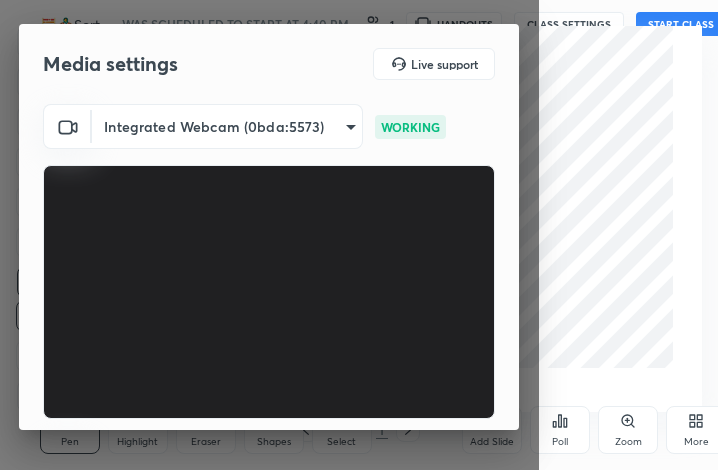 scroll, scrollTop: 0, scrollLeft: 0, axis: both 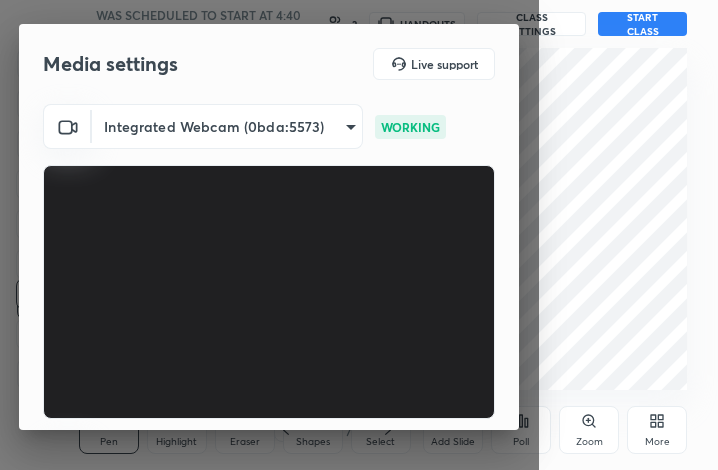 click on "Integrated Webcam (0bda:5573) f274b9cf93e3ec6222de862595c7560f36e5d3d9012abca9f354270e74acbb40 WORKING Default - Microphone (Realtek(R) Audio) default WORKING" at bounding box center (269, 328) 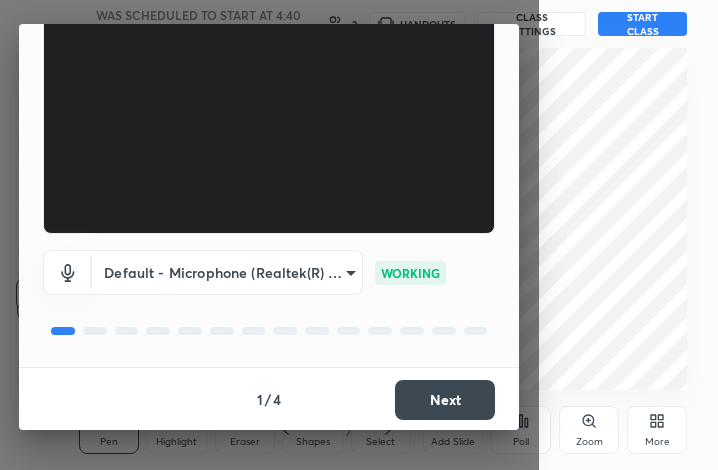 click on "Next" at bounding box center [445, 400] 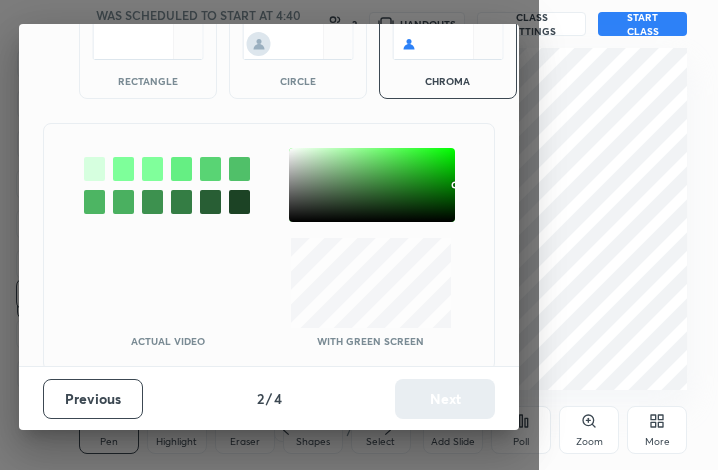 scroll, scrollTop: 108, scrollLeft: 0, axis: vertical 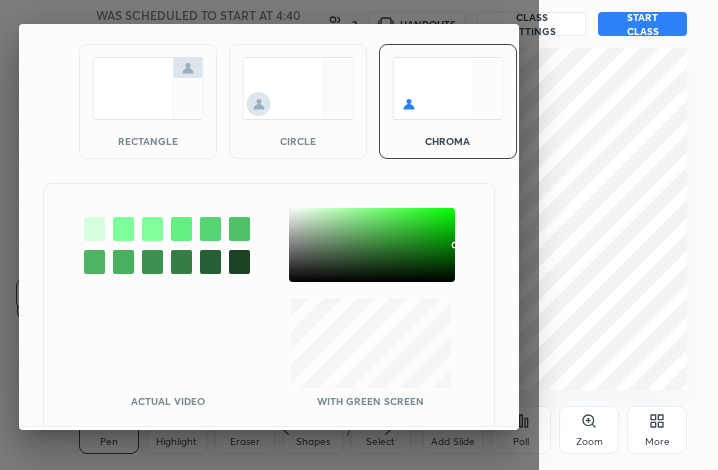 click at bounding box center (298, 88) 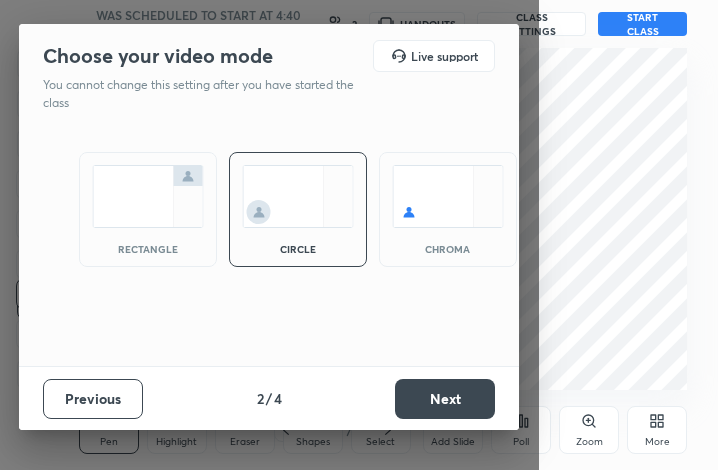 click on "Choose your video mode Live support You cannot change this setting after you have started the class" at bounding box center [269, 76] 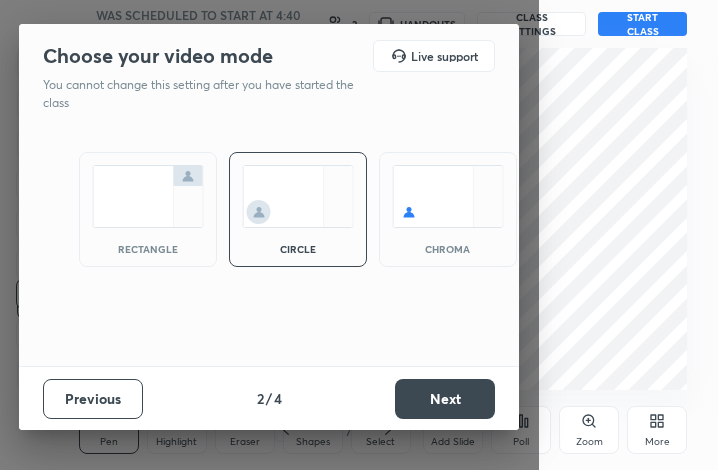 click on "Next" at bounding box center (445, 399) 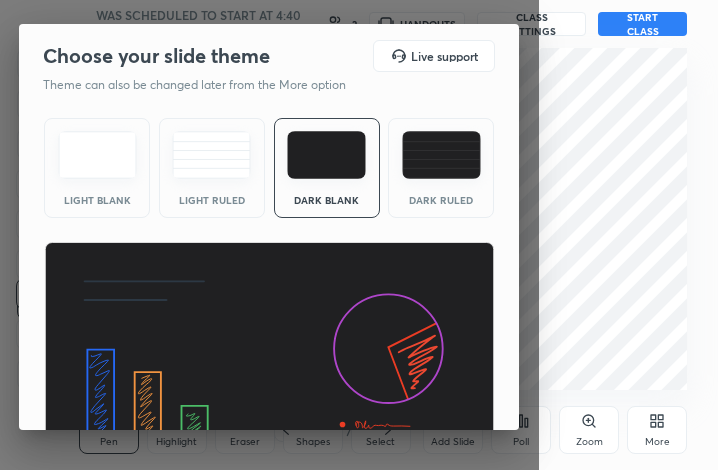 click on "Light Blank Light Ruled Dark Blank Dark Ruled" at bounding box center (269, 303) 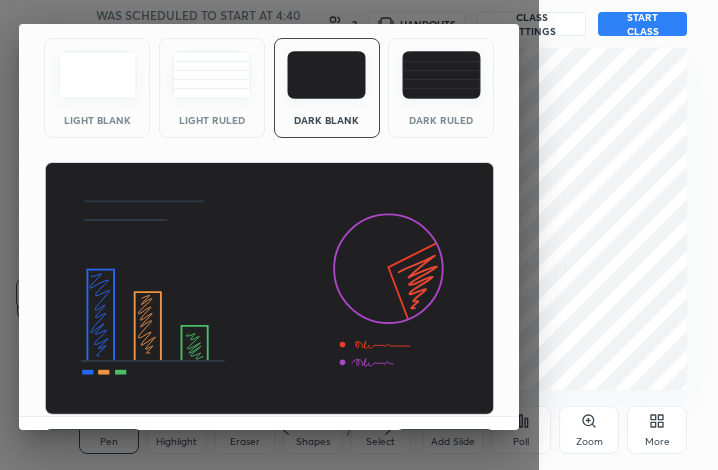 scroll, scrollTop: 76, scrollLeft: 0, axis: vertical 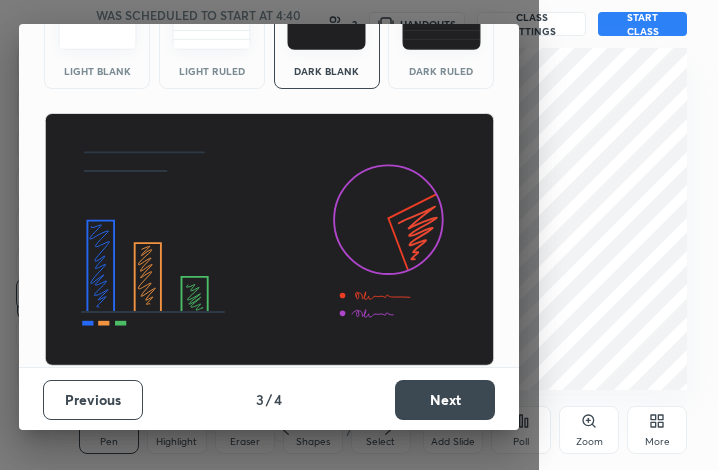 click on "Next" at bounding box center (445, 400) 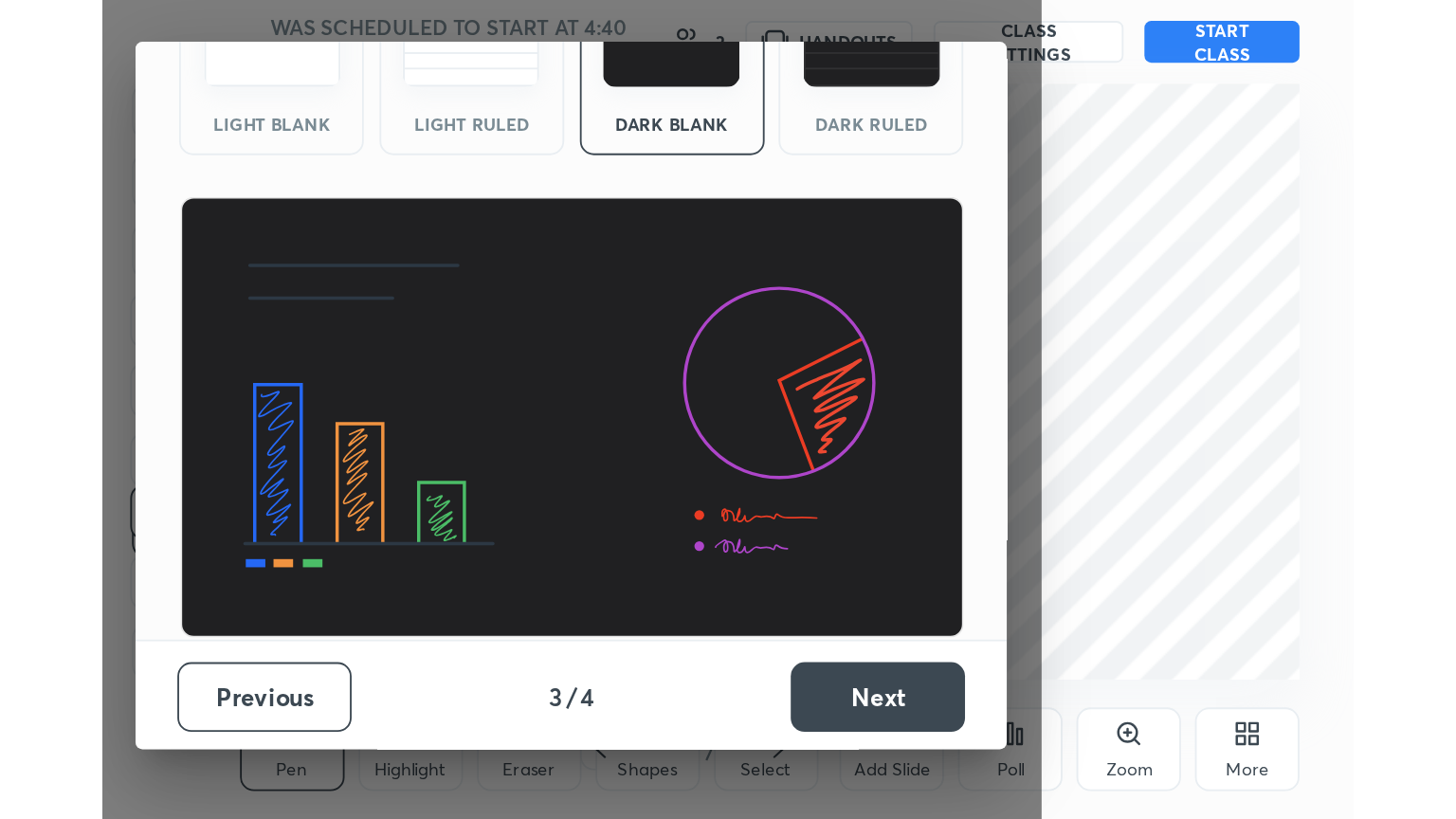 scroll, scrollTop: 0, scrollLeft: 0, axis: both 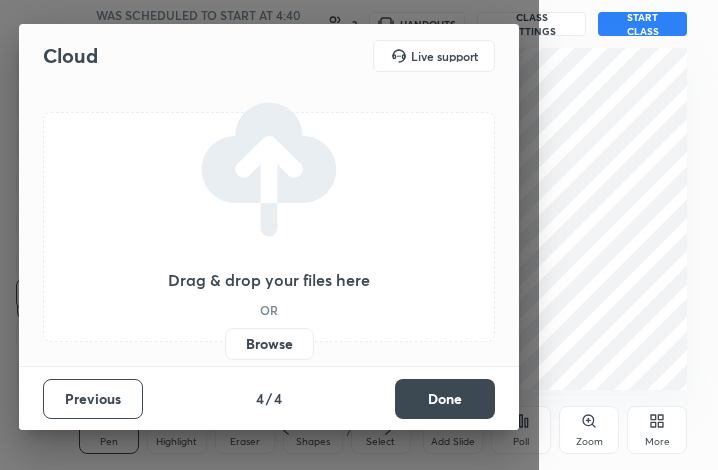 click on "Done" at bounding box center [445, 399] 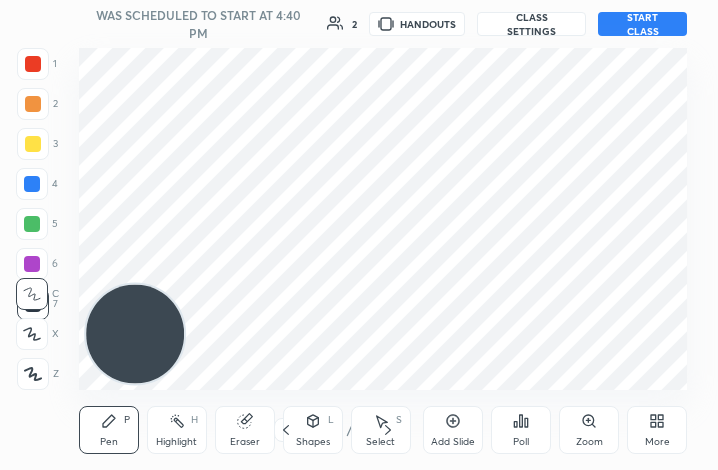 click on "START CLASS" at bounding box center (642, 24) 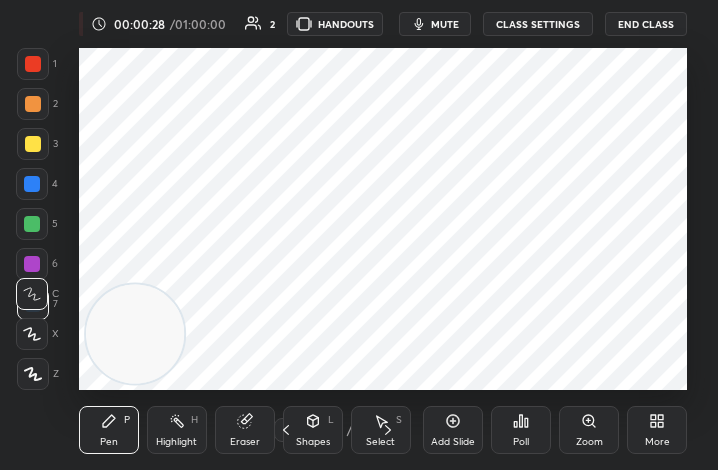 click on "More" at bounding box center (657, 442) 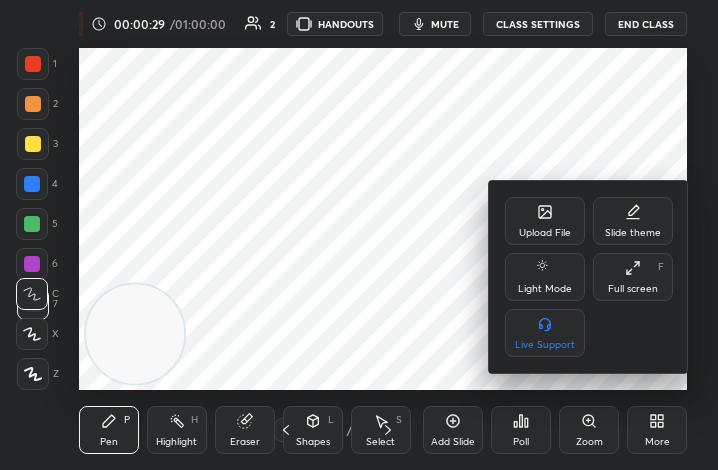 click 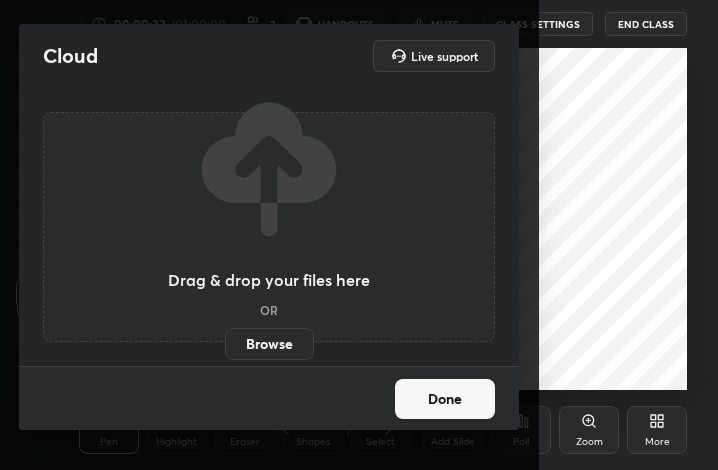 click on "Browse" at bounding box center (269, 344) 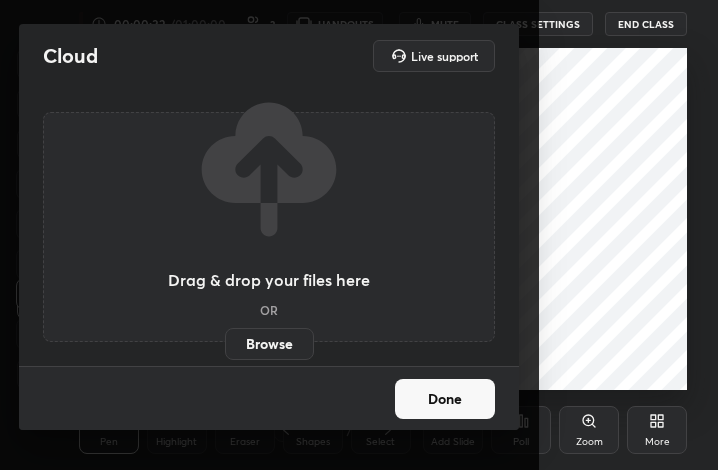 click on "Browse" at bounding box center (225, 344) 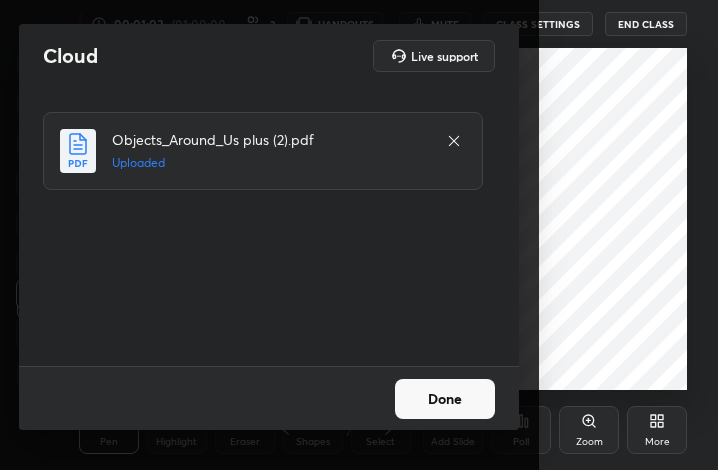 click on "Done" at bounding box center [445, 399] 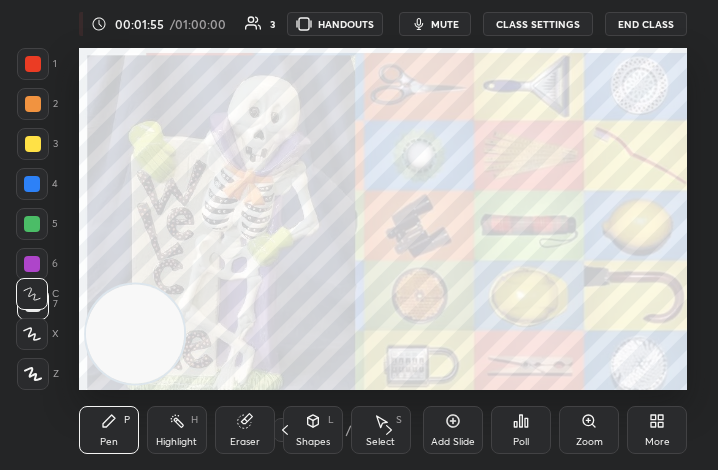 click on "More" at bounding box center (657, 430) 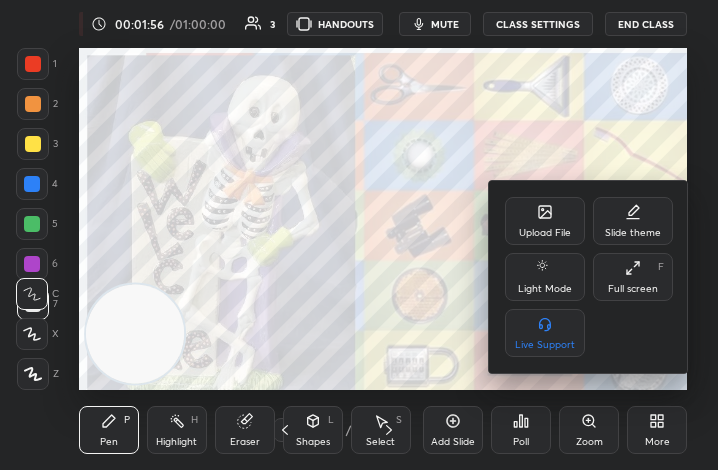 click on "Full screen F" at bounding box center [633, 277] 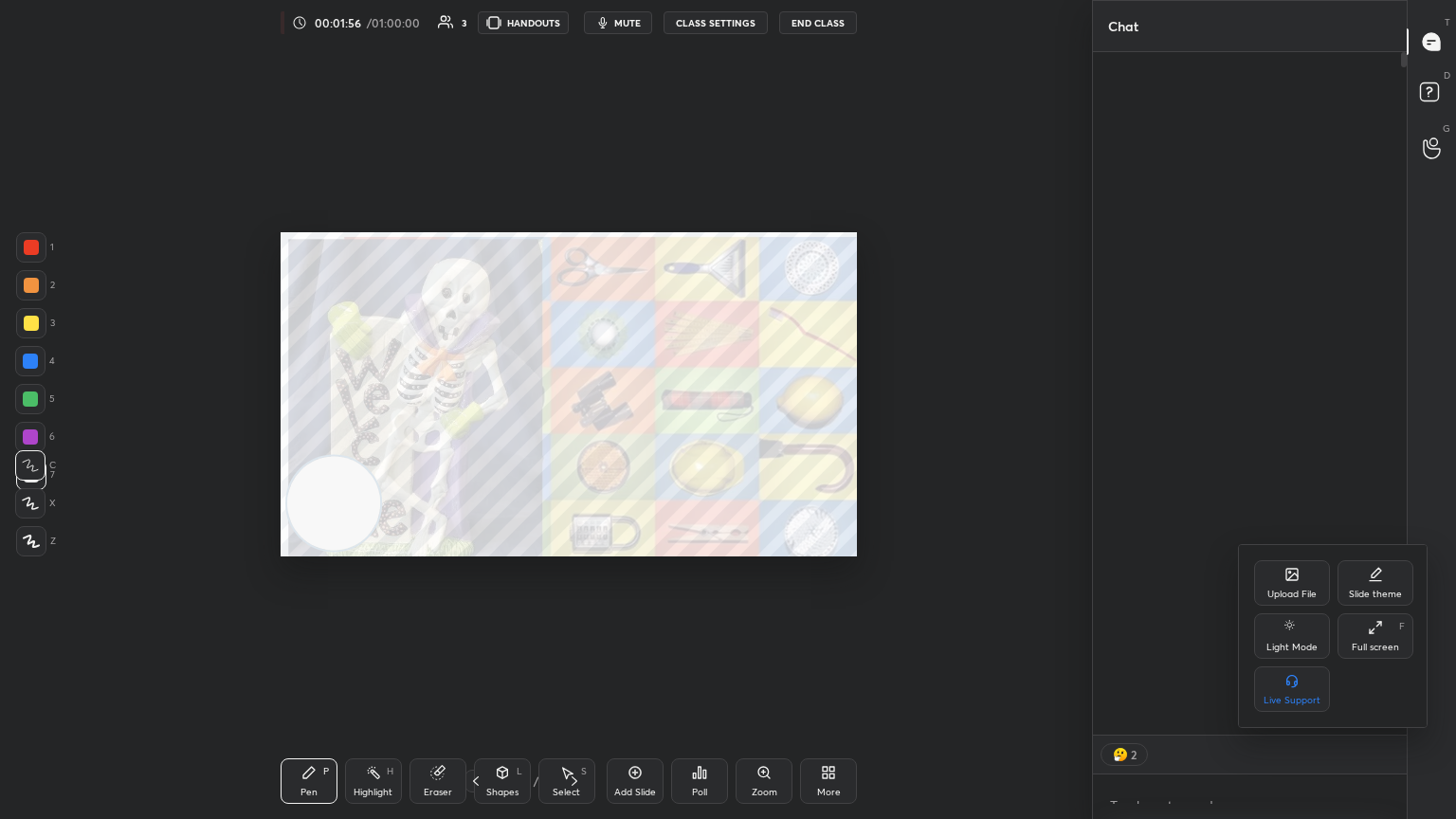 scroll, scrollTop: 94094, scrollLeft: 93465, axis: both 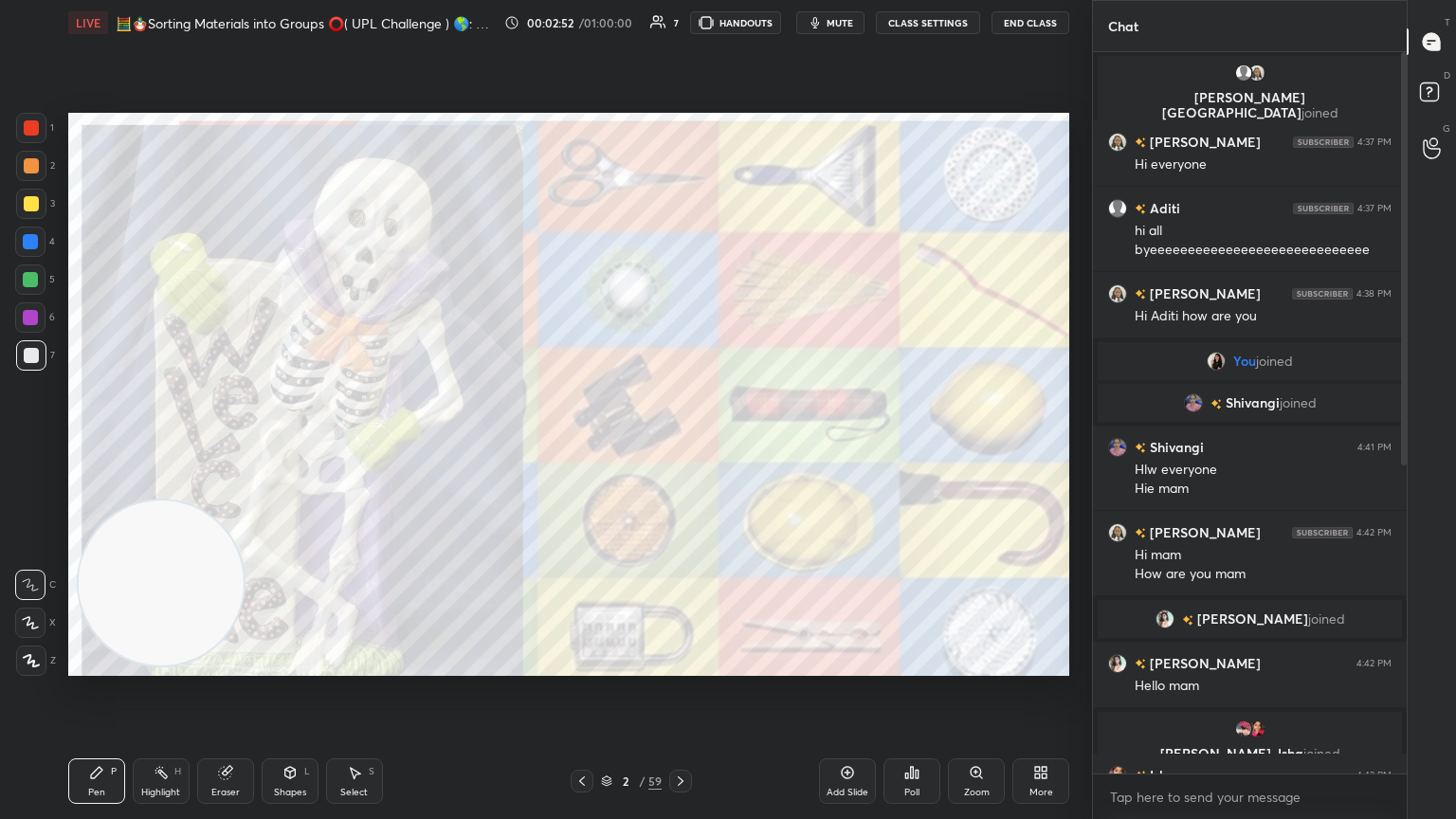 click at bounding box center [1401, 412] 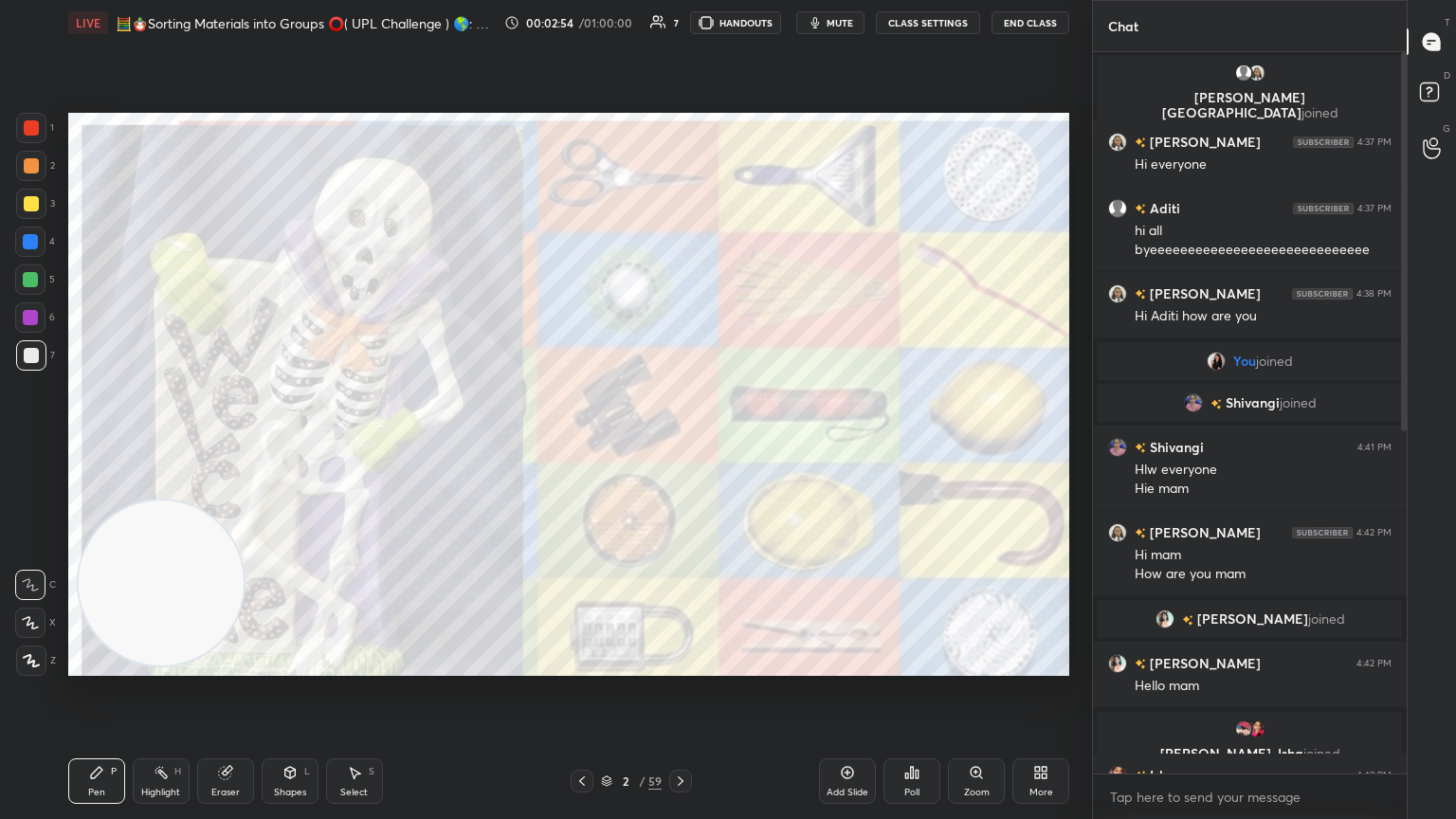 click at bounding box center (1401, 412) 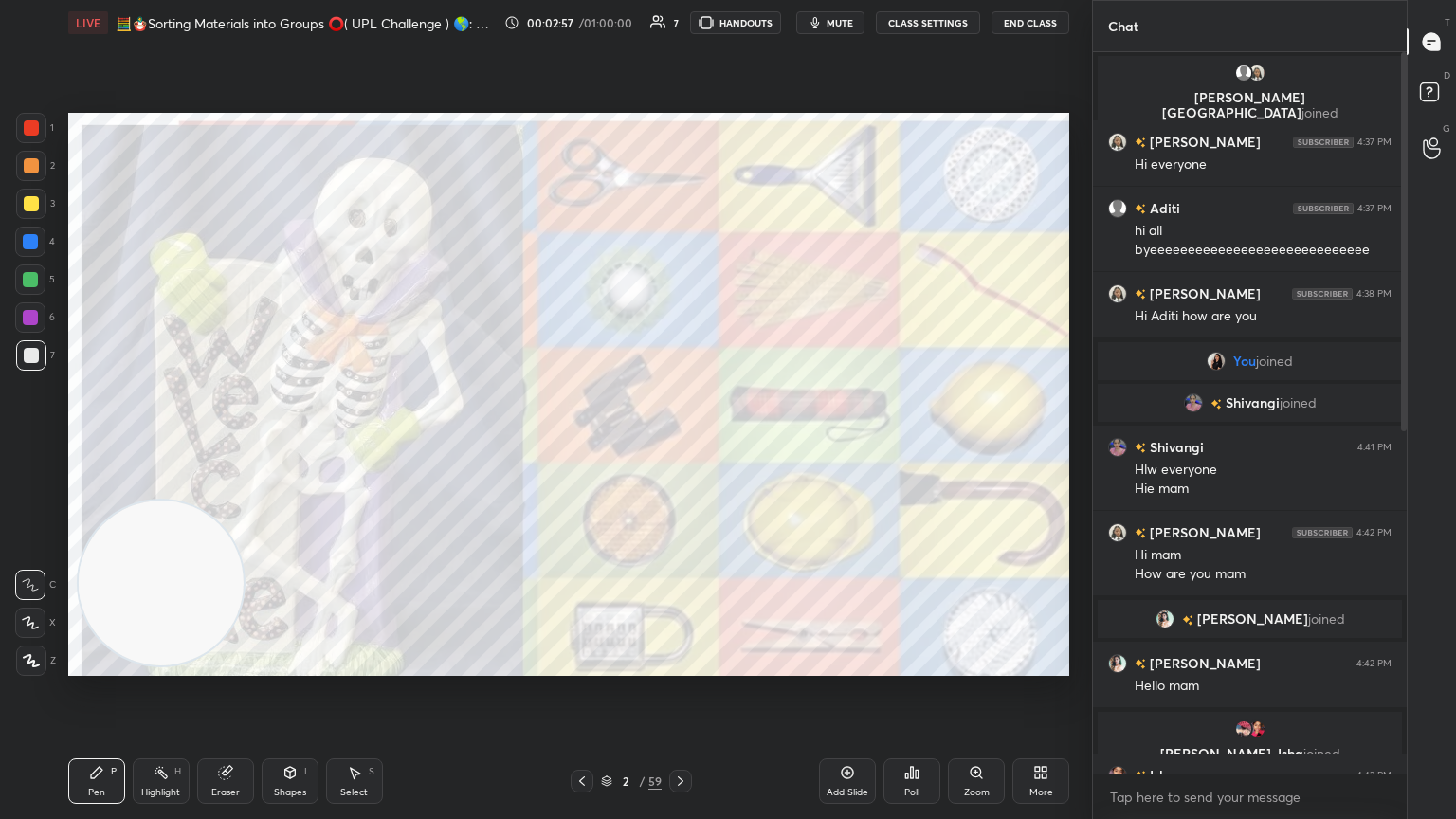 click at bounding box center [1401, 412] 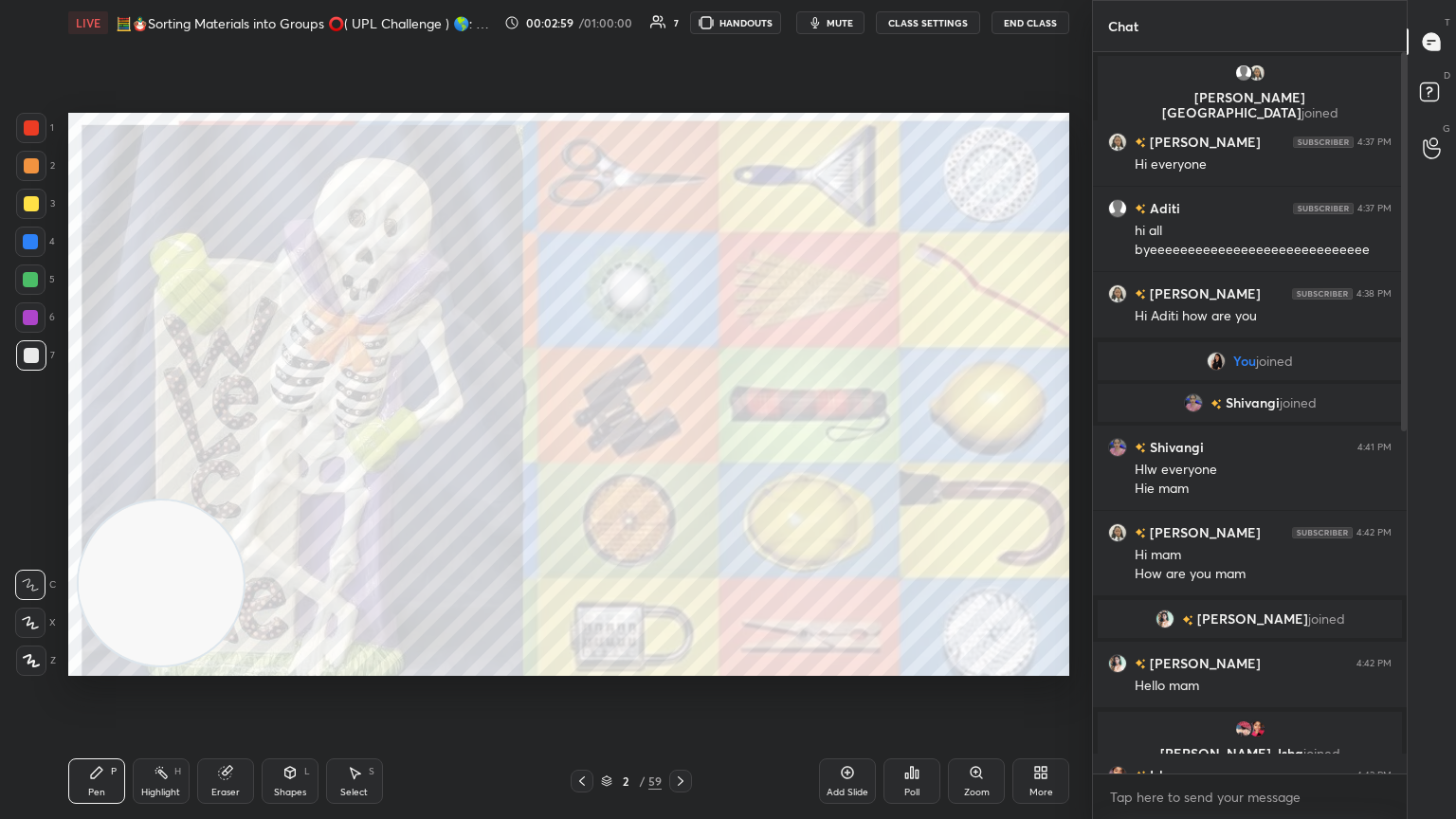 click at bounding box center [1401, 412] 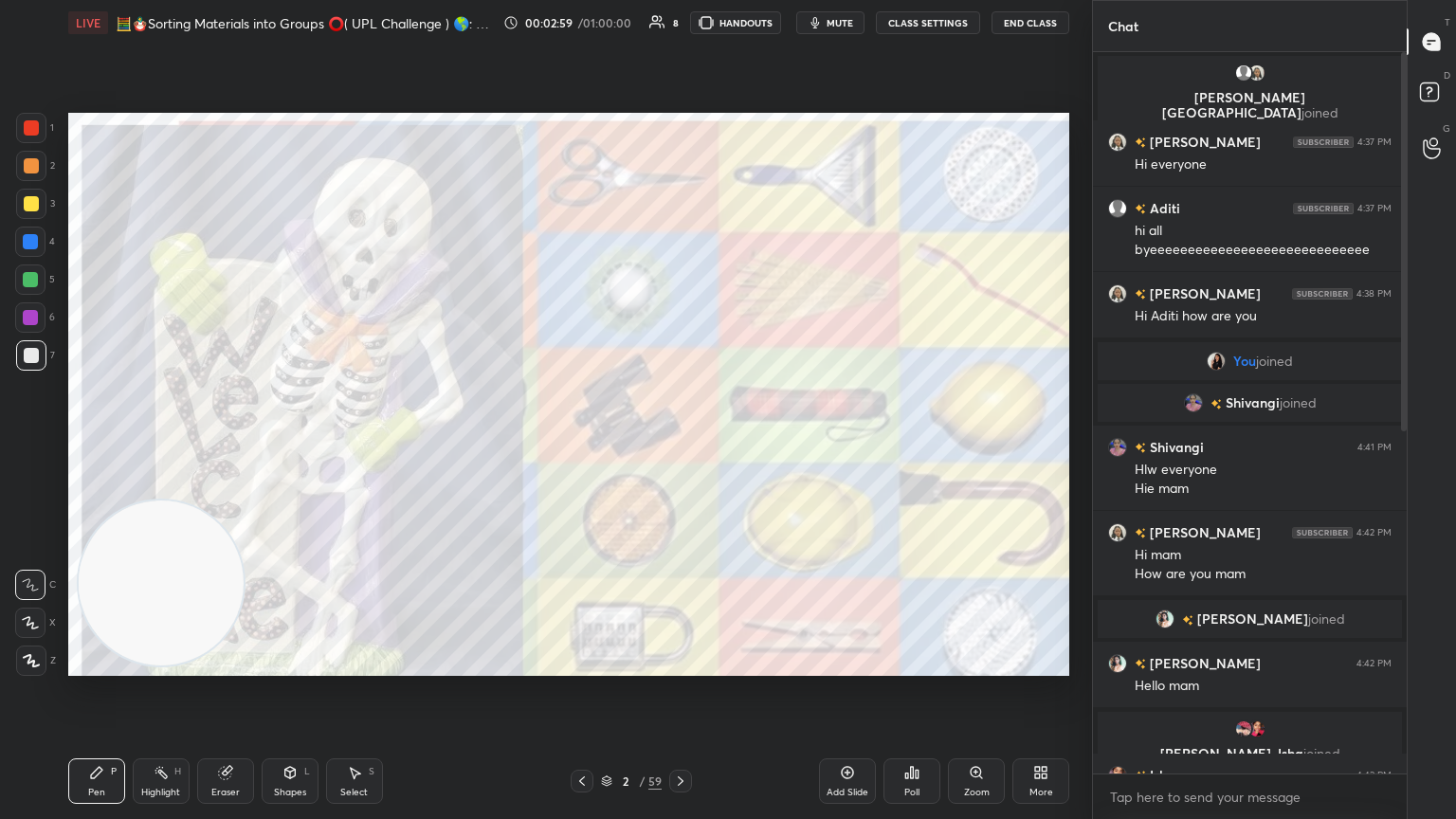click at bounding box center [1401, 412] 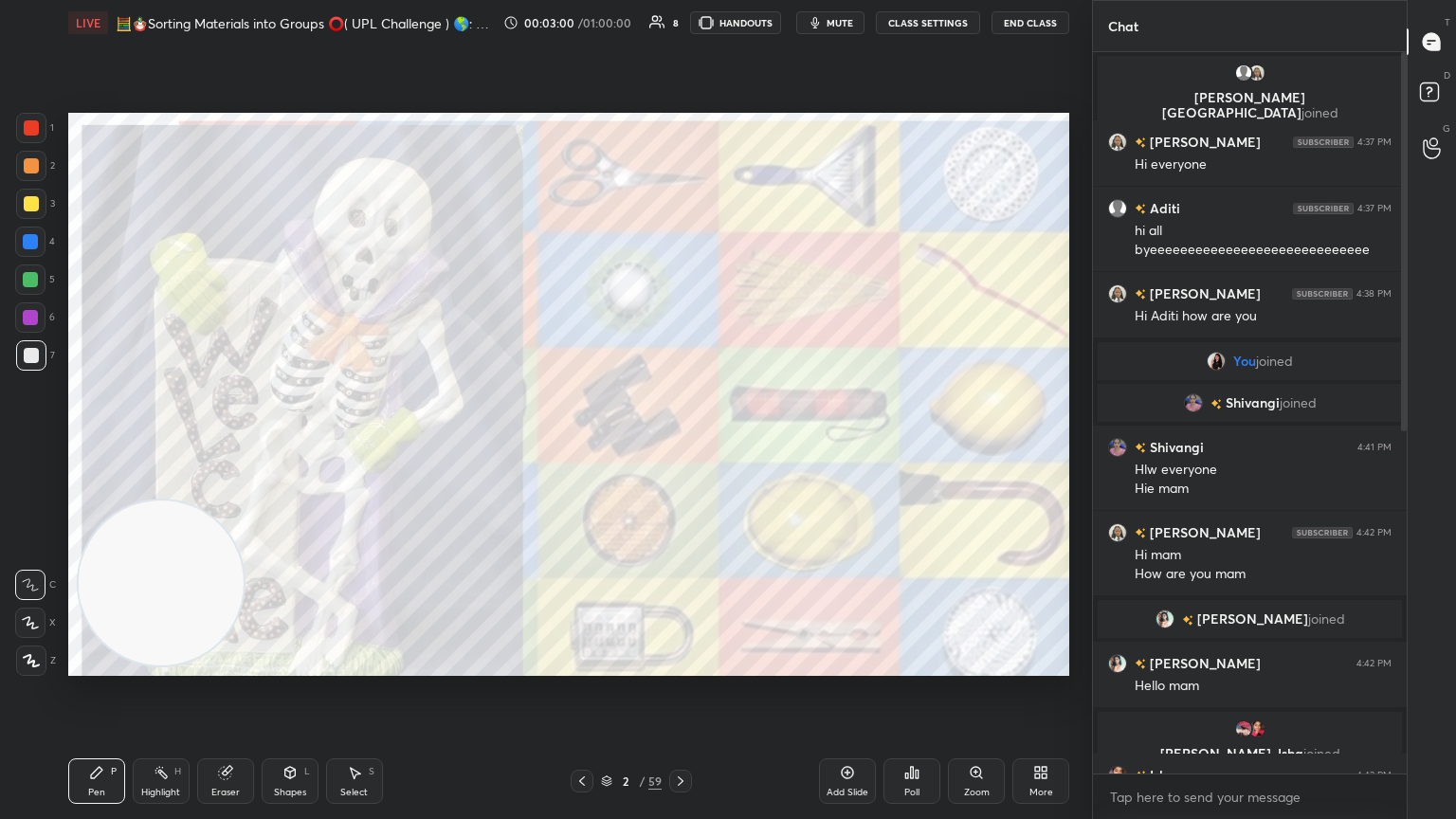 click at bounding box center (1401, 412) 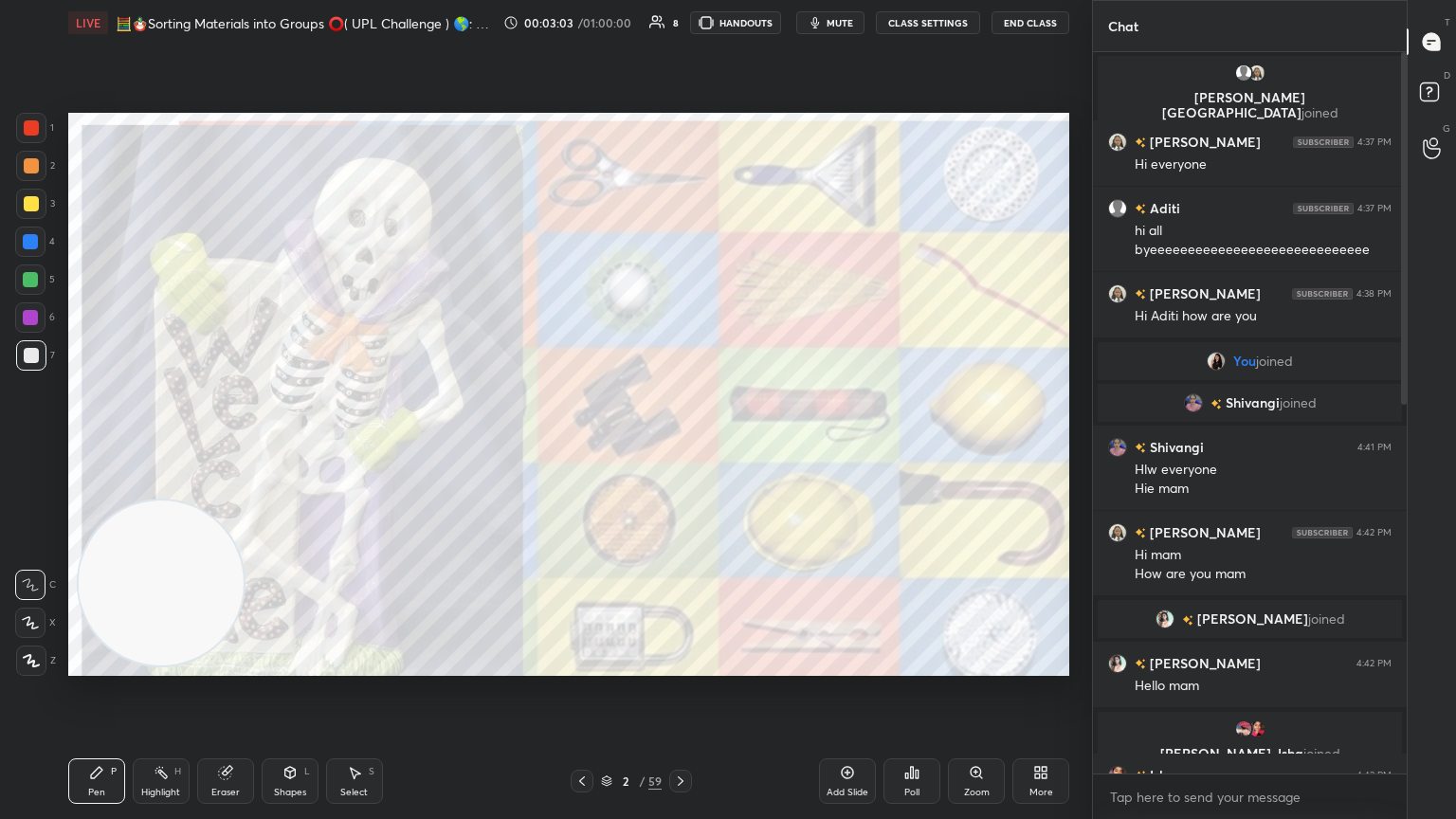 click at bounding box center (1401, 412) 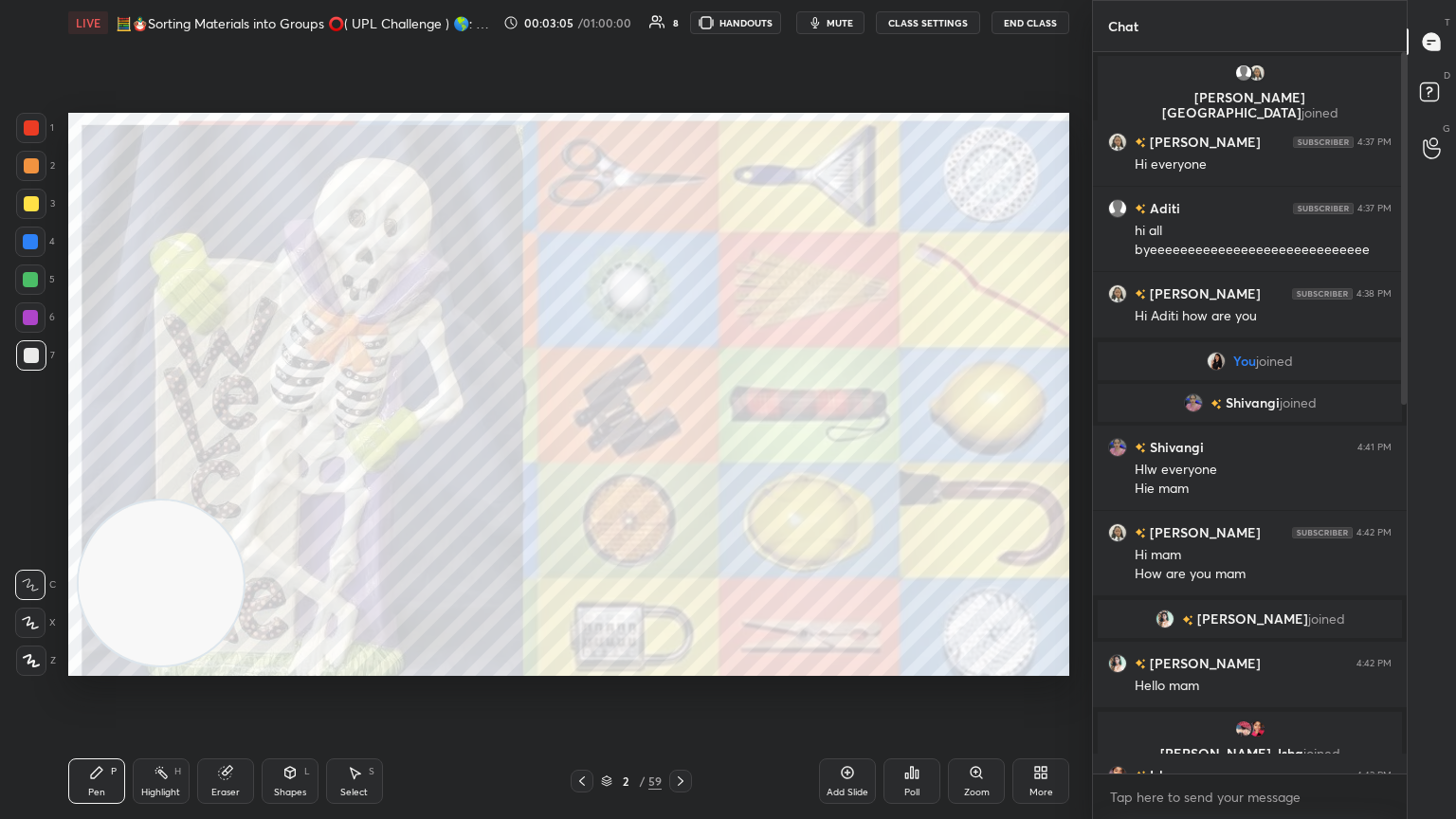 click at bounding box center [1401, 412] 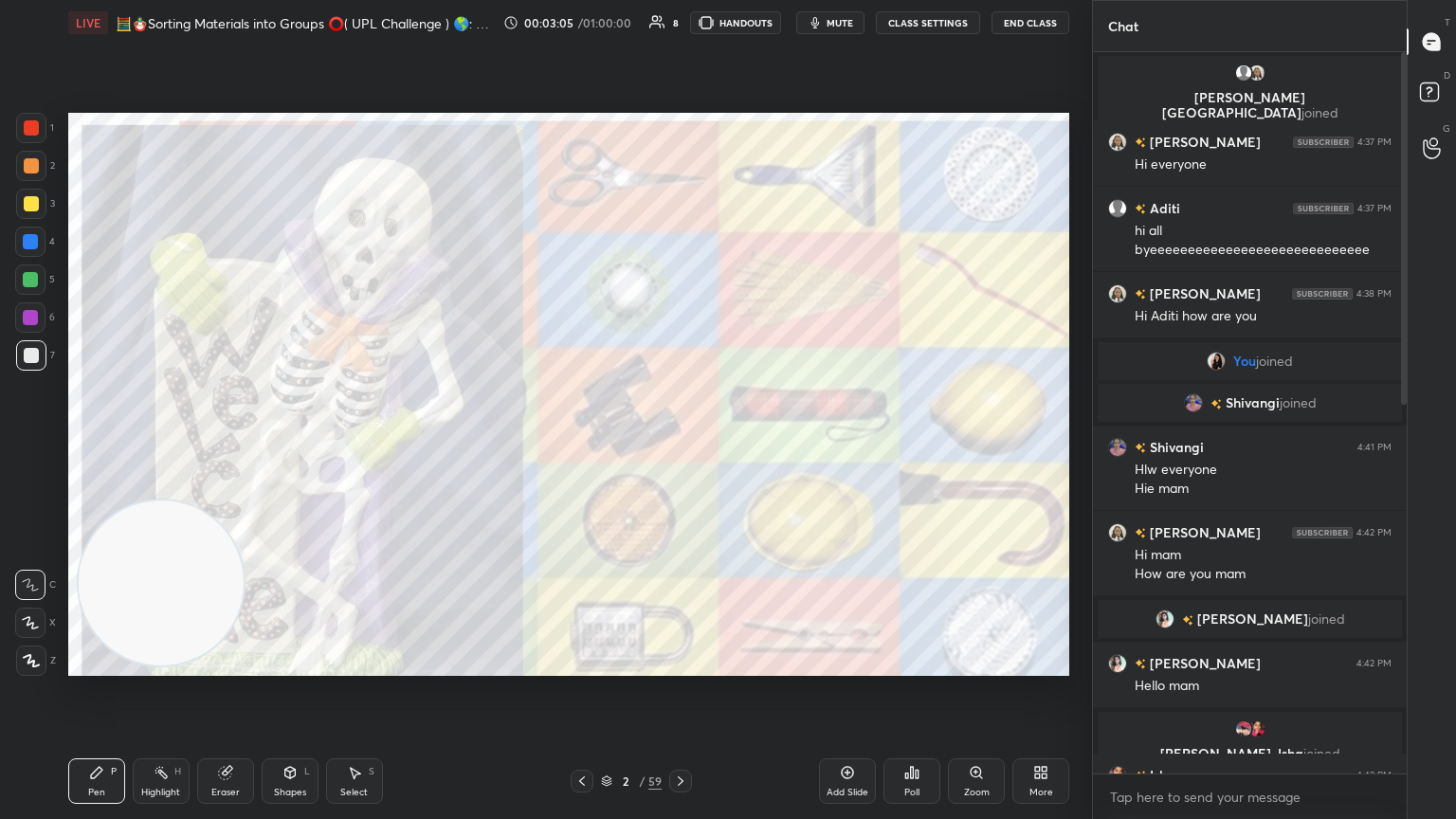 click at bounding box center [1401, 412] 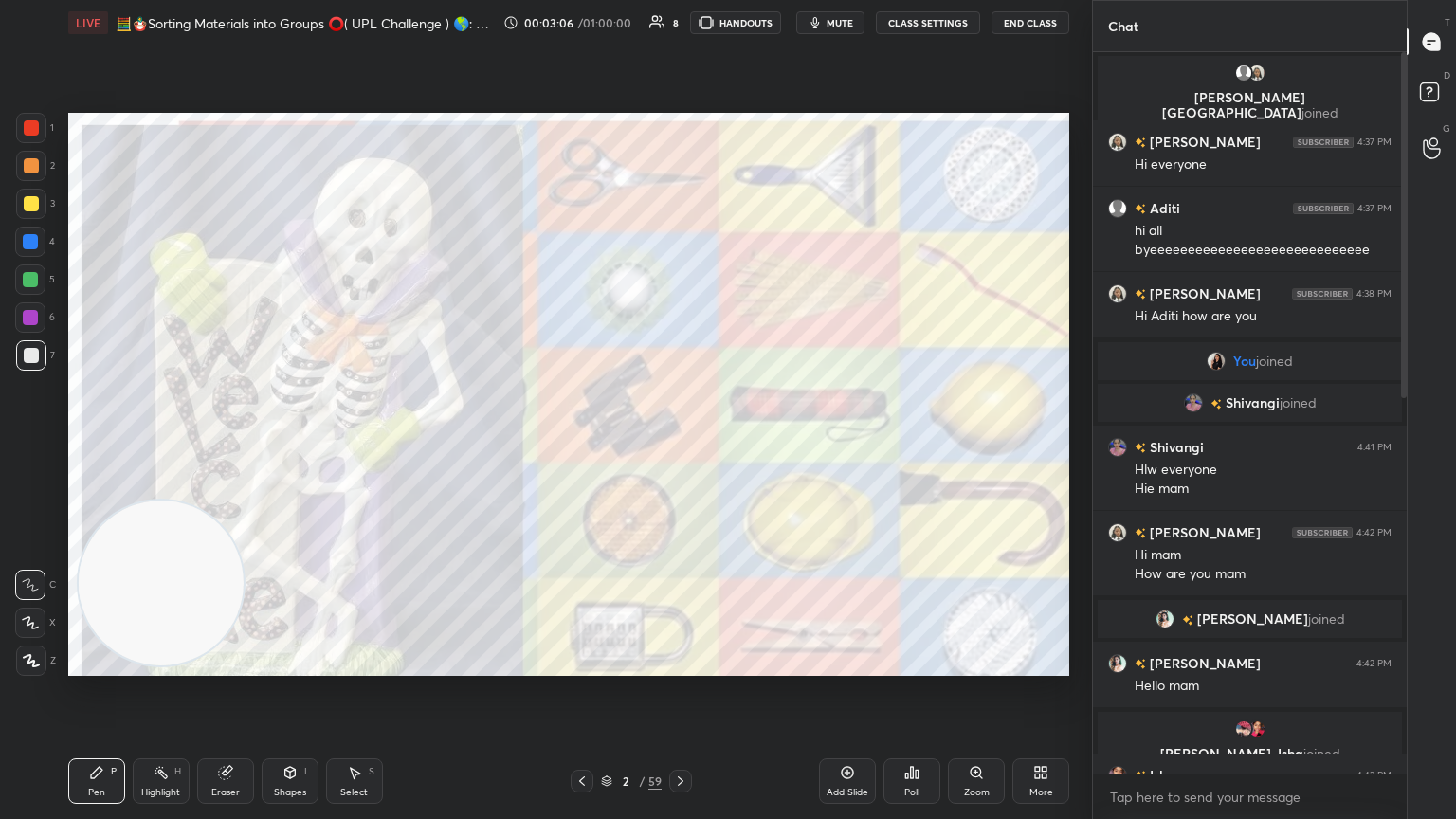 drag, startPoint x: 1403, startPoint y: 495, endPoint x: 1397, endPoint y: 551, distance: 56.3205 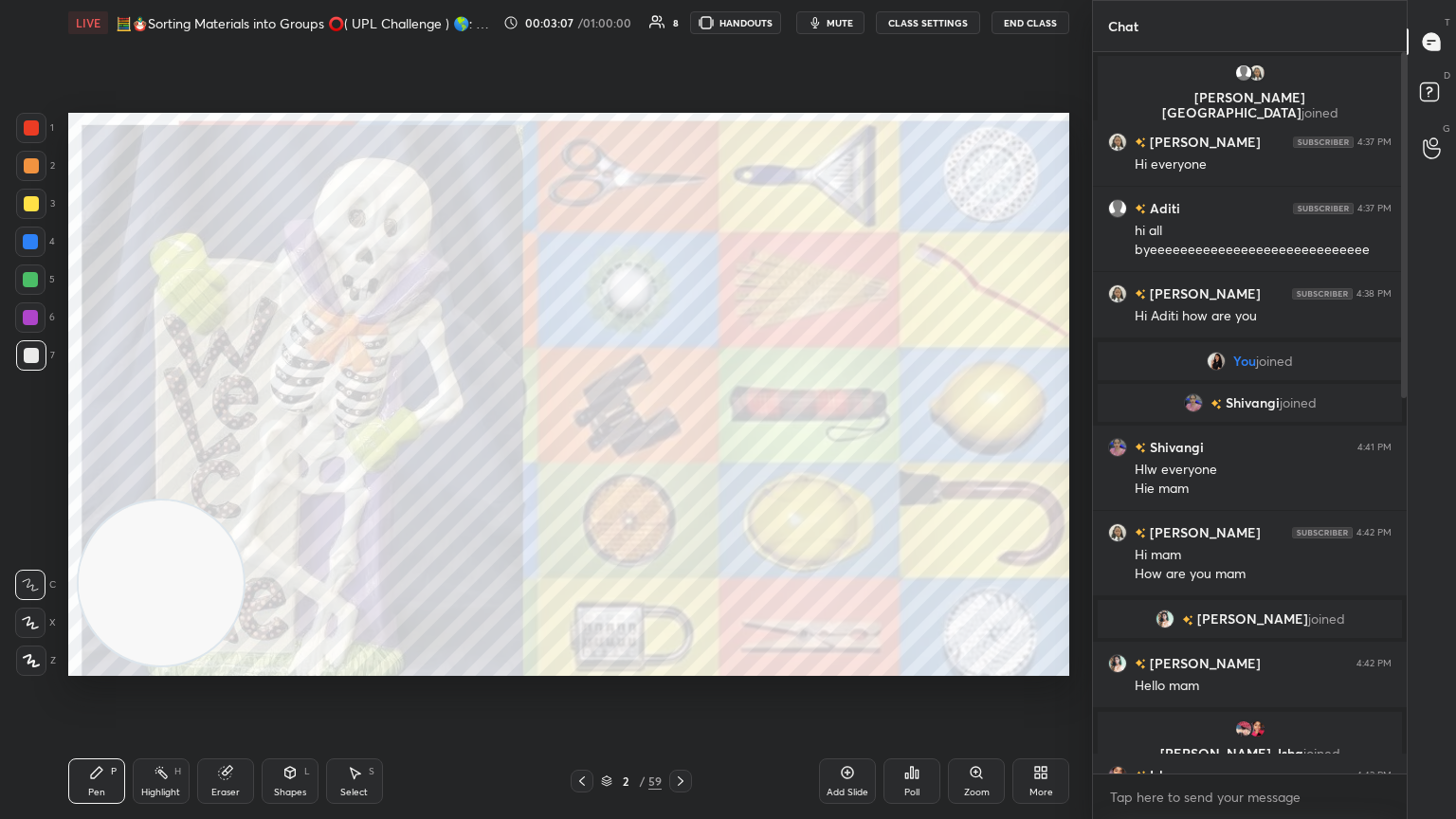 click at bounding box center [1401, 412] 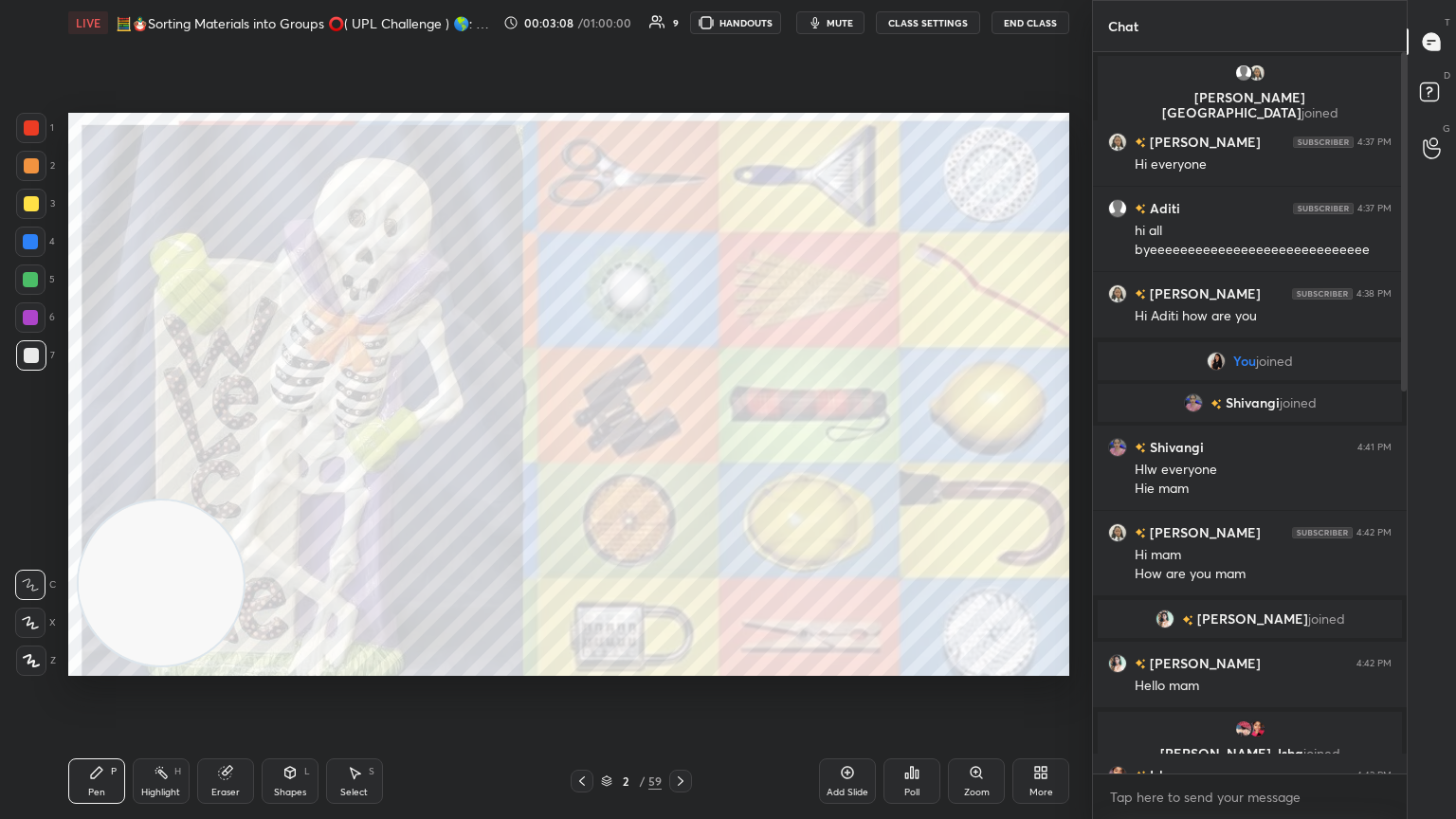 drag, startPoint x: 1397, startPoint y: 551, endPoint x: 1403, endPoint y: 559, distance: 10 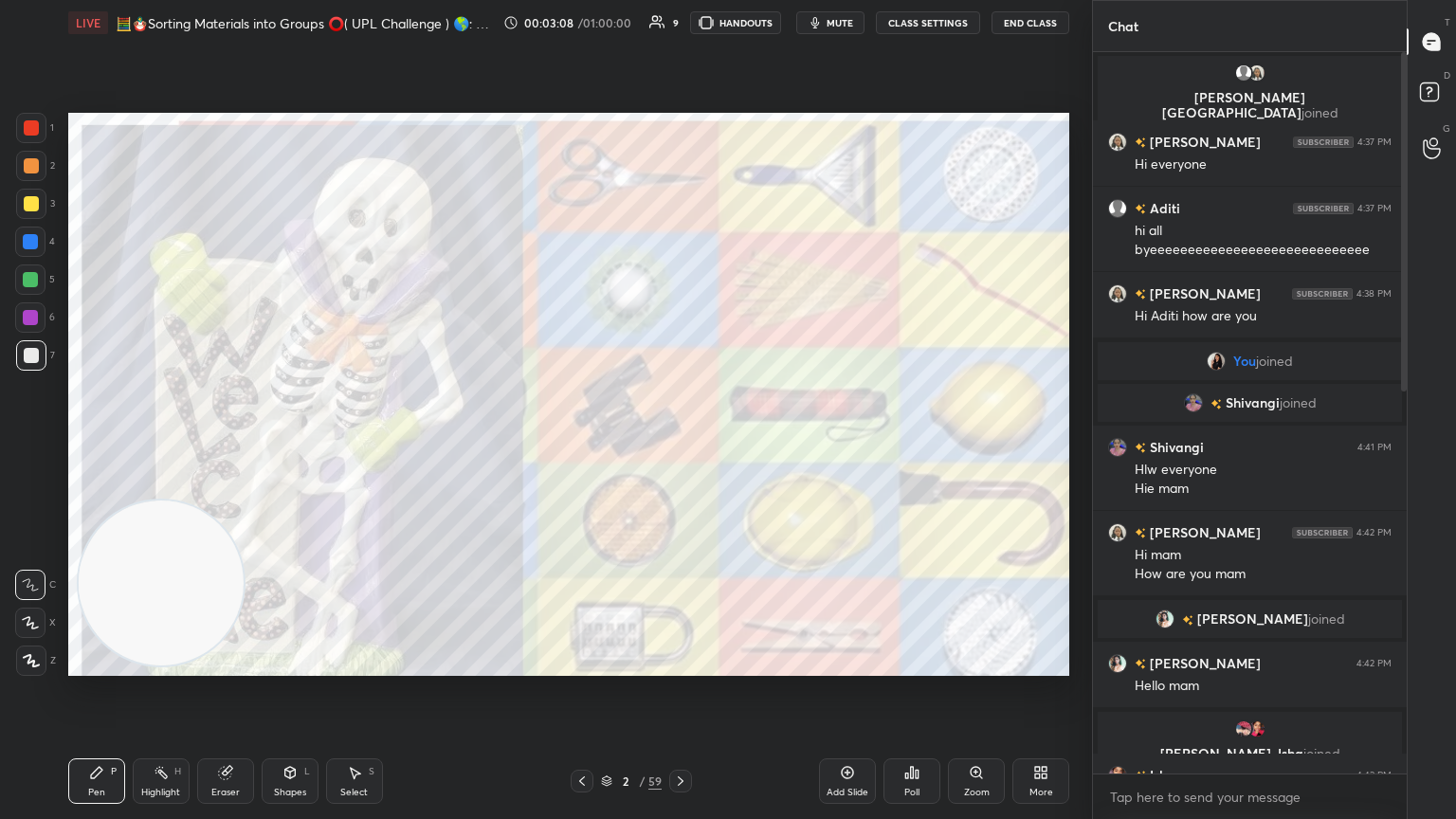 click at bounding box center (1401, 412) 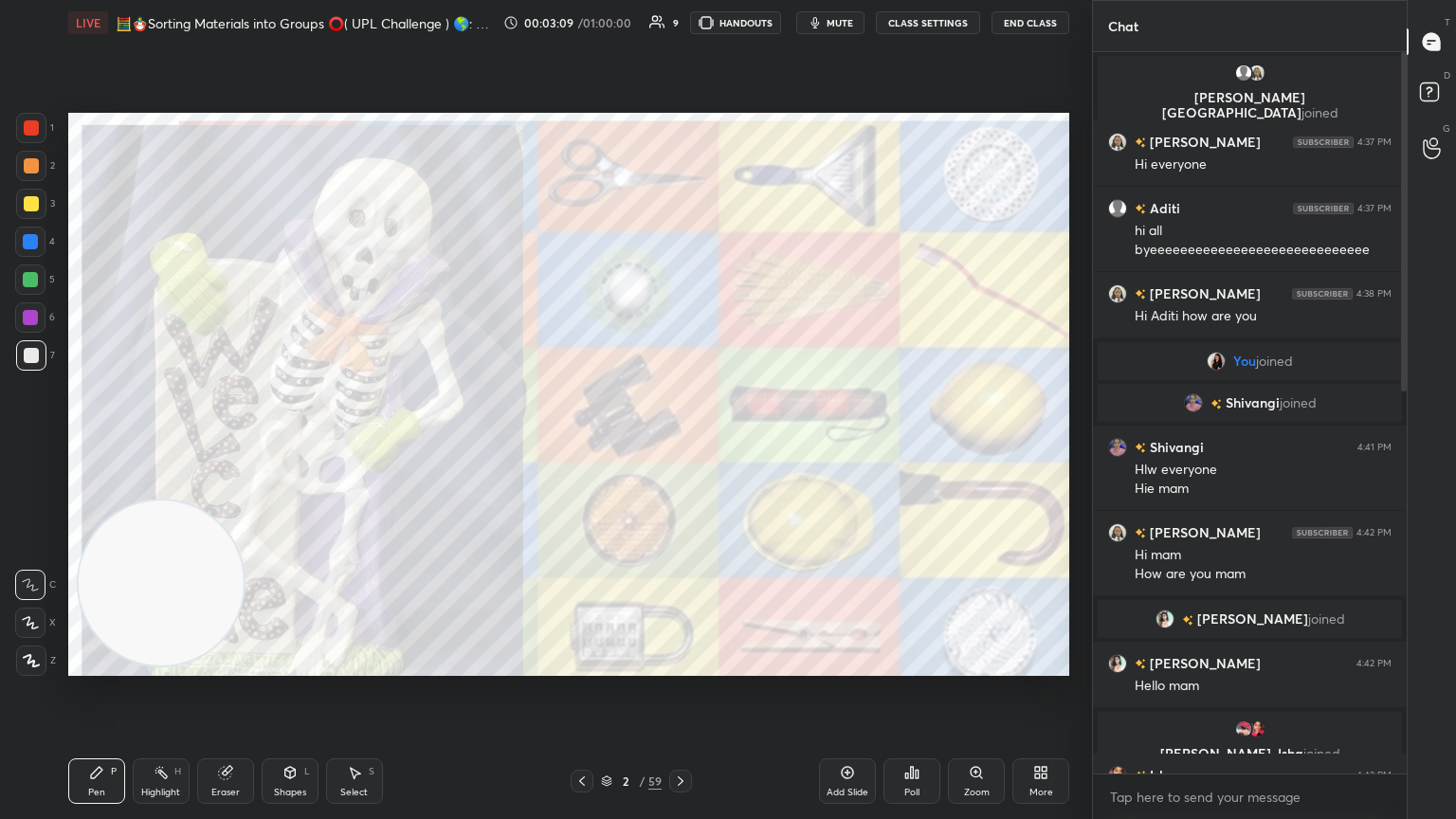 click at bounding box center (1401, 412) 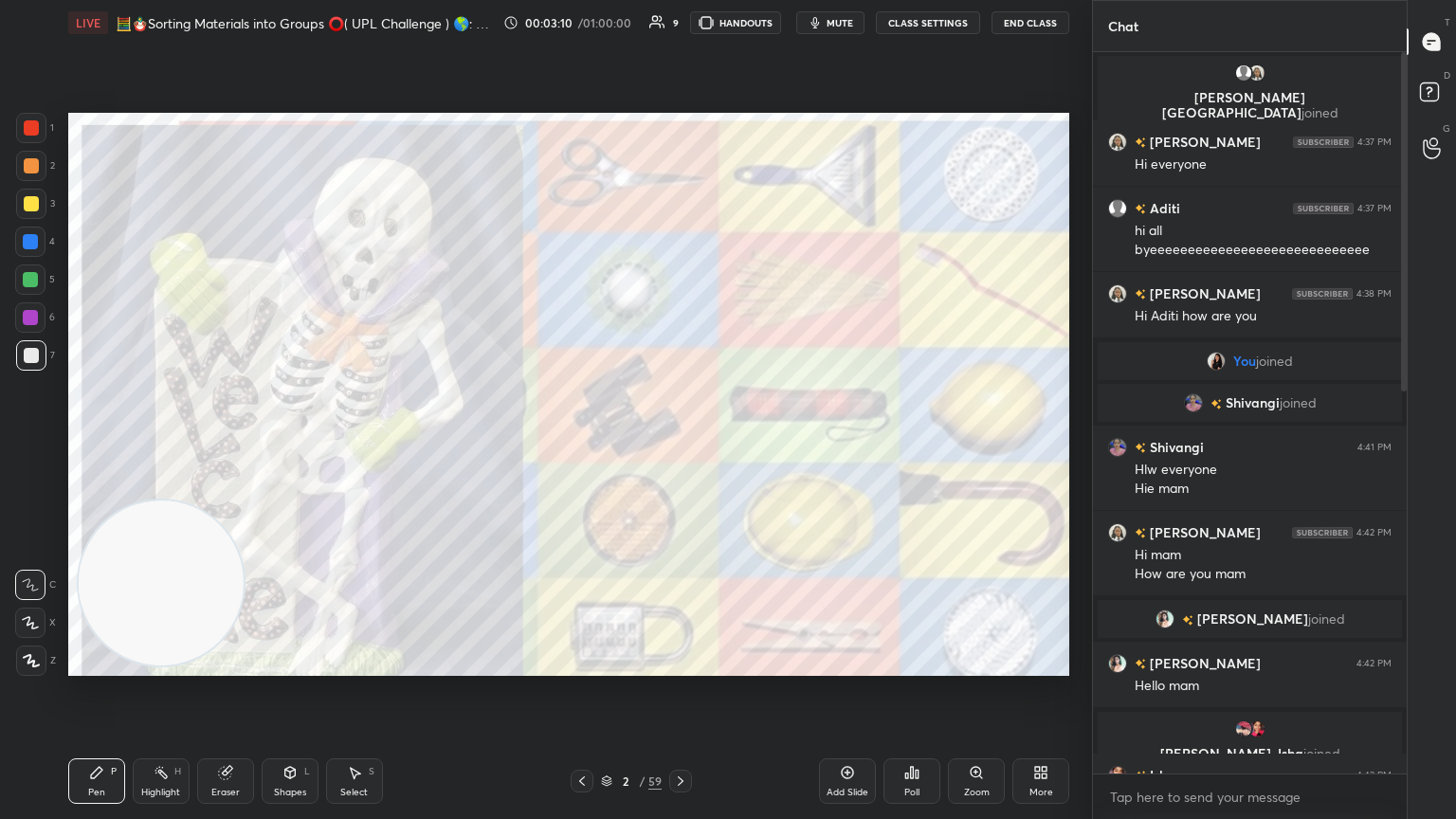 drag, startPoint x: 1403, startPoint y: 559, endPoint x: 1399, endPoint y: 611, distance: 52.153619 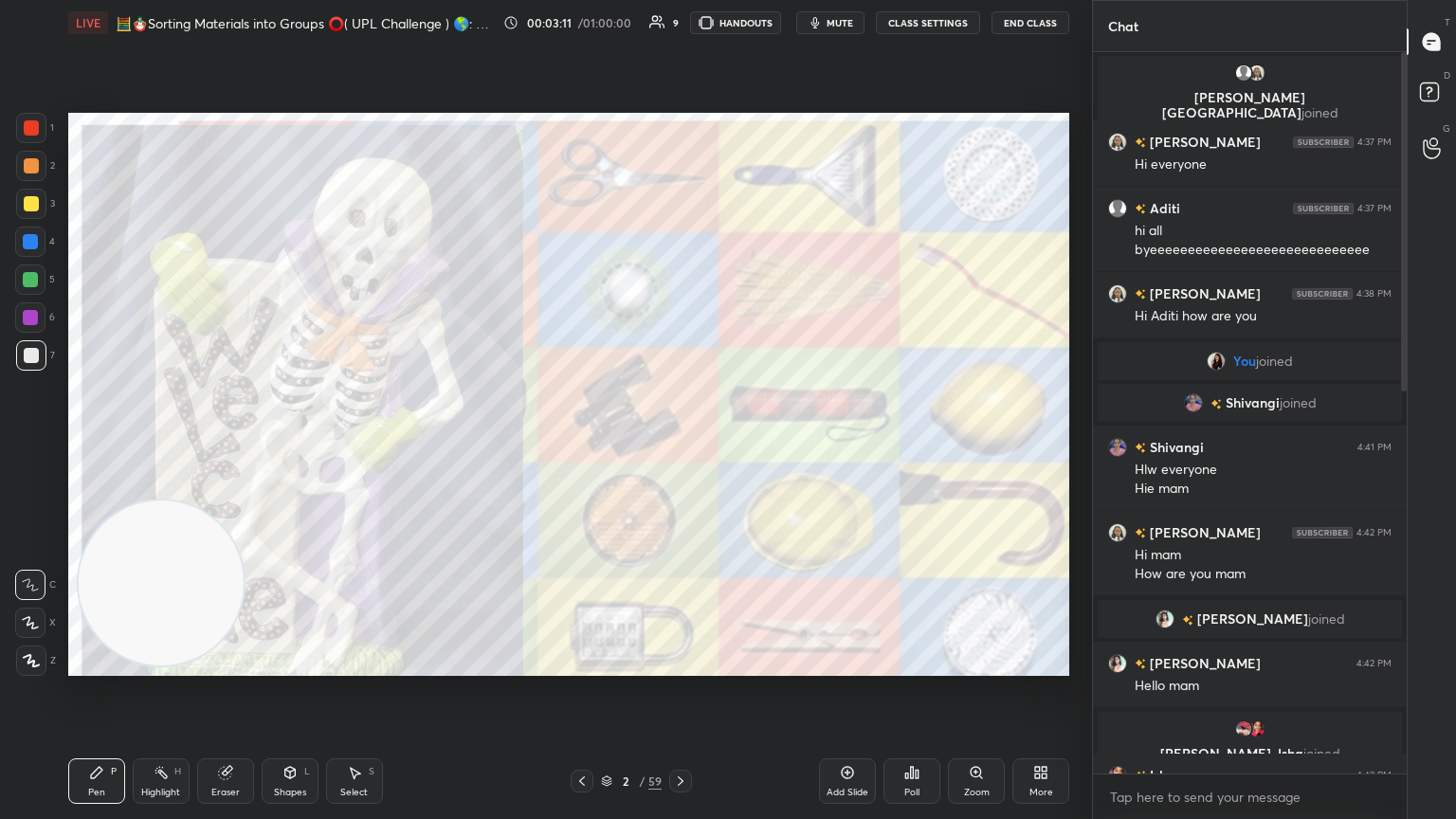 click at bounding box center [1401, 412] 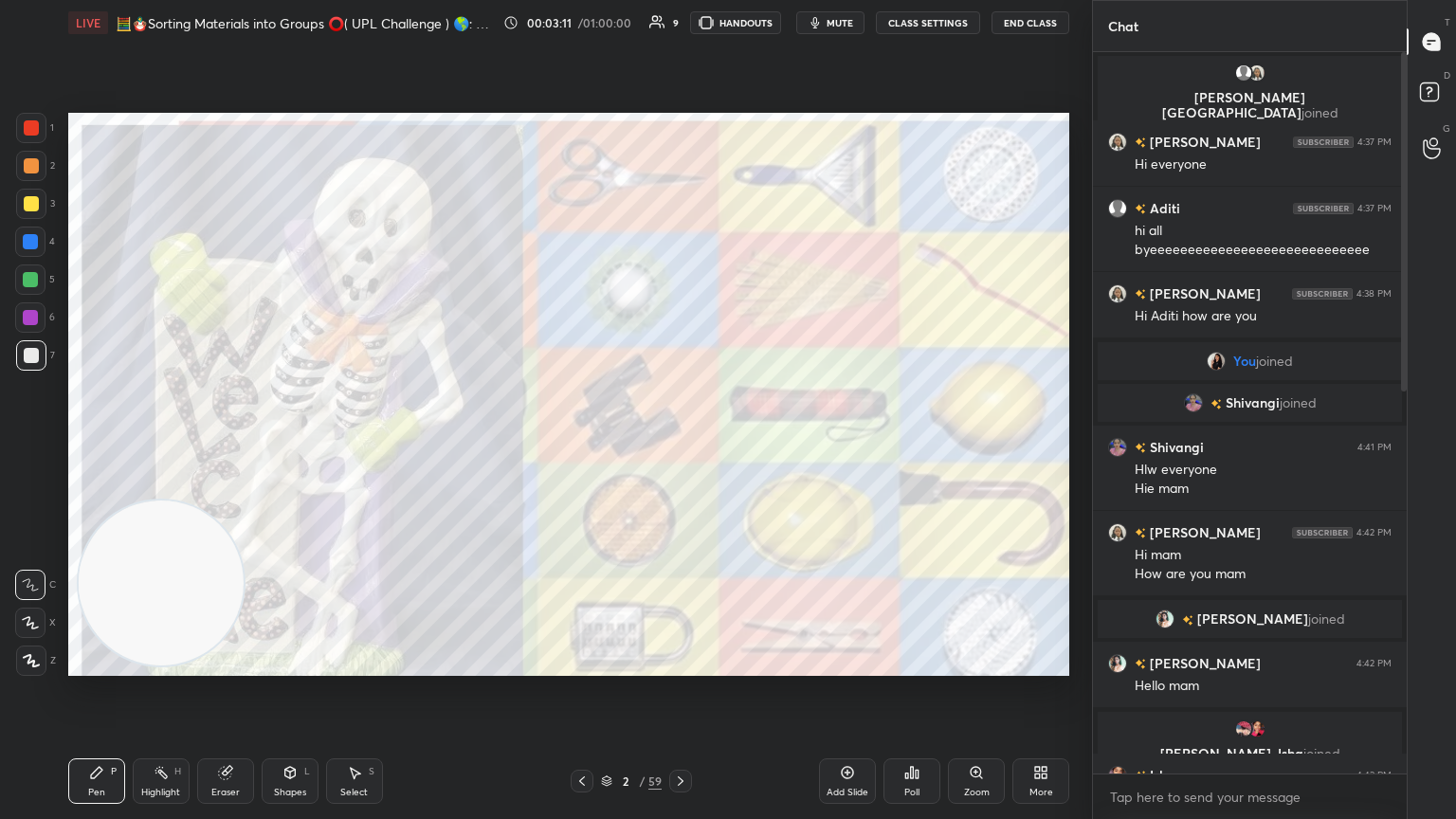 drag, startPoint x: 1399, startPoint y: 611, endPoint x: 1402, endPoint y: 646, distance: 35.128336 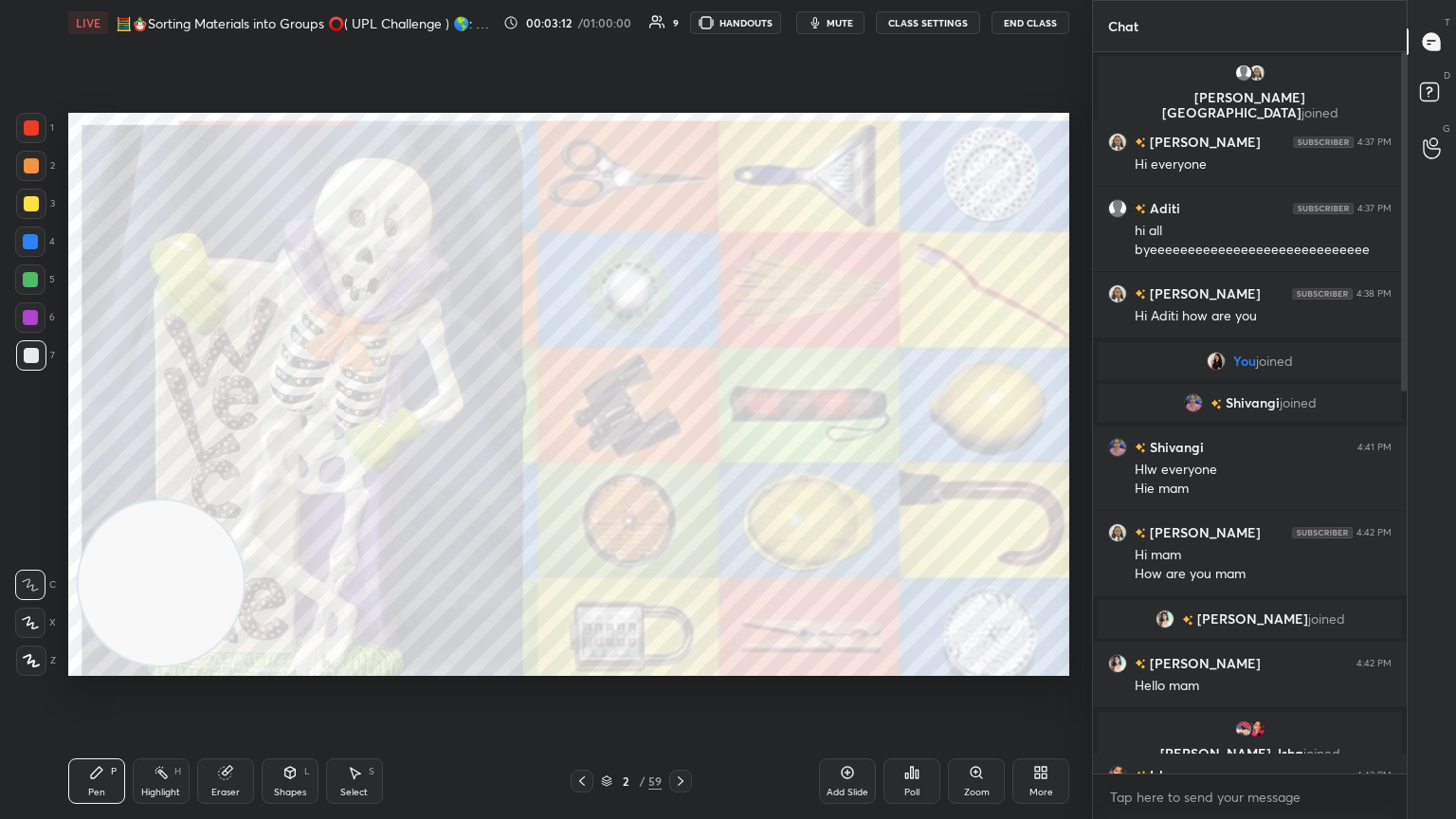 click at bounding box center (1401, 412) 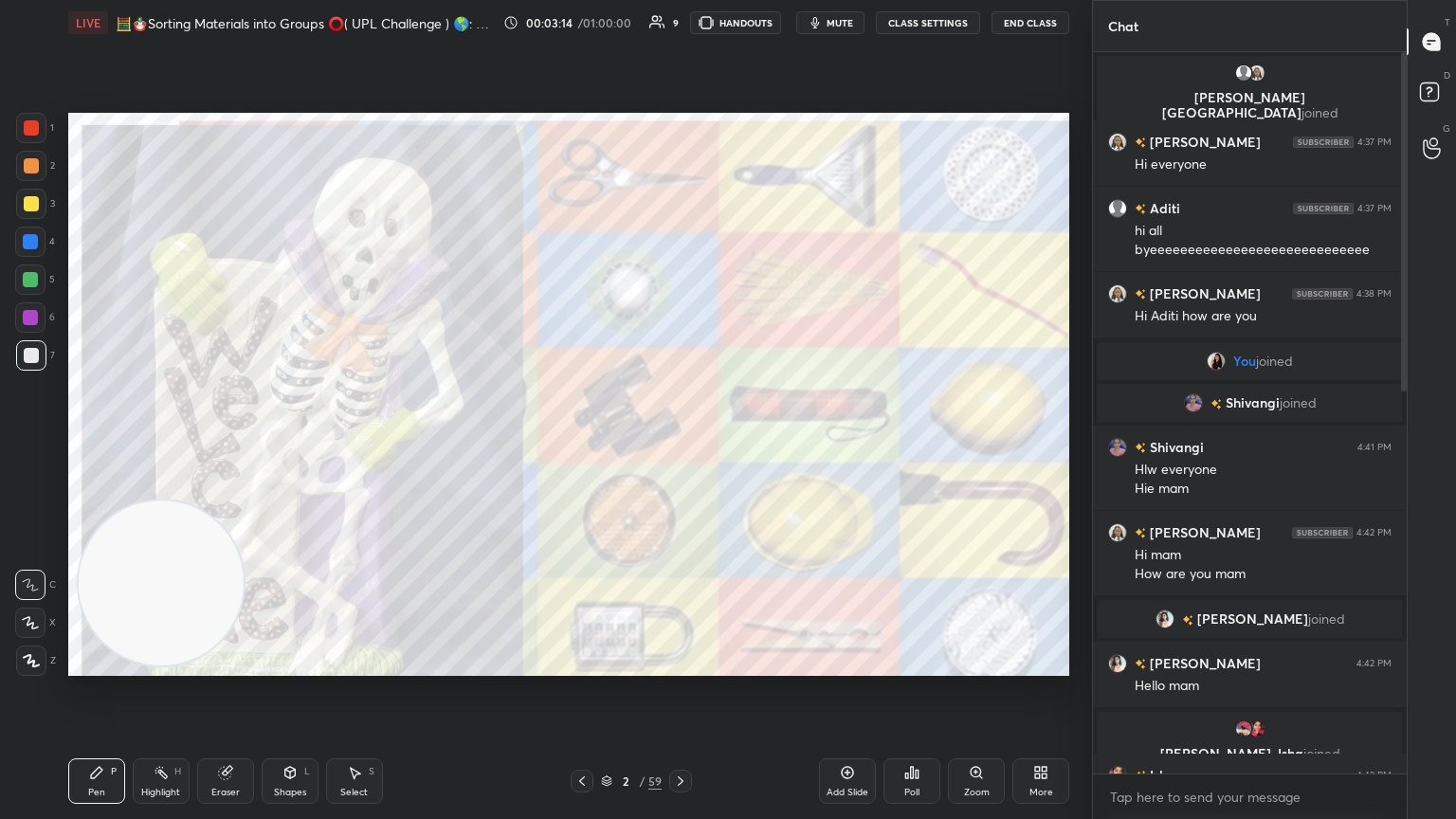 drag, startPoint x: 1402, startPoint y: 646, endPoint x: 1402, endPoint y: 723, distance: 77 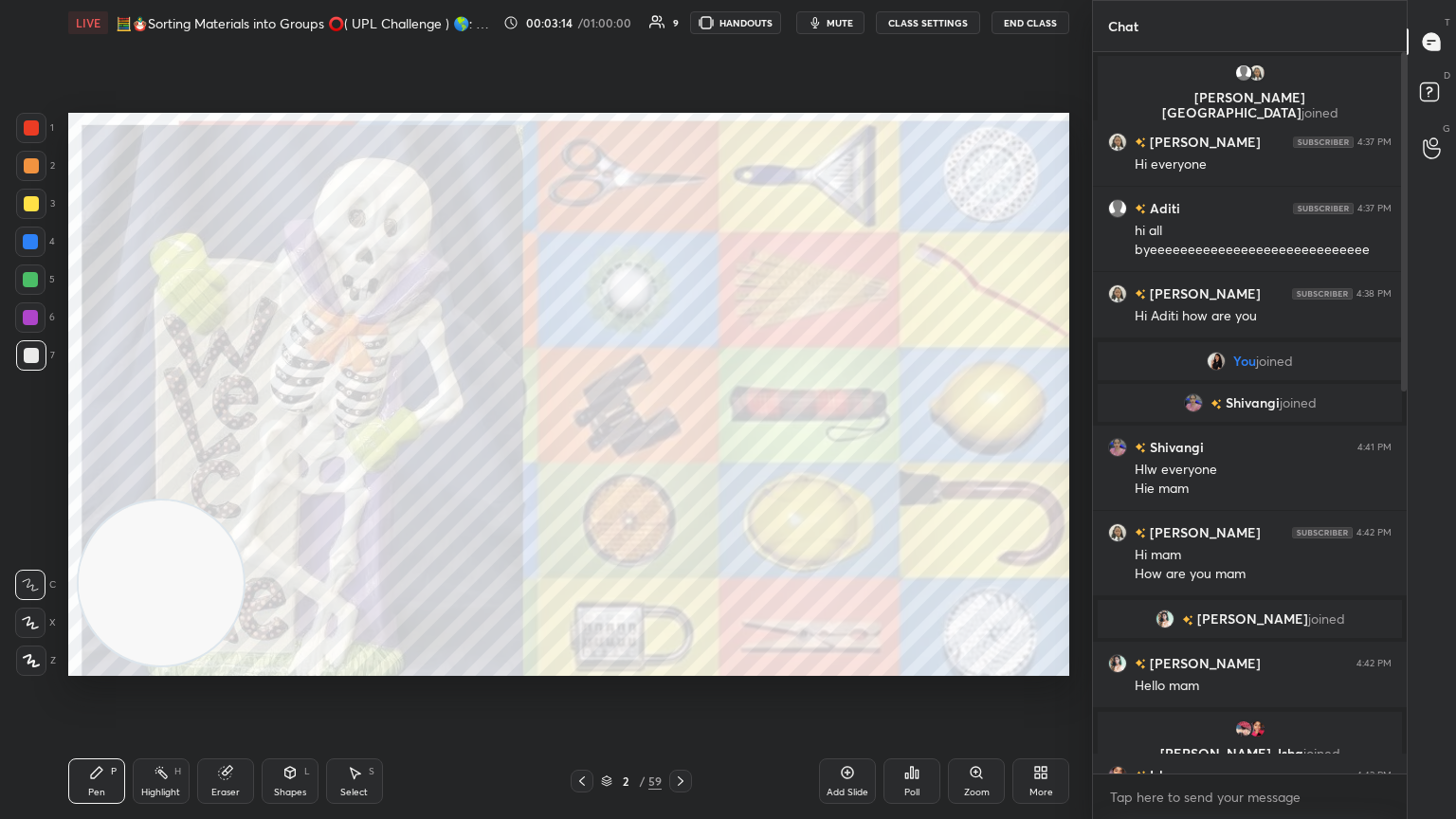 click at bounding box center (1401, 412) 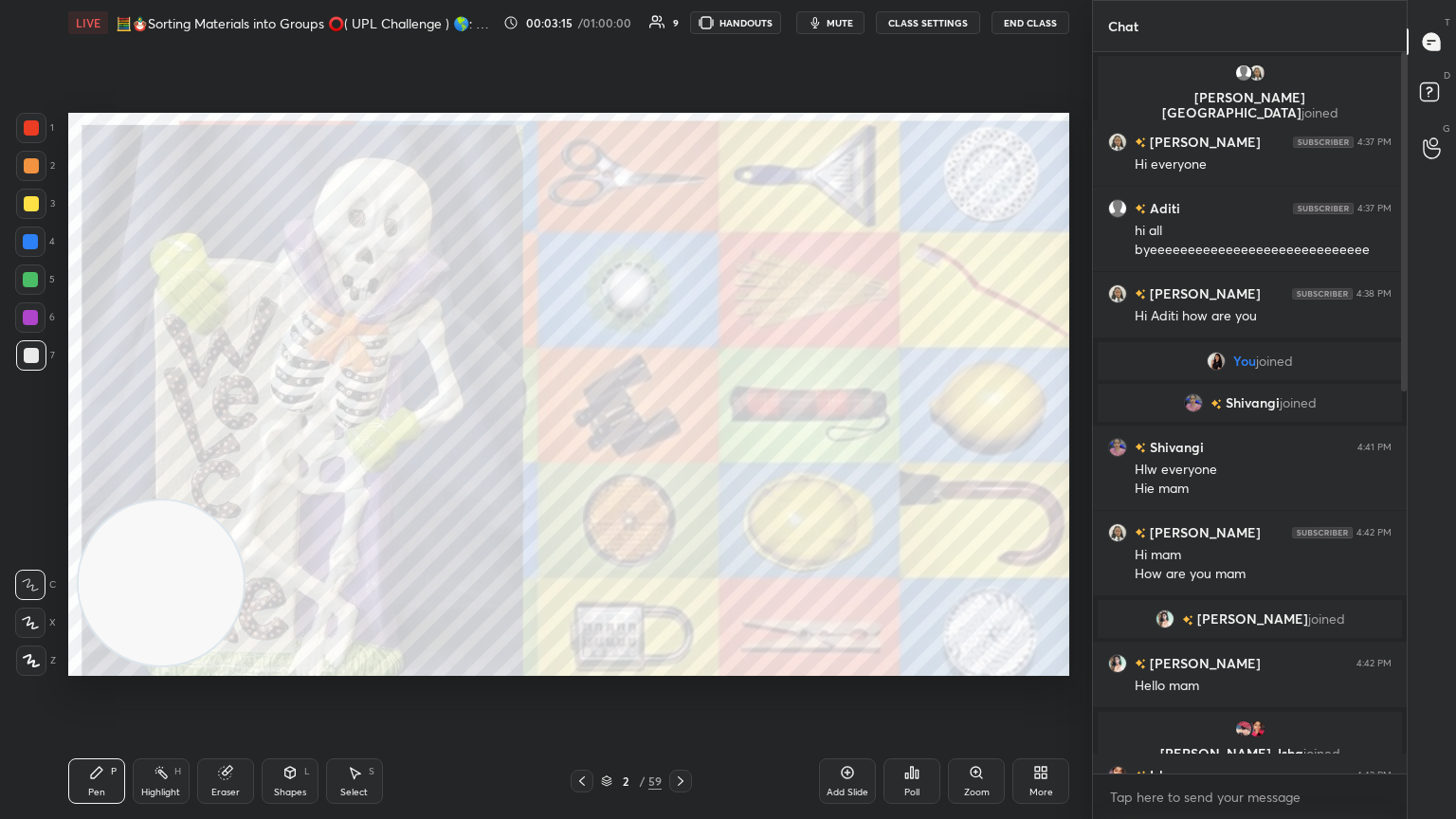 click at bounding box center (1401, 412) 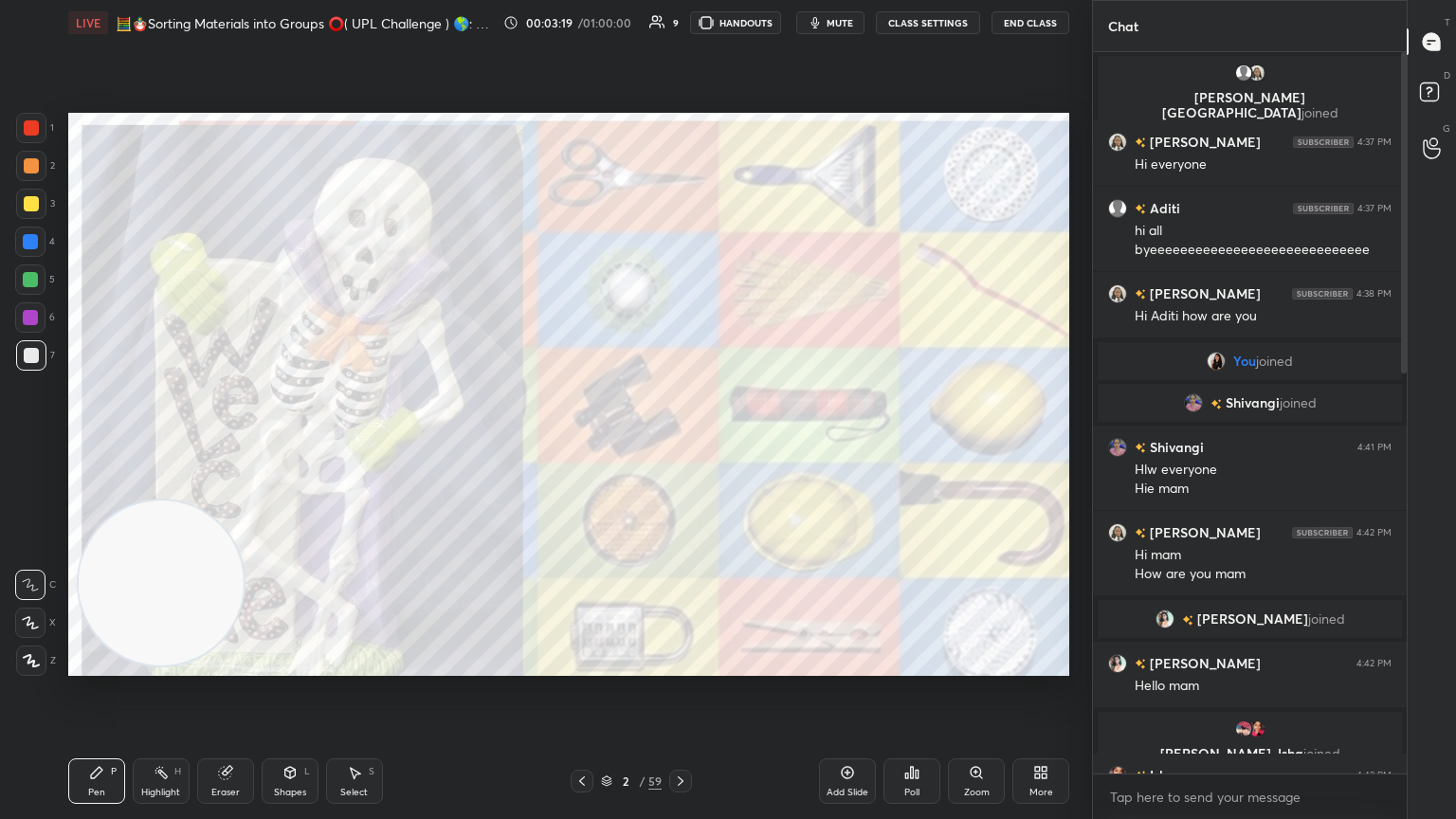 click 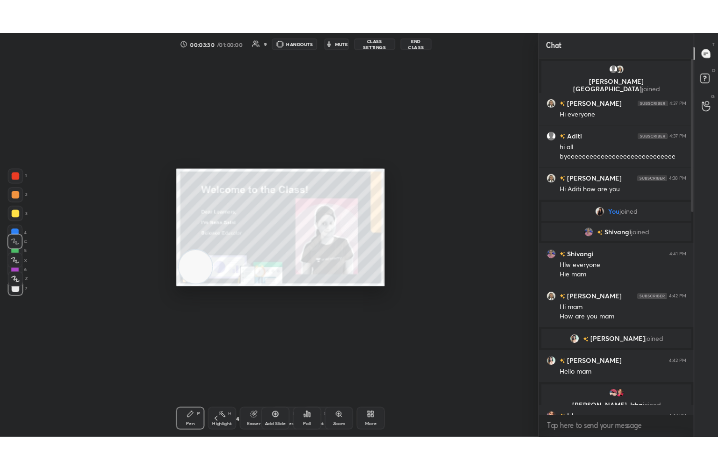 scroll, scrollTop: 342, scrollLeft: 528, axis: both 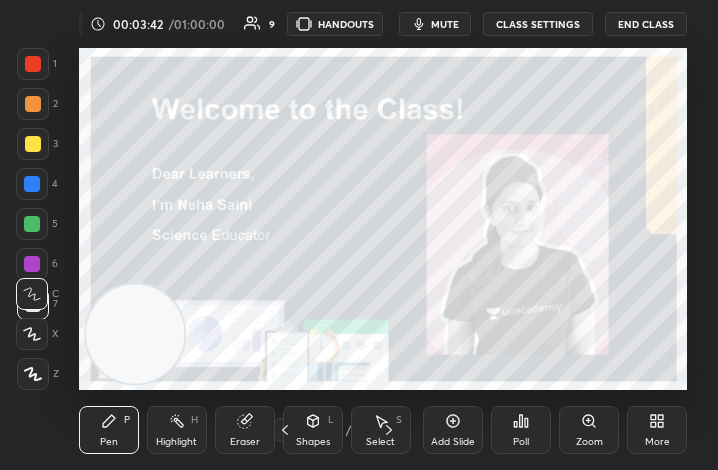 click on "More" at bounding box center [657, 430] 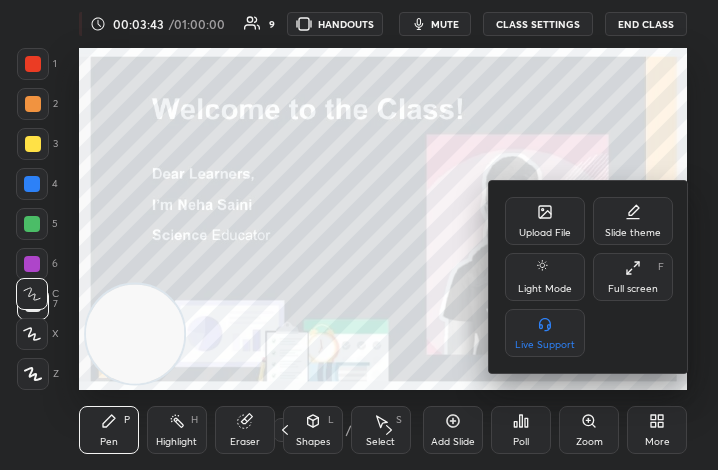click 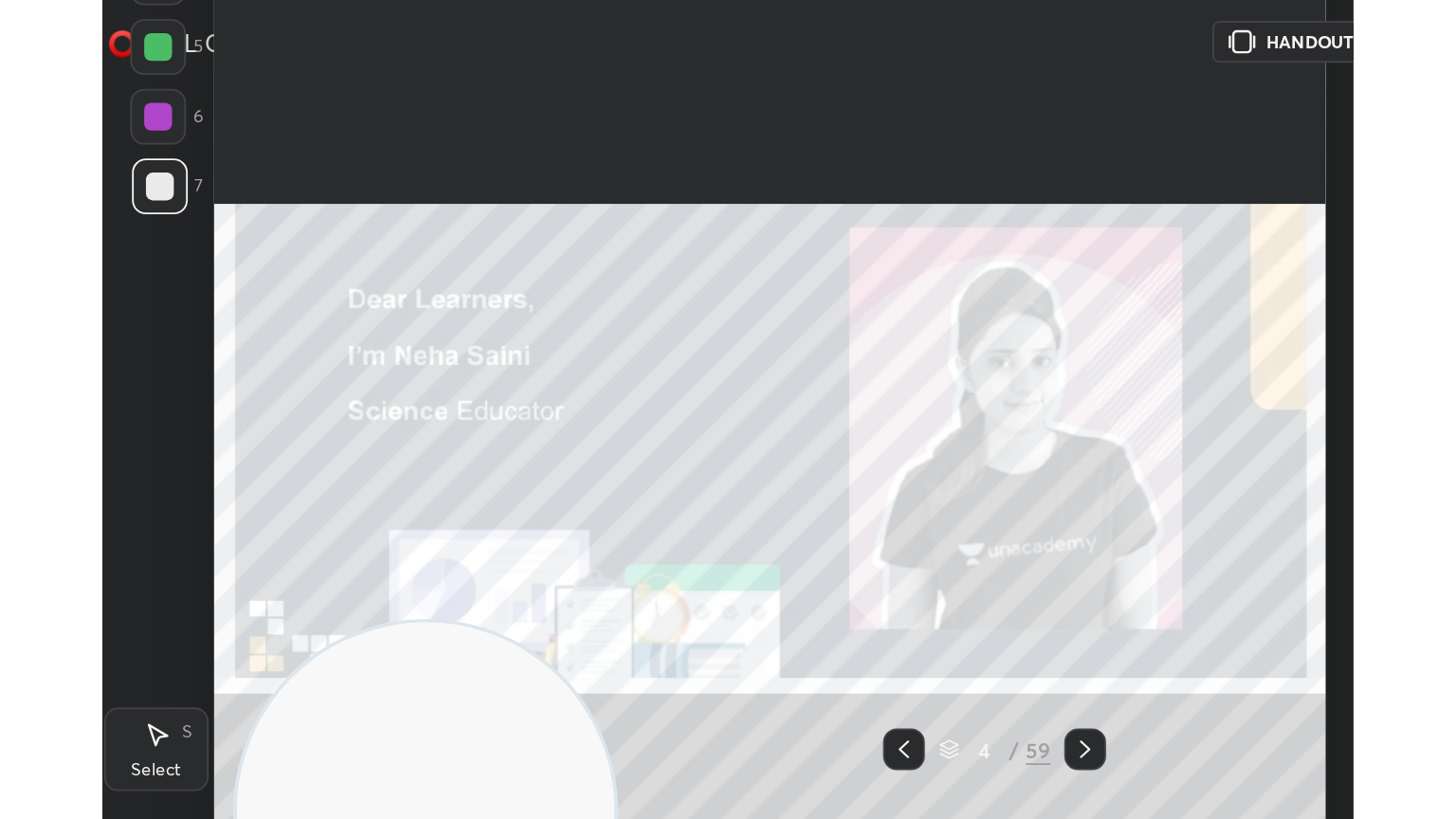 scroll, scrollTop: 94094, scrollLeft: 93487, axis: both 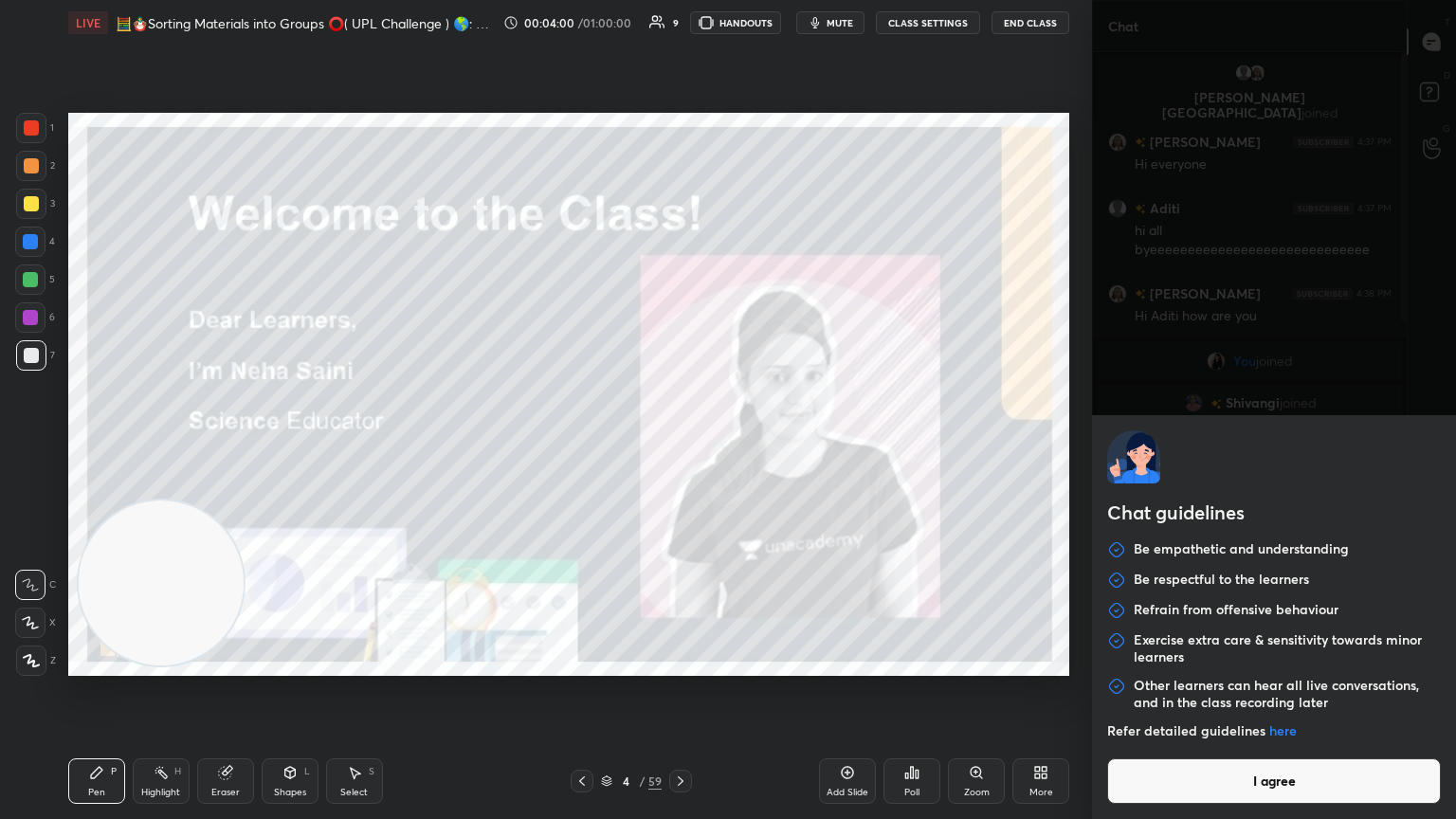 click on "1 2 3 4 5 6 7 C X Z C X Z E E Erase all   H H LIVE 🧮🪆Sorting Materials into Groups ⭕( UPL Challenge ) 🌎: NS01 💥 00:04:00 /  01:00:00 9 HANDOUTS mute CLASS SETTINGS End Class Setting up your live class Poll for   secs No correct answer Start poll Back 🧮🪆Sorting Materials into Groups ⭕( UPL Challenge ) 🌎: NS01 💥 Neha Saini Pen P Highlight H Eraser Shapes L Select S 4 / 59 Add Slide Poll Zoom More Chat Aditi, Jalaj  joined Jalaj 4:37 PM Hi everyone Aditi 4:37 PM hi all byeeeeeeeeeeeeeeeeeeeeeeeeeeeee Jalaj 4:38 PM Hi Aditi how are you You  joined Shivangi  joined Shivangi 4:41 PM Hlw everyone Hie mam Jalaj 4:42 PM Hi mam How are you mam Nency  joined Nency 4:42 PM Hello mam Deepanshi, Isha  joined Isha 4:43 PM Hlo mam Shivangi 4:43 PM Hie ishu hru Shreya  joined Isha 4:43 PM A very good evening mam Nency 4:43 PM How are you mam Shivangi 4:43 PM Hie shreya Isha 4:43 PM Hii shivu i am good hru Shivangi 4:43 PM Me too gud Isha 4:44 PM Shivu do u do fast Aarushi  joined Deepanshi 4:44 PM" at bounding box center (728, 410) 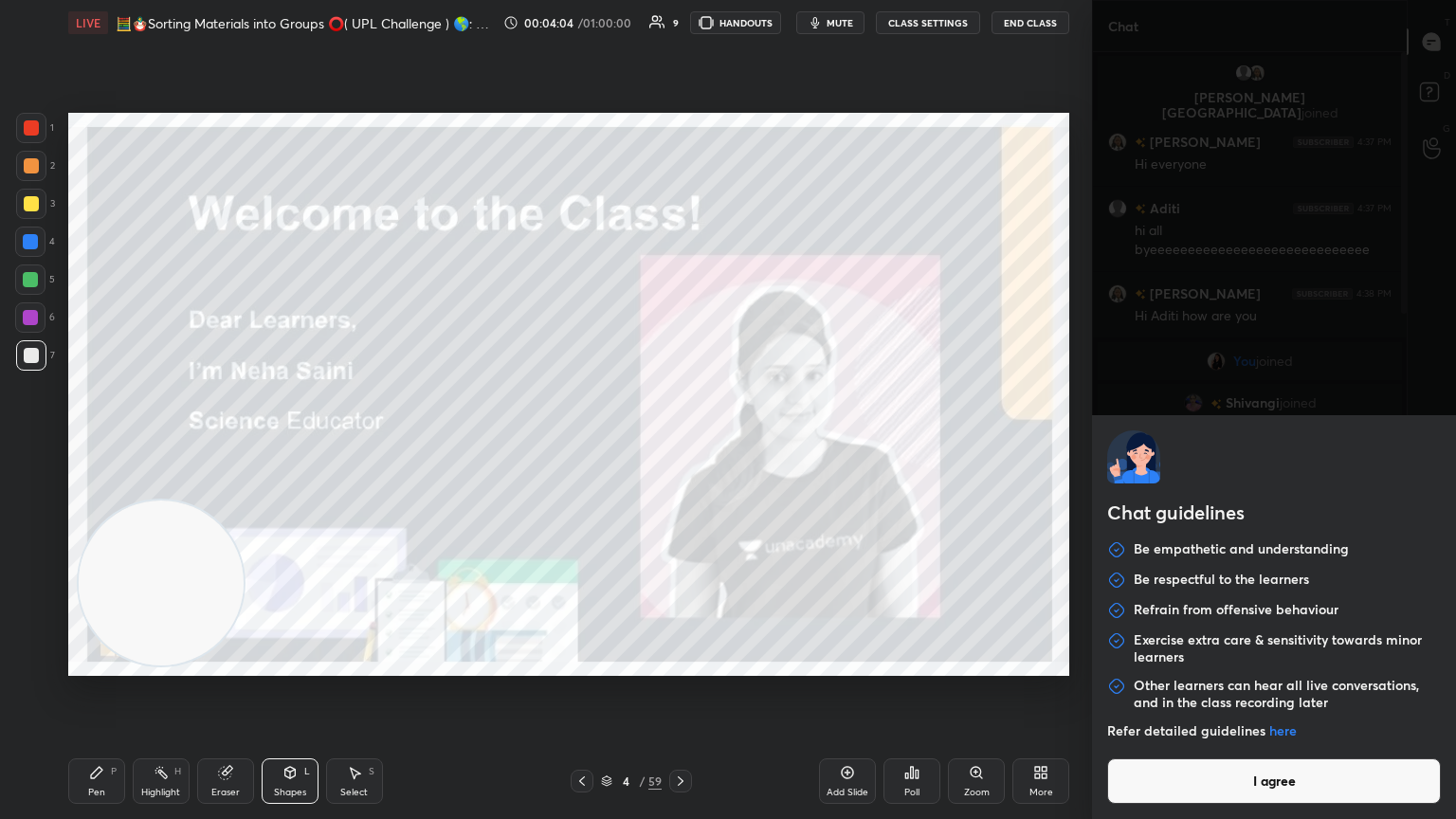 click on "I agree" at bounding box center (1274, 781) 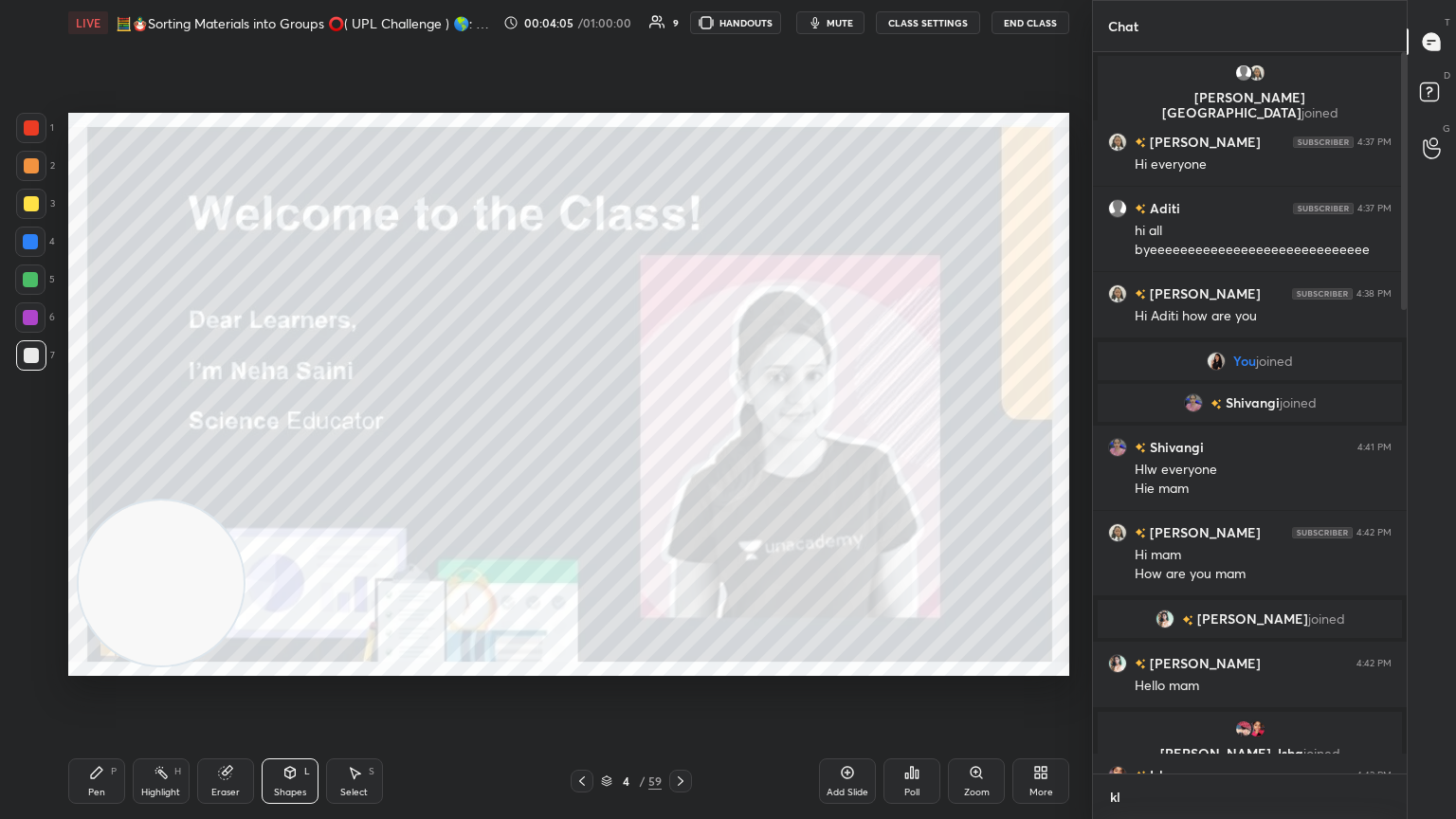 scroll, scrollTop: 716, scrollLeft: 308, axis: both 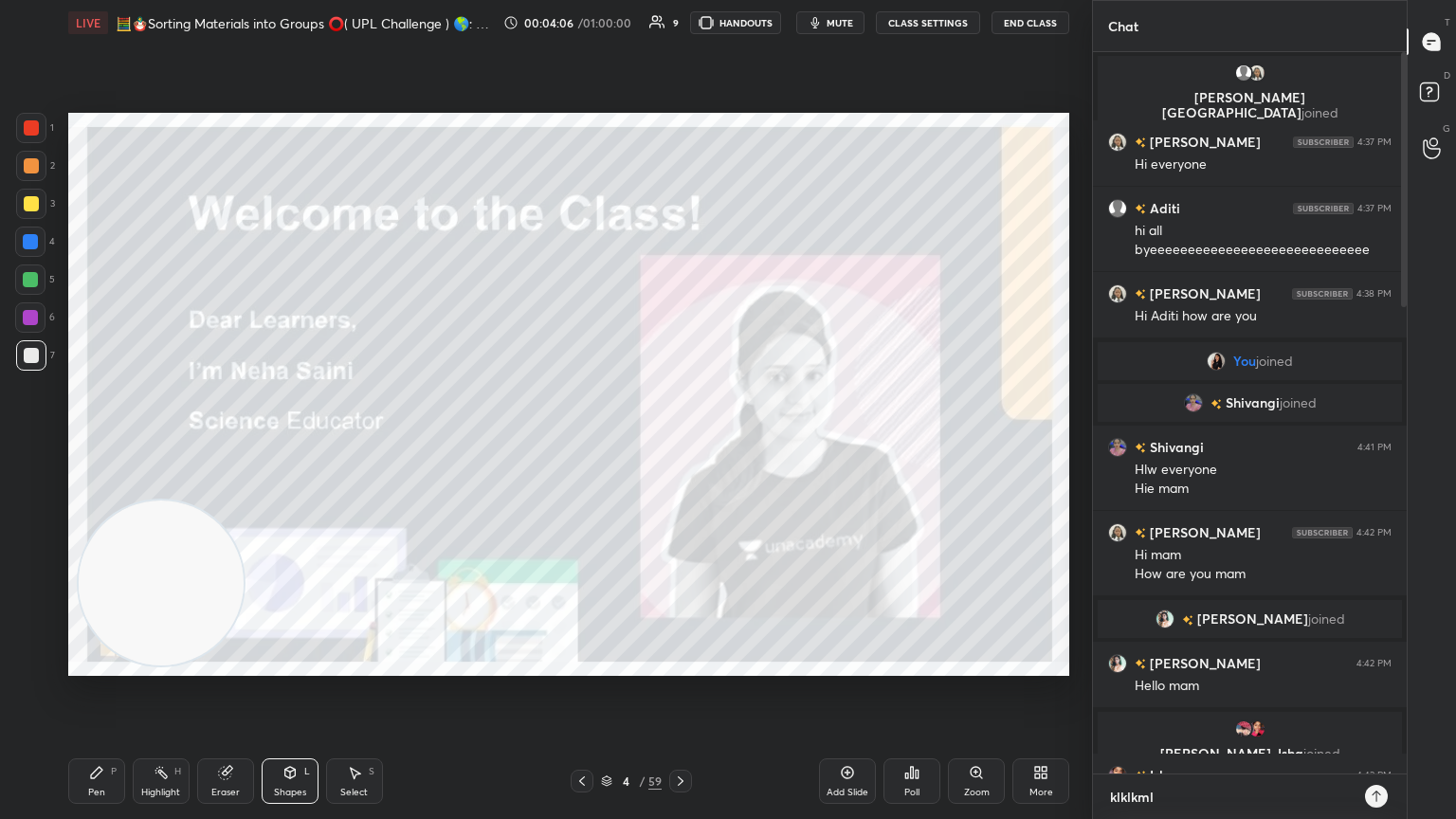 type on "klklkmlk" 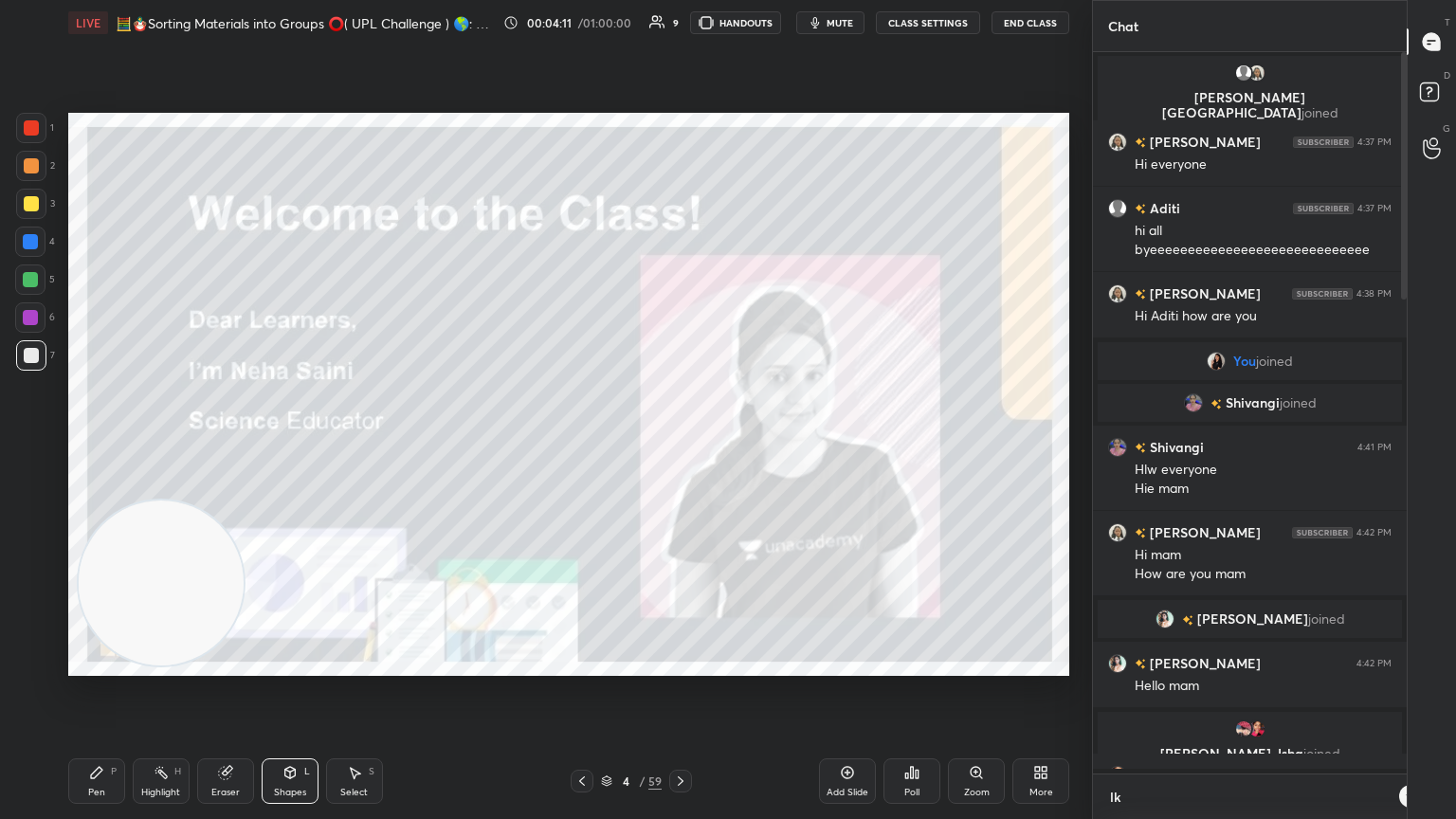 scroll, scrollTop: 716, scrollLeft: 308, axis: both 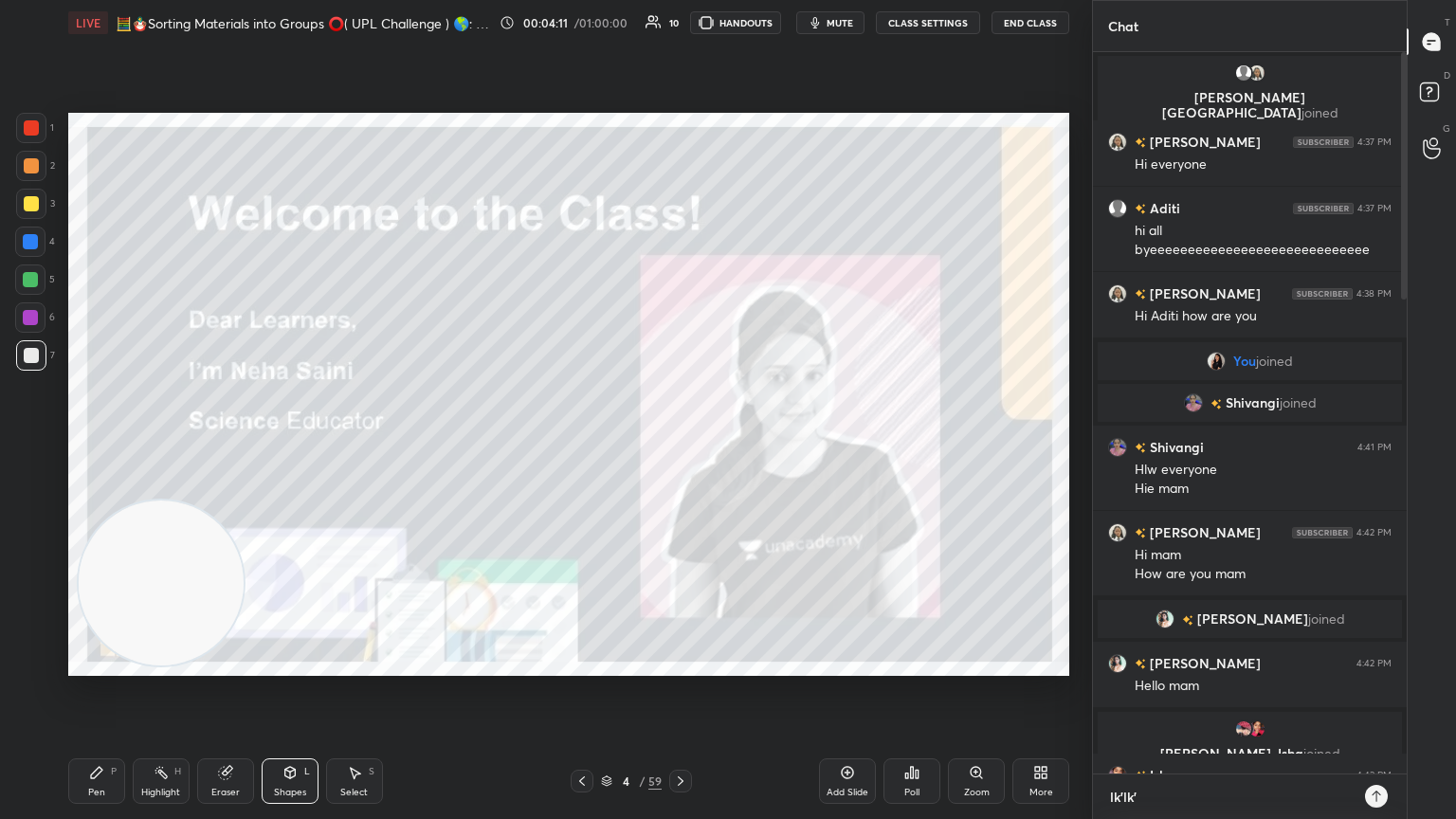 type on "lk'lk';" 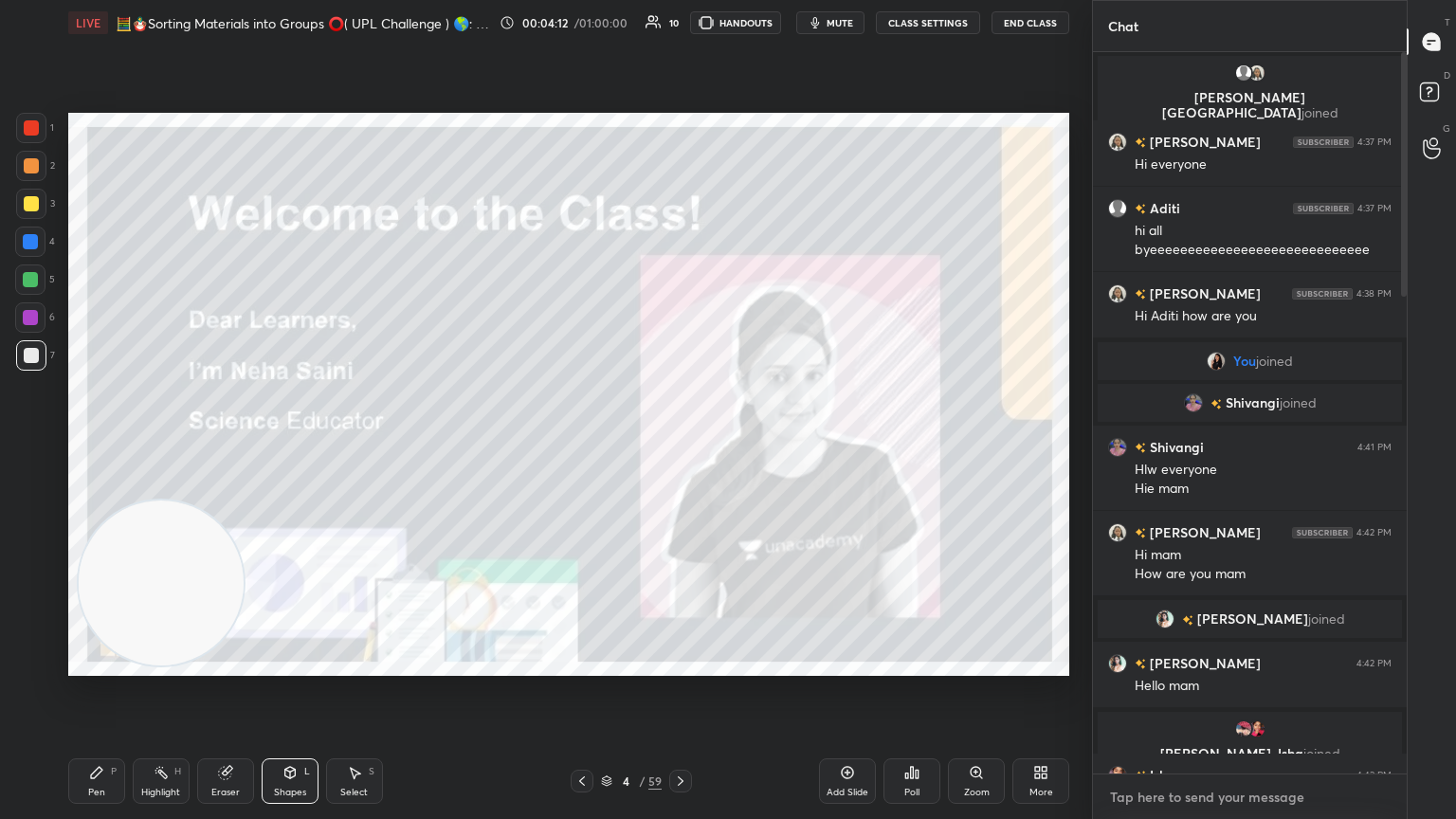 type on "," 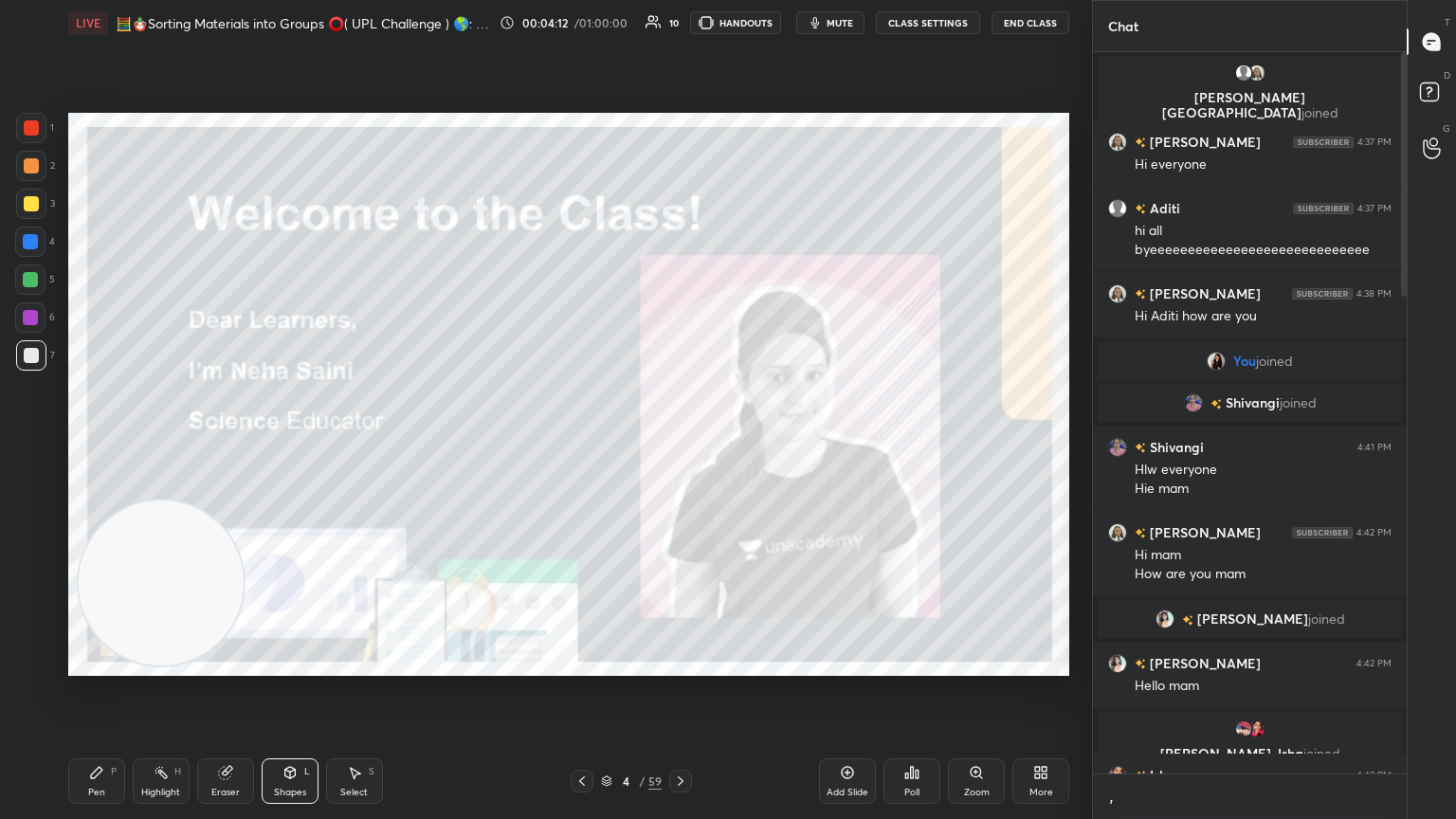 scroll, scrollTop: 716, scrollLeft: 308, axis: both 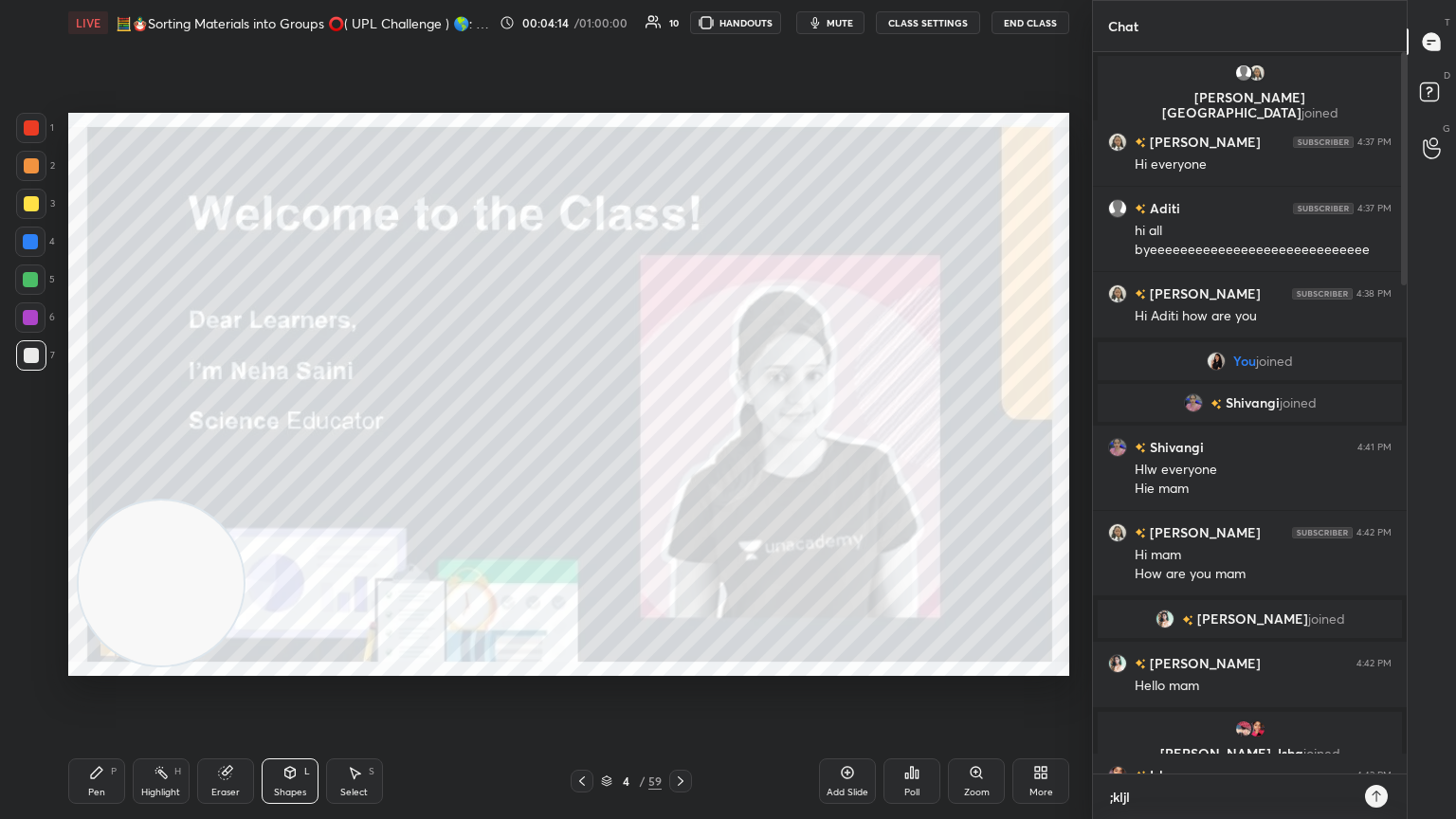 type on ";kljl;" 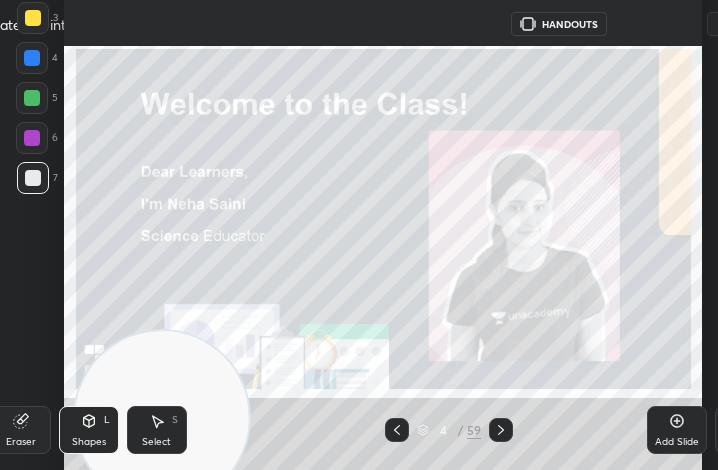 scroll, scrollTop: 342, scrollLeft: 523, axis: both 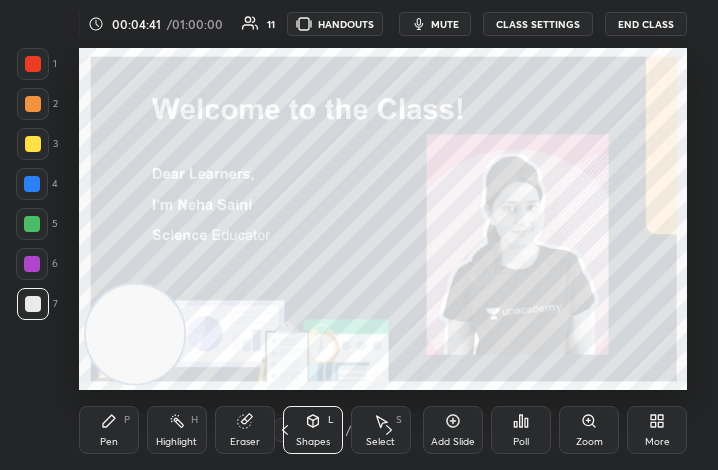 click on "More" at bounding box center [657, 442] 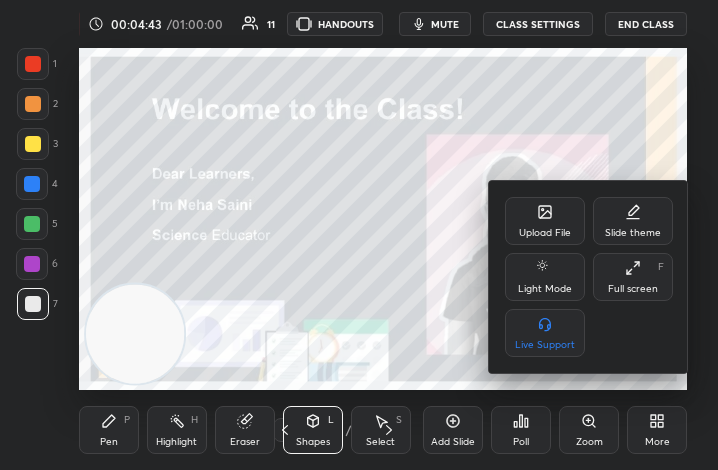 click on "Upload File" at bounding box center [545, 221] 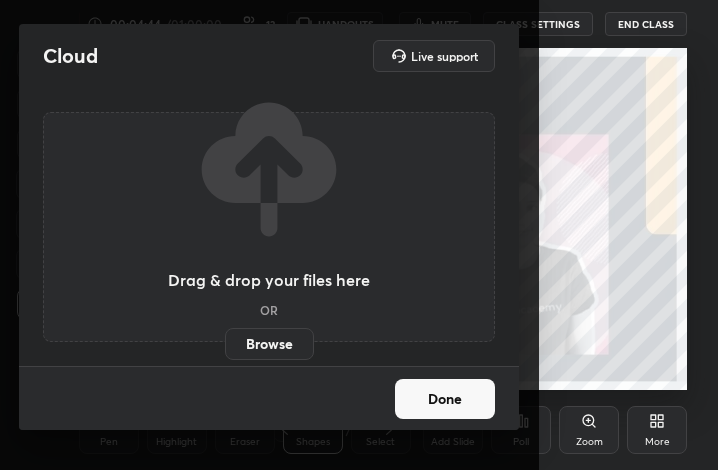 click on "Browse" at bounding box center [269, 344] 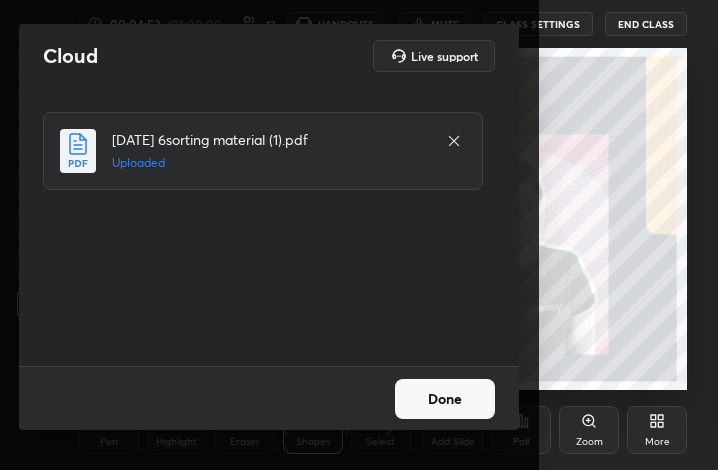 click on "Done" at bounding box center [445, 399] 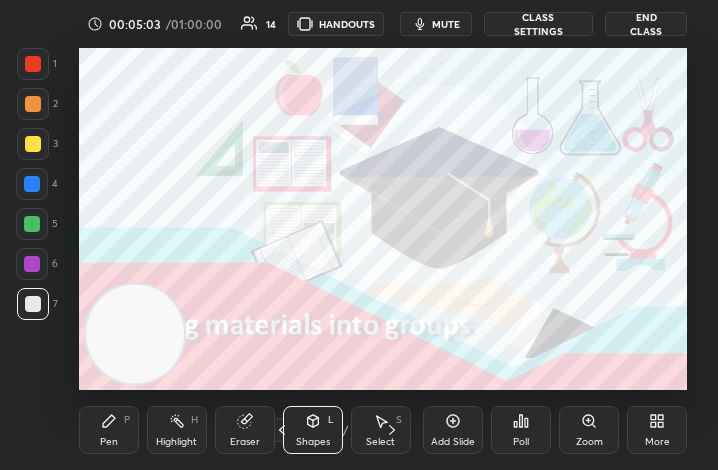 click on "More" at bounding box center [657, 430] 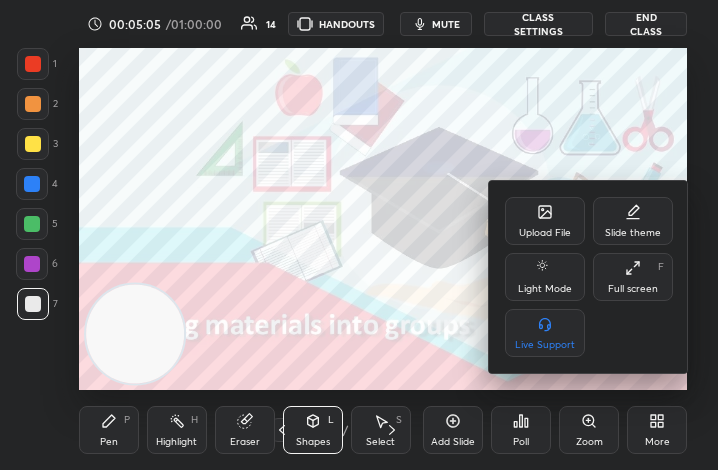 click on "Full screen F" at bounding box center [633, 277] 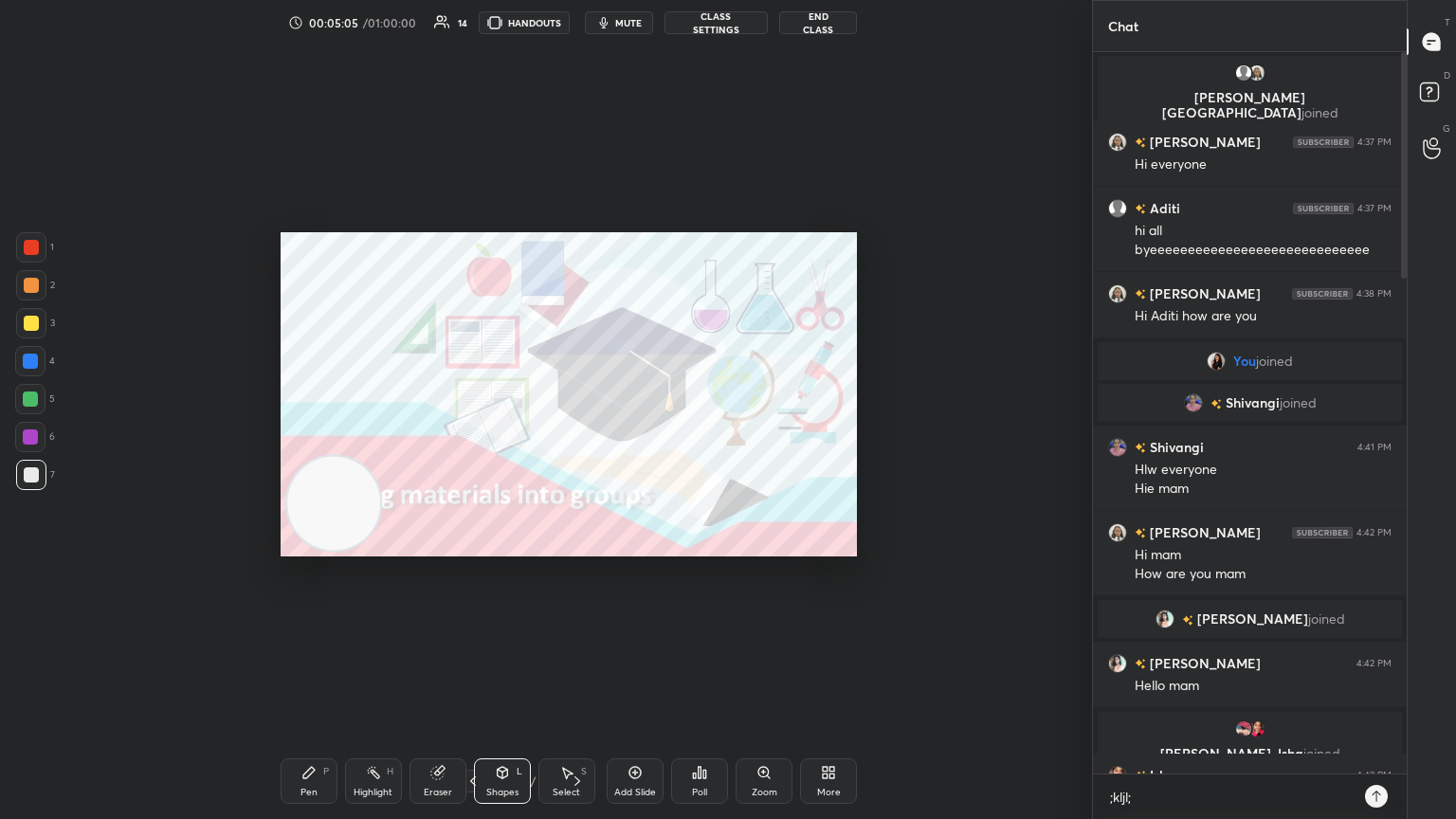 scroll, scrollTop: 94094, scrollLeft: 93465, axis: both 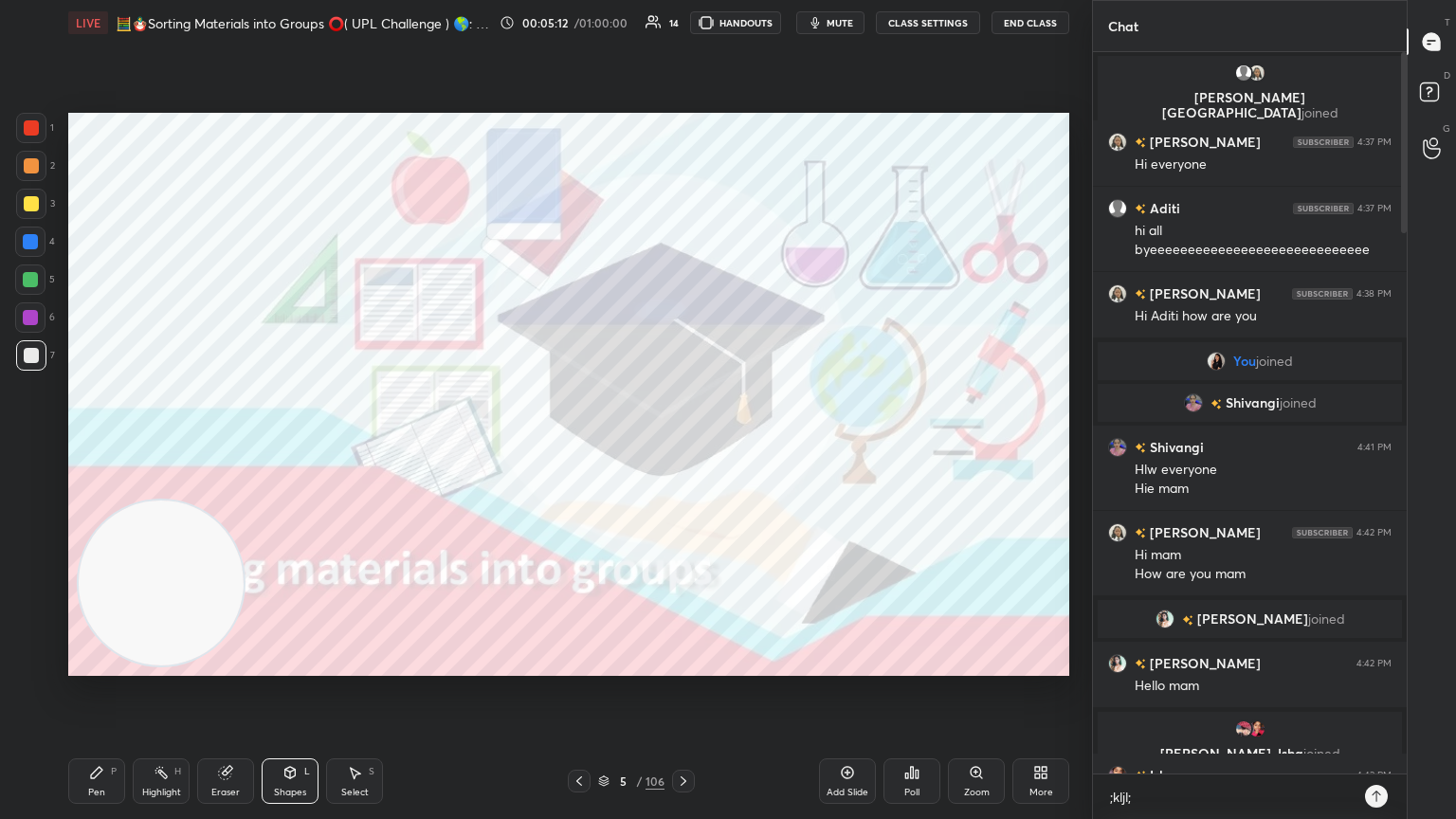 click on "End Class" at bounding box center (1030, 23) 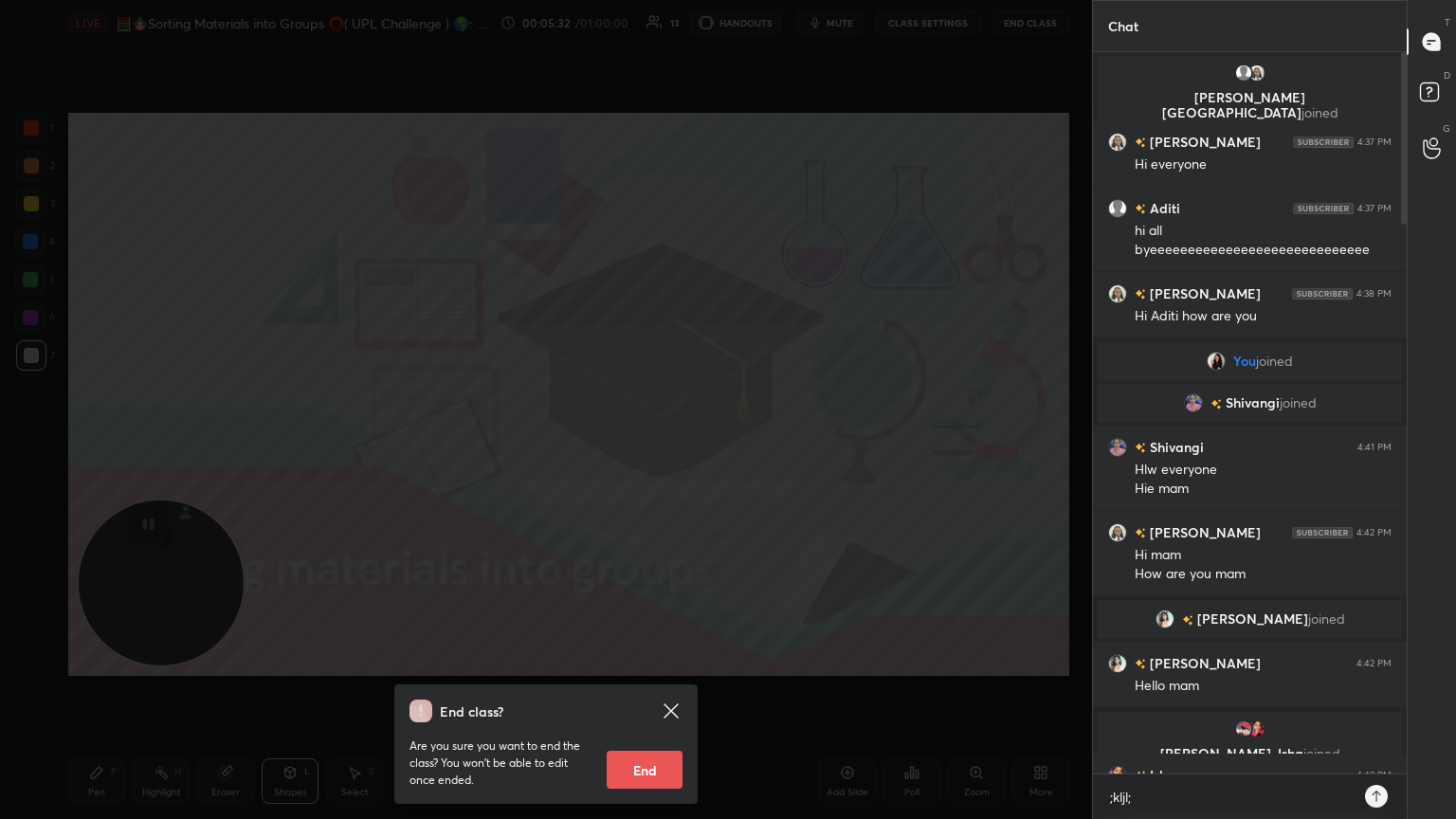 click on "End class? Are you sure you want to end the class? You won’t be able to edit once ended. End" at bounding box center (546, 410) 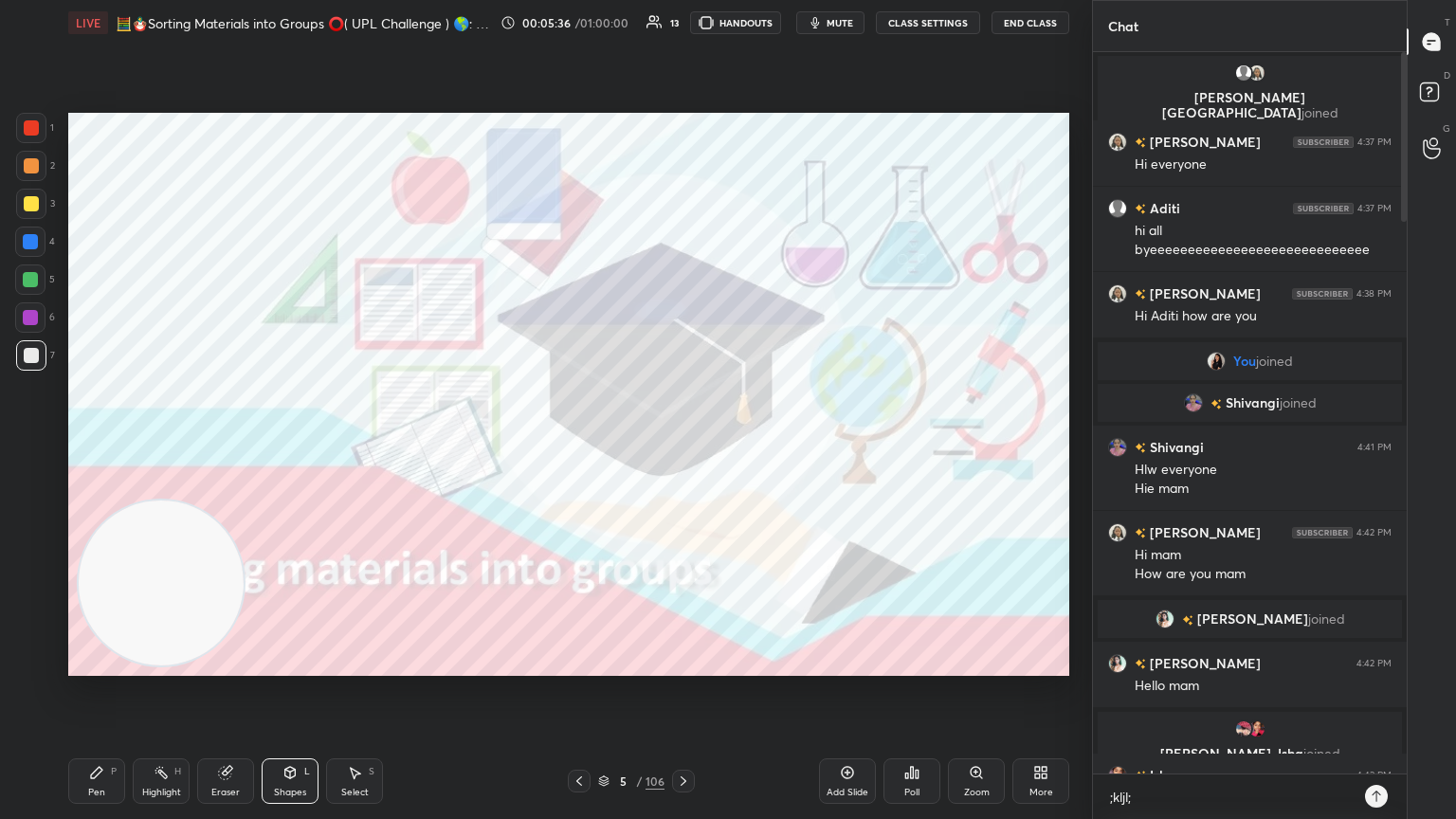 click at bounding box center [1376, 796] 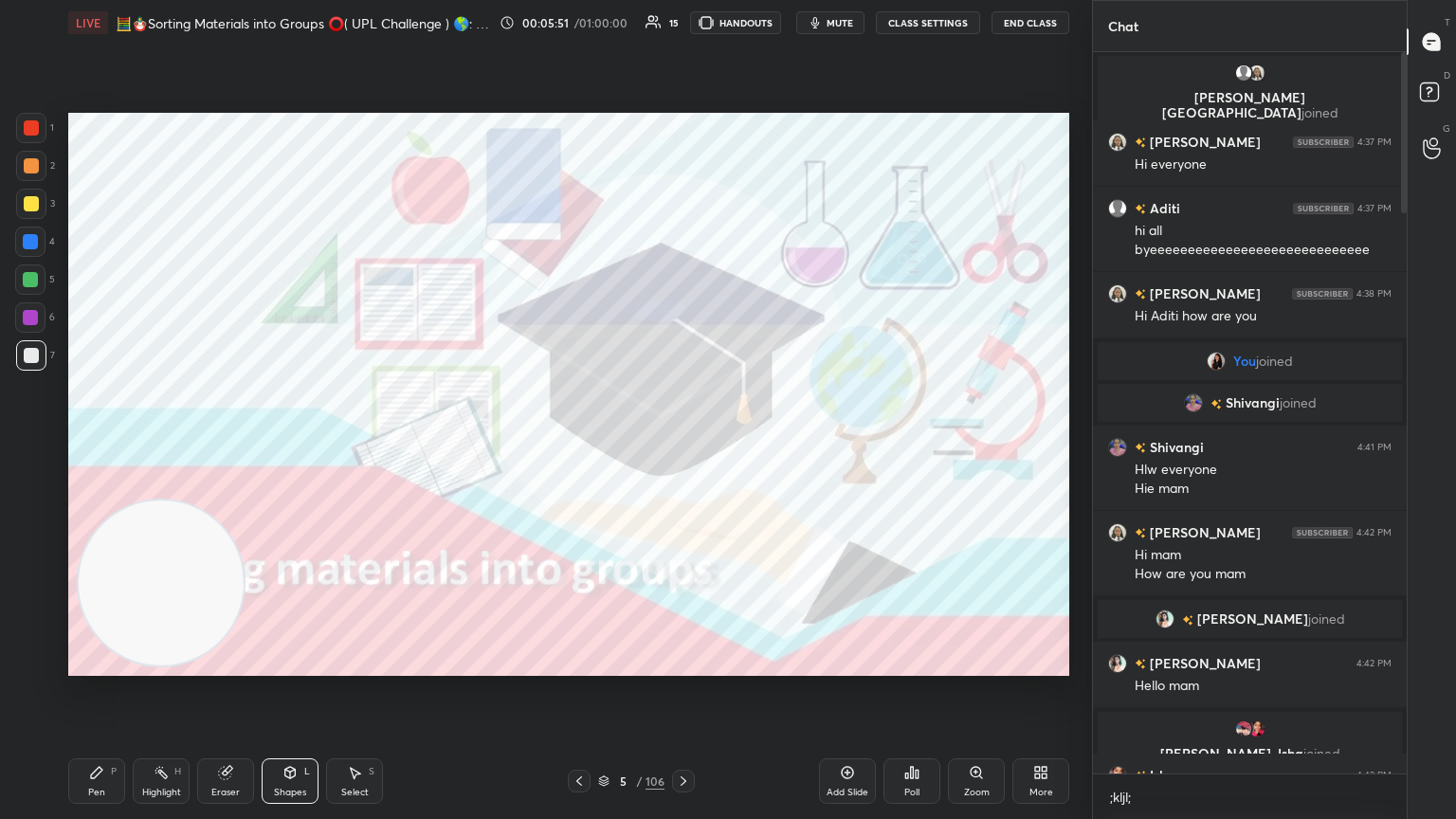 click on "joined" at bounding box center (1326, 619) 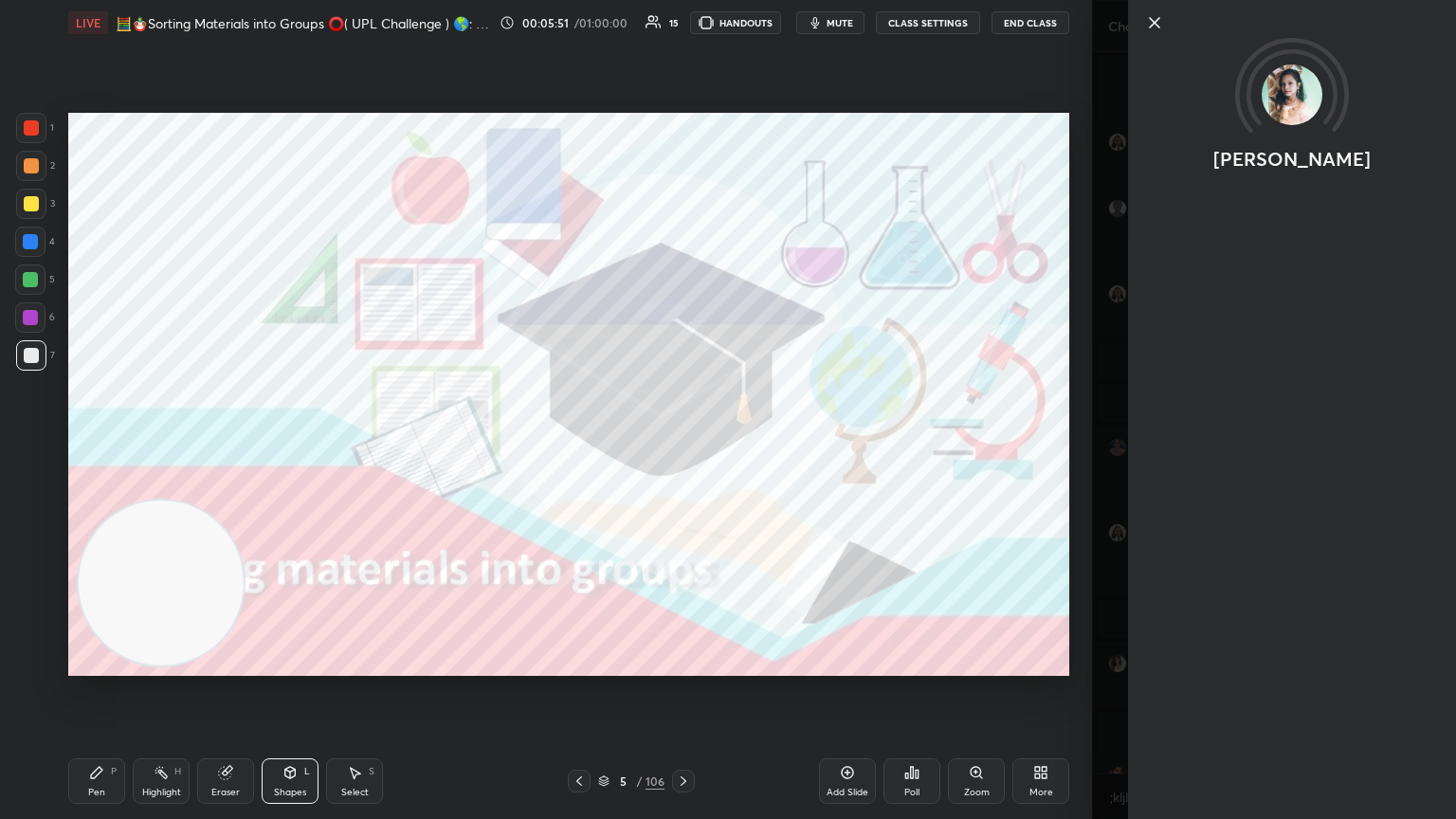 click on "Nency" at bounding box center [1274, 410] 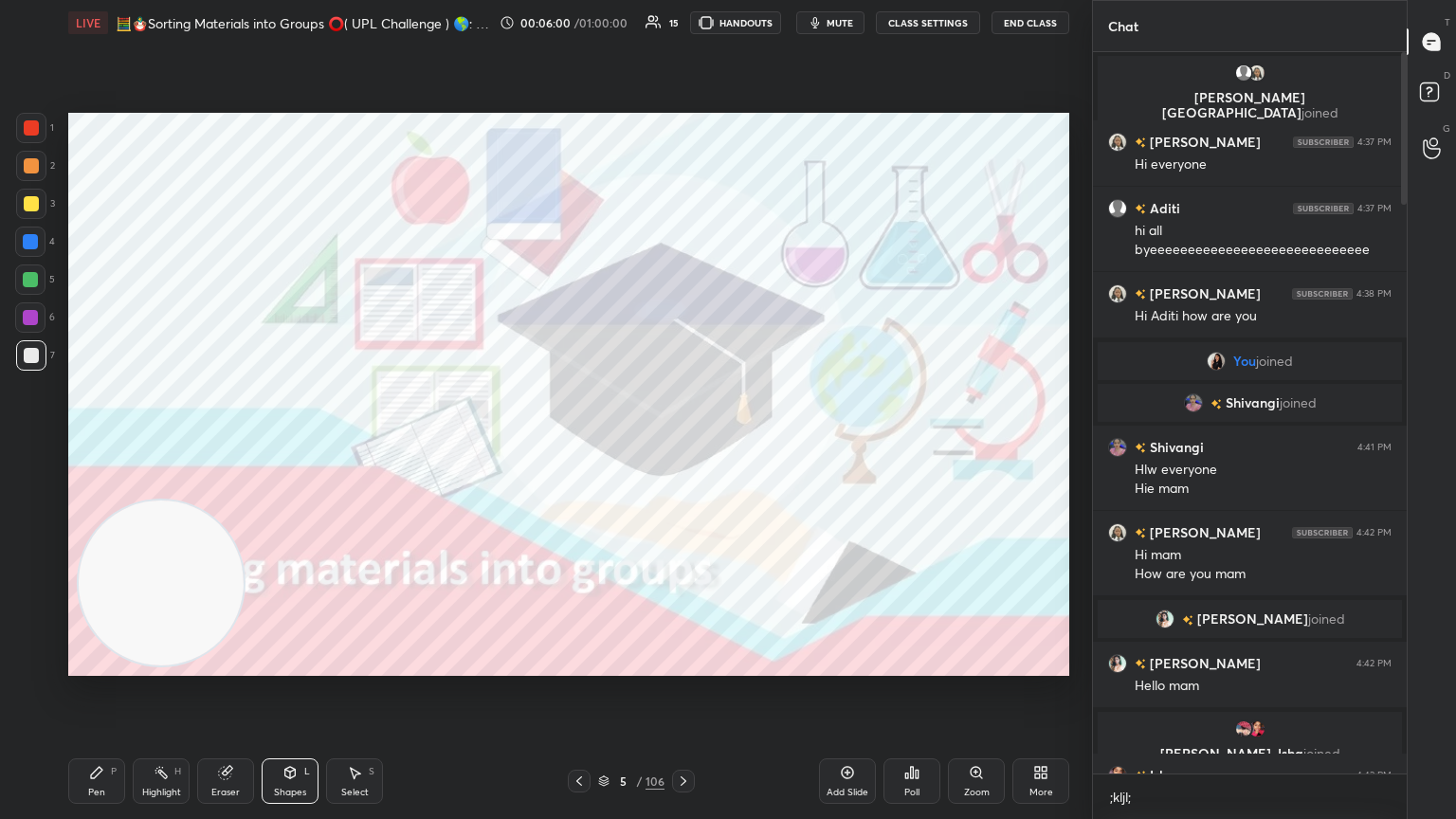 click 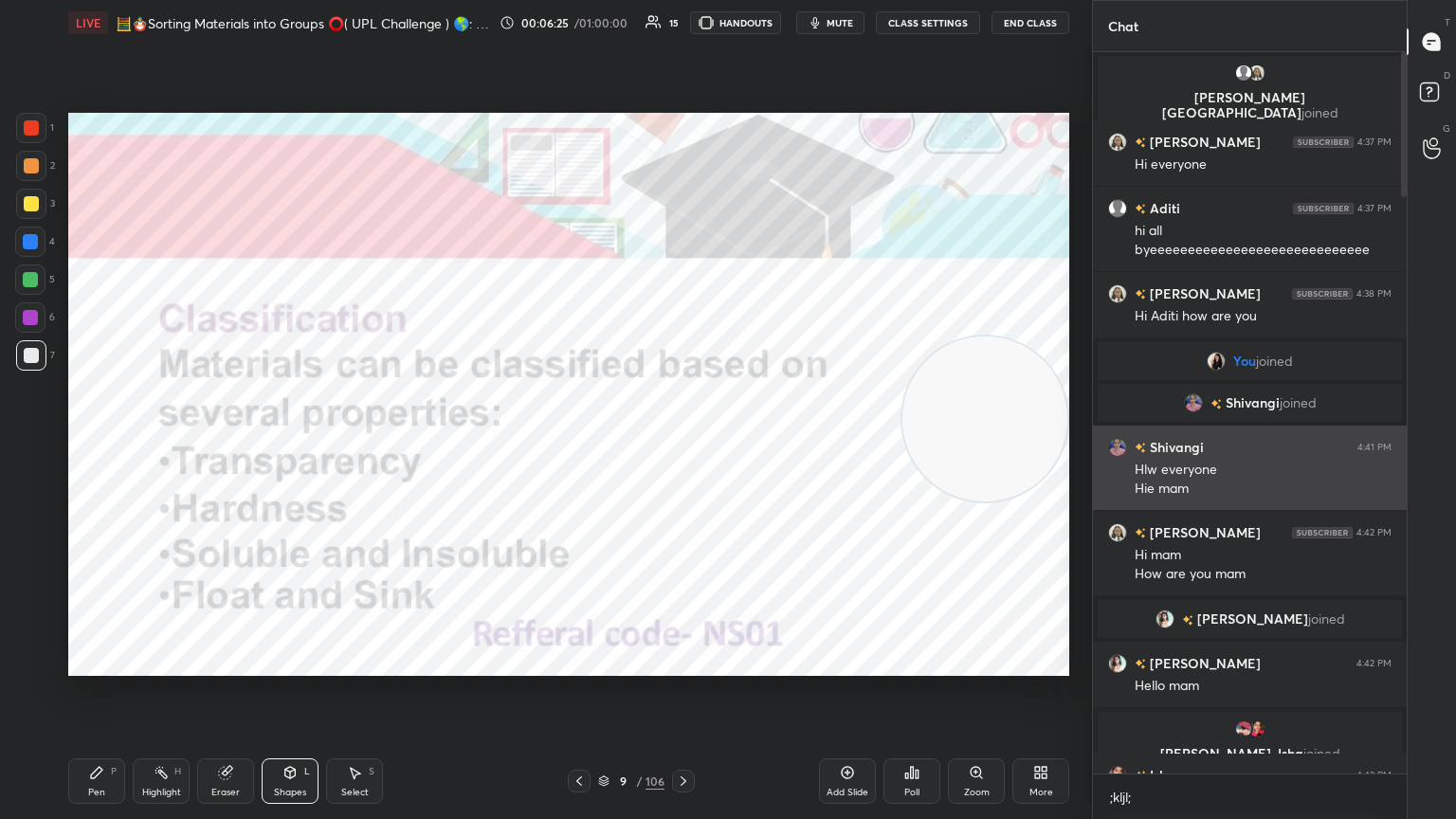 drag, startPoint x: 204, startPoint y: 588, endPoint x: 1258, endPoint y: 451, distance: 1062.866 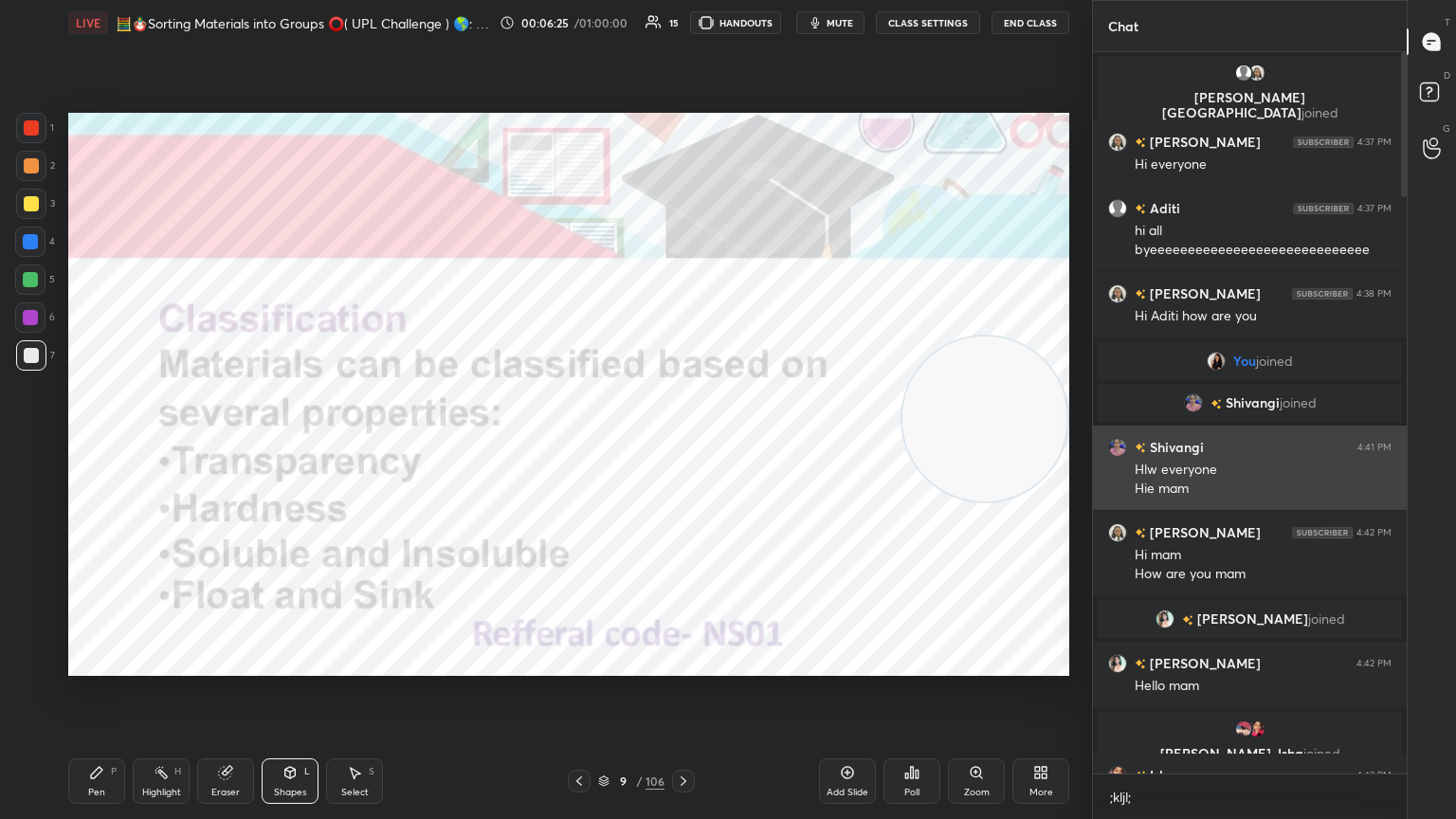 click on "1 2 3 4 5 6 7 C X Z C X Z E E Erase all   H H LIVE 🧮🪆Sorting Materials into Groups ⭕( UPL Challenge ) 🌎: NS01 💥 00:06:25 /  01:00:00 15 HANDOUTS mute CLASS SETTINGS End Class Setting up your live class Poll for   secs No correct answer Start poll Back 🧮🪆Sorting Materials into Groups ⭕( UPL Challenge ) 🌎: NS01 💥 Neha Saini Pen P Highlight H Eraser Shapes L Select S 9 / 106 Add Slide Poll Zoom More Chat Aditi, Jalaj  joined Jalaj 4:37 PM Hi everyone Aditi 4:37 PM hi all byeeeeeeeeeeeeeeeeeeeeeeeeeeeee Jalaj 4:38 PM Hi Aditi how are you You  joined Shivangi  joined Shivangi 4:41 PM Hlw everyone Hie mam Jalaj 4:42 PM Hi mam How are you mam Nency  joined Nency 4:42 PM Hello mam Deepanshi, Isha  joined Isha 4:43 PM Hlo mam Shivangi 4:43 PM Hie ishu hru Shreya  joined Isha 4:43 PM A very good evening mam Nency 4:43 PM How are you mam Shivangi 4:43 PM Hie shreya Isha 4:43 PM Hii shivu i am good hru Shivangi 4:43 PM Me too gud Isha 4:44 PM Shivu do u do fast Aarushi  joined Deepanshi Enable" at bounding box center [728, 410] 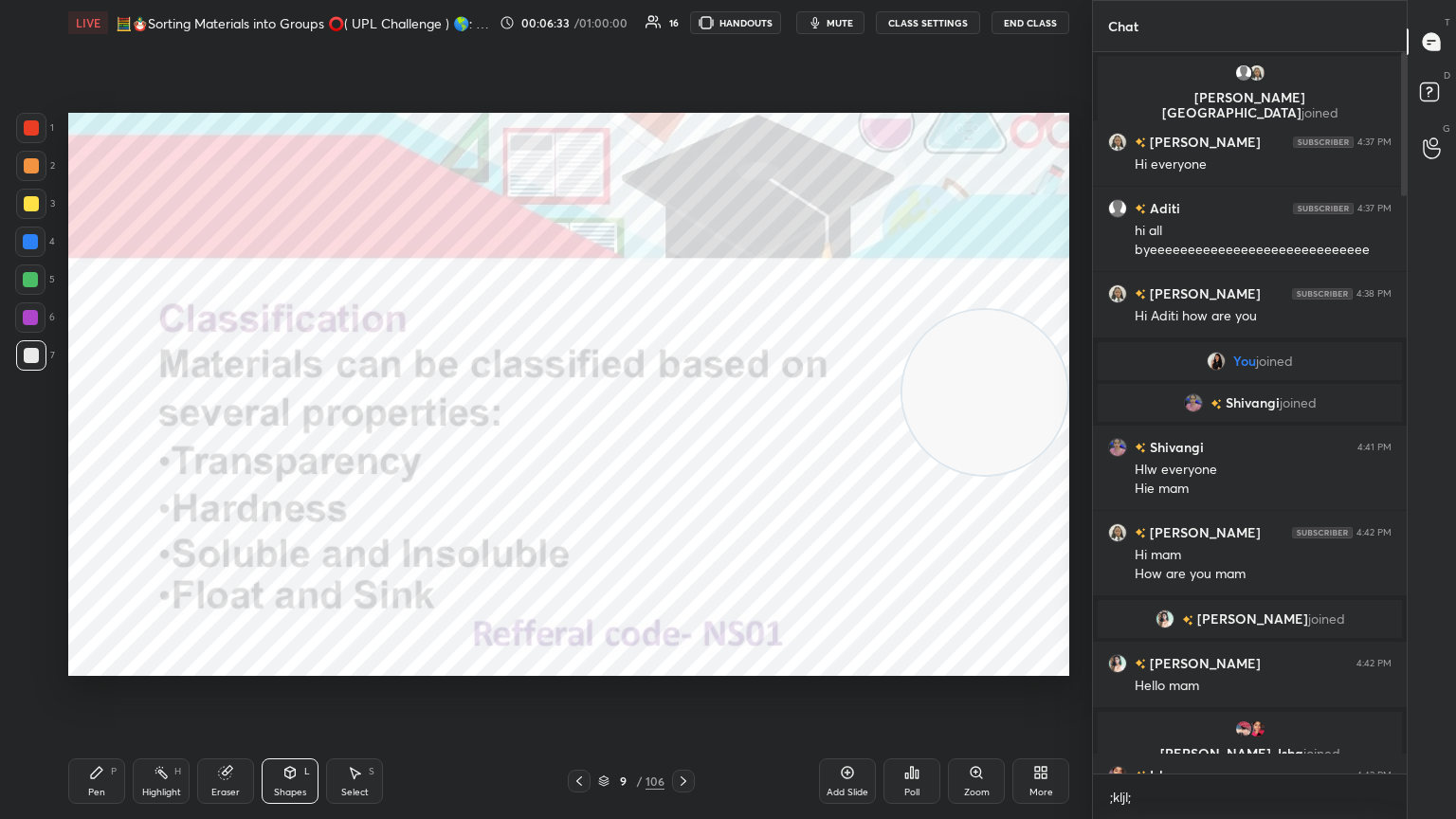 click on ";kljl; x" at bounding box center [1249, 796] 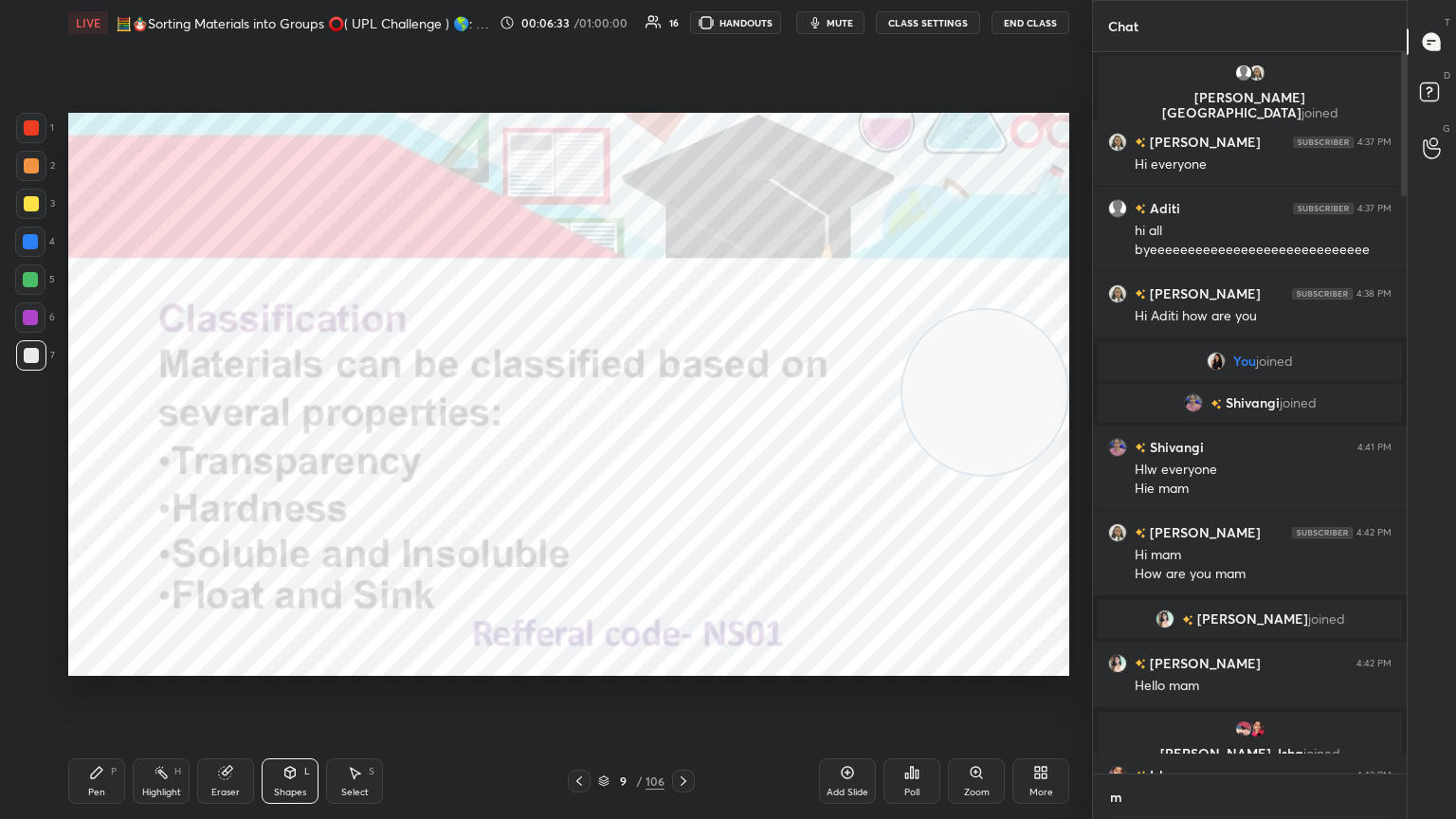 scroll, scrollTop: 716, scrollLeft: 308, axis: both 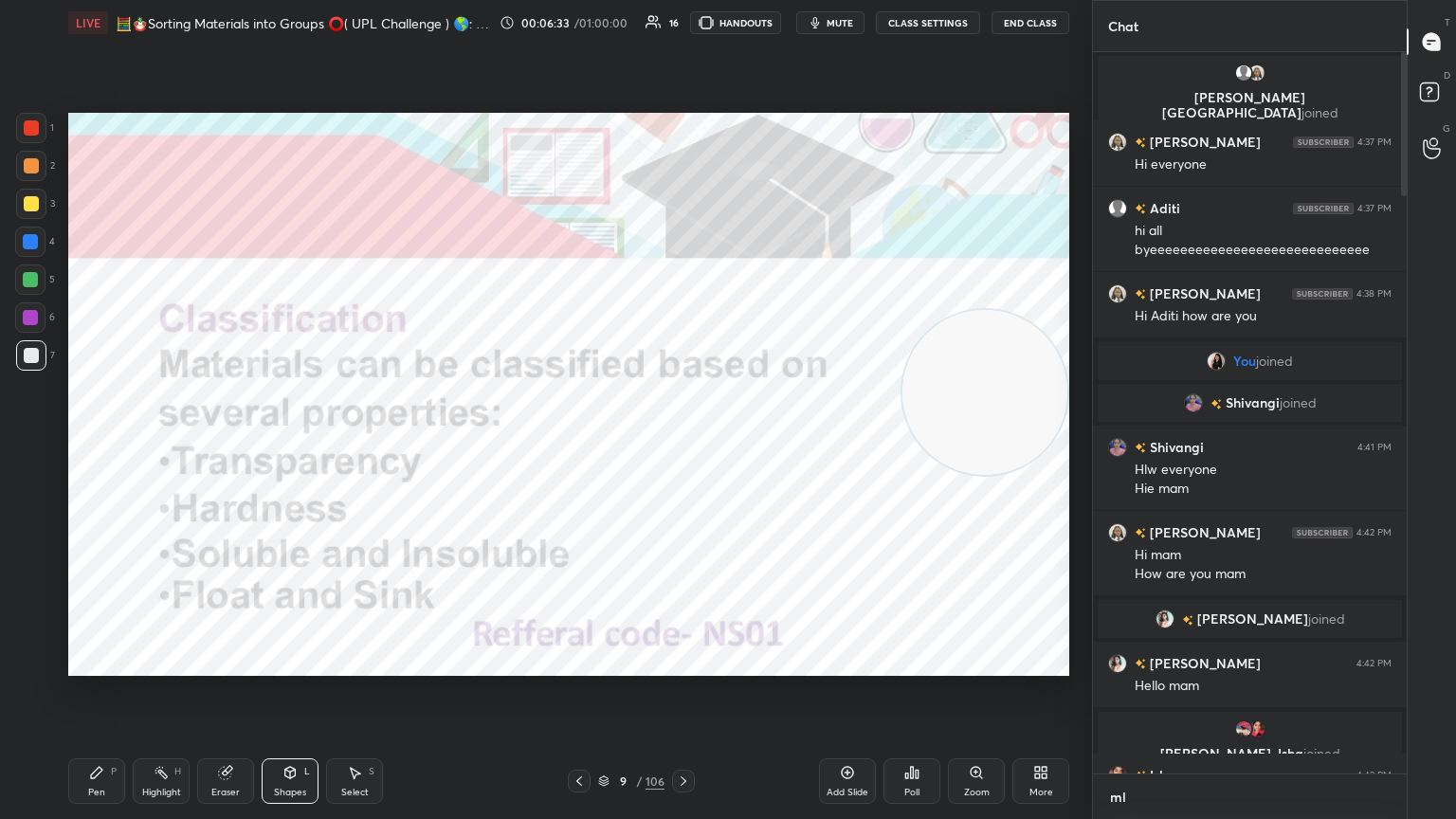 type on "mlk" 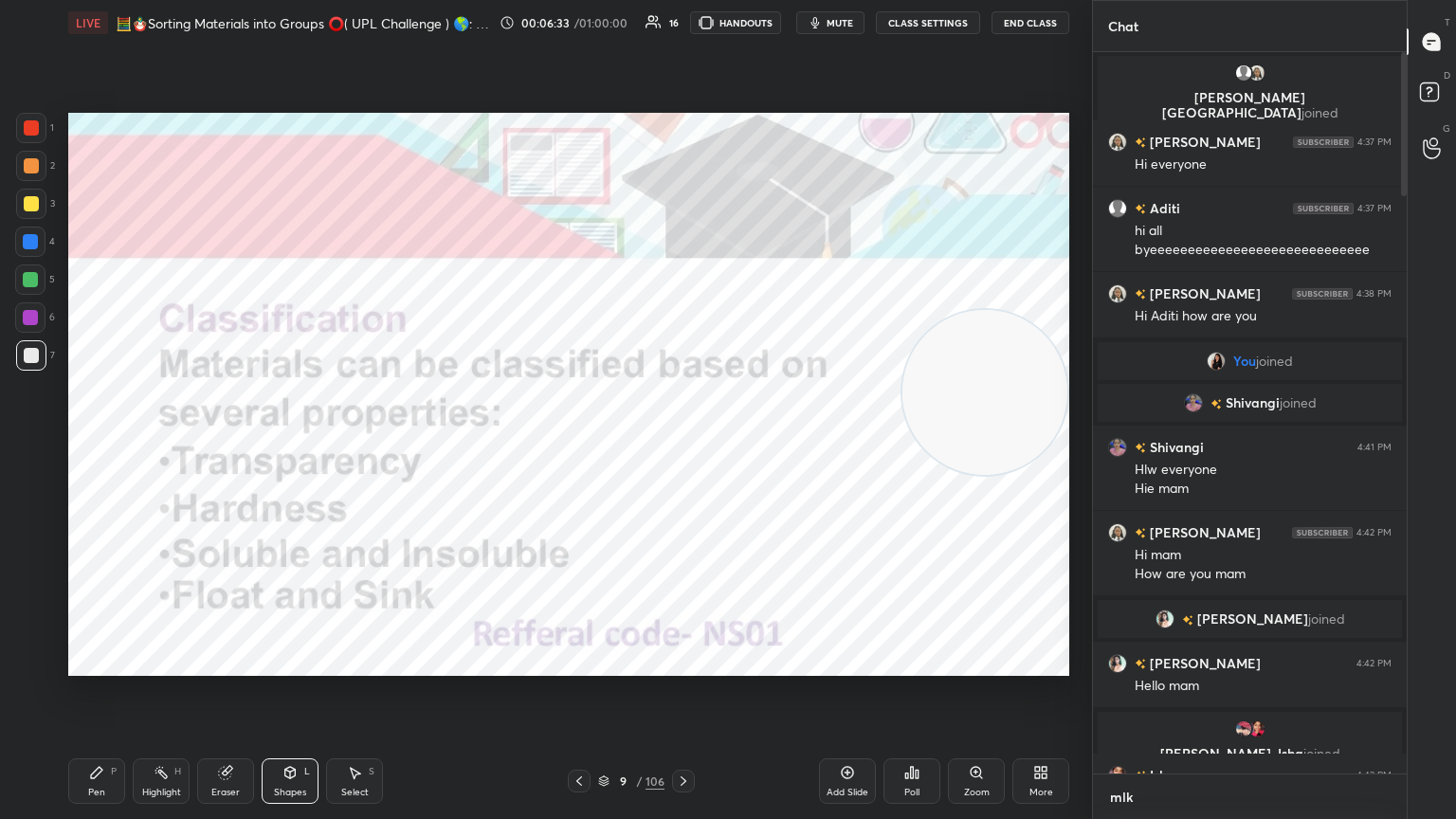 scroll, scrollTop: 6, scrollLeft: 6, axis: both 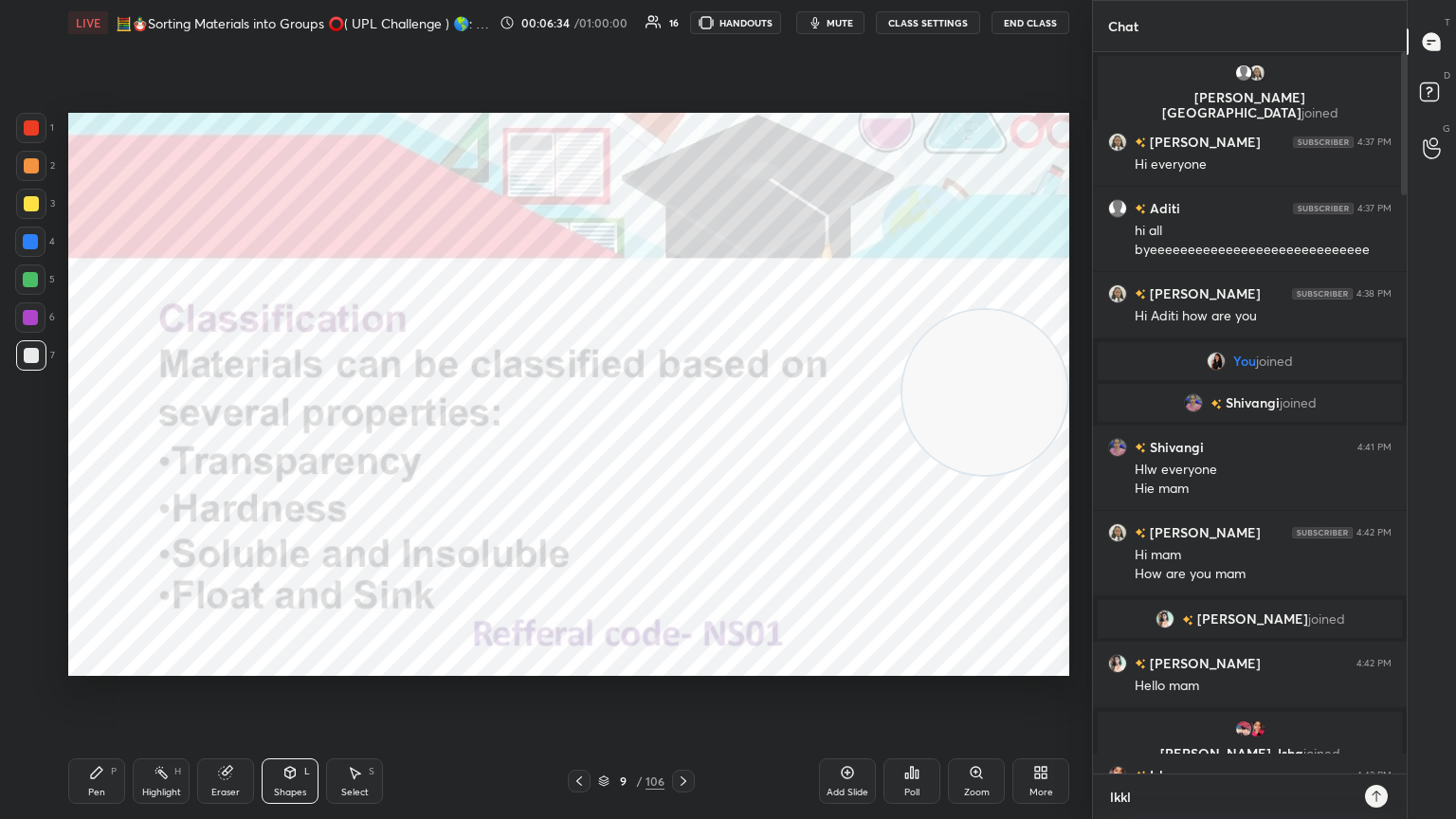 type on "lkklm" 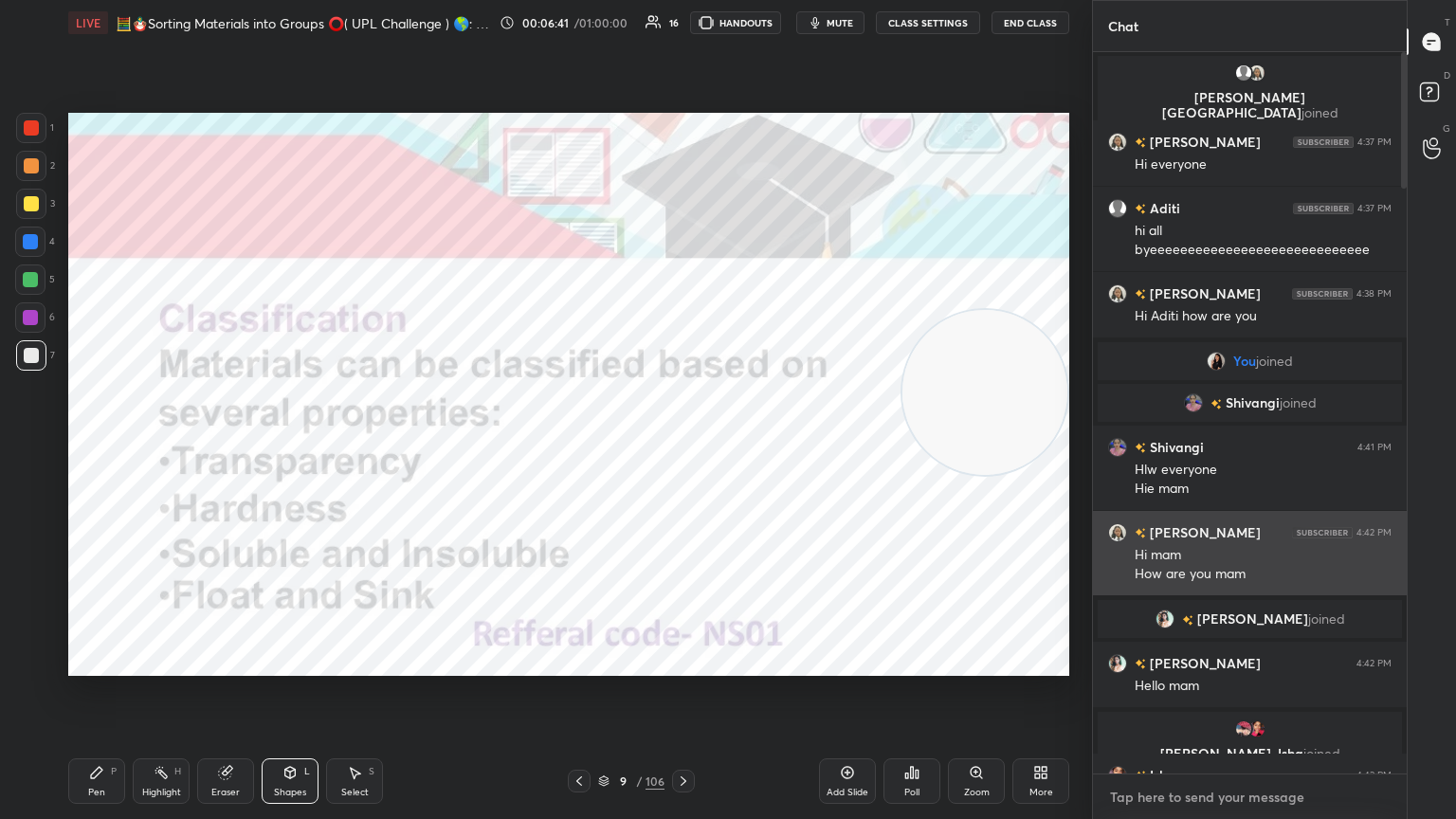 scroll, scrollTop: 678, scrollLeft: 308, axis: both 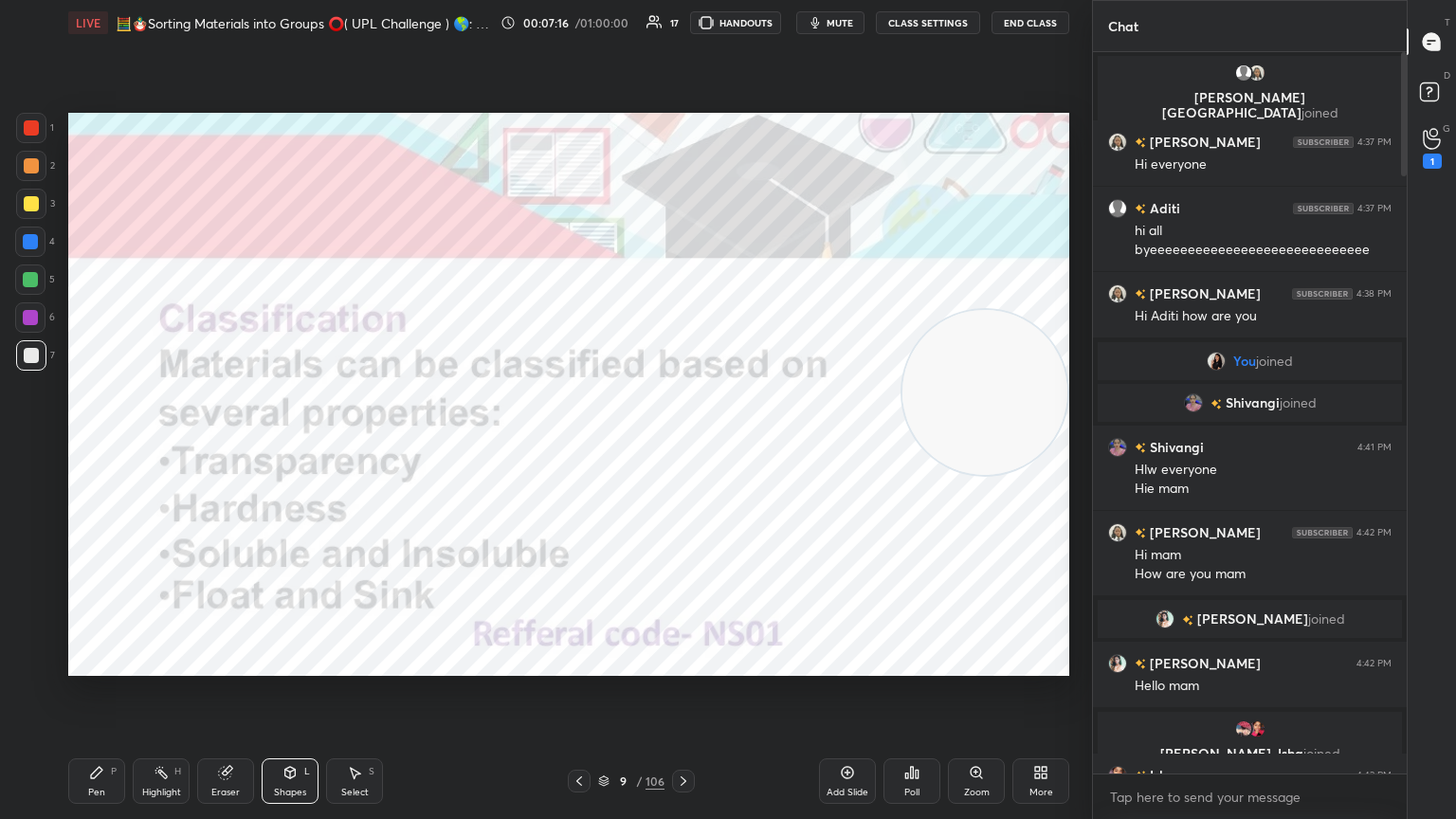 click 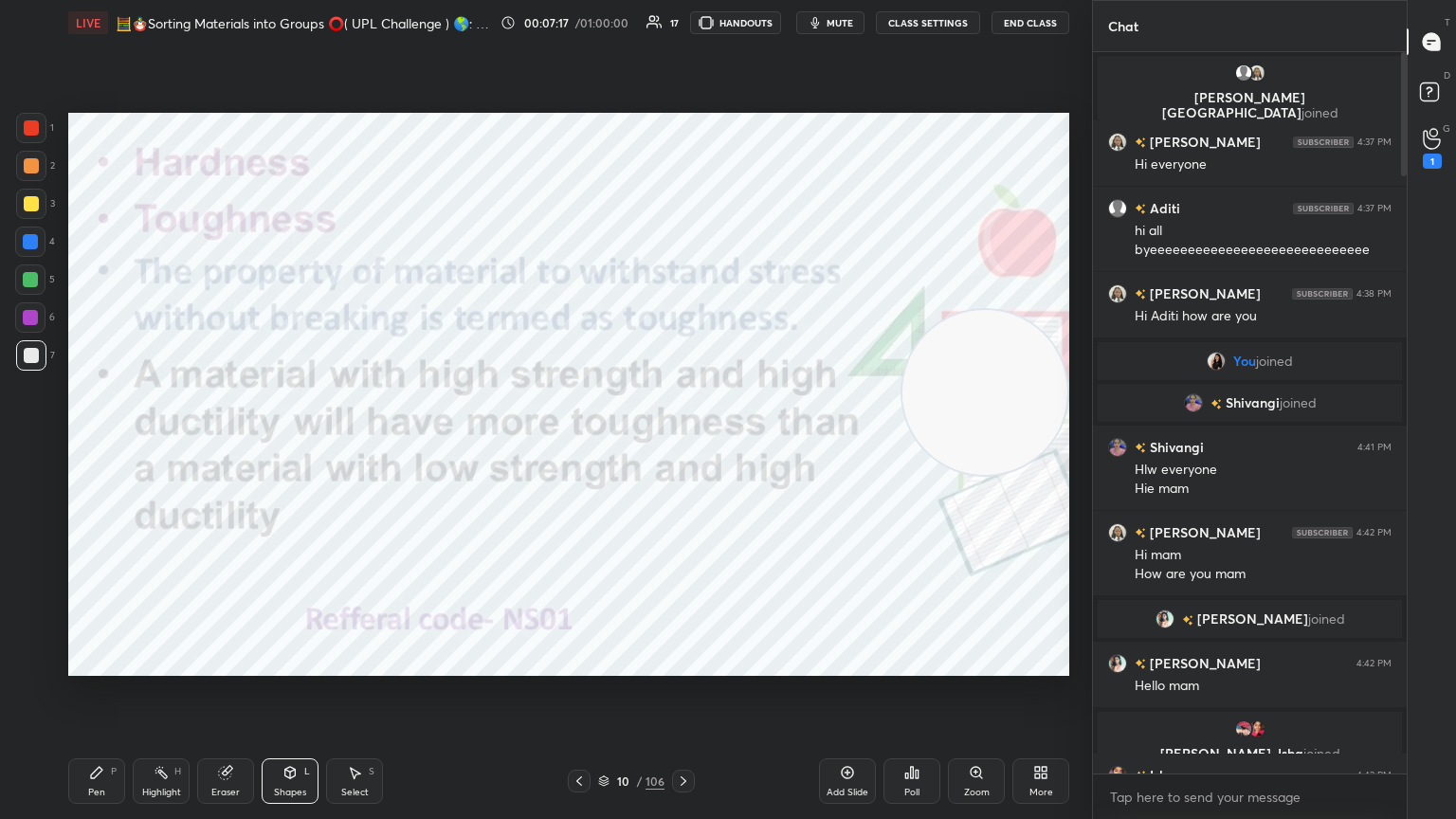 click 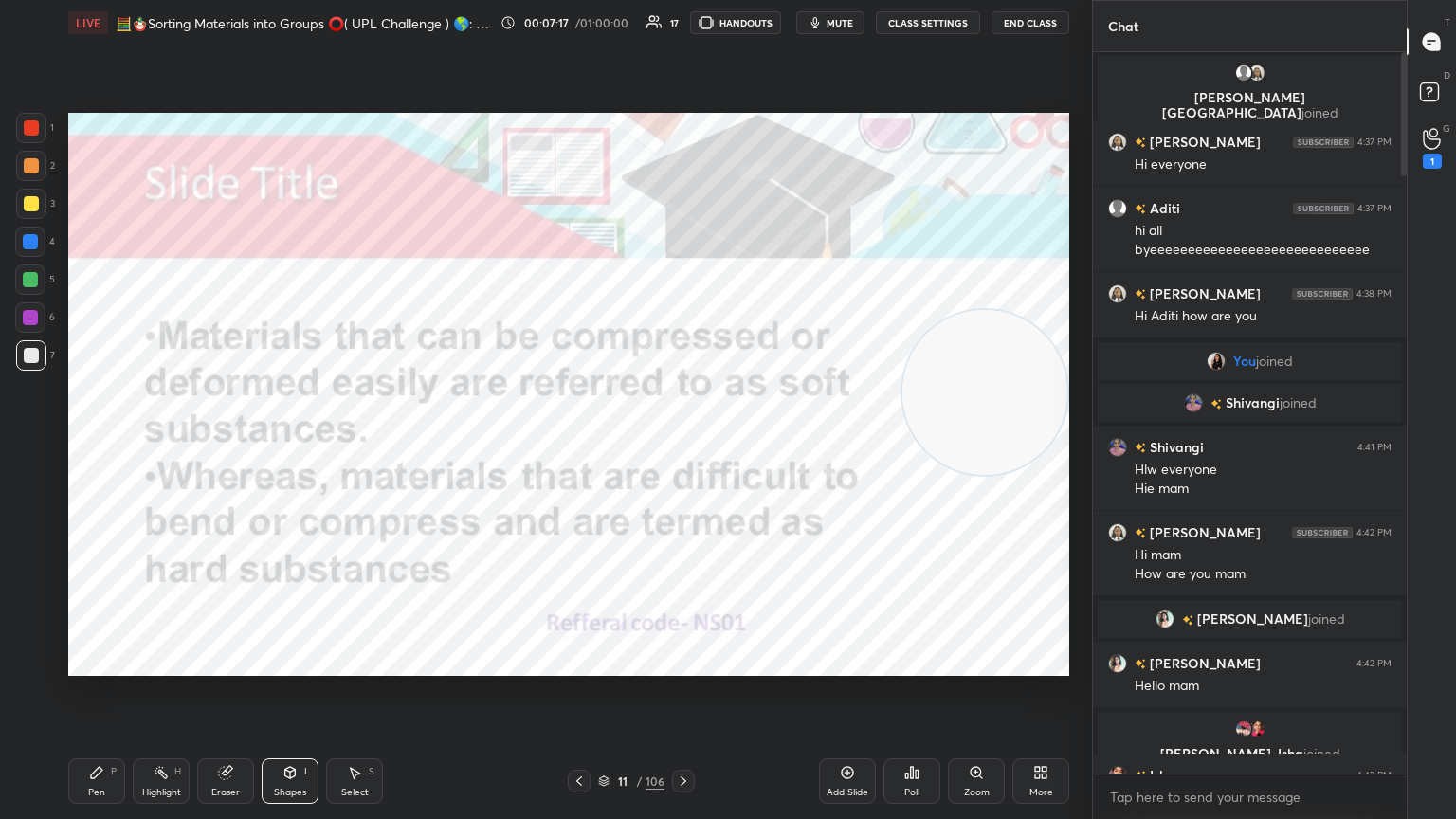click 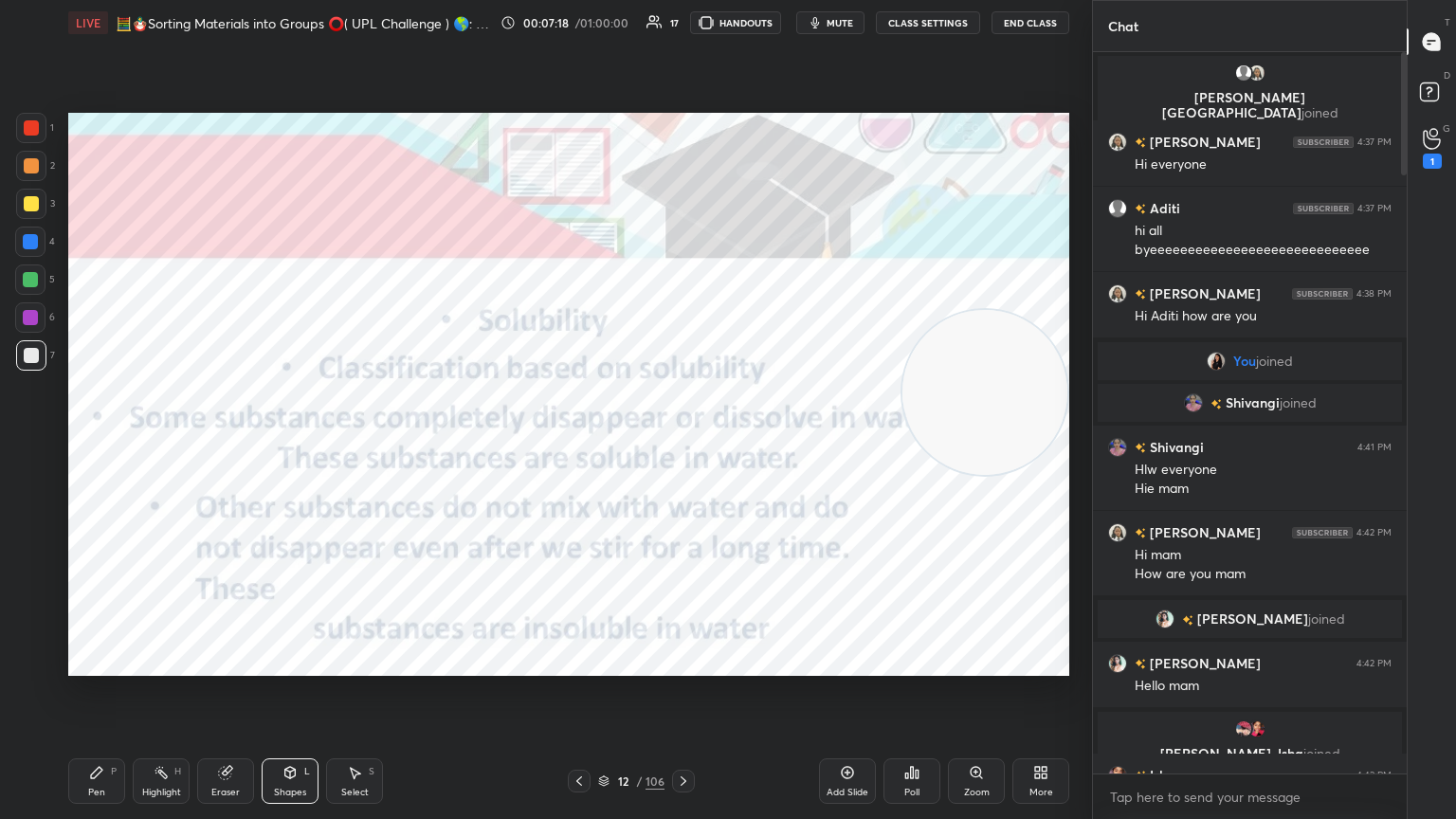 click 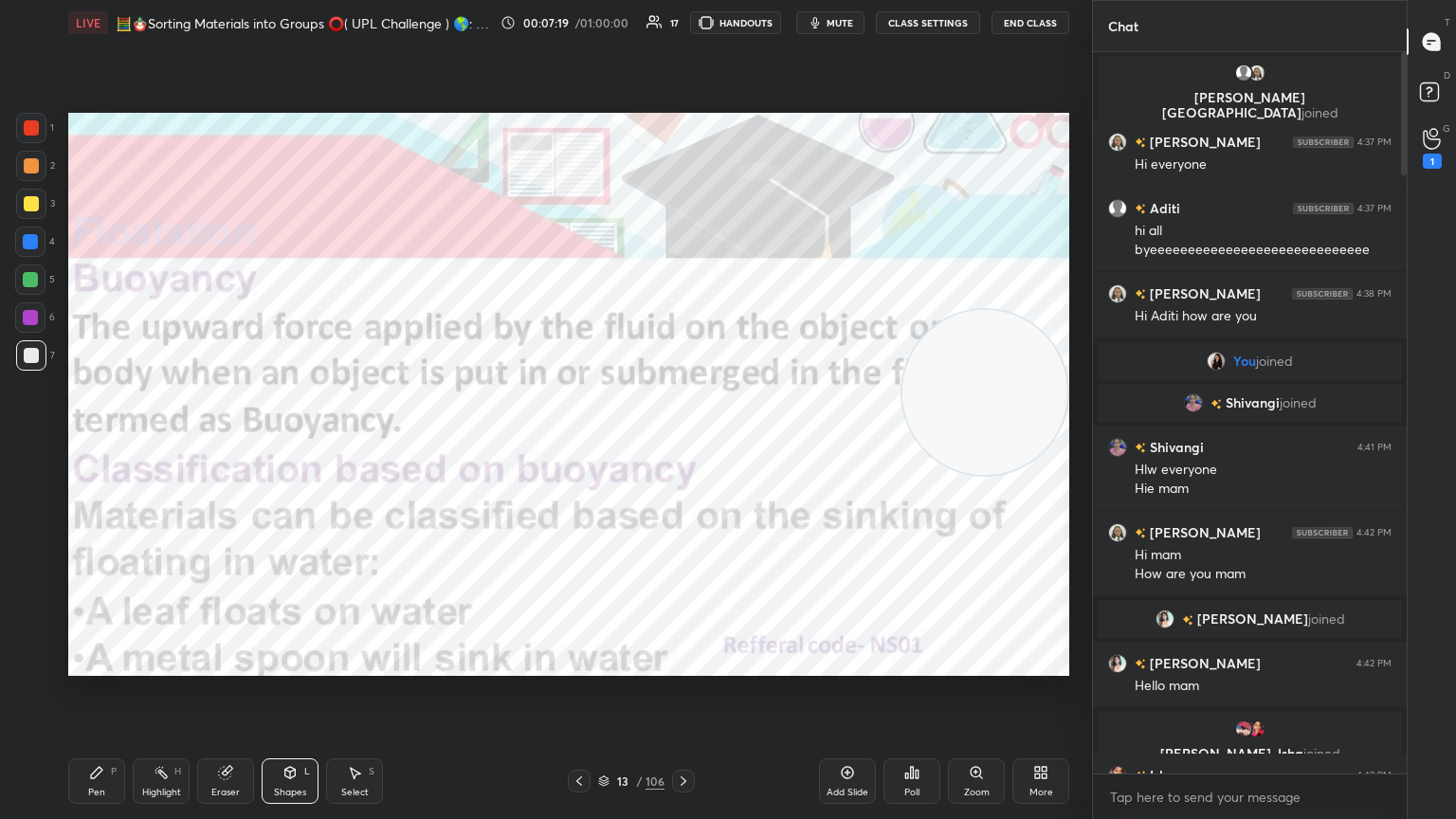 click 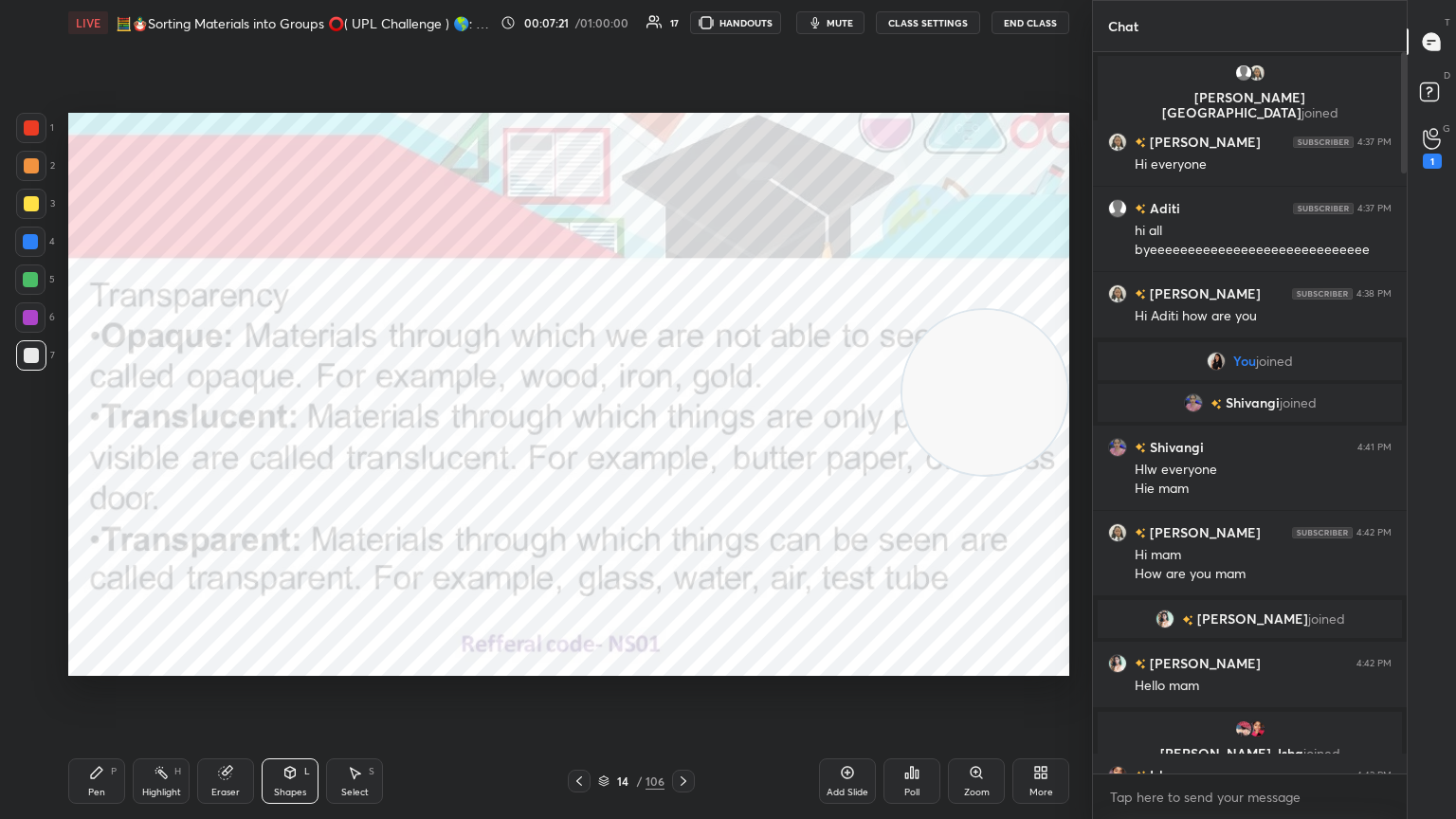 click 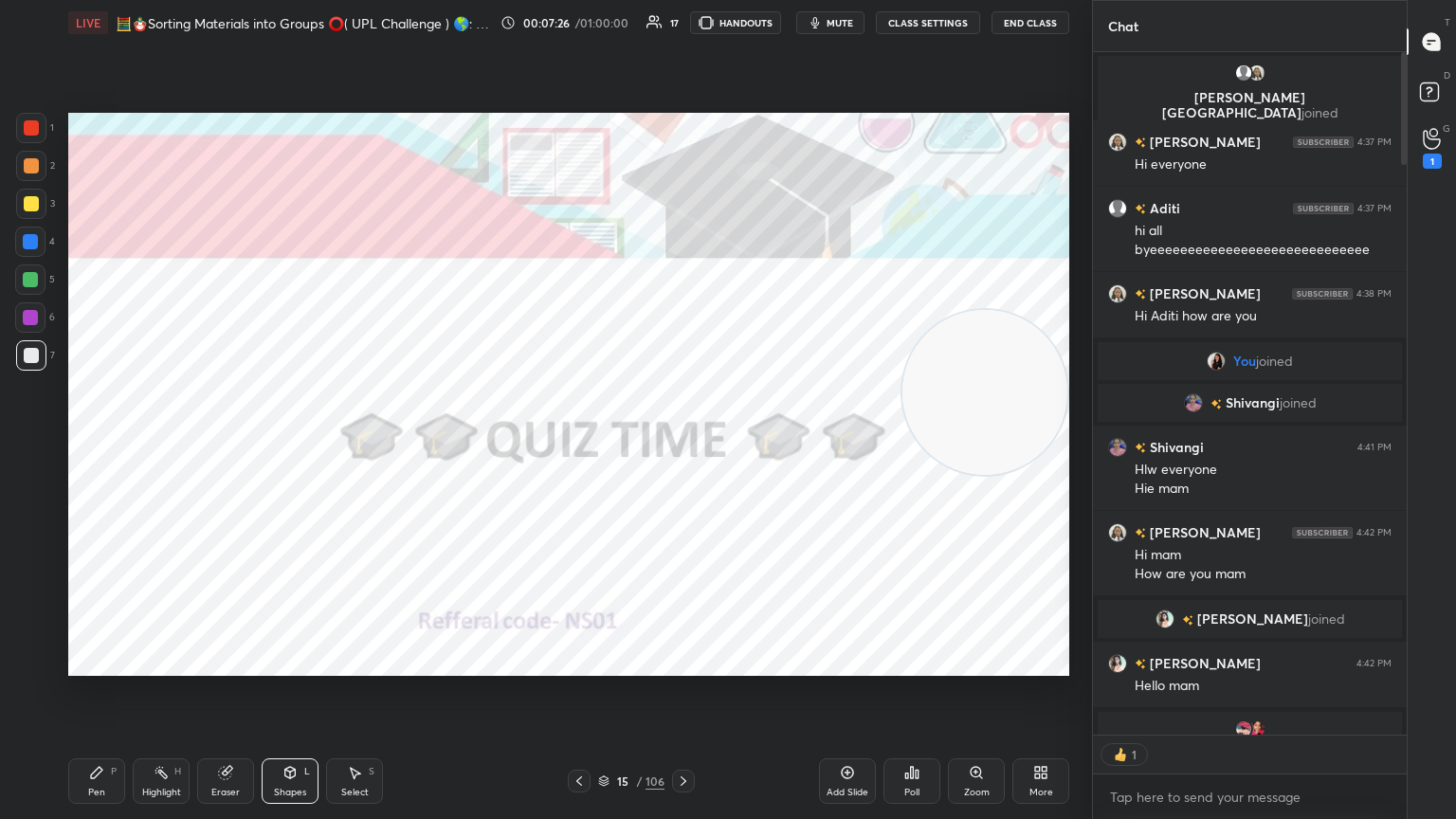 scroll, scrollTop: 6, scrollLeft: 6, axis: both 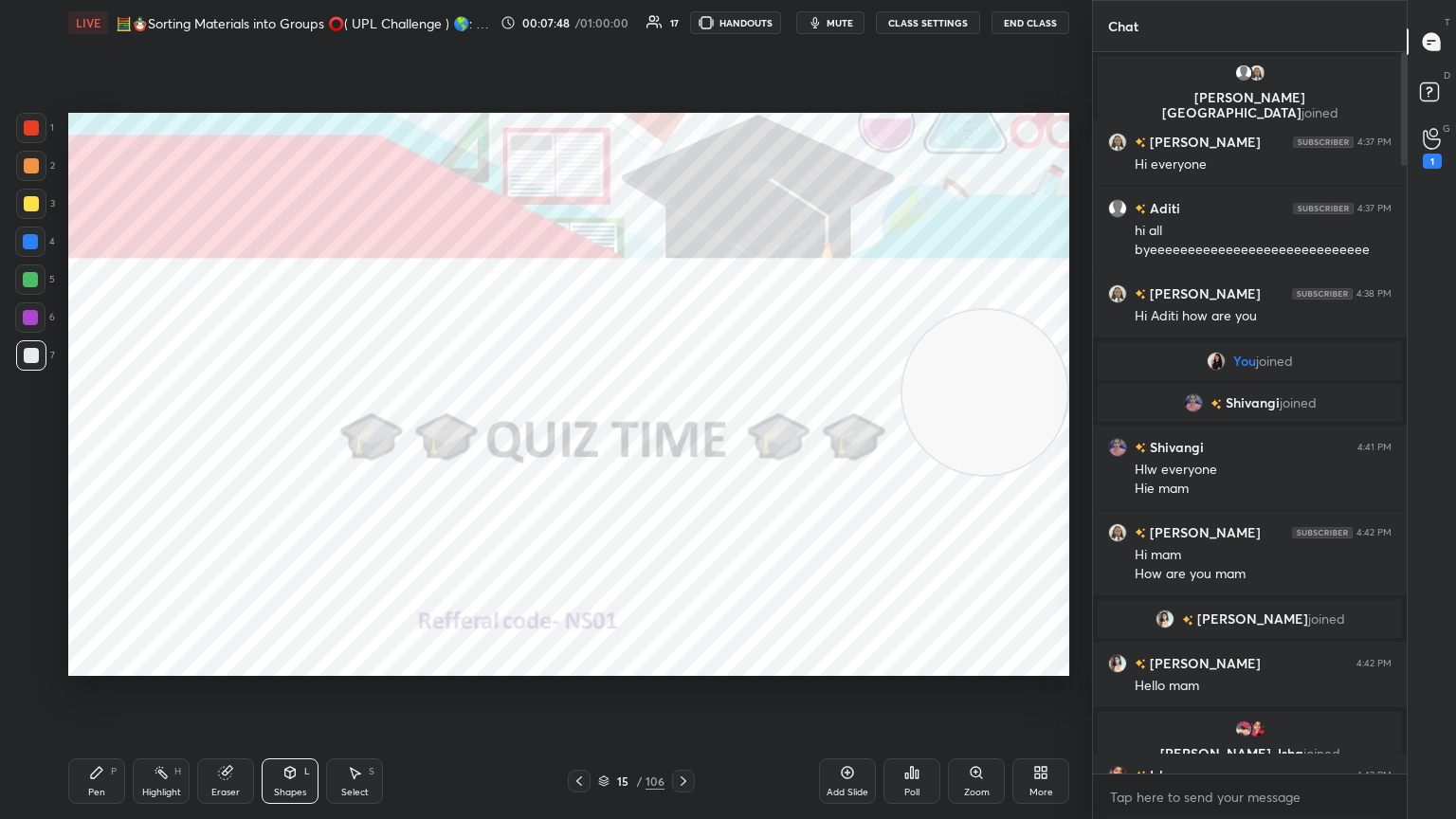 click 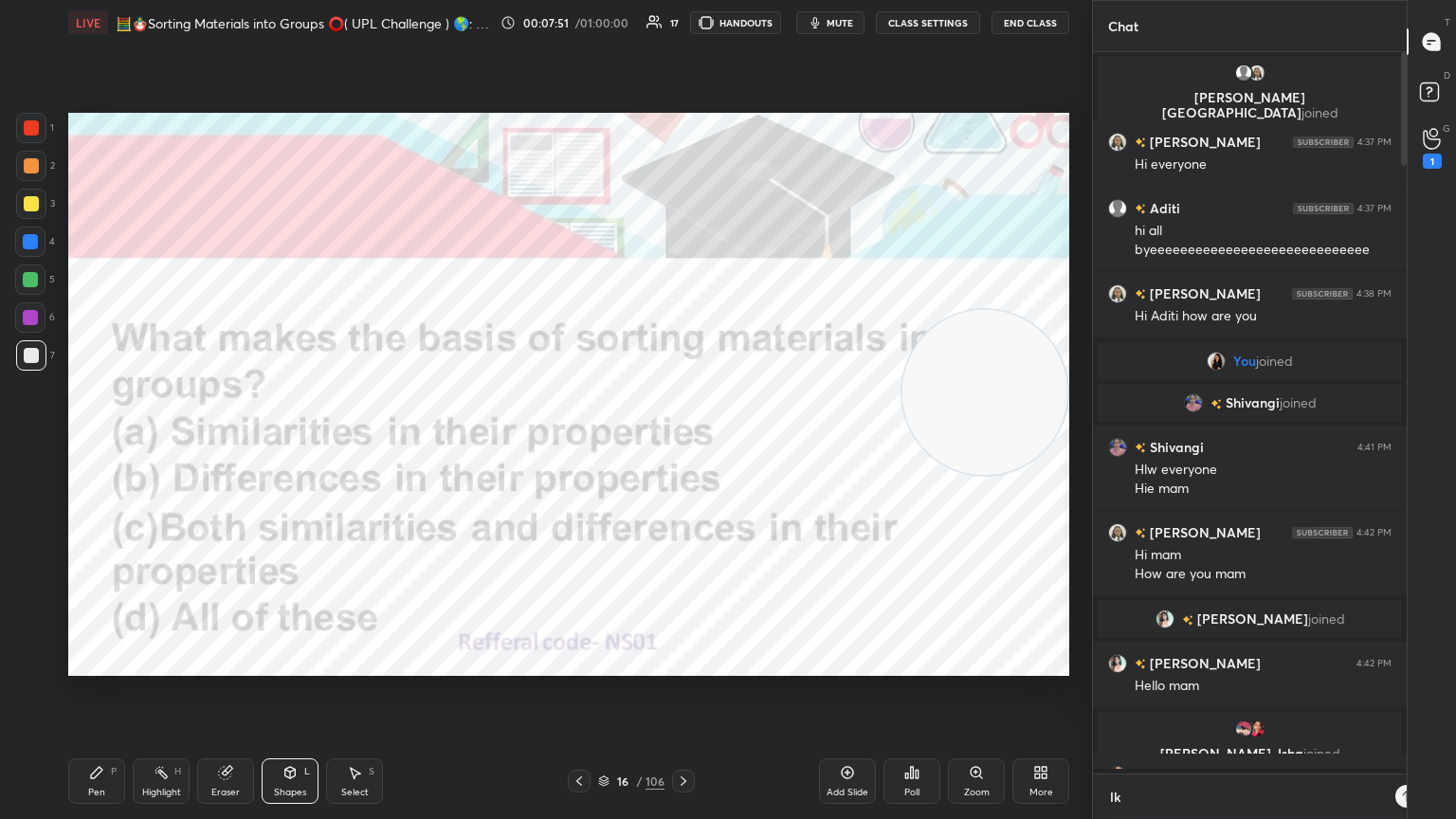 scroll, scrollTop: 716, scrollLeft: 308, axis: both 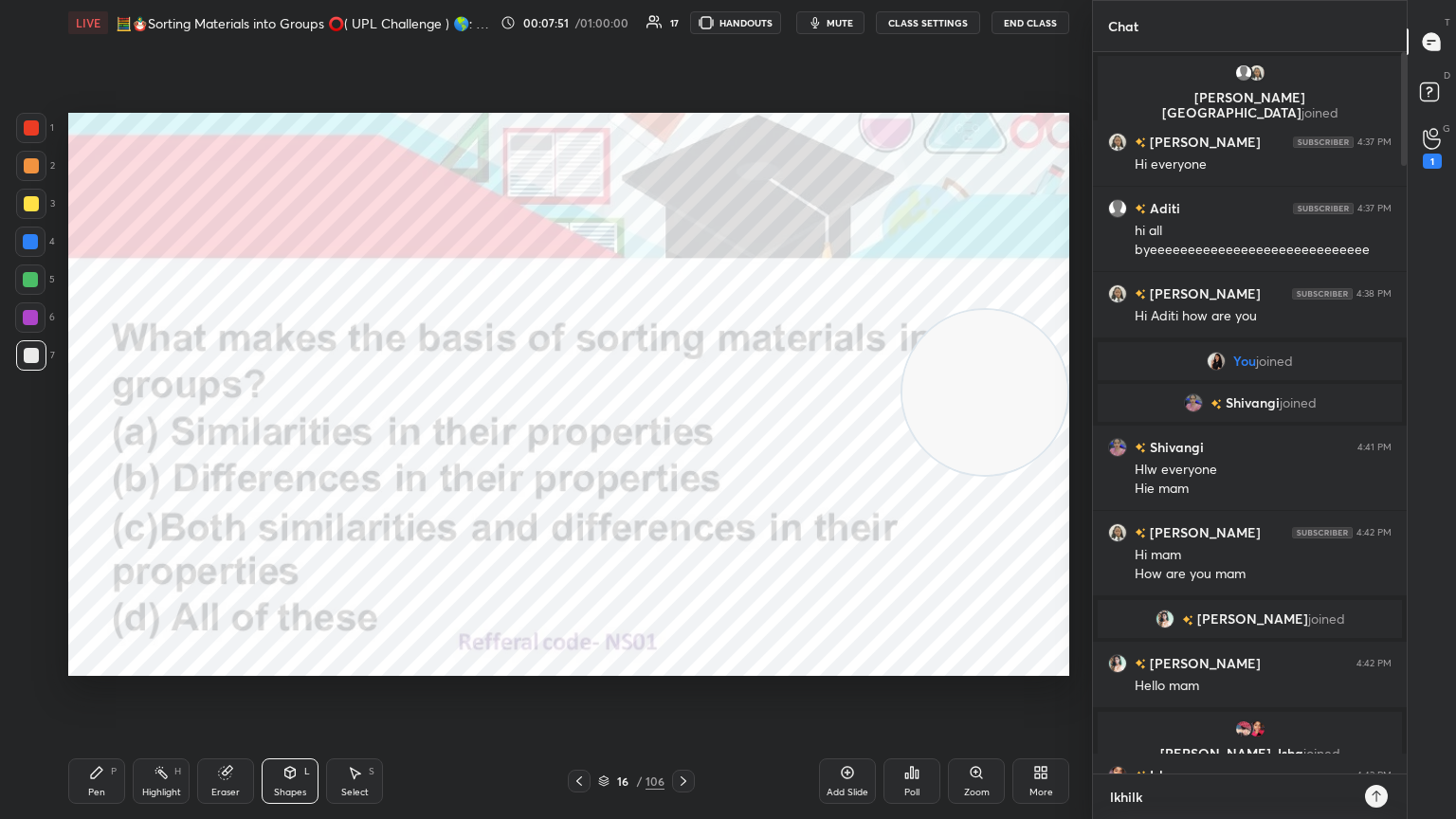 type on "lkhilkj" 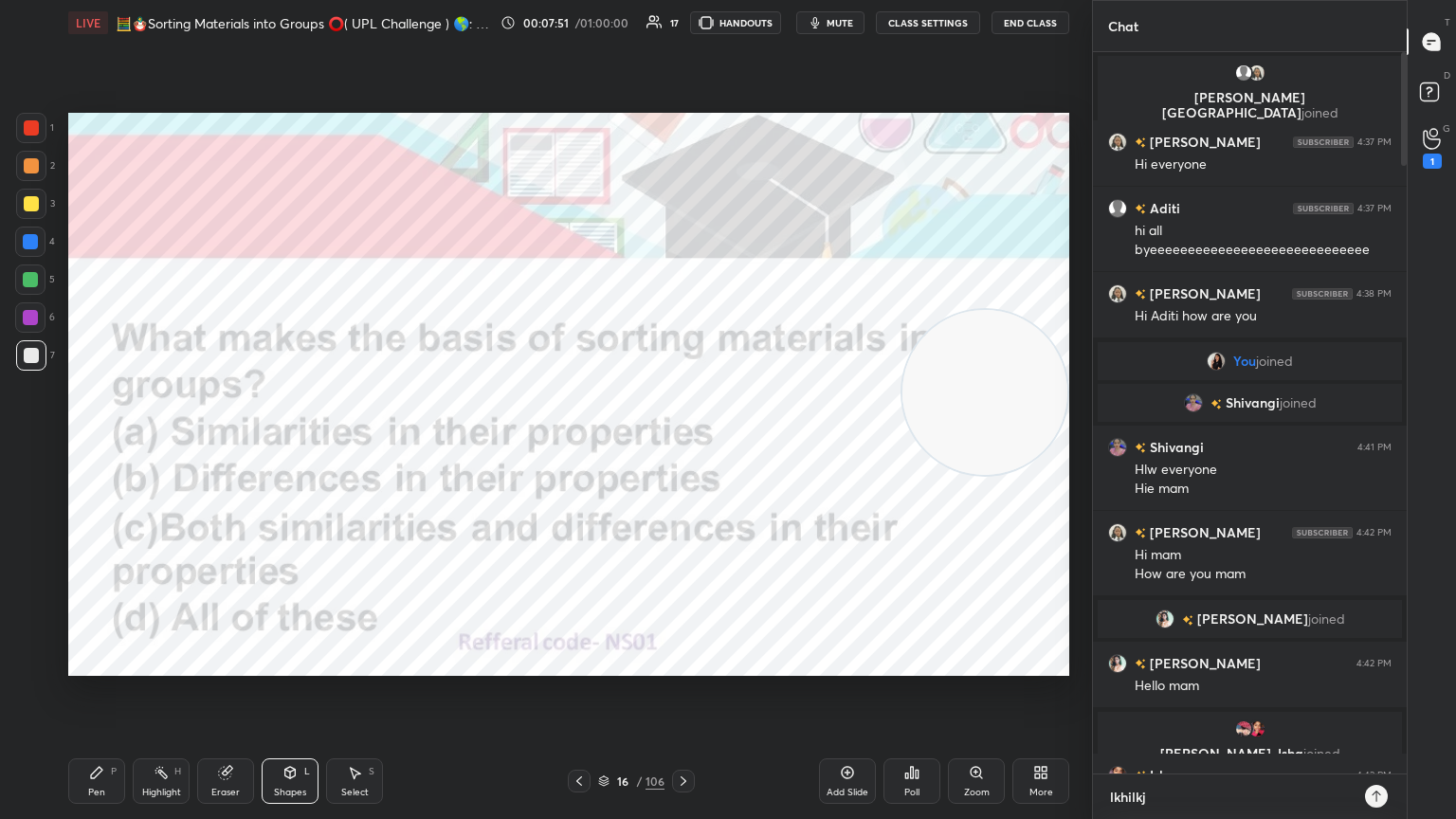 type 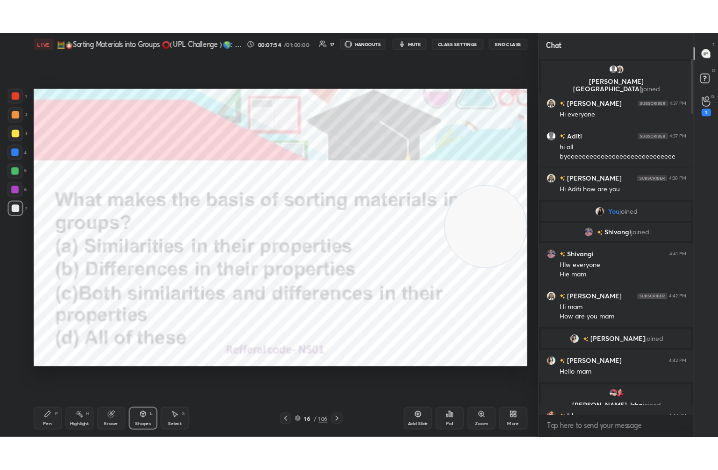 scroll, scrollTop: 342, scrollLeft: 476, axis: both 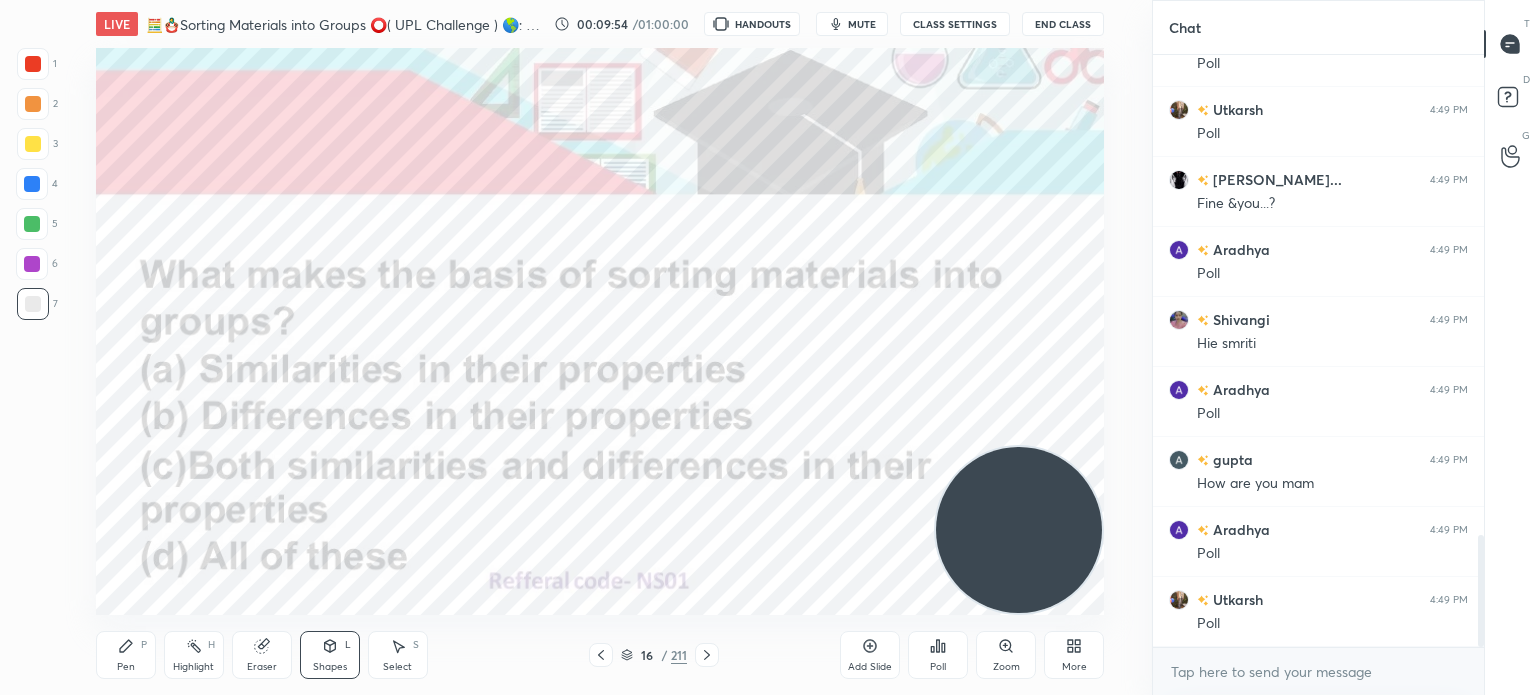 drag, startPoint x: 231, startPoint y: 495, endPoint x: 1161, endPoint y: 742, distance: 962.24164 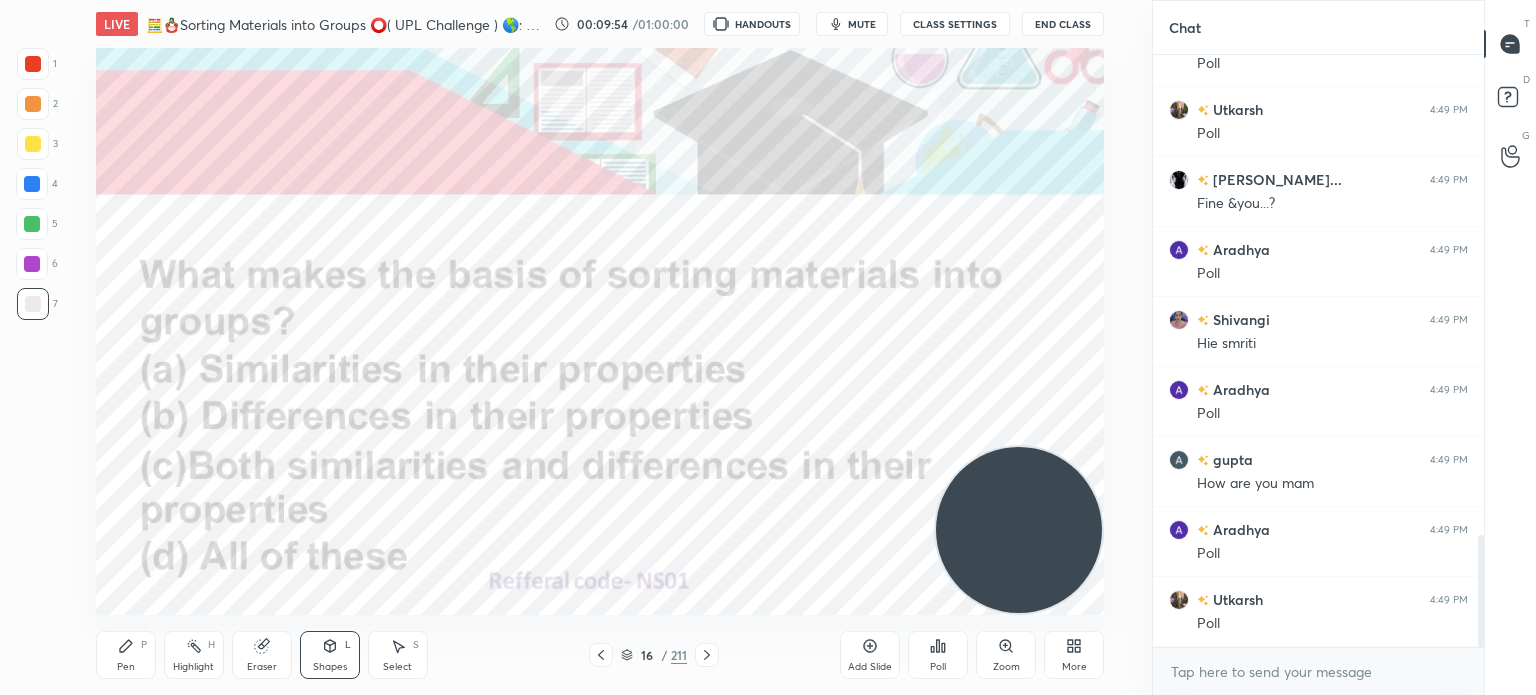 click on "1 2 3 4 5 6 7 C X Z C X Z E E Erase all   H H LIVE 🧮🪆Sorting Materials into Groups ⭕( UPL Challenge ) 🌎: NS01 💥 00:09:54 /  01:00:00 HANDOUTS mute CLASS SETTINGS End Class Setting up your live class Poll for   secs No correct answer Start poll Back 🧮🪆Sorting Materials into Groups ⭕( UPL Challenge ) 🌎: NS01 💥 Neha Saini Pen P Highlight H Eraser Shapes L Select S 16 / 211 Add Slide Poll Zoom More Chat Aditi 4:49 PM I am also fine Aradhya 4:49 PM Poll Utkarsh 4:49 PM Poll AMRIT Saho... 4:49 PM Fine &you...? Aradhya 4:49 PM Poll Shivangi 4:49 PM Hie smriti Aradhya 4:49 PM Poll gupta 4:49 PM How are you mam Aradhya 4:49 PM Poll Utkarsh 4:49 PM Poll JUMP TO LATEST Enable hand raising Enable raise hand to speak to learners. Once enabled, chat will be turned off temporarily. Enable x   introducing Raise a hand with a doubt Now learners can raise their hand along with a doubt  How it works? Doubts asked by learners will show up here NEW DOUBTS ASKED No one has raised a hand yet Got it T D G" at bounding box center (768, 0) 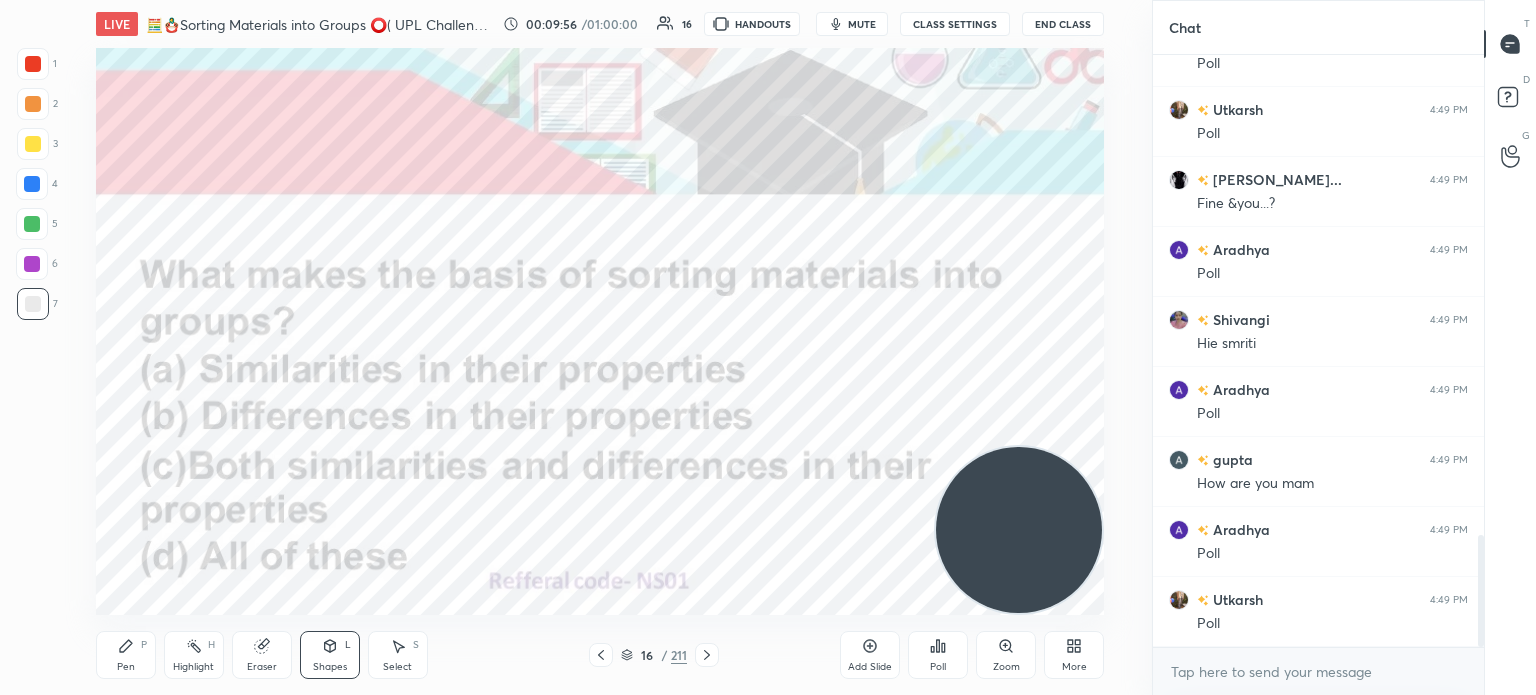 click on "More" at bounding box center [1074, 655] 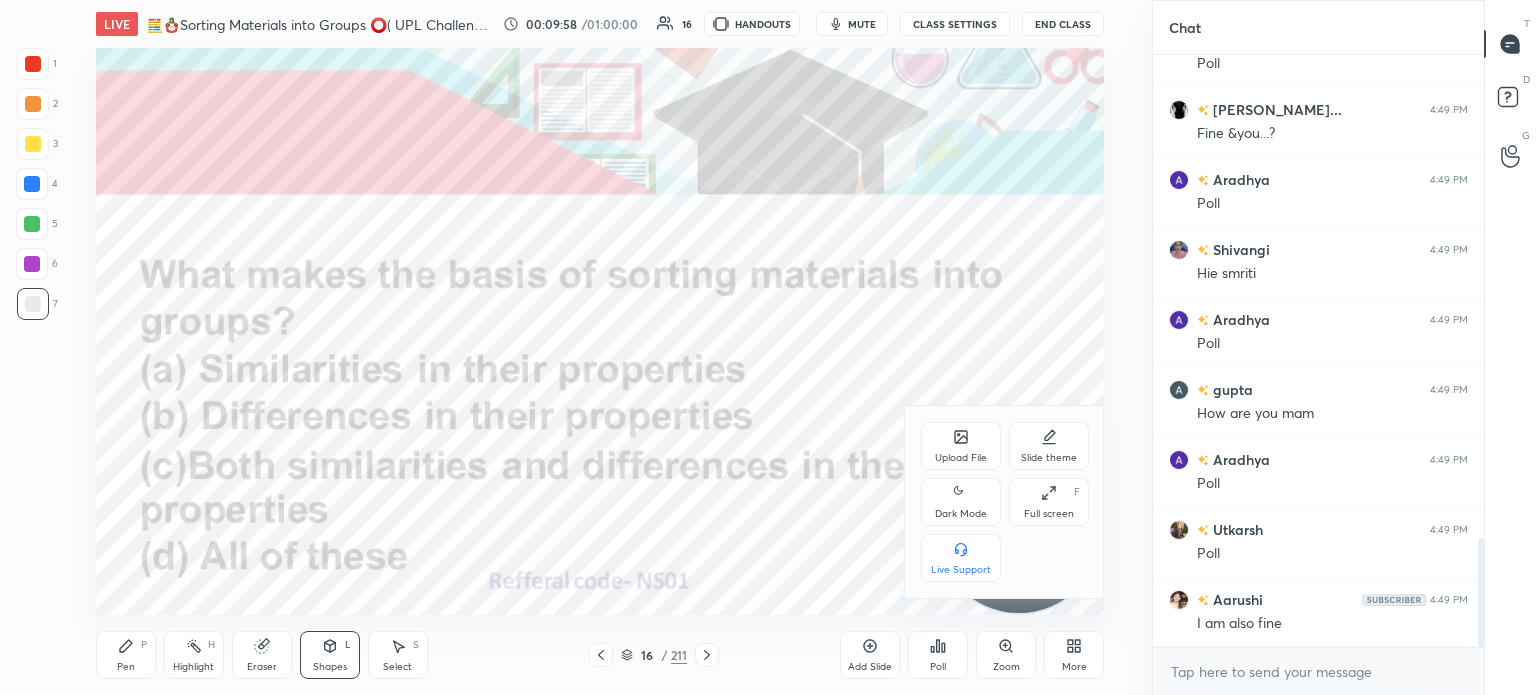 click on "Dark Mode" at bounding box center (961, 502) 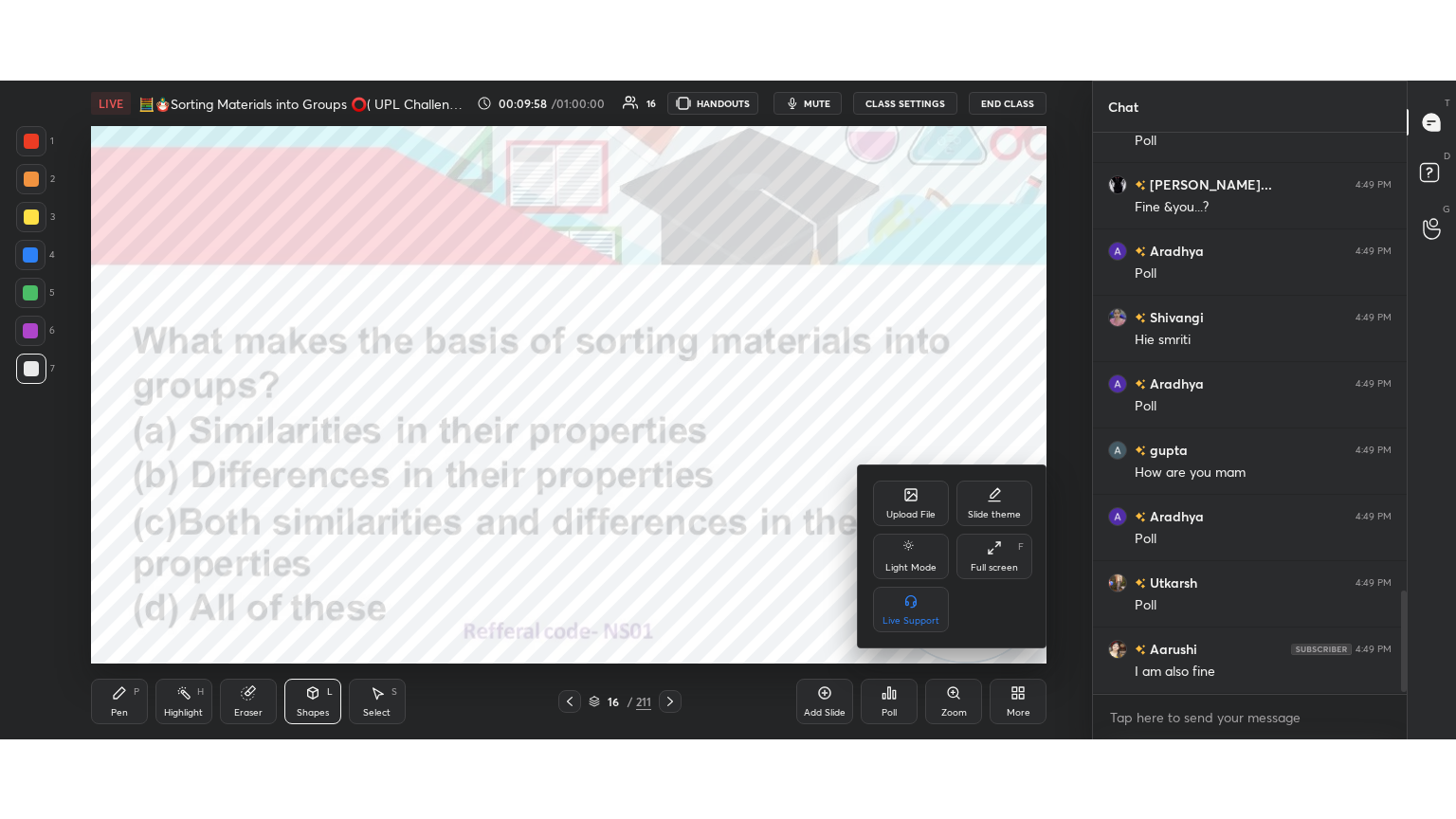 scroll, scrollTop: 2546, scrollLeft: 0, axis: vertical 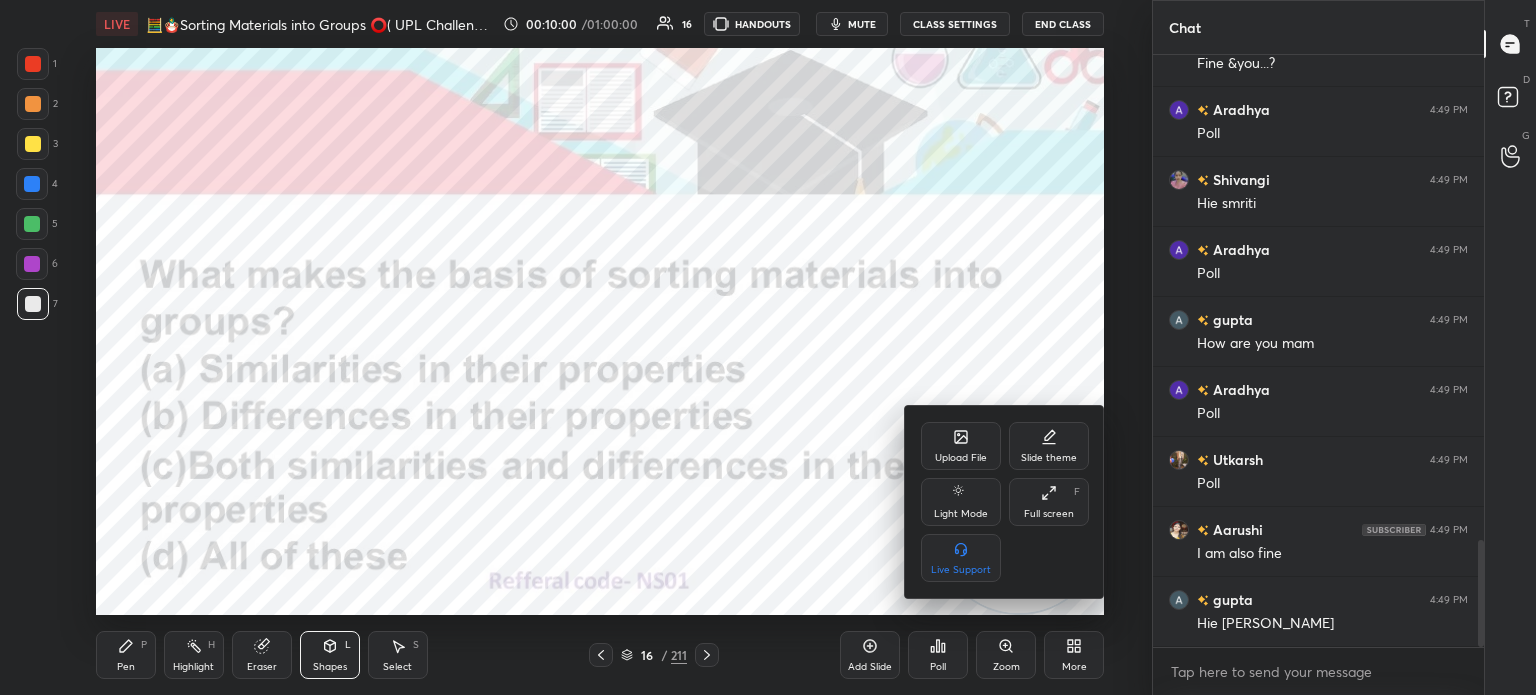 click 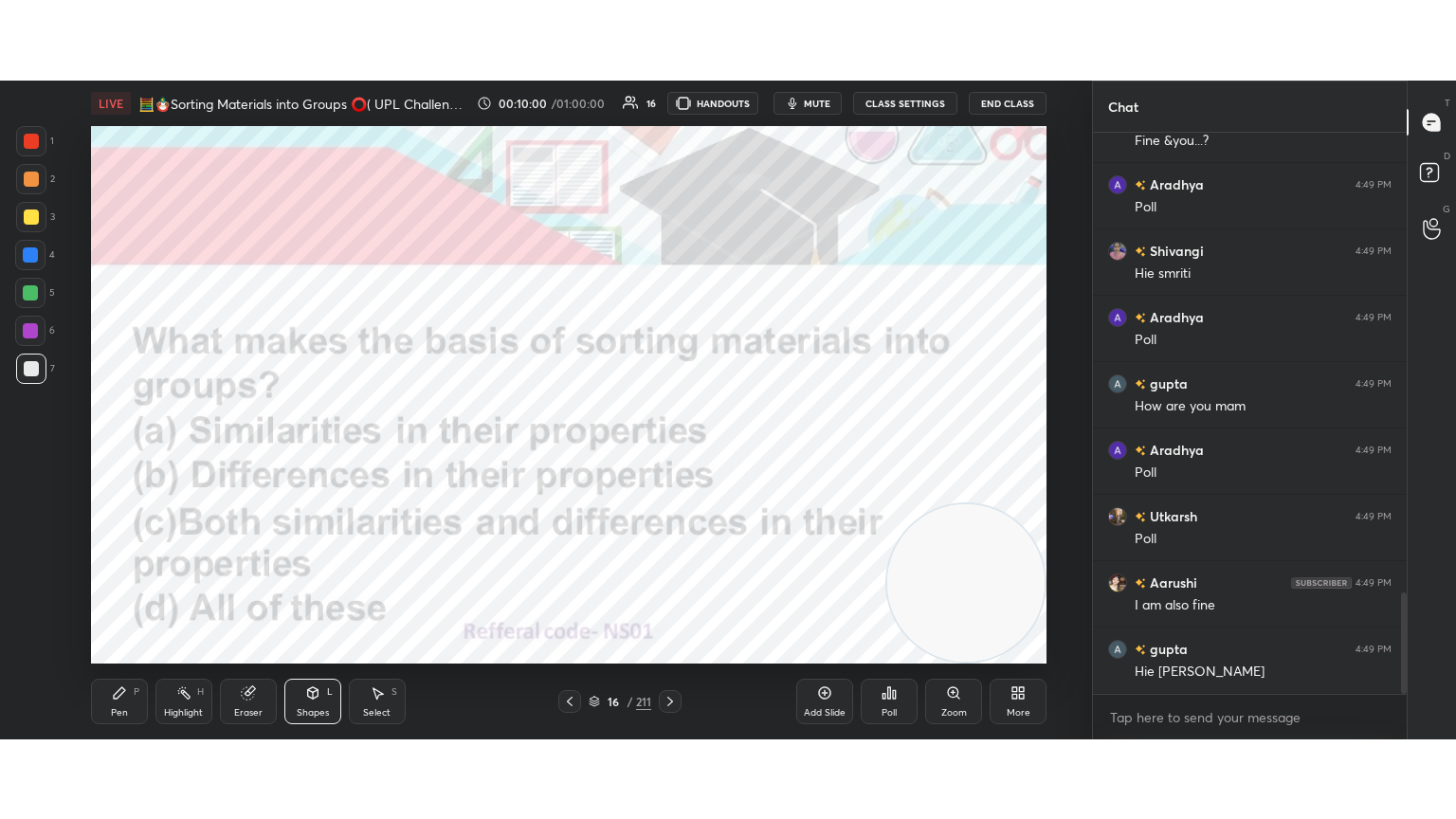 scroll, scrollTop: 94094, scrollLeft: 93776, axis: both 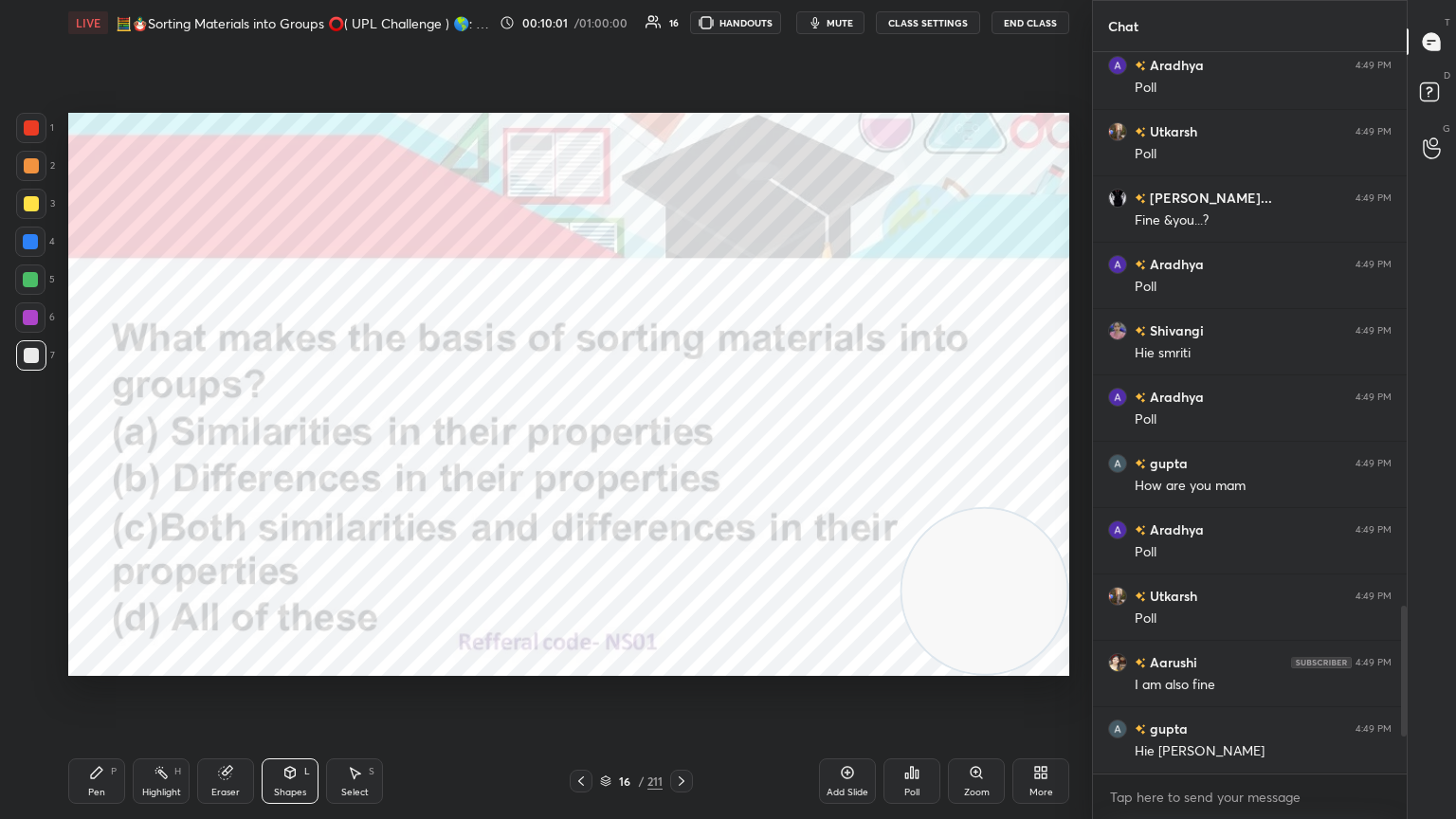 click on "Poll" at bounding box center [912, 781] 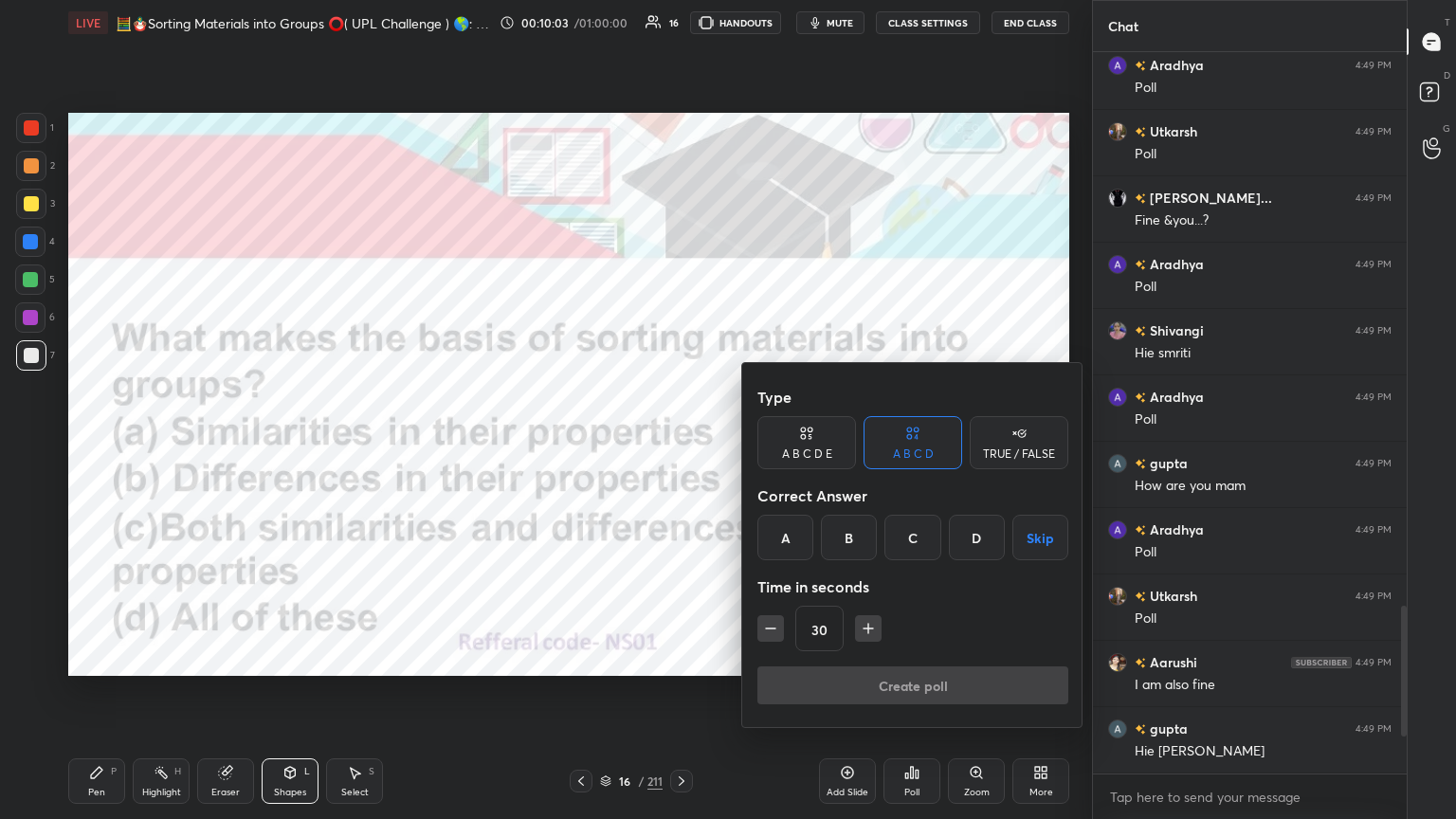 click on "C" at bounding box center [912, 537] 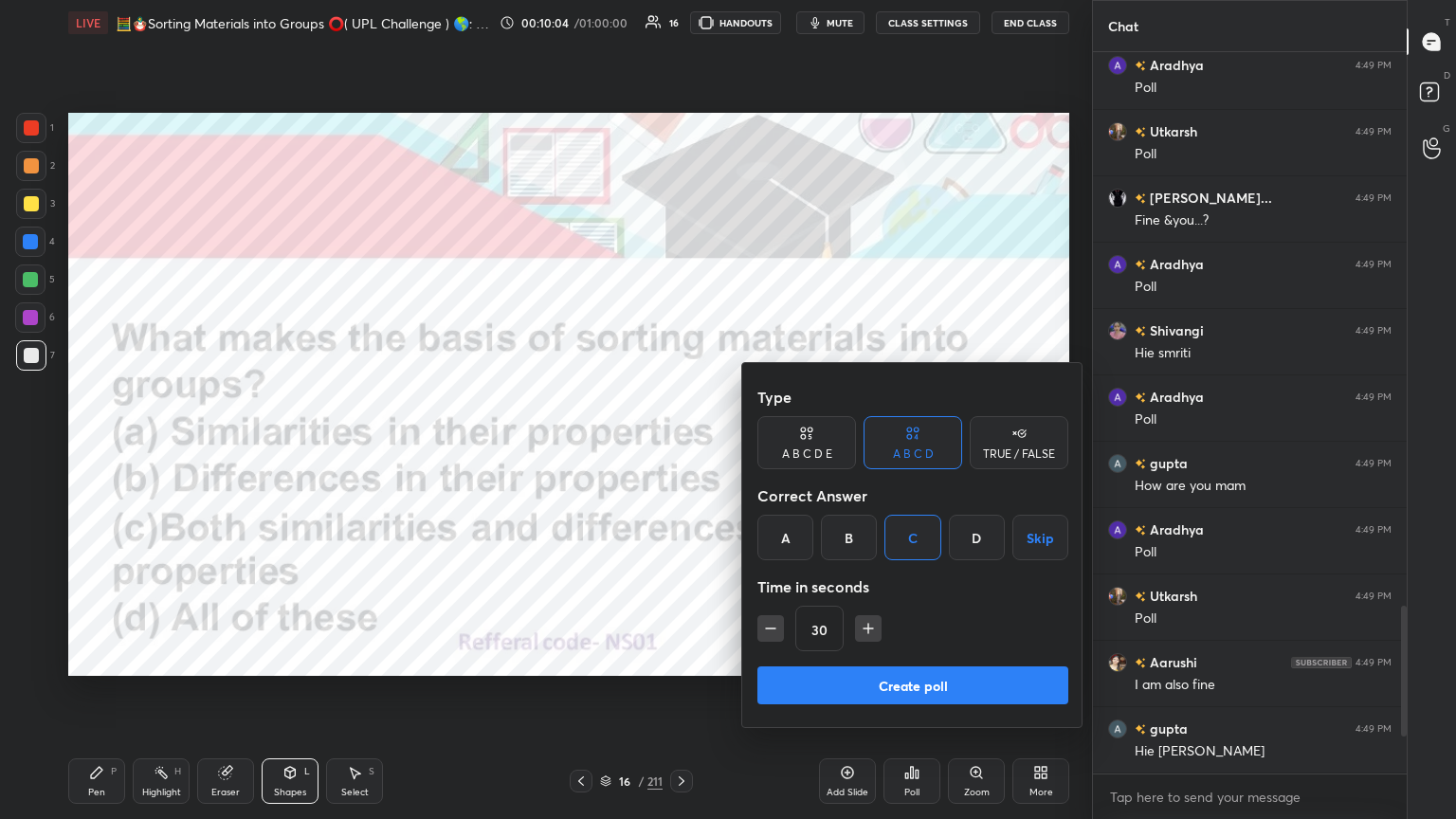click on "Create poll" at bounding box center [913, 685] 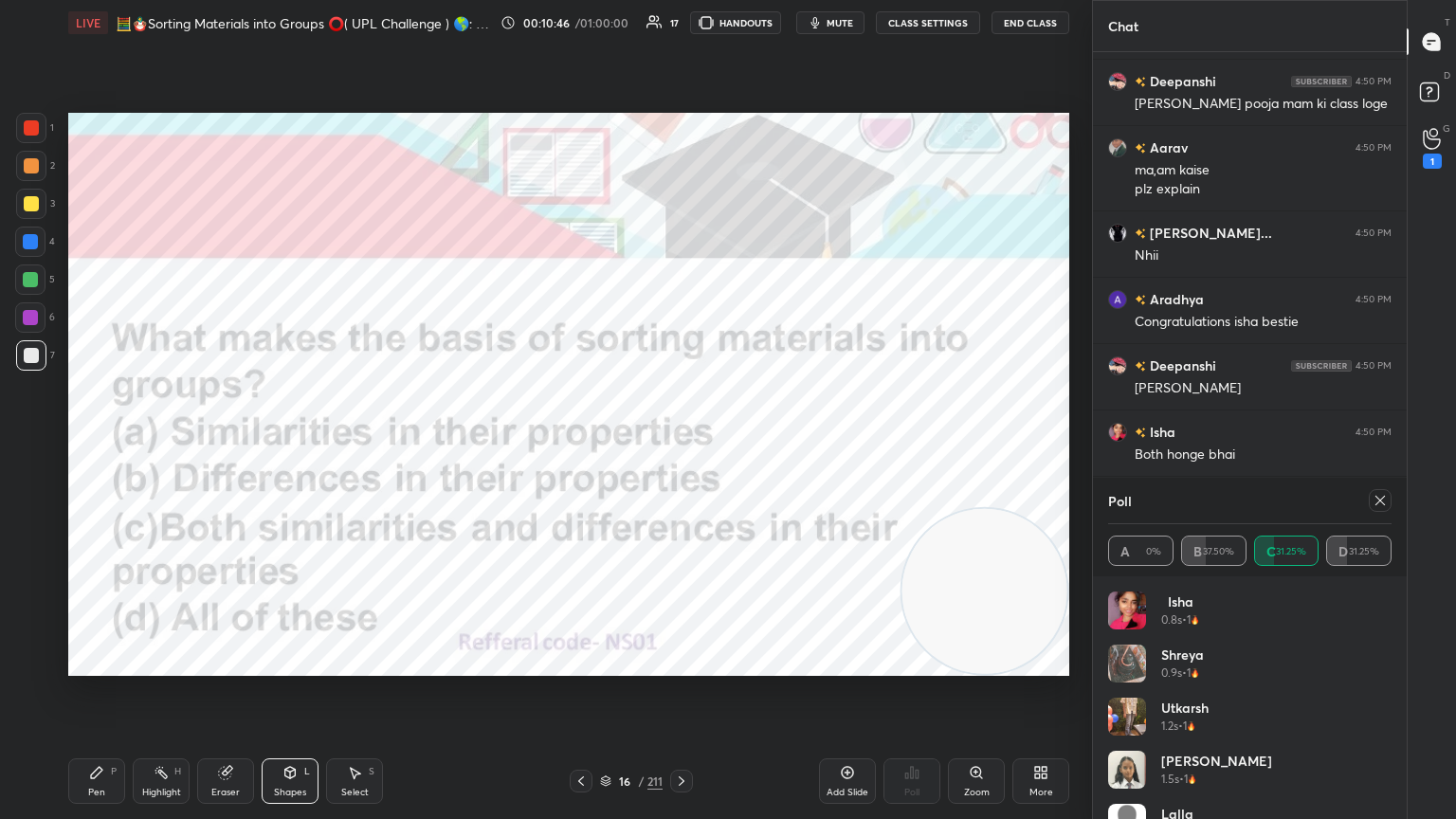 click at bounding box center (31, 128) 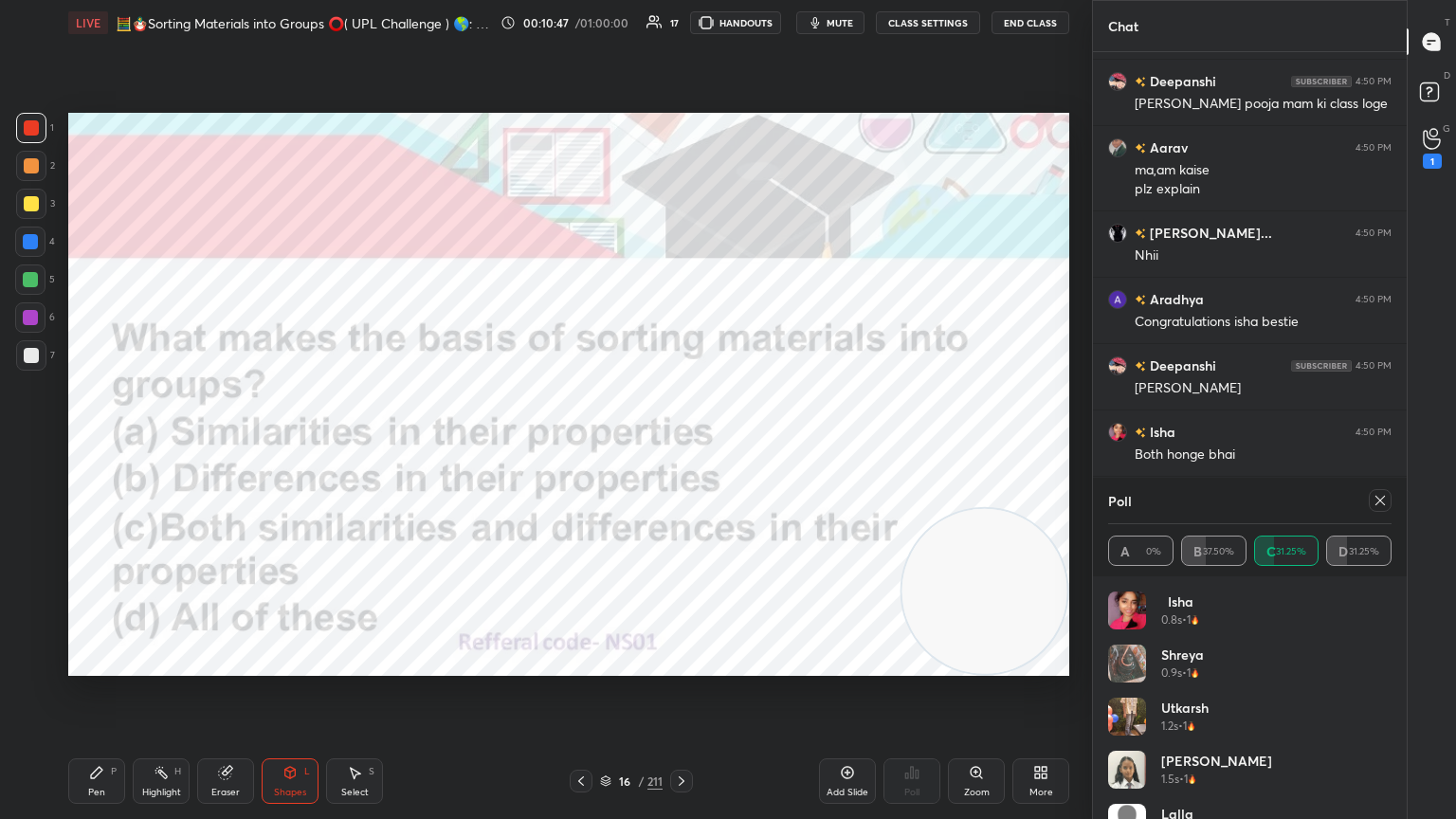 click at bounding box center [1380, 500] 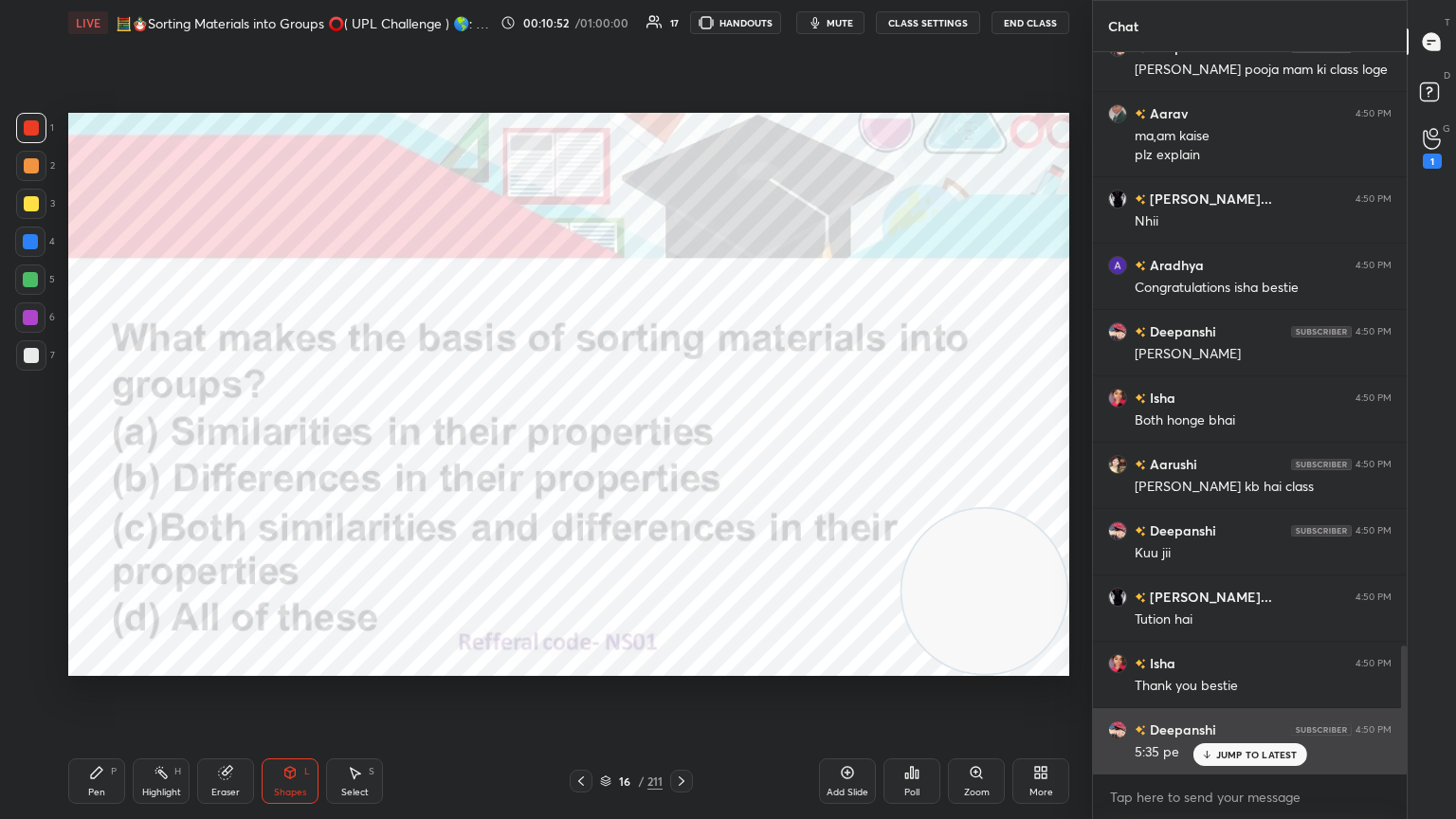 click on "JUMP TO LATEST" at bounding box center [1249, 755] 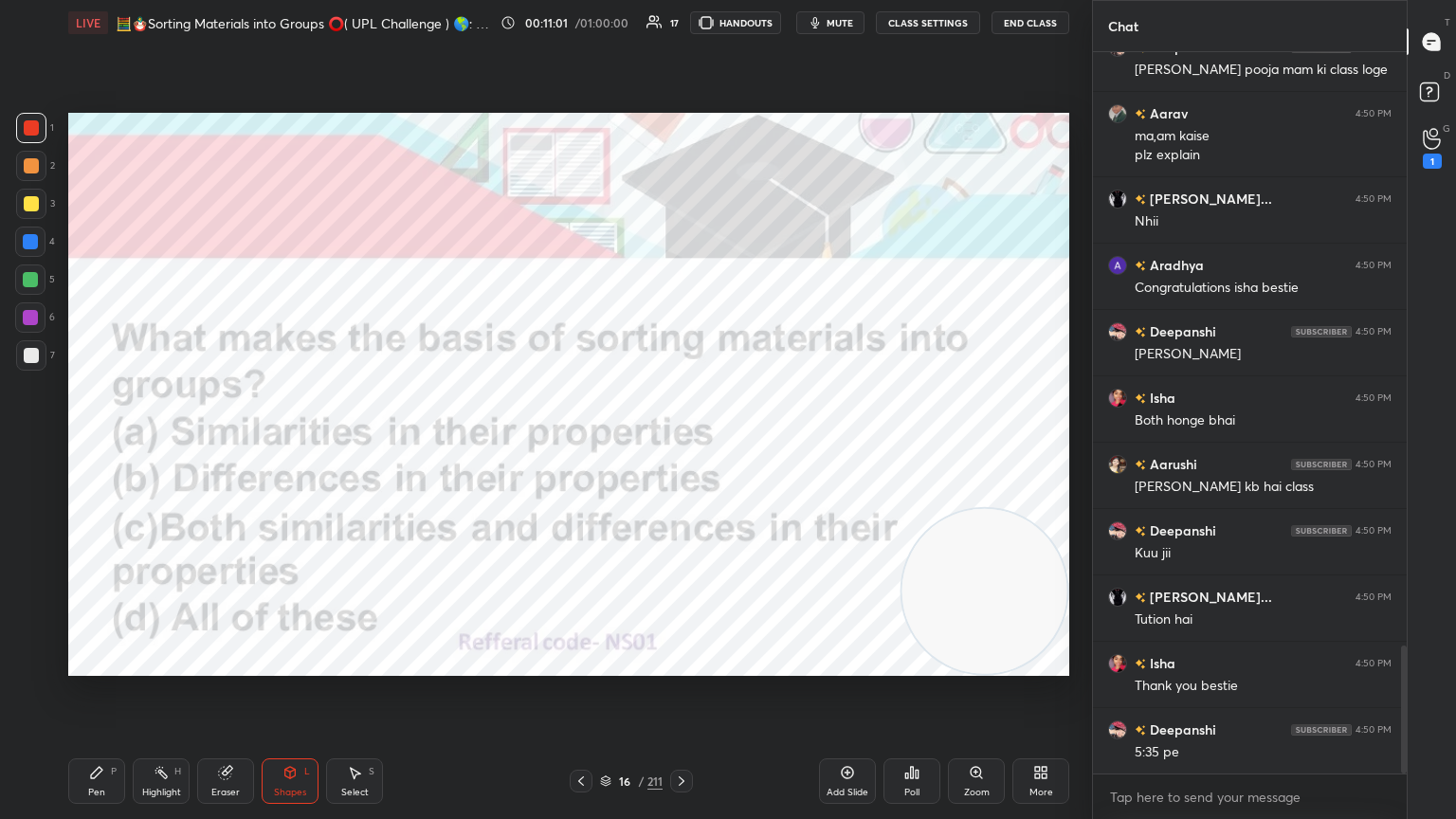 click 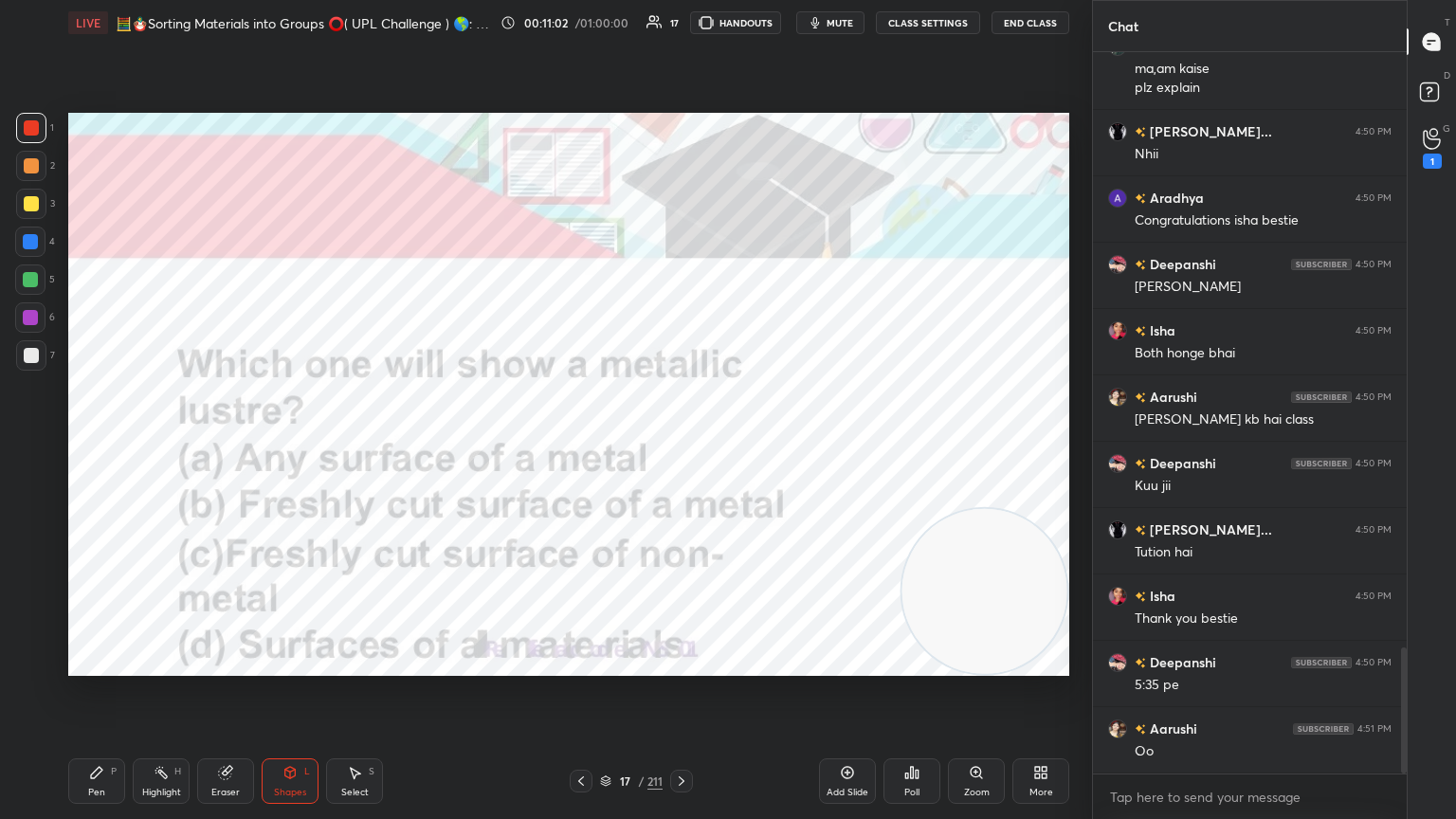 click at bounding box center [30, 242] 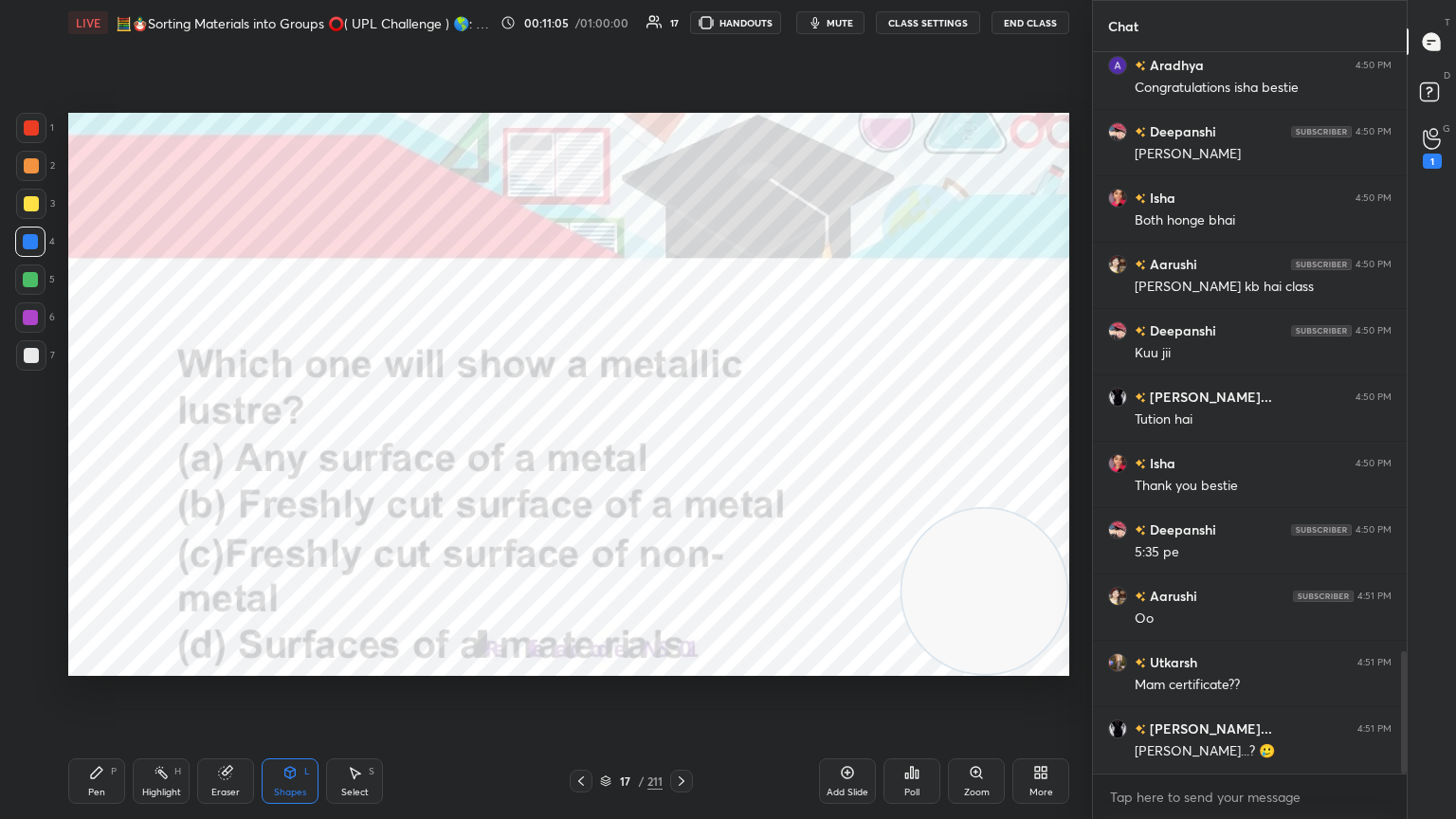 click on "Pen P" at bounding box center [97, 781] 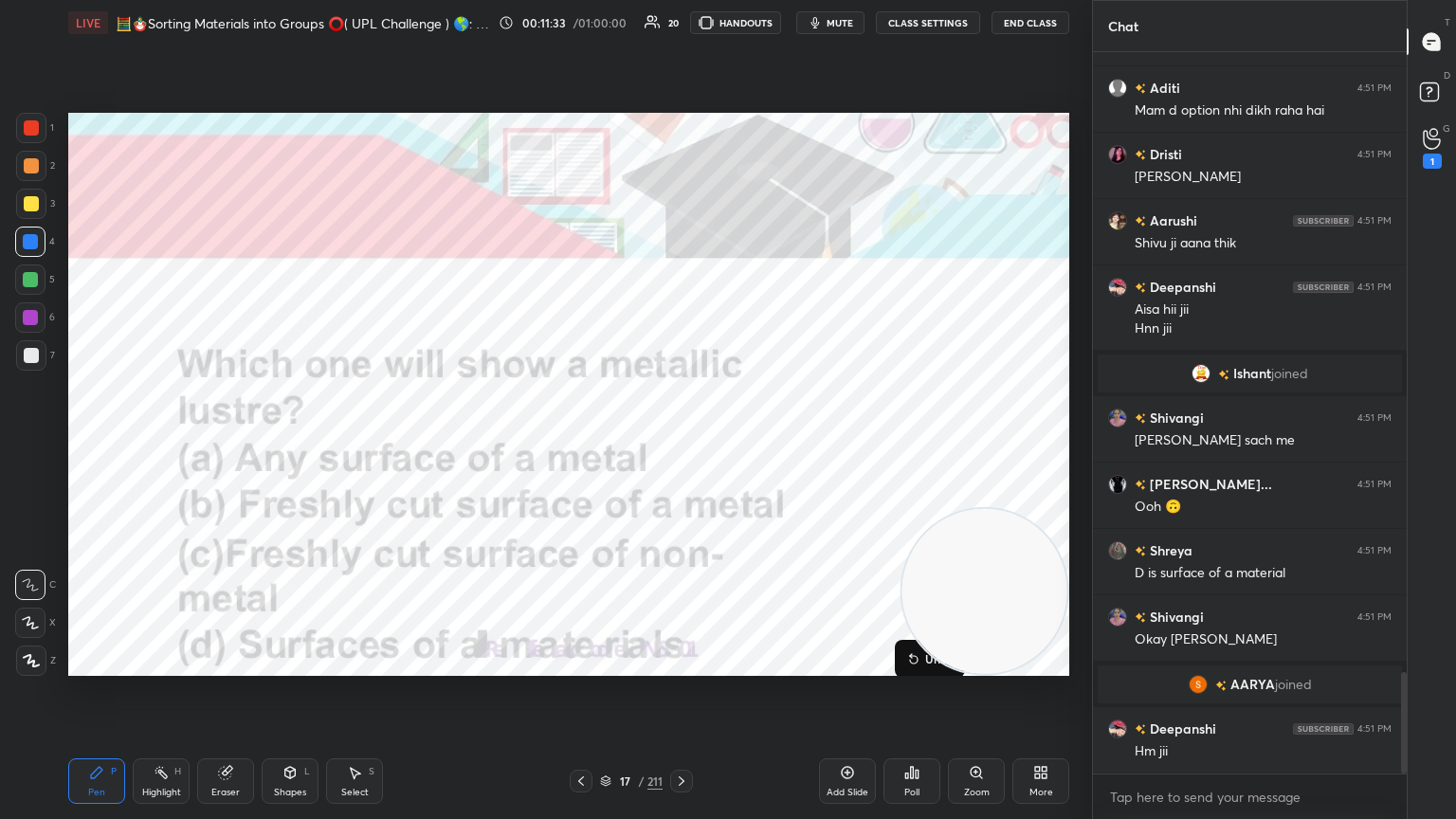 click on "Poll" at bounding box center [912, 781] 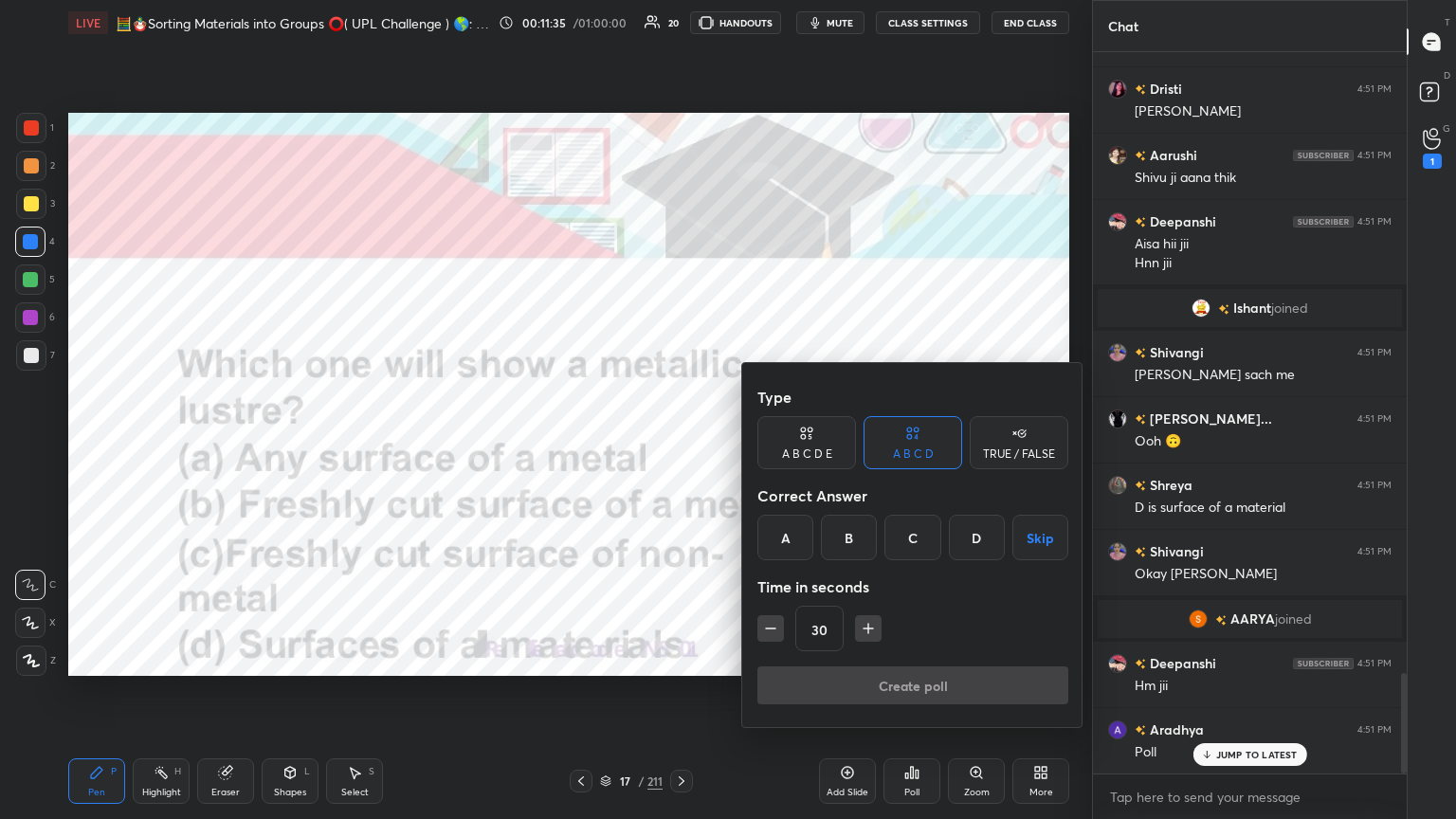 click on "B" at bounding box center (848, 537) 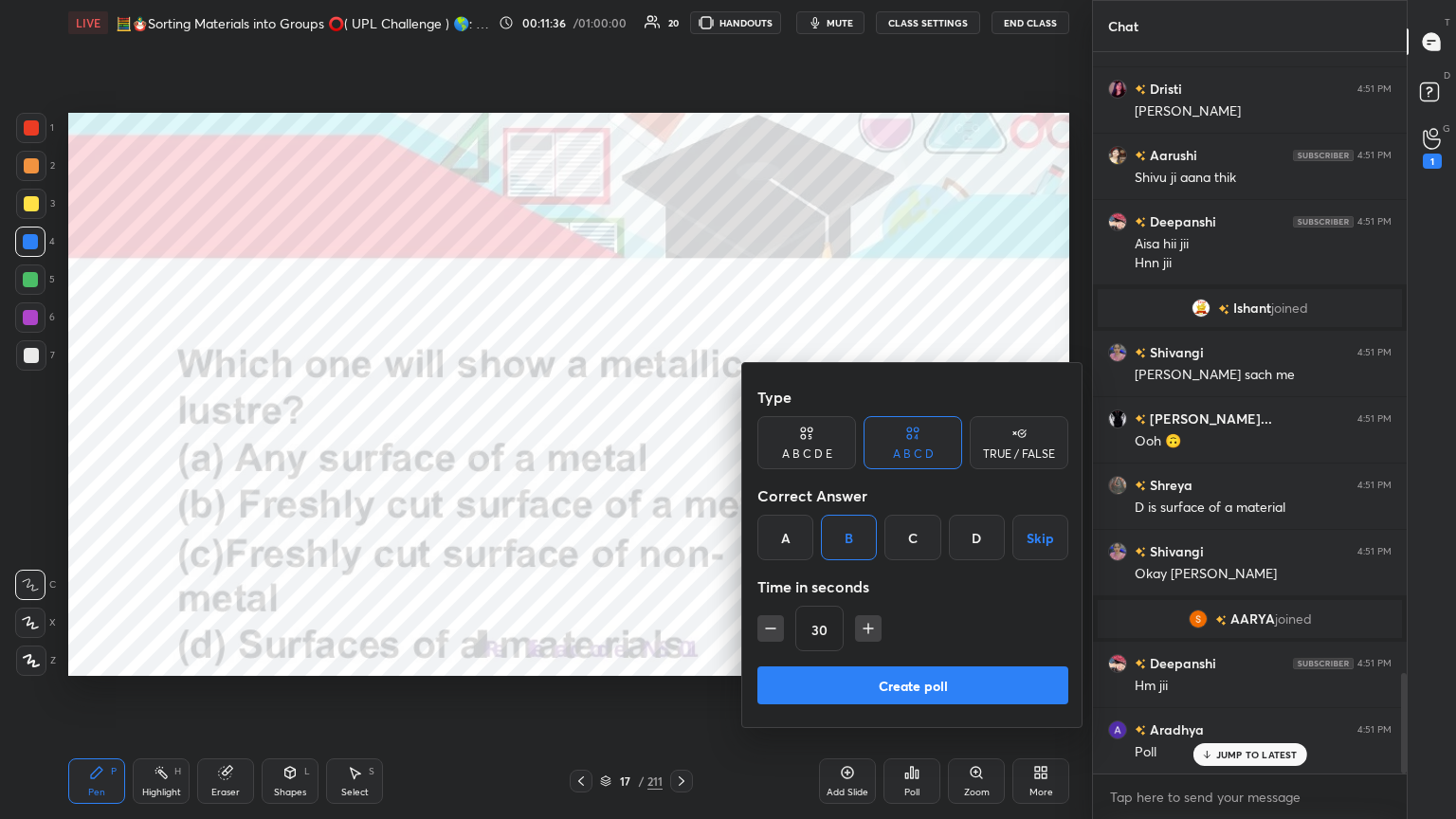 click on "Create poll" at bounding box center [913, 685] 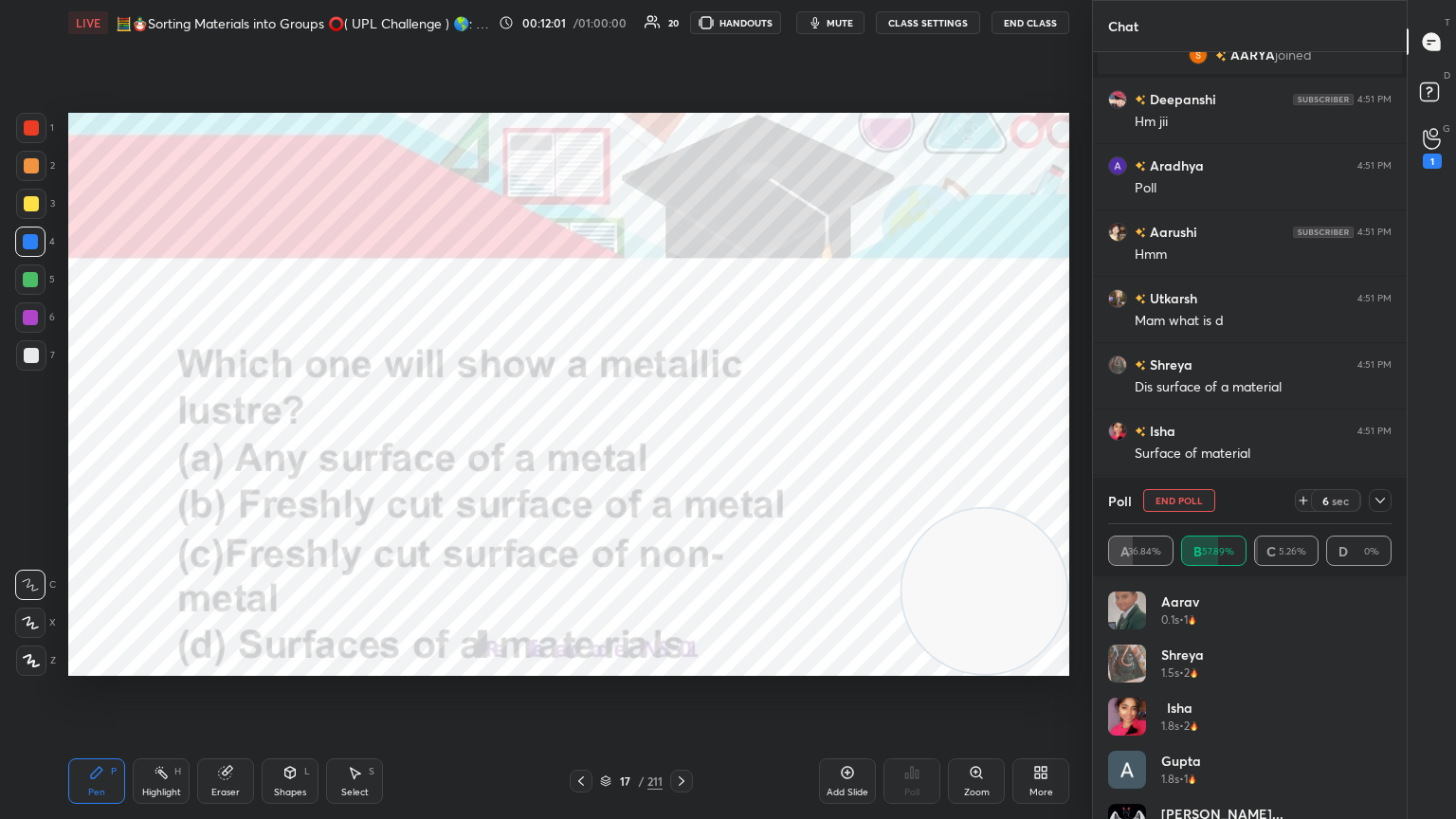 scroll, scrollTop: 5065, scrollLeft: 0, axis: vertical 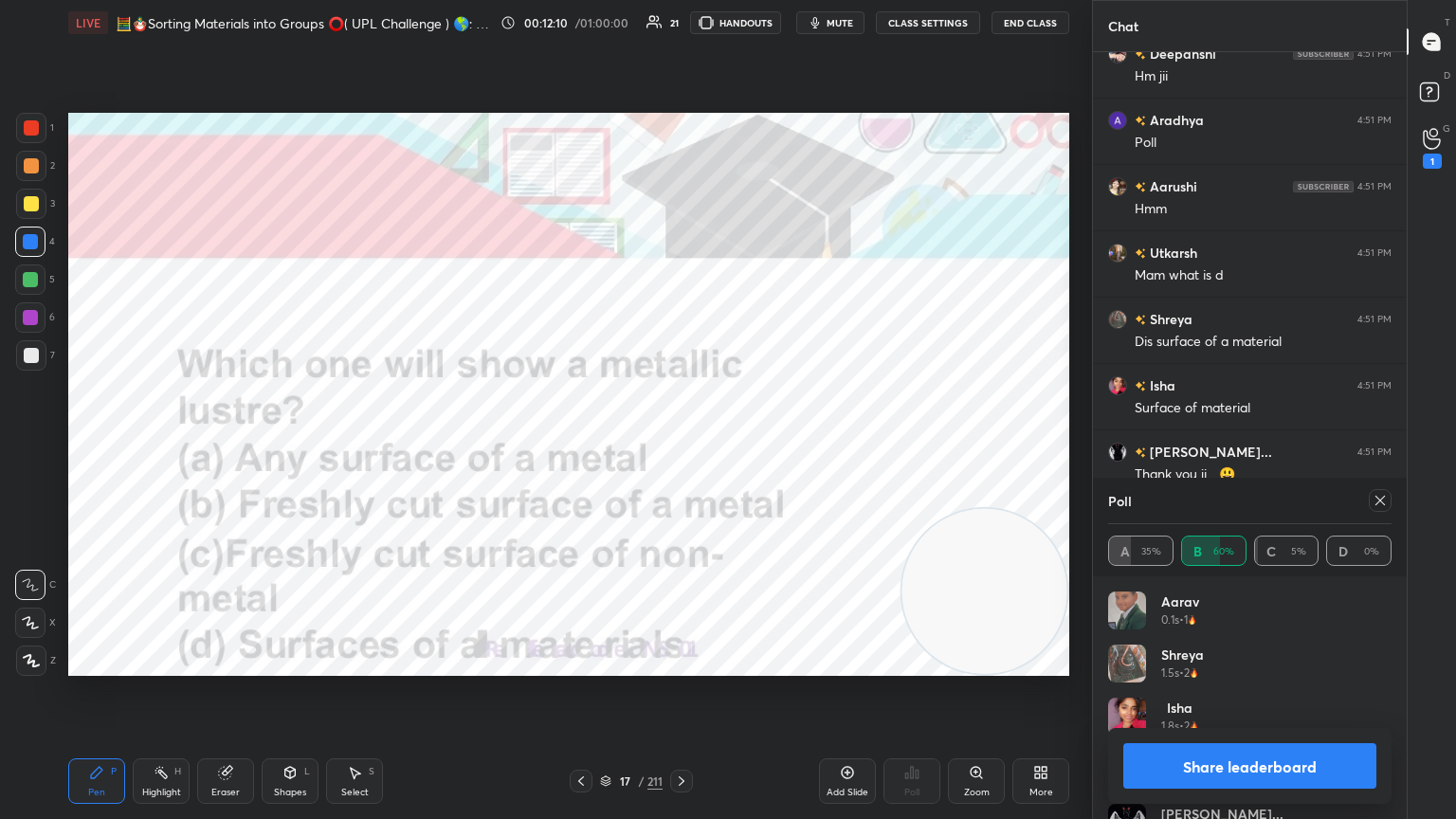 click at bounding box center [1380, 500] 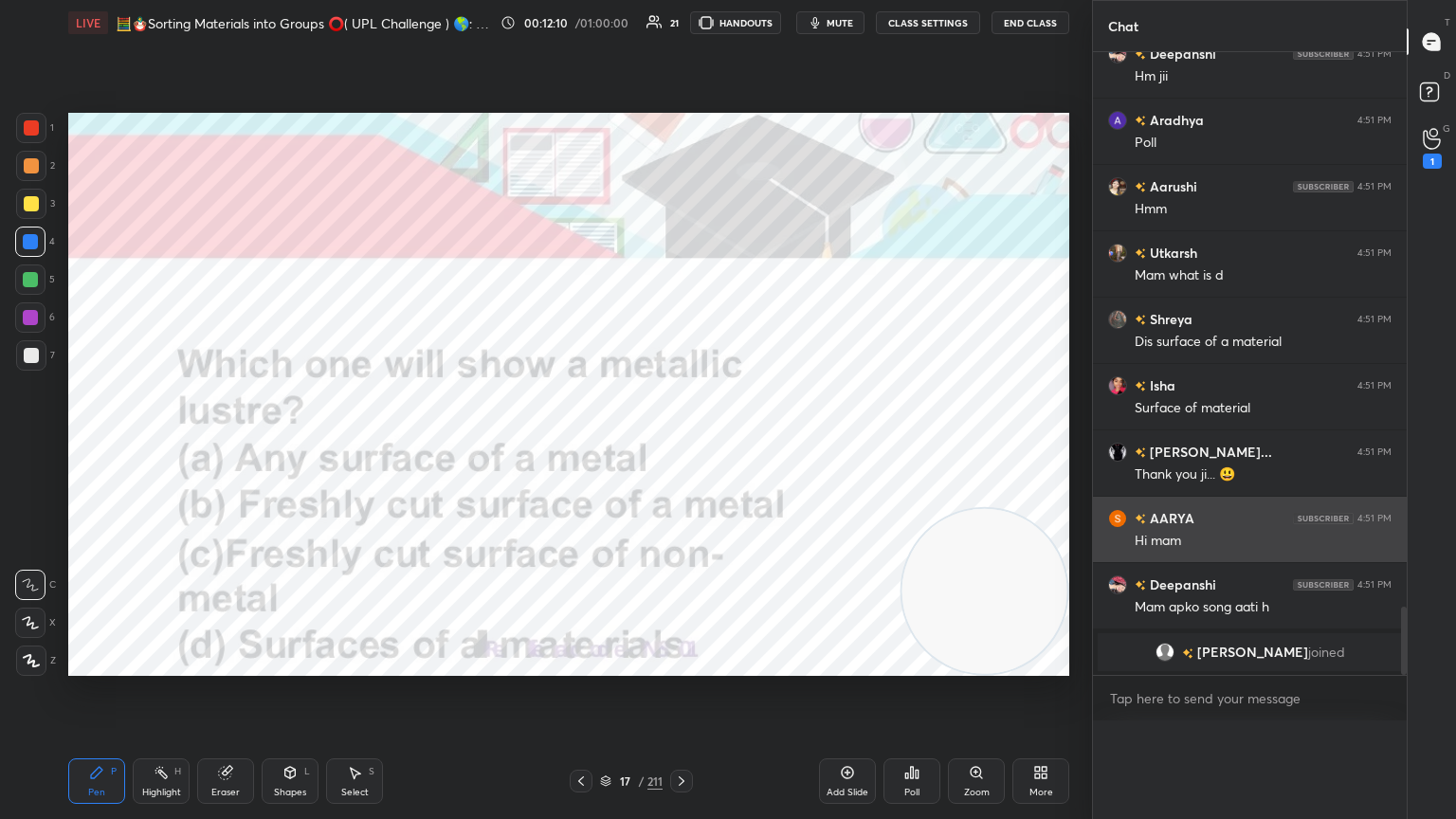 scroll, scrollTop: 7, scrollLeft: 6, axis: both 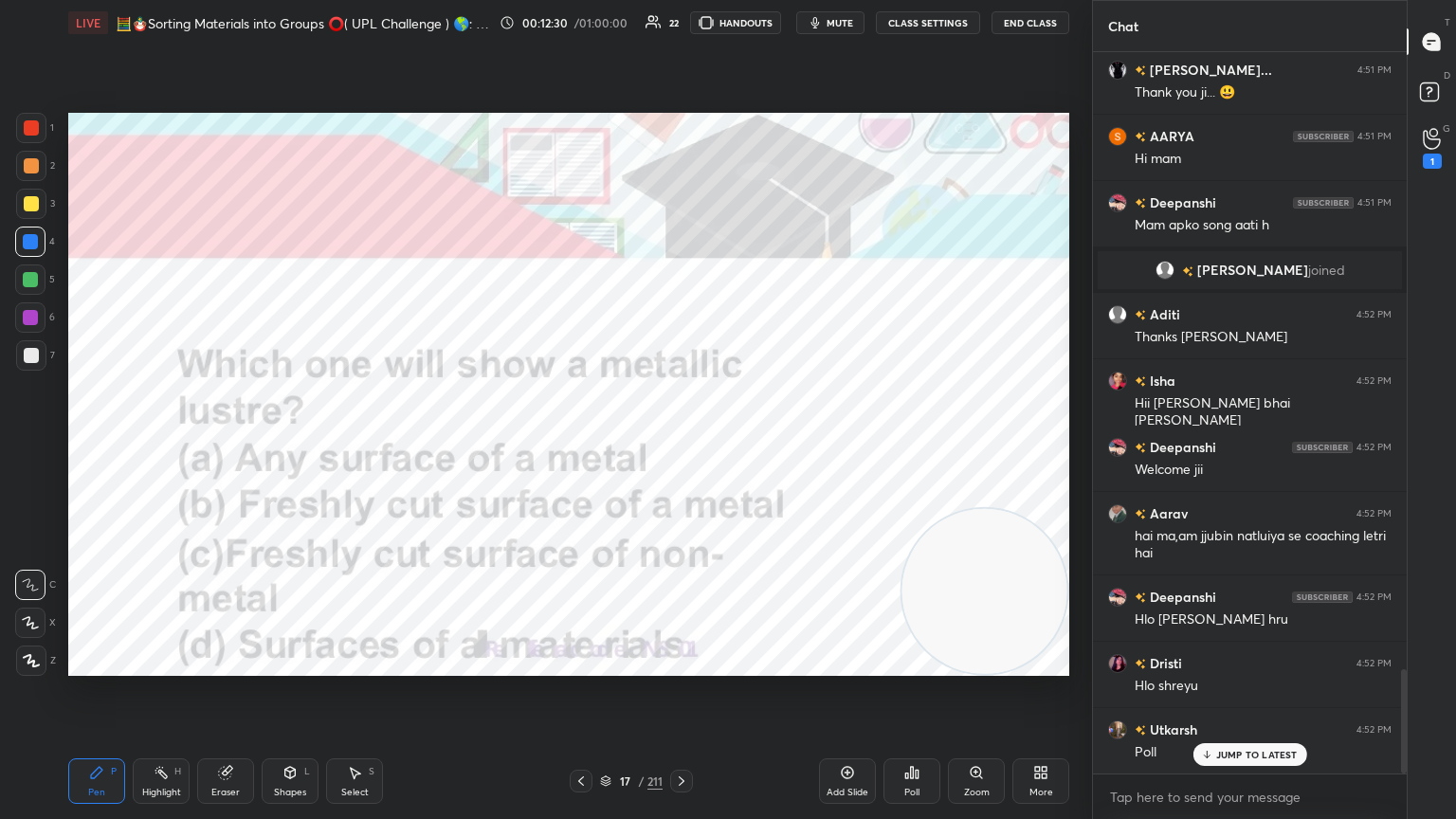 click 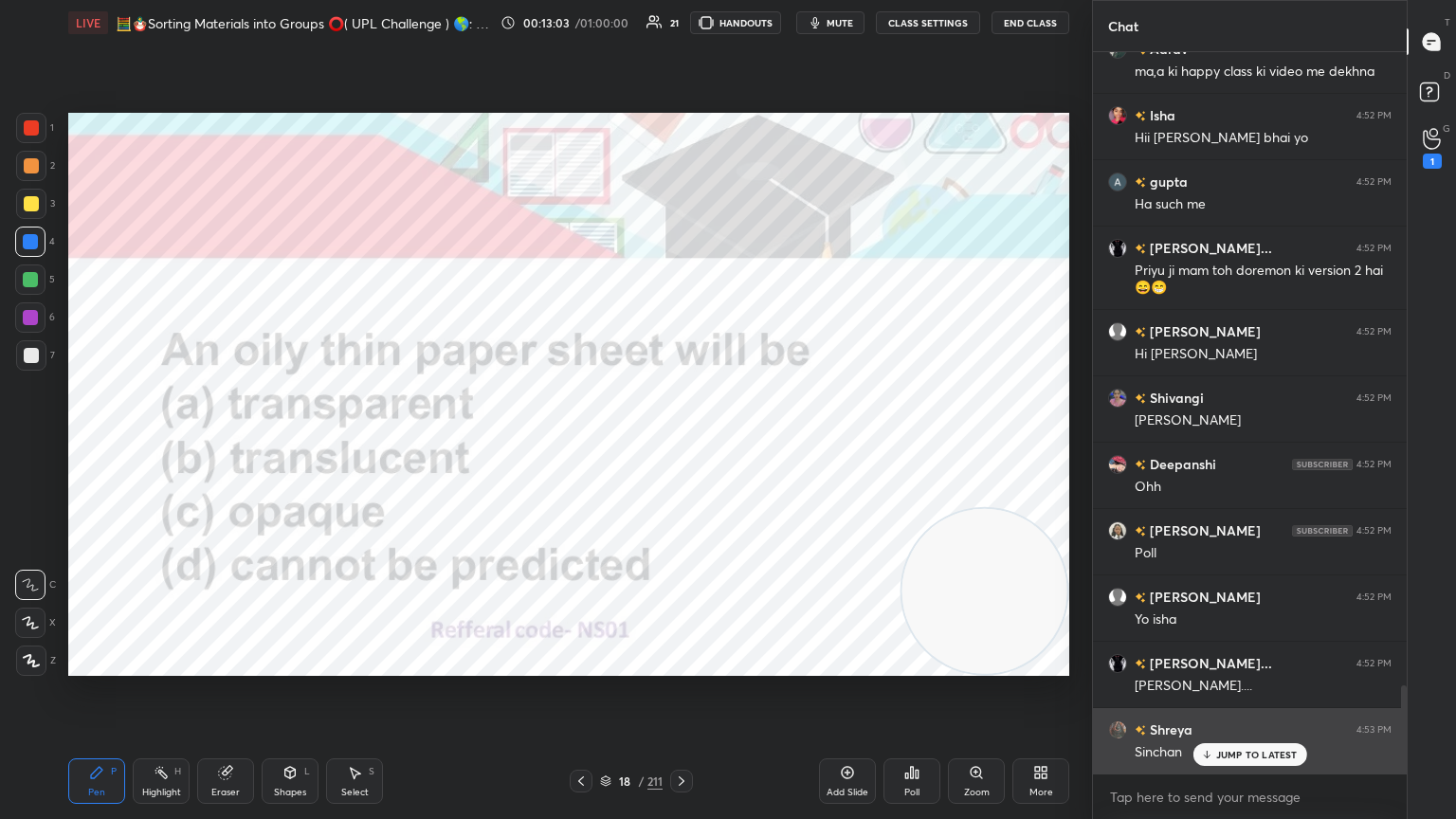 click on "JUMP TO LATEST" at bounding box center (1257, 755) 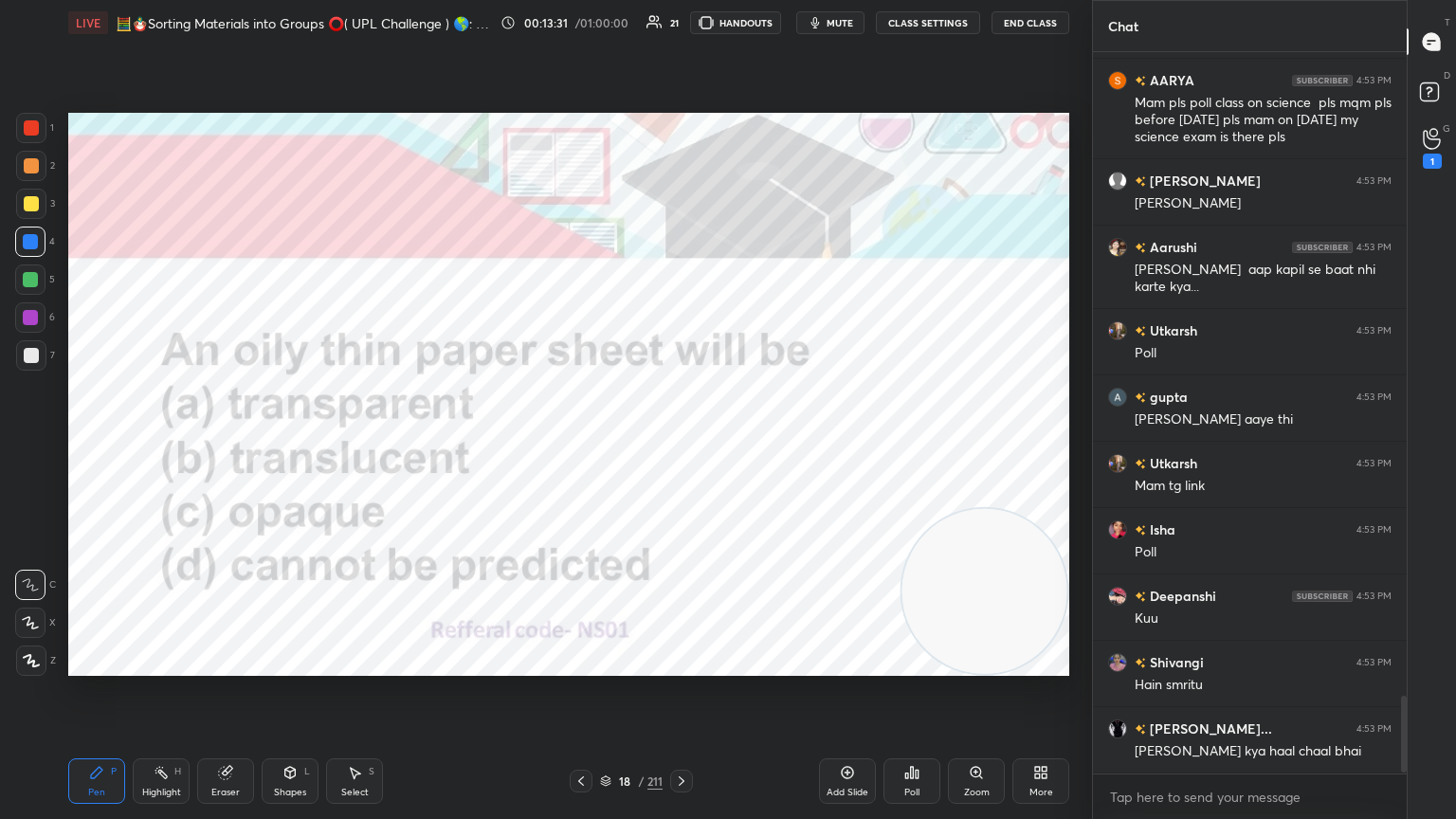 scroll, scrollTop: 6067, scrollLeft: 0, axis: vertical 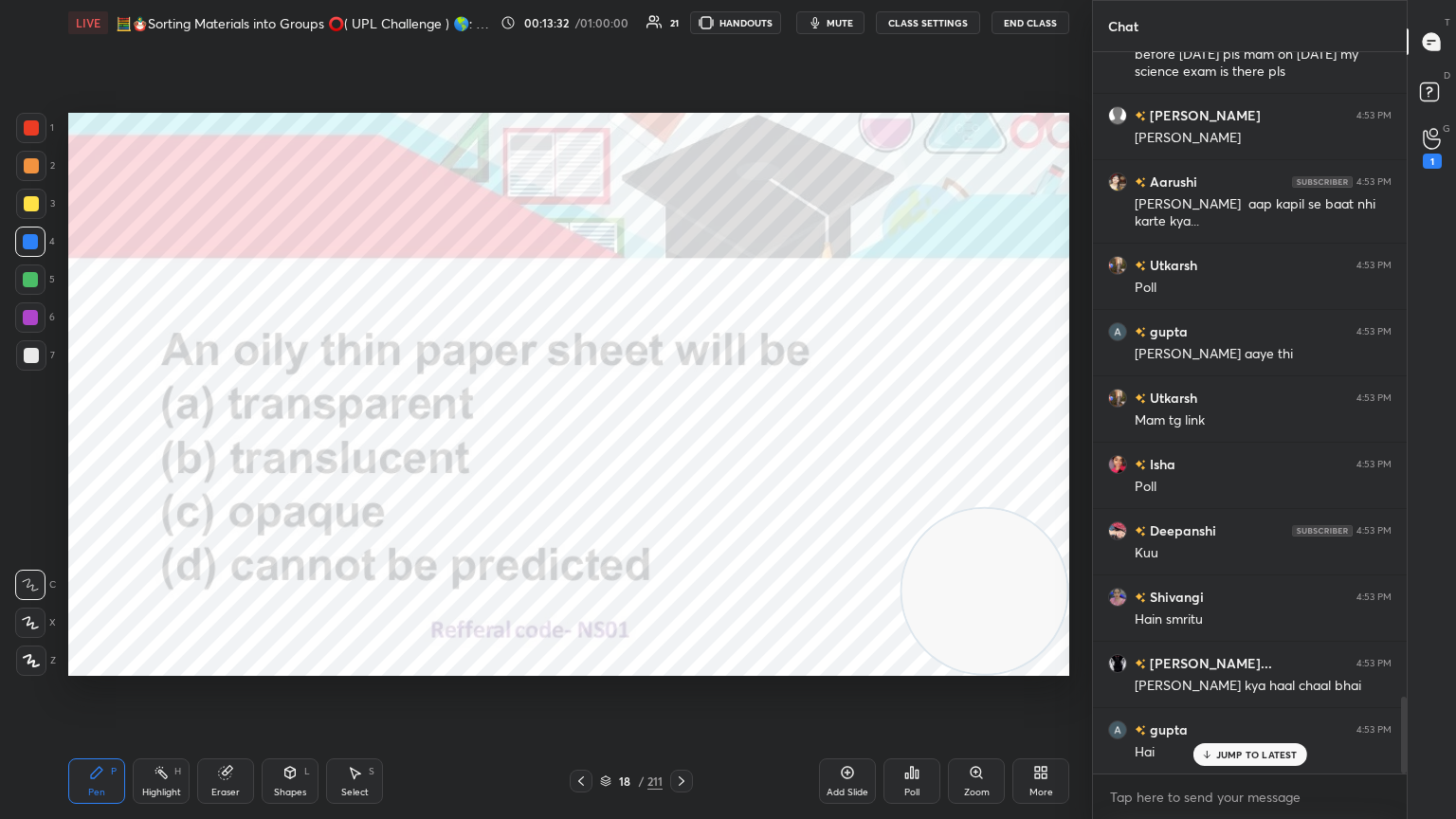 click on "Poll" at bounding box center (912, 792) 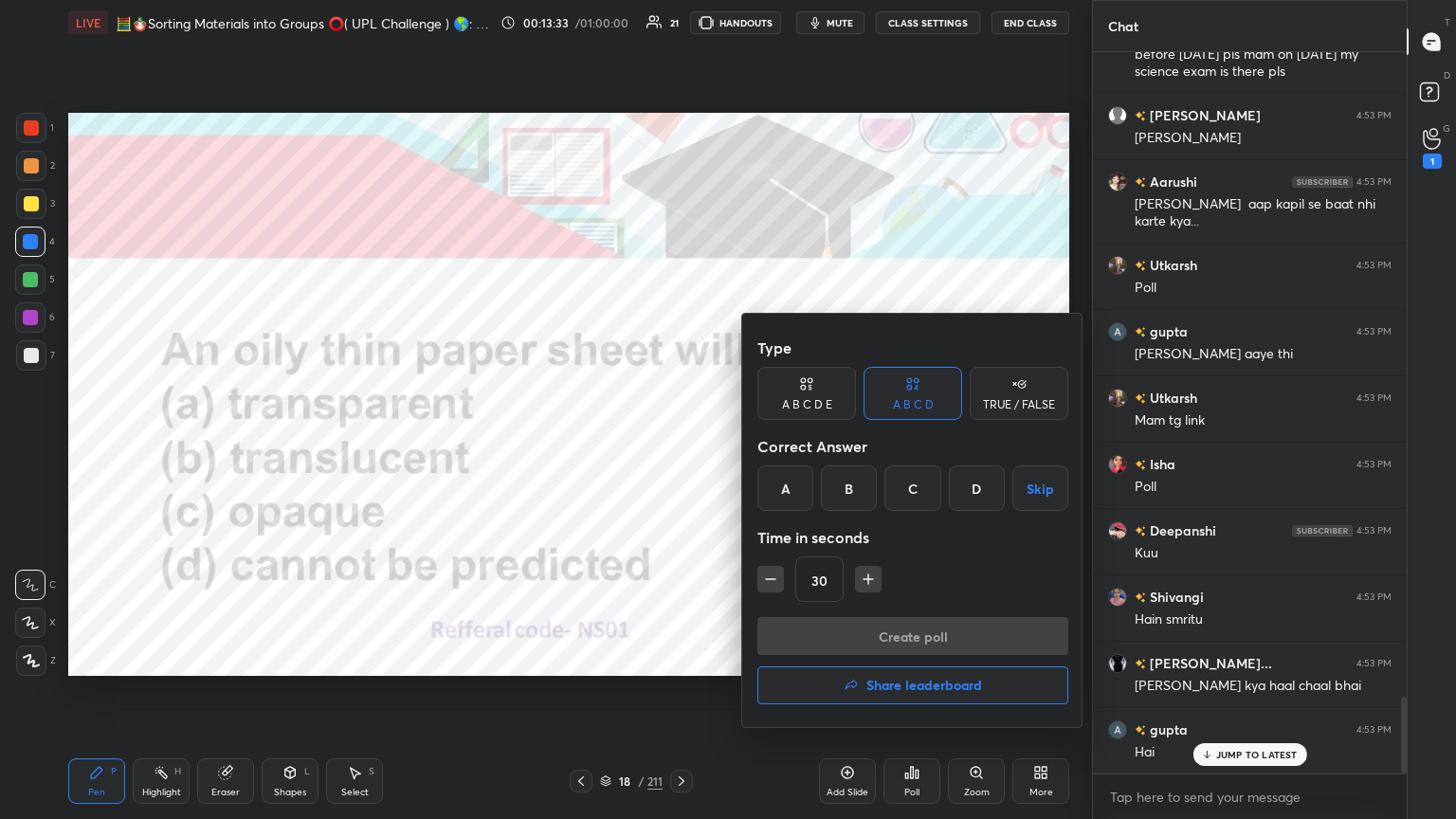 click on "B" at bounding box center (848, 488) 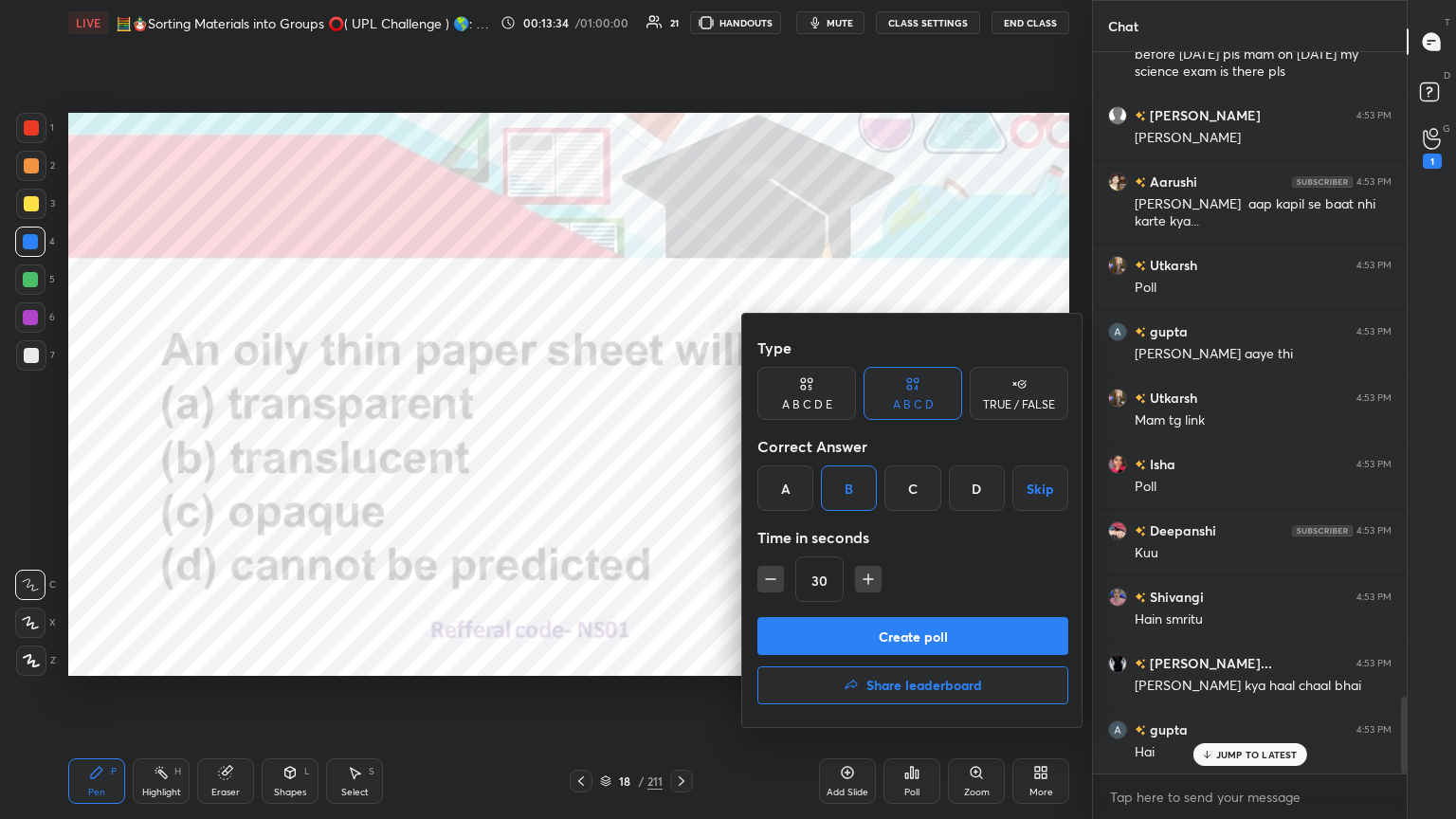 click on "Create poll" at bounding box center [913, 636] 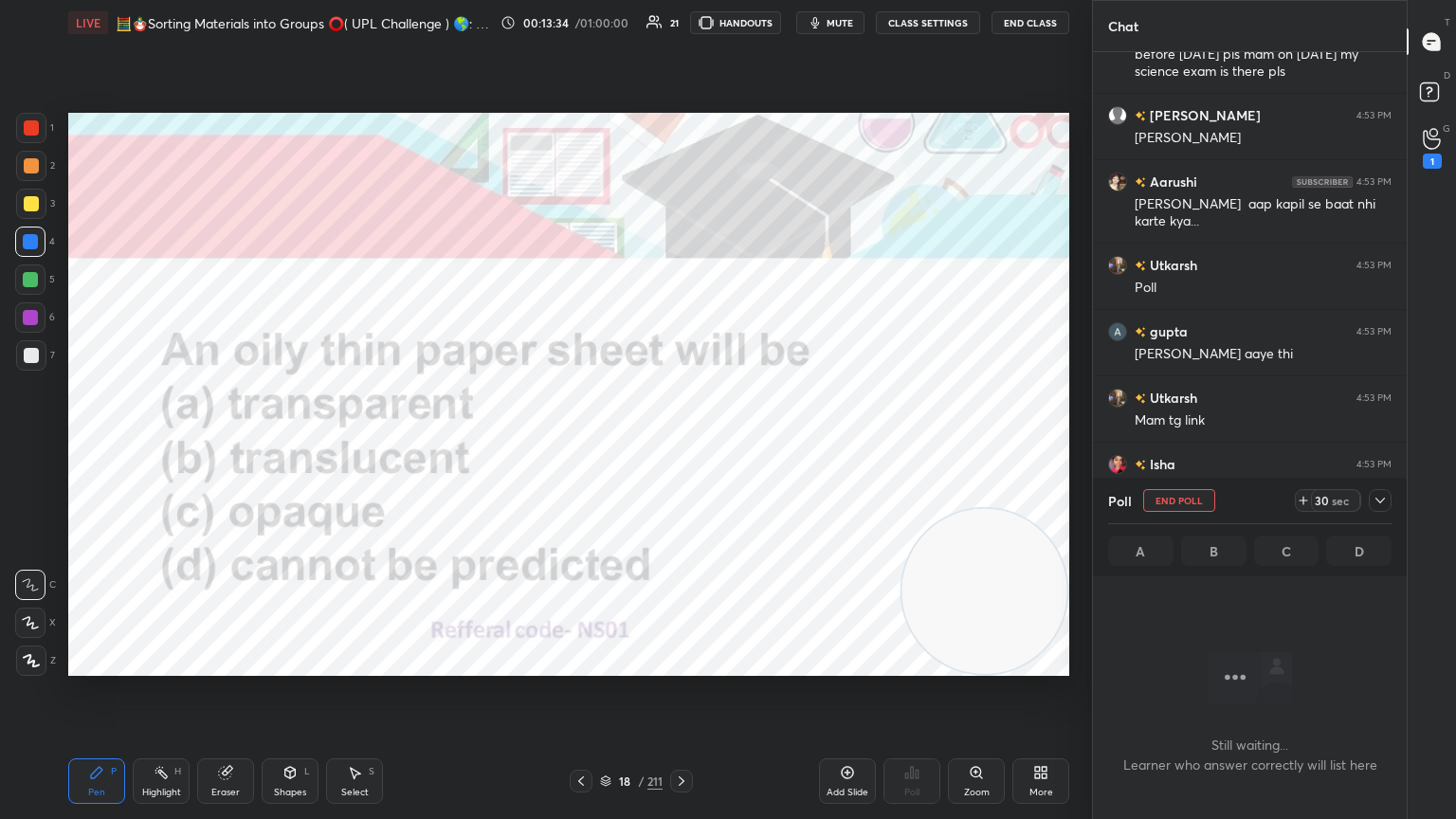 scroll, scrollTop: 6, scrollLeft: 6, axis: both 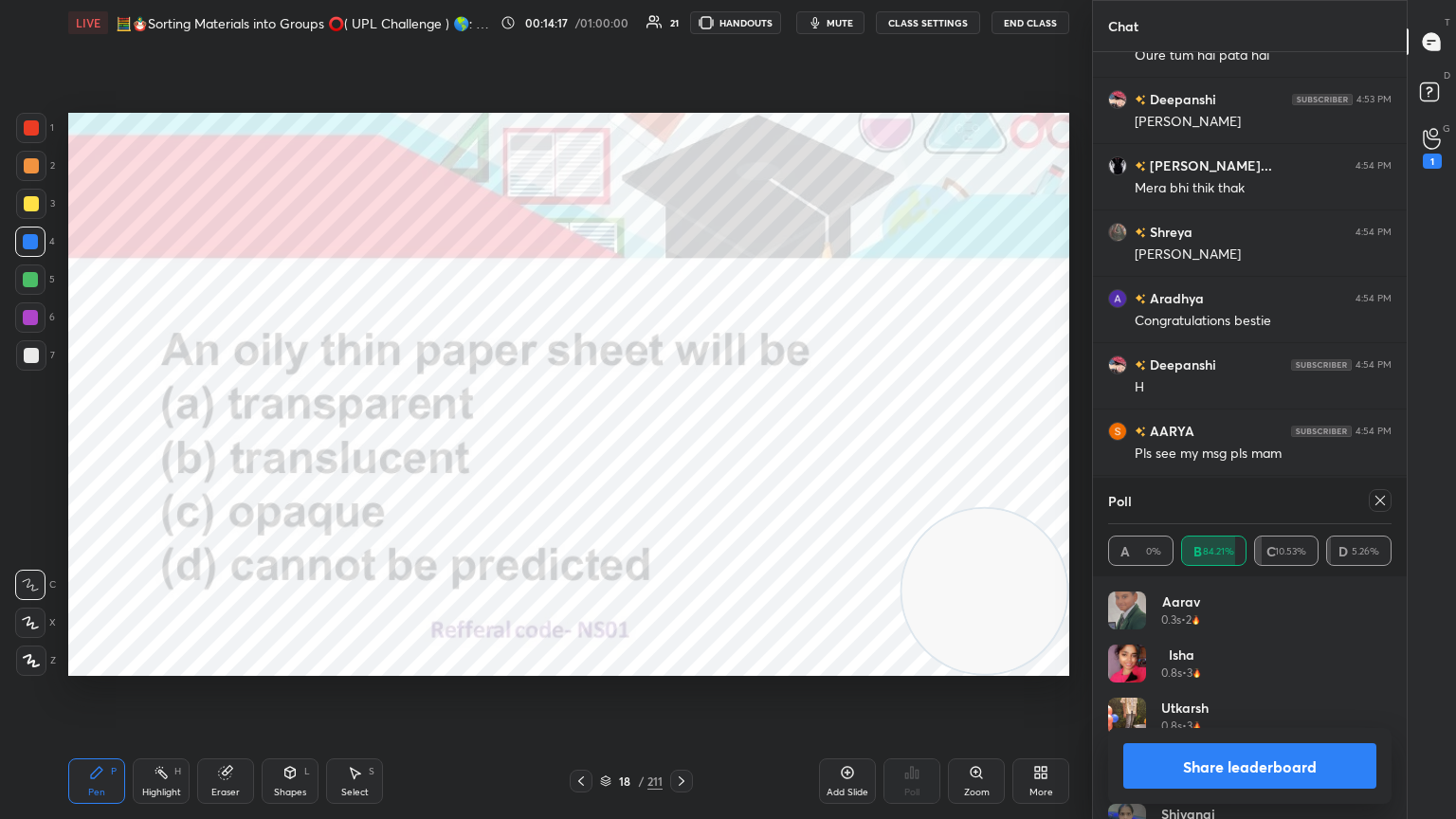 click on "Setting up your live class Poll for   secs No correct answer Start poll" at bounding box center (569, 394) 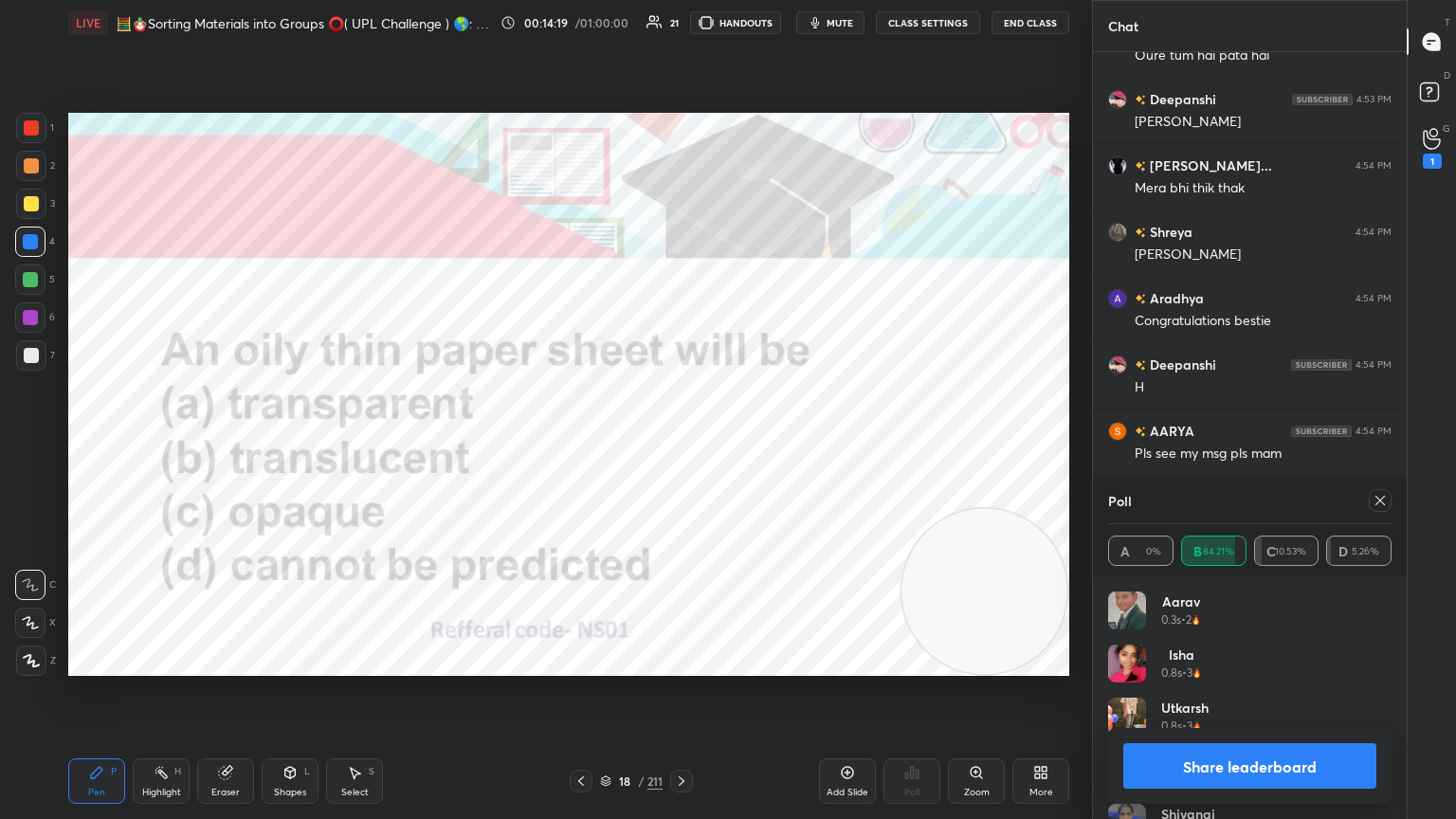 click at bounding box center [1380, 500] 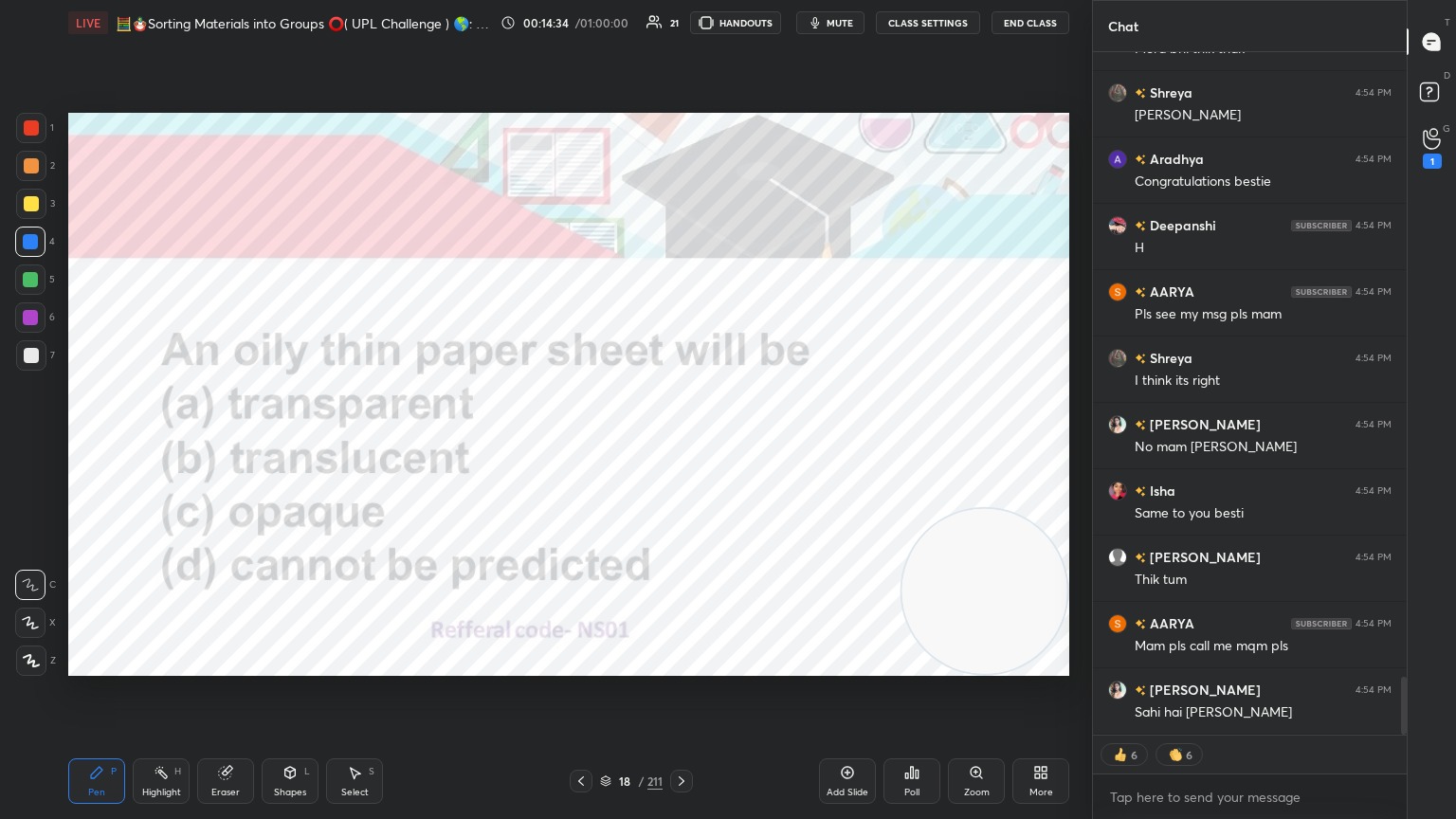 click on "1" at bounding box center [1432, 148] 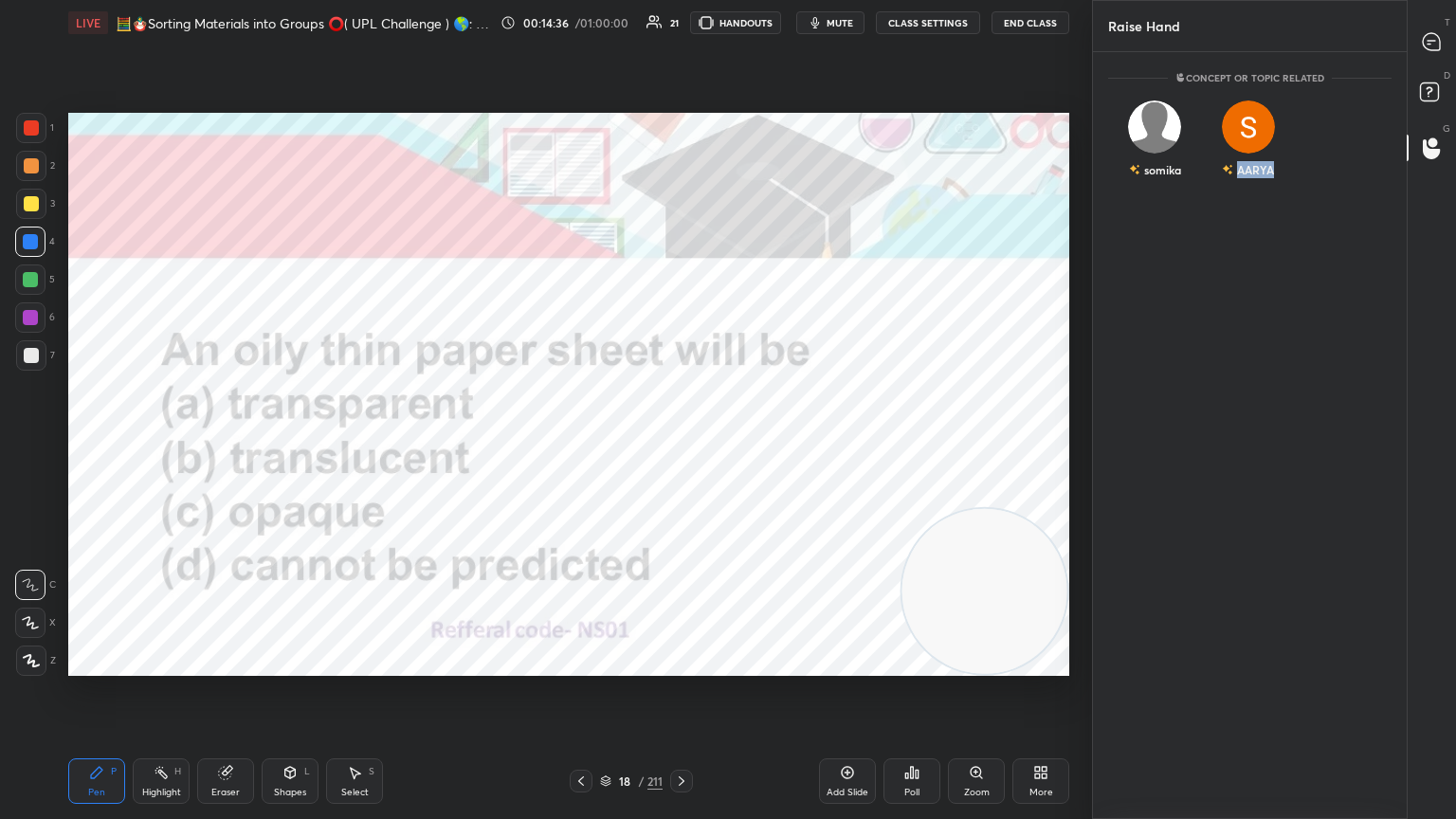 click on "AARYA" at bounding box center [1248, 143] 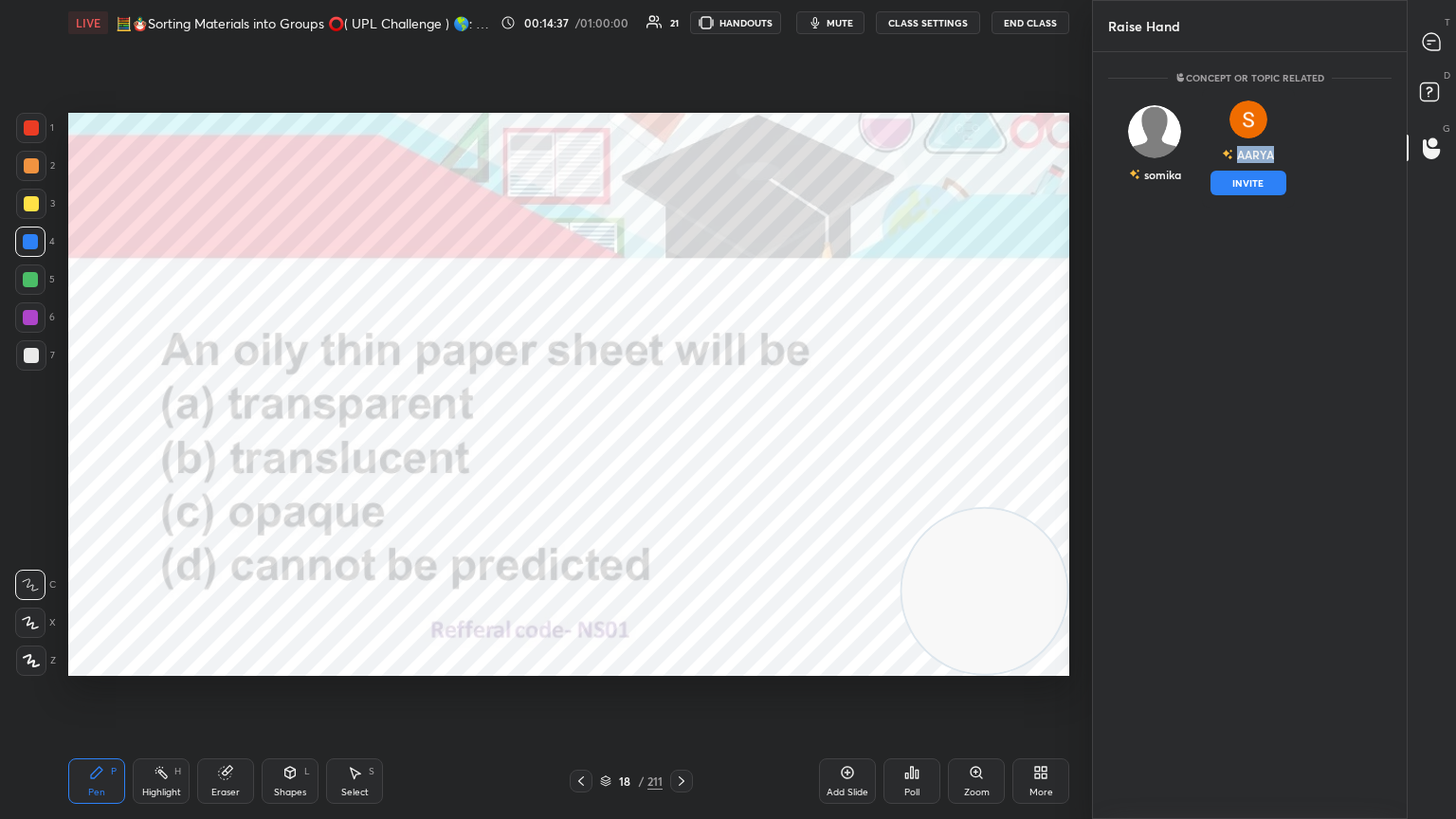 click on "INVITE" at bounding box center [1248, 183] 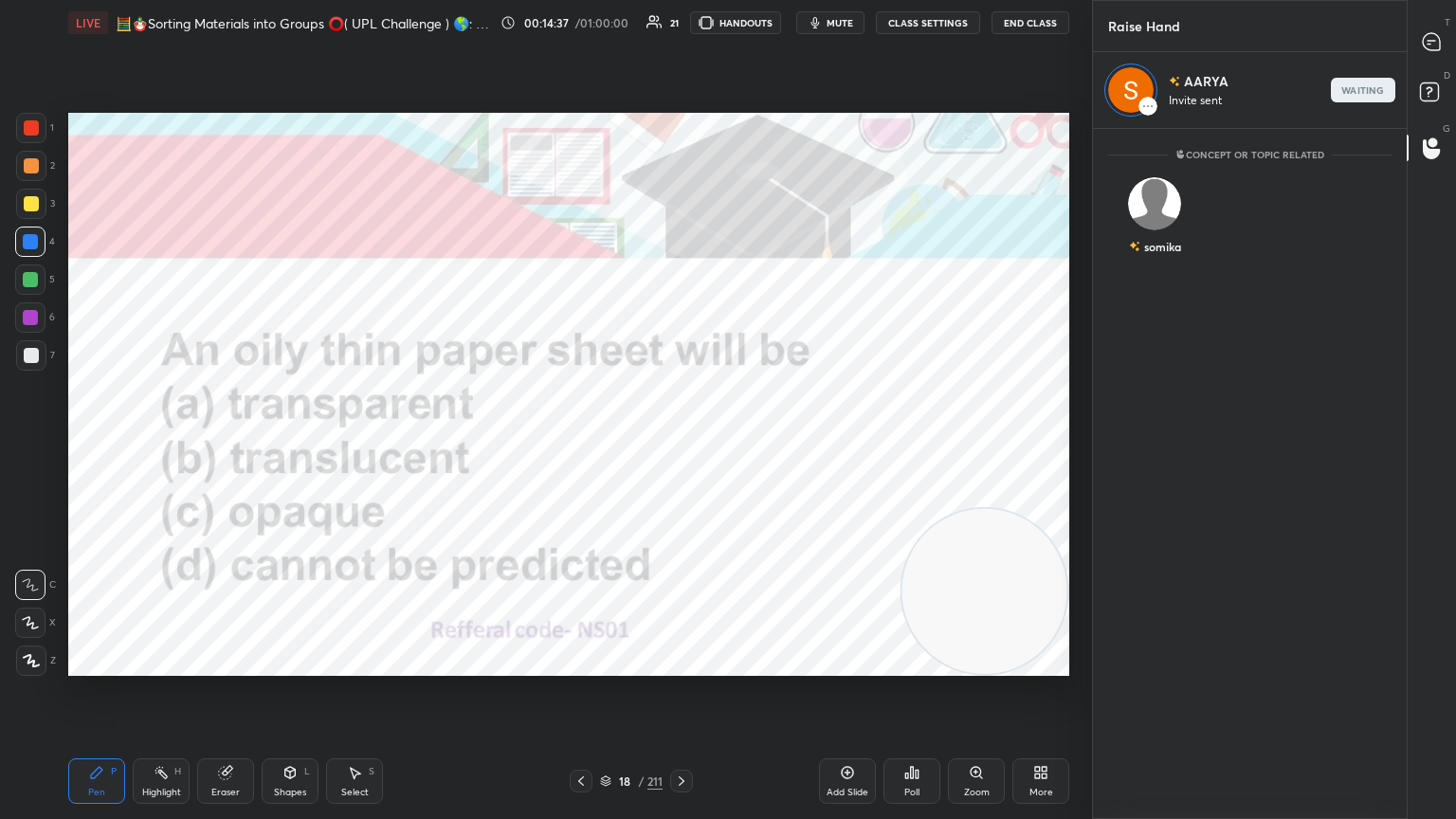 click 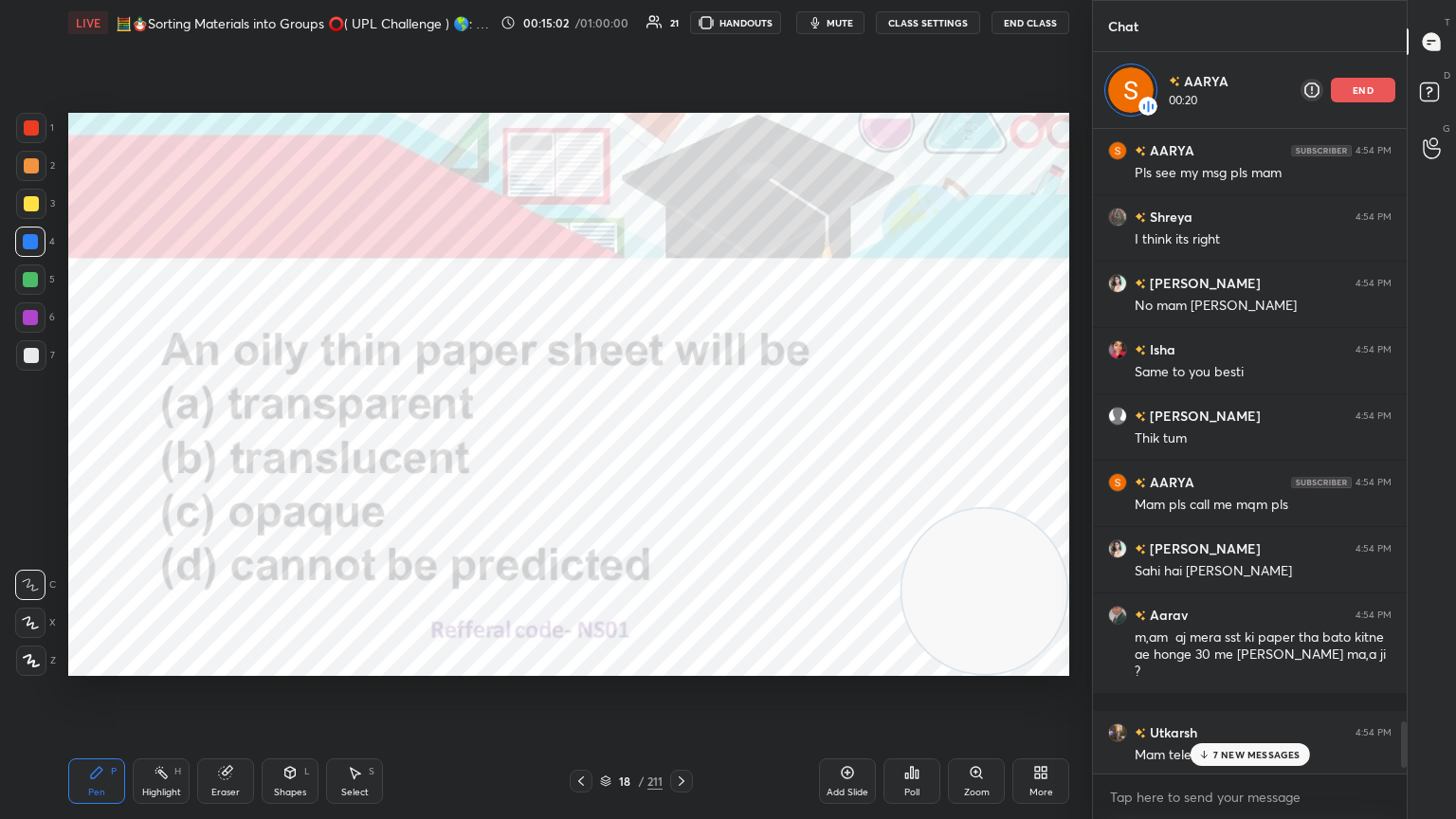 click on "Setting up your live class Poll for   secs No correct answer Start poll" at bounding box center (569, 394) 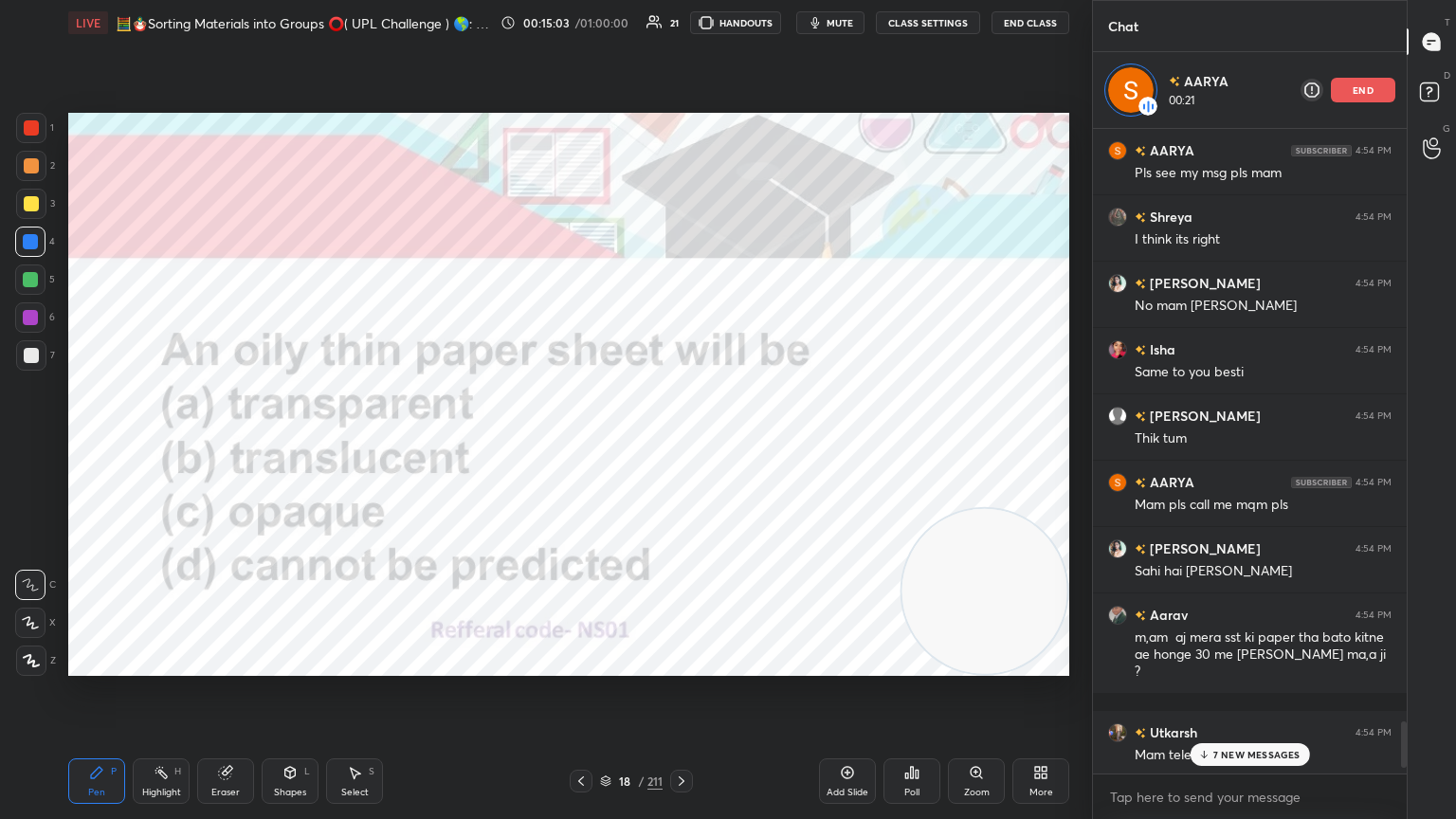 click on "Setting up your live class Poll for   secs No correct answer Start poll" at bounding box center (569, 394) 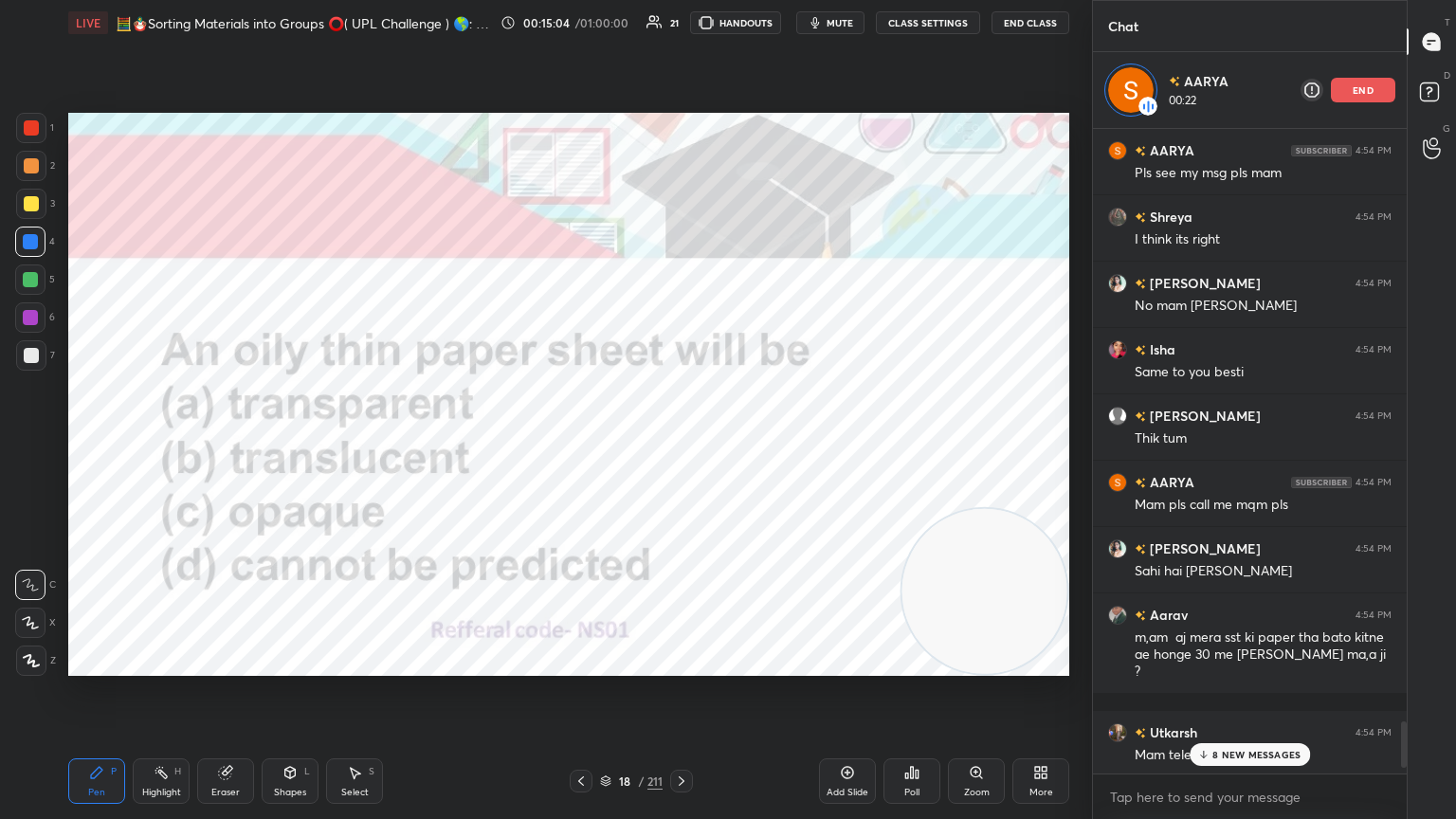click on "Setting up your live class Poll for   secs No correct answer Start poll" at bounding box center (569, 394) 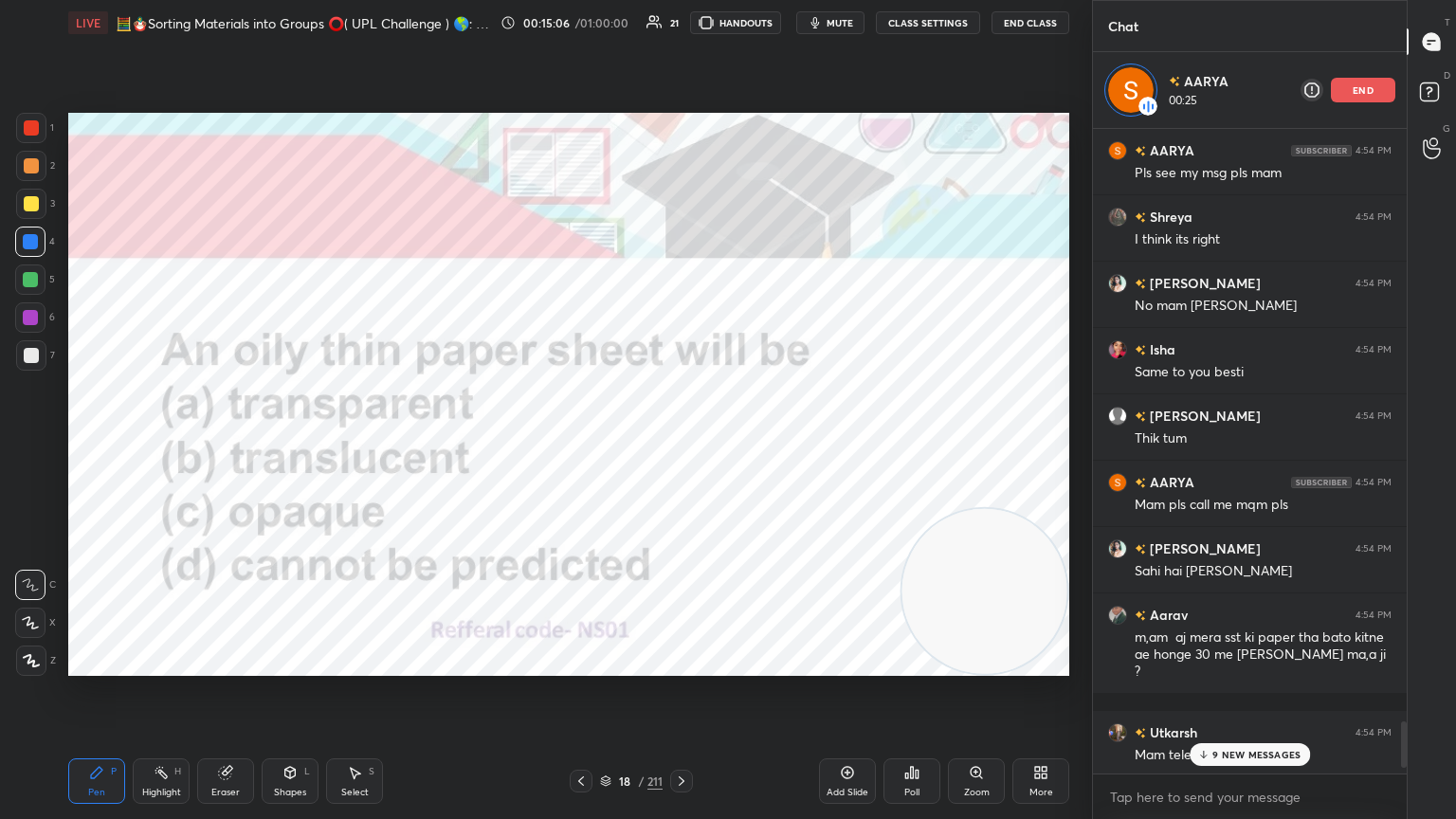 click on "Setting up your live class Poll for   secs No correct answer Start poll" at bounding box center [569, 394] 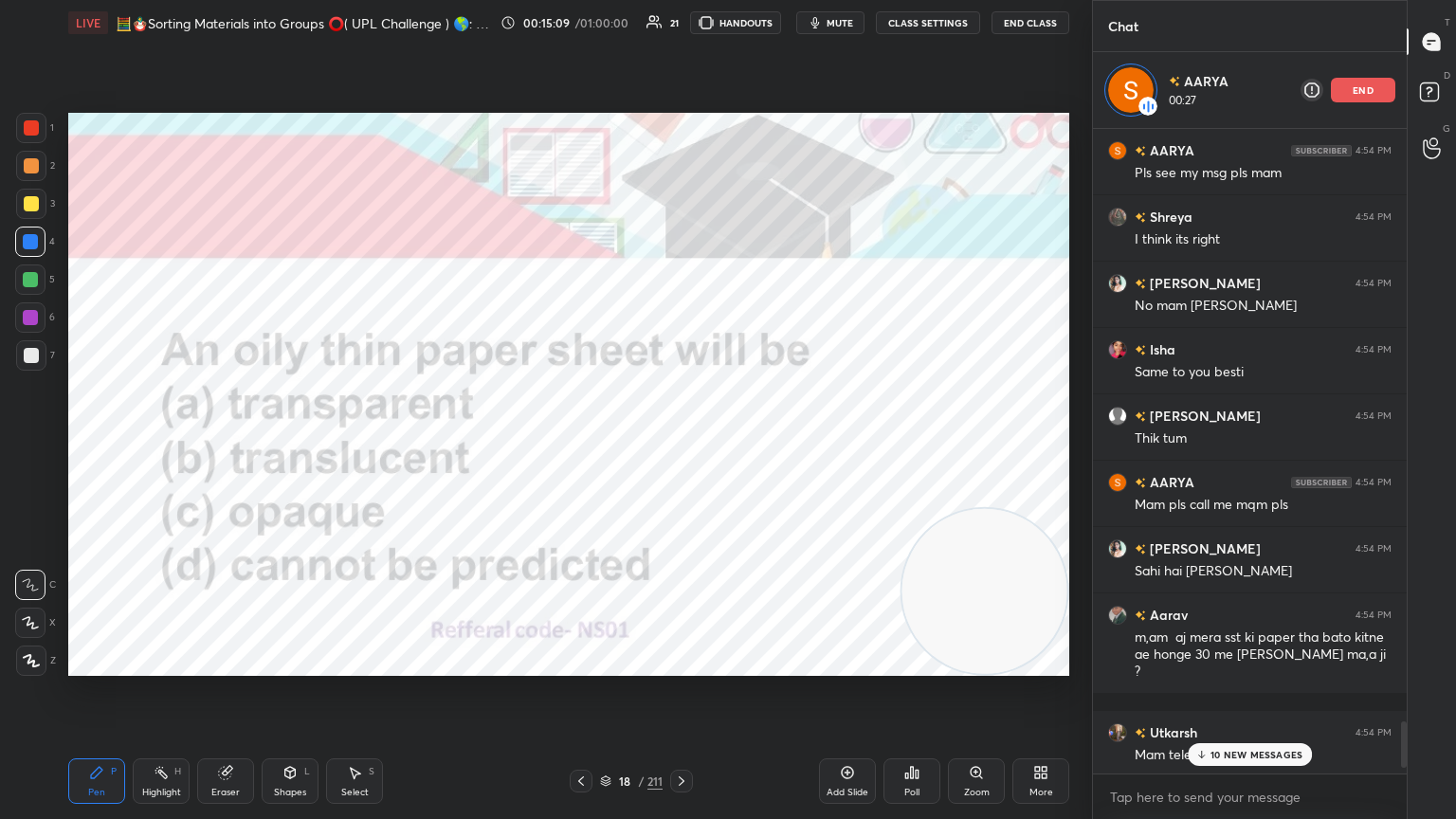 click on "Setting up your live class Poll for   secs No correct answer Start poll" at bounding box center (569, 394) 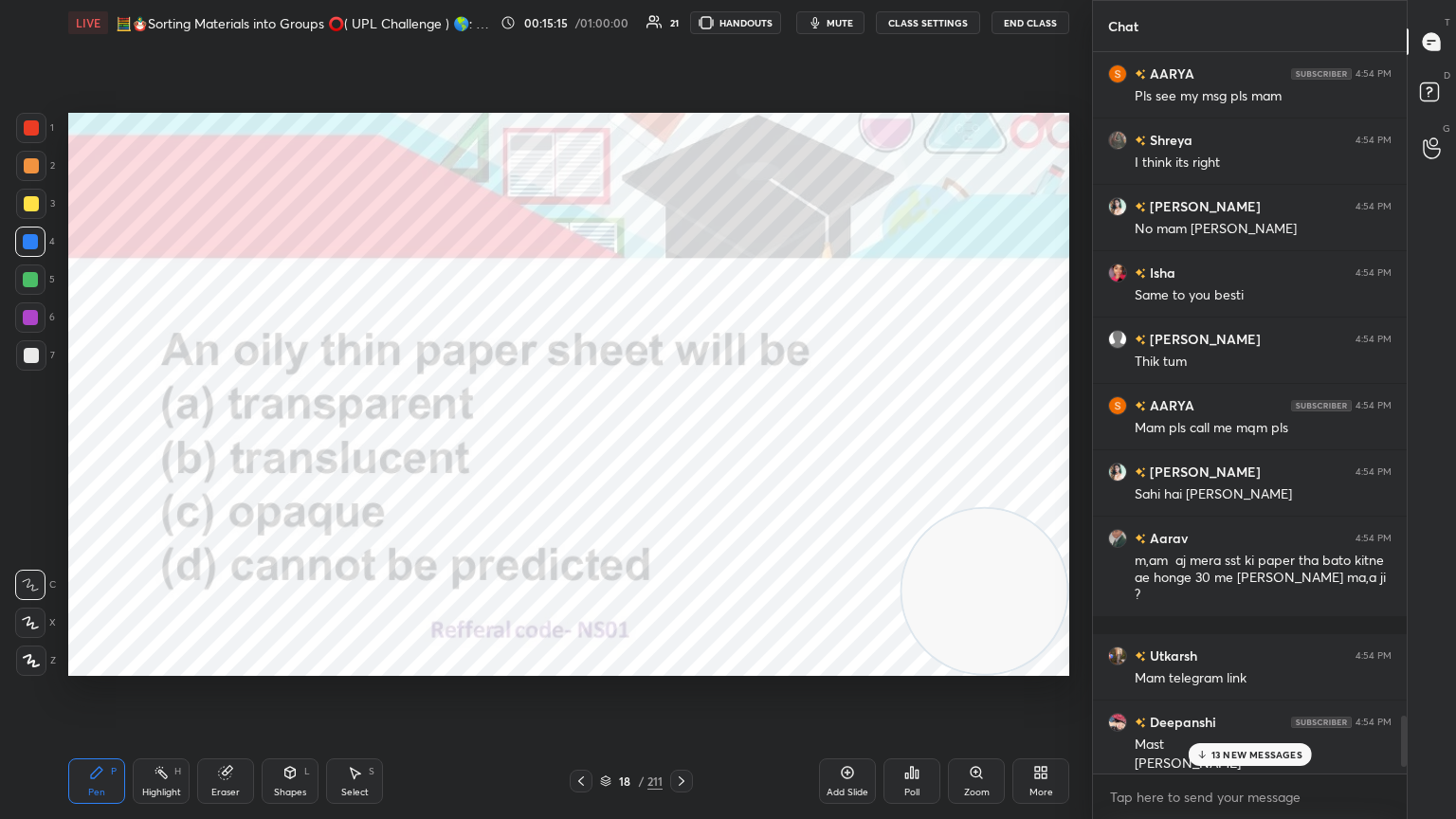scroll, scrollTop: 6, scrollLeft: 6, axis: both 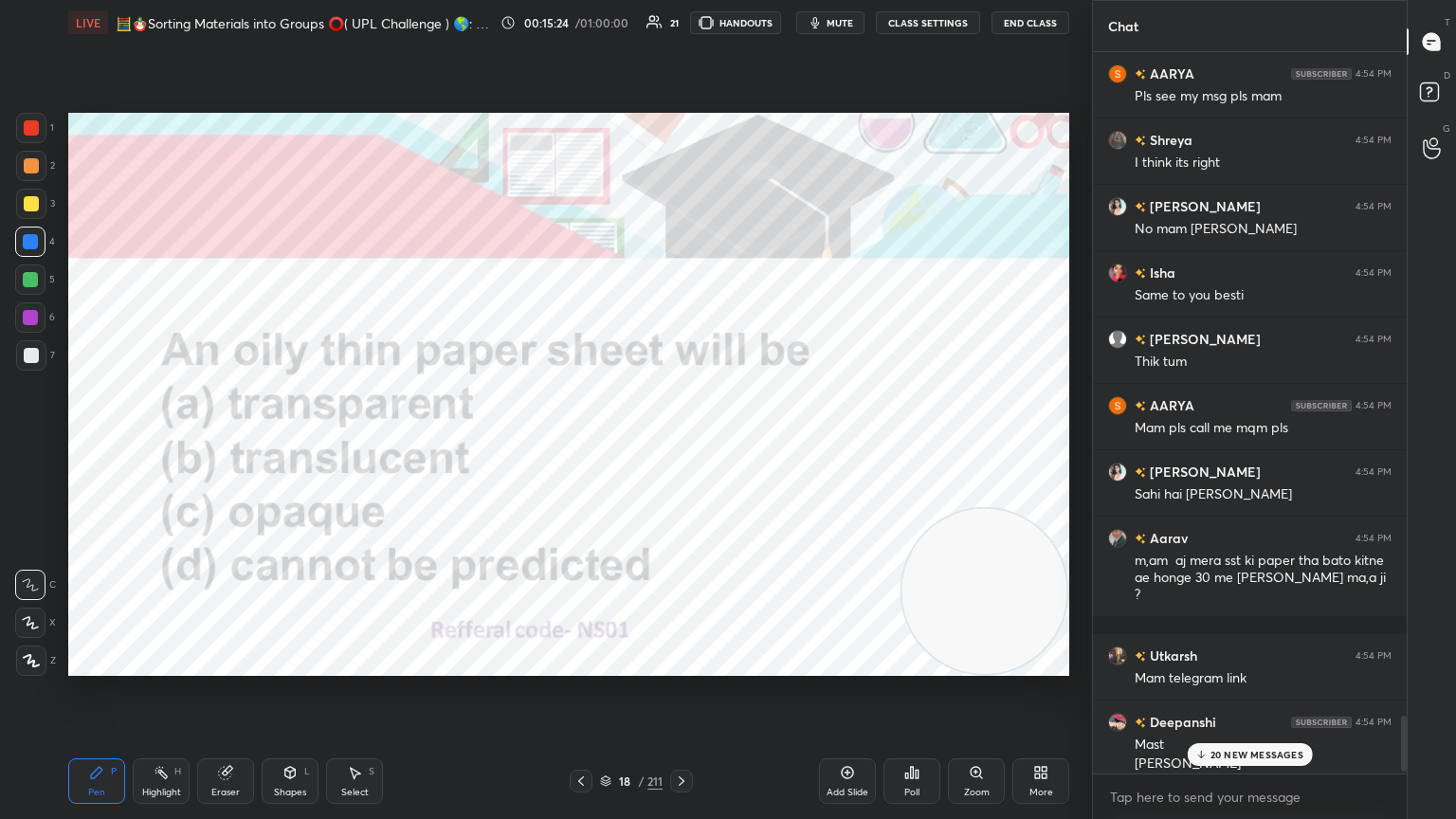 click on "20 NEW MESSAGES" at bounding box center [1257, 755] 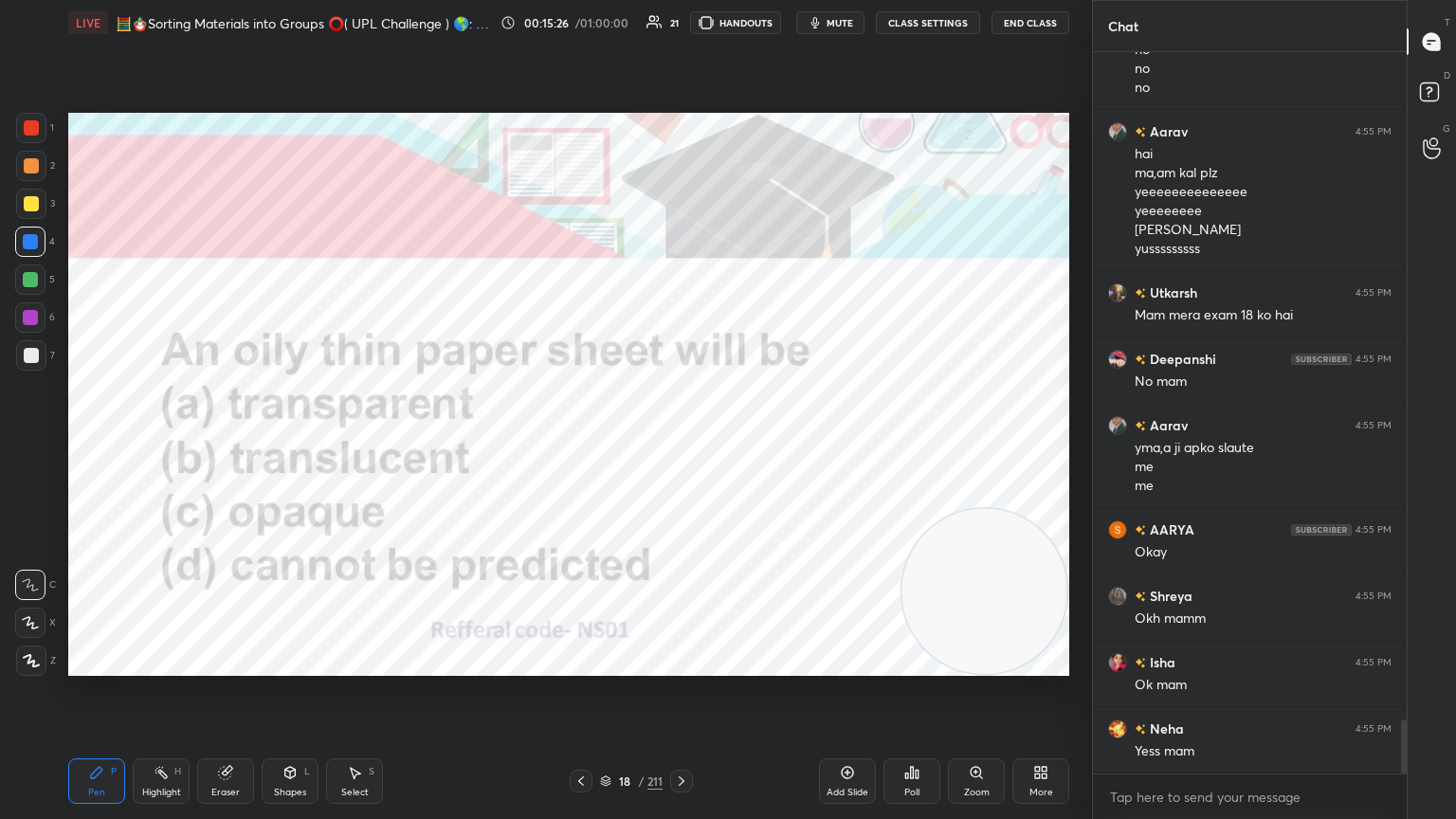 click on "Pen P Highlight H Eraser Shapes L Select S 18 / 211 Add Slide Poll Zoom More" at bounding box center [569, 781] 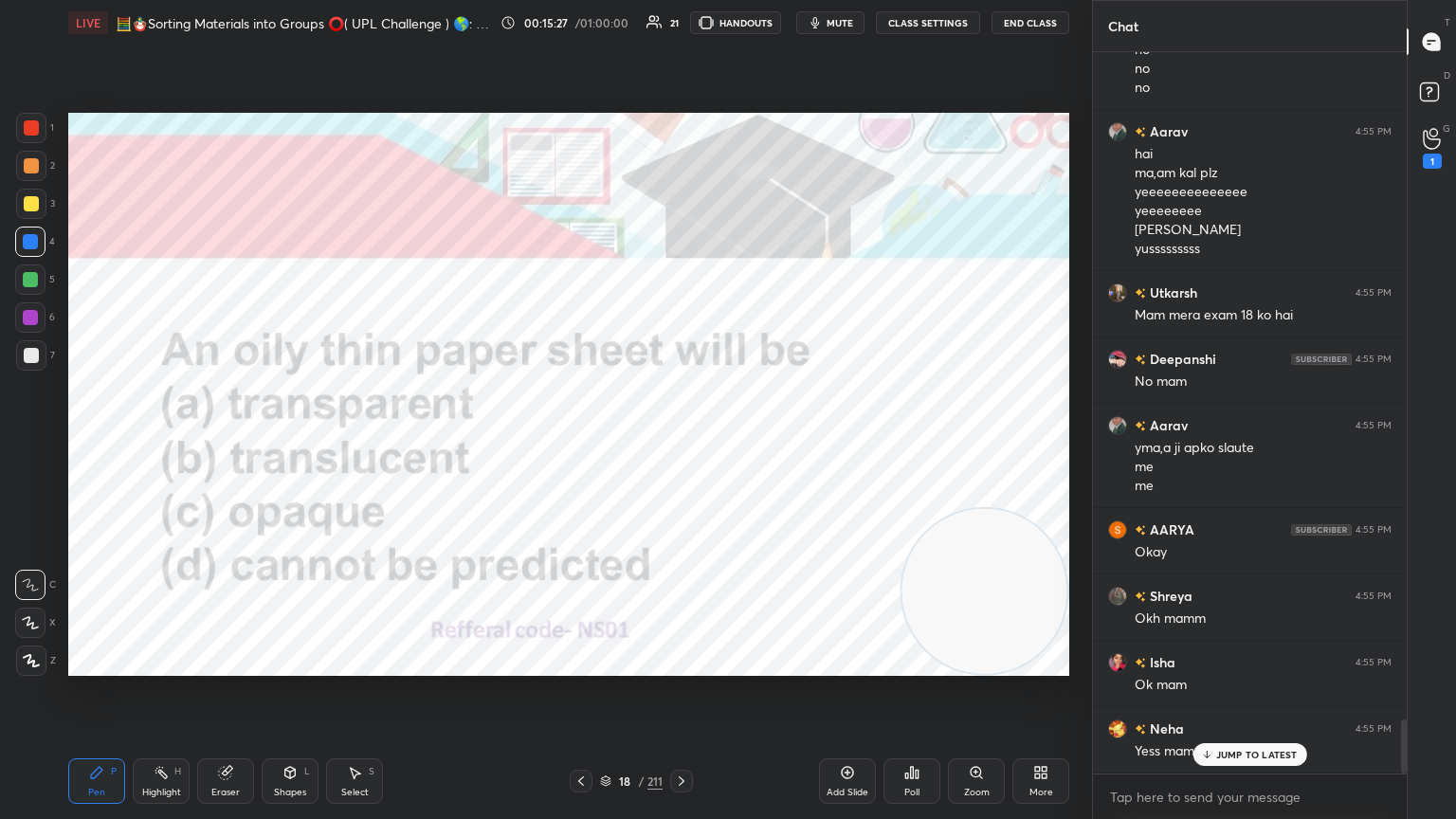 scroll, scrollTop: 8971, scrollLeft: 0, axis: vertical 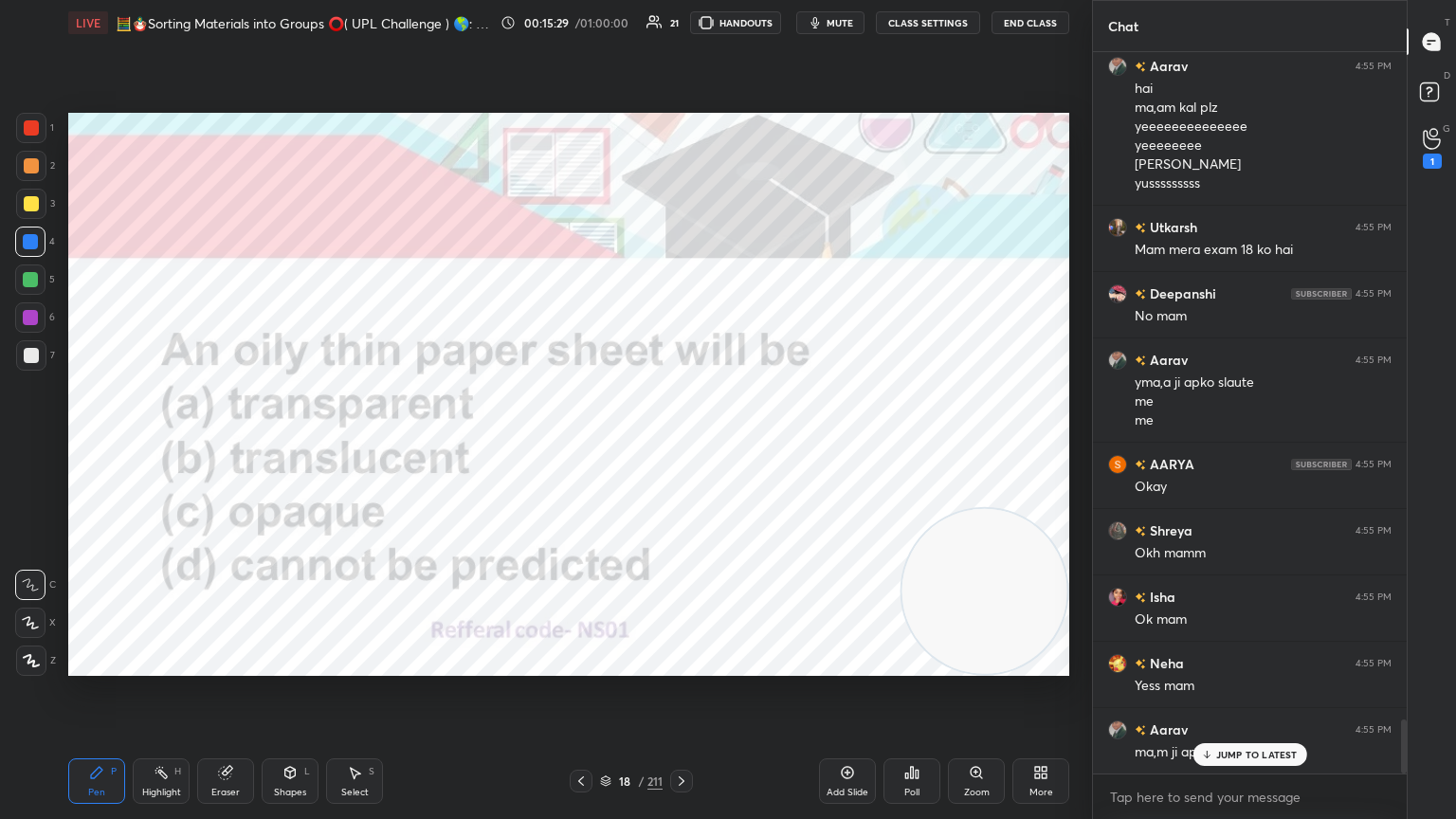 click on "Pen P Highlight H Eraser Shapes L Select S 18 / 211 Add Slide Poll Zoom More" at bounding box center [569, 781] 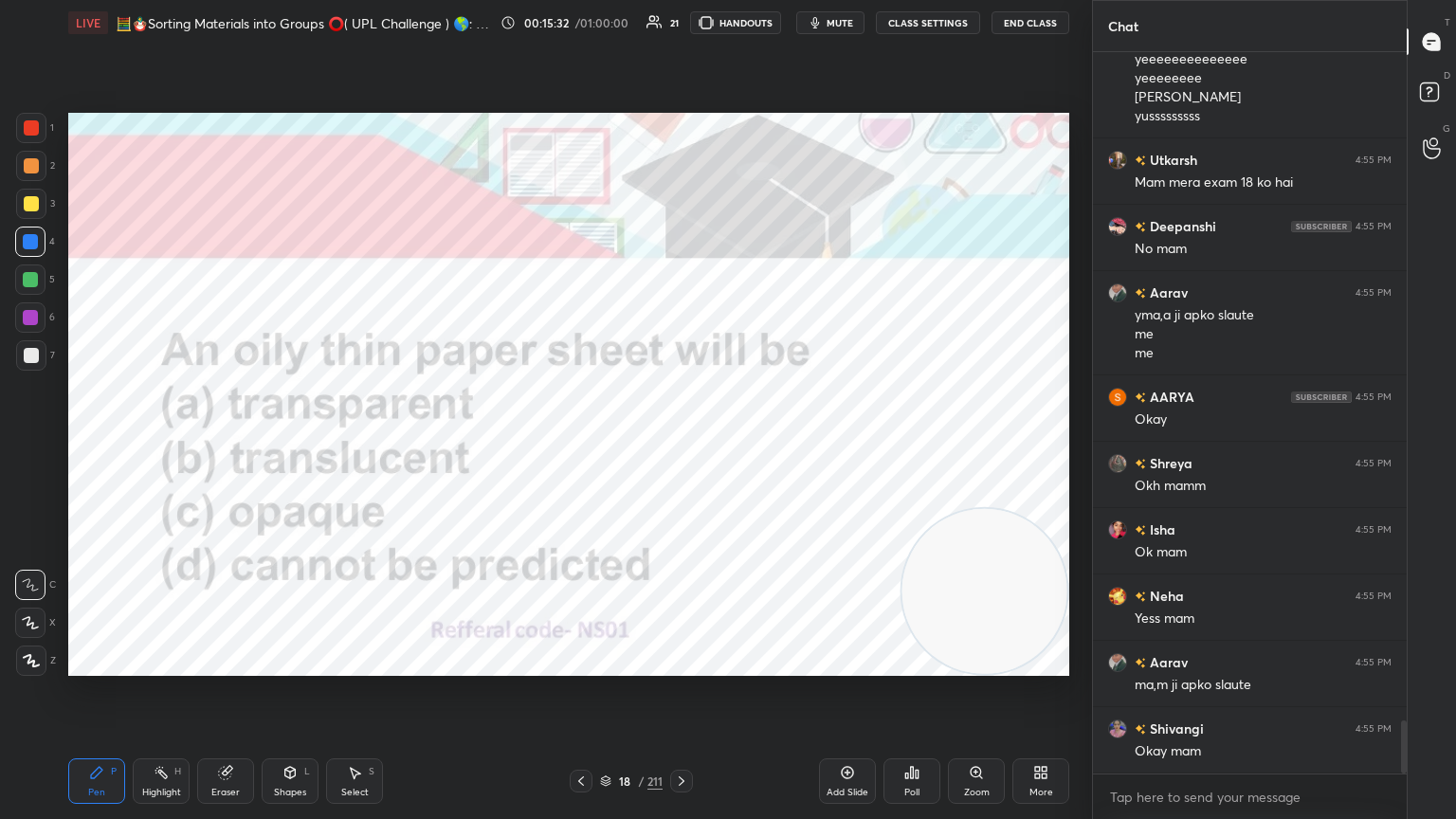 click 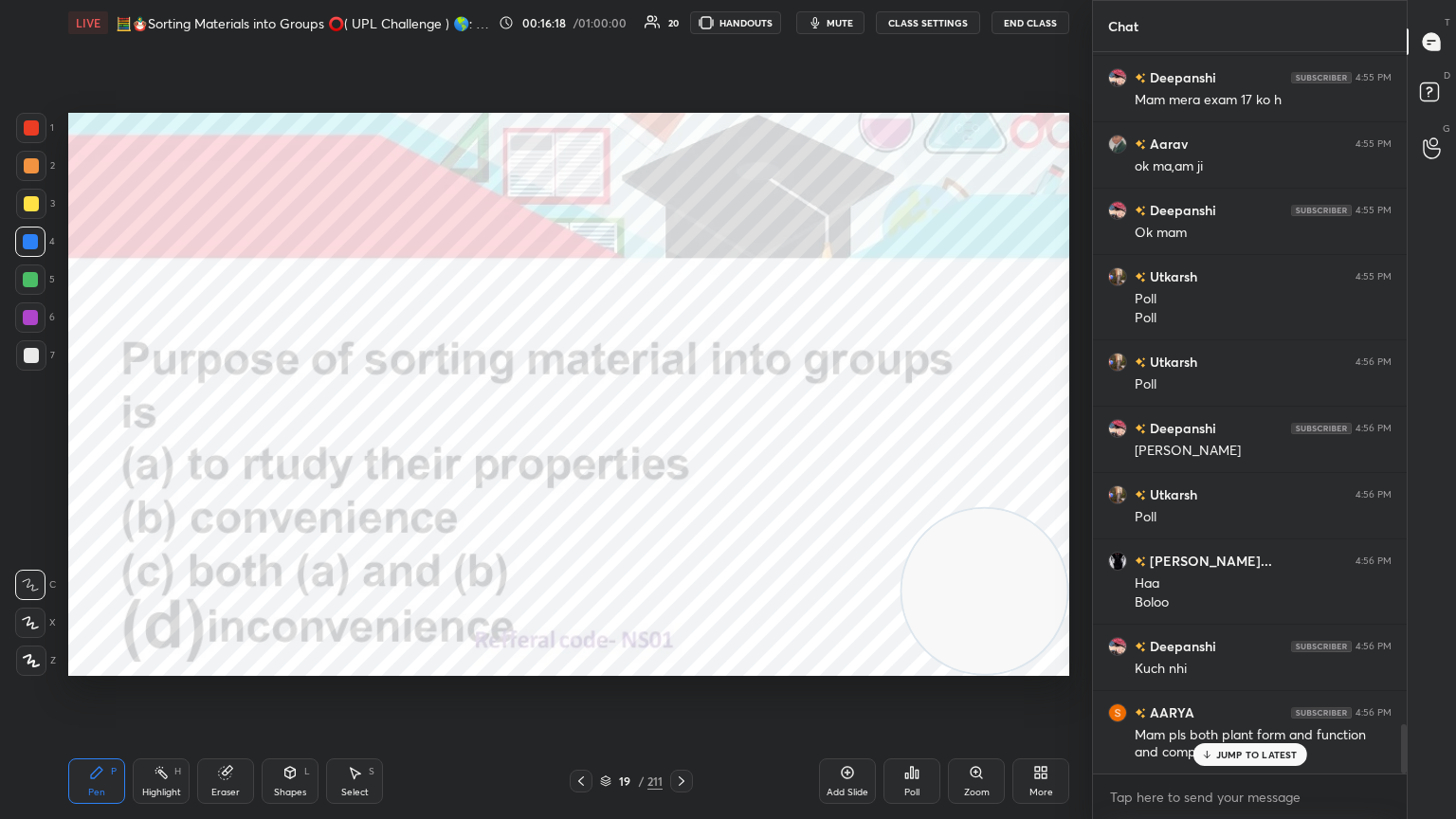 scroll, scrollTop: 9801, scrollLeft: 0, axis: vertical 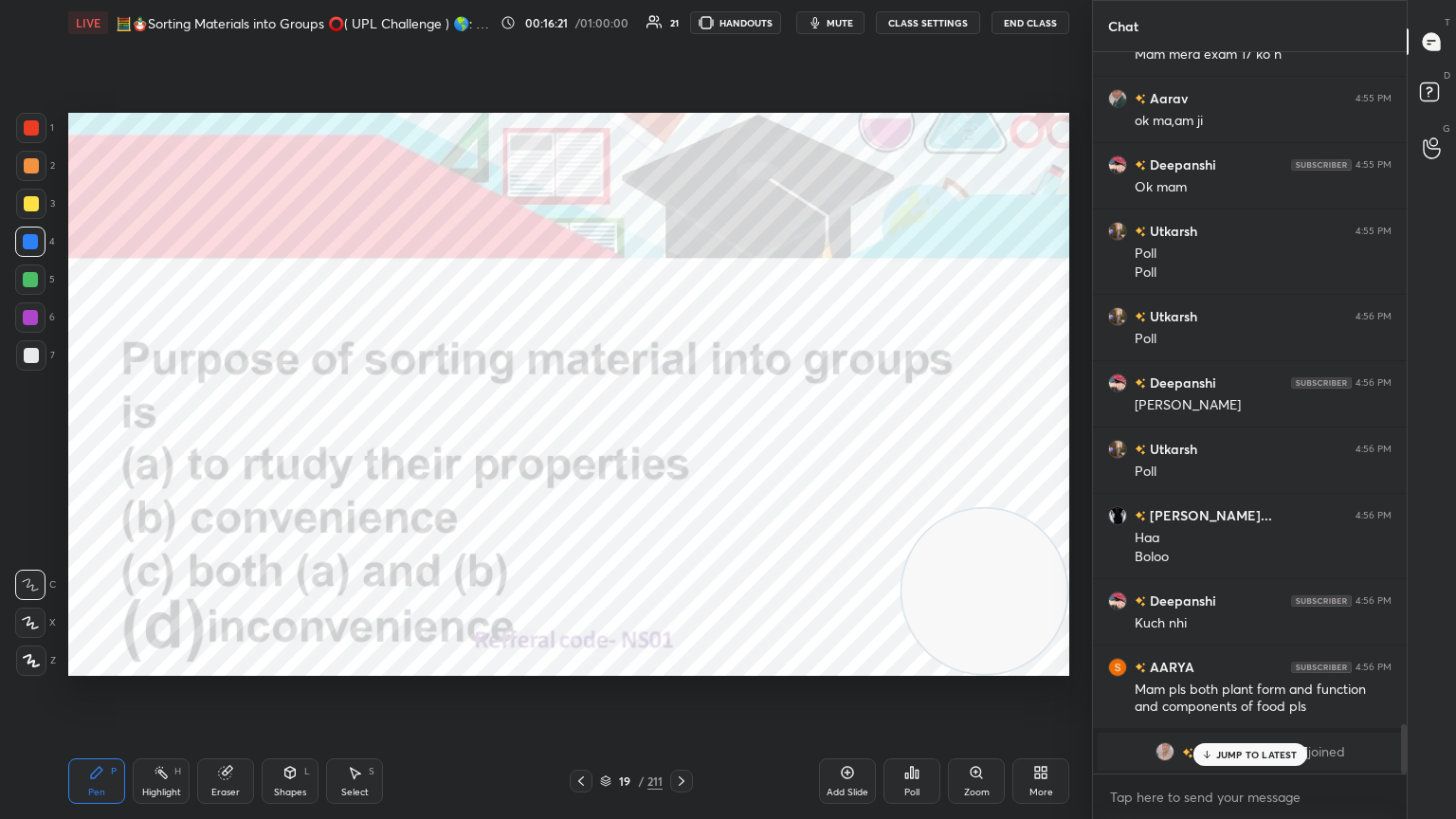 click 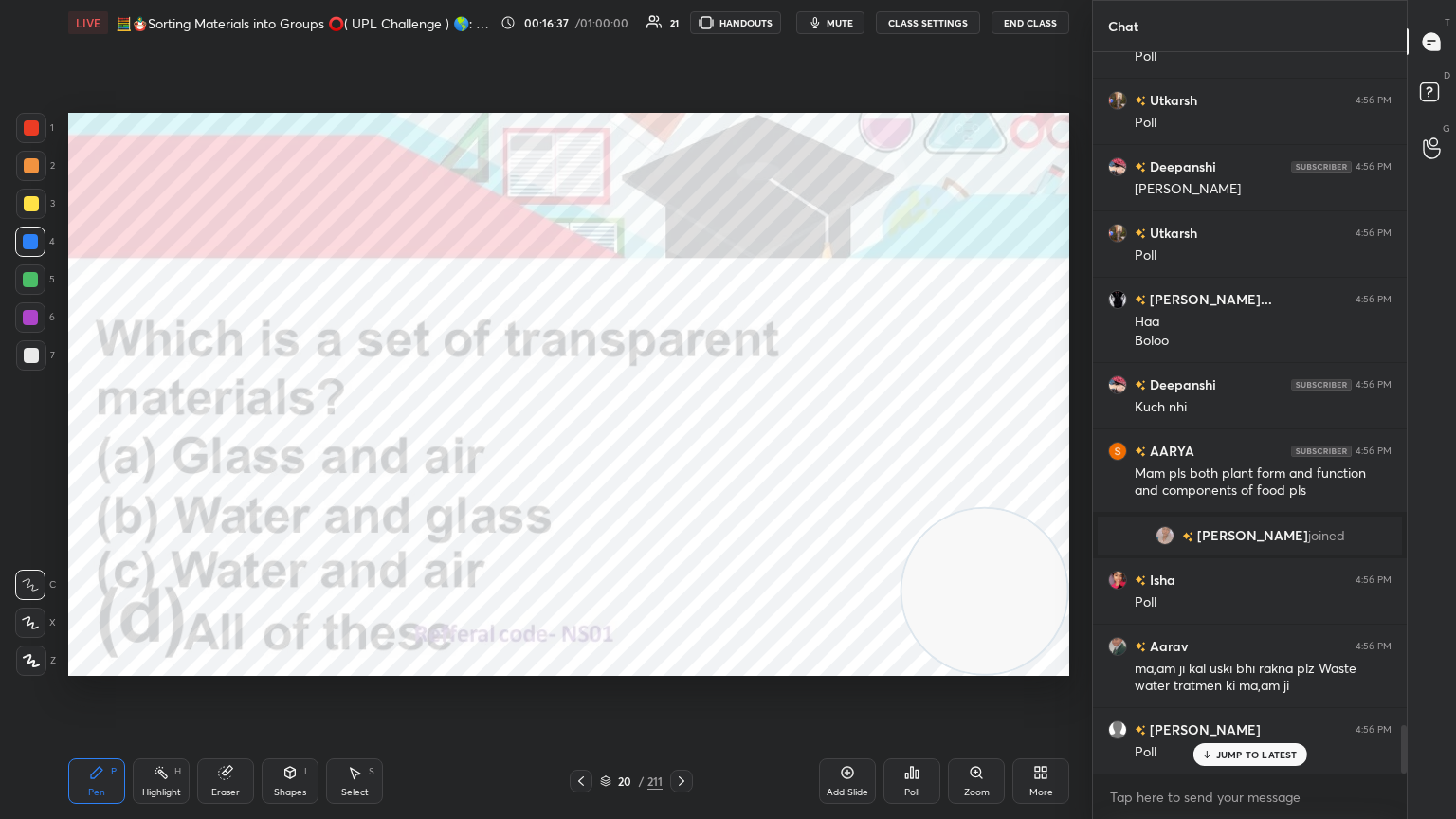 scroll, scrollTop: 10085, scrollLeft: 0, axis: vertical 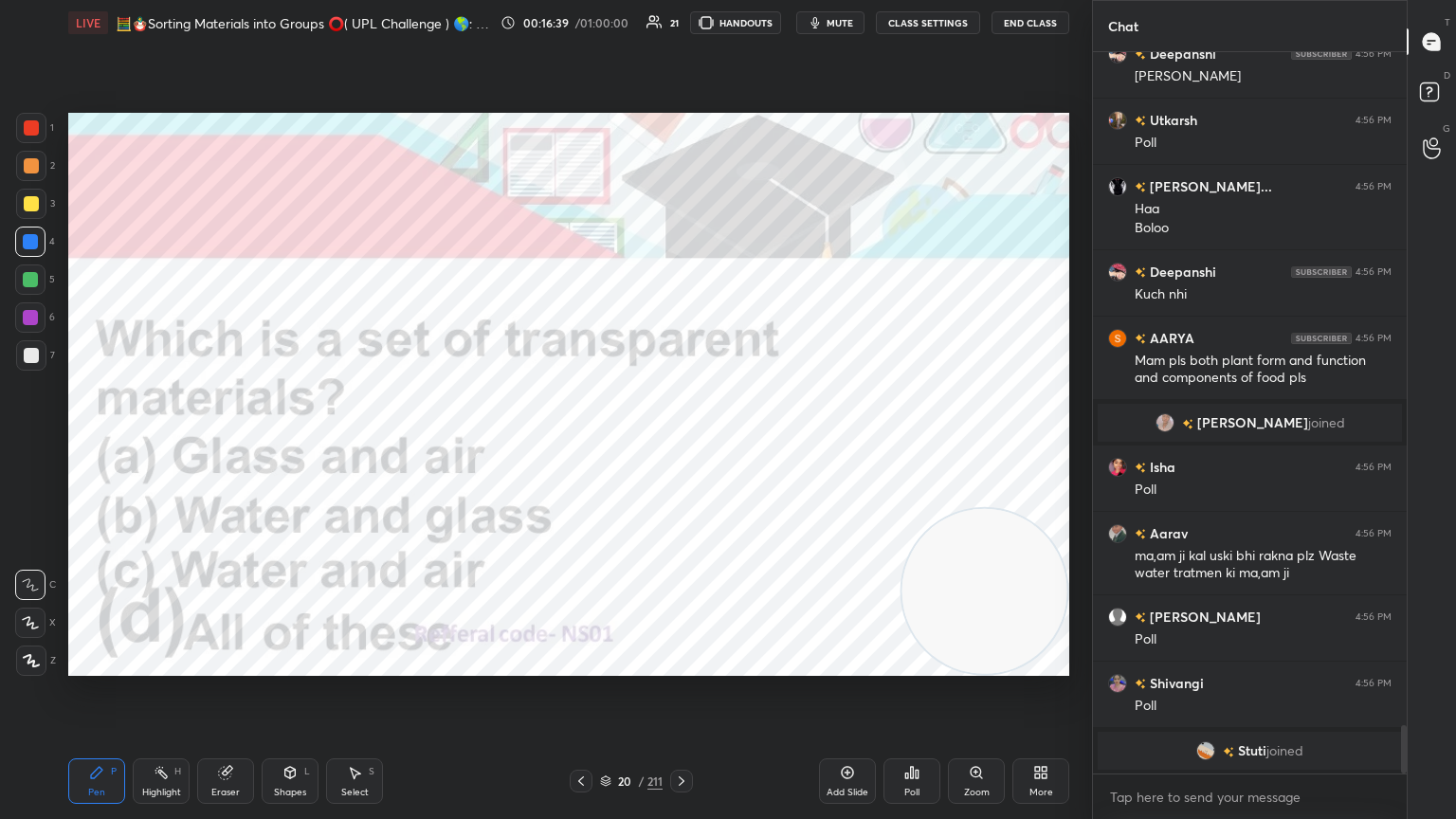 click 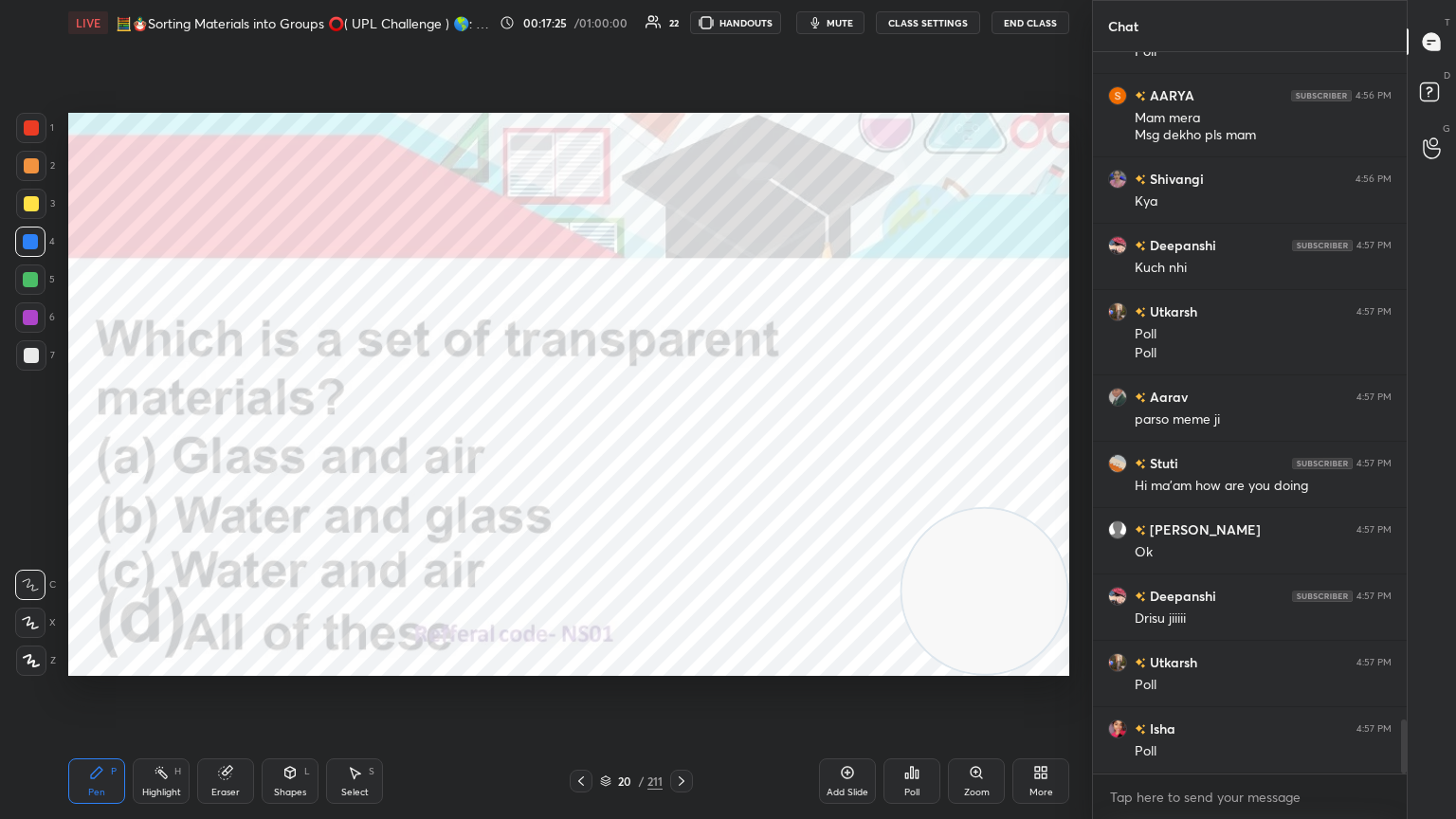 scroll, scrollTop: 8956, scrollLeft: 0, axis: vertical 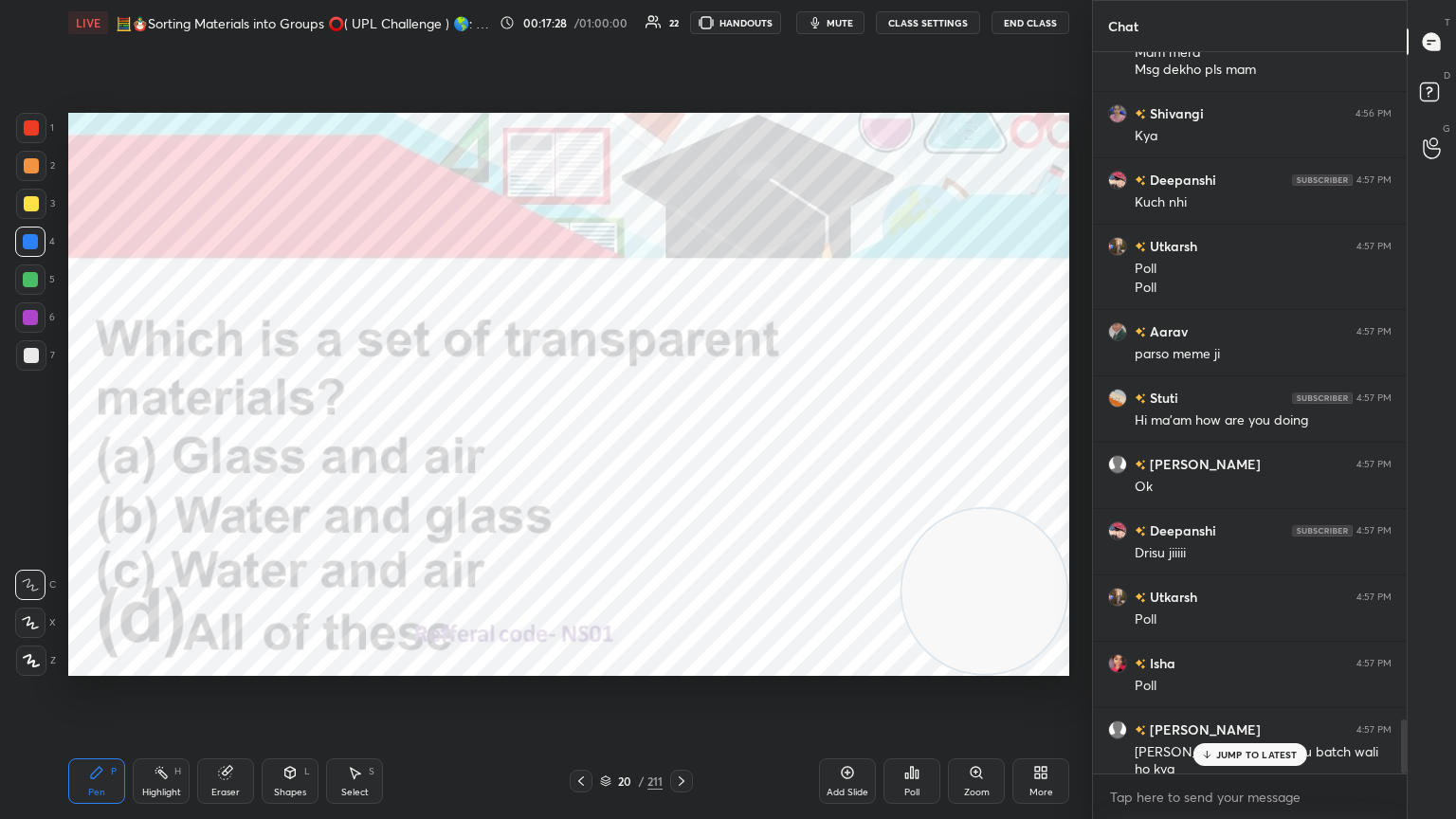 click on "Add Slide Poll Zoom More" at bounding box center (944, 781) 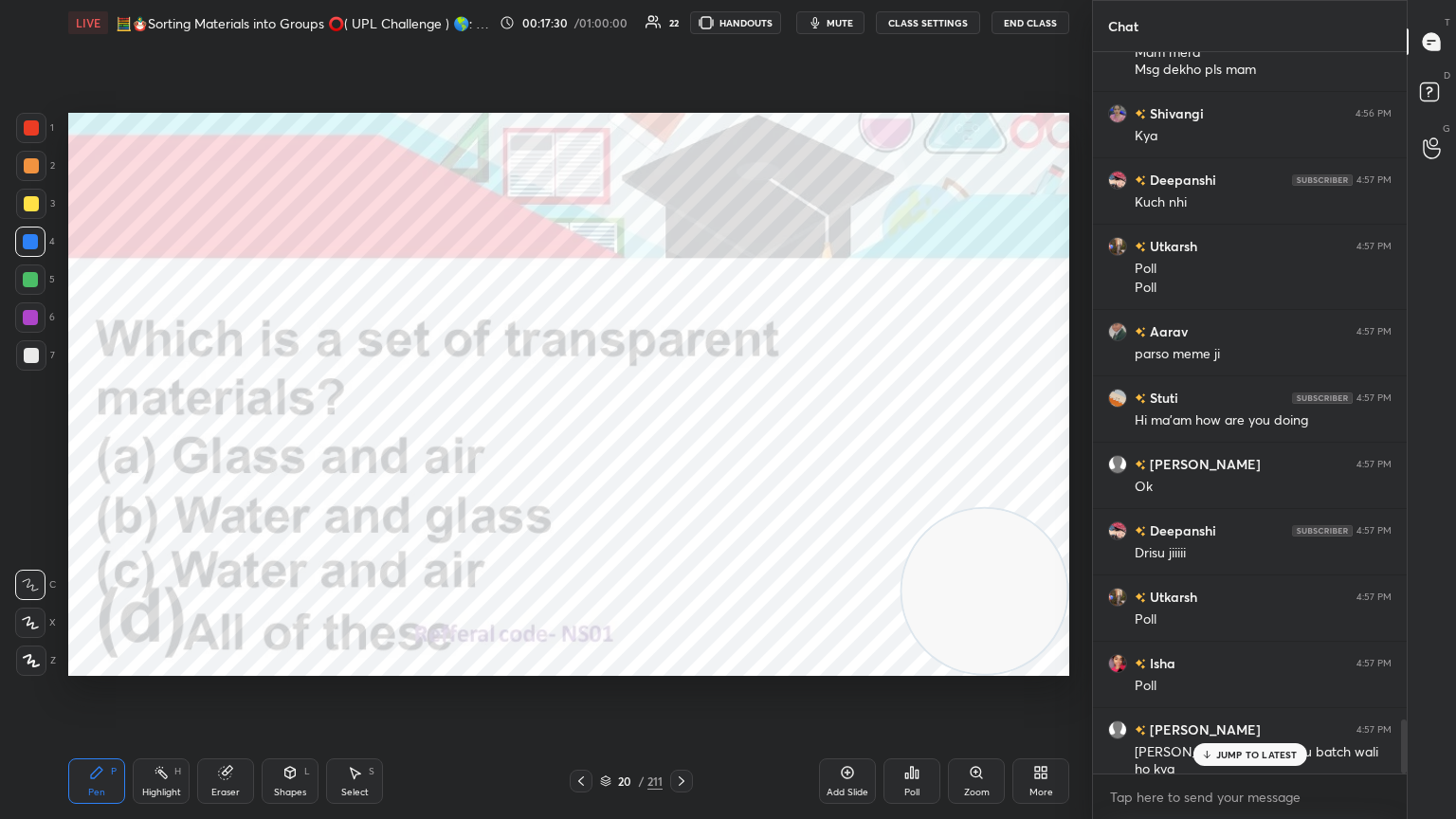 click 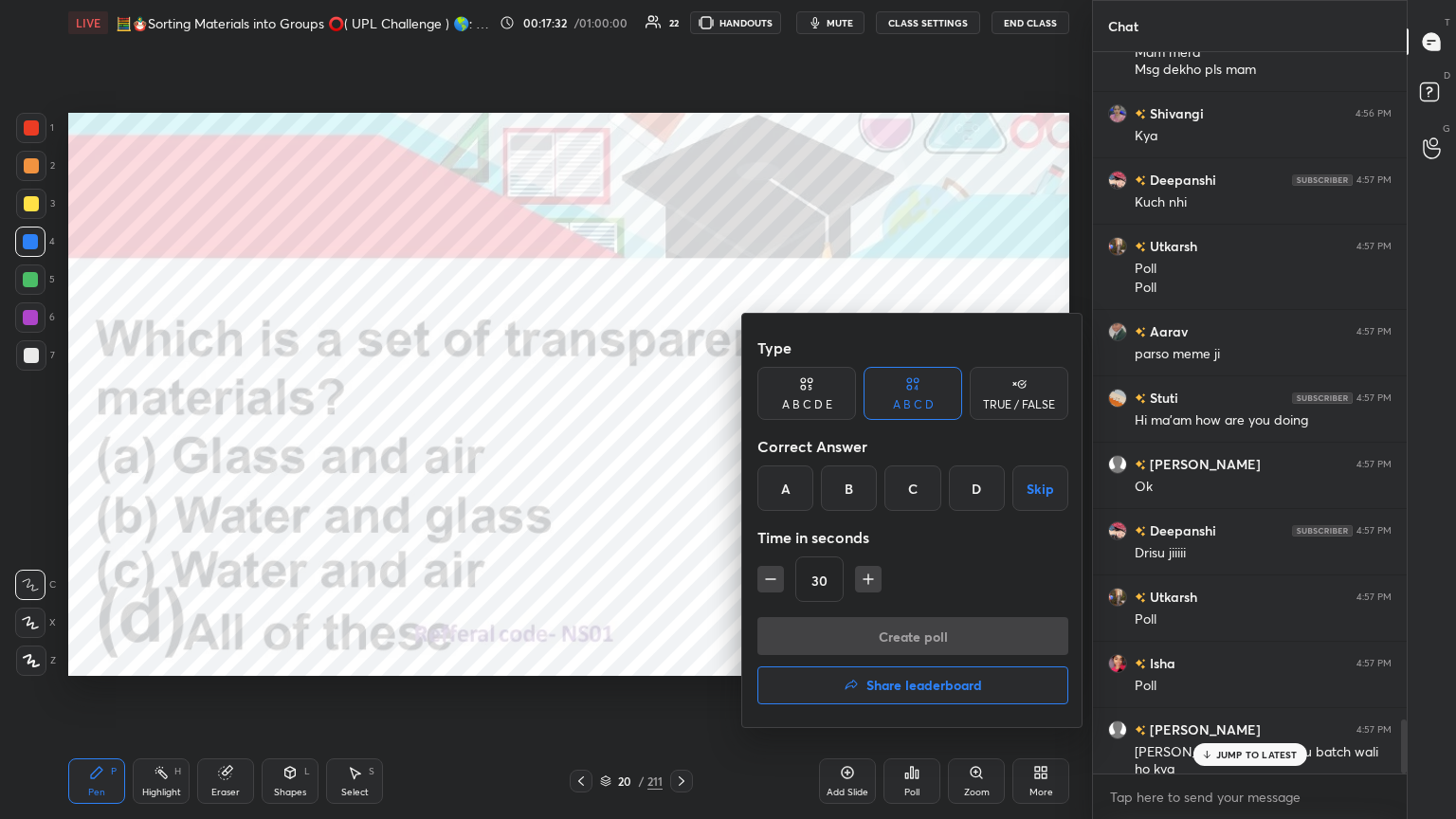 scroll, scrollTop: 9023, scrollLeft: 0, axis: vertical 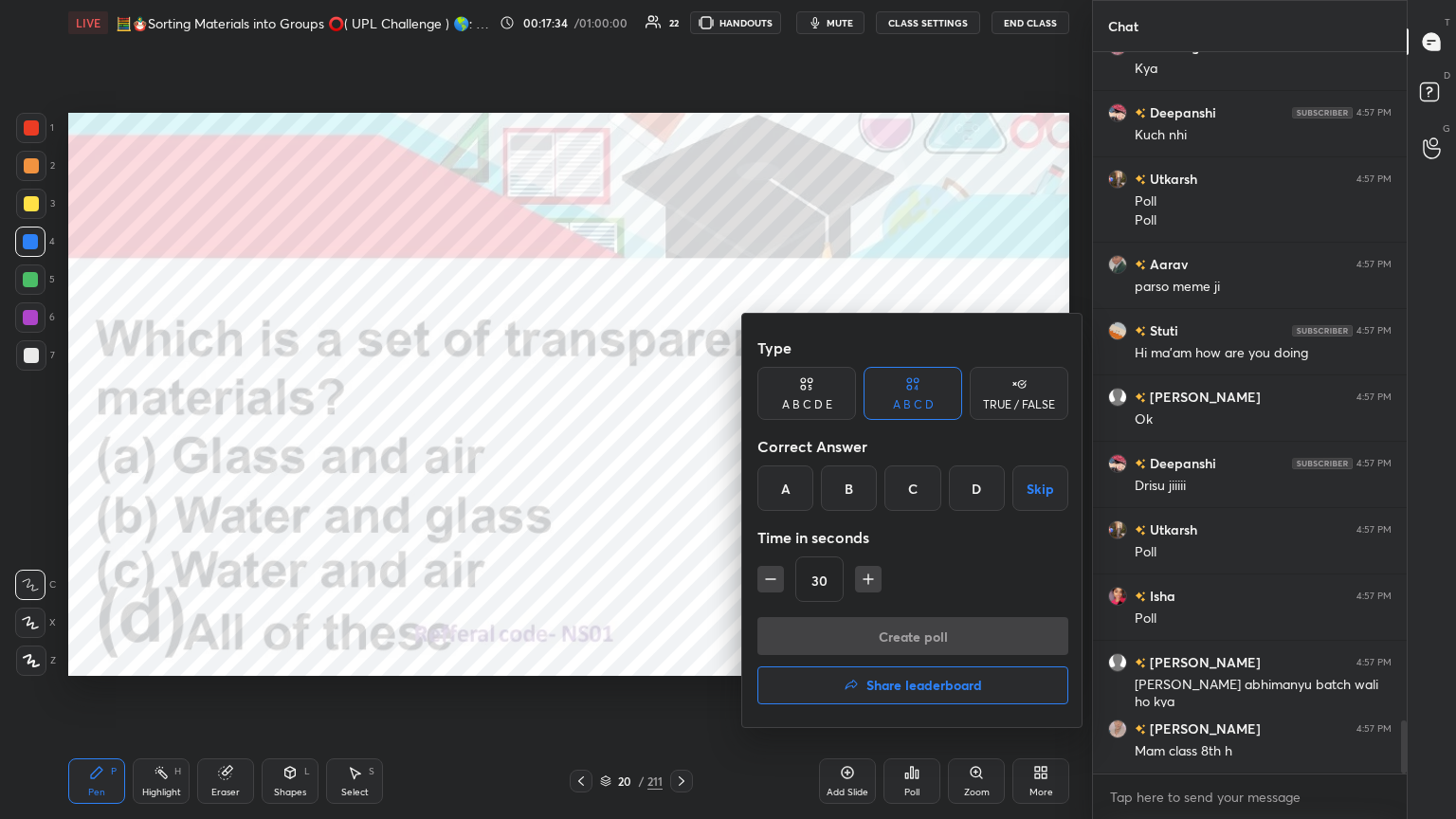 click on "D" at bounding box center [976, 488] 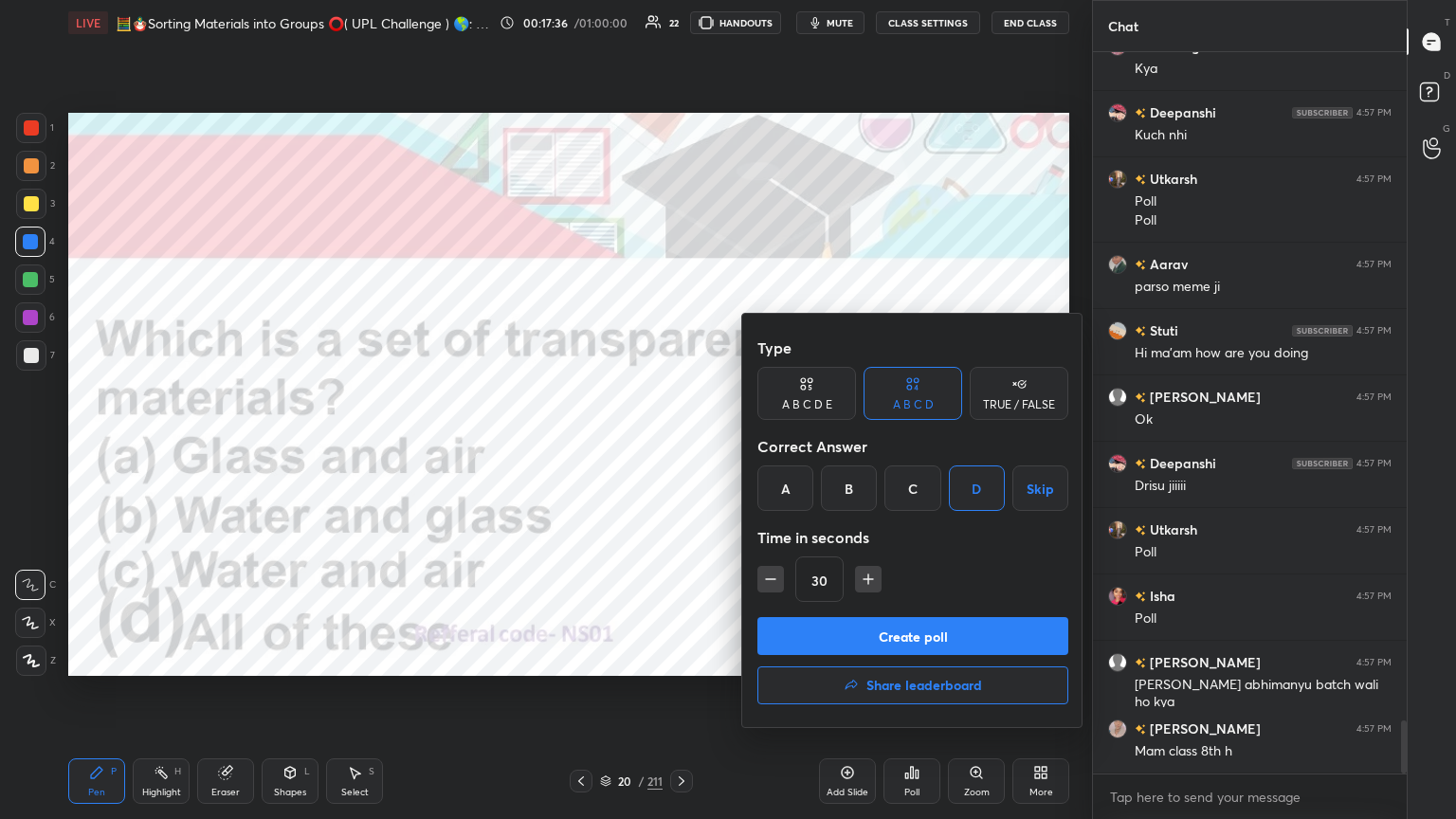 click on "D" at bounding box center [976, 488] 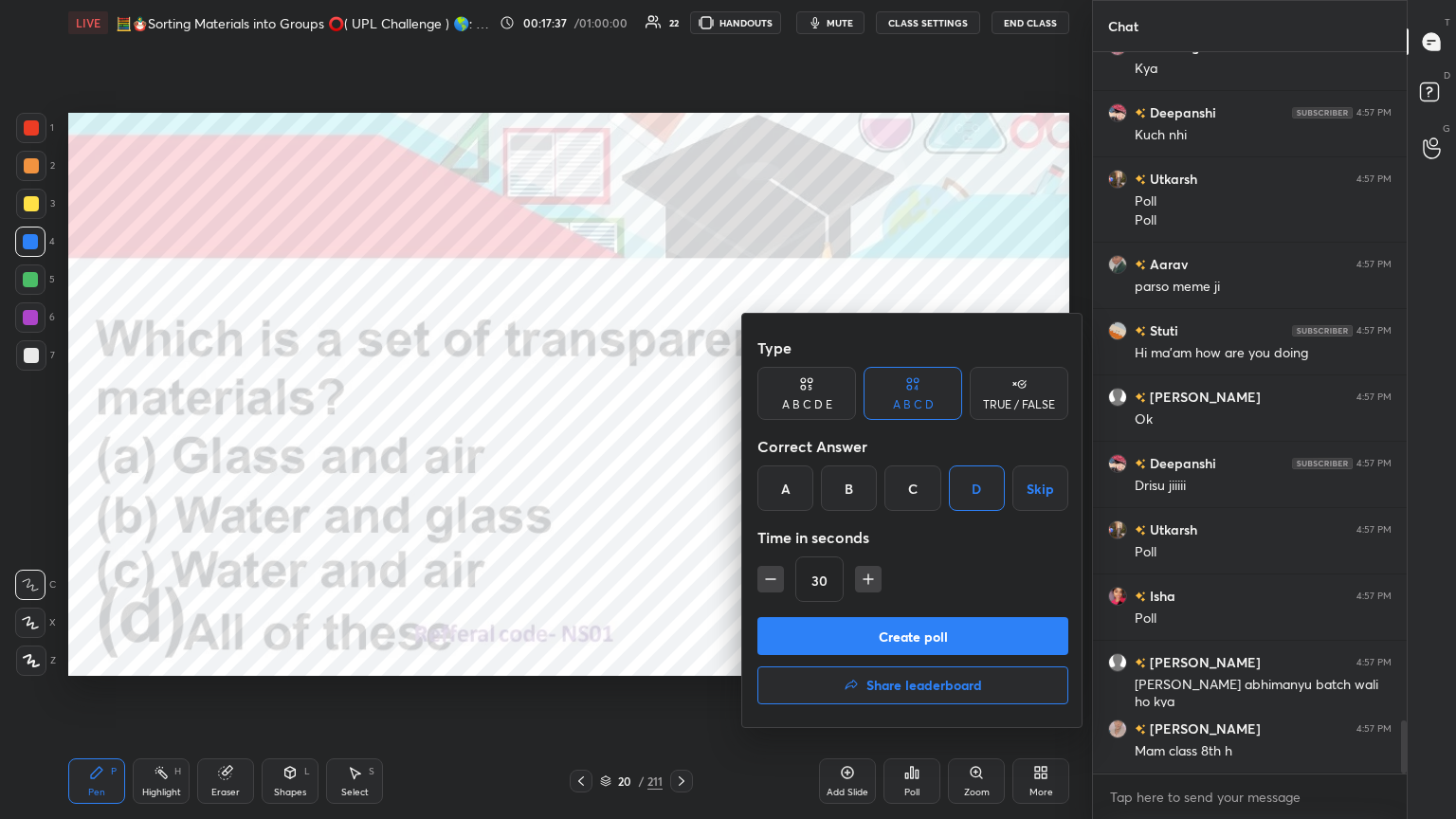 click on "D" at bounding box center (976, 488) 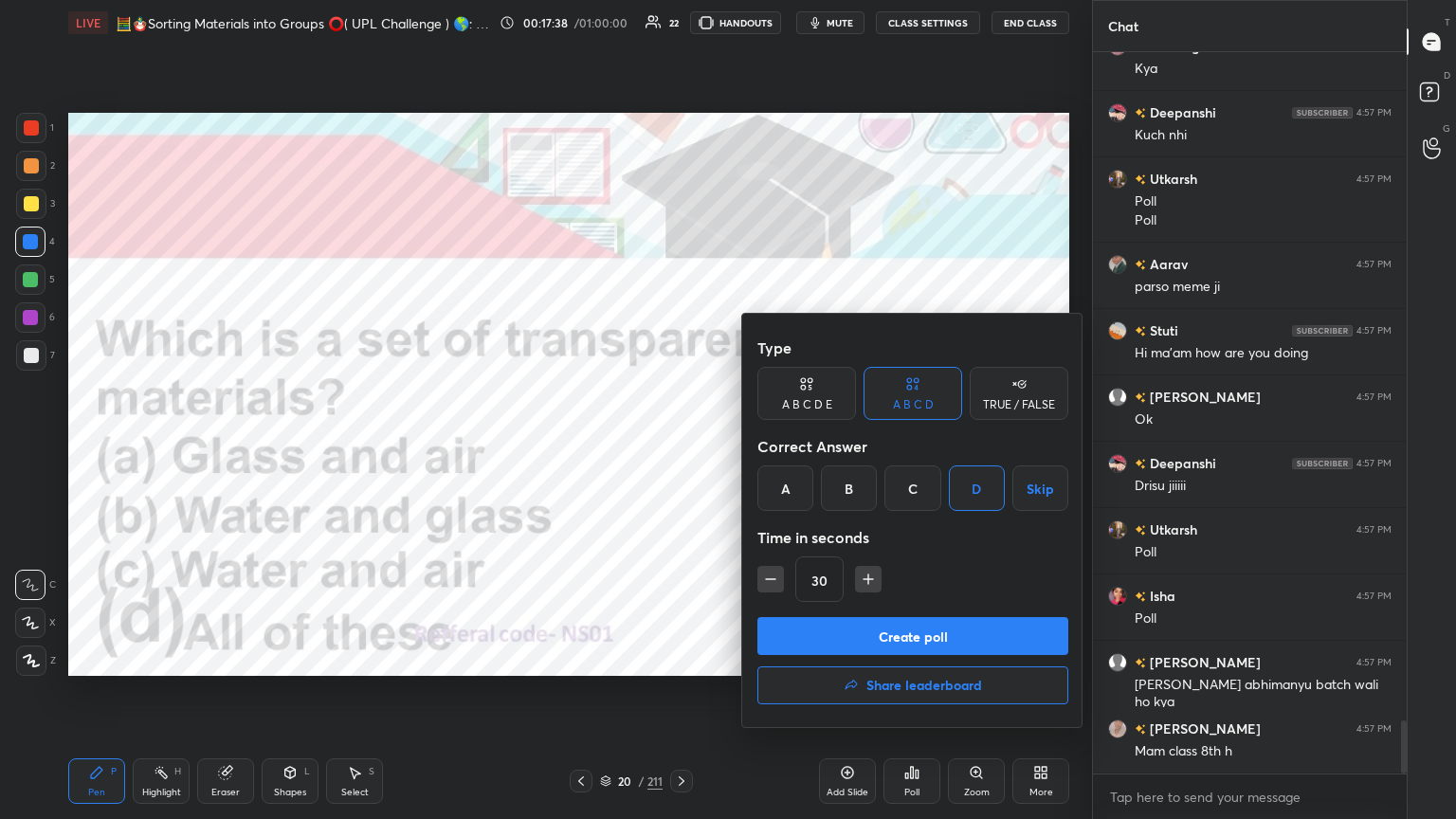 click on "D" at bounding box center (976, 488) 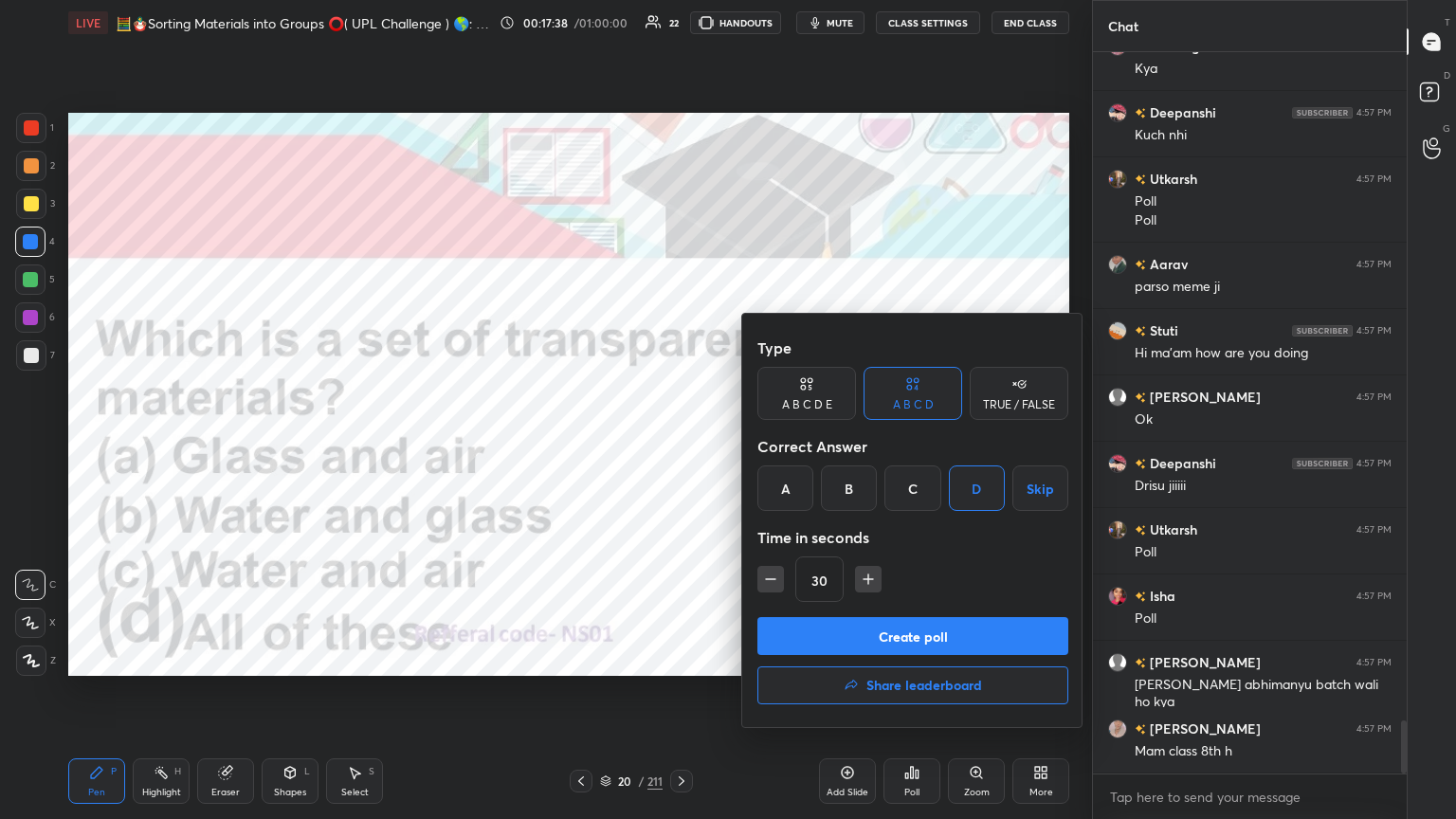 click on "D" at bounding box center (976, 488) 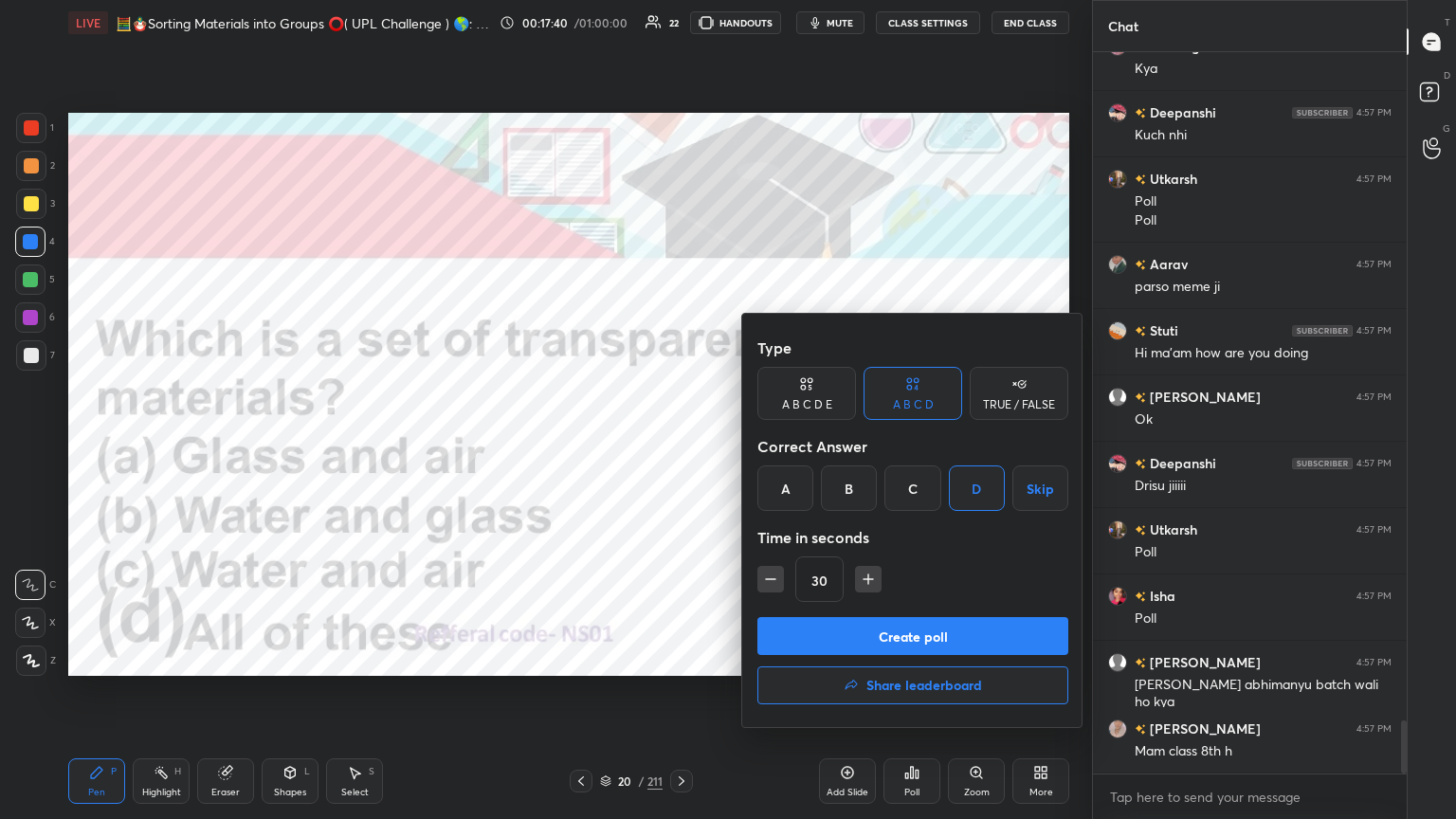 click on "D" at bounding box center [976, 488] 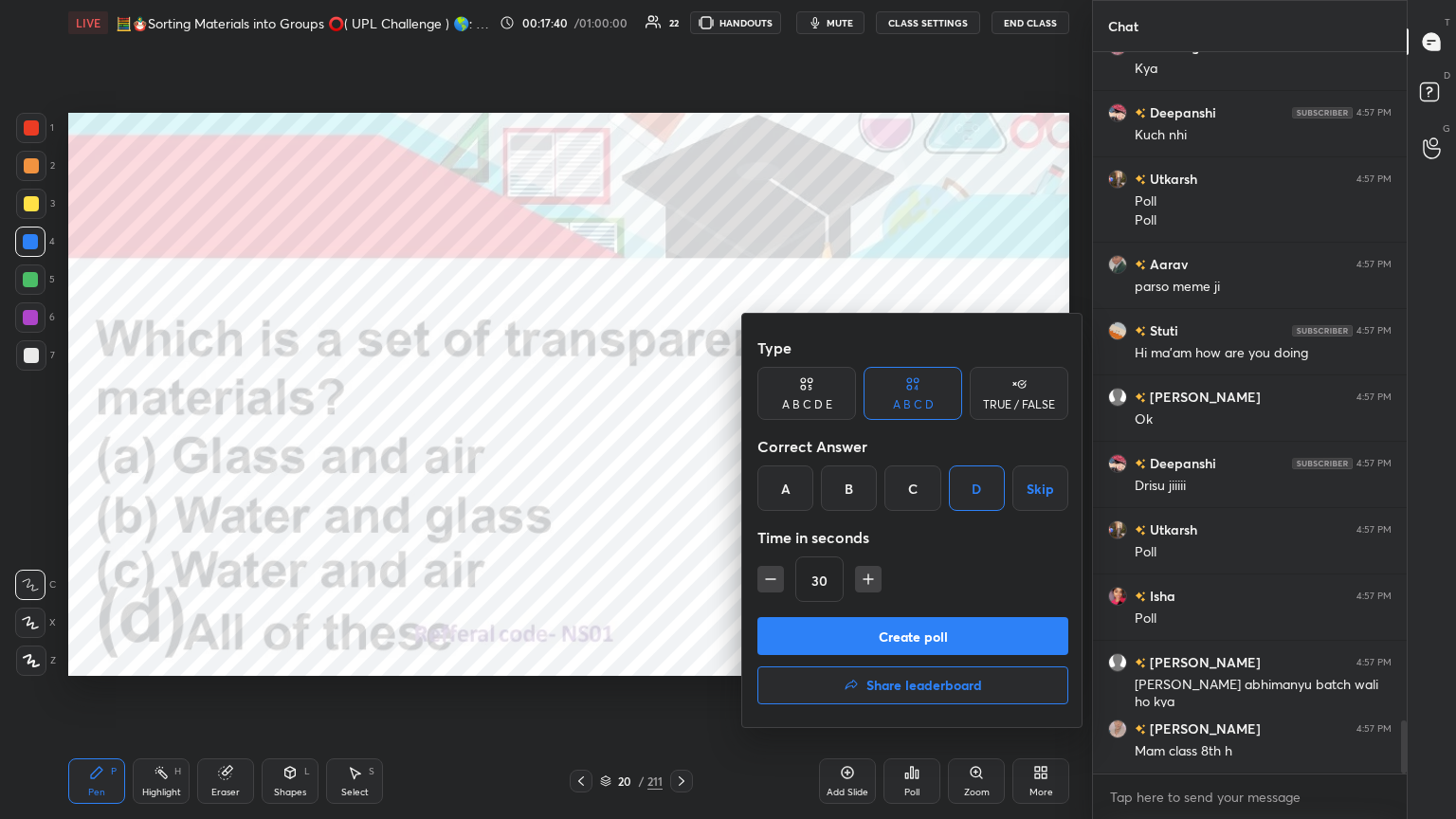 click on "D" at bounding box center (976, 488) 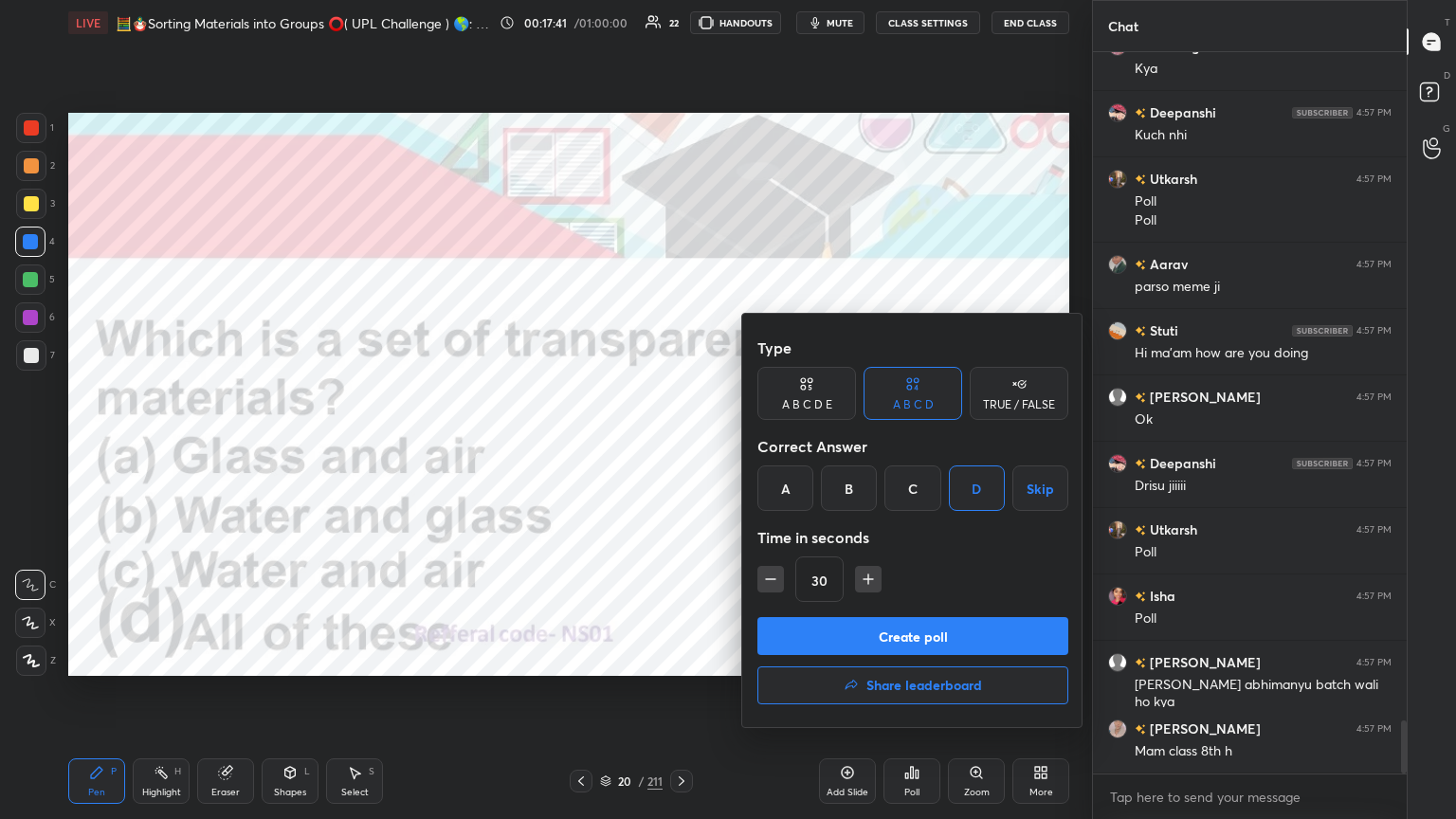 click on "D" at bounding box center [976, 488] 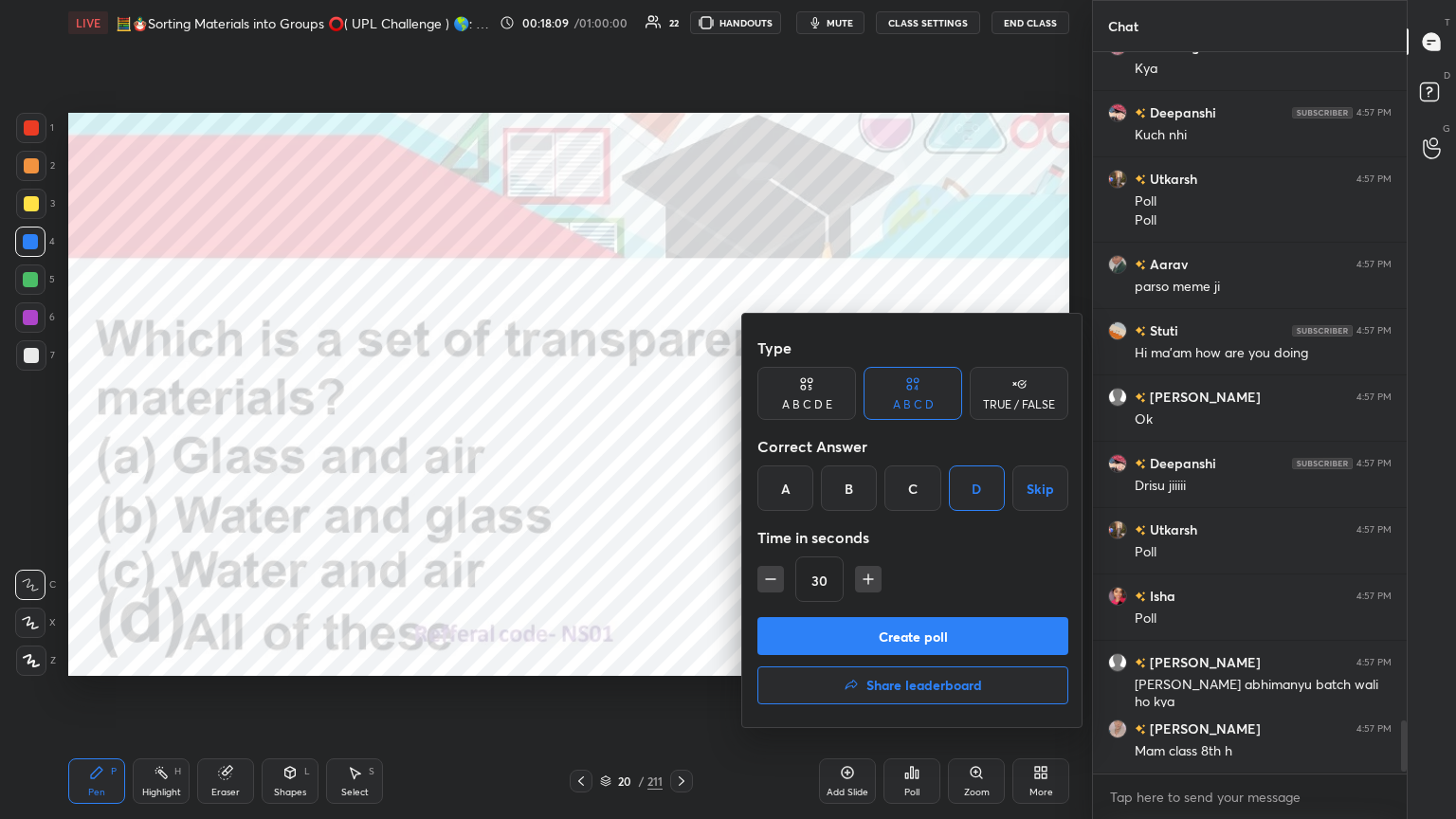 click on "D" at bounding box center (976, 488) 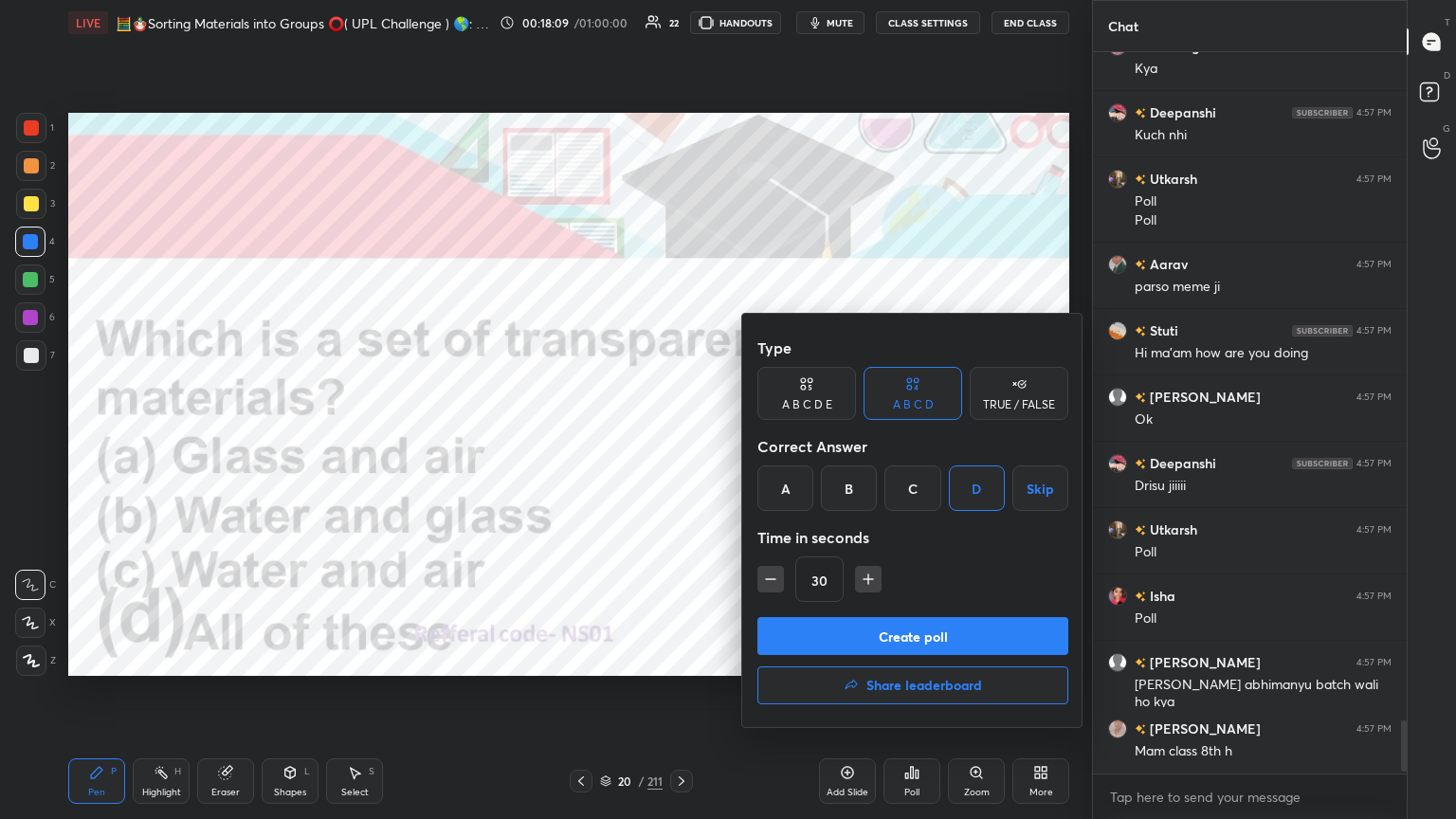click on "D" at bounding box center [976, 488] 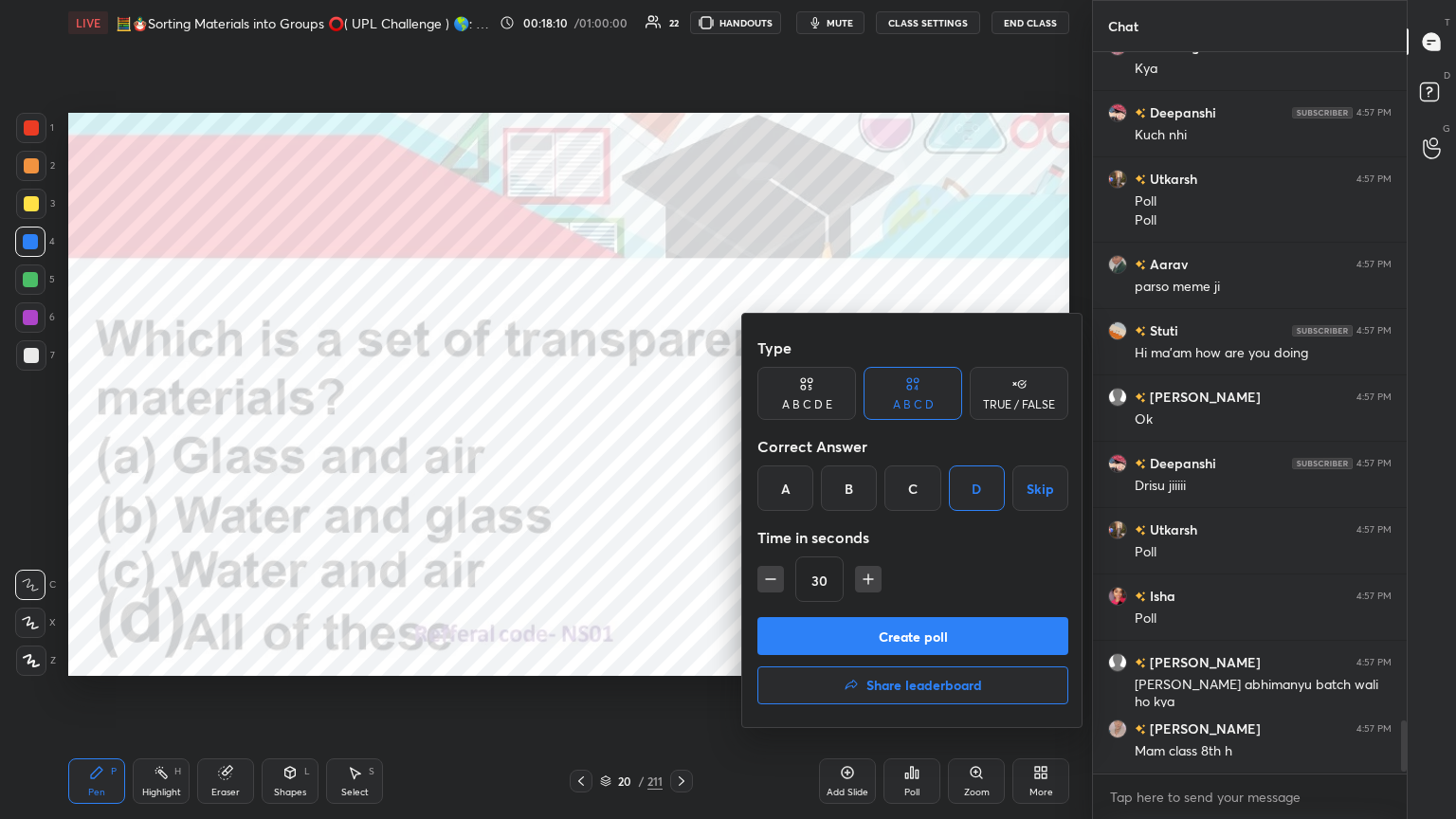 click on "D" at bounding box center (976, 488) 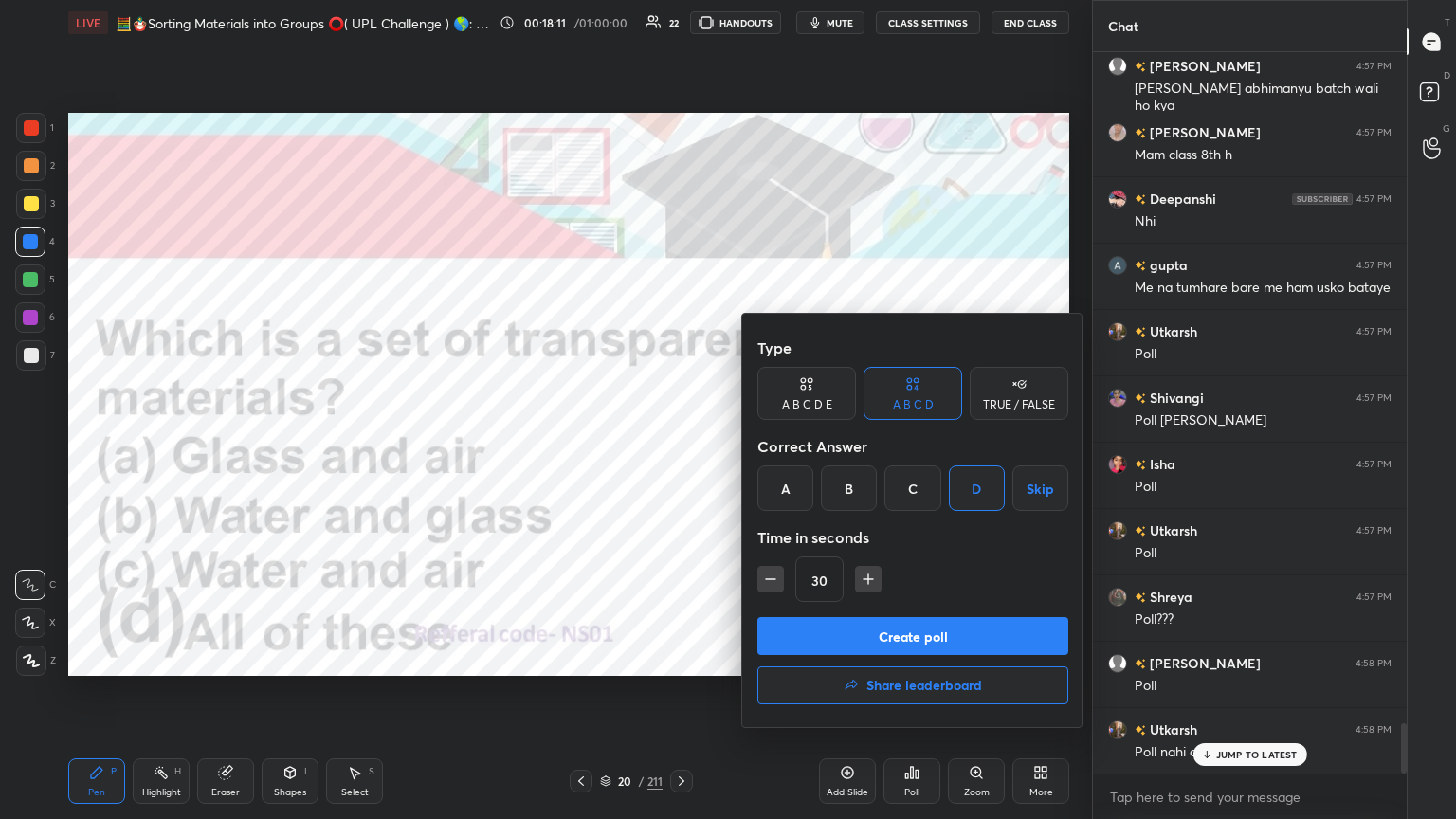click on "D" at bounding box center (976, 488) 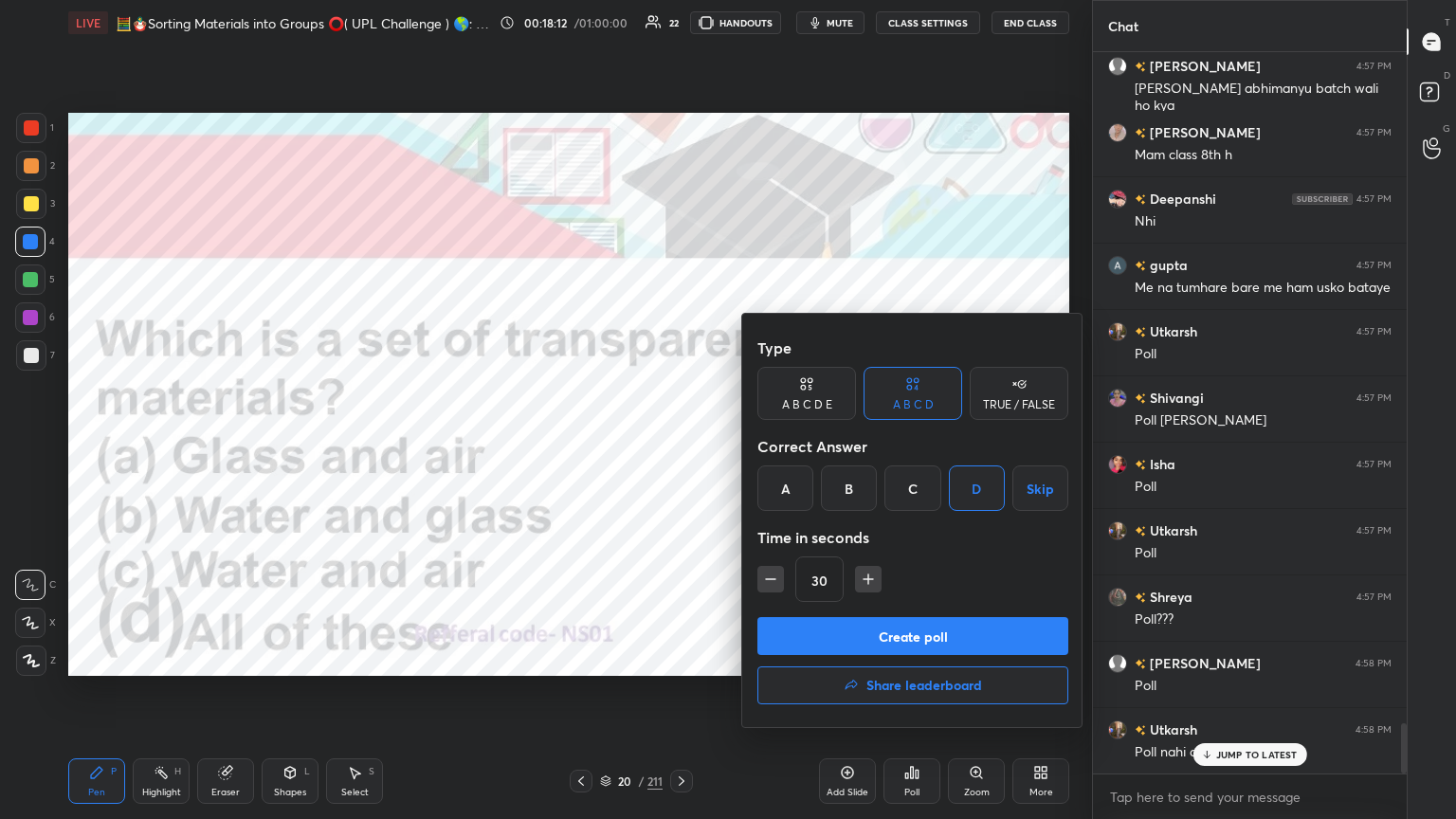 click on "Create poll" at bounding box center [913, 636] 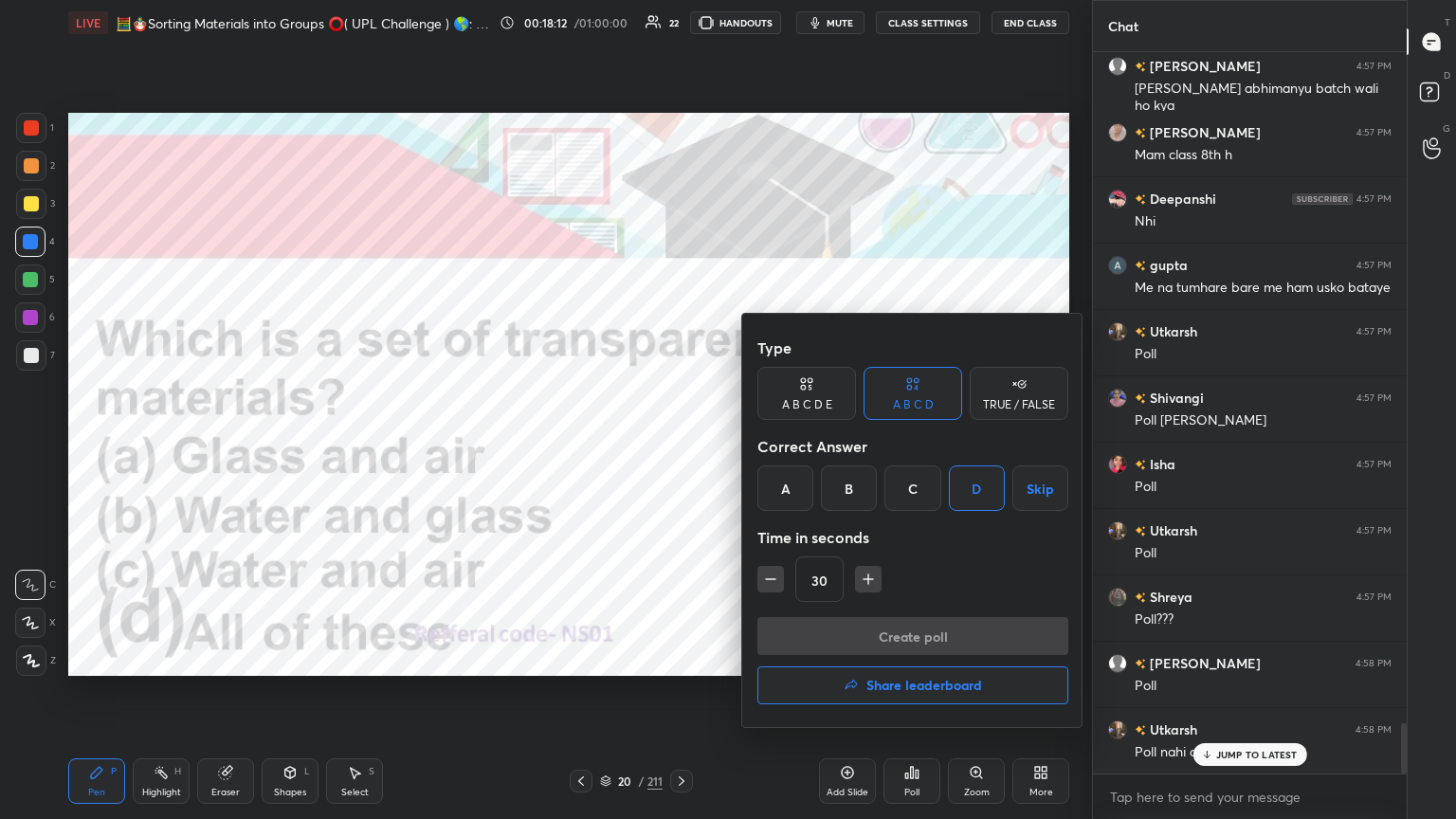 scroll, scrollTop: 485, scrollLeft: 308, axis: both 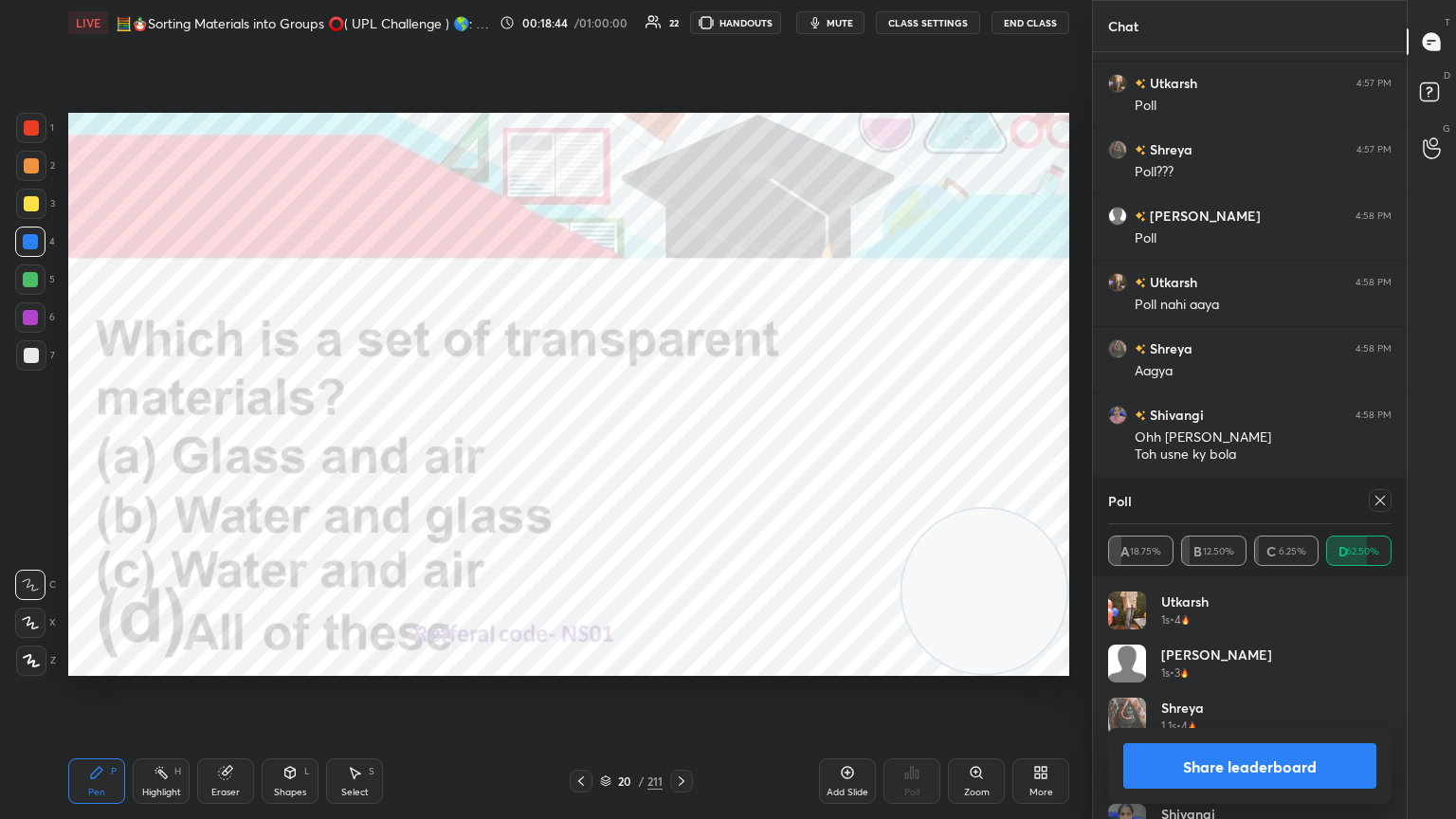 click at bounding box center [1376, 500] 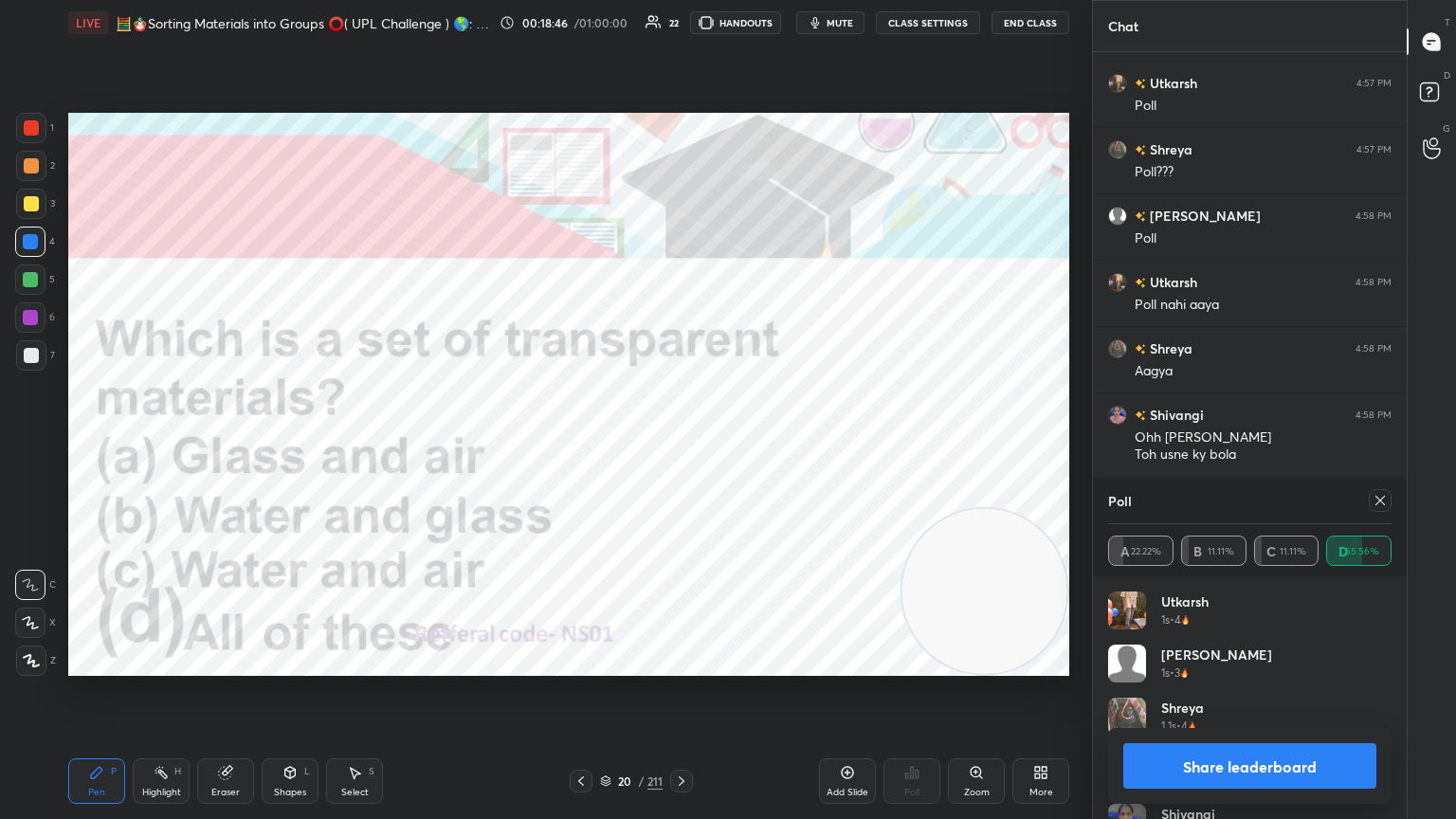 click 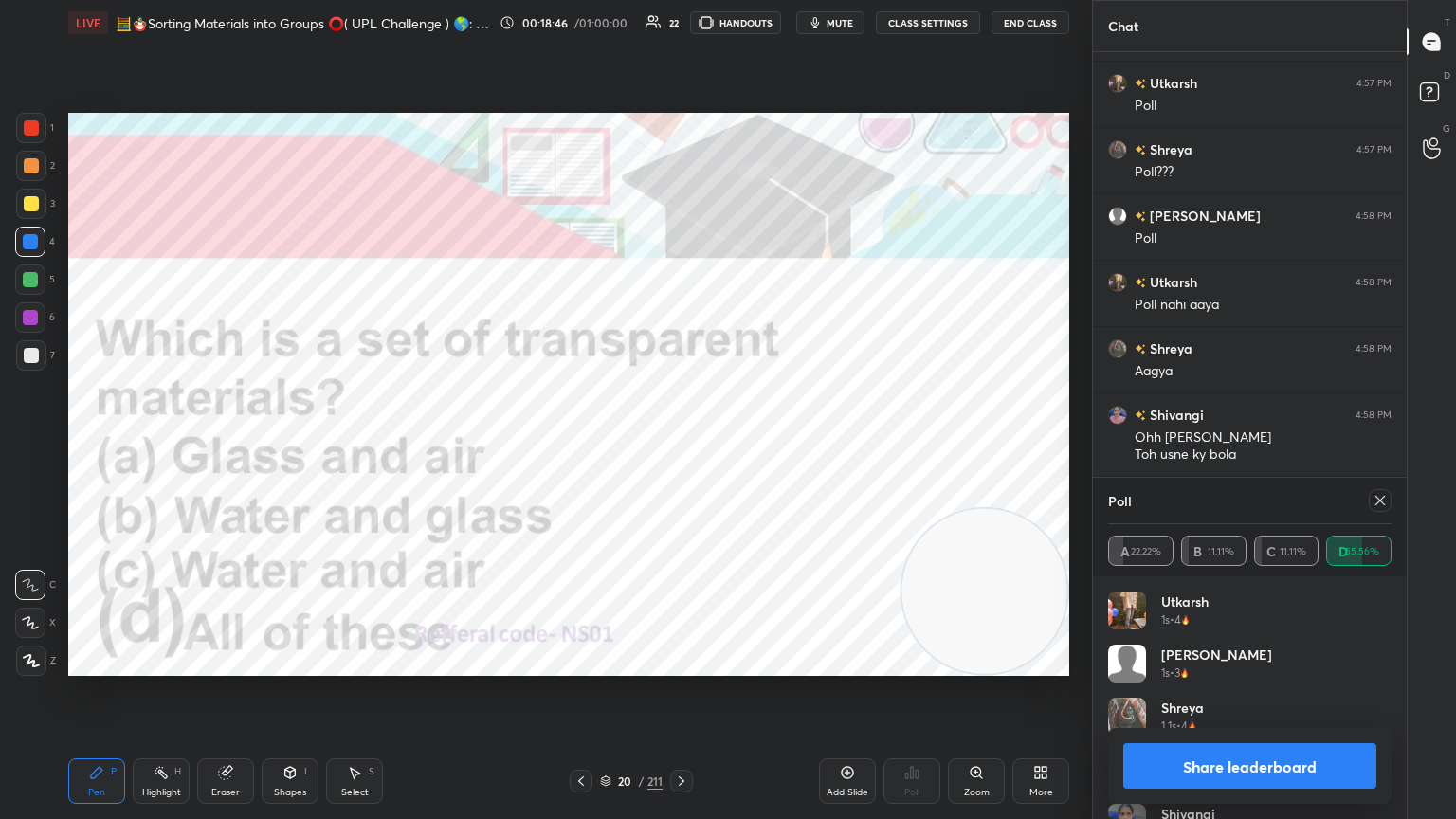 scroll, scrollTop: 143, scrollLeft: 278, axis: both 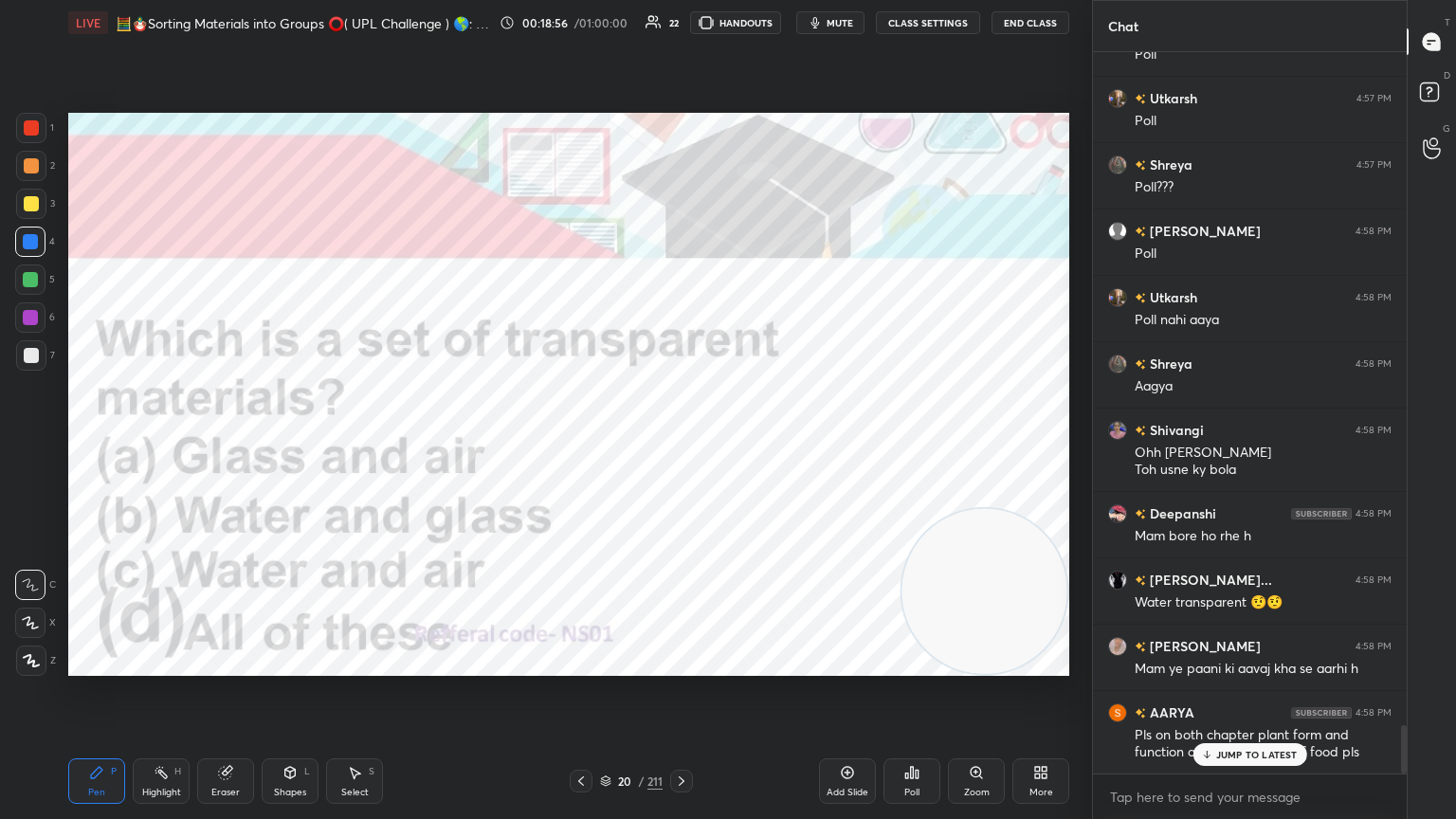 click on "JUMP TO LATEST" at bounding box center [1257, 755] 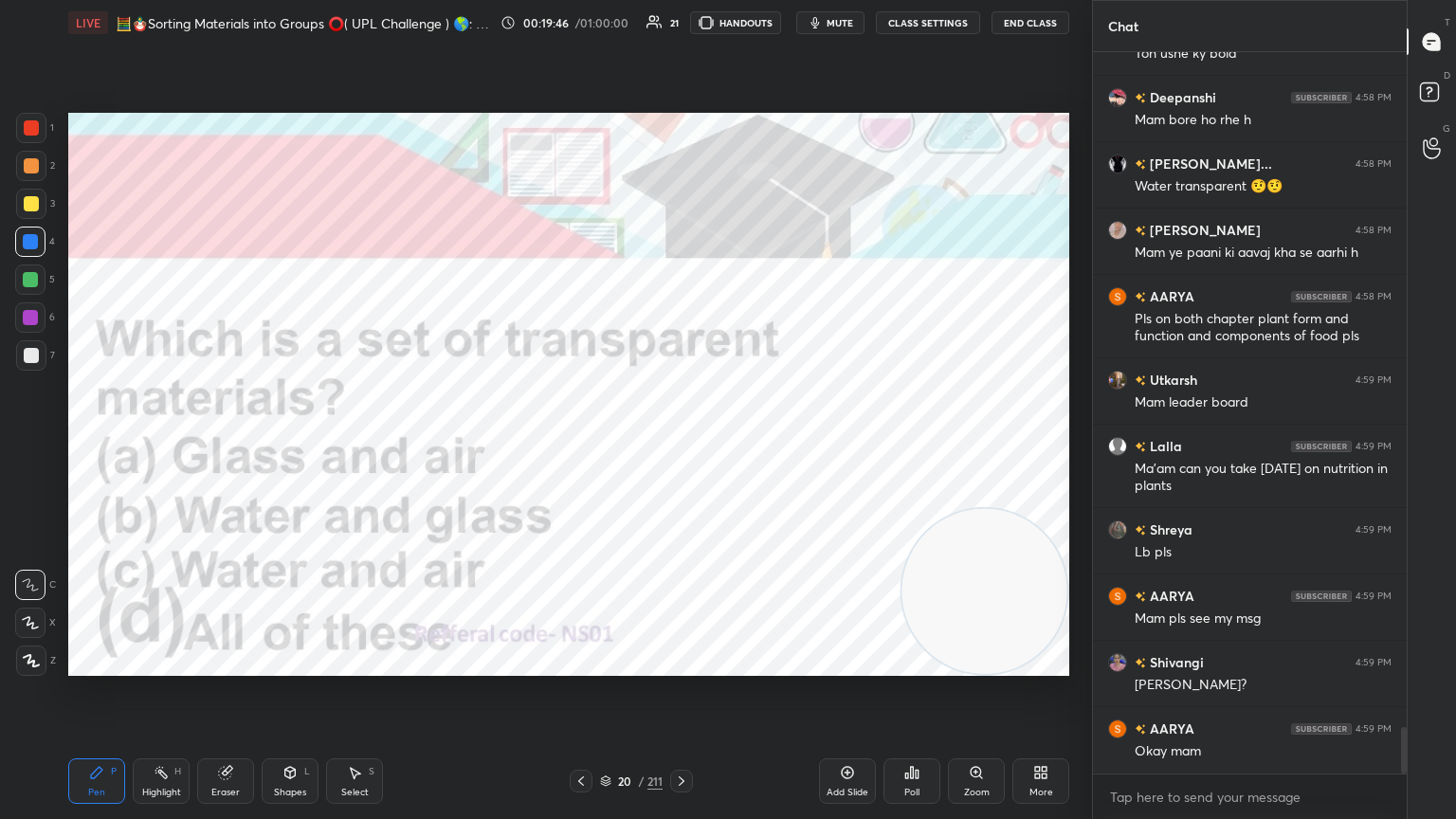 scroll, scrollTop: 10533, scrollLeft: 0, axis: vertical 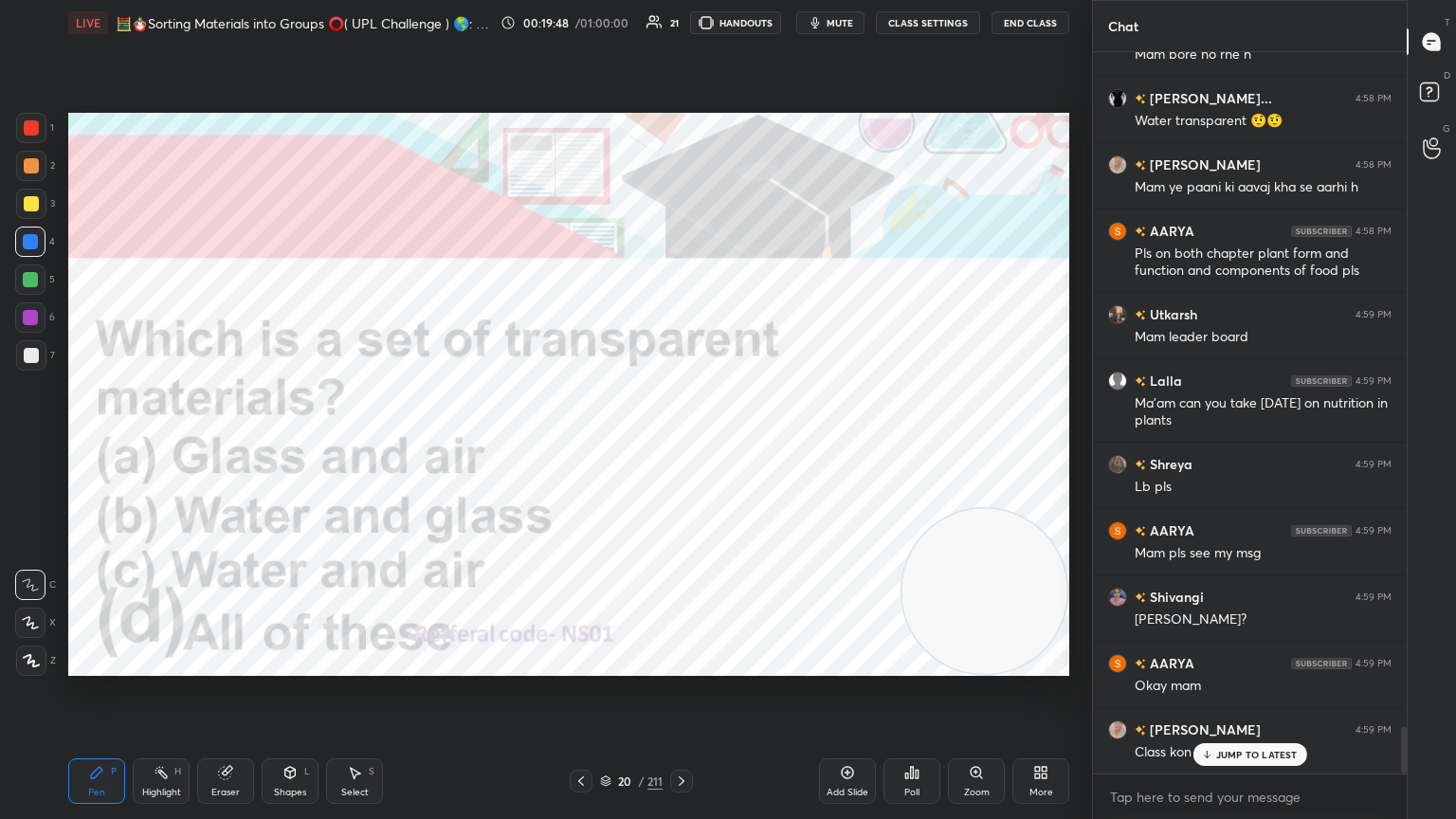 click 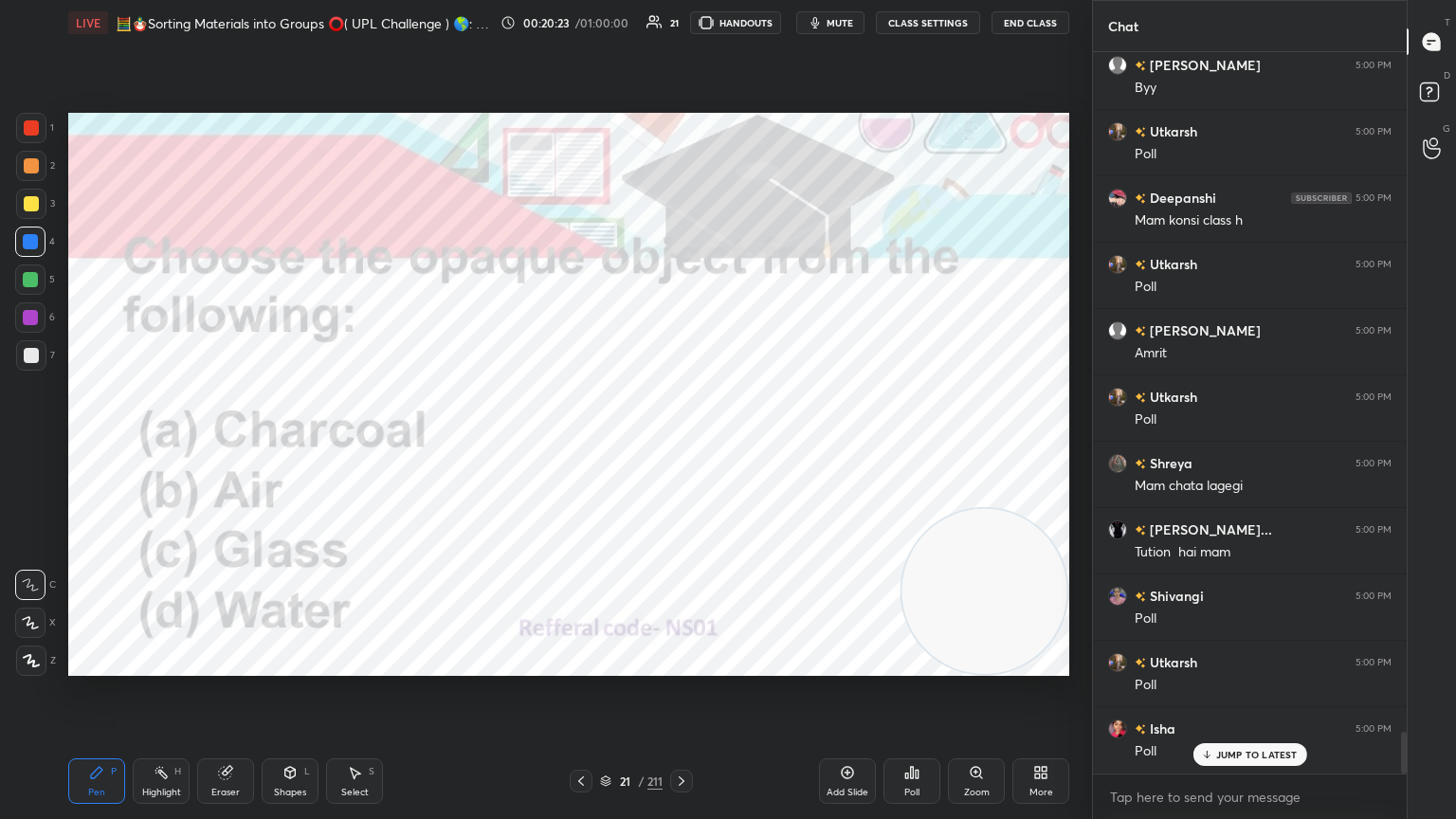 scroll, scrollTop: 11747, scrollLeft: 0, axis: vertical 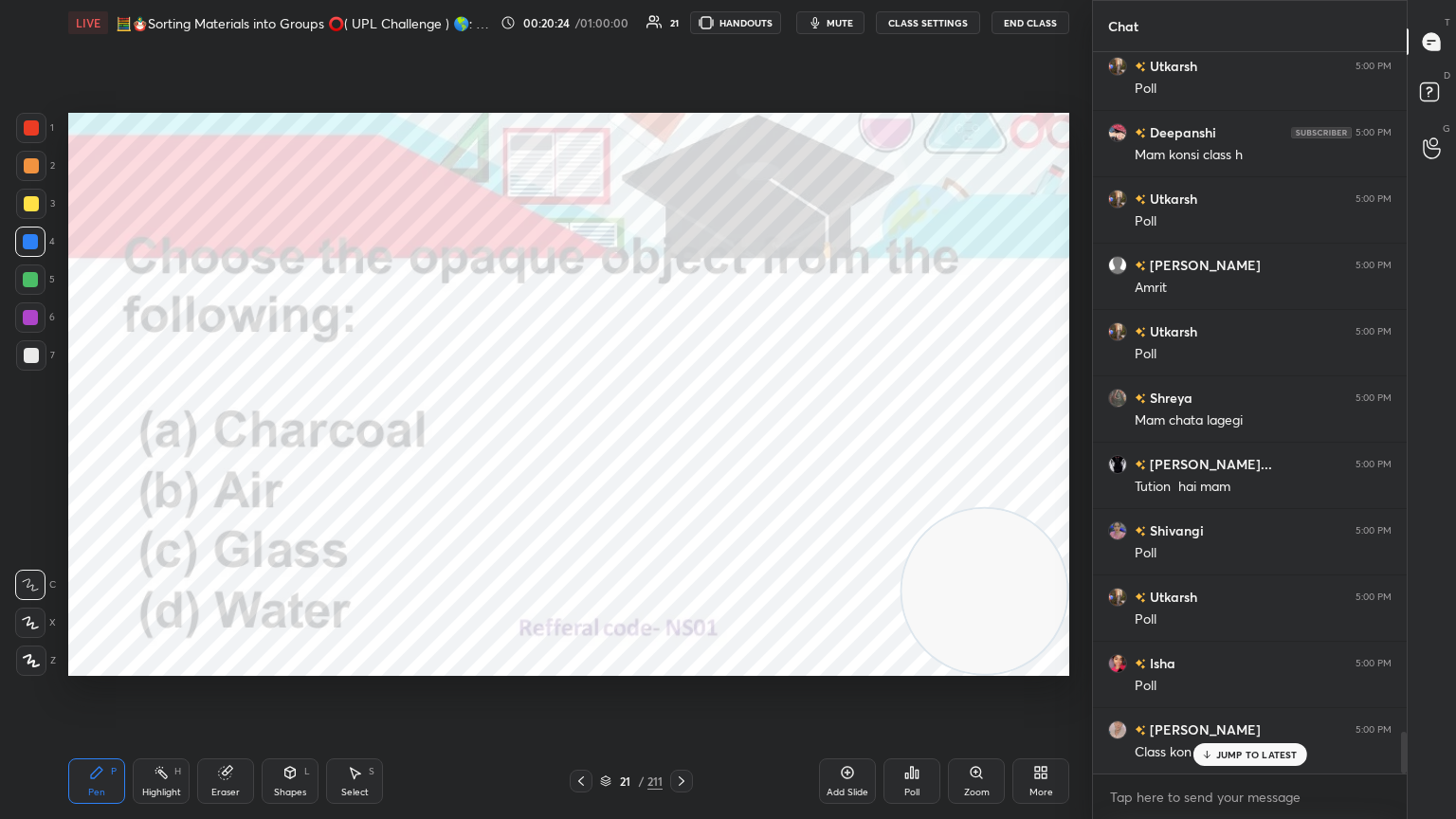 click on "Poll" at bounding box center [912, 781] 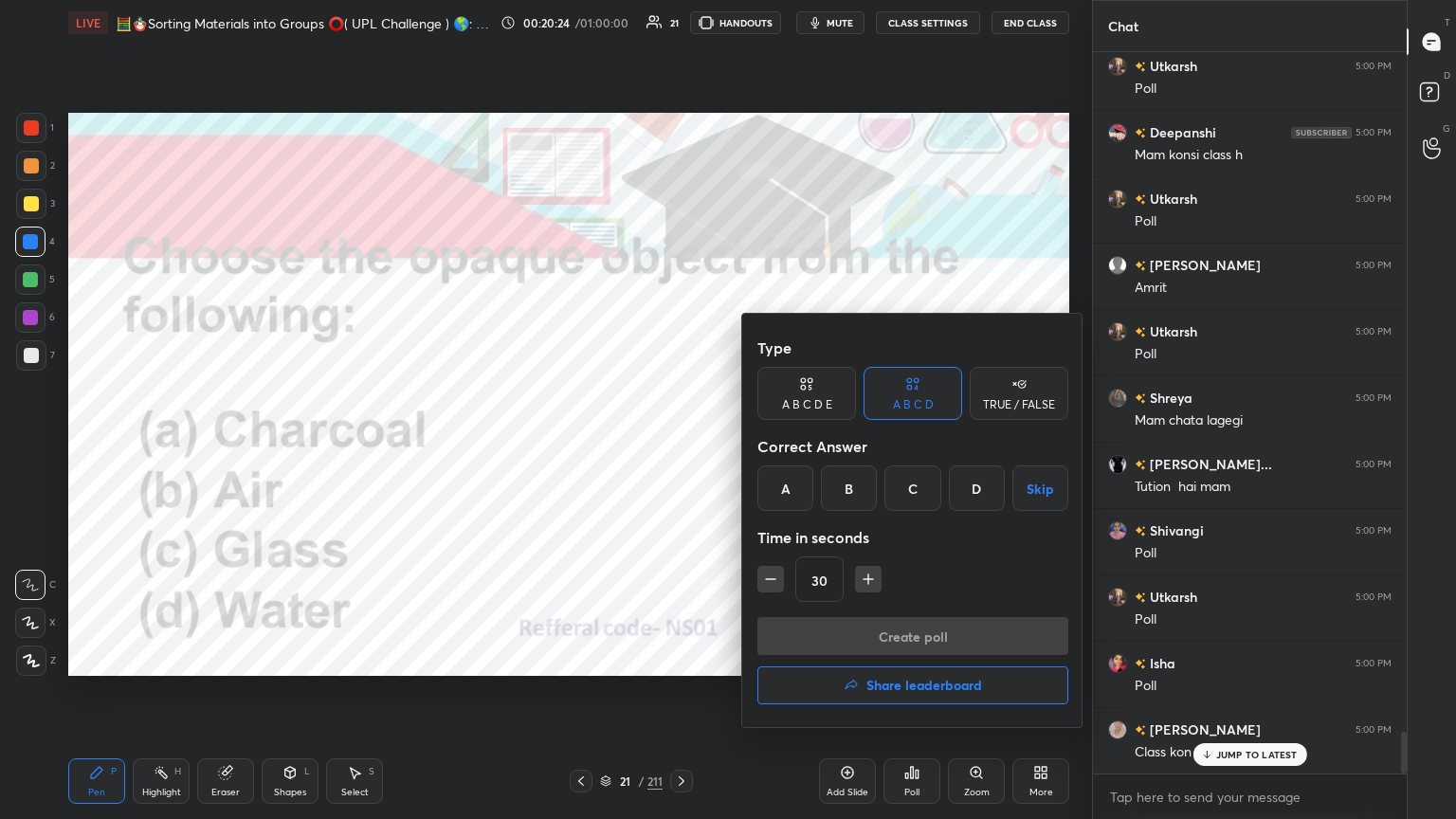 scroll, scrollTop: 11814, scrollLeft: 0, axis: vertical 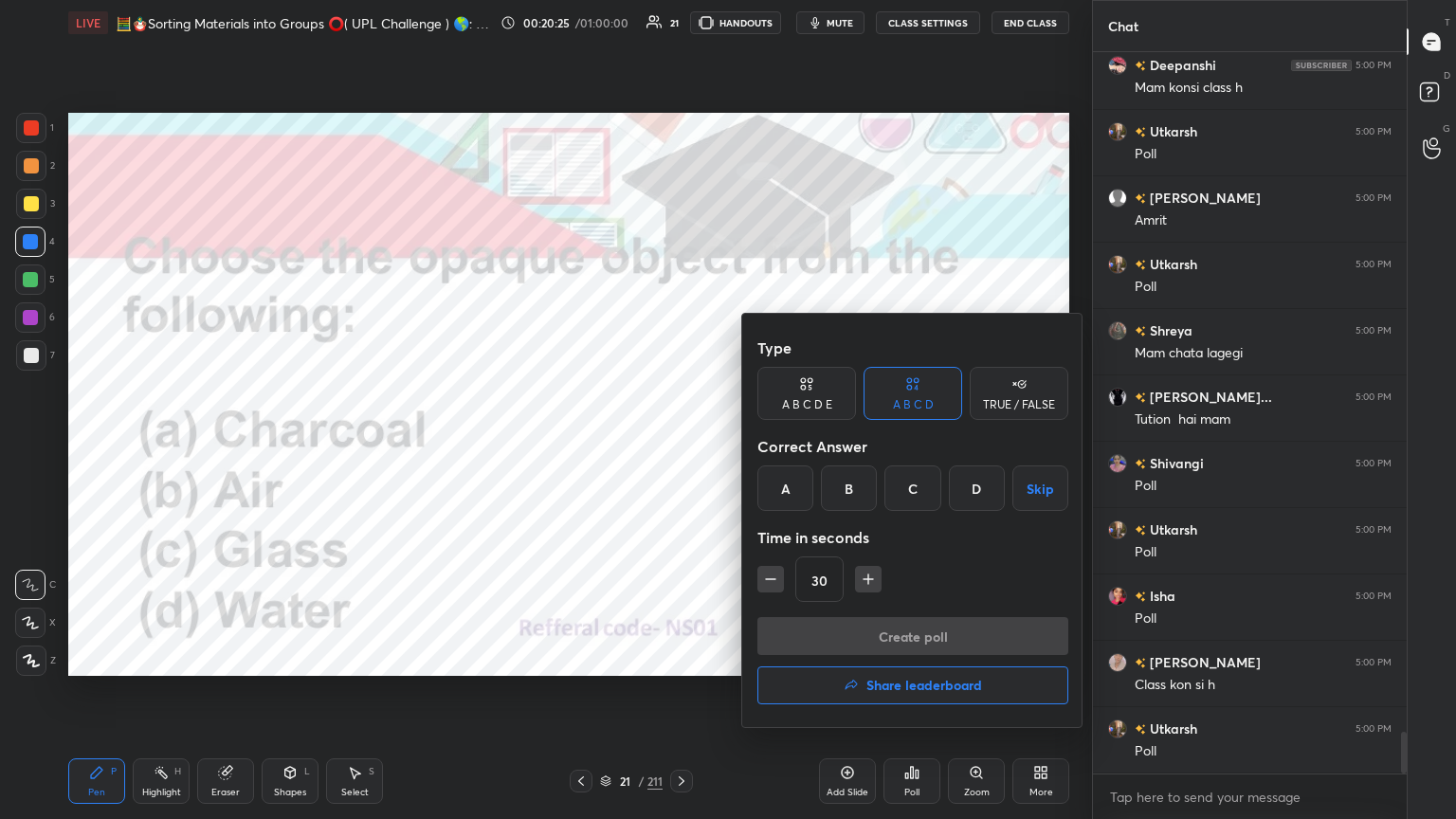 click on "Time in seconds" at bounding box center (913, 537) 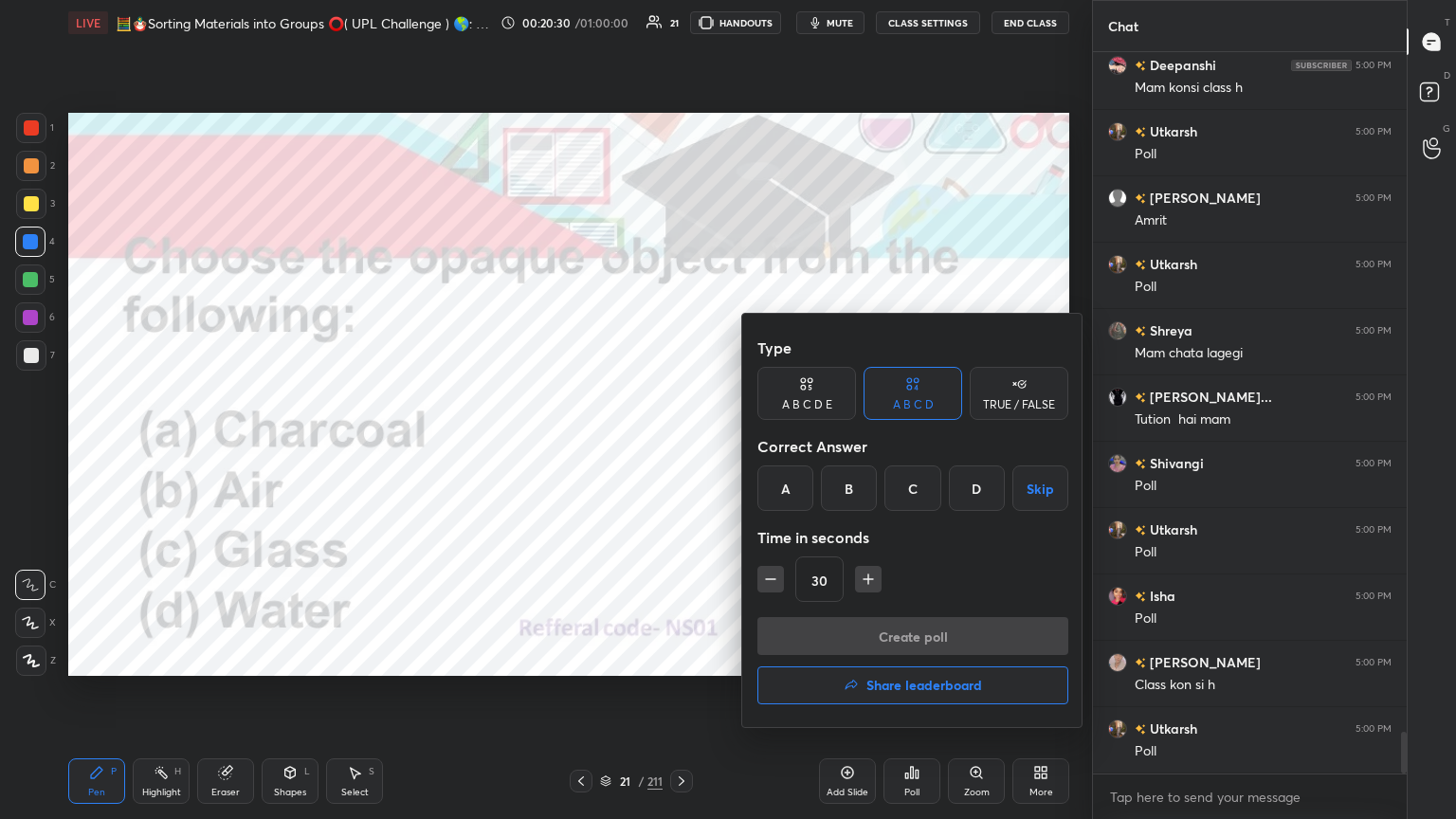 click on "A" at bounding box center (785, 488) 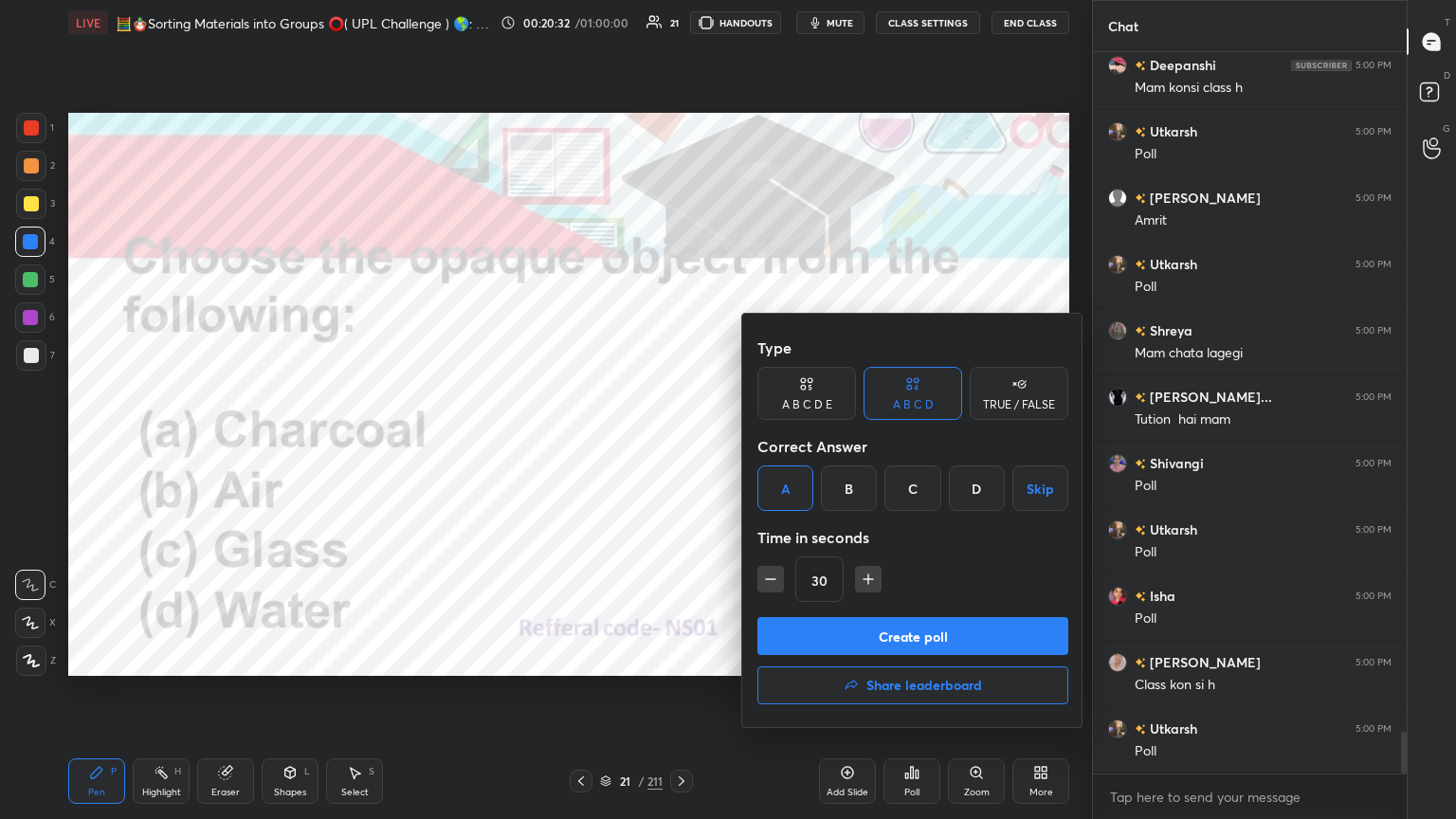 click on "Create poll" at bounding box center [913, 636] 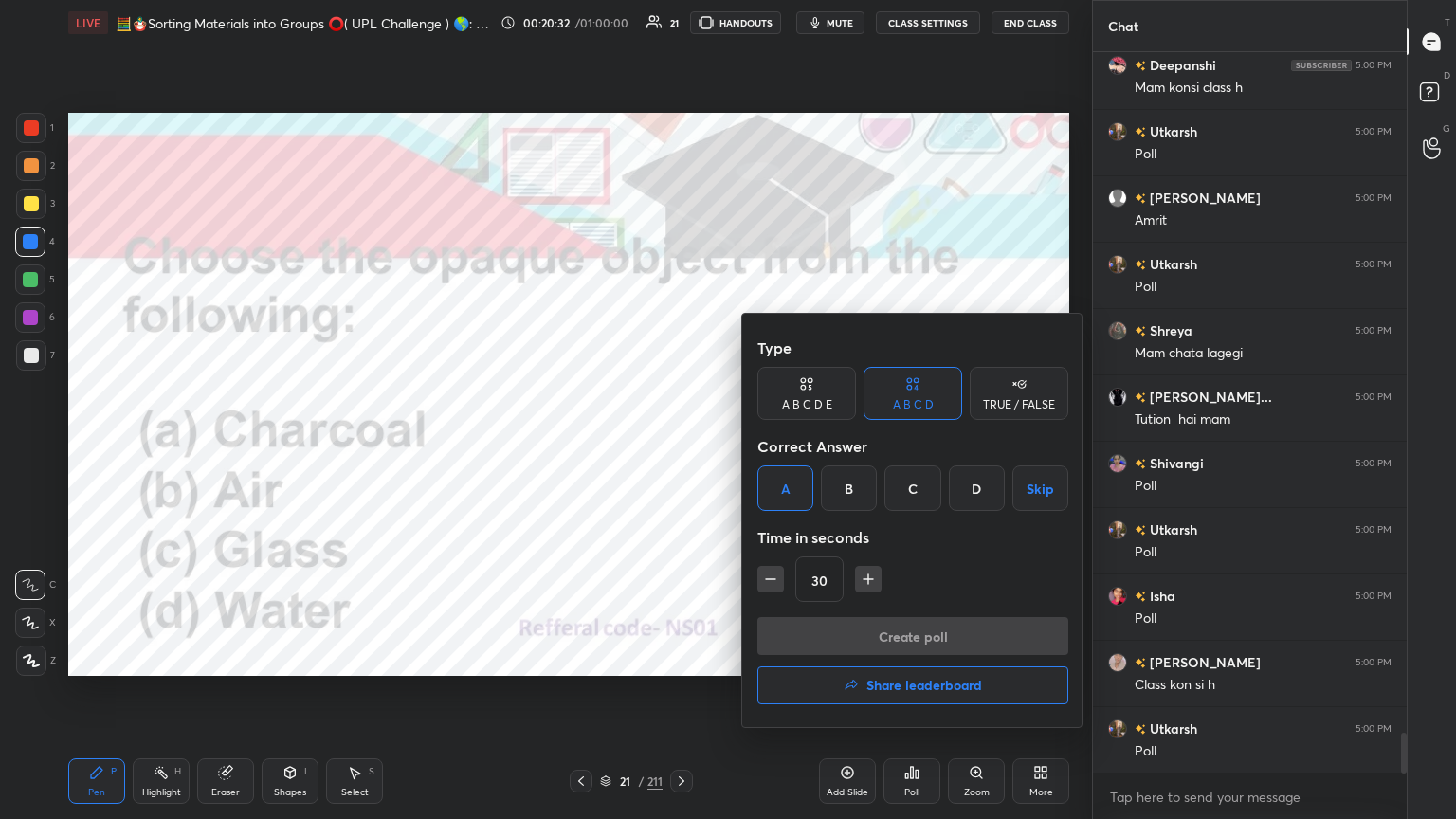 scroll, scrollTop: 11897, scrollLeft: 0, axis: vertical 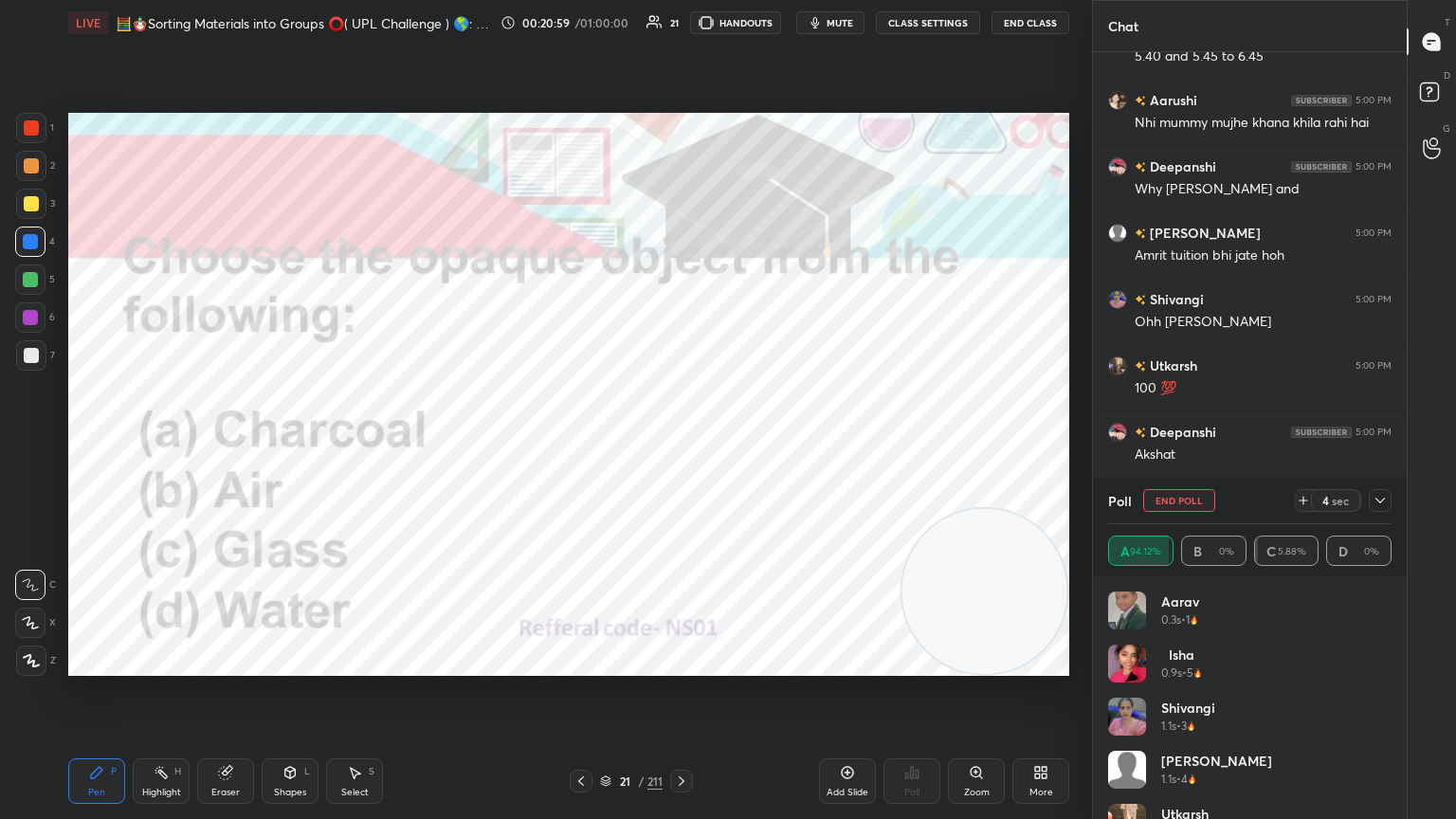 click at bounding box center (1380, 500) 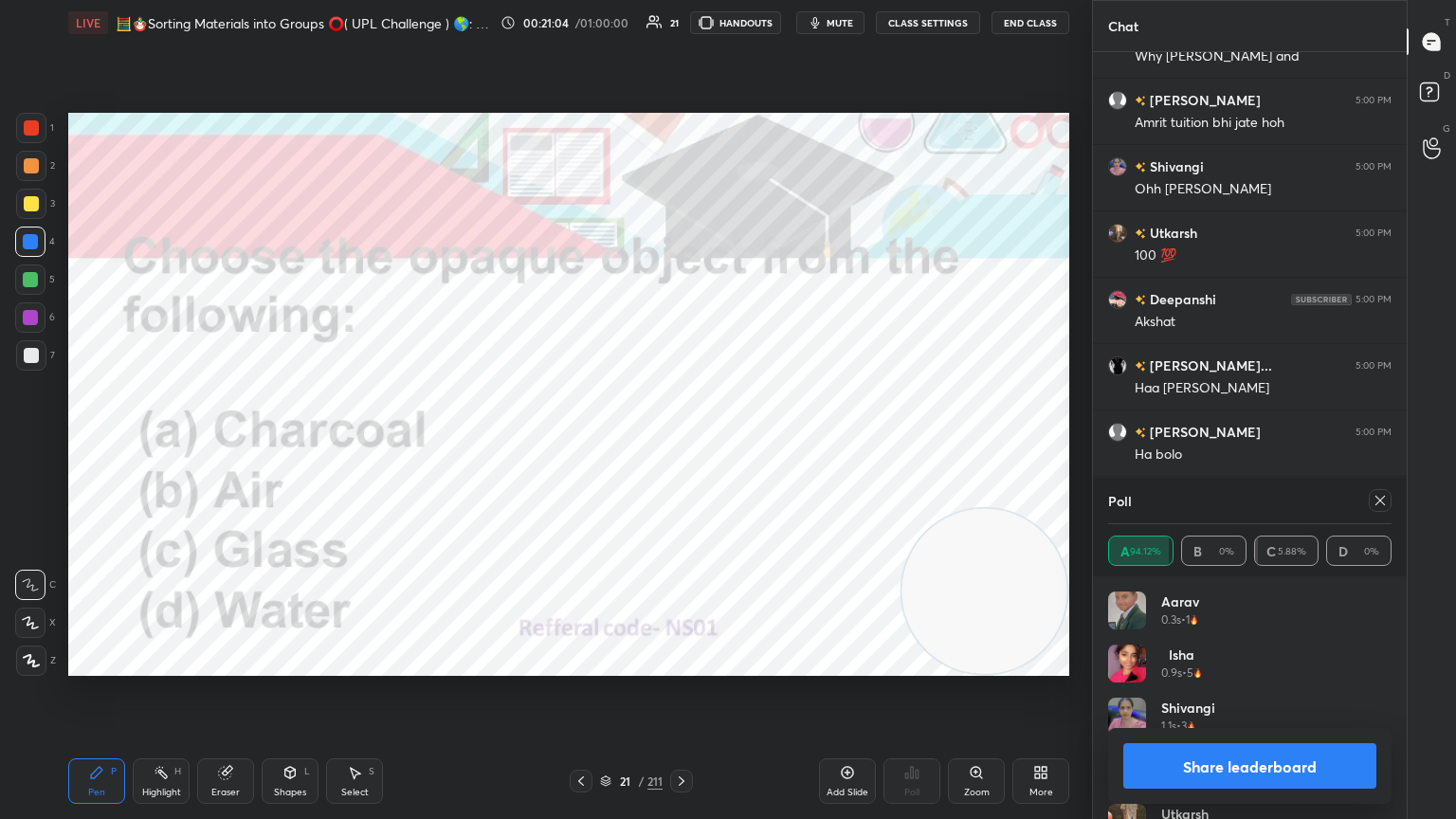 click 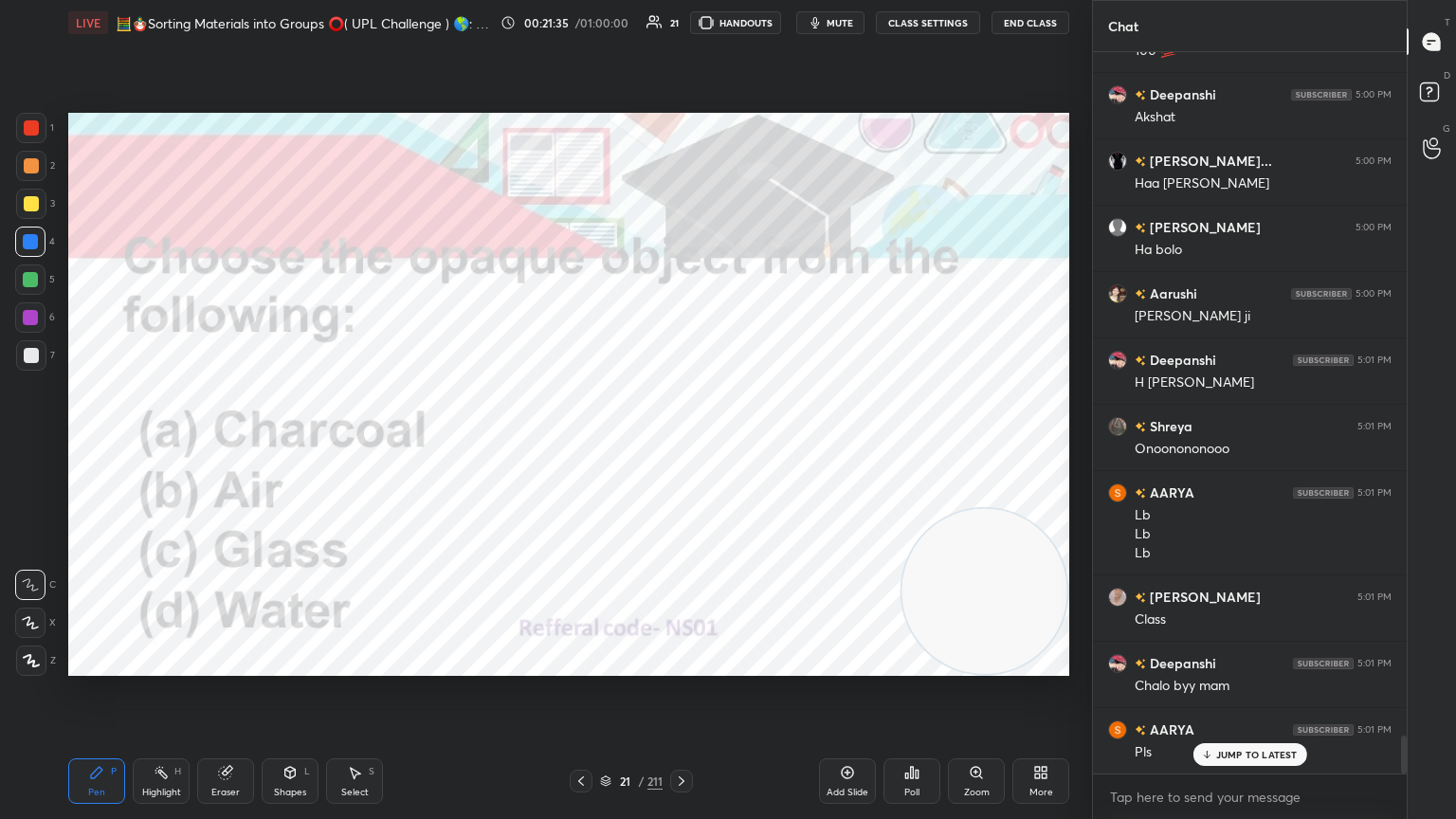 click 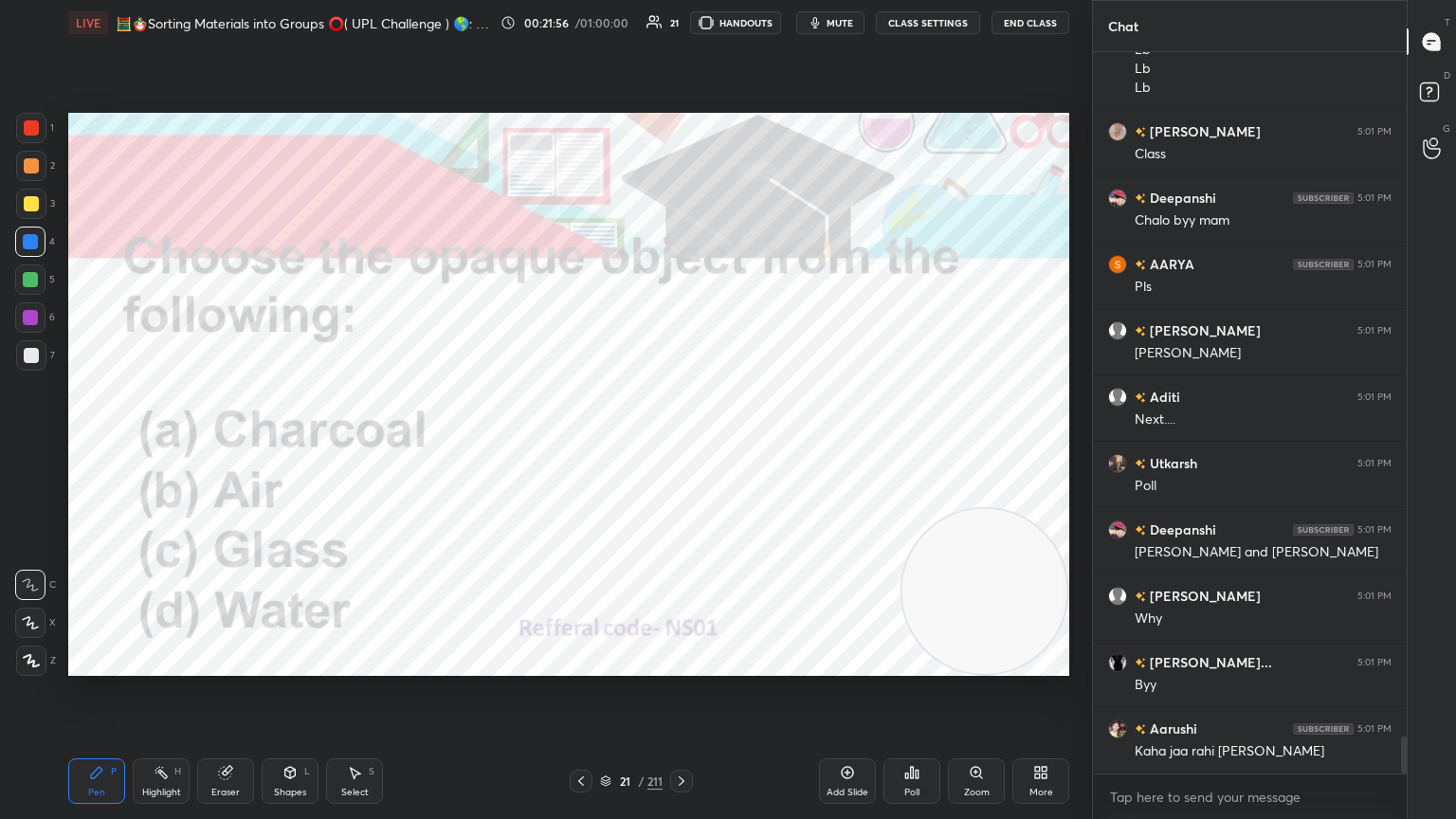 click 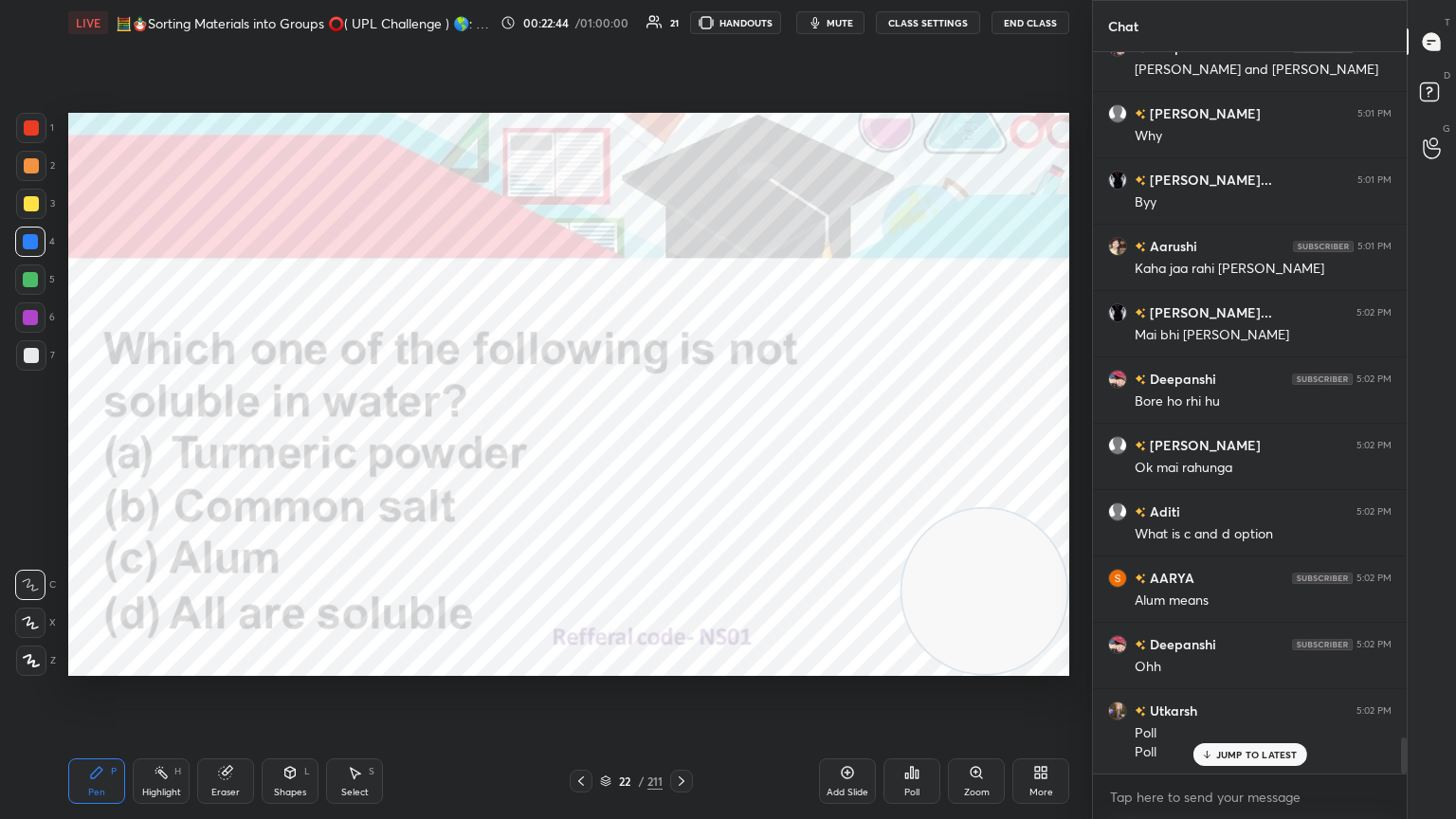 scroll, scrollTop: 13945, scrollLeft: 0, axis: vertical 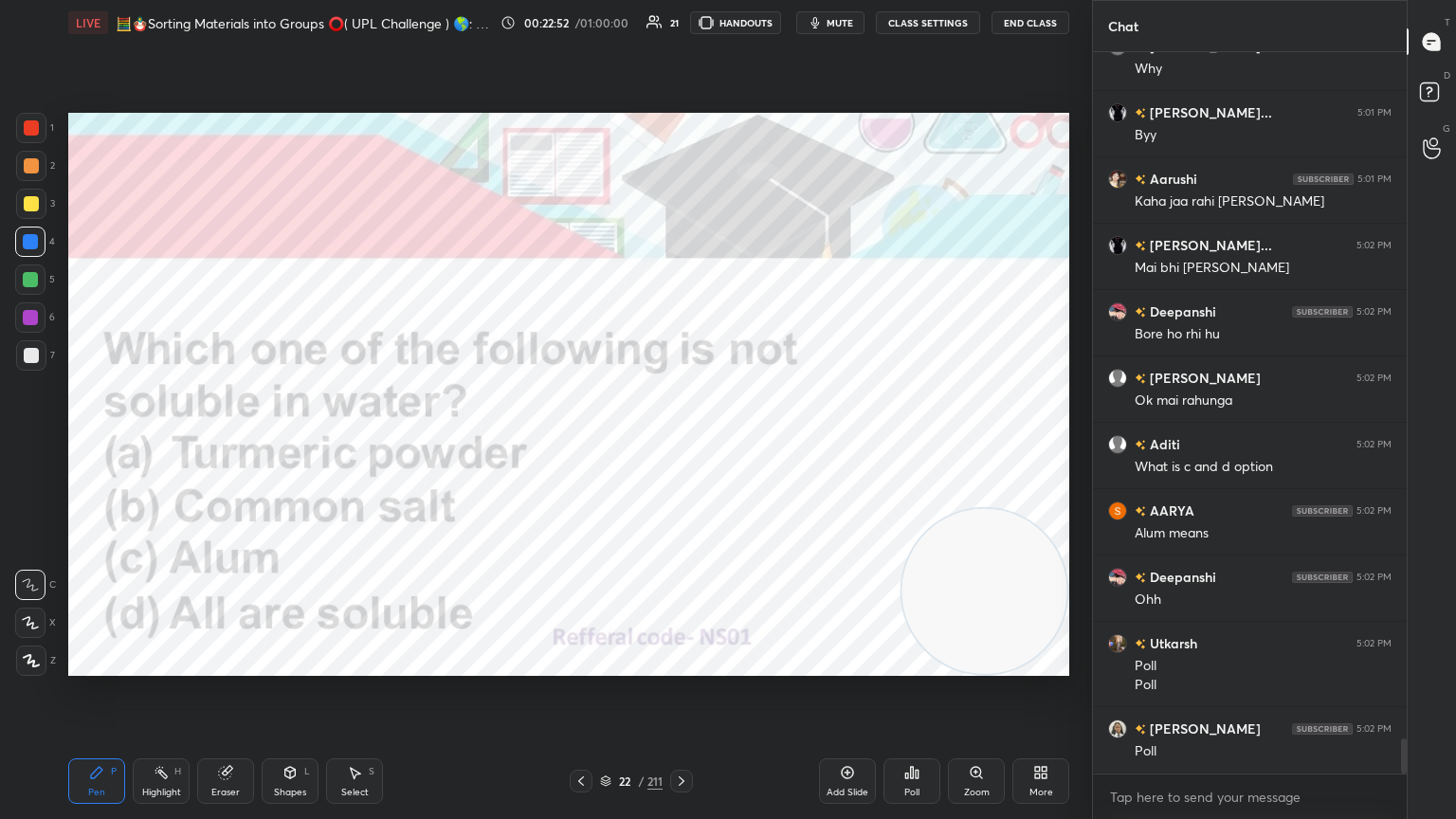 click 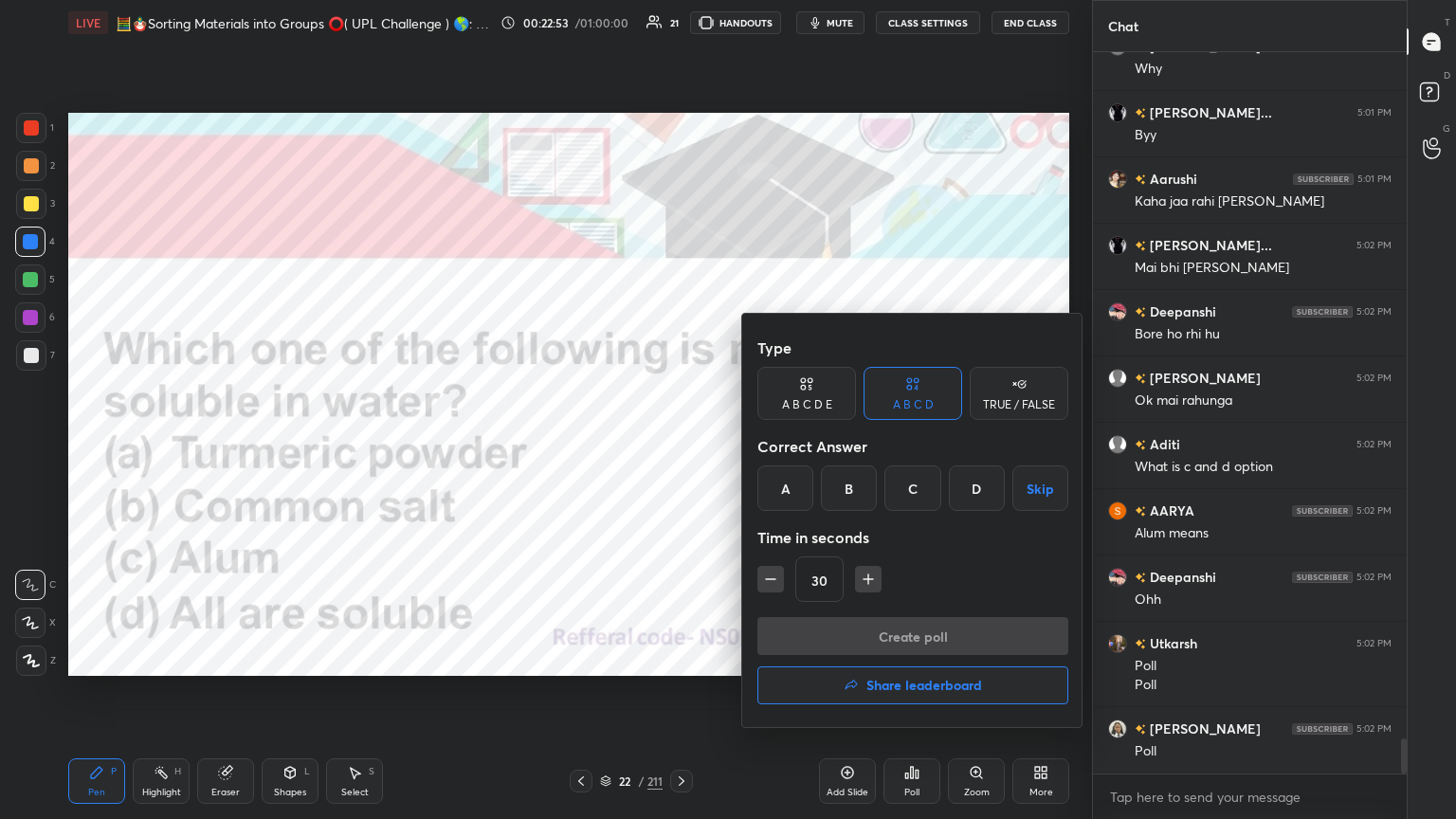 click on "D" at bounding box center (976, 488) 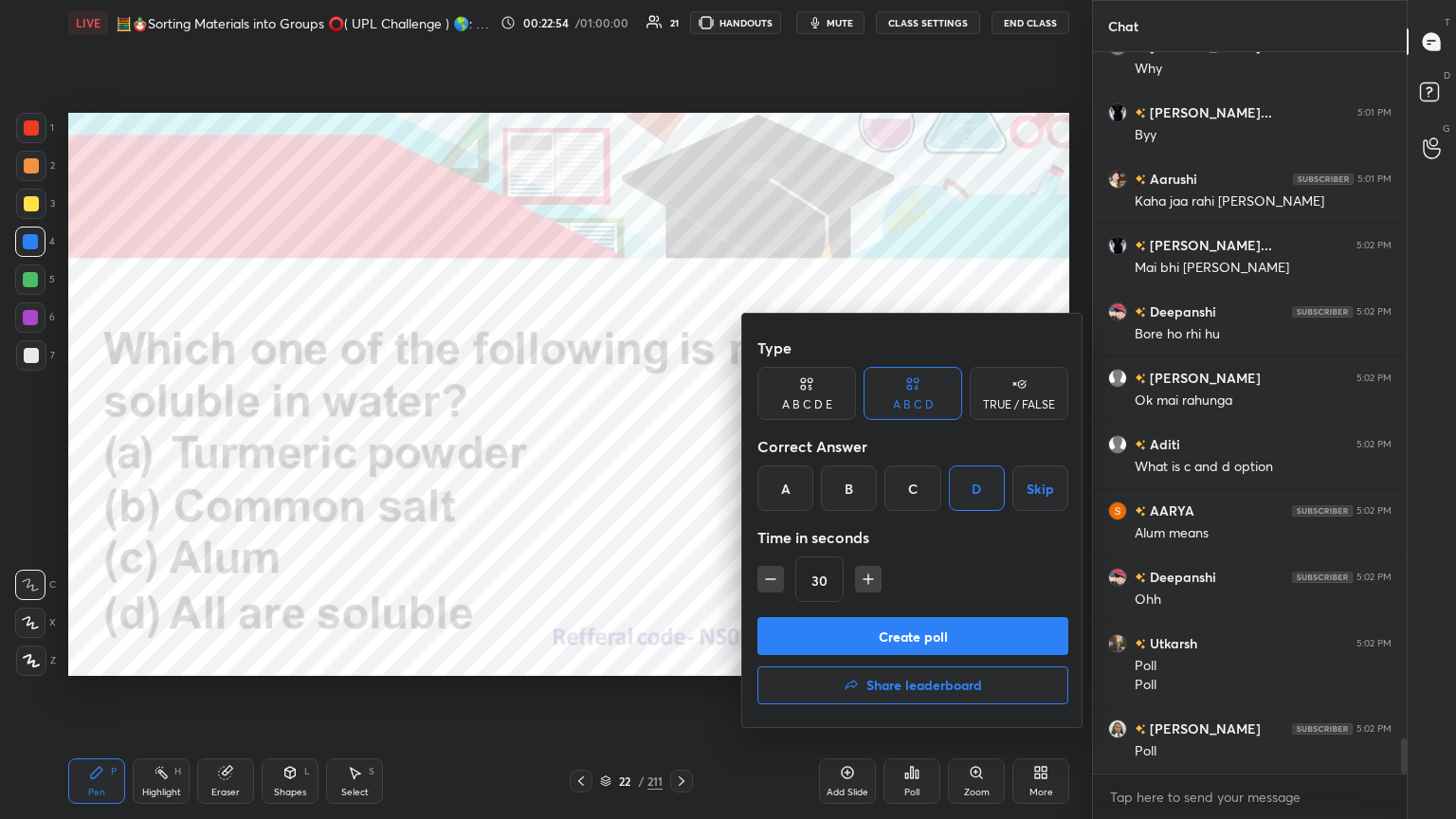 click on "Create poll" at bounding box center (913, 636) 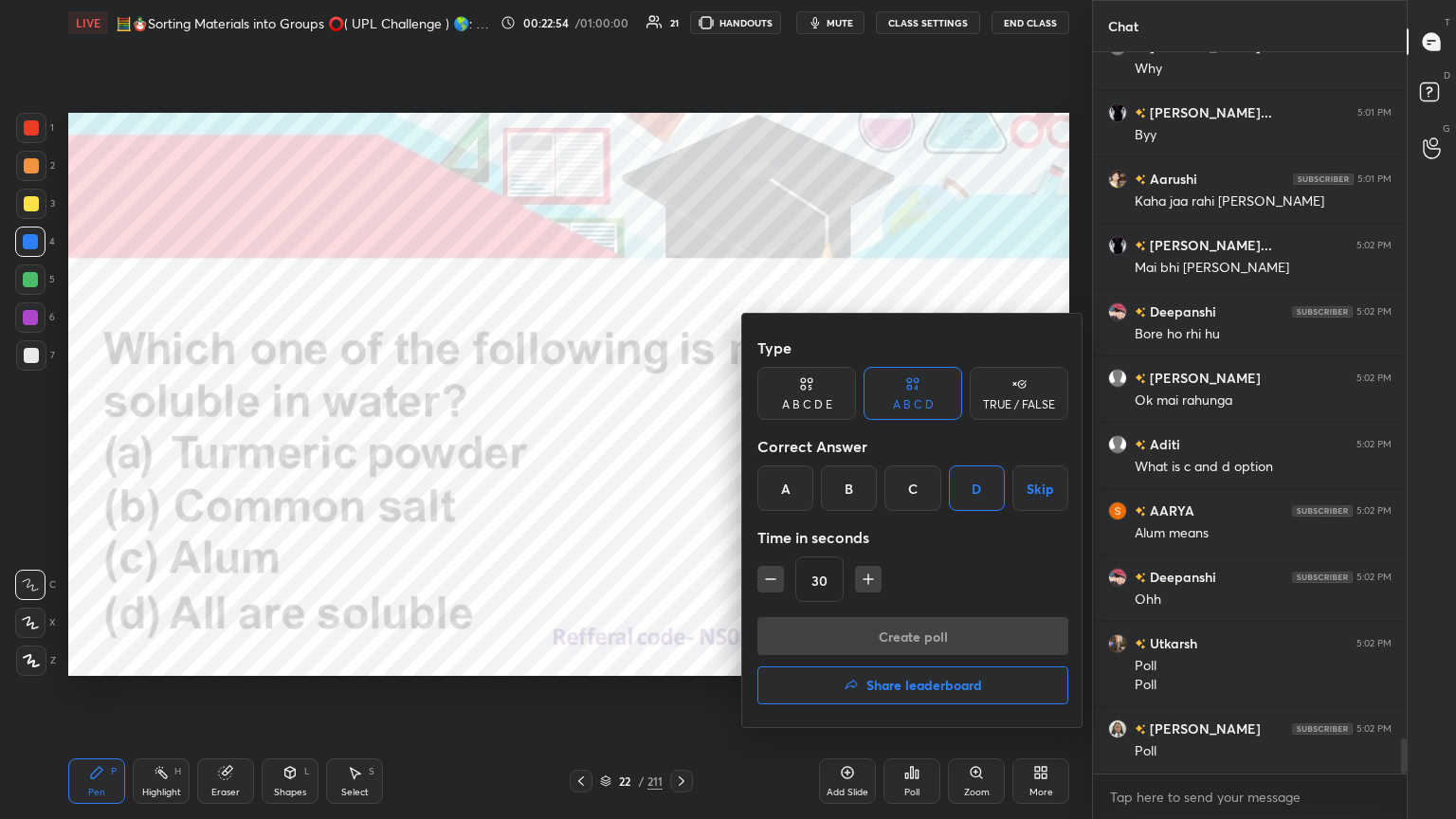 scroll, scrollTop: 496, scrollLeft: 308, axis: both 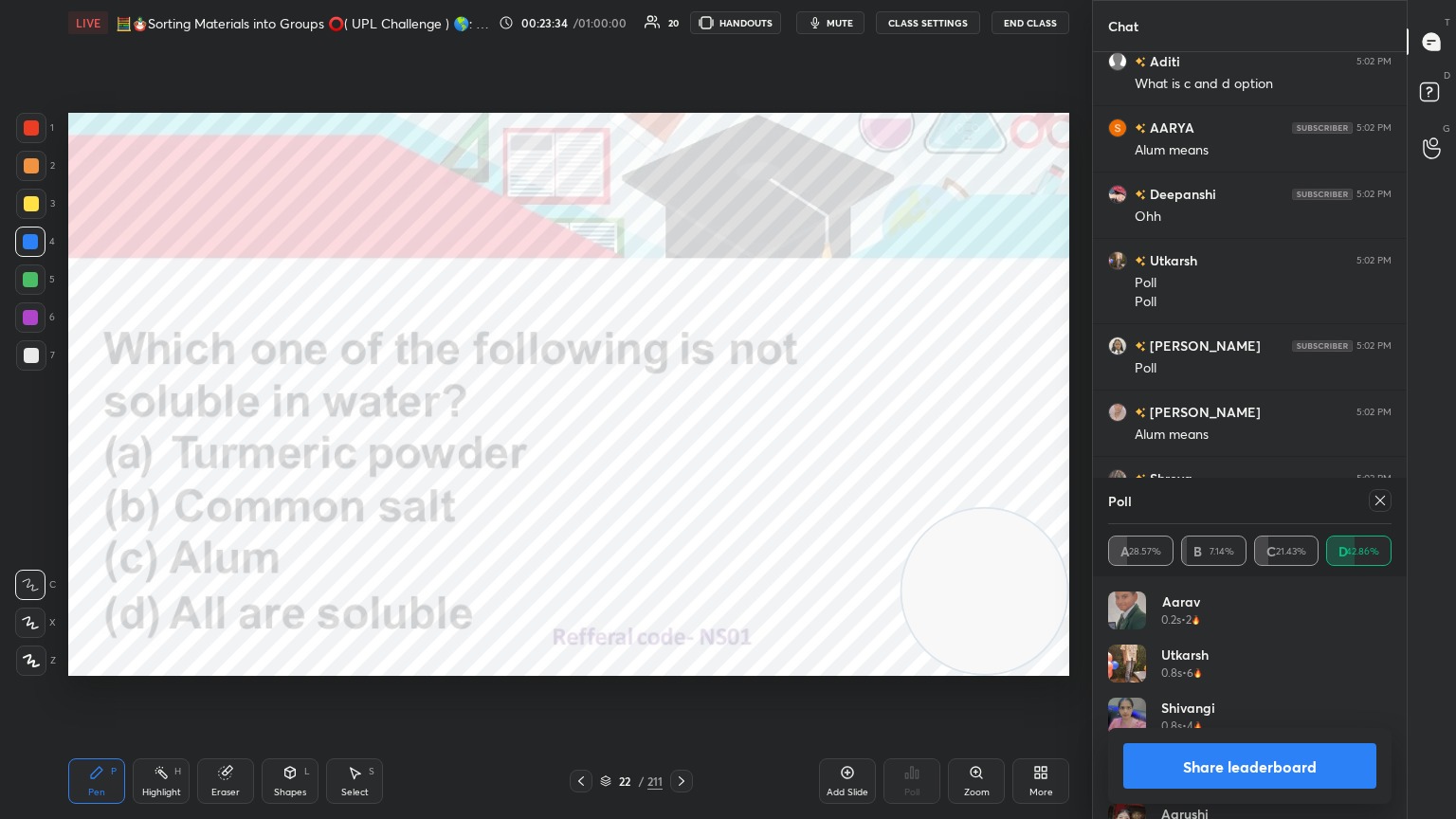 click at bounding box center (1380, 500) 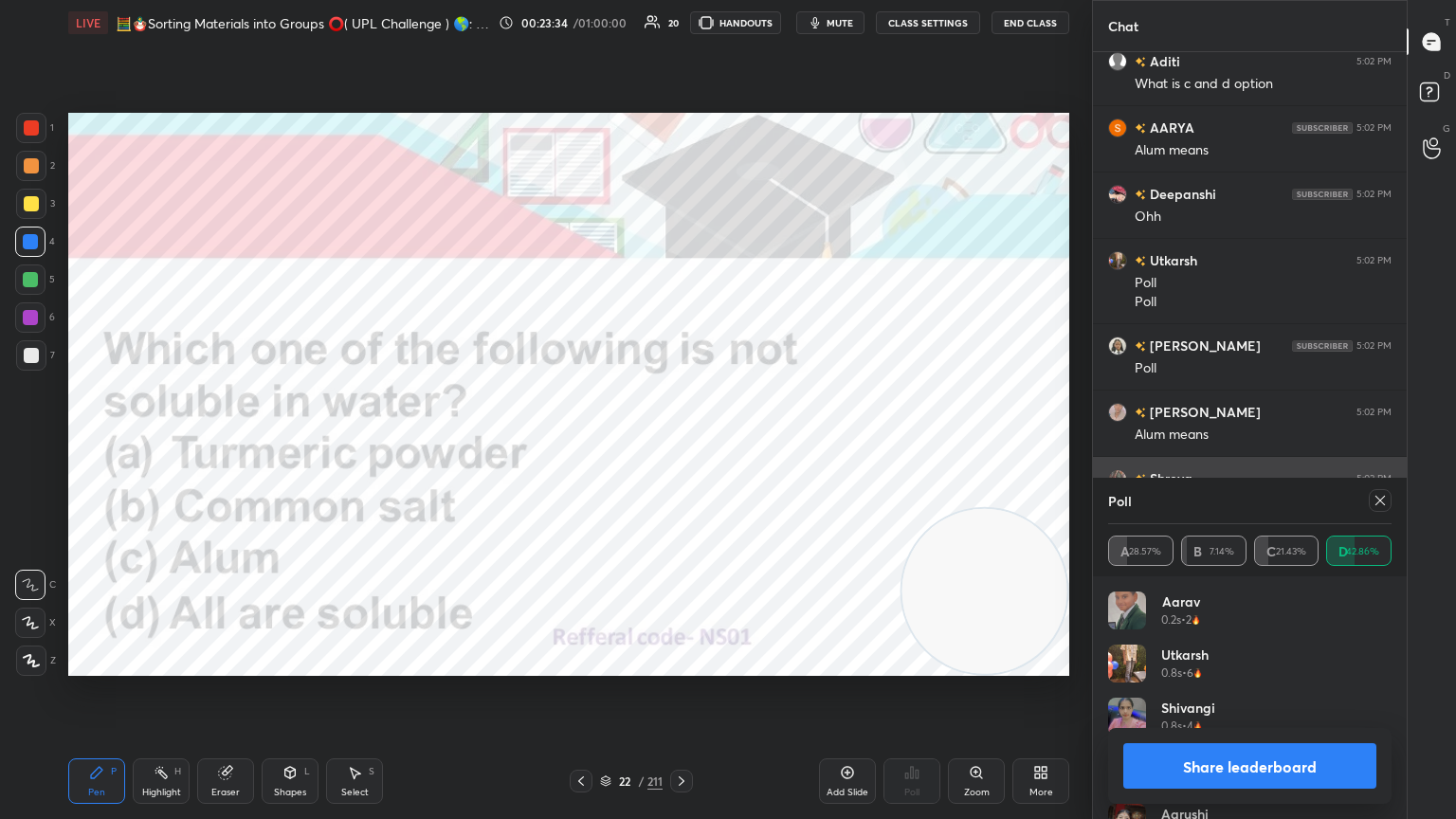 scroll, scrollTop: 142, scrollLeft: 278, axis: both 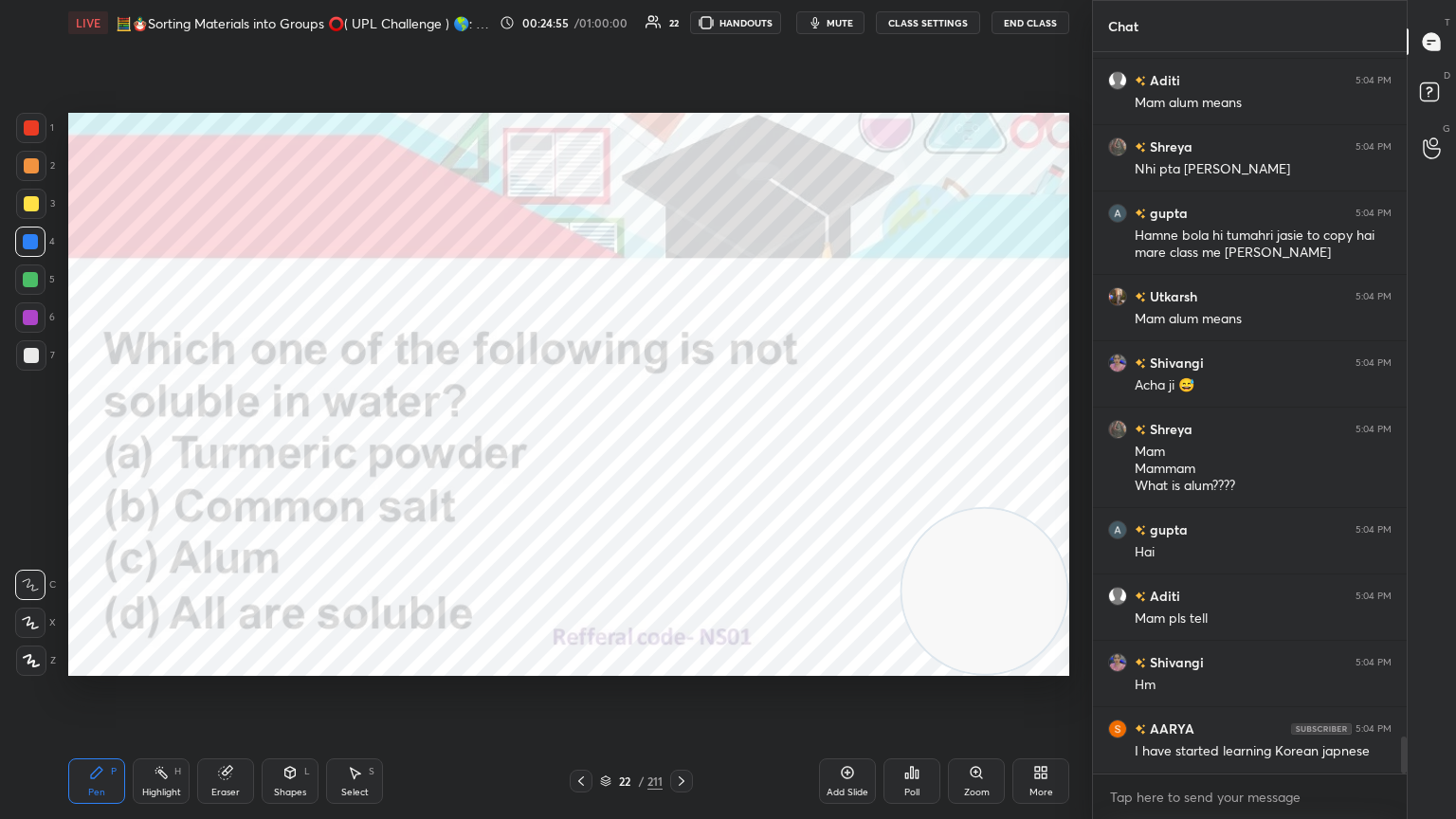 click 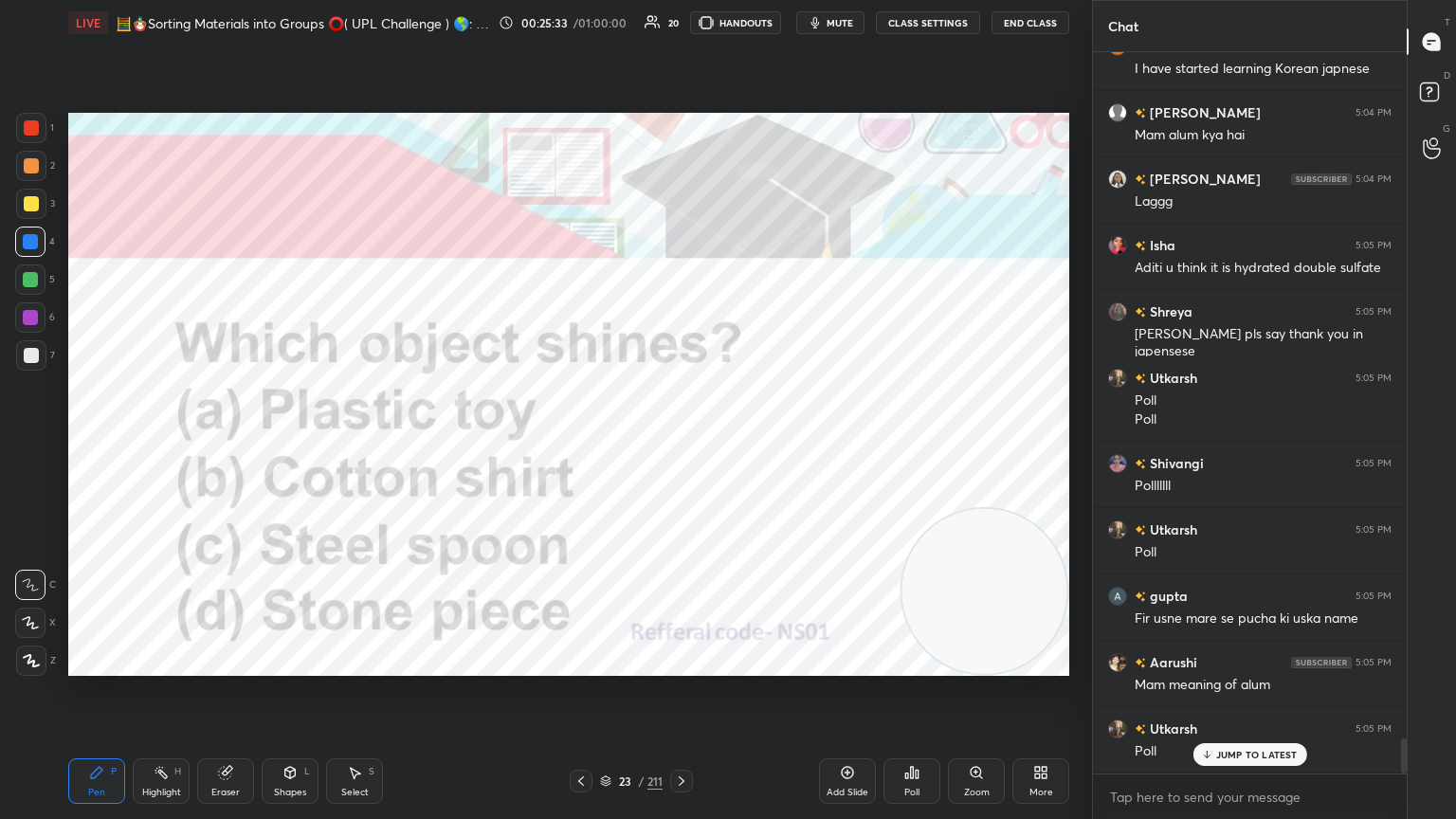 scroll, scrollTop: 13972, scrollLeft: 0, axis: vertical 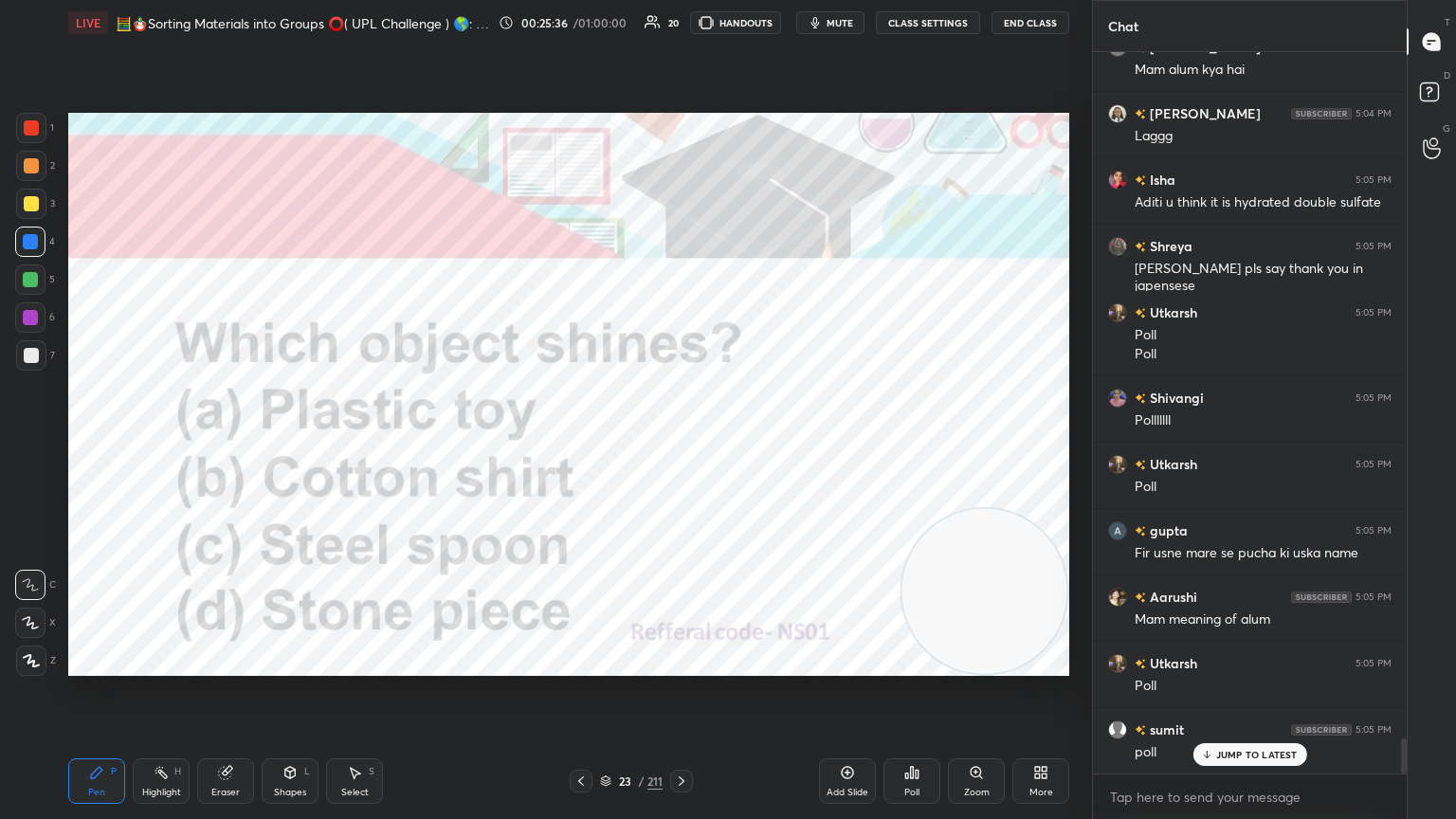 click on "Poll" at bounding box center (912, 781) 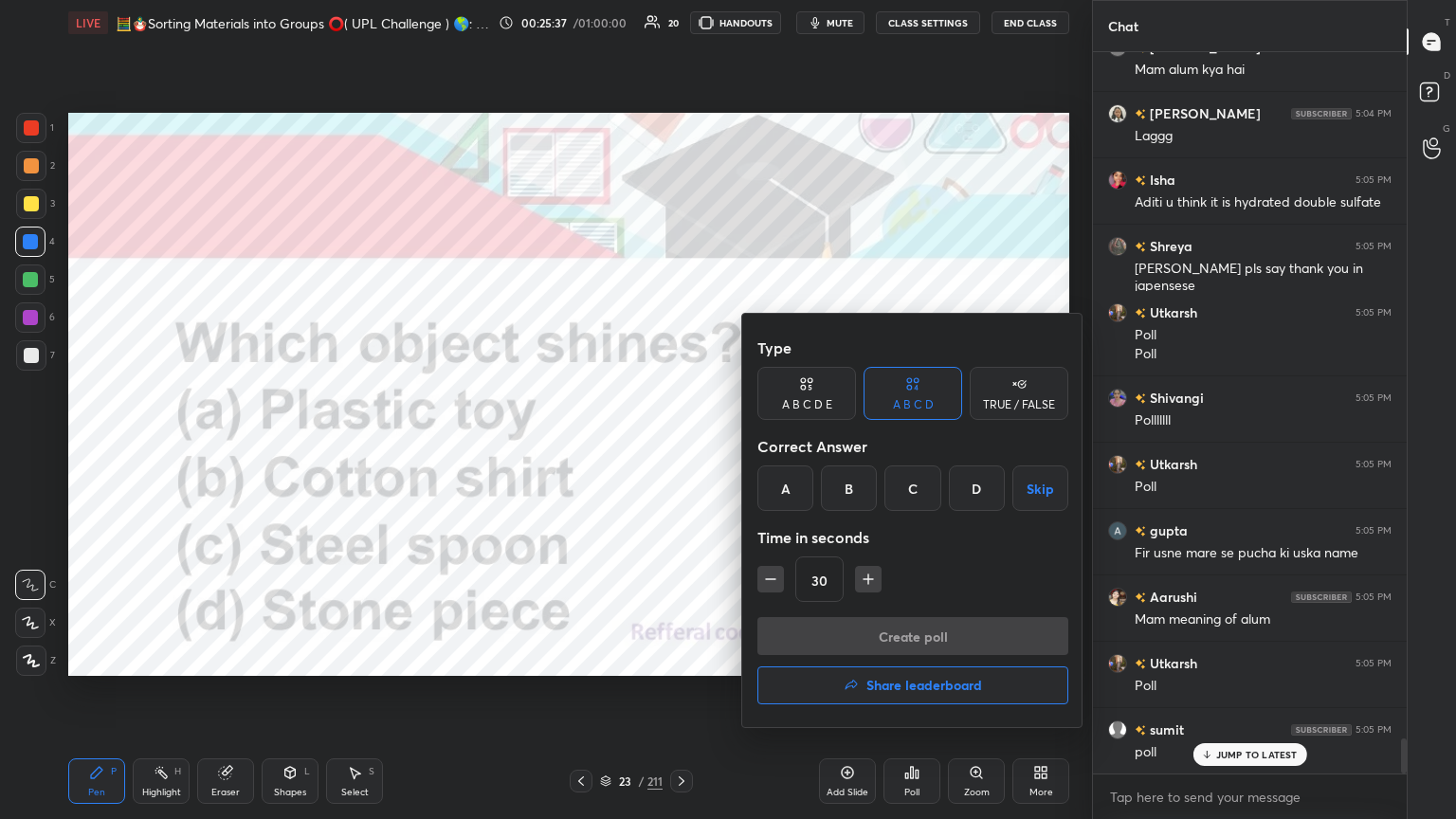 click on "C" at bounding box center (912, 488) 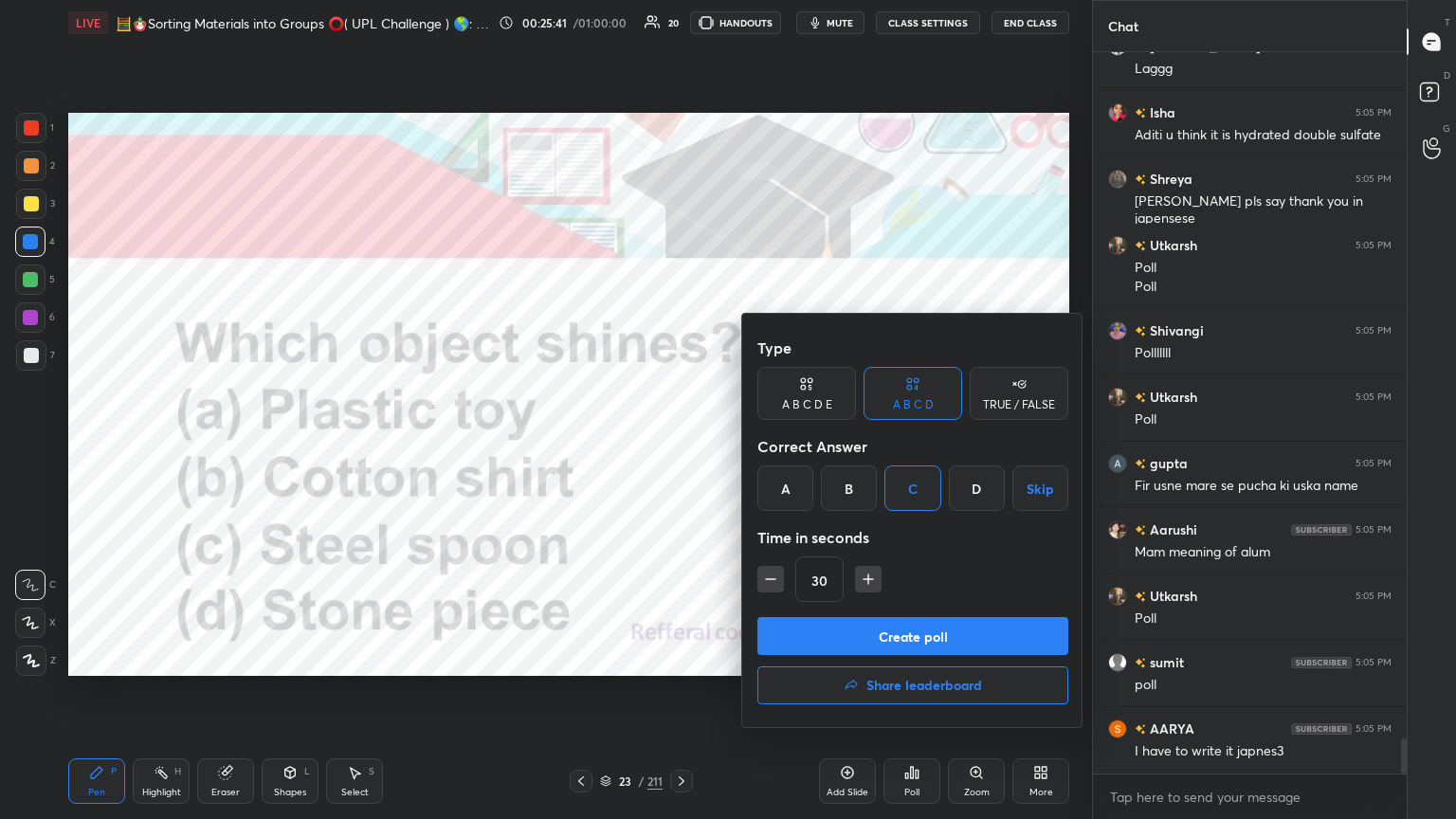 scroll, scrollTop: 14105, scrollLeft: 0, axis: vertical 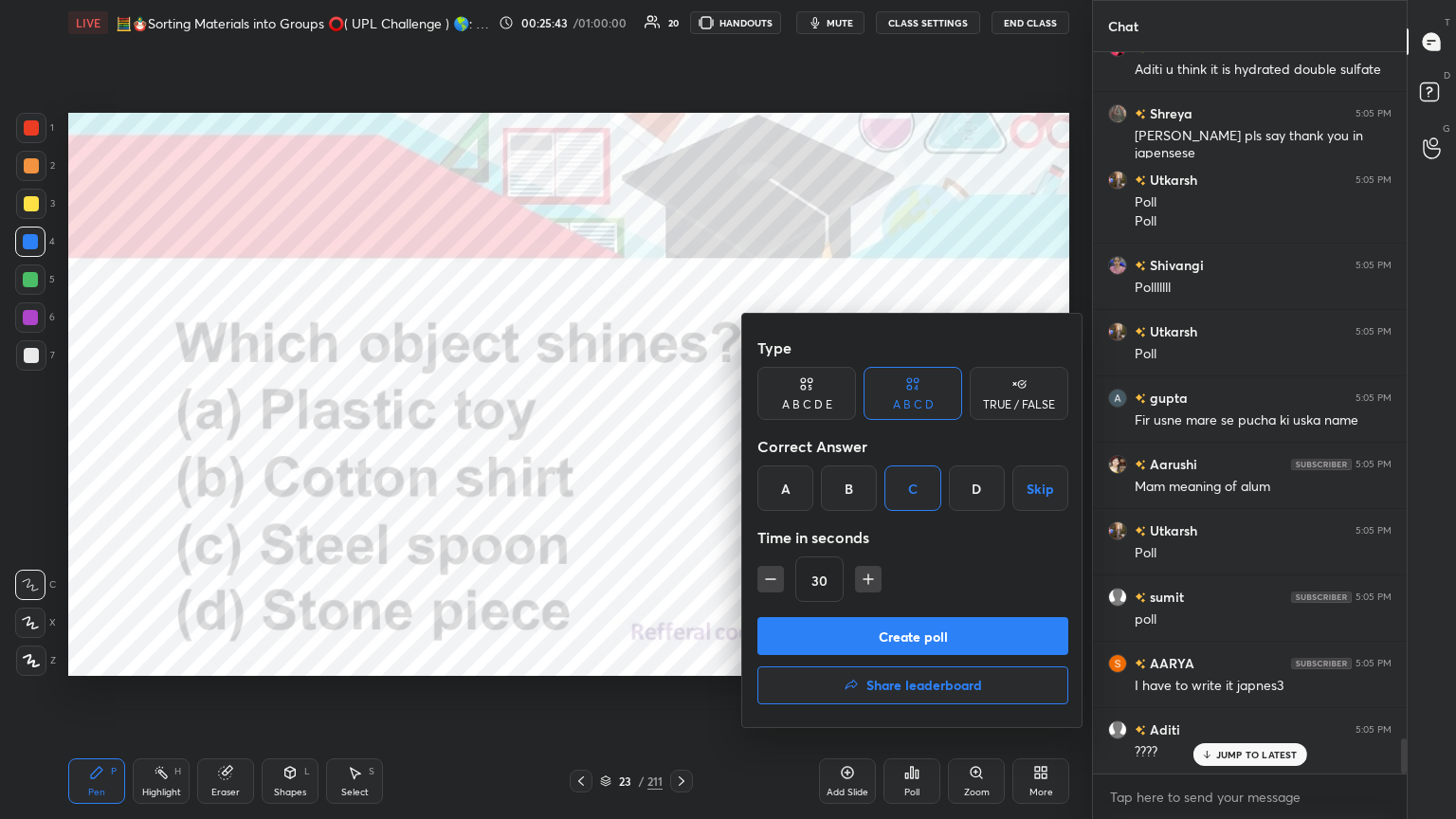 click on "Create poll" at bounding box center [913, 636] 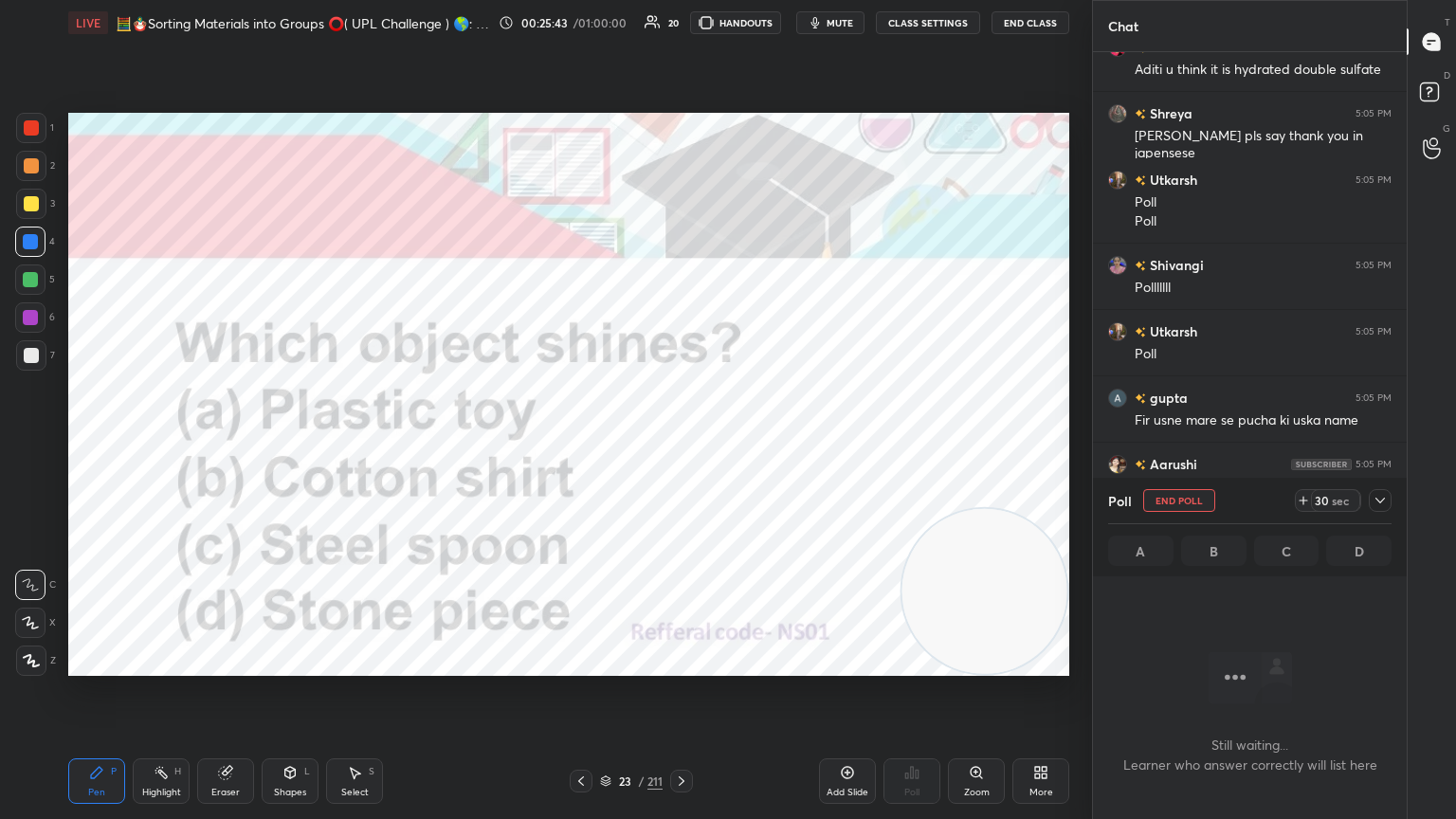 scroll, scrollTop: 475, scrollLeft: 308, axis: both 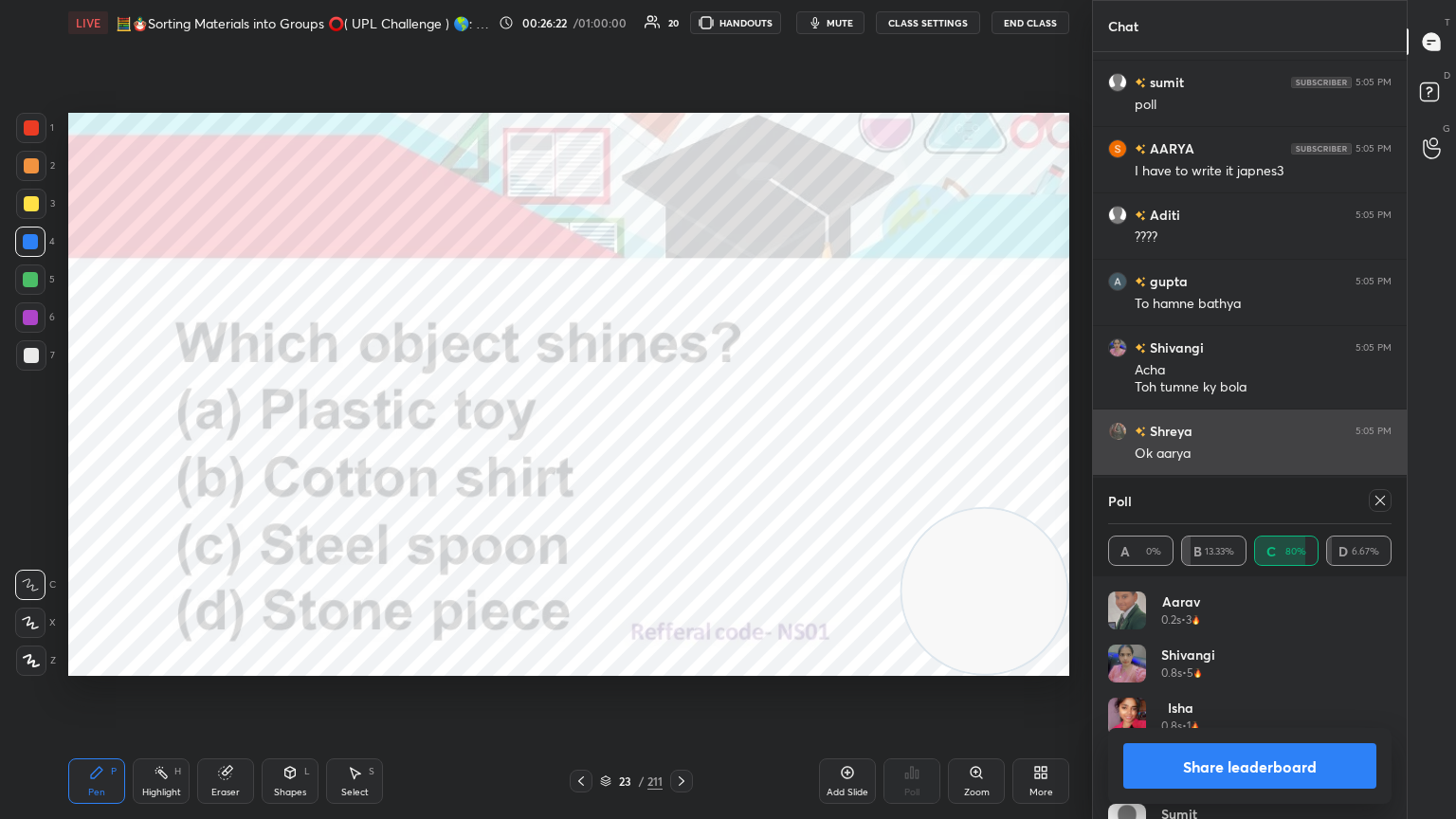 click at bounding box center (1380, 500) 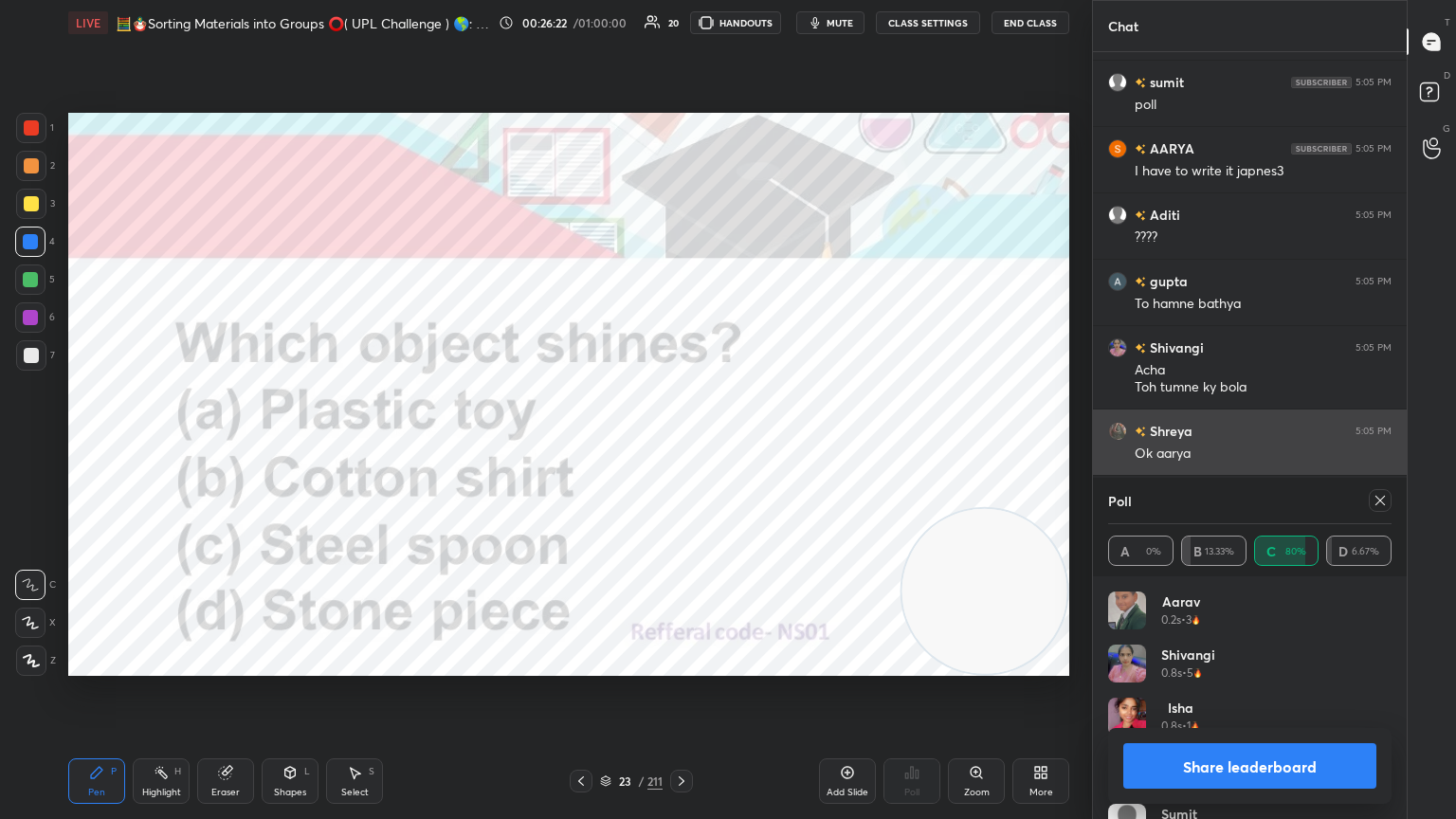 scroll, scrollTop: 143, scrollLeft: 278, axis: both 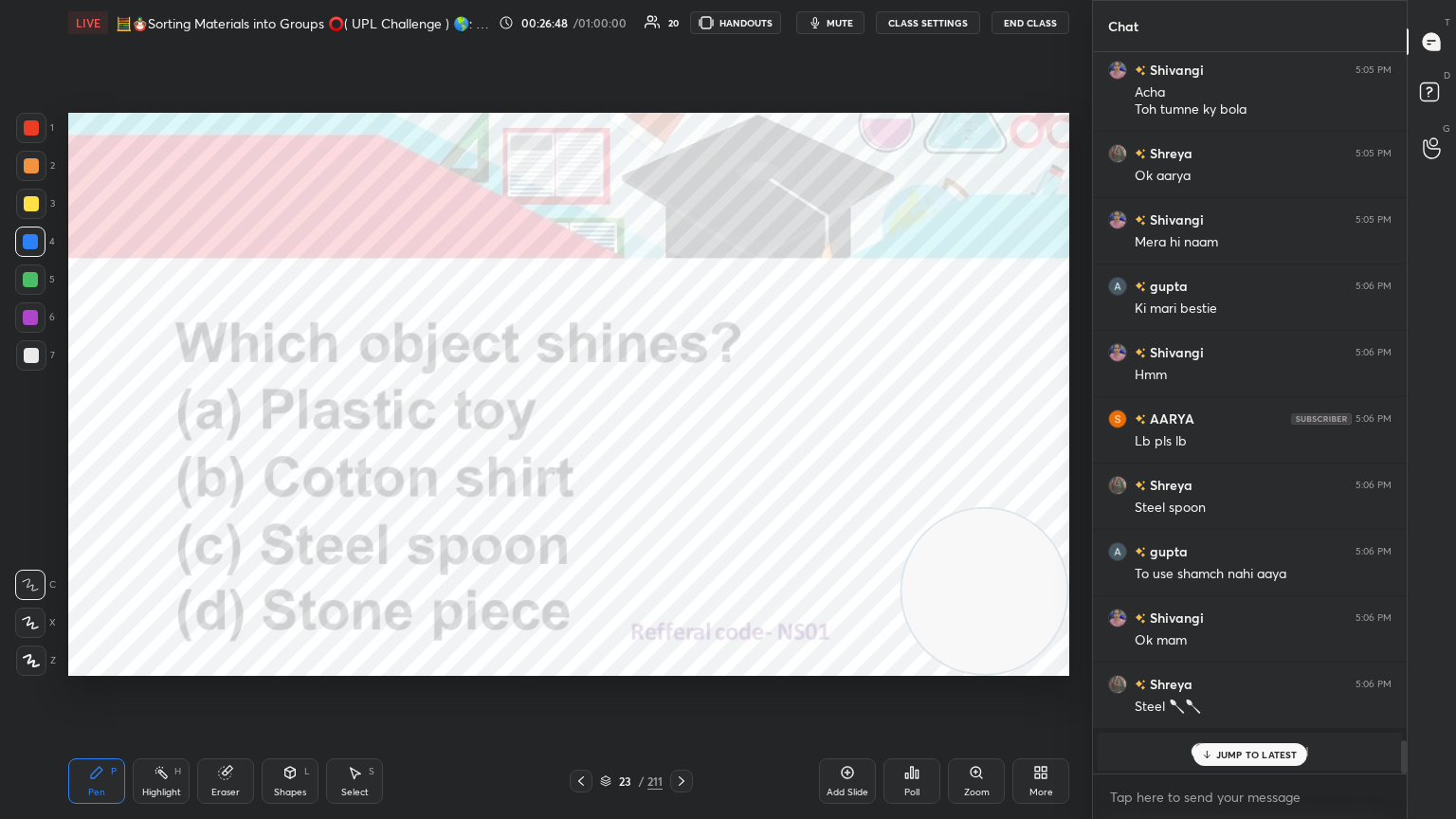 click on "JUMP TO LATEST" at bounding box center [1257, 755] 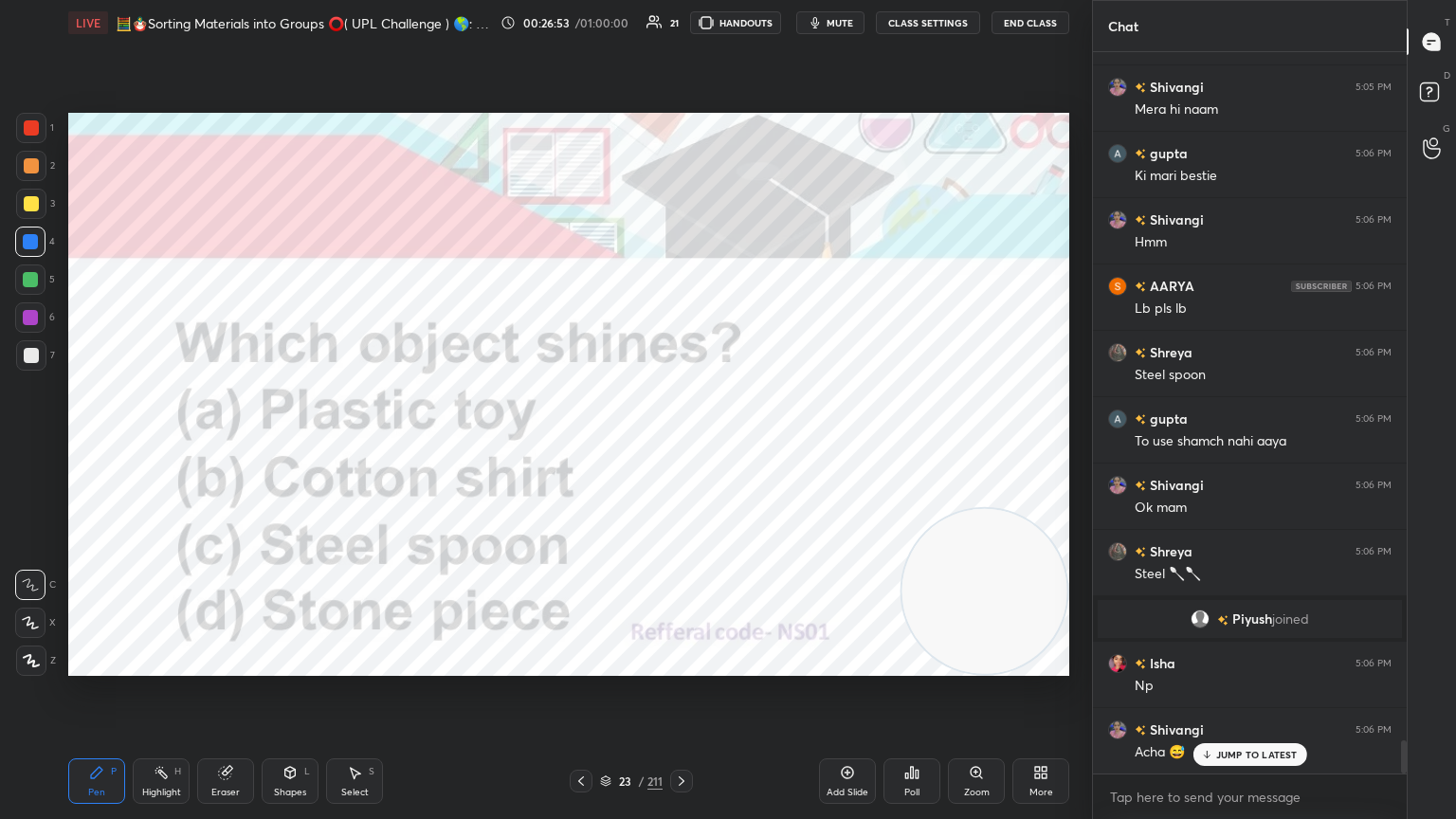 scroll, scrollTop: 15097, scrollLeft: 0, axis: vertical 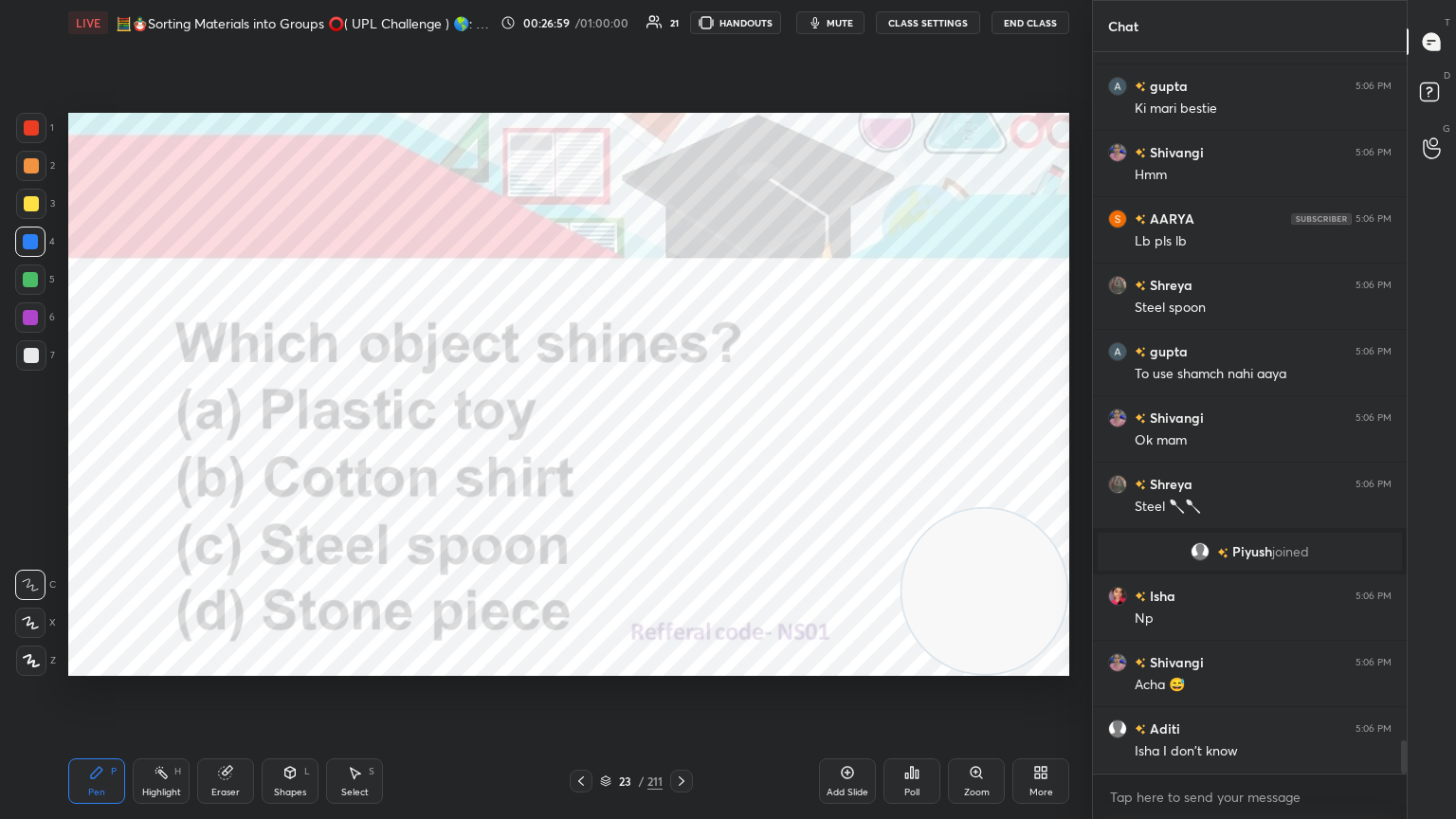 click 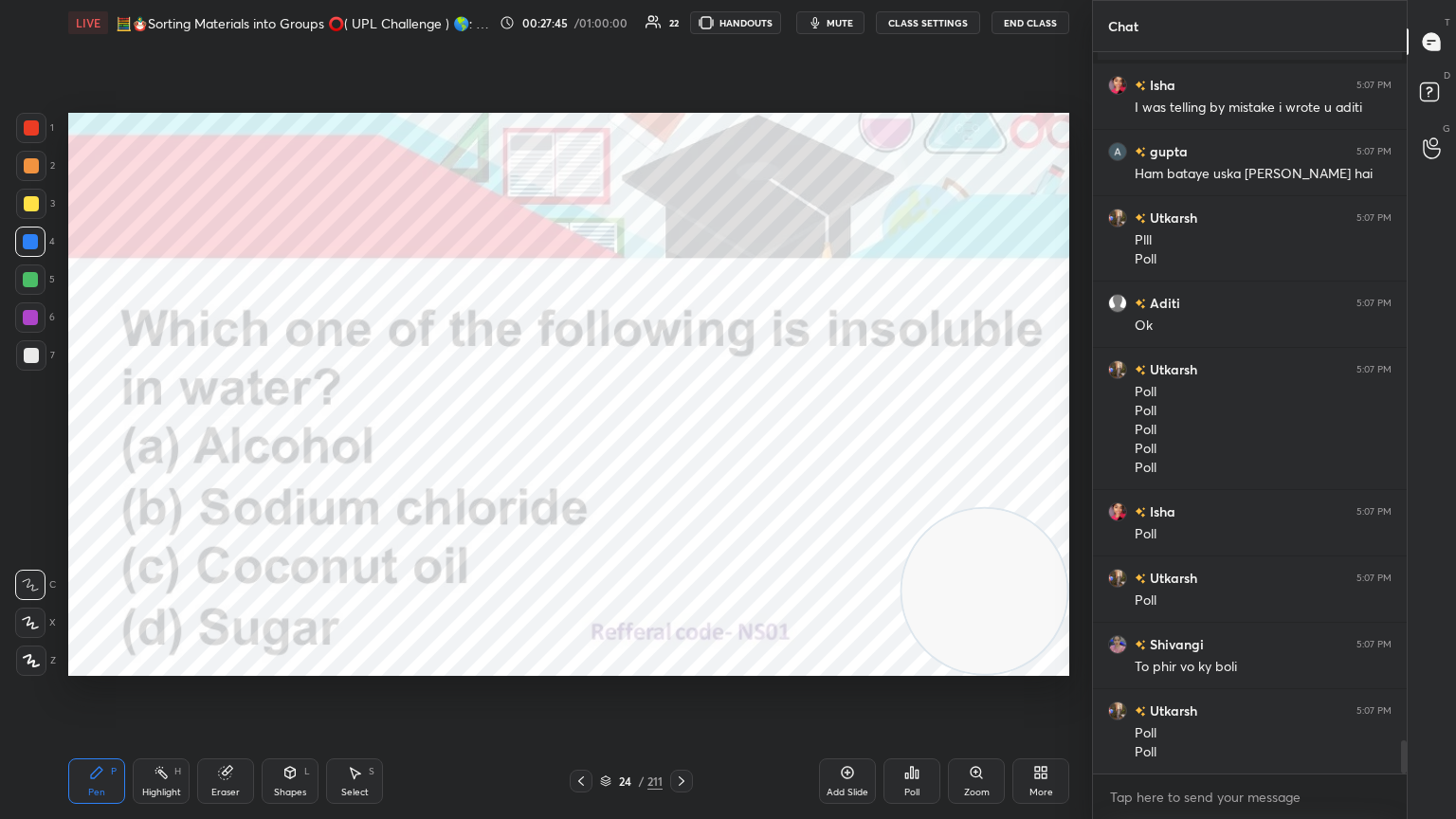 scroll, scrollTop: 14999, scrollLeft: 0, axis: vertical 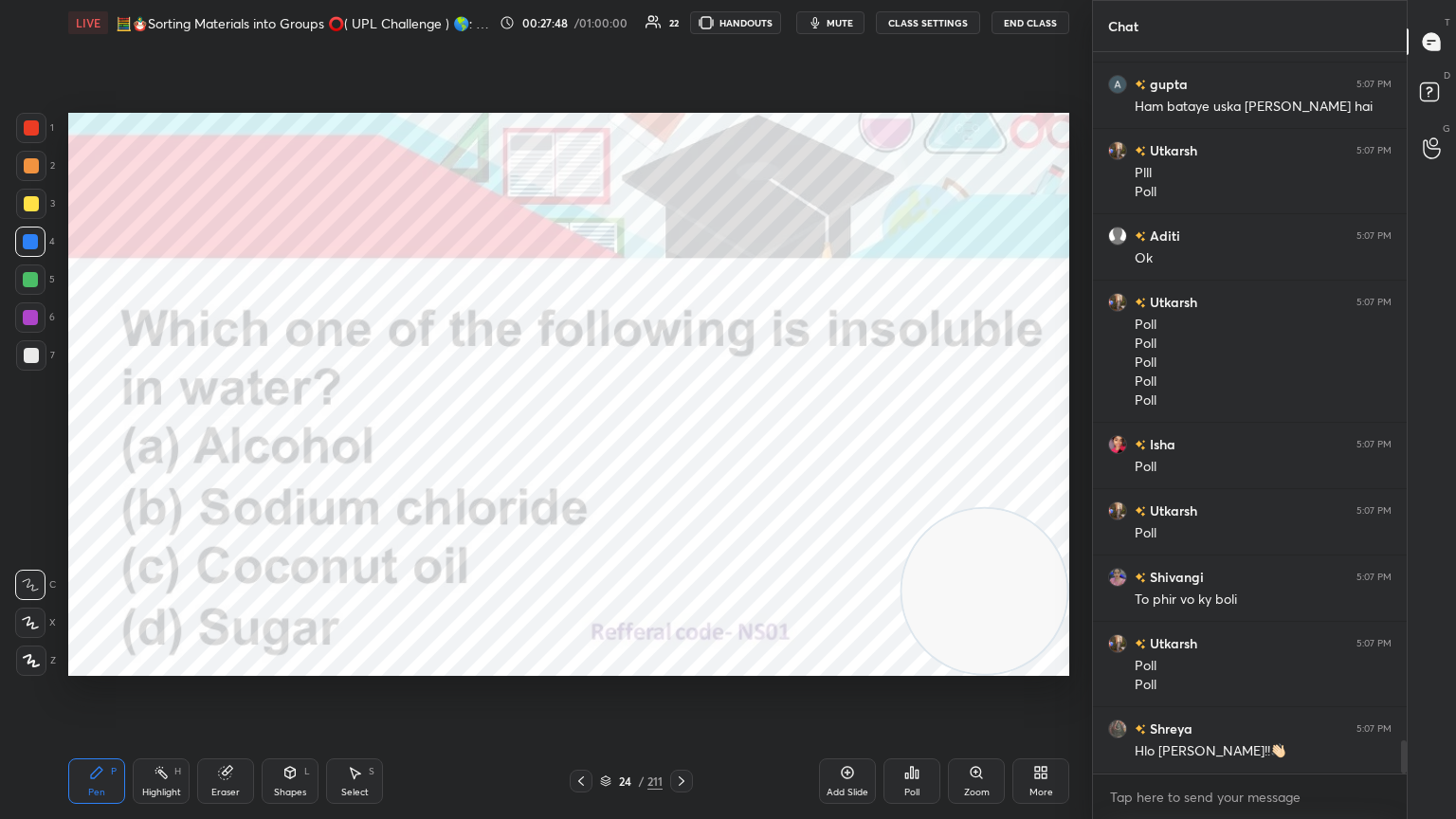click 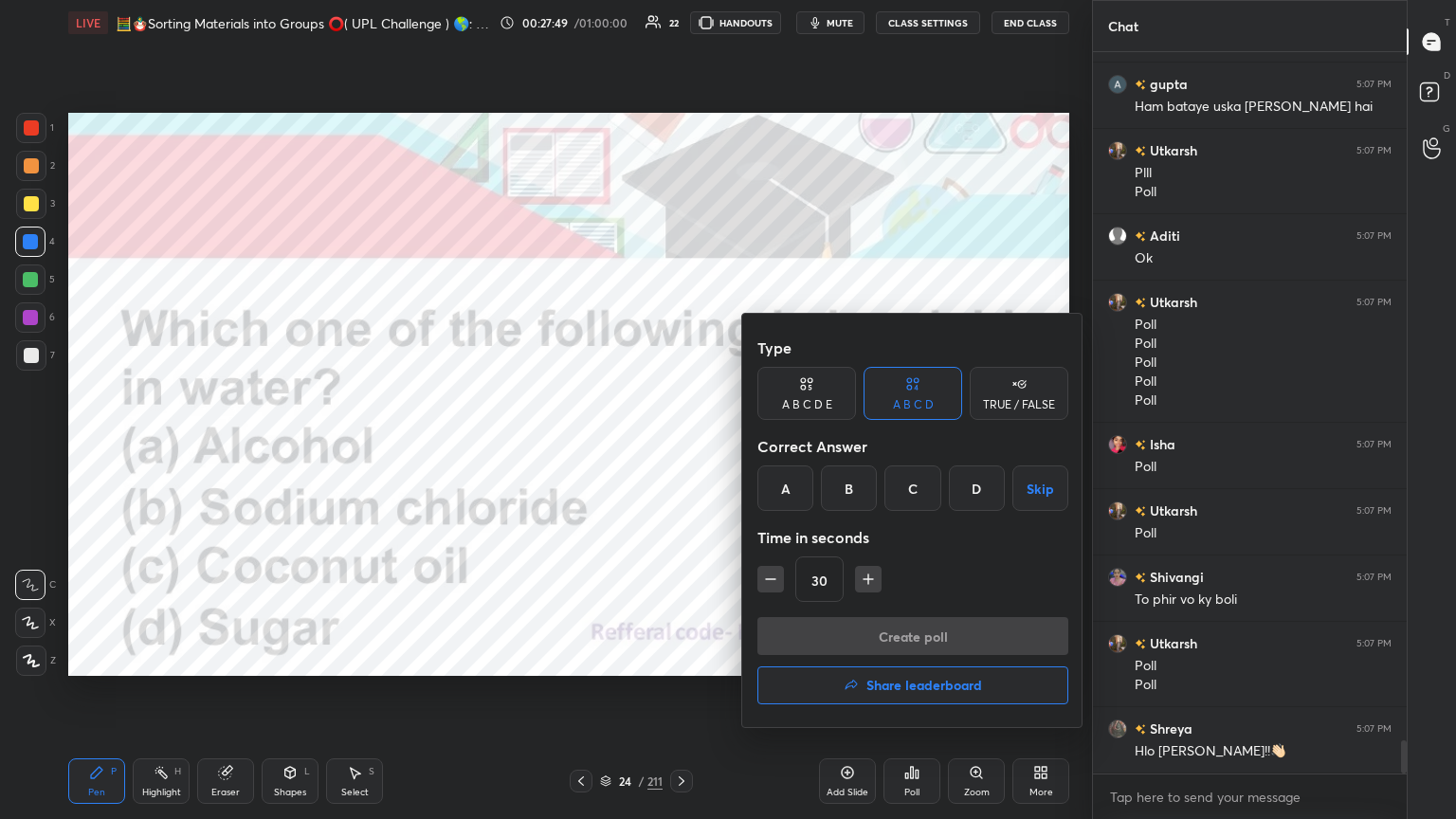 click on "C" at bounding box center [912, 488] 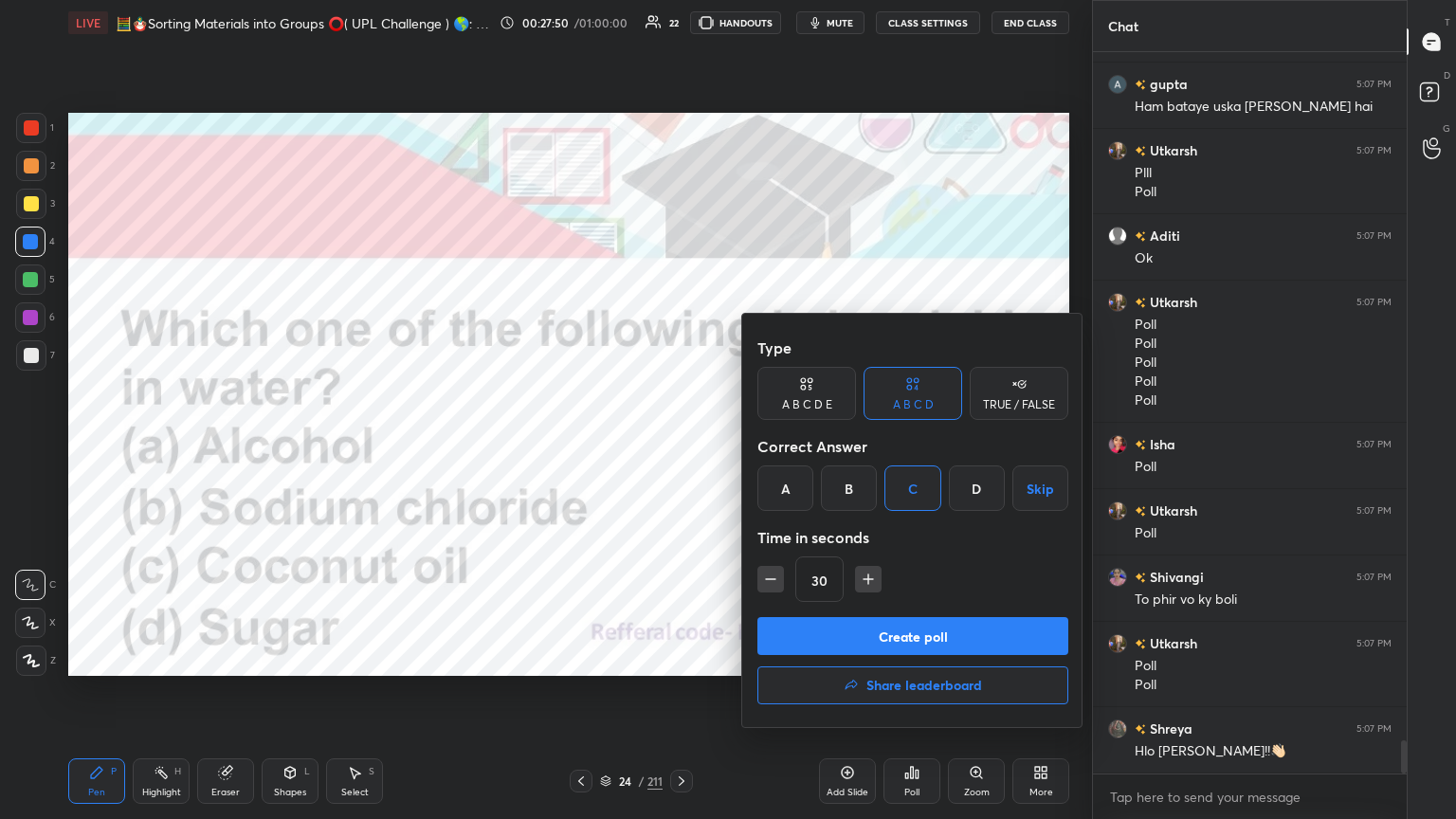 click on "Create poll" at bounding box center [913, 636] 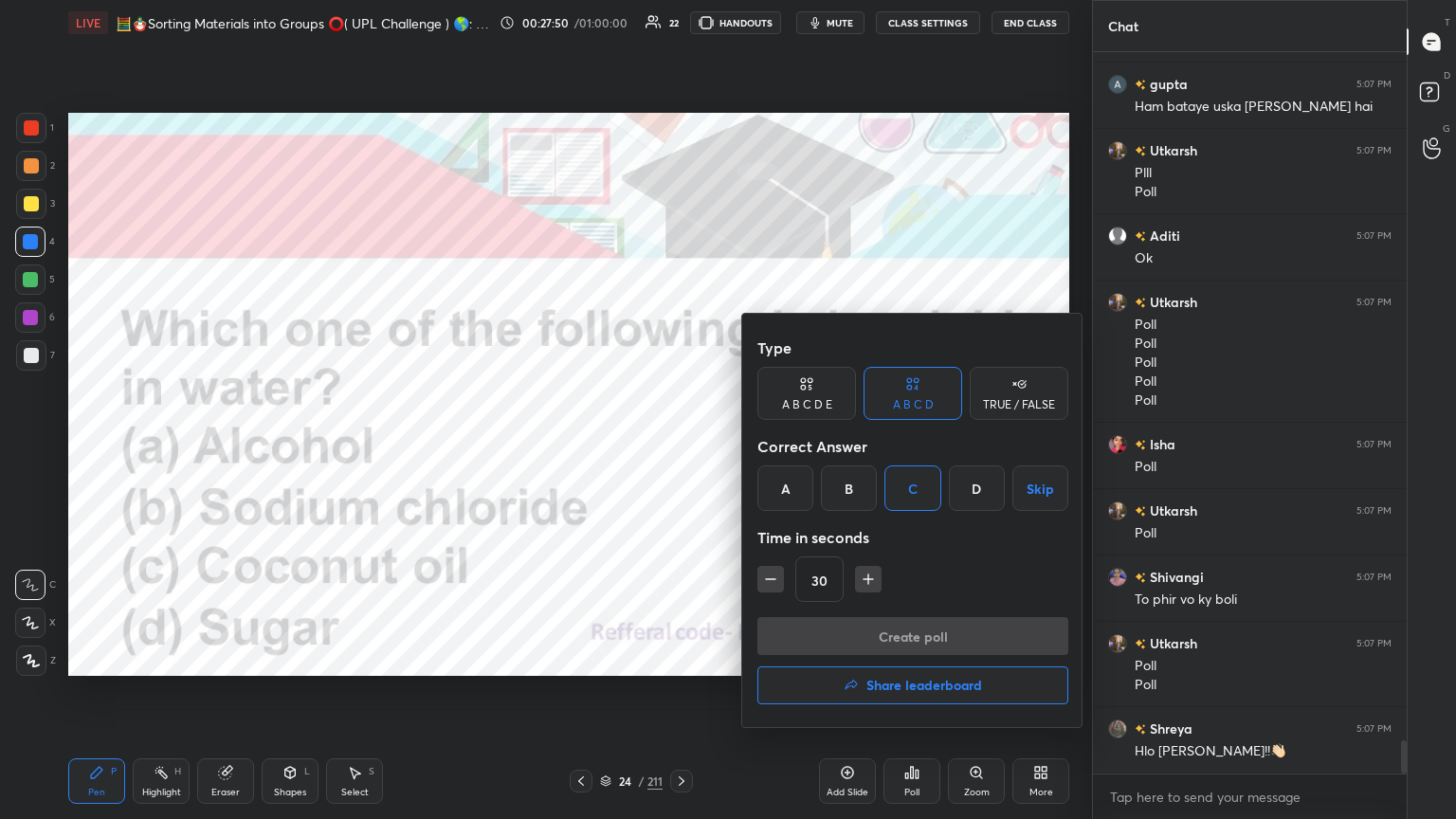 scroll, scrollTop: 535, scrollLeft: 308, axis: both 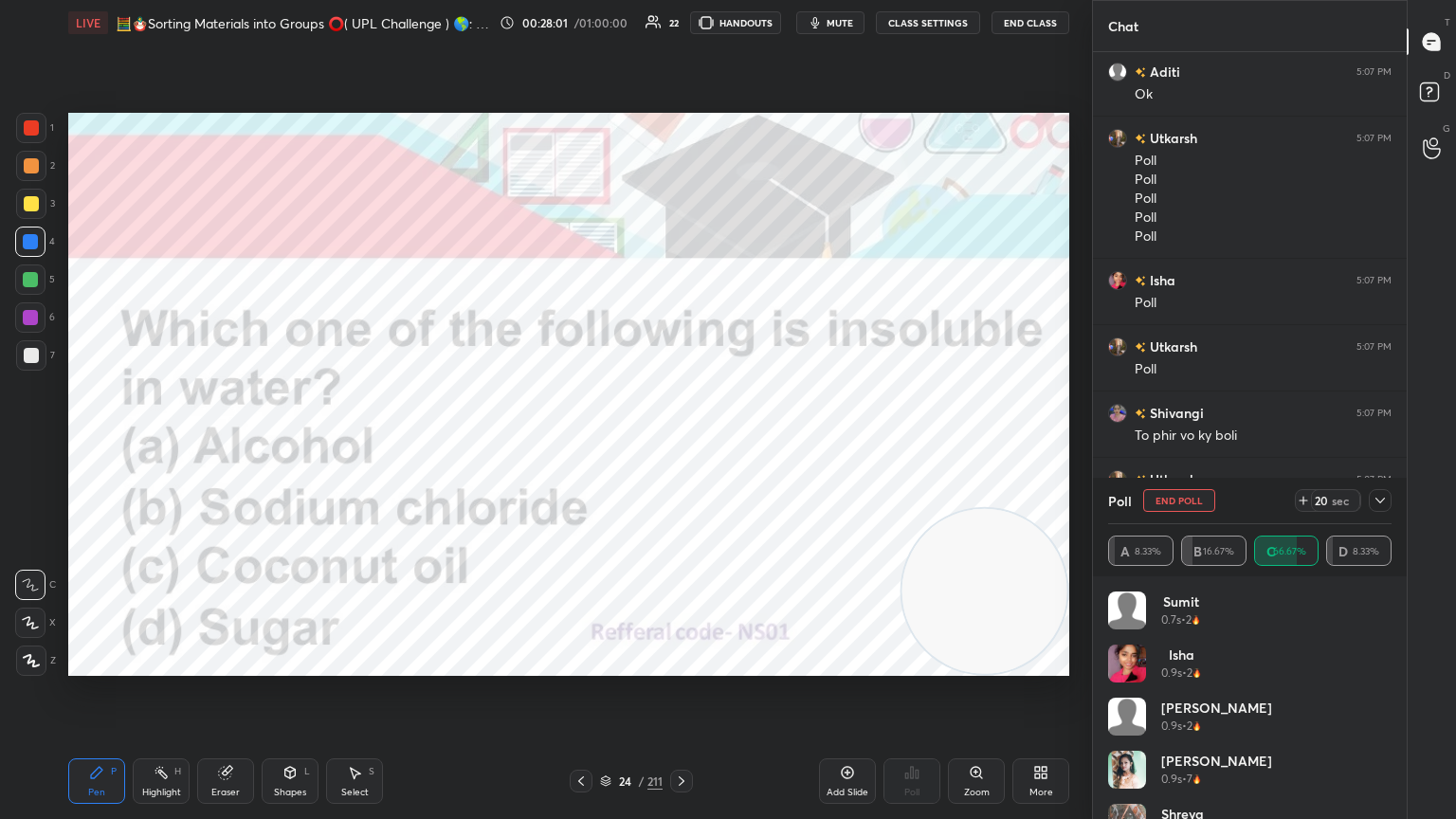 click at bounding box center [31, 128] 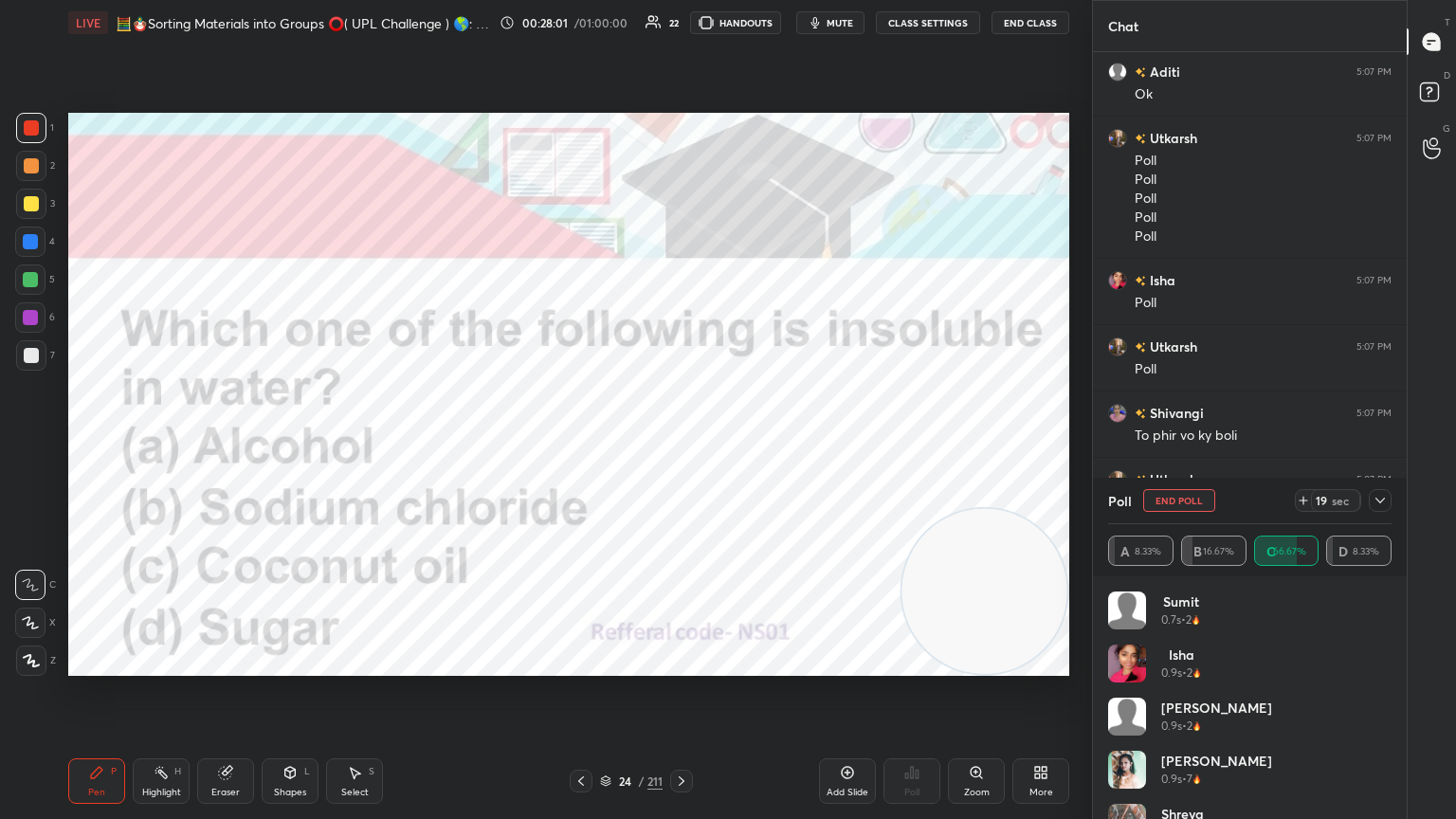 click at bounding box center (31, 128) 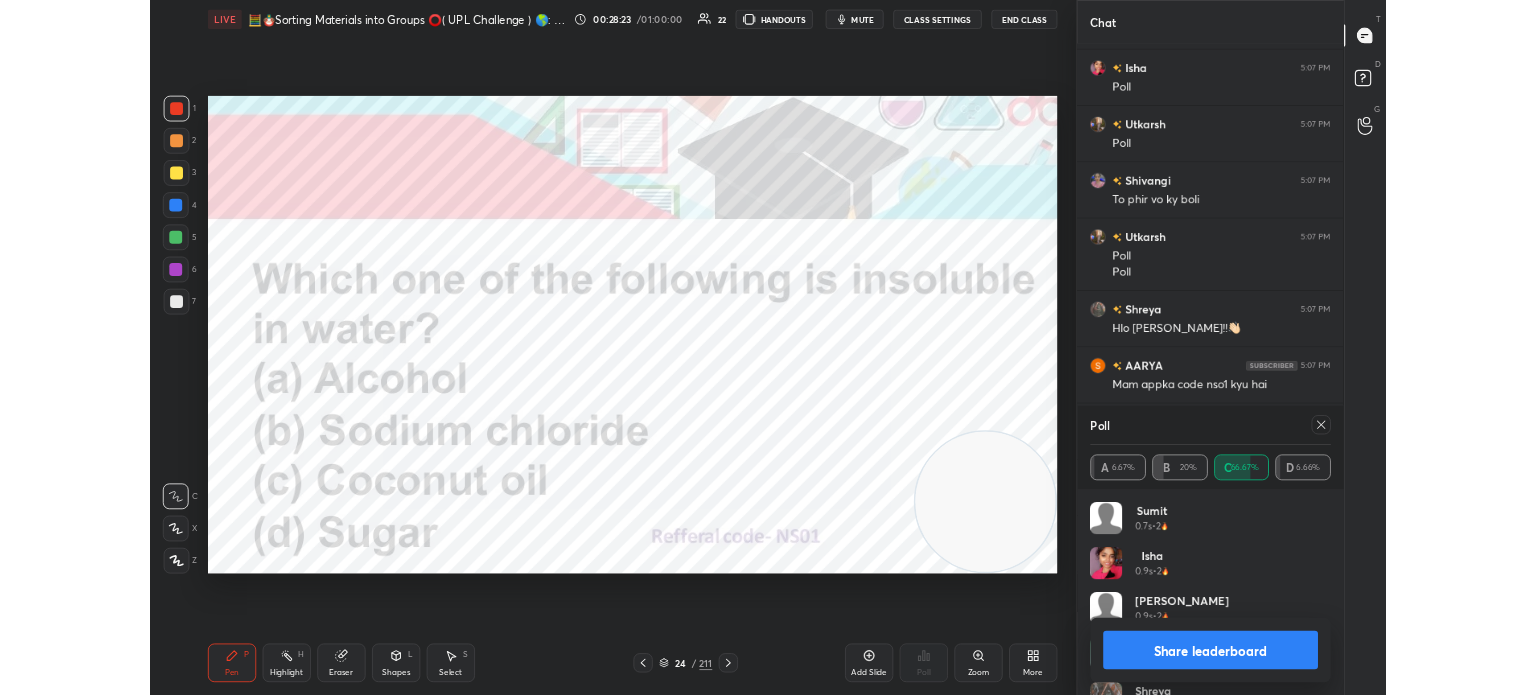 scroll, scrollTop: 16276, scrollLeft: 0, axis: vertical 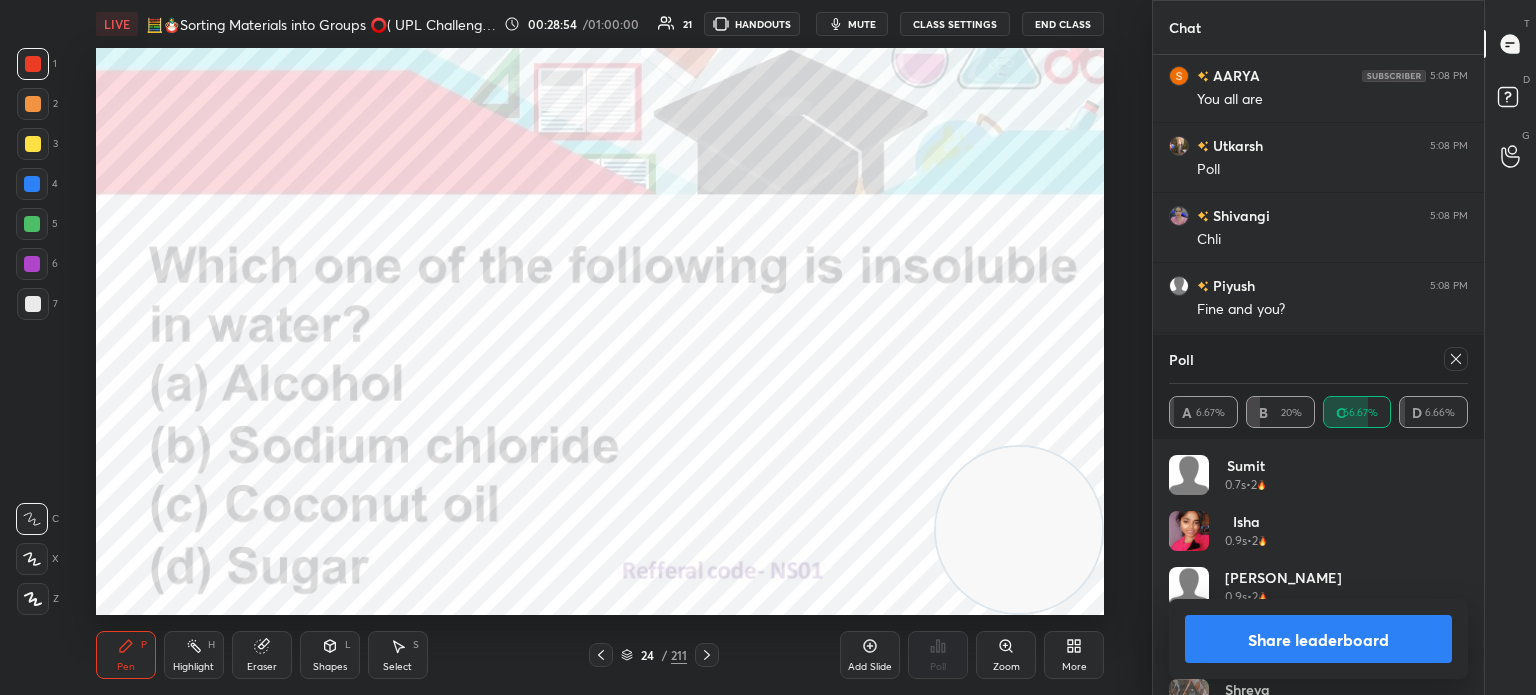 click on "Poll A 6.67% B 20% C 66.67% D 6.66%" at bounding box center (1318, 387) 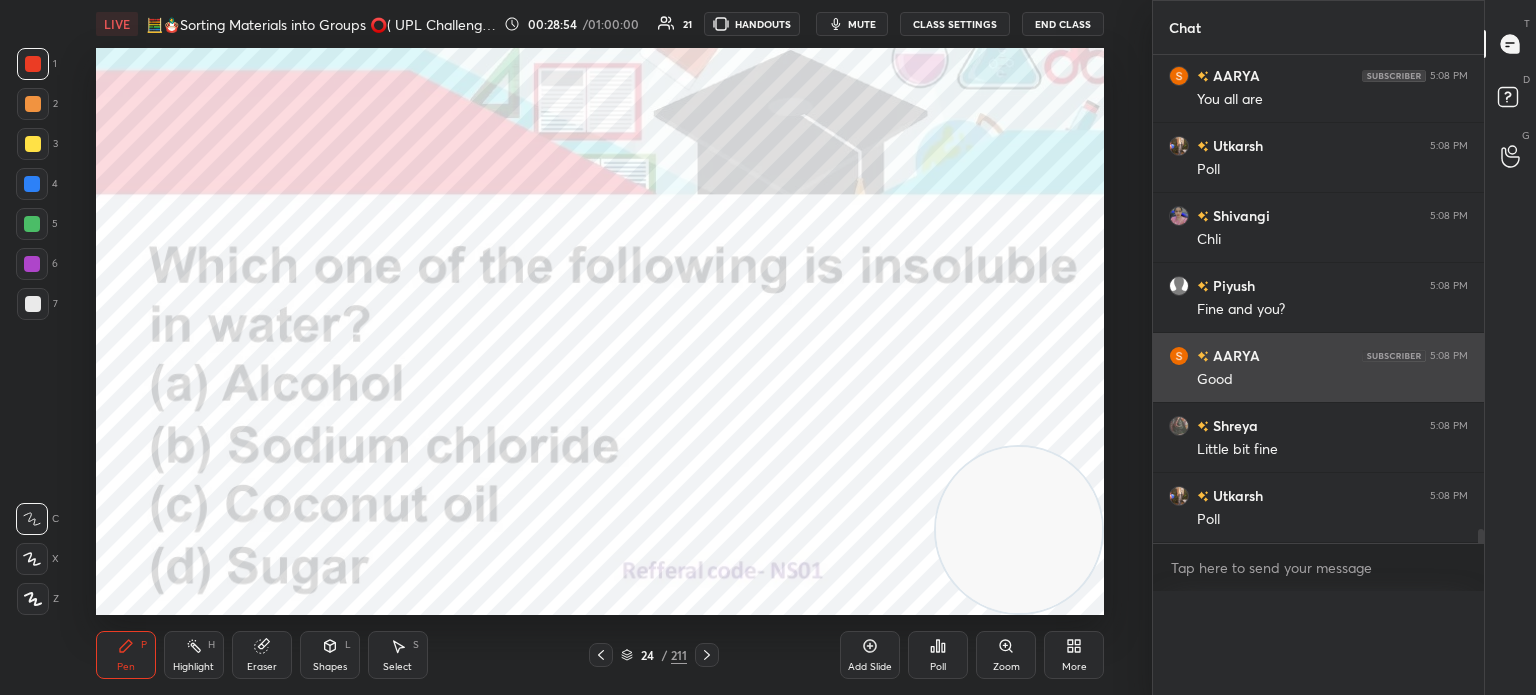 scroll, scrollTop: 152, scrollLeft: 293, axis: both 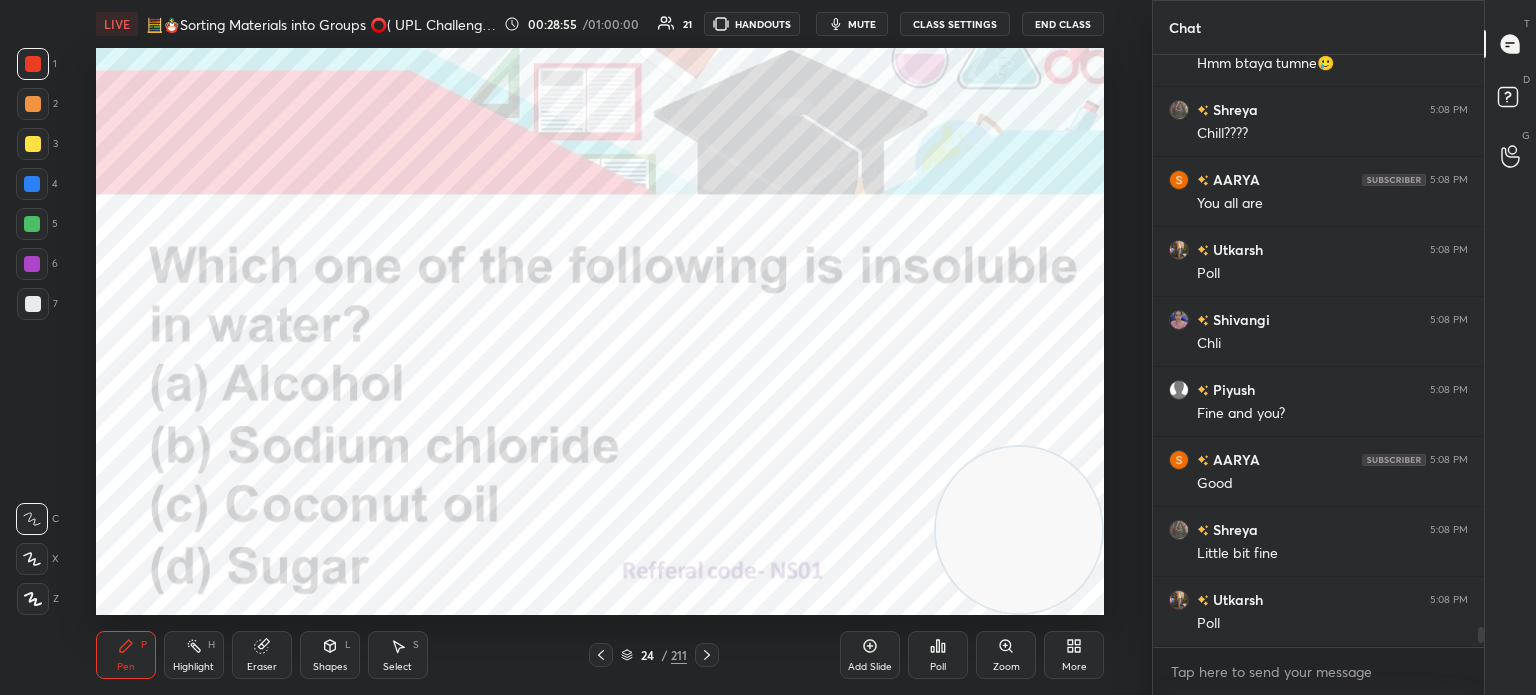 click on "1 2 3 4 5 6 7 C X Z C X Z E E Erase all   H H LIVE 🧮🪆Sorting Materials into Groups ⭕( UPL Challenge ) 🌎: NS01 💥 00:28:55 /  01:00:00 21 HANDOUTS mute CLASS SETTINGS End Class Setting up your live class Poll for   secs No correct answer Start poll Back 🧮🪆Sorting Materials into Groups ⭕( UPL Challenge ) 🌎: NS01 💥 Neha Saini Pen P Highlight H Eraser Shapes L Select S 24 / 211 Add Slide Poll Zoom More" at bounding box center (576, 347) 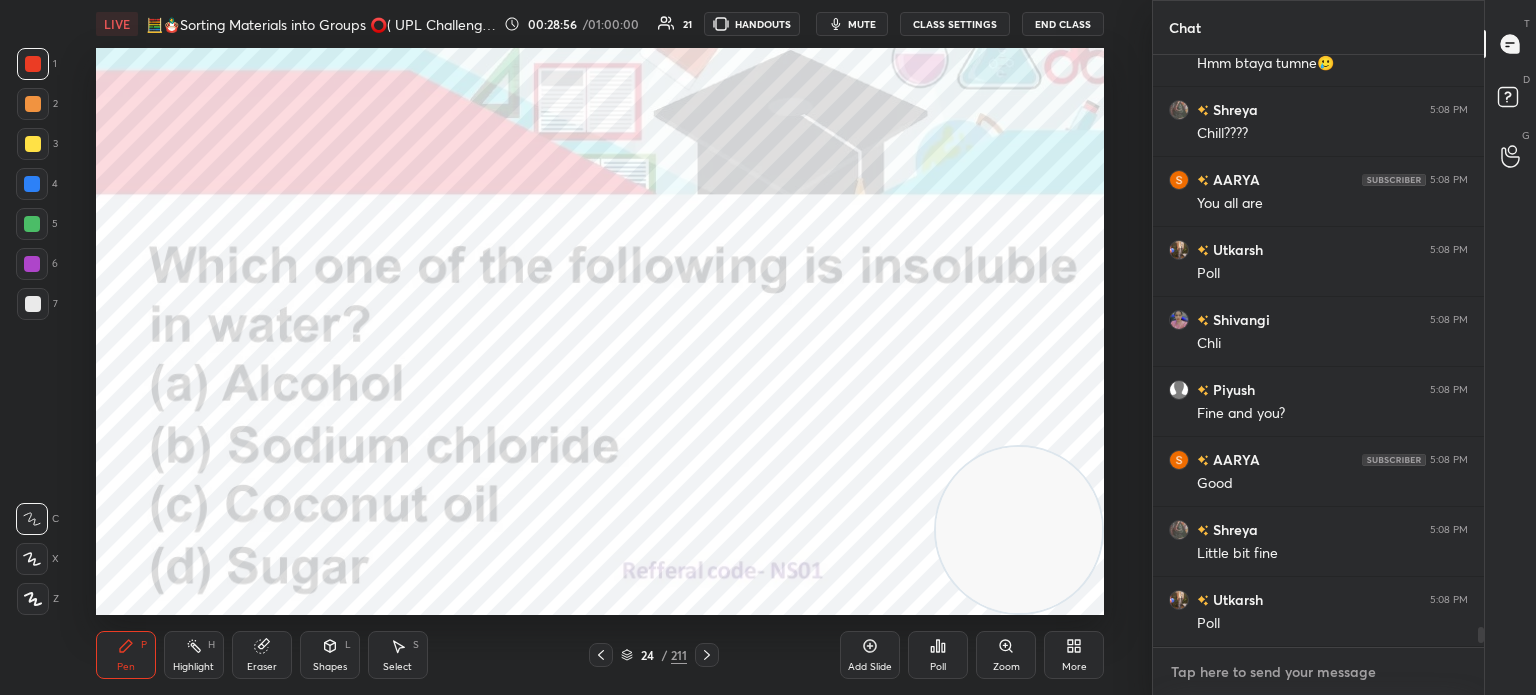 click at bounding box center (1318, 672) 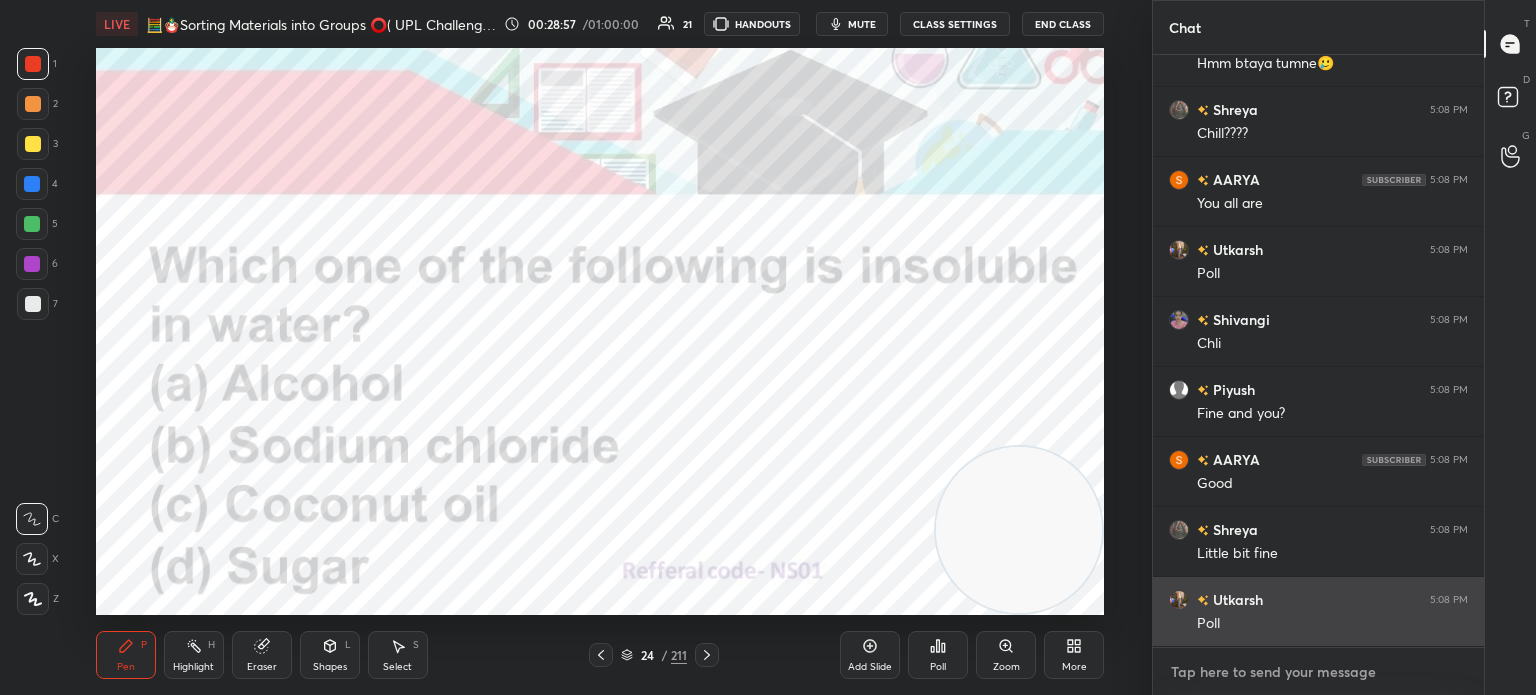 type on "C" 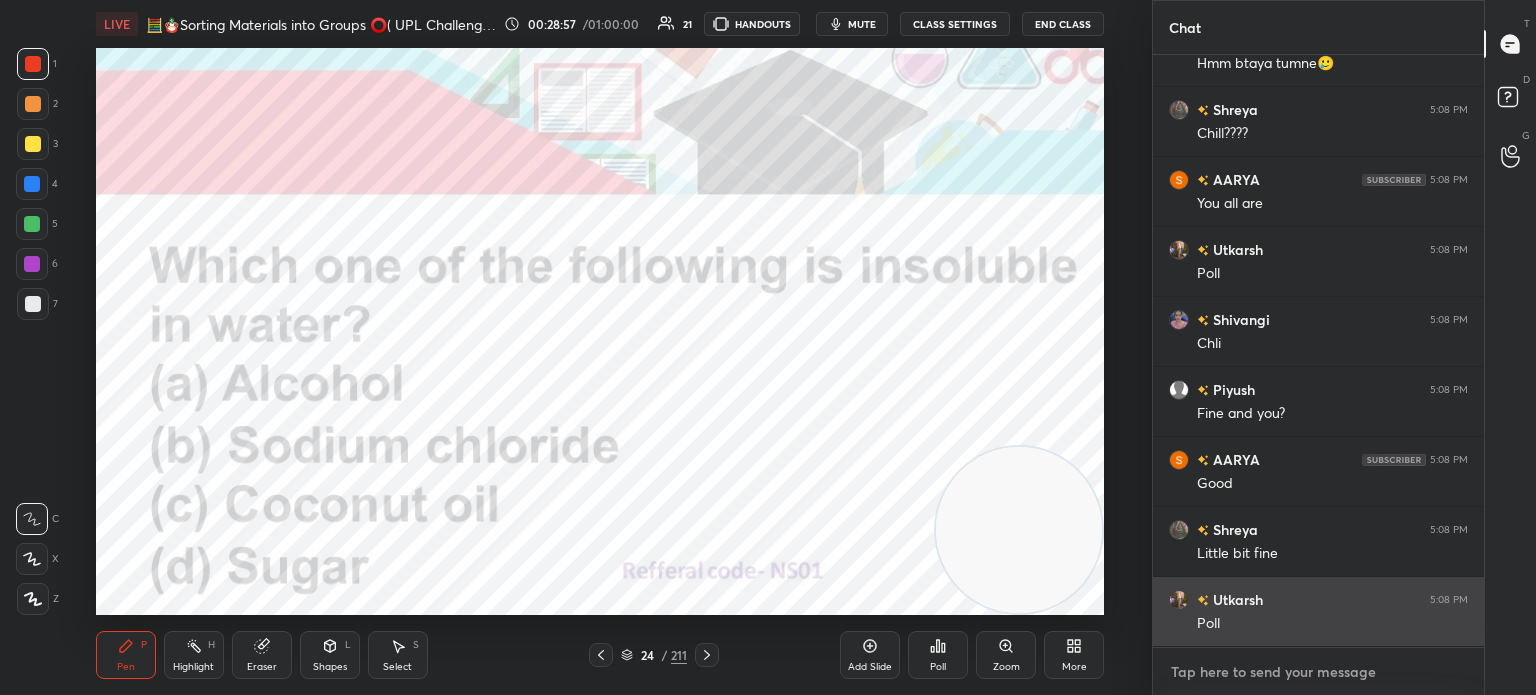 type on "x" 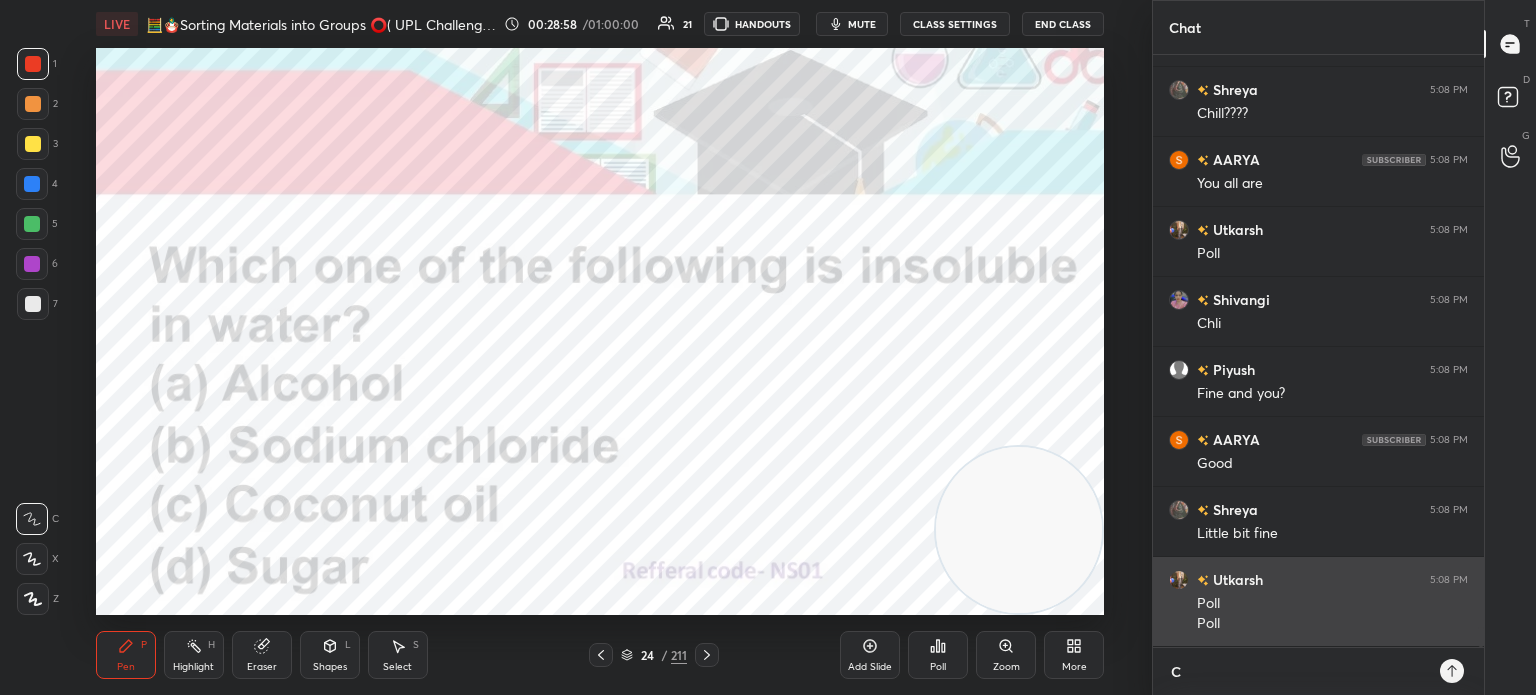 type on "Co" 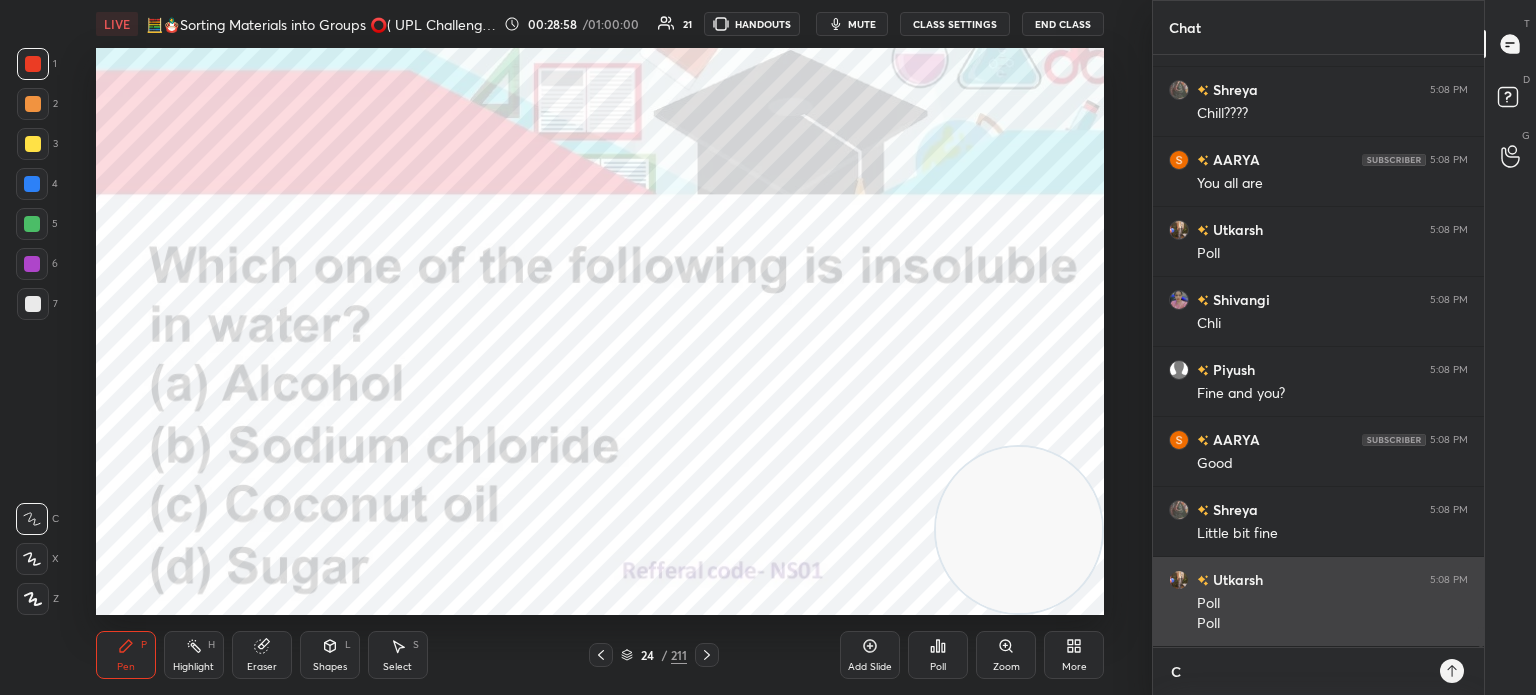 type on "x" 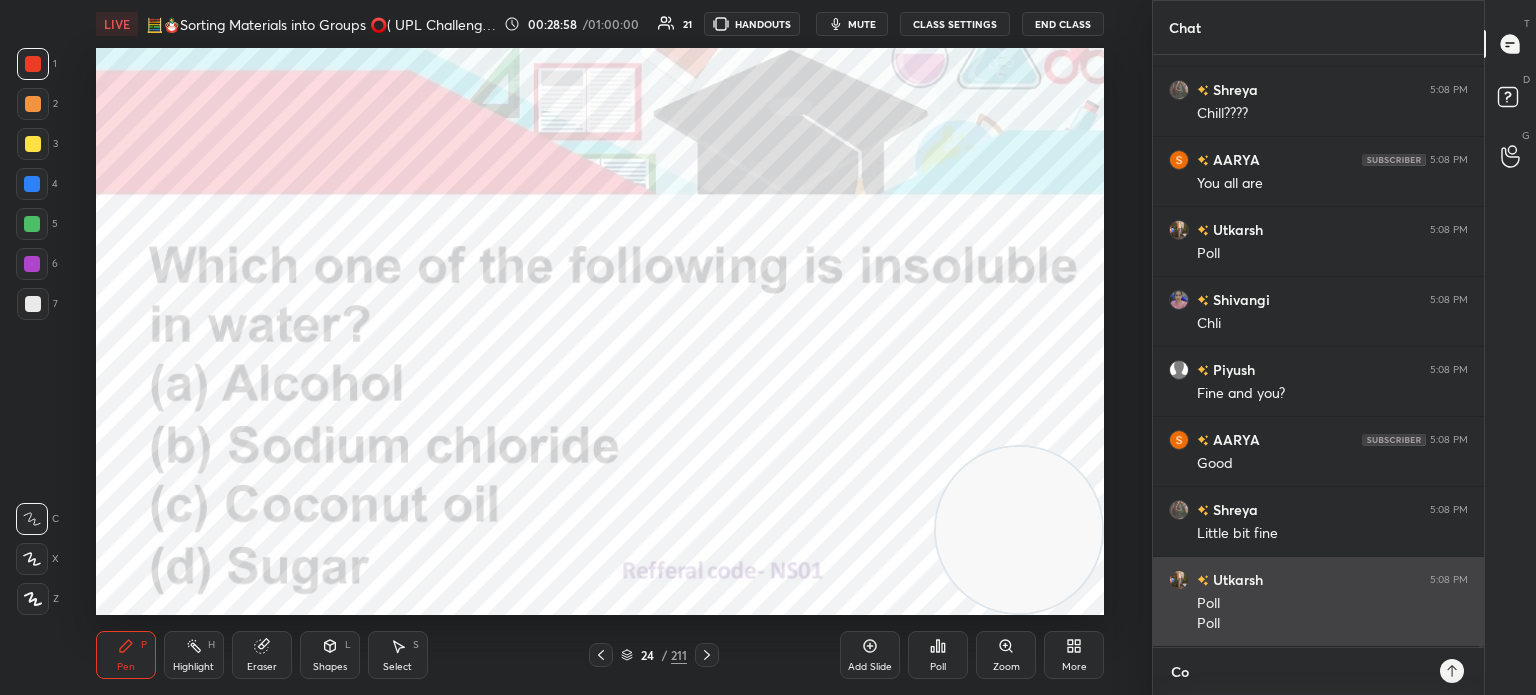 type on "Com" 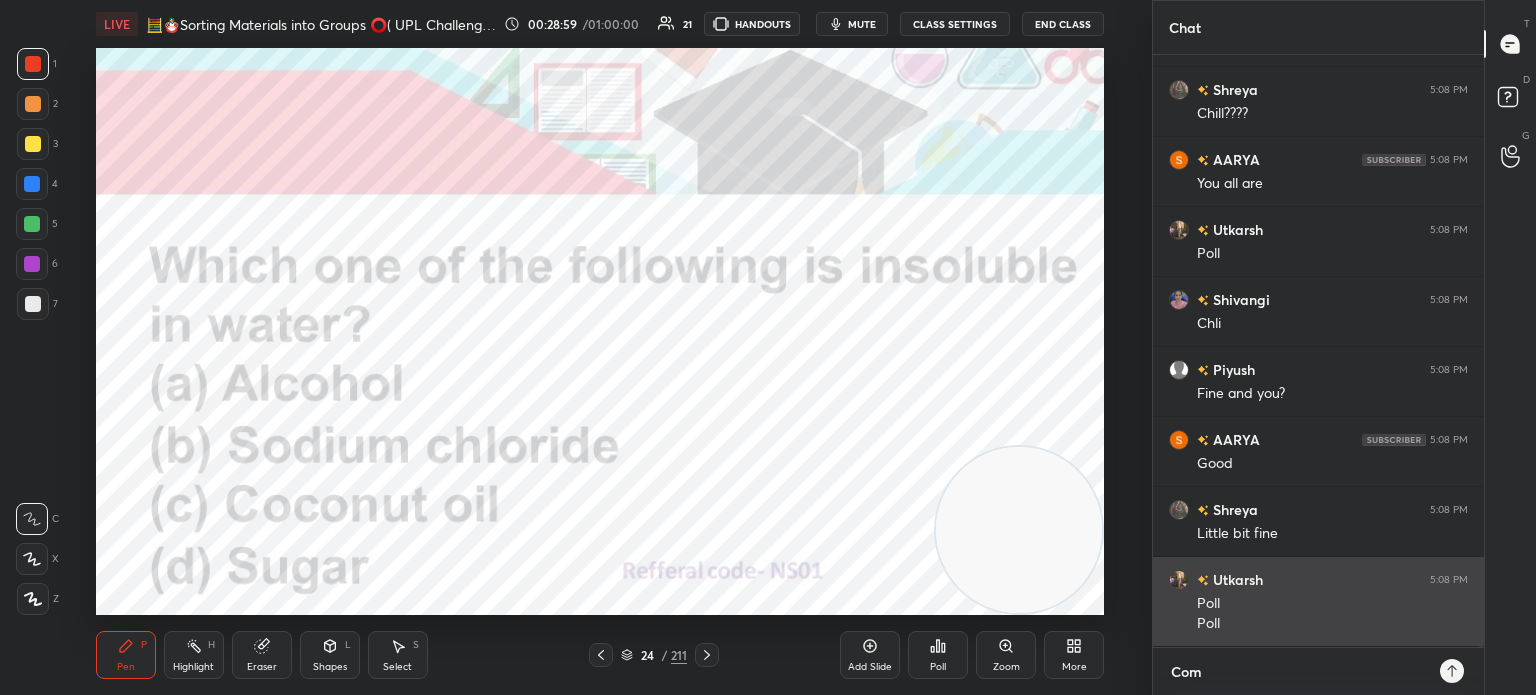 type on "Comp" 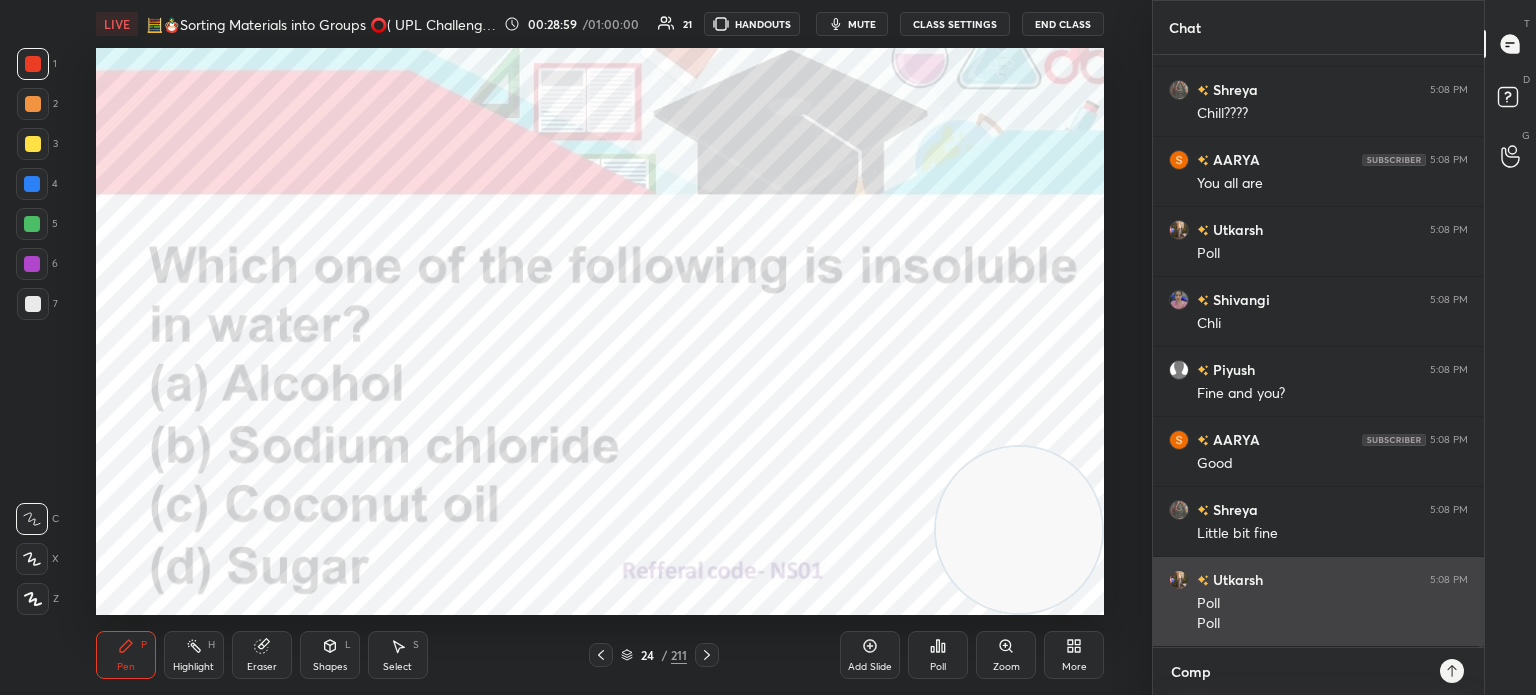 type on "Compo" 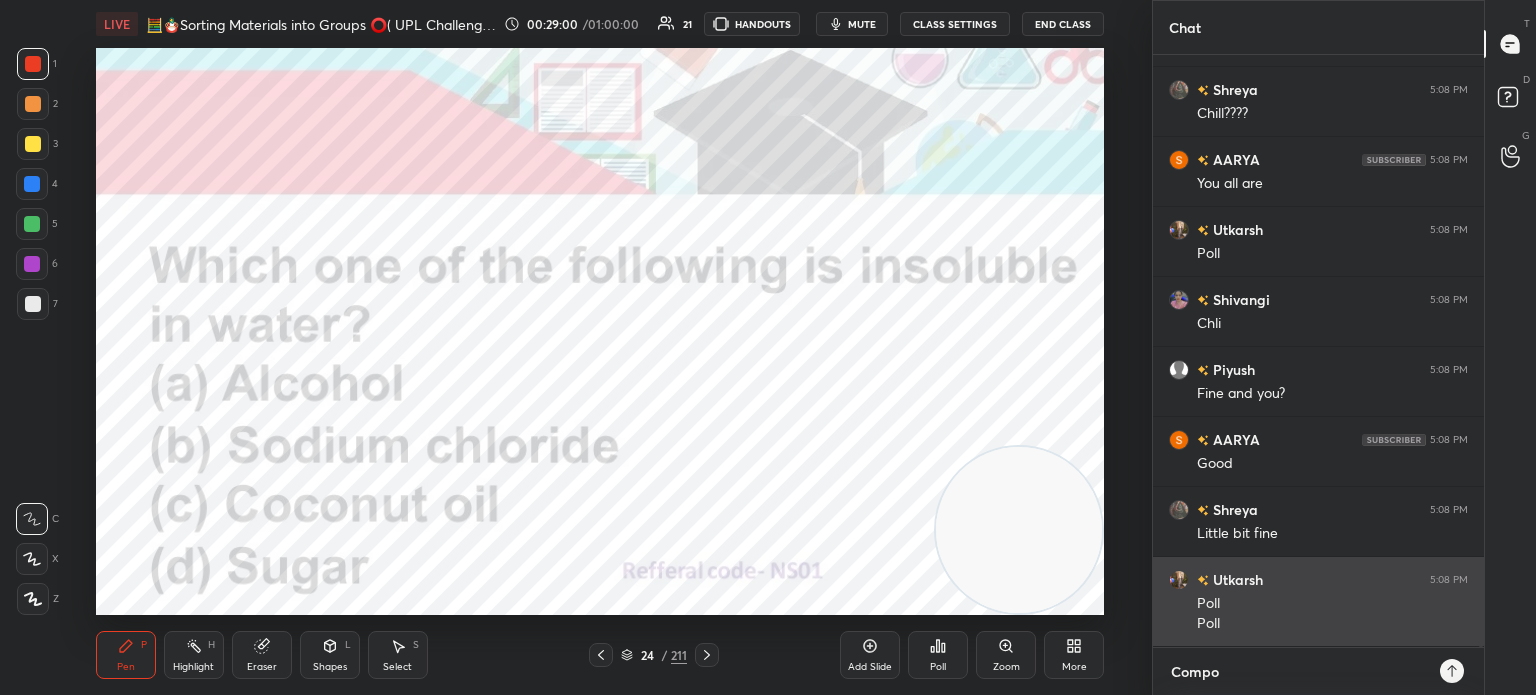 type on "Compon" 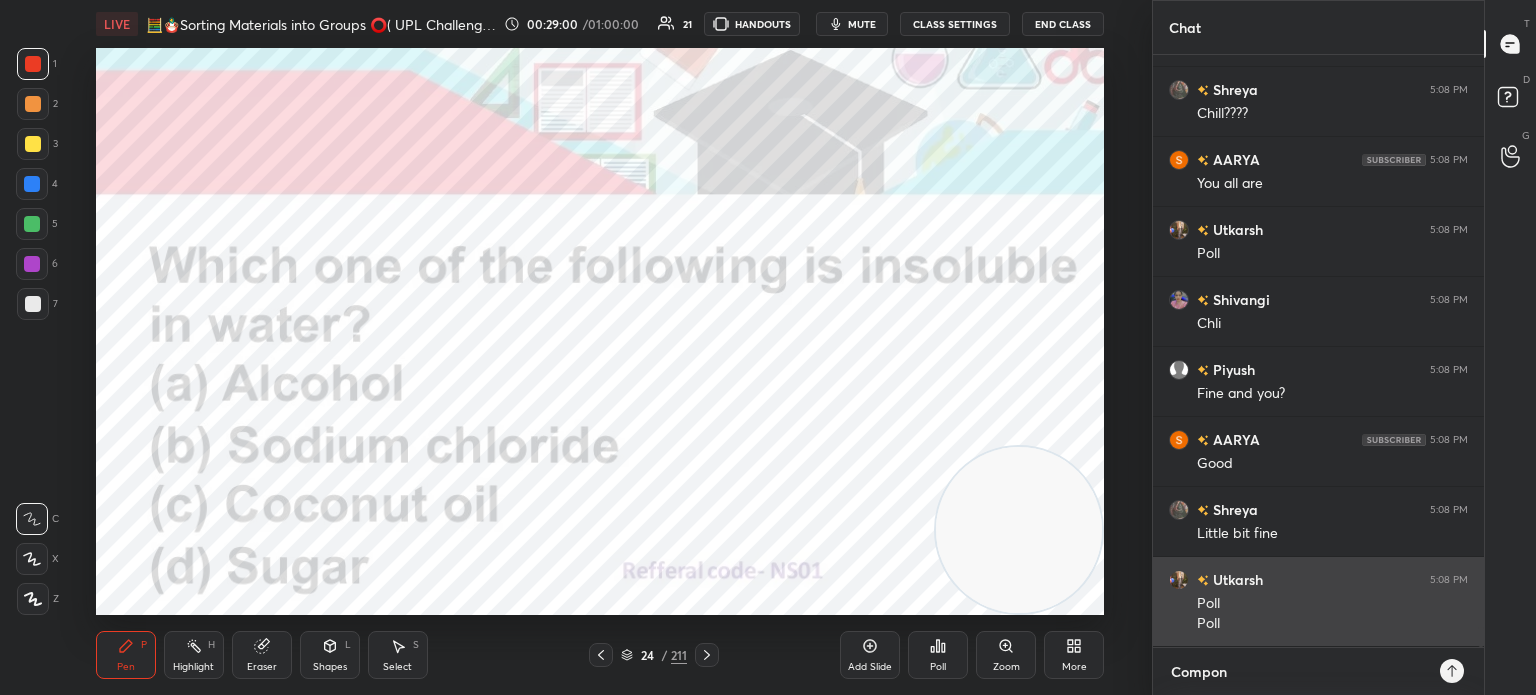 type on "x" 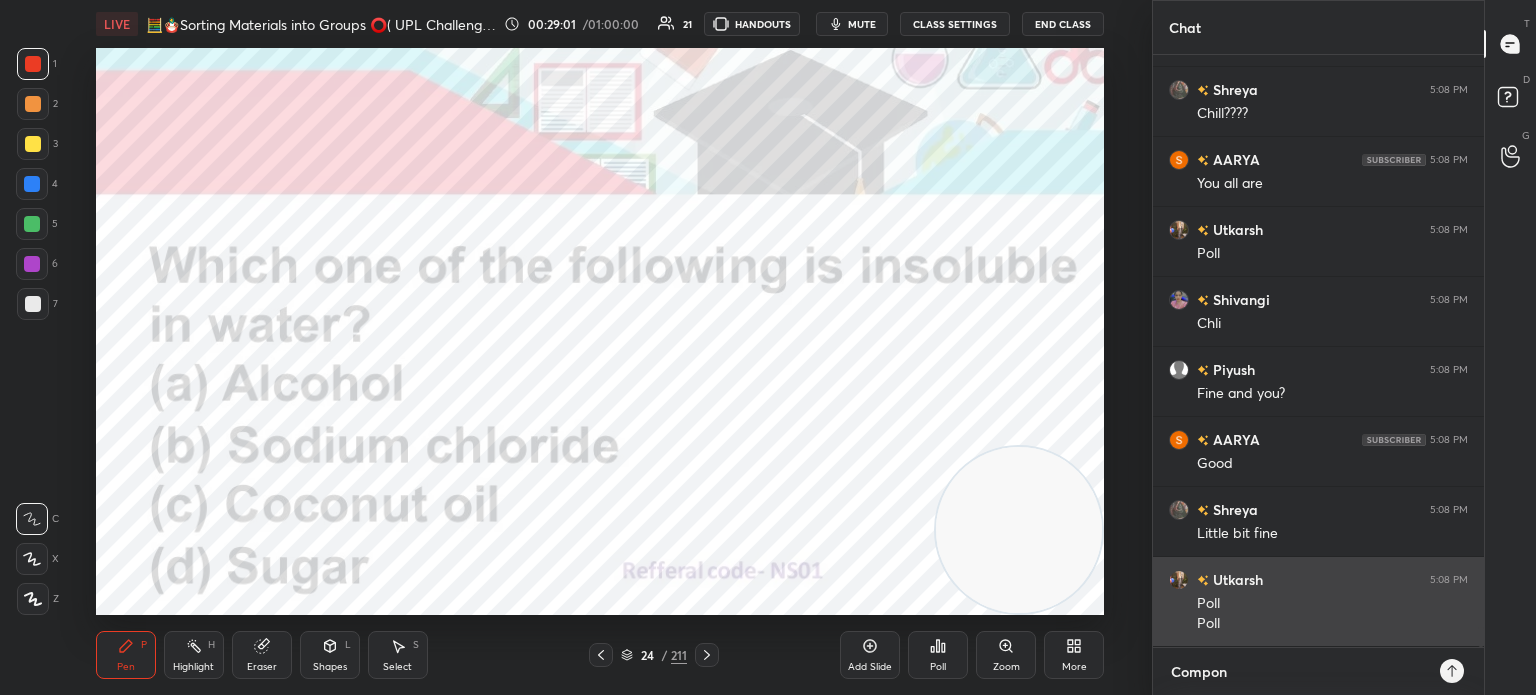 type on "Compo" 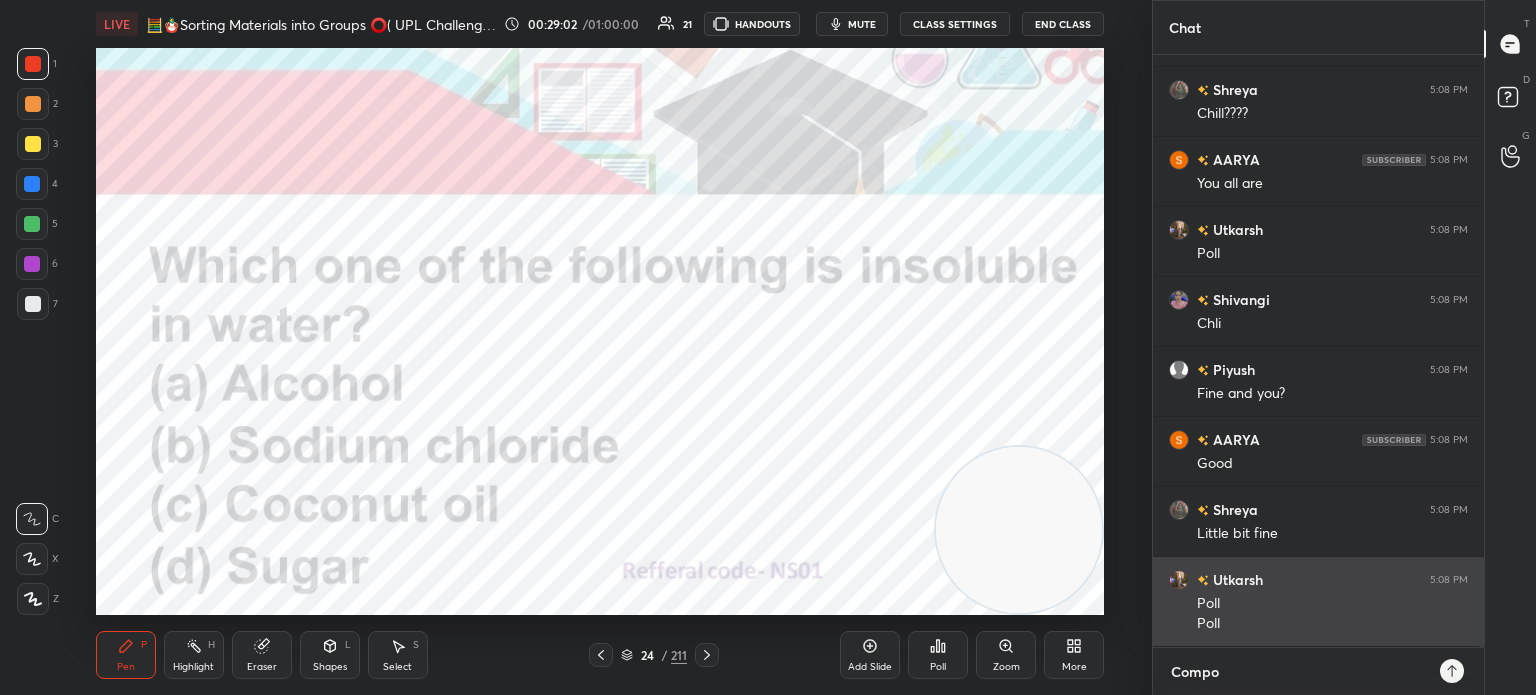 type on "Comp" 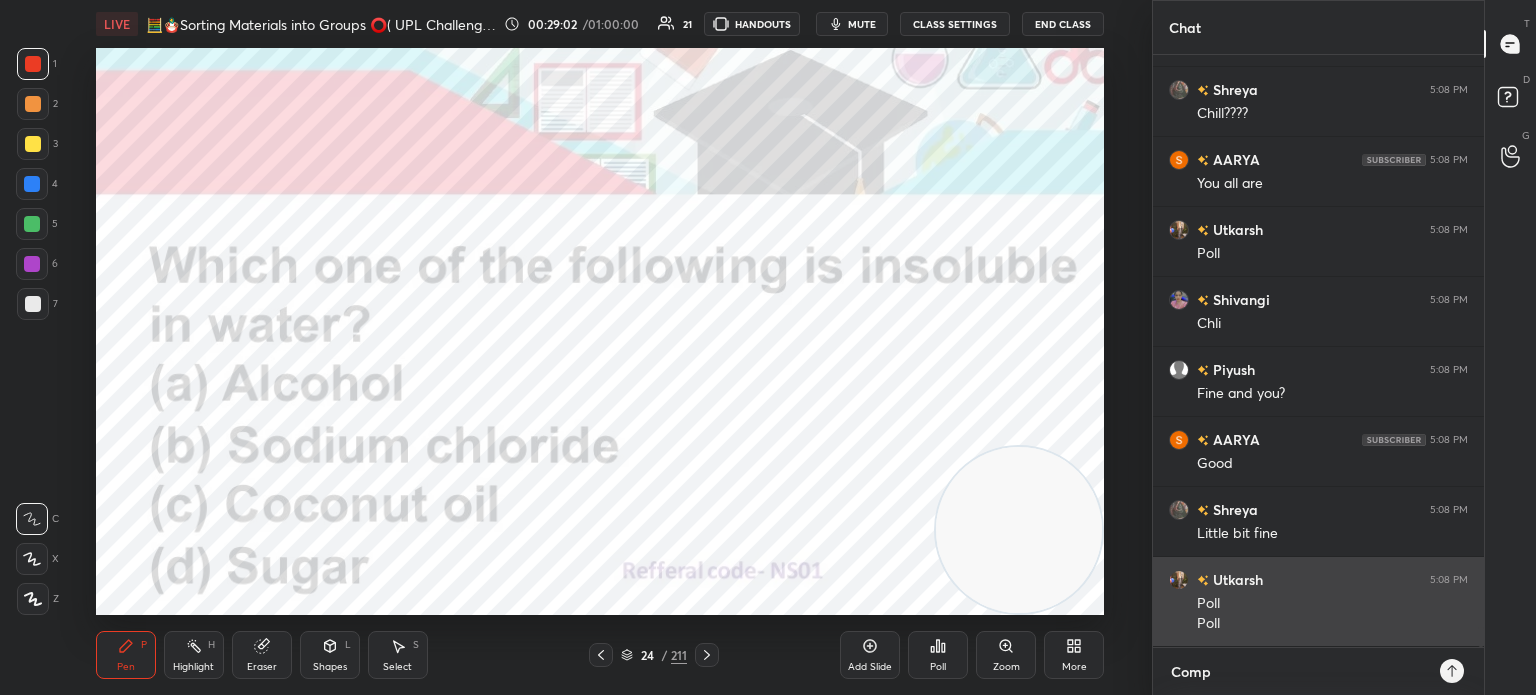 type on "Com" 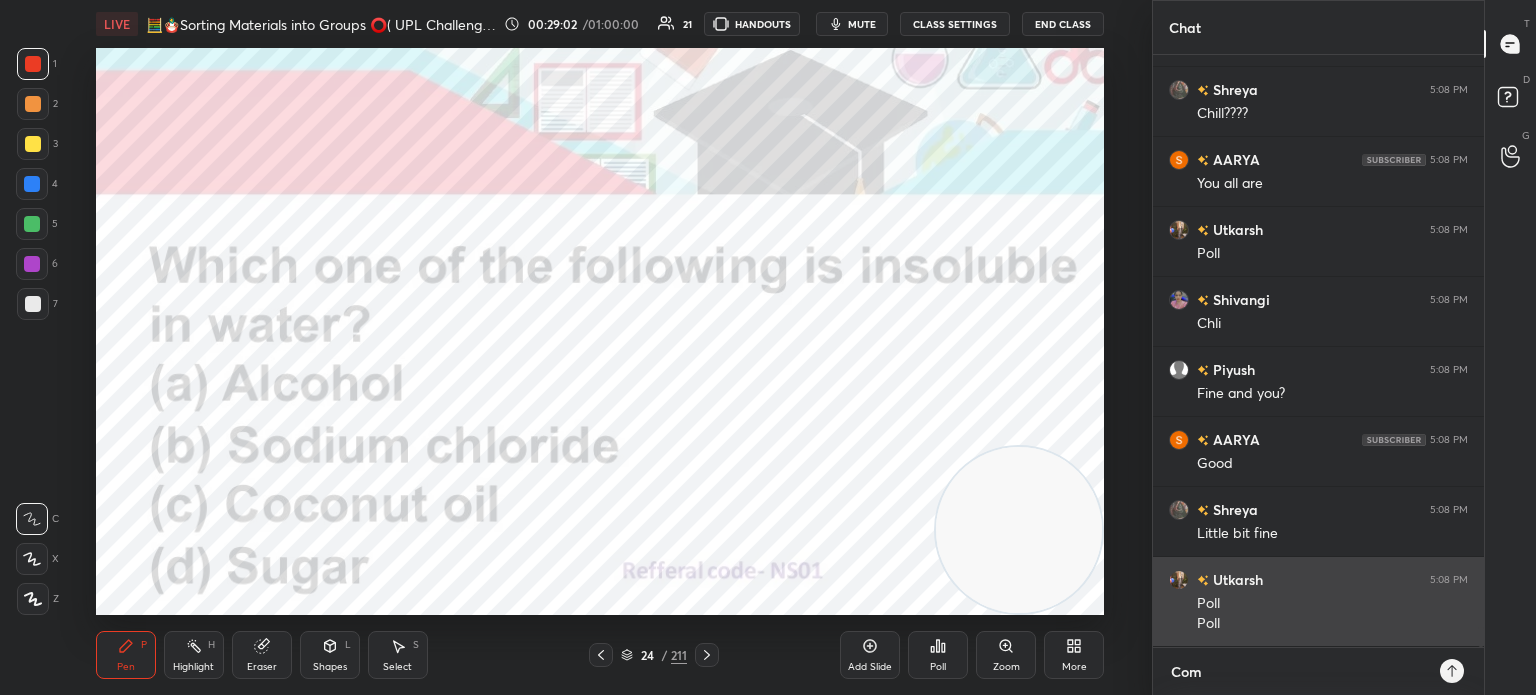 type on "Co" 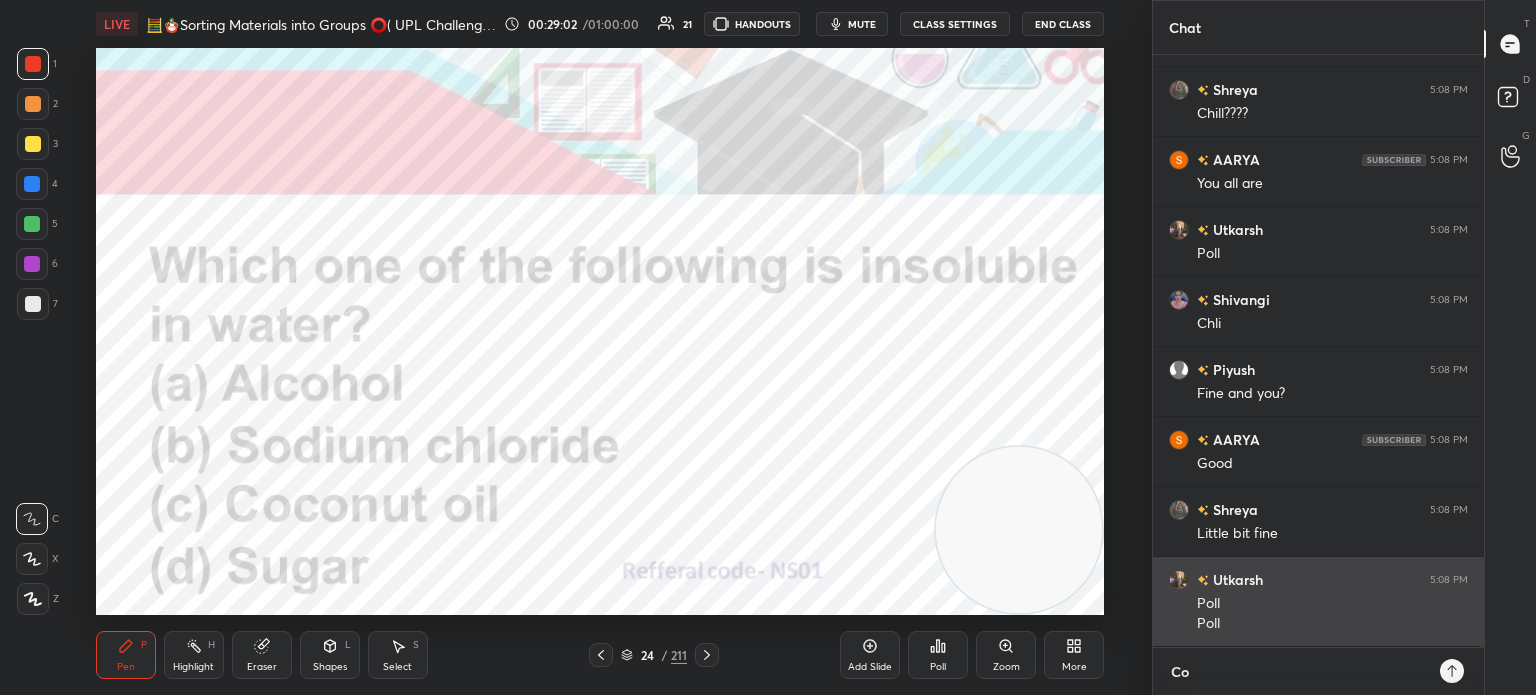 type on "C" 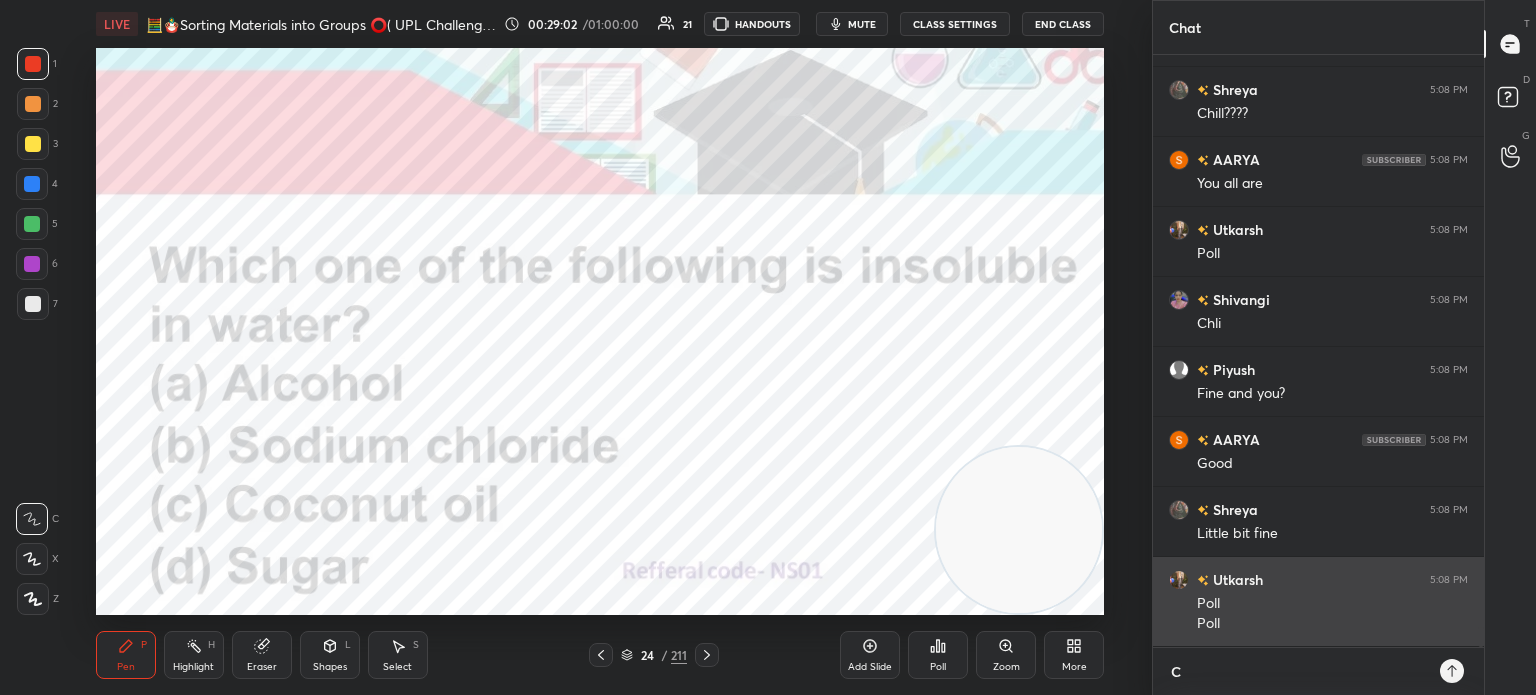 type 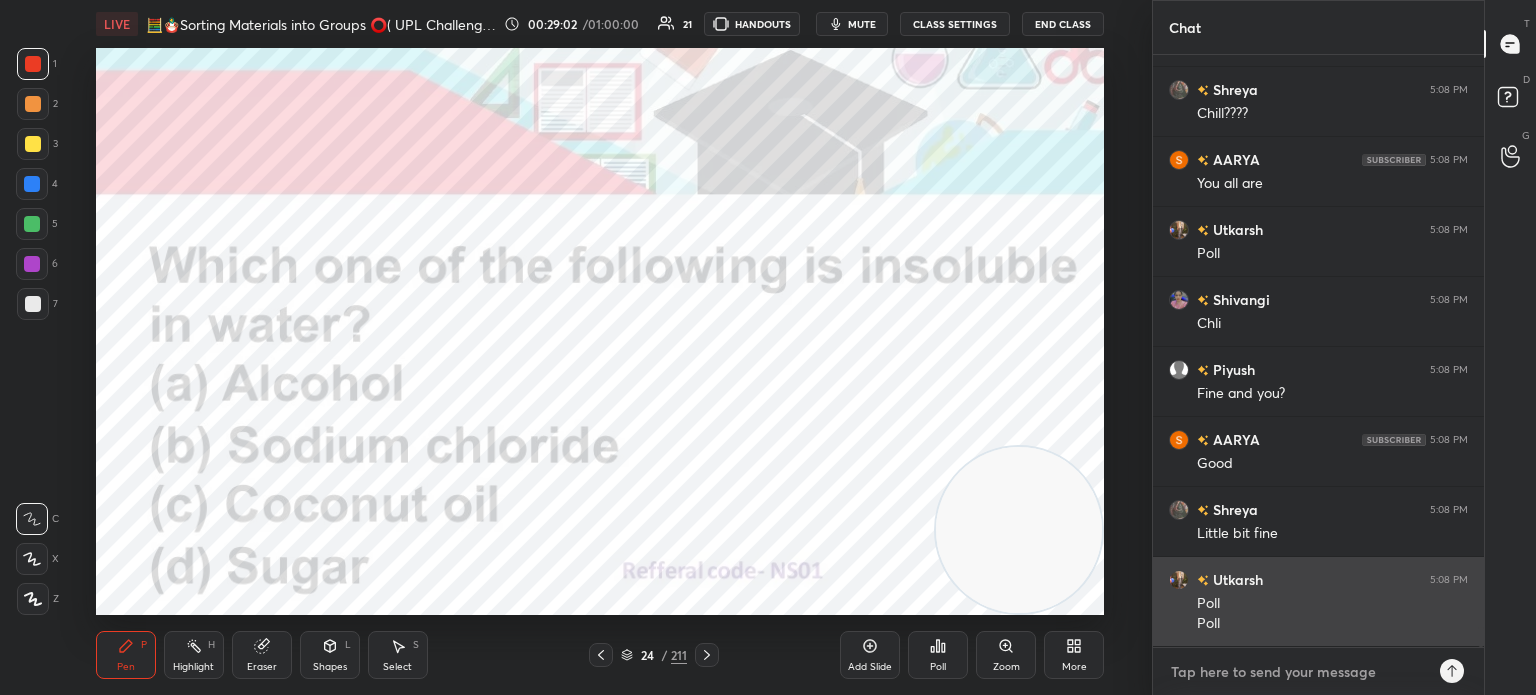 type on "x" 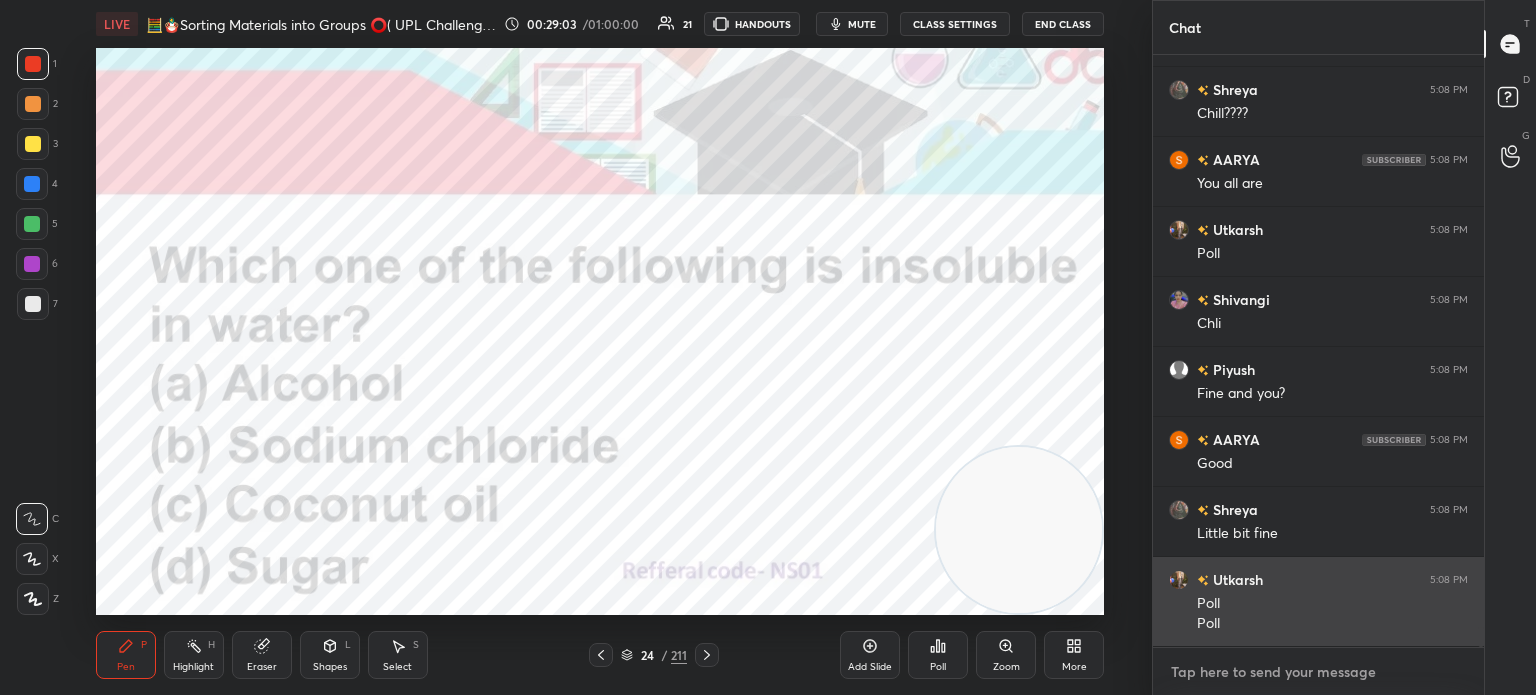 type on "F" 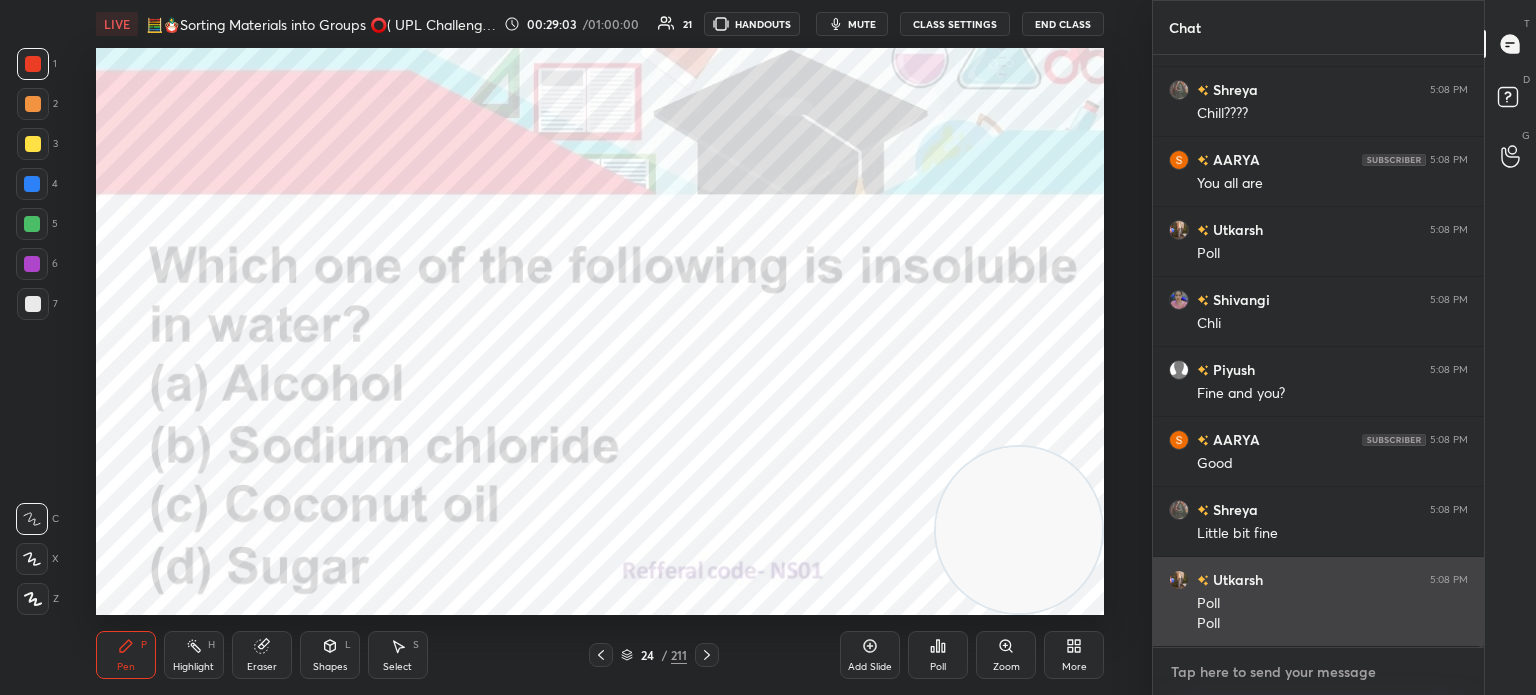 type on "x" 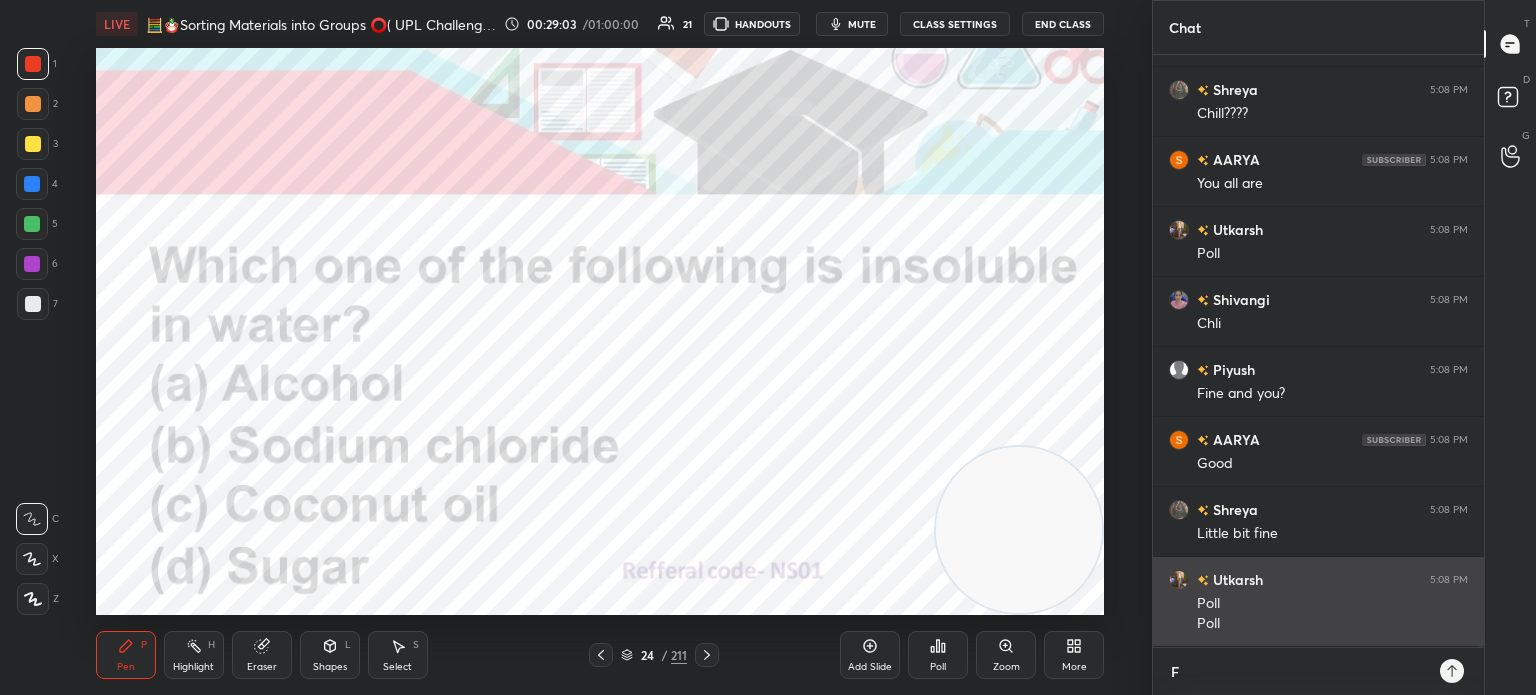 type on "Fo" 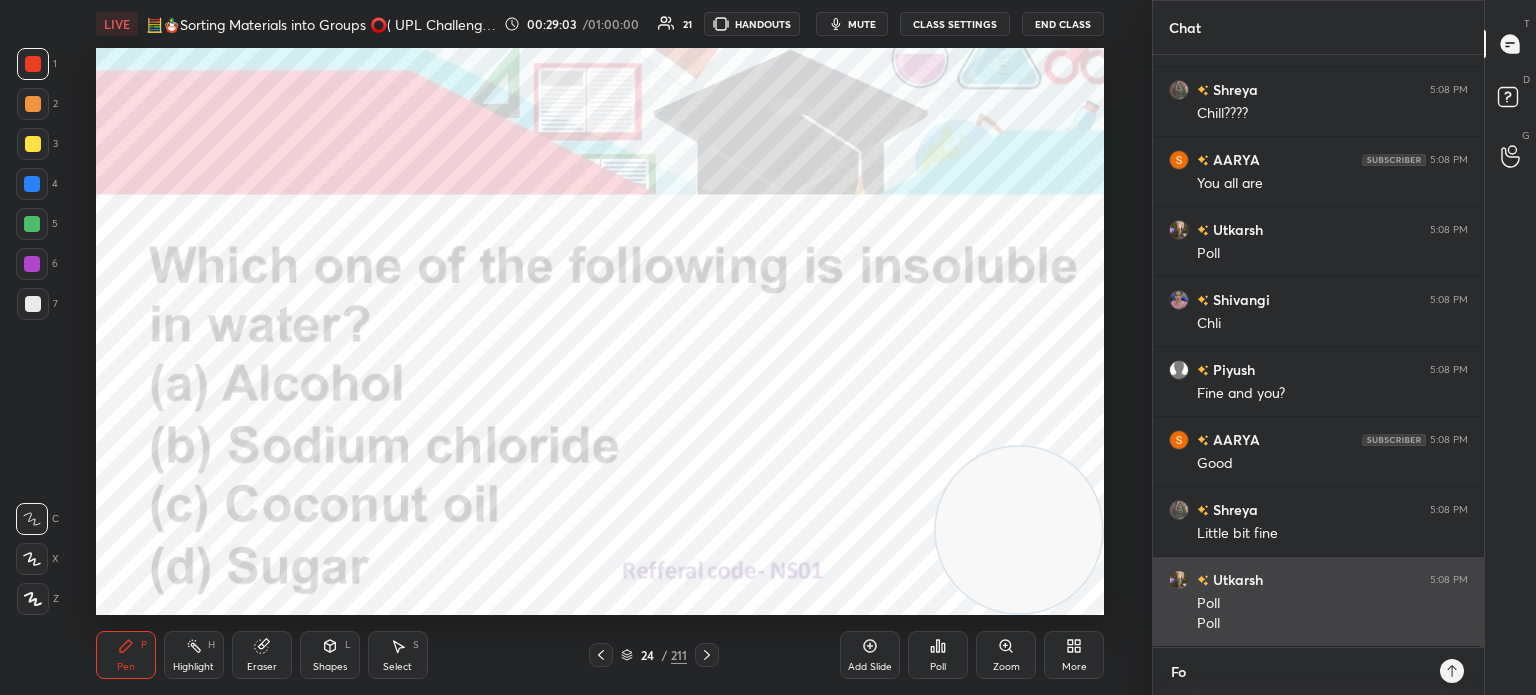 type on "Foo" 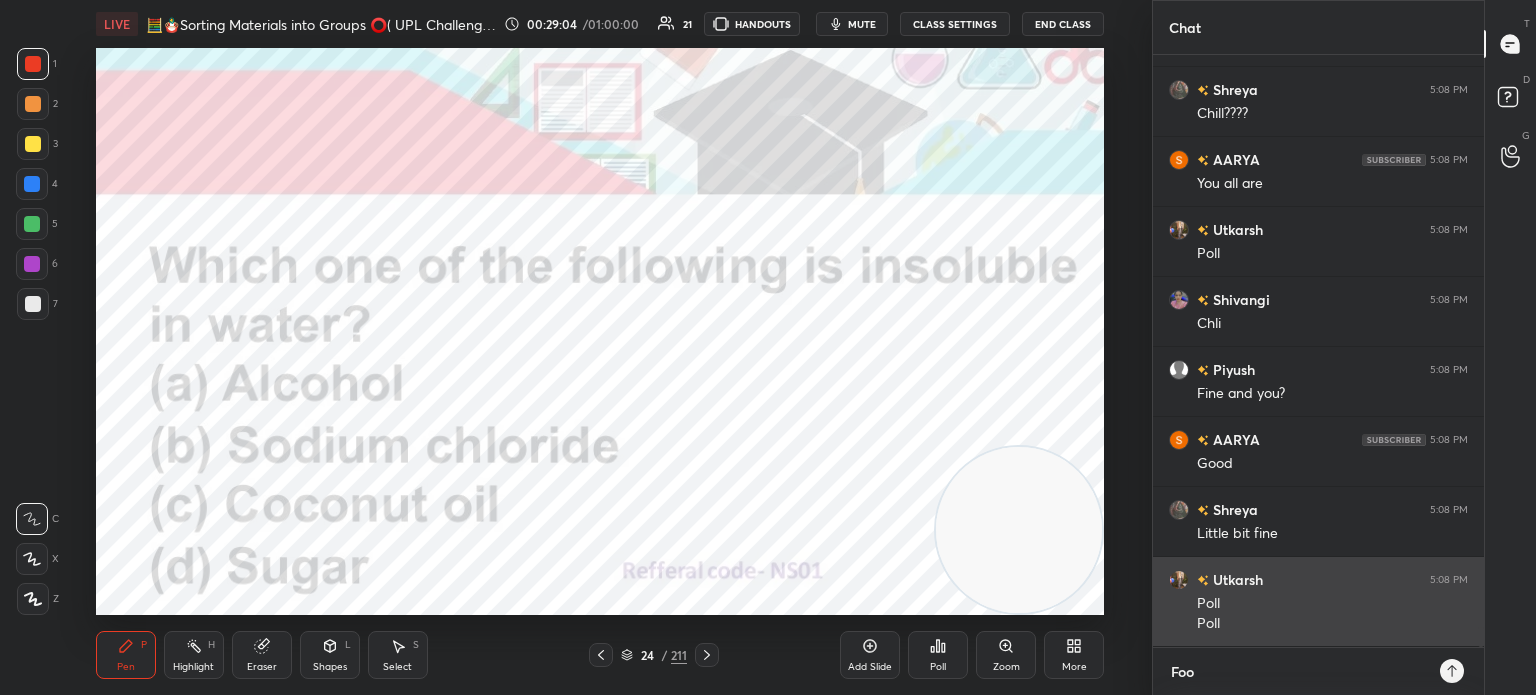 type on "Food" 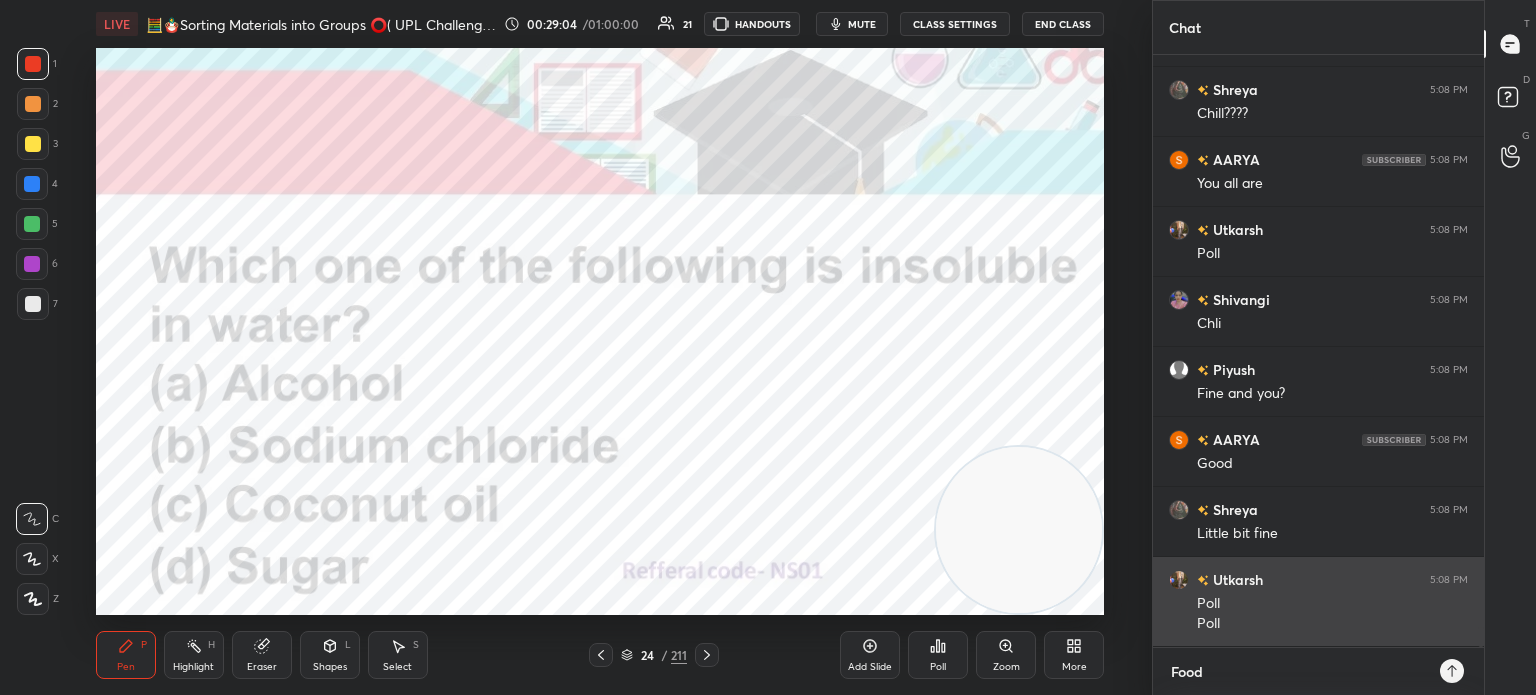 type on "Food" 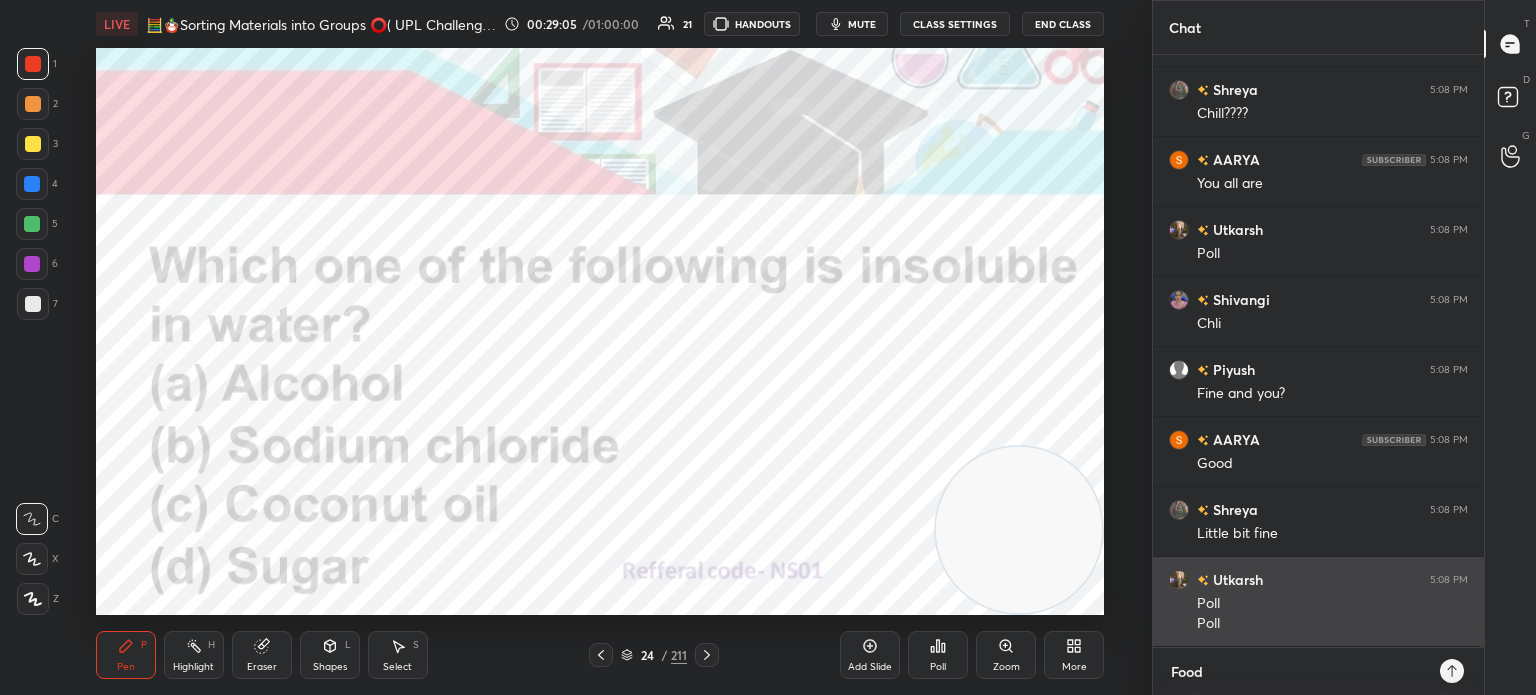 type on "Food P" 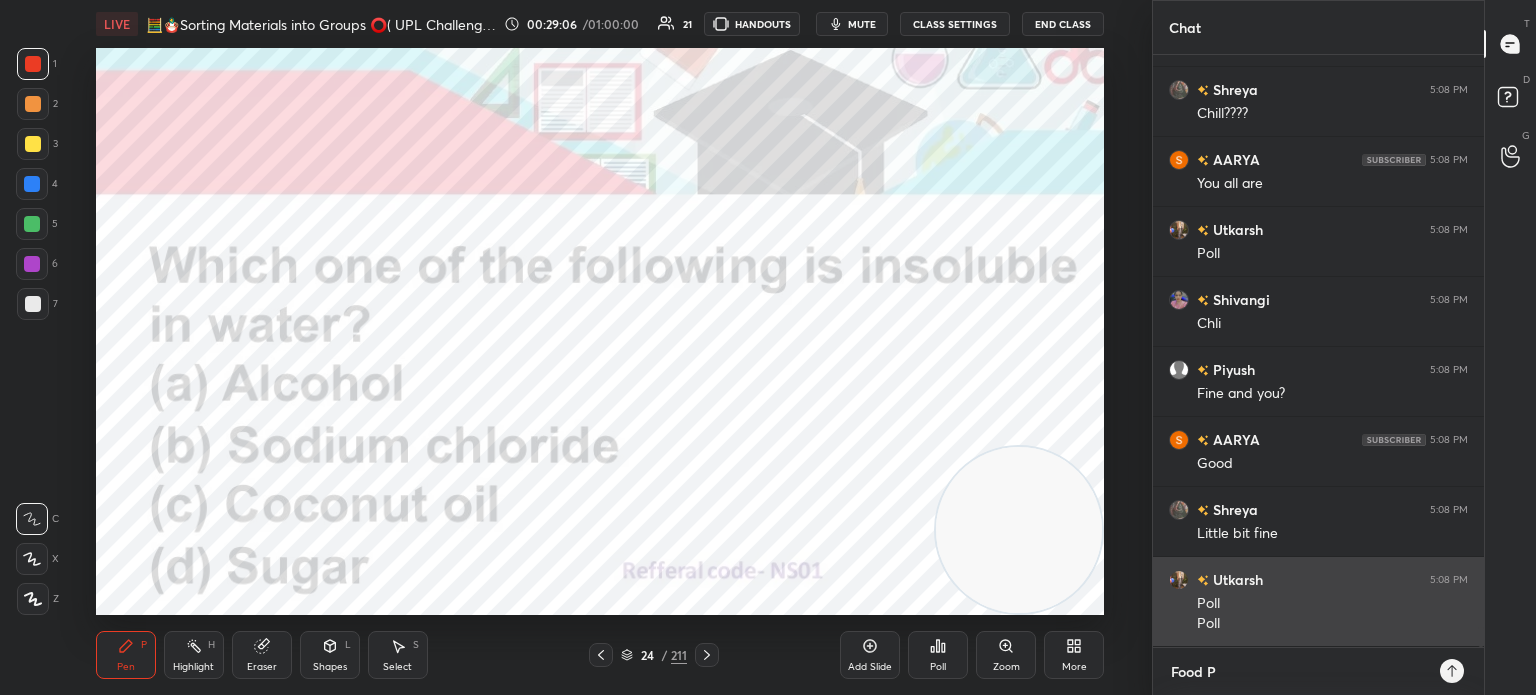 type on "Food Pa" 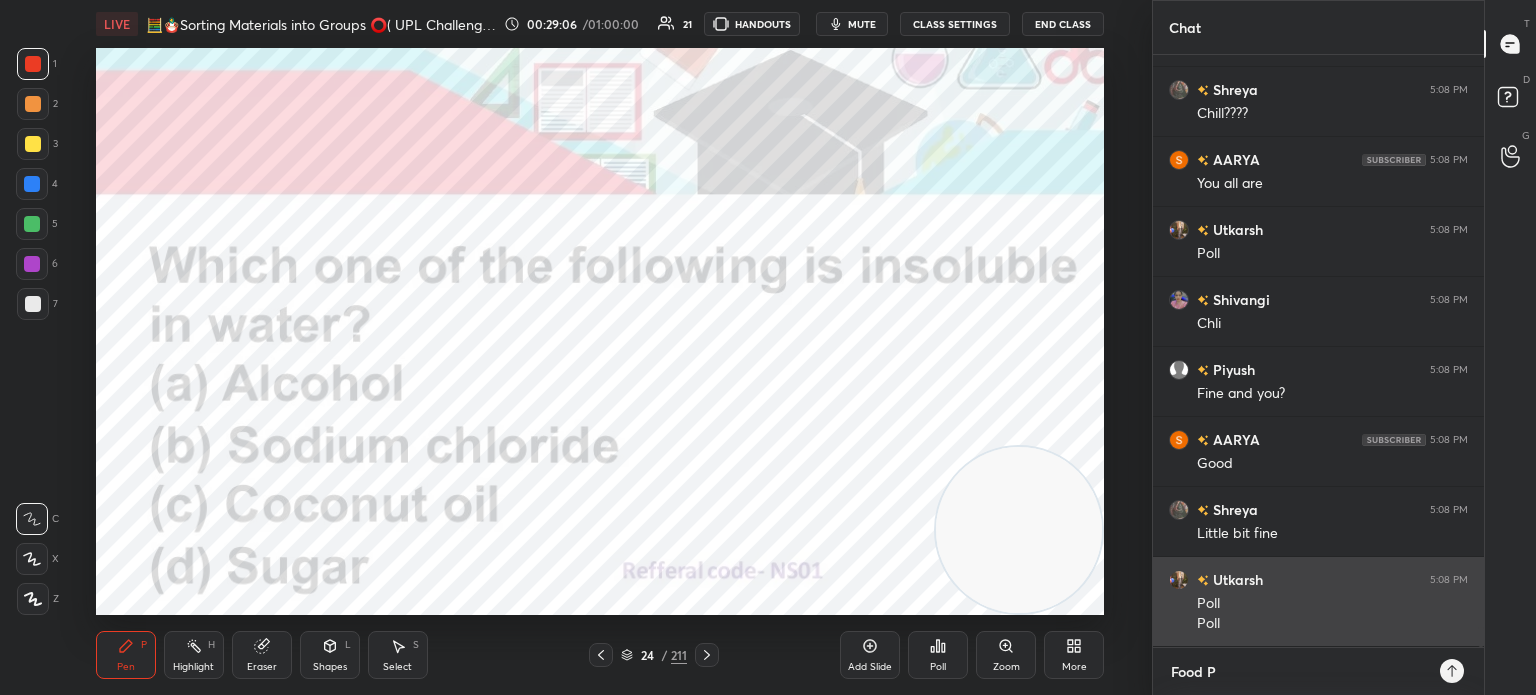 type on "x" 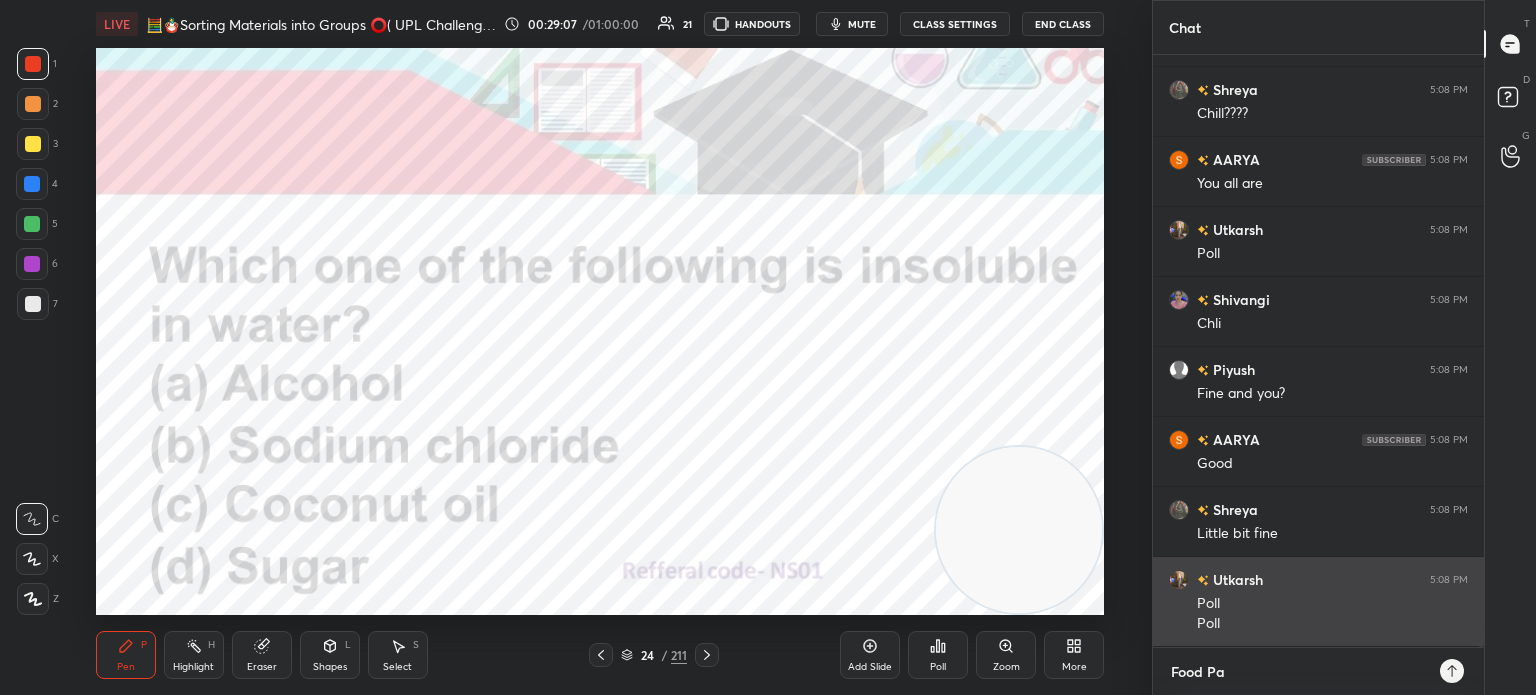 type on "Food Par" 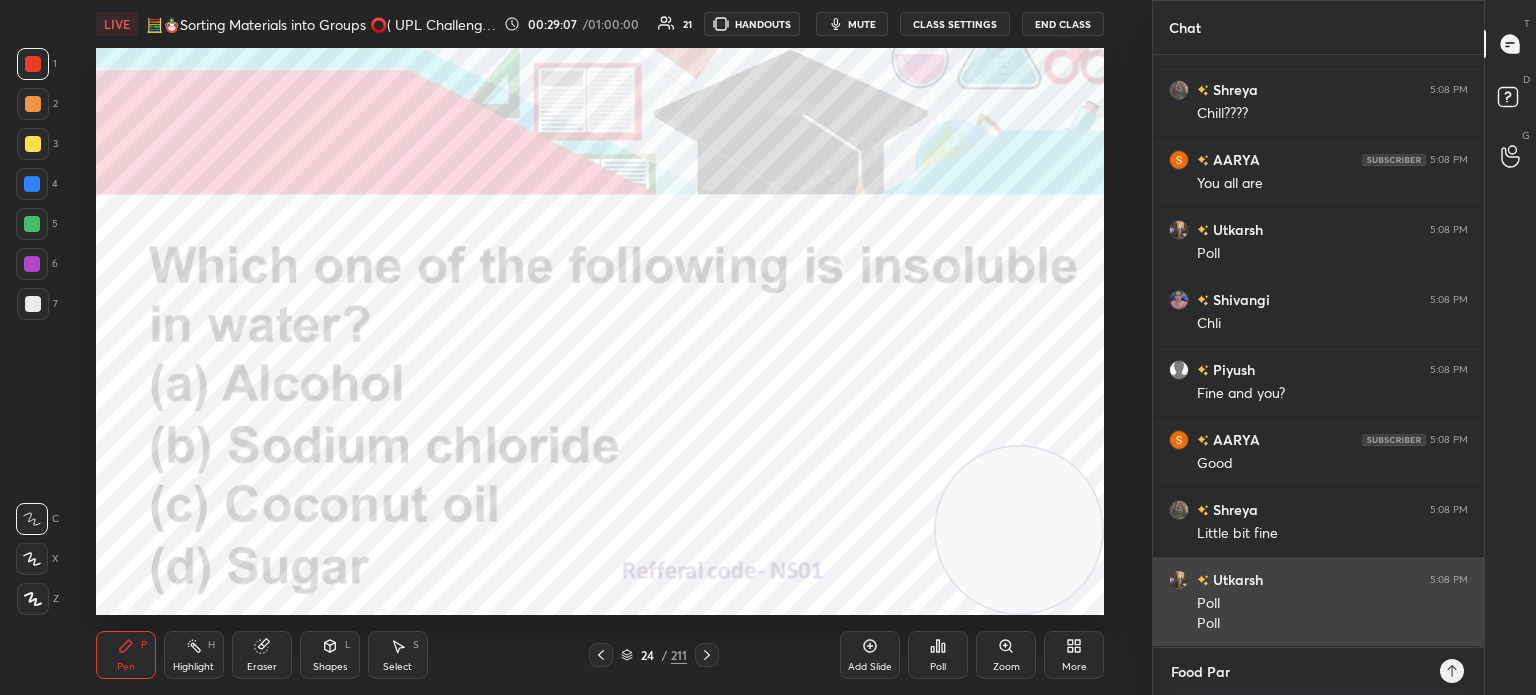 type on "x" 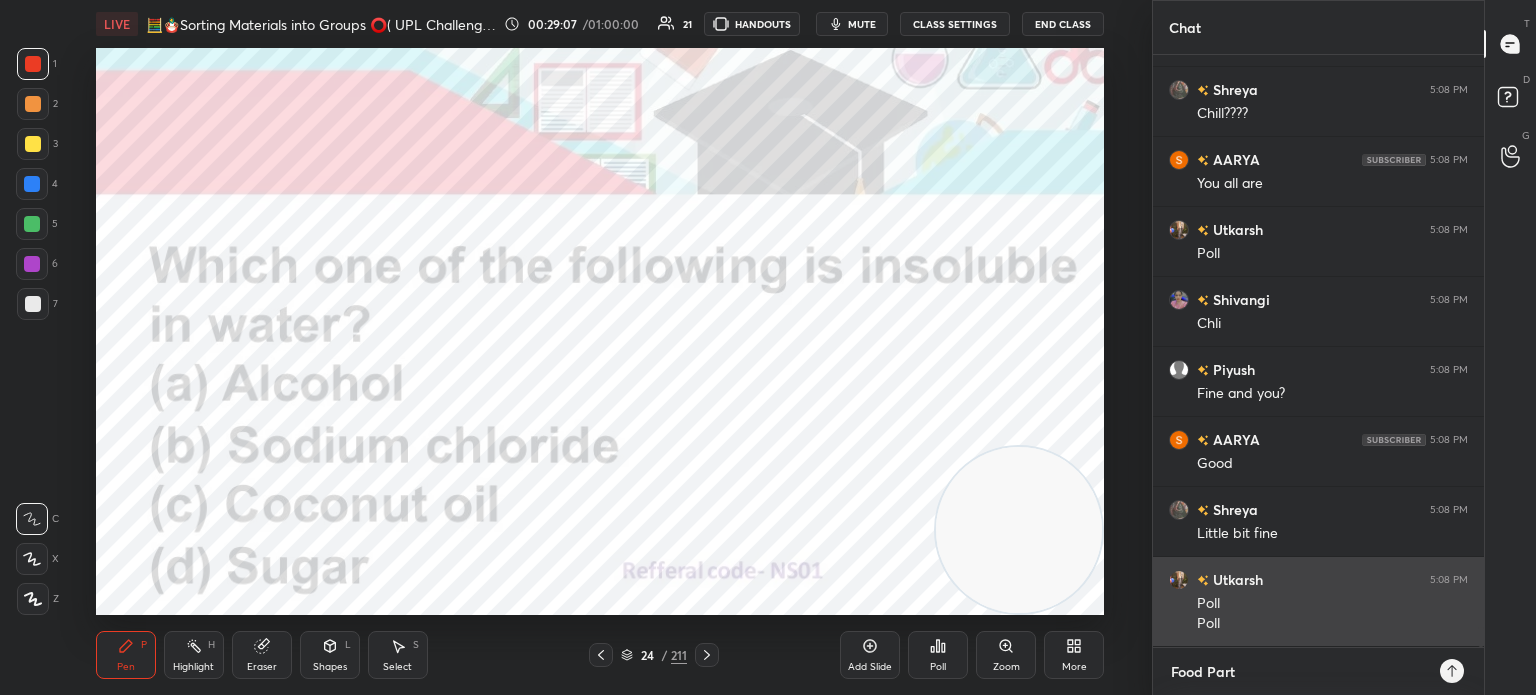 type on "Food Party" 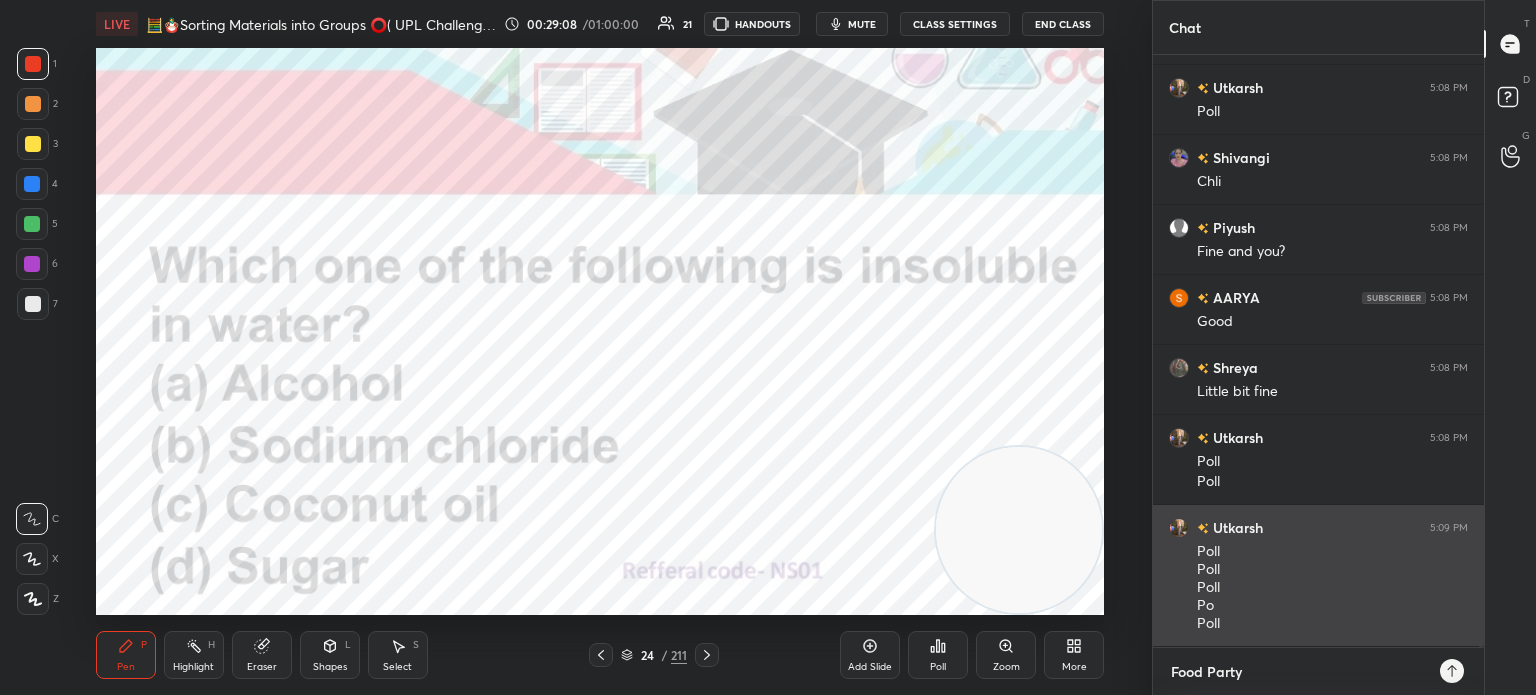 type on "Food Party" 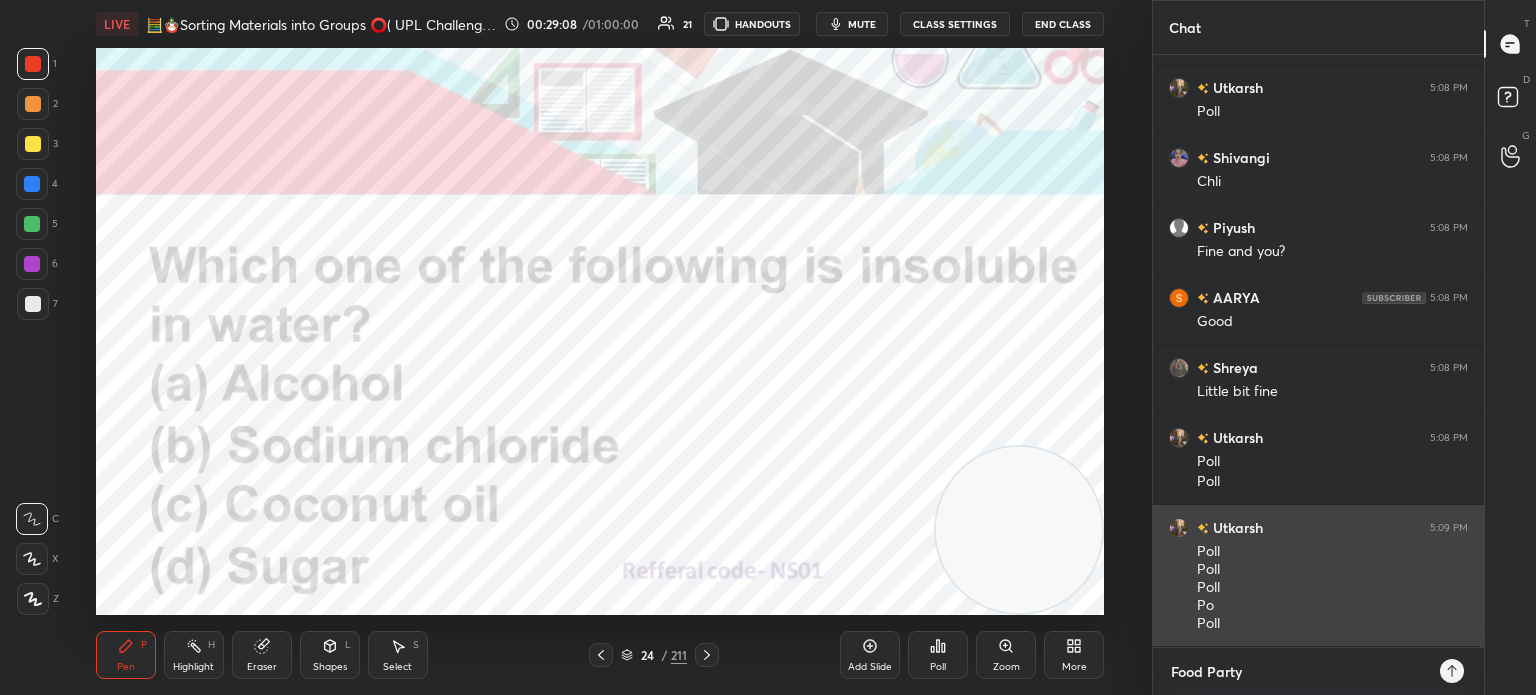 type on "x" 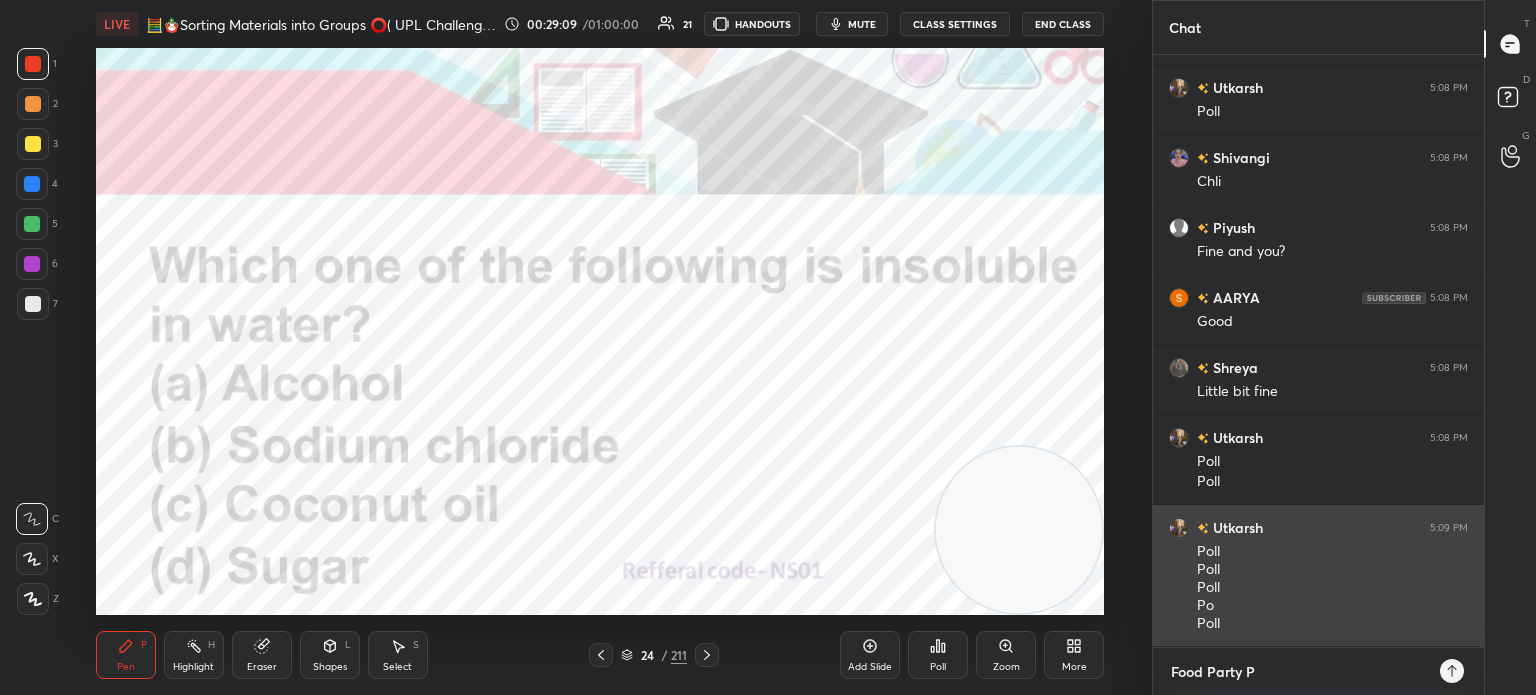 type on "Food Party Po" 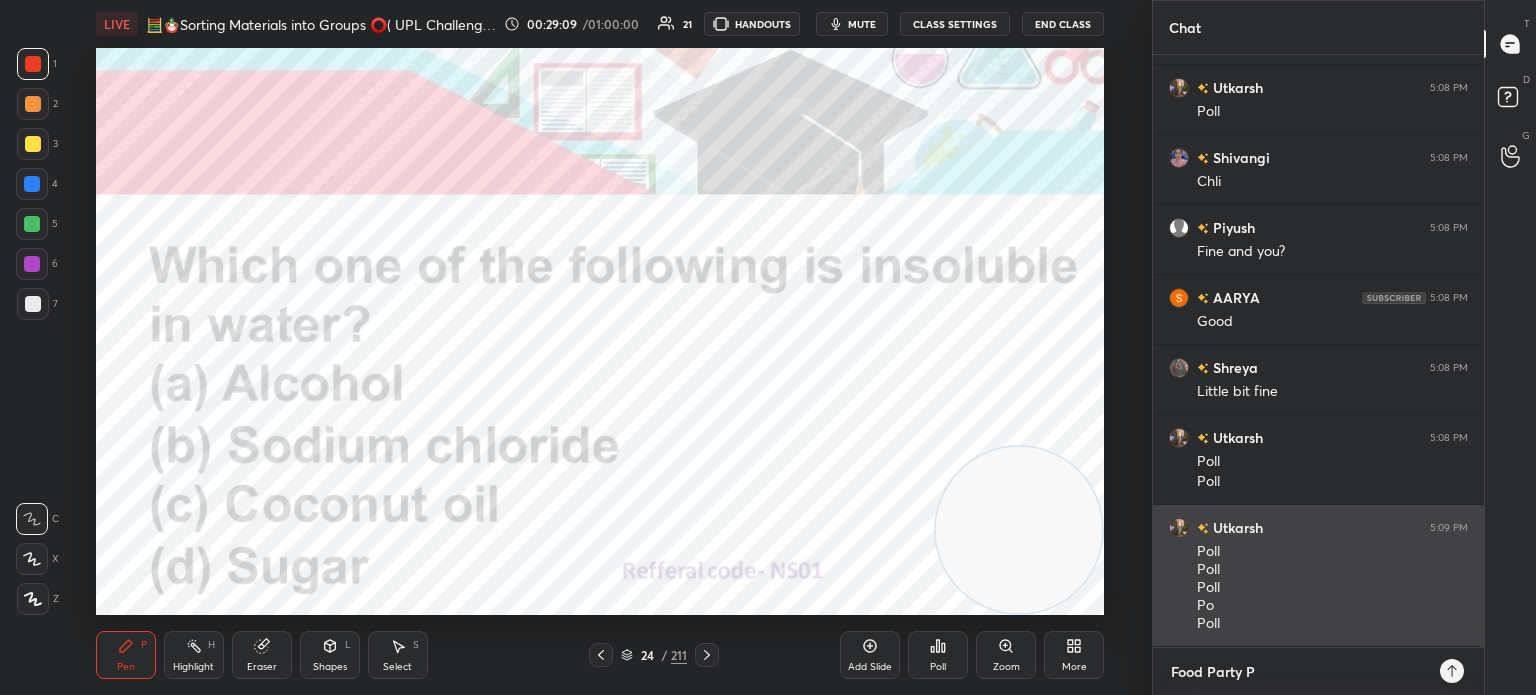 type on "x" 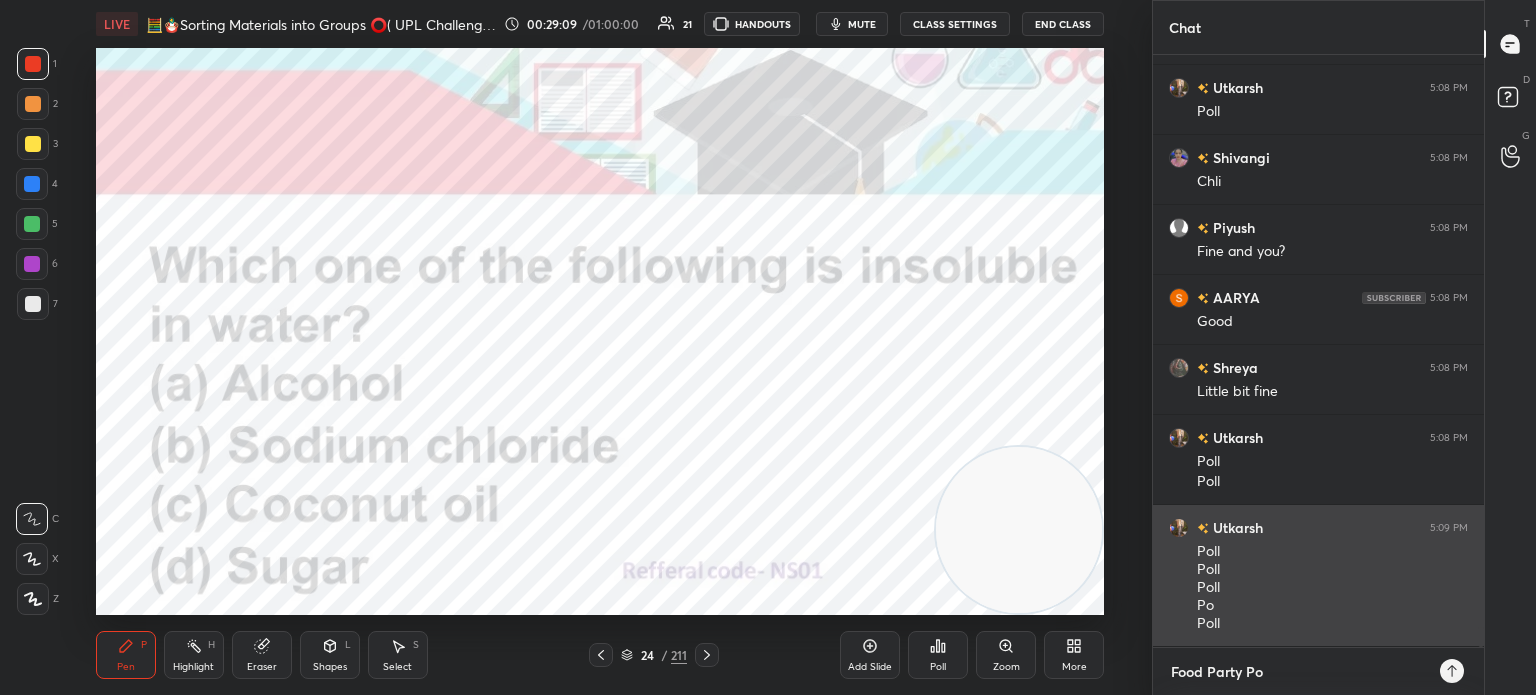 type on "Food Party Pol" 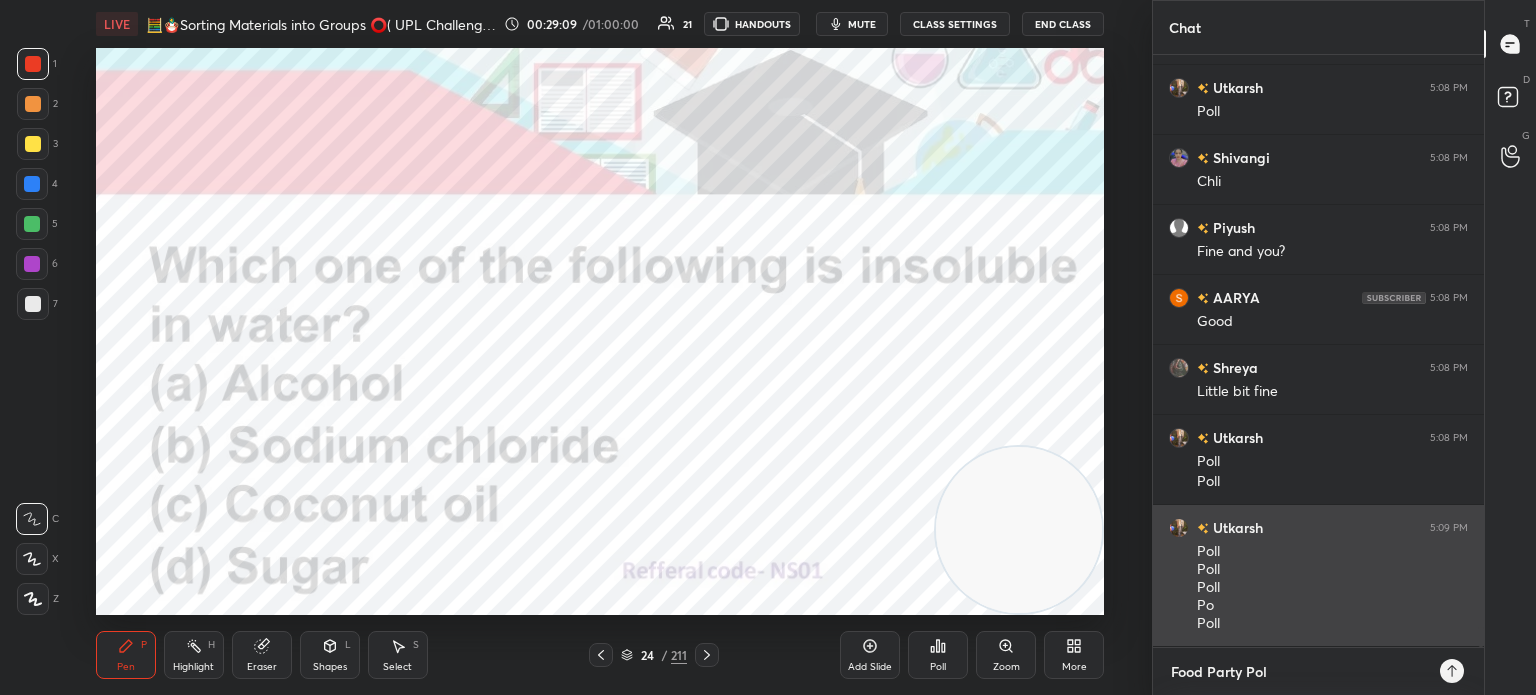 type on "Food Party Poll" 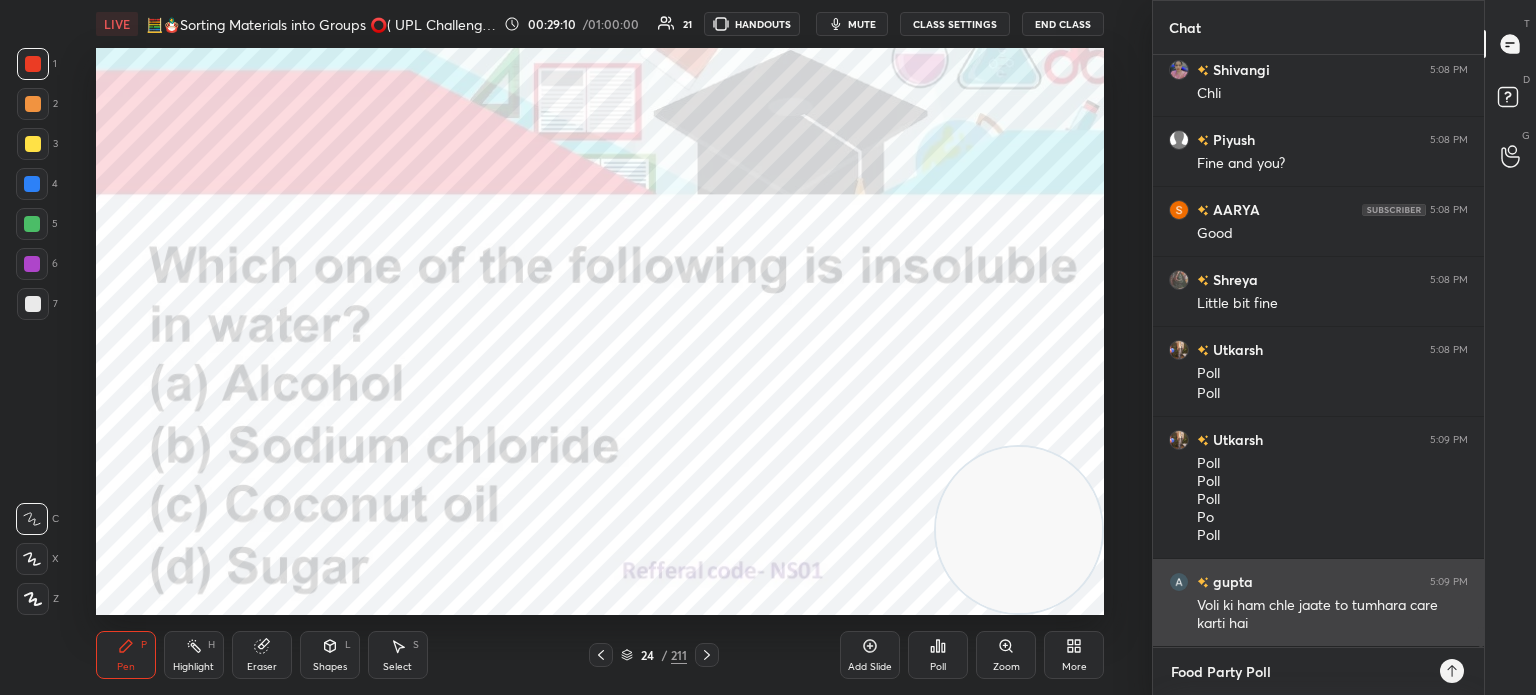 type on "Food Party Polls" 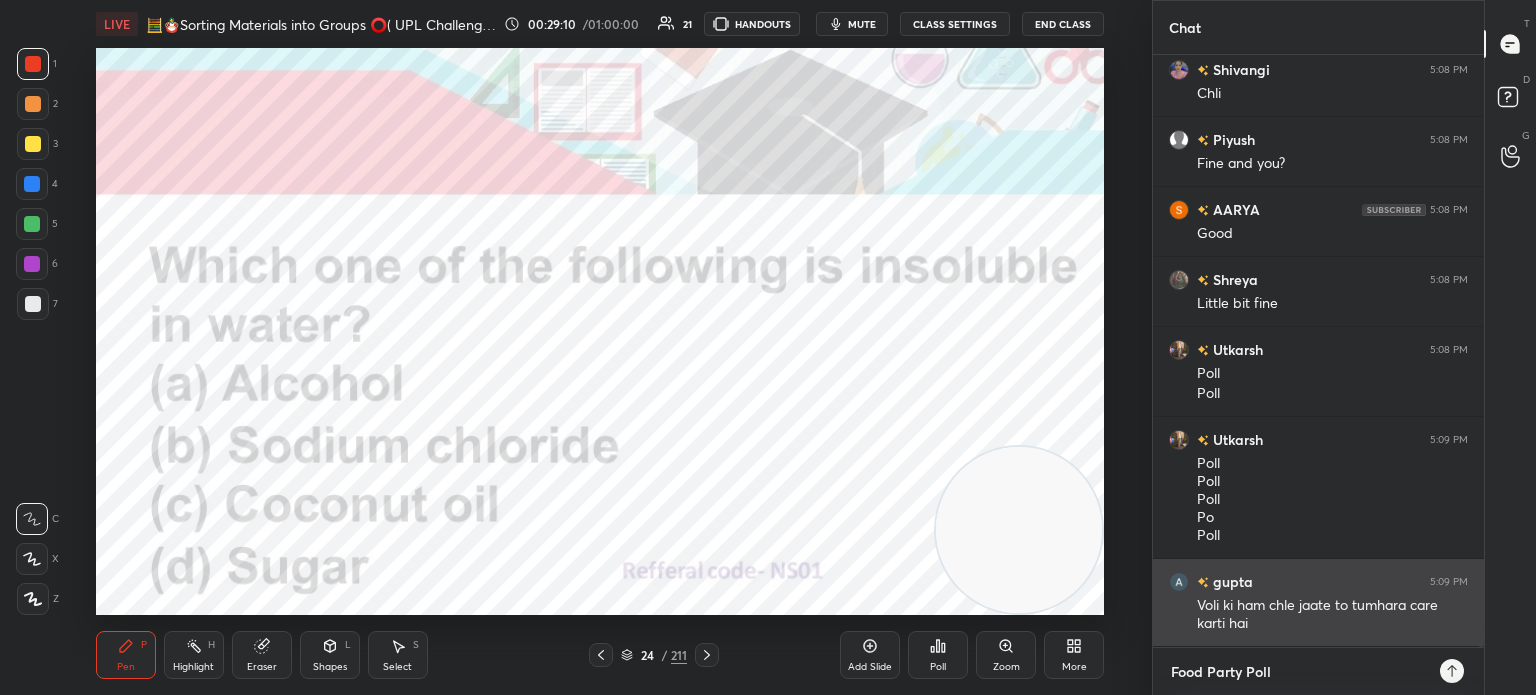 type on "x" 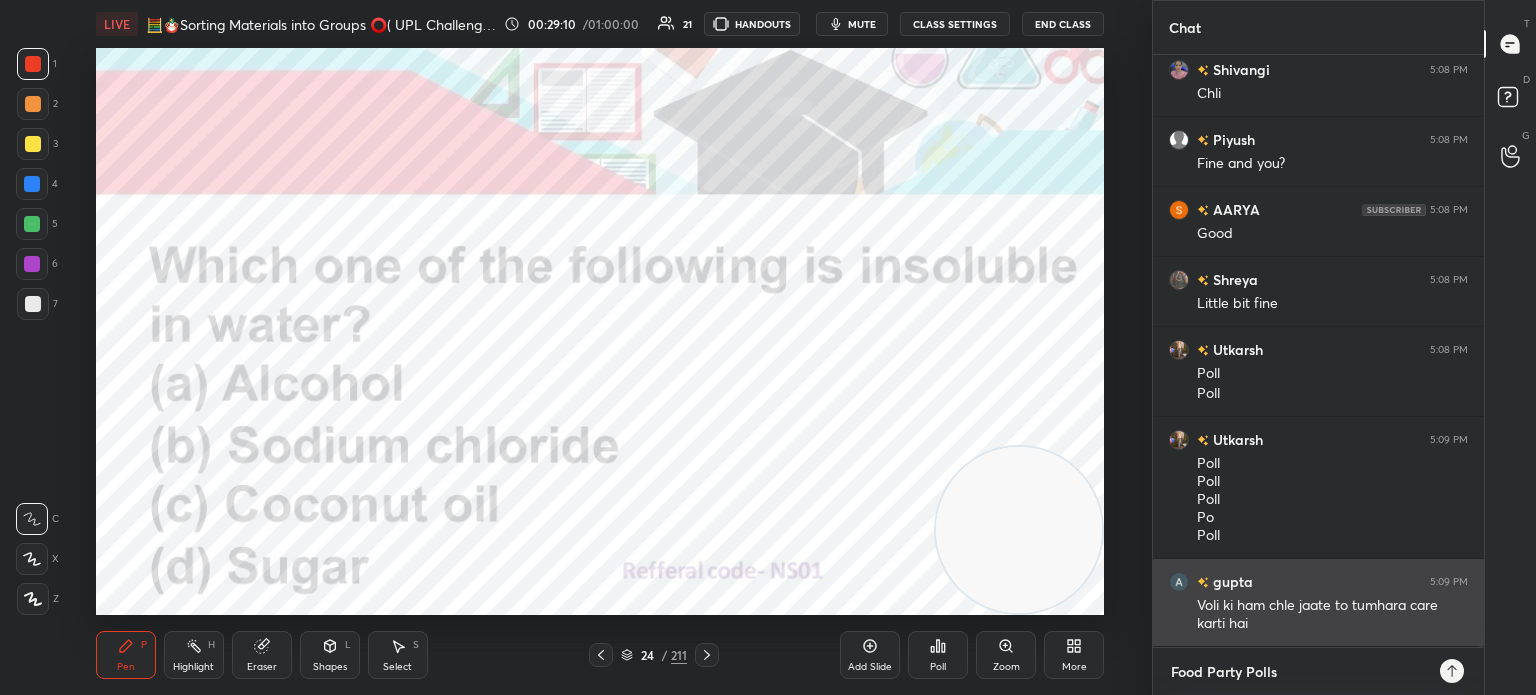 type on "Food Party Polls" 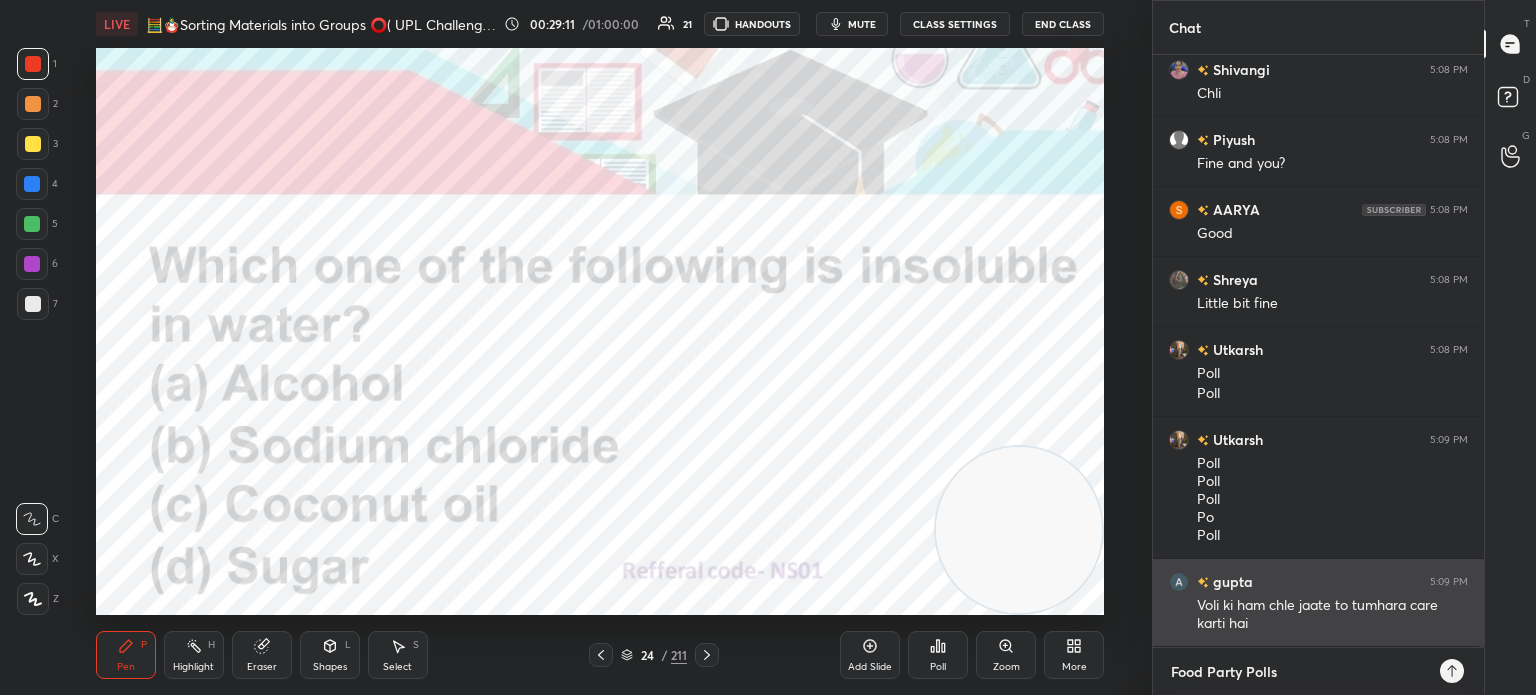 type on "Food Party Polls :" 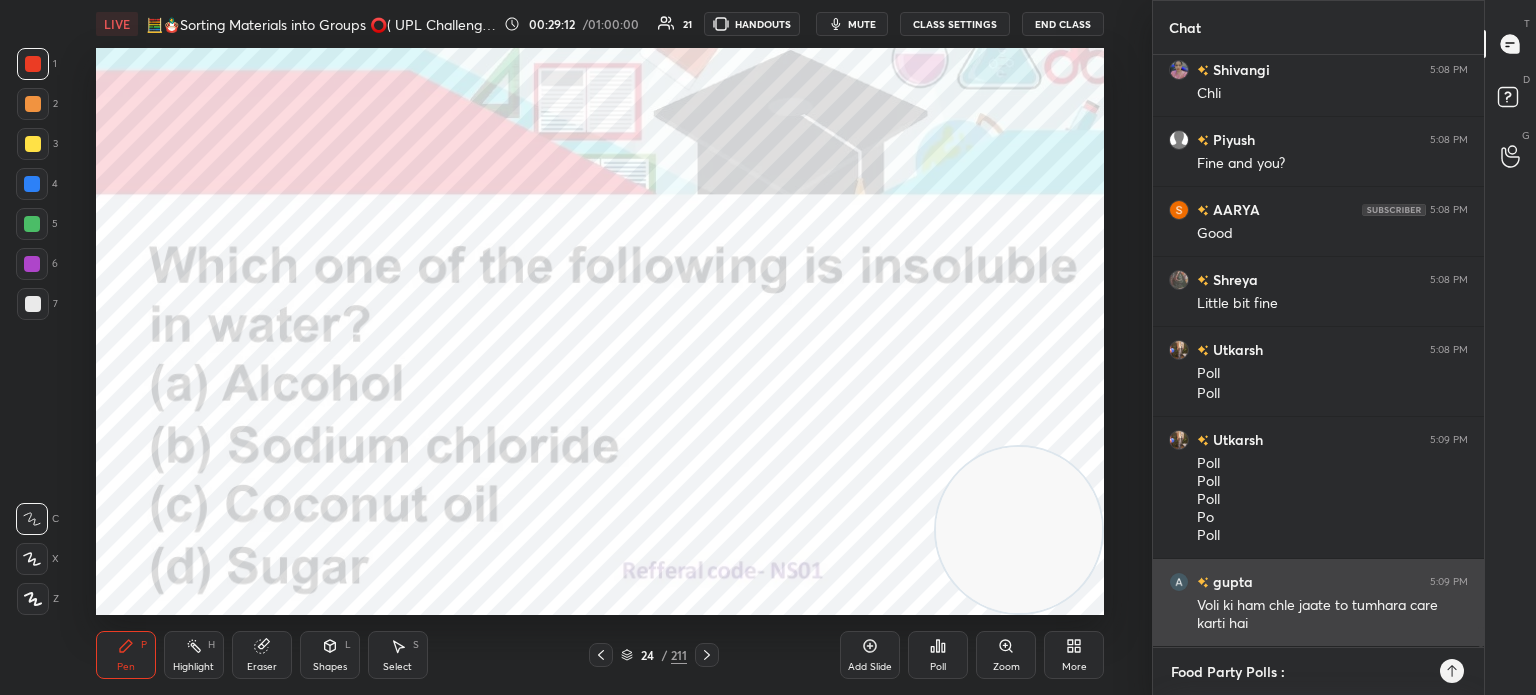 type on "Food Party Polls :-" 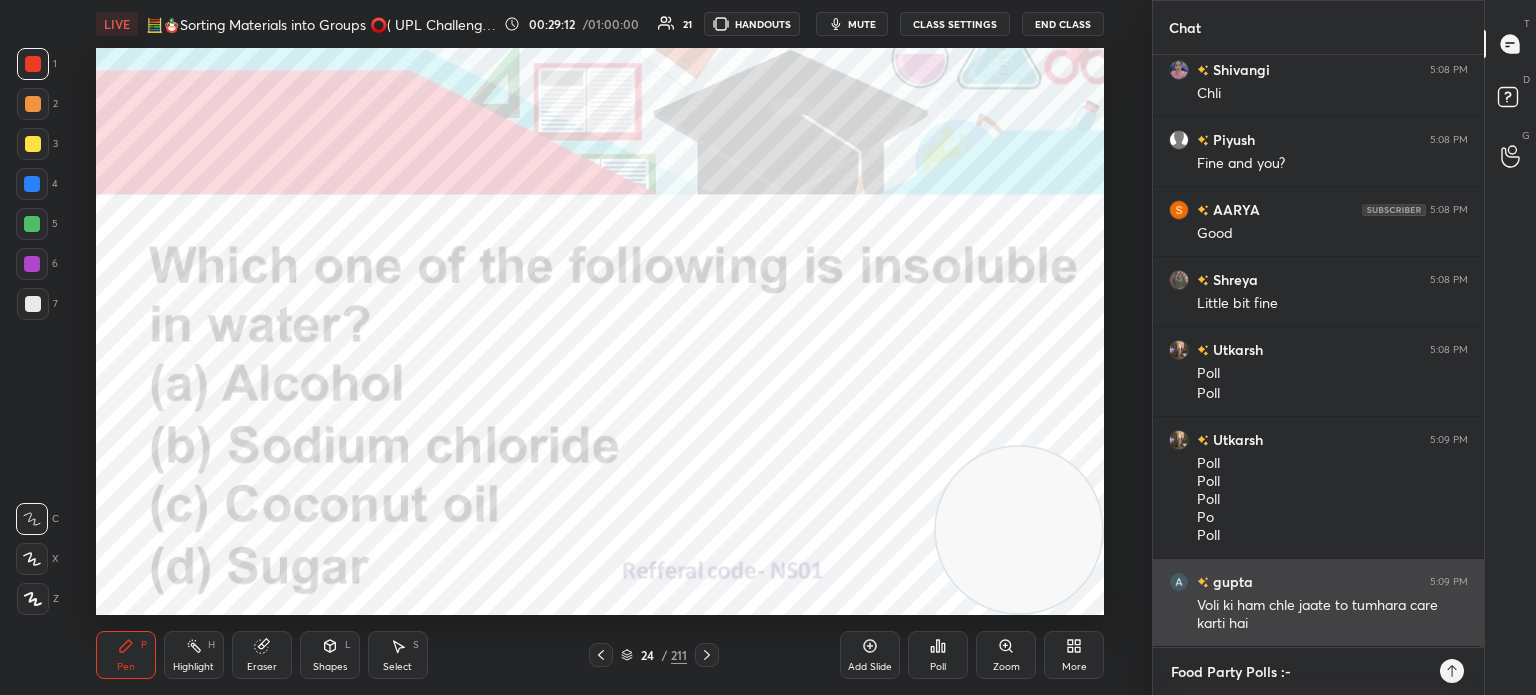 type on "Food Party Polls :-" 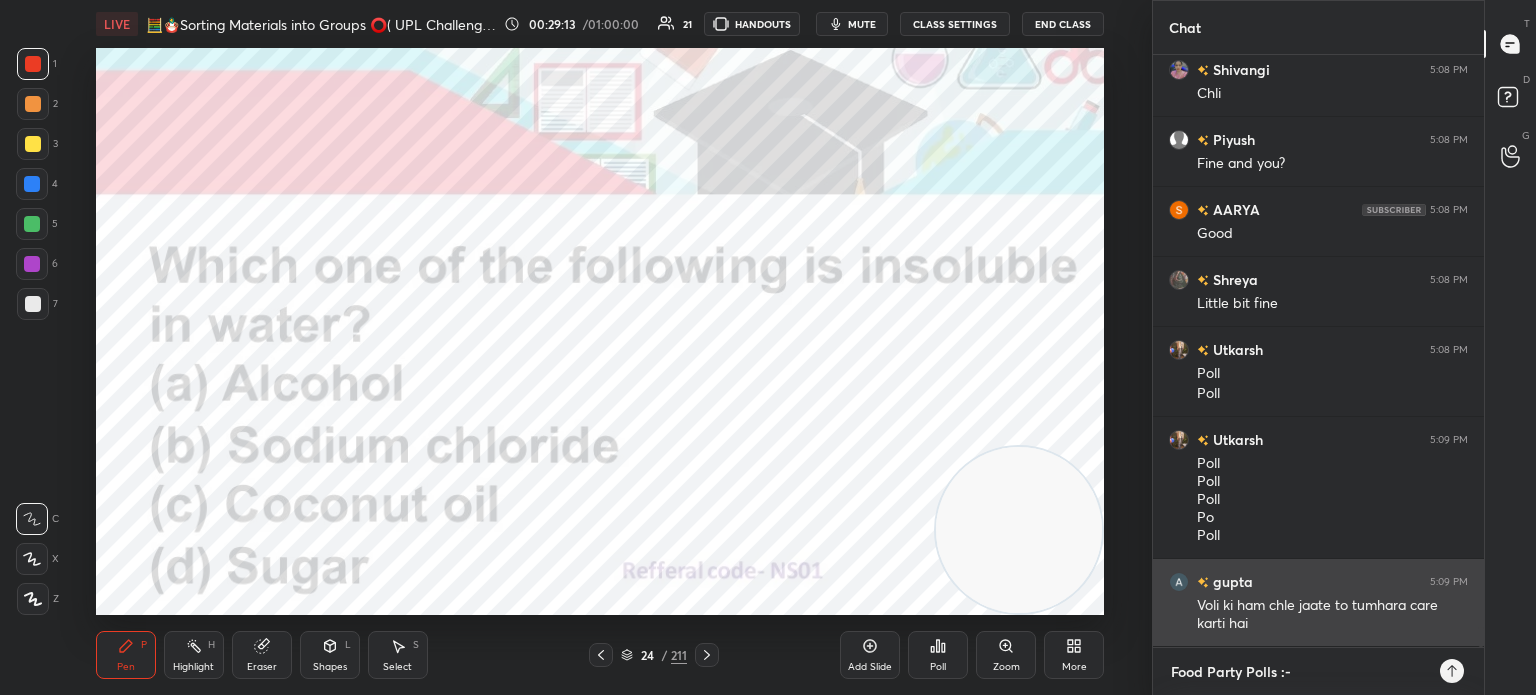 paste on "[URL][DOMAIN_NAME]" 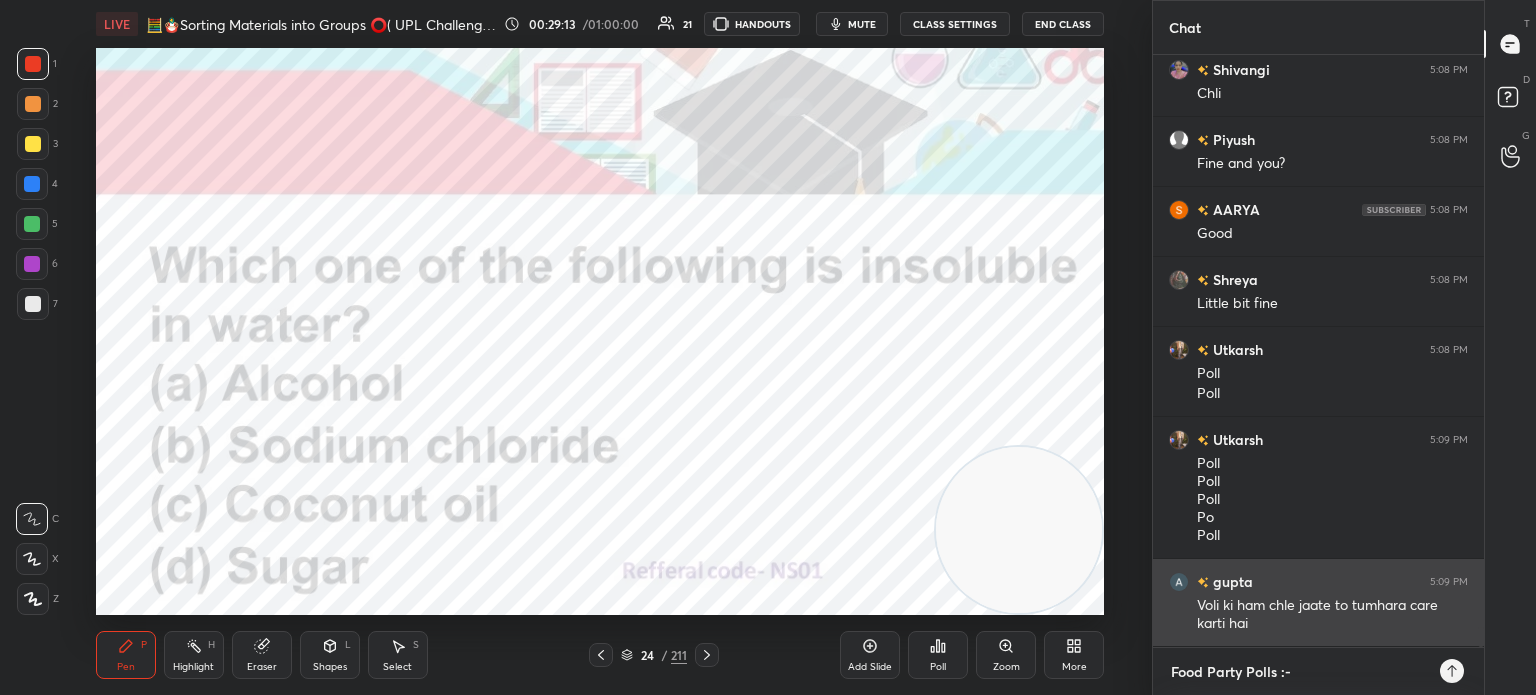 type on "Food Party Polls :- https://unacademy.com/class/party-polls-food-on-top-ns01/W0V5ZNV8" 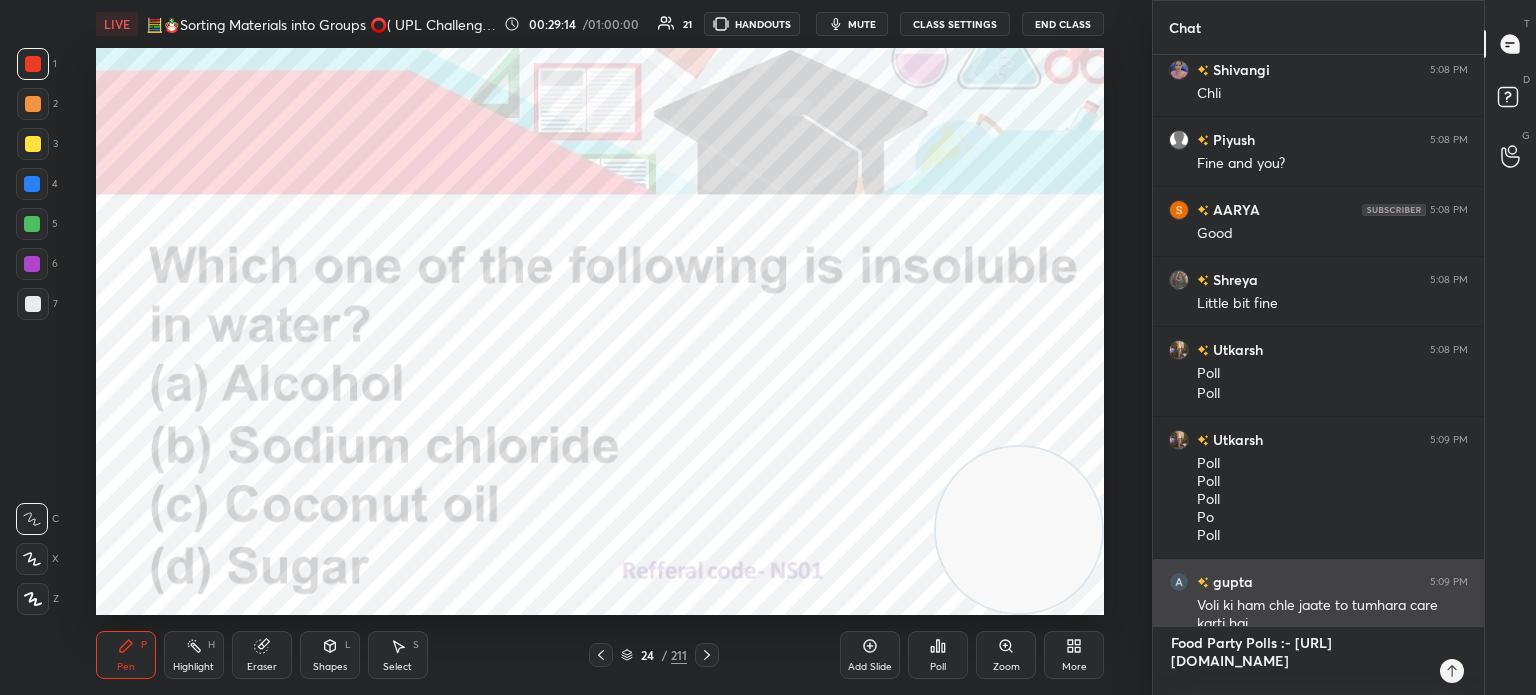 type on "Food Party Polls :- https://unacademy.com/class/party-polls-food-on-top-ns01/W0V5ZNV8" 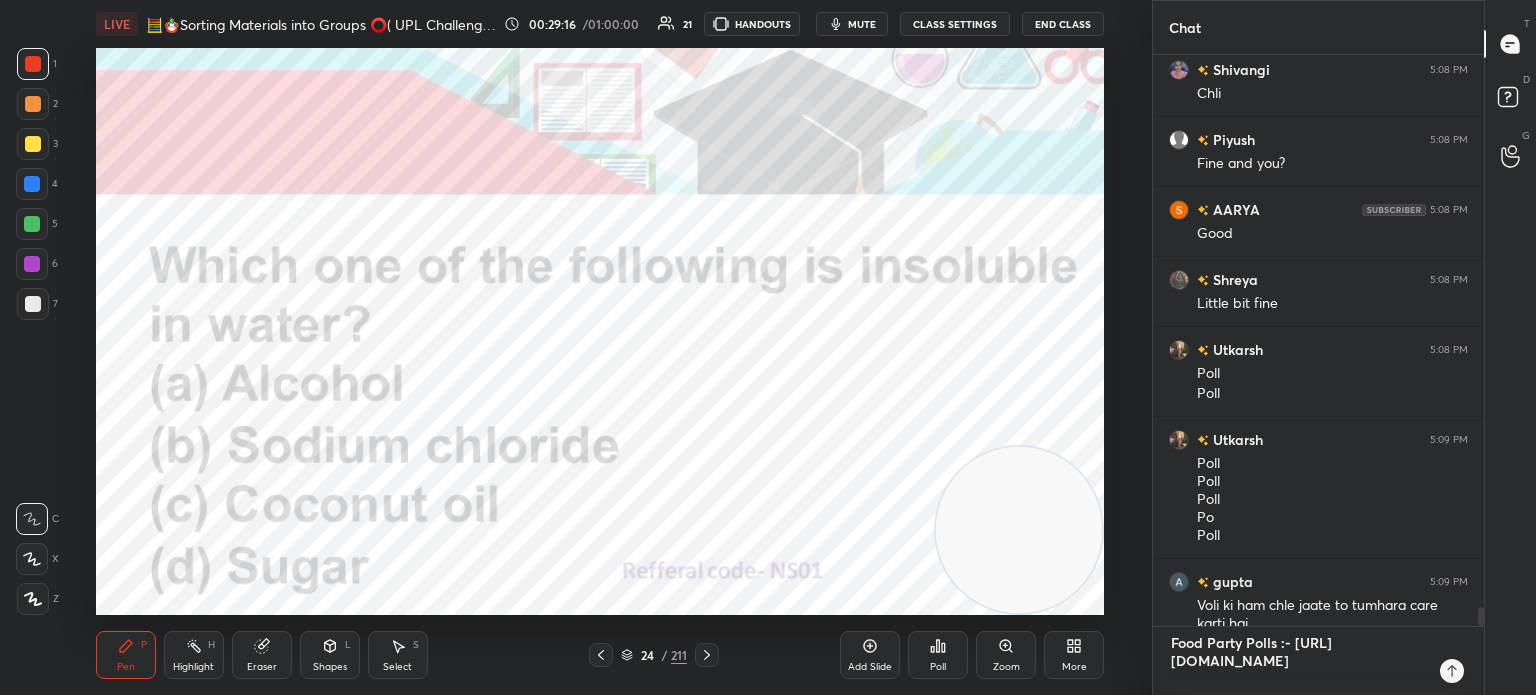 click on "Food Party Polls :- https://unacademy.com/class/party-polls-food-on-top-ns01/W0V5ZNV8" at bounding box center (1298, 661) 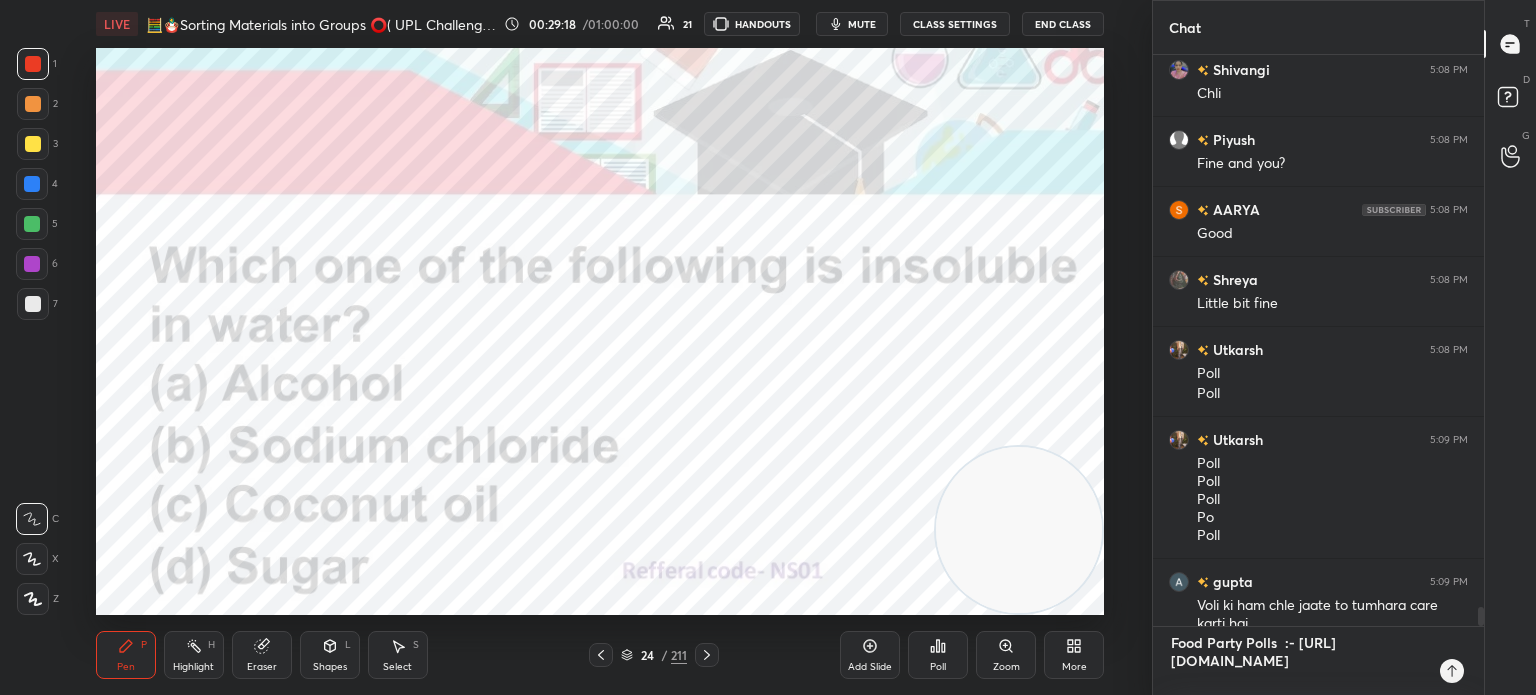 type on "Food Party Polls s :- https://unacademy.com/class/party-polls-food-on-top-ns01/W0V5ZNV8" 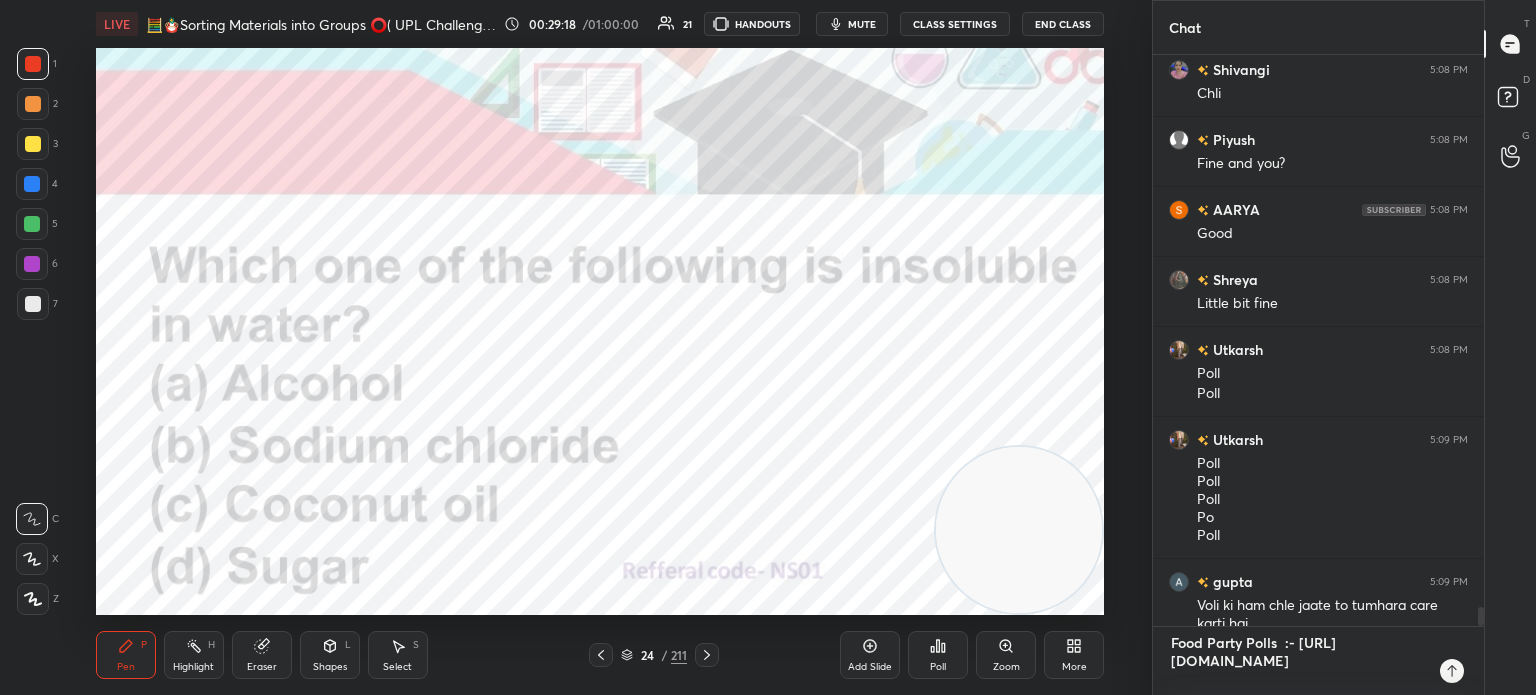 type on "x" 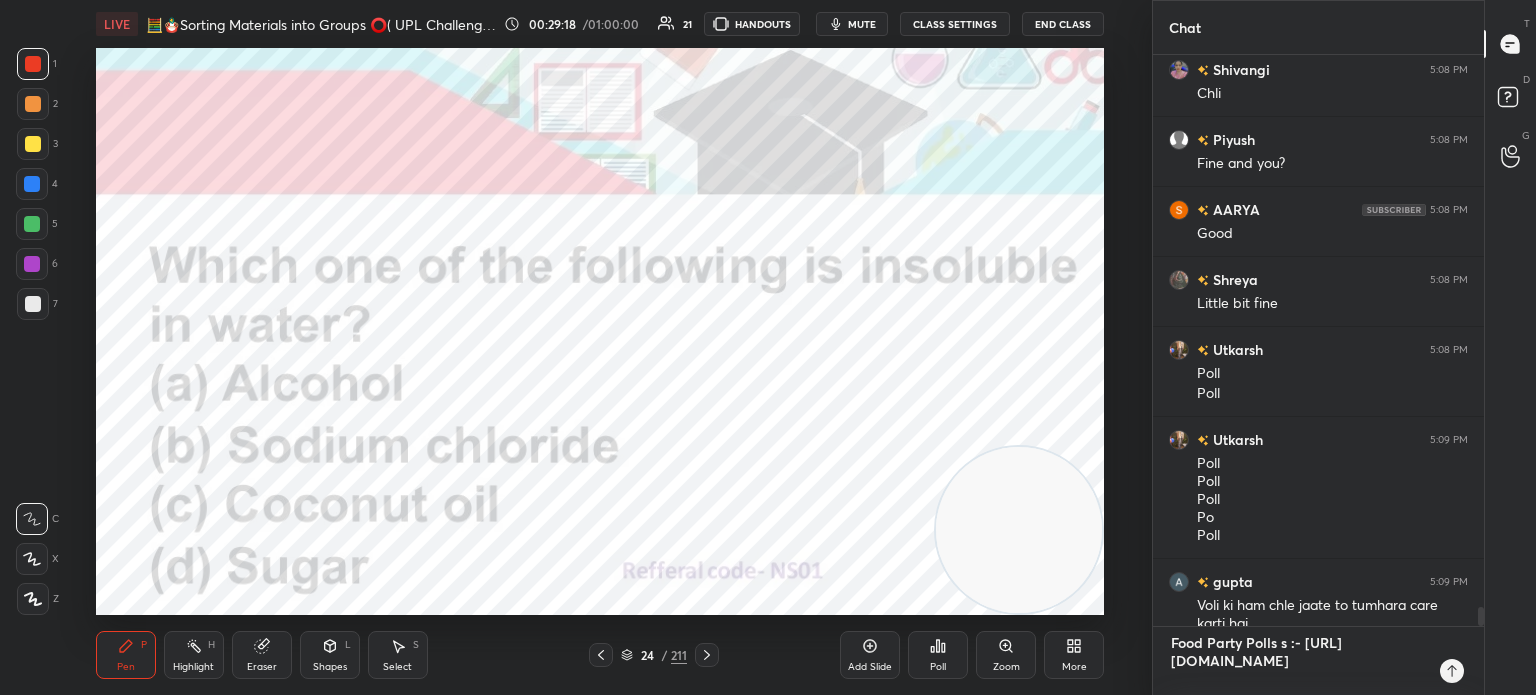 type on "Food Party Polls sp :- https://unacademy.com/class/party-polls-food-on-top-ns01/W0V5ZNV8" 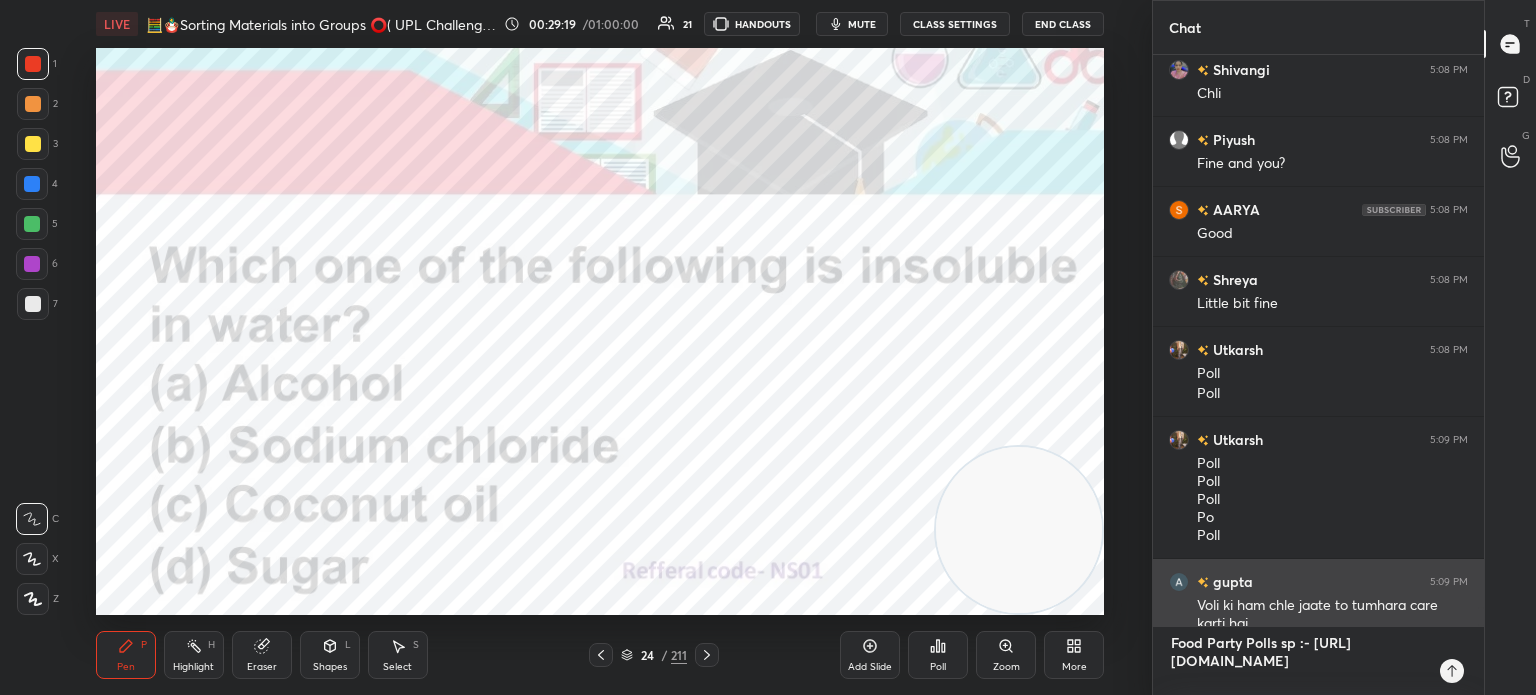 type on "Food Party Polls spe :- https://unacademy.com/class/party-polls-food-on-top-ns01/W0V5ZNV8" 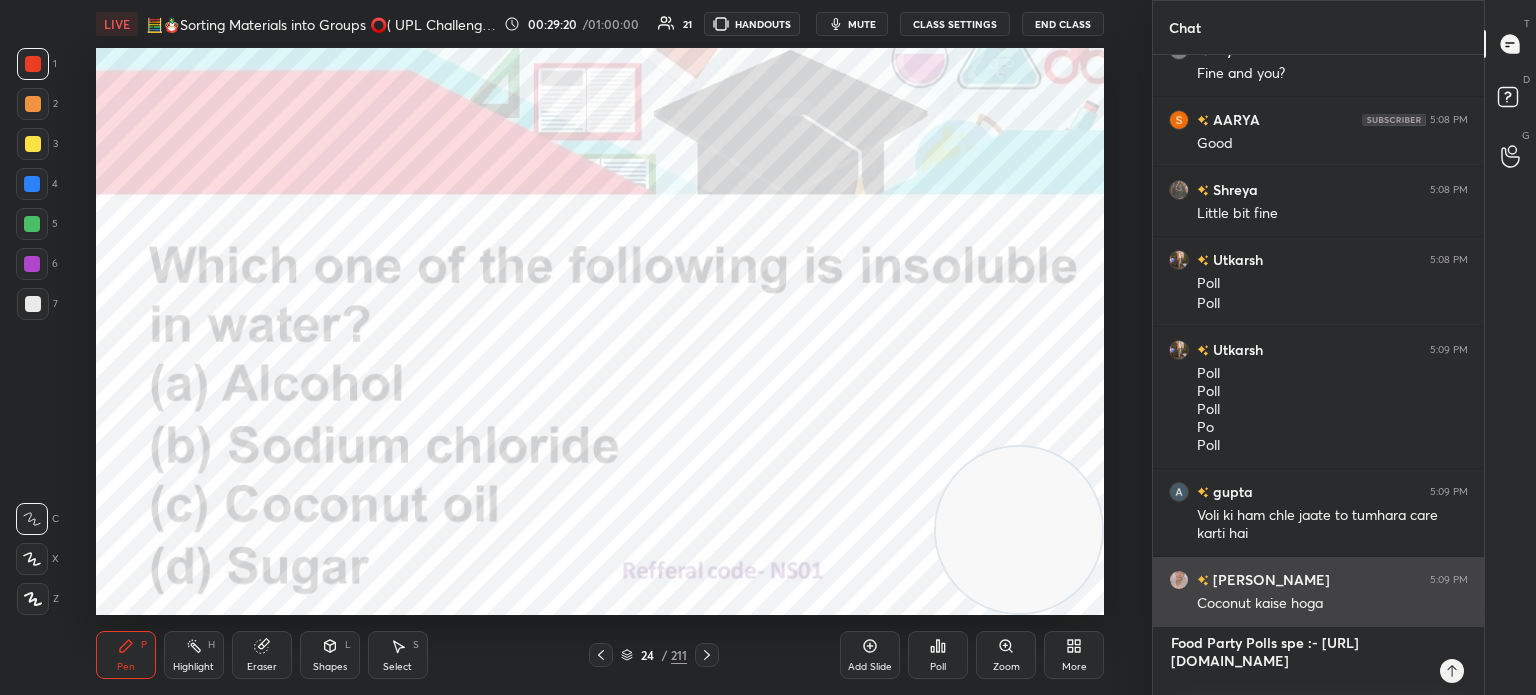 type on "Food Party Polls spec :- https://unacademy.com/class/party-polls-food-on-top-ns01/W0V5ZNV8" 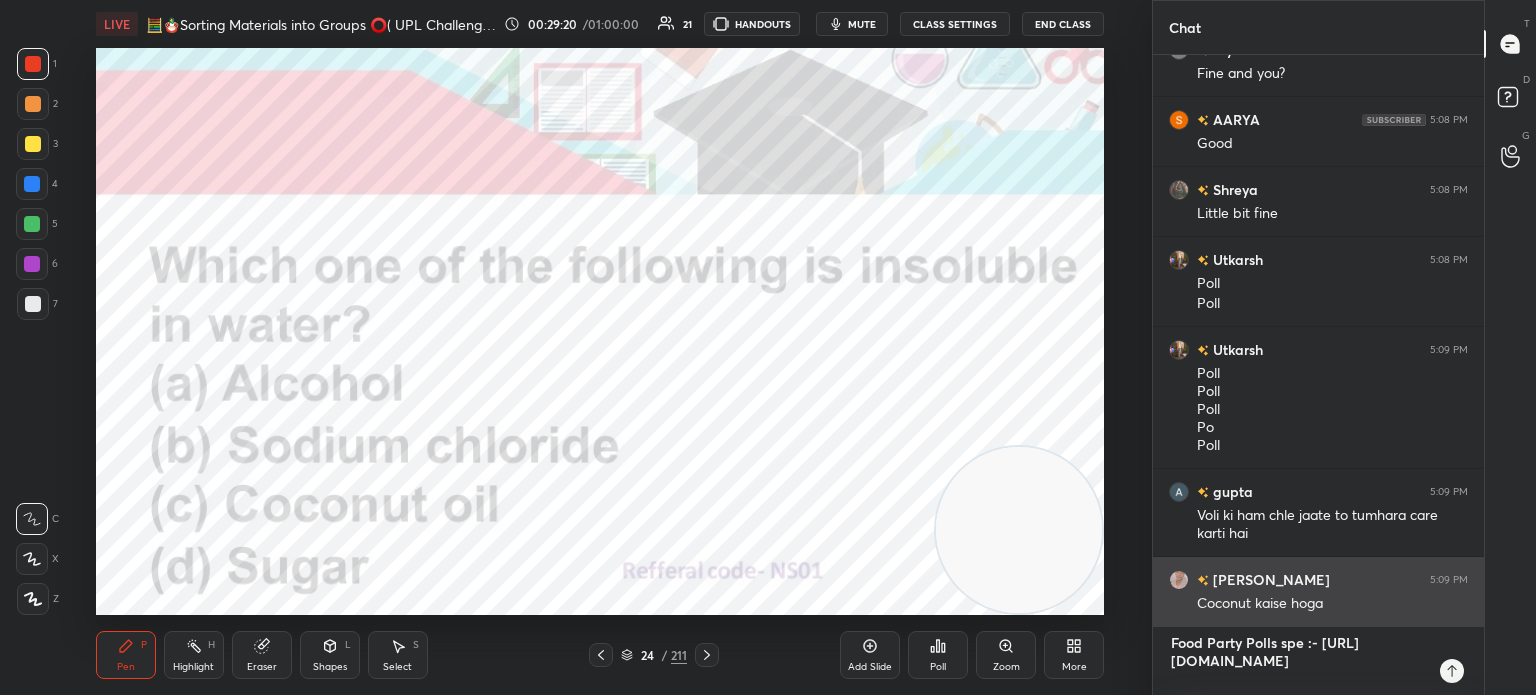 type on "x" 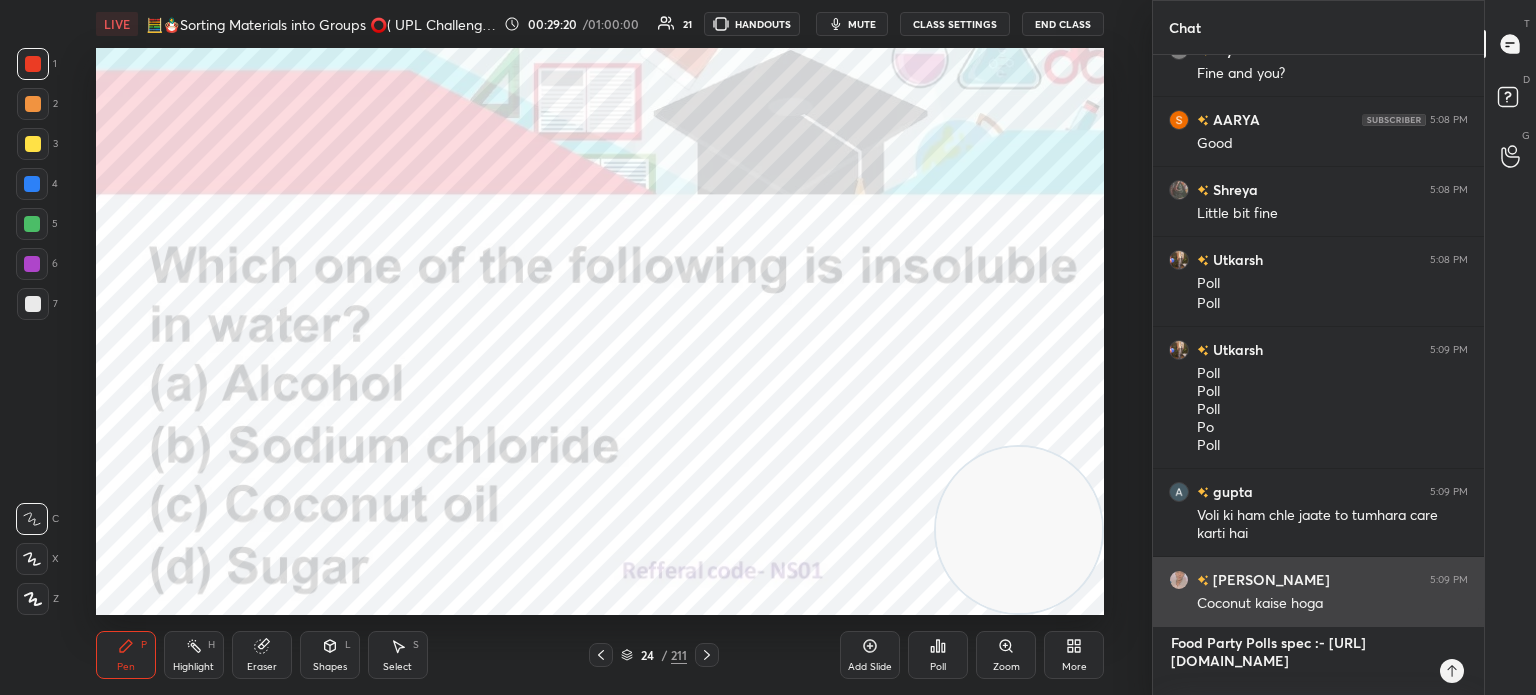 type on "Food Party Polls speci :- https://unacademy.com/class/party-polls-food-on-top-ns01/W0V5ZNV8" 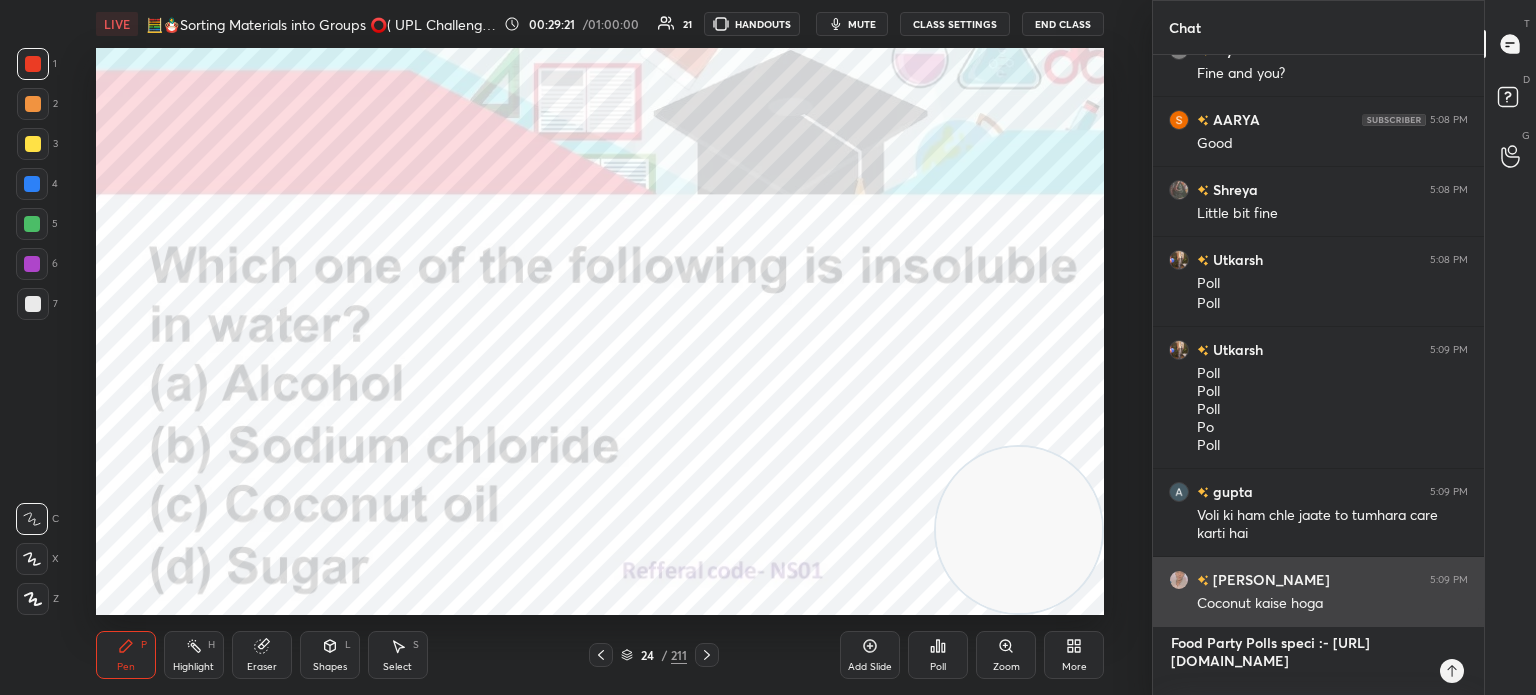 type on "Food Party Polls specia :- https://unacademy.com/class/party-polls-food-on-top-ns01/W0V5ZNV8" 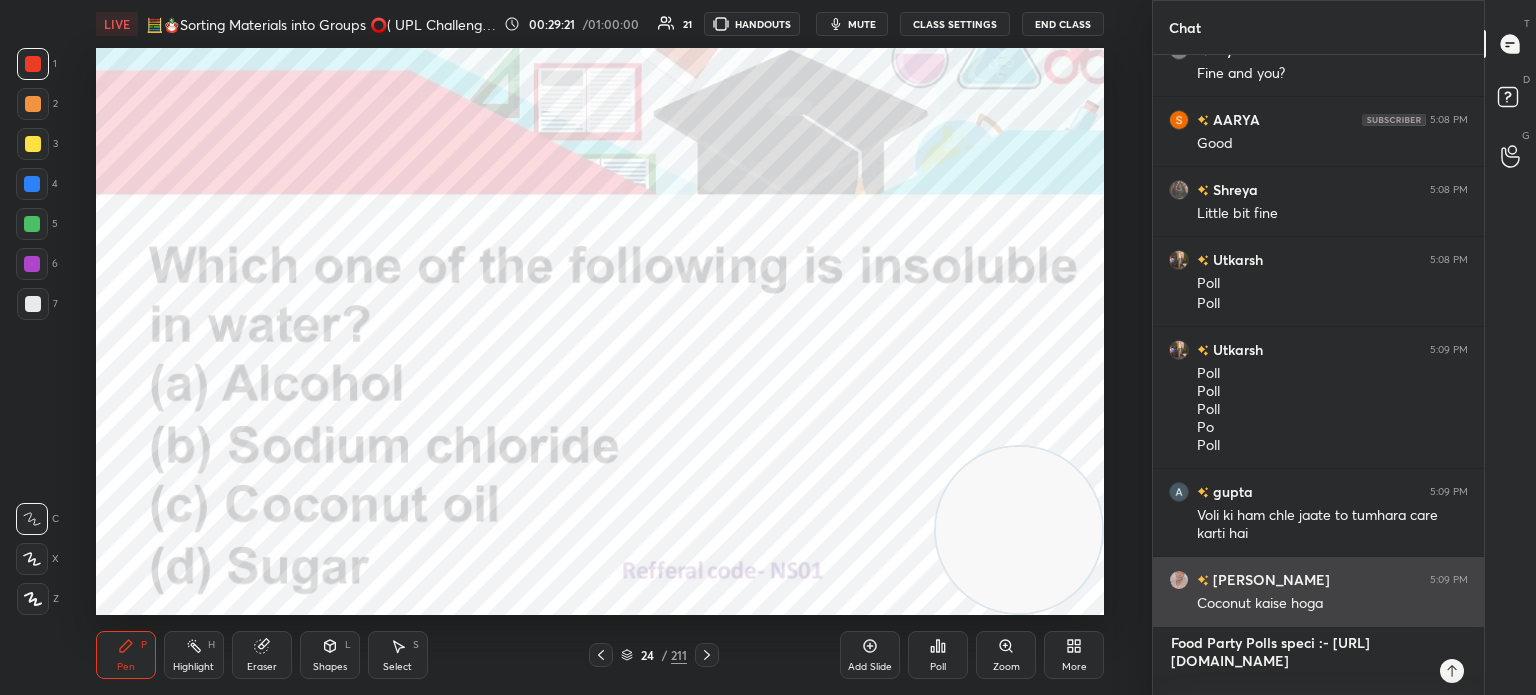 type on "x" 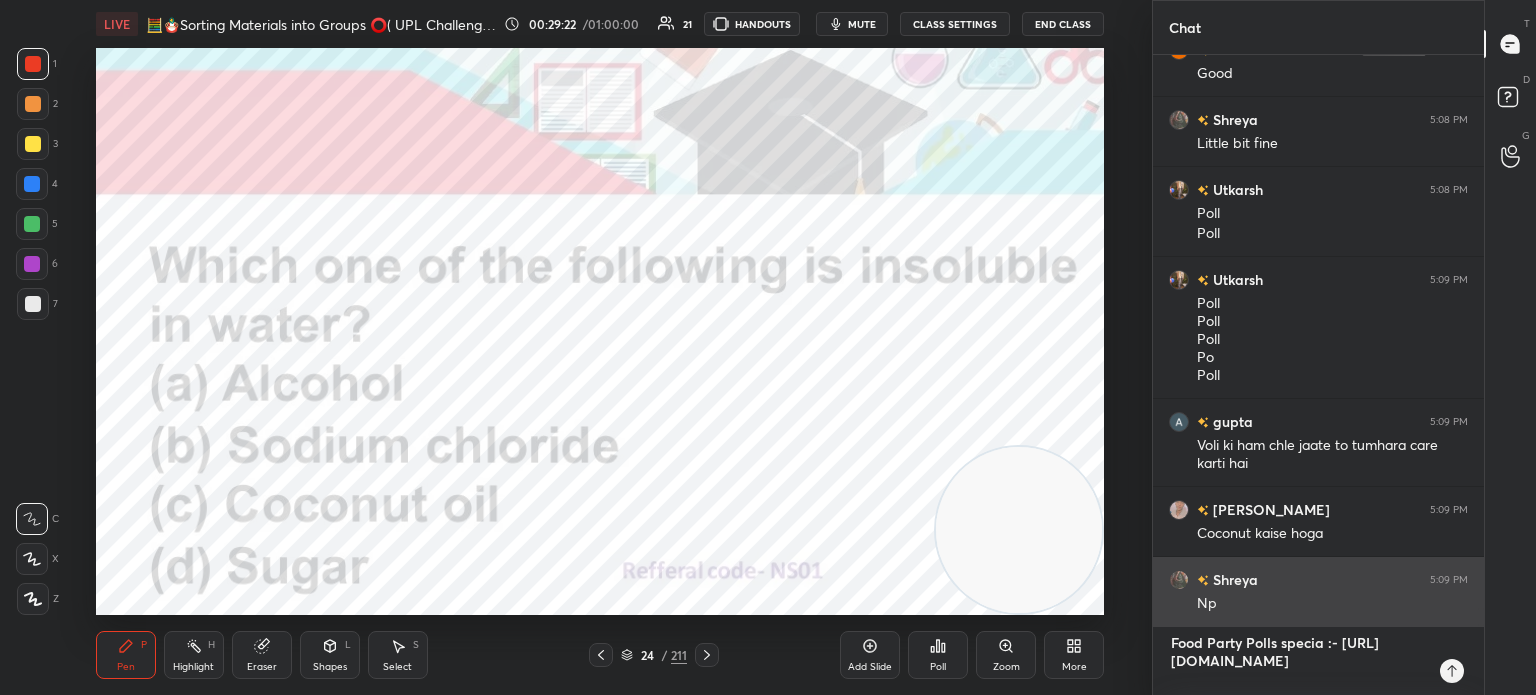 type on "Food Party Polls special :- https://unacademy.com/class/party-polls-food-on-top-ns01/W0V5ZNV8" 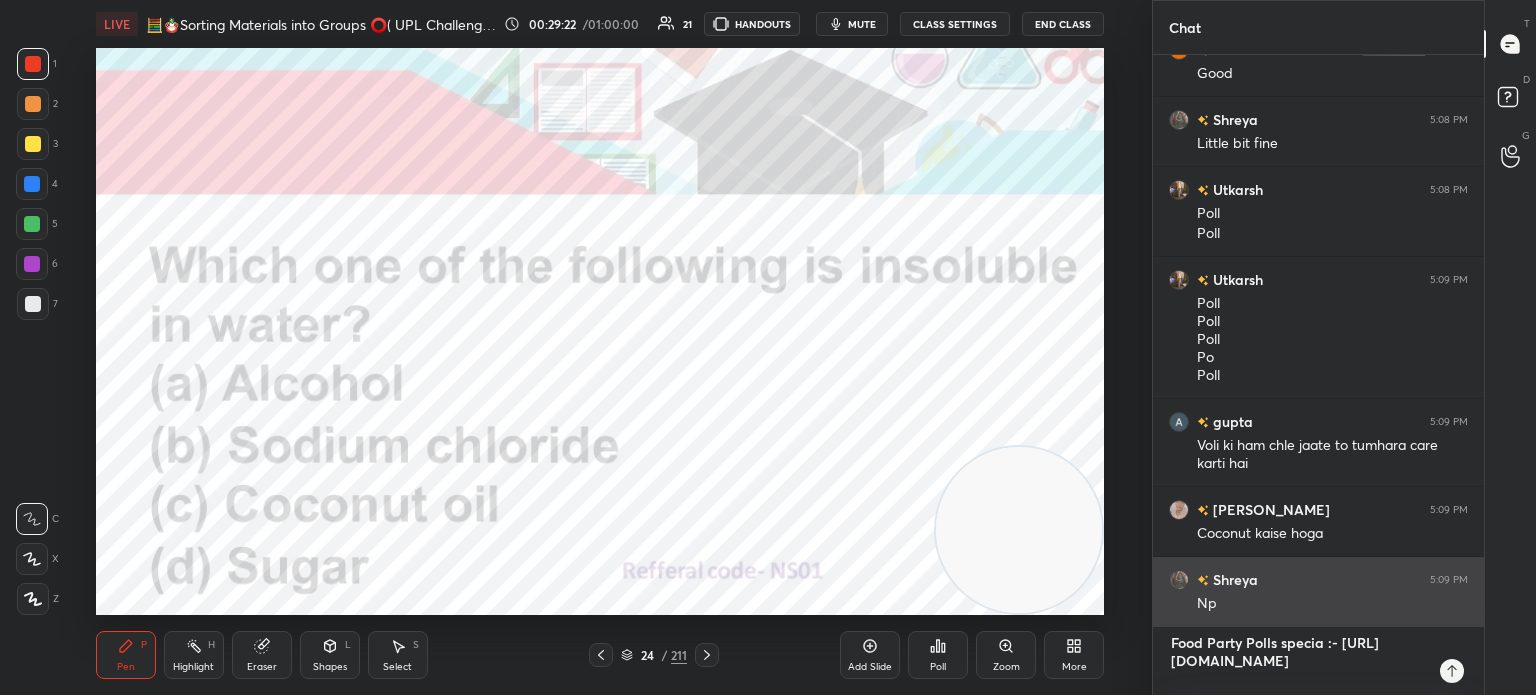 type on "x" 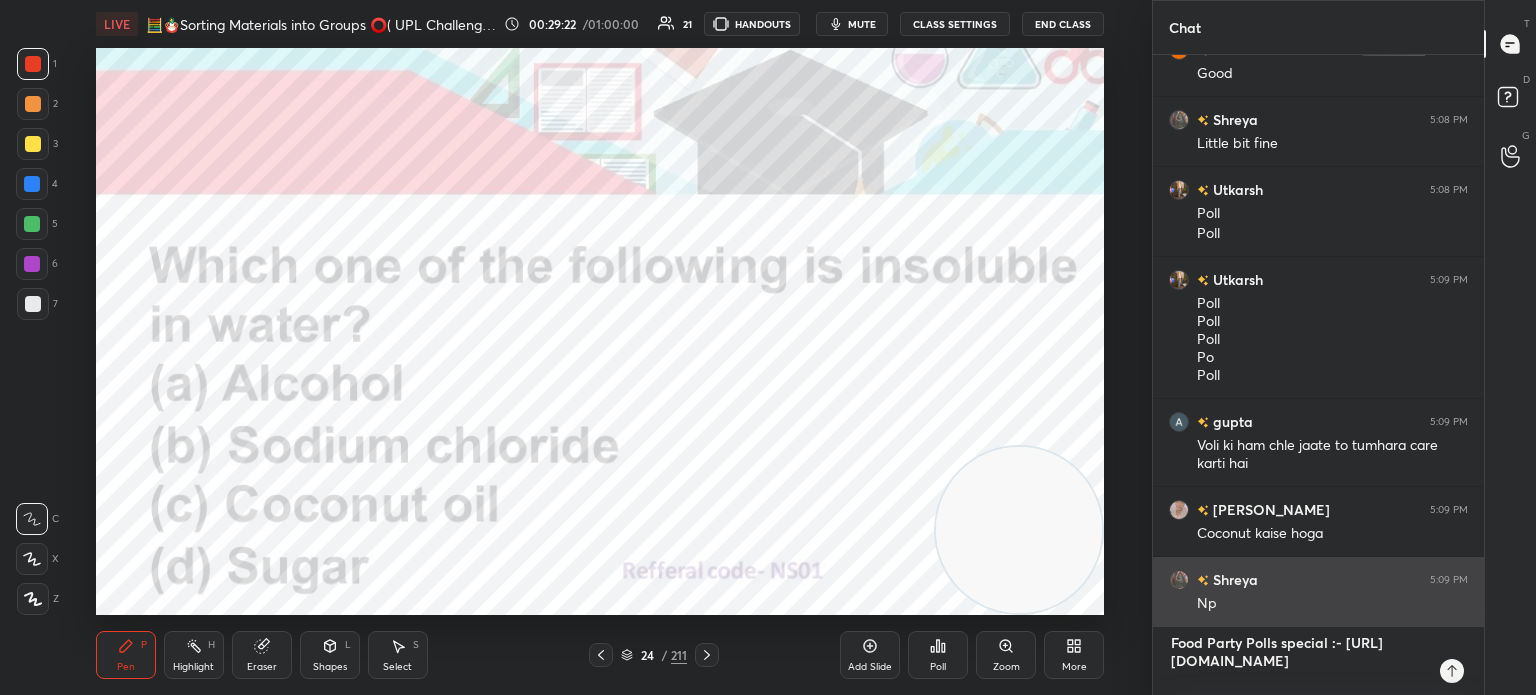 type on "Food Party Polls special  :- https://unacademy.com/class/party-polls-food-on-top-ns01/W0V5ZNV8" 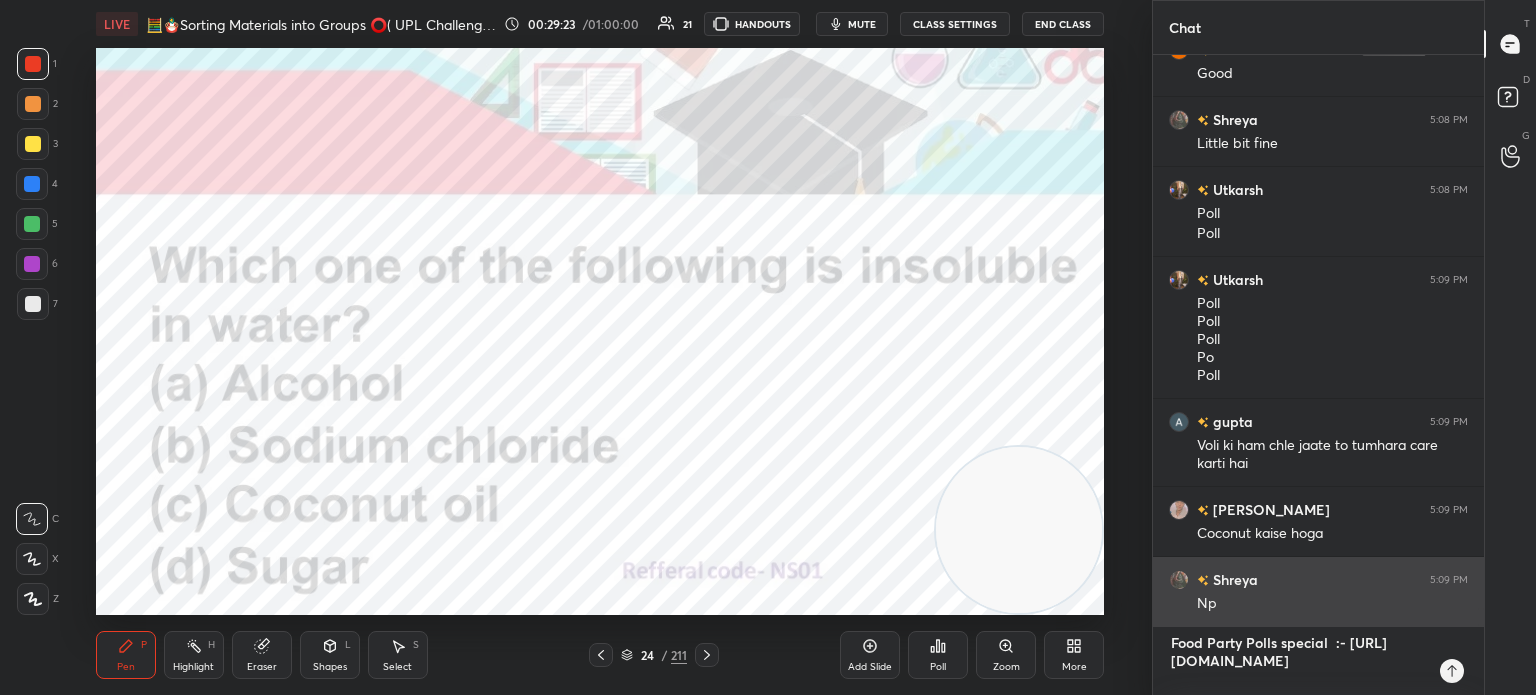 type on "Food Party Polls special C :- https://unacademy.com/class/party-polls-food-on-top-ns01/W0V5ZNV8" 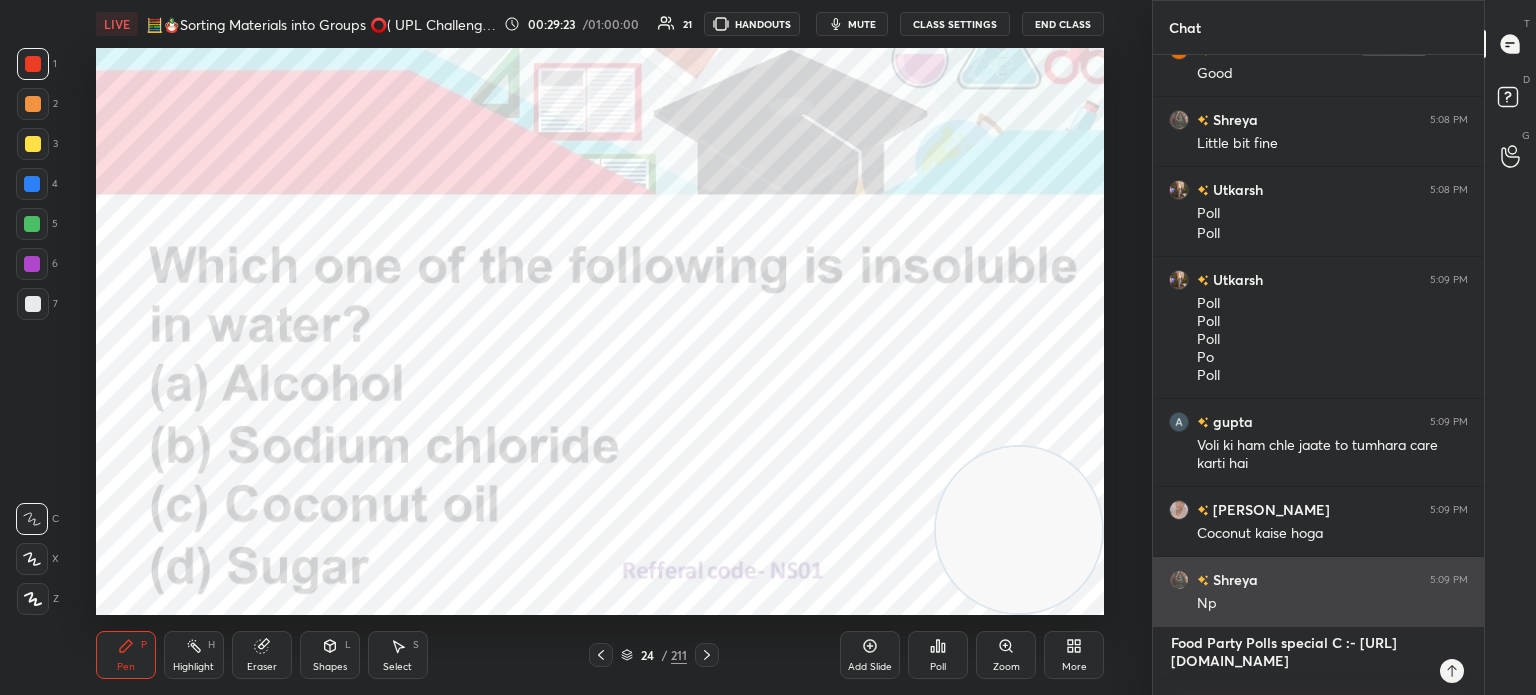 type on "Food Party Polls special Cl :- https://unacademy.com/class/party-polls-food-on-top-ns01/W0V5ZNV8" 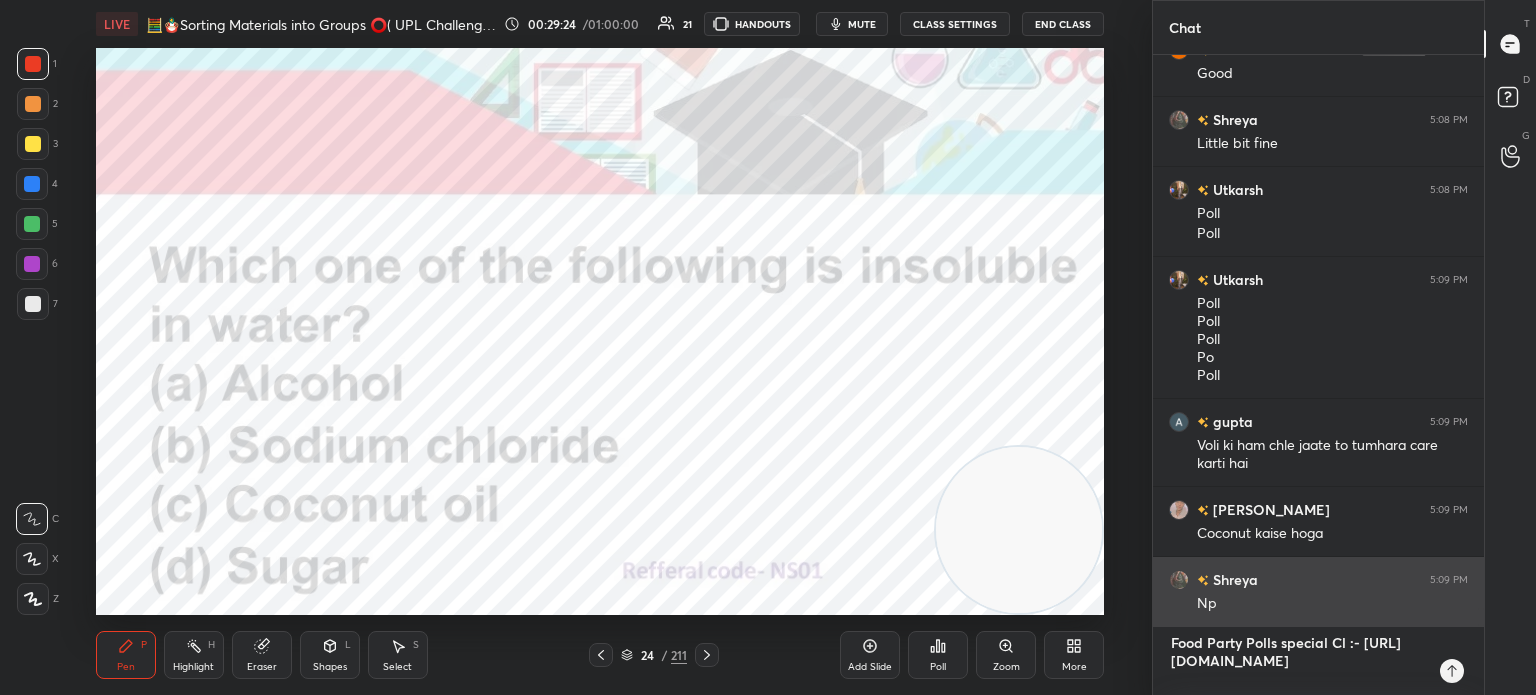 type on "Food Party Polls special Cla :- https://unacademy.com/class/party-polls-food-on-top-ns01/W0V5ZNV8" 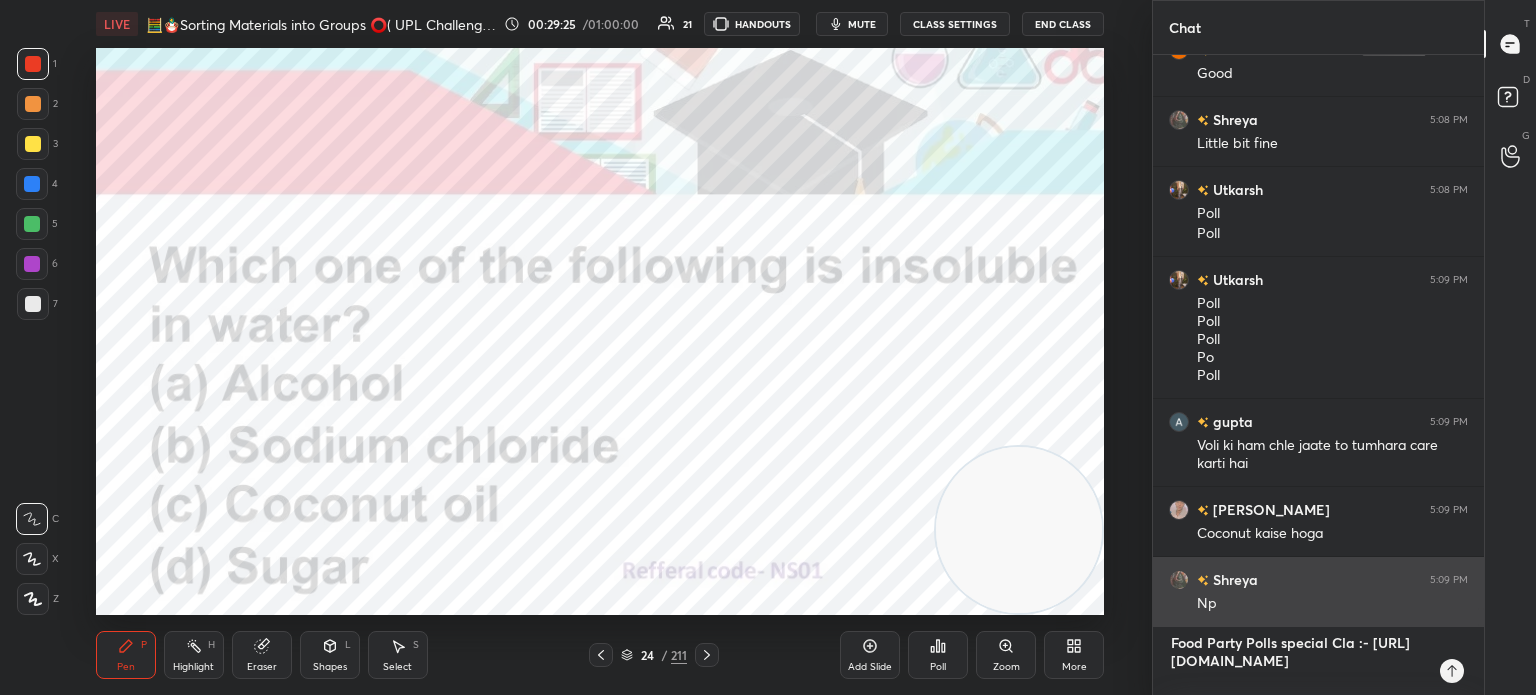 type on "Food Party Polls special Clas :- https://unacademy.com/class/party-polls-food-on-top-ns01/W0V5ZNV8" 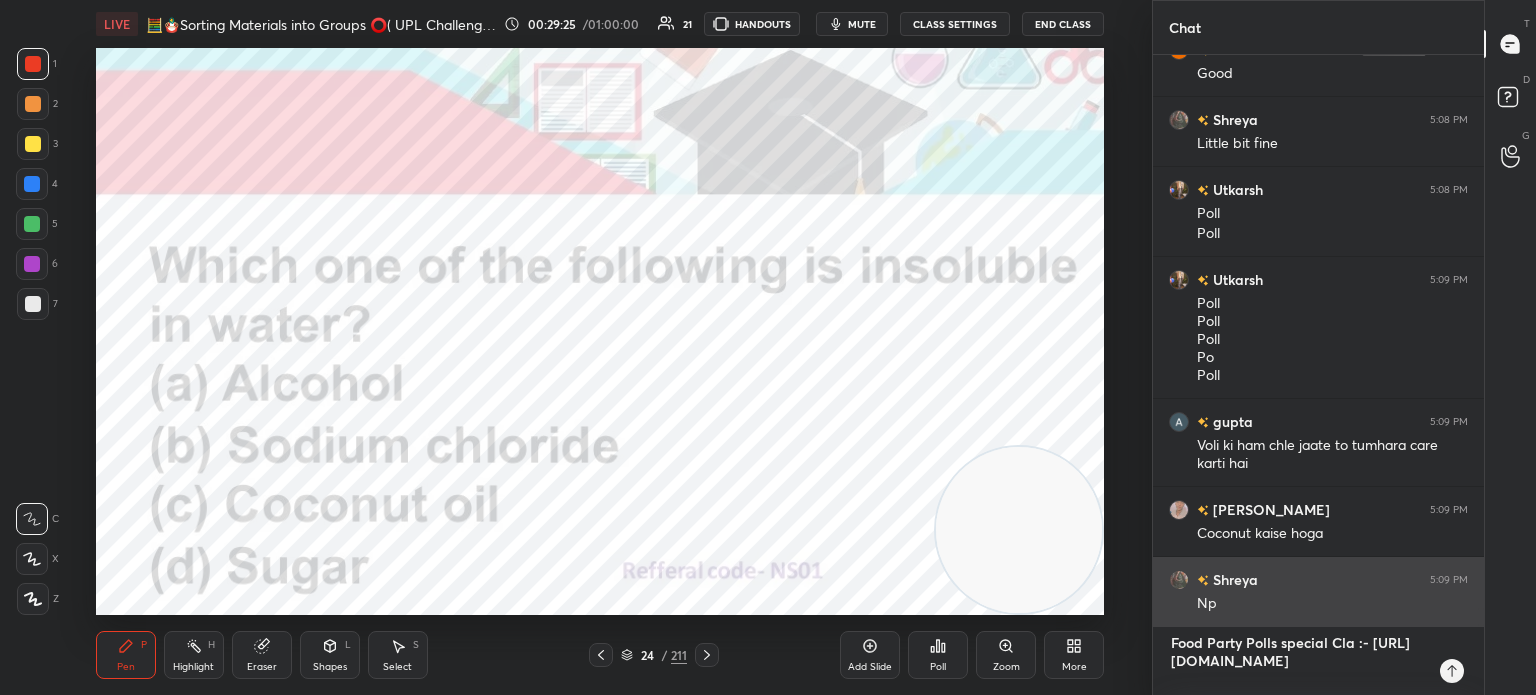 type on "x" 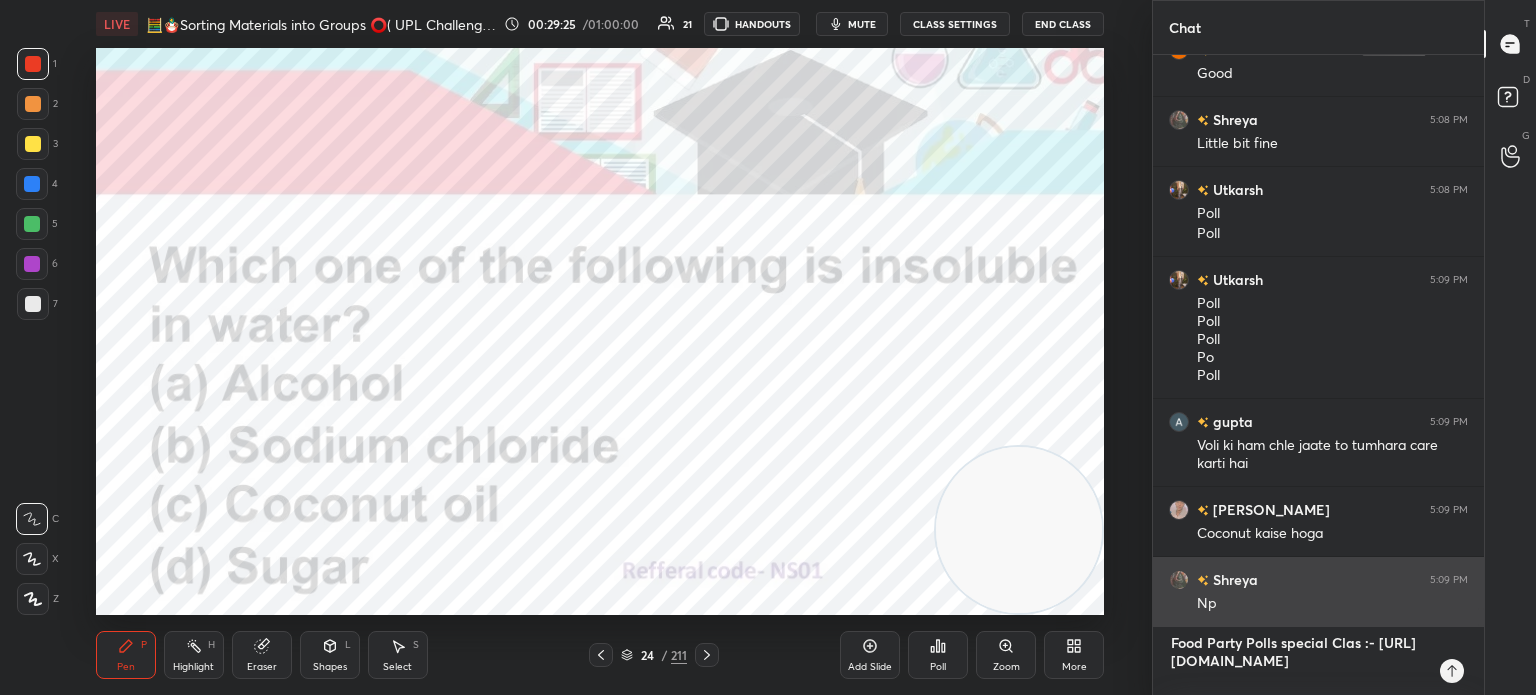 type on "Food Party Polls special Class :- https://unacademy.com/class/party-polls-food-on-top-ns01/W0V5ZNV8" 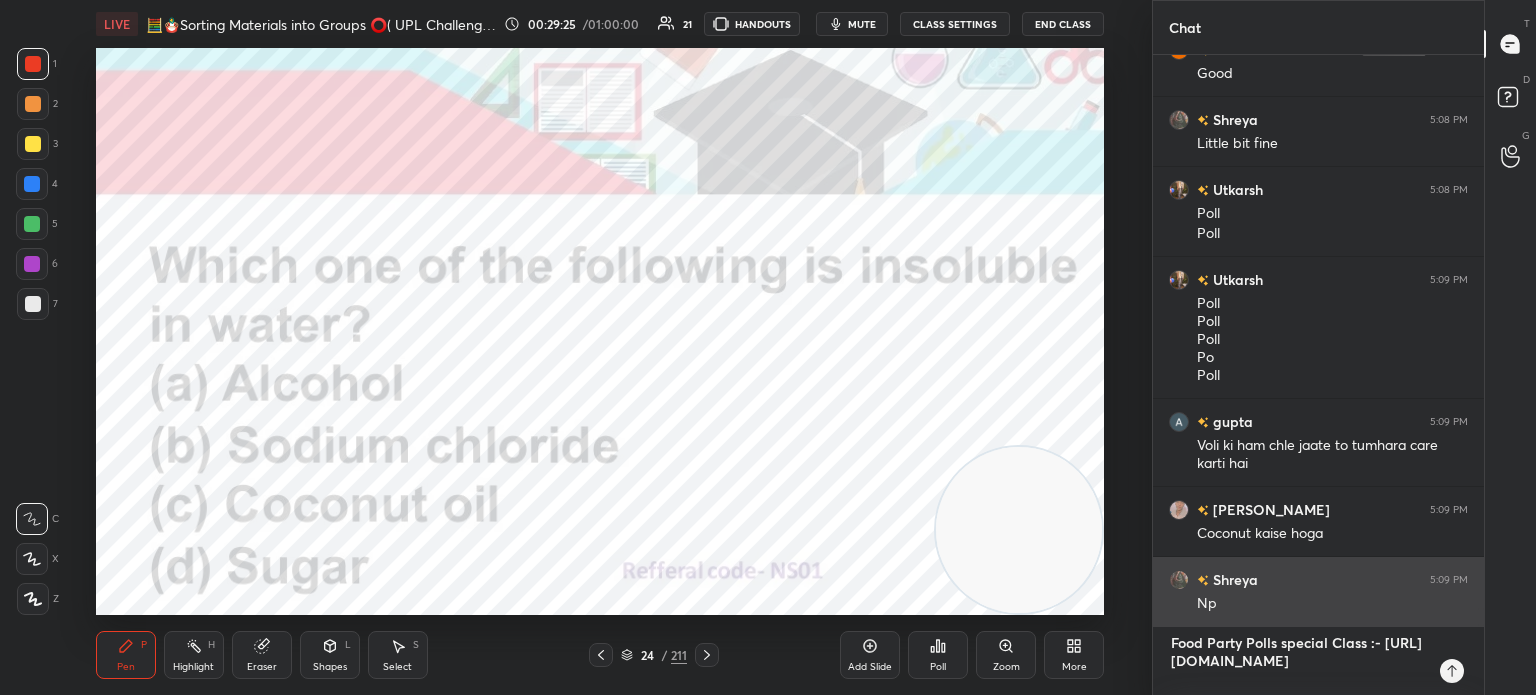 type on "Food Party Polls special Class  :- https://unacademy.com/class/party-polls-food-on-top-ns01/W0V5ZNV8" 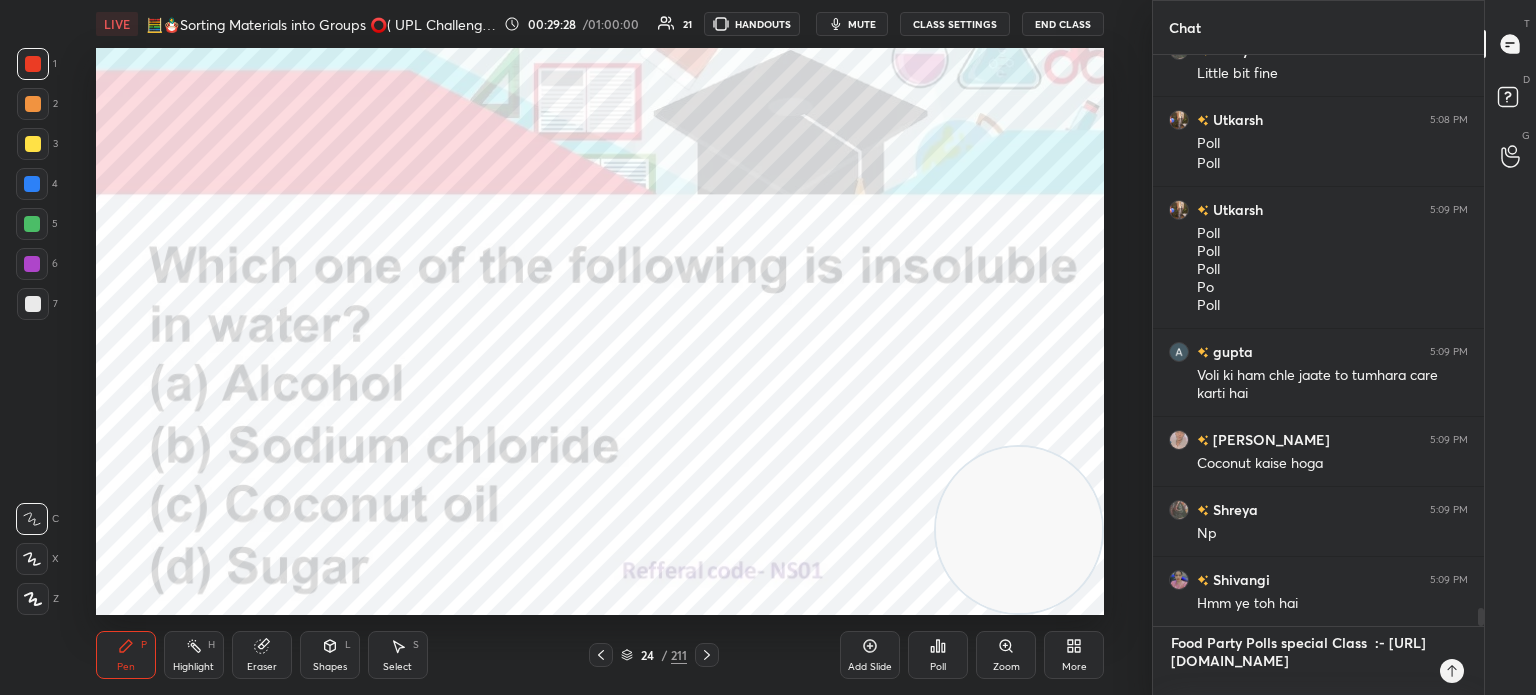 type on "Food Party Polls special Class  :- https://unacademy.com/class/party-polls-food-on-top-ns01/W0V5ZNV8" 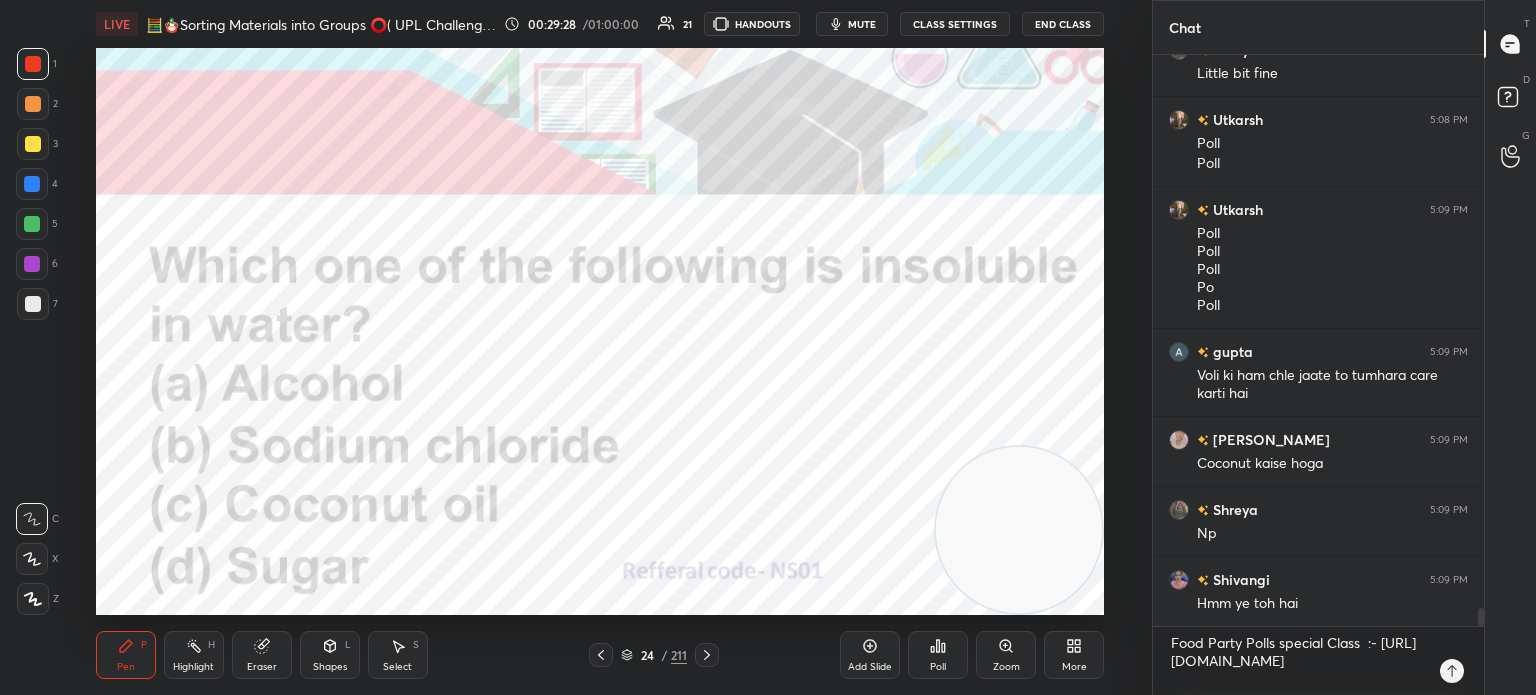 click 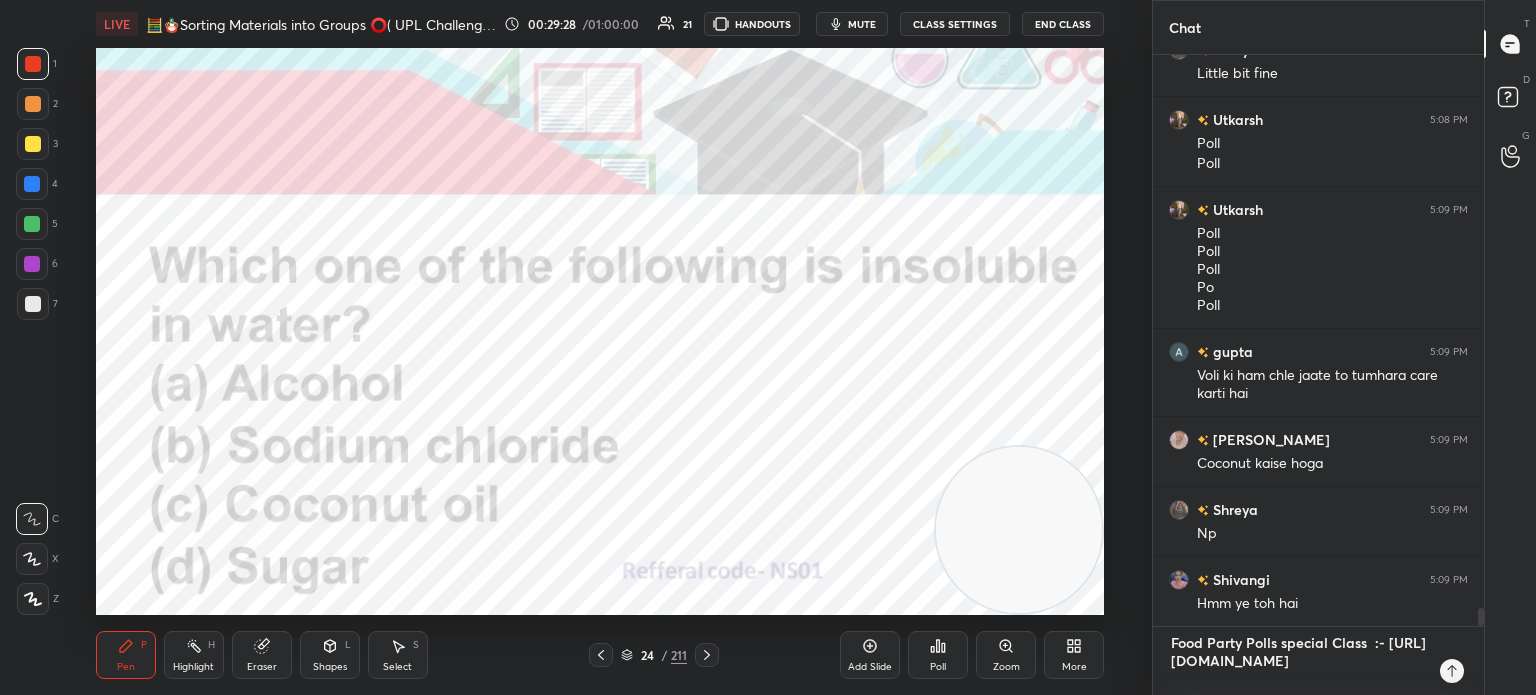 type 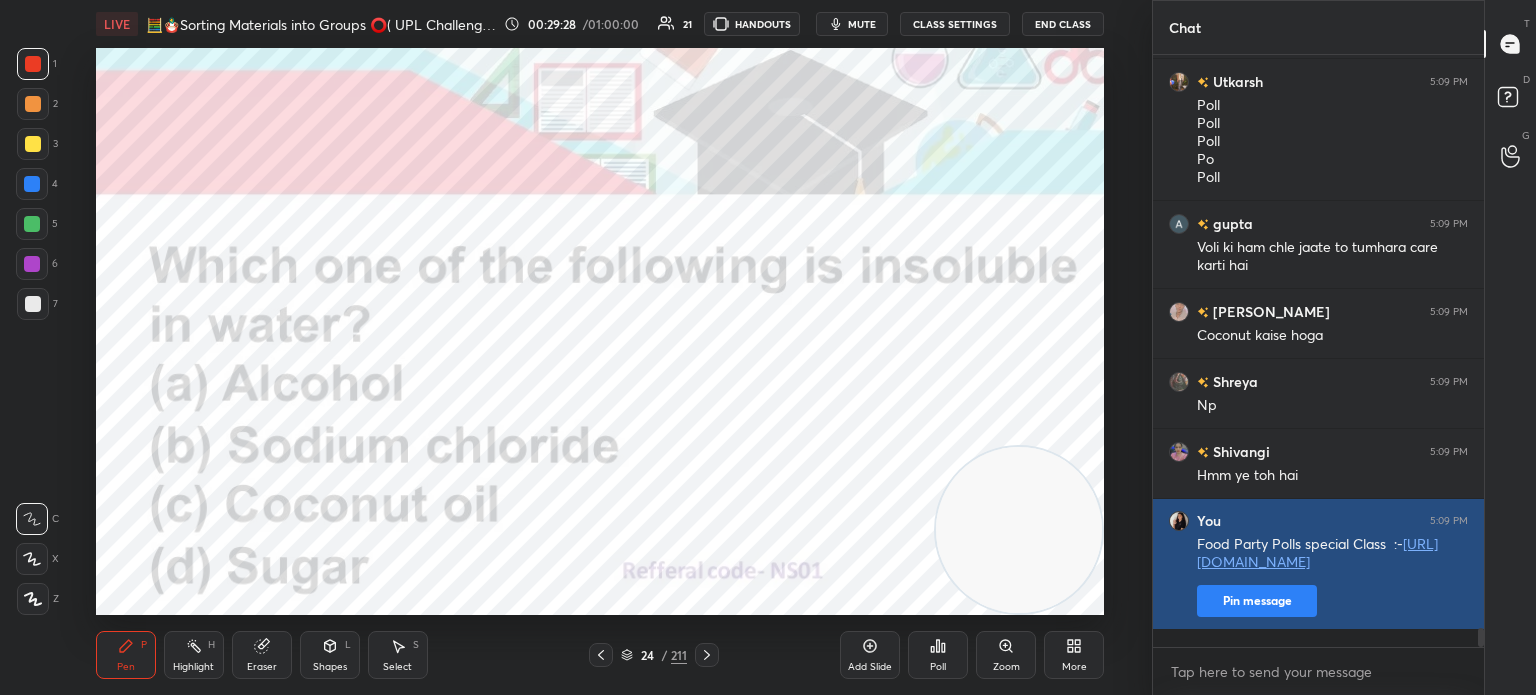 click on "Pin message" at bounding box center [1257, 601] 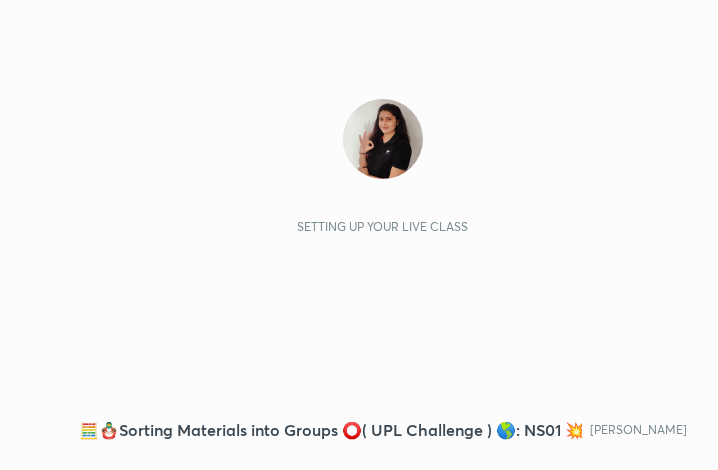 scroll, scrollTop: 0, scrollLeft: 0, axis: both 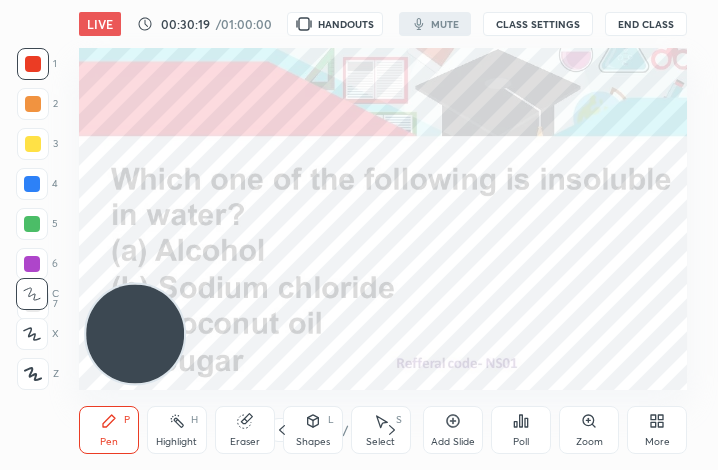 click on "More" at bounding box center [657, 430] 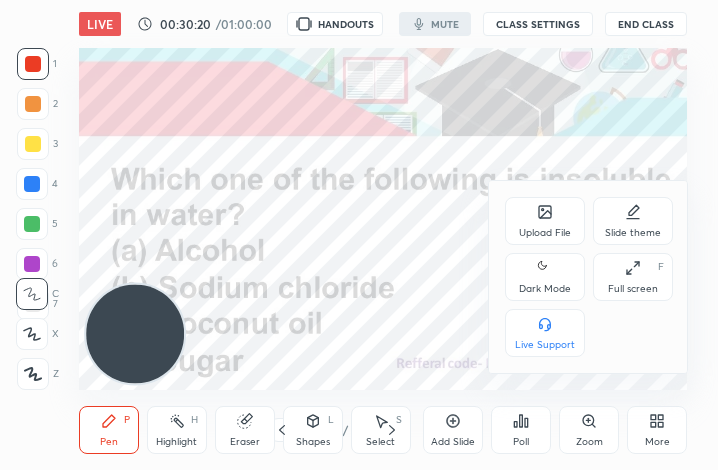 click on "Dark Mode" at bounding box center (545, 277) 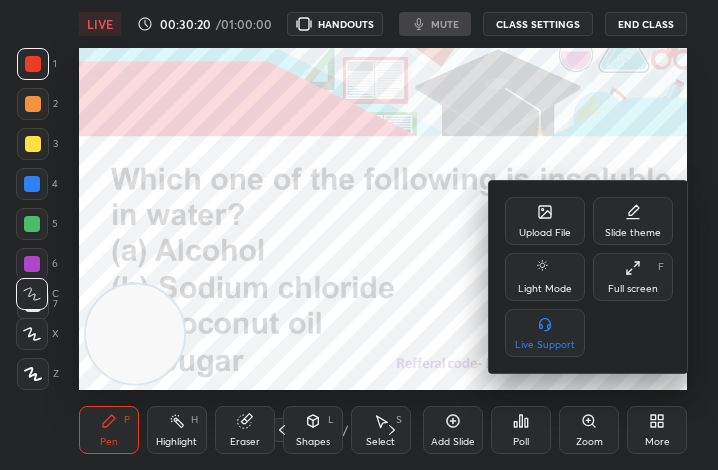 click on "Full screen" at bounding box center [633, 289] 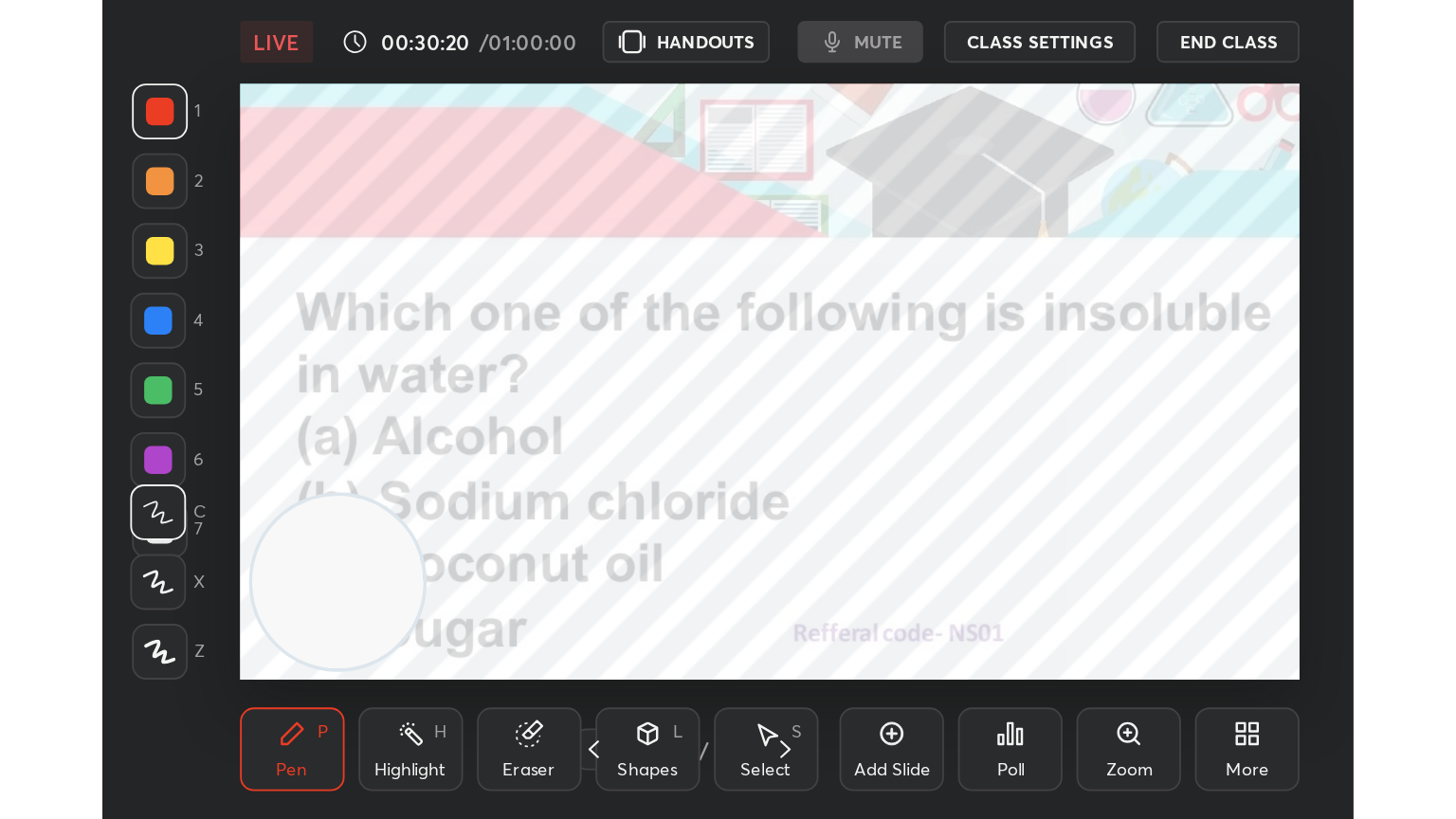 scroll, scrollTop: 94094, scrollLeft: 93458, axis: both 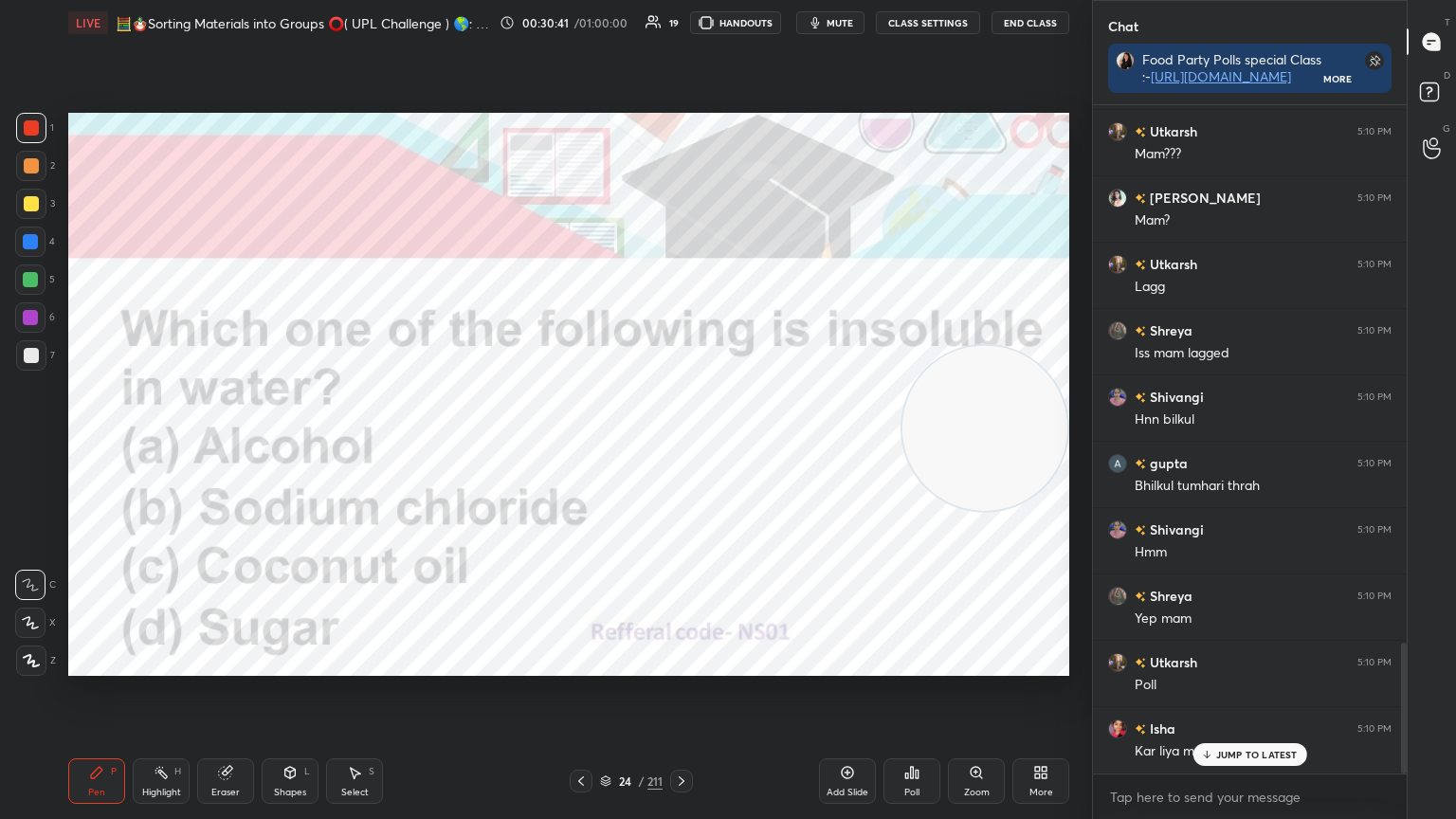 click 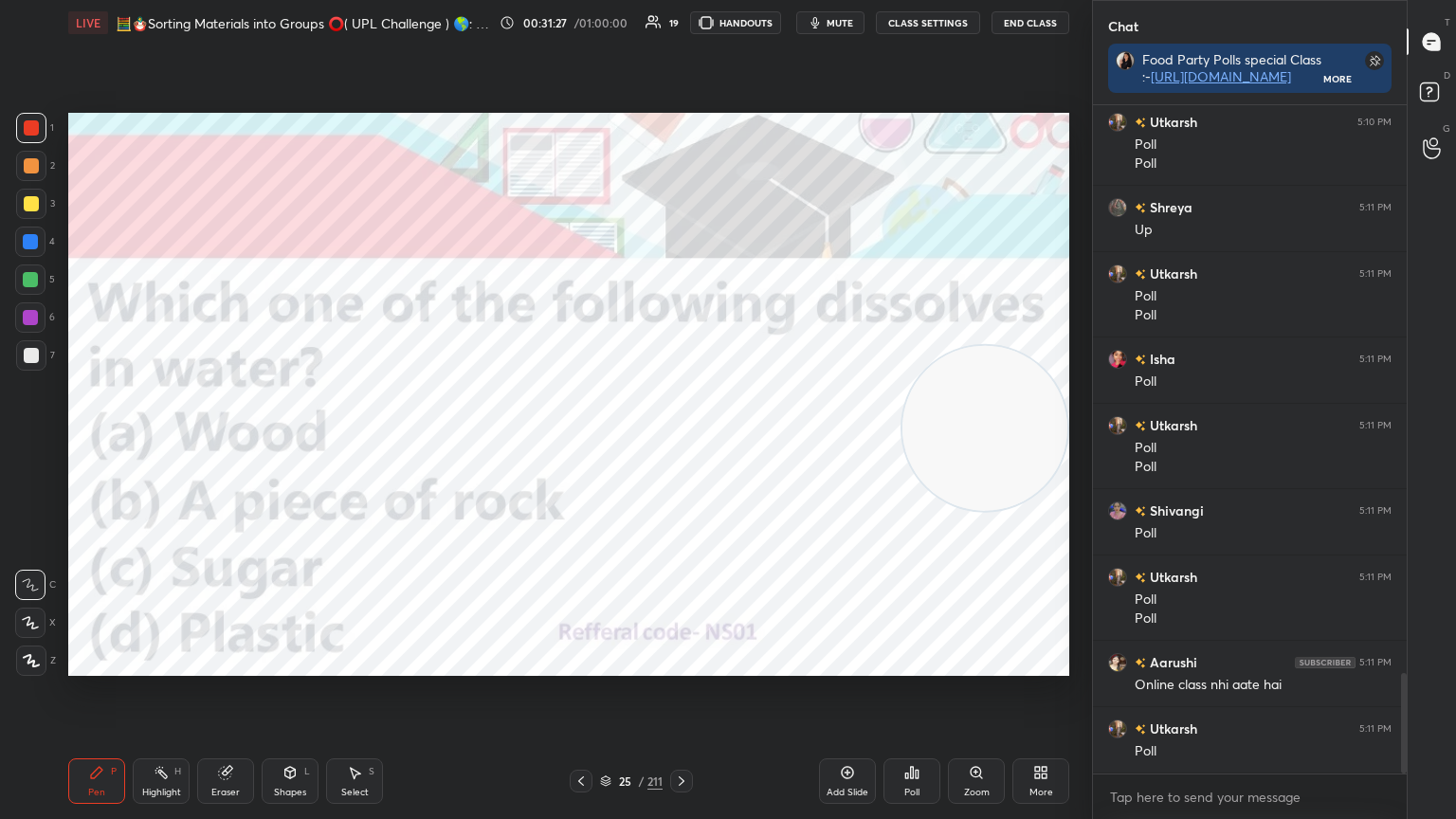 scroll, scrollTop: 3845, scrollLeft: 0, axis: vertical 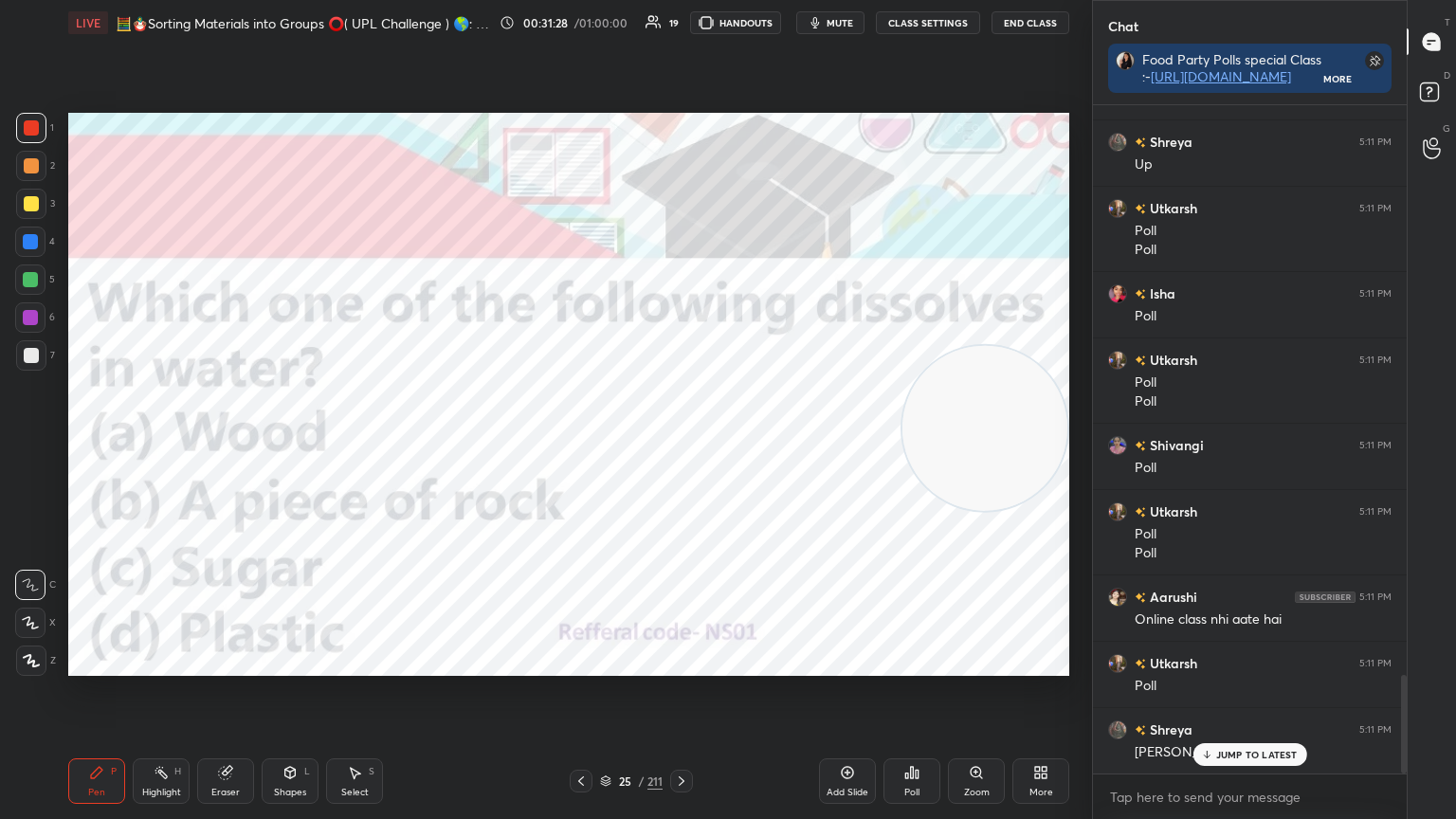 click on "Poll" at bounding box center (912, 781) 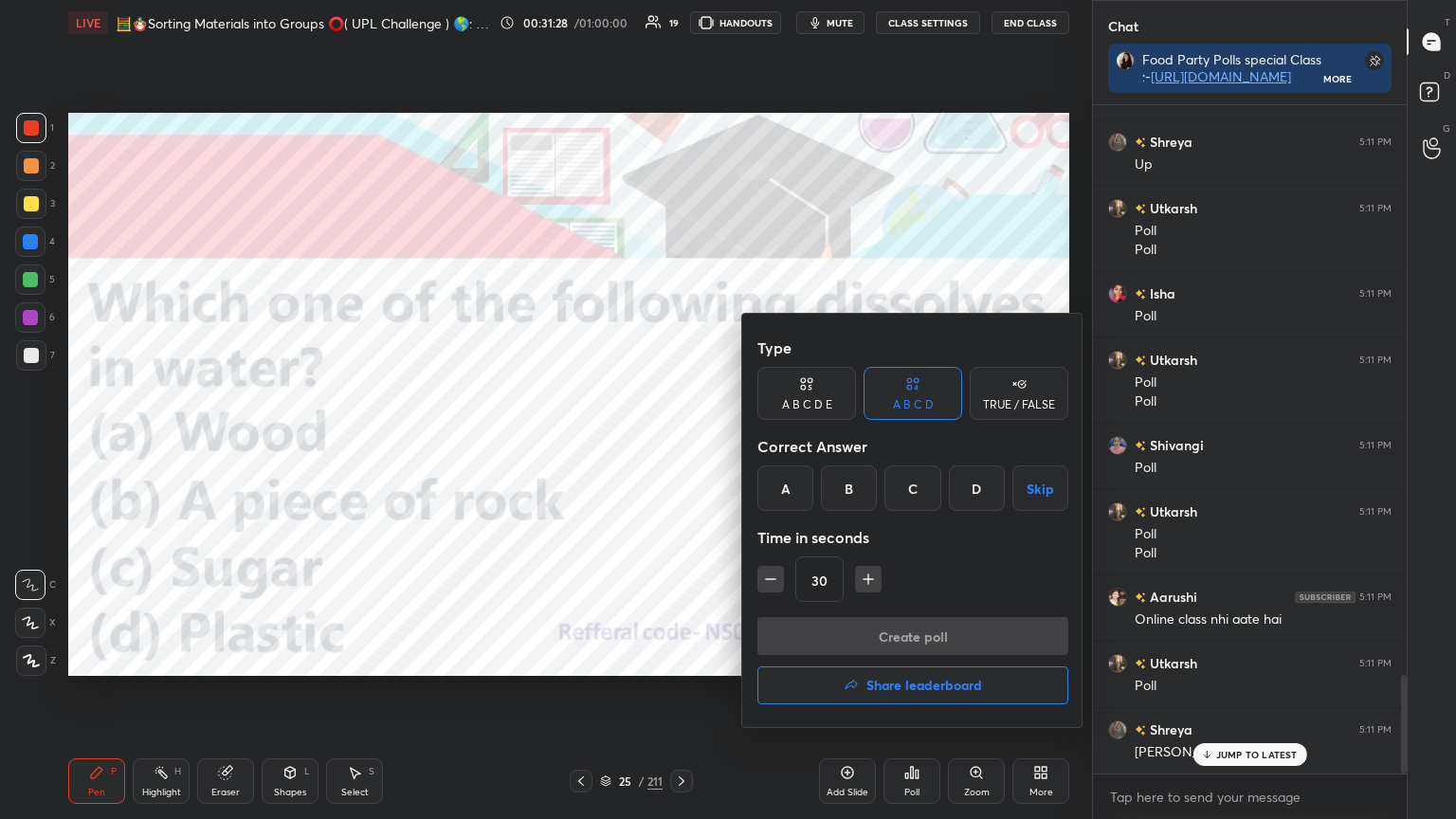 click on "C" at bounding box center (912, 488) 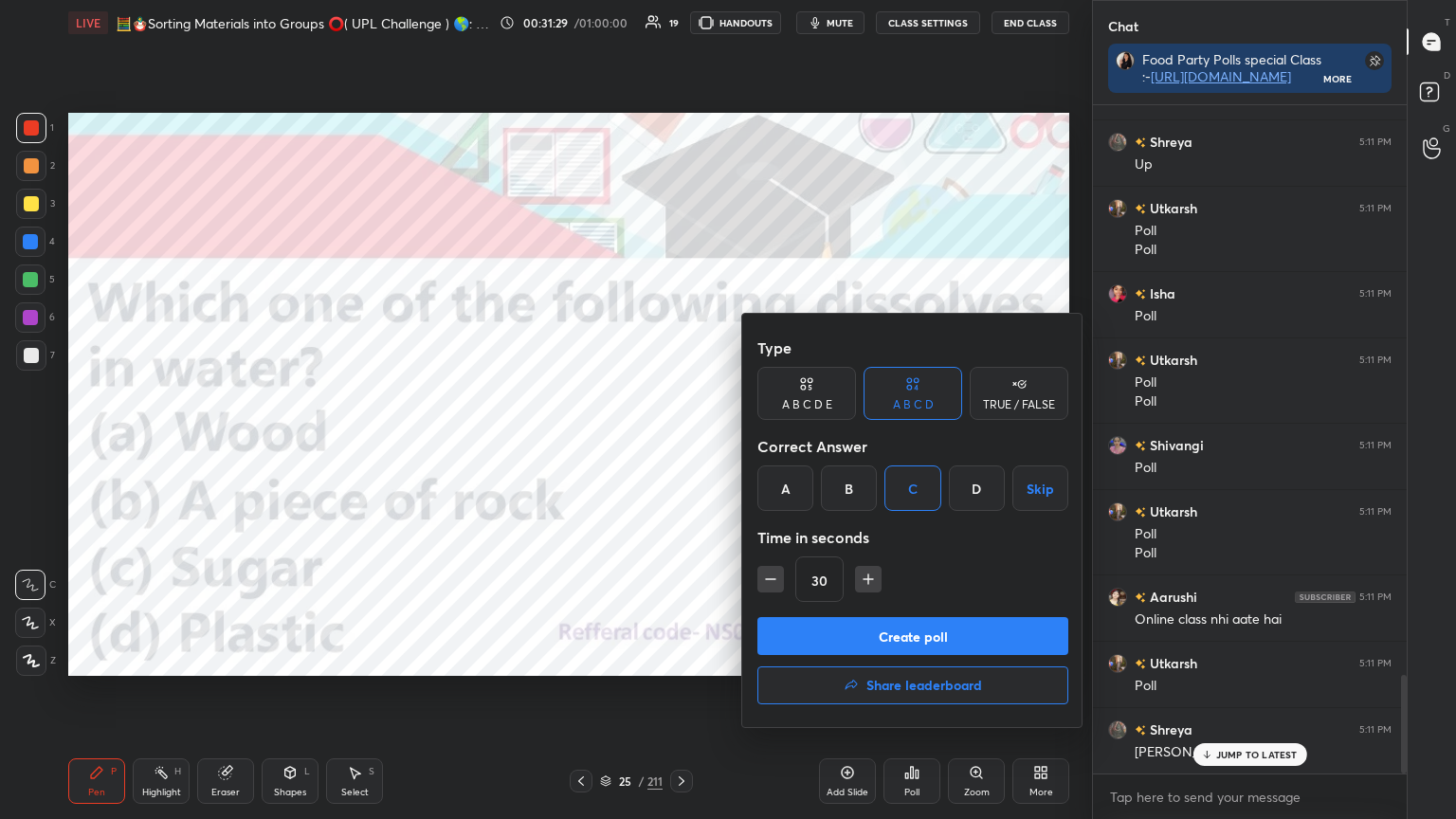 click on "Create poll" at bounding box center (913, 636) 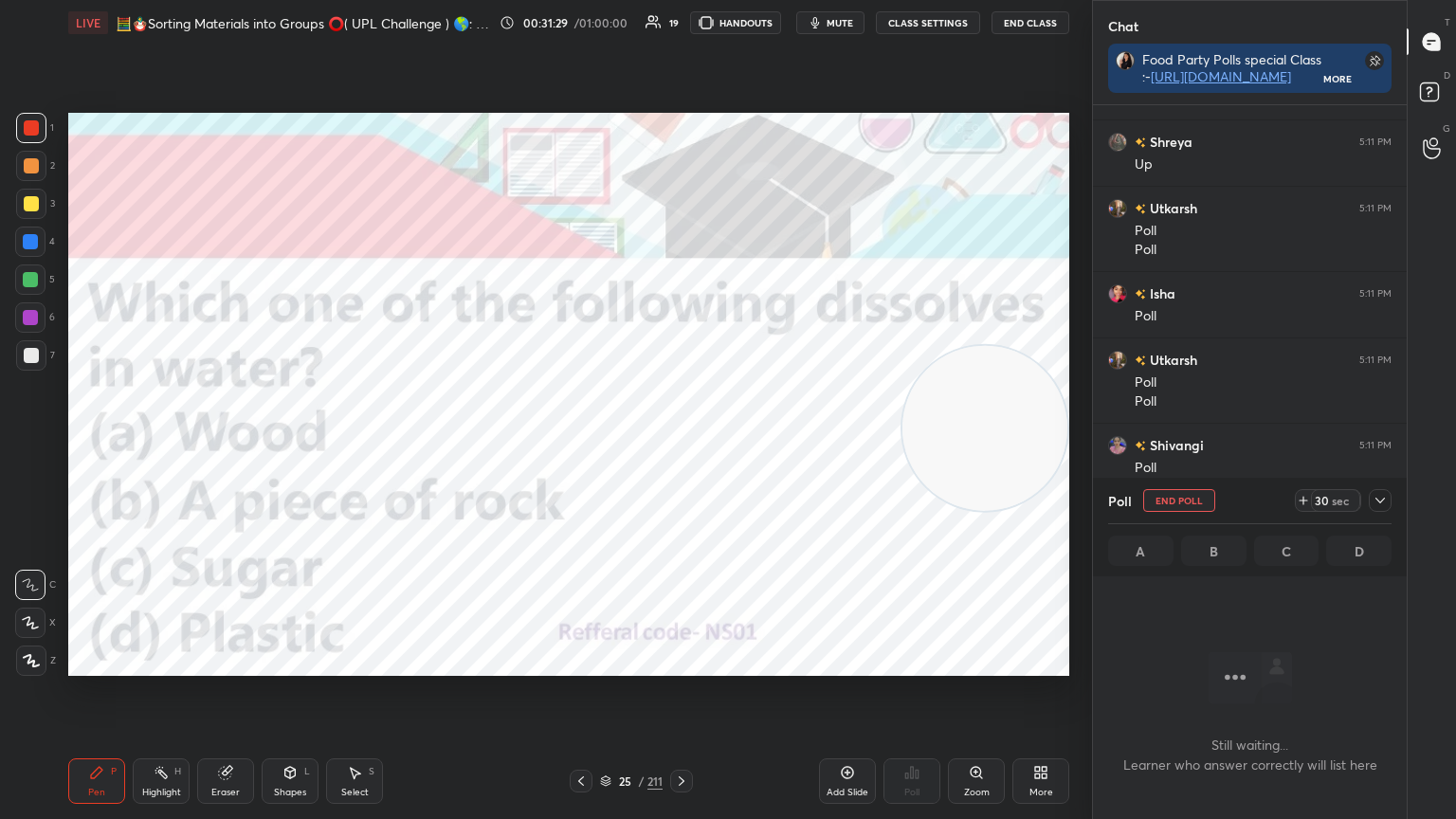 scroll, scrollTop: 460, scrollLeft: 308, axis: both 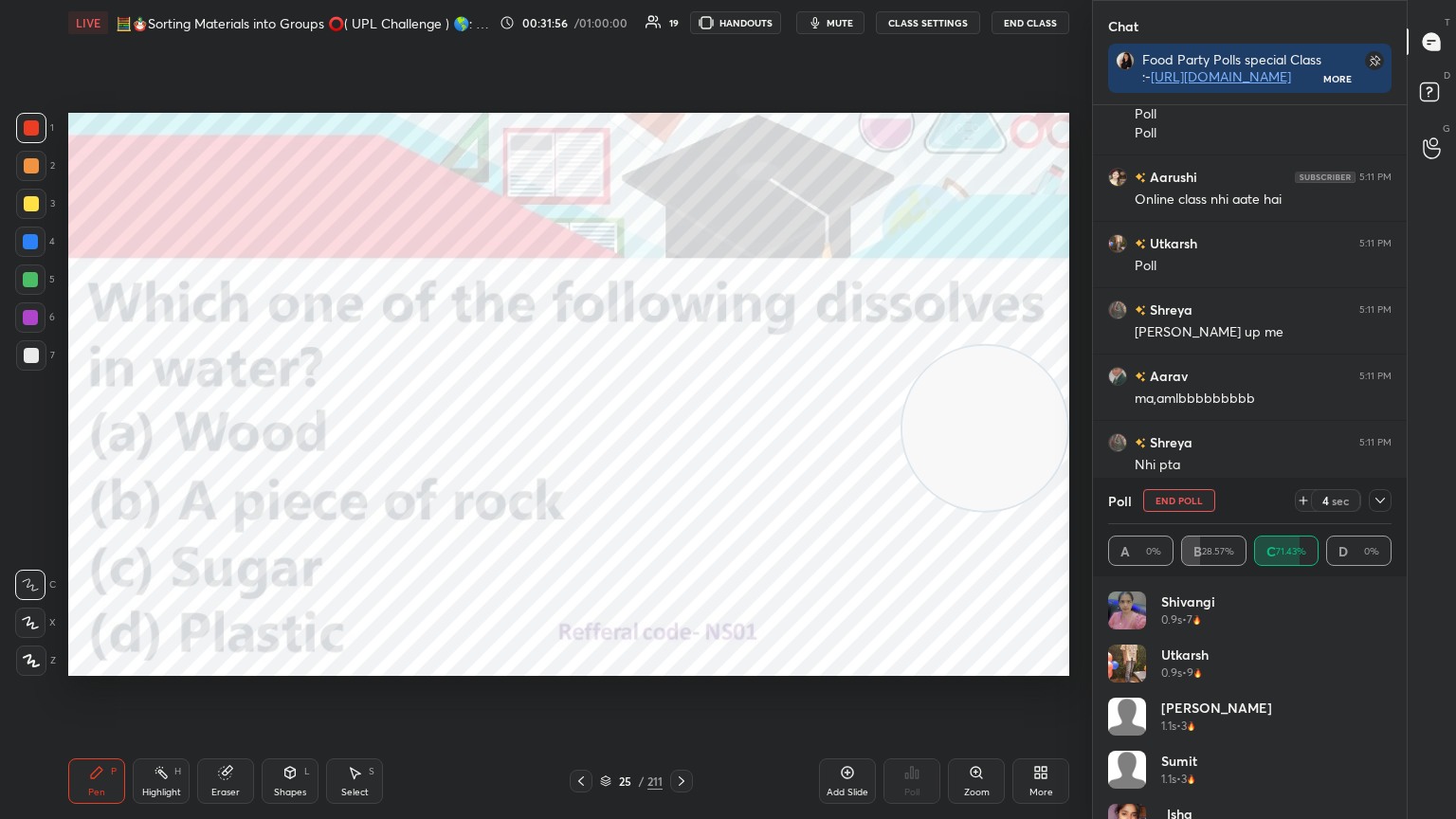 click 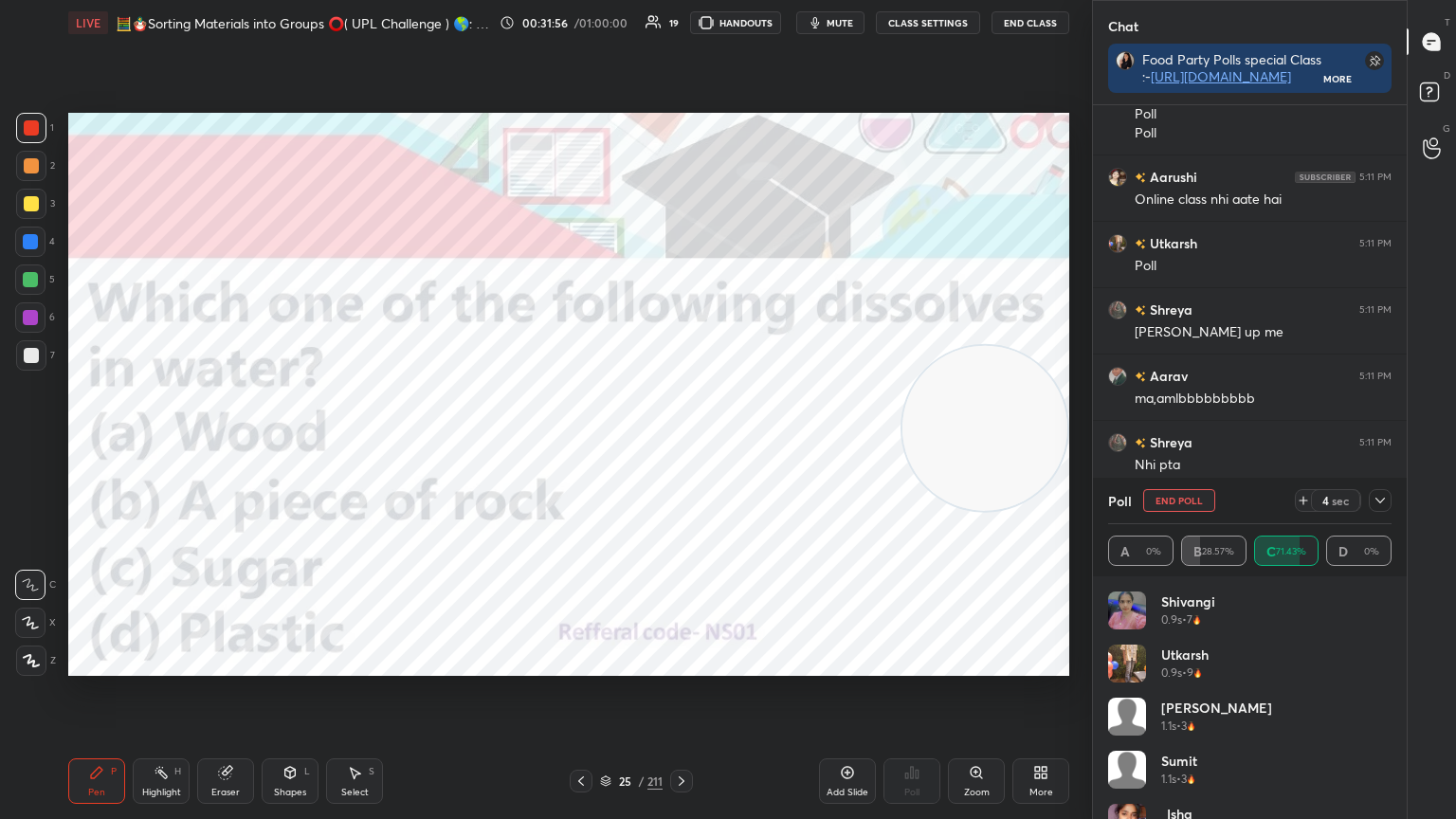 scroll, scrollTop: 165, scrollLeft: 278, axis: both 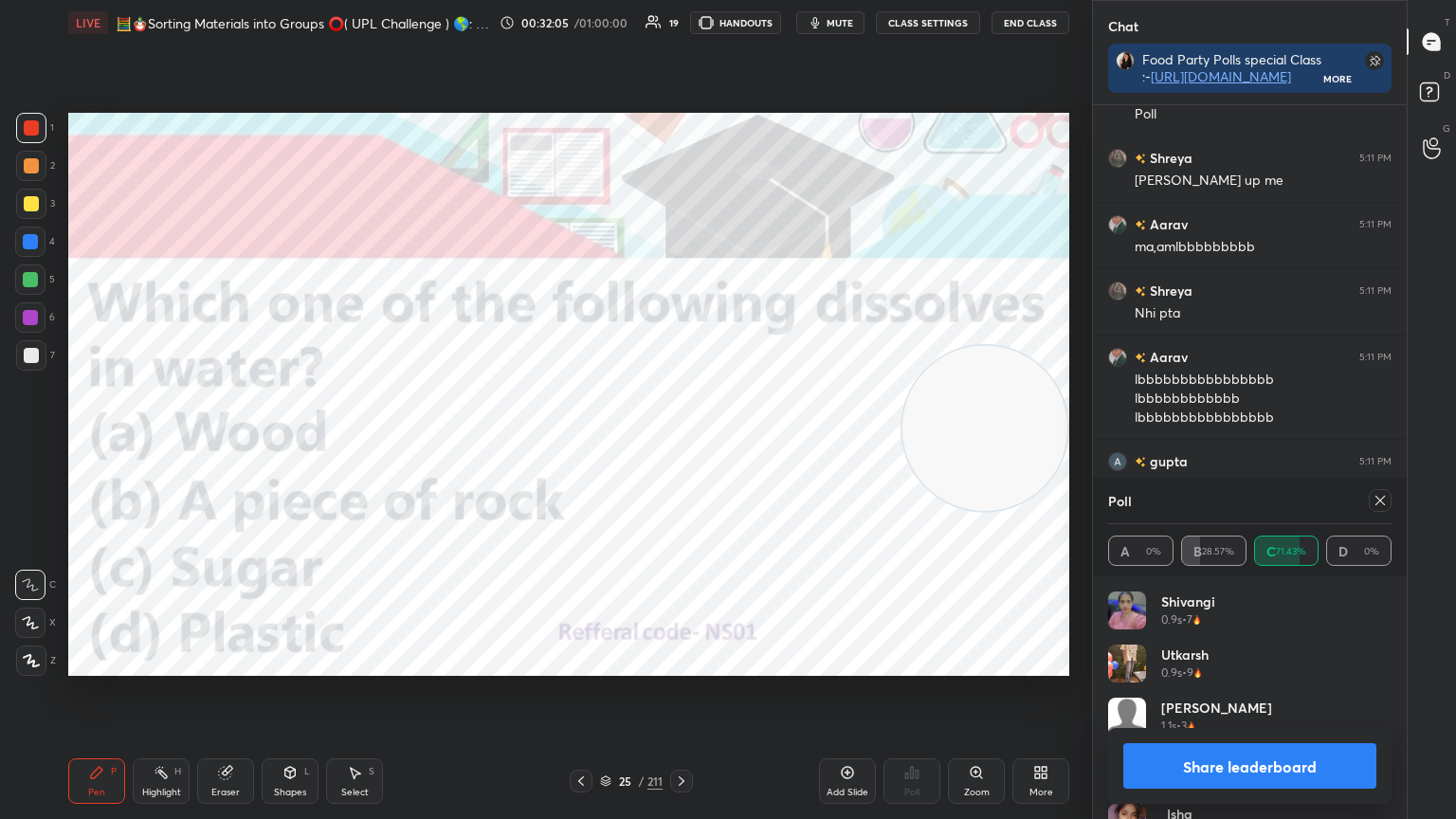 click 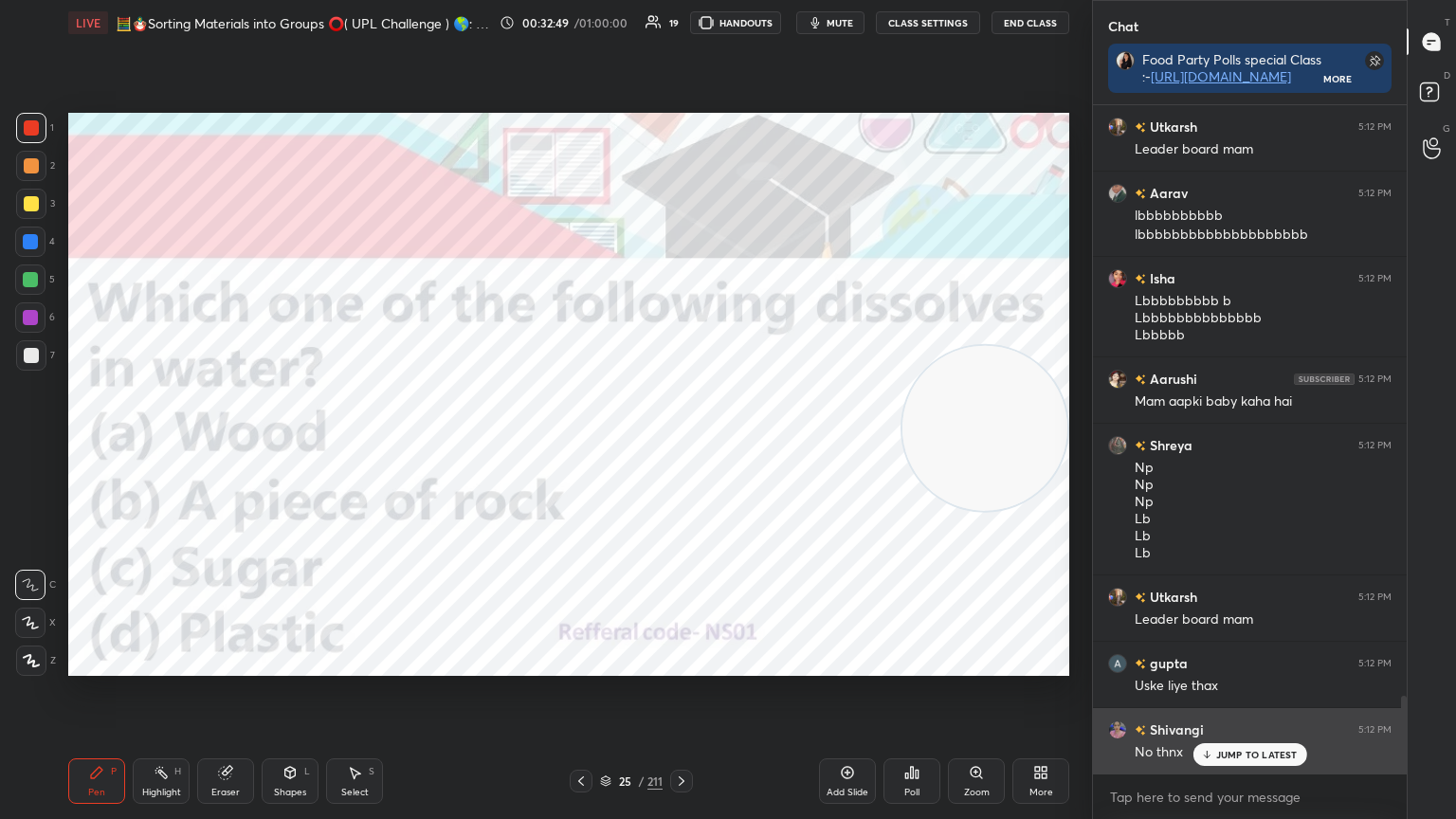 click on "JUMP TO LATEST" at bounding box center [1257, 755] 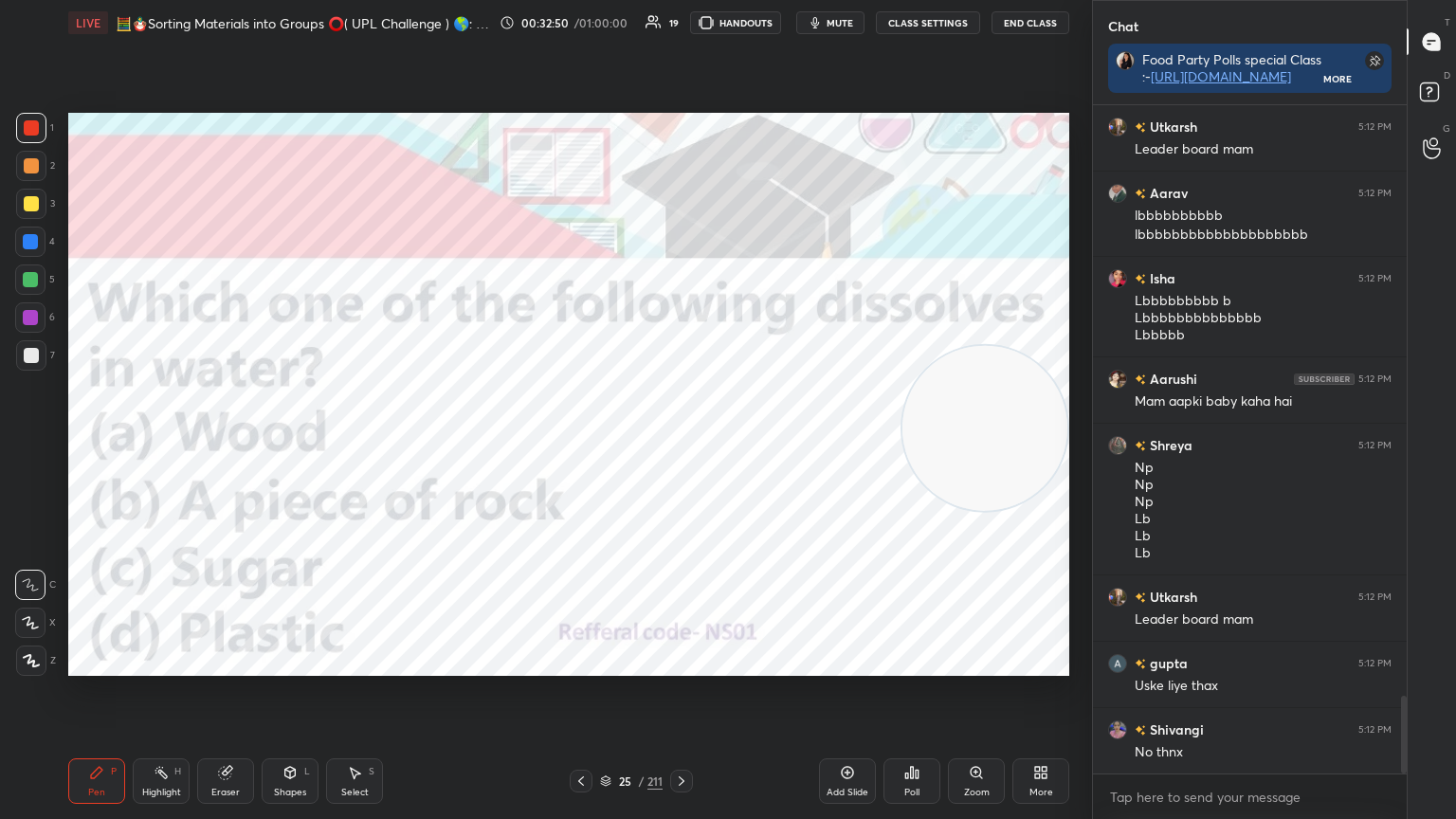 click 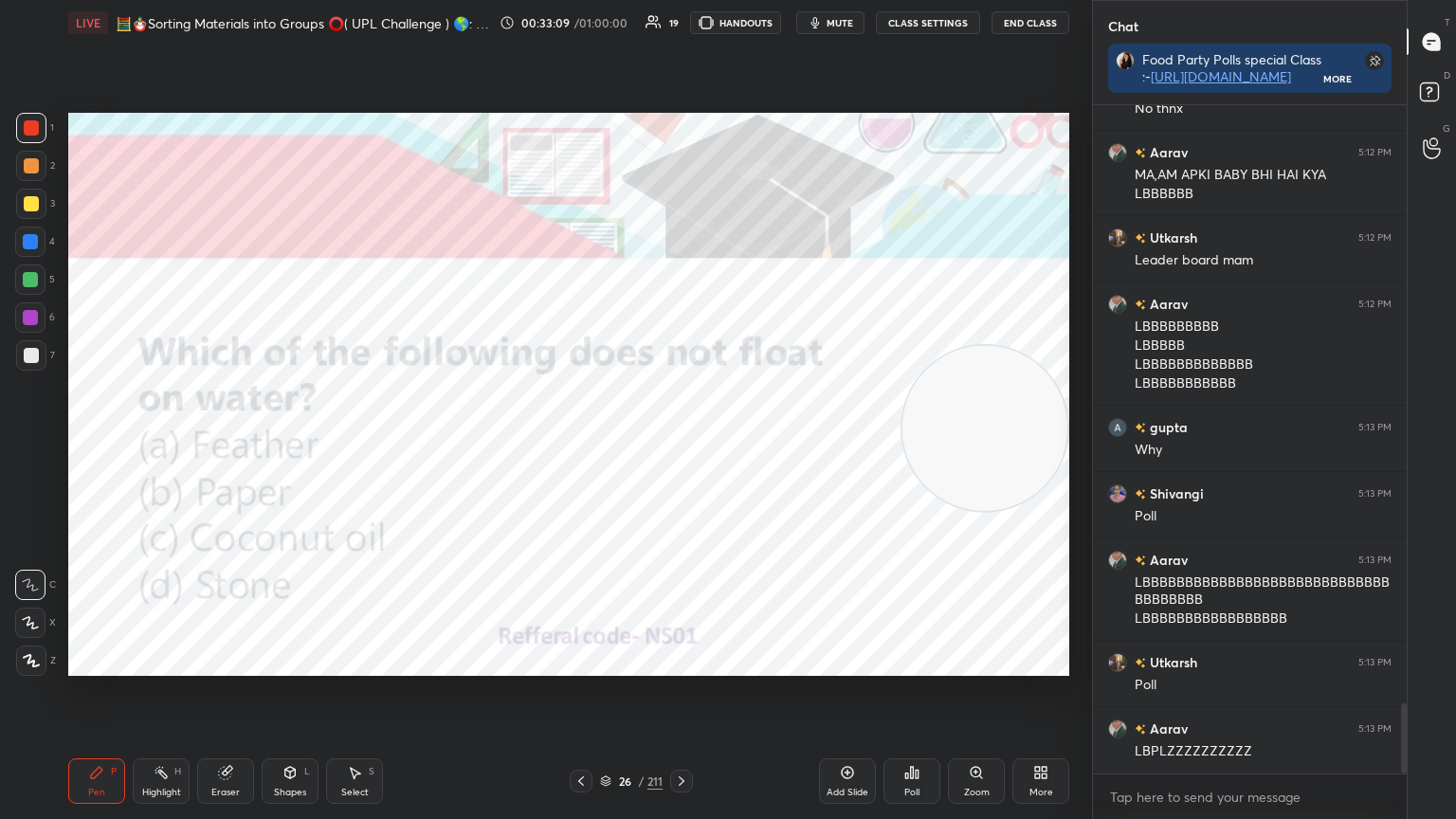 scroll, scrollTop: 5771, scrollLeft: 0, axis: vertical 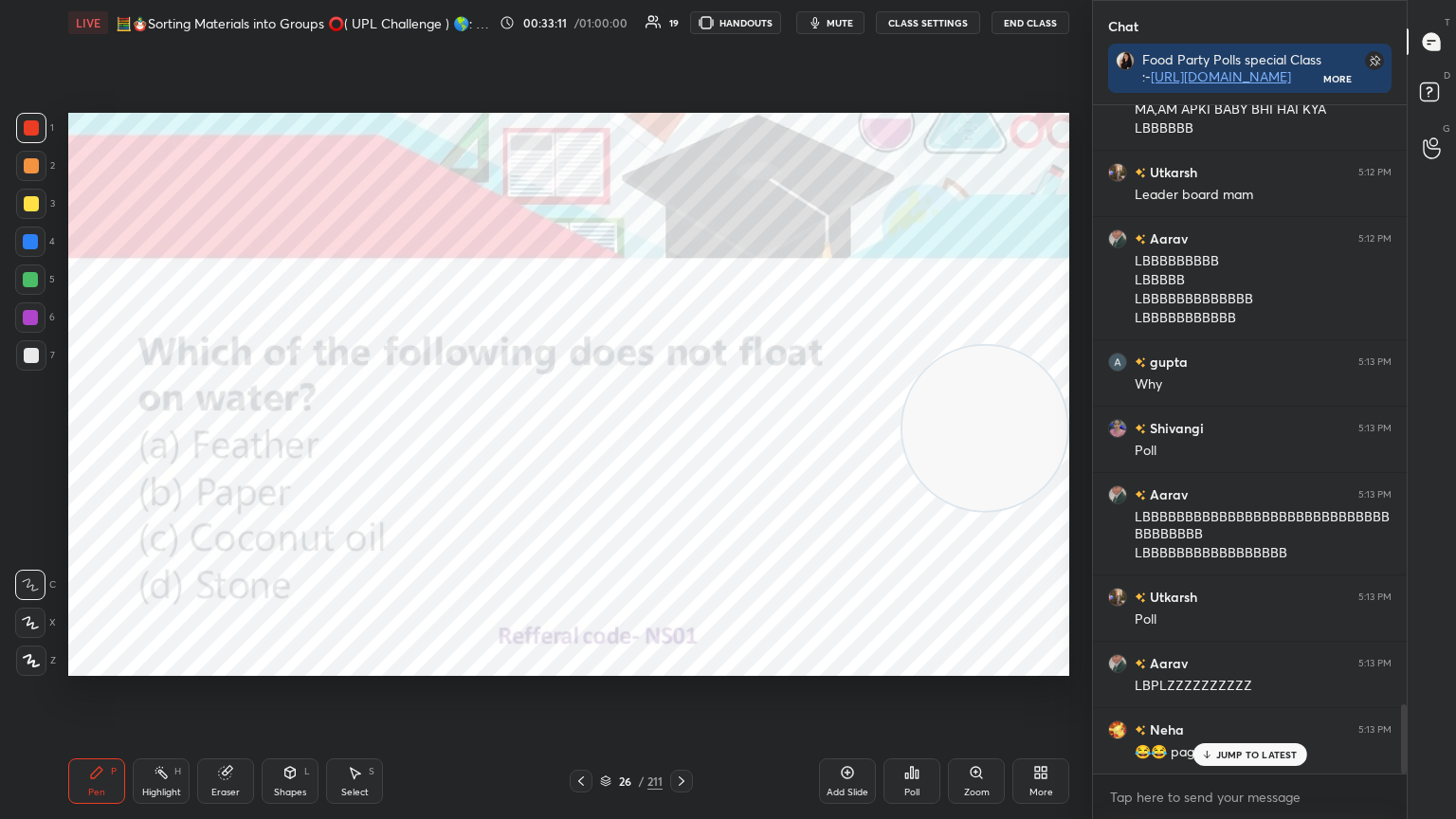 click on "Poll" at bounding box center (912, 792) 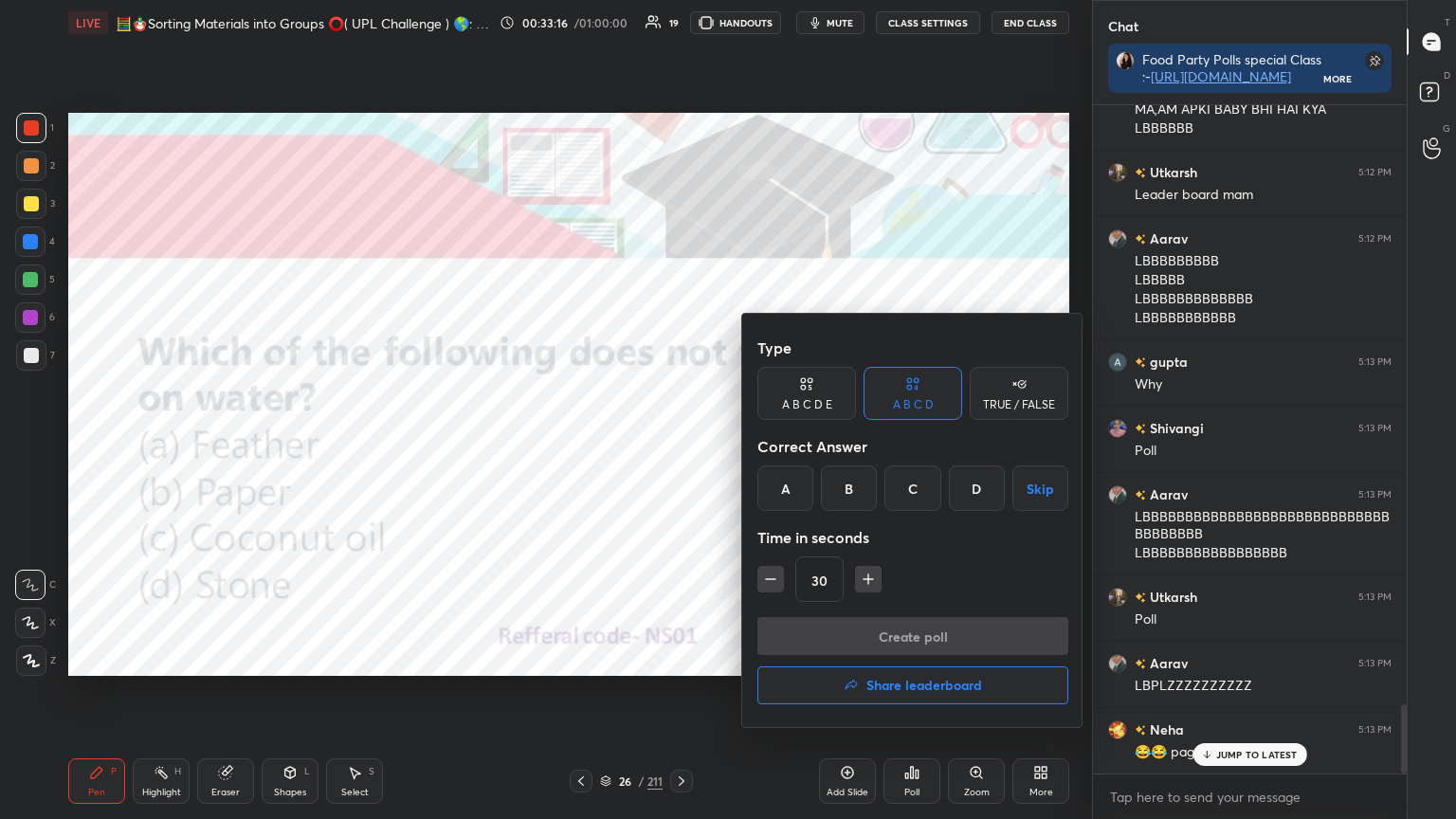 scroll, scrollTop: 5838, scrollLeft: 0, axis: vertical 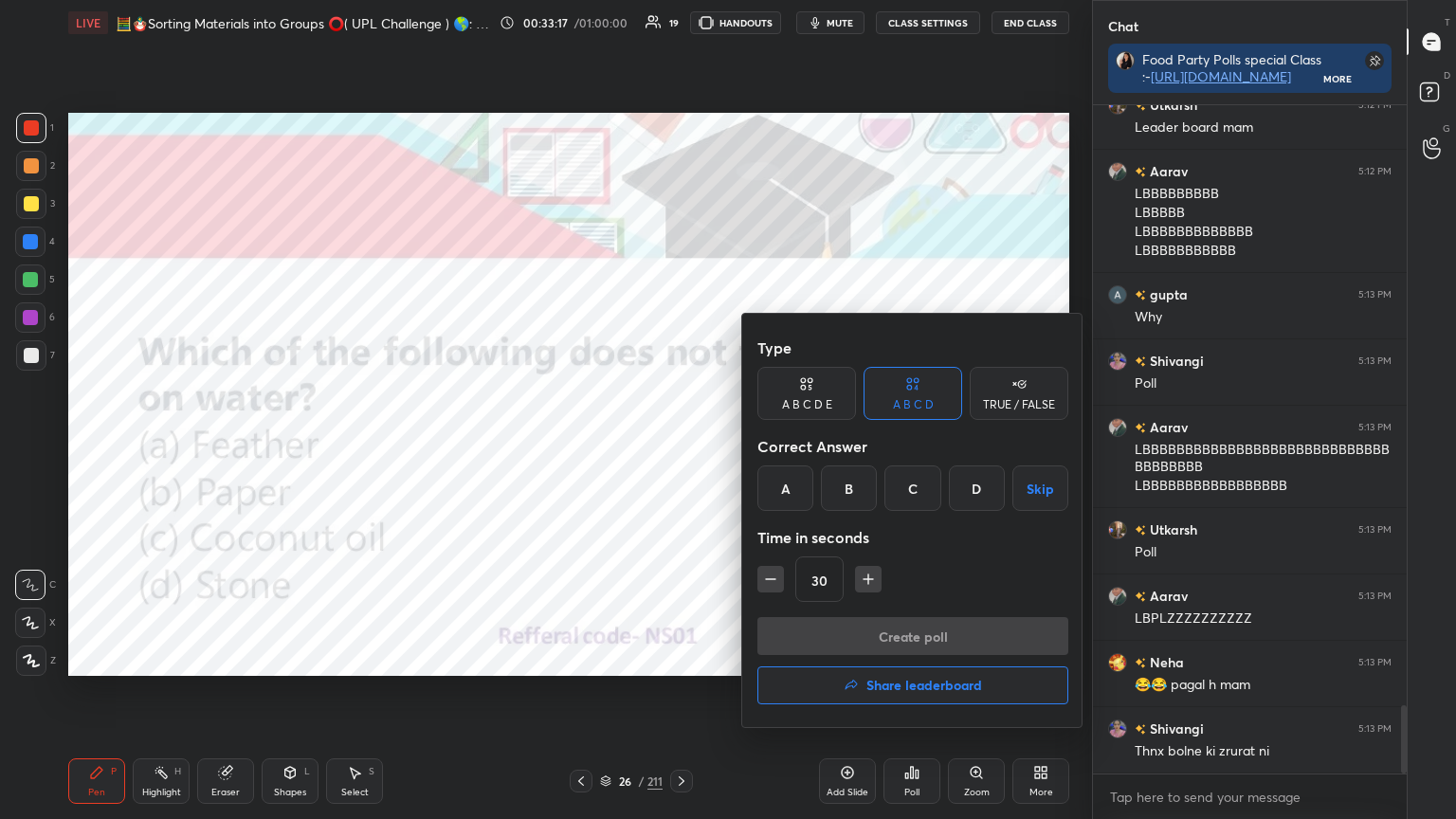 click on "D" at bounding box center [976, 488] 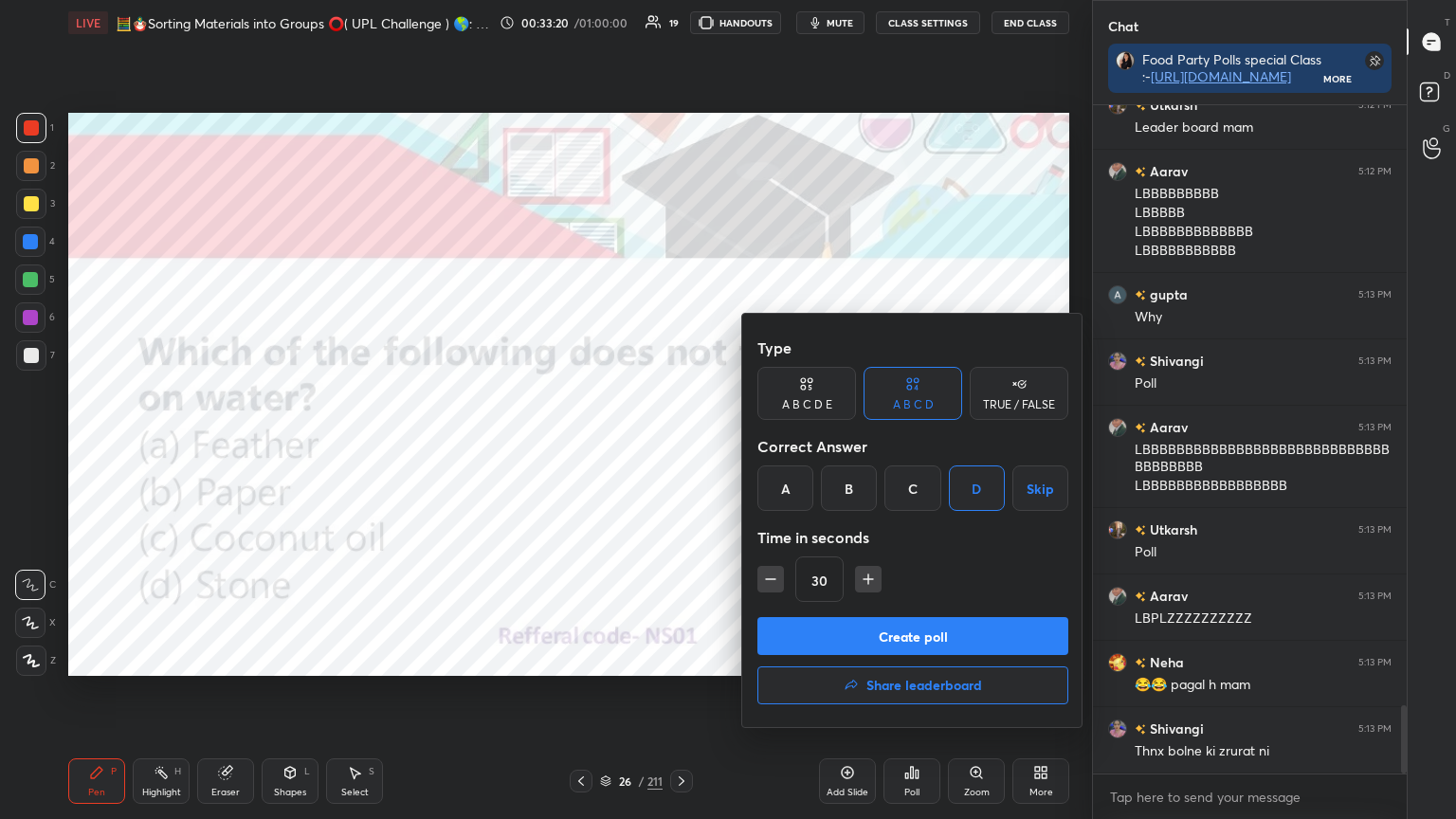 click on "Create poll" at bounding box center [913, 636] 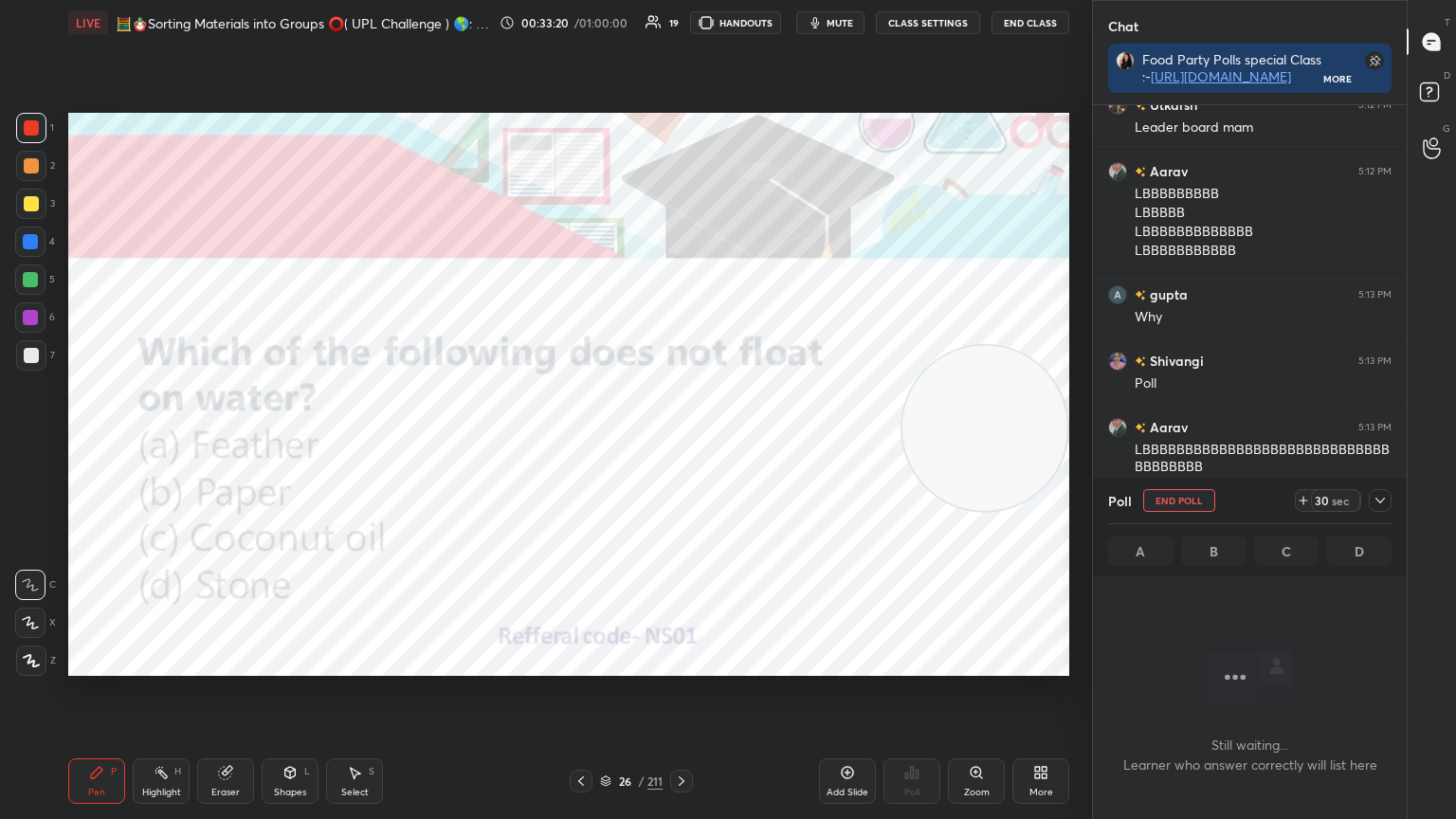 scroll, scrollTop: 474, scrollLeft: 308, axis: both 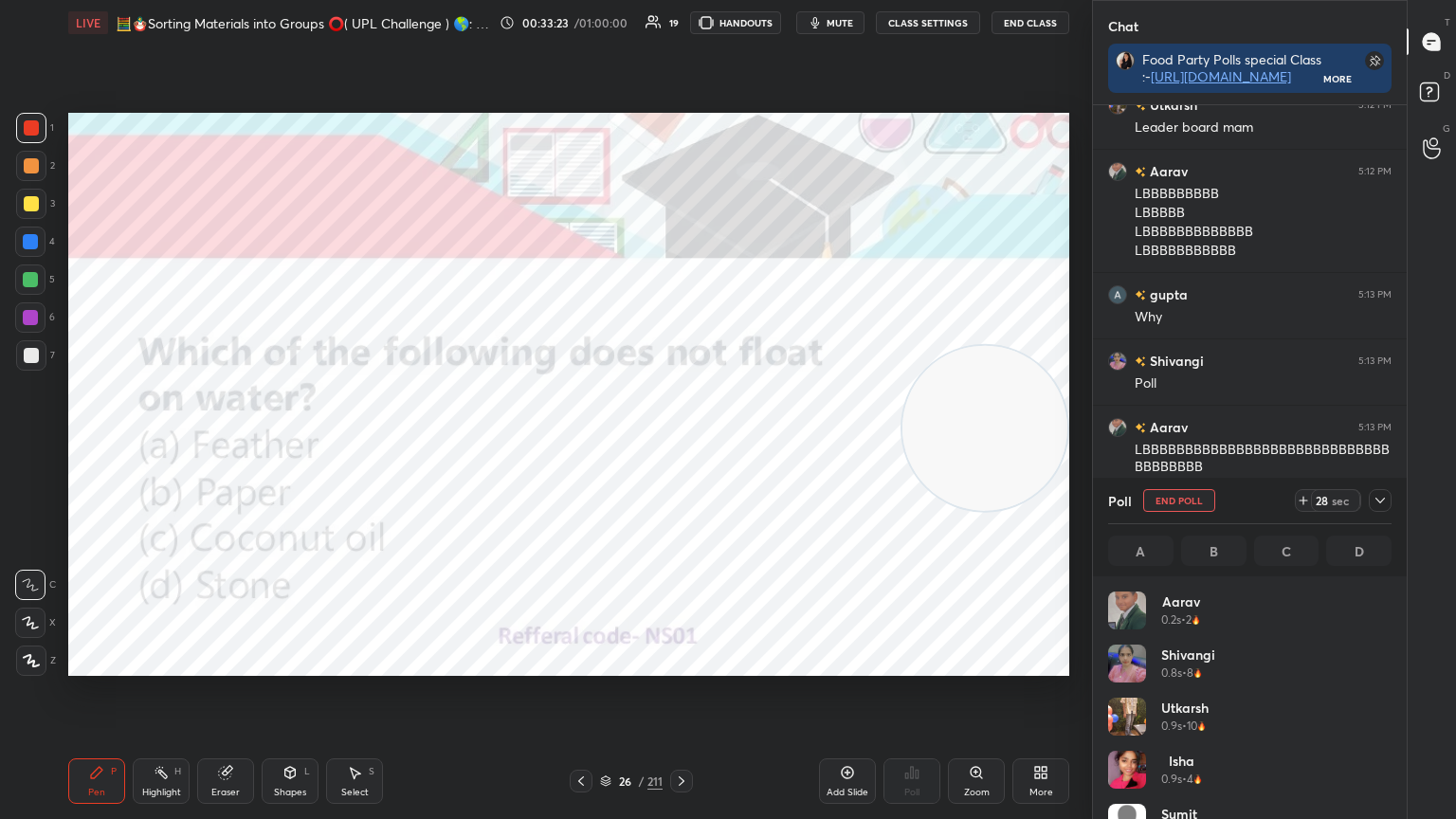 click on "26" at bounding box center (625, 781) 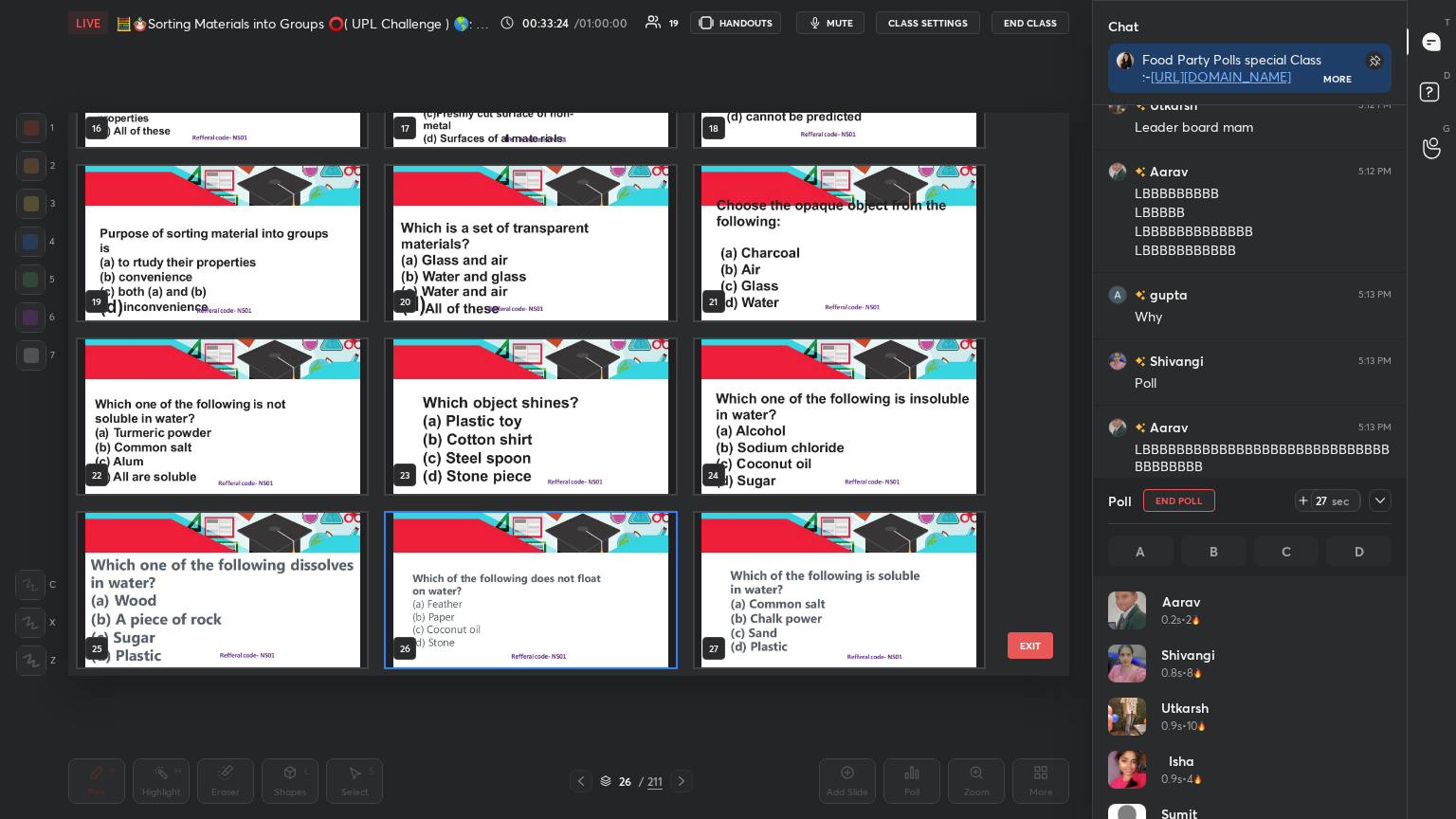 click at bounding box center [530, 590] 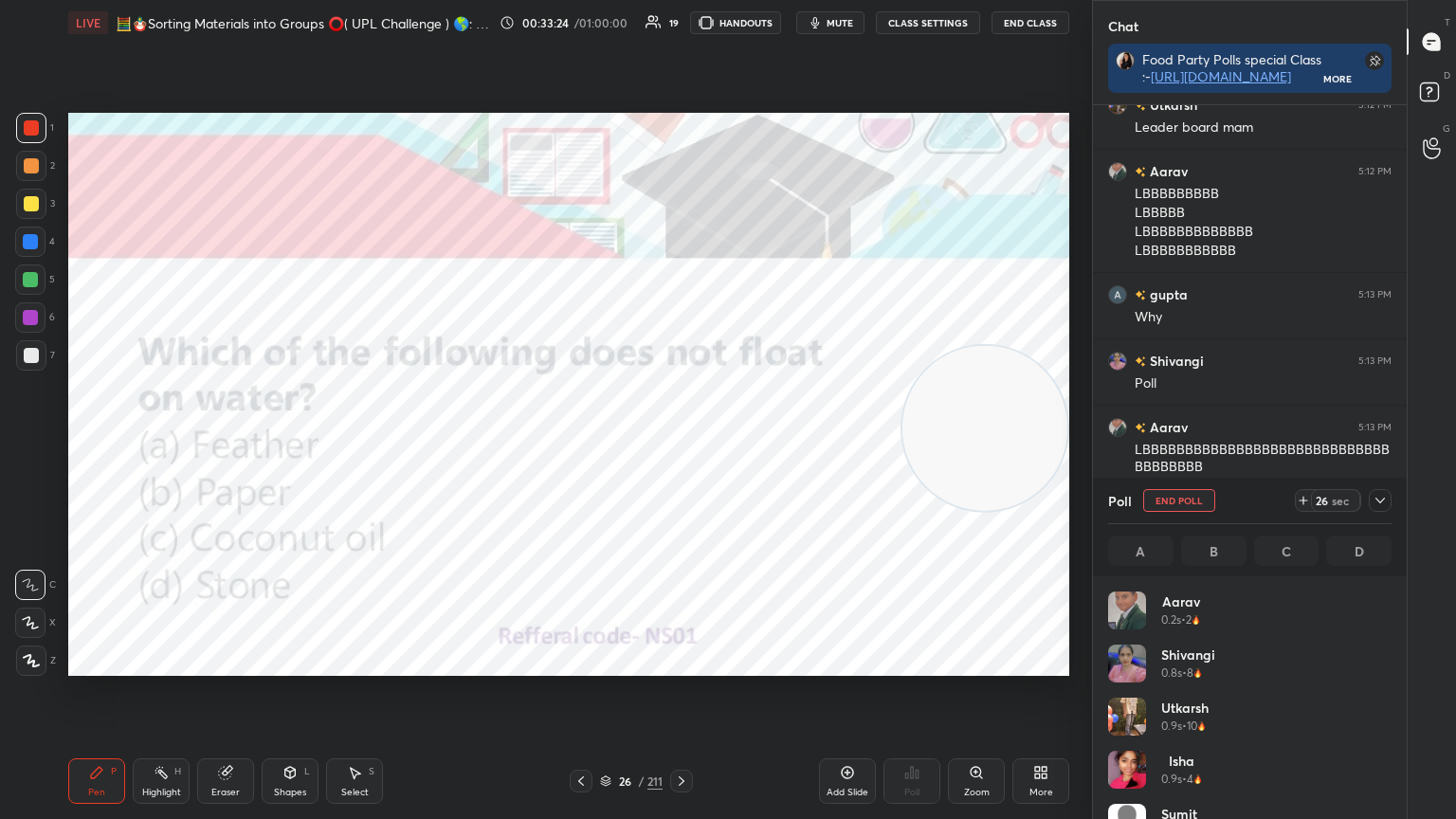 click at bounding box center [530, 590] 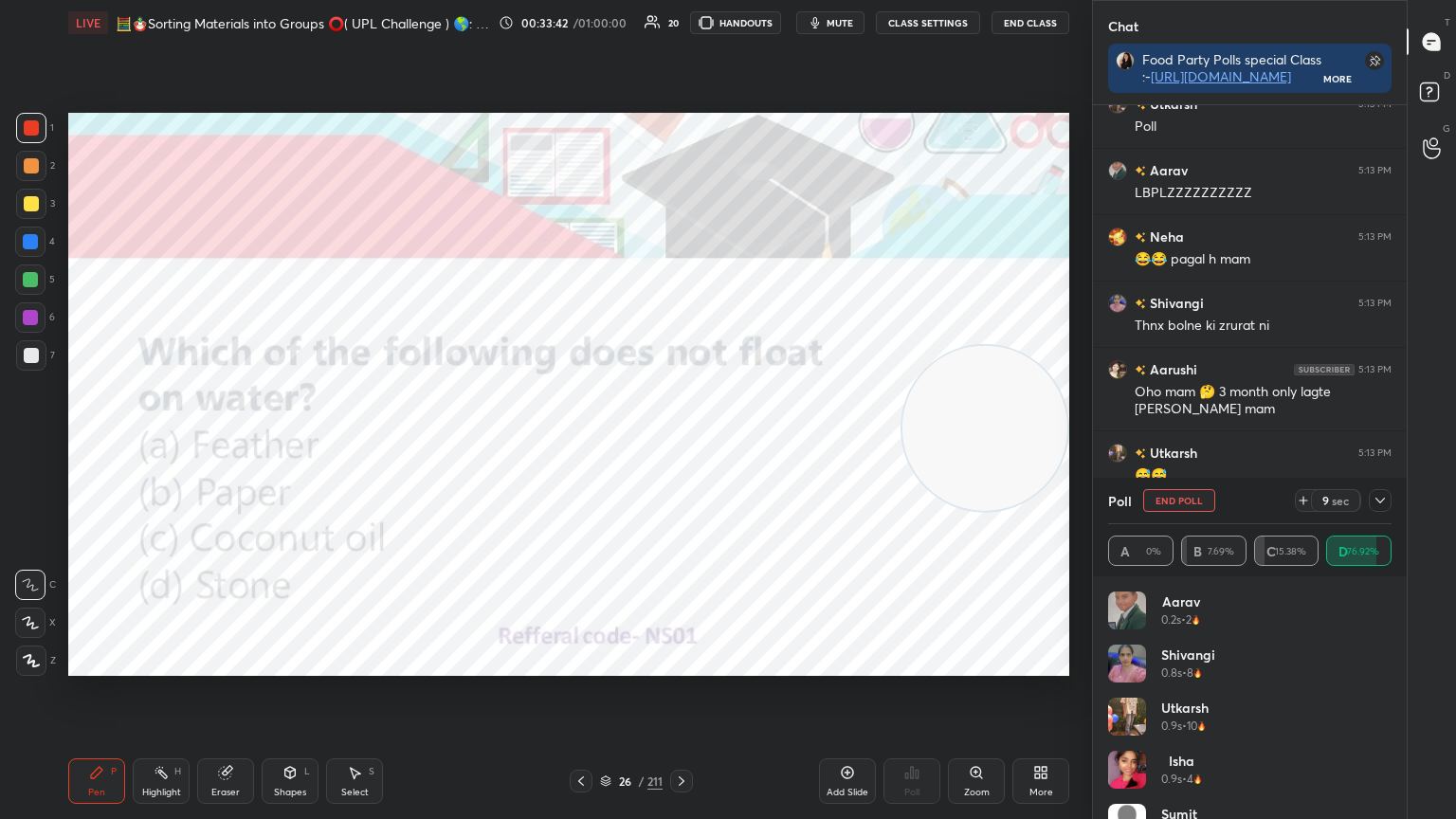 click 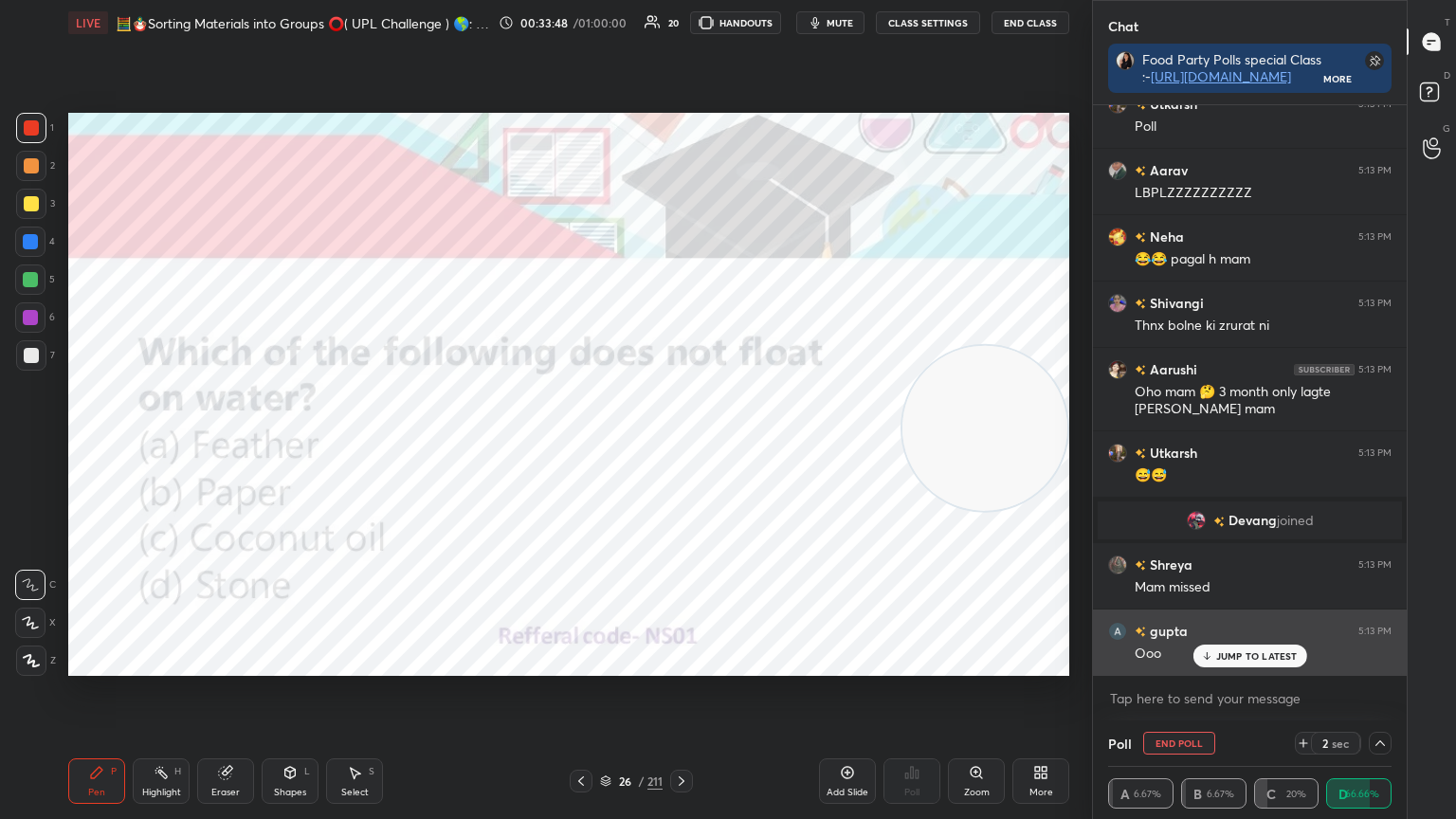 click on "gupta 5:13 PM Ooo" at bounding box center (1249, 642) 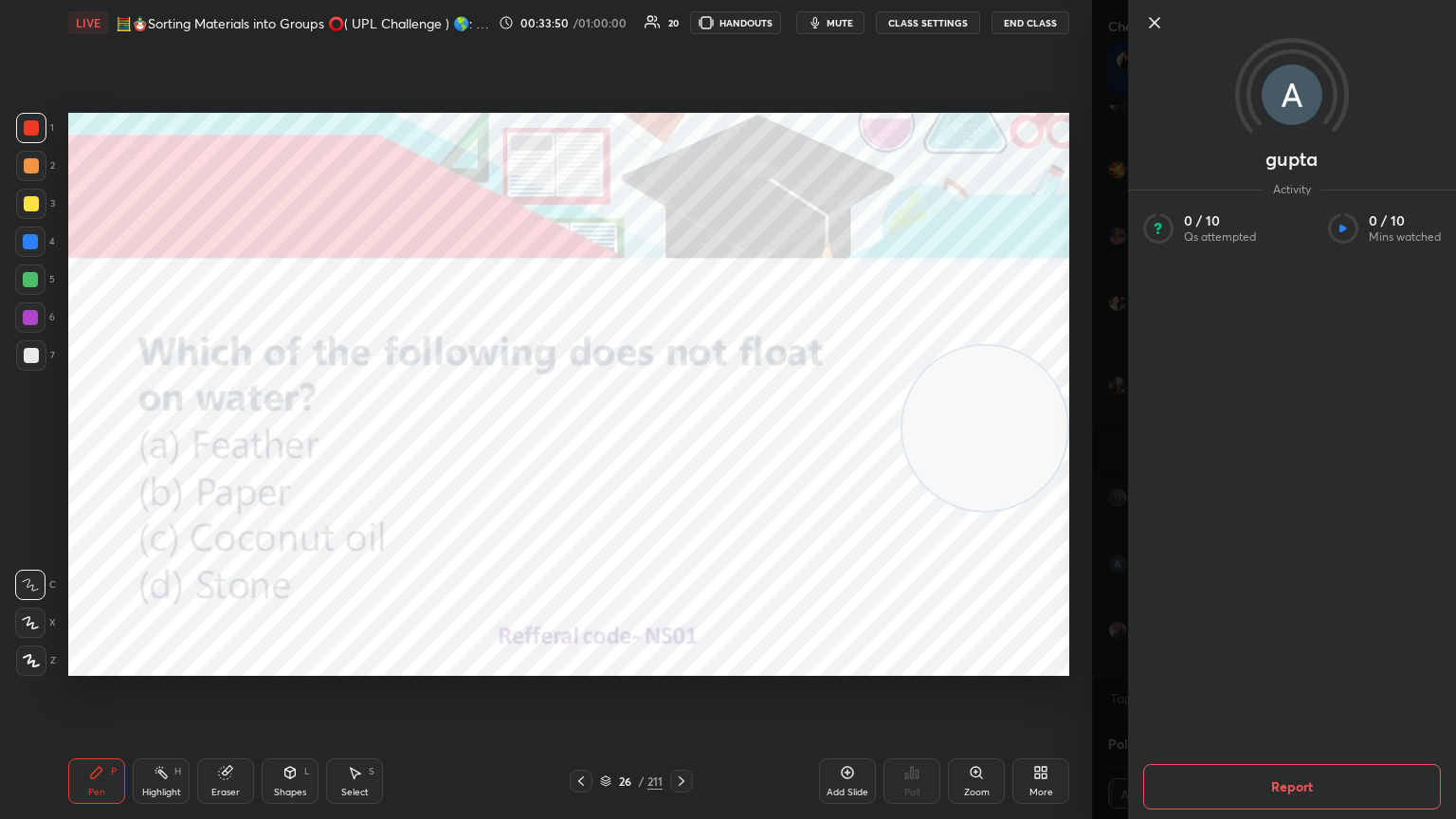 click on "/" at bounding box center (641, 781) 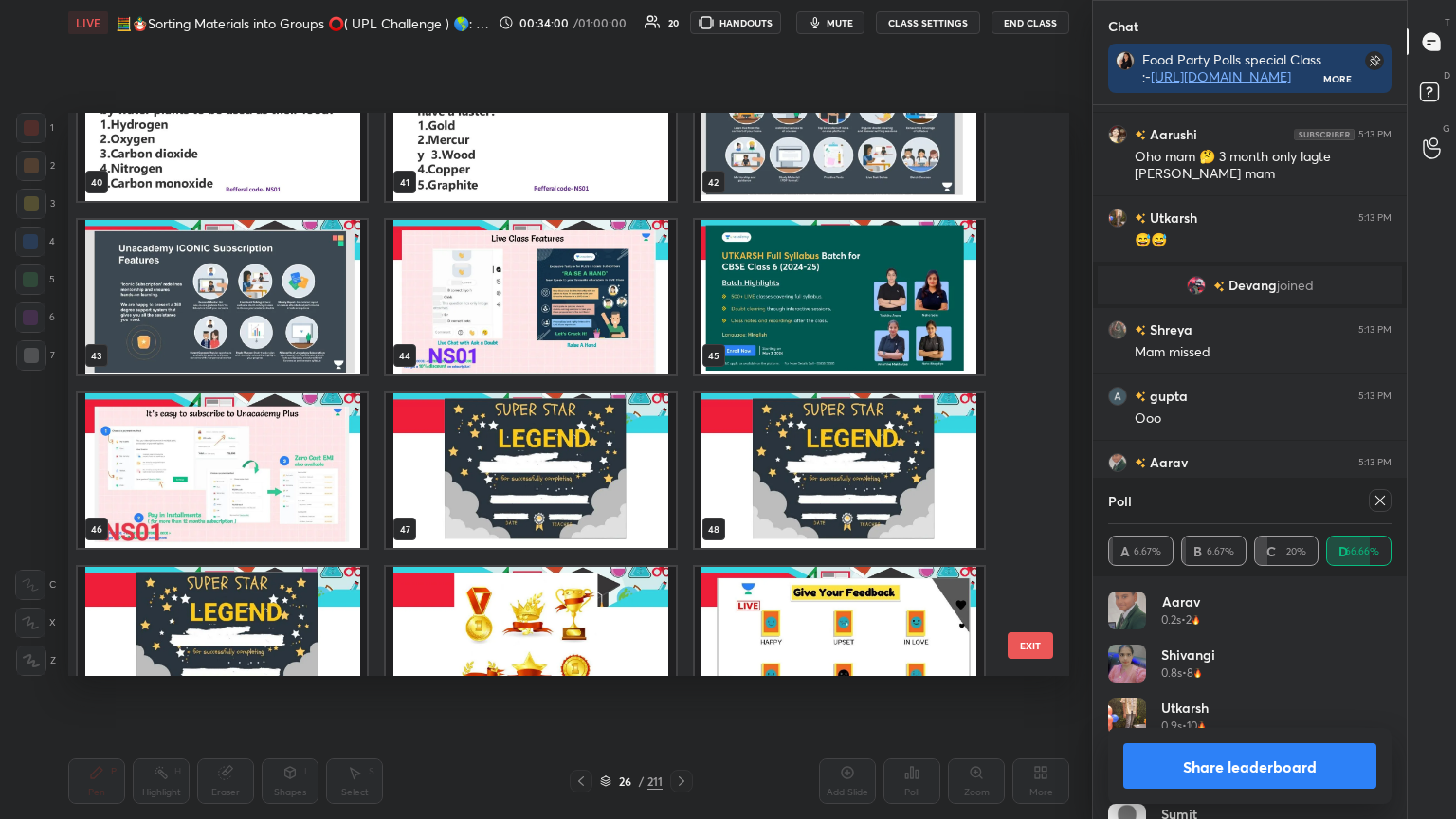 click at bounding box center (839, 123) 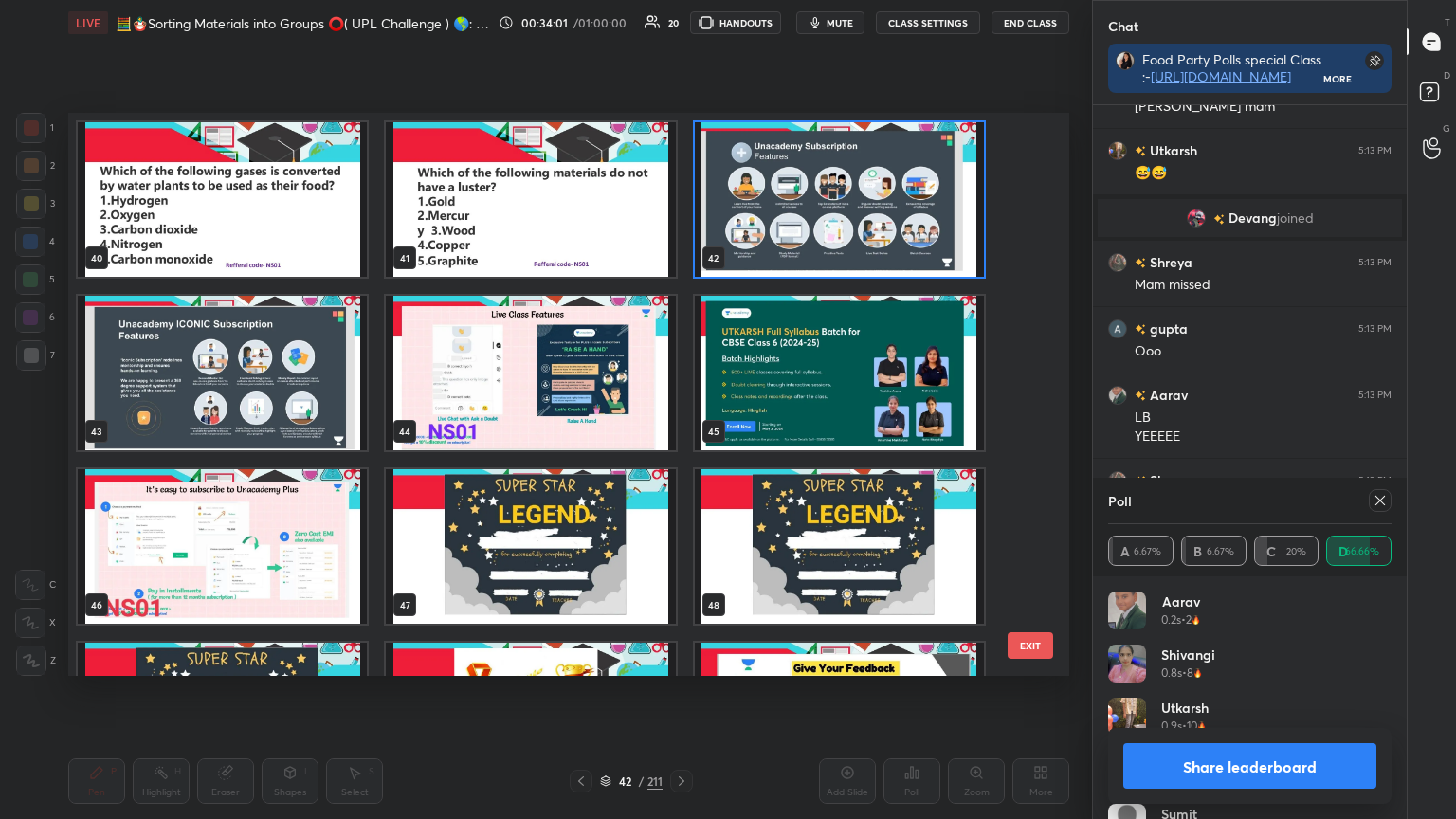 click at bounding box center (839, 199) 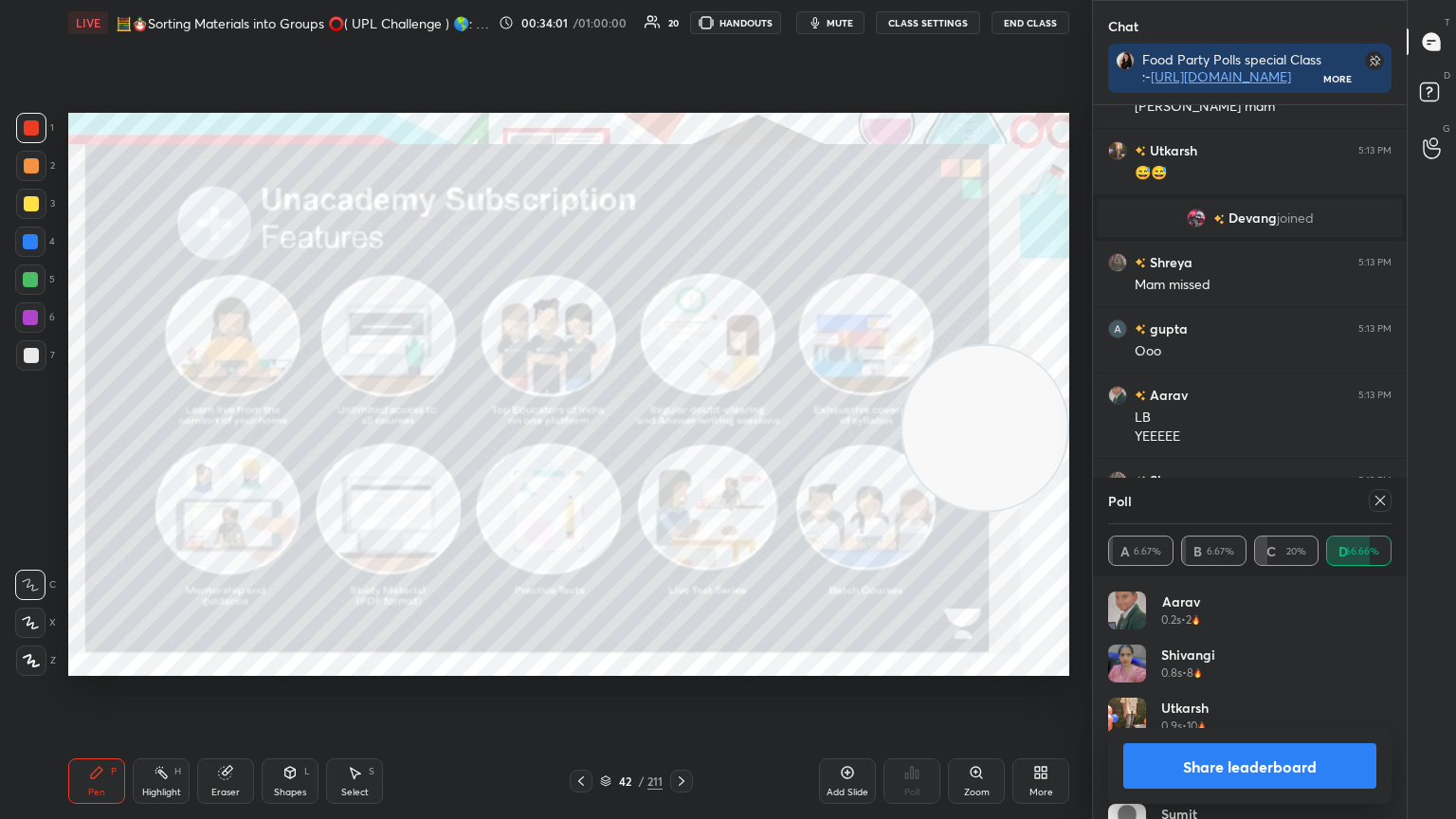 click at bounding box center (839, 199) 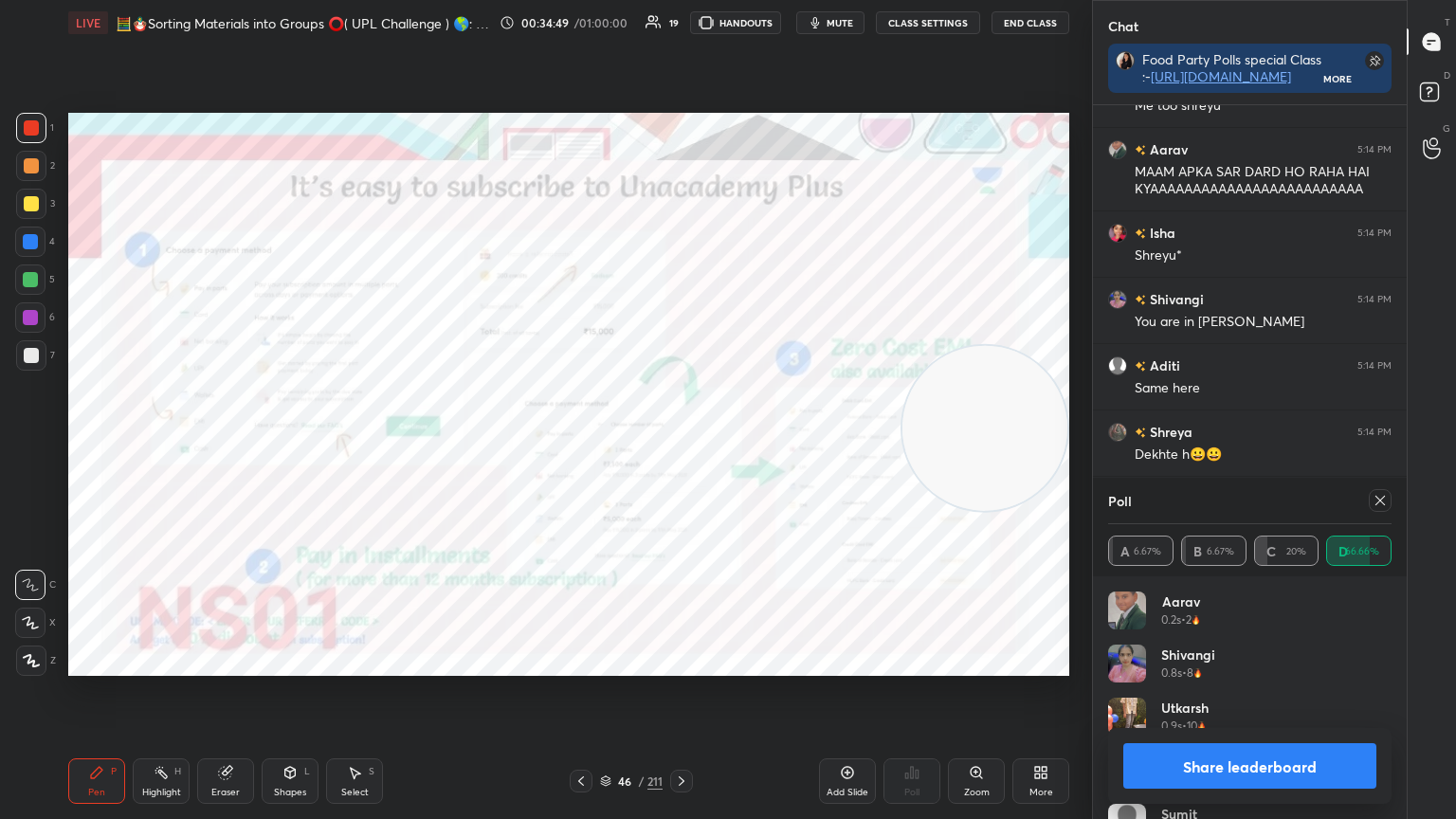click on "End Class" at bounding box center [1030, 23] 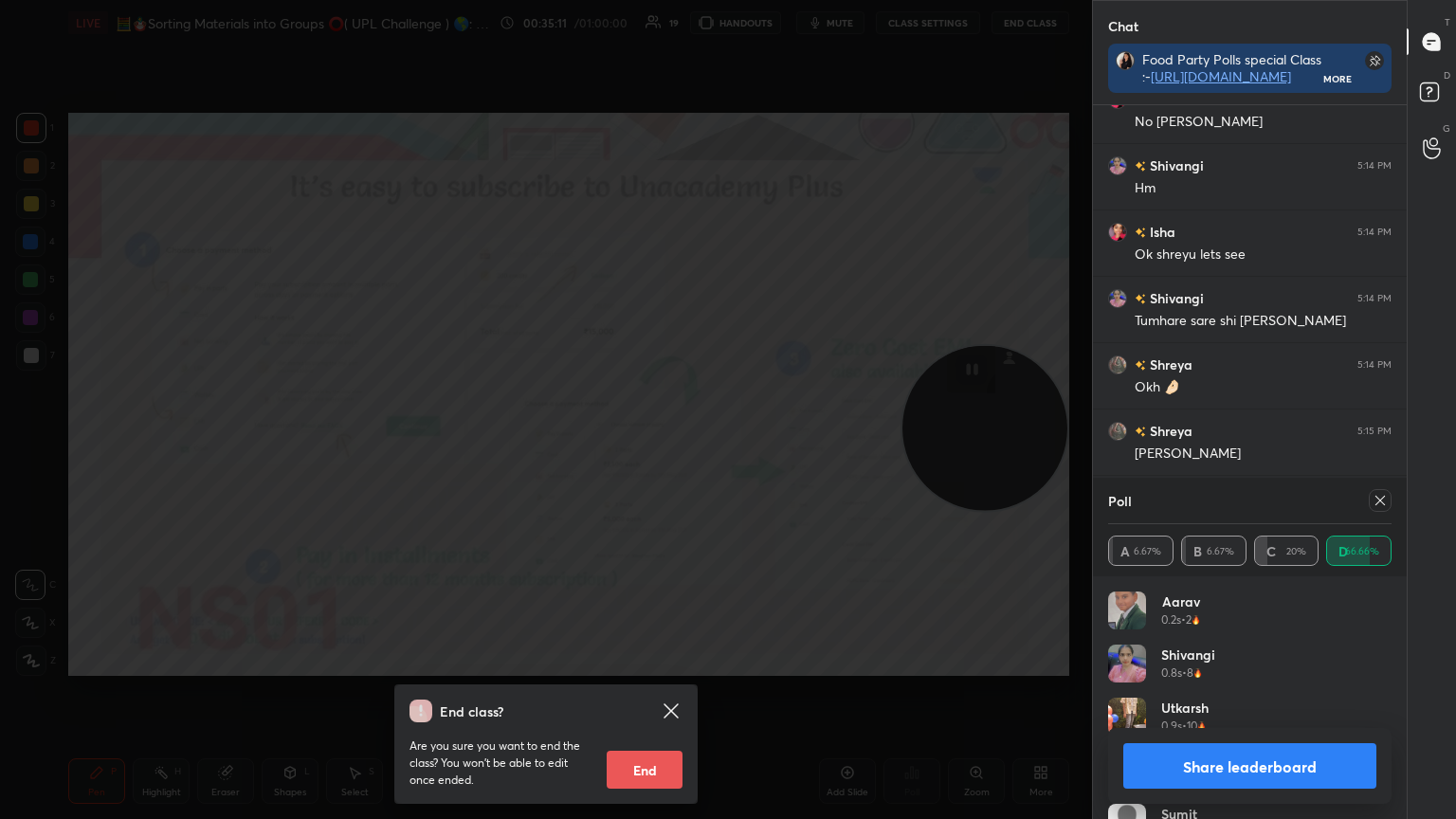 scroll, scrollTop: 6014, scrollLeft: 0, axis: vertical 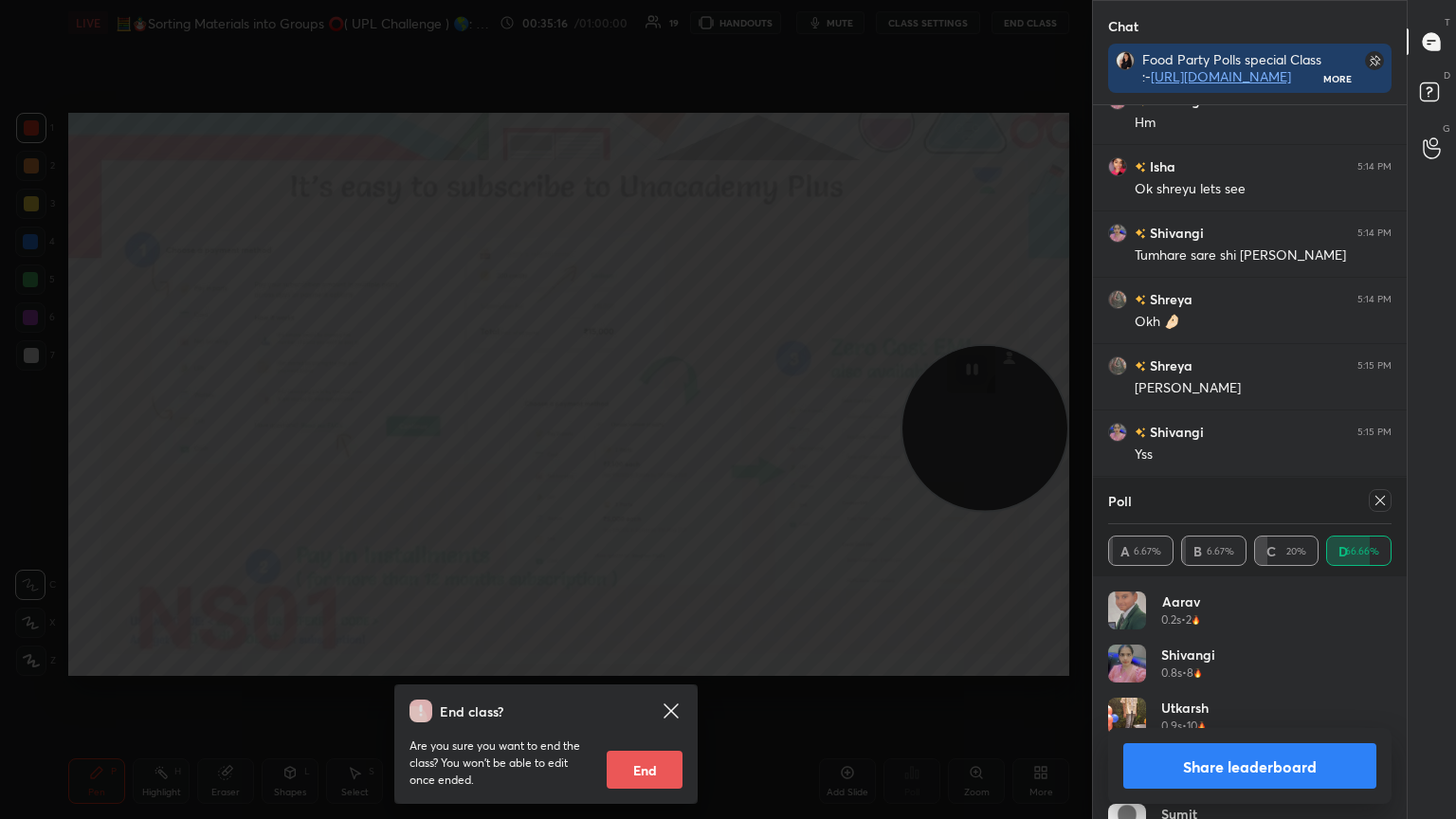 click on "End class? Are you sure you want to end the class? You won’t be able to edit once ended. End" at bounding box center [546, 410] 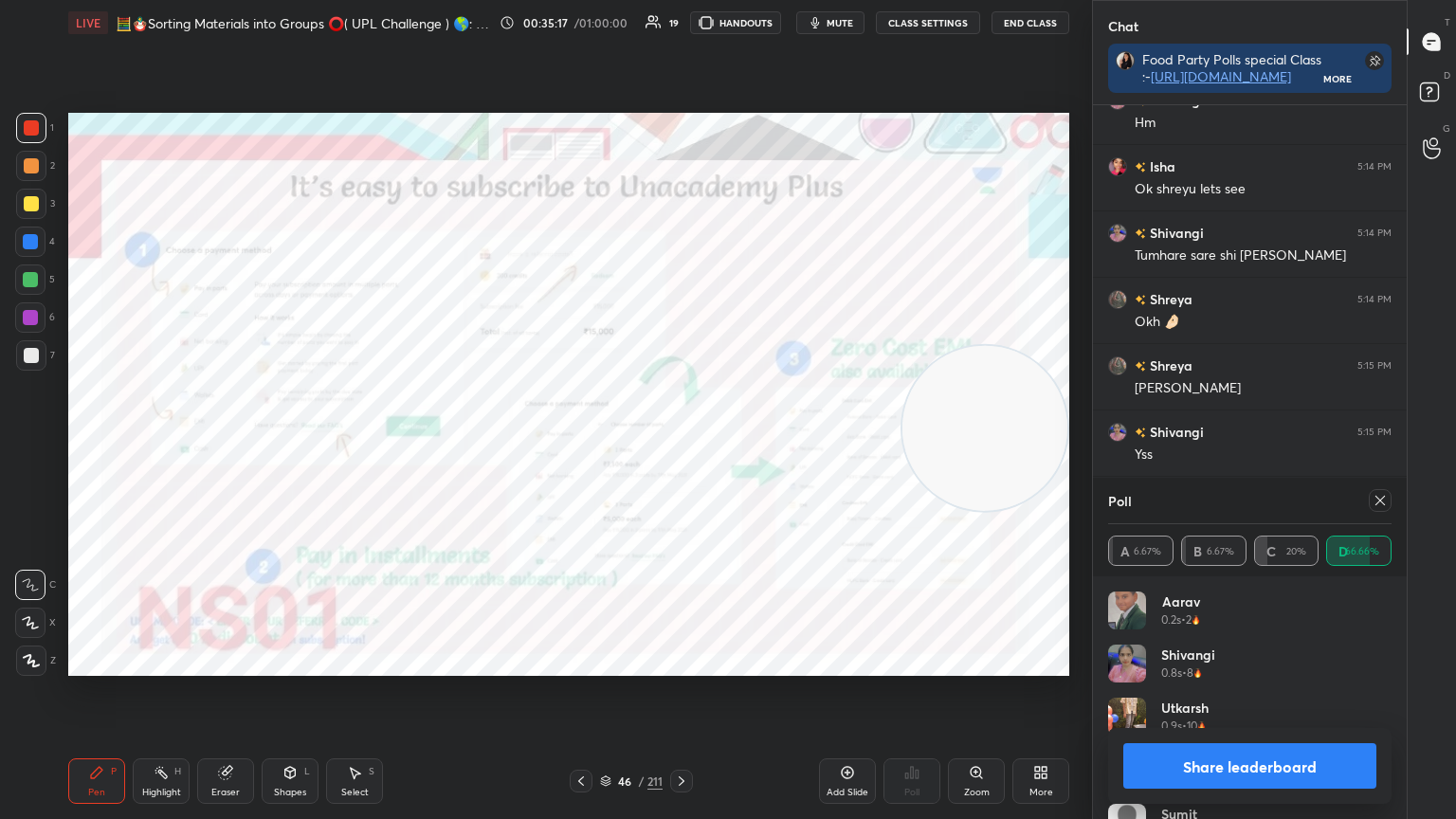 click on "/" at bounding box center (641, 781) 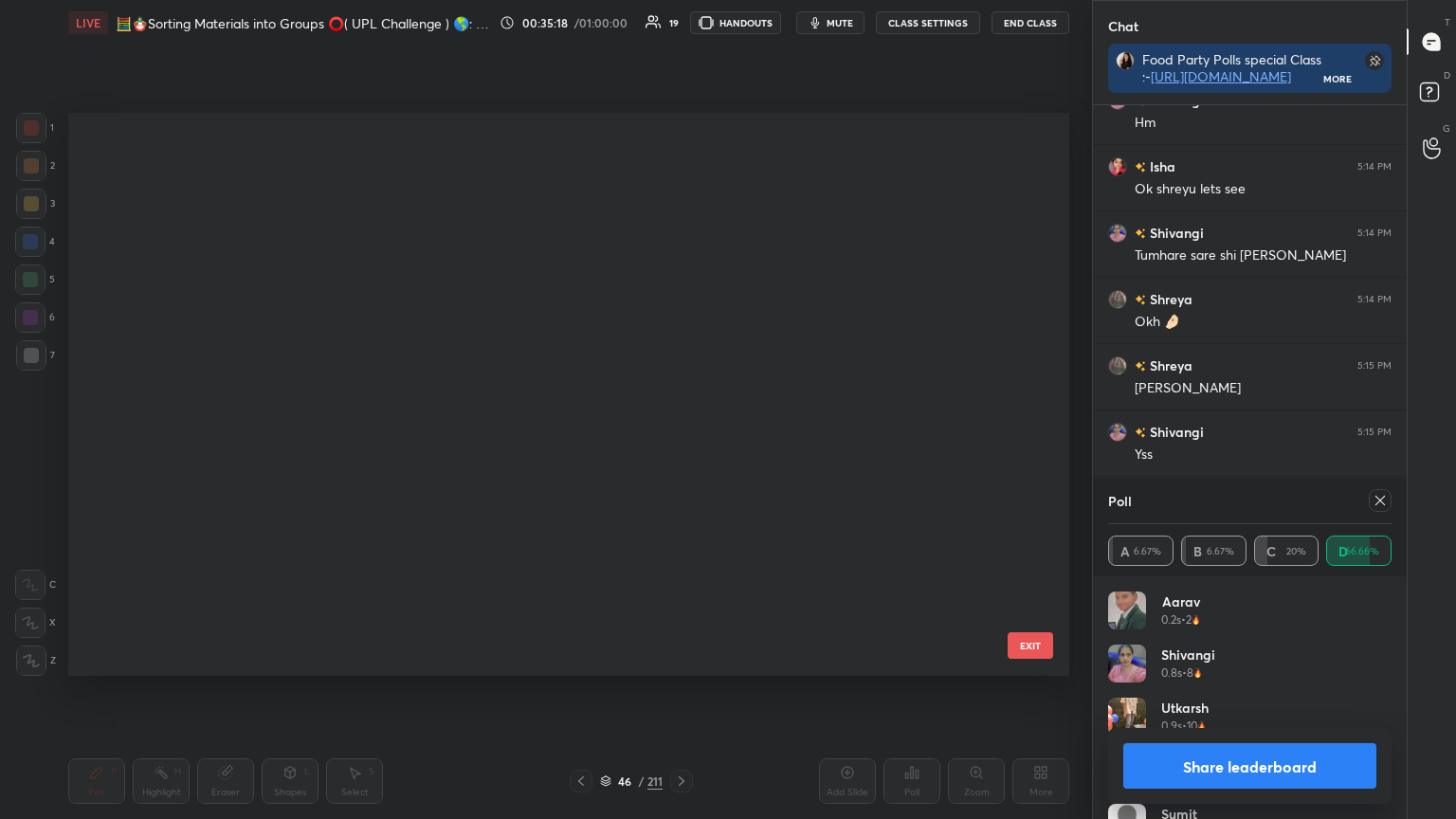scroll, scrollTop: 2212, scrollLeft: 0, axis: vertical 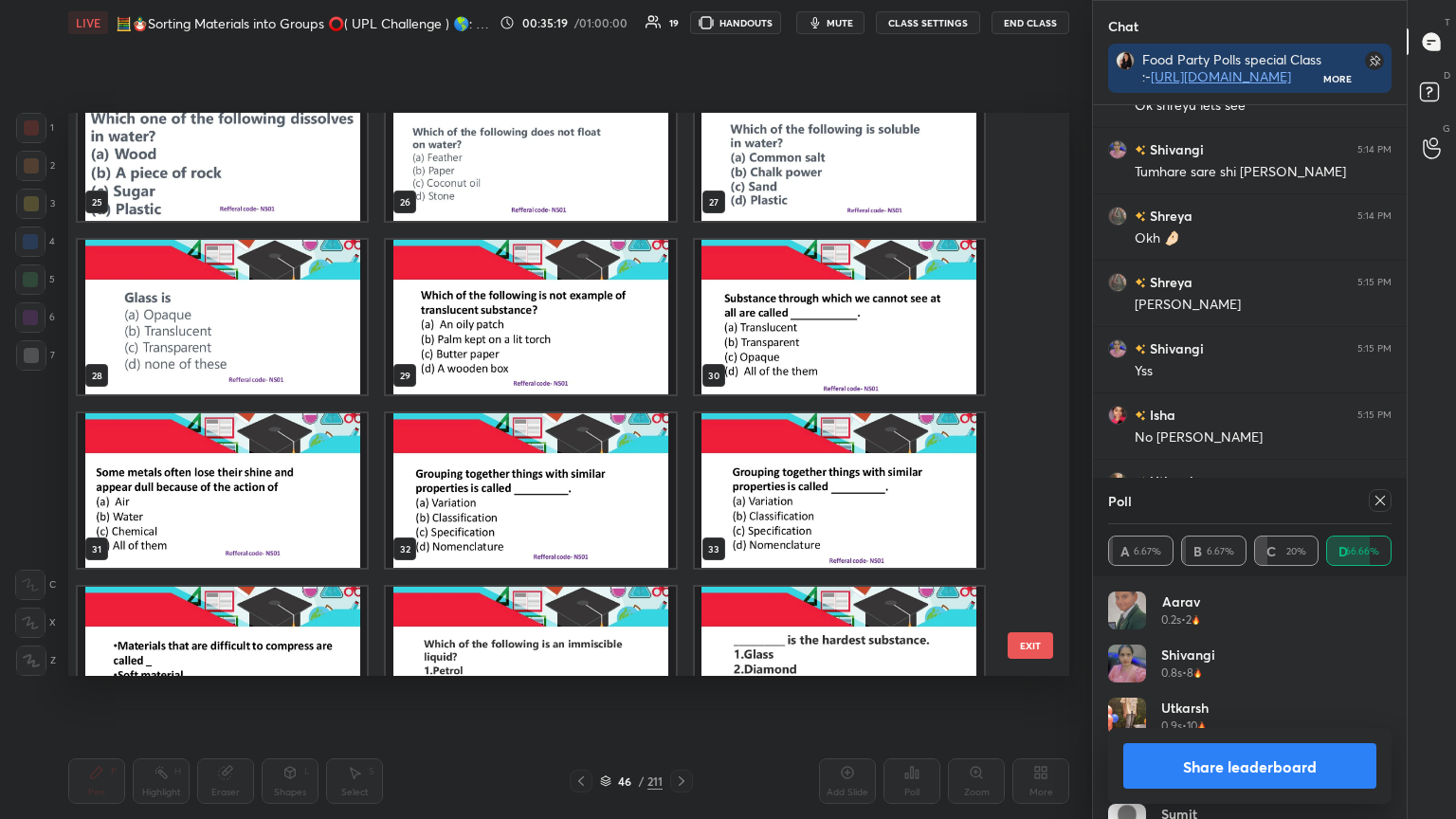 click at bounding box center (530, 317) 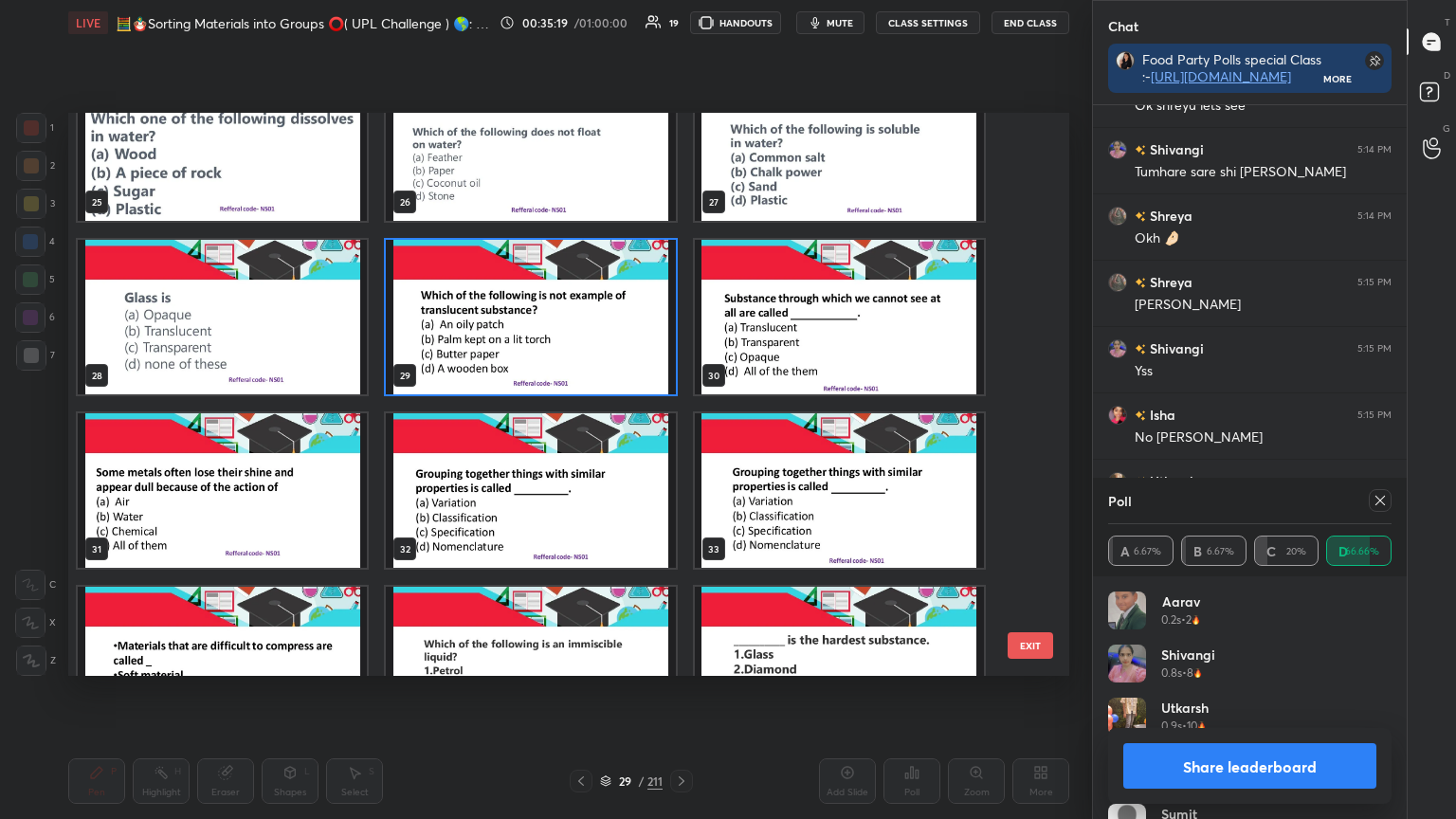 click at bounding box center [530, 317] 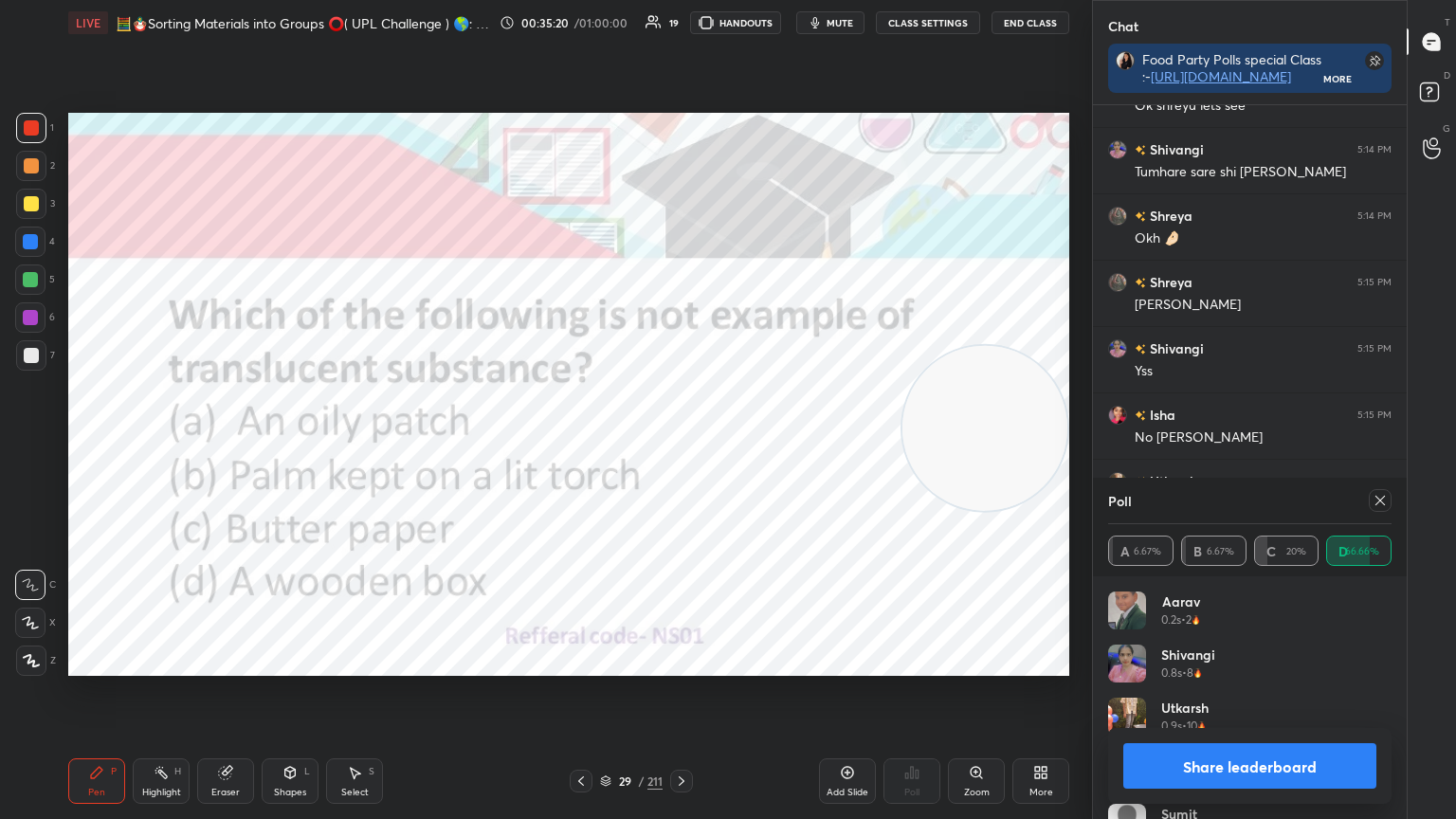 click at bounding box center [530, 317] 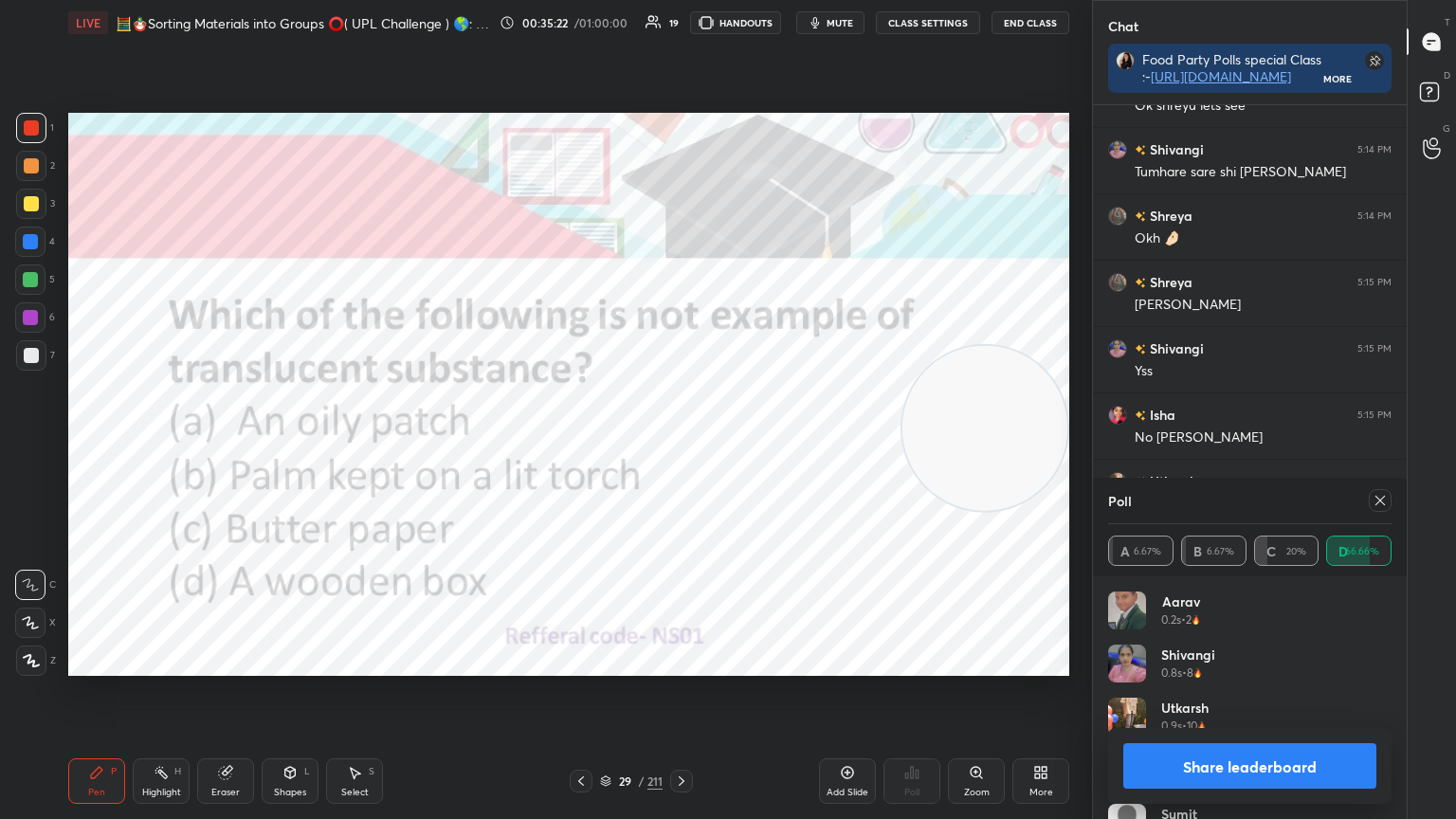 click 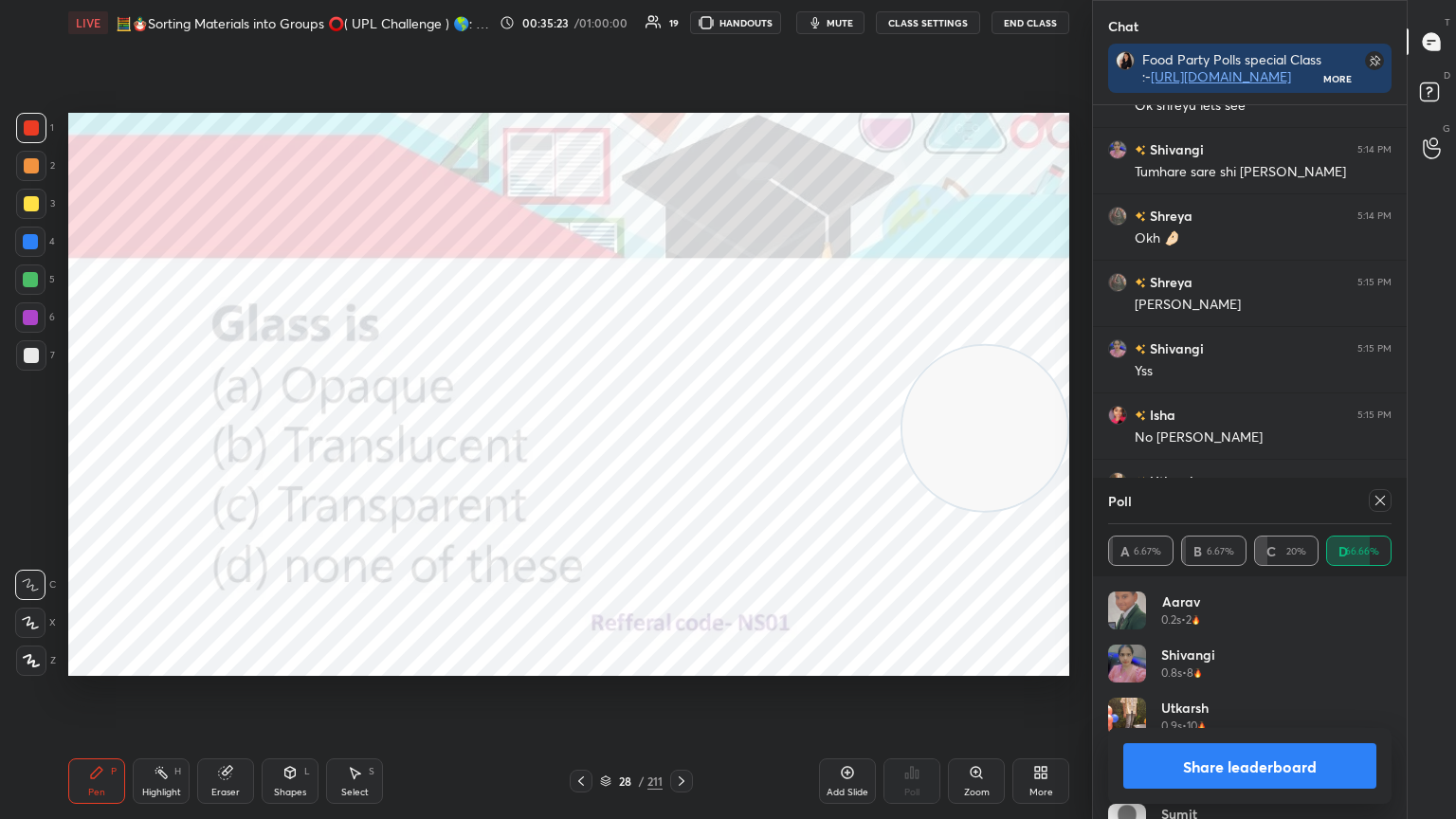 click 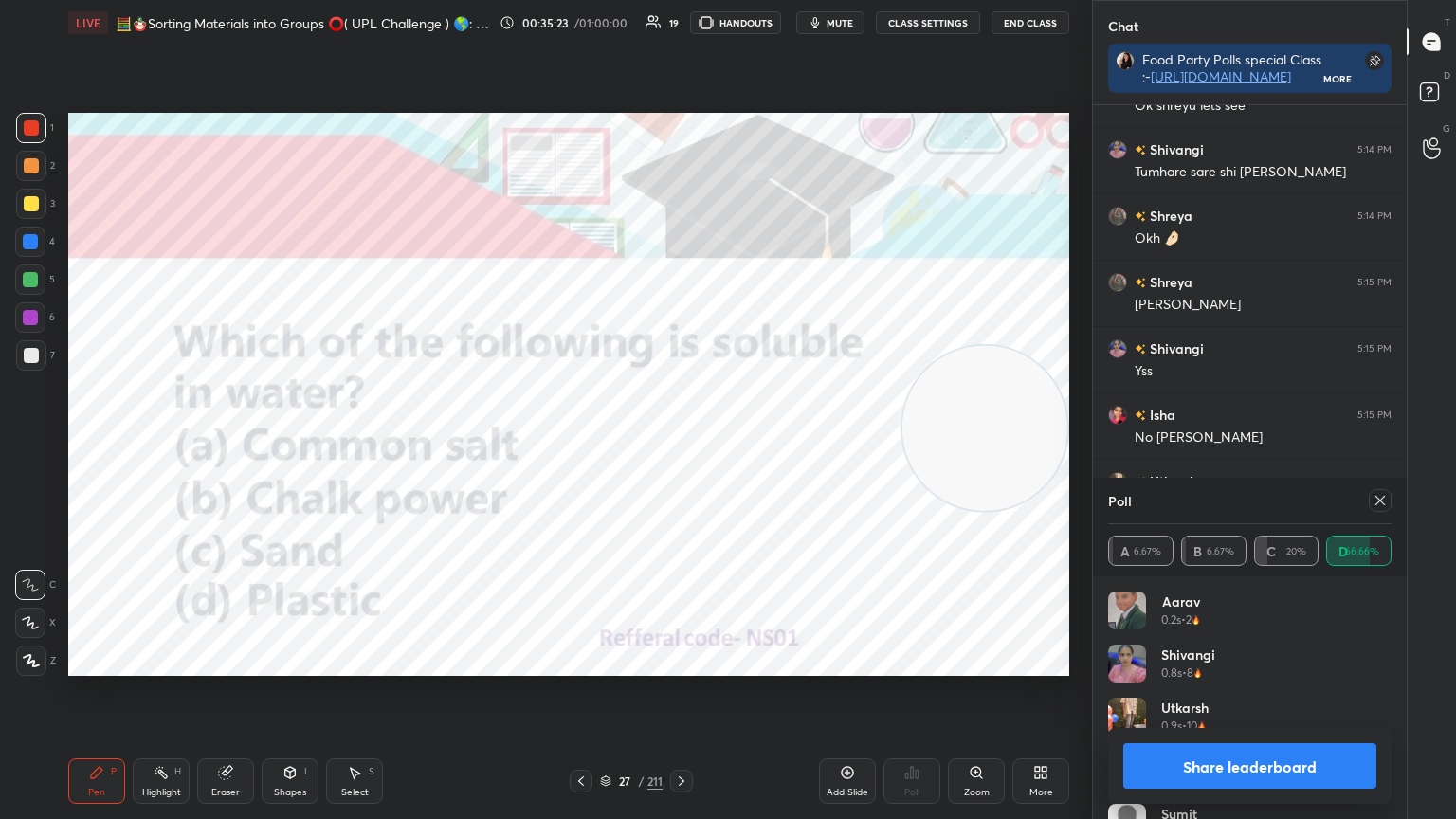 click 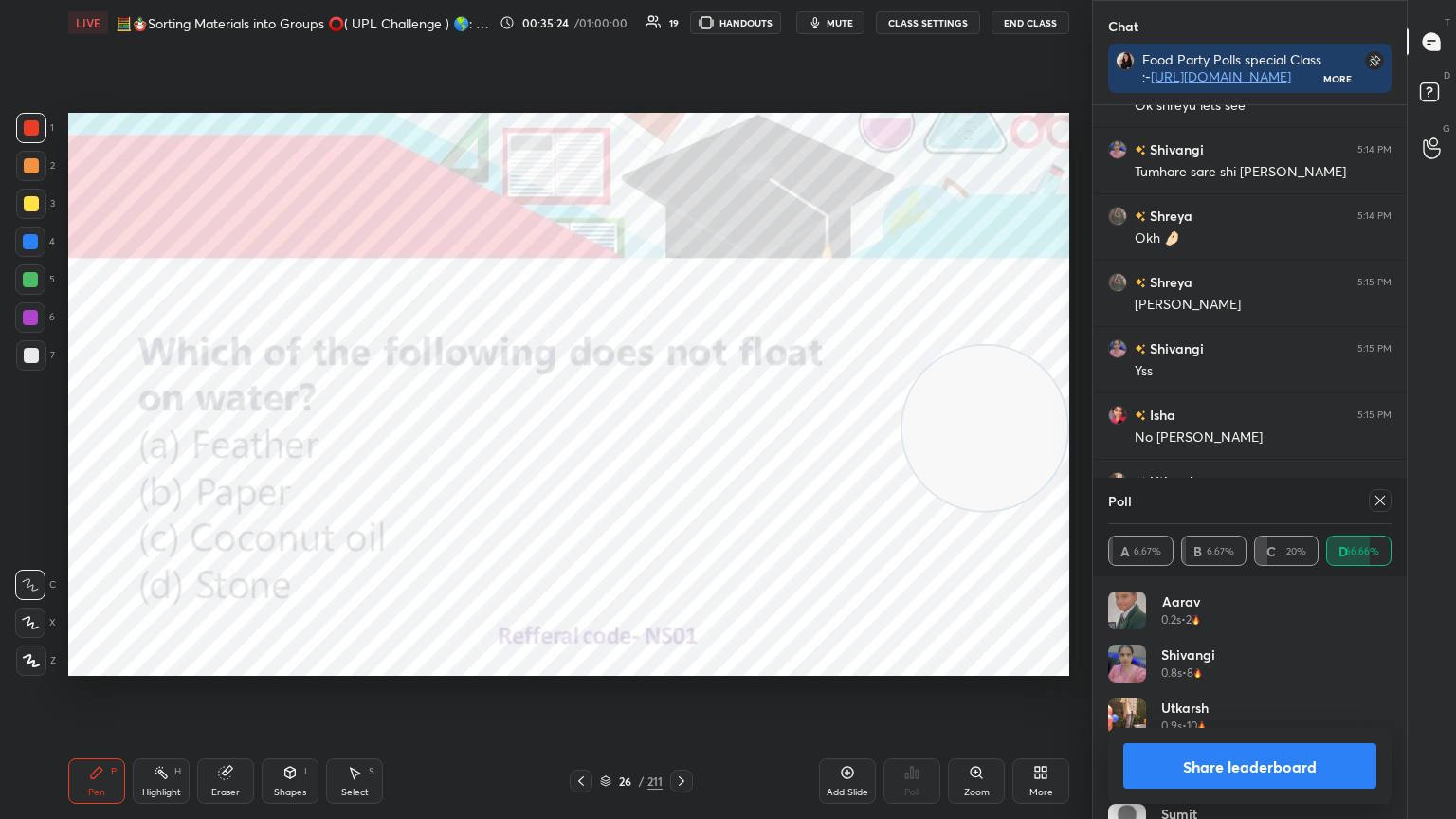 scroll, scrollTop: 6116, scrollLeft: 0, axis: vertical 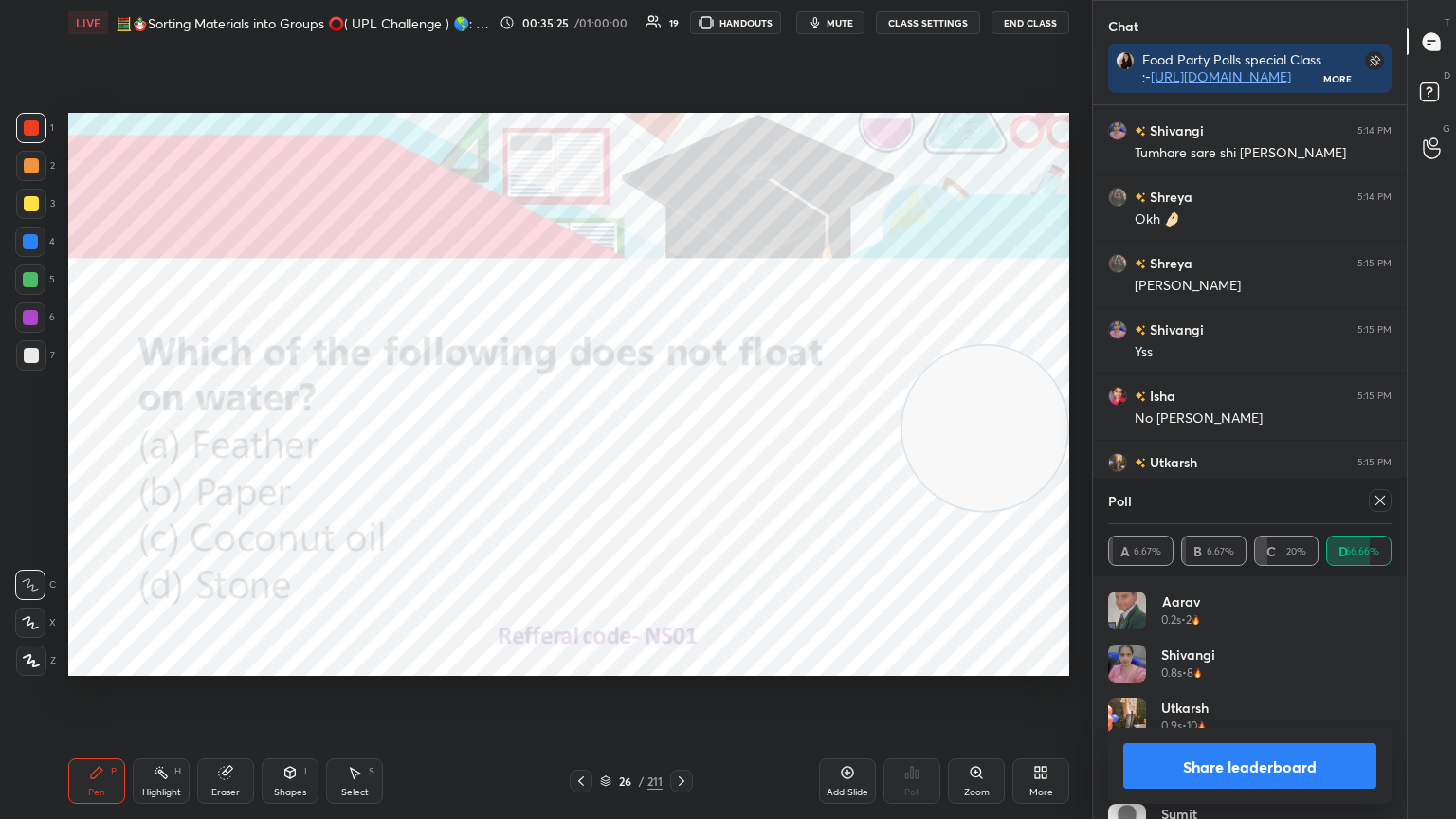 click on "Share leaderboard" at bounding box center (1249, 766) 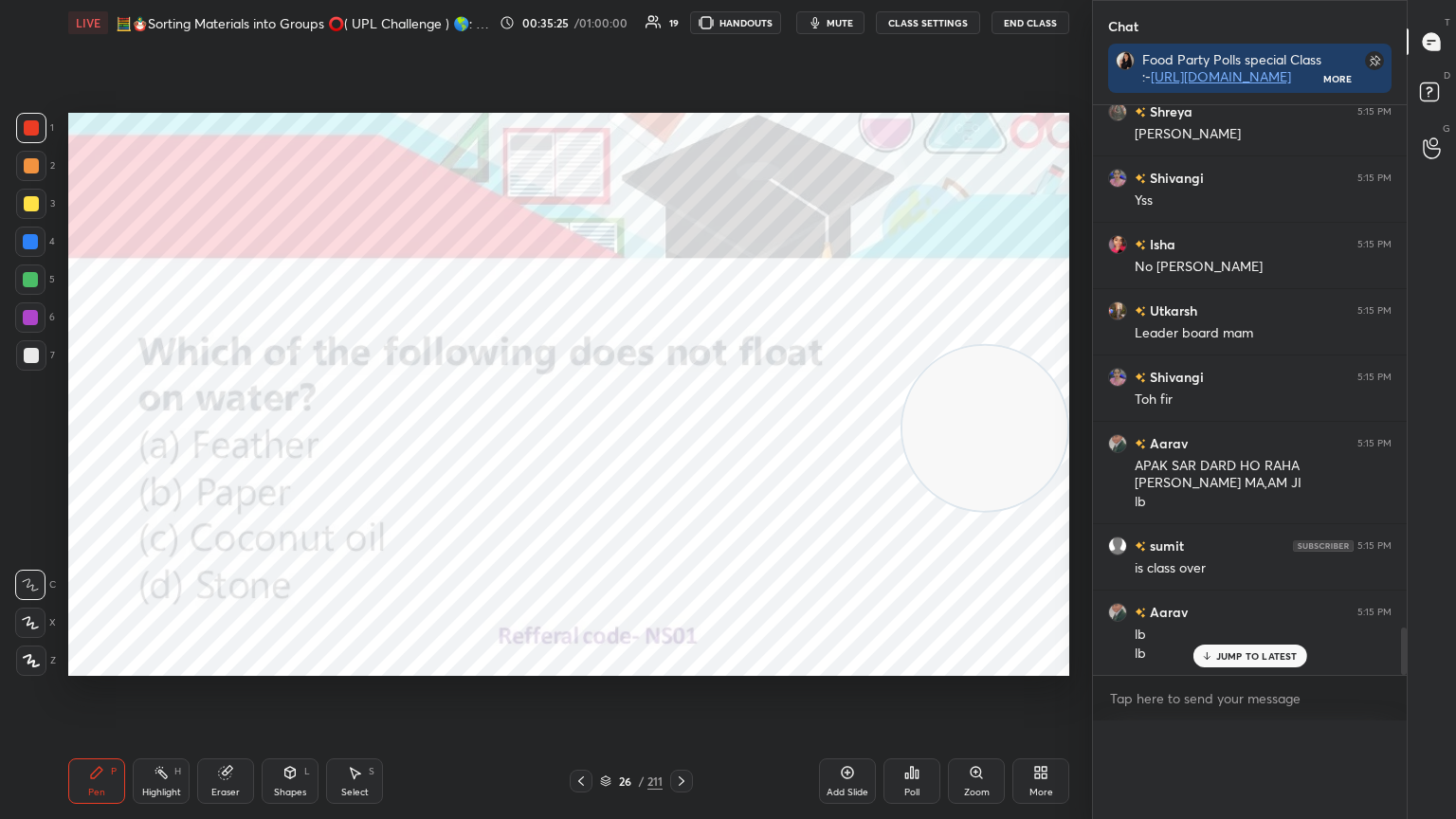 scroll, scrollTop: 0, scrollLeft: 6, axis: horizontal 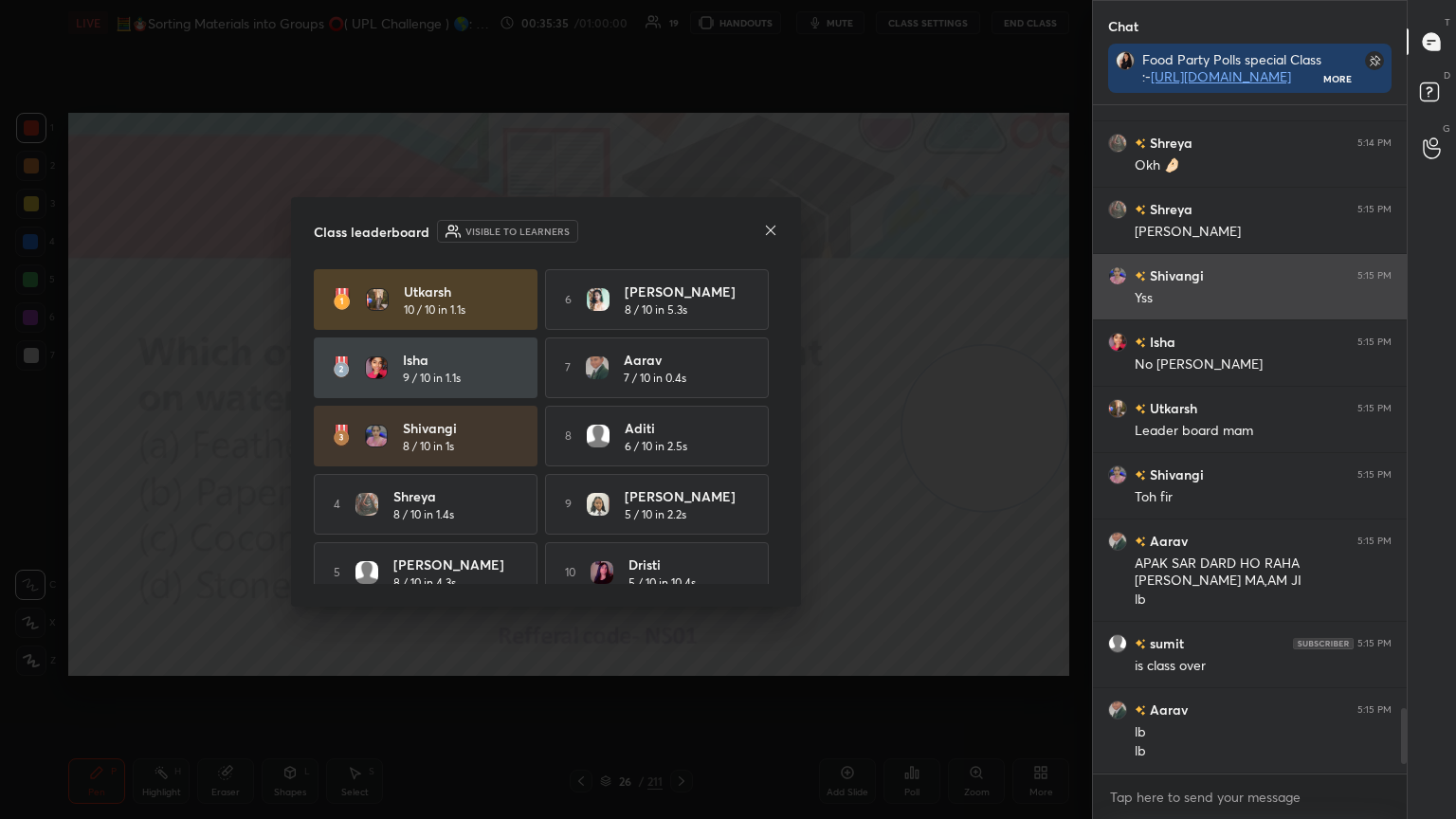 click at bounding box center [771, 231] 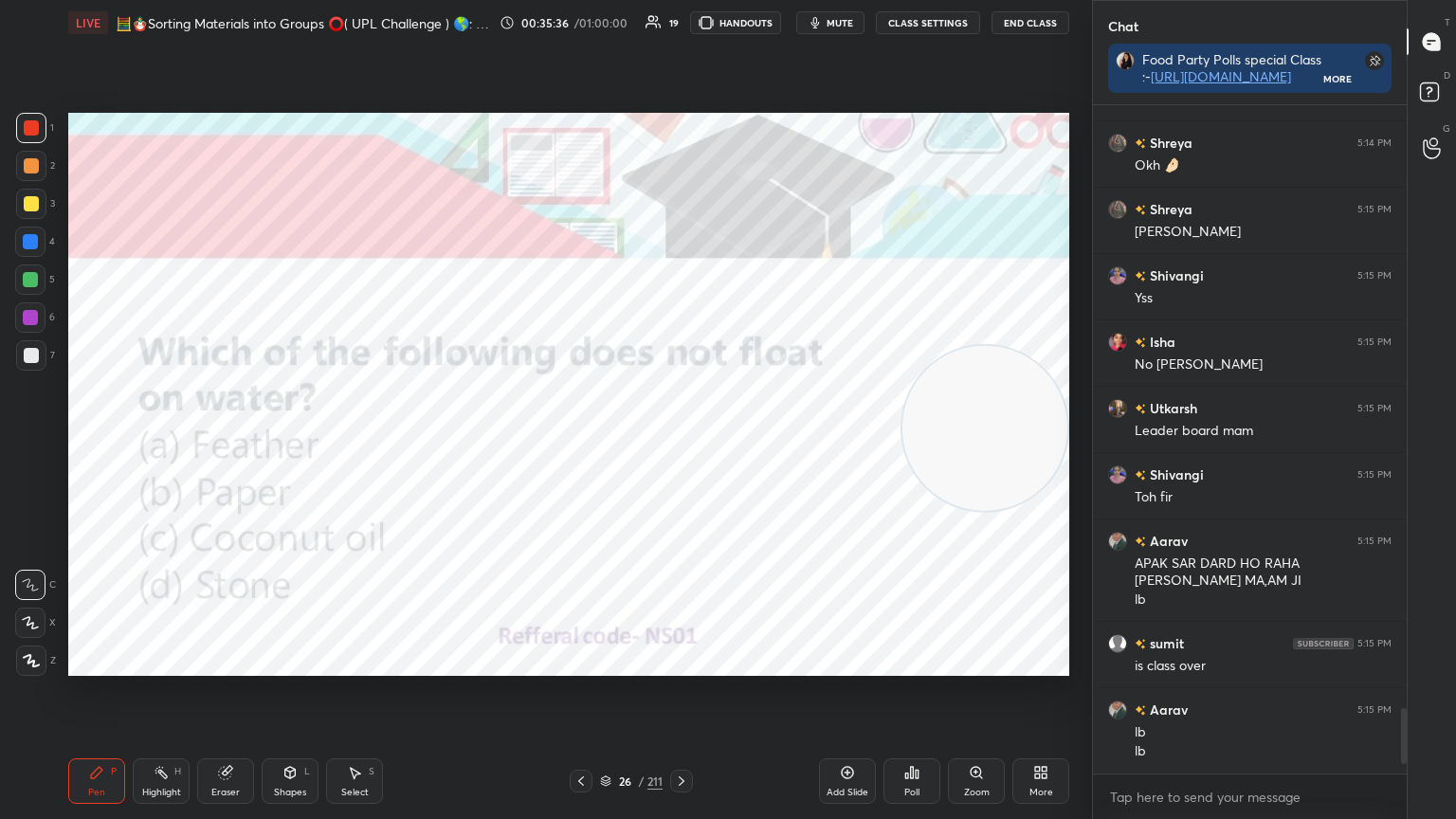 click on "End Class" at bounding box center (1030, 23) 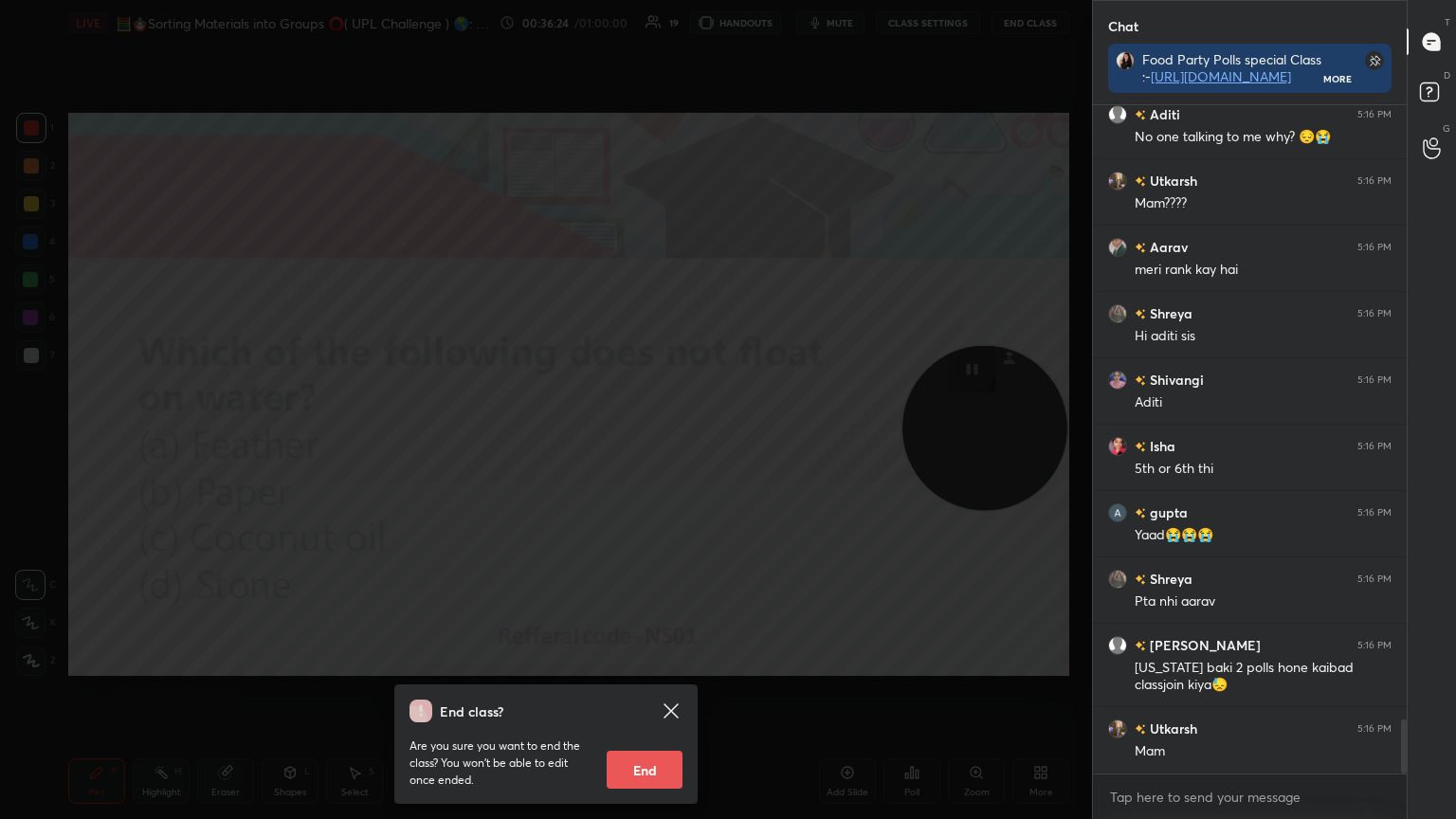 click on "End class? Are you sure you want to end the class? You won’t be able to edit once ended. End" at bounding box center (546, 410) 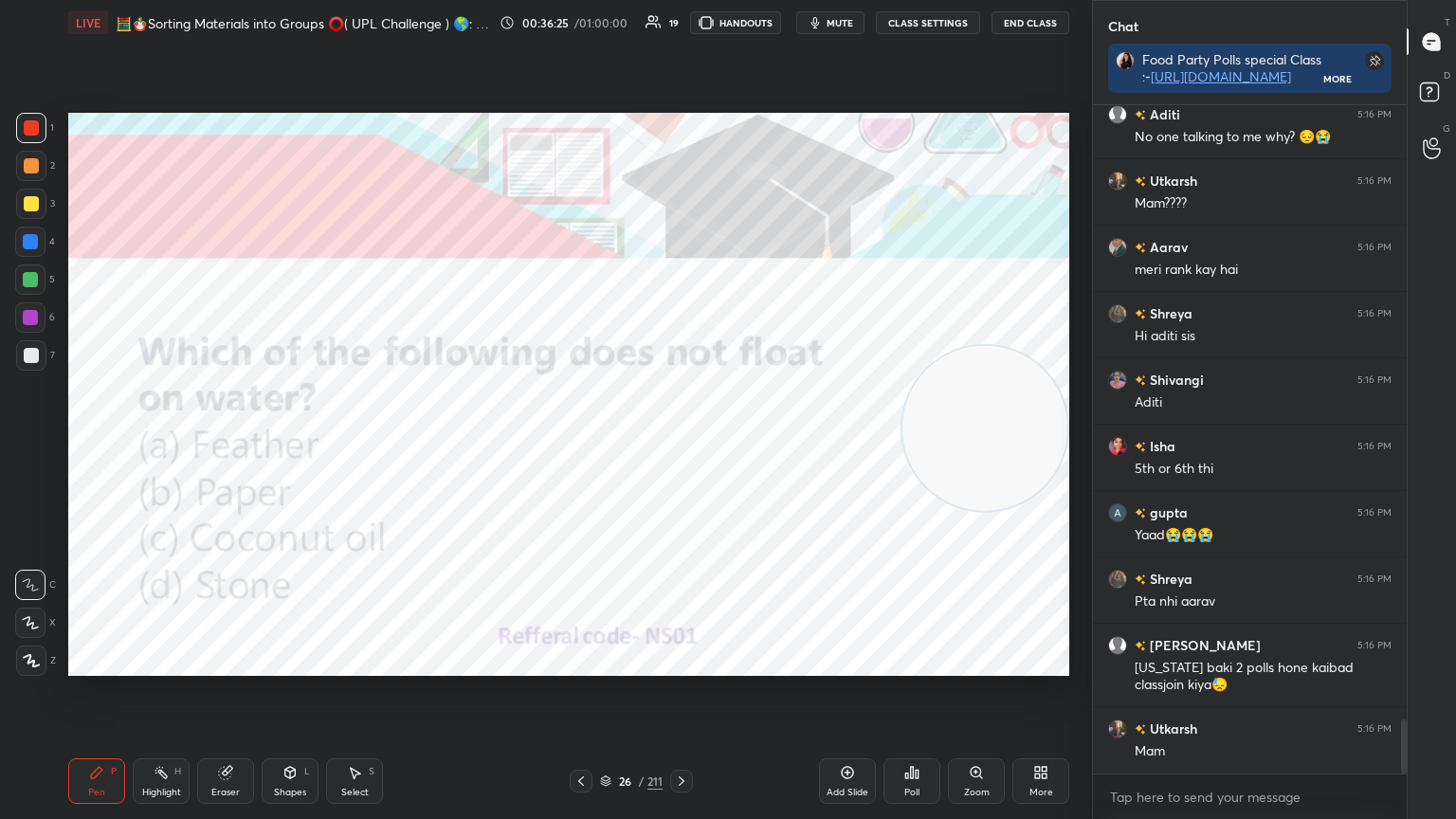 scroll, scrollTop: 7625, scrollLeft: 0, axis: vertical 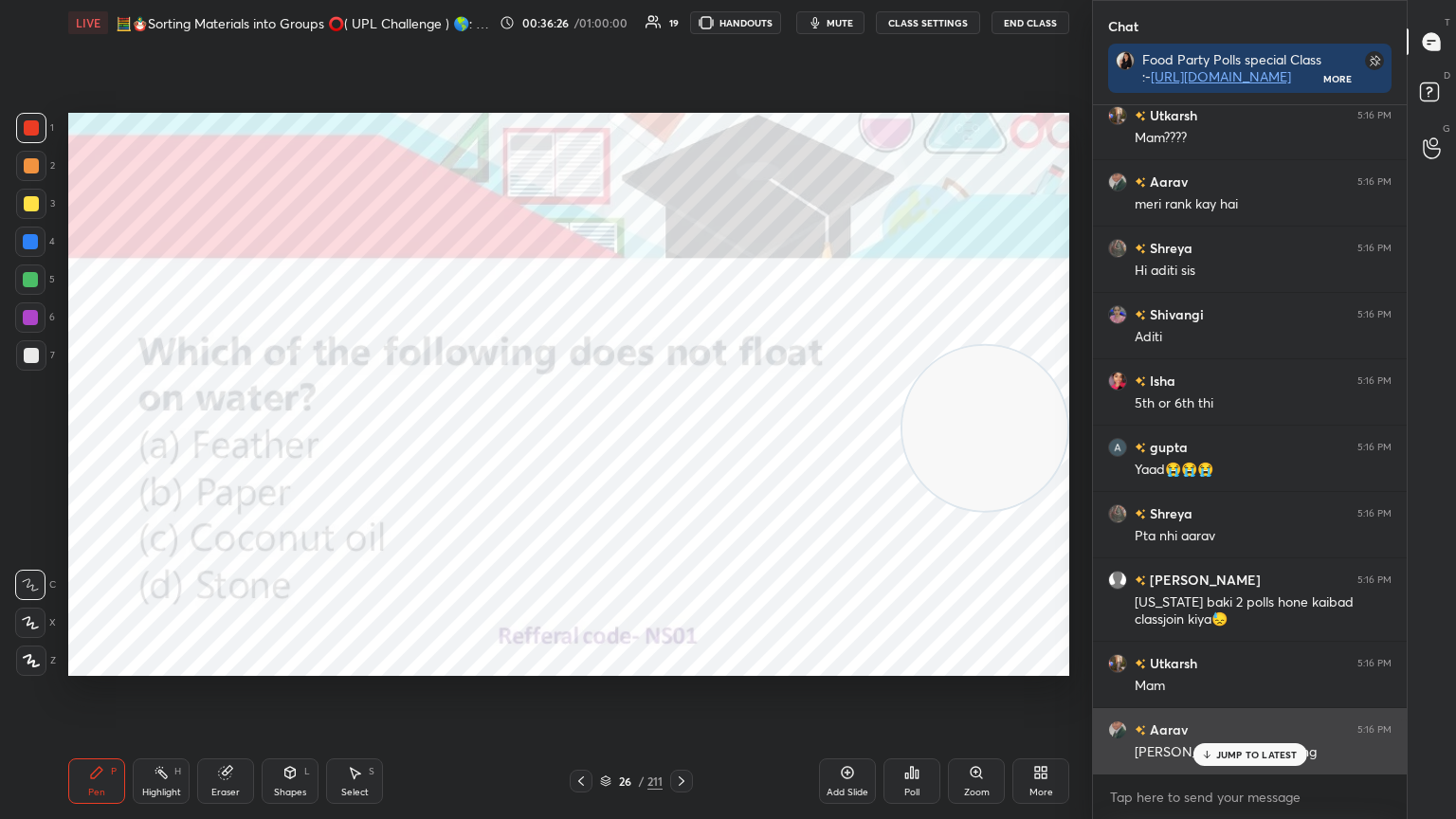 click 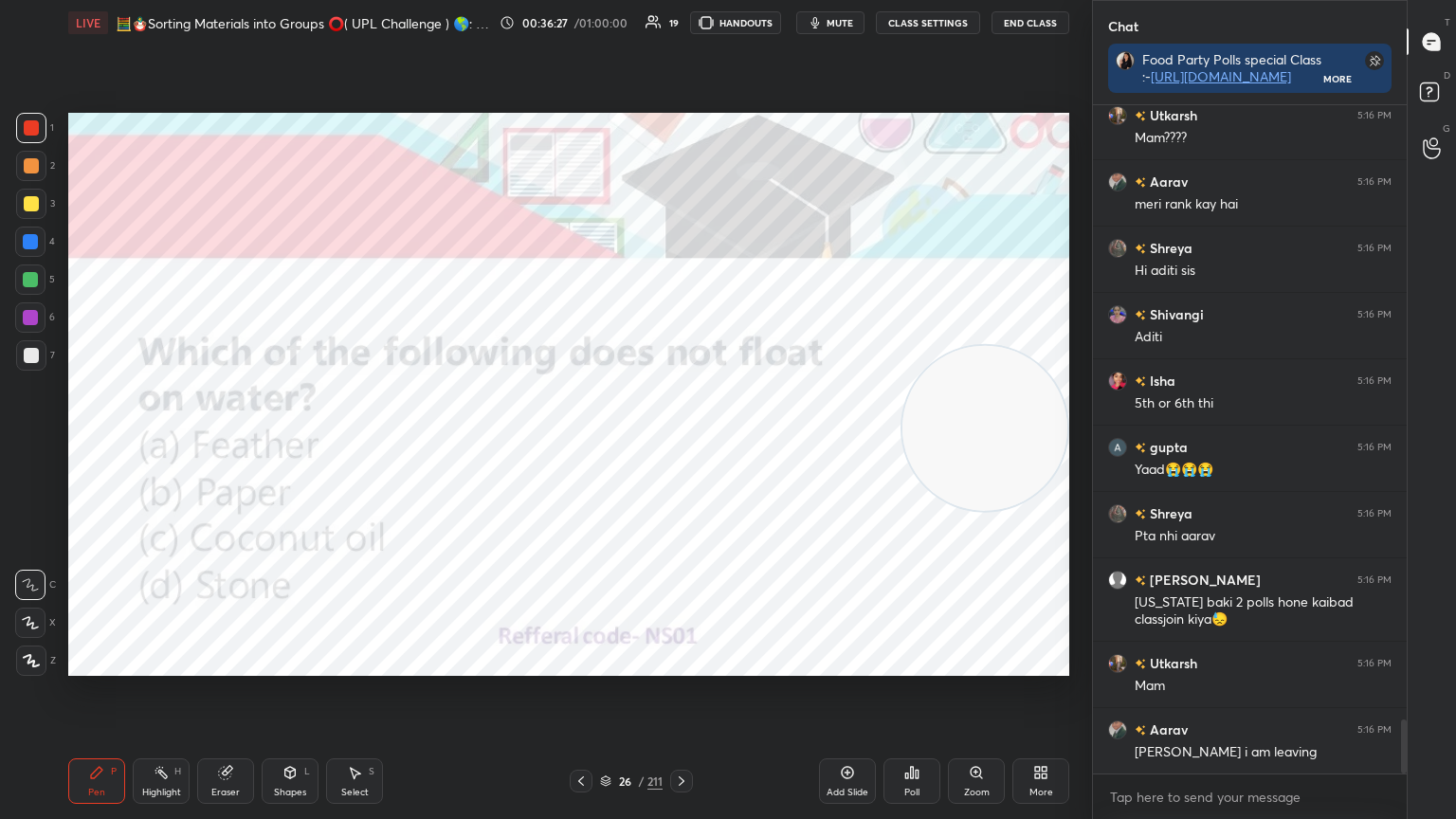 click on "Poll" at bounding box center (912, 781) 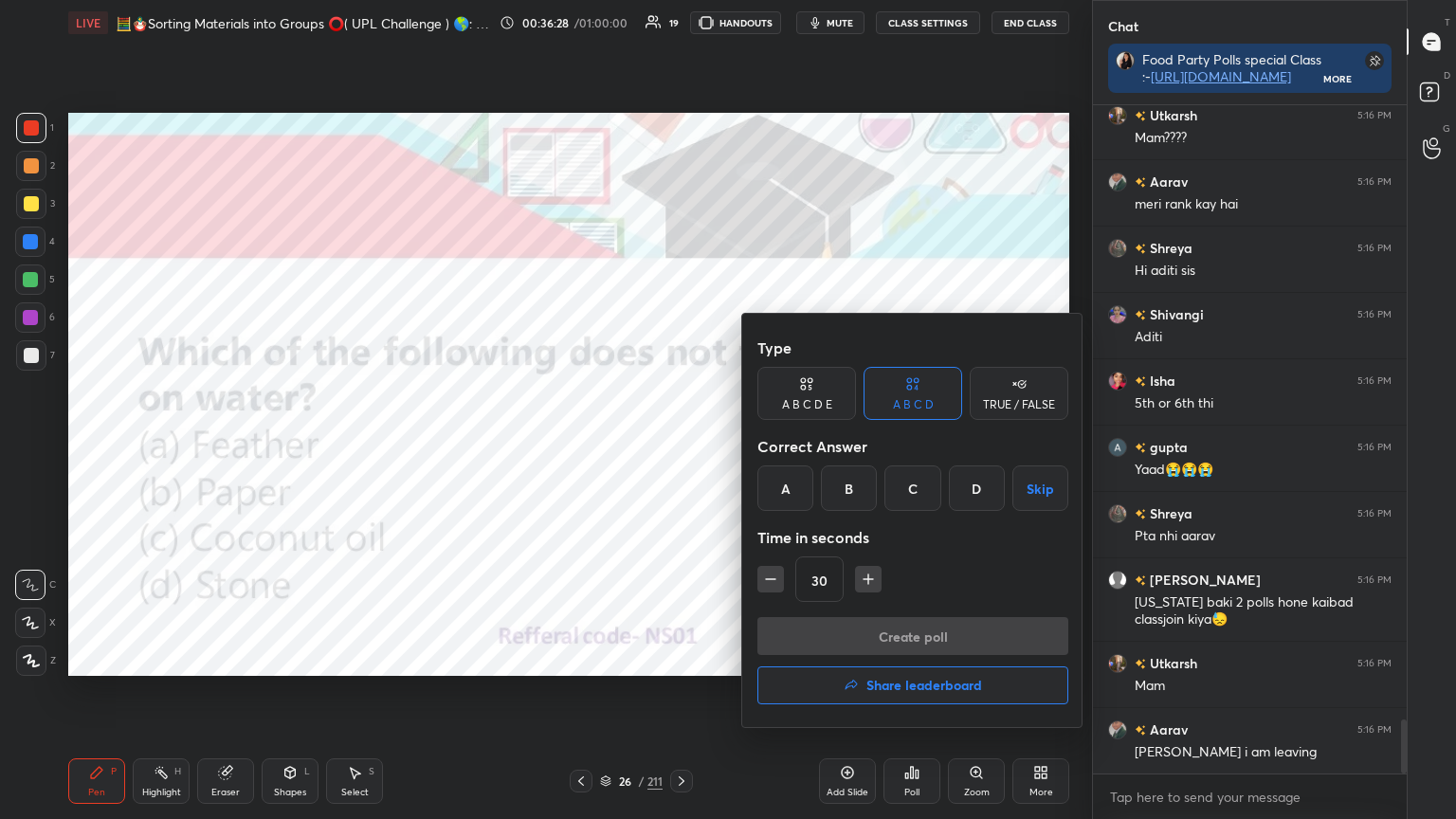 click on "Share leaderboard" at bounding box center [924, 685] 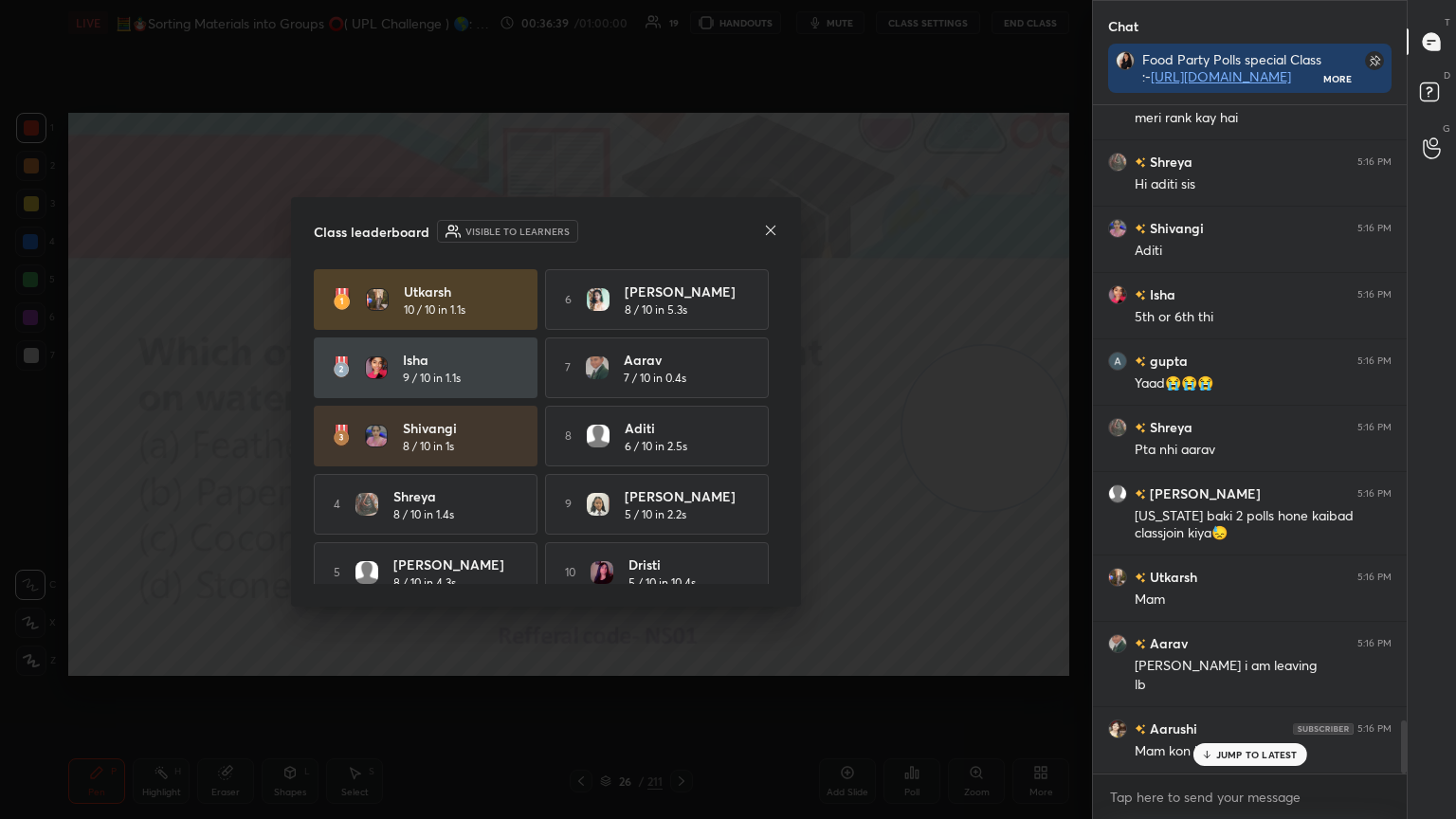 scroll, scrollTop: 7777, scrollLeft: 0, axis: vertical 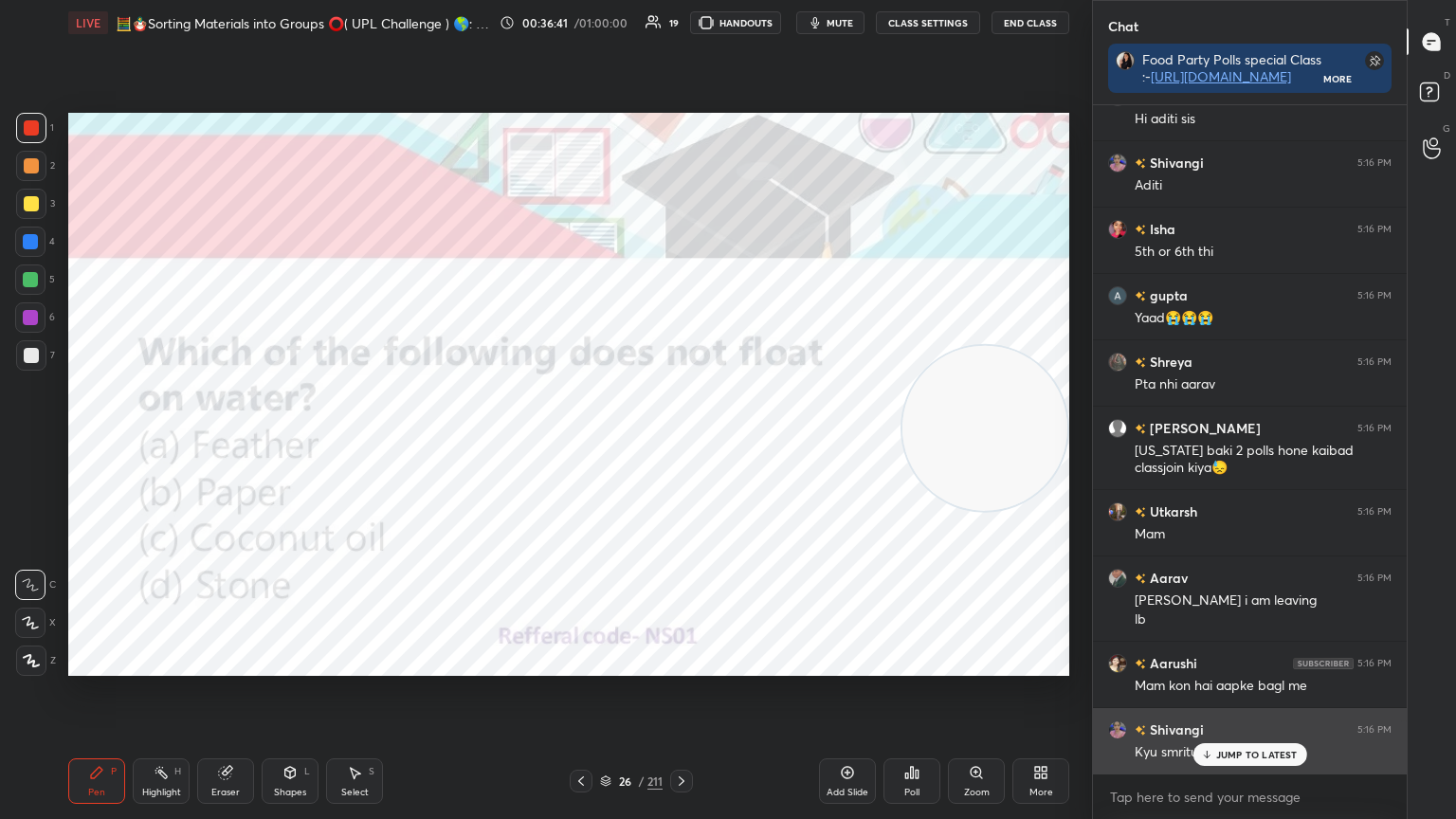 click on "Kyu smritu" at bounding box center [1263, 753] 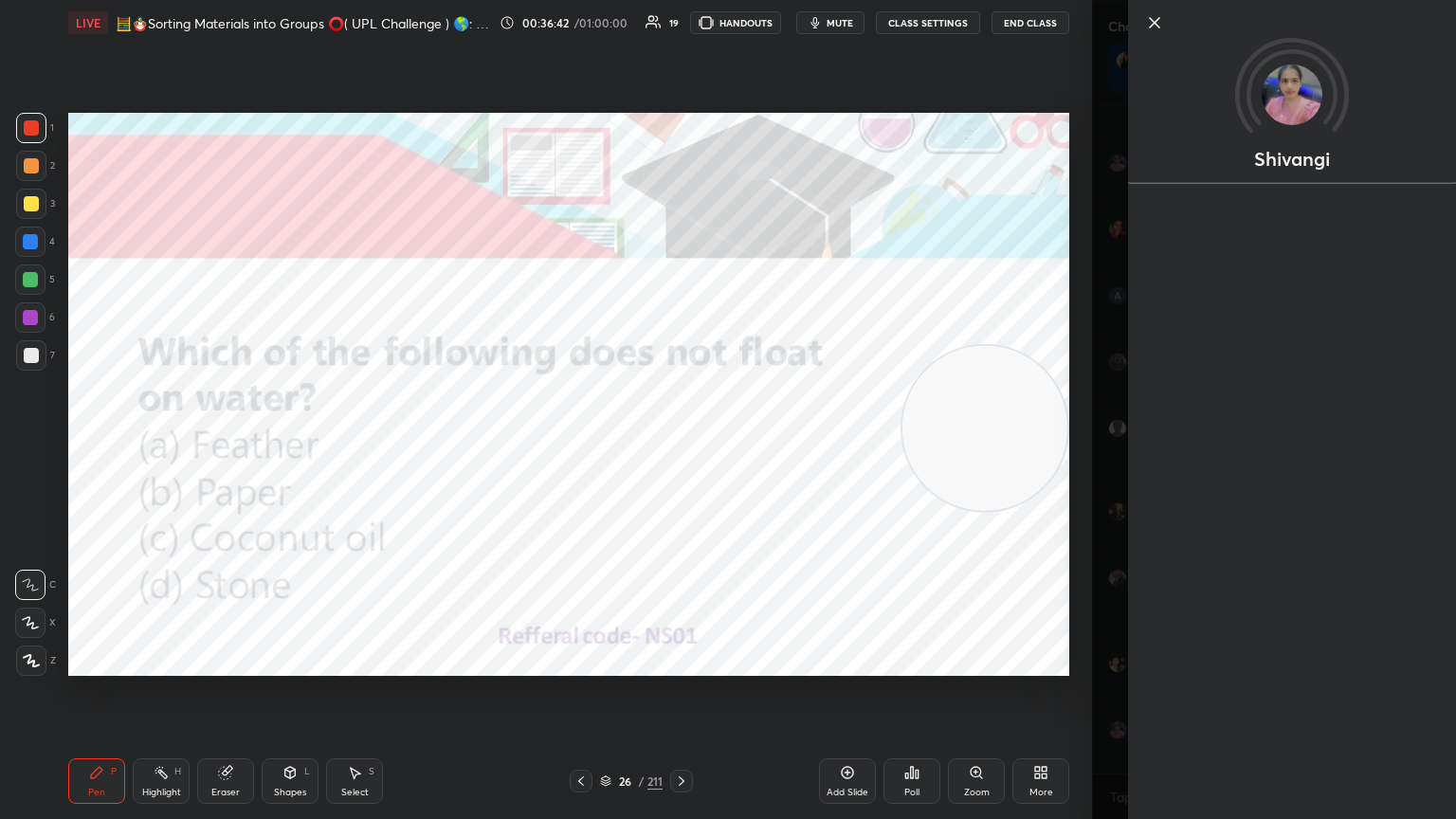 click on "Setting up your live class Poll for   secs No correct answer Start poll" at bounding box center [569, 394] 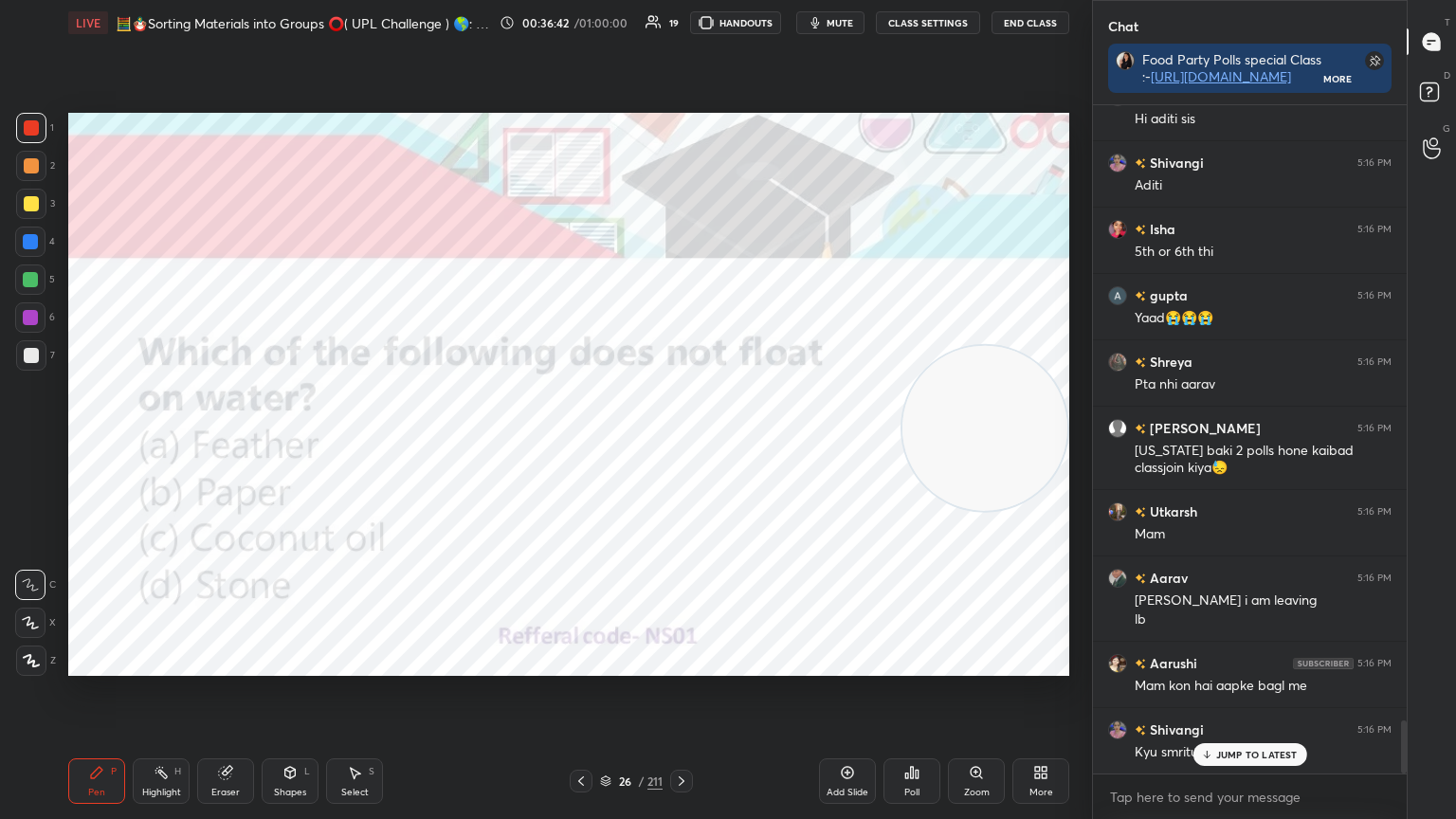 scroll, scrollTop: 7844, scrollLeft: 0, axis: vertical 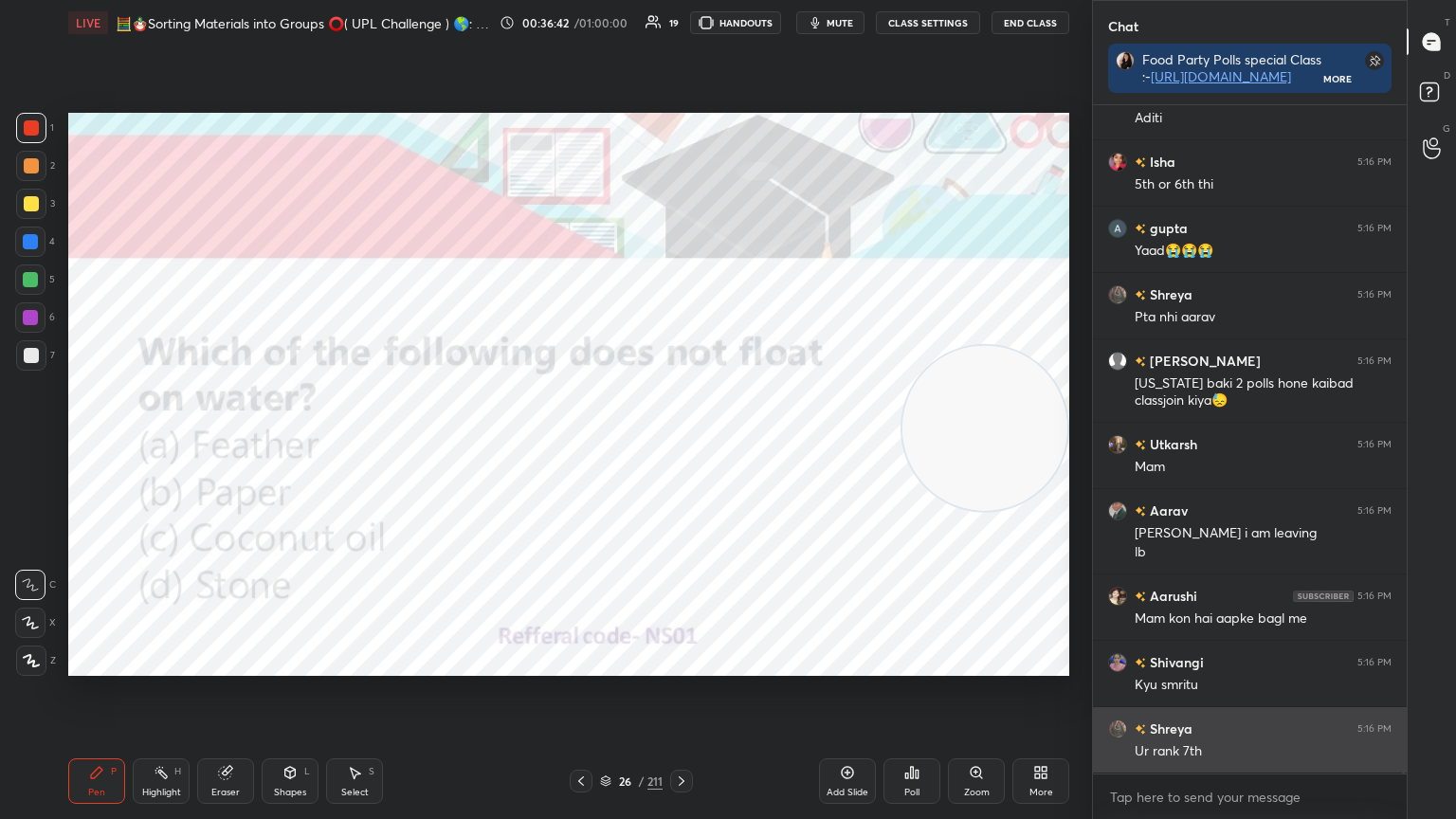 click on "Ur rank 7th" at bounding box center [1263, 752] 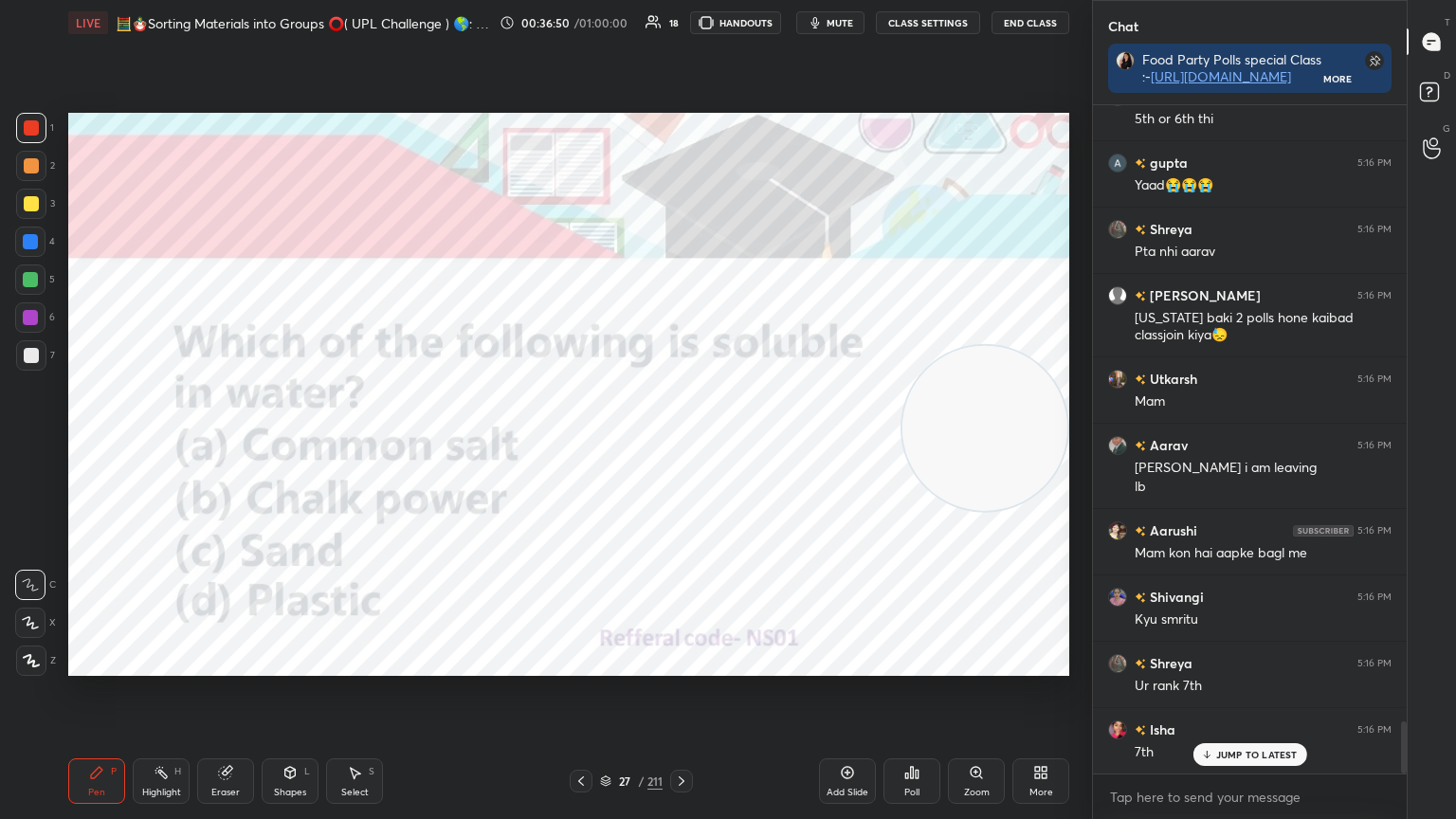 scroll, scrollTop: 7977, scrollLeft: 0, axis: vertical 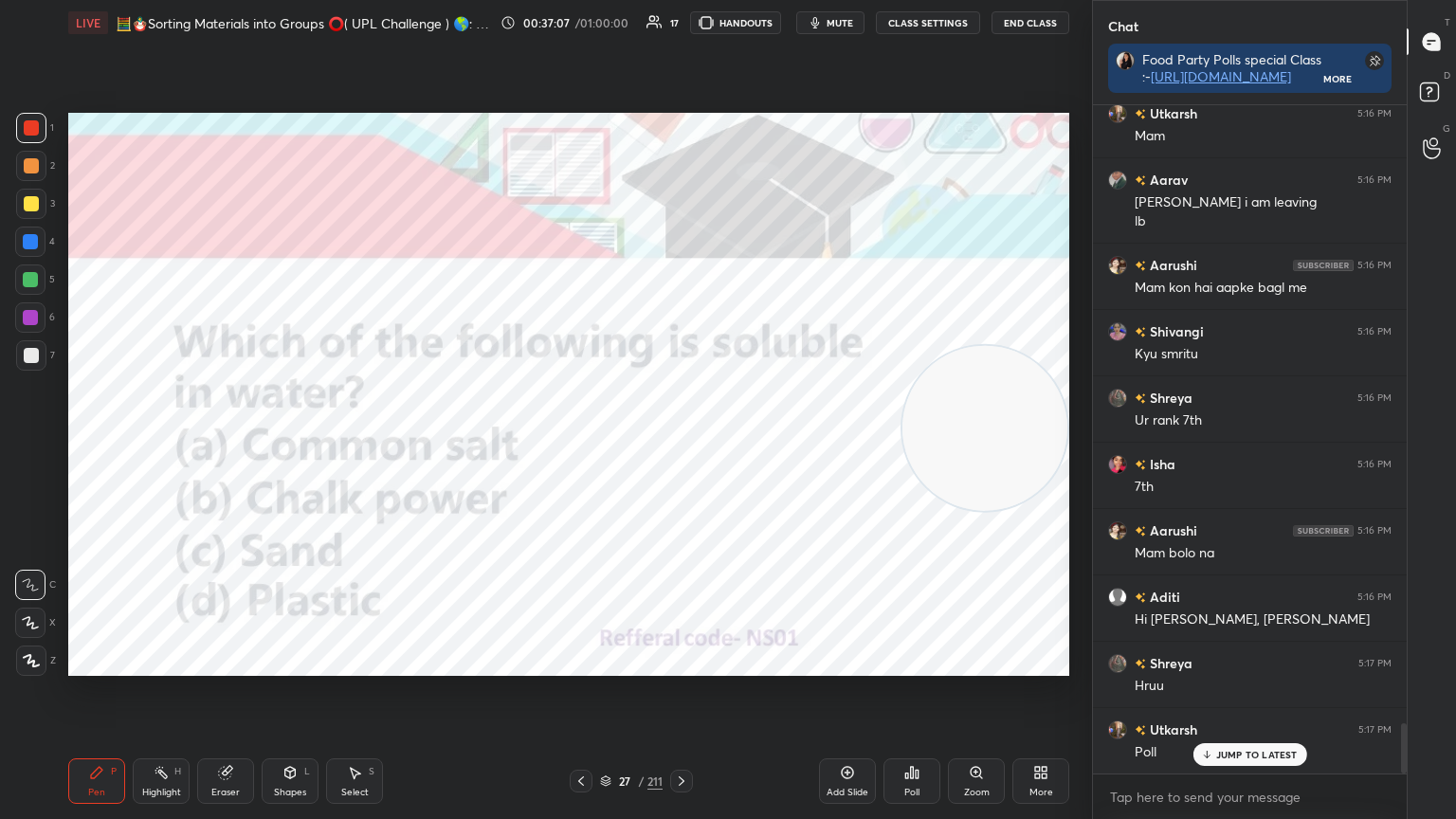 click 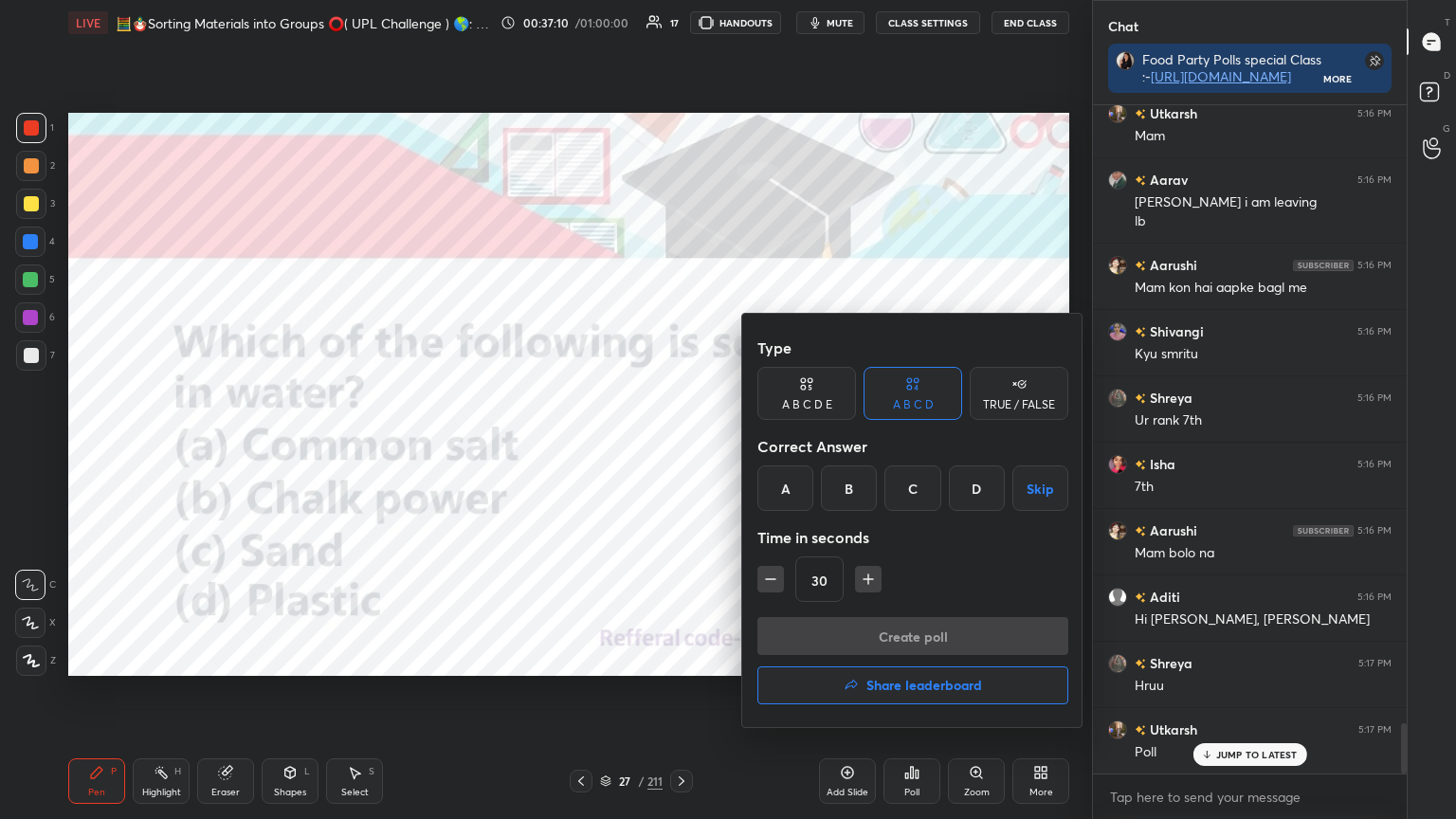 click on "A" at bounding box center (785, 488) 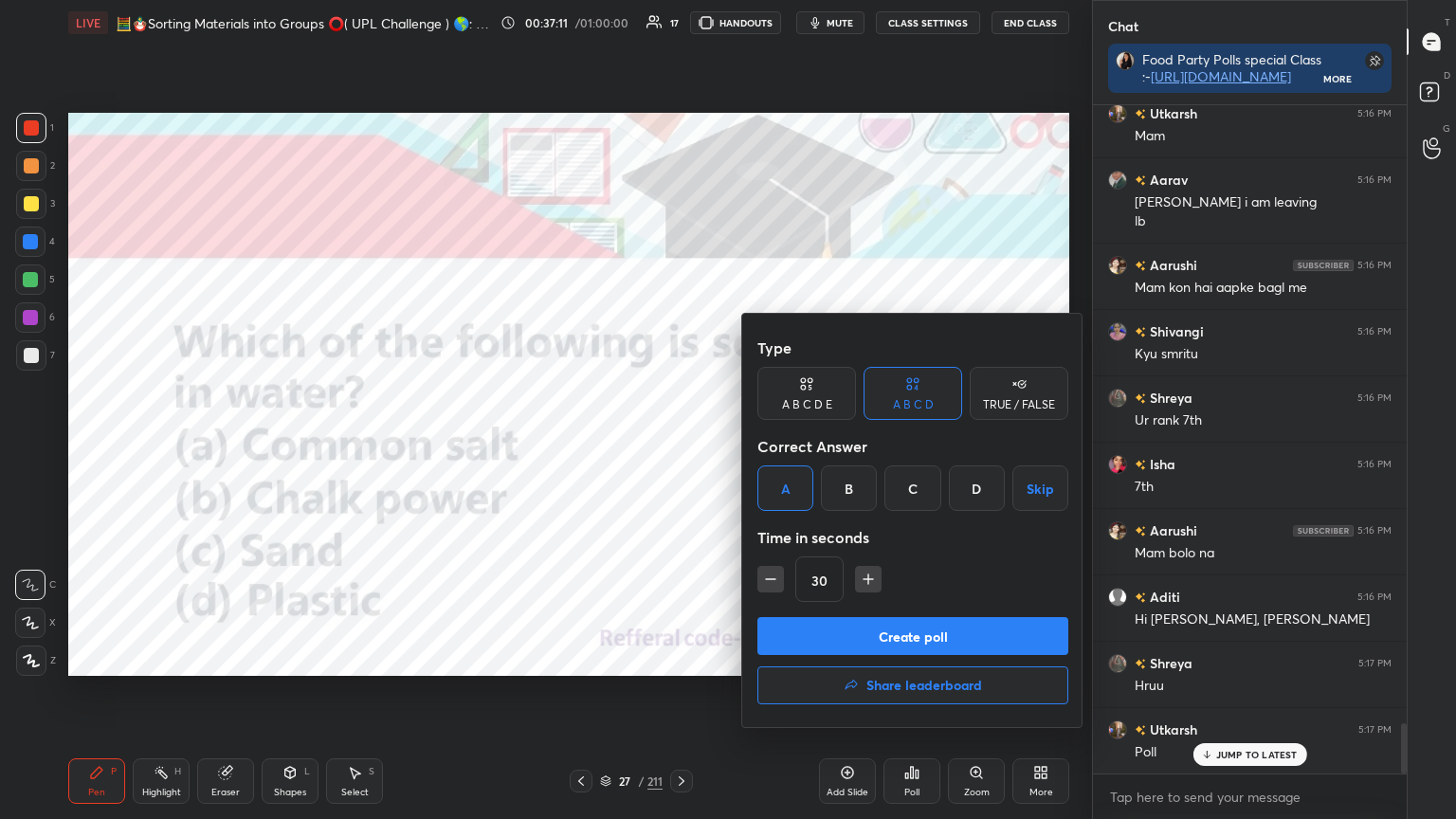 click on "Create poll" at bounding box center (913, 636) 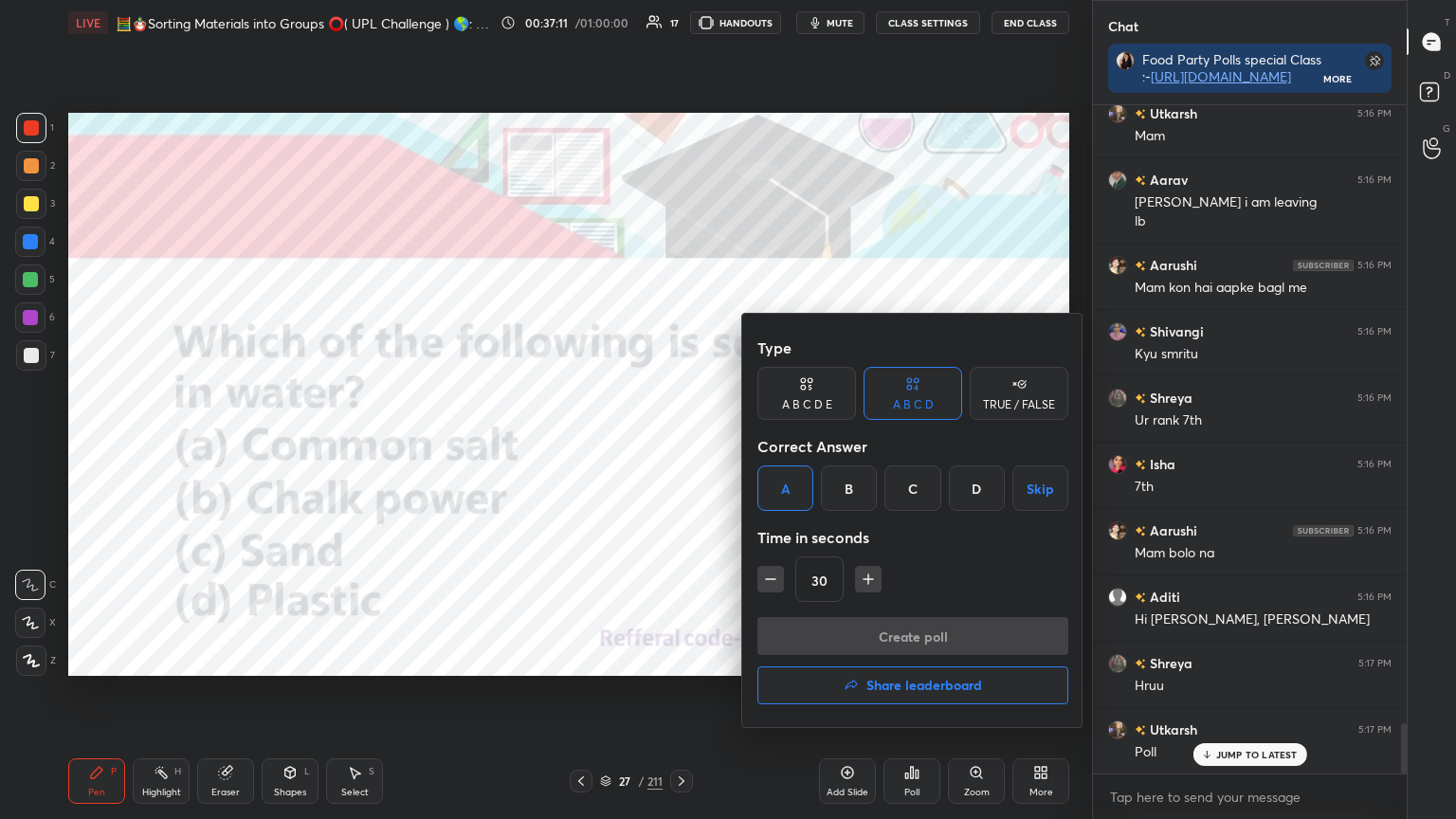 scroll, scrollTop: 482, scrollLeft: 308, axis: both 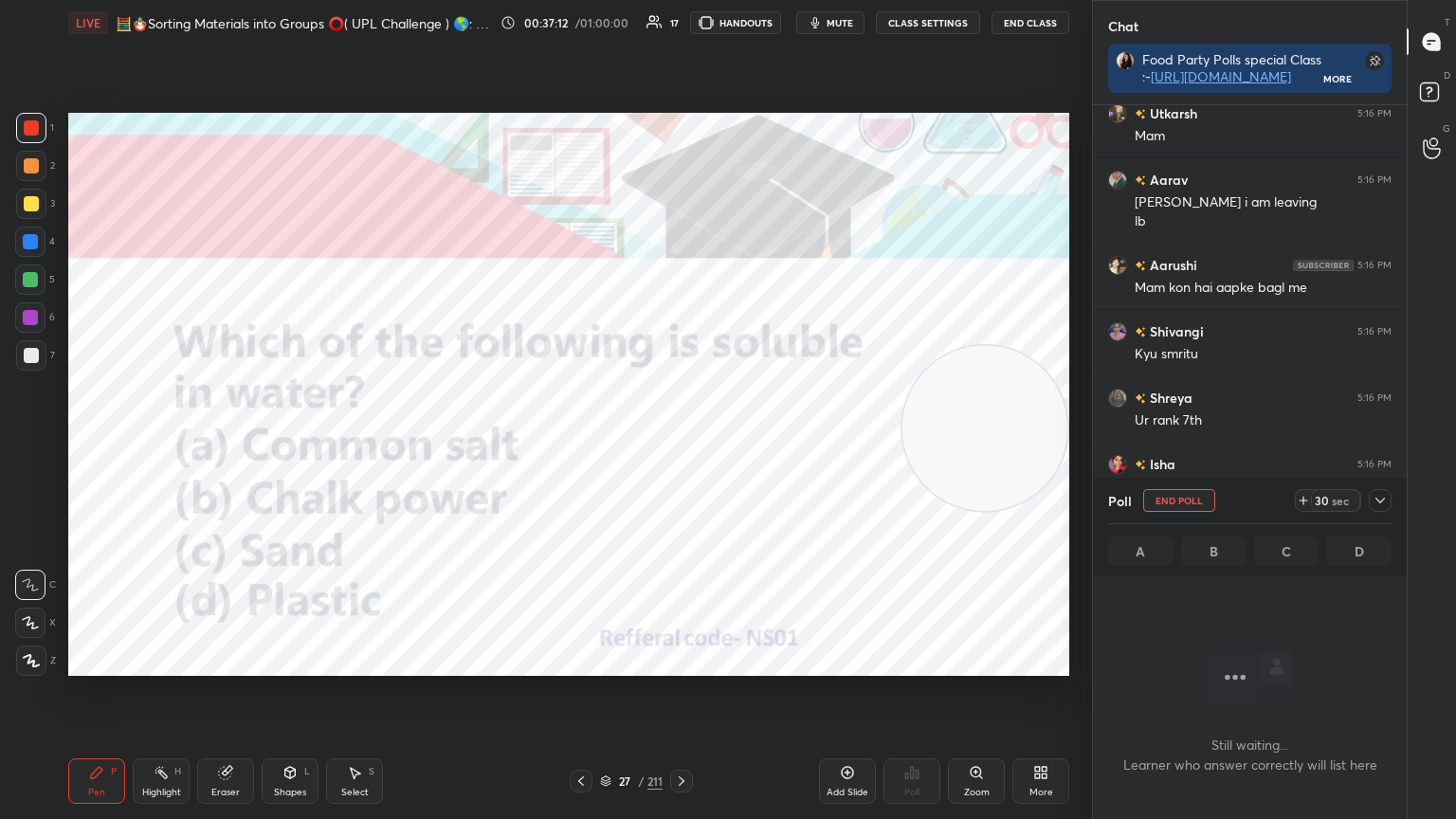 click on "End Class" at bounding box center (1030, 23) 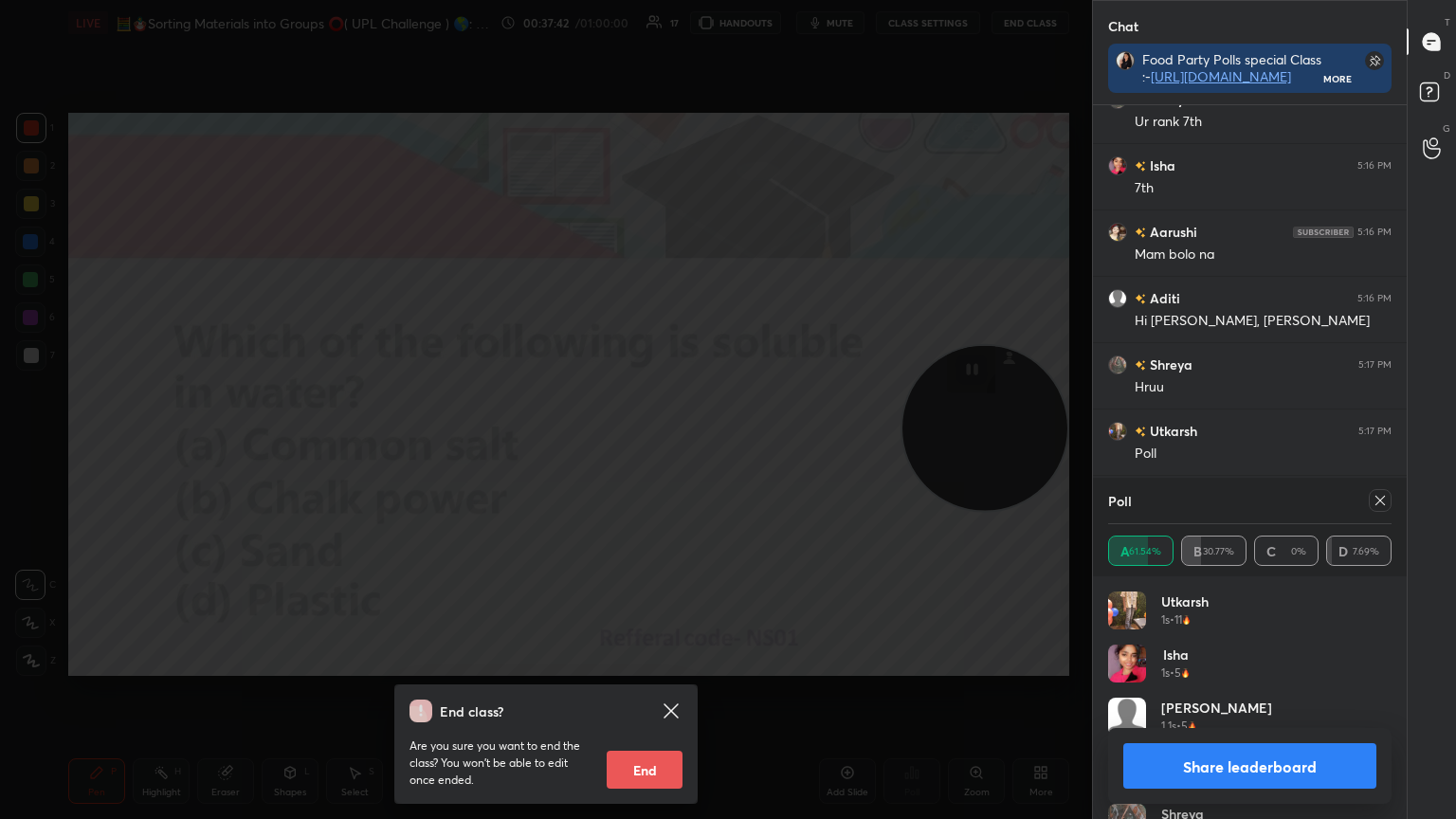 click on "End class? Are you sure you want to end the class? You won’t be able to edit once ended. End" at bounding box center (546, 410) 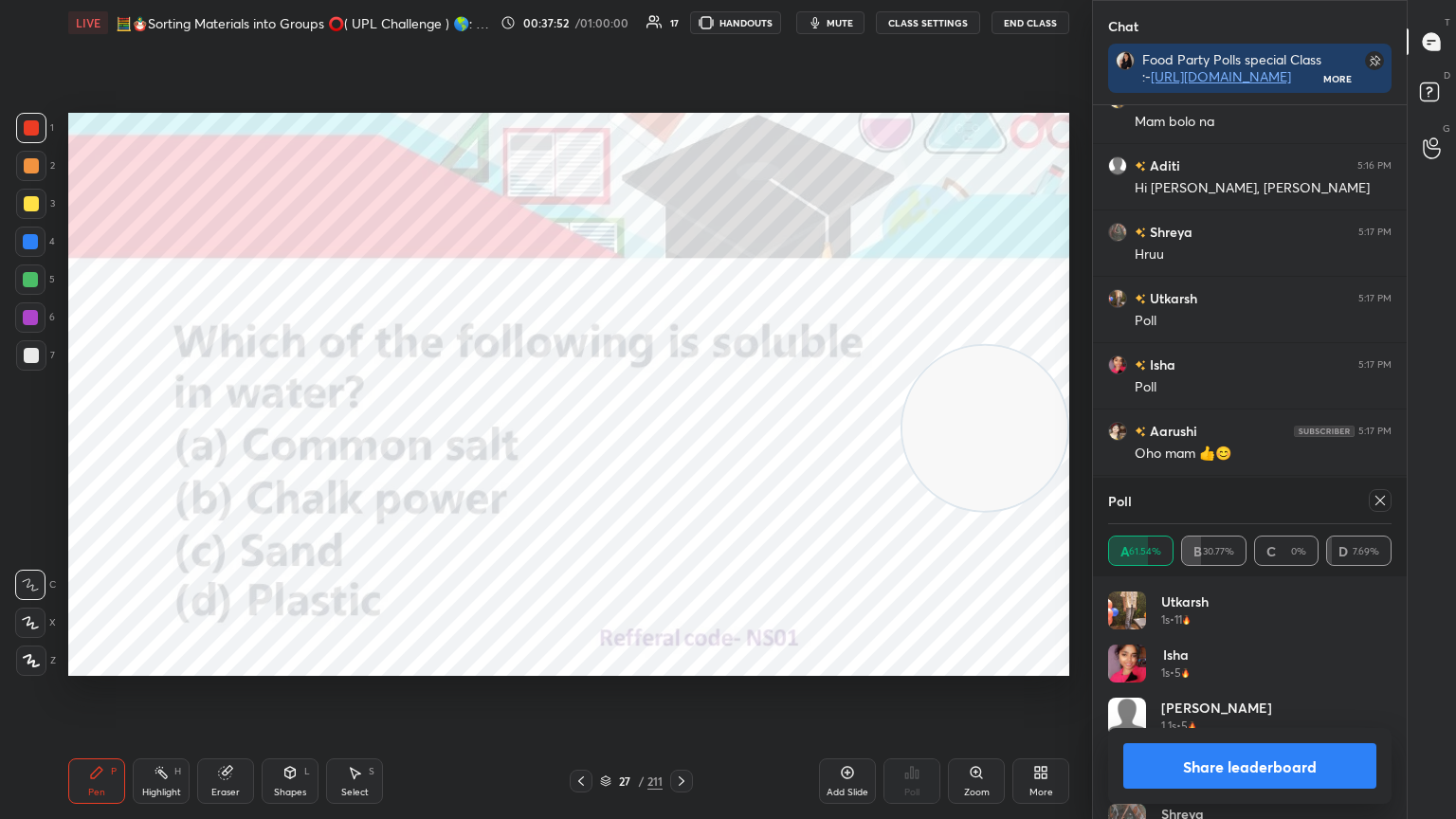 scroll, scrollTop: 8672, scrollLeft: 0, axis: vertical 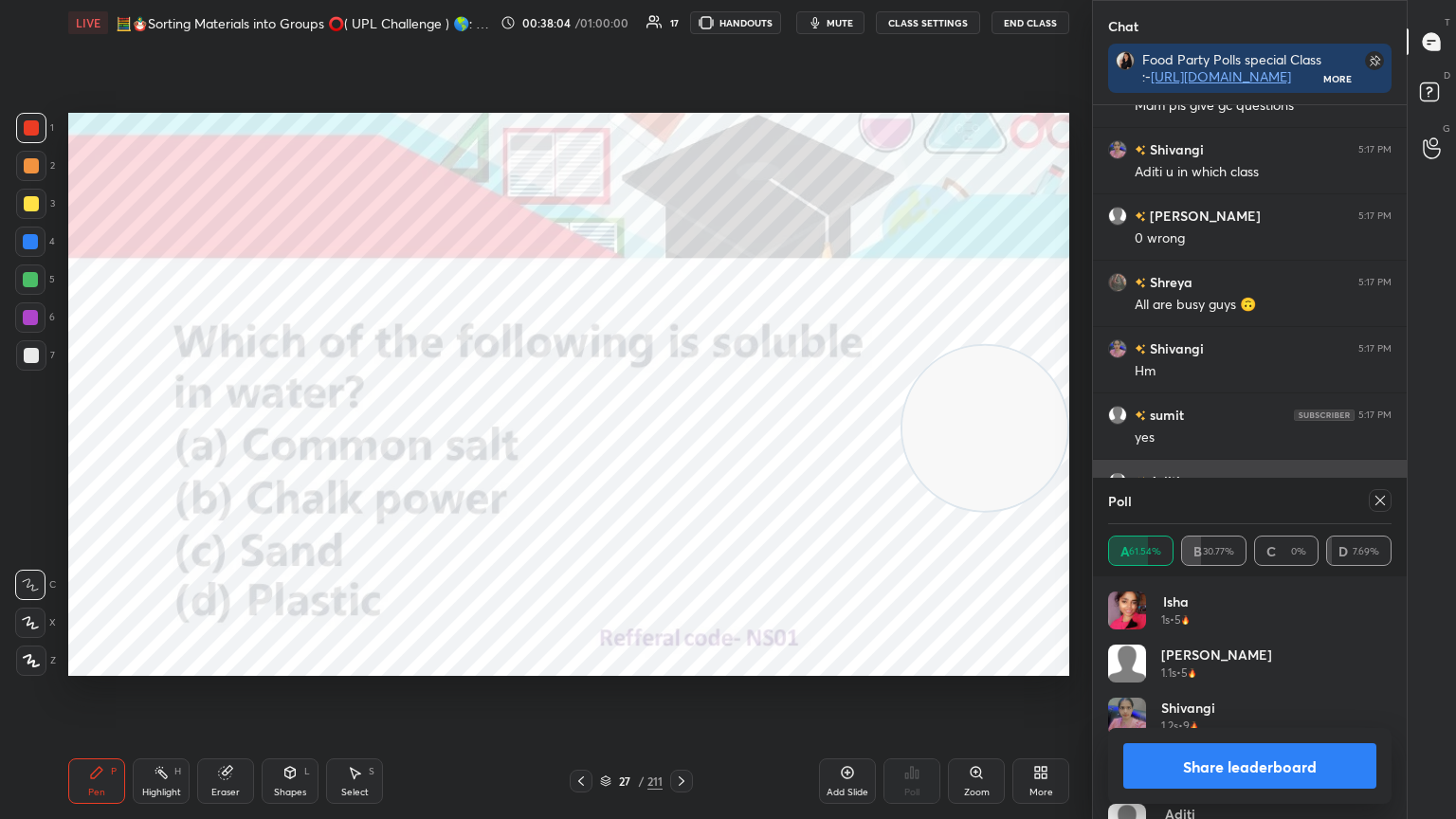 click 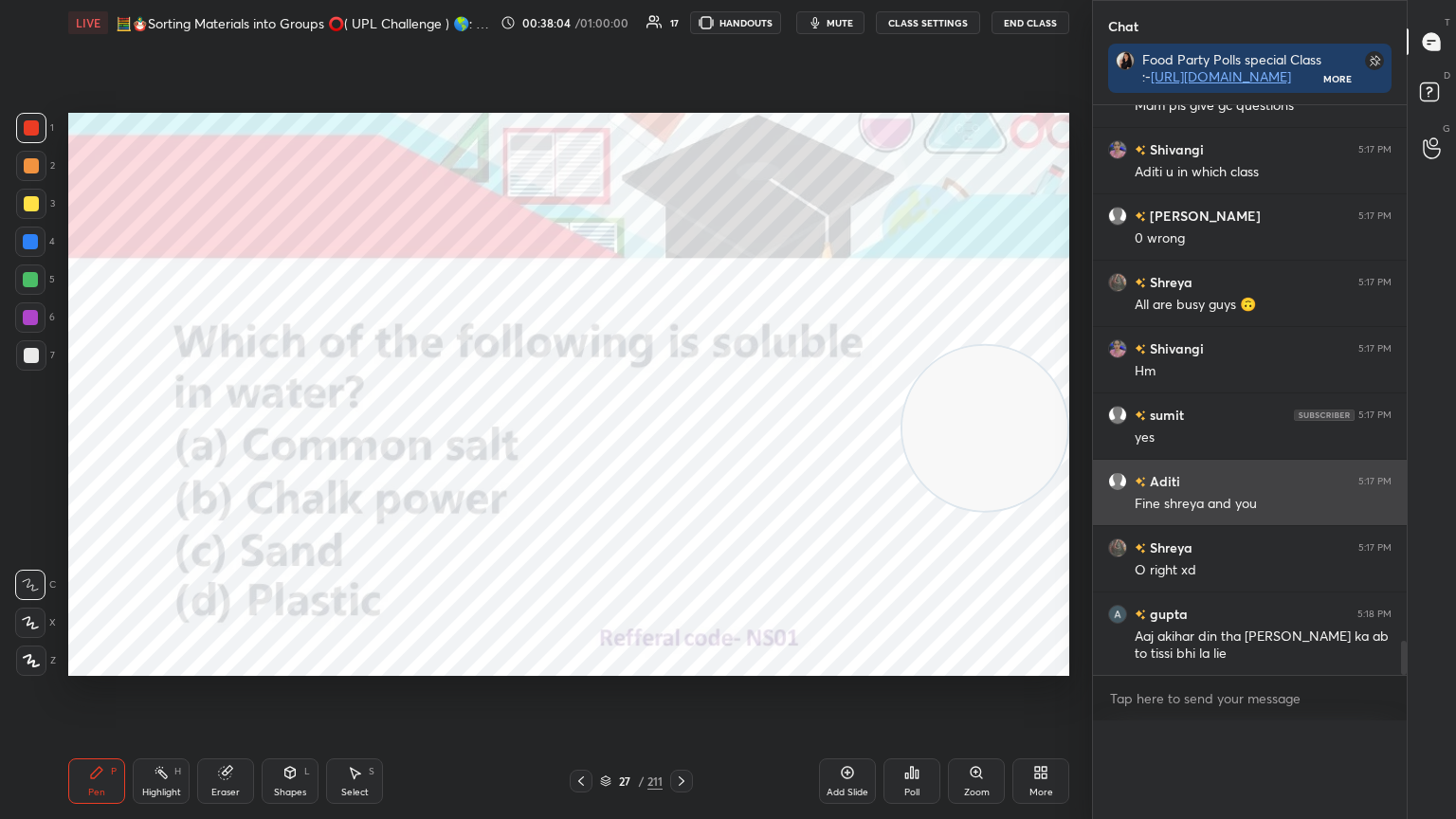 scroll, scrollTop: 0, scrollLeft: 0, axis: both 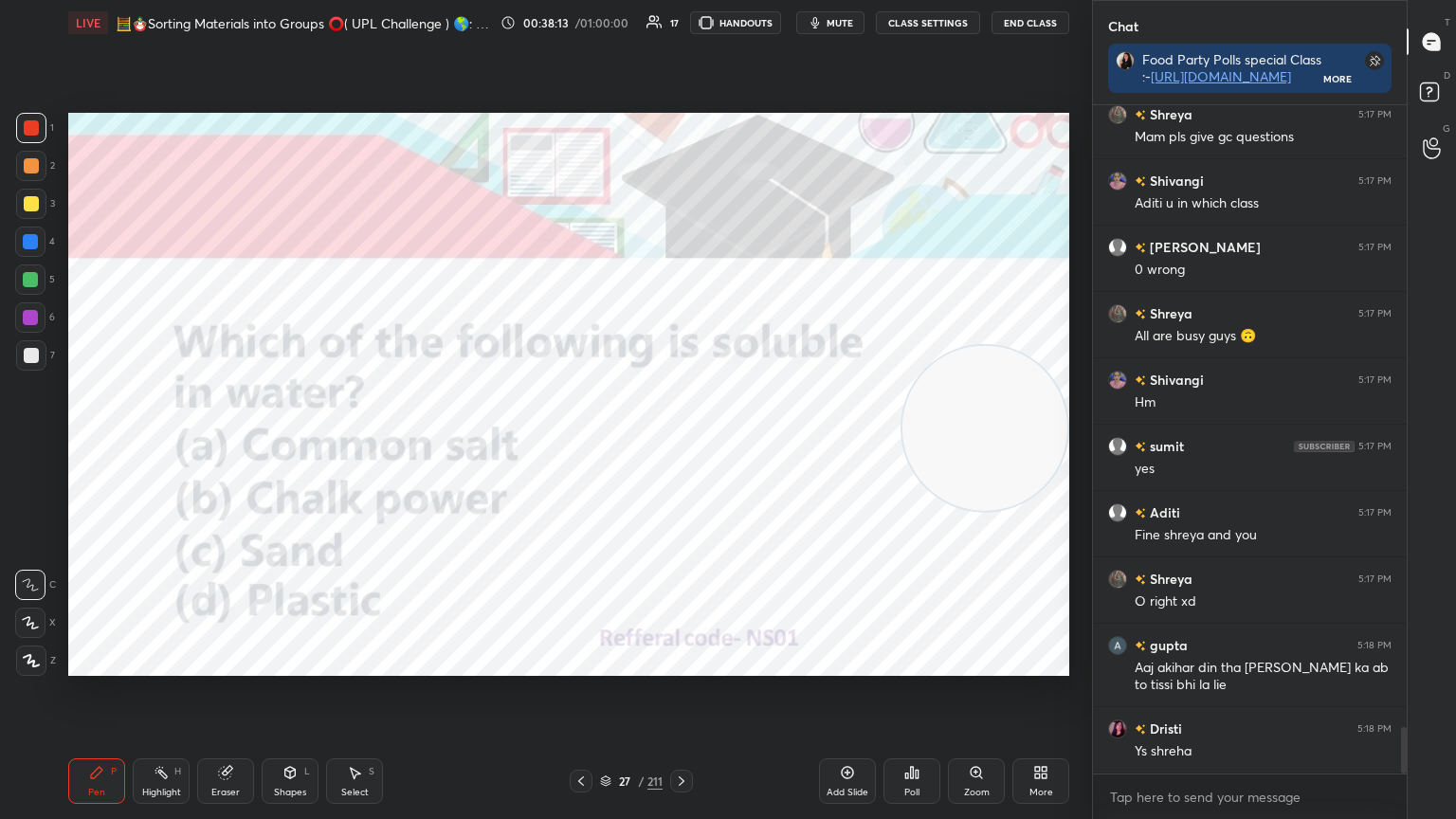 click on "Pen P Highlight H Eraser Shapes L Select S 27 / 211 Add Slide Poll Zoom More" at bounding box center (569, 781) 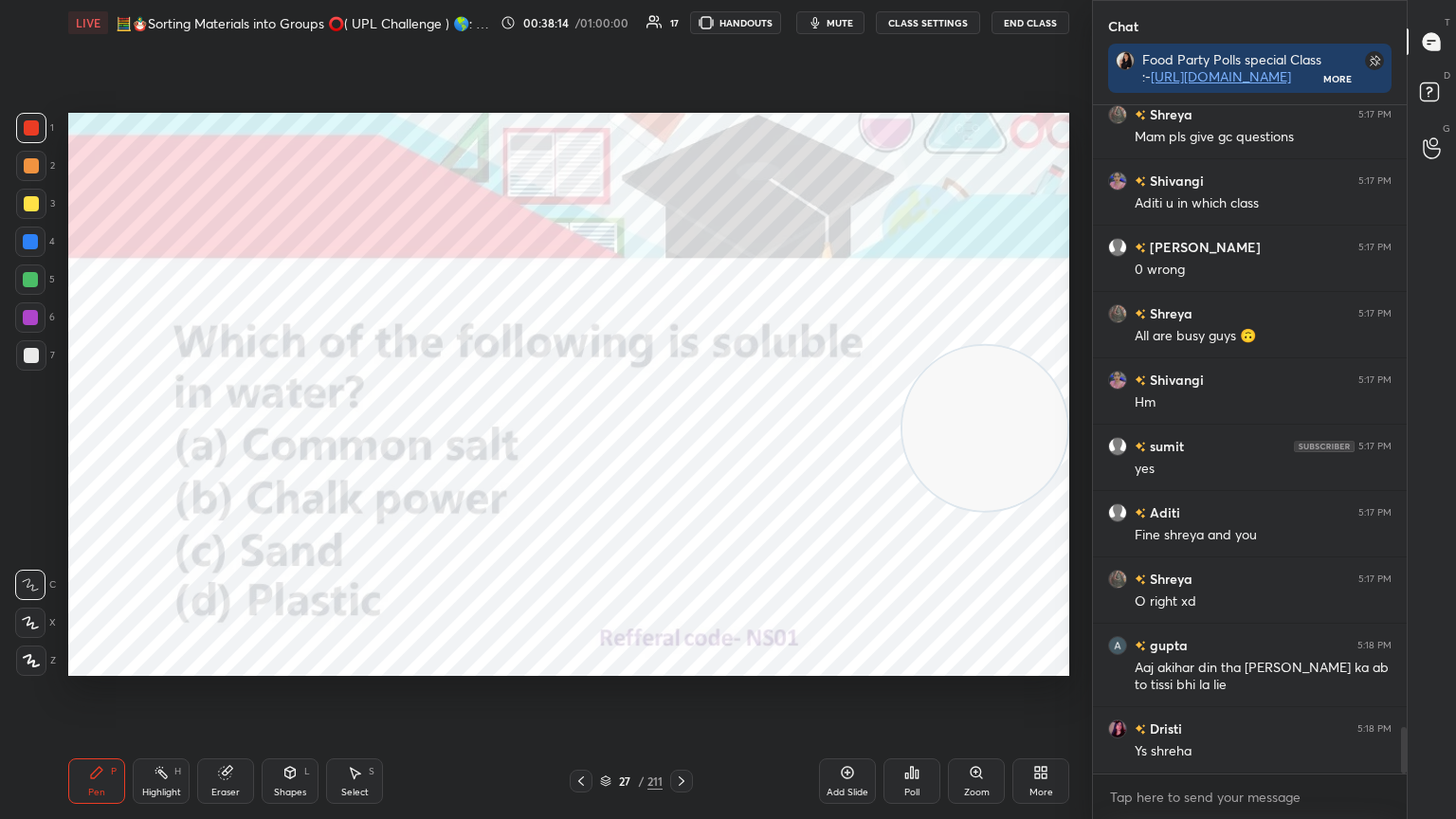 click 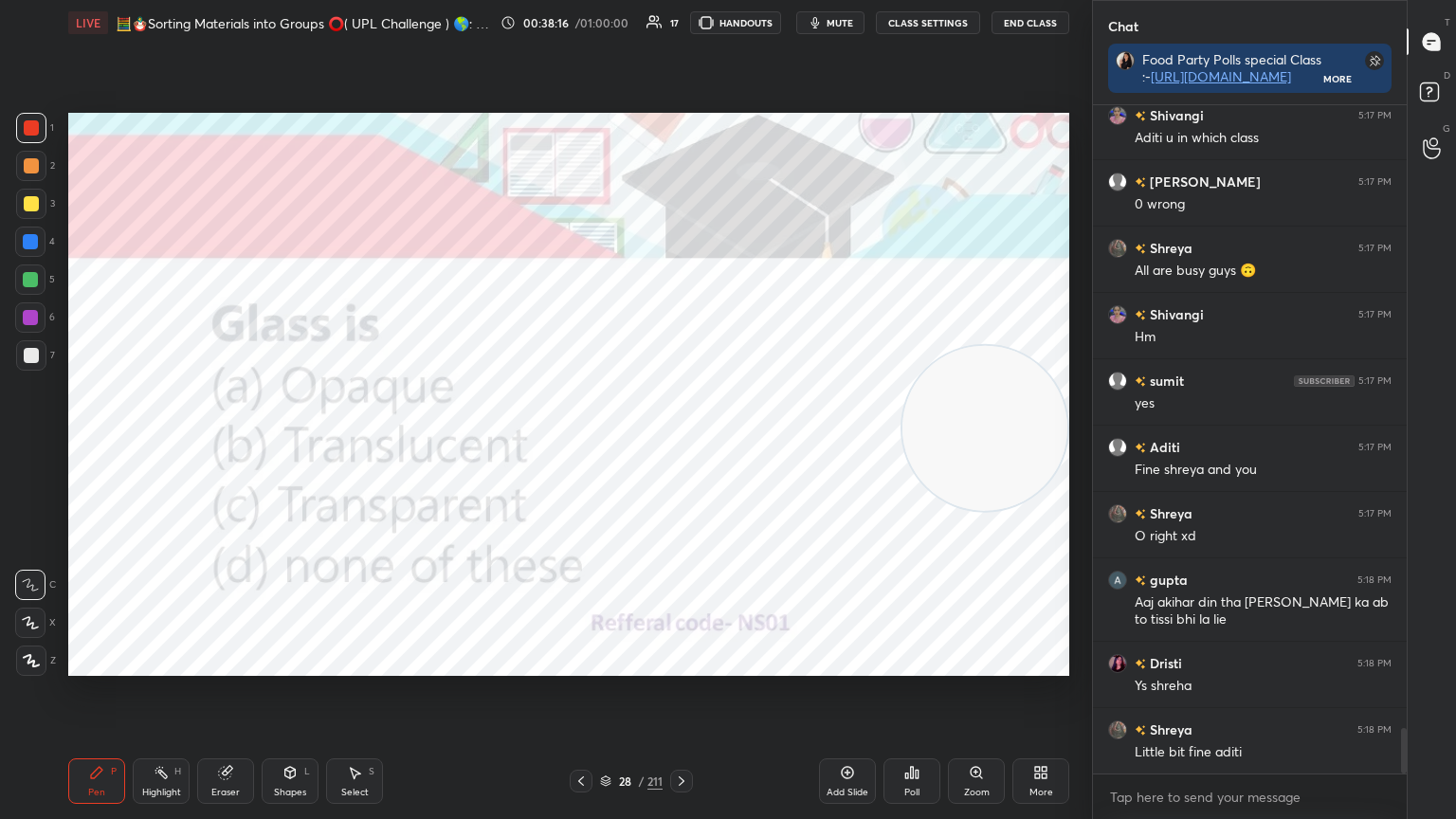 scroll, scrollTop: 9122, scrollLeft: 0, axis: vertical 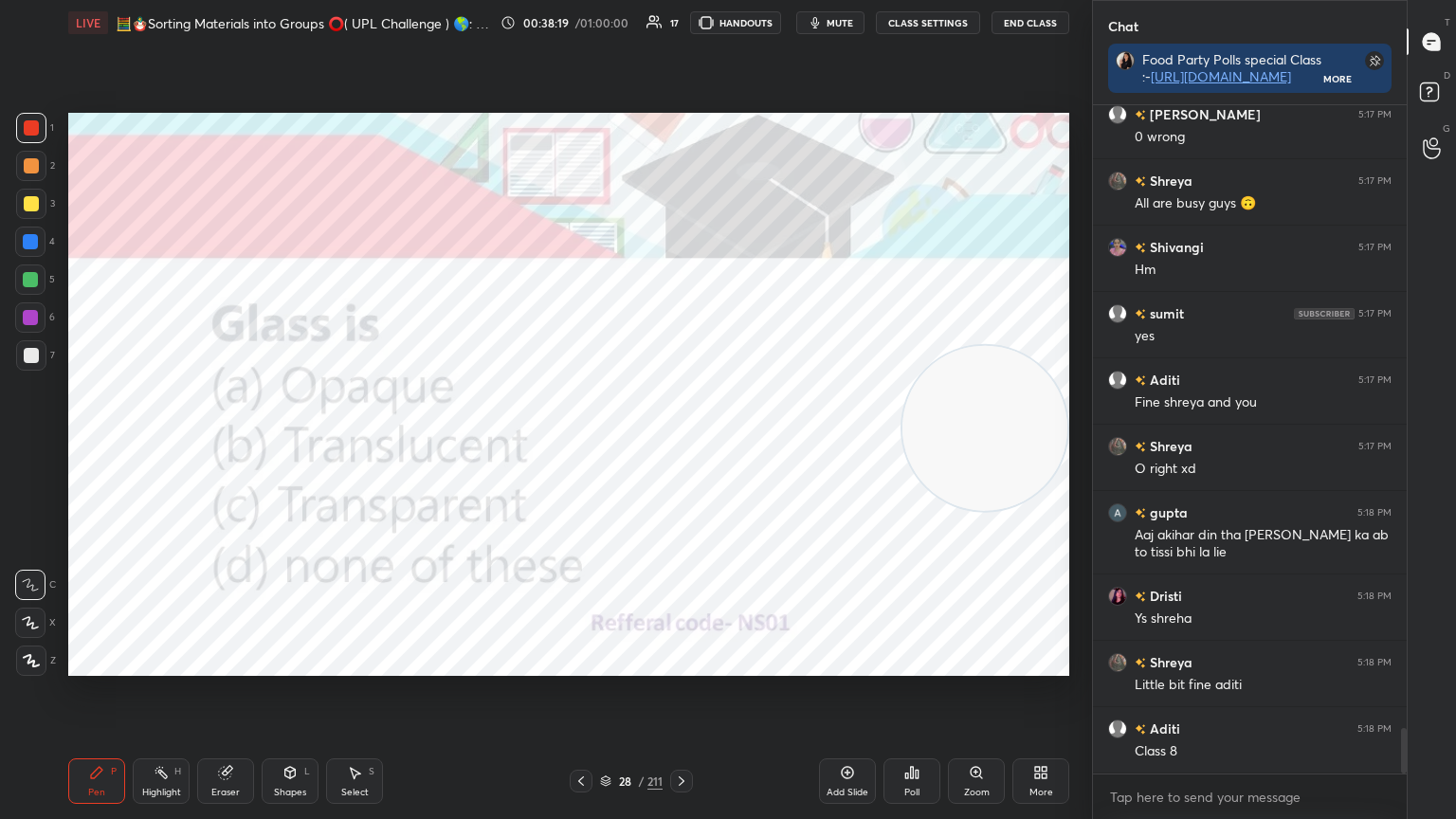 click on "End Class" at bounding box center (1030, 23) 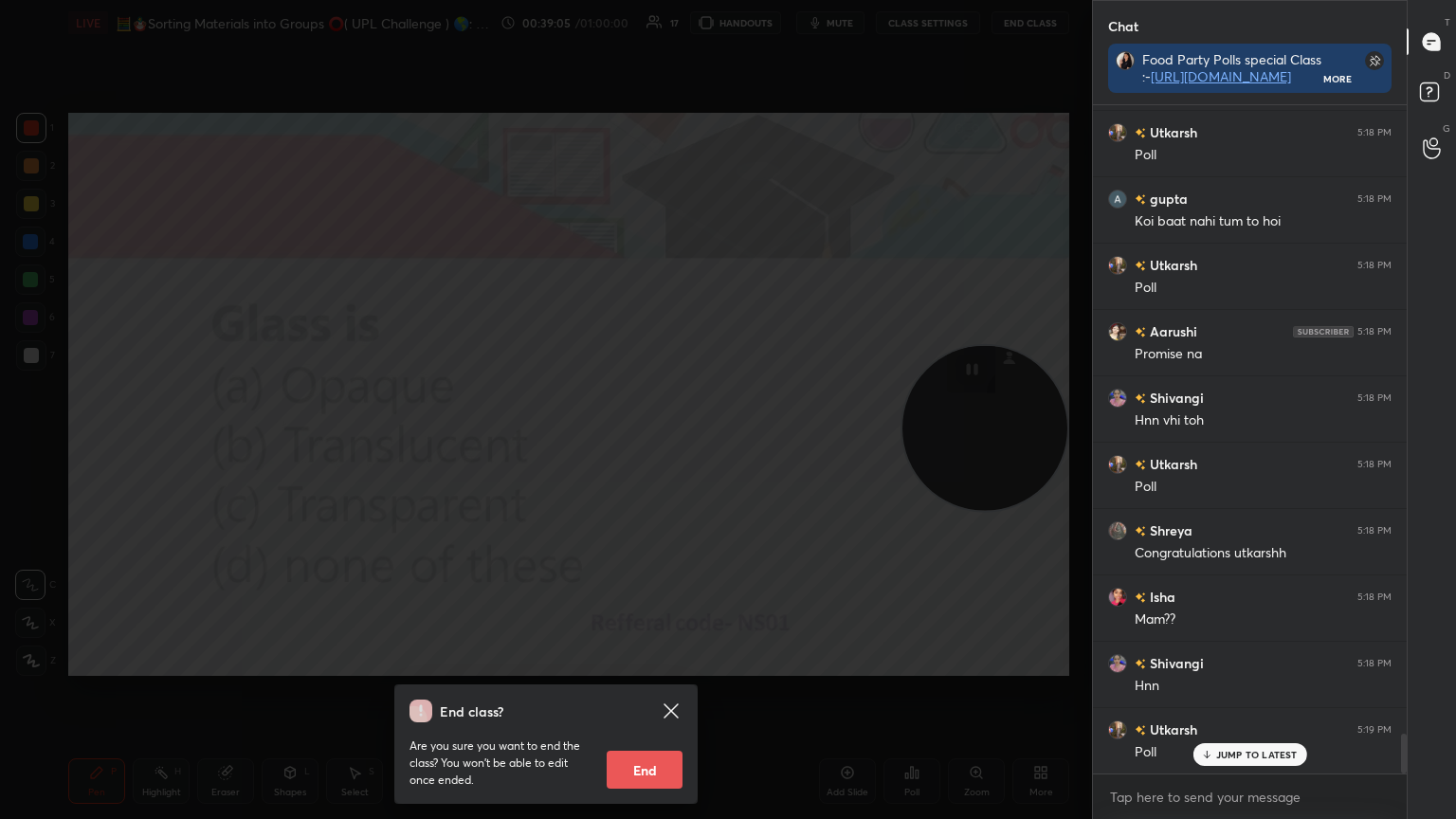 scroll, scrollTop: 10589, scrollLeft: 0, axis: vertical 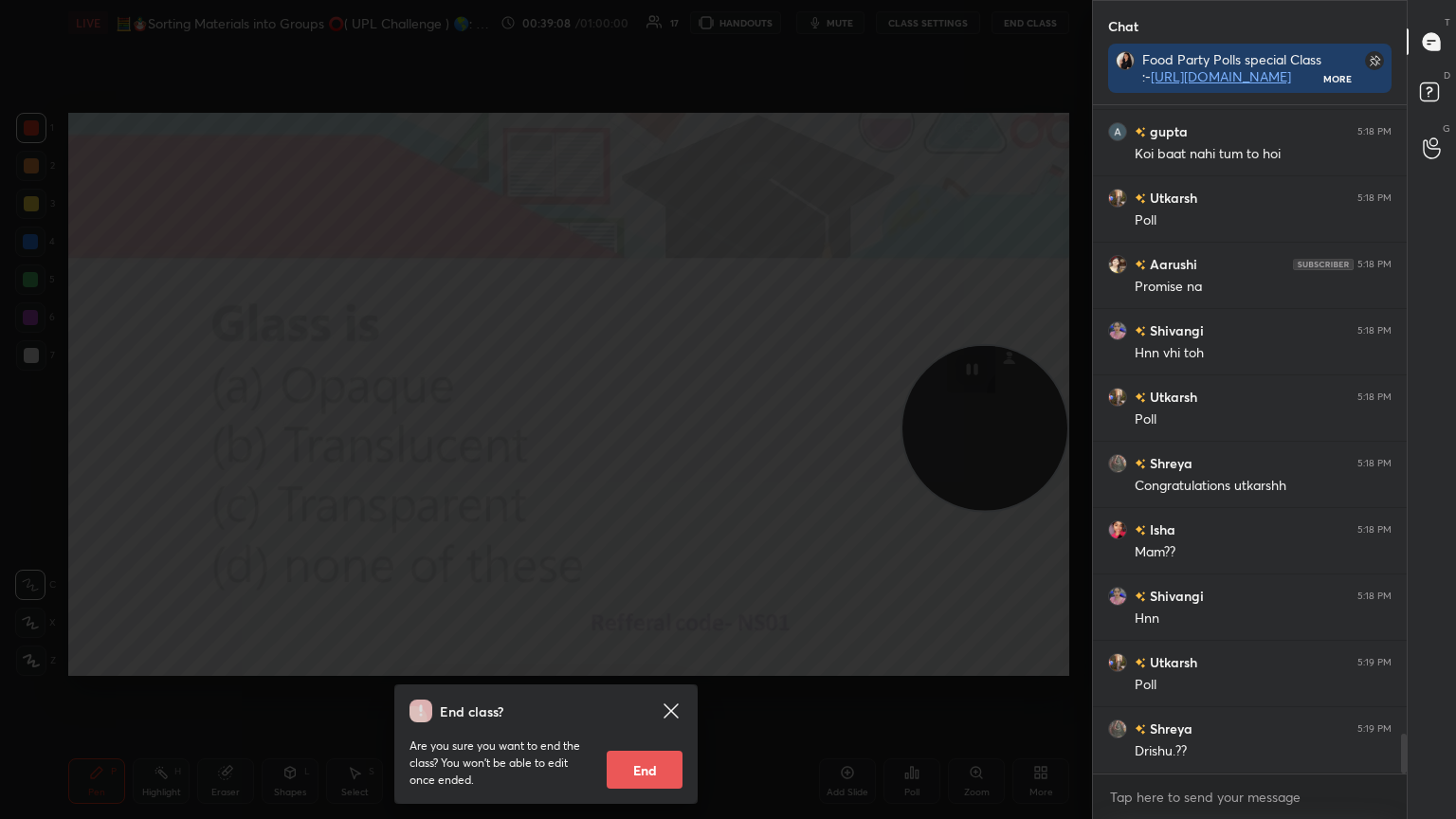 click on "End class? Are you sure you want to end the class? You won’t be able to edit once ended. End" at bounding box center [546, 410] 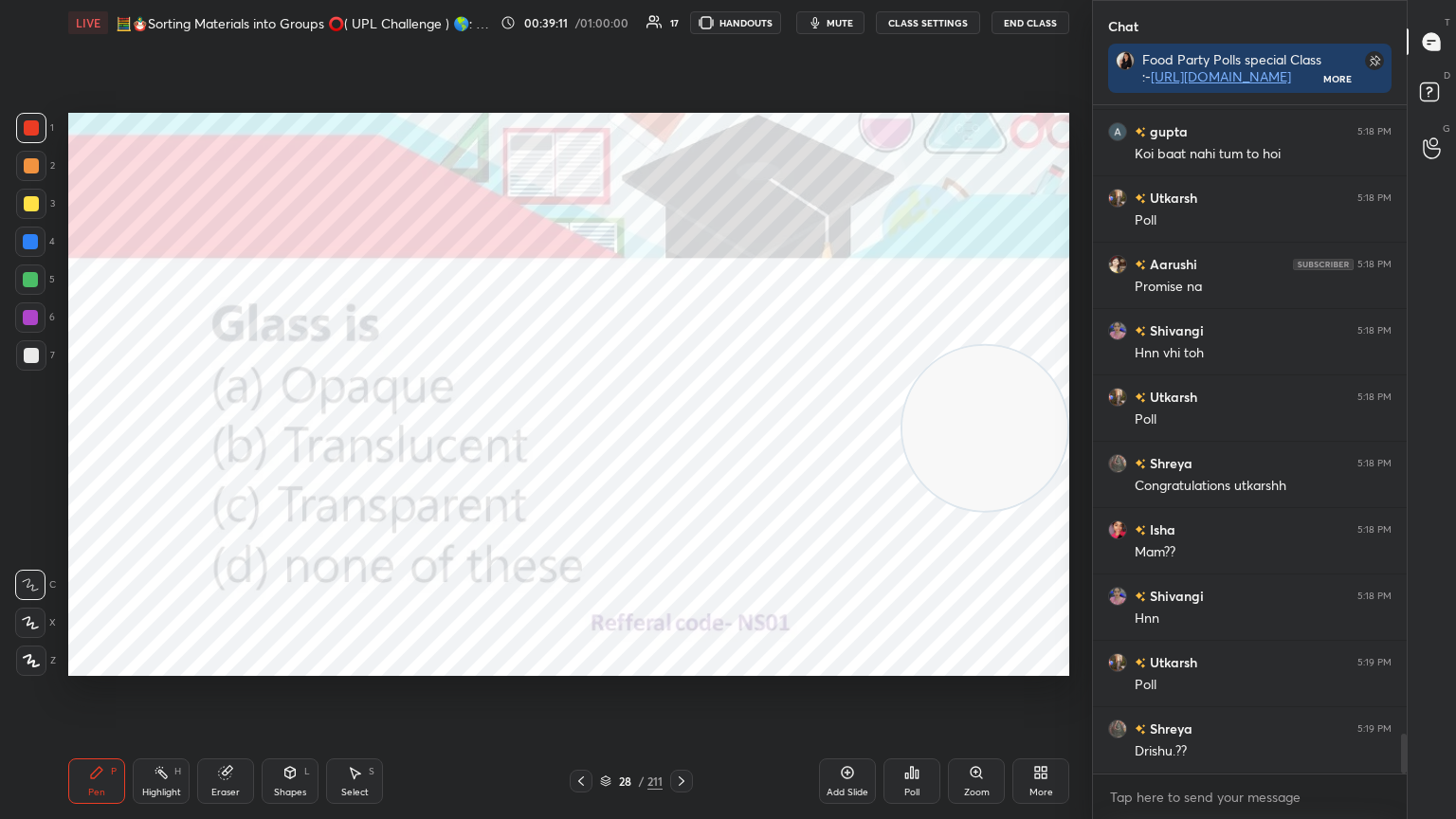 scroll, scrollTop: 10655, scrollLeft: 0, axis: vertical 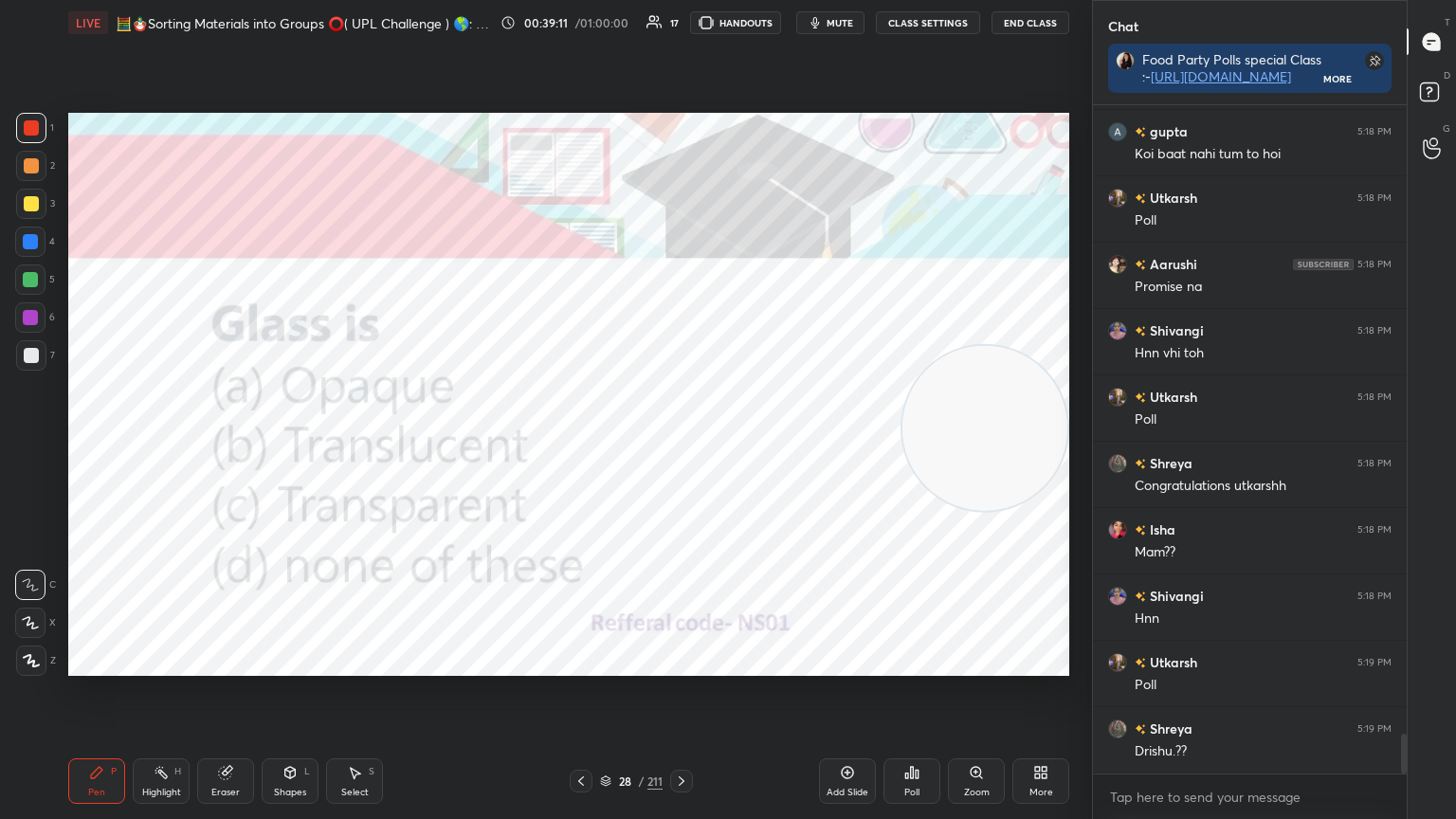 click on "Poll" at bounding box center [912, 781] 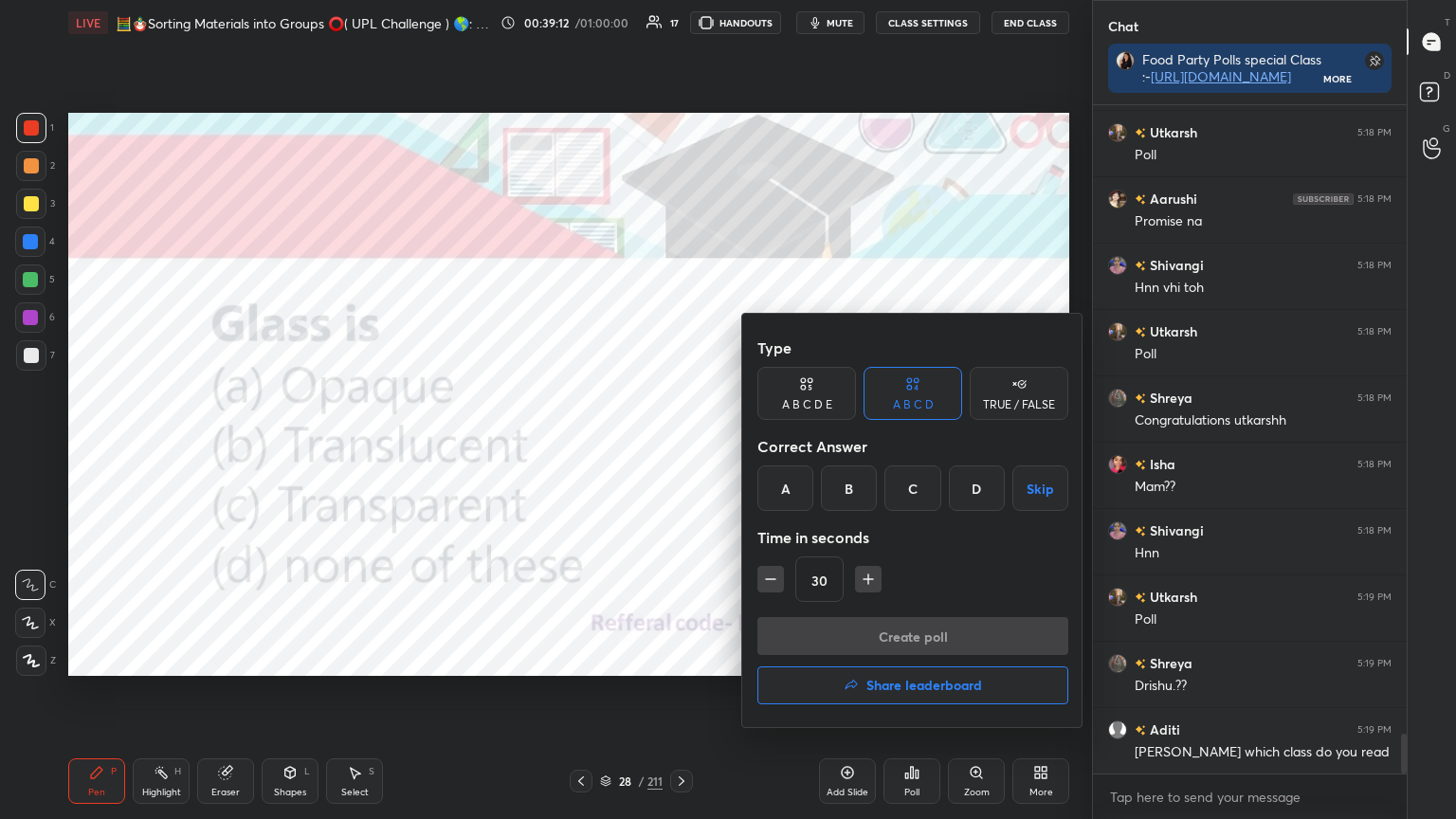 click on "C" at bounding box center (912, 488) 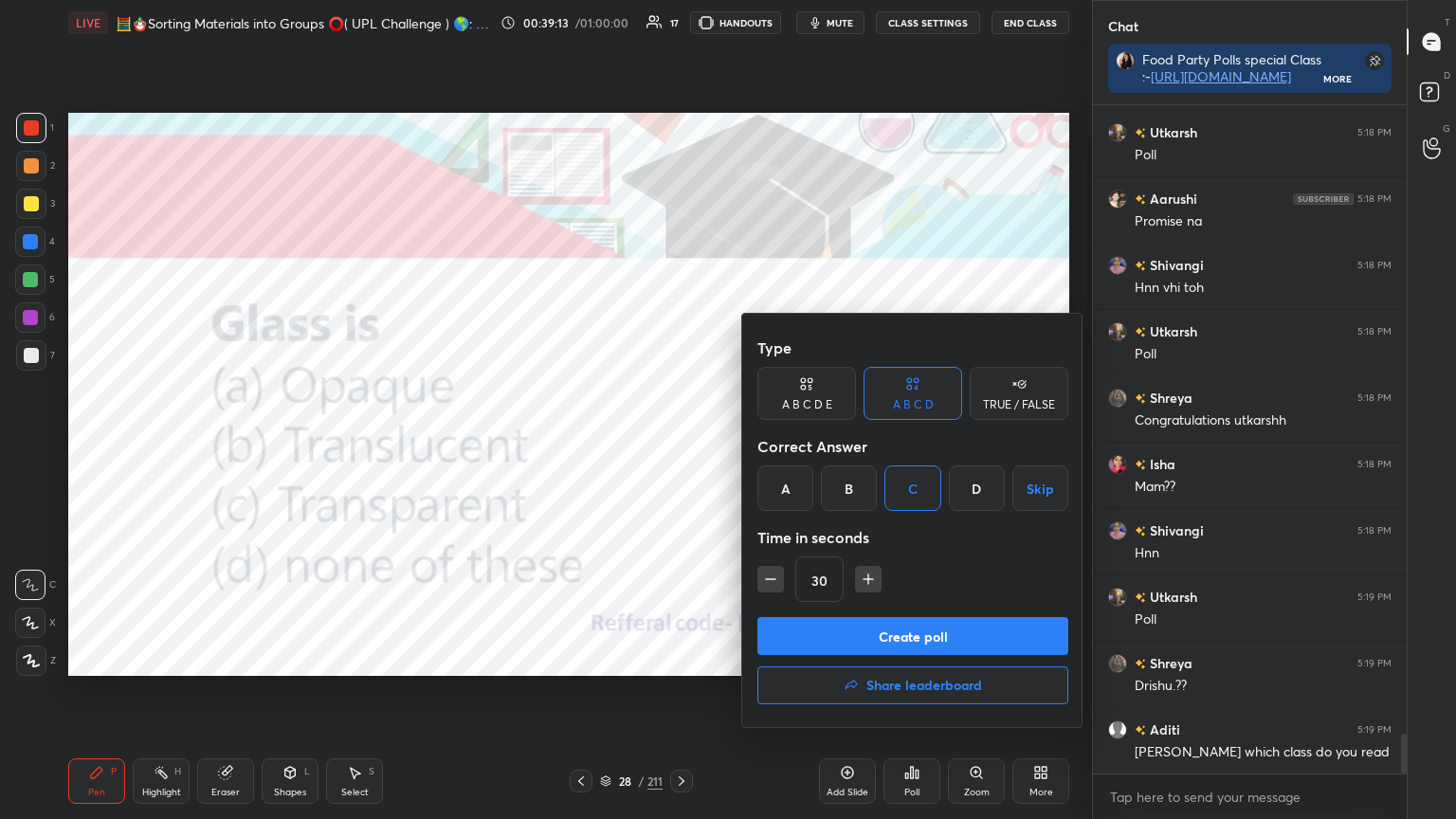 click on "Create poll" at bounding box center [913, 636] 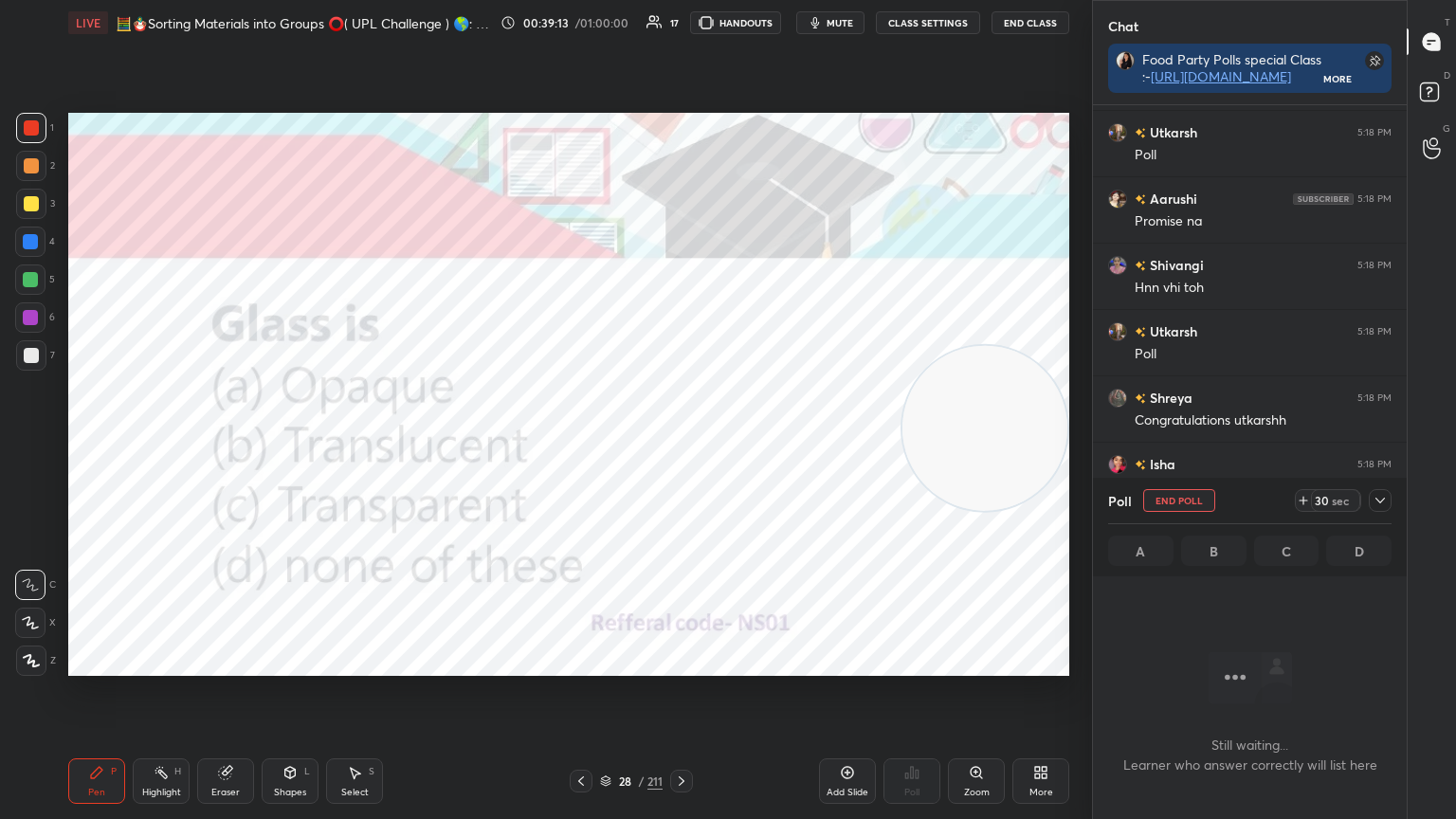 scroll, scrollTop: 461, scrollLeft: 308, axis: both 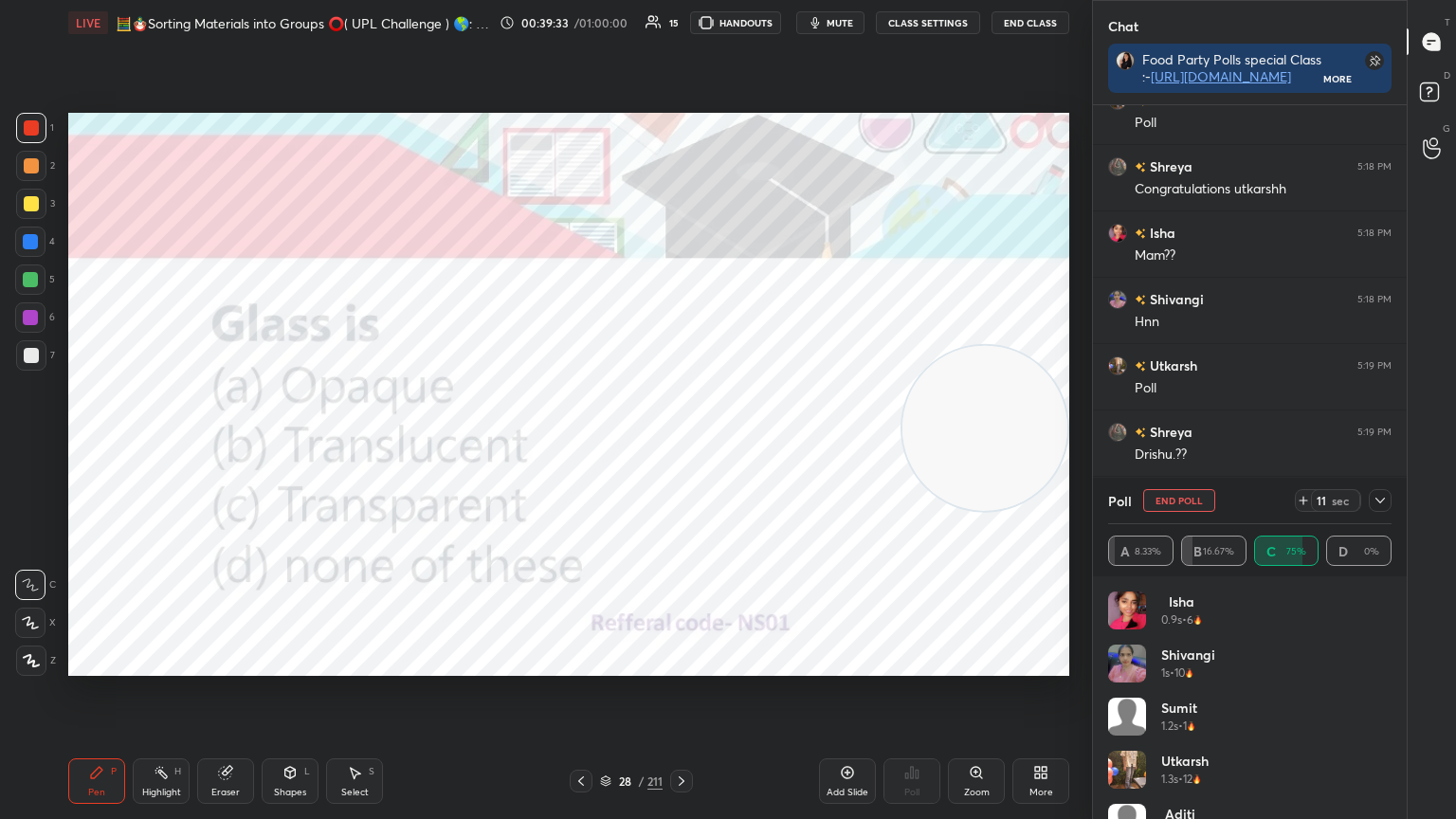 click on "mute" at bounding box center [840, 23] 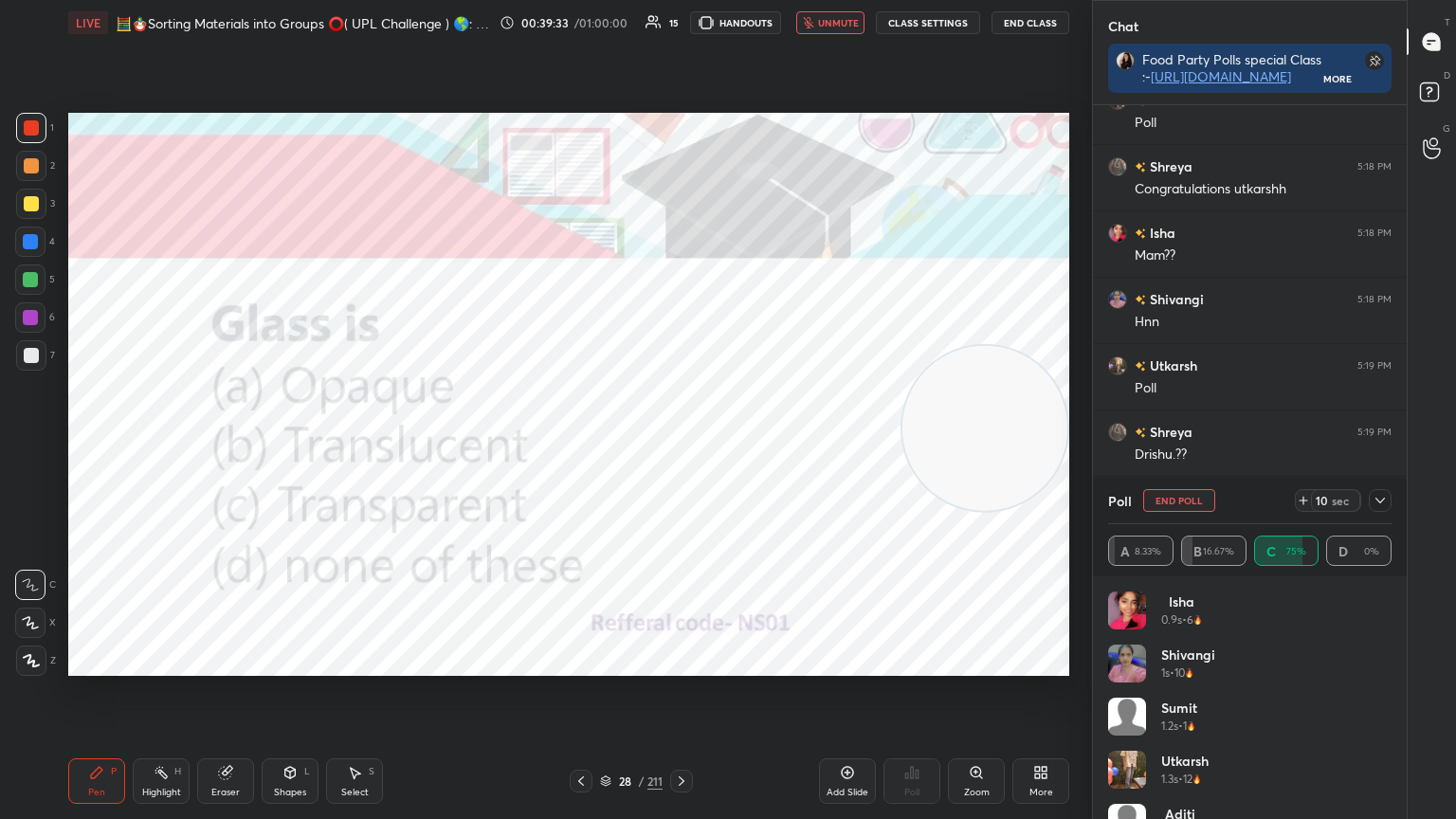 click on "unmute" at bounding box center [838, 23] 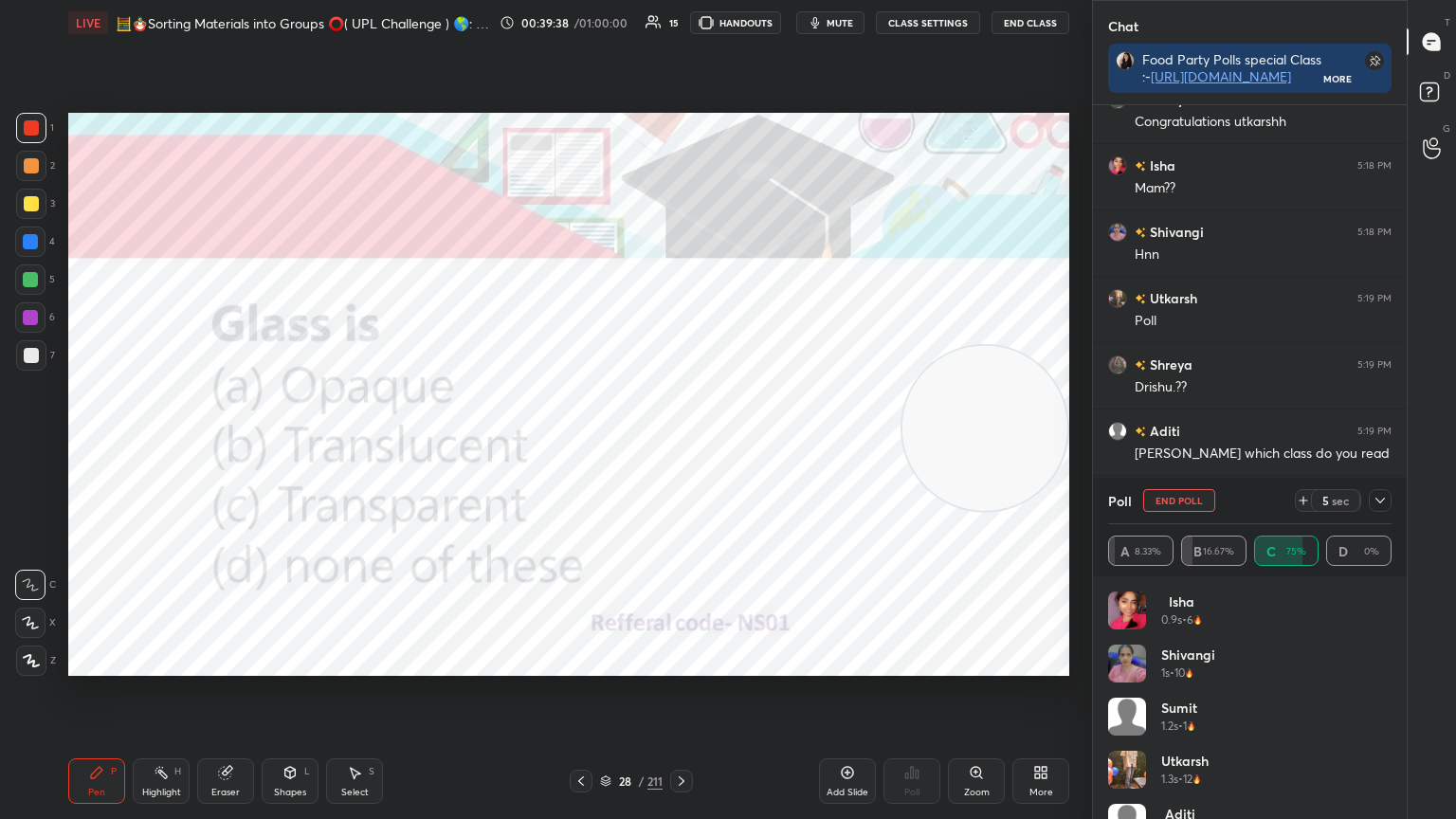 scroll, scrollTop: 11019, scrollLeft: 0, axis: vertical 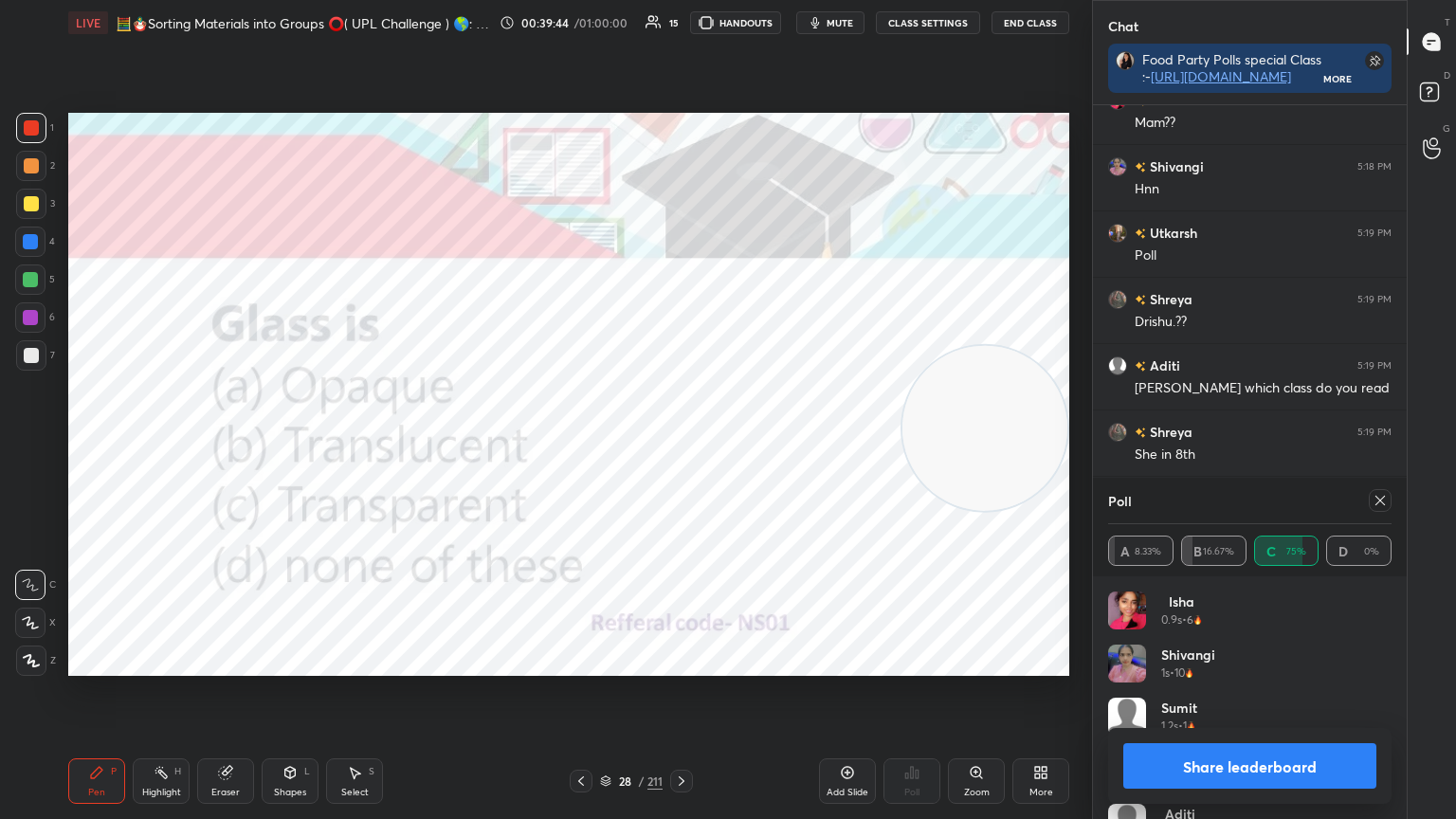 click 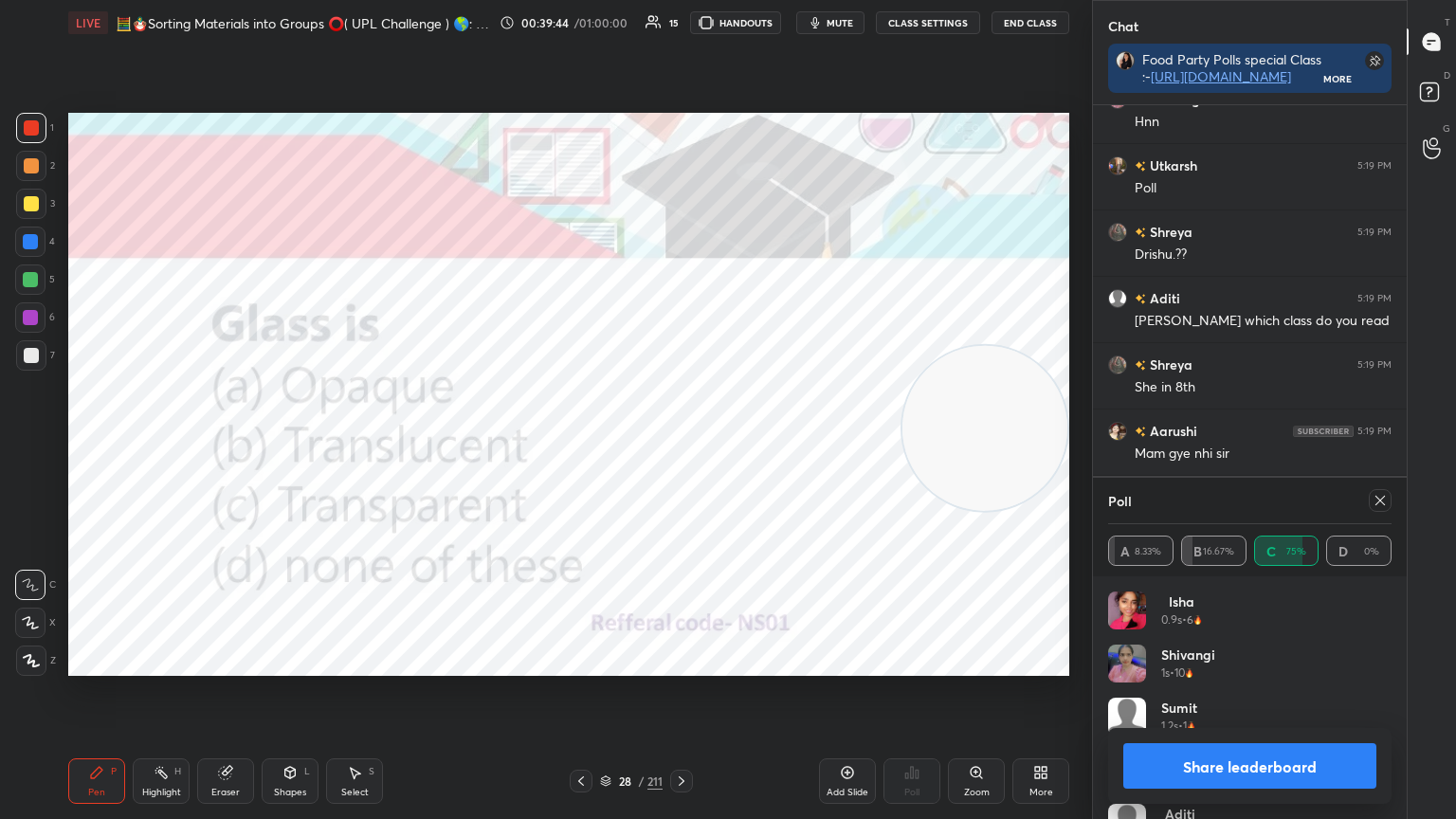 scroll, scrollTop: 143, scrollLeft: 278, axis: both 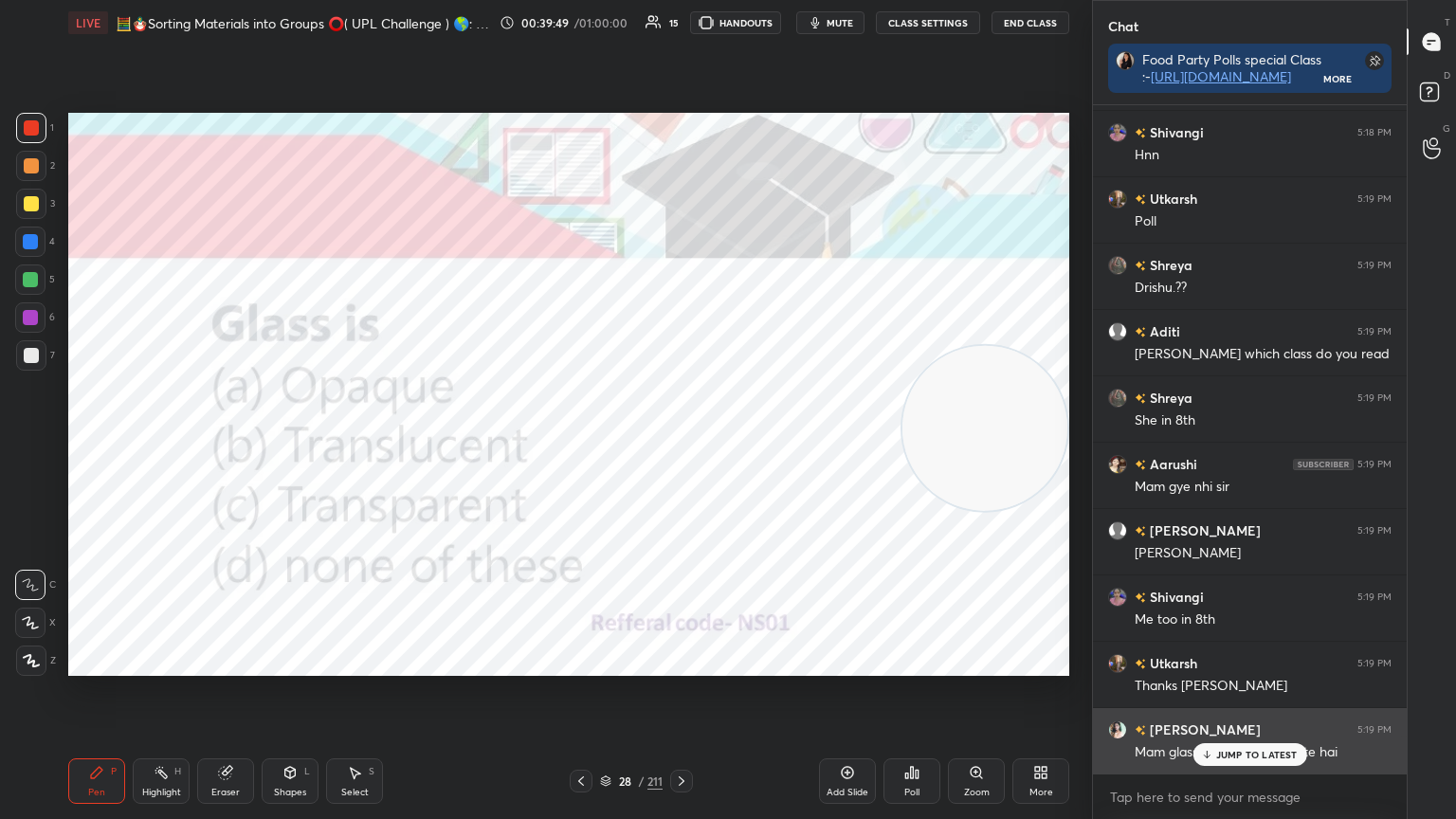 click on "JUMP TO LATEST" at bounding box center (1257, 755) 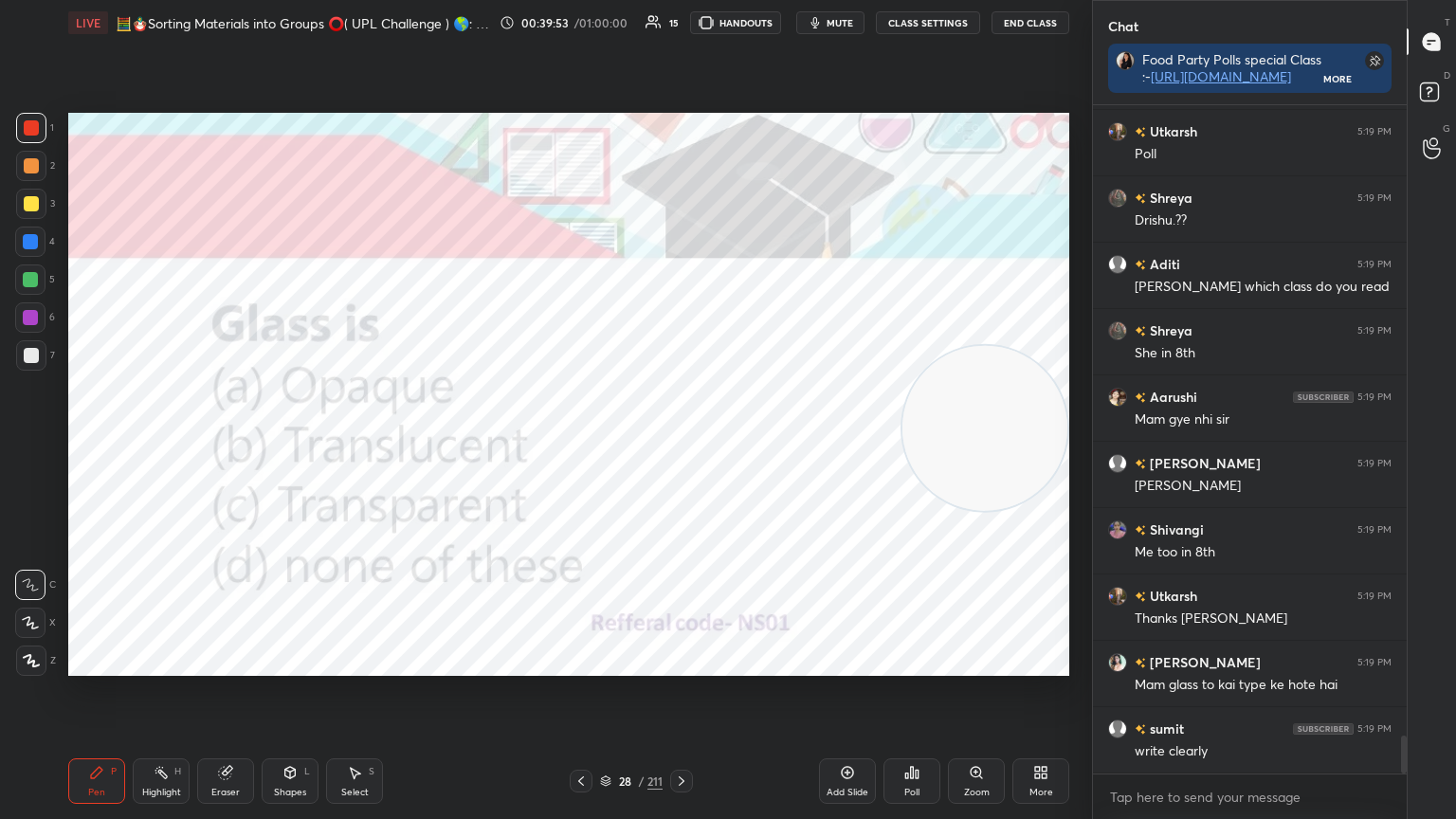 click on "End Class" at bounding box center [1030, 23] 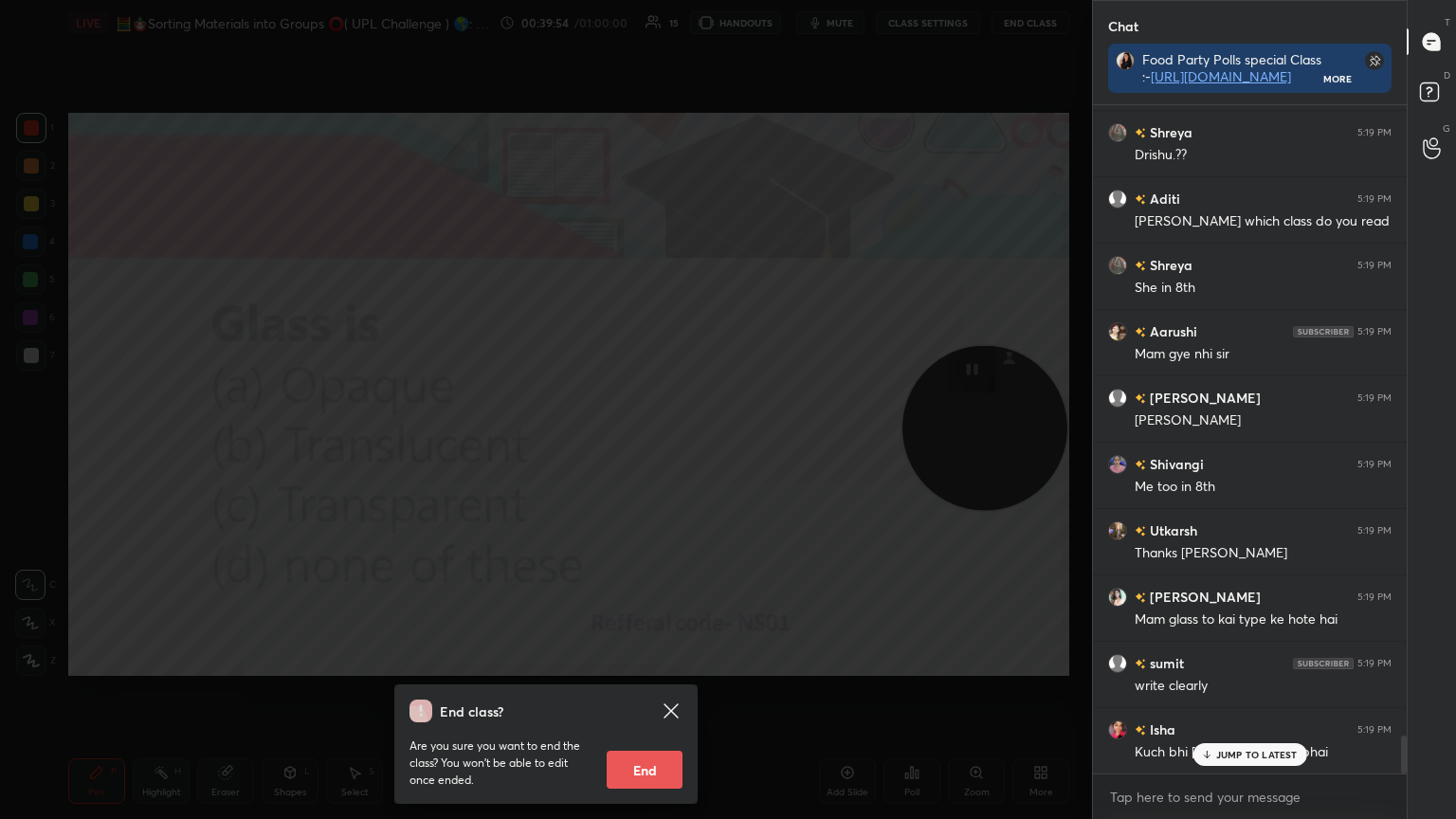 click on "End class? Are you sure you want to end the class? You won’t be able to edit once ended. End" at bounding box center [546, 410] 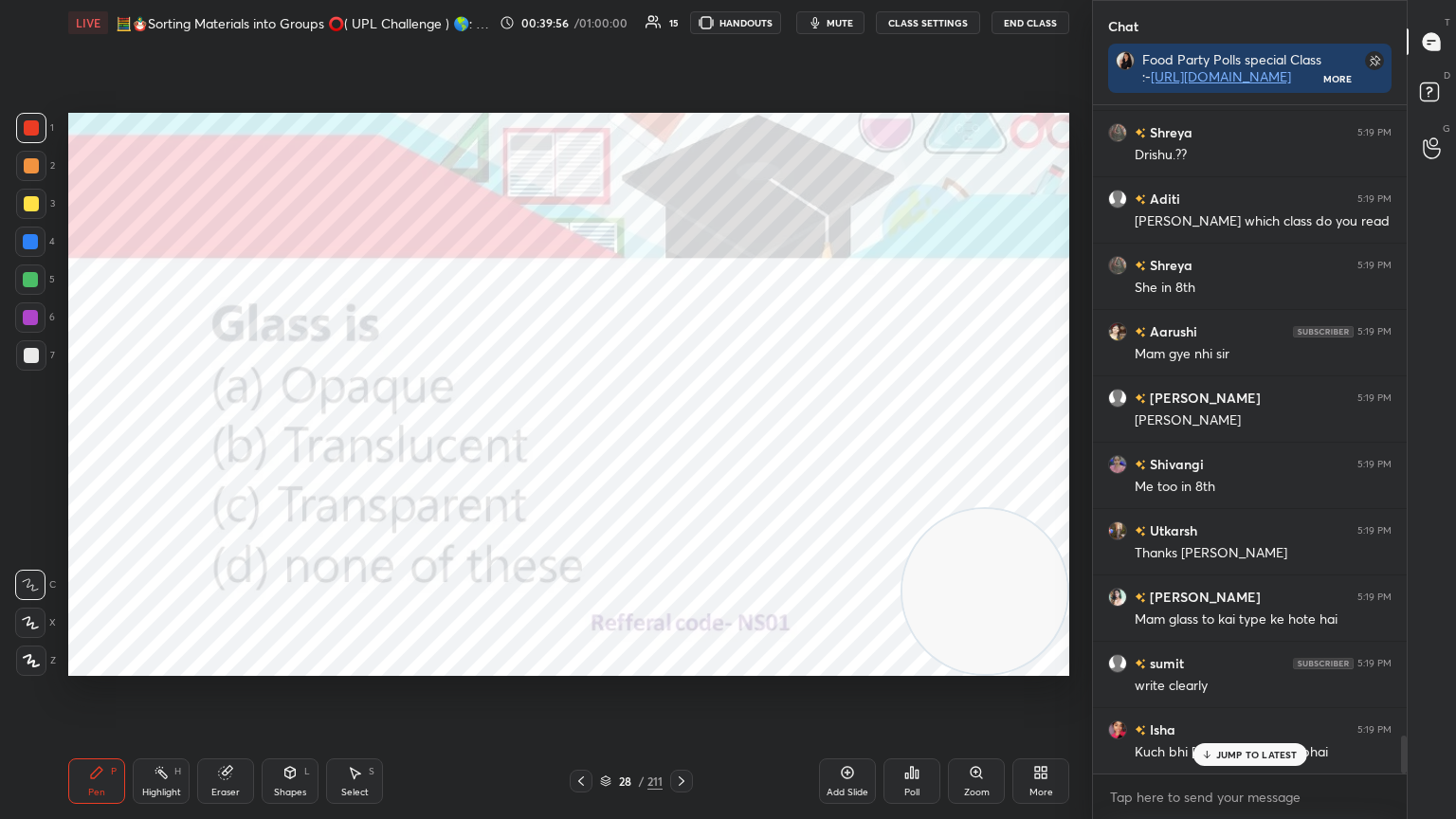 click 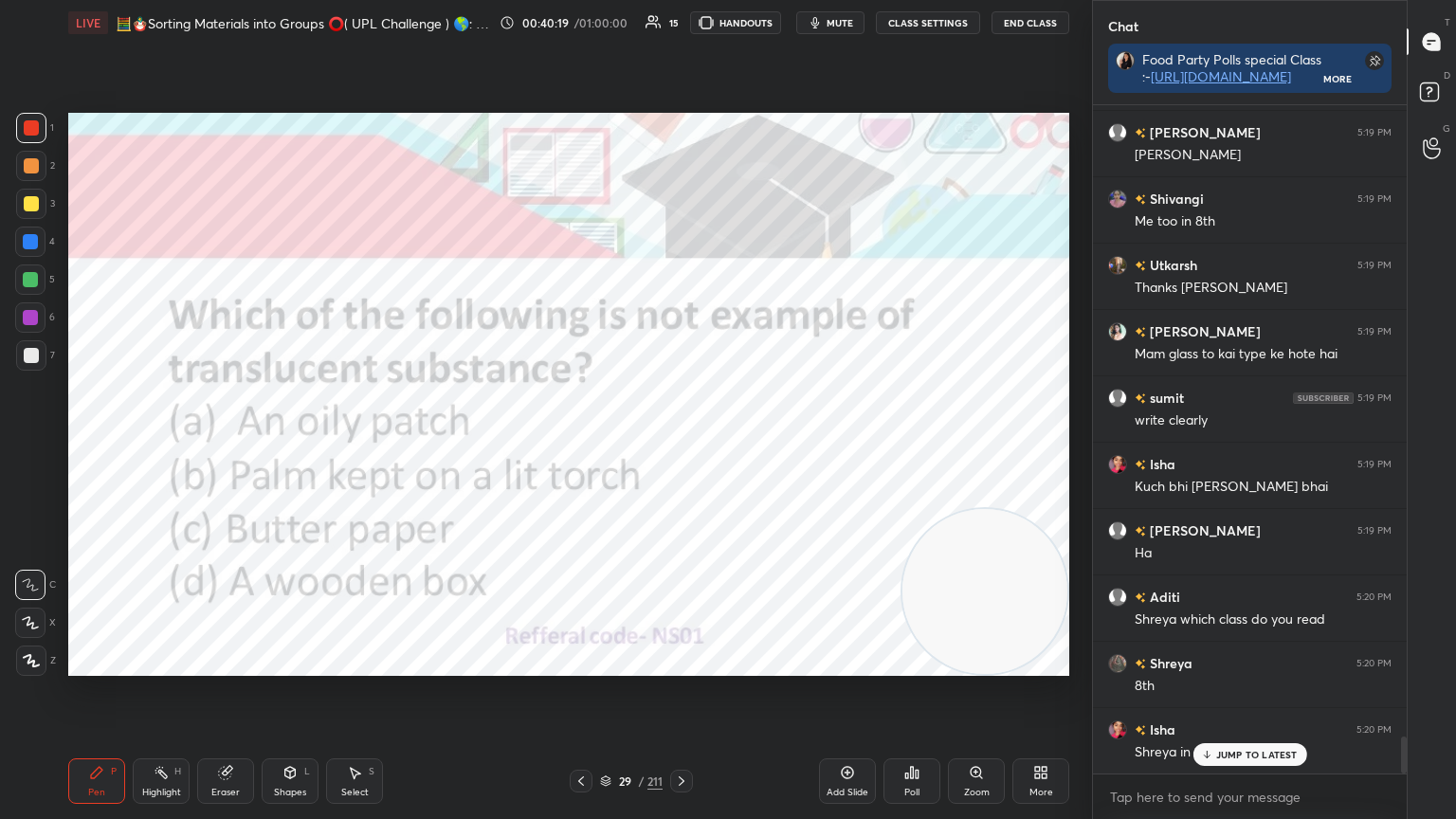 click on "Poll" at bounding box center (912, 781) 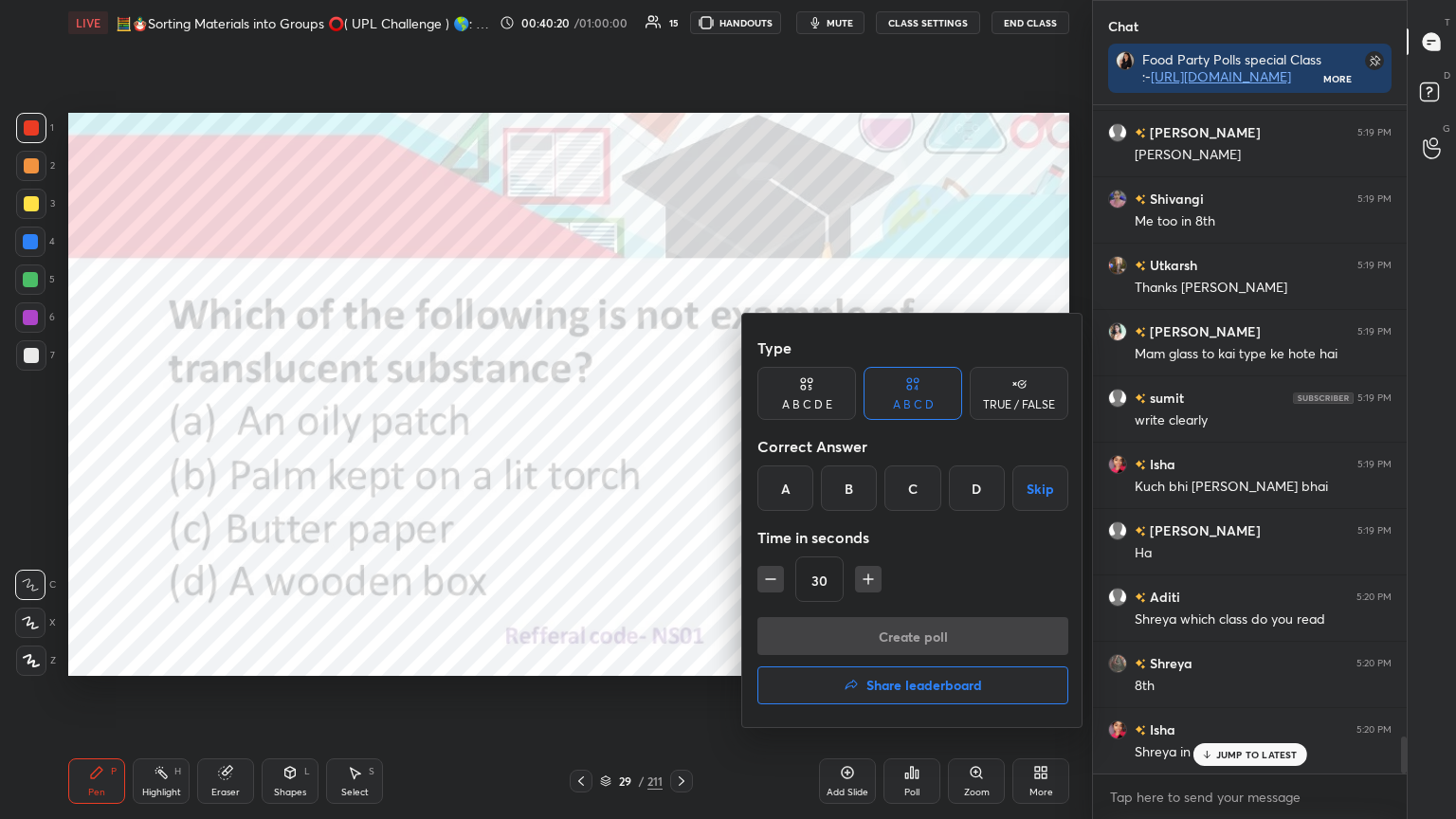 click on "A" at bounding box center [785, 488] 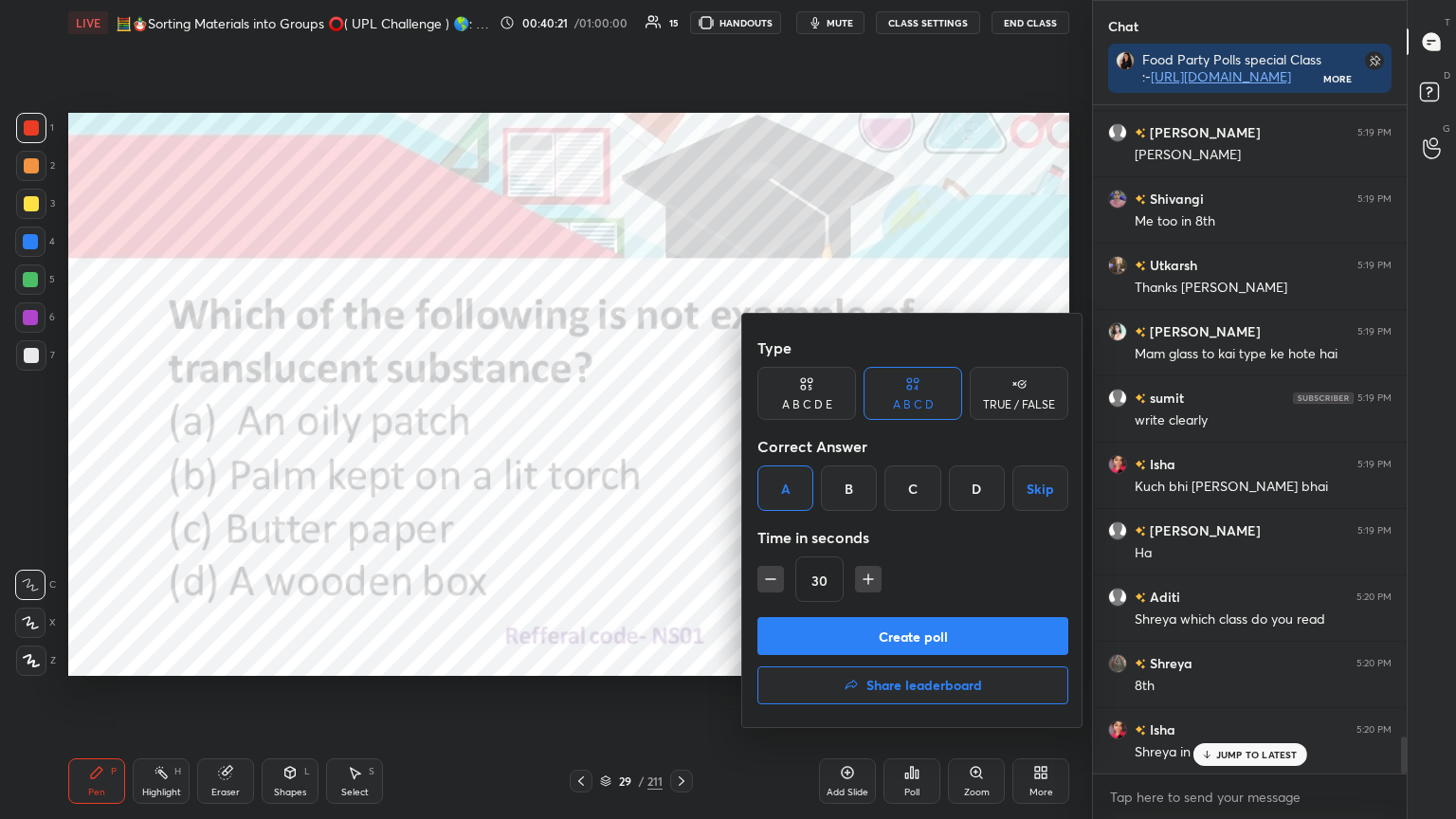 scroll, scrollTop: 11518, scrollLeft: 0, axis: vertical 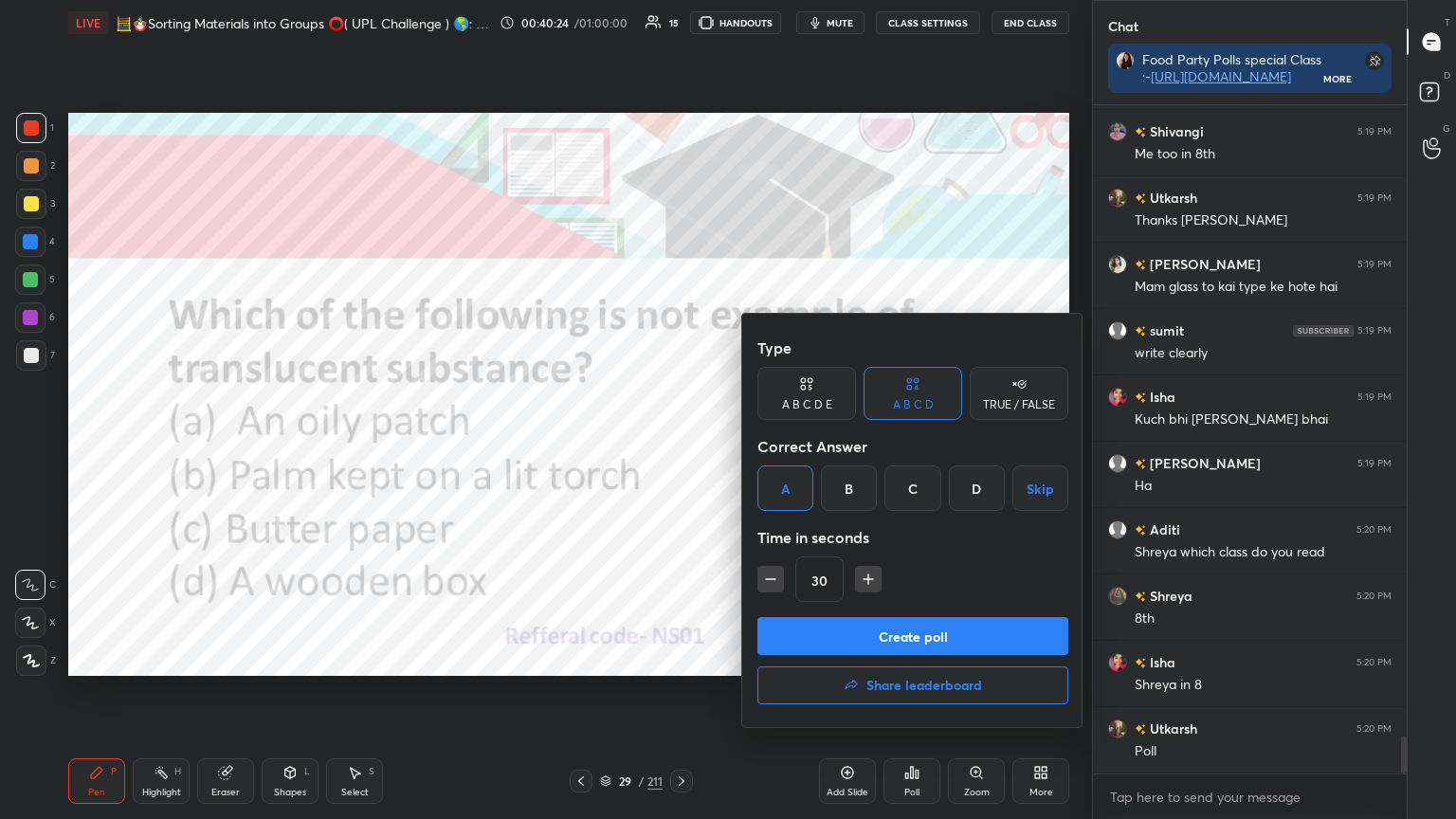 click on "D" at bounding box center [976, 488] 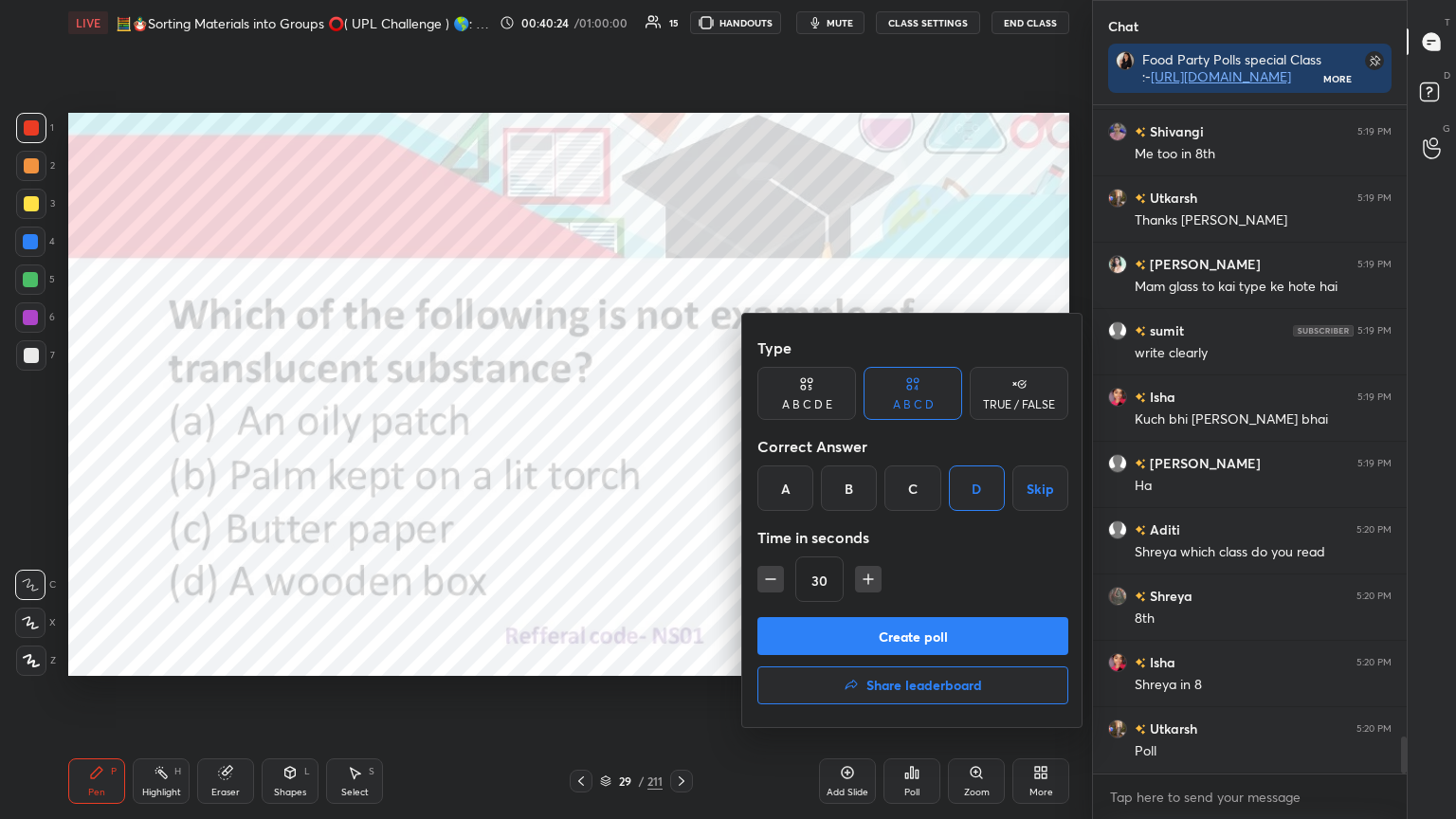 click on "Create poll" at bounding box center [913, 636] 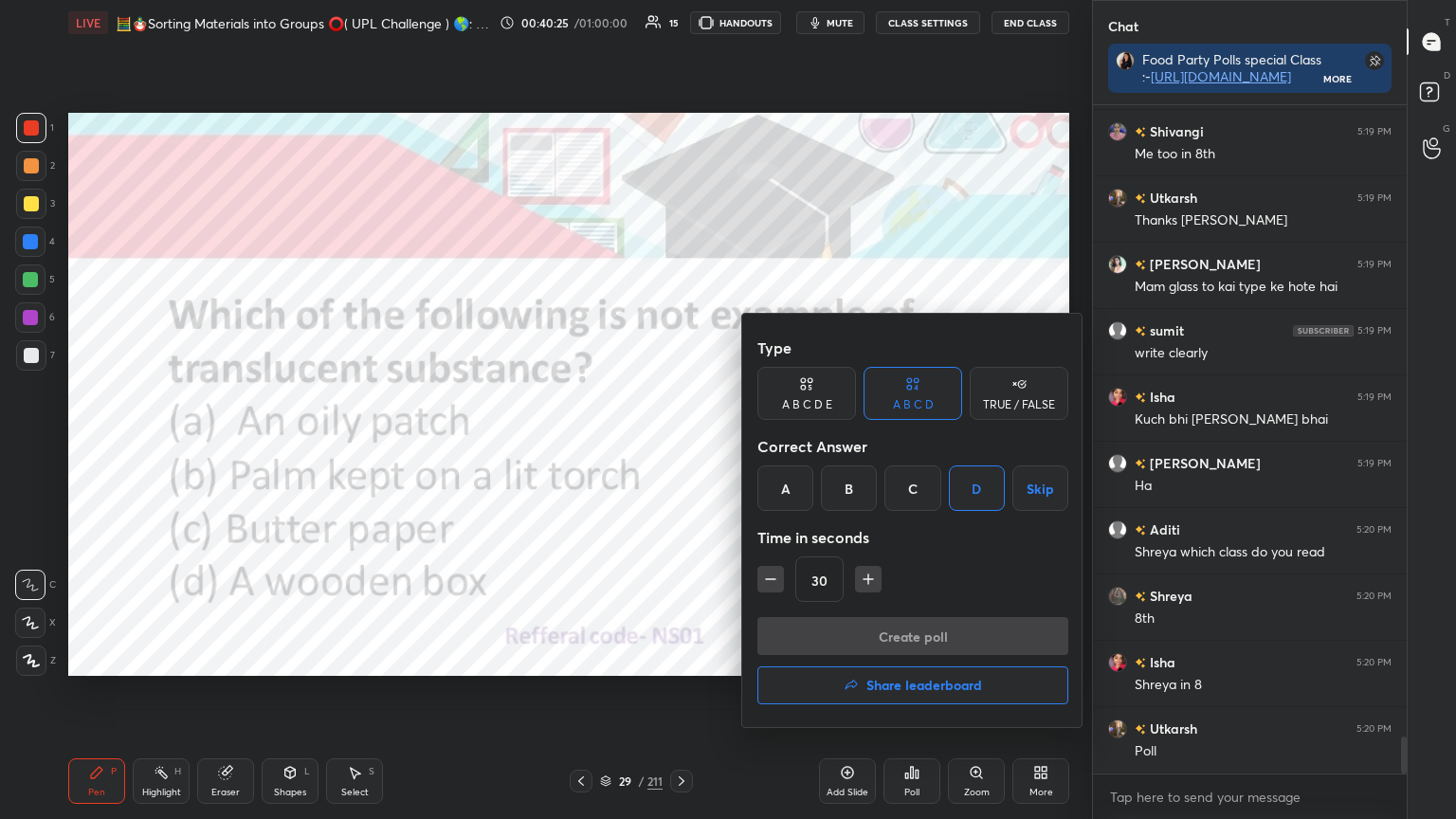 scroll, scrollTop: 485, scrollLeft: 308, axis: both 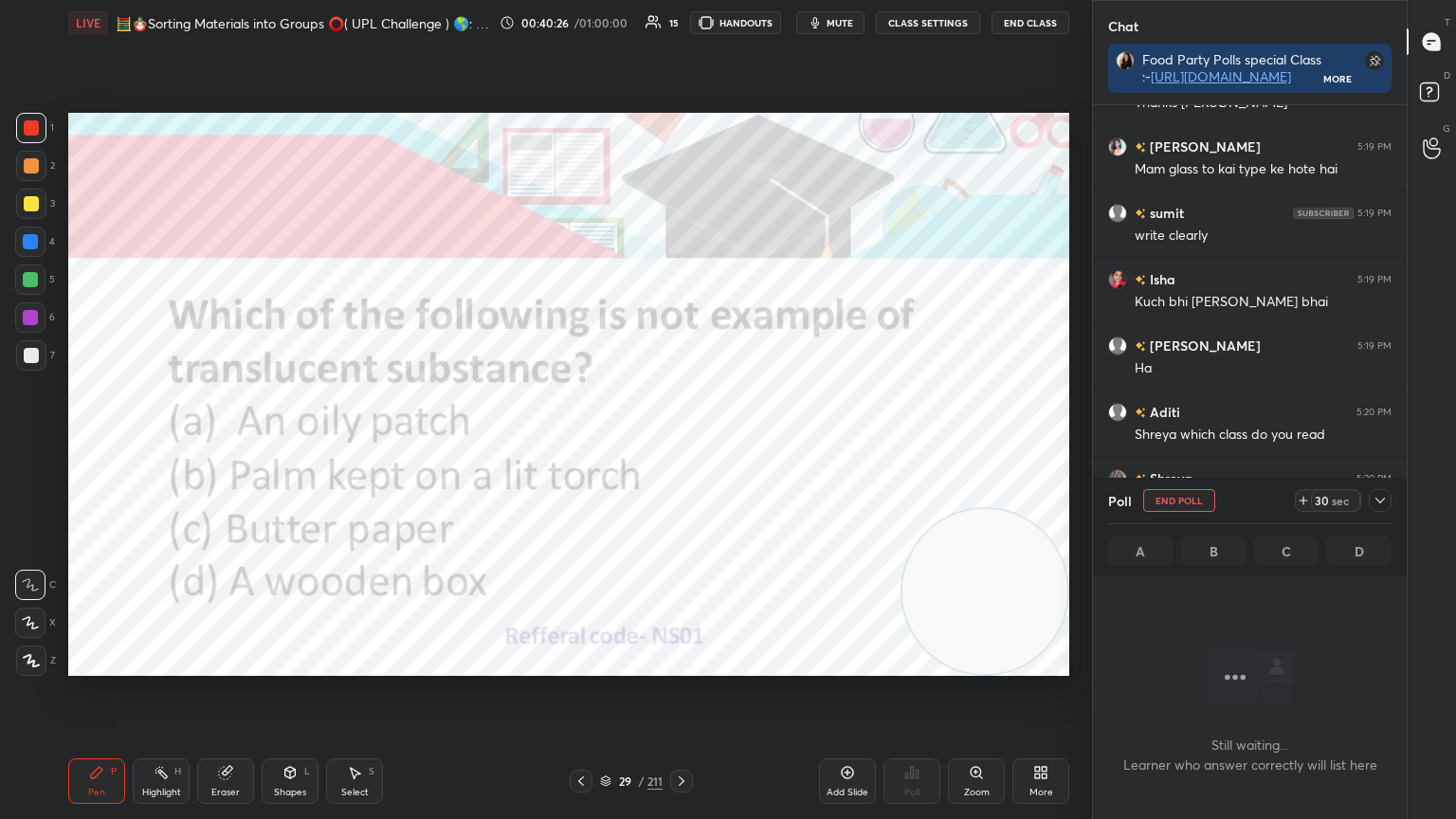 click on "End Class" at bounding box center (1030, 23) 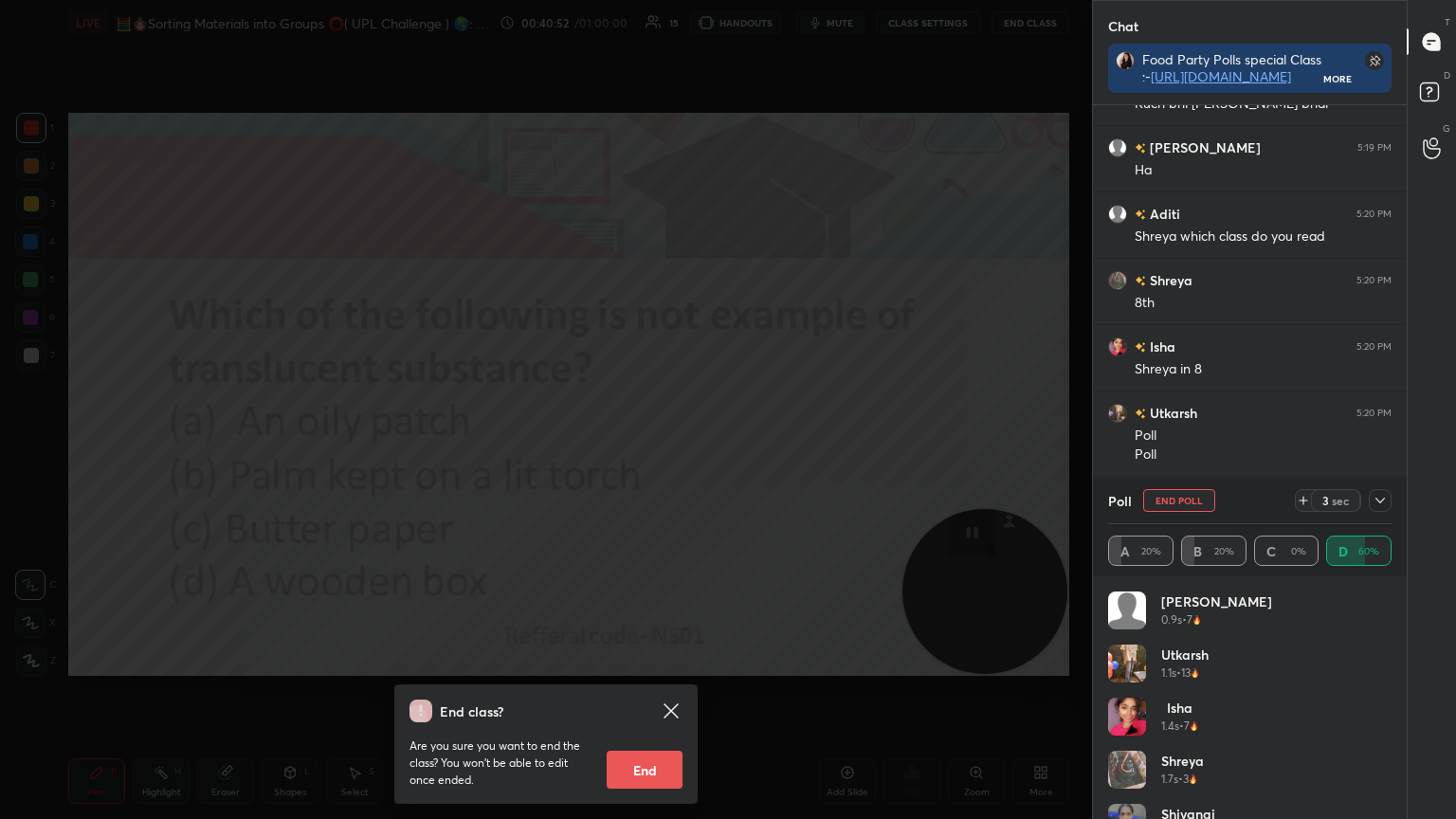 scroll, scrollTop: 11901, scrollLeft: 0, axis: vertical 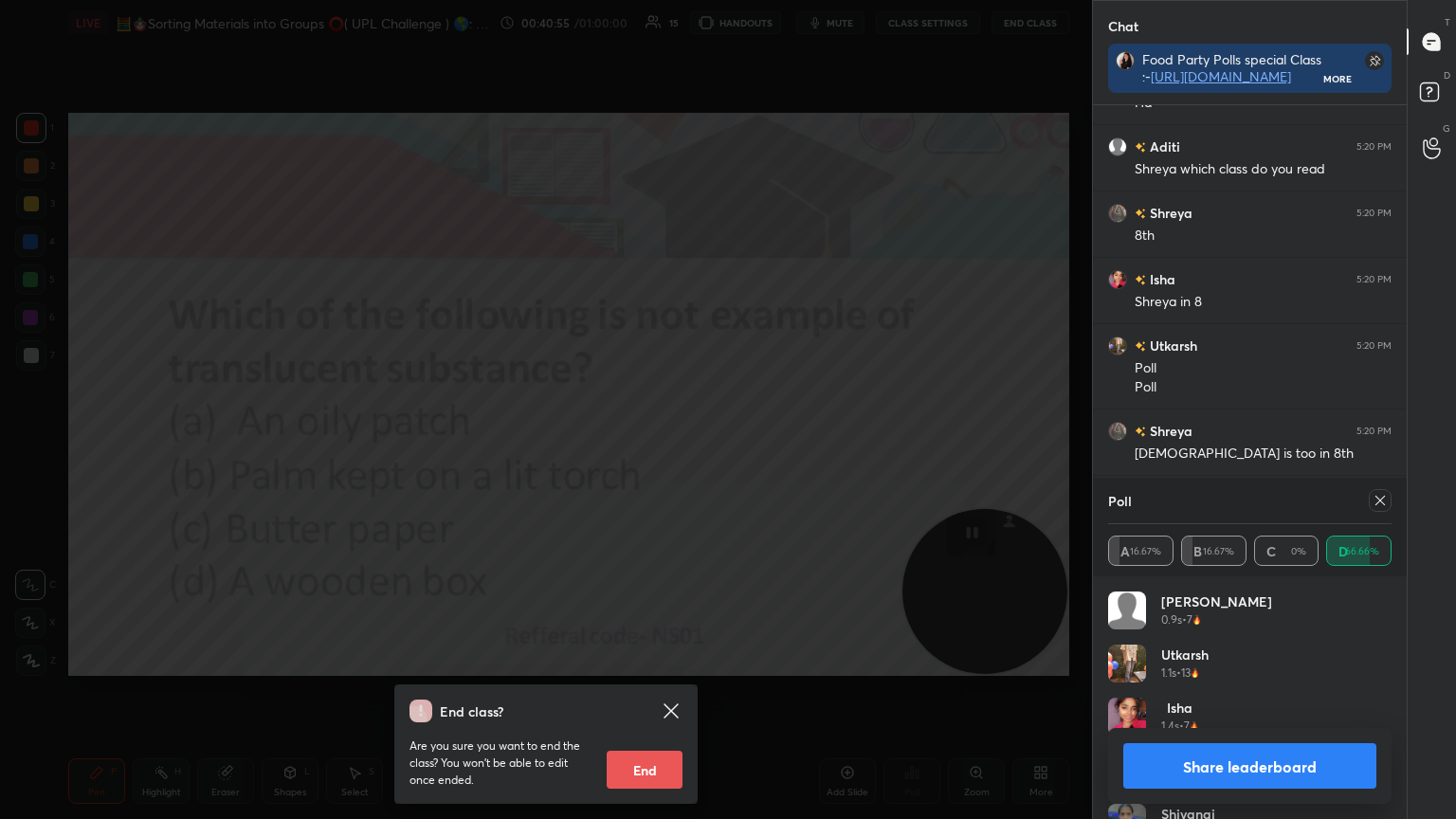 click on "End class? Are you sure you want to end the class? You won’t be able to edit once ended. End" at bounding box center [546, 410] 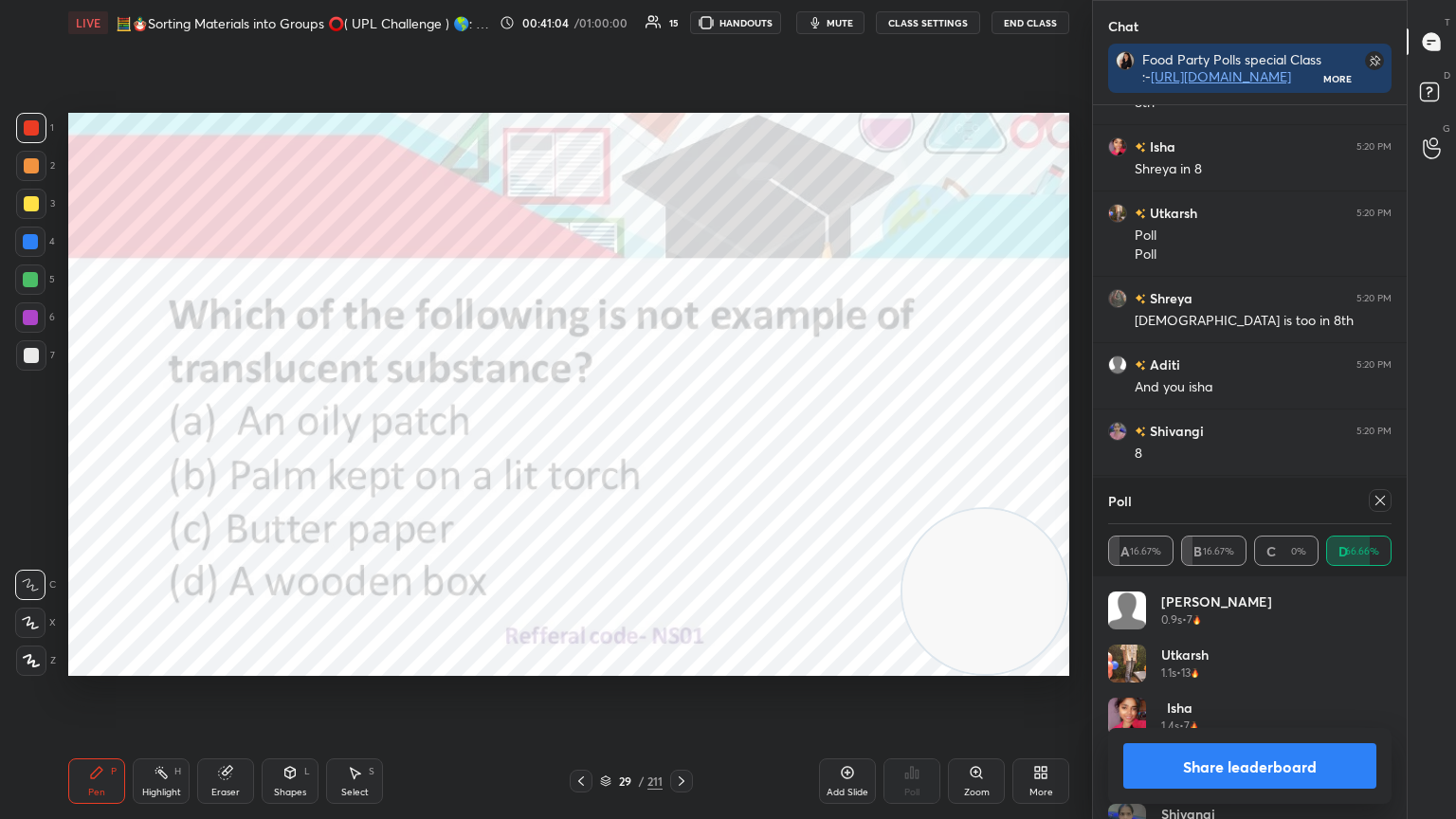 scroll, scrollTop: 12117, scrollLeft: 0, axis: vertical 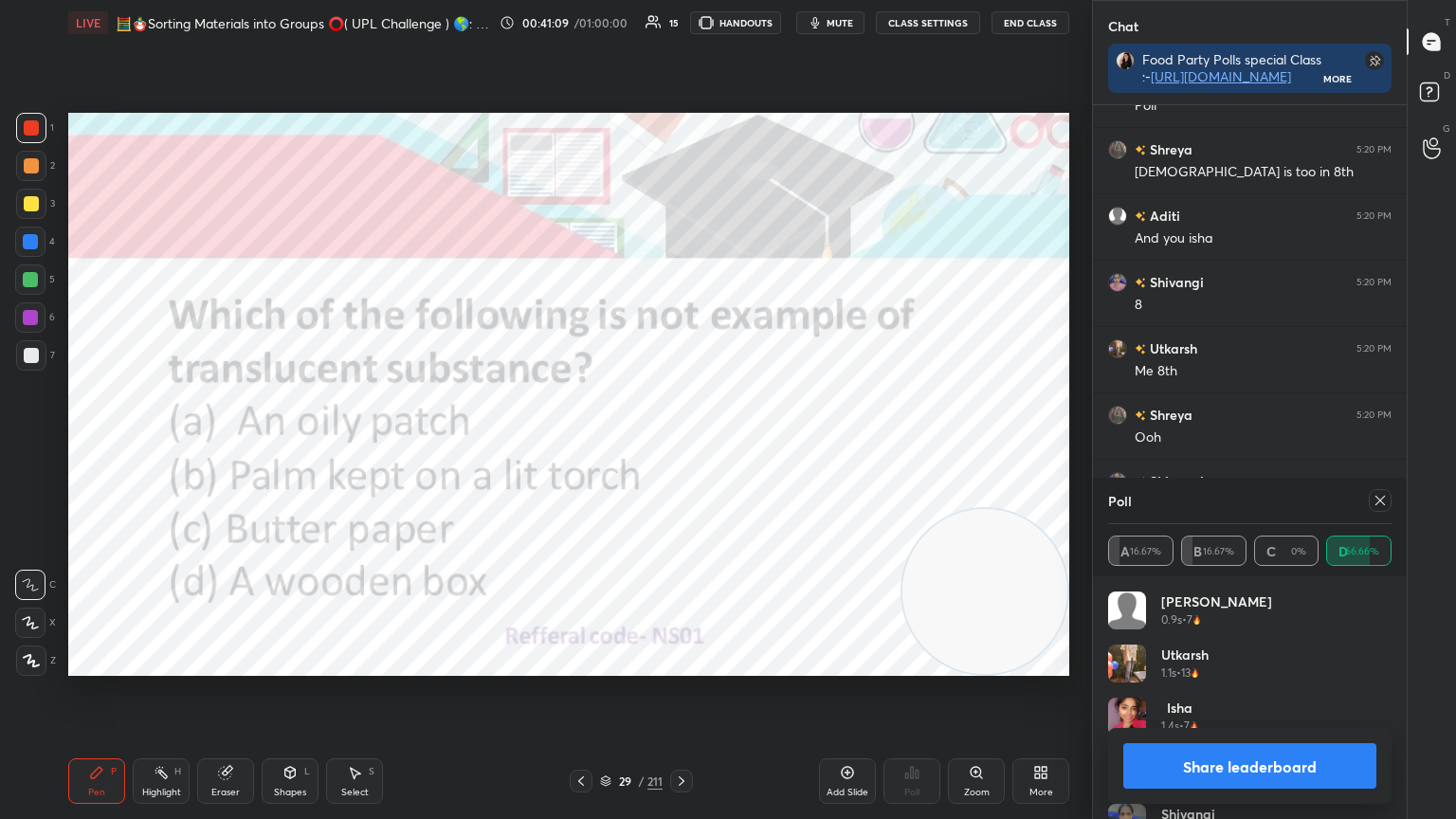 click at bounding box center (1380, 500) 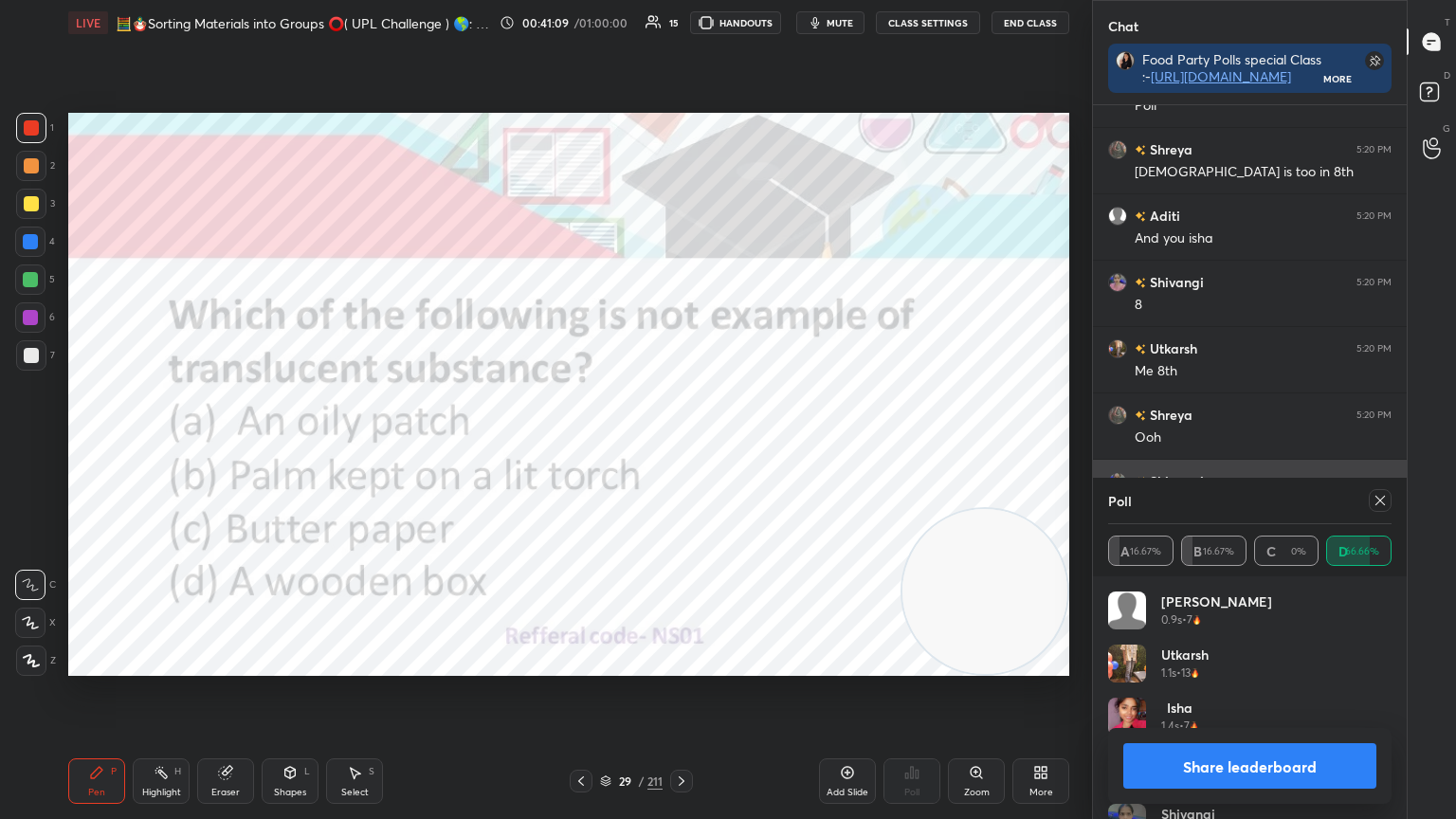 scroll, scrollTop: 142, scrollLeft: 278, axis: both 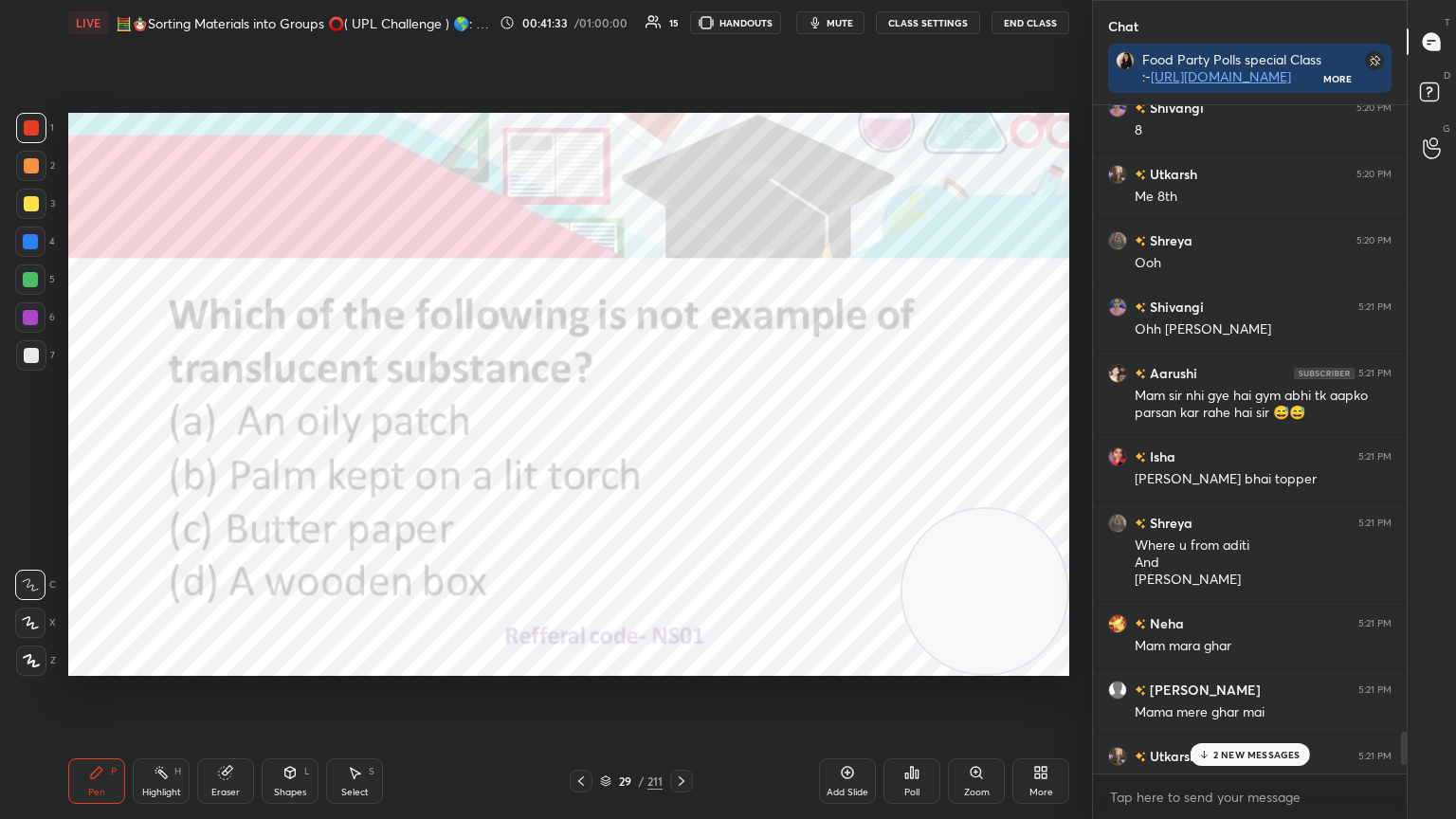 click on "2 NEW MESSAGES" at bounding box center [1257, 755] 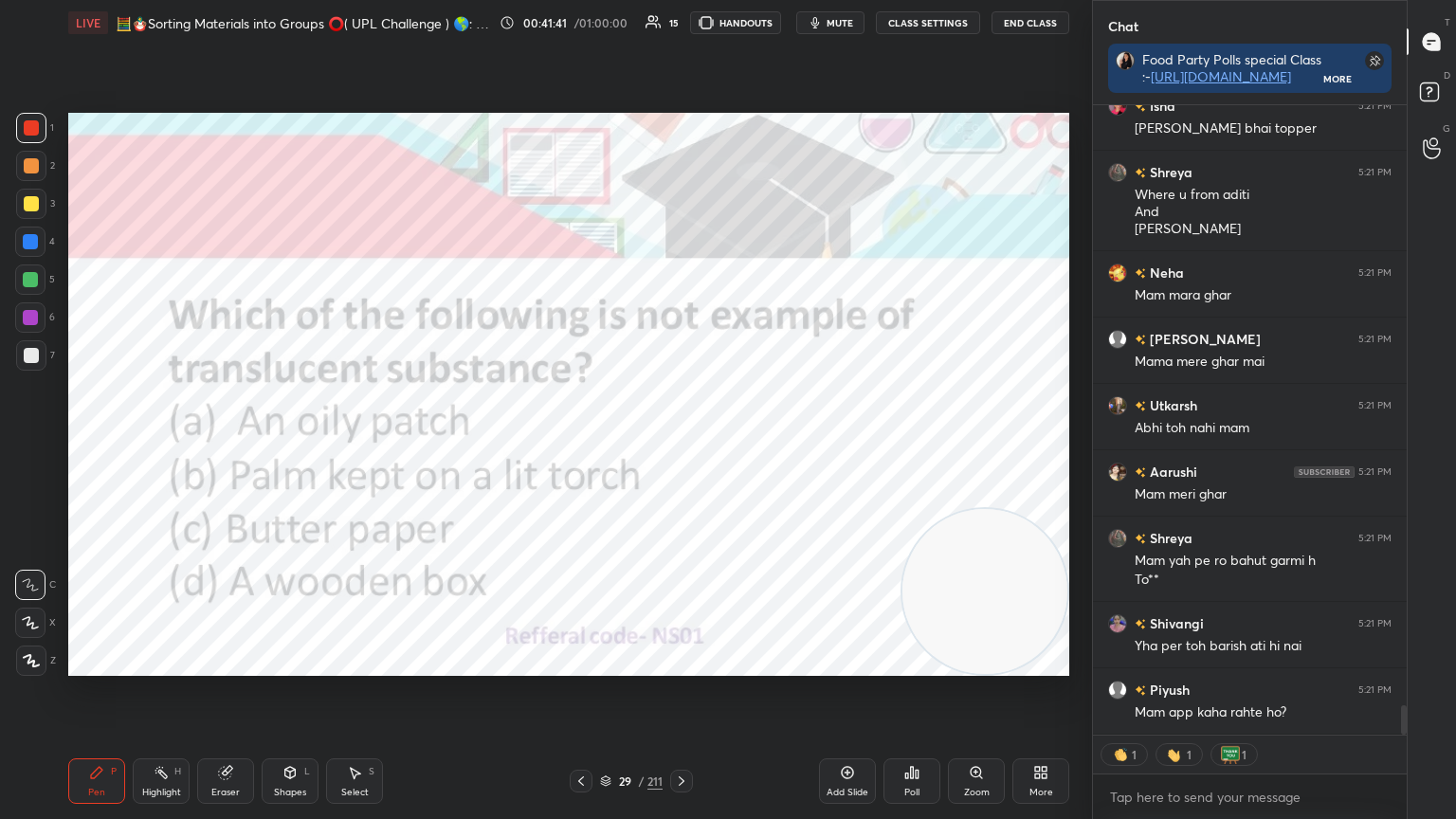 click 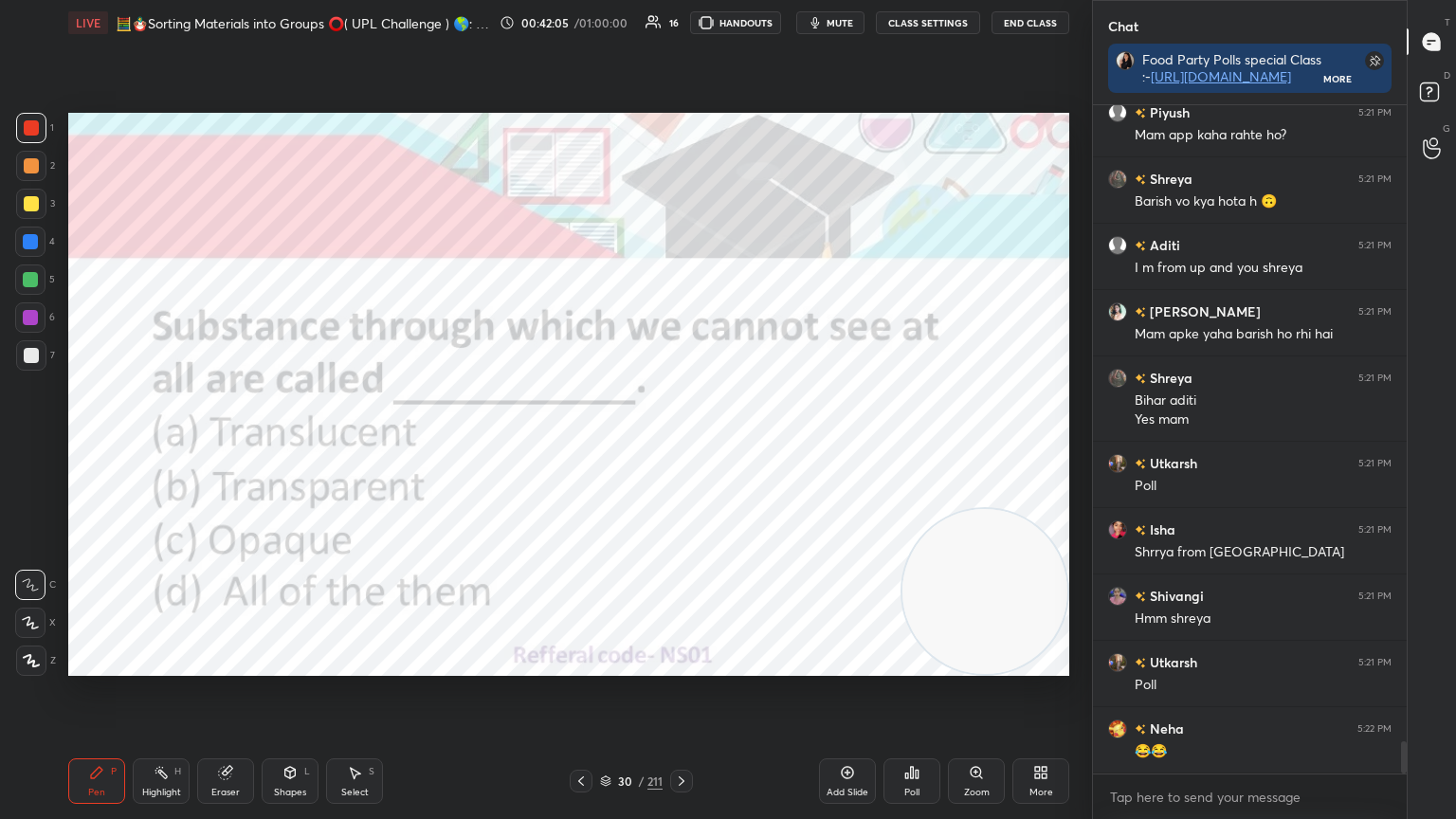 click on "Poll" at bounding box center (912, 781) 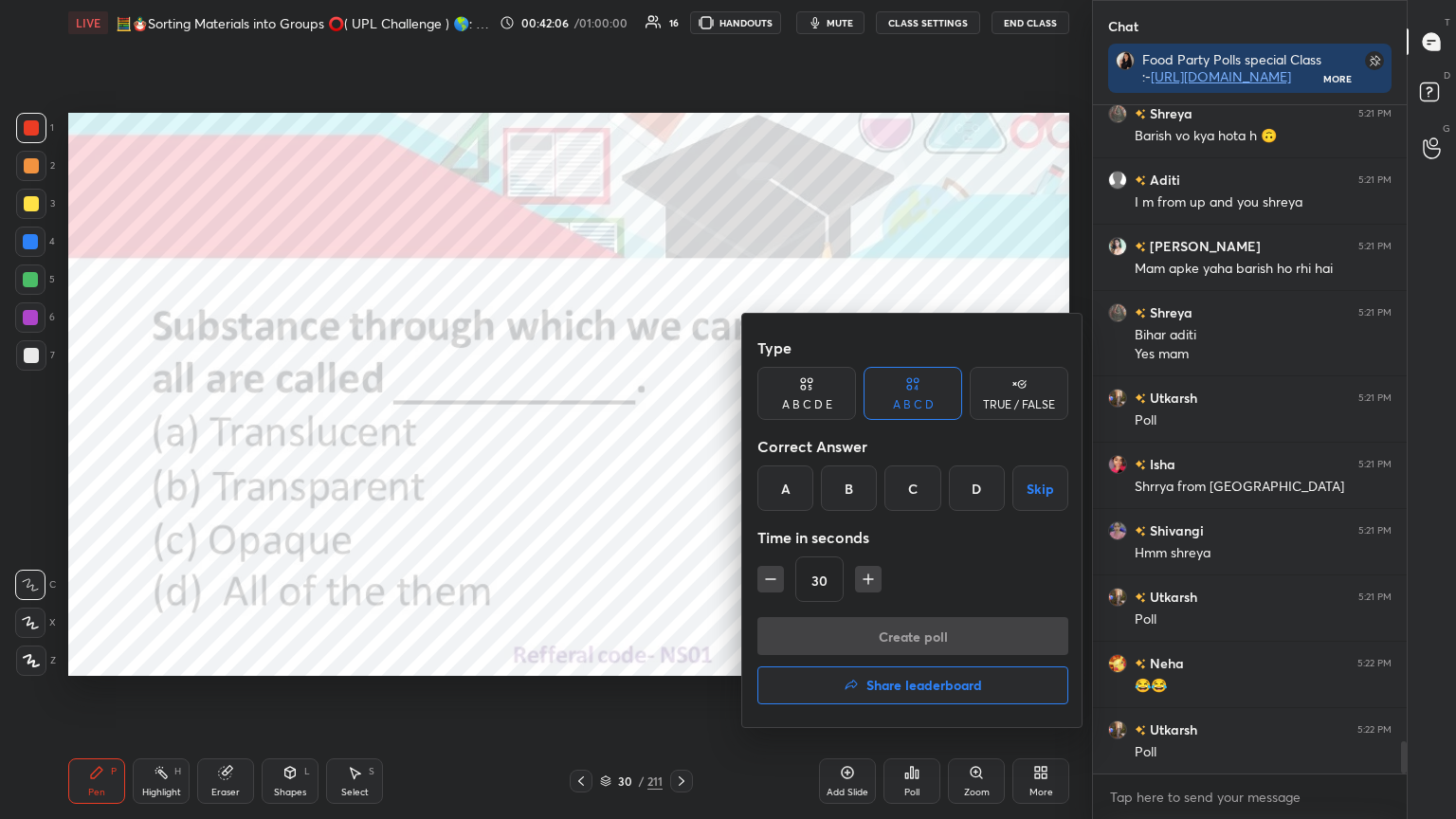 click on "C" at bounding box center [912, 488] 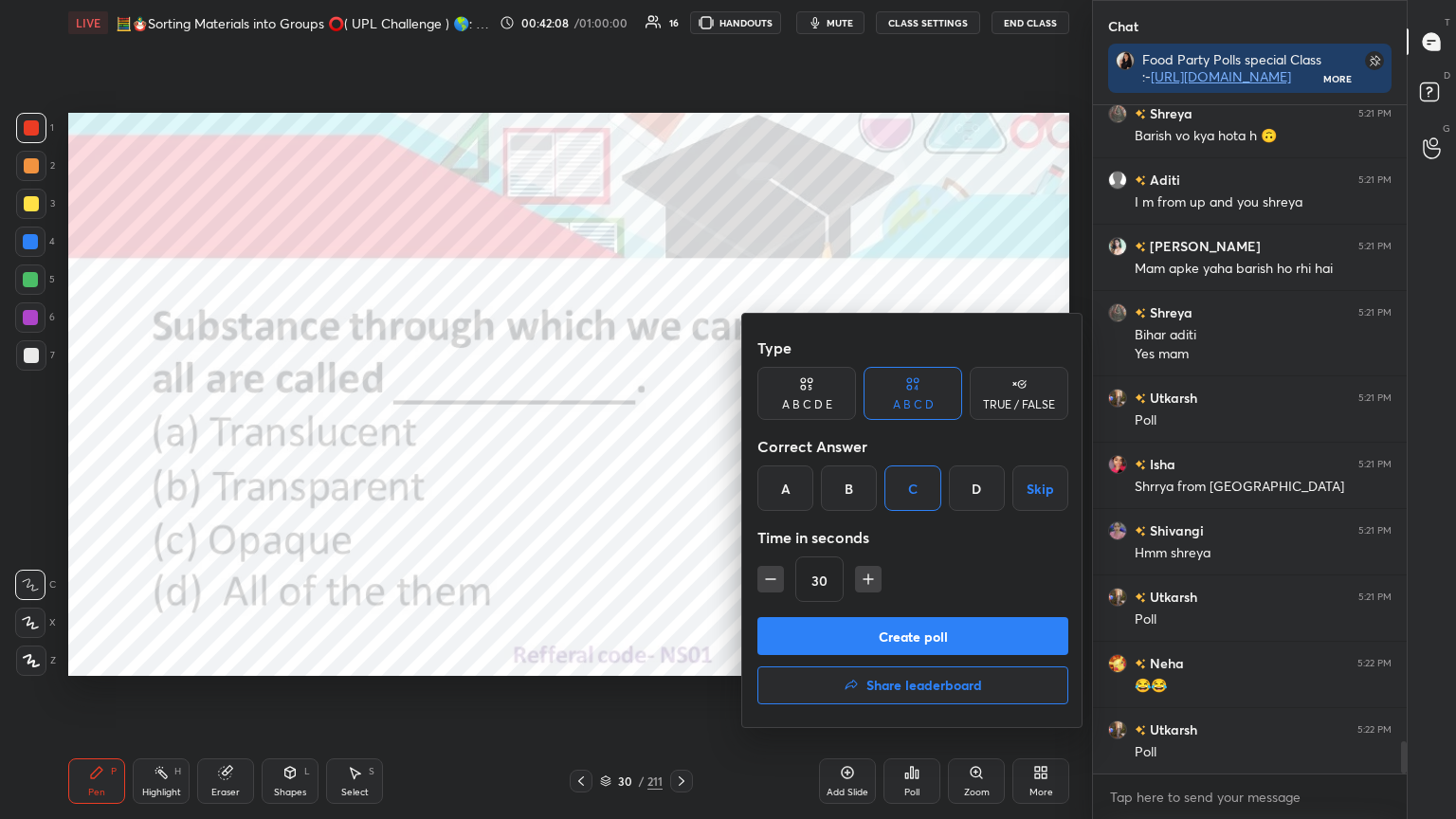 click on "Create poll" at bounding box center [913, 636] 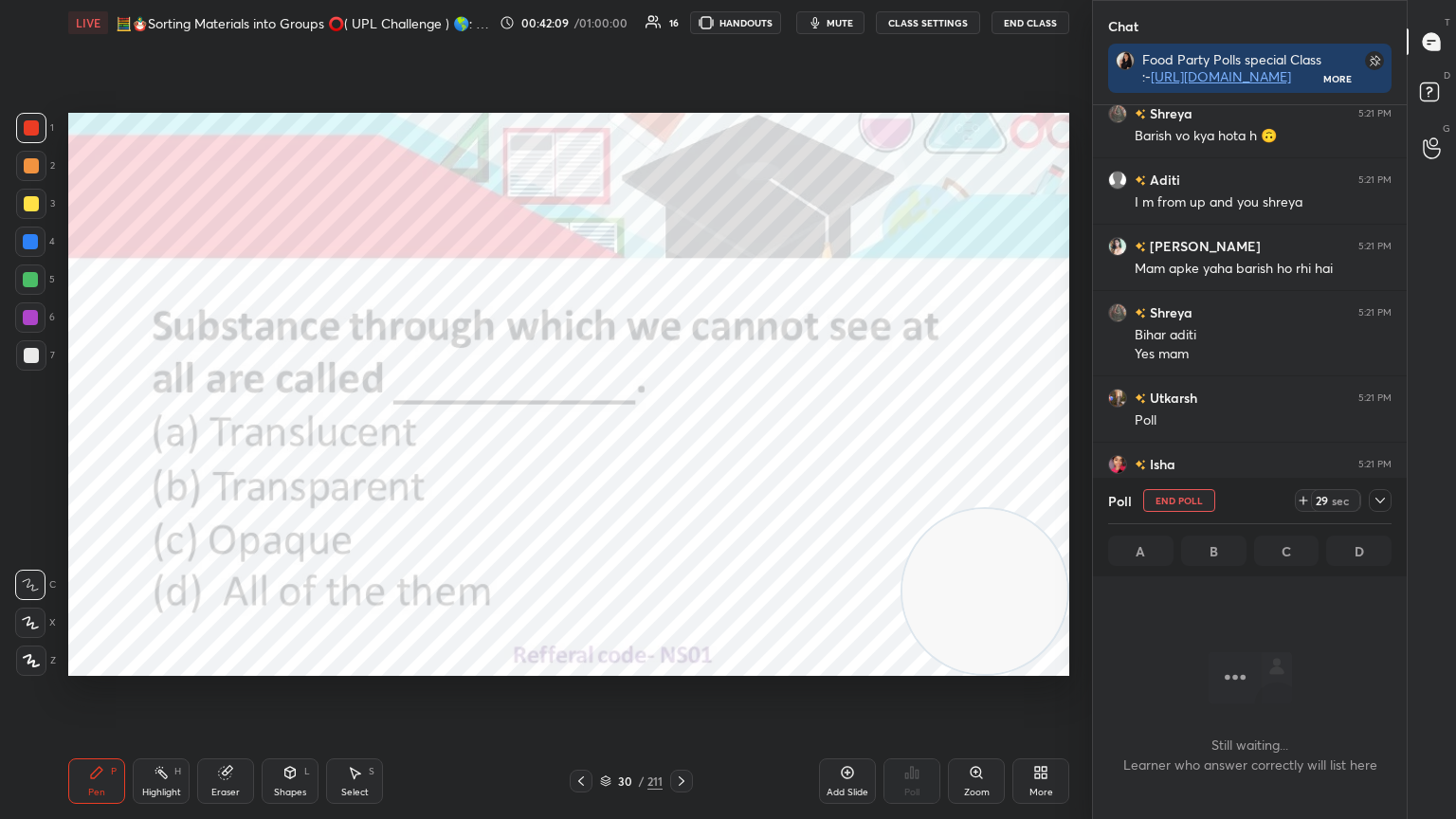 click on "End Class" at bounding box center (1030, 23) 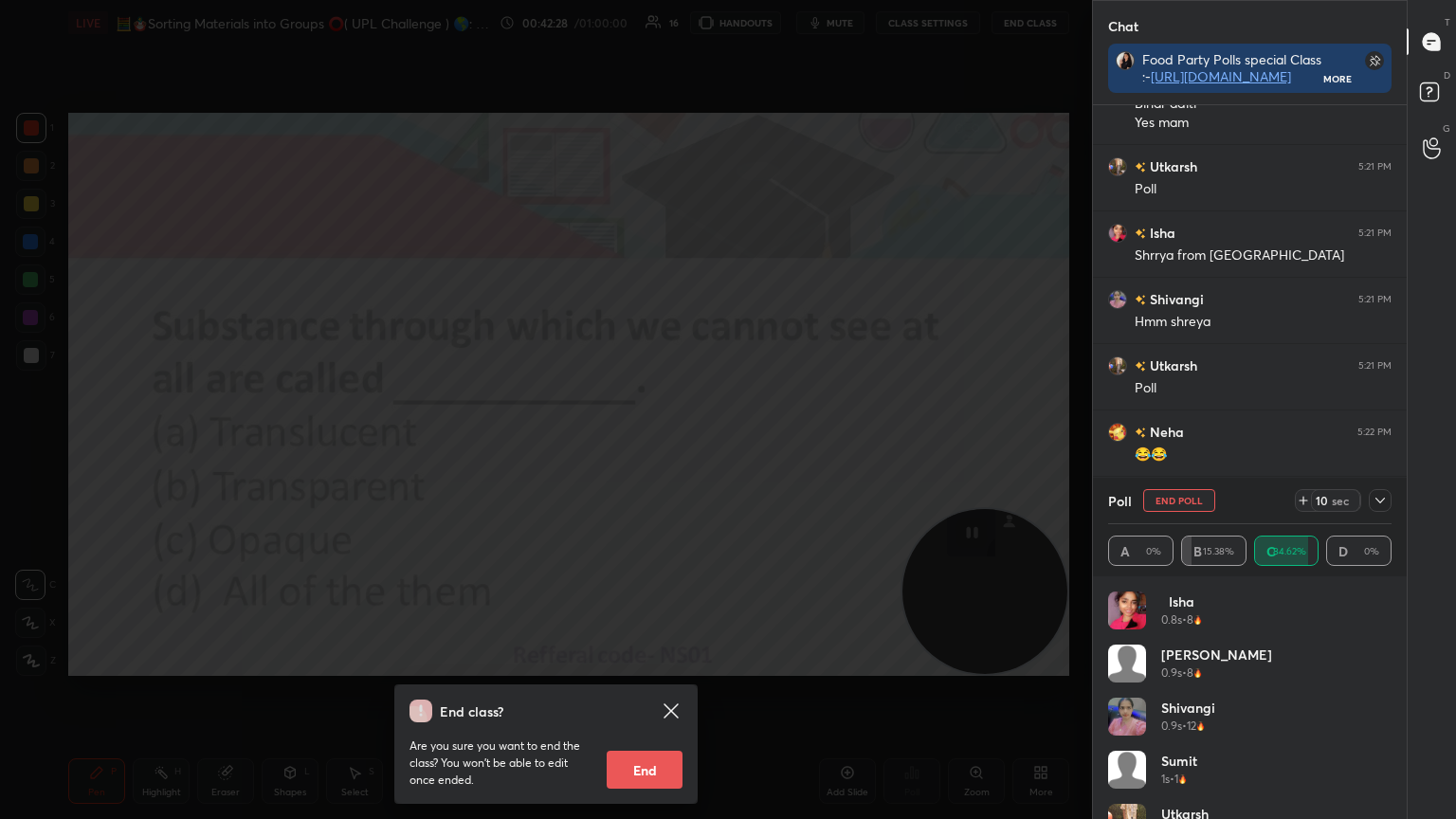 click on "End class? Are you sure you want to end the class? You won’t be able to edit once ended. End" at bounding box center [546, 410] 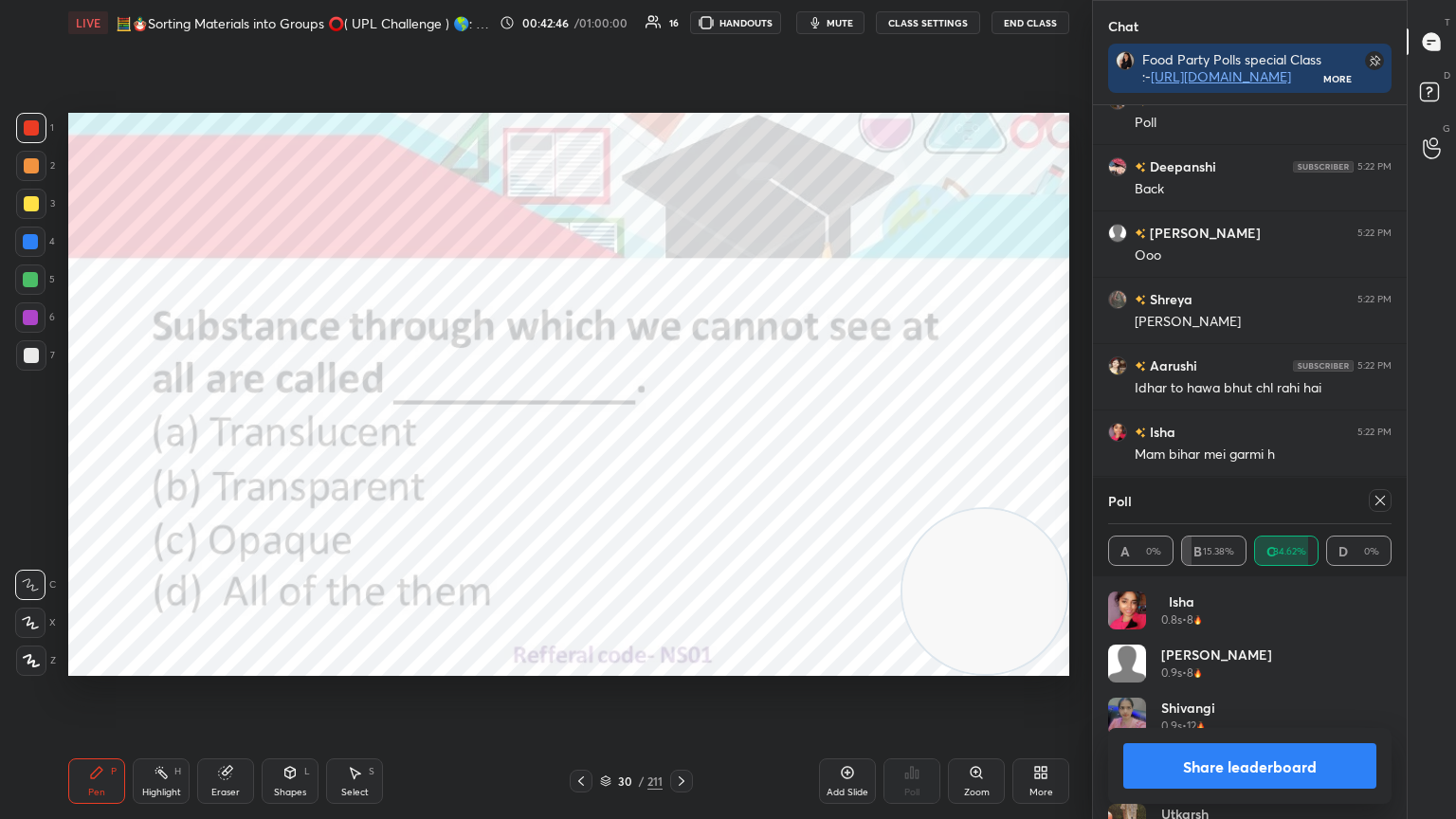 click 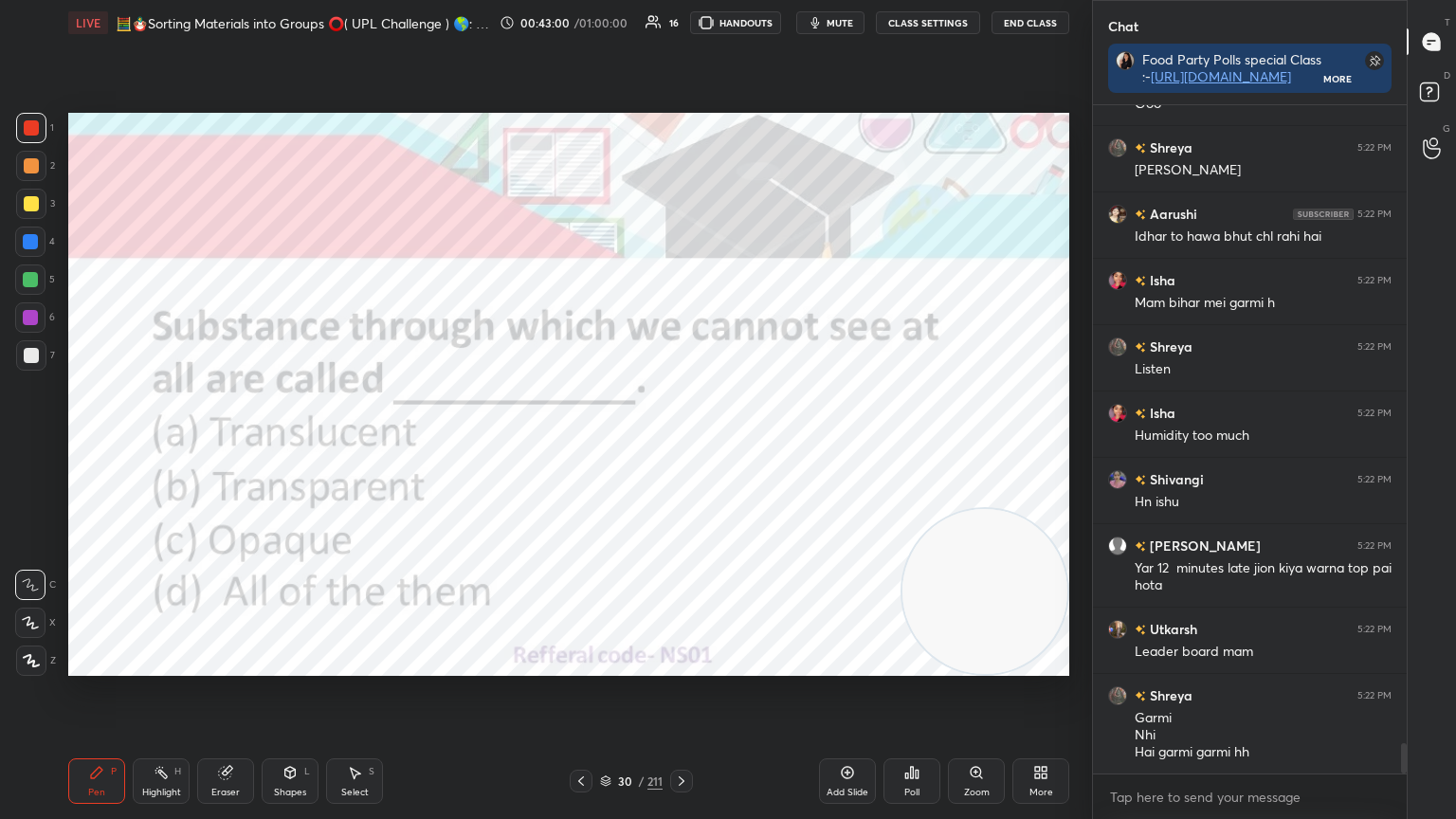 click 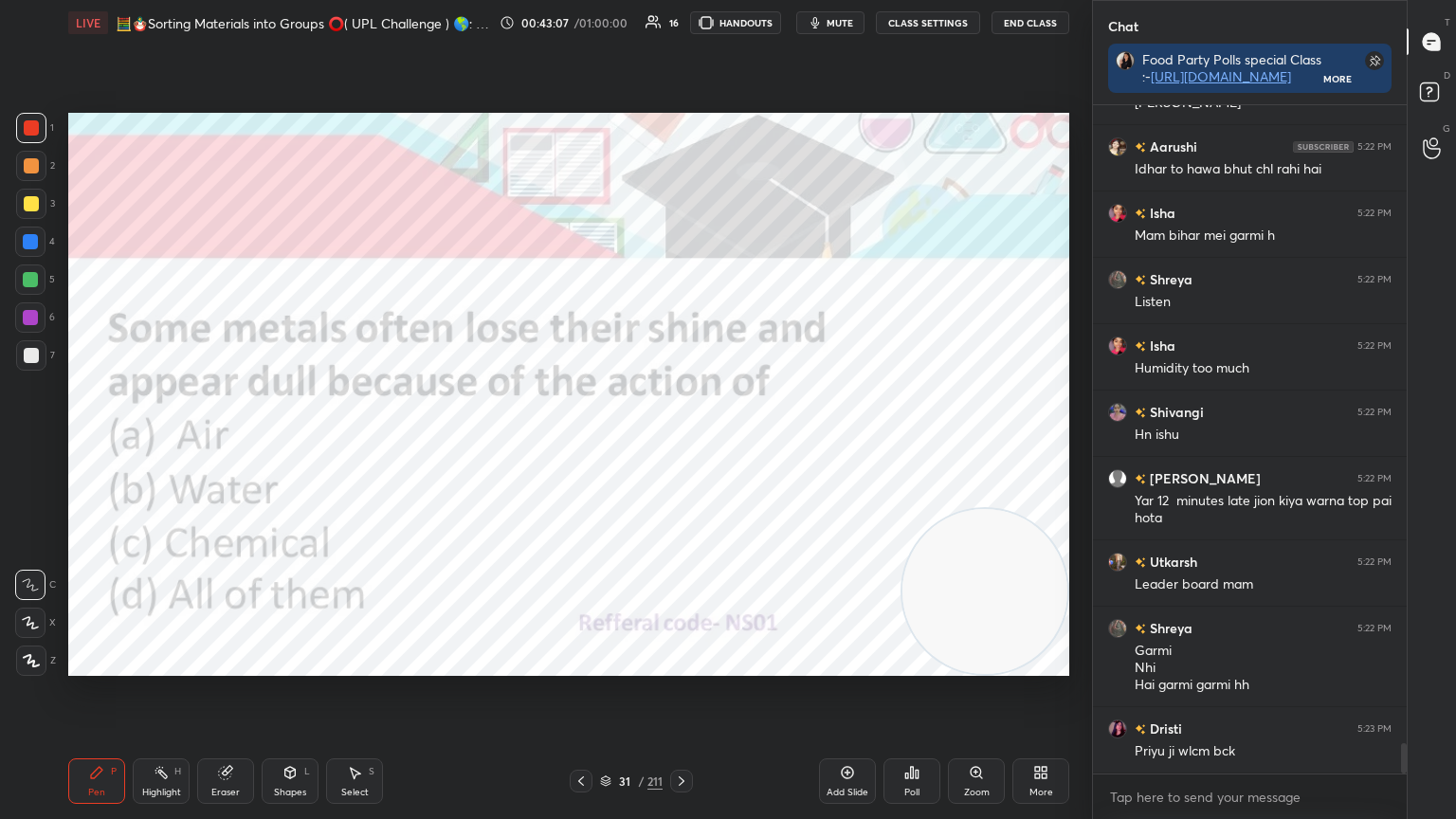 click on "End Class" at bounding box center (1030, 23) 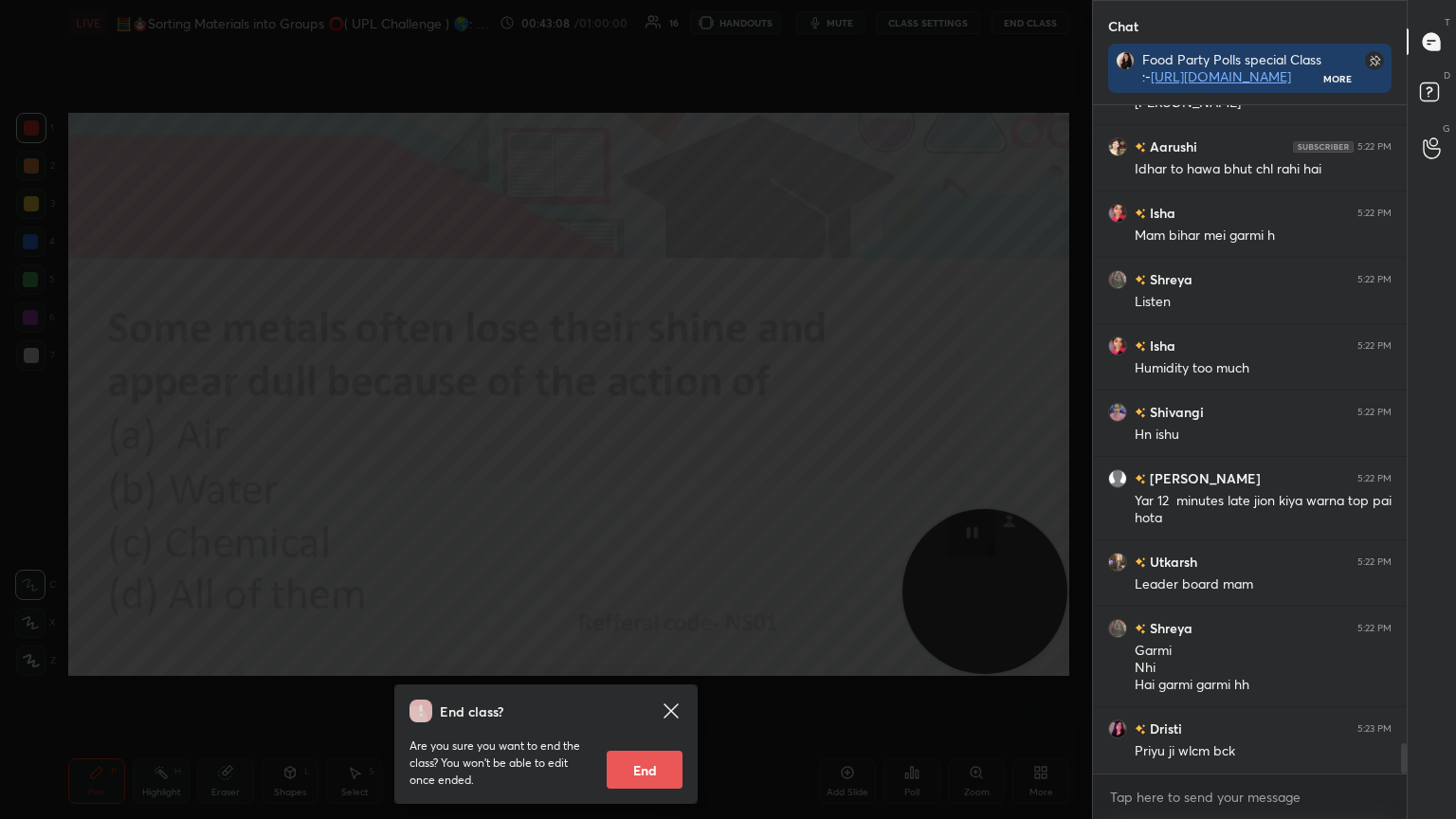 click on "End class? Are you sure you want to end the class? You won’t be able to edit once ended. End" at bounding box center (546, 410) 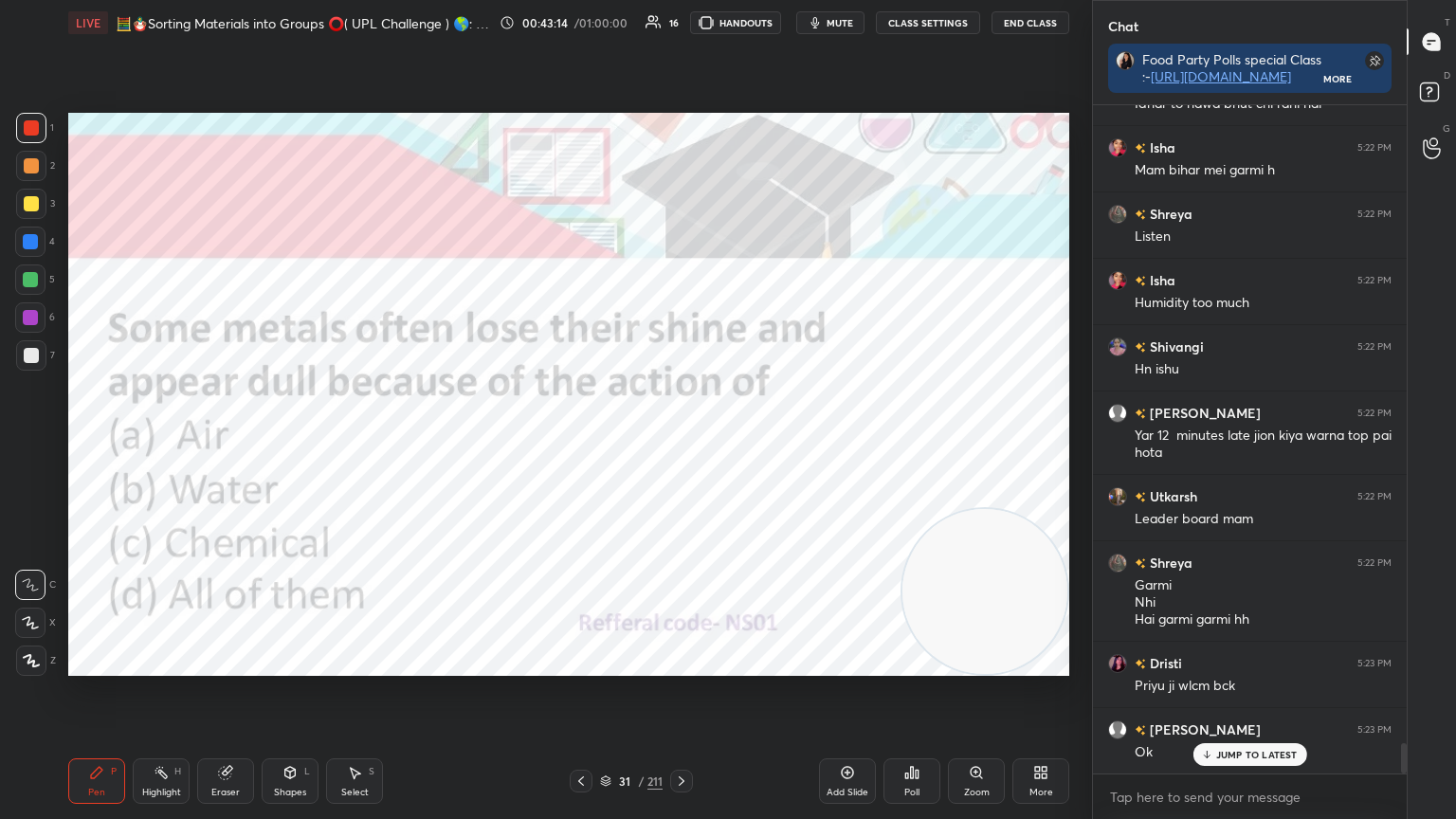 click on "Poll" at bounding box center [912, 781] 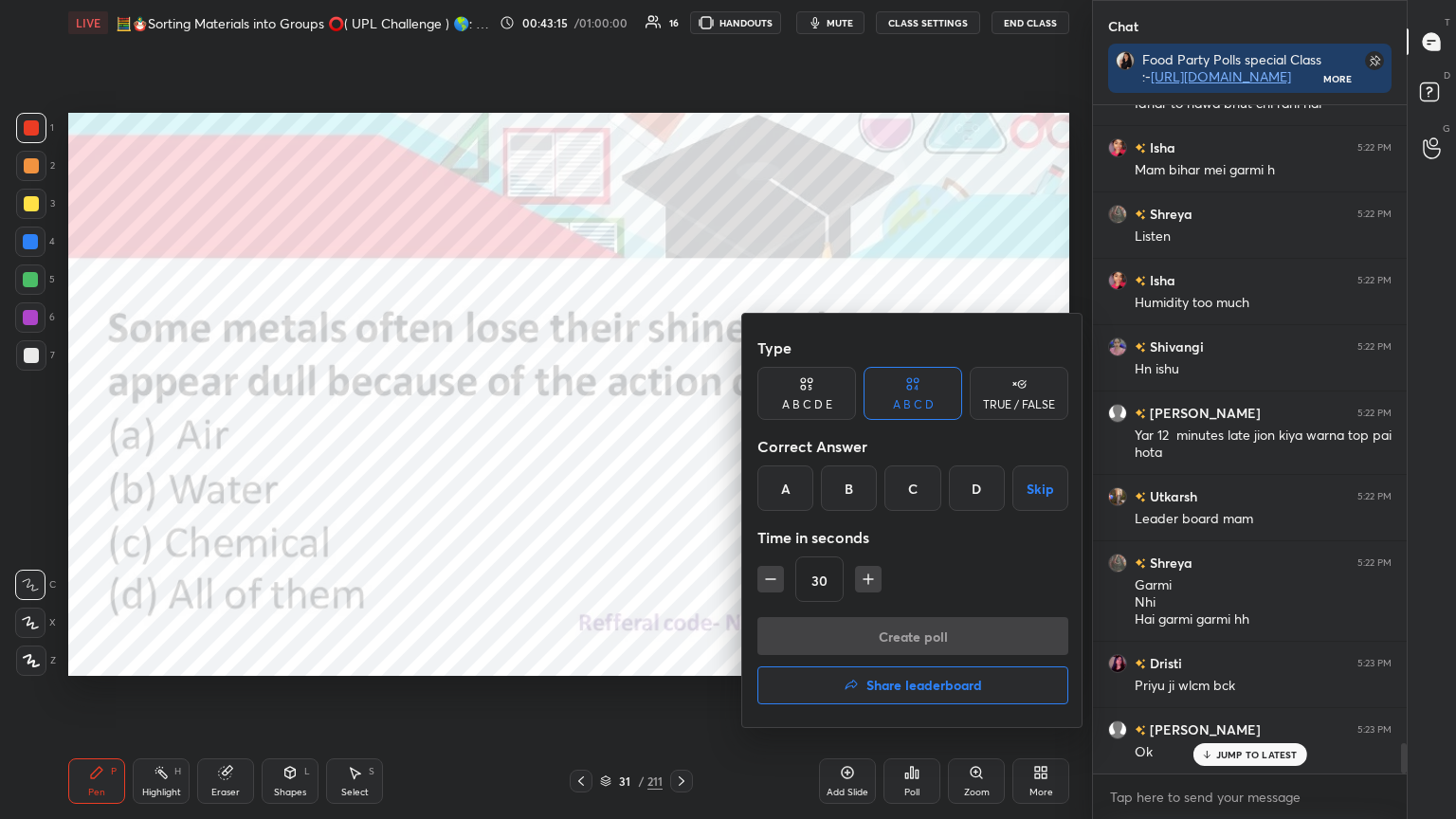 click on "D" at bounding box center [976, 488] 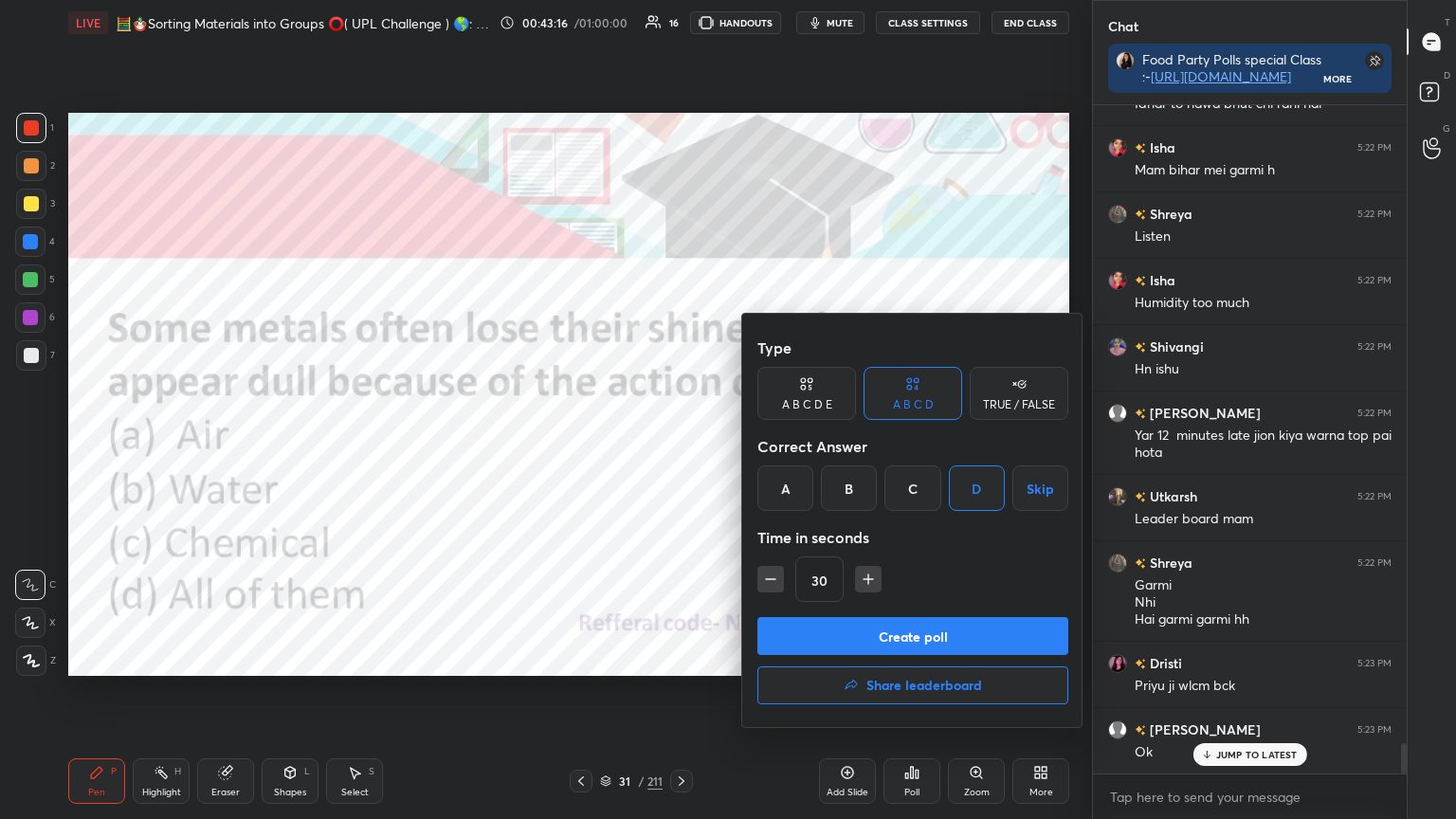 click on "Create poll" at bounding box center (913, 636) 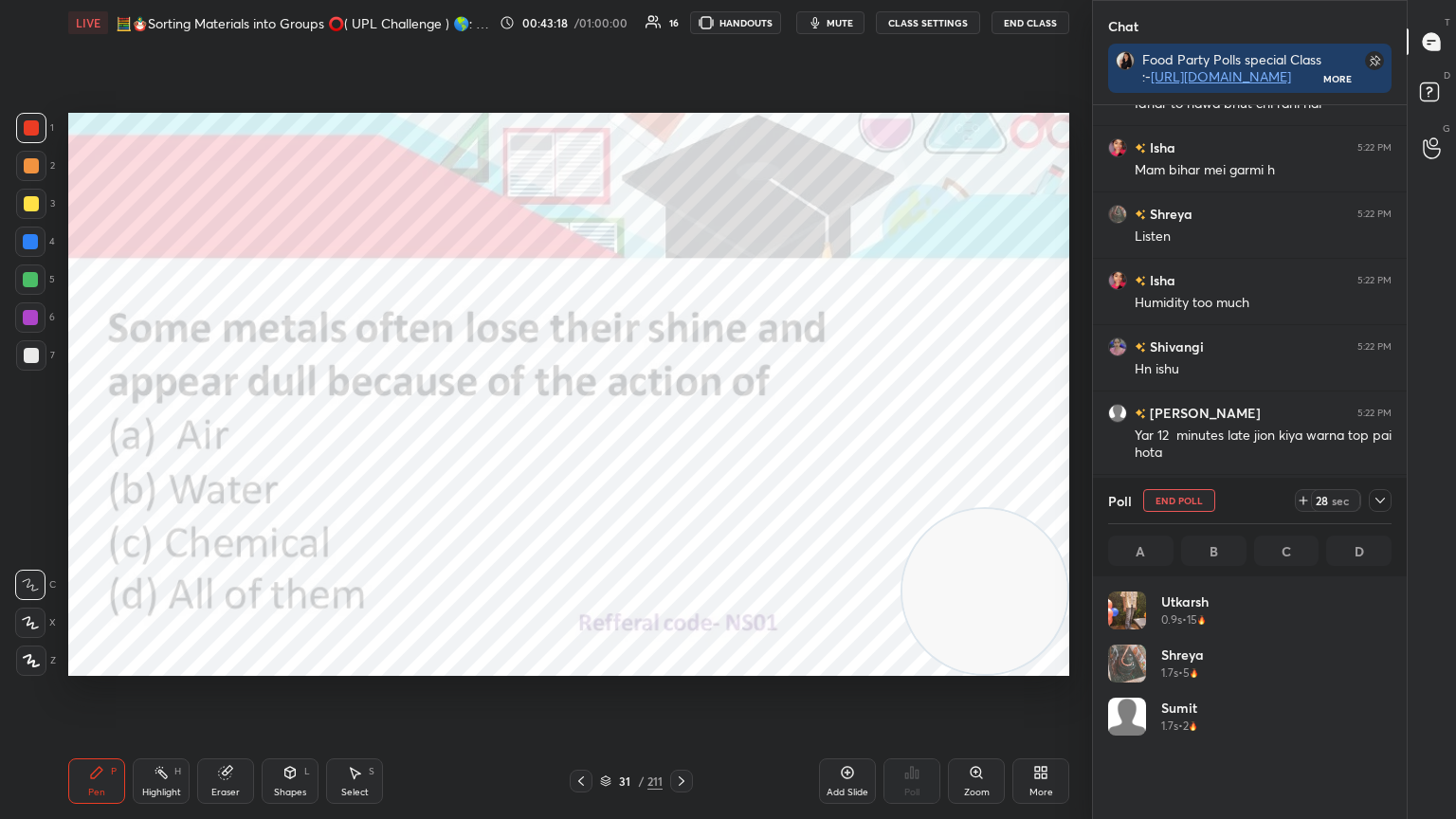 click on "End Class" at bounding box center (1030, 23) 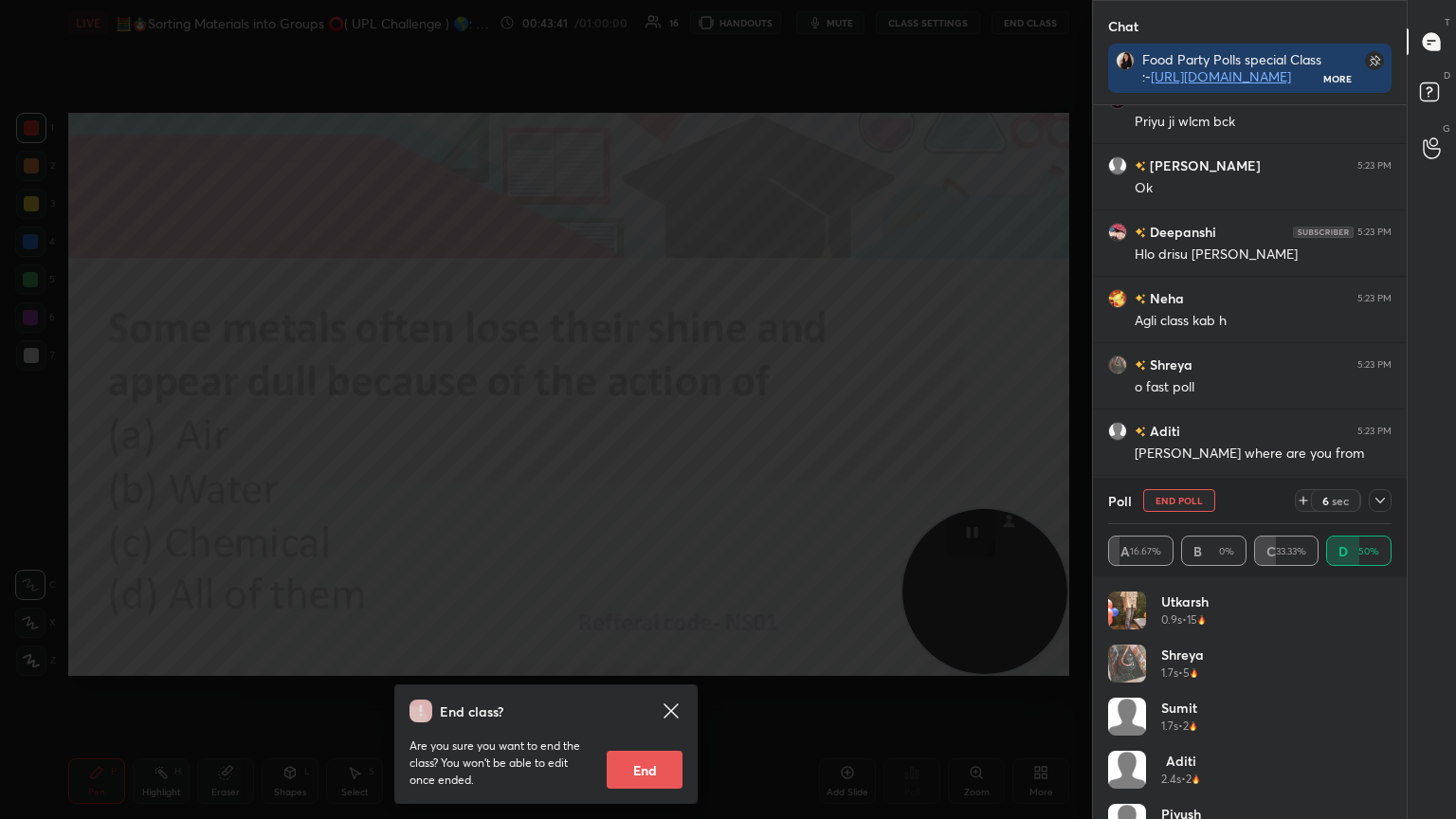 click on "End class? Are you sure you want to end the class? You won’t be able to edit once ended. End" at bounding box center [546, 410] 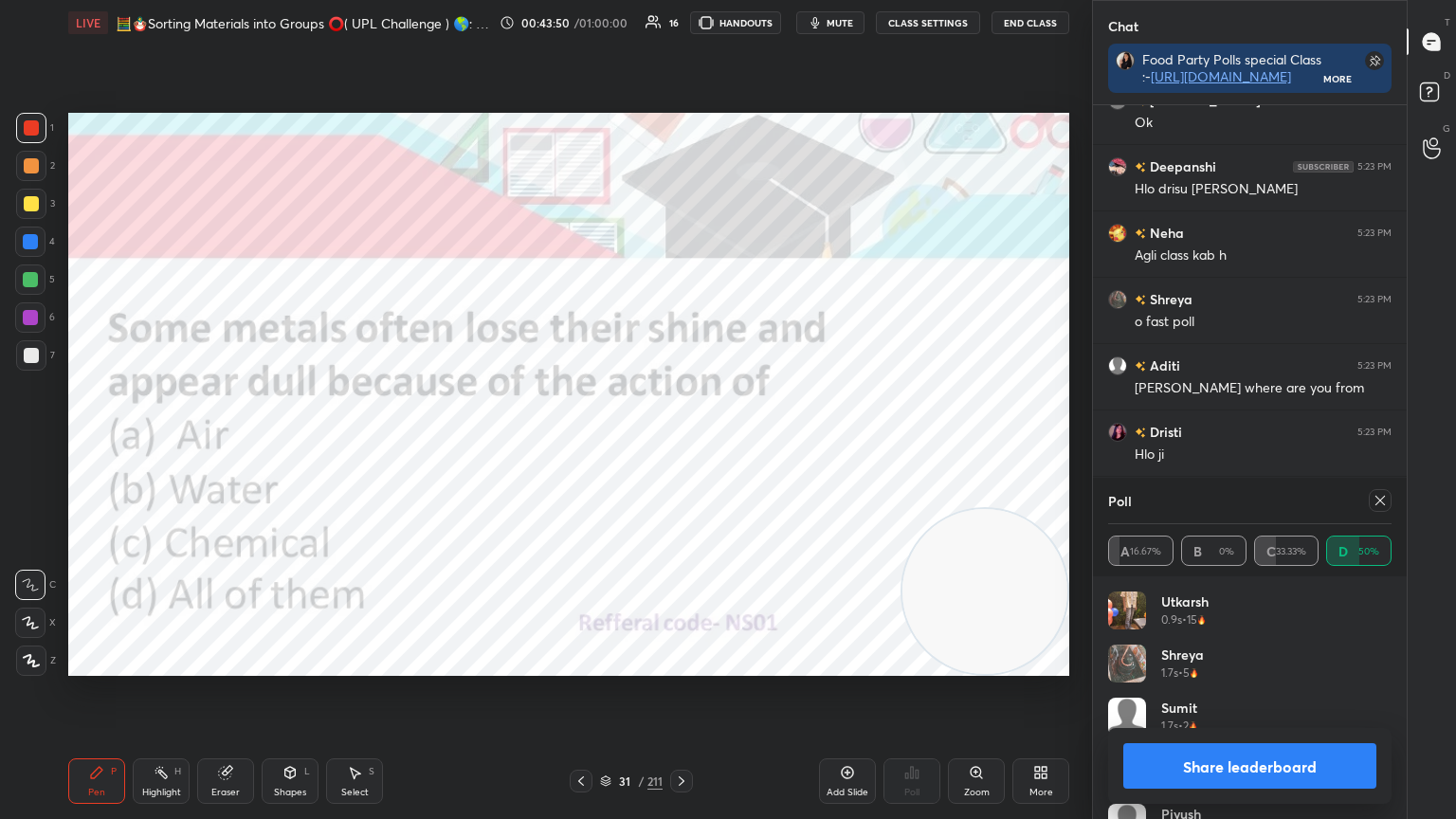 scroll, scrollTop: 91, scrollLeft: 0, axis: vertical 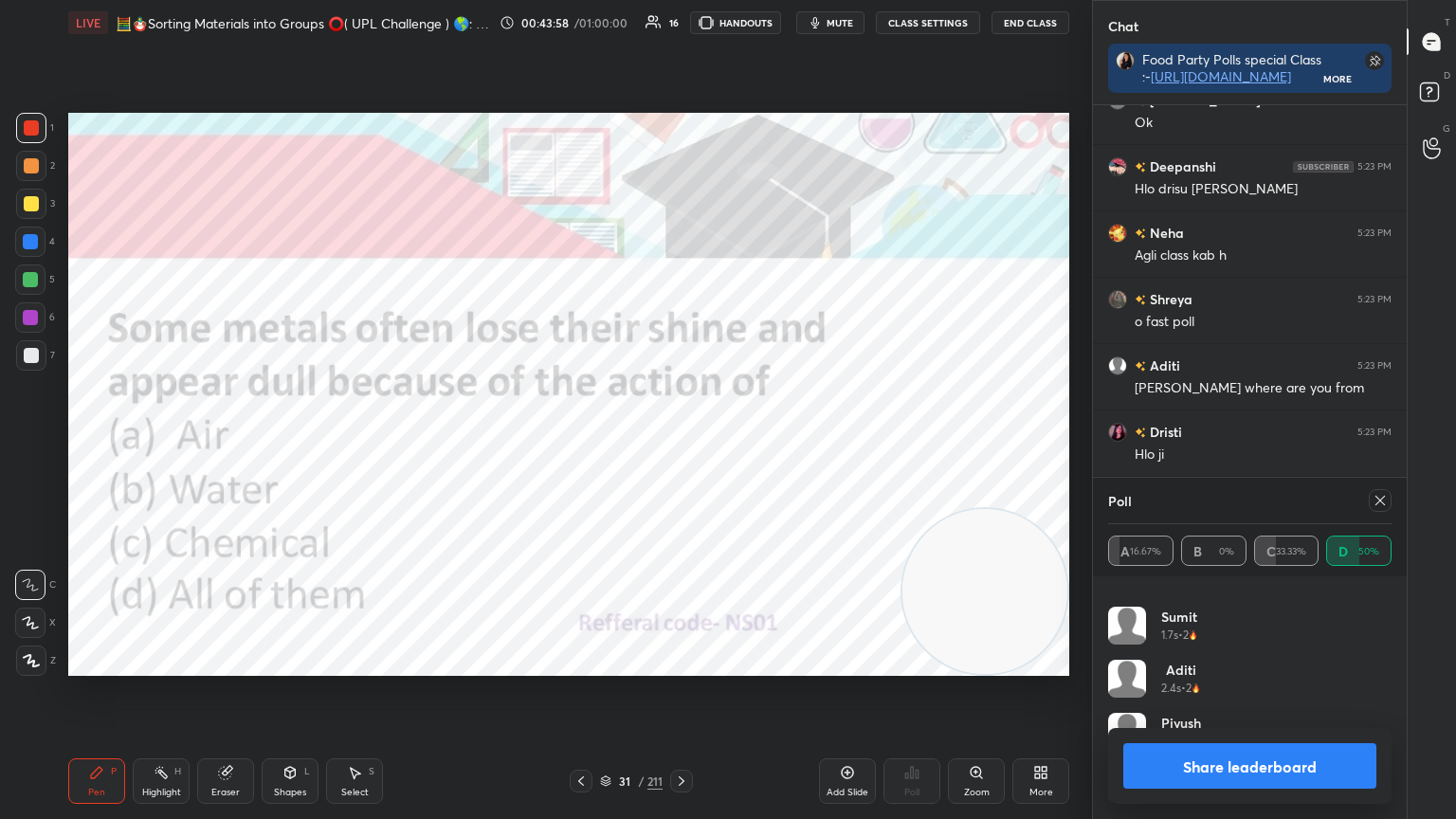 click 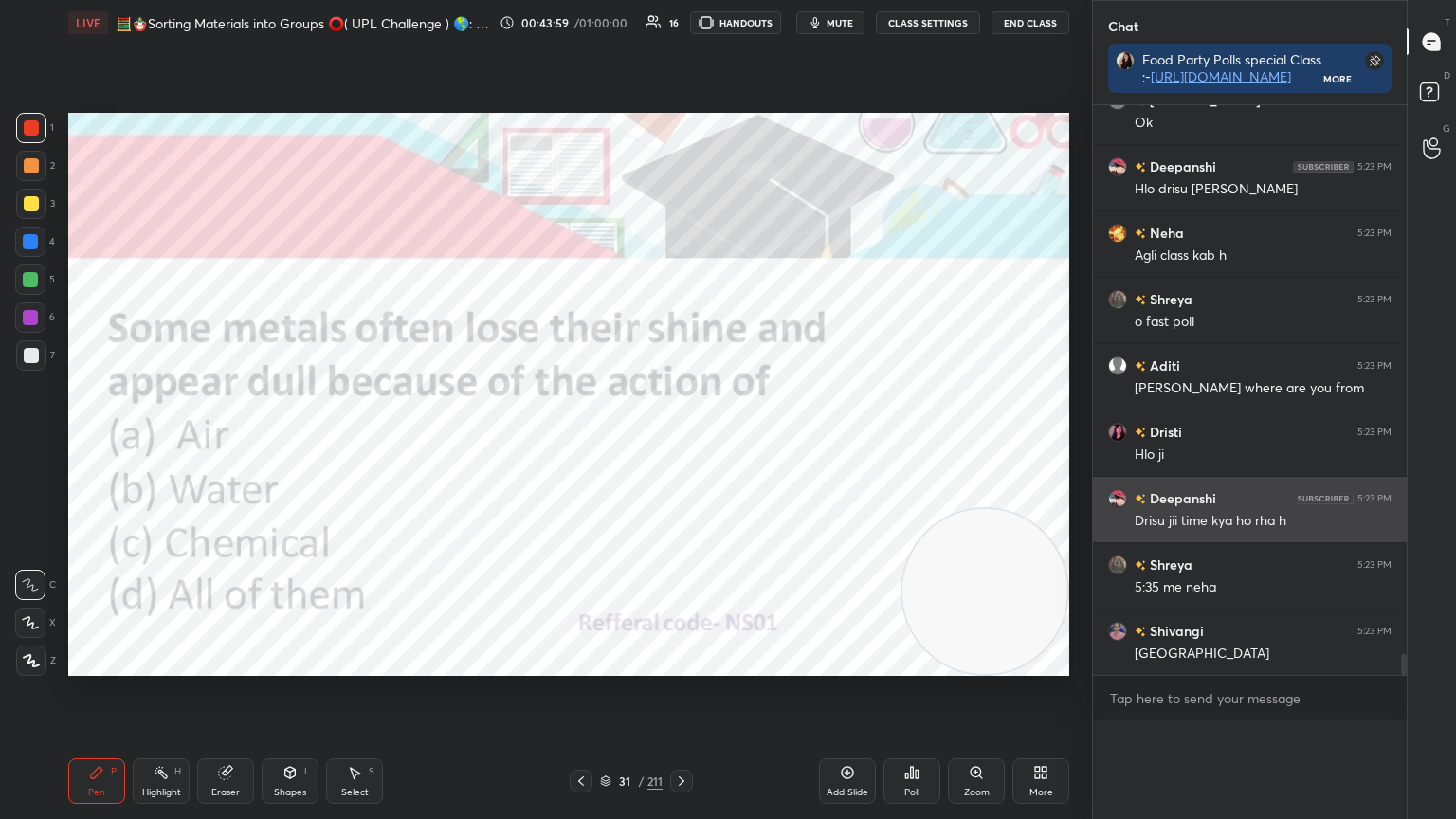 scroll, scrollTop: 143, scrollLeft: 278, axis: both 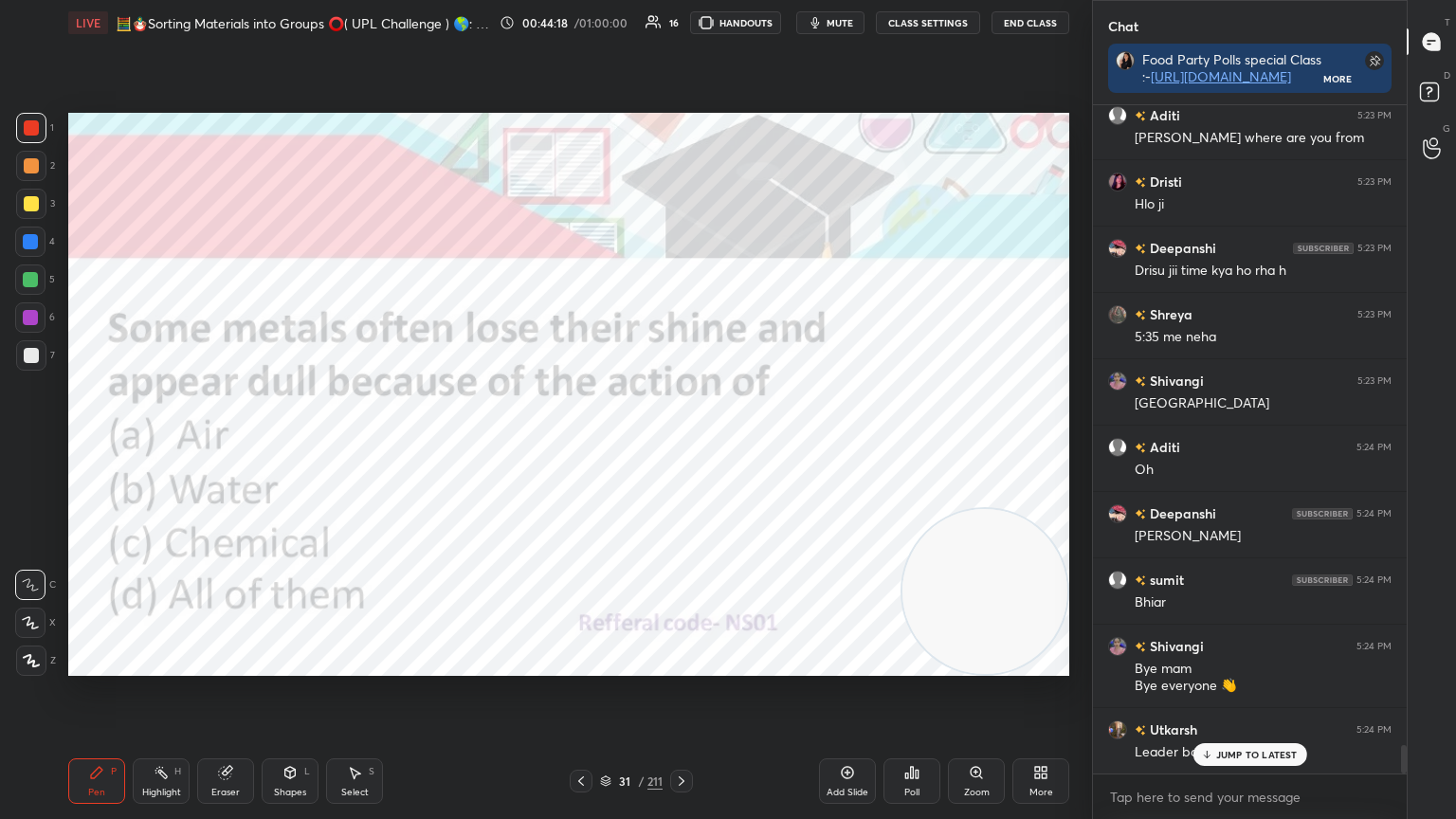 click 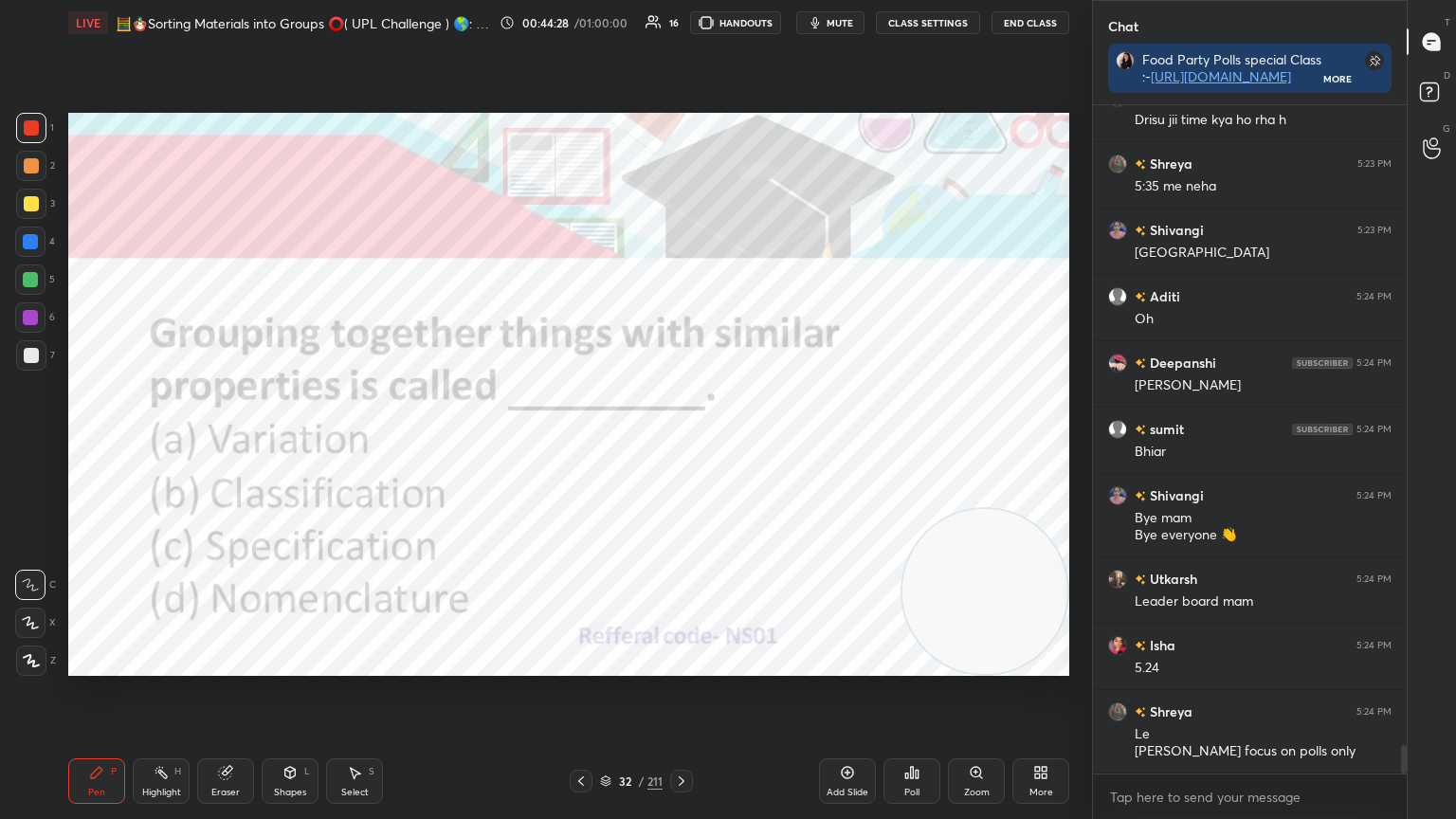 click on "Poll" at bounding box center [912, 781] 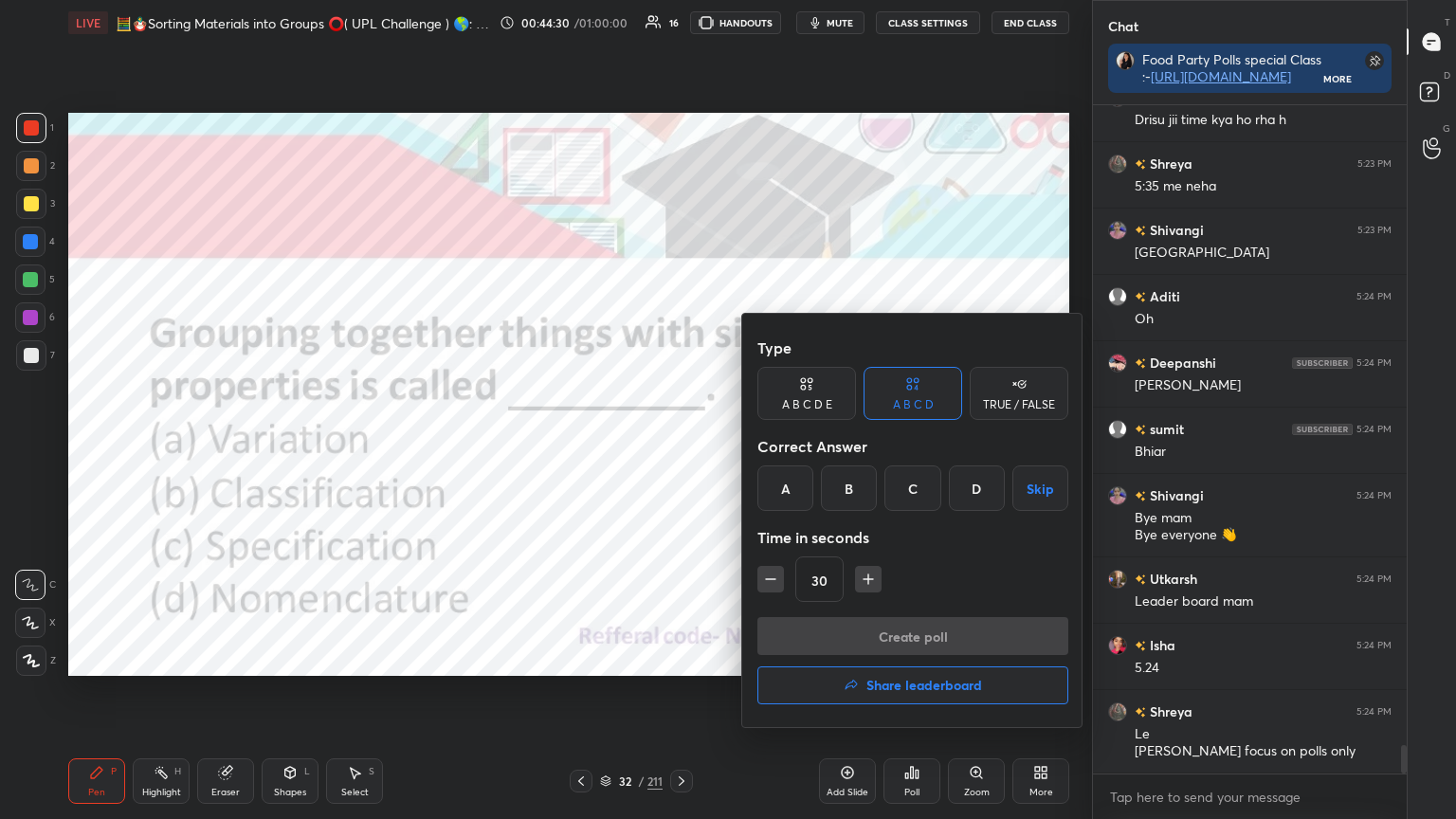 click on "B" at bounding box center [848, 488] 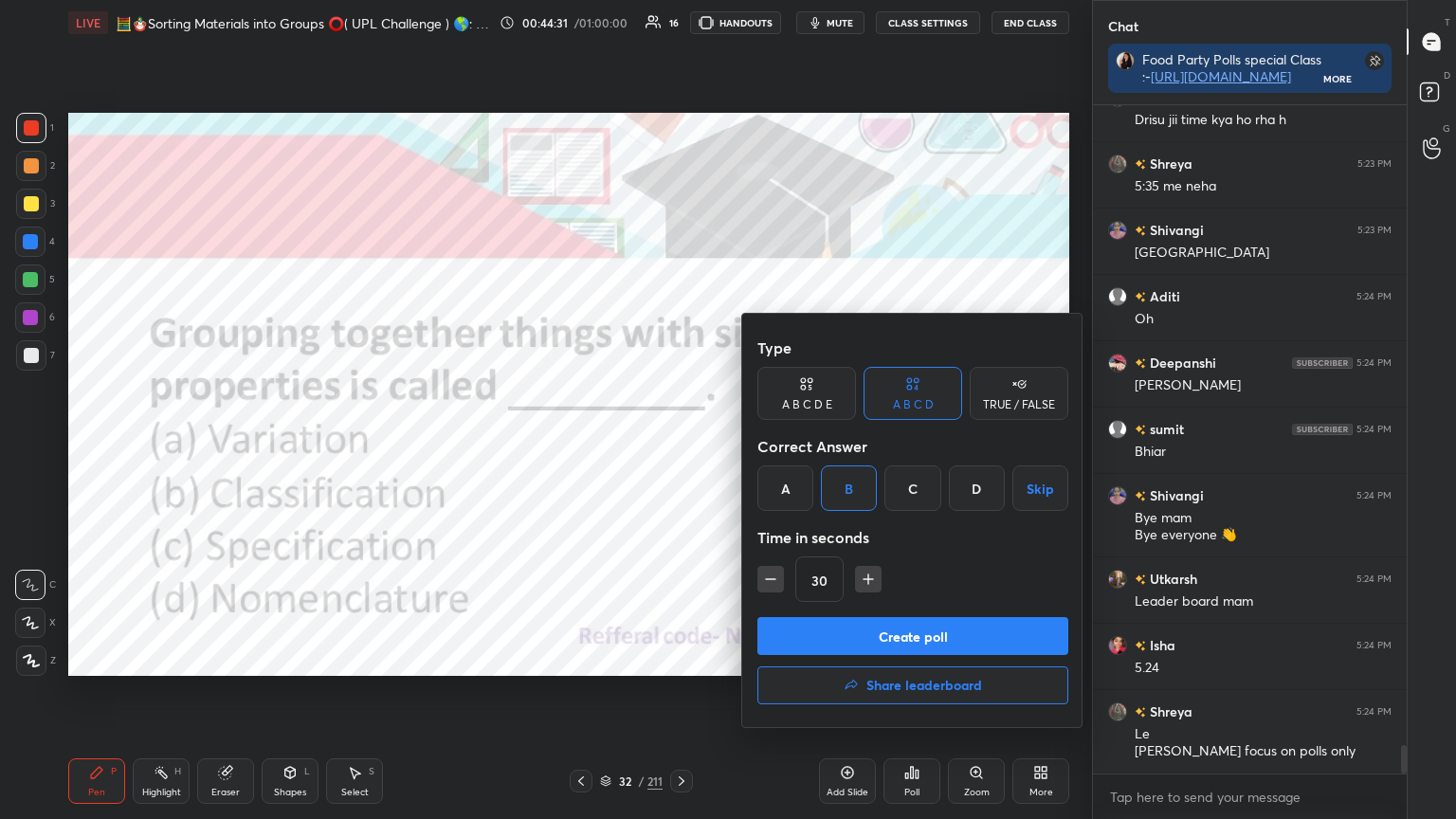click on "Create poll" at bounding box center [913, 636] 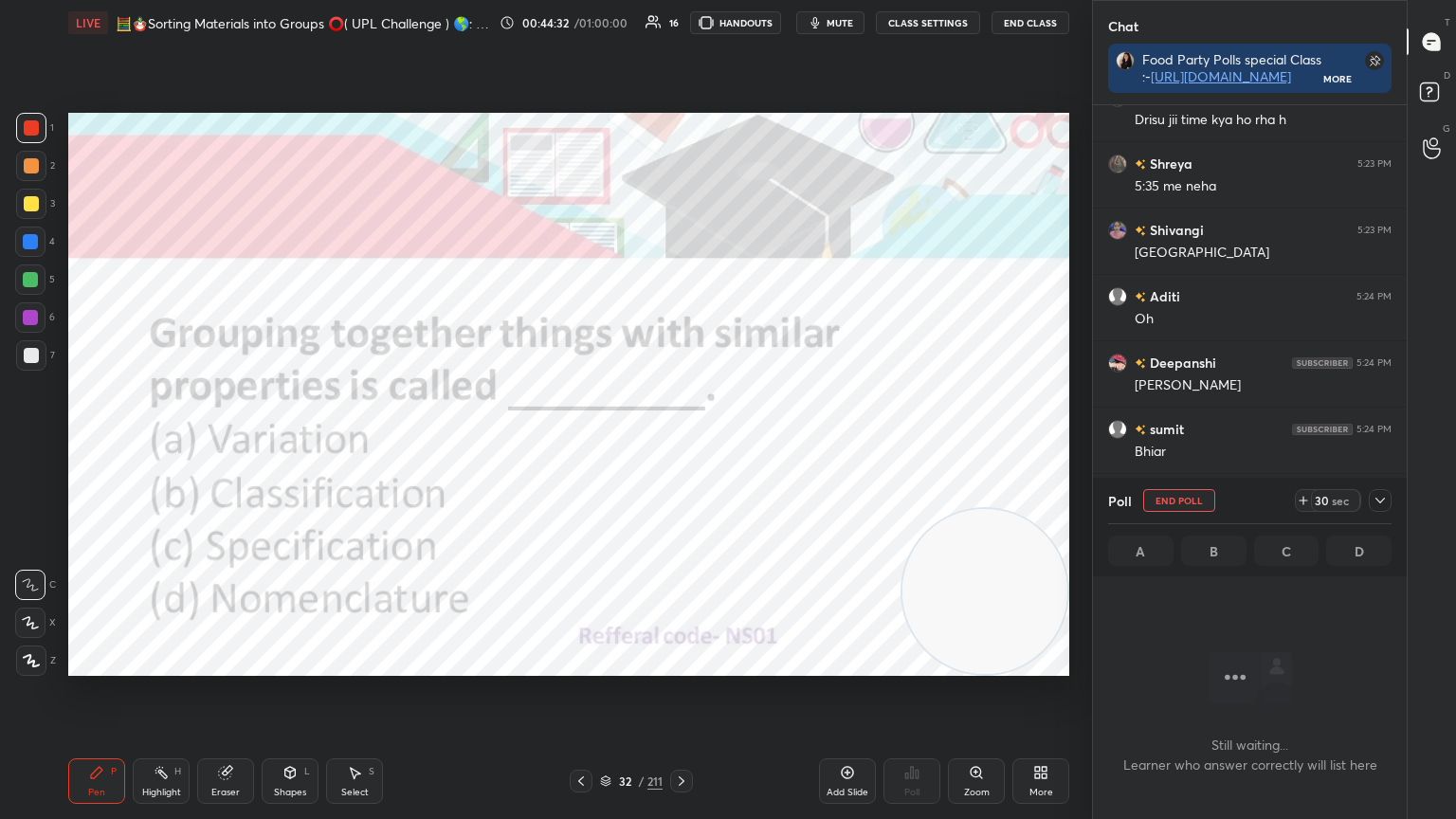 click on "End Class" at bounding box center (1030, 23) 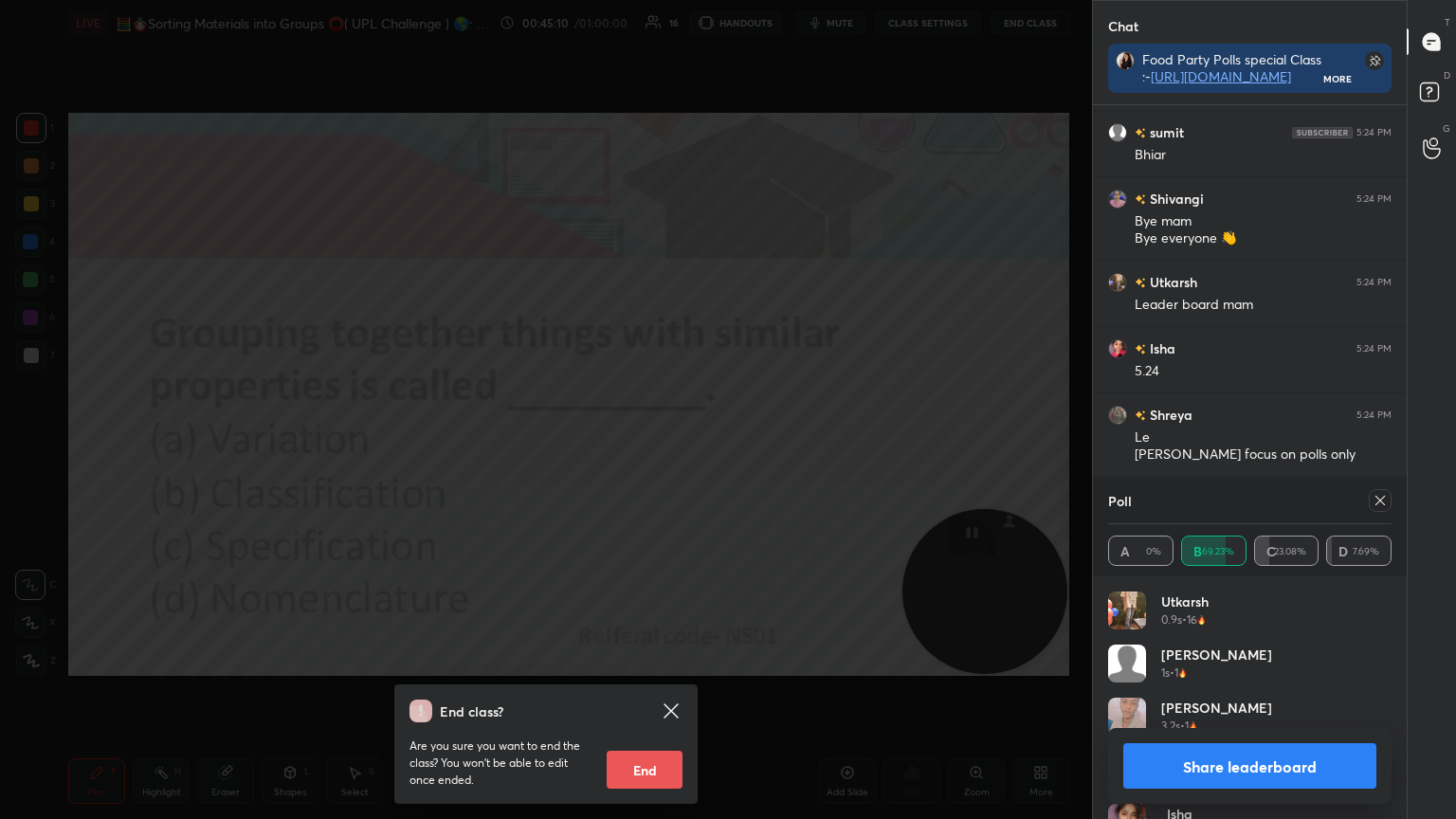 scroll, scrollTop: 15659, scrollLeft: 0, axis: vertical 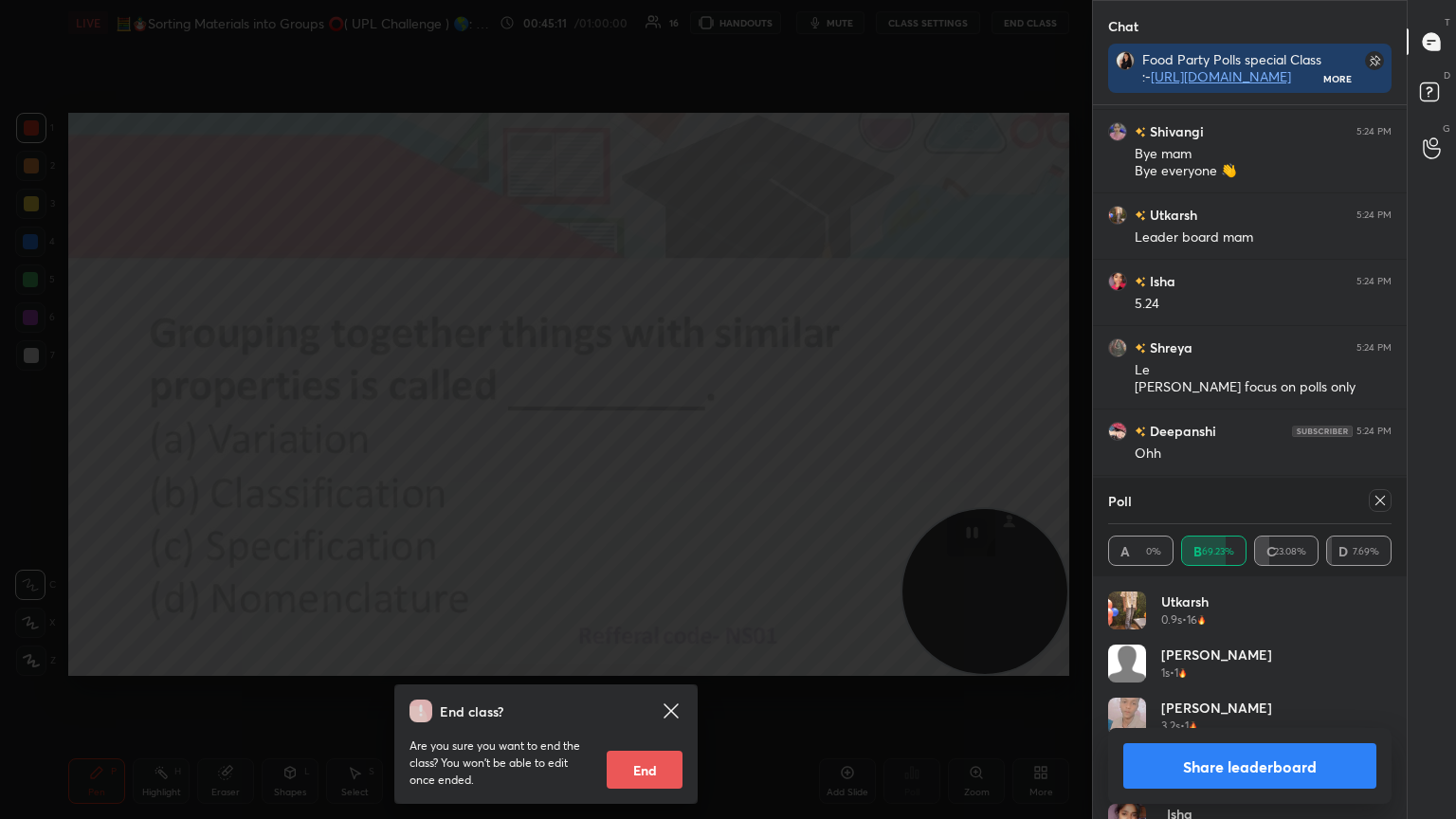 click on "End class? Are you sure you want to end the class? You won’t be able to edit once ended. End" at bounding box center [546, 410] 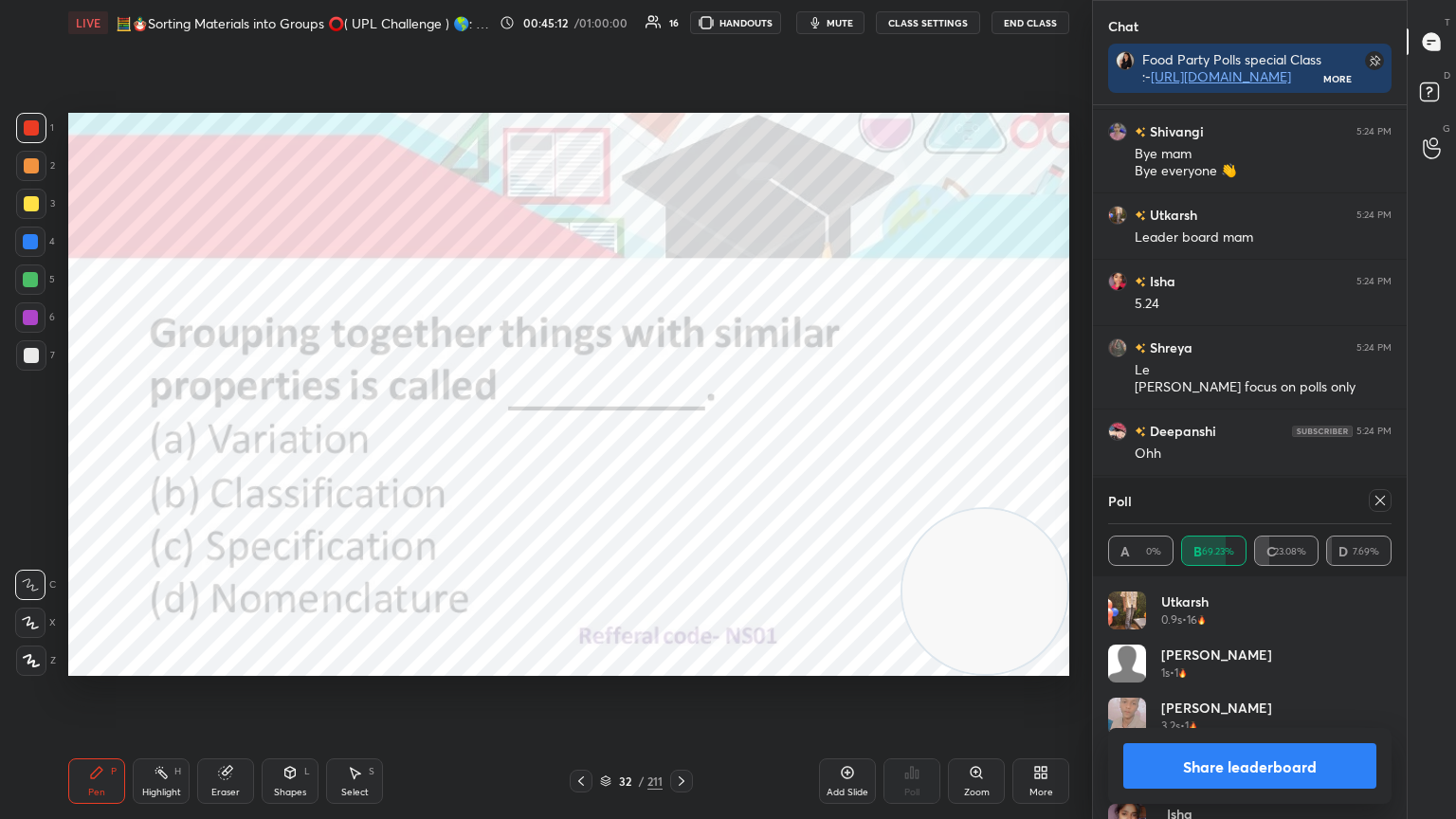 scroll, scrollTop: 15724, scrollLeft: 0, axis: vertical 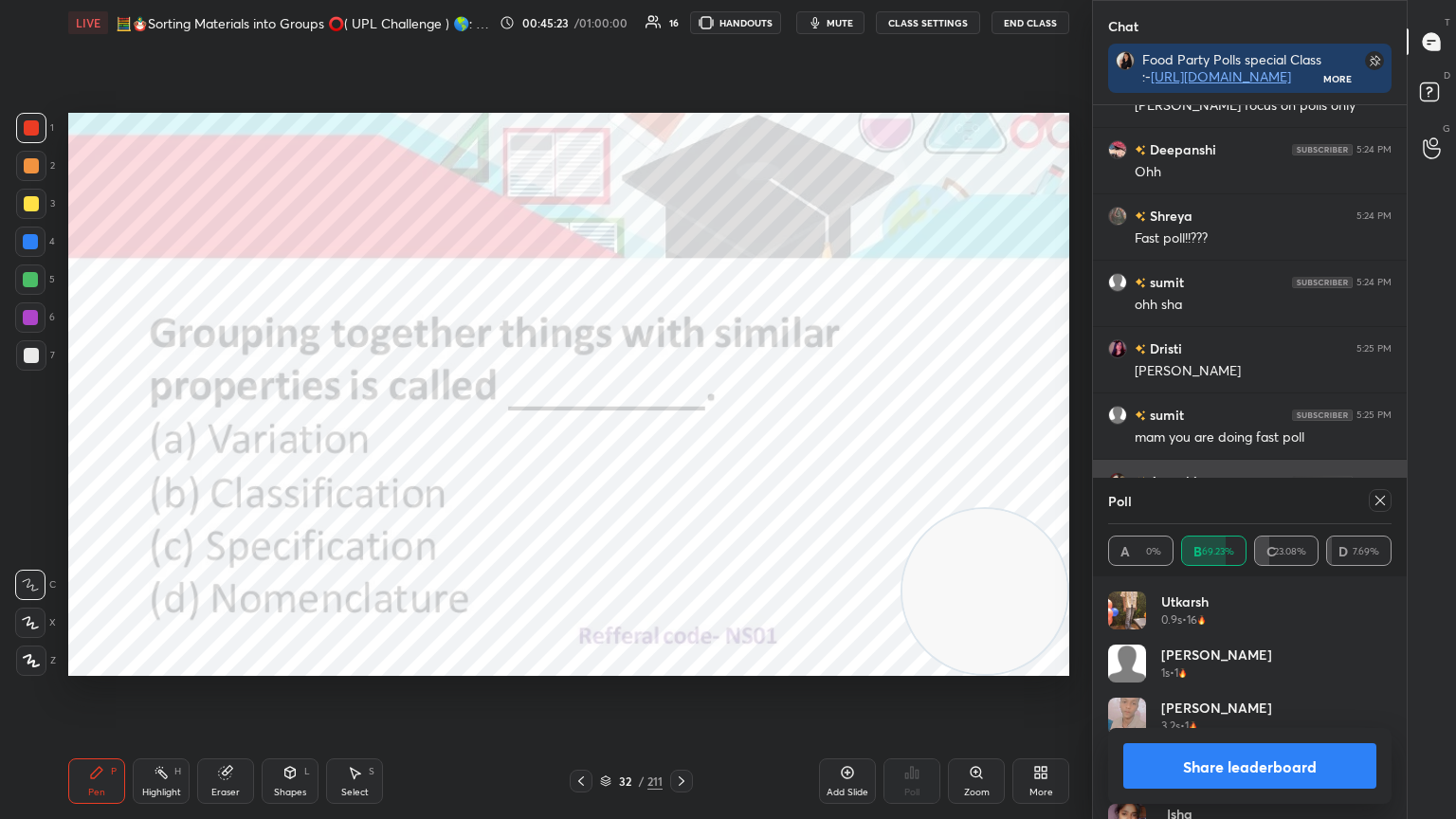 click at bounding box center (1380, 500) 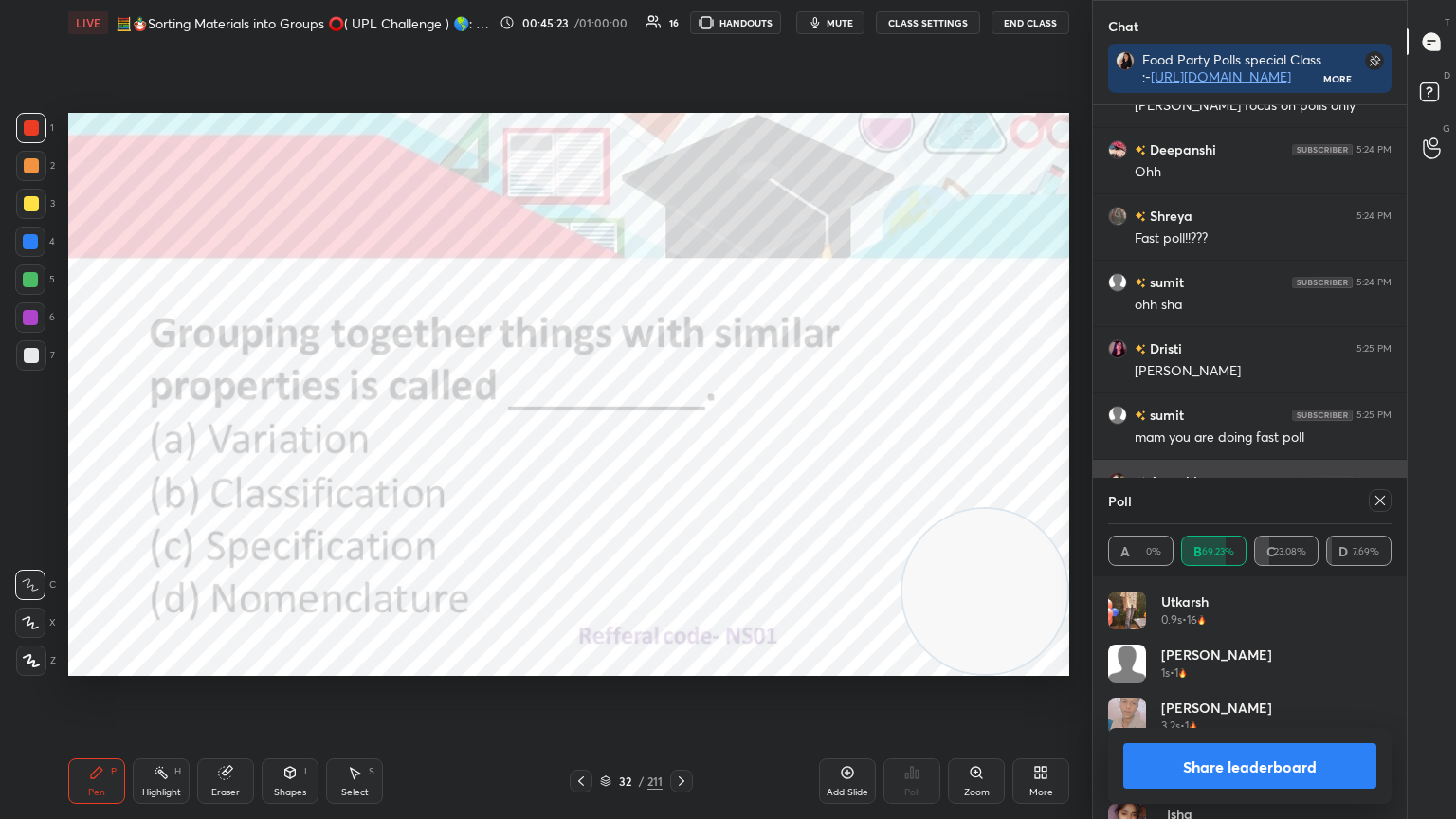 scroll, scrollTop: 100, scrollLeft: 278, axis: both 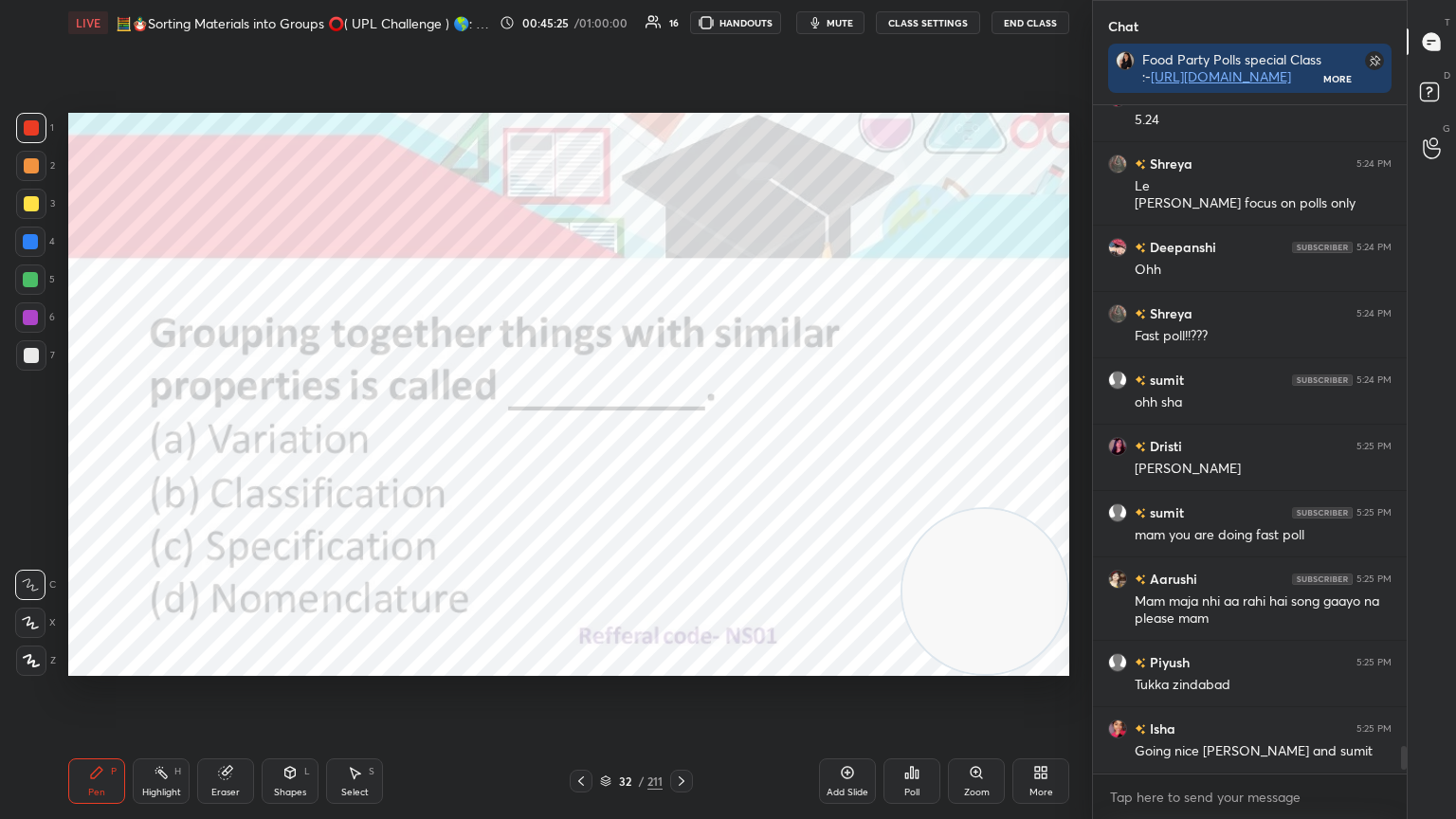 click 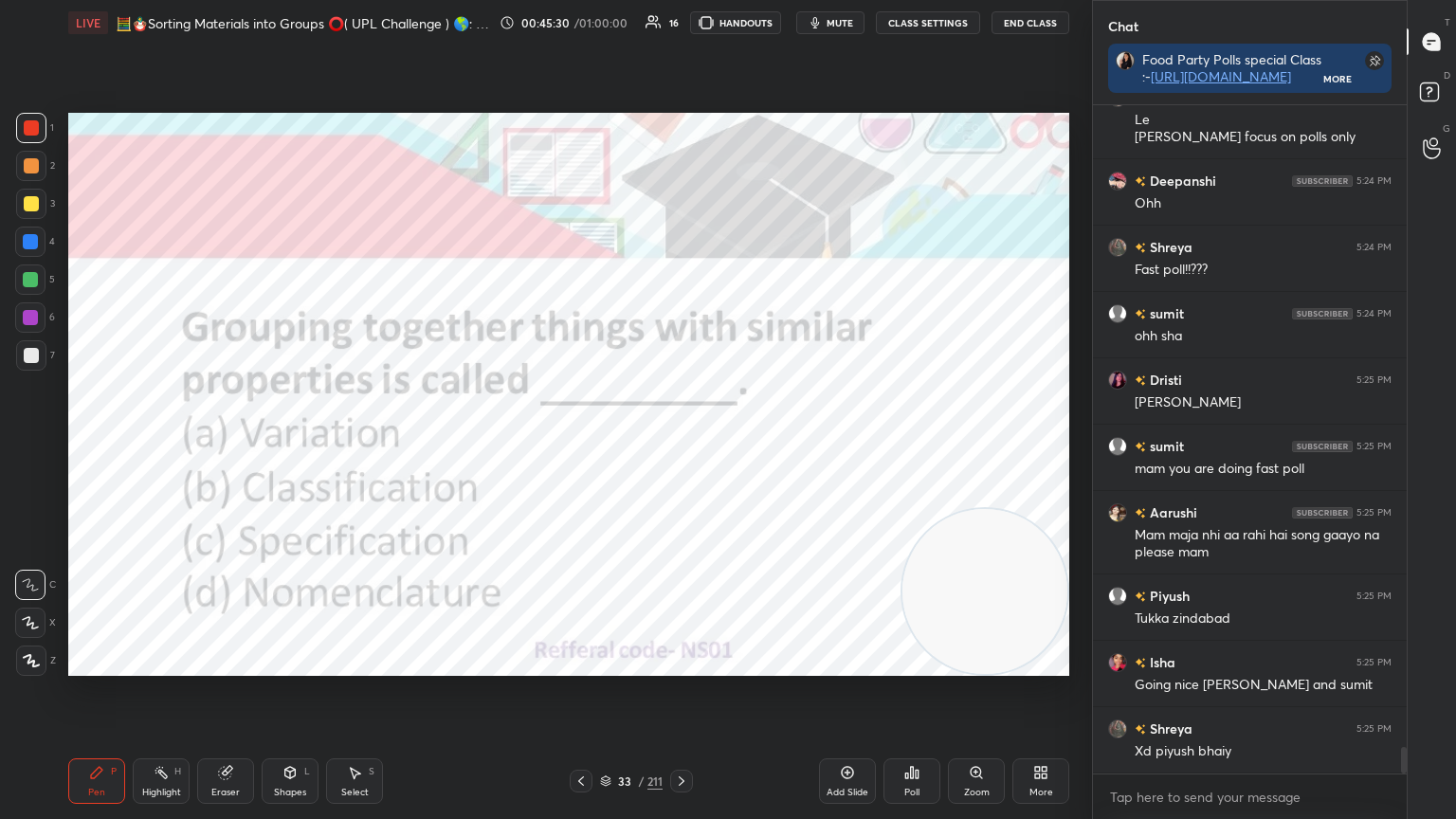 click 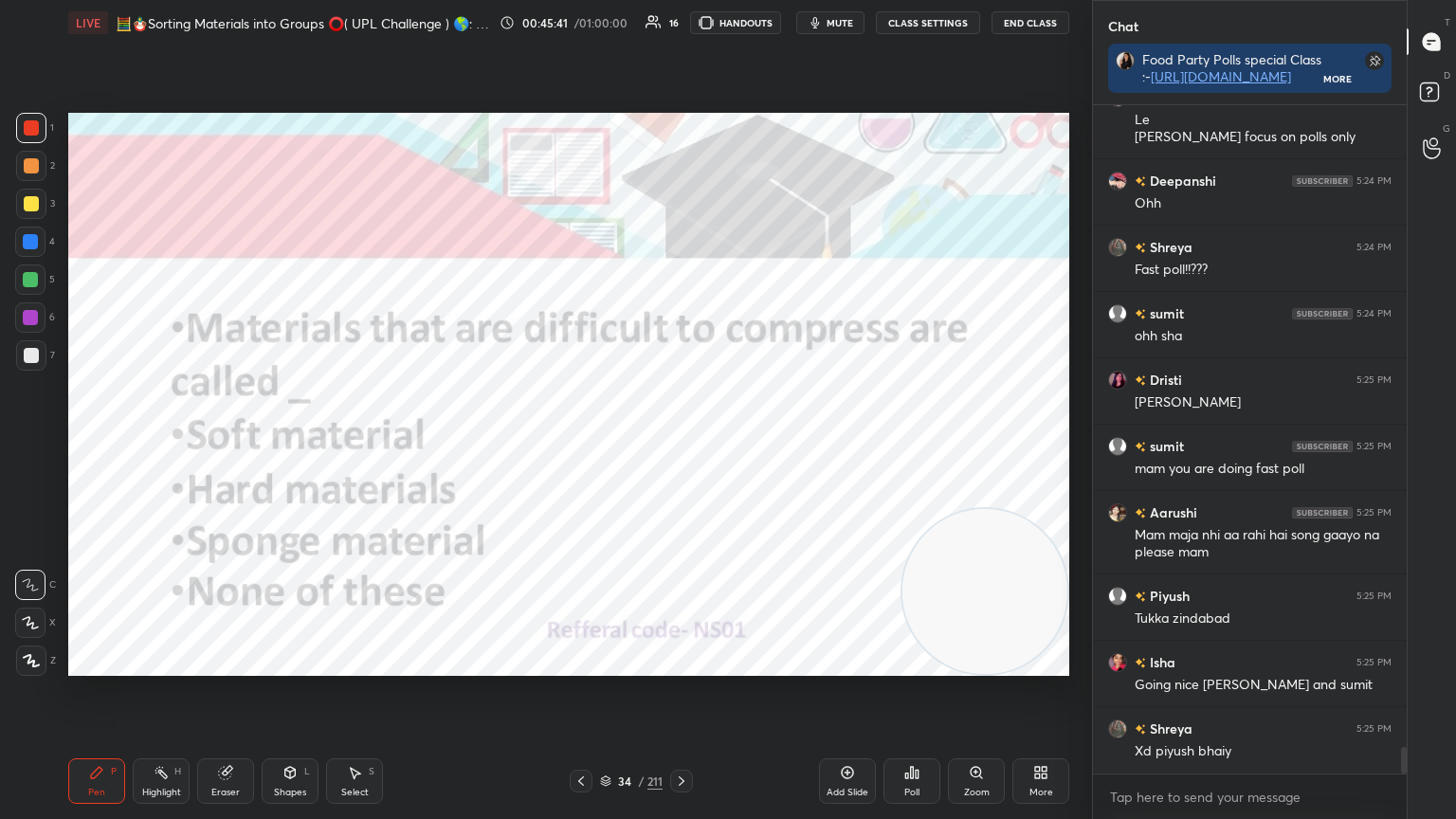 click on "34 / 211" at bounding box center (631, 781) 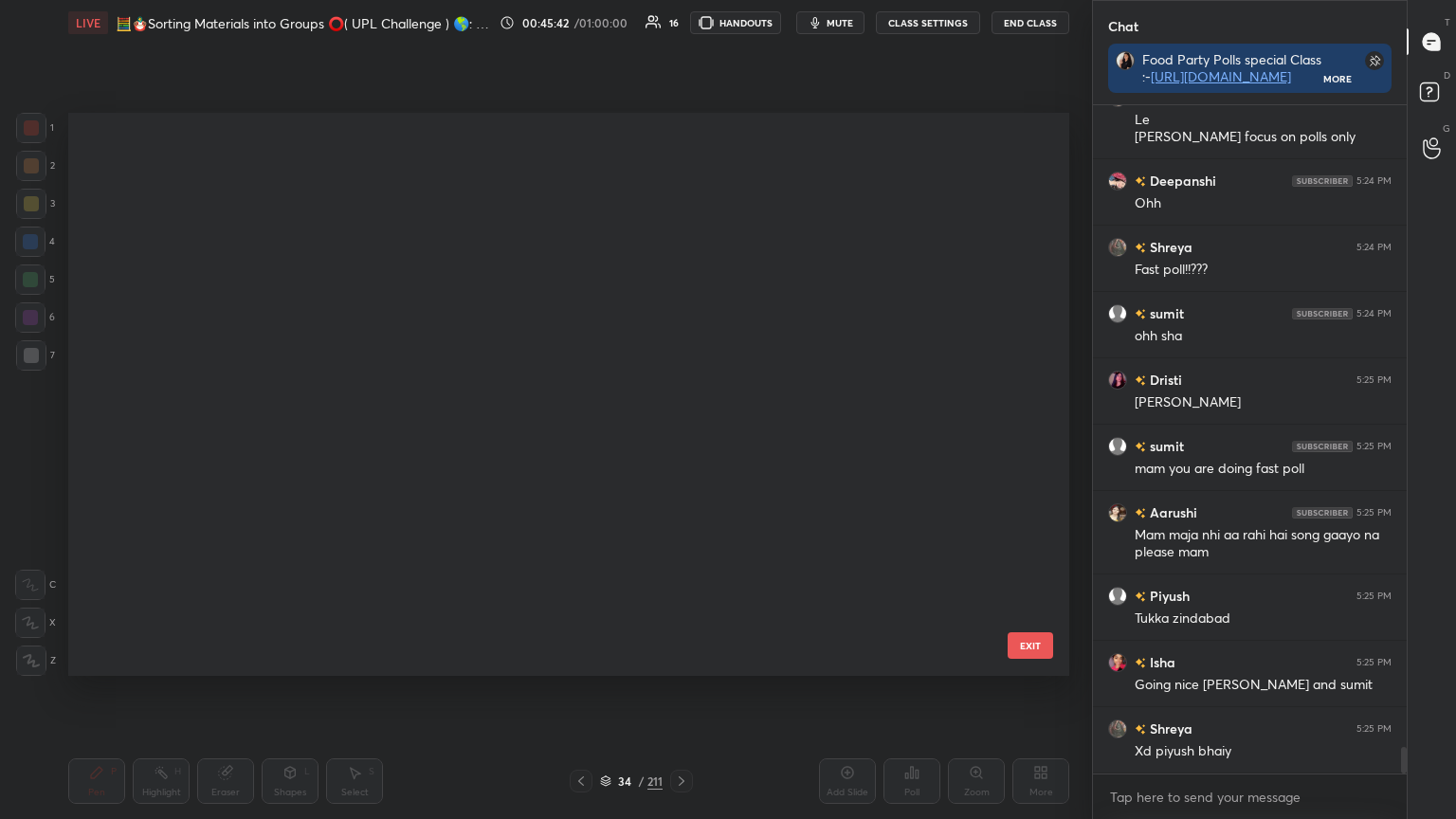 scroll, scrollTop: 1519, scrollLeft: 0, axis: vertical 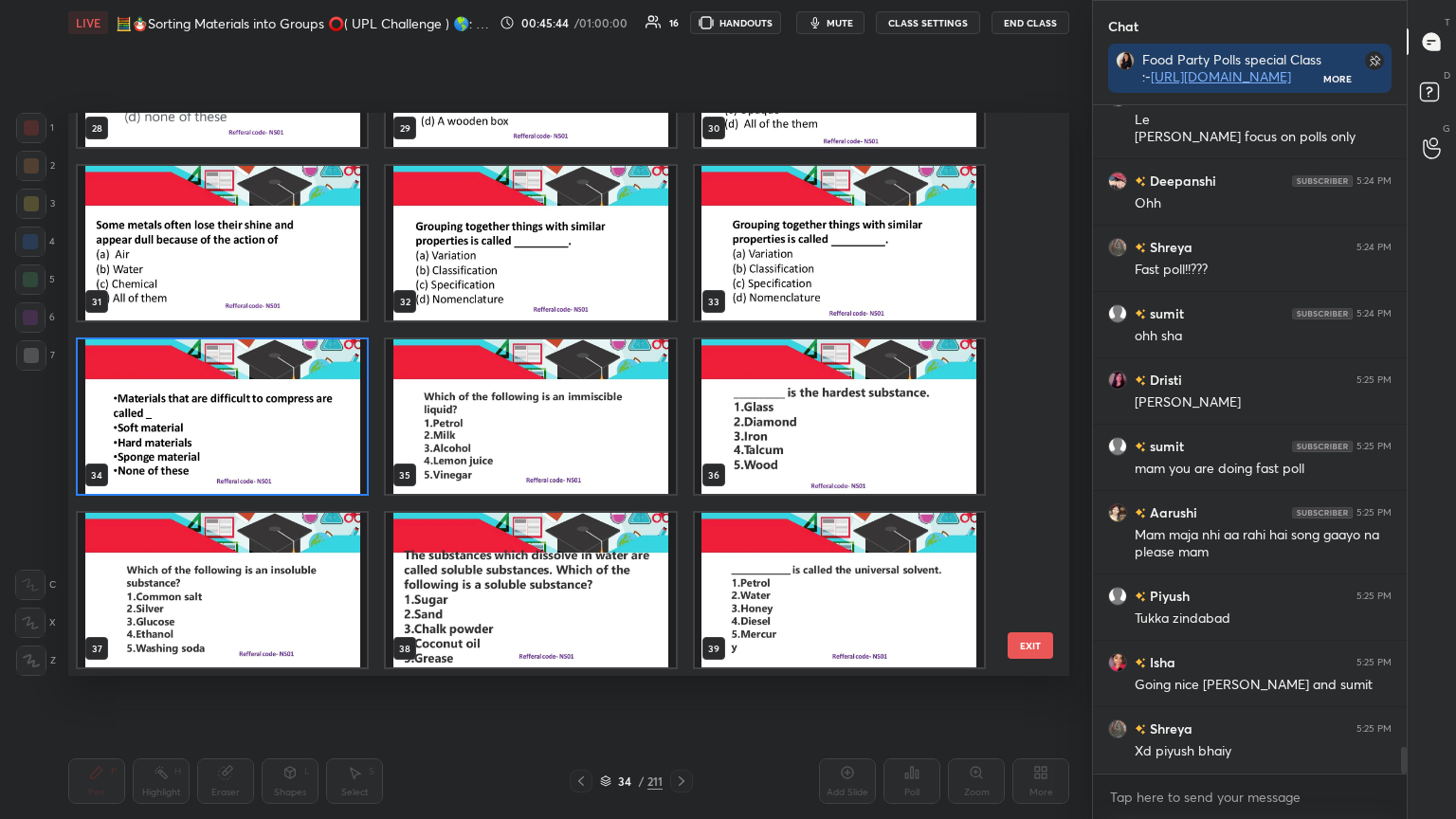click at bounding box center (222, 416) 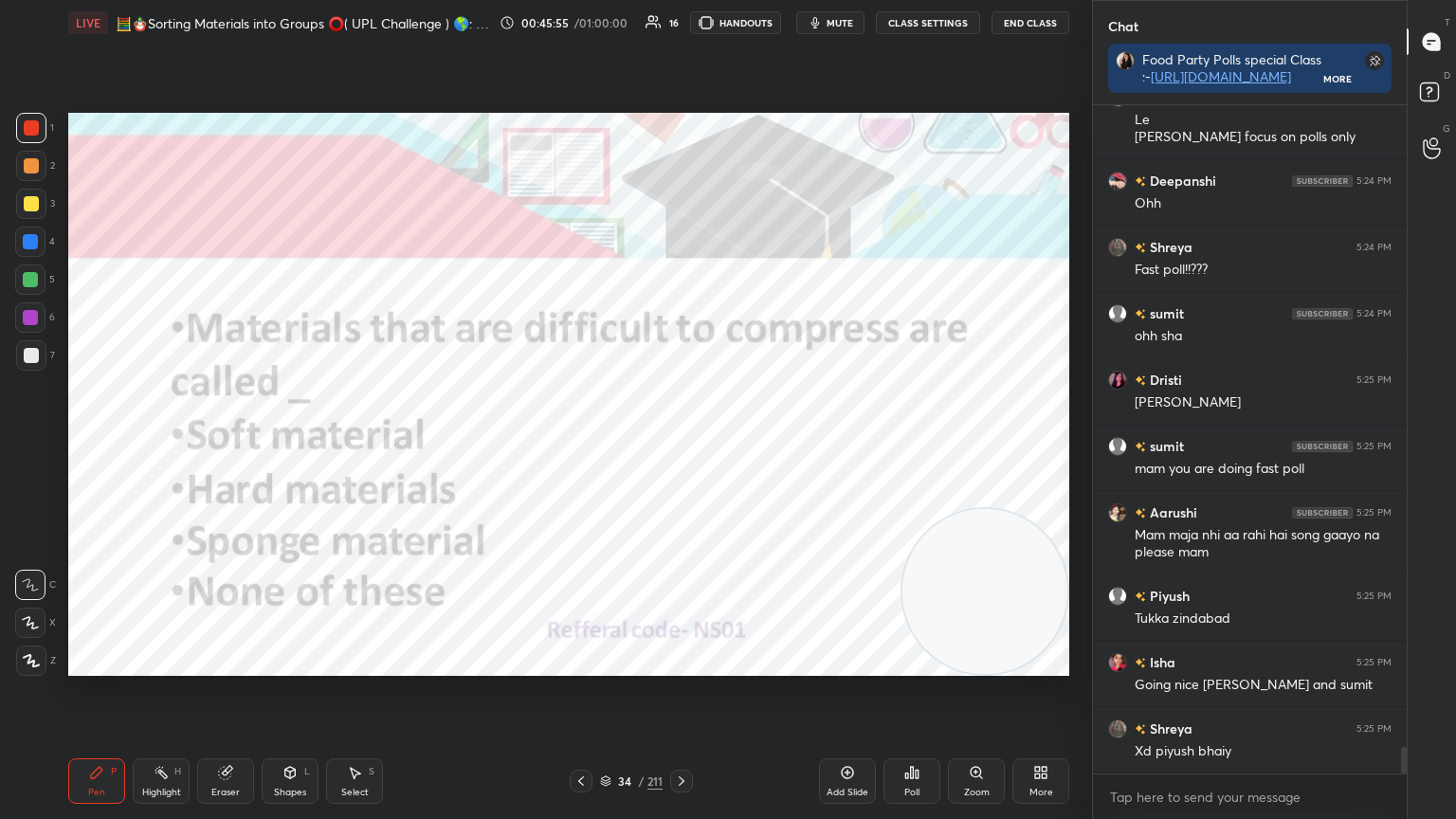 scroll, scrollTop: 15928, scrollLeft: 0, axis: vertical 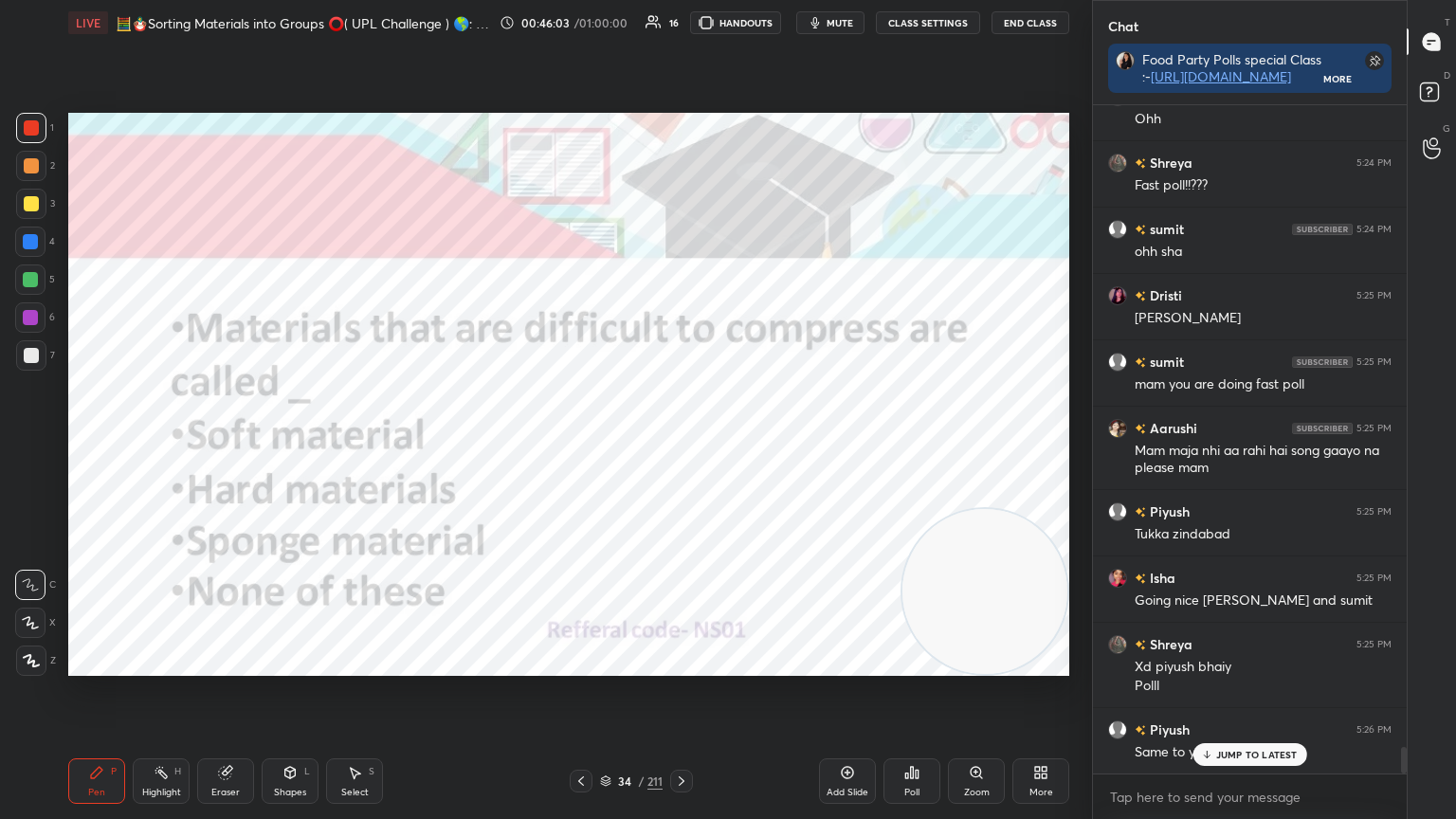 click on "Poll" at bounding box center (912, 781) 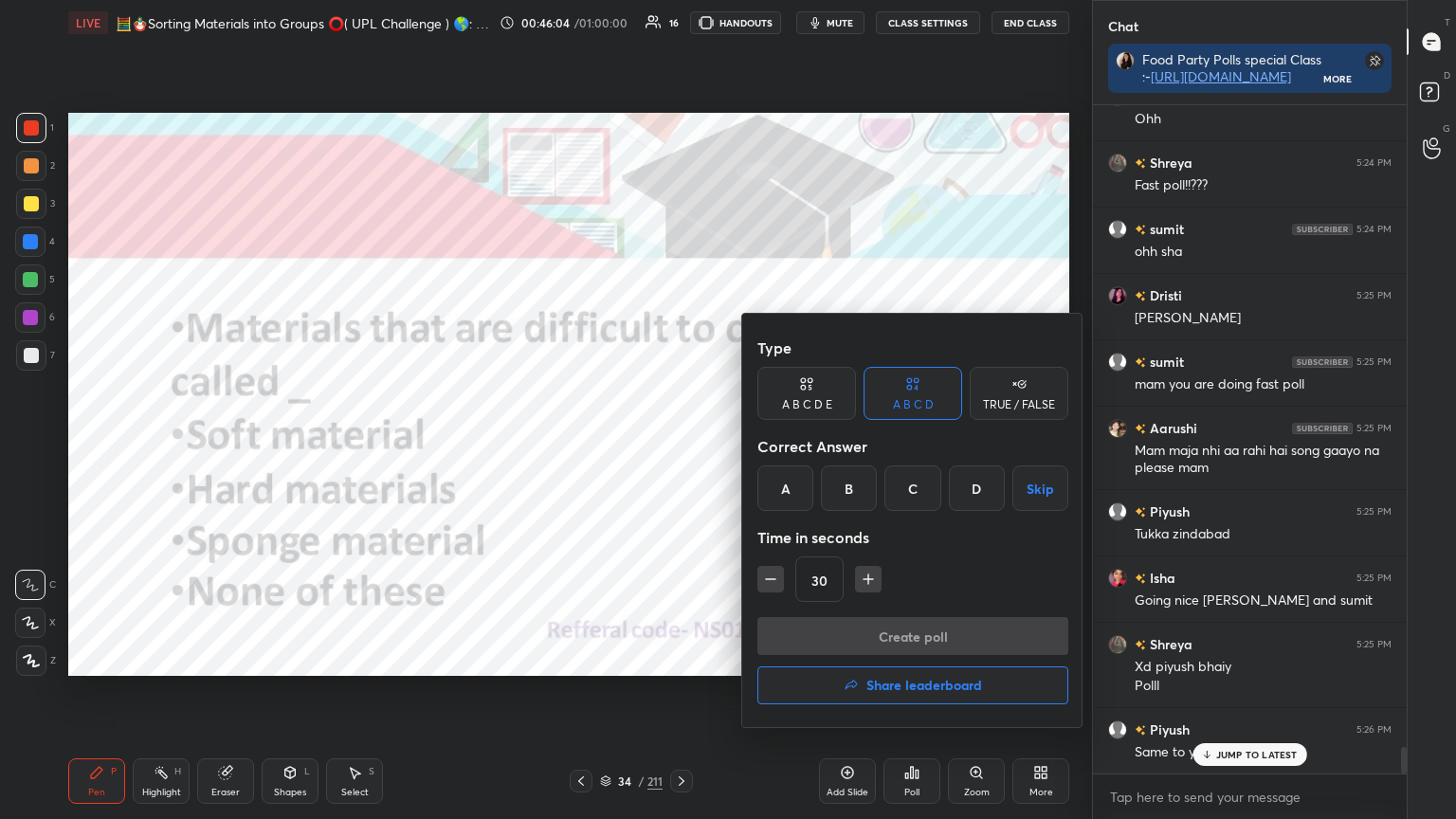 click on "B" at bounding box center [848, 488] 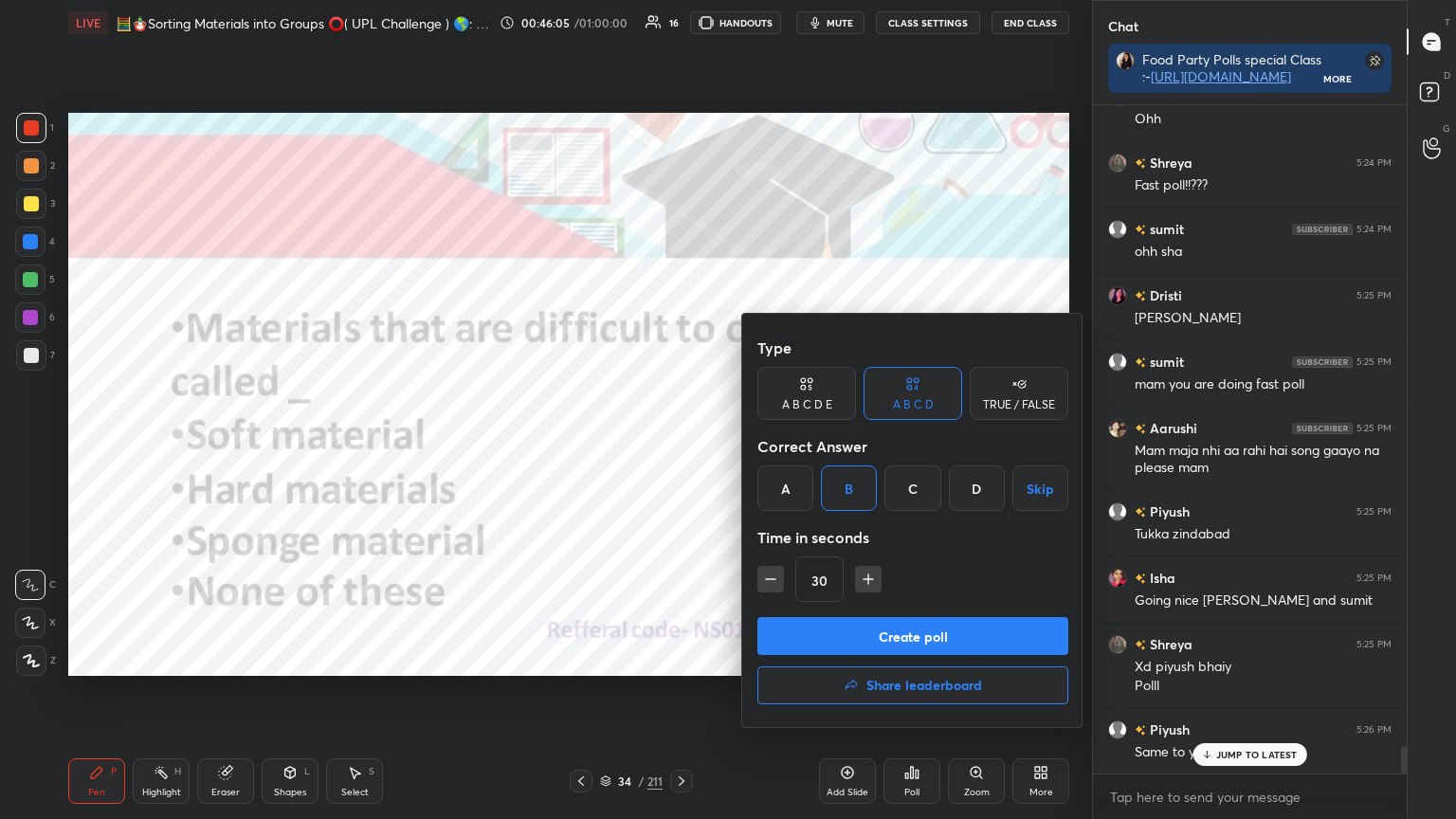 click on "Create poll" at bounding box center (913, 636) 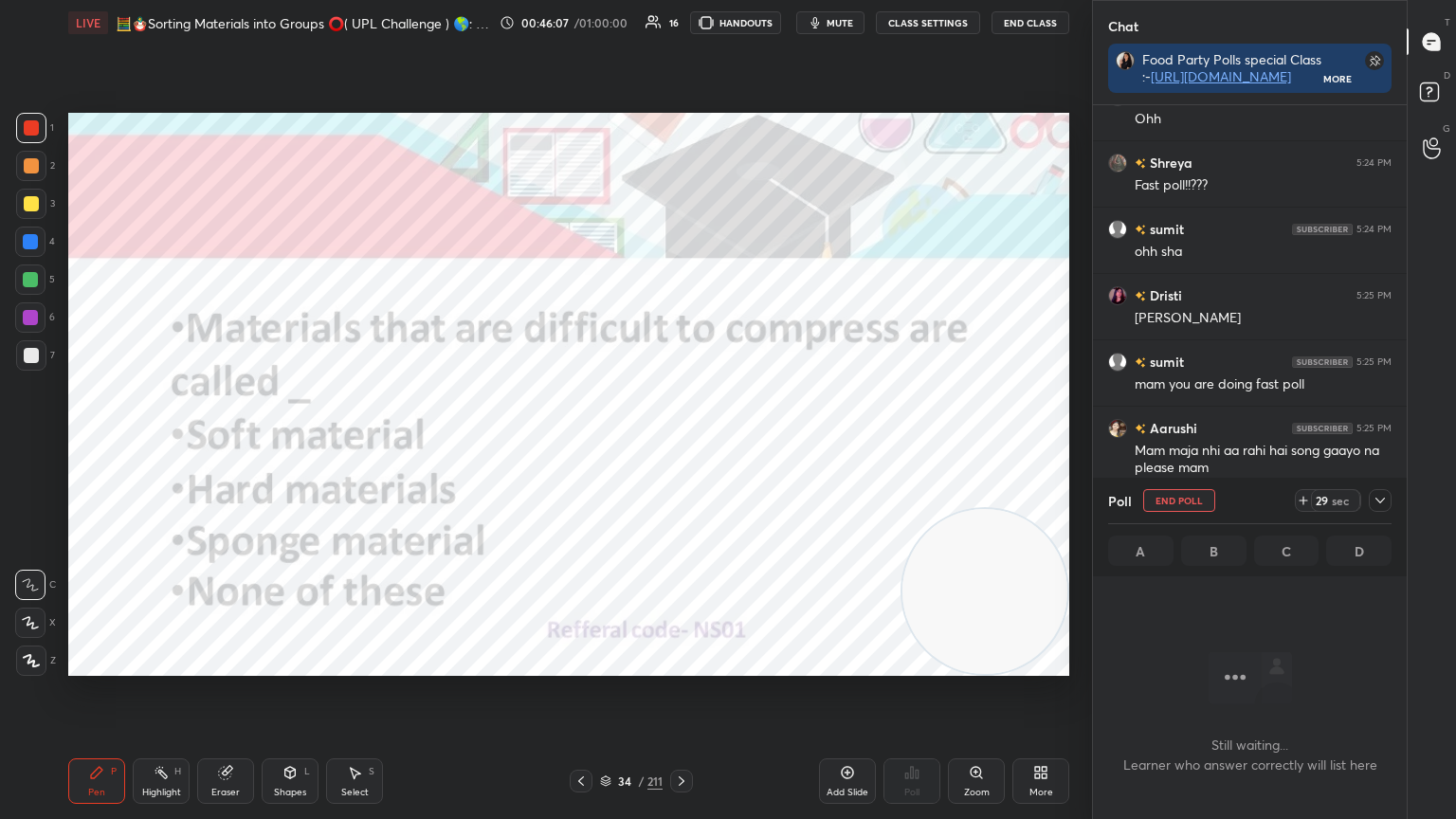 click at bounding box center (1380, 500) 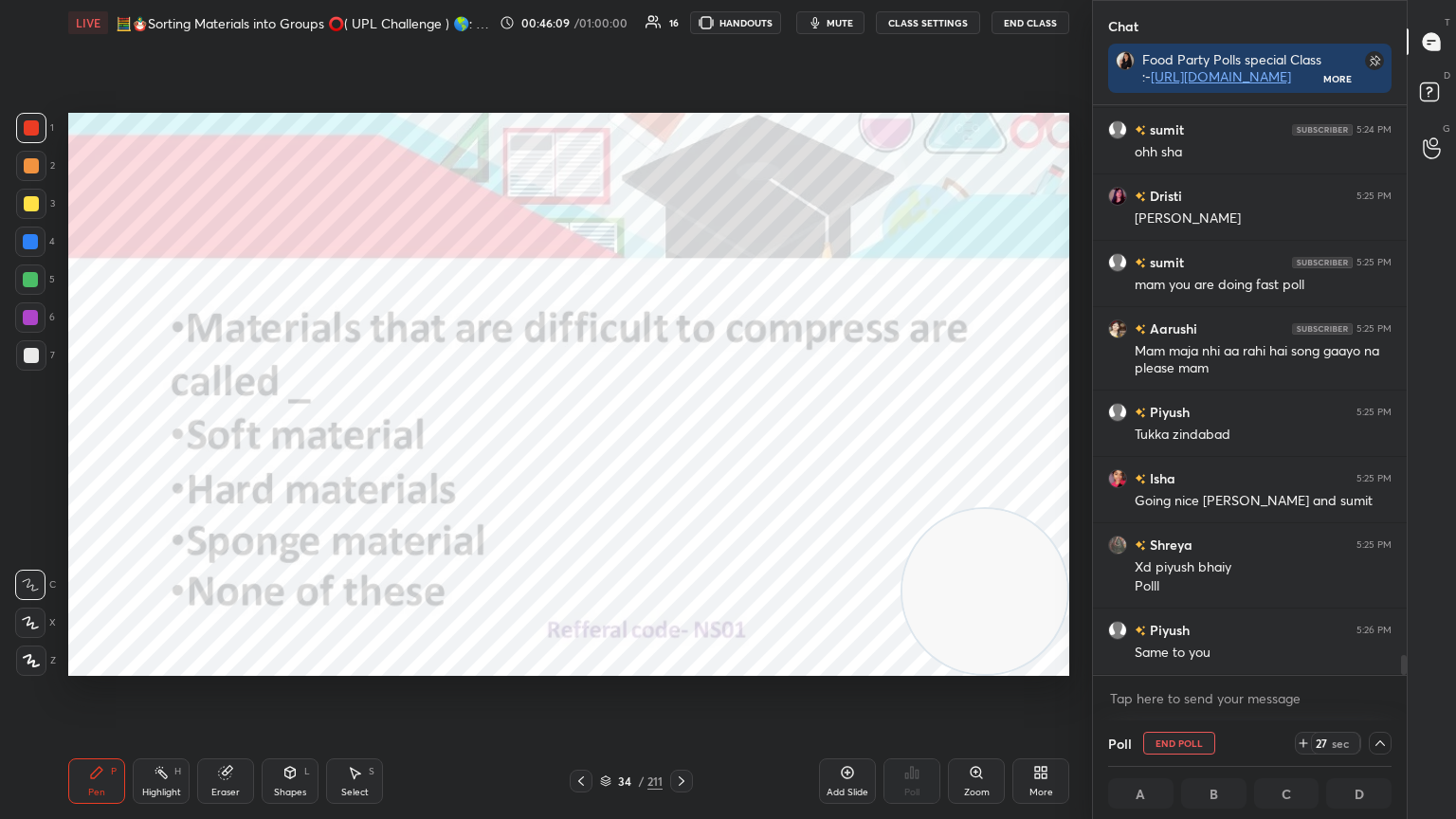 click 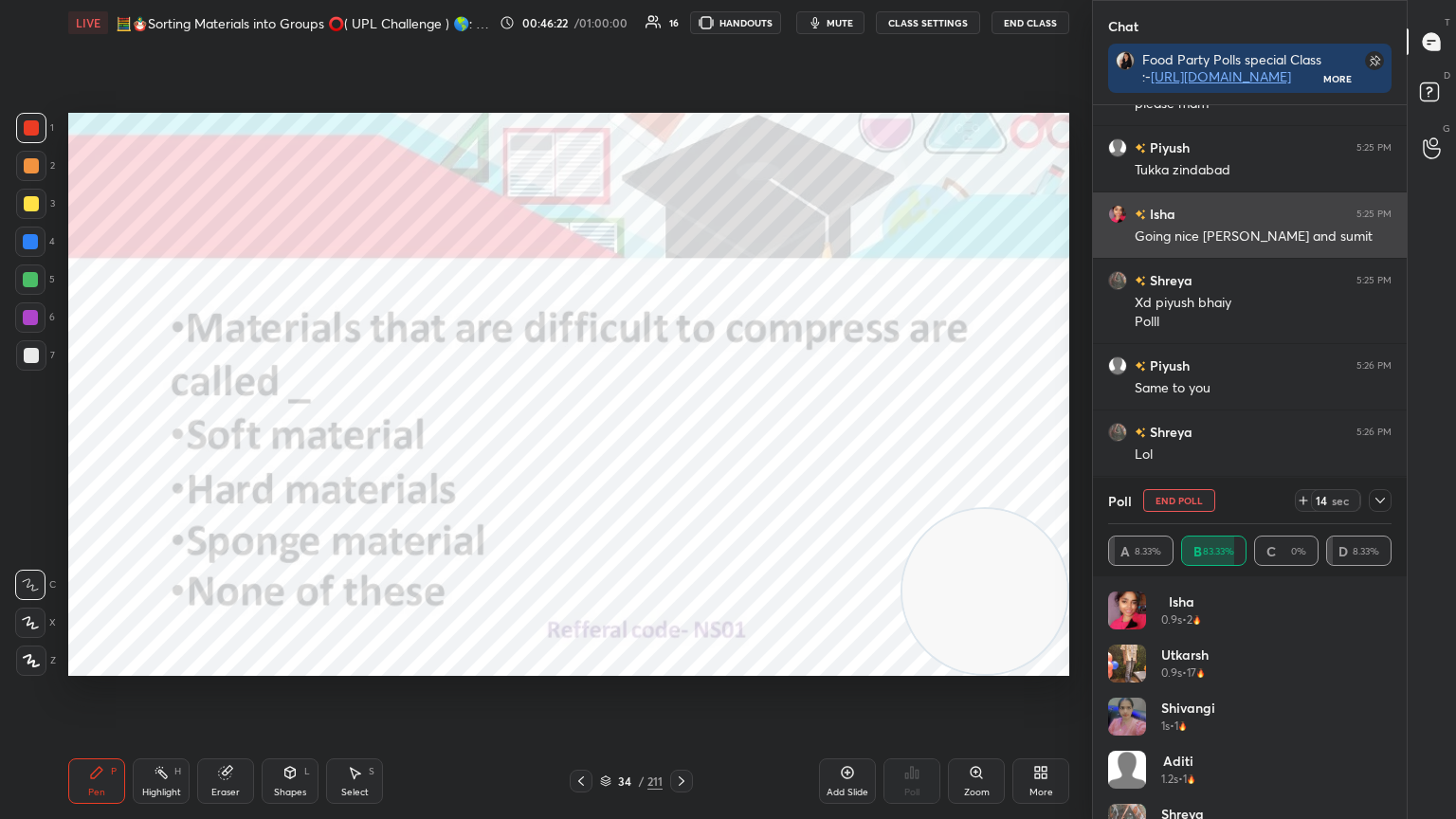 click on "Poll End Poll 14  sec" at bounding box center (1249, 500) 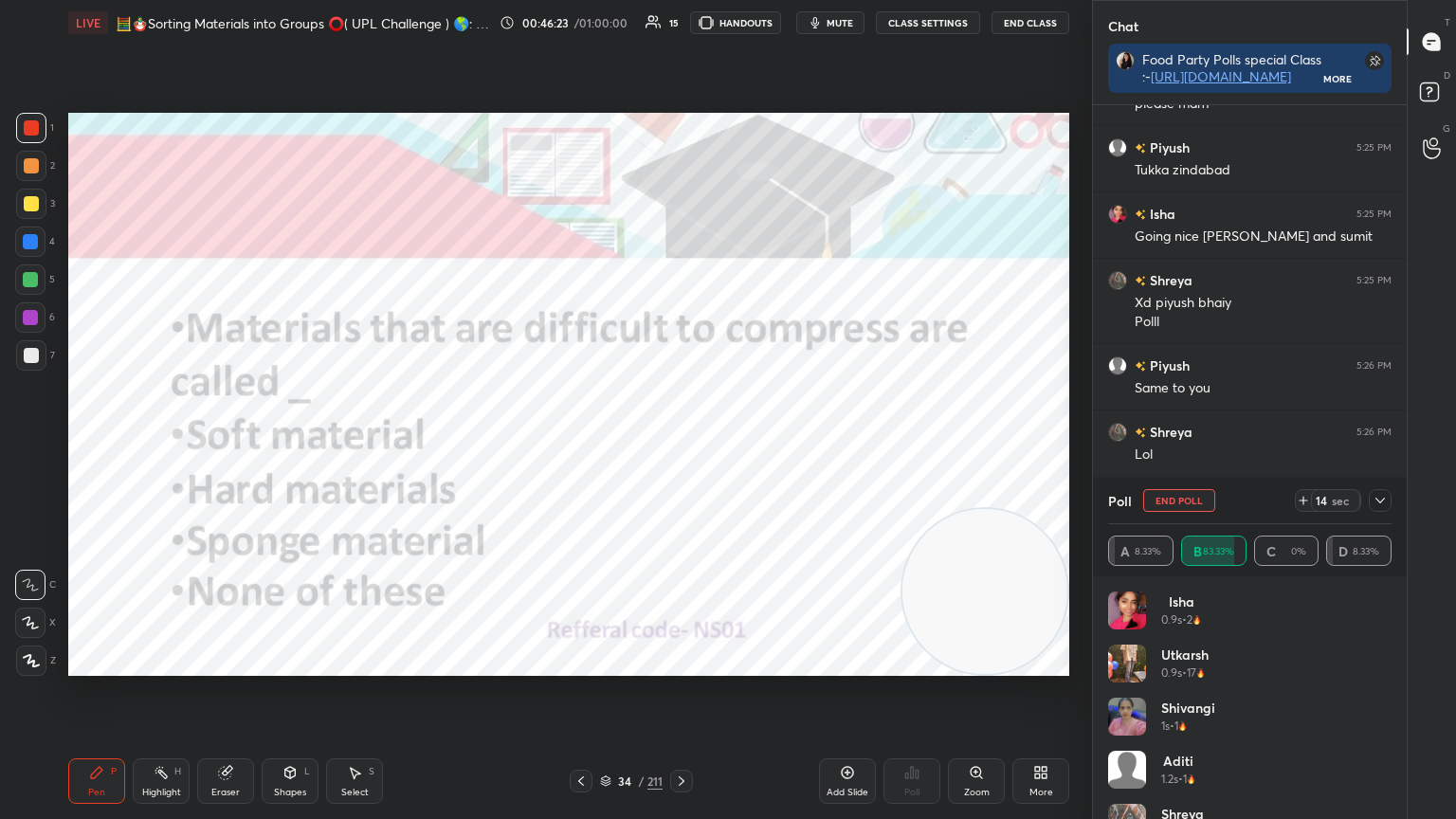 click on "End Class" at bounding box center (1030, 23) 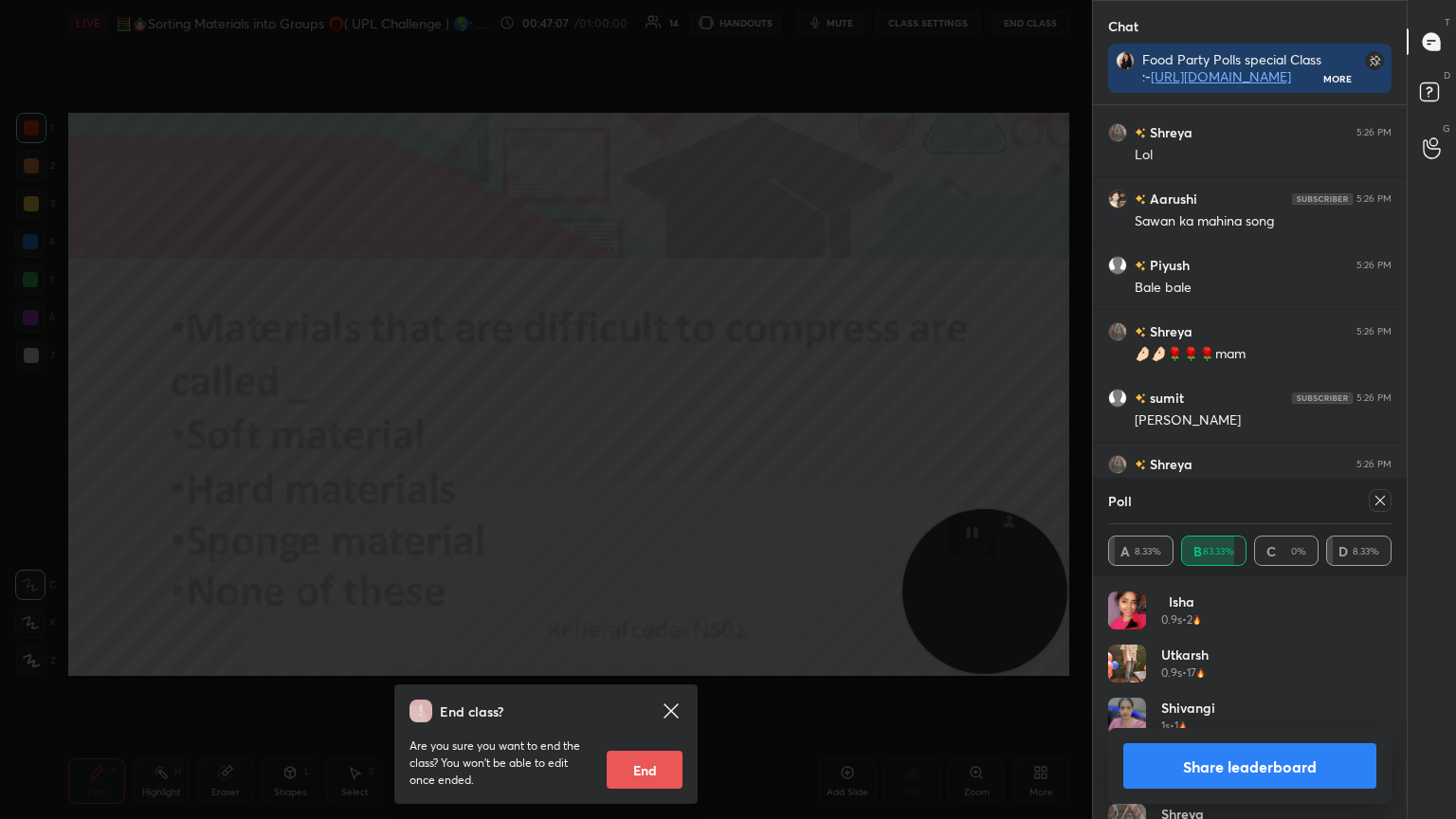 scroll, scrollTop: 16724, scrollLeft: 0, axis: vertical 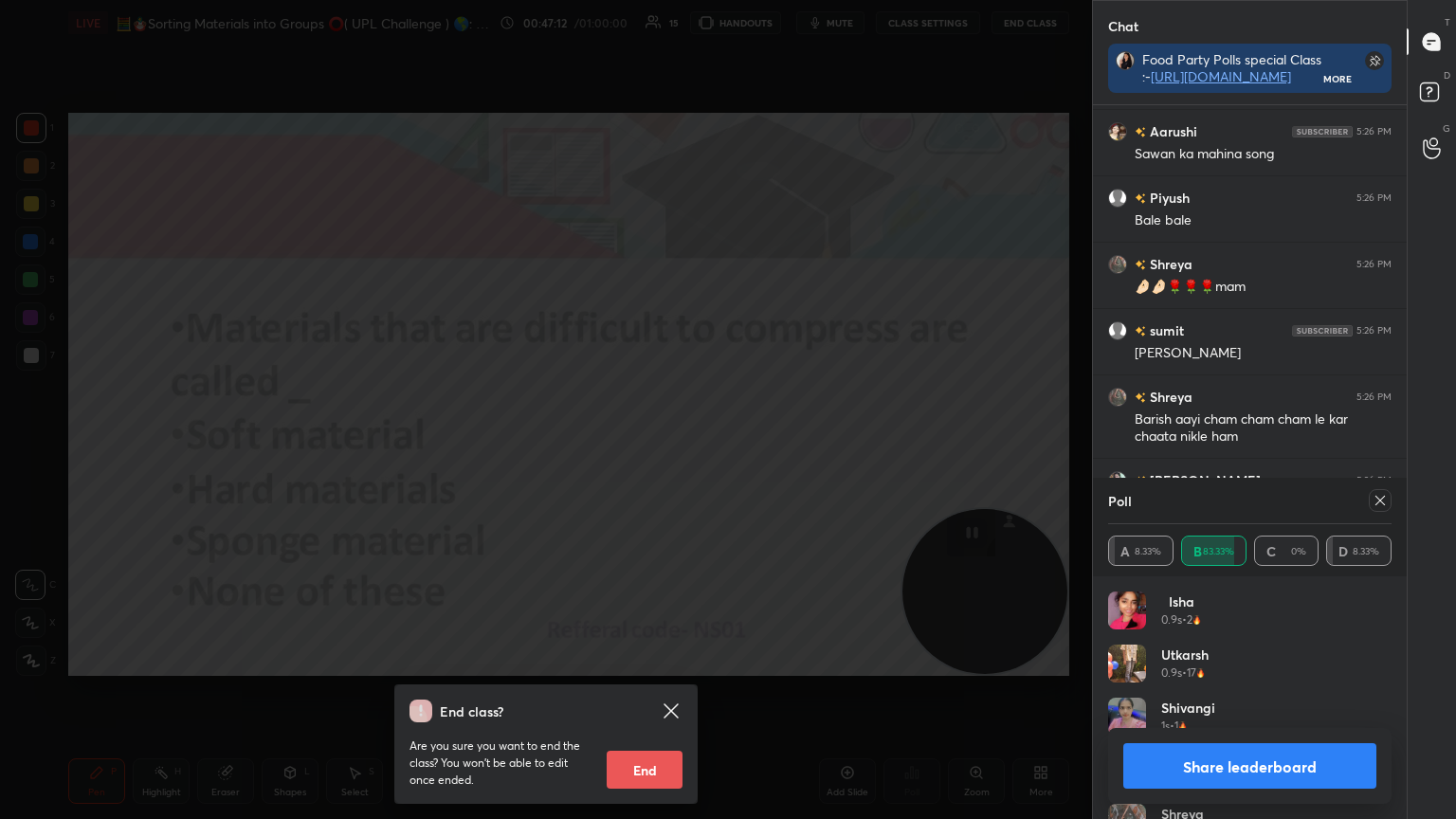 click on "End class? Are you sure you want to end the class? You won’t be able to edit once ended. End" at bounding box center (546, 410) 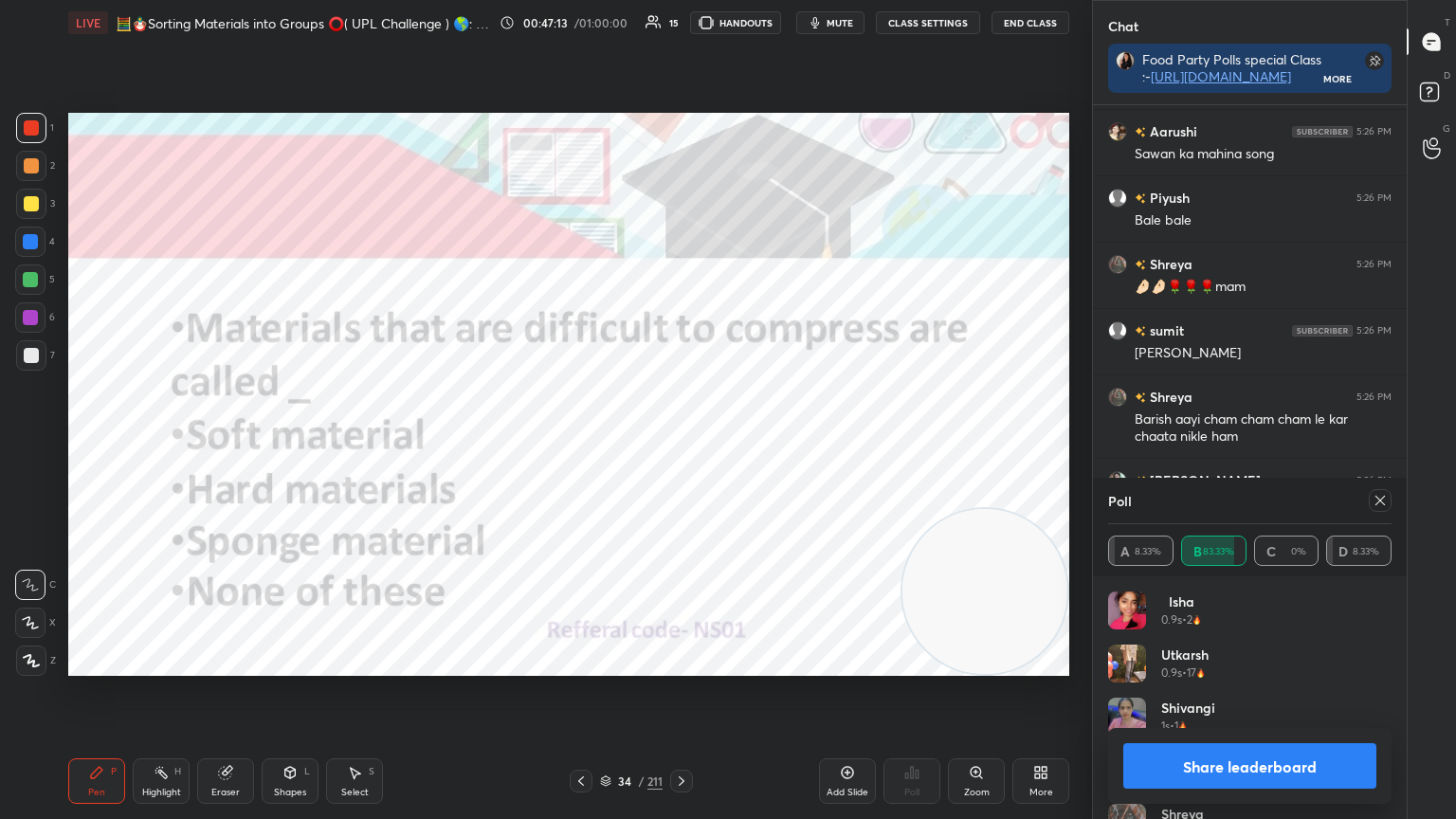 scroll, scrollTop: 16790, scrollLeft: 0, axis: vertical 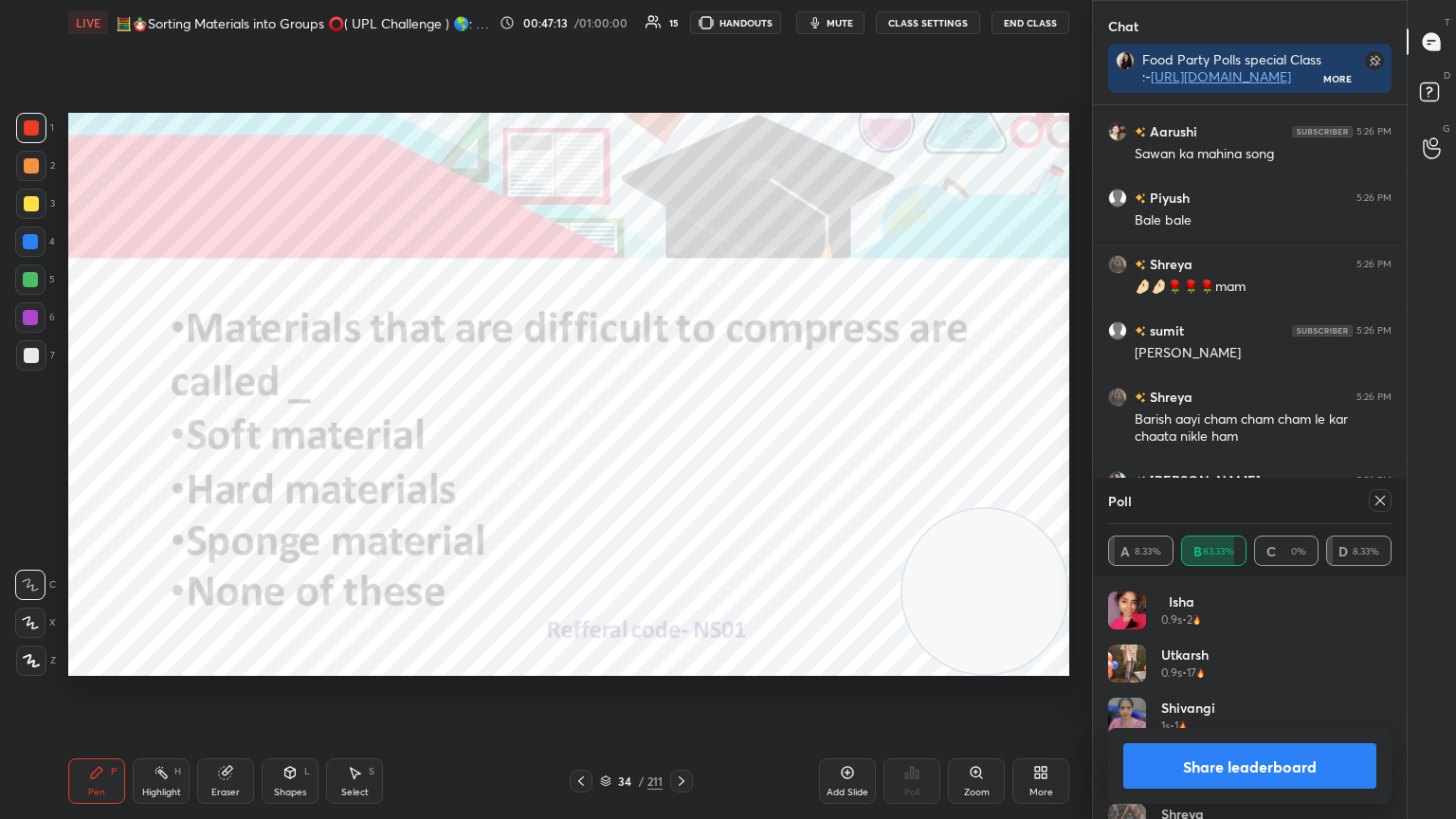 click at bounding box center (1380, 500) 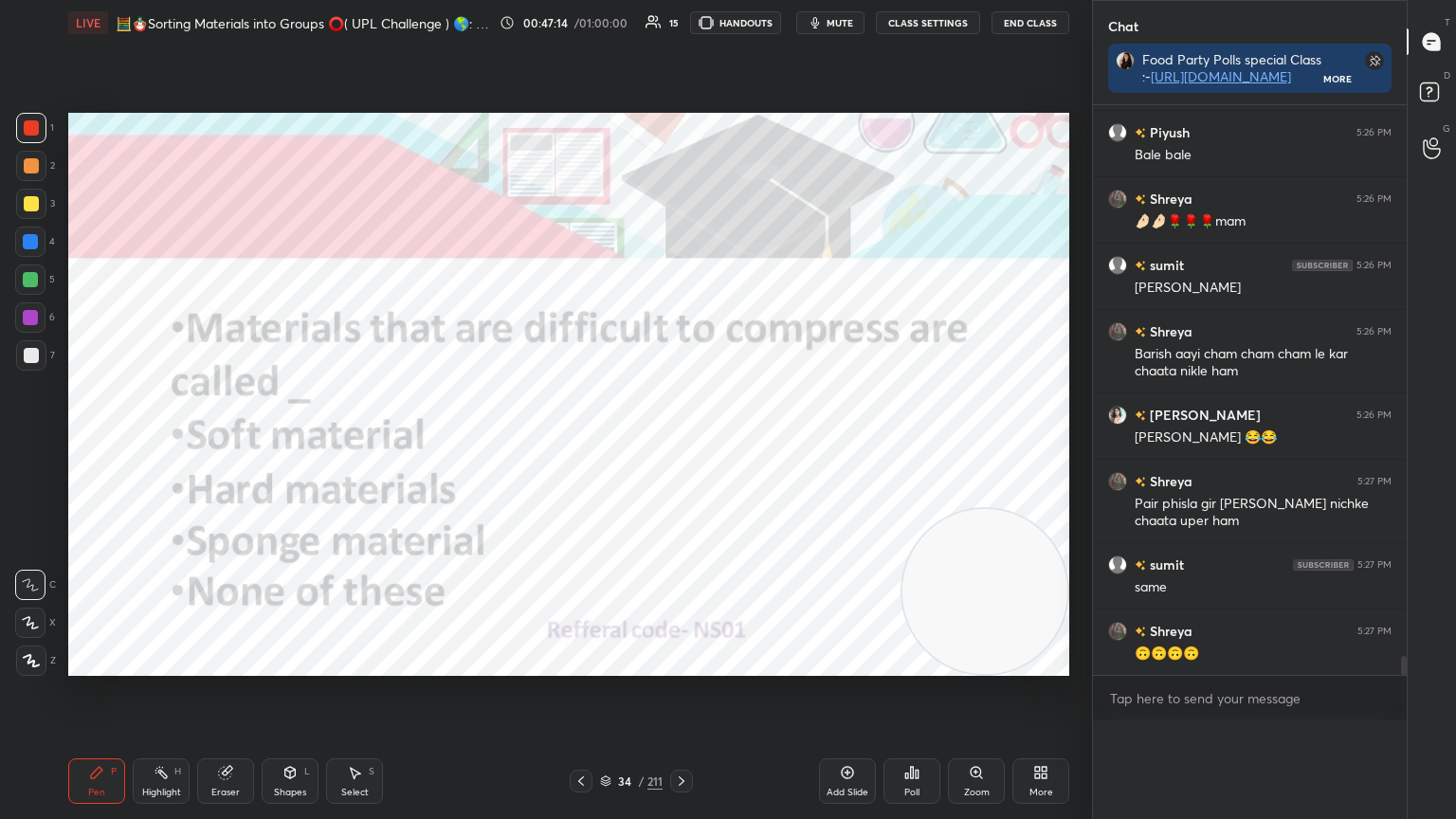scroll, scrollTop: 0, scrollLeft: 0, axis: both 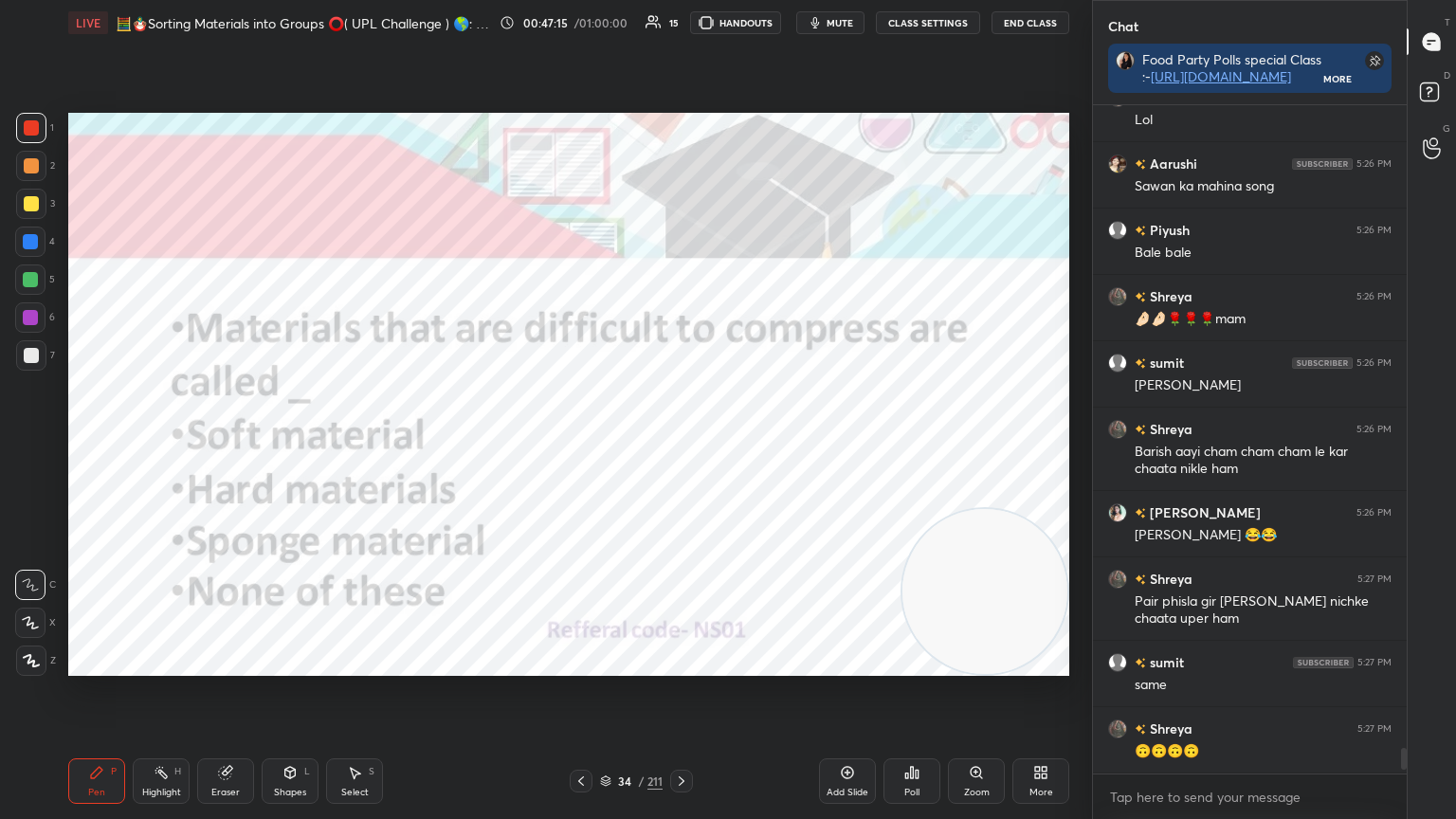 click at bounding box center [682, 781] 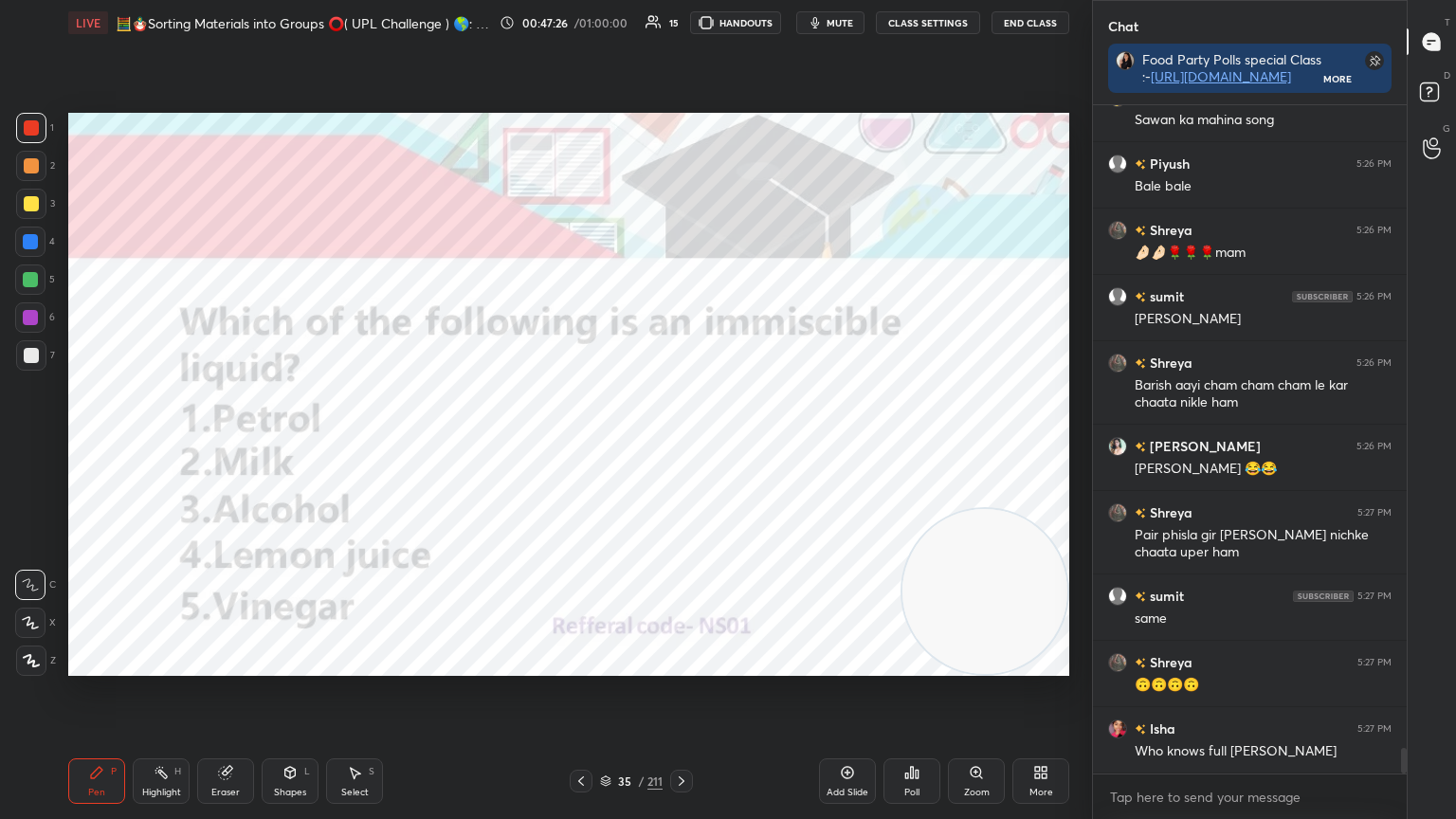 scroll, scrollTop: 16824, scrollLeft: 0, axis: vertical 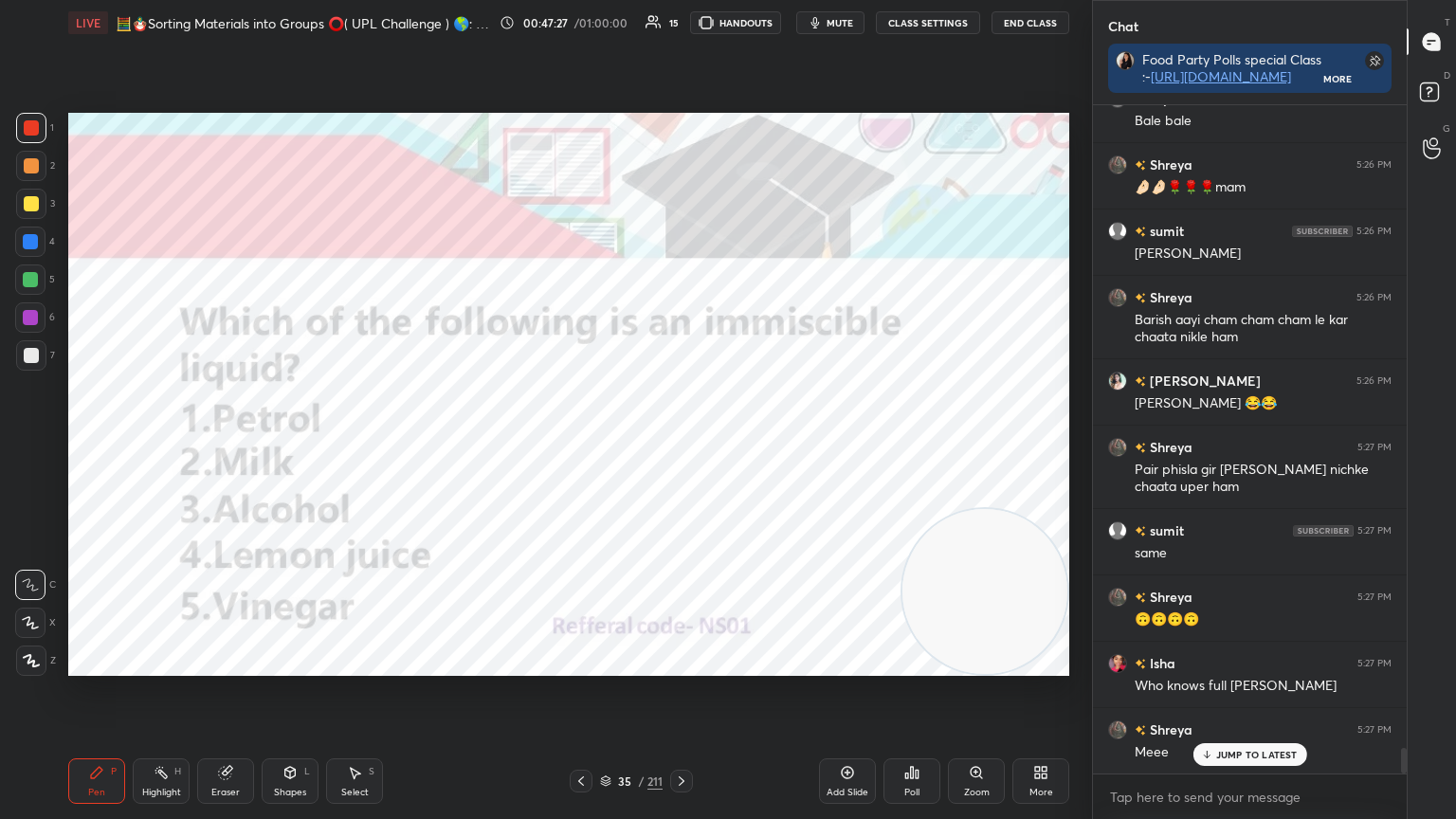 click on "Poll" at bounding box center (912, 781) 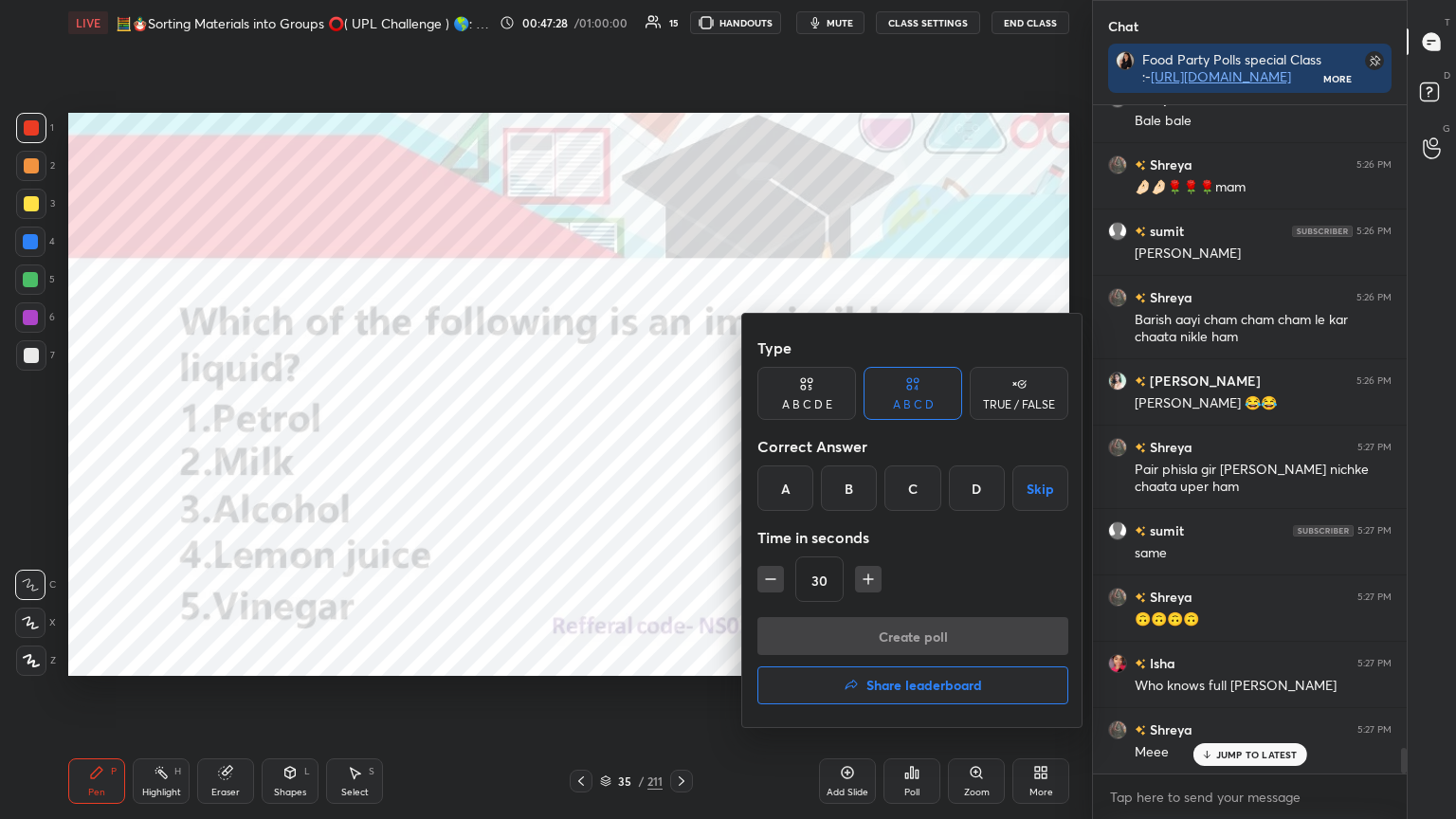 click on "Type A B C D E A B C D TRUE / FALSE Correct Answer A B C D Skip Time in seconds 30 Create poll Share leaderboard" at bounding box center [913, 520] 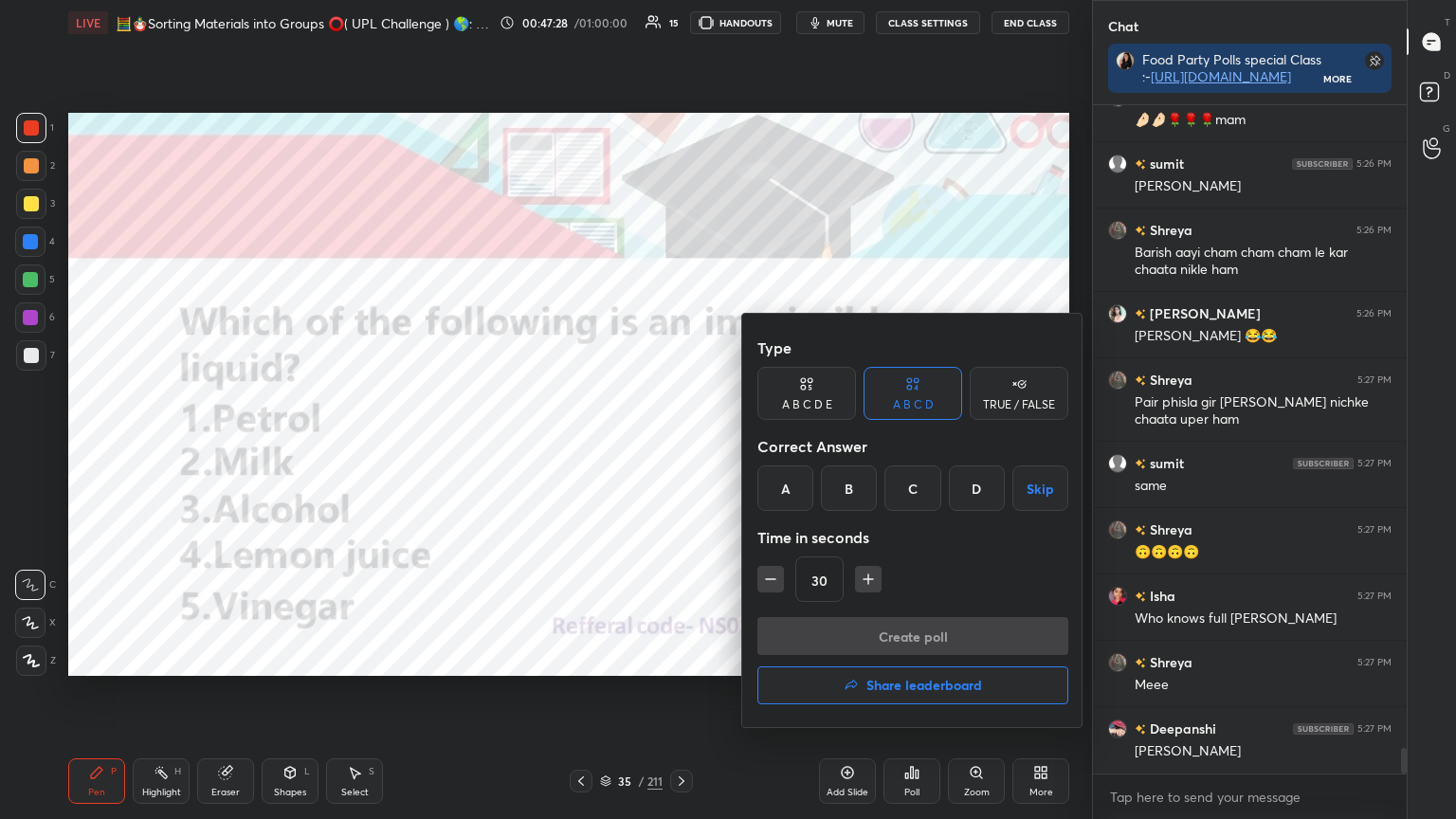 click on "A" at bounding box center (785, 488) 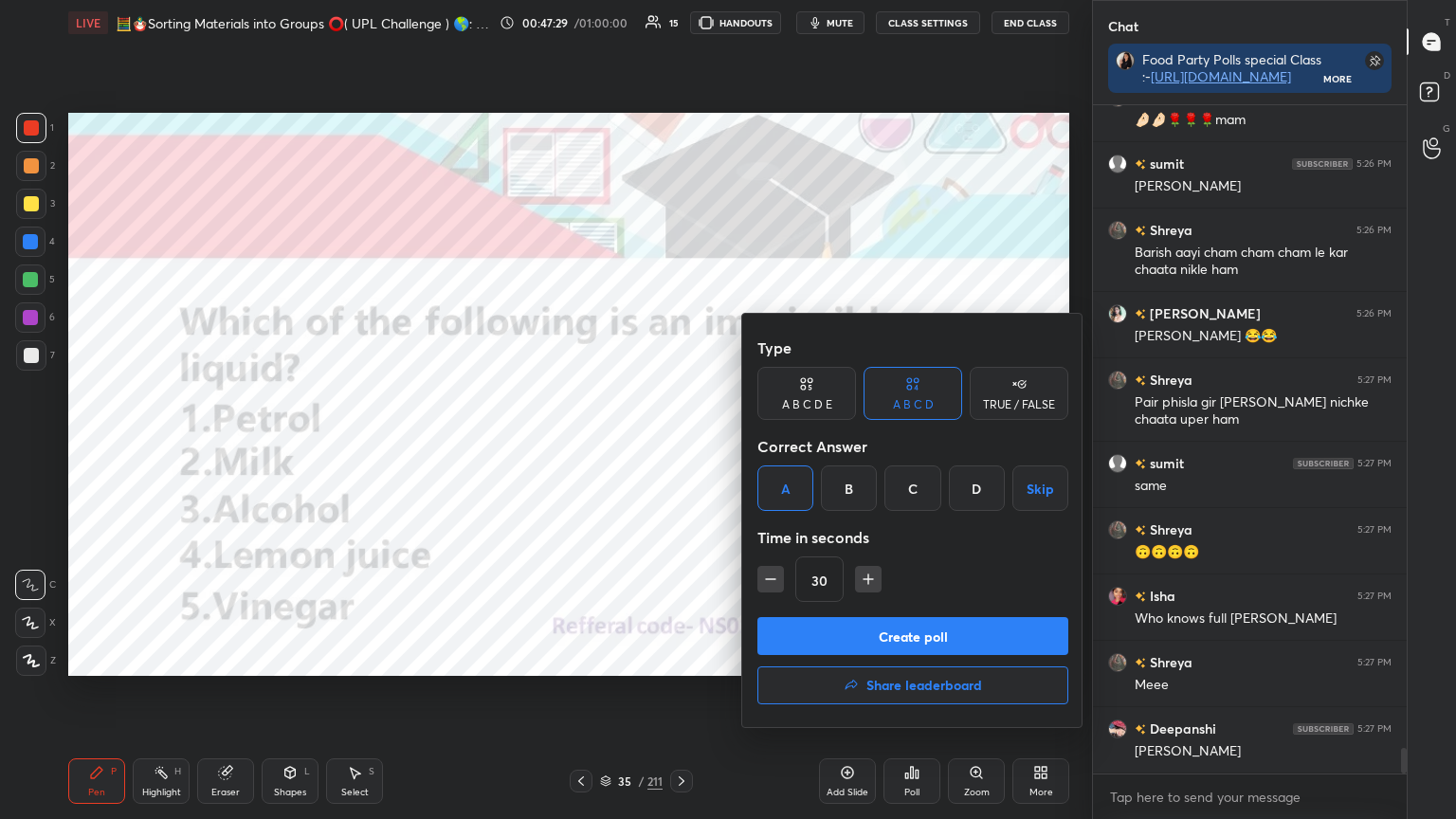 click on "Create poll" at bounding box center (913, 636) 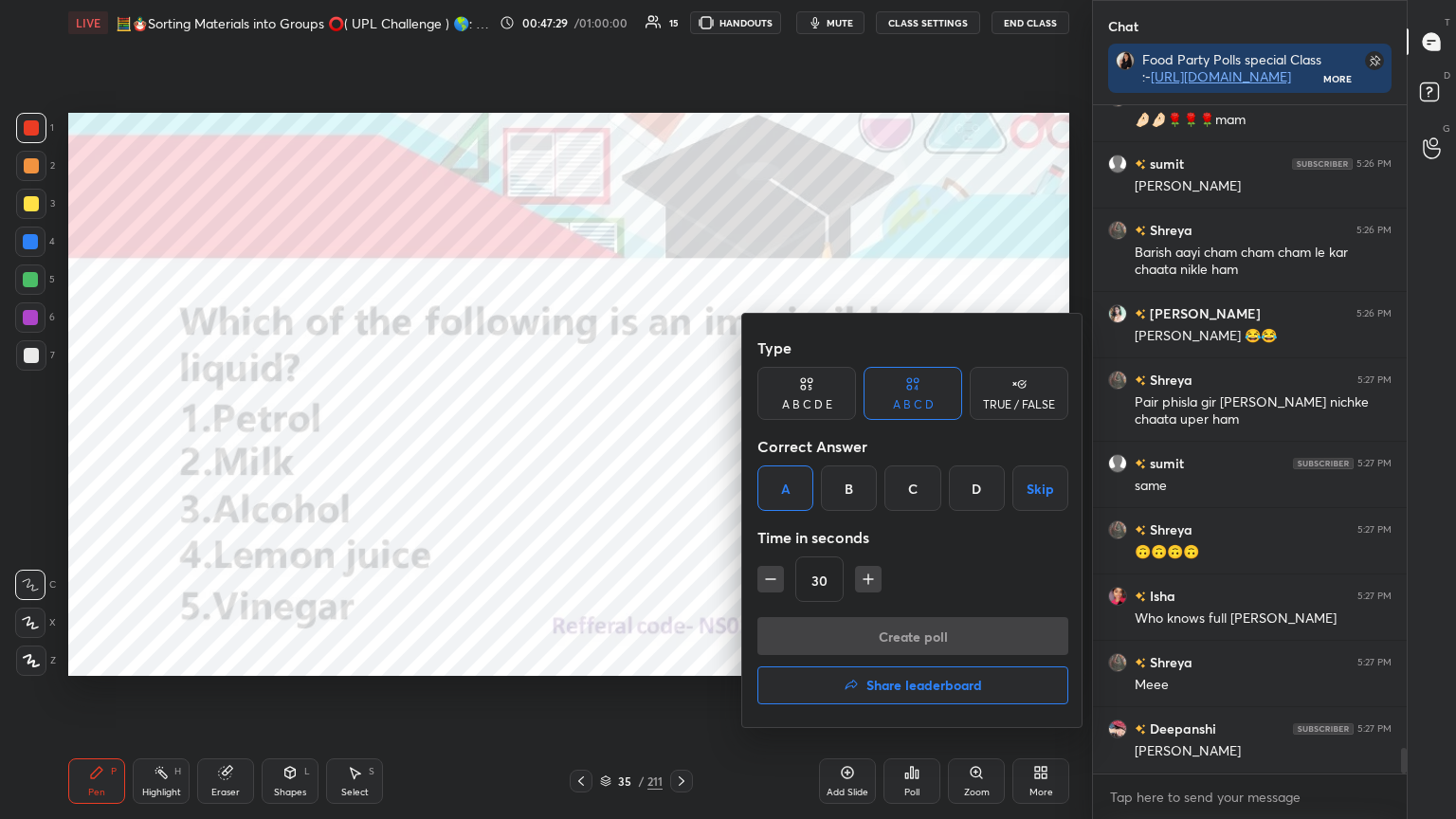 scroll, scrollTop: 485, scrollLeft: 308, axis: both 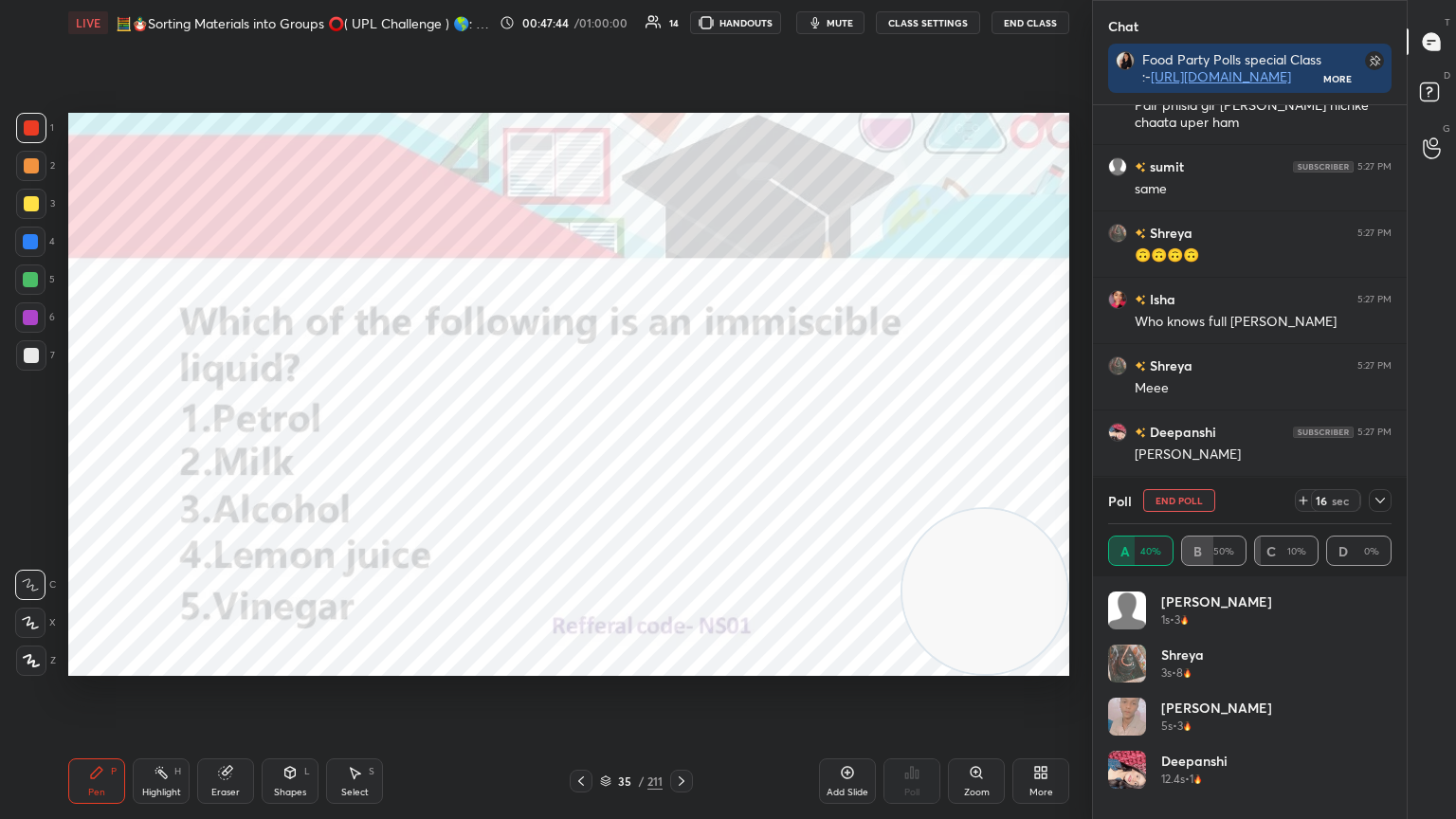 click on "End Class" at bounding box center (1030, 23) 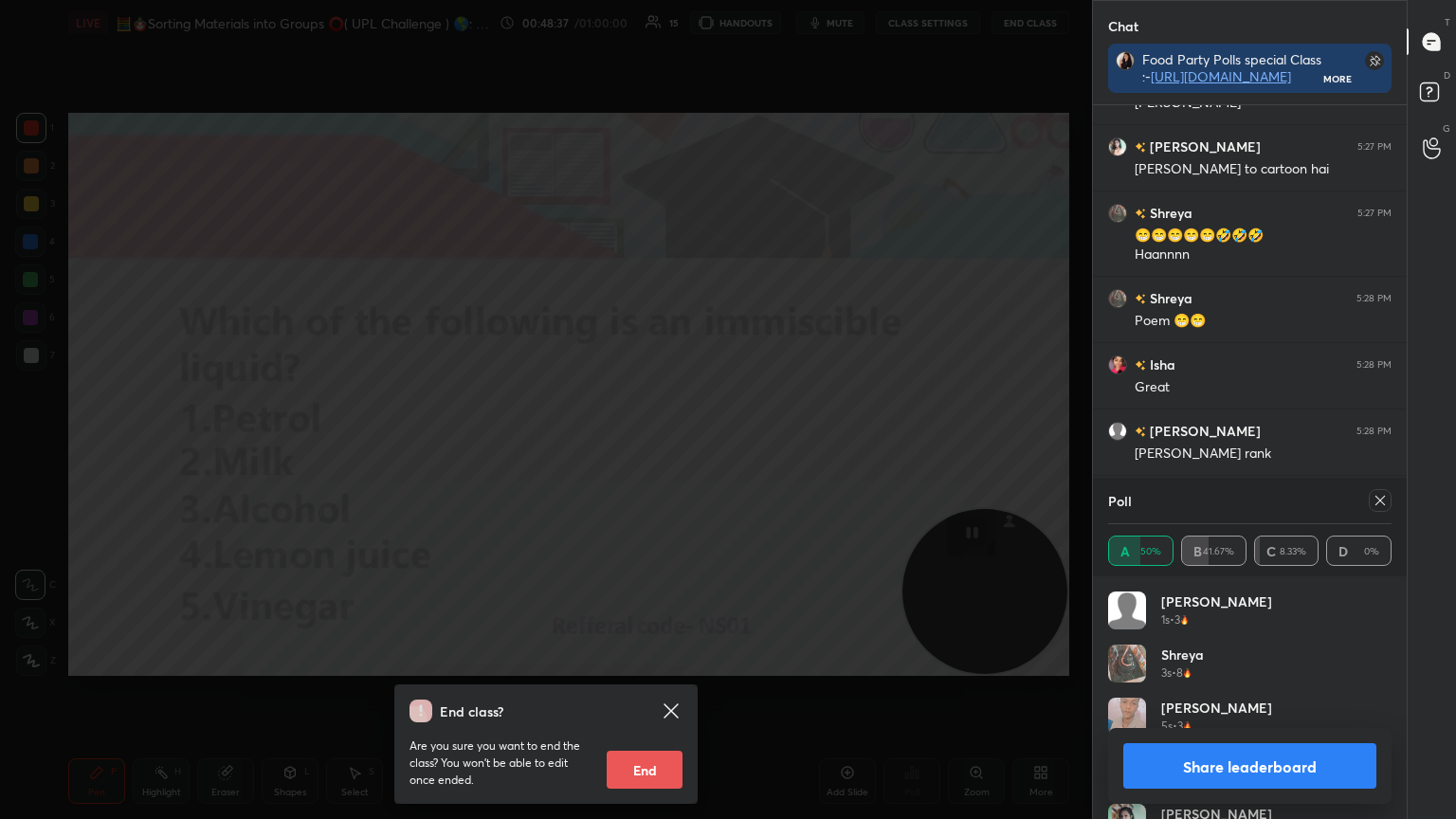scroll, scrollTop: 17888, scrollLeft: 0, axis: vertical 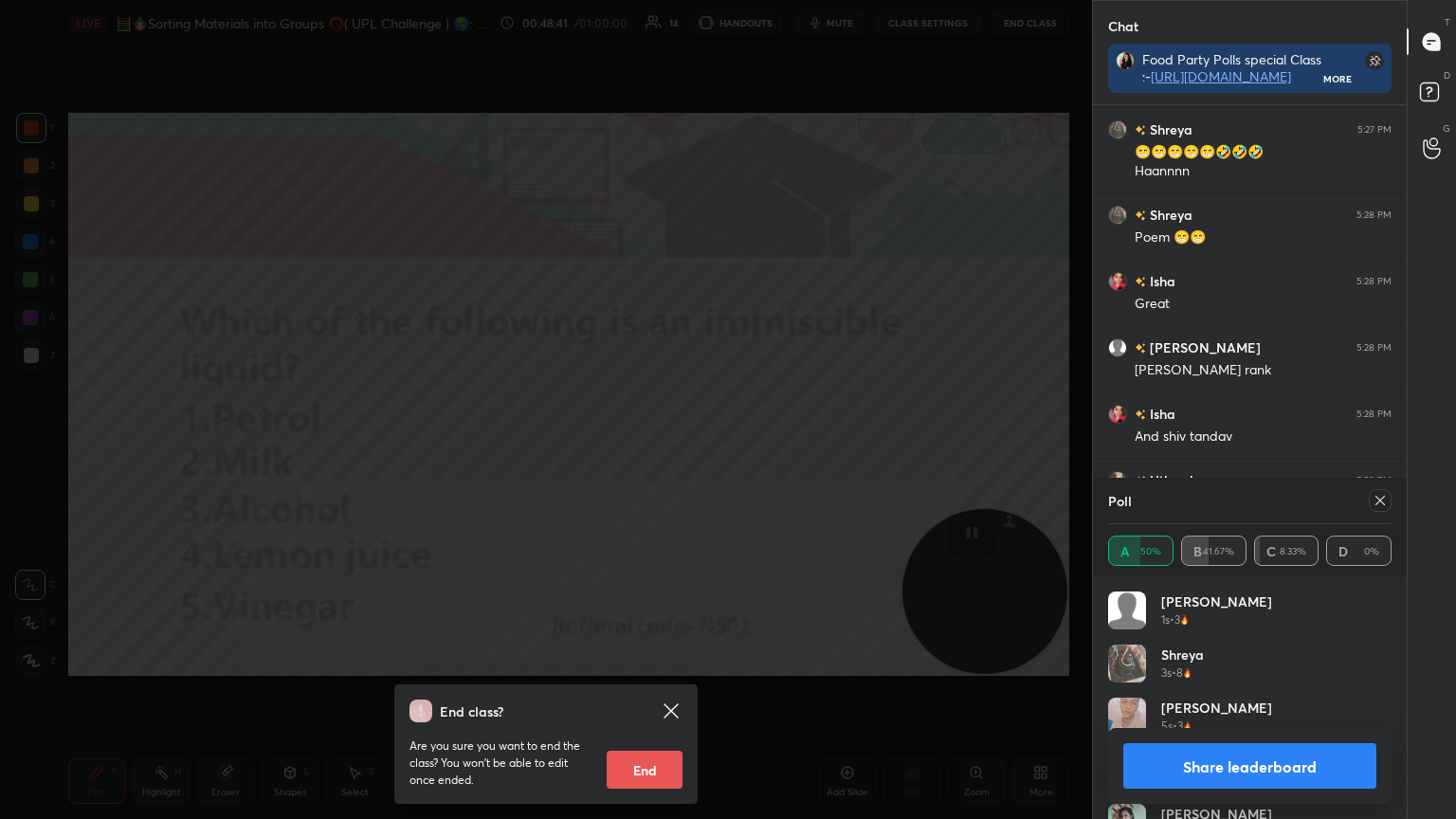 click on "End class? Are you sure you want to end the class? You won’t be able to edit once ended. End" at bounding box center [546, 410] 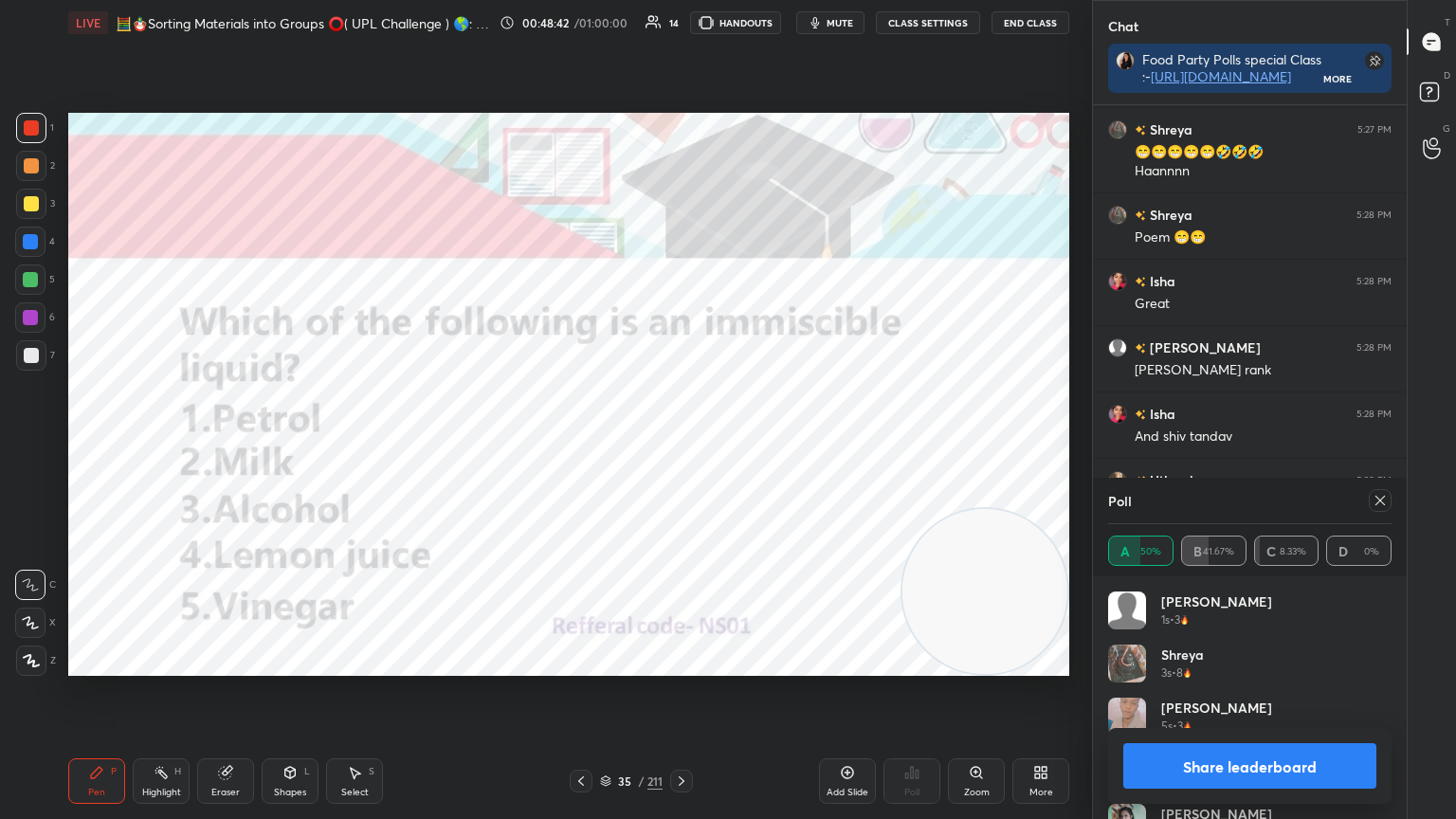 click 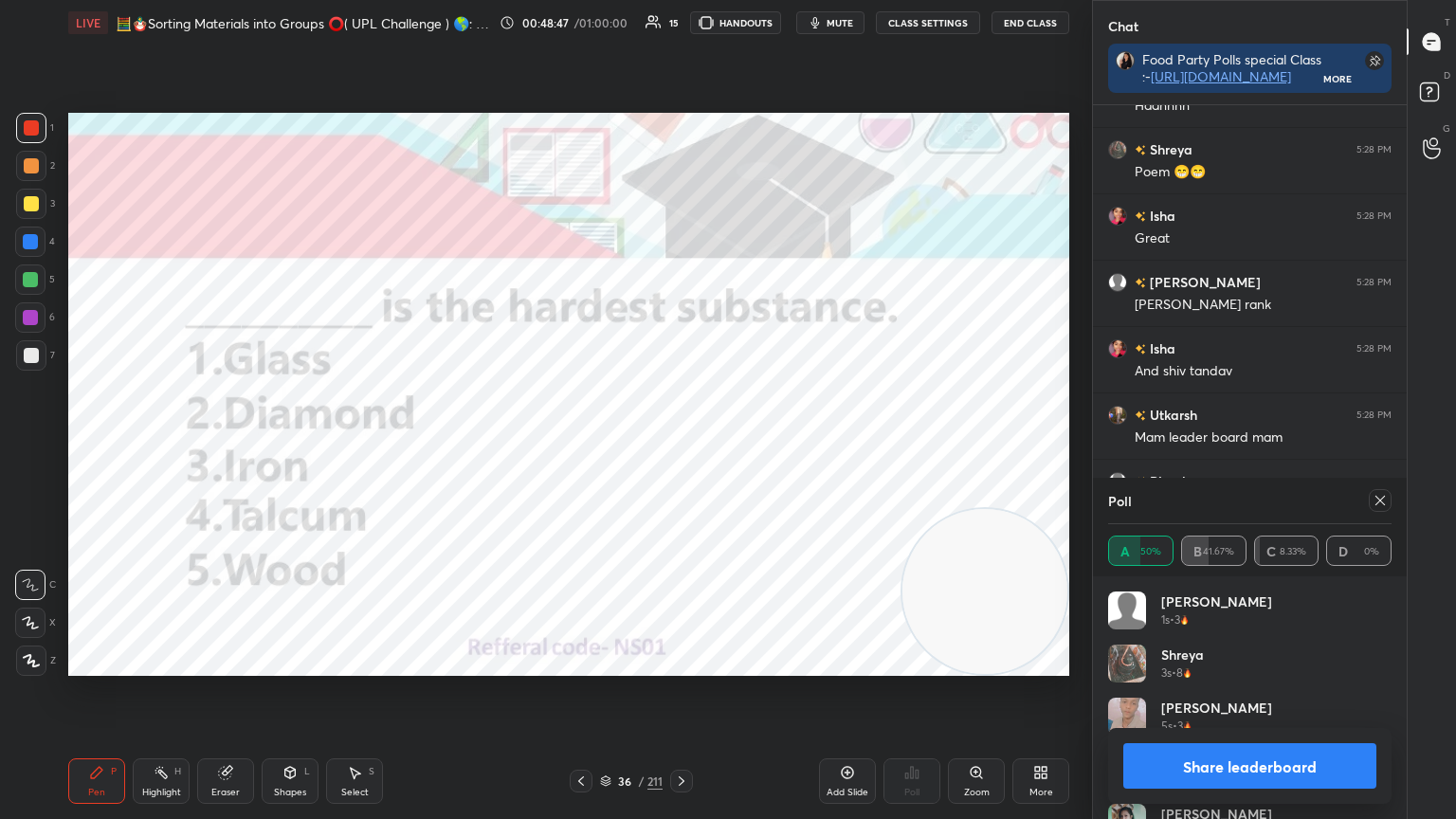scroll, scrollTop: 18021, scrollLeft: 0, axis: vertical 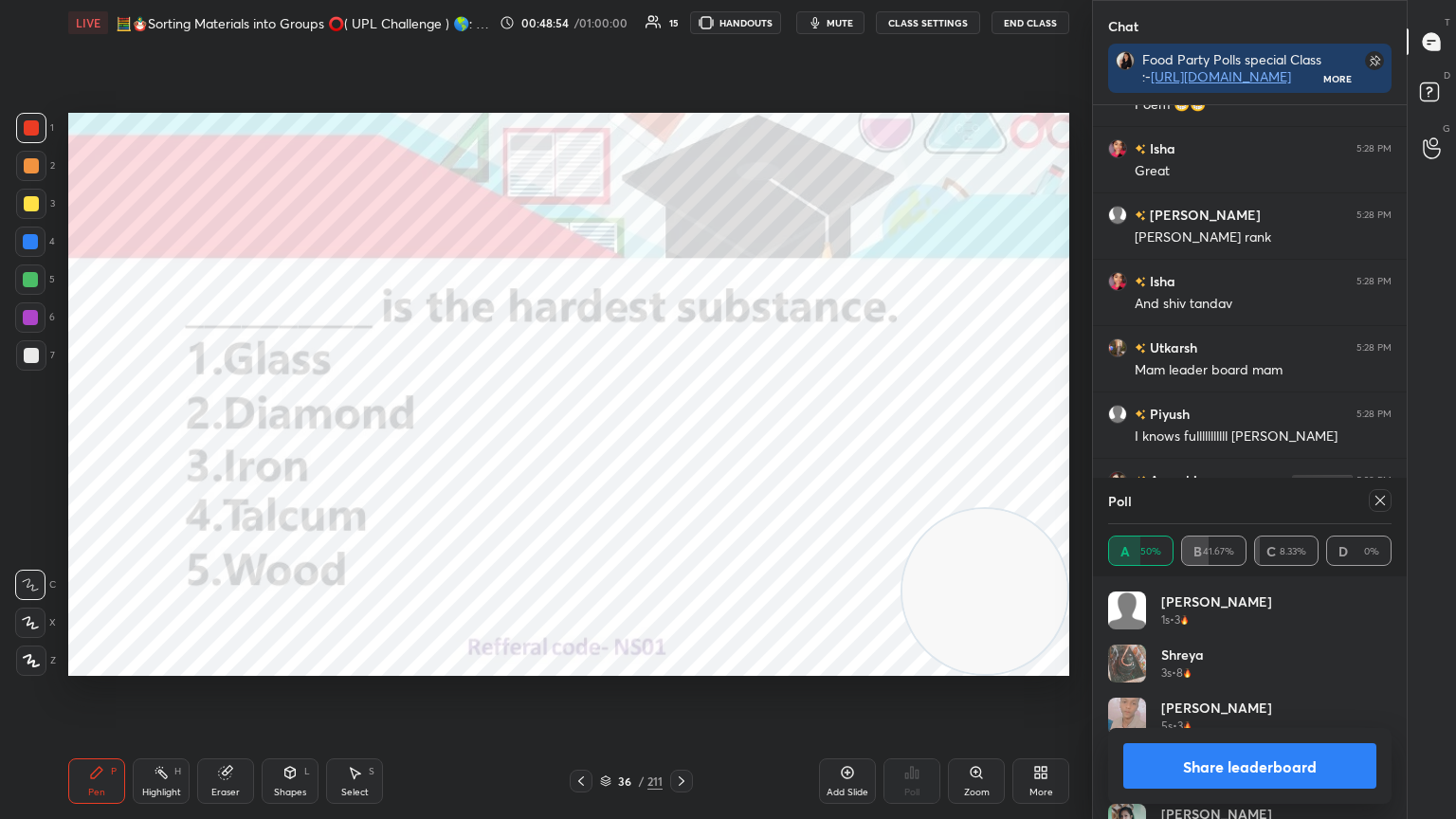 click on "Poll A 50% B 41.67% C 8.33% D 0%" at bounding box center [1249, 527] 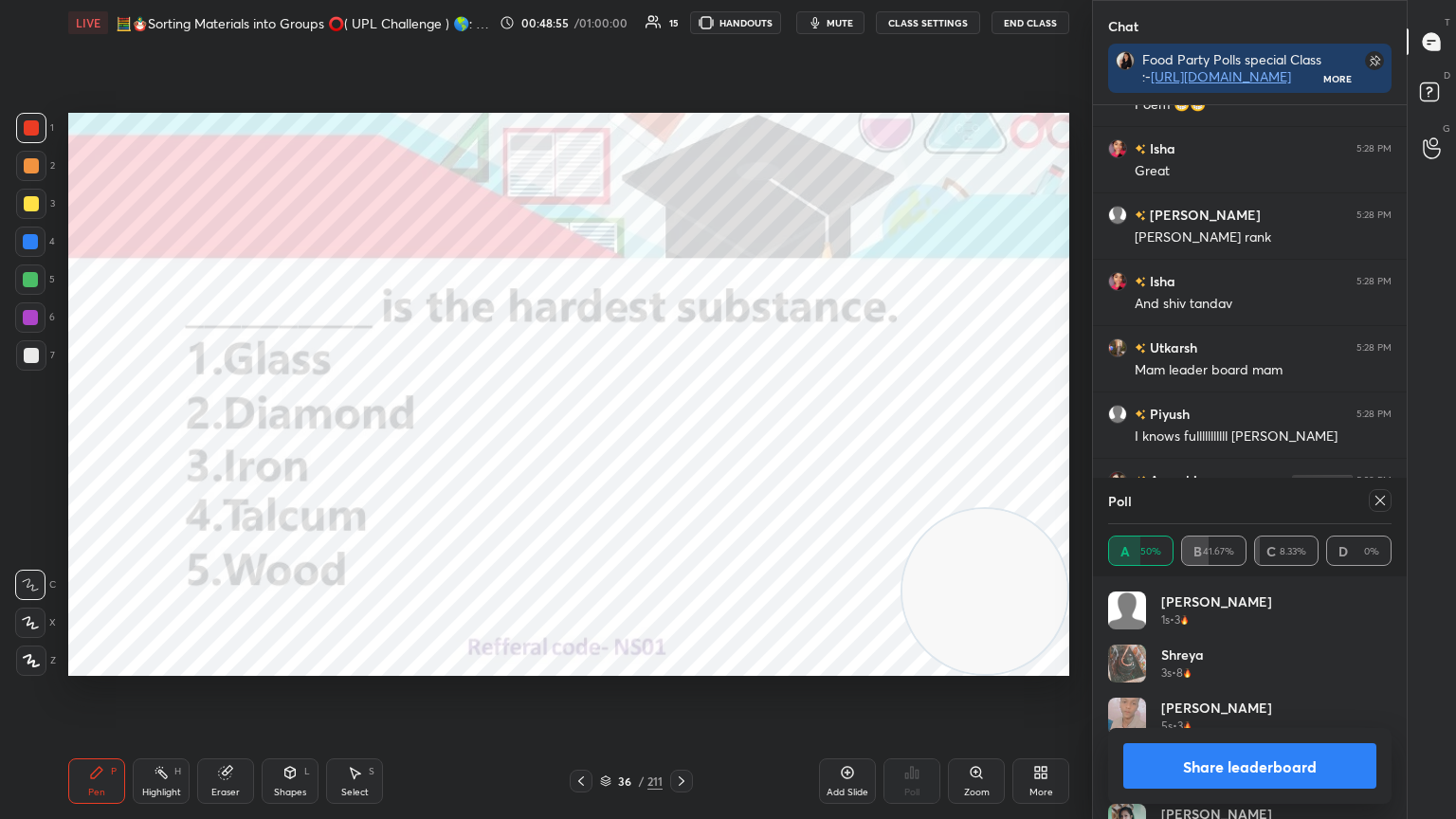 click on "Poll A 50% B 41.67% C 8.33% D 0%" at bounding box center [1249, 527] 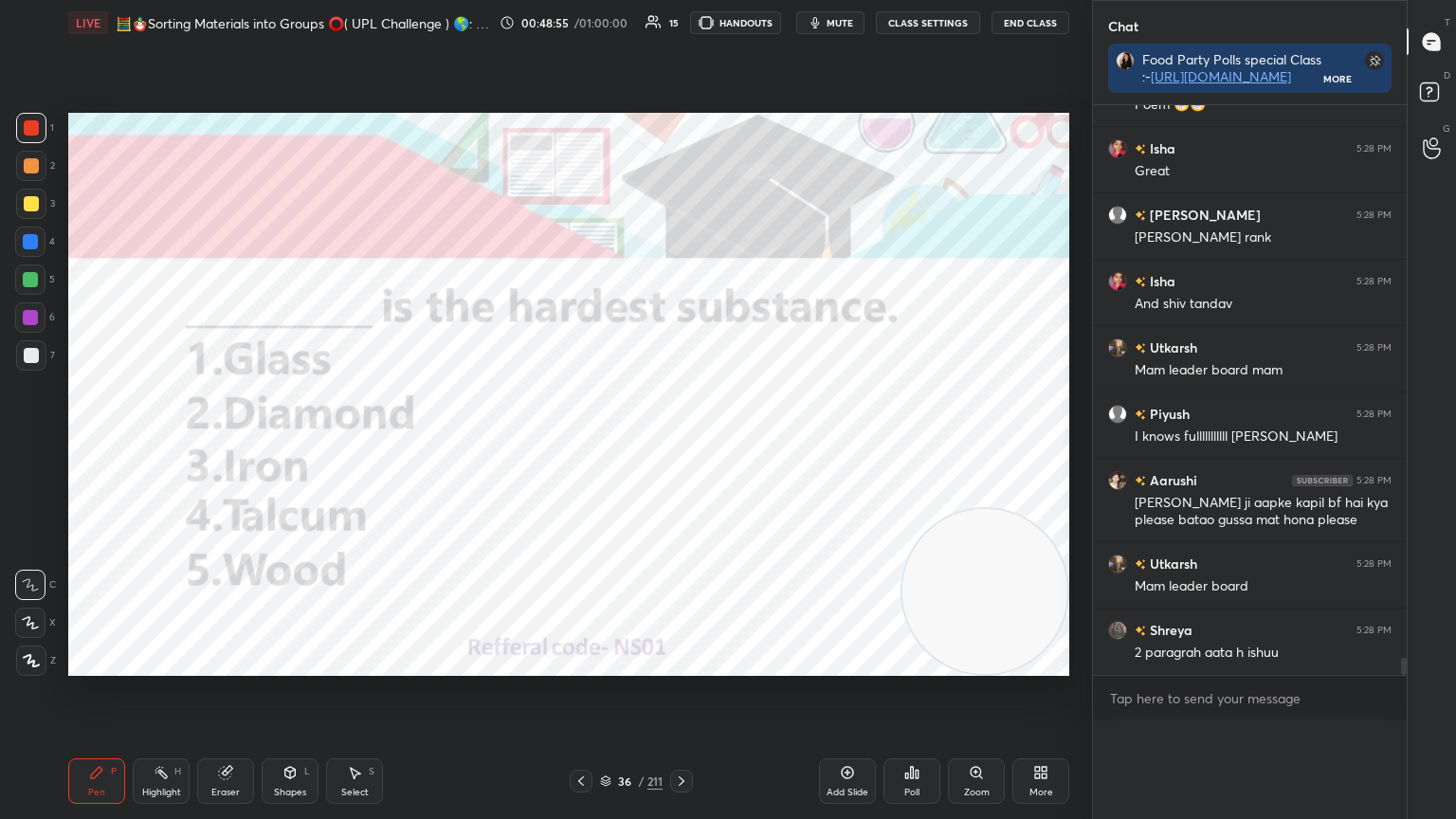 scroll, scrollTop: 0, scrollLeft: 0, axis: both 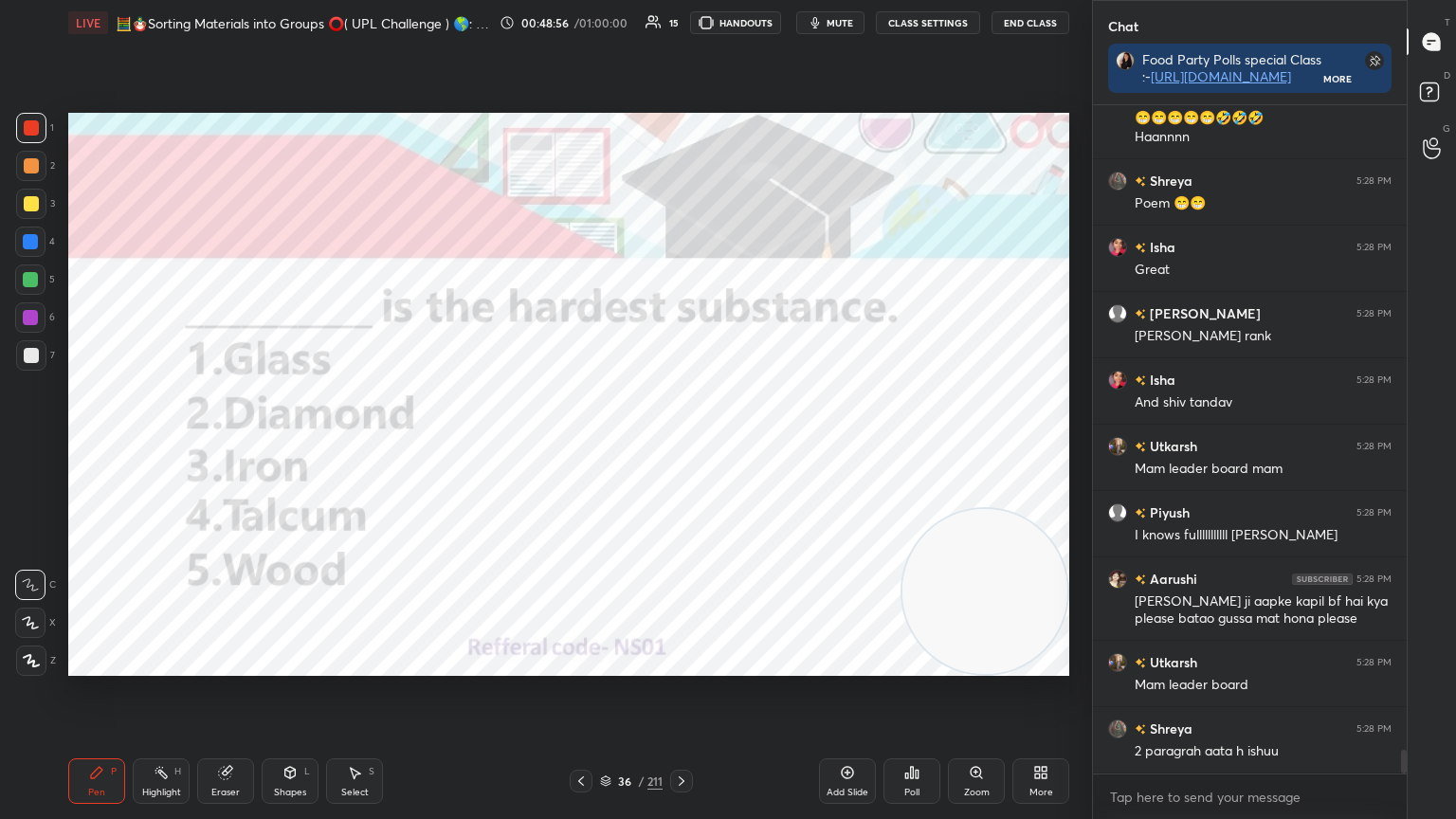 click on "Add Slide" at bounding box center (847, 781) 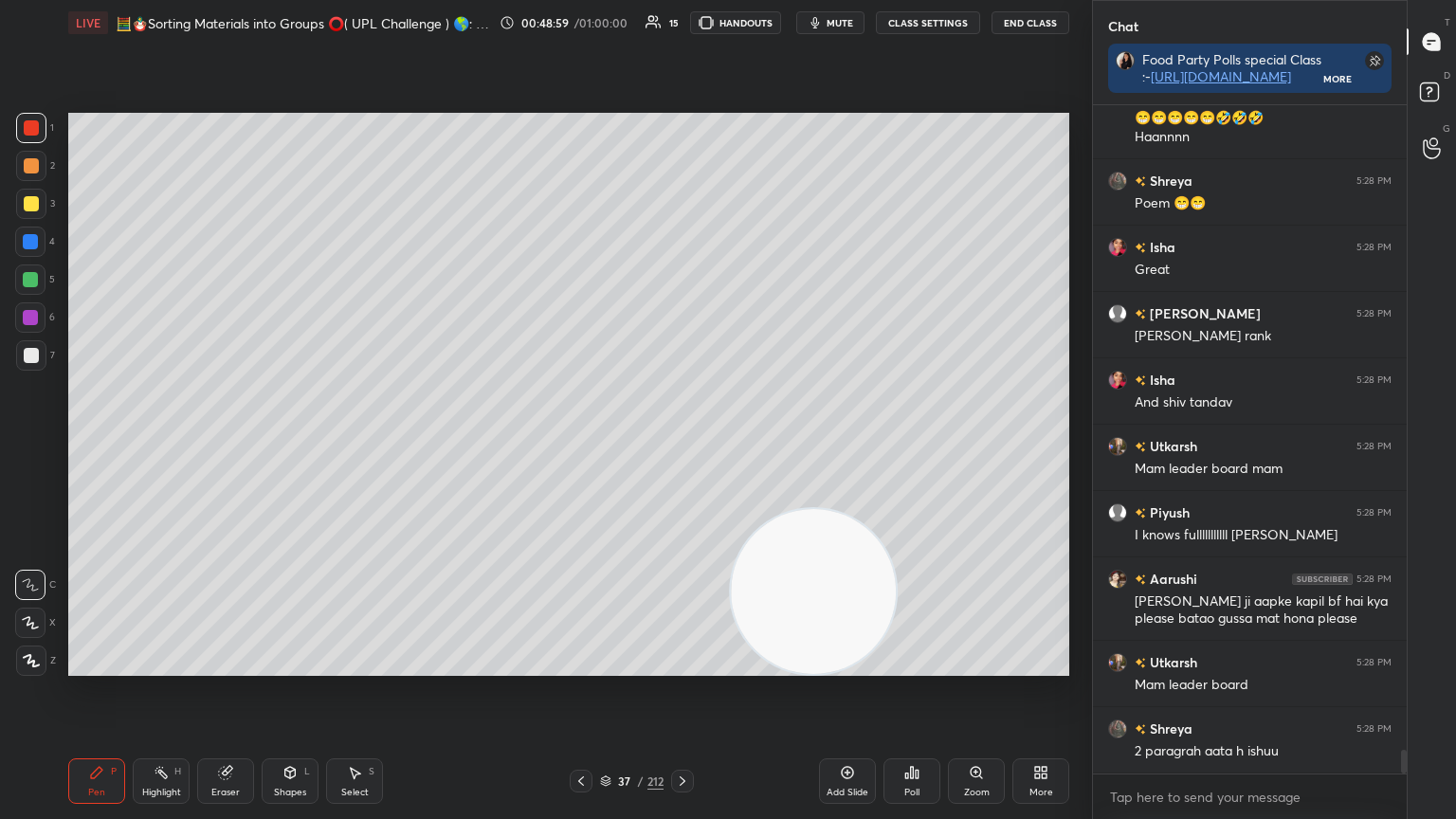 click on "/" at bounding box center (641, 781) 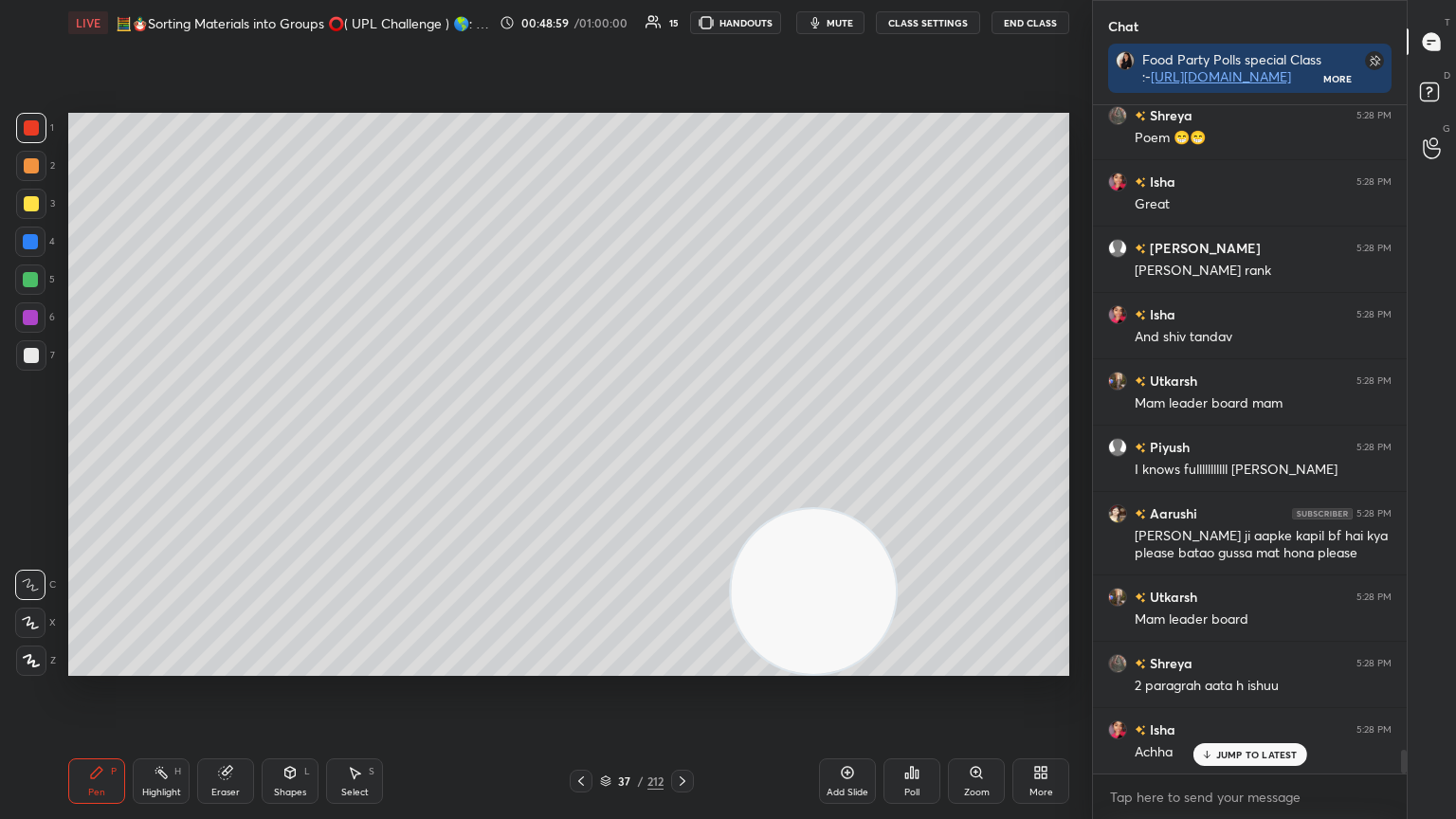 scroll, scrollTop: 1691, scrollLeft: 0, axis: vertical 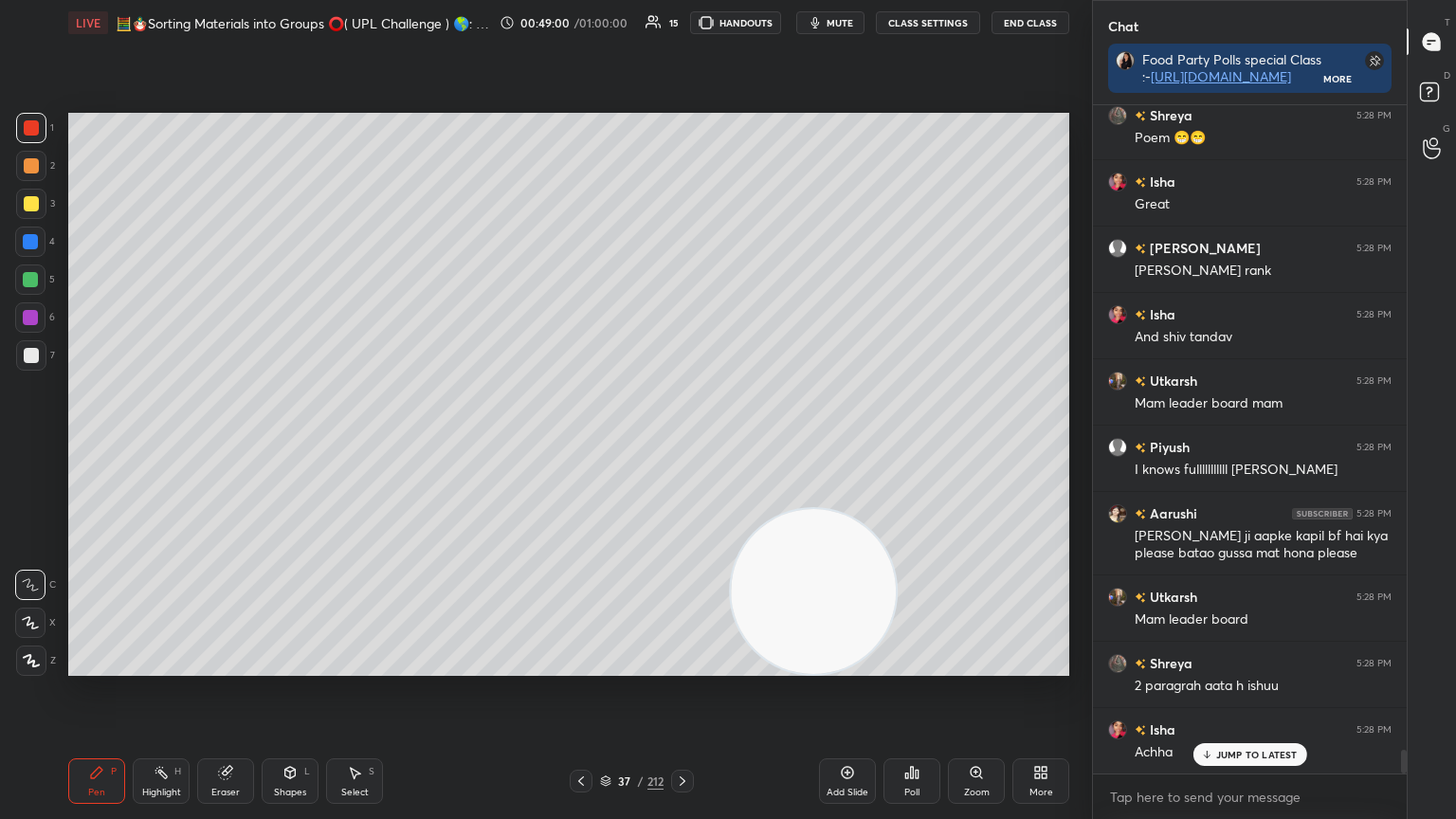 click on "/" at bounding box center [641, 781] 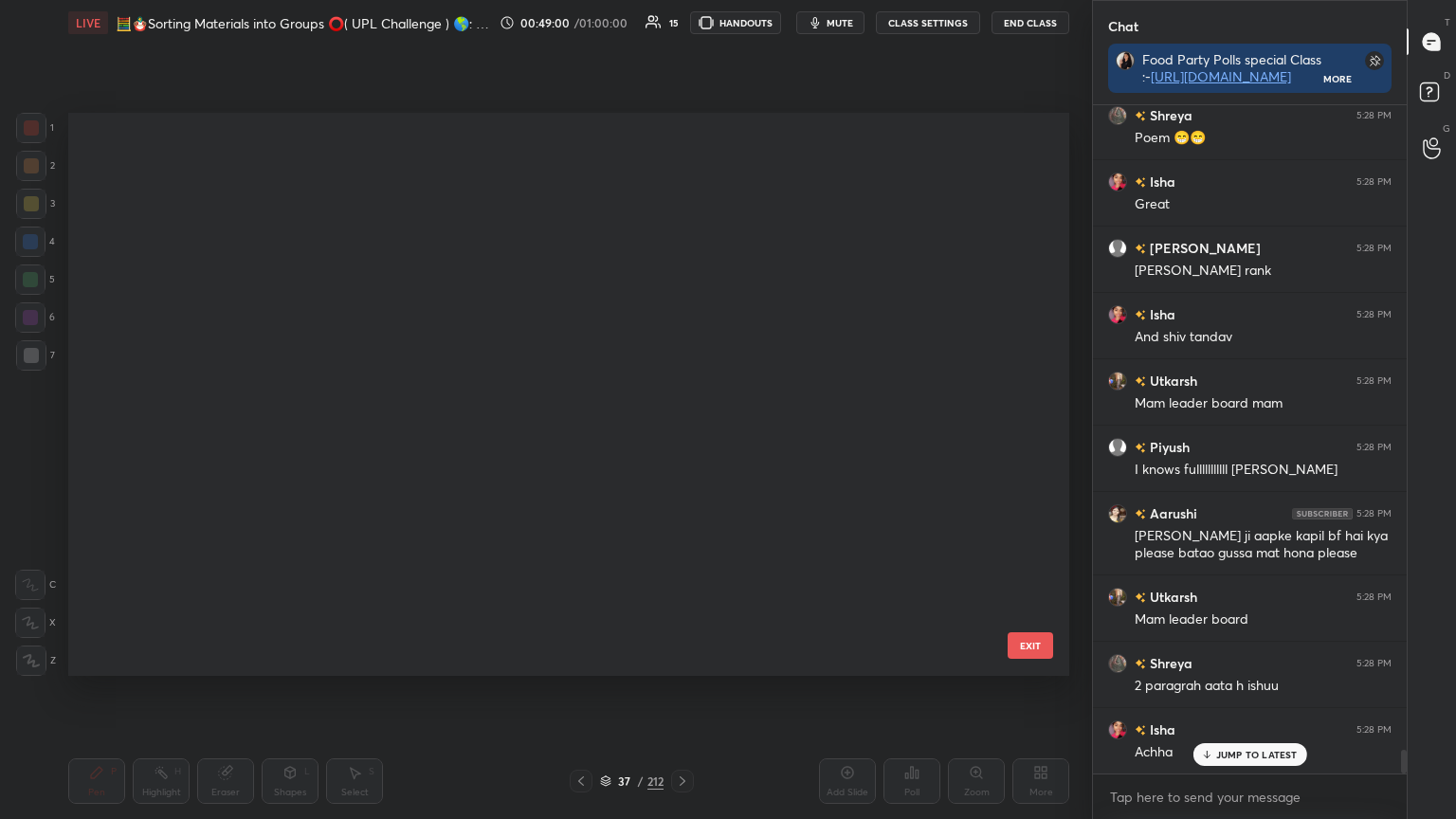 scroll, scrollTop: 1691, scrollLeft: 0, axis: vertical 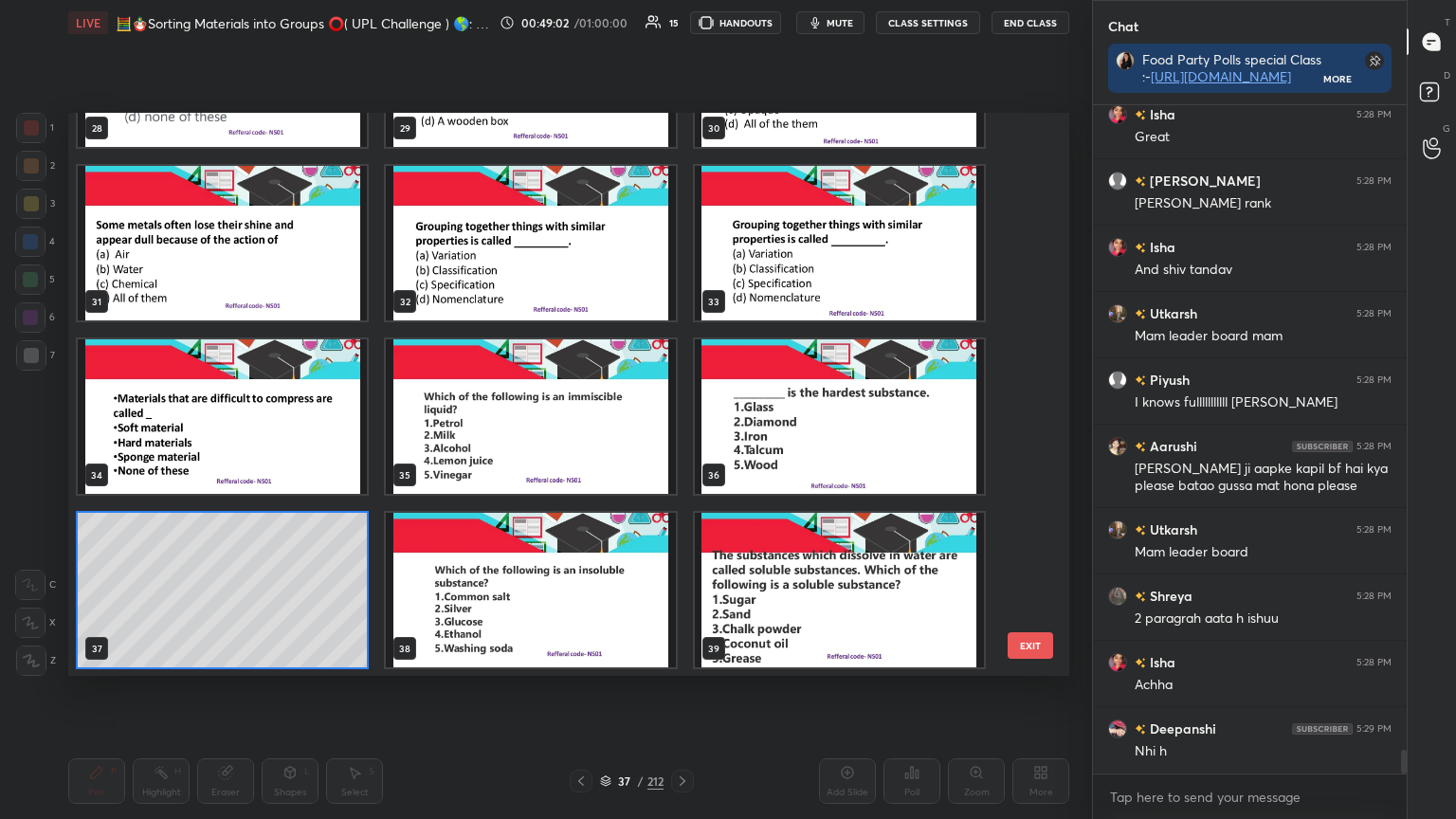 click at bounding box center (839, 416) 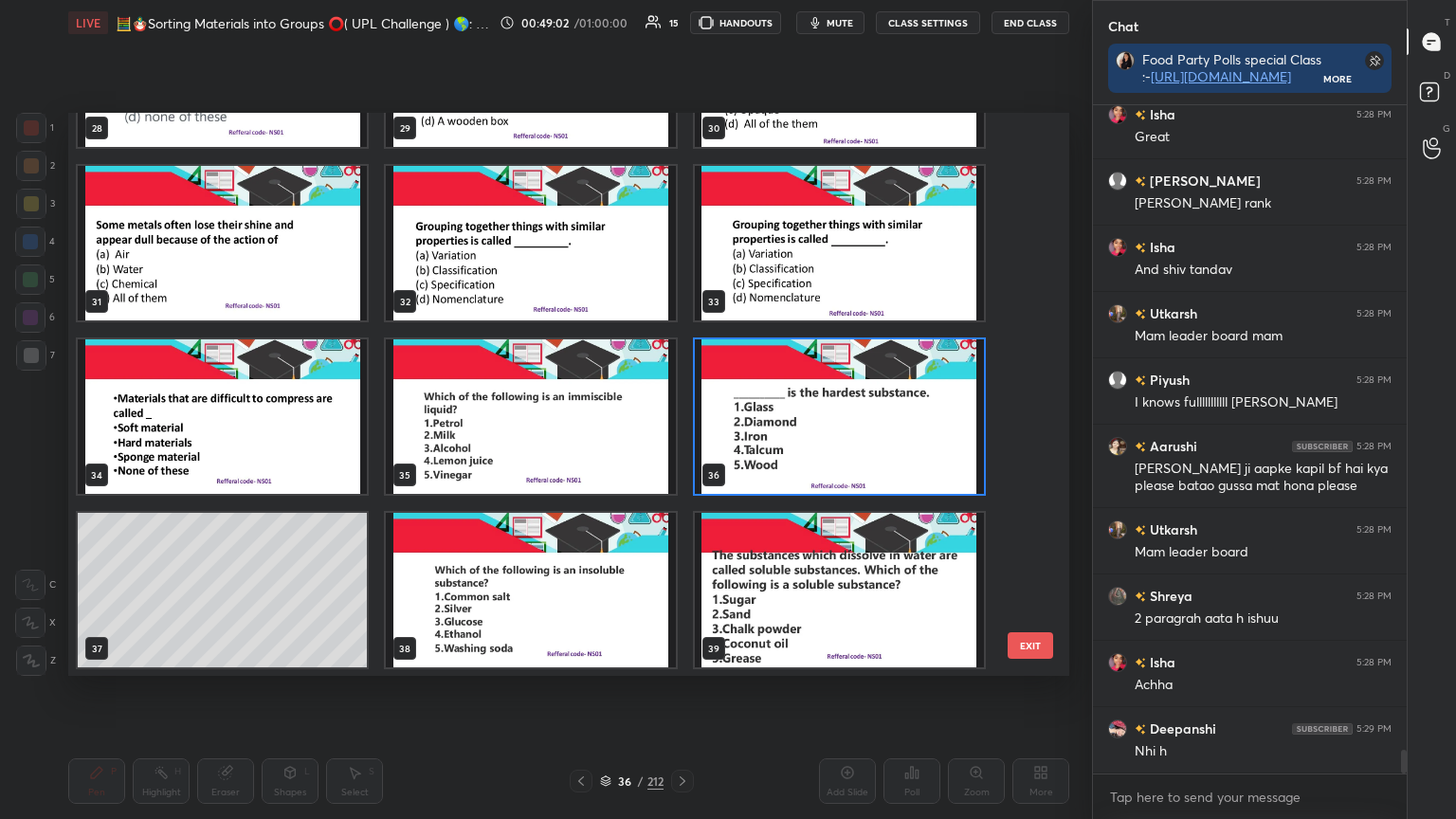 click at bounding box center (839, 416) 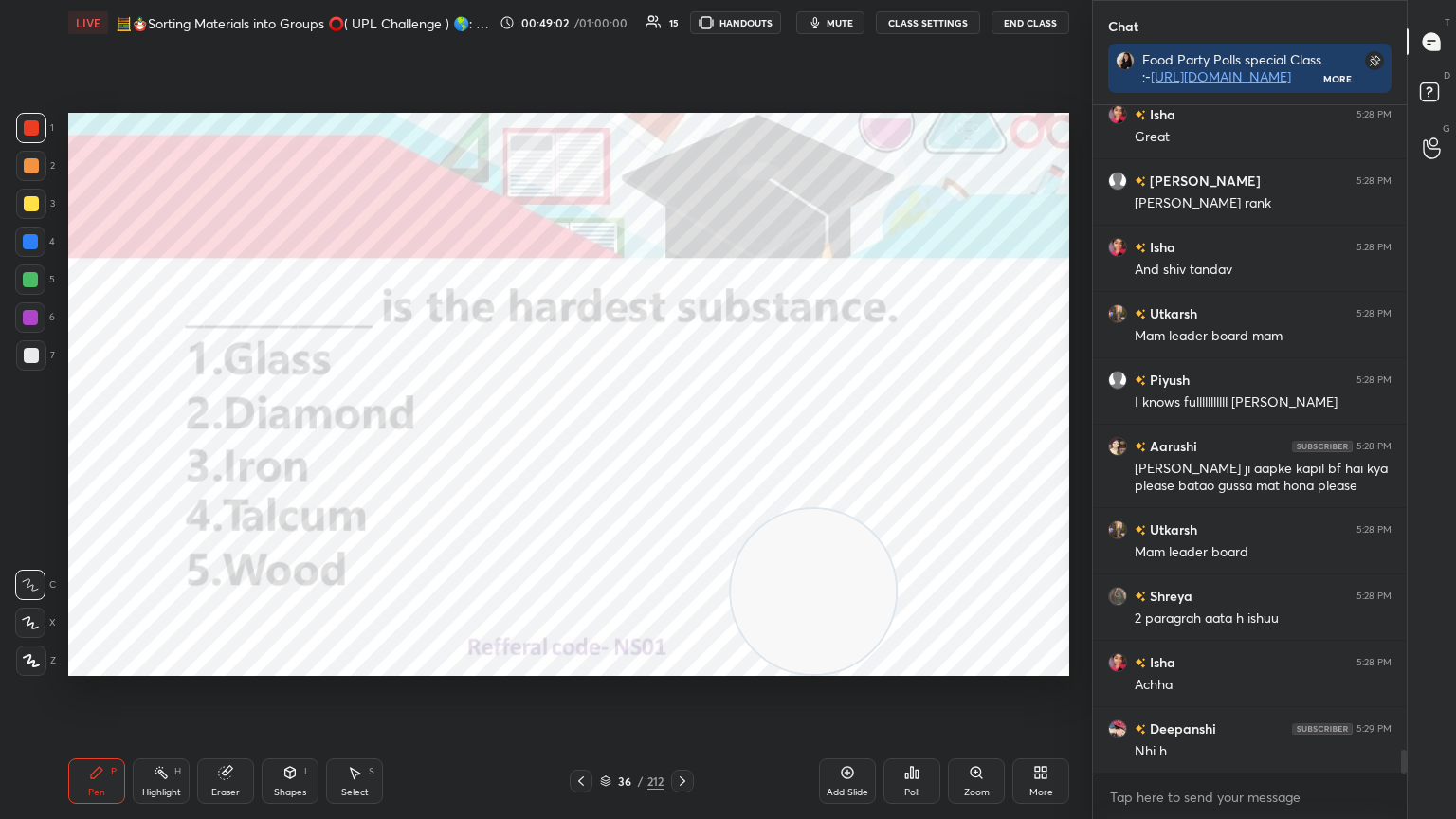 click at bounding box center (839, 416) 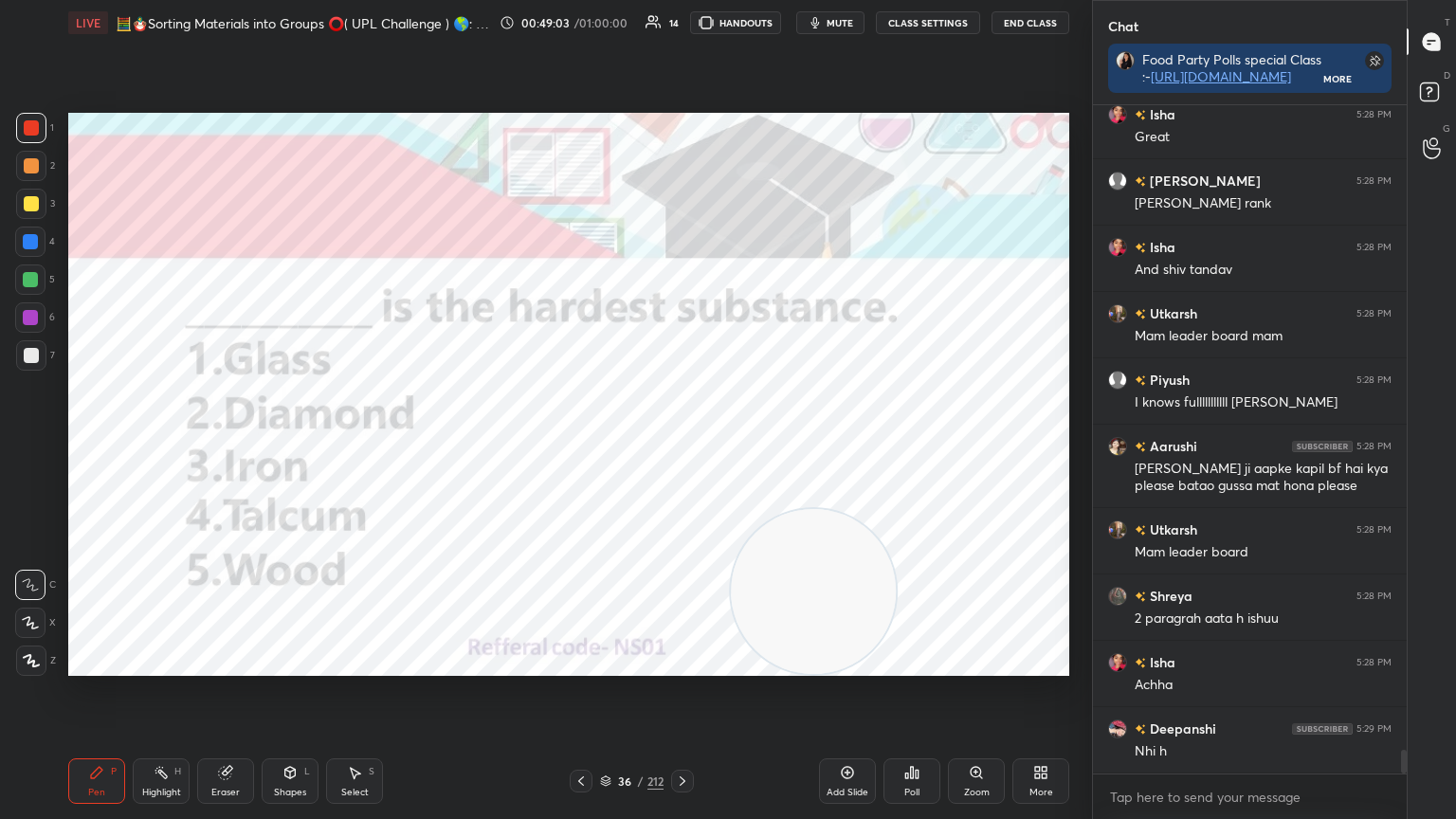 click on "Poll" at bounding box center (912, 781) 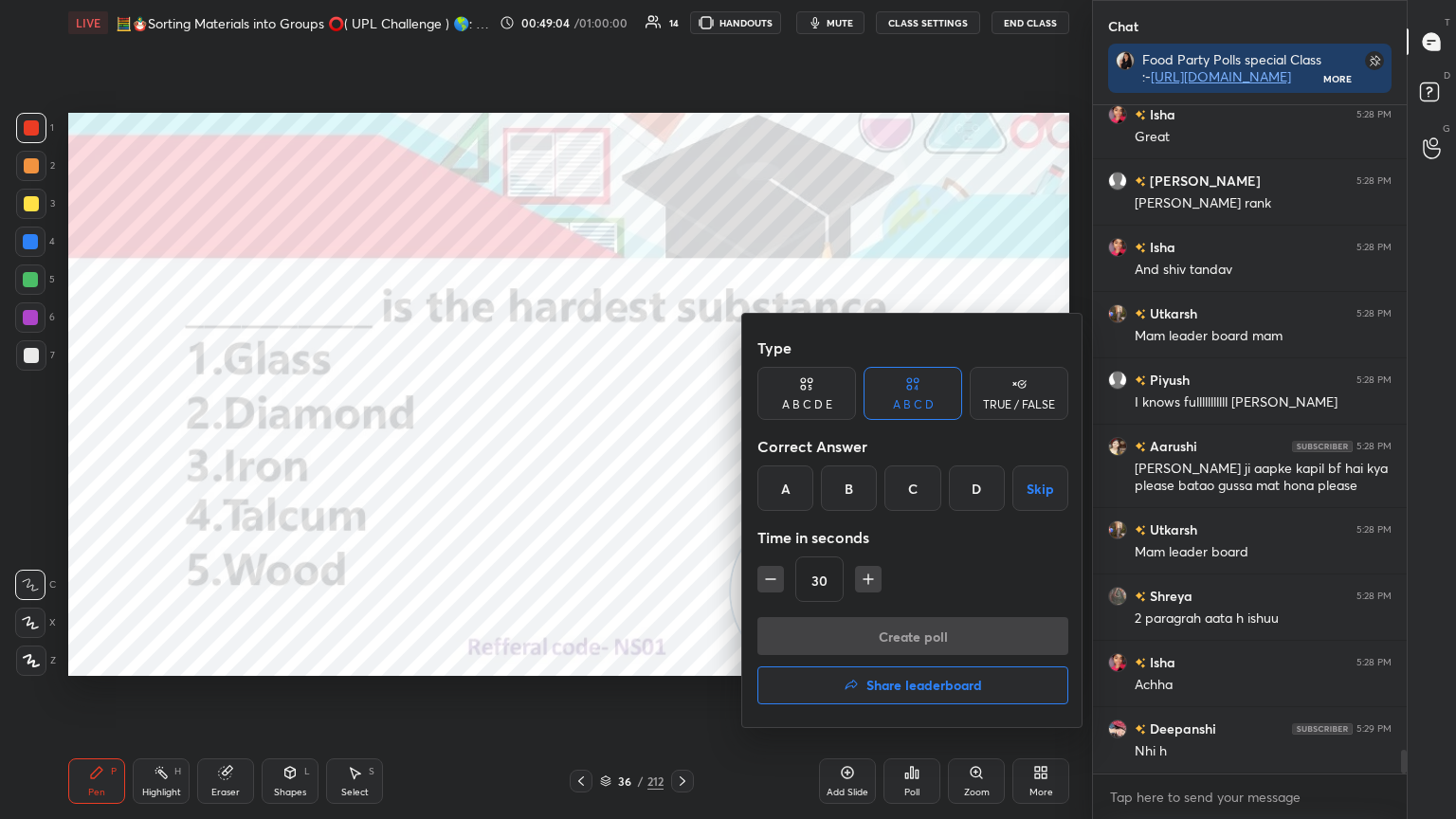 click on "B" at bounding box center (848, 488) 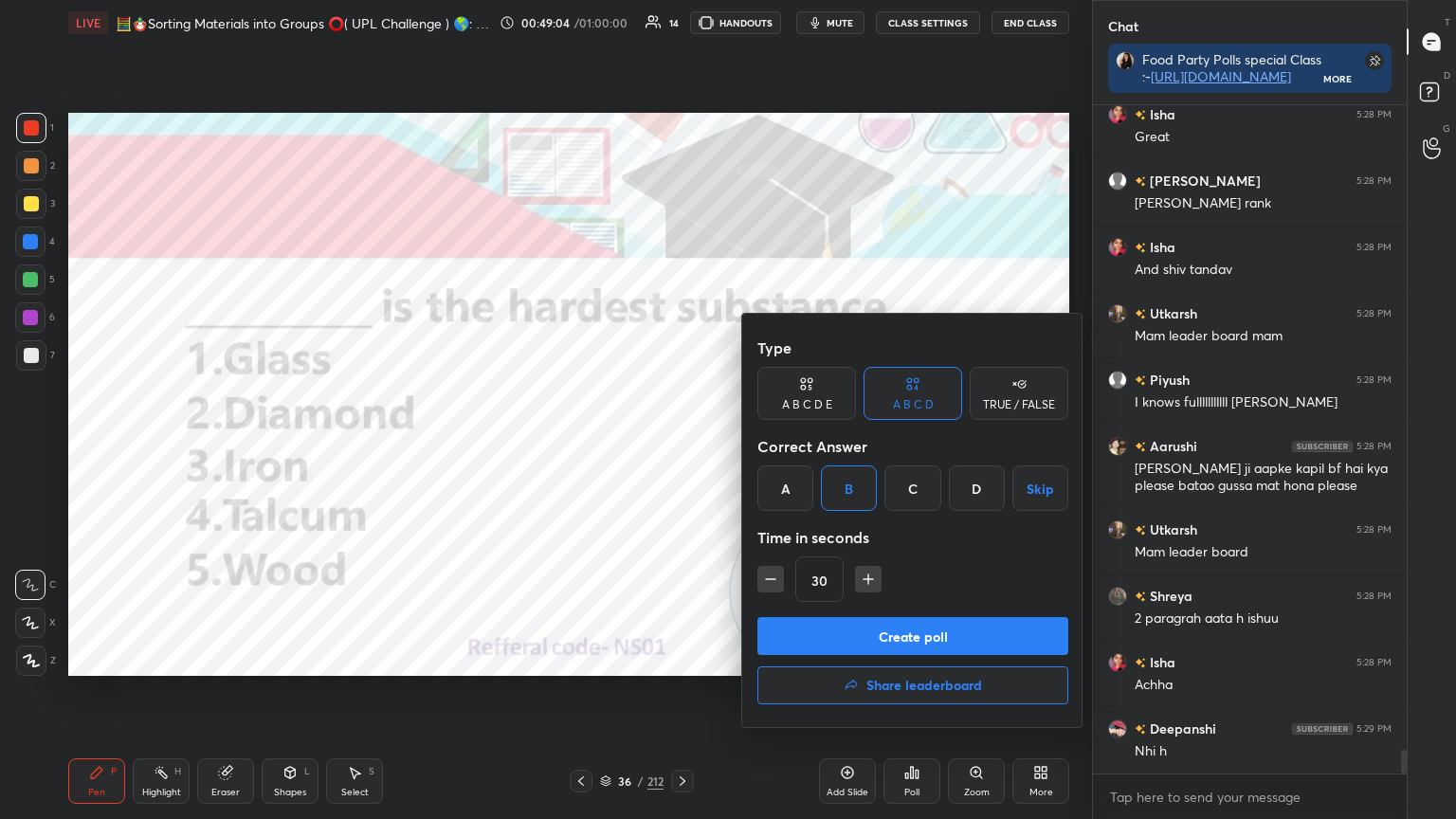 click on "Create poll" at bounding box center [913, 636] 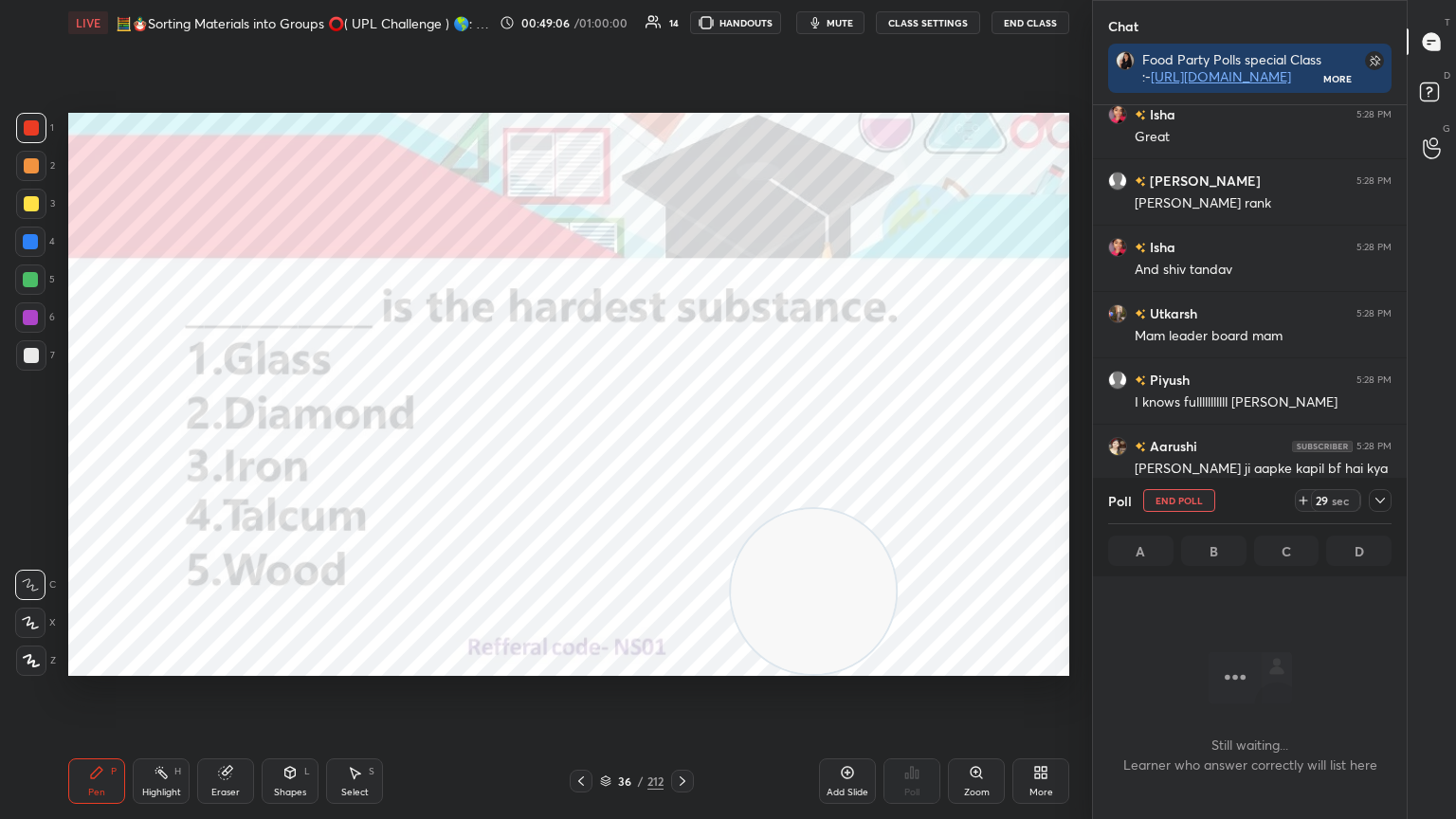 click on "LIVE 🧮🪆Sorting Materials into Groups ⭕( UPL Challenge ) 🌎: NS01 💥 00:49:06 /  01:00:00 14 HANDOUTS mute CLASS SETTINGS End Class" at bounding box center [569, 23] 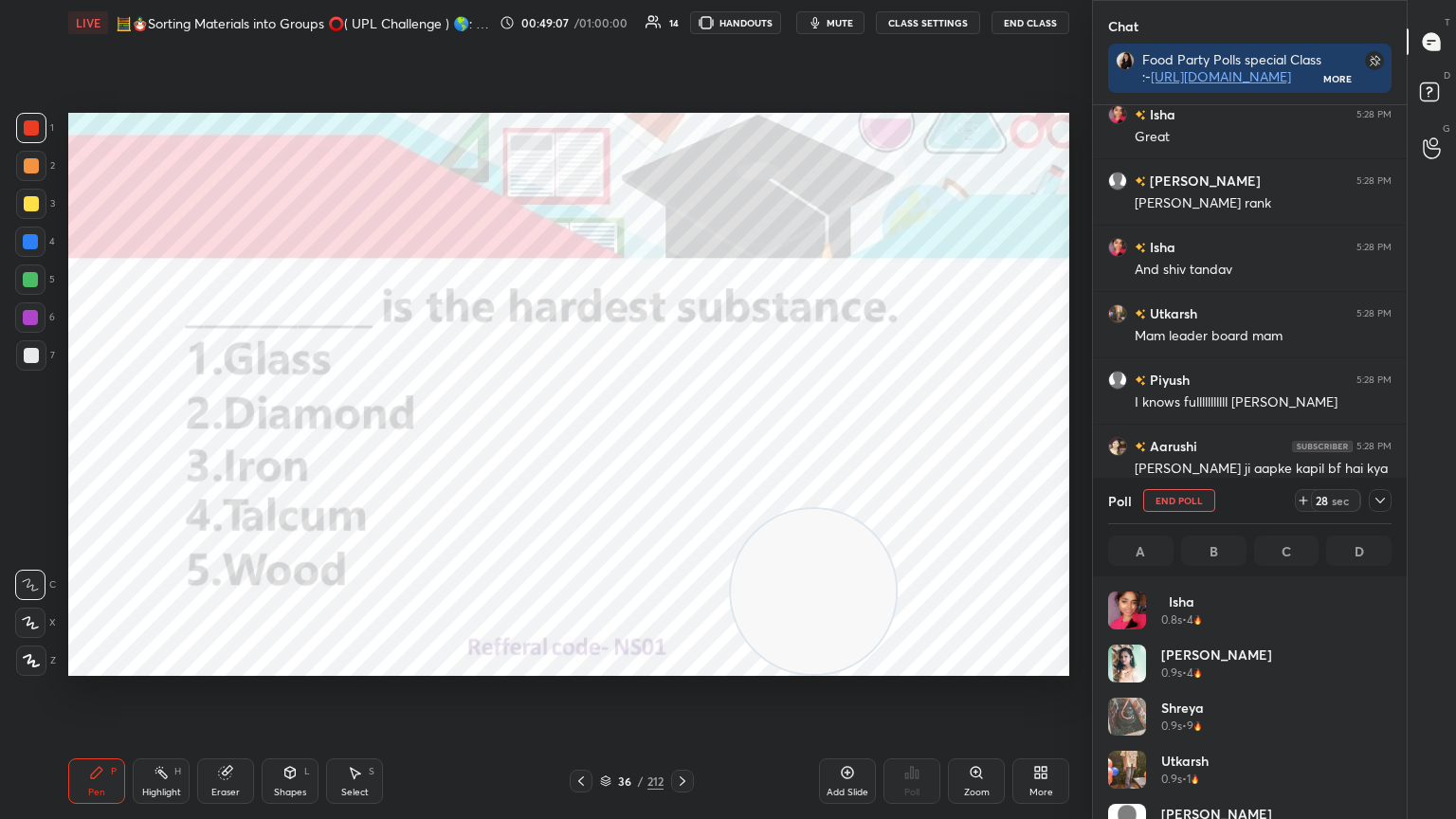 click on "End Class" at bounding box center (1030, 23) 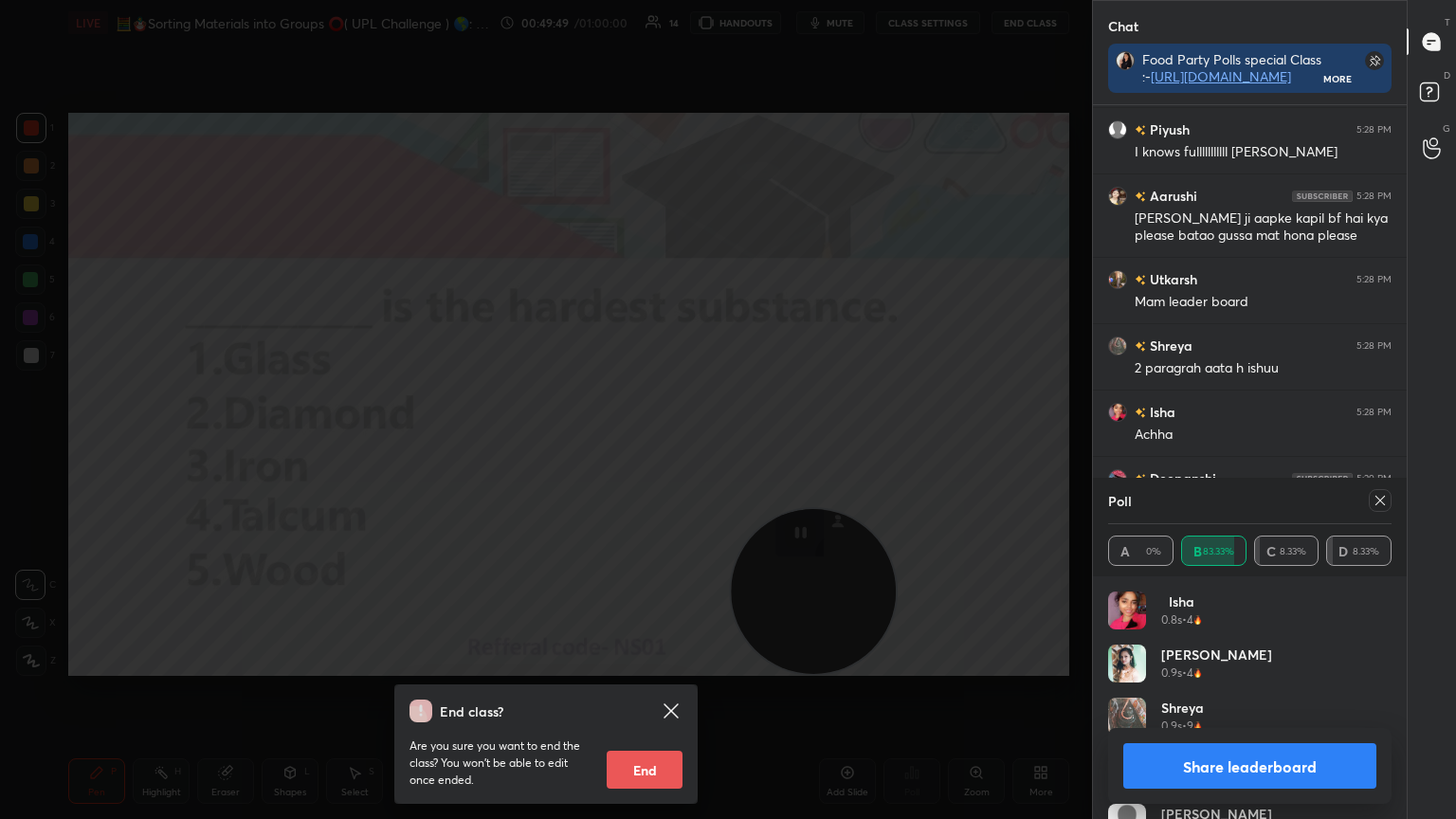click on "End class? Are you sure you want to end the class? You won’t be able to edit once ended. End" at bounding box center (546, 410) 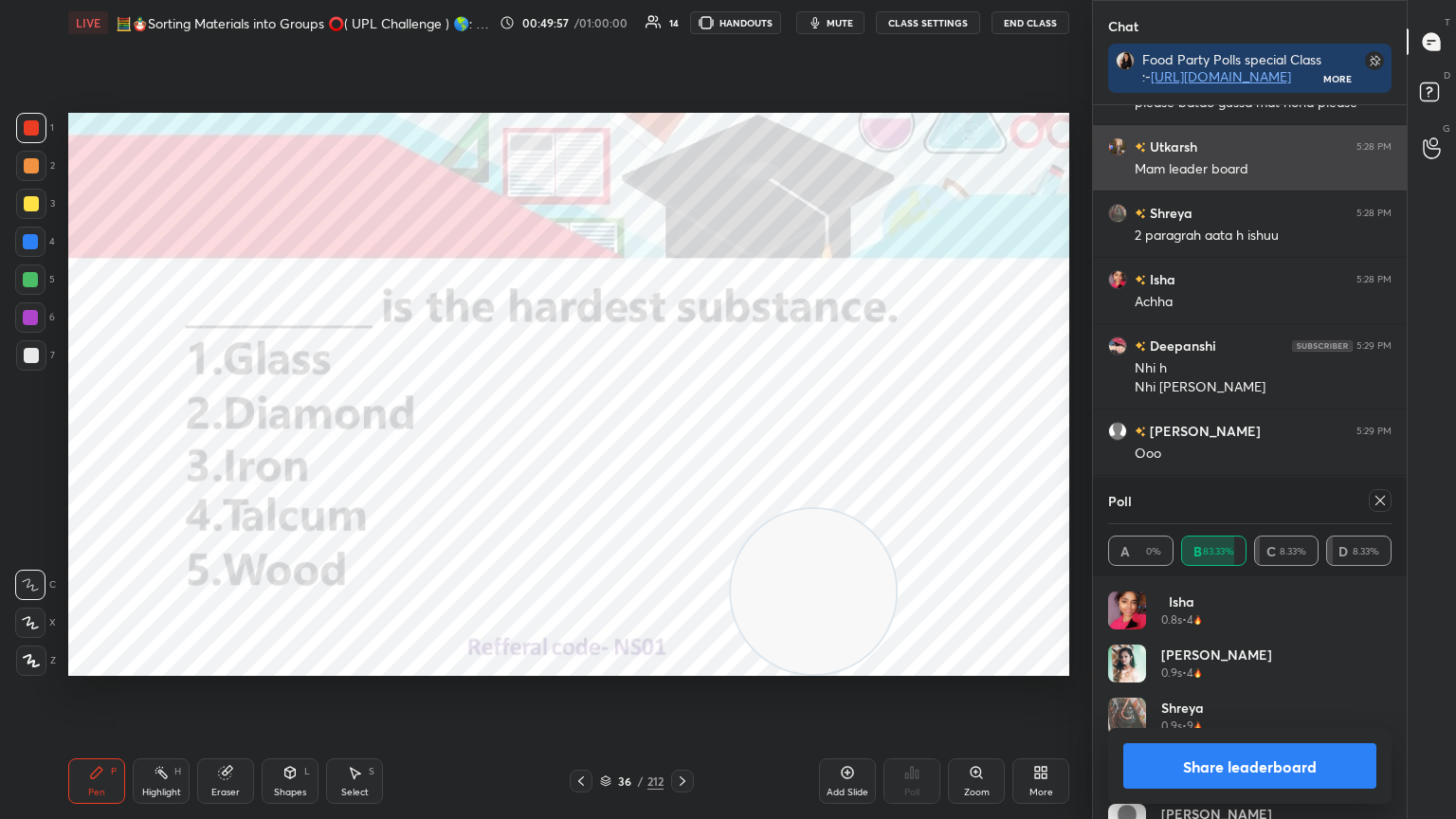 scroll, scrollTop: 407, scrollLeft: 308, axis: both 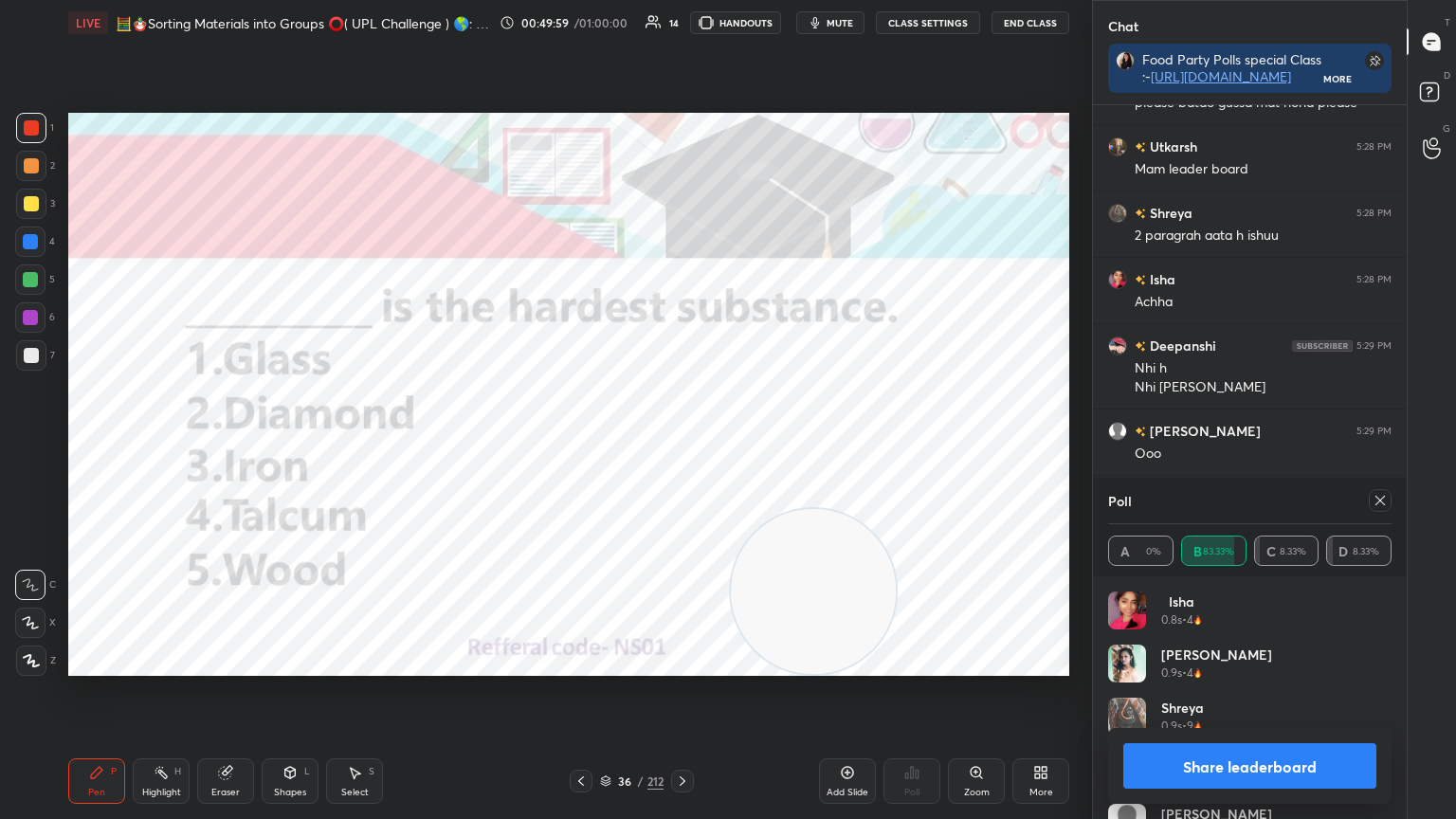click on "End Class" at bounding box center (1030, 23) 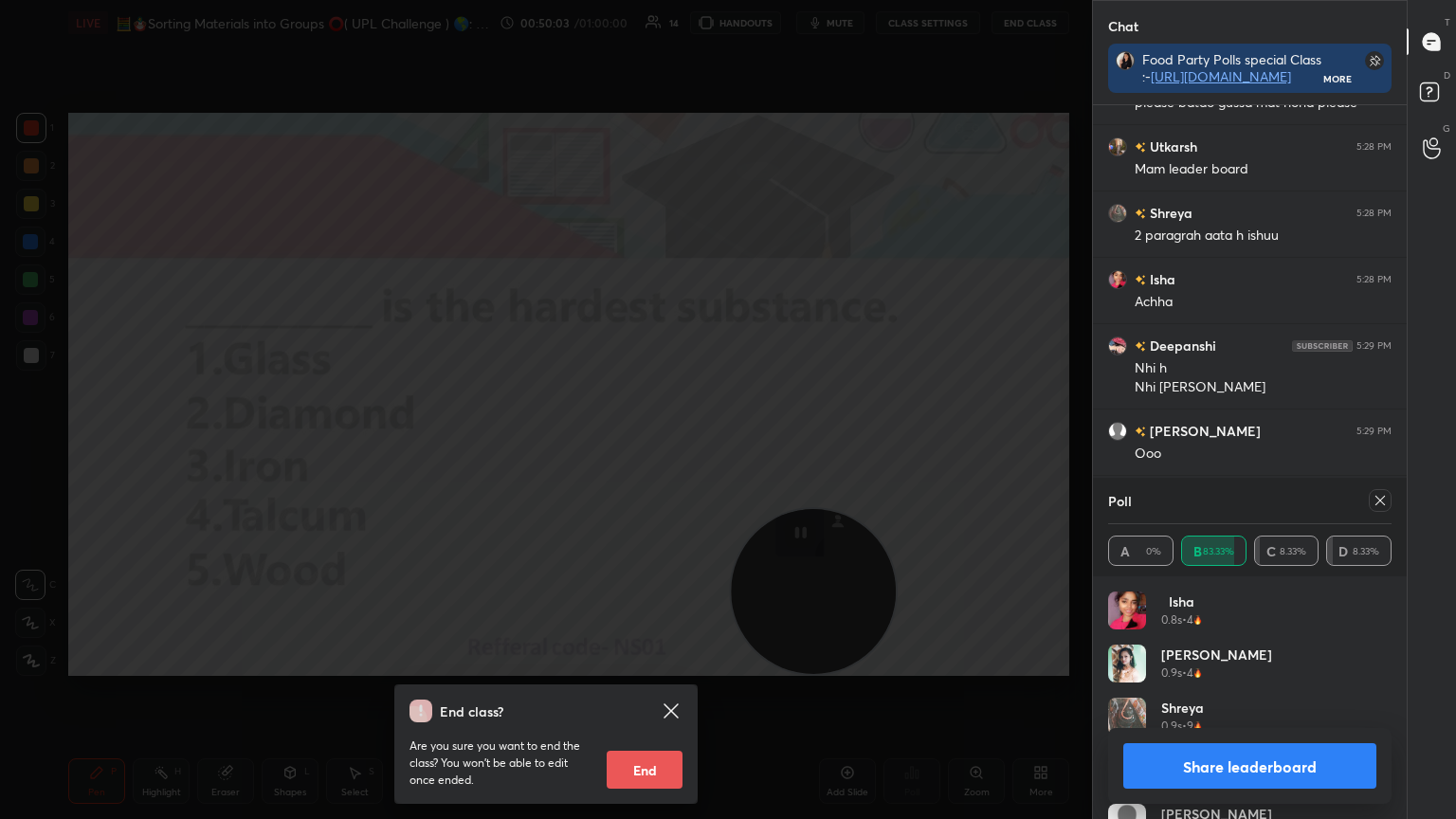 click on "End class? Are you sure you want to end the class? You won’t be able to edit once ended. End" at bounding box center [546, 410] 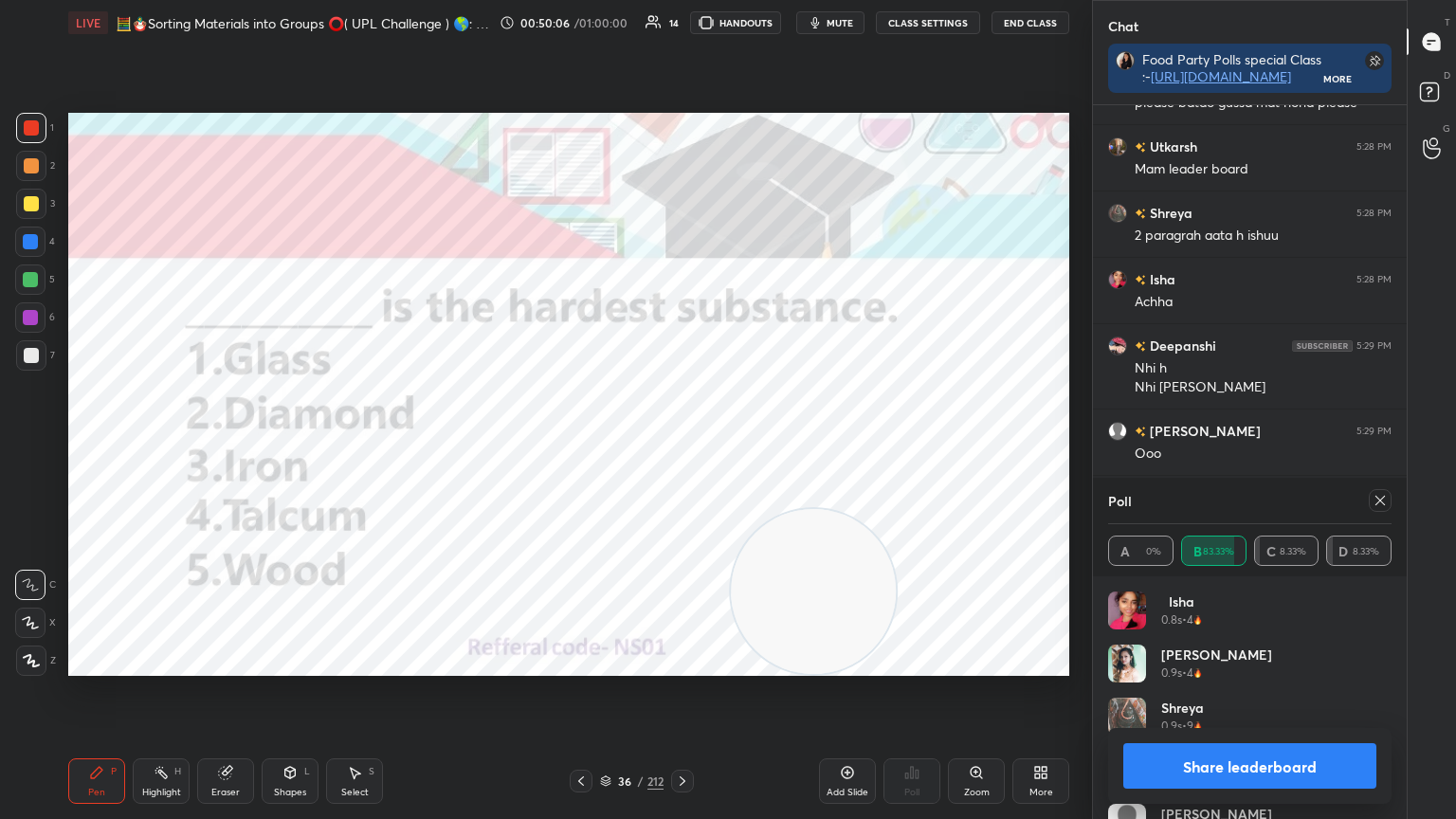 click 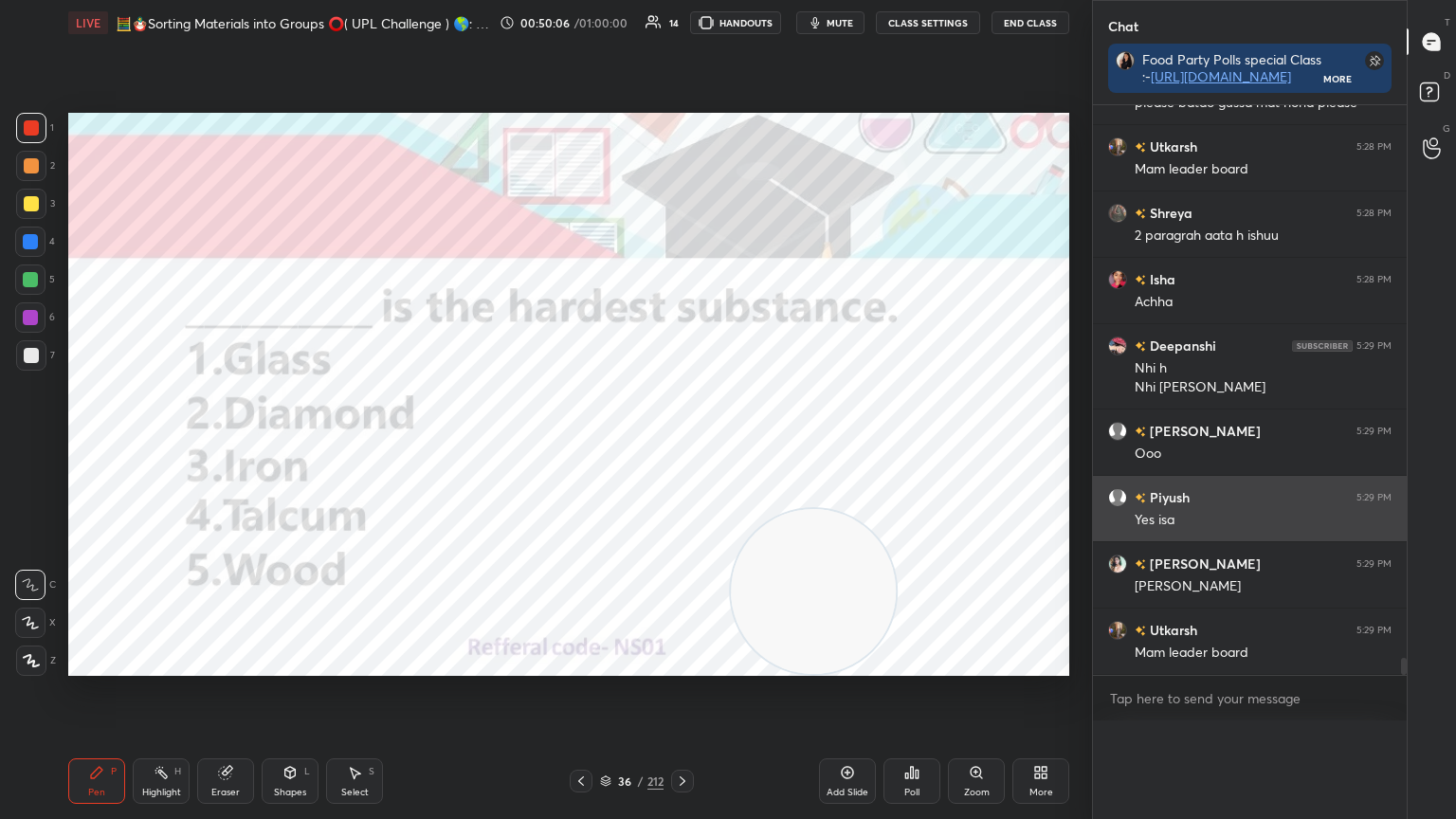 scroll, scrollTop: 142, scrollLeft: 278, axis: both 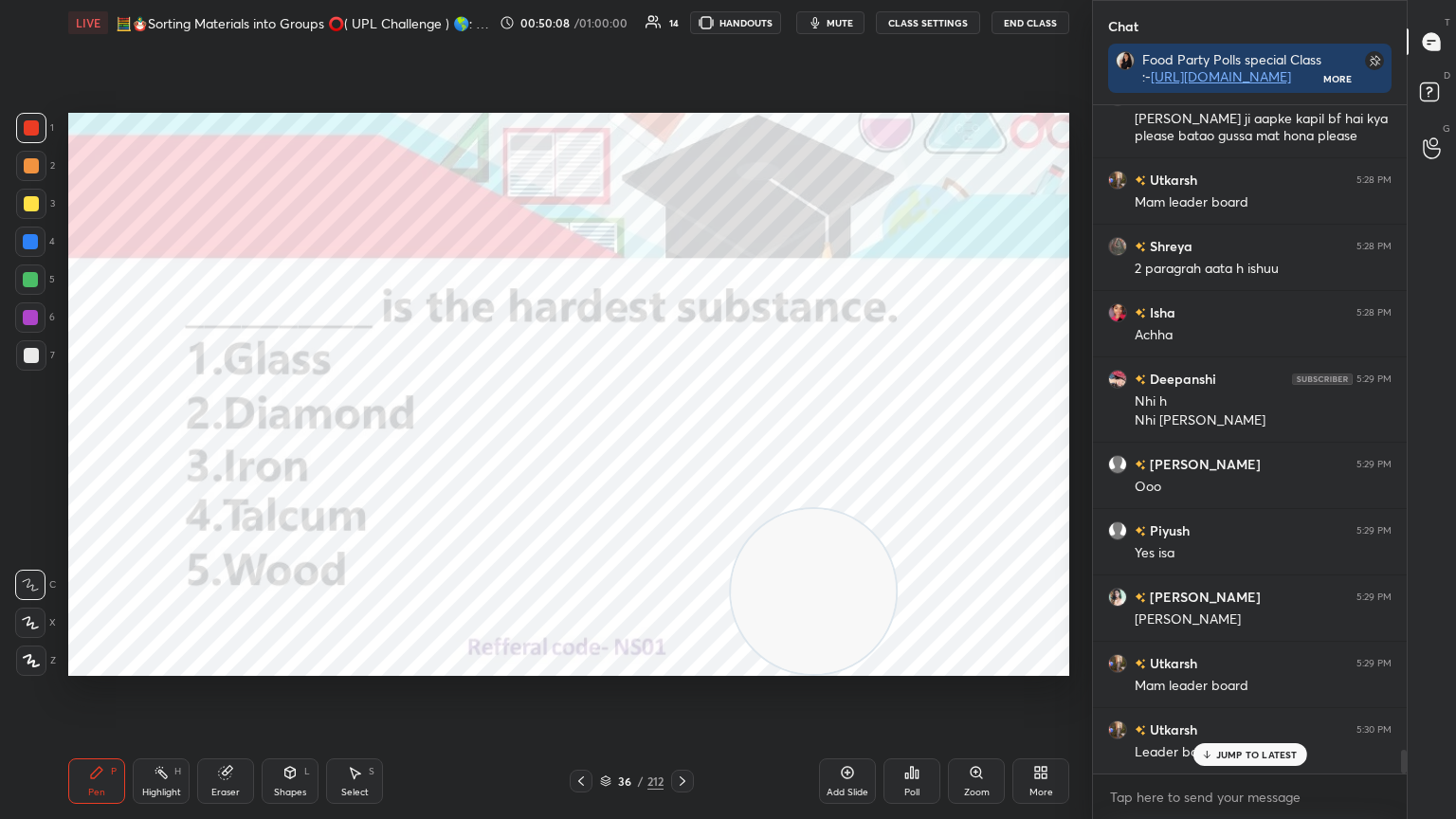 click 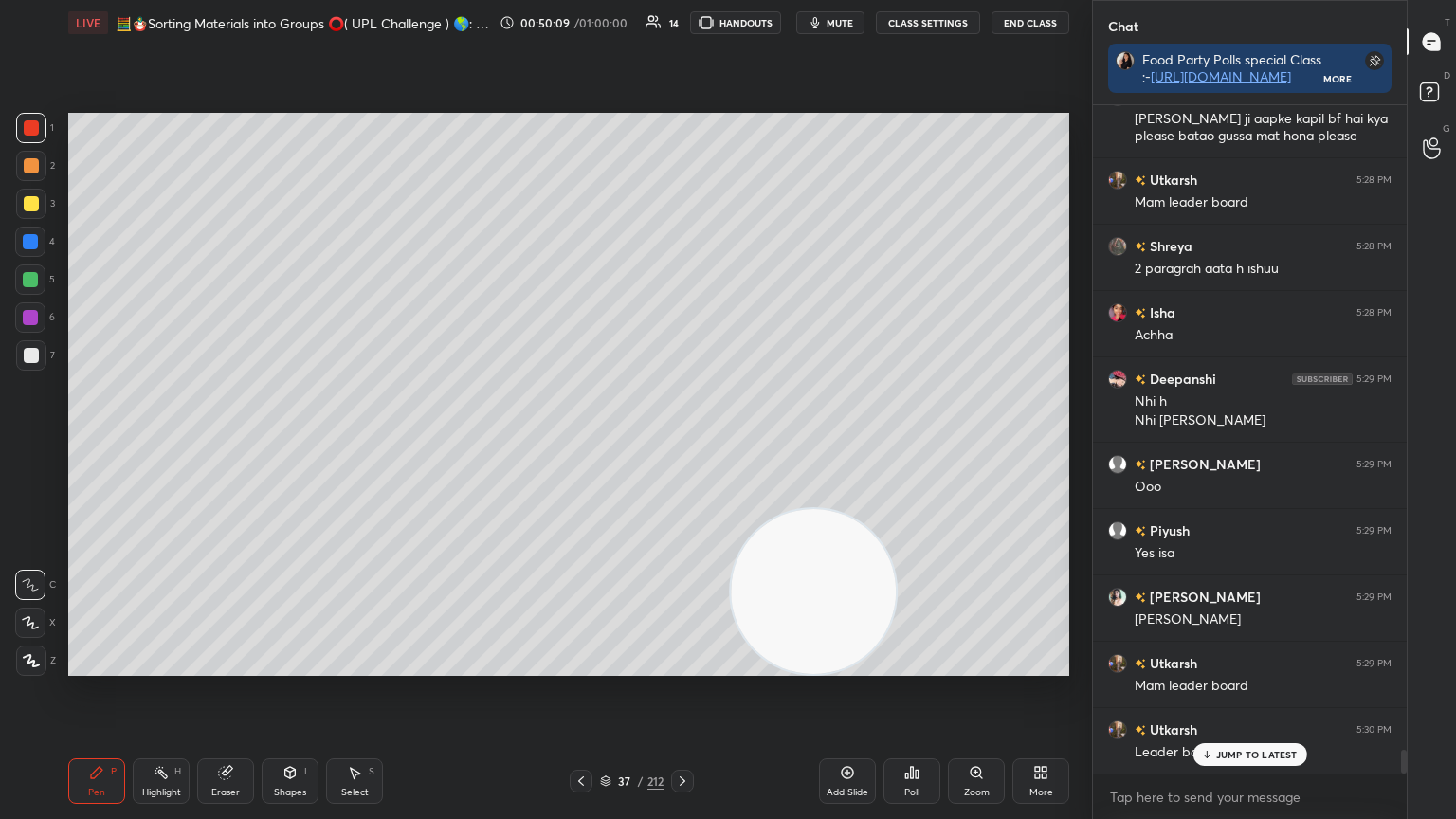 click 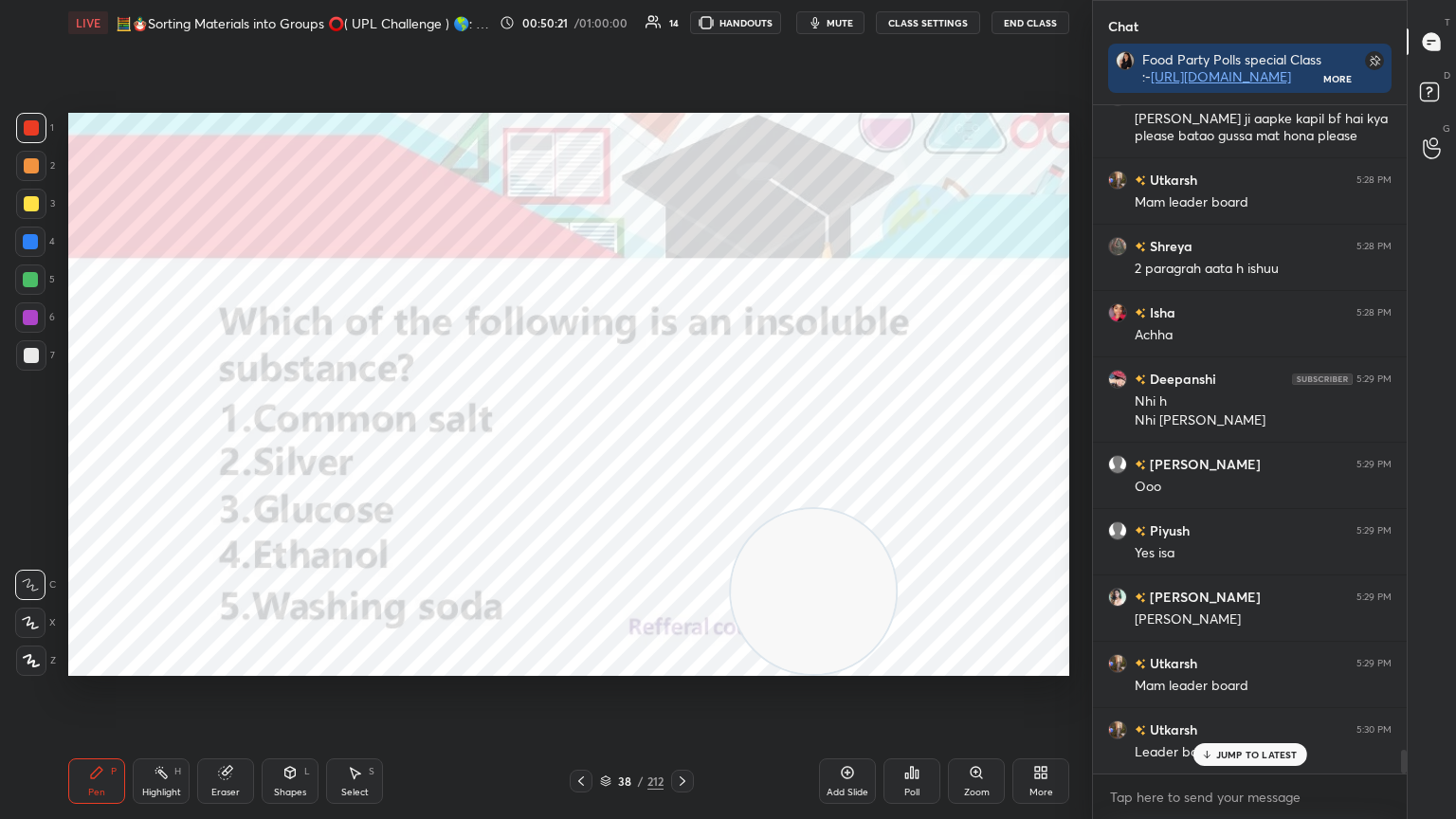scroll, scrollTop: 18472, scrollLeft: 0, axis: vertical 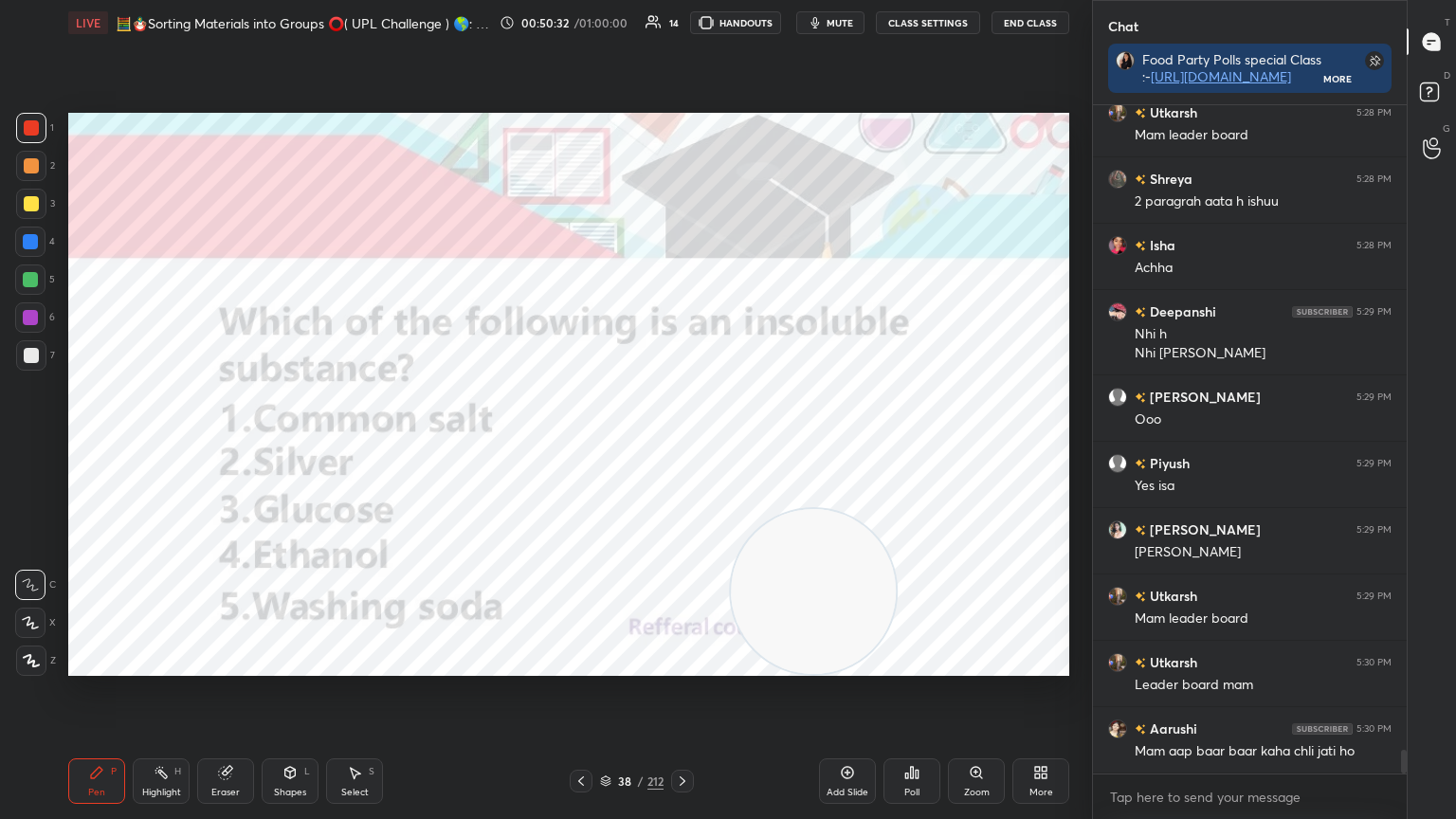 click on "Add Slide Poll Zoom More" at bounding box center [944, 781] 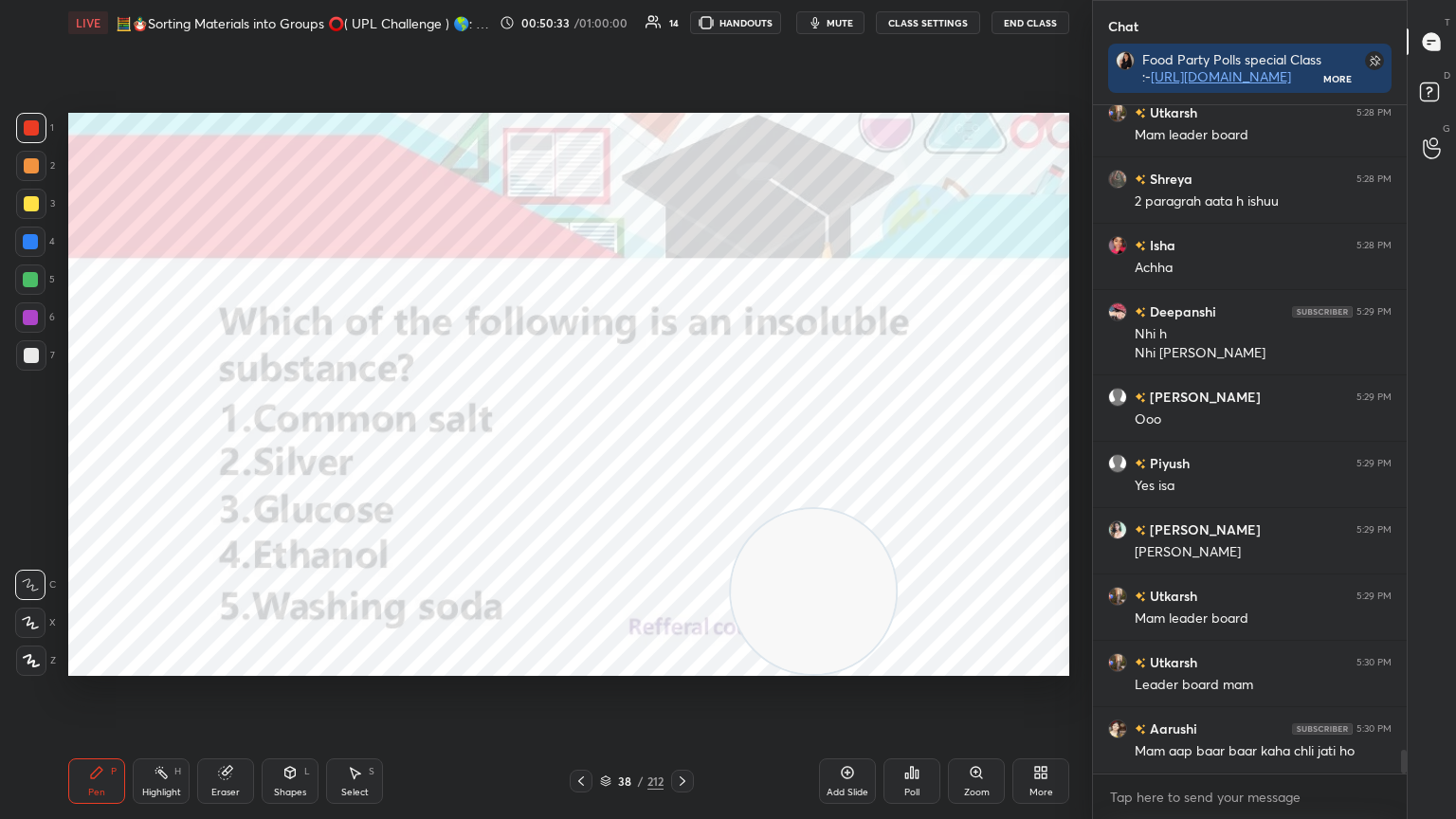 click on "Poll" at bounding box center (912, 792) 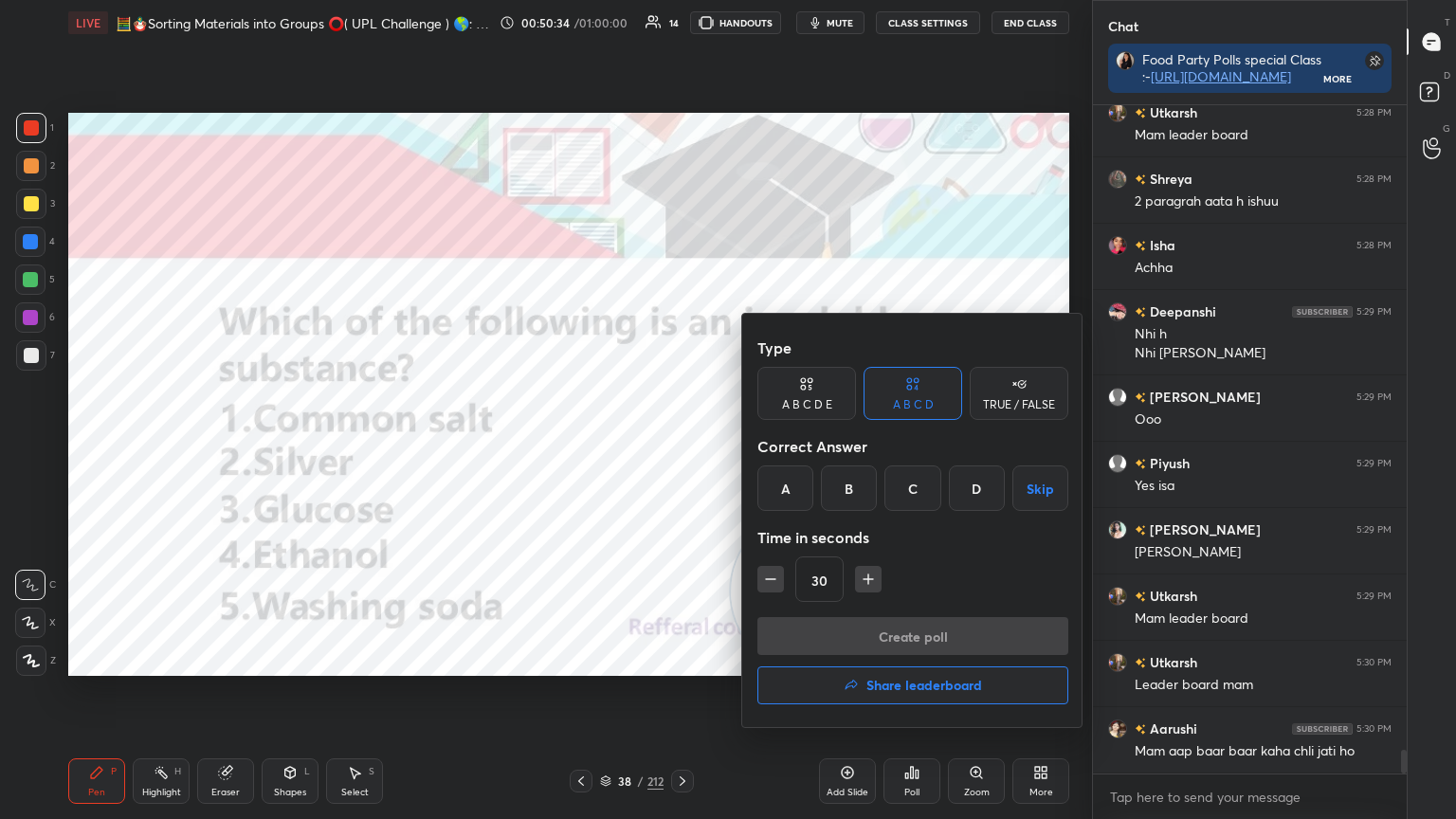 click on "B" at bounding box center [848, 488] 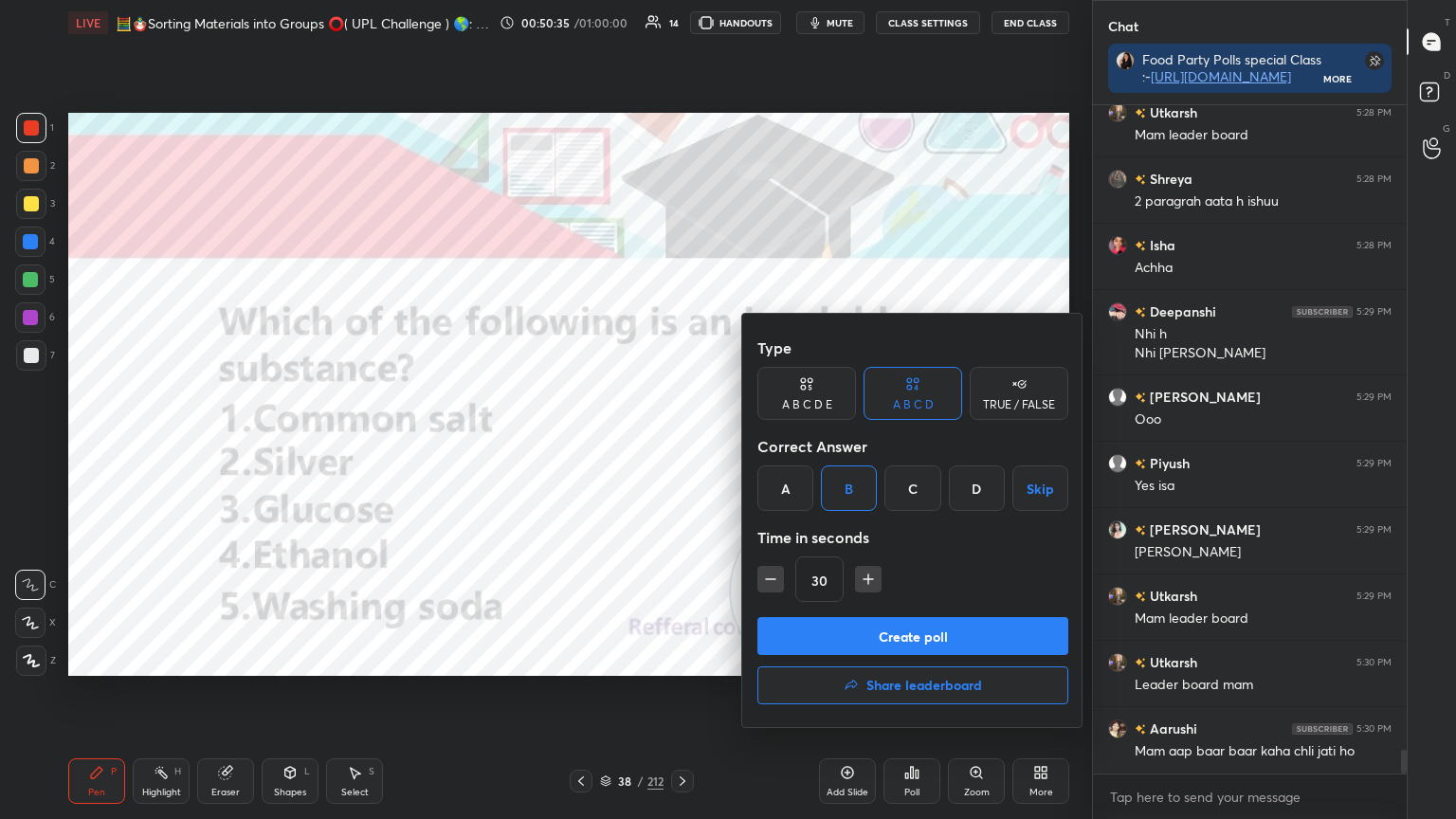 click on "Create poll" at bounding box center [913, 636] 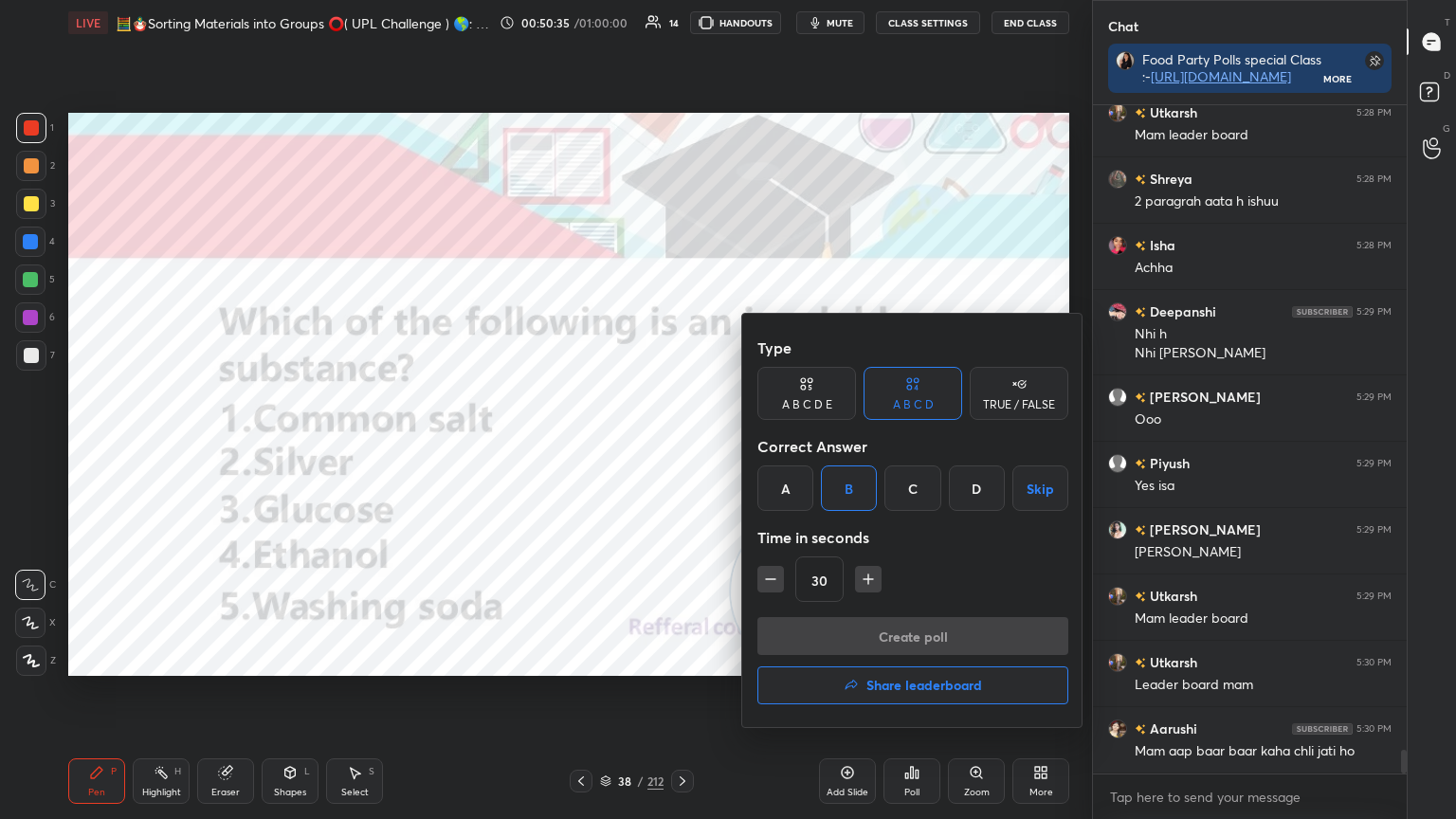 scroll, scrollTop: 474, scrollLeft: 308, axis: both 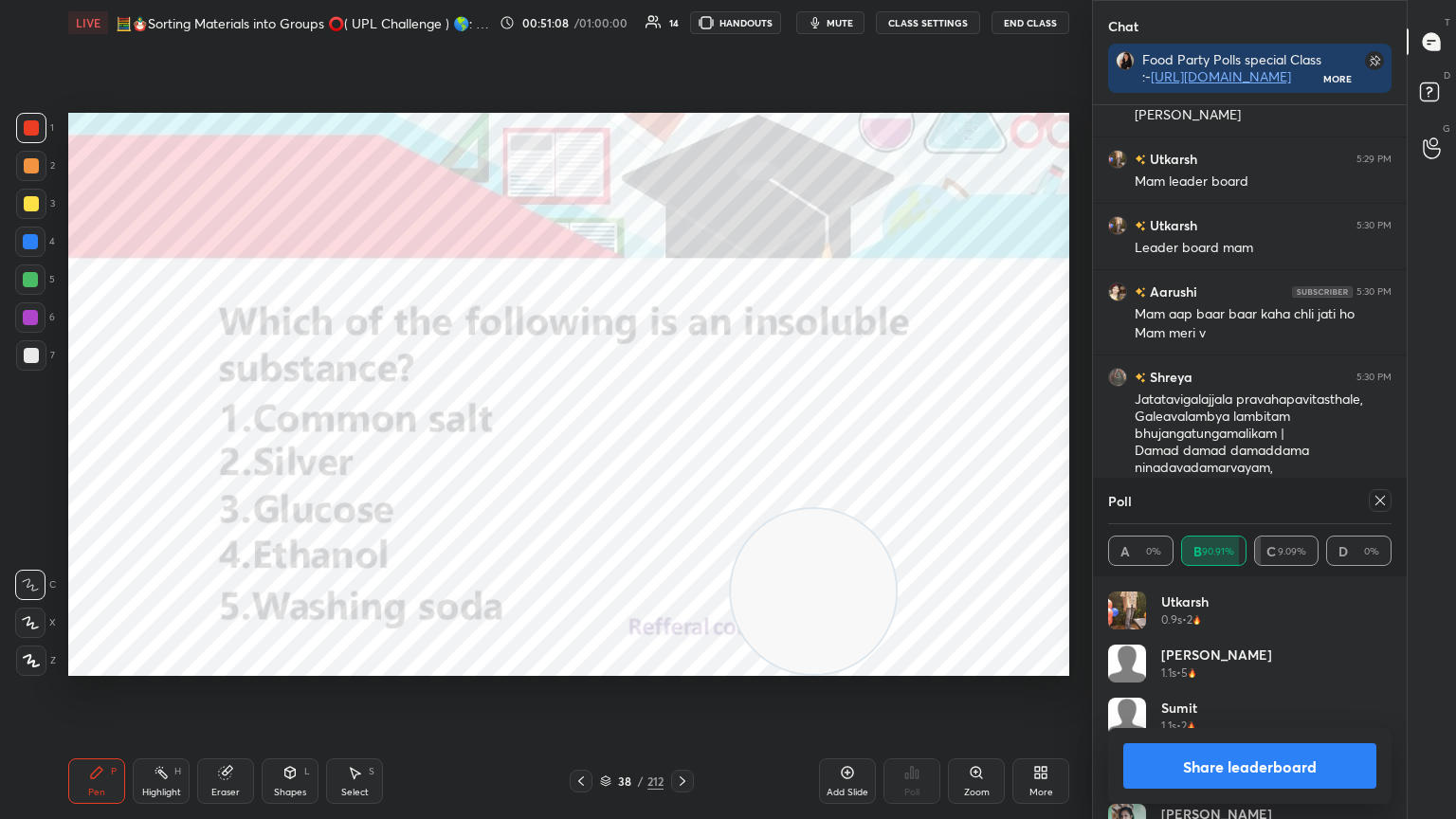 click at bounding box center (1376, 500) 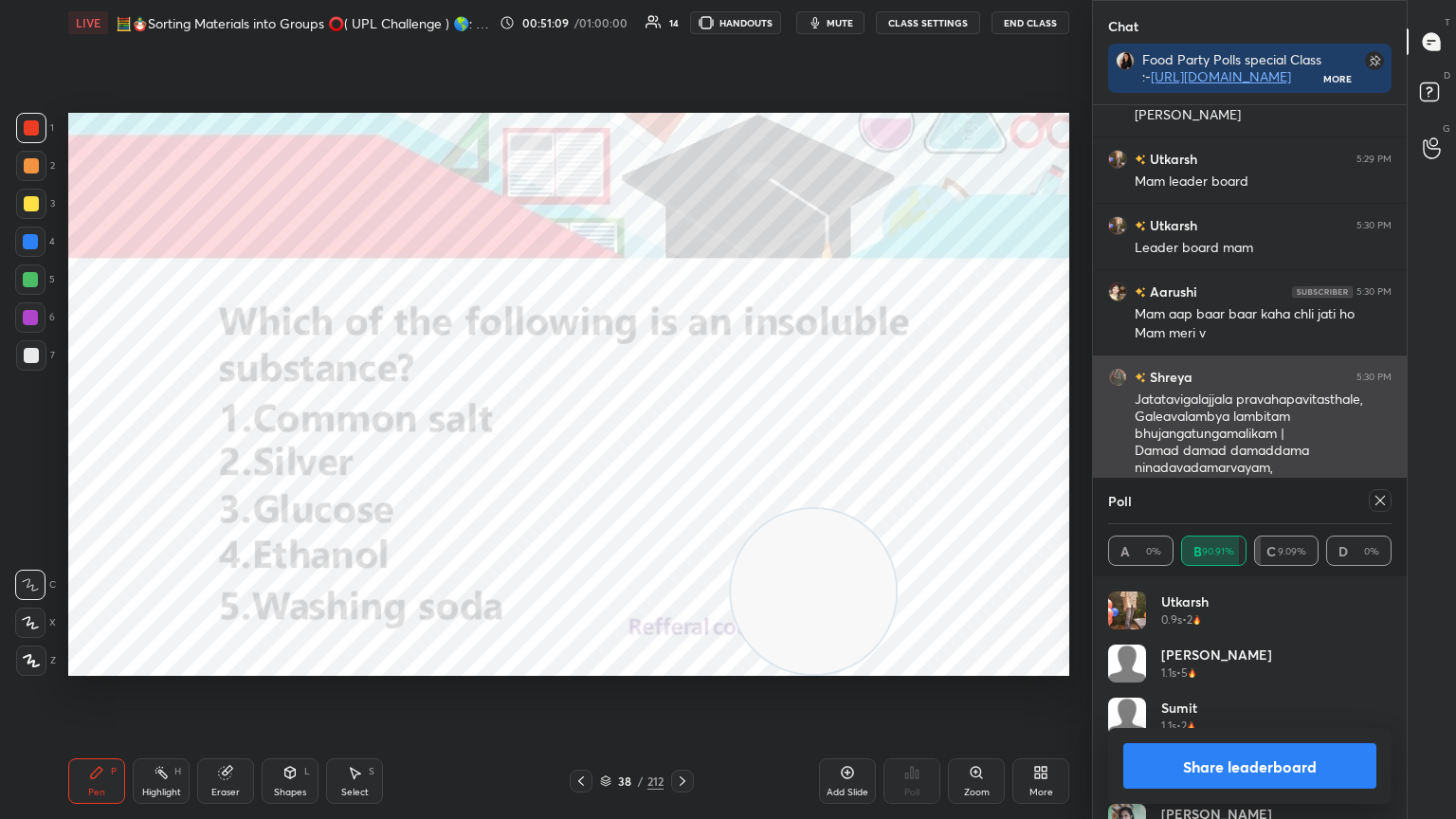 click 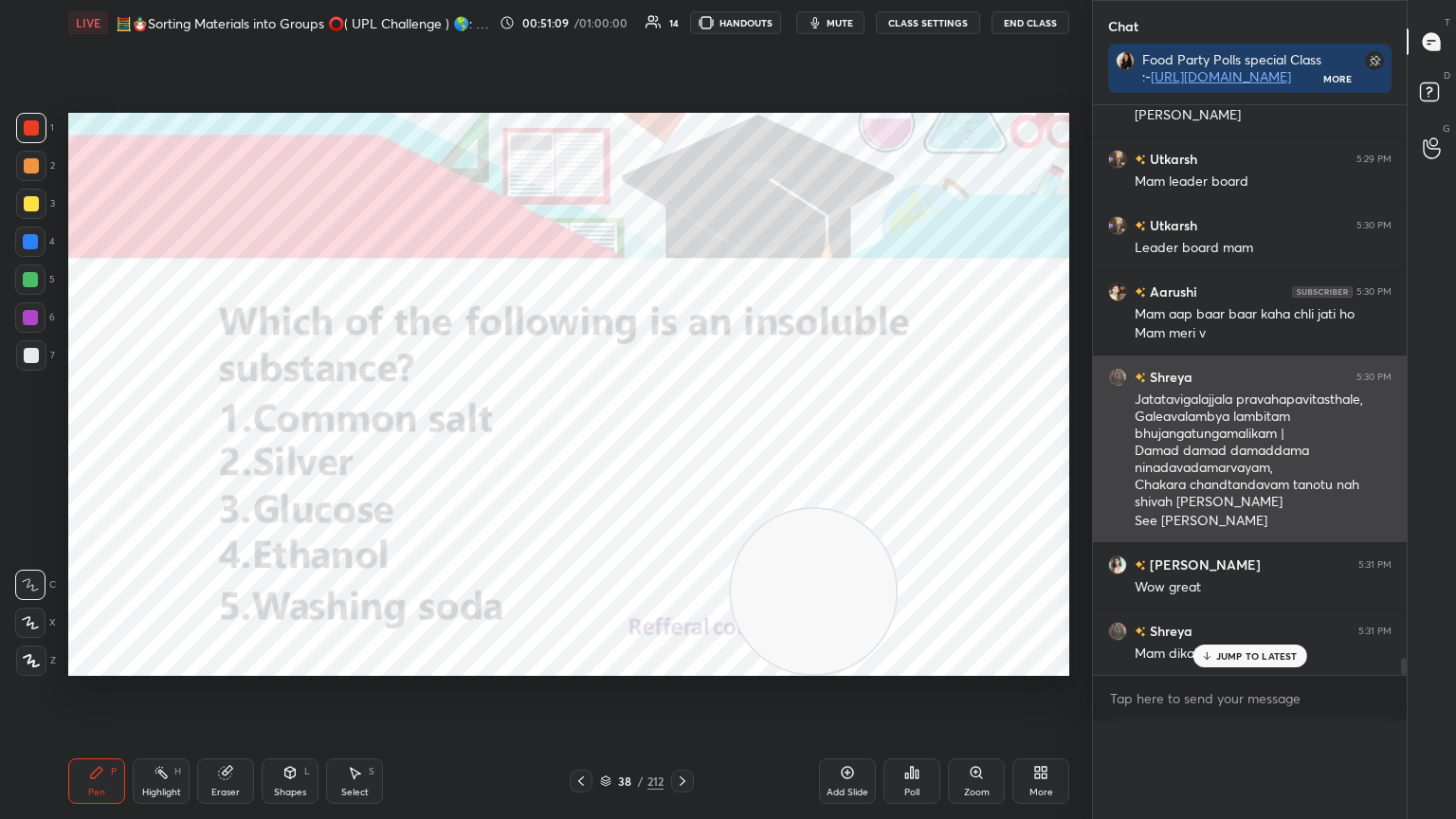 scroll, scrollTop: 0, scrollLeft: 6, axis: horizontal 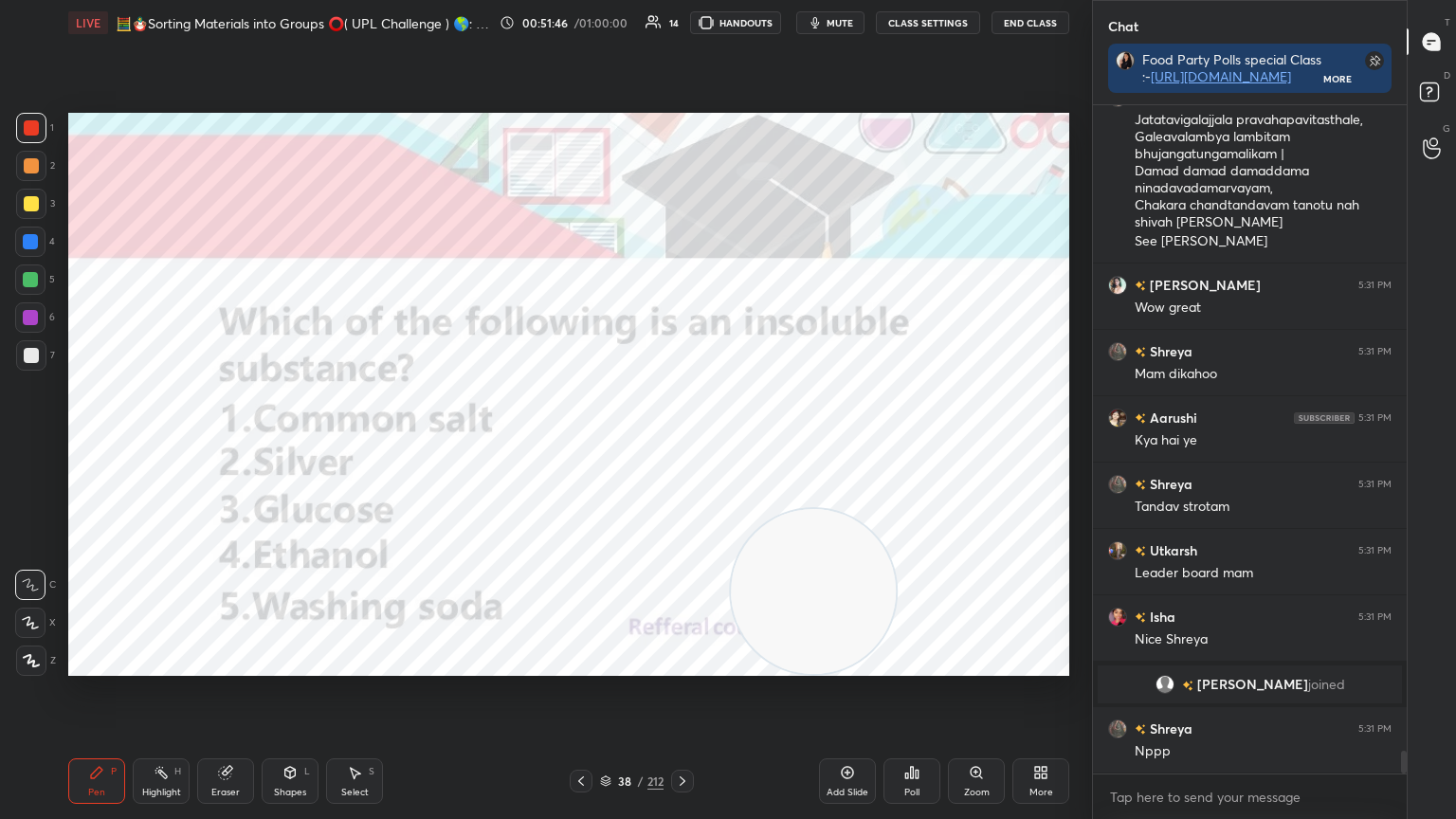 click at bounding box center [682, 781] 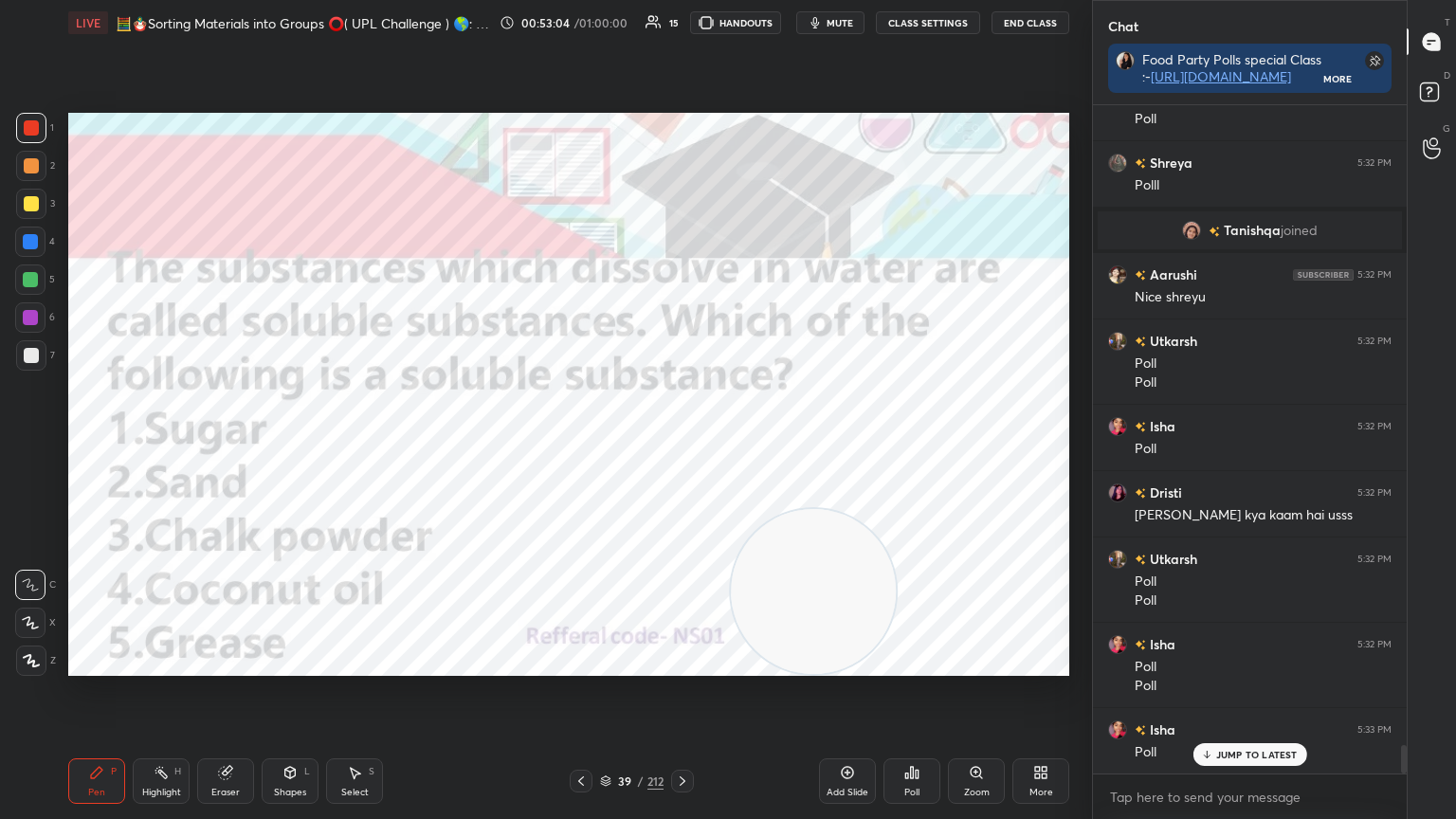 scroll, scrollTop: 15242, scrollLeft: 0, axis: vertical 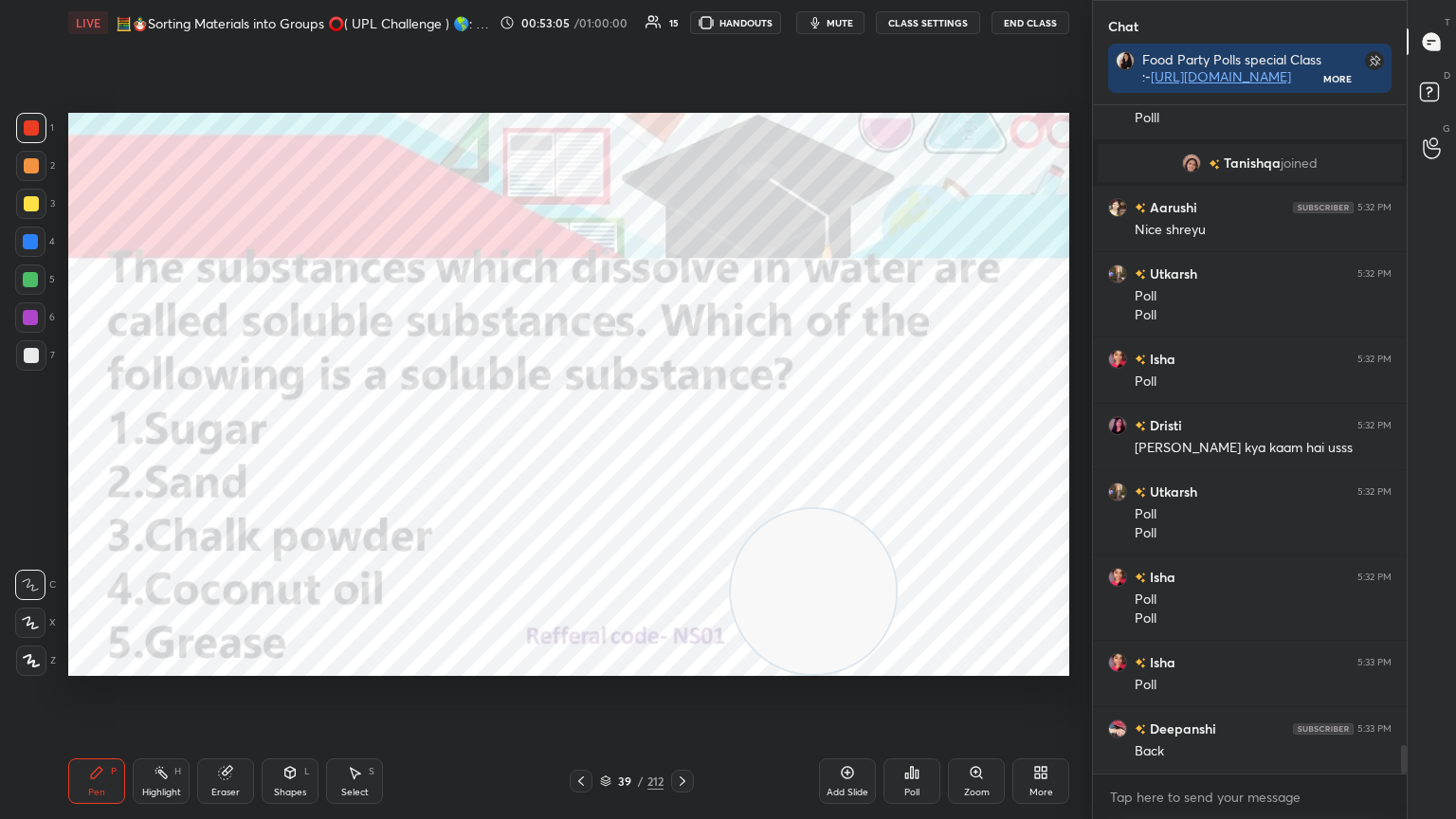 click on "Poll" at bounding box center [912, 781] 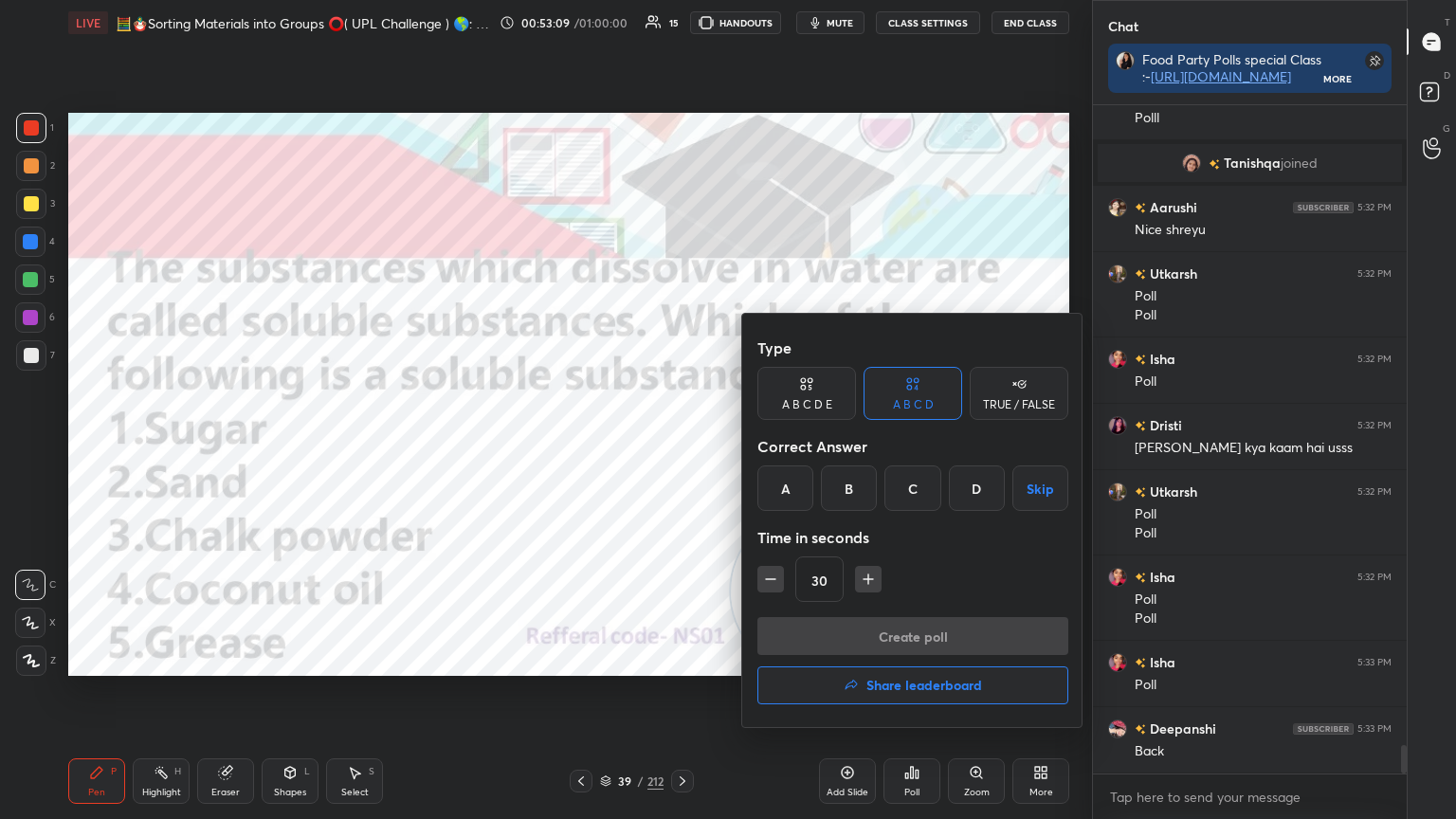 click on "A" at bounding box center (785, 488) 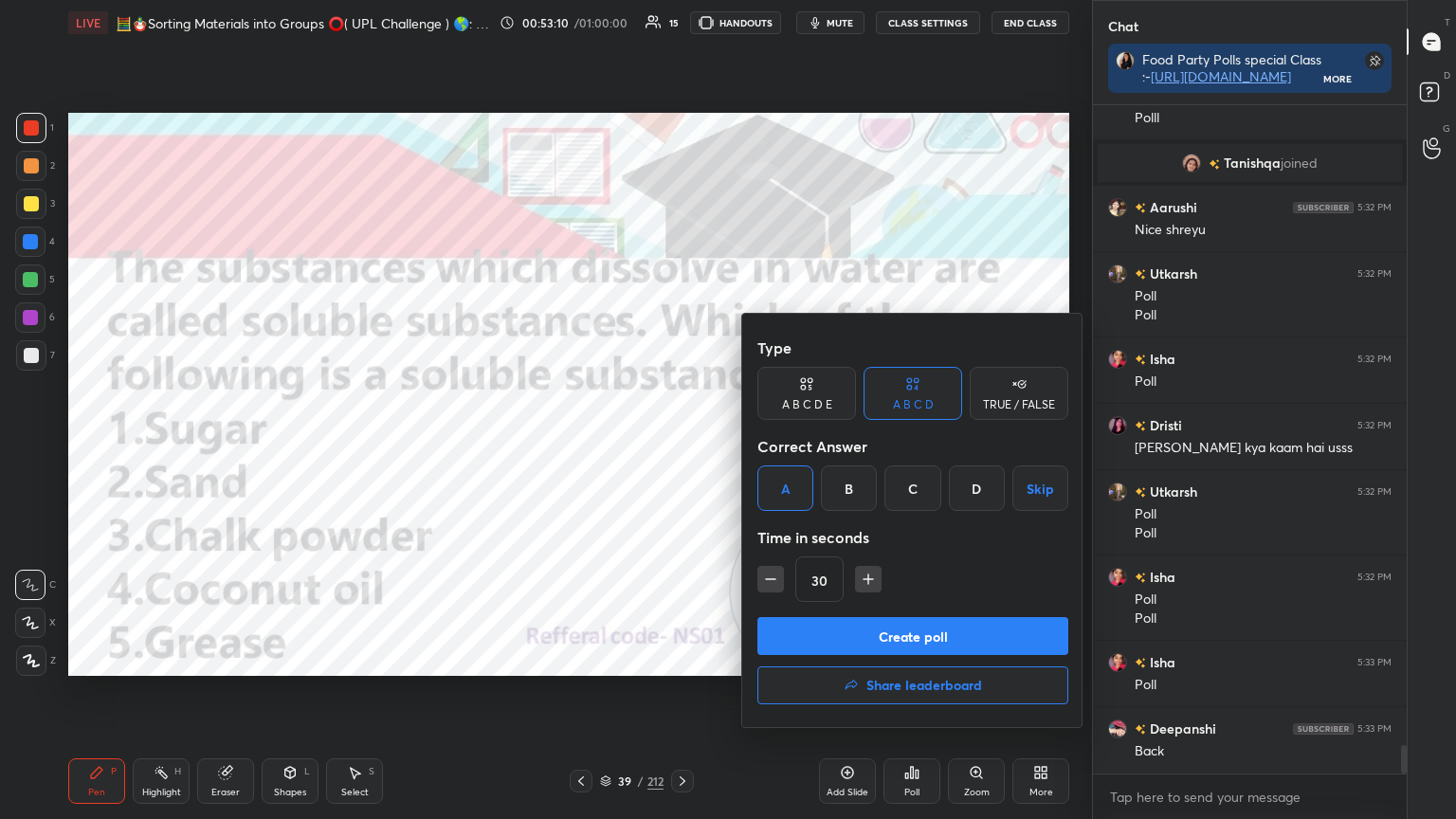click on "Create poll" at bounding box center [913, 636] 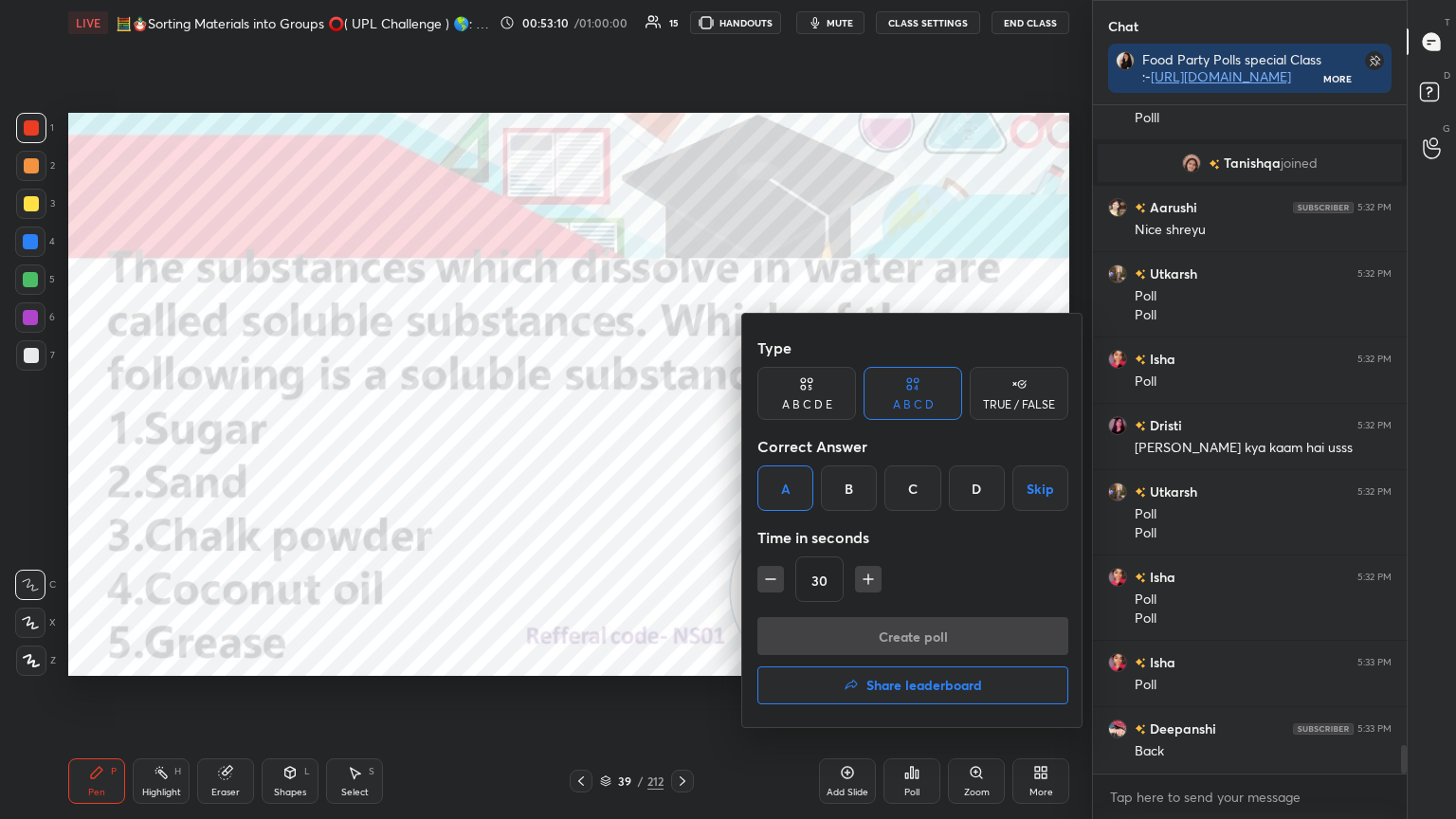 scroll, scrollTop: 442, scrollLeft: 308, axis: both 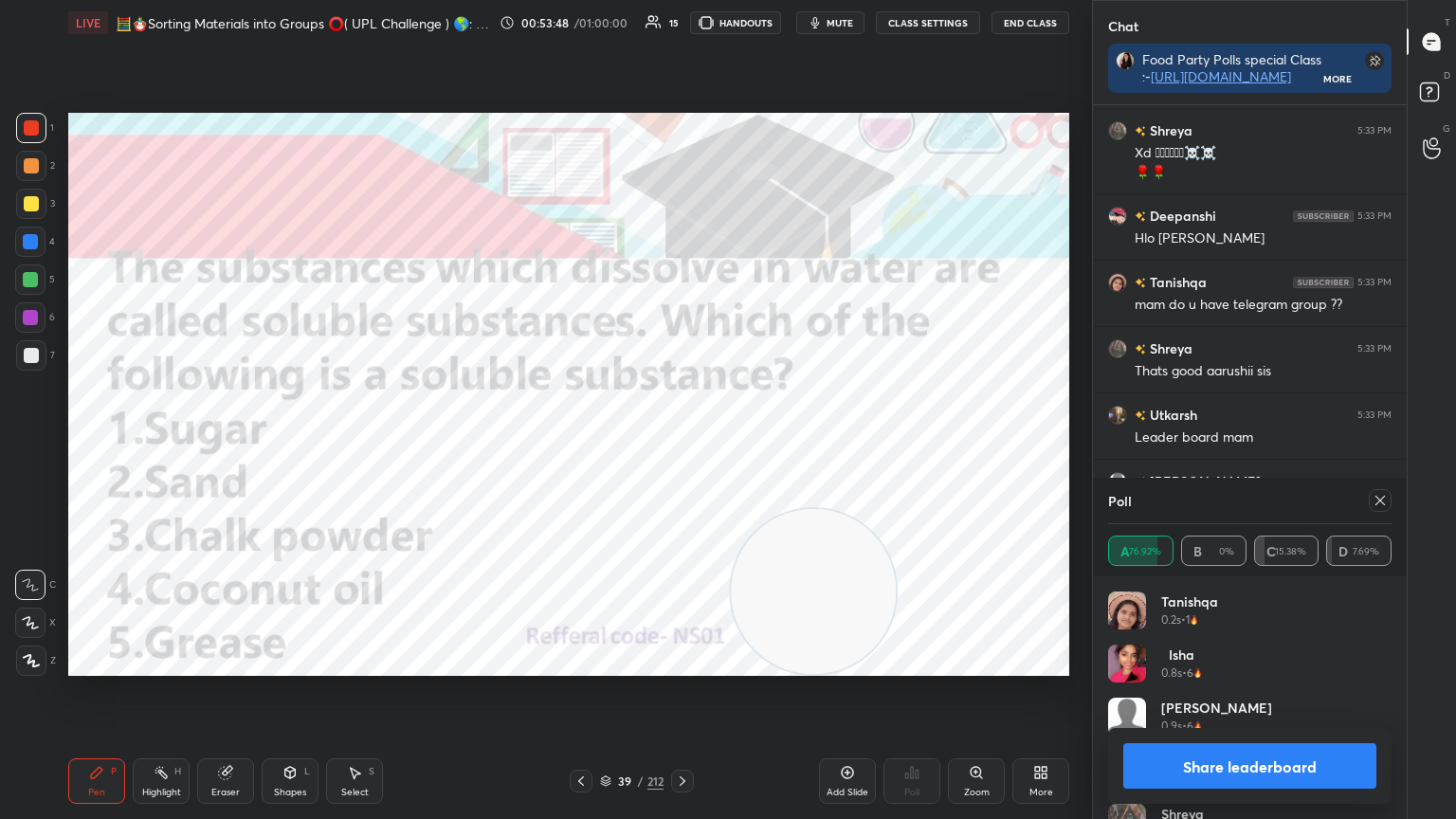 click 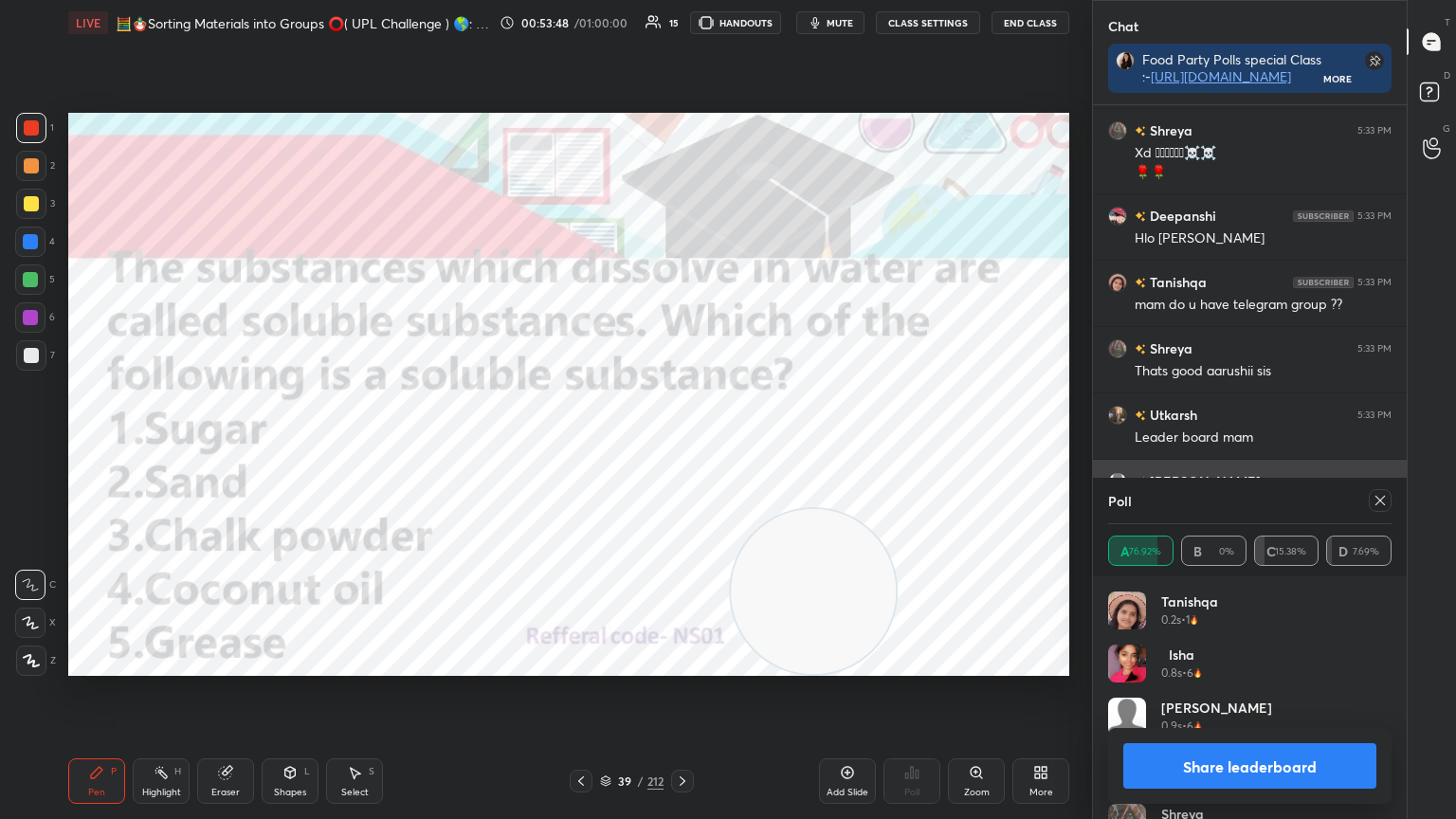 scroll, scrollTop: 143, scrollLeft: 278, axis: both 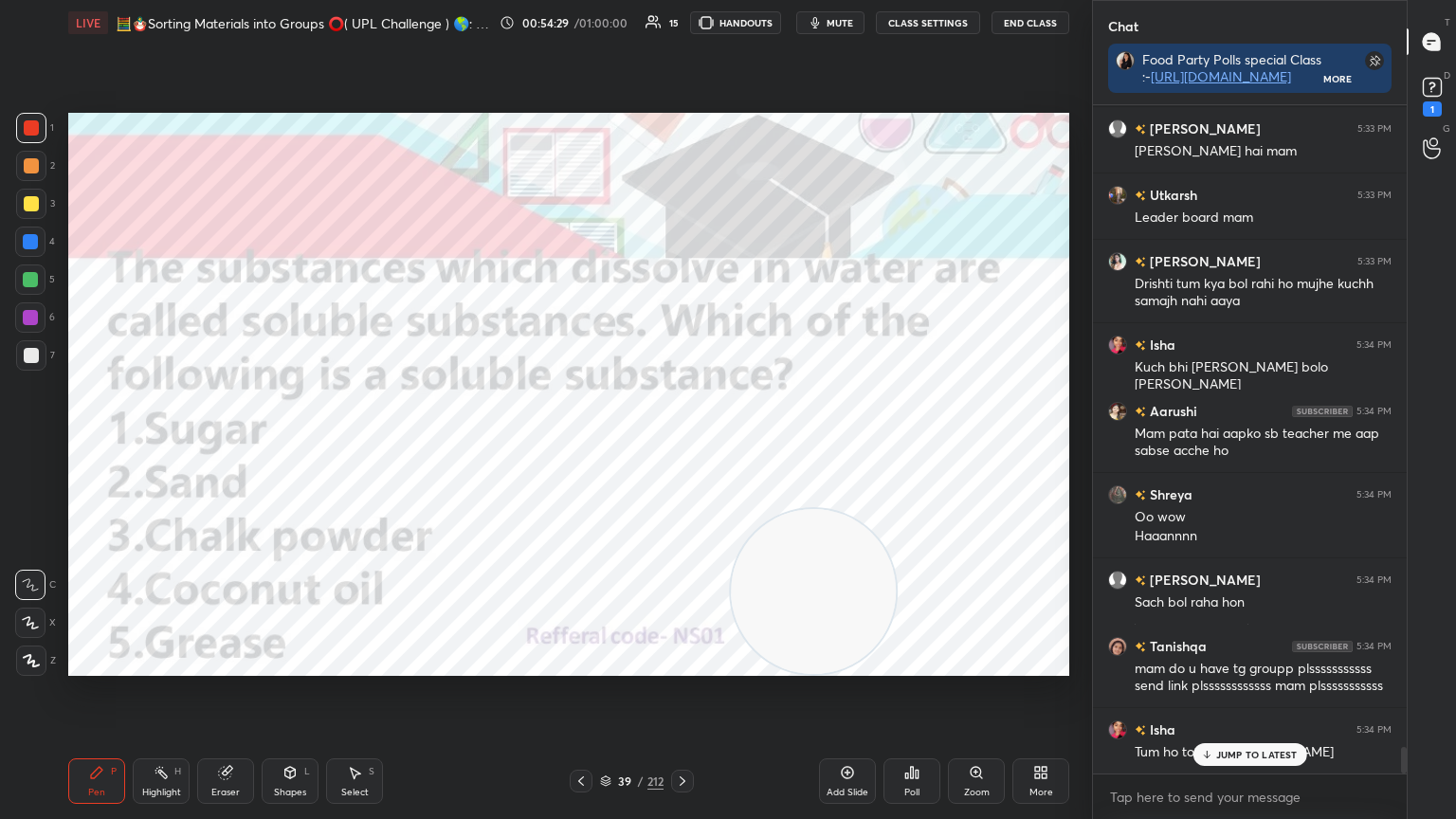 click 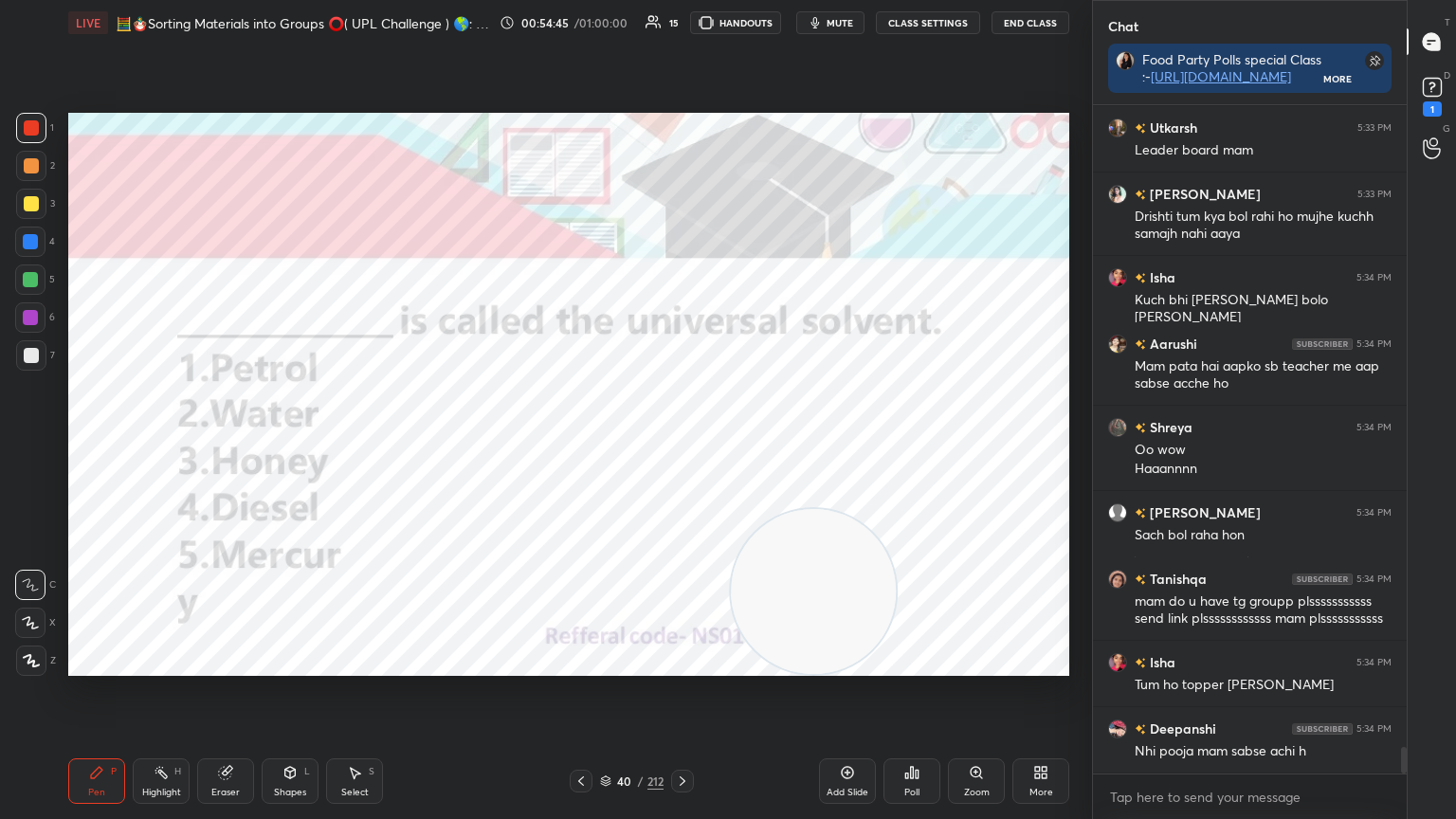 click on "Poll" at bounding box center [912, 781] 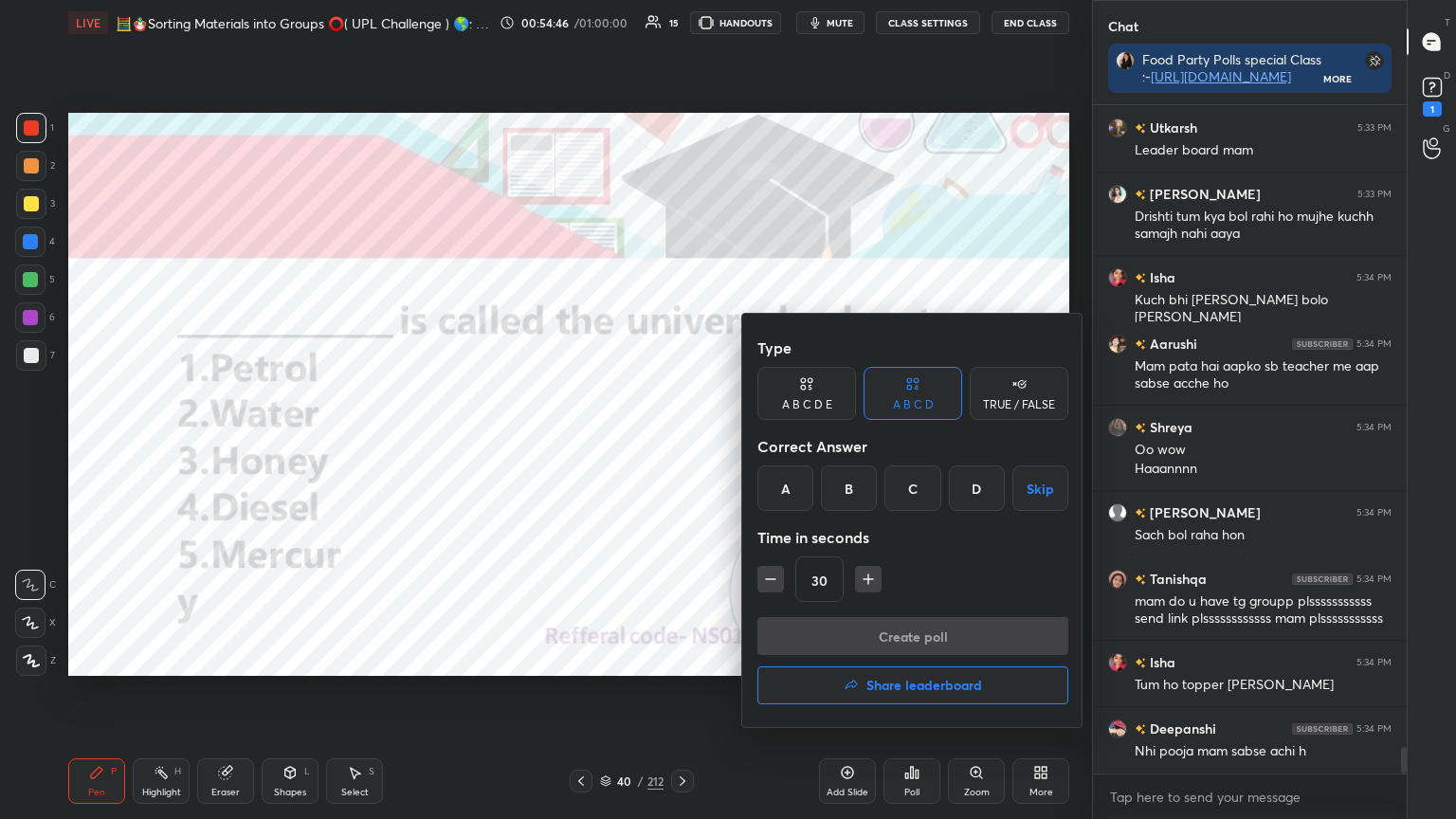 click on "B" at bounding box center [848, 488] 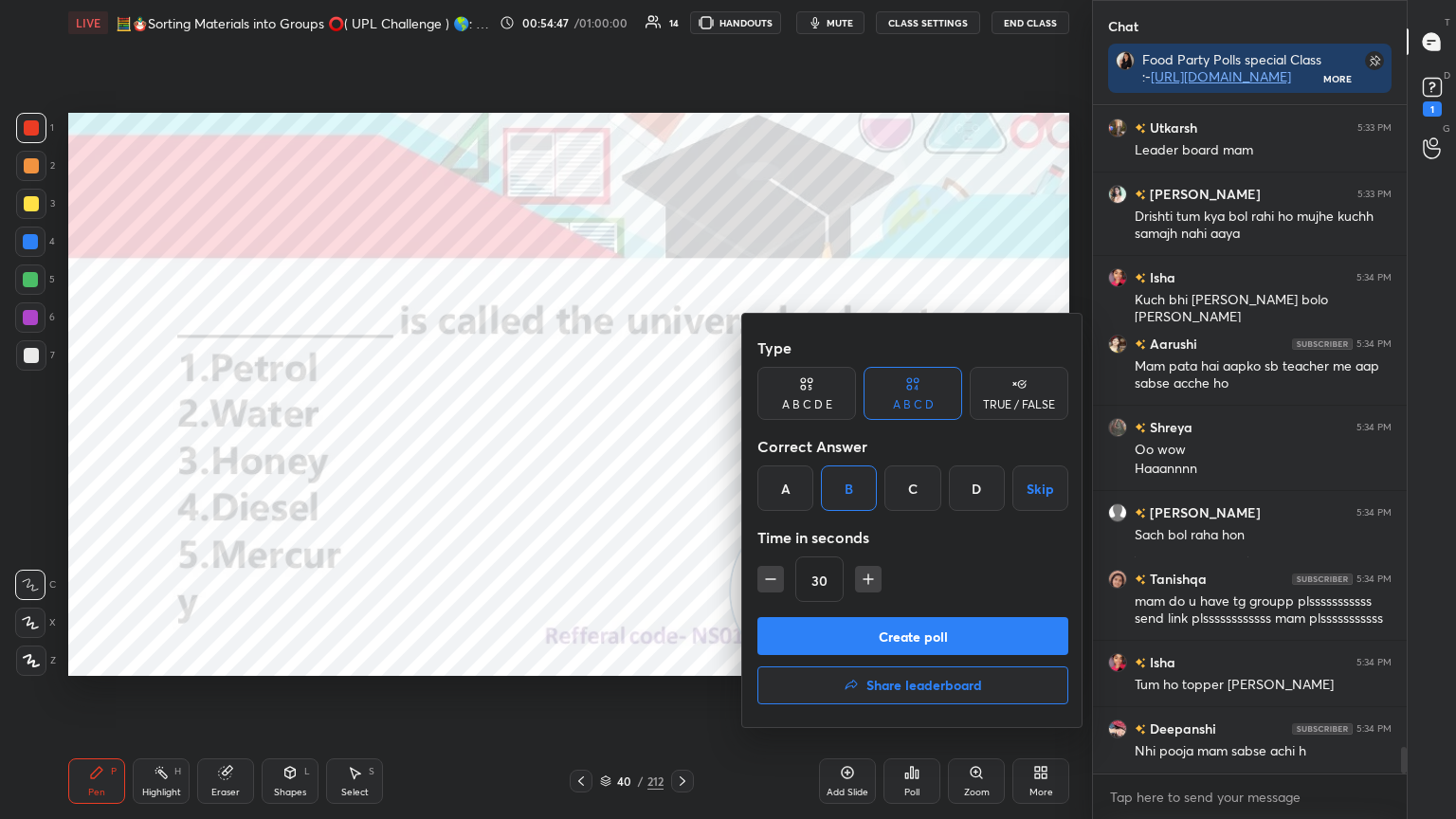click on "Create poll" at bounding box center (913, 636) 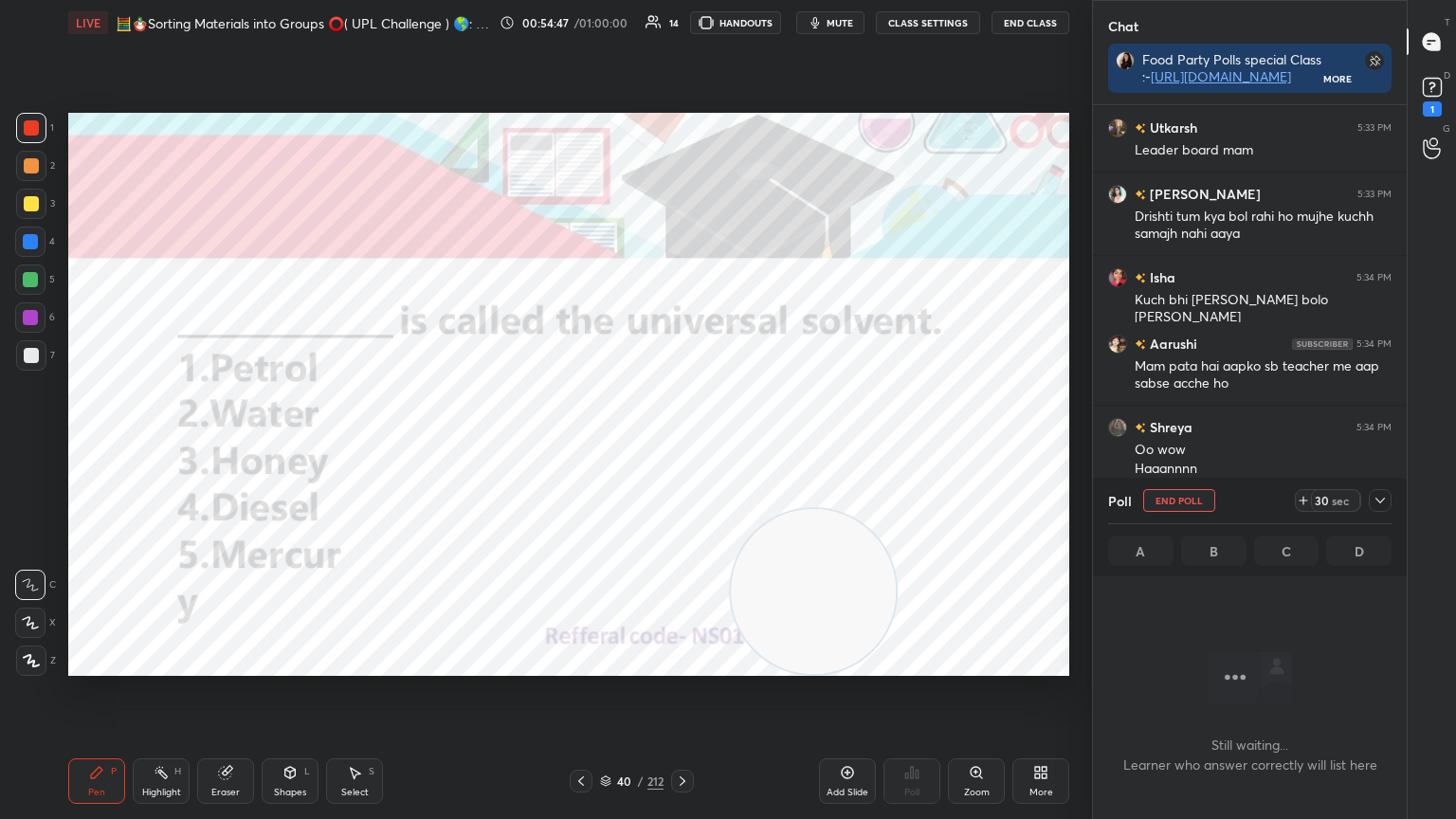 scroll, scrollTop: 461, scrollLeft: 308, axis: both 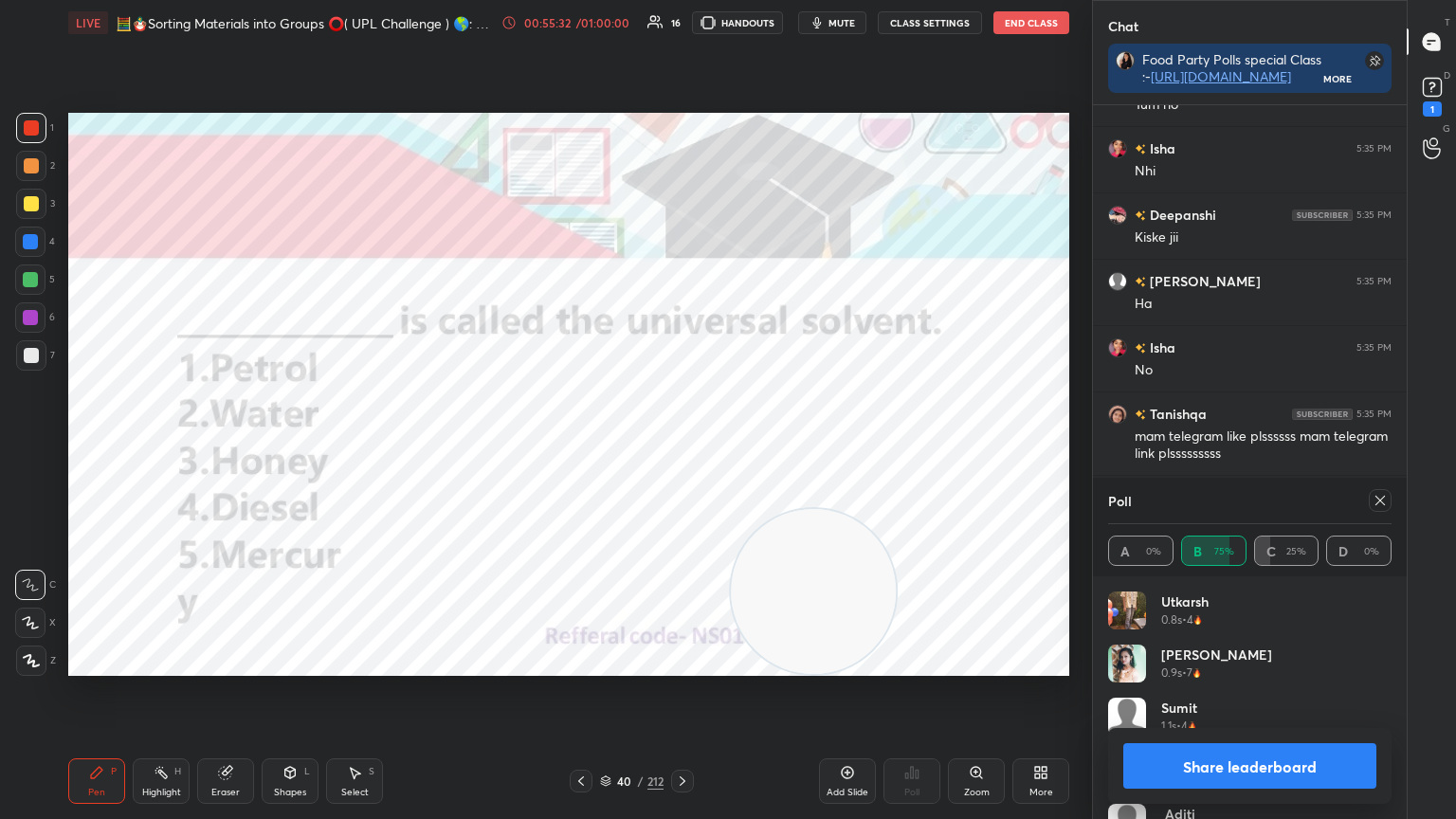 click on "Poll A 0% B 75% C 25% D 0%" at bounding box center (1249, 527) 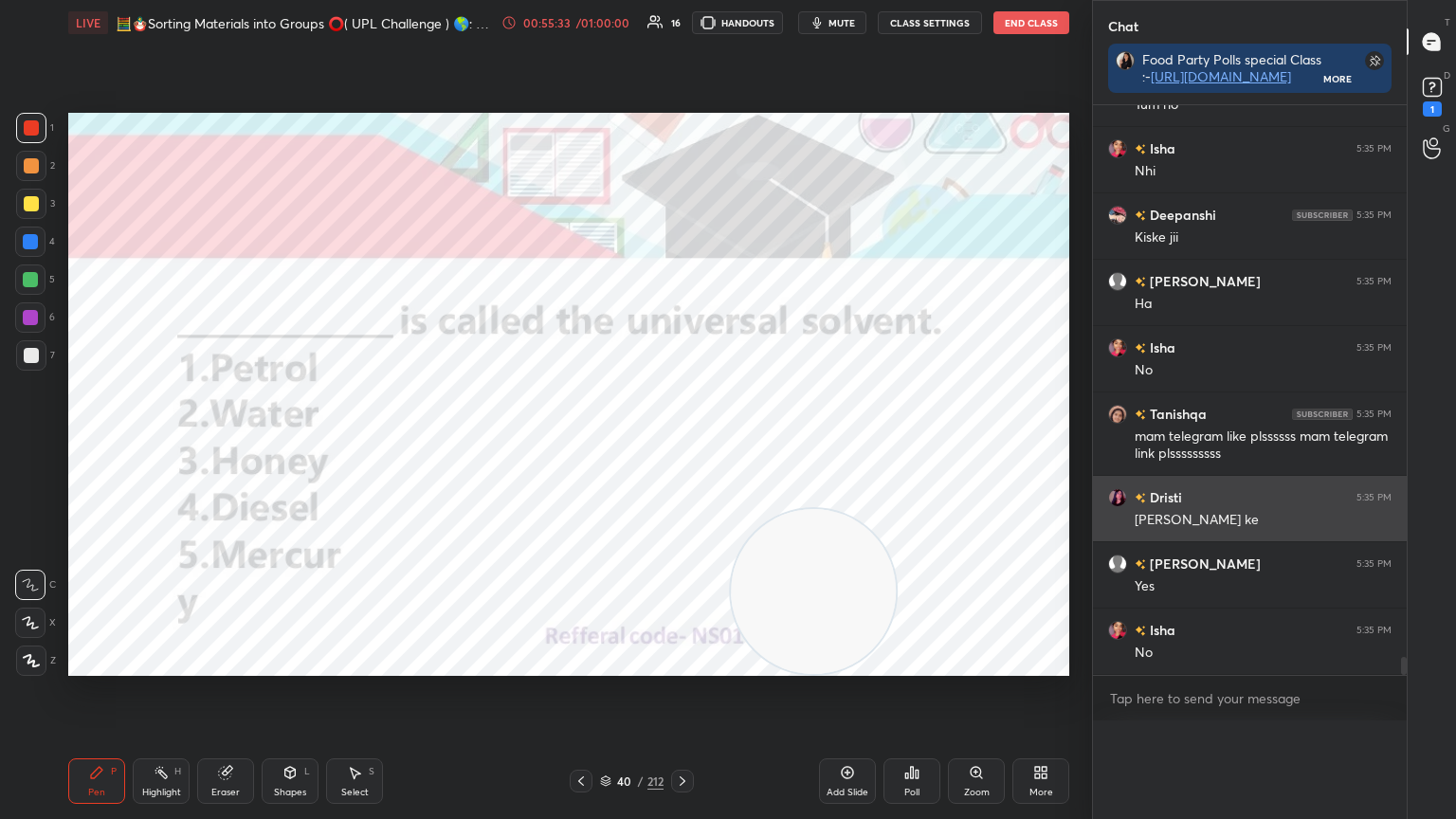scroll, scrollTop: 143, scrollLeft: 278, axis: both 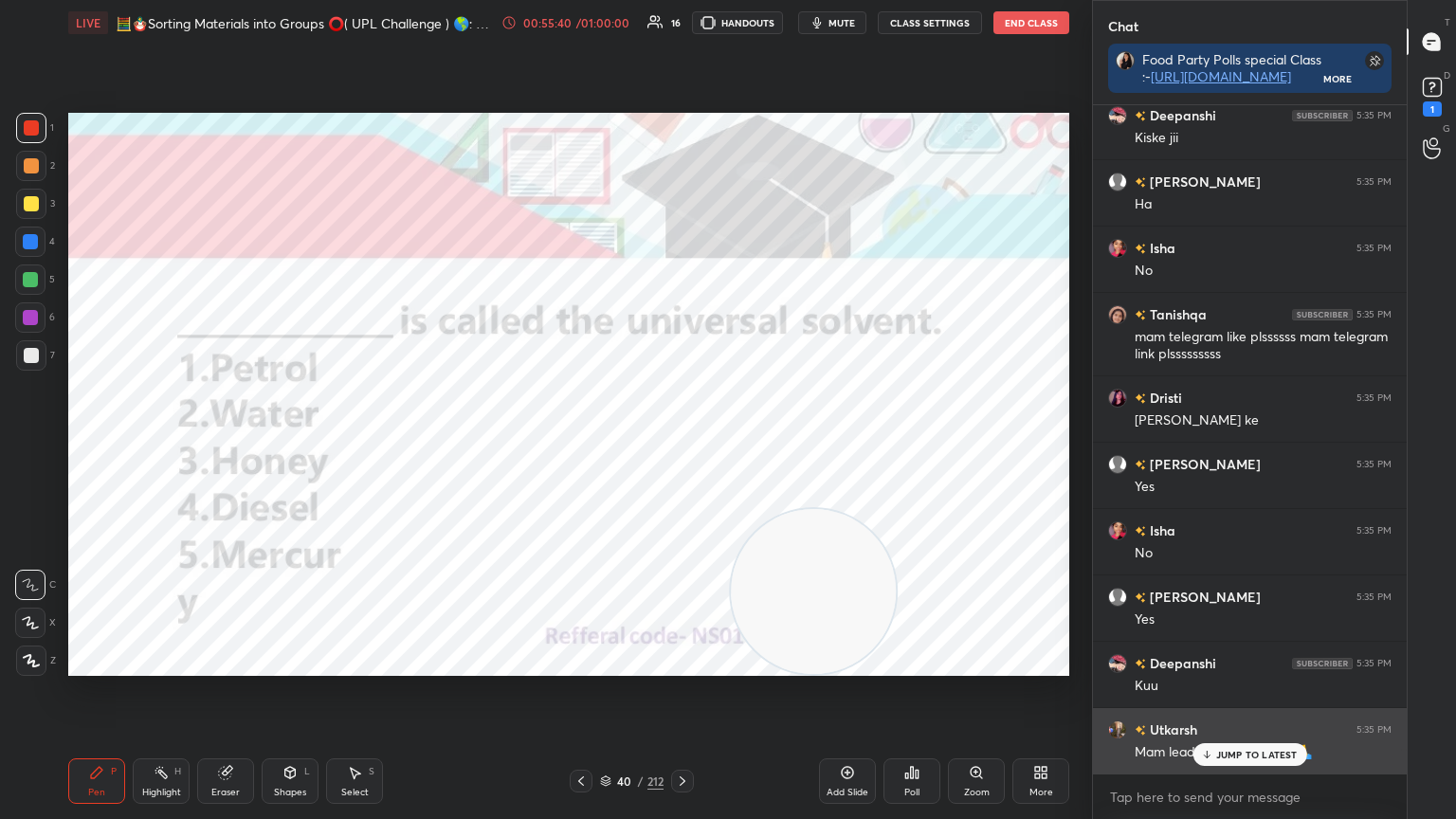 click on "JUMP TO LATEST" at bounding box center [1249, 755] 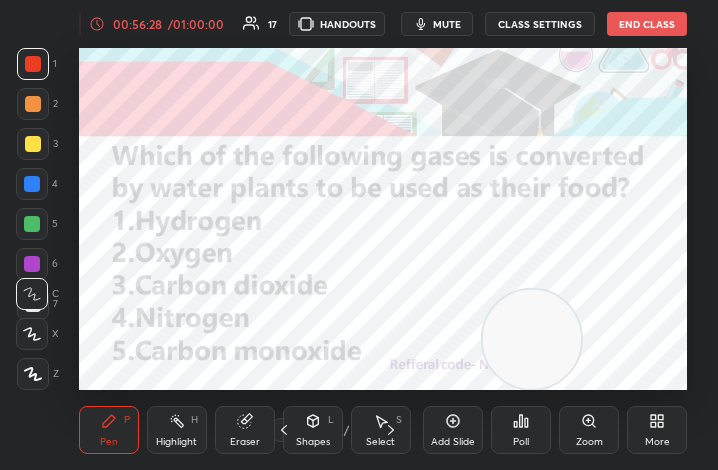 click on "More" at bounding box center (657, 430) 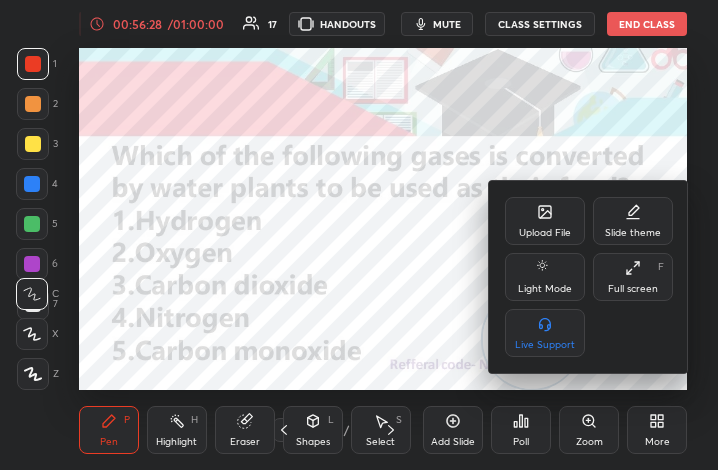 click on "Upload File Slide theme Light Mode Full screen F Live Support" at bounding box center (589, 277) 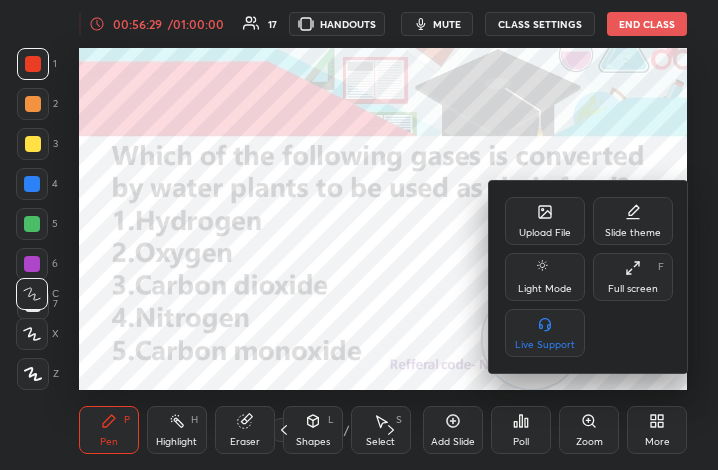 click 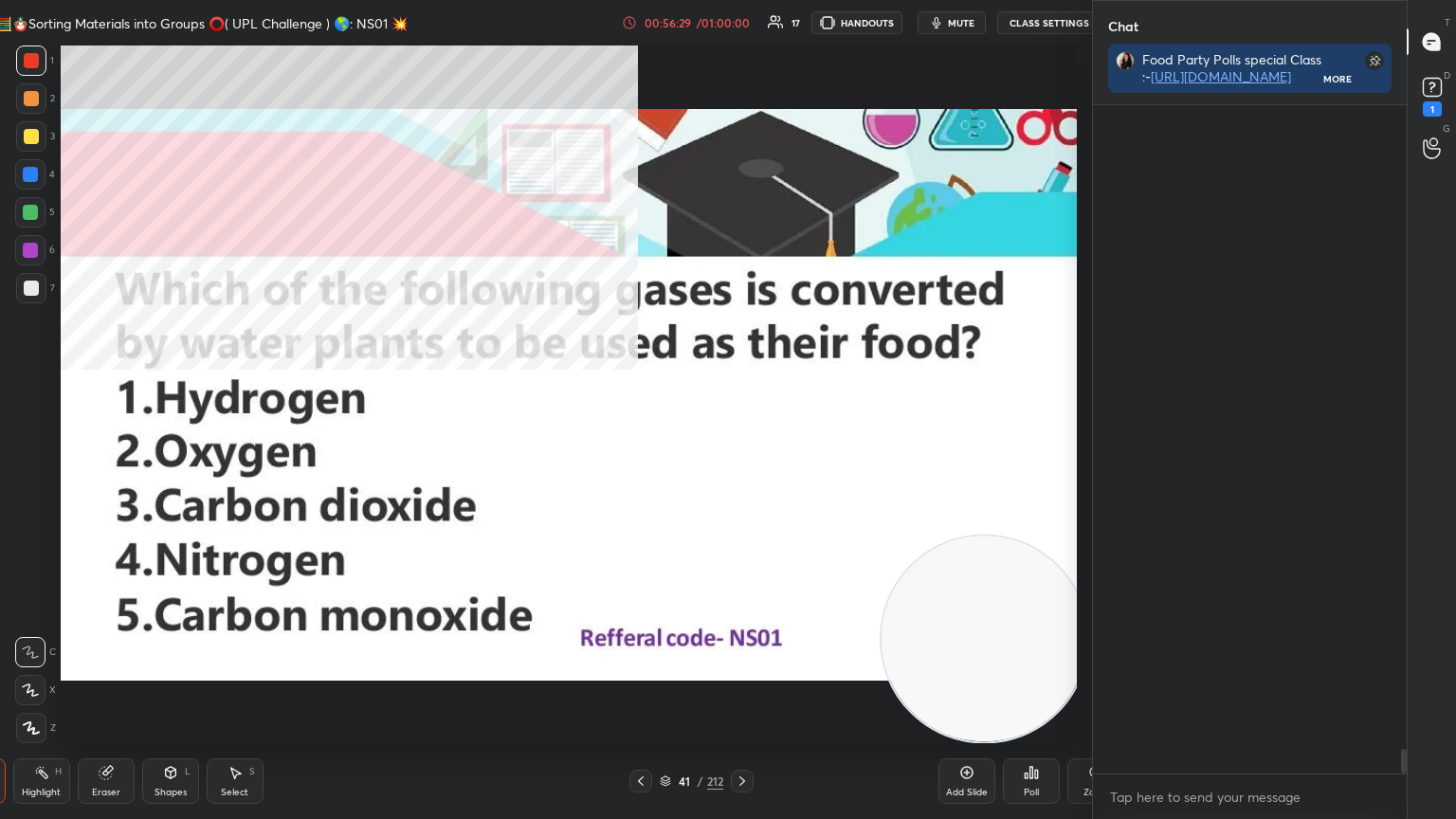 scroll, scrollTop: 94094, scrollLeft: 93446, axis: both 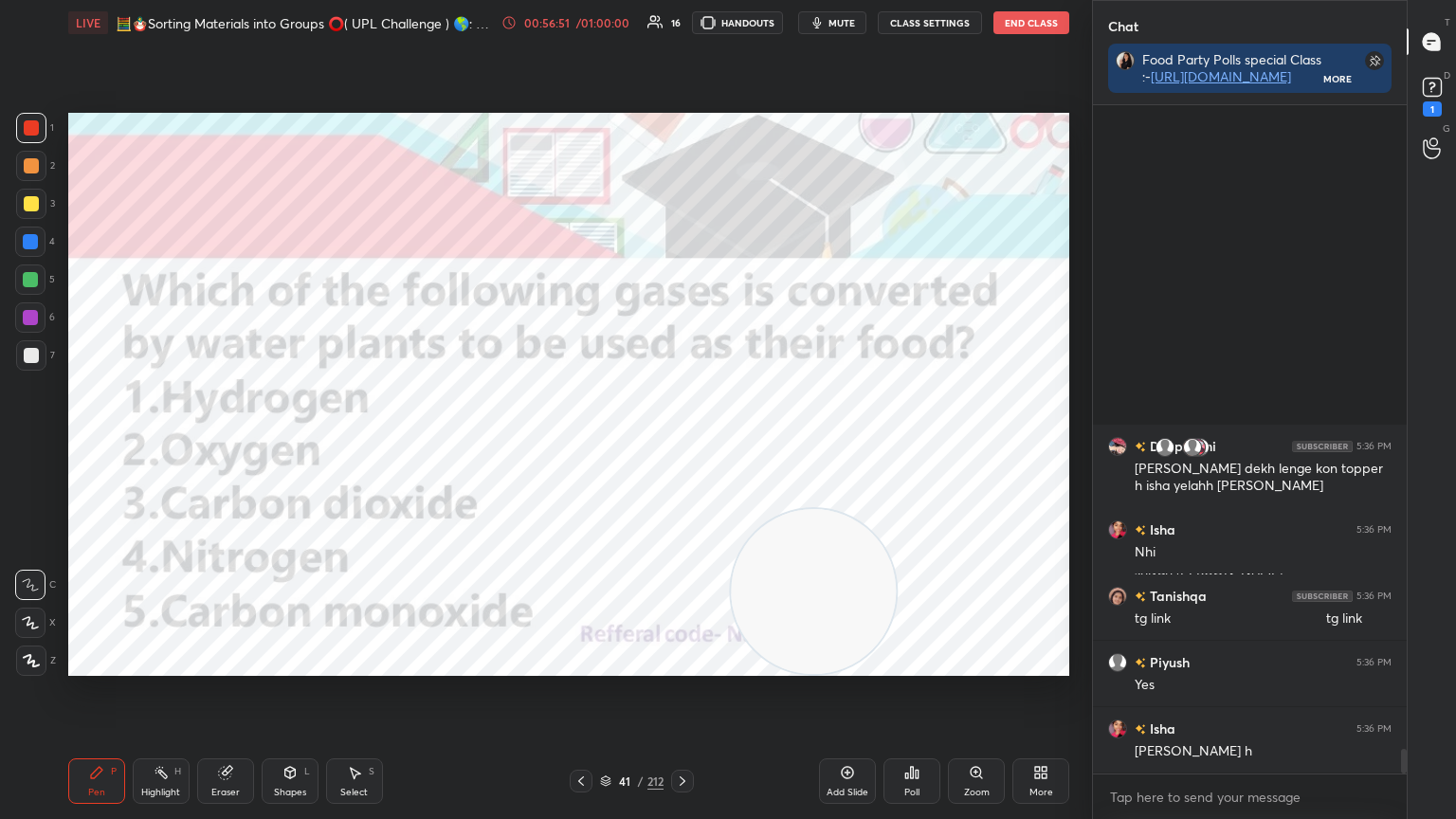 click on "Poll" at bounding box center (912, 781) 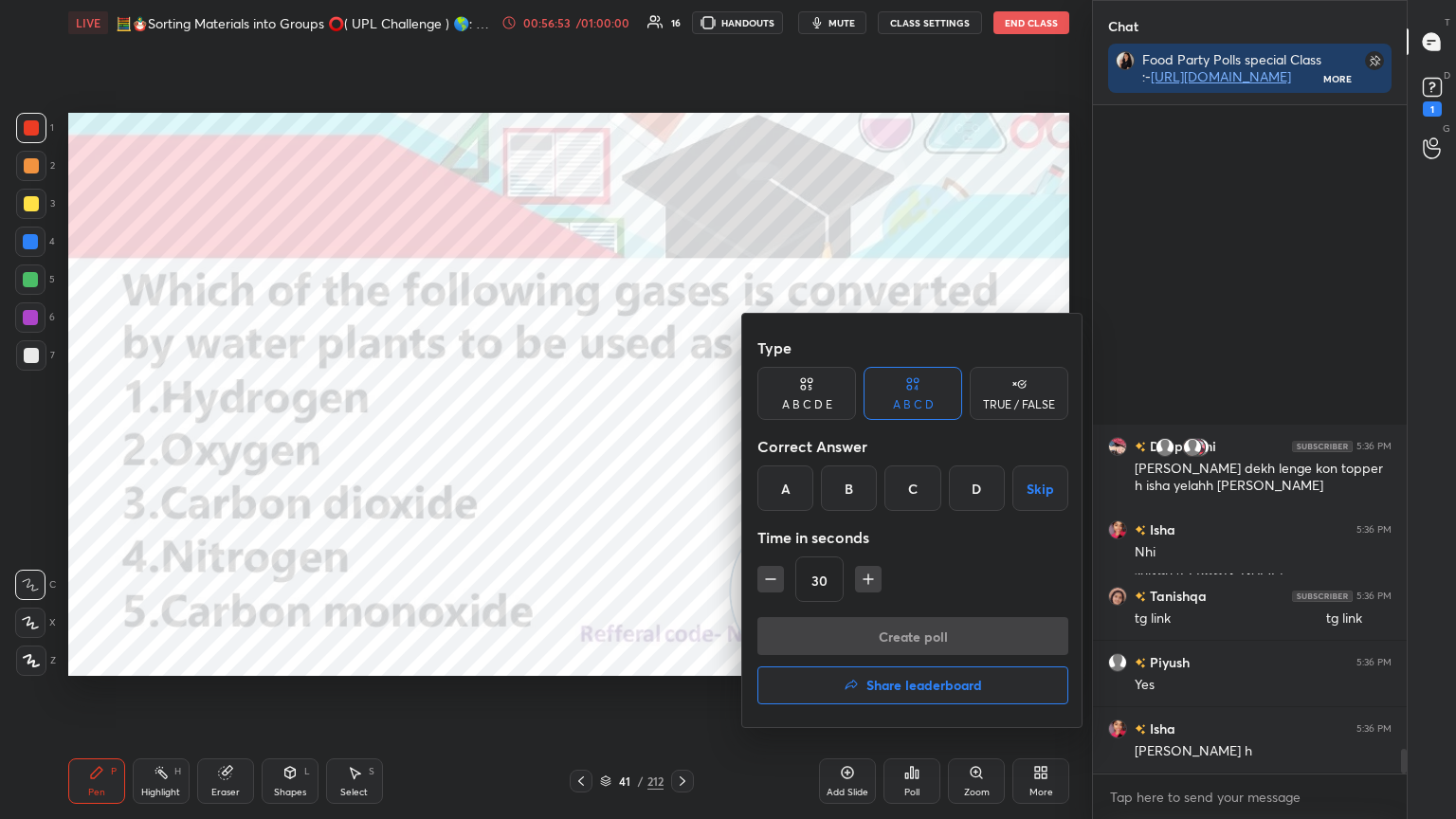 click on "B" at bounding box center (848, 488) 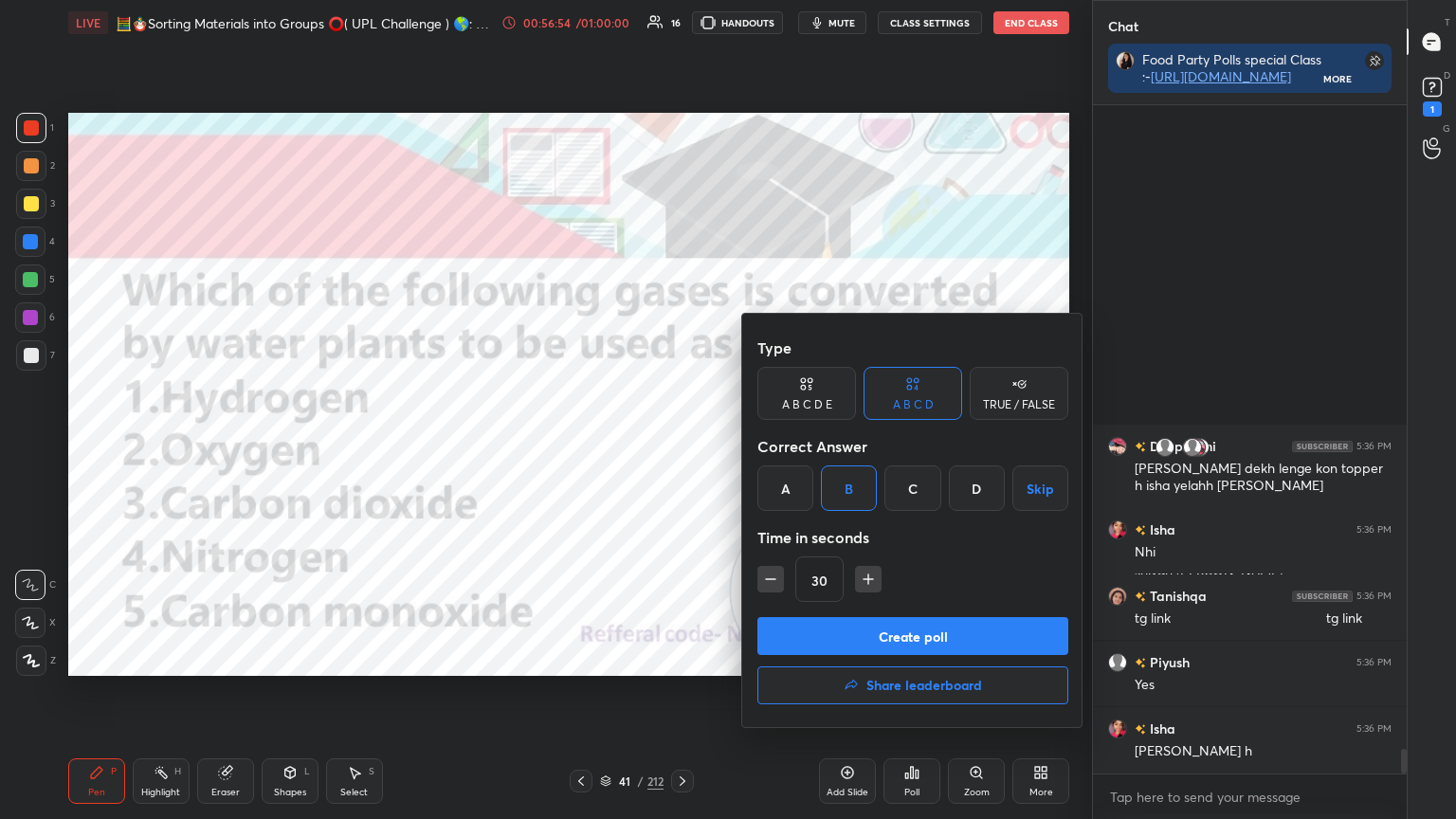 click on "C" at bounding box center [912, 488] 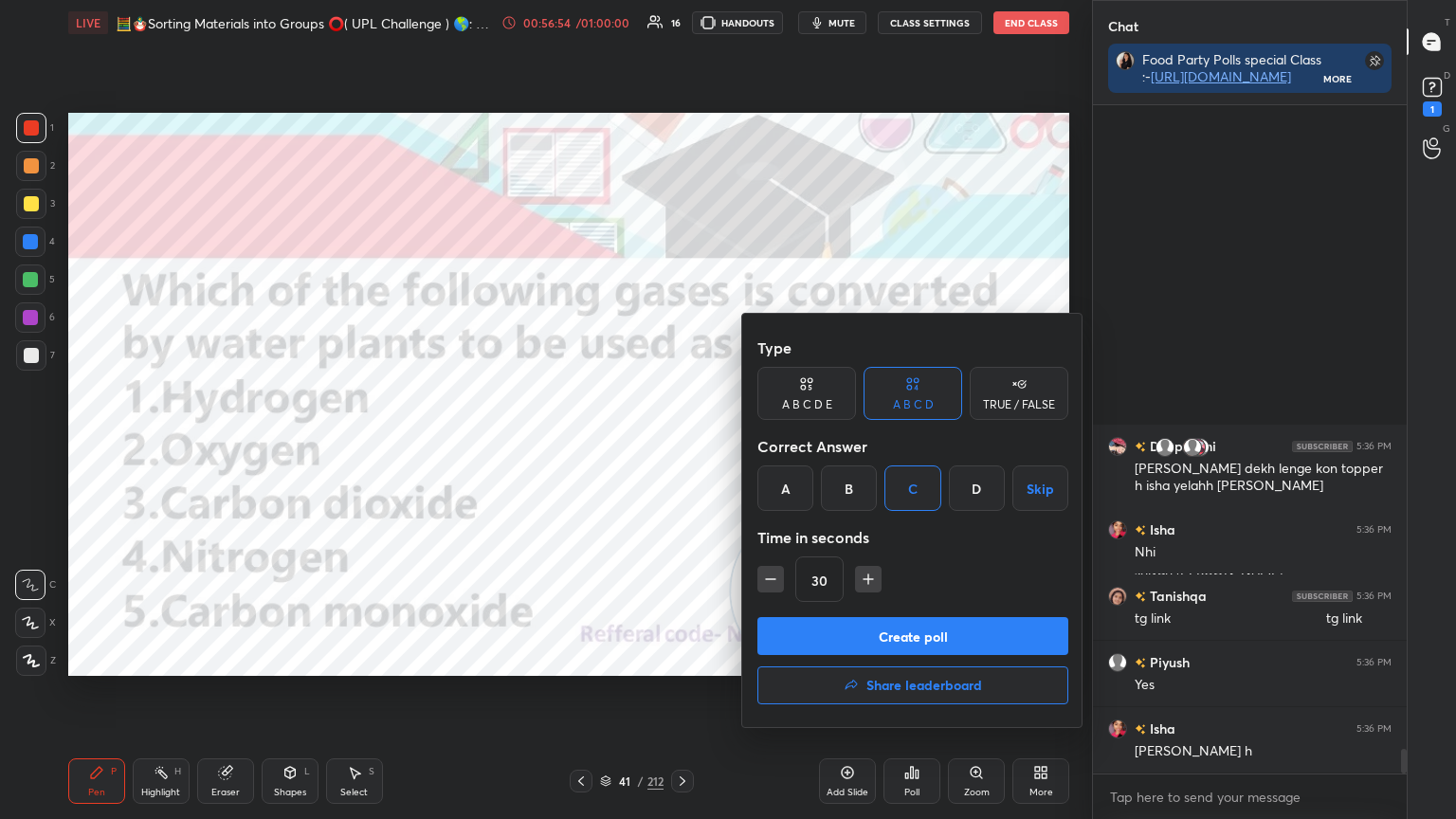 click on "Create poll" at bounding box center (913, 636) 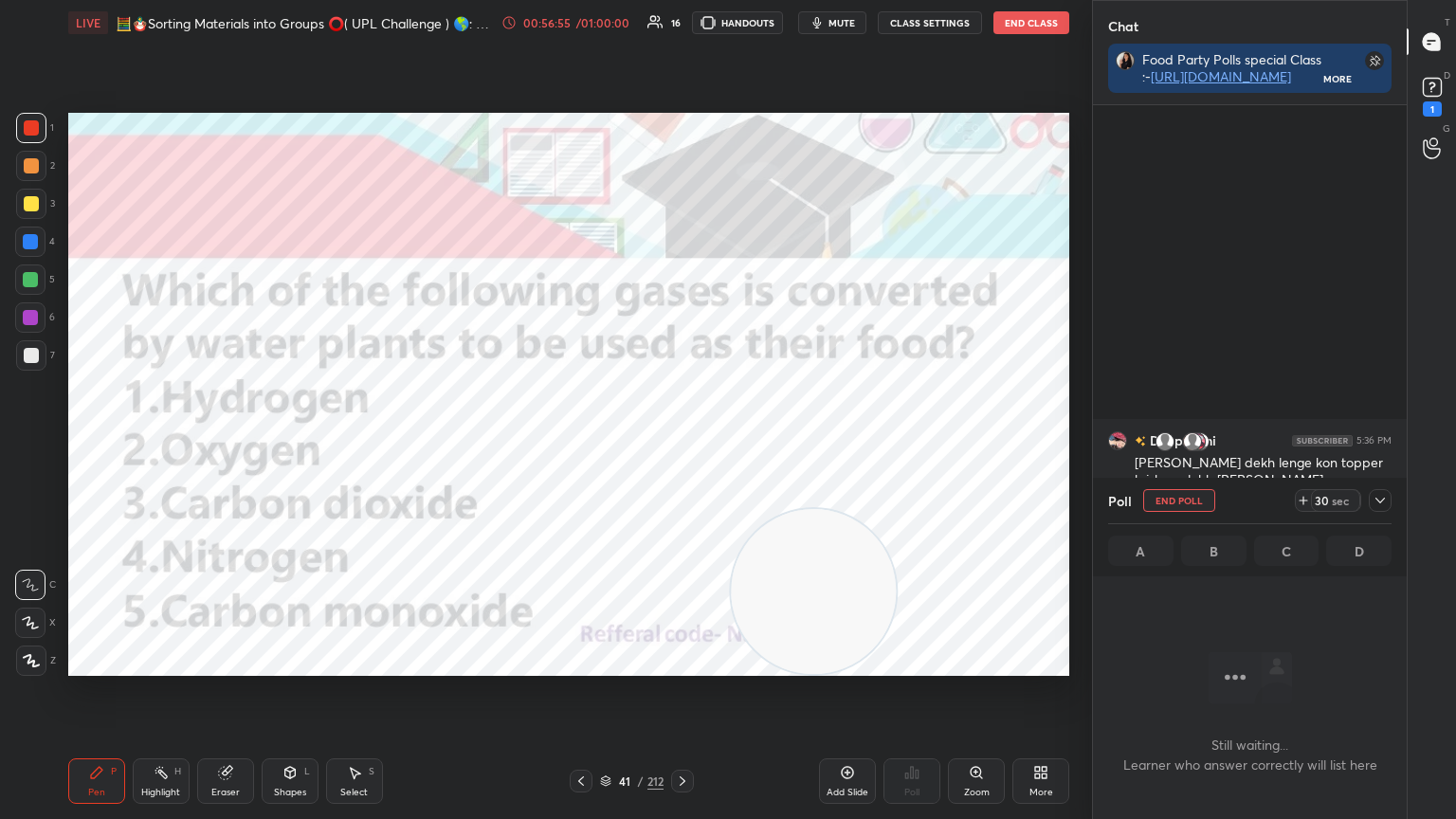 scroll, scrollTop: 461, scrollLeft: 308, axis: both 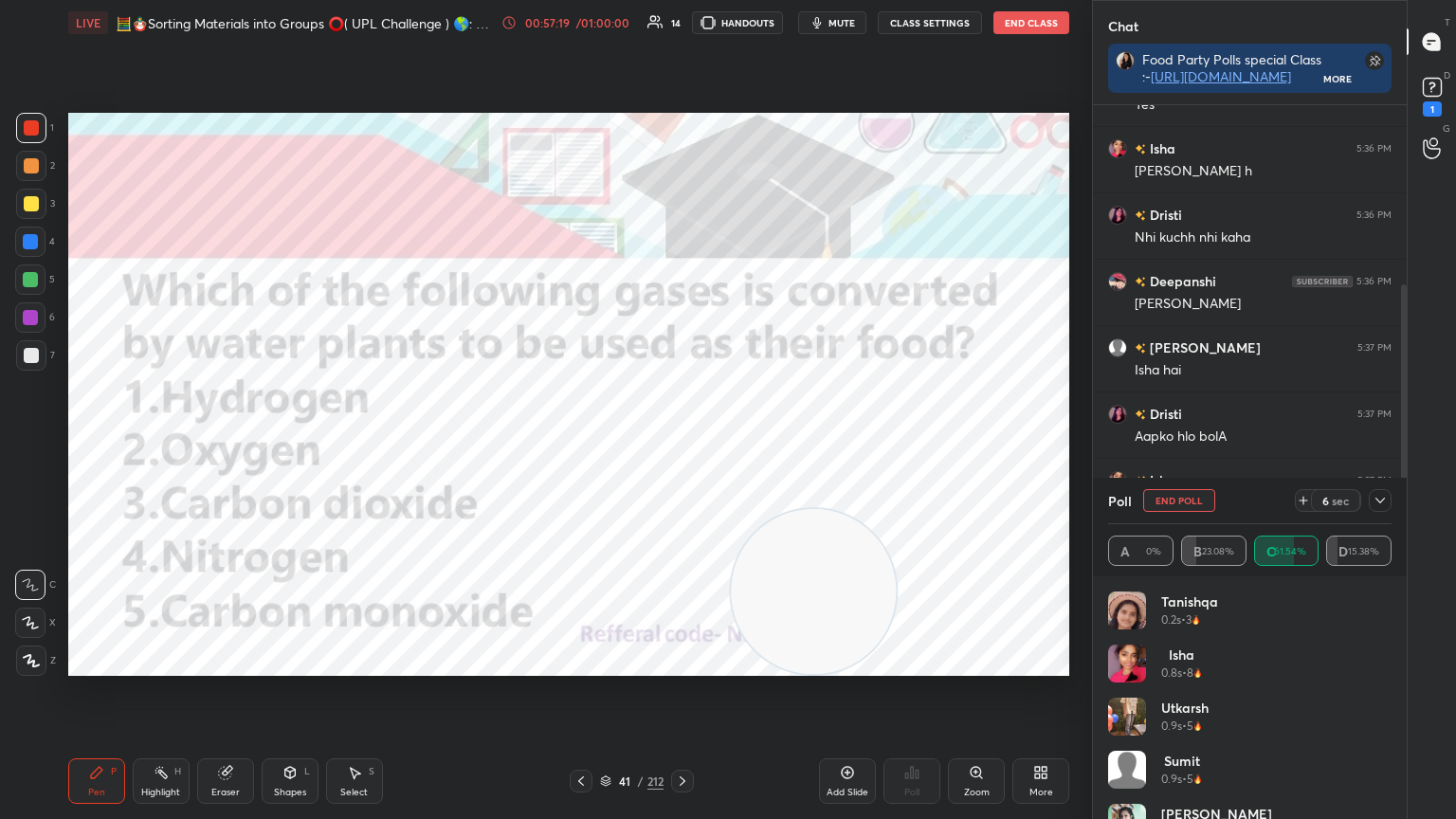 click on "End Class" at bounding box center [1031, 23] 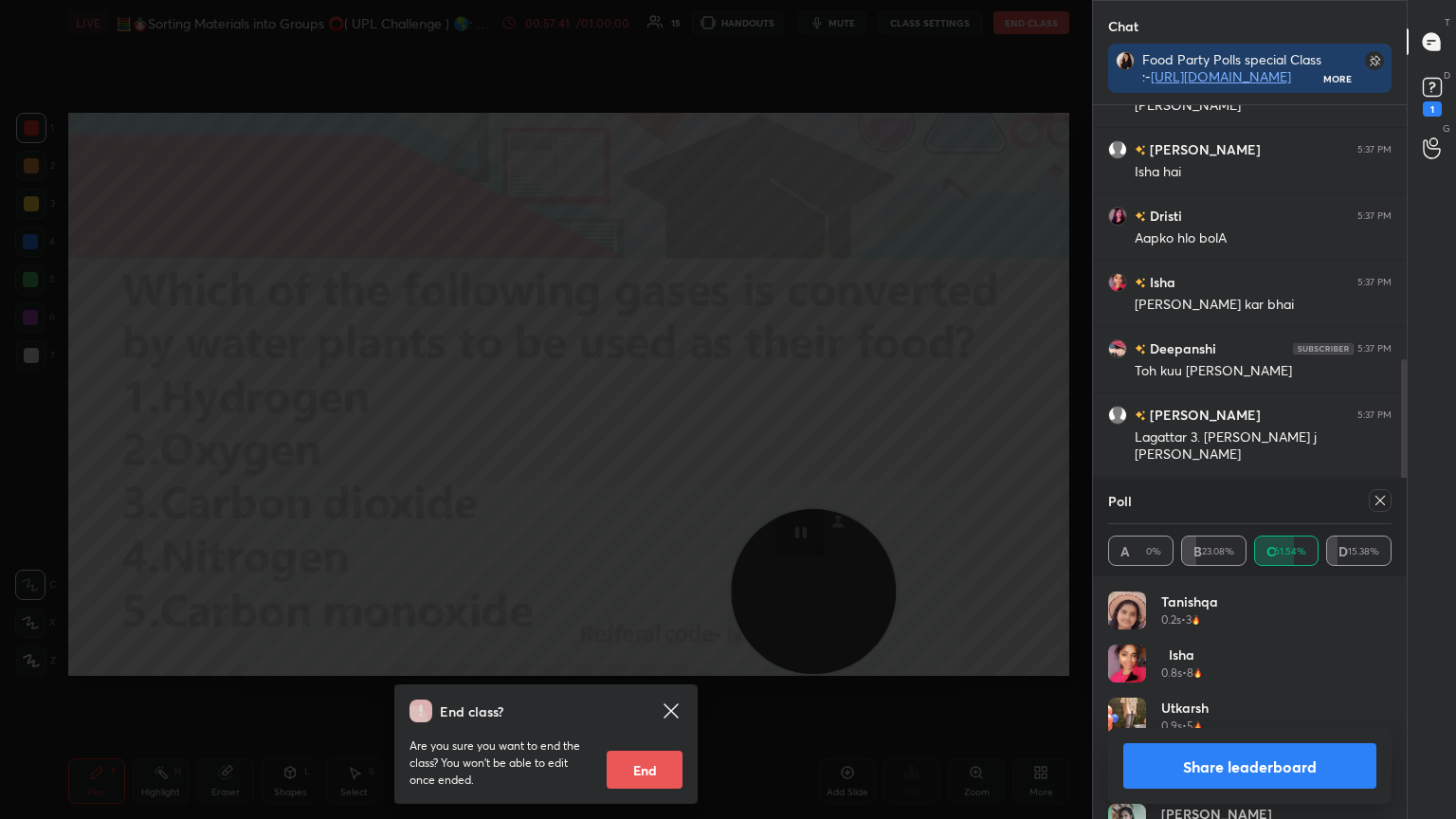 scroll, scrollTop: 526, scrollLeft: 0, axis: vertical 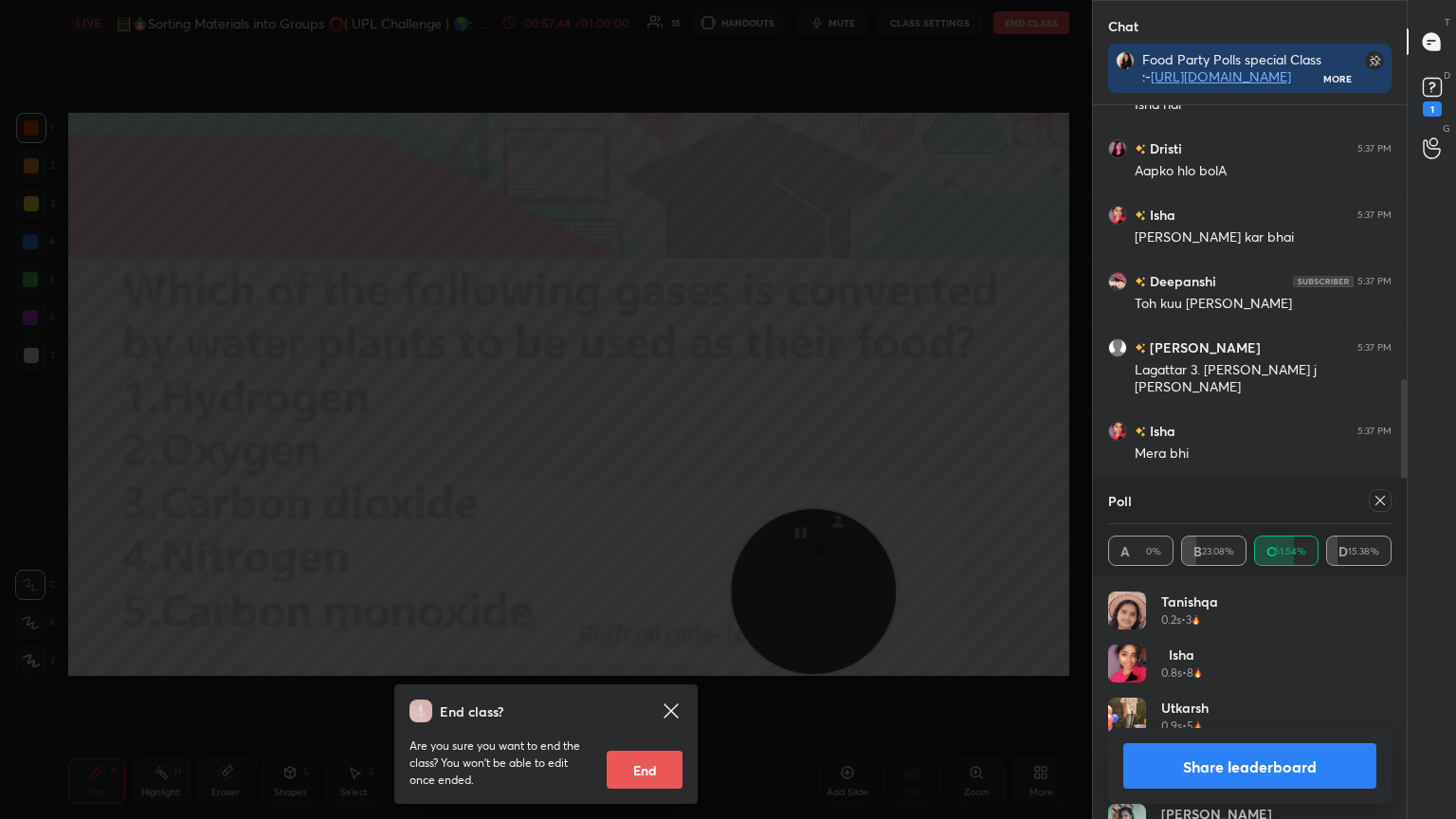 click on "End class? Are you sure you want to end the class? You won’t be able to edit once ended. End" at bounding box center (546, 410) 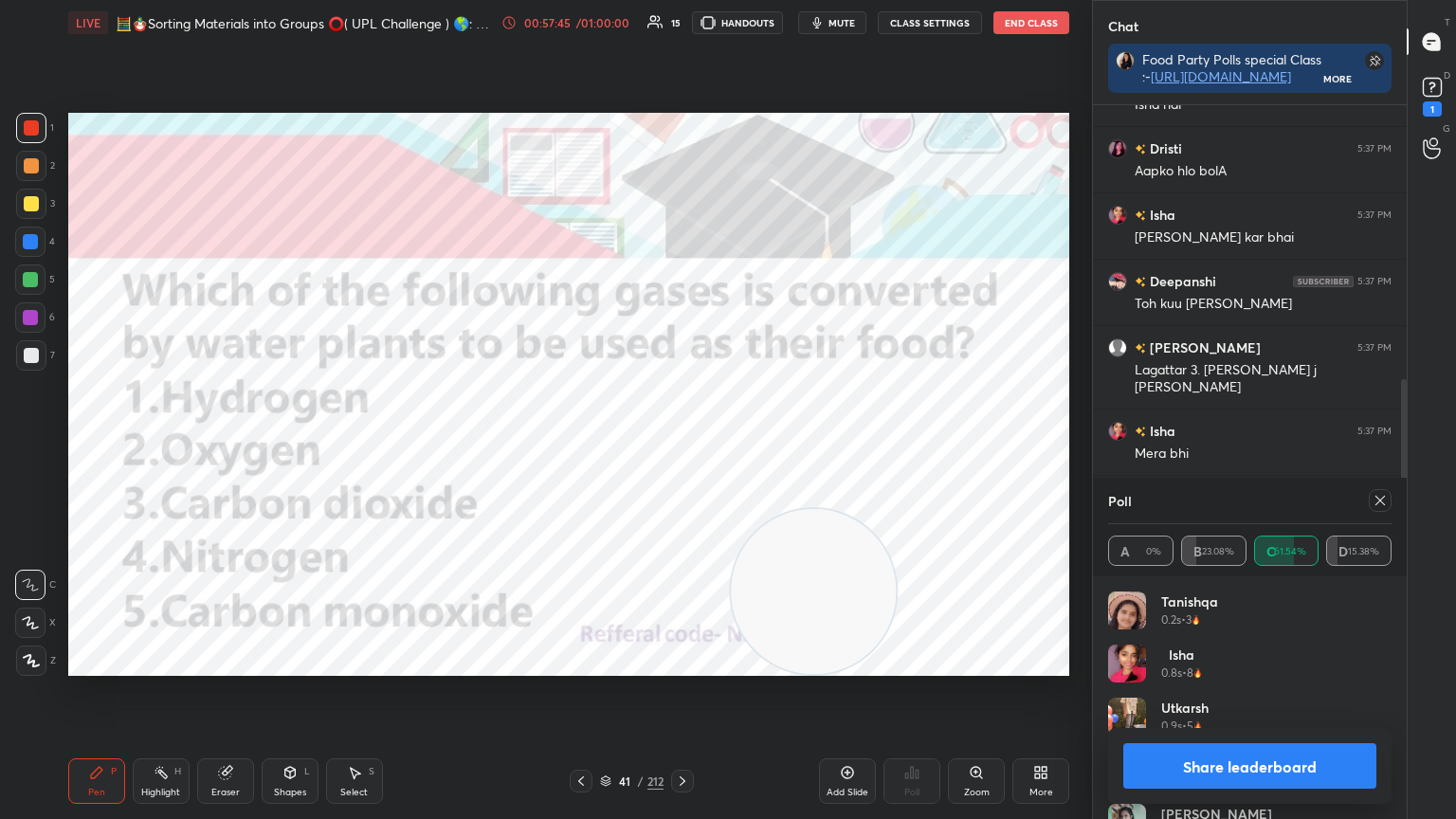 click 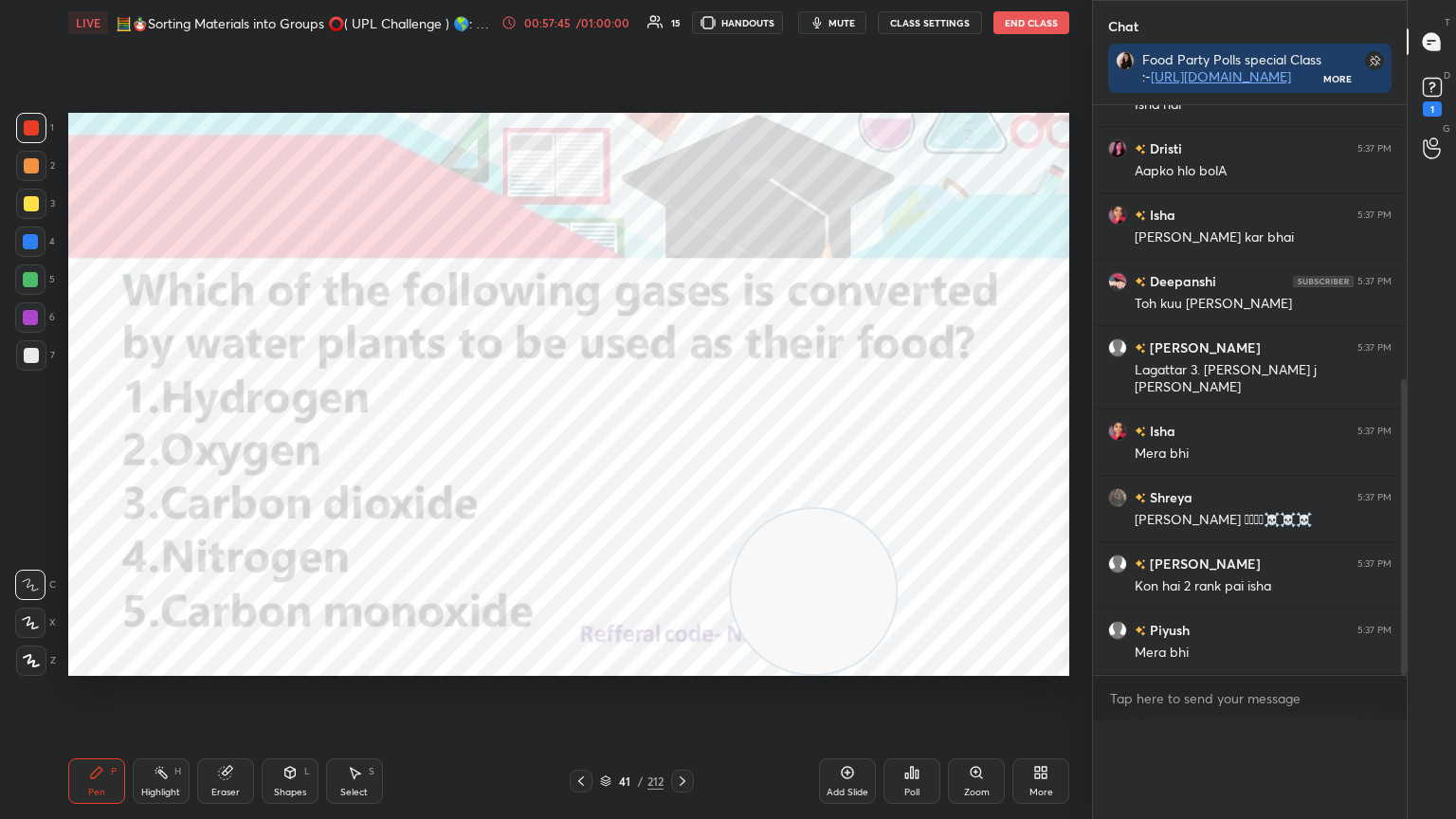 scroll, scrollTop: 142, scrollLeft: 278, axis: both 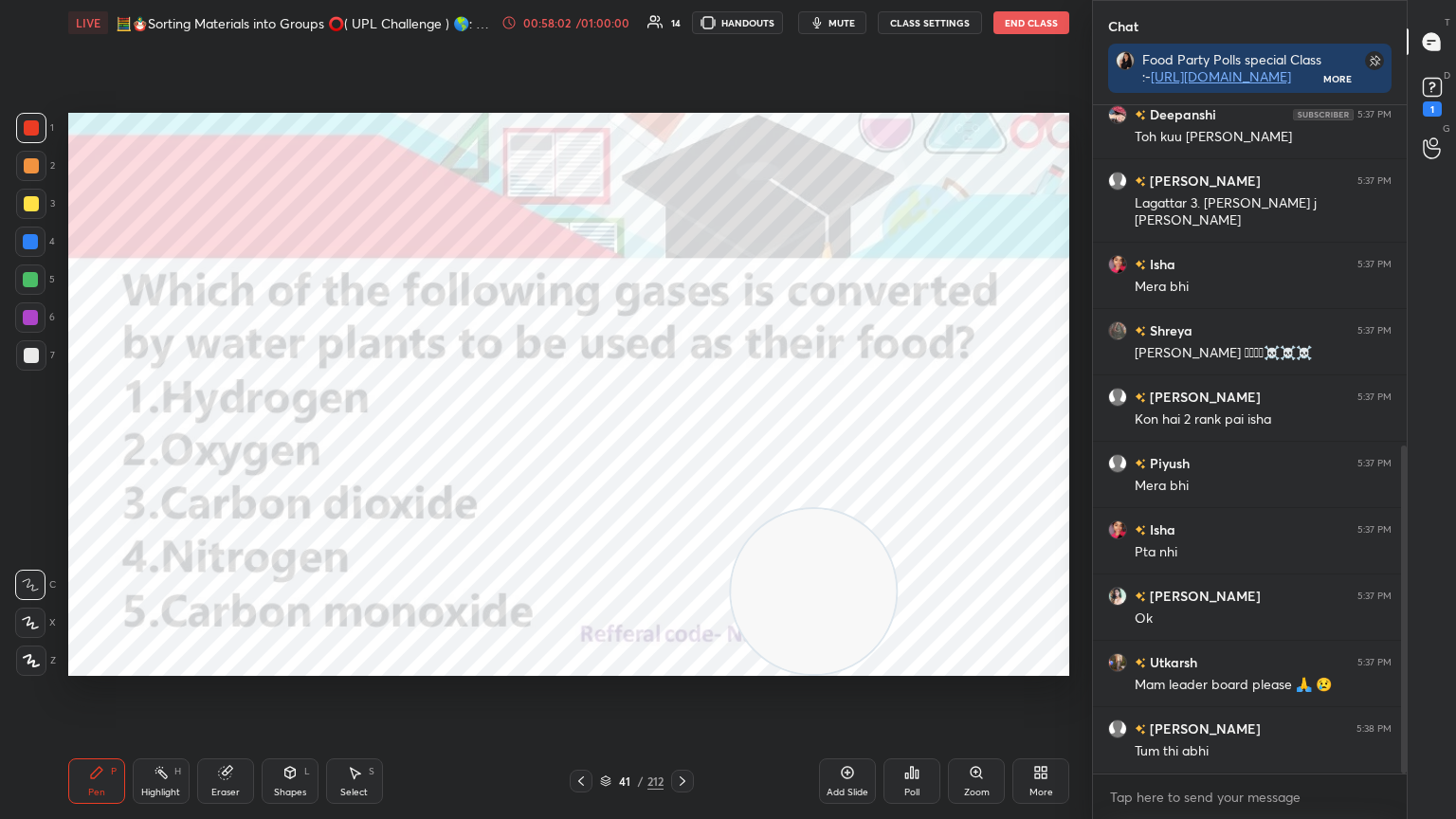 click 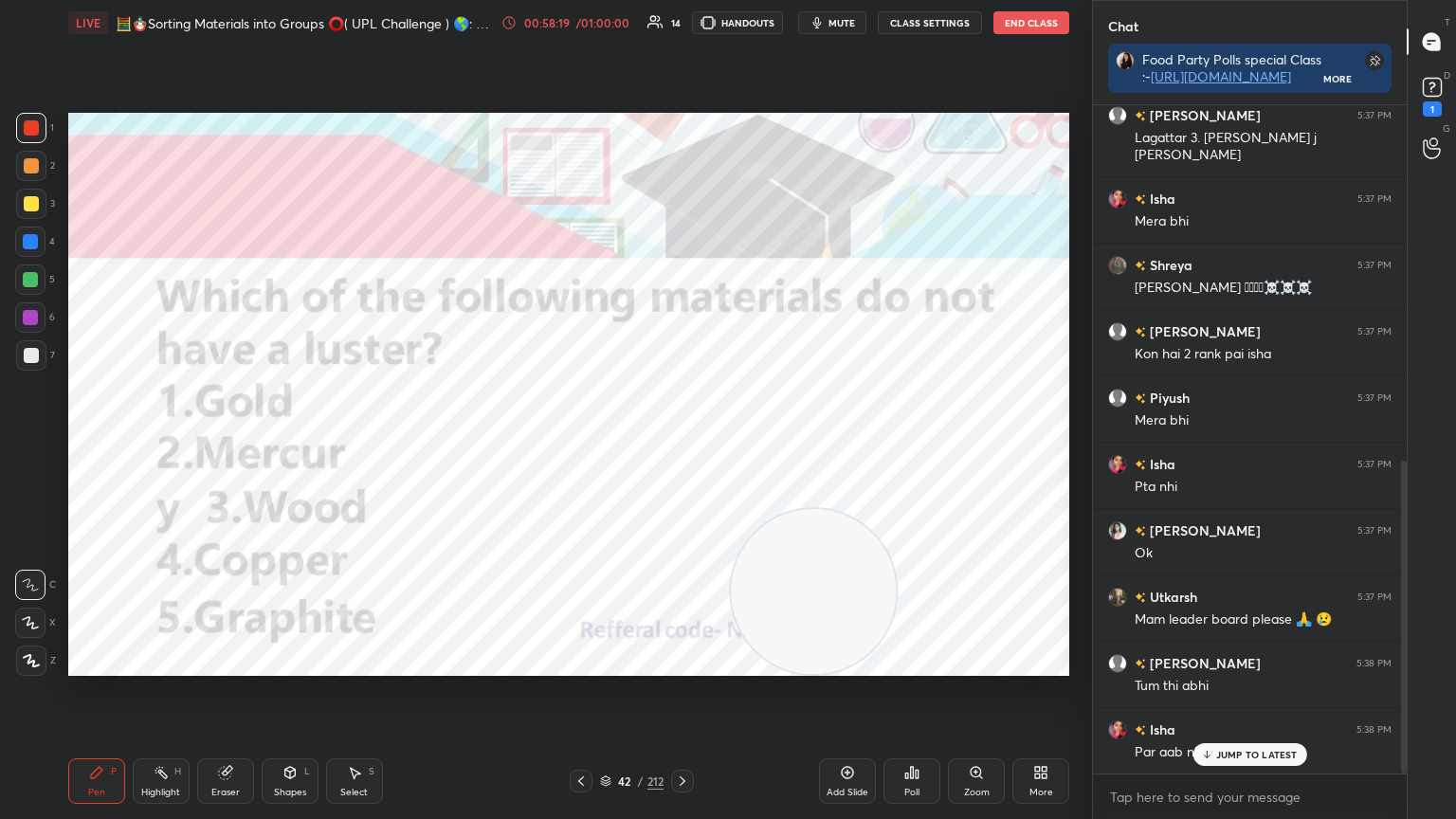 scroll, scrollTop: 826, scrollLeft: 0, axis: vertical 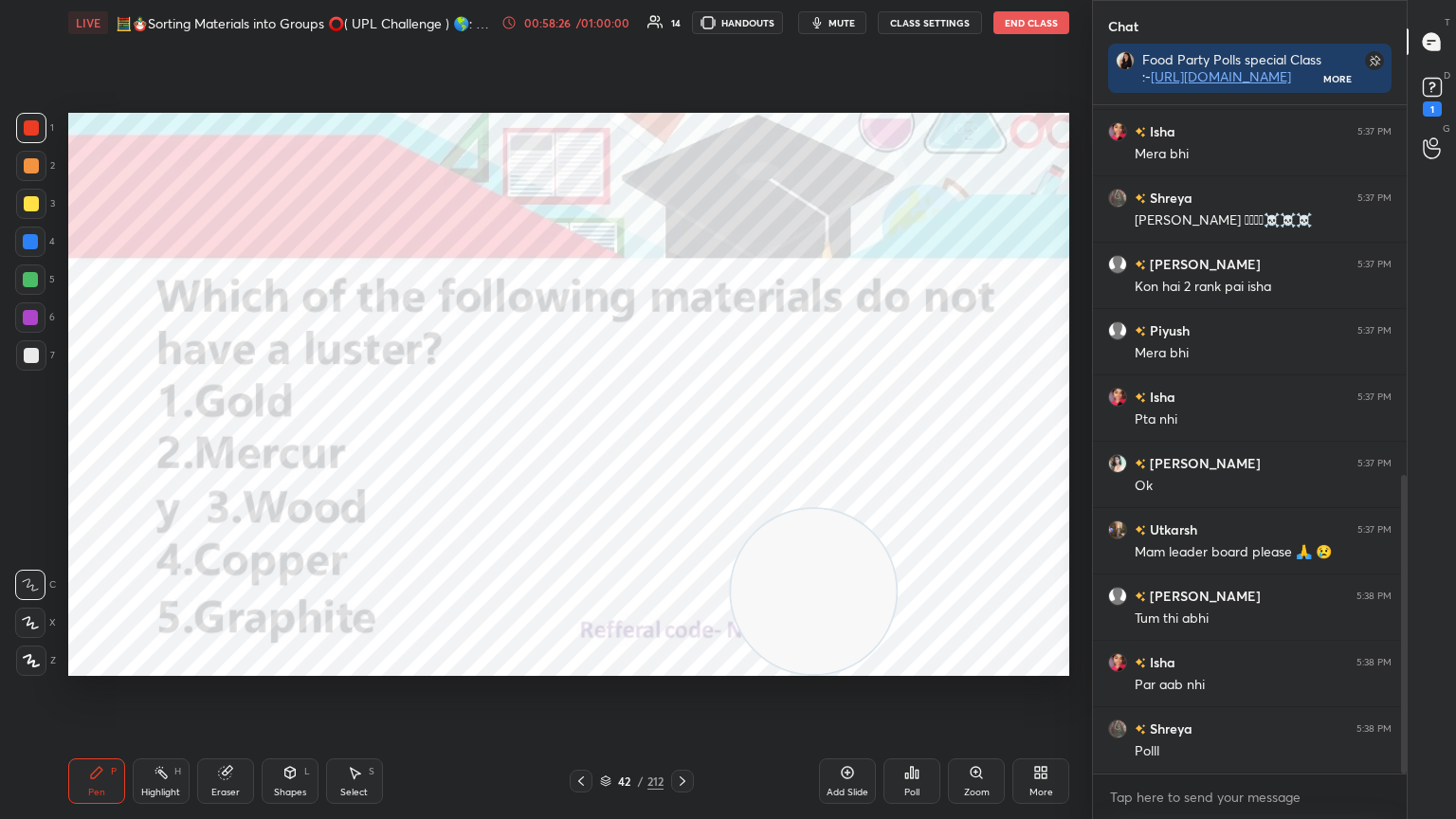 click 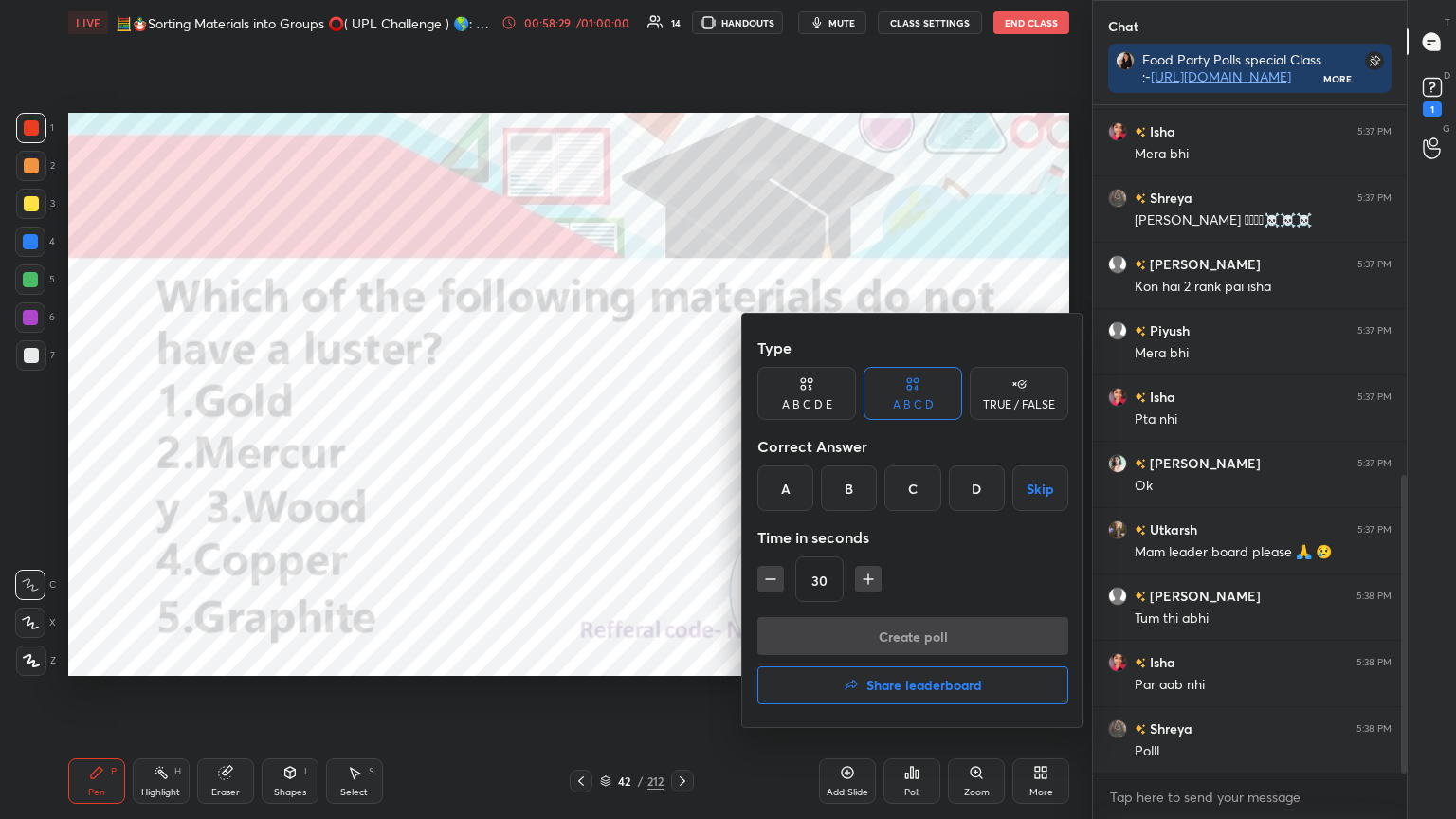 click on "C" at bounding box center (912, 488) 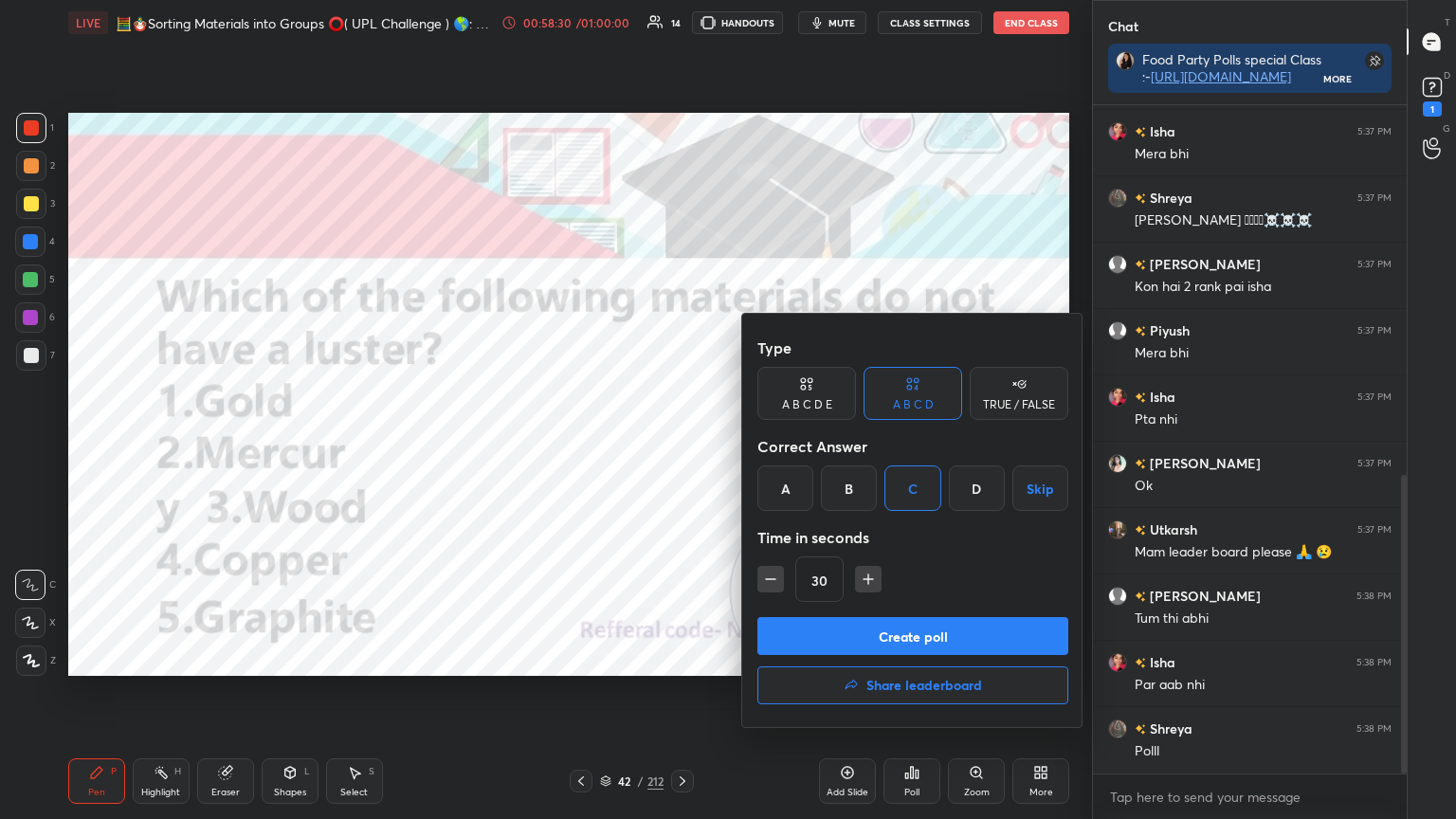 click on "Create poll" at bounding box center [913, 636] 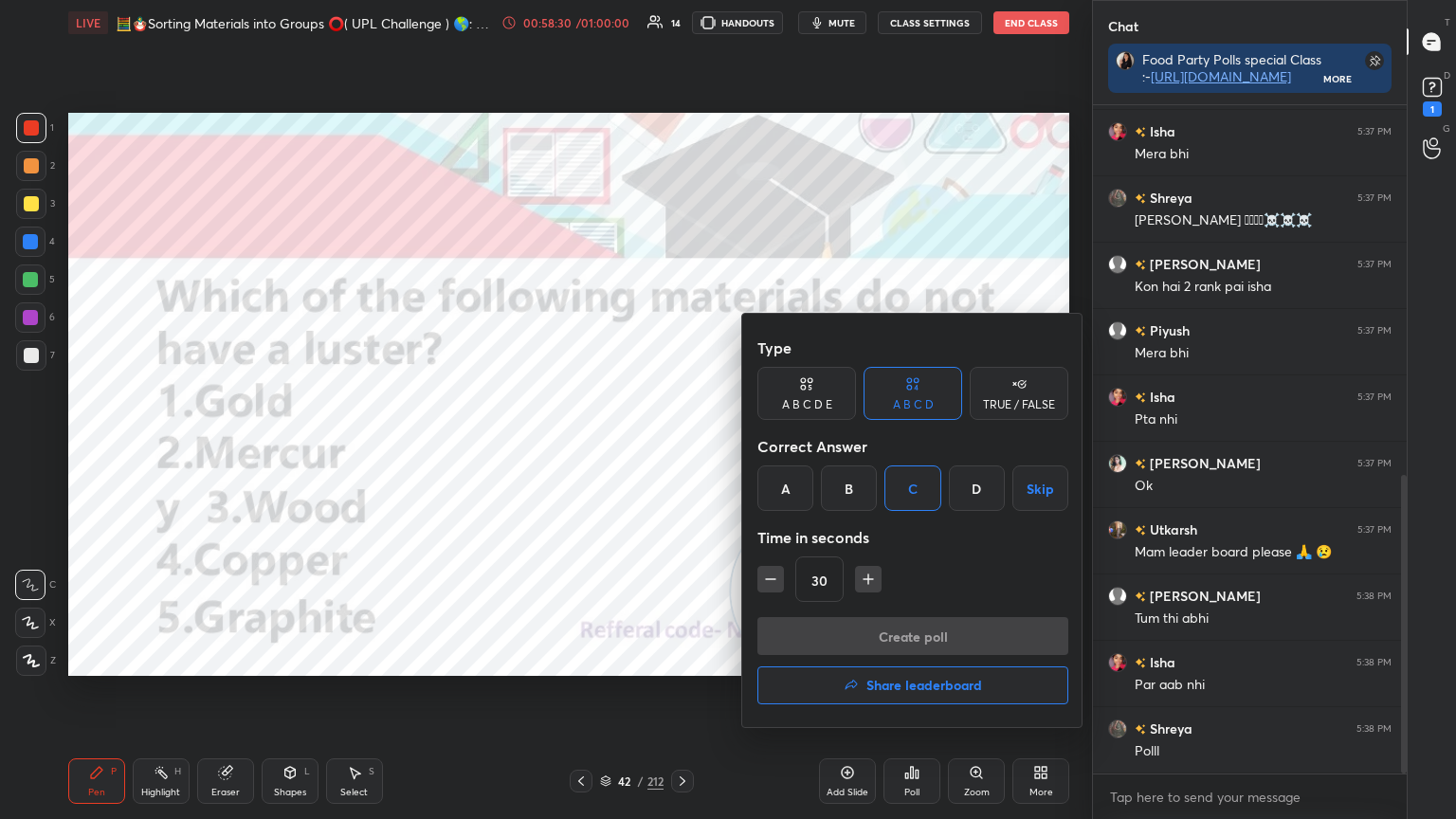 scroll, scrollTop: 485, scrollLeft: 308, axis: both 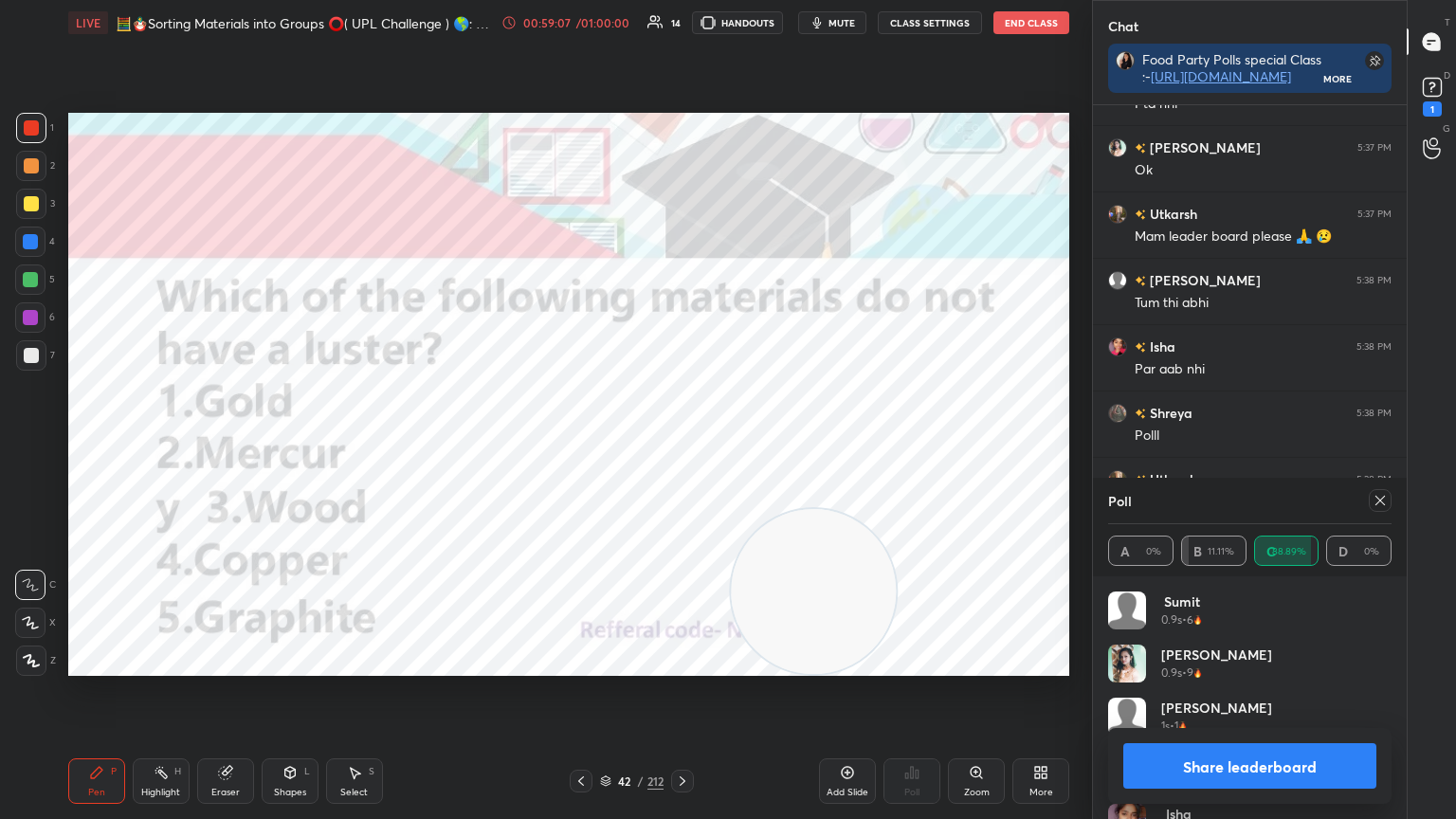 click 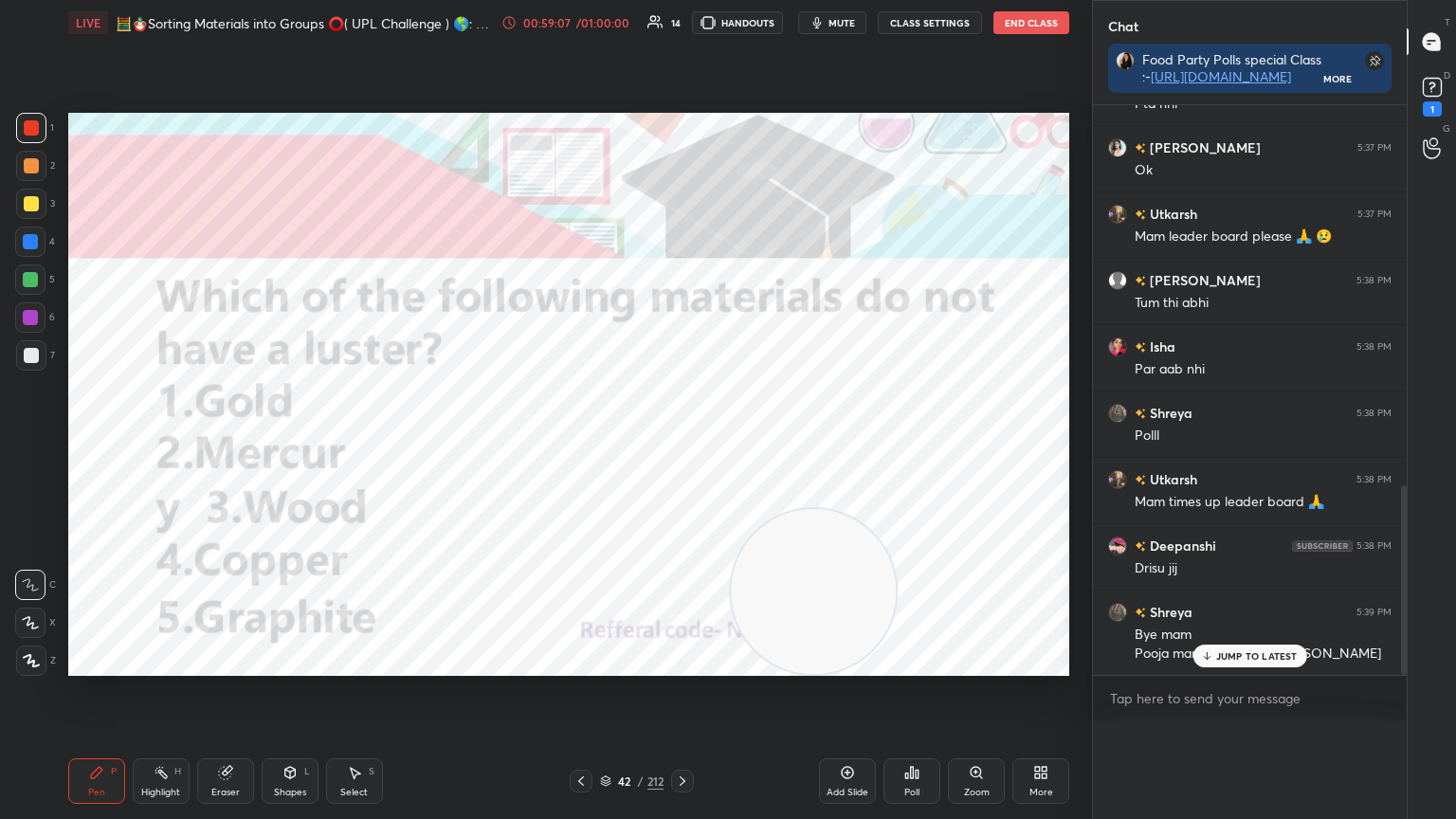 scroll, scrollTop: 0, scrollLeft: 0, axis: both 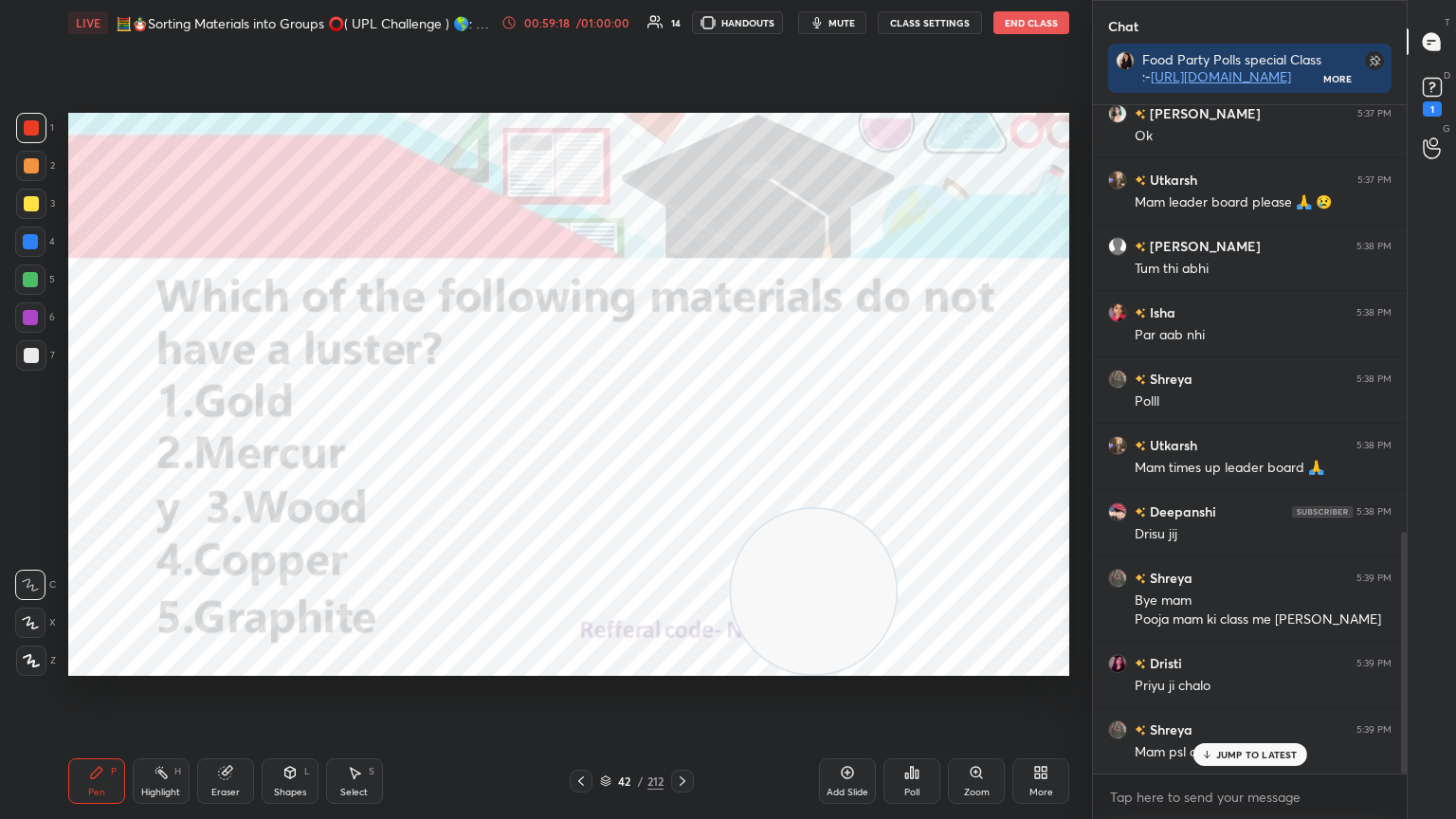 click on "Shreya 5:39 PM Mam psl or nhi krvao" at bounding box center (1249, 740) 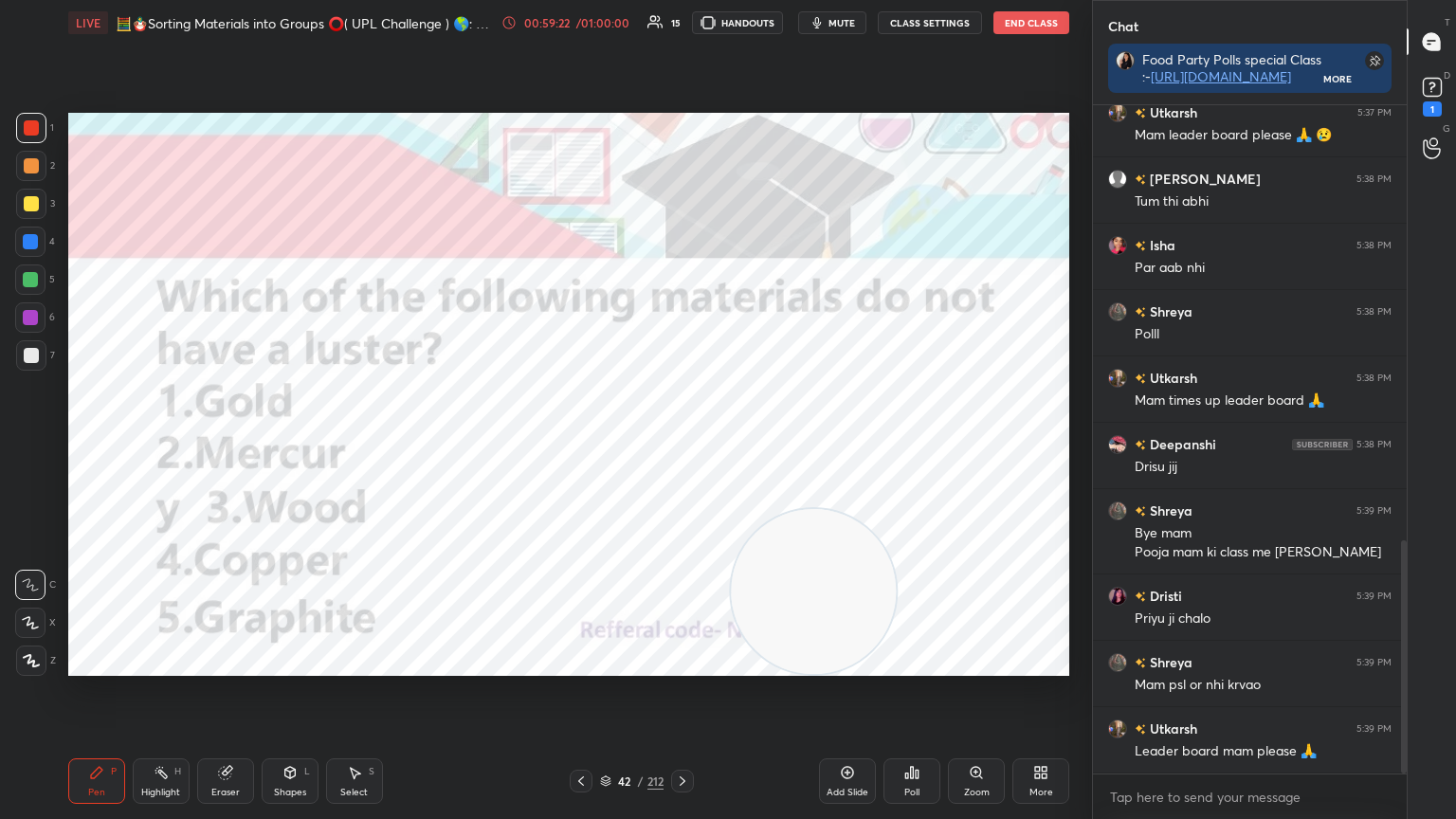 click at bounding box center (682, 781) 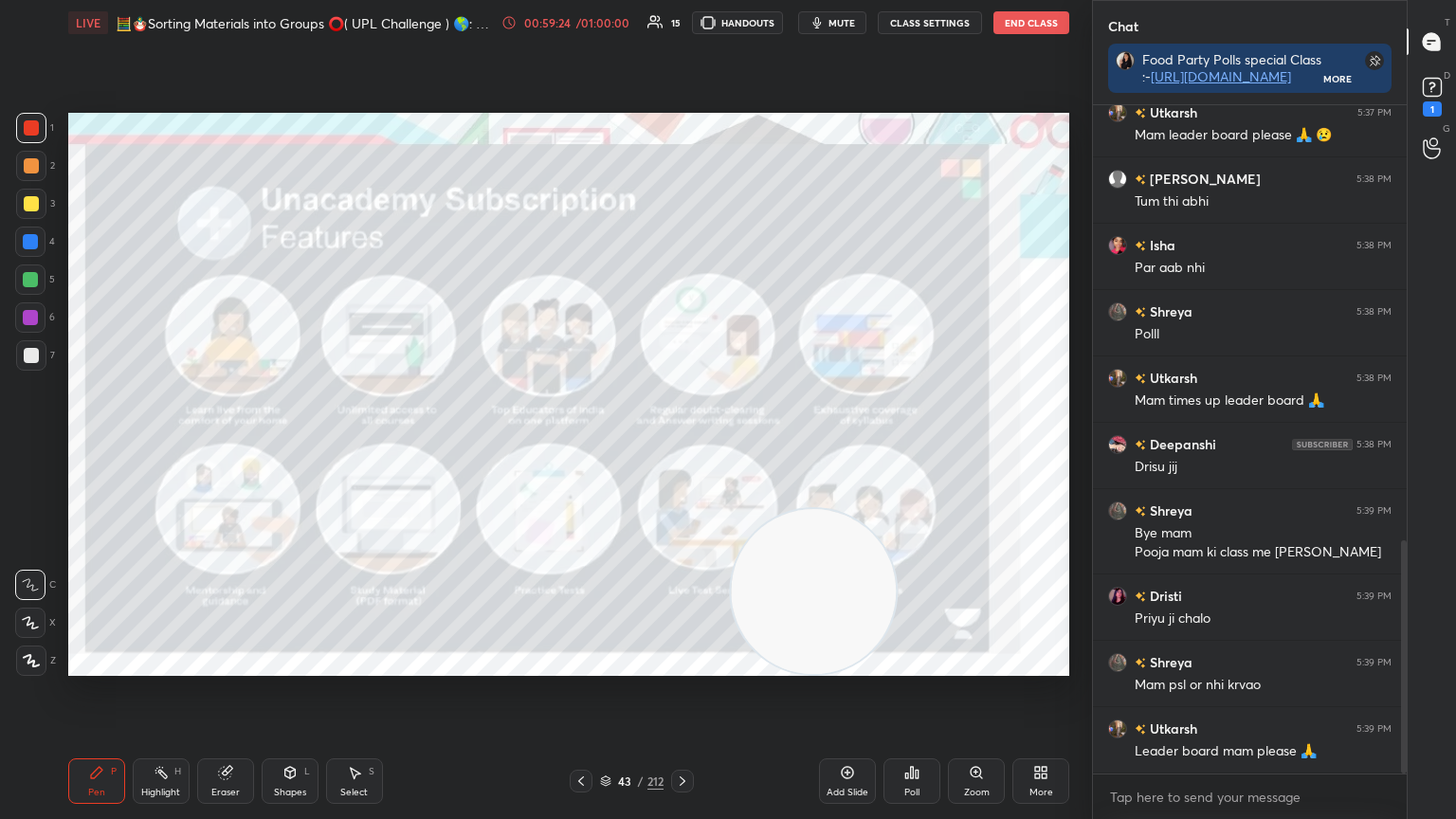 click on "212" at bounding box center [655, 781] 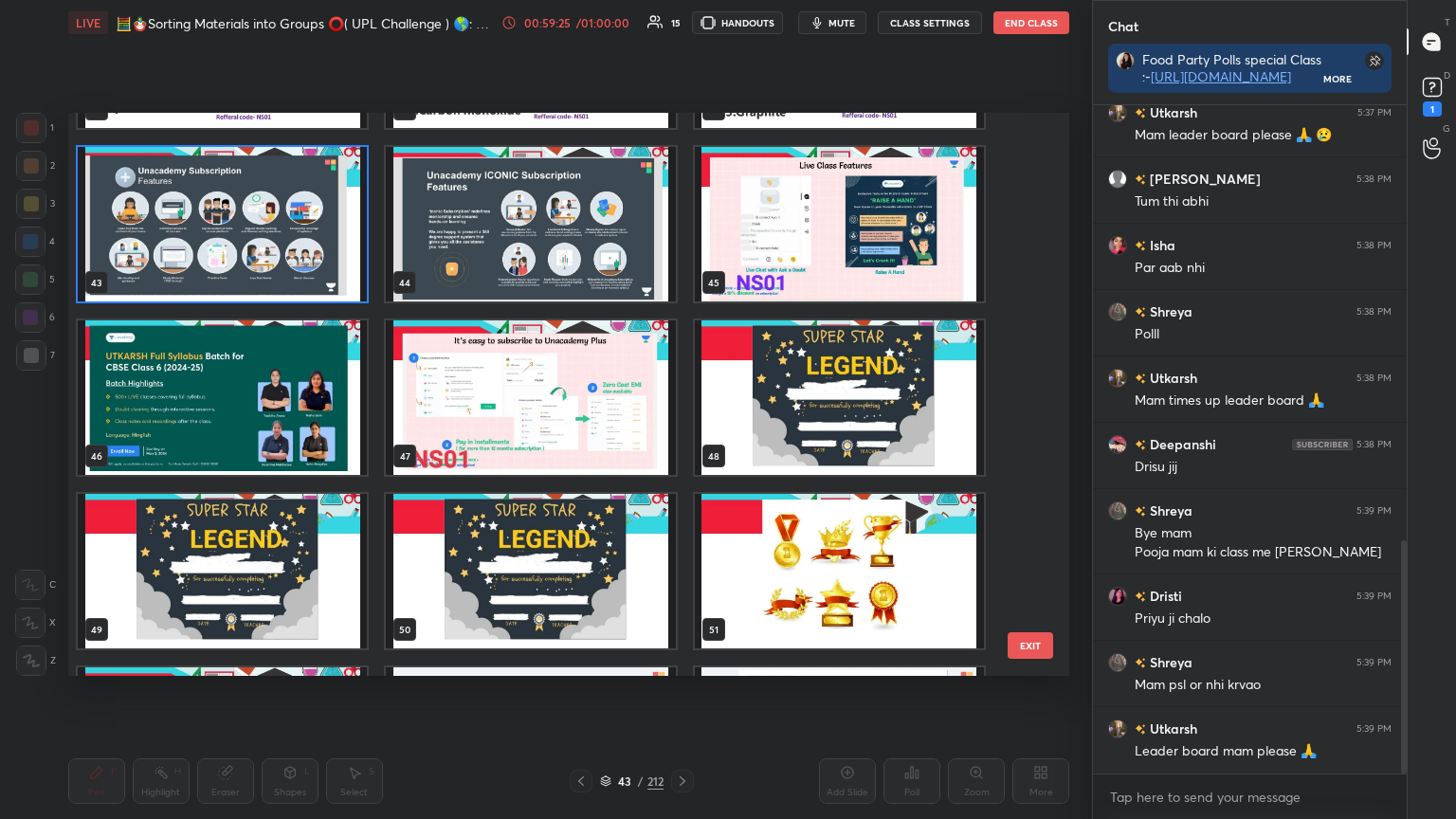 click at bounding box center [839, 397] 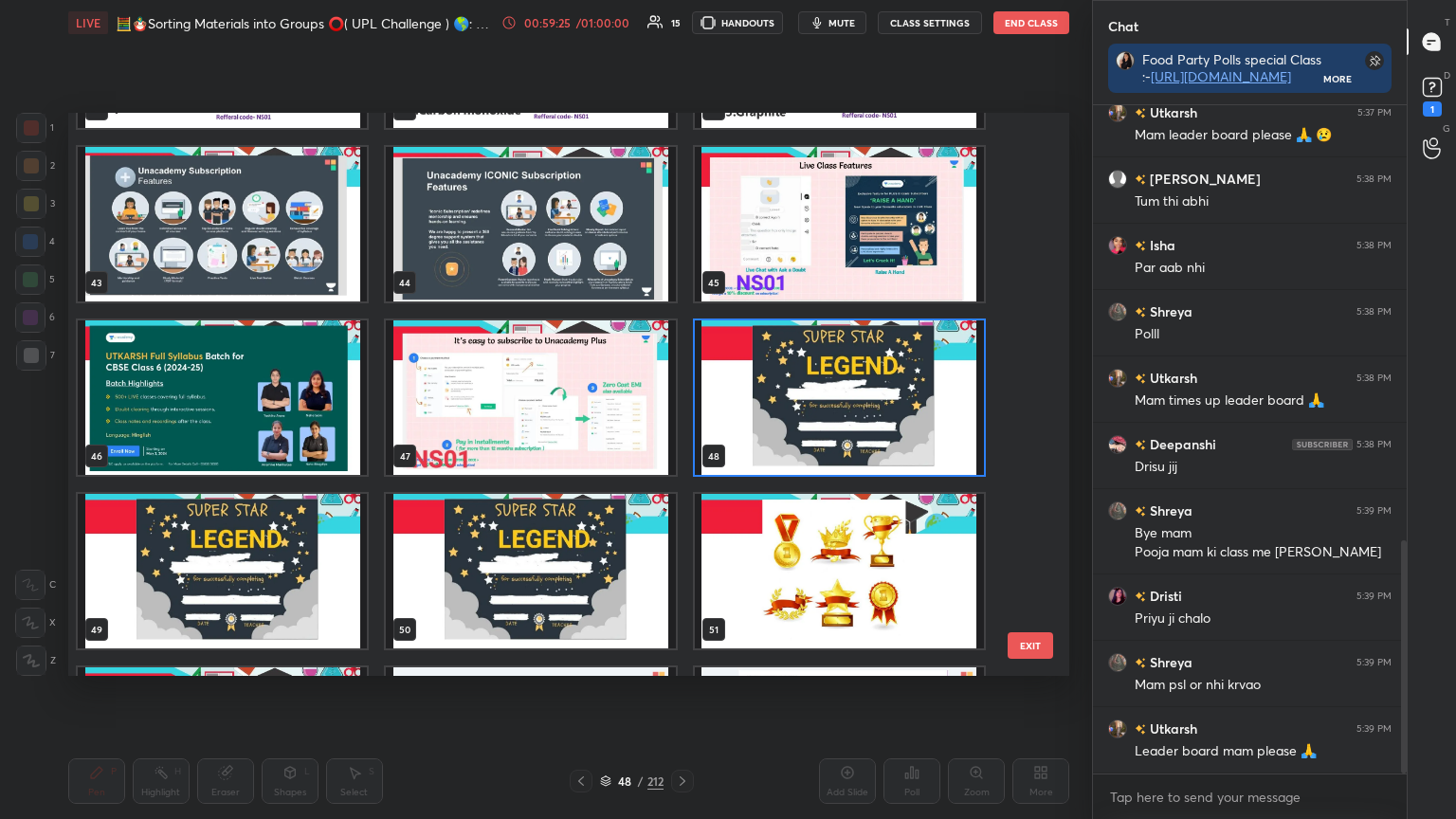 click at bounding box center [839, 397] 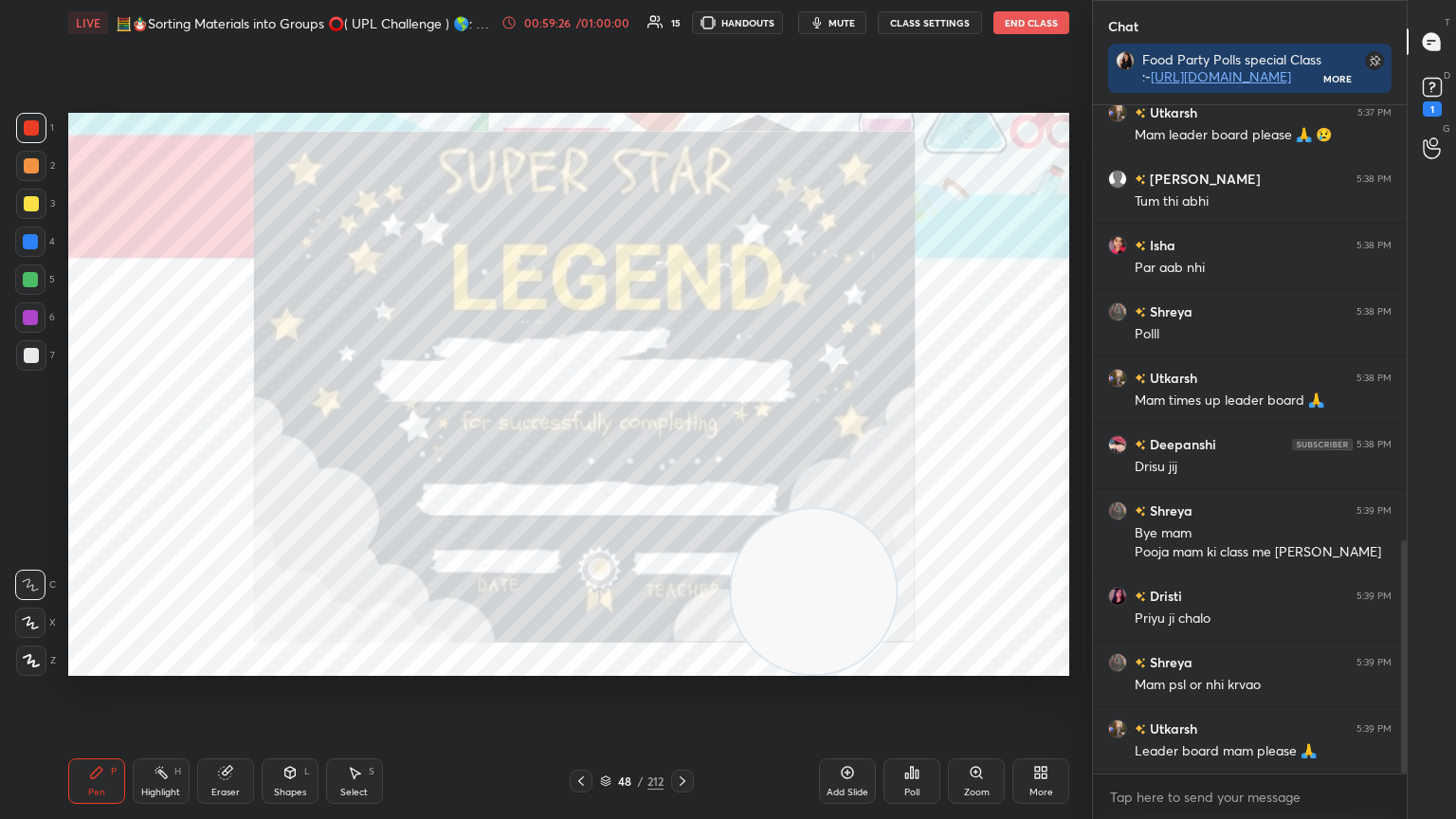 click at bounding box center [839, 397] 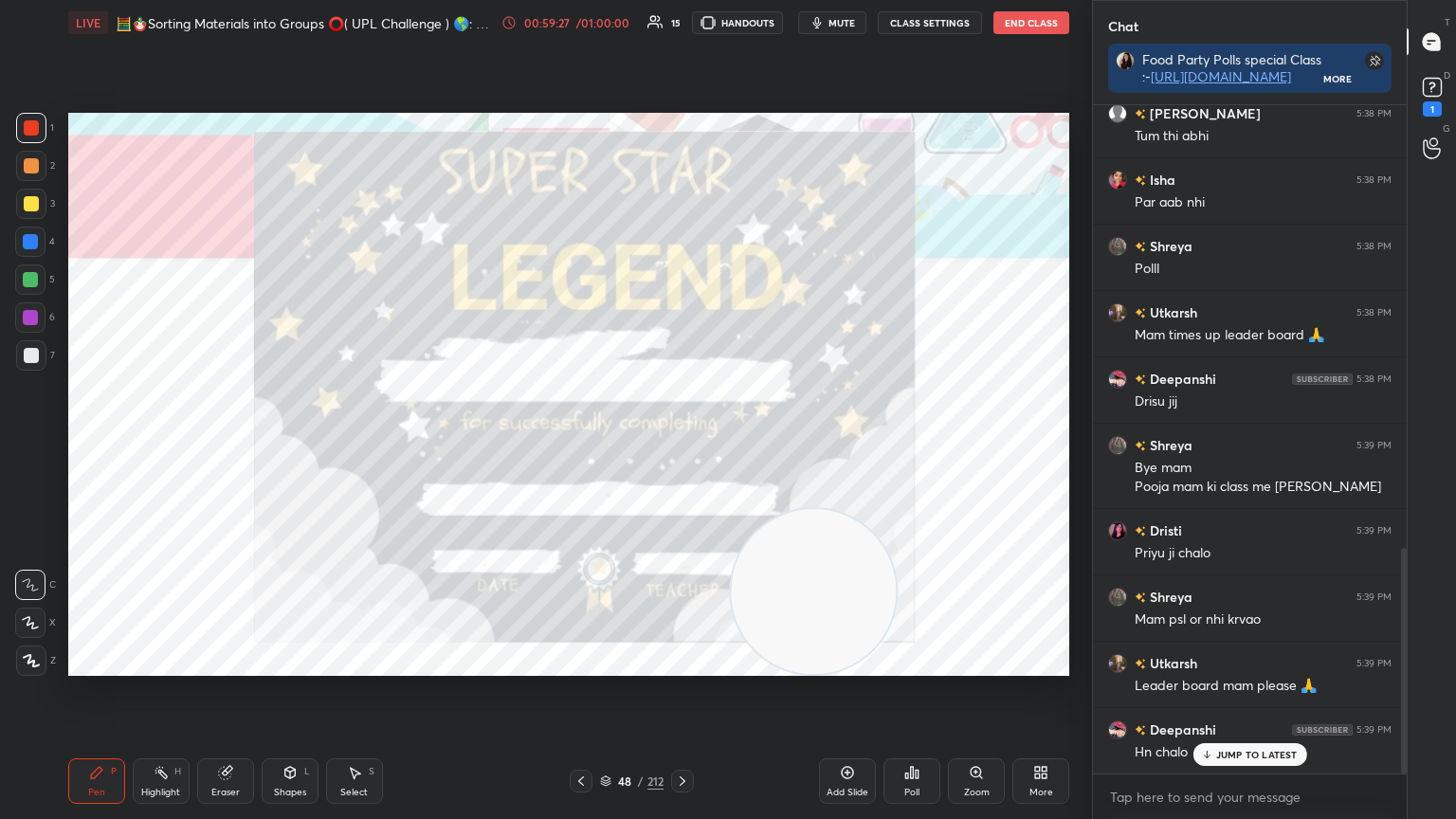 click 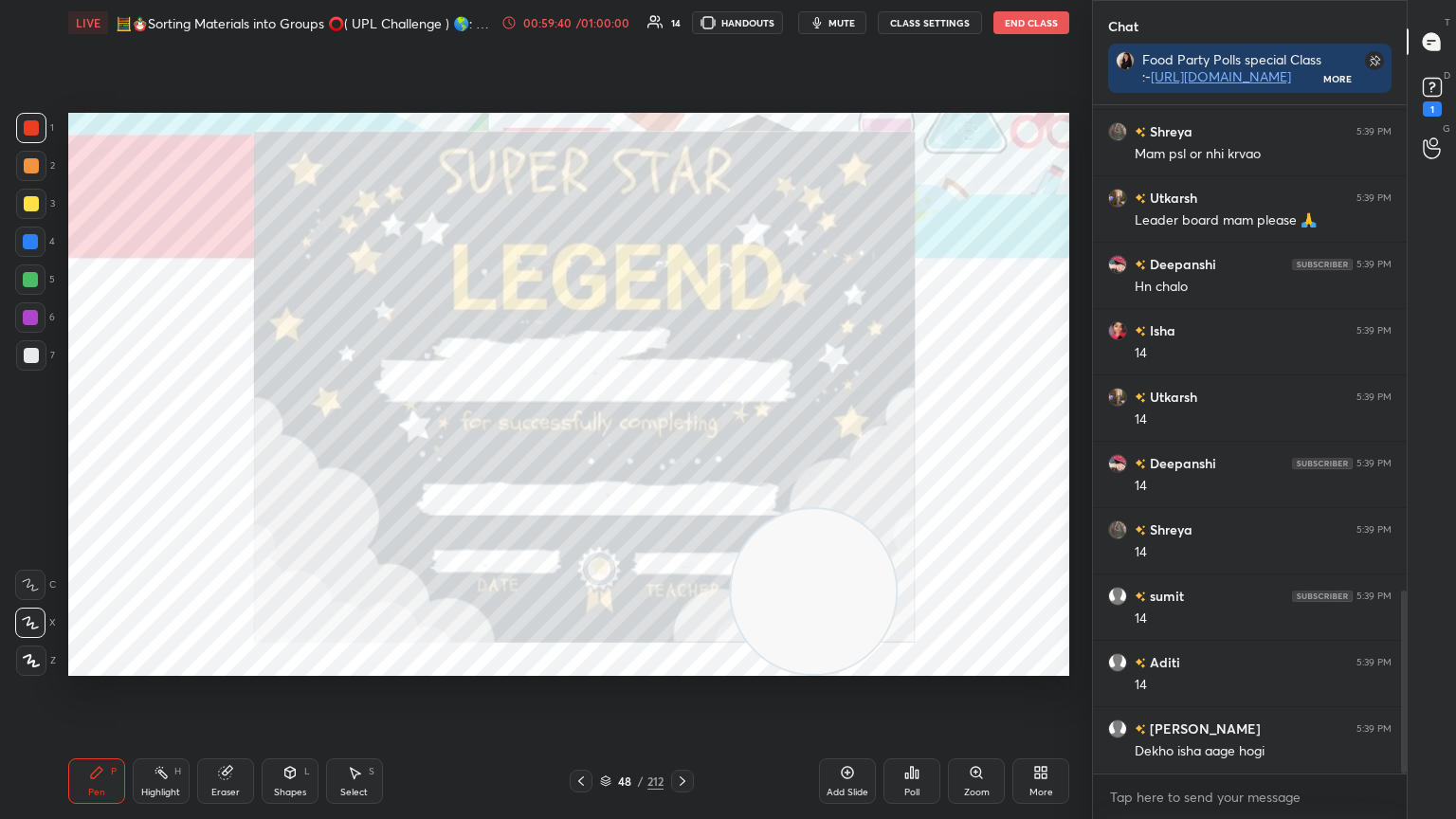 click 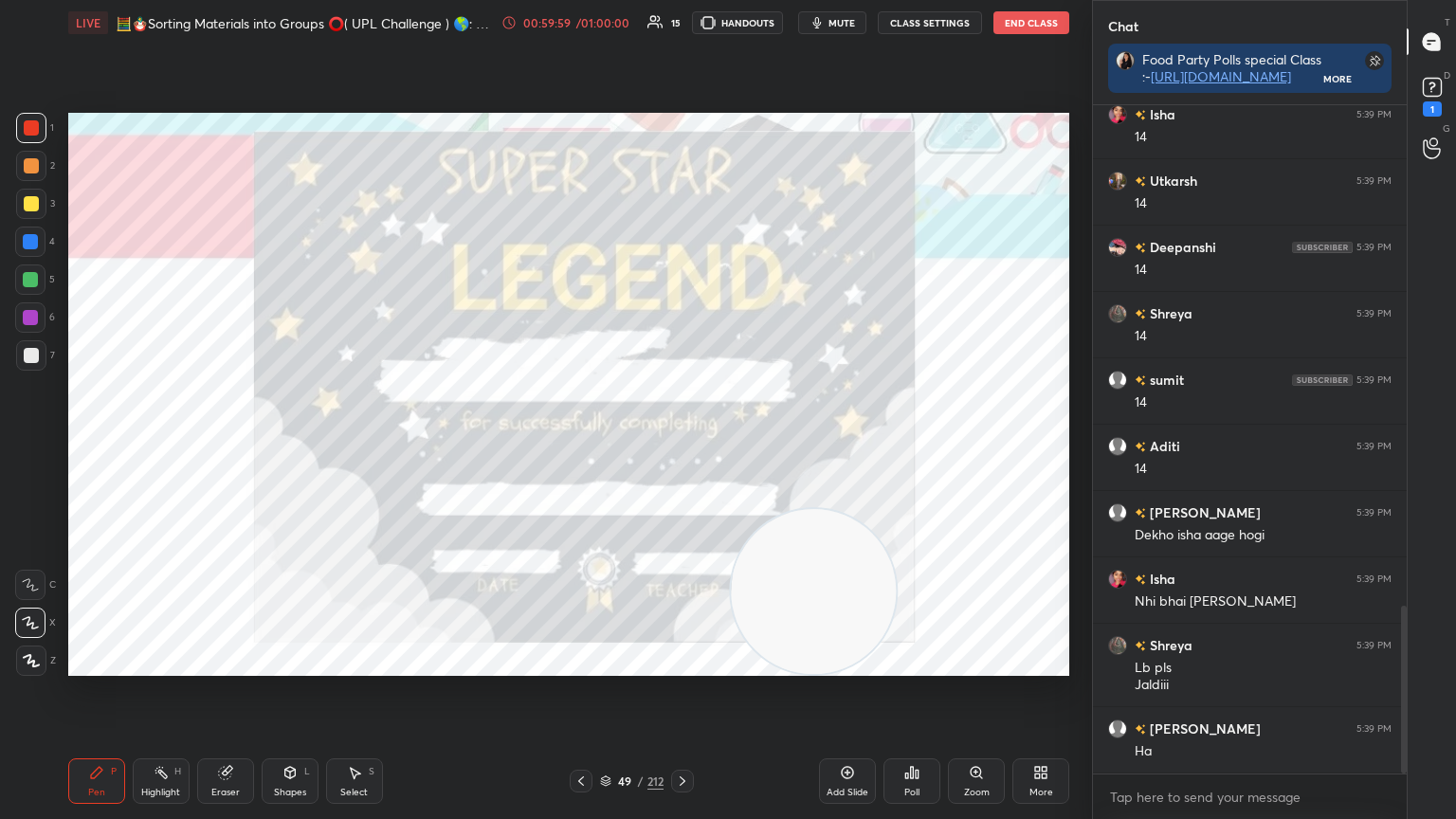 click at bounding box center [682, 781] 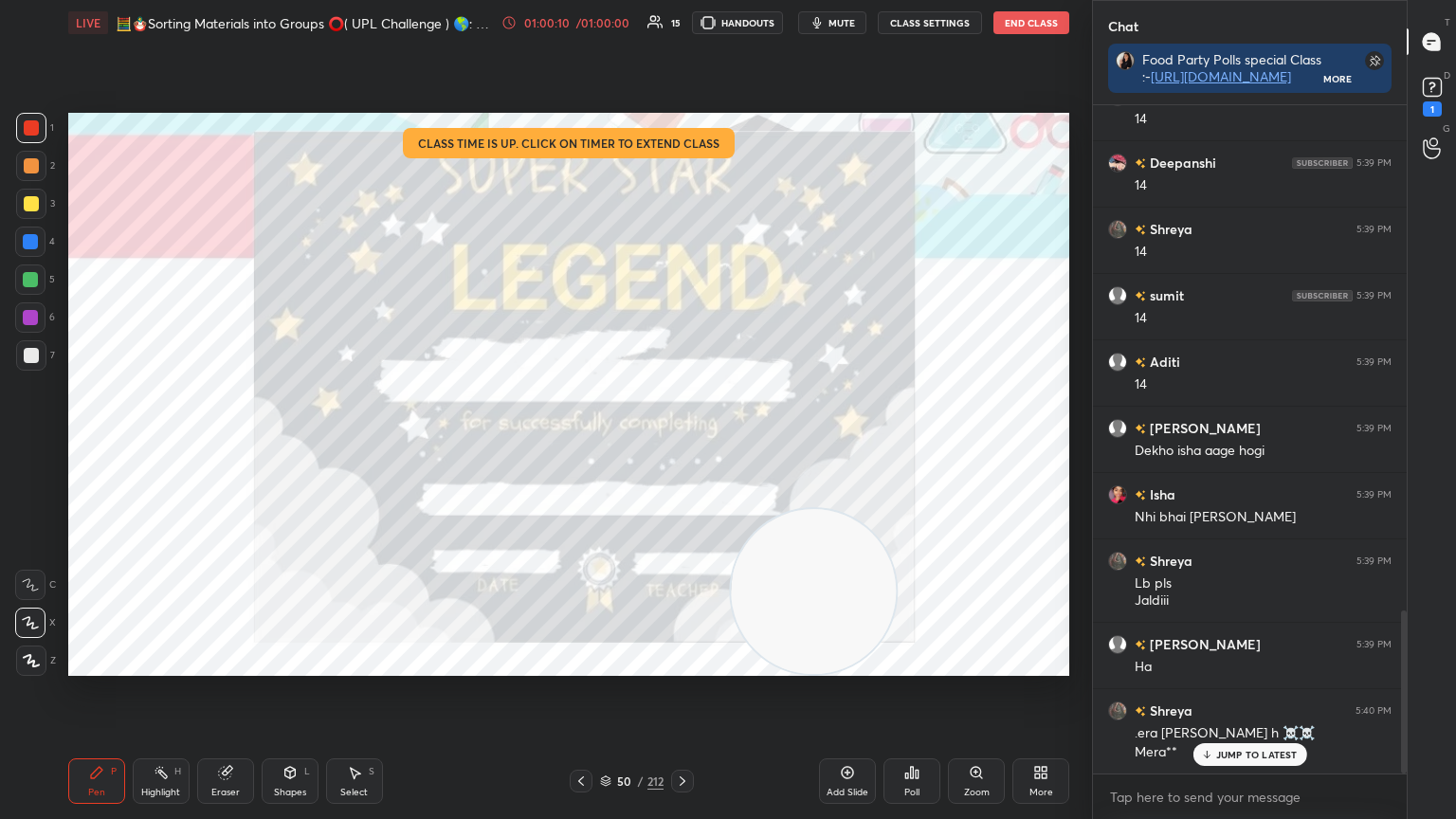 scroll, scrollTop: 2207, scrollLeft: 0, axis: vertical 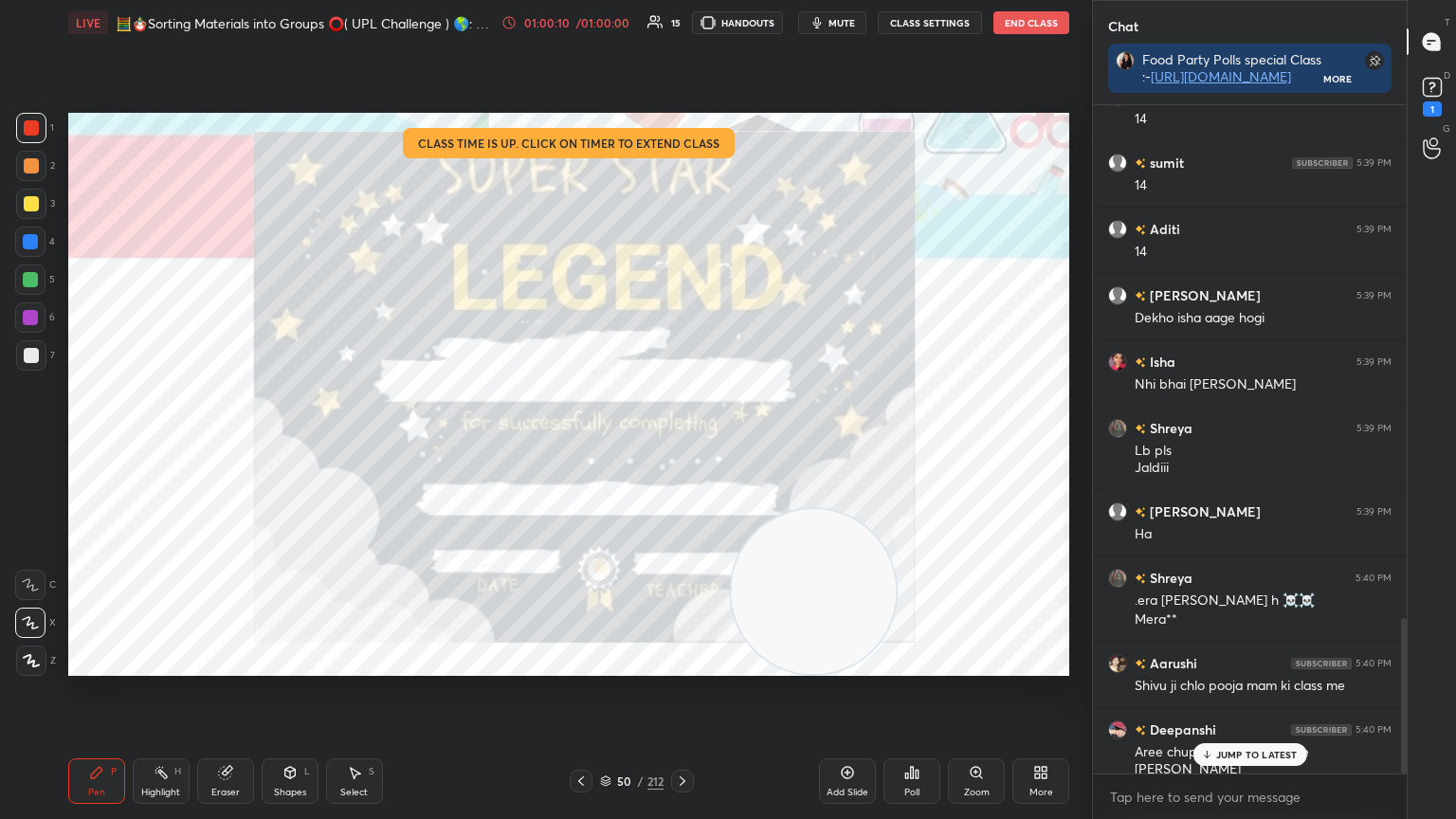 click 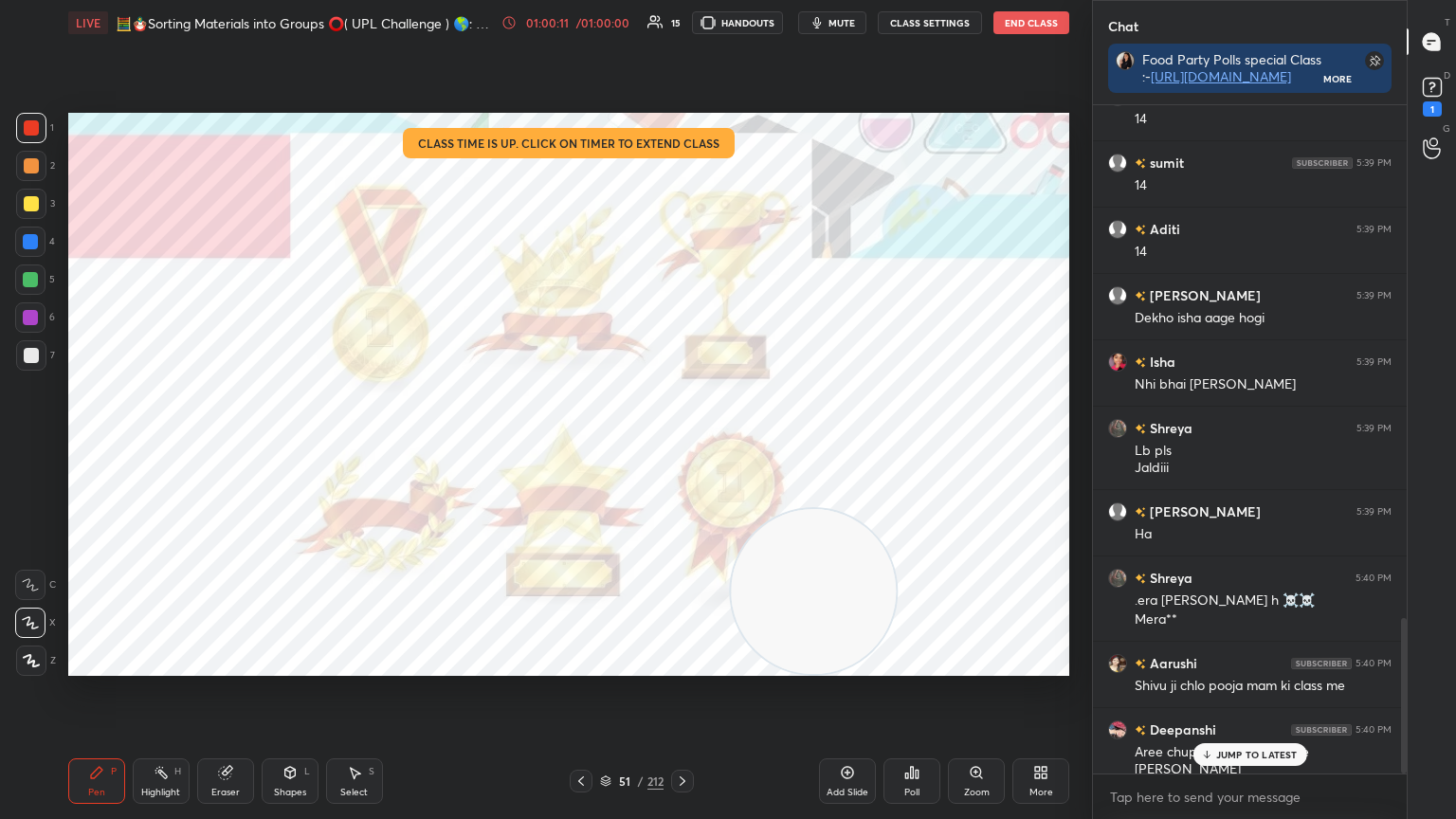 click on "/" at bounding box center (641, 781) 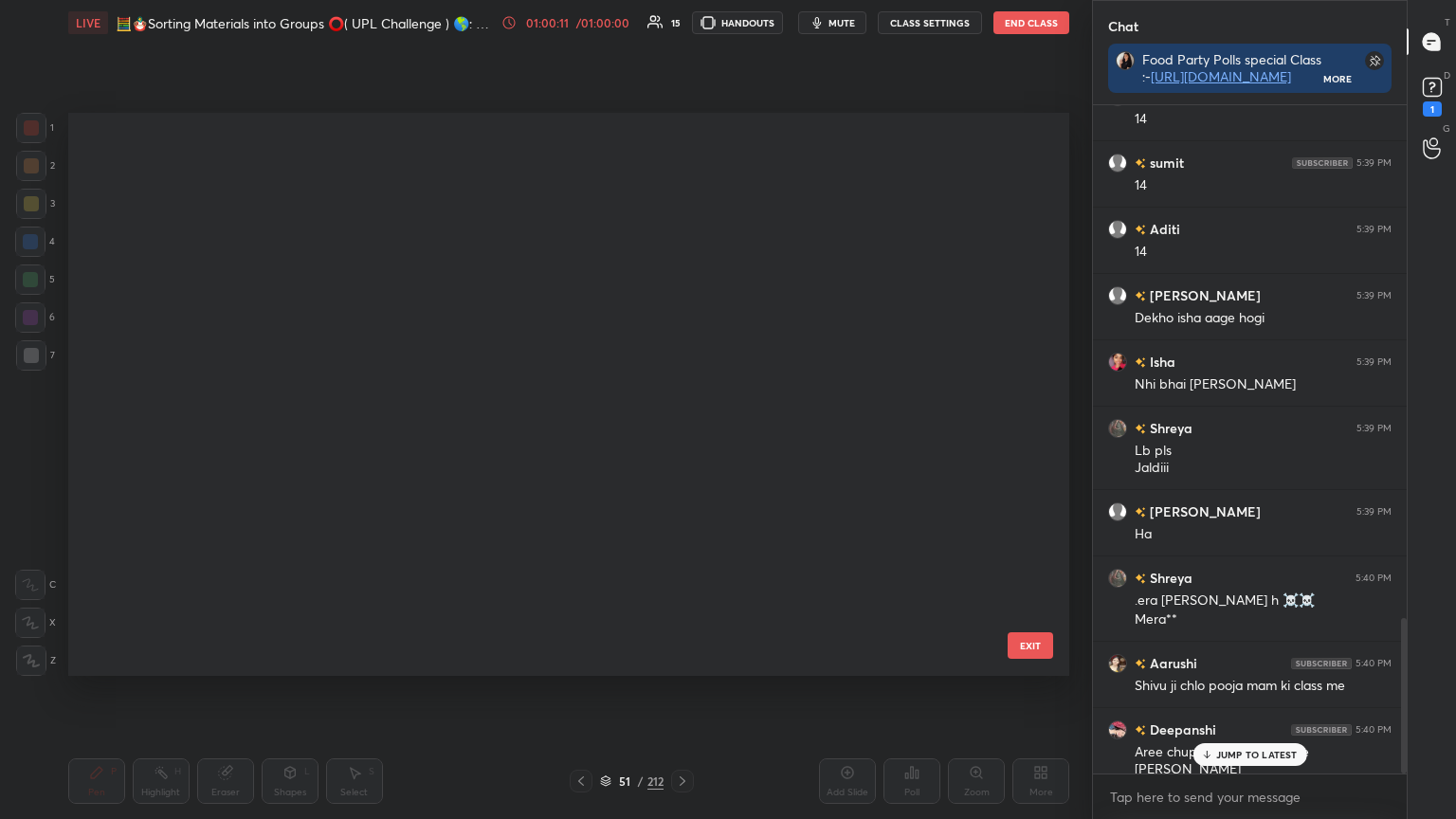 scroll, scrollTop: 2385, scrollLeft: 0, axis: vertical 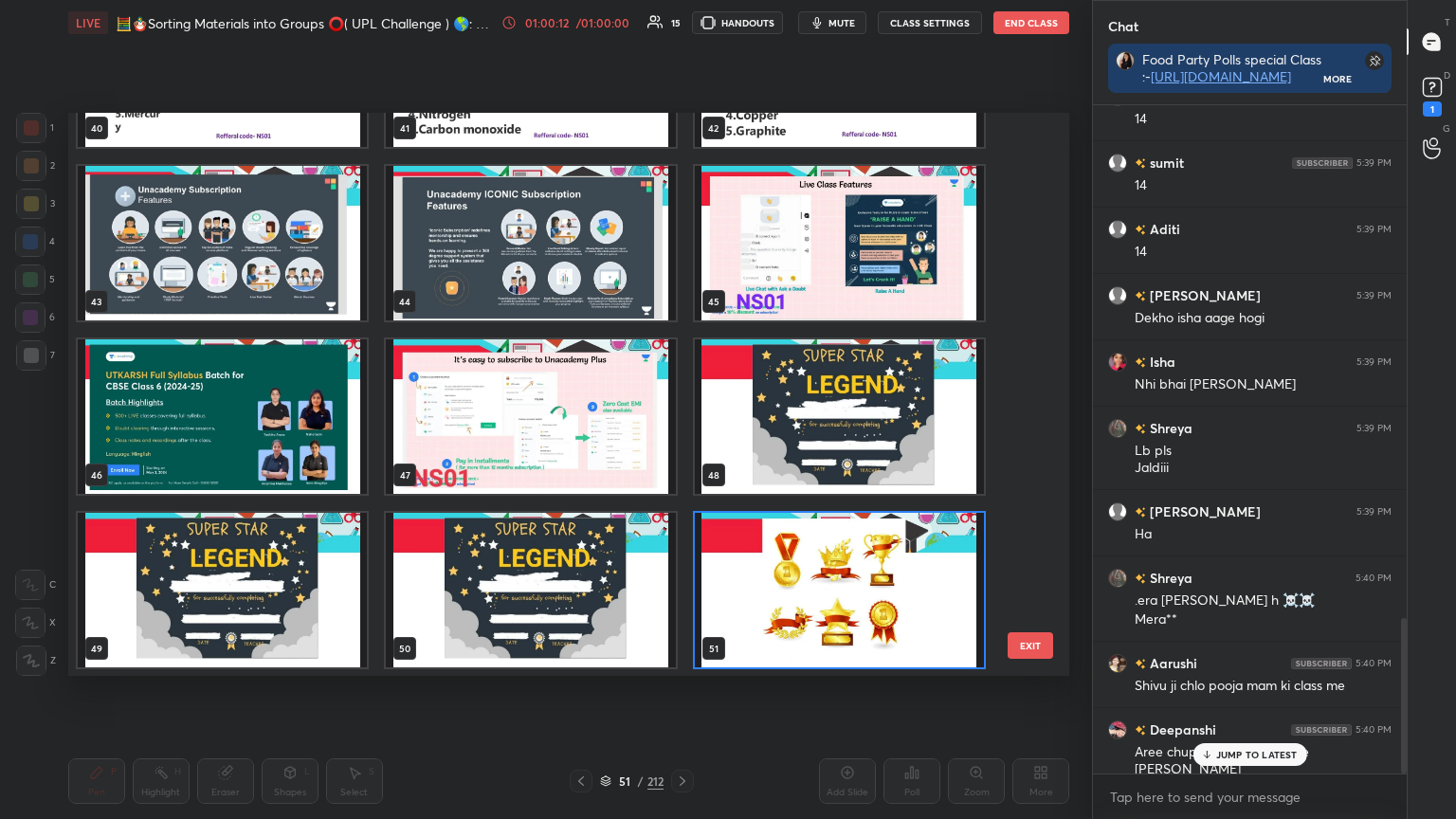 click at bounding box center [839, 416] 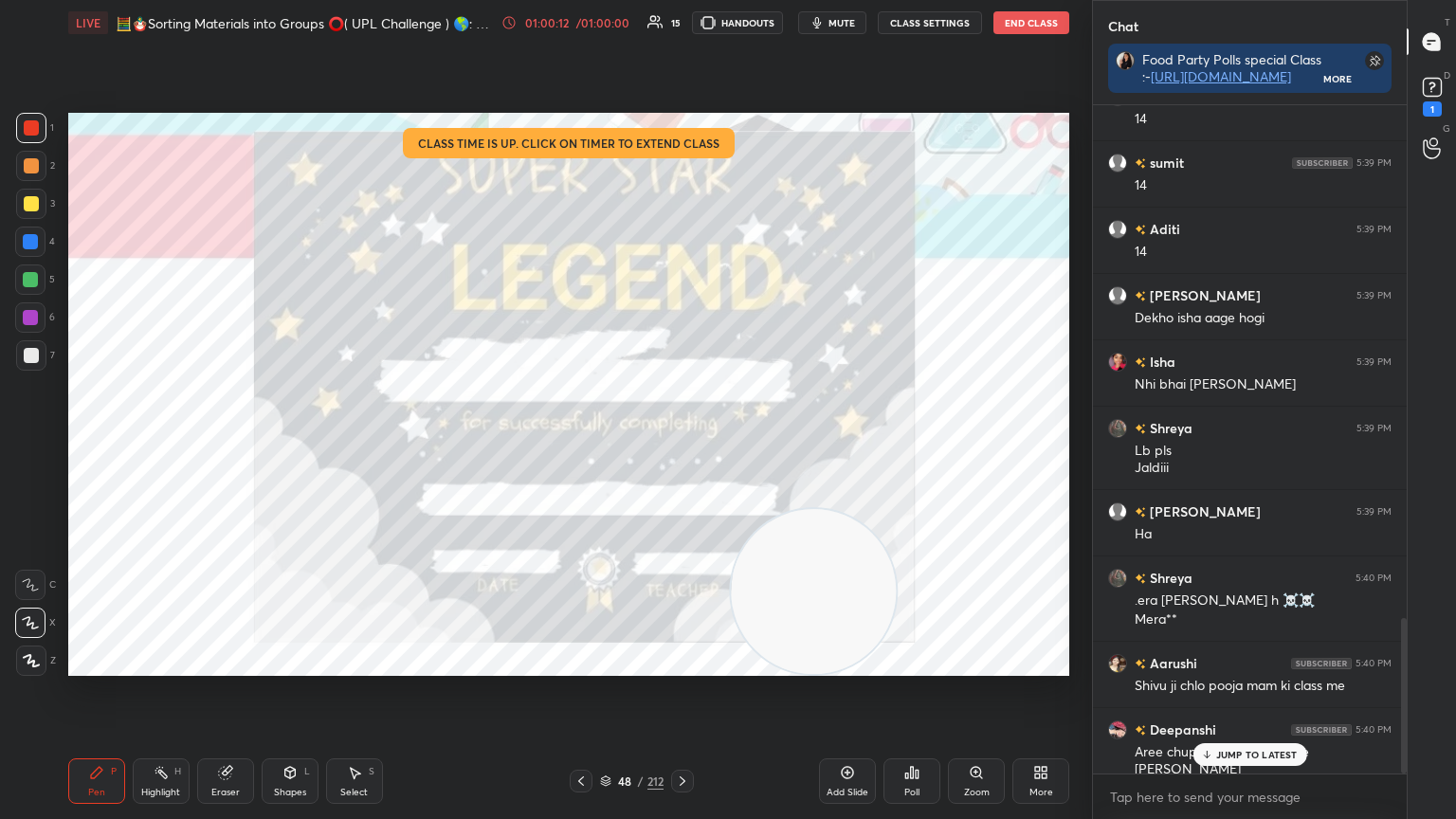 click at bounding box center [839, 416] 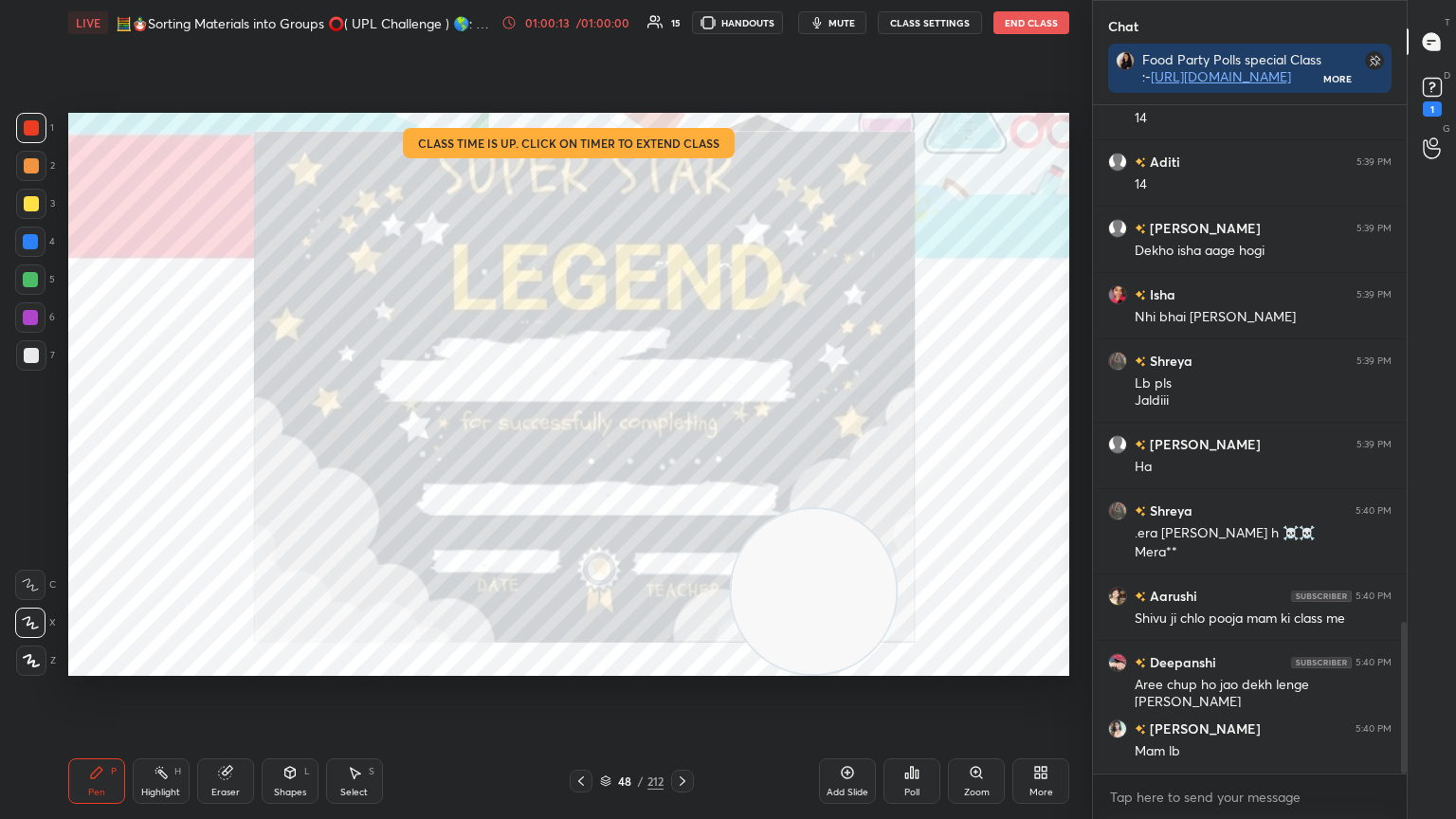 click on "Poll" at bounding box center [912, 781] 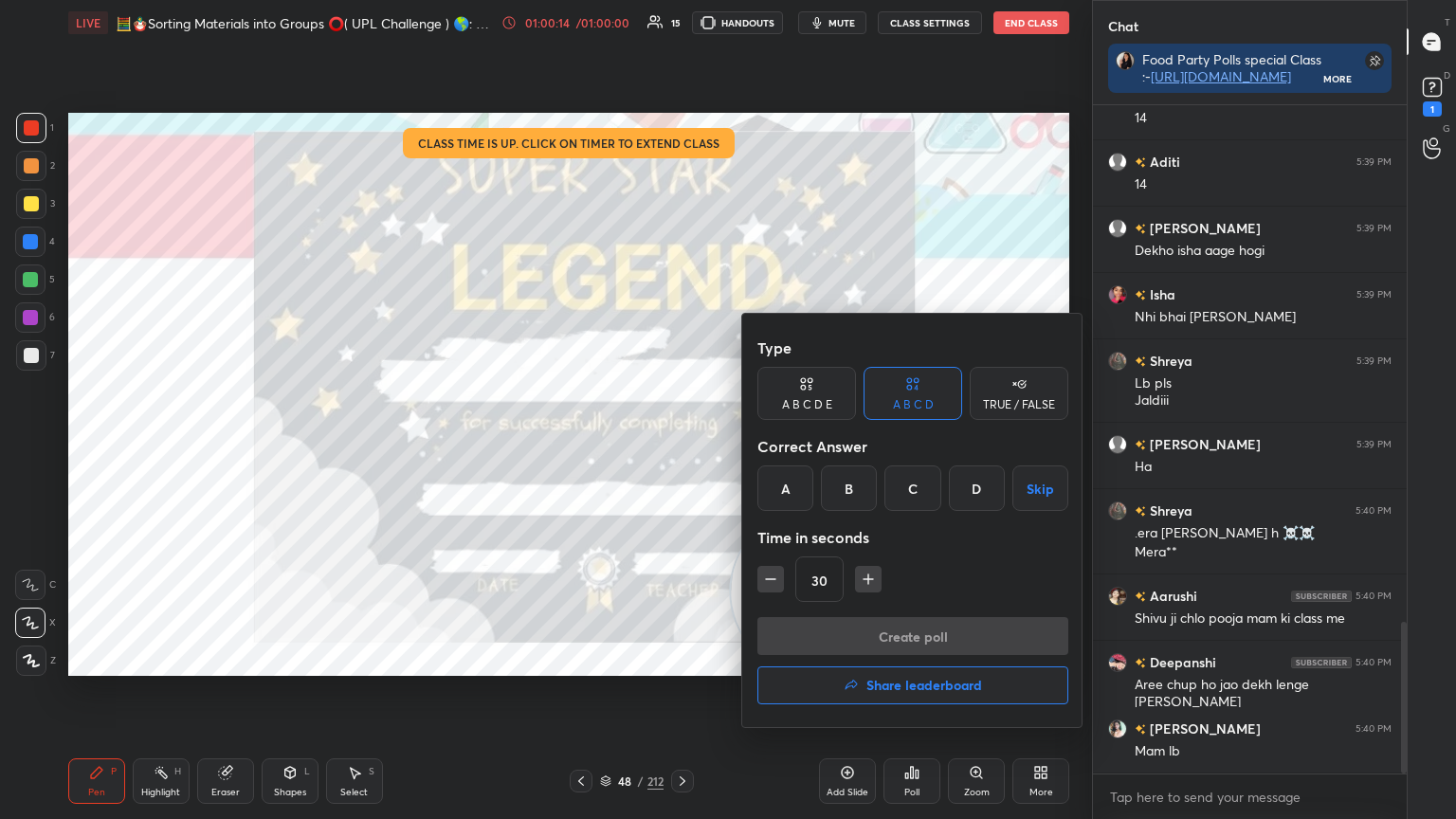 click on "Create poll Share leaderboard" at bounding box center (913, 664) 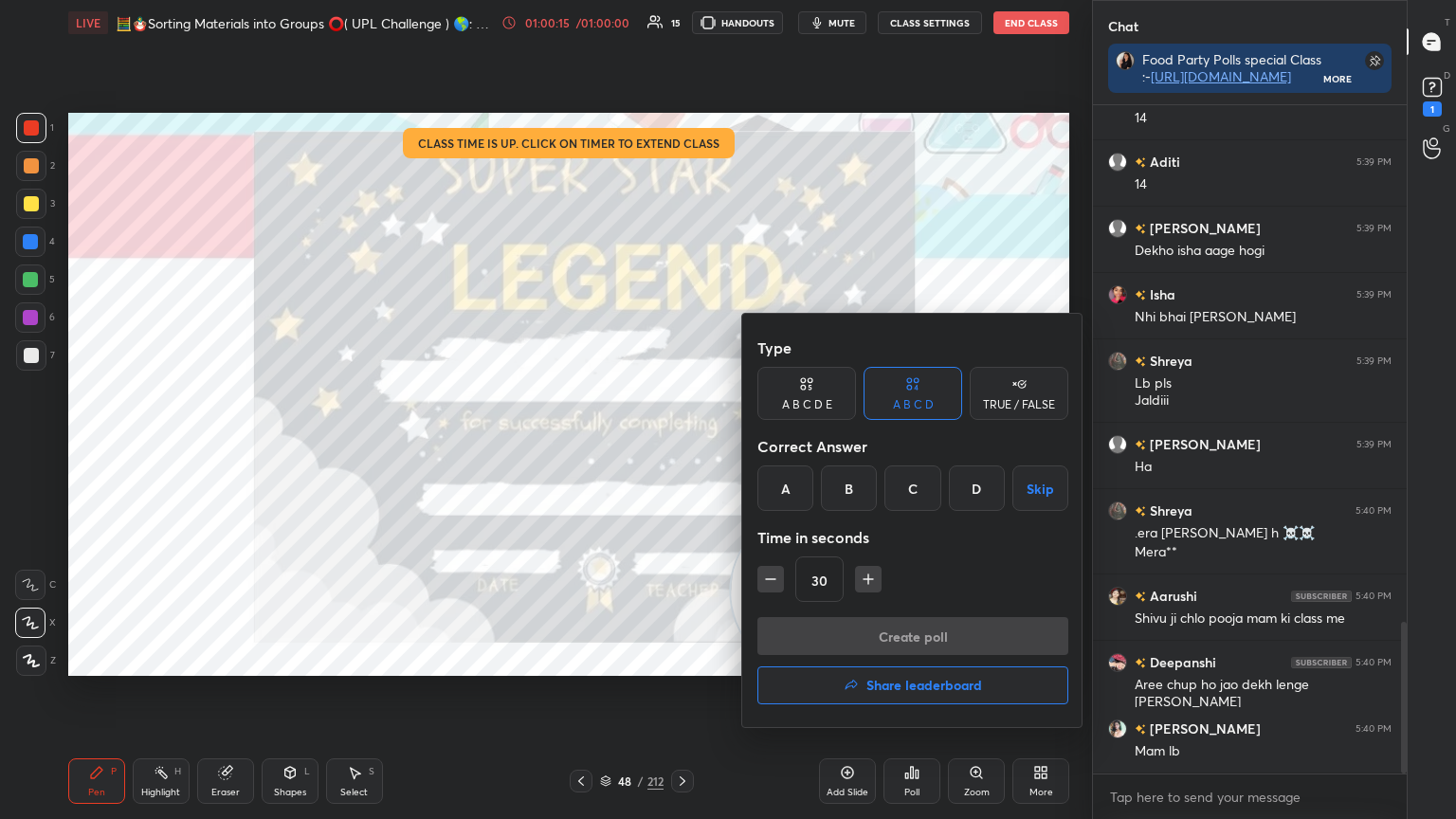 click on "Share leaderboard" at bounding box center [924, 685] 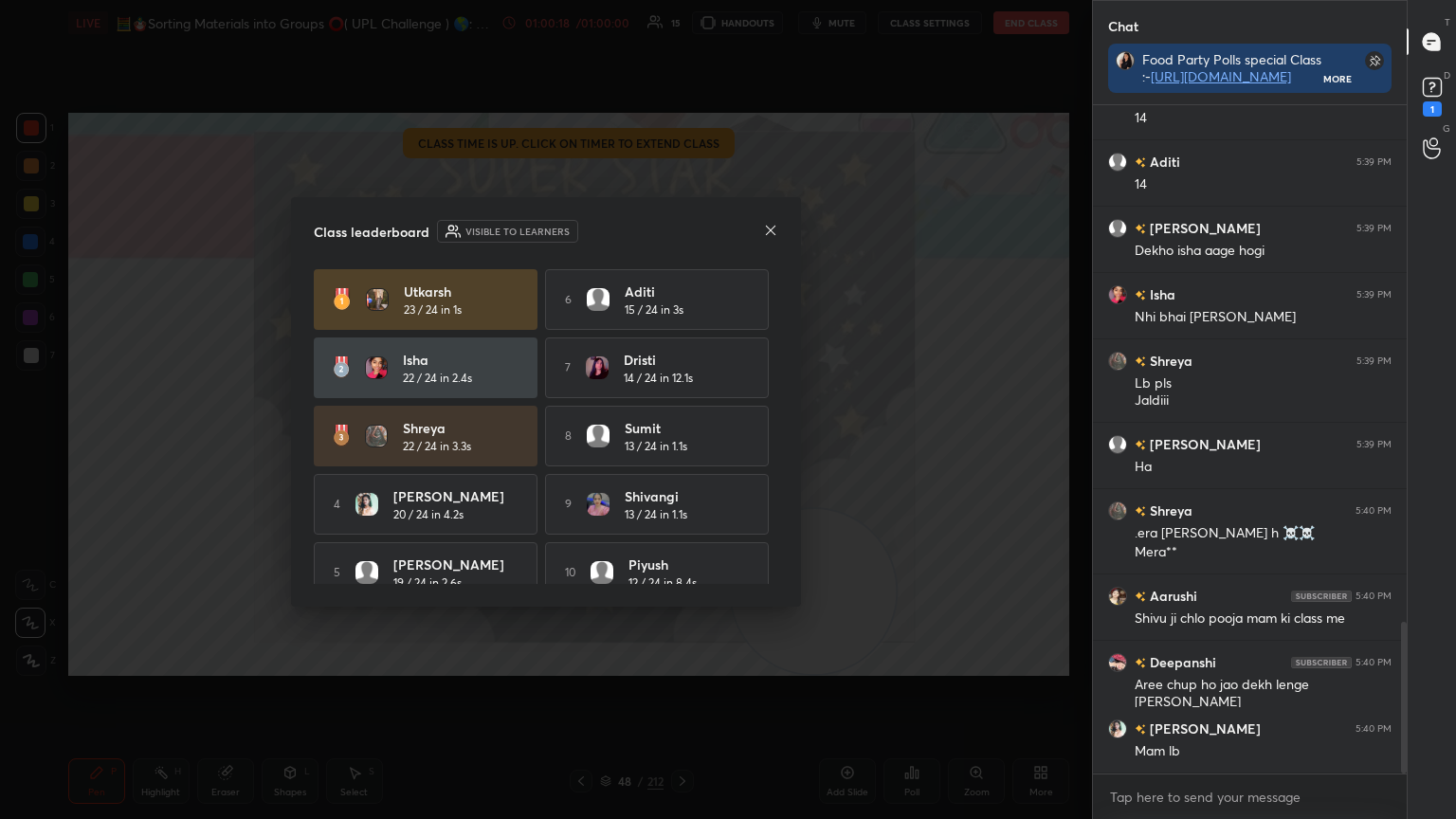 click 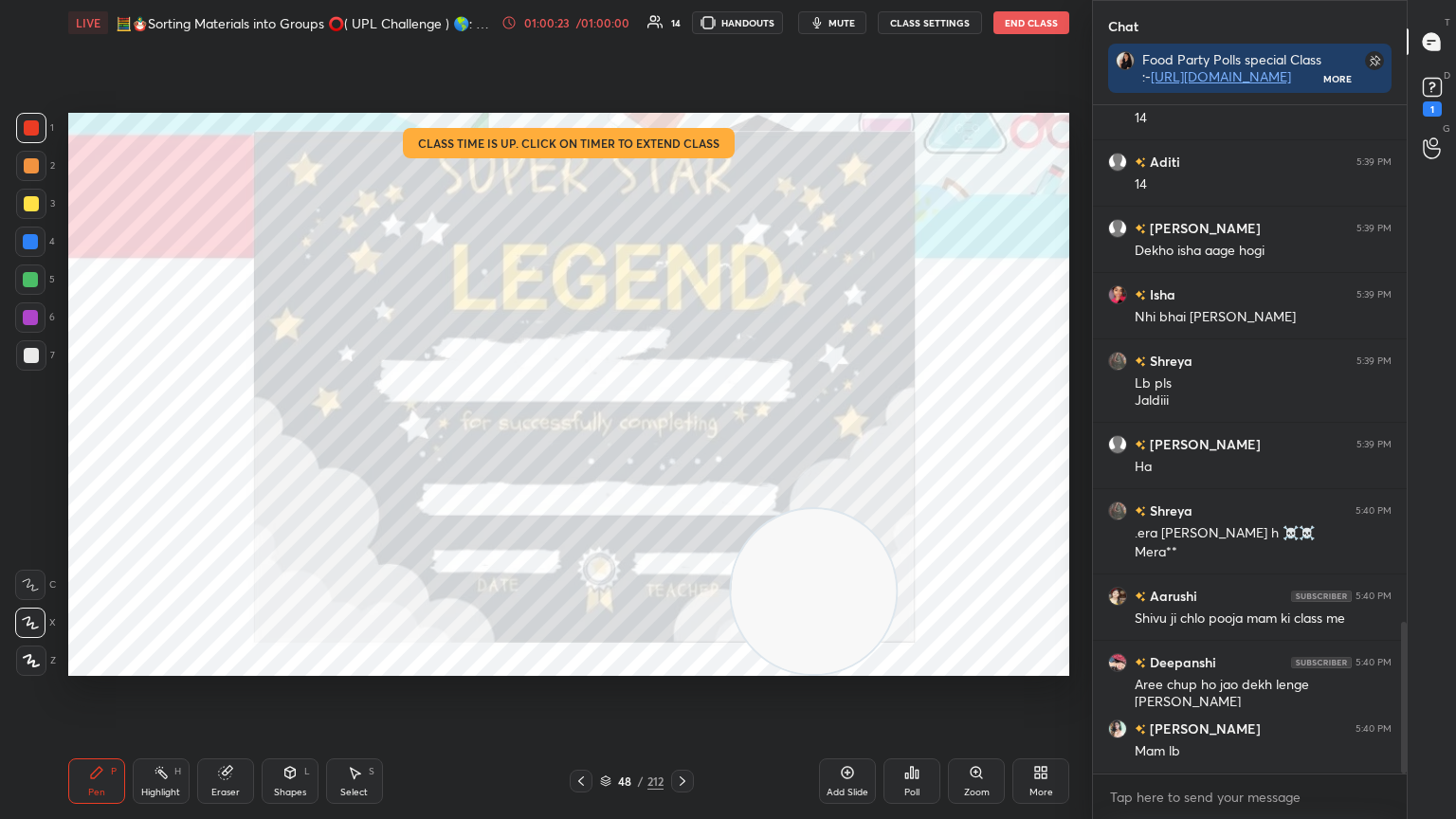 click 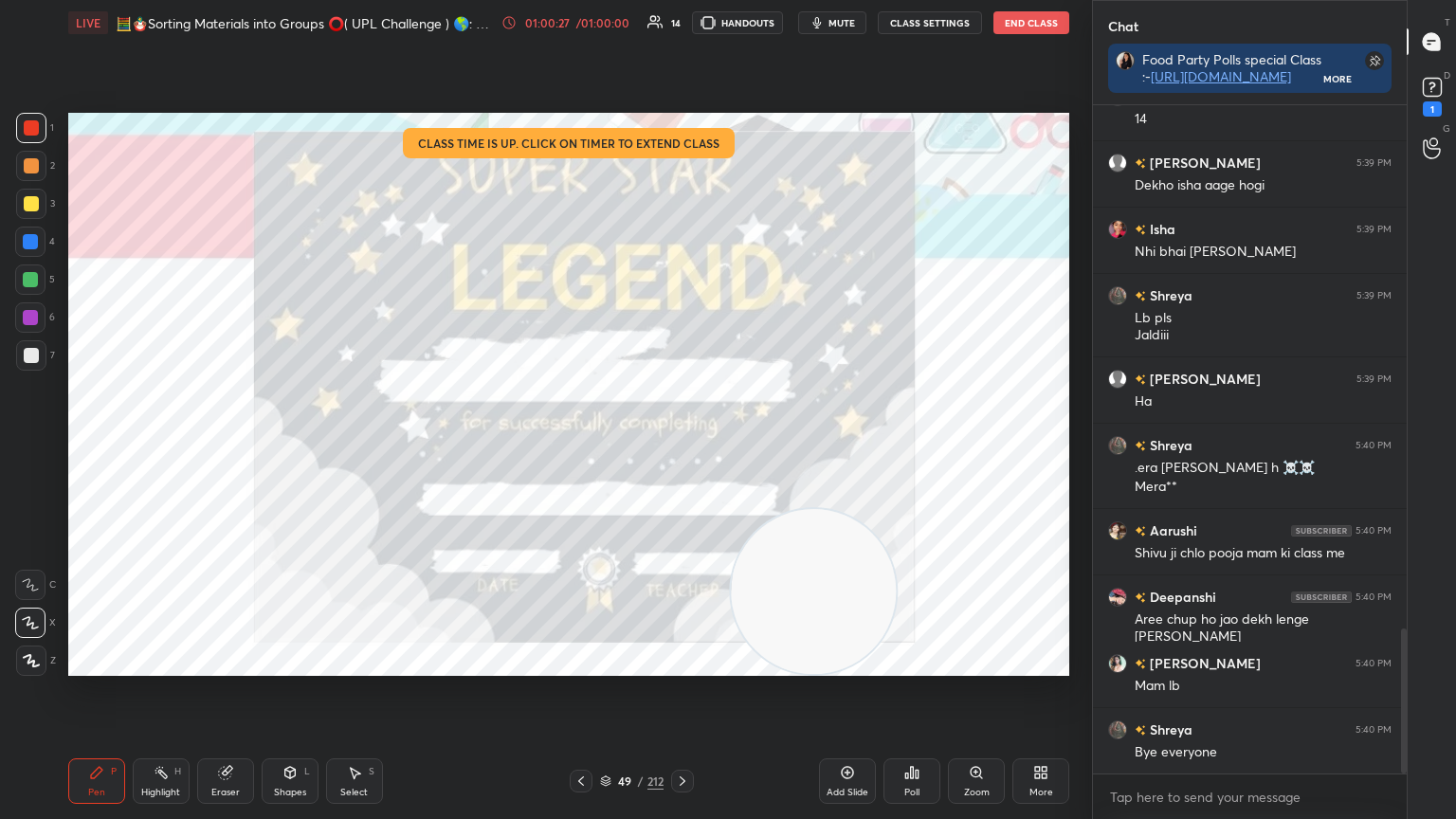 scroll, scrollTop: 2407, scrollLeft: 0, axis: vertical 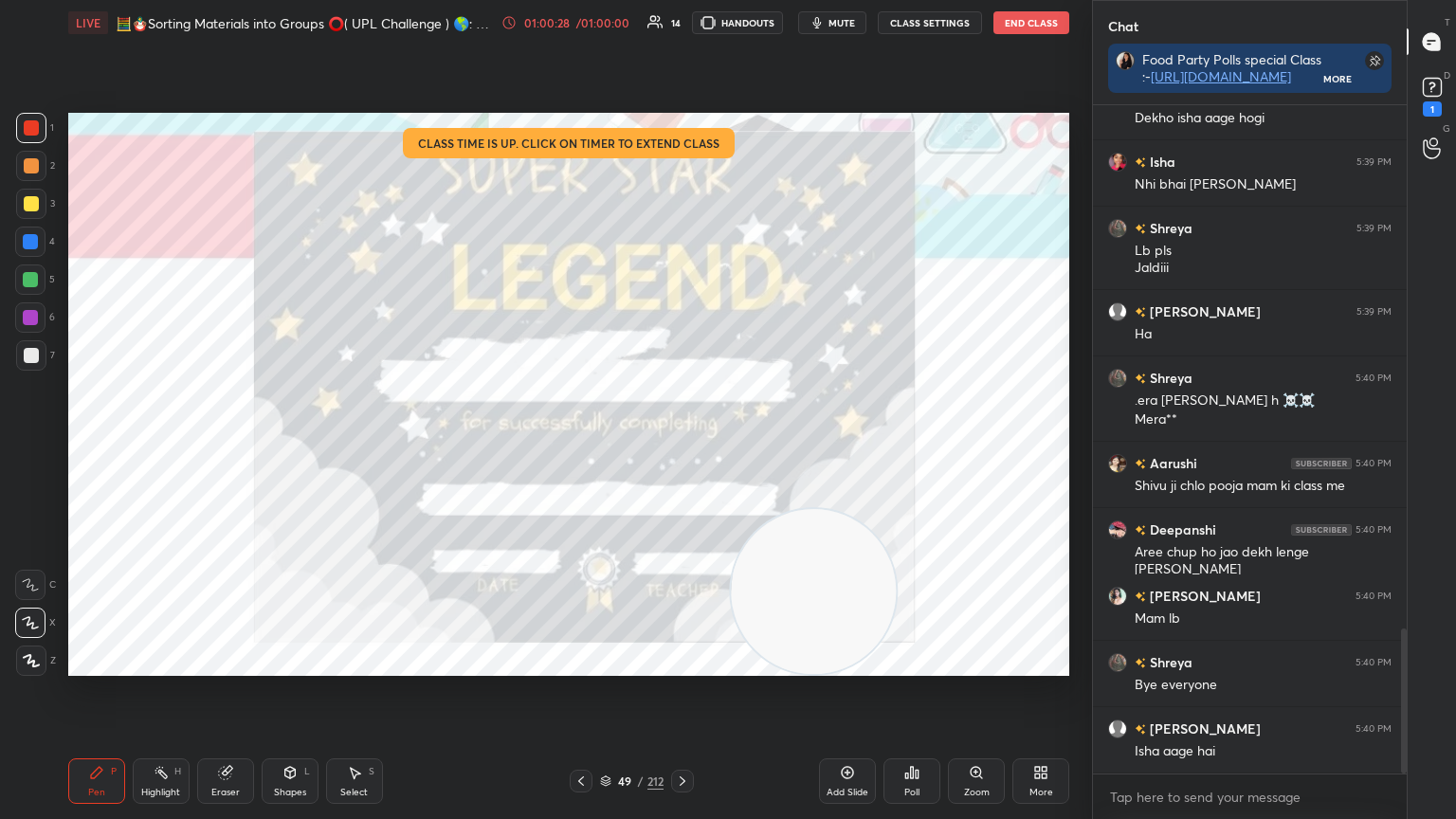 click 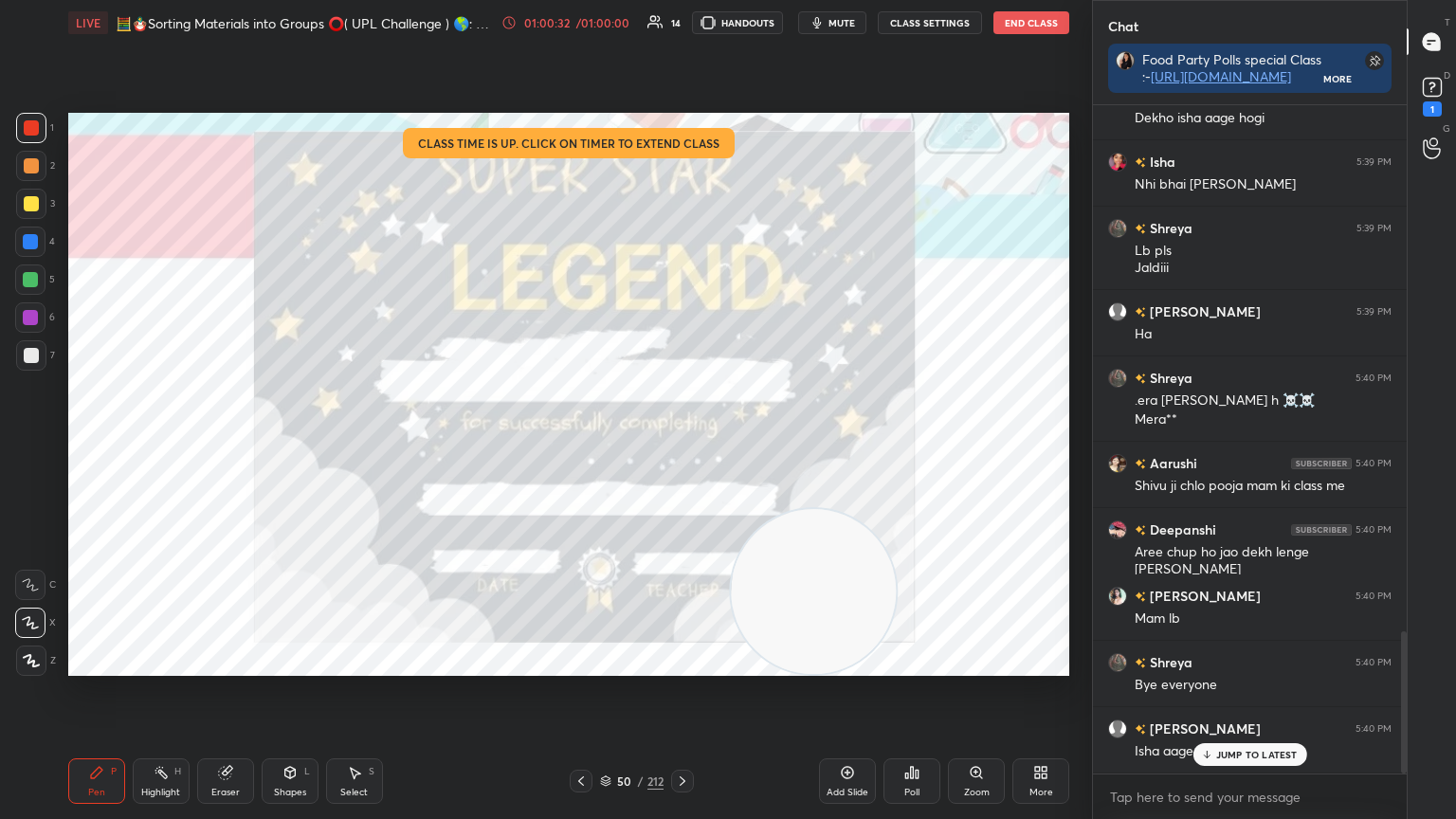 scroll, scrollTop: 2472, scrollLeft: 0, axis: vertical 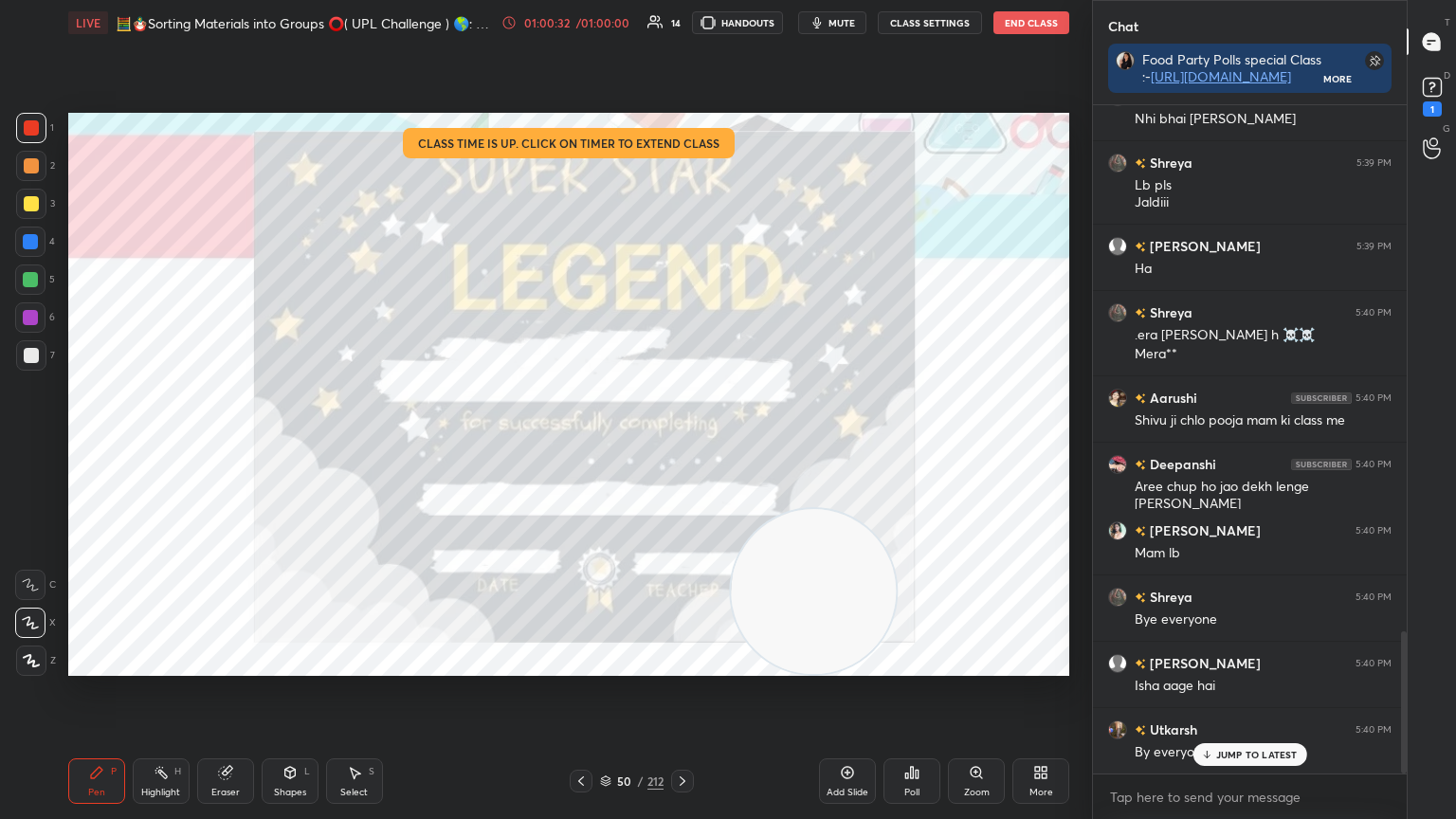 click 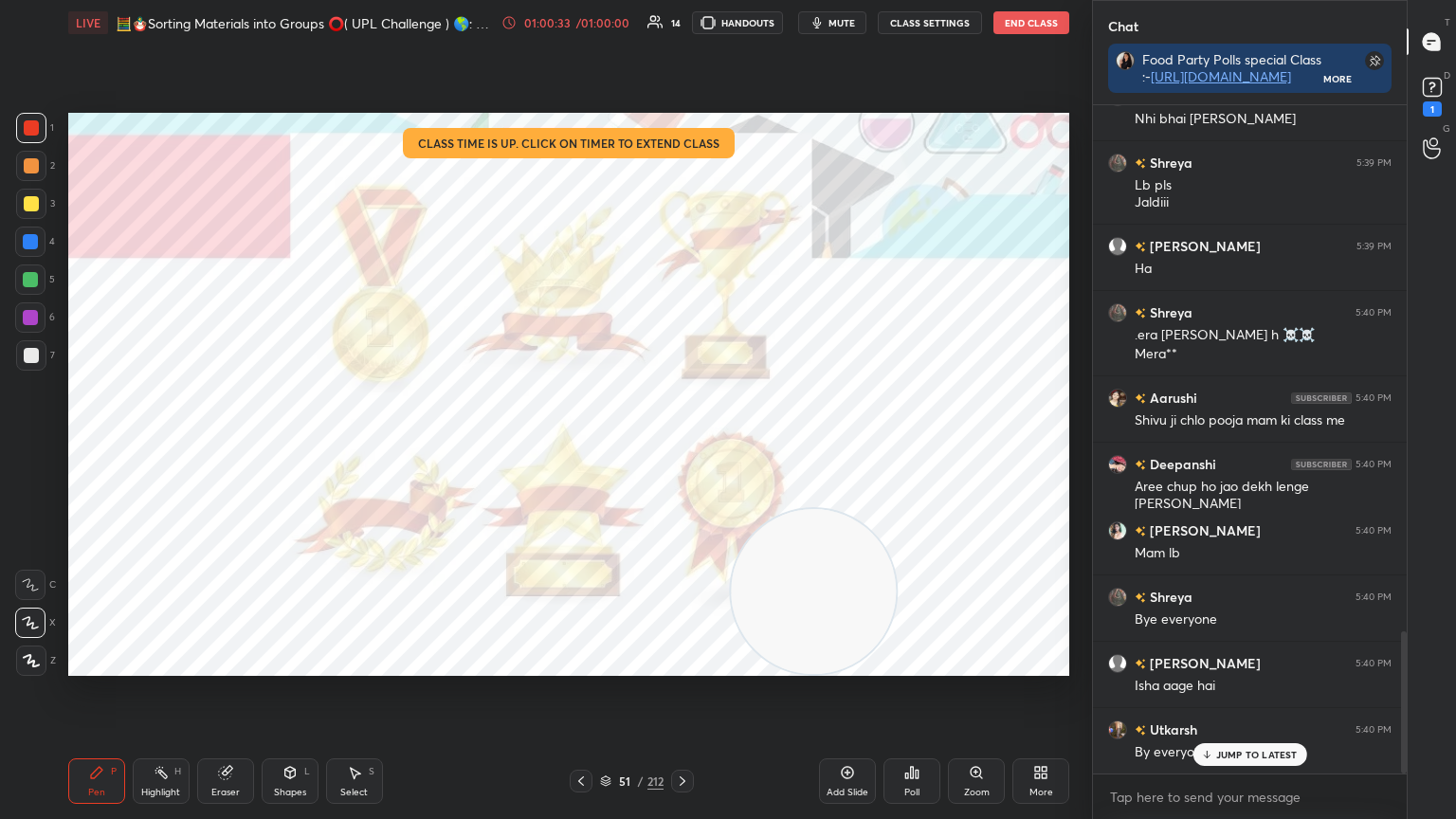 click on "Poll" at bounding box center (912, 781) 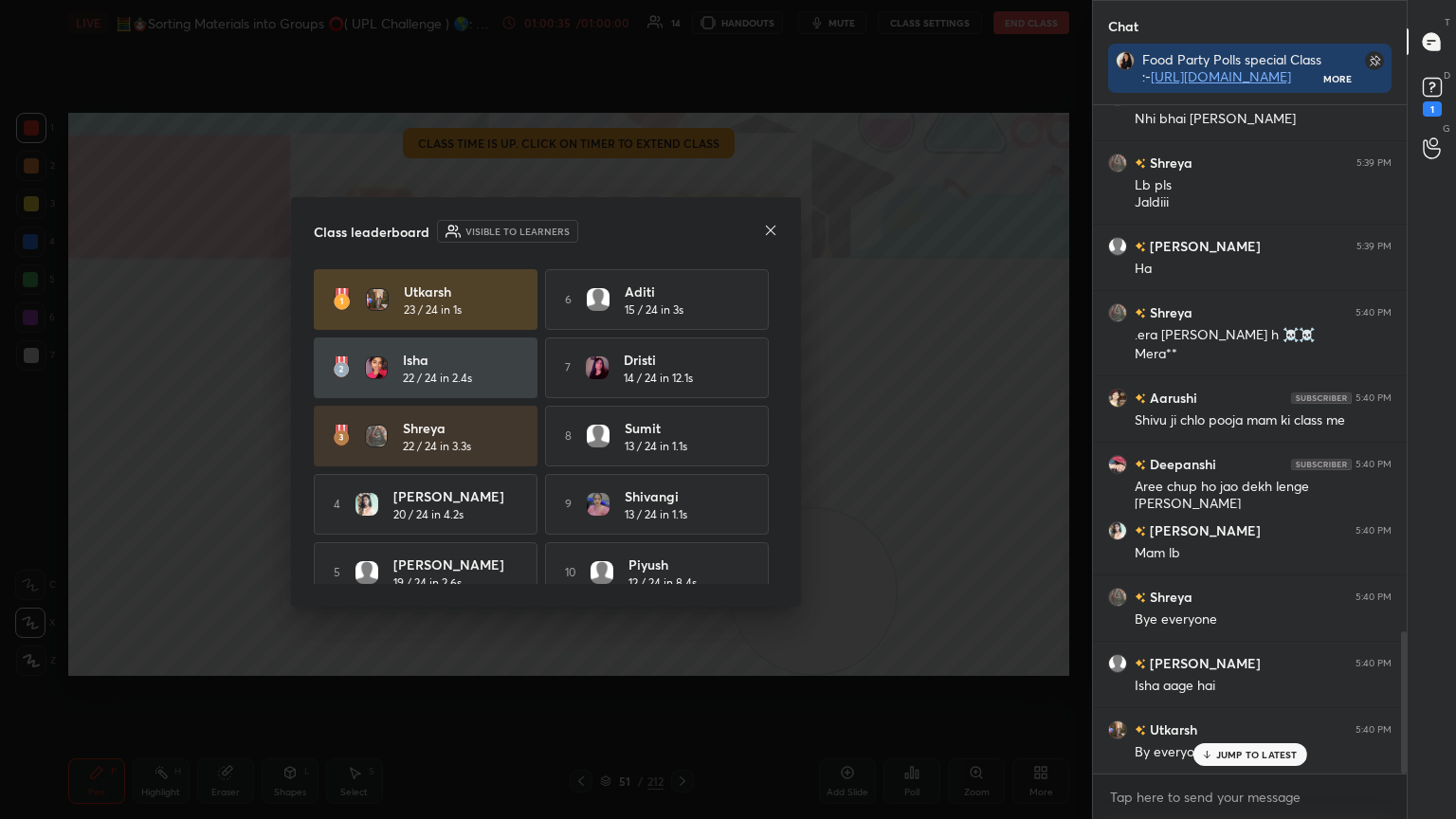 click 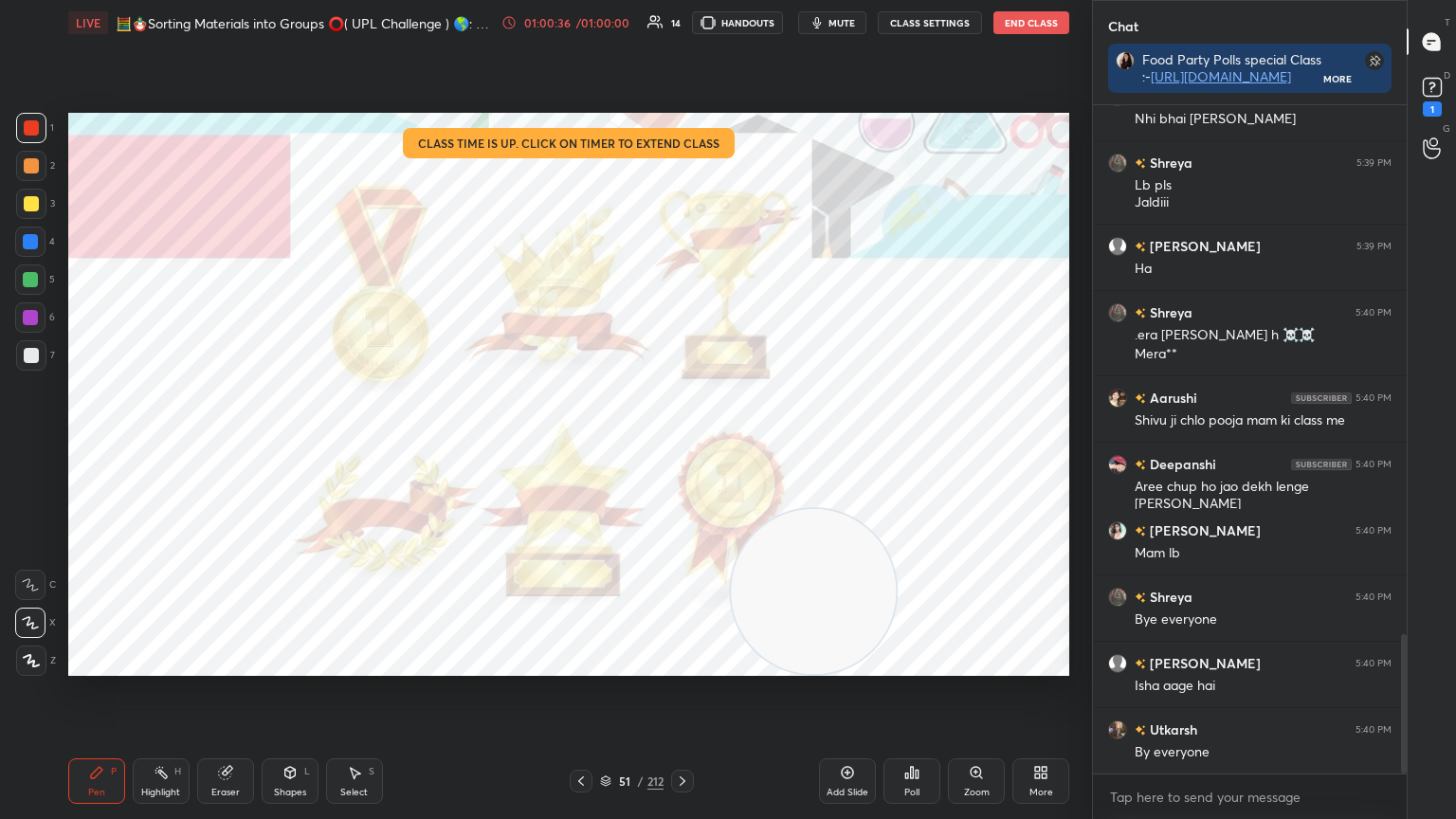 scroll, scrollTop: 2539, scrollLeft: 0, axis: vertical 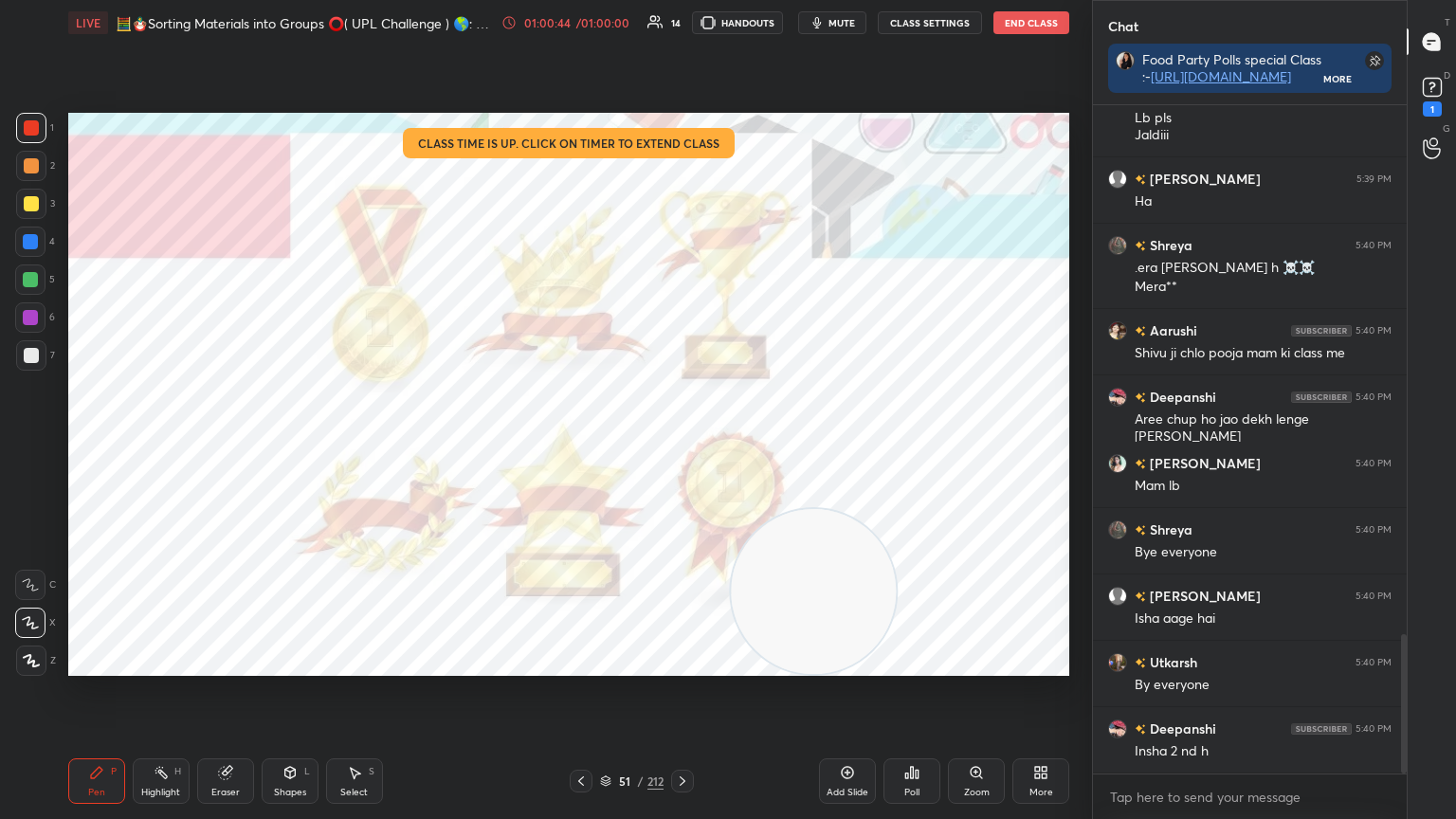 click on "Poll" at bounding box center [912, 792] 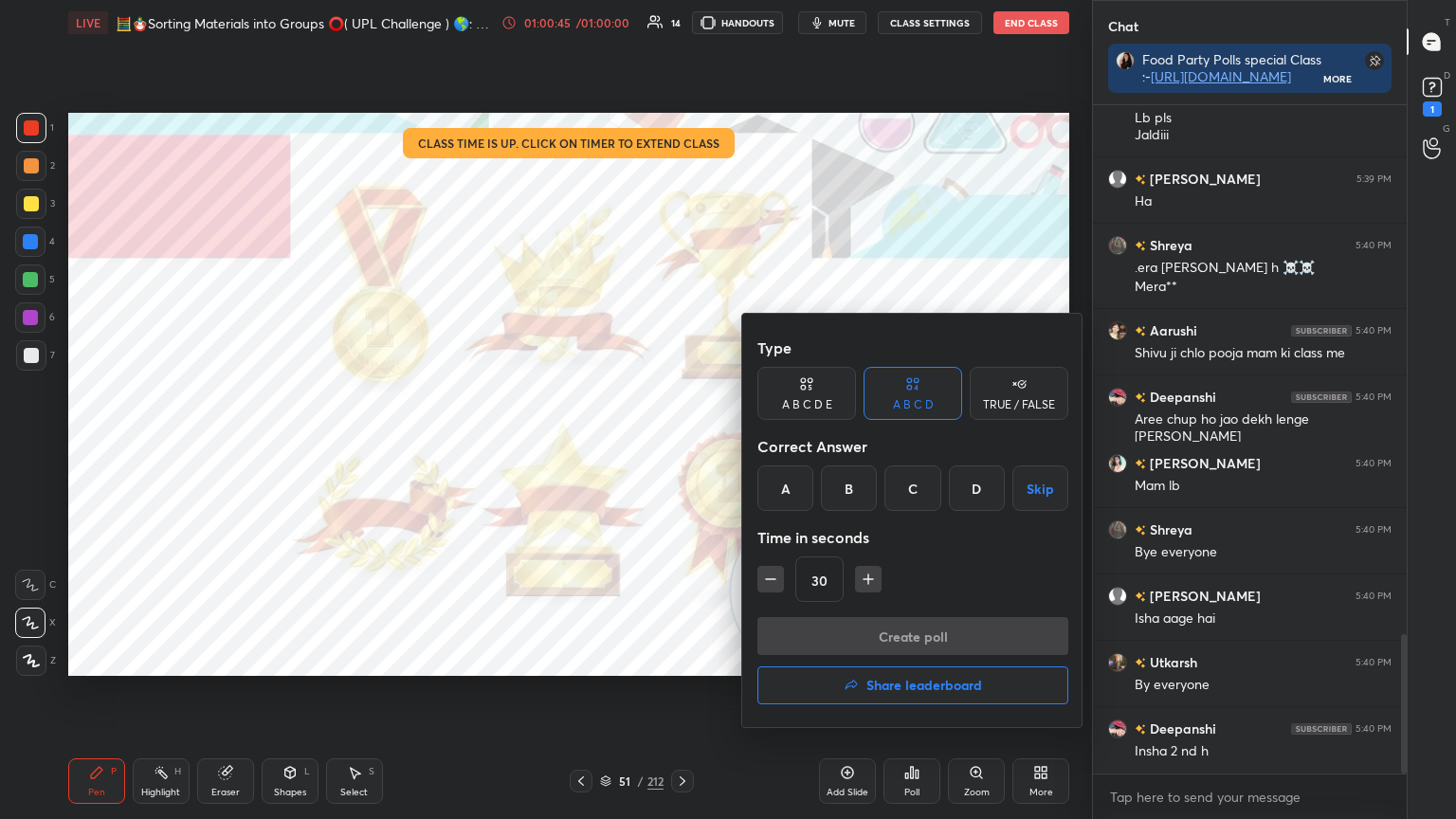 click on "Share leaderboard" at bounding box center [913, 685] 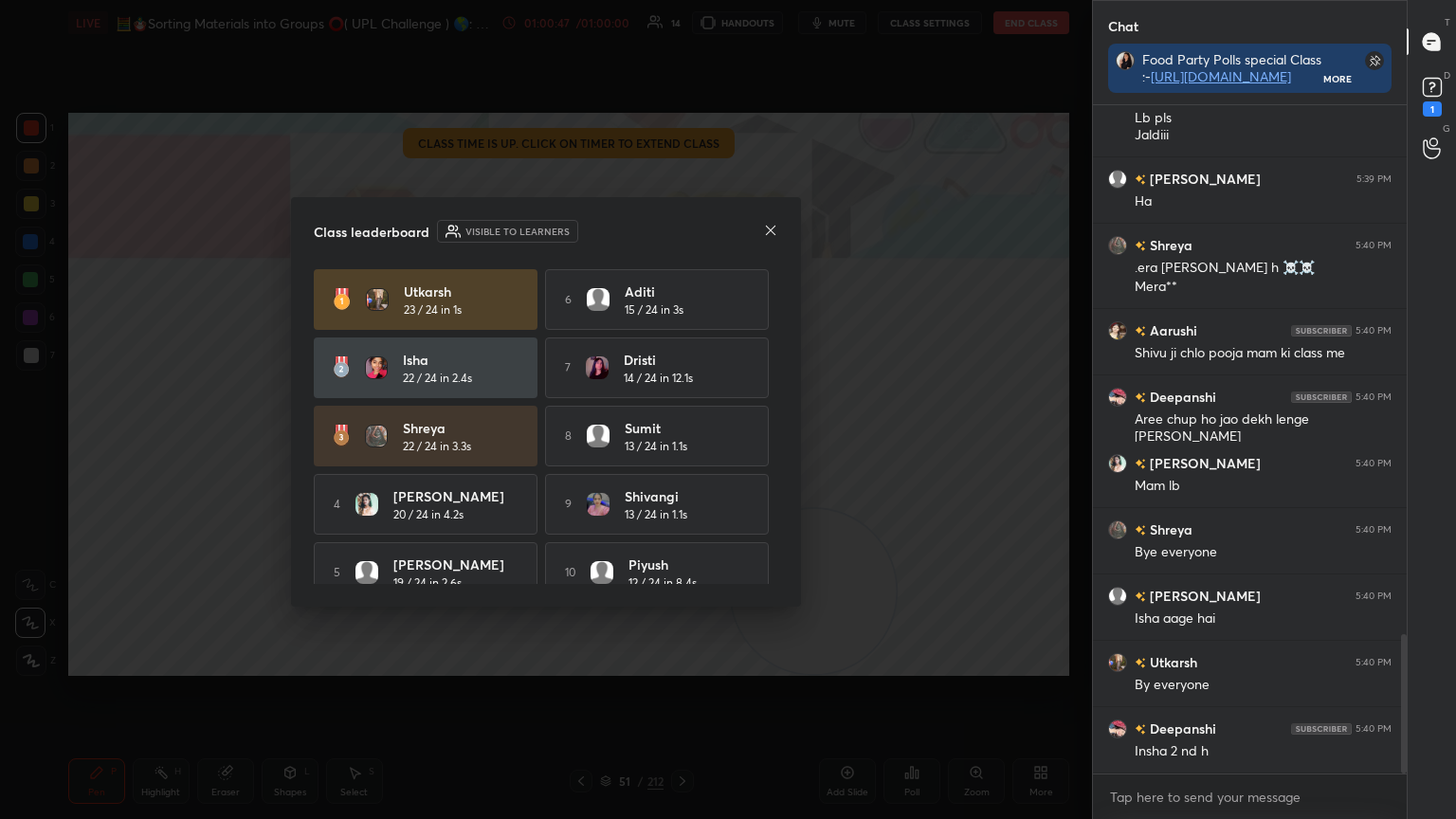 click 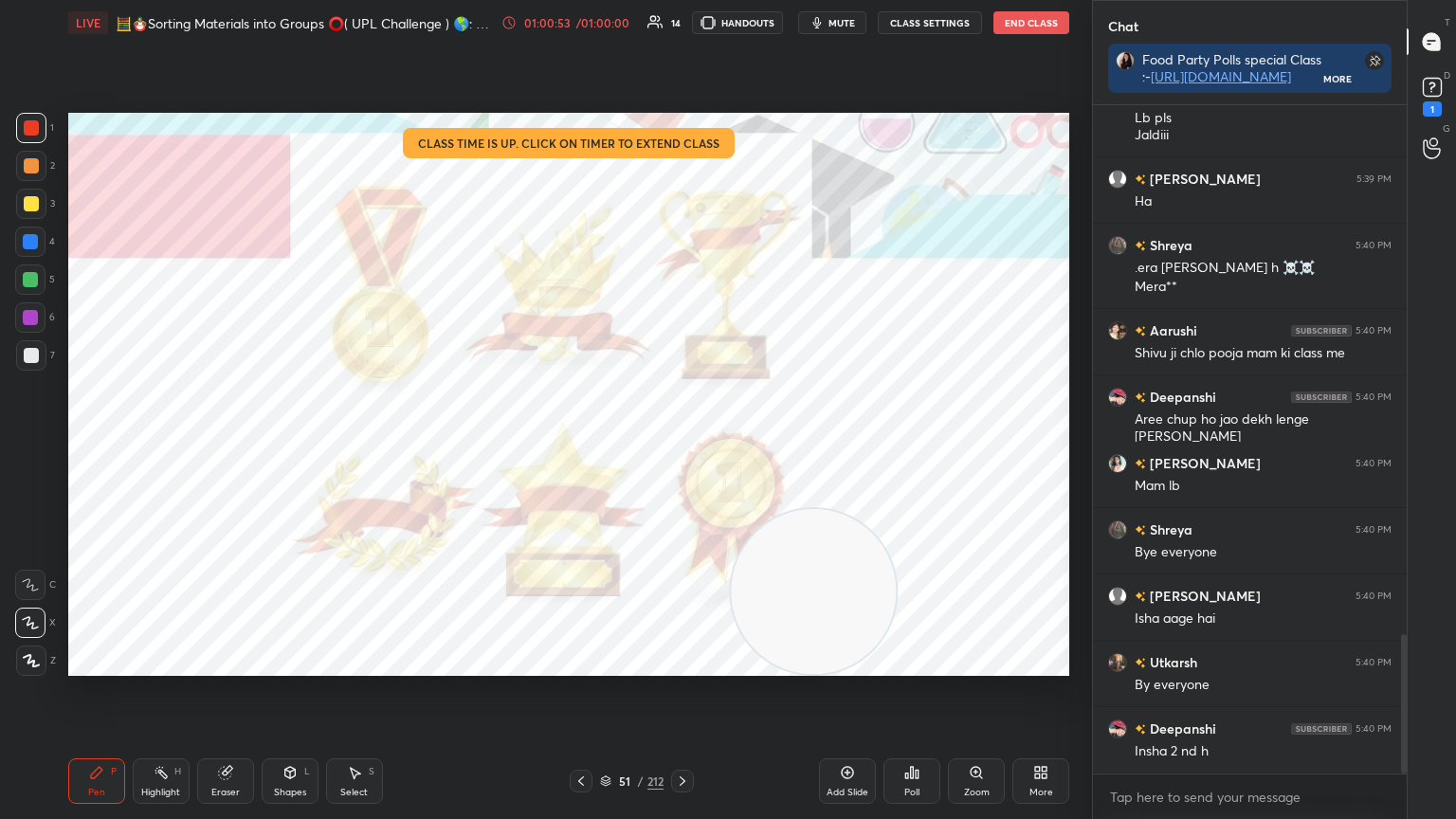 scroll, scrollTop: 2605, scrollLeft: 0, axis: vertical 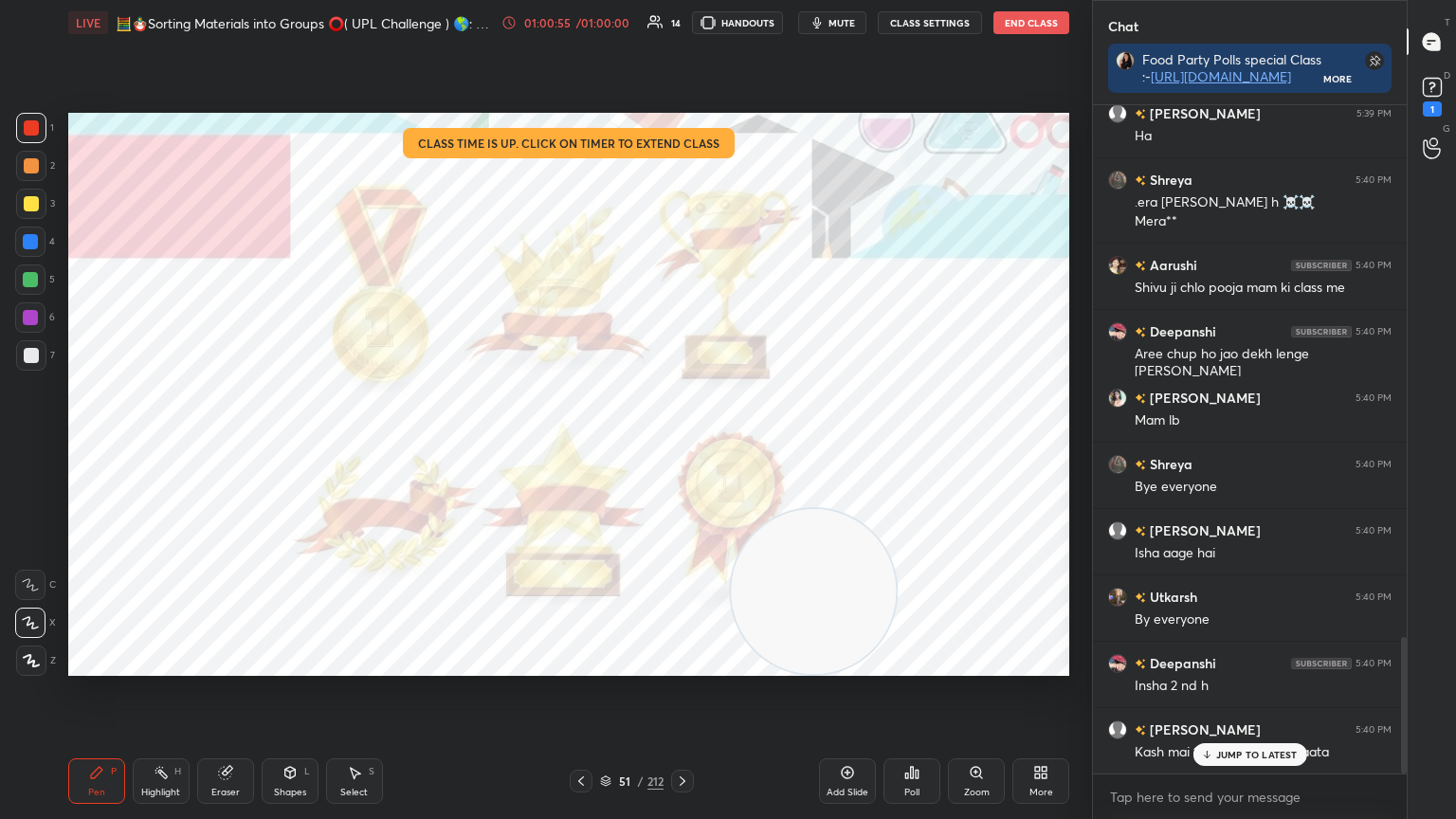 click on "Poll" at bounding box center (912, 781) 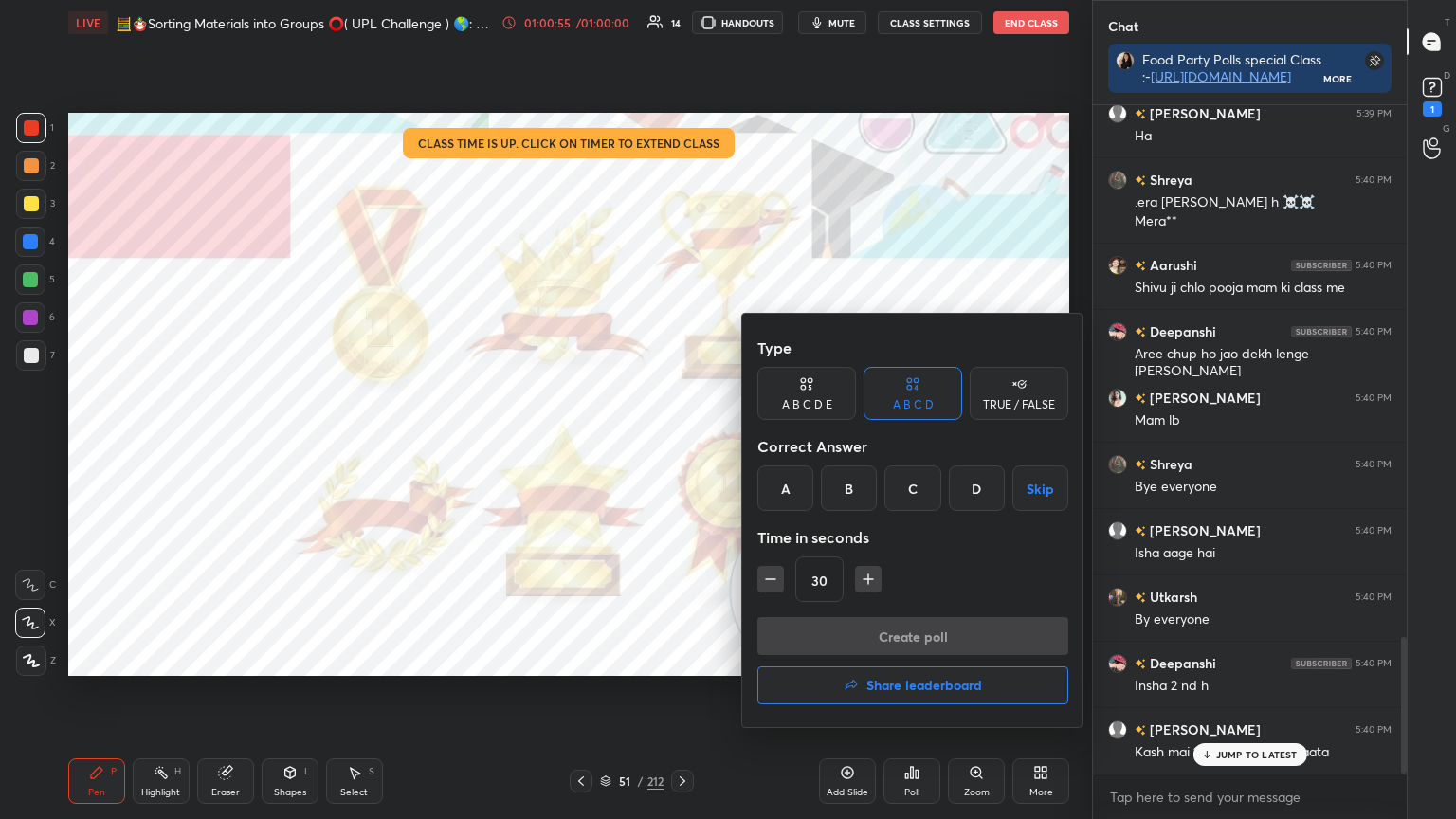 click on "Create poll Share leaderboard" at bounding box center [913, 664] 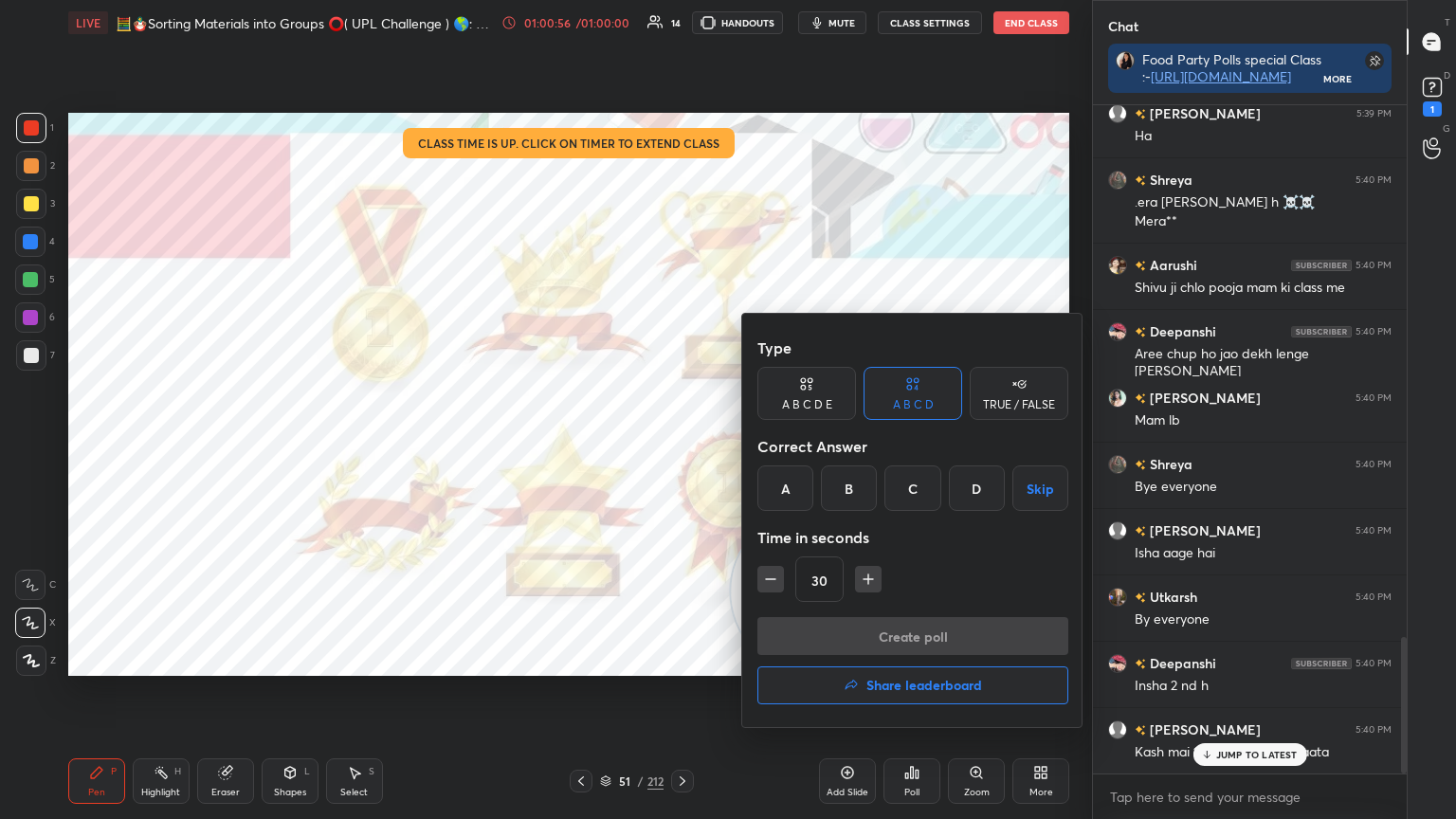 click on "Share leaderboard" at bounding box center [924, 685] 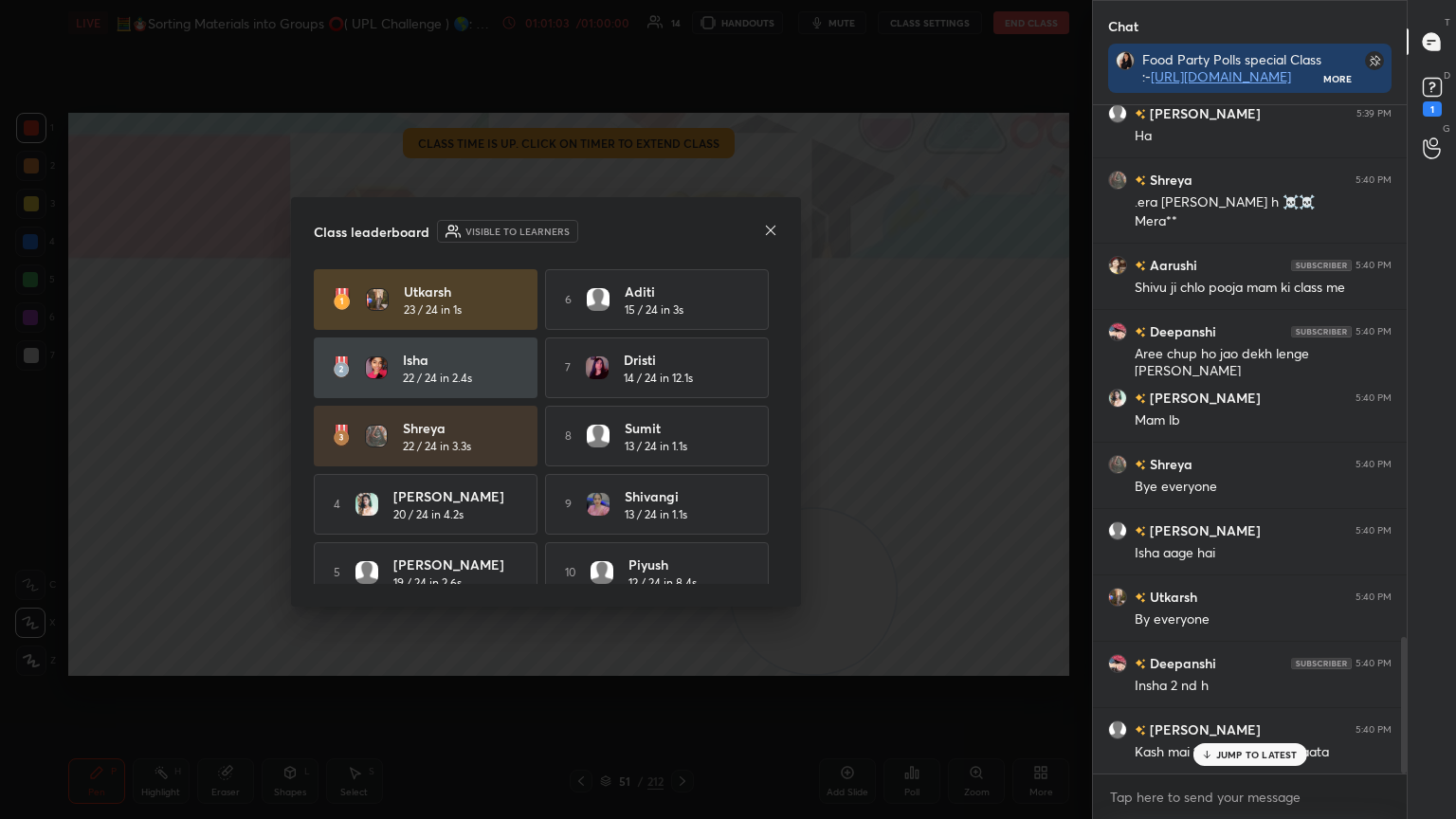 click 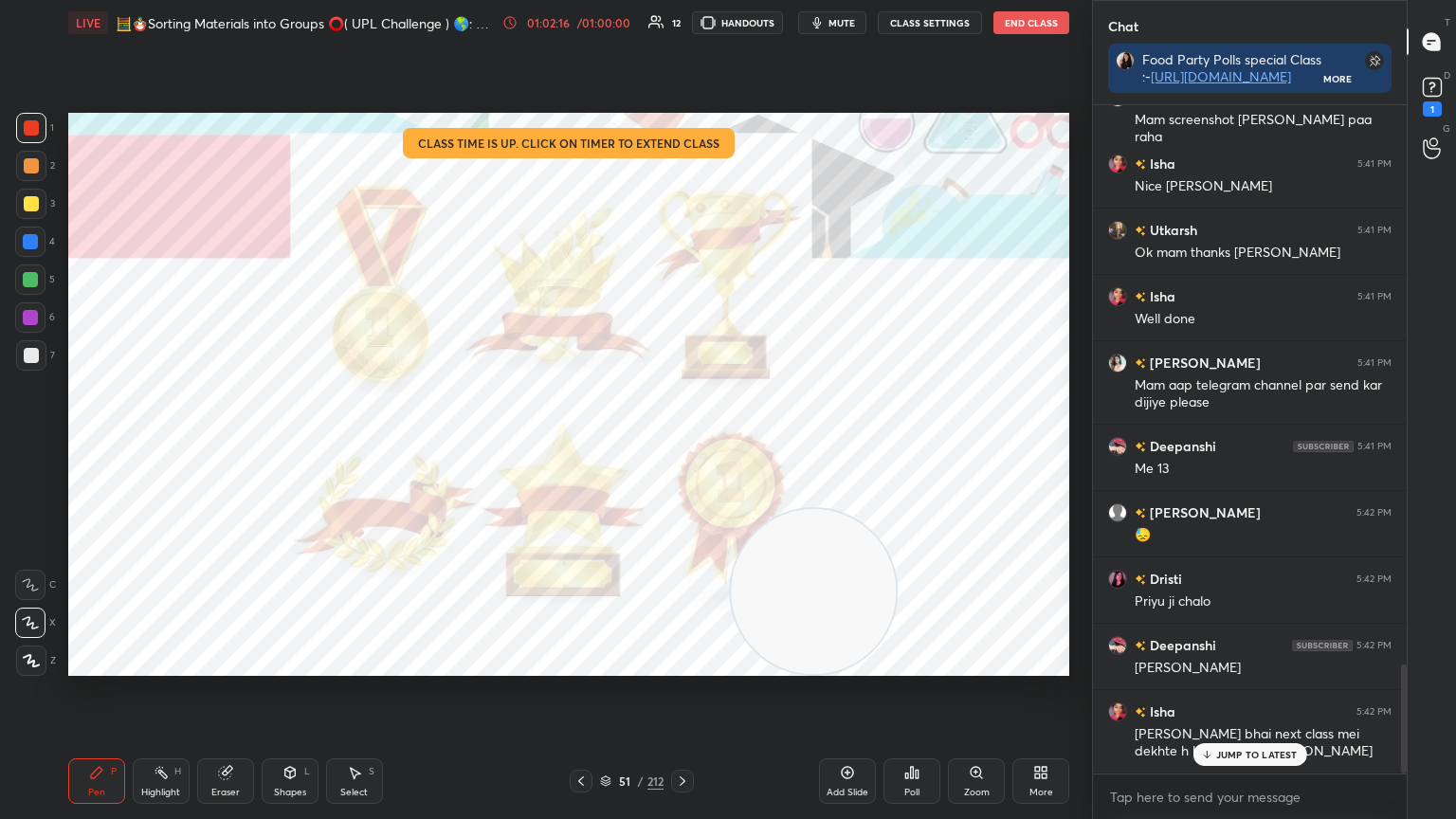 scroll, scrollTop: 3435, scrollLeft: 0, axis: vertical 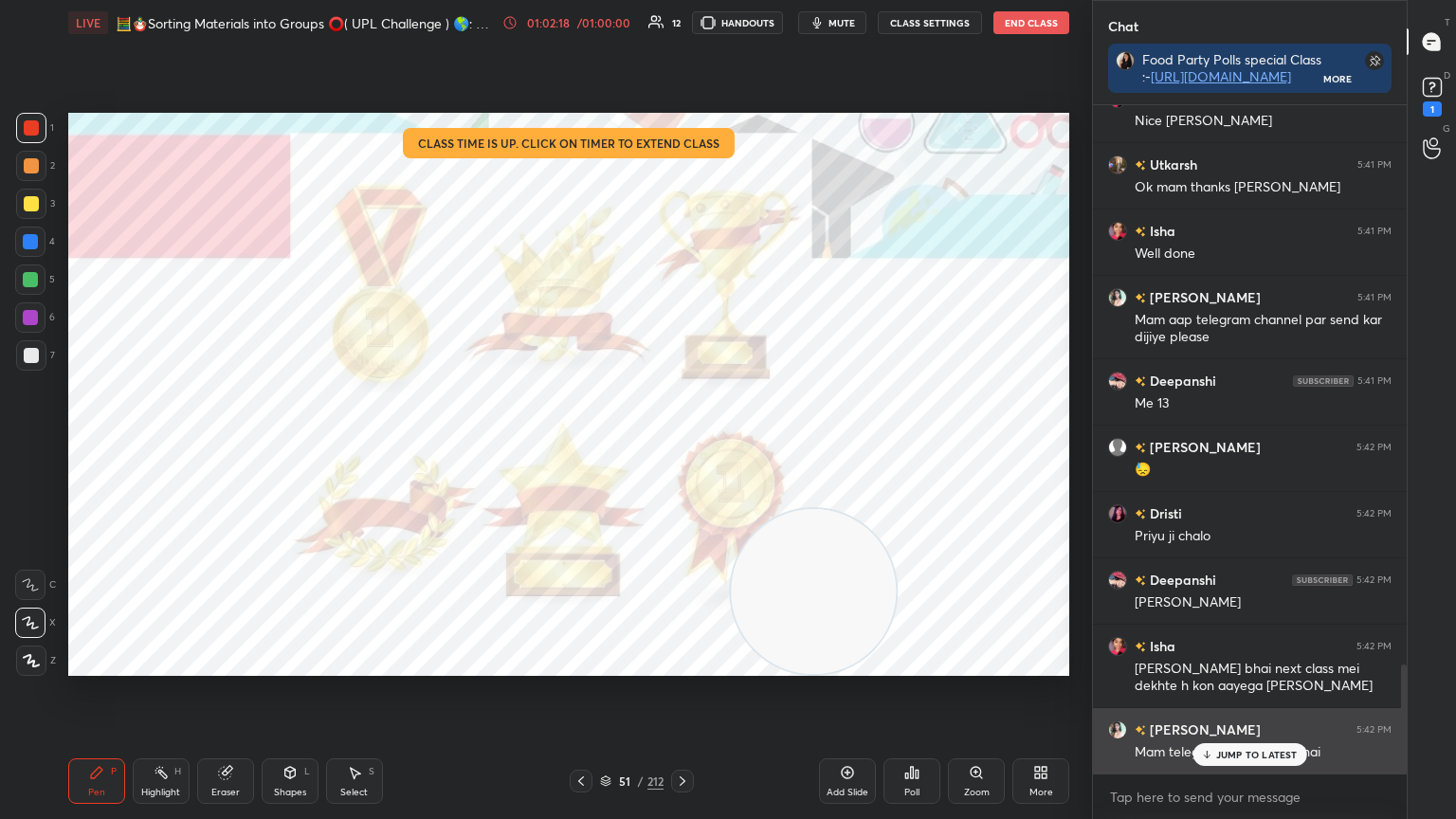 click on "JUMP TO LATEST" at bounding box center (1249, 755) 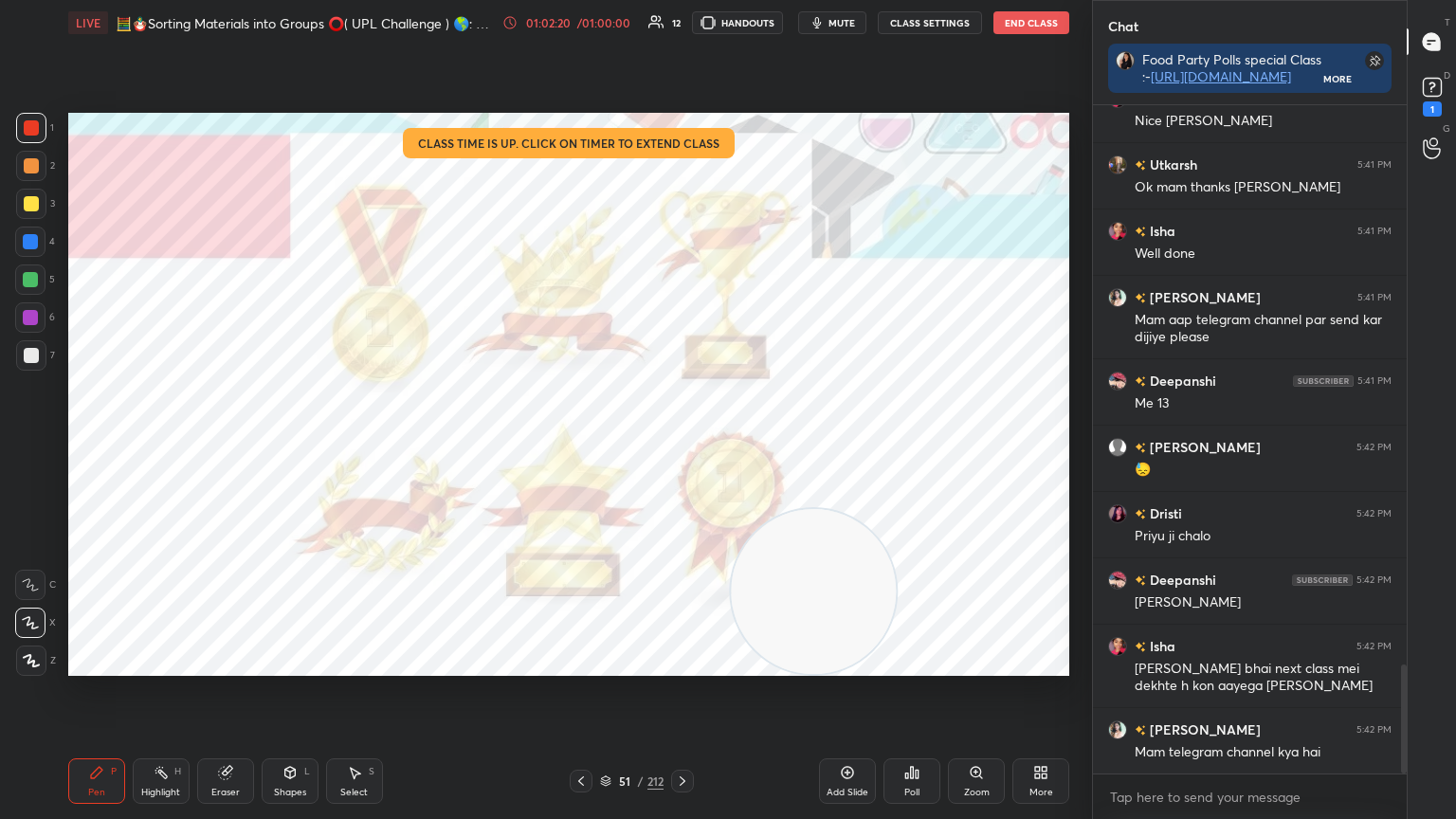 click 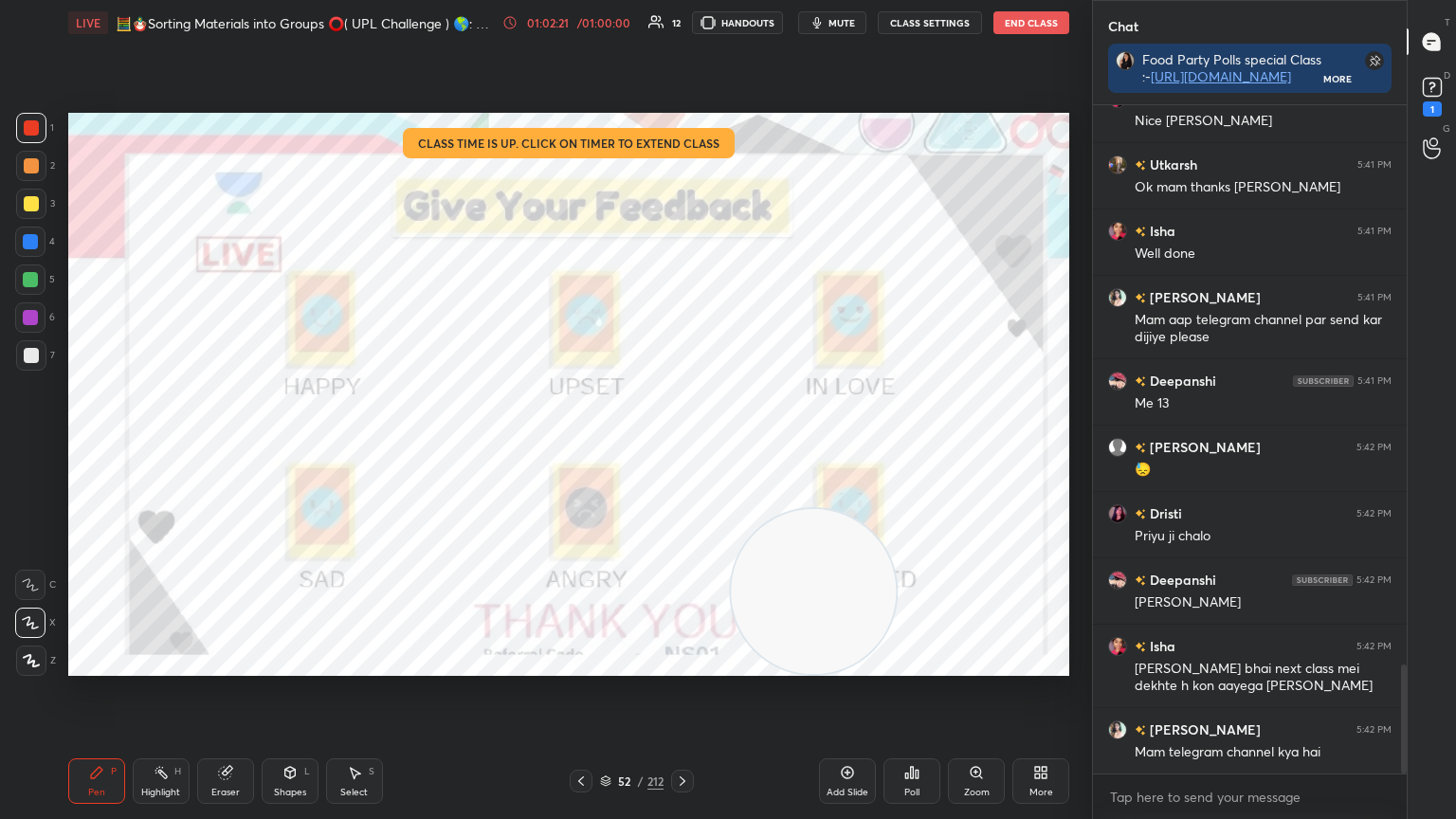 click 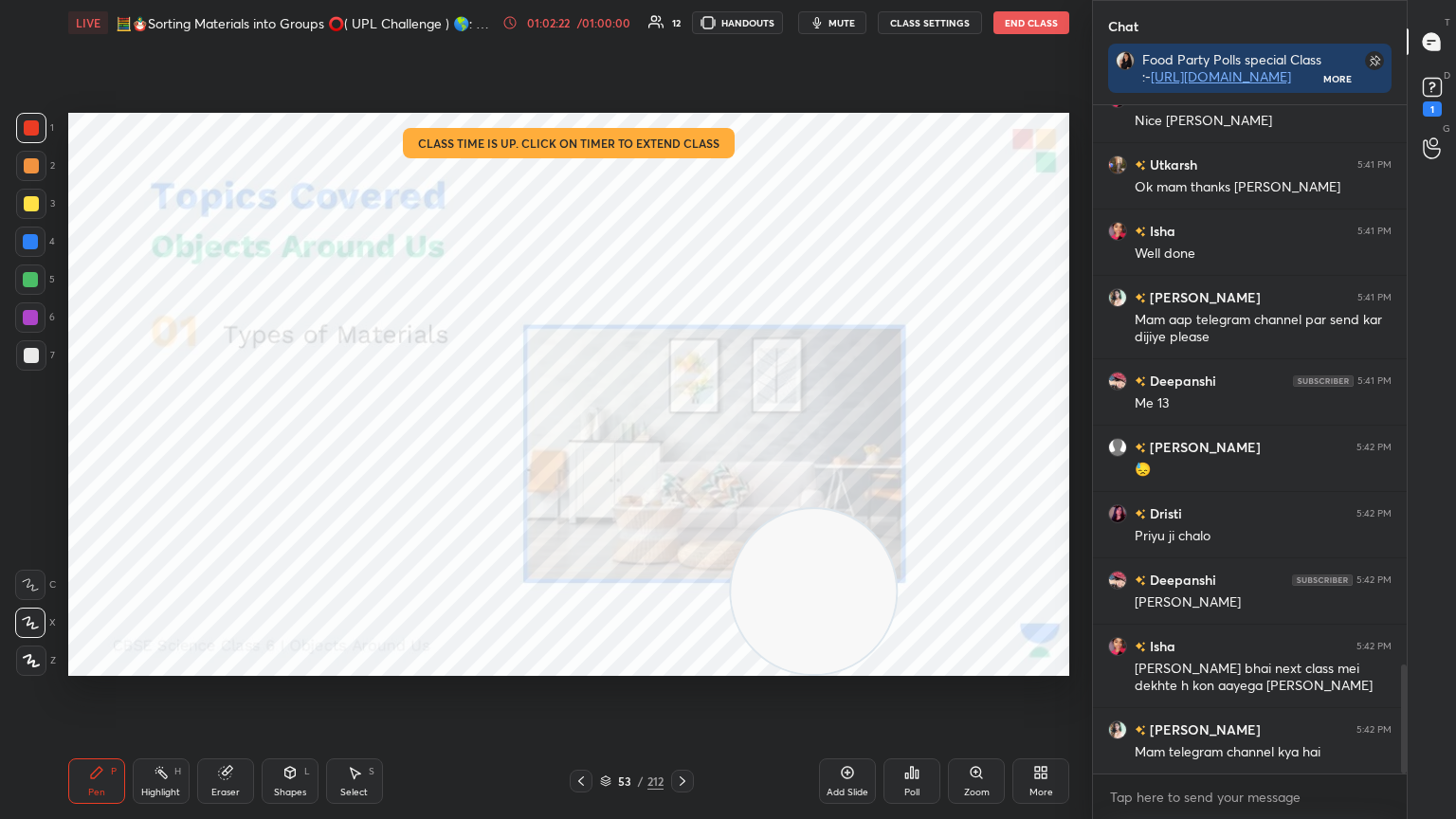 click 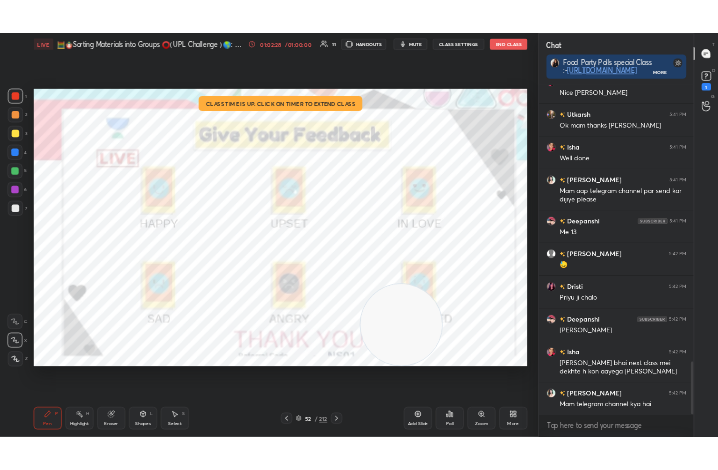 scroll, scrollTop: 3695, scrollLeft: 0, axis: vertical 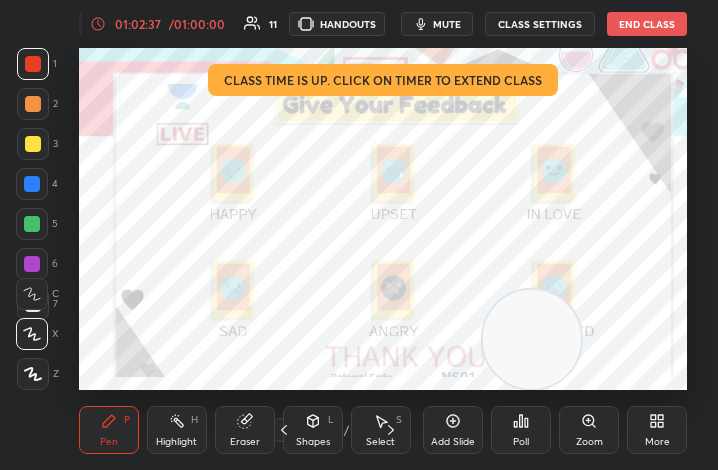 click on "End Class" at bounding box center [647, 24] 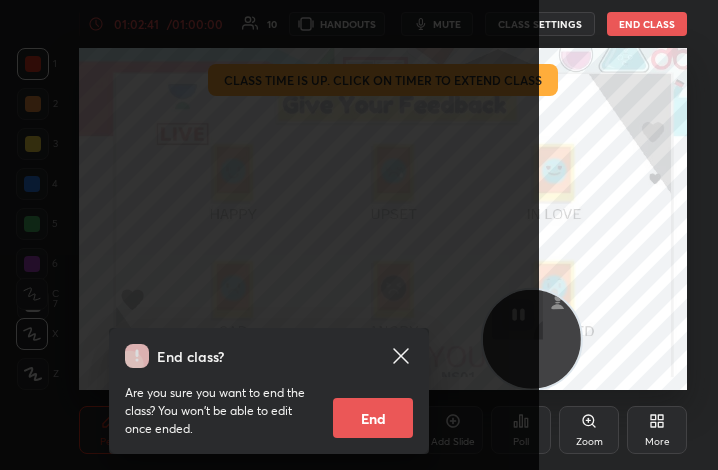 click on "End class? Are you sure you want to end the class? You won’t be able to edit once ended. End" at bounding box center [269, 235] 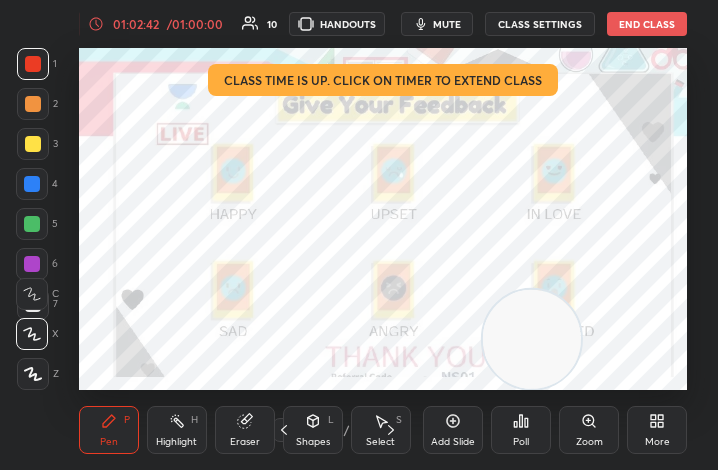 click 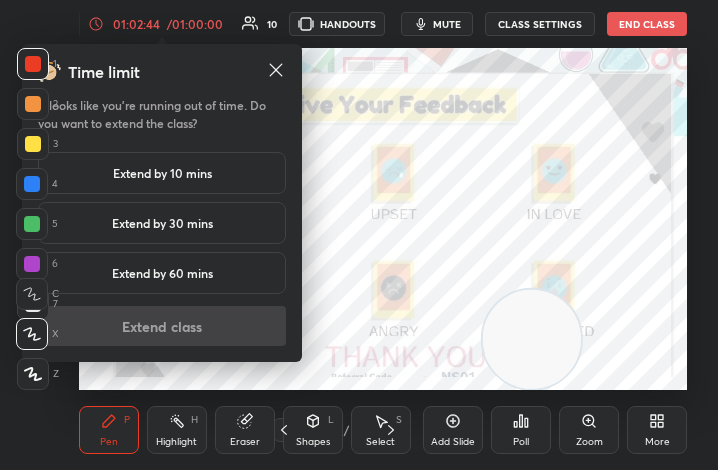 click on "Extend by 10 mins" at bounding box center (162, 173) 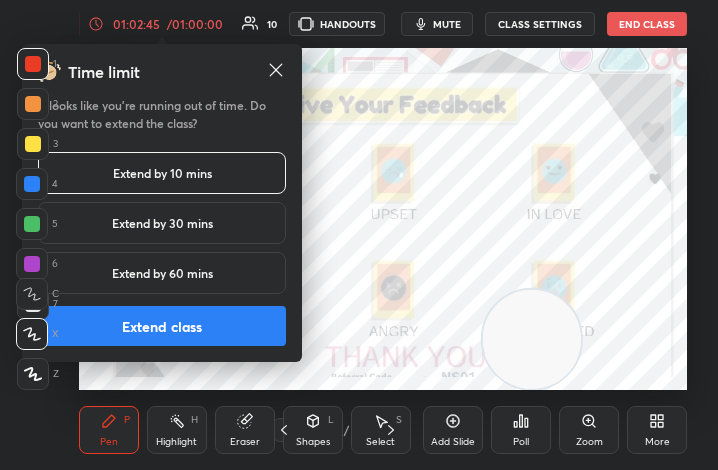 click on "Extend class" at bounding box center (162, 326) 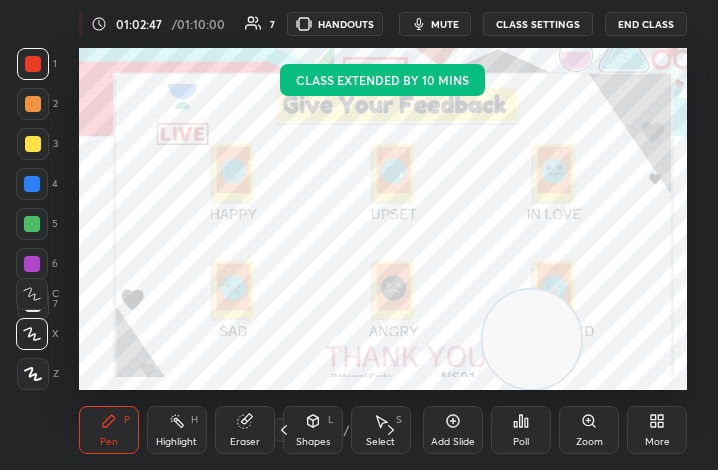 click on "End Class" at bounding box center [646, 24] 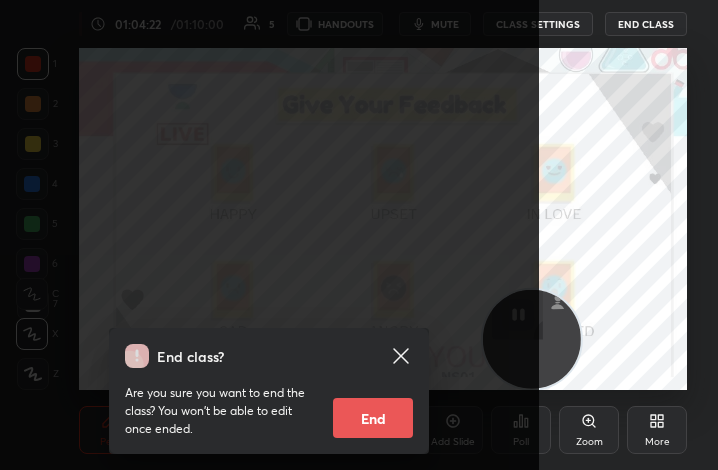 click on "End class? Are you sure you want to end the class? You won’t be able to edit once ended. End" at bounding box center [269, 235] 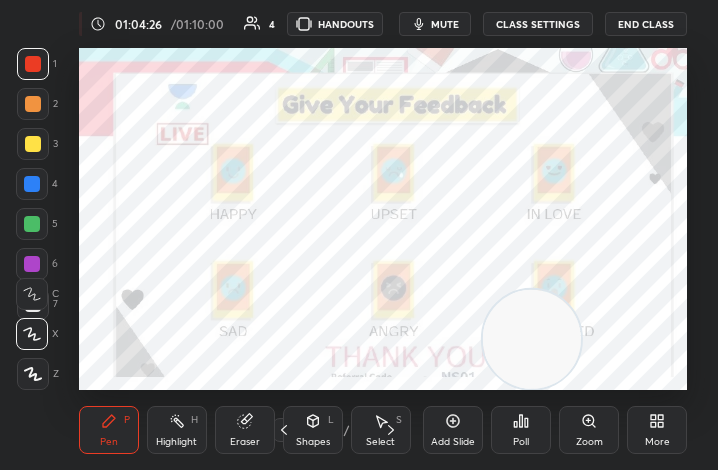 type 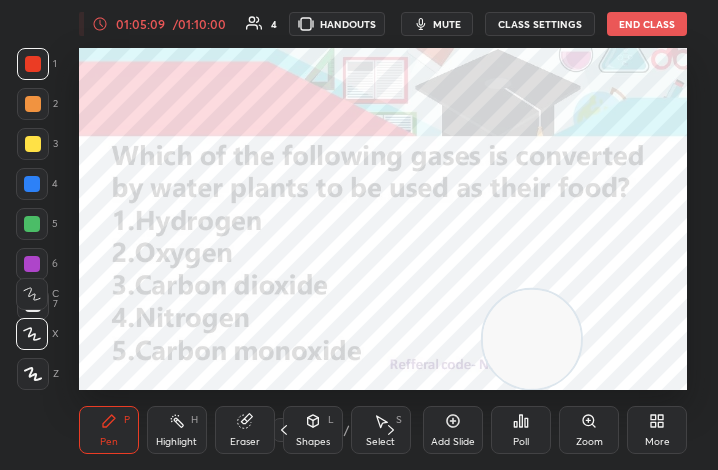 click on "mute" at bounding box center [447, 24] 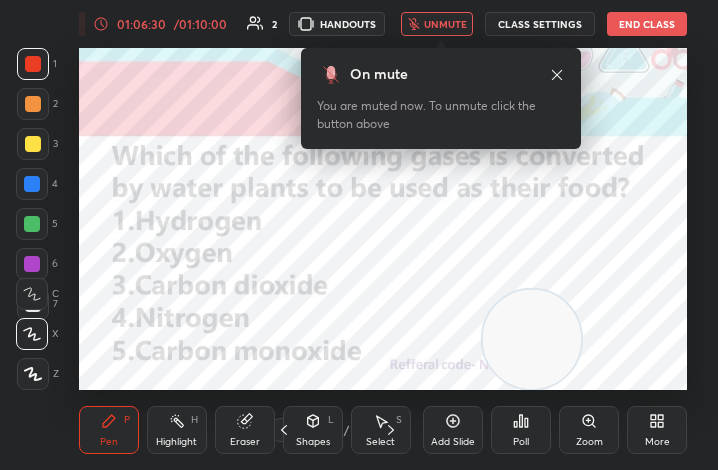 click on "End Class" at bounding box center (647, 24) 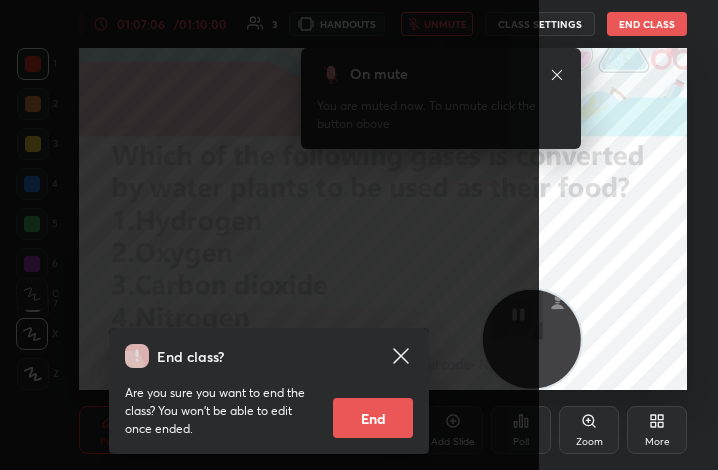 click on "End class? Are you sure you want to end the class? You won’t be able to edit once ended. End" at bounding box center [269, 235] 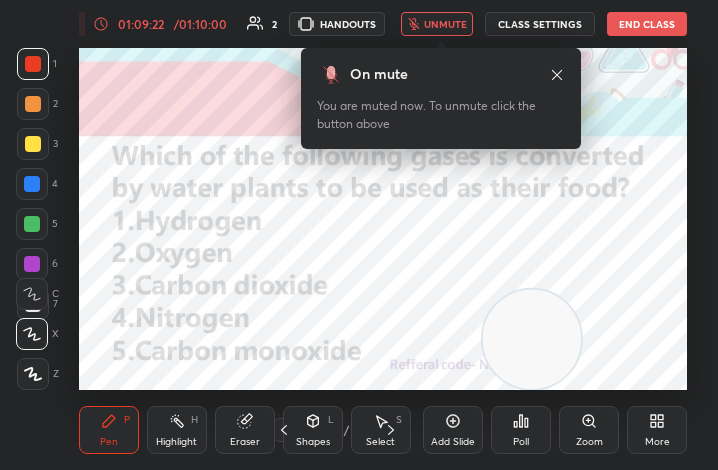 click on "On mute You are muted now. To unmute click the
button above" at bounding box center [441, 98] 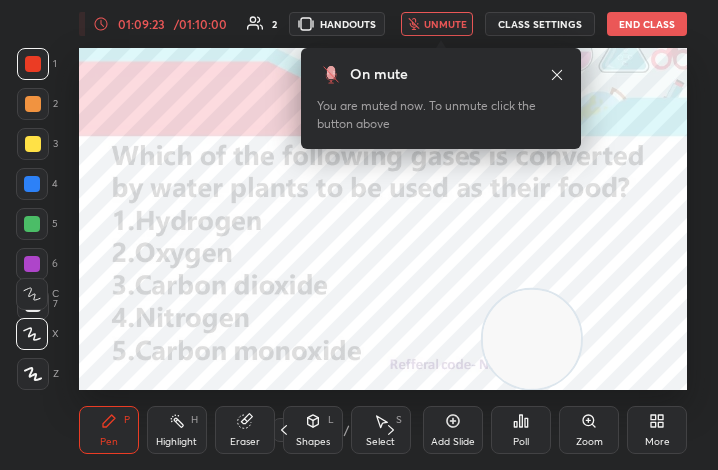 click on "On mute You are muted now. To unmute click the
button above" at bounding box center [441, 98] 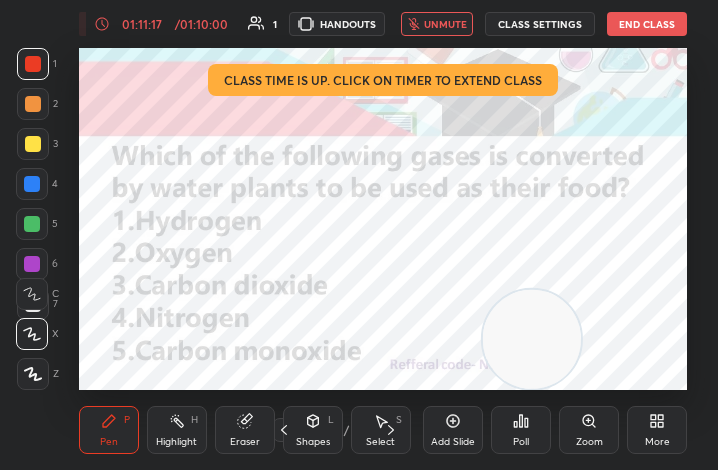 click 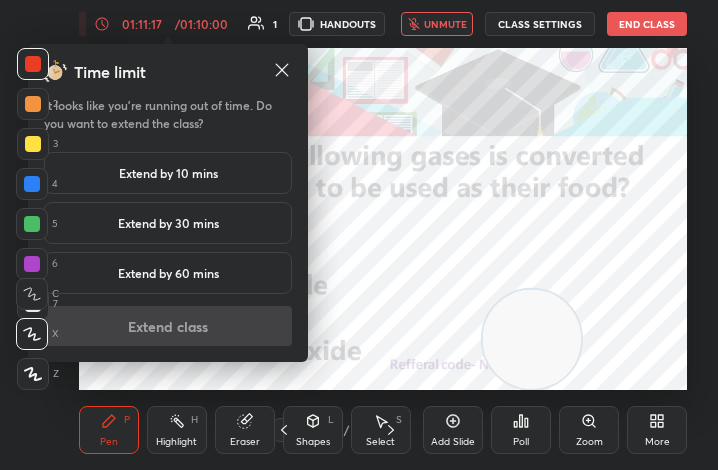 click on "Extend by 10 mins" at bounding box center (168, 173) 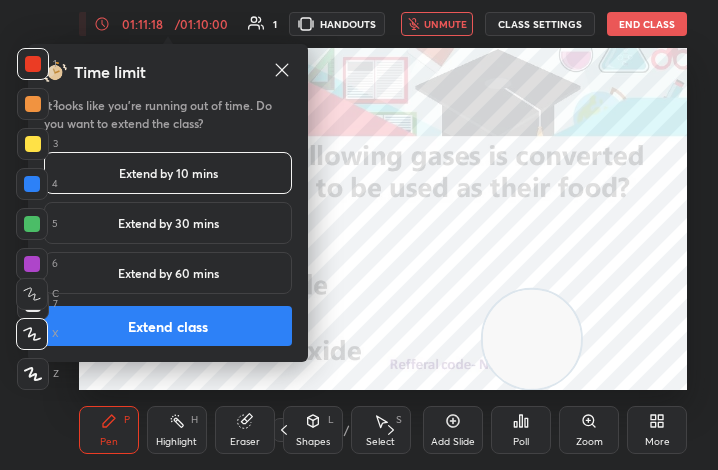 click on "Extend class" at bounding box center (168, 326) 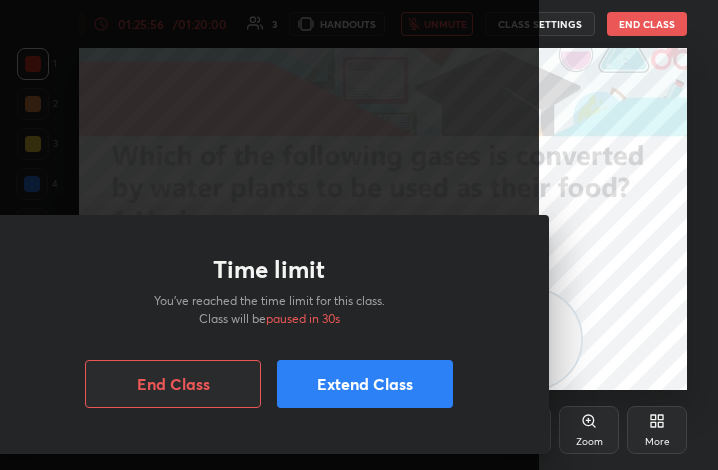 click on "Extend Class" at bounding box center [365, 384] 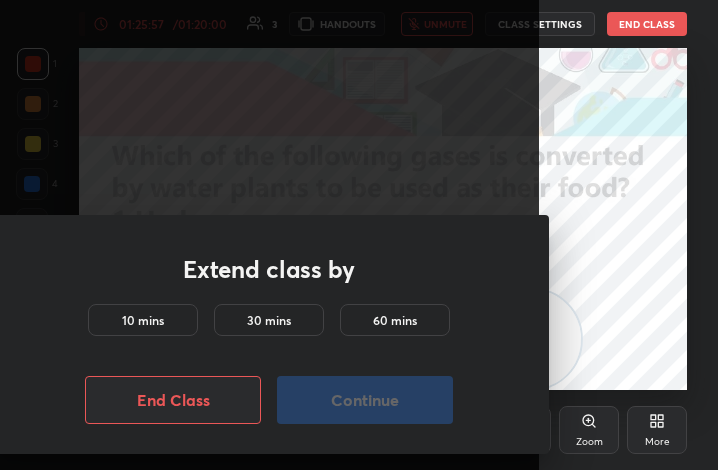 click on "10 mins" at bounding box center (143, 320) 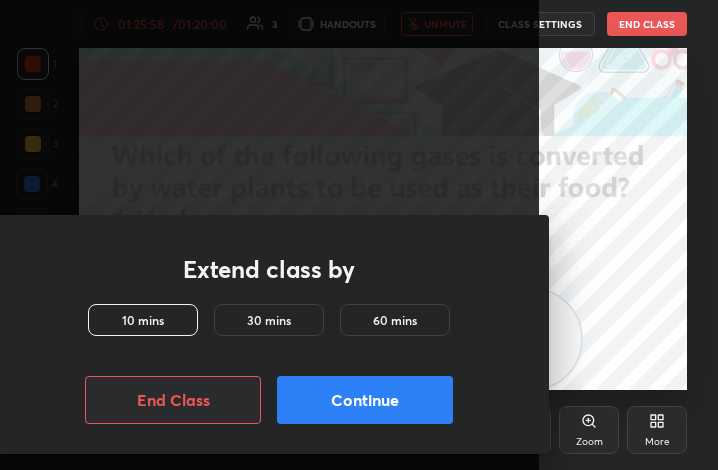 click on "Continue" at bounding box center [365, 400] 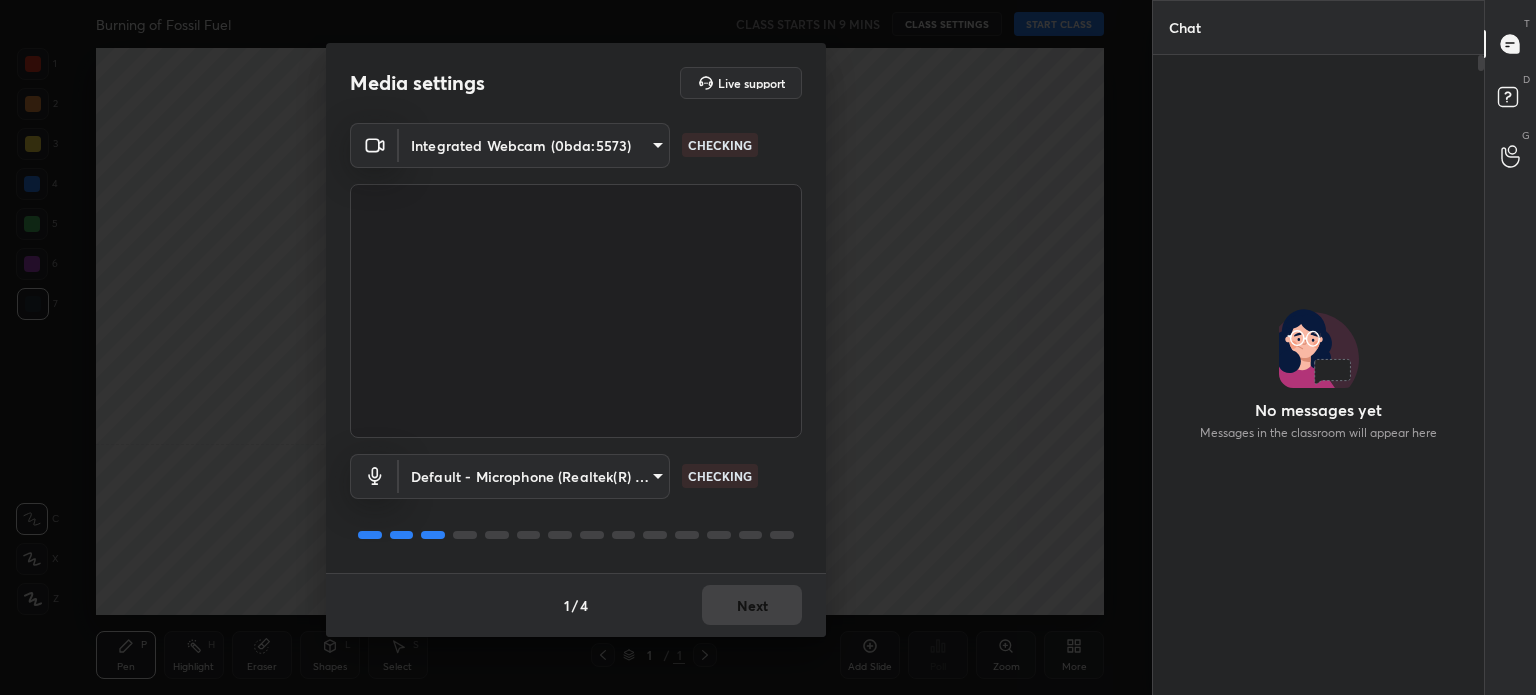 scroll, scrollTop: 0, scrollLeft: 0, axis: both 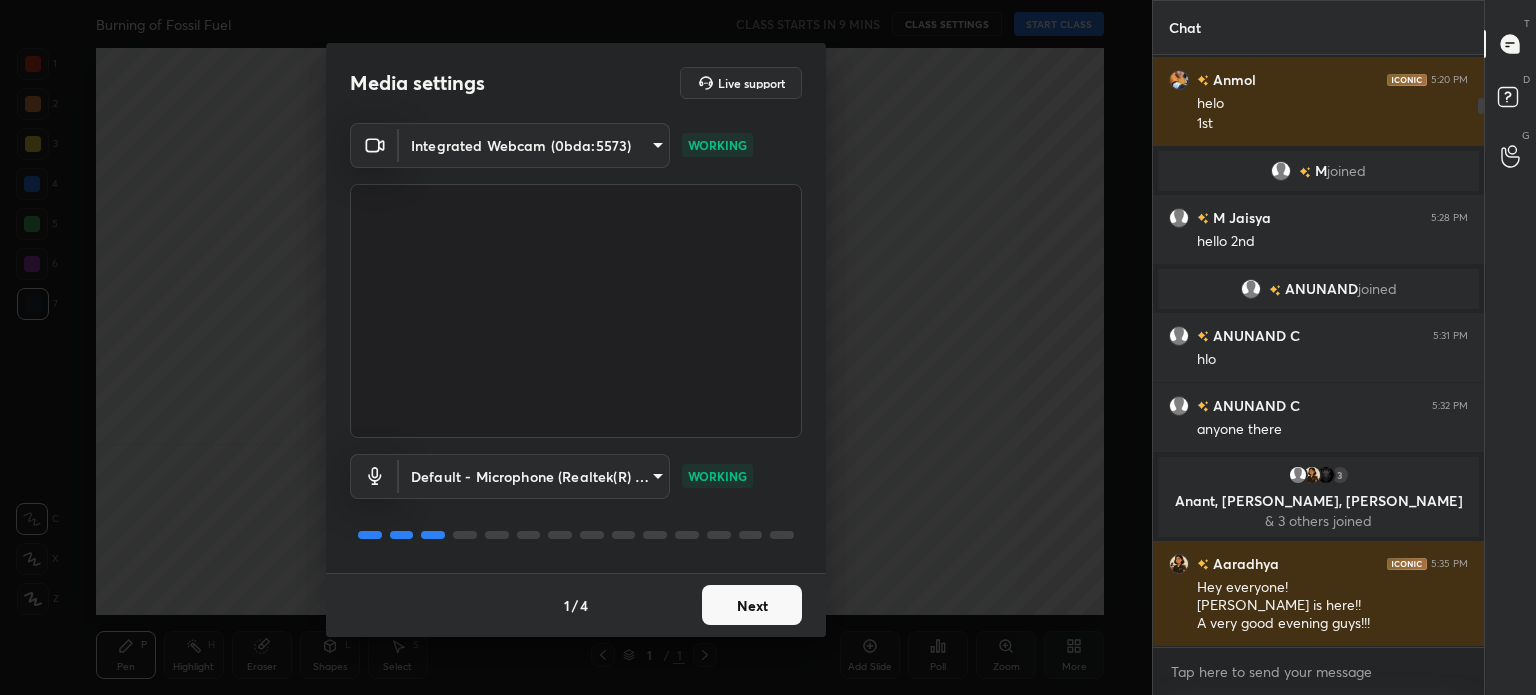 click on "Next" at bounding box center [752, 605] 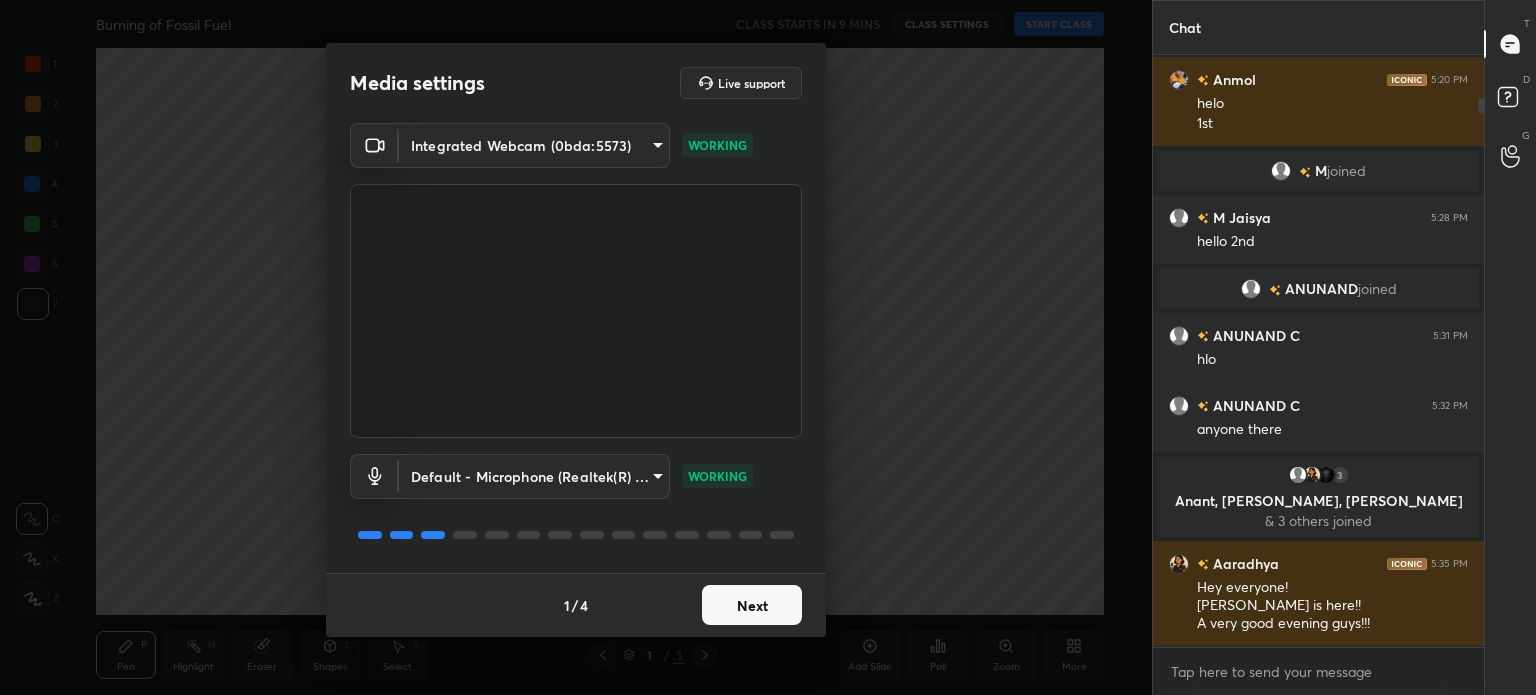 scroll, scrollTop: 94, scrollLeft: 0, axis: vertical 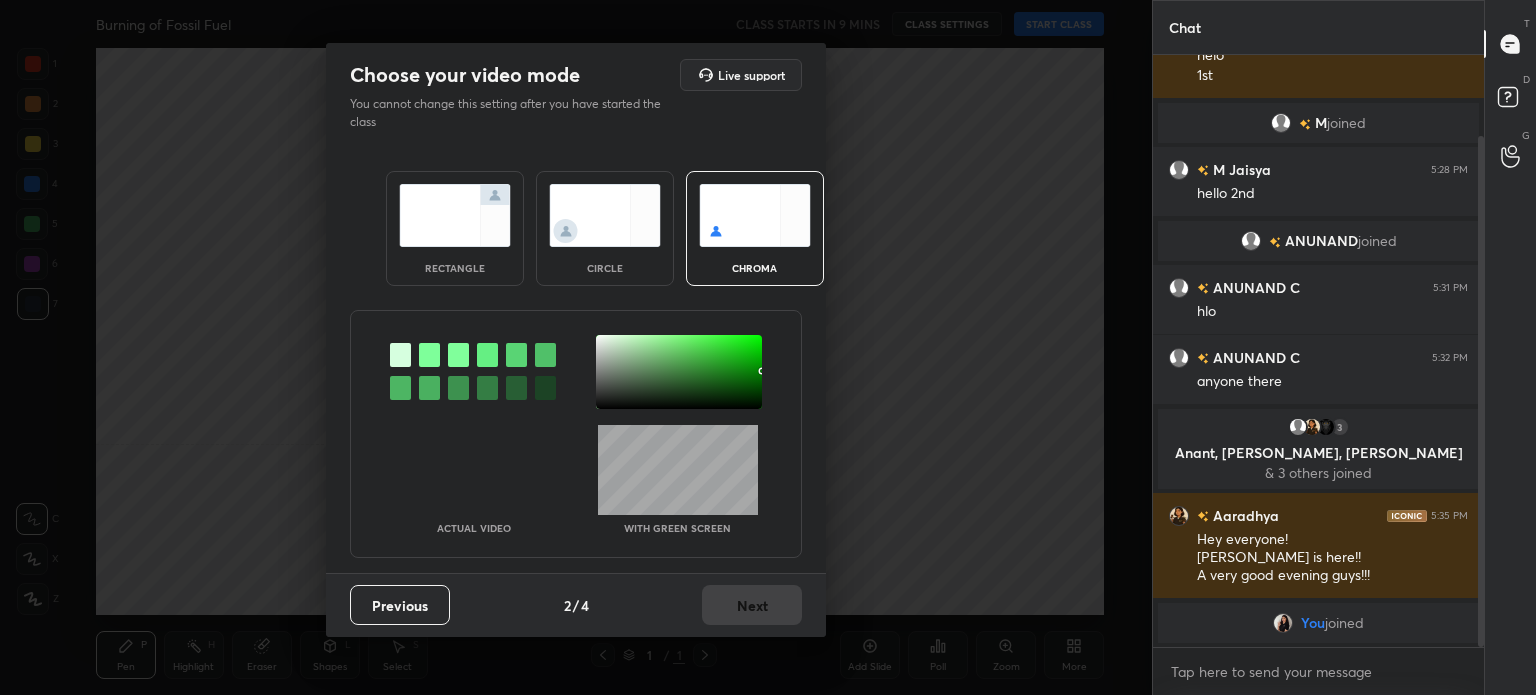 click on "circle" at bounding box center [605, 228] 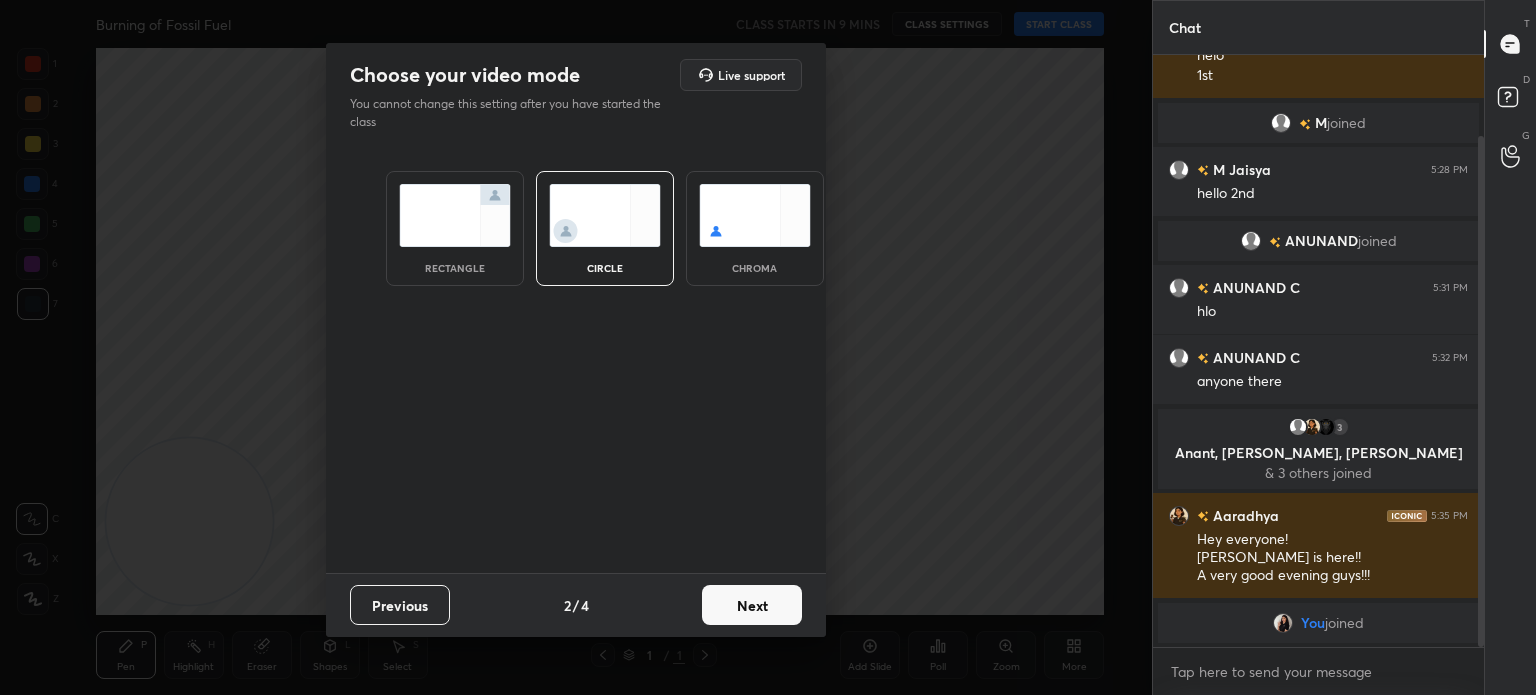 click on "Next" at bounding box center (752, 605) 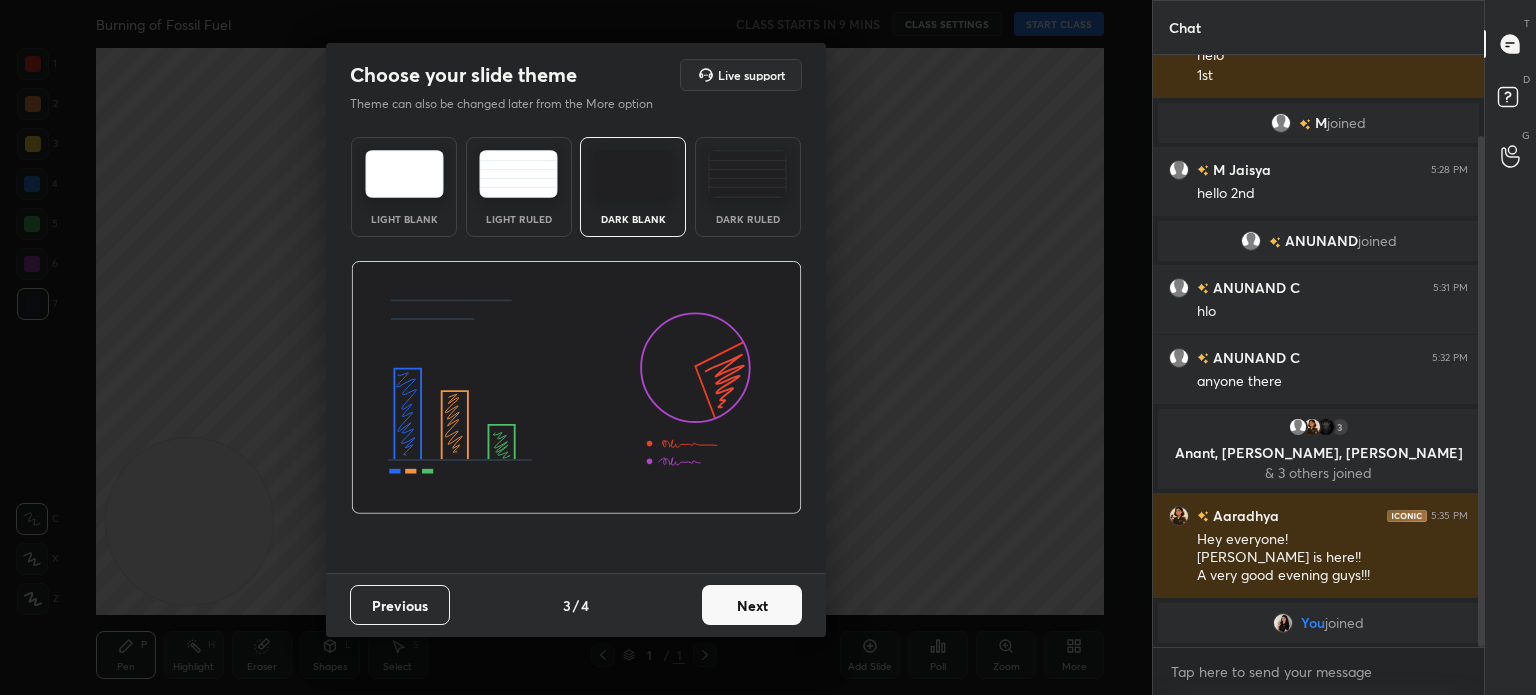 click on "Next" at bounding box center [752, 605] 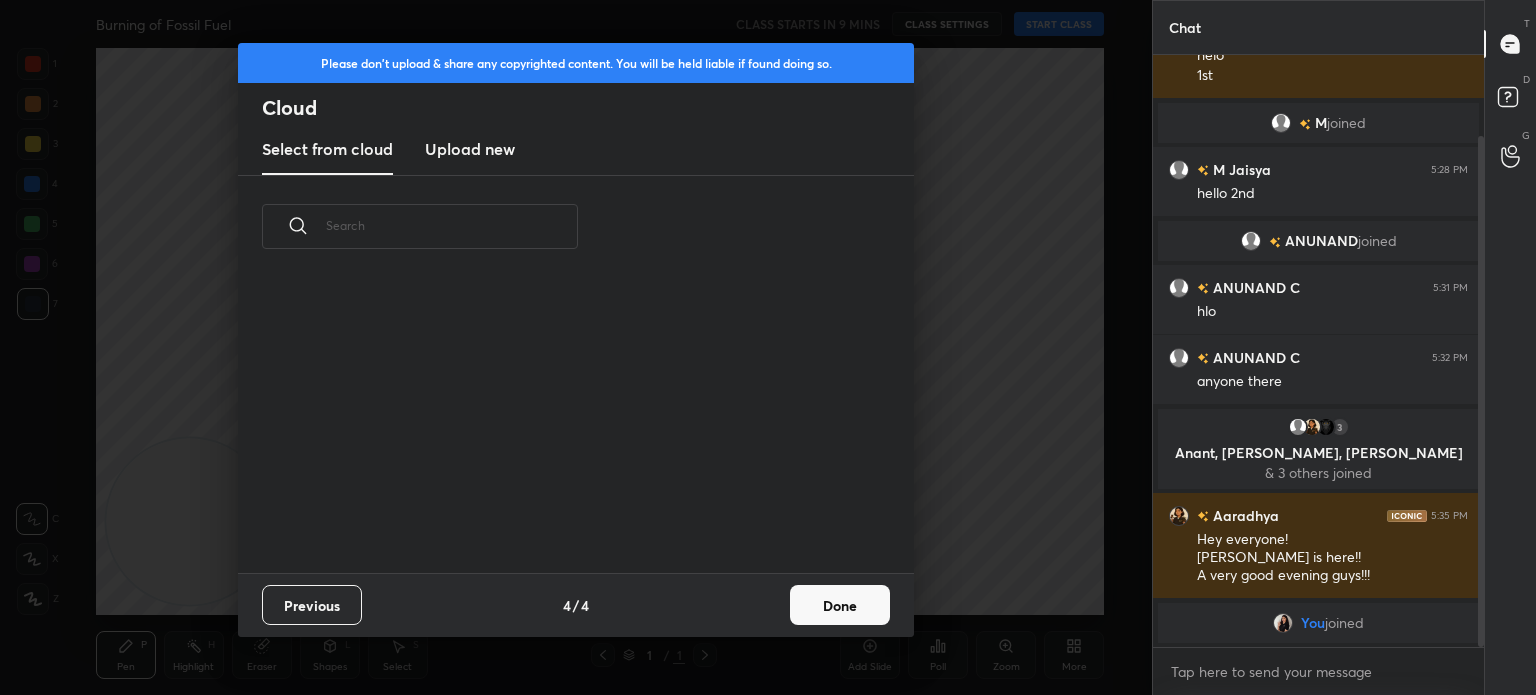 click on "Upload new" at bounding box center [470, 149] 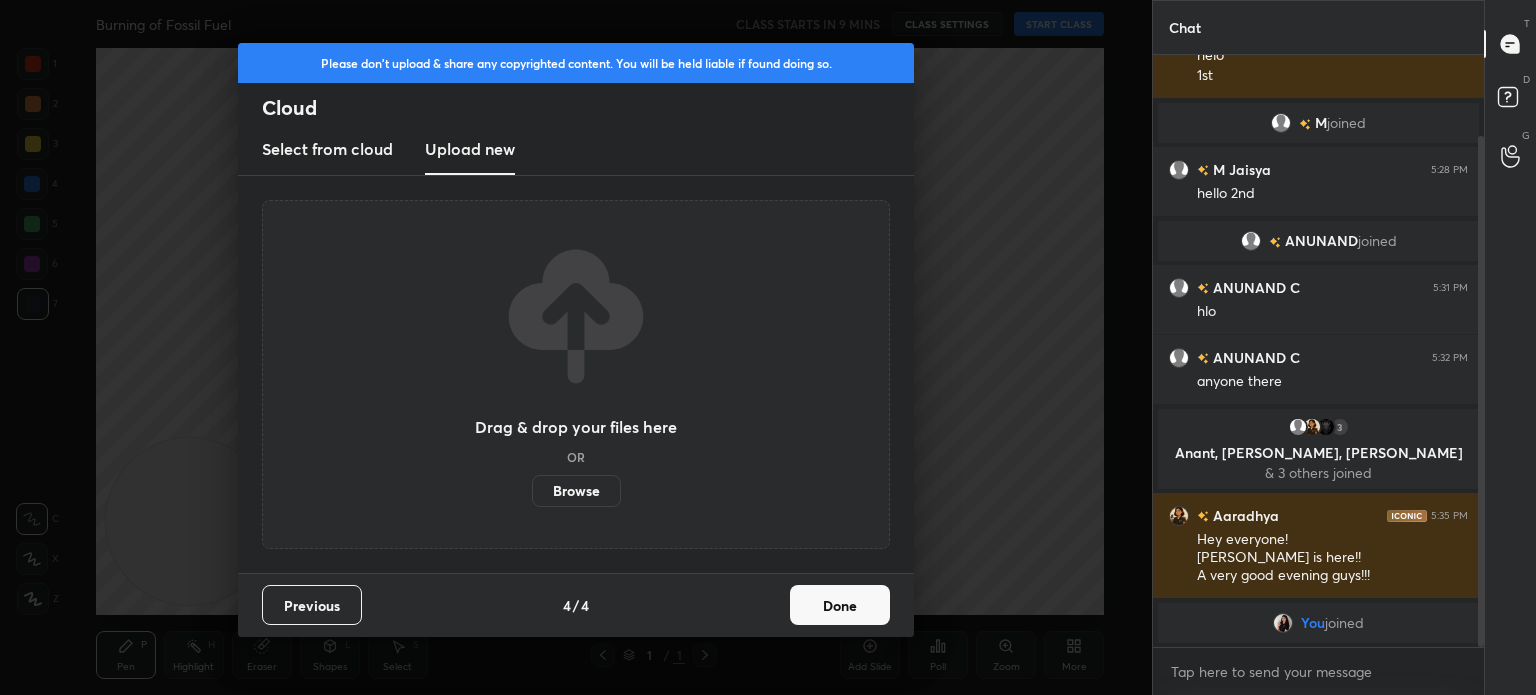 click on "Upload new" at bounding box center [470, 149] 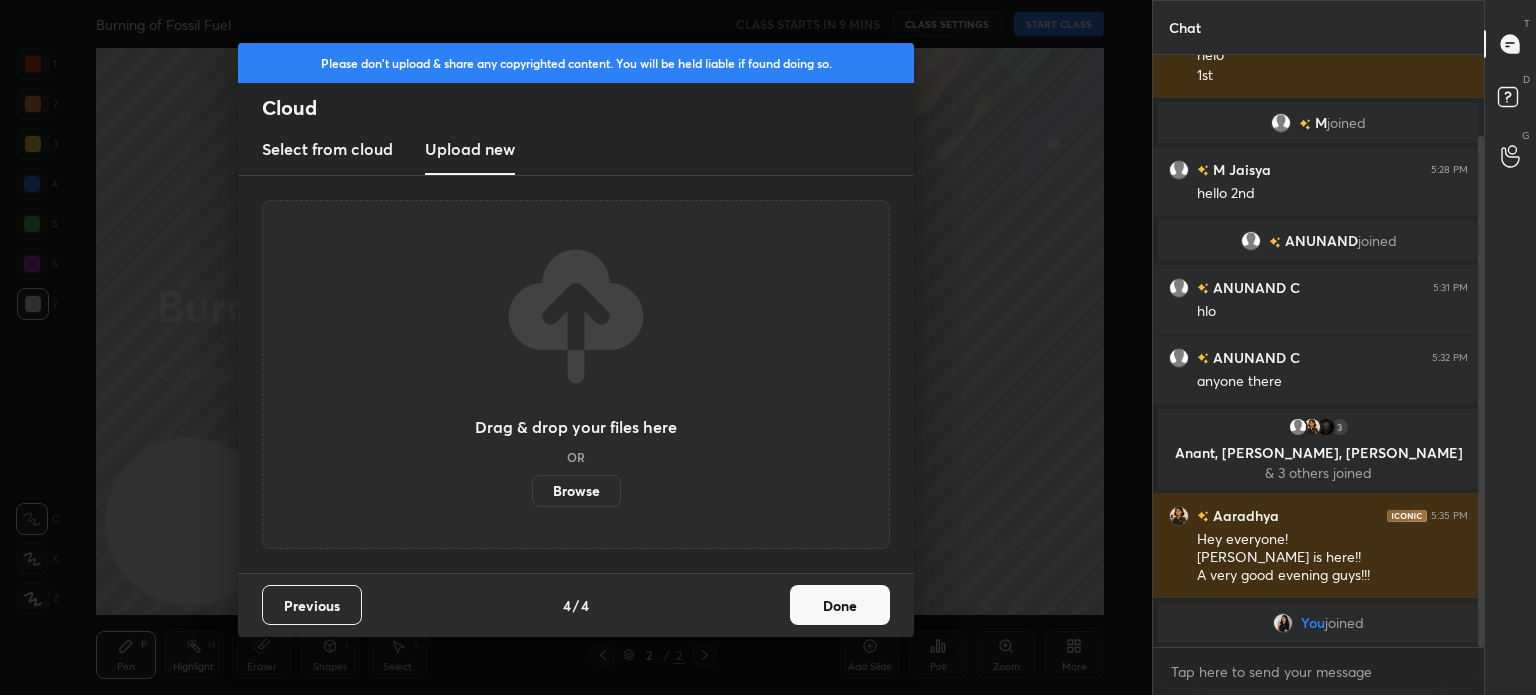click on "Browse" at bounding box center (576, 491) 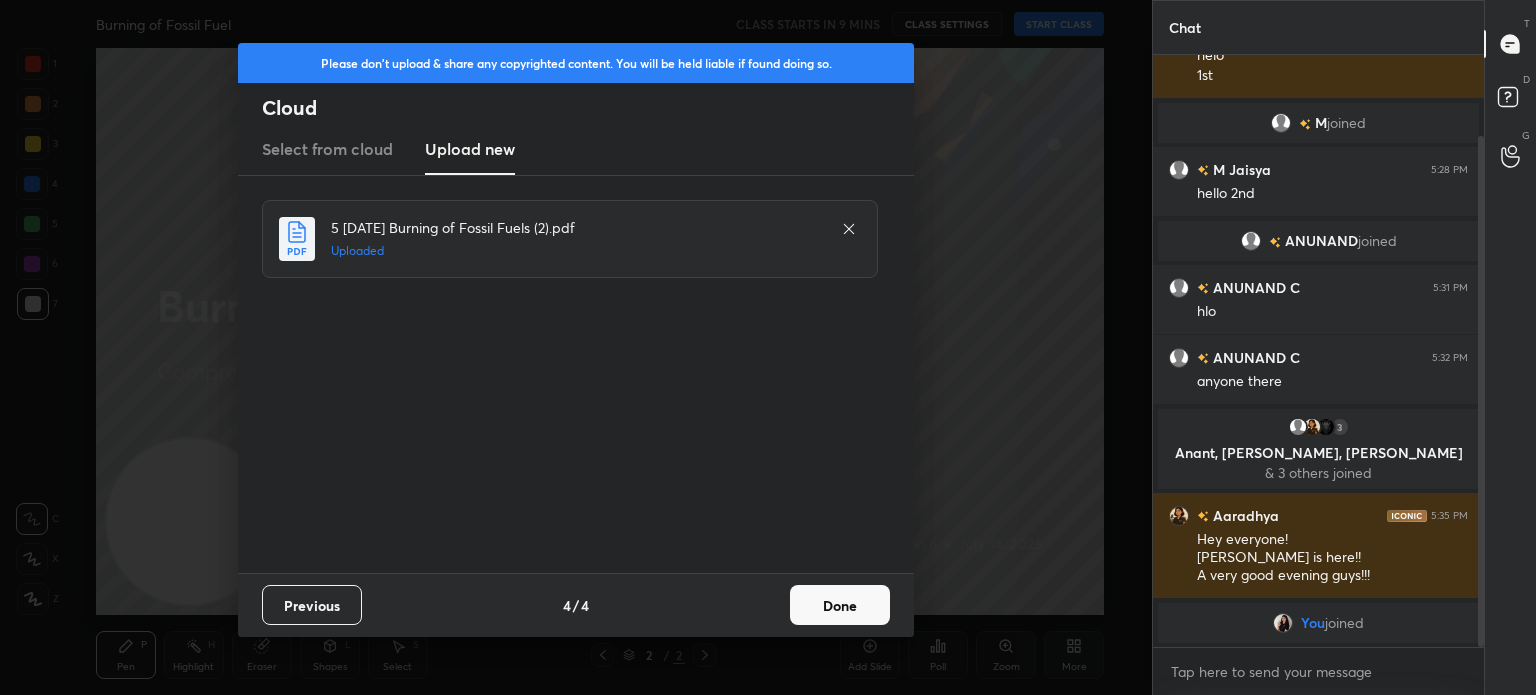 click on "Done" at bounding box center (840, 605) 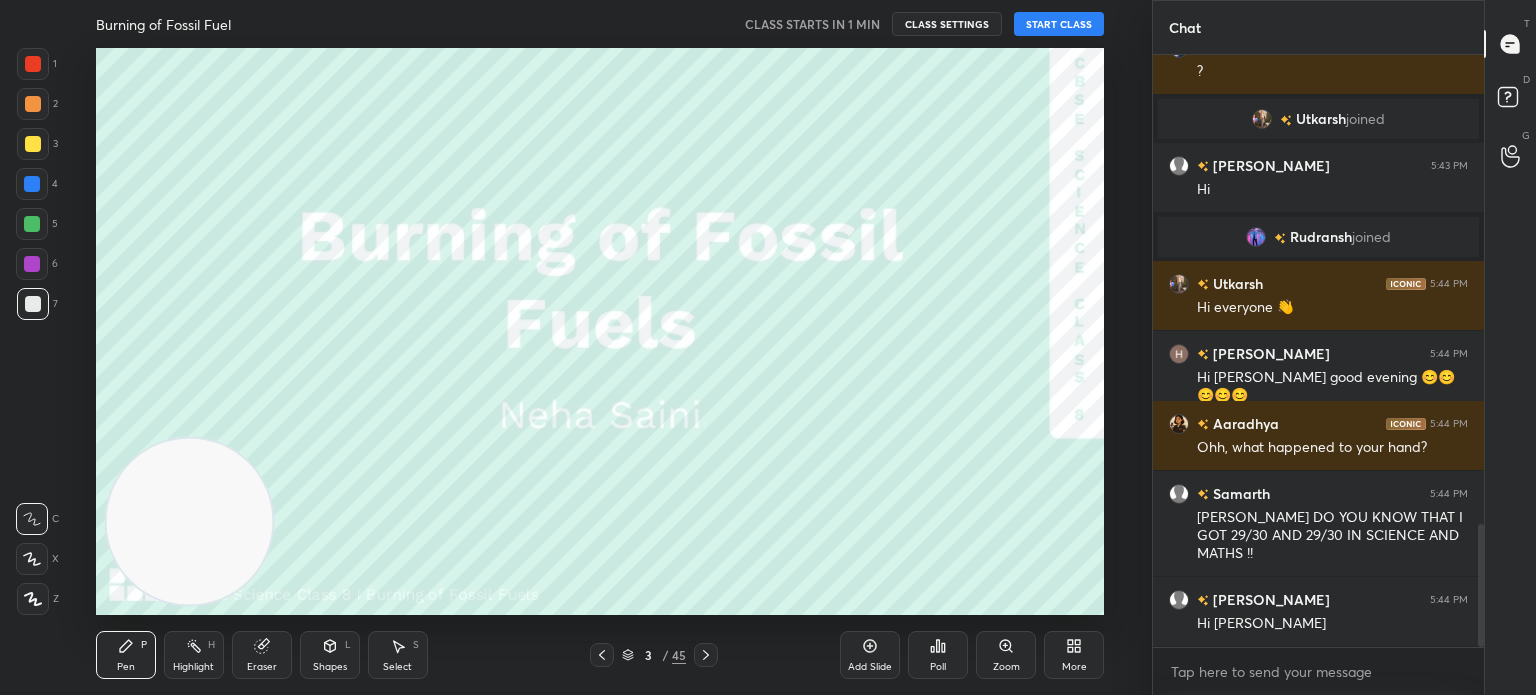 scroll, scrollTop: 2320, scrollLeft: 0, axis: vertical 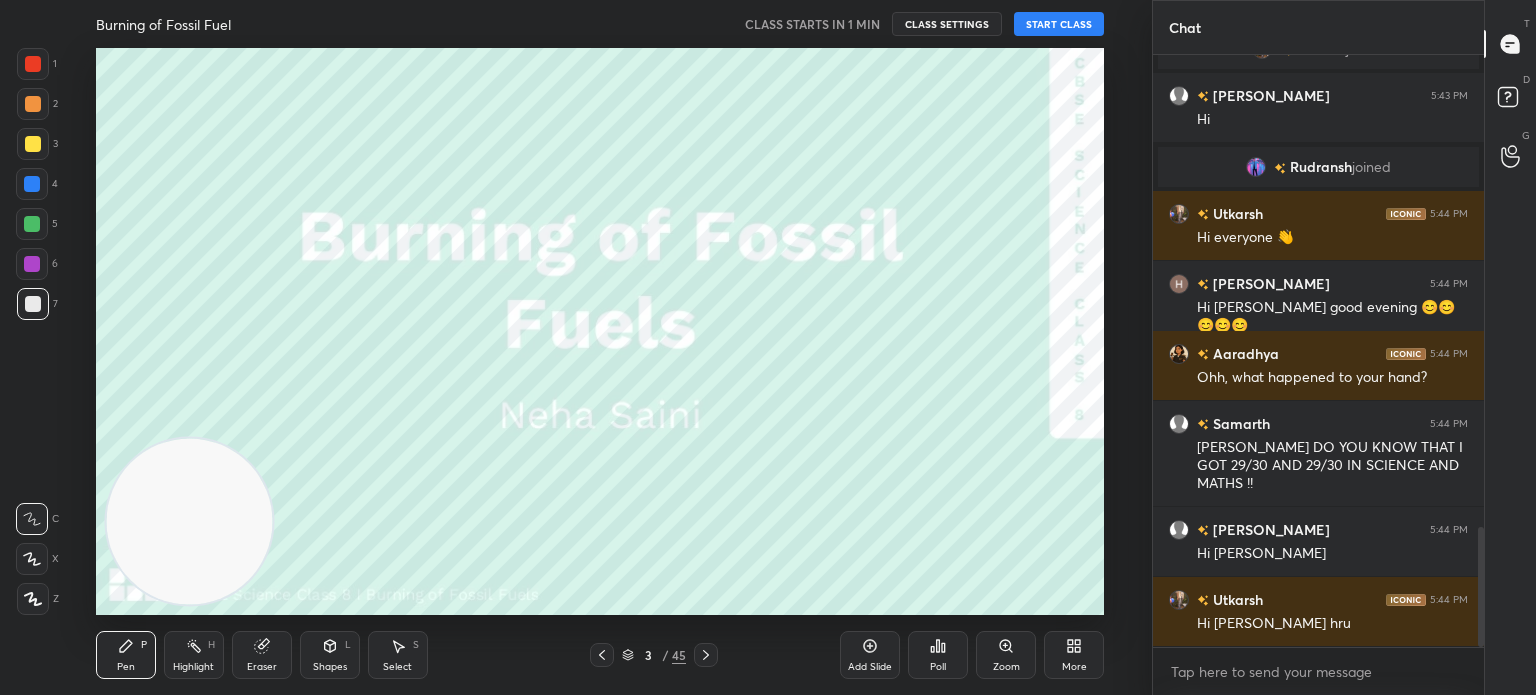 click on "START CLASS" at bounding box center [1059, 24] 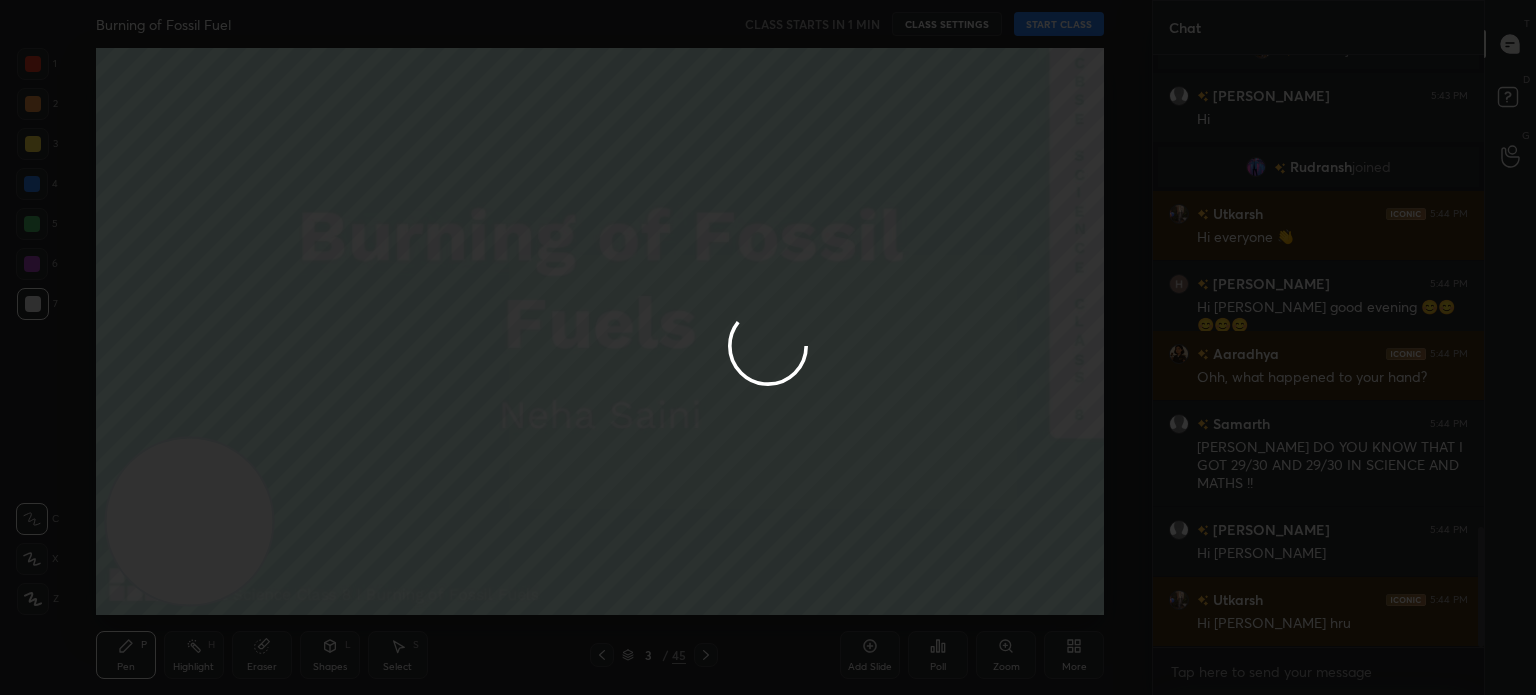scroll, scrollTop: 2368, scrollLeft: 0, axis: vertical 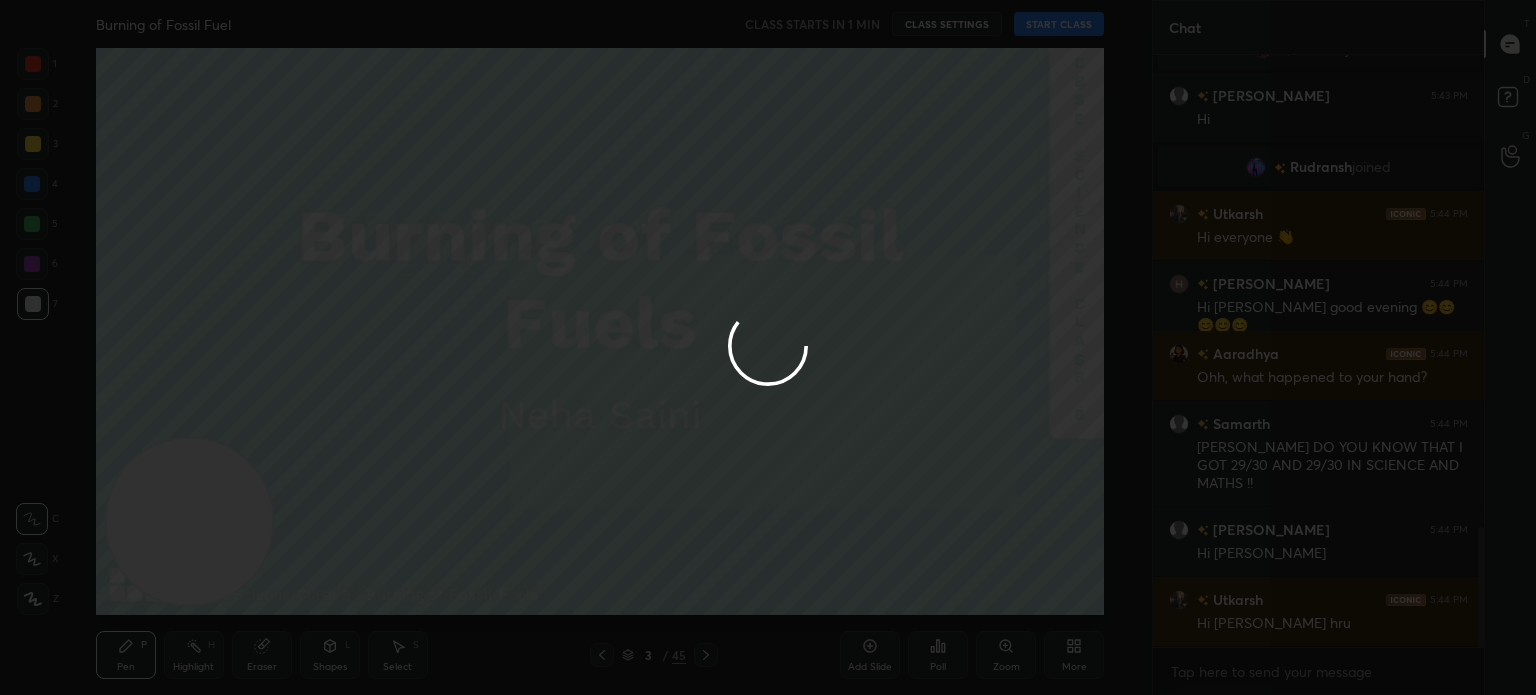 type on "x" 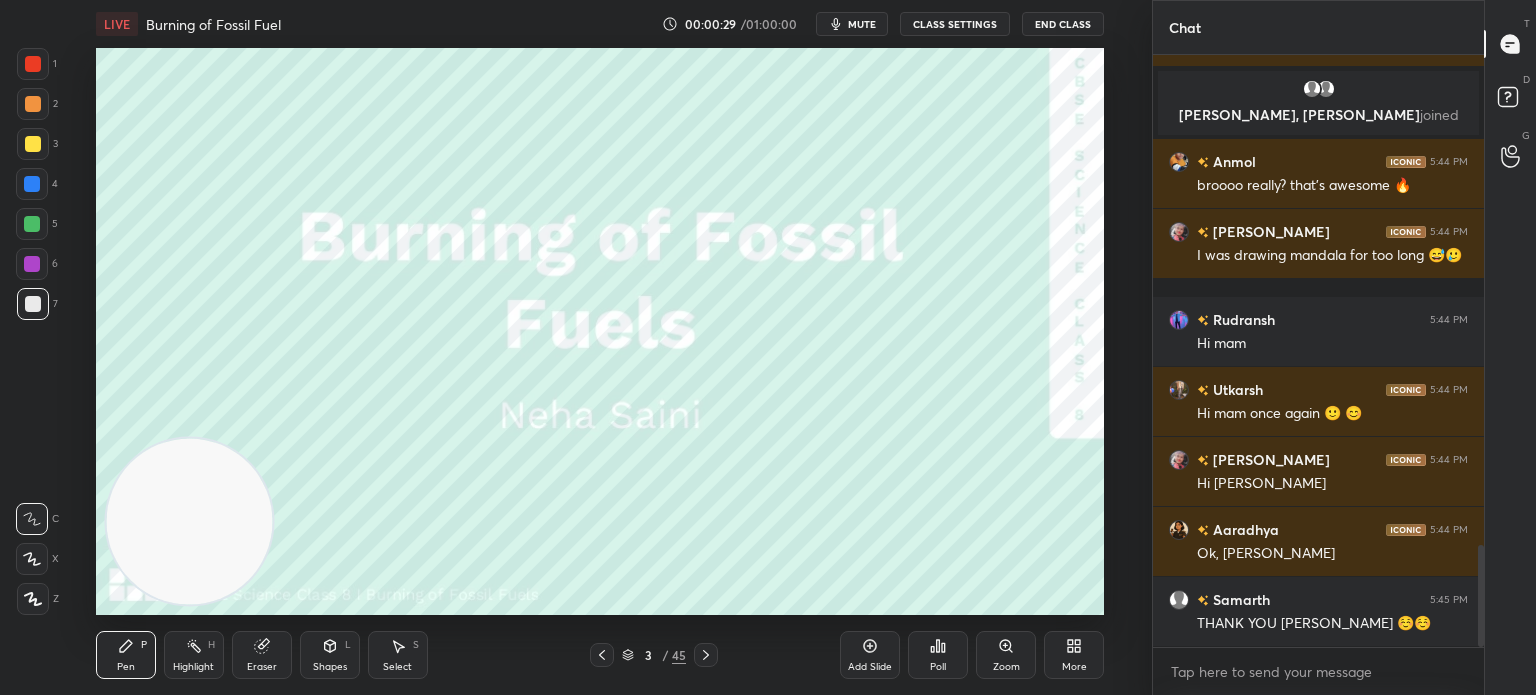 scroll, scrollTop: 2856, scrollLeft: 0, axis: vertical 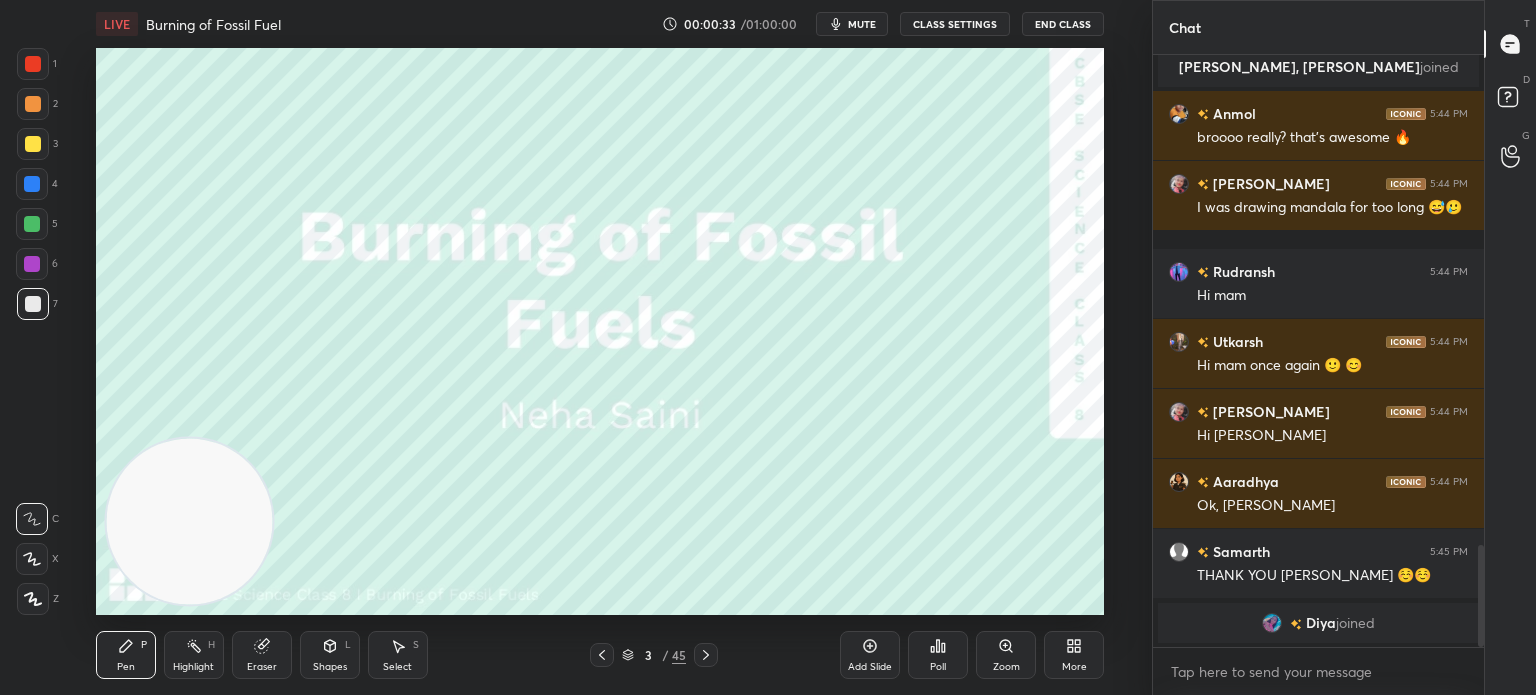 click at bounding box center (33, 64) 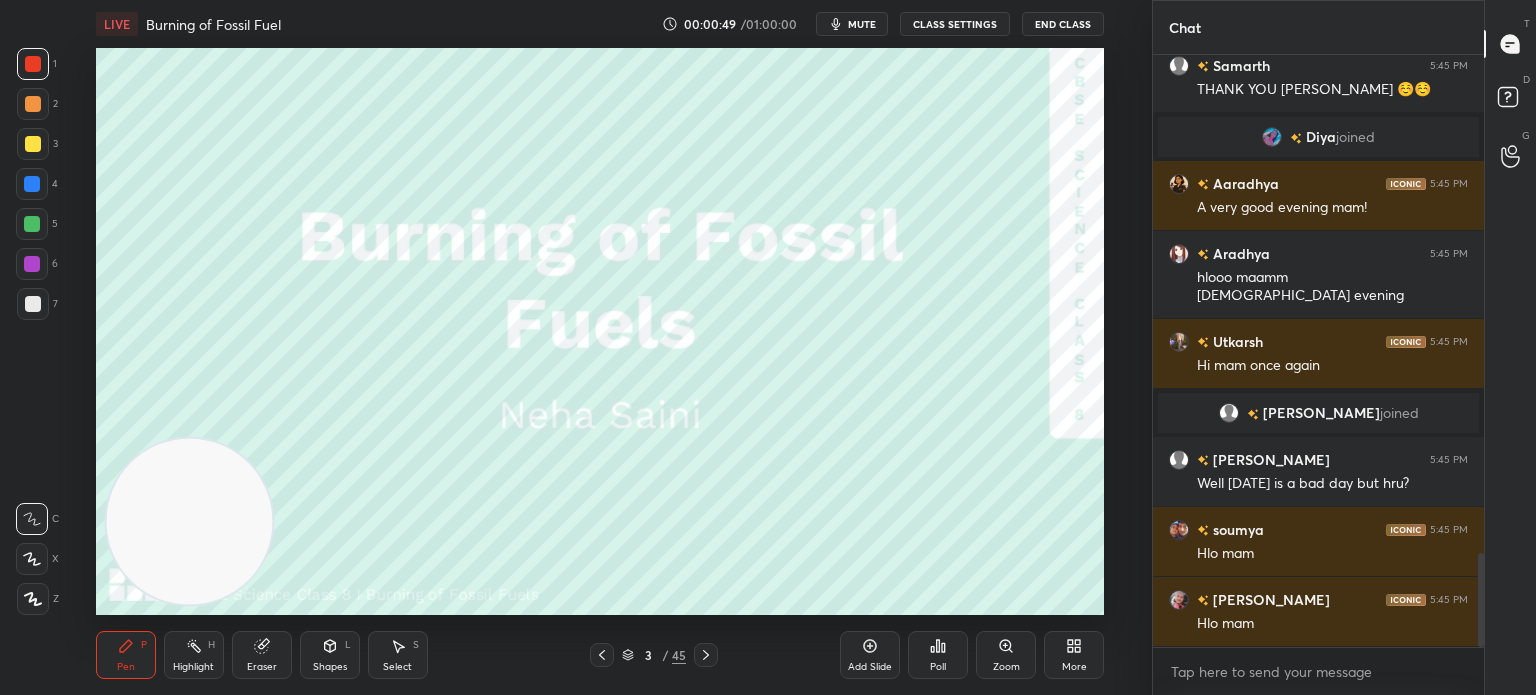 scroll, scrollTop: 3218, scrollLeft: 0, axis: vertical 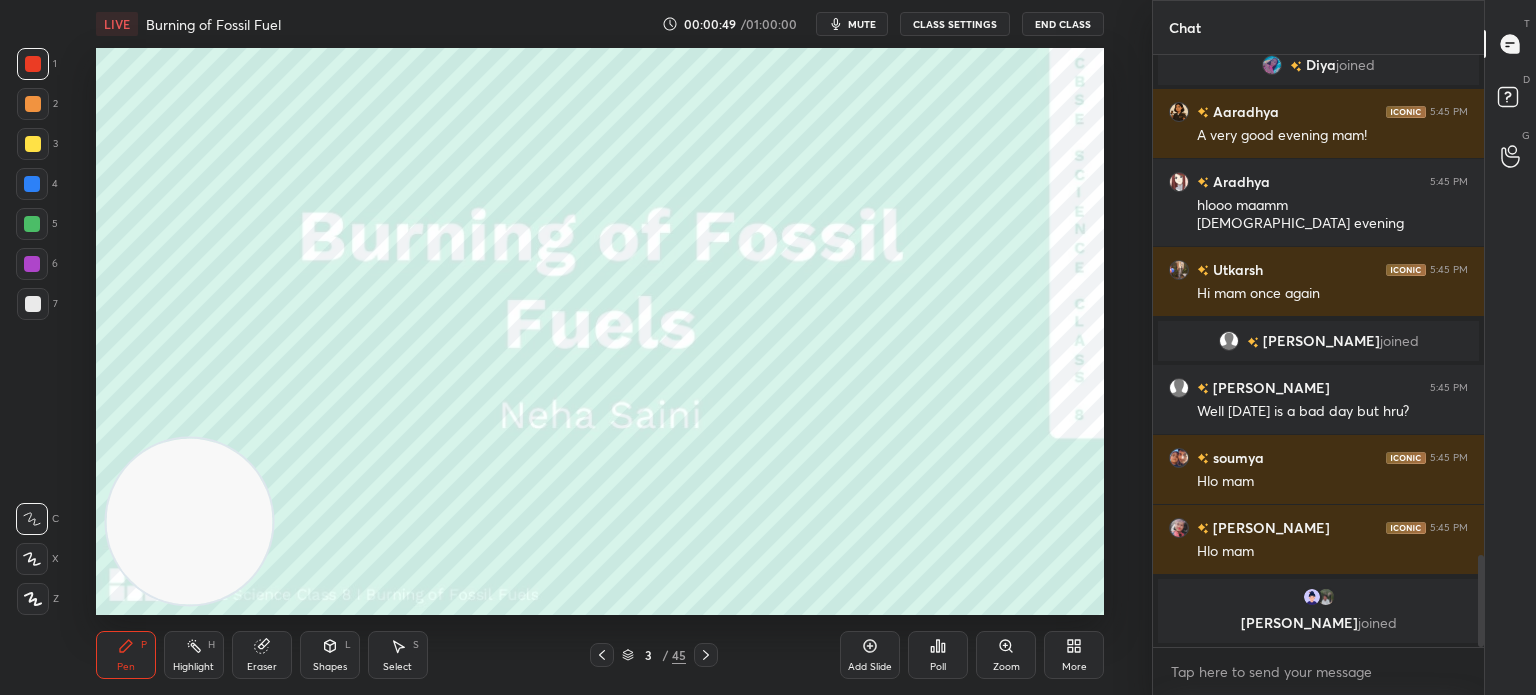 click at bounding box center (33, 599) 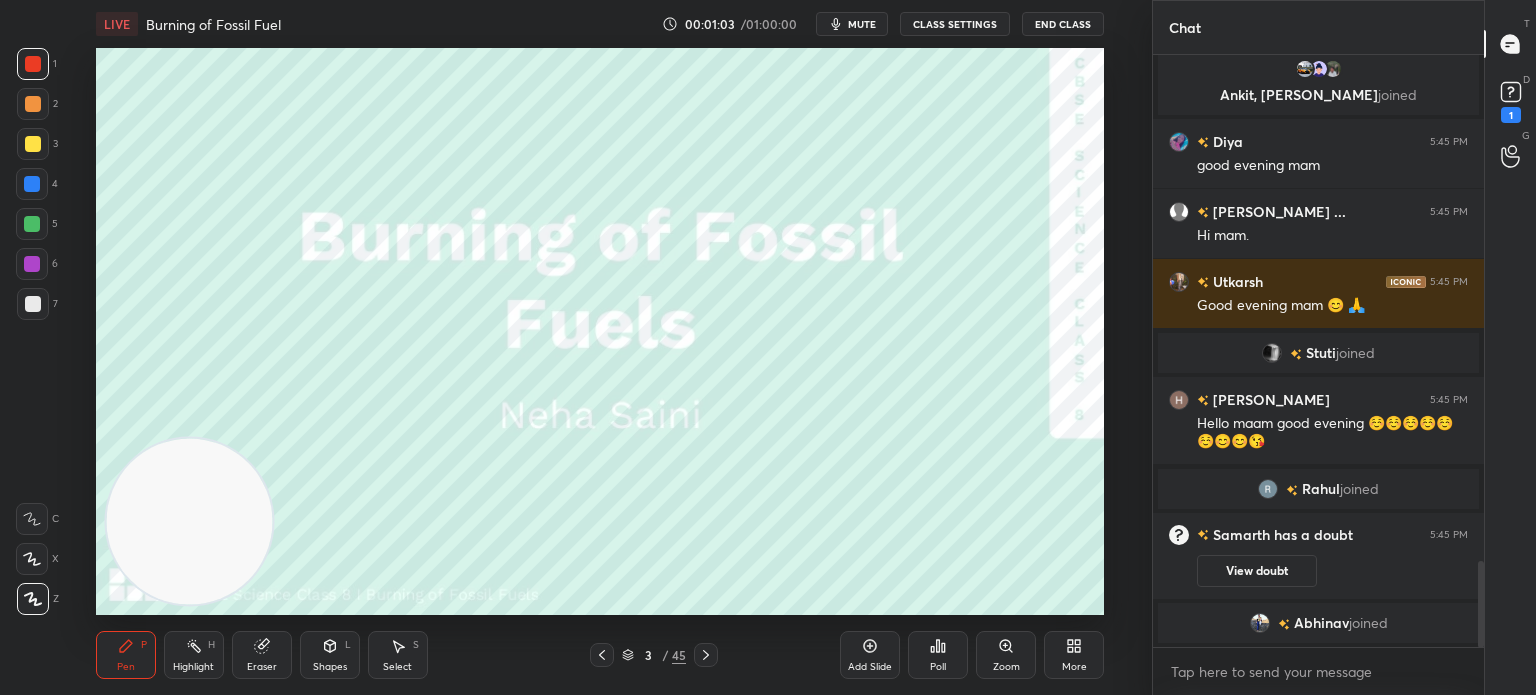 scroll, scrollTop: 3562, scrollLeft: 0, axis: vertical 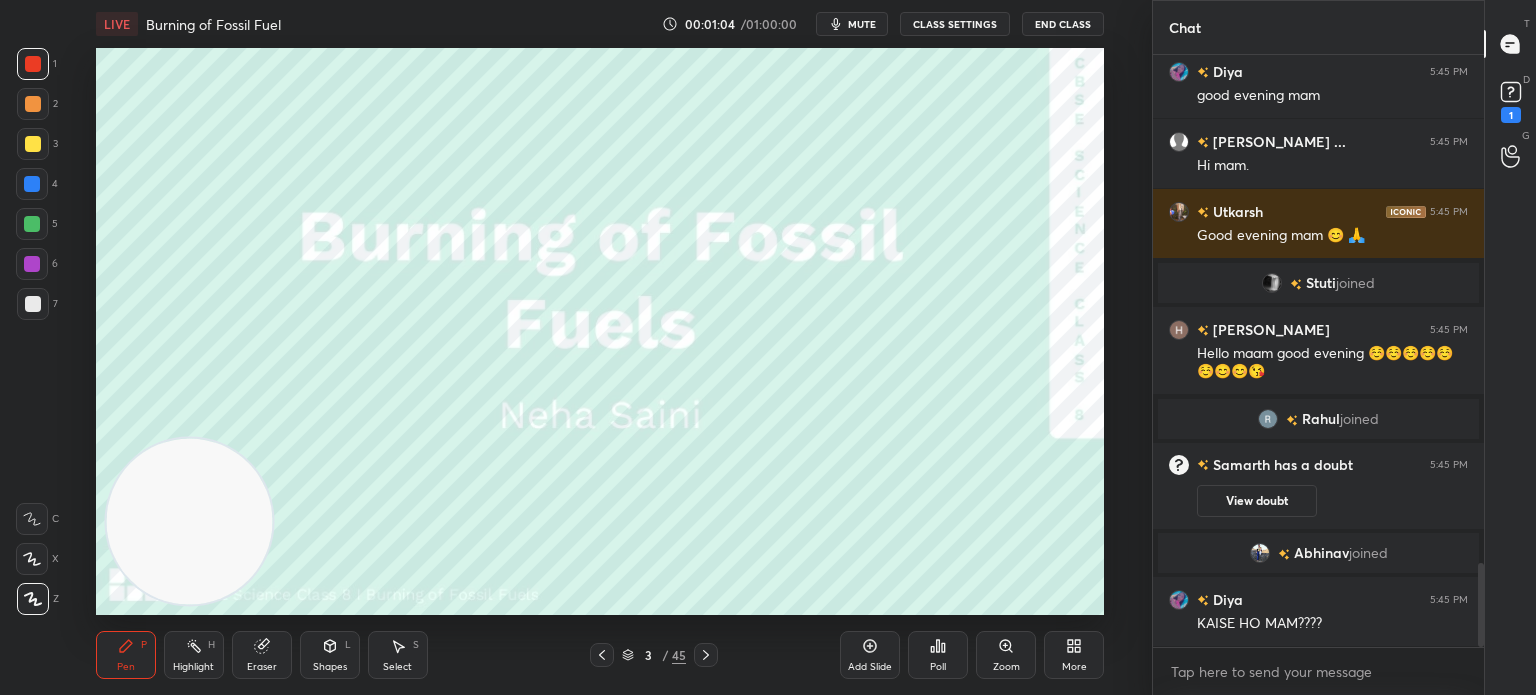 click on "mute" at bounding box center (862, 24) 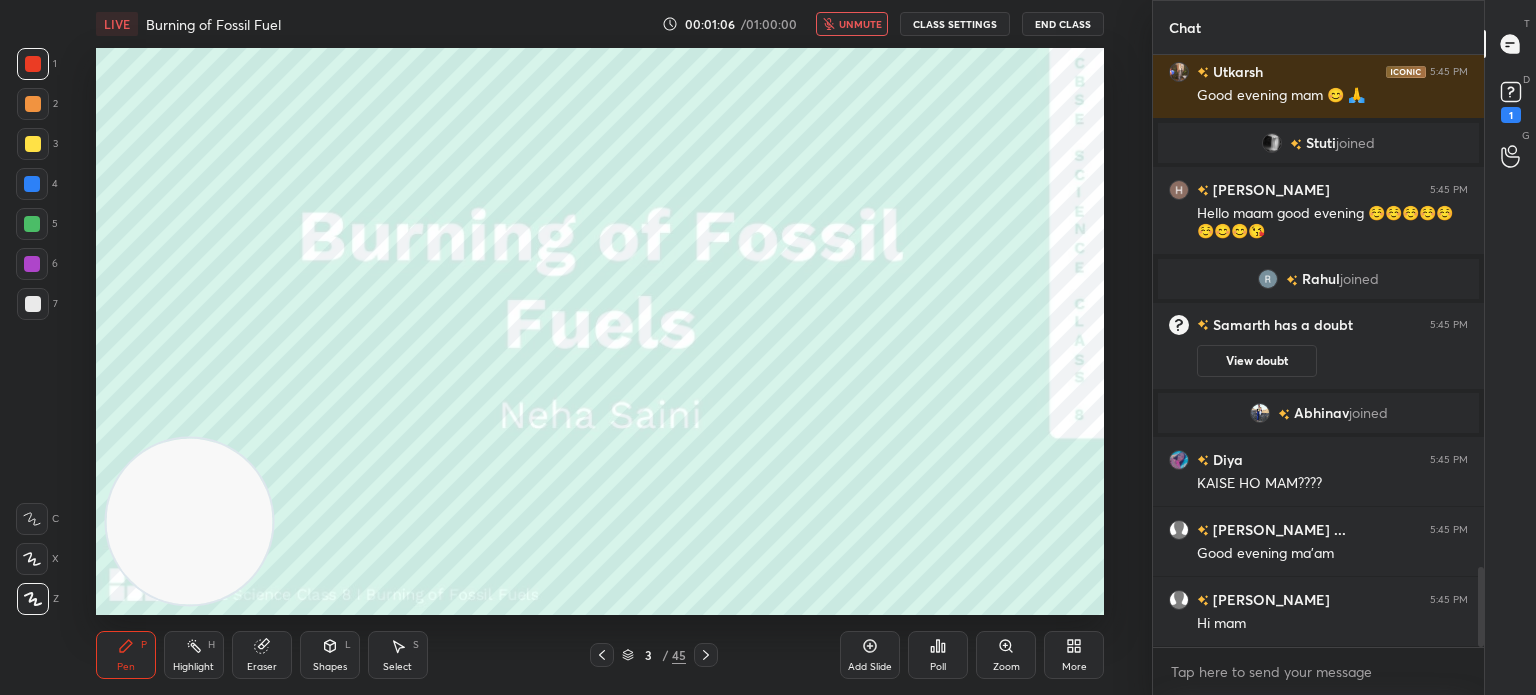 scroll, scrollTop: 3772, scrollLeft: 0, axis: vertical 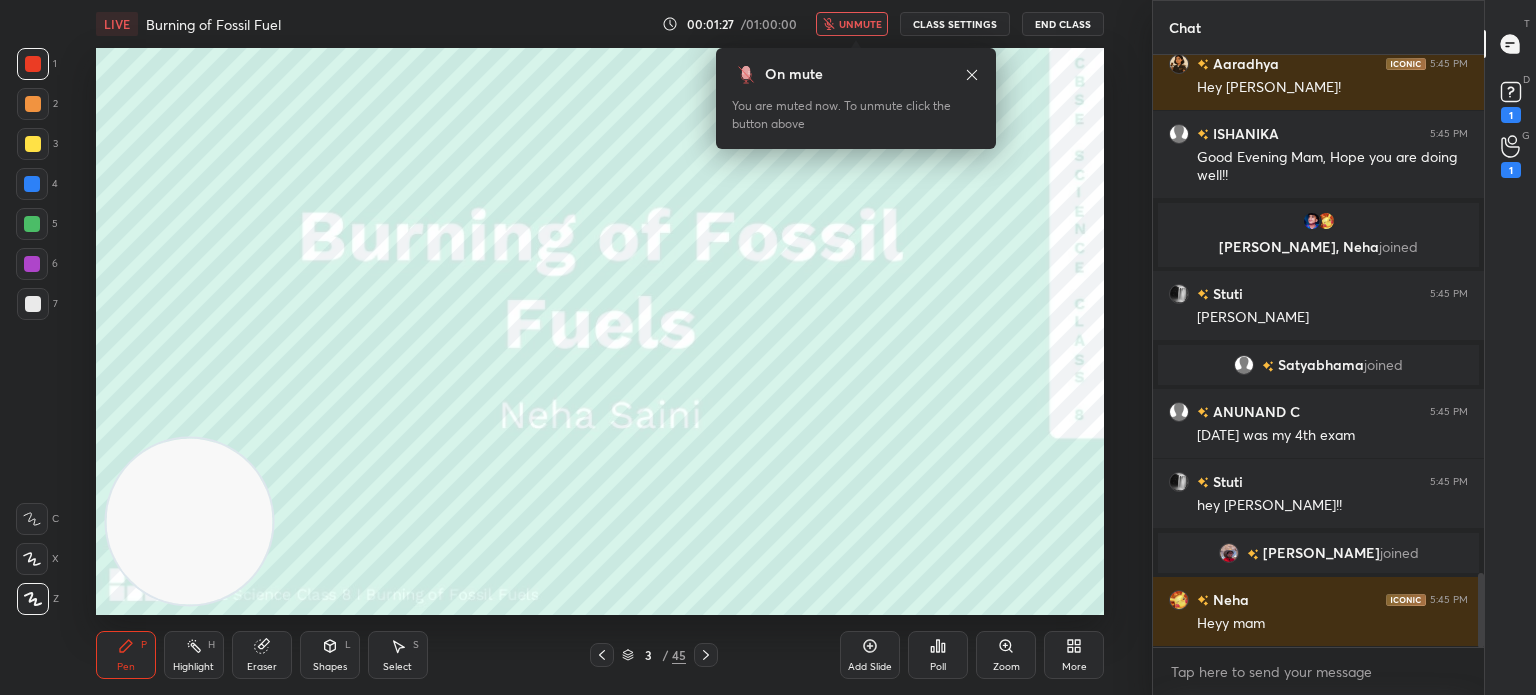 click 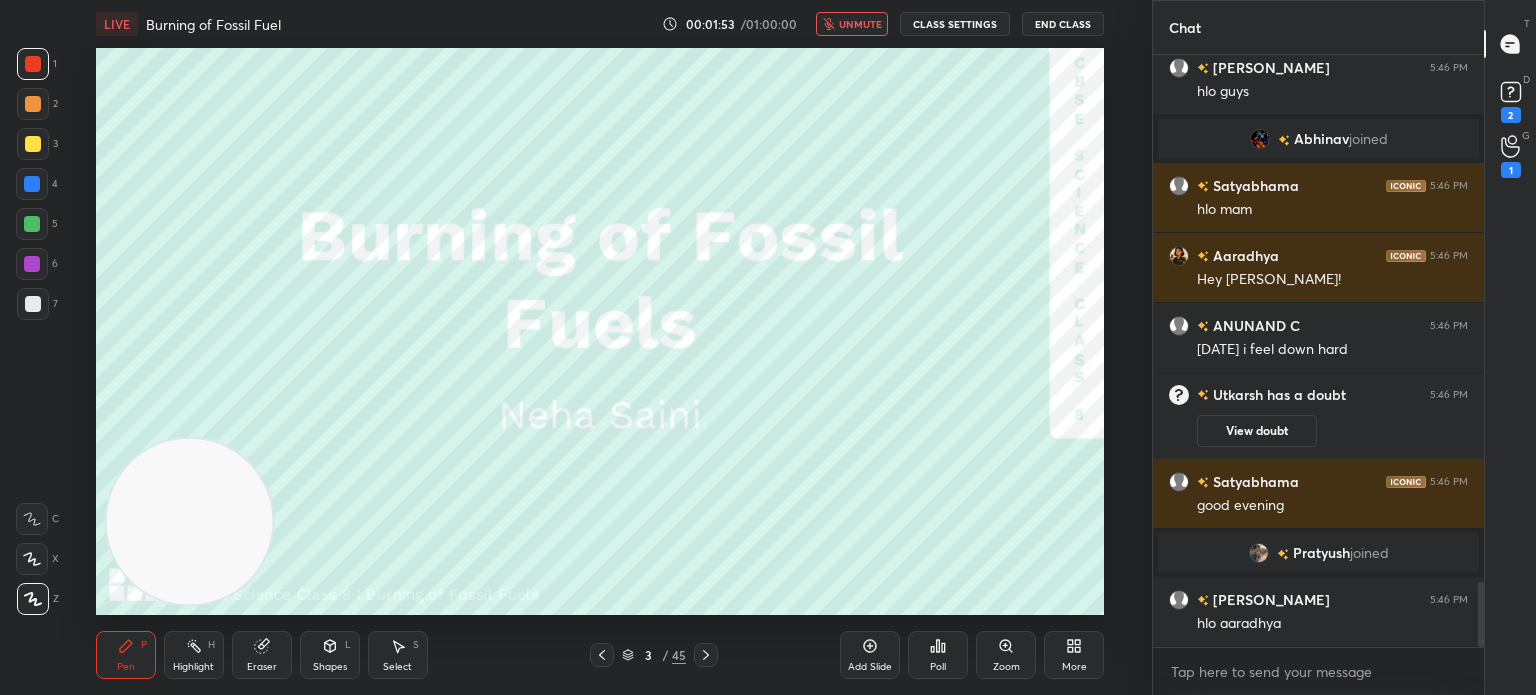 scroll, scrollTop: 4794, scrollLeft: 0, axis: vertical 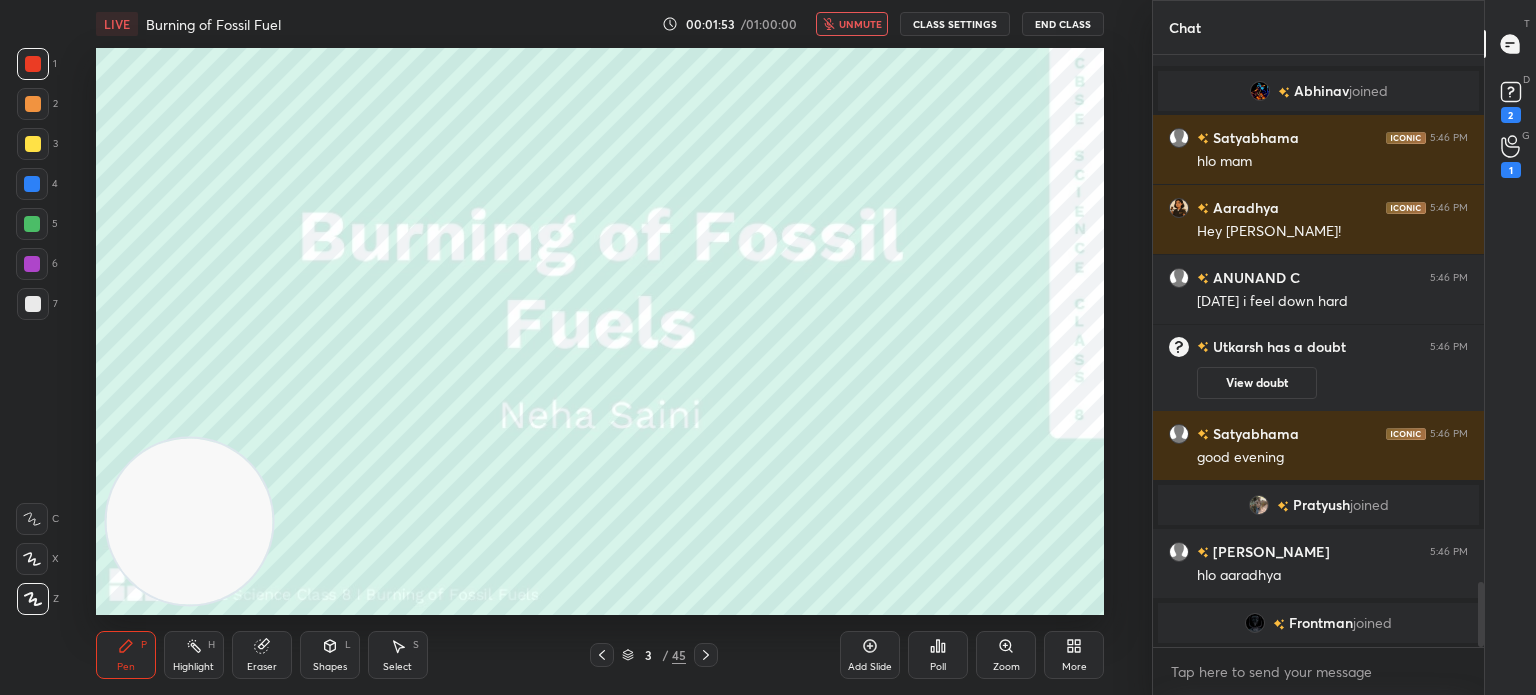 click on "End Class" at bounding box center [1063, 24] 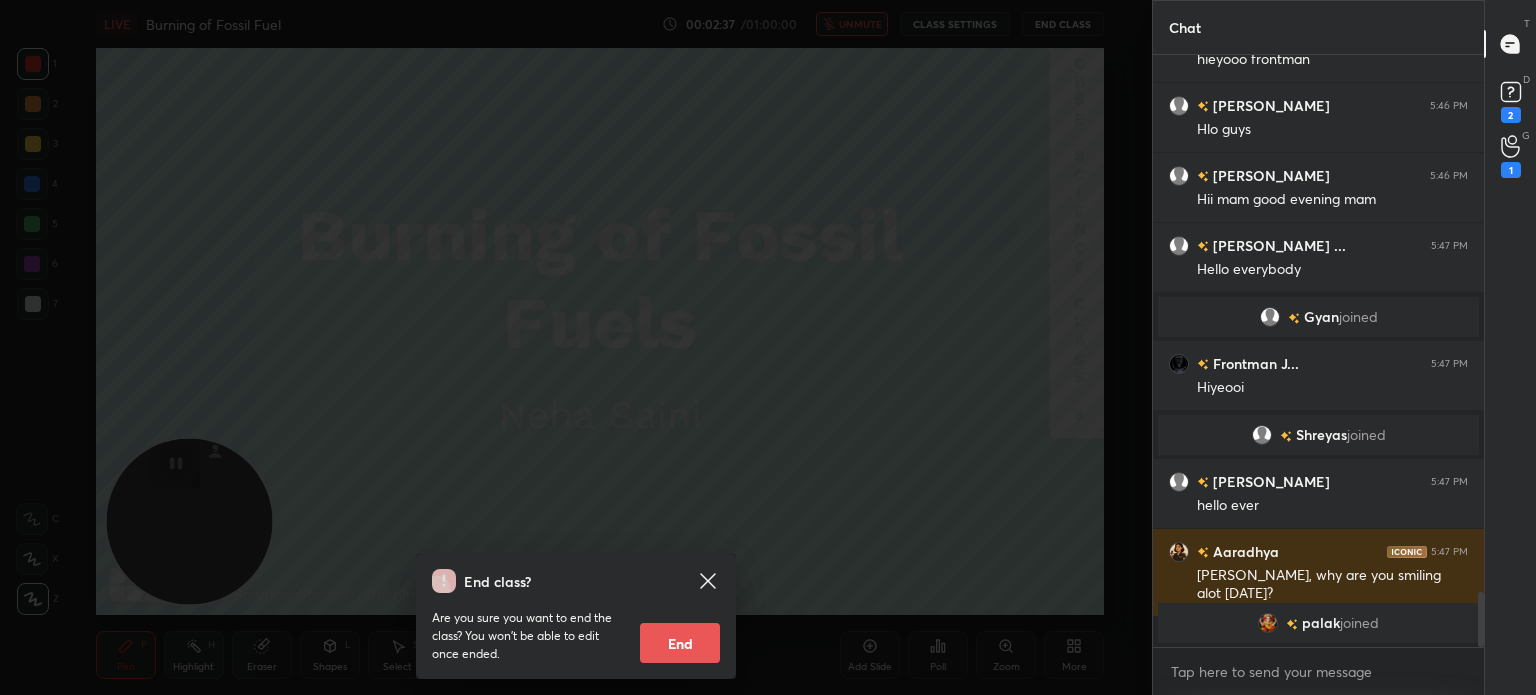 scroll, scrollTop: 5860, scrollLeft: 0, axis: vertical 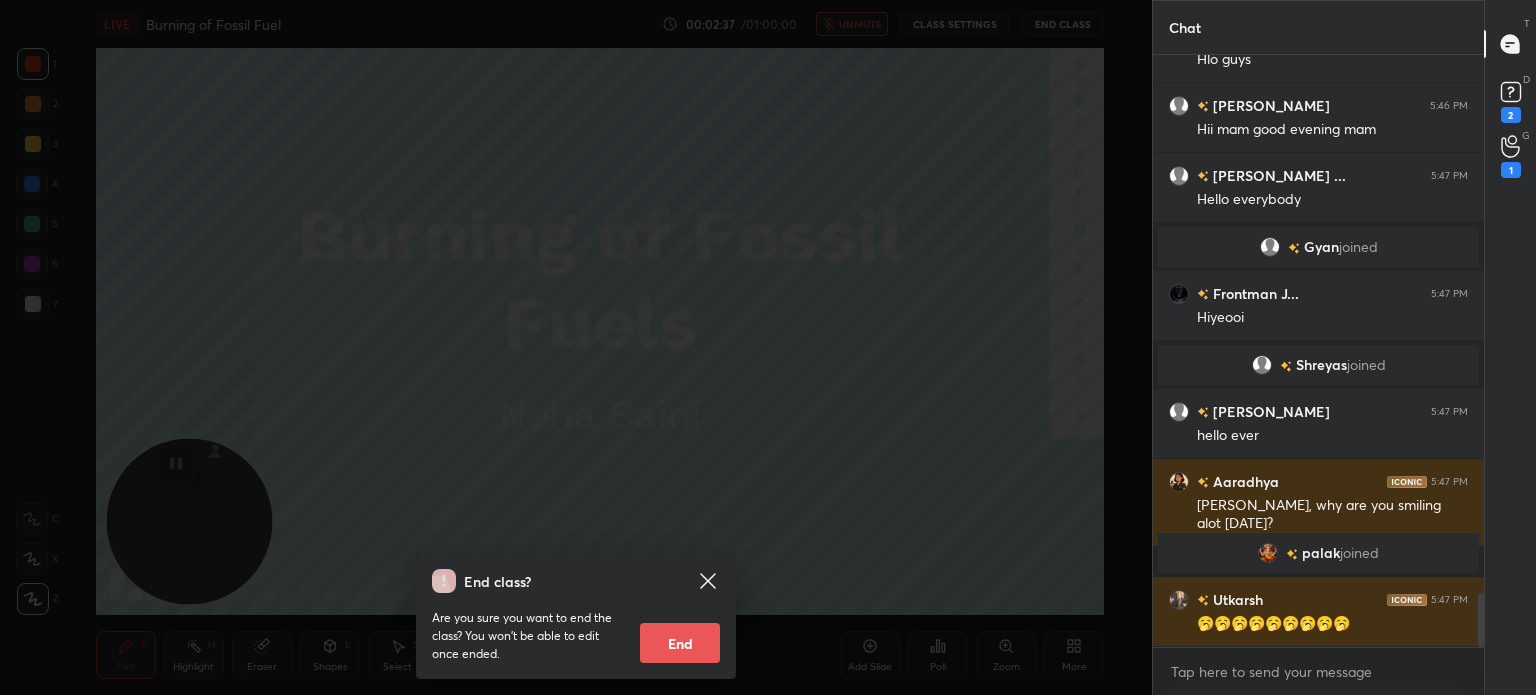click on "End class? Are you sure you want to end the class? You won’t be able to edit once ended. End" at bounding box center [576, 347] 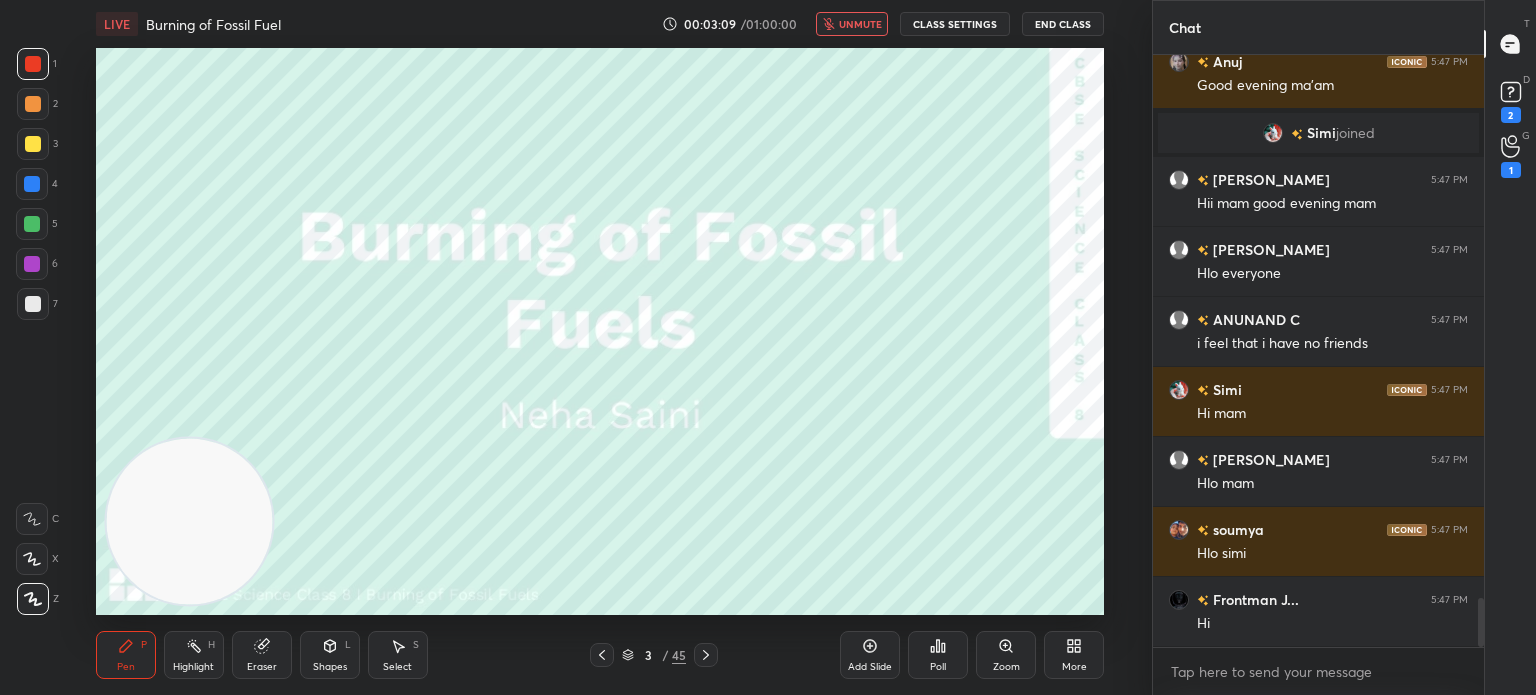 scroll, scrollTop: 6680, scrollLeft: 0, axis: vertical 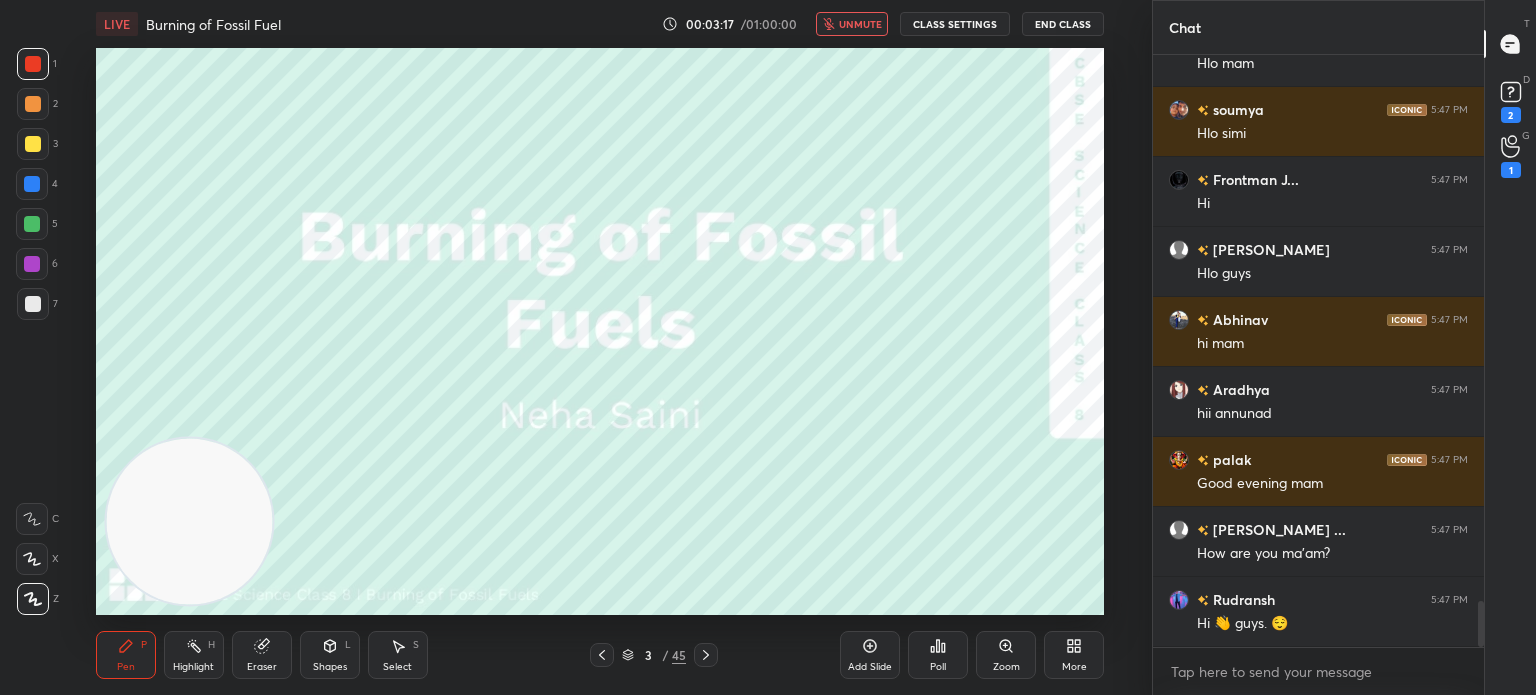 click on "unmute" at bounding box center (860, 24) 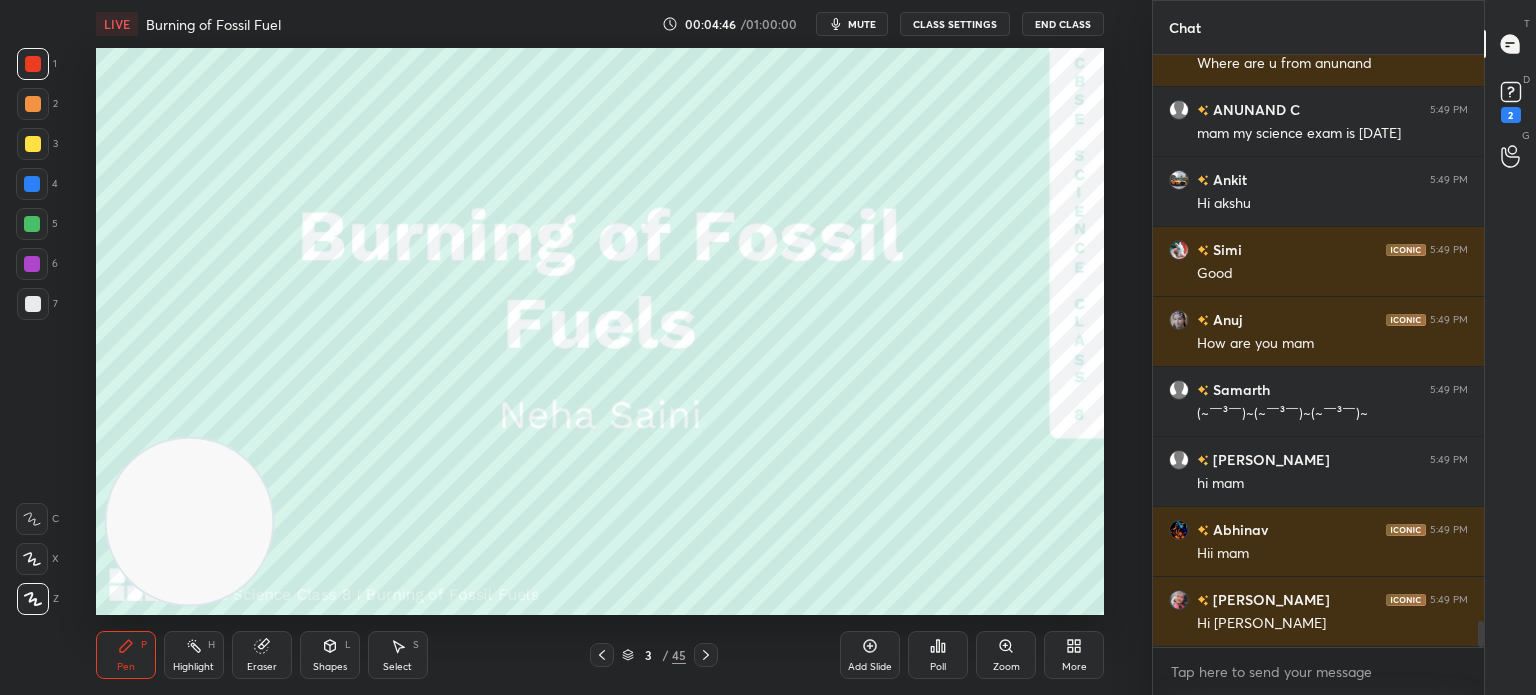 scroll, scrollTop: 12902, scrollLeft: 0, axis: vertical 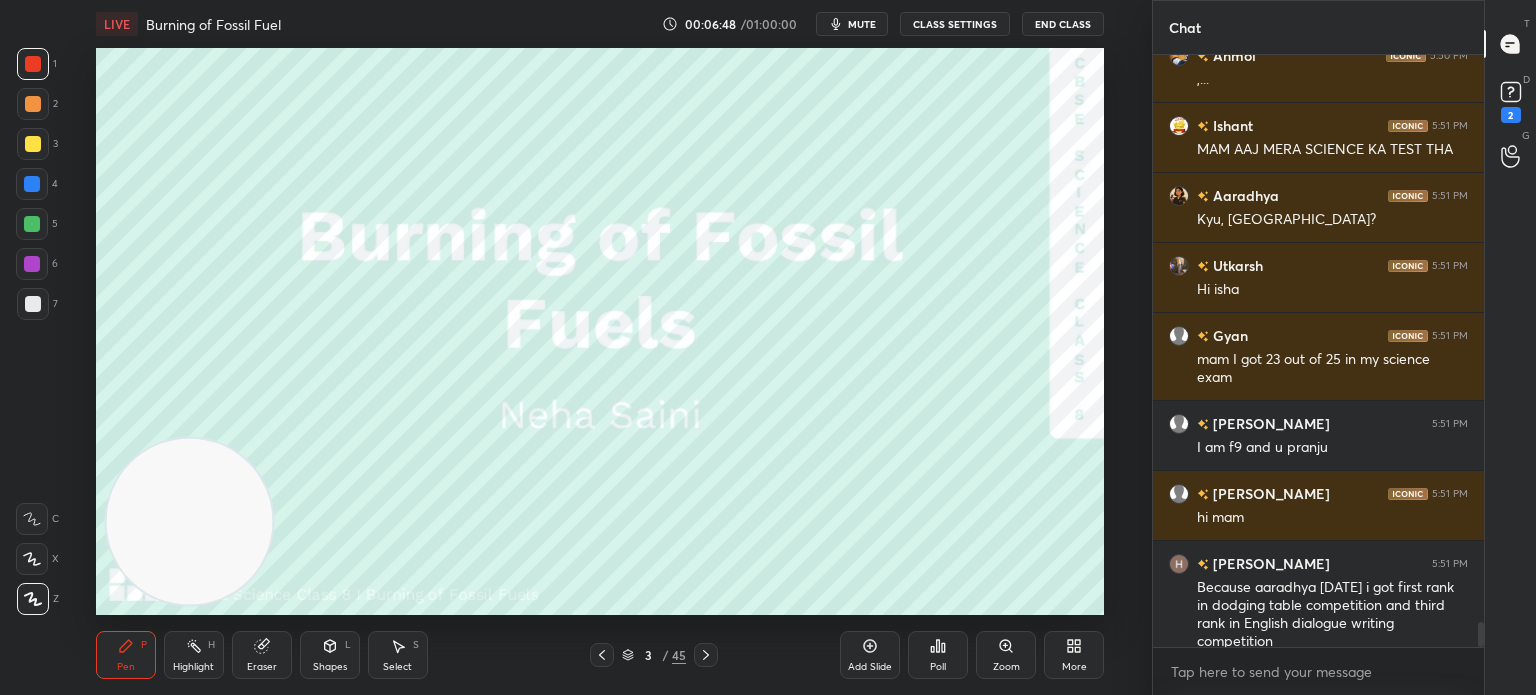 click on "CLASS SETTINGS" at bounding box center [955, 24] 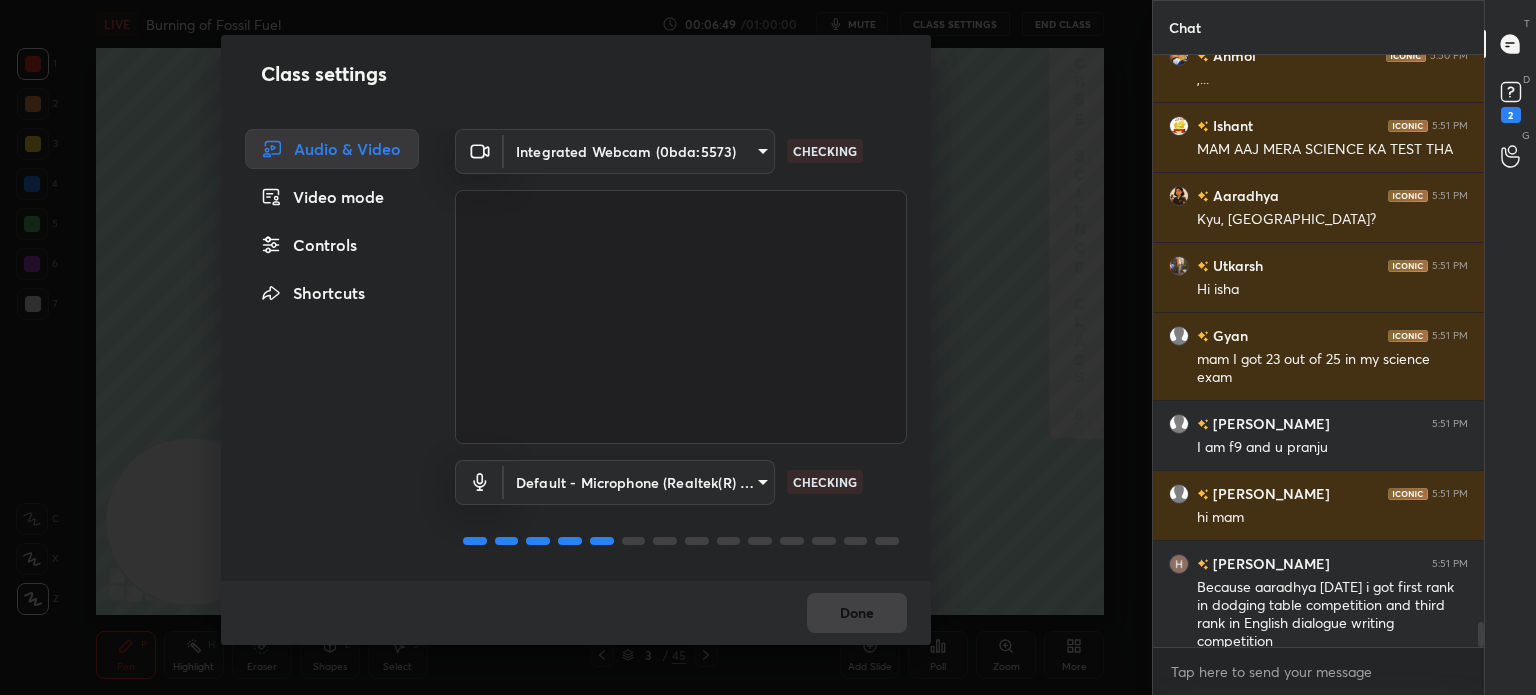 click on "Controls" at bounding box center (332, 245) 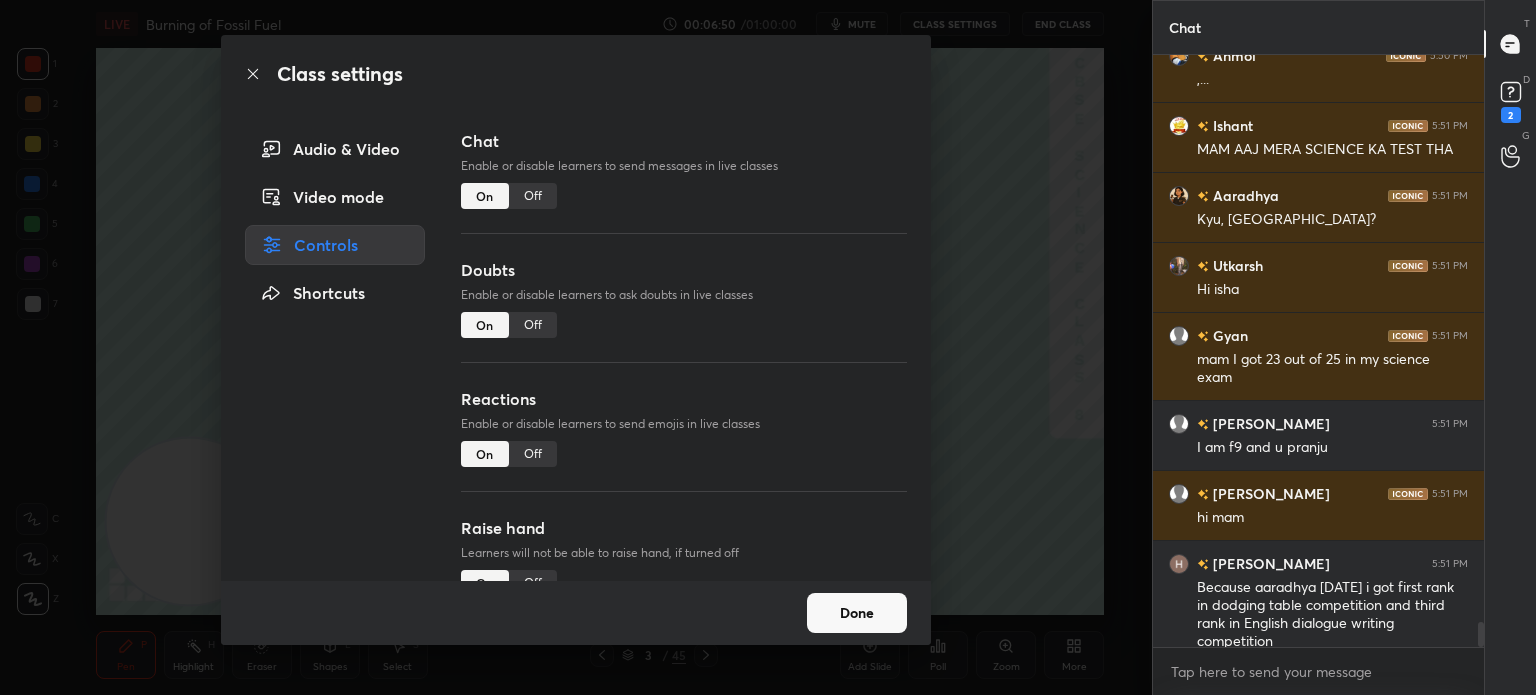 click on "Off" at bounding box center (533, 196) 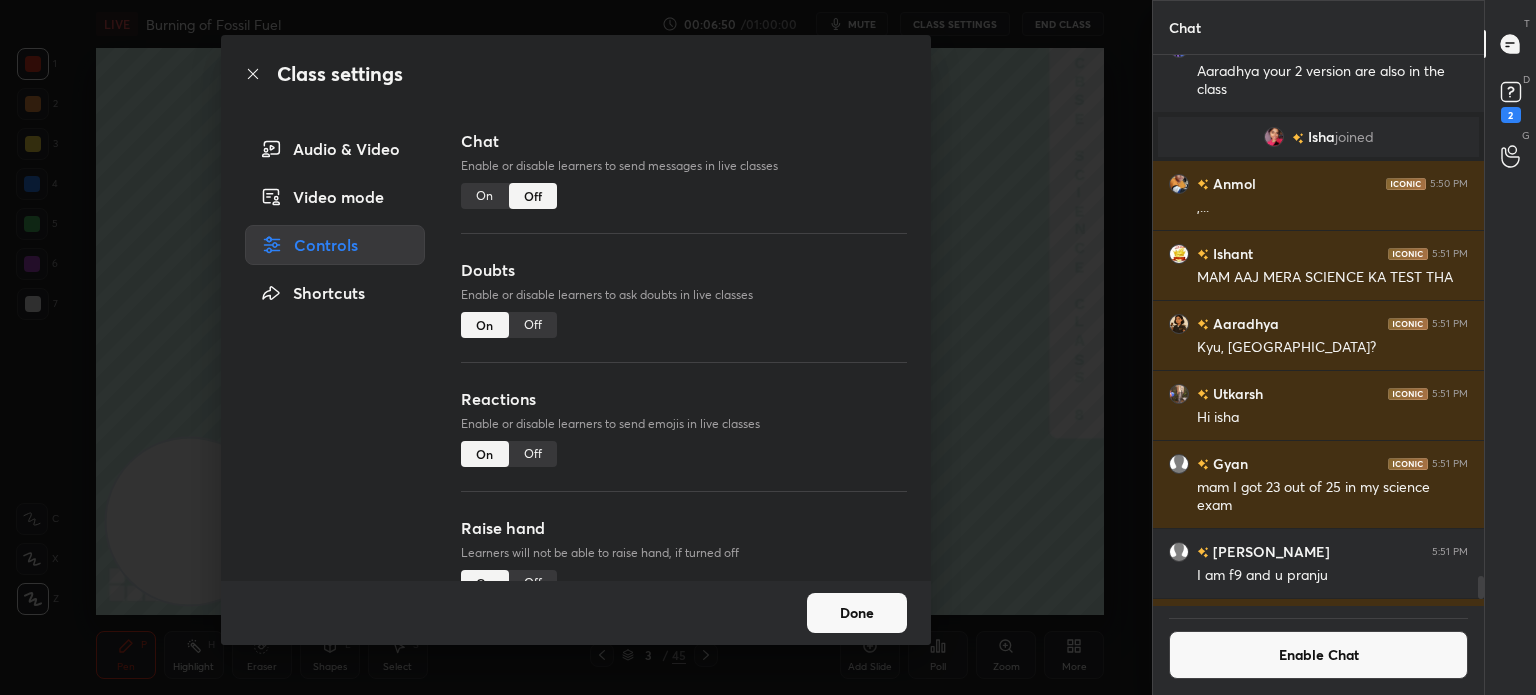 scroll, scrollTop: 546, scrollLeft: 325, axis: both 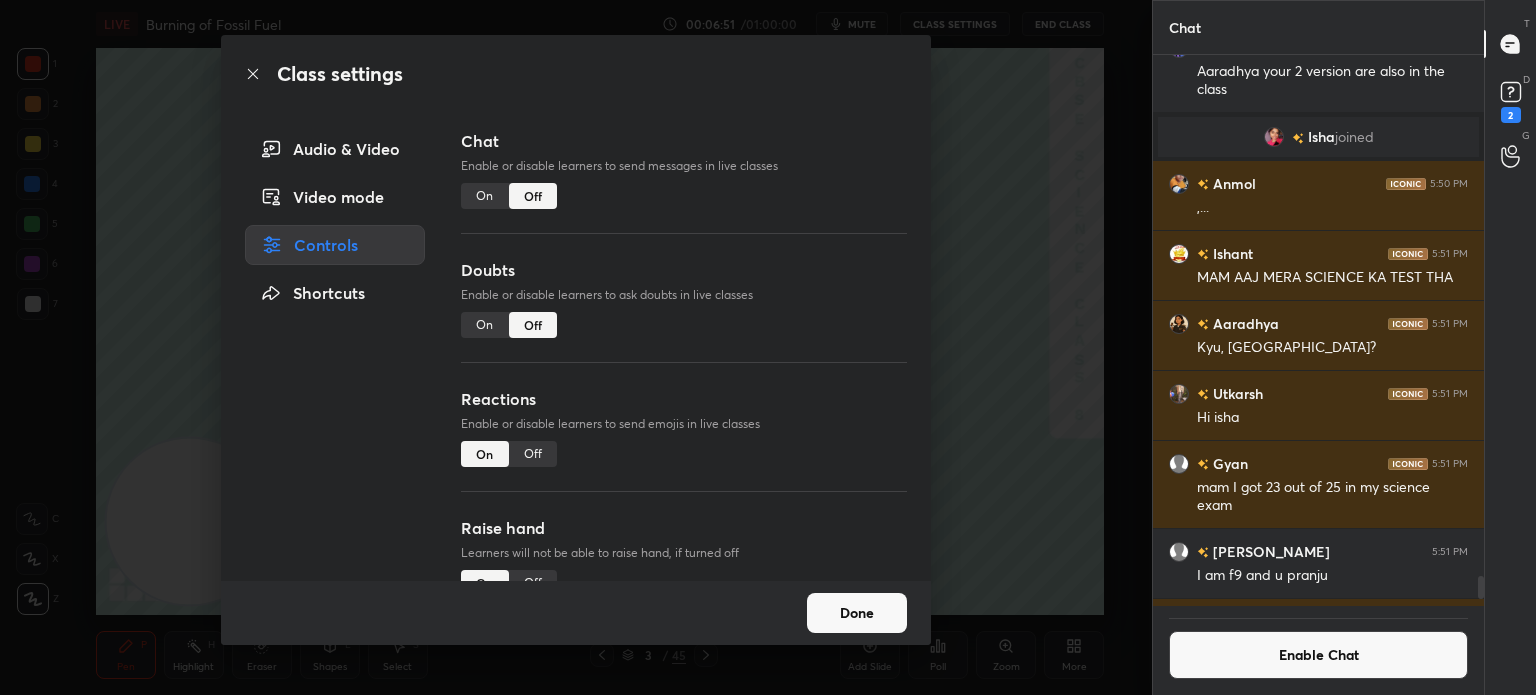 click on "Done" at bounding box center [857, 613] 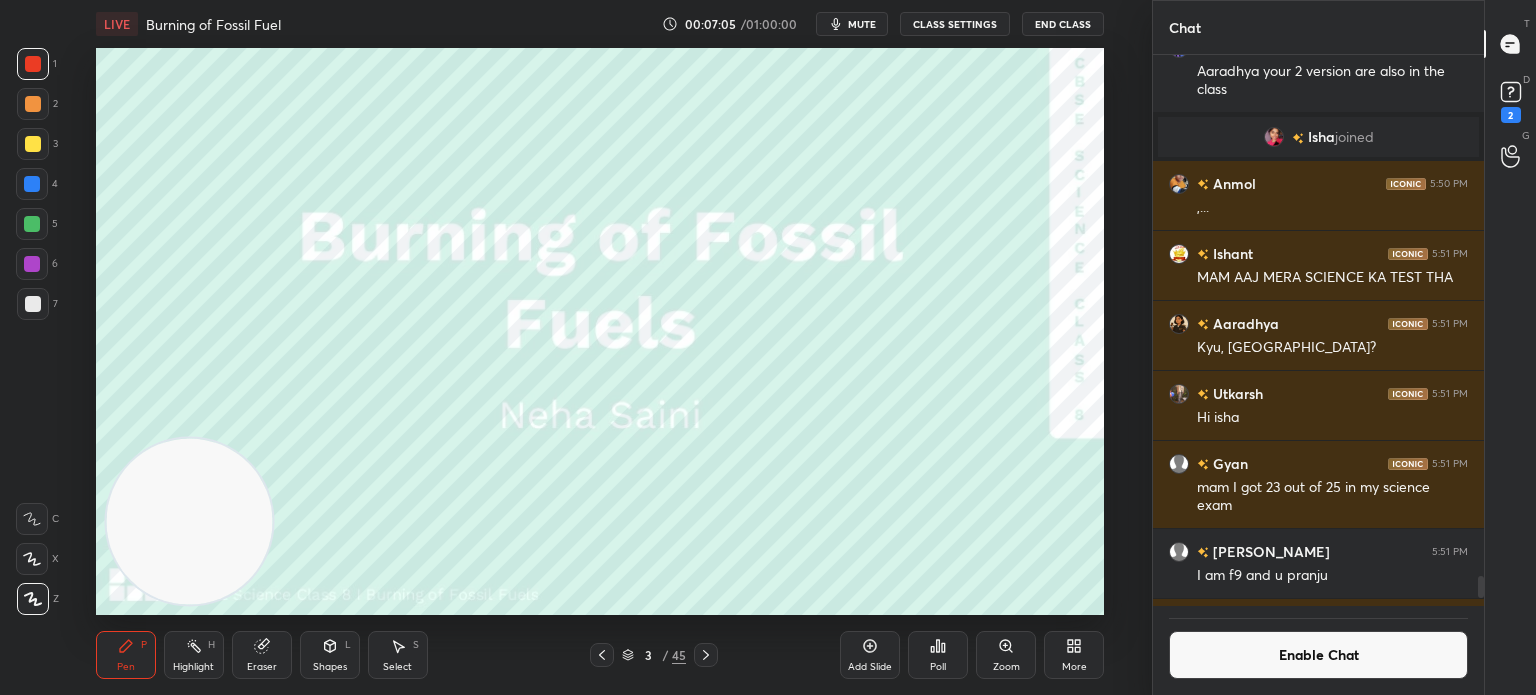 scroll, scrollTop: 504, scrollLeft: 325, axis: both 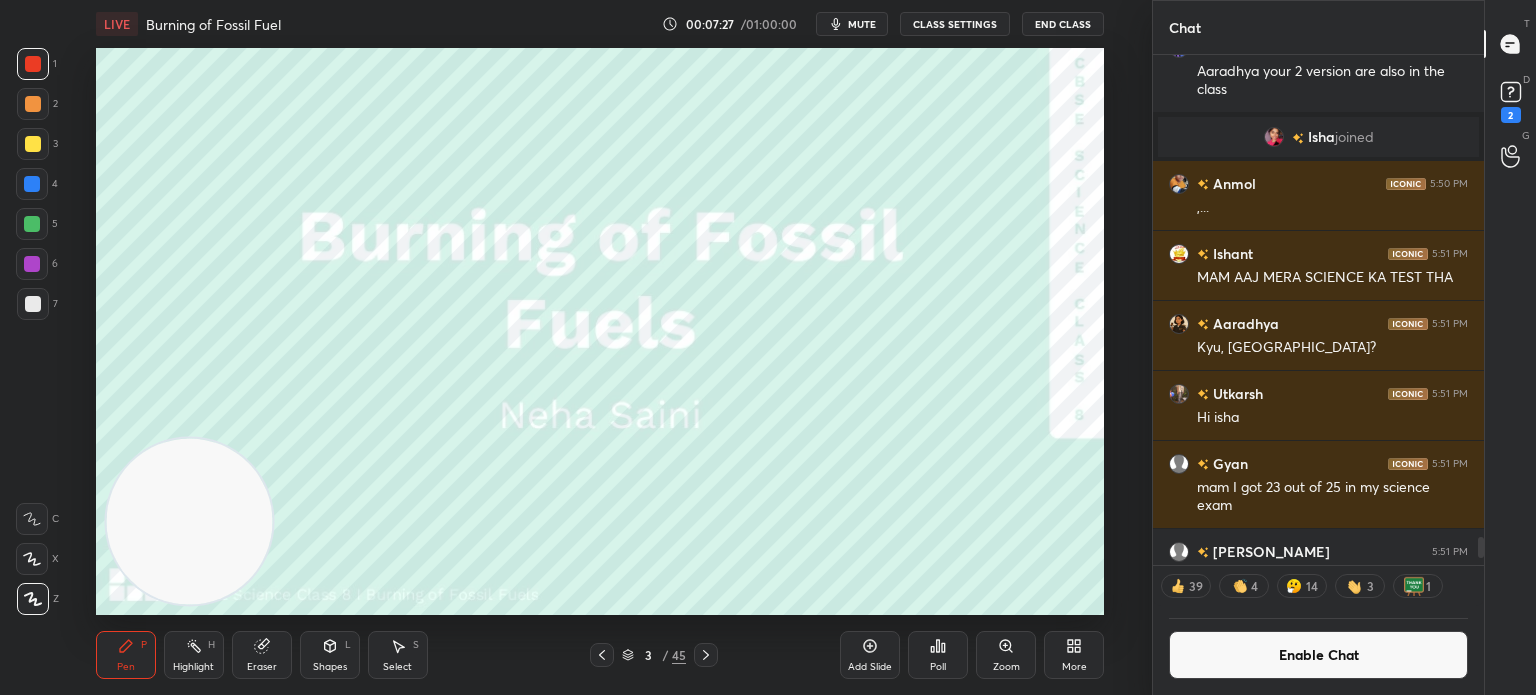 click on "Add Slide" at bounding box center (870, 655) 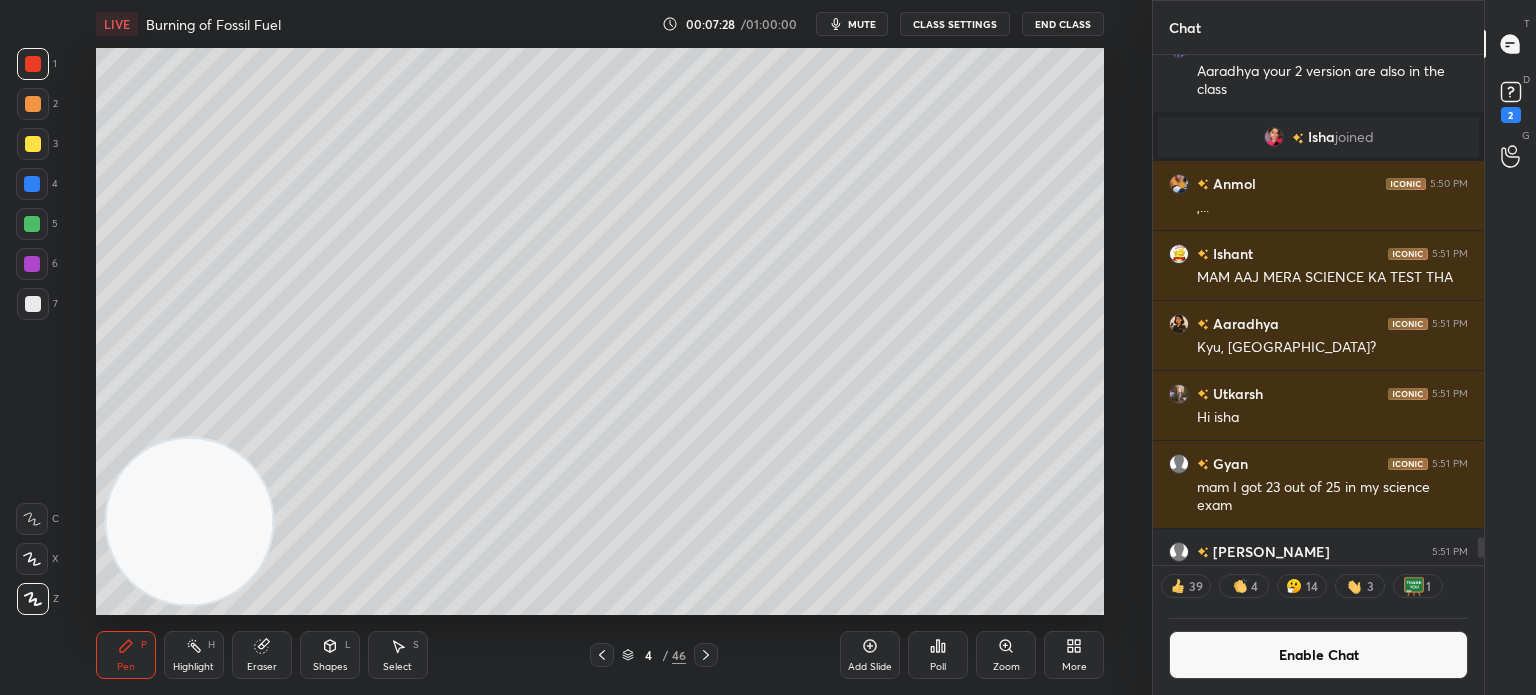 click at bounding box center (33, 144) 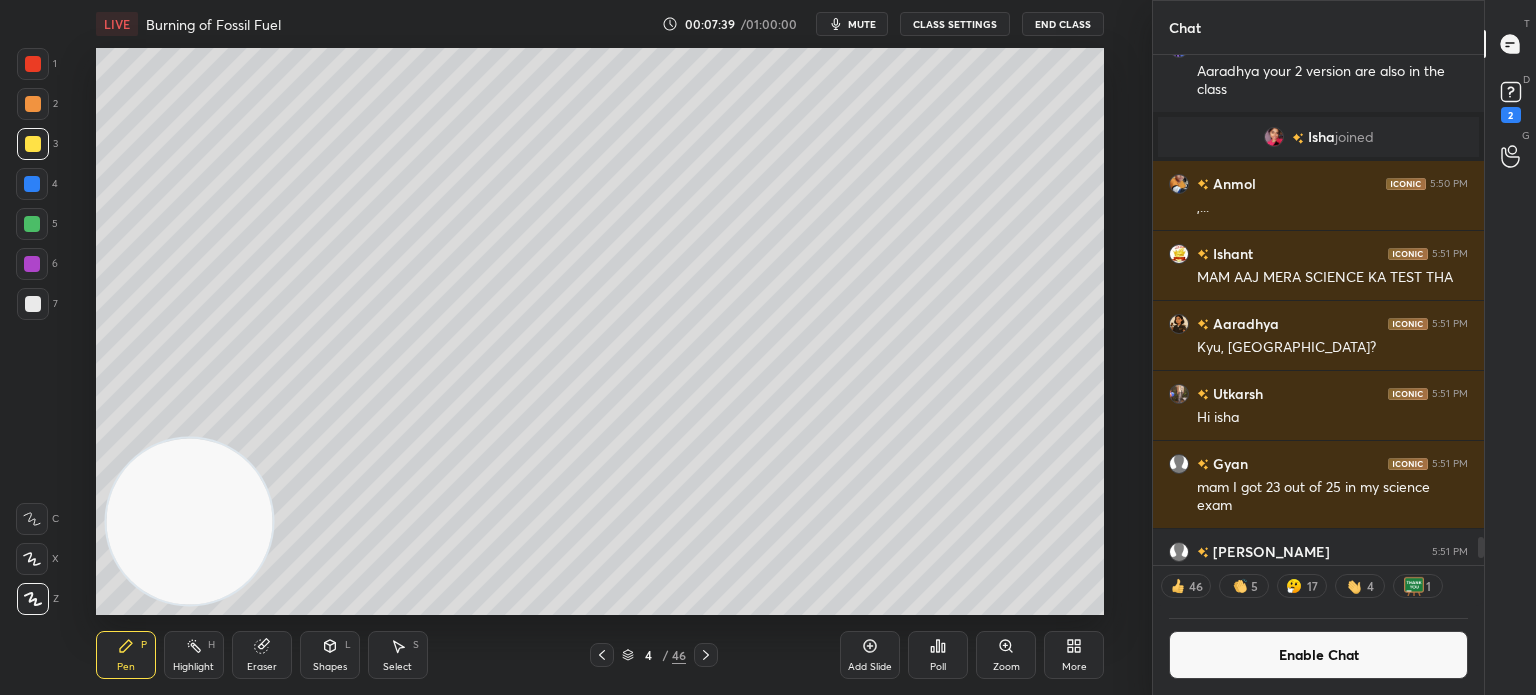 click at bounding box center [32, 559] 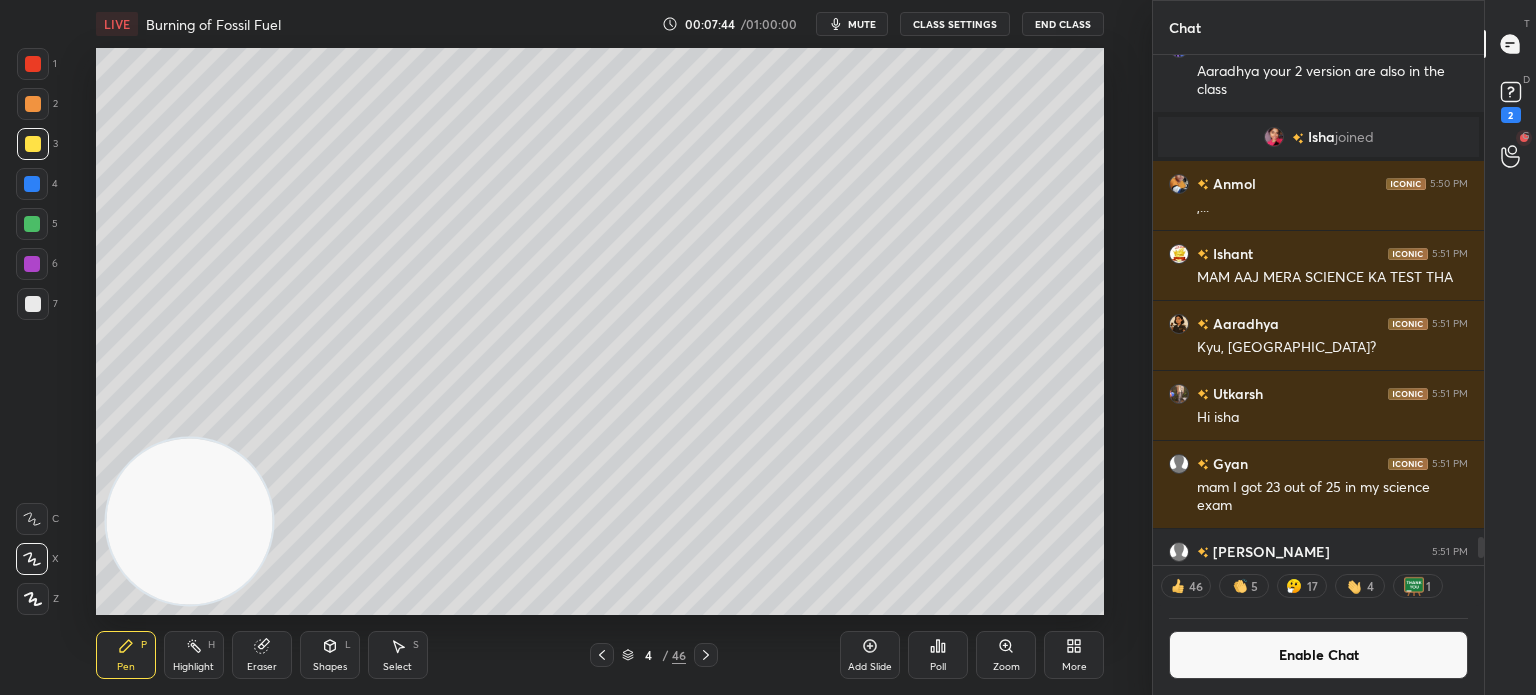 scroll, scrollTop: 5, scrollLeft: 6, axis: both 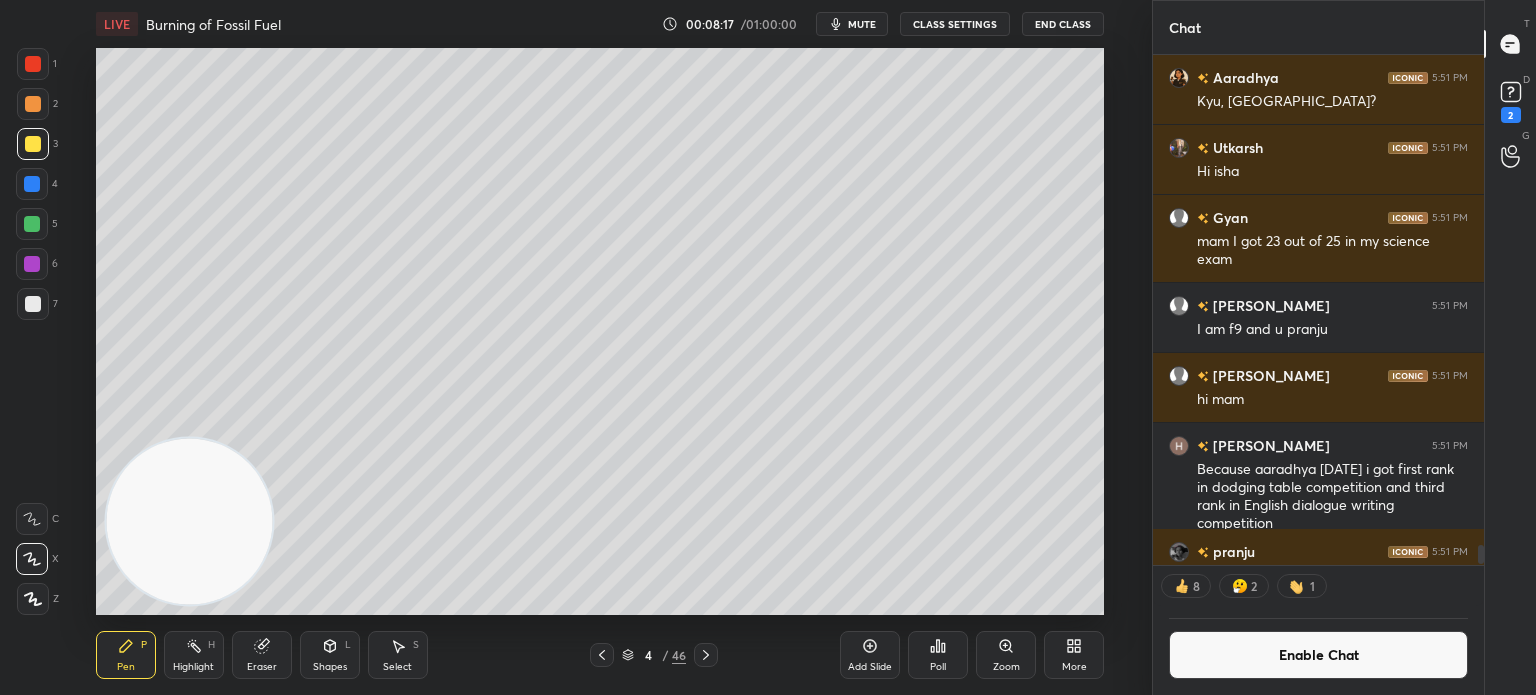 click on "3" at bounding box center (37, 148) 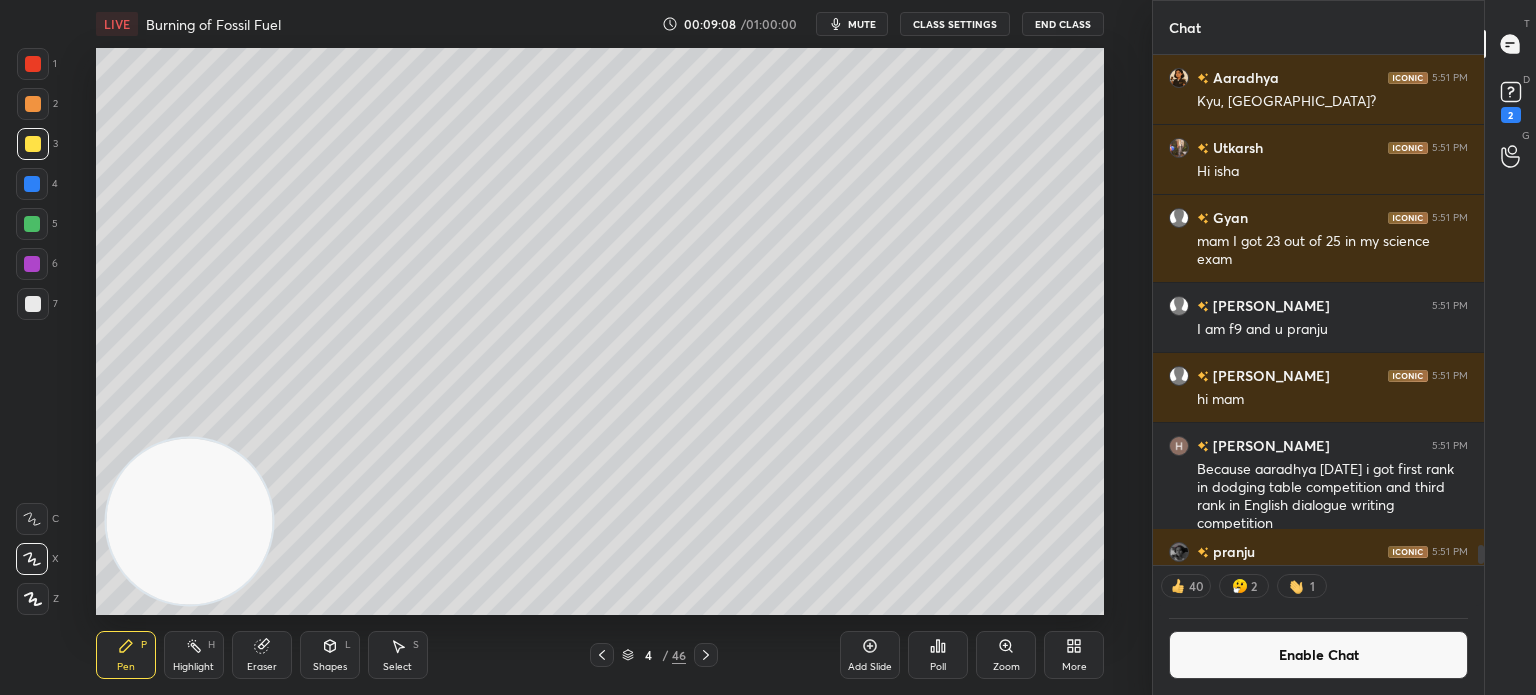 scroll, scrollTop: 6, scrollLeft: 6, axis: both 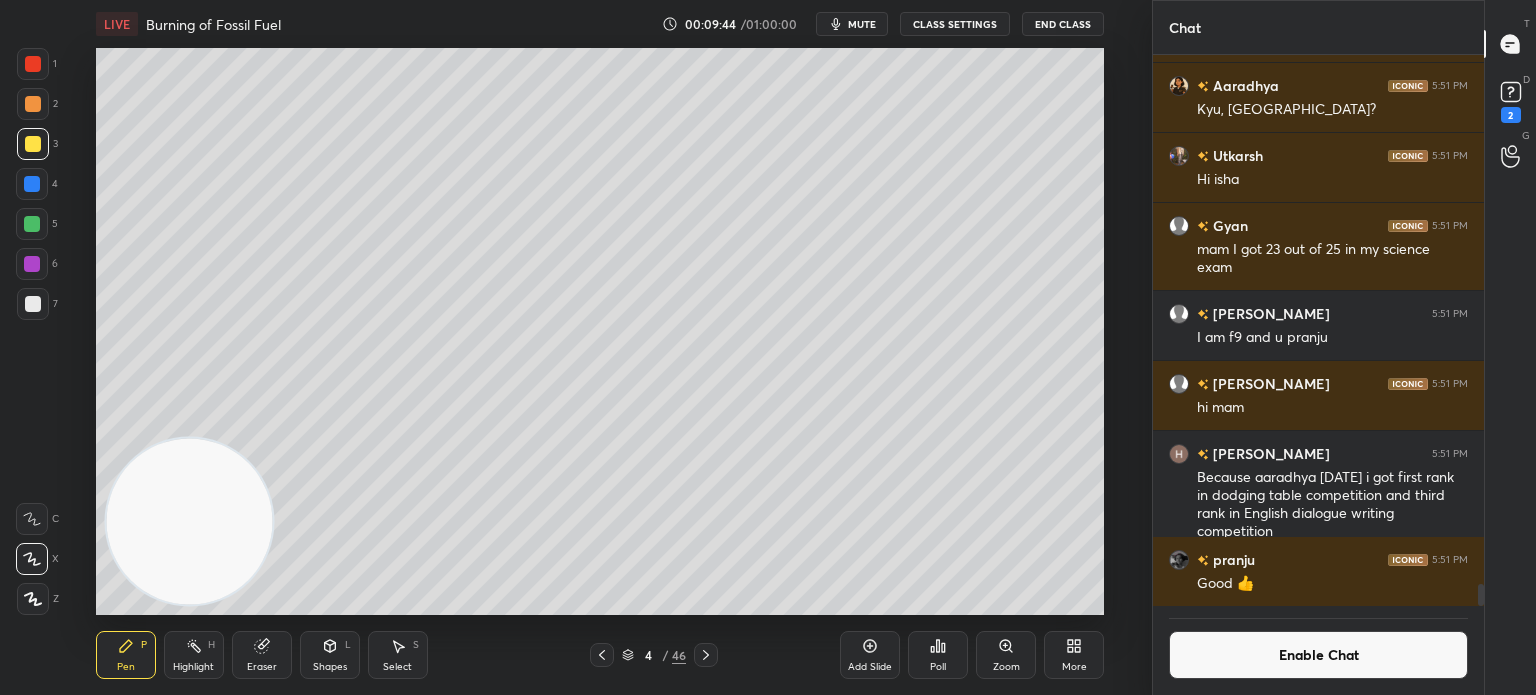 click 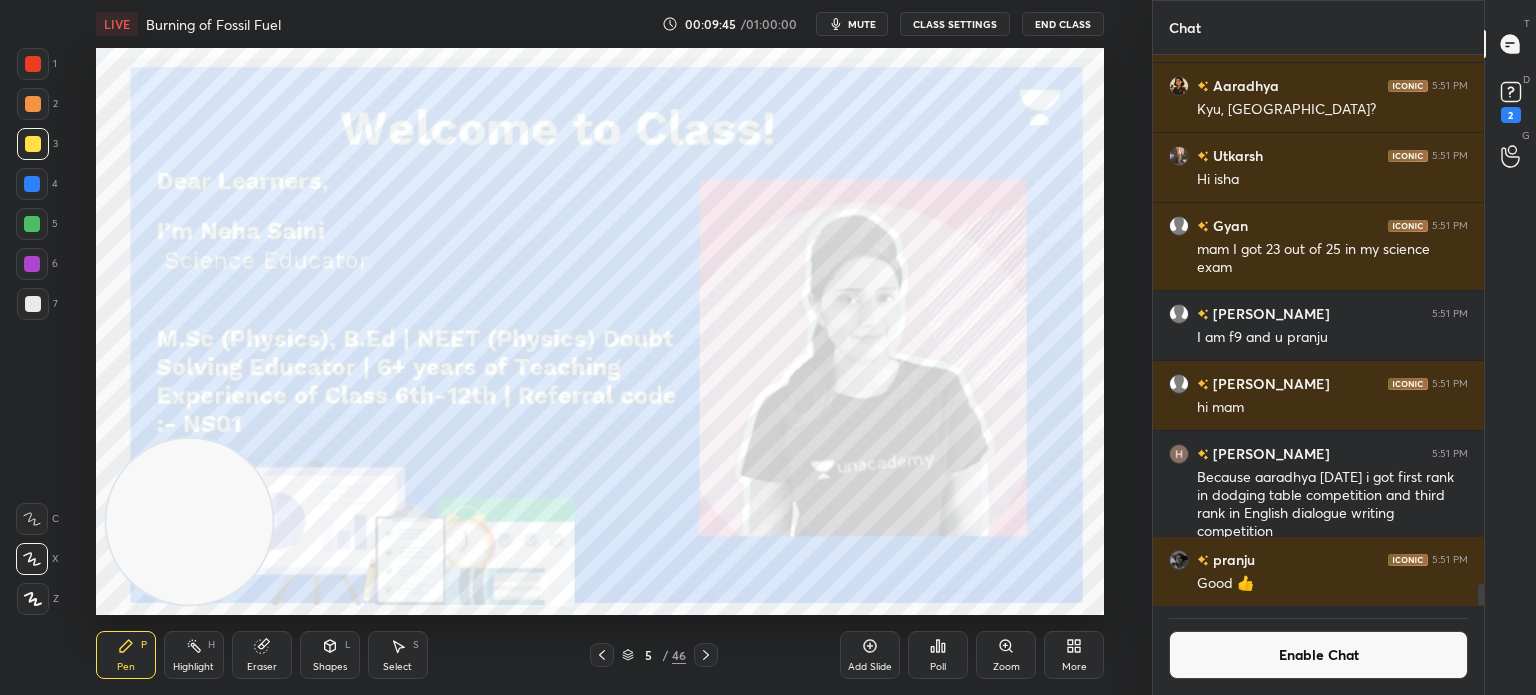 click 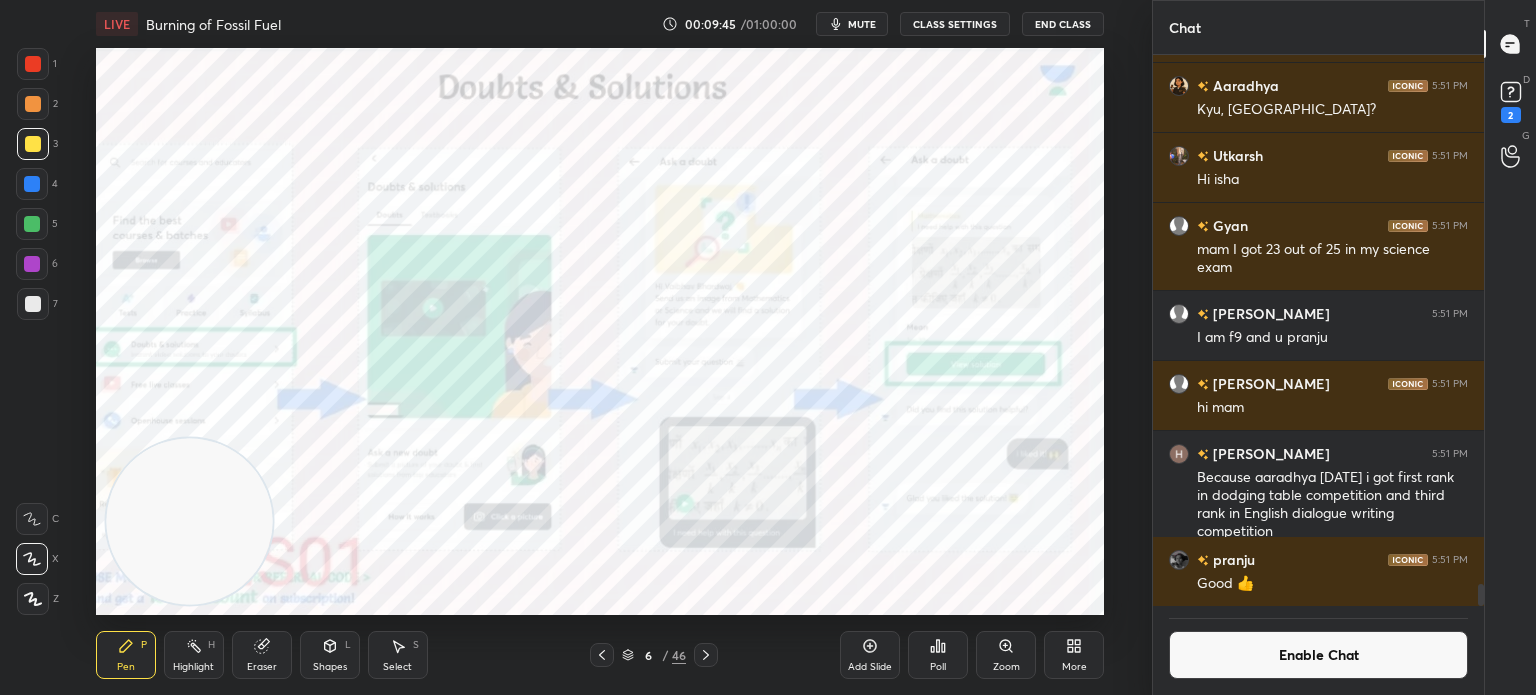 click 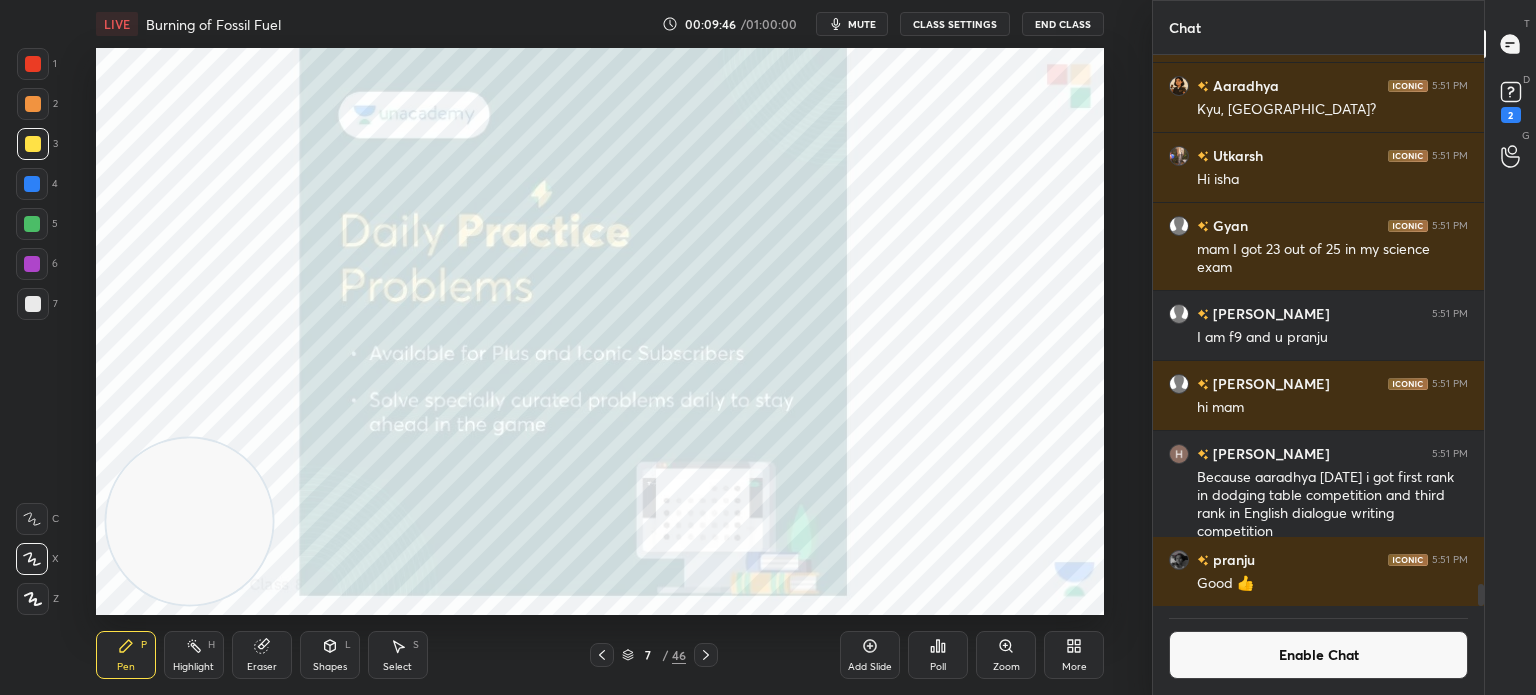 click 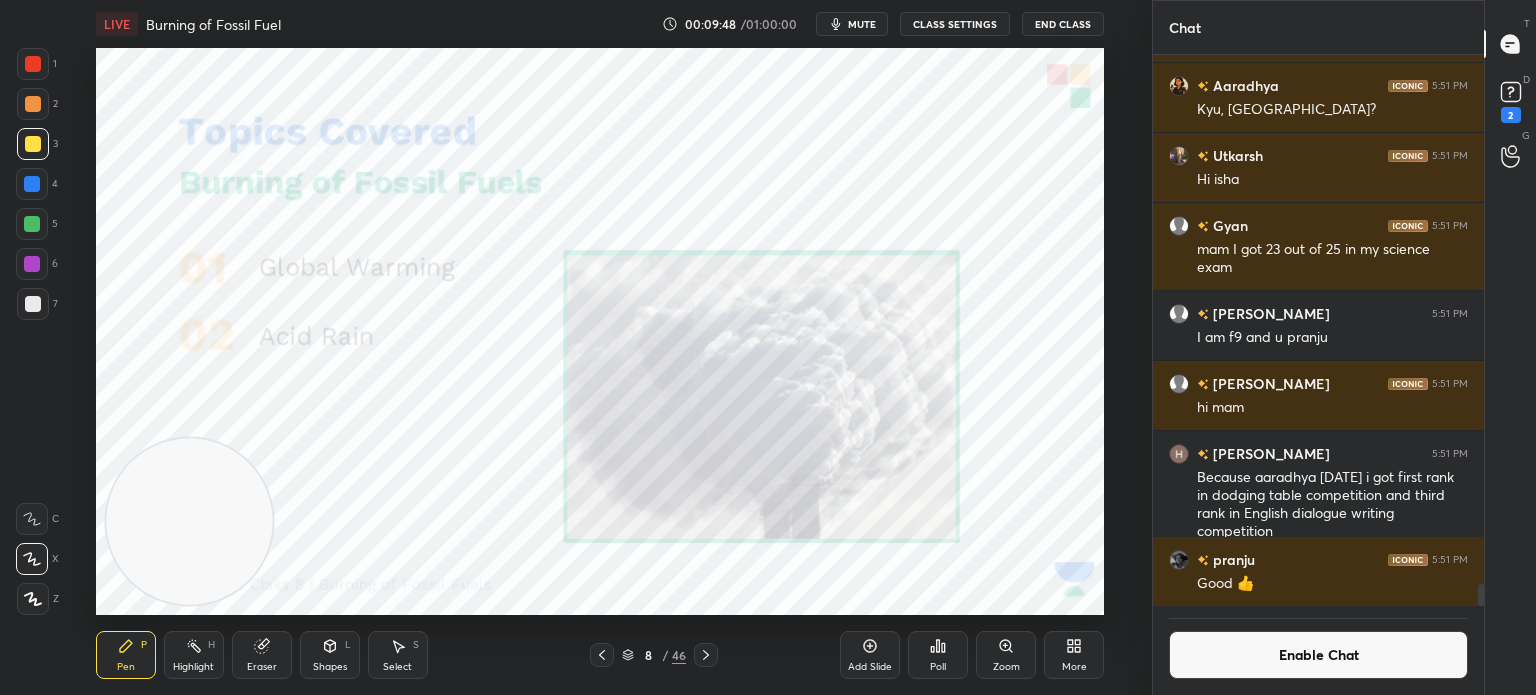 click 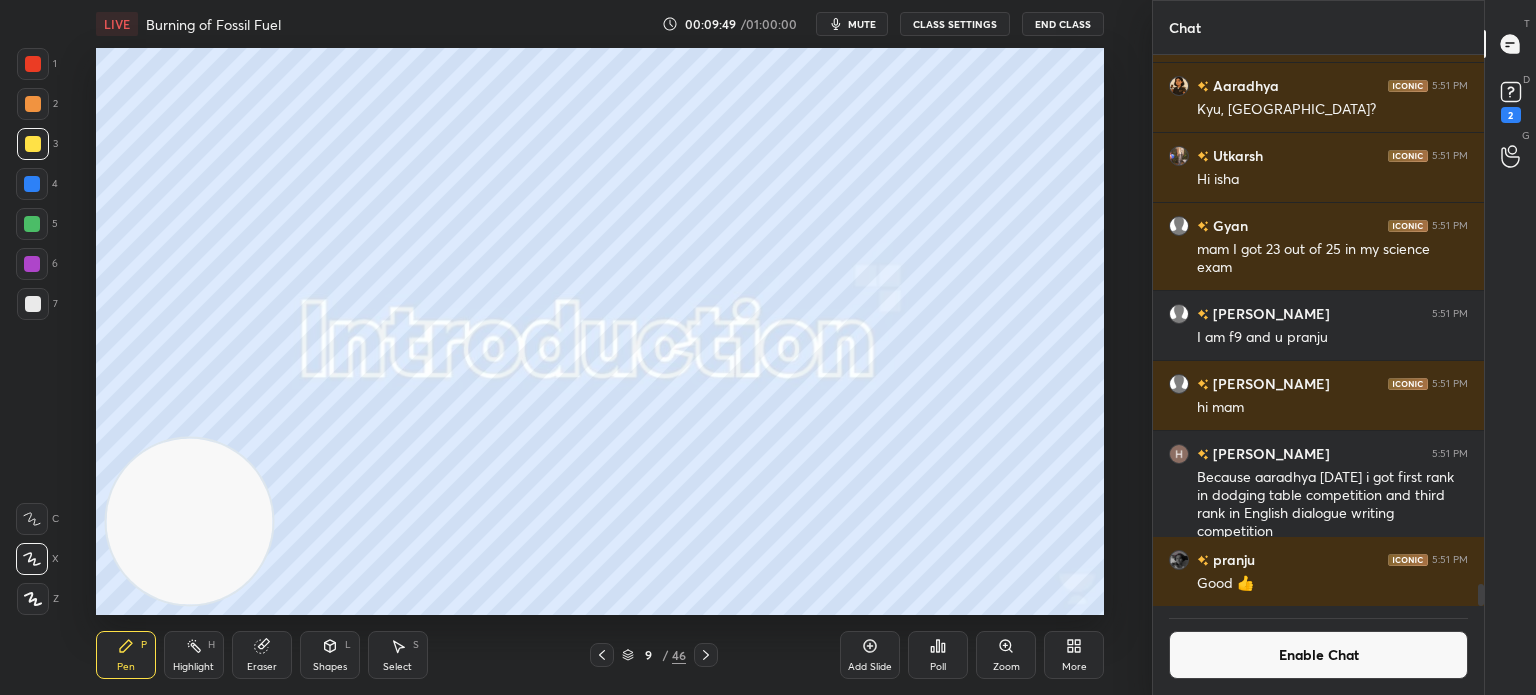 click 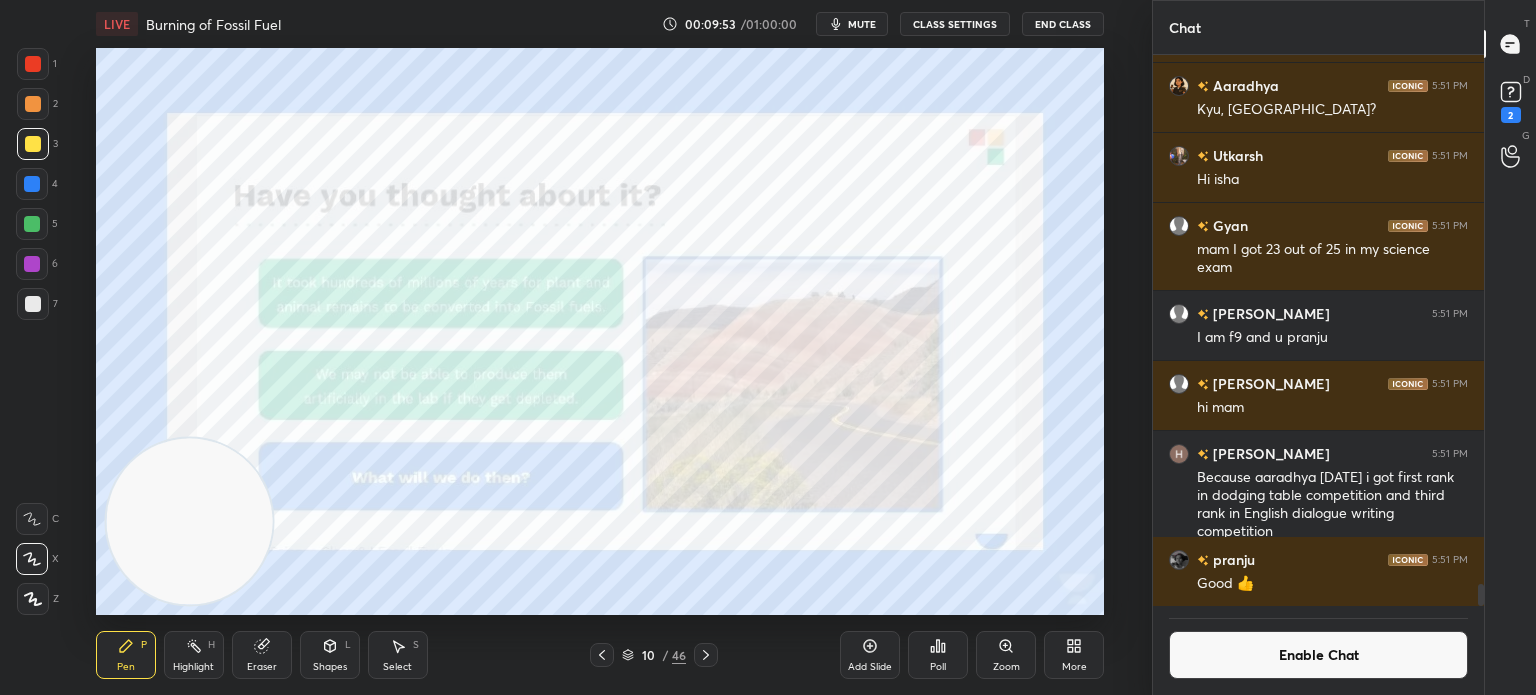 click on "Highlight" at bounding box center [193, 667] 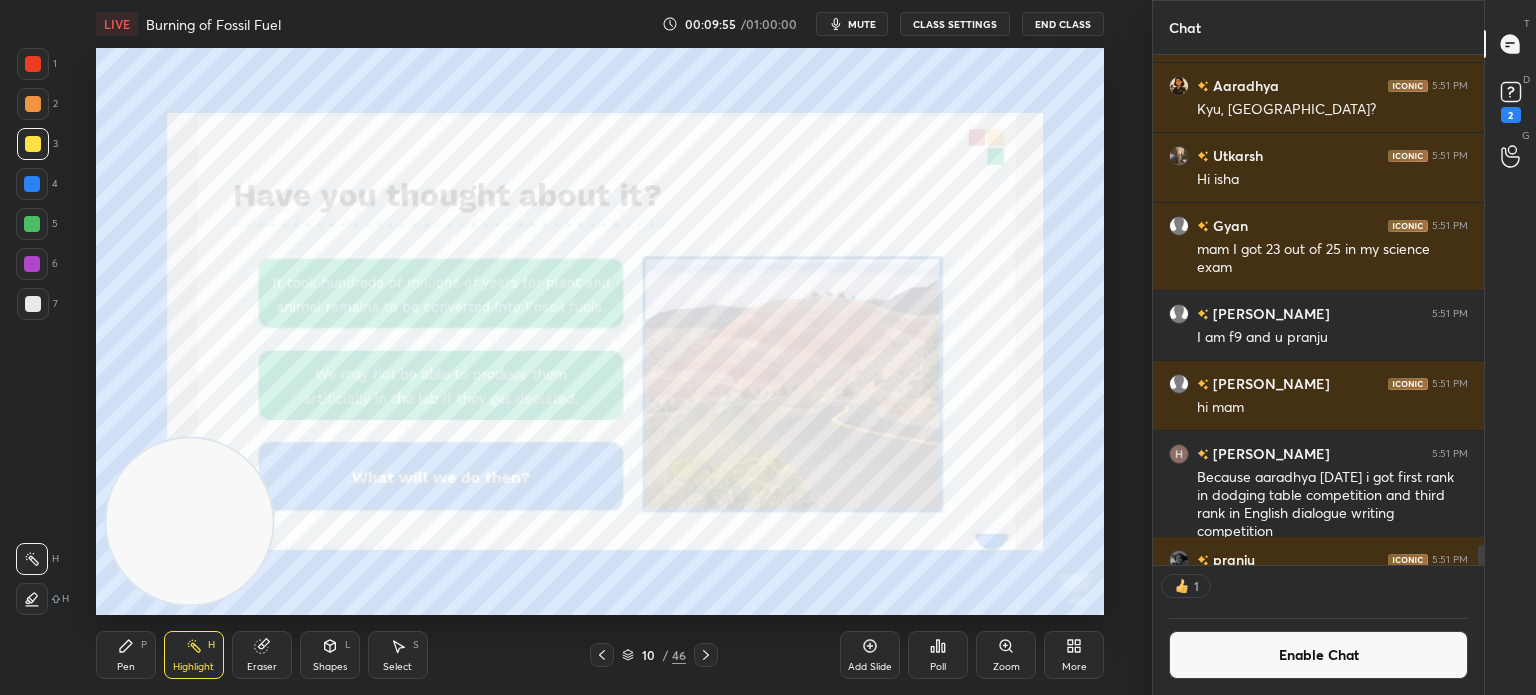 scroll, scrollTop: 504, scrollLeft: 325, axis: both 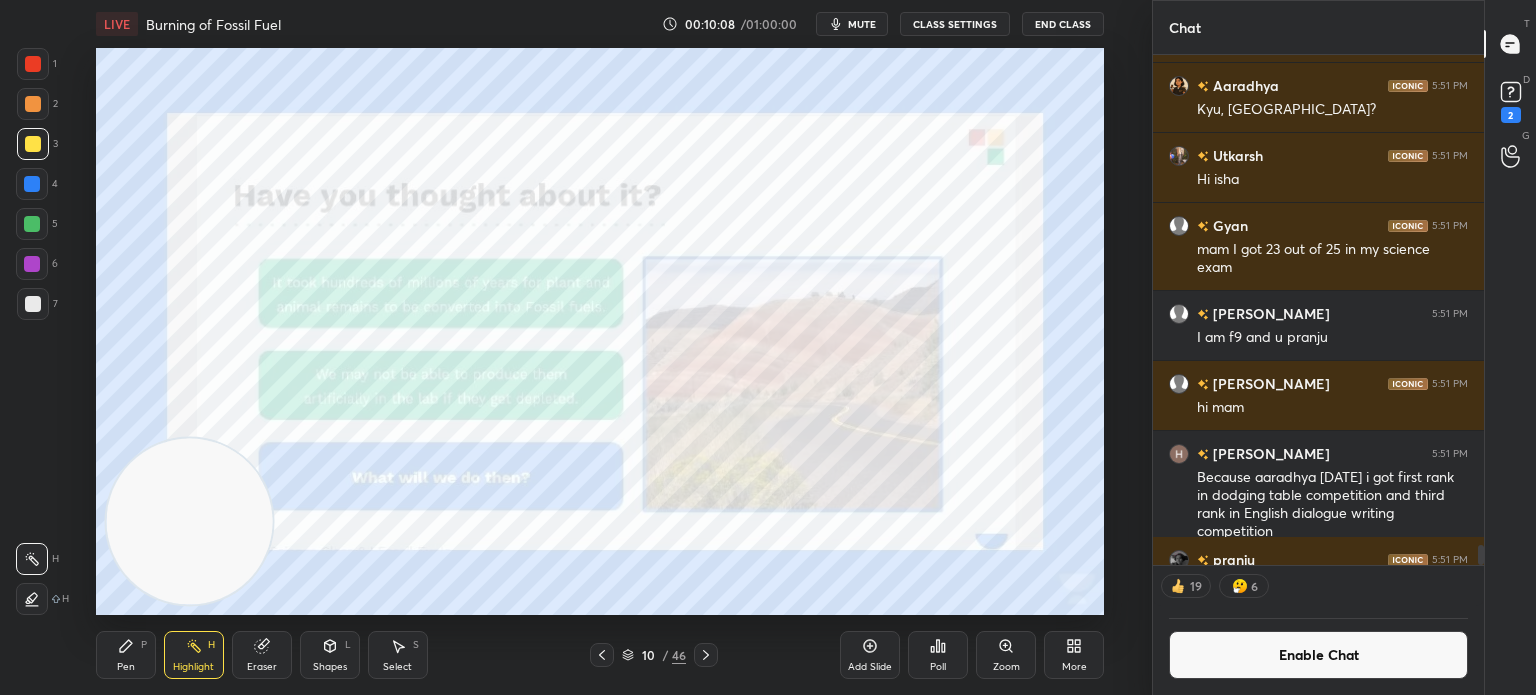 click on "LIVE Burning of Fossil Fuel 00:10:08 /  01:00:00 mute CLASS SETTINGS End Class Setting up your live class Poll for   secs No correct answer Start poll Back Burning of Fossil Fuel • L6 of Comprehensive Corse on Science For Class 8 [PERSON_NAME] Pen P Highlight H Eraser Shapes L Select S 10 / 46 Add Slide Poll Zoom More" at bounding box center [600, 347] 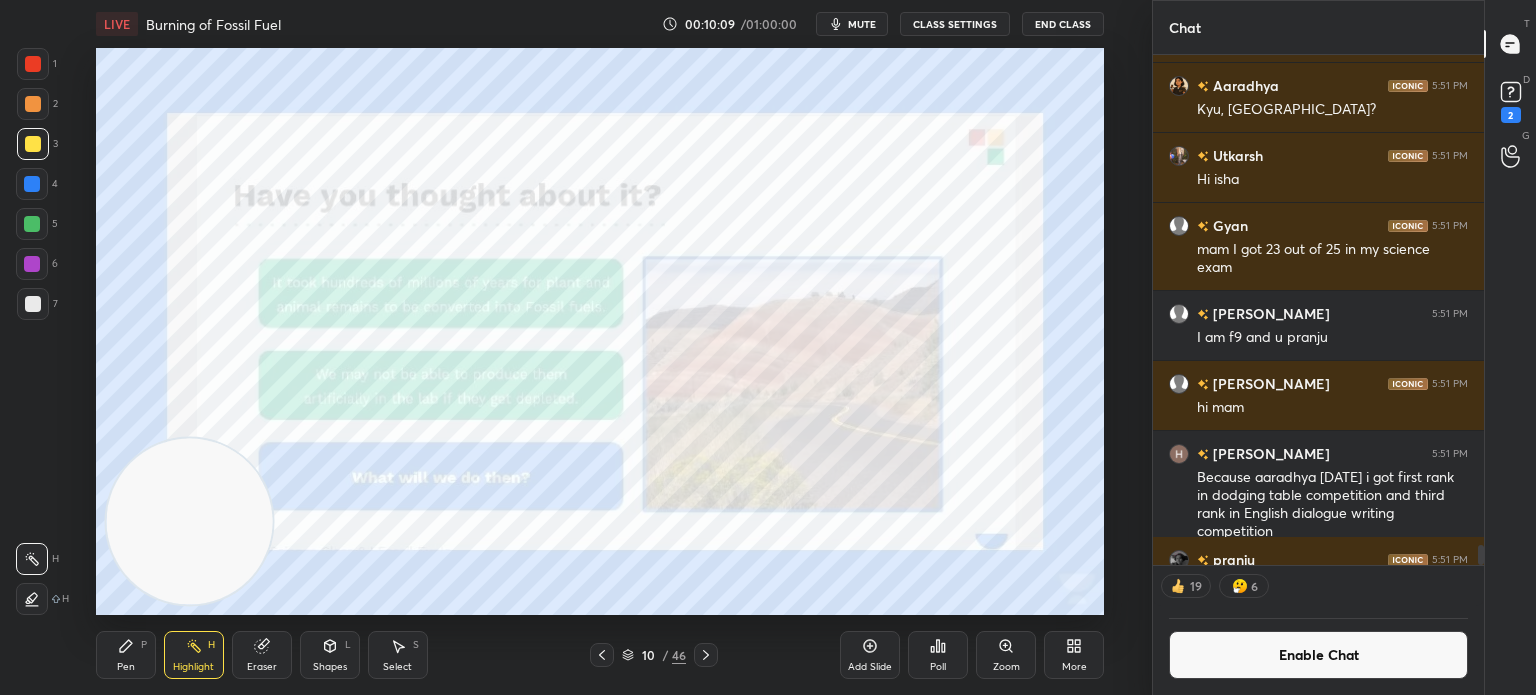 click on "Pen P" at bounding box center (126, 655) 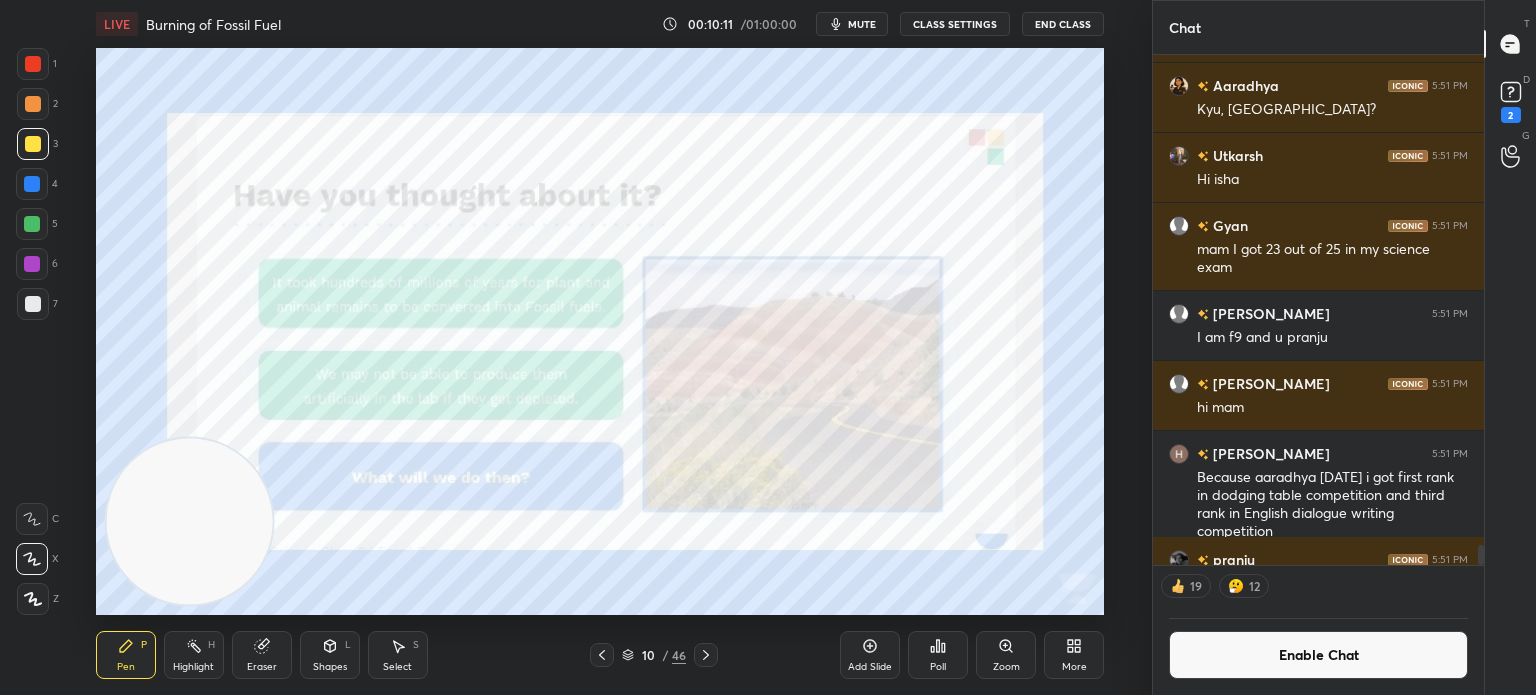 click at bounding box center (33, 64) 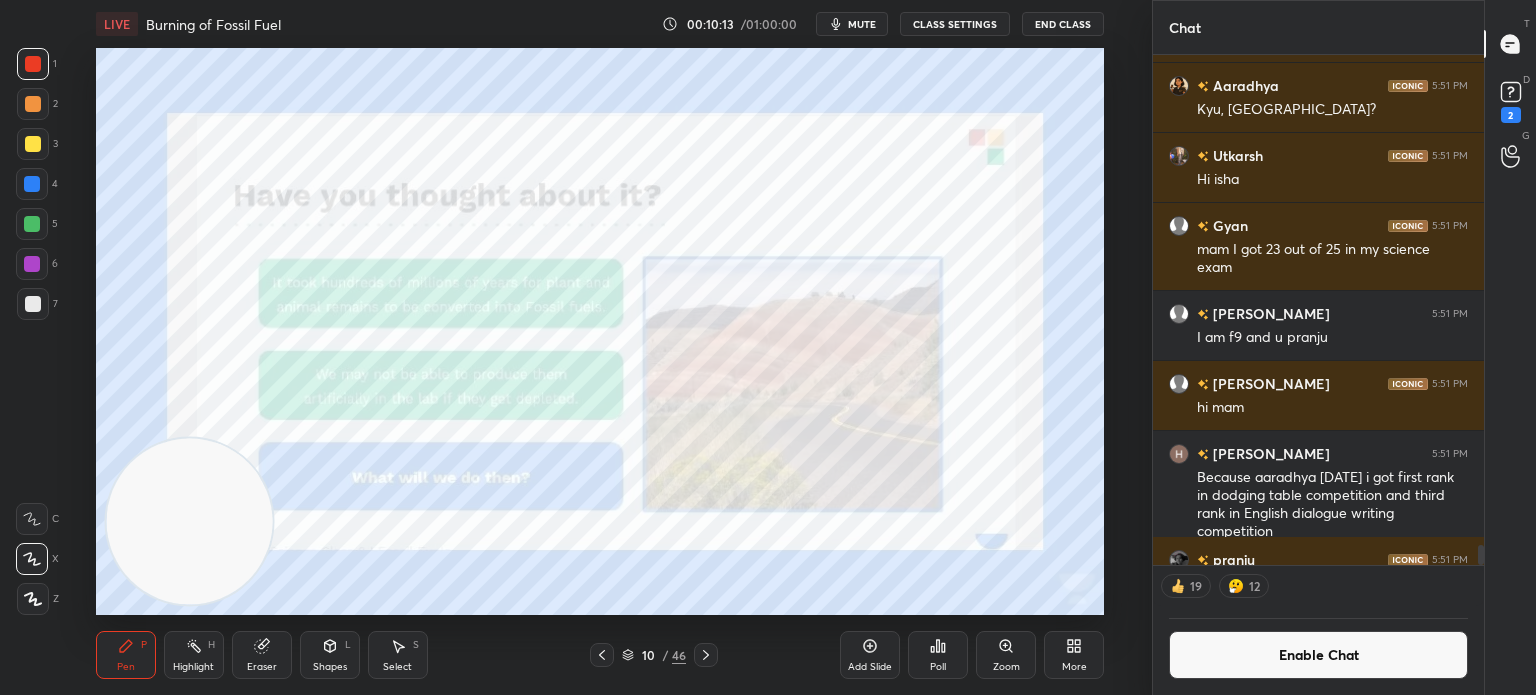 click on "Highlight H" at bounding box center (194, 655) 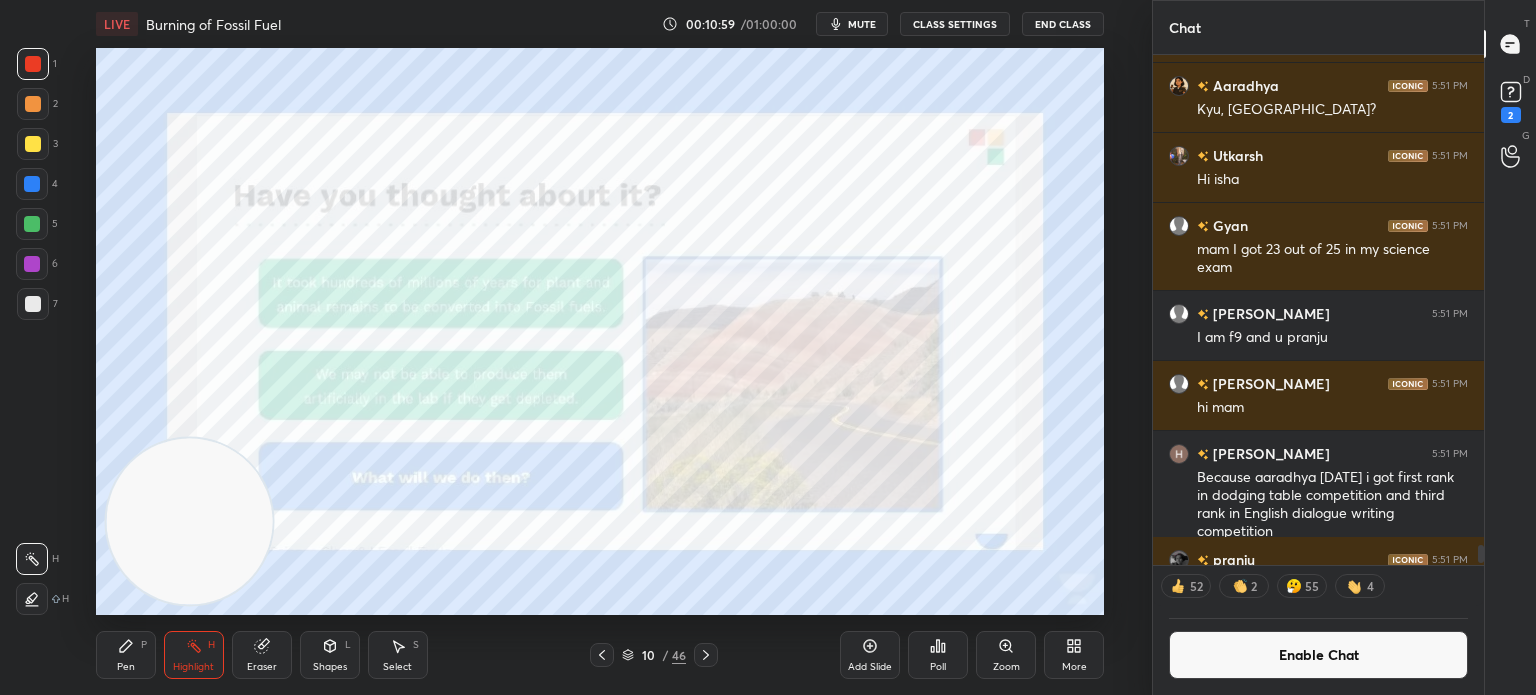 click on "10 / 46" at bounding box center [654, 655] 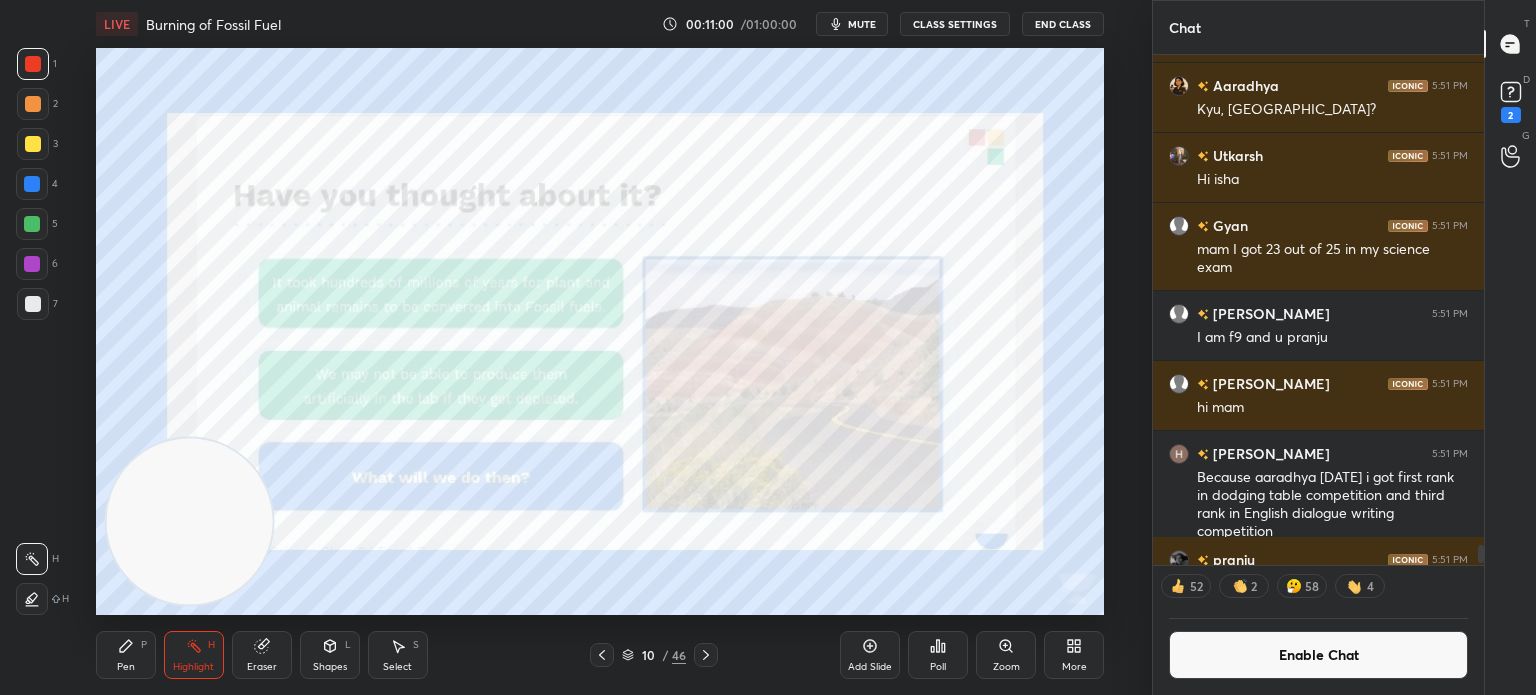 click 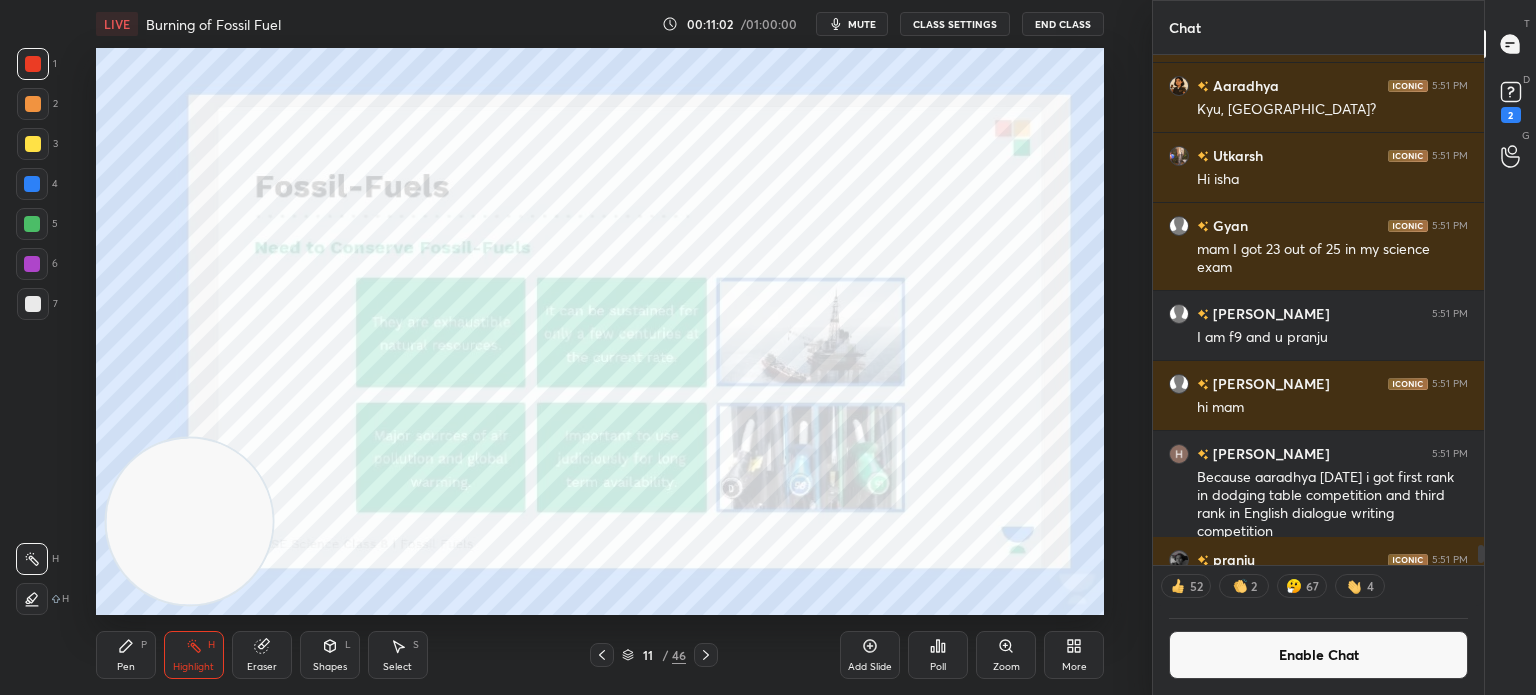 click on "Pen P" at bounding box center [126, 655] 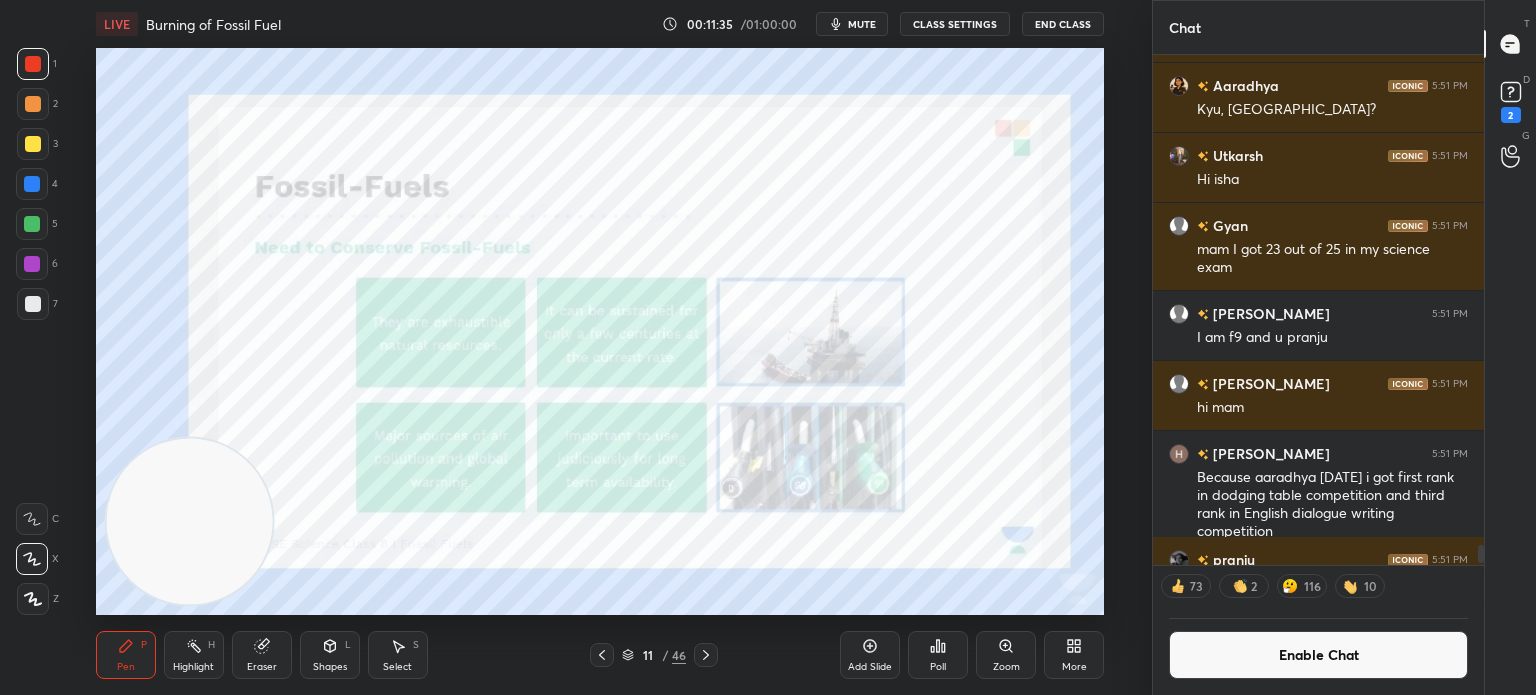click on "Highlight H" at bounding box center [194, 655] 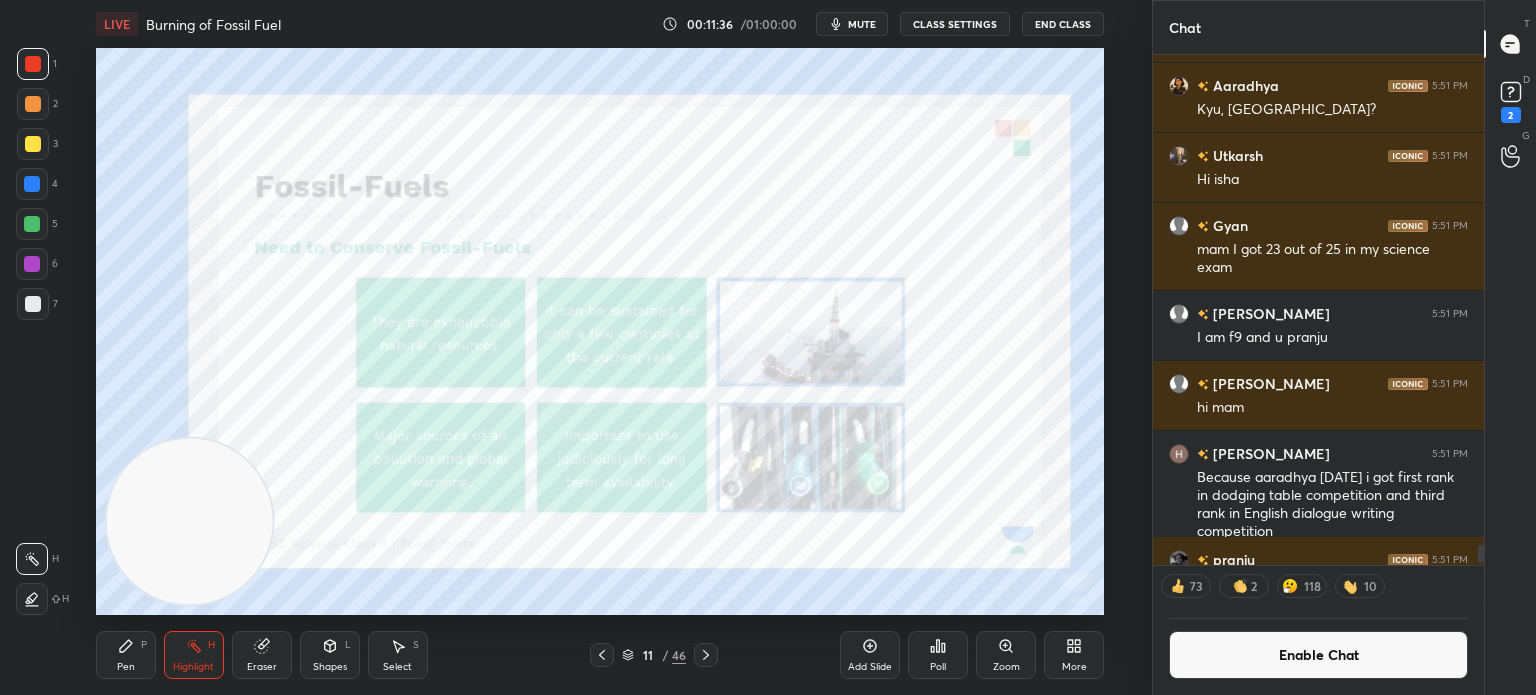 click on "Pen P" at bounding box center [126, 655] 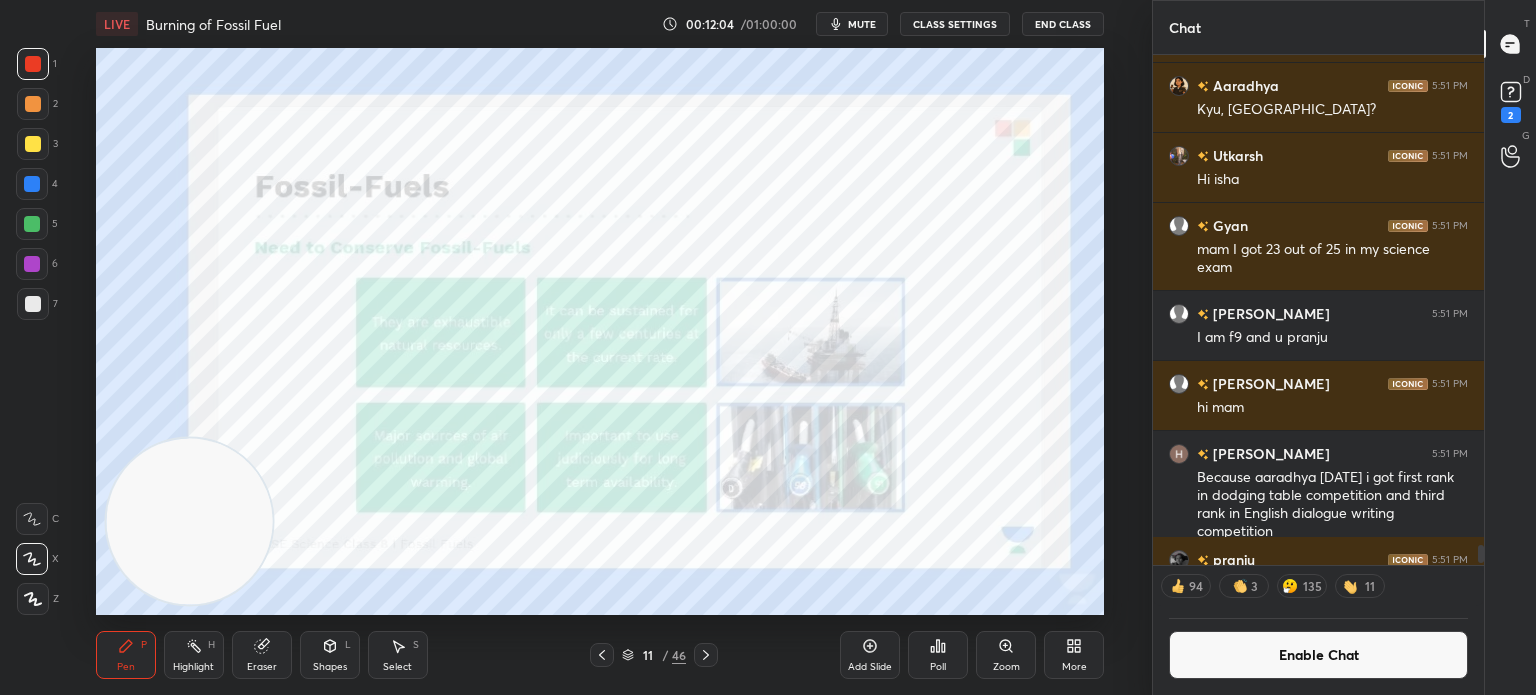 click on "Highlight H" at bounding box center [194, 655] 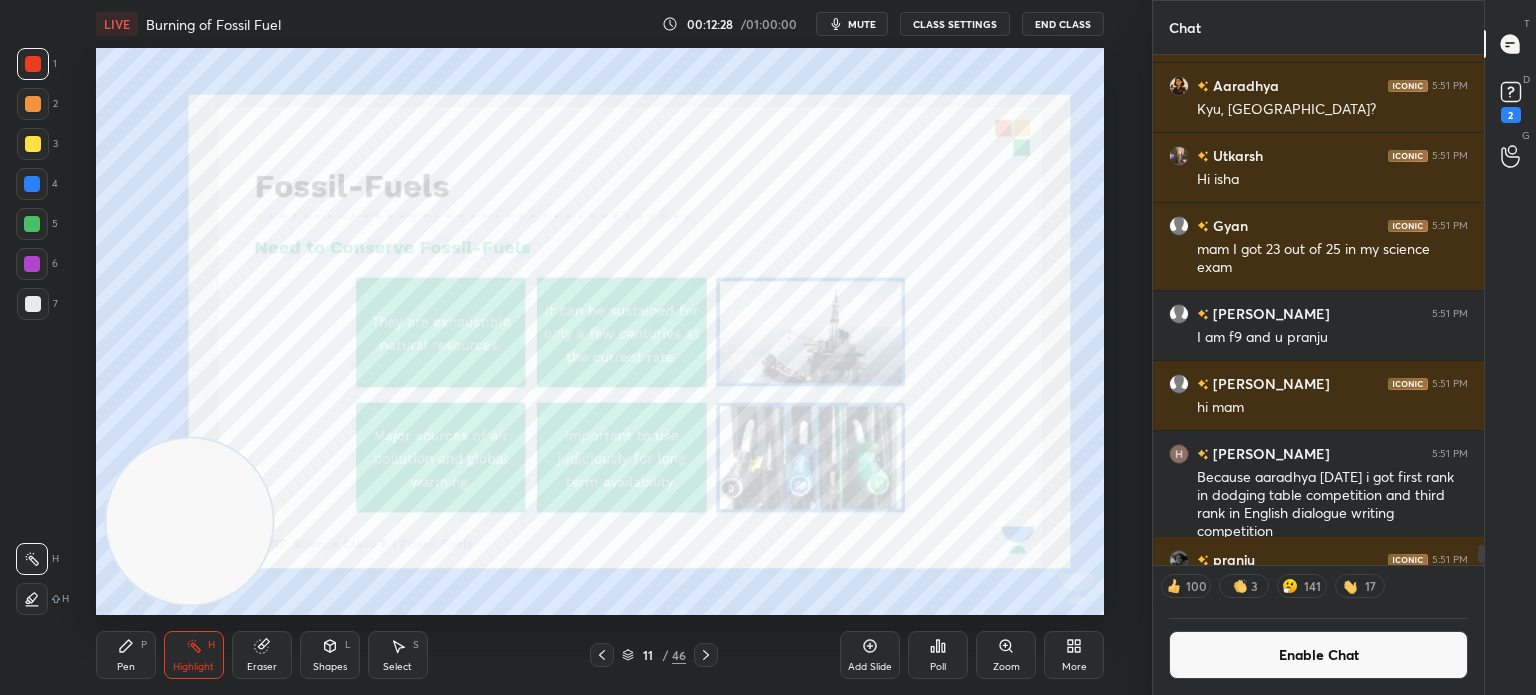 click 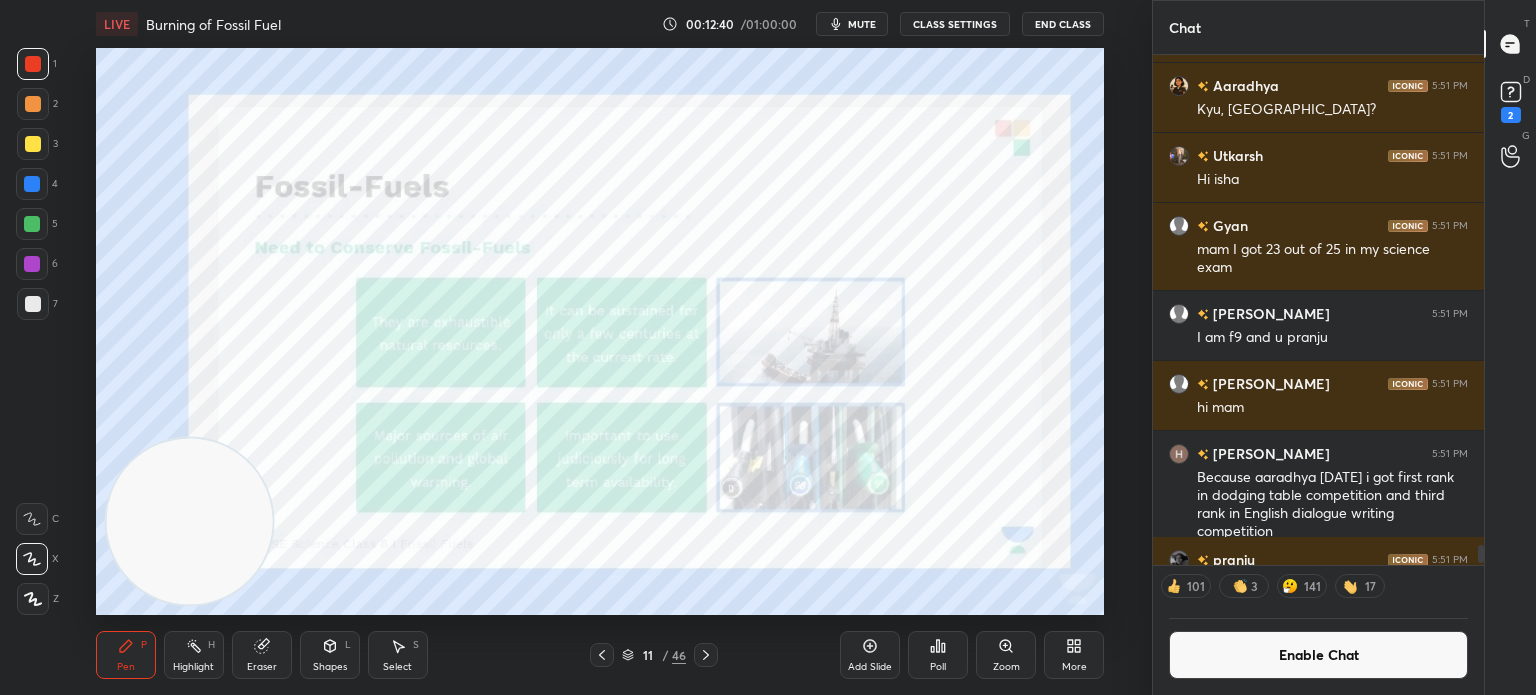 scroll, scrollTop: 6, scrollLeft: 6, axis: both 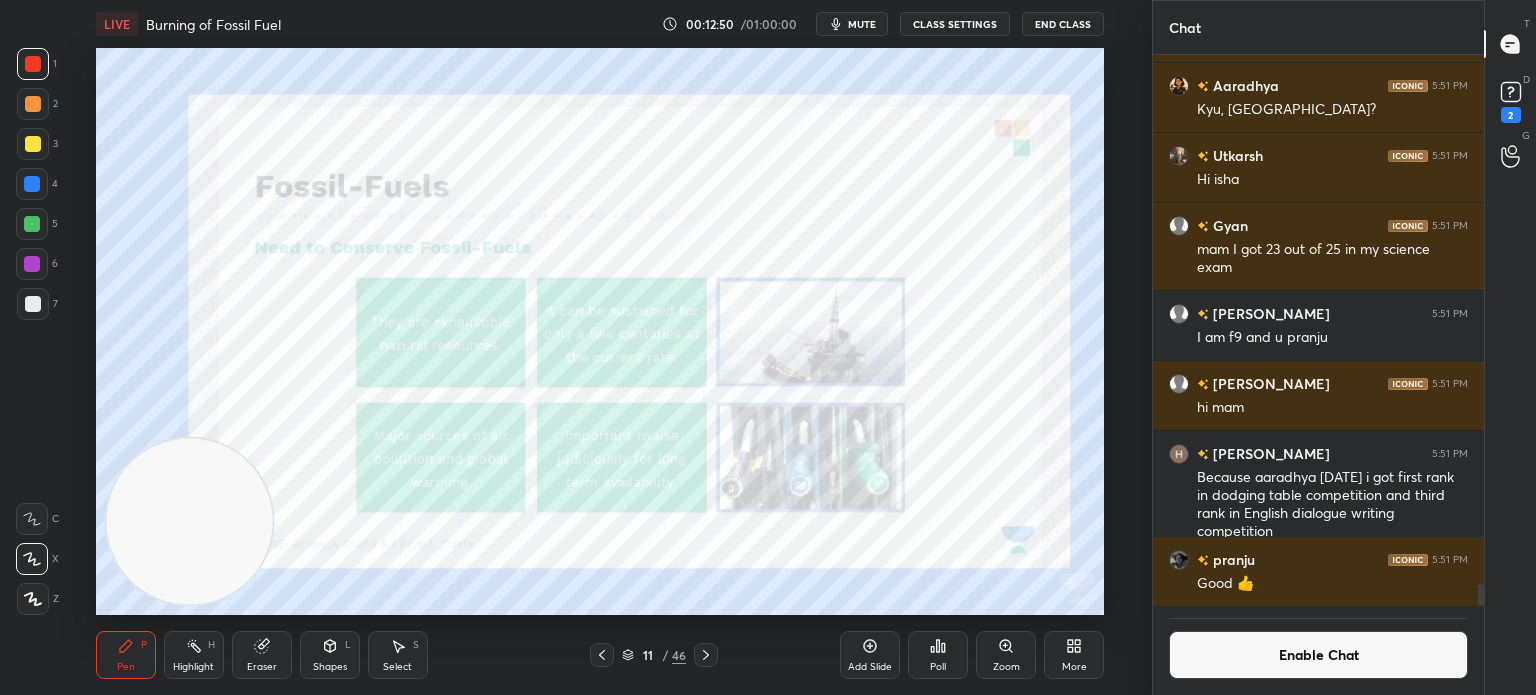 click on "Highlight H" at bounding box center [194, 655] 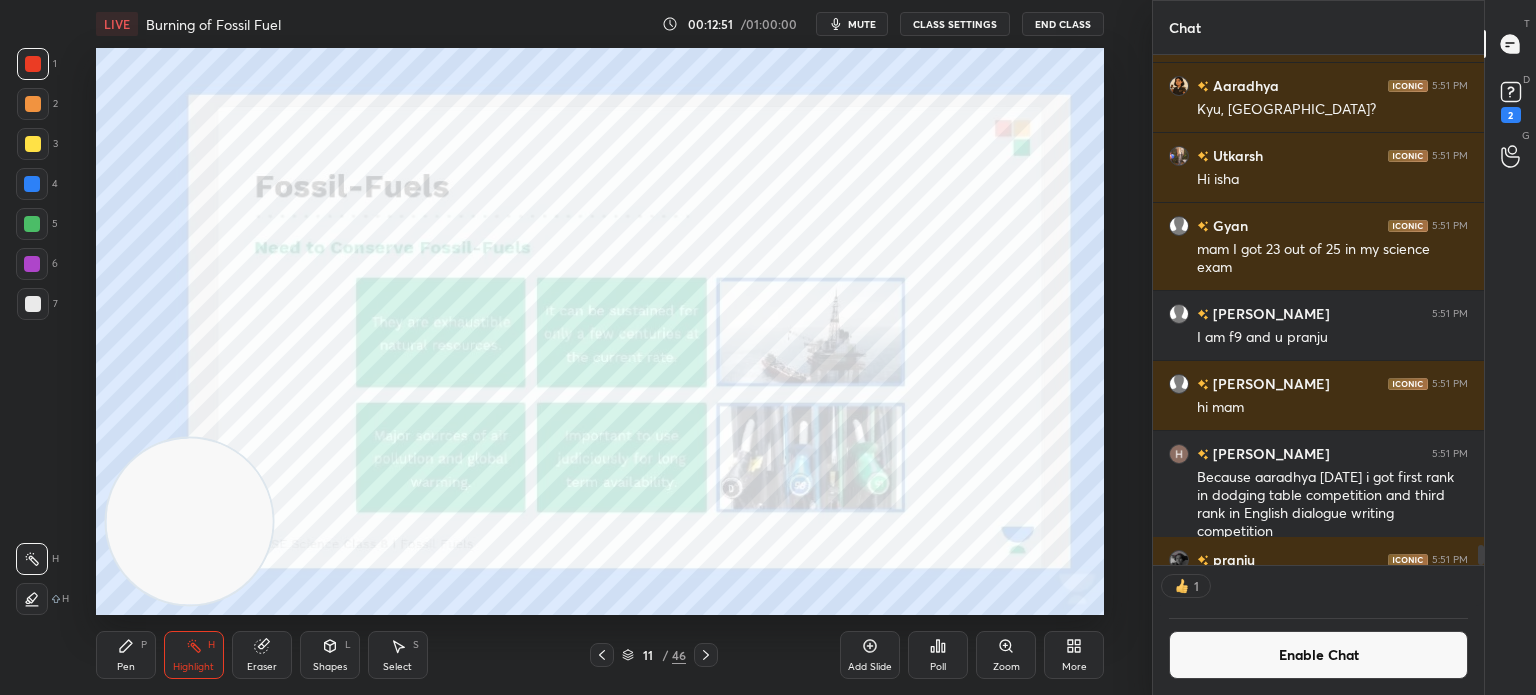 scroll, scrollTop: 504, scrollLeft: 325, axis: both 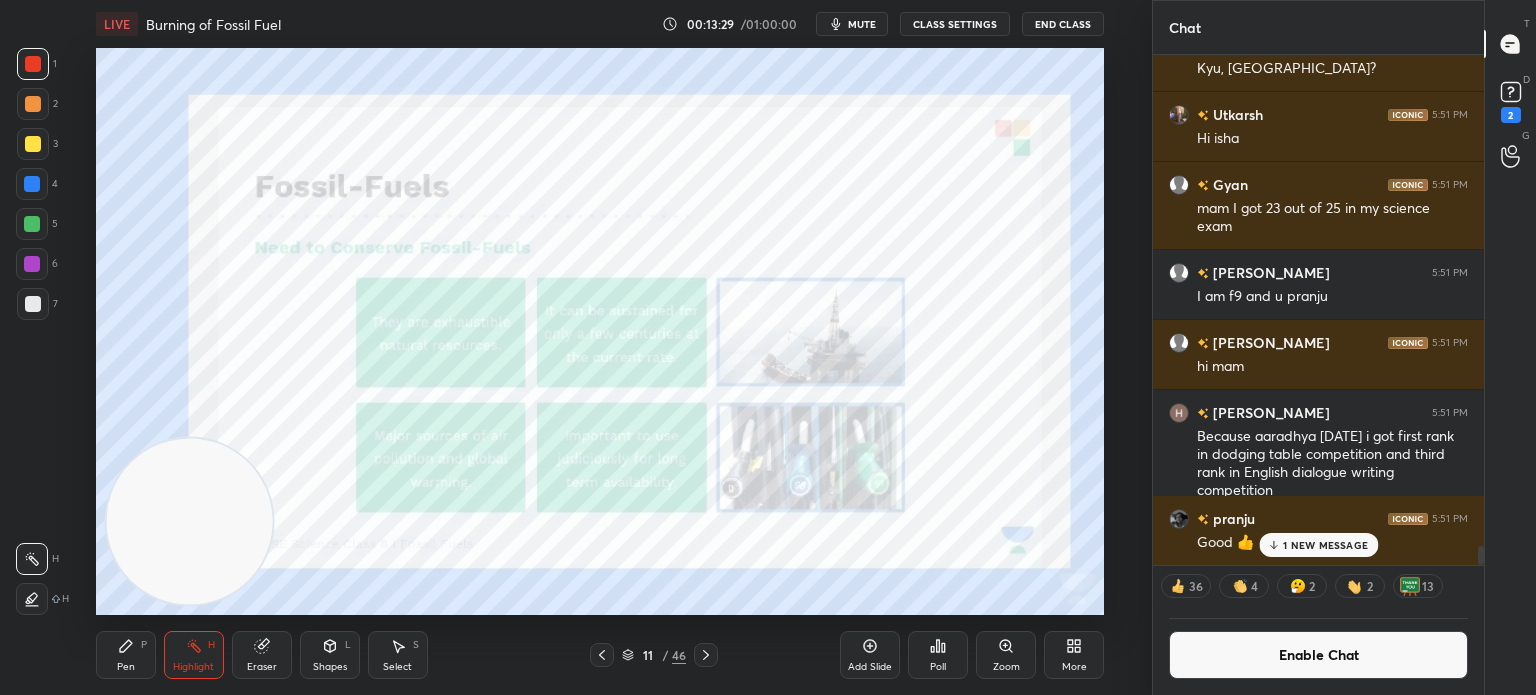 click on "Enable Chat" at bounding box center (1318, 655) 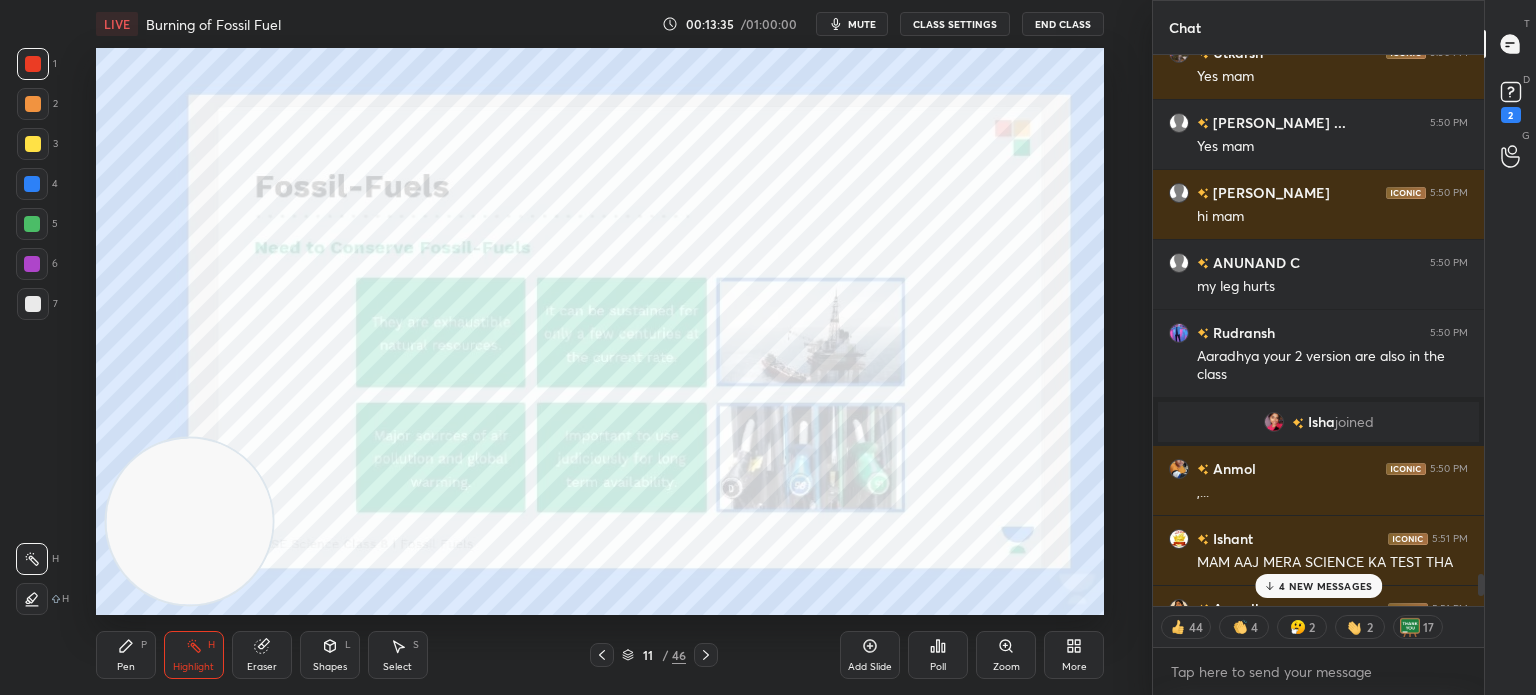 click on "4 NEW MESSAGES" at bounding box center (1325, 586) 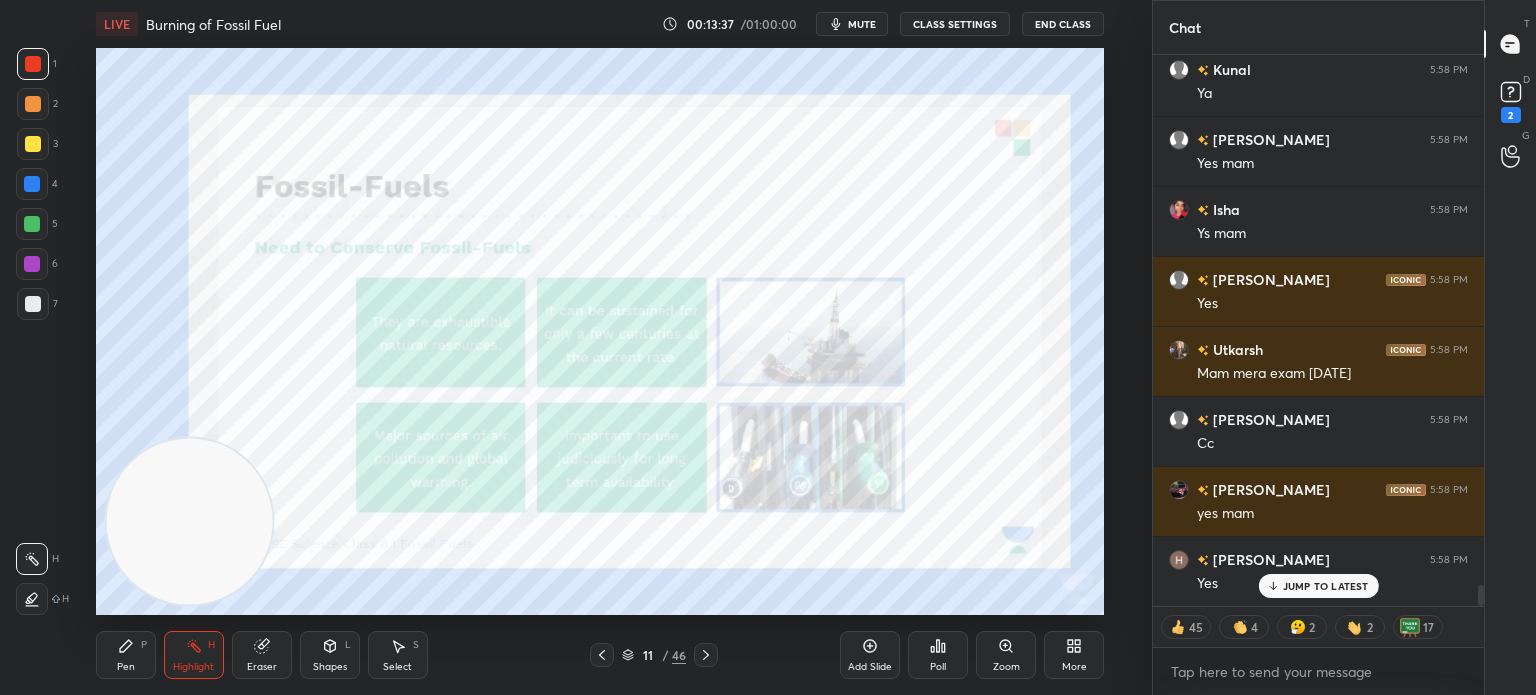scroll, scrollTop: 13943, scrollLeft: 0, axis: vertical 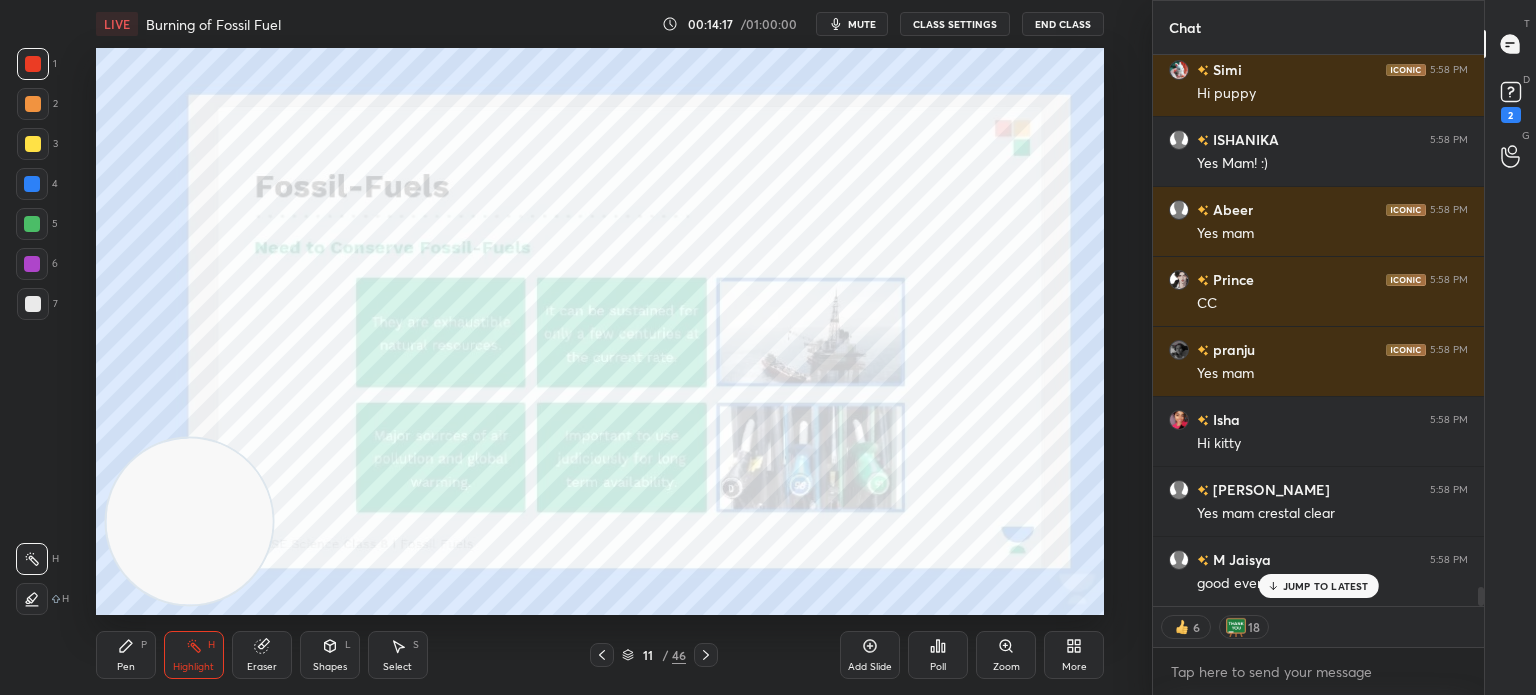 click at bounding box center (706, 655) 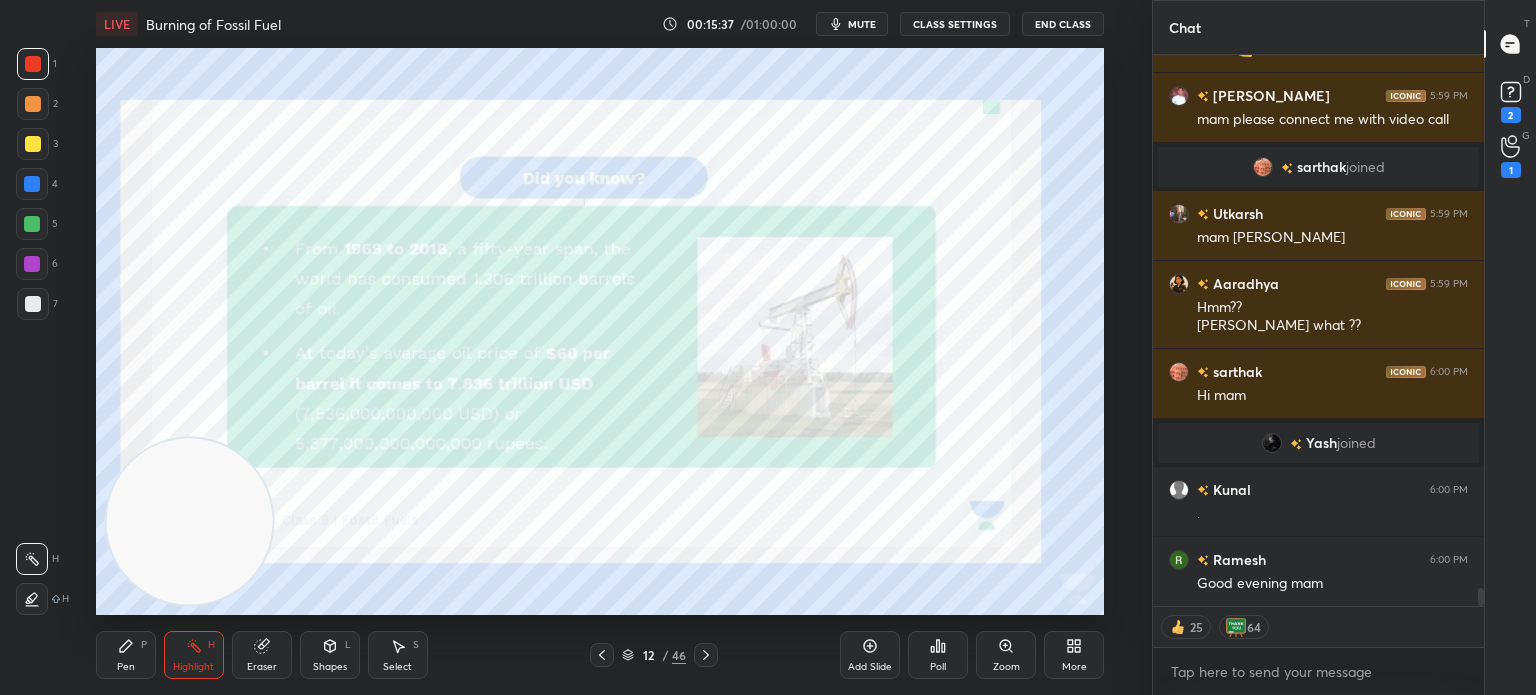 scroll, scrollTop: 16859, scrollLeft: 0, axis: vertical 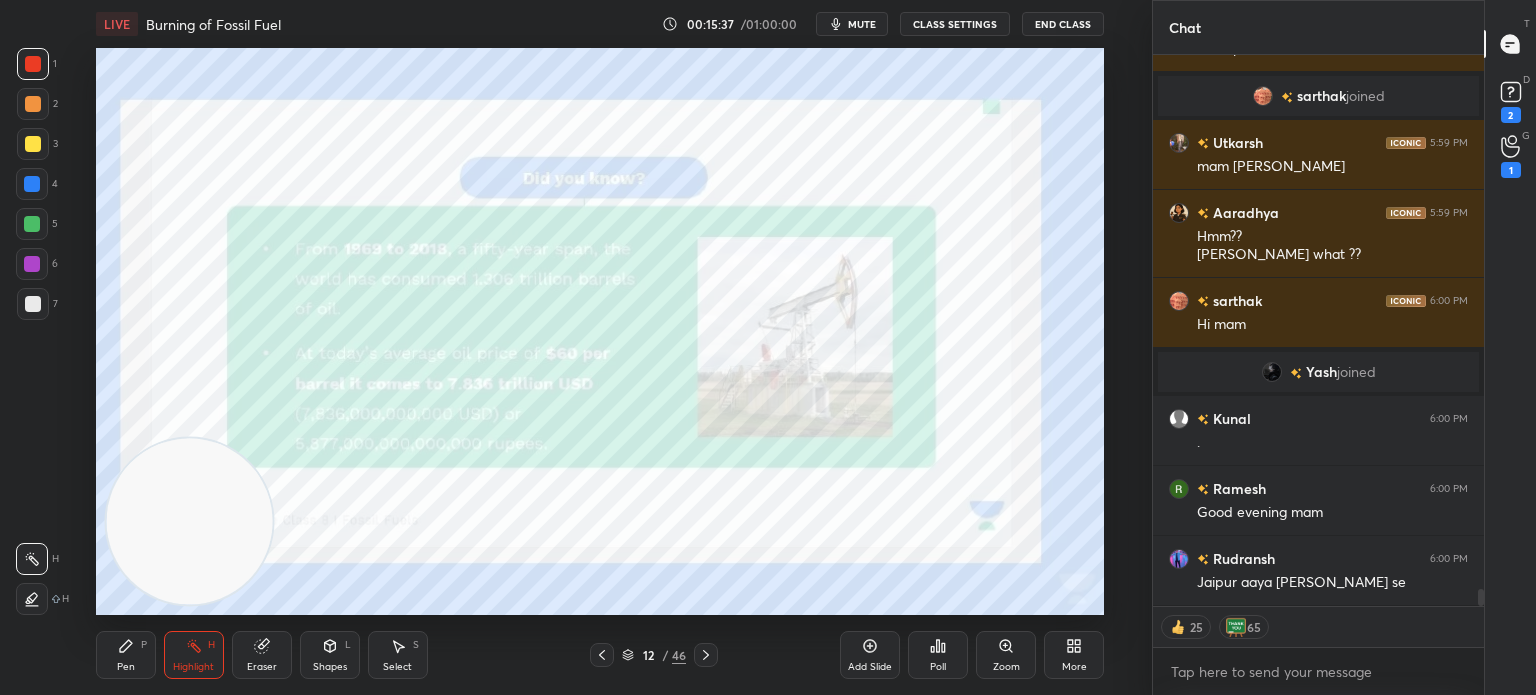 click 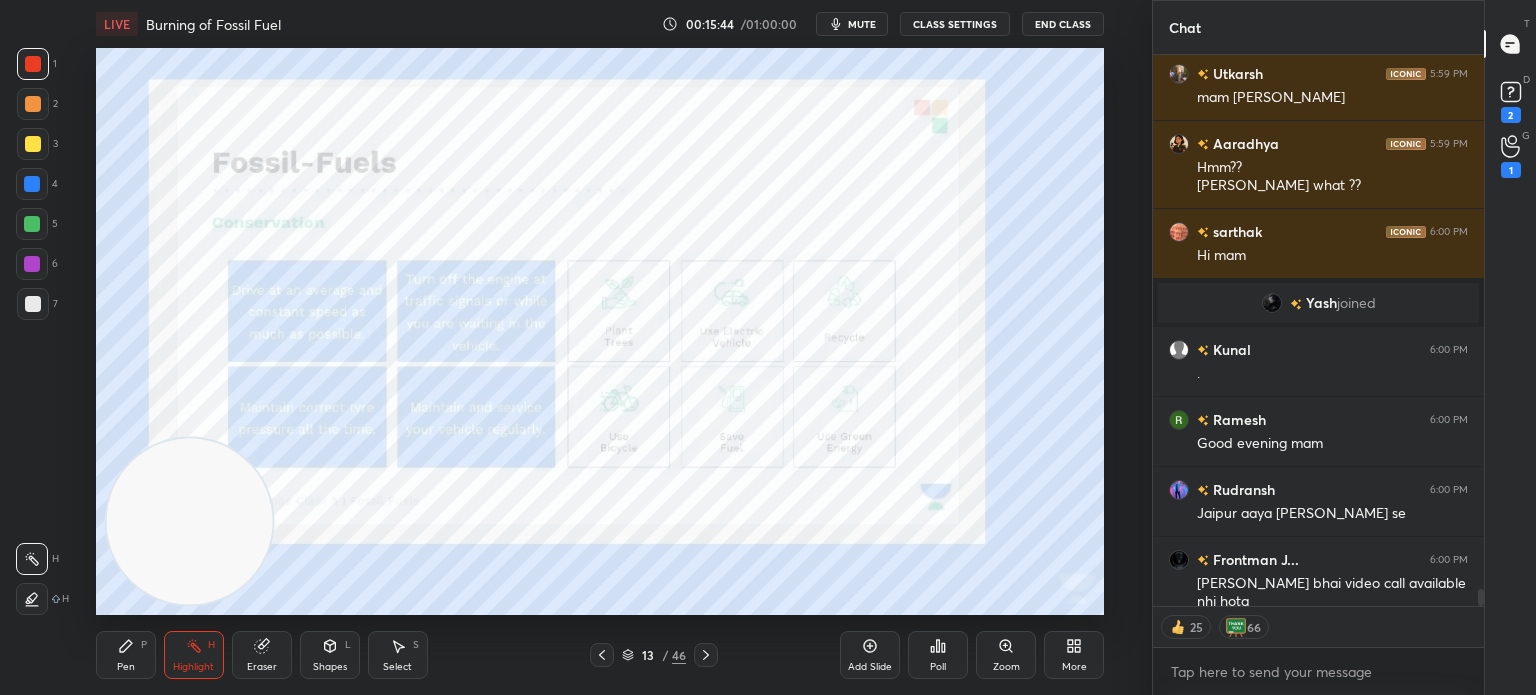 scroll, scrollTop: 16999, scrollLeft: 0, axis: vertical 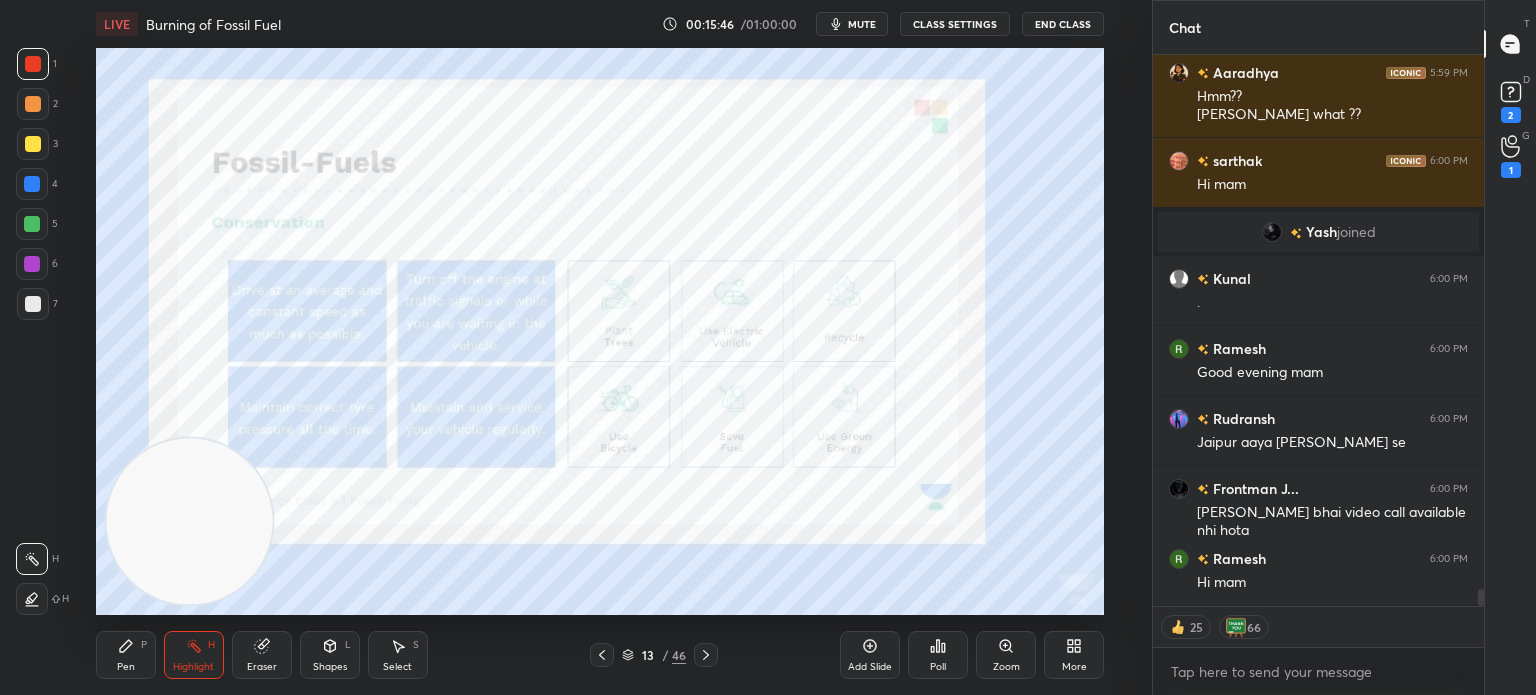 click on "Eraser" at bounding box center [262, 655] 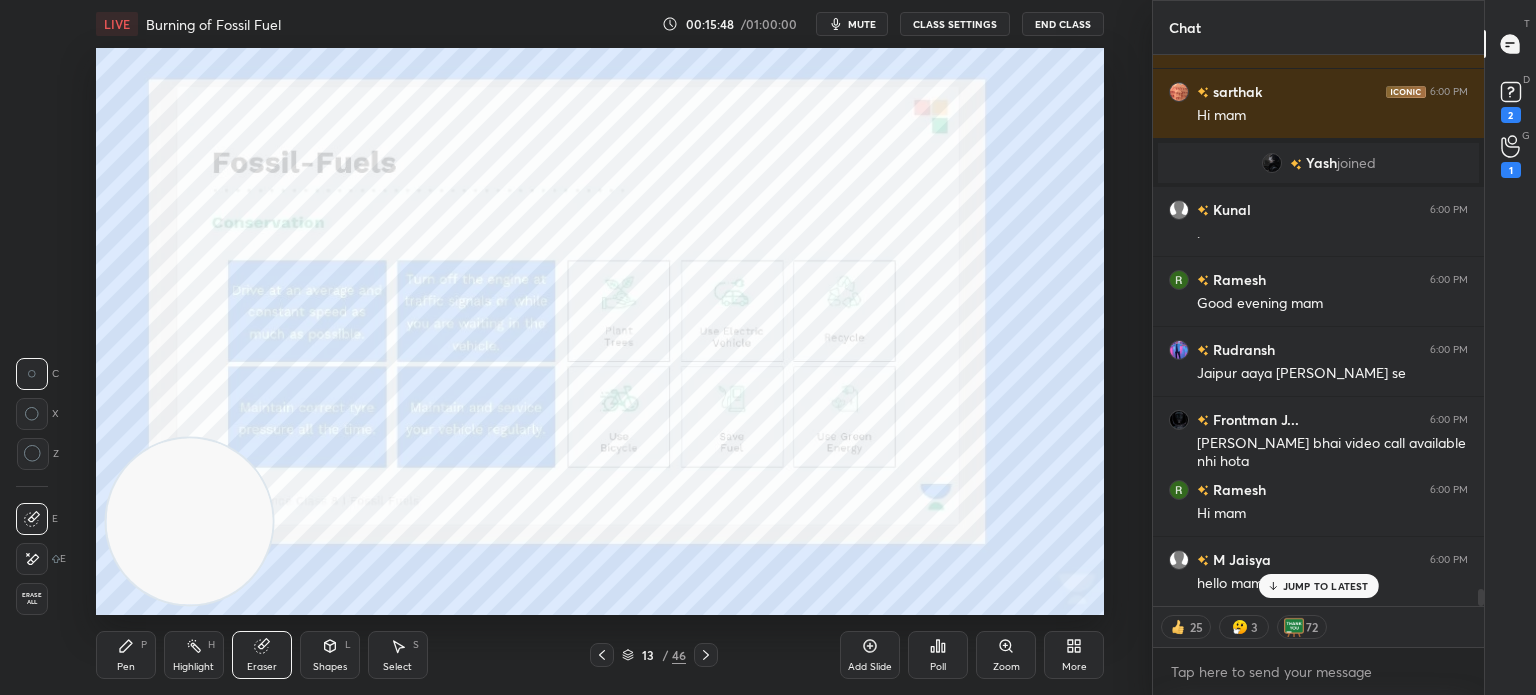 scroll, scrollTop: 17208, scrollLeft: 0, axis: vertical 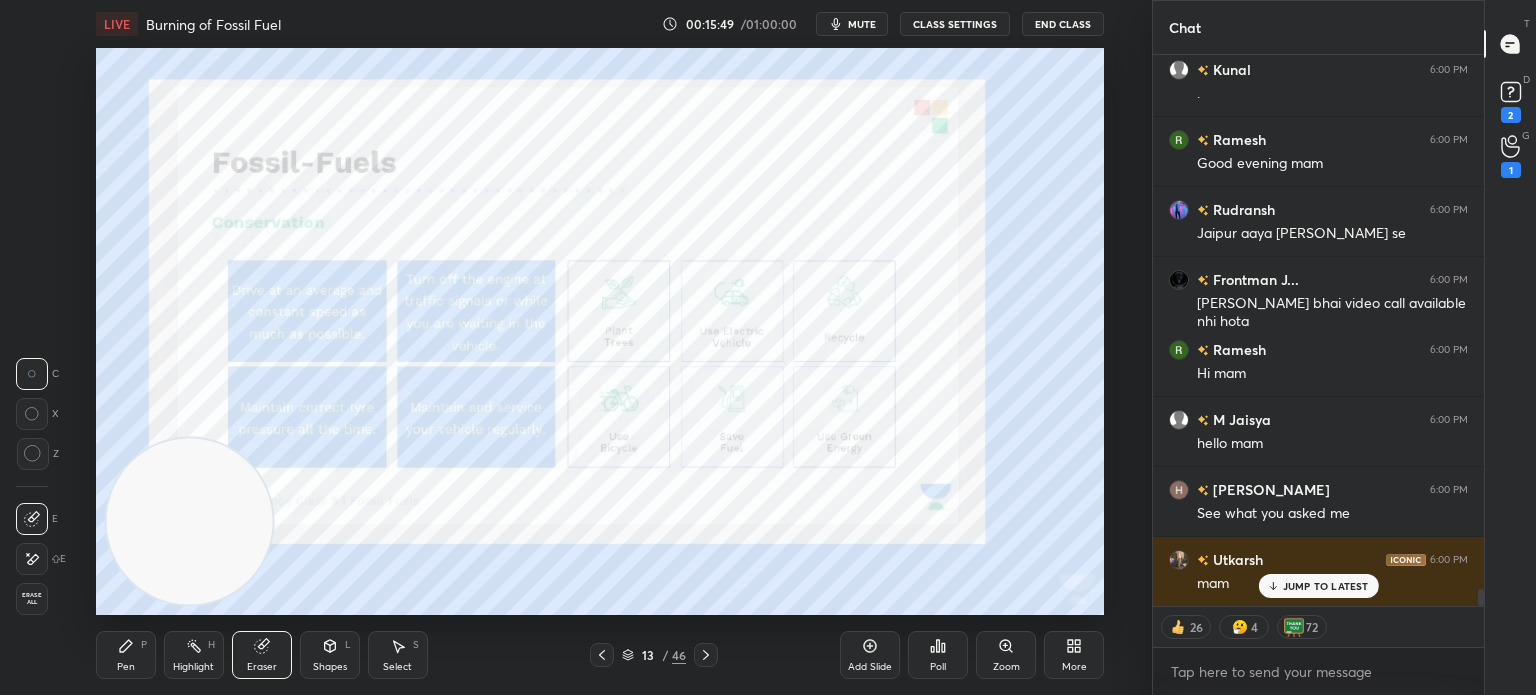 click on "Highlight H" at bounding box center (194, 655) 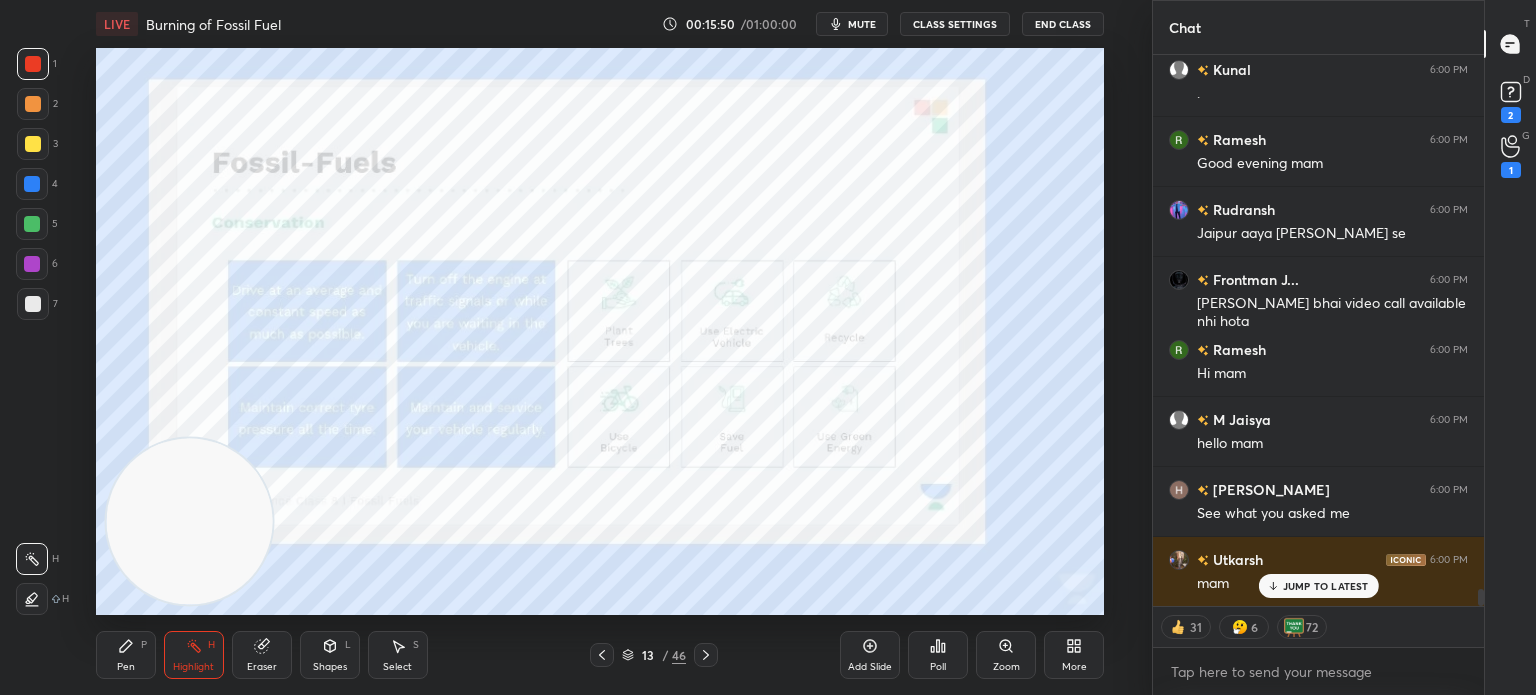 scroll, scrollTop: 17279, scrollLeft: 0, axis: vertical 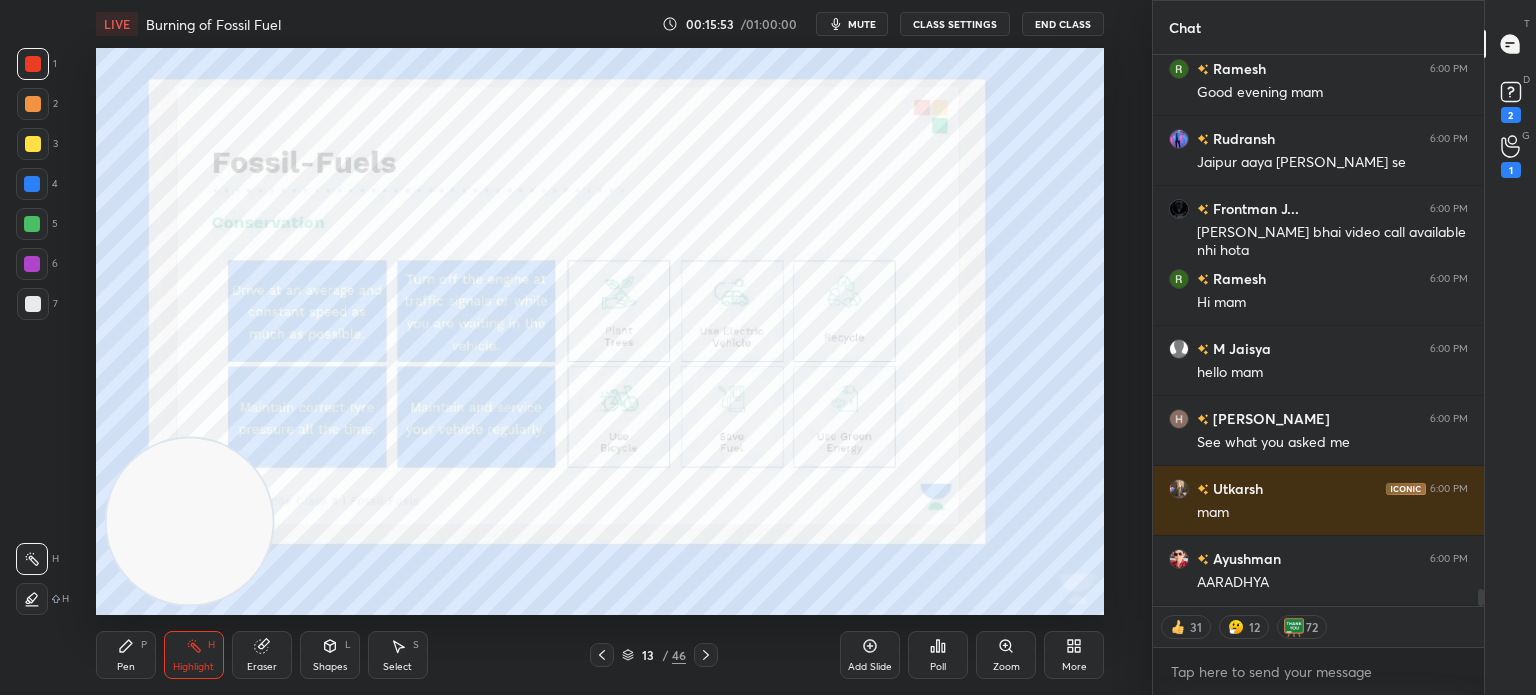 click on "LIVE Burning of Fossil Fuel 00:15:53 /  01:00:00 mute CLASS SETTINGS End Class" at bounding box center [600, 24] 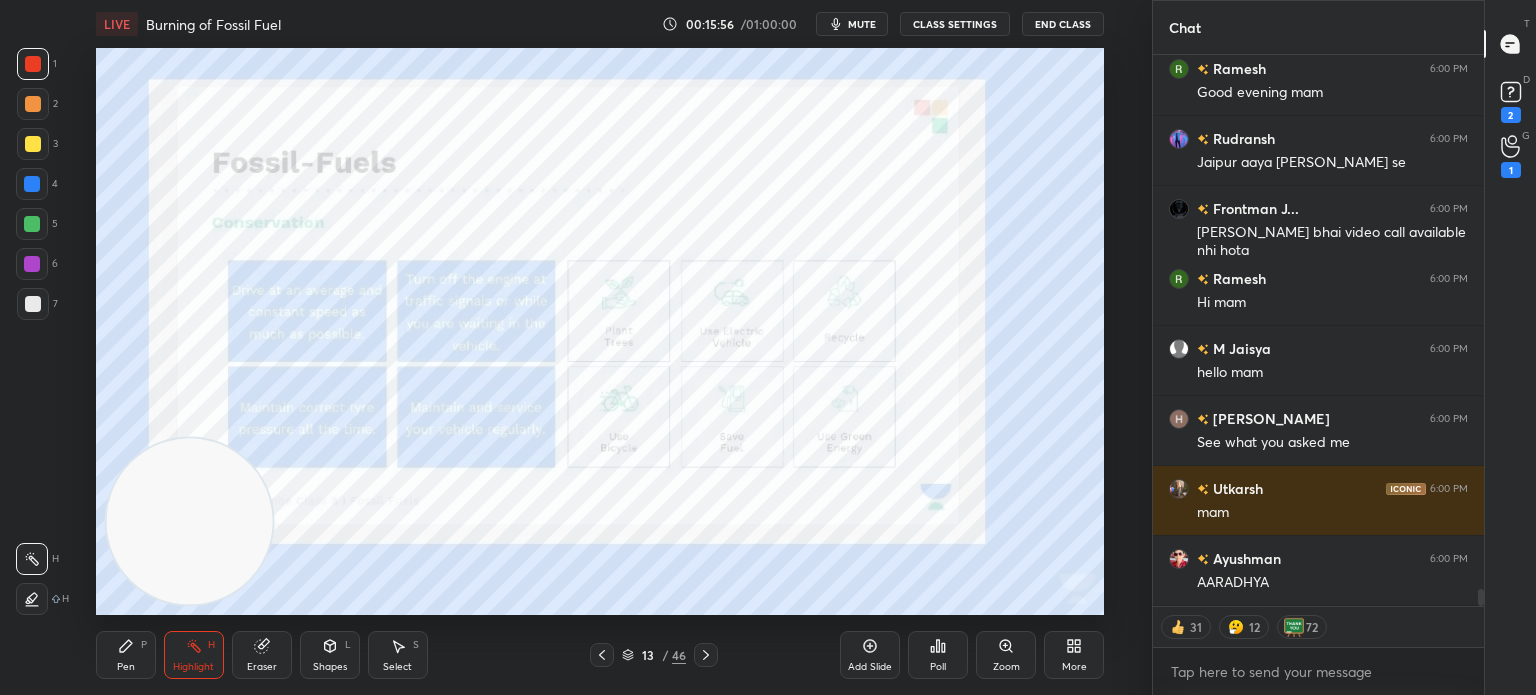 click on "CLASS SETTINGS" at bounding box center [955, 24] 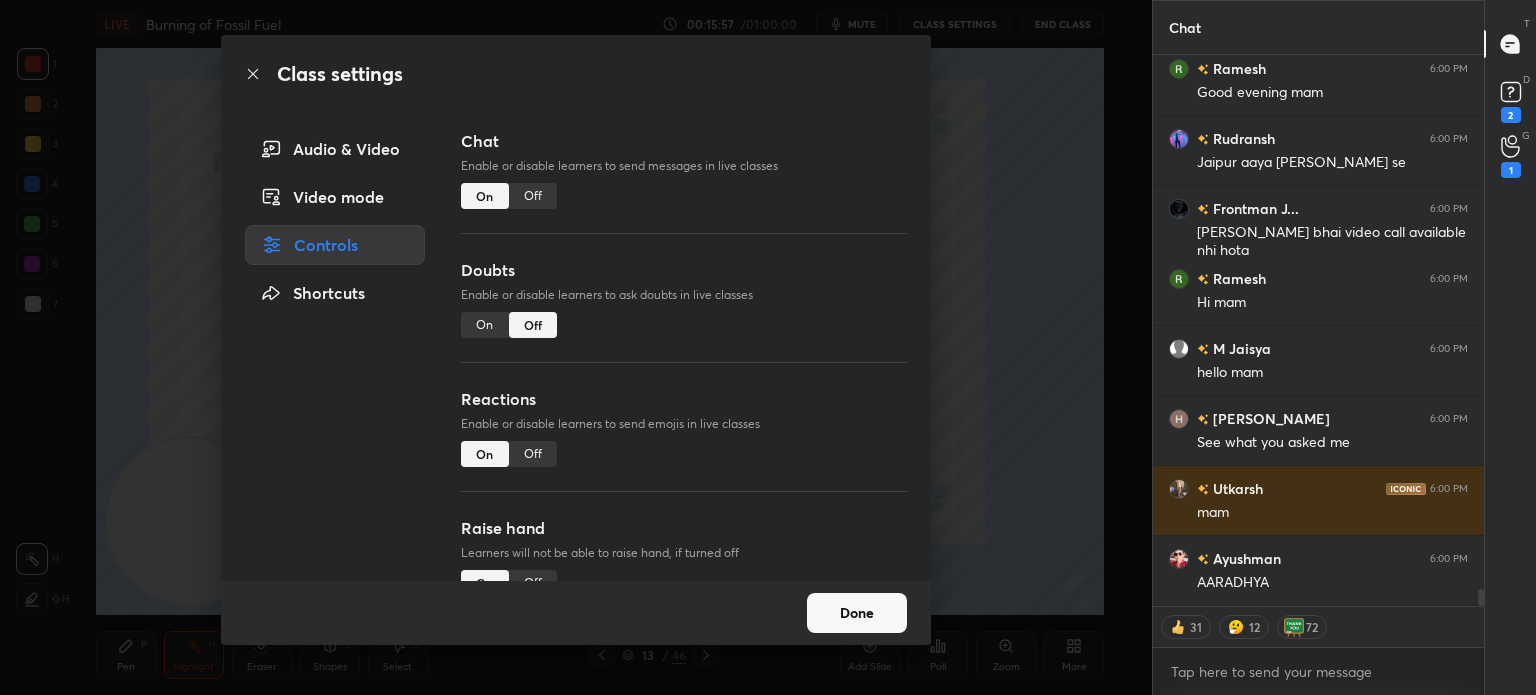 type on "x" 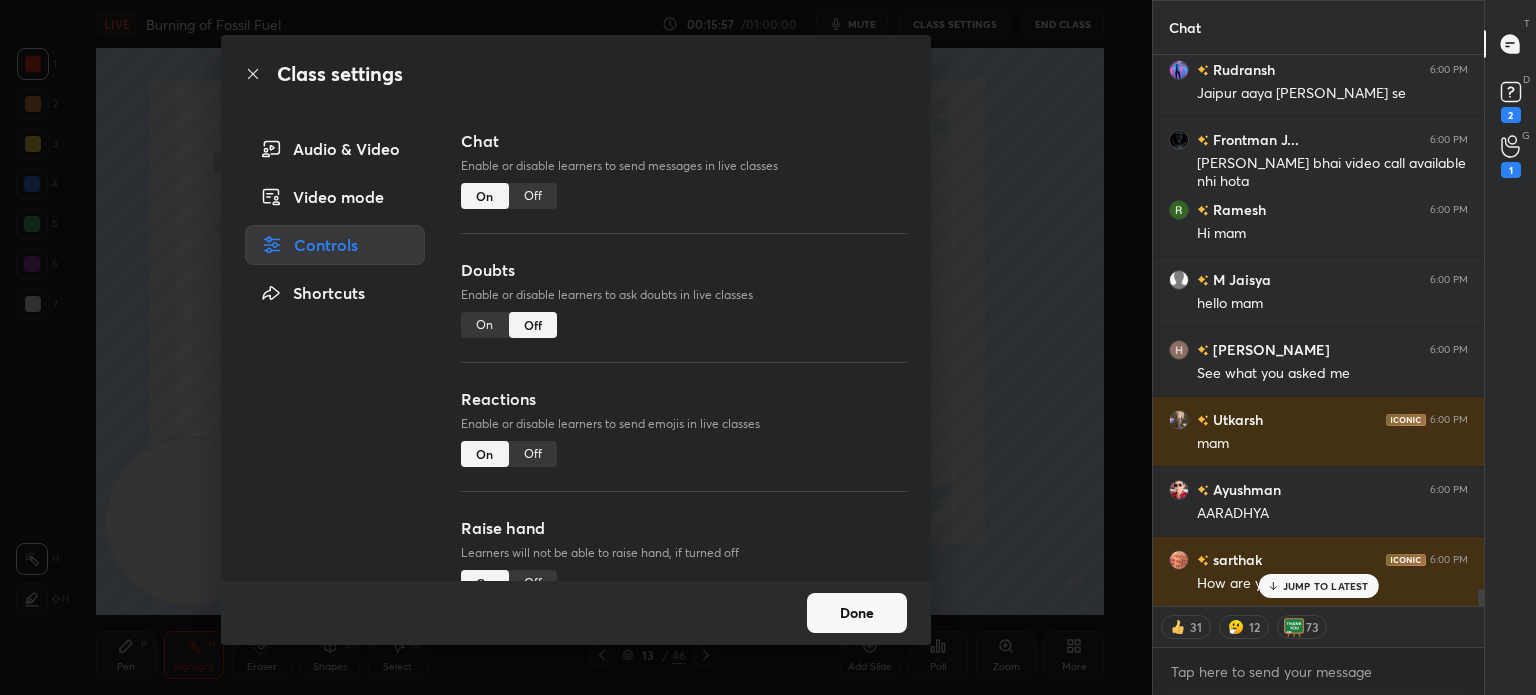 click on "Off" at bounding box center (533, 196) 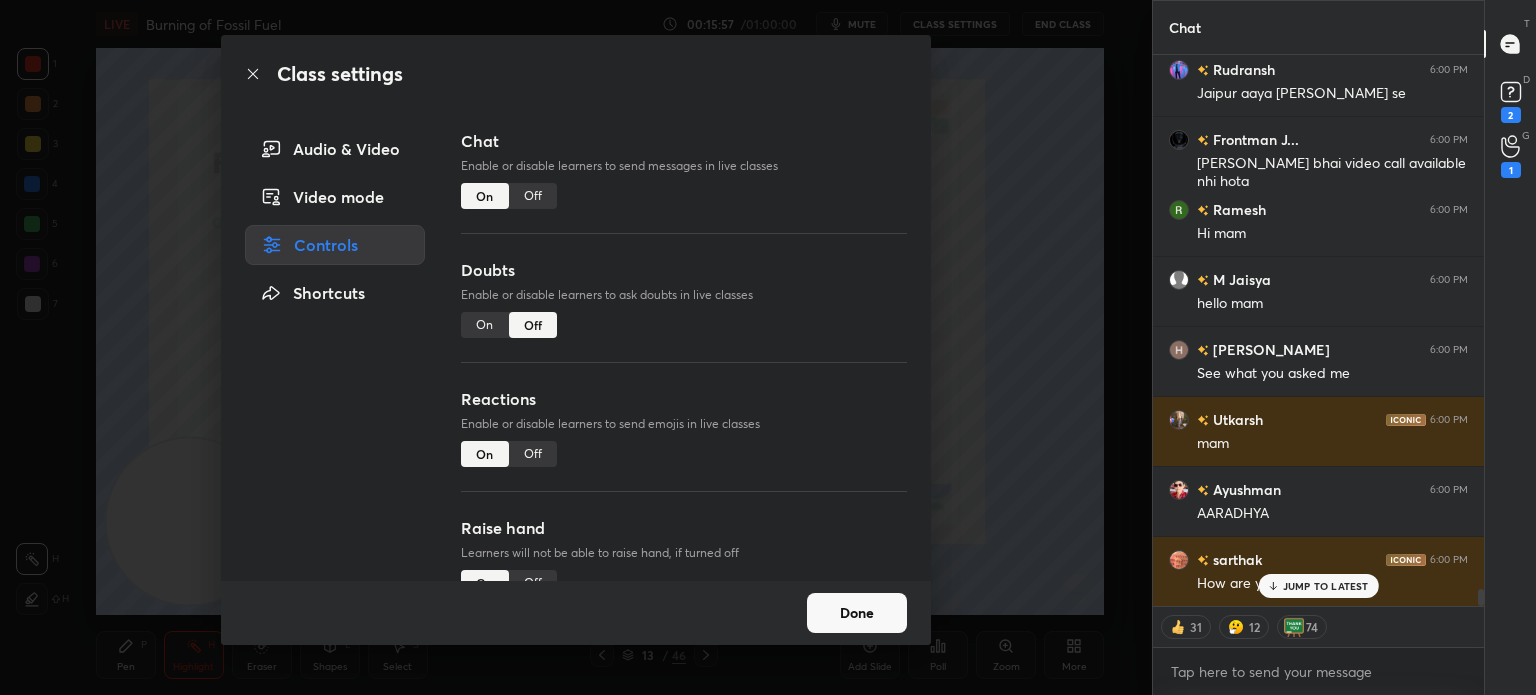 scroll, scrollTop: 16599, scrollLeft: 0, axis: vertical 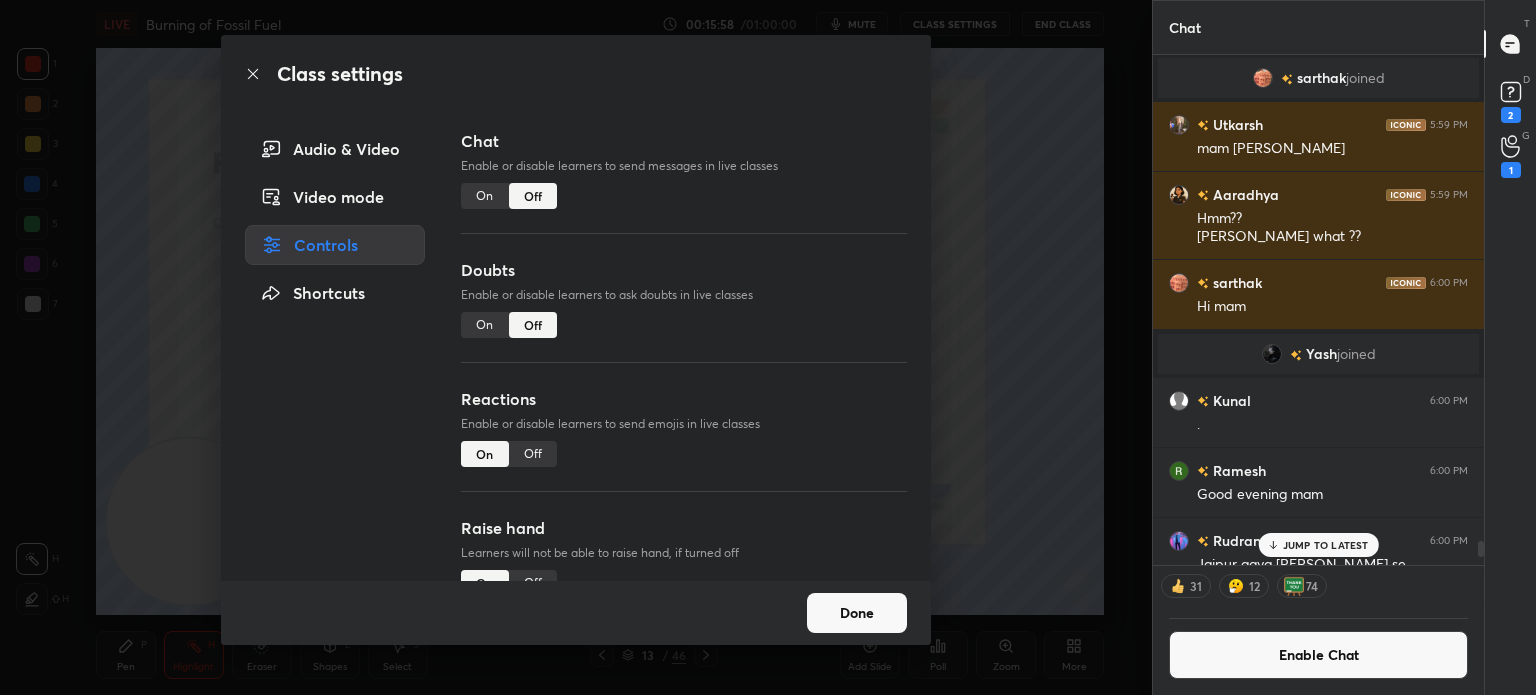 click on "Done" at bounding box center (857, 613) 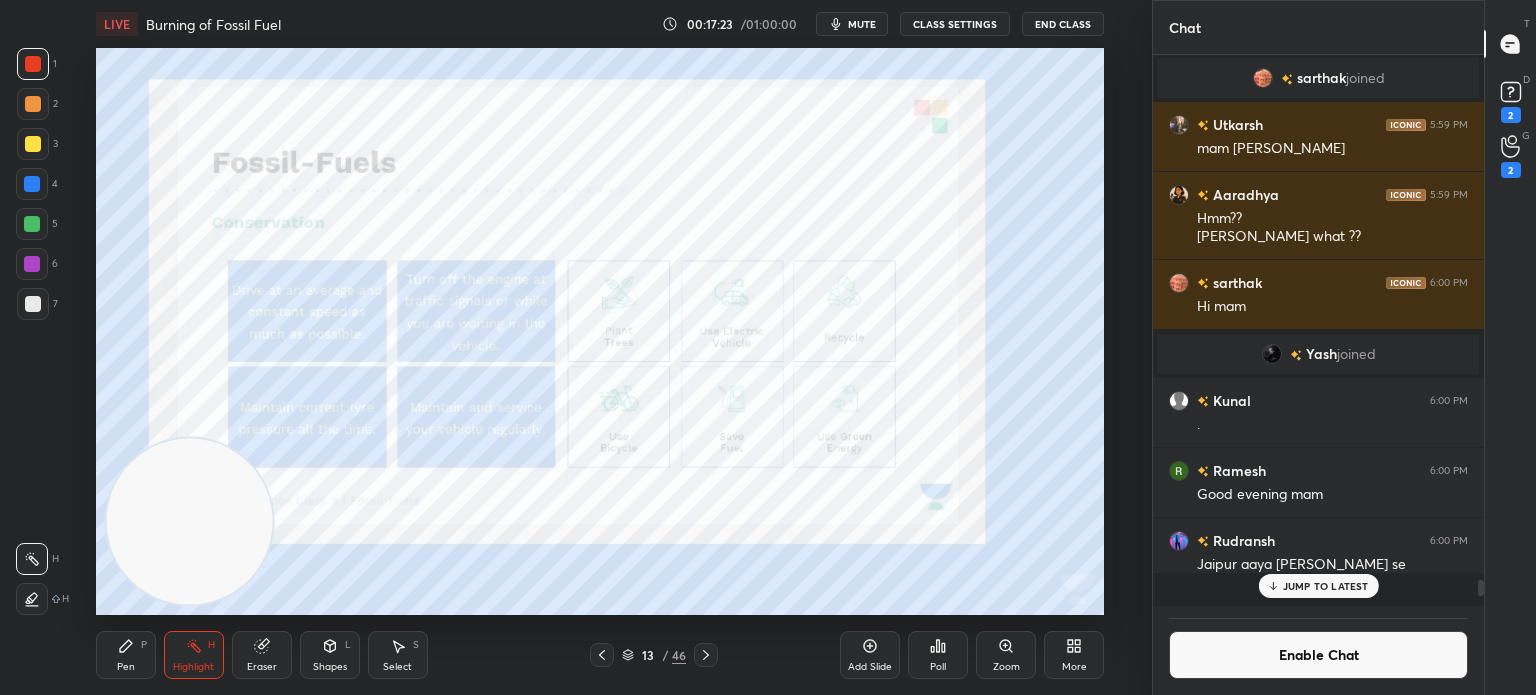 scroll, scrollTop: 6, scrollLeft: 6, axis: both 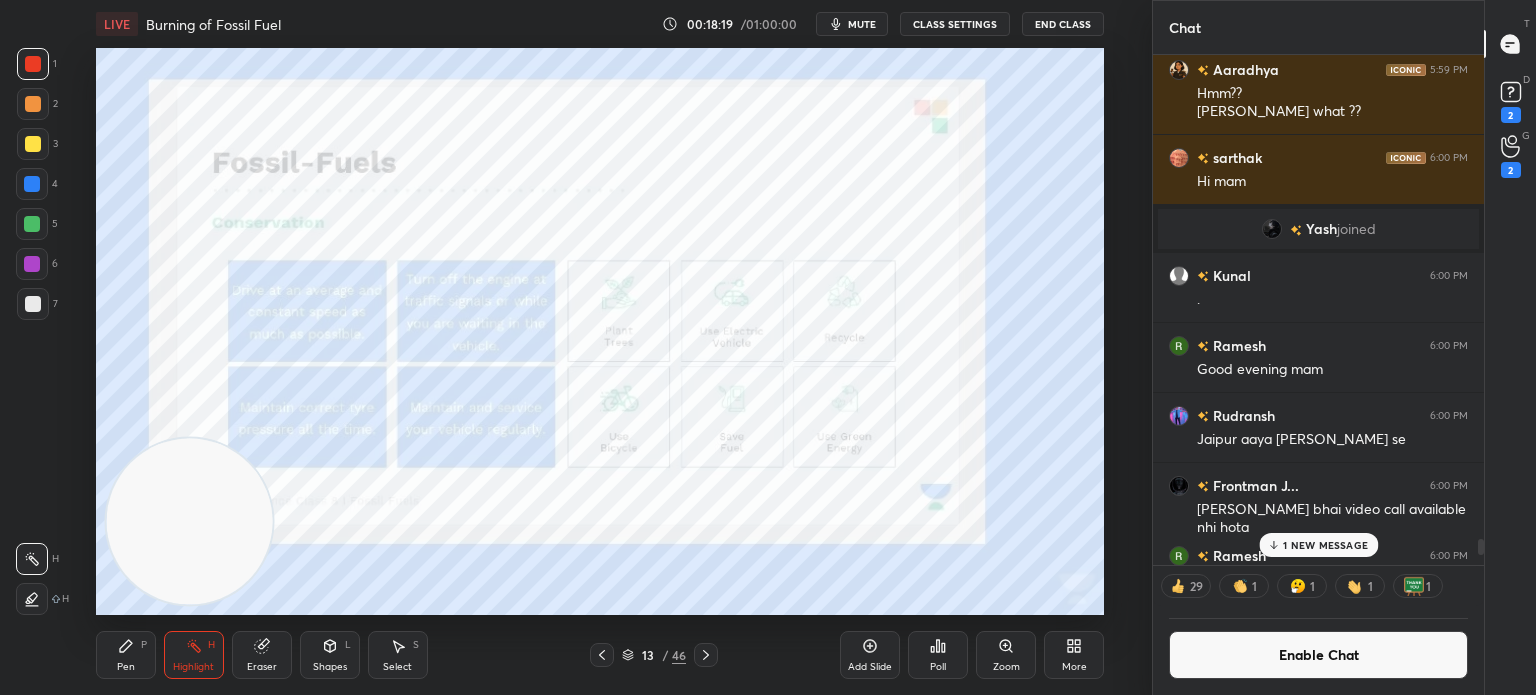 click on "[PERSON_NAME] 5:59 PM mam [PERSON_NAME] 5:59 PM Hmm??
[PERSON_NAME] what ?? [PERSON_NAME] 6:00 PM Hi mam [PERSON_NAME]  joined Kunal 6:00 PM . Ramesh 6:00 PM Good evening mam [PERSON_NAME] 6:00 PM Jaipur aaya [PERSON_NAME] se Frontman J... 6:00 PM [PERSON_NAME] bhai video call available nhi hota Ramesh 6:00 PM Hi mam [PERSON_NAME] 6:00 PM hello mam [PERSON_NAME] 6:00 PM See what you asked me [PERSON_NAME] 6:00 PM mam [PERSON_NAME] 6:00 PM [PERSON_NAME] [PERSON_NAME] 6:00 PM How are you mam" at bounding box center [1318, 310] 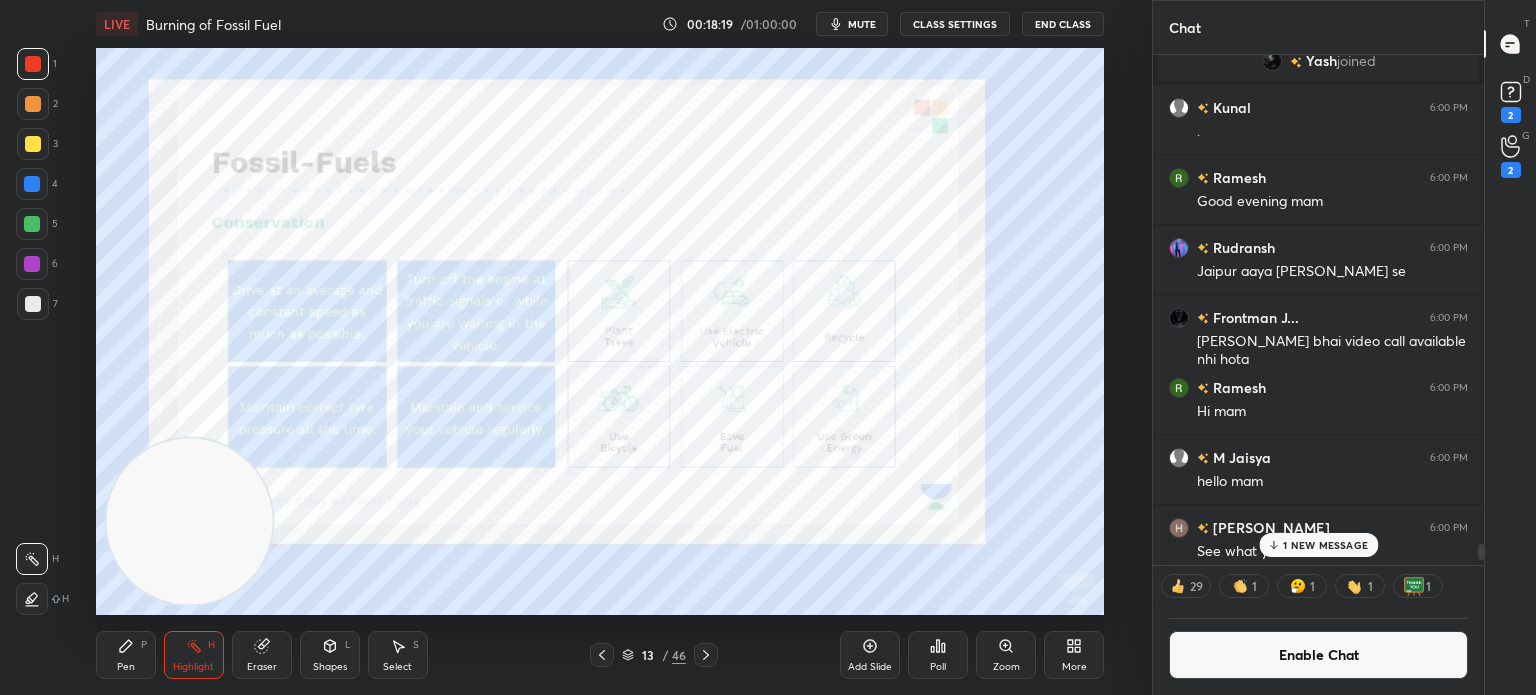 scroll, scrollTop: 16879, scrollLeft: 0, axis: vertical 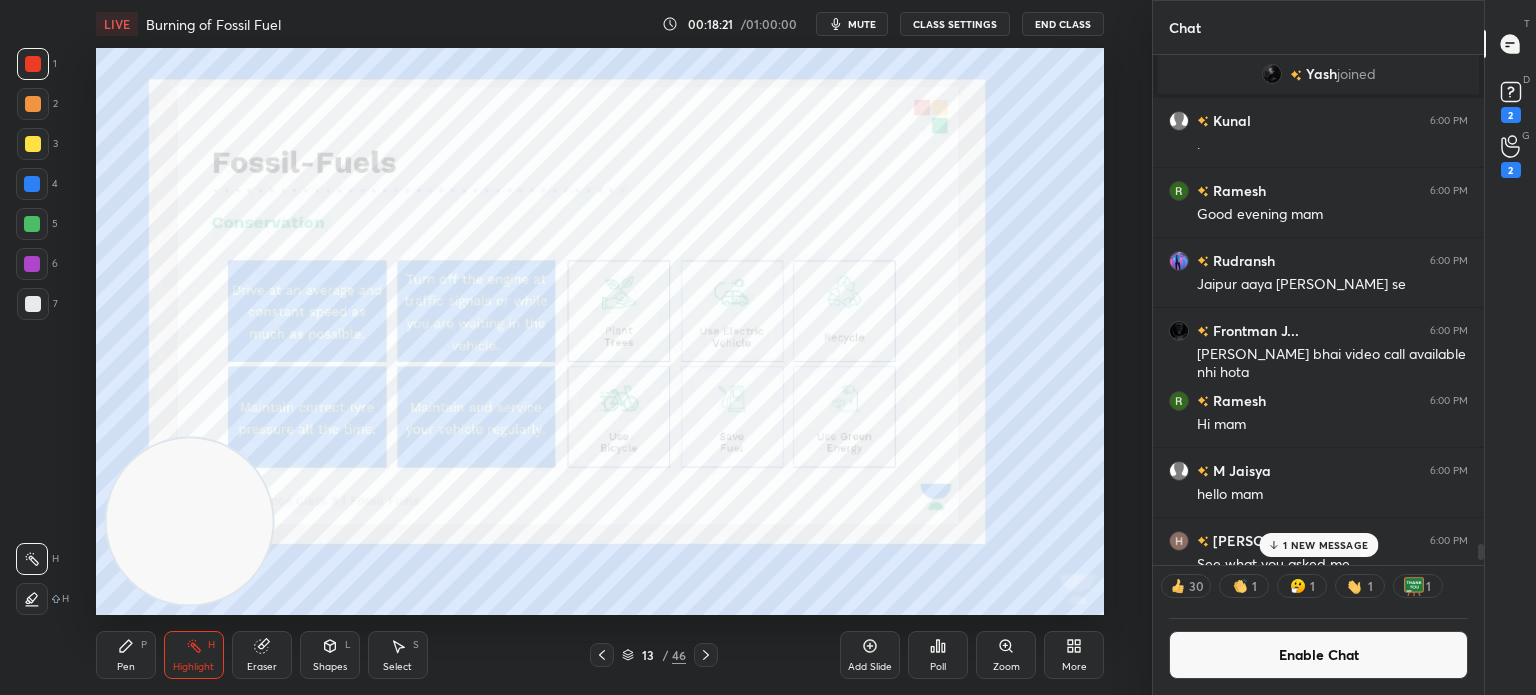 click at bounding box center (706, 655) 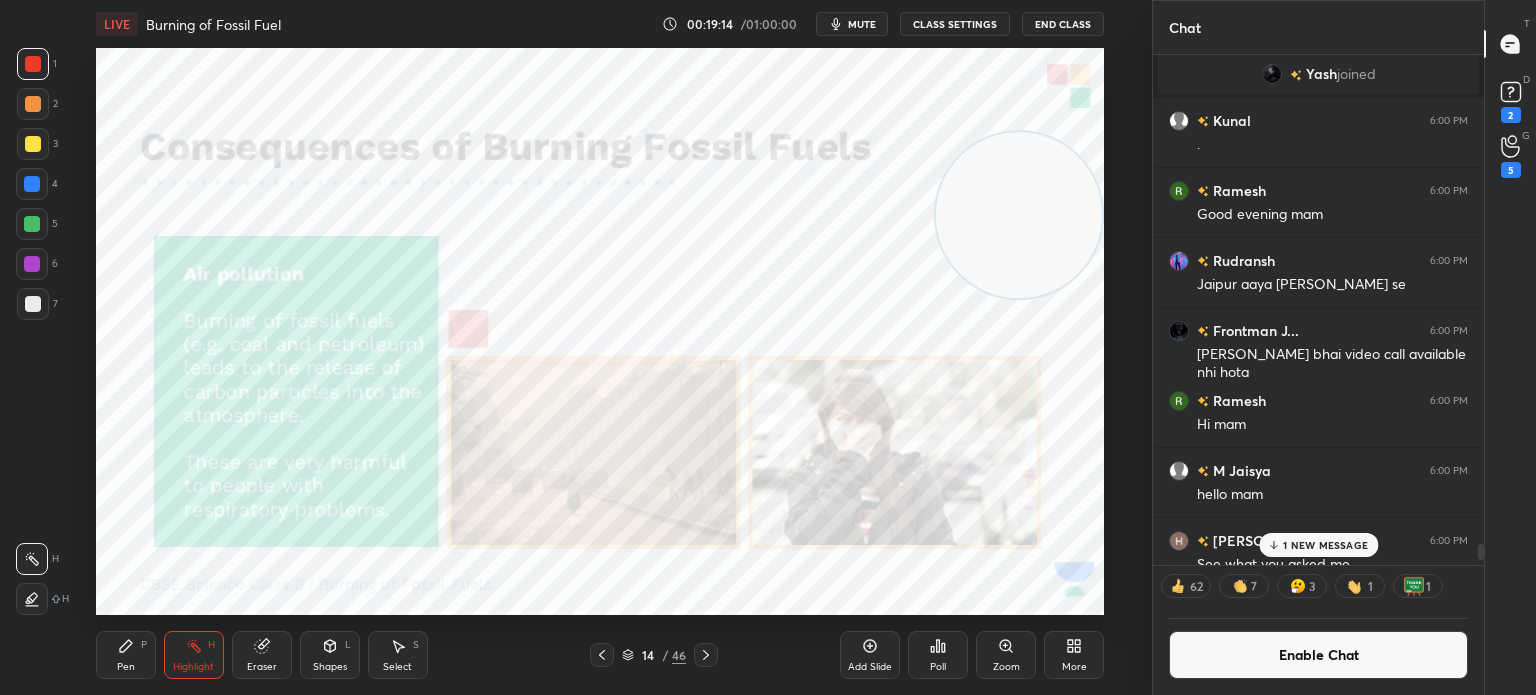 scroll, scrollTop: 6, scrollLeft: 6, axis: both 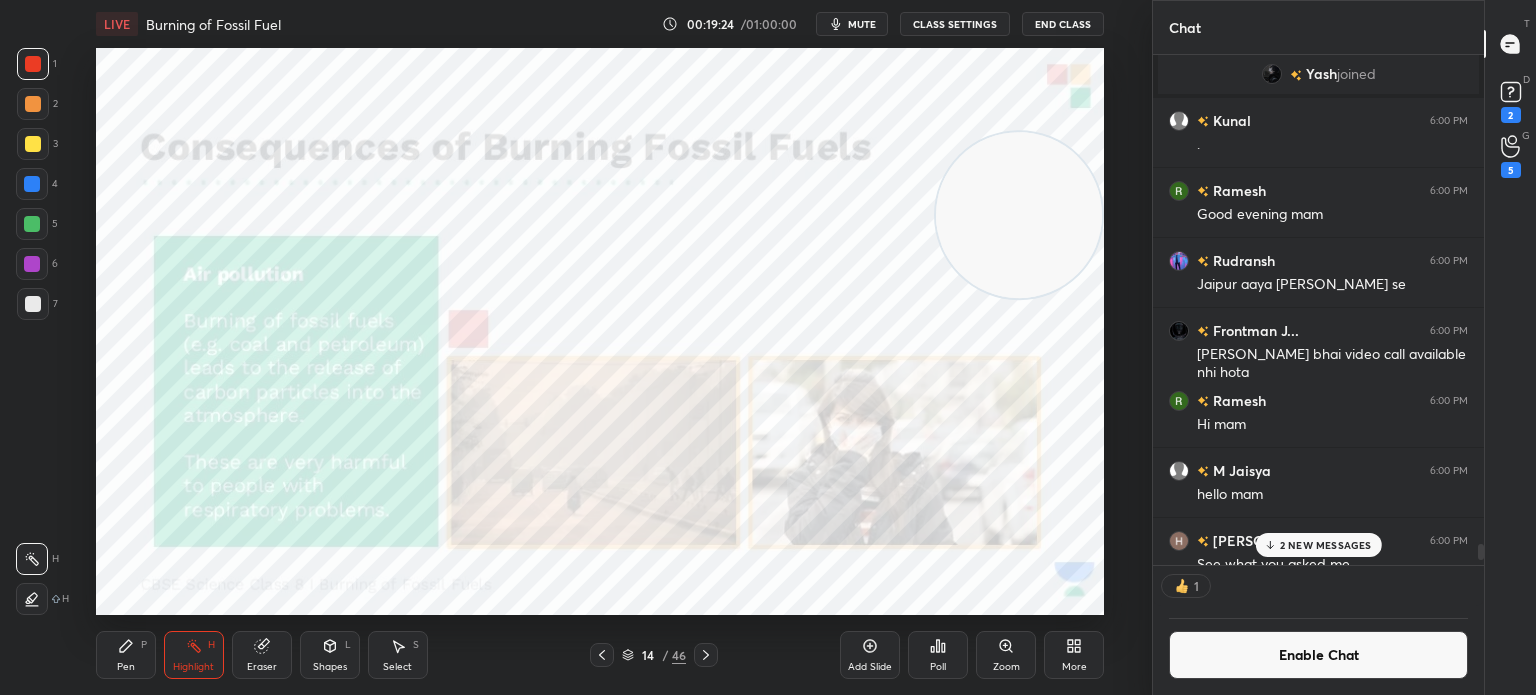 click on "Enable Chat" at bounding box center (1318, 655) 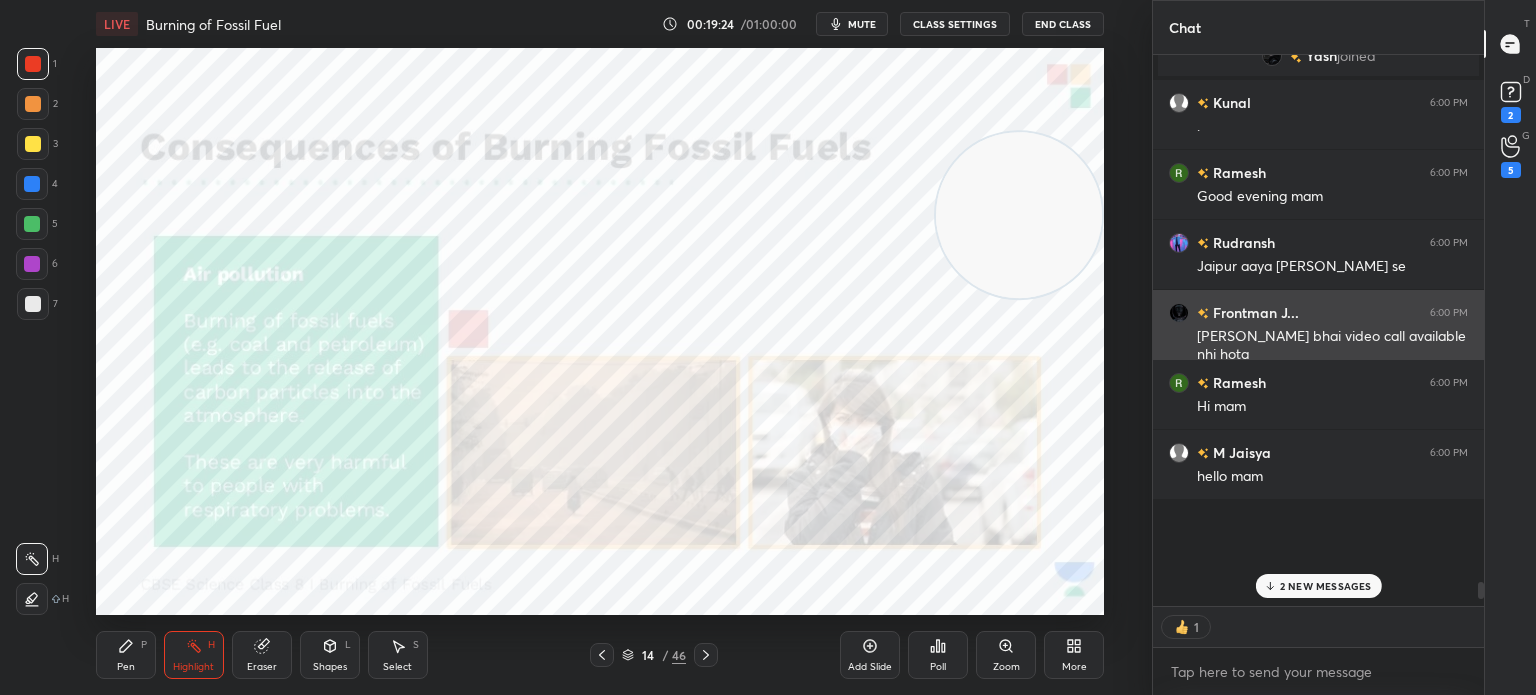 scroll, scrollTop: 6, scrollLeft: 6, axis: both 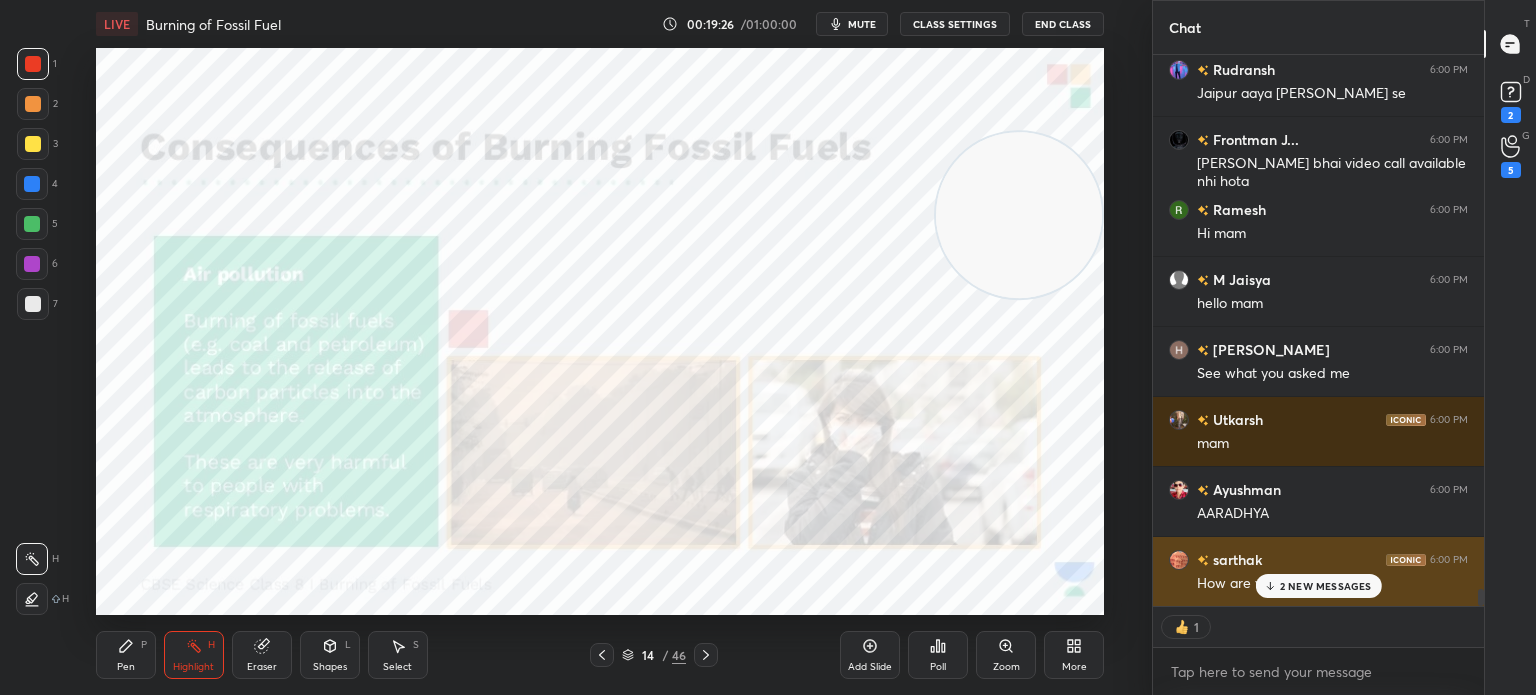 click on "2 NEW MESSAGES" at bounding box center [1326, 586] 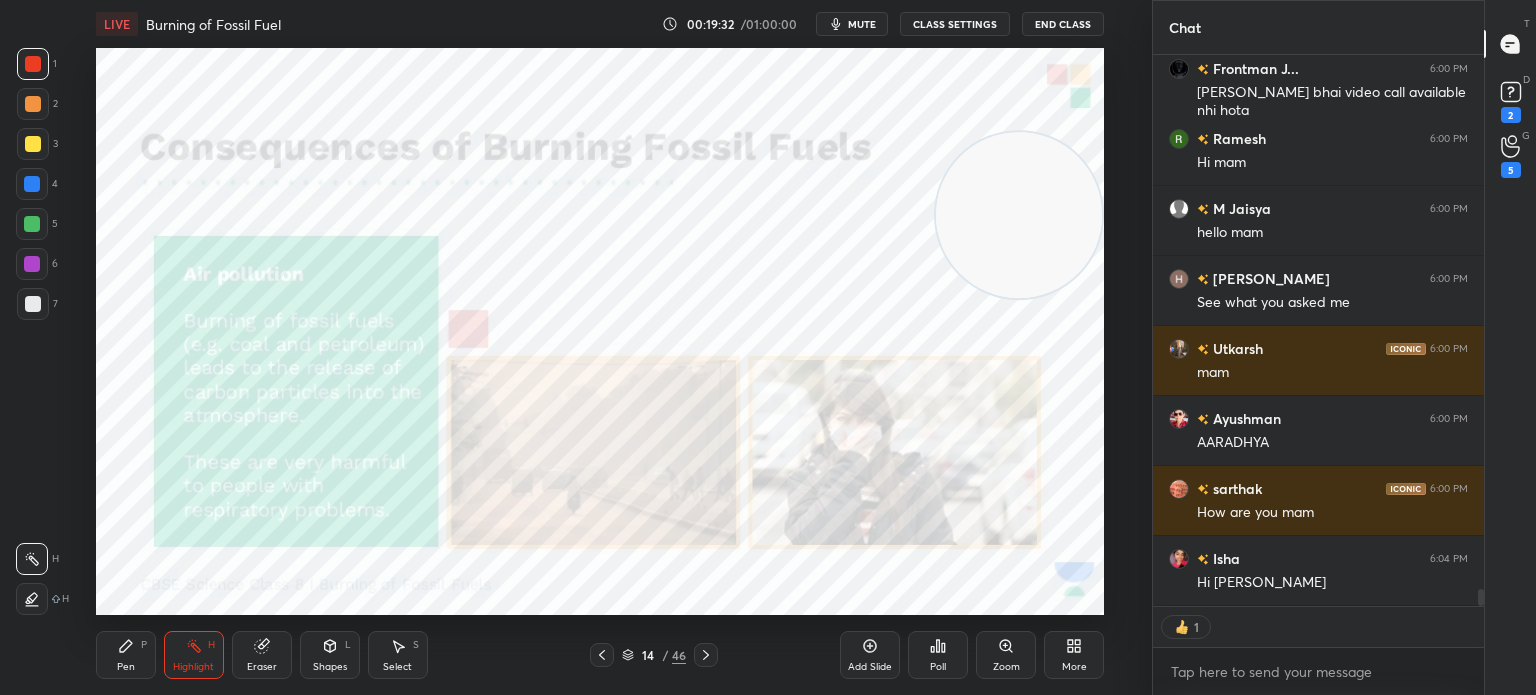 scroll, scrollTop: 17192, scrollLeft: 0, axis: vertical 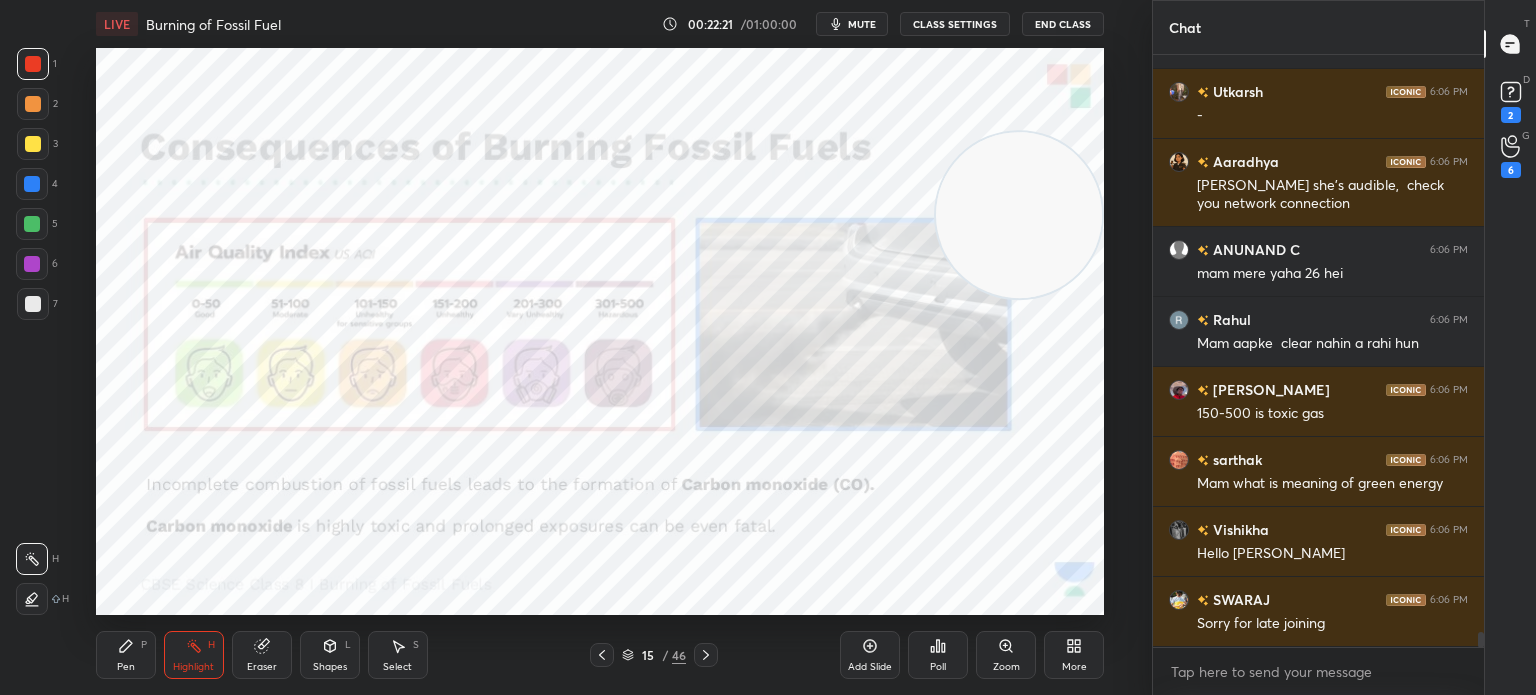 click 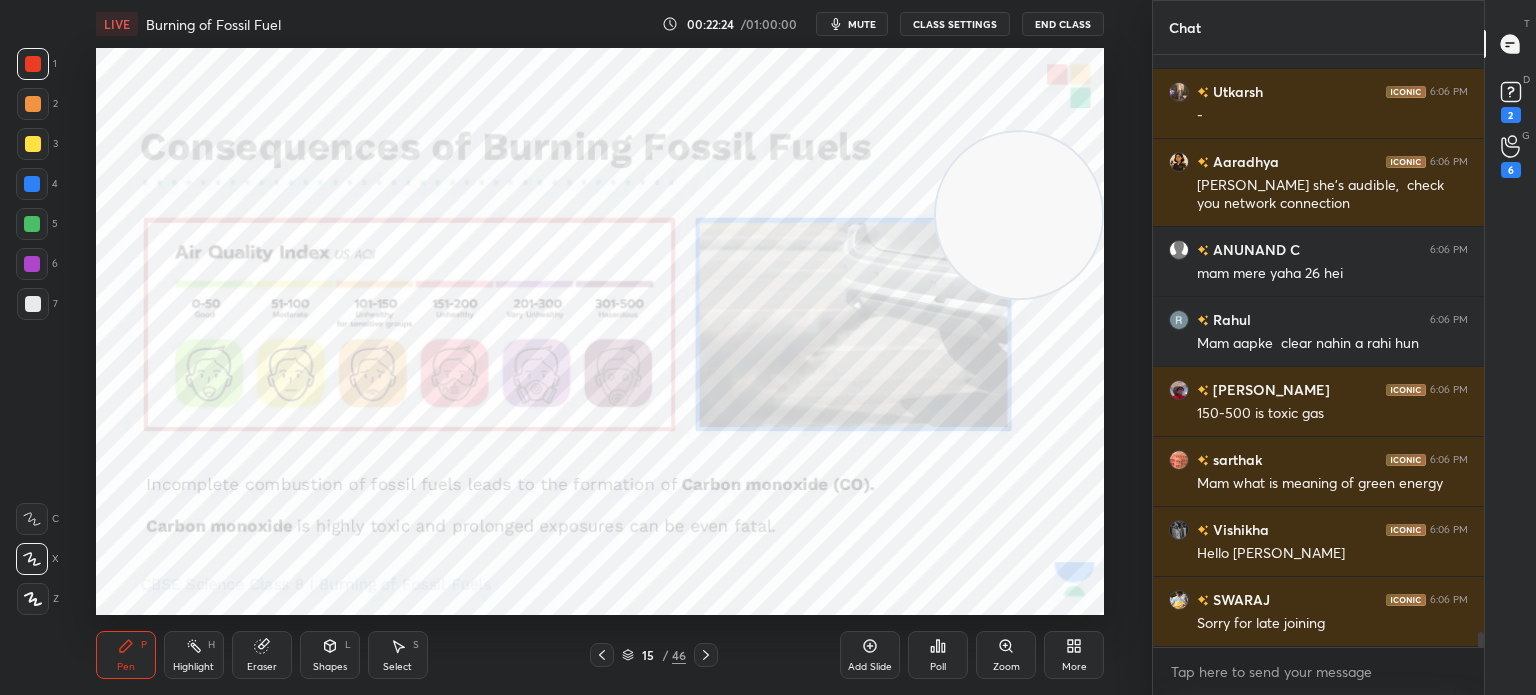 scroll, scrollTop: 546, scrollLeft: 325, axis: both 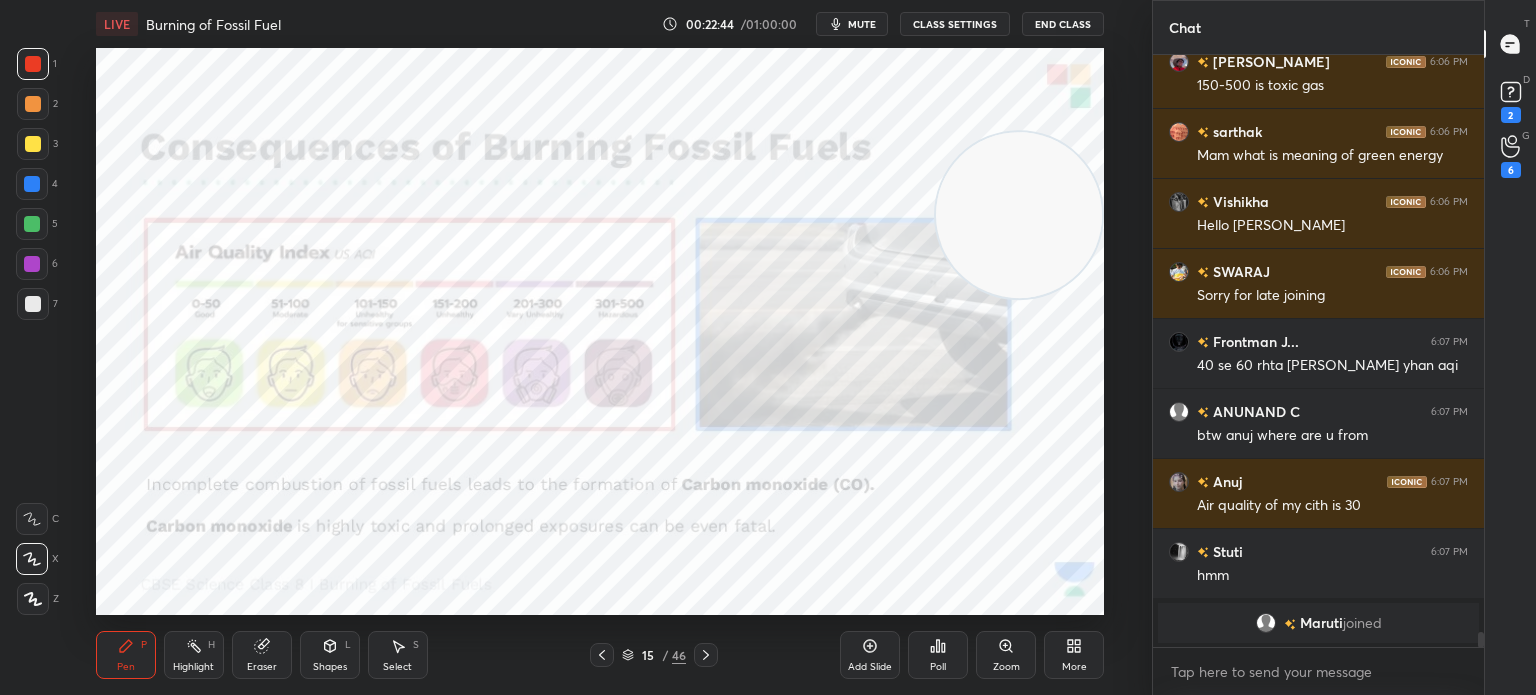 click at bounding box center [706, 655] 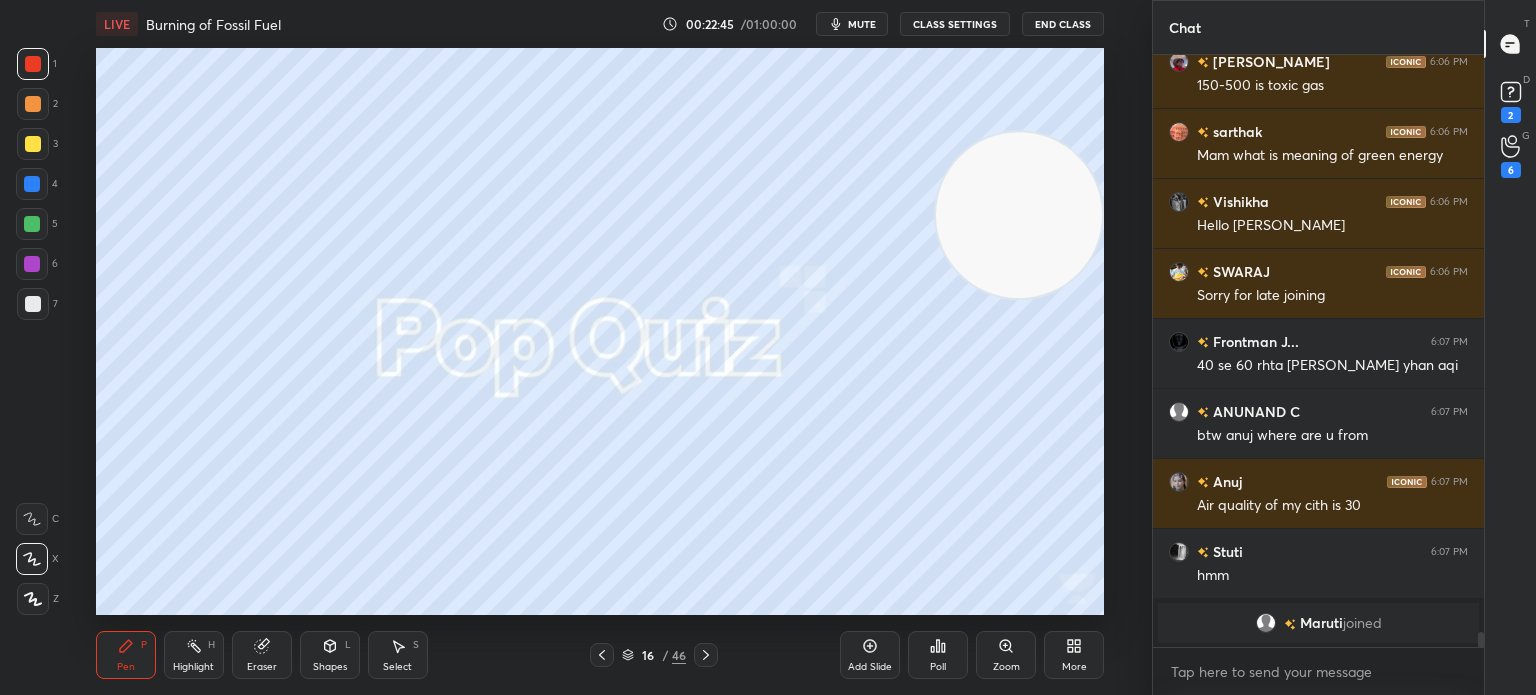 click 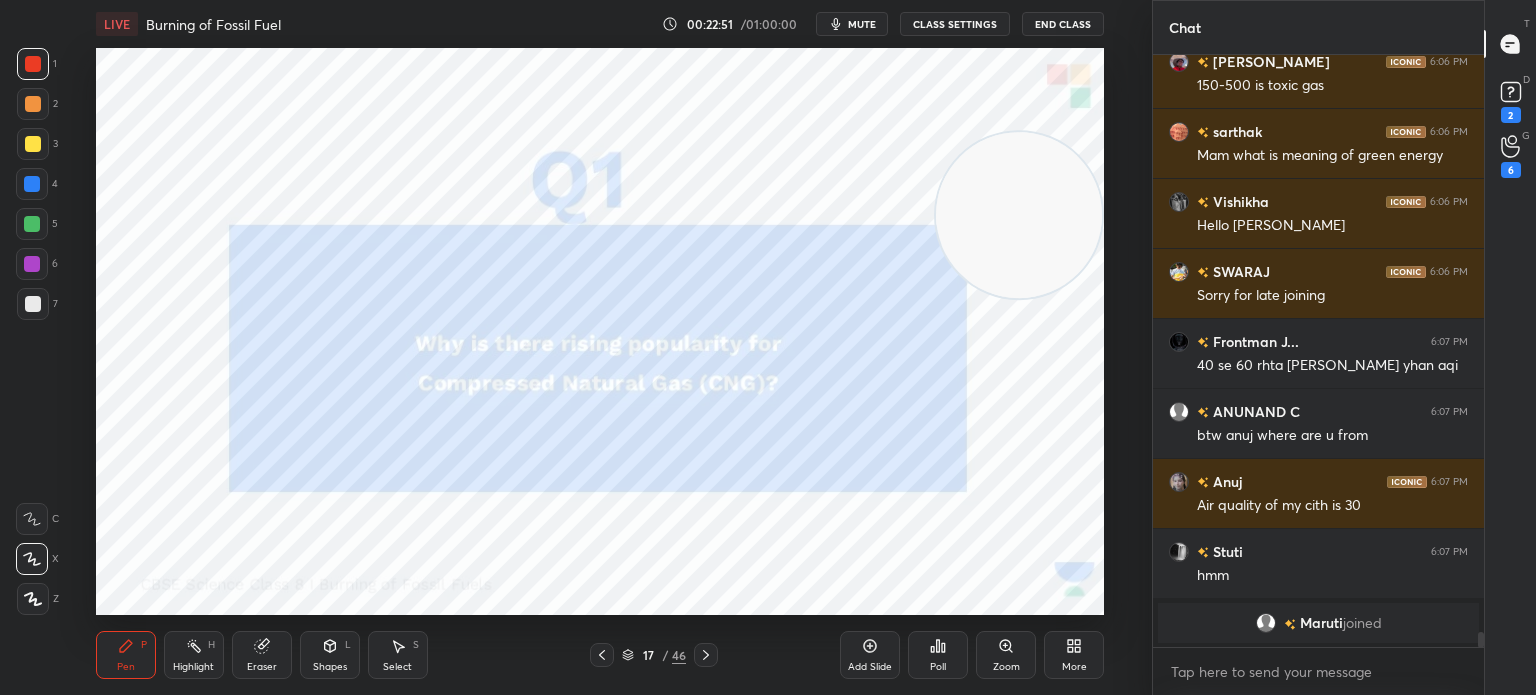scroll, scrollTop: 21400, scrollLeft: 0, axis: vertical 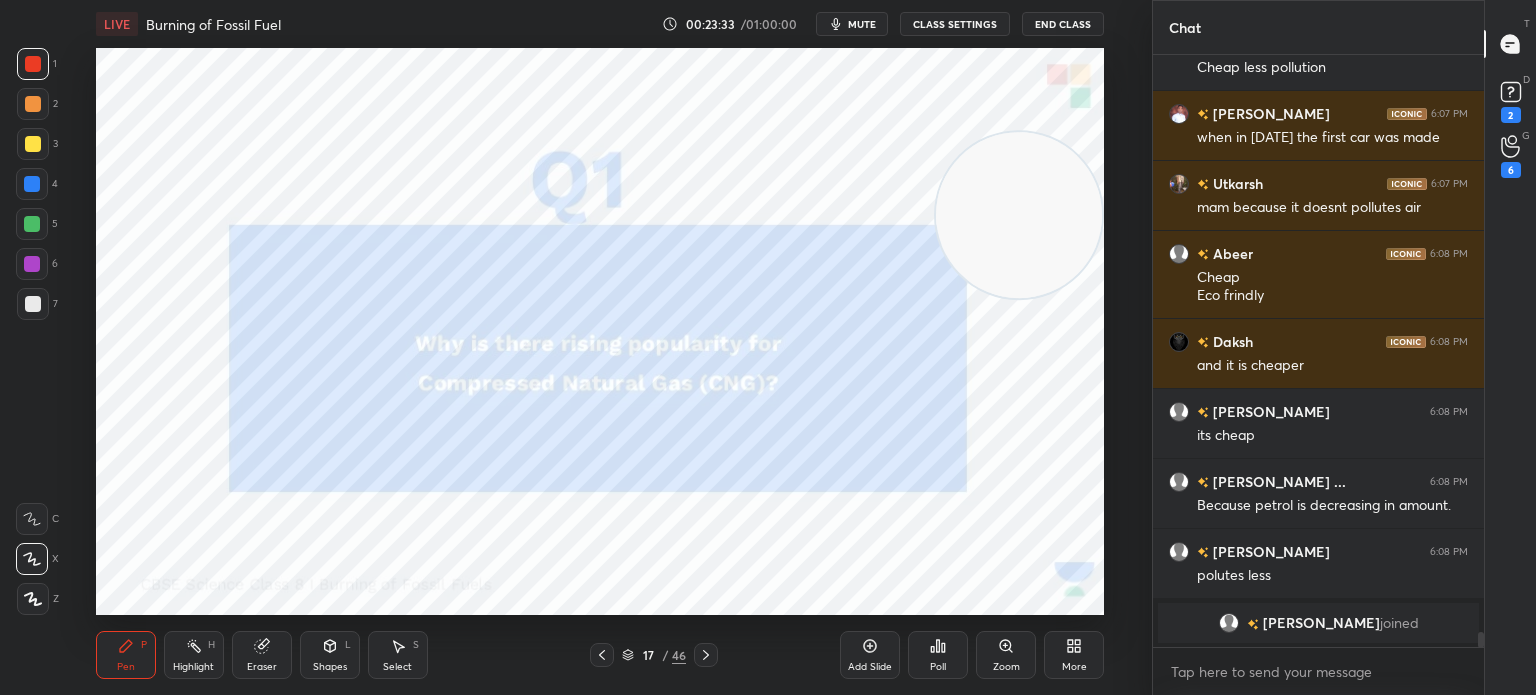 click on "End Class" at bounding box center [1063, 24] 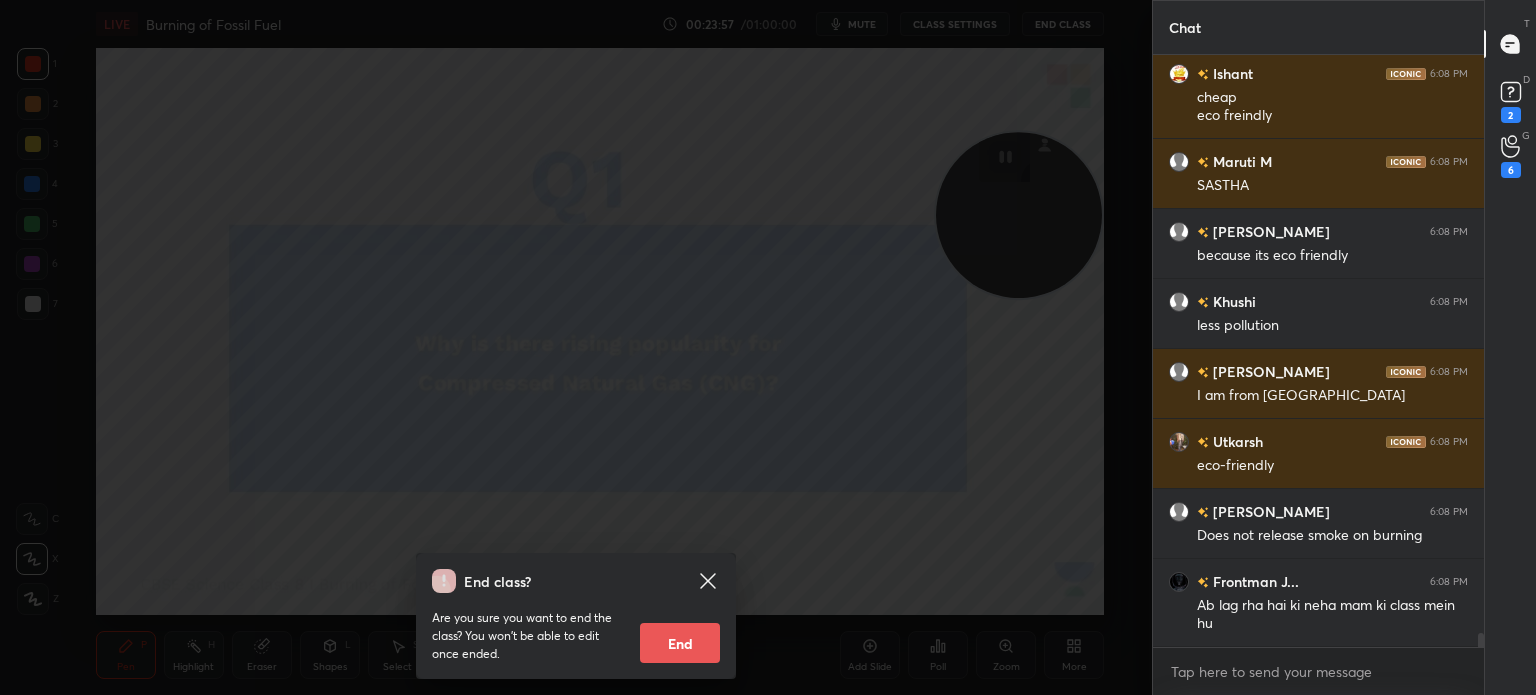 click on "End class? Are you sure you want to end the class? You won’t be able to edit once ended. End" at bounding box center (576, 347) 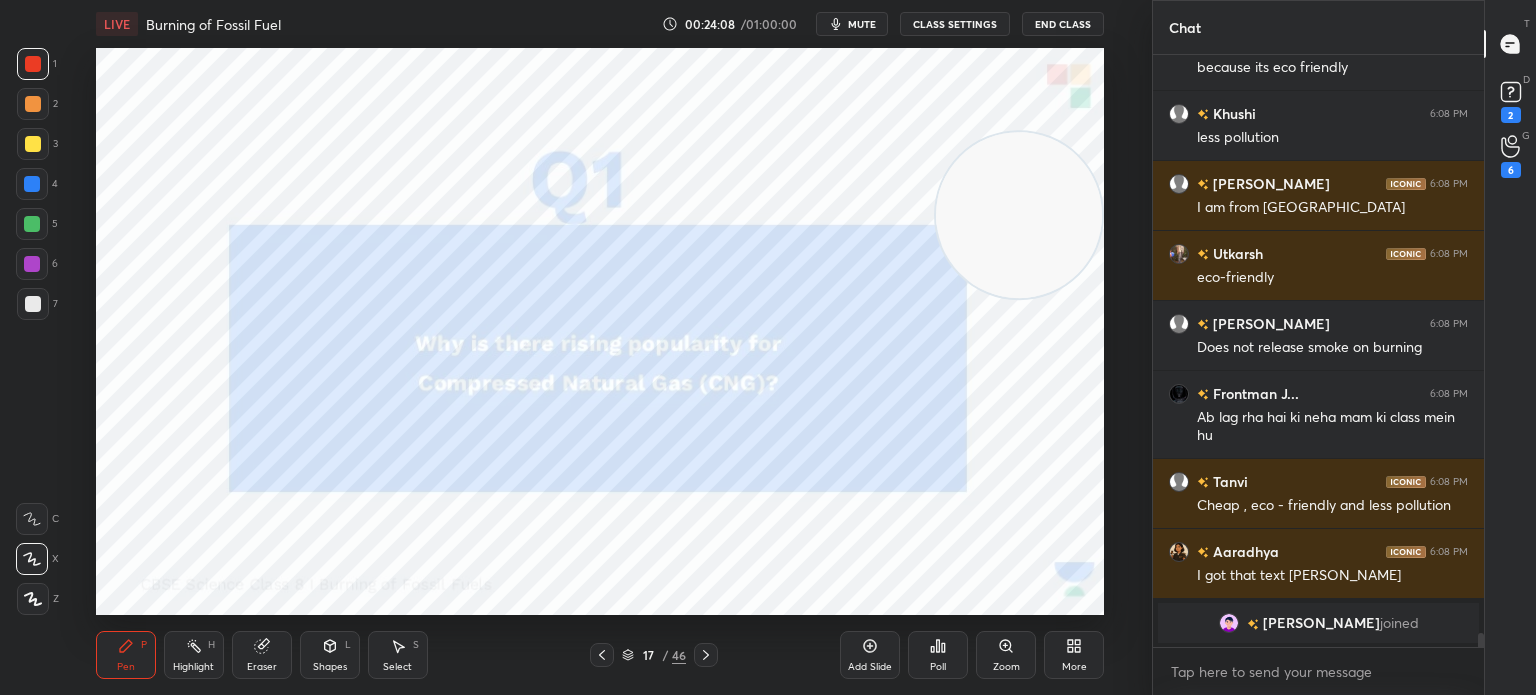 click 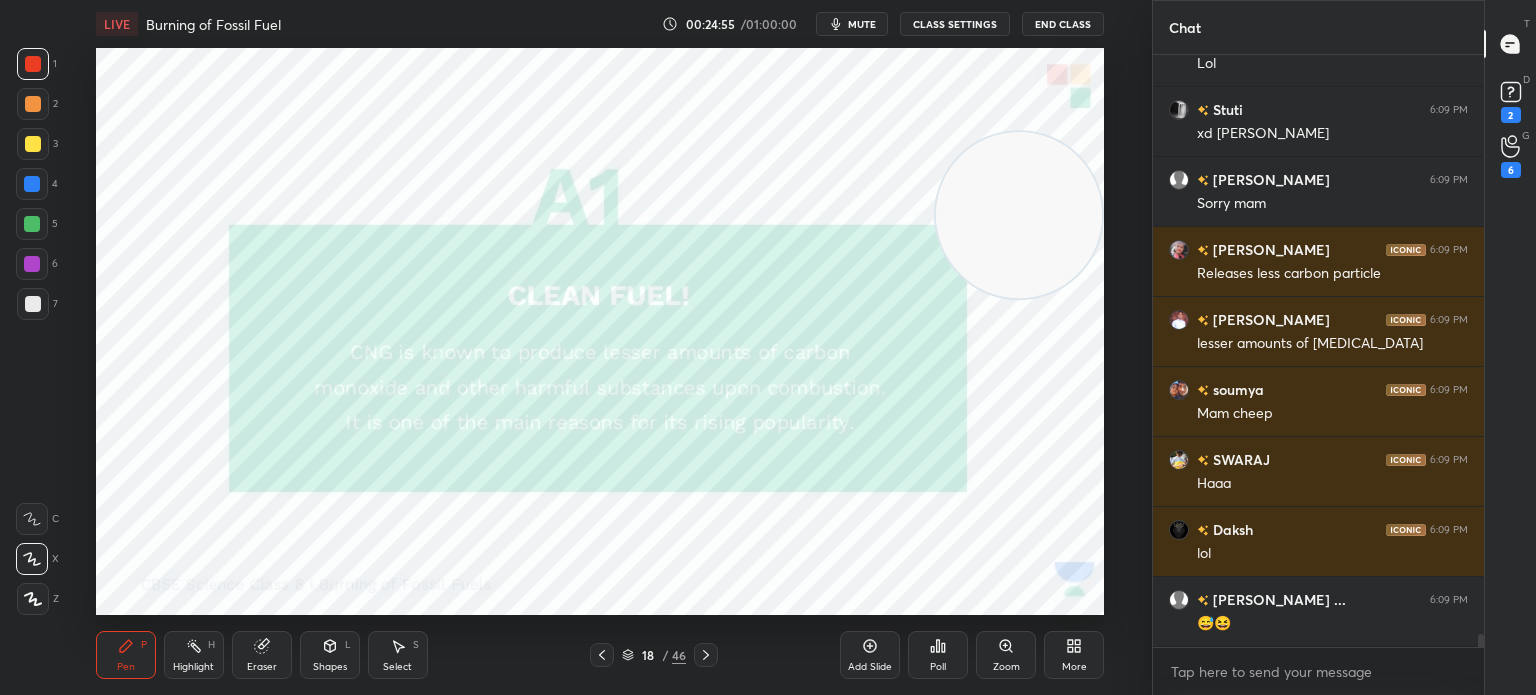 scroll, scrollTop: 25632, scrollLeft: 0, axis: vertical 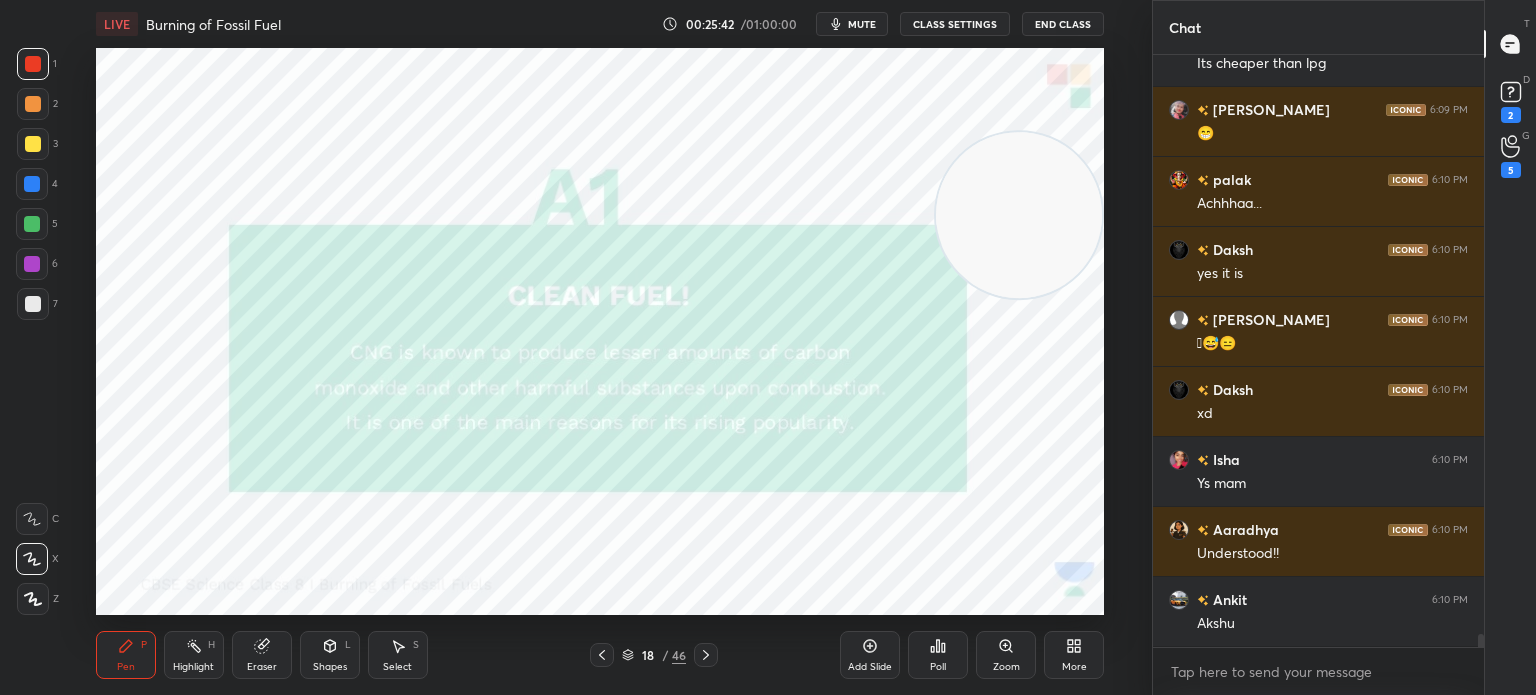 click 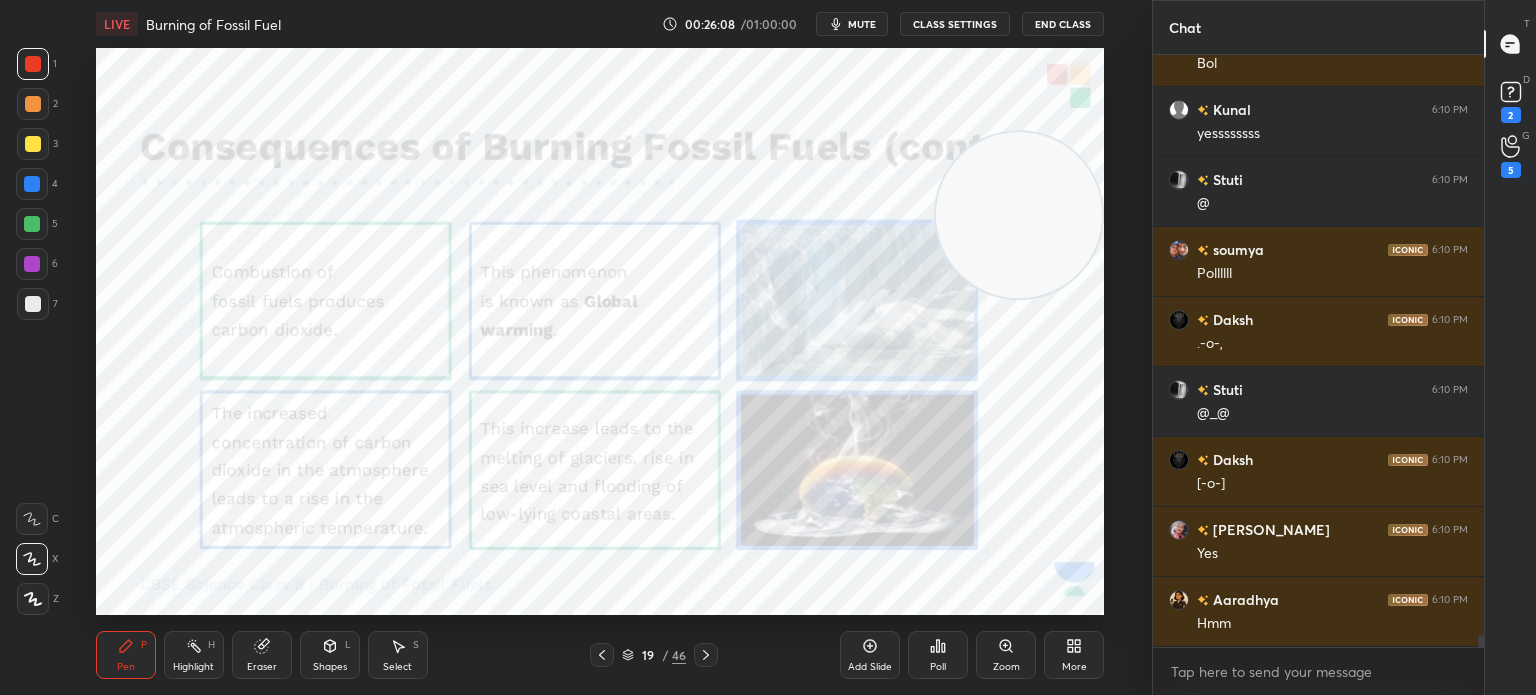 scroll, scrollTop: 27890, scrollLeft: 0, axis: vertical 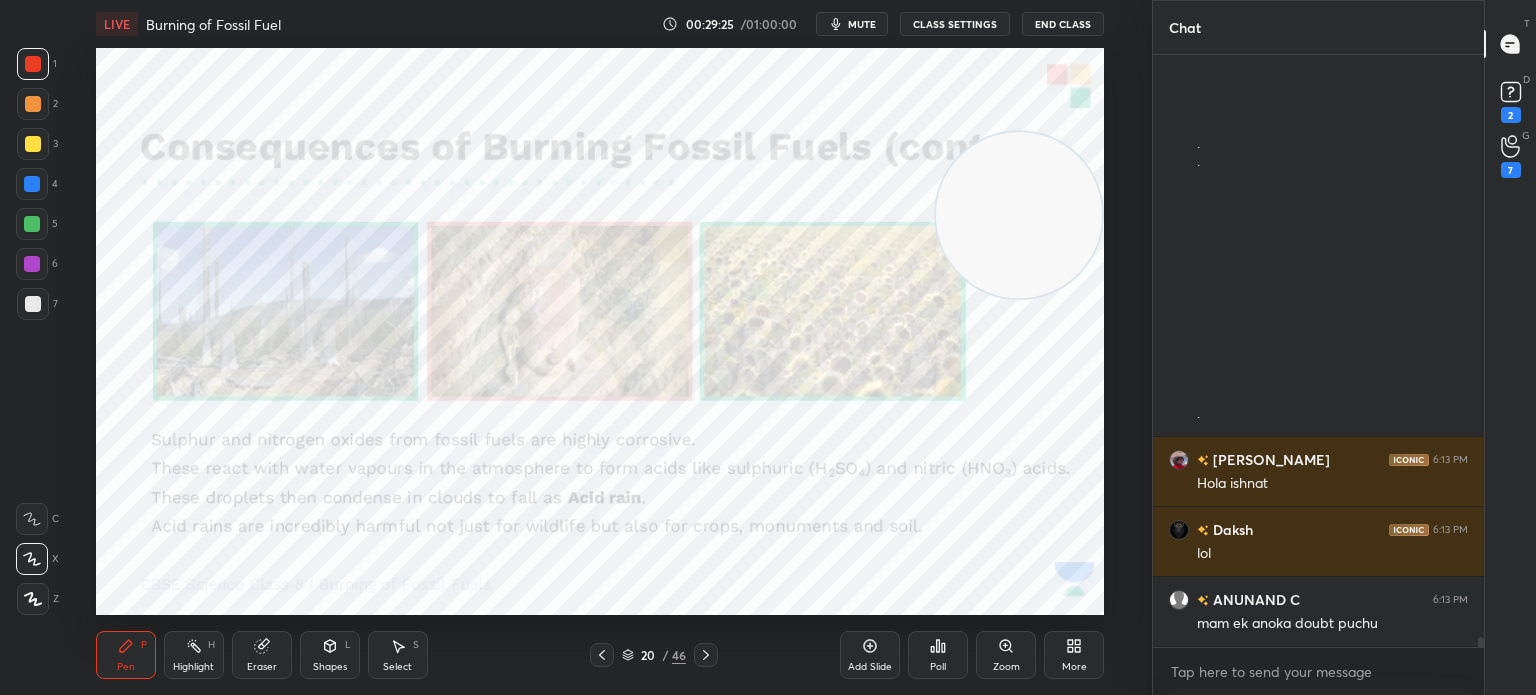 click on "Highlight H" at bounding box center [194, 655] 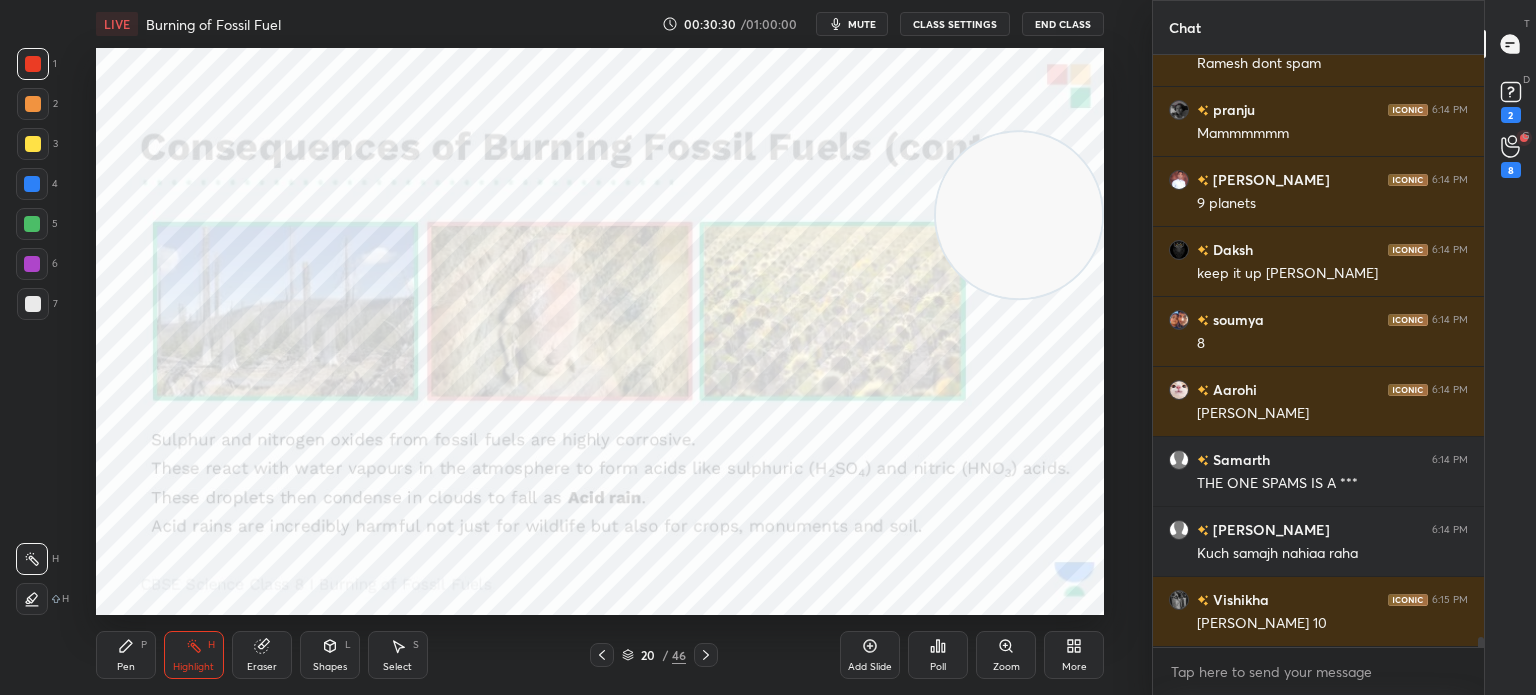 scroll, scrollTop: 35644, scrollLeft: 0, axis: vertical 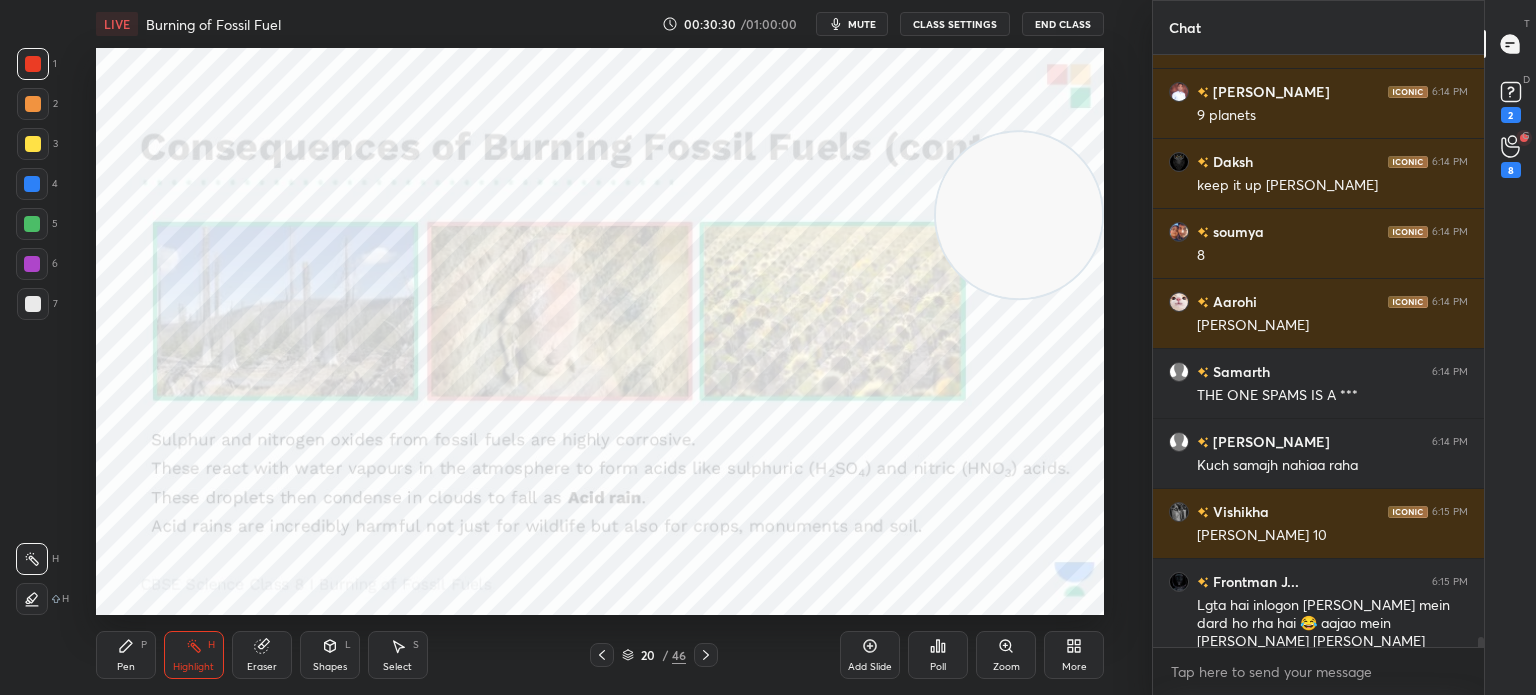 click on "End Class" at bounding box center [1063, 24] 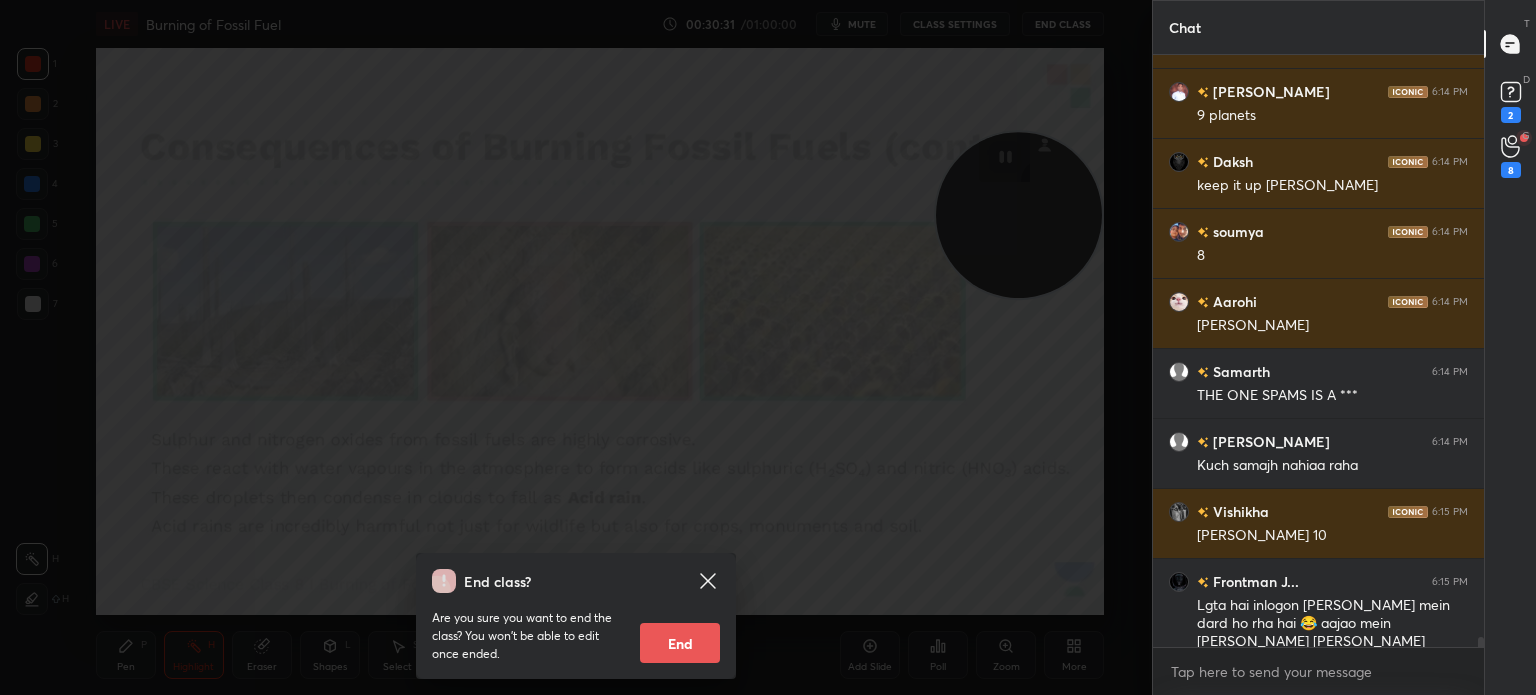 click on "End class? Are you sure you want to end the class? You won’t be able to edit once ended. End" at bounding box center [576, 347] 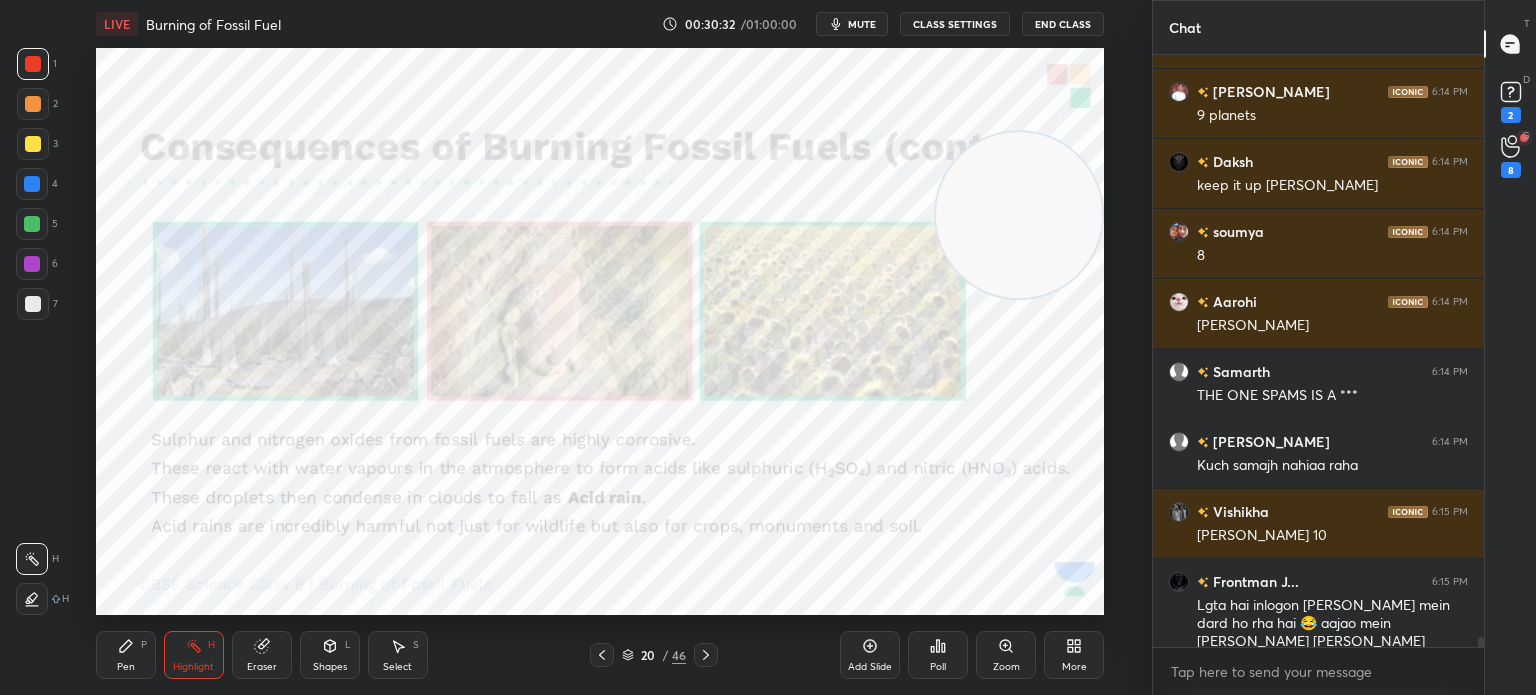 click on "CLASS SETTINGS" at bounding box center [955, 24] 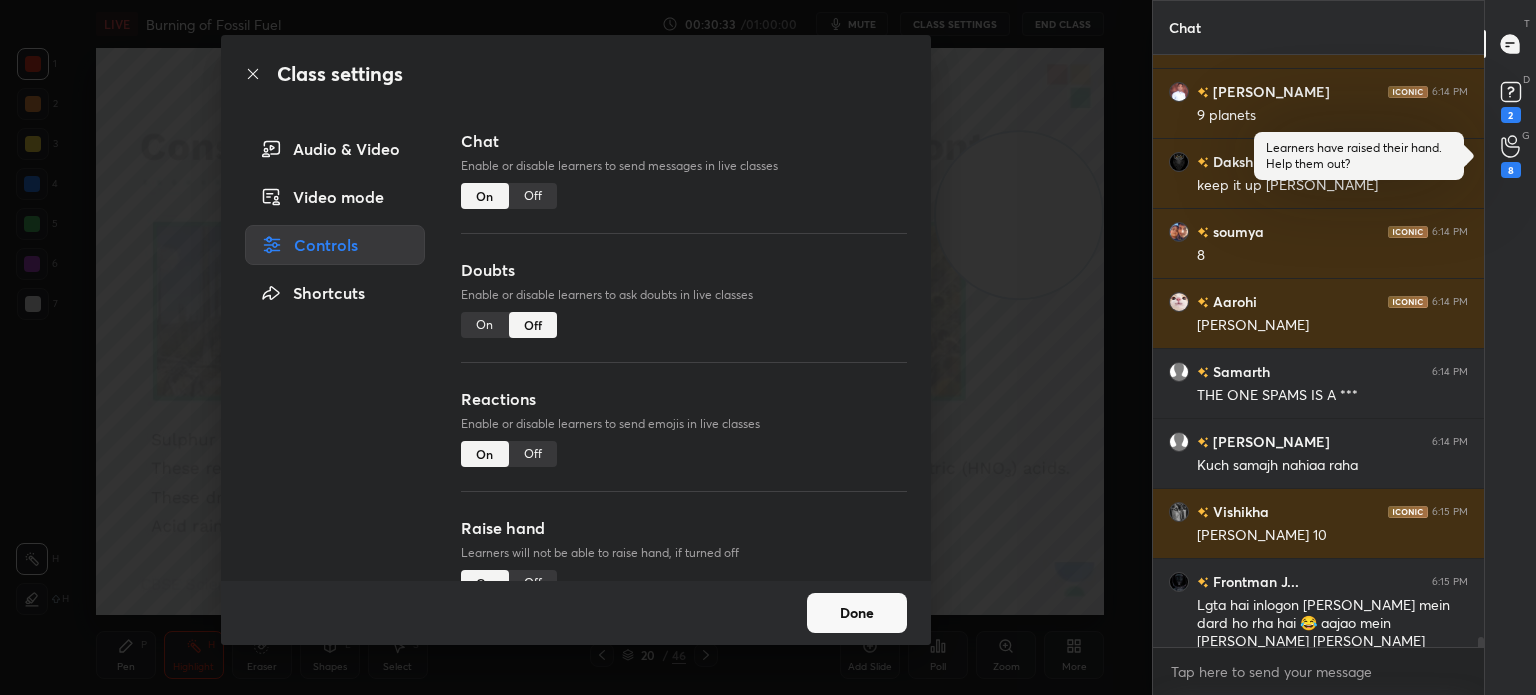 scroll, scrollTop: 35714, scrollLeft: 0, axis: vertical 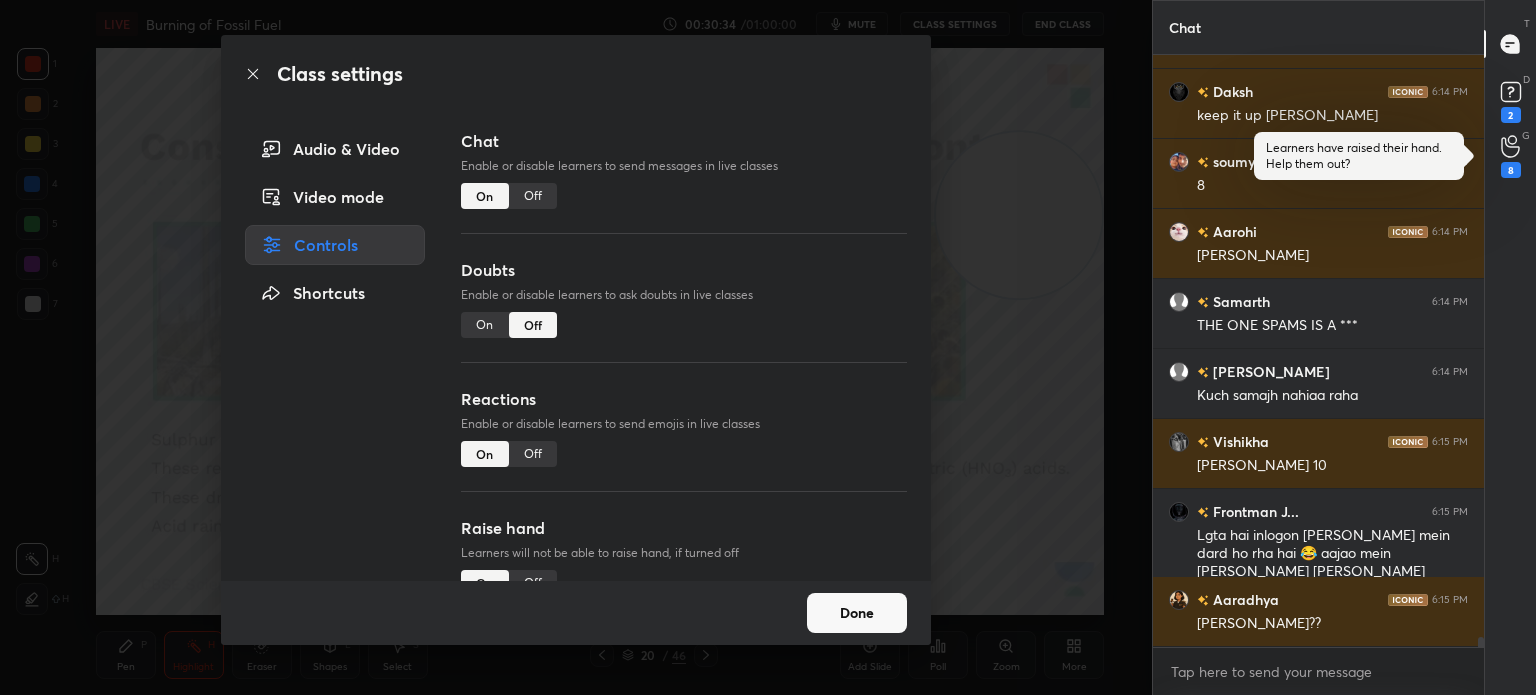 click on "On" at bounding box center (485, 325) 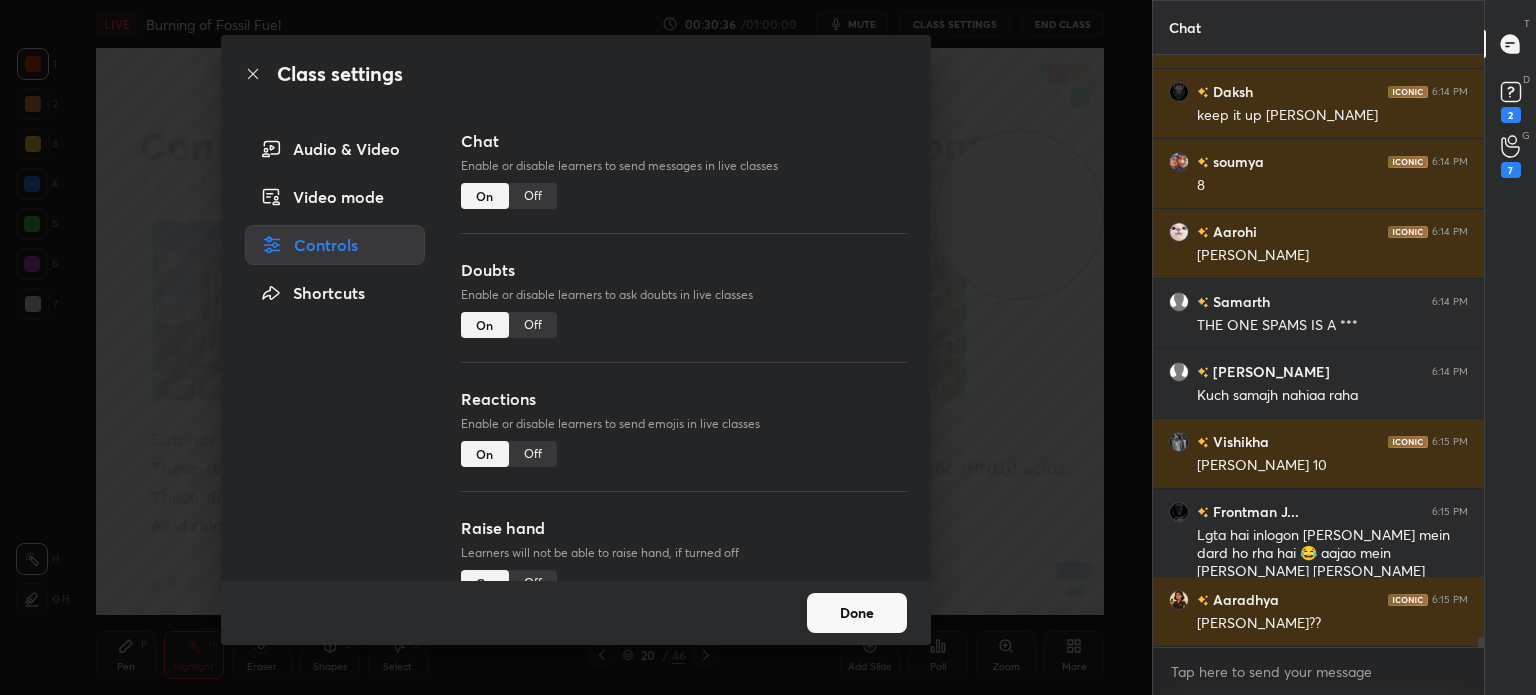 click on "Done" at bounding box center (857, 613) 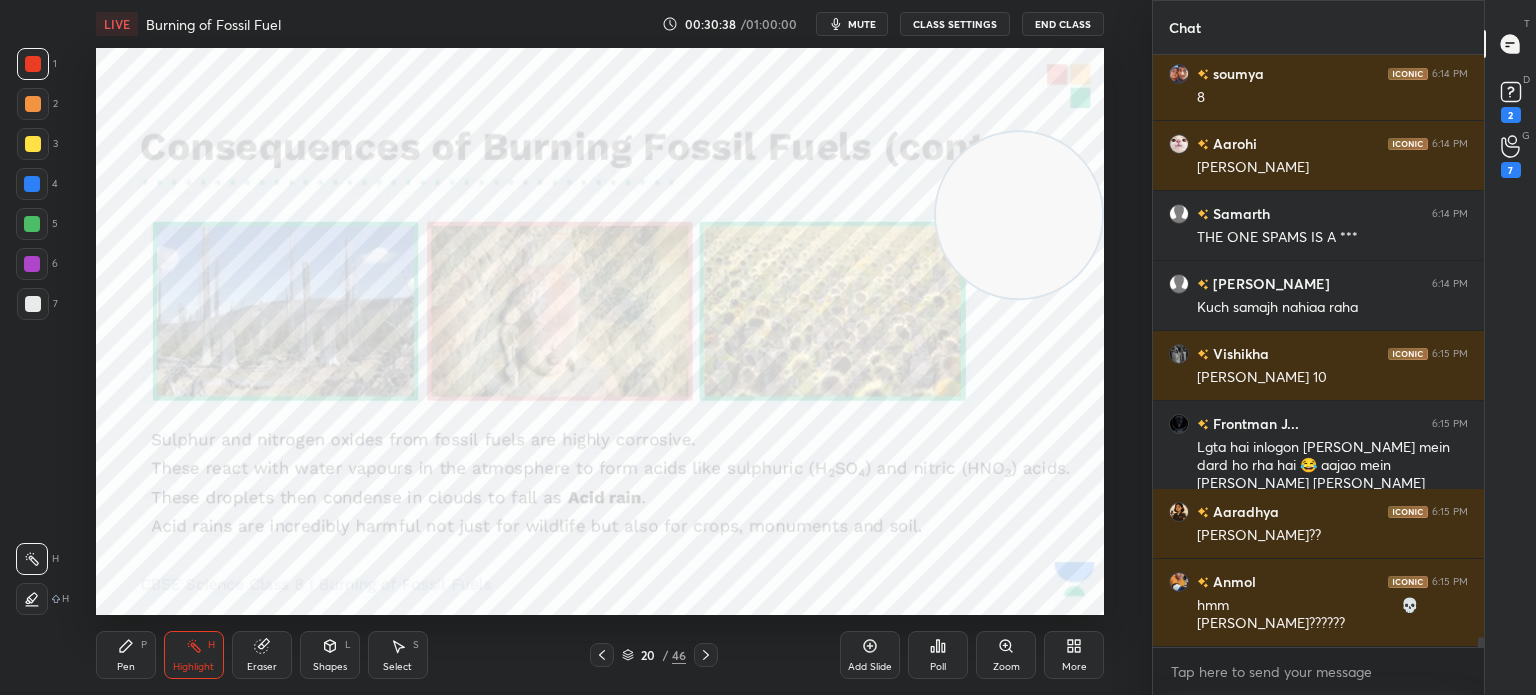 scroll, scrollTop: 35872, scrollLeft: 0, axis: vertical 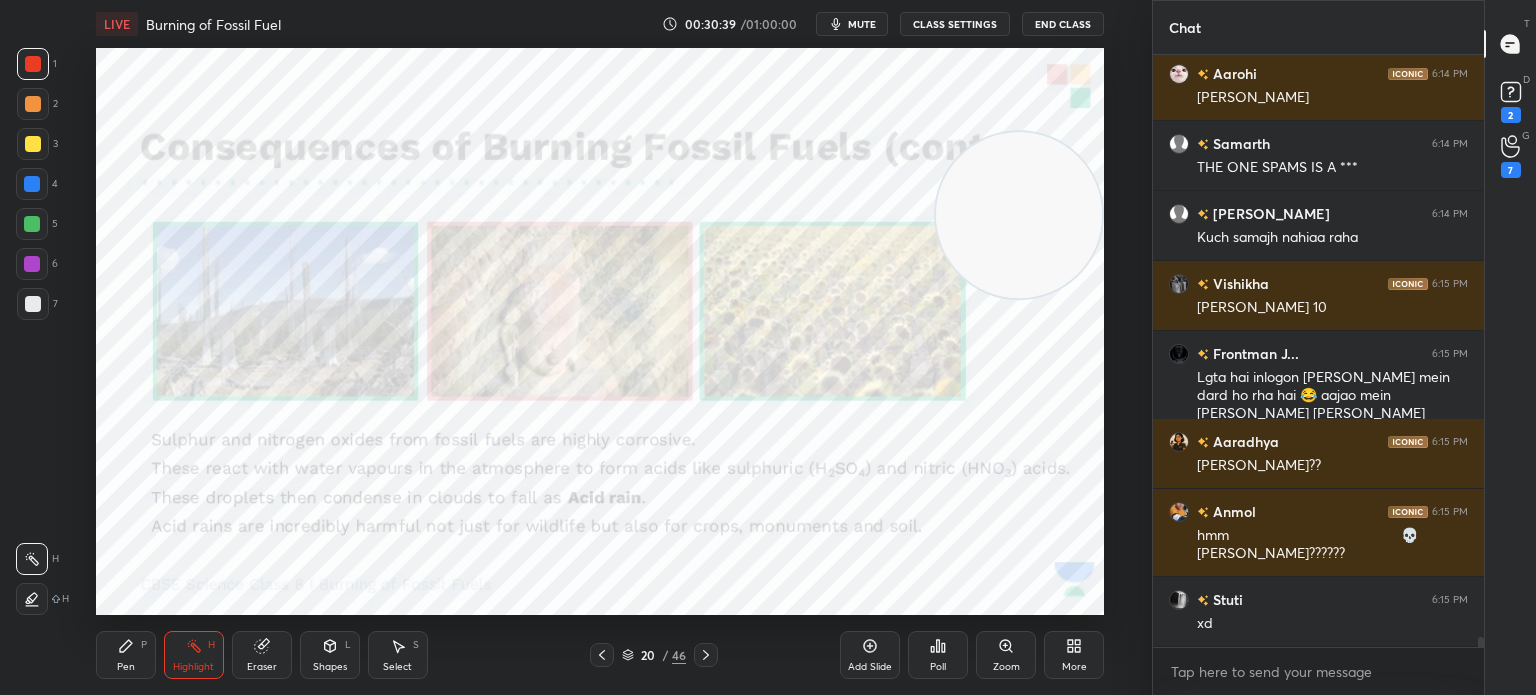 click on "CLASS SETTINGS" at bounding box center [955, 24] 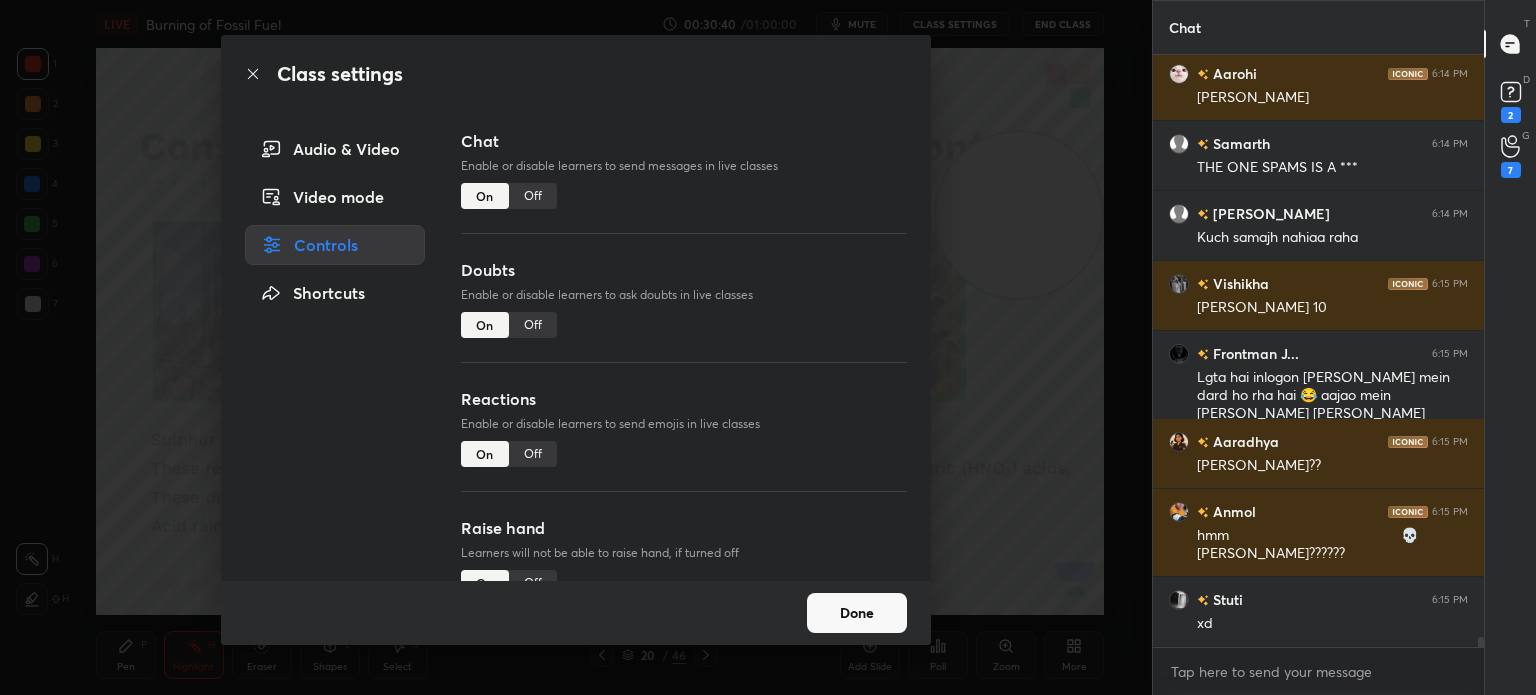 click on "Off" at bounding box center (533, 196) 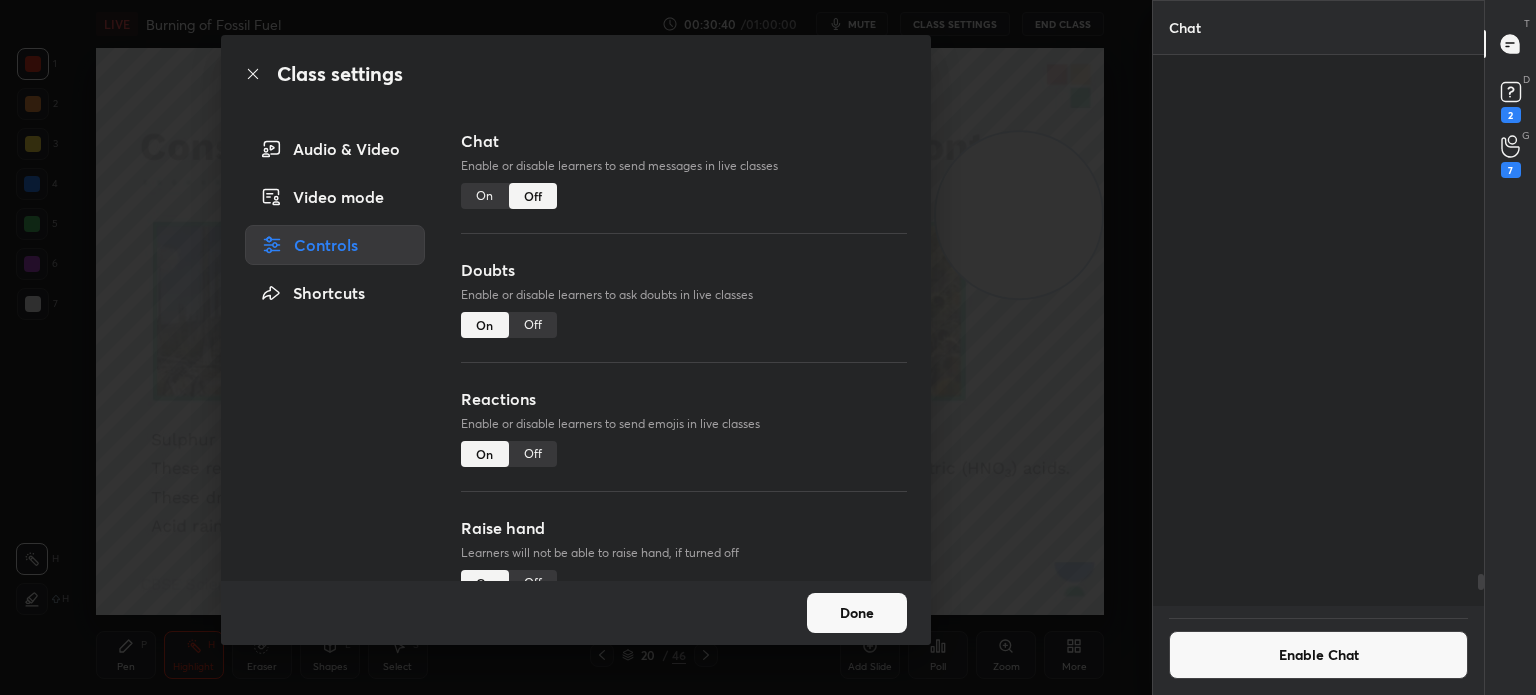 scroll, scrollTop: 33466, scrollLeft: 0, axis: vertical 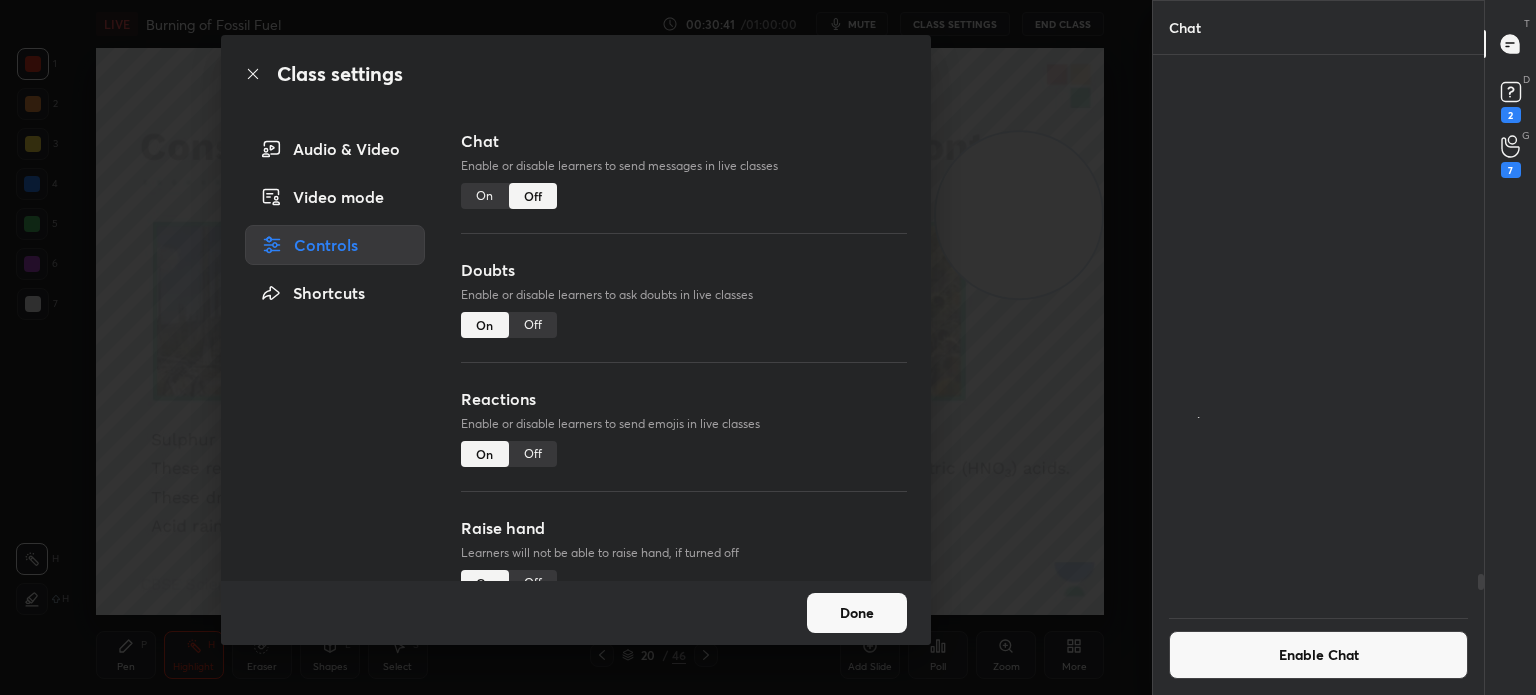 click on "Off" at bounding box center (533, 325) 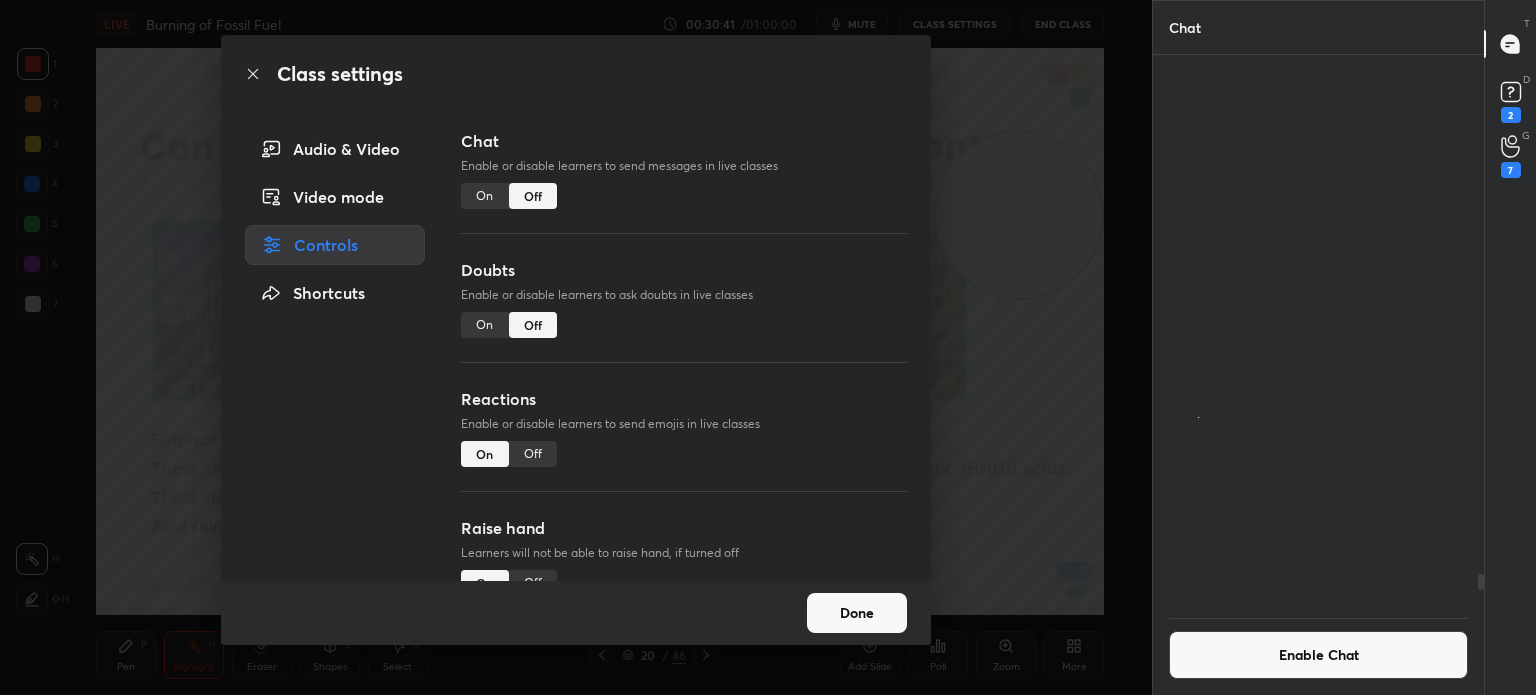 click on "Done" at bounding box center (857, 613) 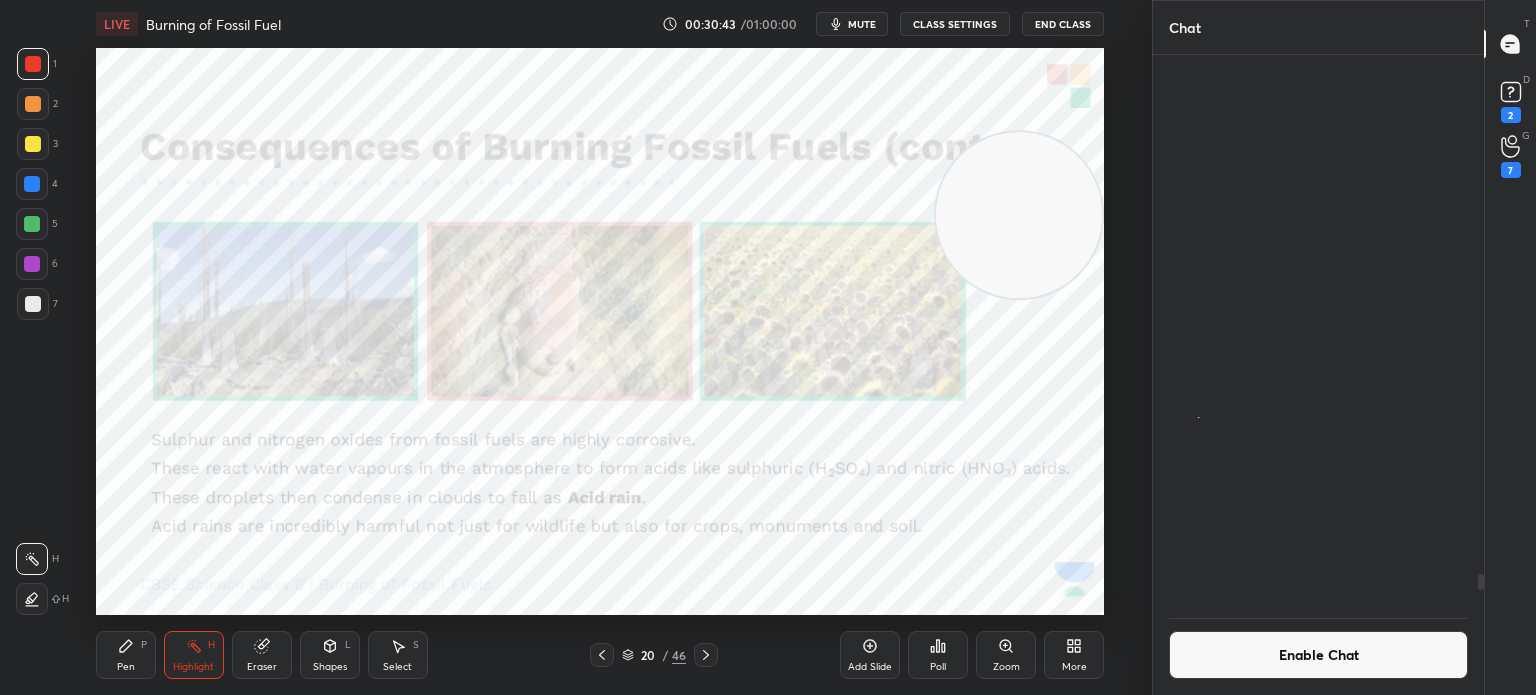 click on "Add Slide" at bounding box center (870, 667) 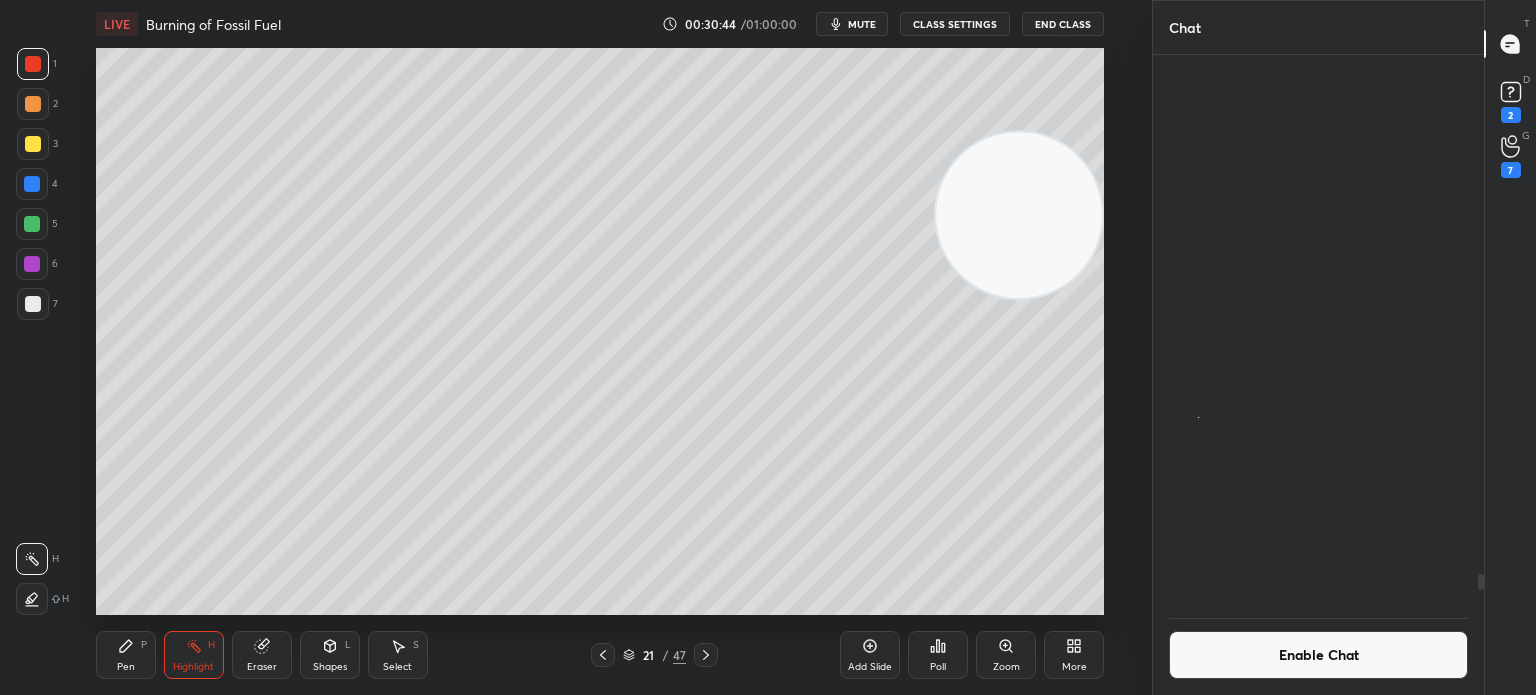 click on "3" at bounding box center [37, 144] 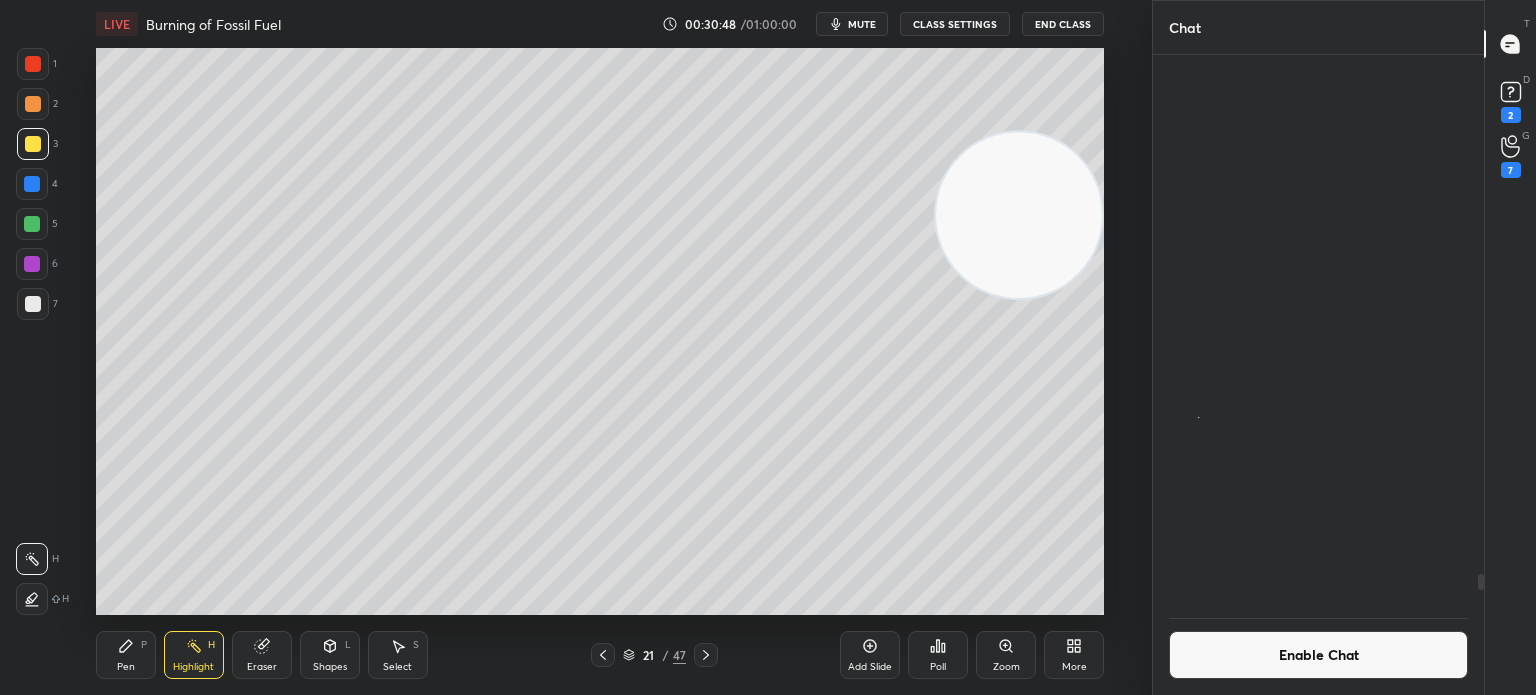 click on "Pen P" at bounding box center [126, 655] 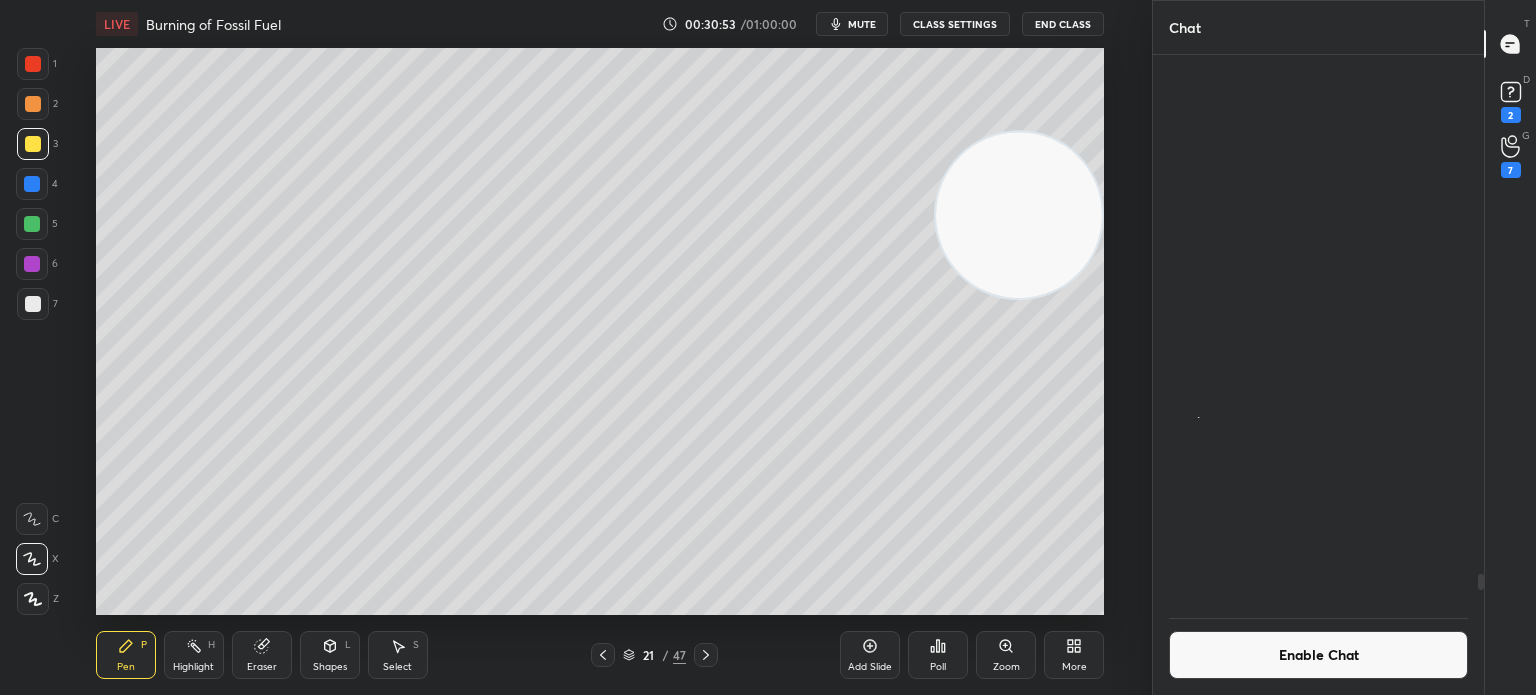 click at bounding box center [32, 184] 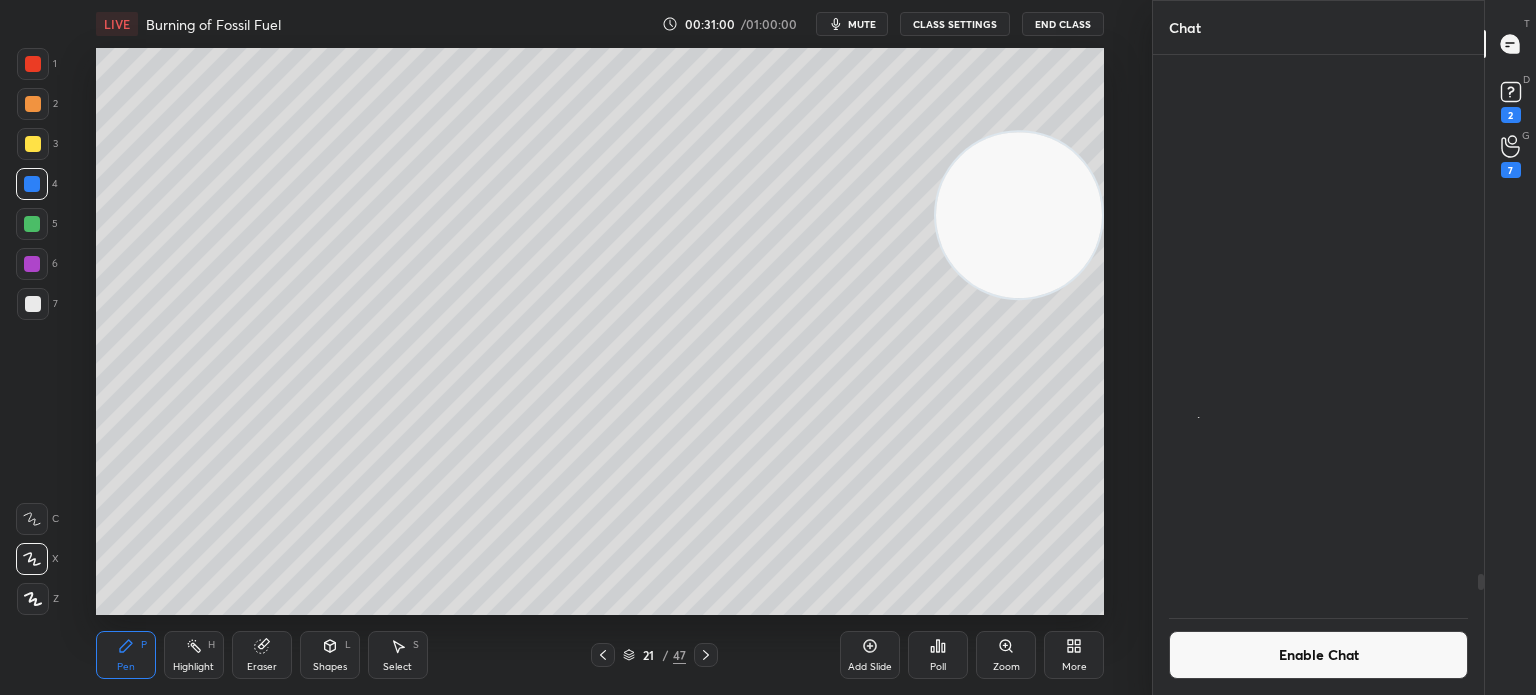 click at bounding box center (32, 224) 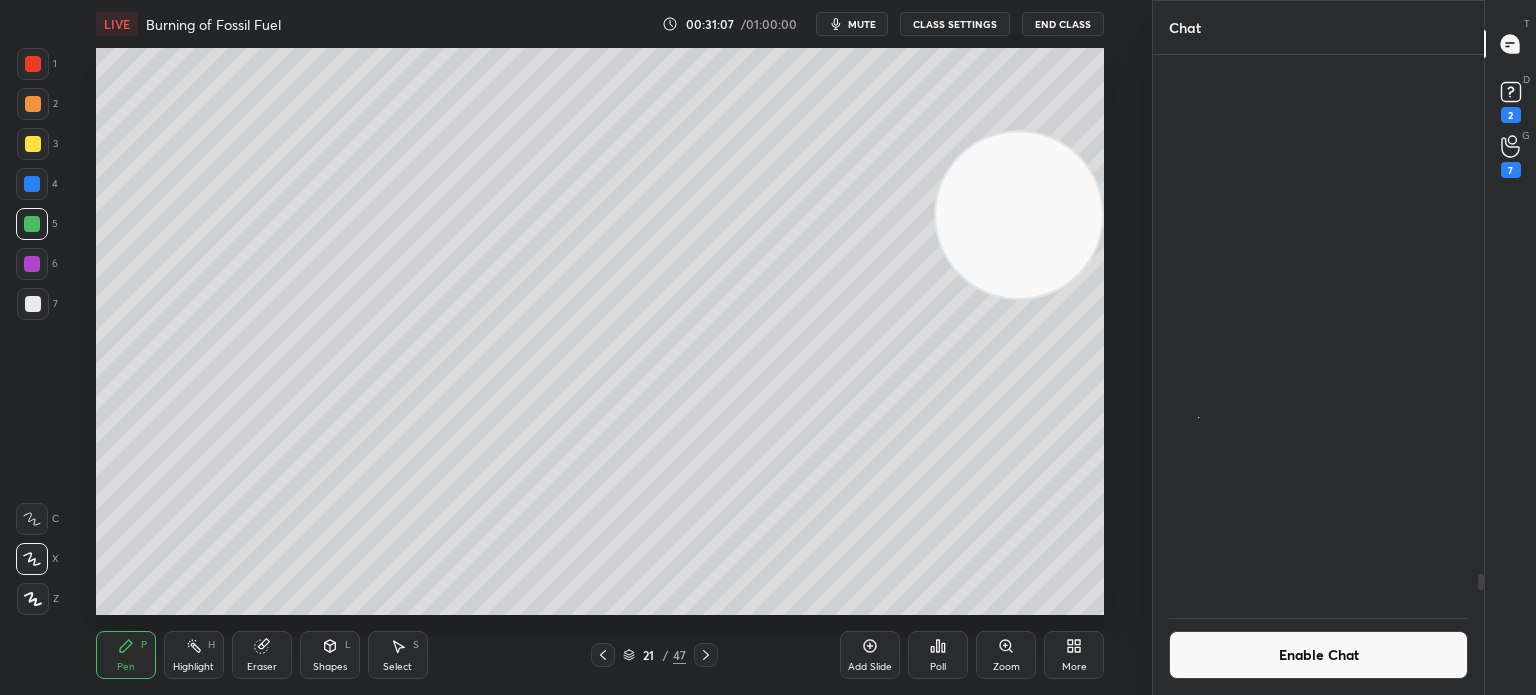 scroll, scrollTop: 520, scrollLeft: 325, axis: both 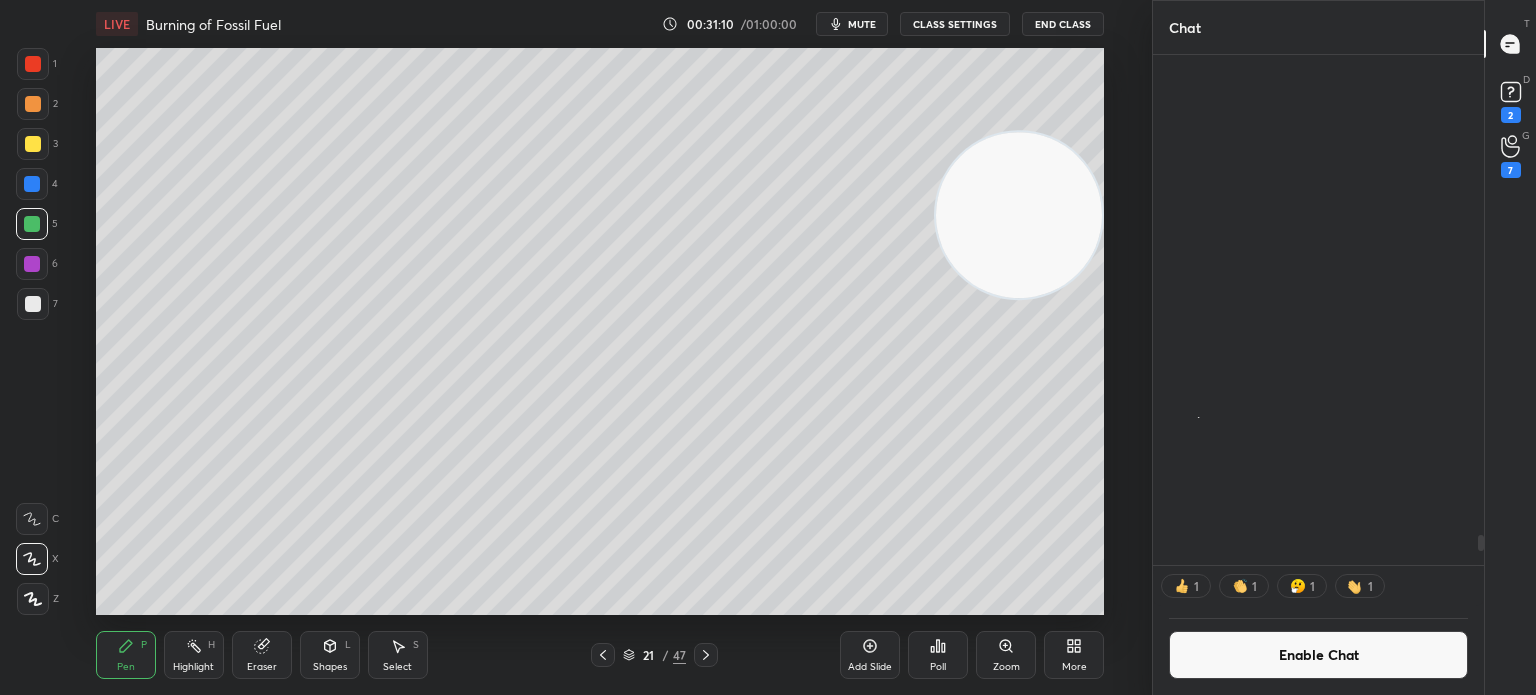 click at bounding box center (33, 144) 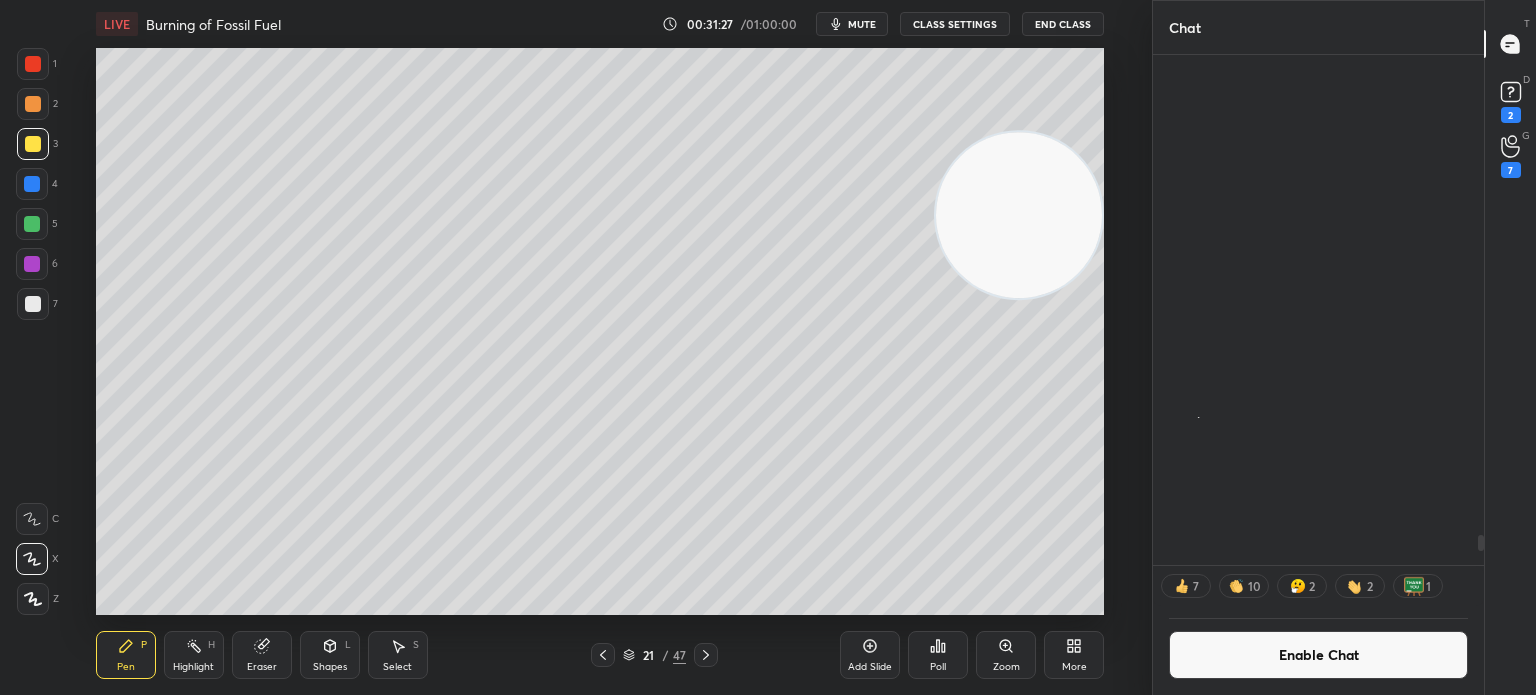 click at bounding box center (33, 104) 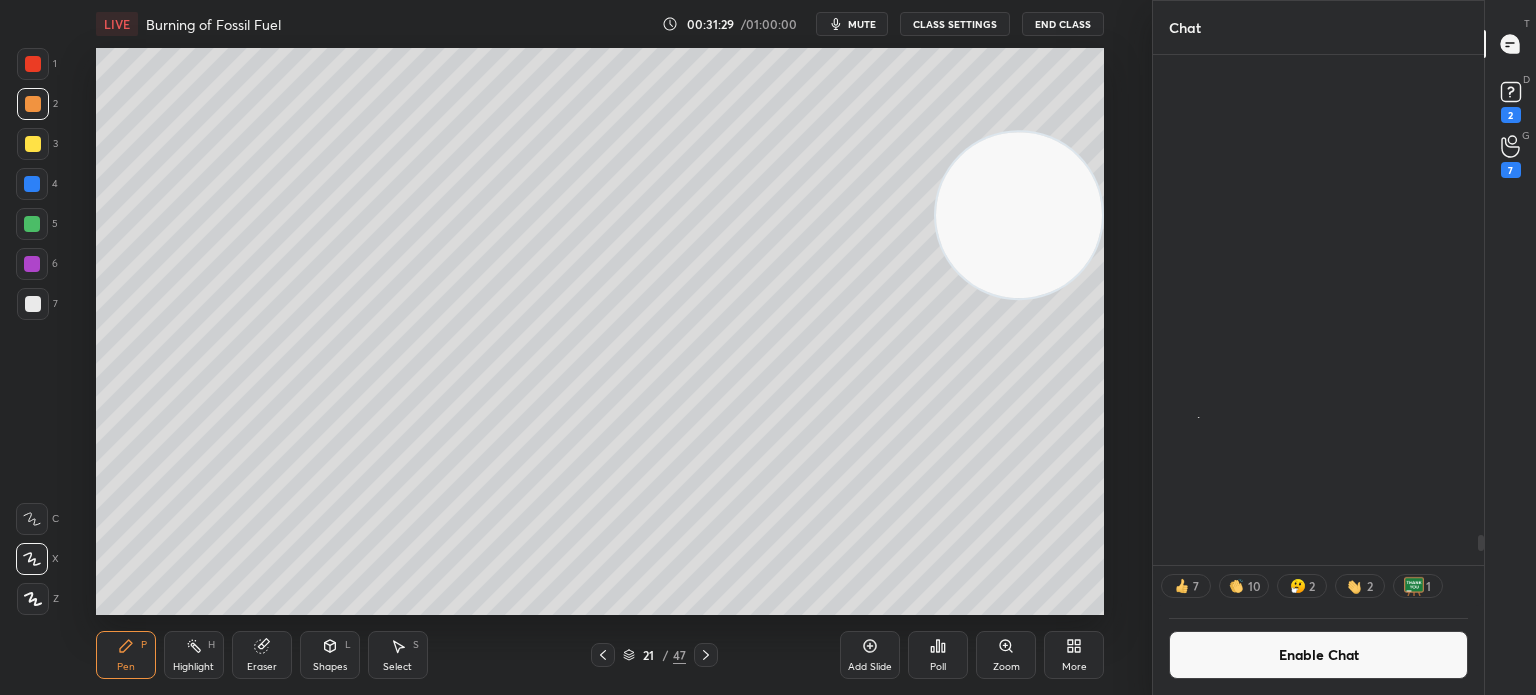 click at bounding box center [33, 64] 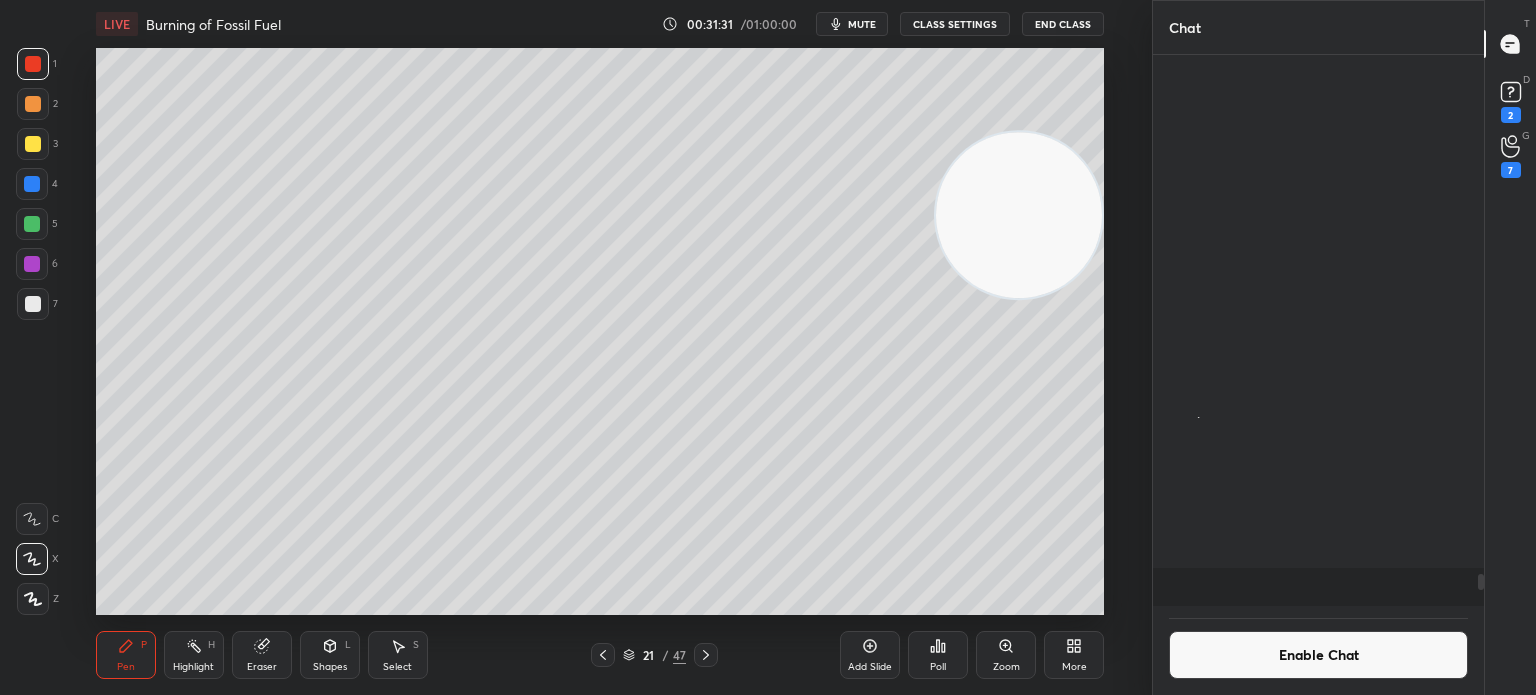 scroll, scrollTop: 6, scrollLeft: 6, axis: both 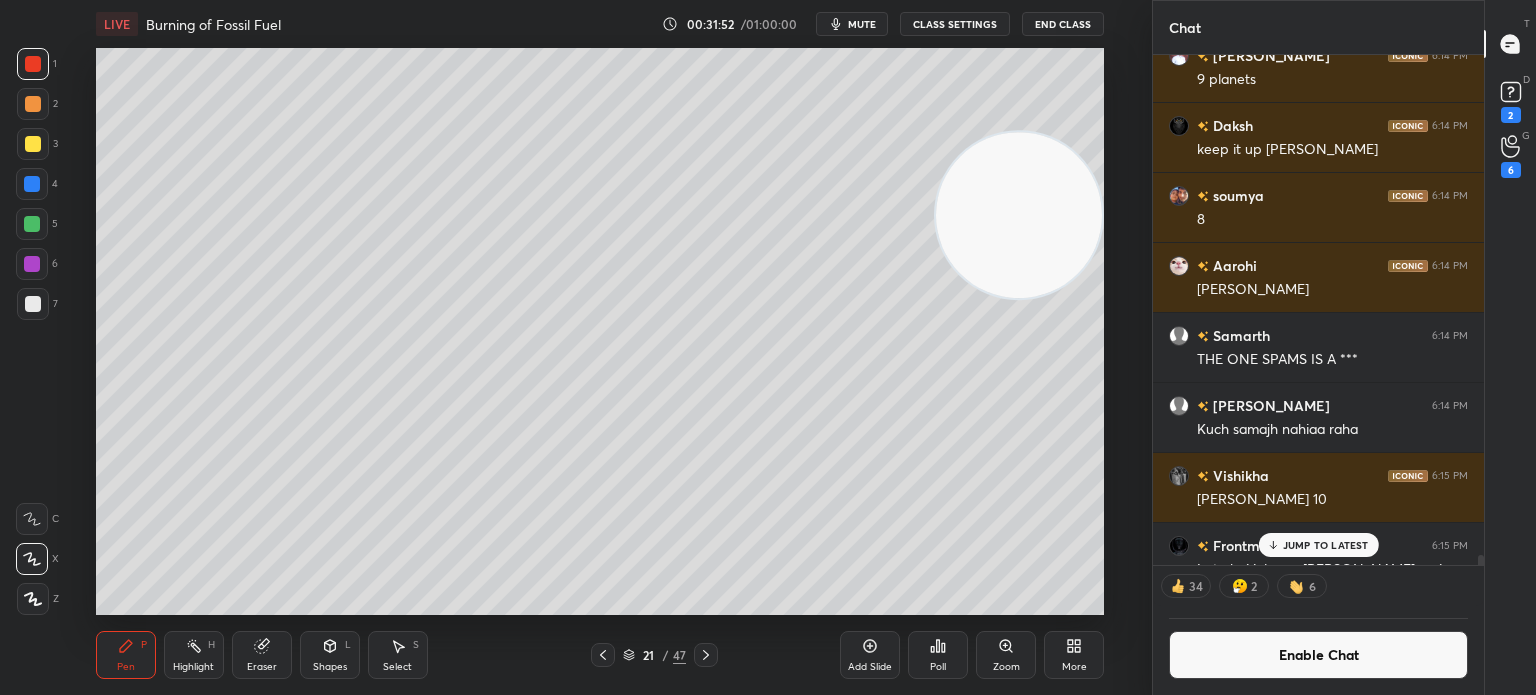 click at bounding box center (33, 144) 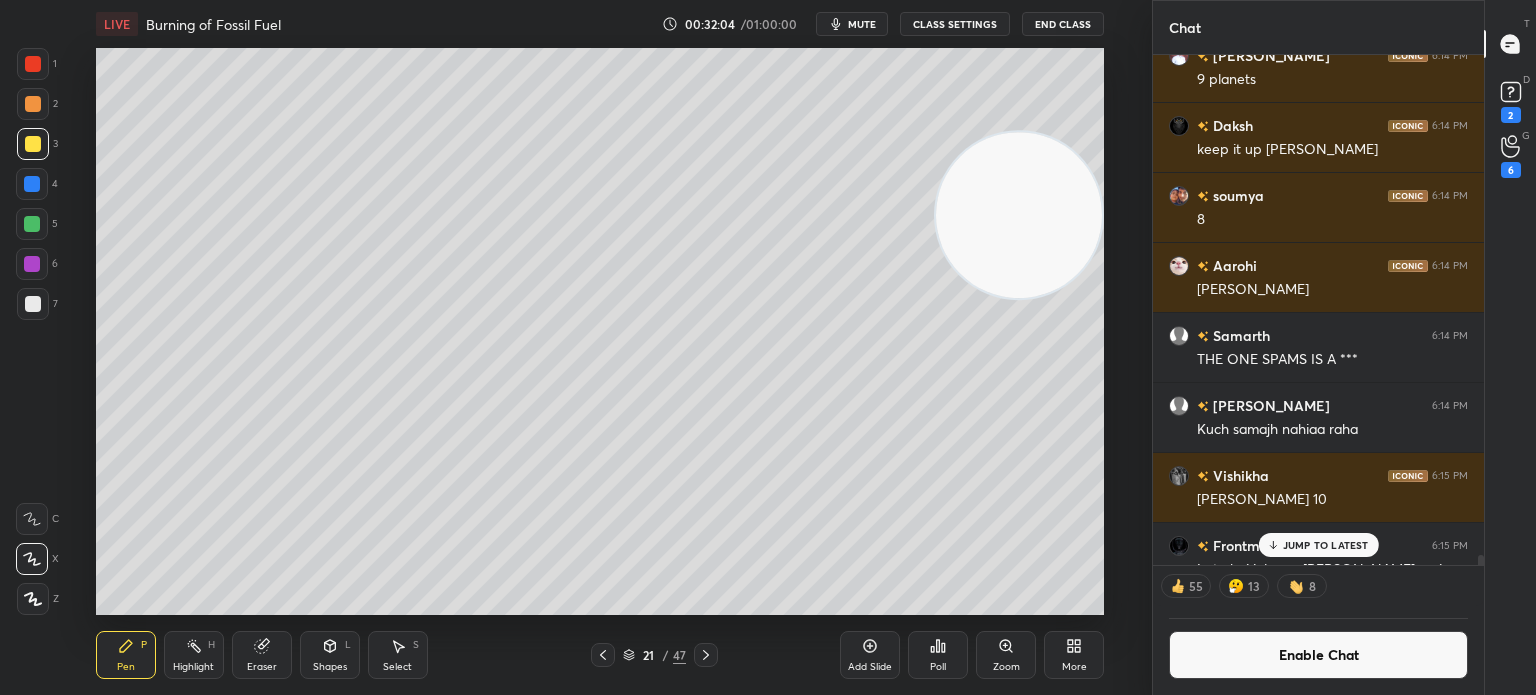 click at bounding box center [33, 304] 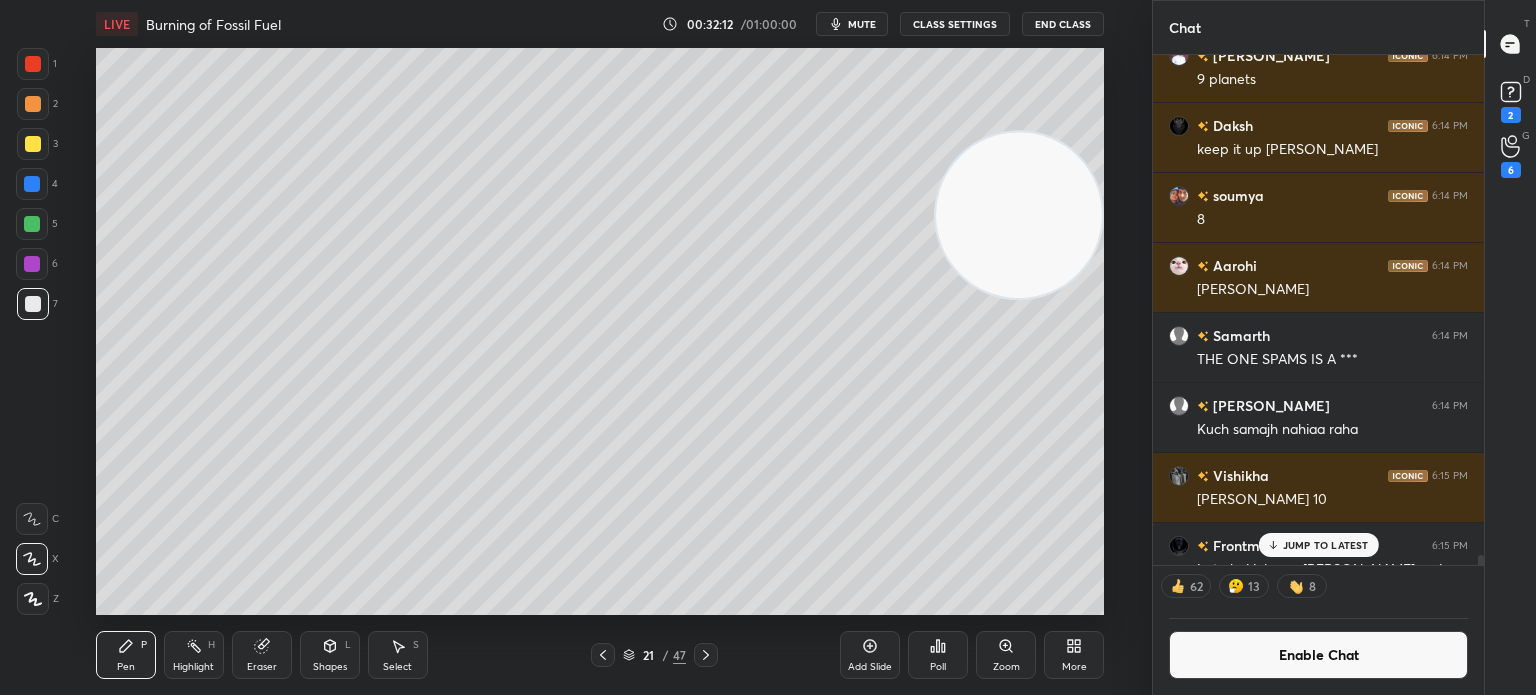 click at bounding box center [32, 184] 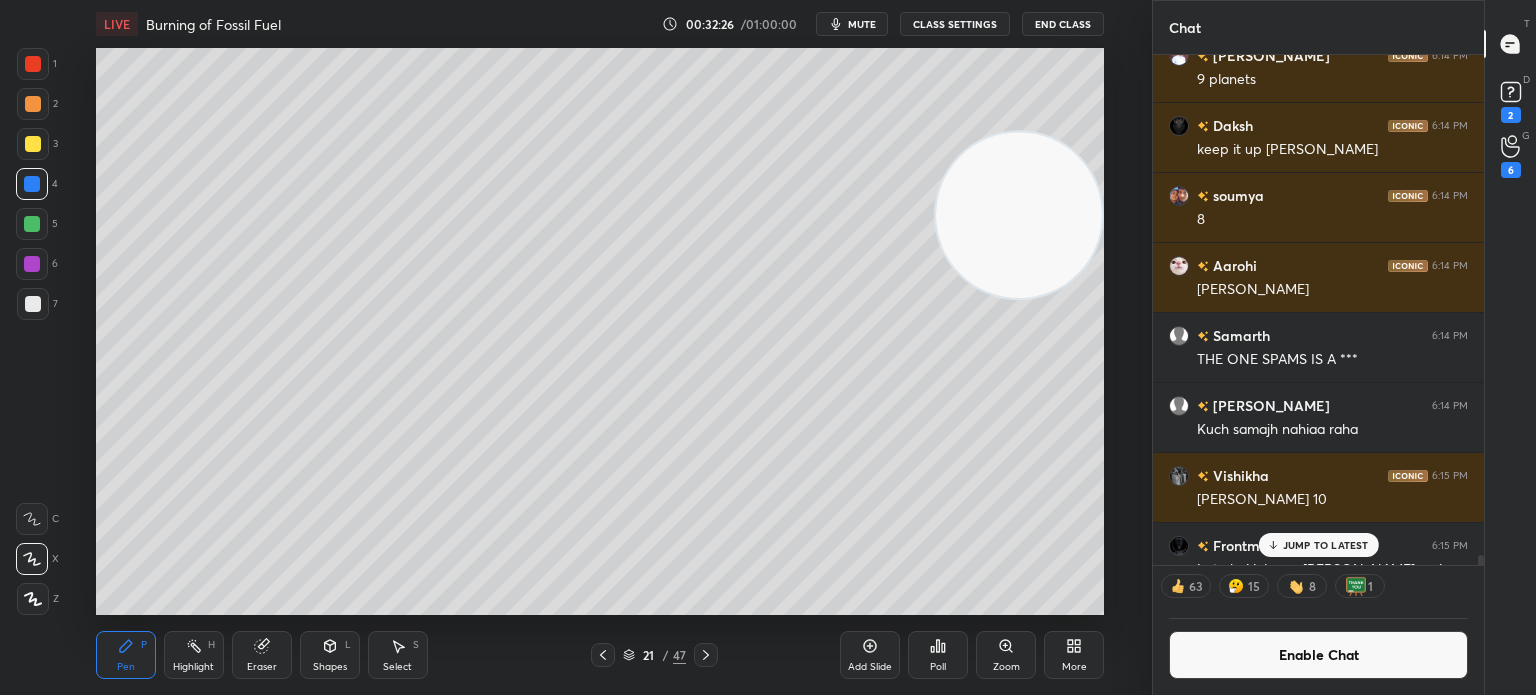 click at bounding box center (603, 655) 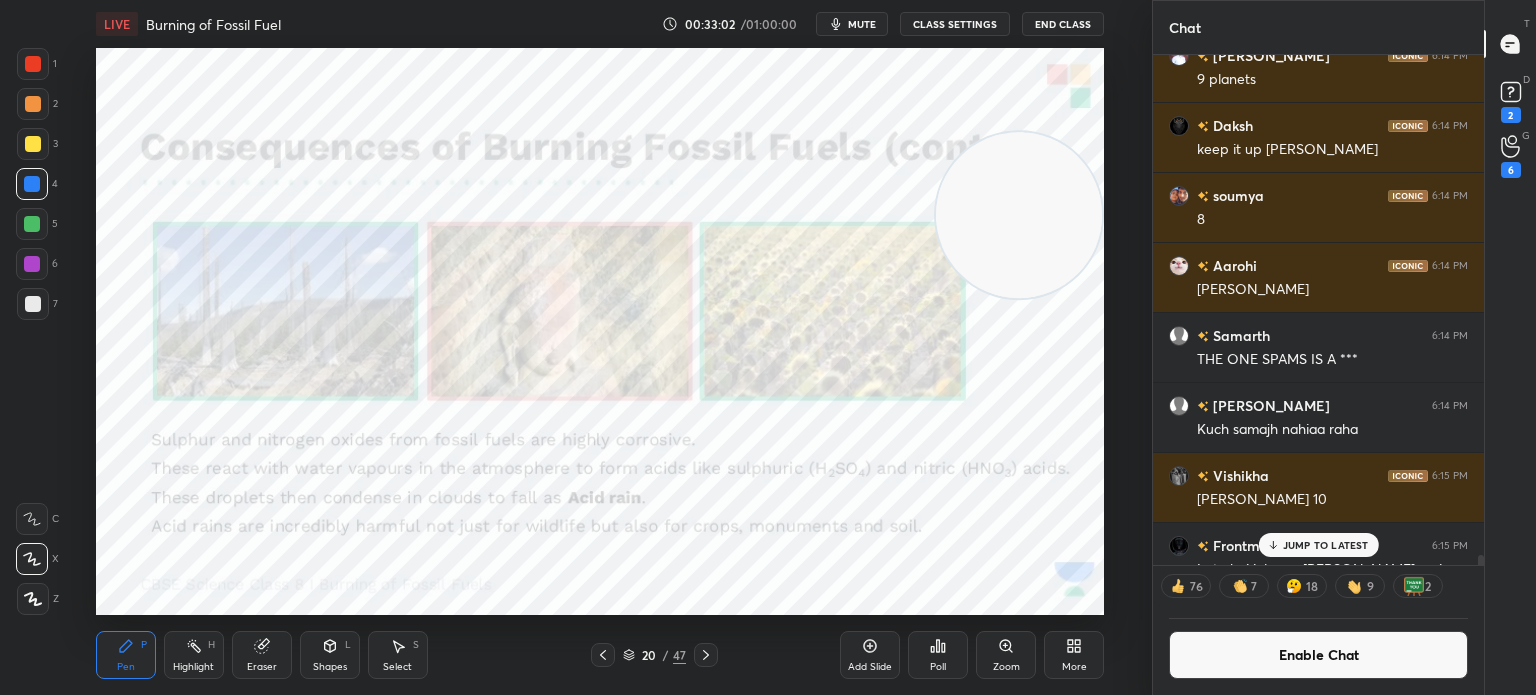 click on "Enable Chat" at bounding box center [1318, 655] 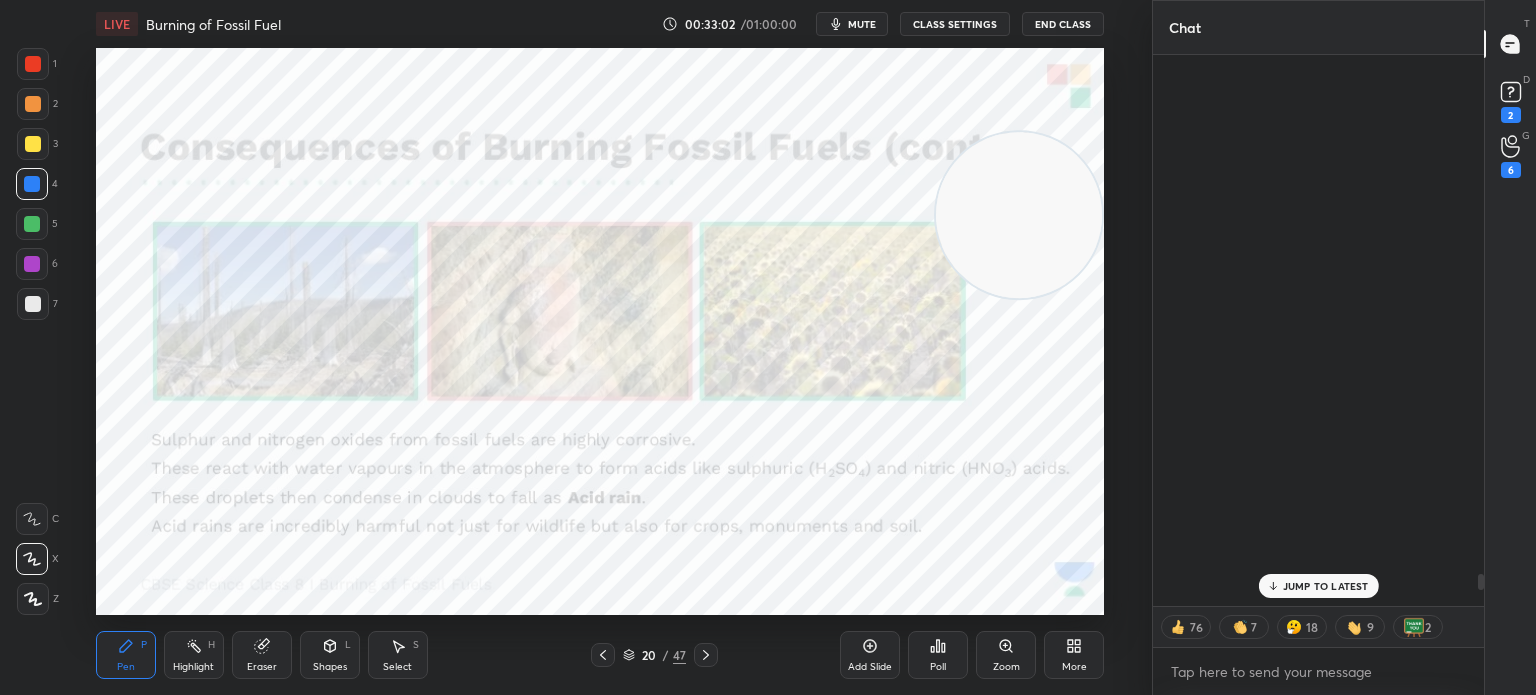 scroll, scrollTop: 6, scrollLeft: 6, axis: both 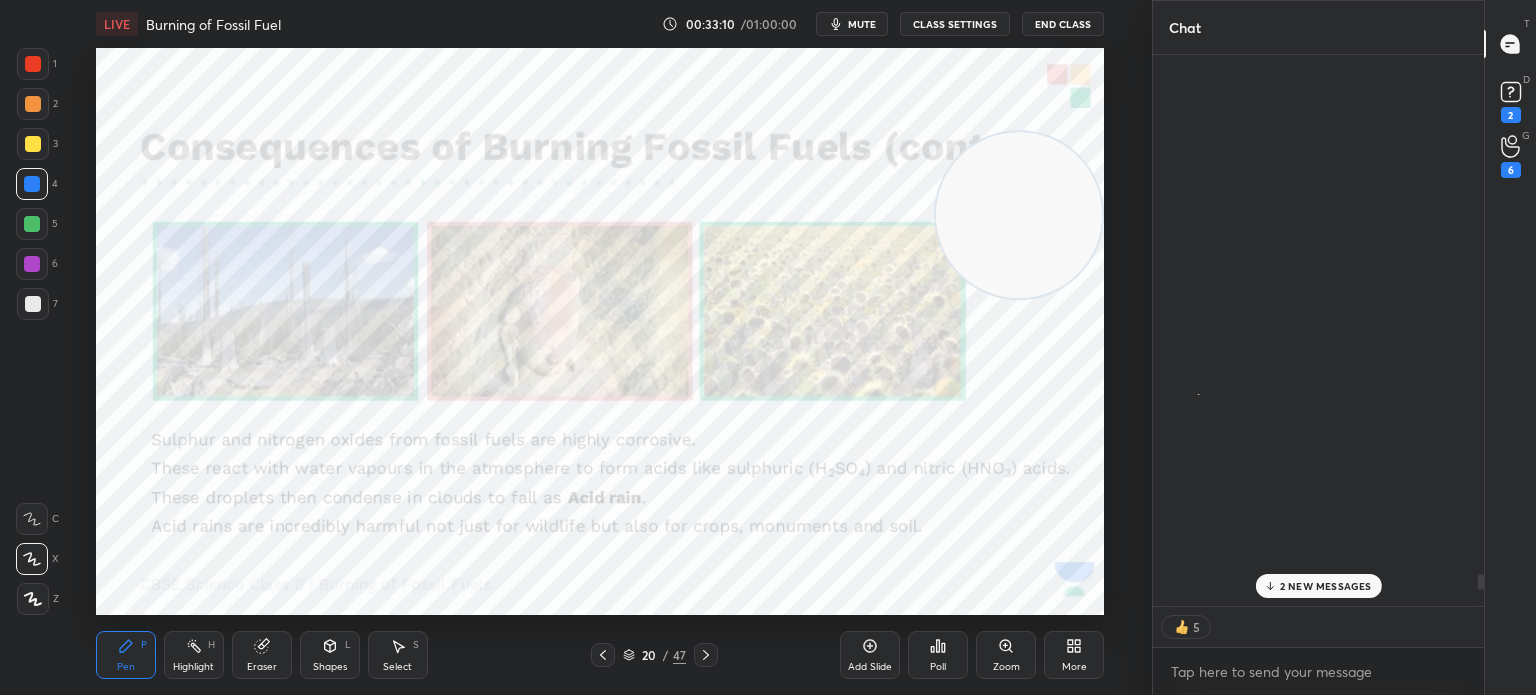 click on "2 NEW MESSAGES" at bounding box center [1318, 586] 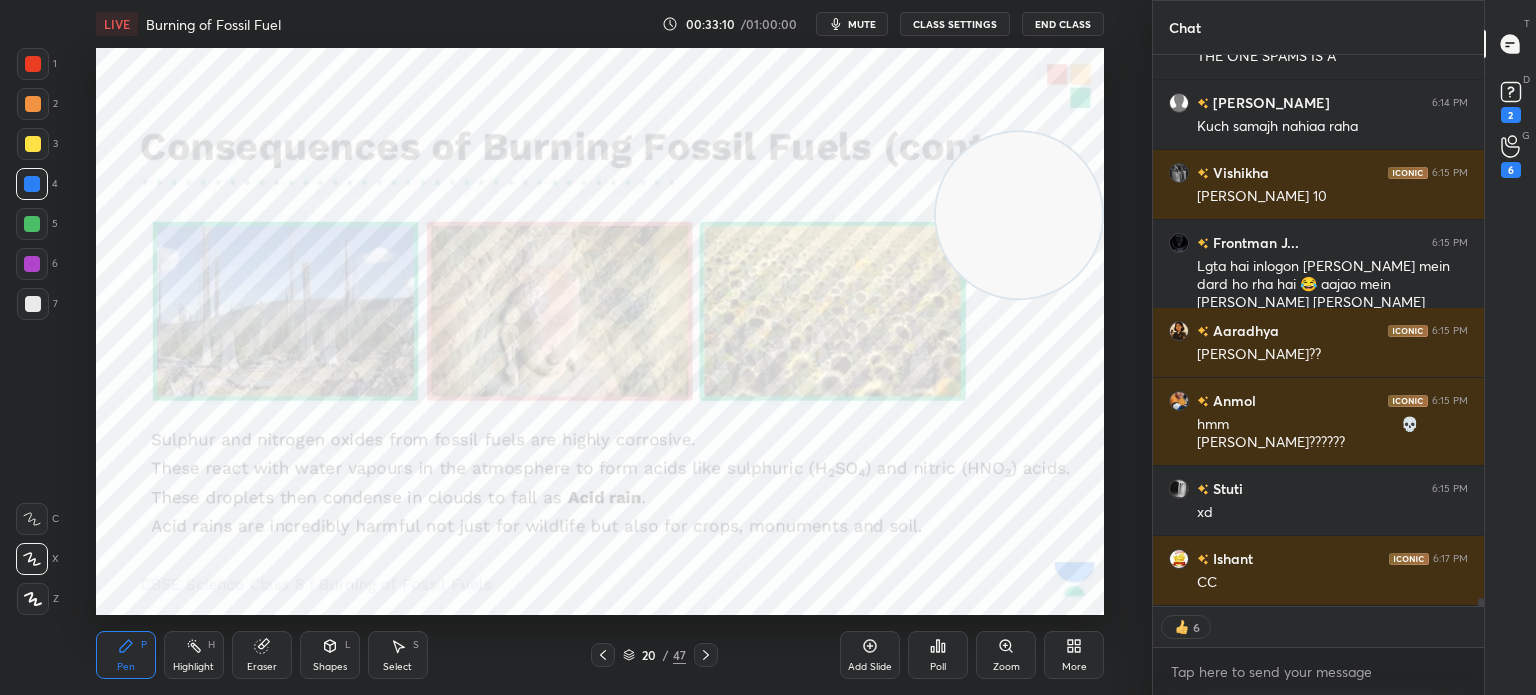 scroll, scrollTop: 36052, scrollLeft: 0, axis: vertical 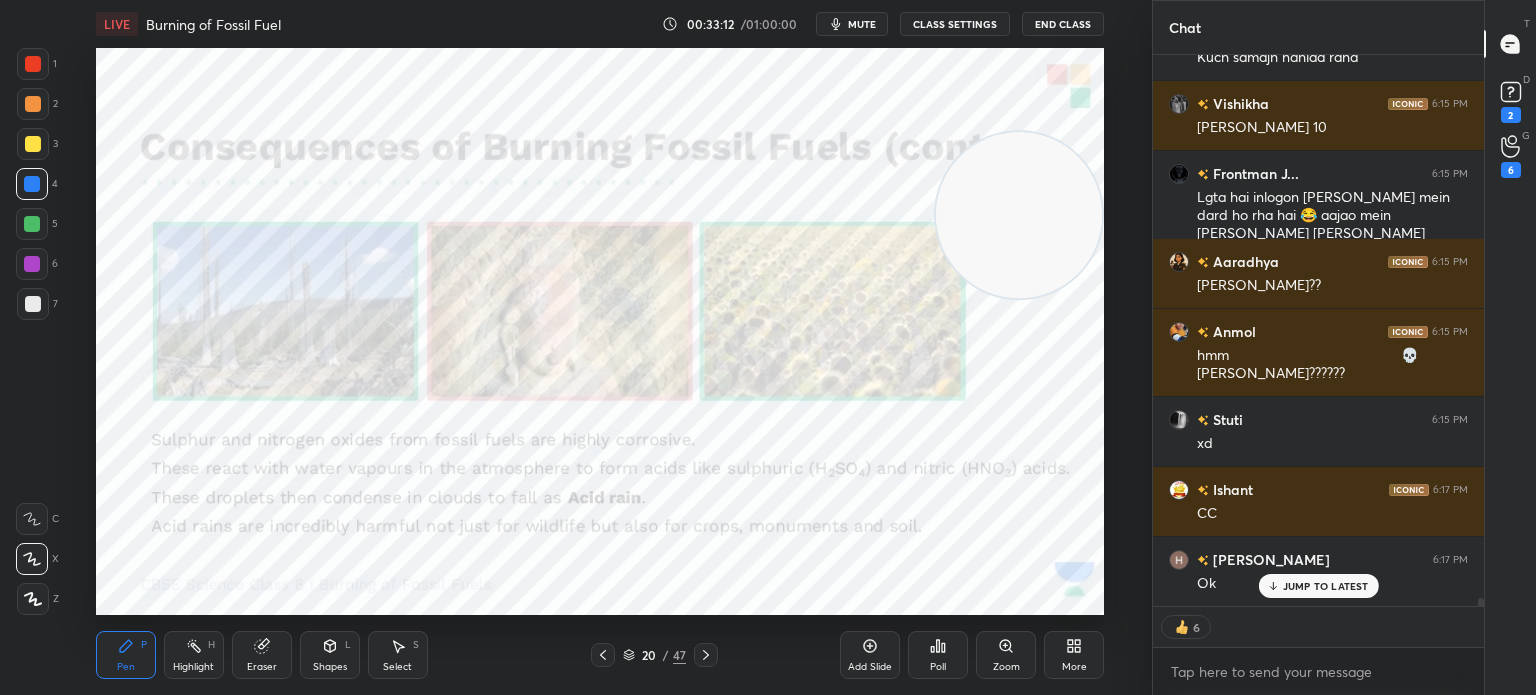 click on "JUMP TO LATEST" at bounding box center [1326, 586] 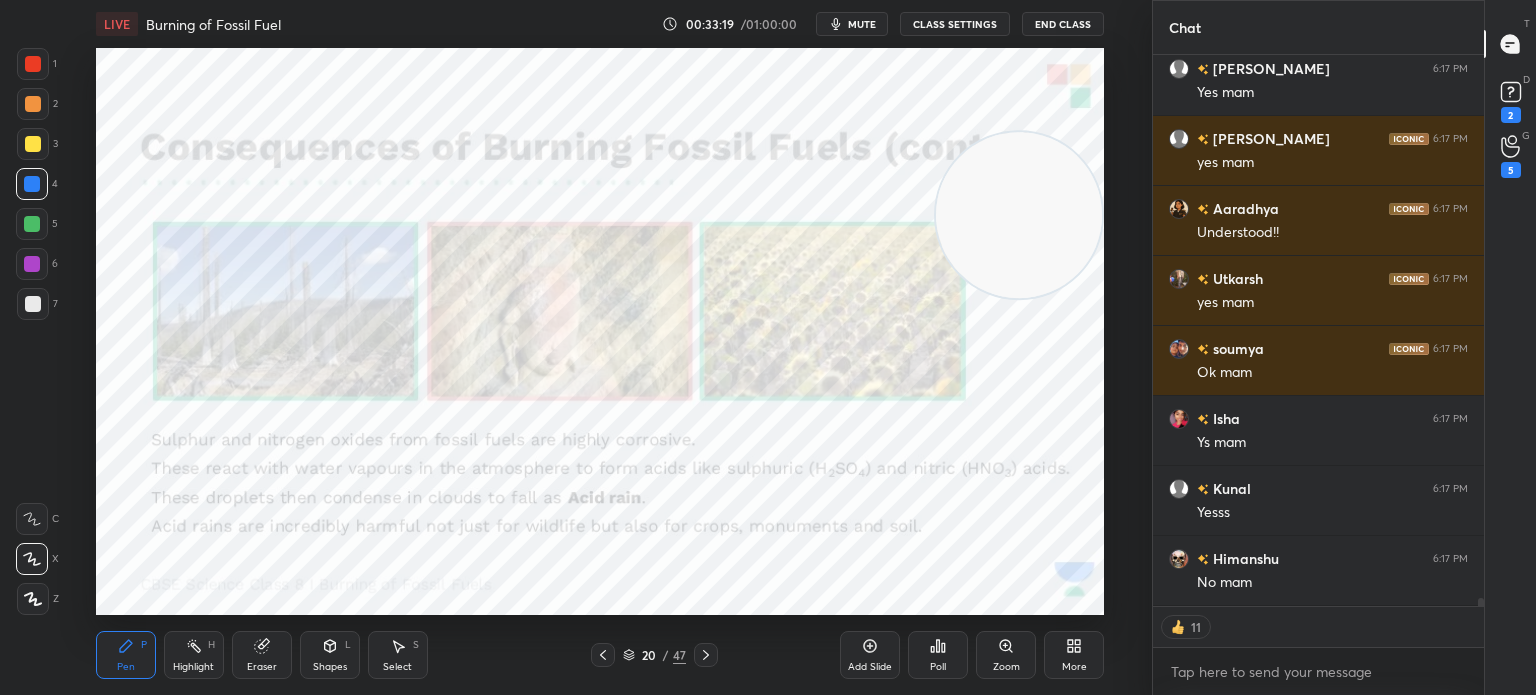 scroll, scrollTop: 37051, scrollLeft: 0, axis: vertical 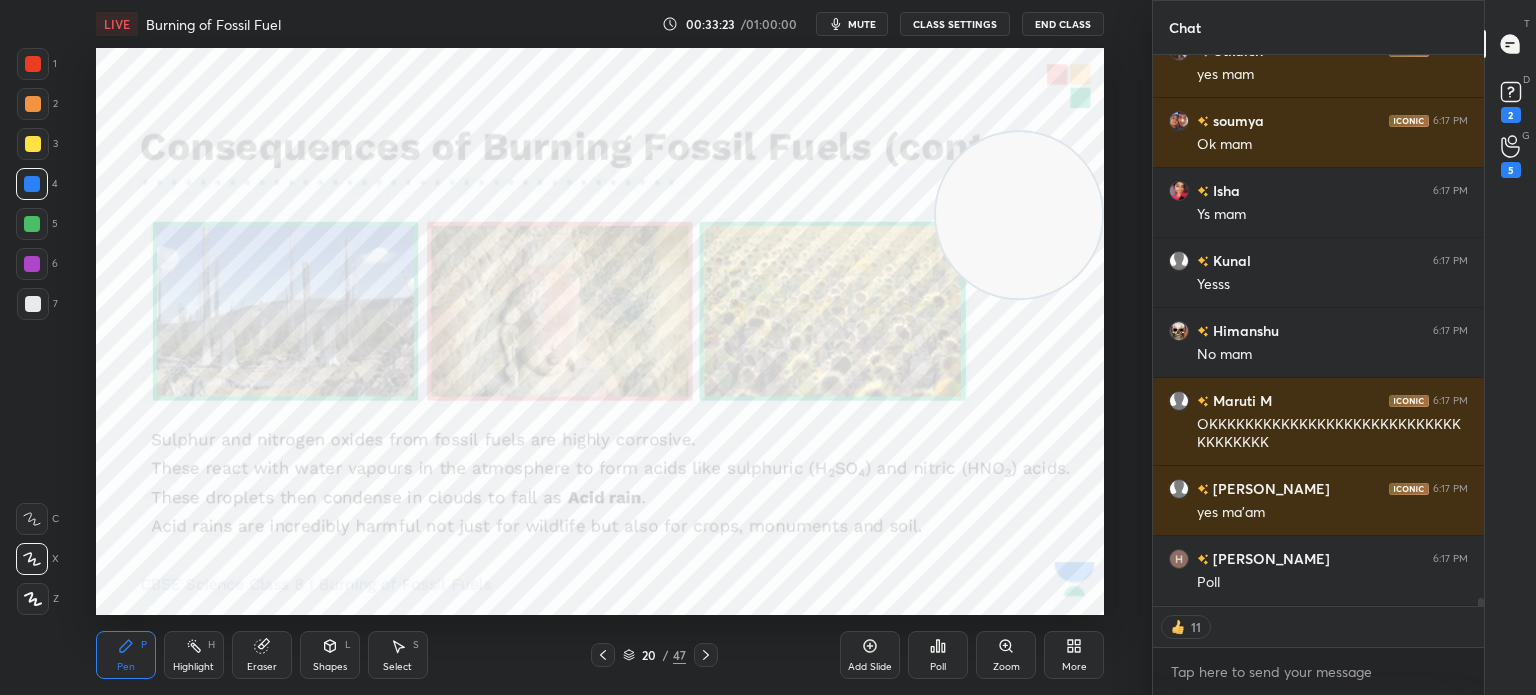 click on "End Class" at bounding box center [1063, 24] 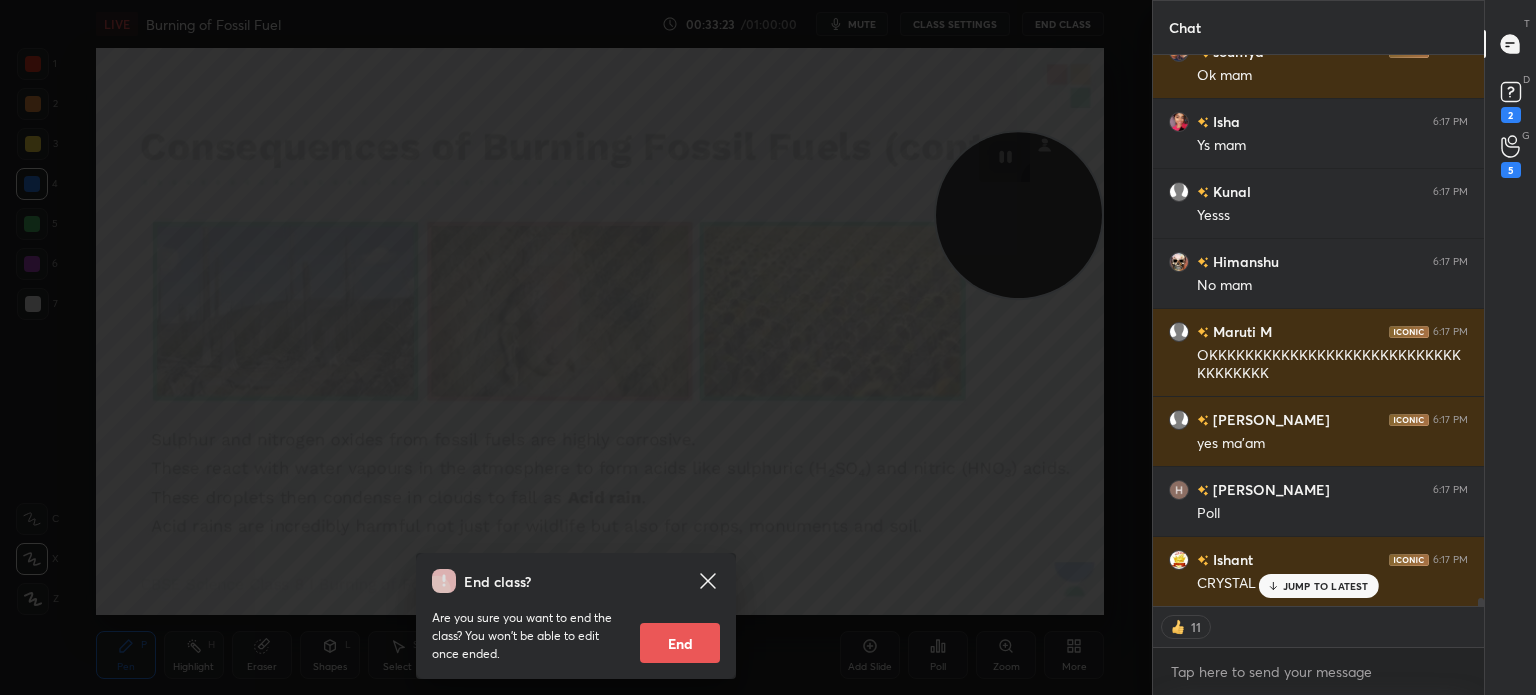 scroll, scrollTop: 7, scrollLeft: 6, axis: both 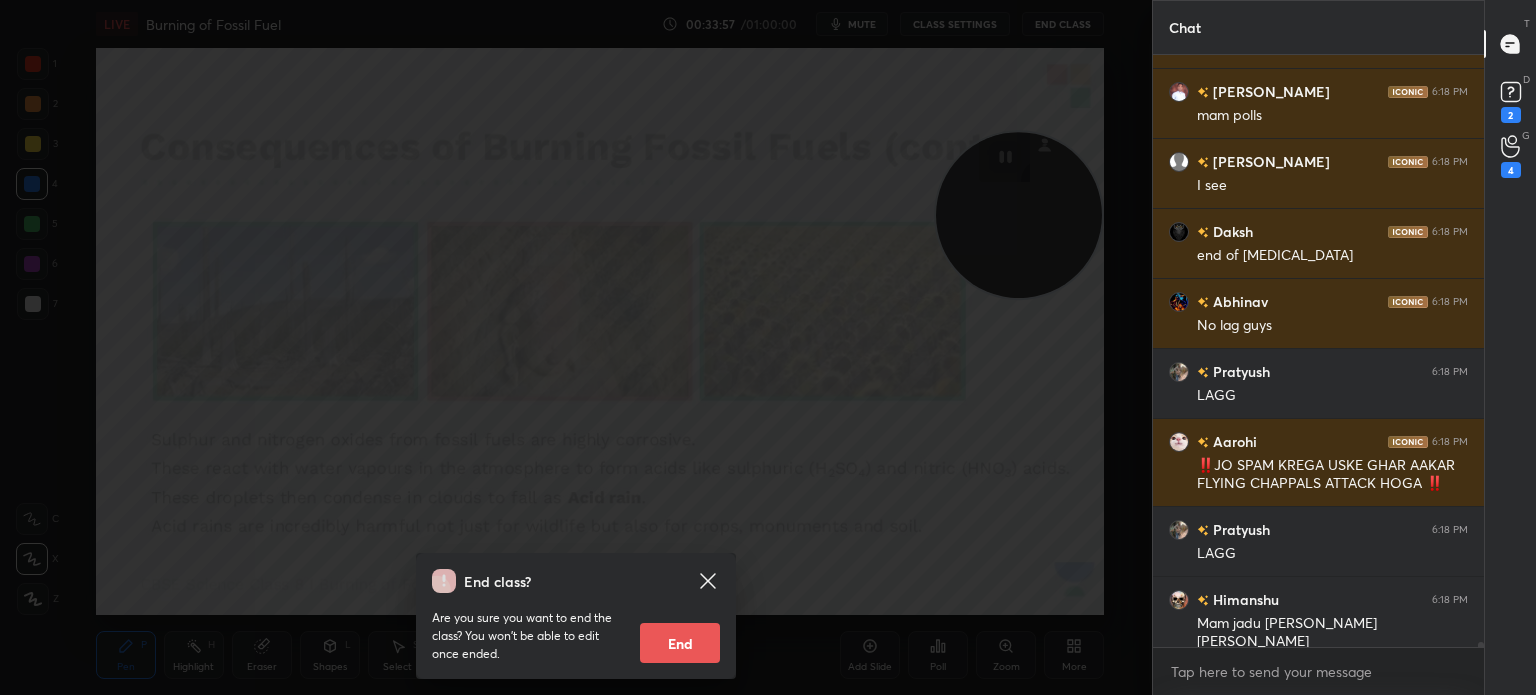 click on "End class? Are you sure you want to end the class? You won’t be able to edit once ended. End" at bounding box center (576, 347) 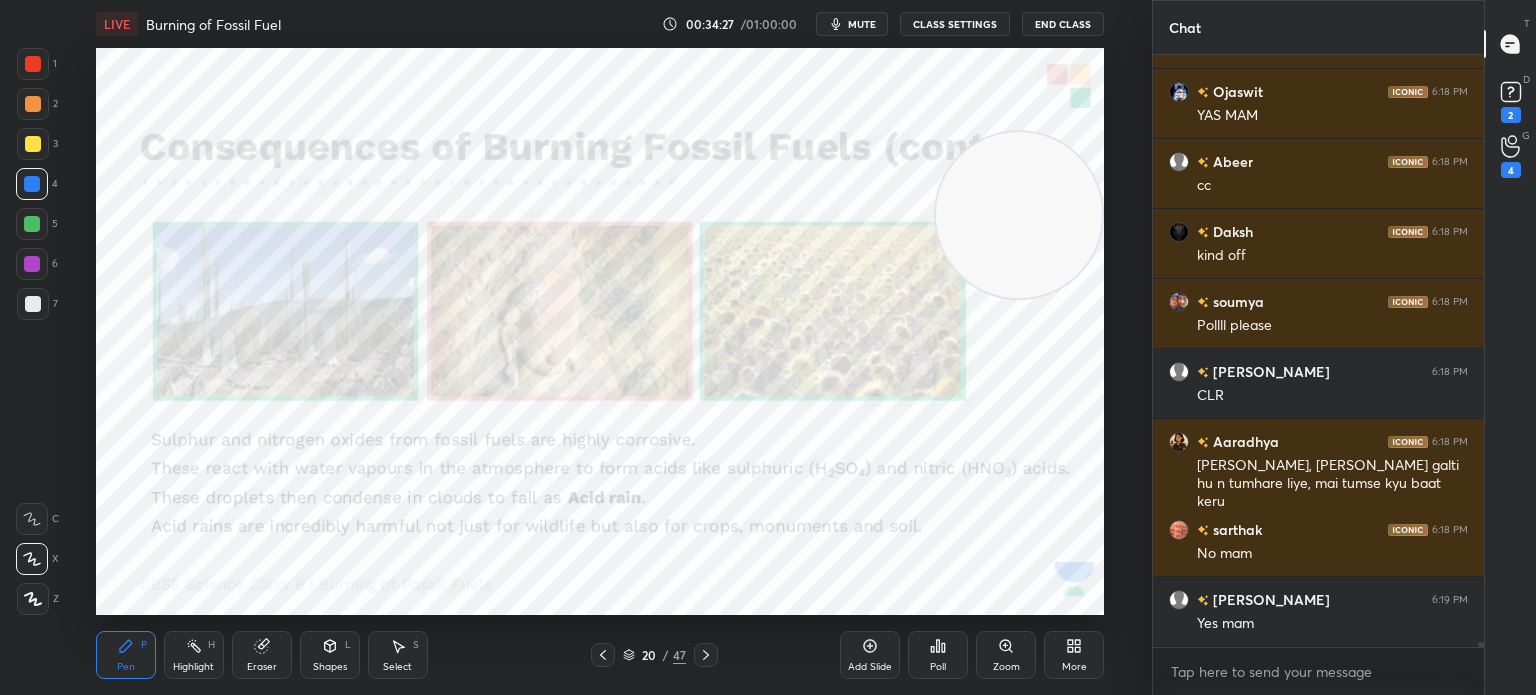 click 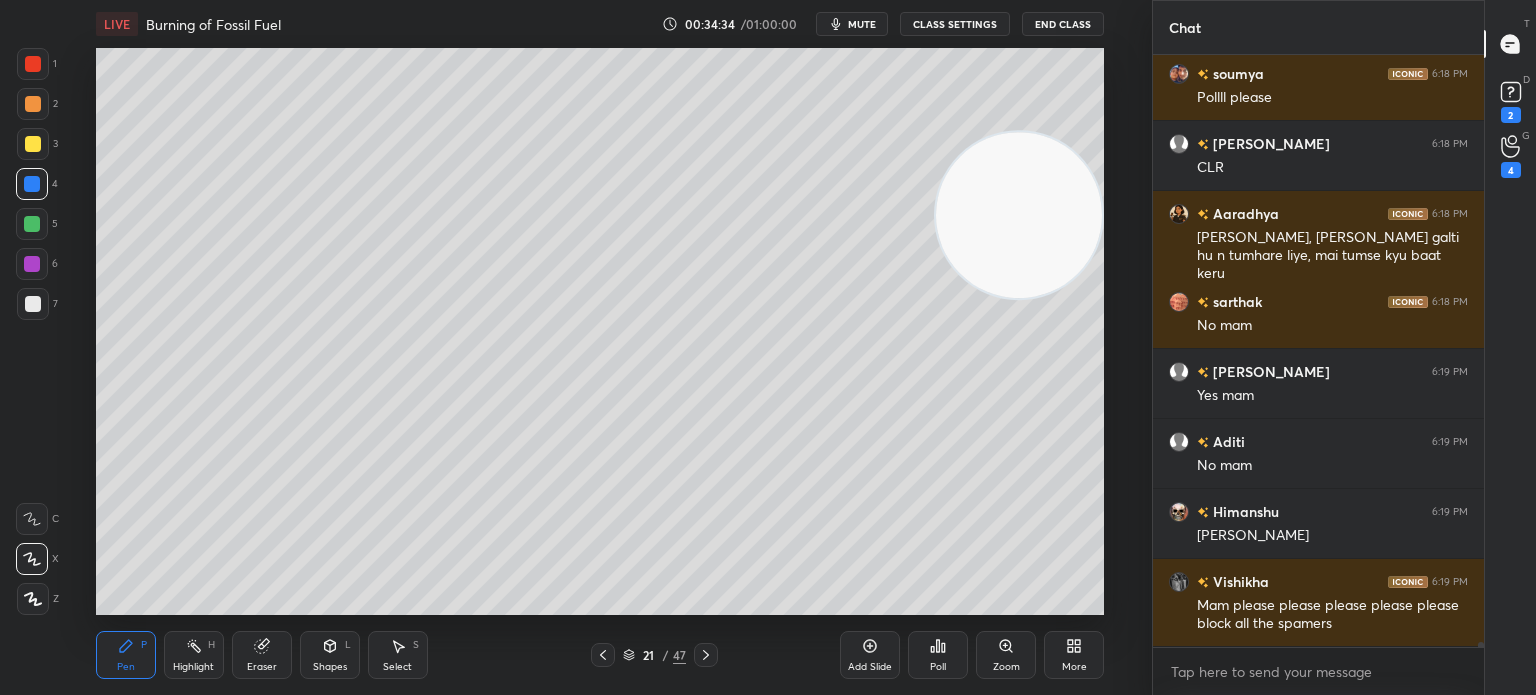 scroll, scrollTop: 76926, scrollLeft: 0, axis: vertical 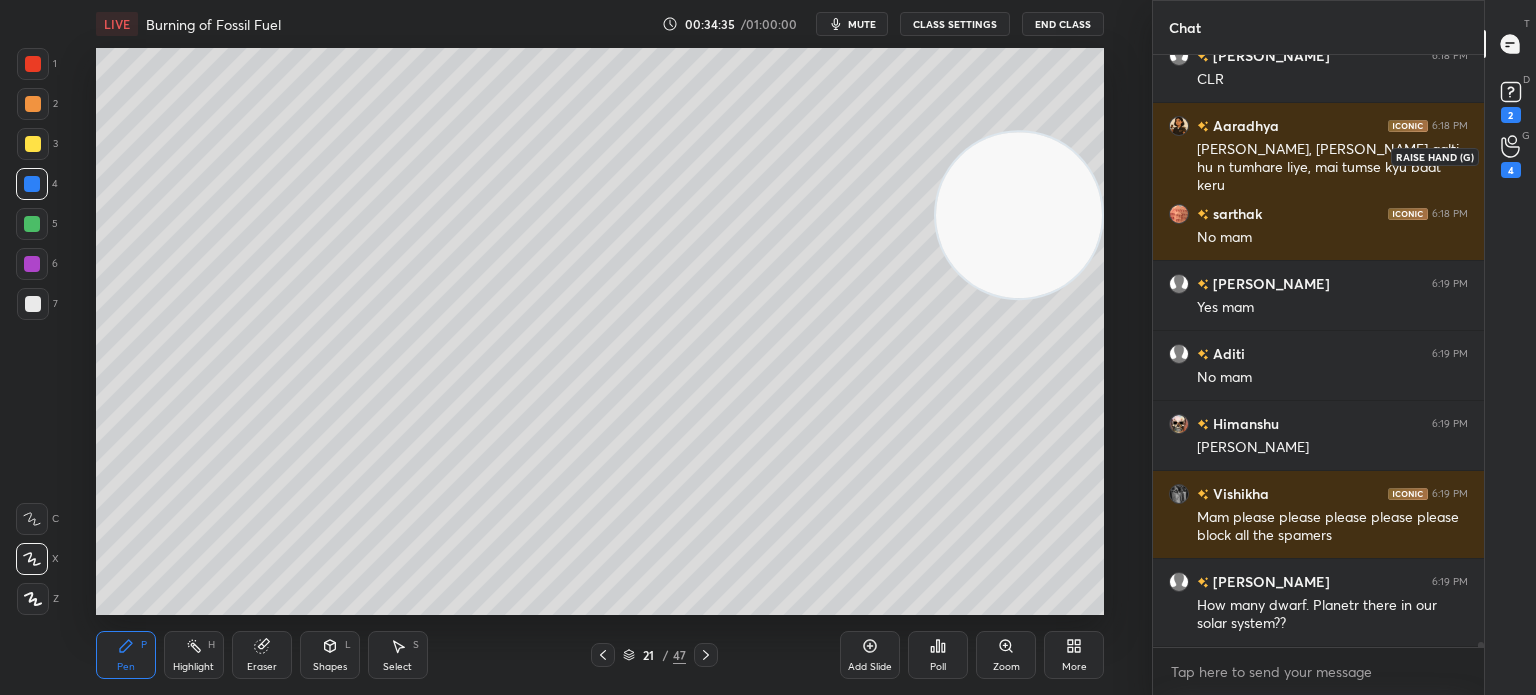 click 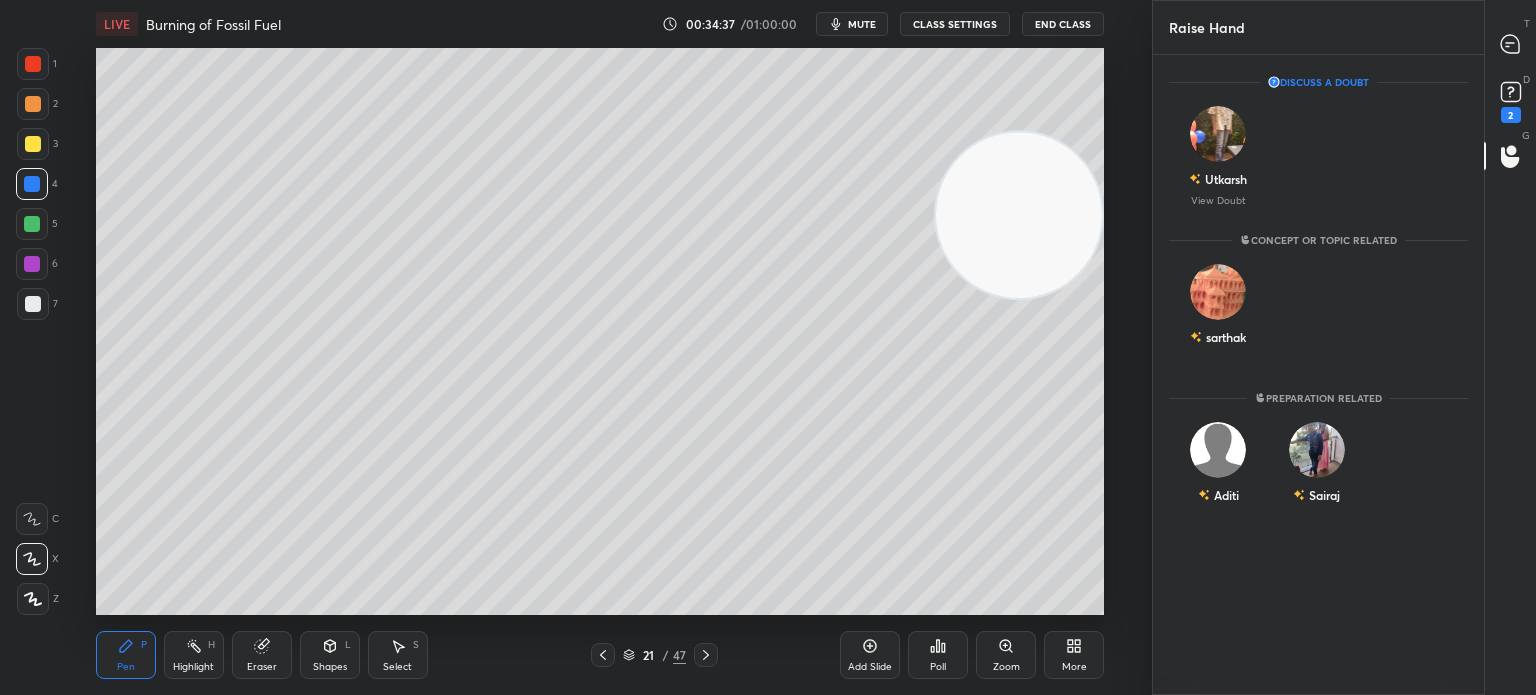 click on "D Doubts (D) 2" at bounding box center [1510, 100] 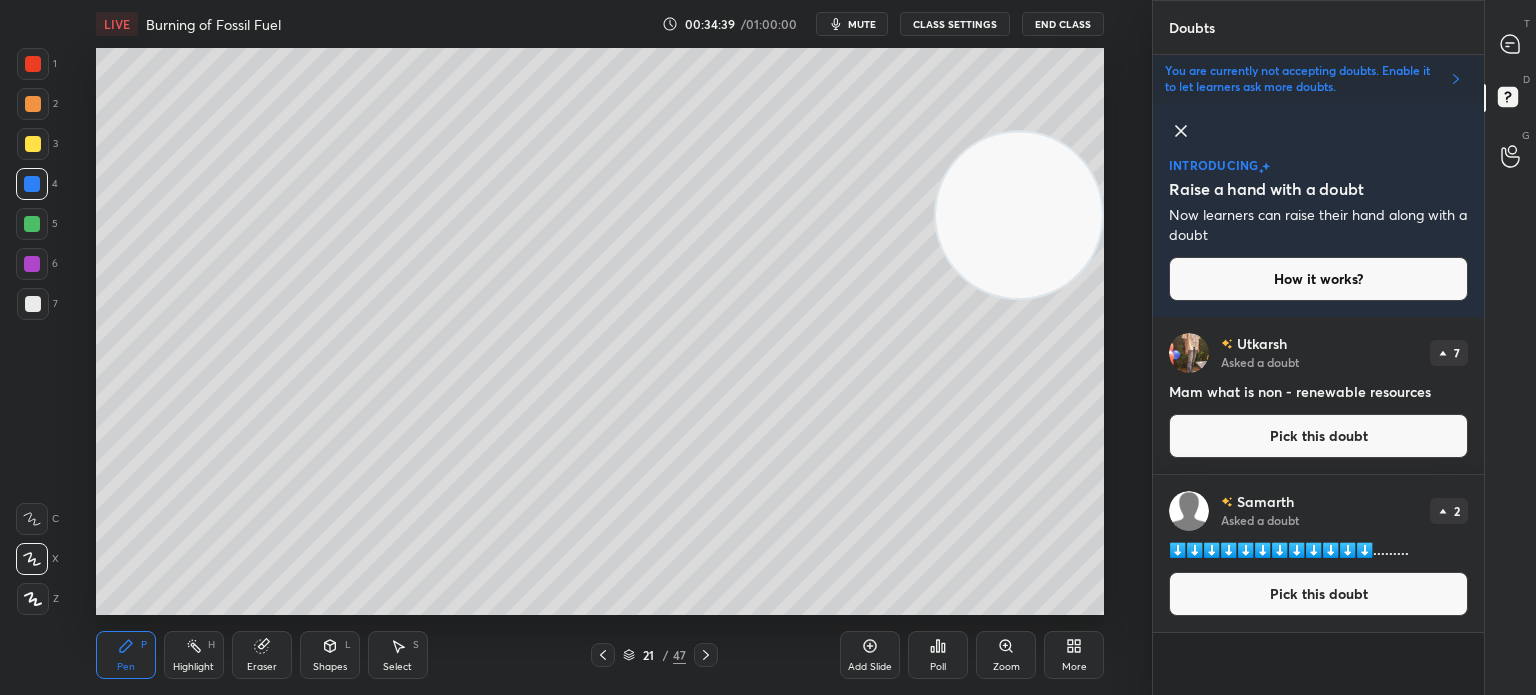 click 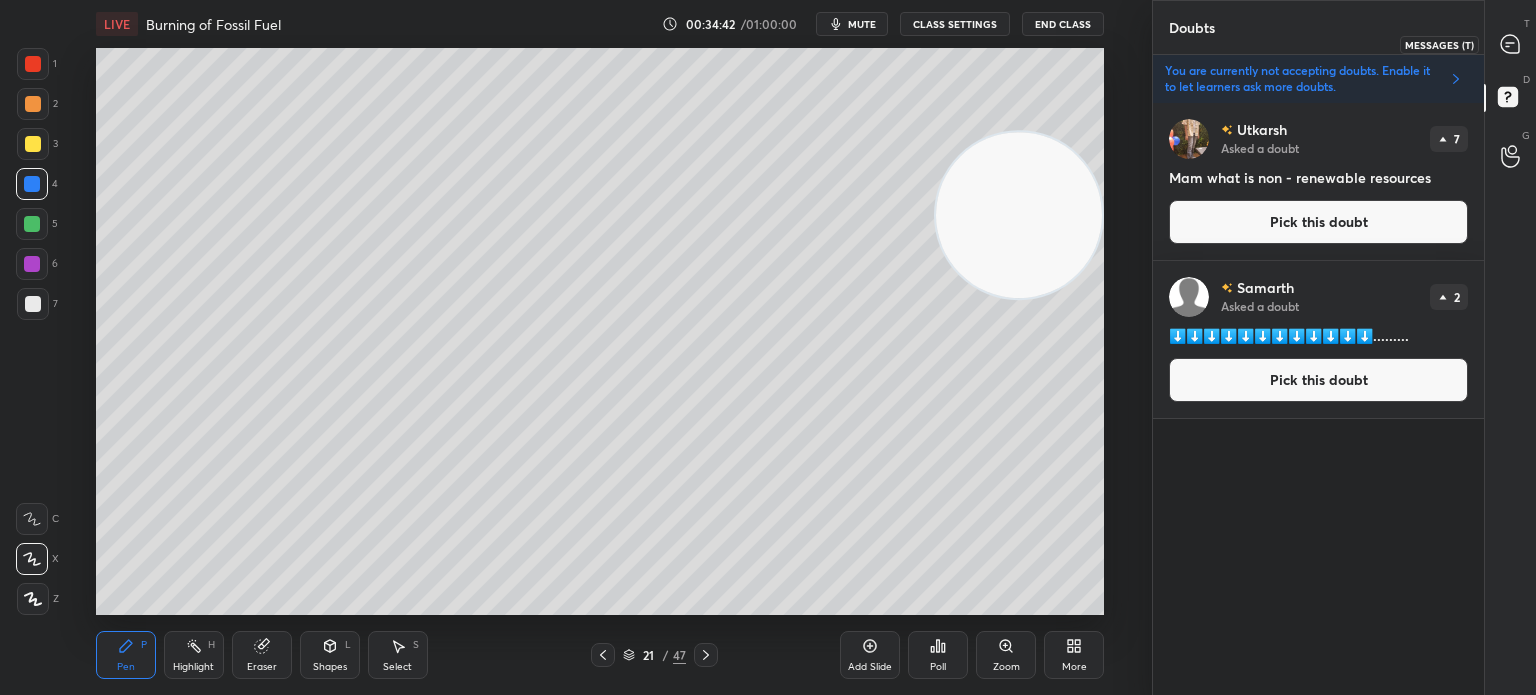 click 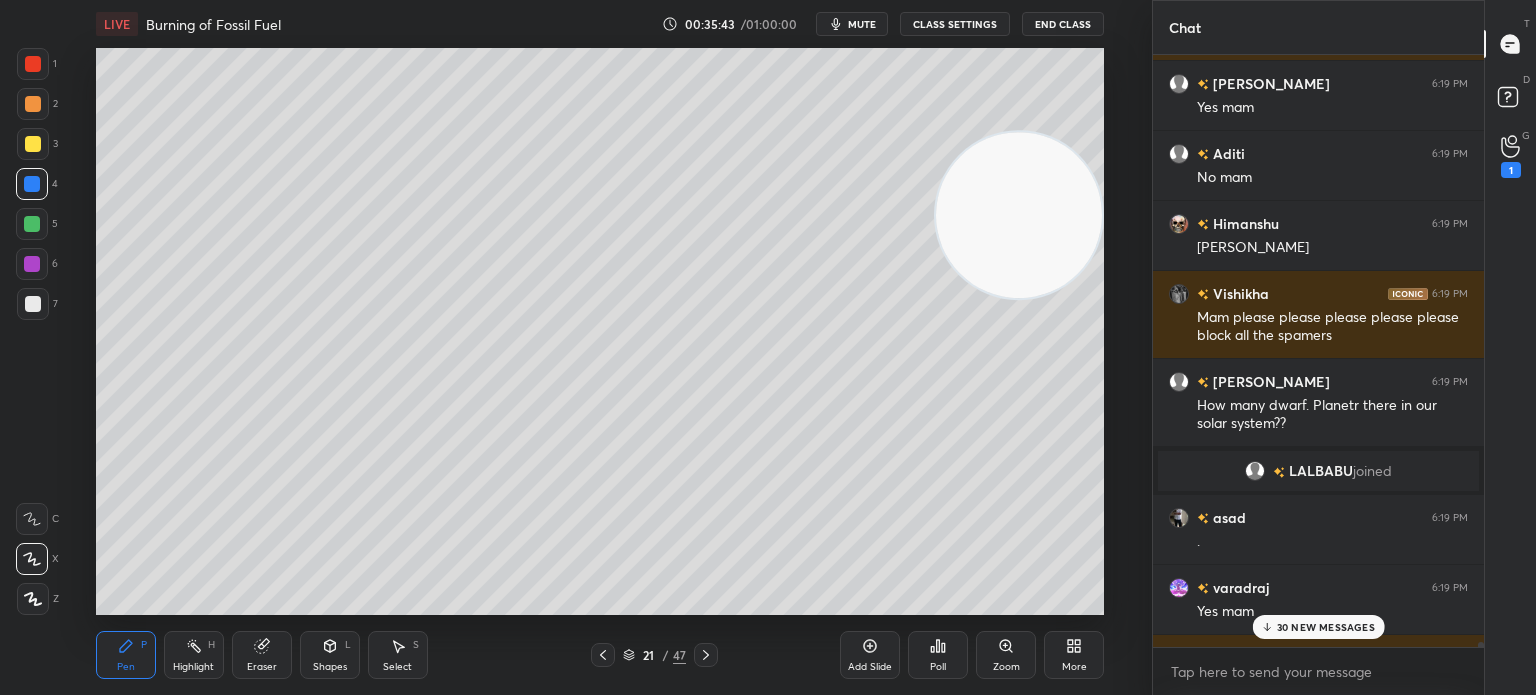 click on "30 NEW MESSAGES" at bounding box center [1318, 627] 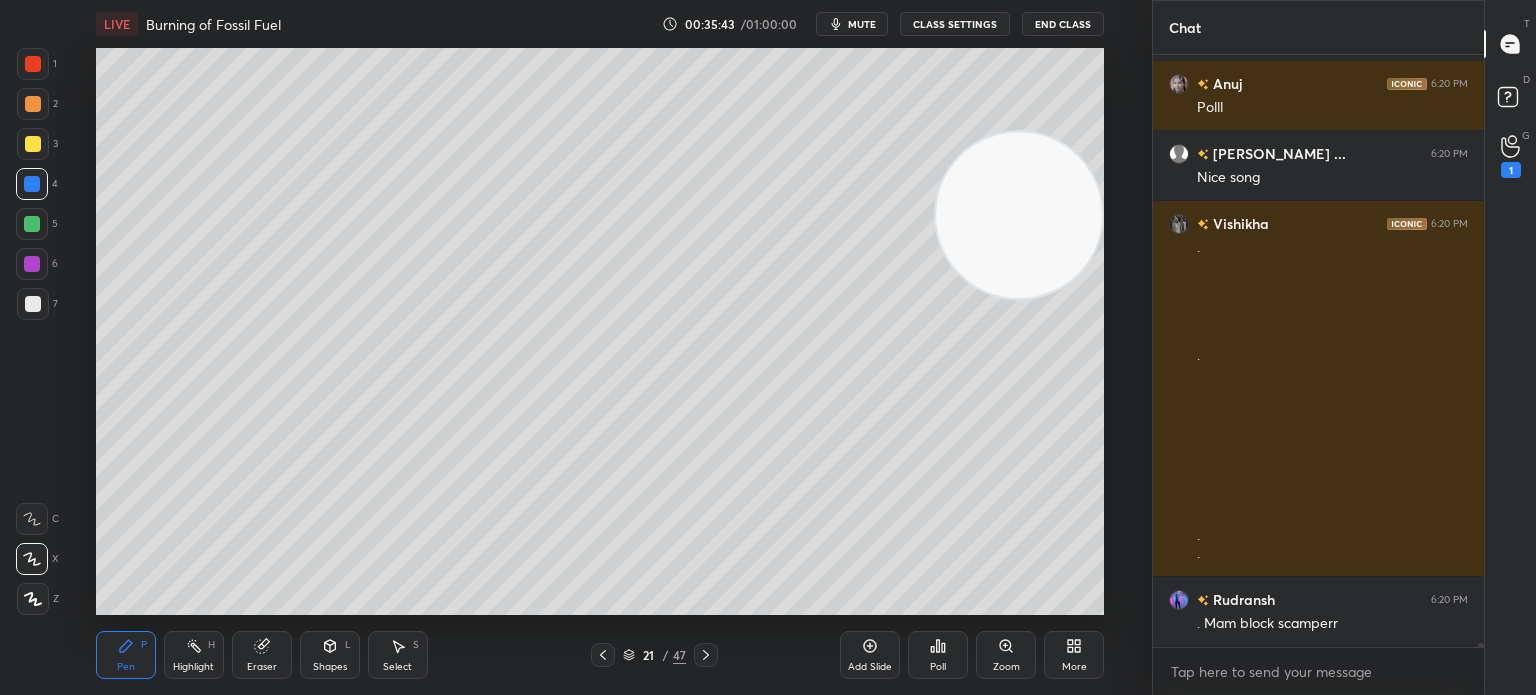 scroll, scrollTop: 79998, scrollLeft: 0, axis: vertical 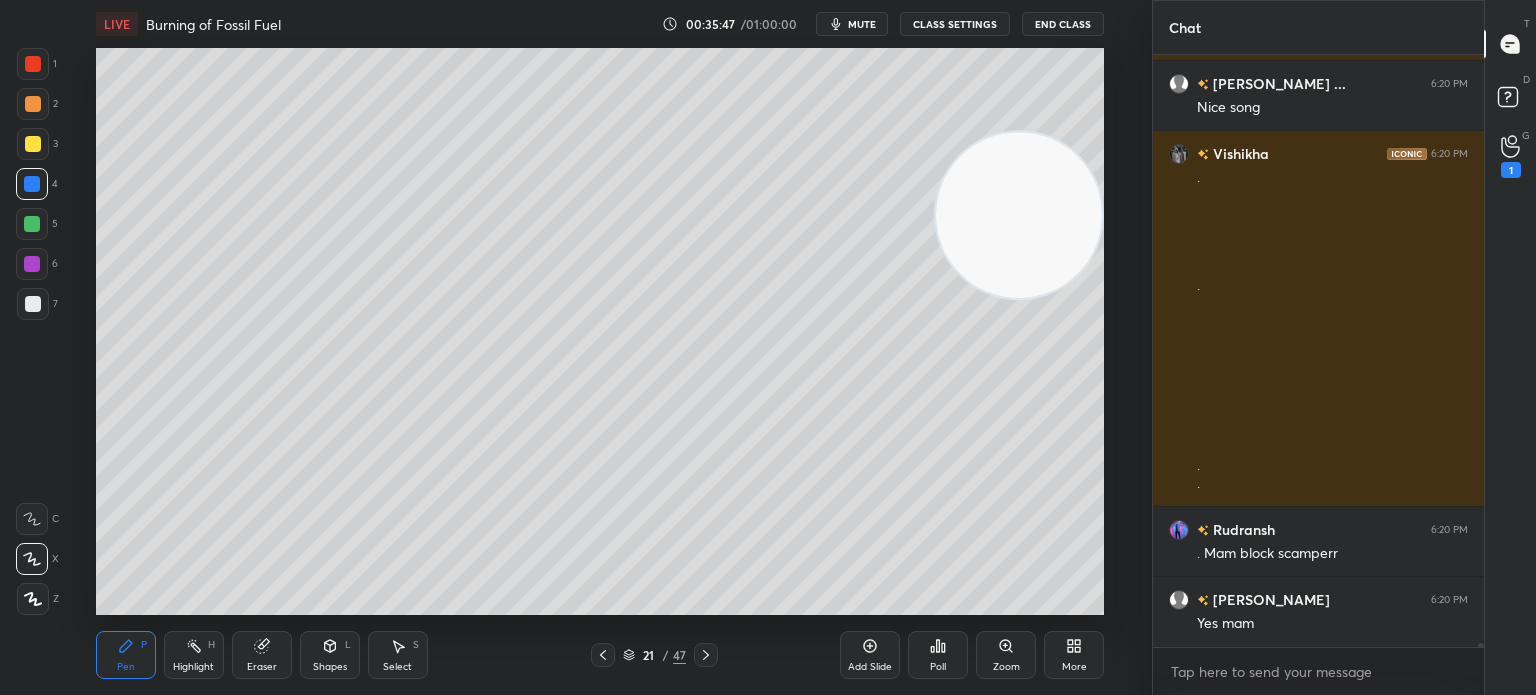 click 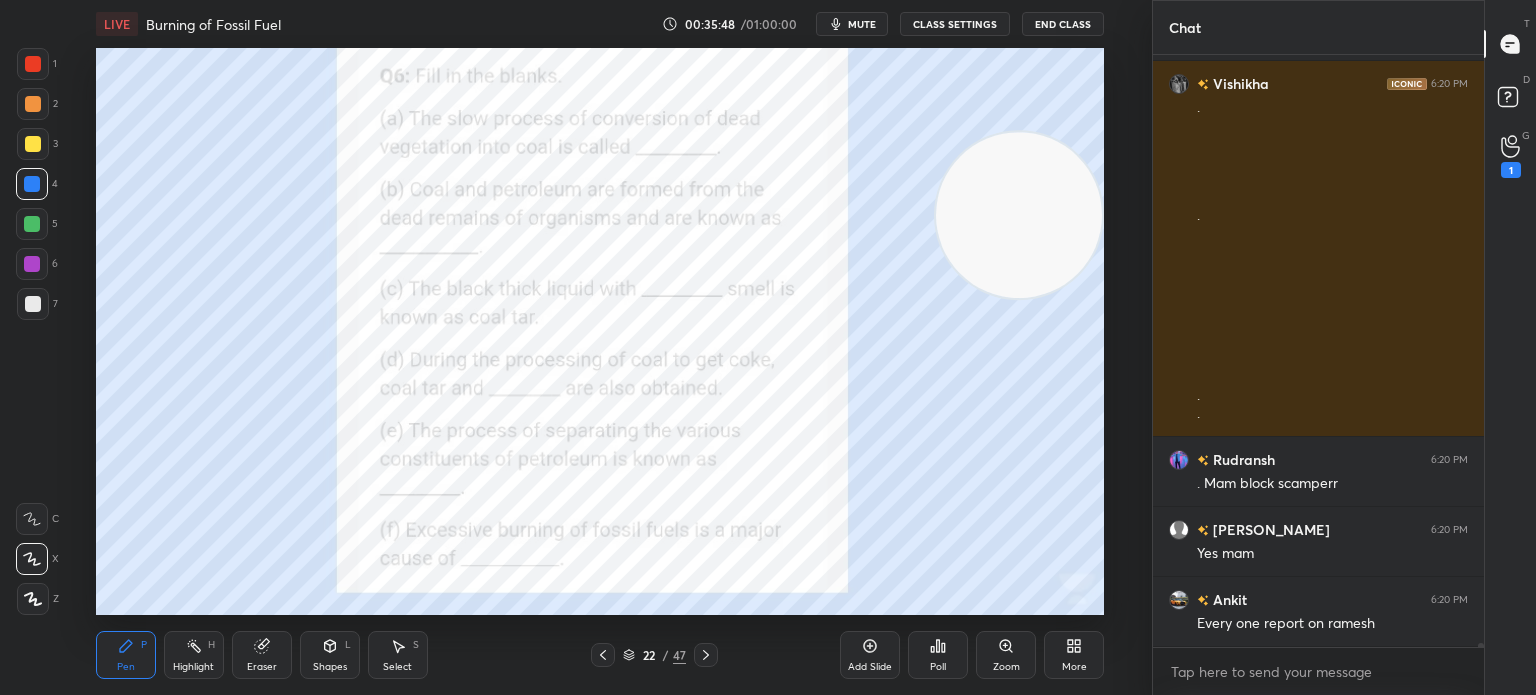 click 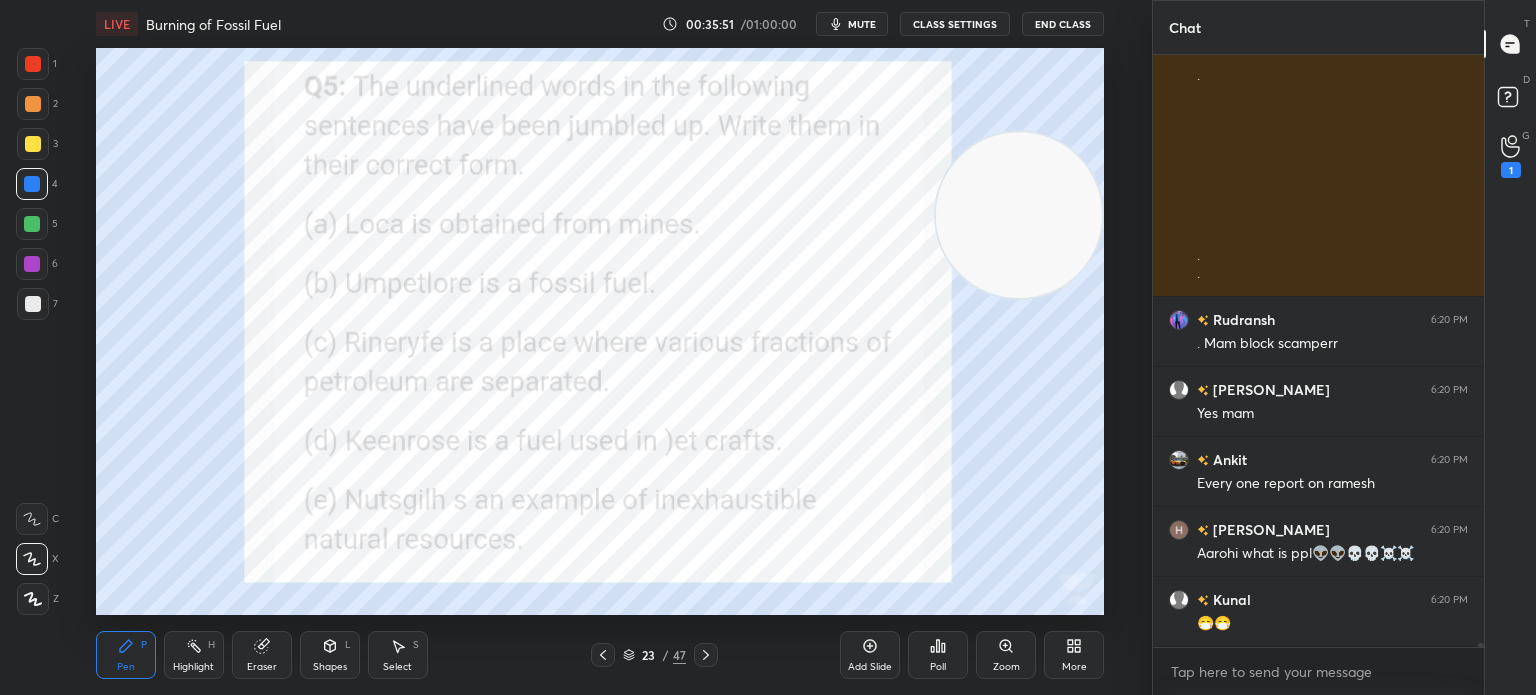 scroll, scrollTop: 80278, scrollLeft: 0, axis: vertical 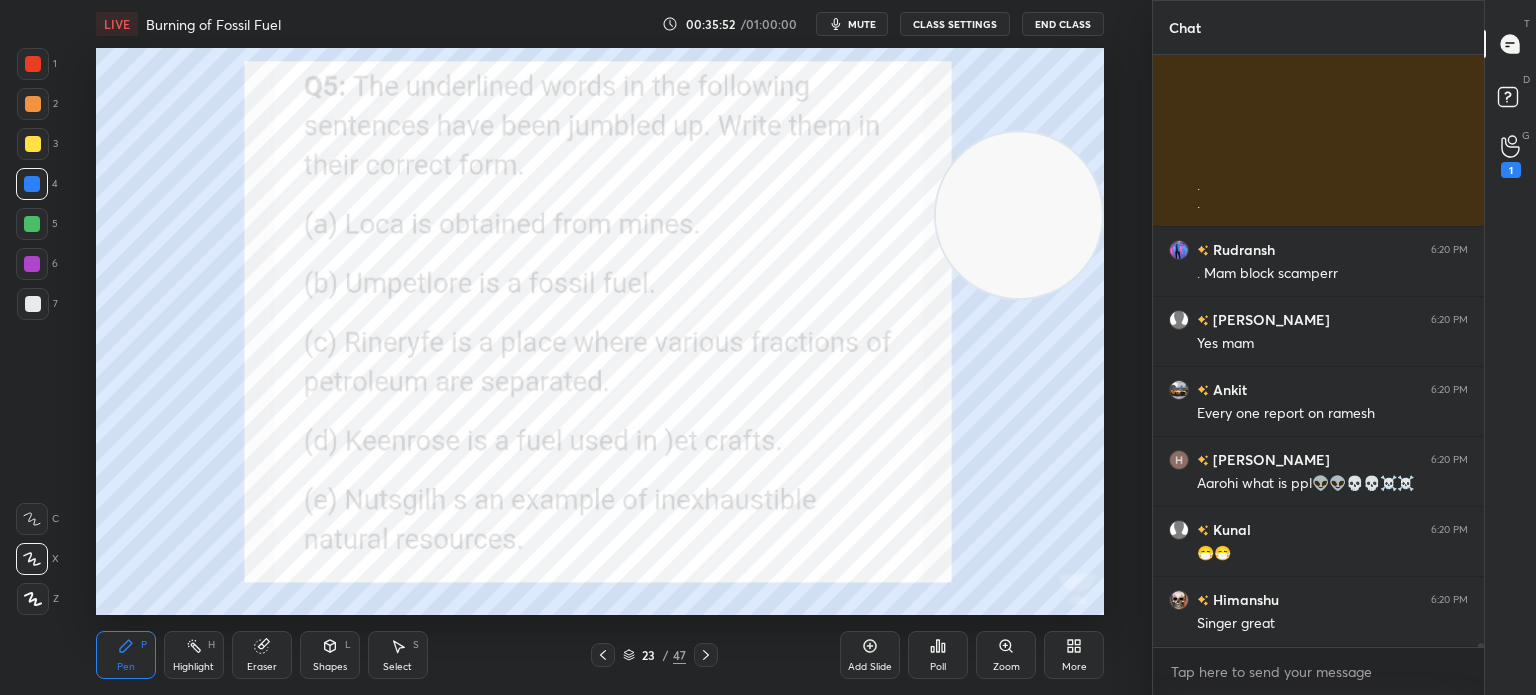 click 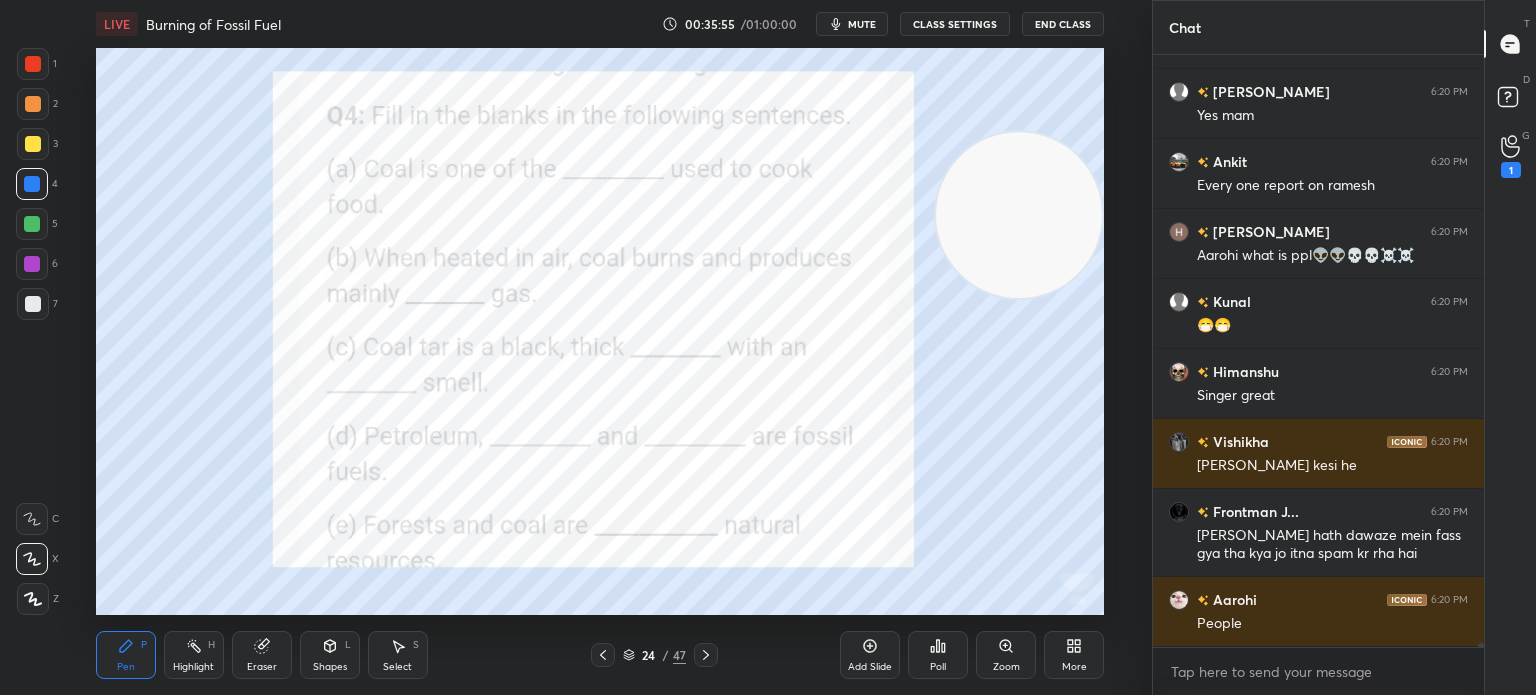 scroll, scrollTop: 80576, scrollLeft: 0, axis: vertical 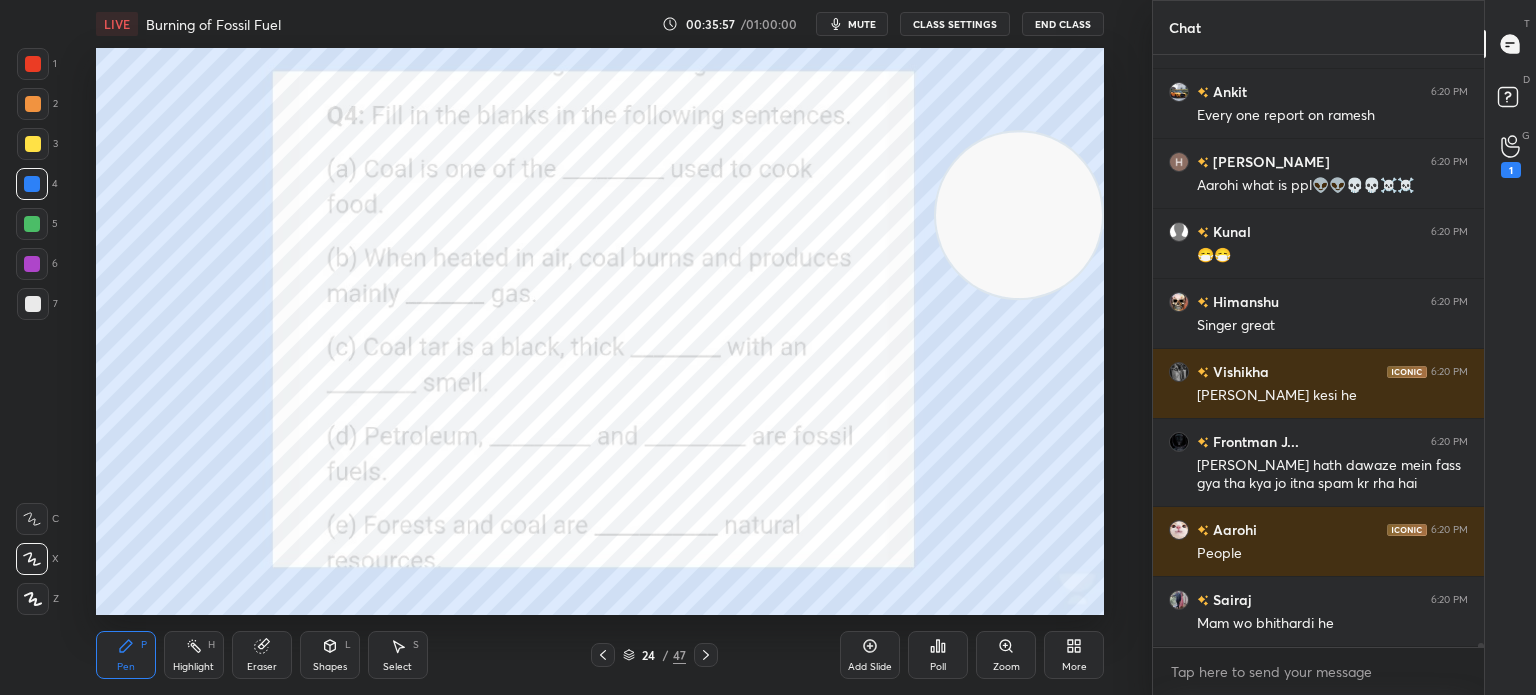click 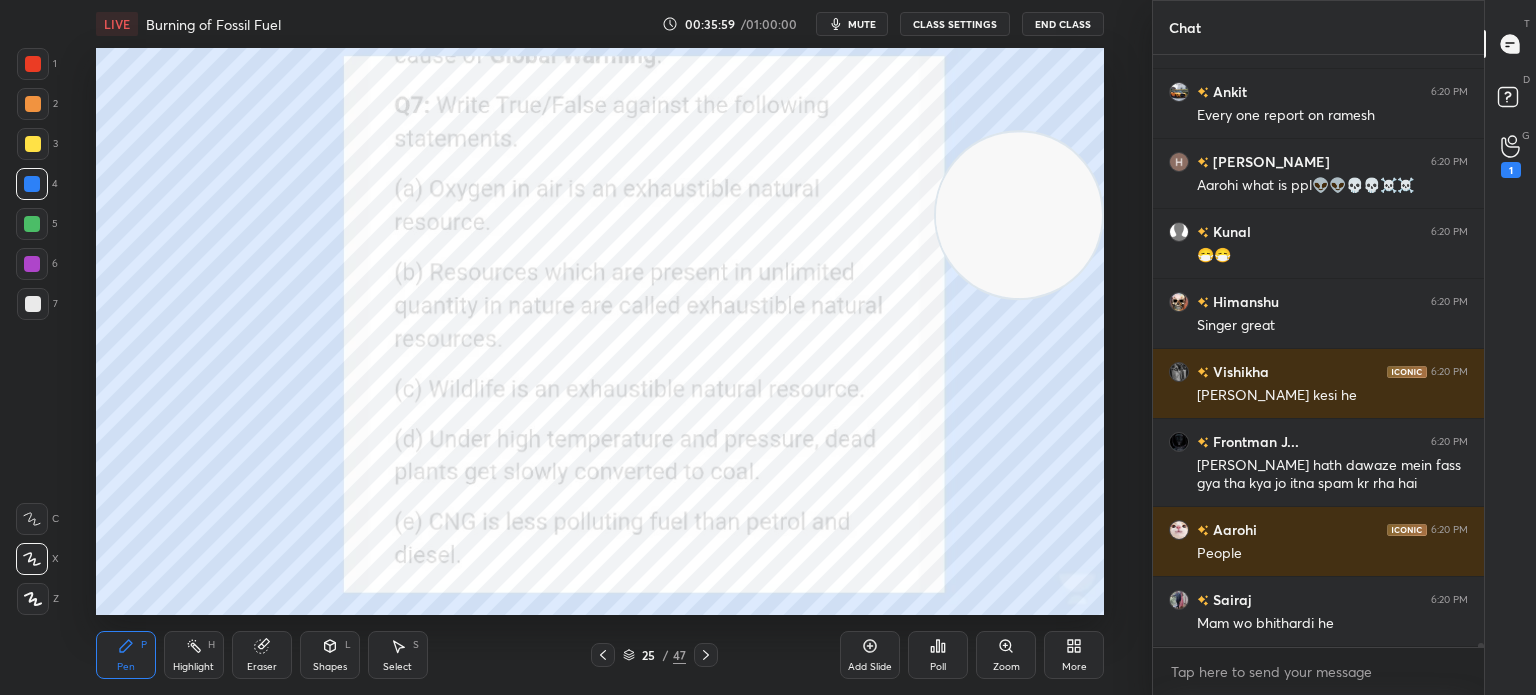 click 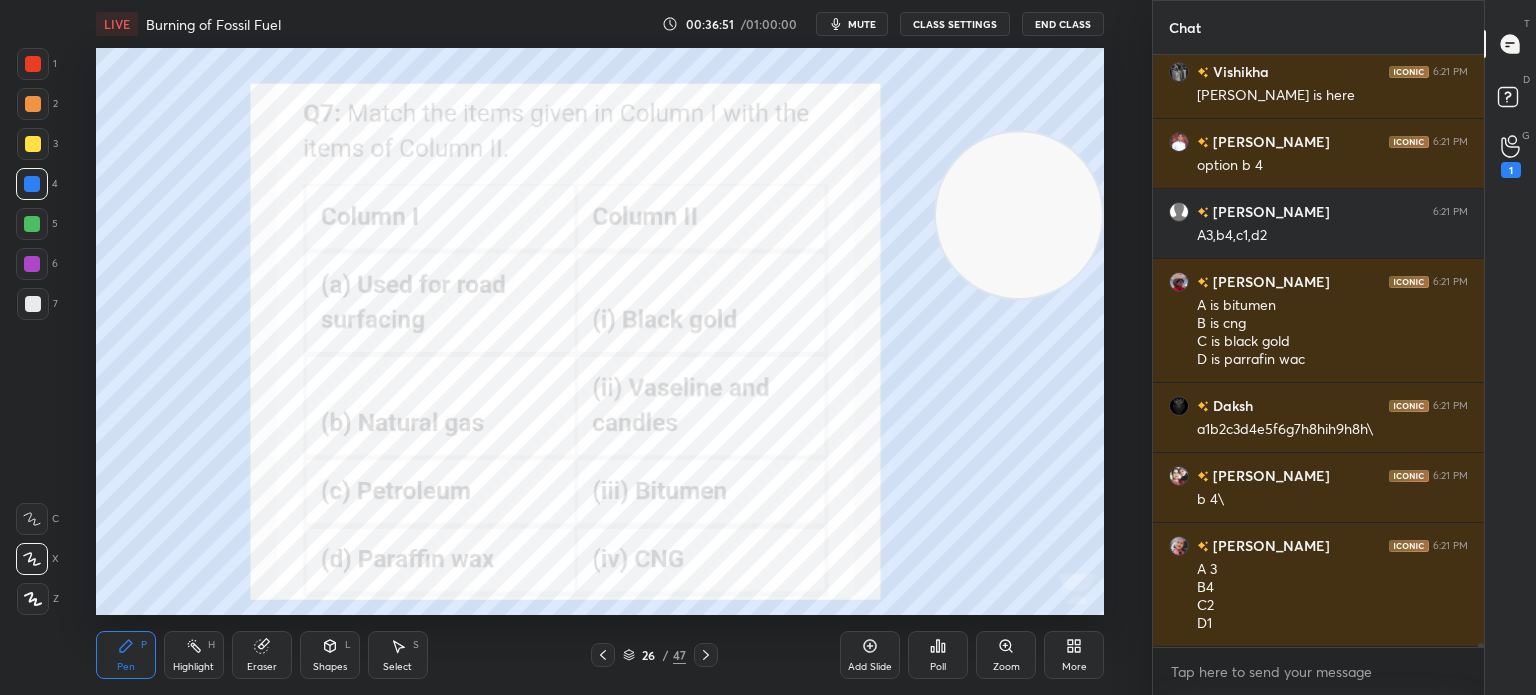 scroll, scrollTop: 84372, scrollLeft: 0, axis: vertical 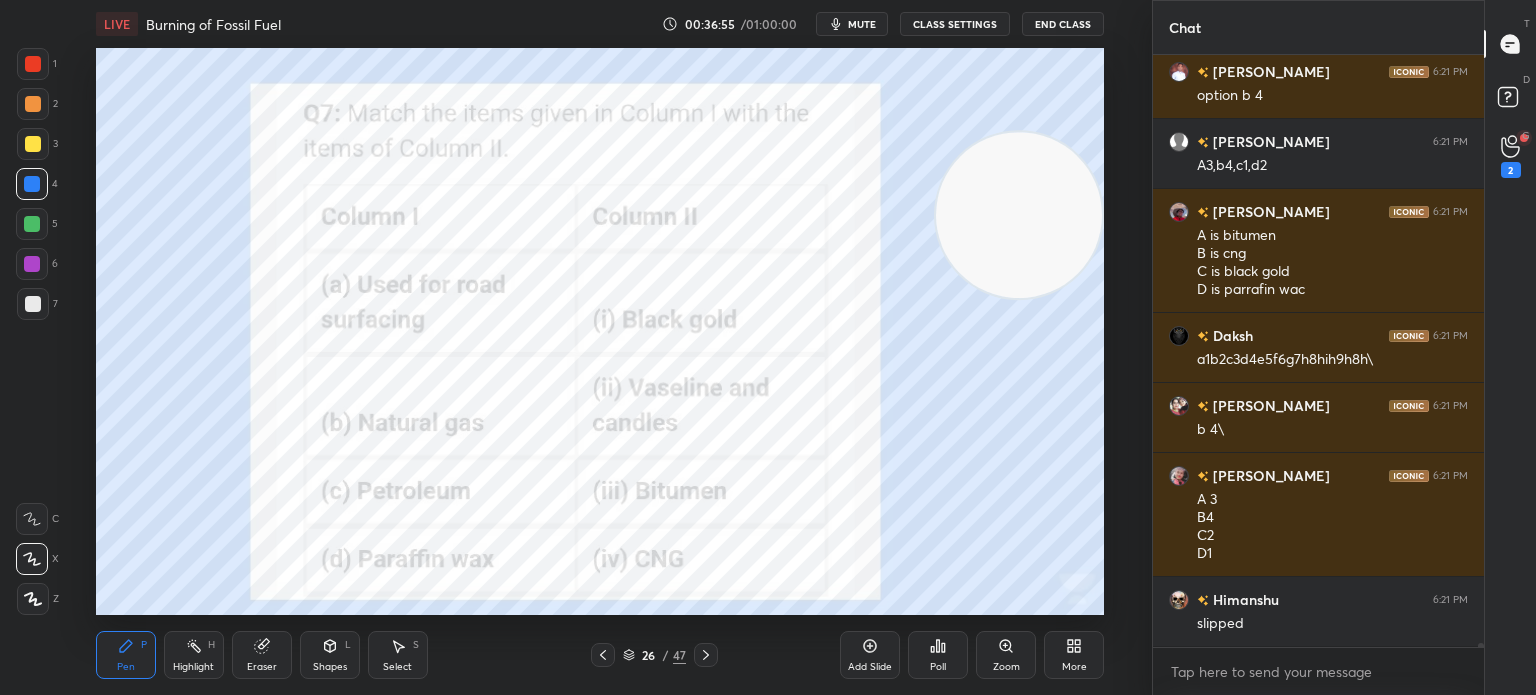 click on "Pen P Highlight H Eraser Shapes L Select S 26 / 47 Add Slide Poll Zoom More" at bounding box center (600, 655) 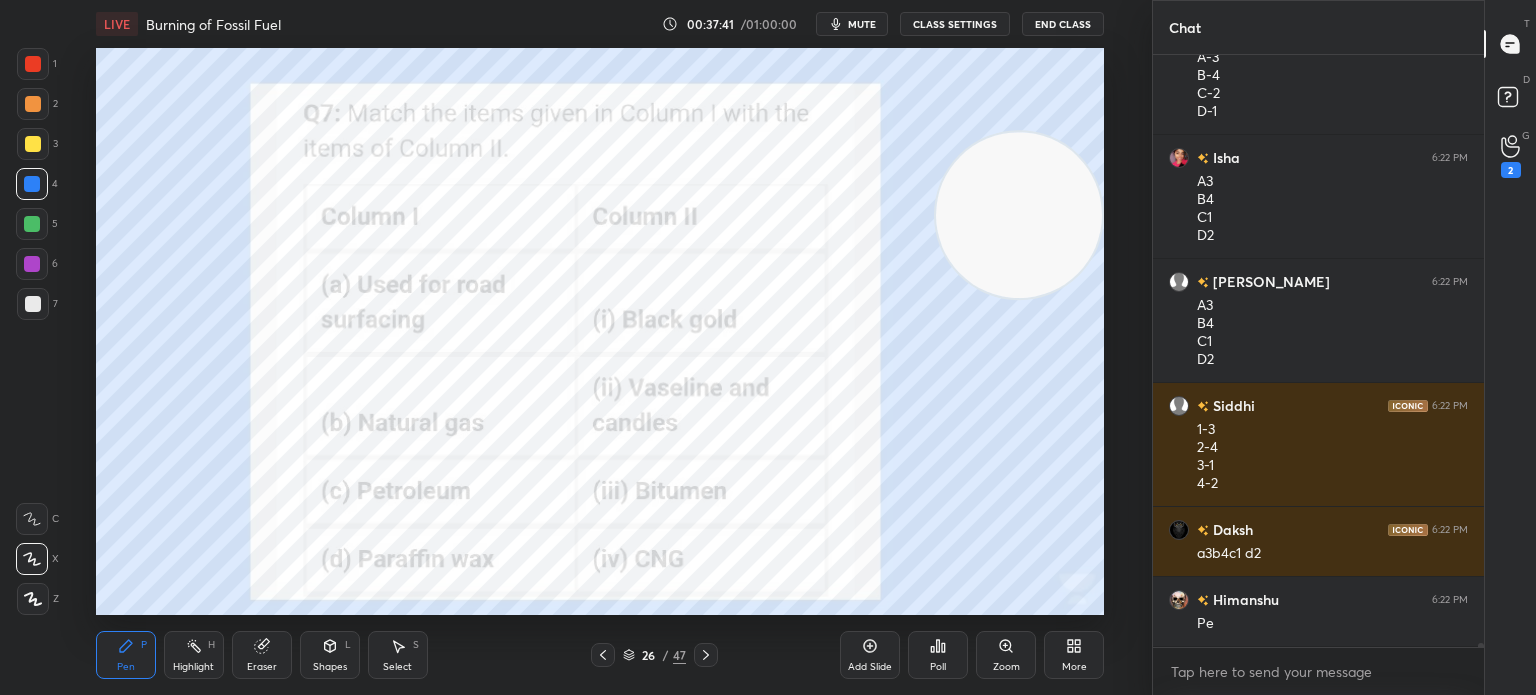 scroll, scrollTop: 87404, scrollLeft: 0, axis: vertical 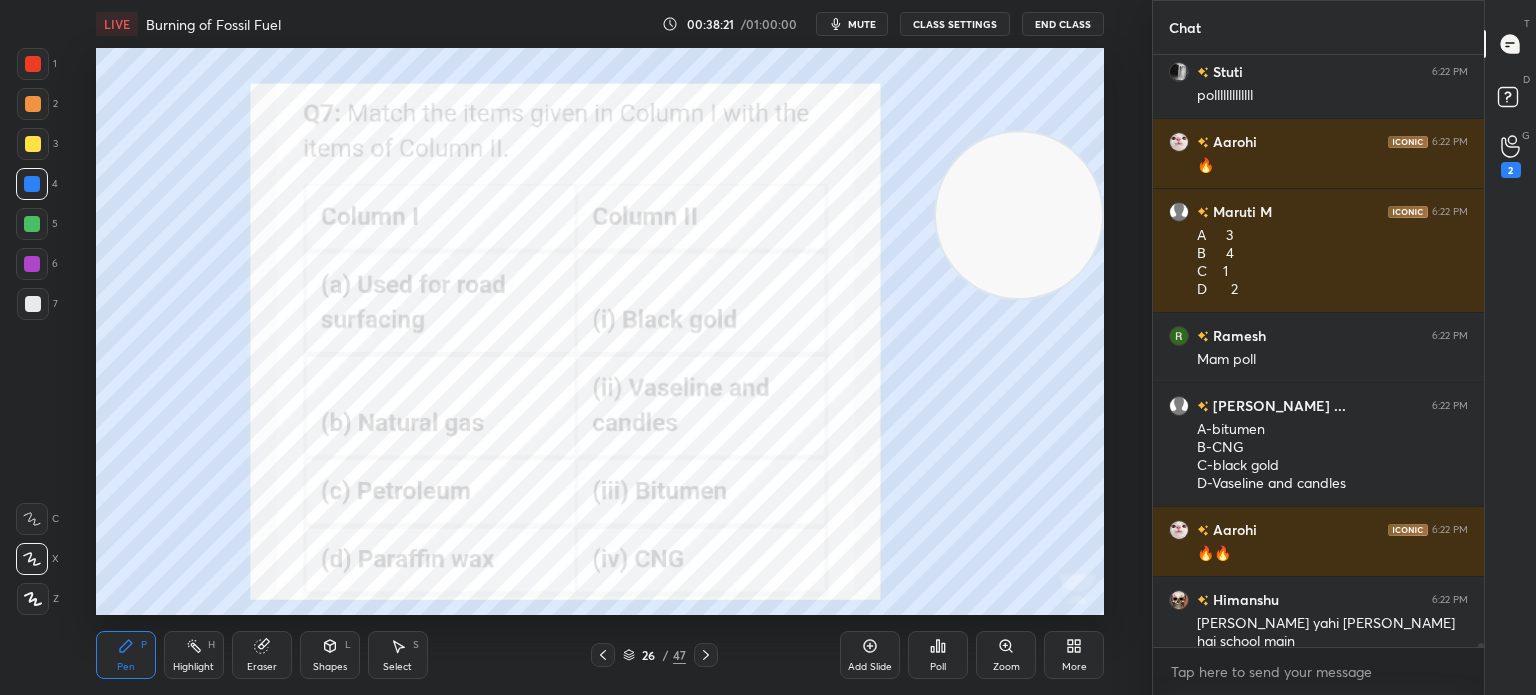 click 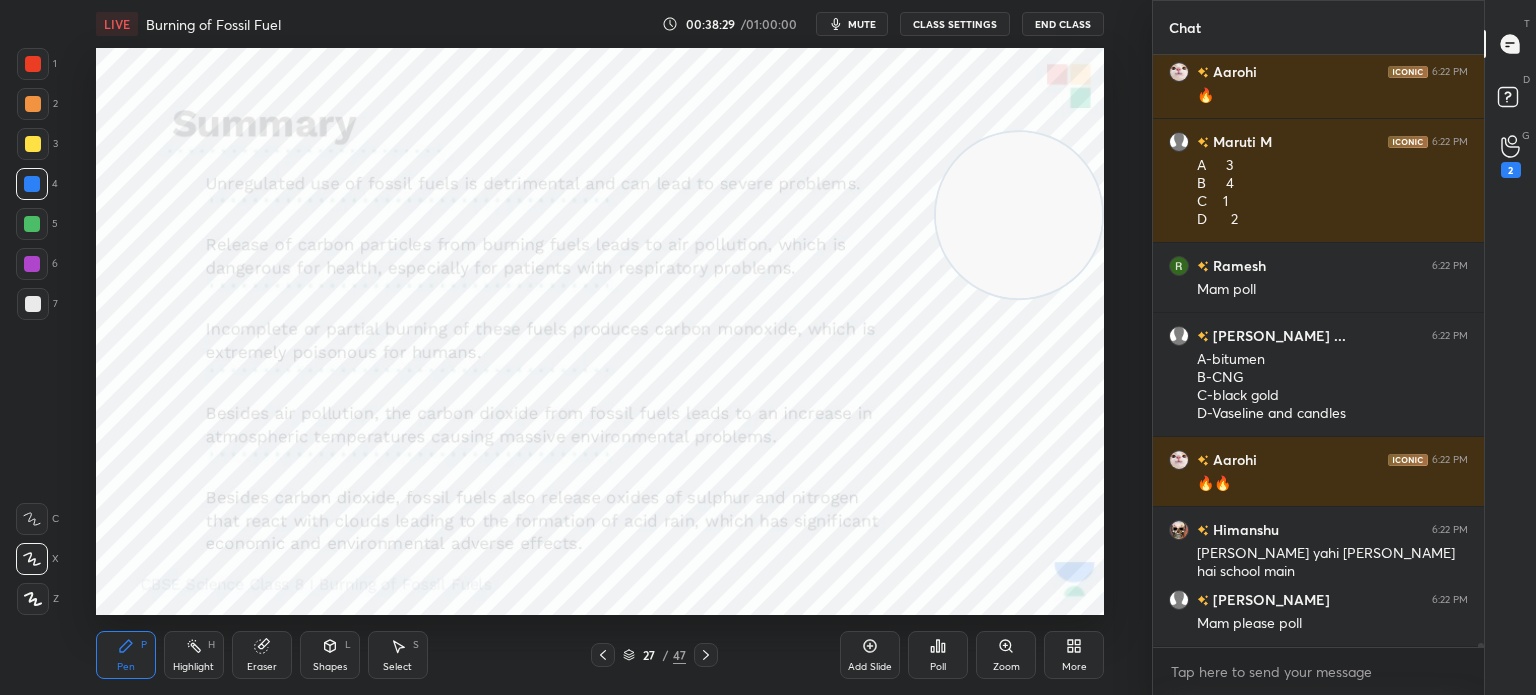 click on "27 / 47" at bounding box center [654, 655] 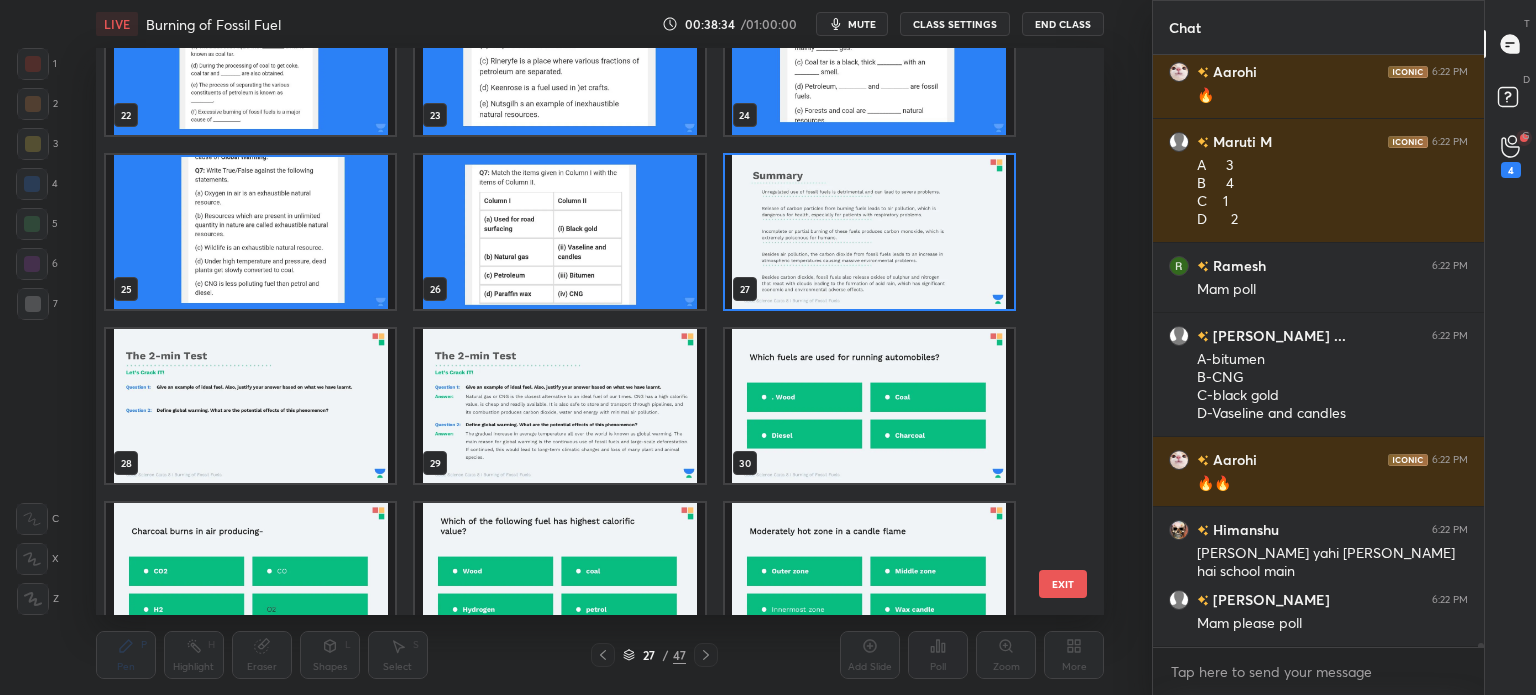 click at bounding box center (250, 406) 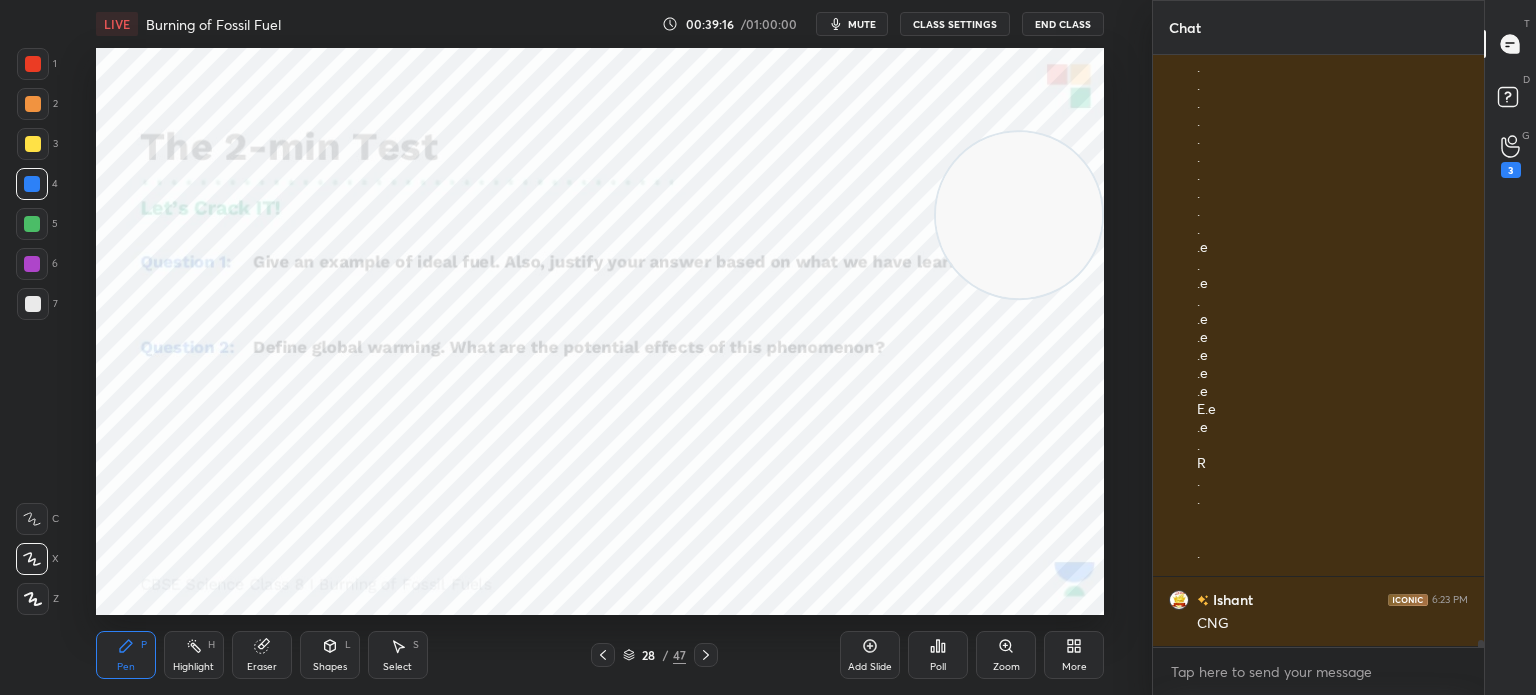 scroll, scrollTop: 48192, scrollLeft: 0, axis: vertical 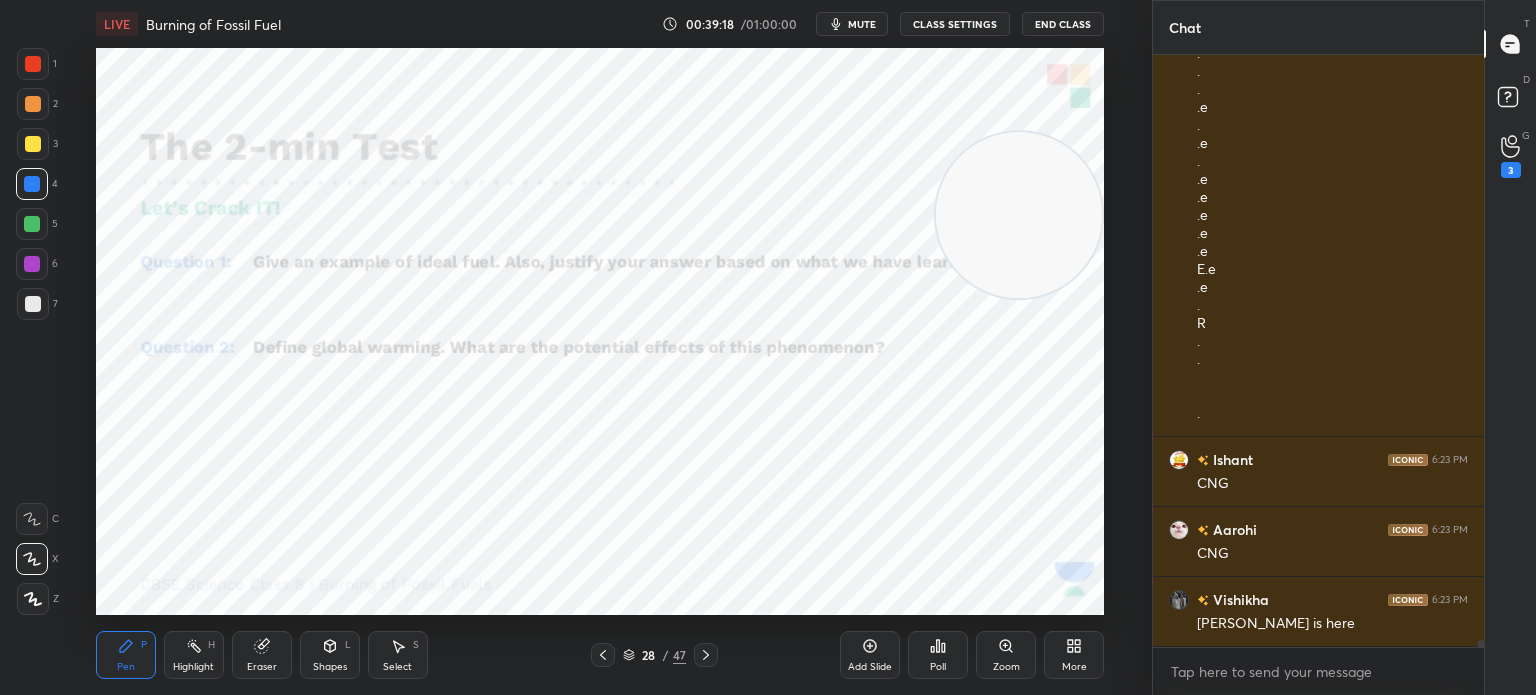 click 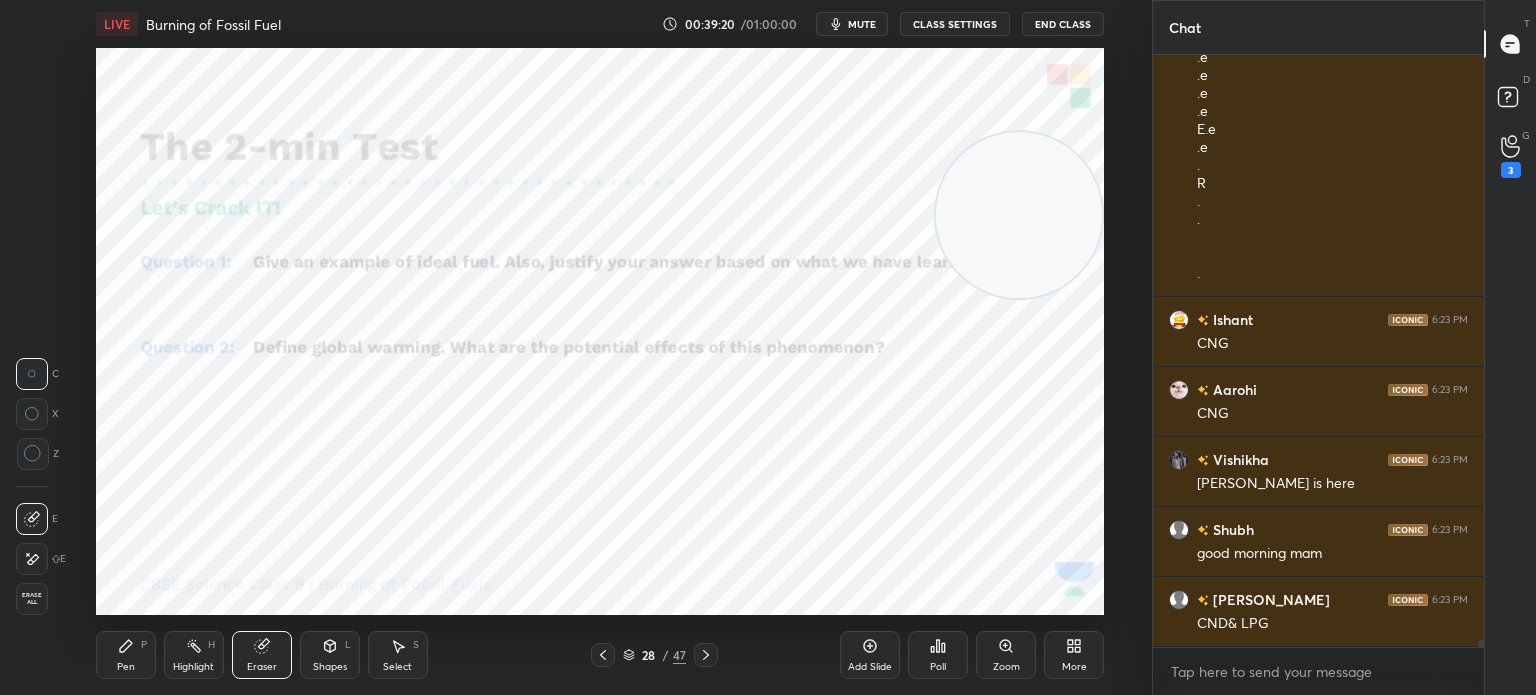 scroll, scrollTop: 48612, scrollLeft: 0, axis: vertical 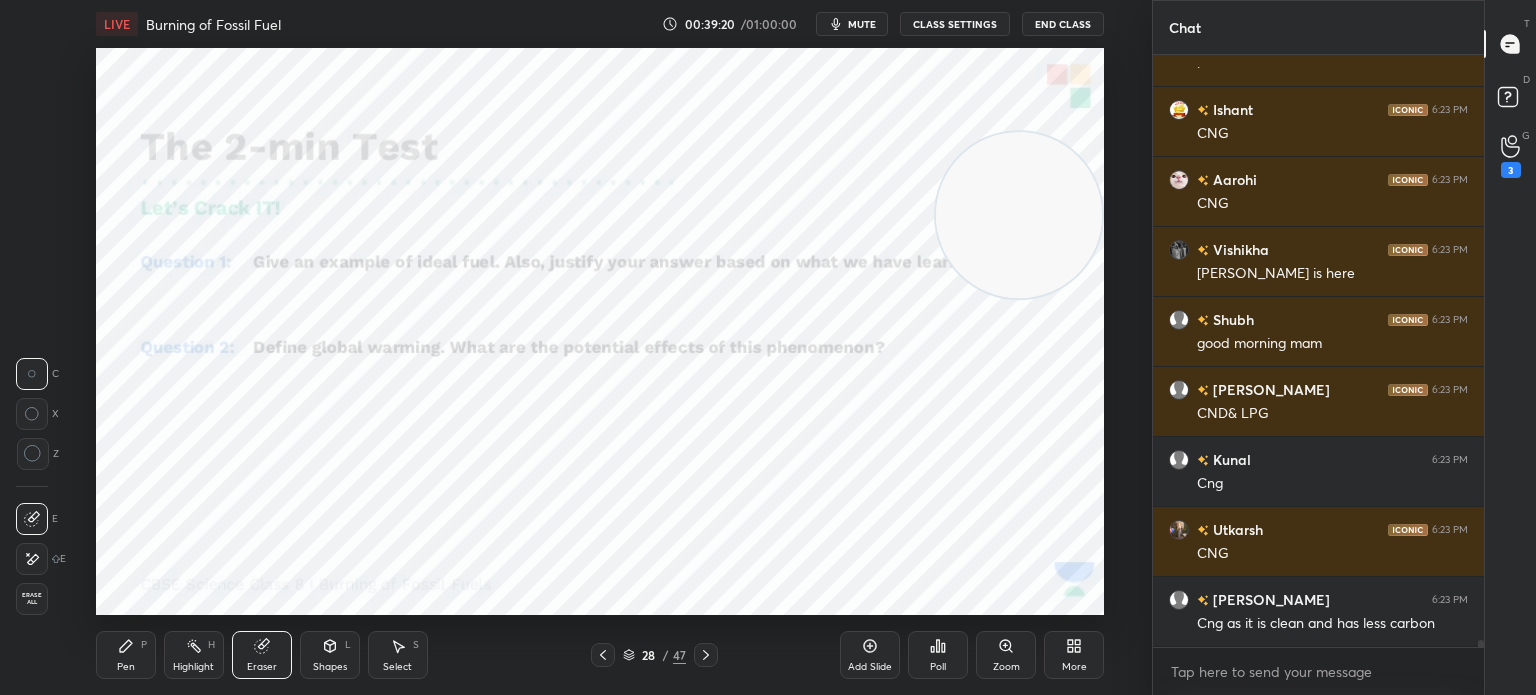 click on "Highlight H" at bounding box center (194, 655) 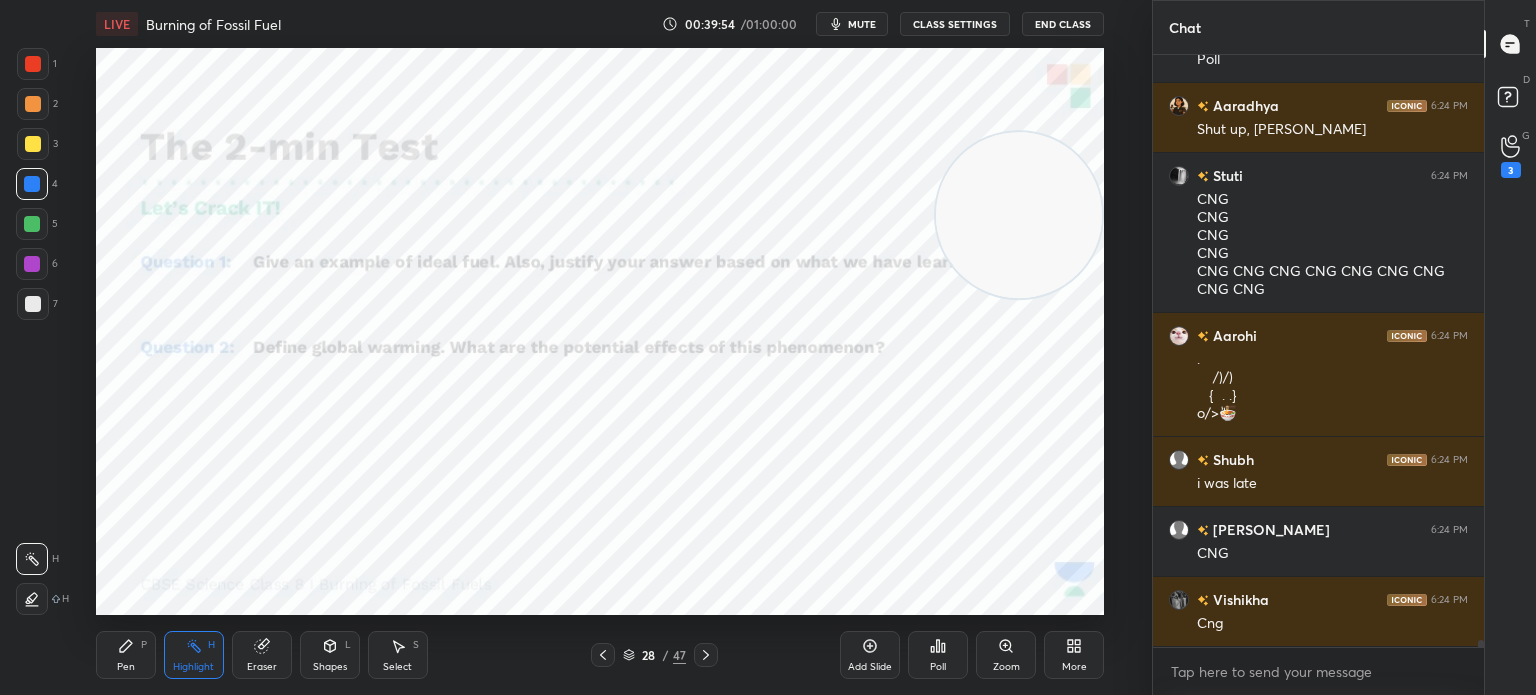 click 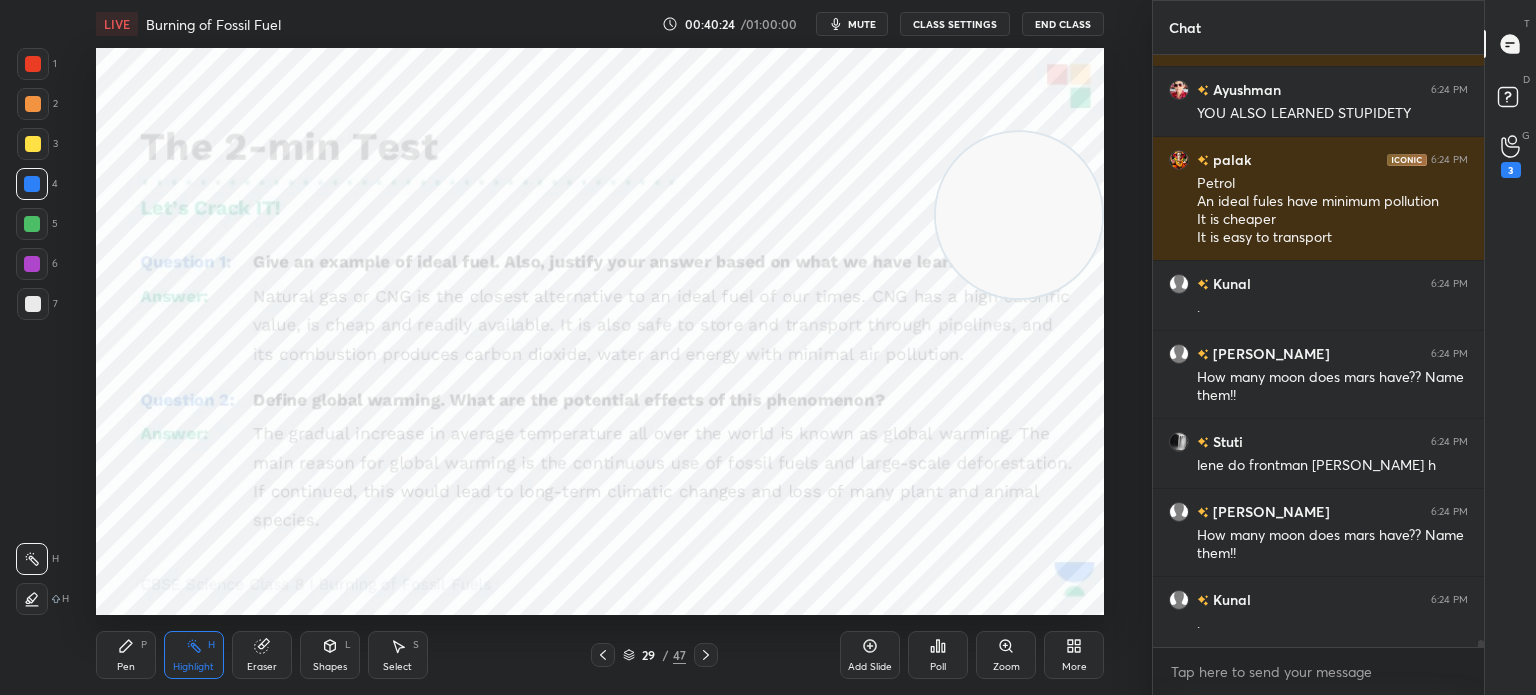 scroll, scrollTop: 51600, scrollLeft: 0, axis: vertical 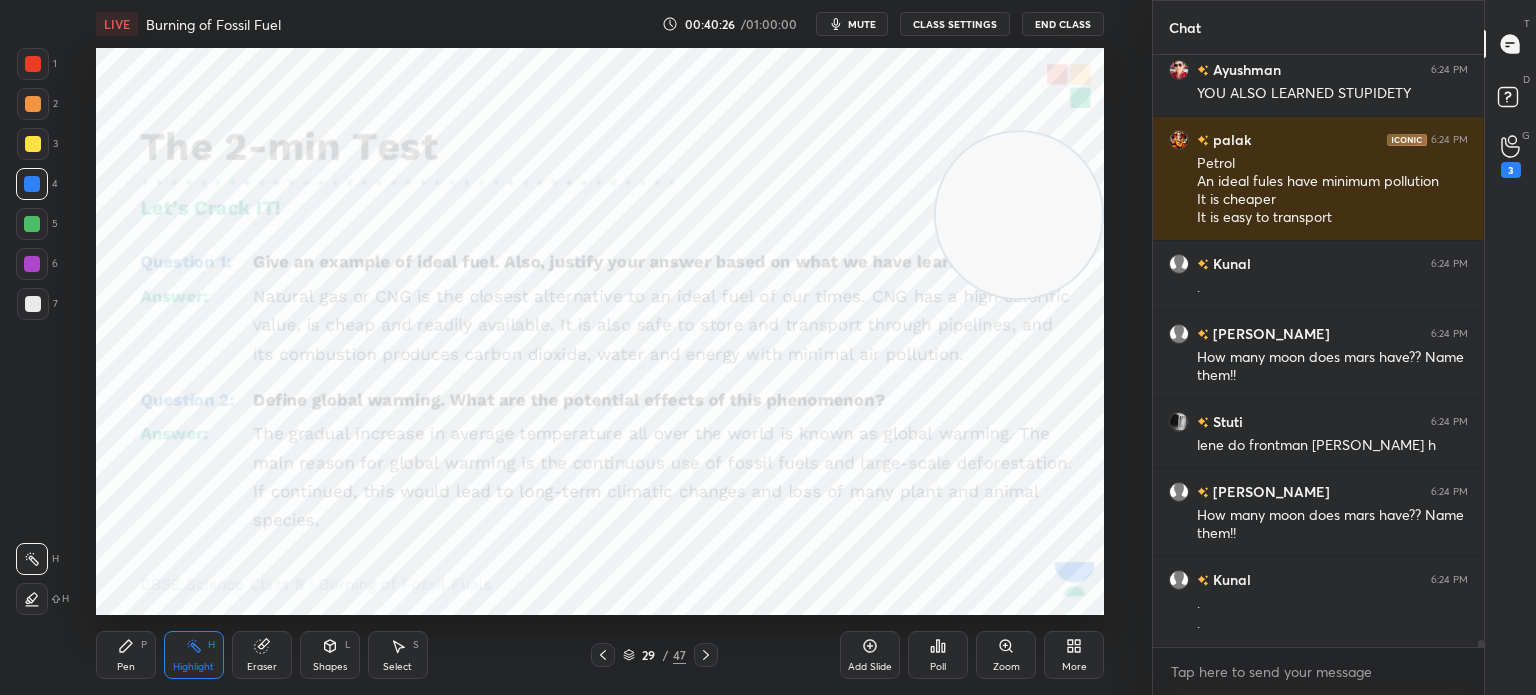 click 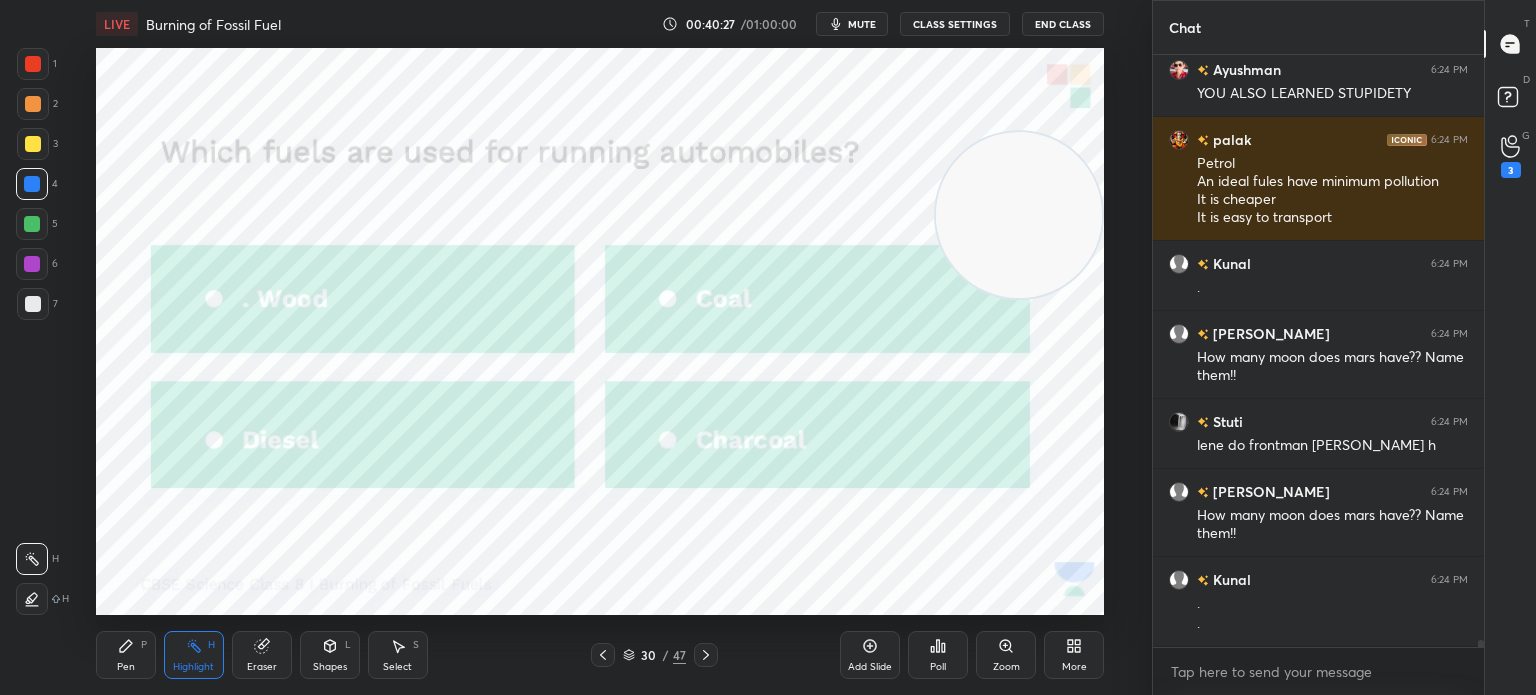 click 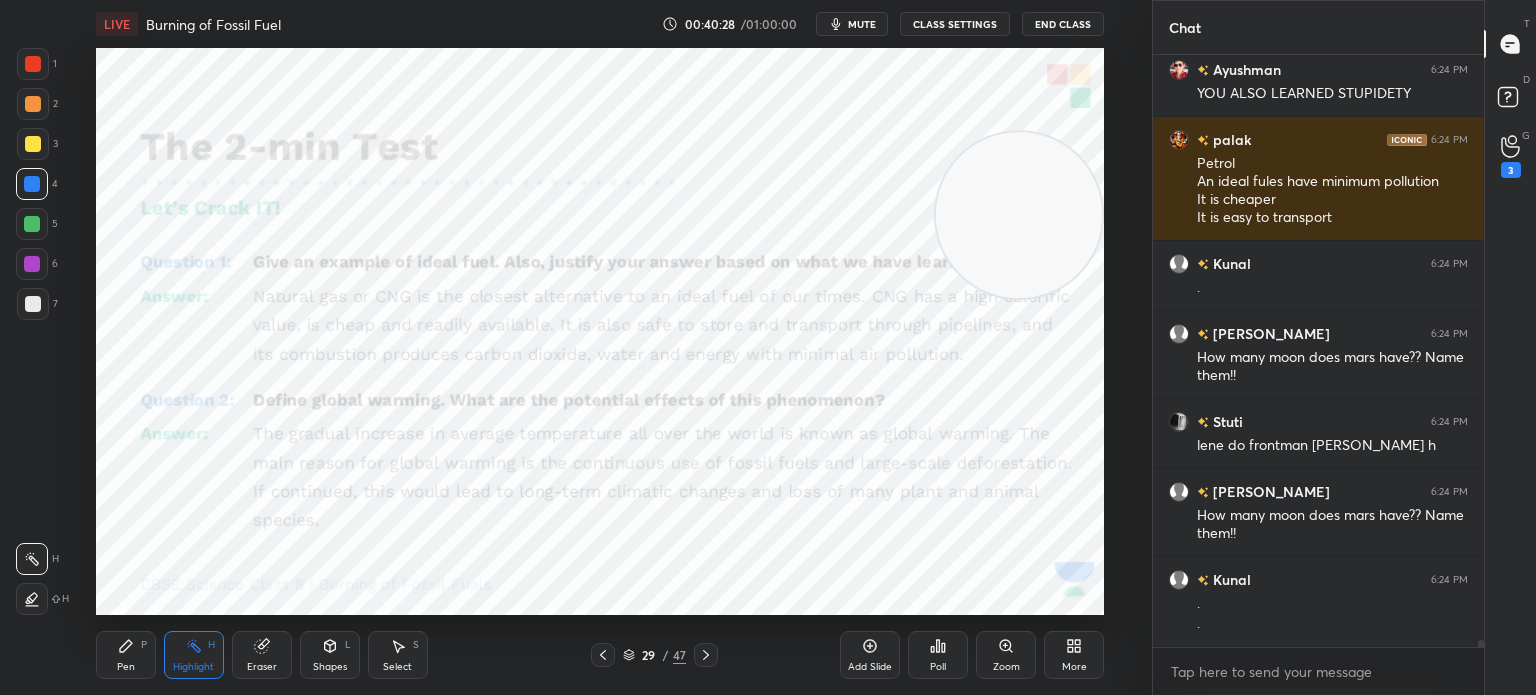 scroll, scrollTop: 51670, scrollLeft: 0, axis: vertical 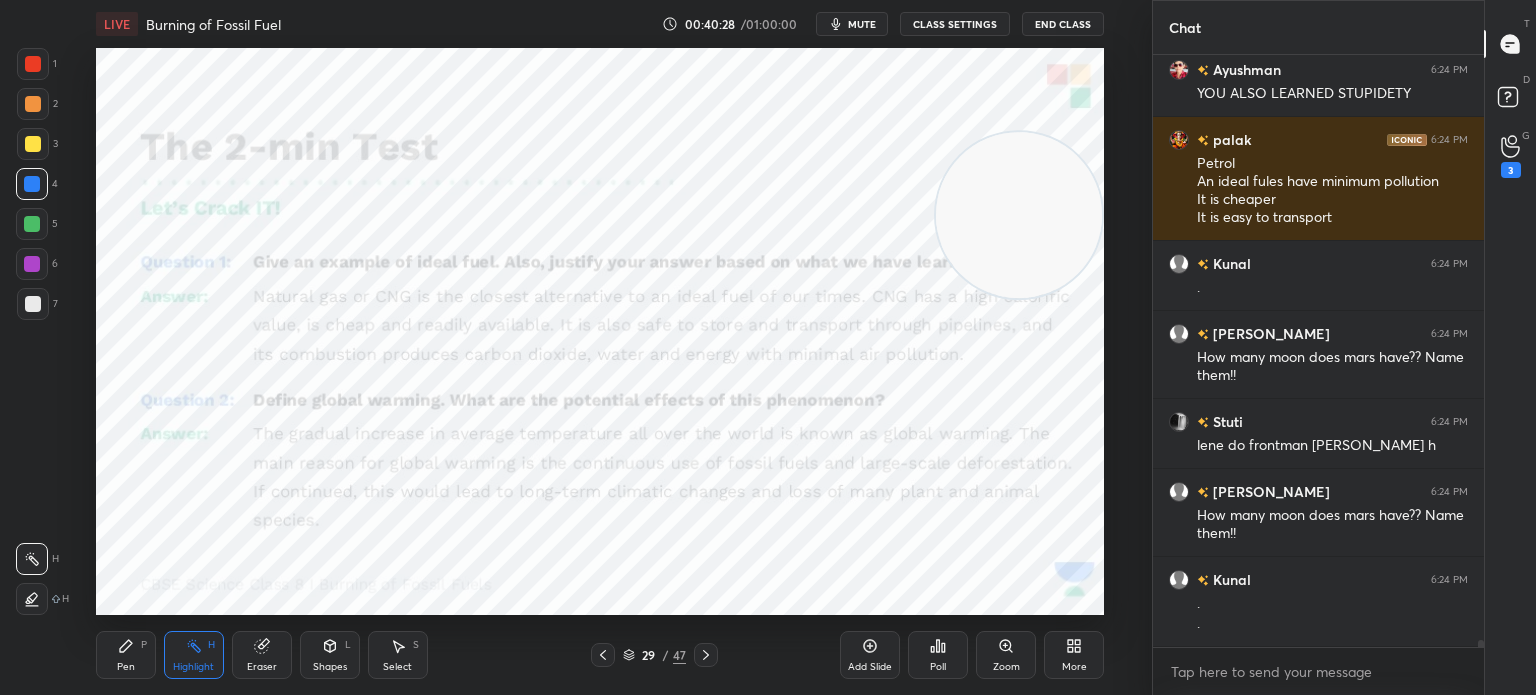 click on "Add Slide" at bounding box center [870, 655] 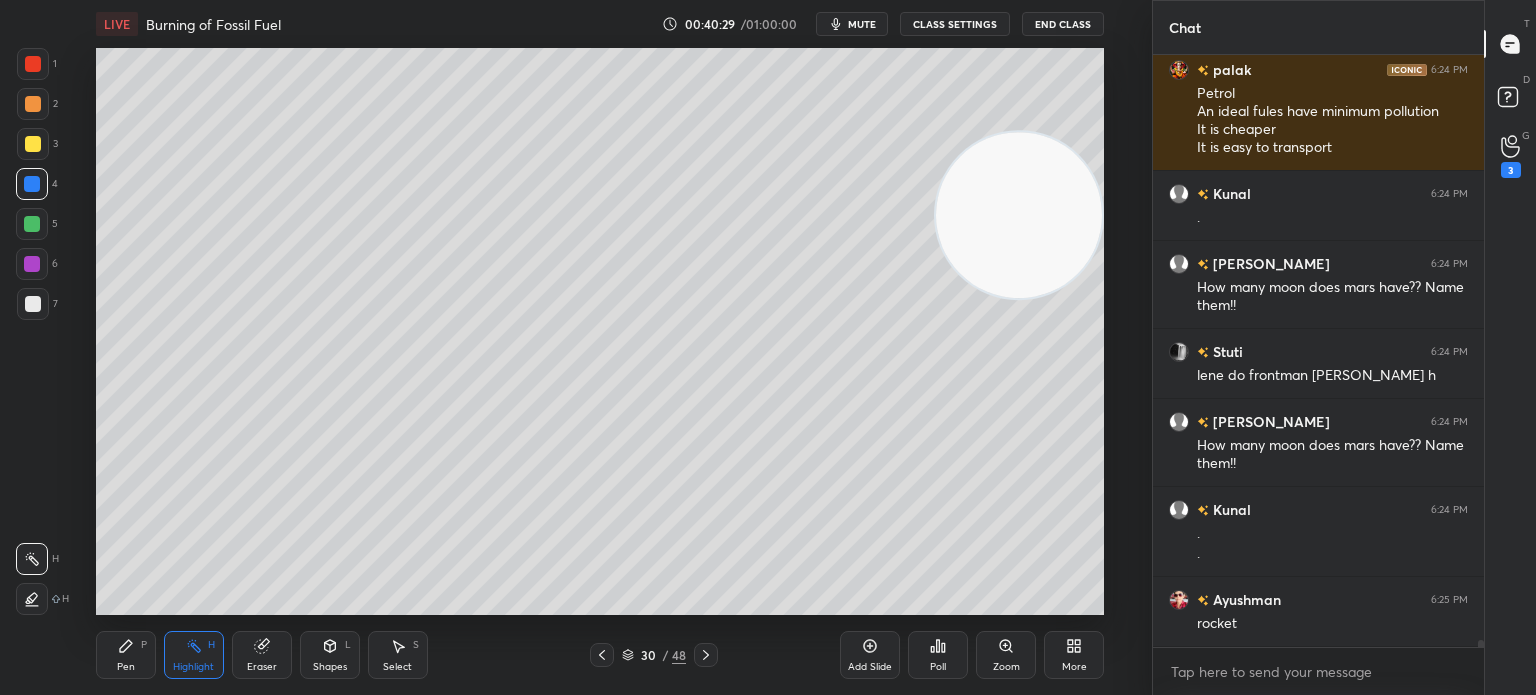 click at bounding box center (33, 144) 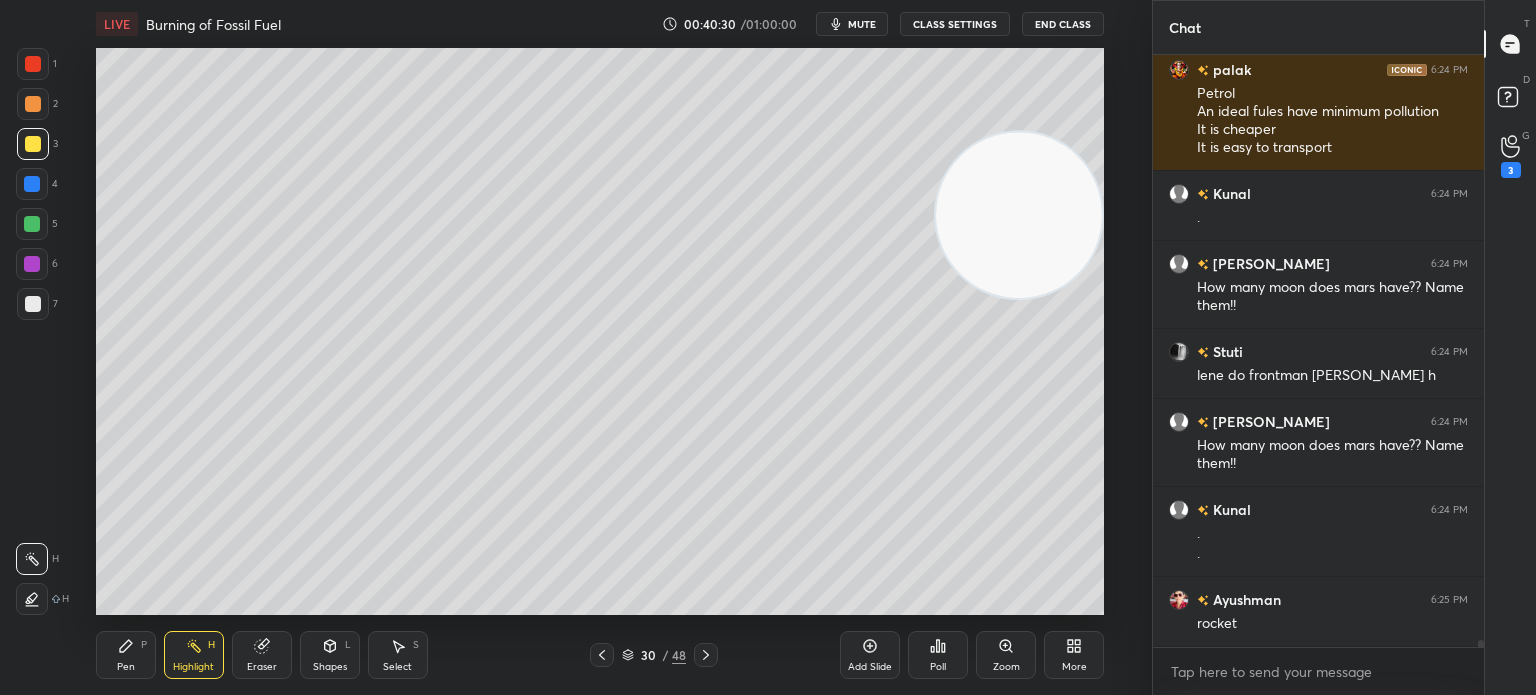 scroll, scrollTop: 51740, scrollLeft: 0, axis: vertical 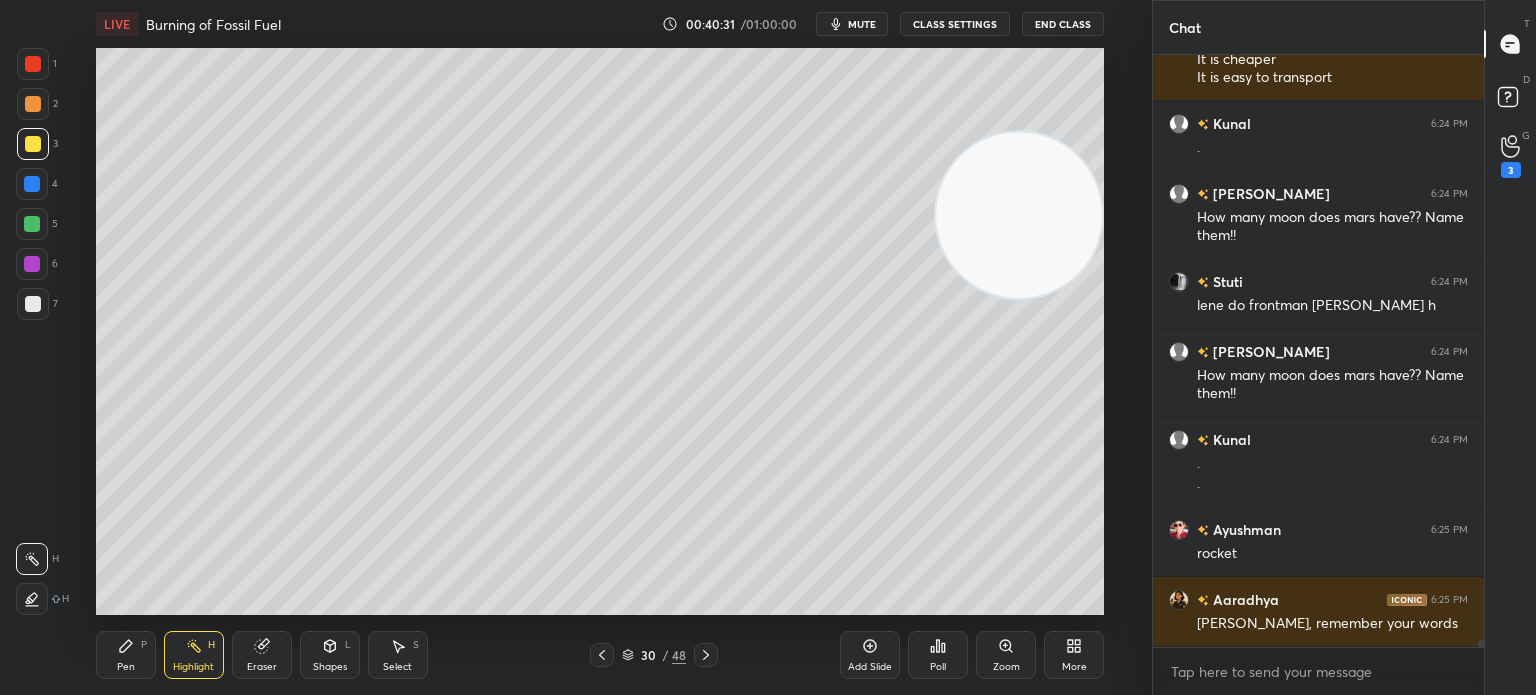 click on "Pen" at bounding box center [126, 667] 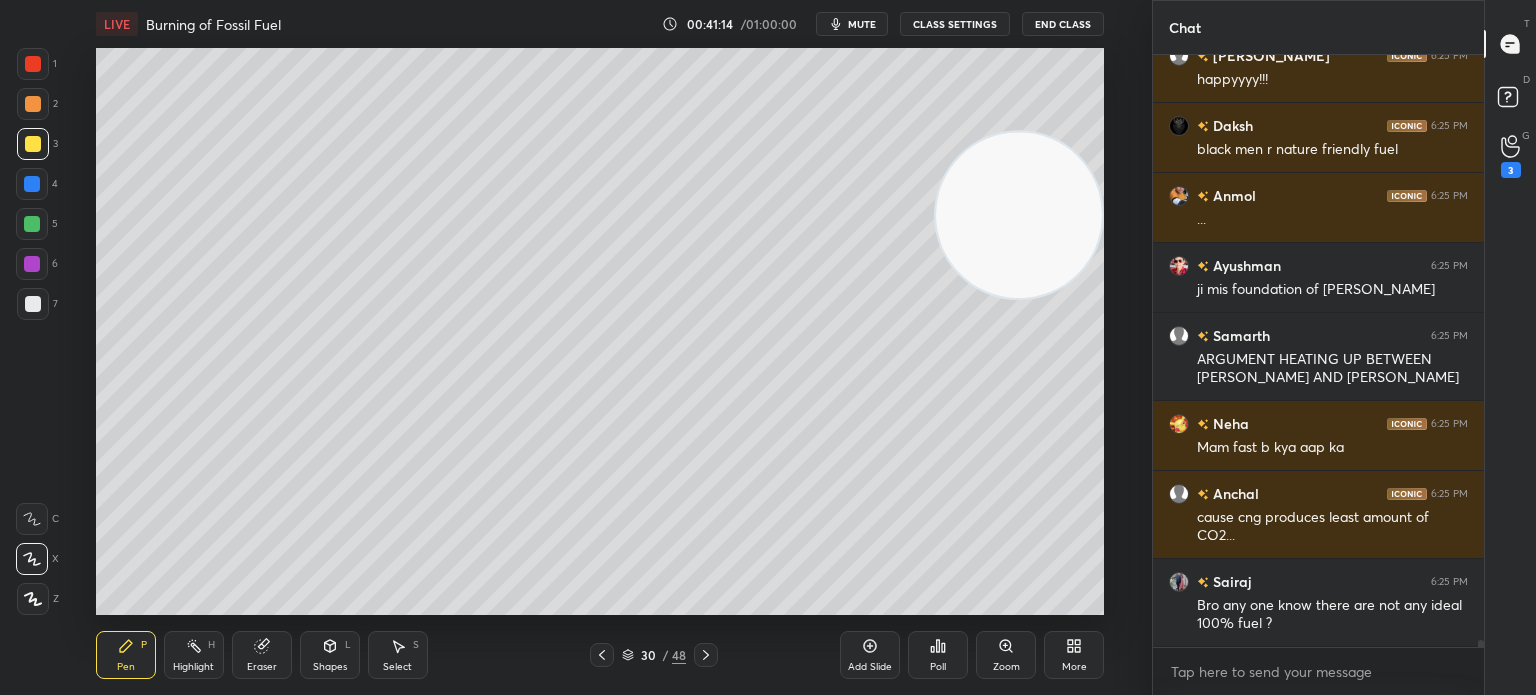 scroll, scrollTop: 53146, scrollLeft: 0, axis: vertical 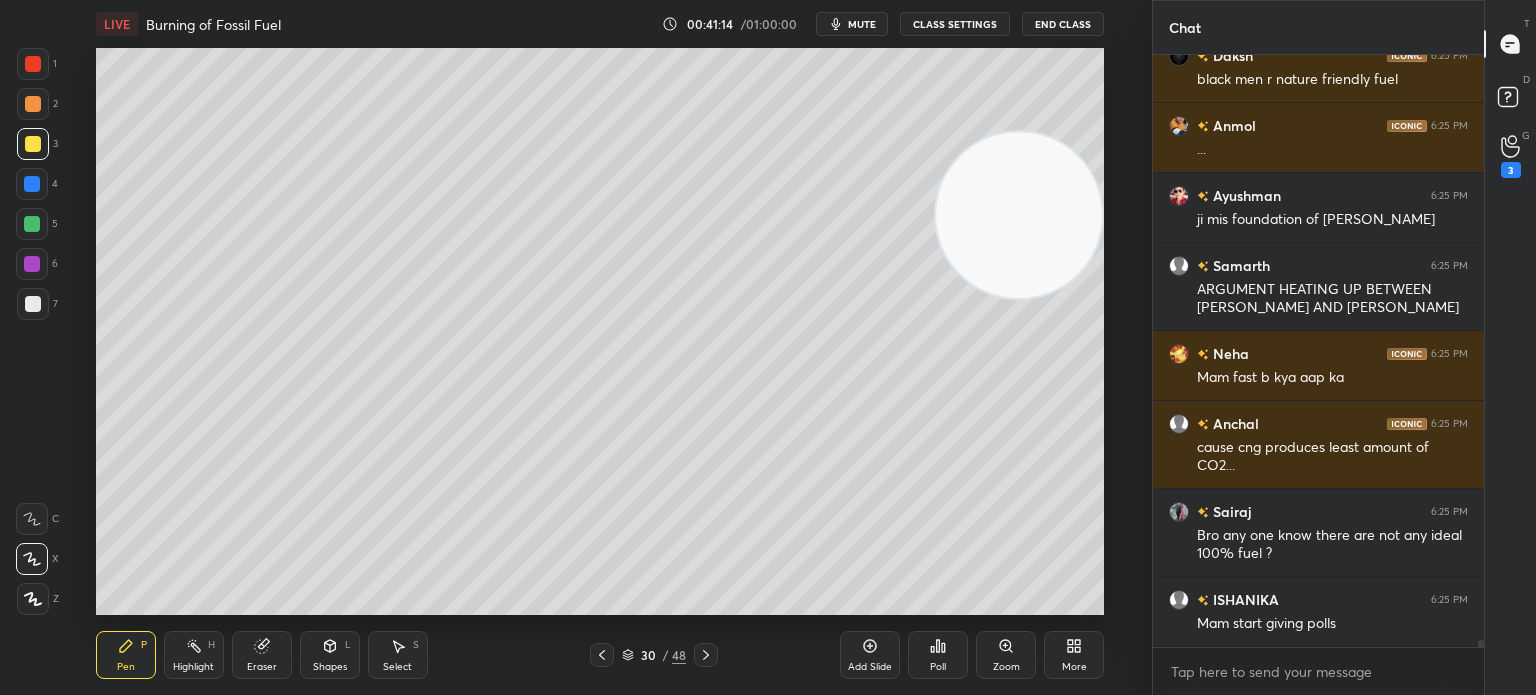 click 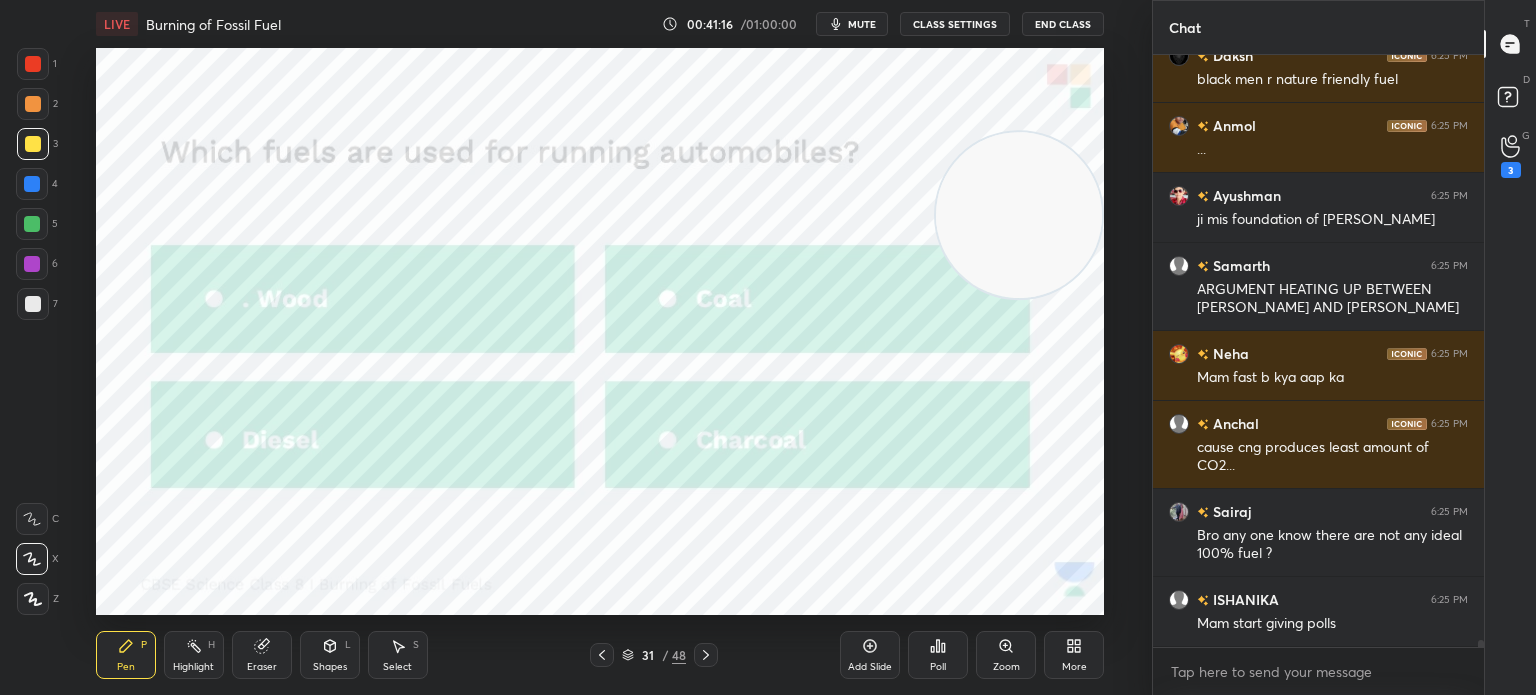scroll, scrollTop: 53216, scrollLeft: 0, axis: vertical 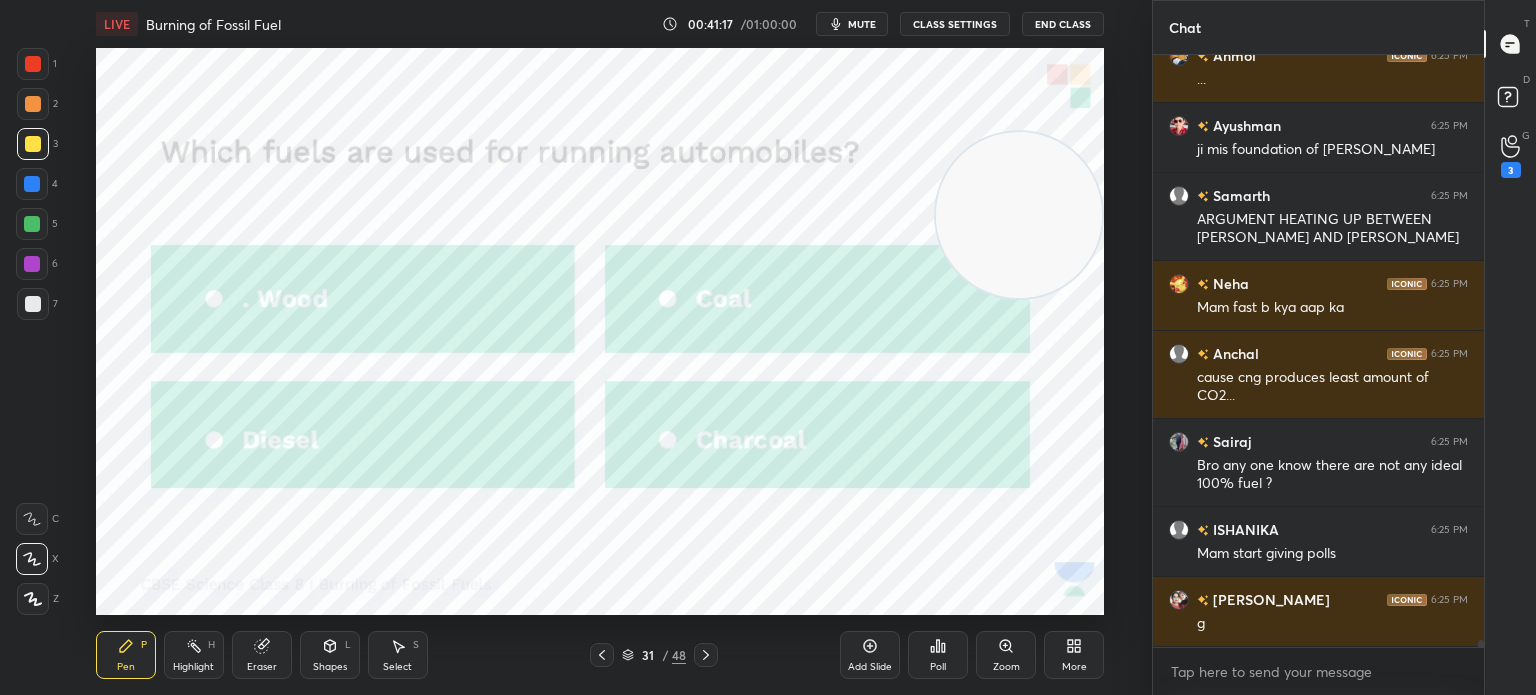 click at bounding box center [33, 64] 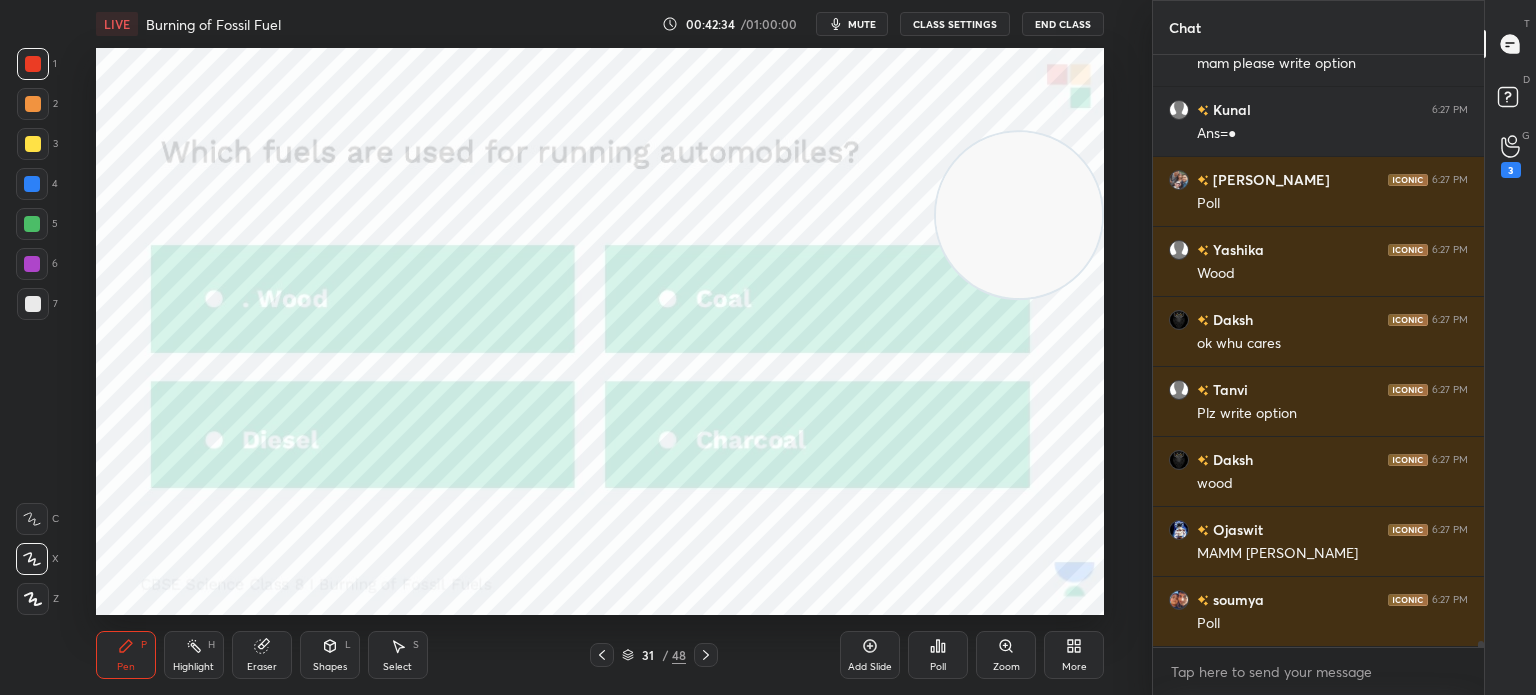 scroll, scrollTop: 54512, scrollLeft: 0, axis: vertical 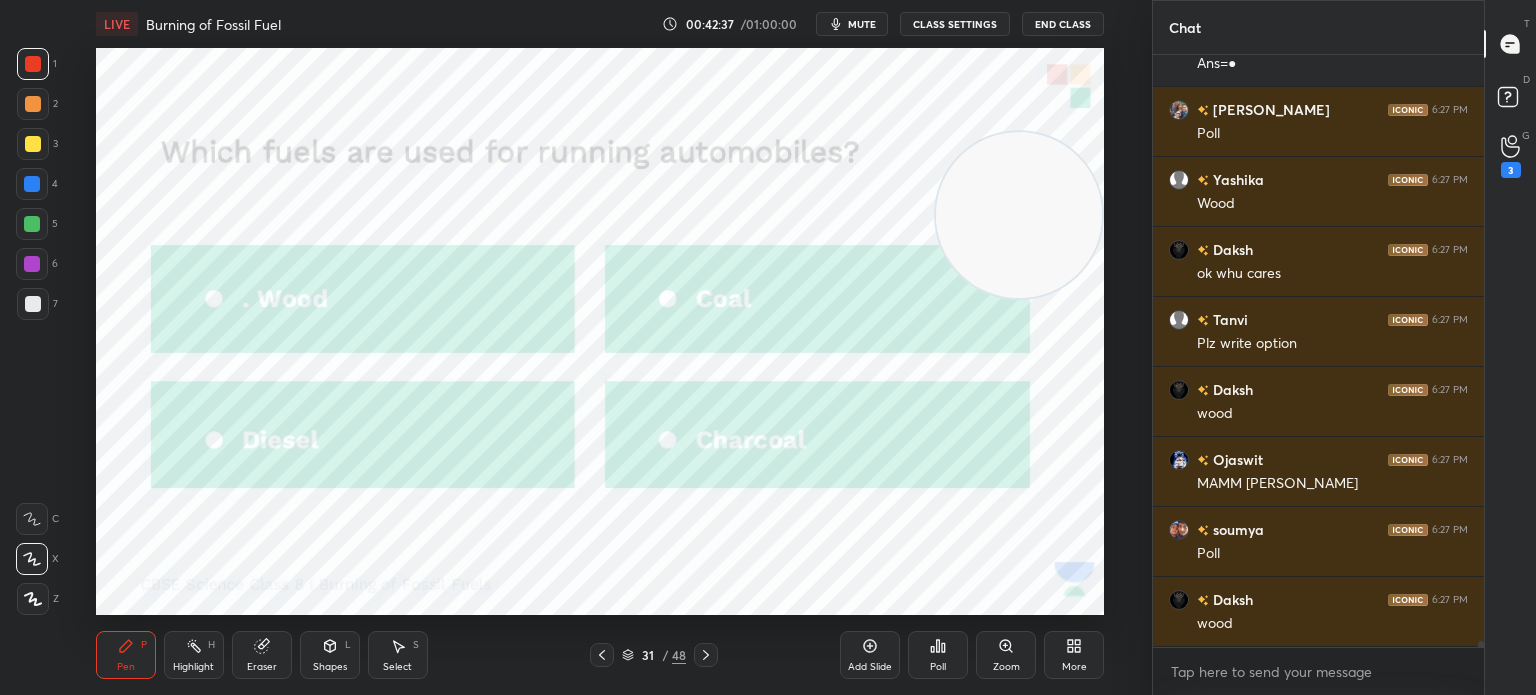 click on "Add Slide" at bounding box center [870, 655] 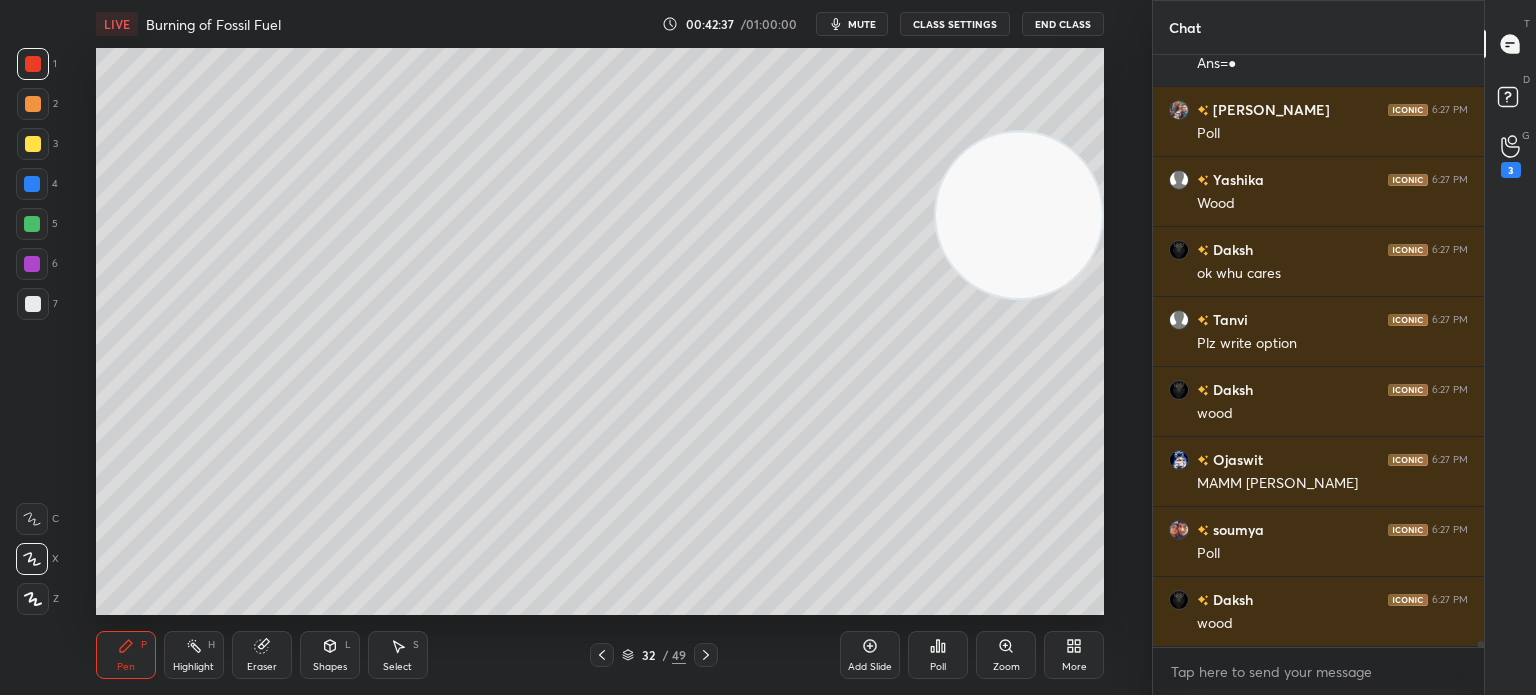 scroll, scrollTop: 54532, scrollLeft: 0, axis: vertical 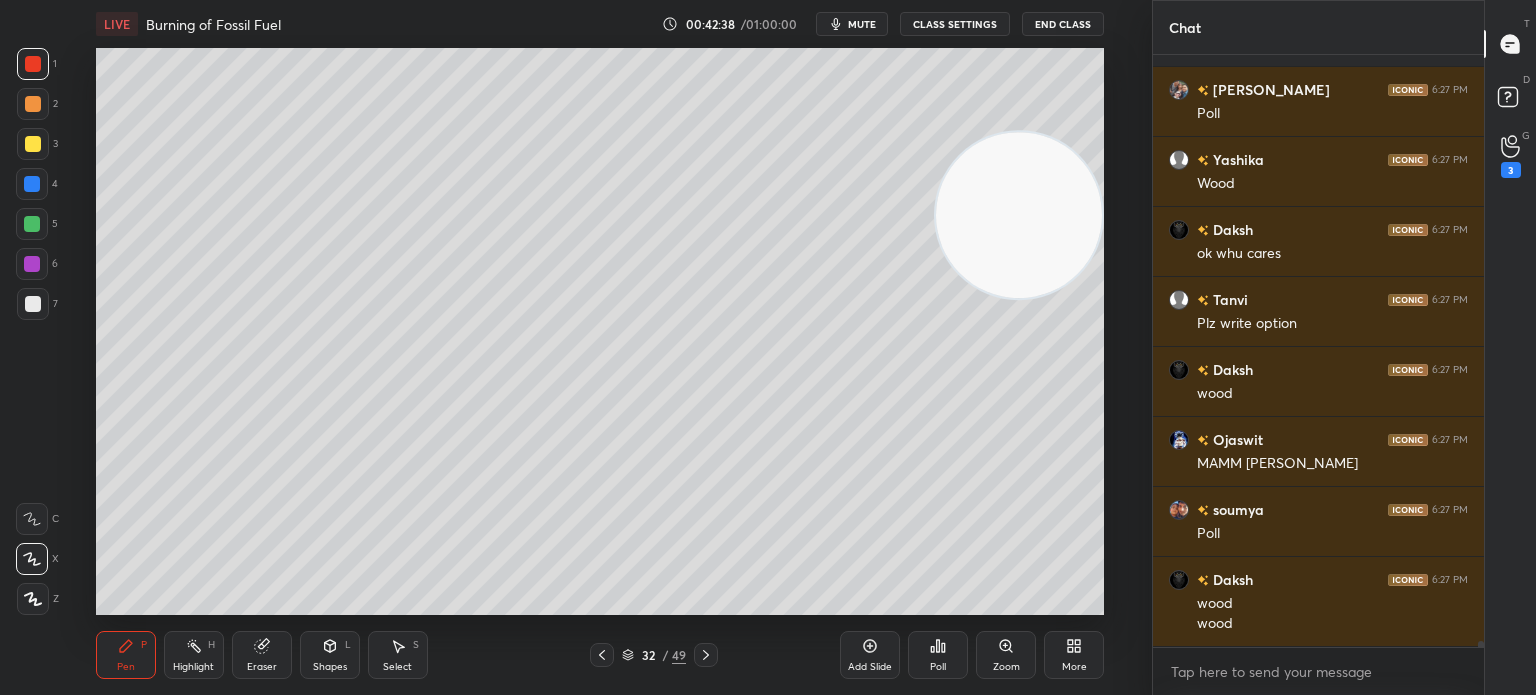 click 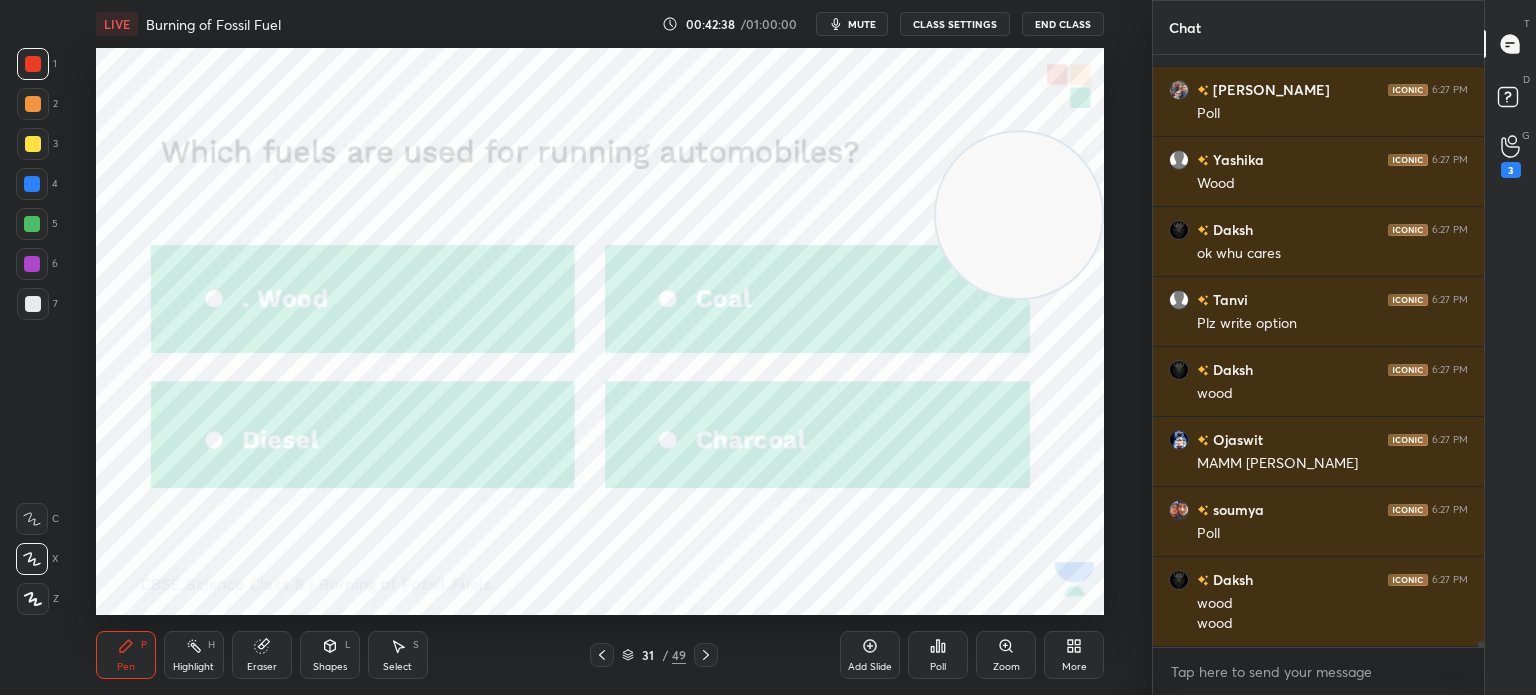 scroll, scrollTop: 54552, scrollLeft: 0, axis: vertical 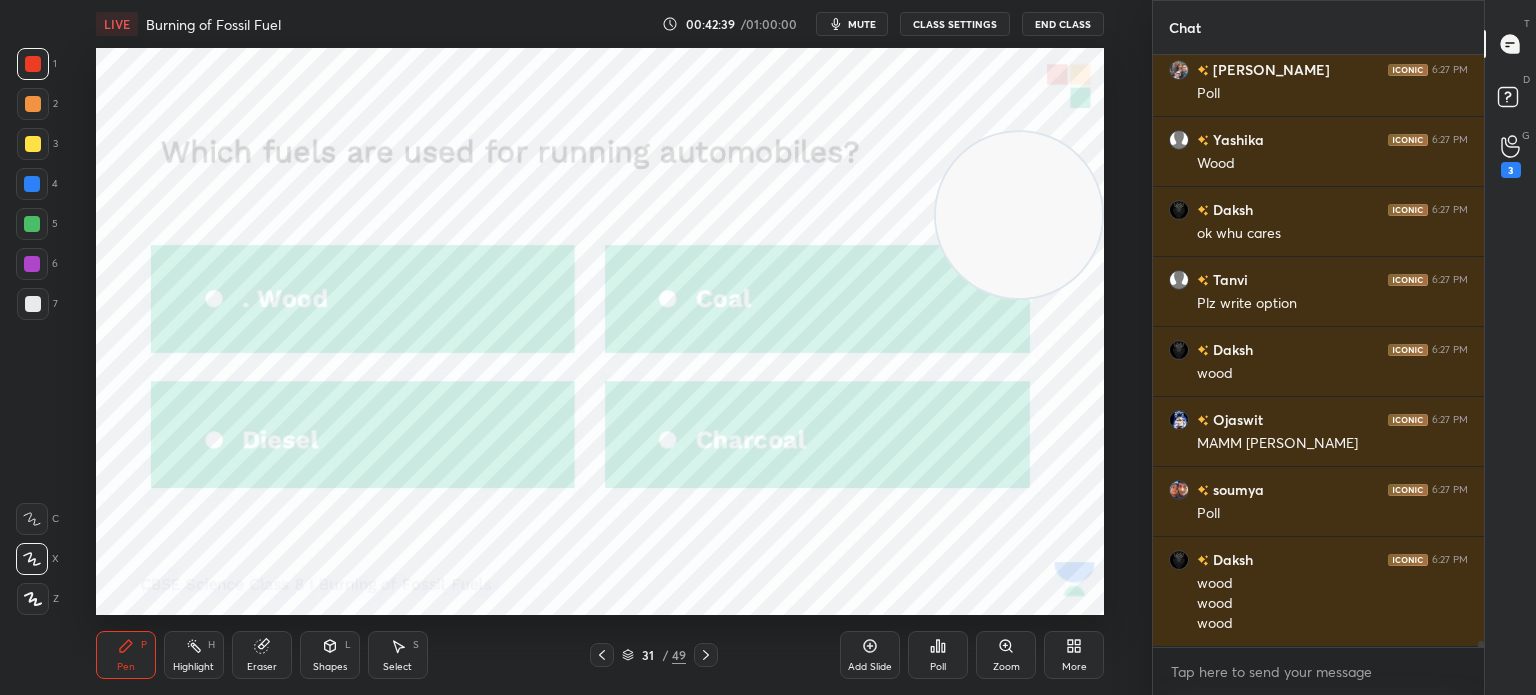 click on "Poll" at bounding box center [938, 655] 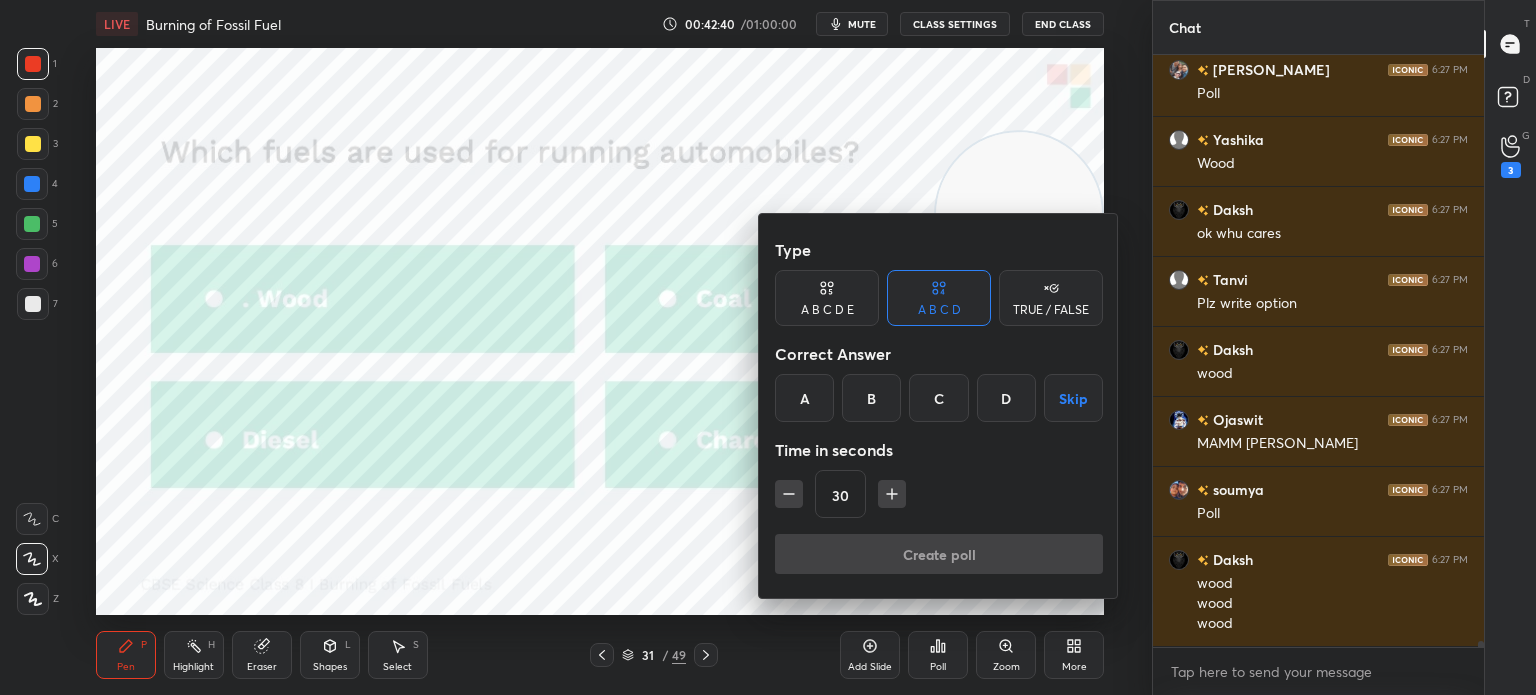 click on "B" at bounding box center (871, 398) 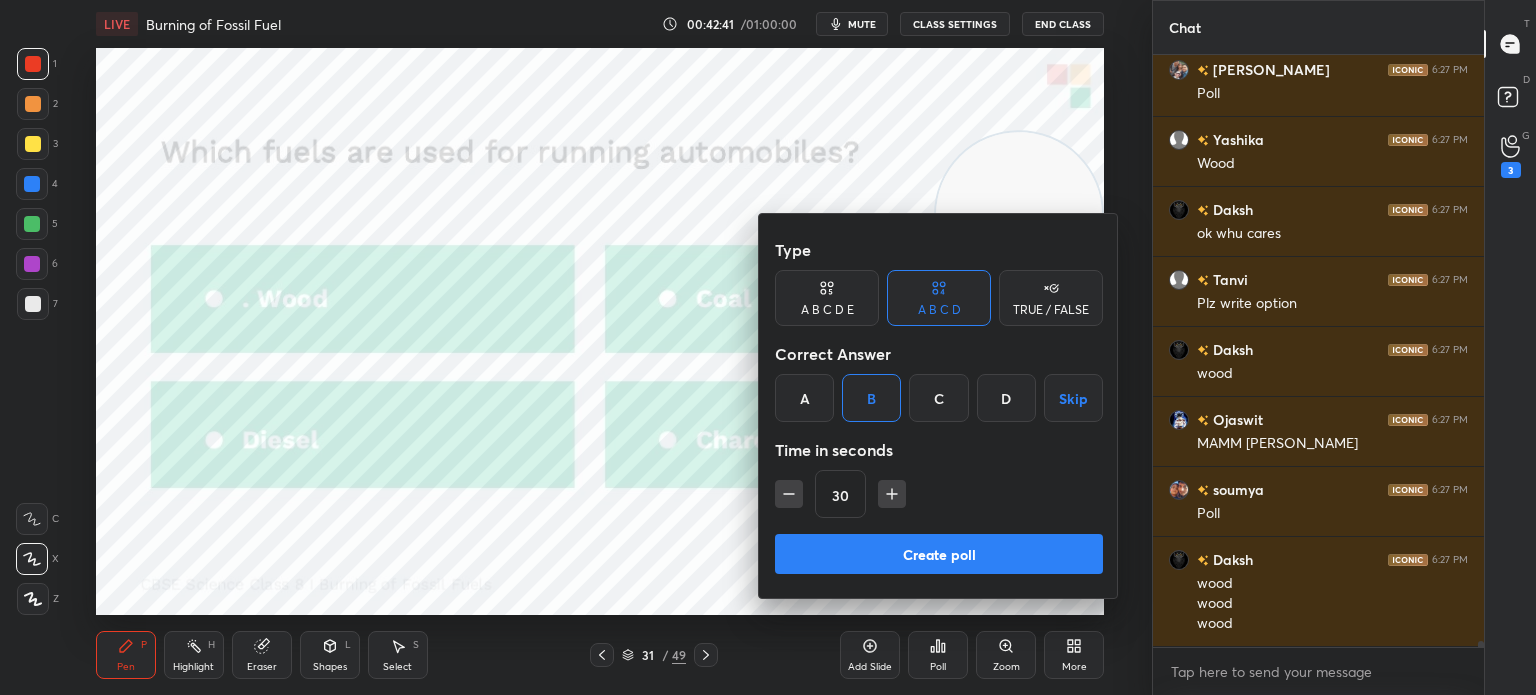 scroll, scrollTop: 54640, scrollLeft: 0, axis: vertical 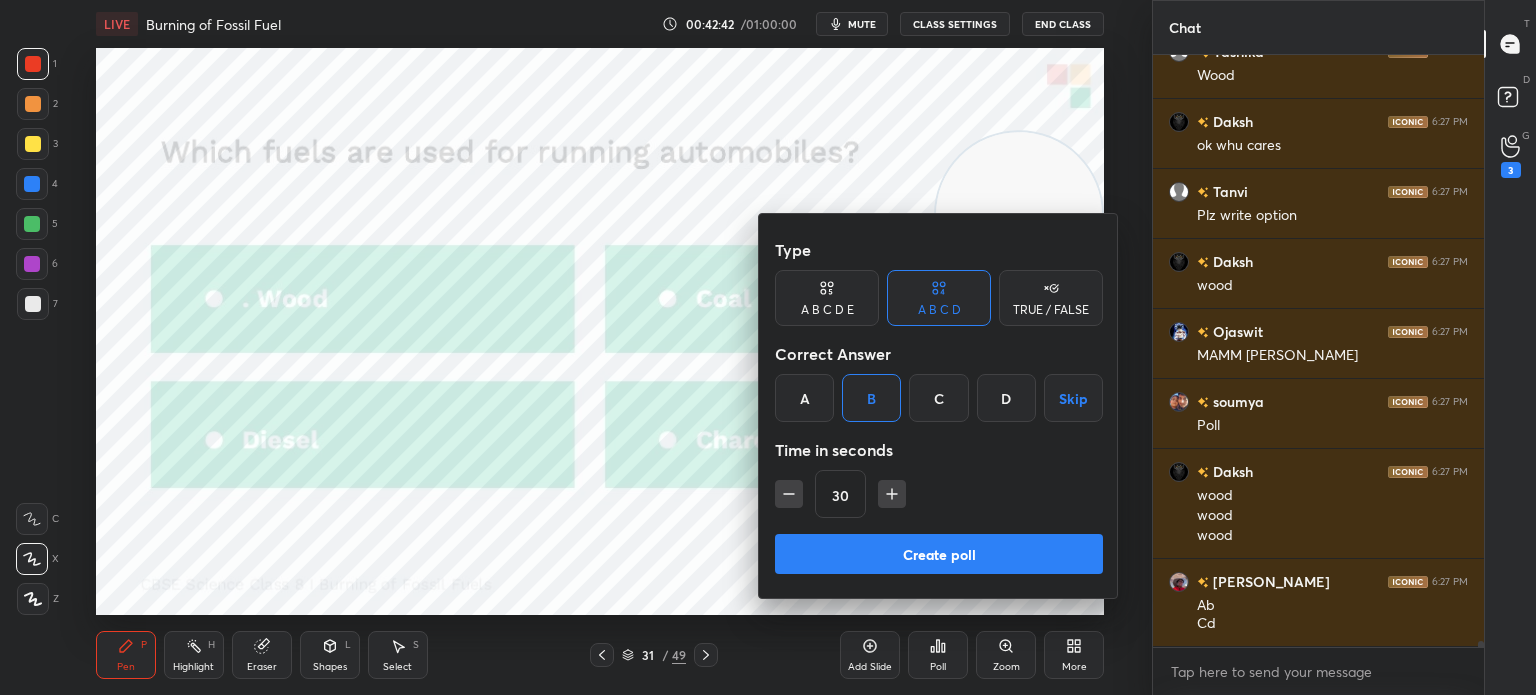 click on "Create poll" at bounding box center [939, 554] 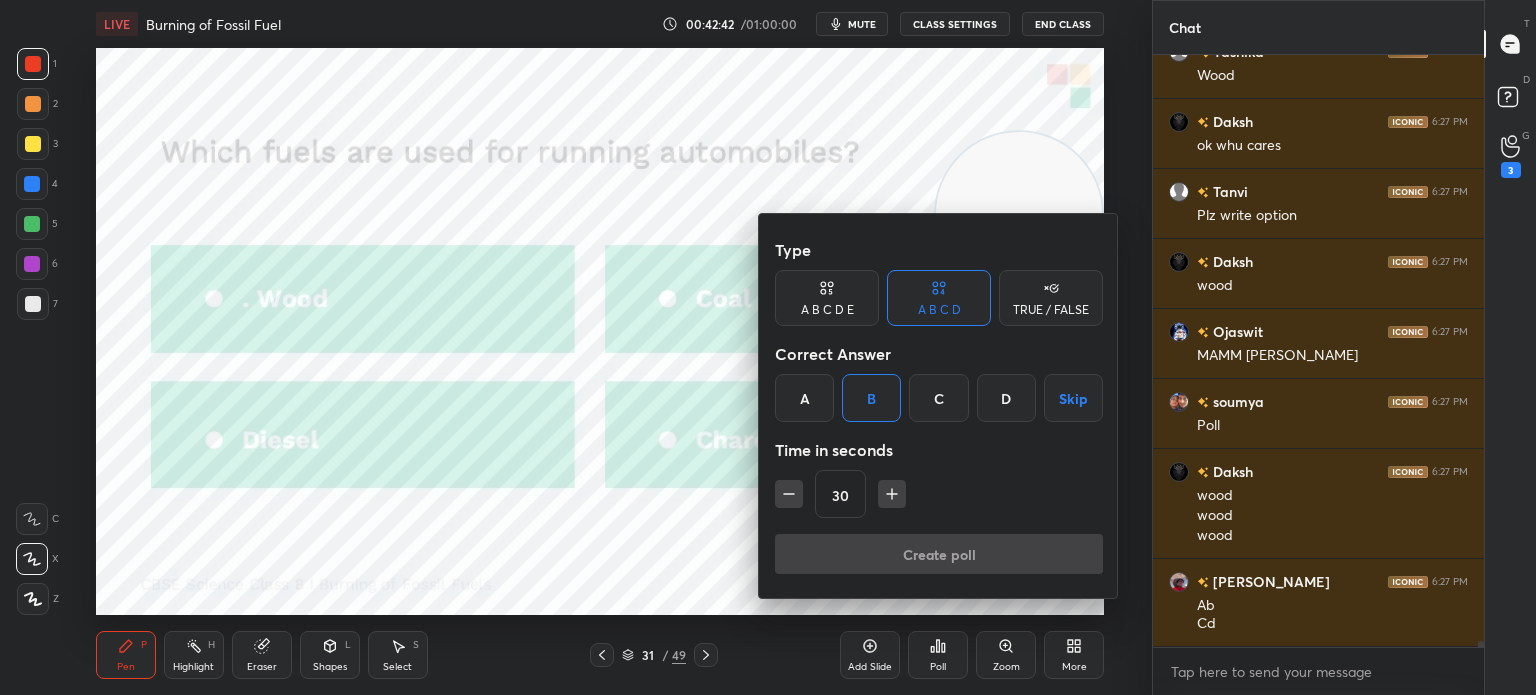 scroll, scrollTop: 6, scrollLeft: 6, axis: both 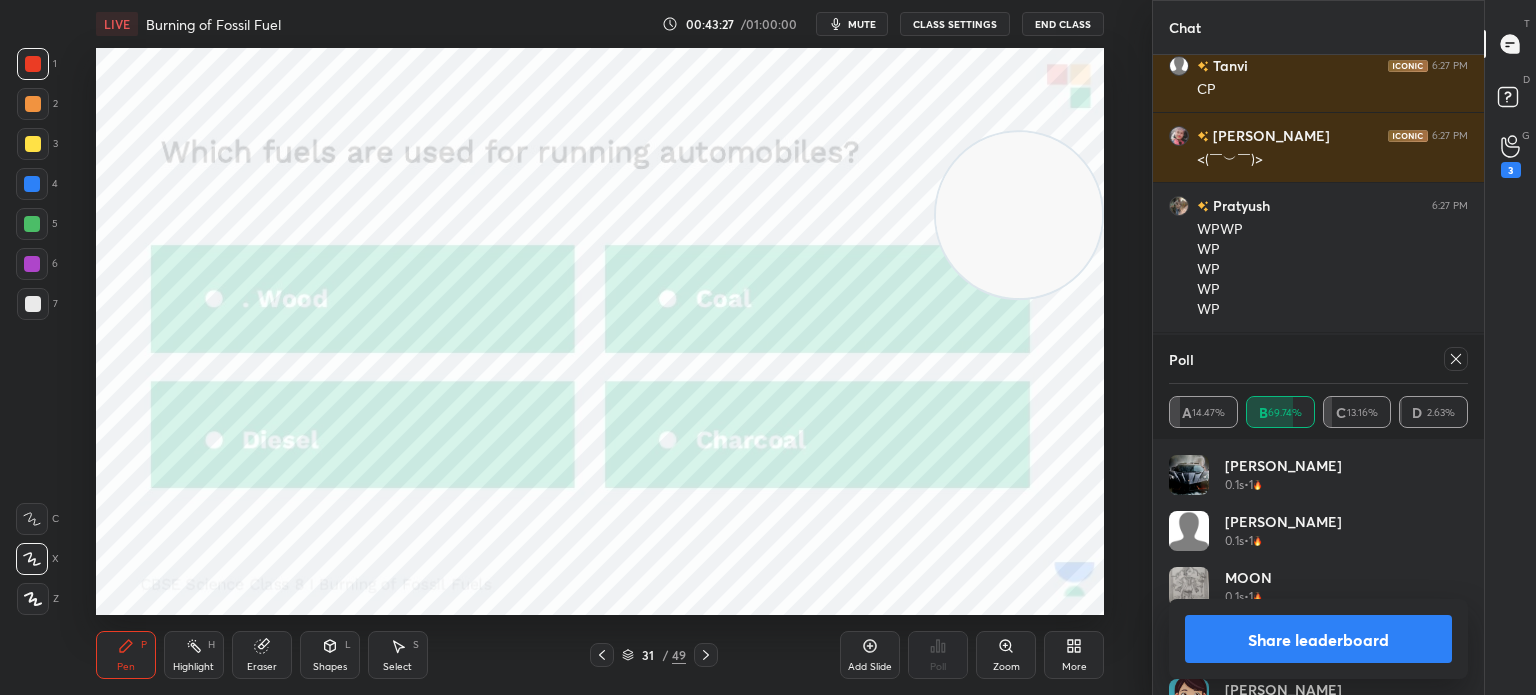 click 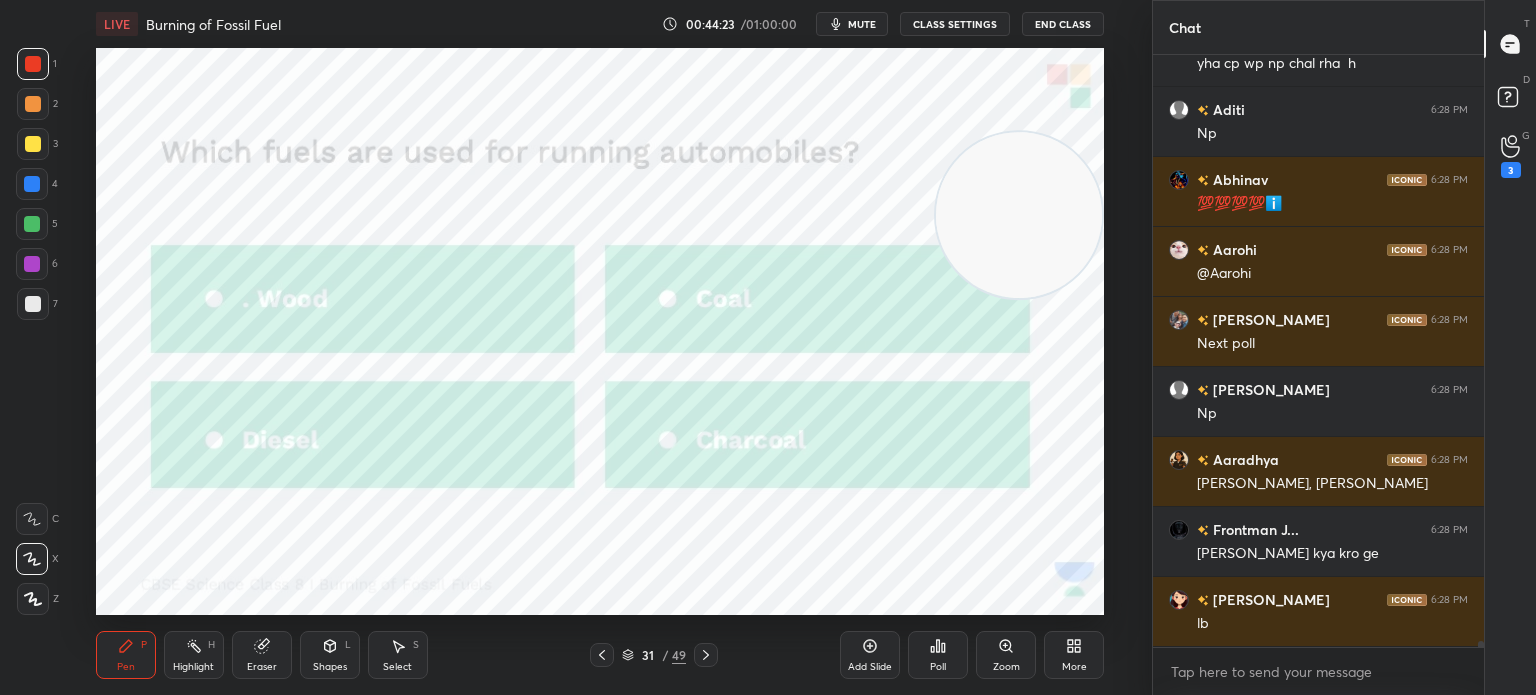 click 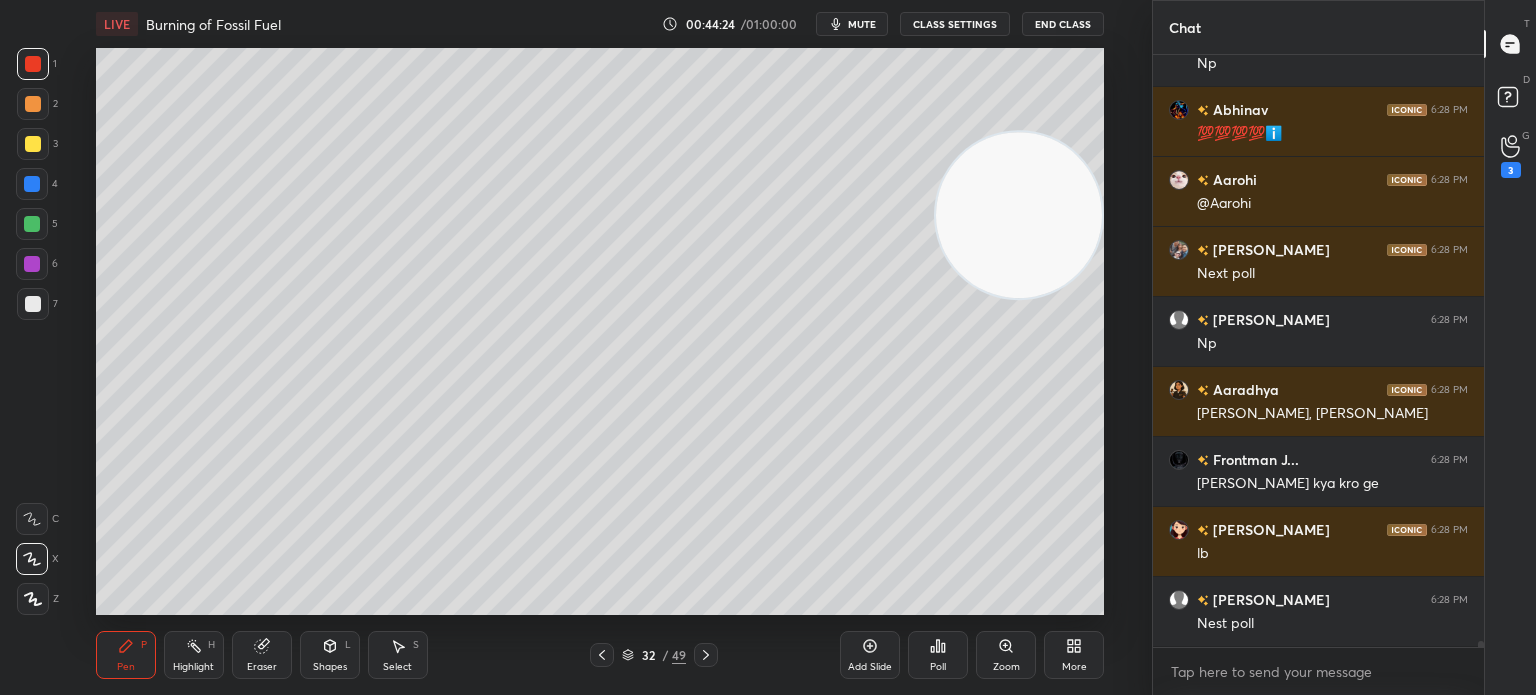 click 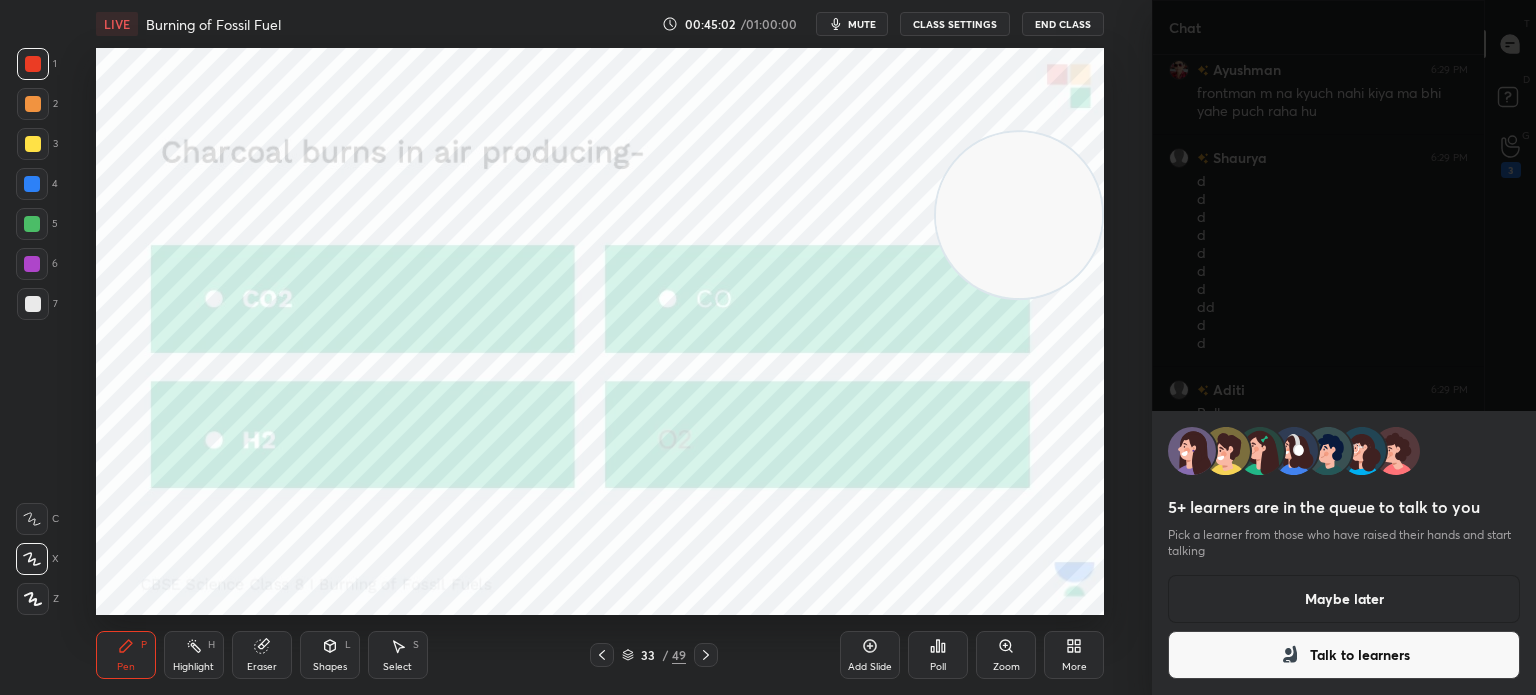 click on "Maybe later" at bounding box center [1344, 599] 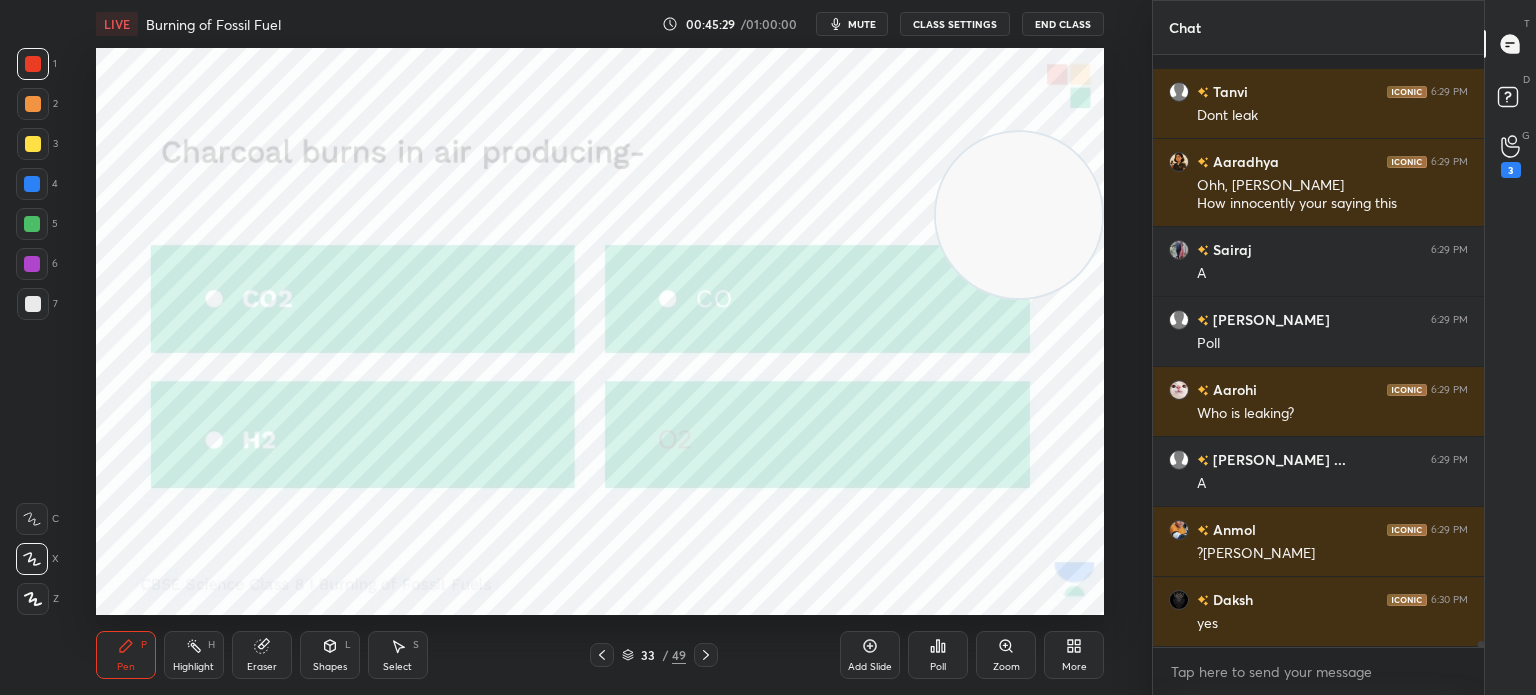 scroll, scrollTop: 62954, scrollLeft: 0, axis: vertical 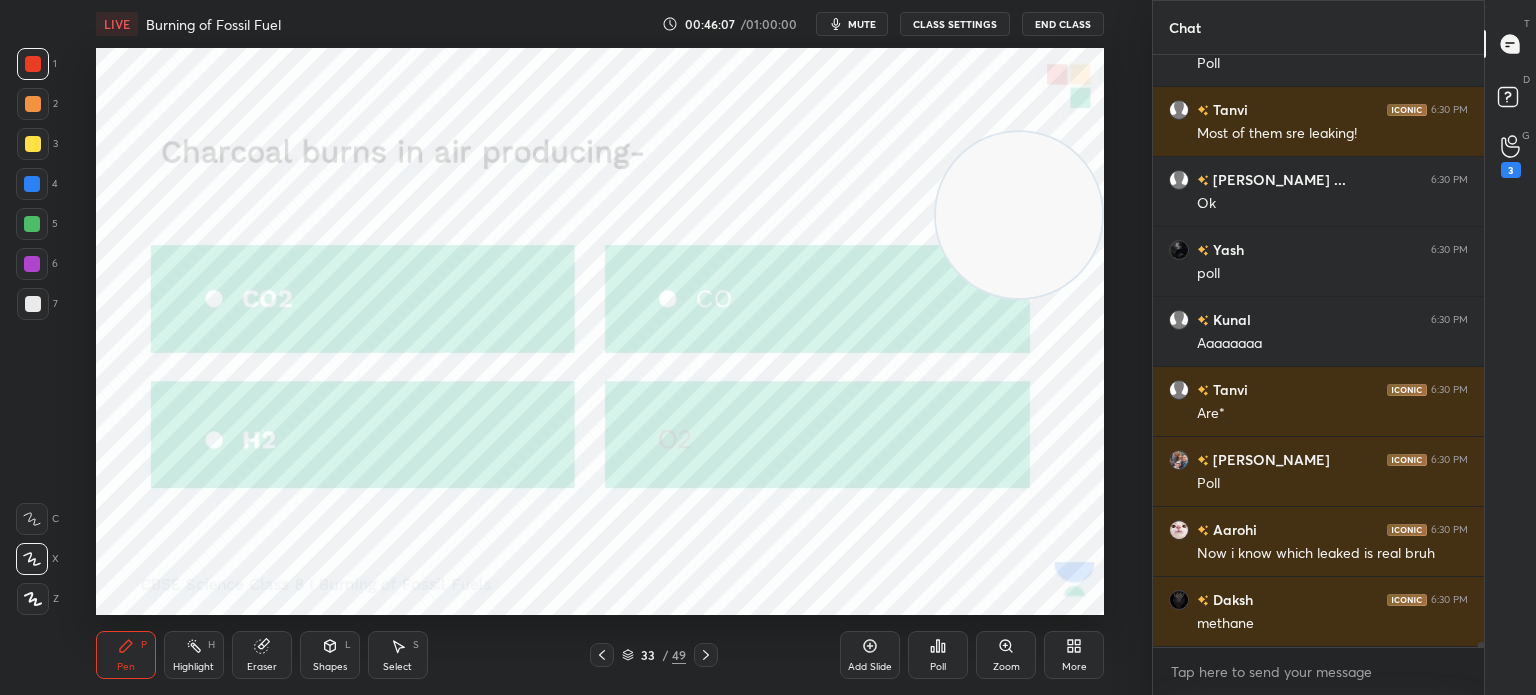click on "Poll" at bounding box center [938, 655] 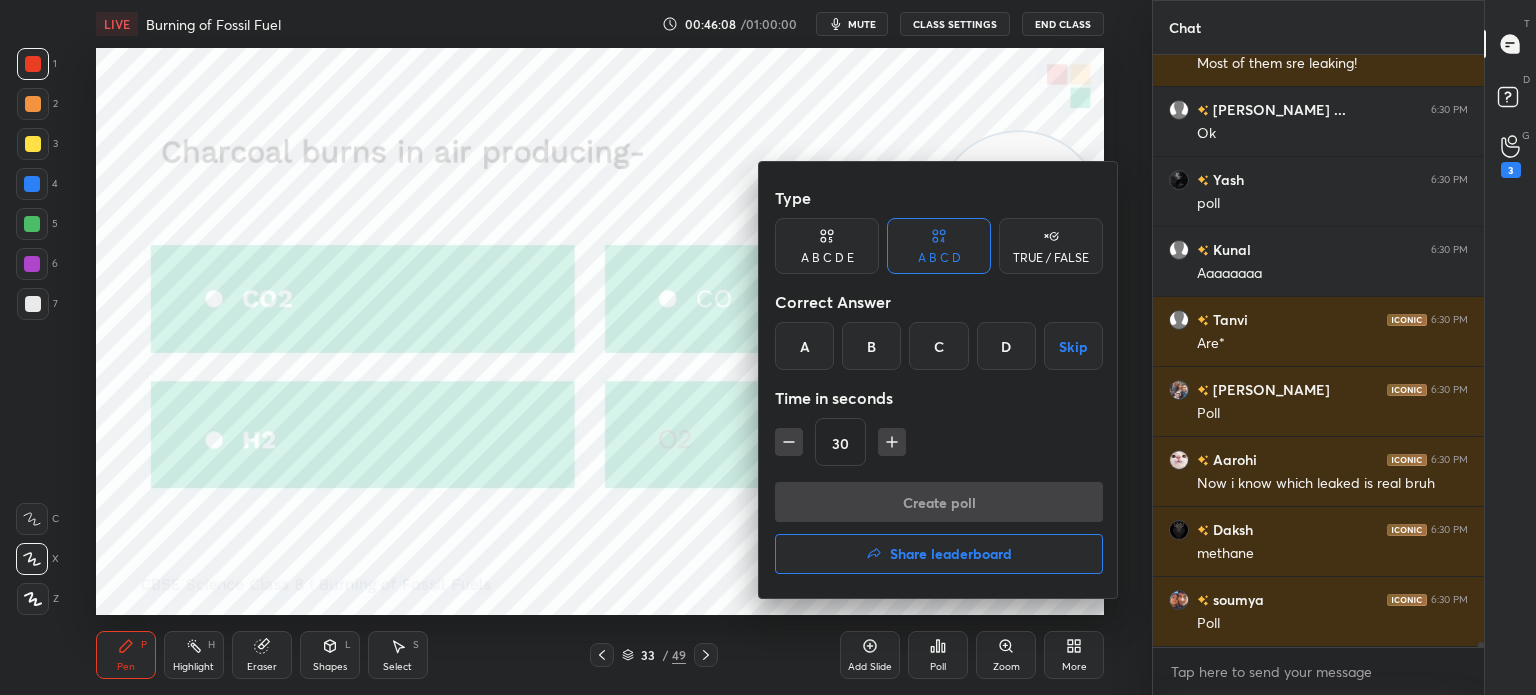 click on "A" at bounding box center (804, 346) 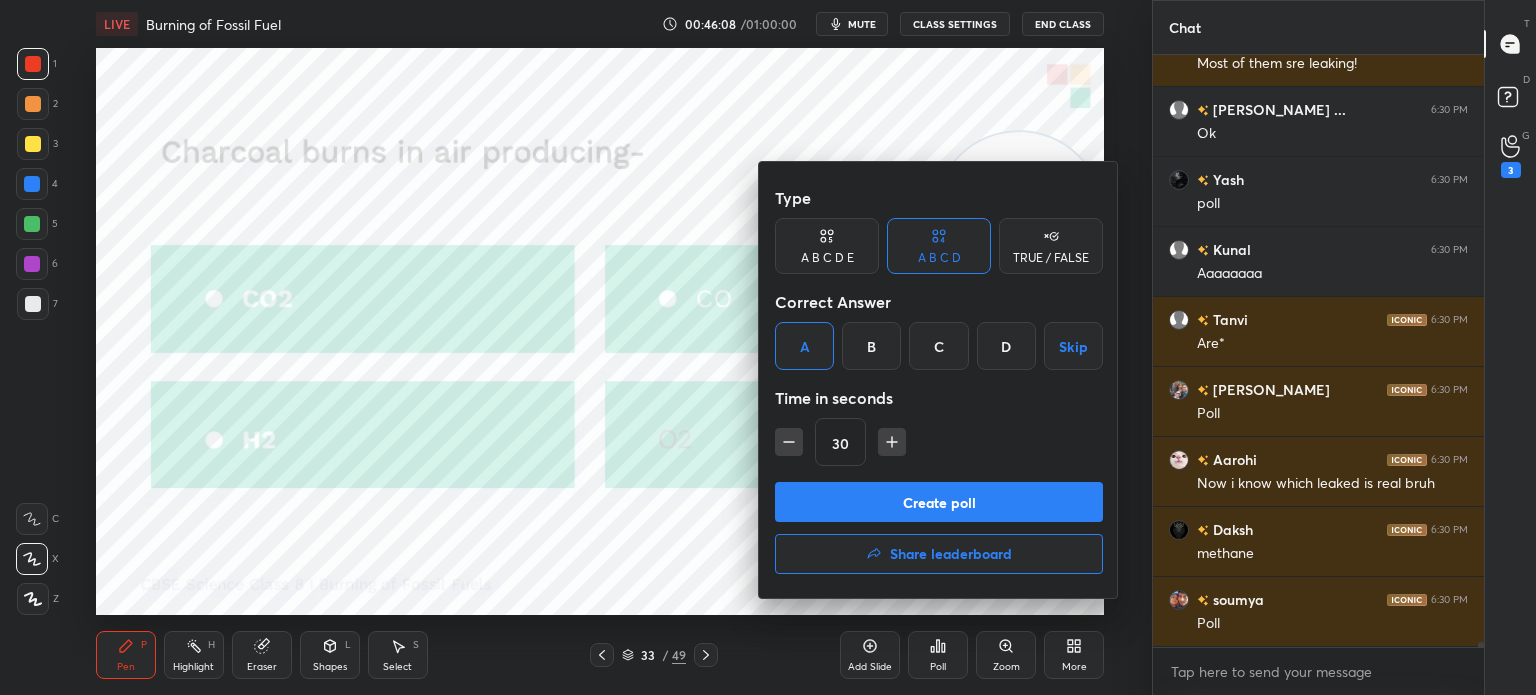 click on "Create poll" at bounding box center [939, 502] 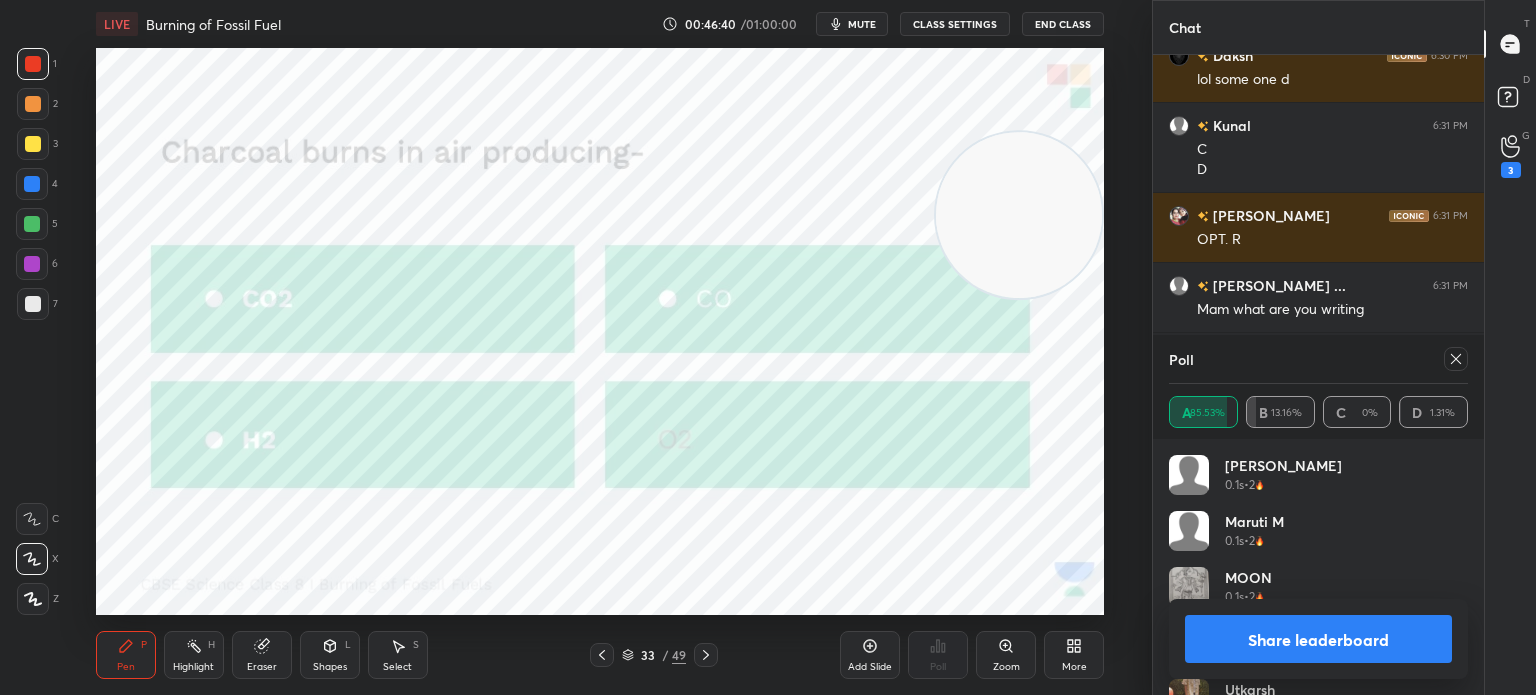 click 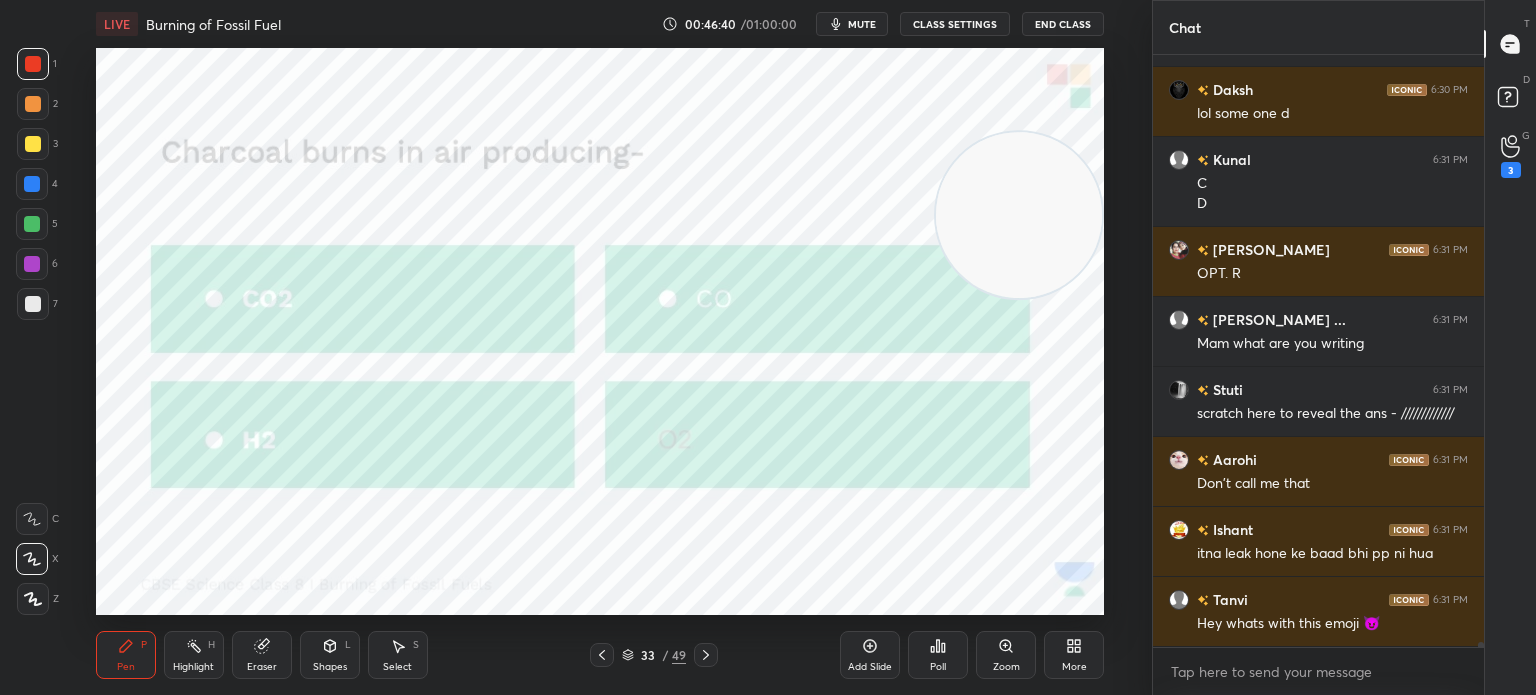 click 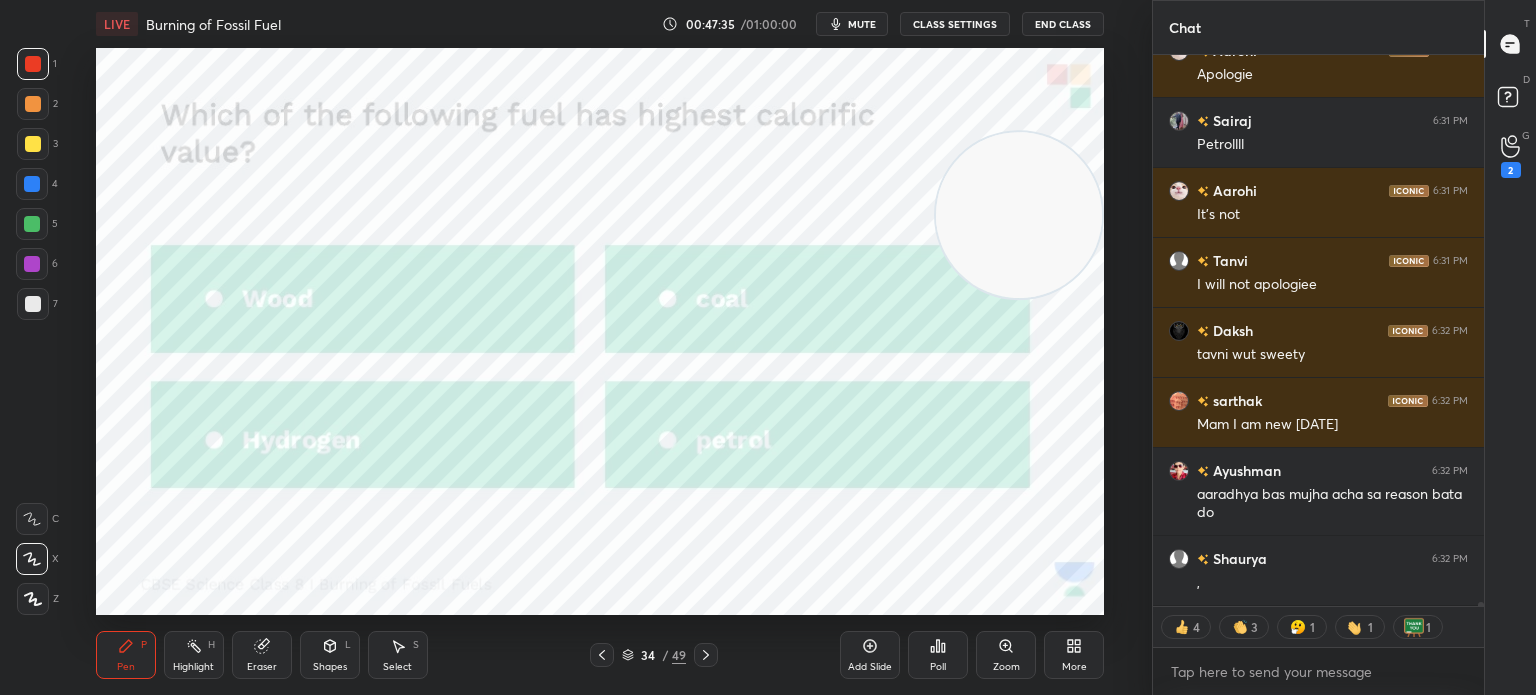 click on "Poll" at bounding box center (938, 655) 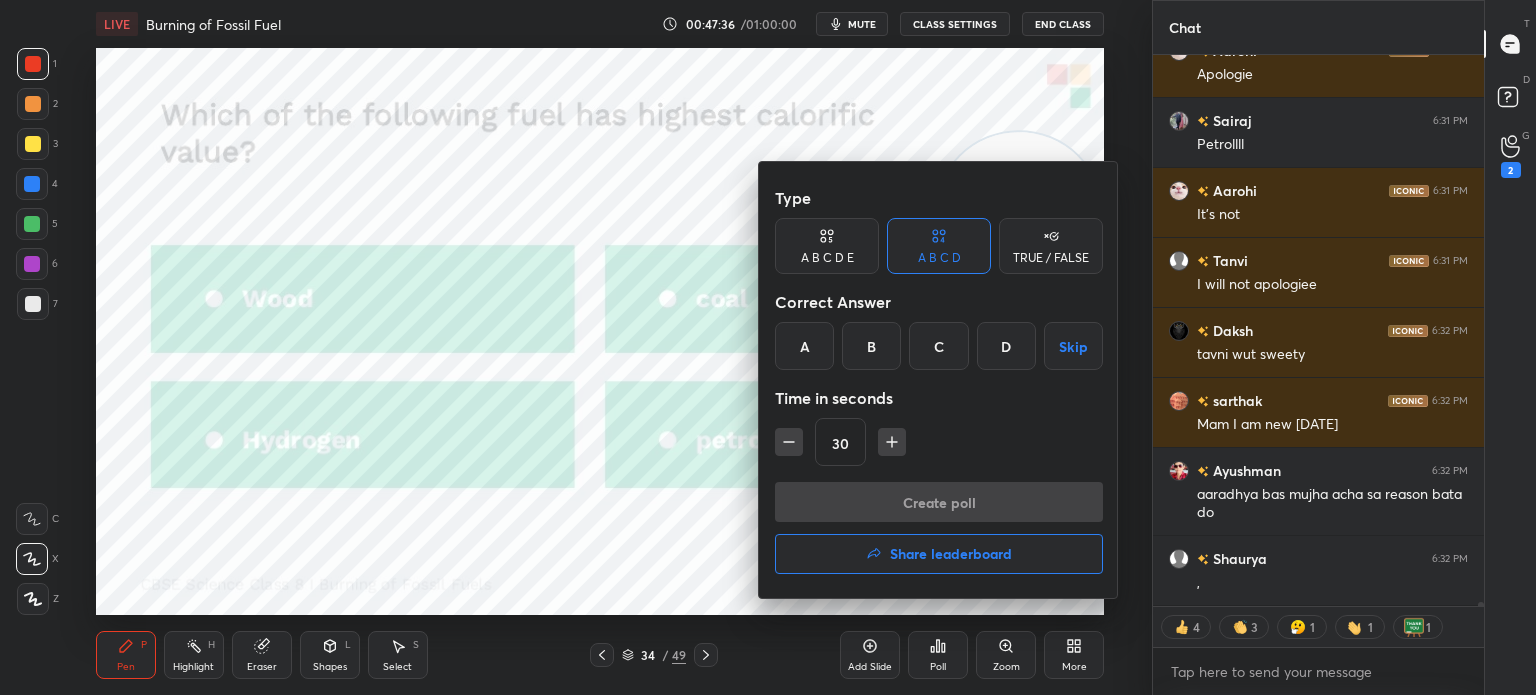 click on "D" at bounding box center (1006, 346) 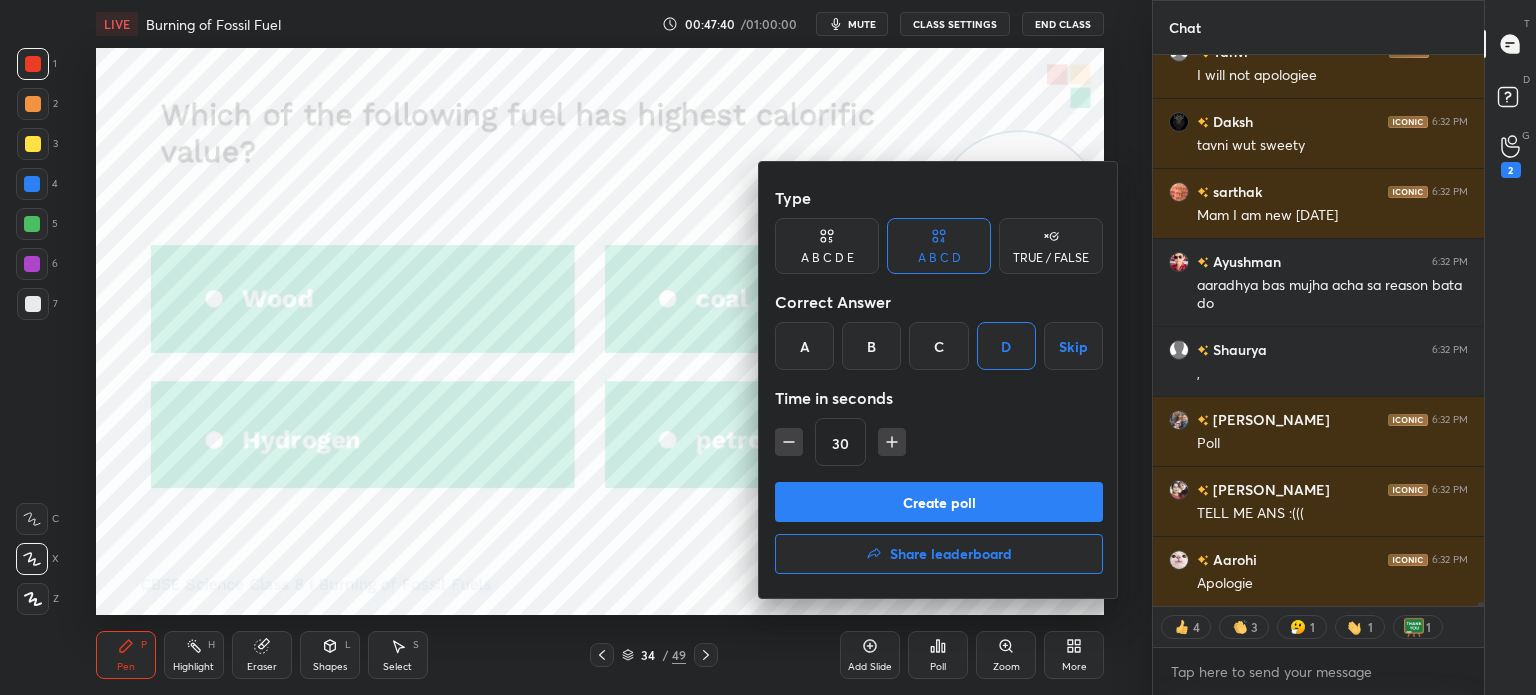 scroll, scrollTop: 68743, scrollLeft: 0, axis: vertical 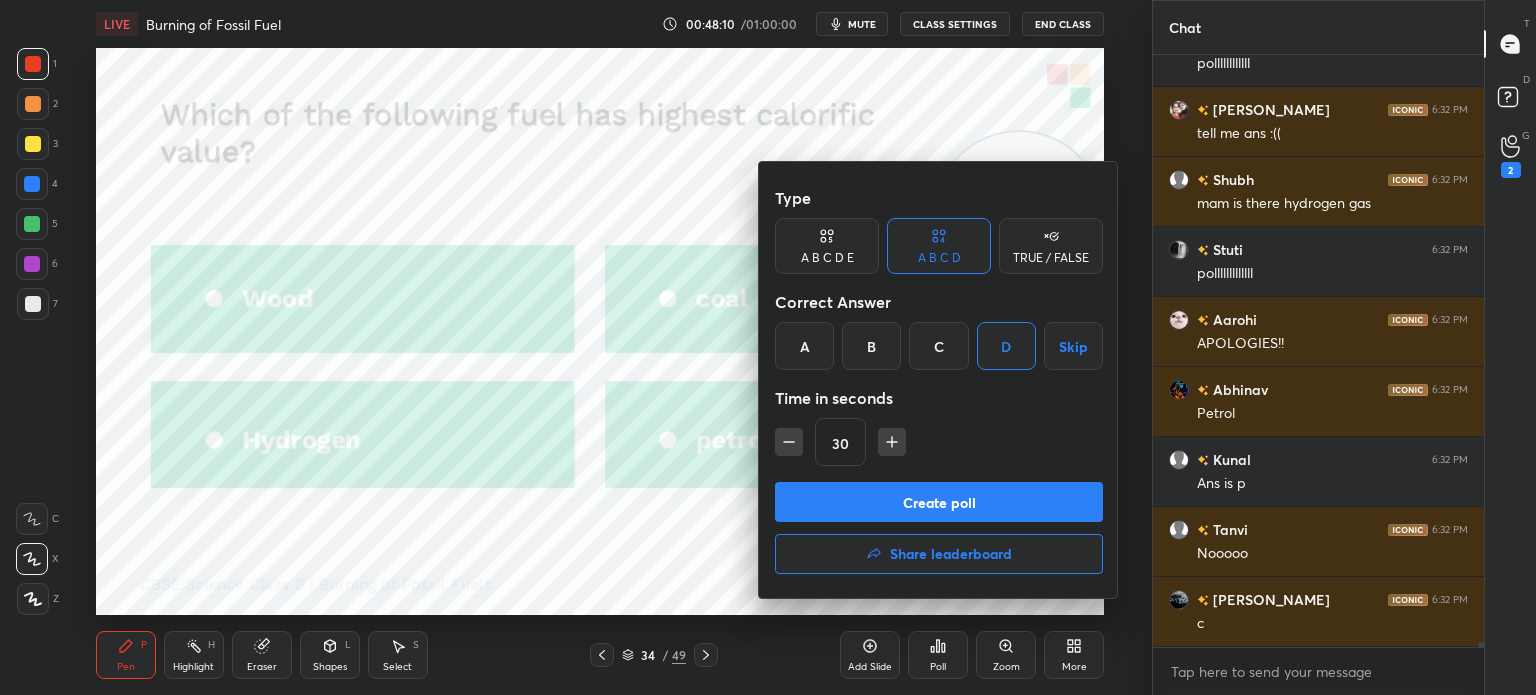 click on "Create poll" at bounding box center (939, 502) 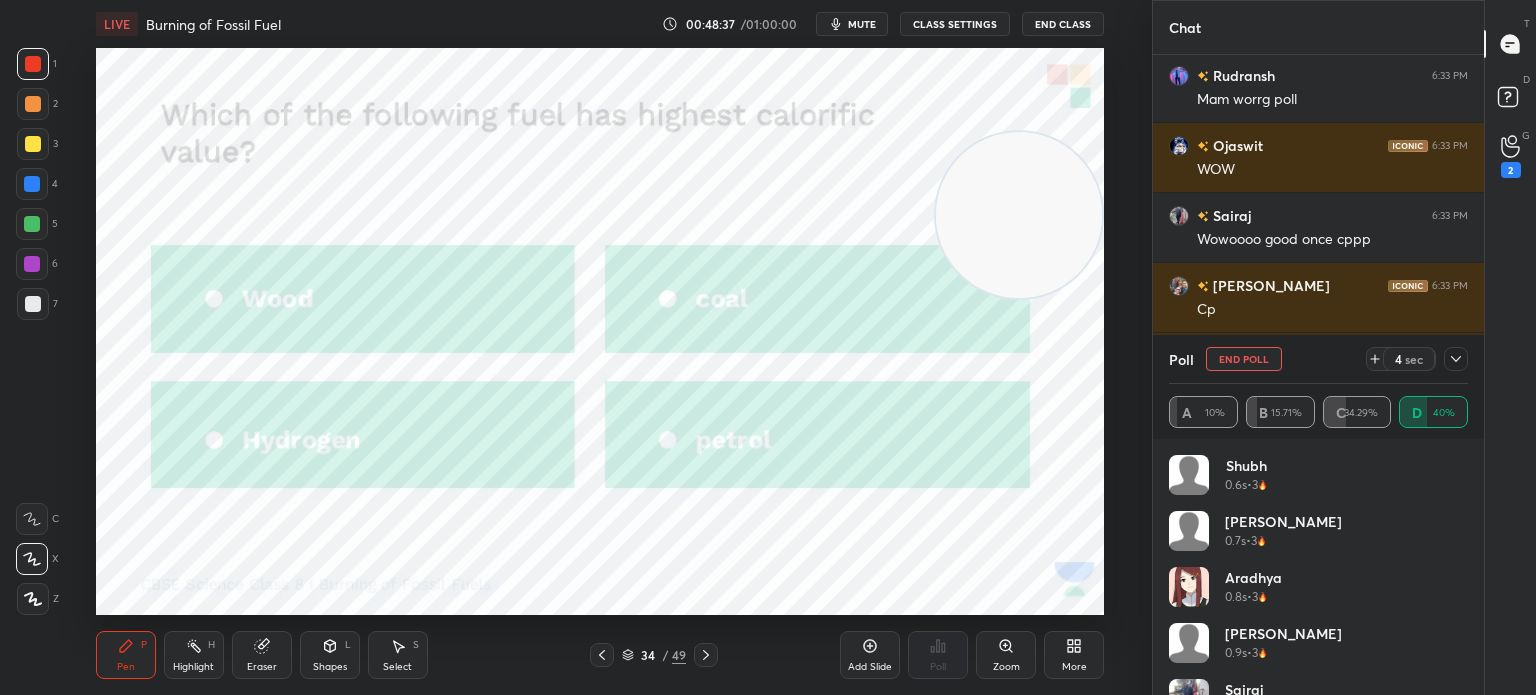 click 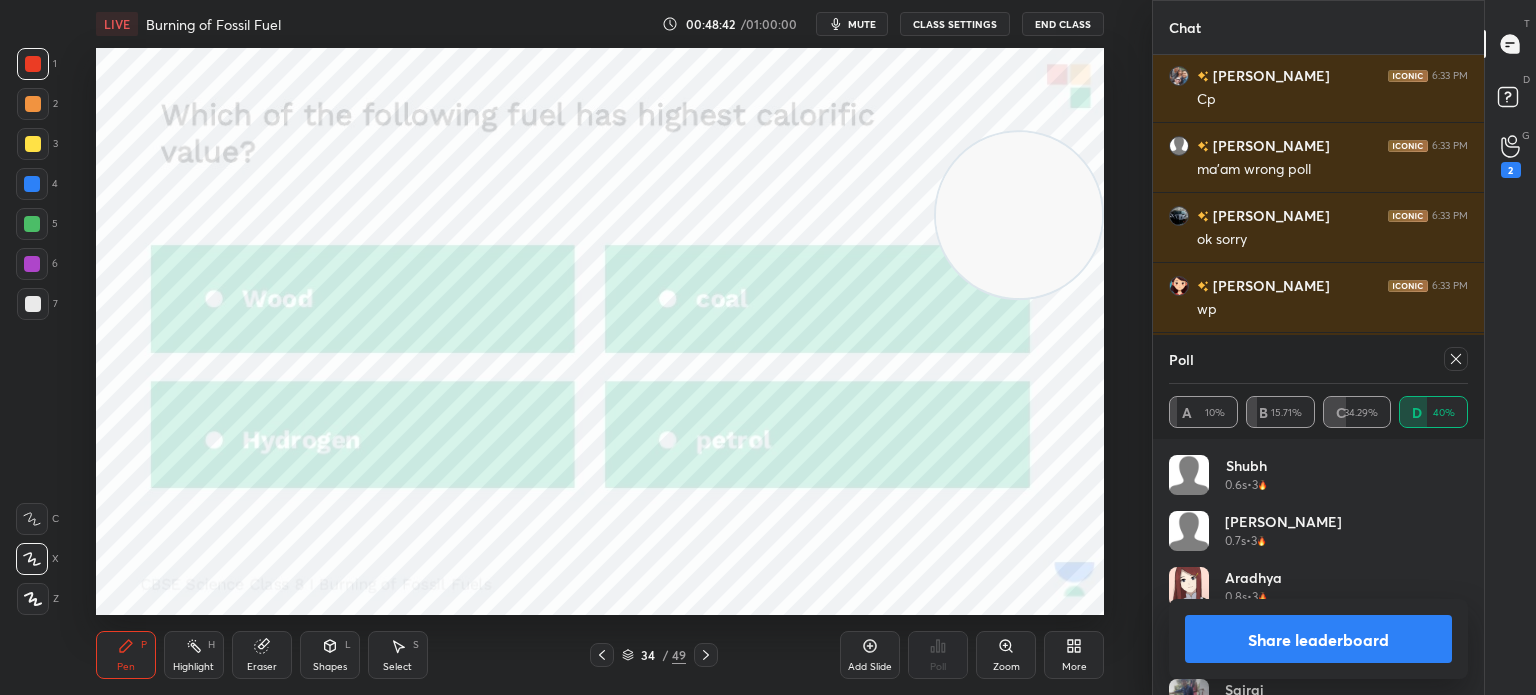 click on "Poll" at bounding box center [1318, 359] 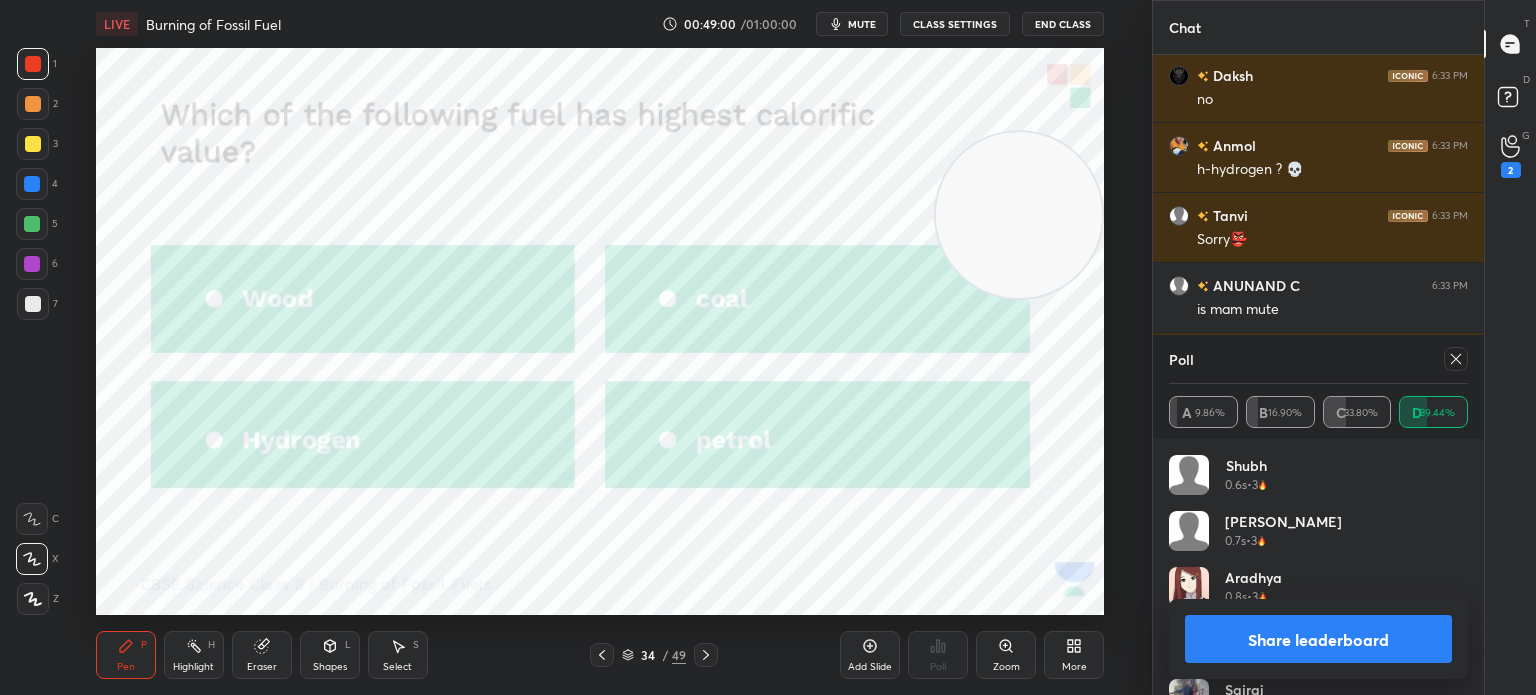 click 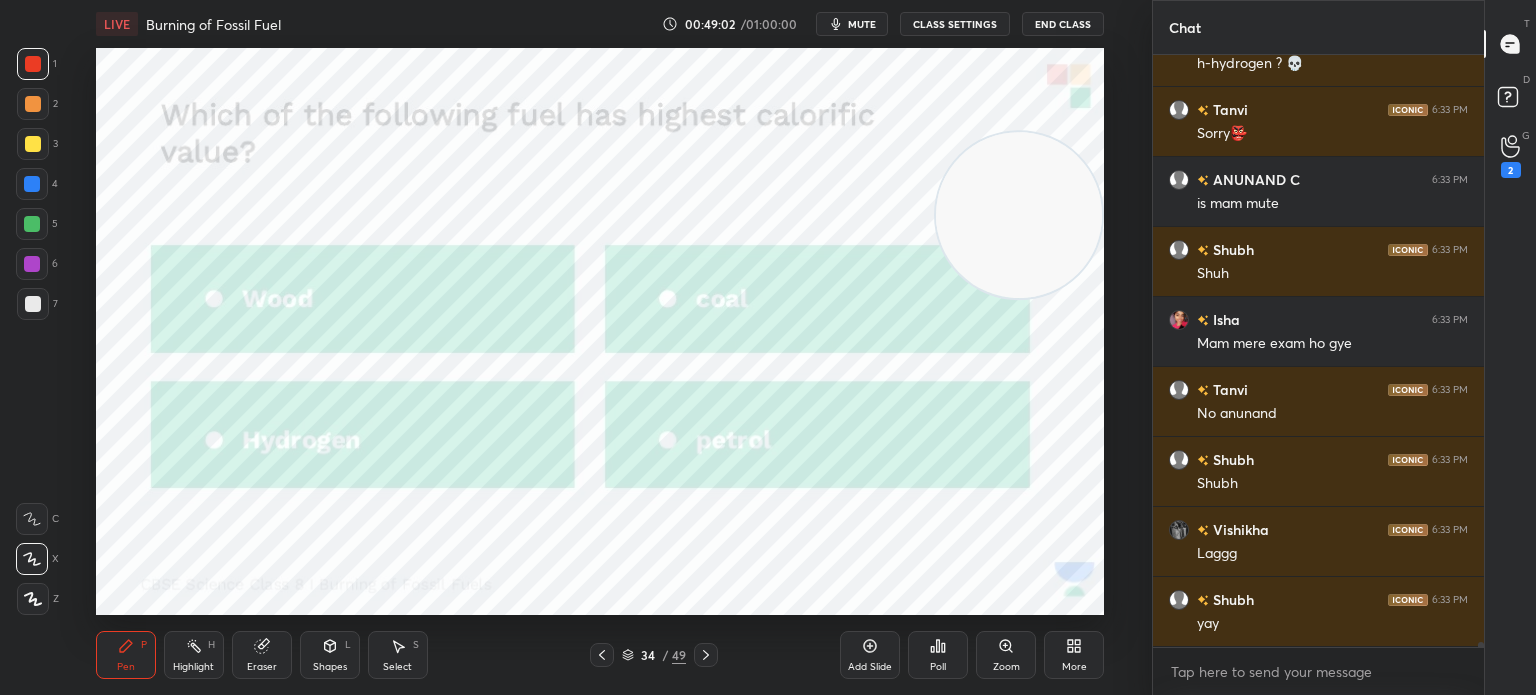 click on "Add Slide" at bounding box center (870, 655) 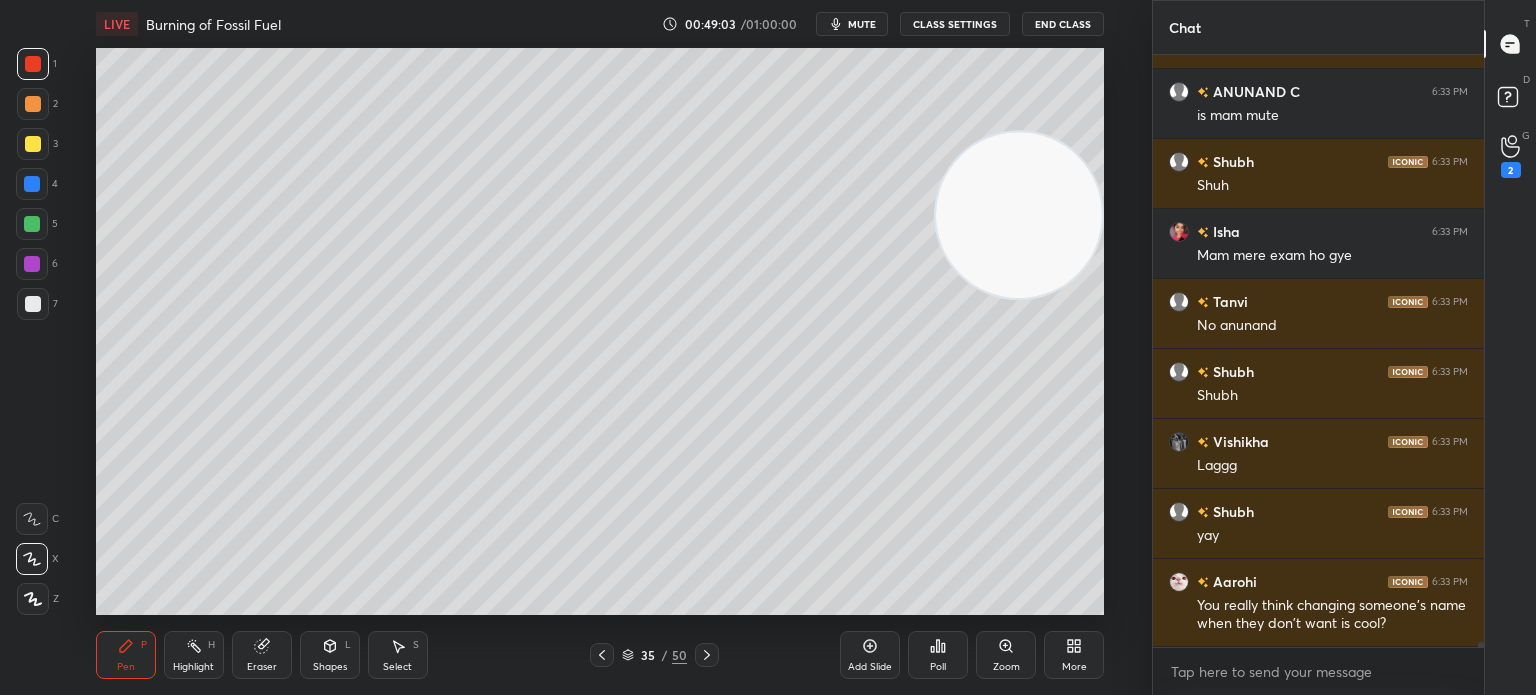 click at bounding box center [33, 144] 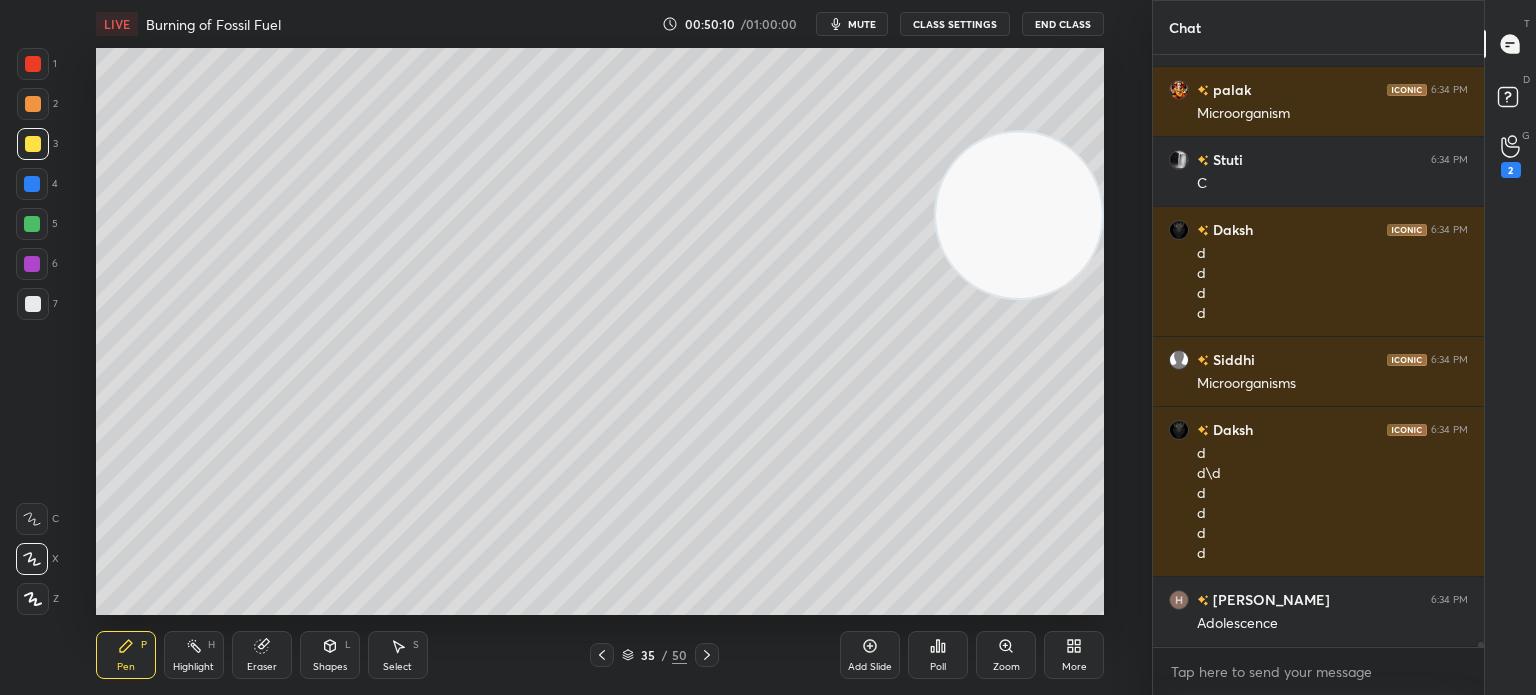 click on "Poll" at bounding box center [938, 655] 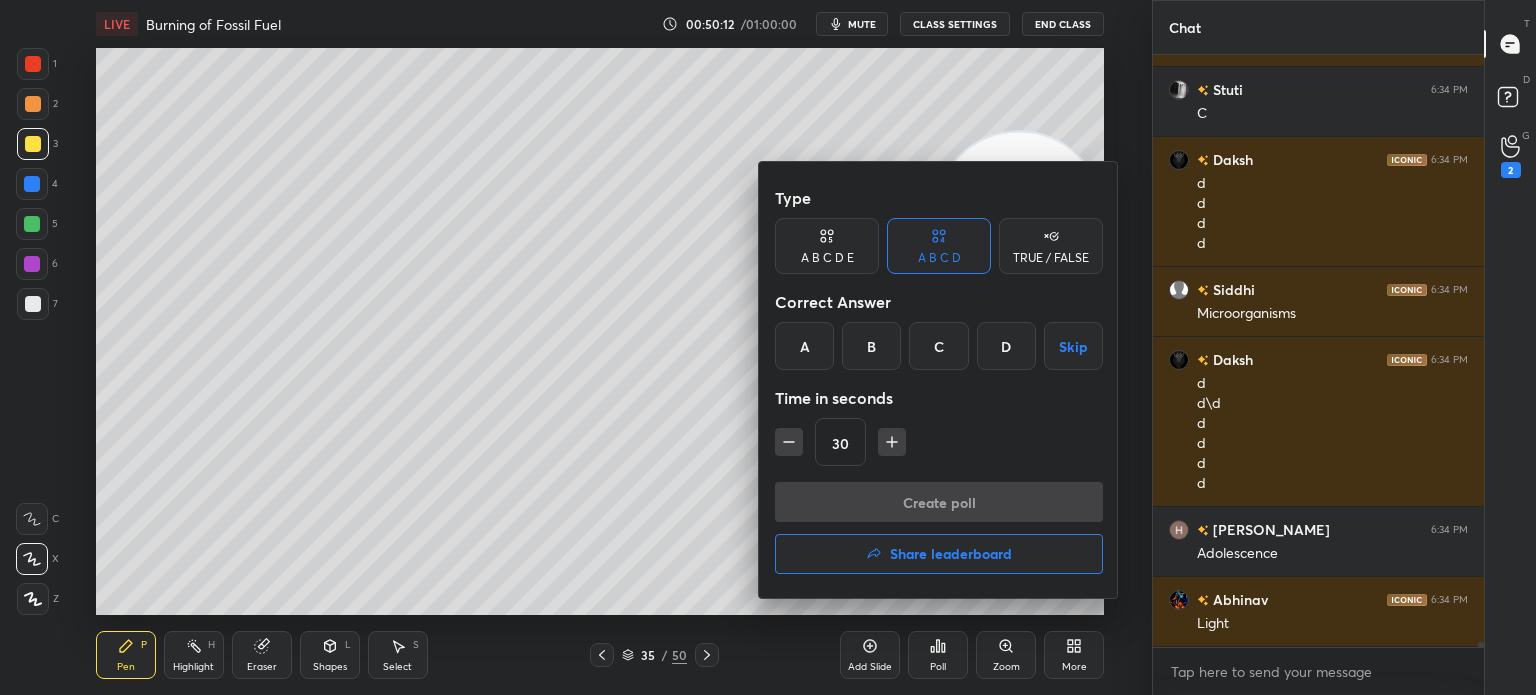 click on "Skip" at bounding box center [1073, 346] 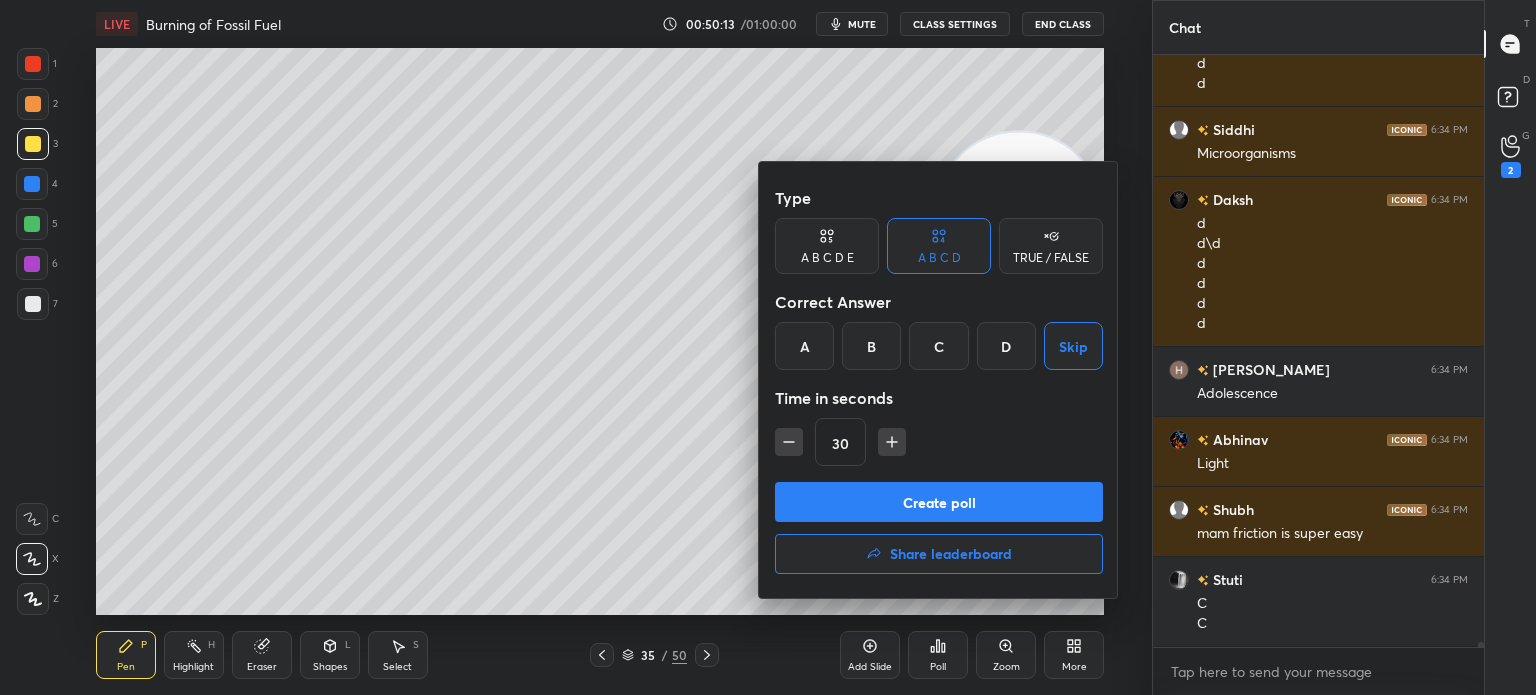 click on "Create poll" at bounding box center [939, 502] 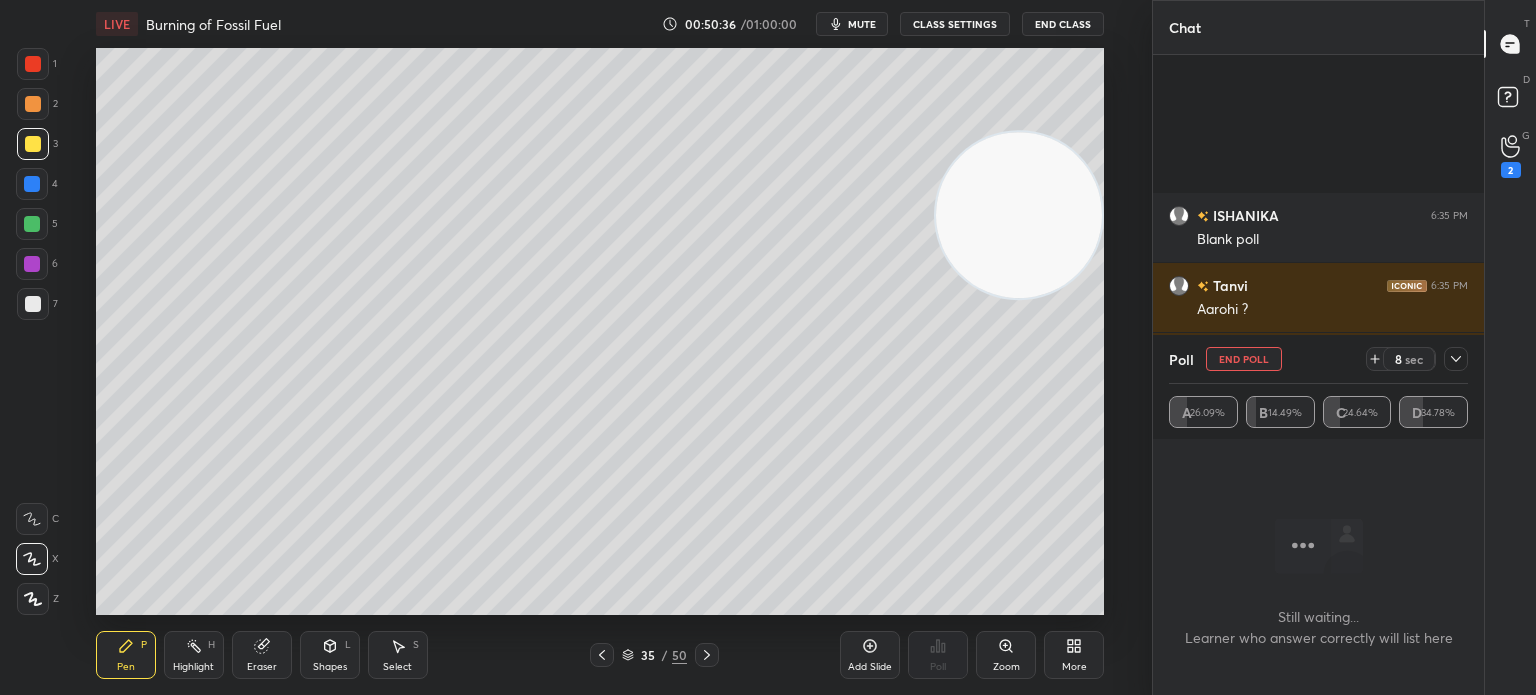 click at bounding box center [33, 304] 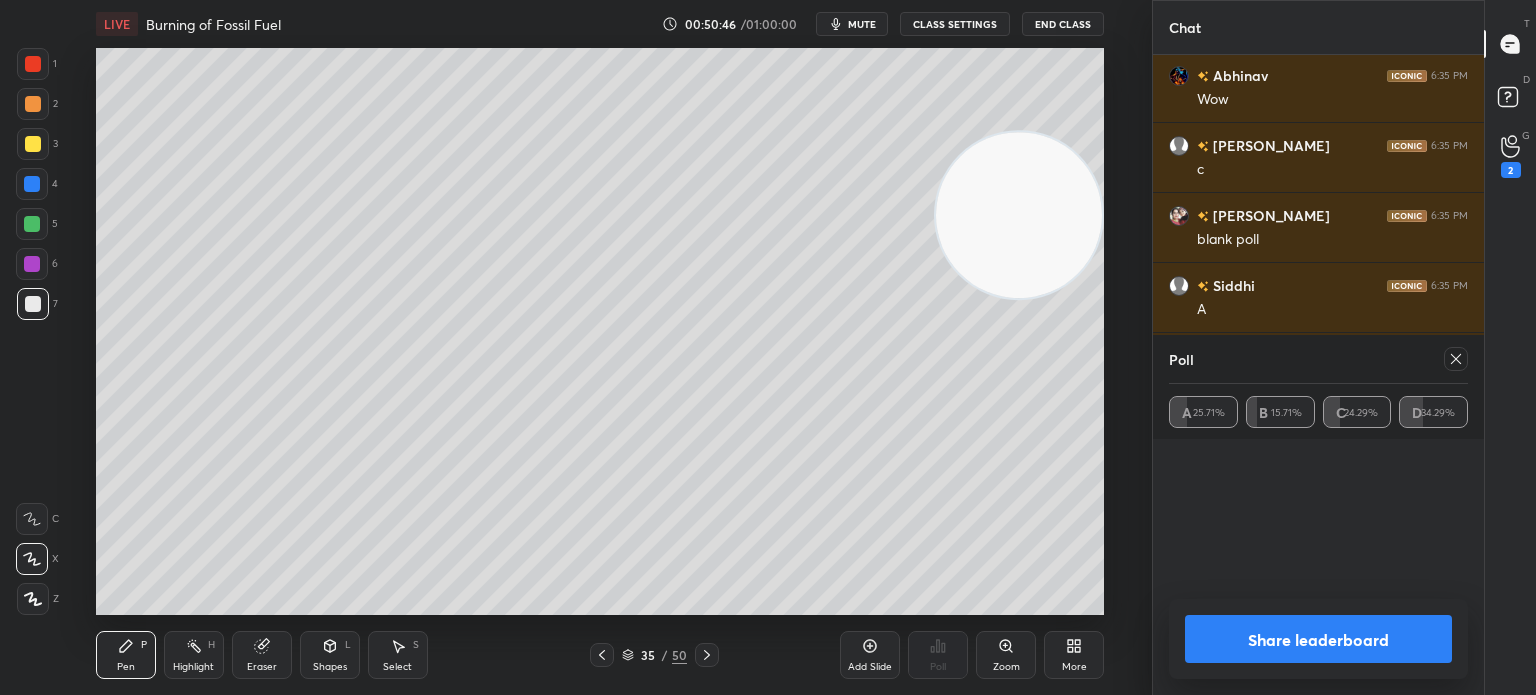 click 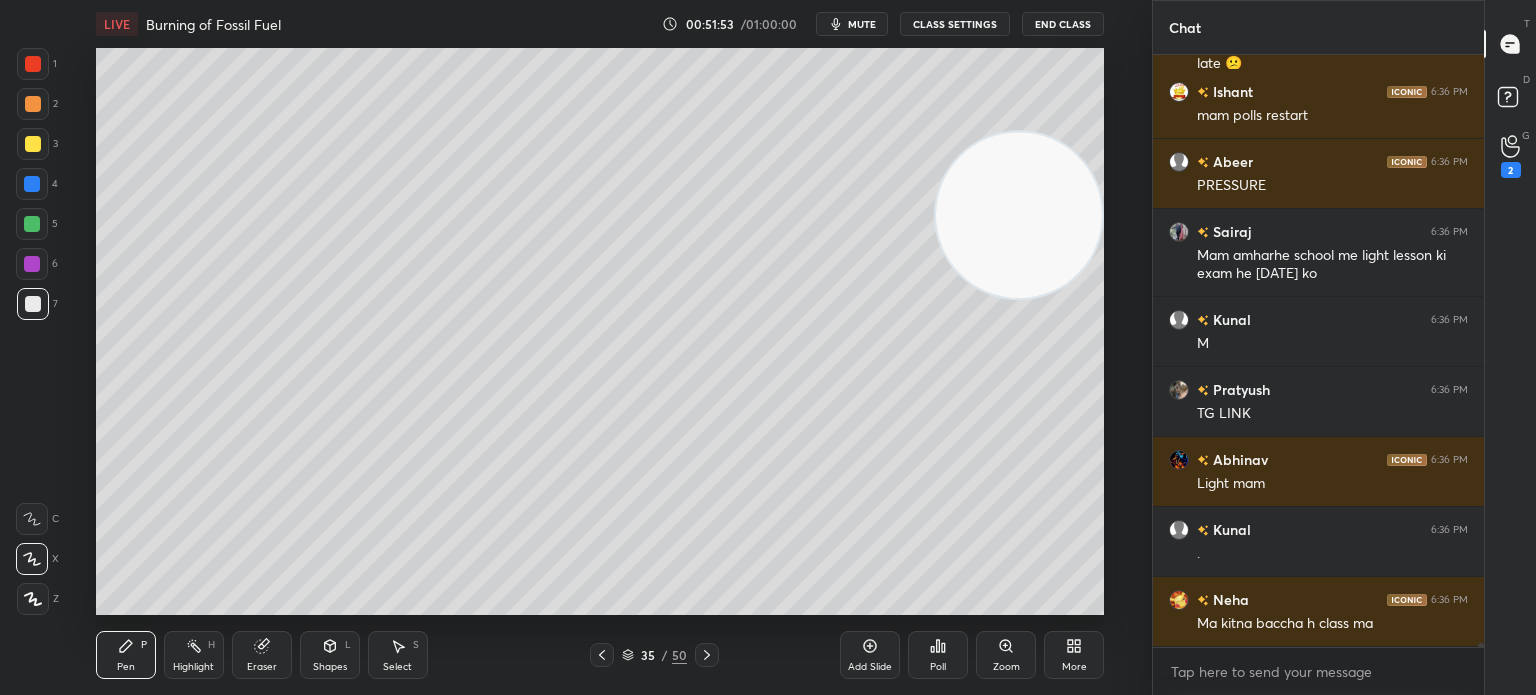click 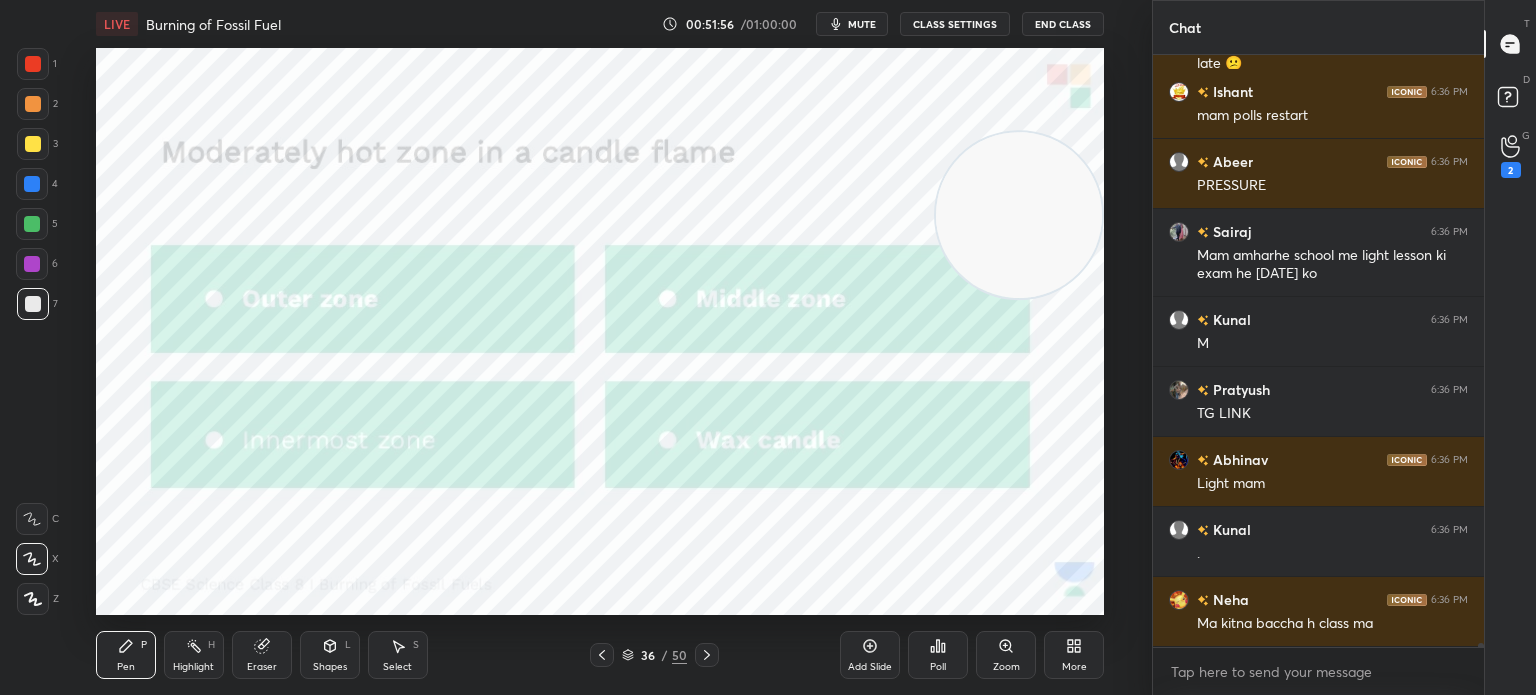 click on "1 2 3 4 5 6 7 C X Z C X Z E E Erase all   H H LIVE Burning of Fossil Fuel 00:51:56 /  01:00:00 mute CLASS SETTINGS End Class Setting up your live class Poll for   secs No correct answer Start poll Back Burning of Fossil Fuel • L6 of Comprehensive Corse on Science For Class 8 Neha Saini Pen P Highlight H Eraser Shapes L Select S 36 / 50 Add Slide Poll Zoom More" at bounding box center [568, 347] 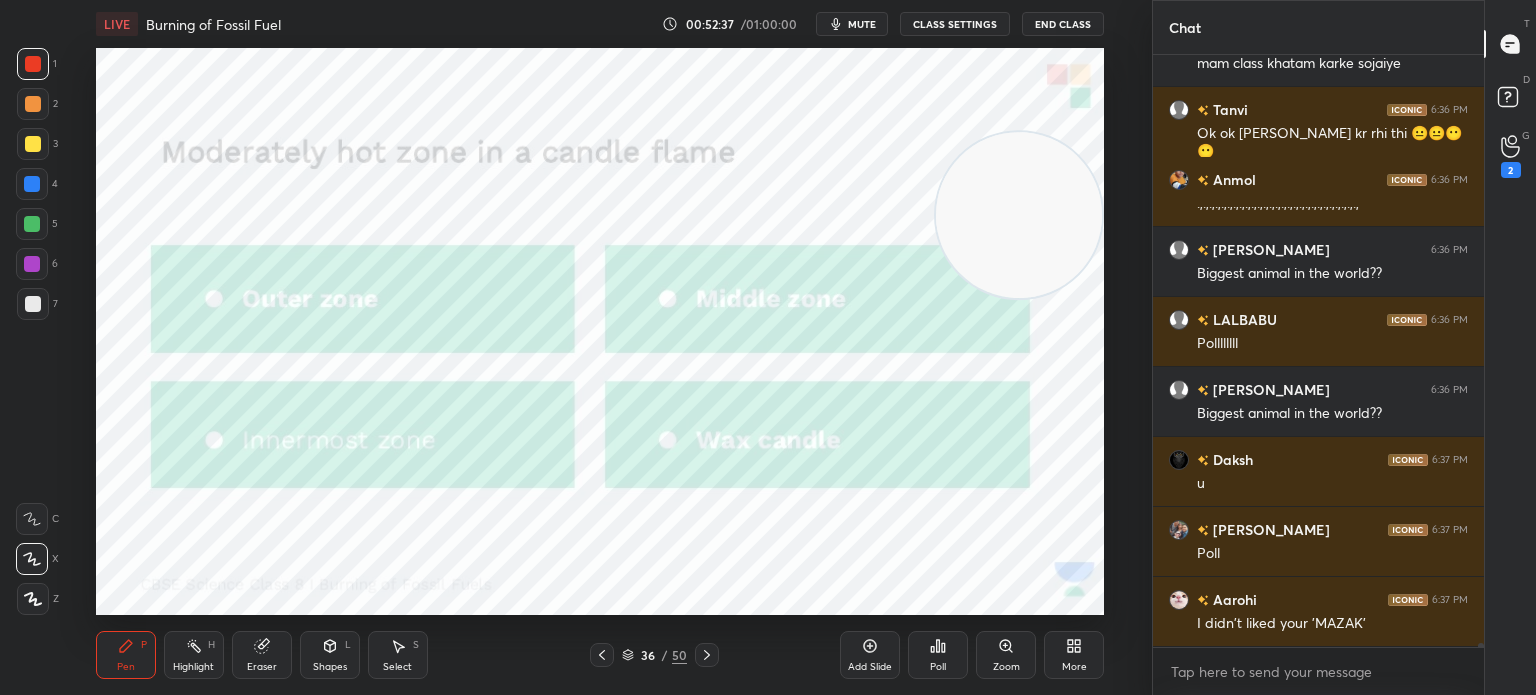 scroll, scrollTop: 78856, scrollLeft: 0, axis: vertical 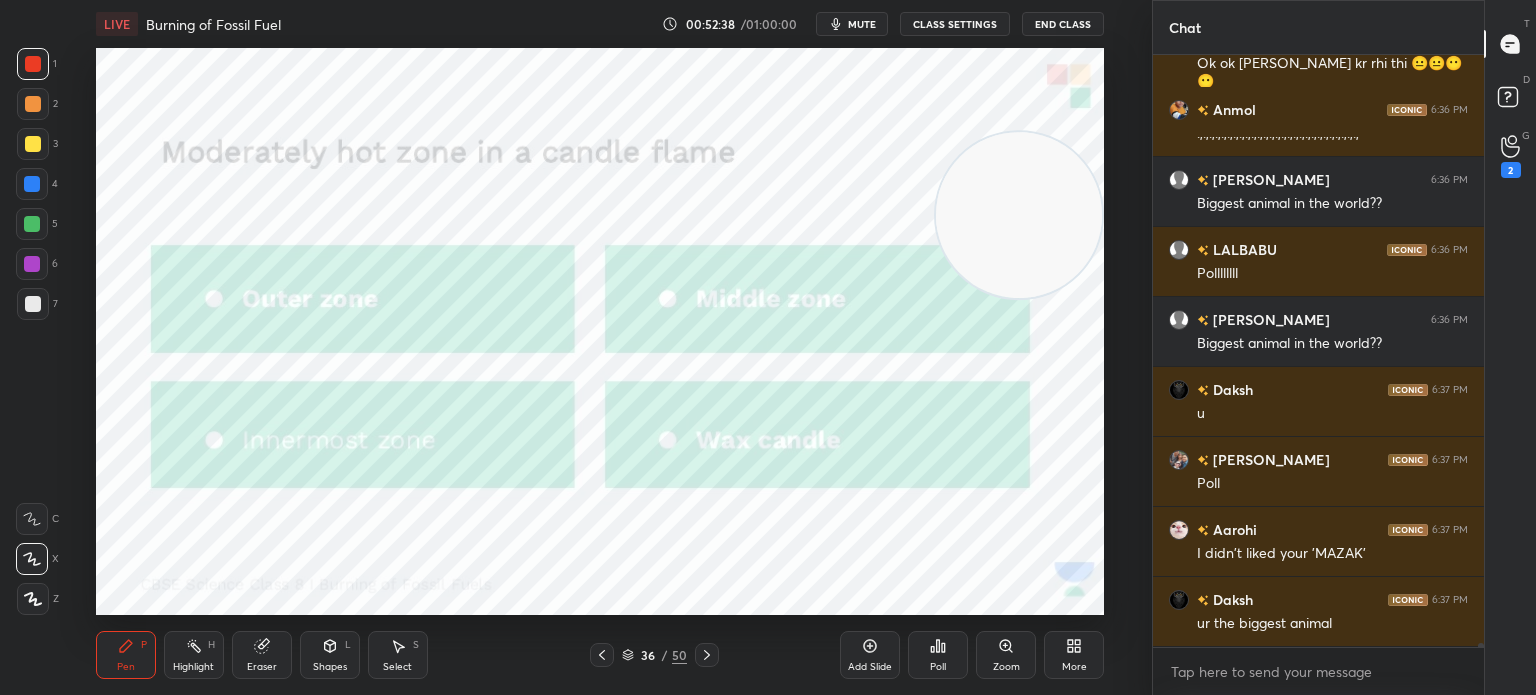 click on "LIVE Burning of Fossil Fuel 00:52:38 /  01:00:00 mute CLASS SETTINGS End Class" at bounding box center [600, 24] 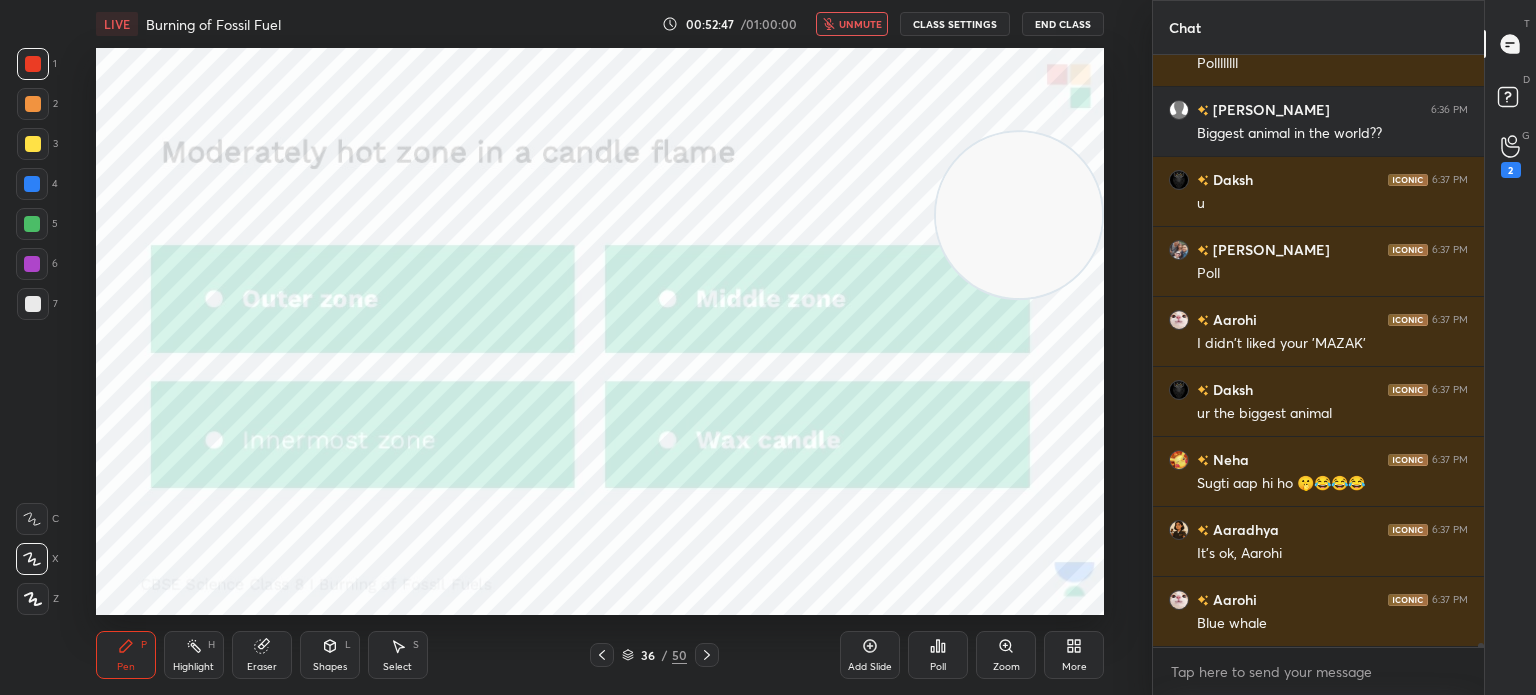 scroll, scrollTop: 79136, scrollLeft: 0, axis: vertical 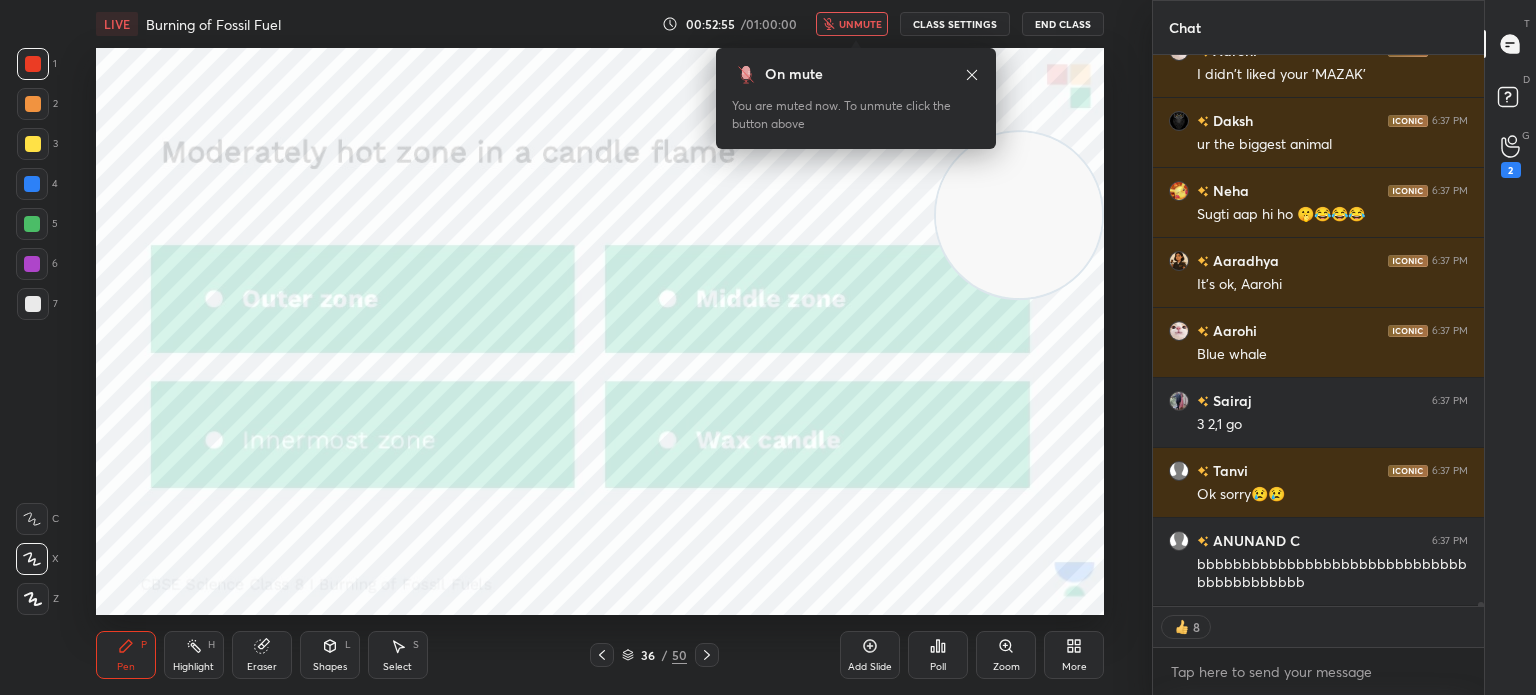 click on "On mute" at bounding box center (856, 74) 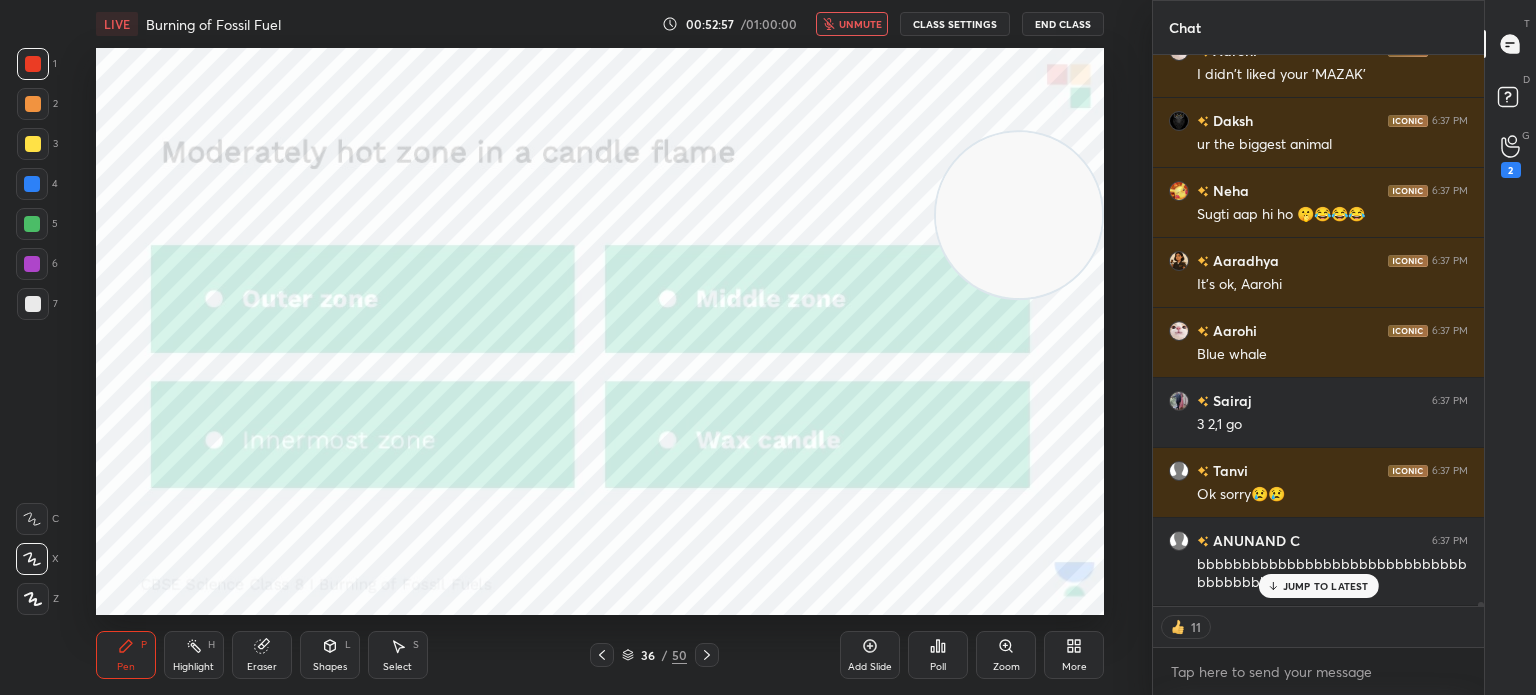 scroll, scrollTop: 79404, scrollLeft: 0, axis: vertical 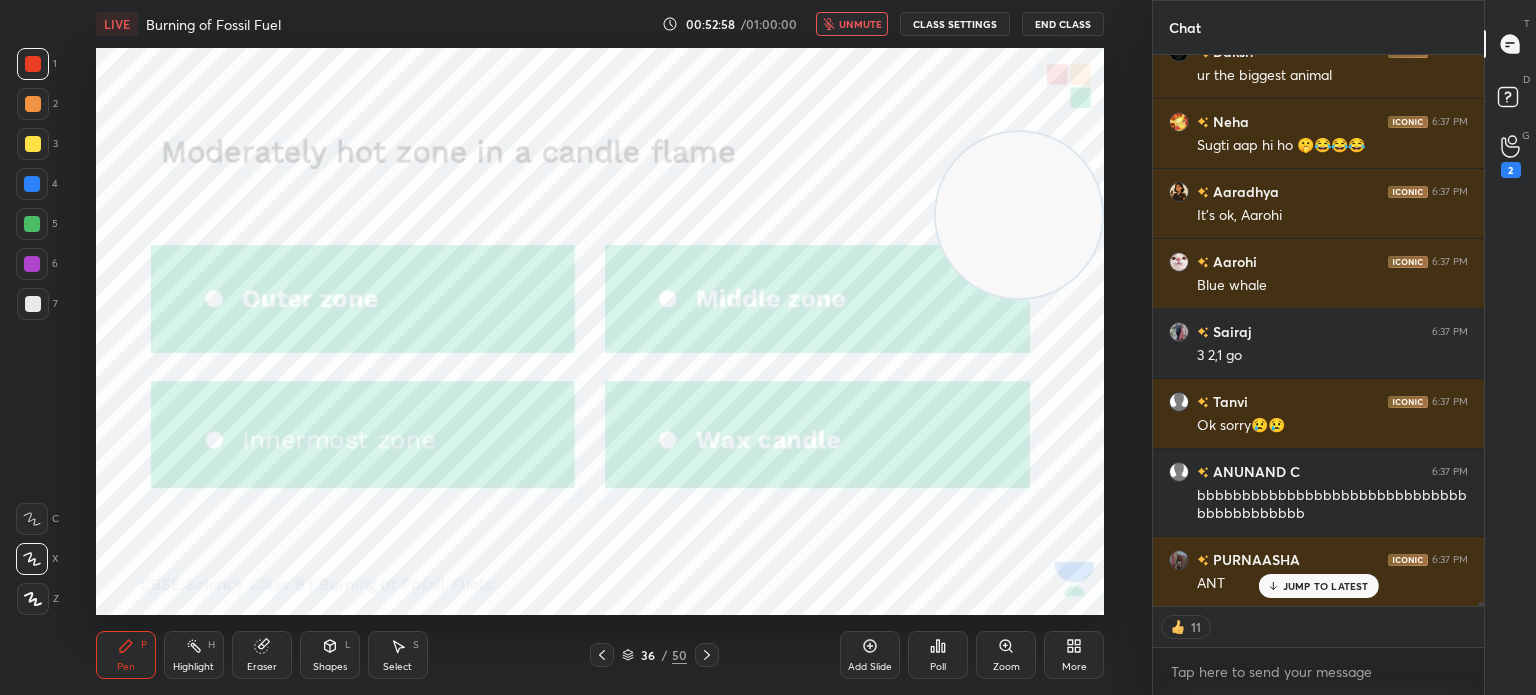 click on "Poll" at bounding box center (938, 667) 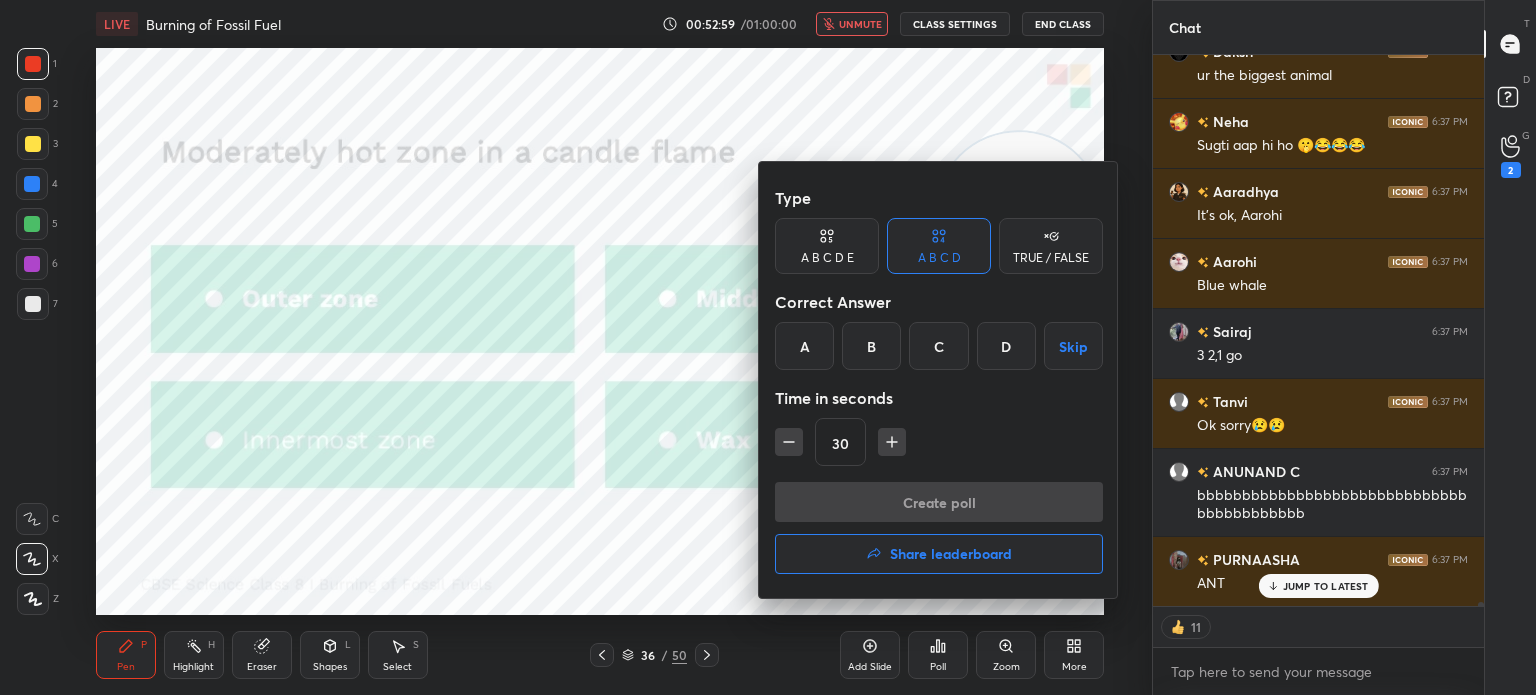 click on "D" at bounding box center (1006, 346) 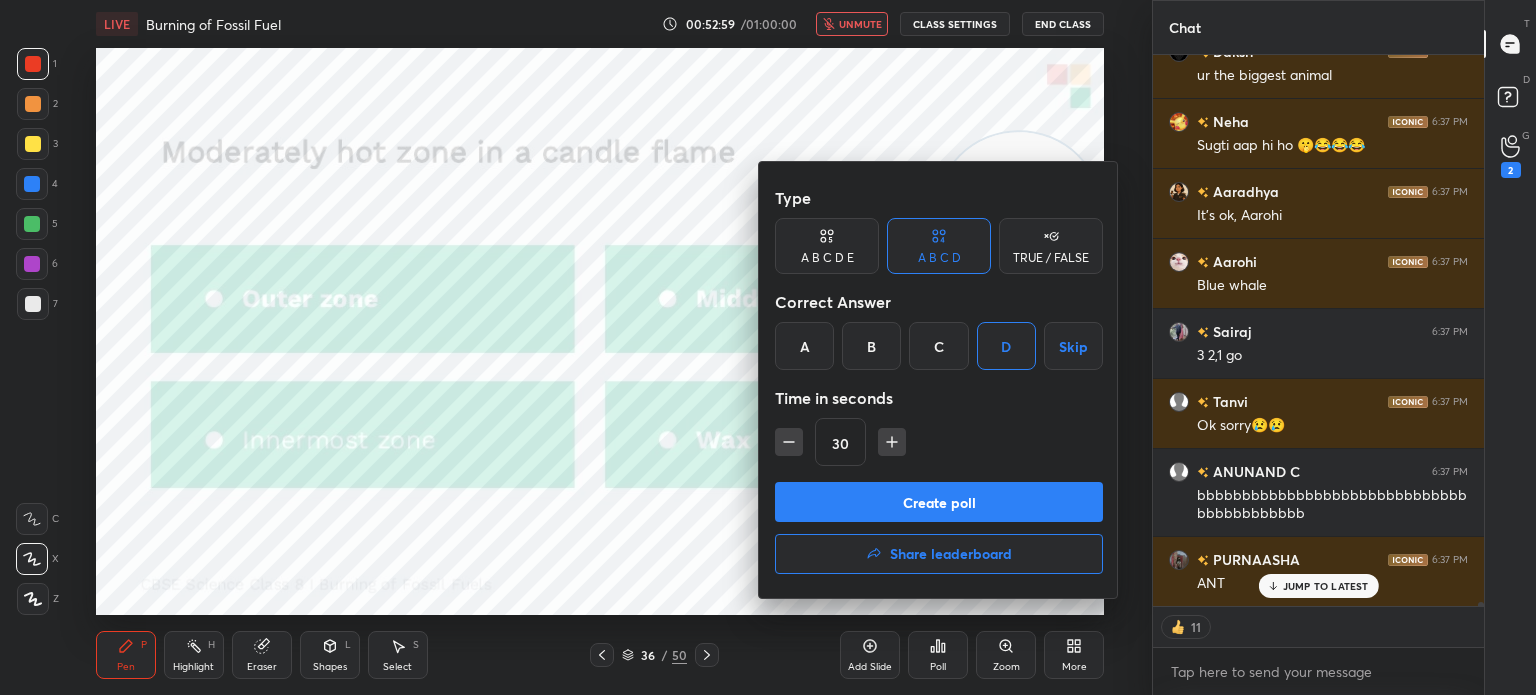 click on "Skip" at bounding box center [1073, 346] 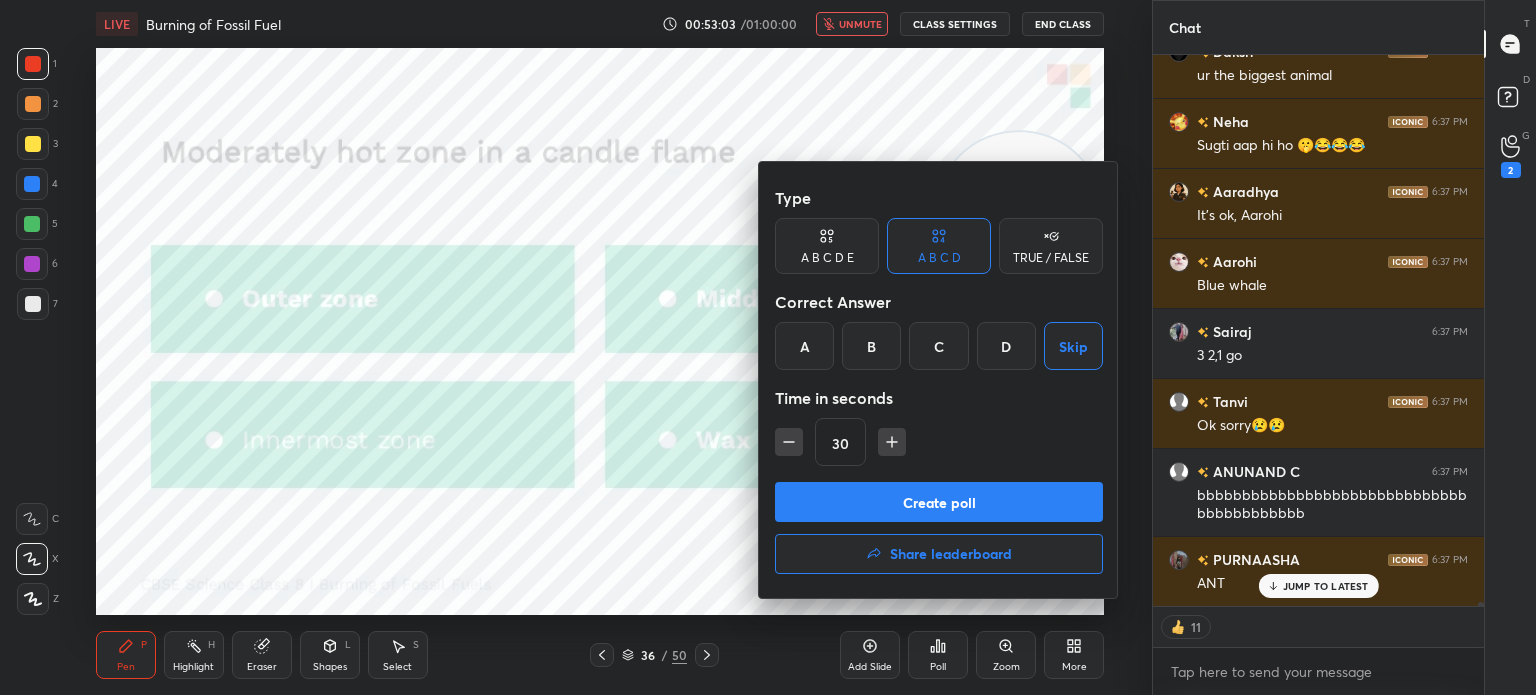 click on "Create poll Share leaderboard" at bounding box center [939, 532] 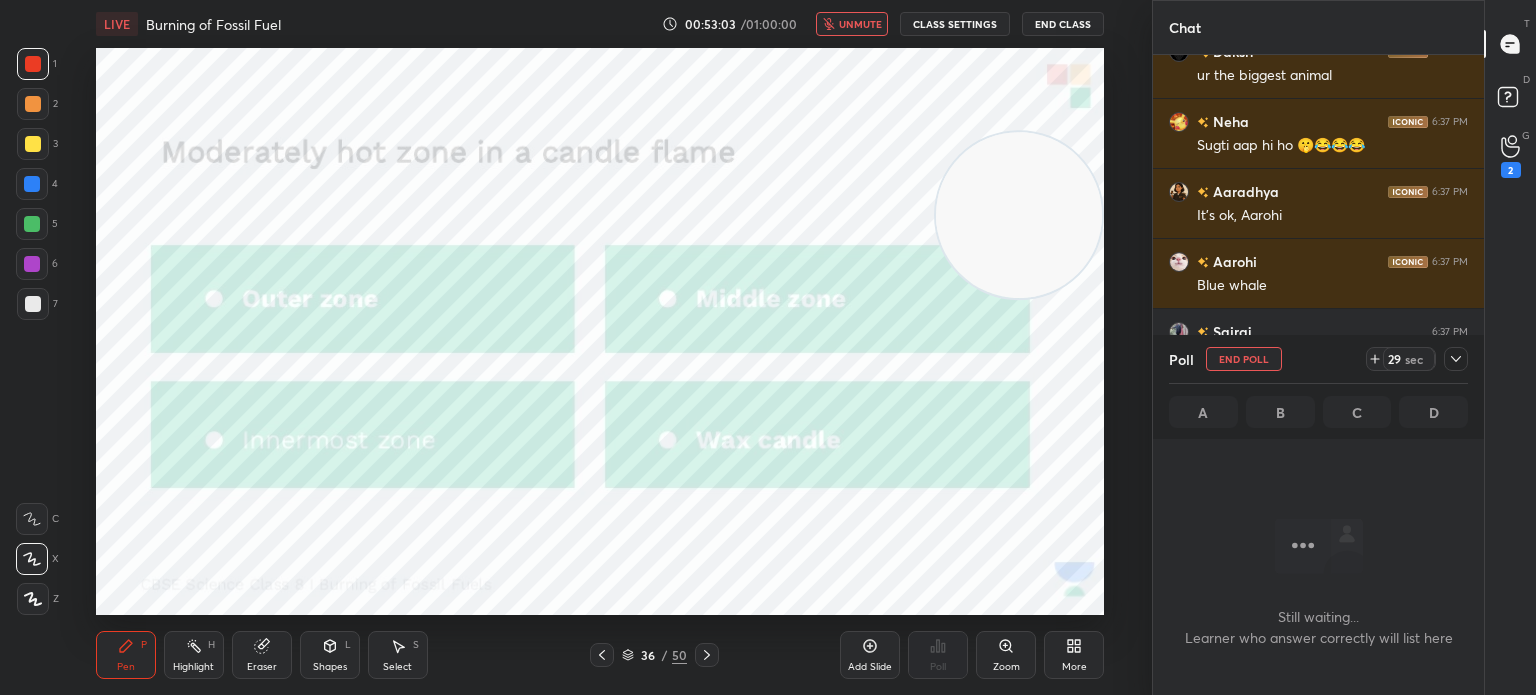 scroll, scrollTop: 465, scrollLeft: 325, axis: both 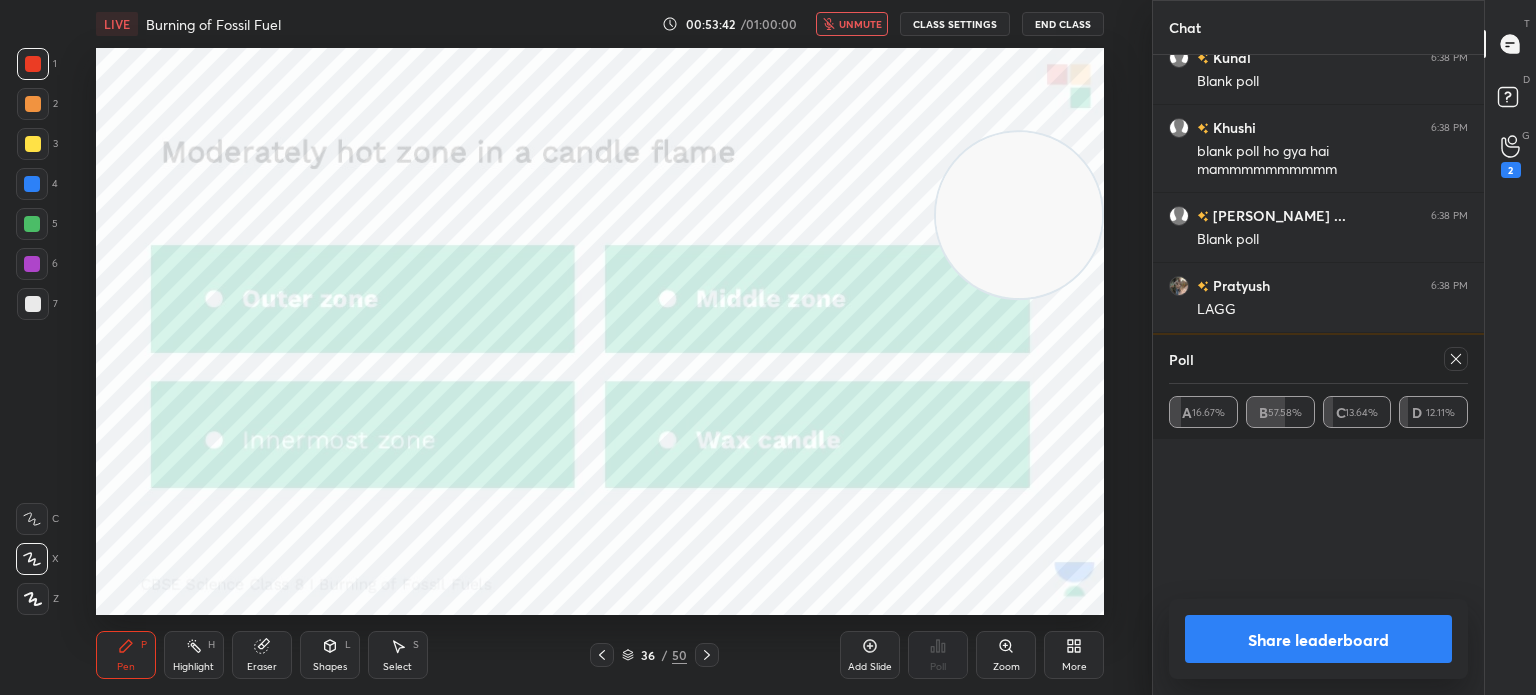 click 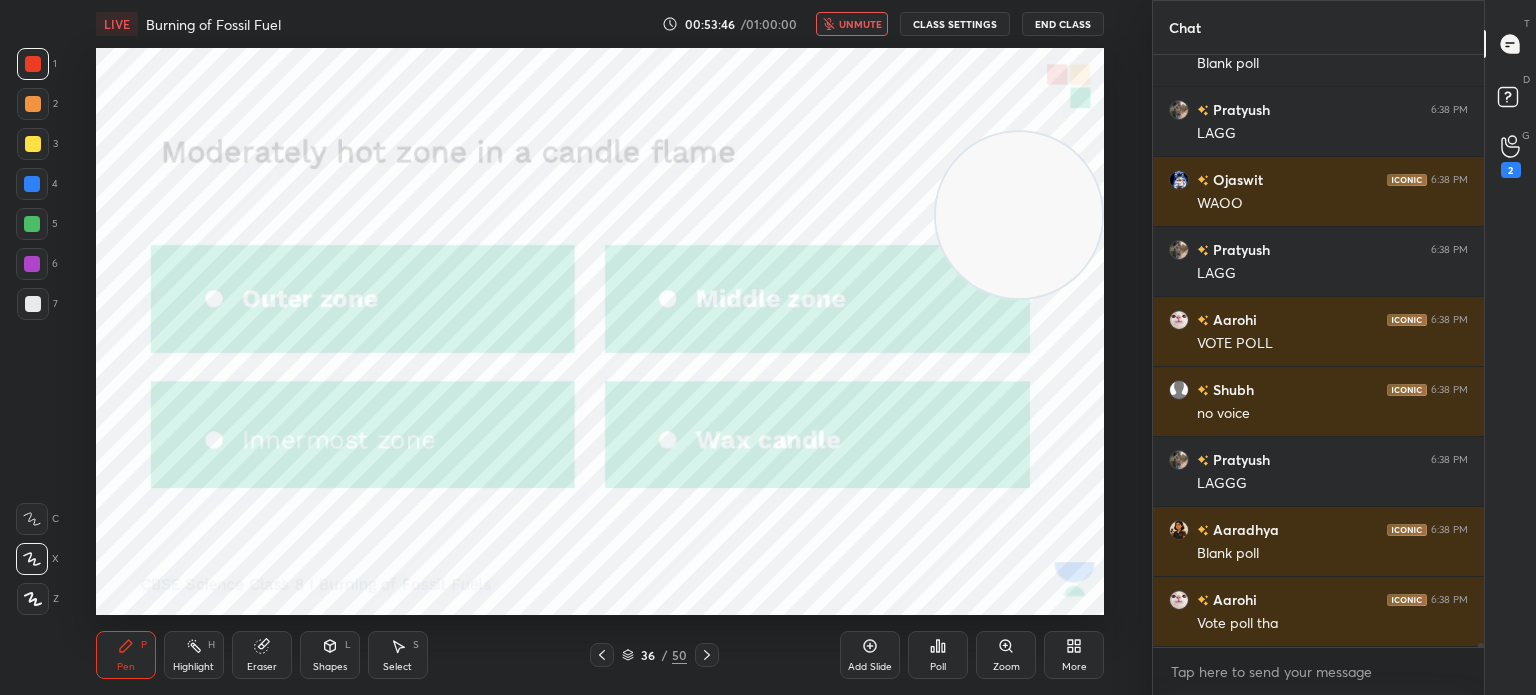 click 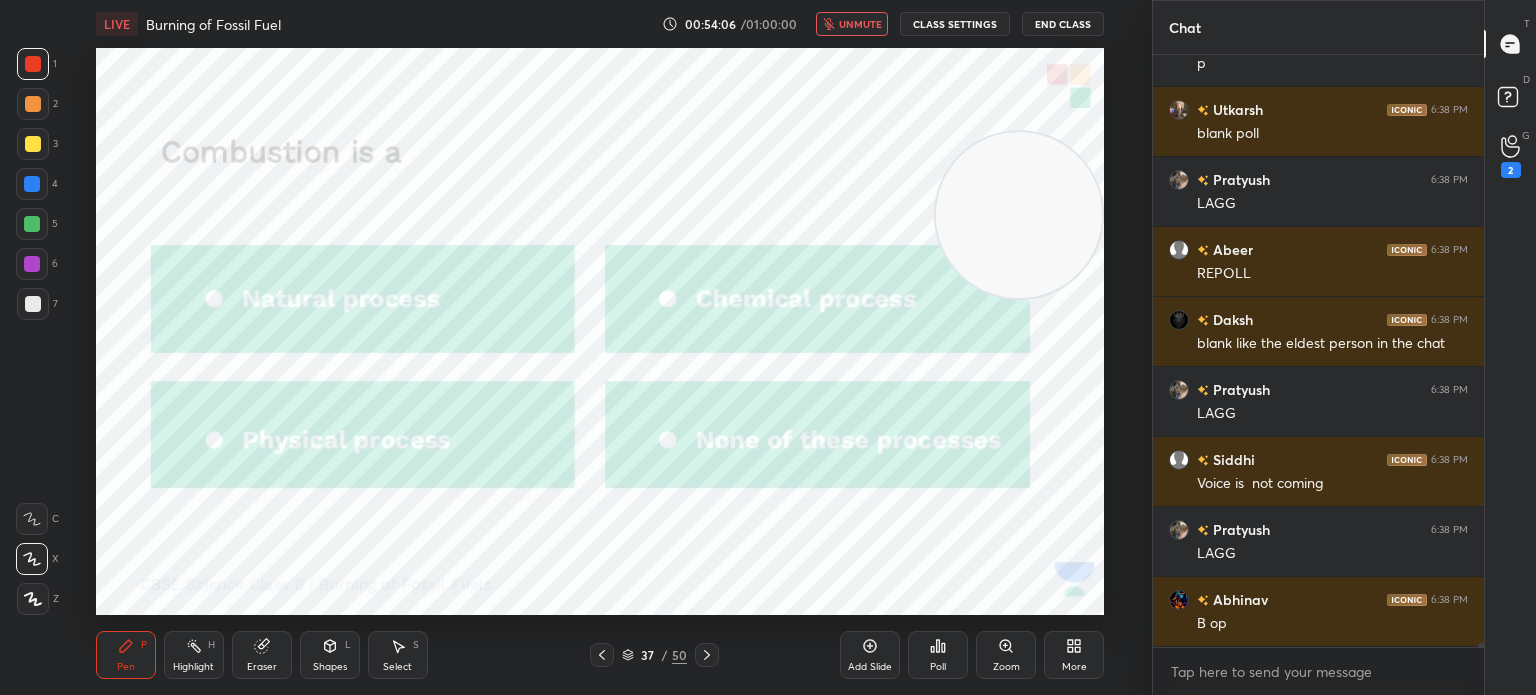 click on "Poll" at bounding box center (938, 655) 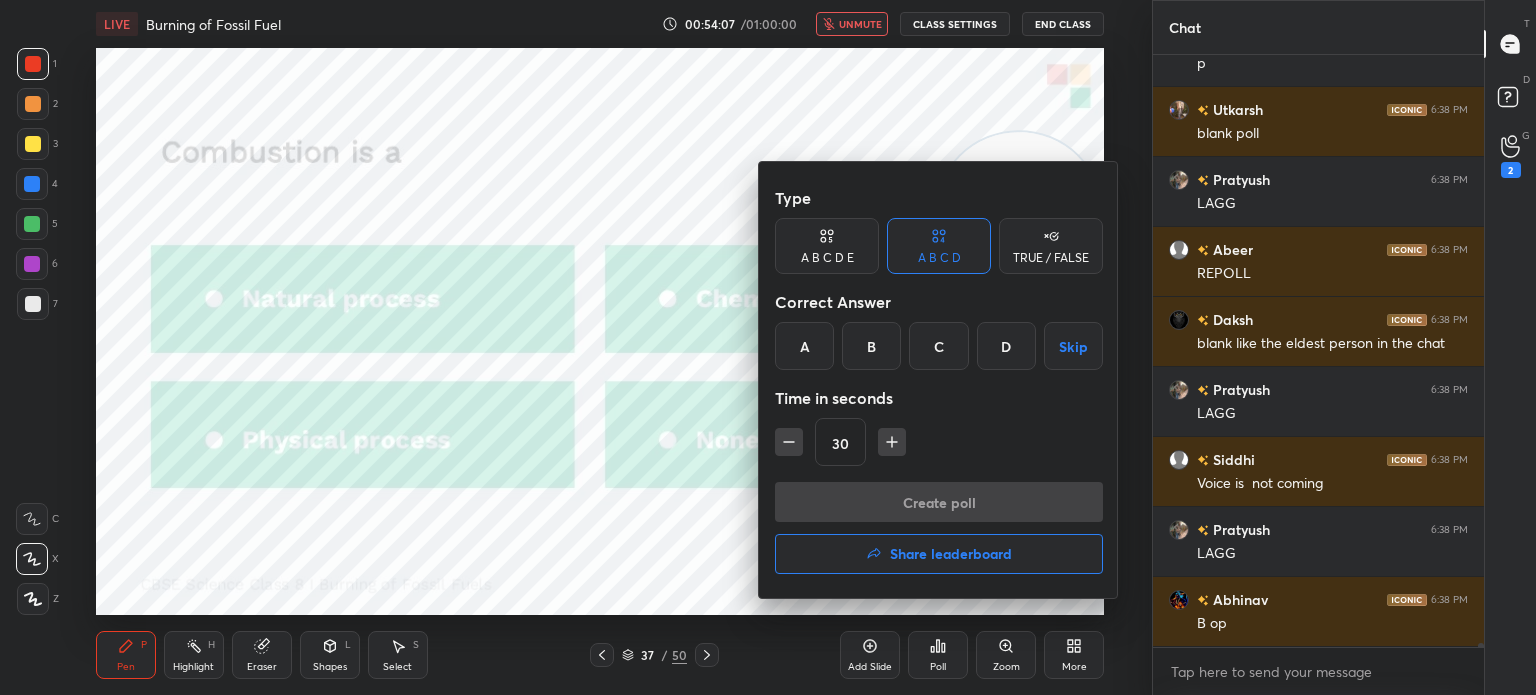 click on "B" at bounding box center (871, 346) 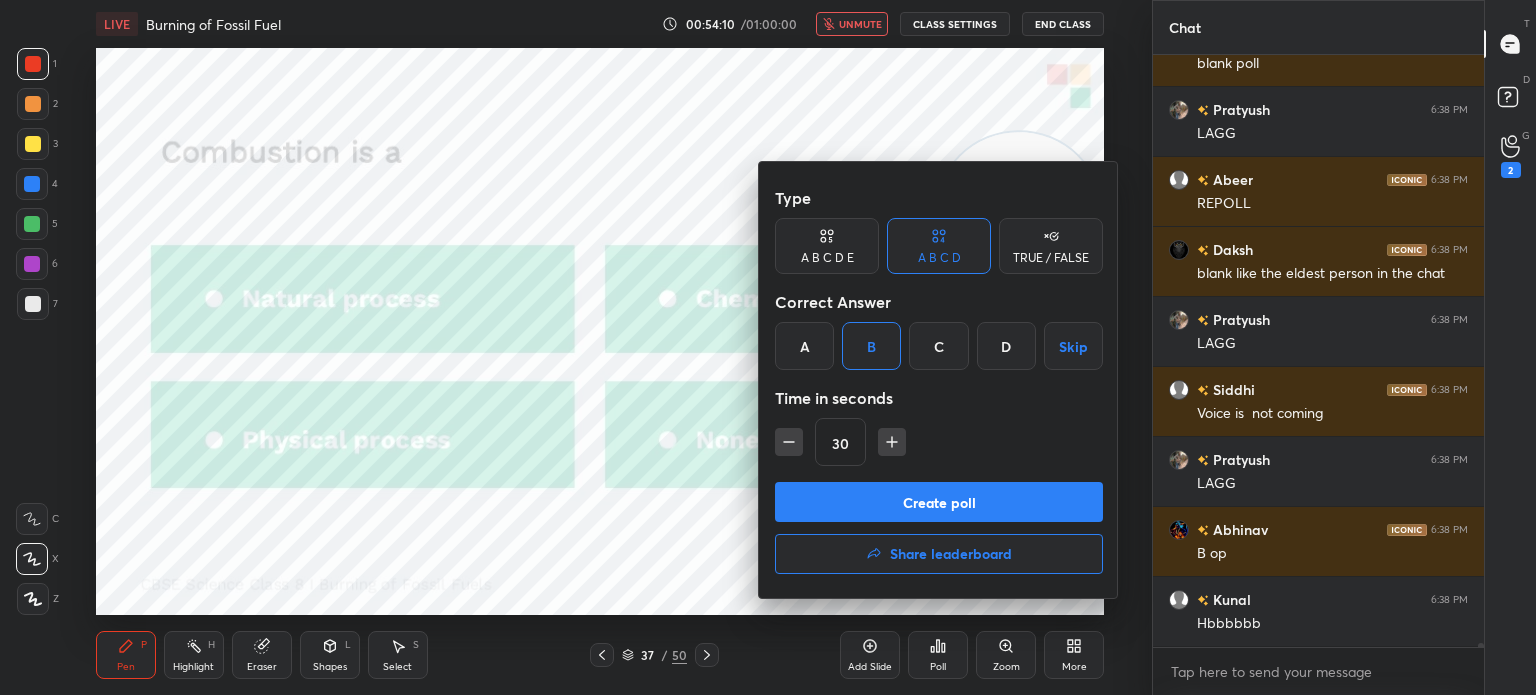 click on "Create poll" at bounding box center (939, 502) 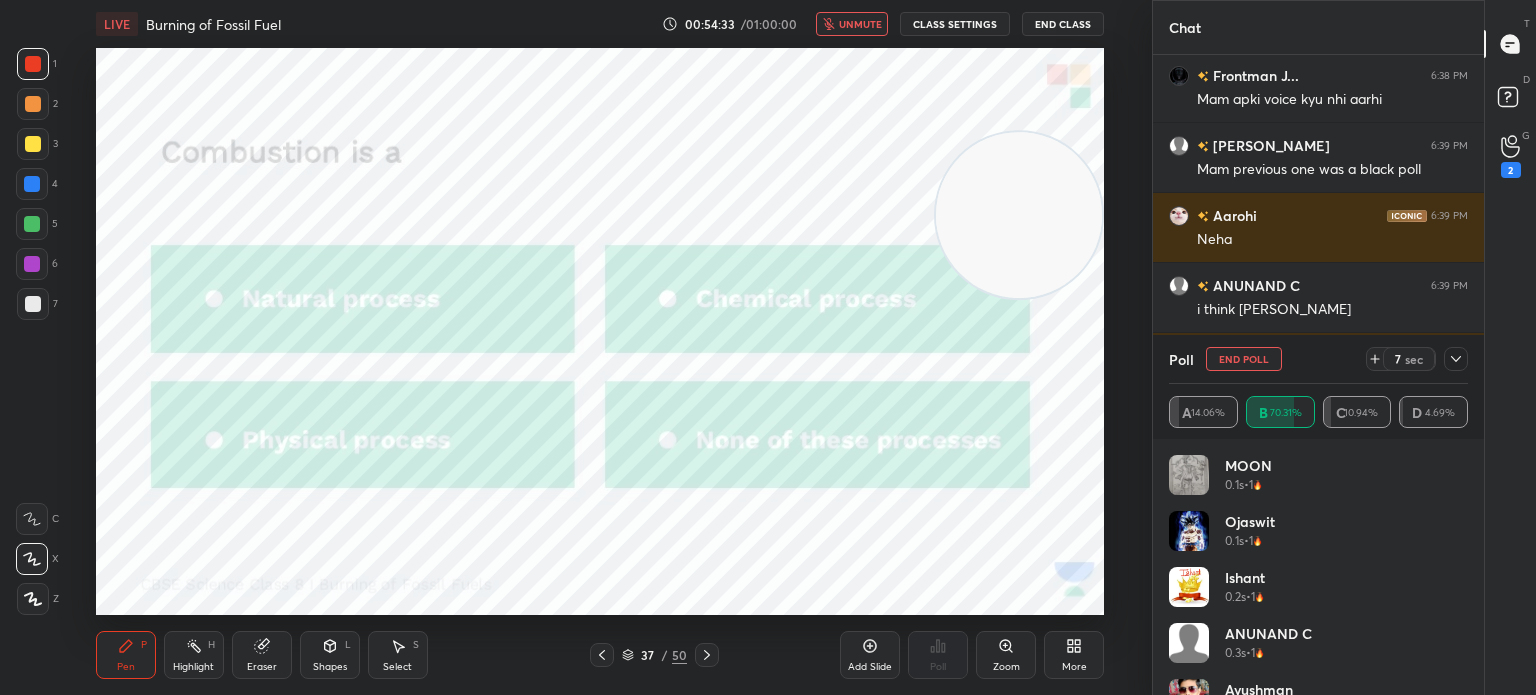 click 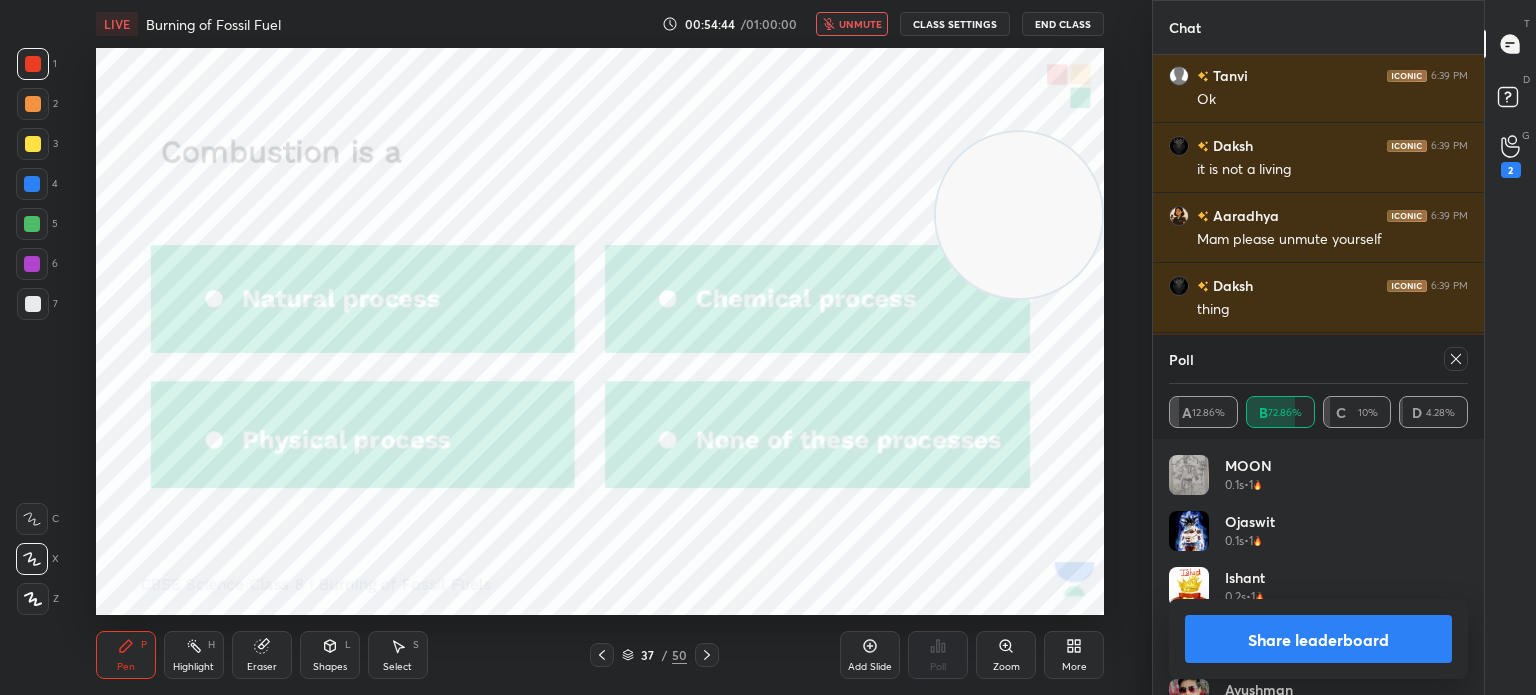 click on "Poll A 12.86% B 72.86% C 10% D 4.28%" at bounding box center (1318, 387) 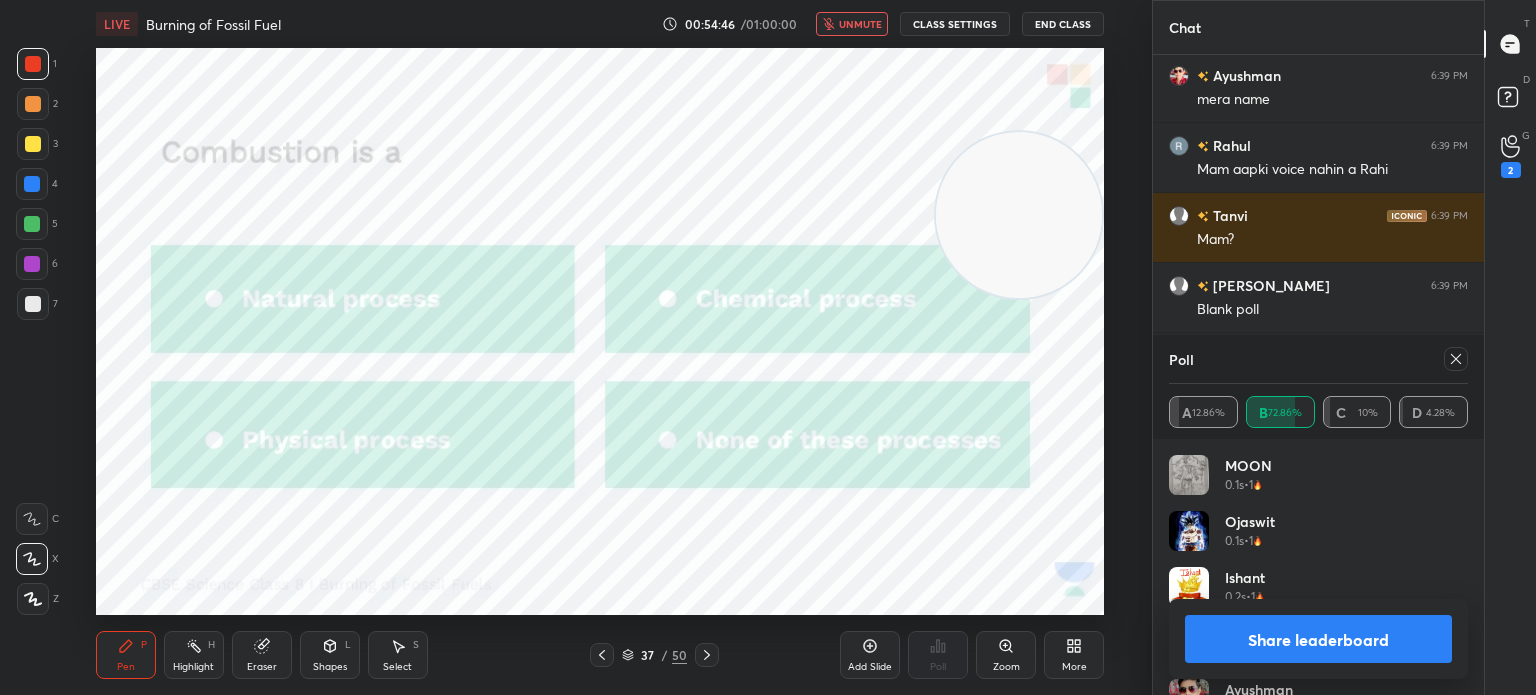 click 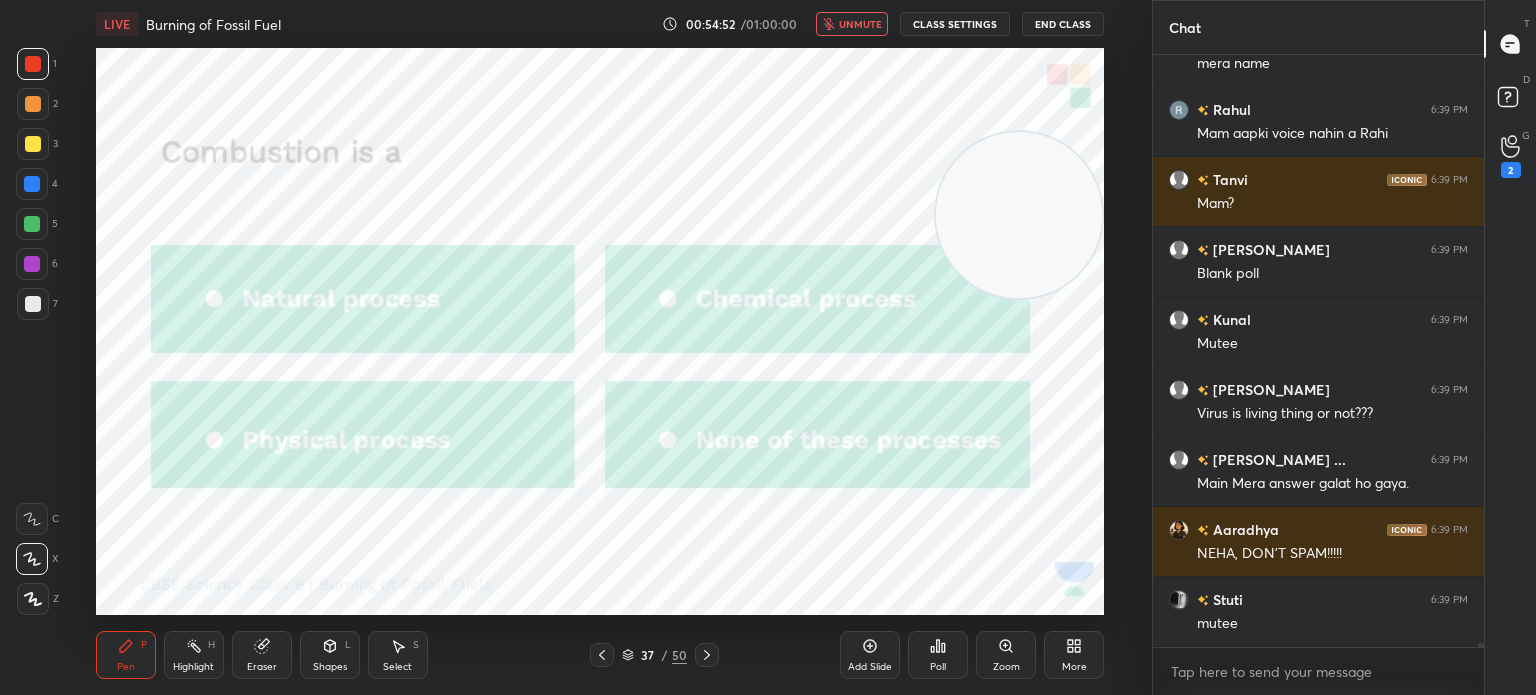 click 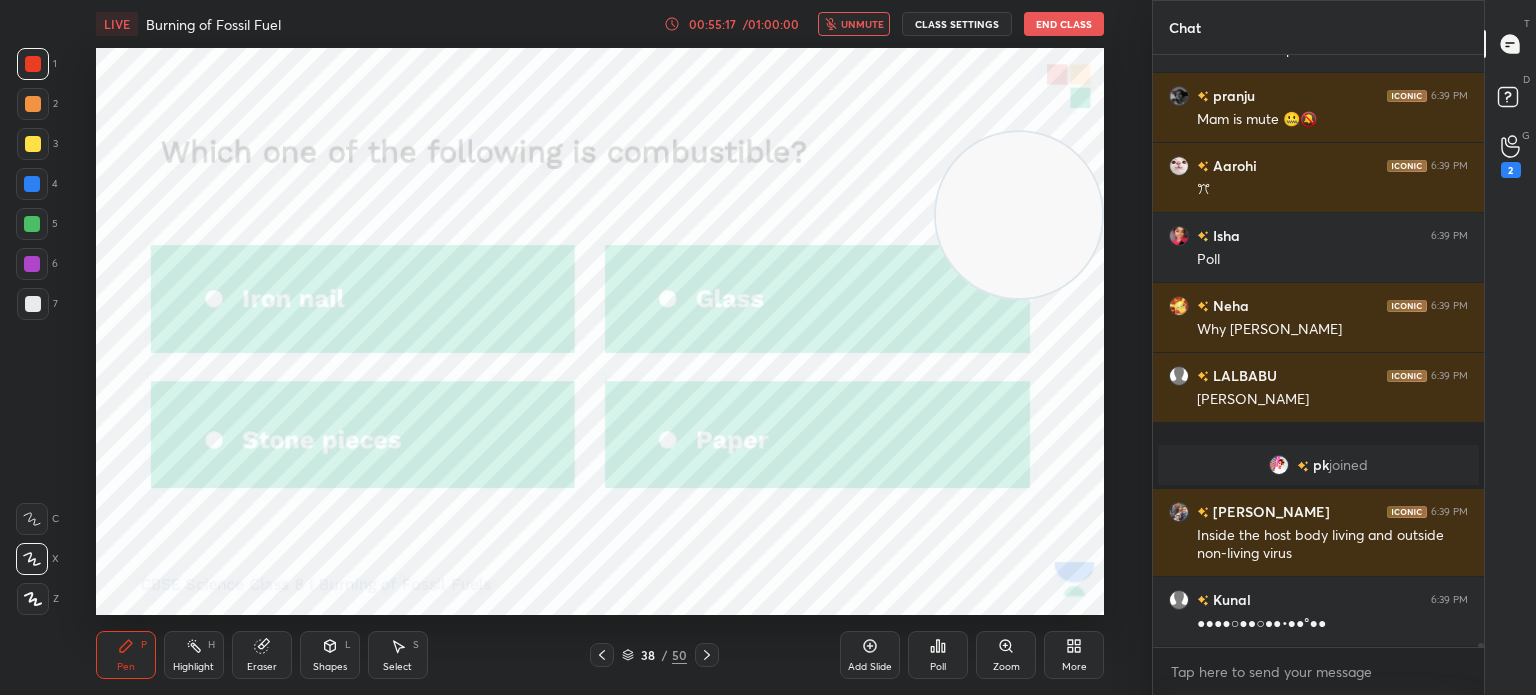 click on "Poll" at bounding box center [938, 655] 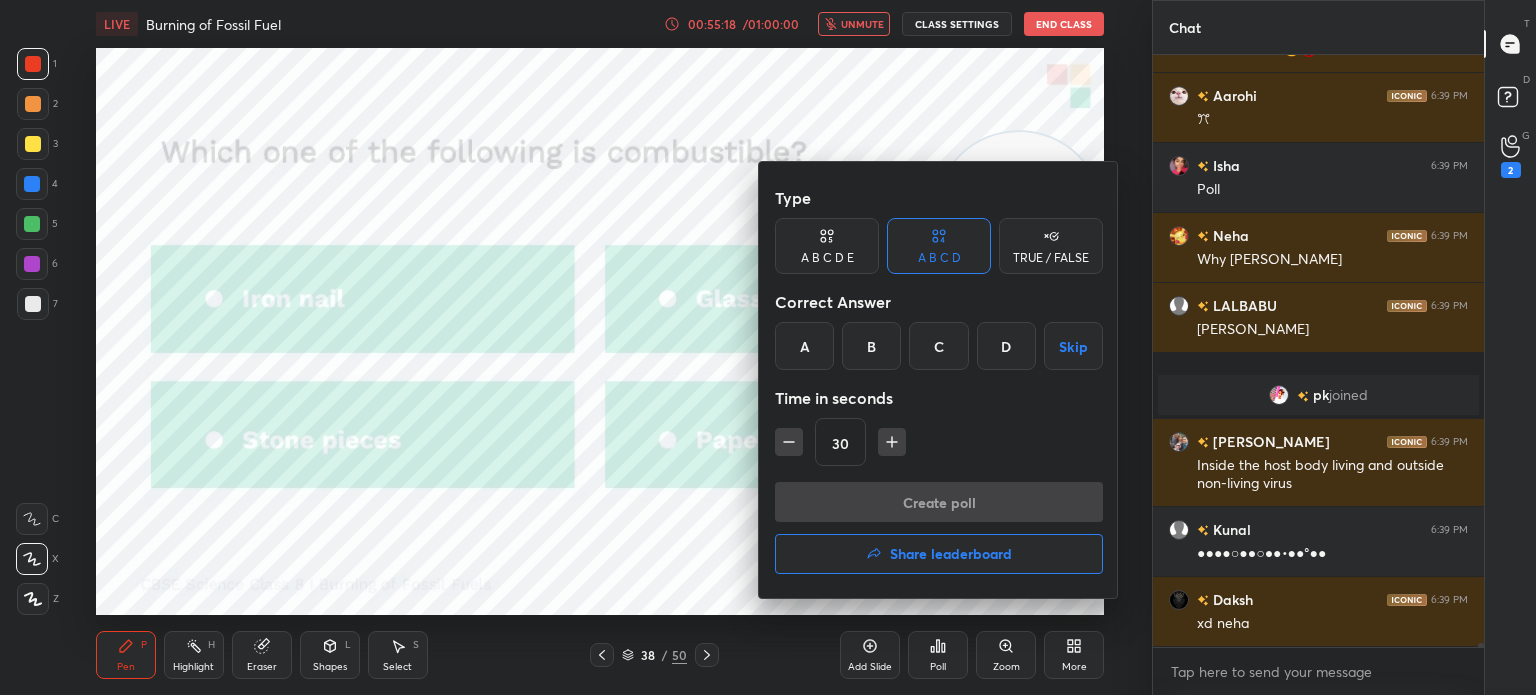 click on "D" at bounding box center (1006, 346) 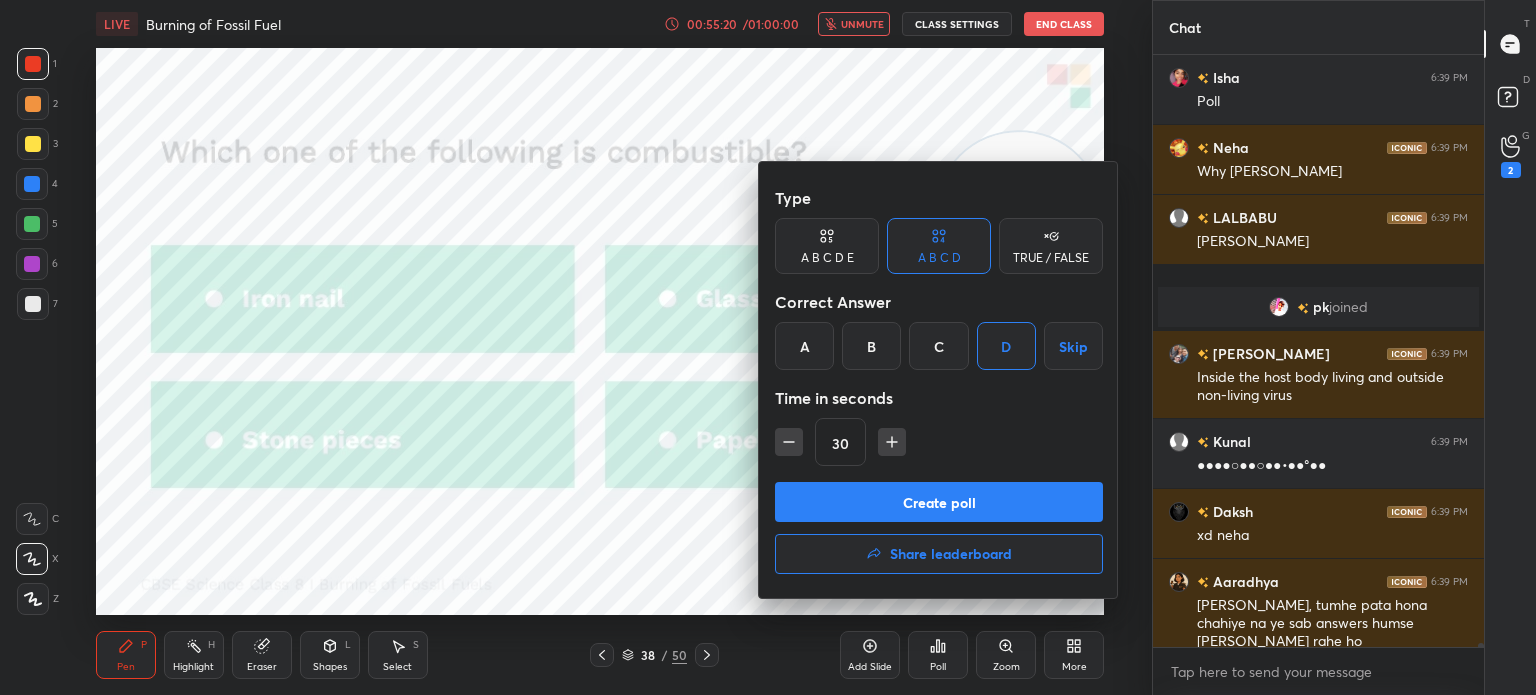 click on "Create poll" at bounding box center [939, 502] 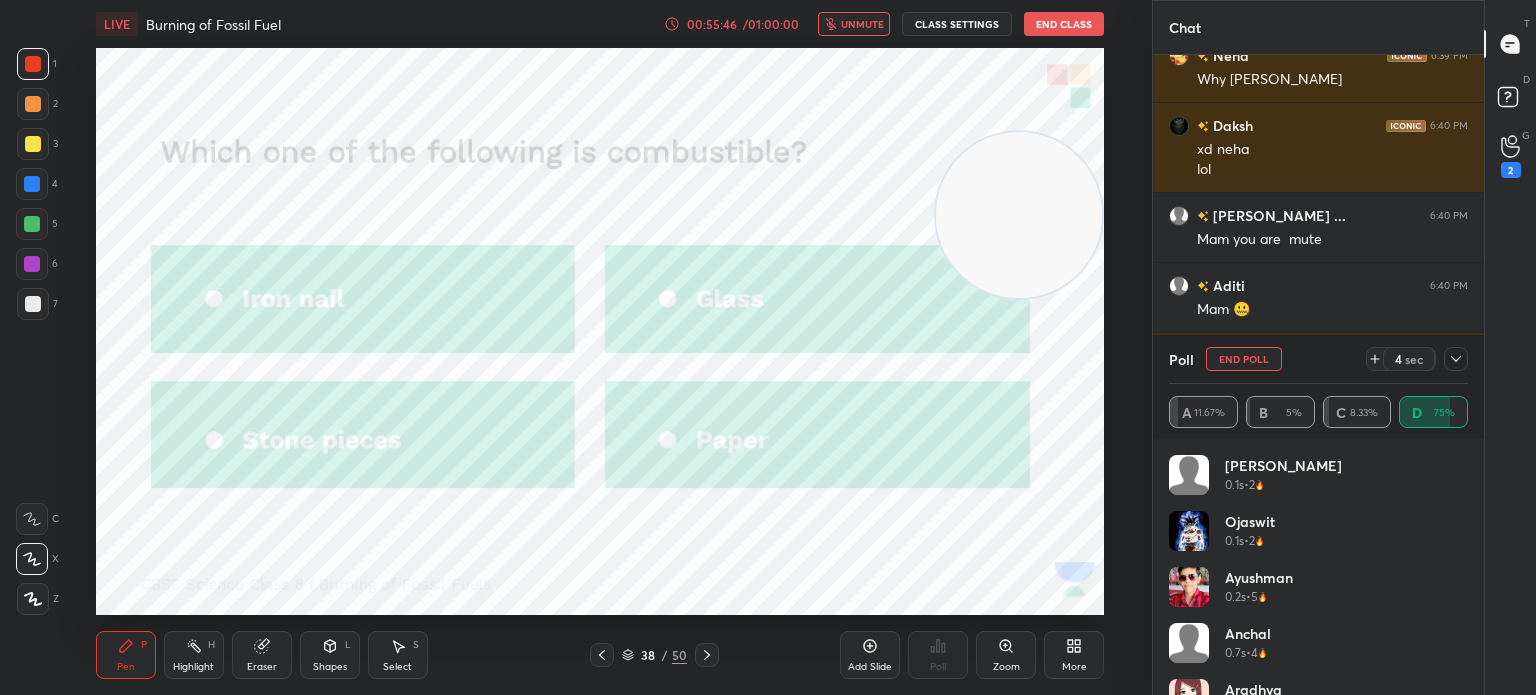 click at bounding box center (1456, 359) 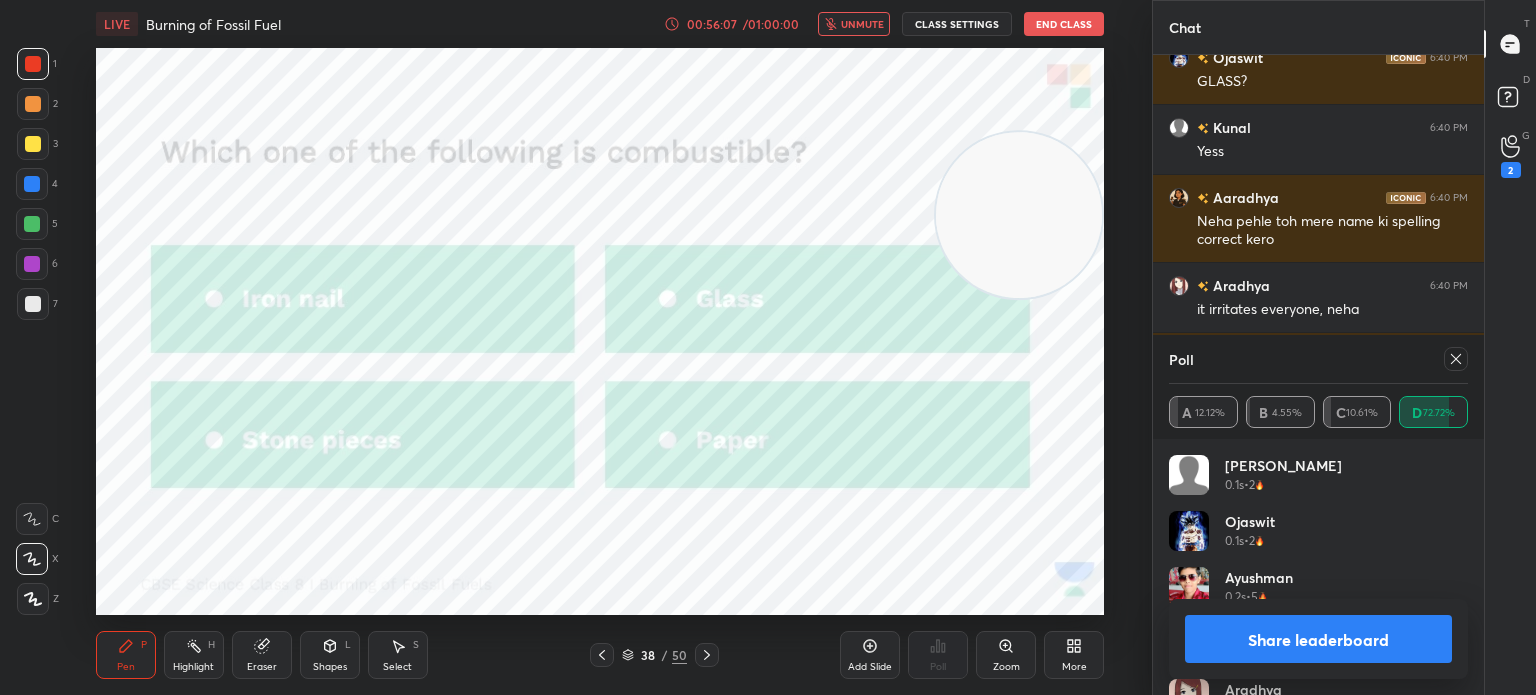 click at bounding box center [1456, 359] 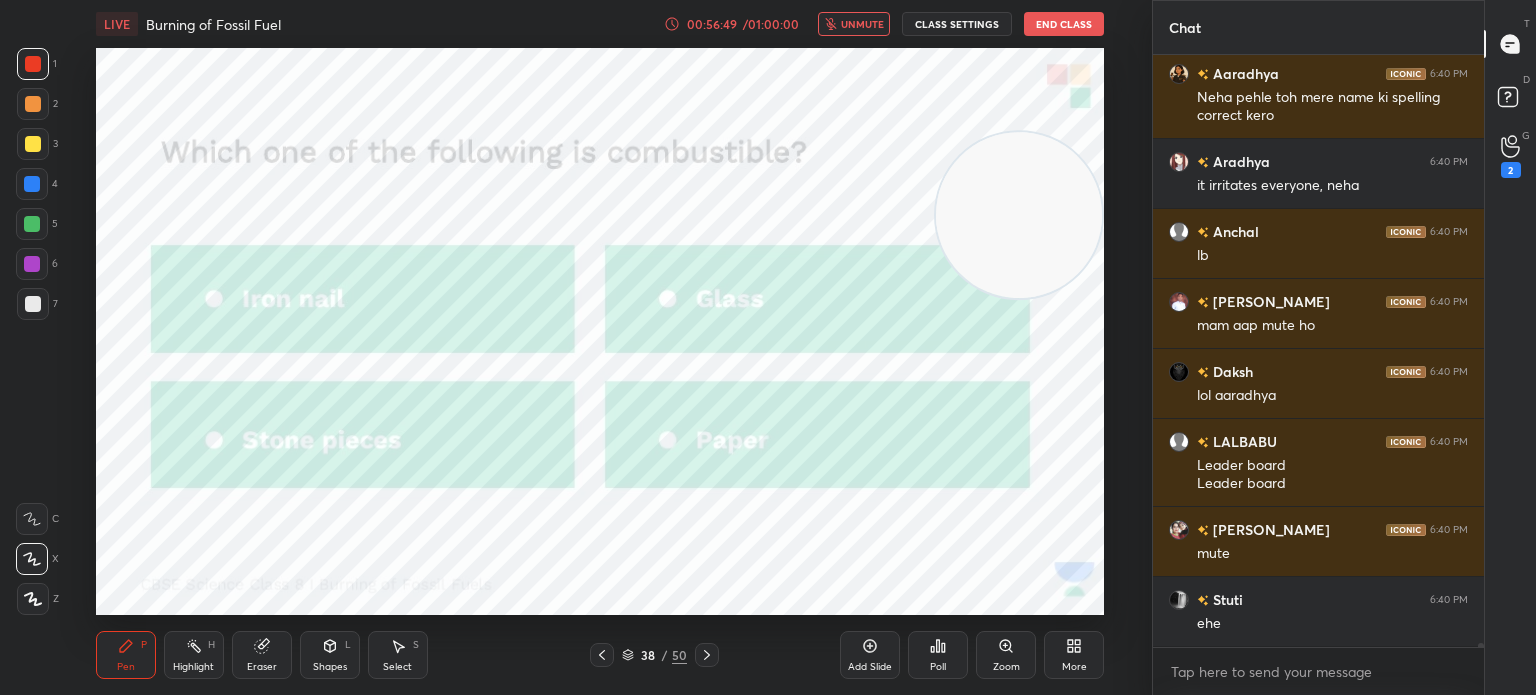 scroll, scrollTop: 87170, scrollLeft: 0, axis: vertical 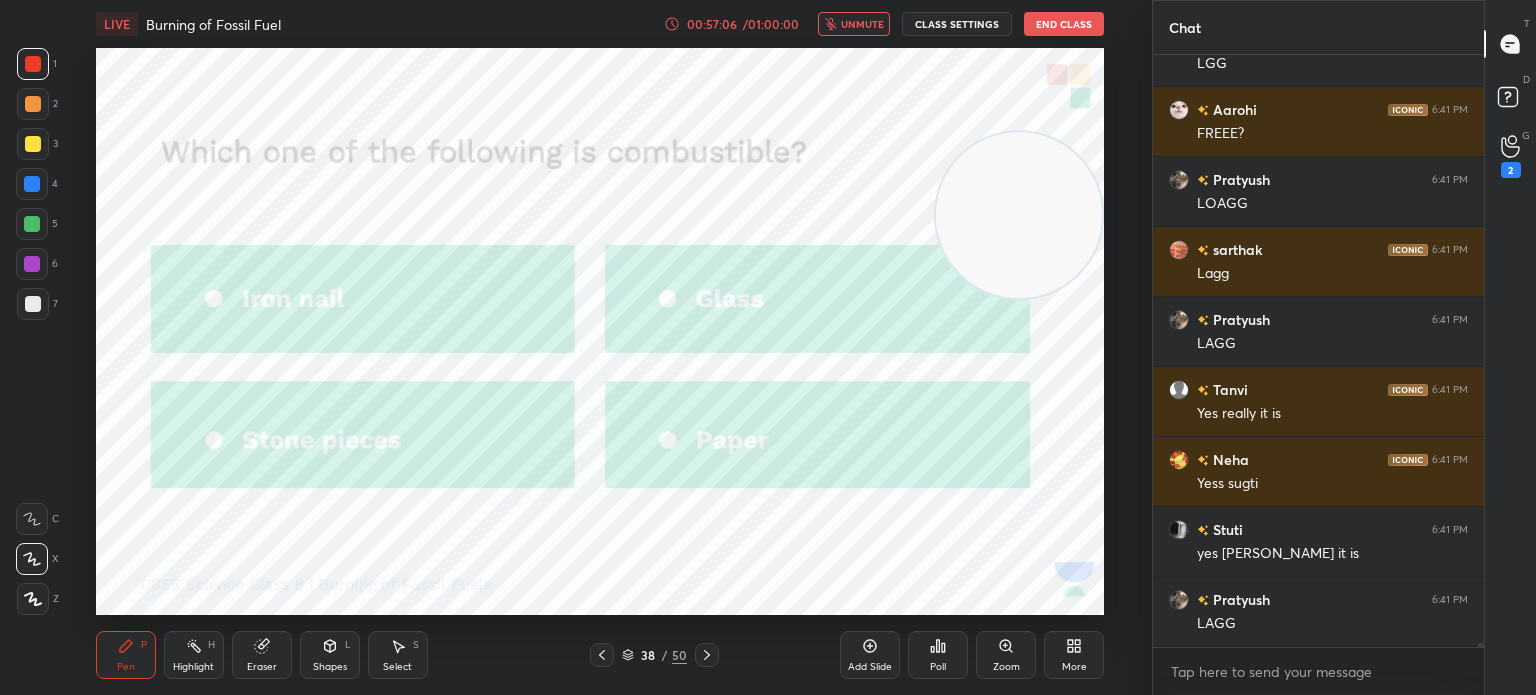 click 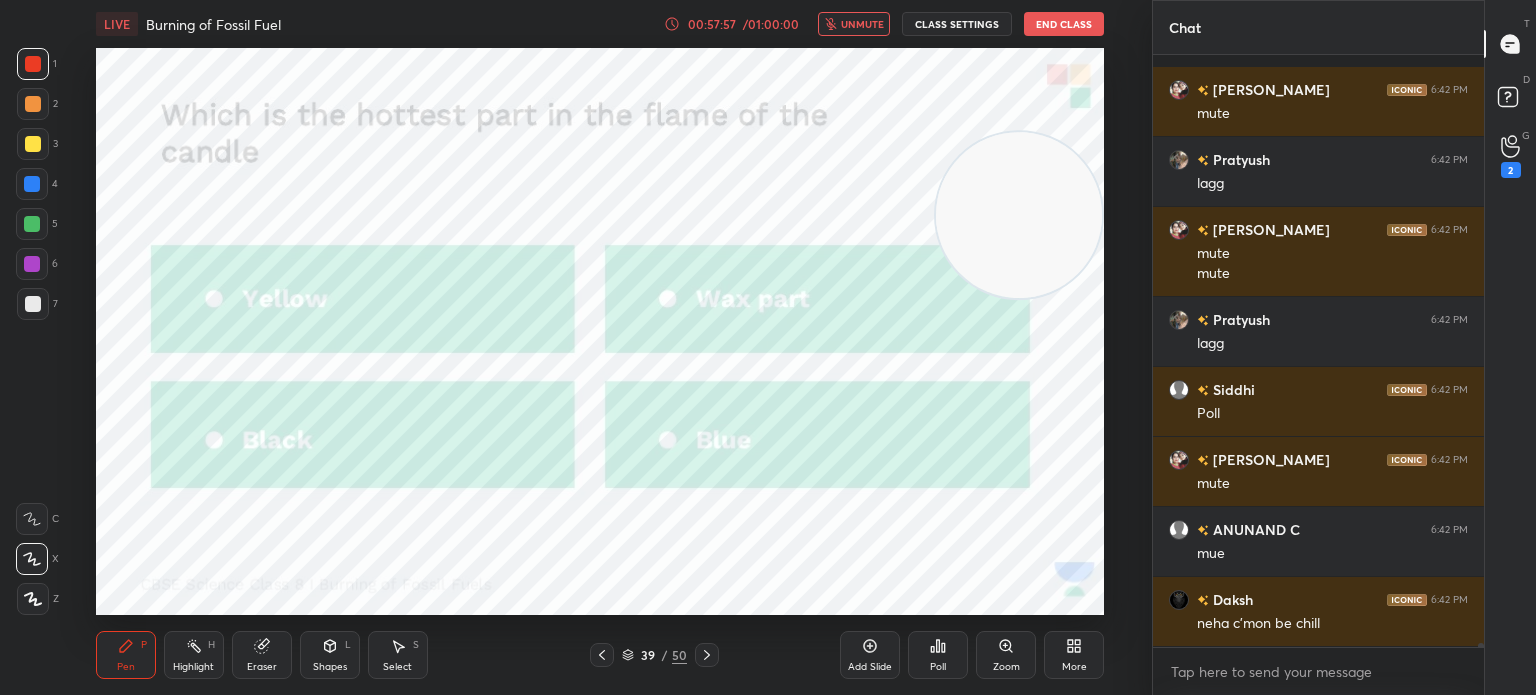 scroll, scrollTop: 90422, scrollLeft: 0, axis: vertical 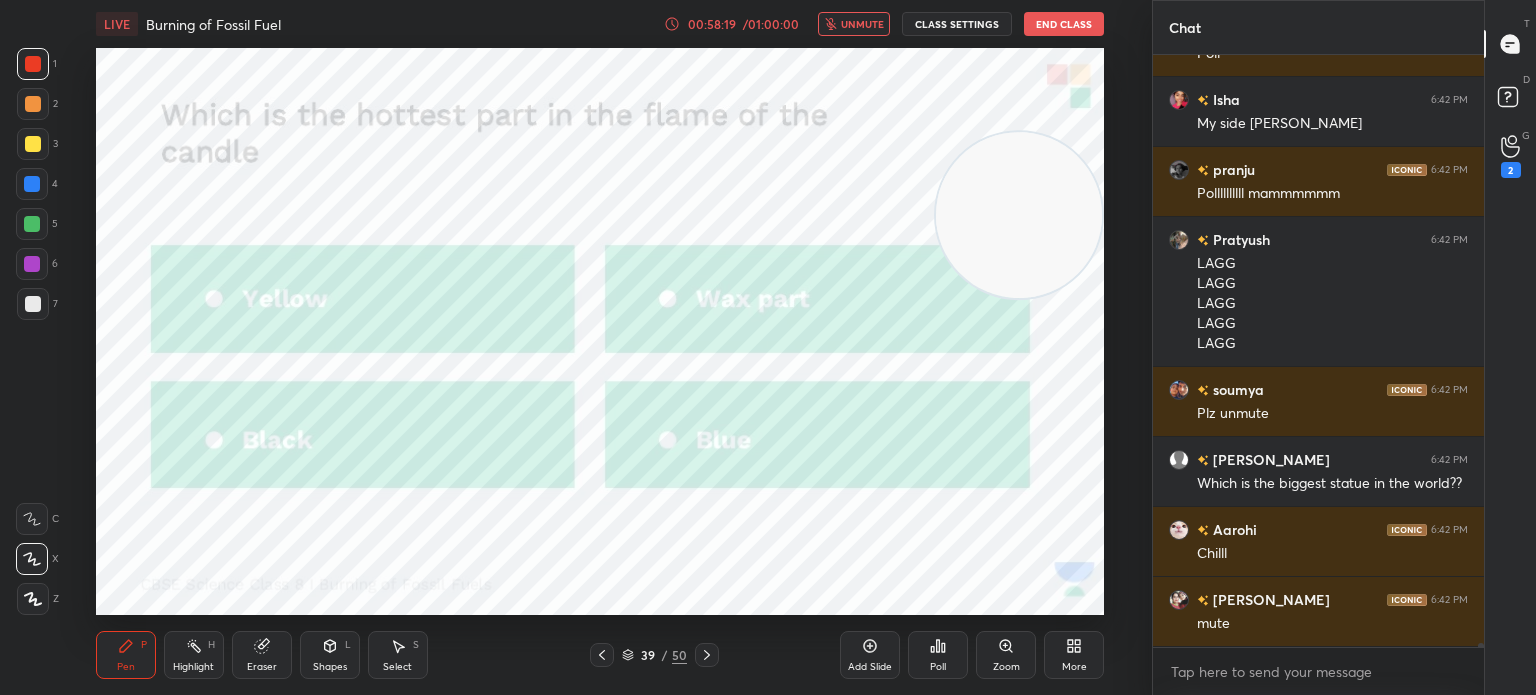 click 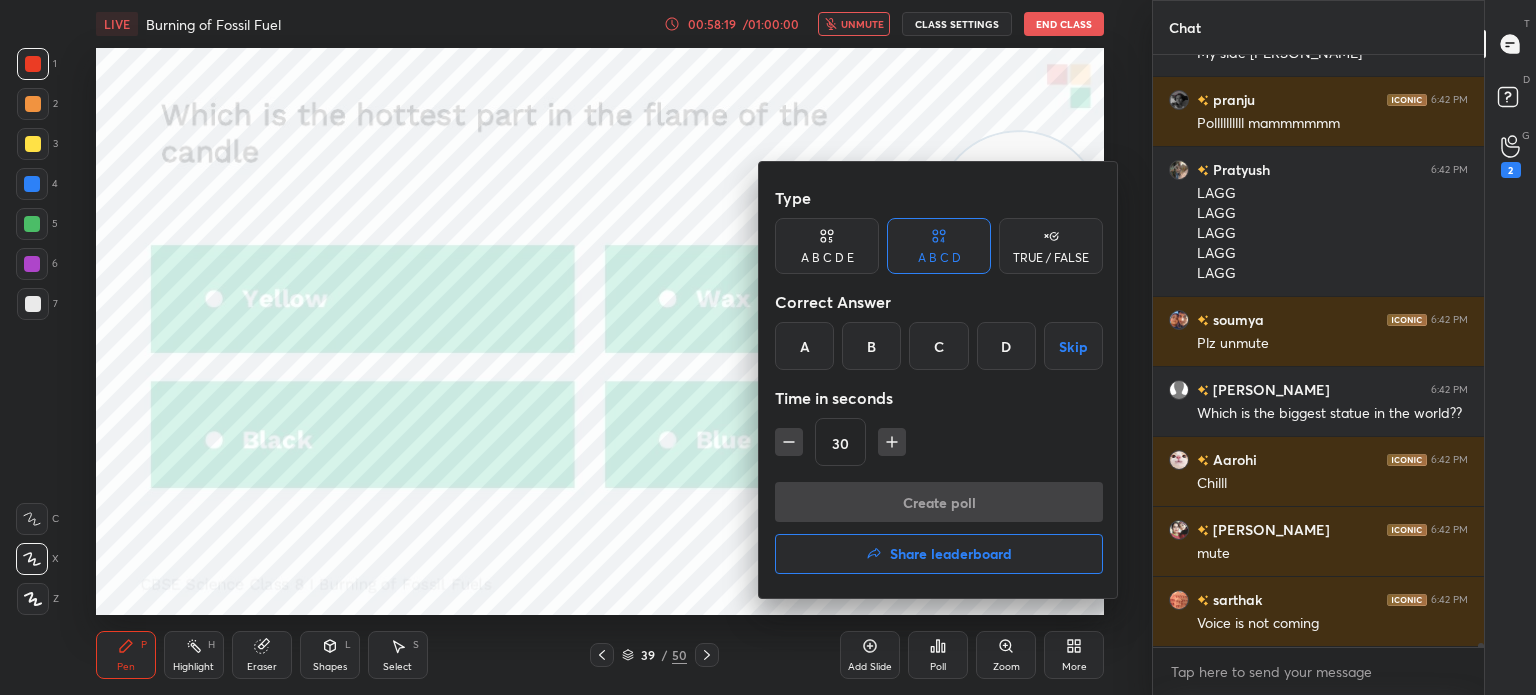 click on "D" at bounding box center [1006, 346] 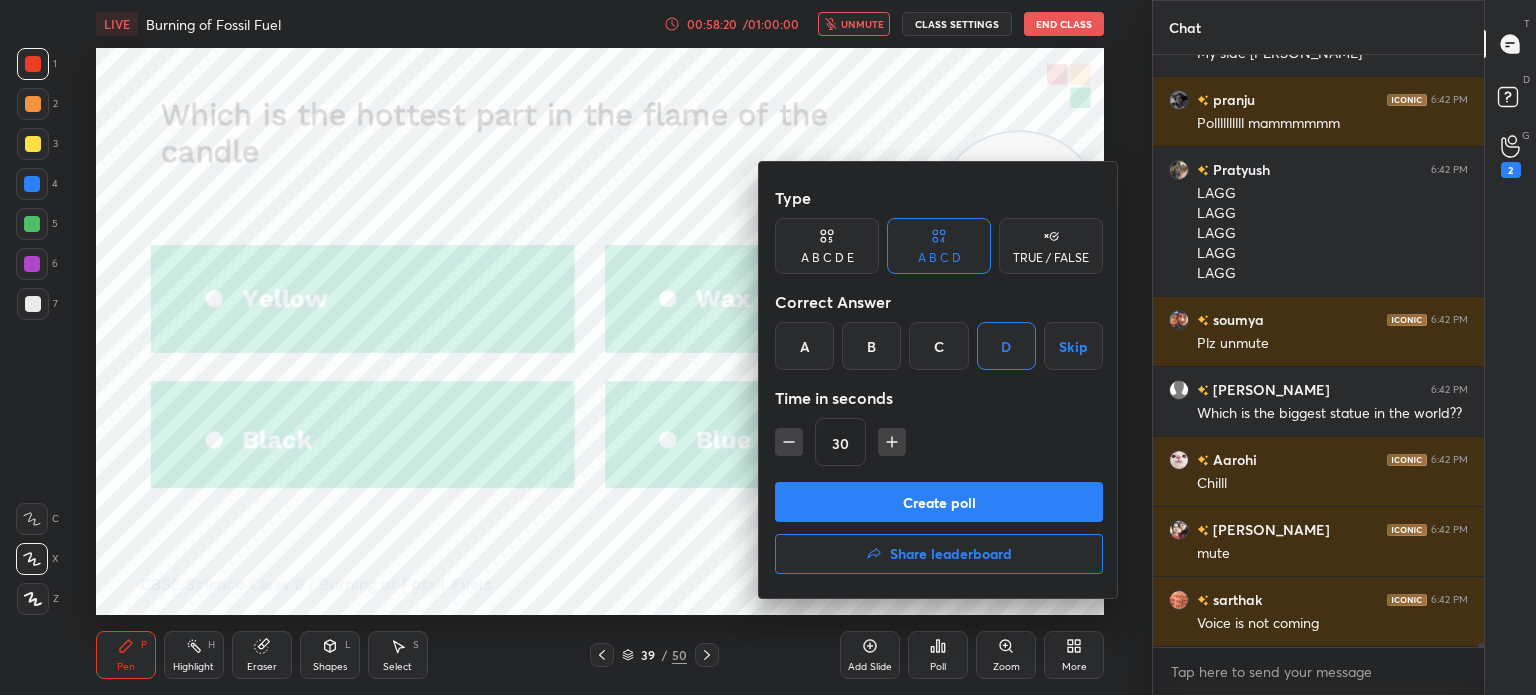 click on "Create poll" at bounding box center [939, 502] 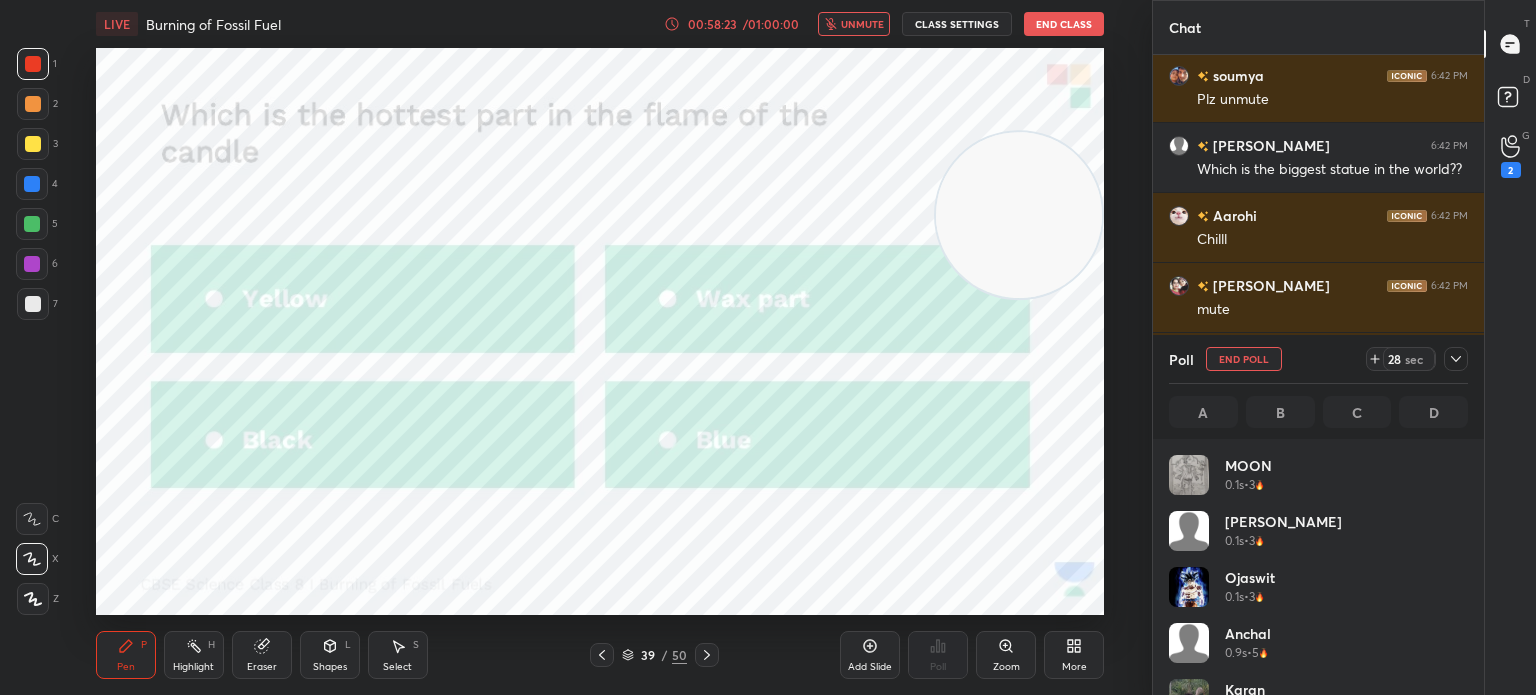 click on "unmute" at bounding box center (862, 24) 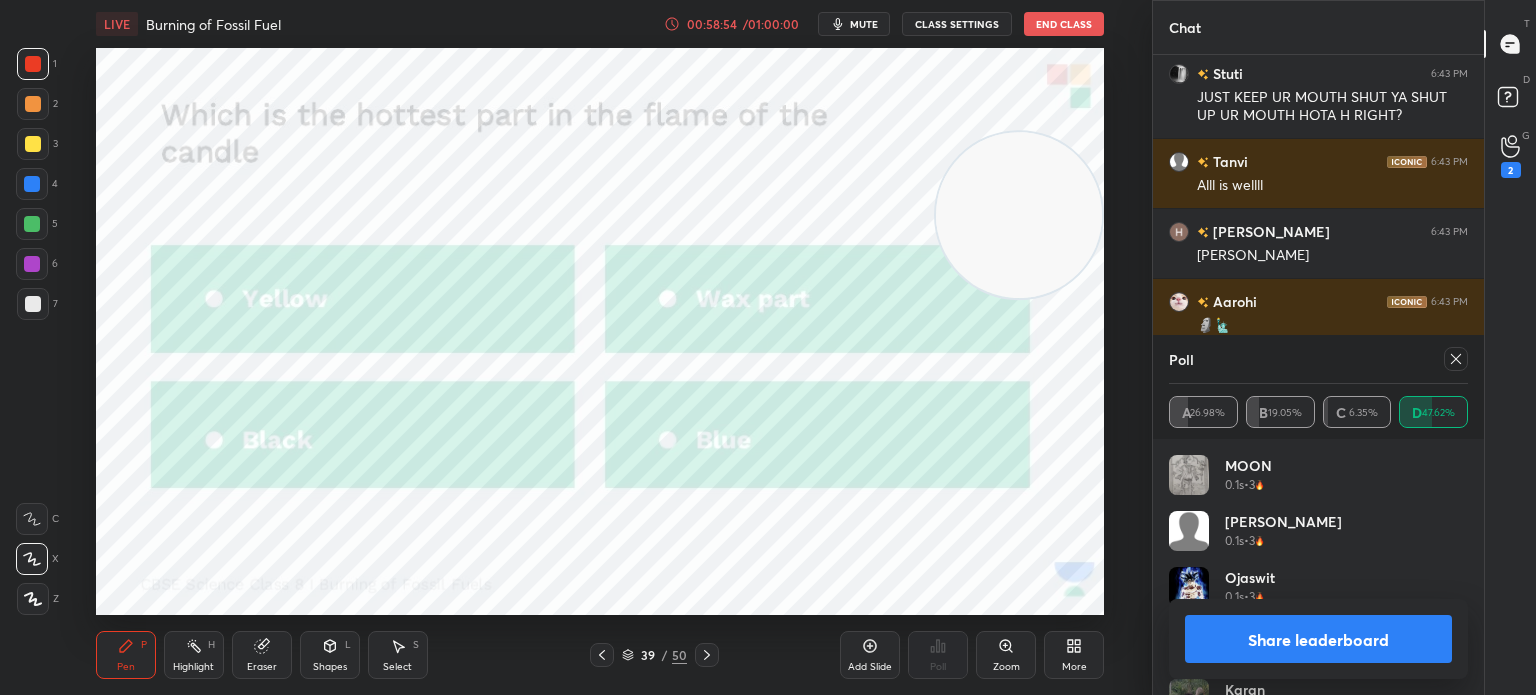 click 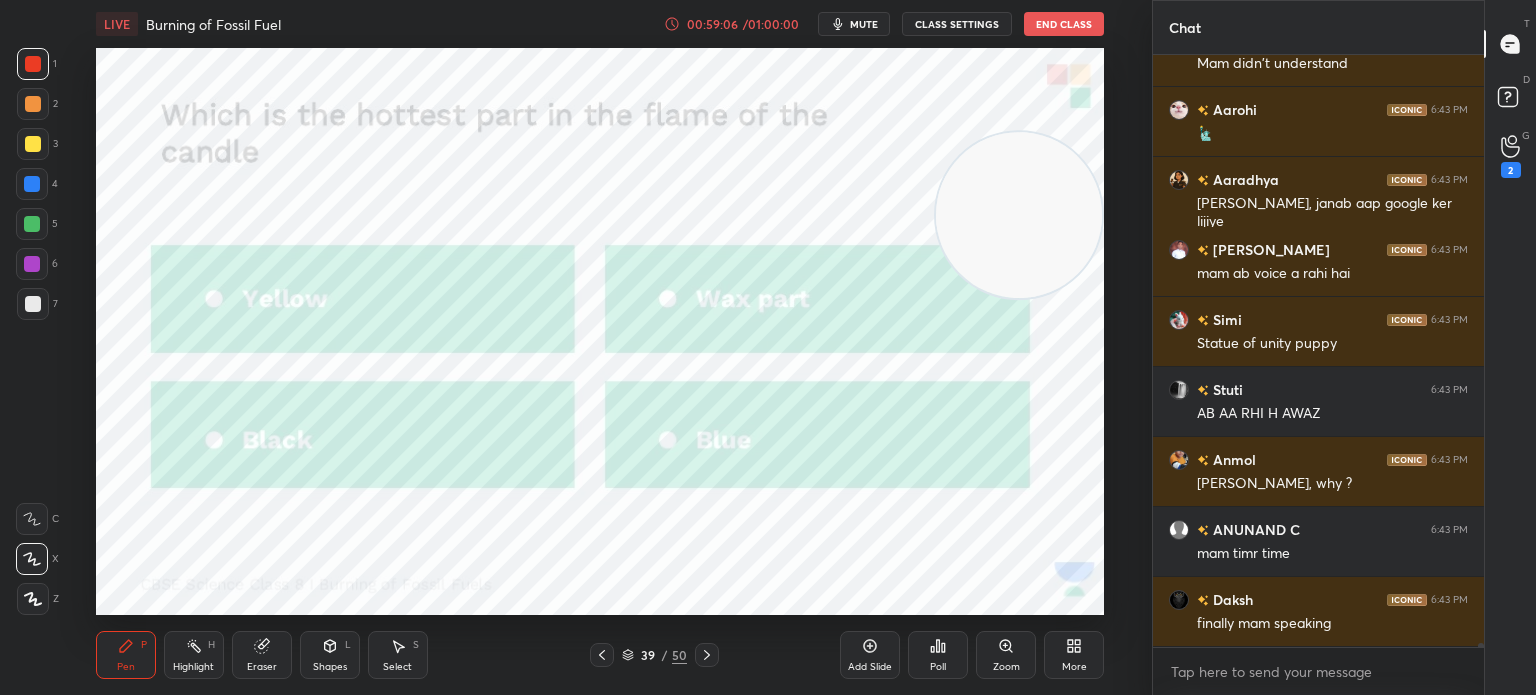 click on "LIVE Burning of Fossil Fuel 00:59:06 /  01:00:00 mute CLASS SETTINGS End Class" at bounding box center (600, 24) 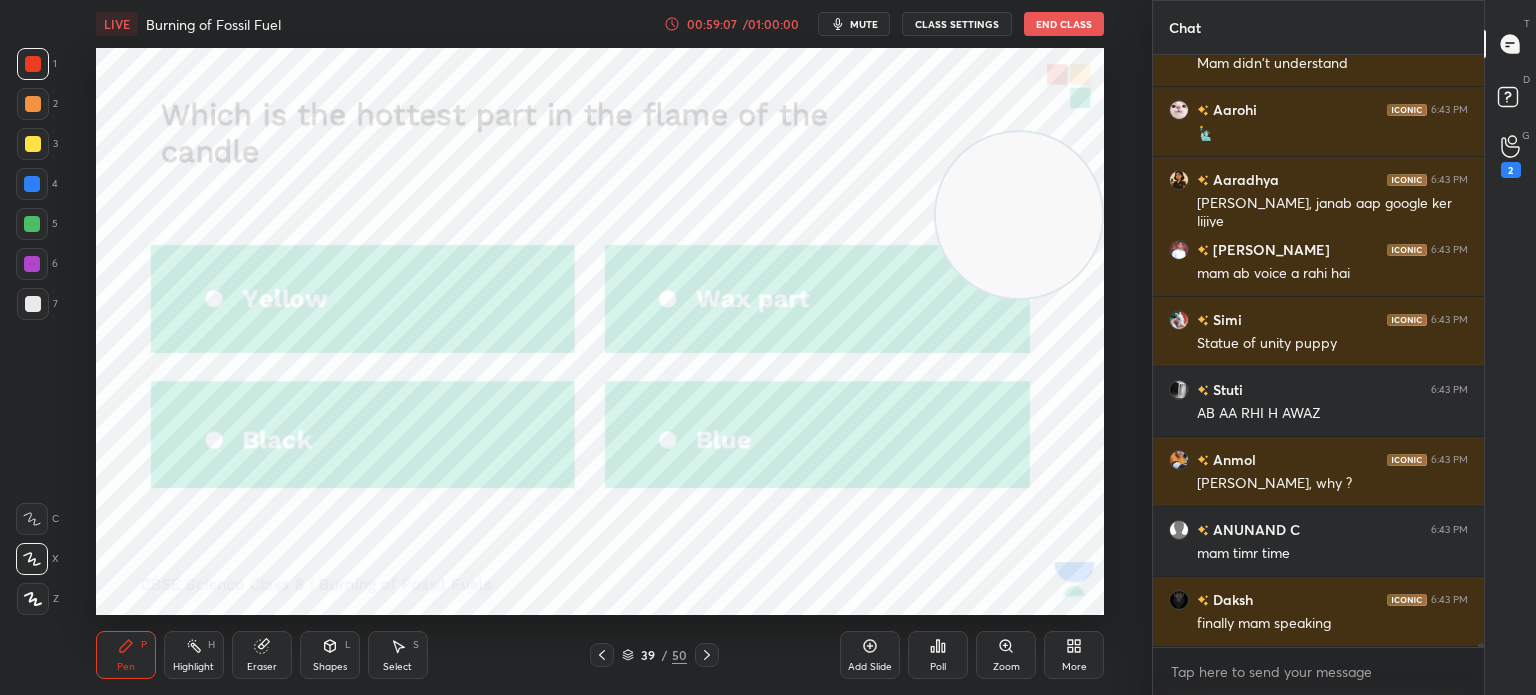 click on "mute" at bounding box center (854, 24) 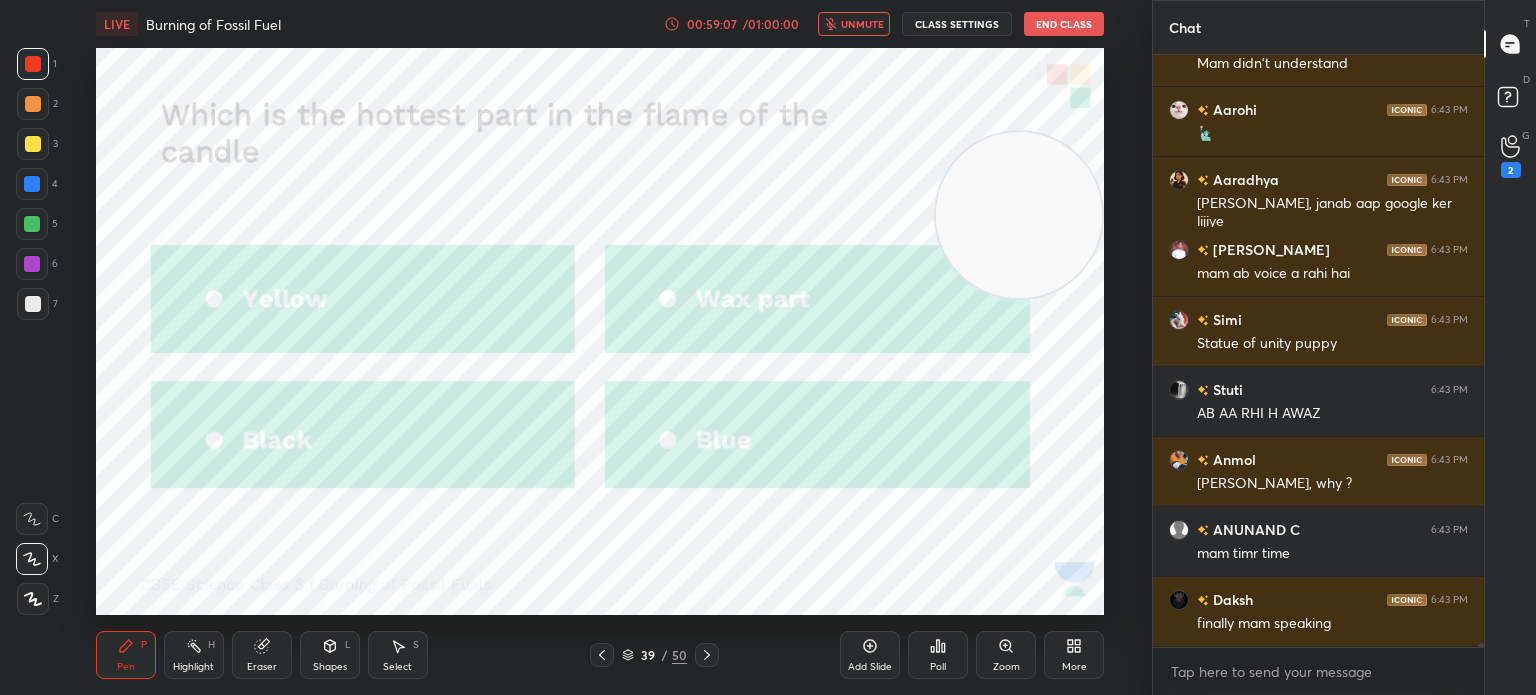 click on "unmute" at bounding box center (862, 24) 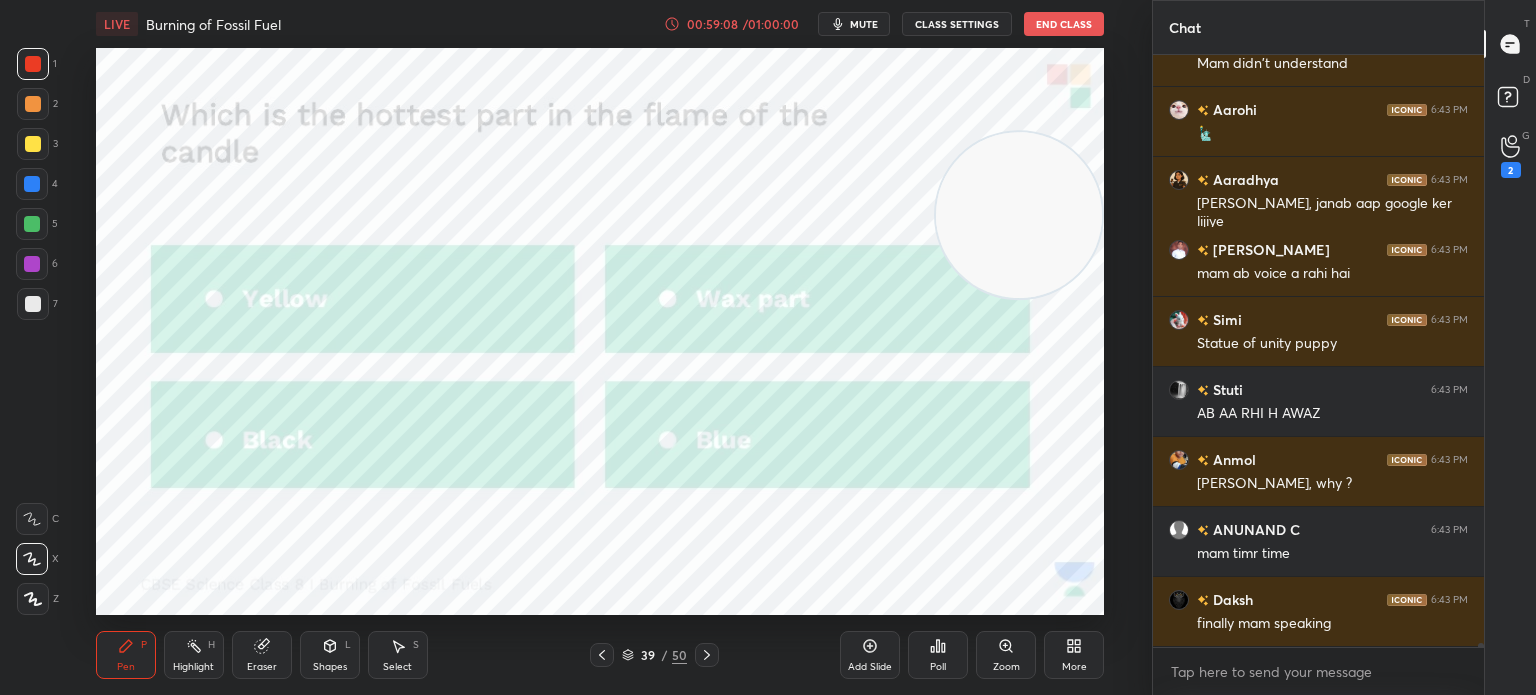 click on "mute" at bounding box center (854, 24) 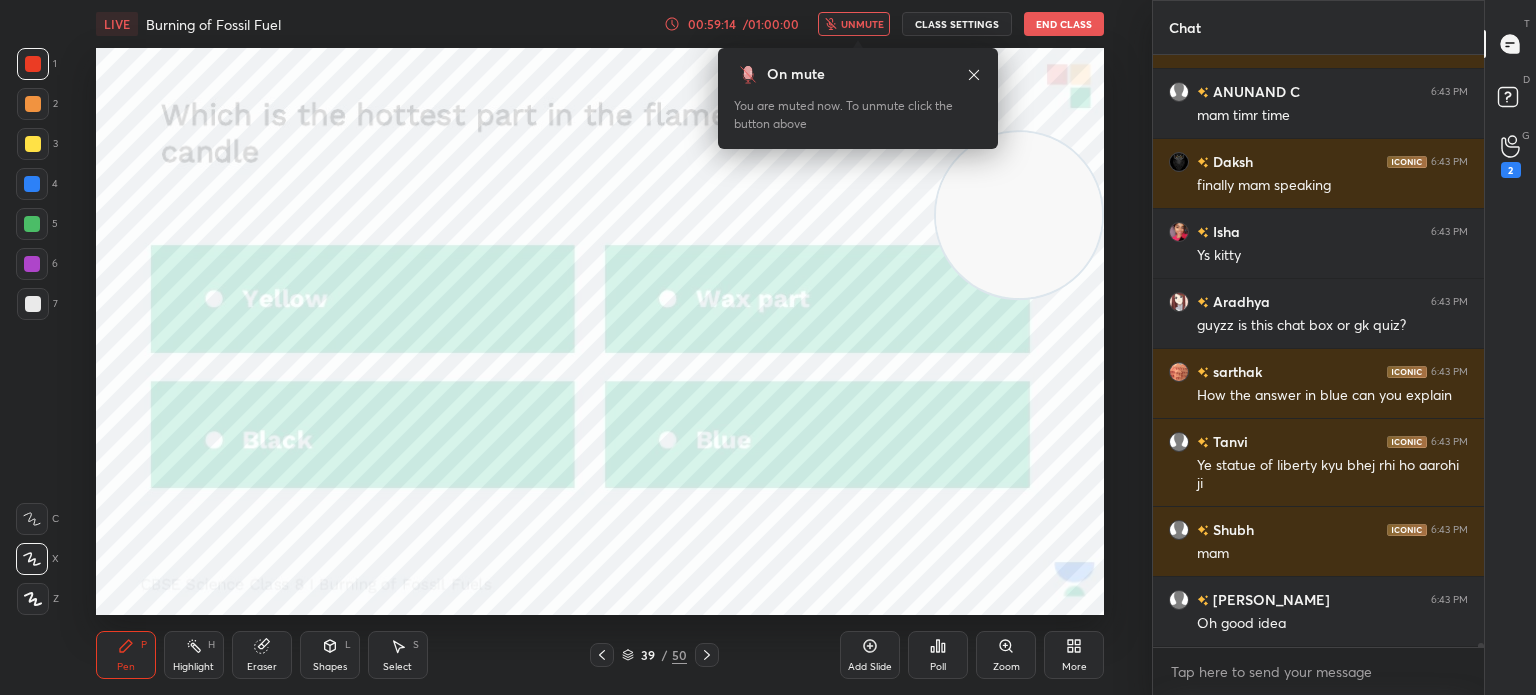 click 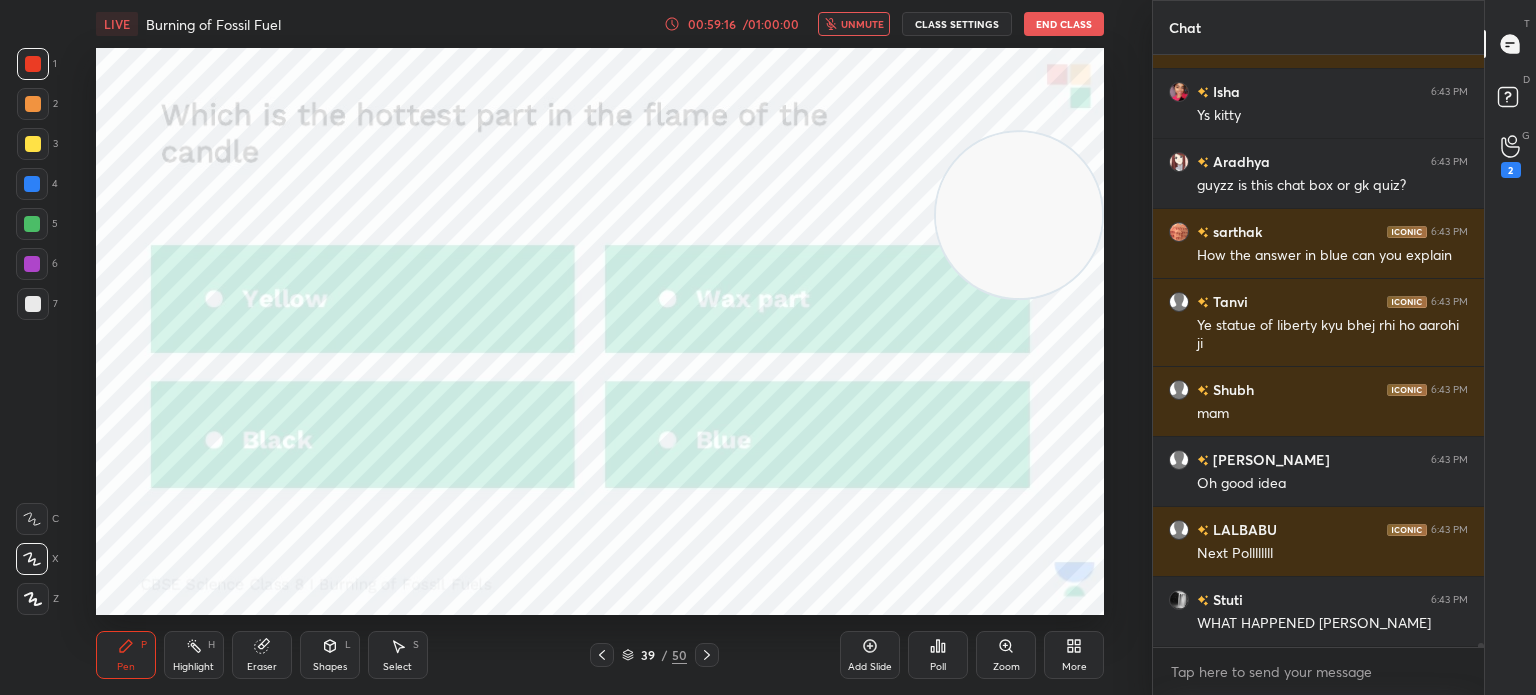 click 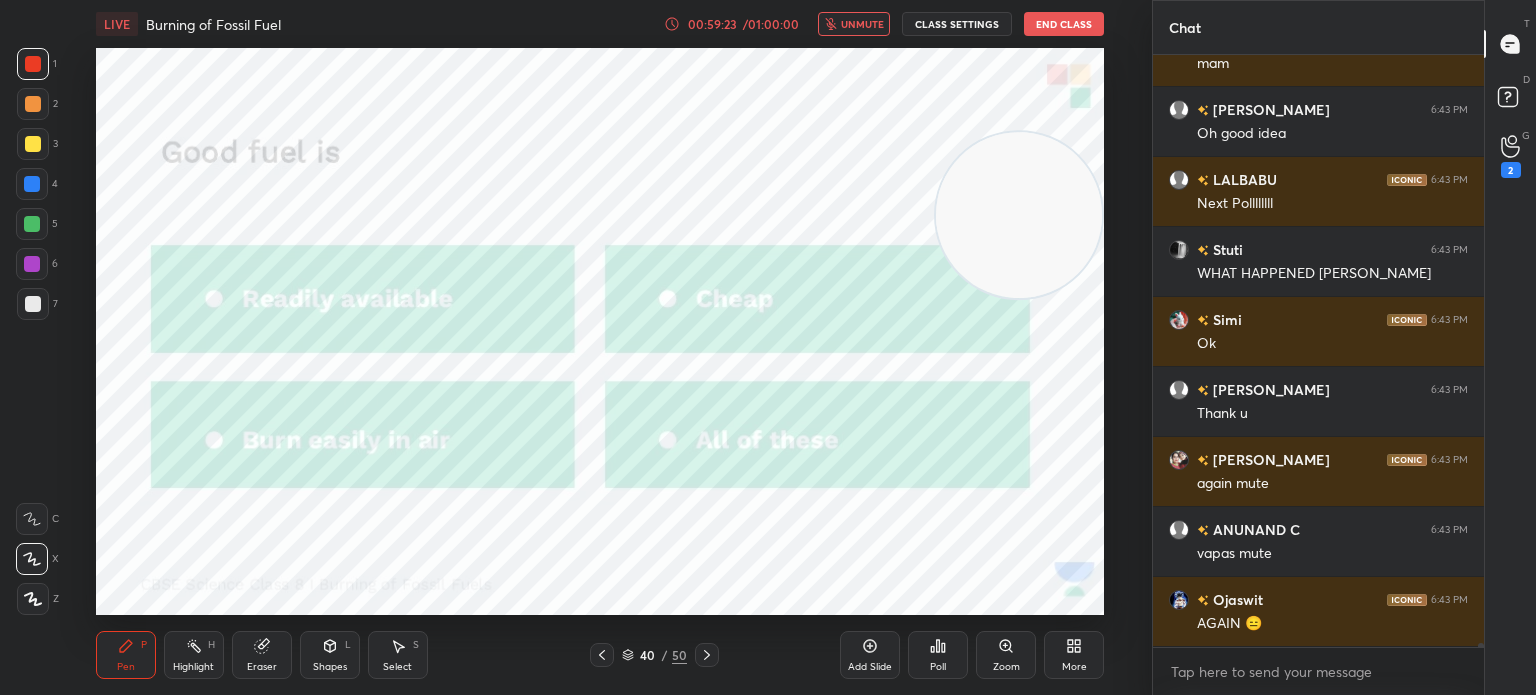 click on "unmute" at bounding box center [862, 24] 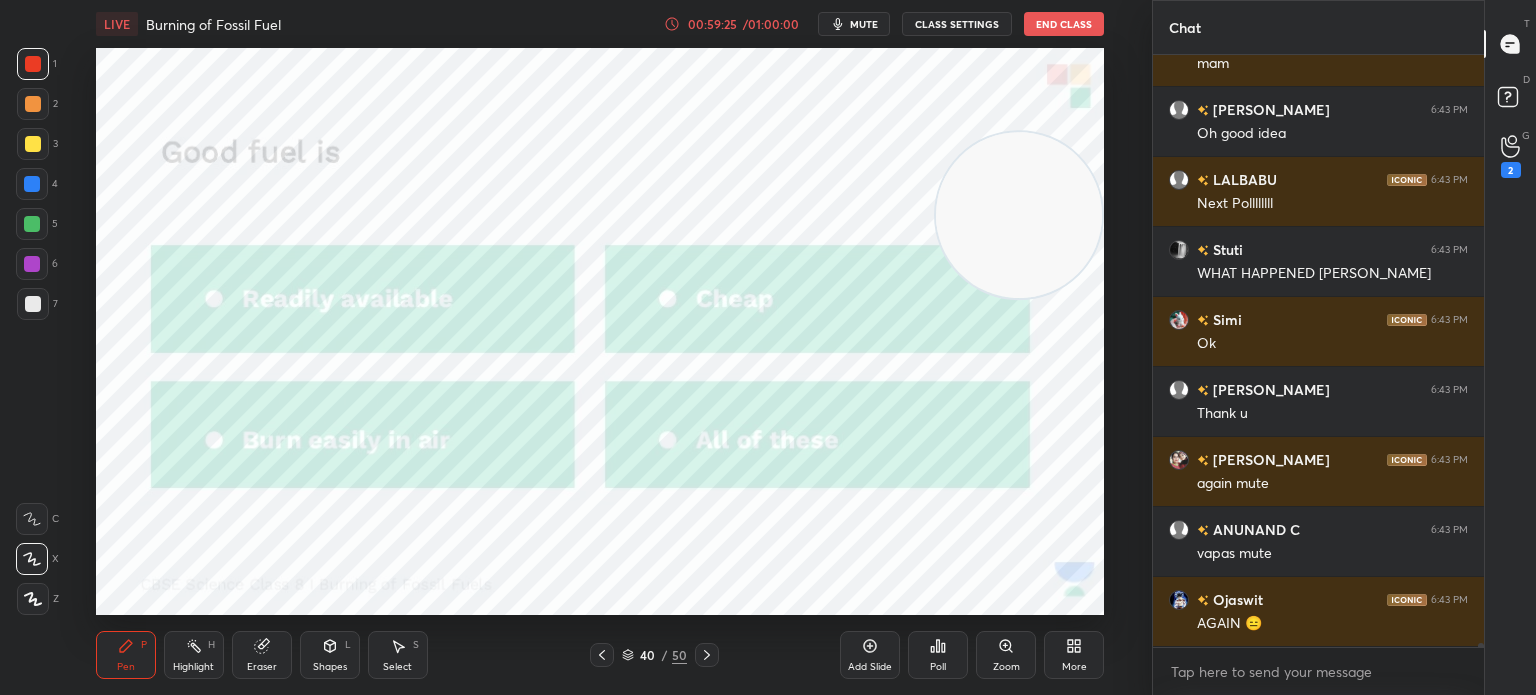 click on "Eraser" at bounding box center (262, 655) 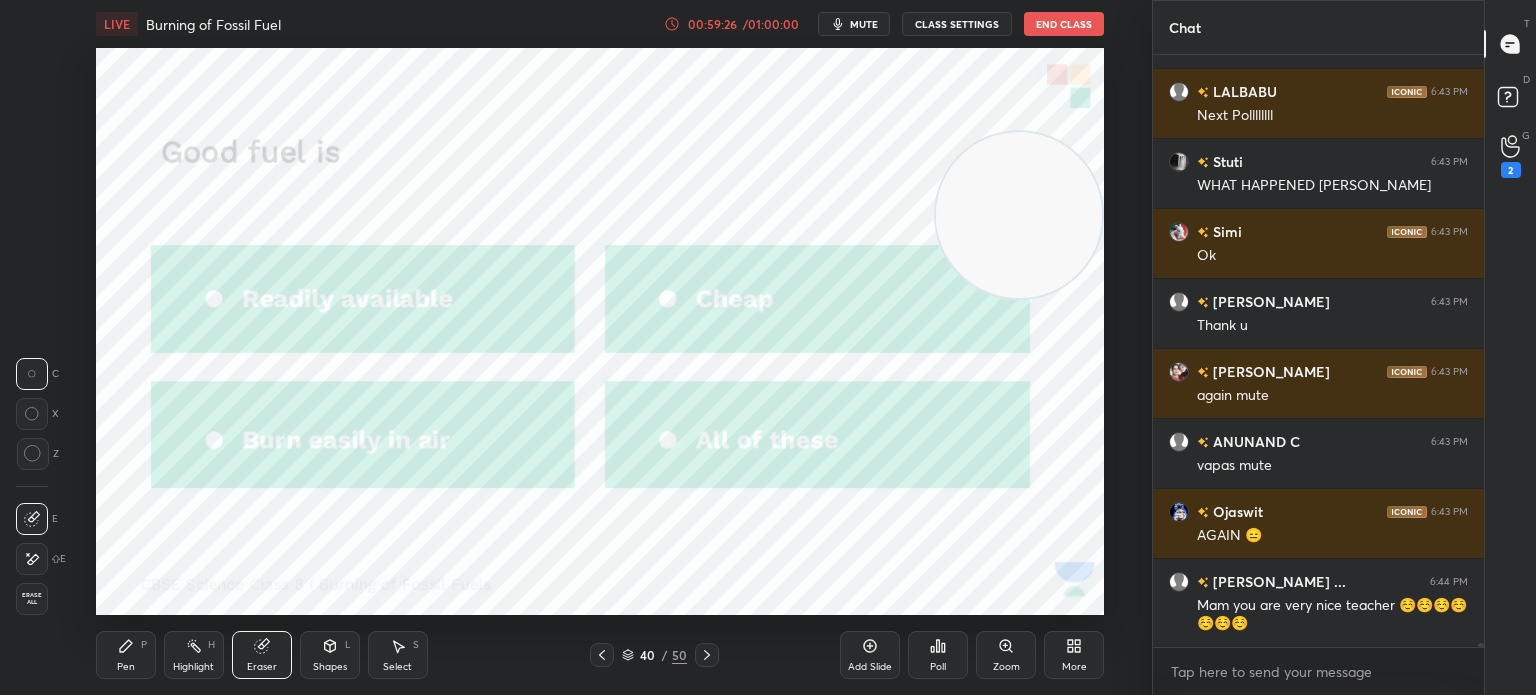 click on "Erase all" at bounding box center [32, 599] 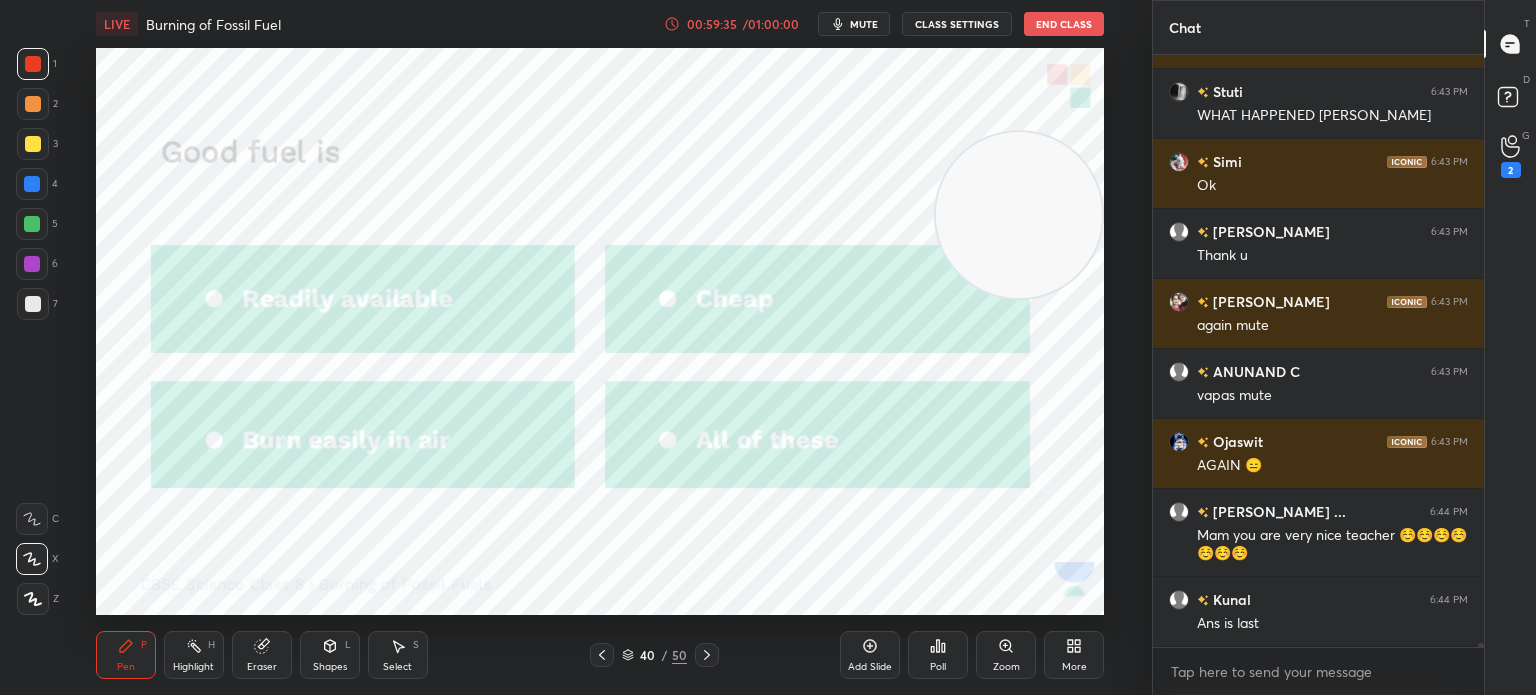 click on "Poll" at bounding box center (938, 655) 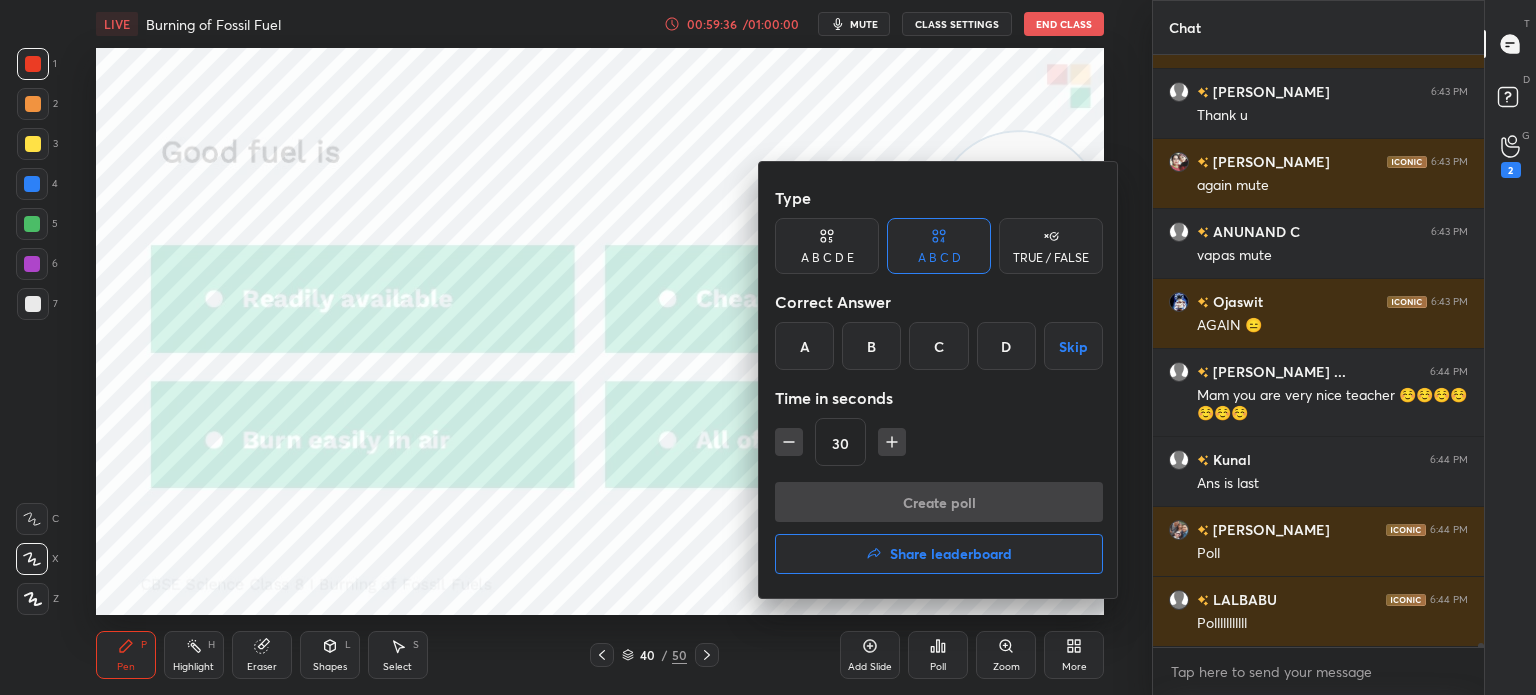 click on "D" at bounding box center [1006, 346] 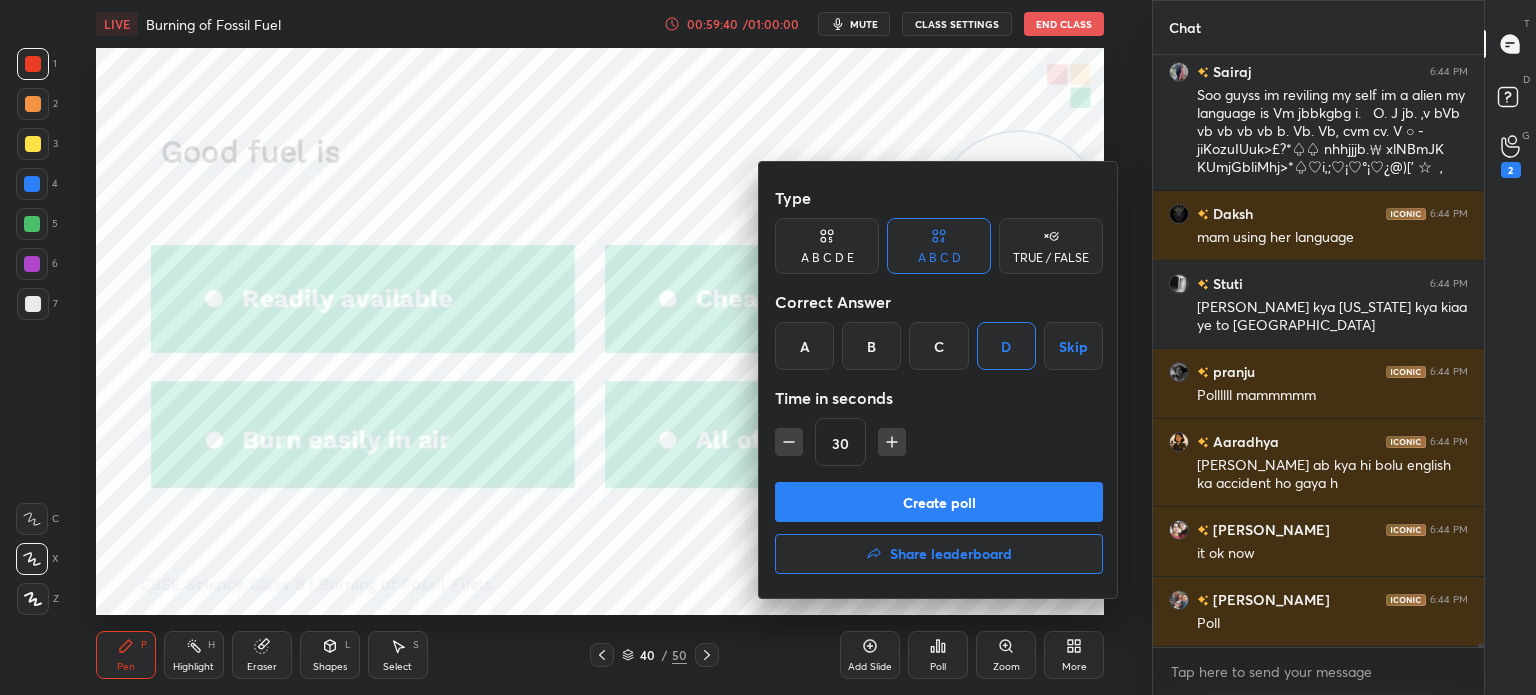 click on "Create poll" at bounding box center [939, 502] 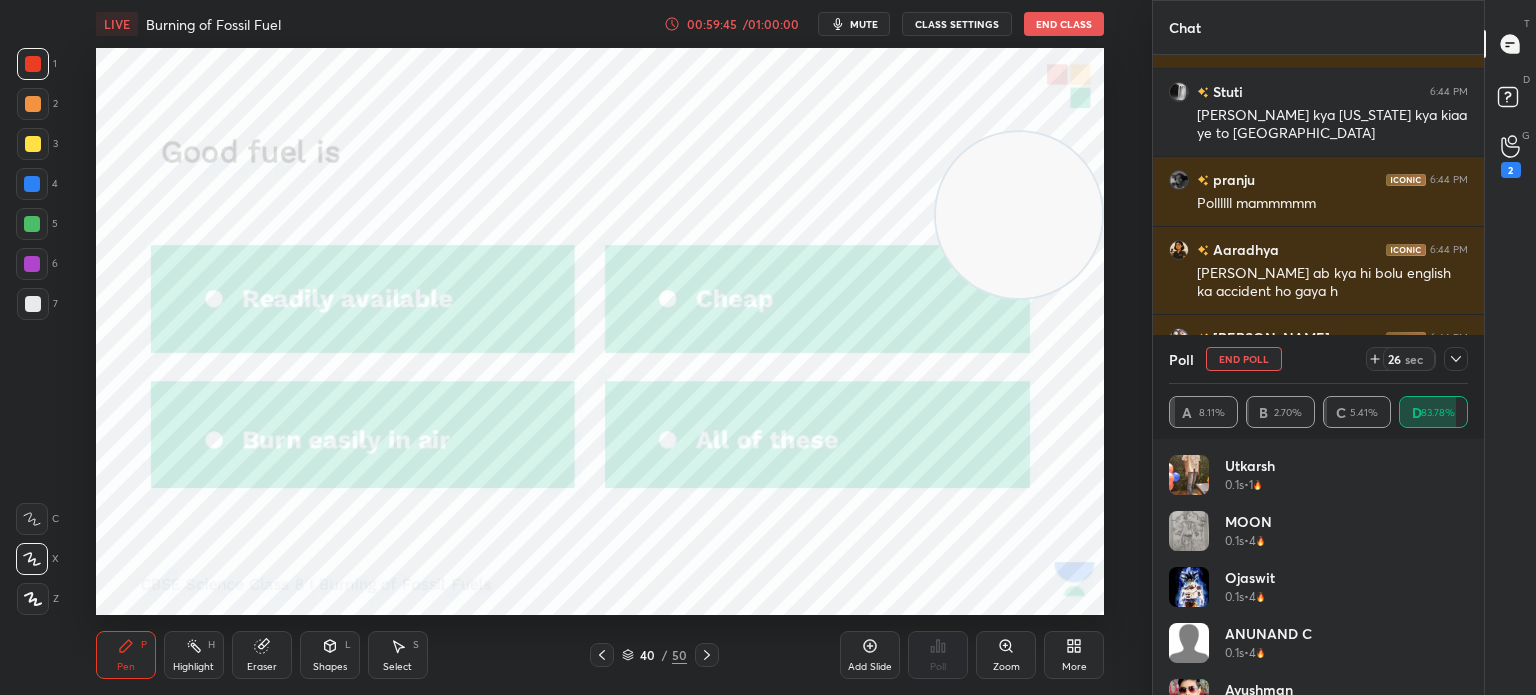 click on "mute" at bounding box center [864, 24] 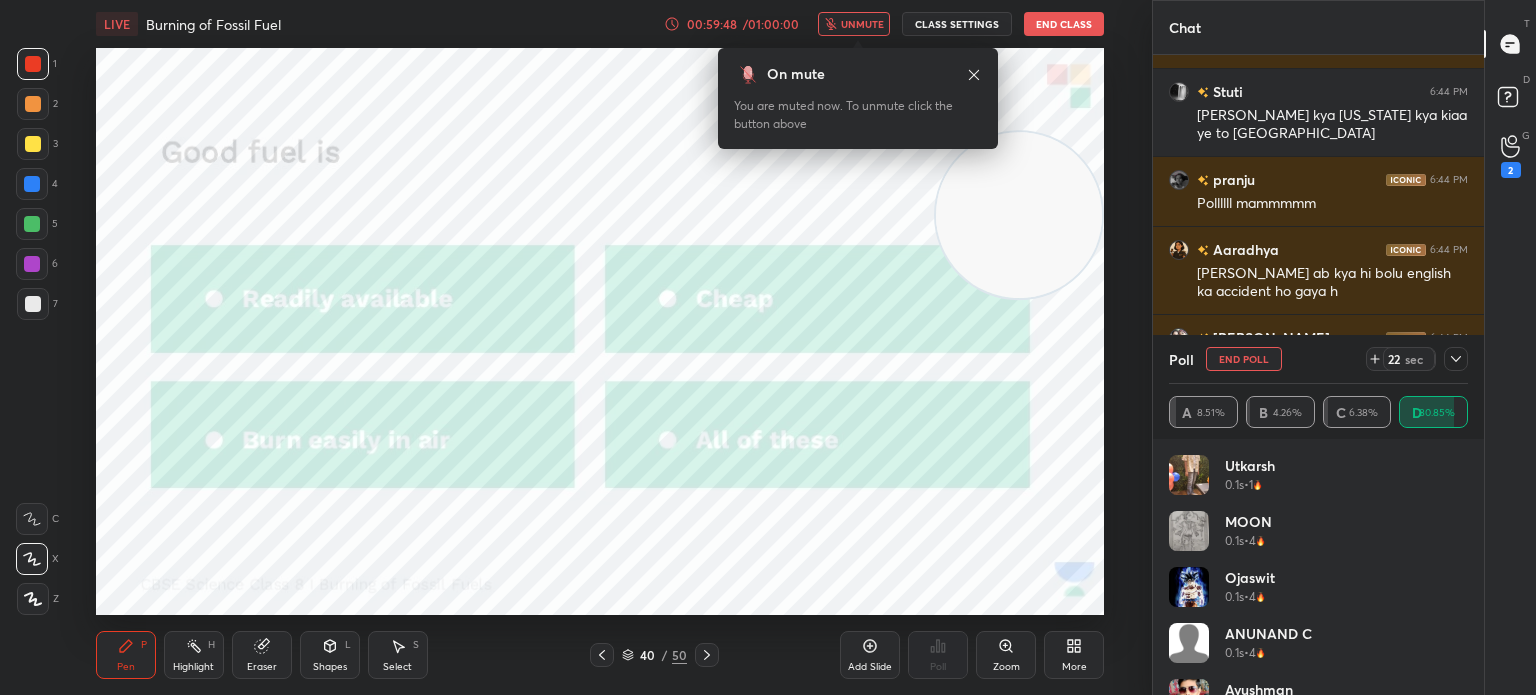 click 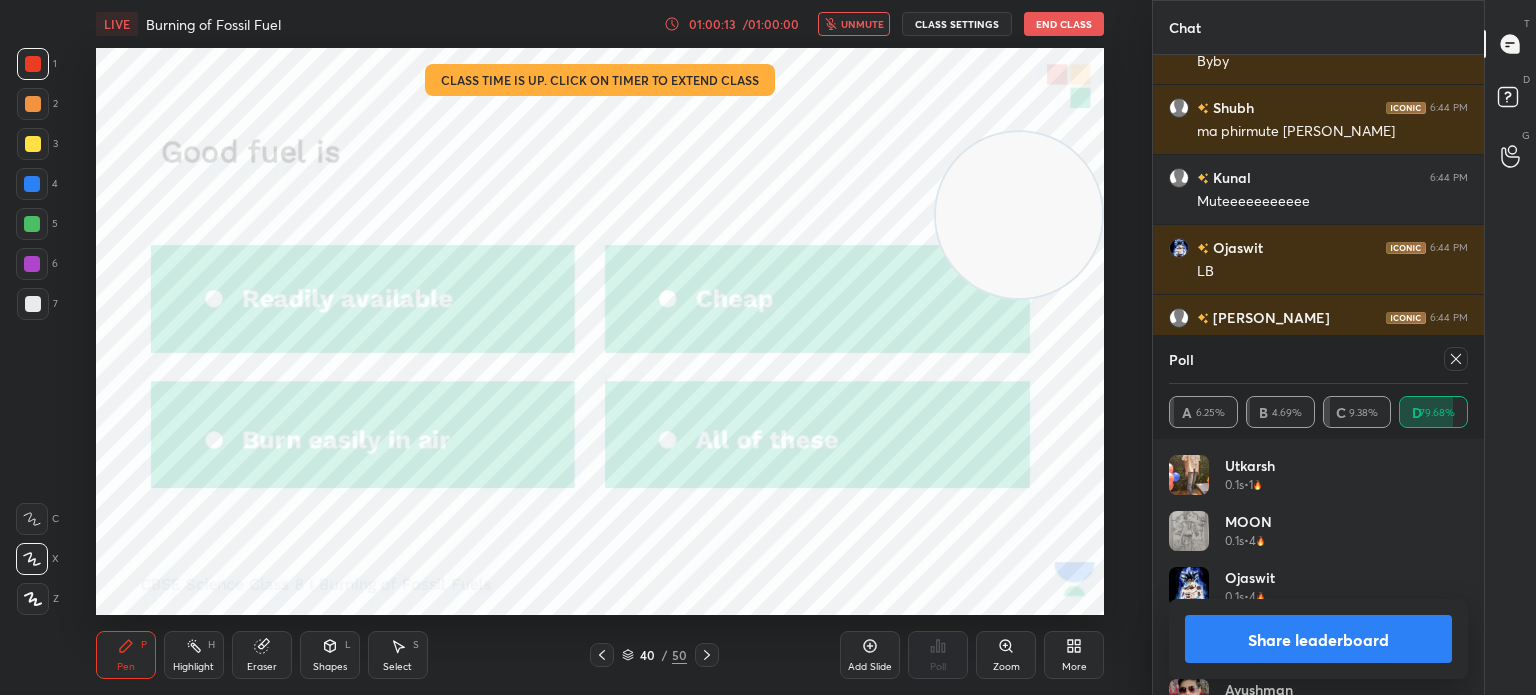 click on "Poll" at bounding box center [1318, 359] 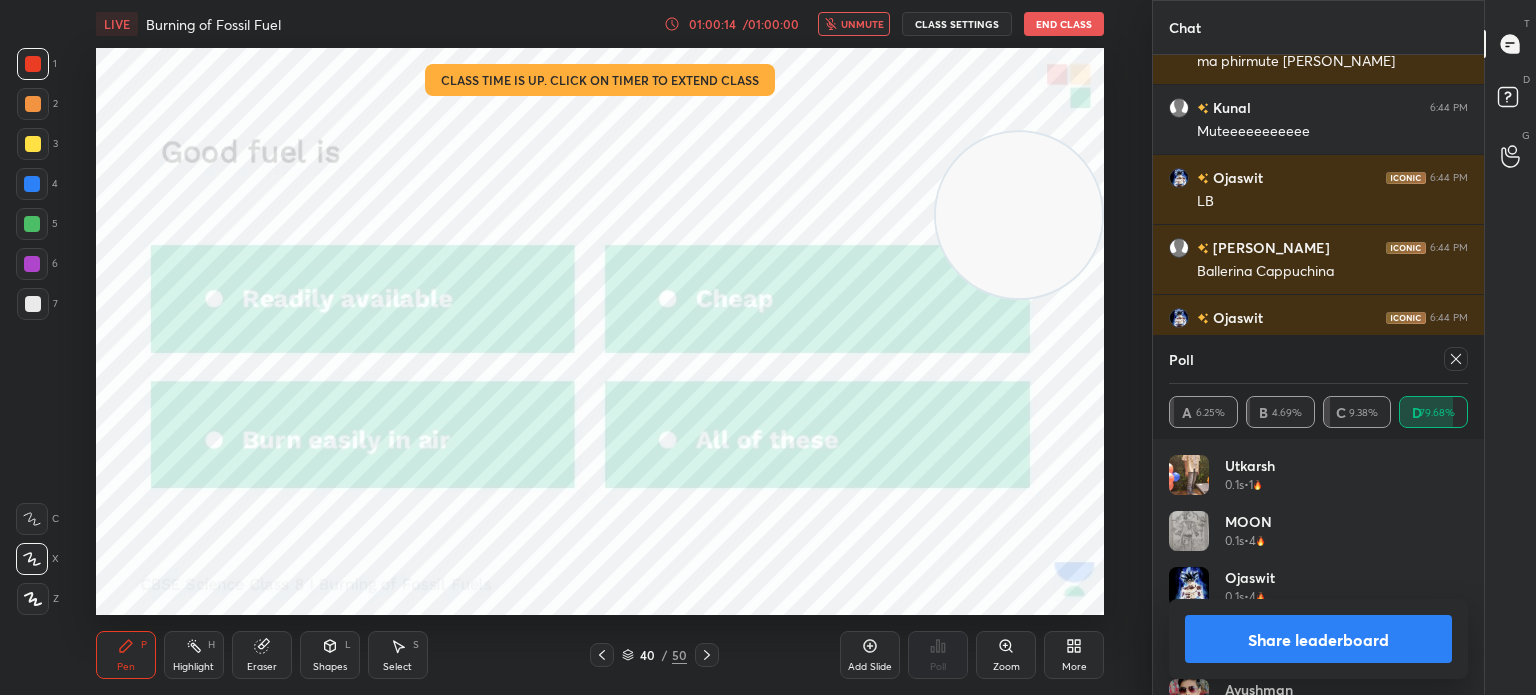 click on "Poll A 6.25% B 4.69% C 9.38% D 79.68%" at bounding box center [1318, 387] 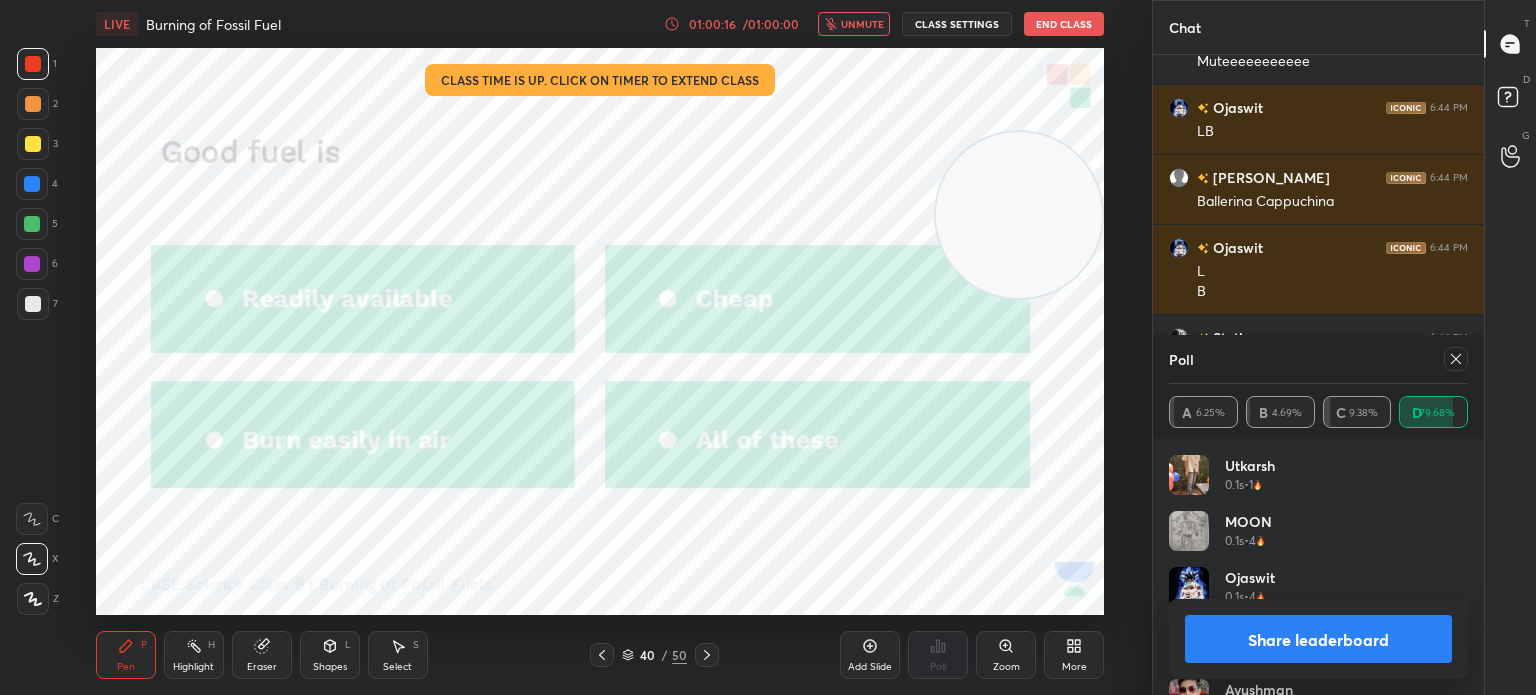 click at bounding box center (1456, 359) 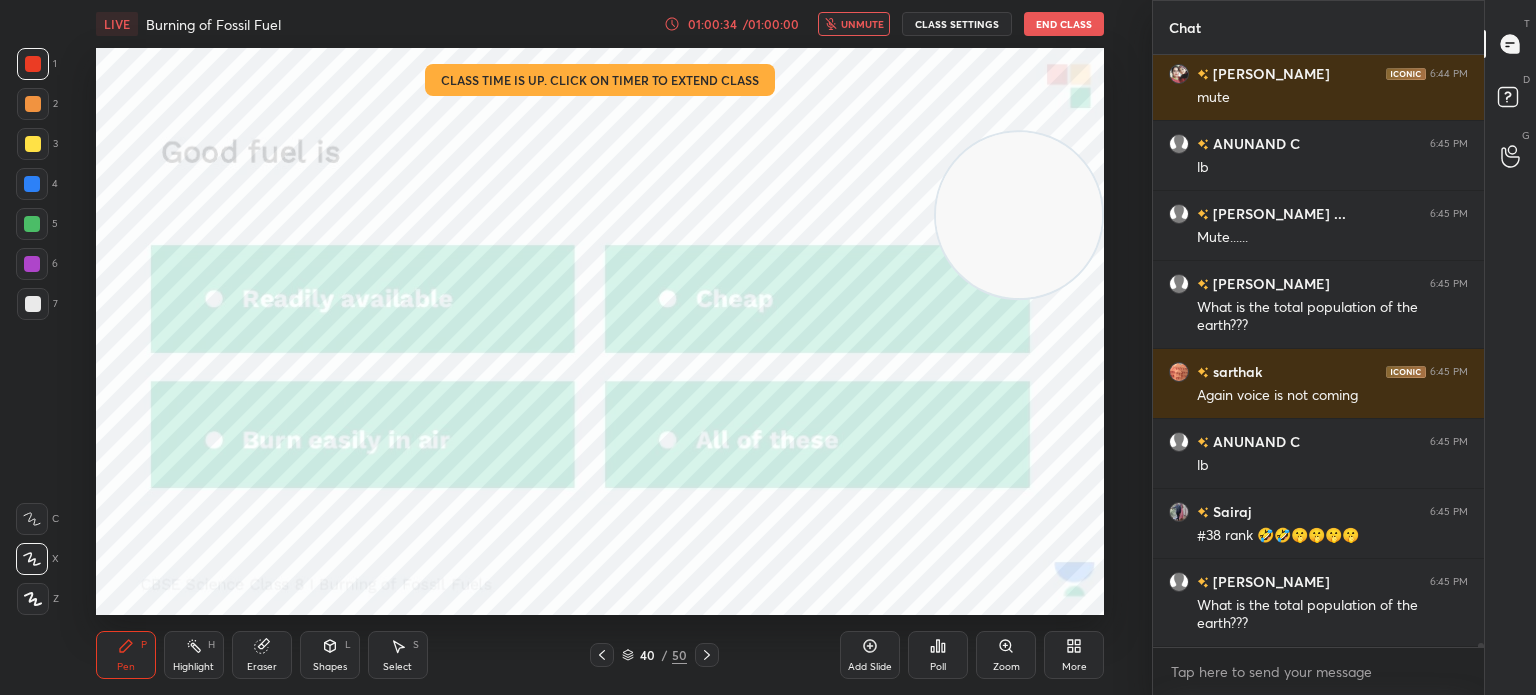 click on "unmute" at bounding box center (862, 24) 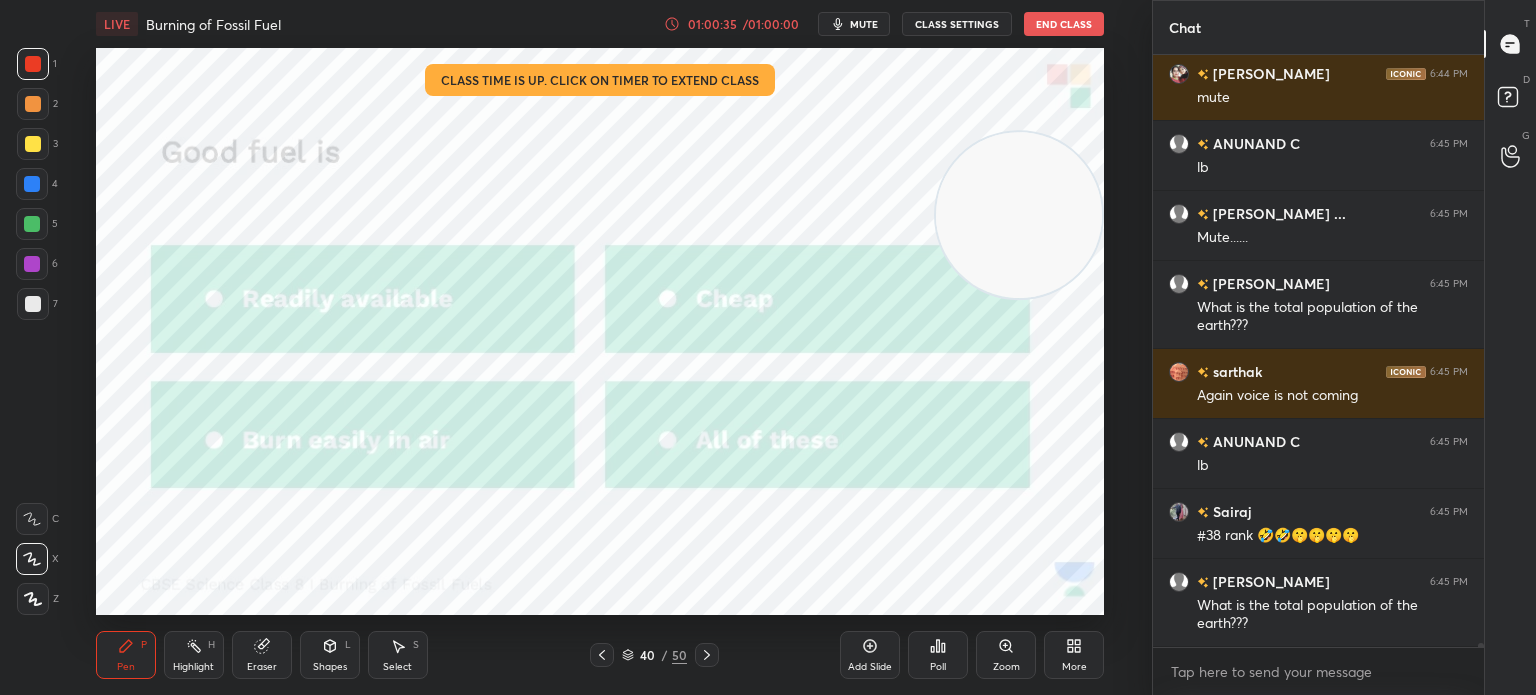 click on "/" at bounding box center (665, 655) 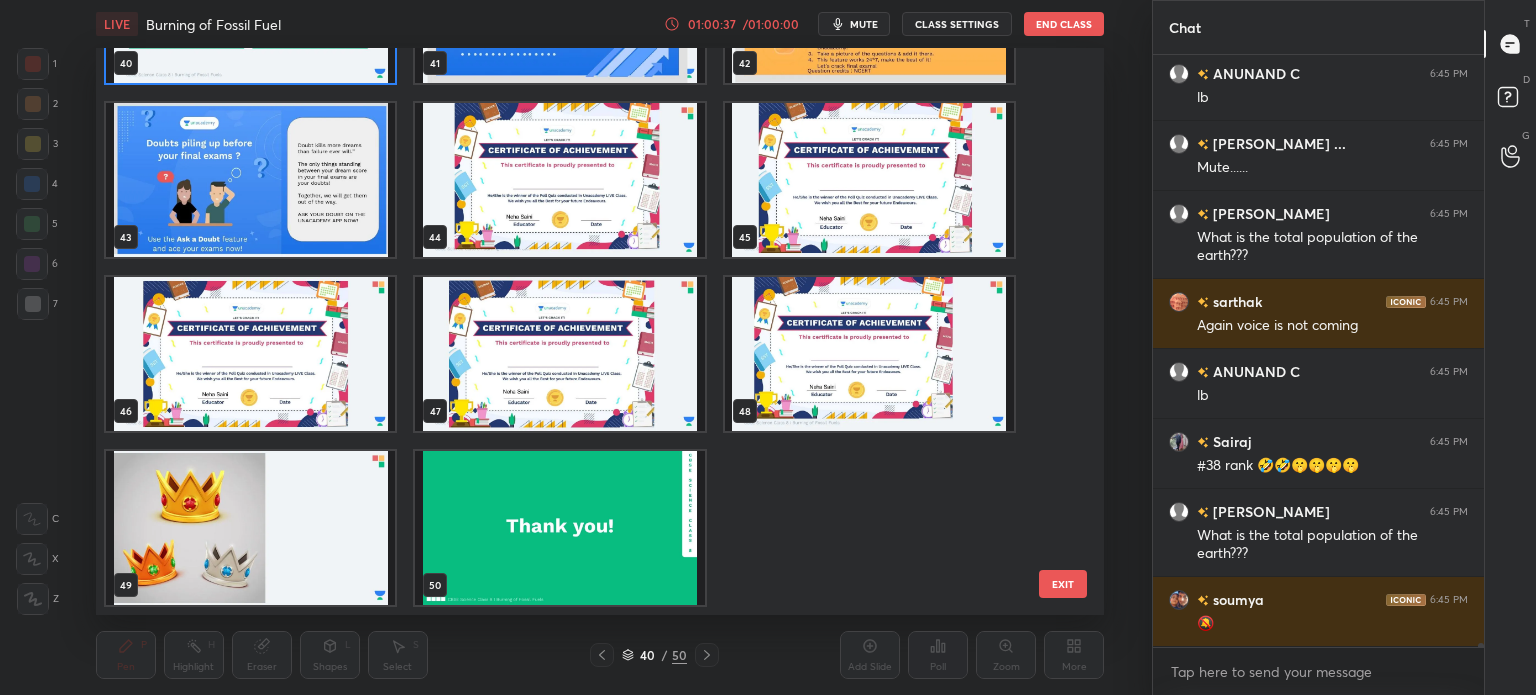 click at bounding box center [559, 180] 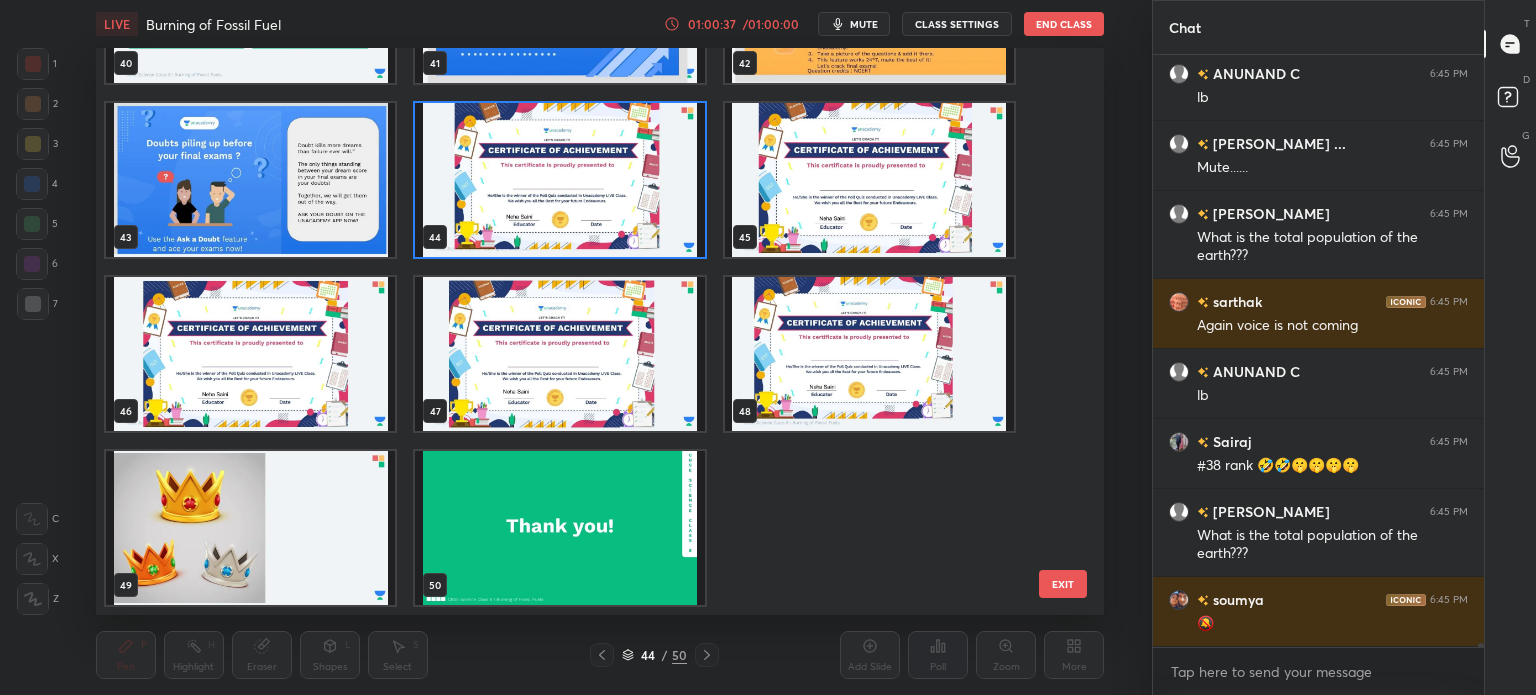 click at bounding box center (559, 180) 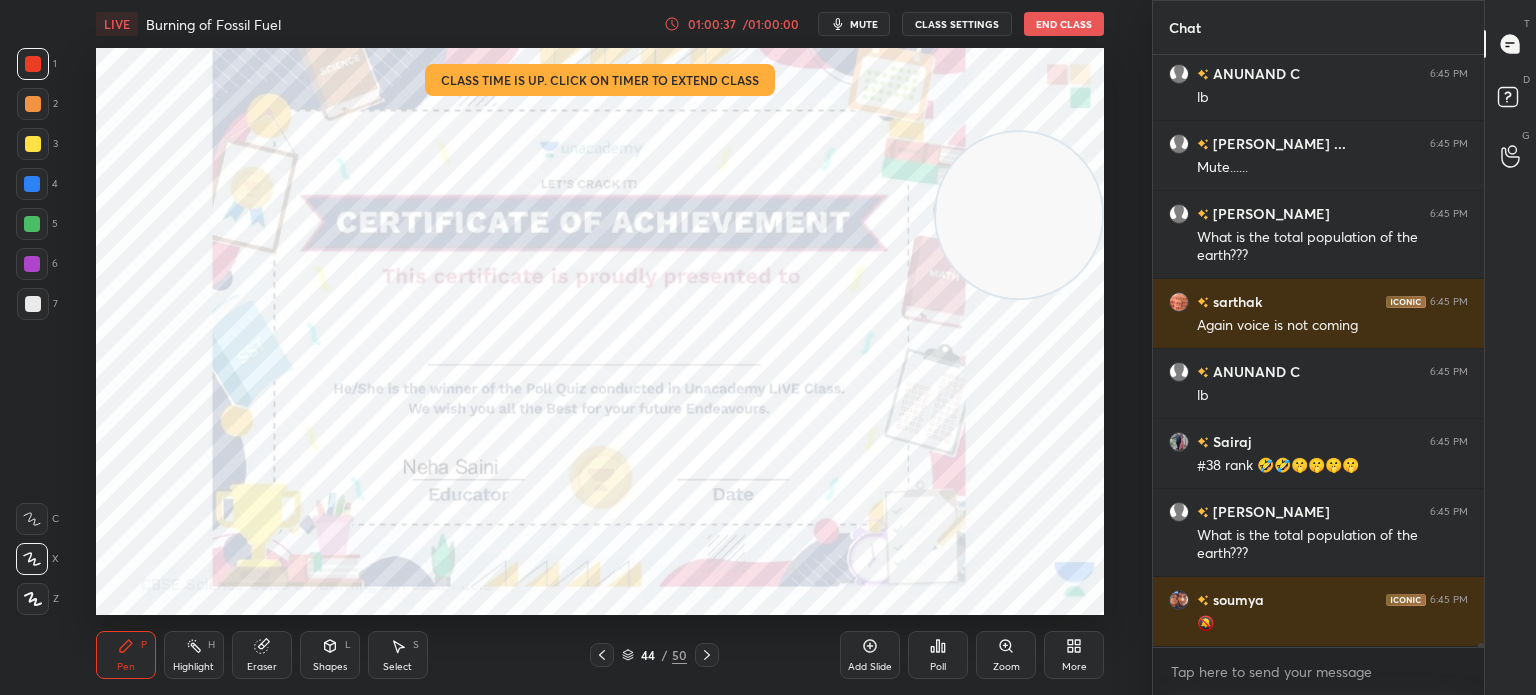 click at bounding box center (559, 180) 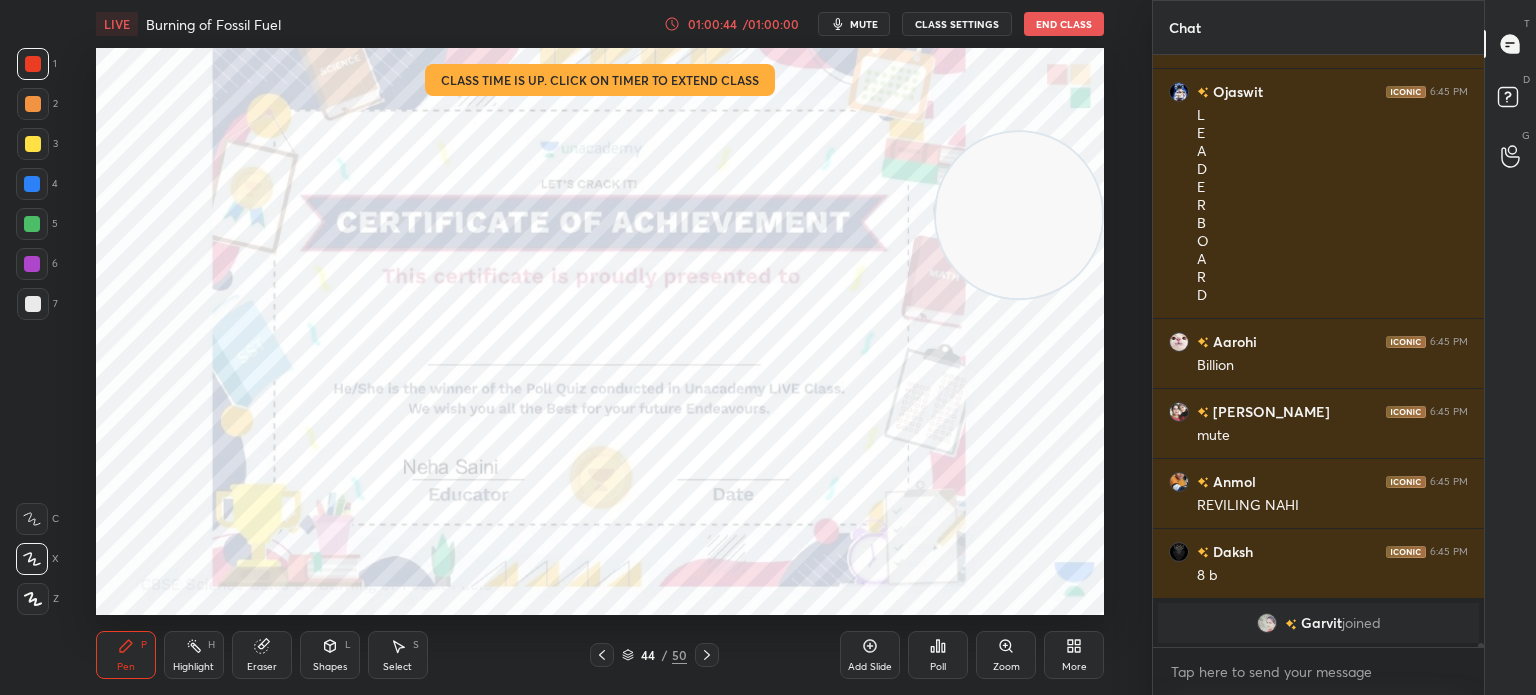 click on "mute" at bounding box center [864, 24] 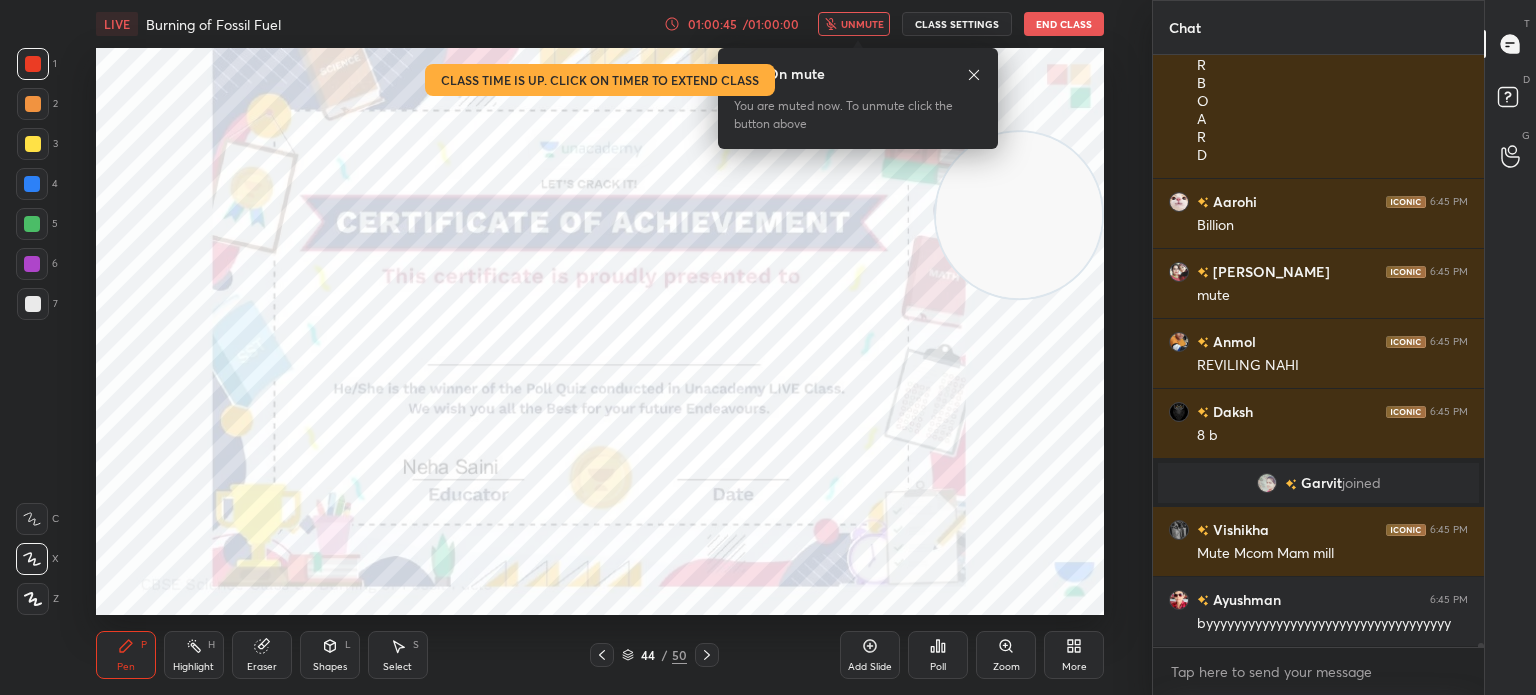 click at bounding box center (707, 655) 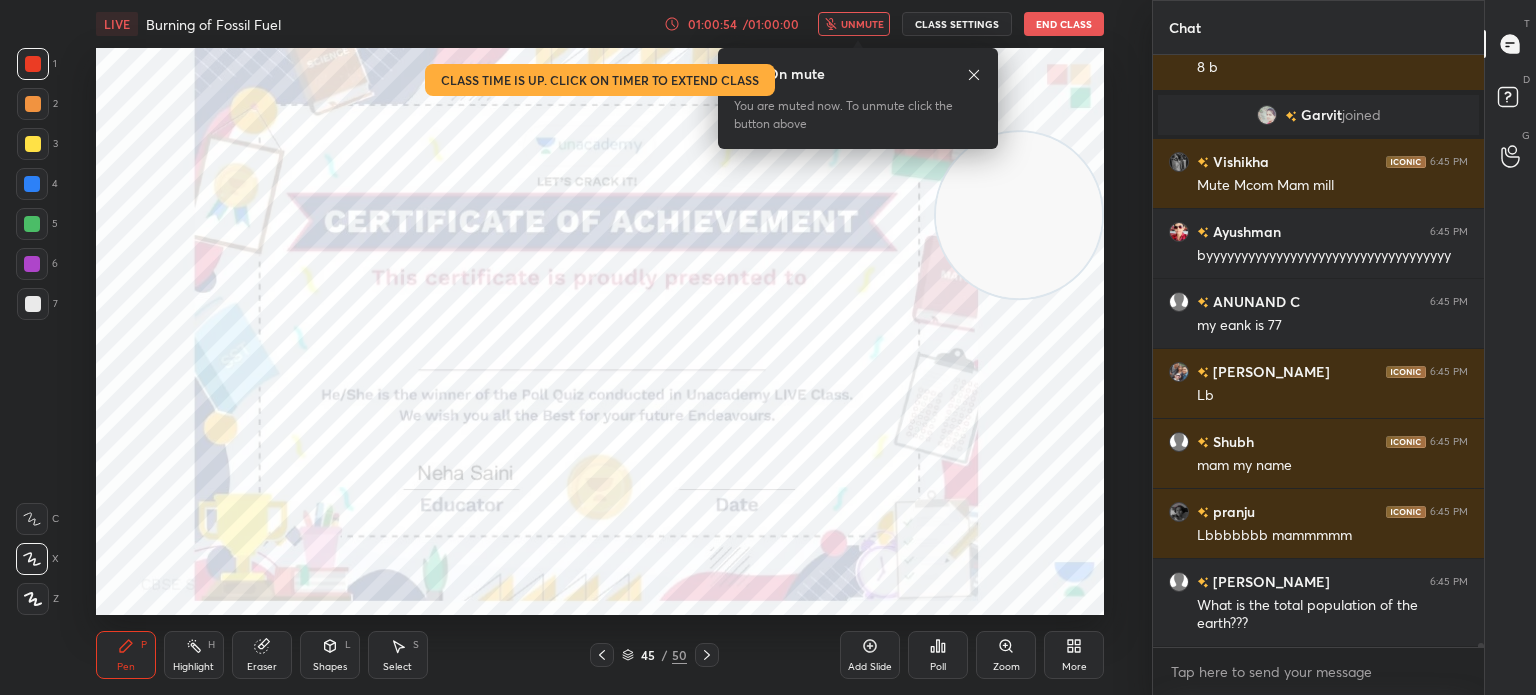 click 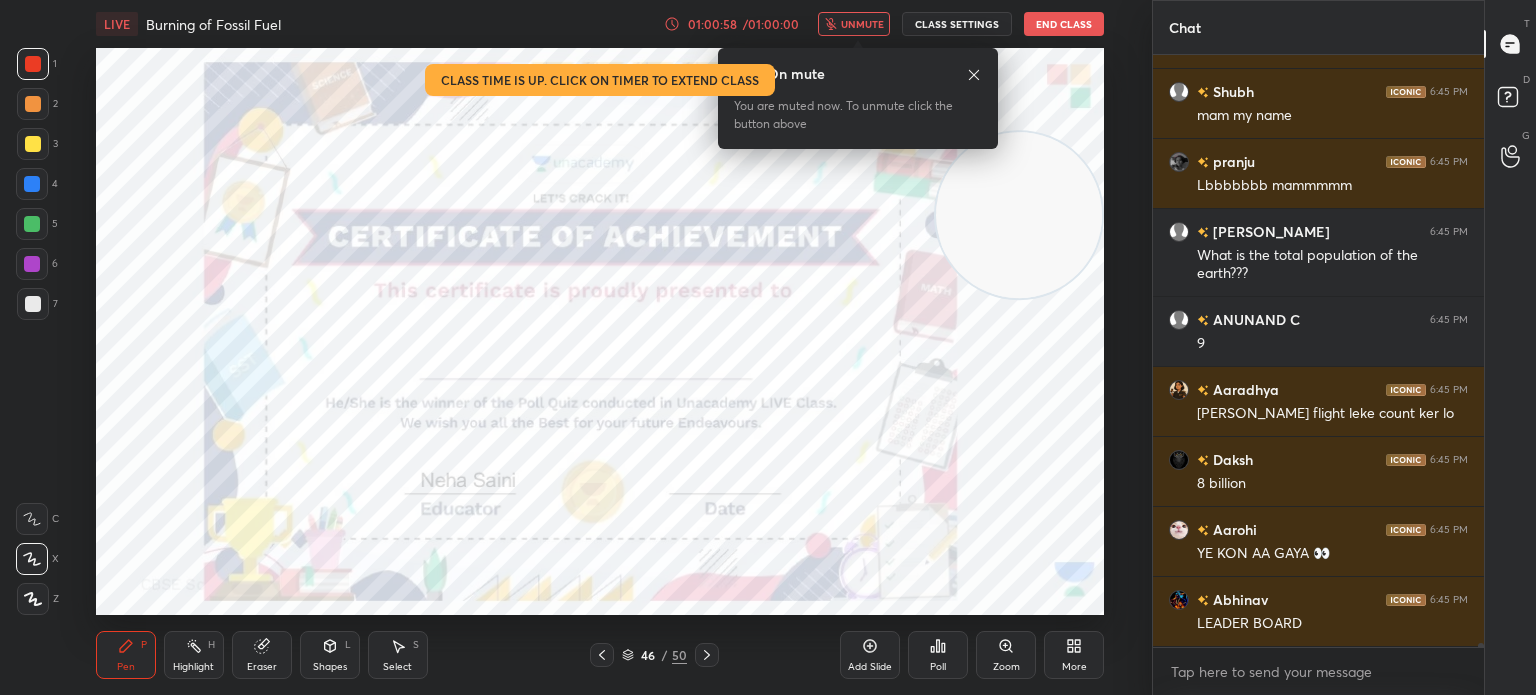 click 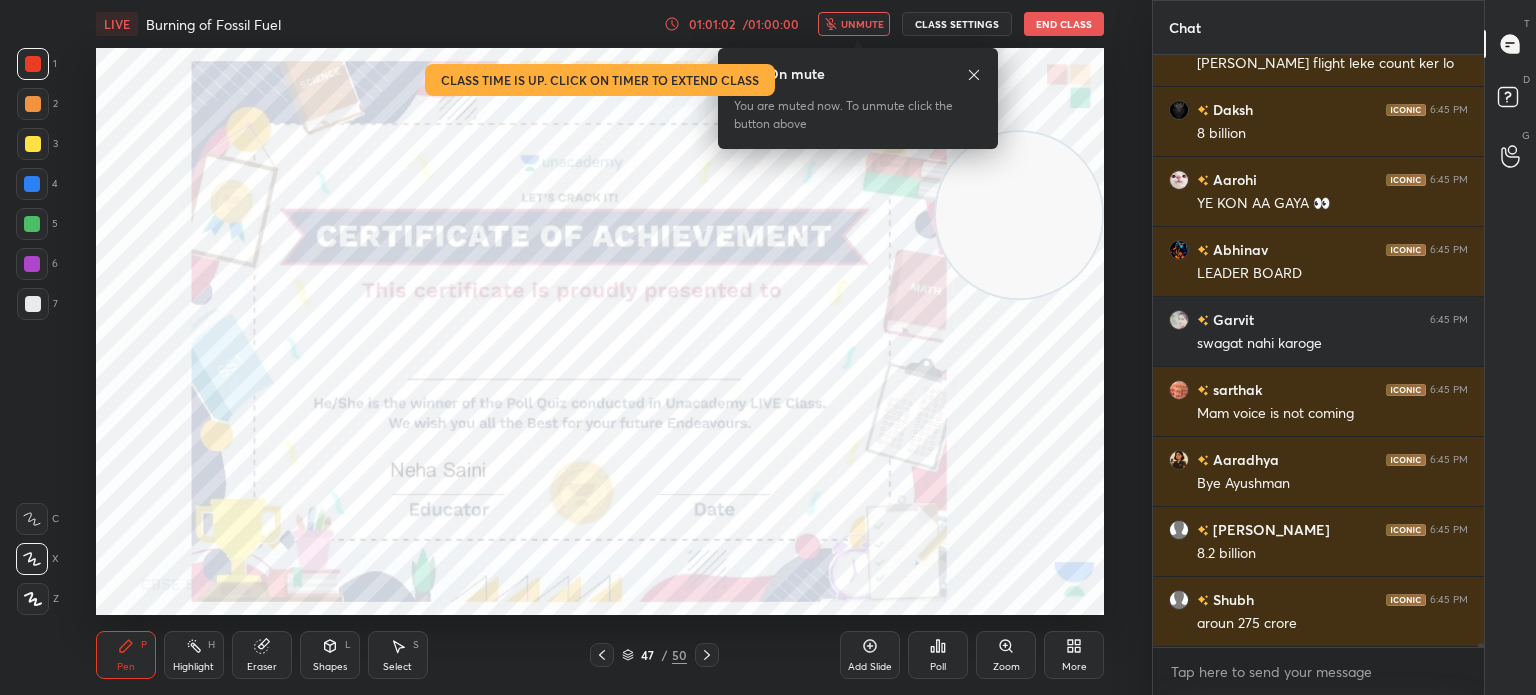 click 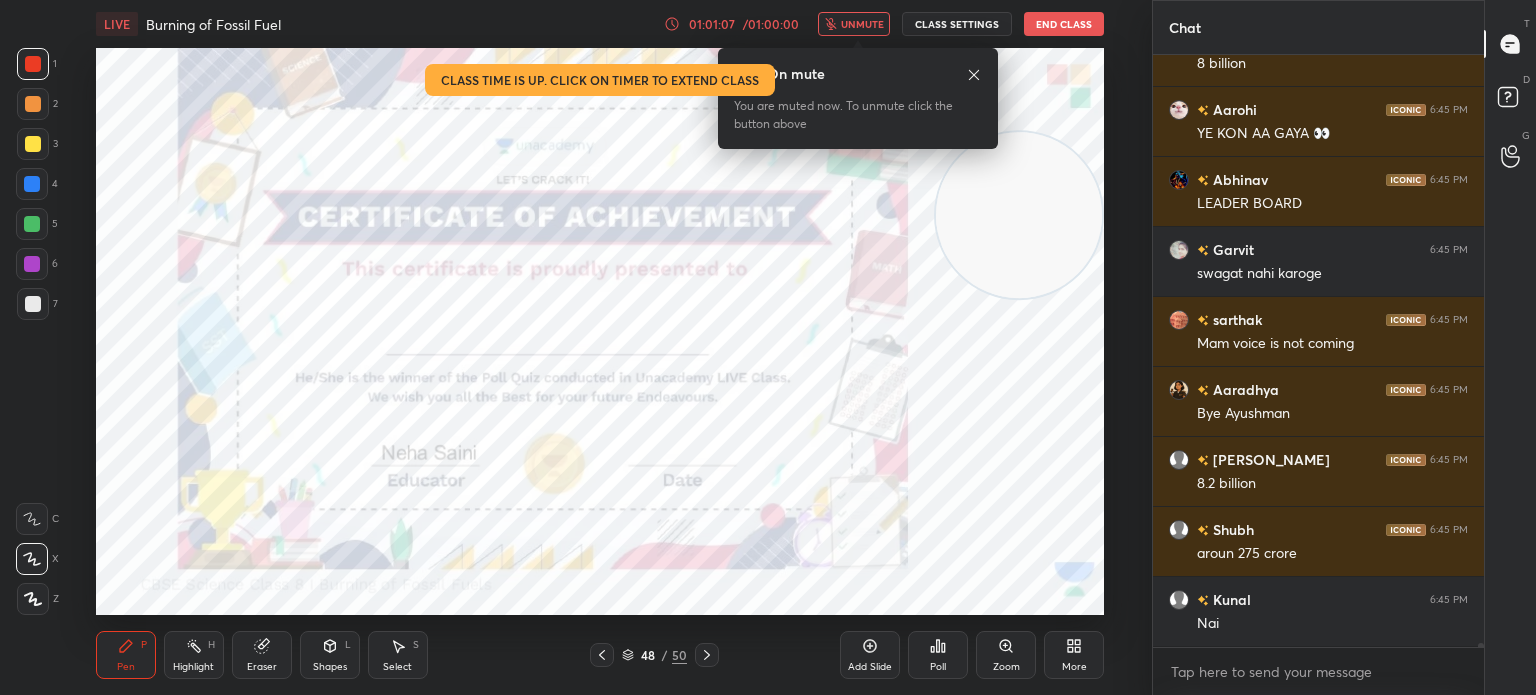 click 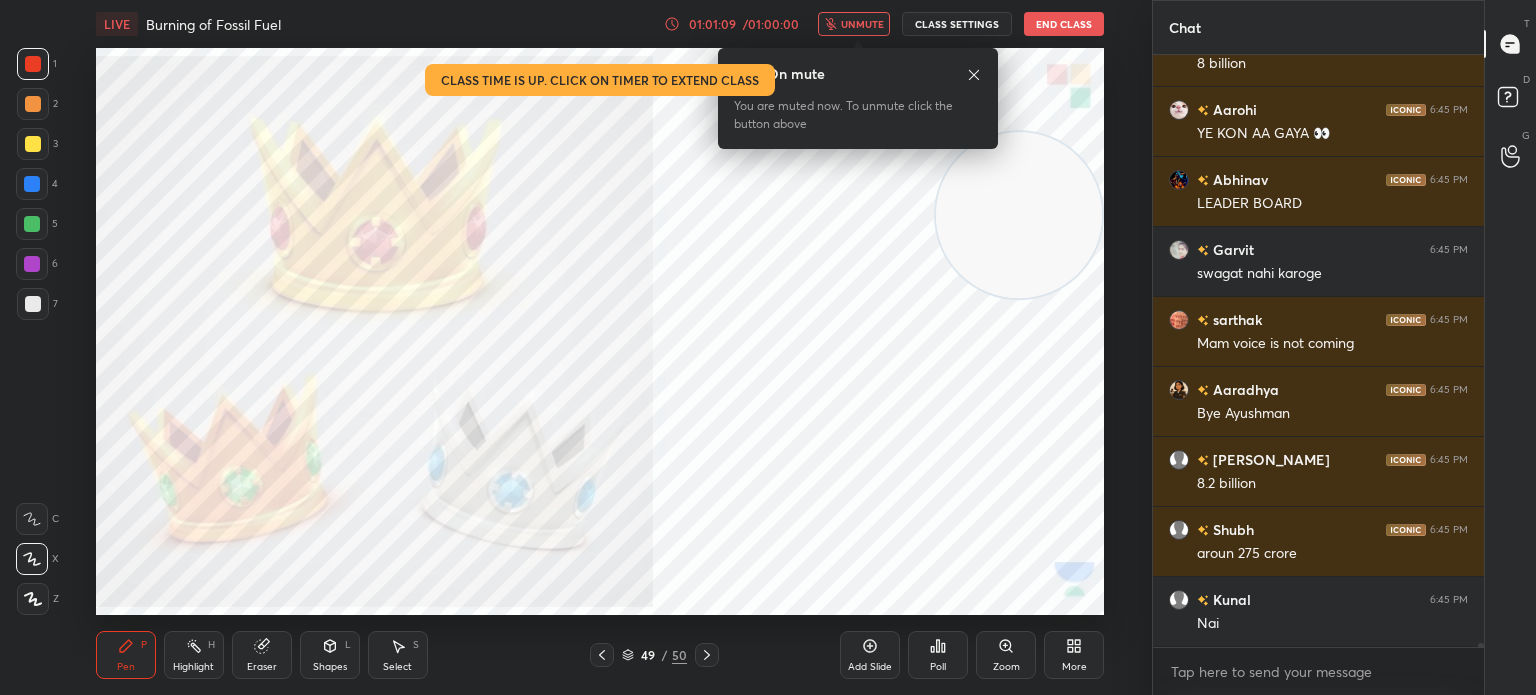 click 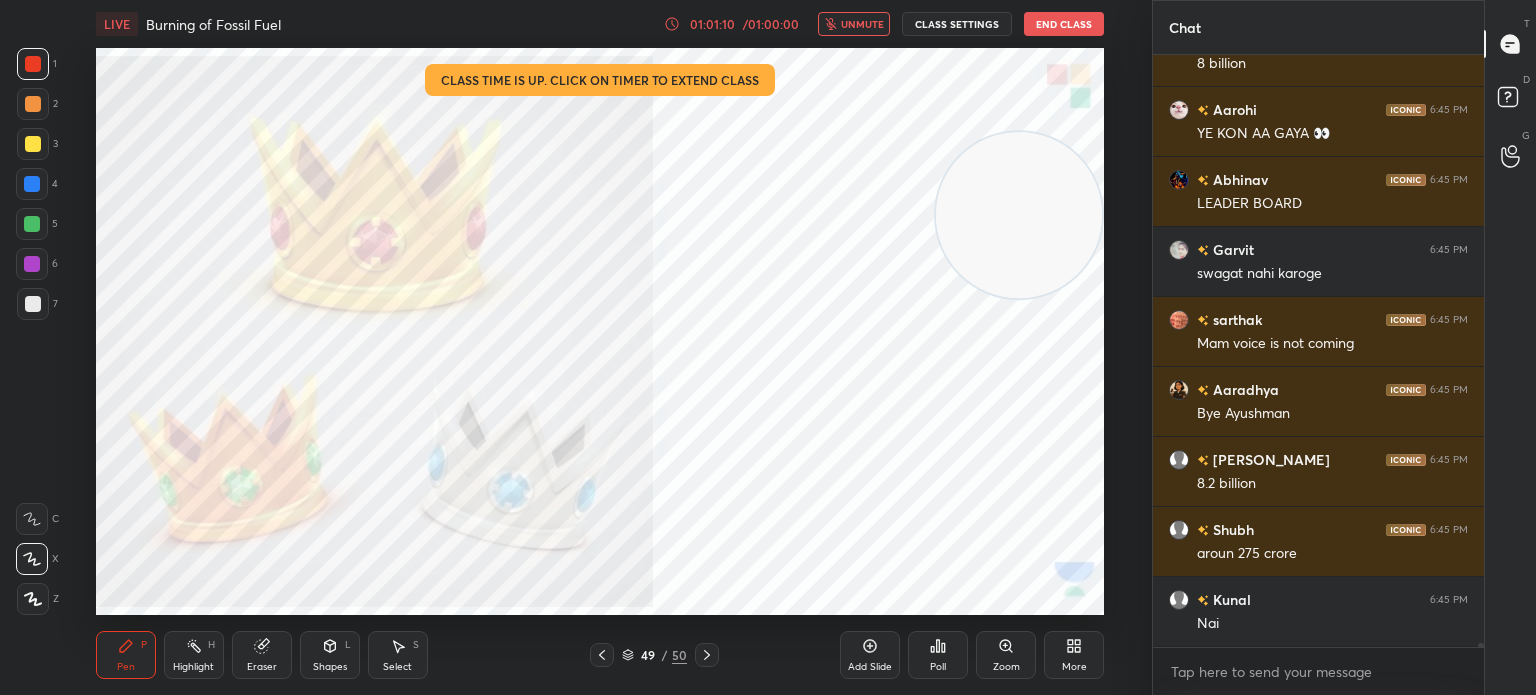click on "/" at bounding box center [665, 655] 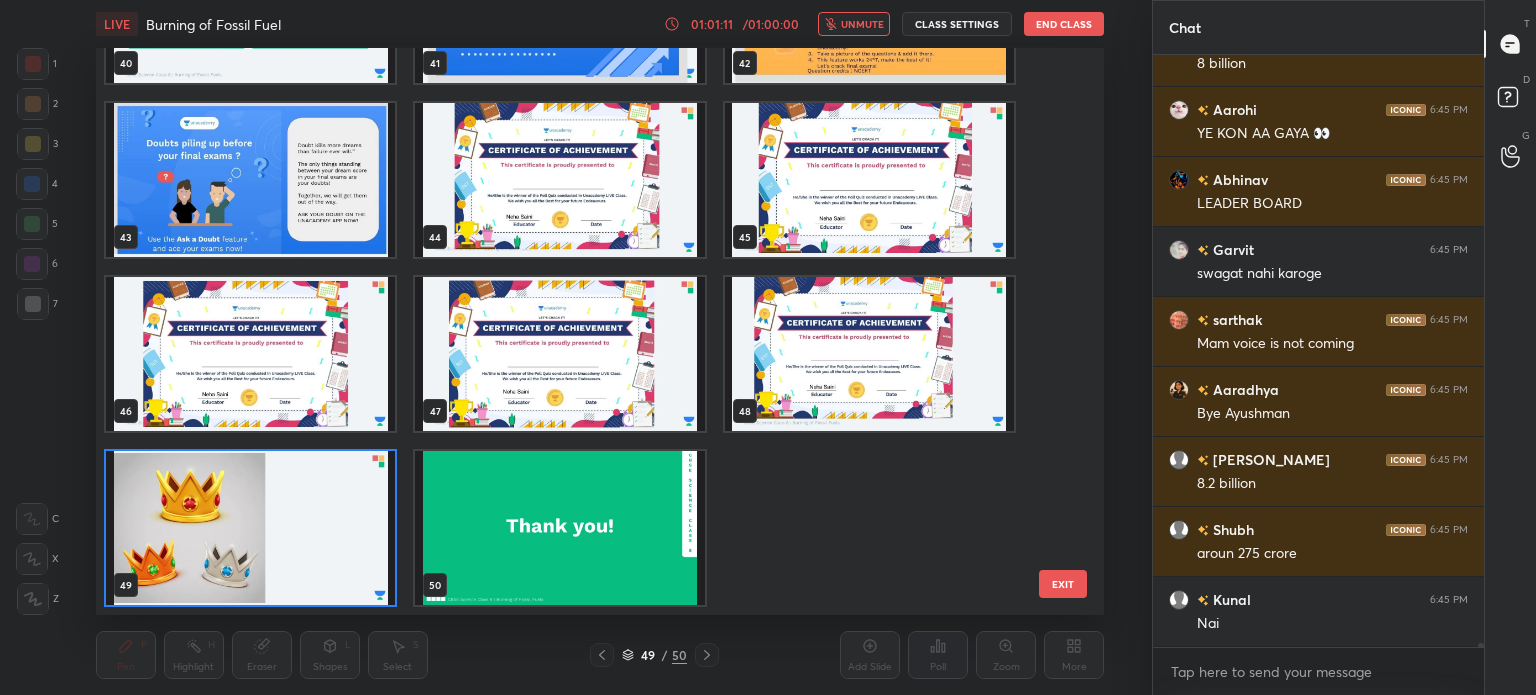 click at bounding box center [559, 180] 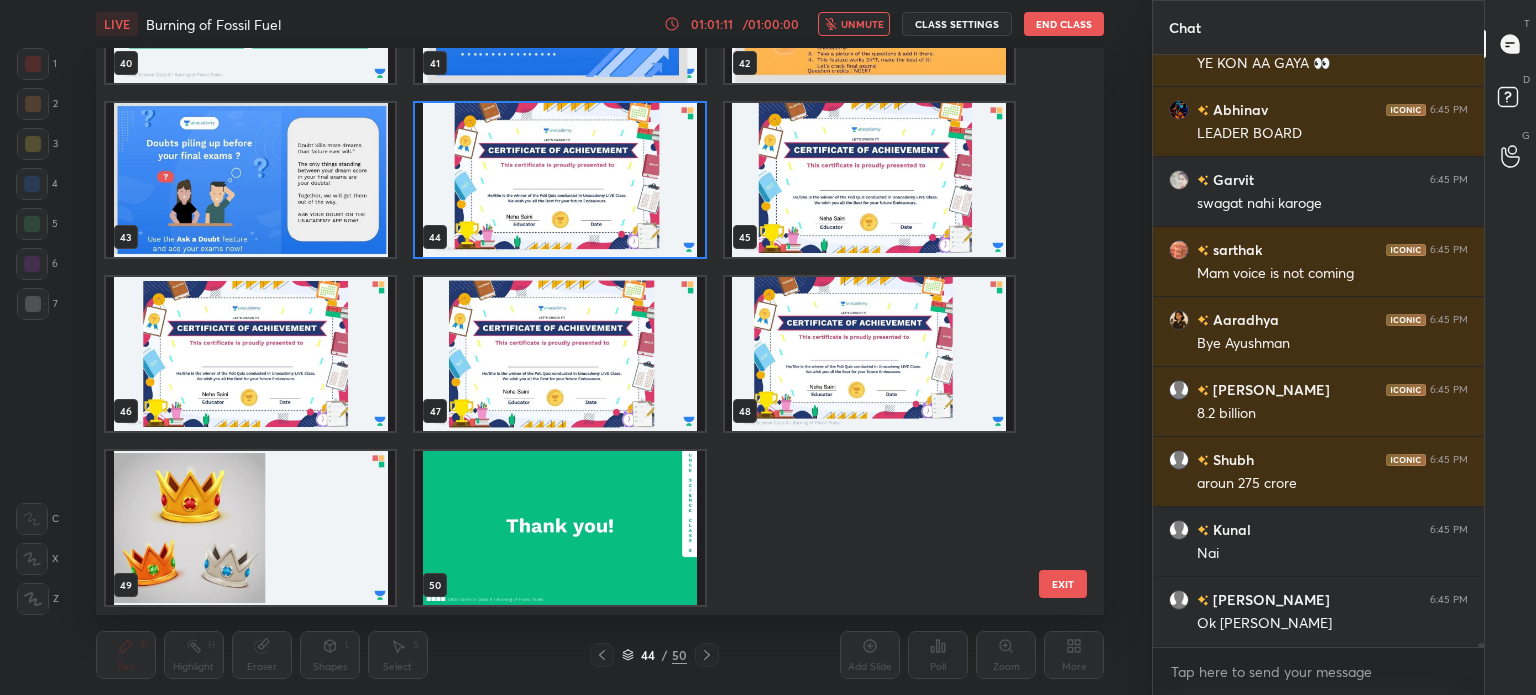 click at bounding box center (559, 180) 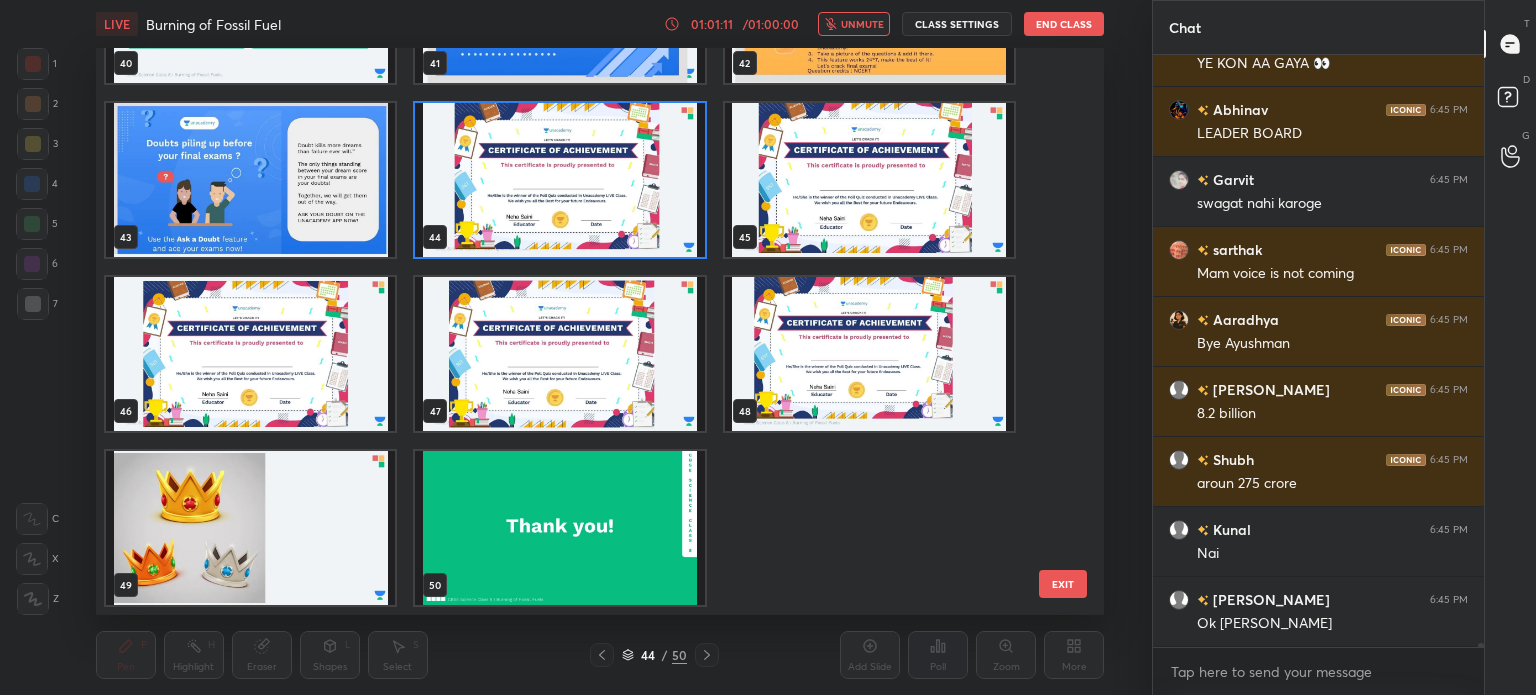 click at bounding box center (559, 180) 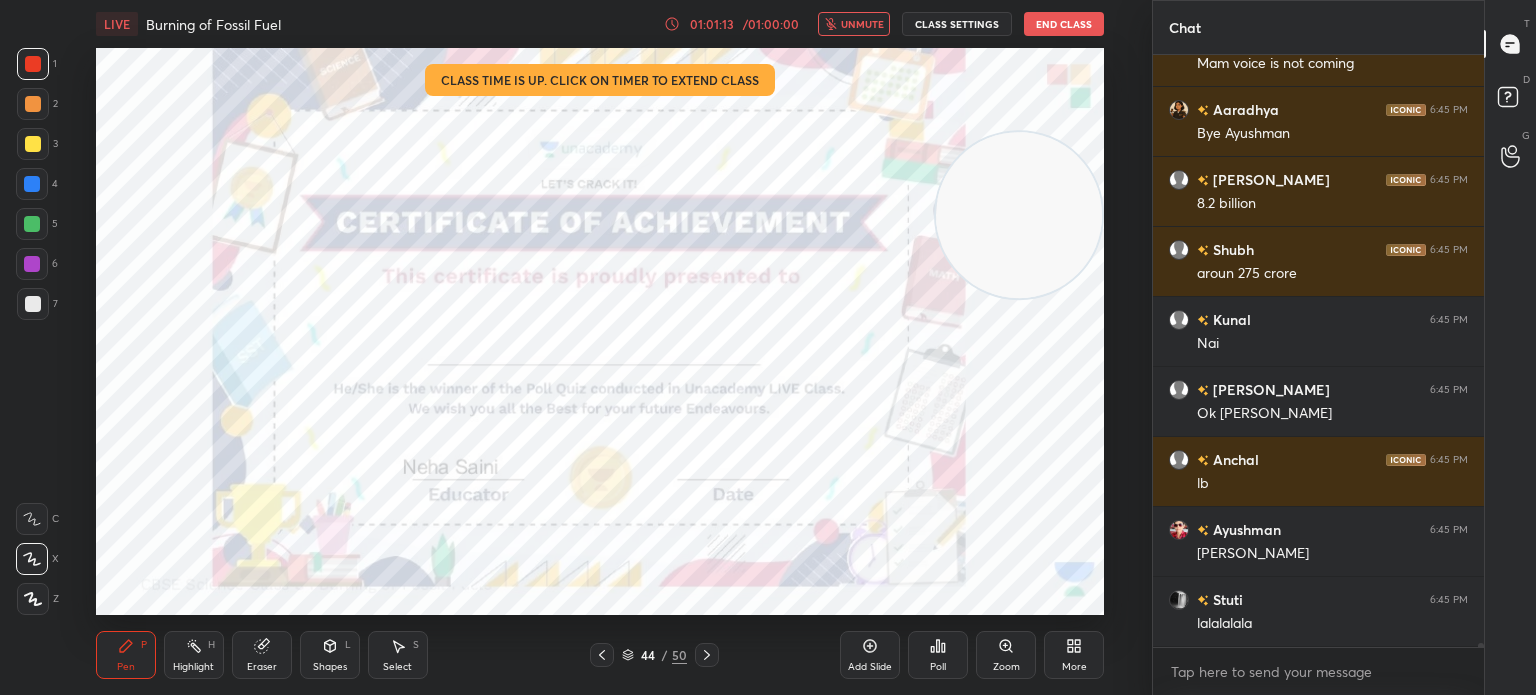 click 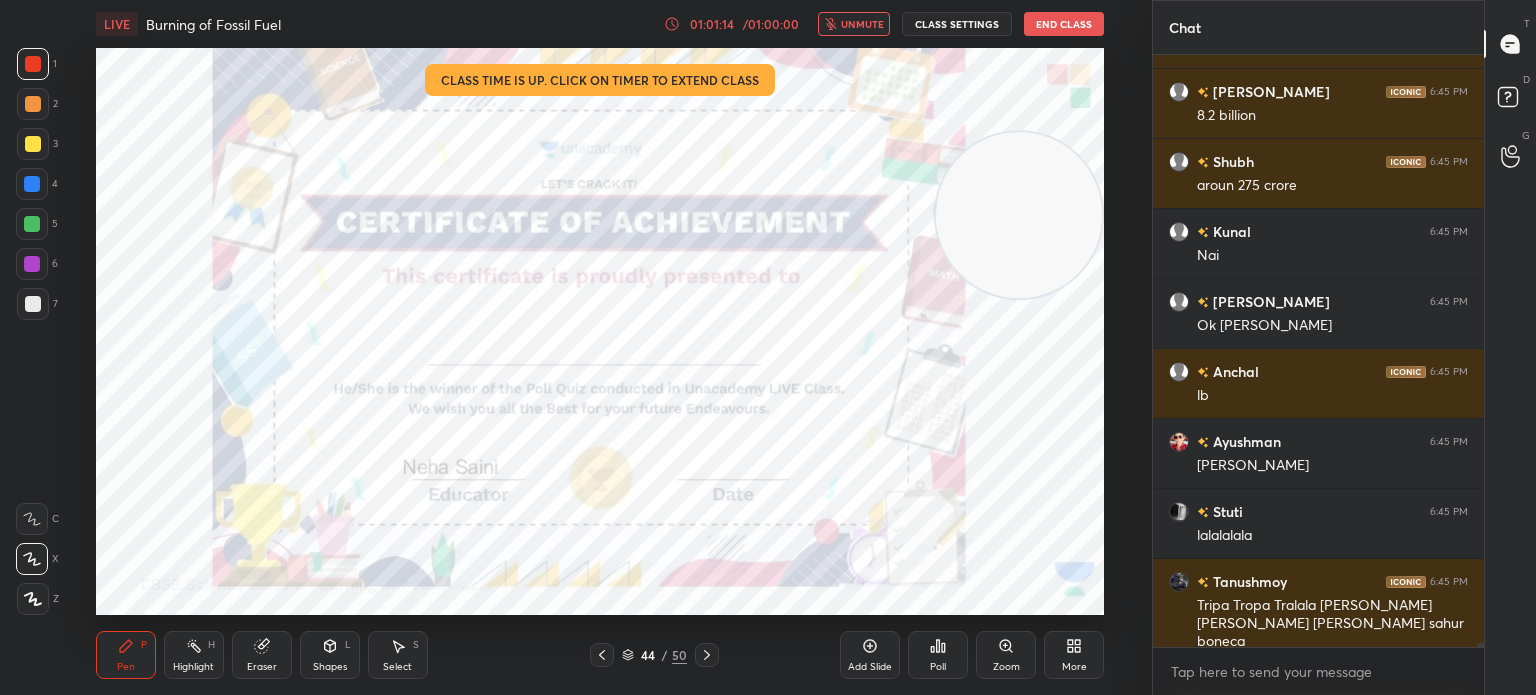 click on "Poll" at bounding box center [938, 655] 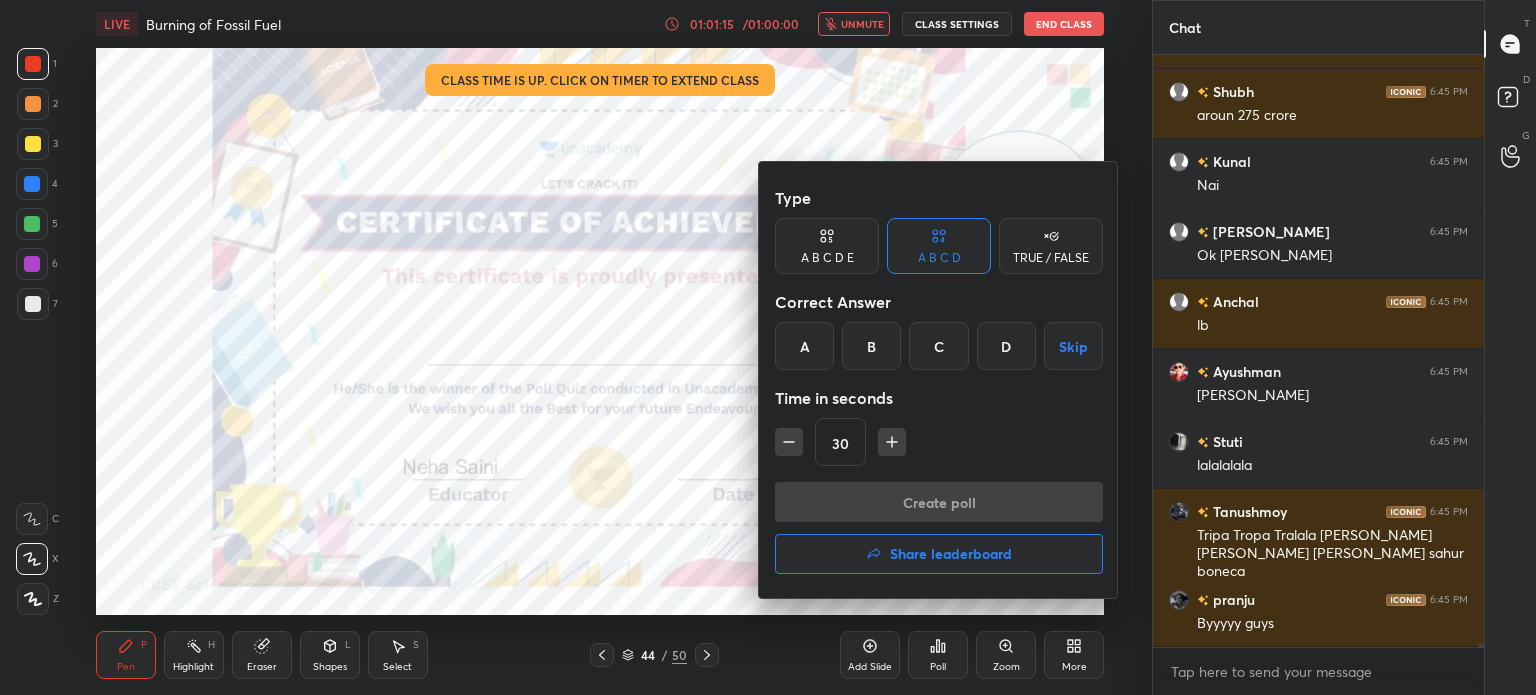 click on "Share leaderboard" at bounding box center (951, 554) 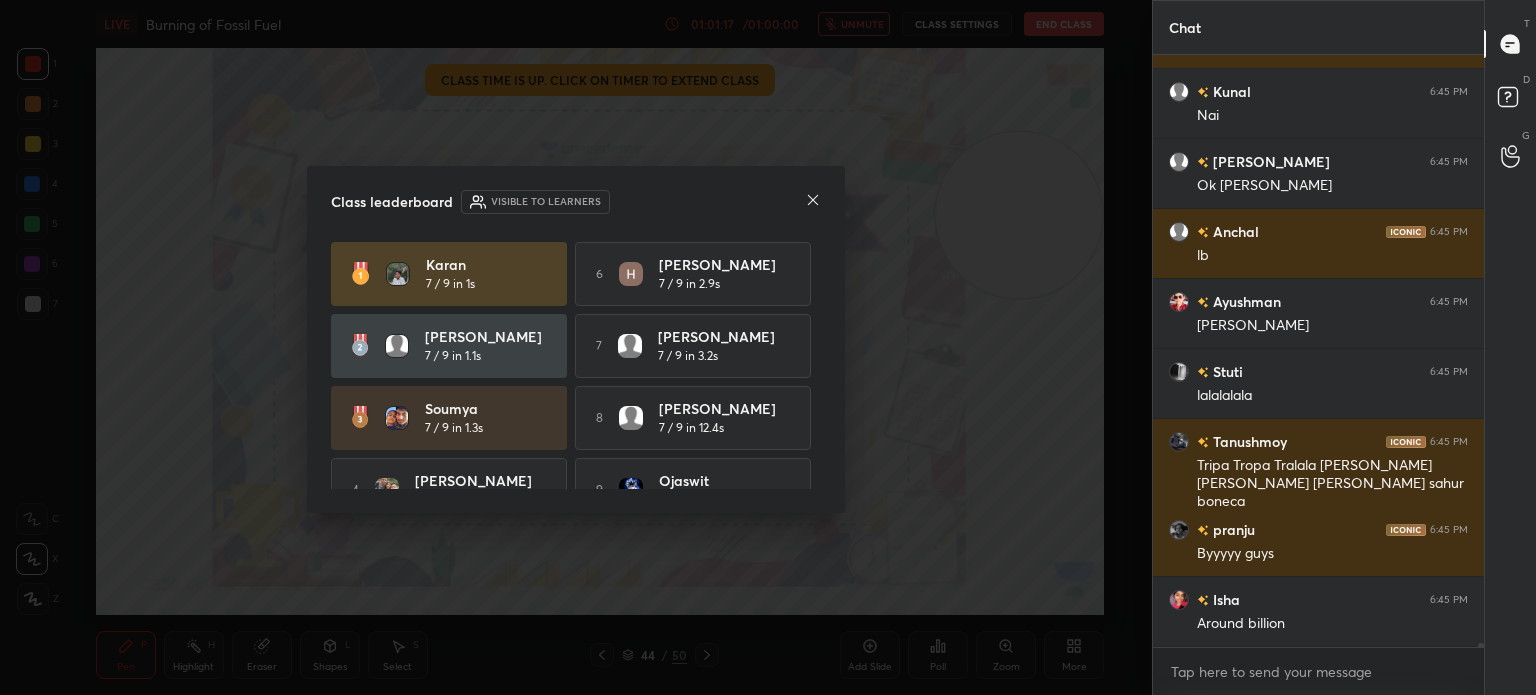 click 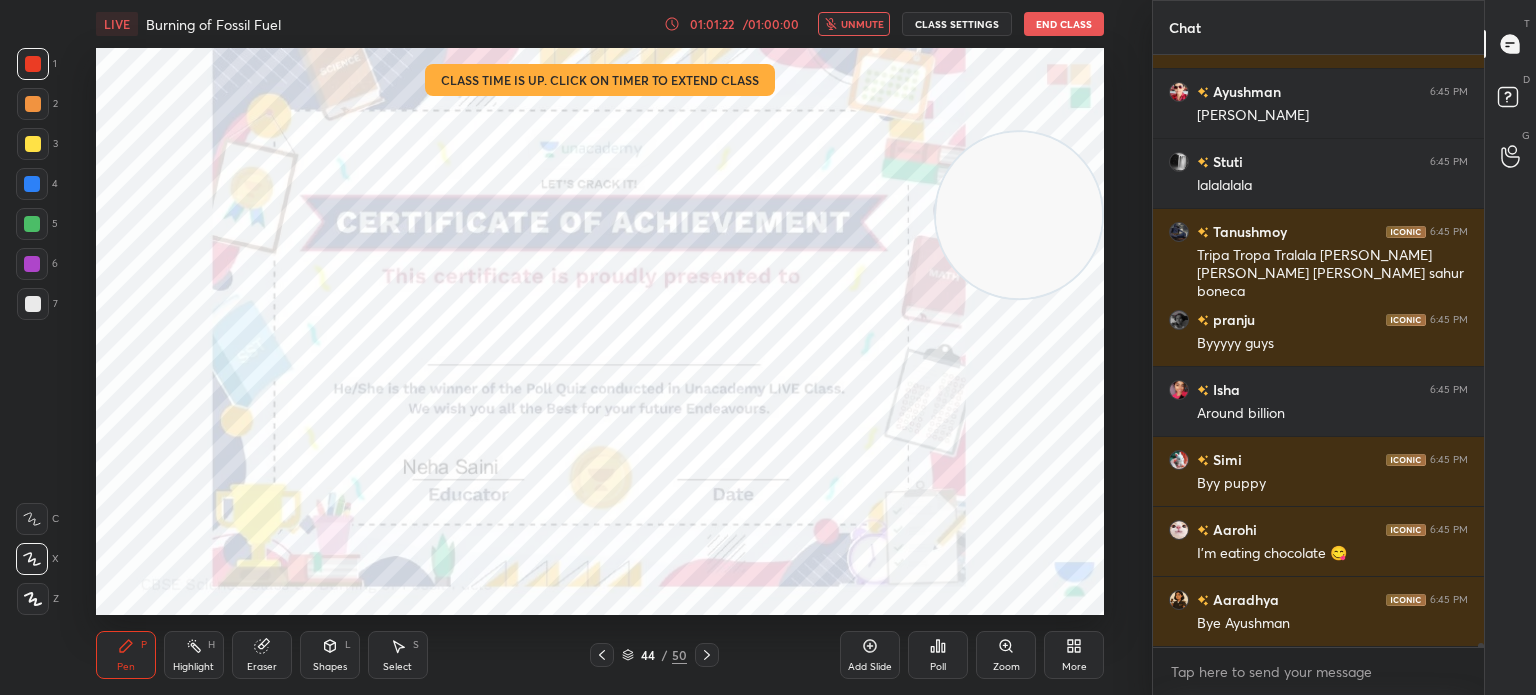 click 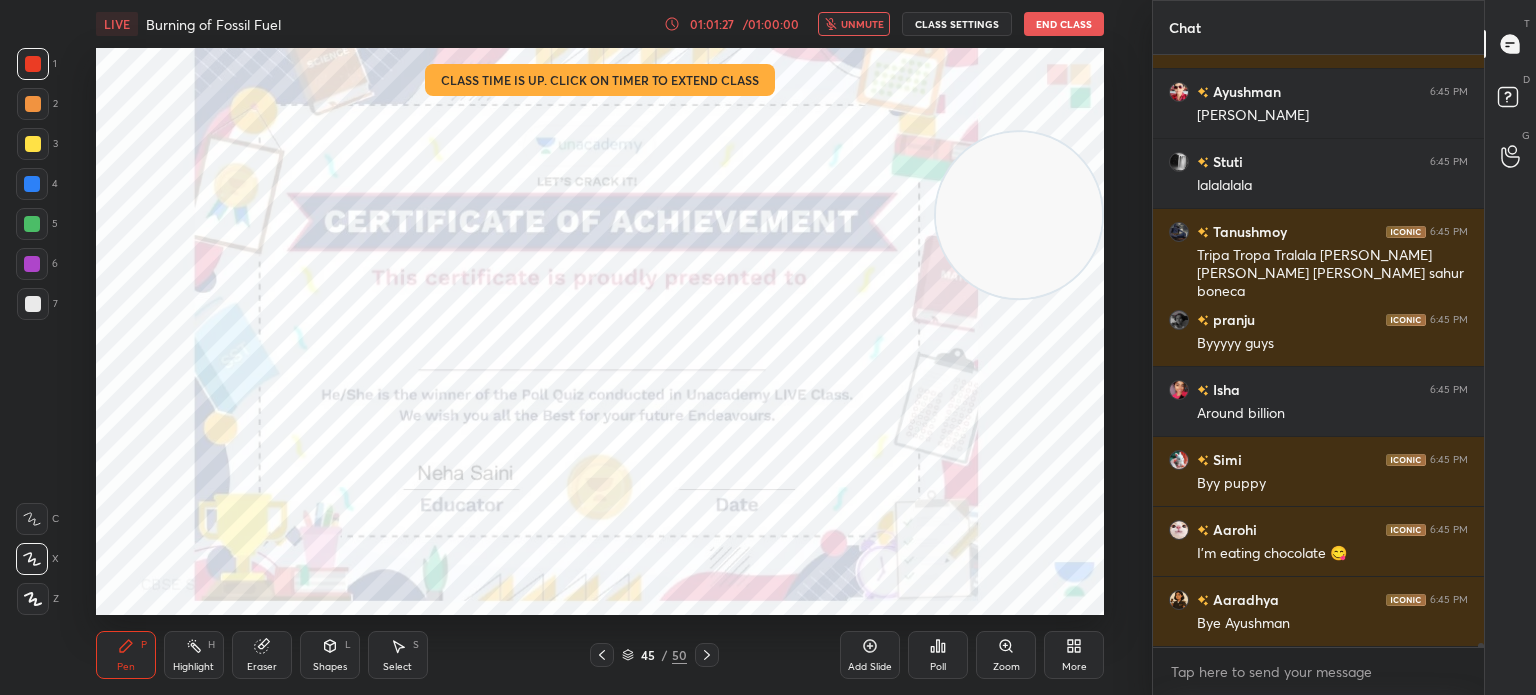 click at bounding box center [707, 655] 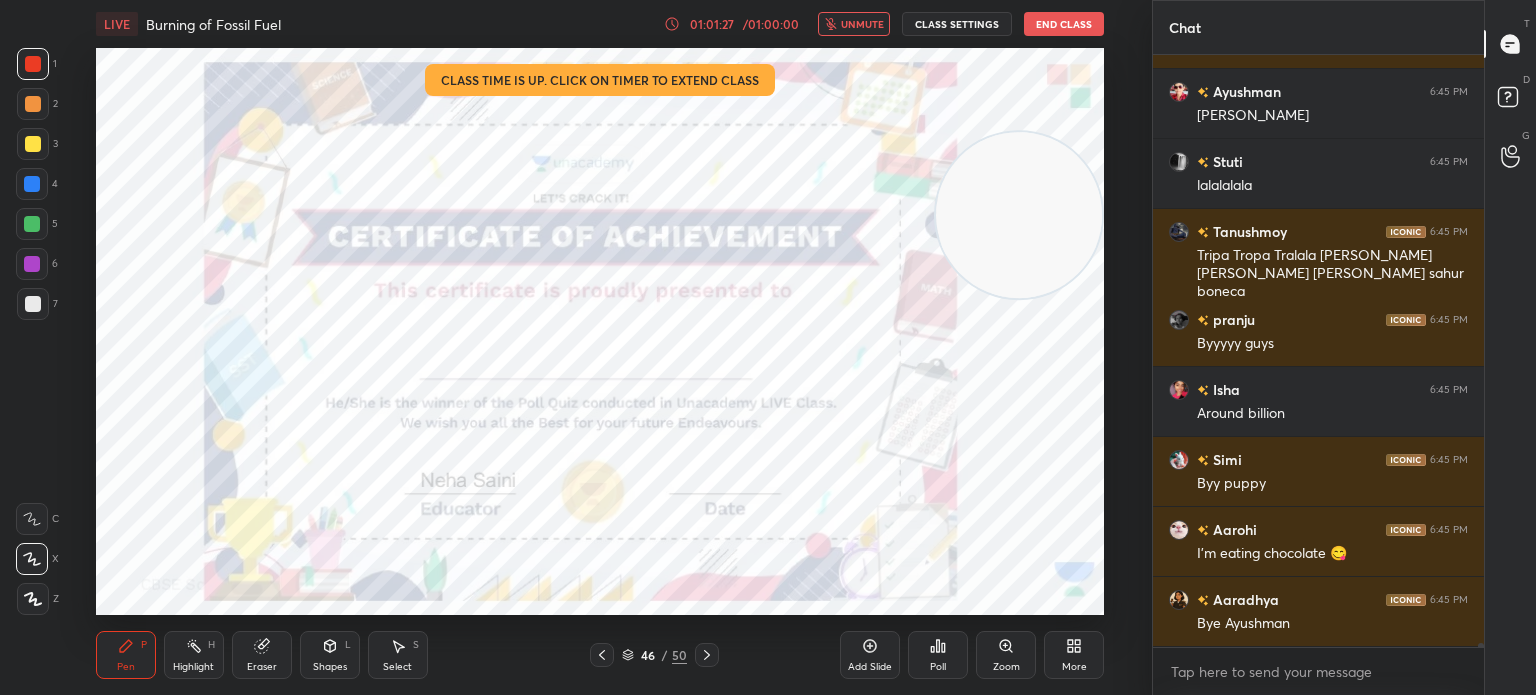 click on "Poll" at bounding box center (938, 655) 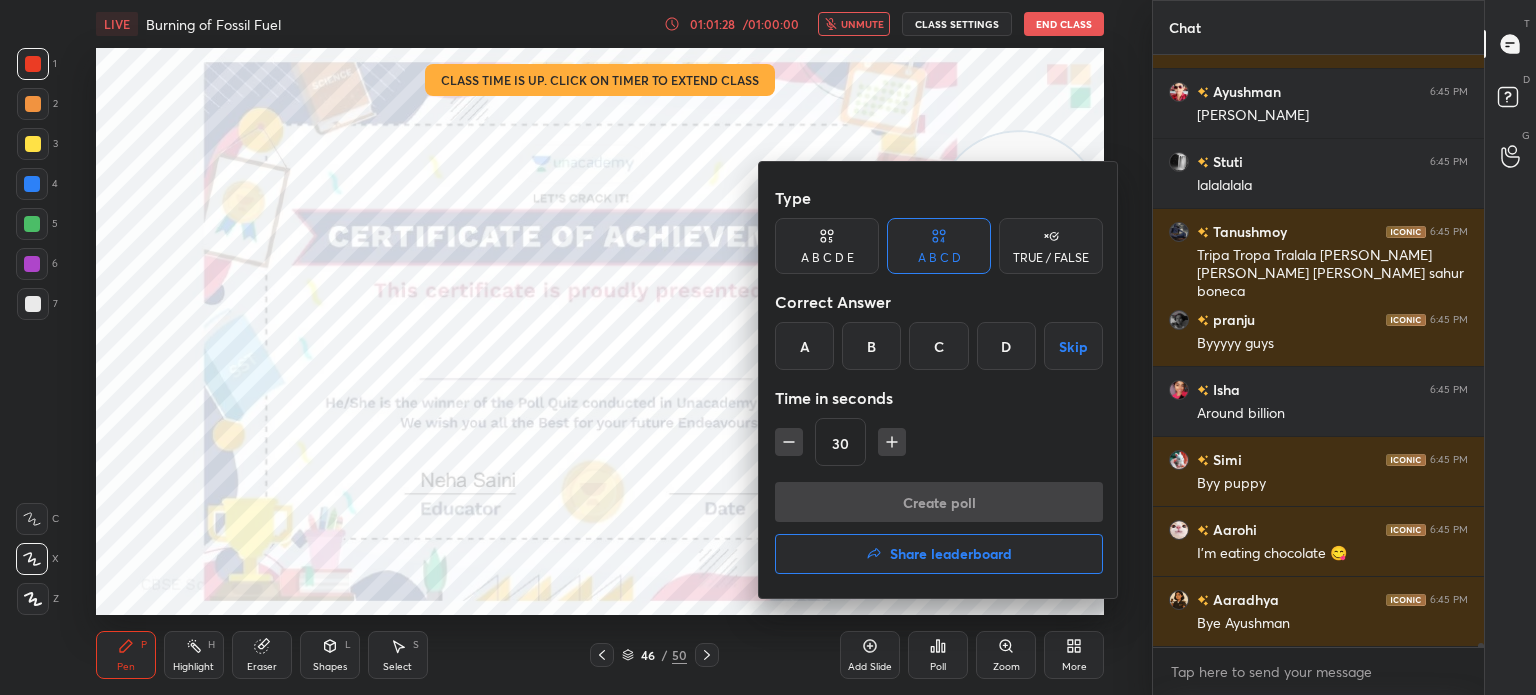 click on "Create poll Share leaderboard" at bounding box center [939, 532] 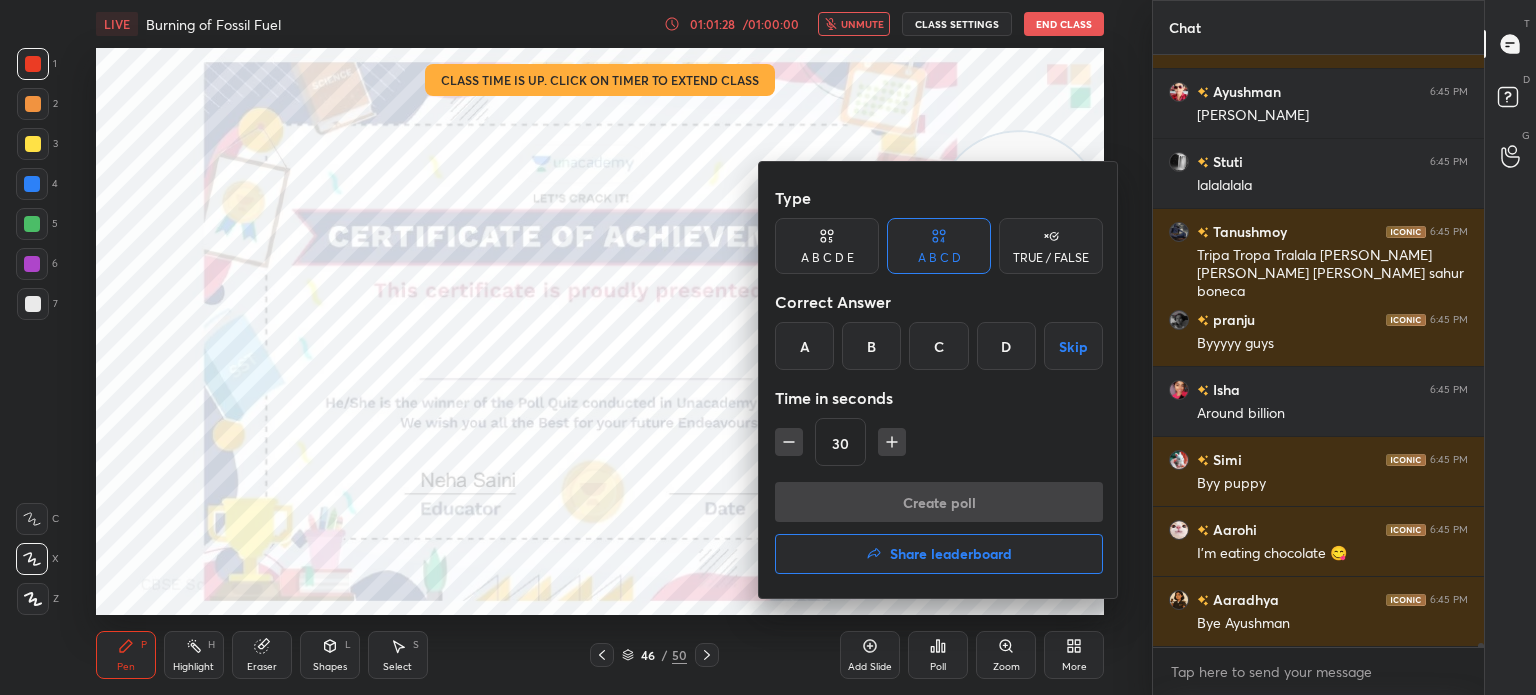 click on "Share leaderboard" at bounding box center [951, 554] 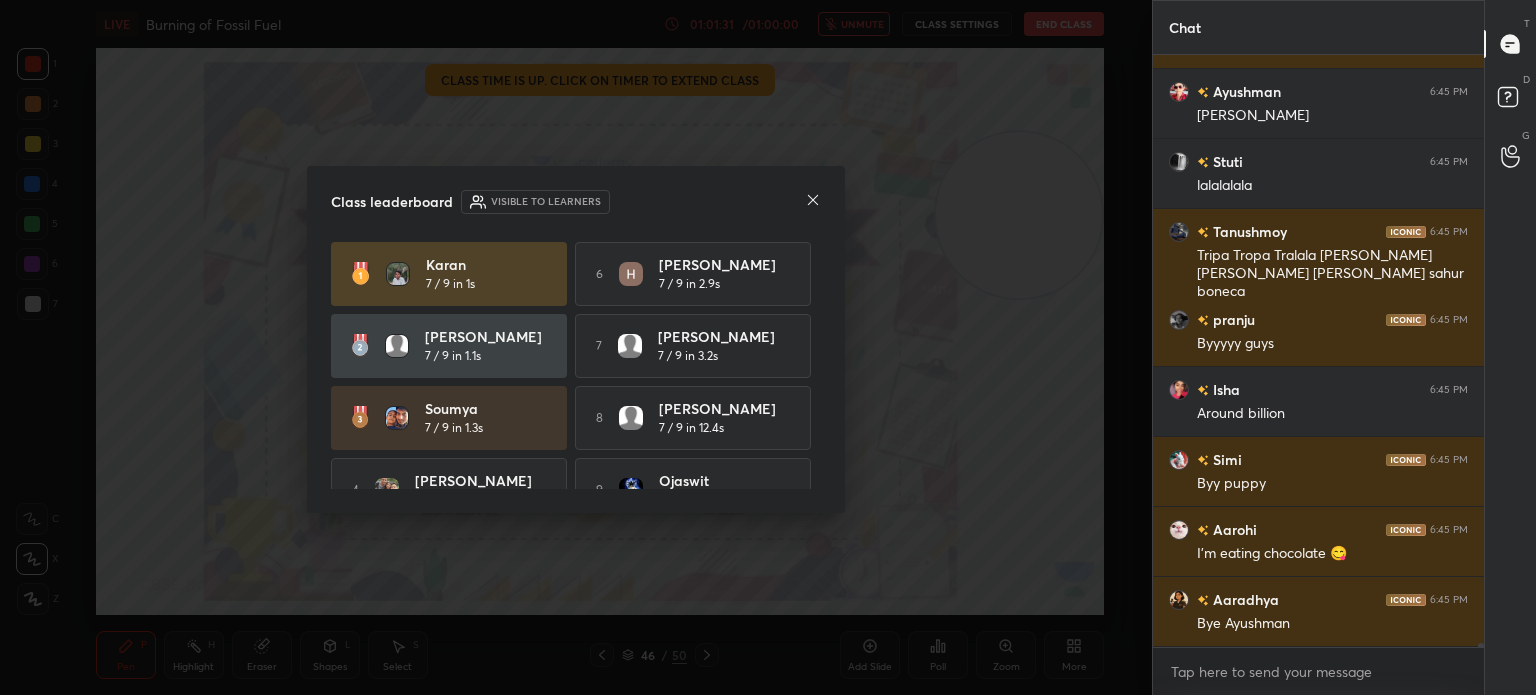 click 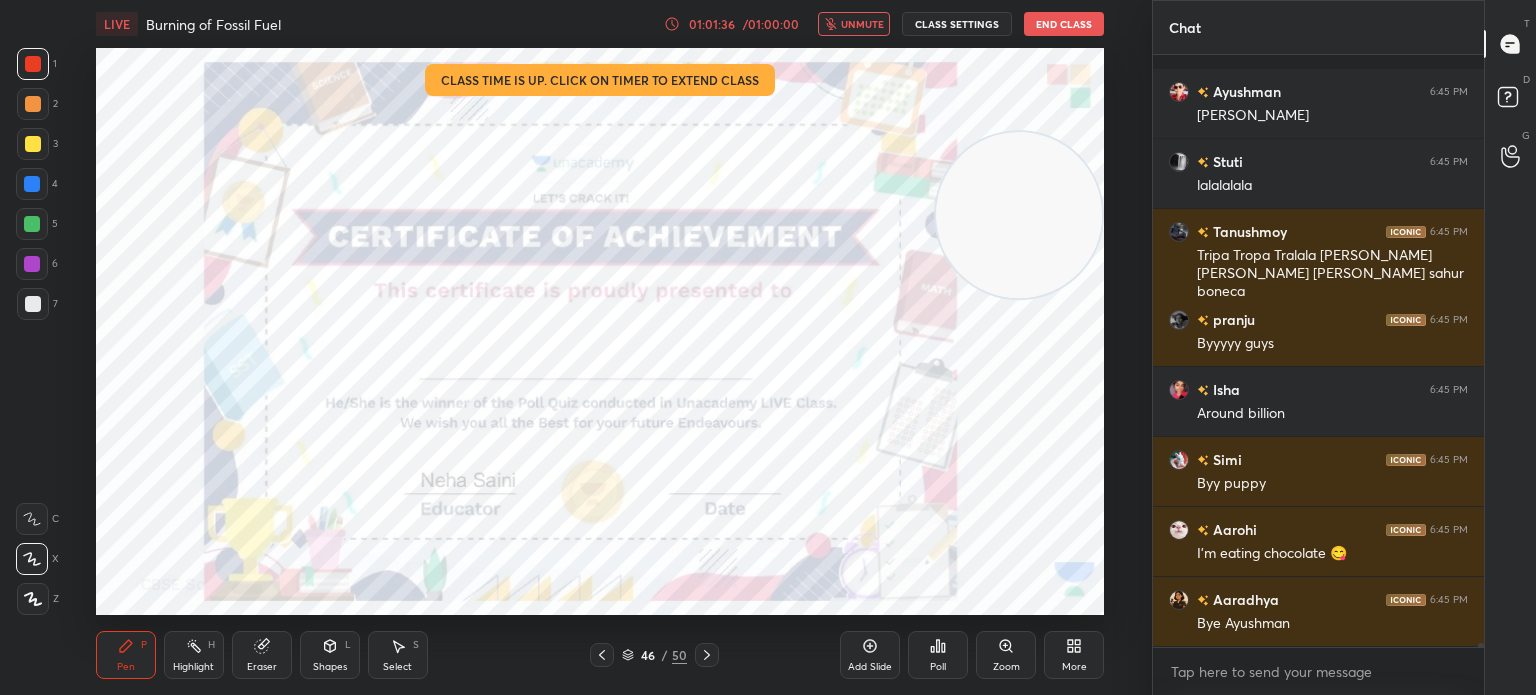 scroll, scrollTop: 96276, scrollLeft: 0, axis: vertical 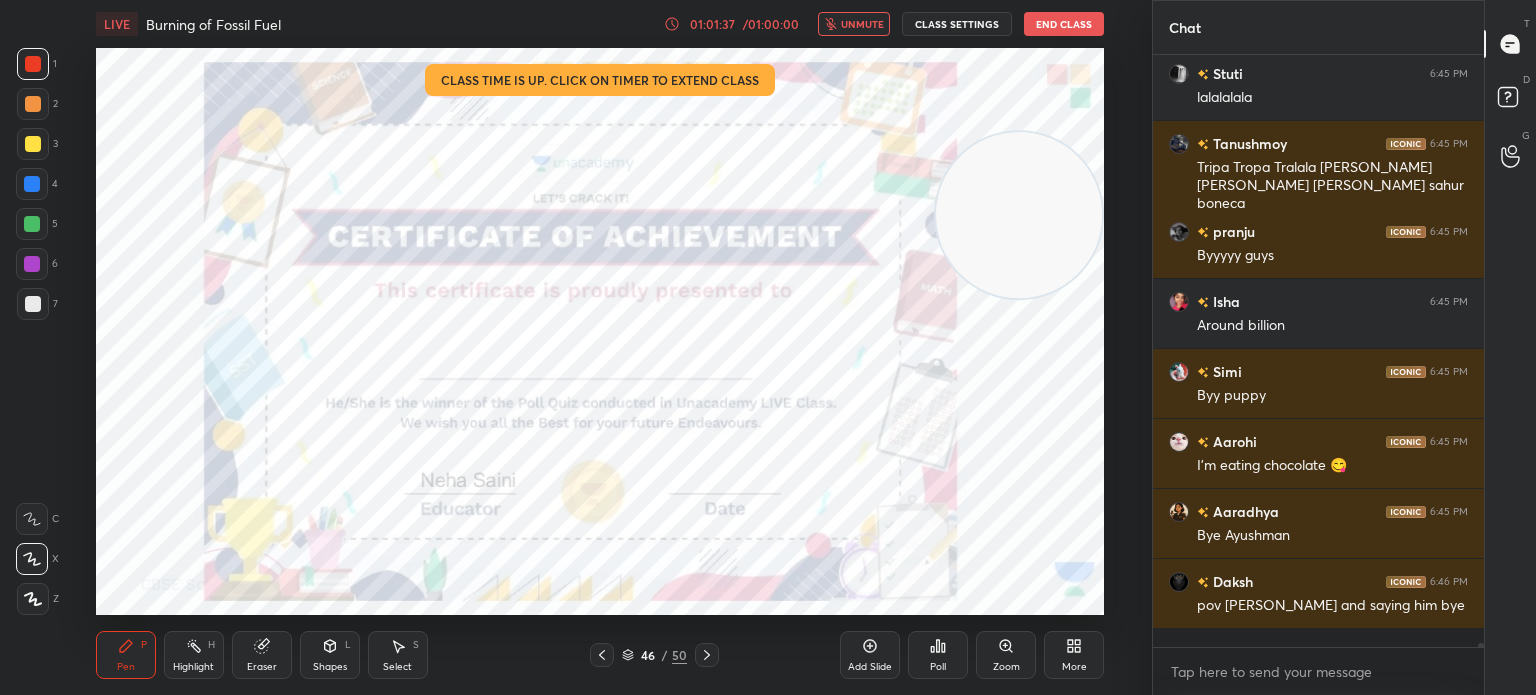 click on "Poll" at bounding box center (938, 667) 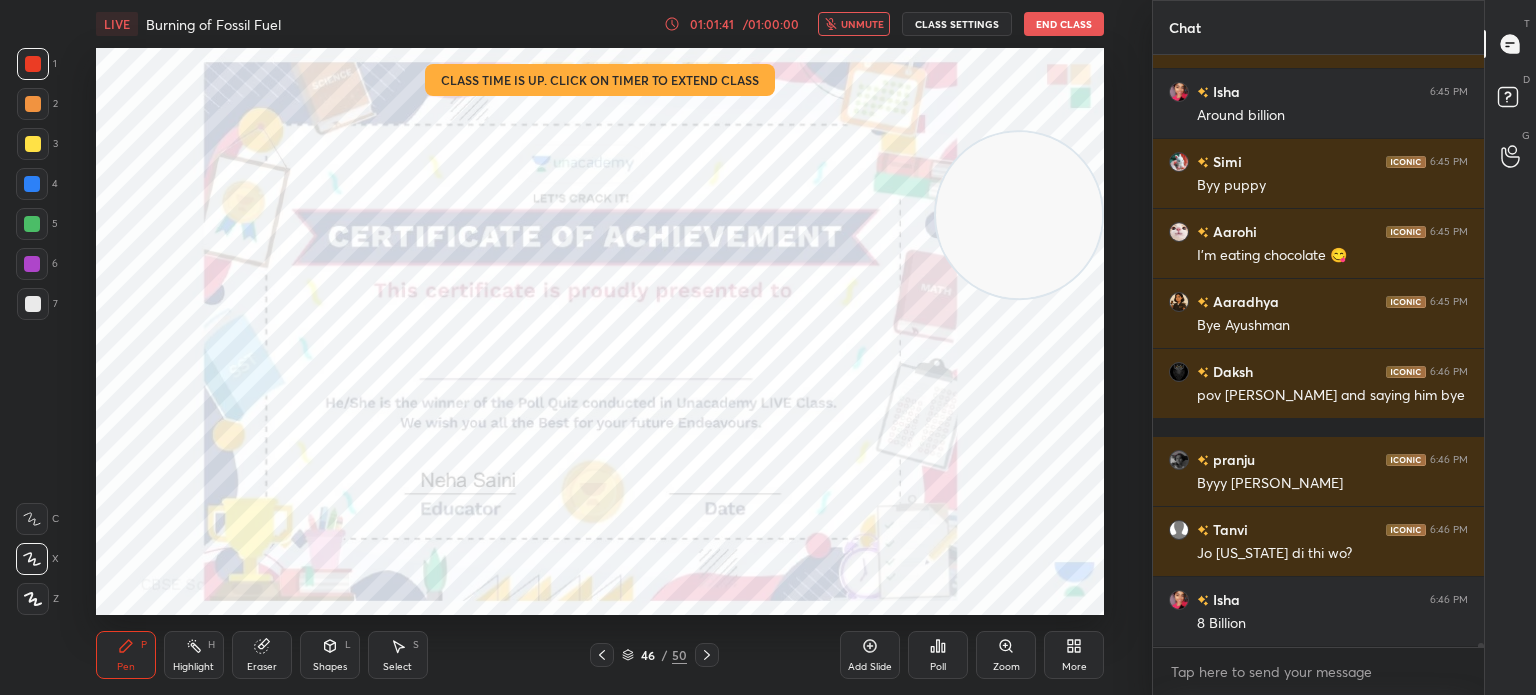 scroll, scrollTop: 96556, scrollLeft: 0, axis: vertical 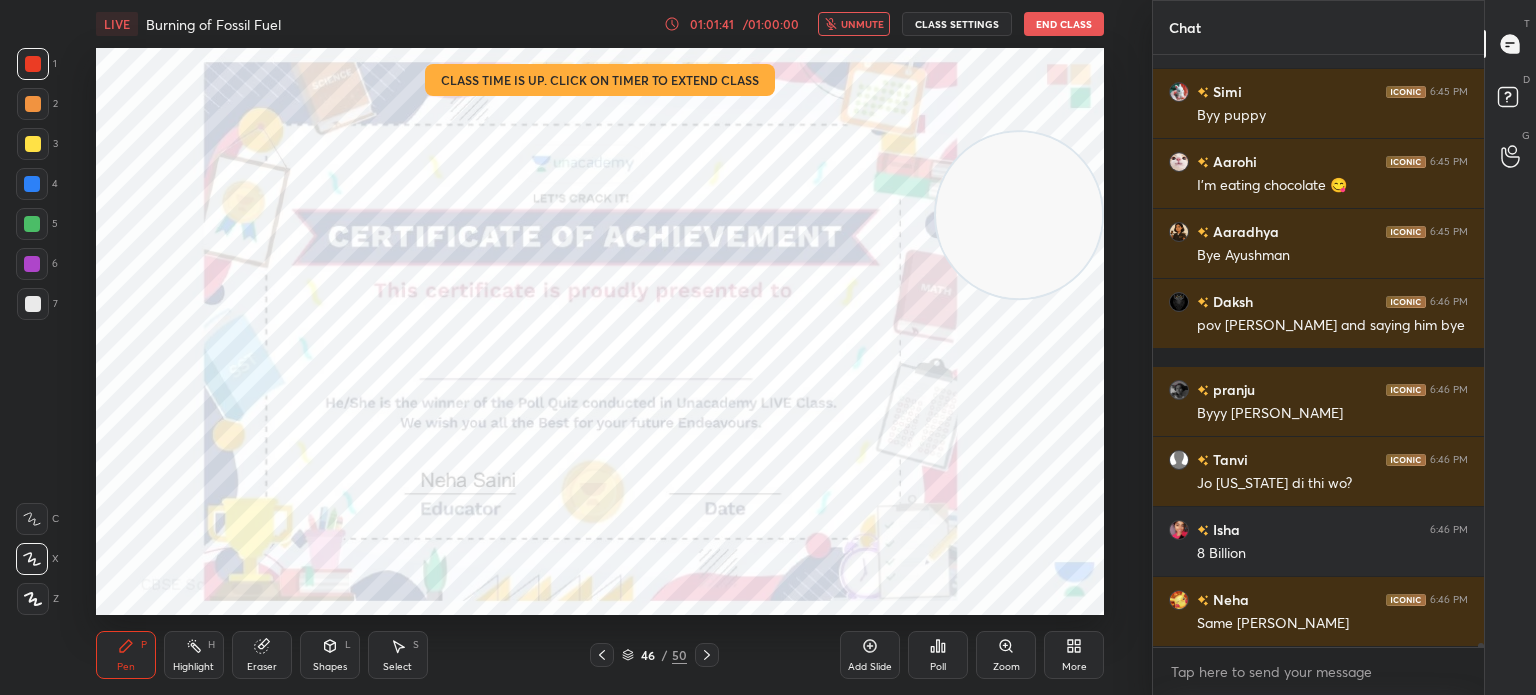 click 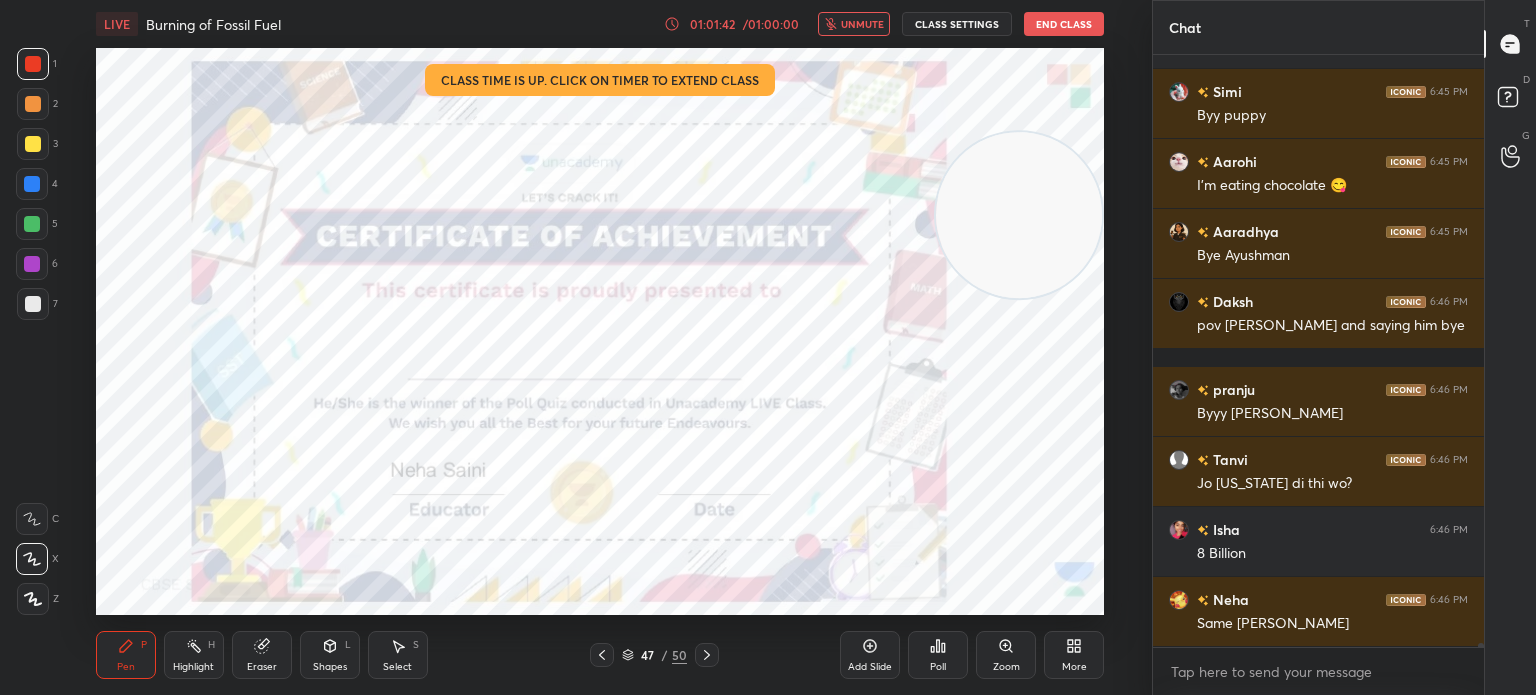 click on "Poll" at bounding box center [938, 655] 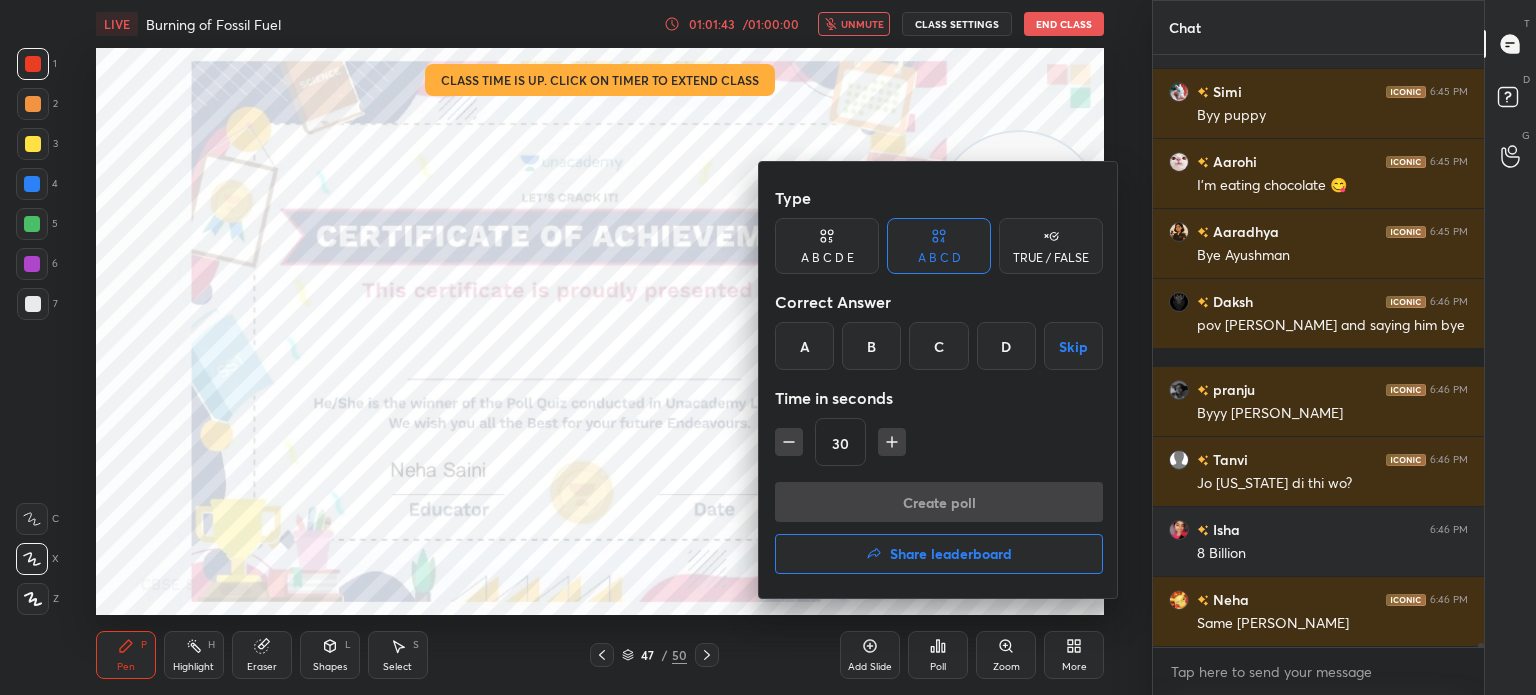 click on "Share leaderboard" at bounding box center (951, 554) 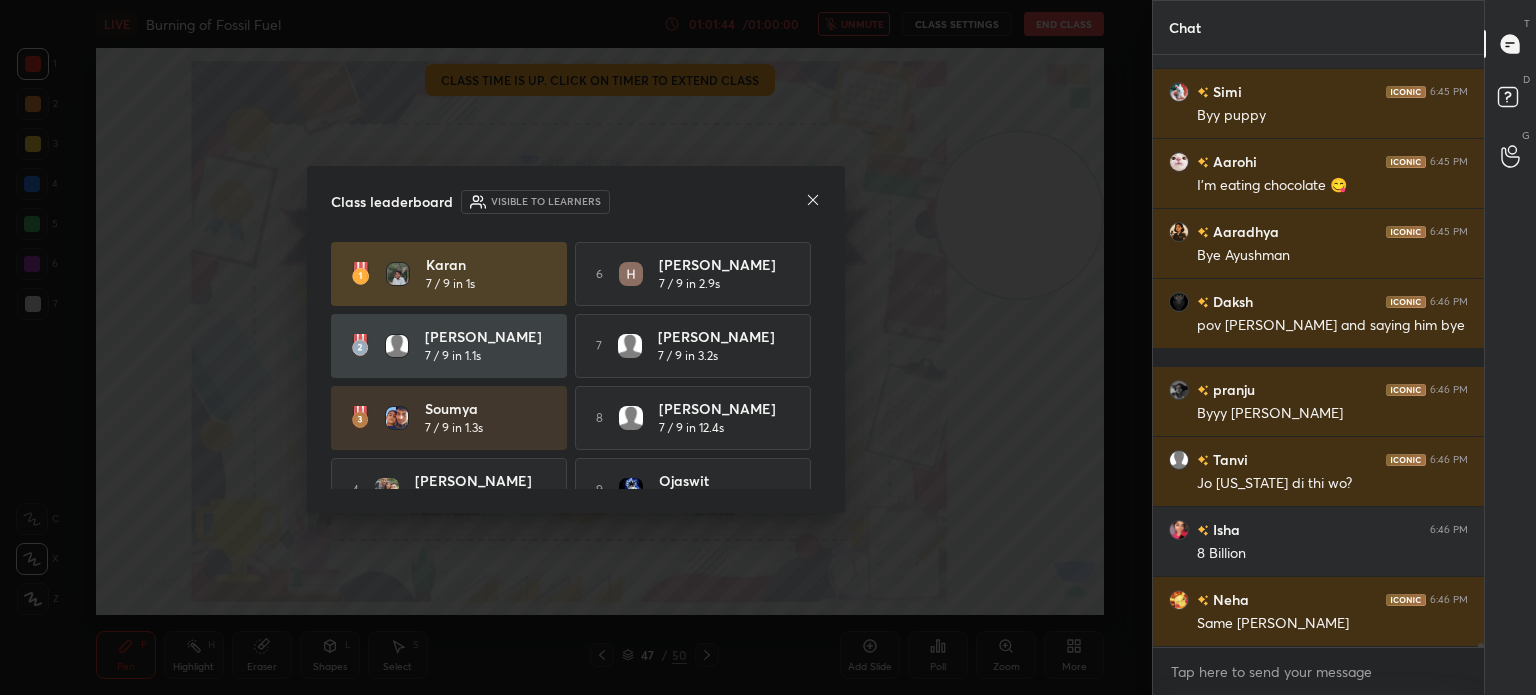 scroll, scrollTop: 96626, scrollLeft: 0, axis: vertical 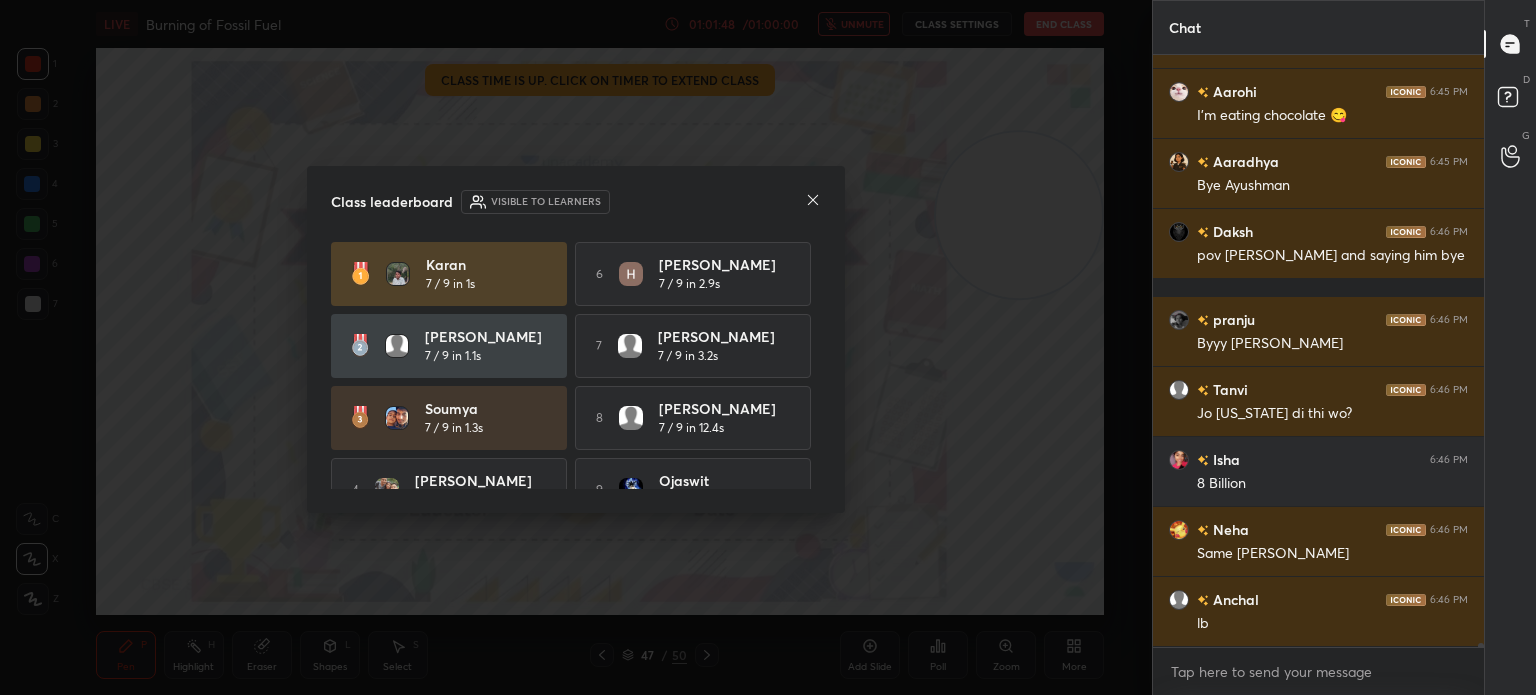 click 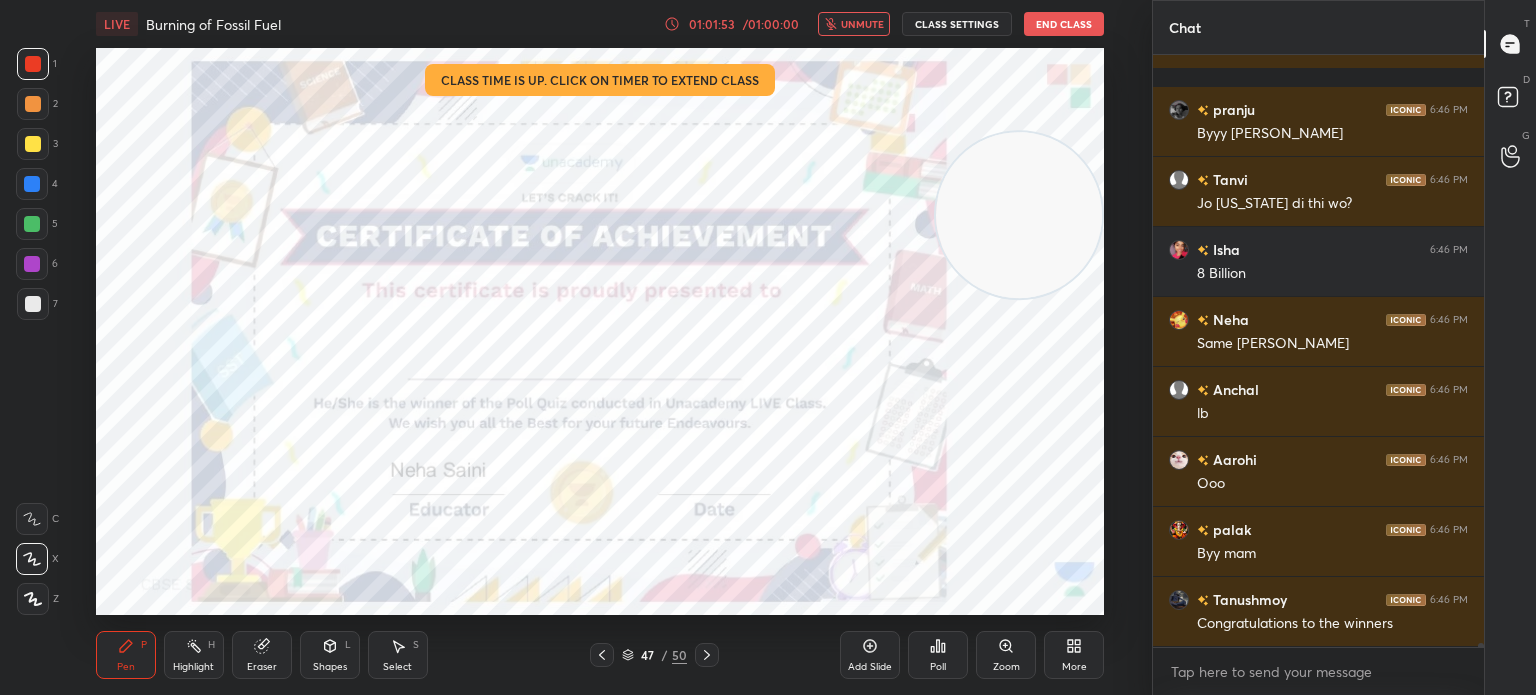 scroll, scrollTop: 96906, scrollLeft: 0, axis: vertical 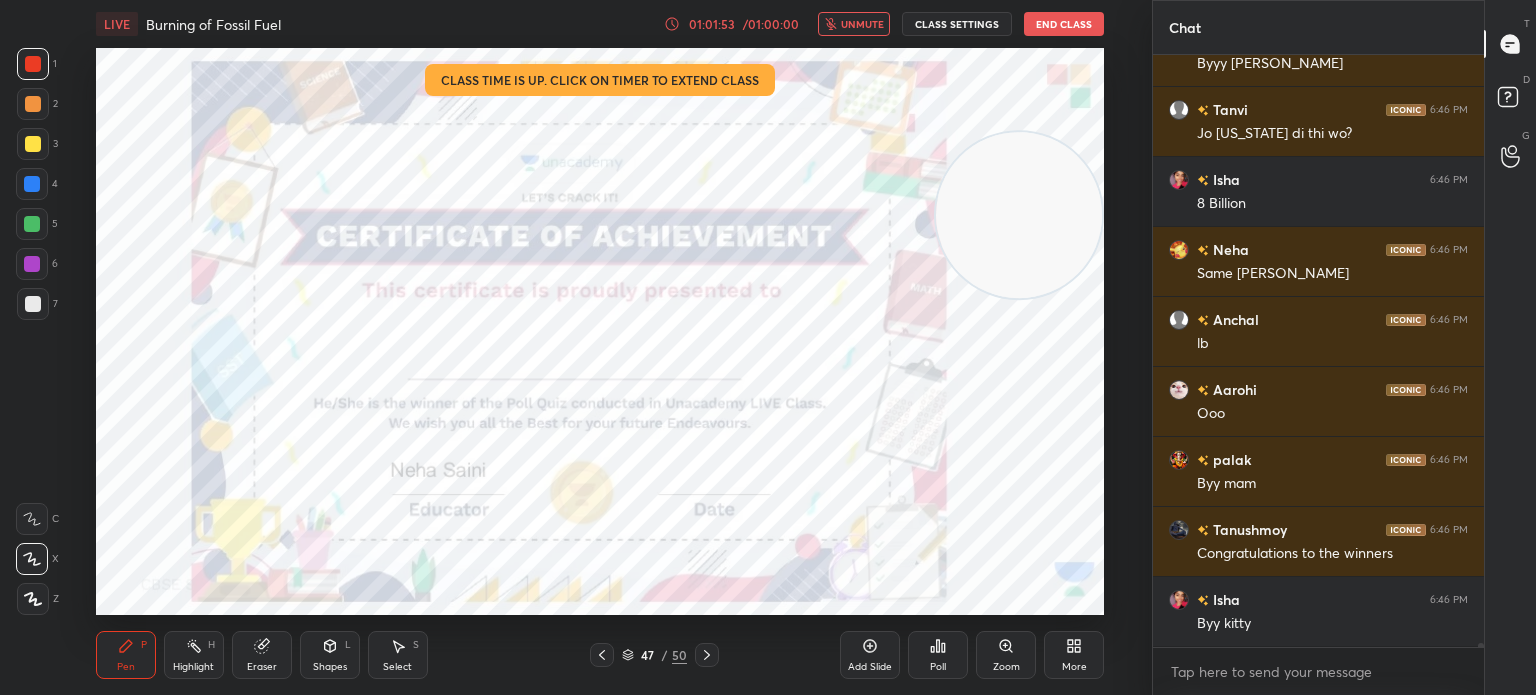 click 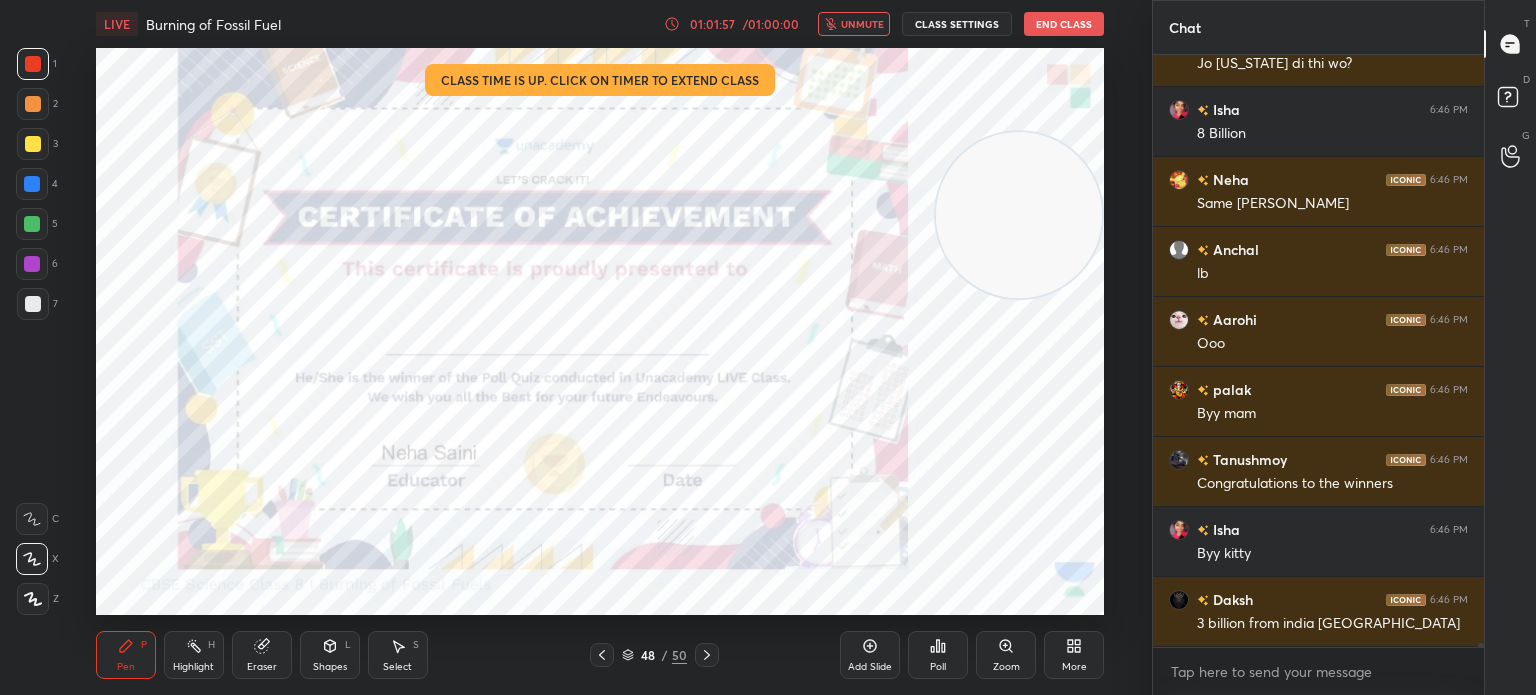 scroll, scrollTop: 97116, scrollLeft: 0, axis: vertical 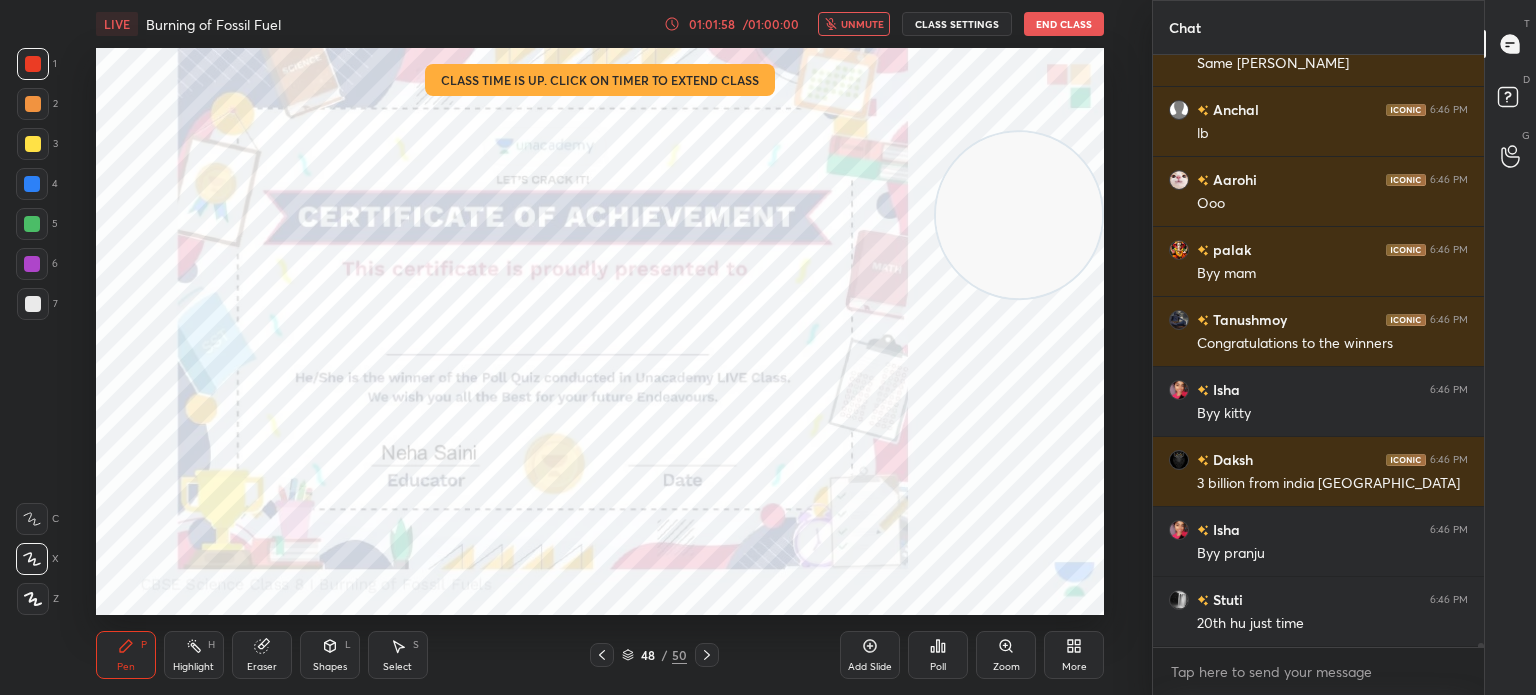 click at bounding box center [707, 655] 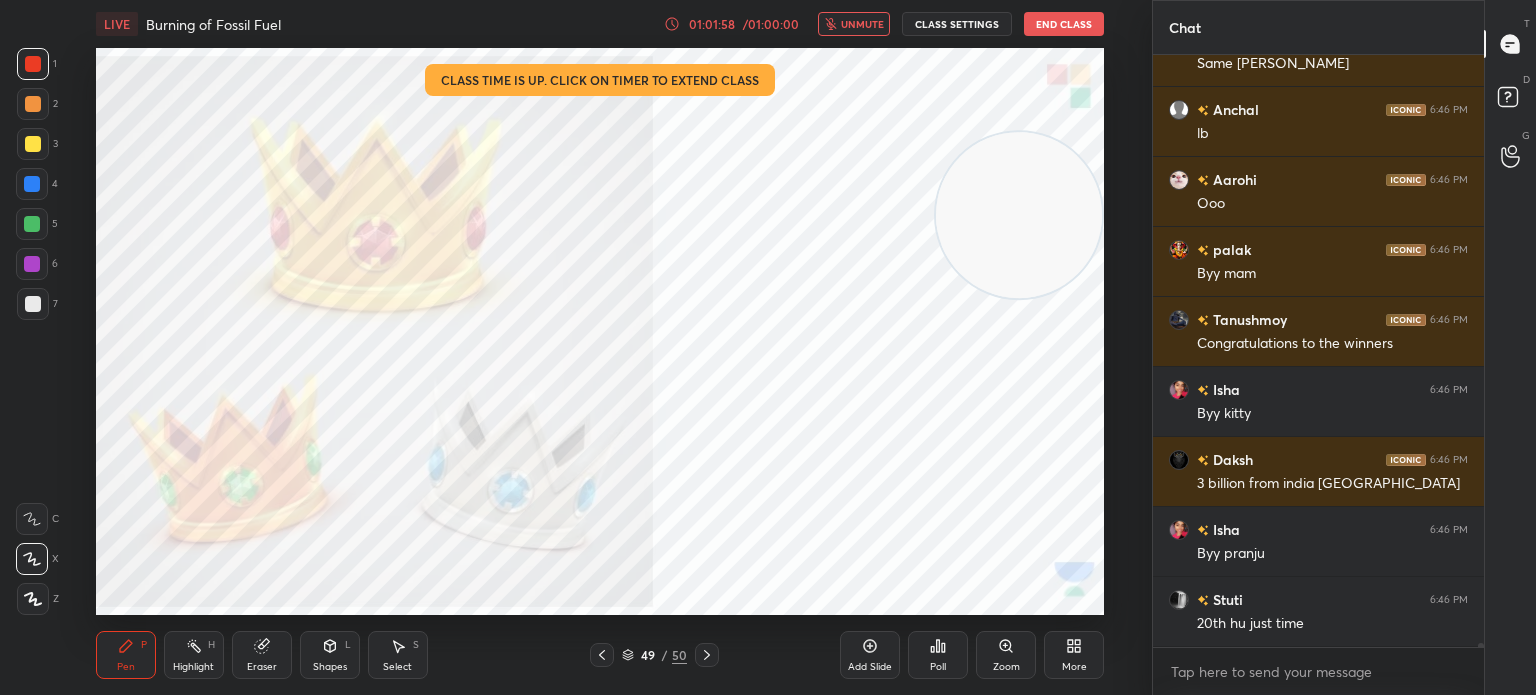scroll, scrollTop: 97186, scrollLeft: 0, axis: vertical 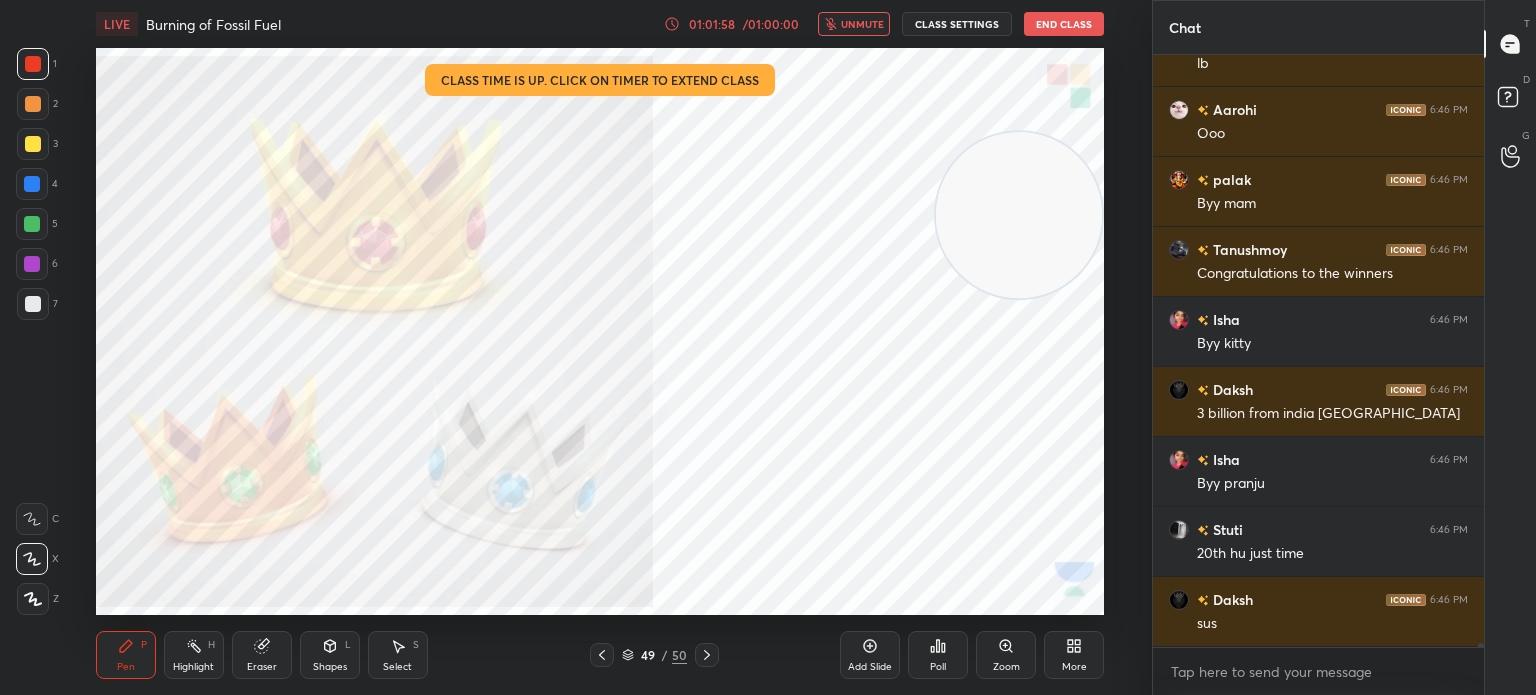 click on "Poll" at bounding box center [938, 655] 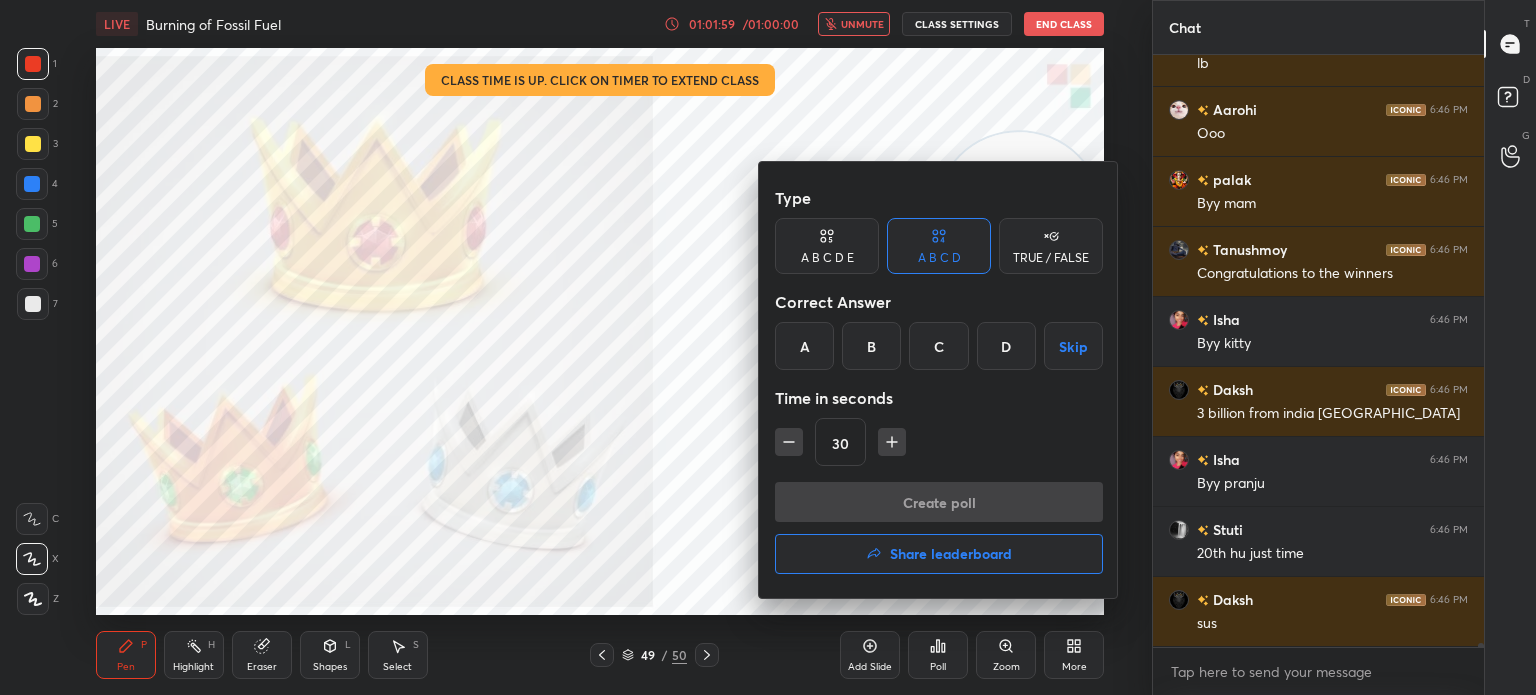 click on "Share leaderboard" at bounding box center [939, 554] 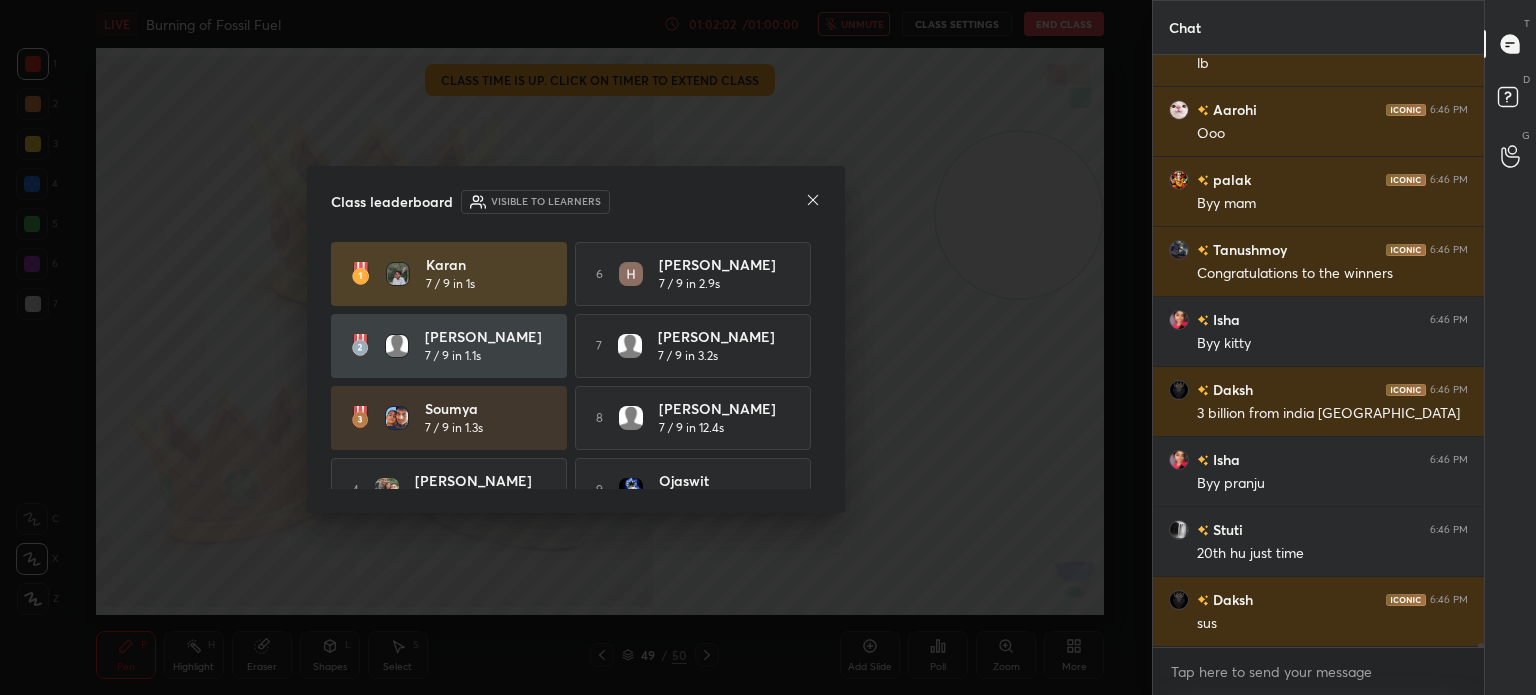 click 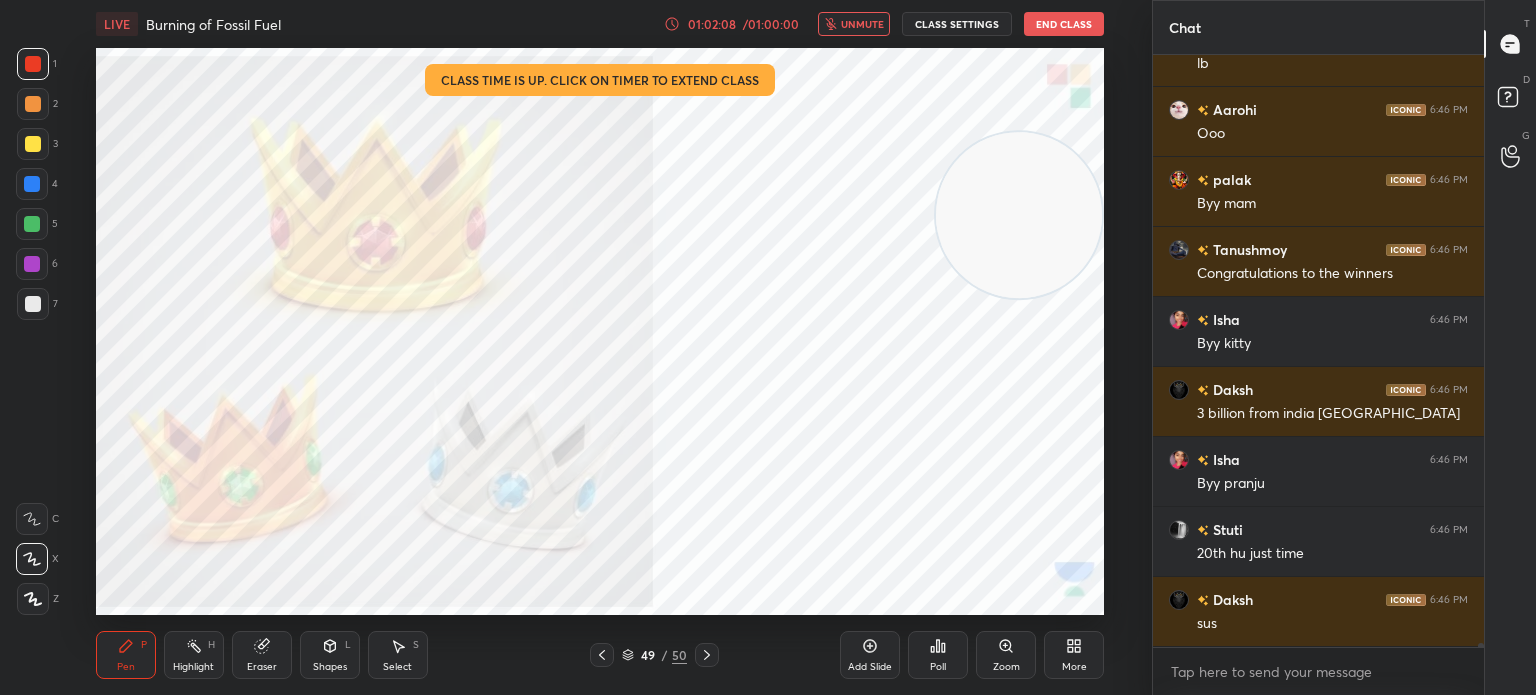 scroll, scrollTop: 97256, scrollLeft: 0, axis: vertical 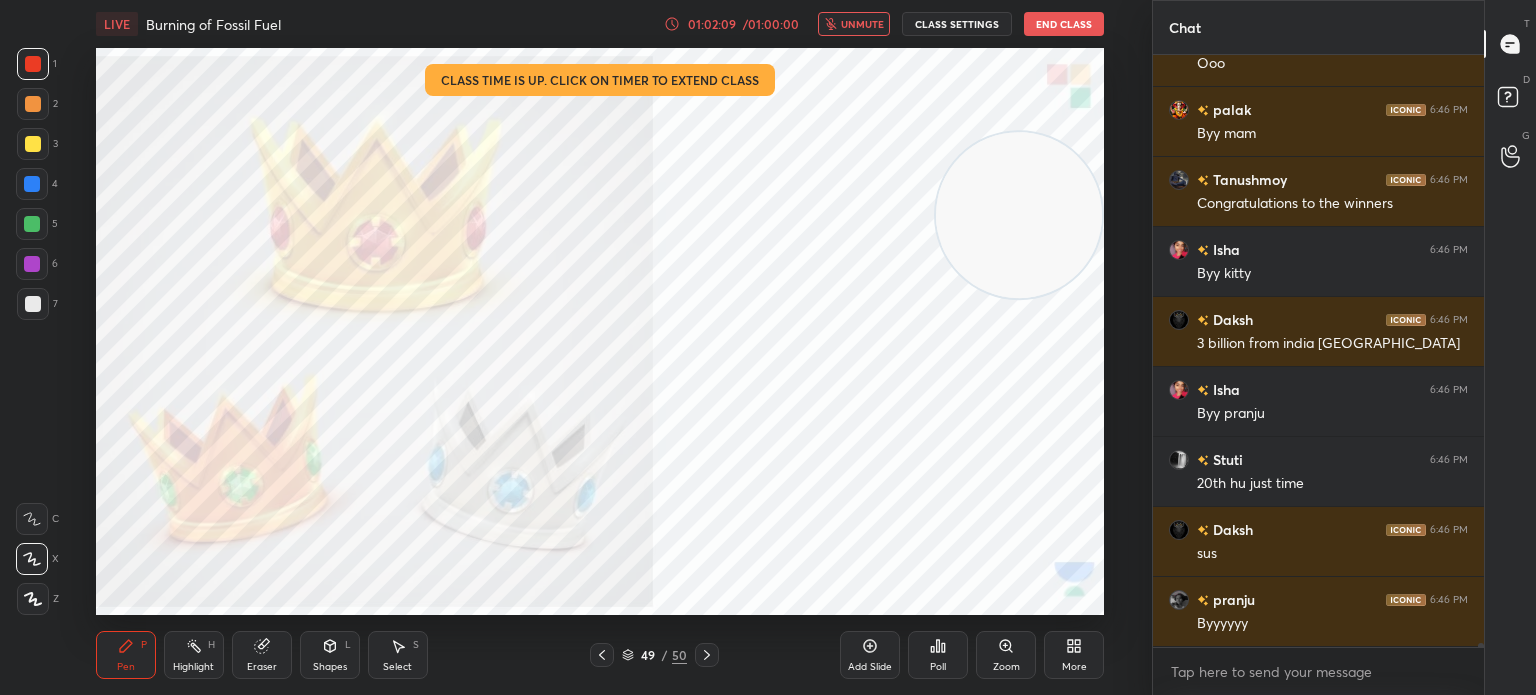 click 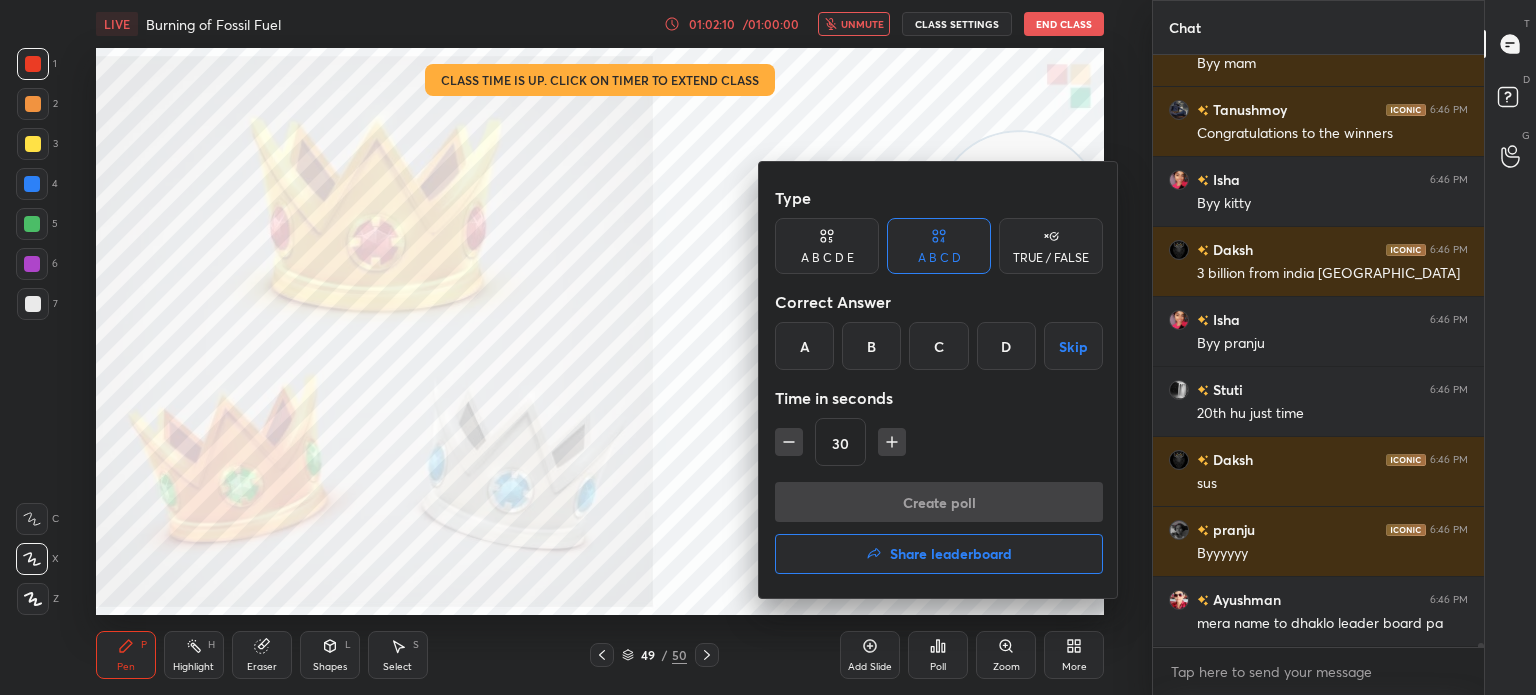 click on "Share leaderboard" at bounding box center [939, 554] 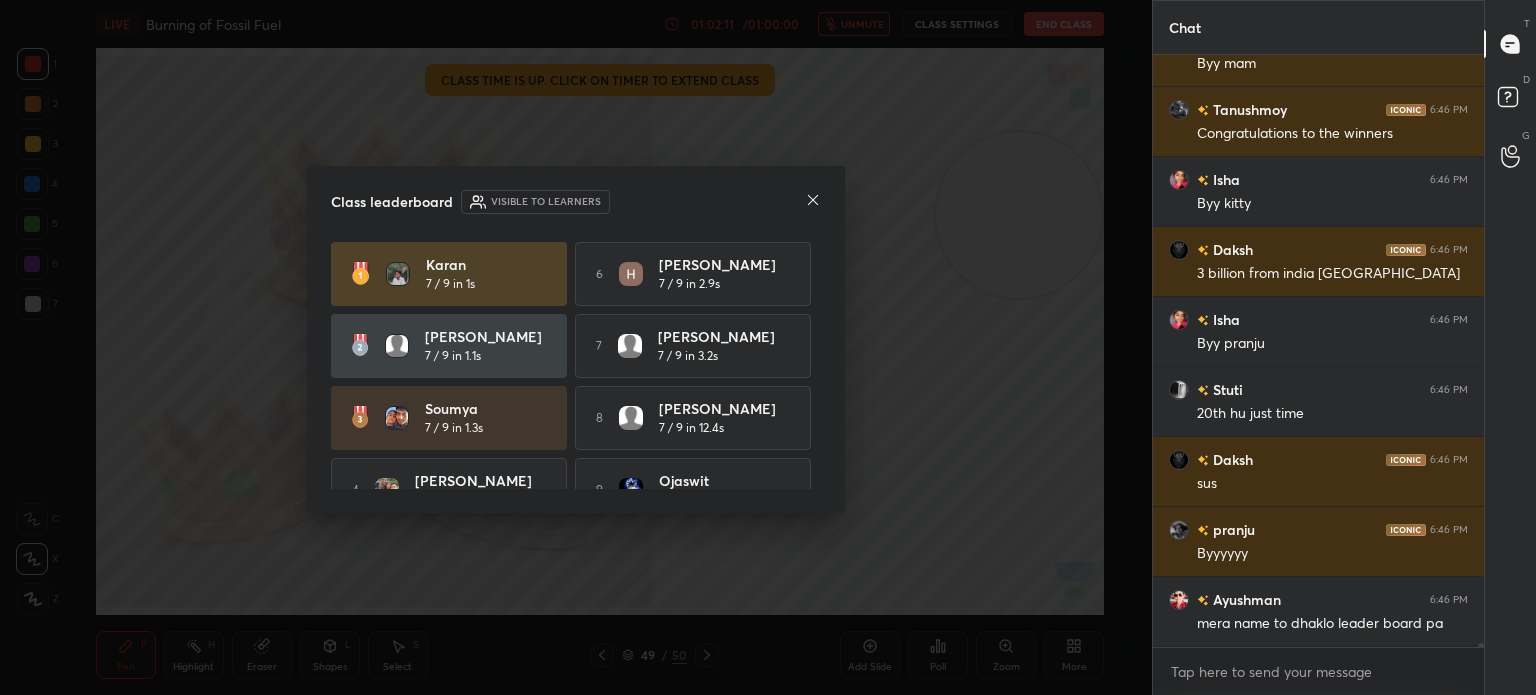 scroll, scrollTop: 97414, scrollLeft: 0, axis: vertical 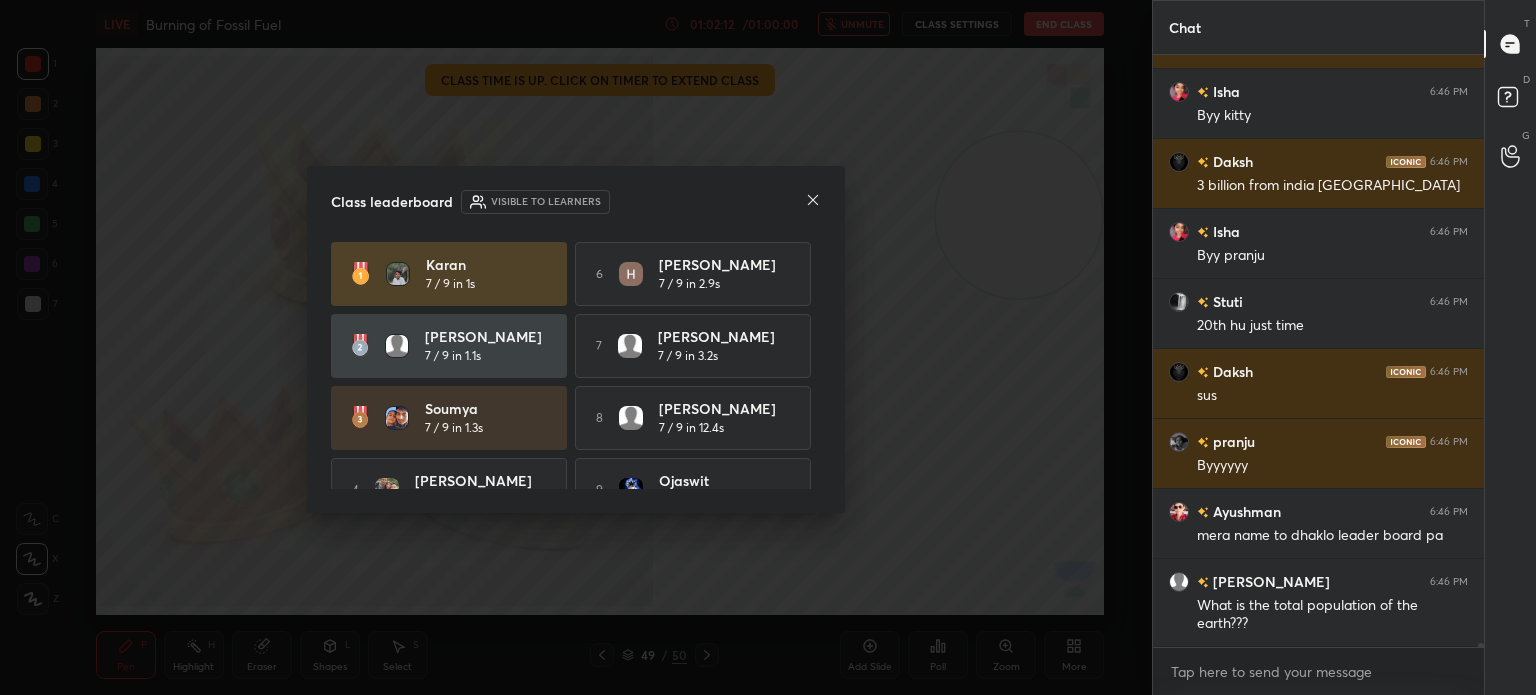 click 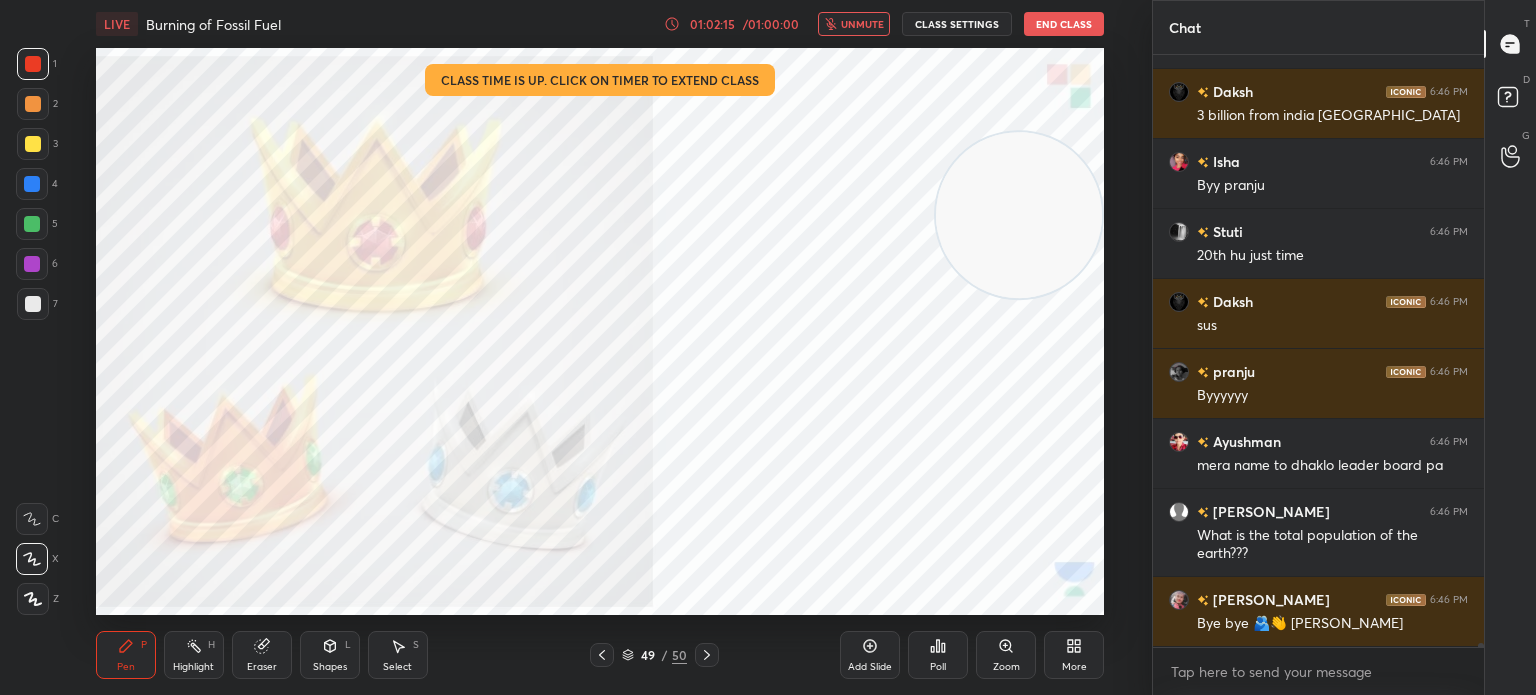 scroll, scrollTop: 97554, scrollLeft: 0, axis: vertical 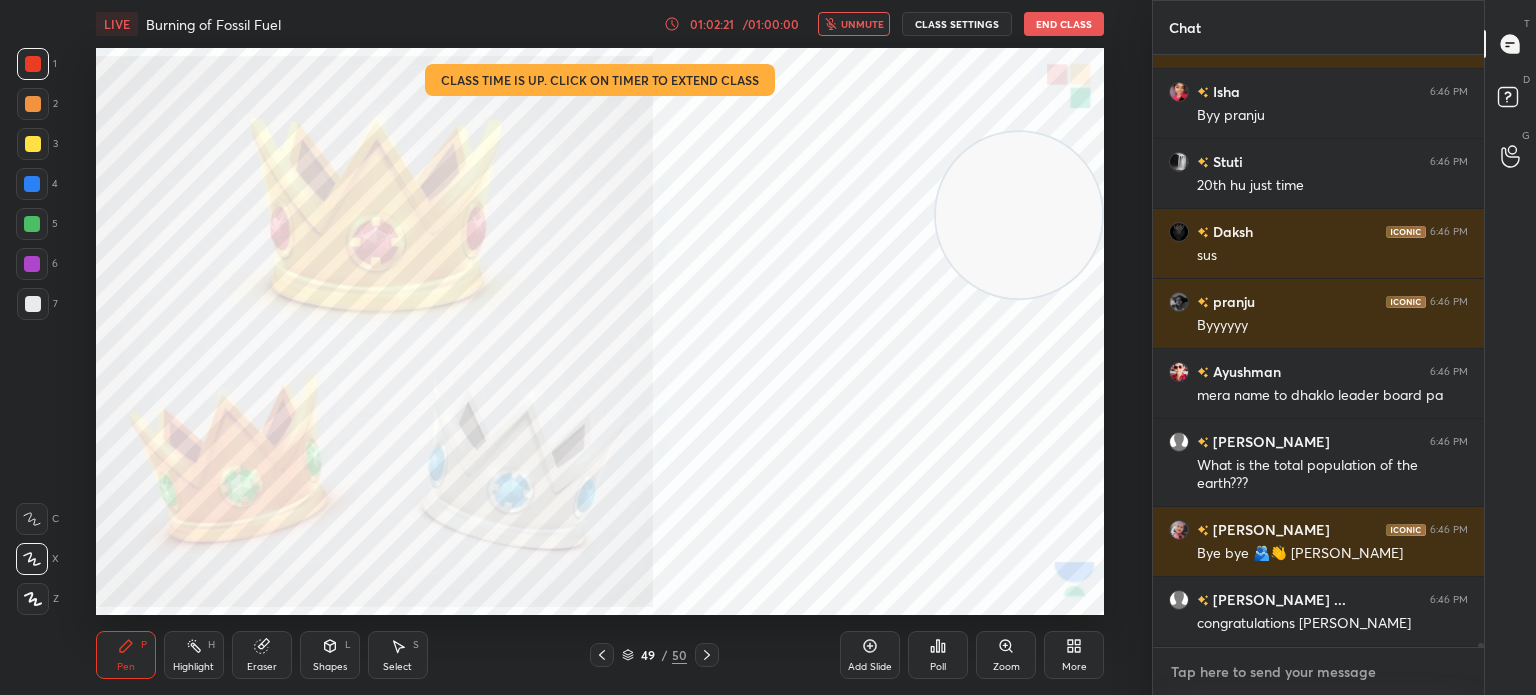 click at bounding box center (1318, 672) 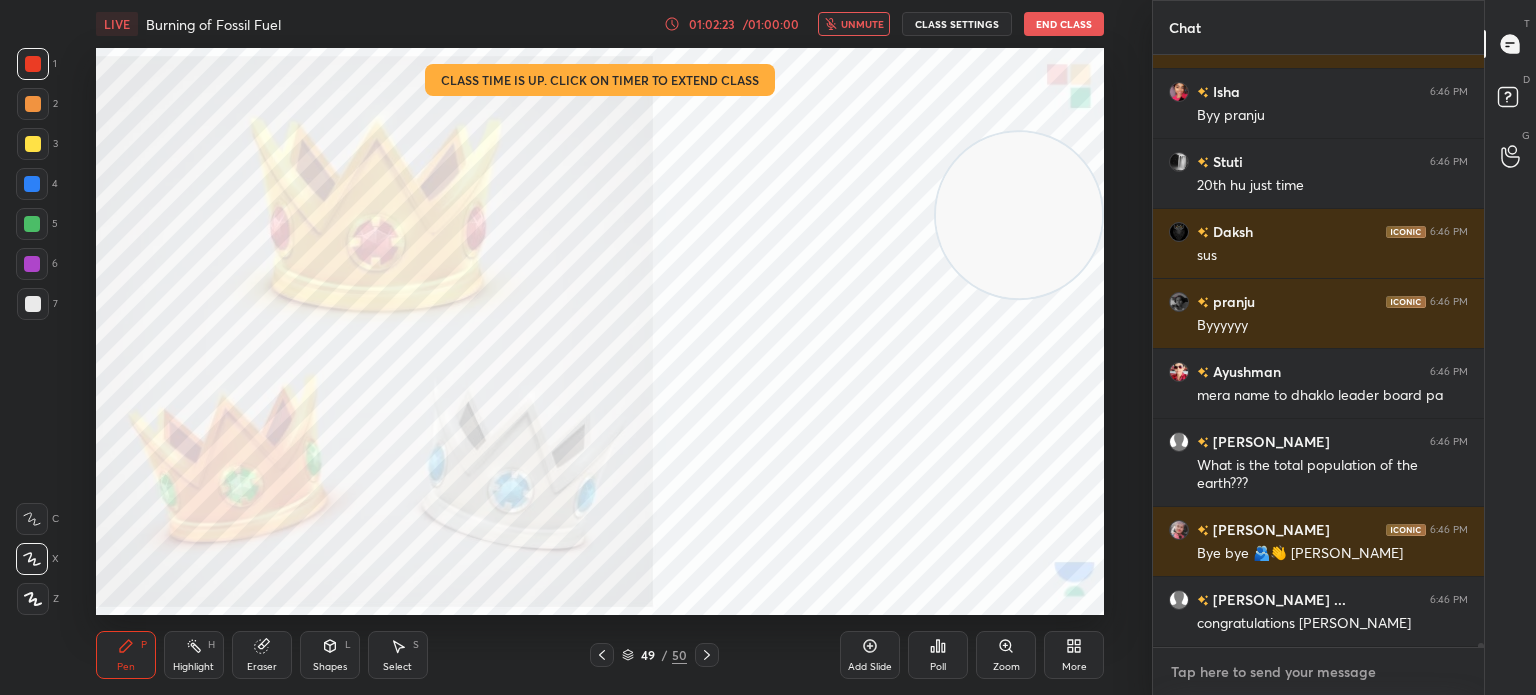 type on "S" 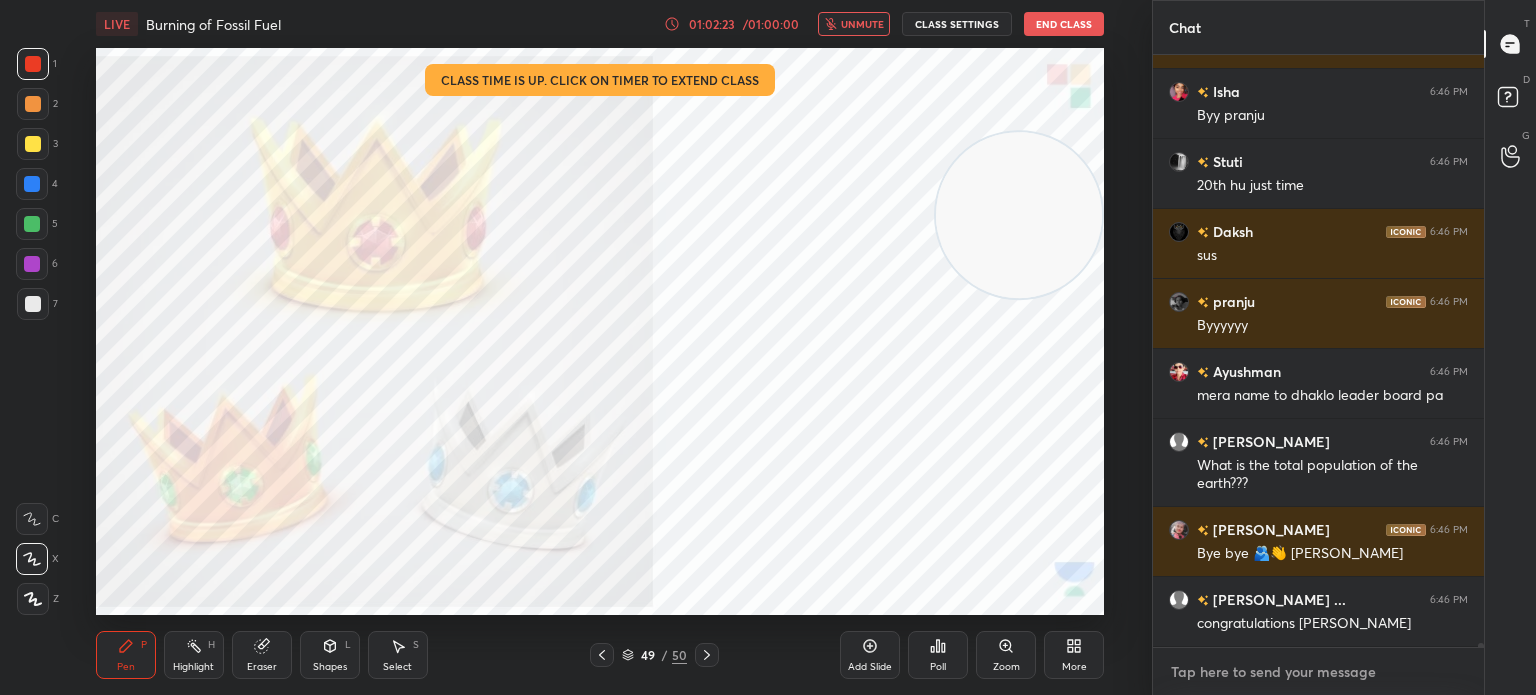 type on "x" 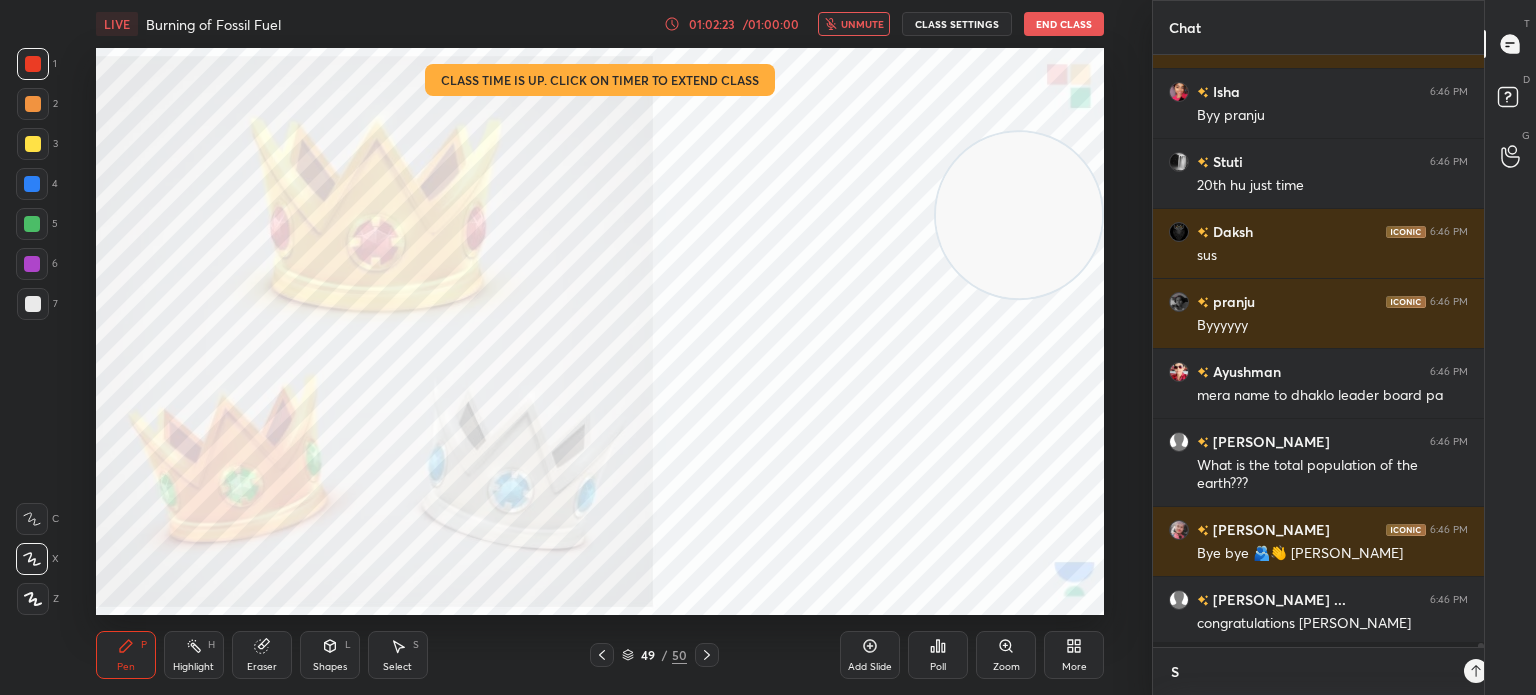 scroll, scrollTop: 586, scrollLeft: 325, axis: both 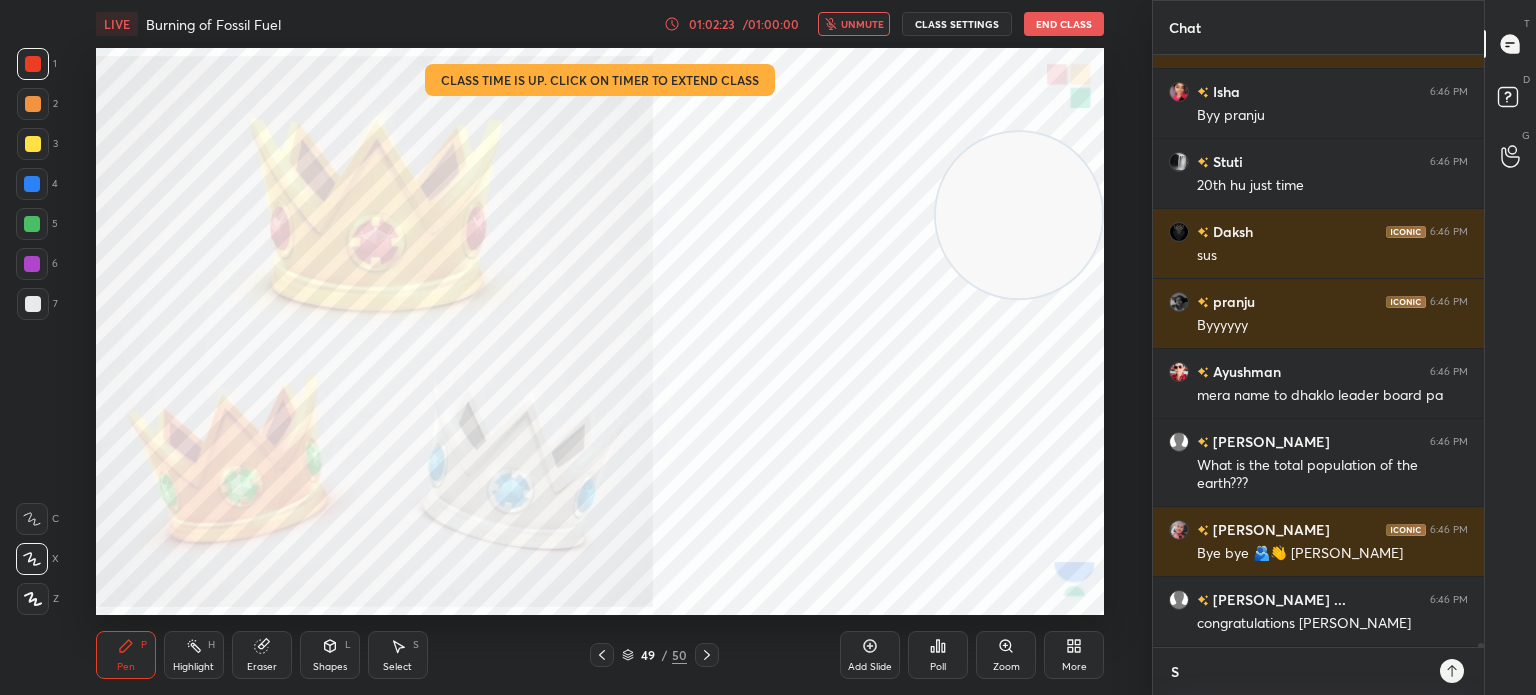 type on "Sp" 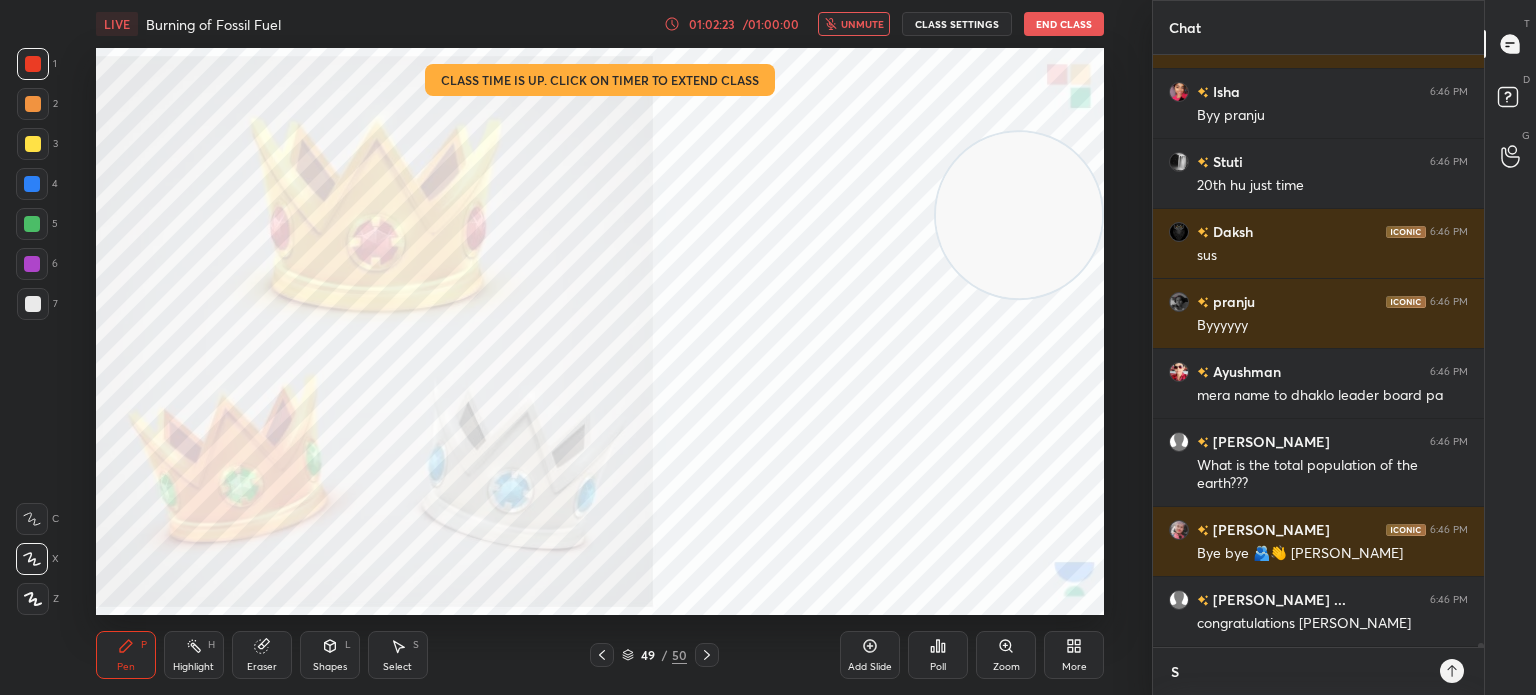 type on "x" 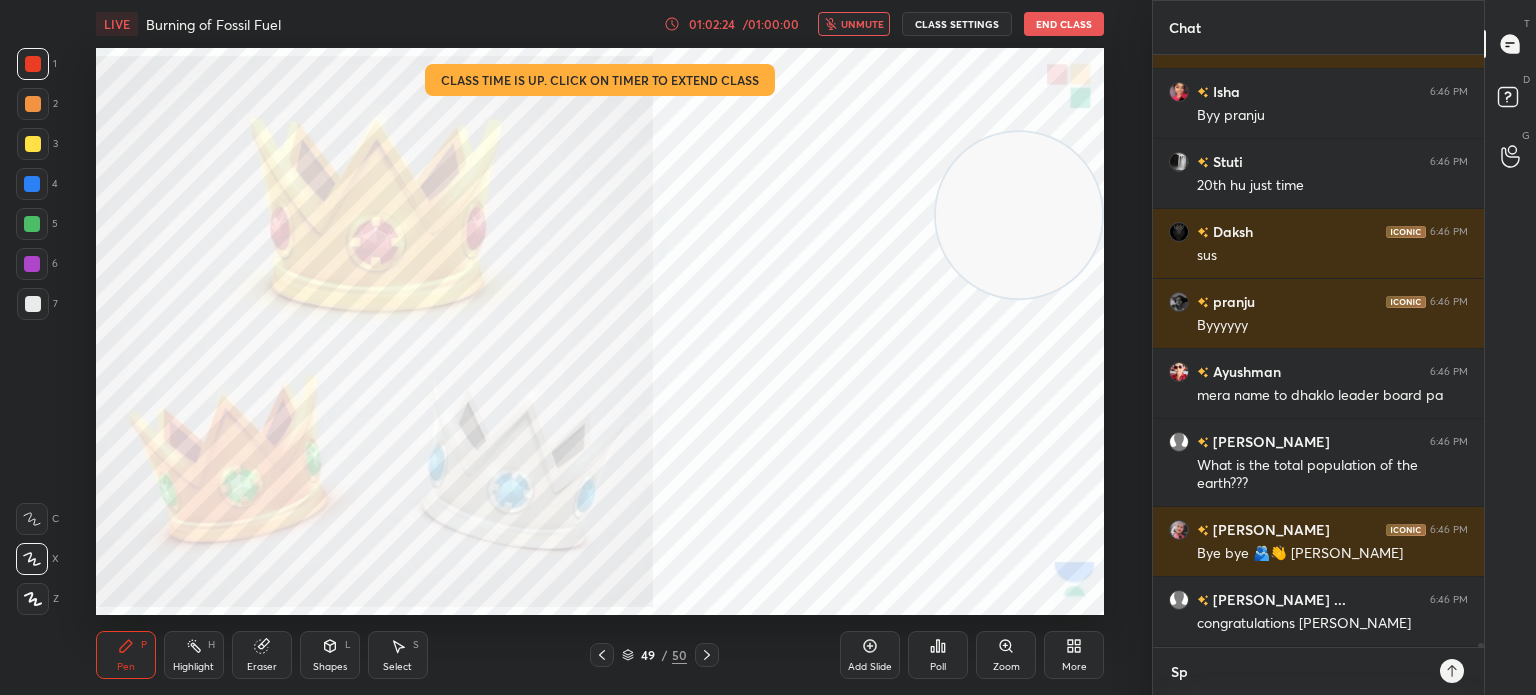 type on "Spe" 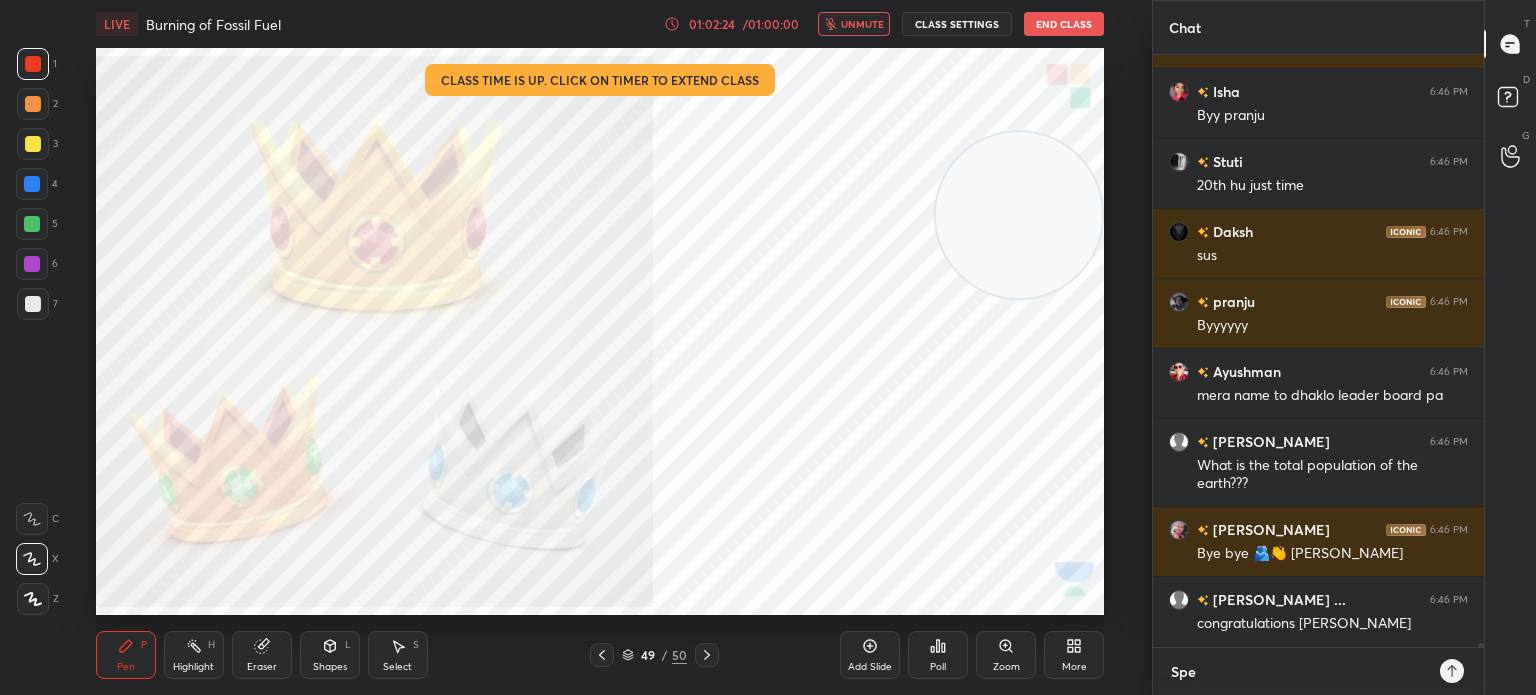 type on "Spec" 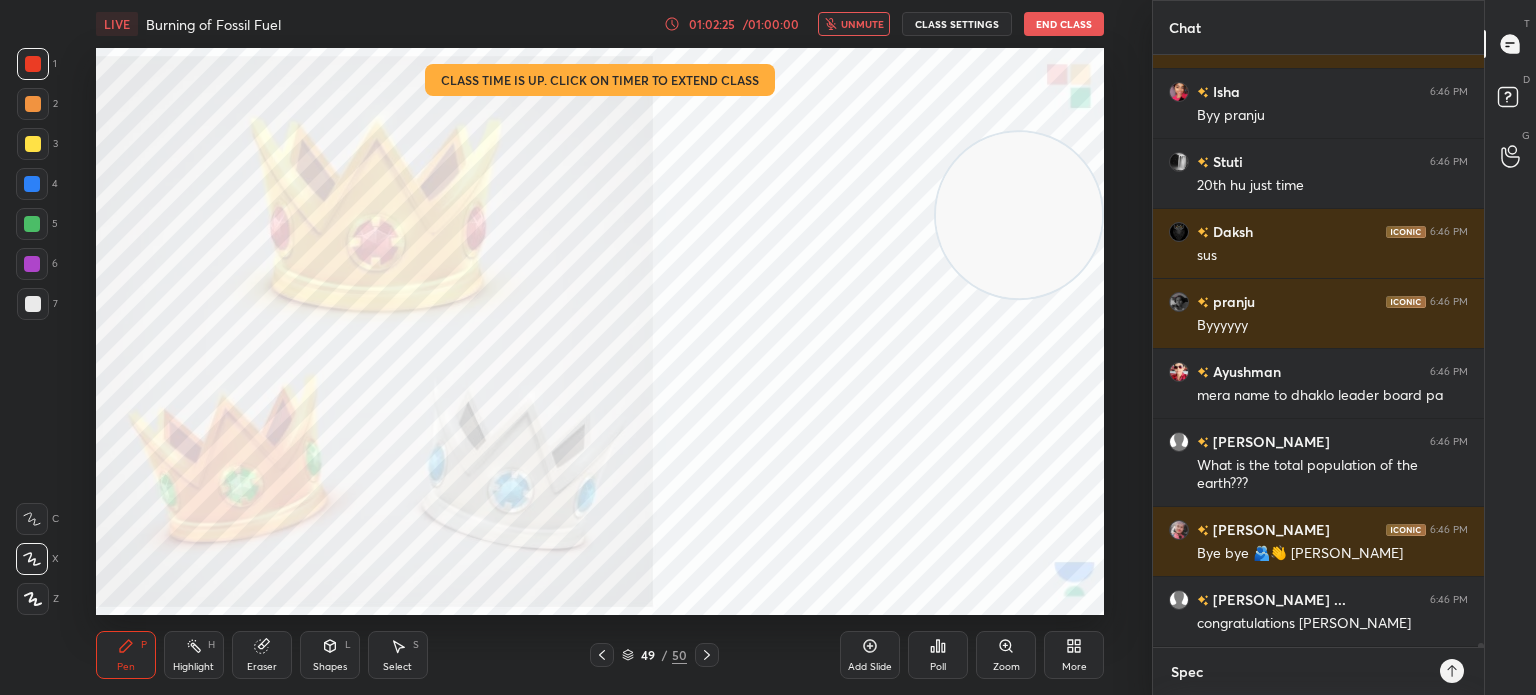 type on "Speci" 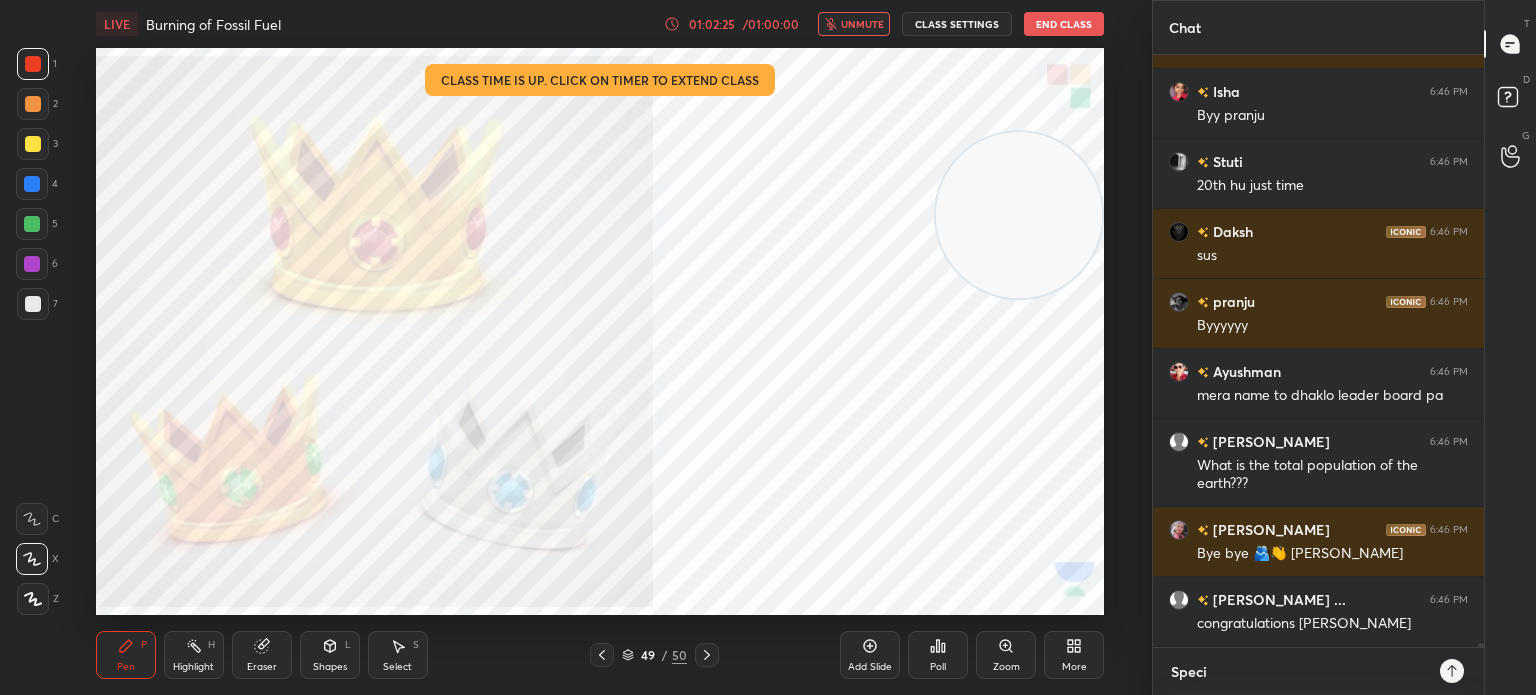 type on "Specia" 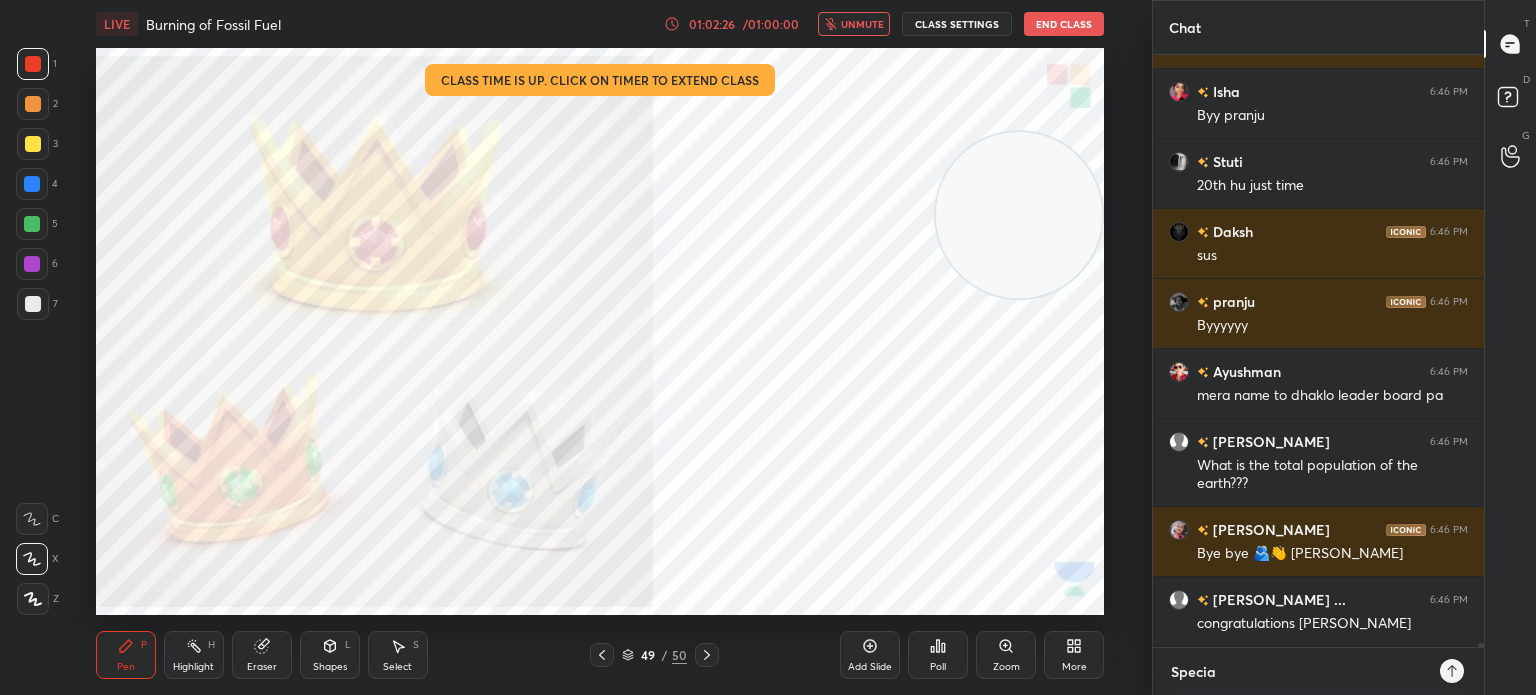 type on "Special" 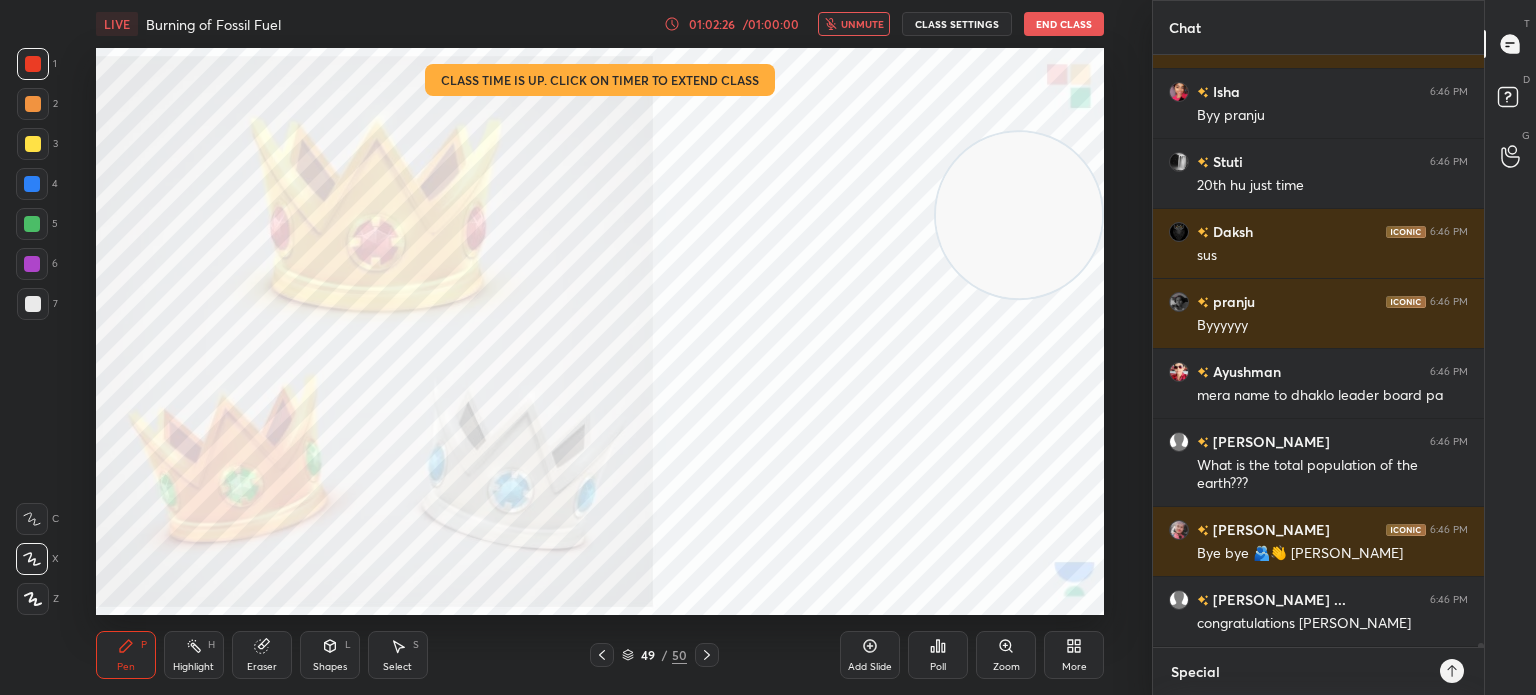 type on "Special" 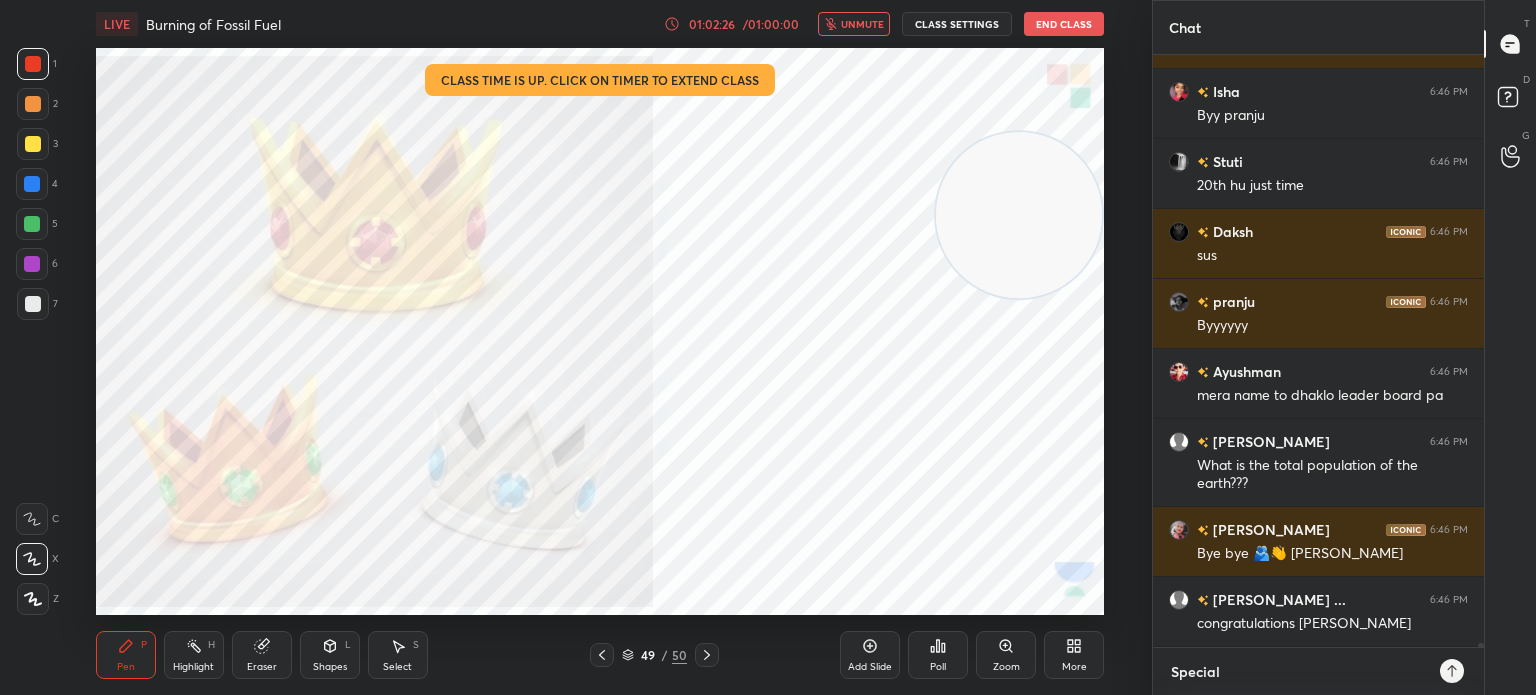 scroll, scrollTop: 97624, scrollLeft: 0, axis: vertical 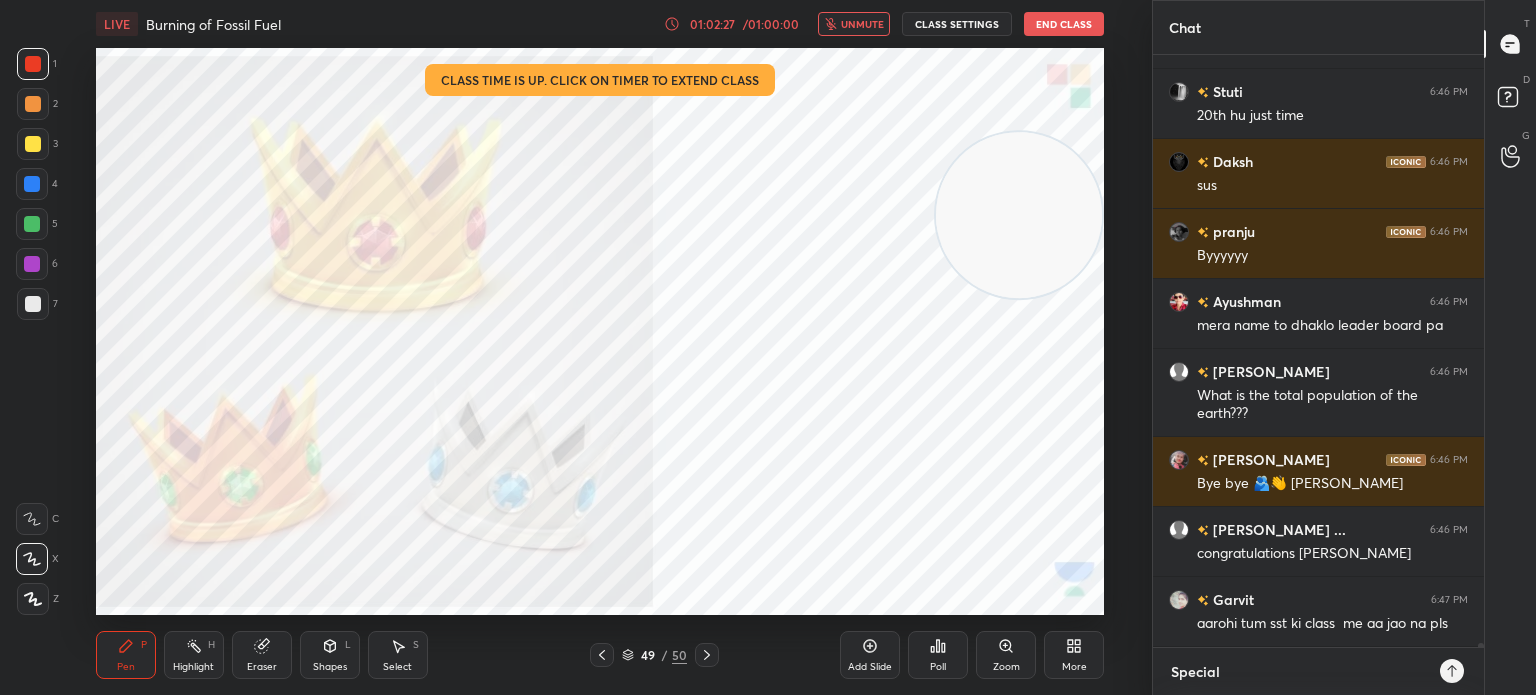 type on "Special C" 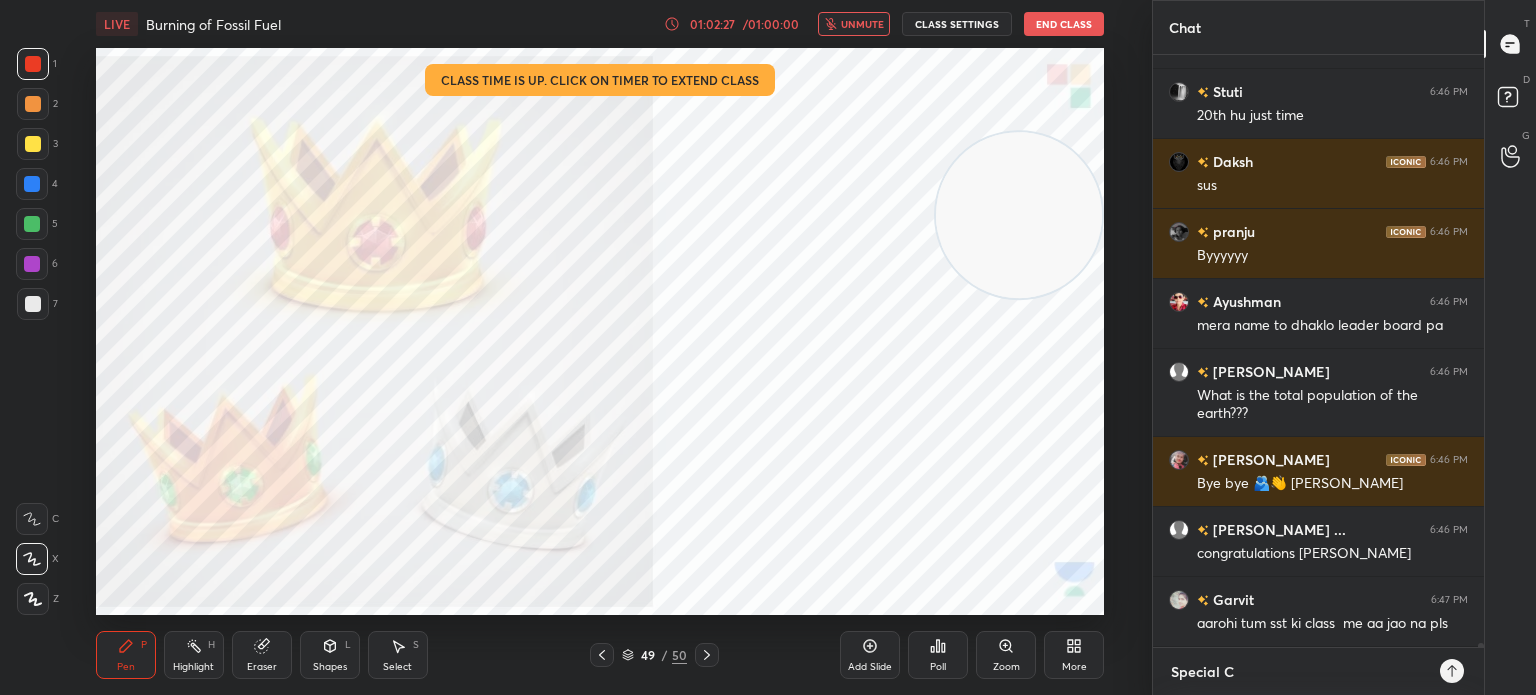 type on "Special Cl" 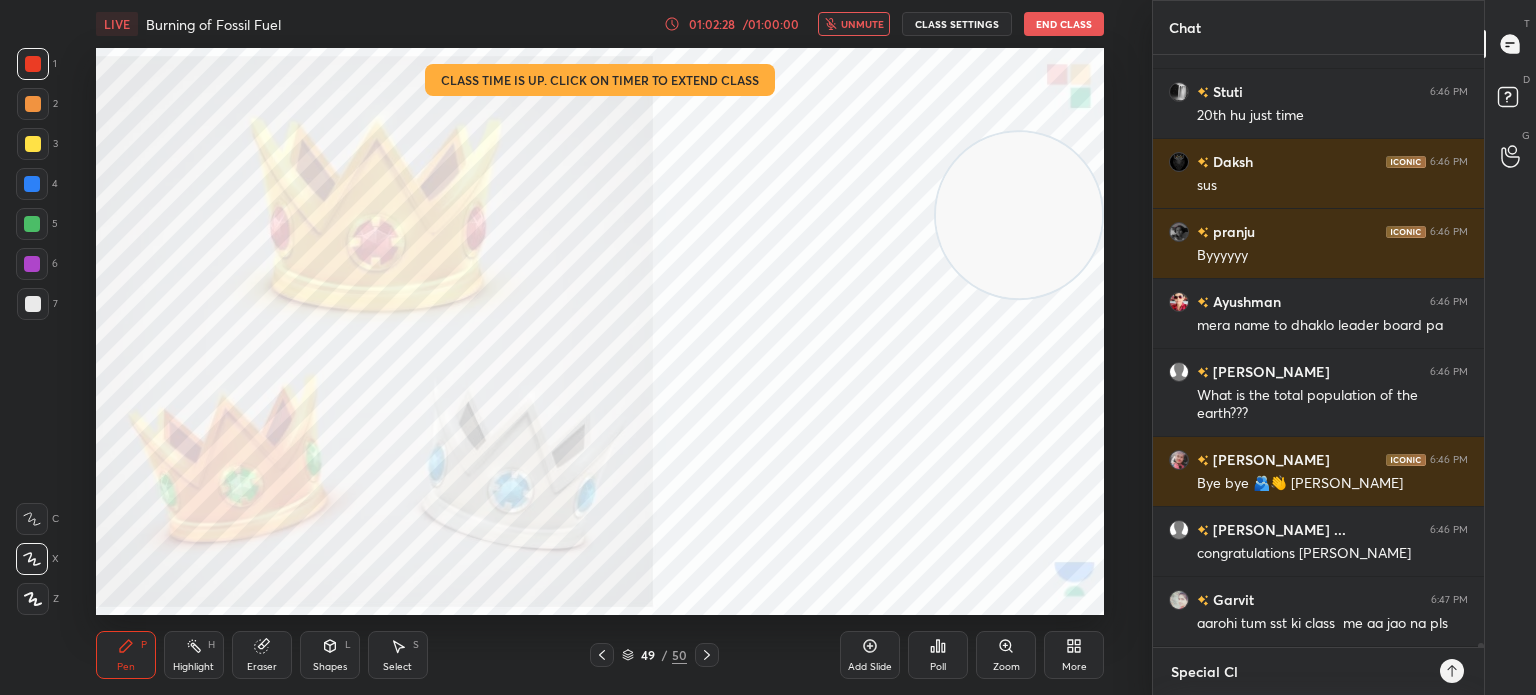 type on "Special Cla" 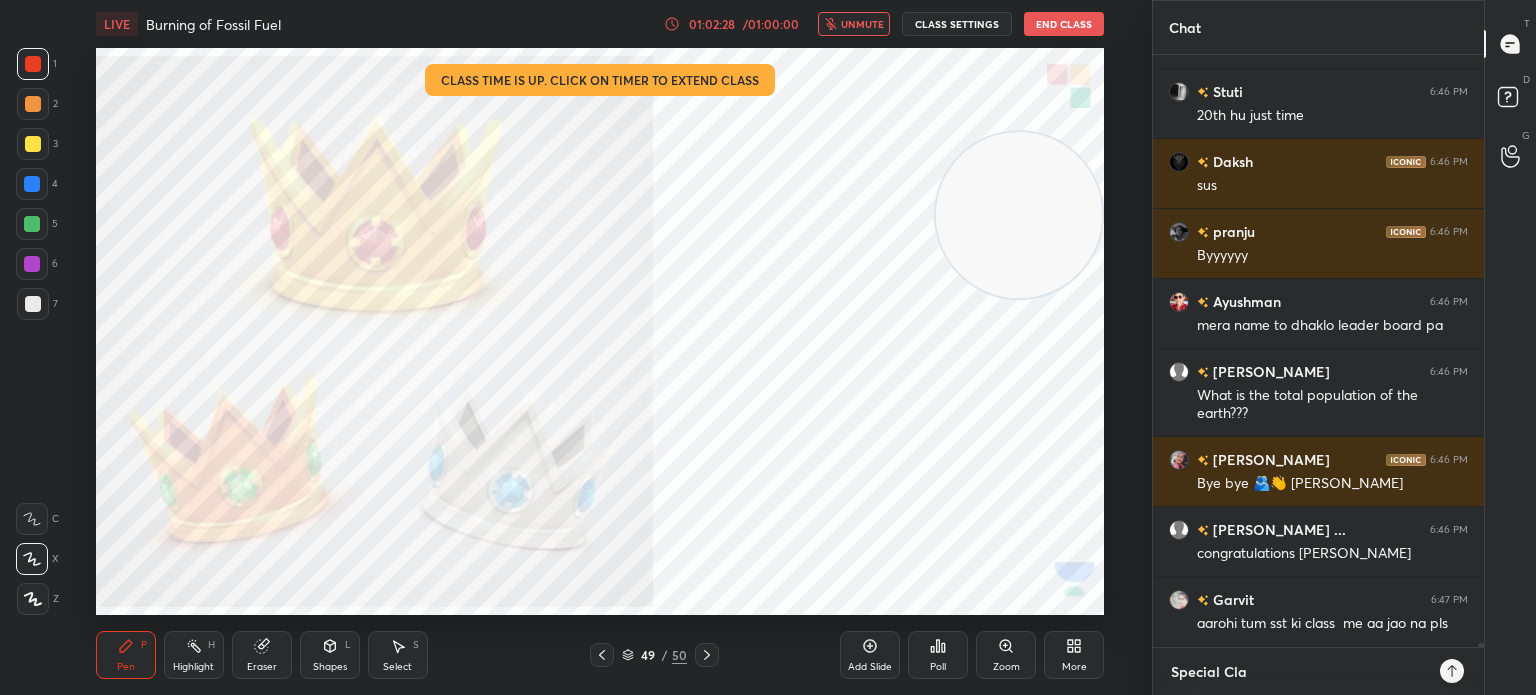 type on "Special Clas" 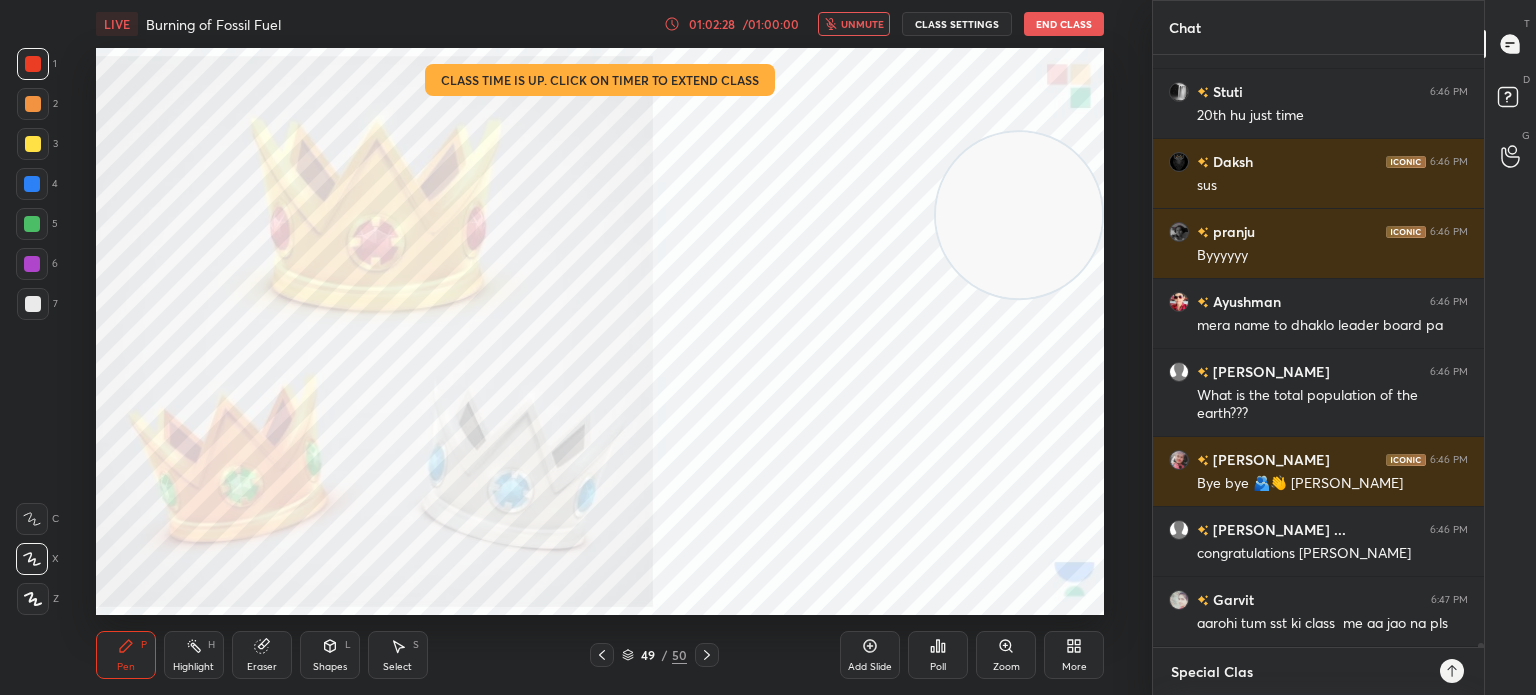 type on "Special Class" 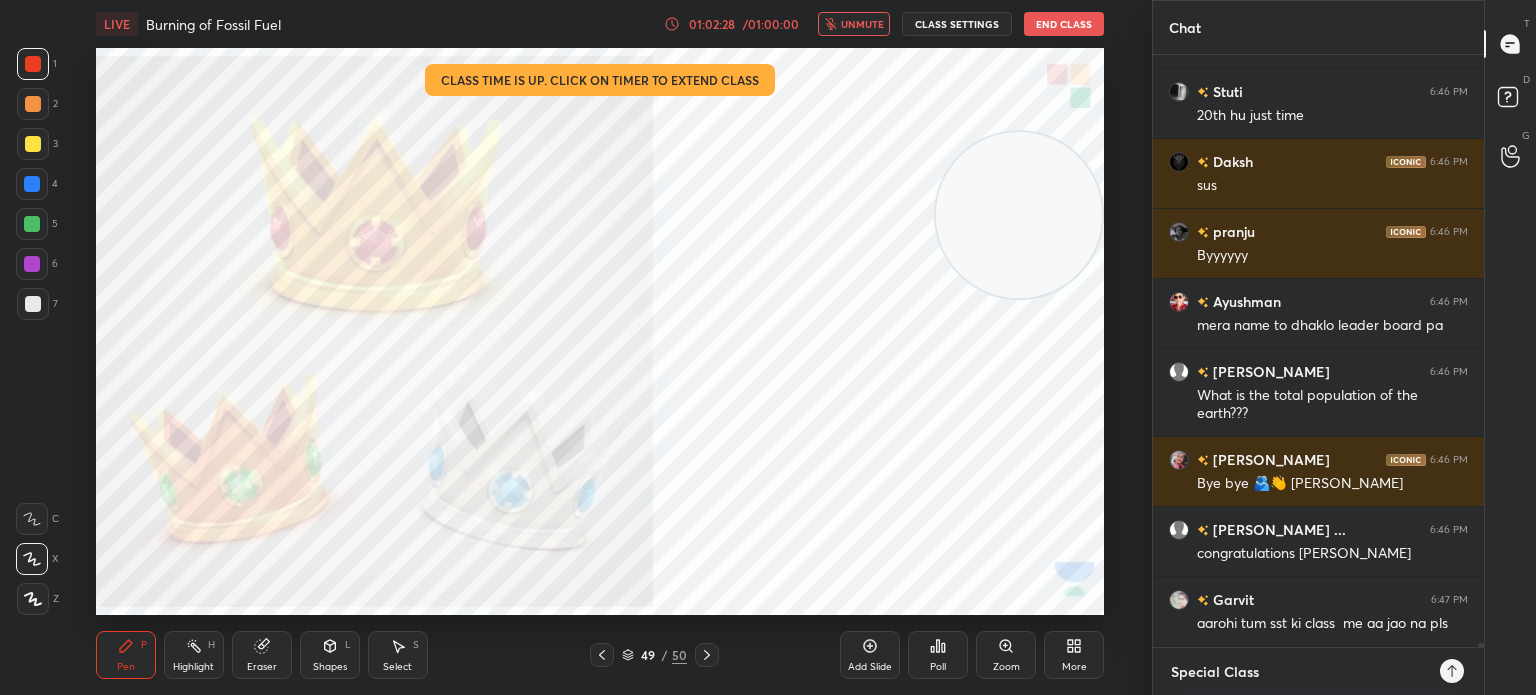 scroll, scrollTop: 97694, scrollLeft: 0, axis: vertical 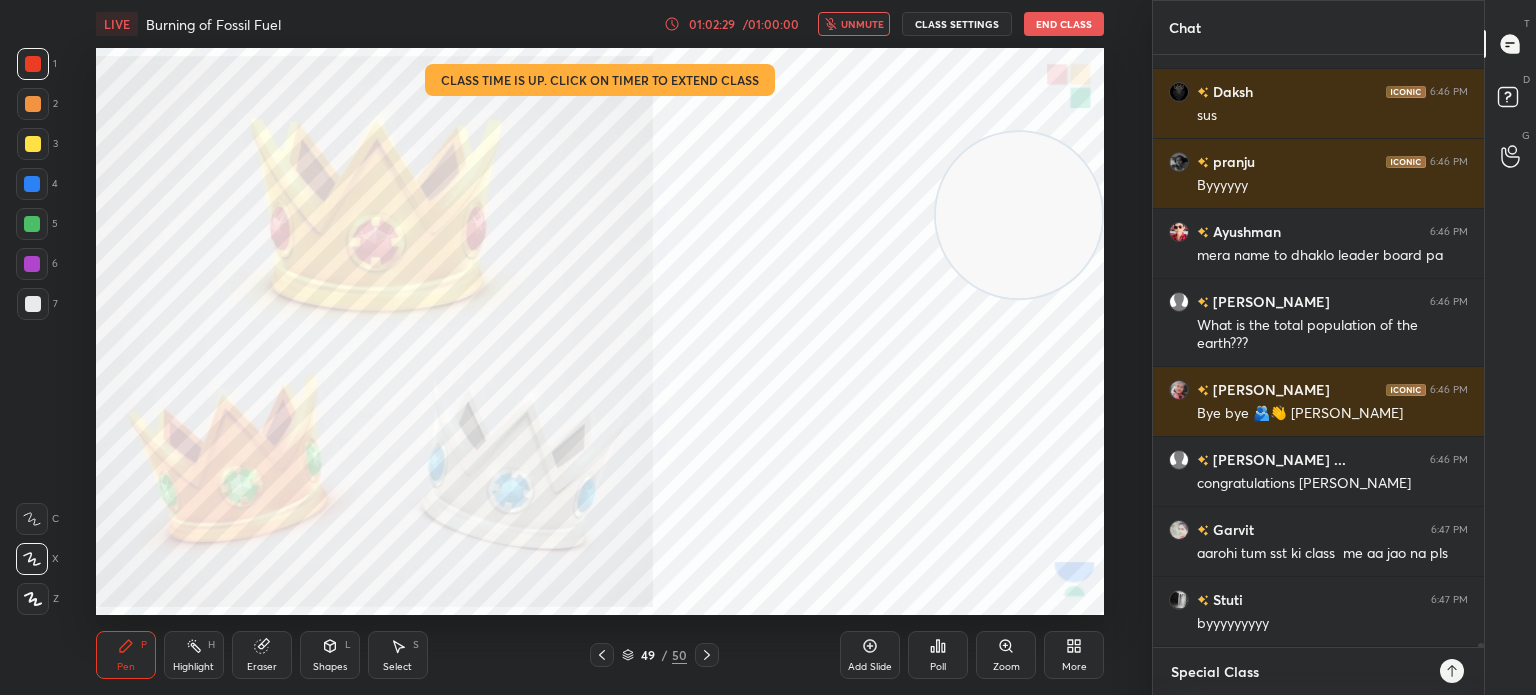 type on "Special Class :" 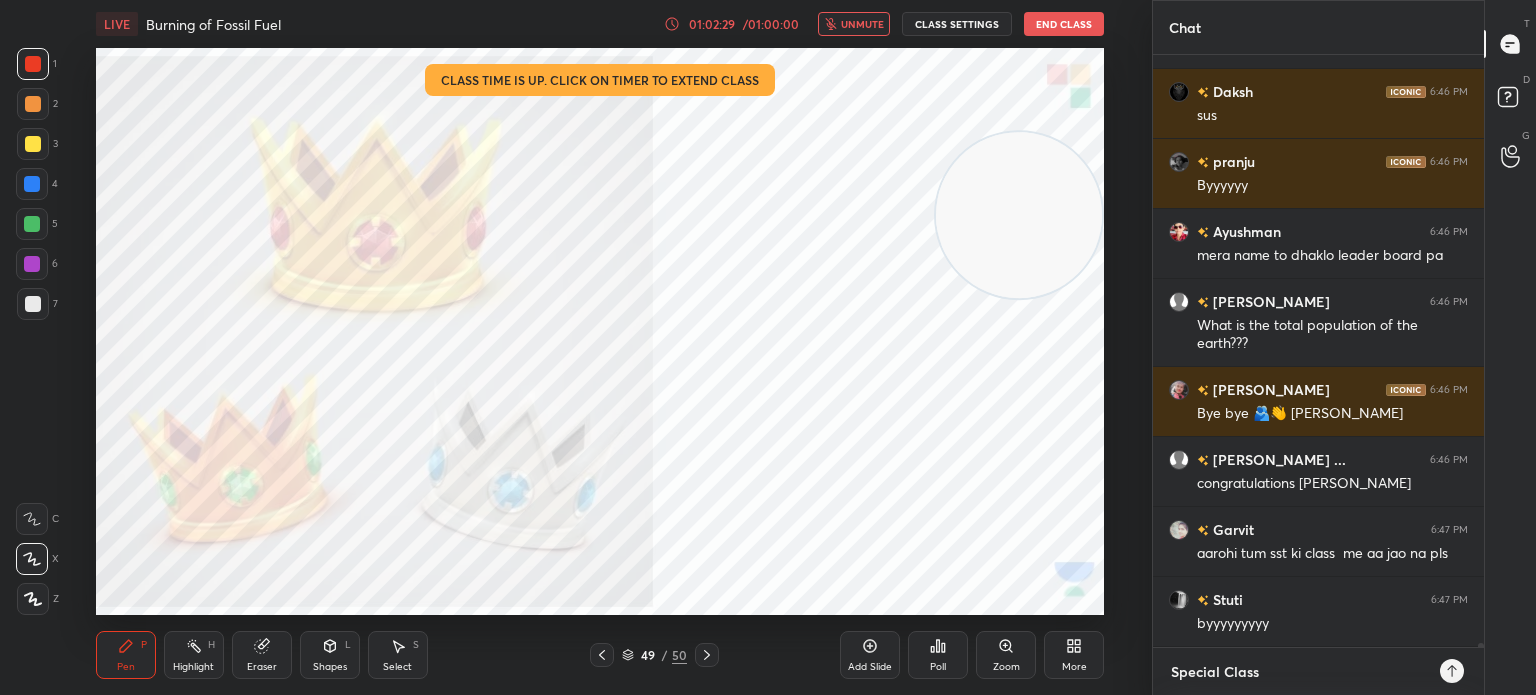 type on "x" 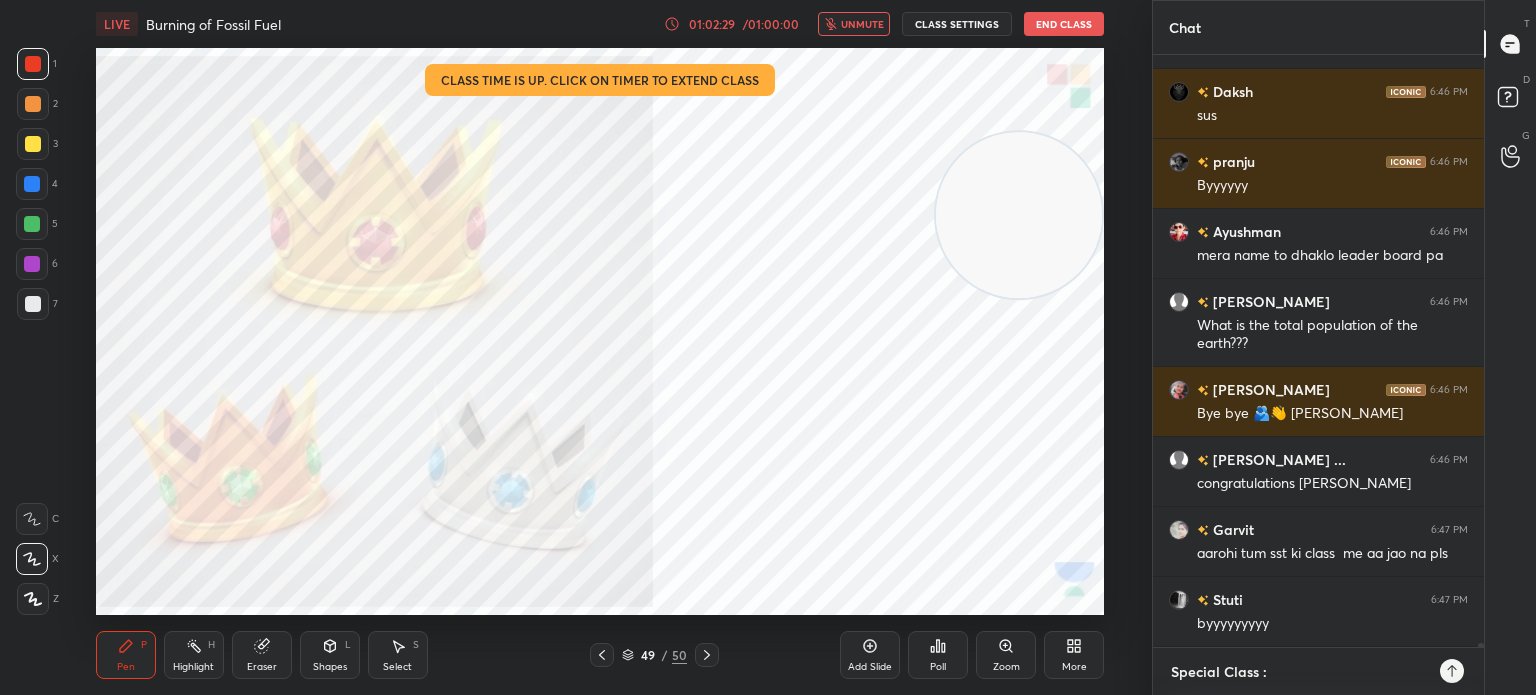 type on "Special Class :-" 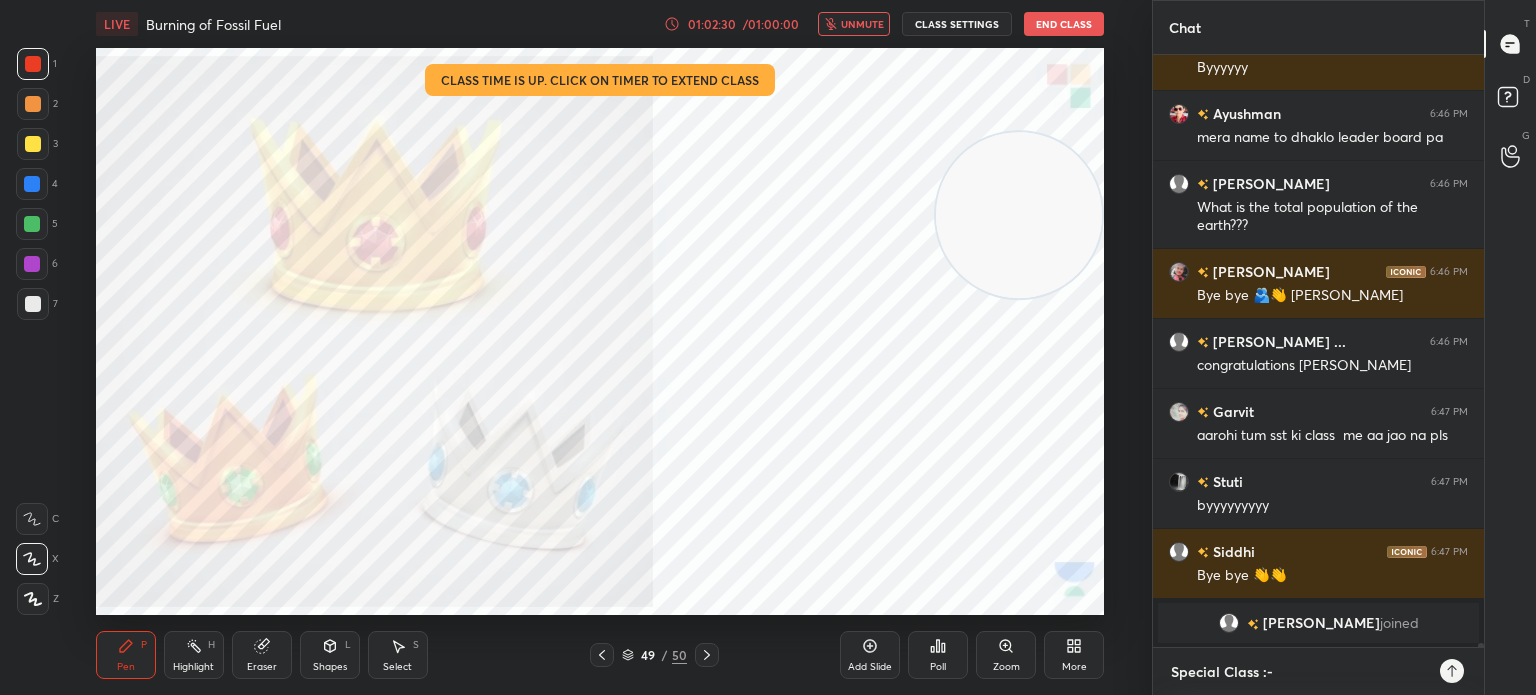 type on "Special Class :-" 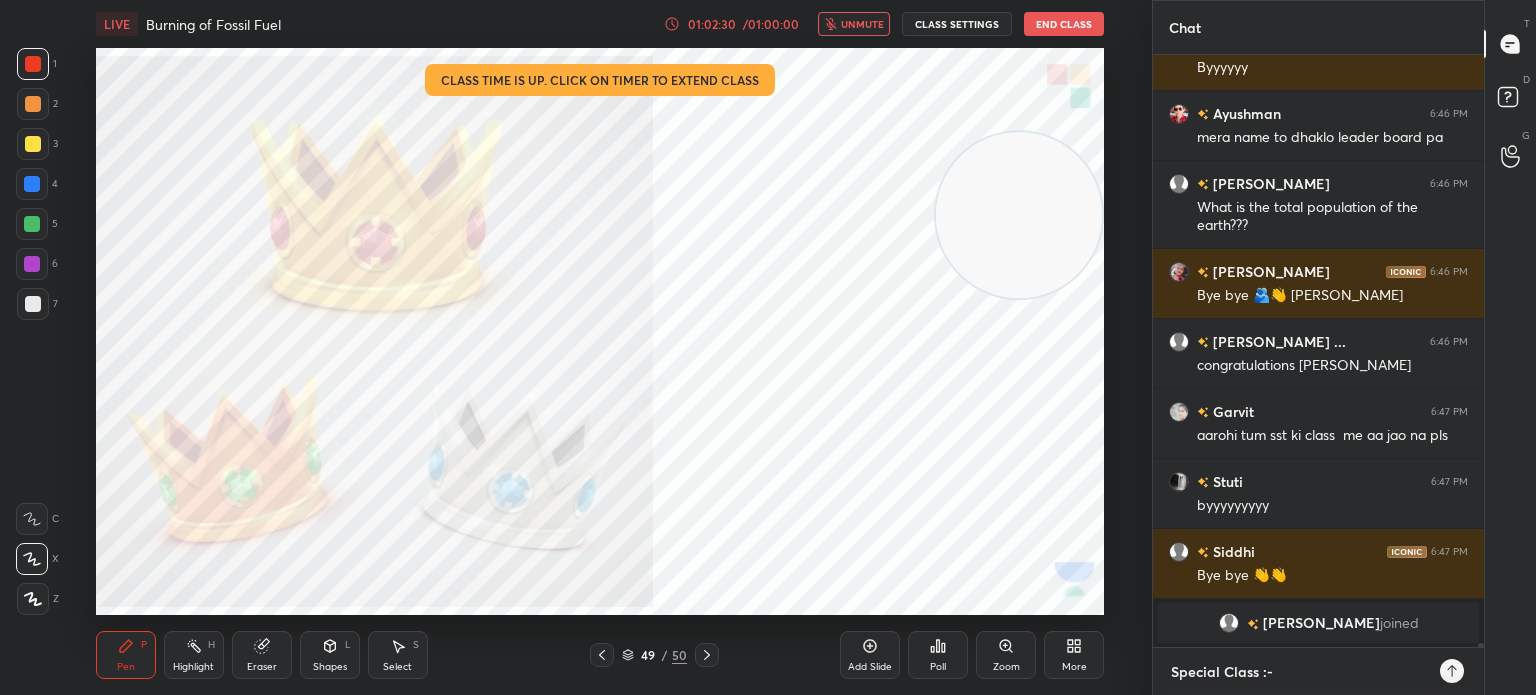type on "x" 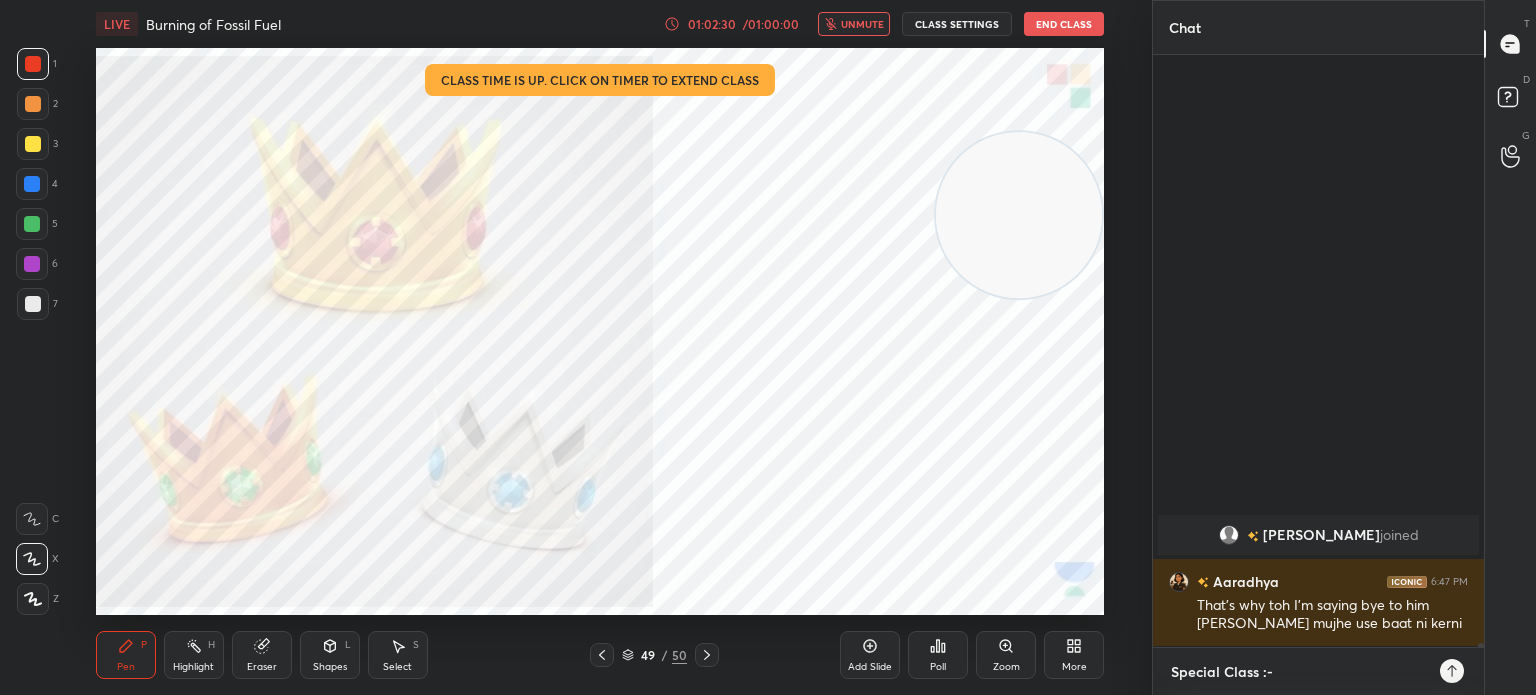 scroll, scrollTop: 96692, scrollLeft: 0, axis: vertical 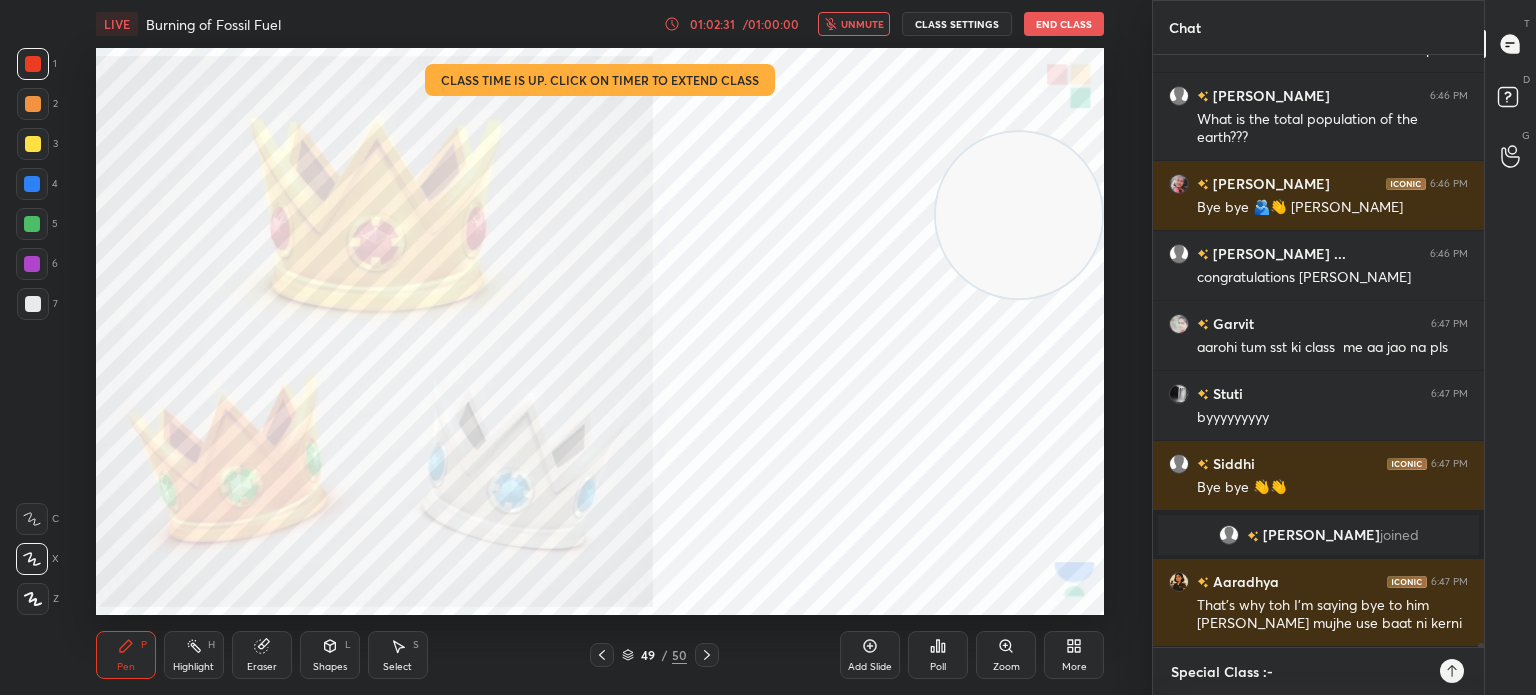 paste on "https://unacademy.com/class/party-polls-food-on-top-ns01/W0V5ZNV8" 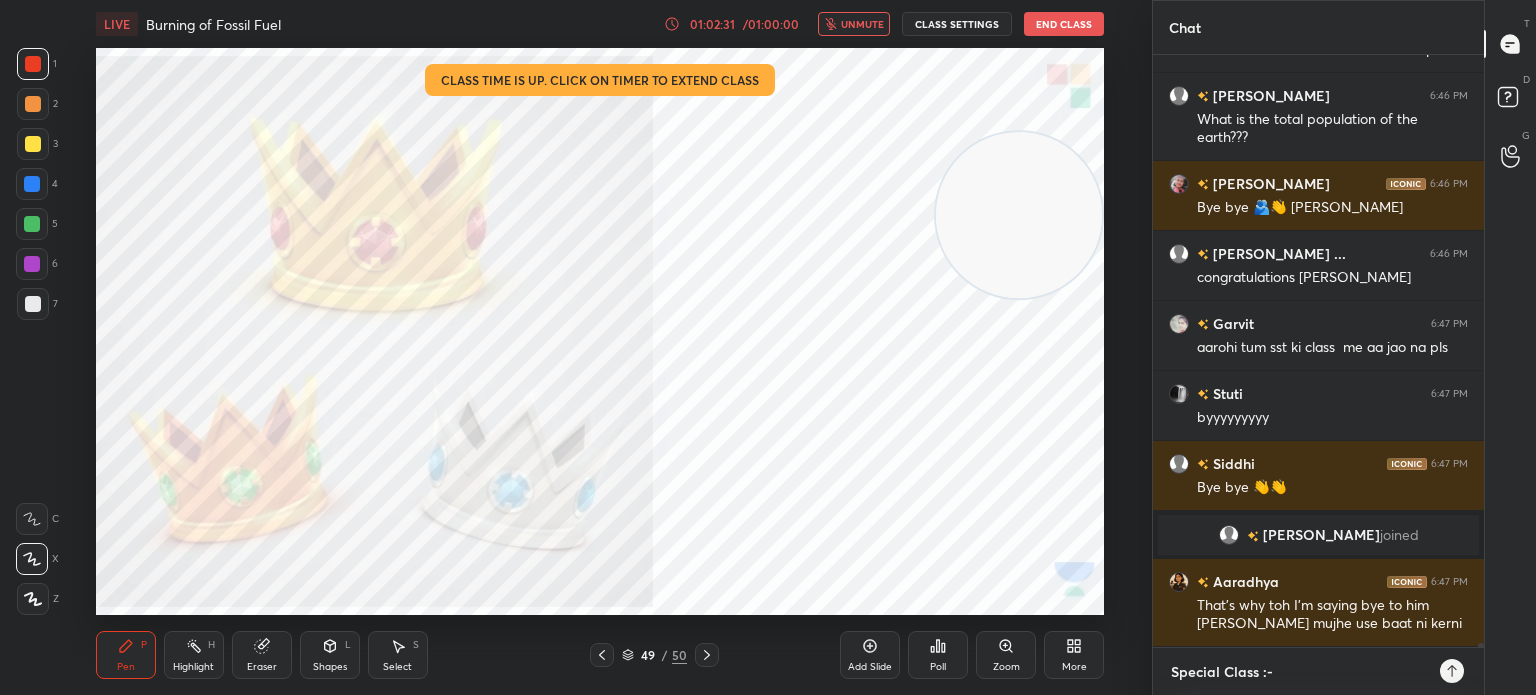 type on "Special Class :- https://unacademy.com/class/party-polls-food-on-top-ns01/W0V5ZNV8" 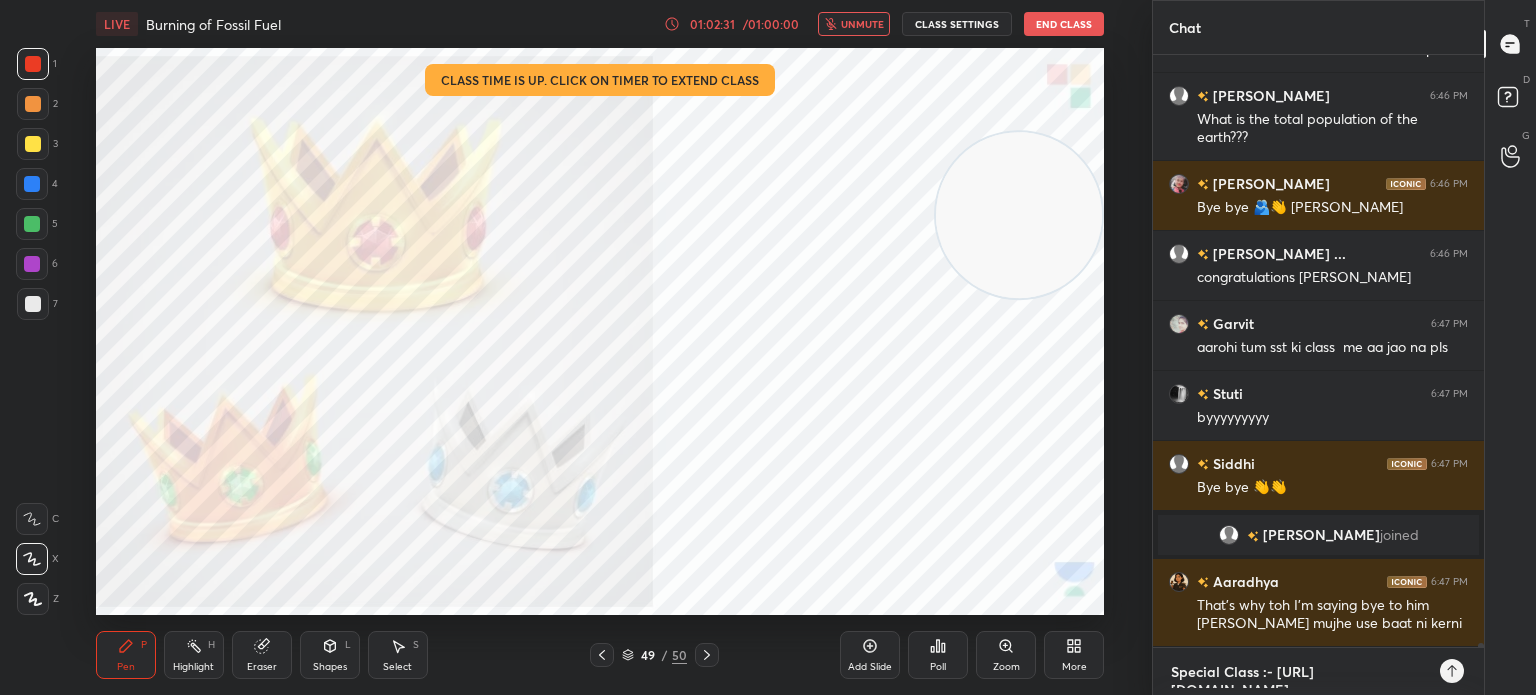 scroll, scrollTop: 0, scrollLeft: 0, axis: both 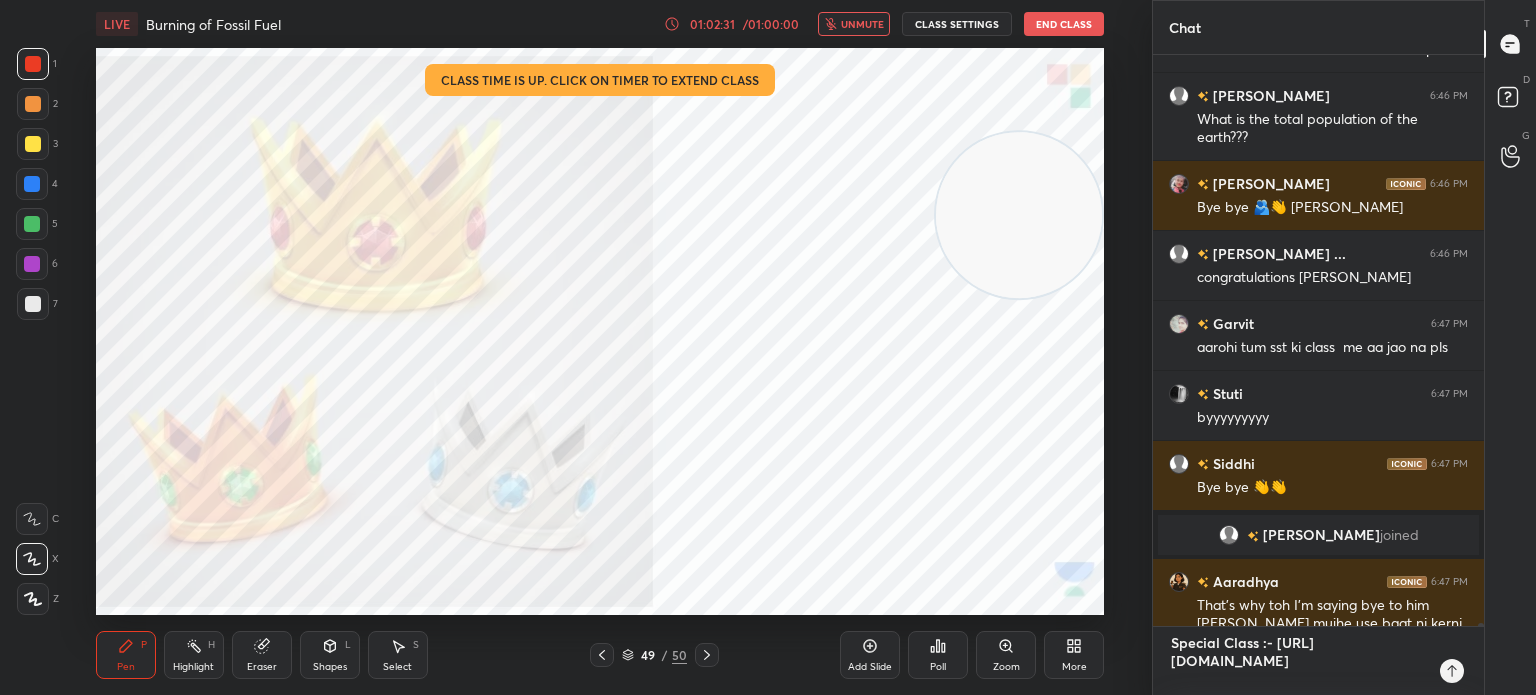 type 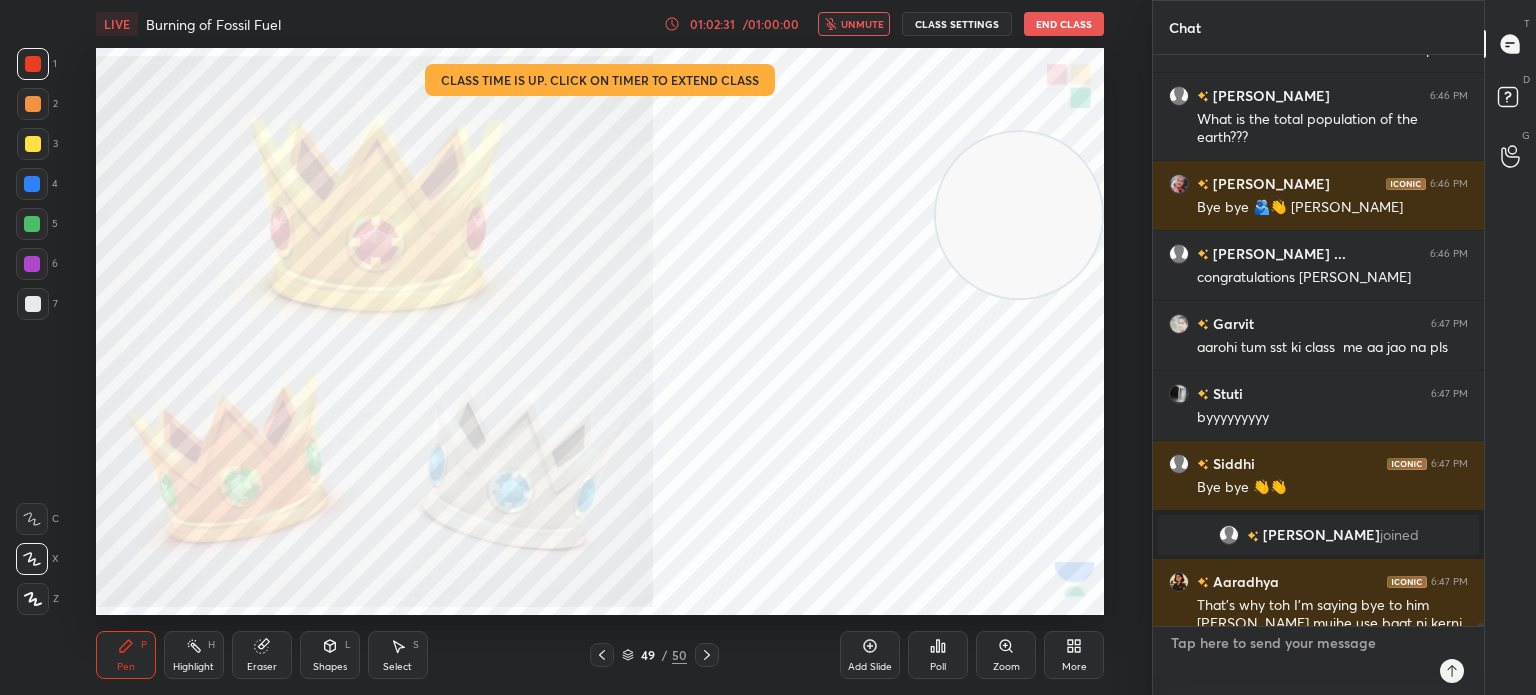 scroll, scrollTop: 5, scrollLeft: 6, axis: both 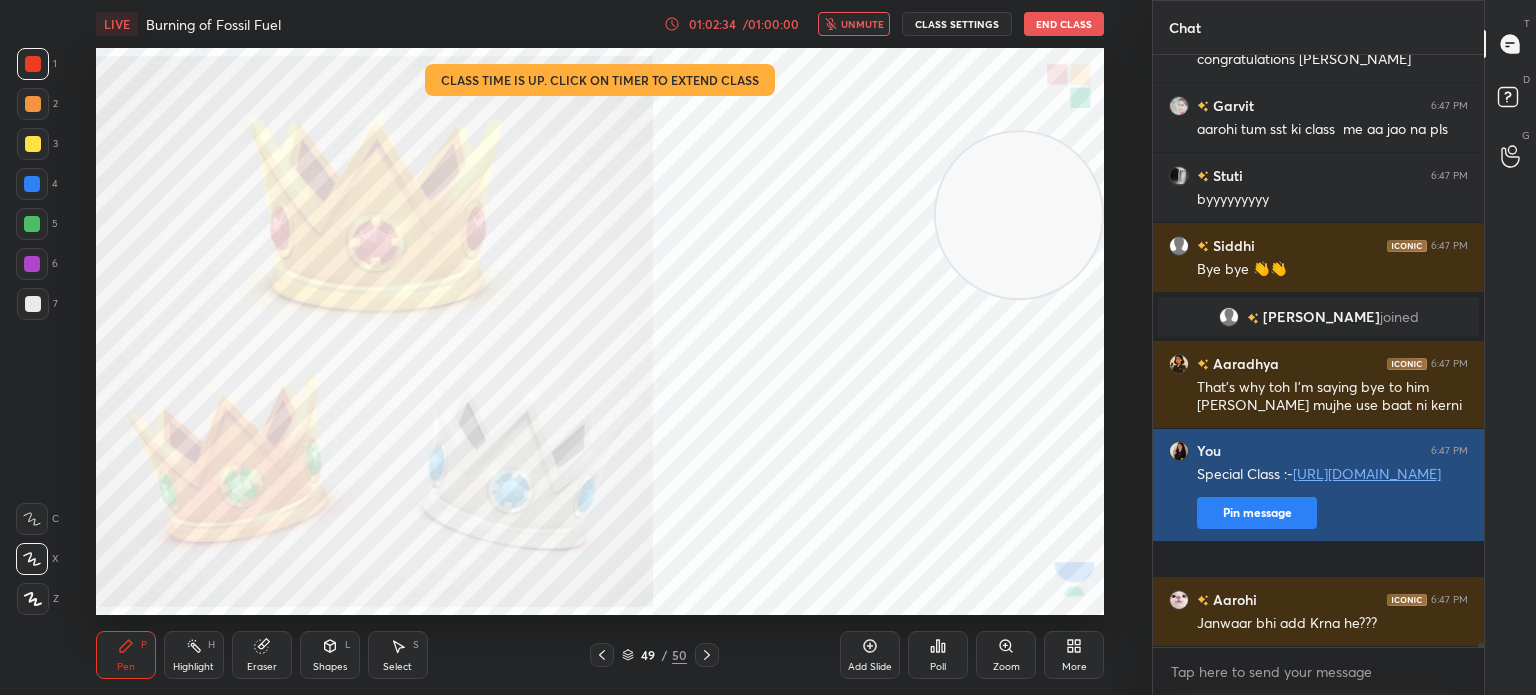 type on "x" 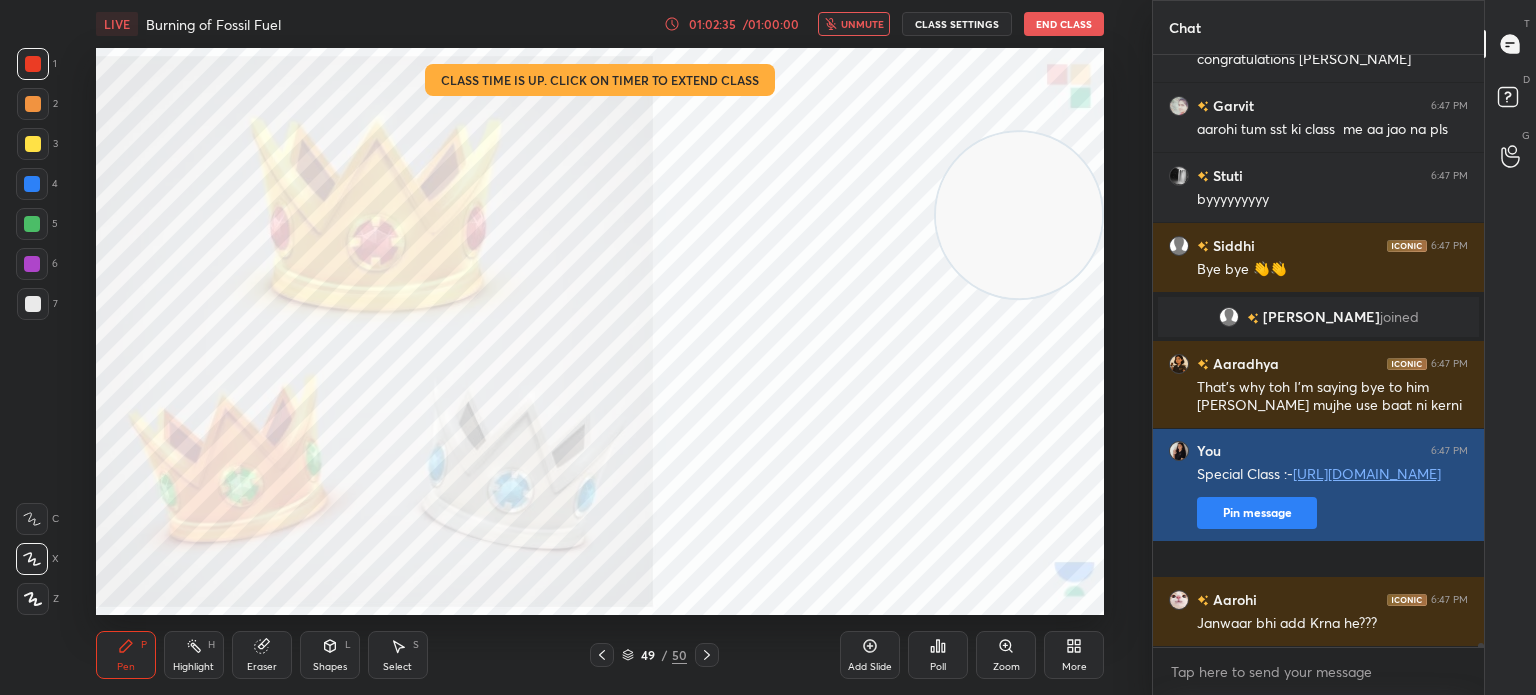 scroll, scrollTop: 96980, scrollLeft: 0, axis: vertical 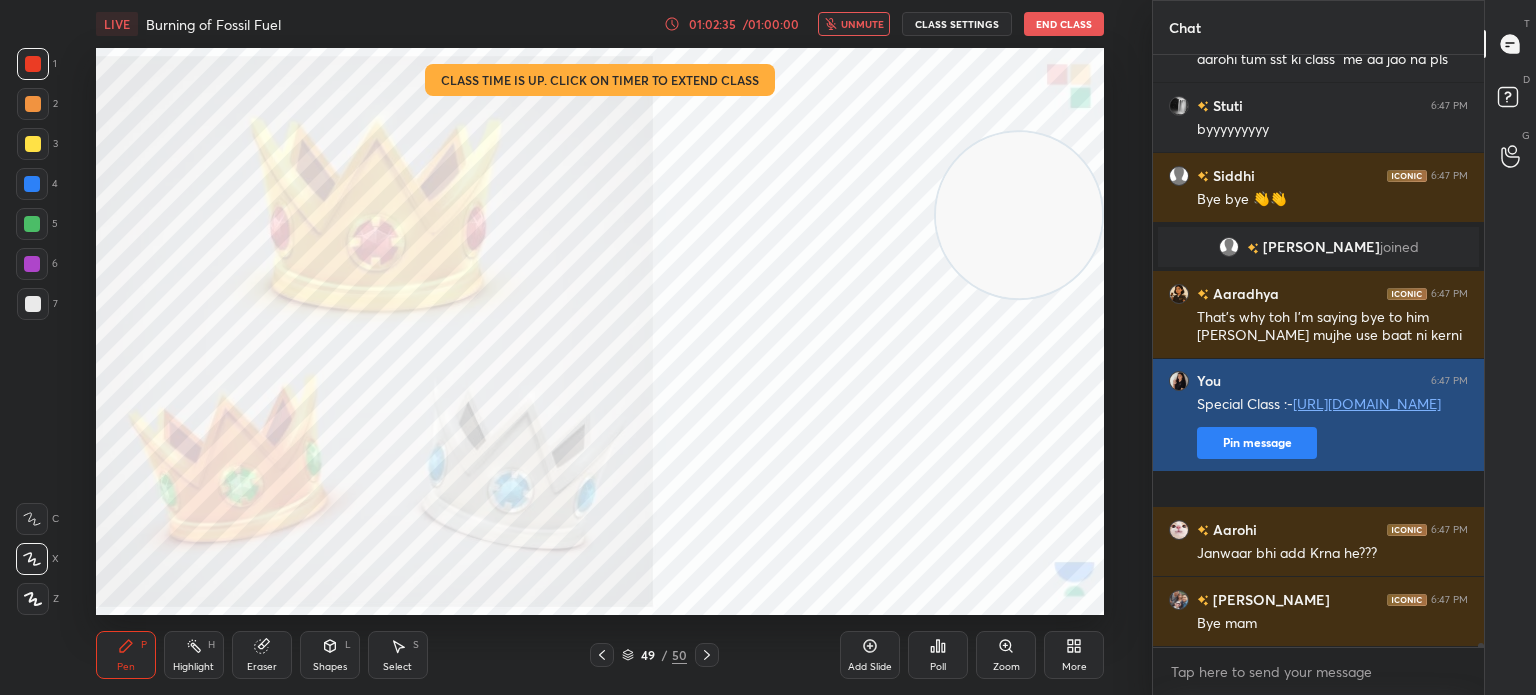 click on "divyanshi ... 6:46 PM congratulations Karan Garvit 6:47 PM aarohi tum sst ki class  me aa jao na pls Stuti 6:47 PM byyyyyyyyy Siddhi 6:47 PM Bye bye 👋👋 dipak  joined Aaradhya 6:47 PM That's why toh I'm saying bye to him Daksh mujhe use baat ni kerni You 6:47 PM Special Class :-  https://unacademy.com/class/party-polls-food-on-top-ns01/W0V5ZNV8 Pin message Aarohi 6:47 PM Janwaar bhi add Krna he??? Shounak 6:47 PM Bye mam" at bounding box center [1318, -48139] 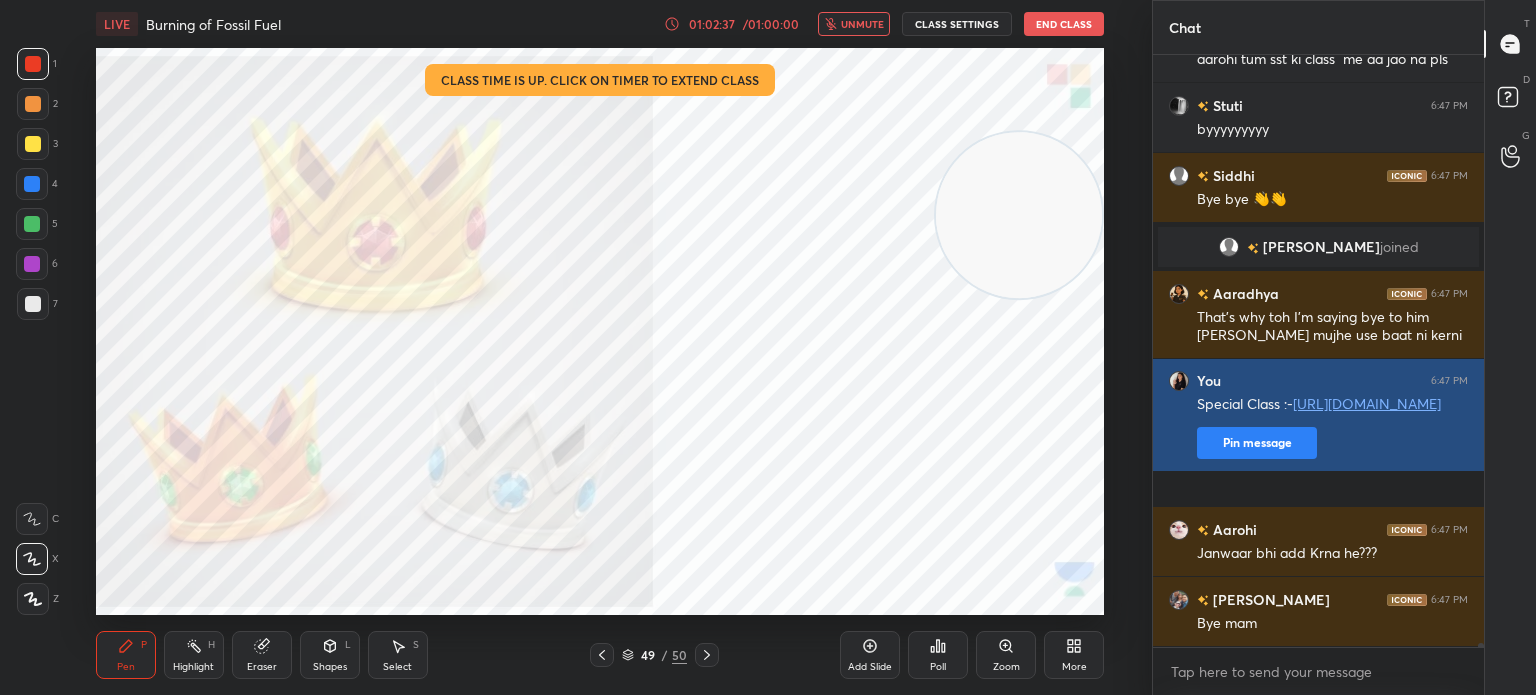 type 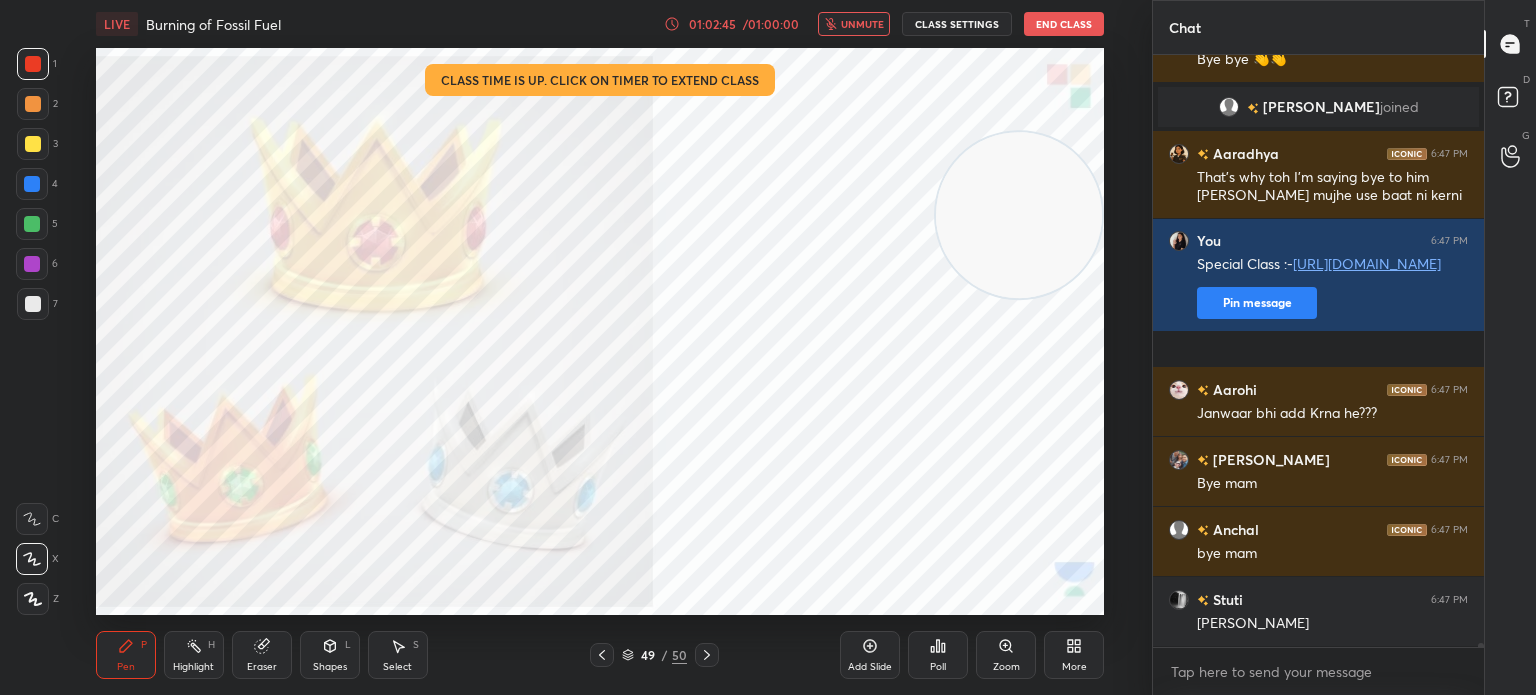 scroll, scrollTop: 97190, scrollLeft: 0, axis: vertical 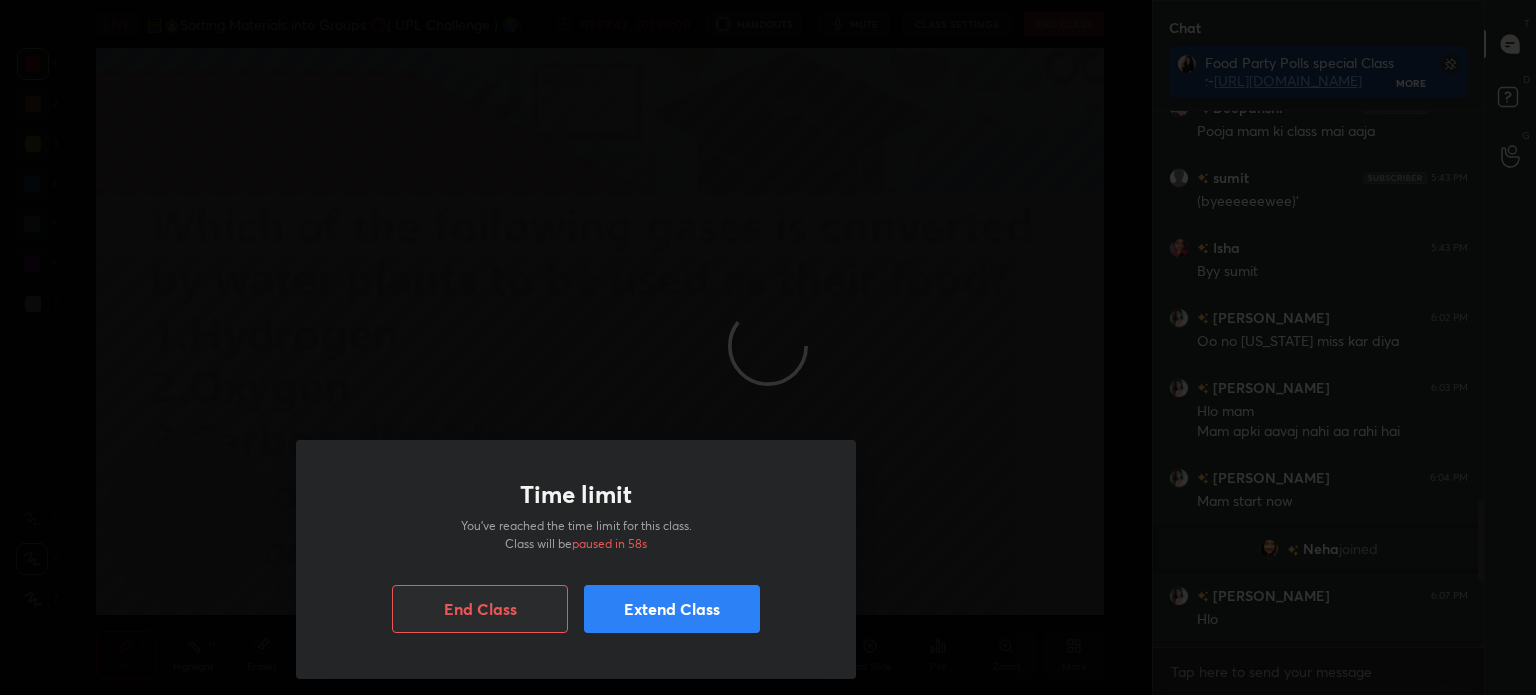 click on "Extend Class" at bounding box center [672, 609] 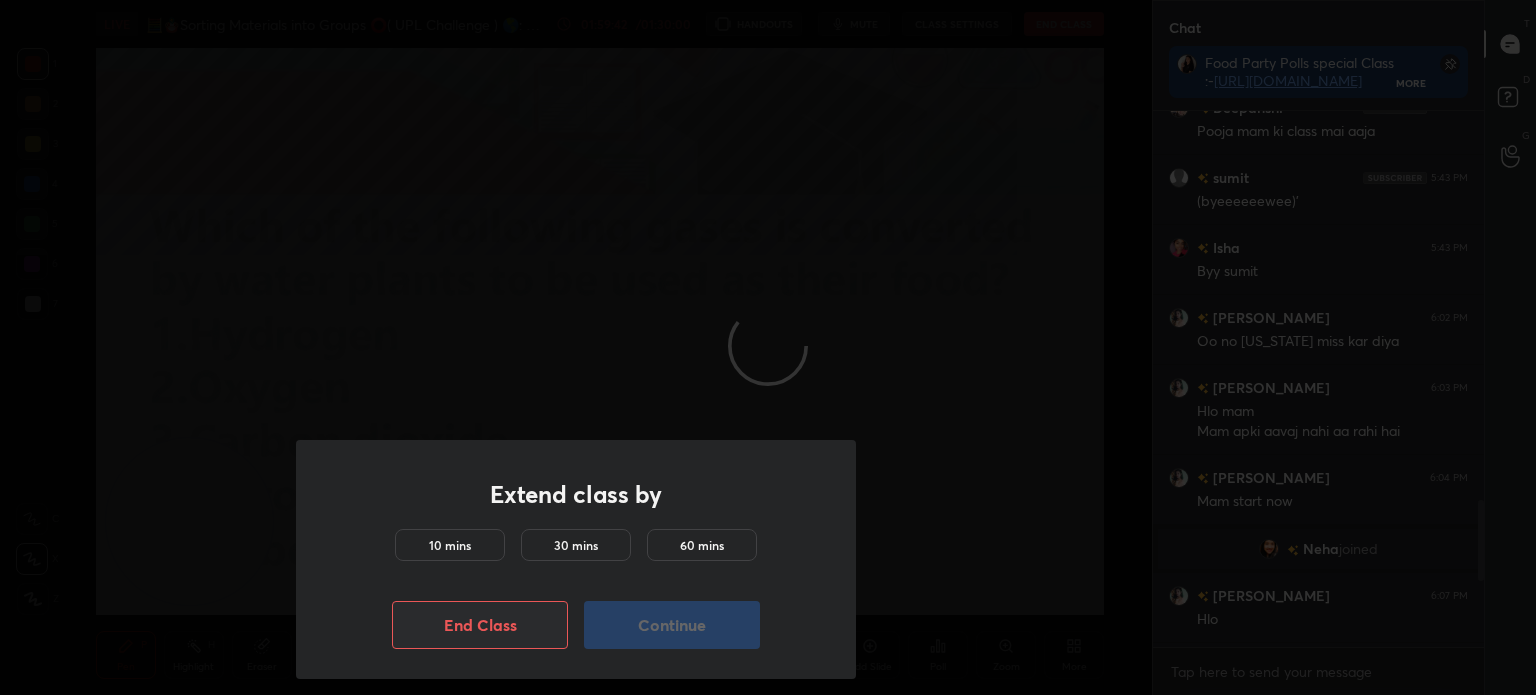 click on "10 mins" at bounding box center [450, 545] 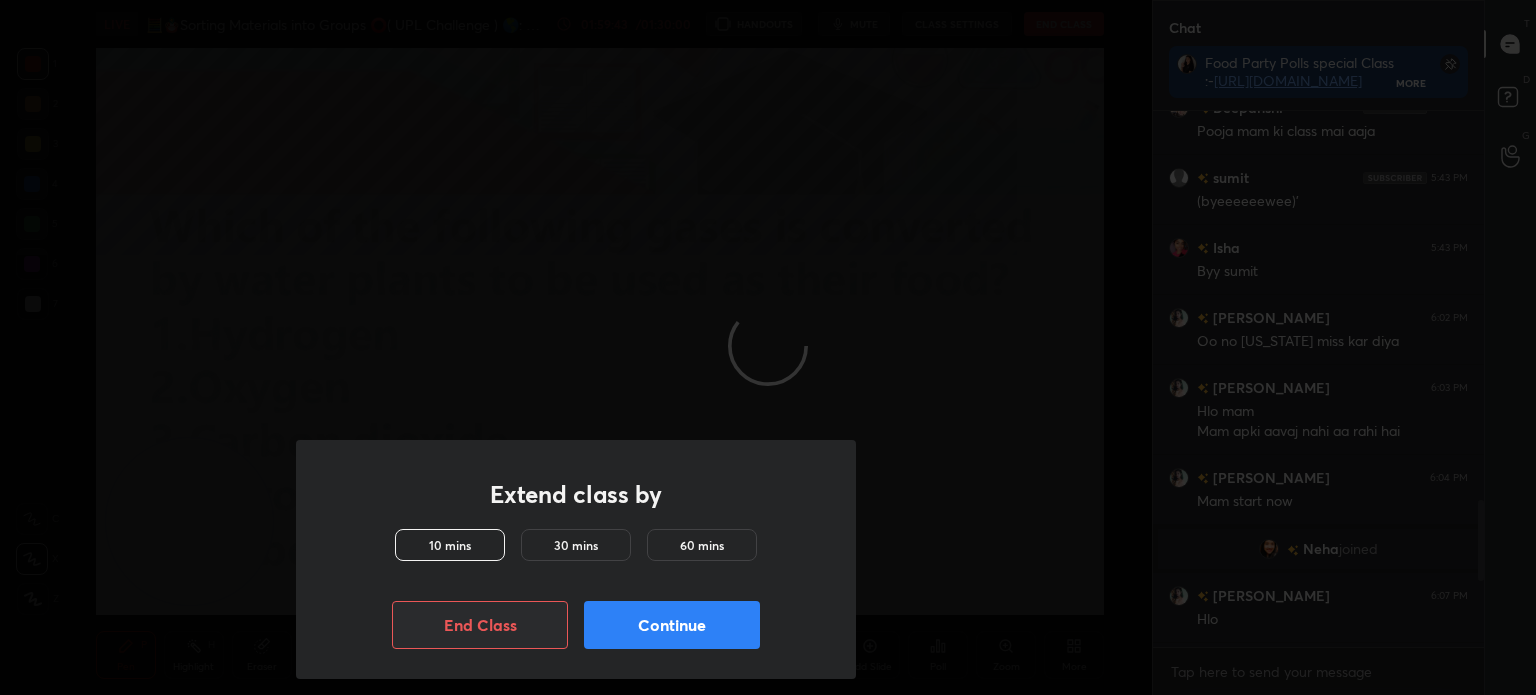 click on "Continue" at bounding box center (672, 625) 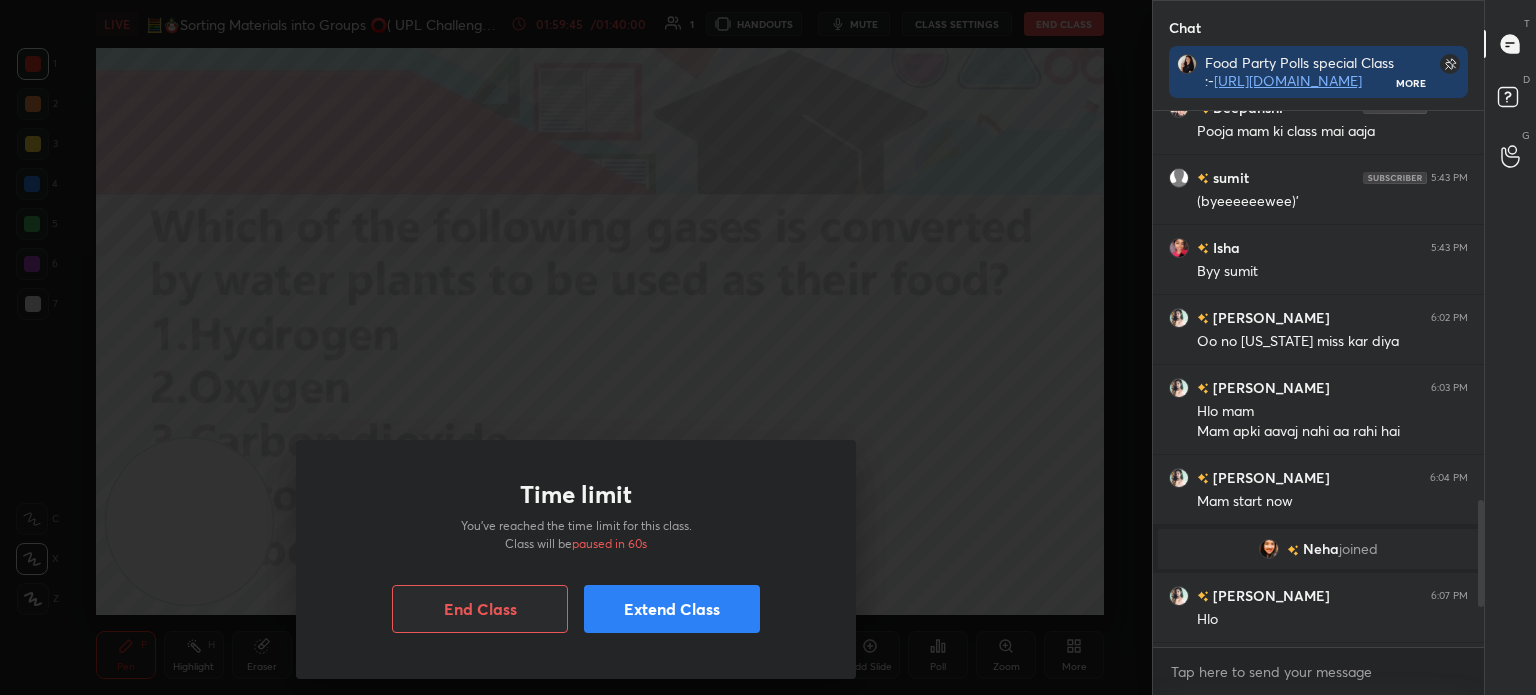click on "Extend Class" at bounding box center [672, 609] 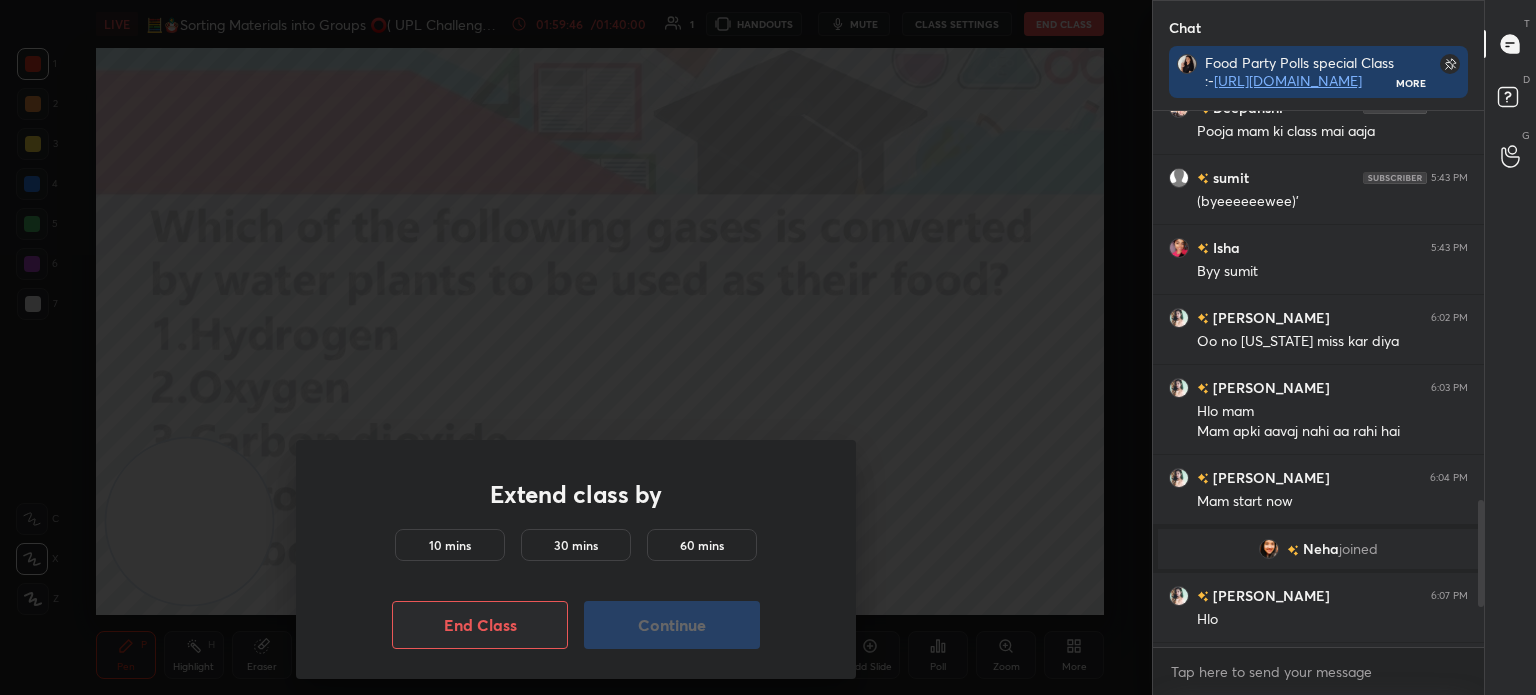 click on "Extend class by 10 mins 30 mins 60 mins End Class Continue" at bounding box center (576, 559) 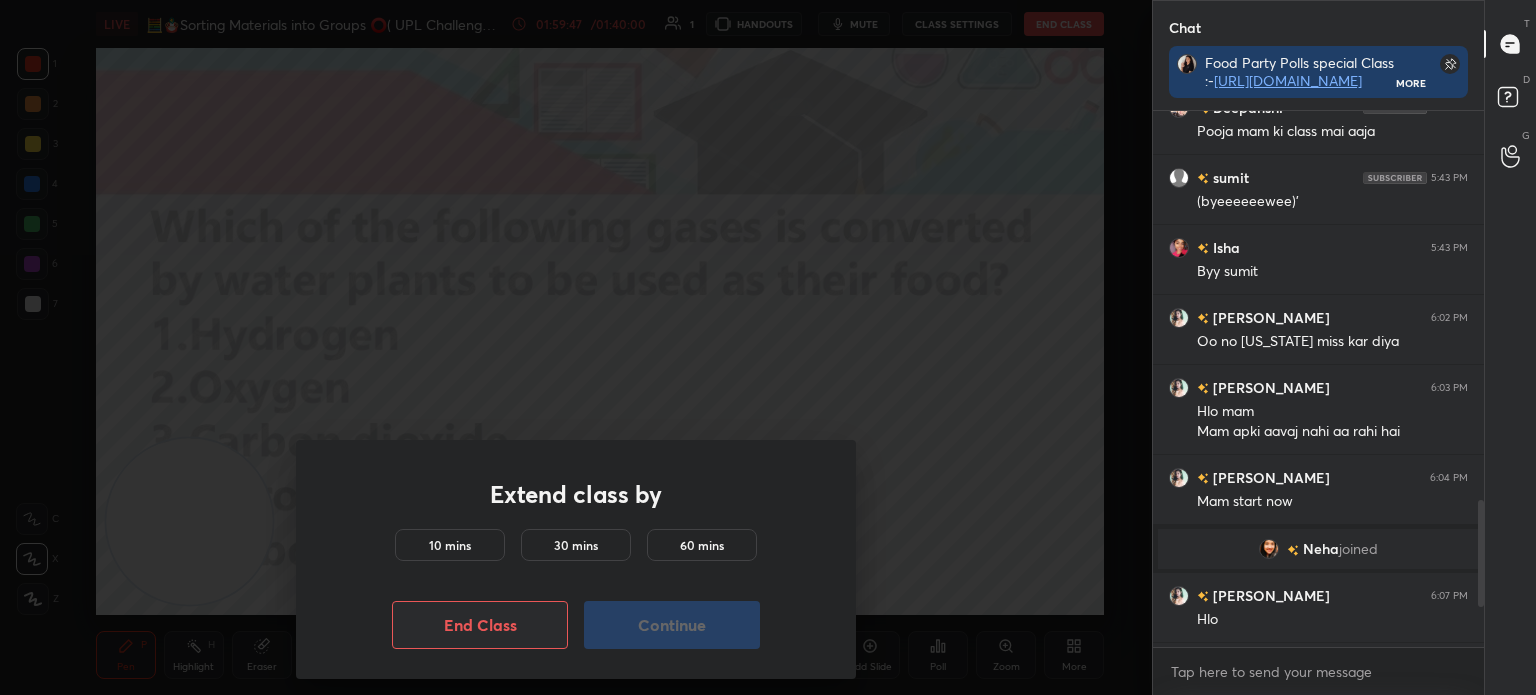 click on "10 mins" at bounding box center [450, 545] 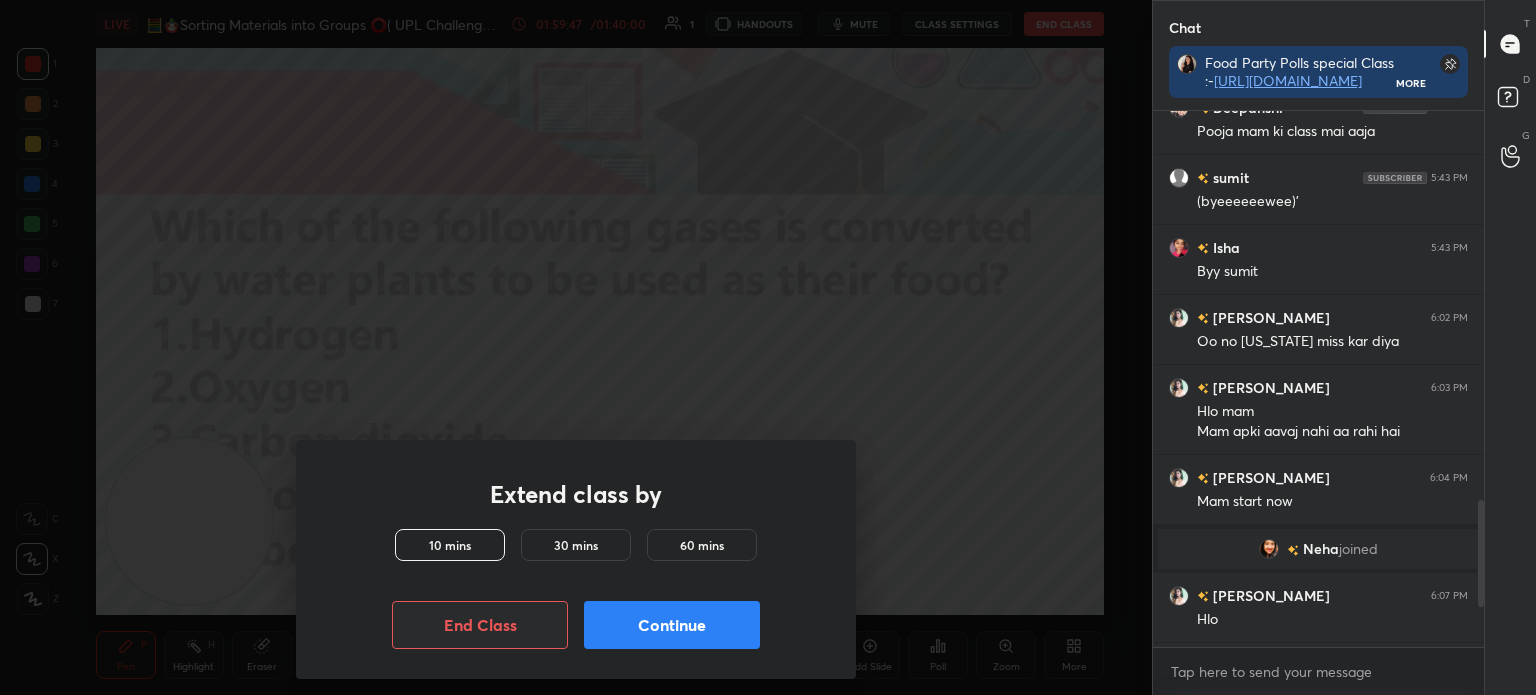 click on "Continue" at bounding box center (672, 625) 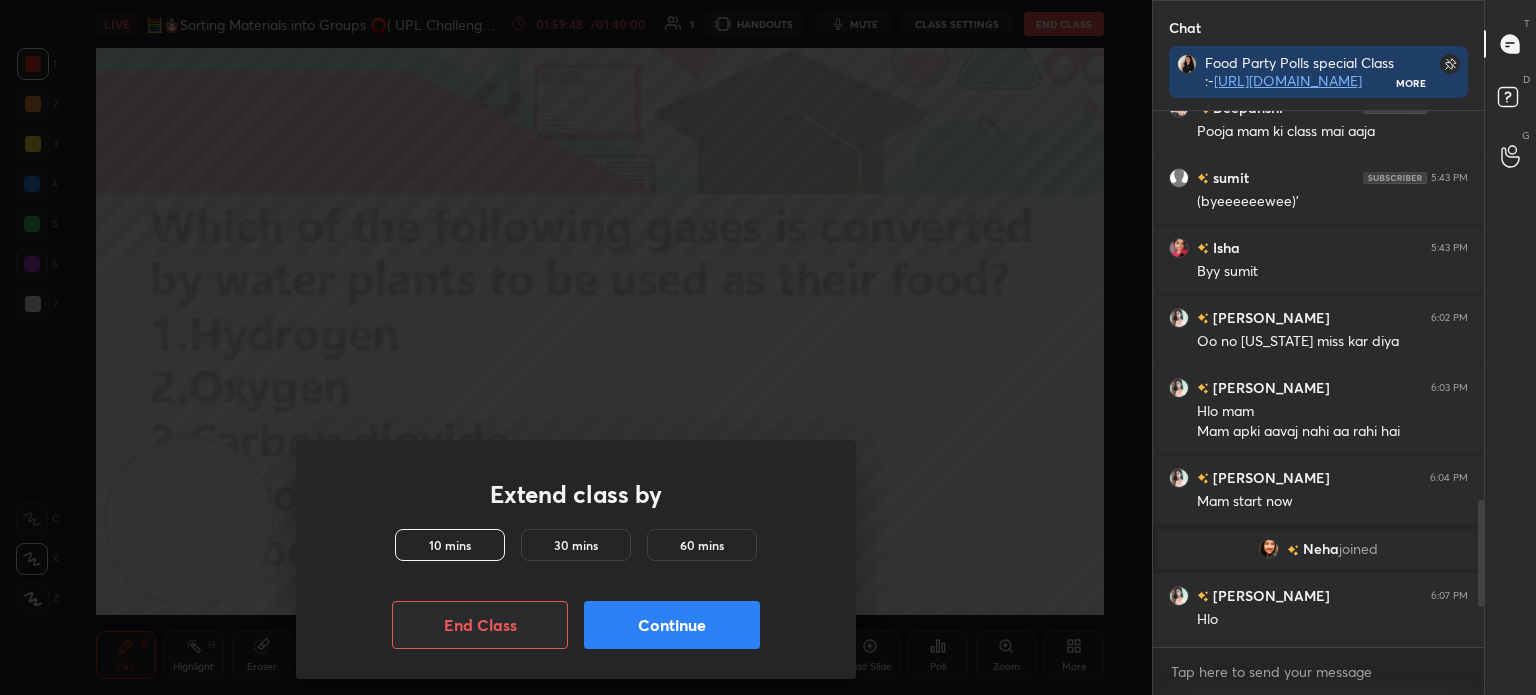 click on "Extend class by 10 mins 30 mins 60 mins End Class Continue" at bounding box center [576, 559] 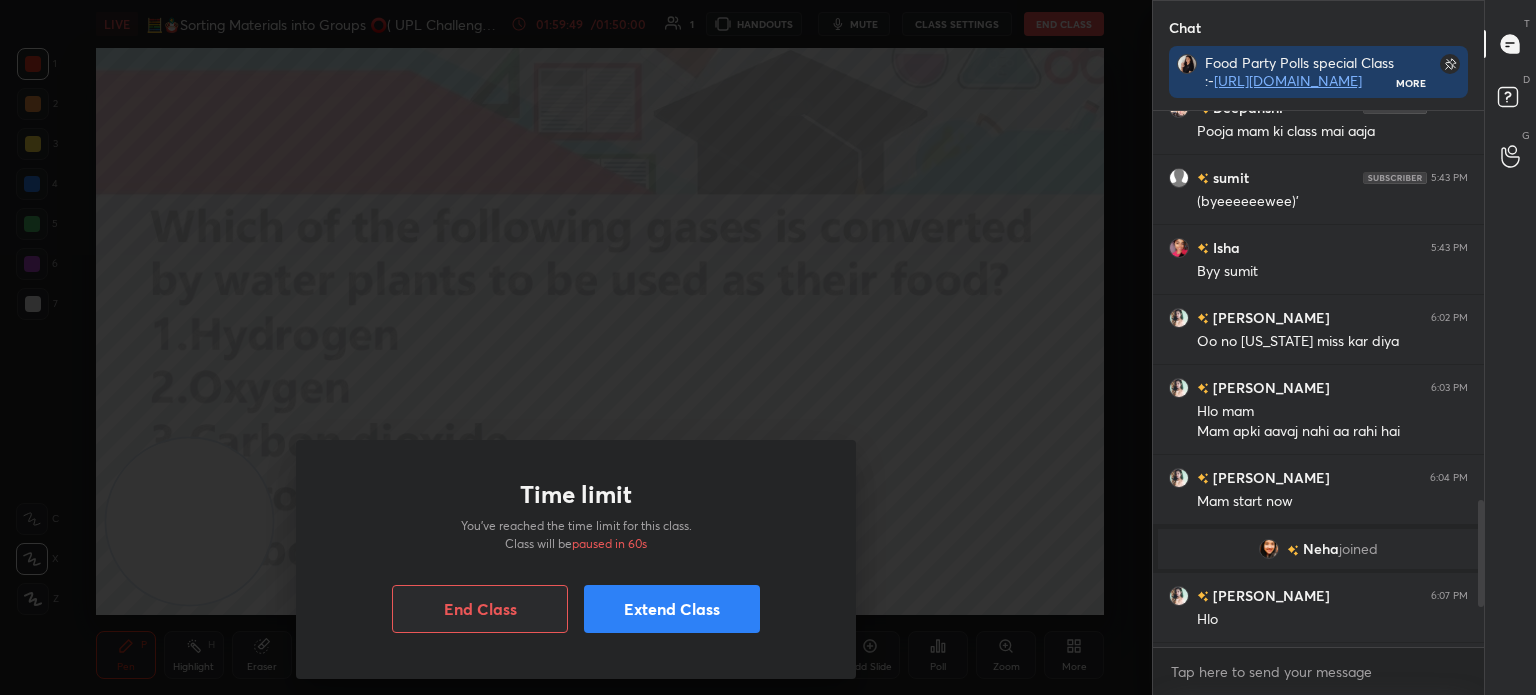 click on "Extend Class" at bounding box center (672, 609) 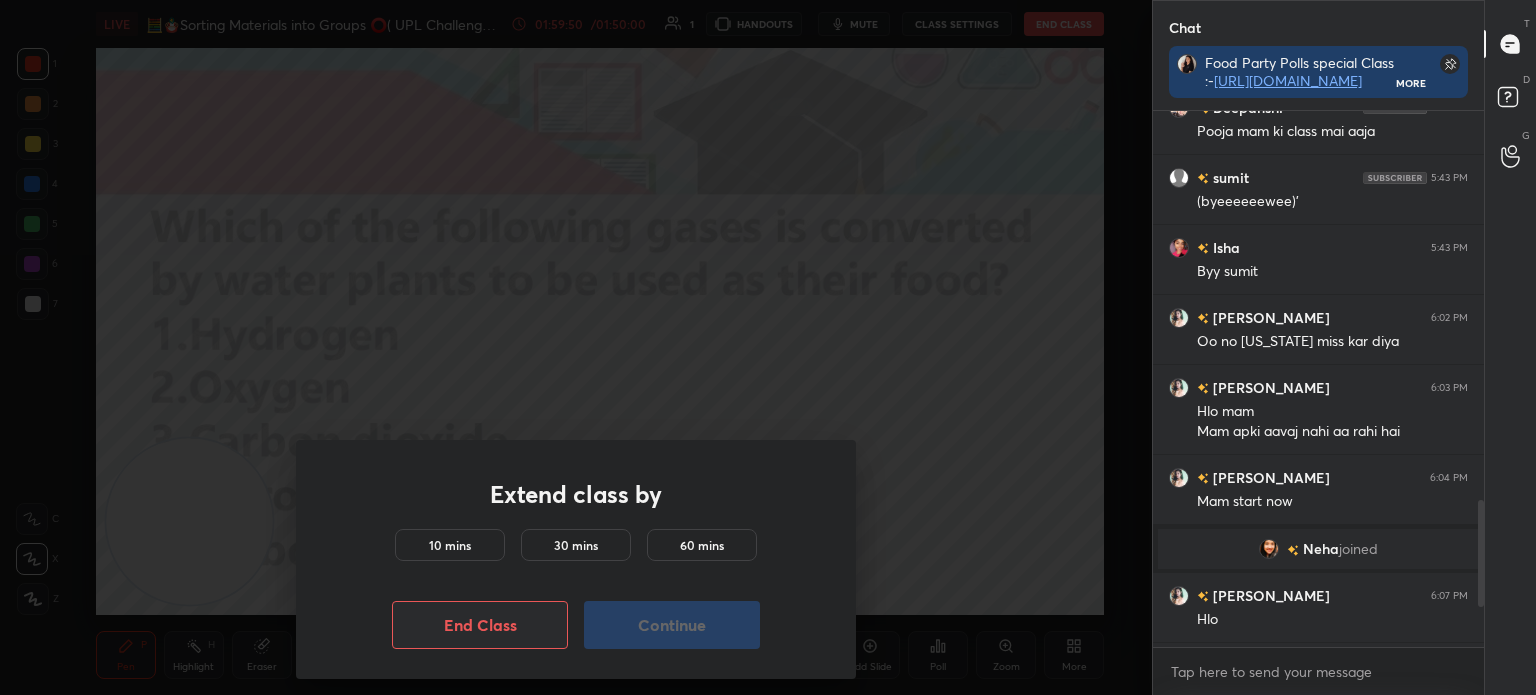 click on "10 mins" at bounding box center (450, 545) 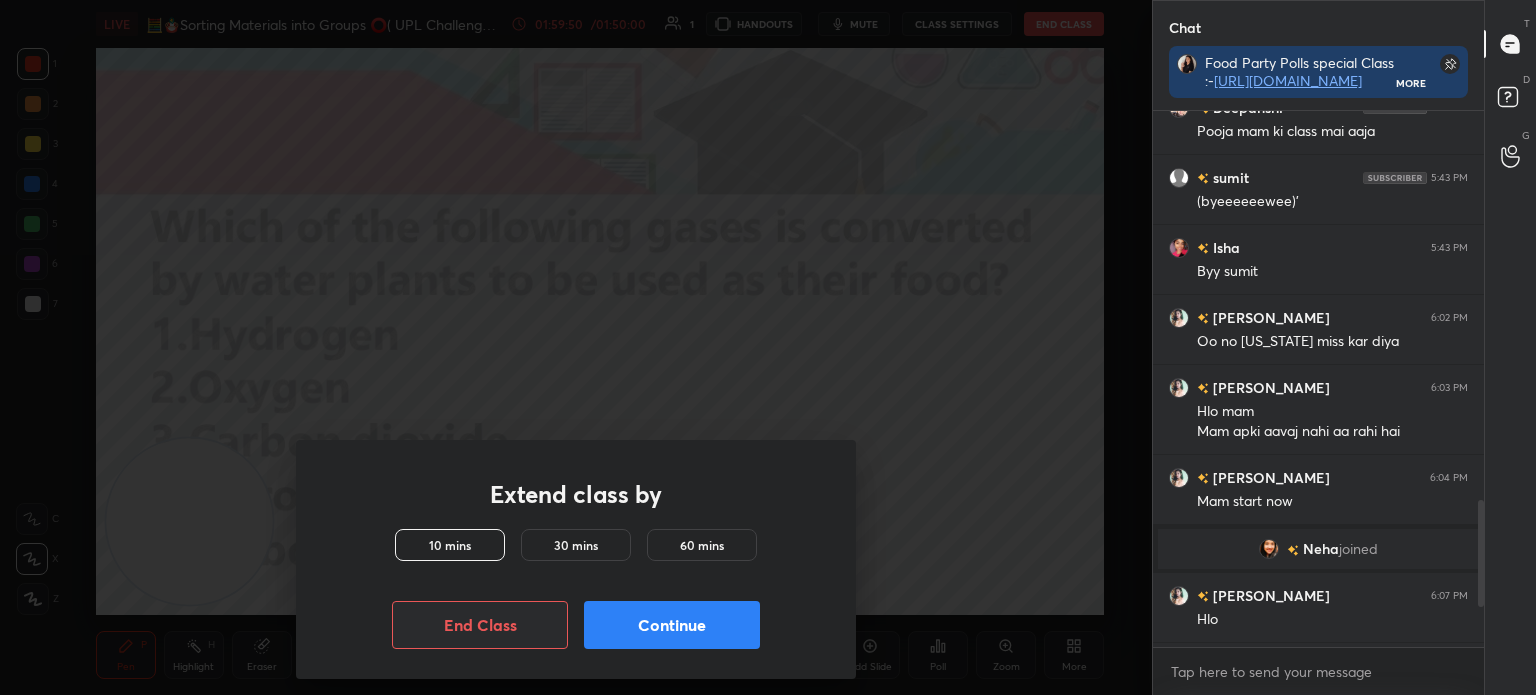 click on "Continue" at bounding box center [672, 625] 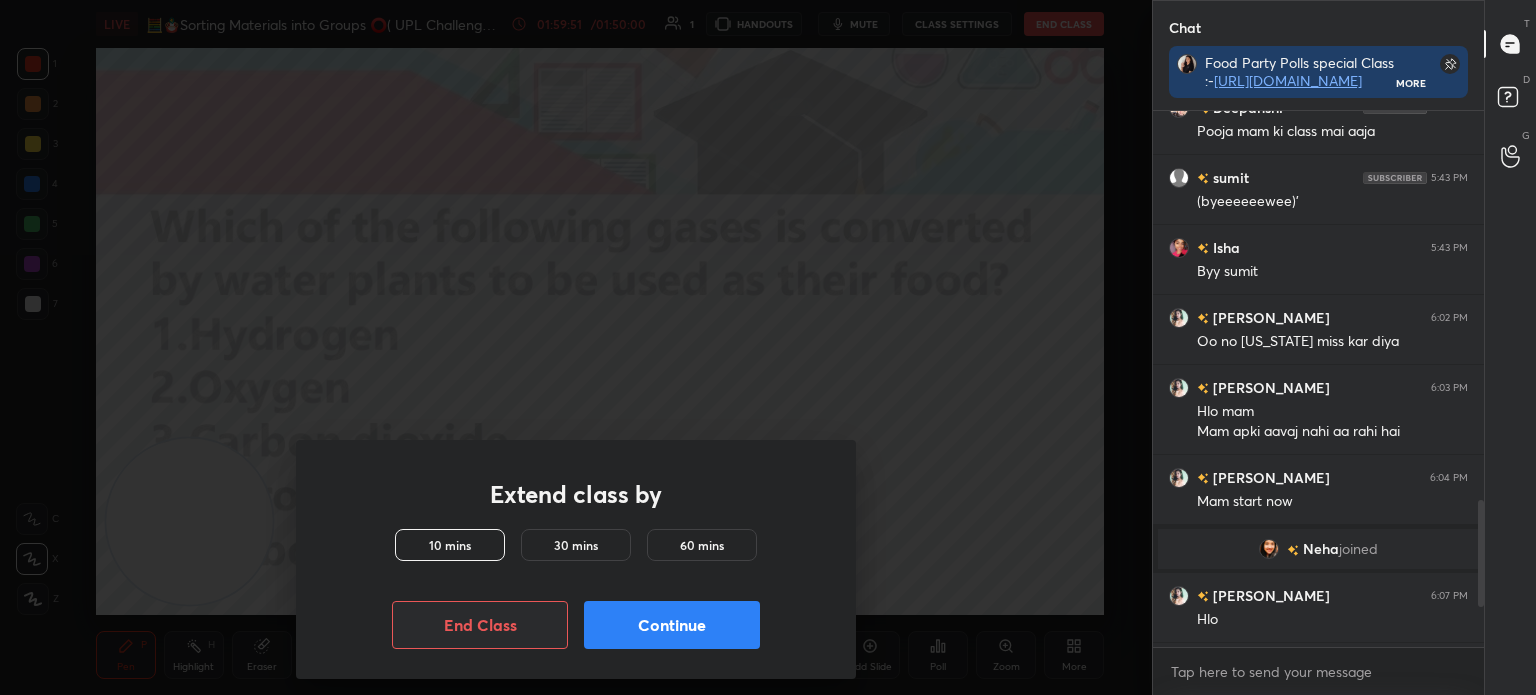 click on "Continue" at bounding box center [672, 625] 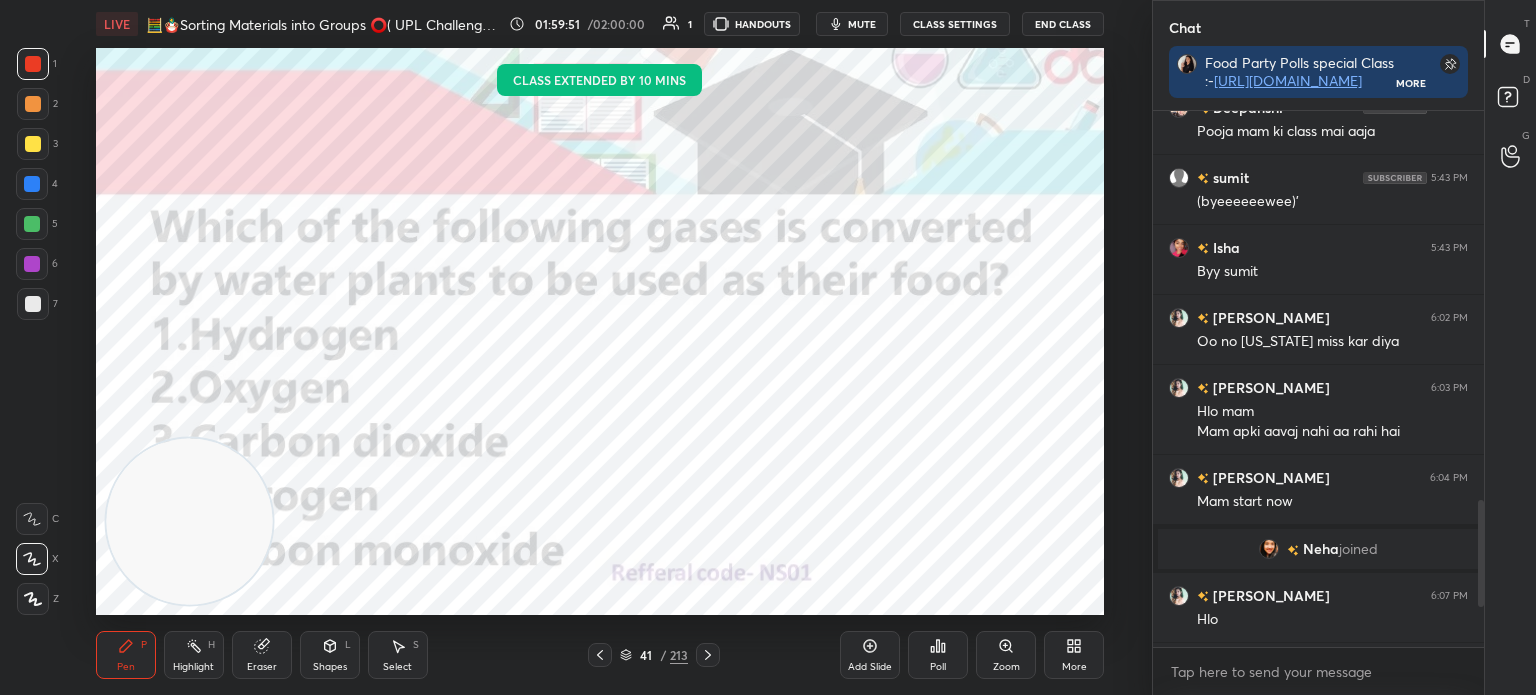 click on "Pen P Highlight H Eraser Shapes L Select S 41 / 213 Add Slide Poll Zoom More" at bounding box center [600, 655] 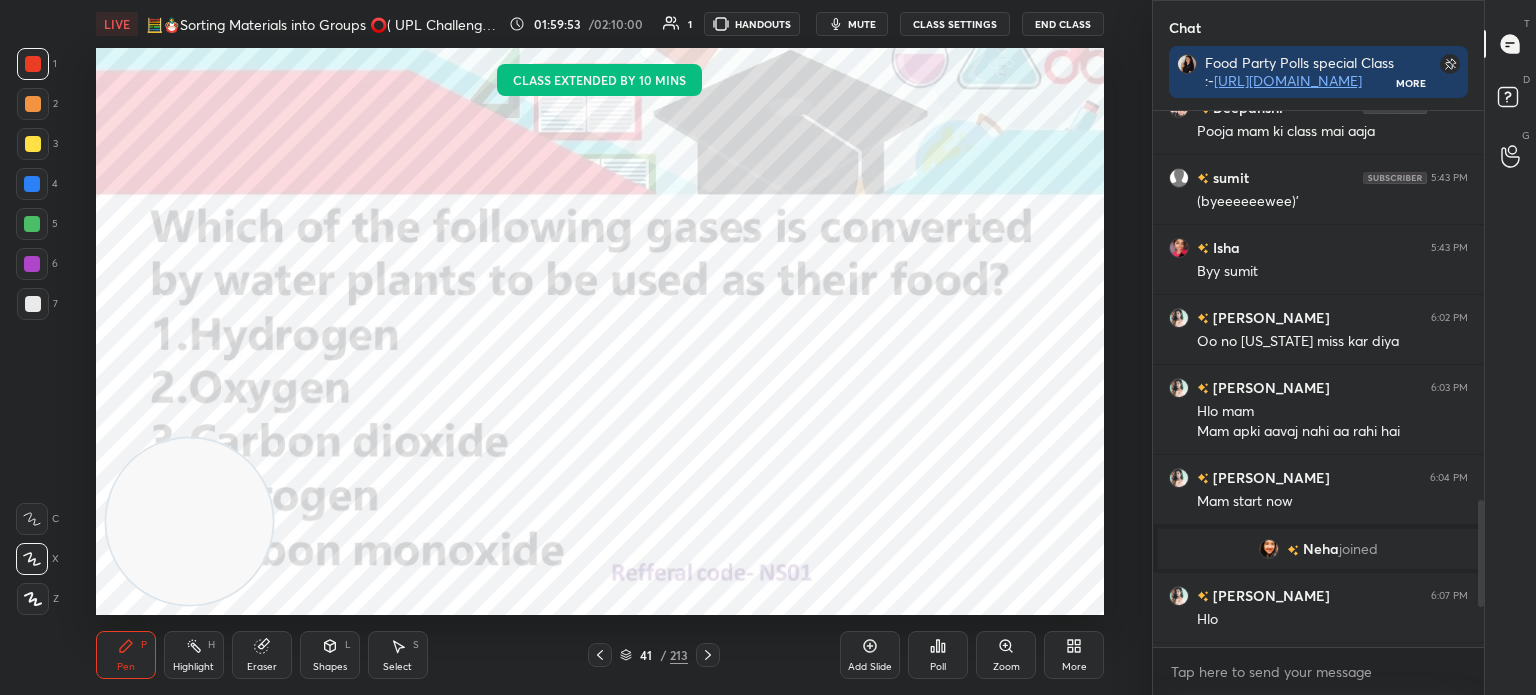 click on "Poll" at bounding box center (938, 655) 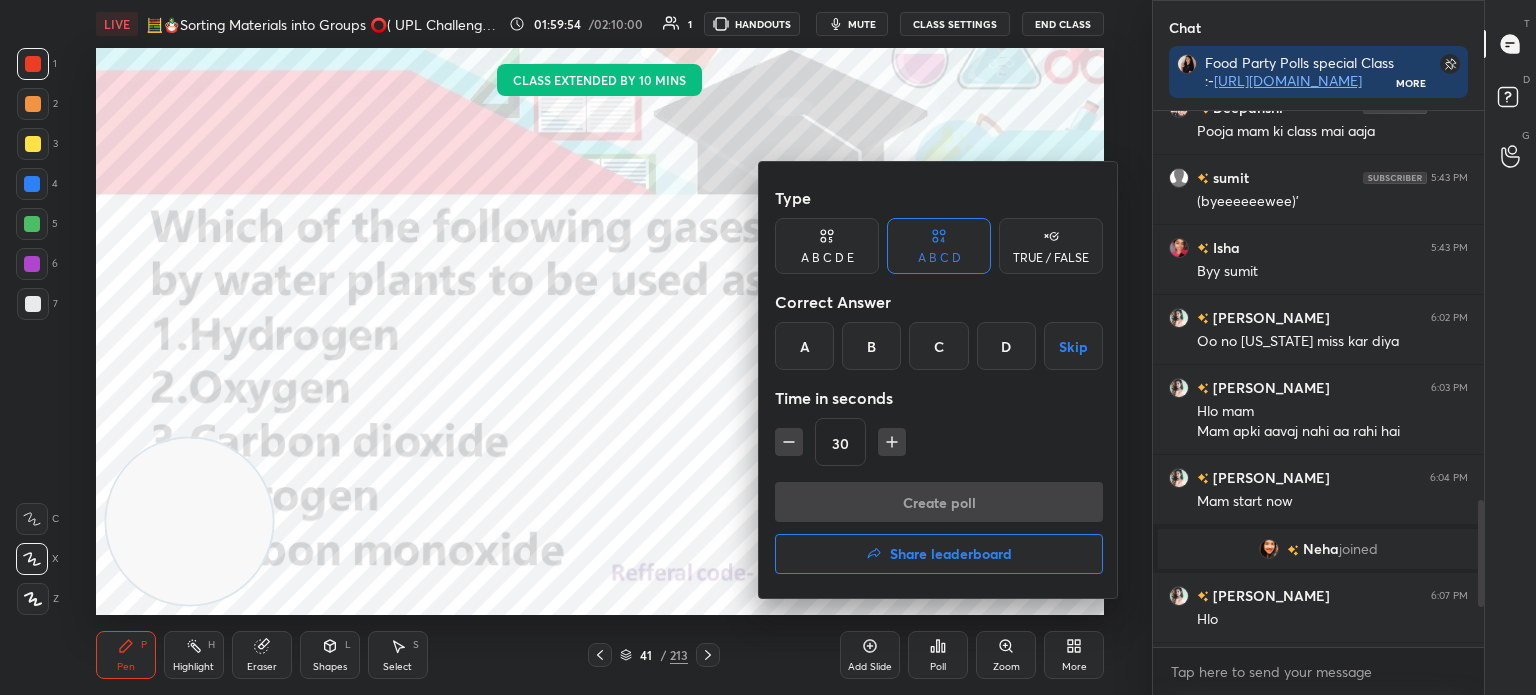 click on "Share leaderboard" at bounding box center [951, 554] 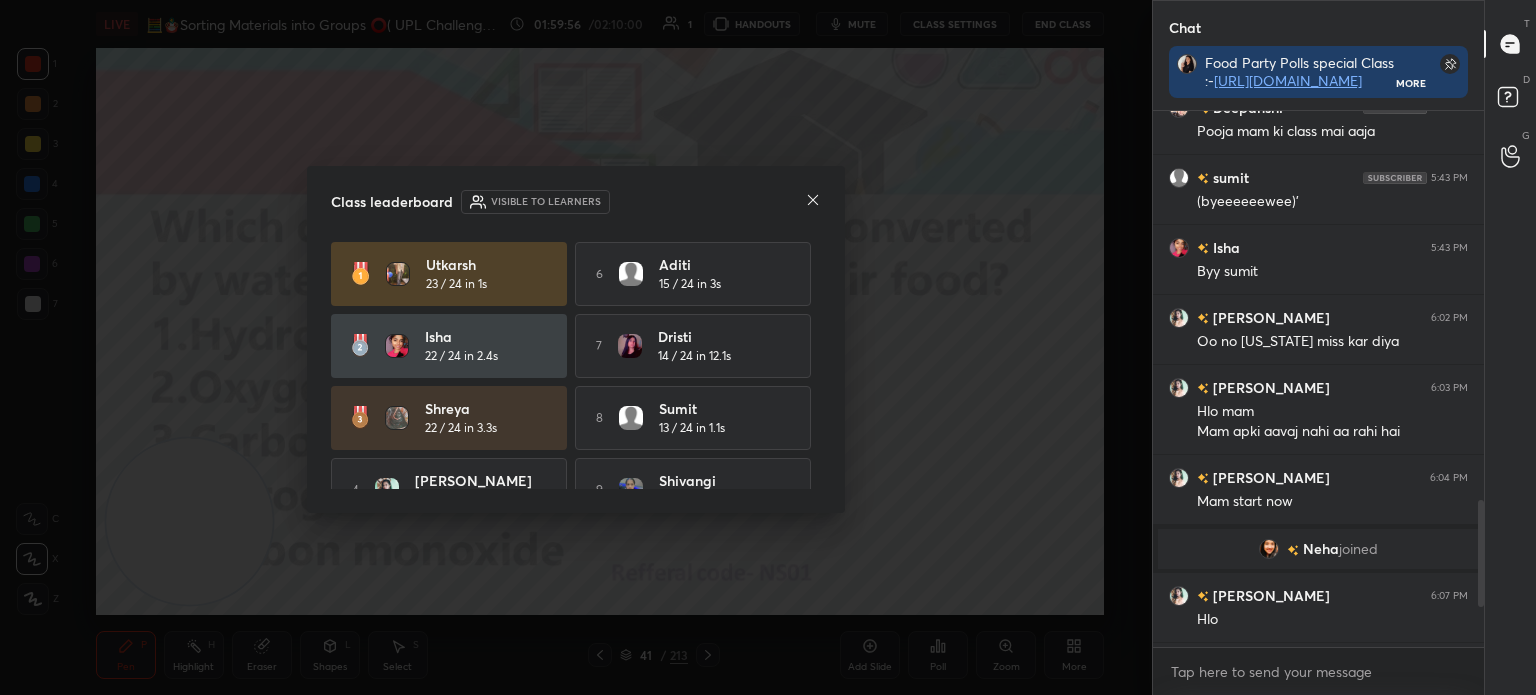click 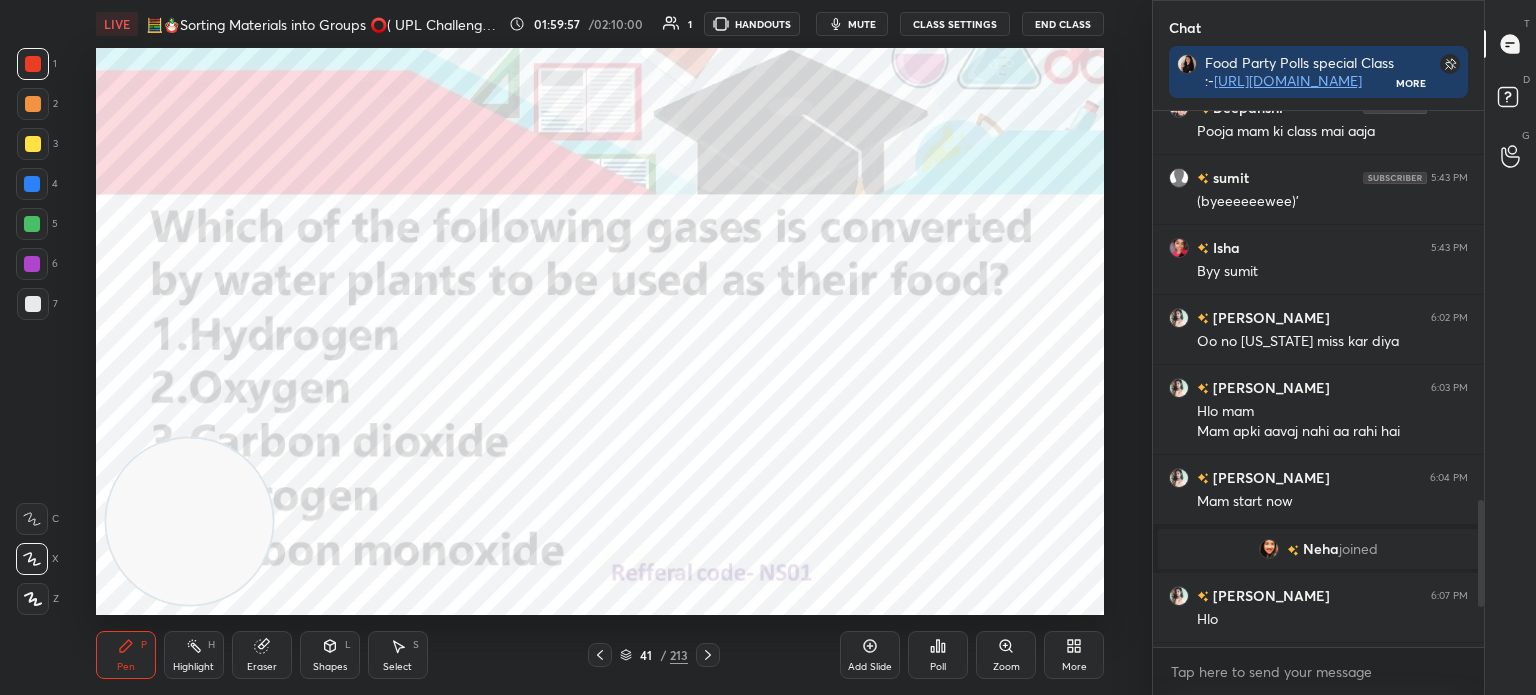 click on "More" at bounding box center [1074, 655] 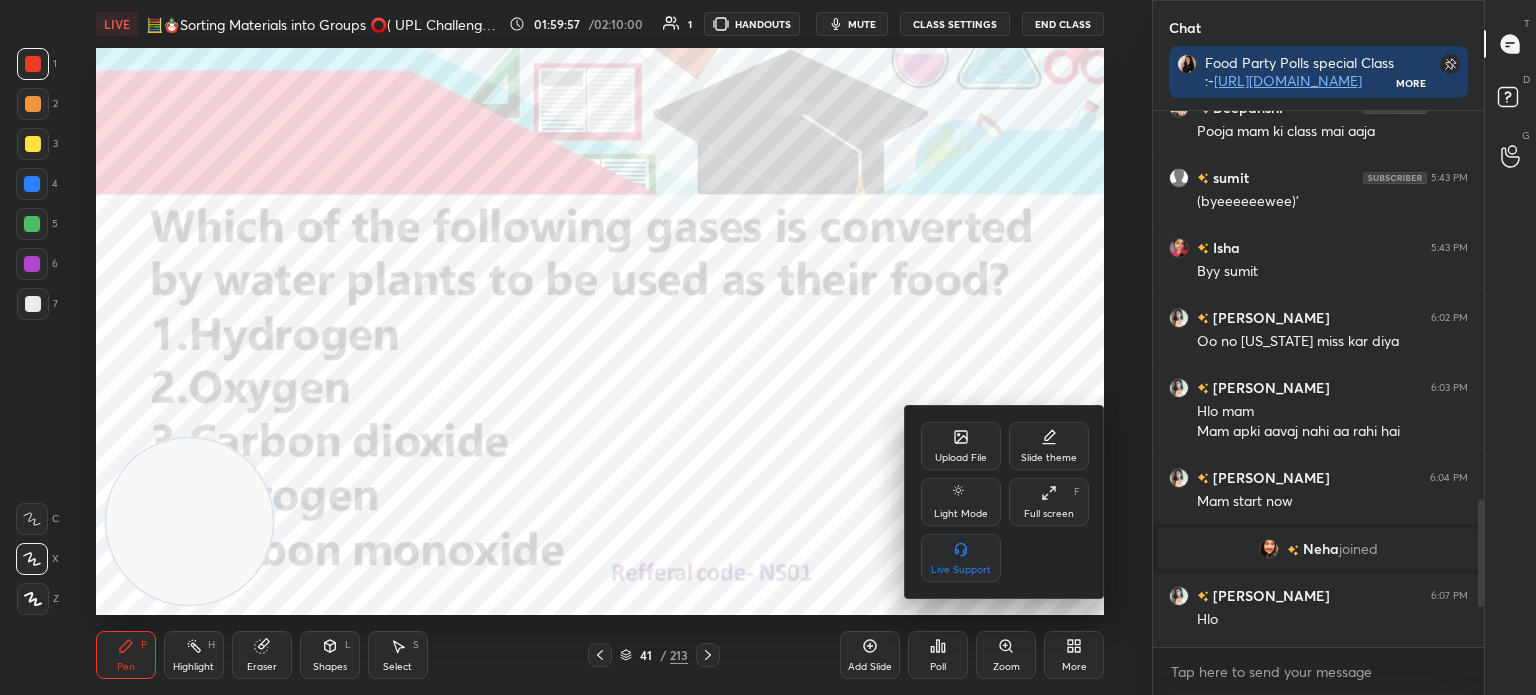 click on "Full screen F" at bounding box center (1049, 502) 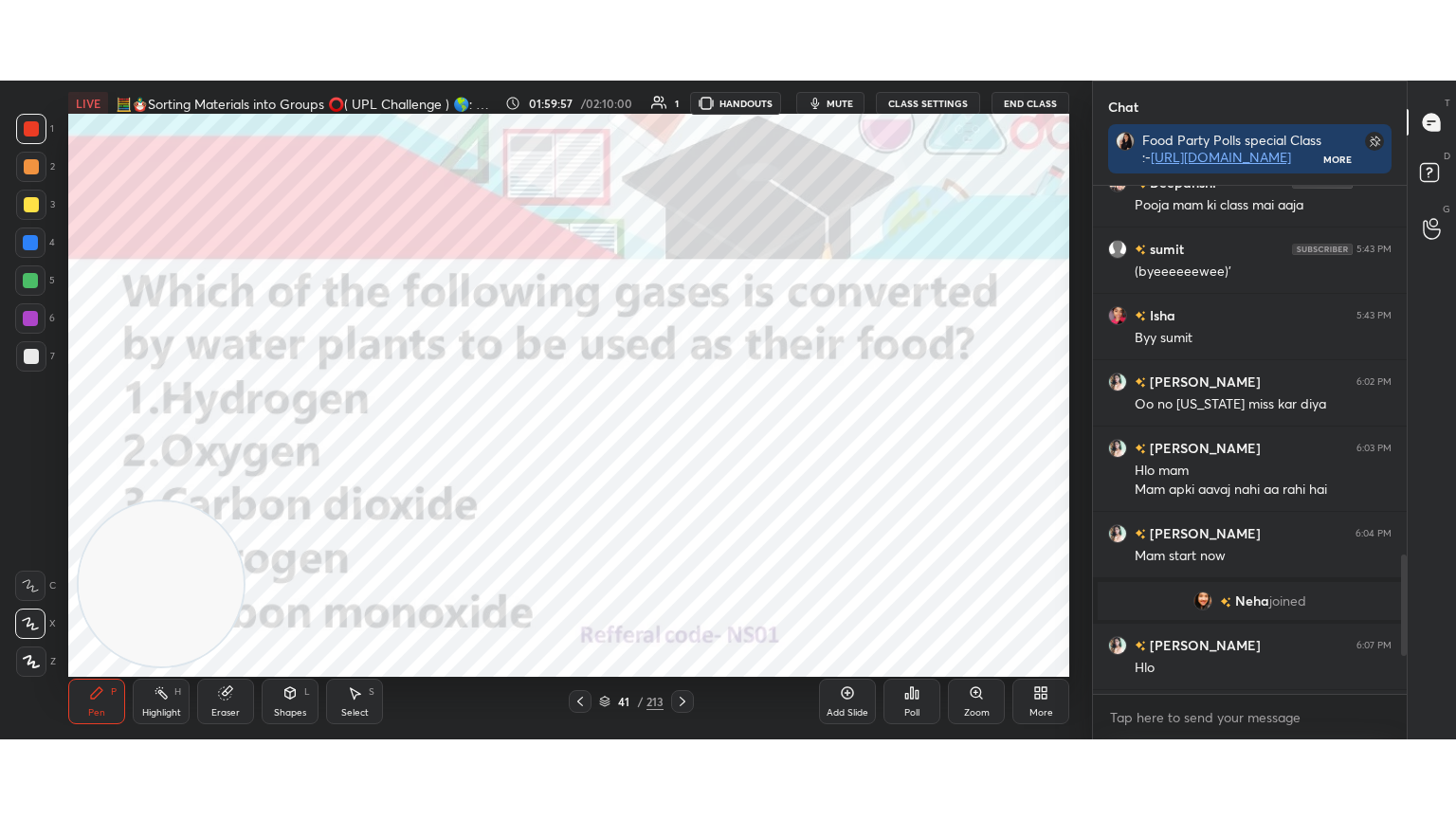 scroll, scrollTop: 94094, scrollLeft: 93776, axis: both 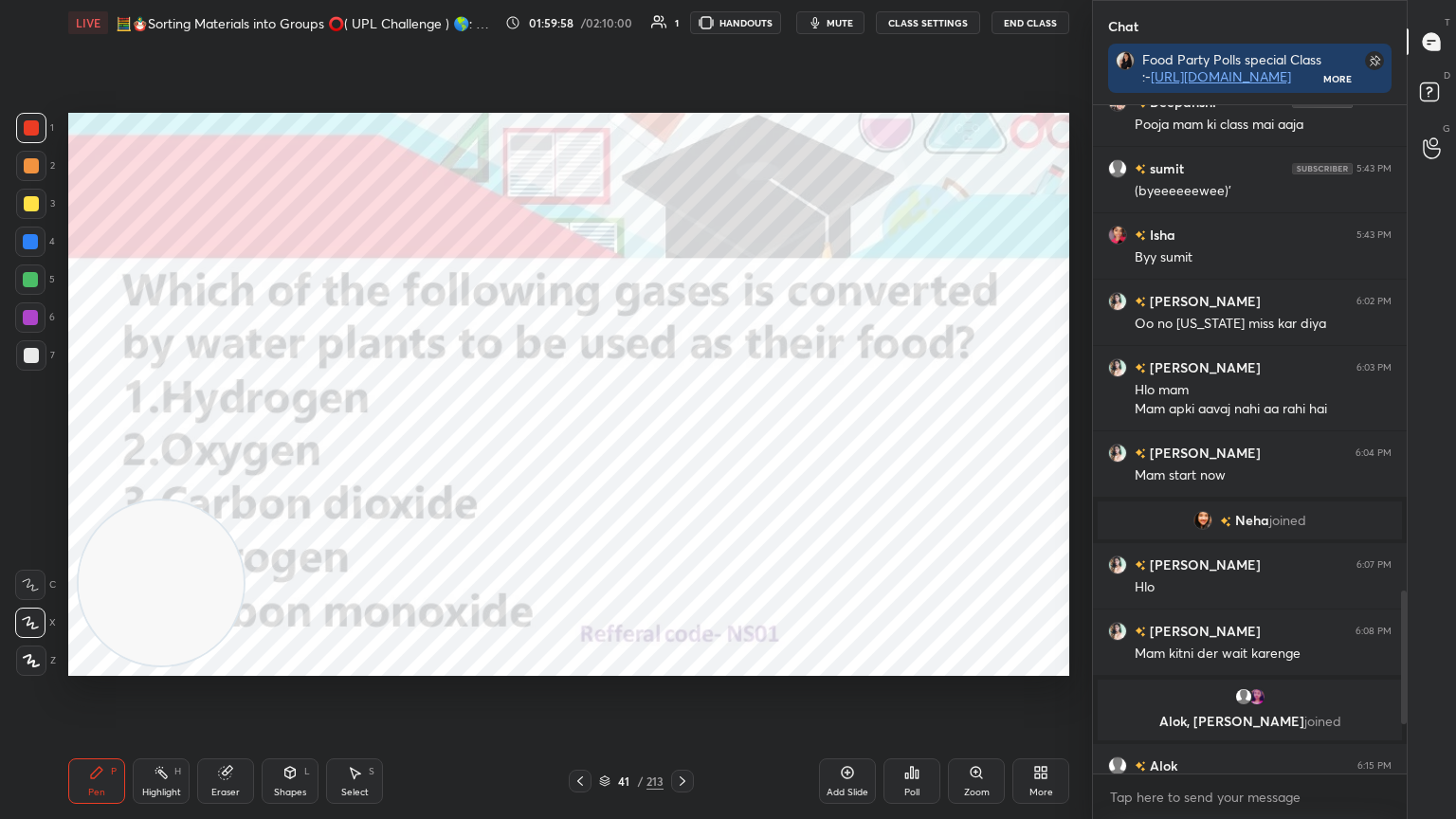 click 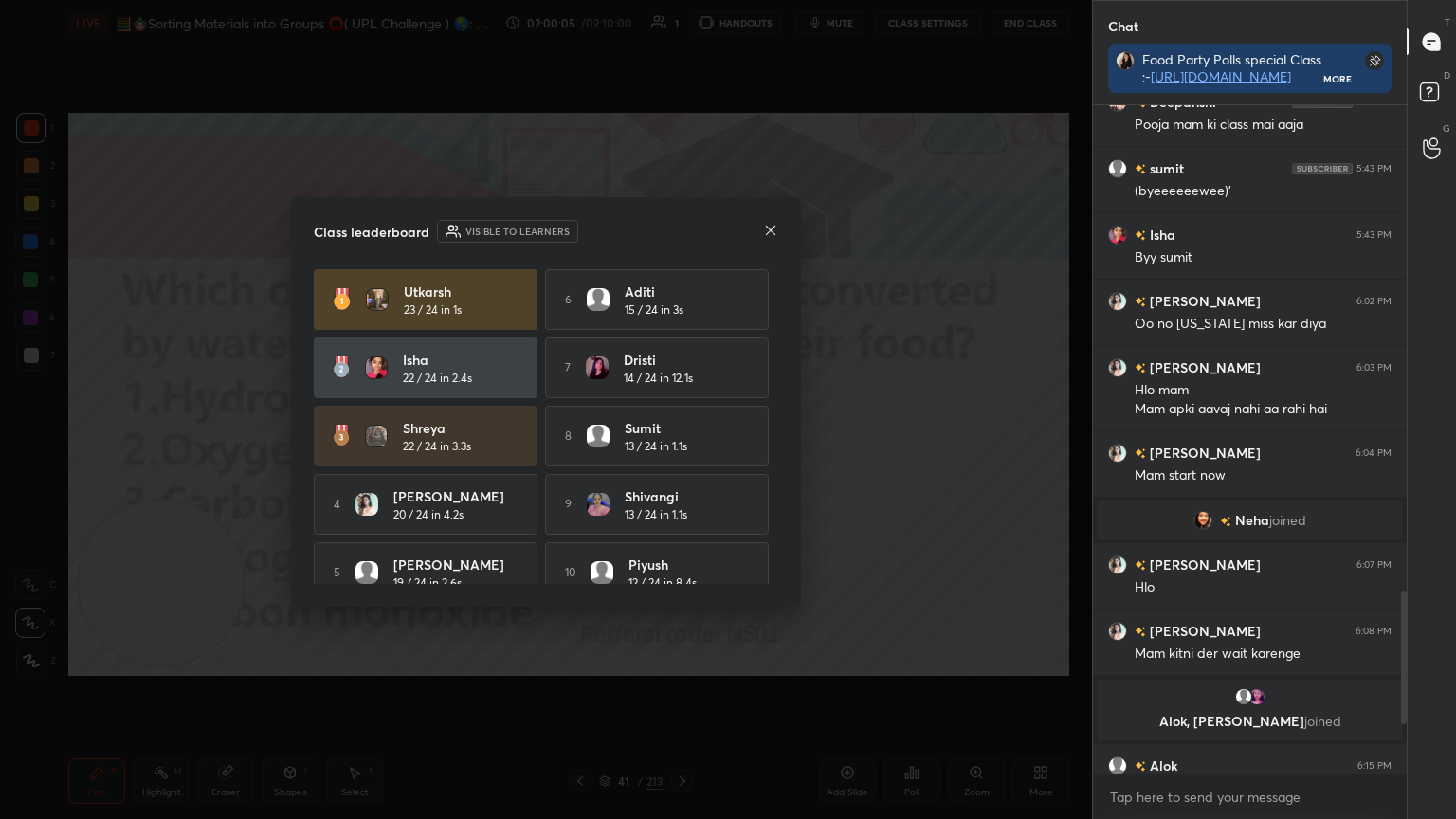 click 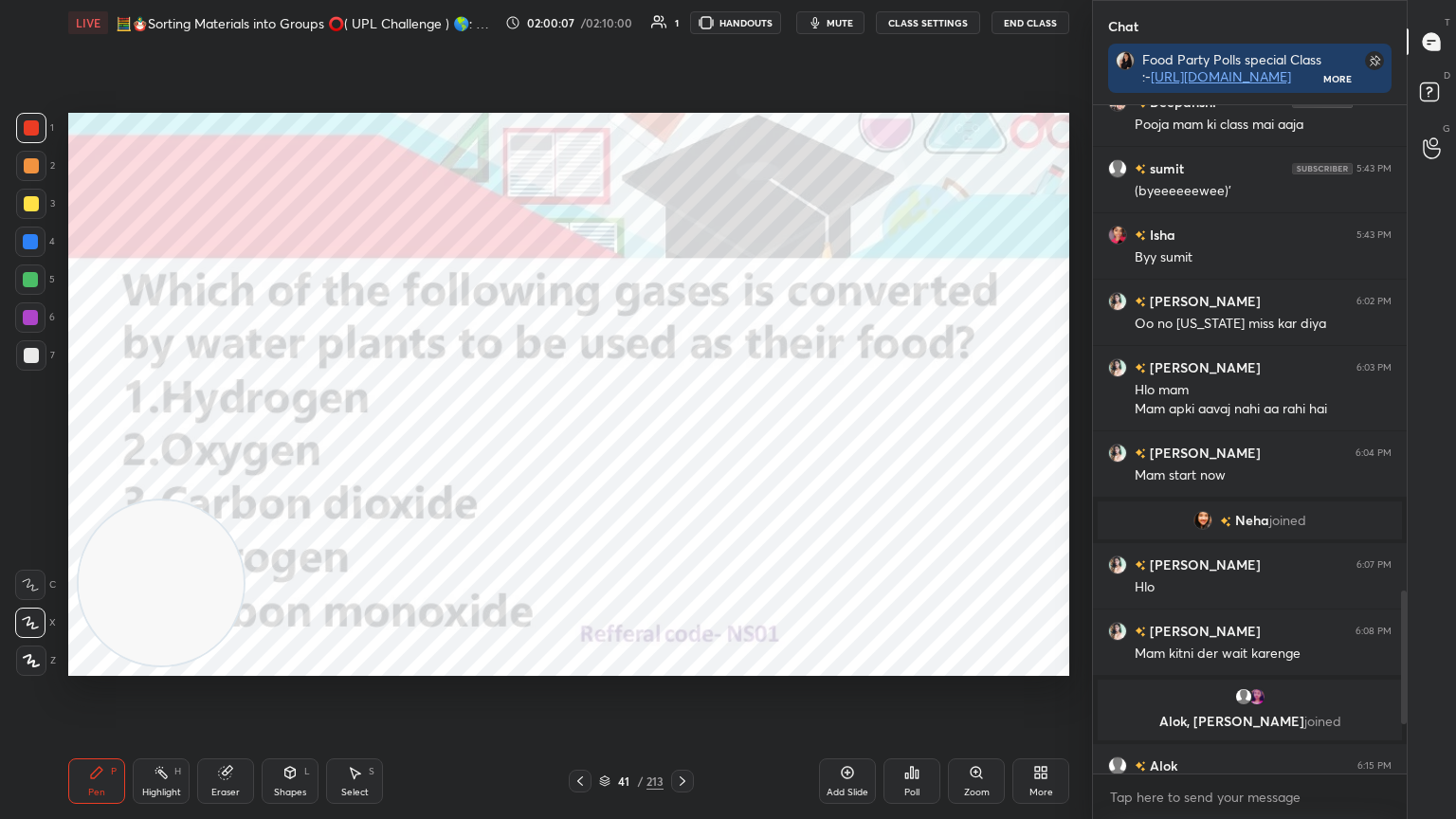 click on "End Class" at bounding box center [1030, 23] 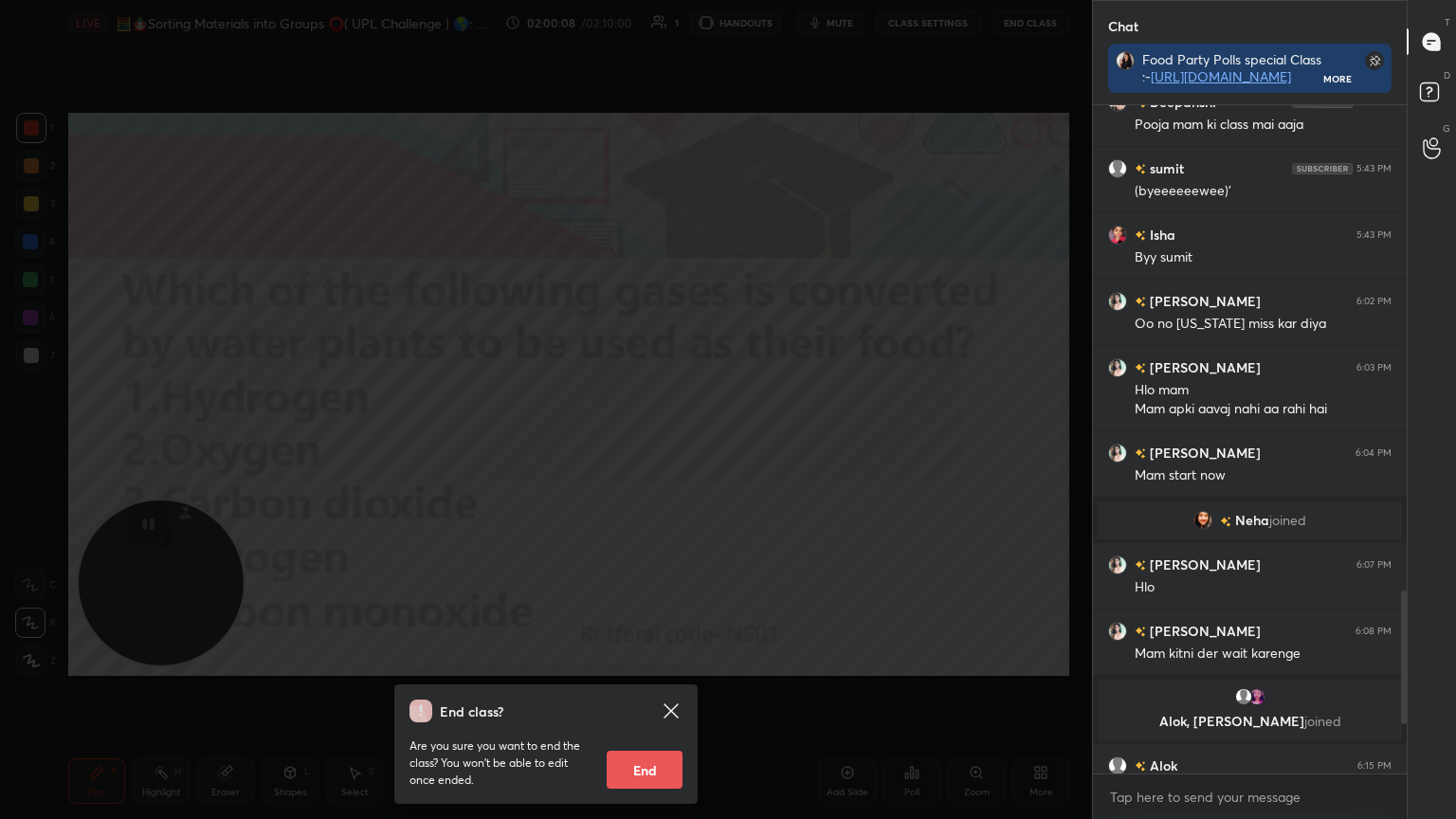click on "End" at bounding box center [645, 770] 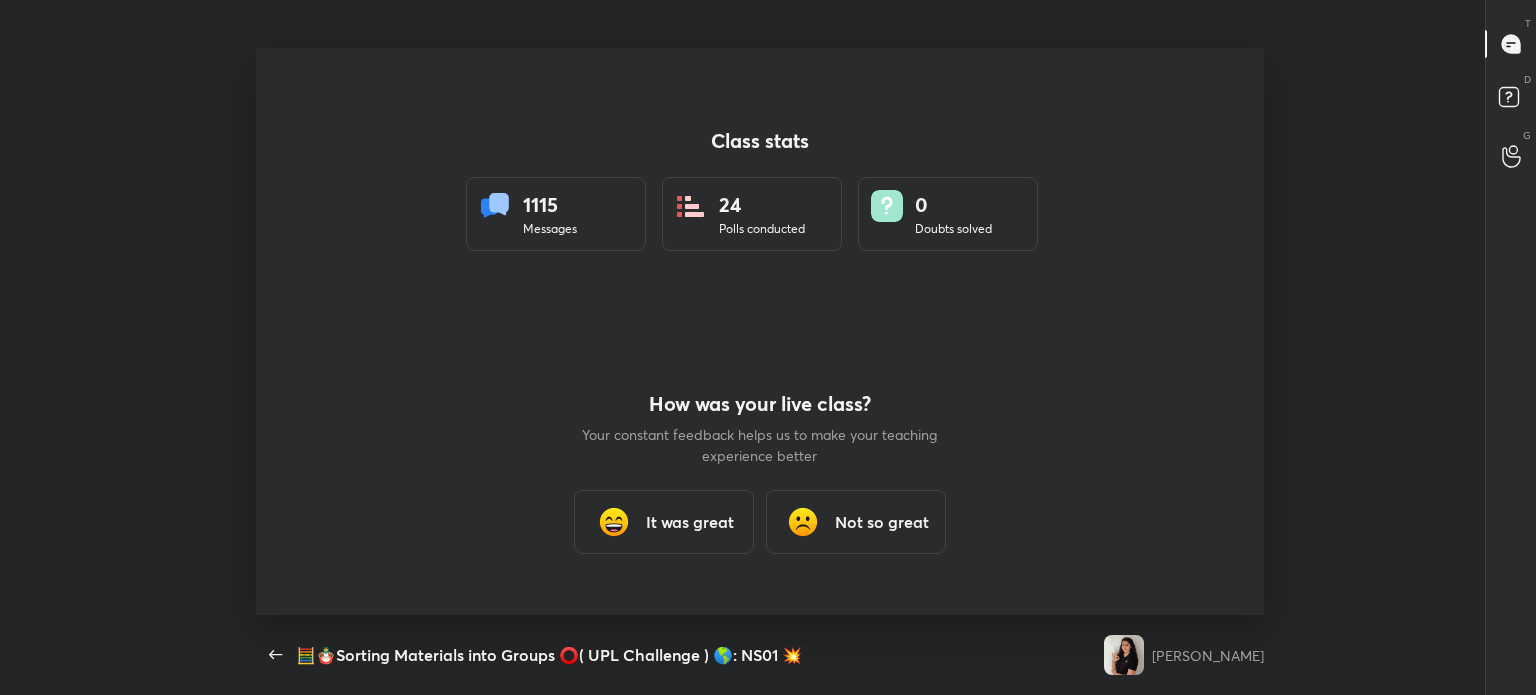 type on "x" 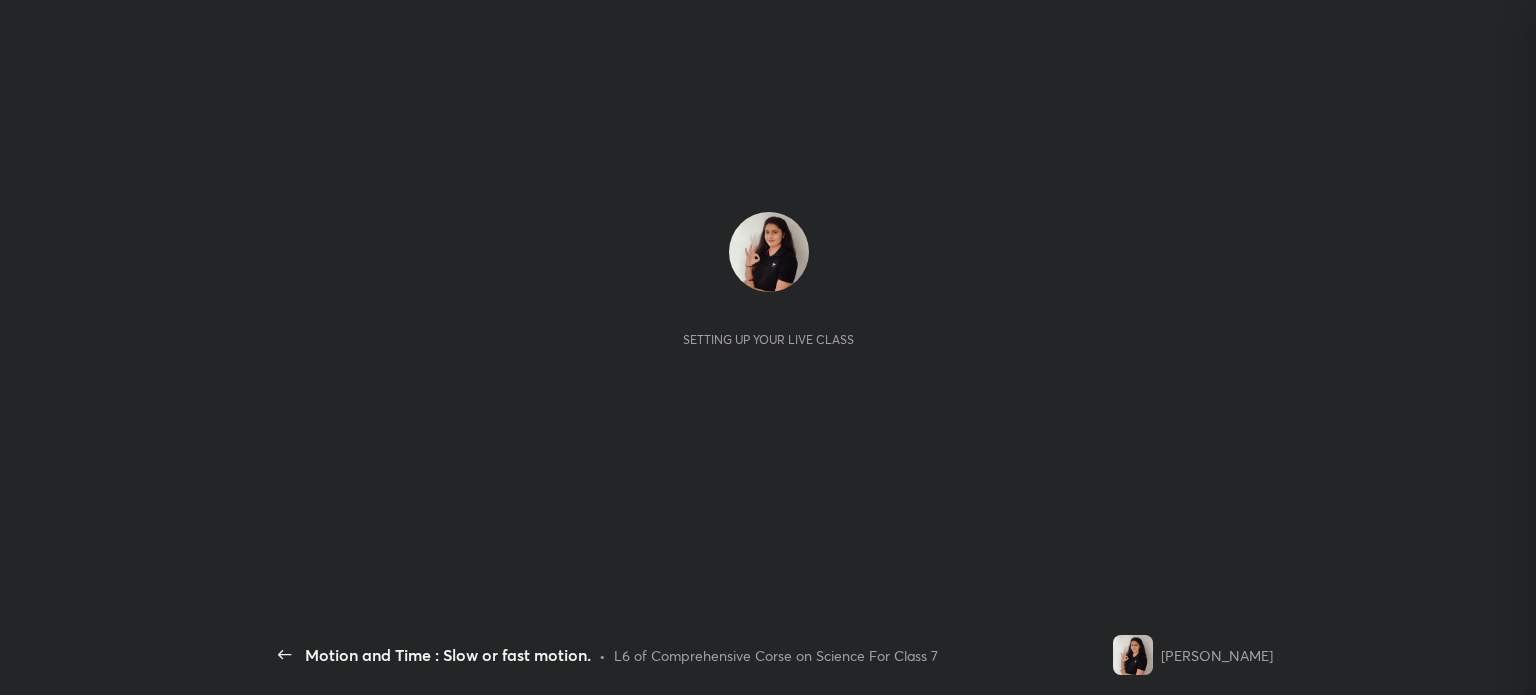 scroll, scrollTop: 0, scrollLeft: 0, axis: both 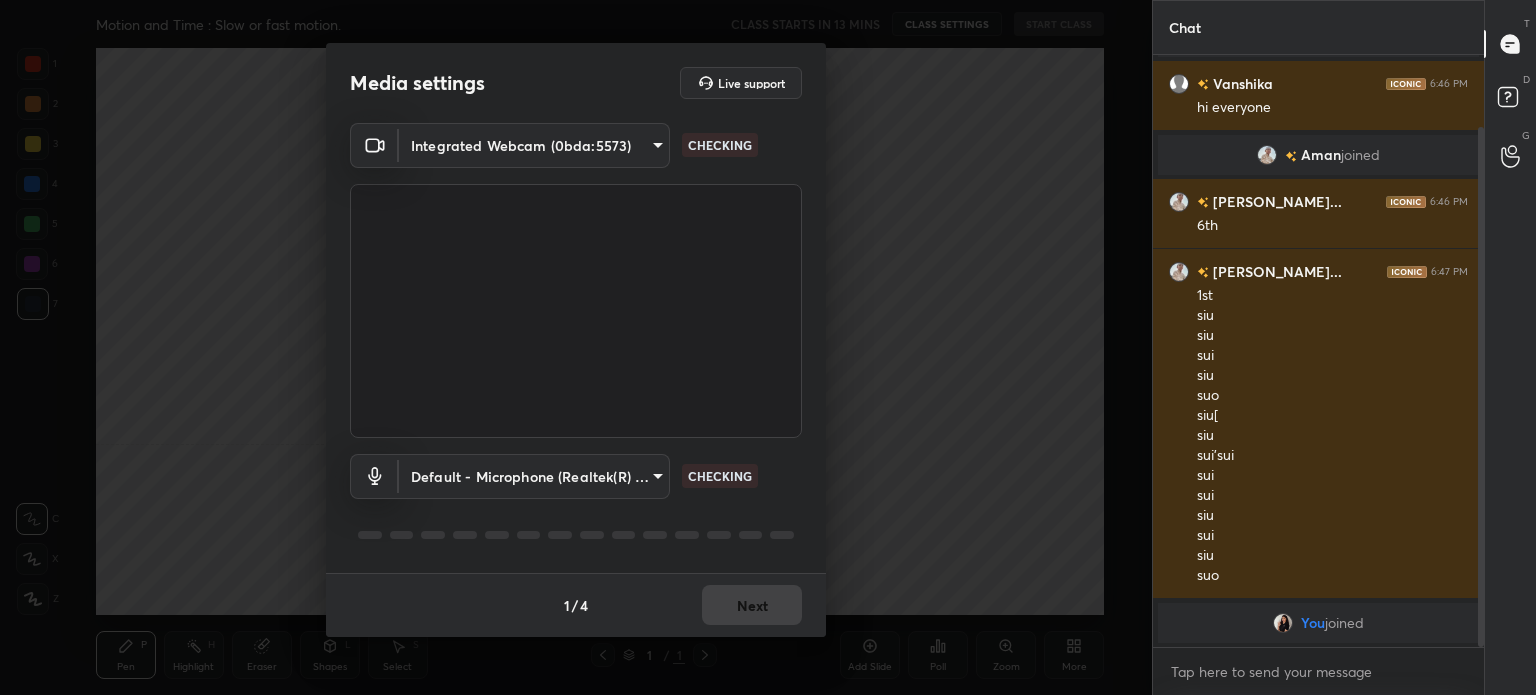 click on "1 / 4 Next" at bounding box center [576, 605] 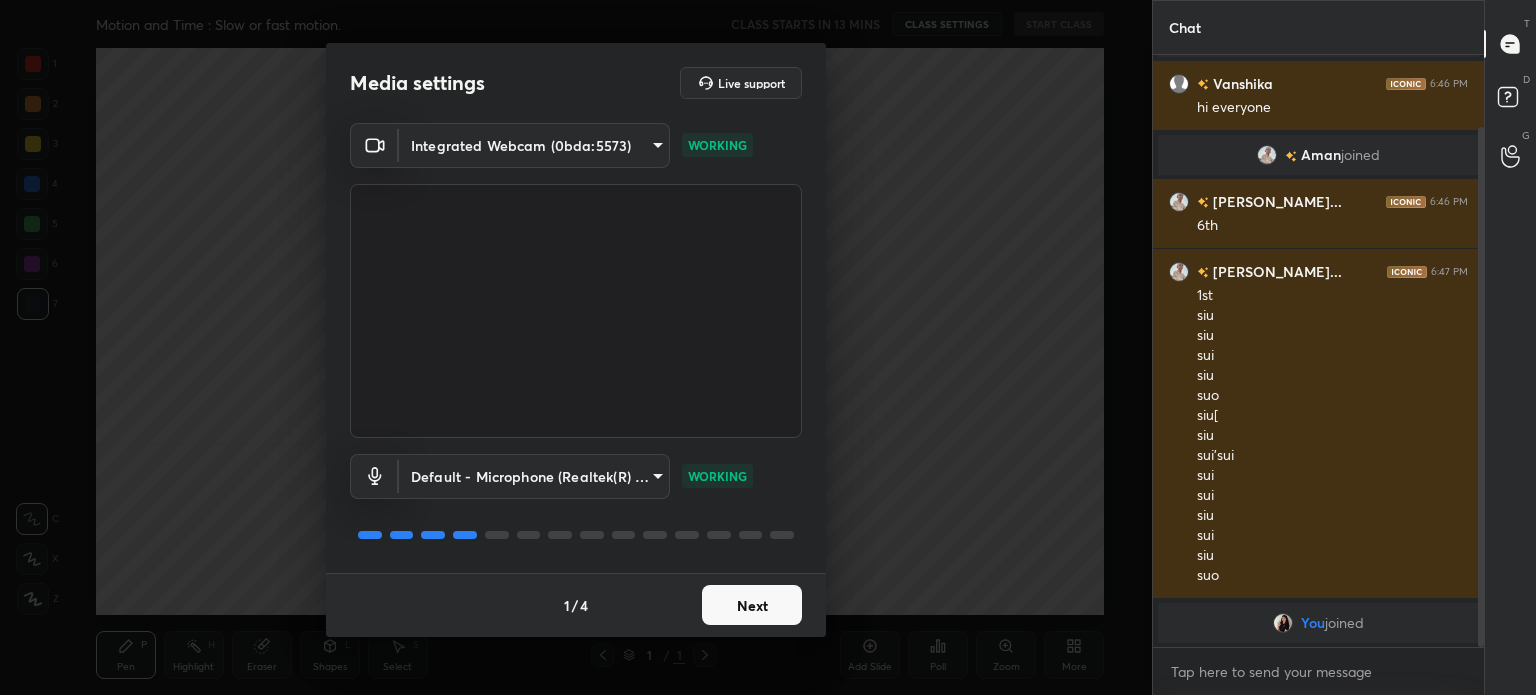 click on "Next" at bounding box center (752, 605) 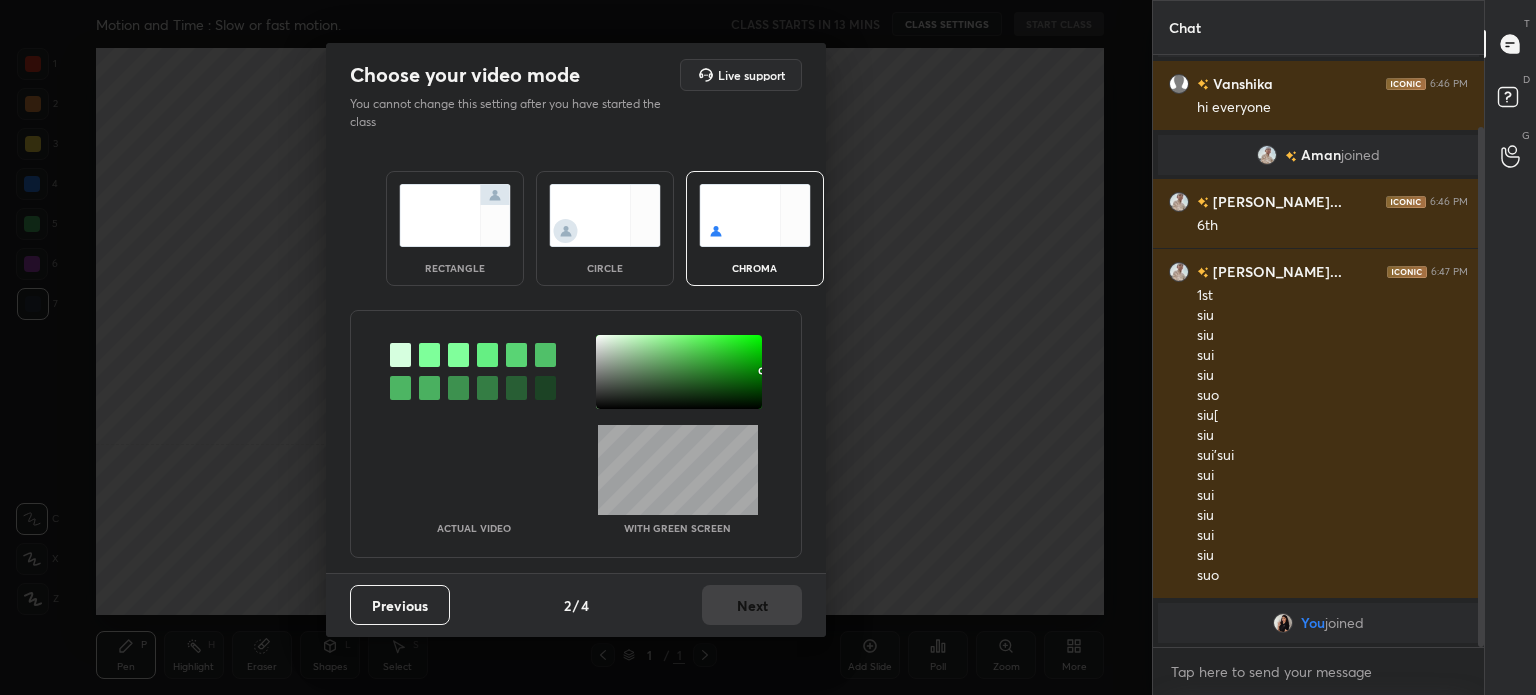click at bounding box center [605, 215] 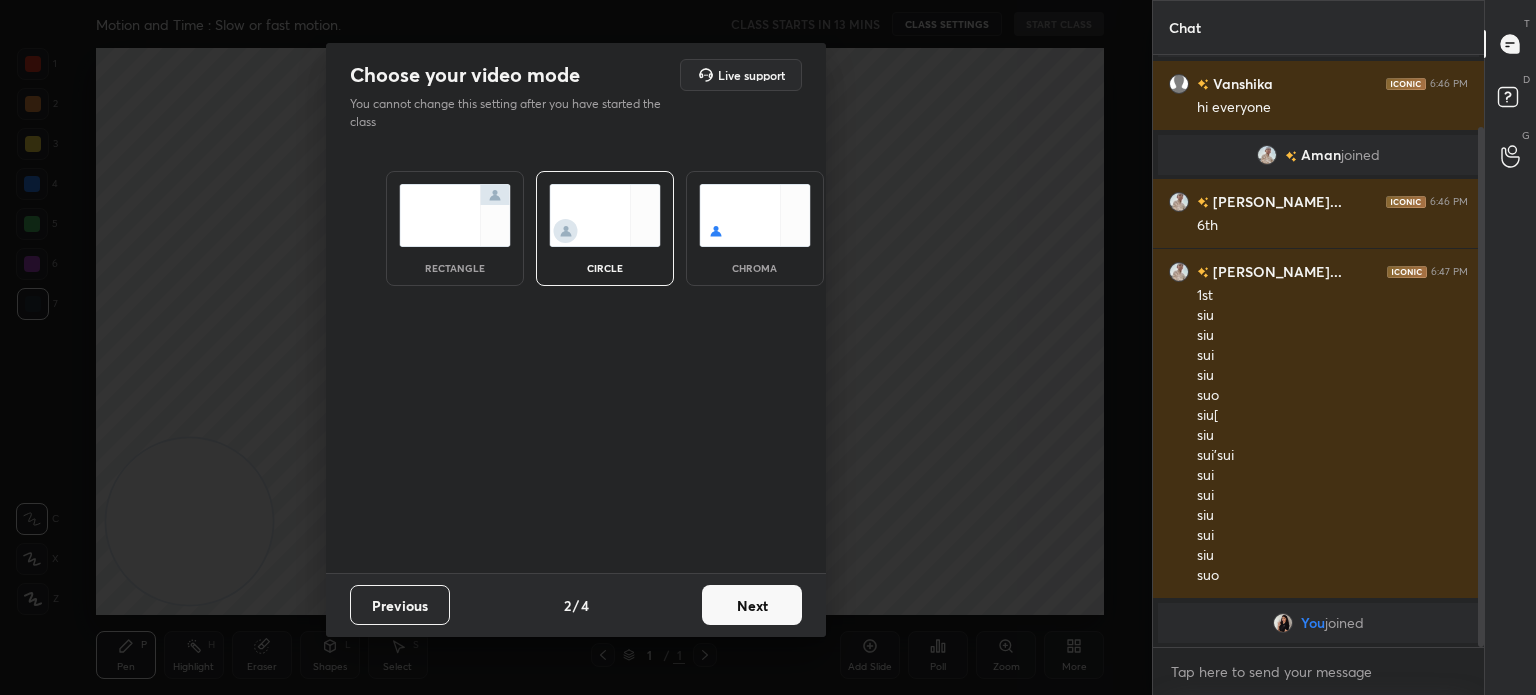click on "Next" at bounding box center [752, 605] 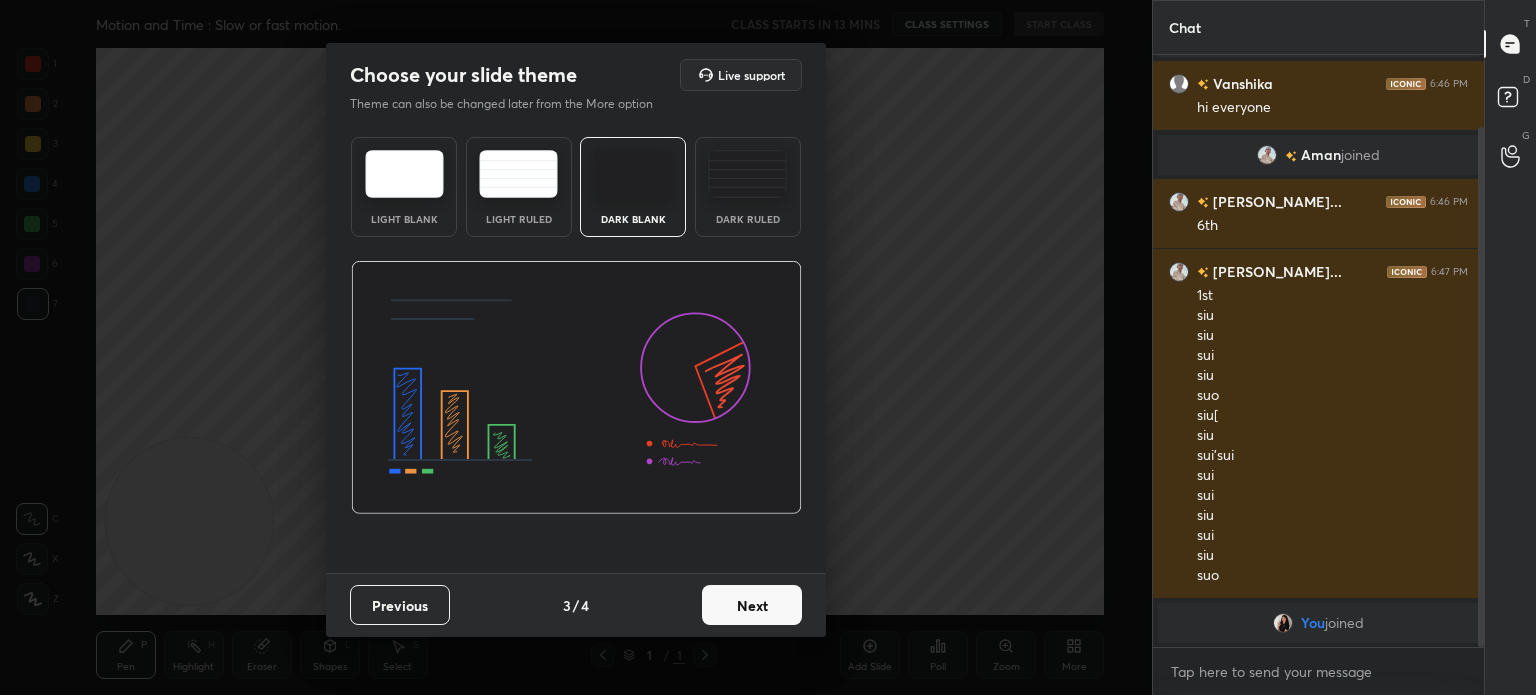click on "Next" at bounding box center (752, 605) 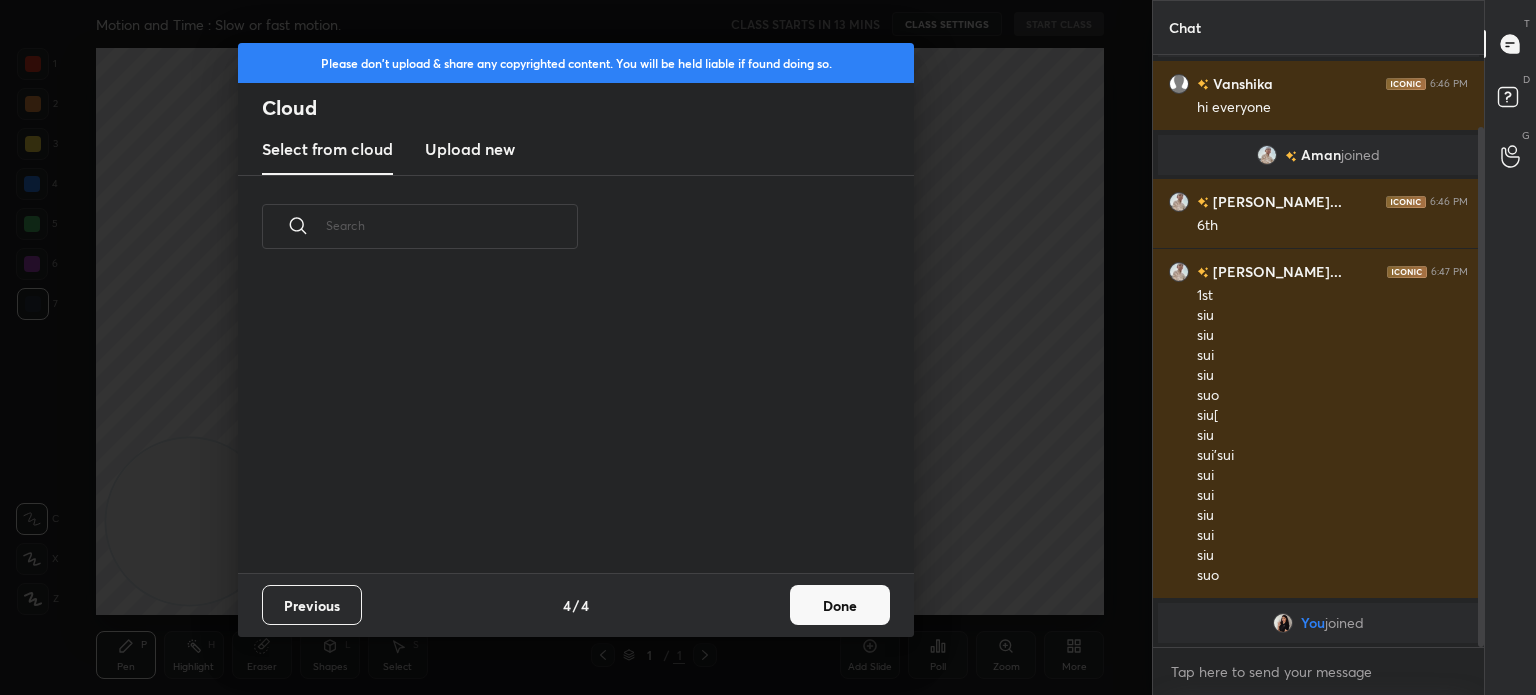 scroll, scrollTop: 6, scrollLeft: 10, axis: both 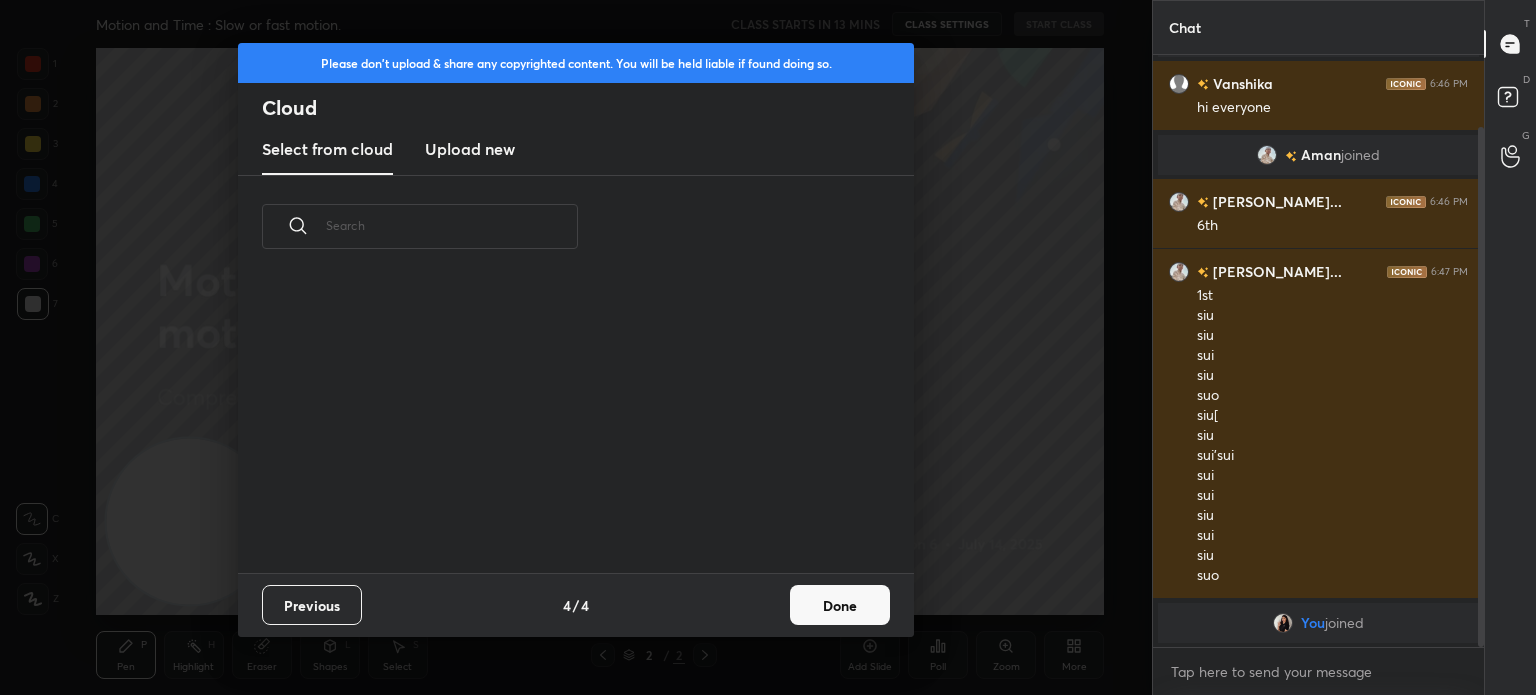 click on "Upload new" at bounding box center (470, 149) 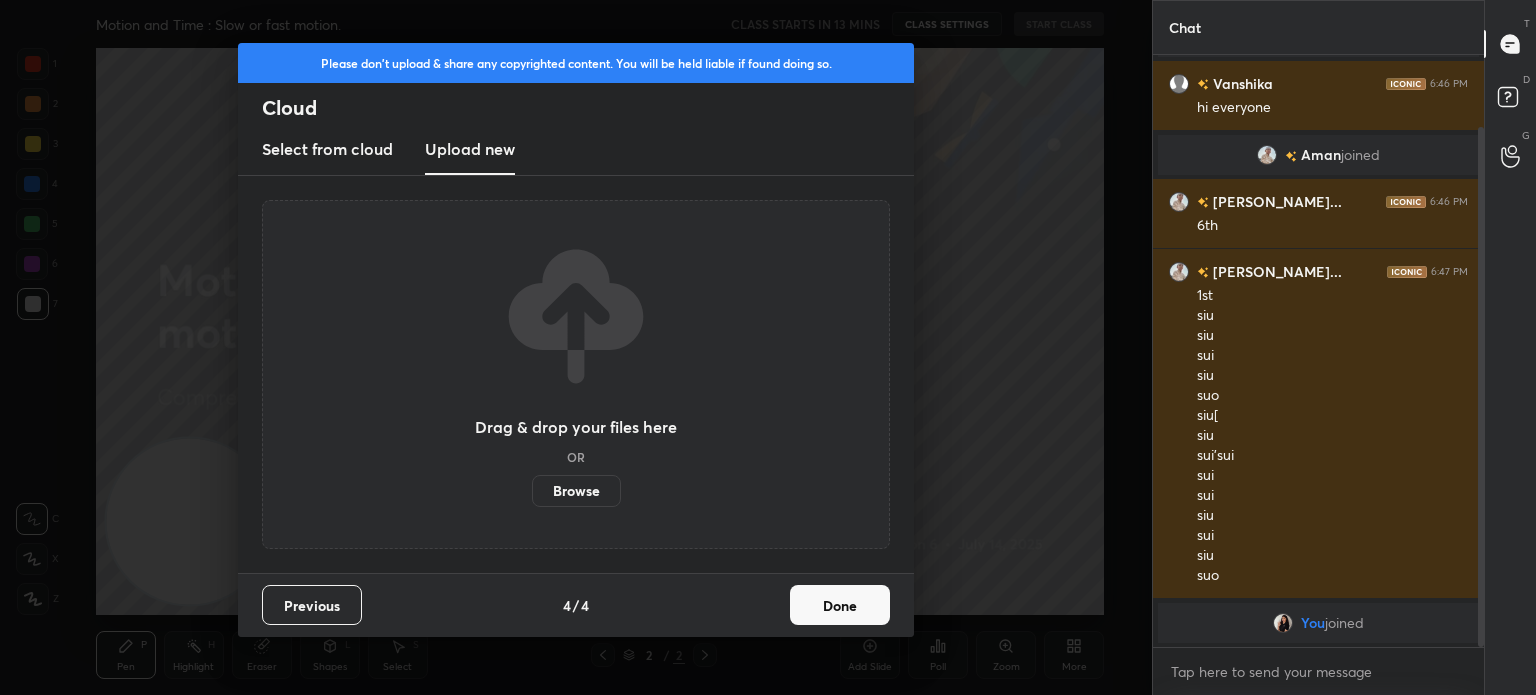 click on "Browse" at bounding box center [576, 491] 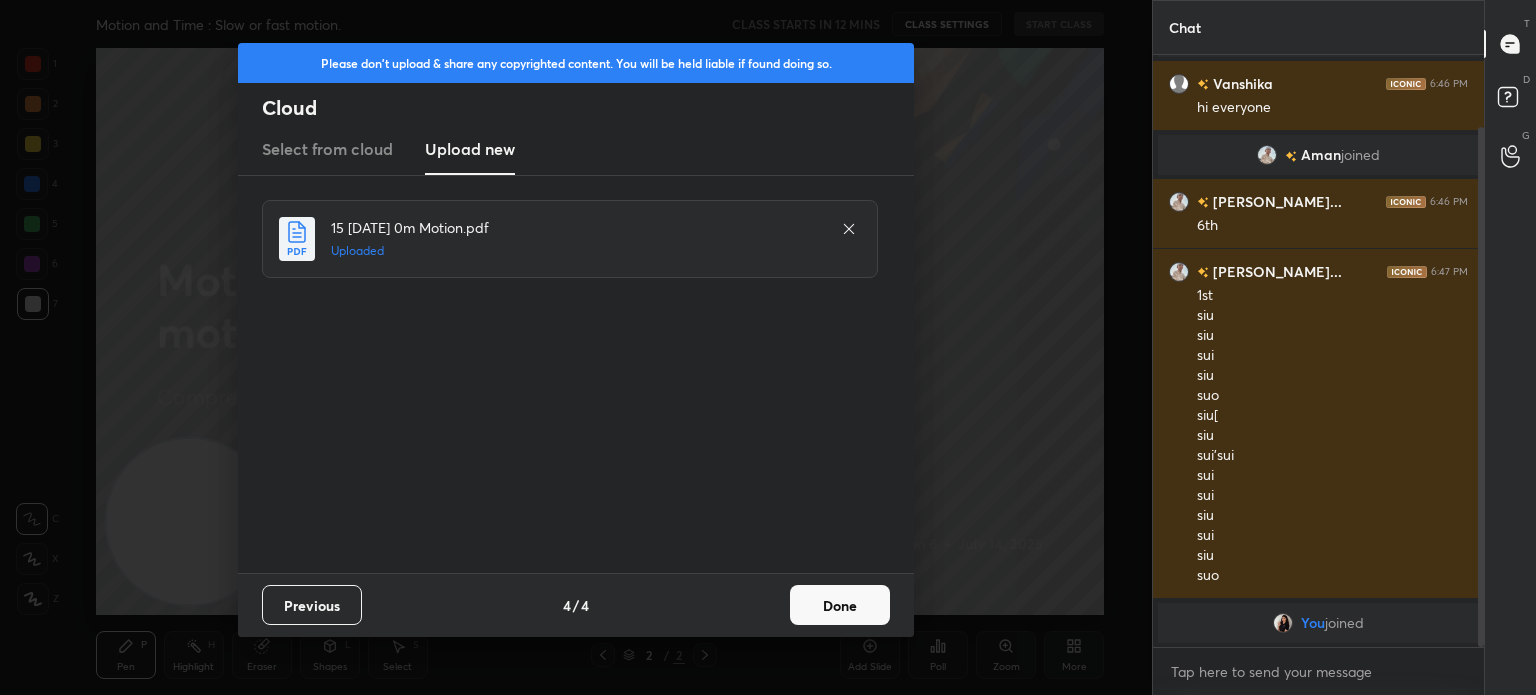 scroll, scrollTop: 170, scrollLeft: 0, axis: vertical 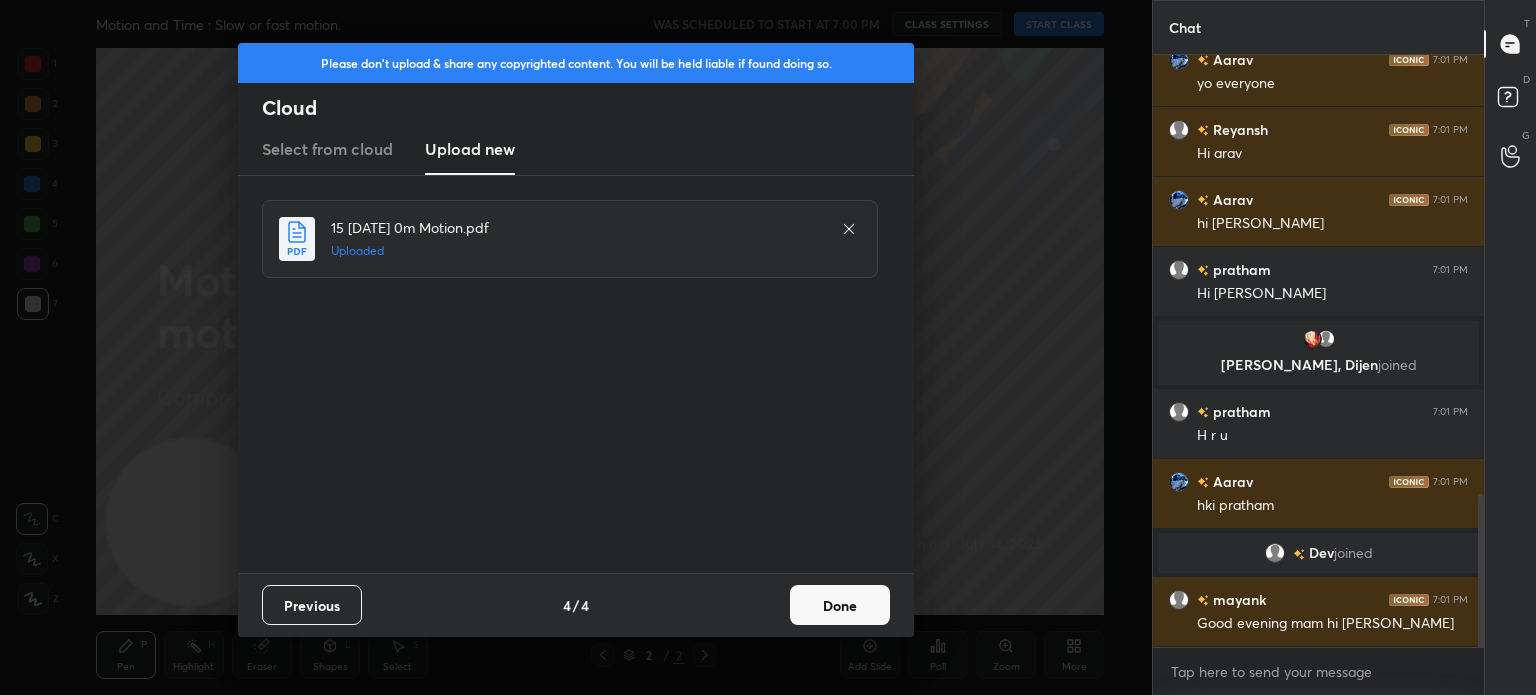 click on "Done" at bounding box center [840, 605] 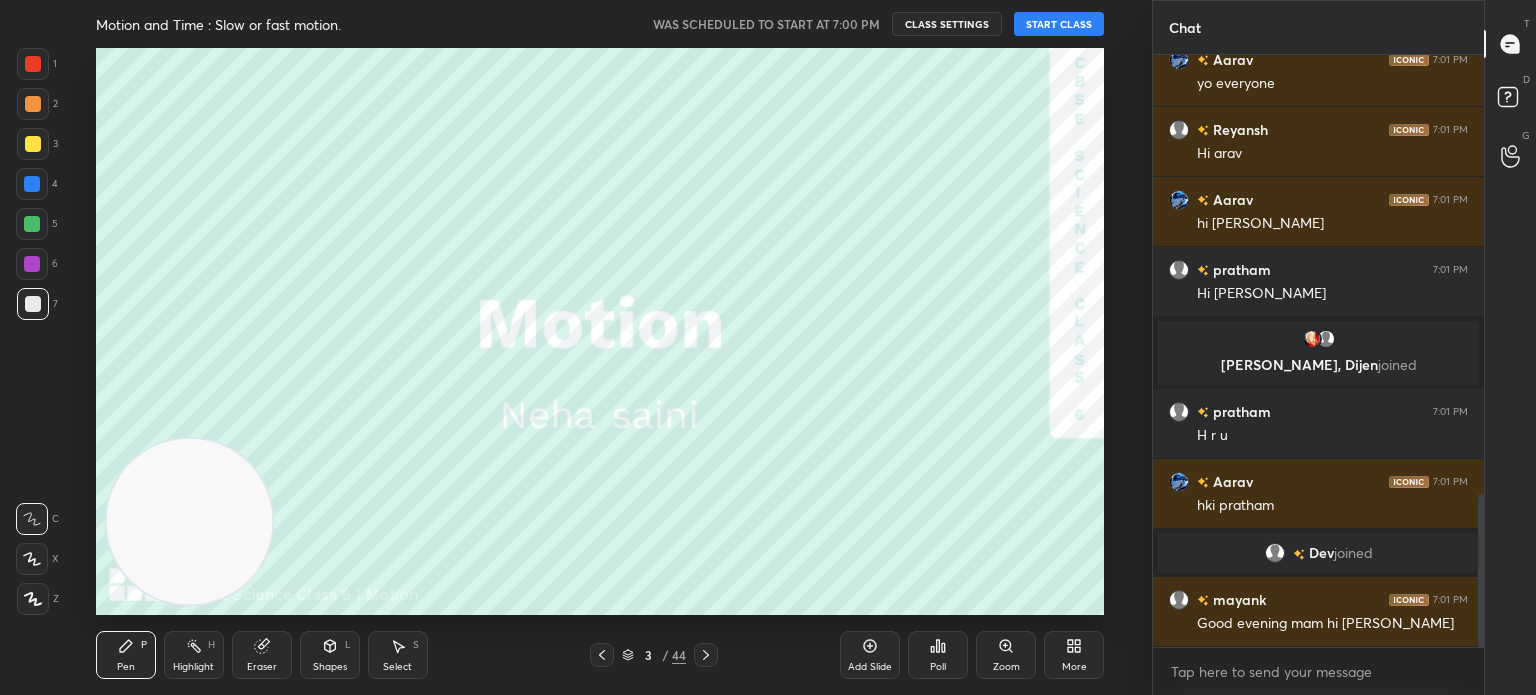 click on "START CLASS" at bounding box center (1059, 24) 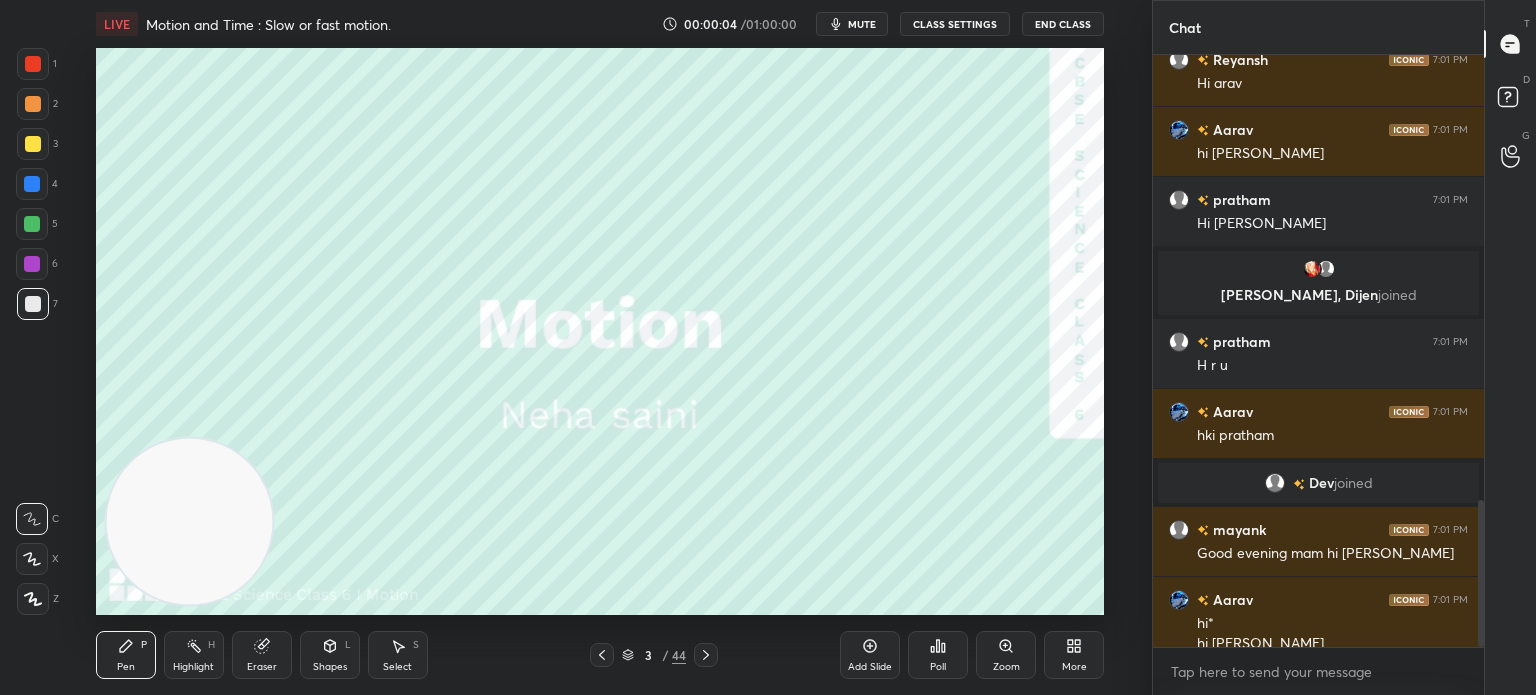 scroll, scrollTop: 1790, scrollLeft: 0, axis: vertical 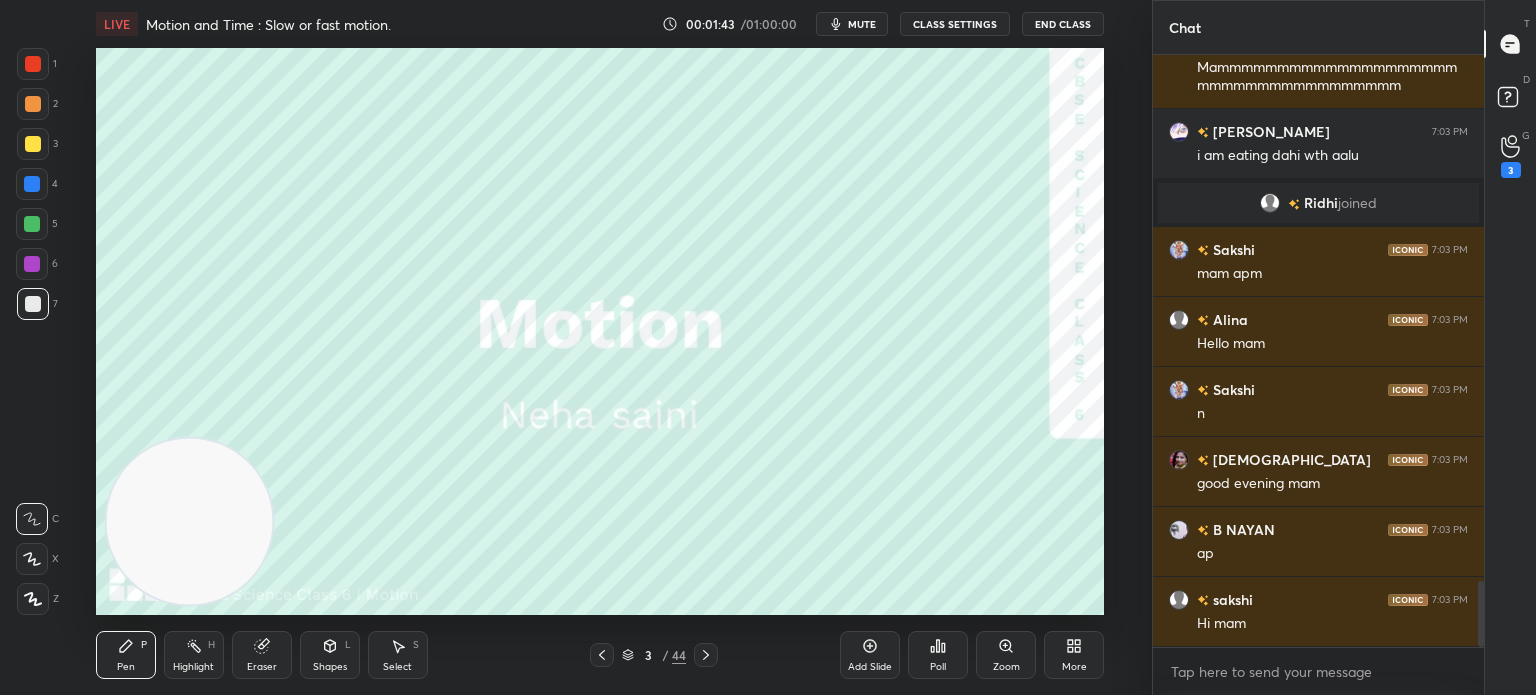 click on "End Class" at bounding box center [1063, 24] 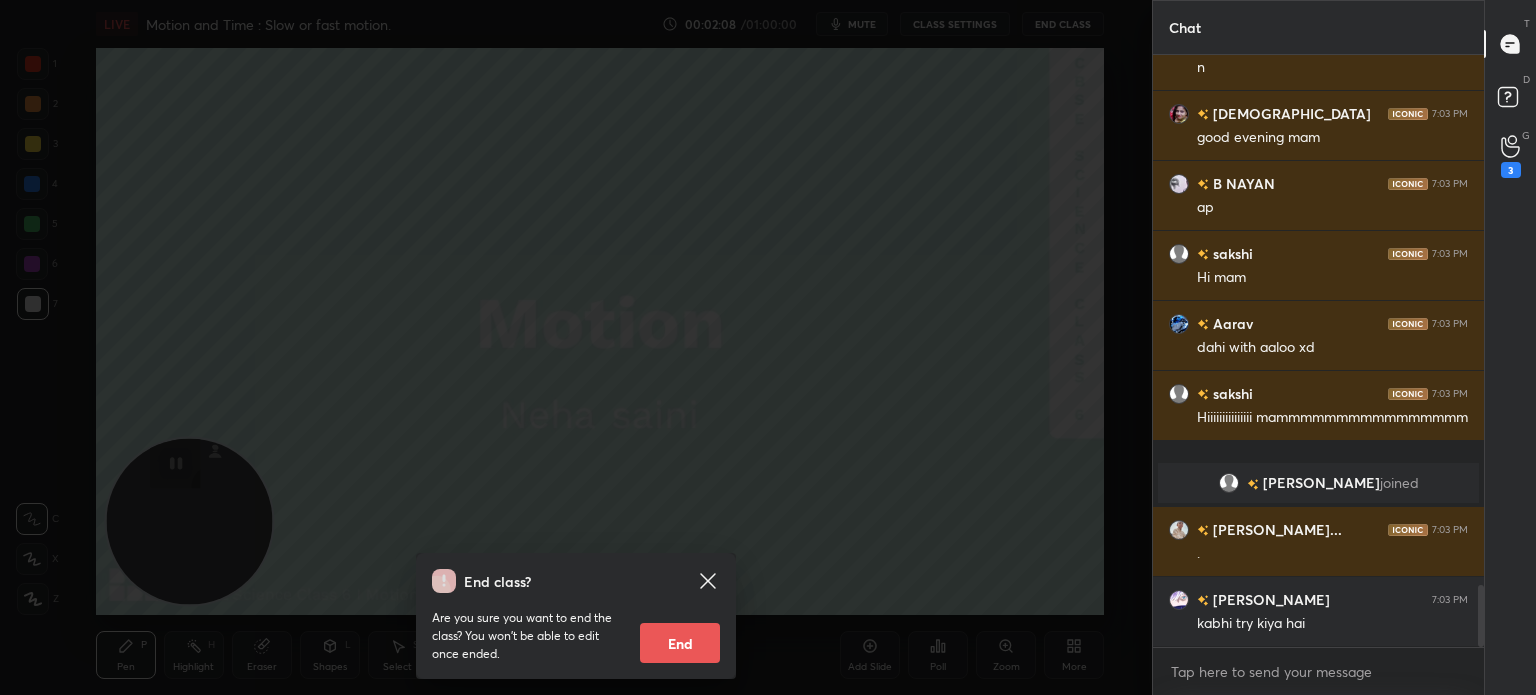 scroll, scrollTop: 5098, scrollLeft: 0, axis: vertical 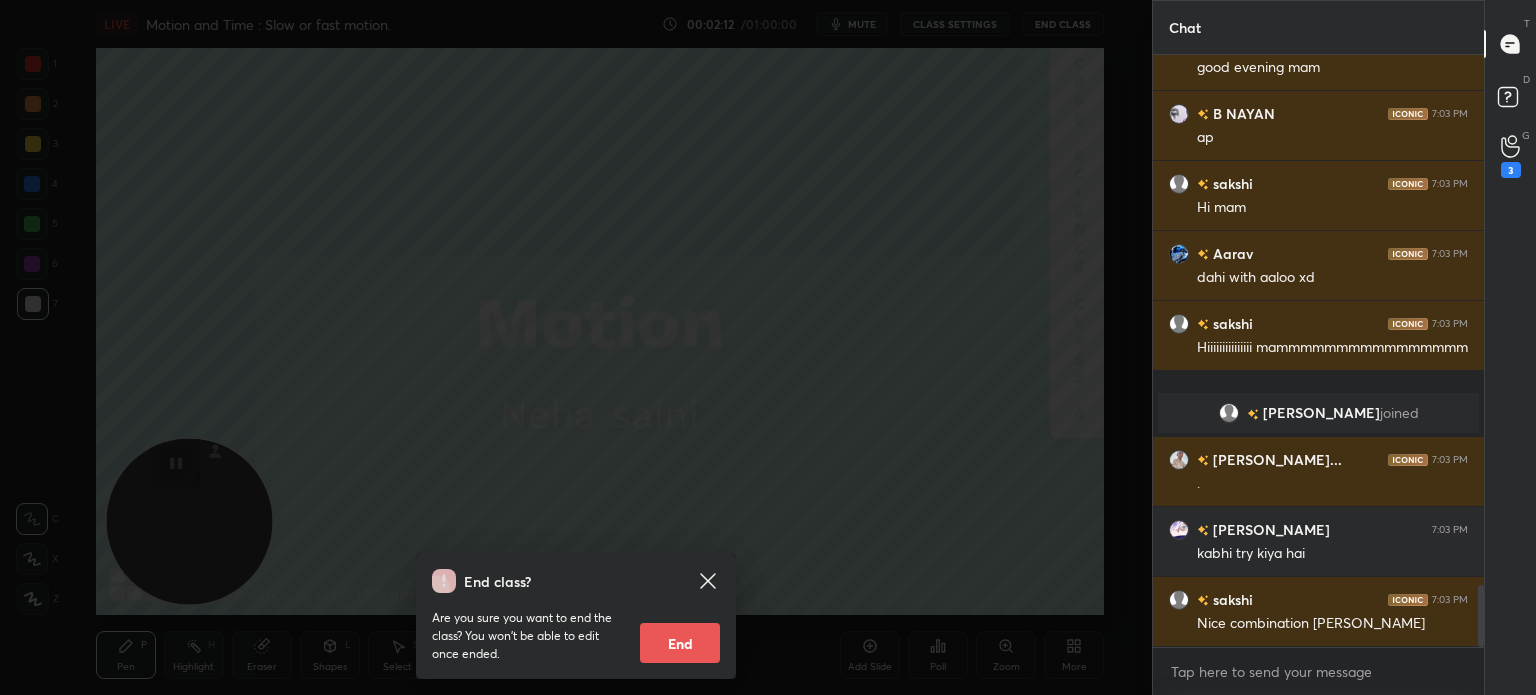 click on "End class? Are you sure you want to end the class? You won’t be able to edit once ended. End" at bounding box center [576, 347] 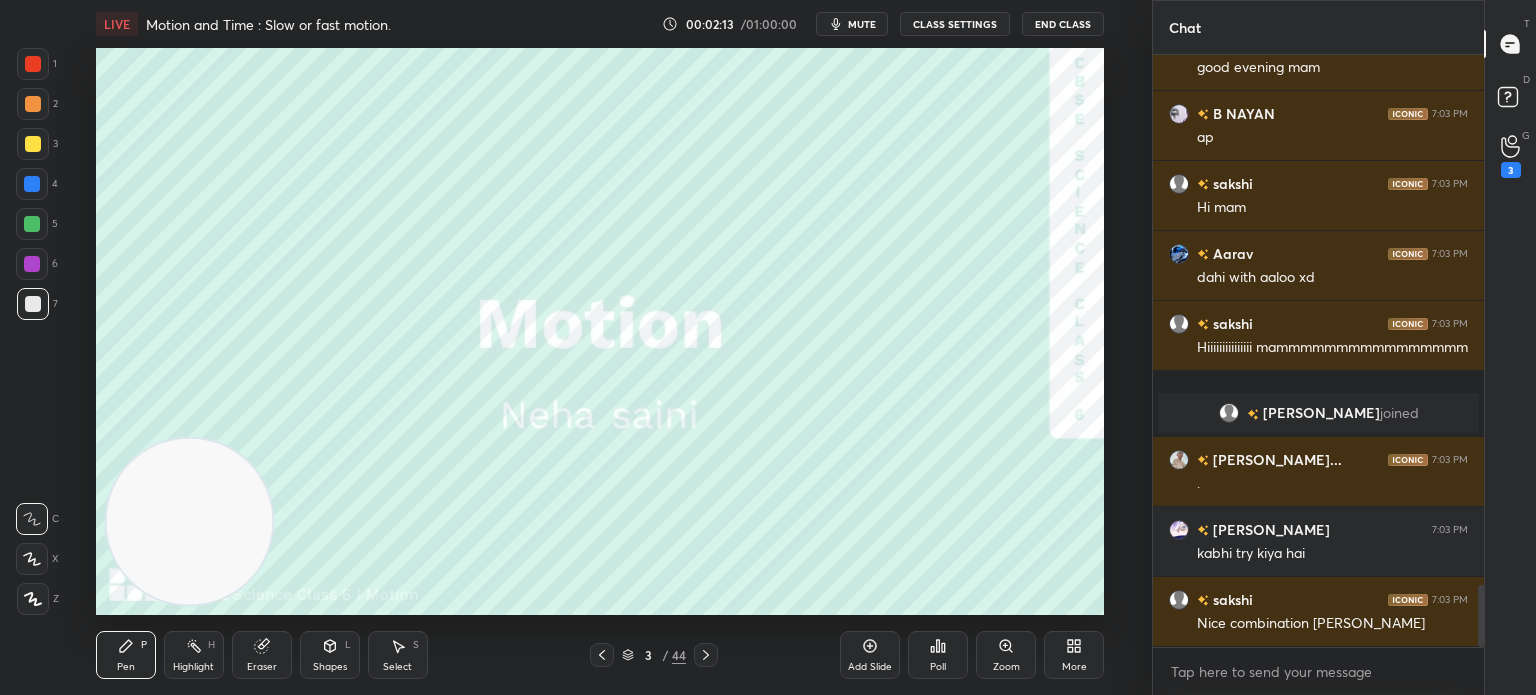 click on "mute" at bounding box center (852, 24) 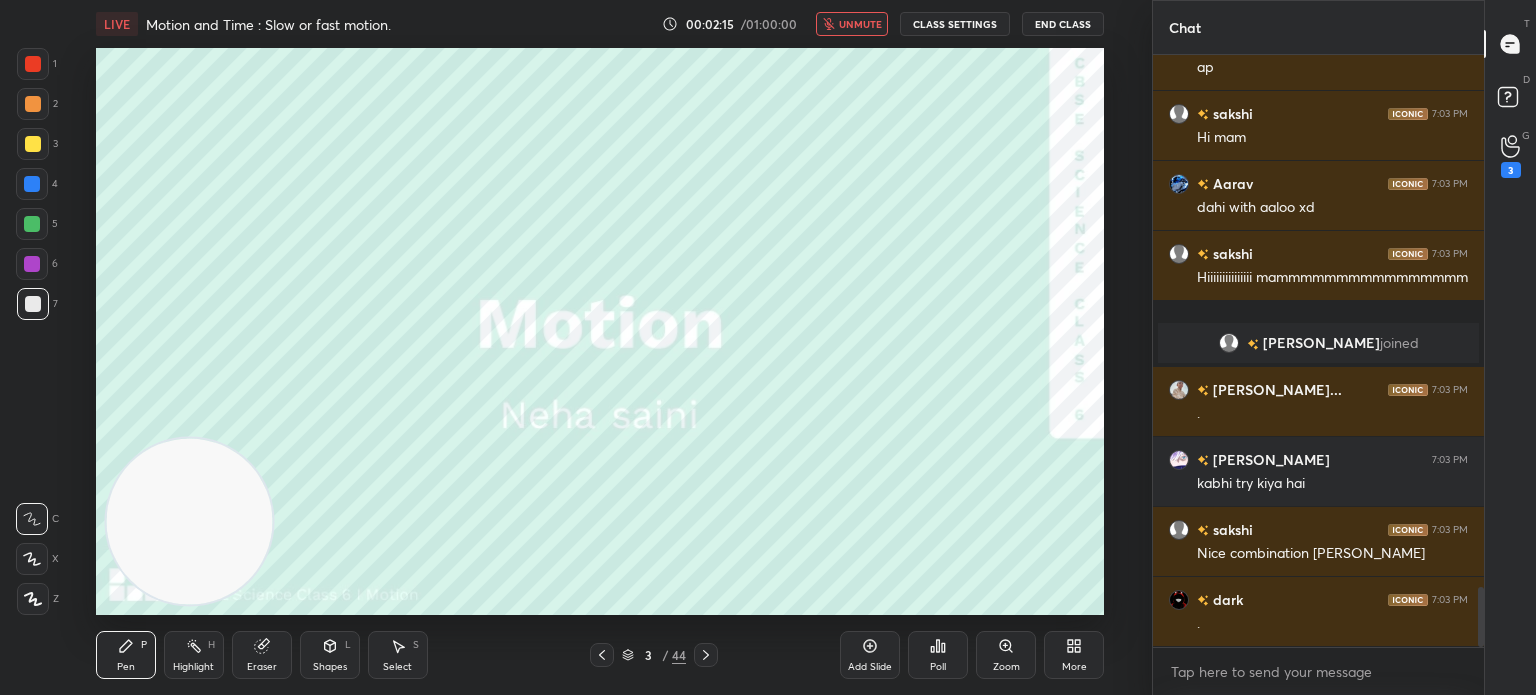 scroll, scrollTop: 5238, scrollLeft: 0, axis: vertical 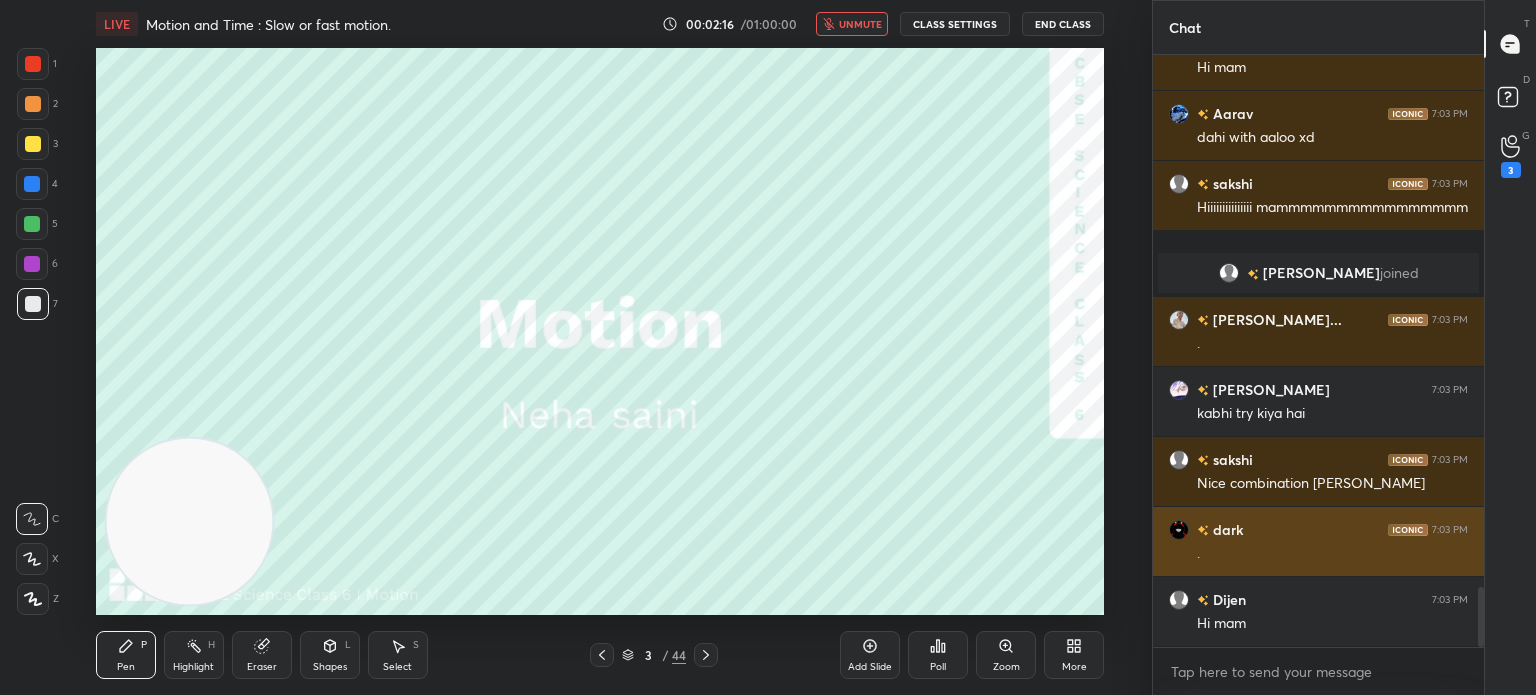 click on "dark 7:03 PM ." at bounding box center (1318, 541) 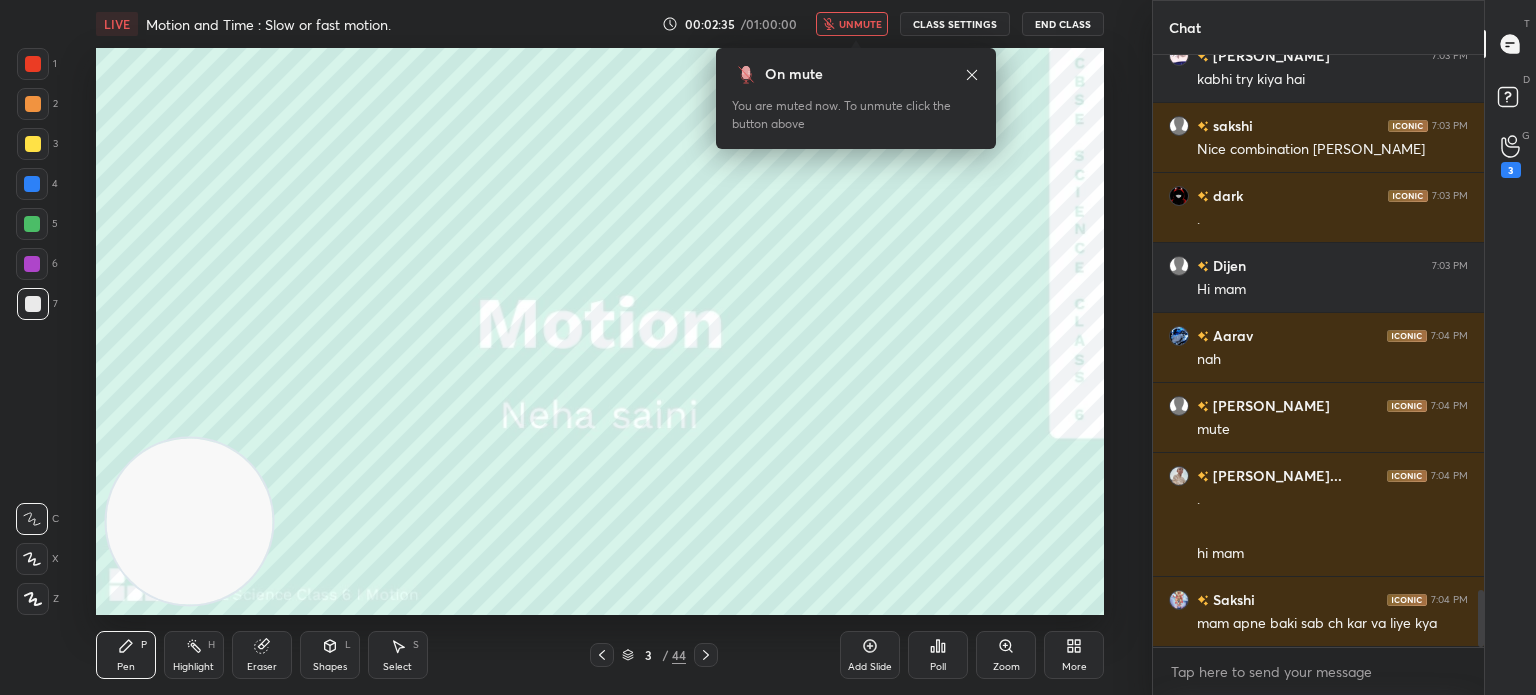 scroll, scrollTop: 5642, scrollLeft: 0, axis: vertical 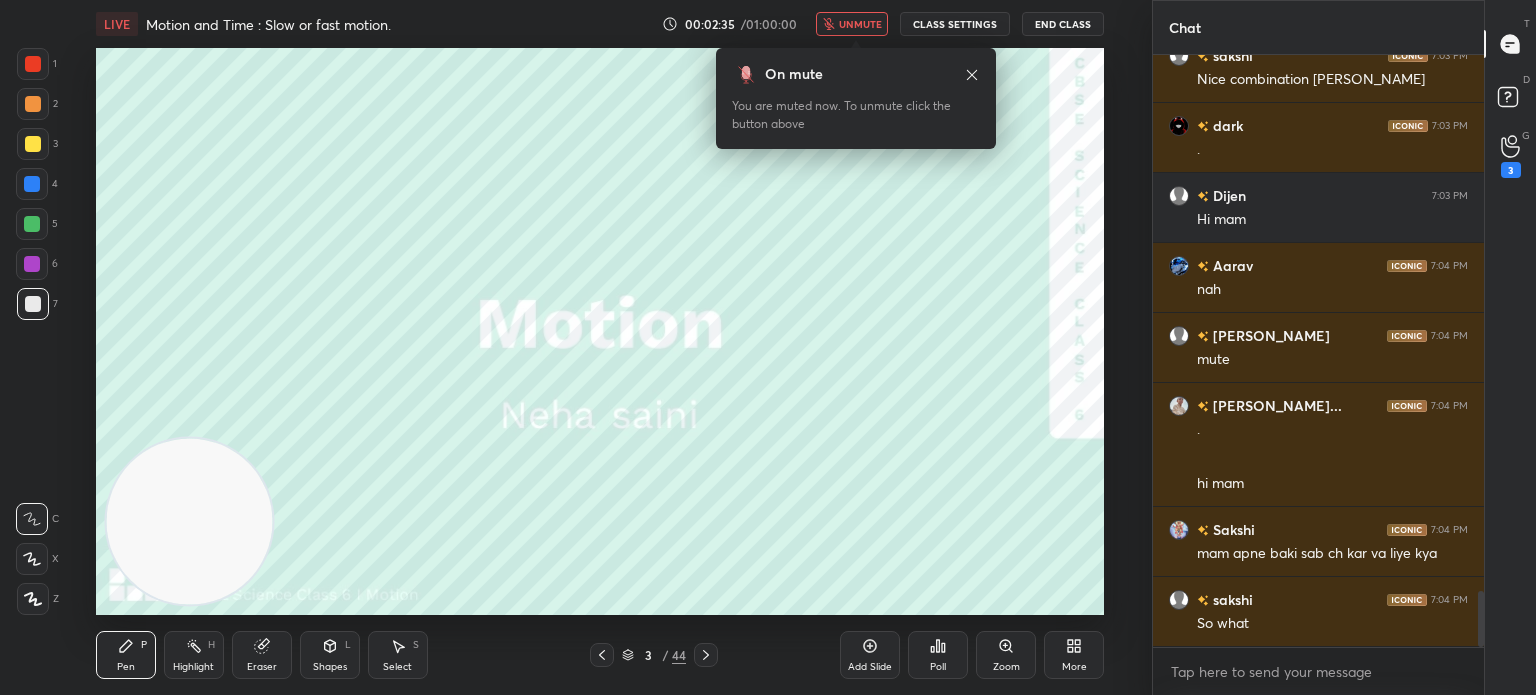 click 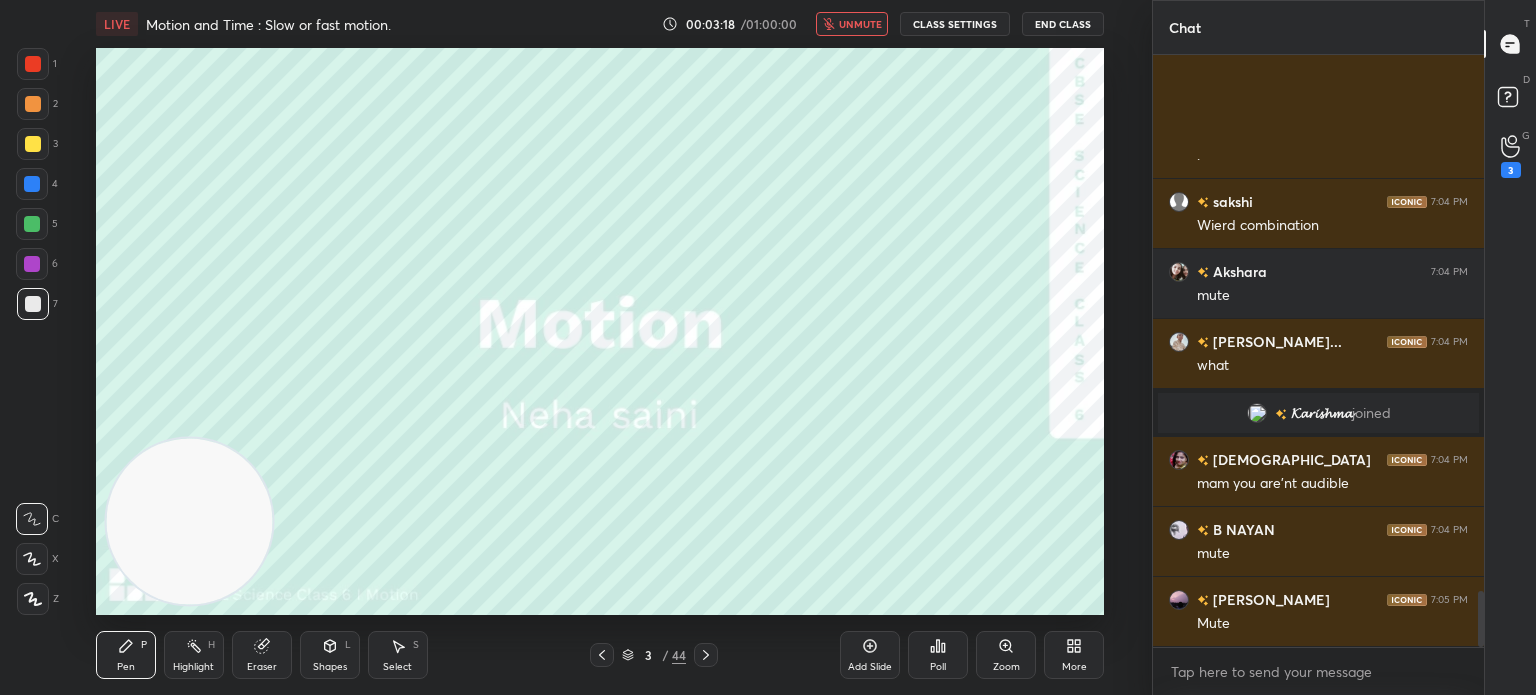 scroll, scrollTop: 5680, scrollLeft: 0, axis: vertical 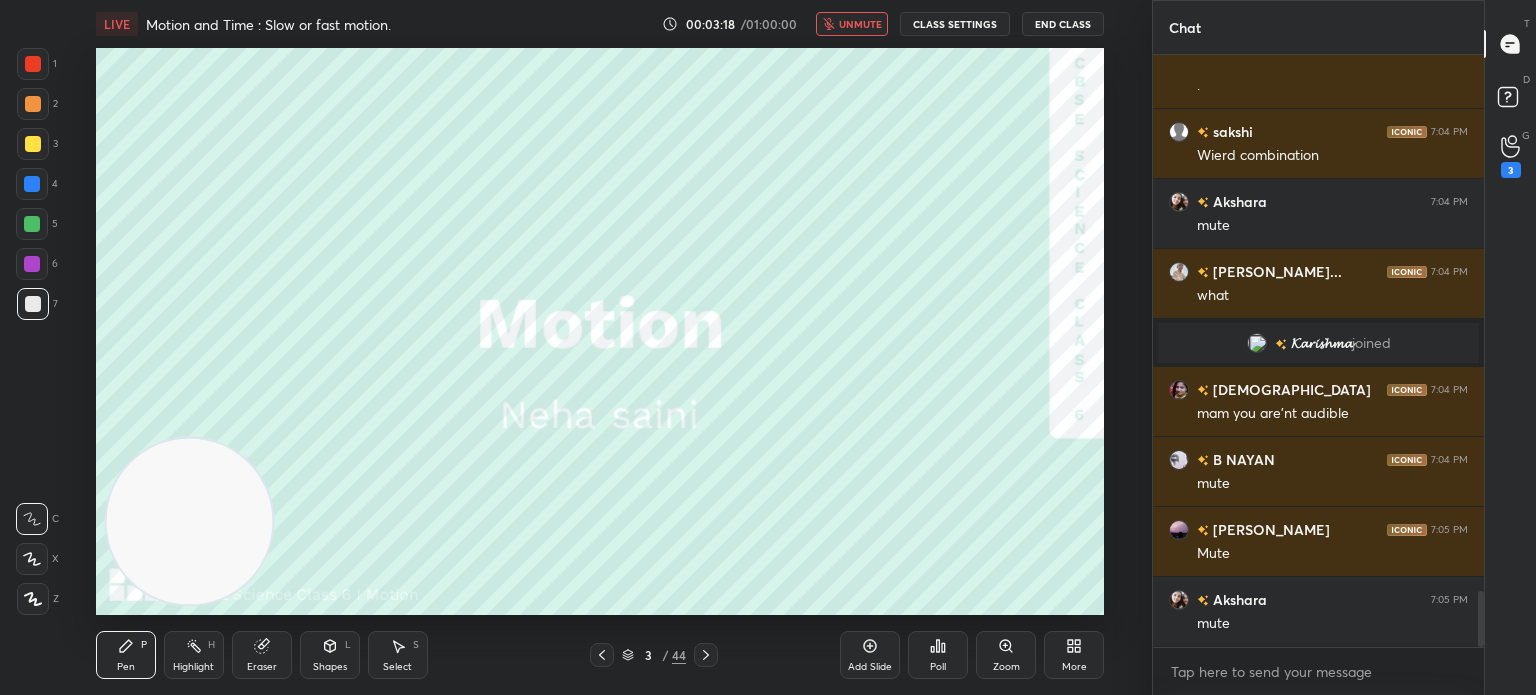 click 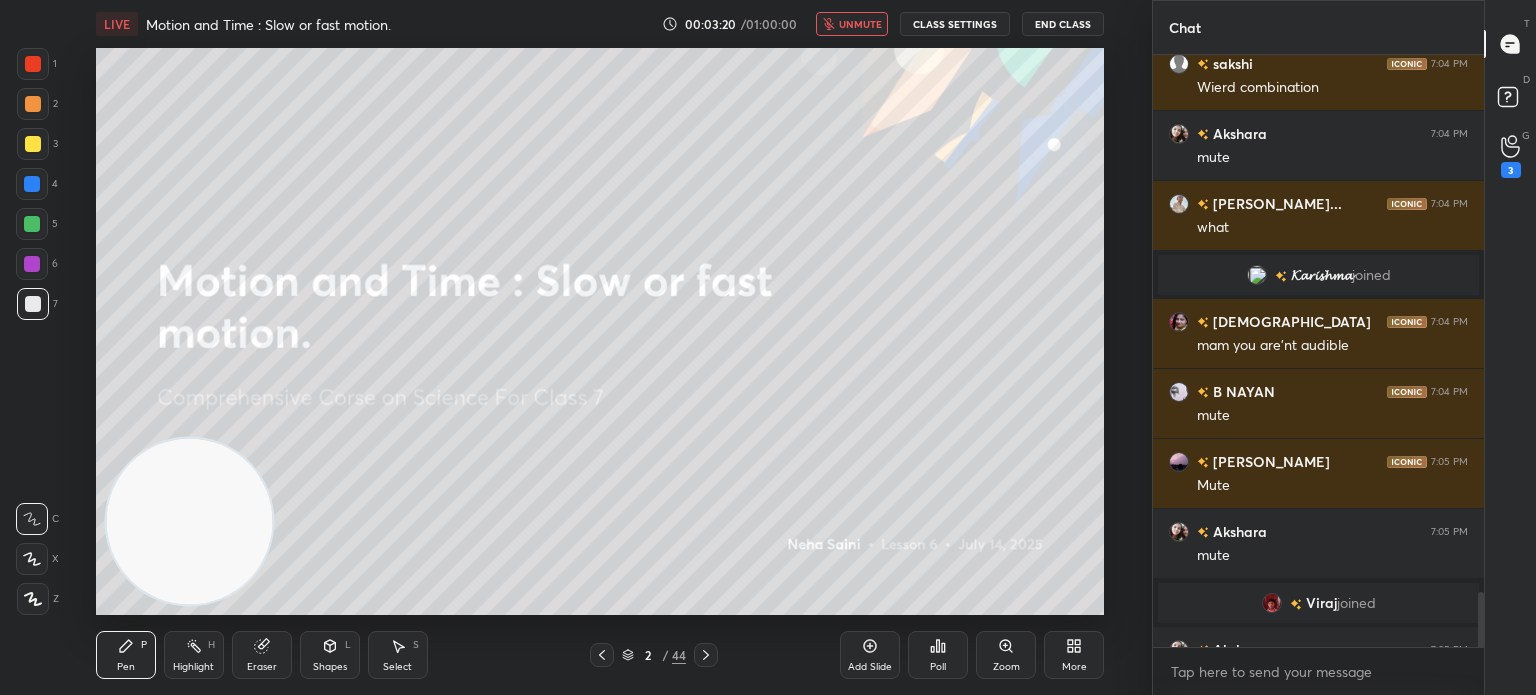 scroll, scrollTop: 5778, scrollLeft: 0, axis: vertical 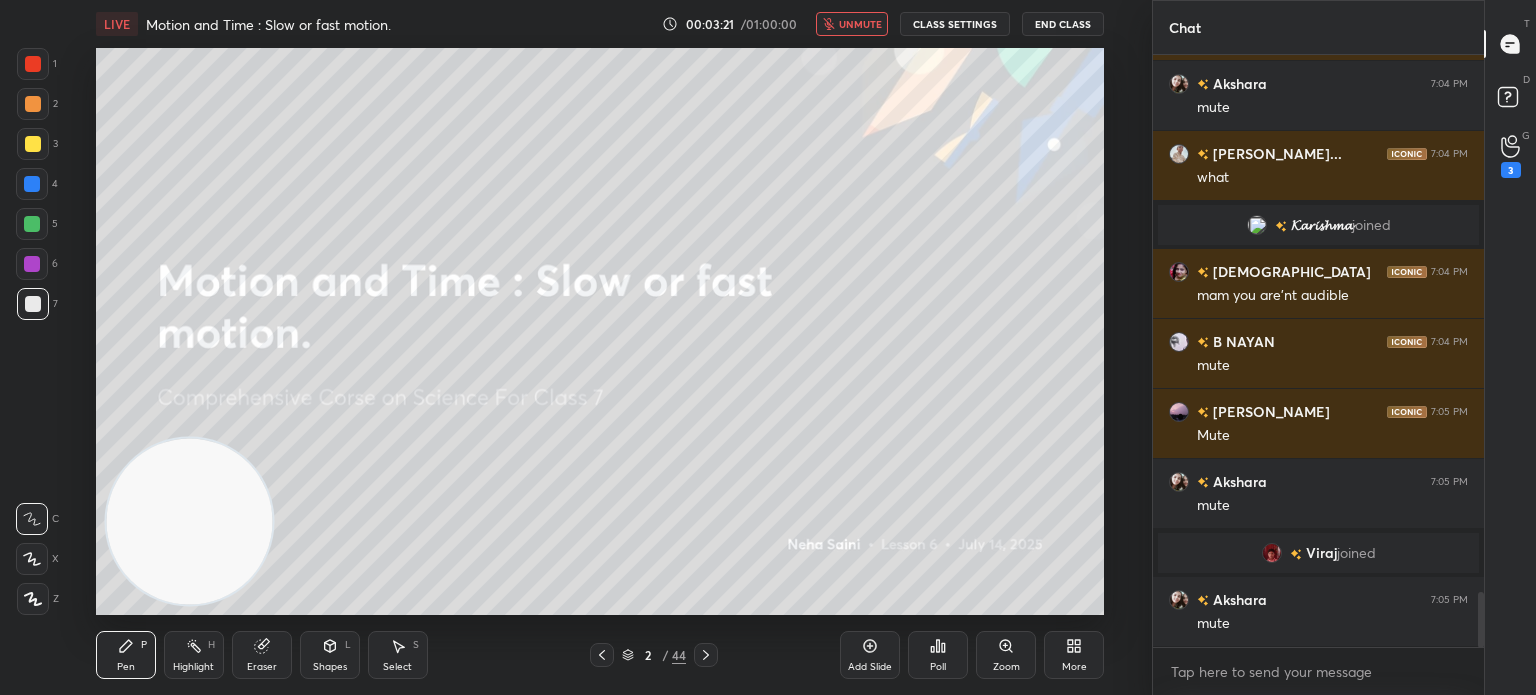 click 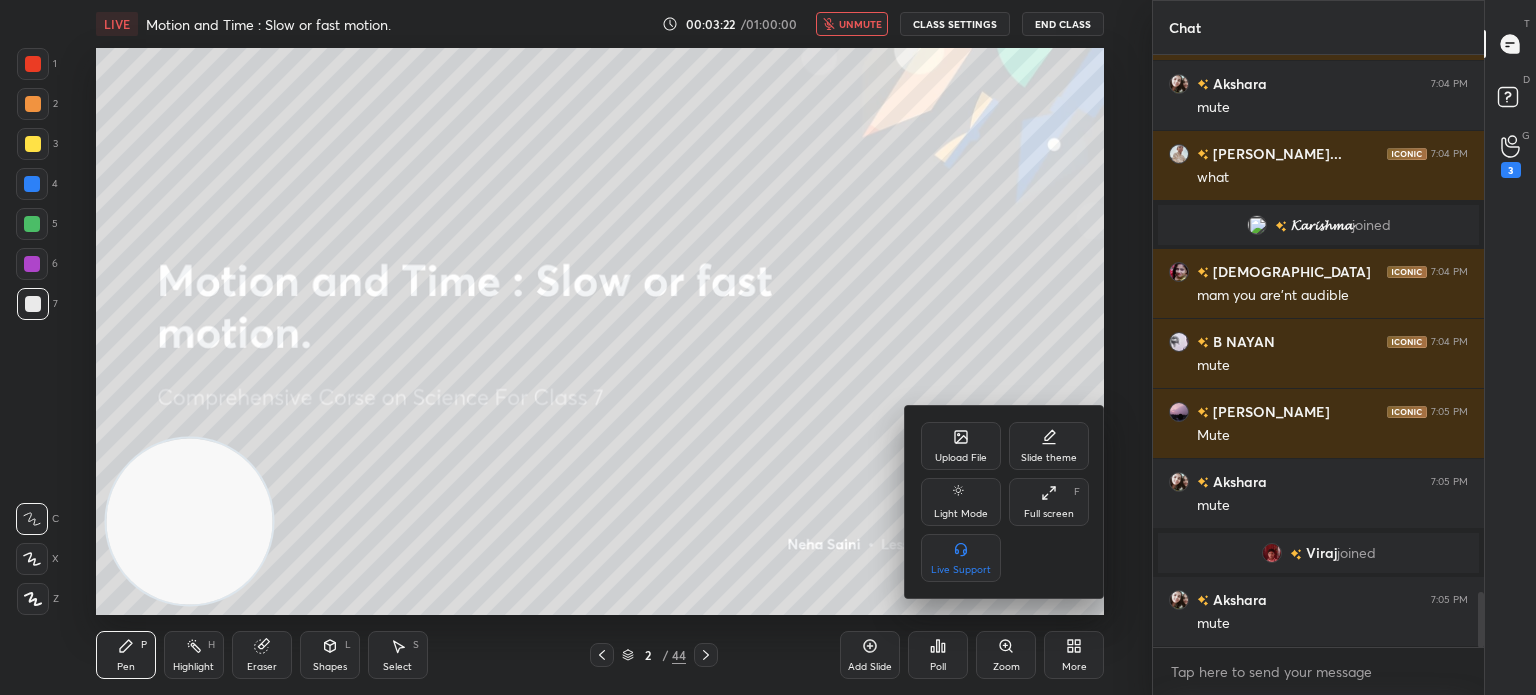 click on "Upload File" at bounding box center (961, 446) 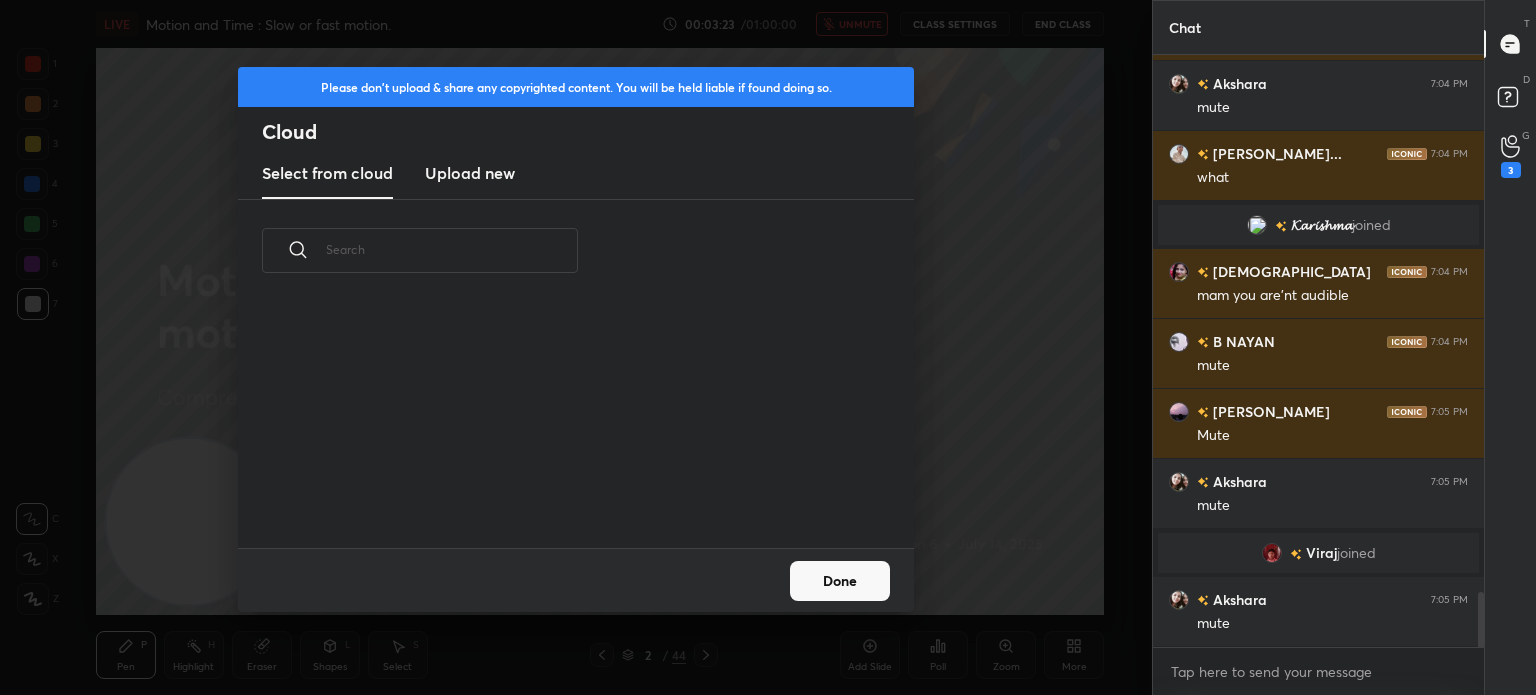 scroll, scrollTop: 5, scrollLeft: 10, axis: both 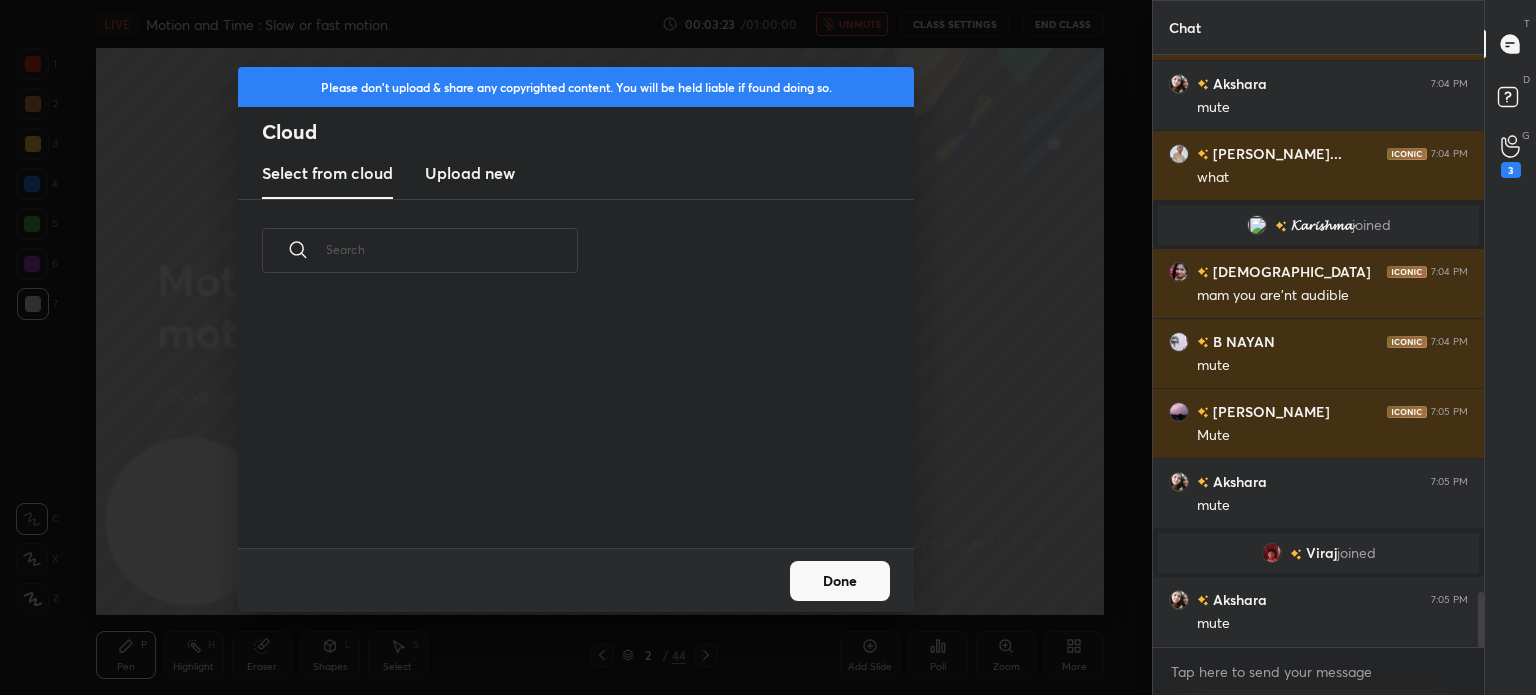 click on "Select from cloud Upload new" at bounding box center (576, 174) 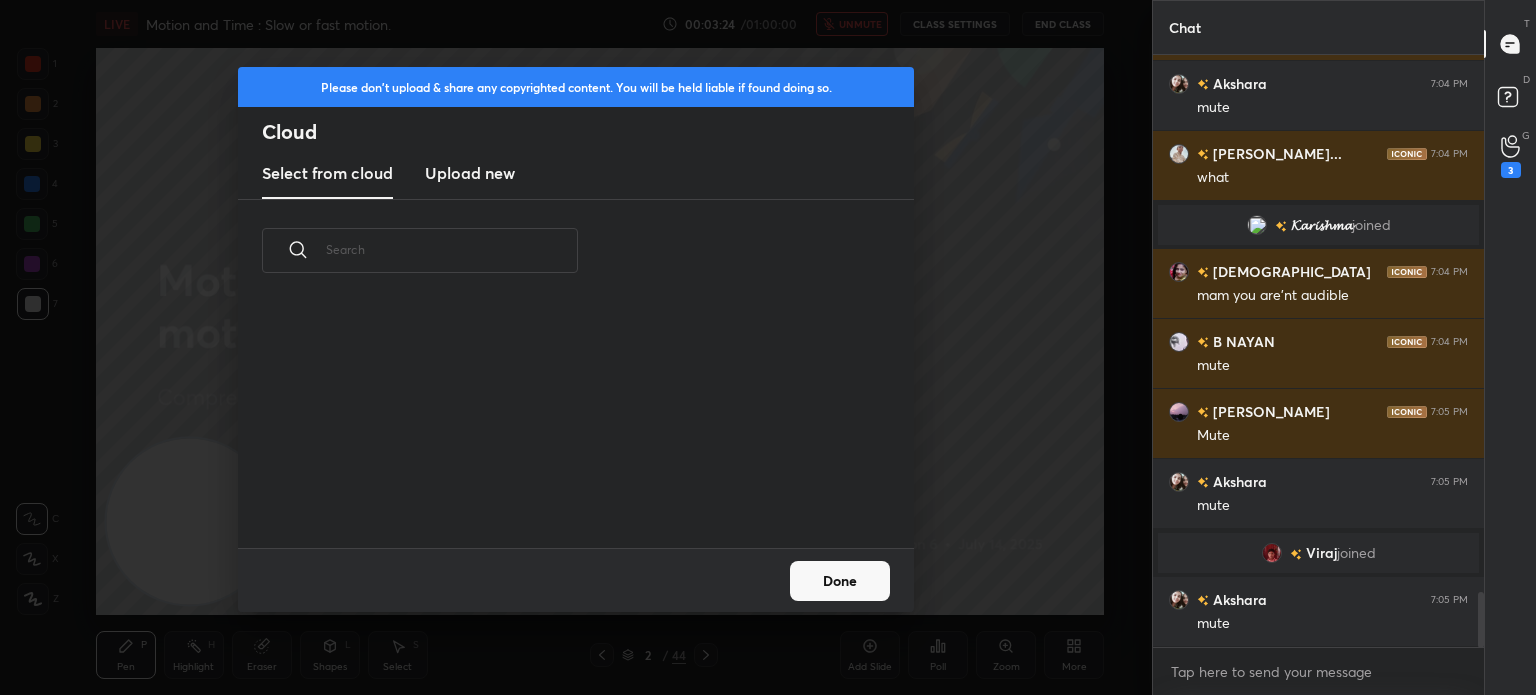 click on "Upload new" at bounding box center [470, 173] 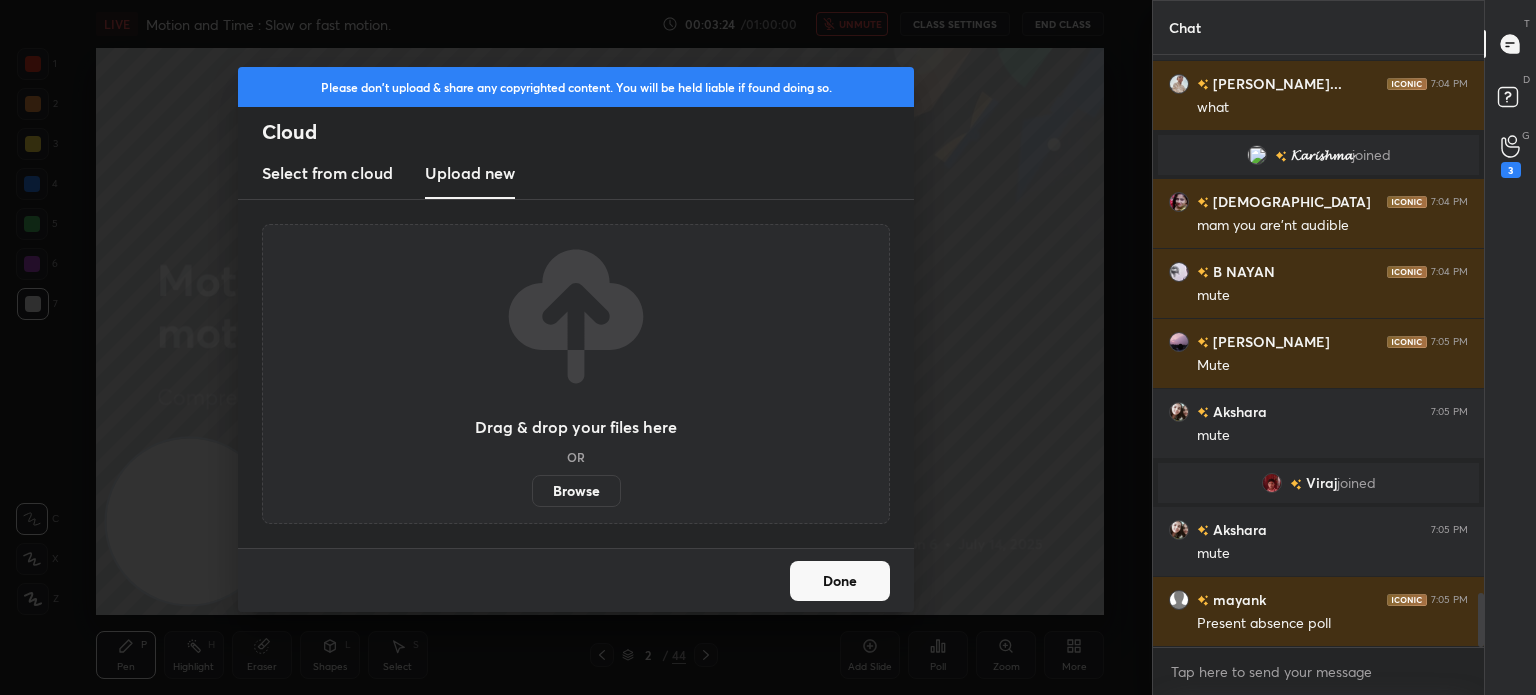 click on "Upload new" at bounding box center (470, 173) 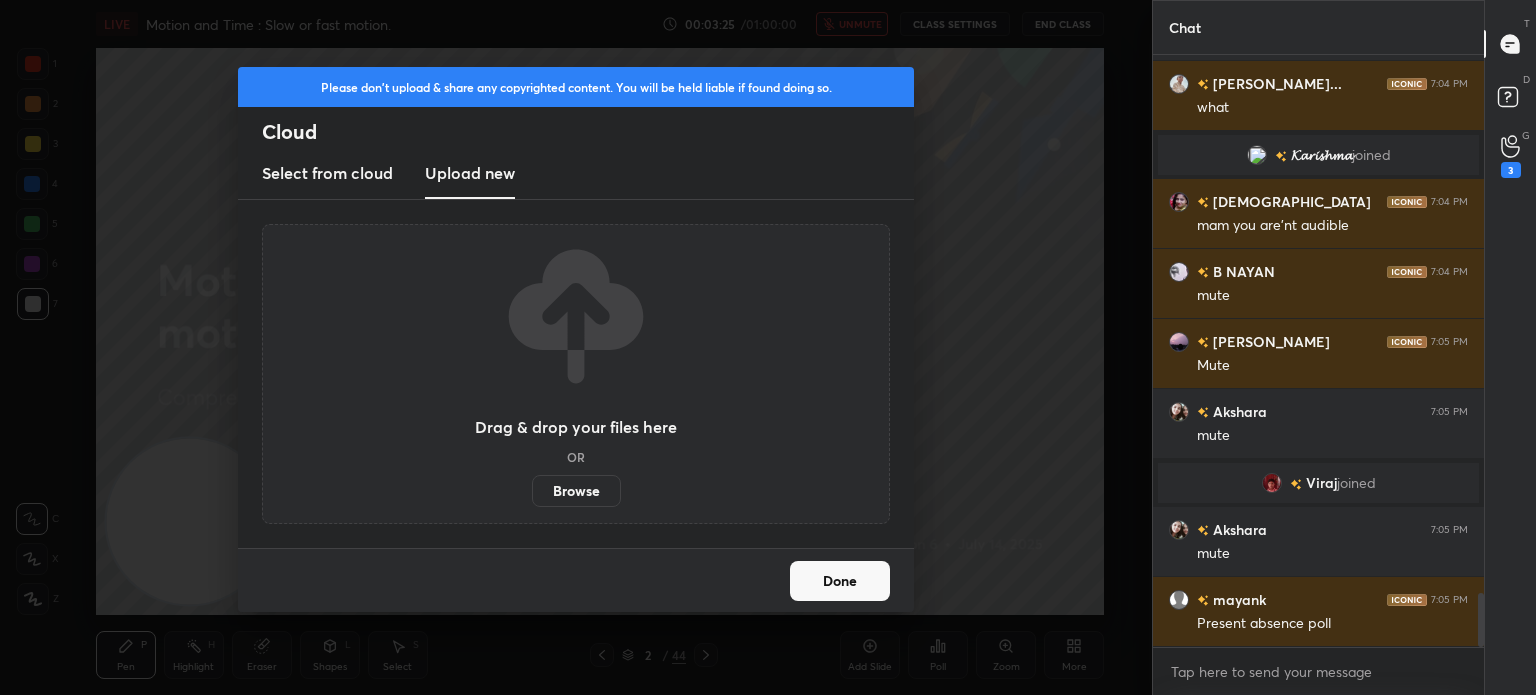 scroll, scrollTop: 5918, scrollLeft: 0, axis: vertical 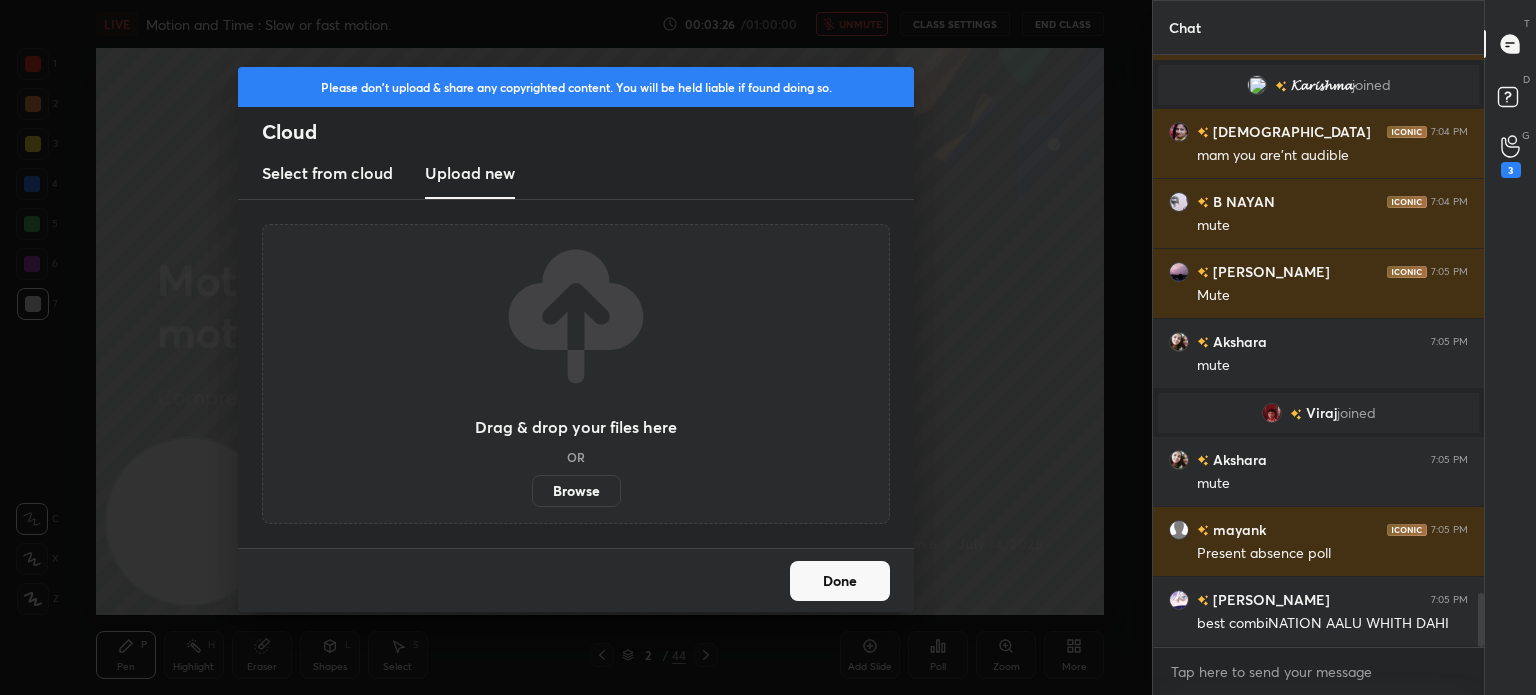 click on "Browse" at bounding box center (576, 491) 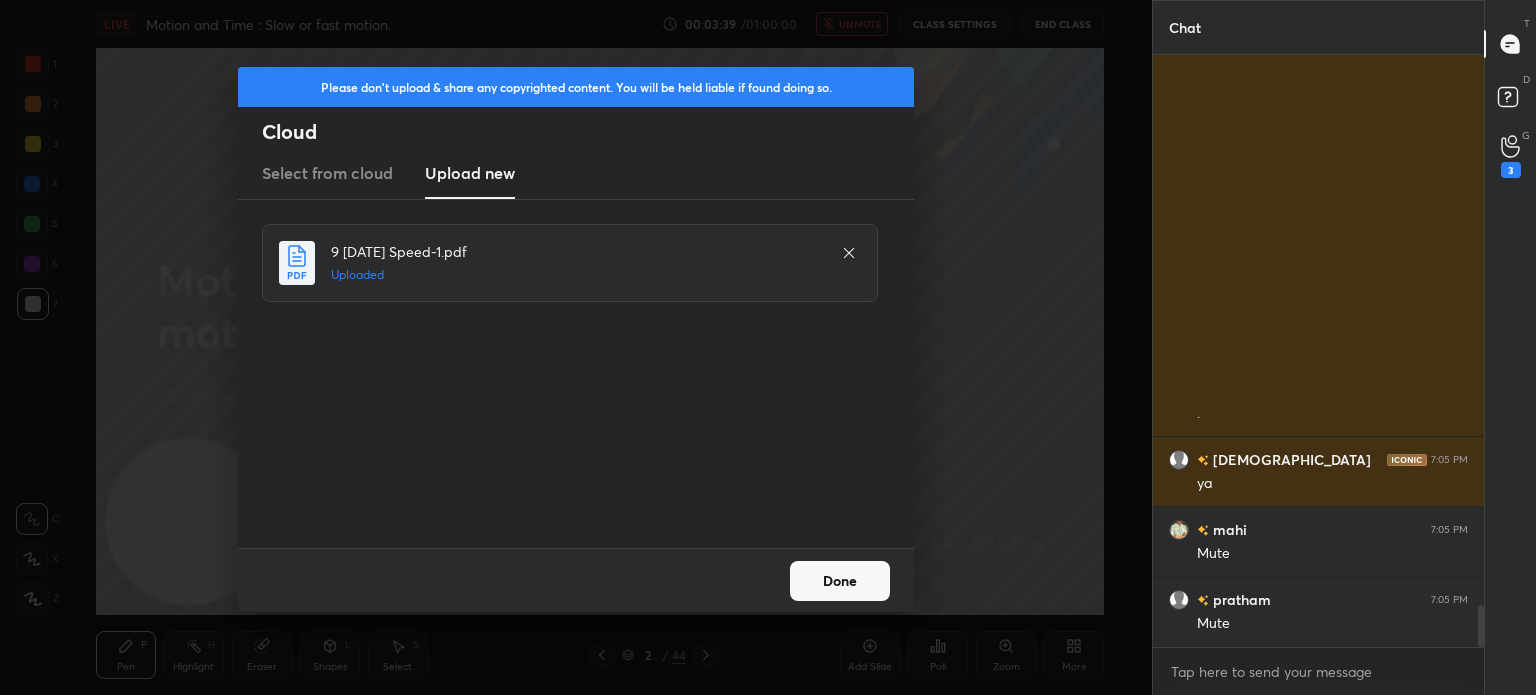 scroll, scrollTop: 7844, scrollLeft: 0, axis: vertical 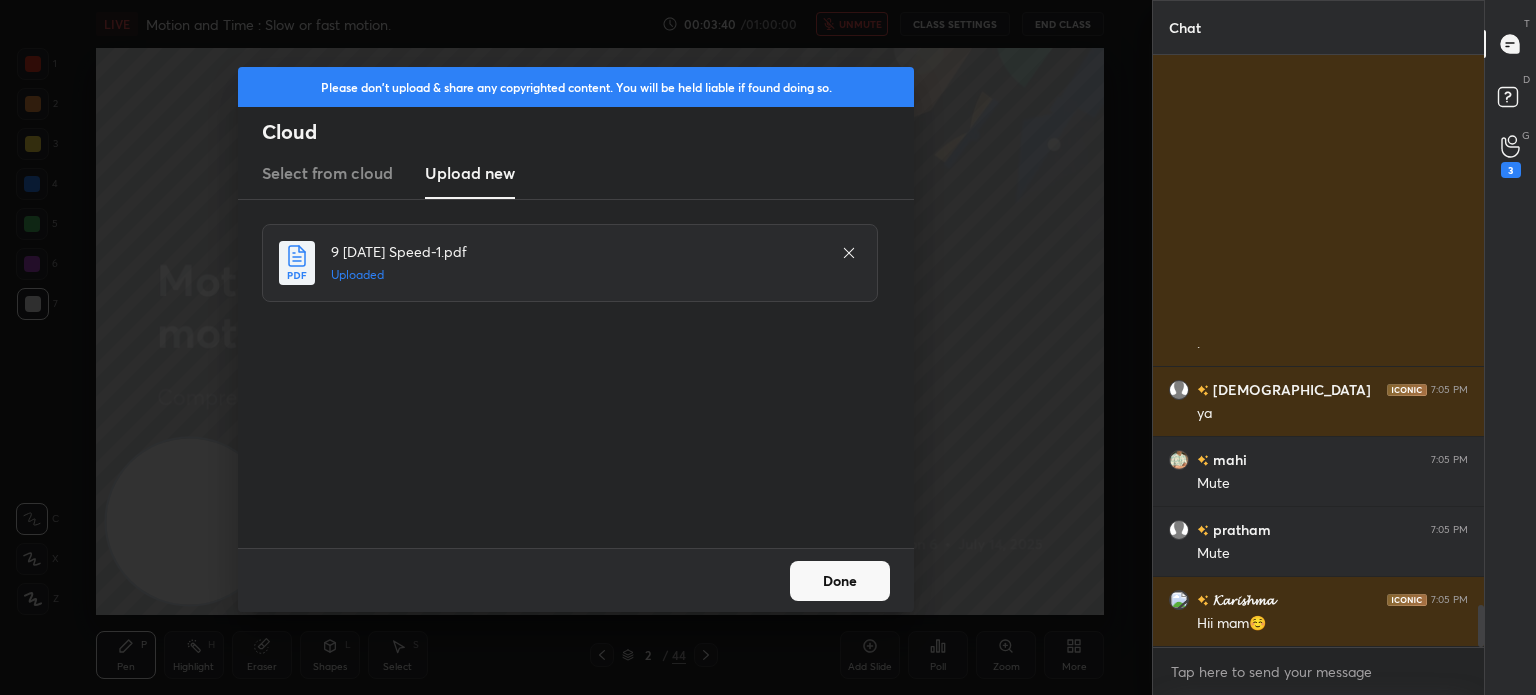 click on "Done" at bounding box center [840, 581] 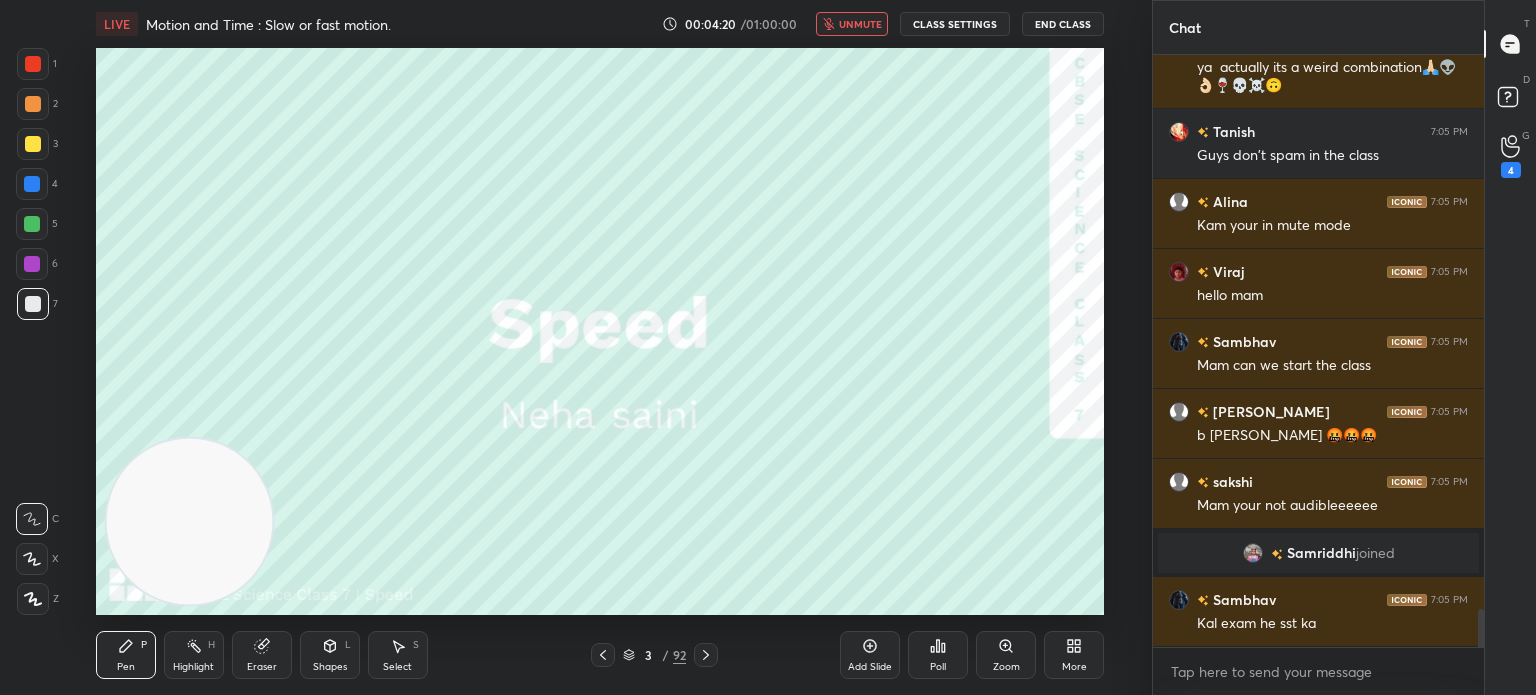 scroll, scrollTop: 8658, scrollLeft: 0, axis: vertical 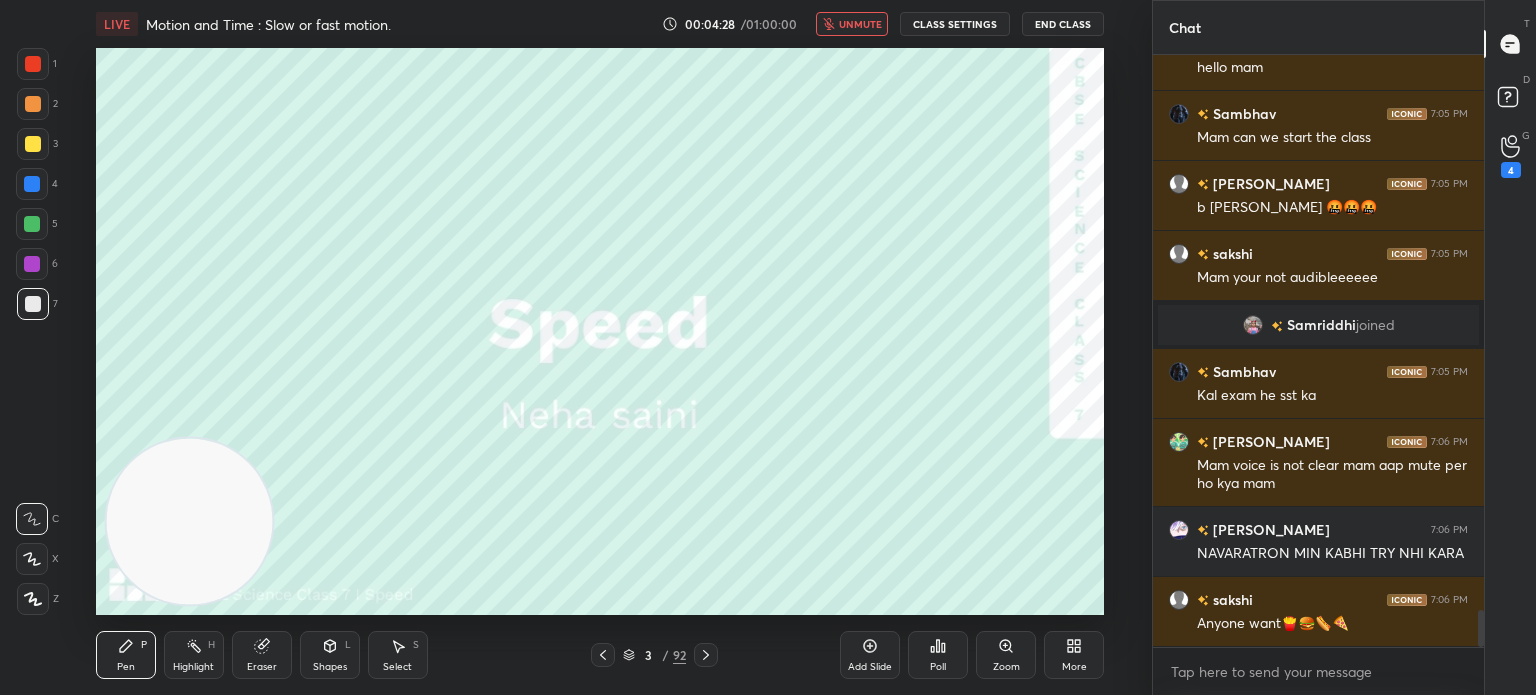 click on "unmute" at bounding box center [852, 24] 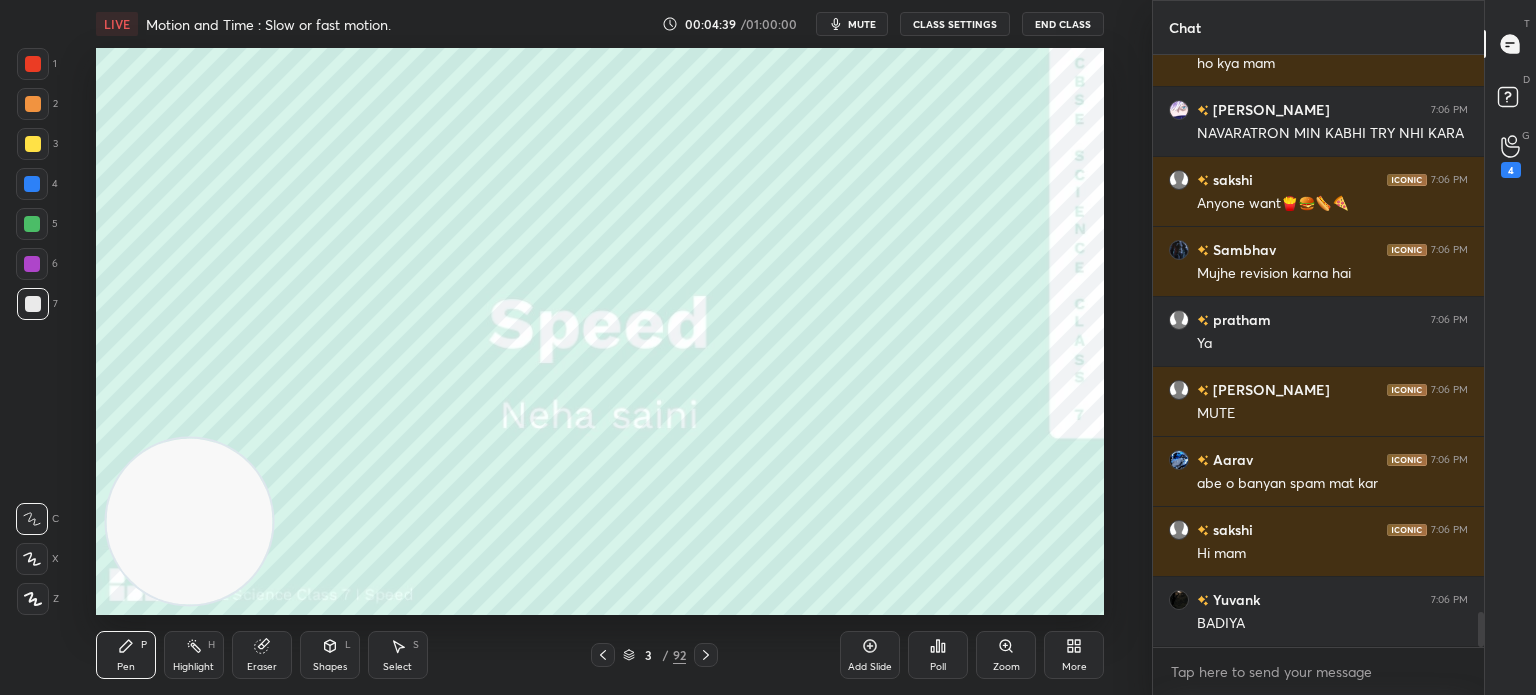scroll, scrollTop: 9288, scrollLeft: 0, axis: vertical 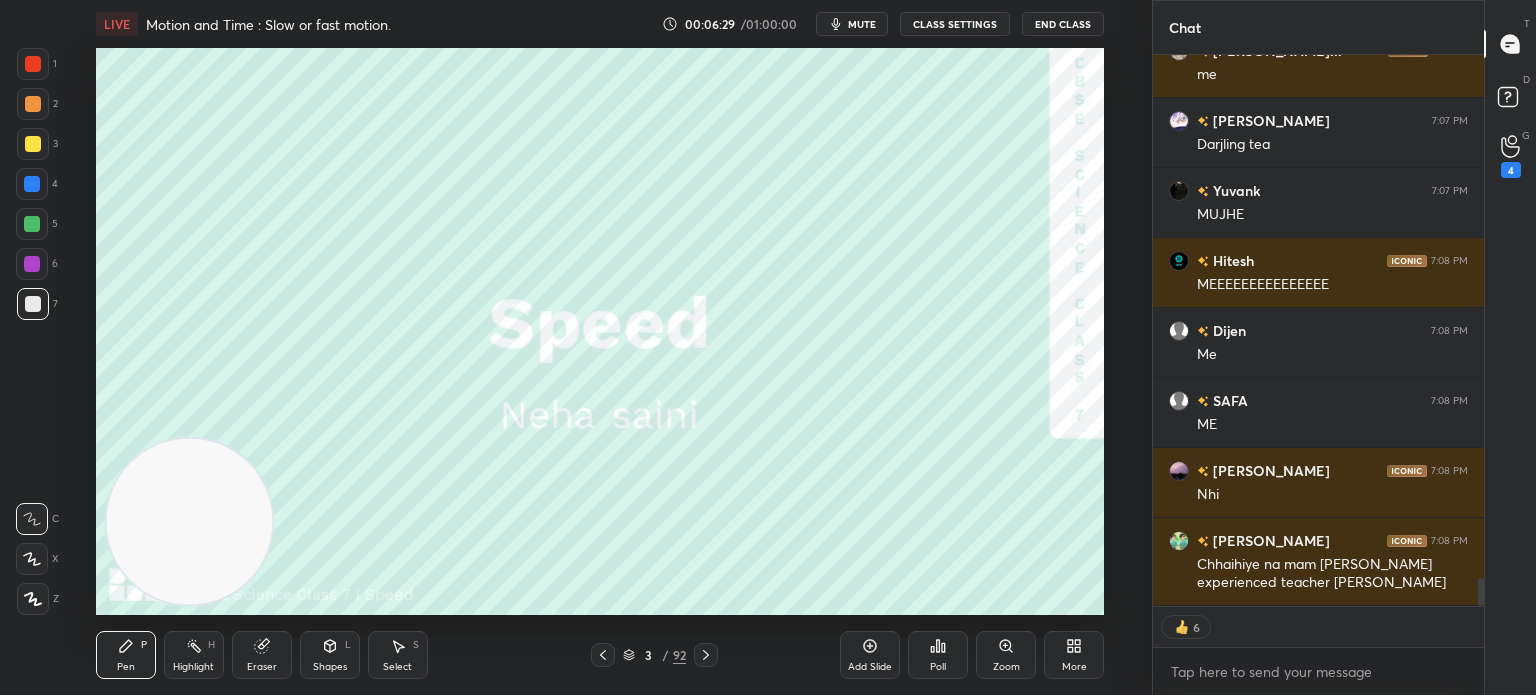 type on "x" 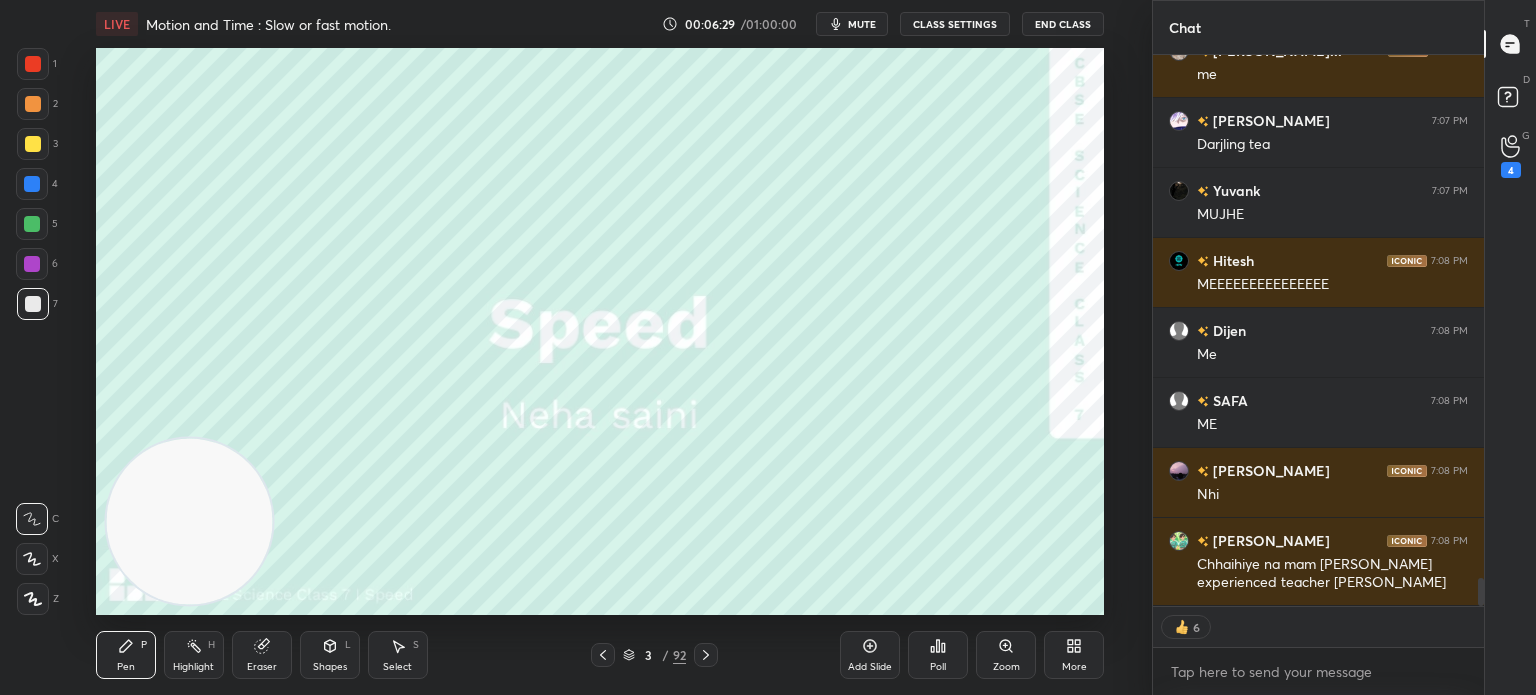 scroll, scrollTop: 5, scrollLeft: 6, axis: both 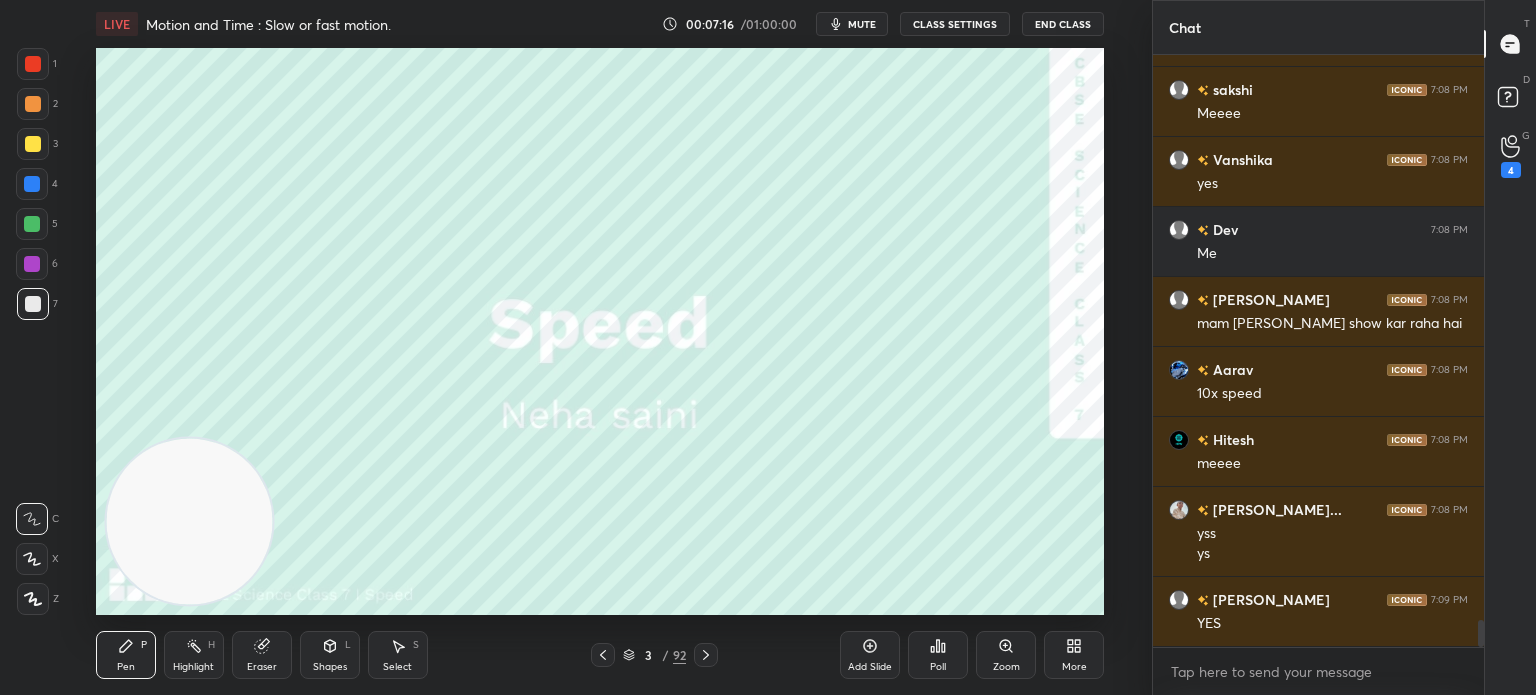 type 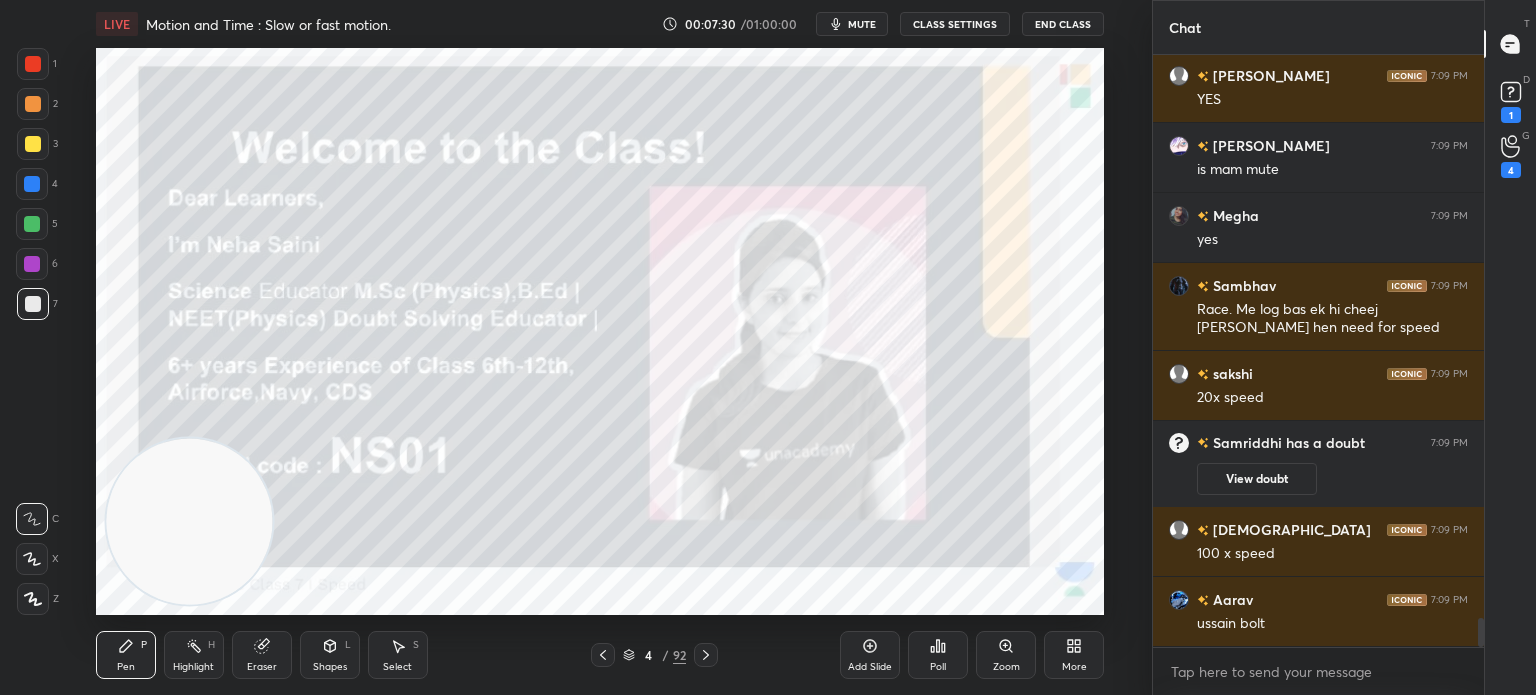 scroll, scrollTop: 11422, scrollLeft: 0, axis: vertical 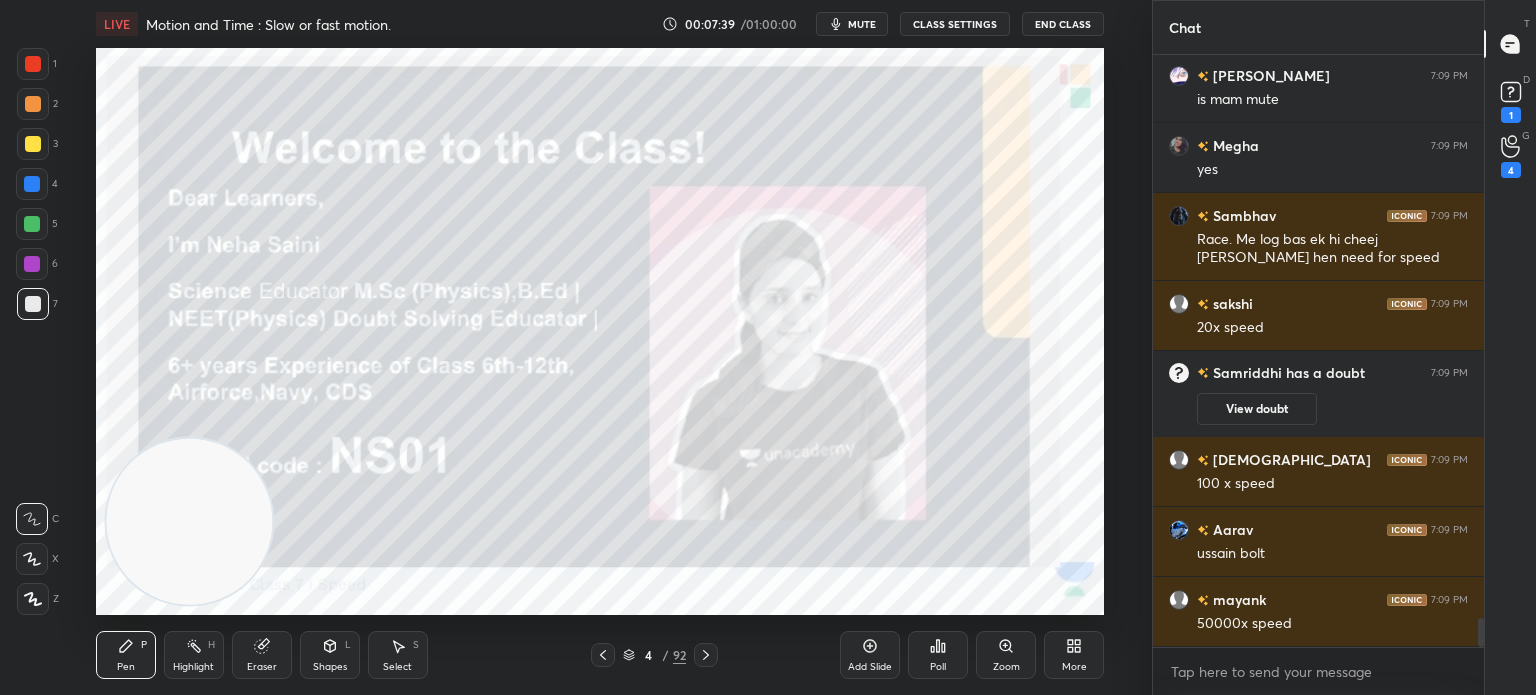 click 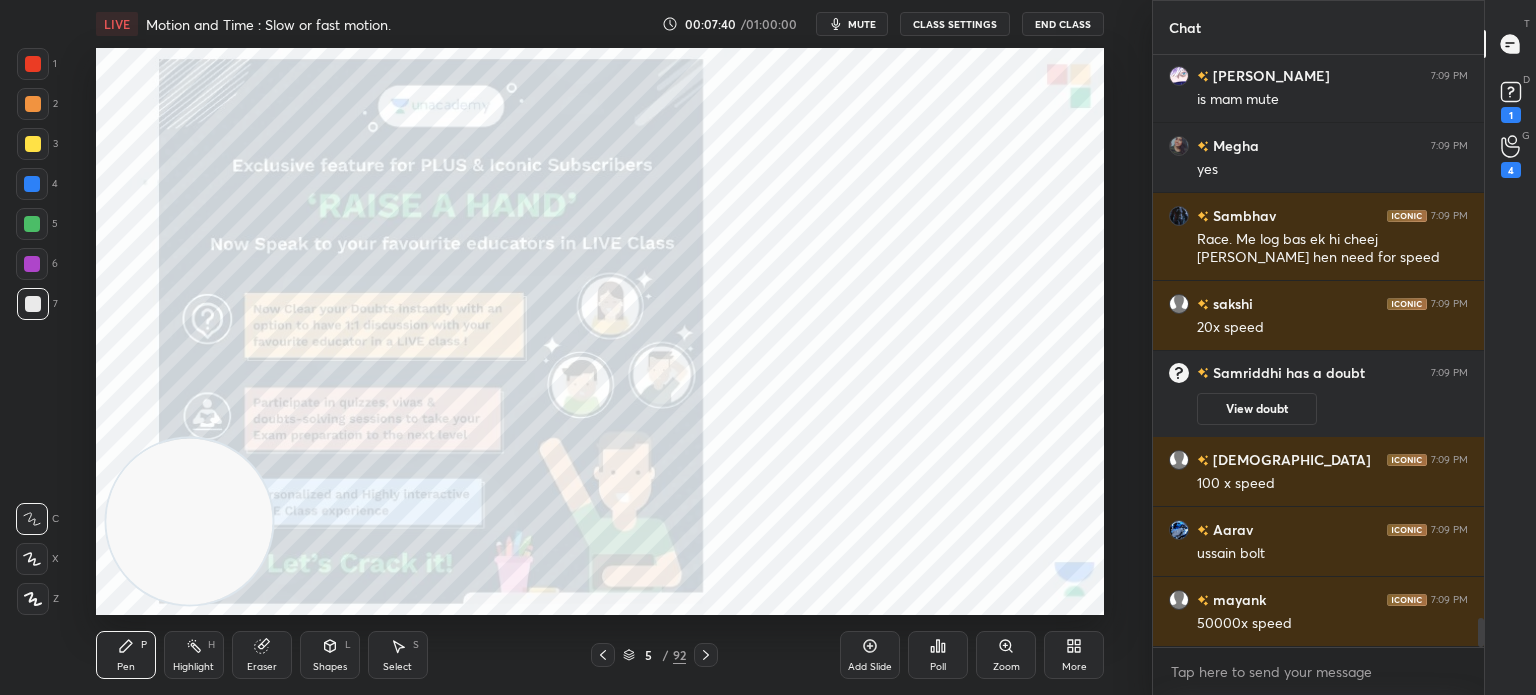 scroll, scrollTop: 11492, scrollLeft: 0, axis: vertical 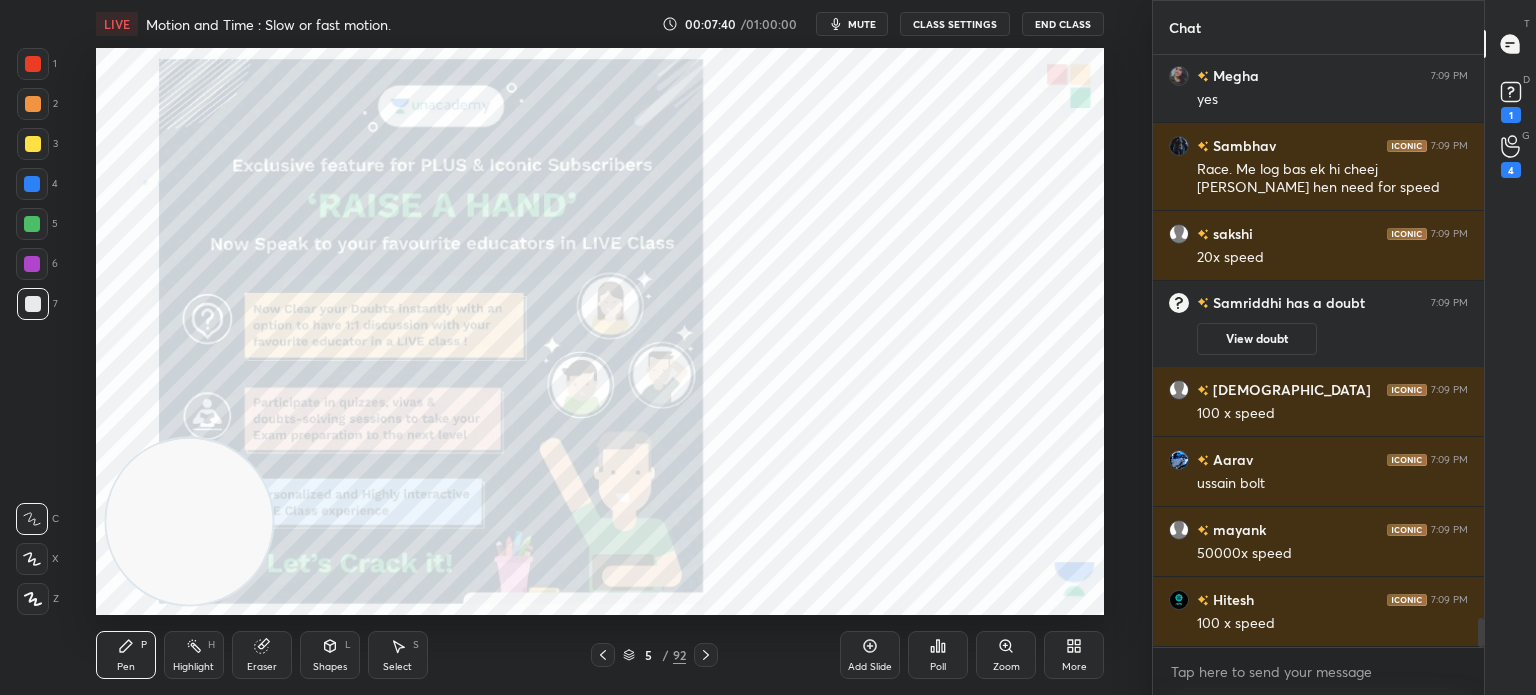 click 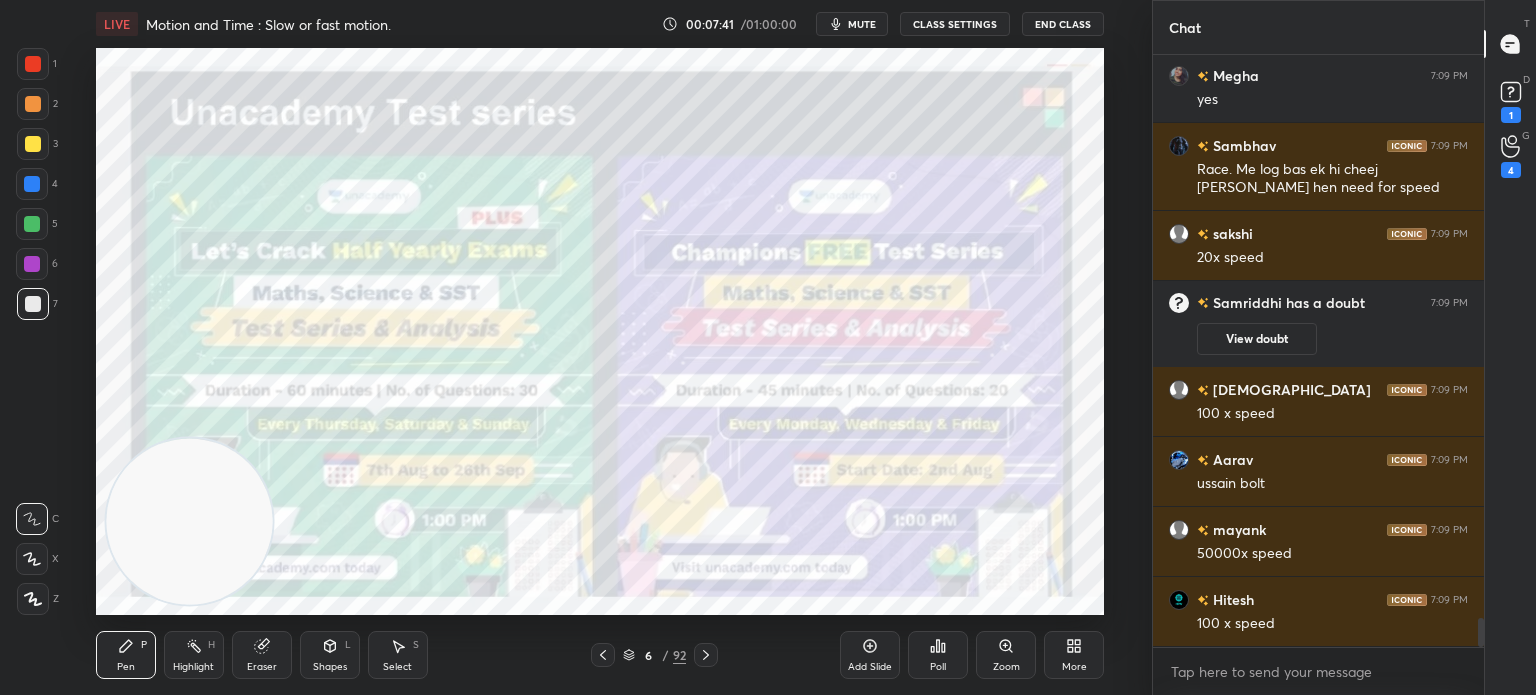 click 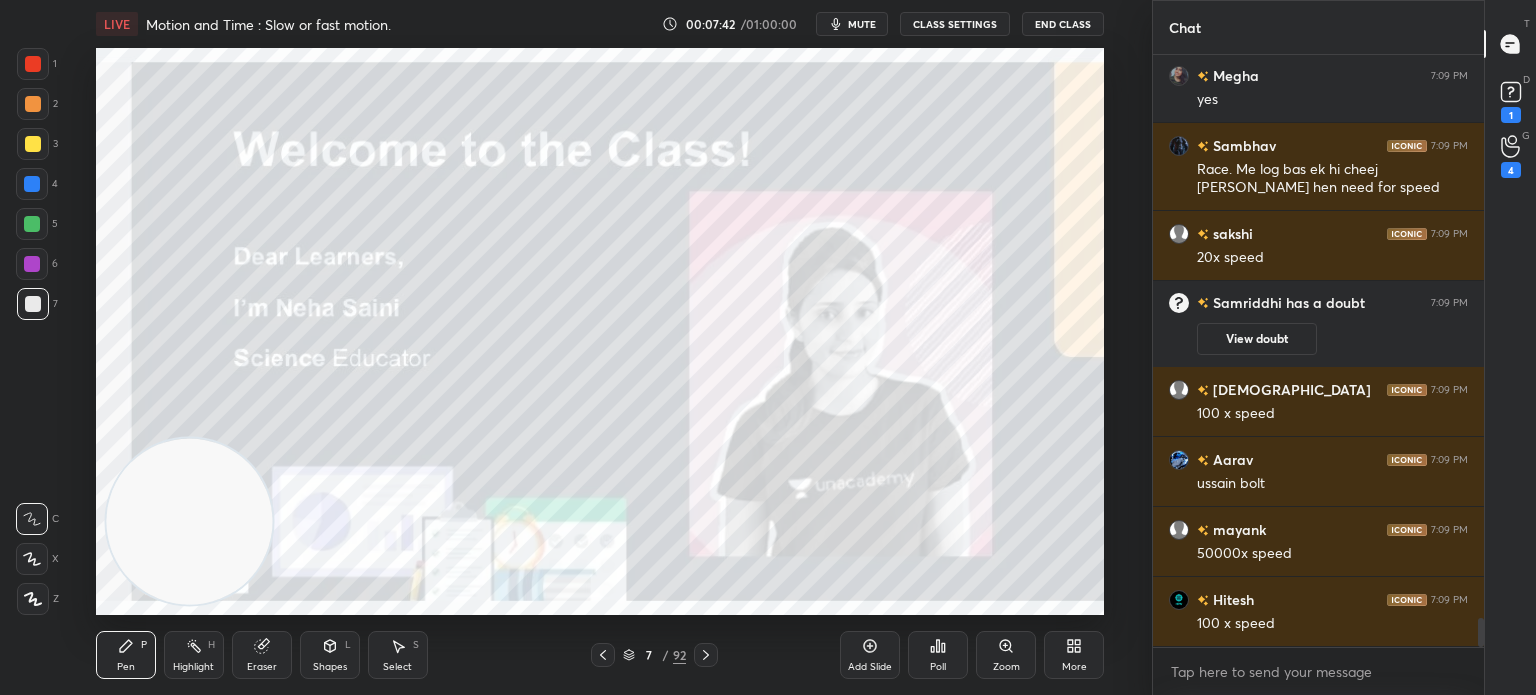click 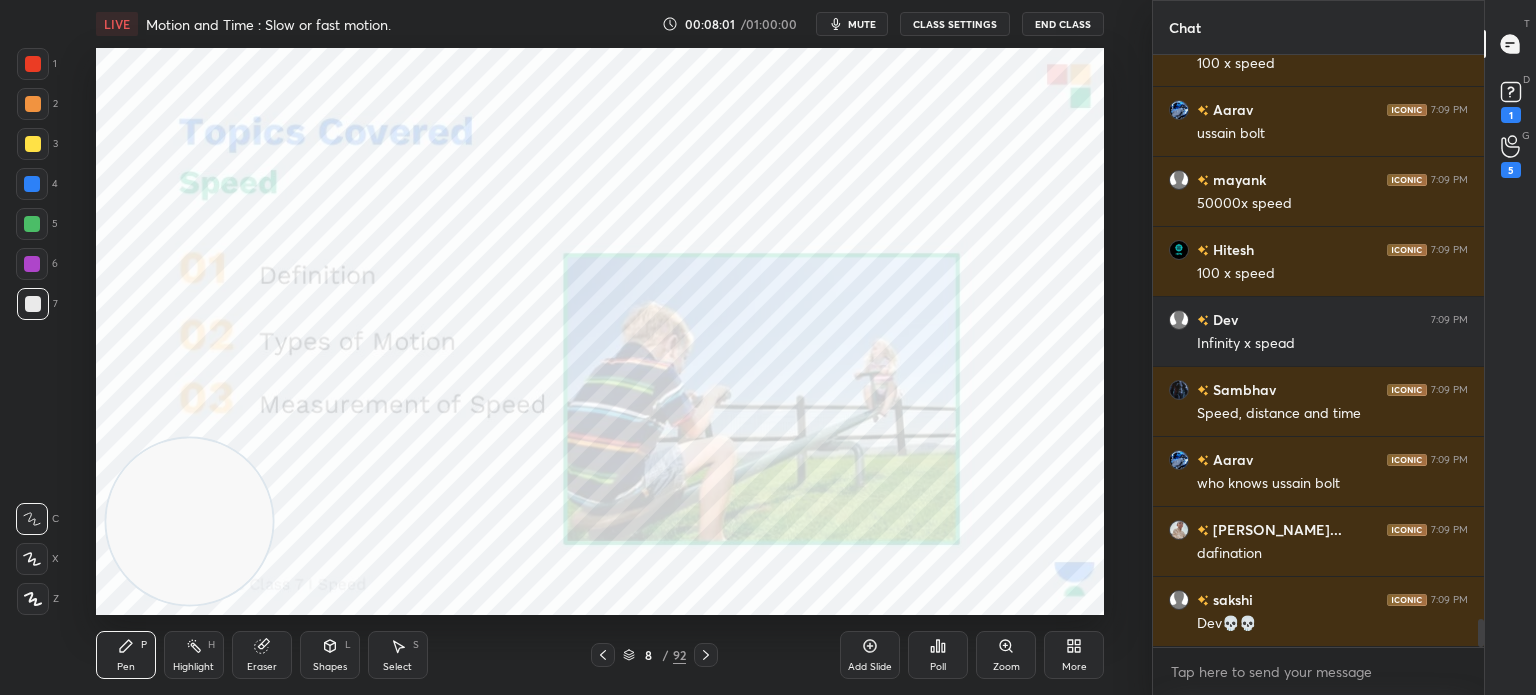 scroll, scrollTop: 11912, scrollLeft: 0, axis: vertical 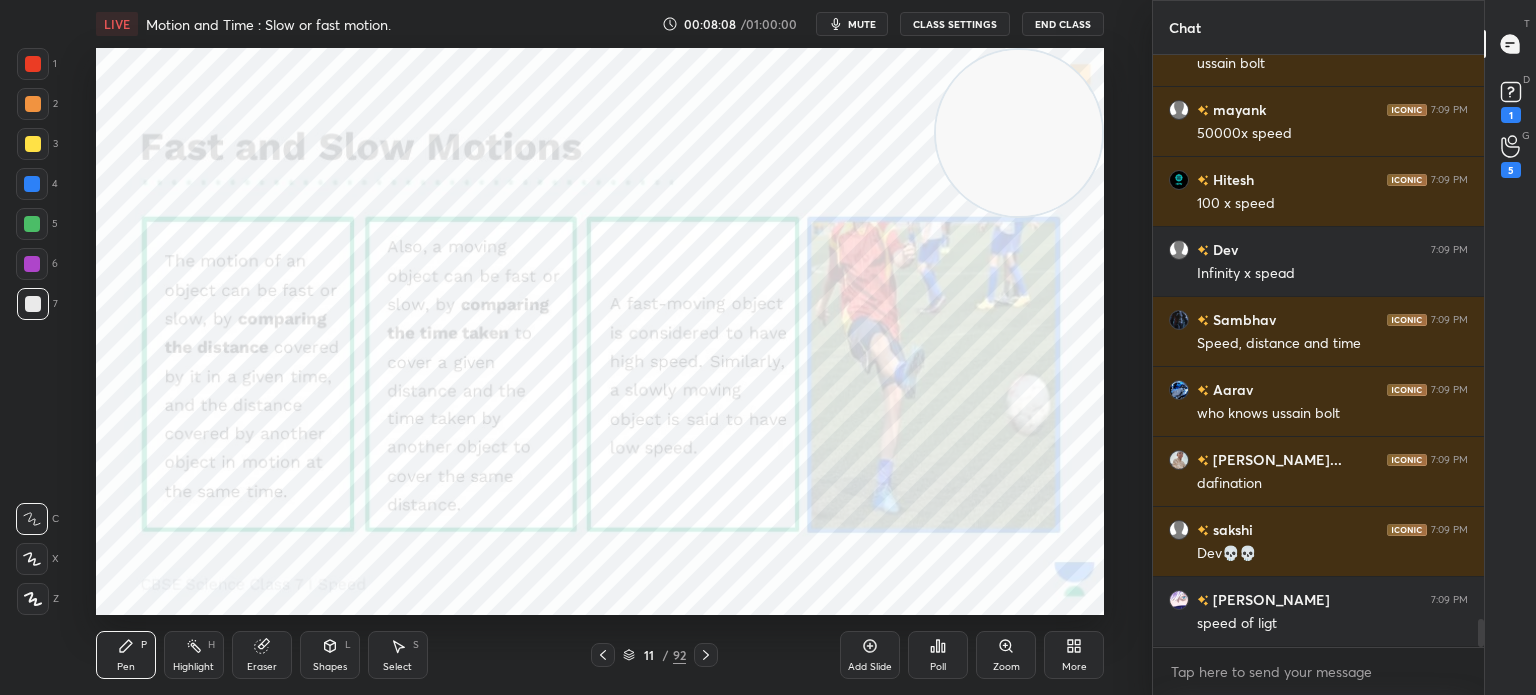 drag, startPoint x: 148, startPoint y: 565, endPoint x: 1115, endPoint y: 65, distance: 1088.6179 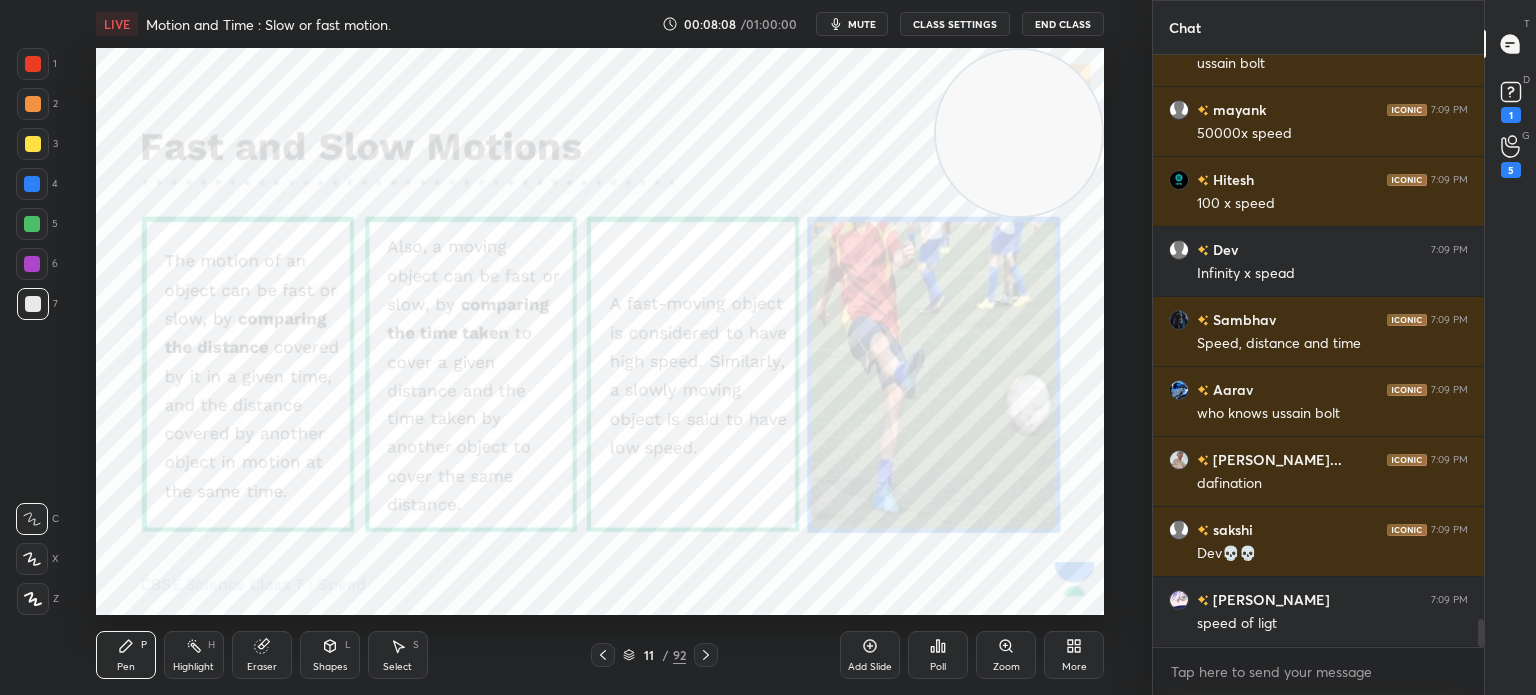 click on "Setting up your live class Poll for   secs No correct answer Start poll" at bounding box center [600, 331] 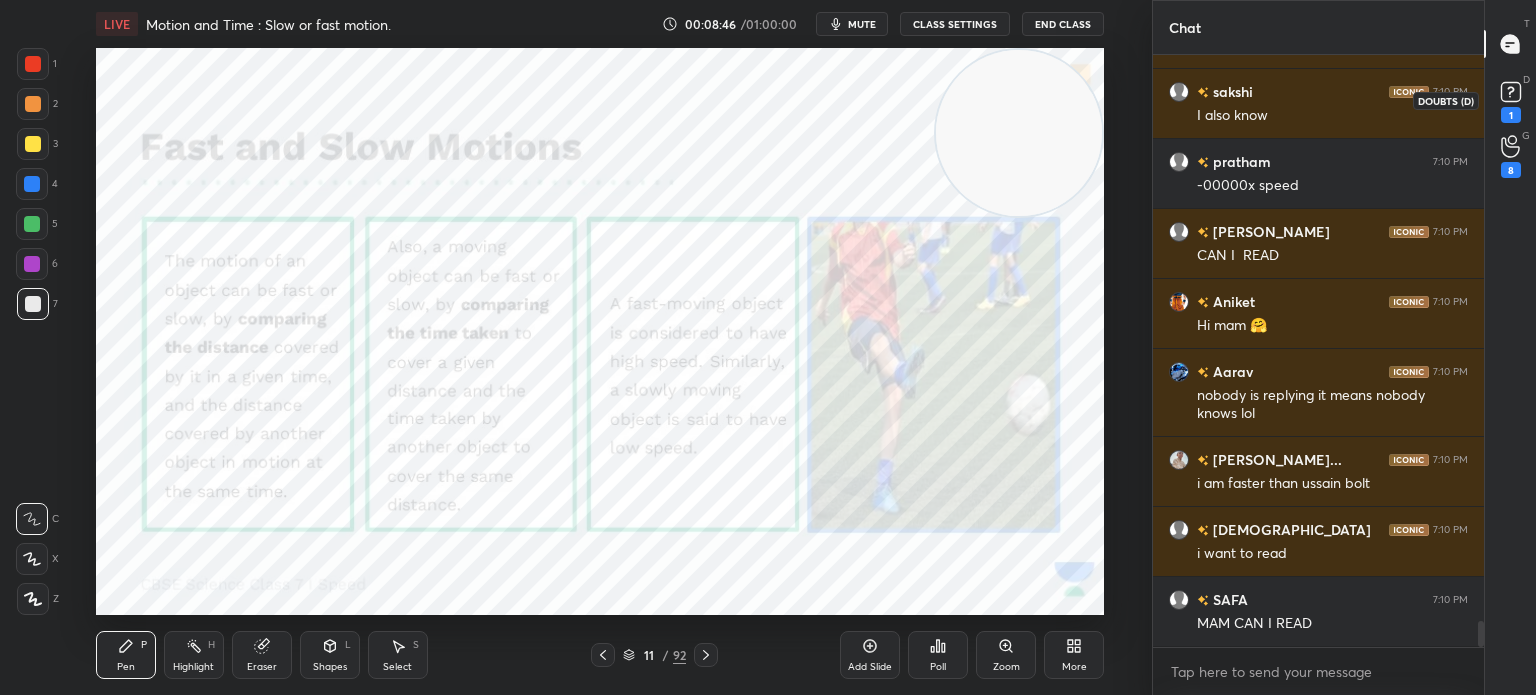 scroll, scrollTop: 12756, scrollLeft: 0, axis: vertical 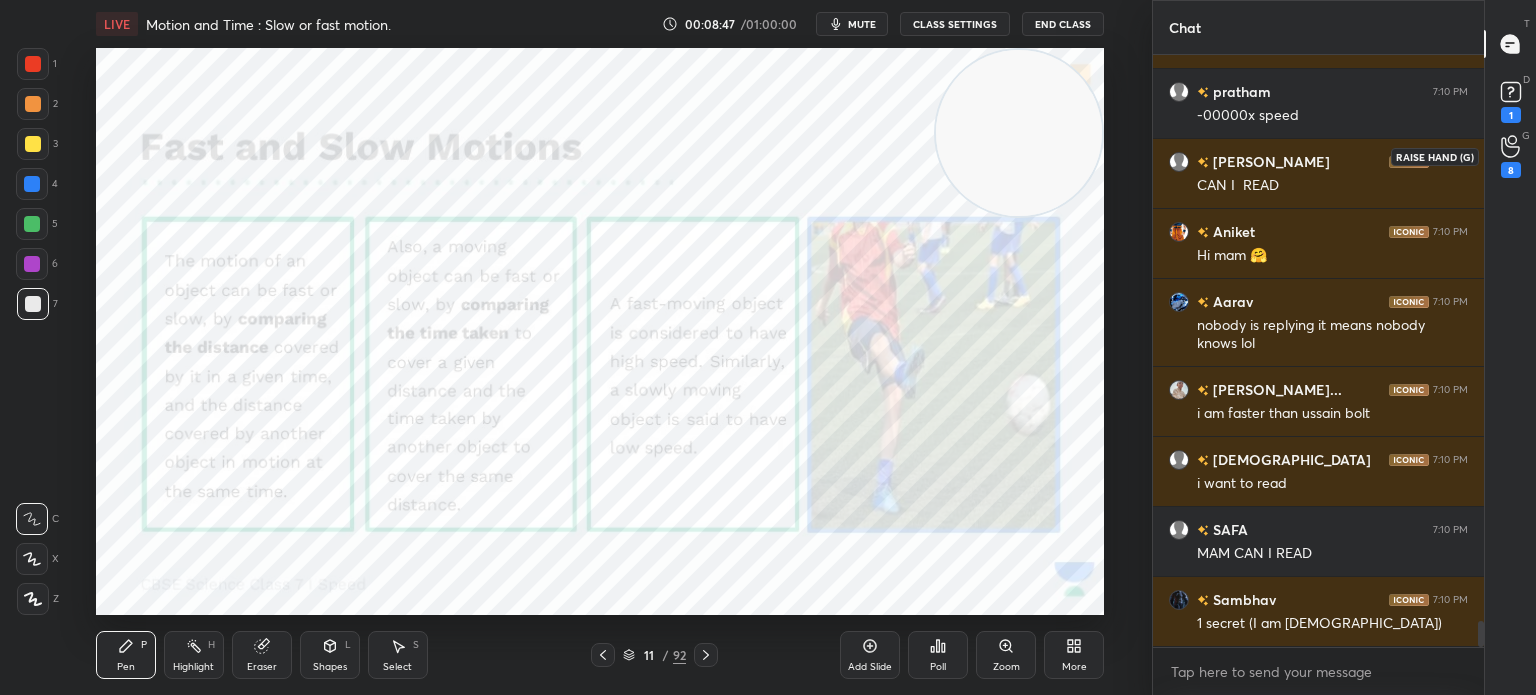 click 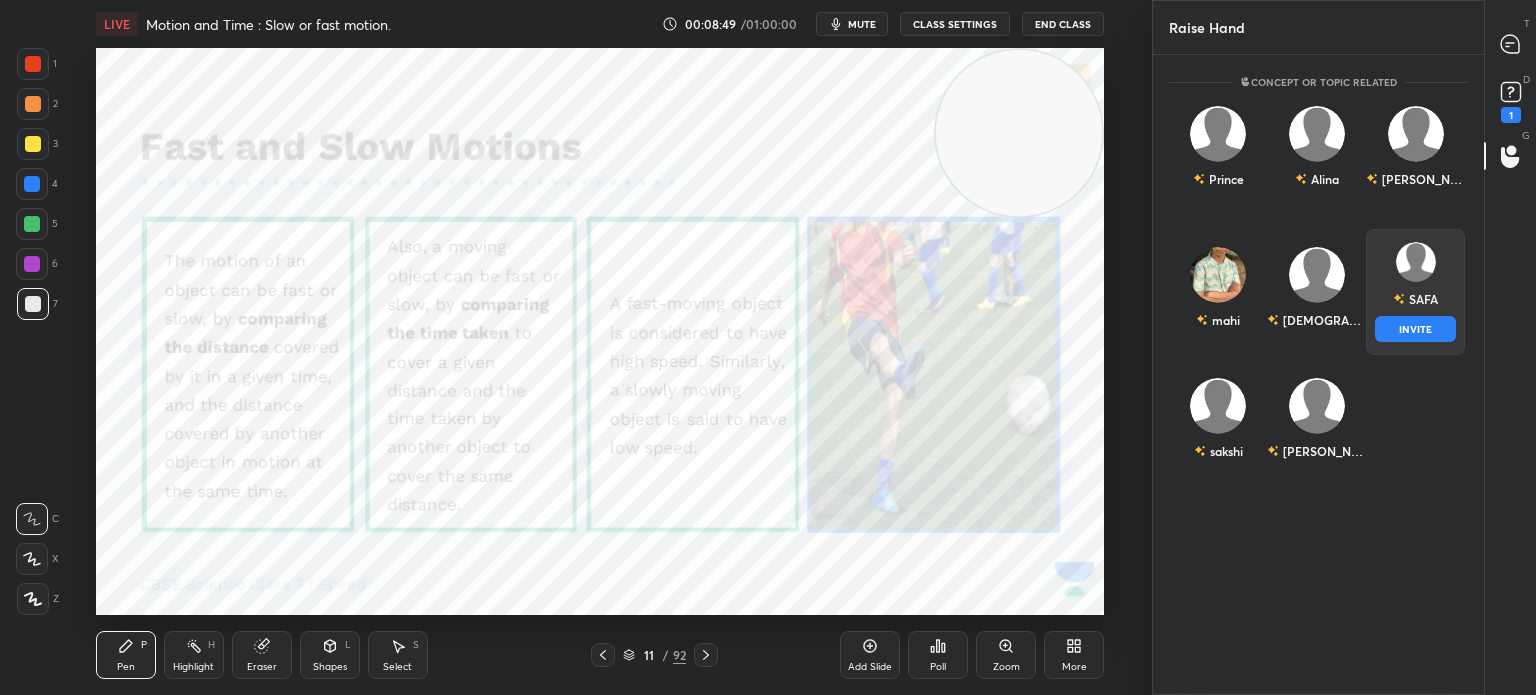 click at bounding box center (1416, 262) 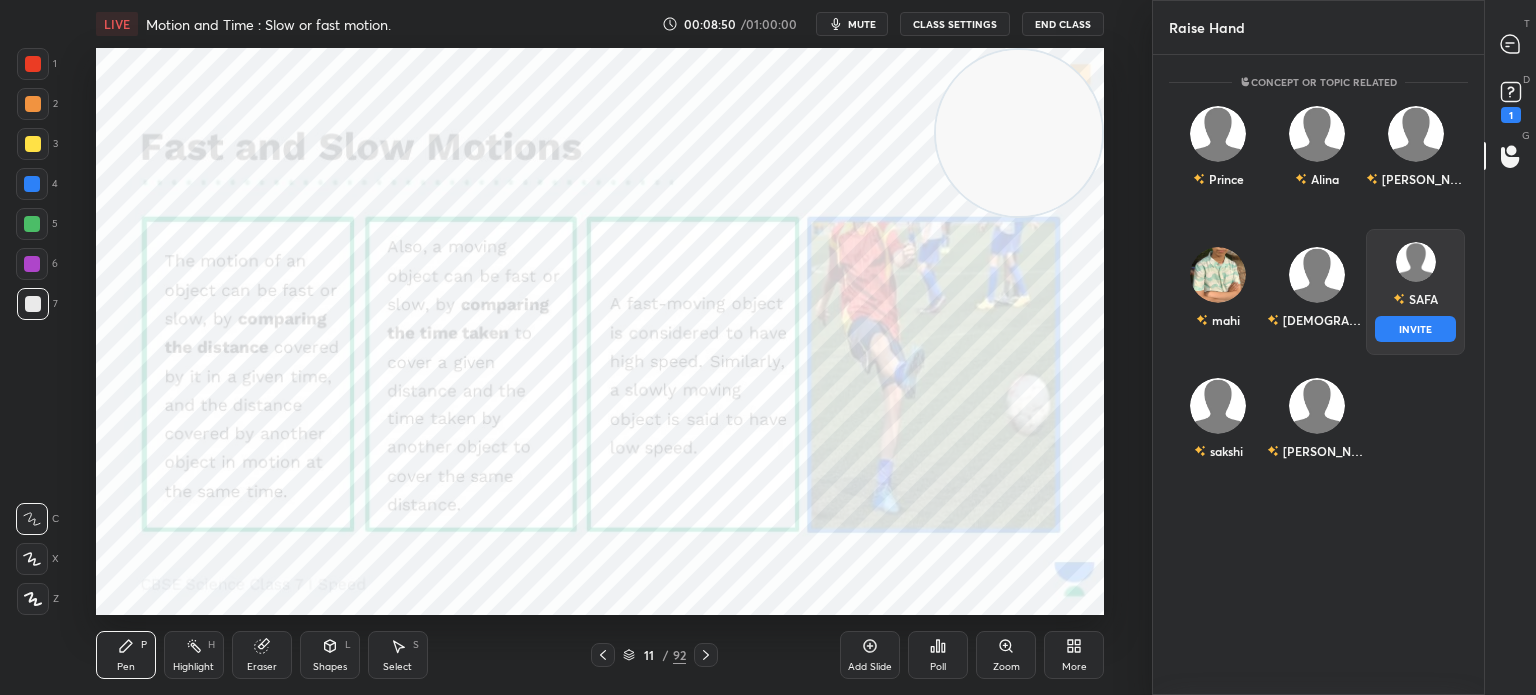 click on "INVITE" at bounding box center [1415, 329] 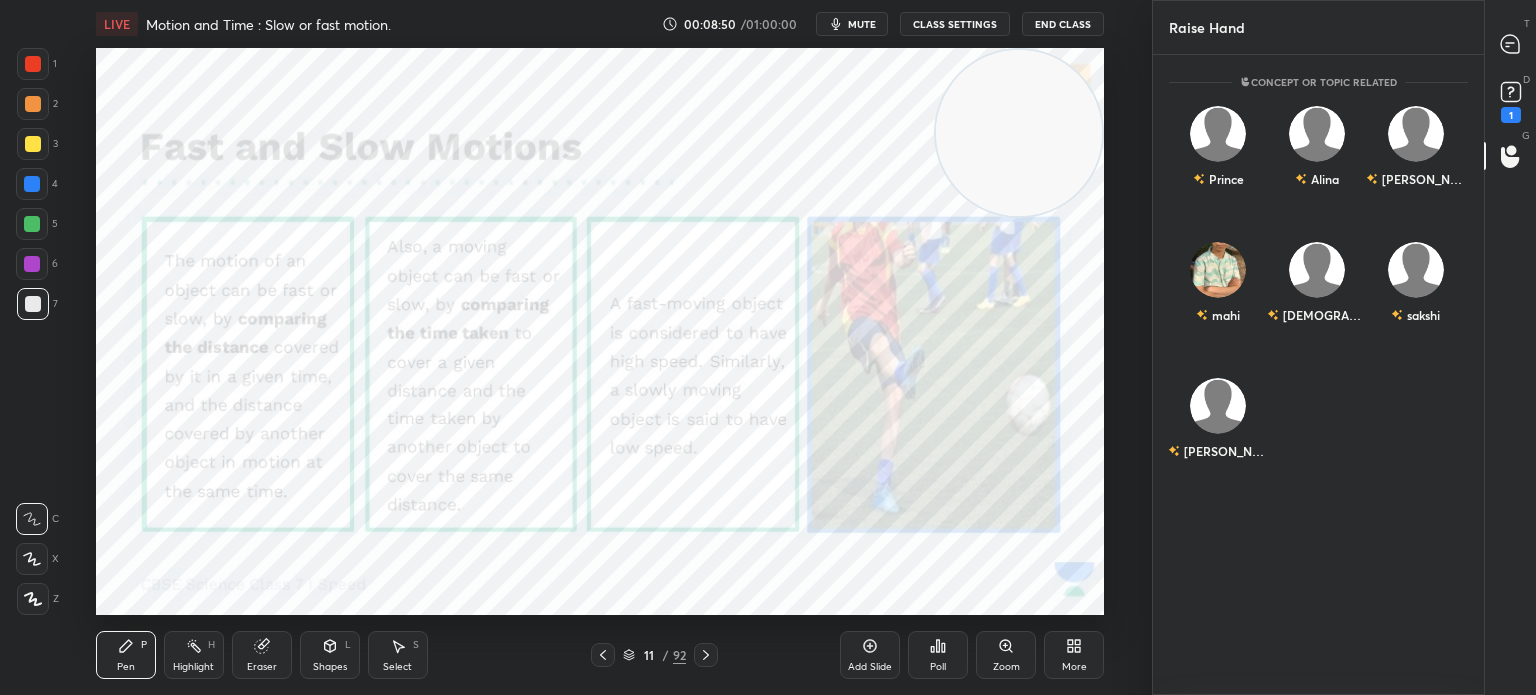 scroll, scrollTop: 554, scrollLeft: 325, axis: both 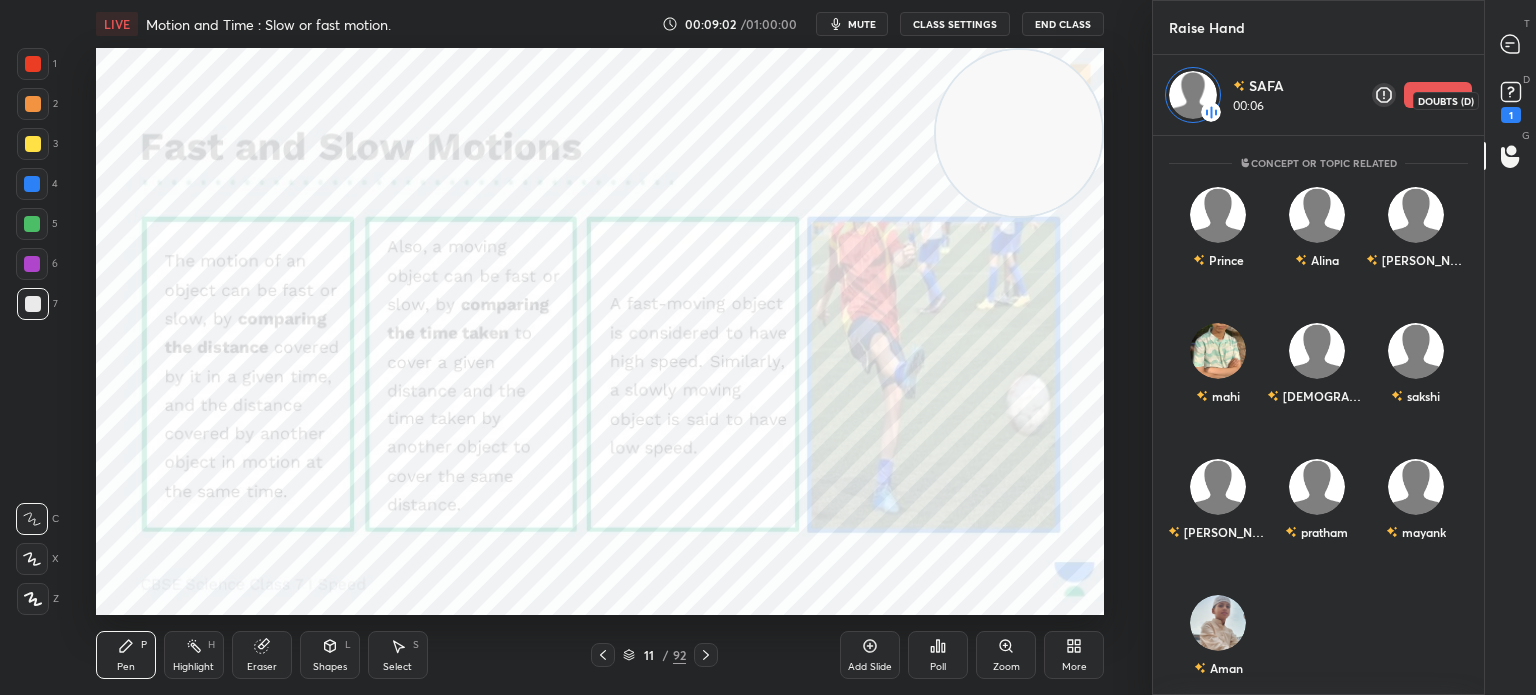 click on "1" at bounding box center (1511, 115) 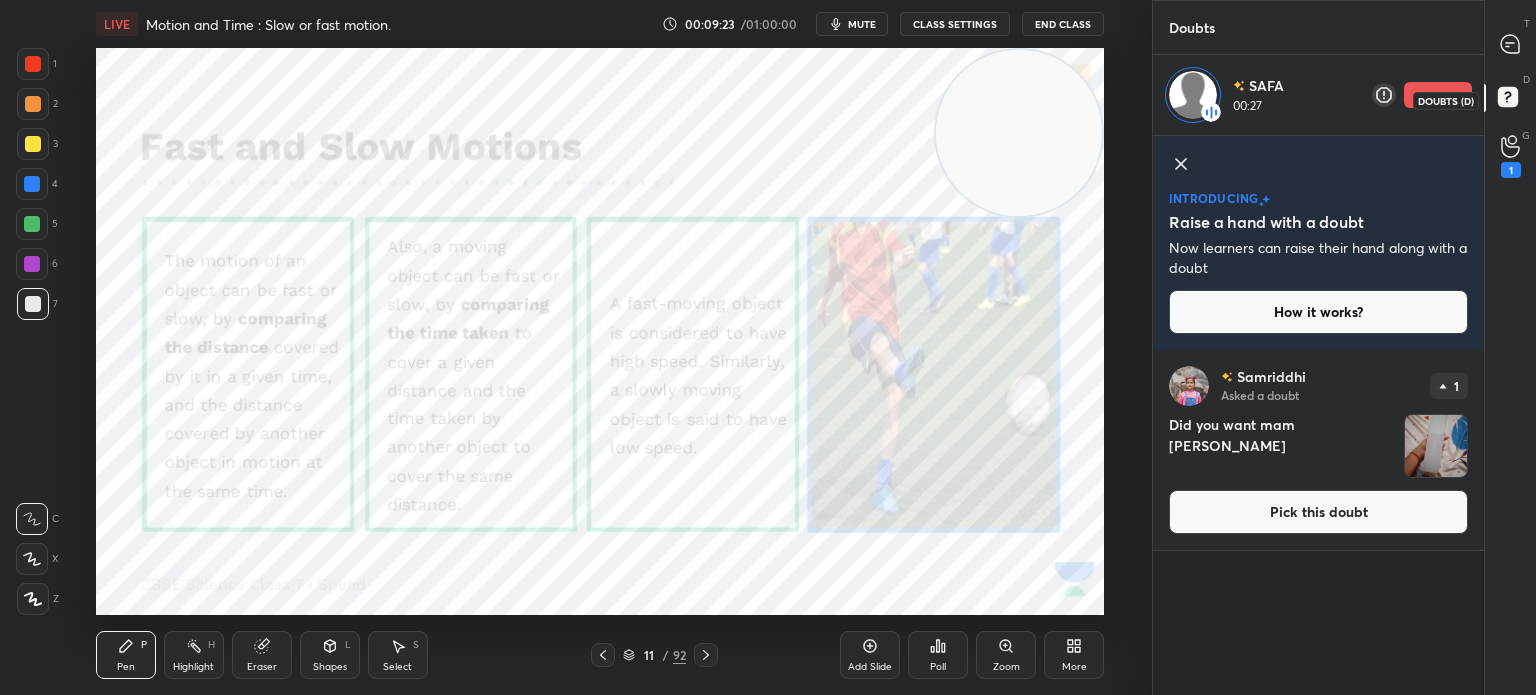 click 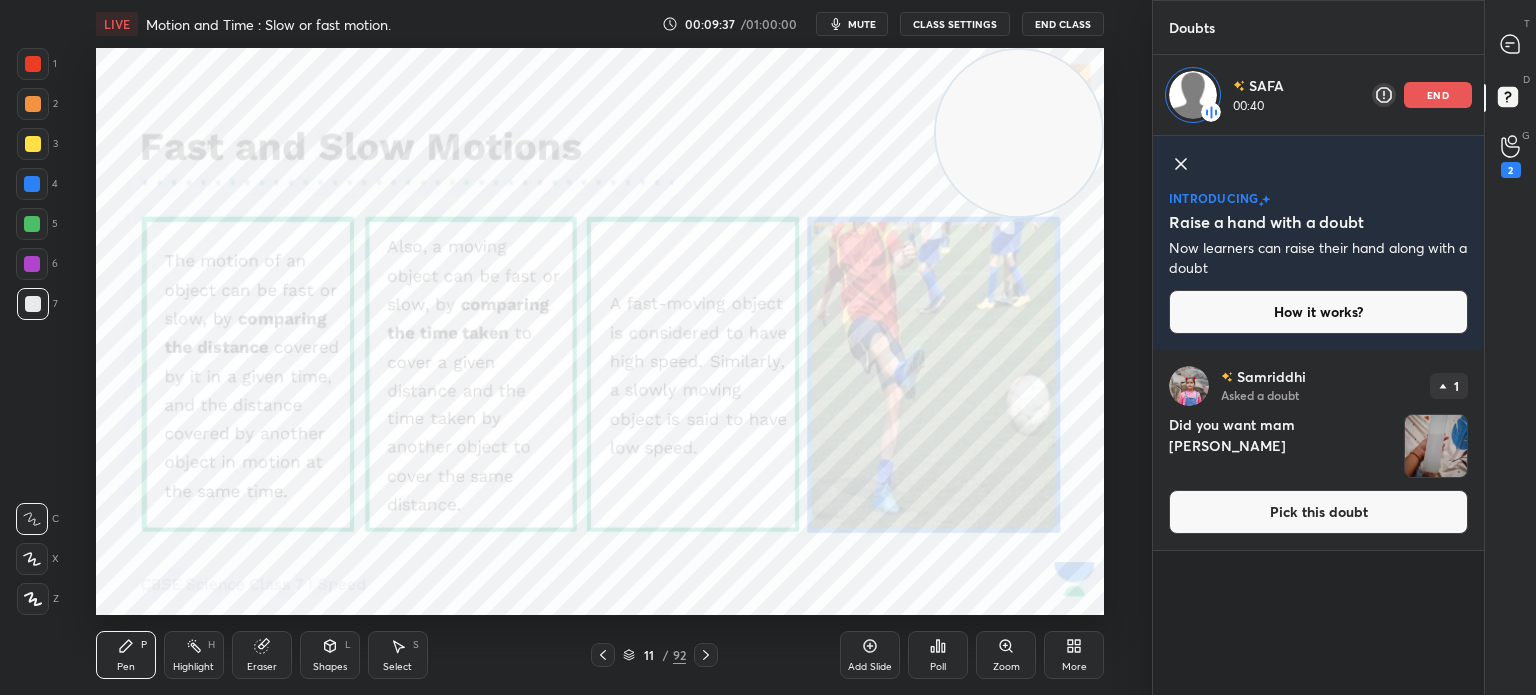click on "D Doubts (D)" at bounding box center [1510, 100] 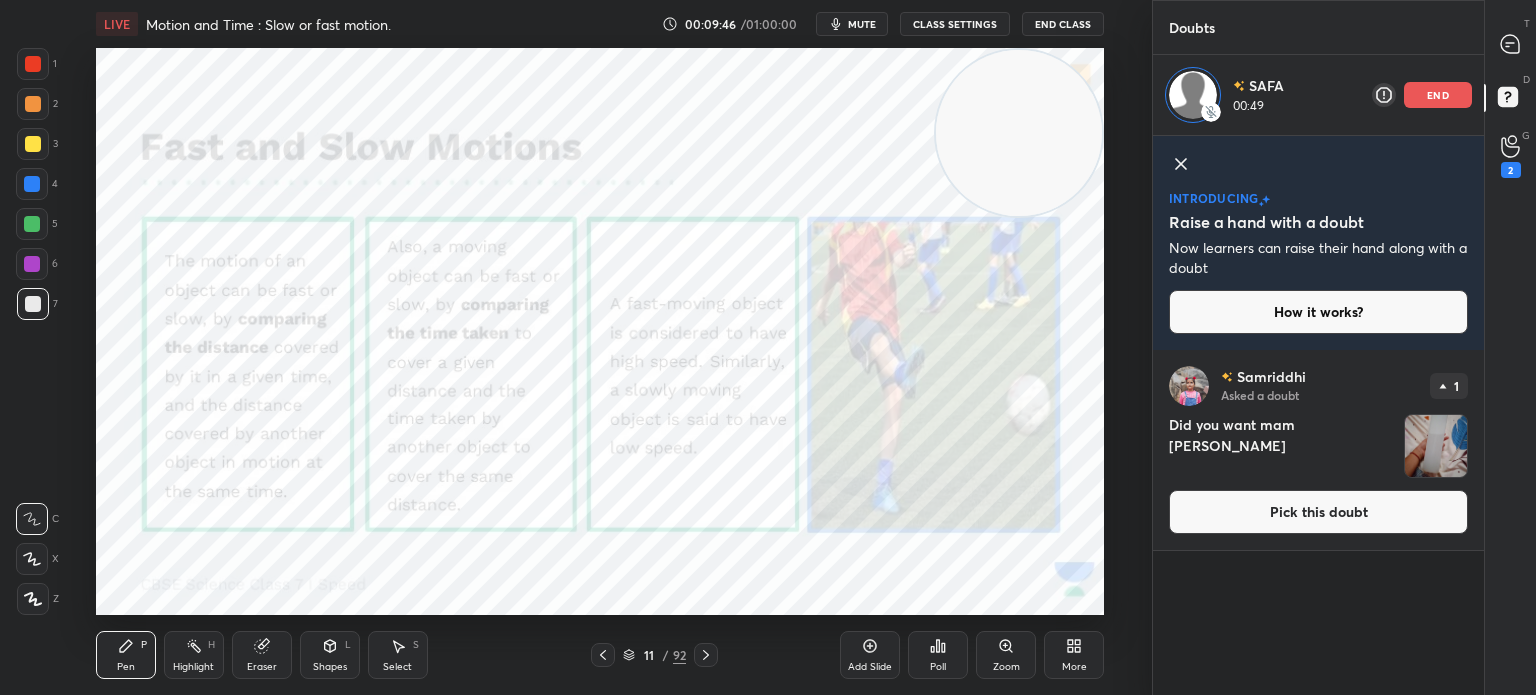 click on "end" at bounding box center [1438, 95] 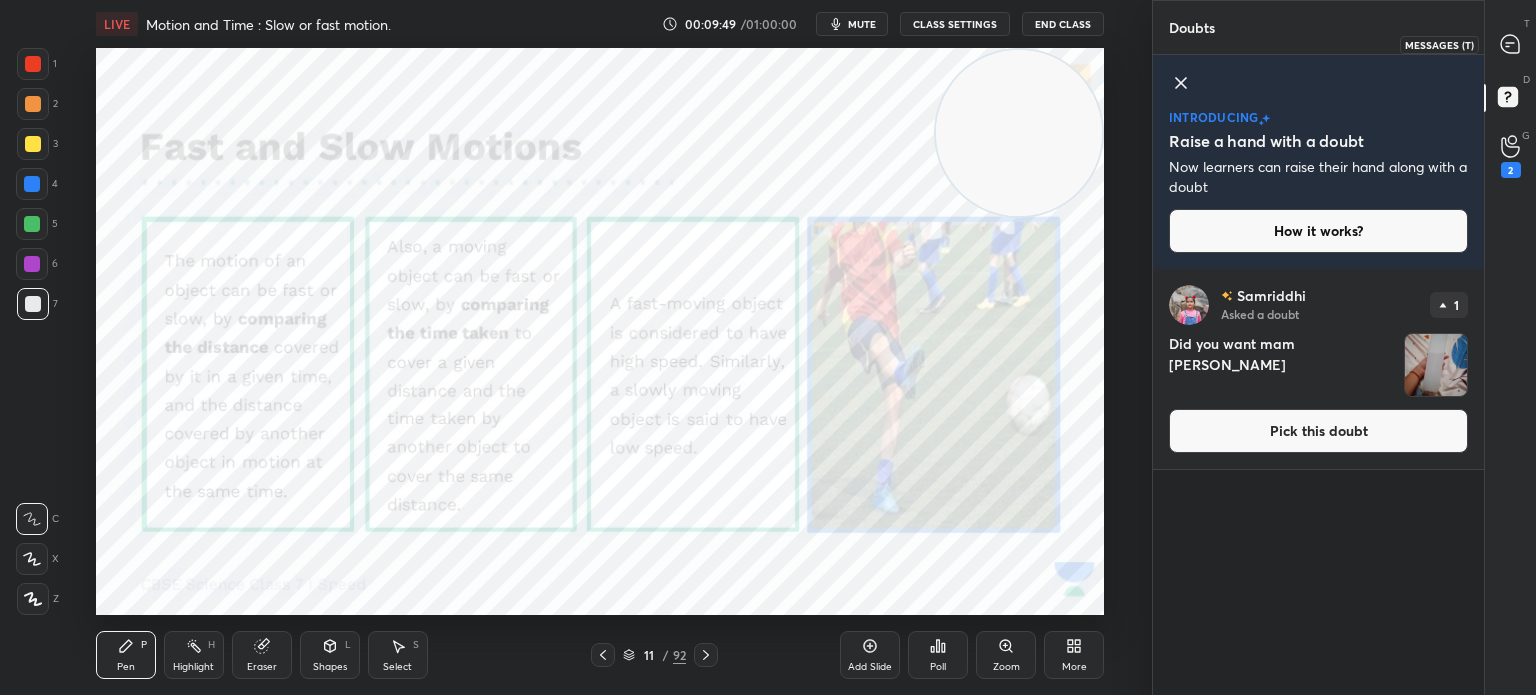 click at bounding box center [1511, 44] 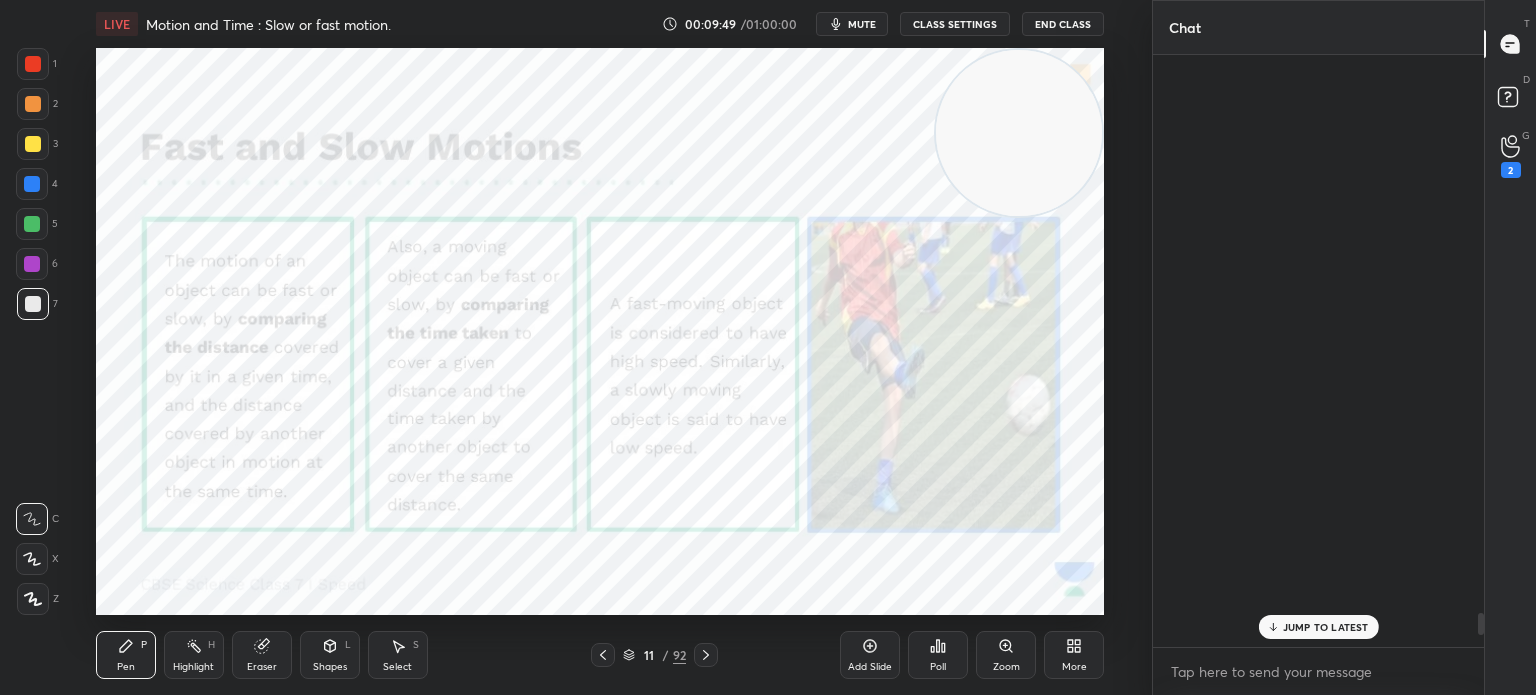 scroll, scrollTop: 14834, scrollLeft: 0, axis: vertical 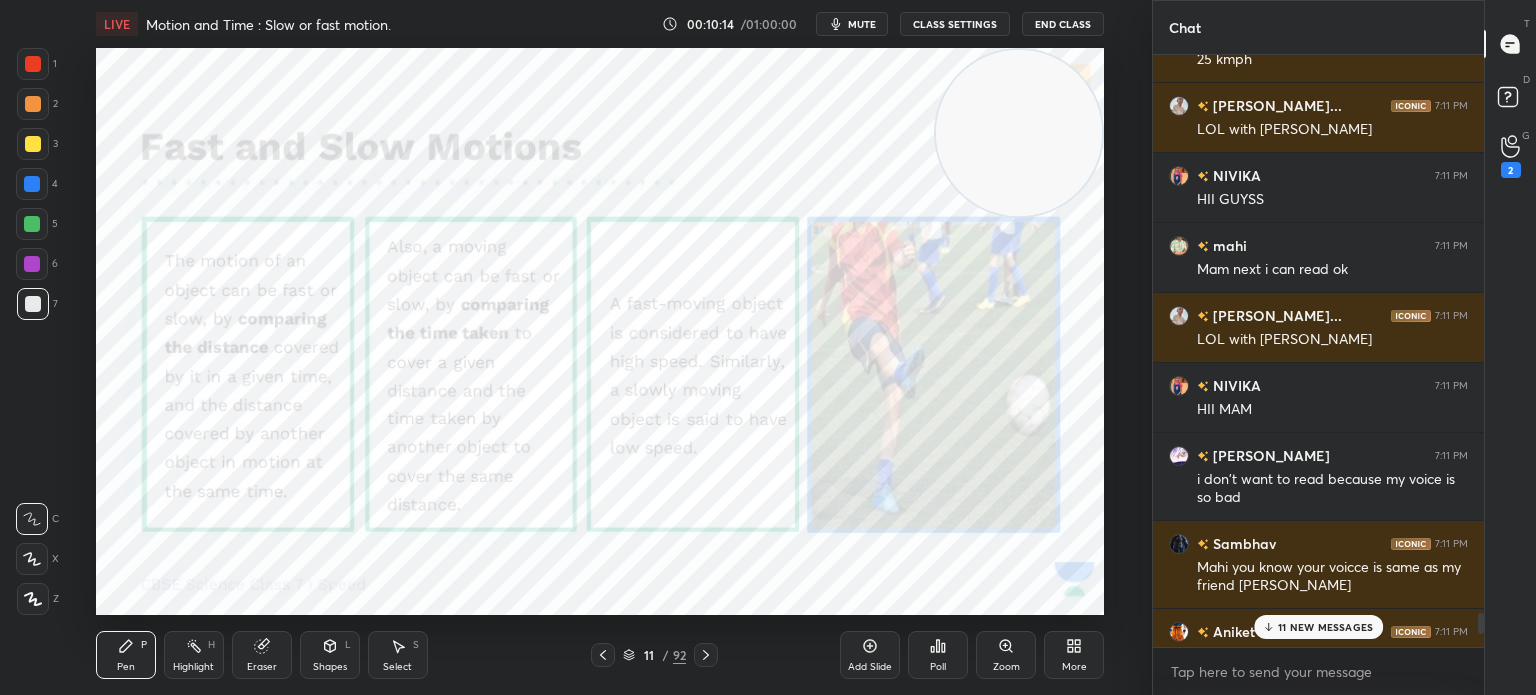 click on "11 NEW MESSAGES" at bounding box center (1325, 627) 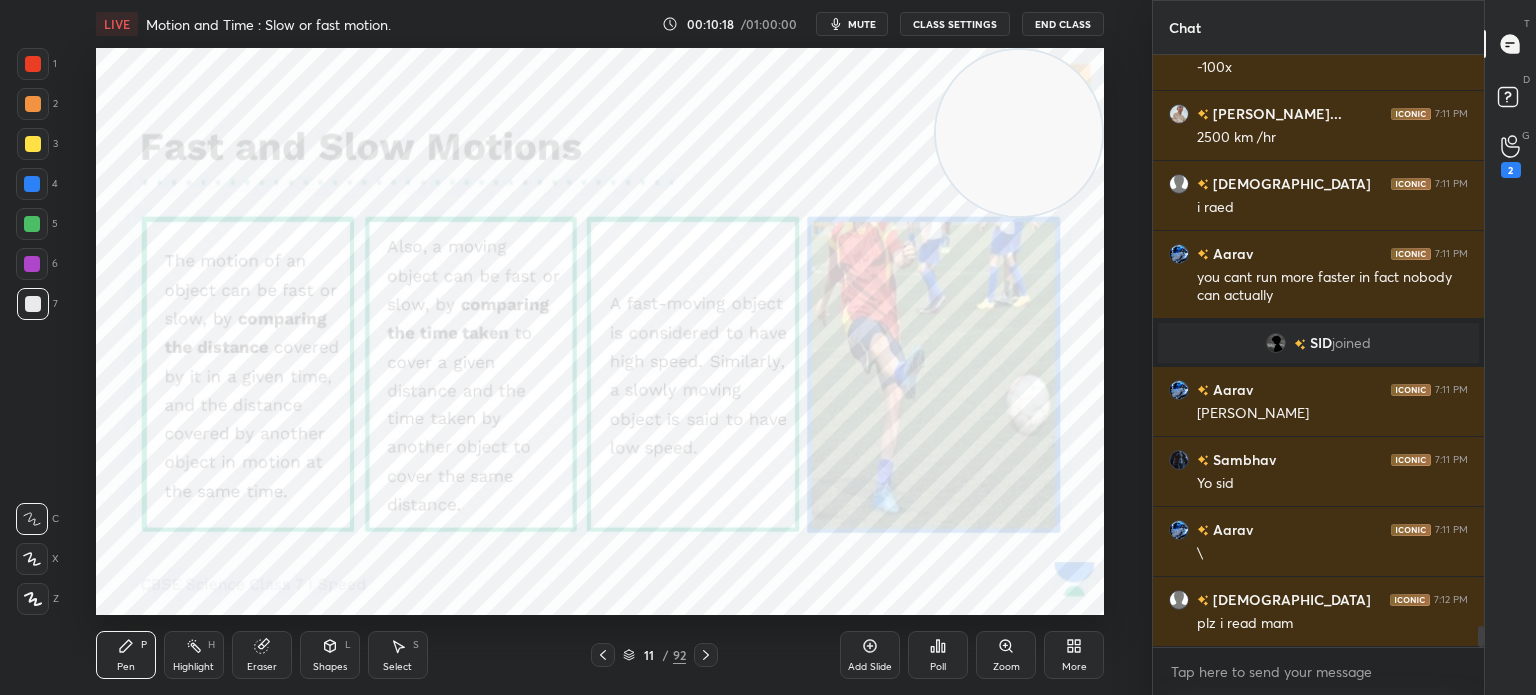 scroll, scrollTop: 16052, scrollLeft: 0, axis: vertical 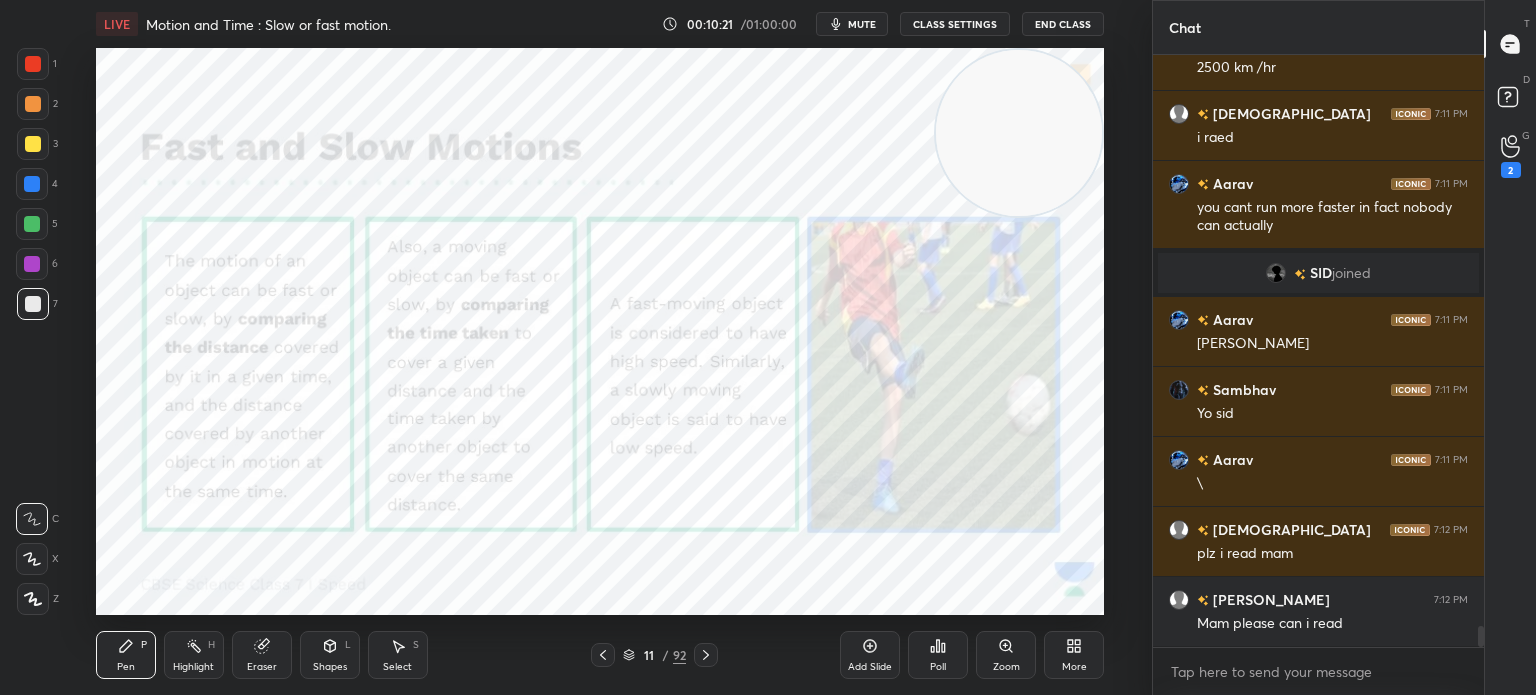 click on "CLASS SETTINGS" at bounding box center [955, 24] 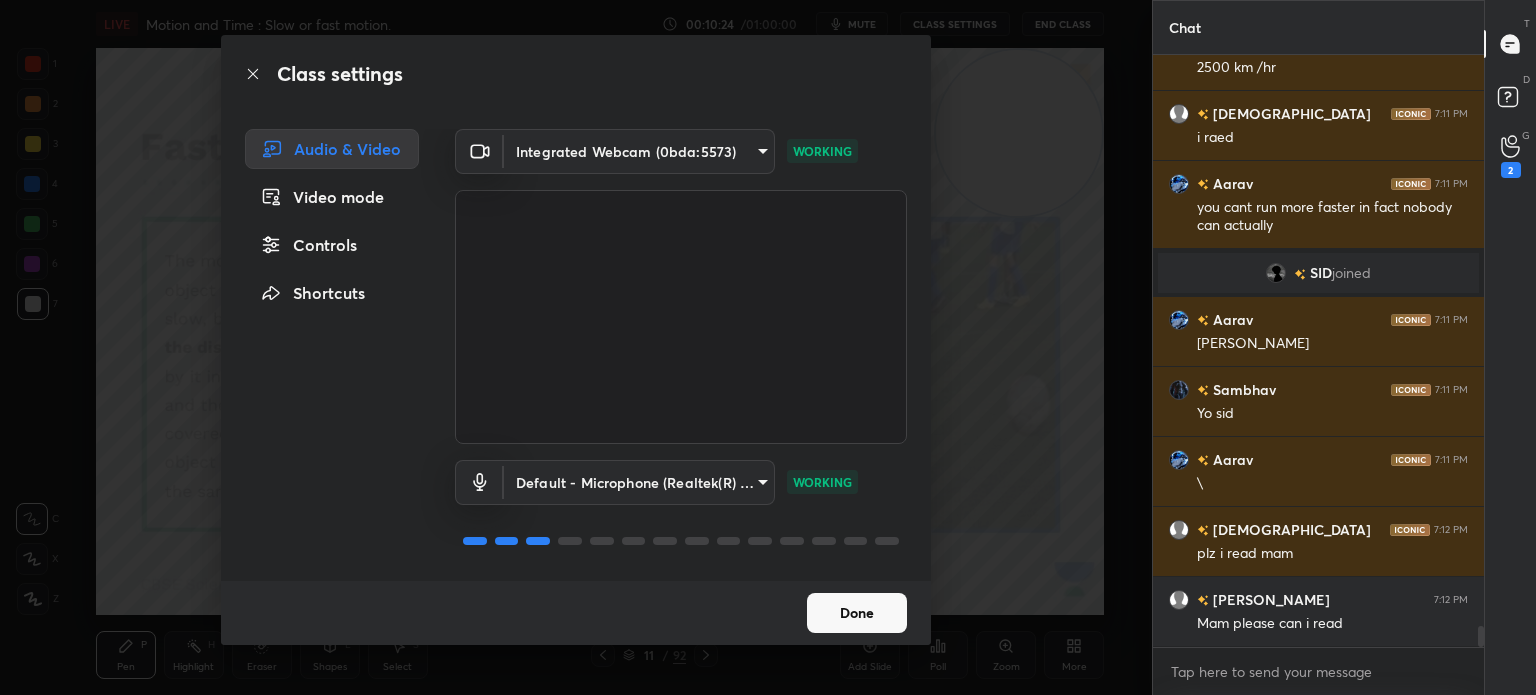 click on "Controls" at bounding box center (332, 245) 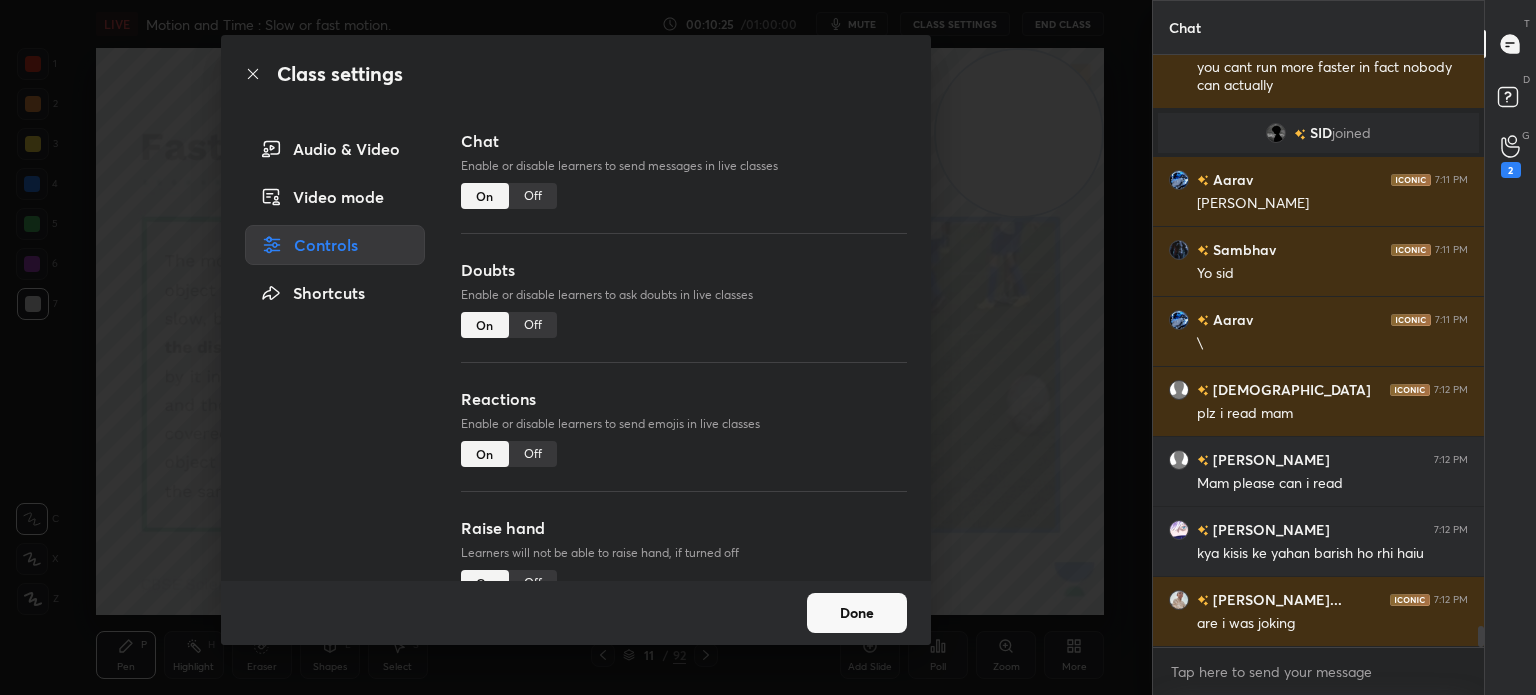 click on "Off" at bounding box center [533, 196] 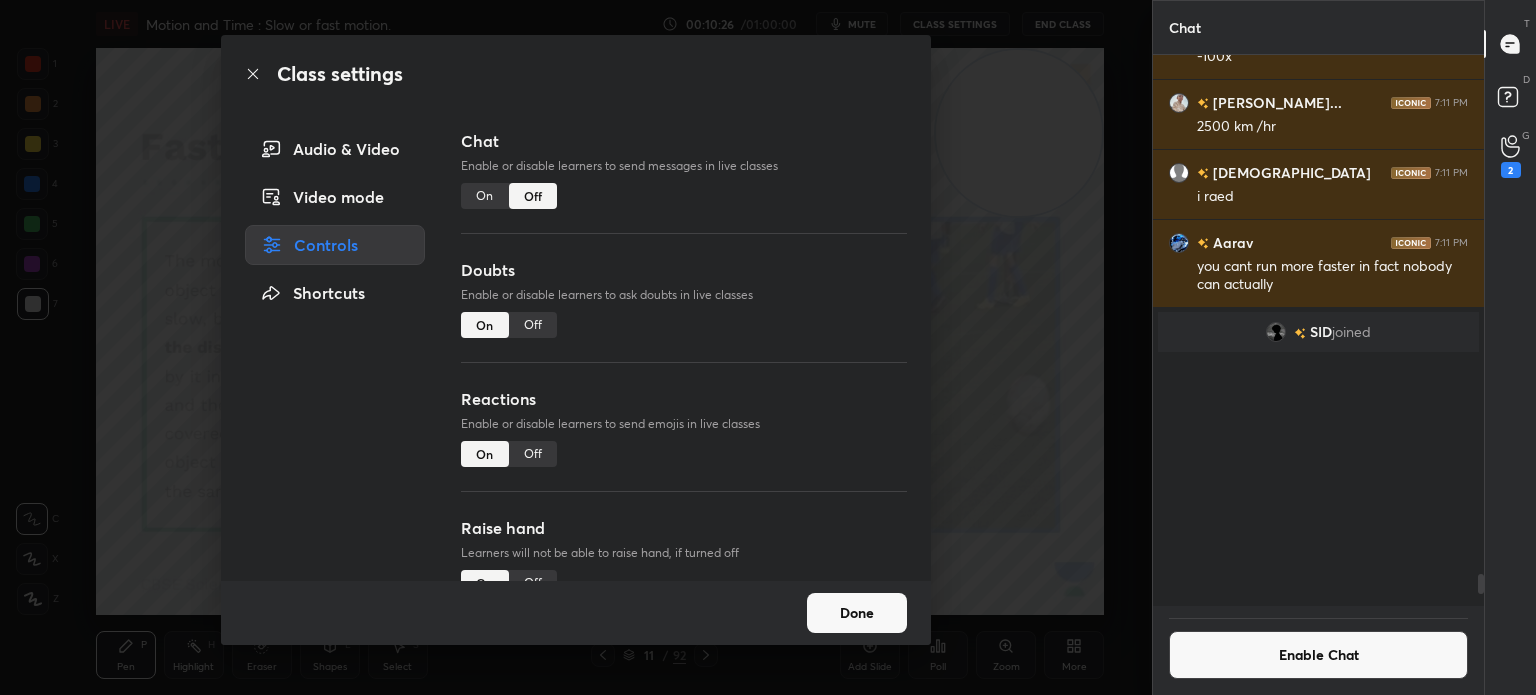 scroll, scrollTop: 14148, scrollLeft: 0, axis: vertical 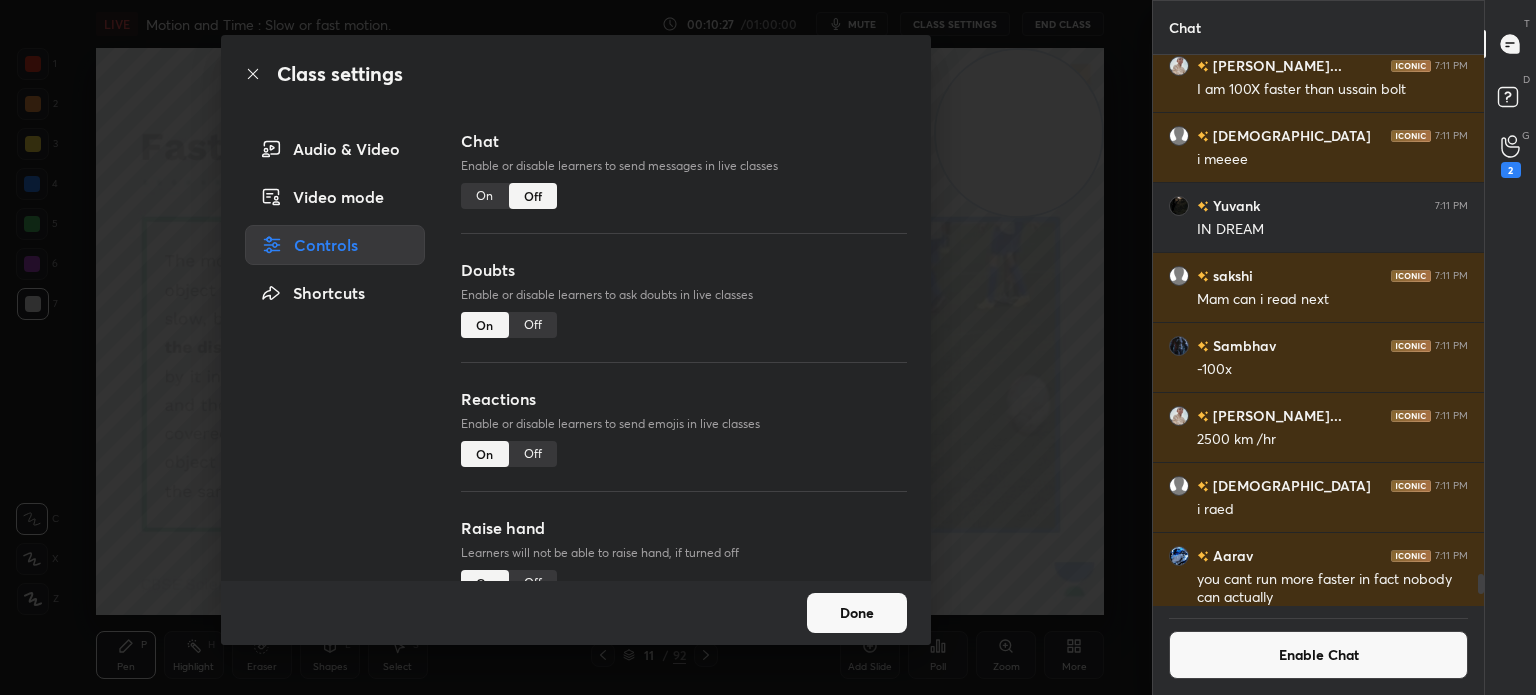 click on "Off" at bounding box center [533, 325] 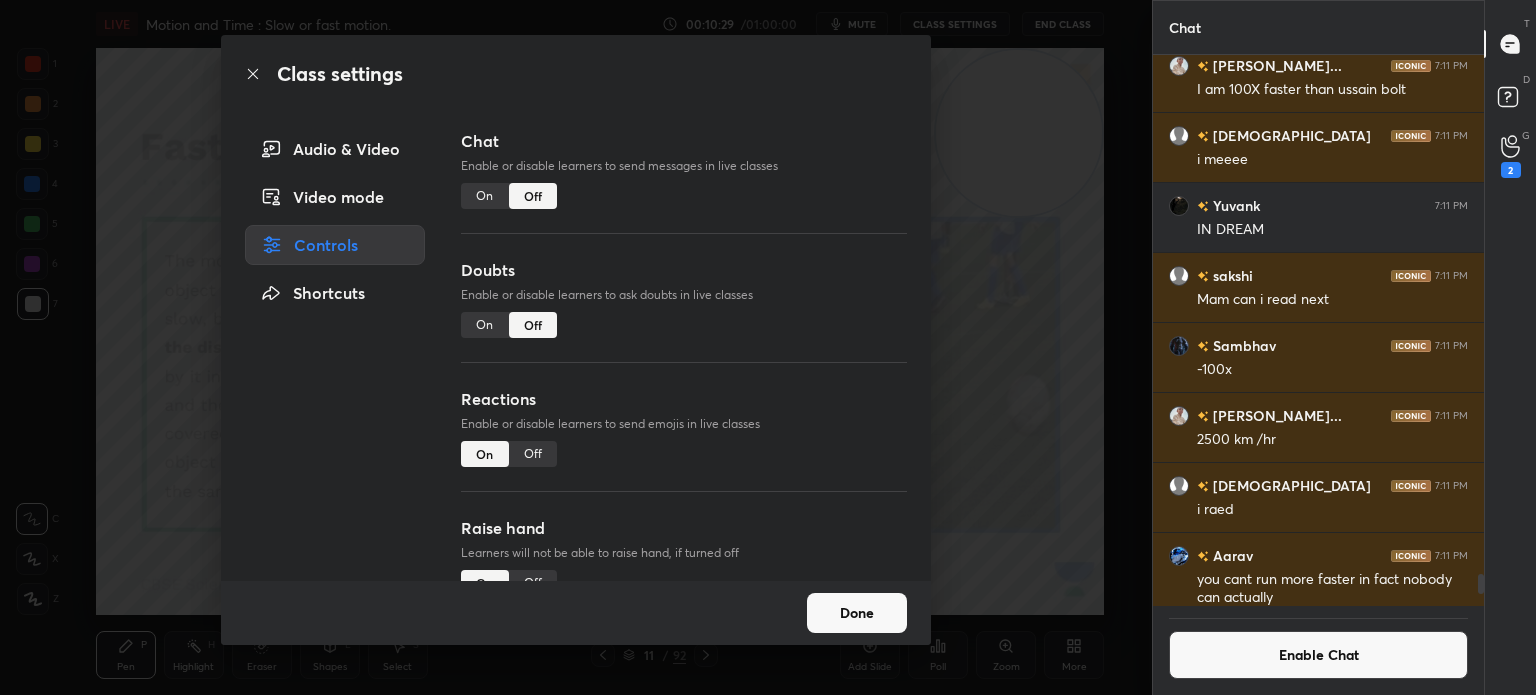 click on "Done" at bounding box center [857, 613] 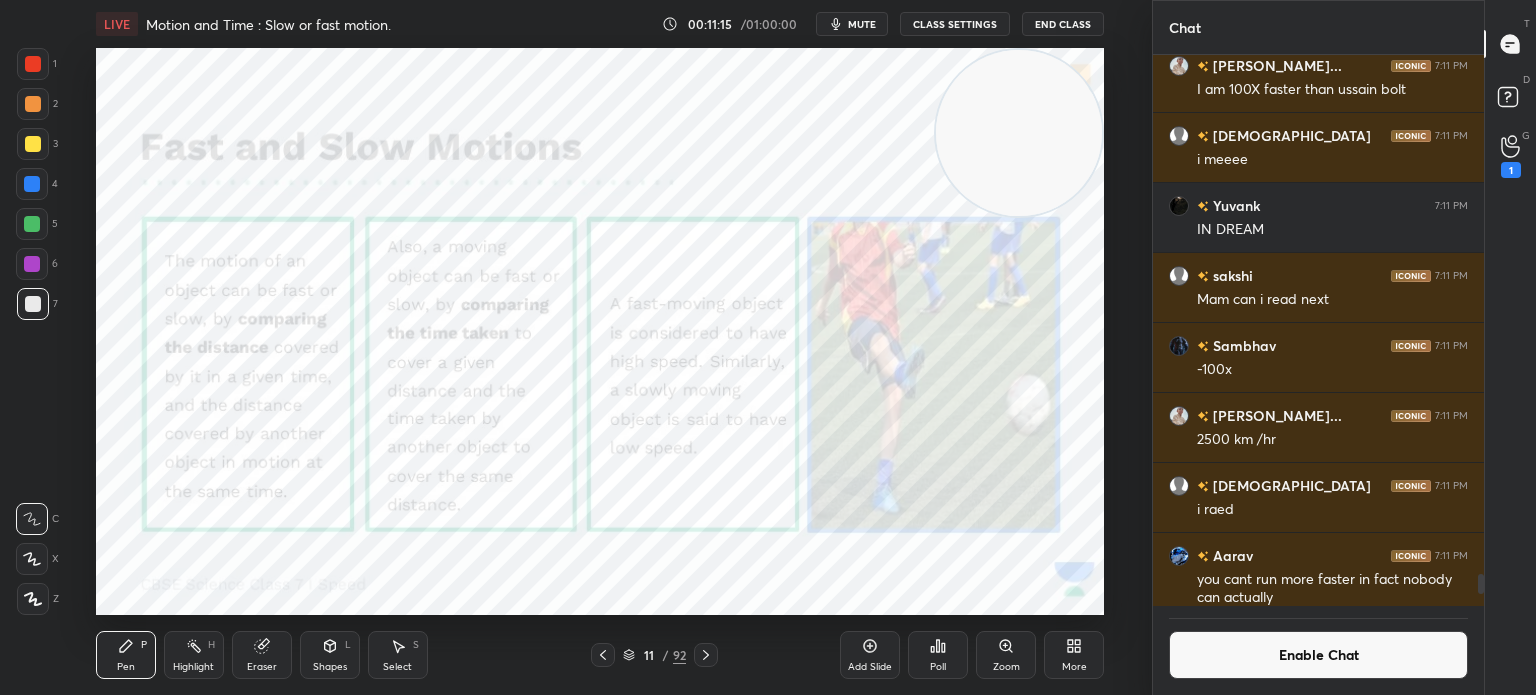 click 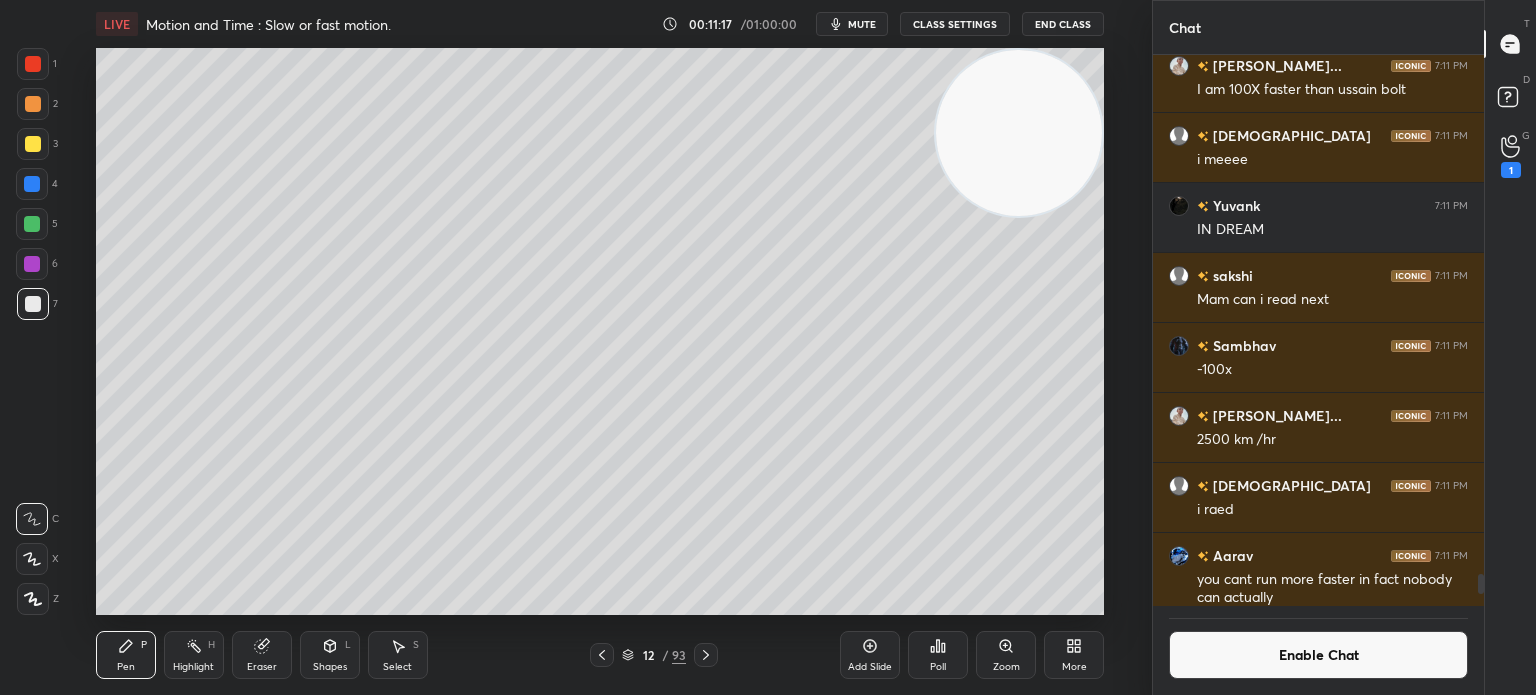 click on "Shapes L" at bounding box center (330, 655) 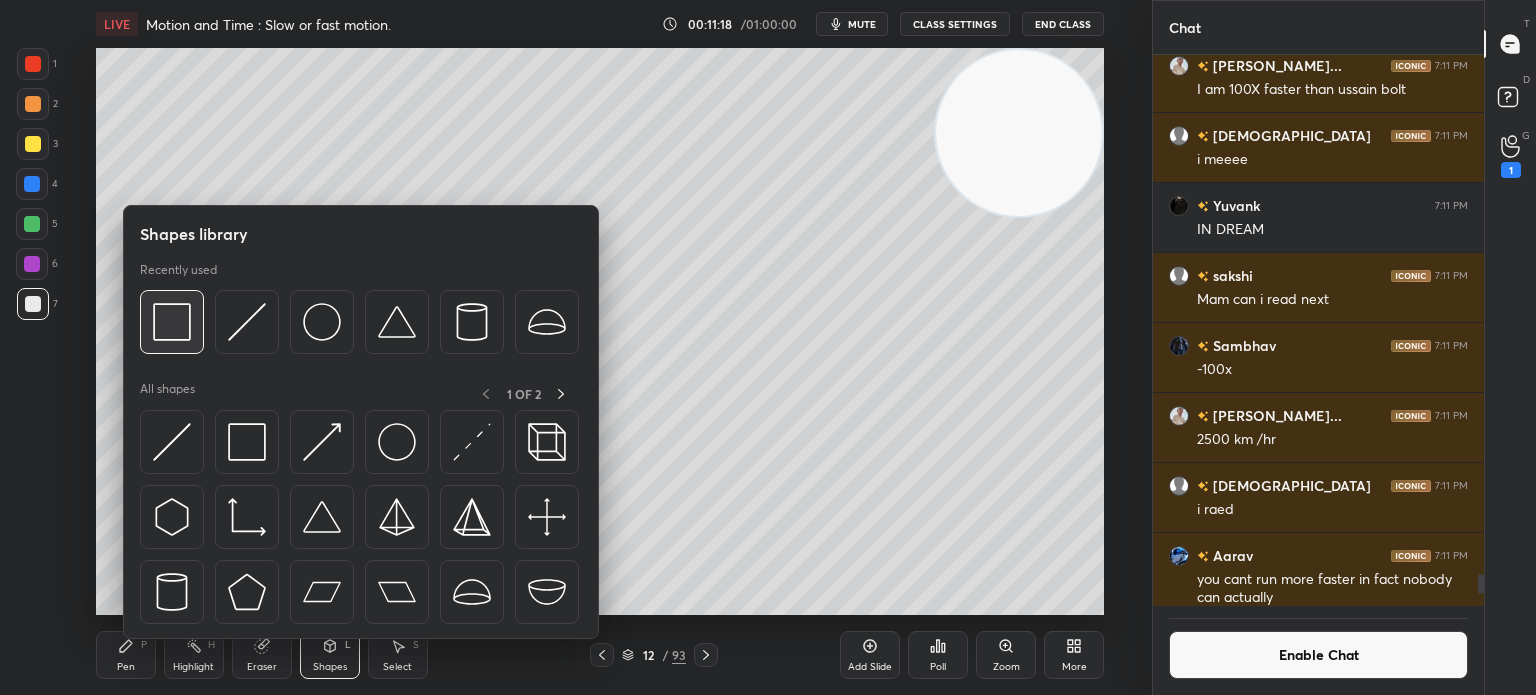 click at bounding box center (172, 322) 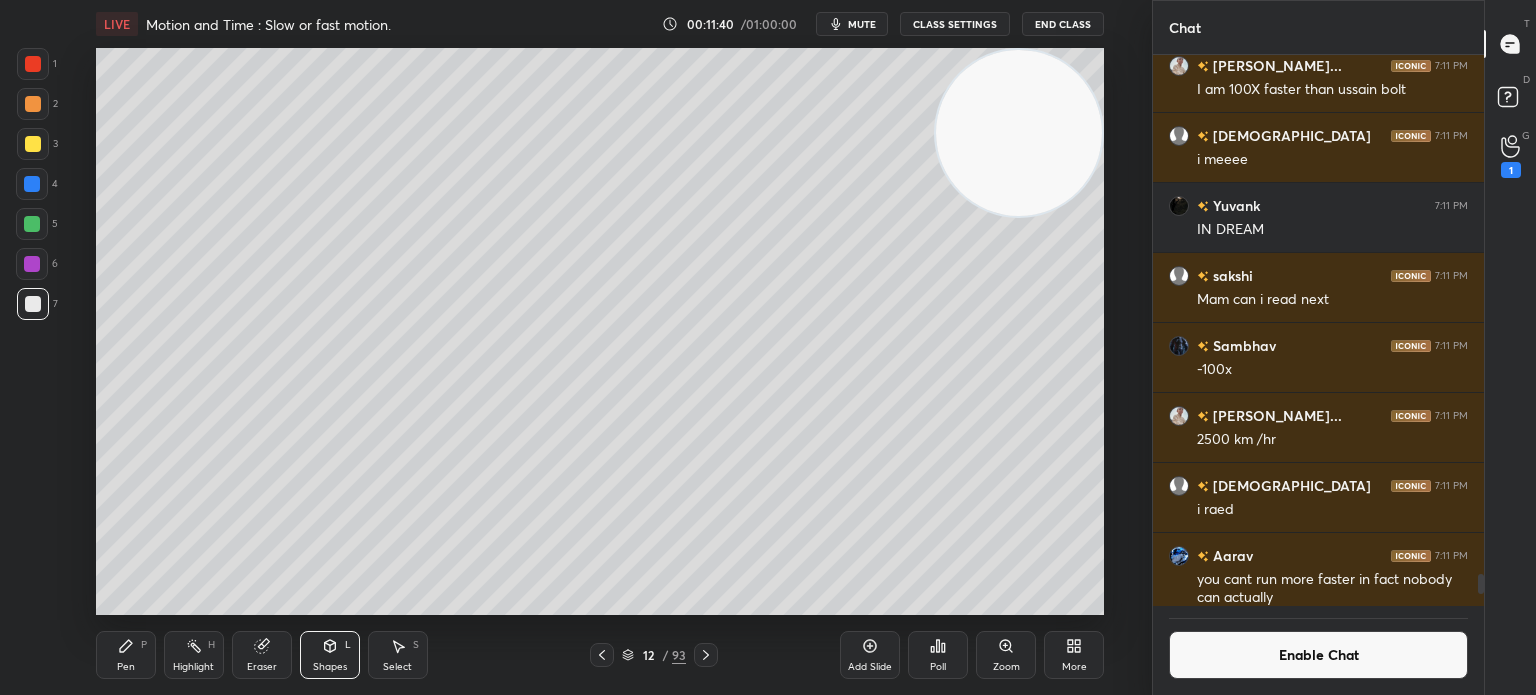 click on "Pen P" at bounding box center [126, 655] 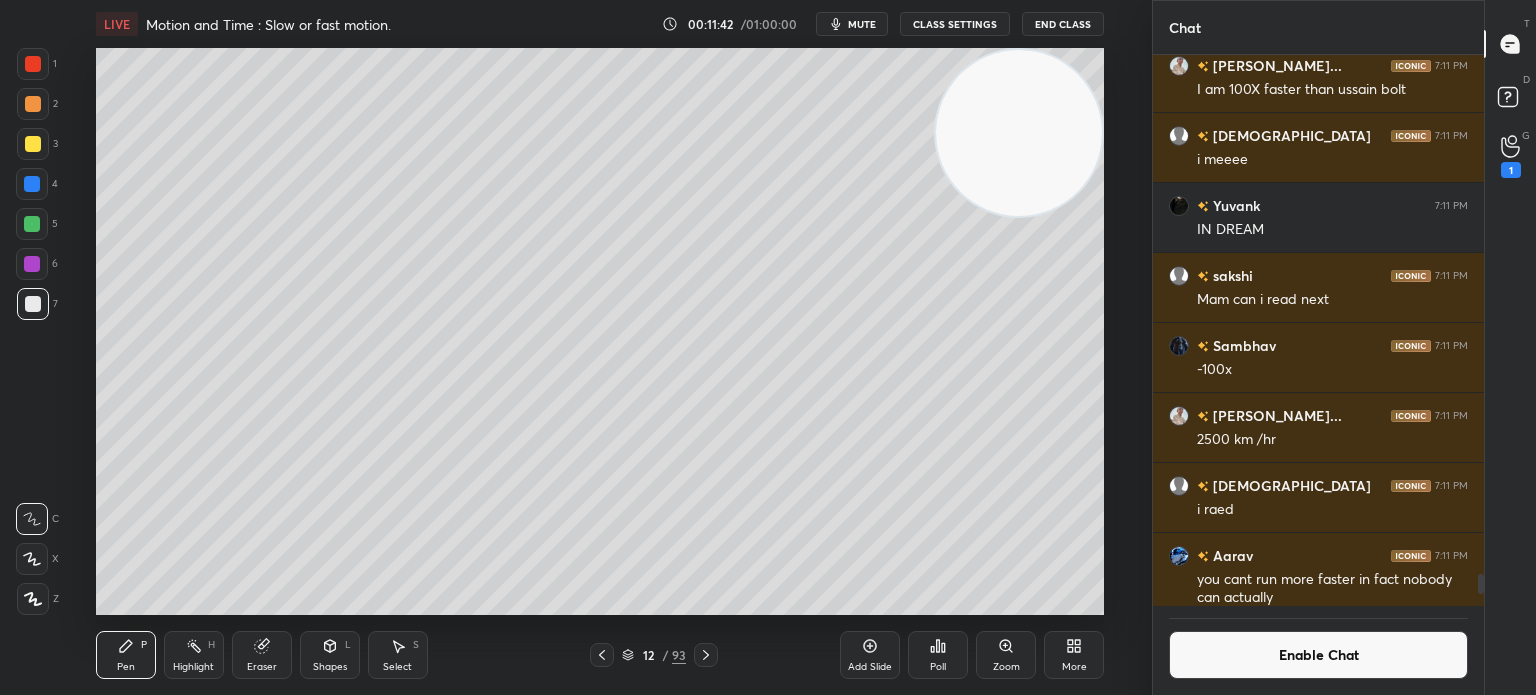 click at bounding box center (33, 64) 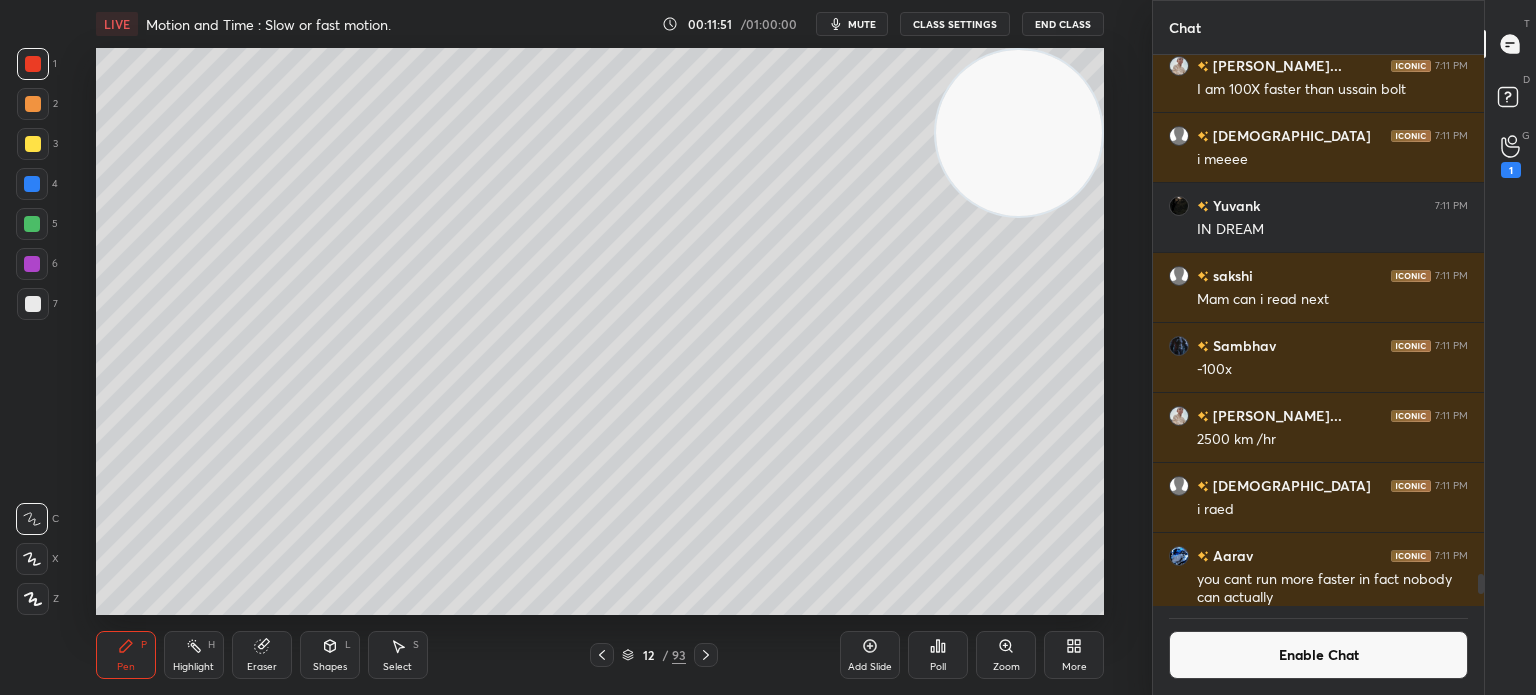 click at bounding box center (33, 144) 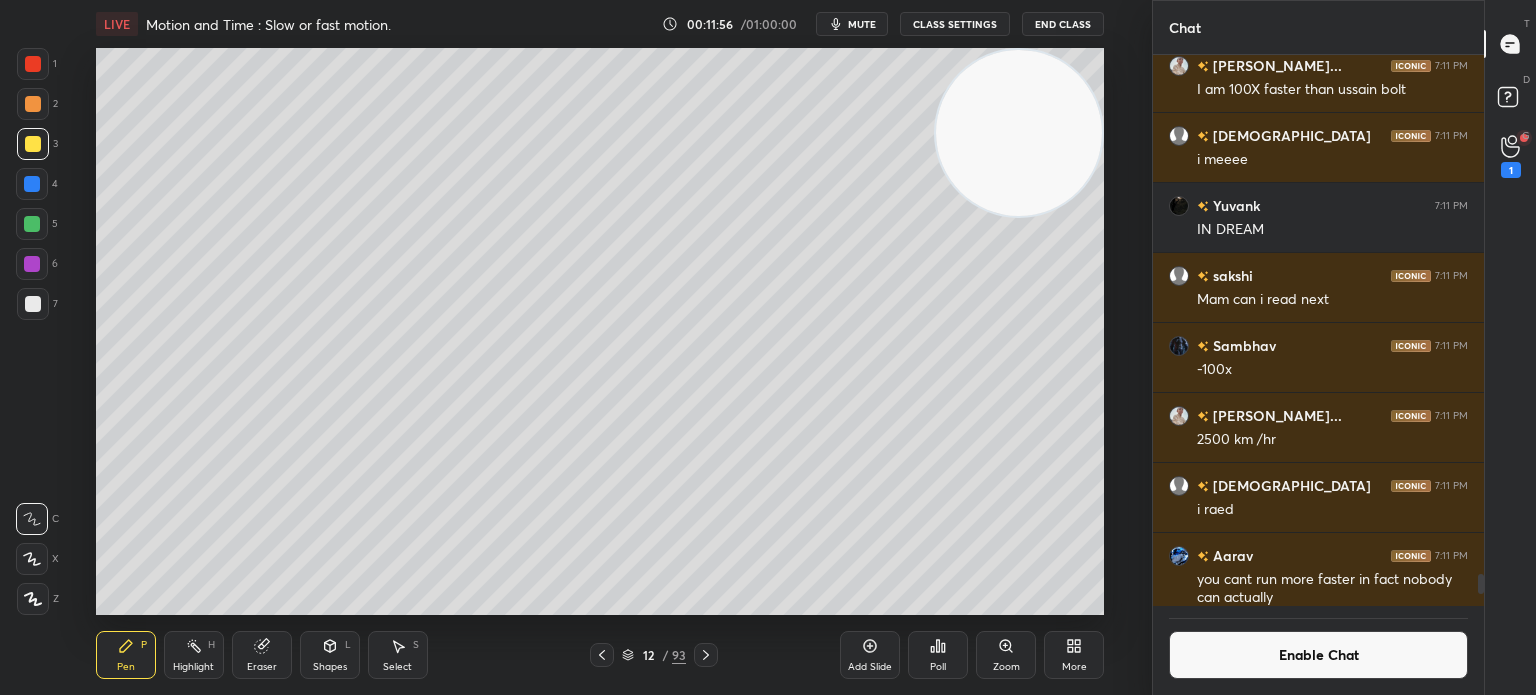 click at bounding box center (32, 264) 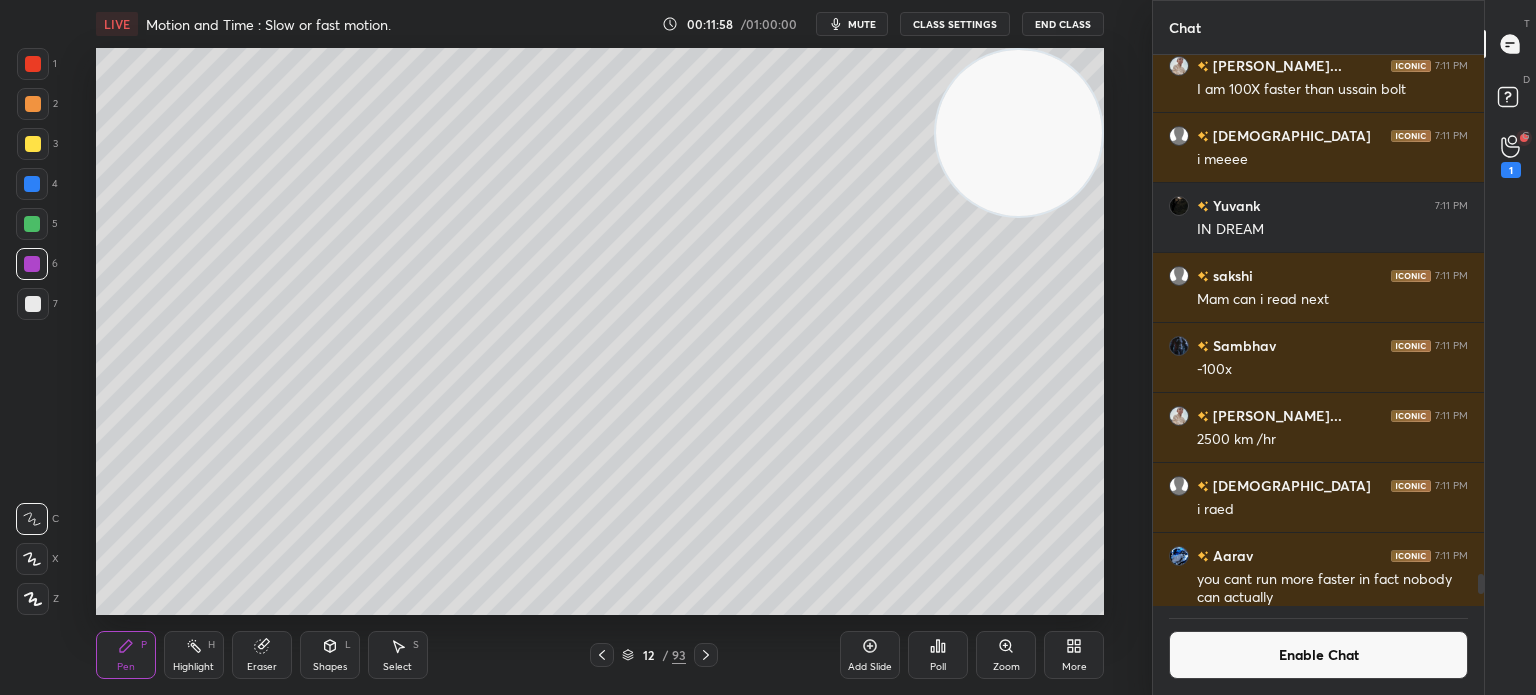 click at bounding box center (33, 304) 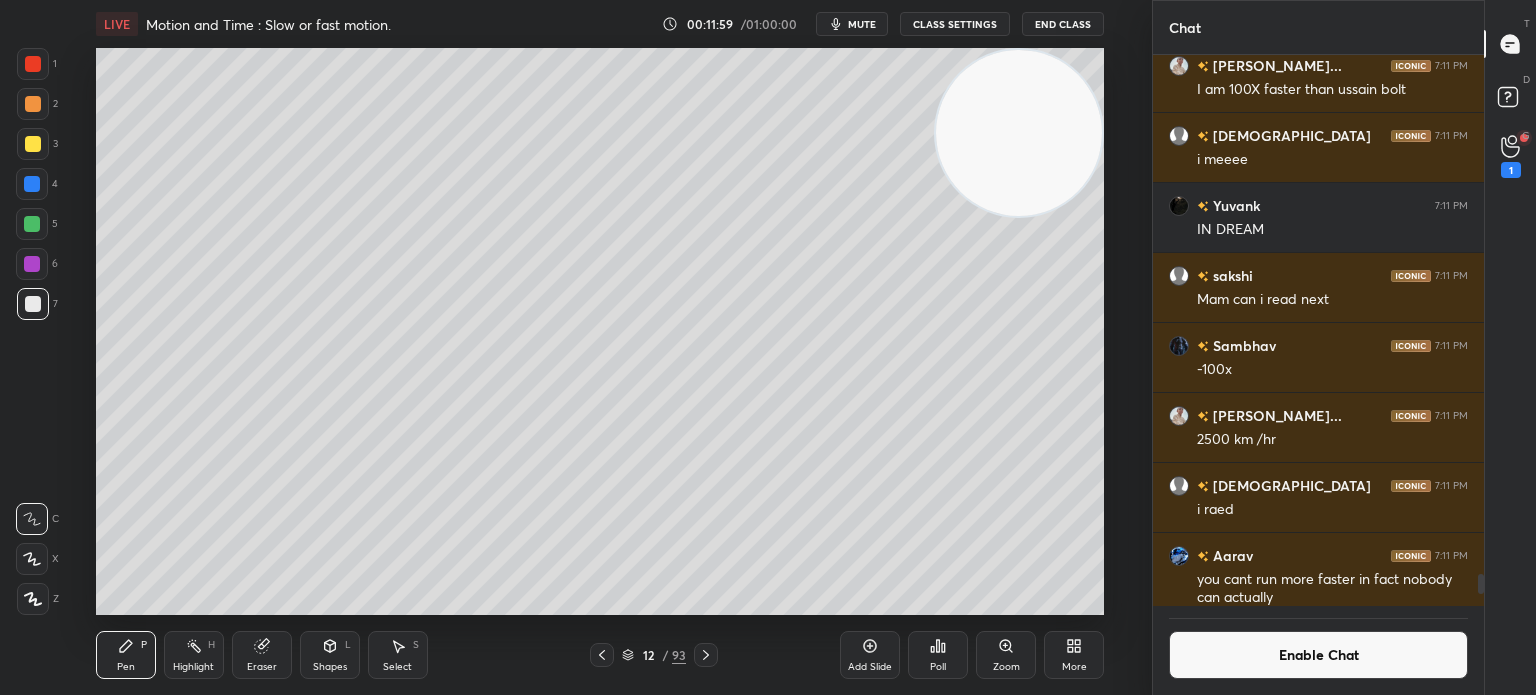 click at bounding box center [32, 224] 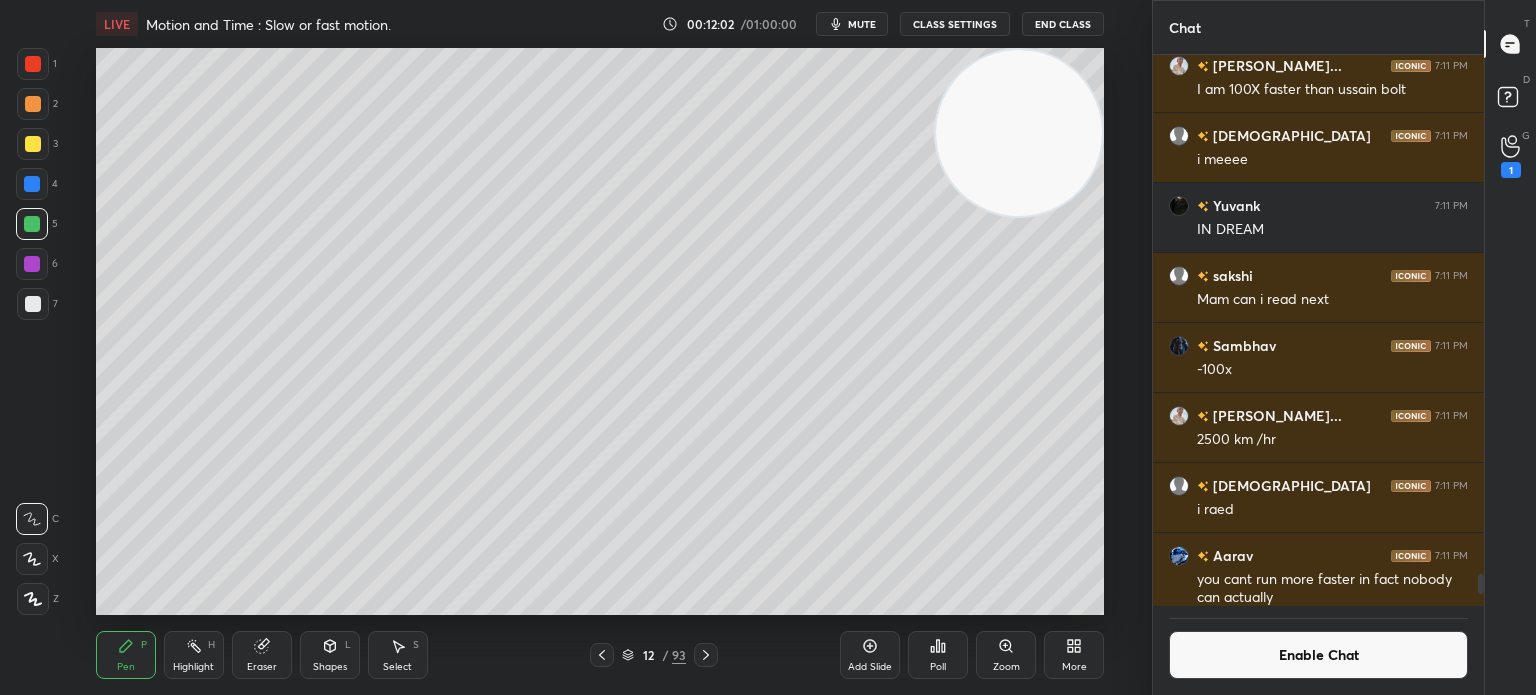 click at bounding box center (33, 104) 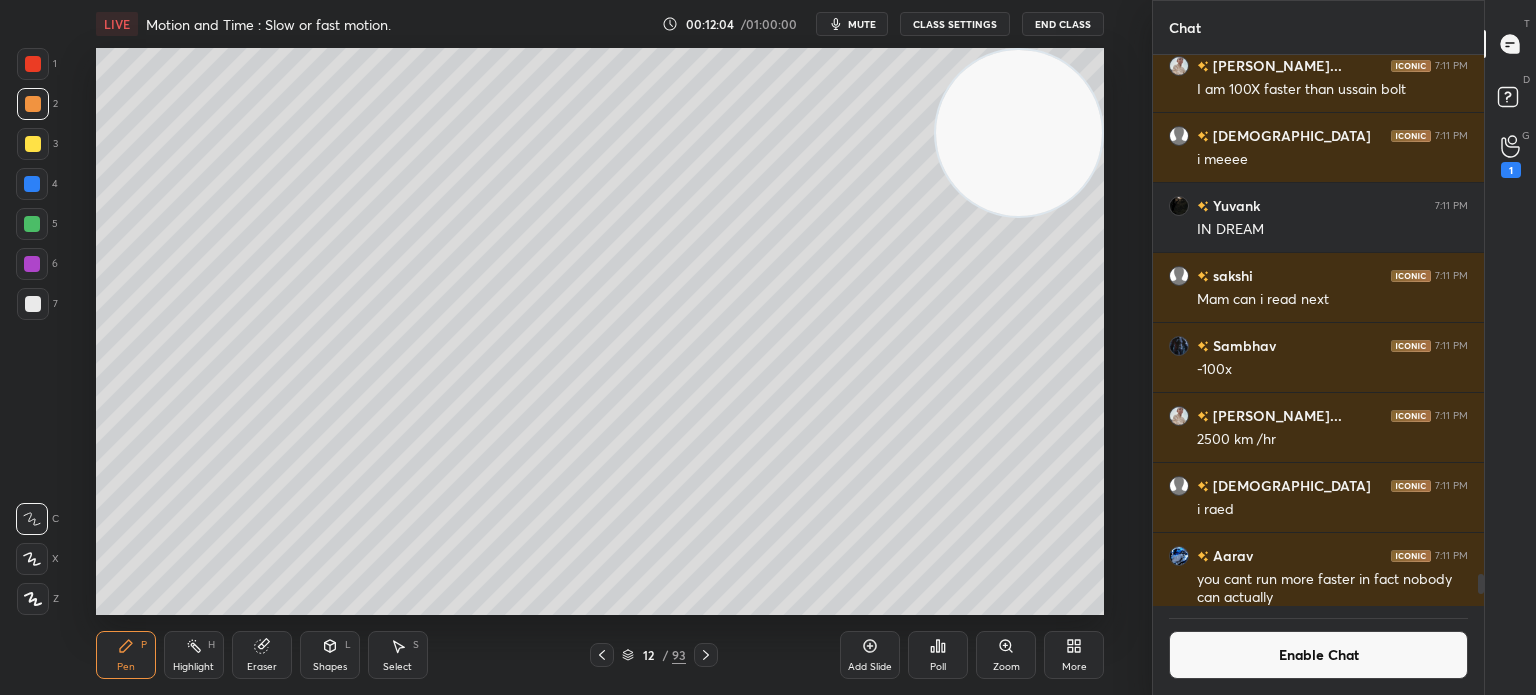 scroll, scrollTop: 511, scrollLeft: 325, axis: both 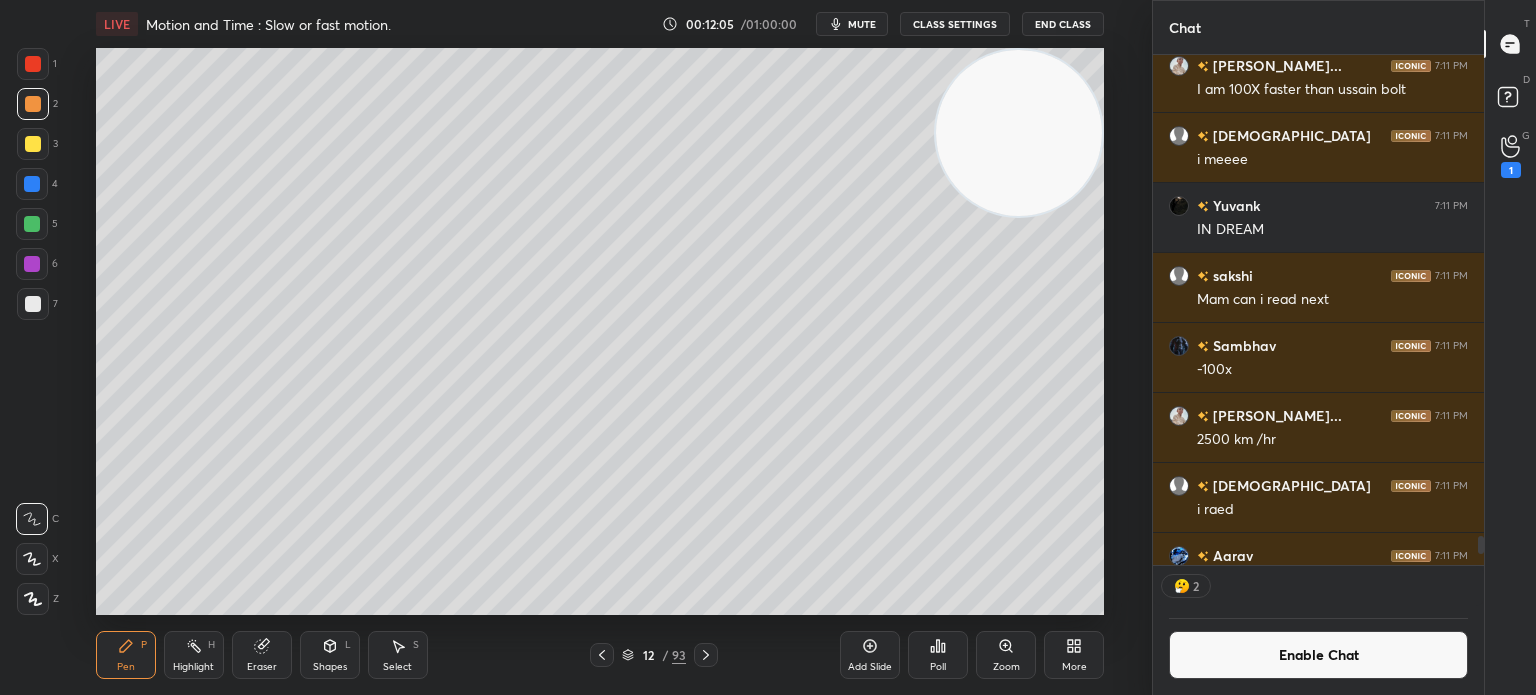 click at bounding box center (32, 184) 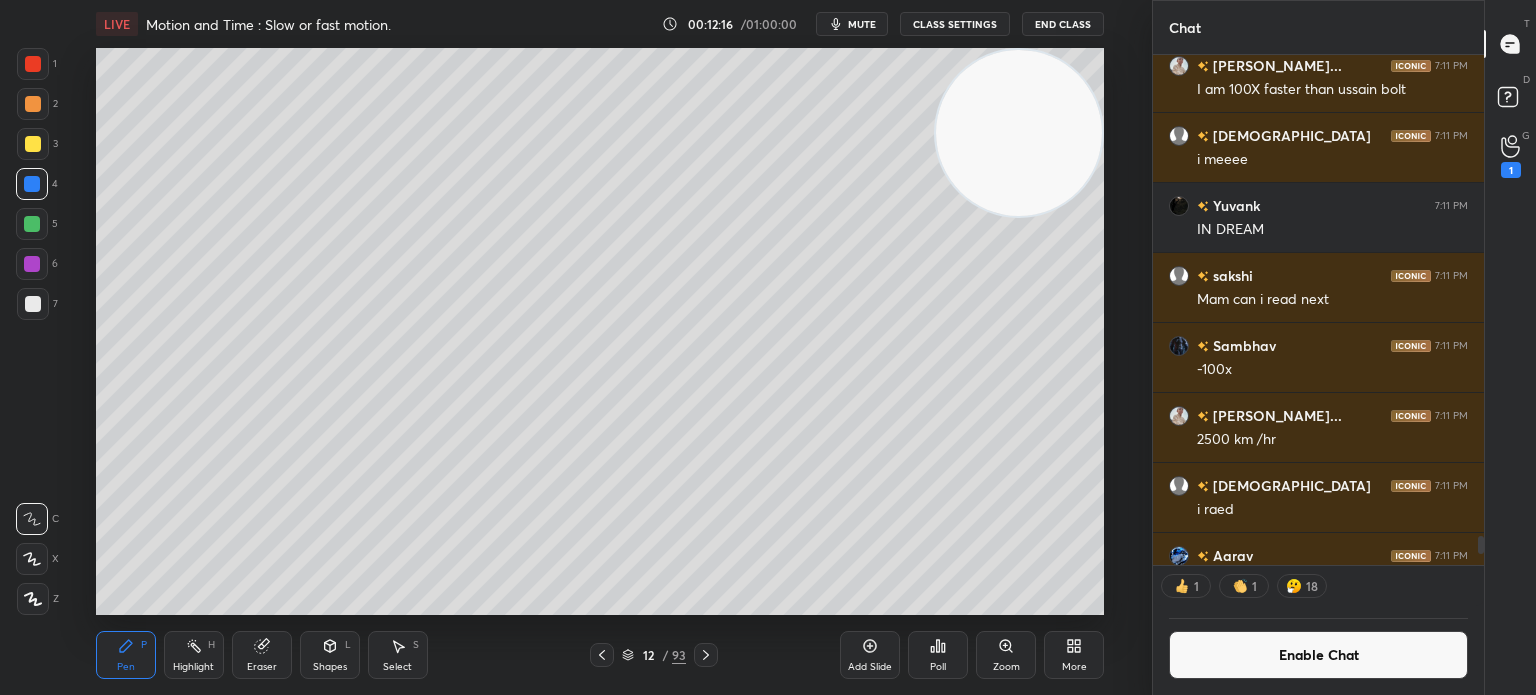 click at bounding box center [32, 224] 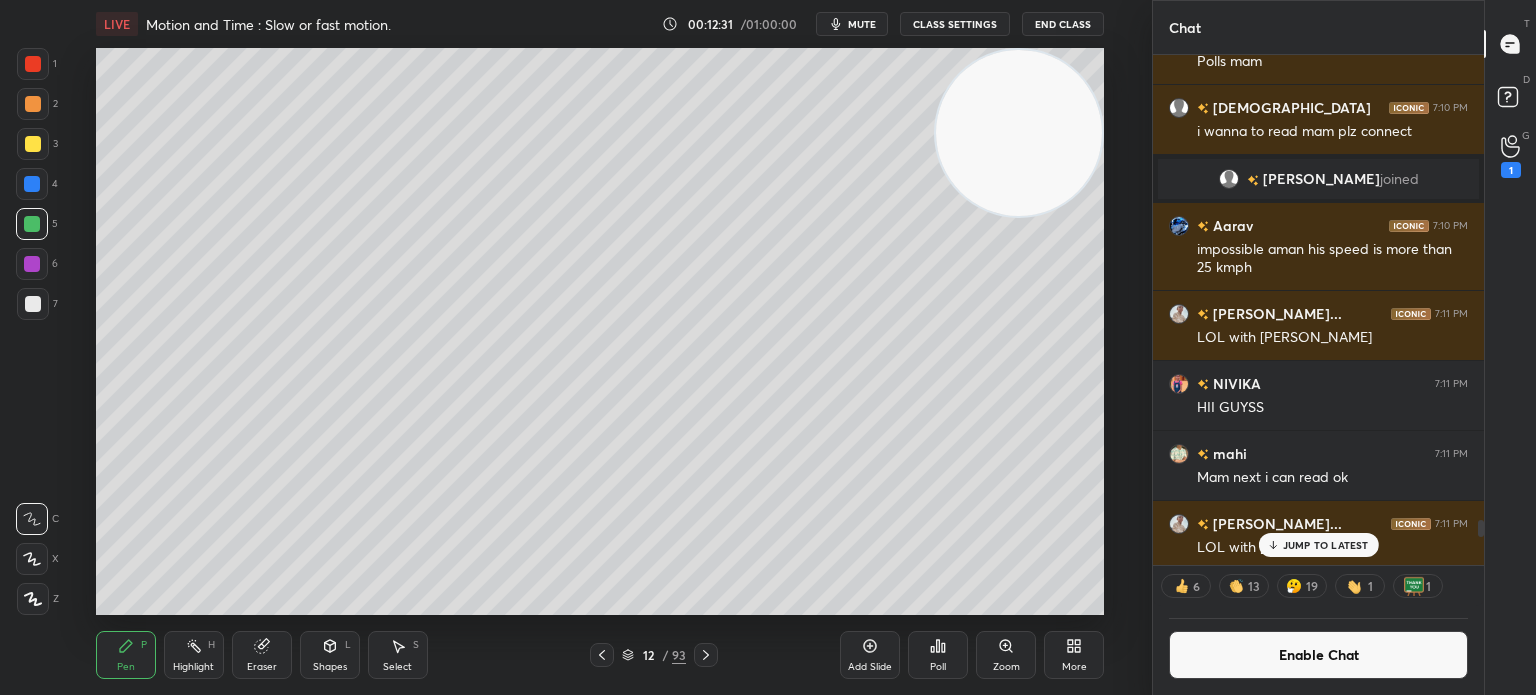 scroll, scrollTop: 13438, scrollLeft: 0, axis: vertical 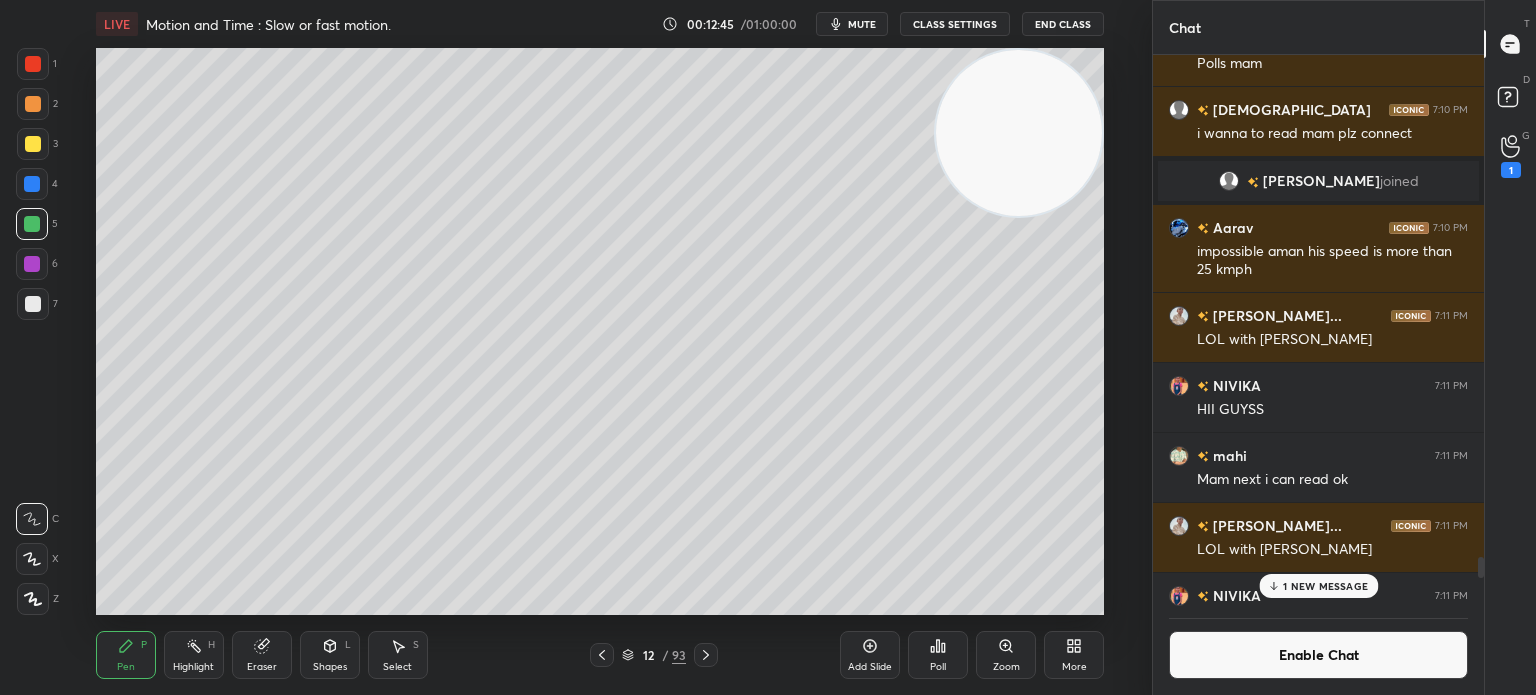 click on "1 NEW MESSAGE" at bounding box center [1325, 586] 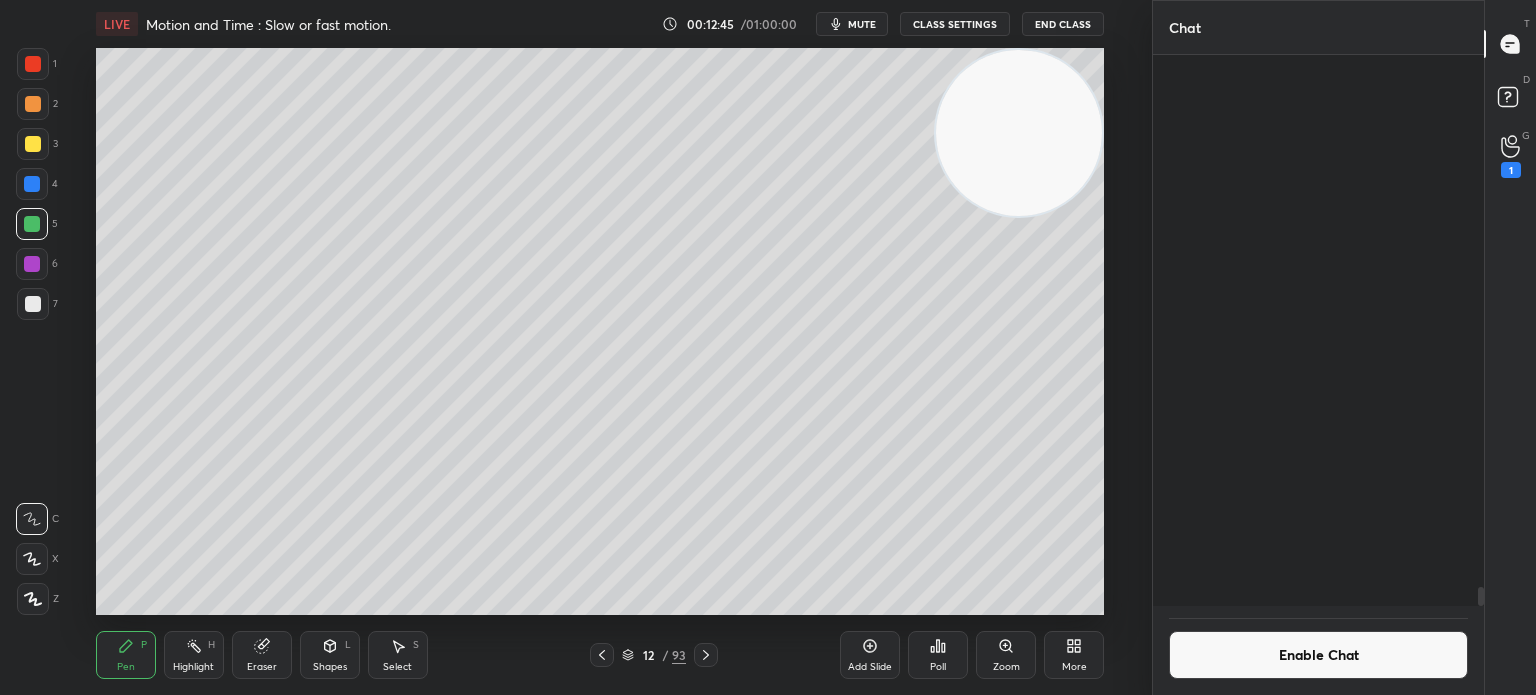 scroll, scrollTop: 15047, scrollLeft: 0, axis: vertical 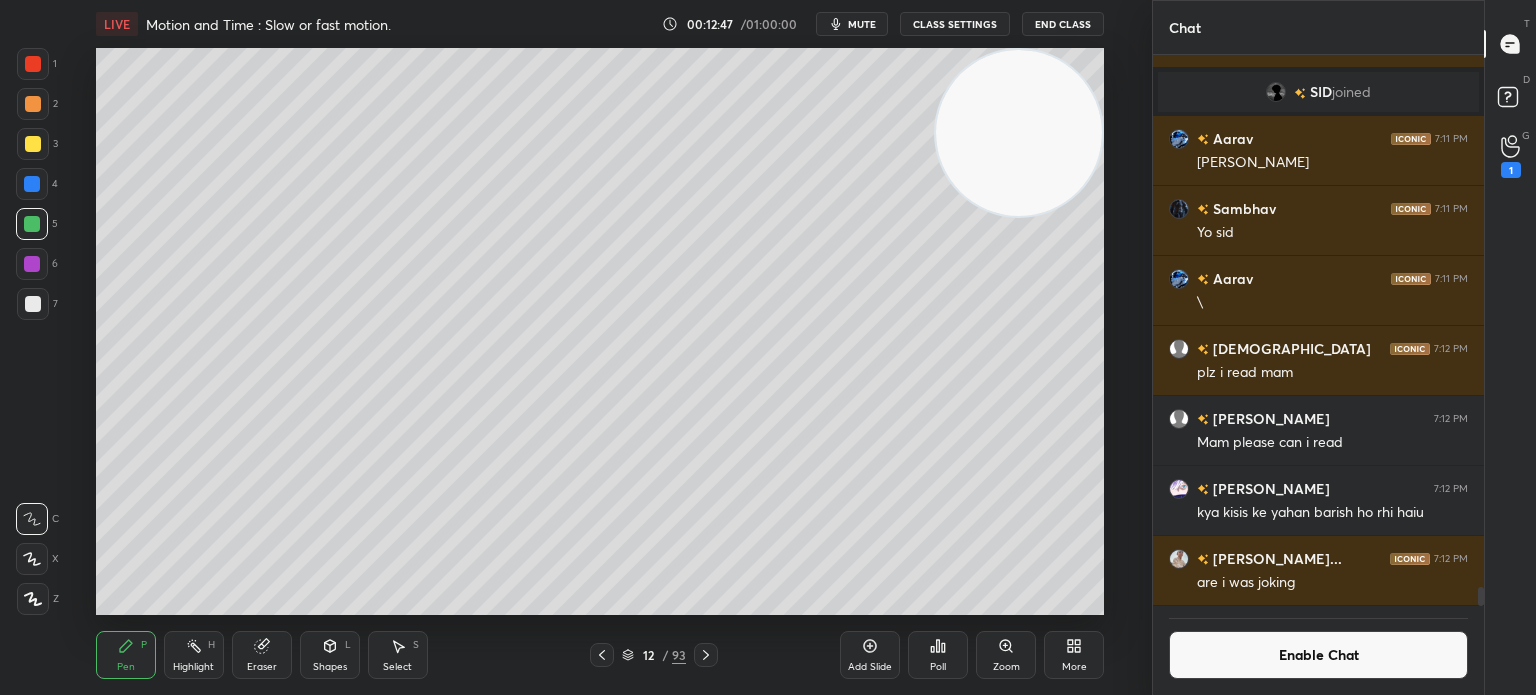 click at bounding box center (33, 64) 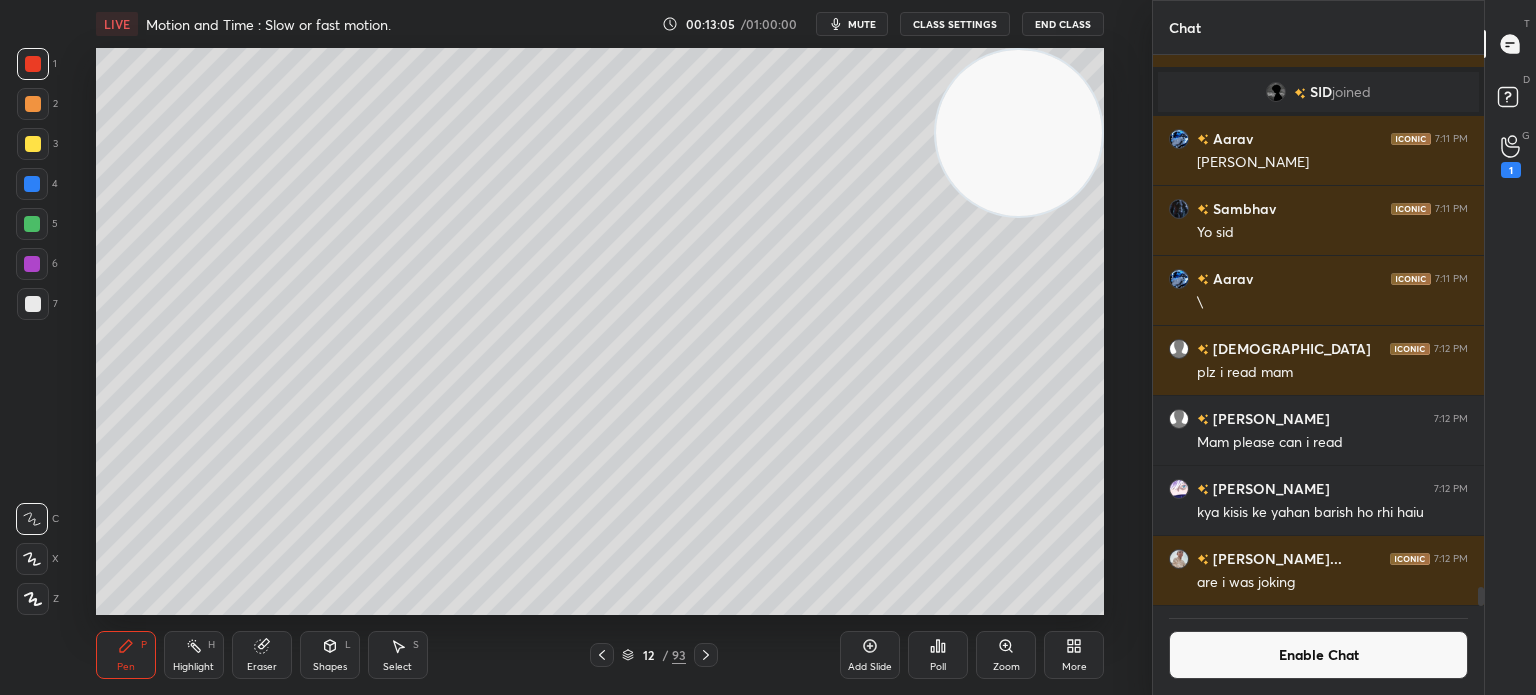 click at bounding box center (33, 144) 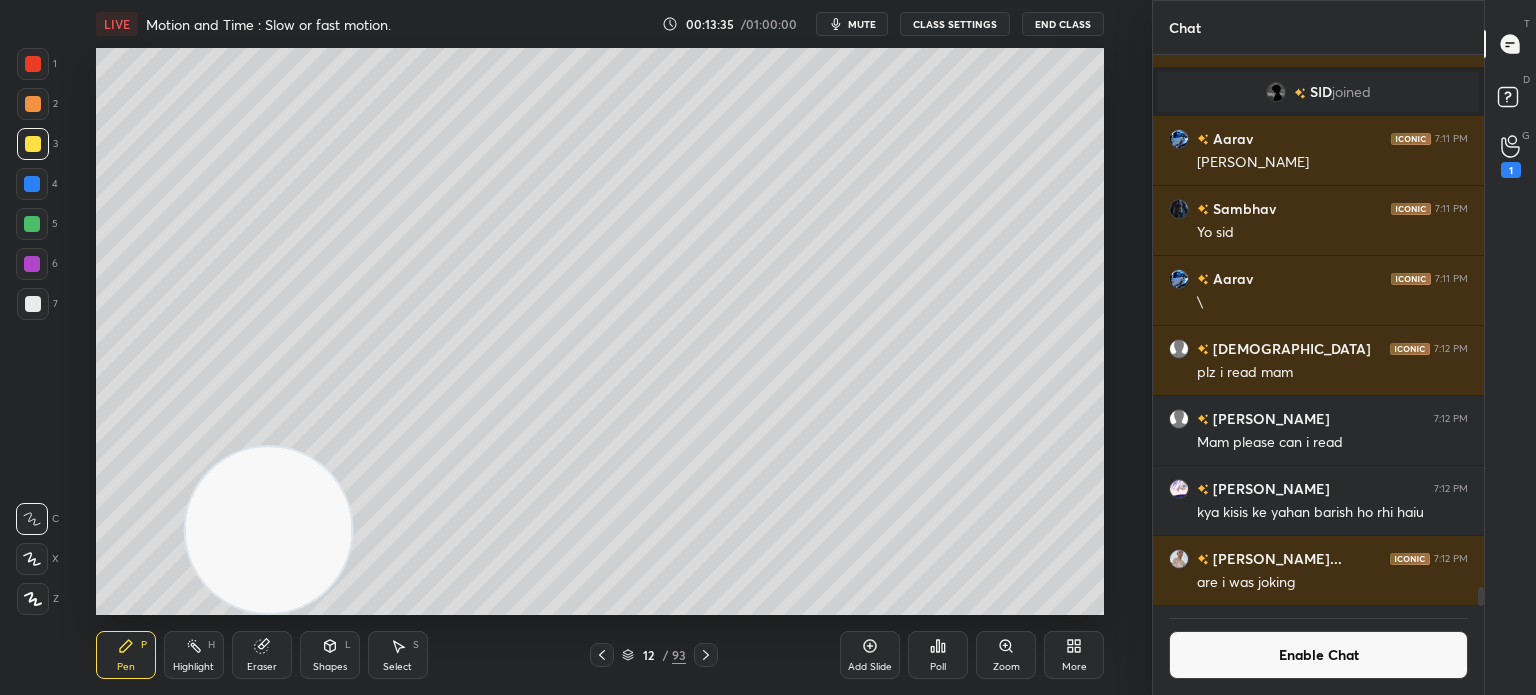 click on "Enable Chat" at bounding box center (1318, 655) 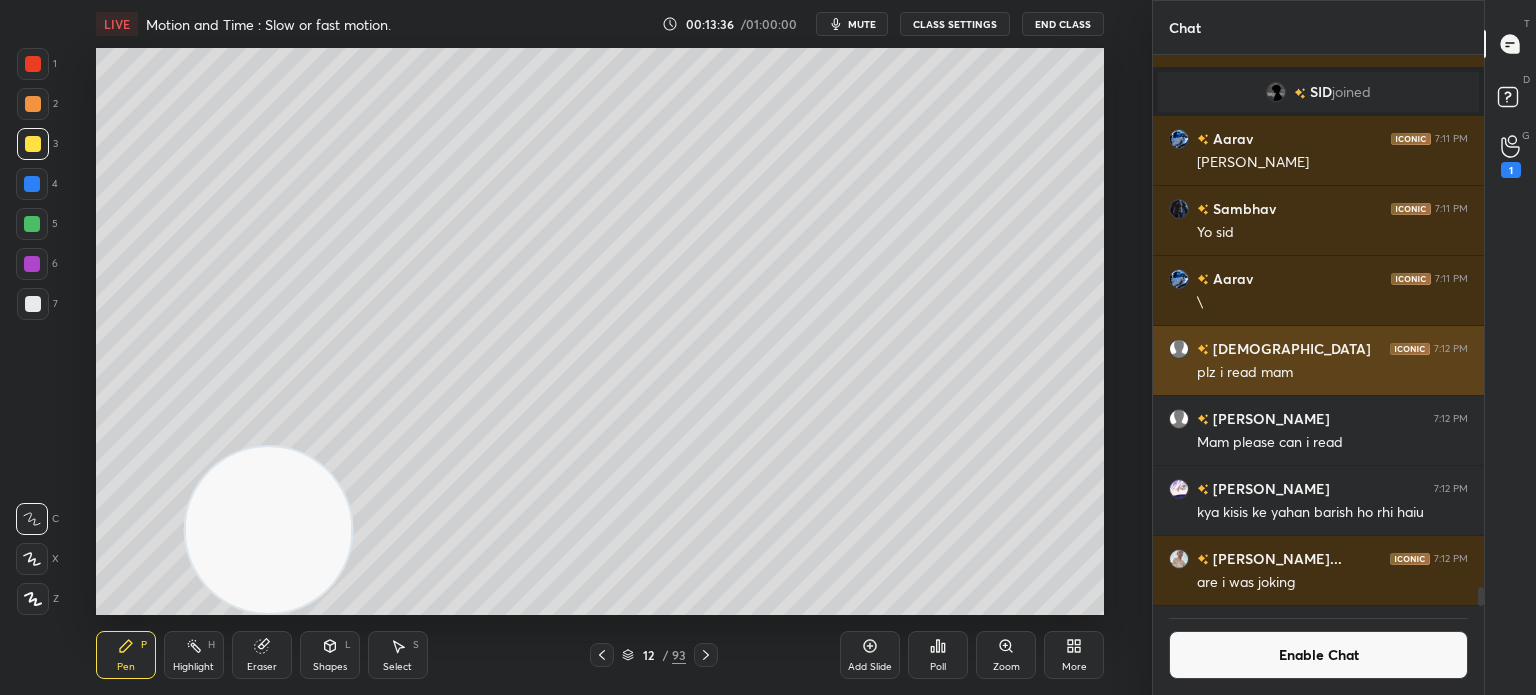 scroll, scrollTop: 14364, scrollLeft: 0, axis: vertical 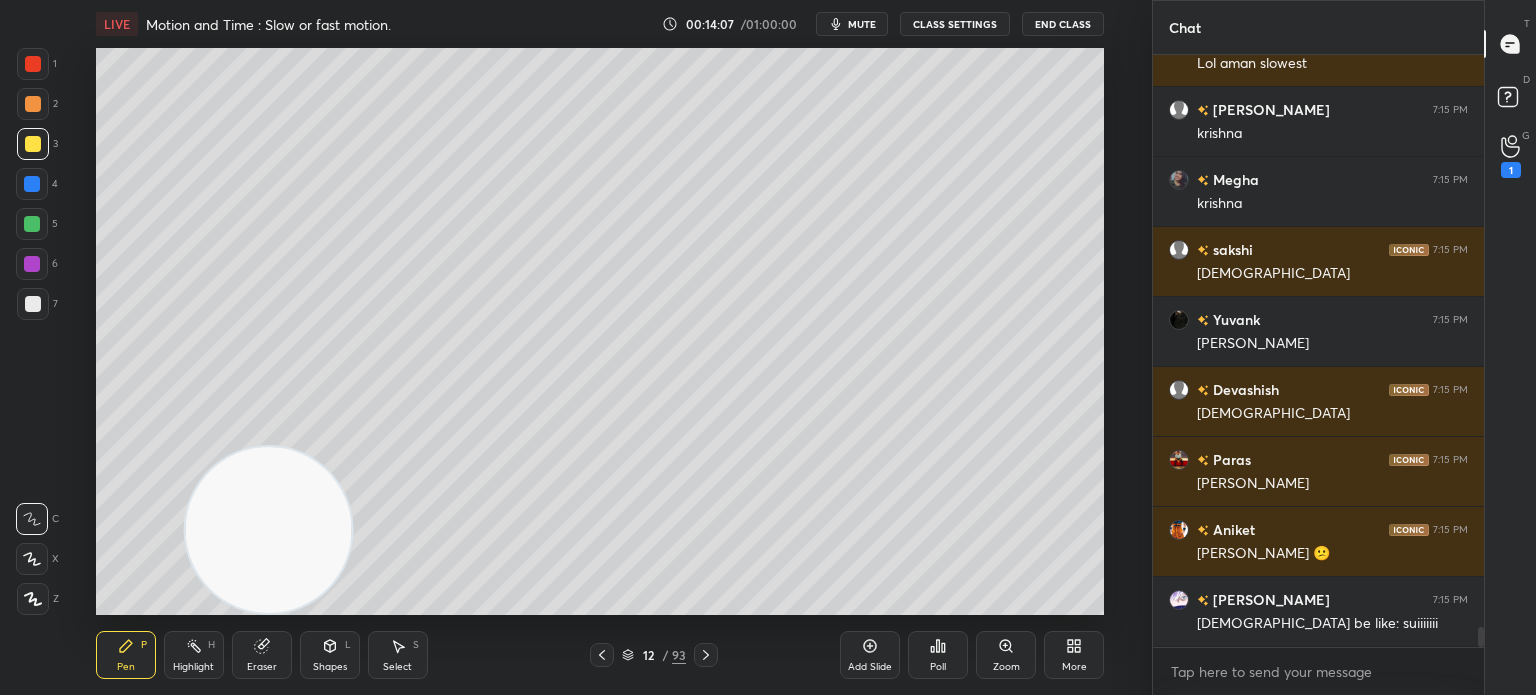 click on "More" at bounding box center (1074, 655) 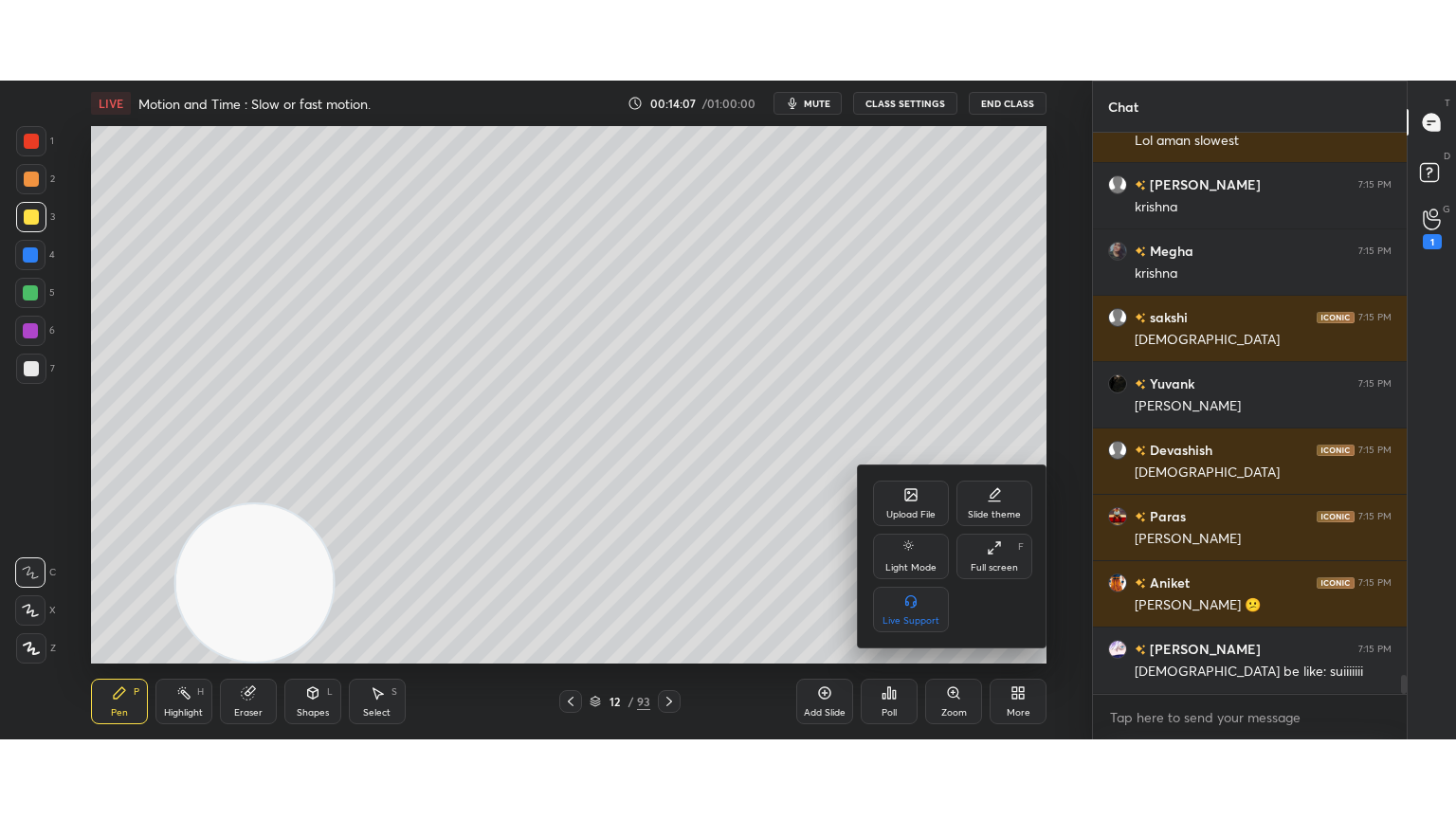 scroll, scrollTop: 16008, scrollLeft: 0, axis: vertical 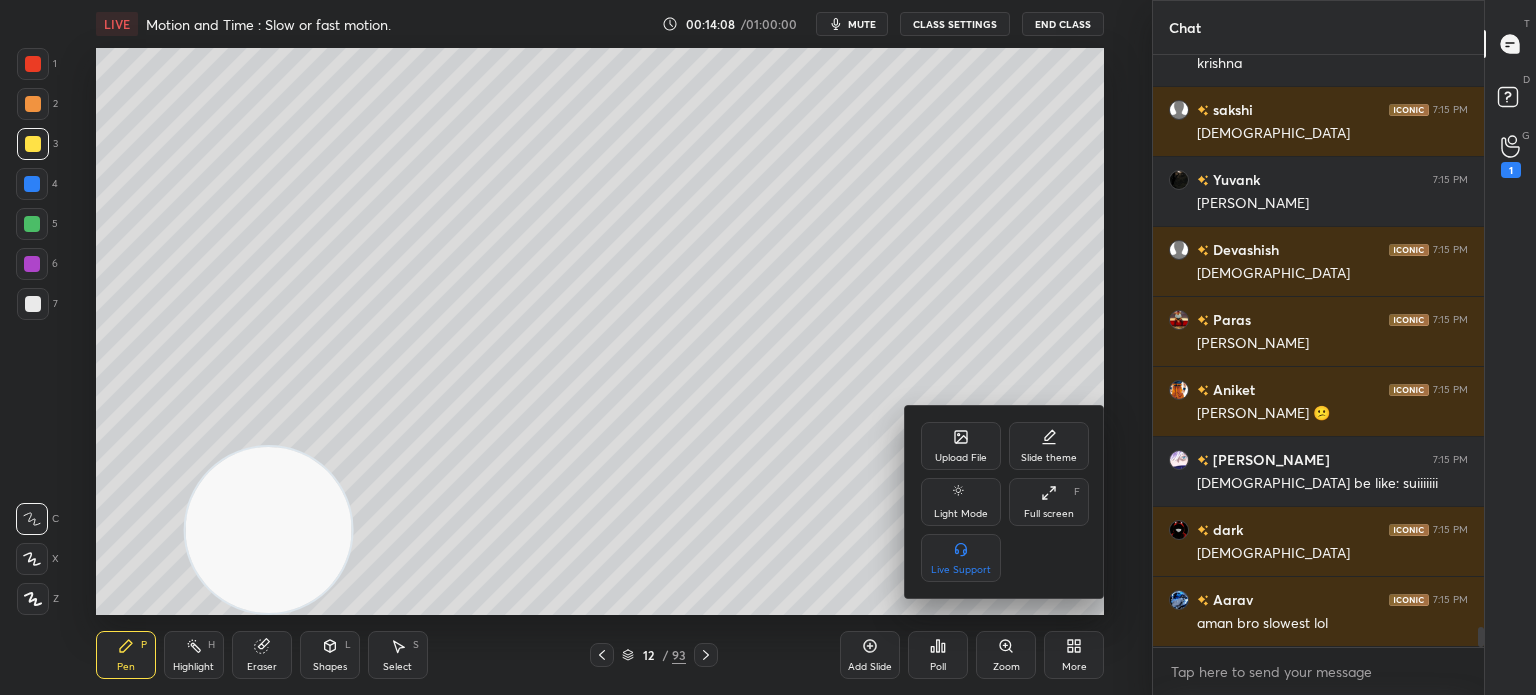 click on "Full screen" at bounding box center (1049, 514) 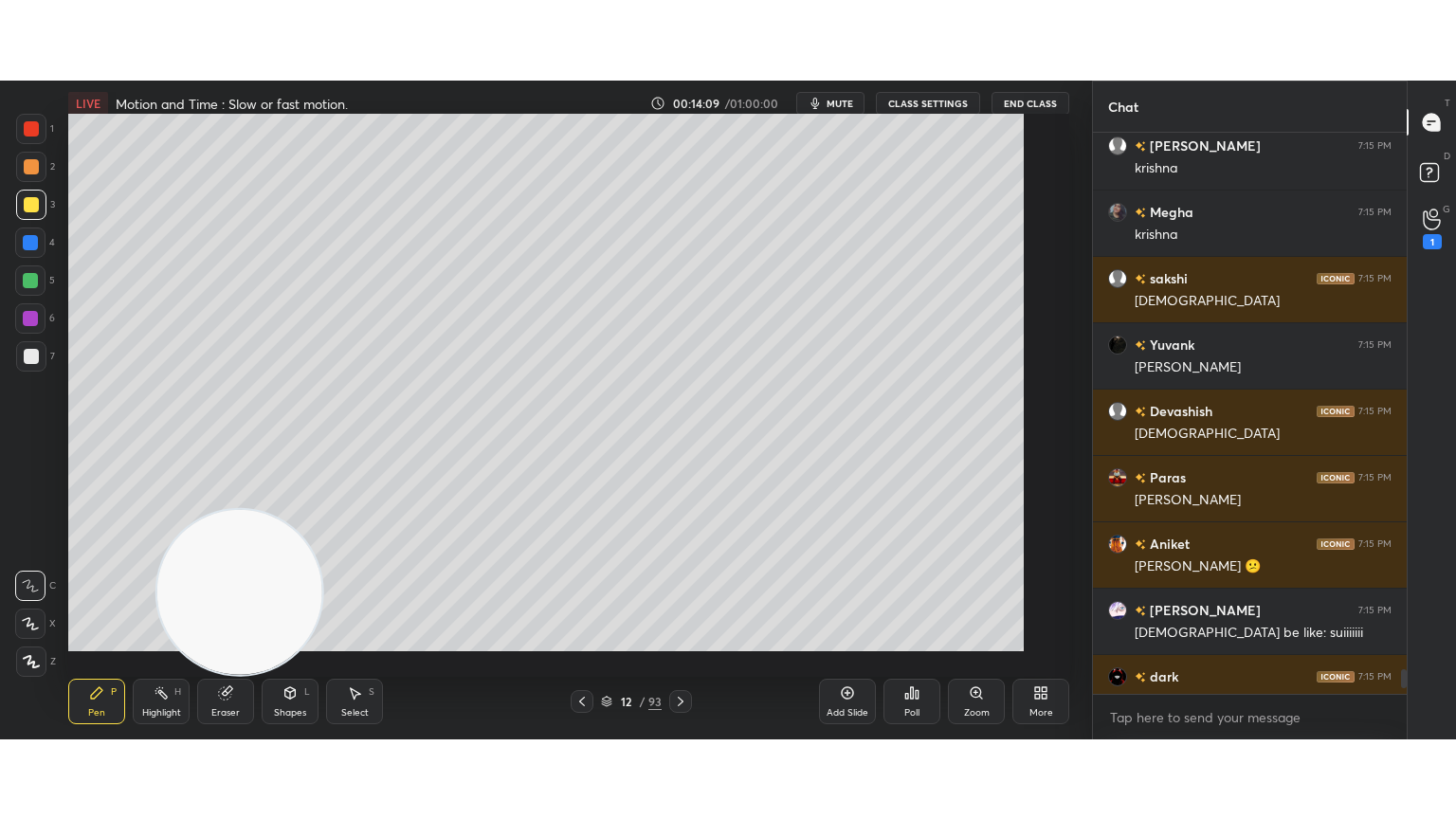 scroll, scrollTop: 15915, scrollLeft: 0, axis: vertical 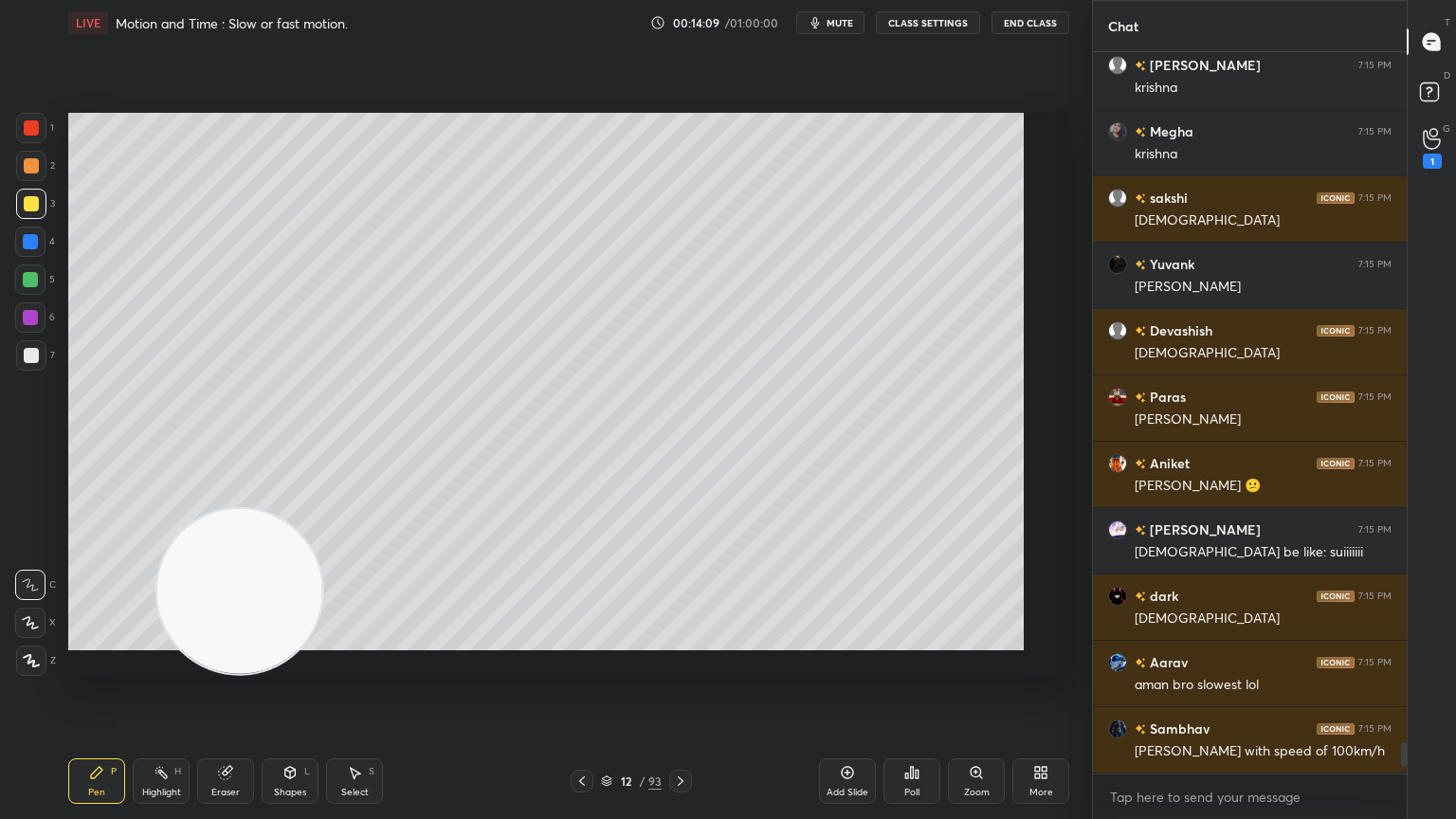 type on "x" 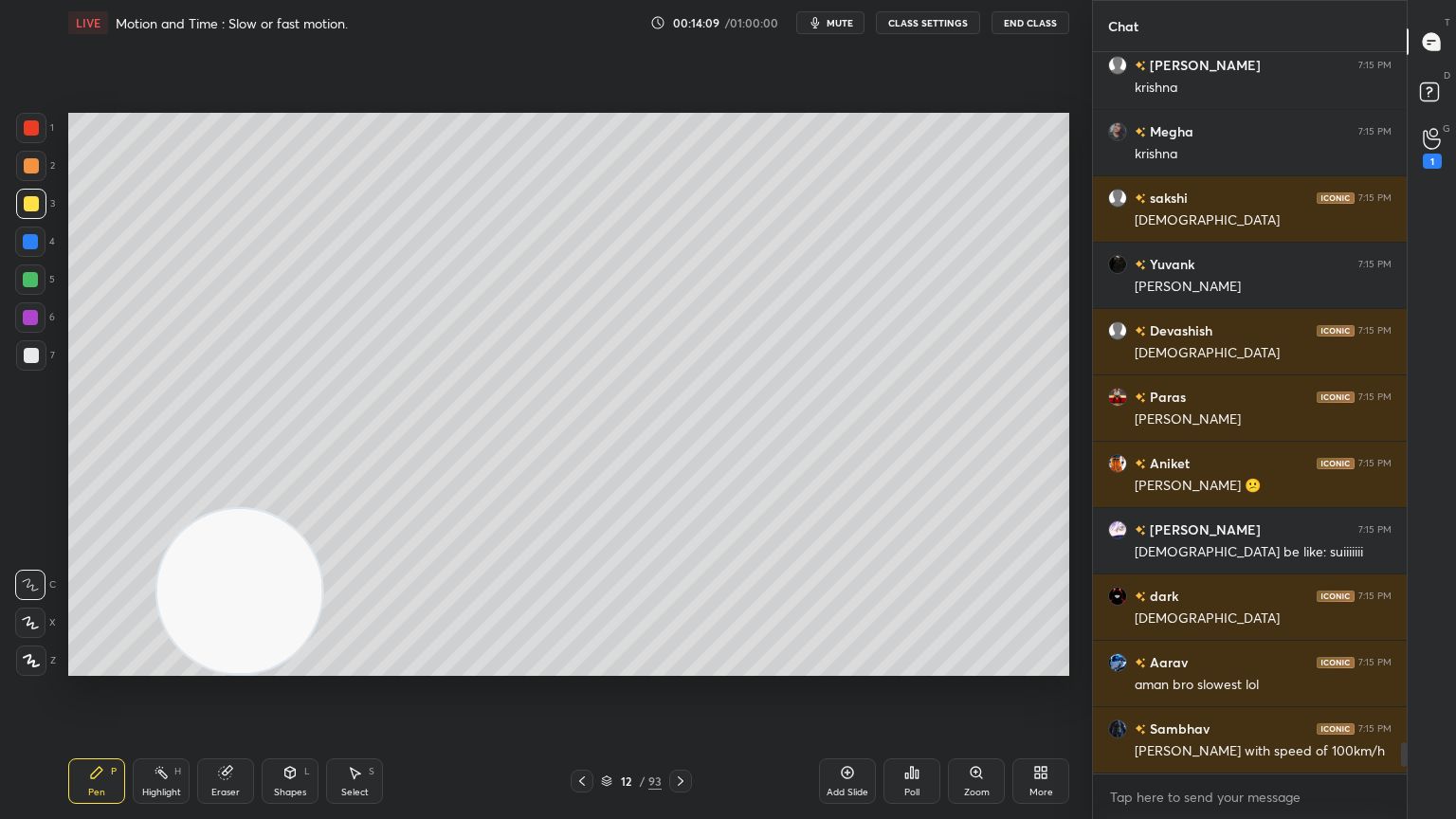 click on "LIVE Motion and Time : Slow or fast motion. 00:14:09 /  01:00:00 mute CLASS SETTINGS End Class" at bounding box center [569, 23] 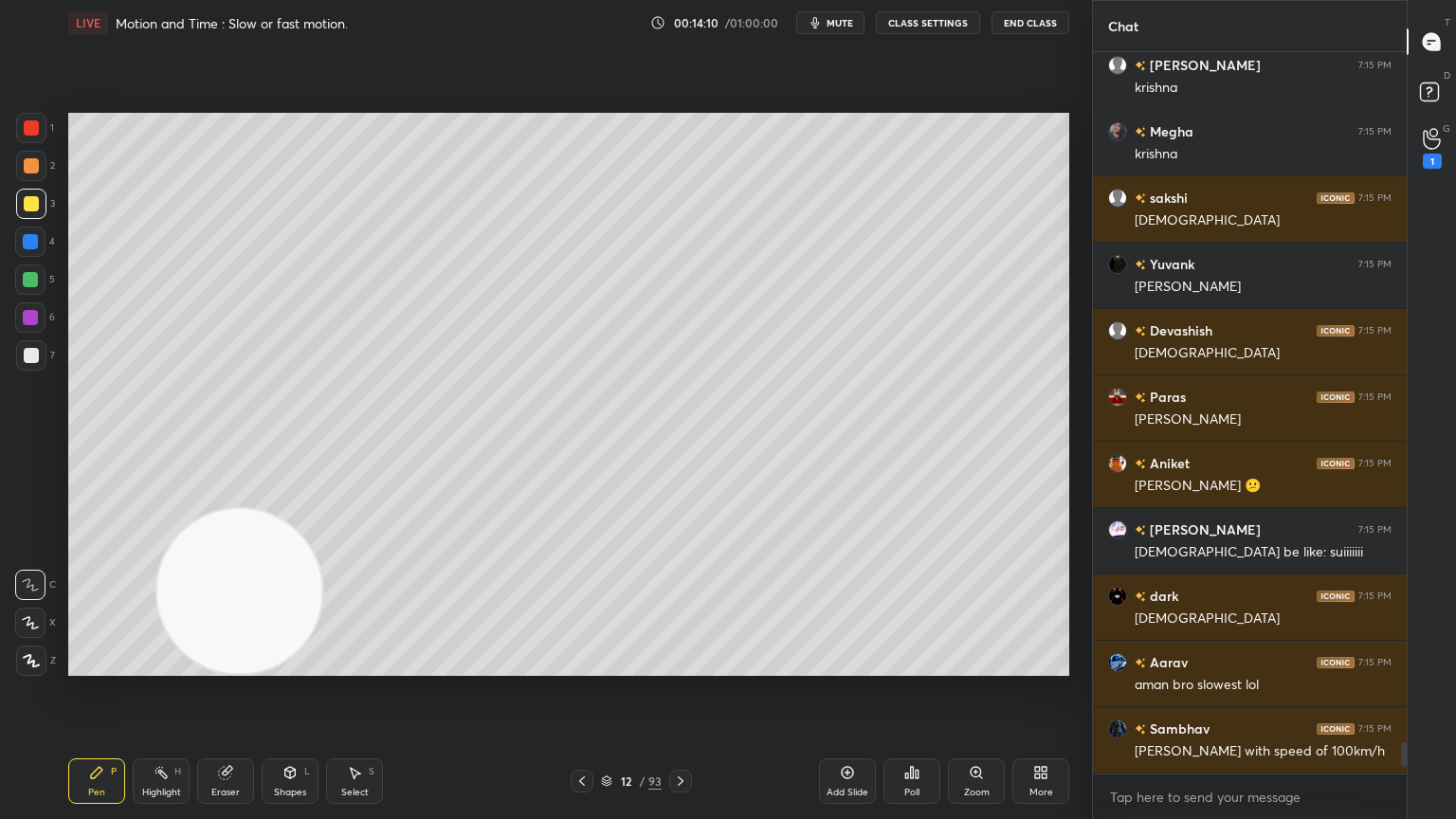 click on "CLASS SETTINGS" at bounding box center [928, 23] 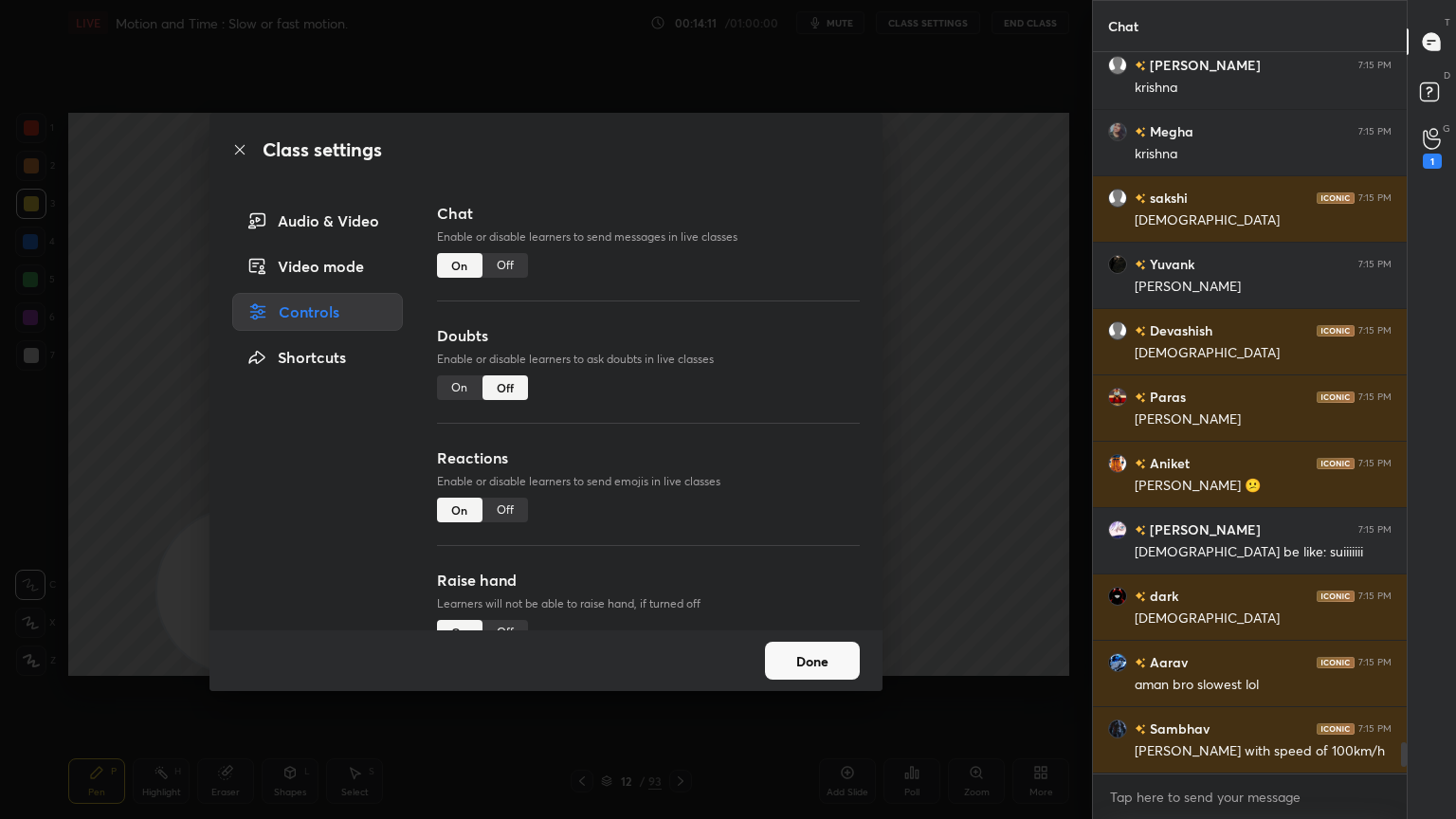 click on "Off" at bounding box center [505, 265] 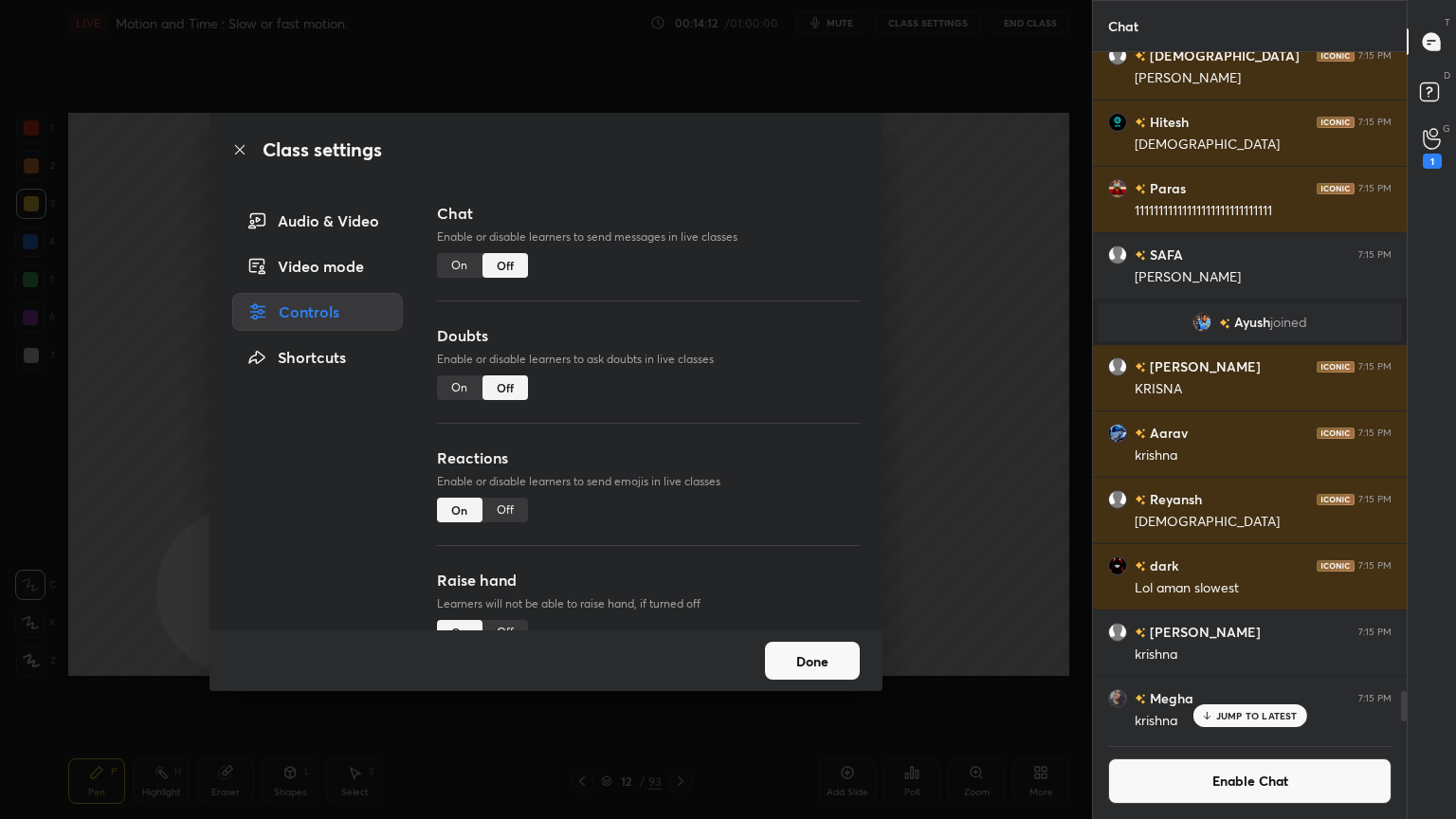 click on "Class settings Audio & Video Video mode Controls Shortcuts Chat Enable or disable learners to send messages in live classes On Off Doubts Enable or disable learners to ask doubts in live classes On Off Reactions Enable or disable learners to send emojis in live classes On Off Raise hand Learners will not be able to raise hand, if turned off On Off Poll Prediction Enable or disable poll prediction in case of a question on the slide On Off Done" at bounding box center (546, 410) 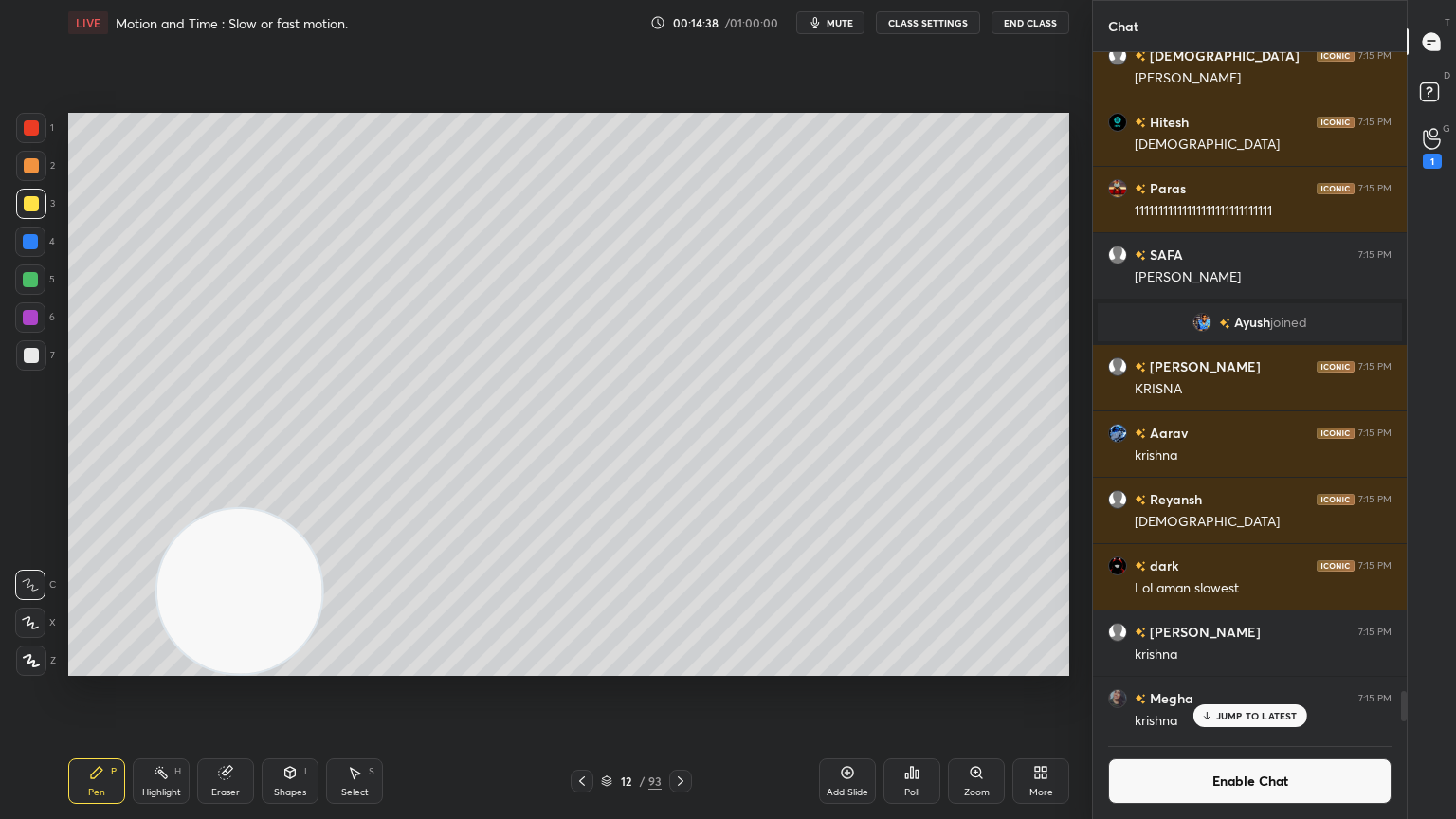 click on "Add Slide" at bounding box center (847, 781) 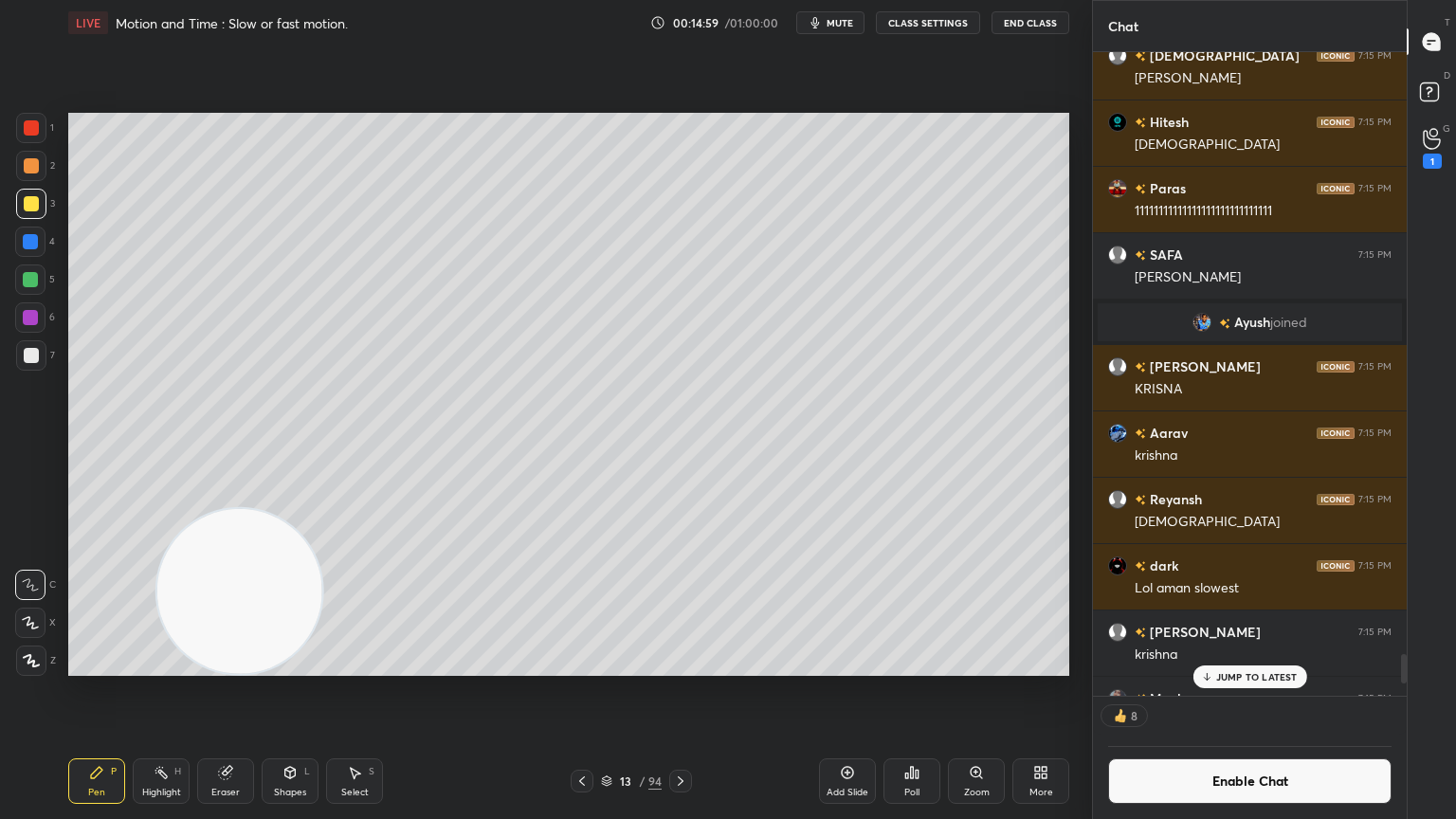scroll, scrollTop: 7, scrollLeft: 6, axis: both 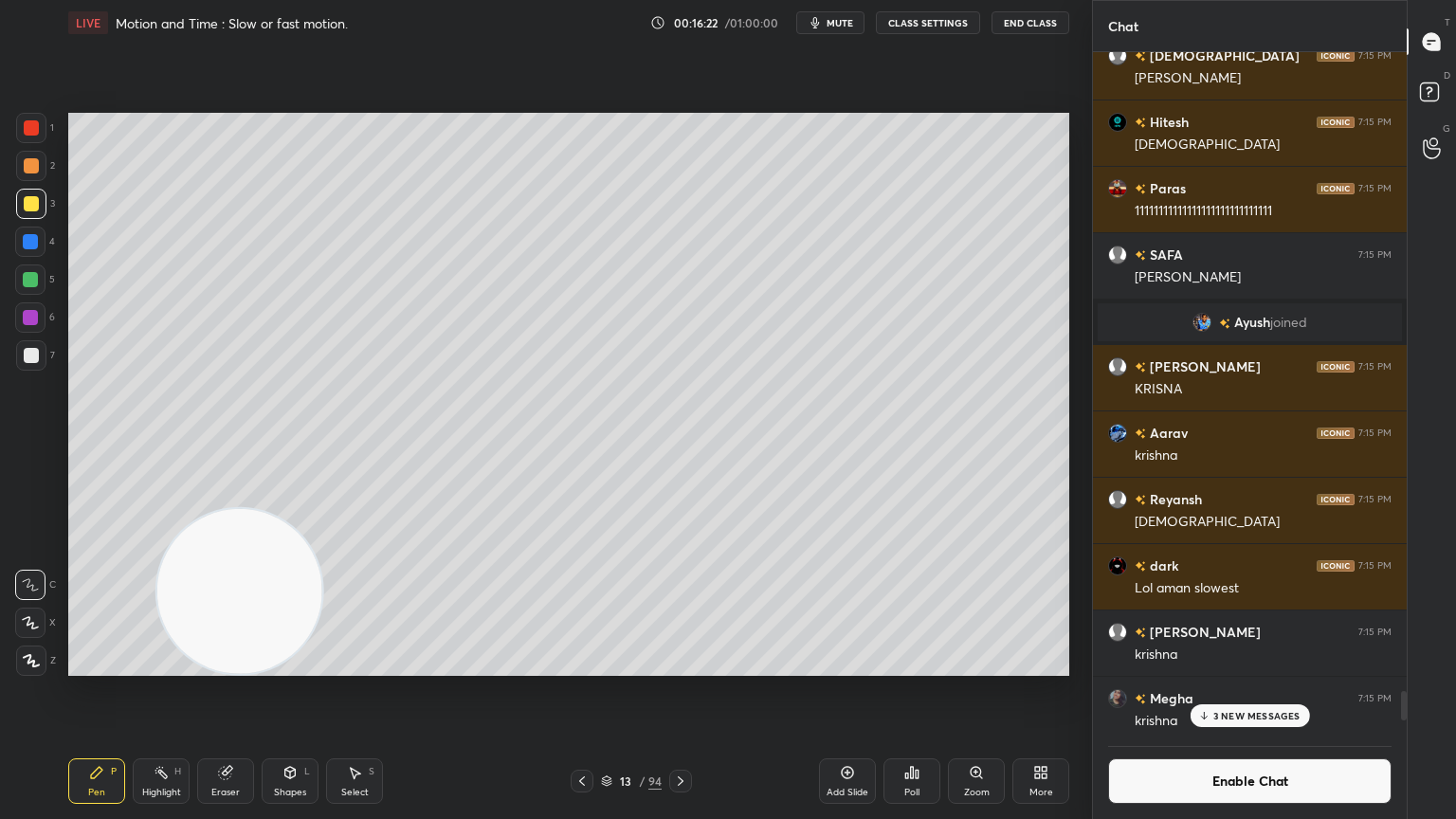 click on "Eraser" at bounding box center [226, 792] 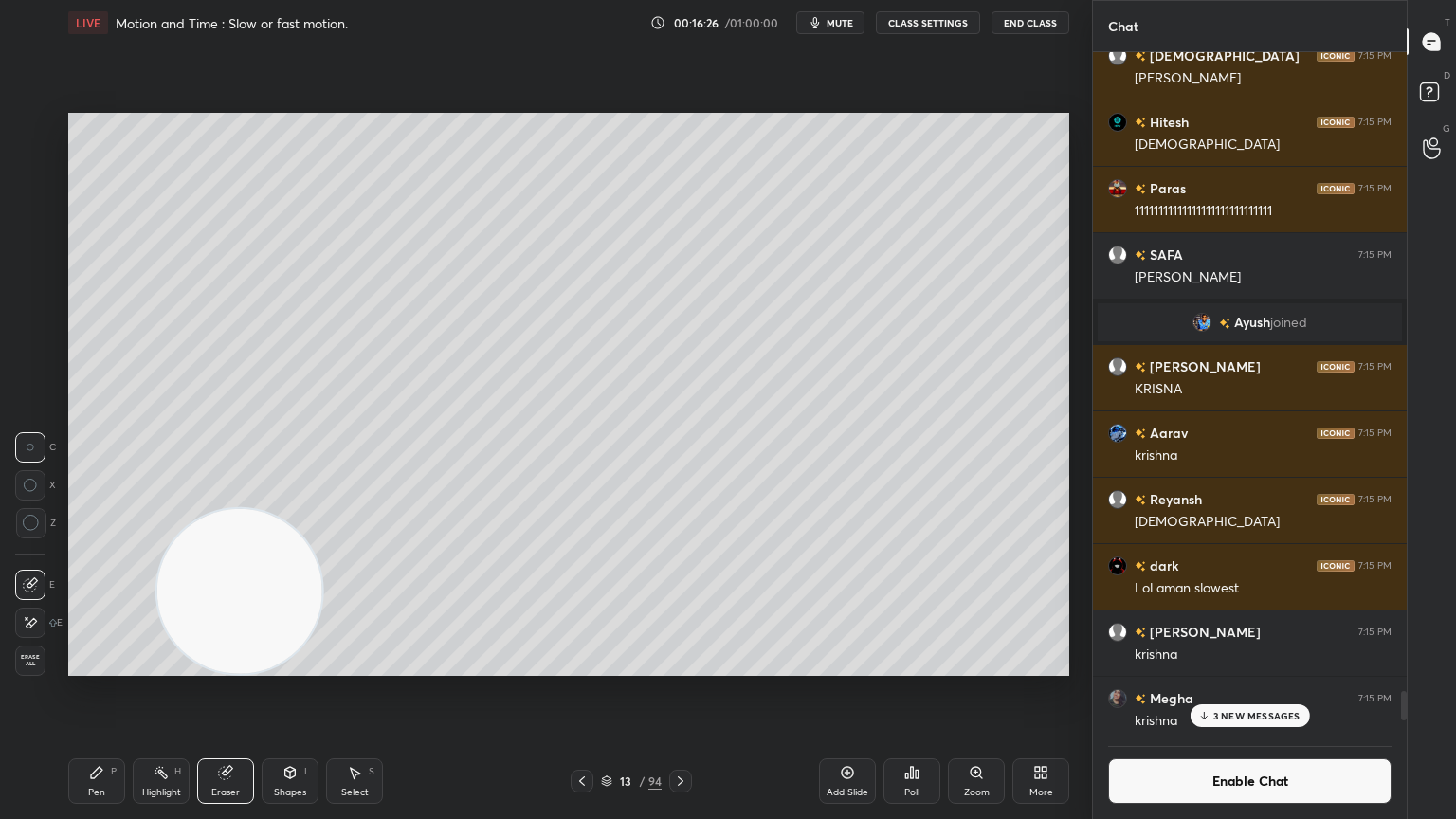 click on "Erase all" at bounding box center [30, 661] 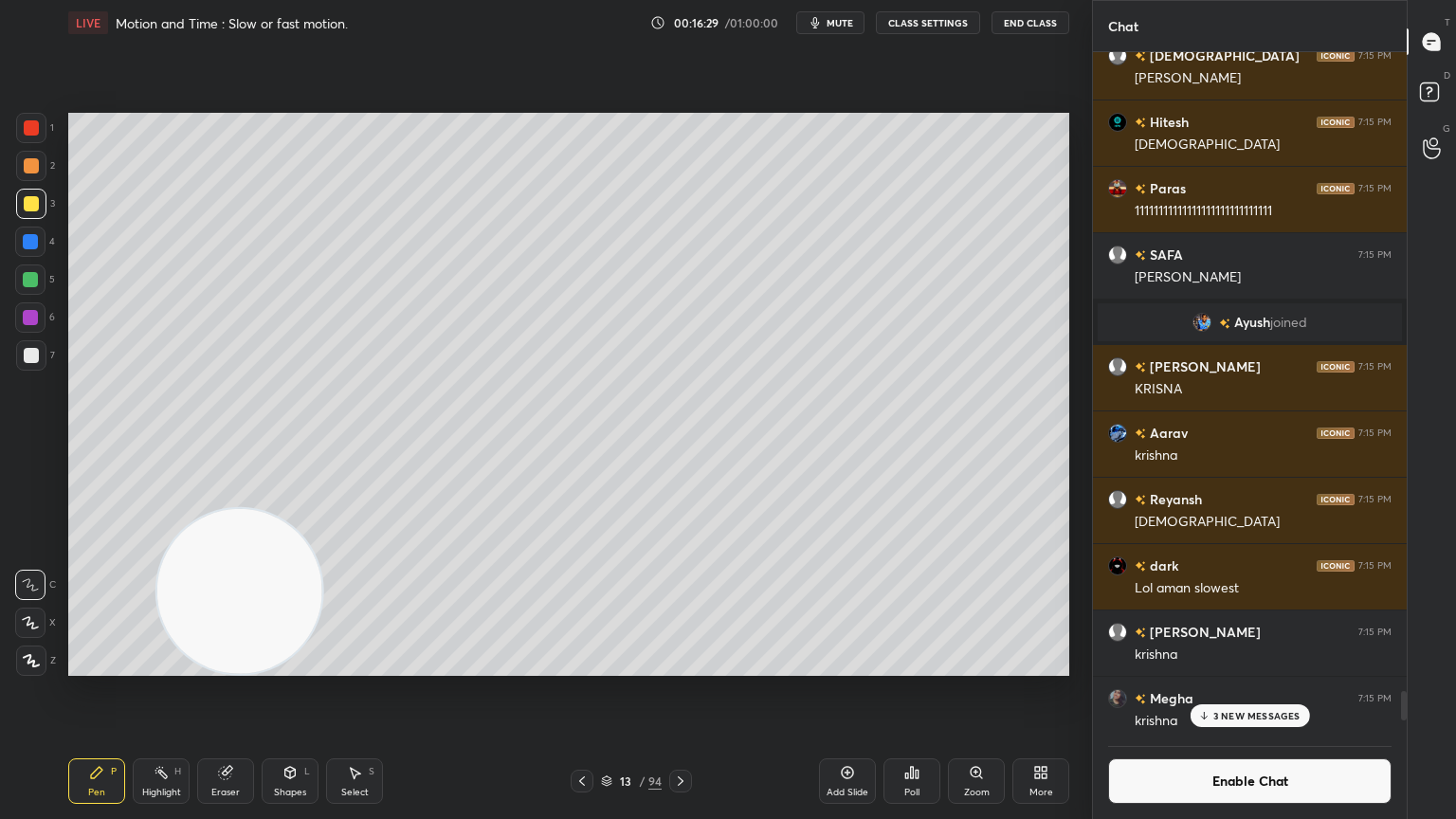 click at bounding box center [31, 166] 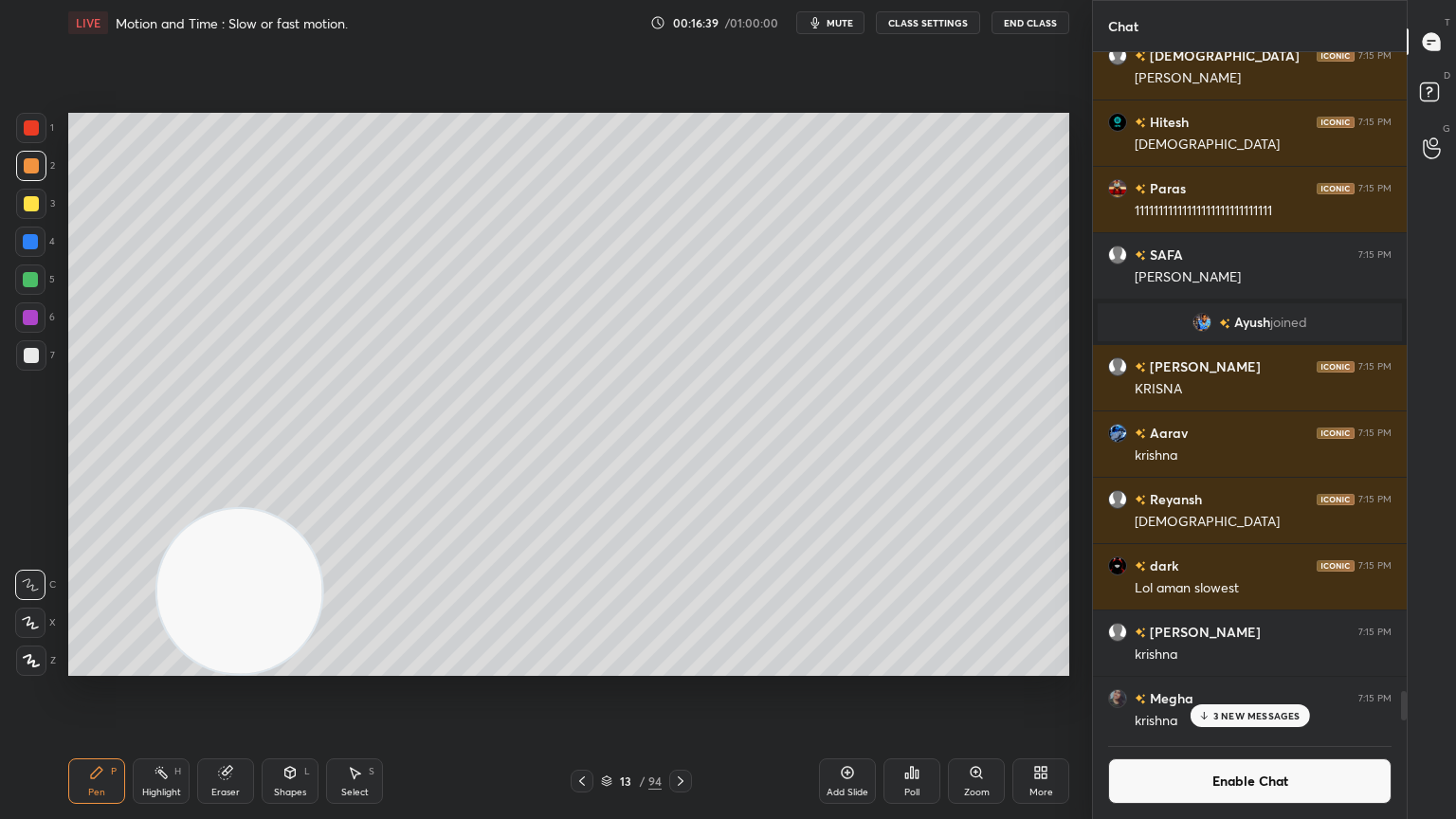 click 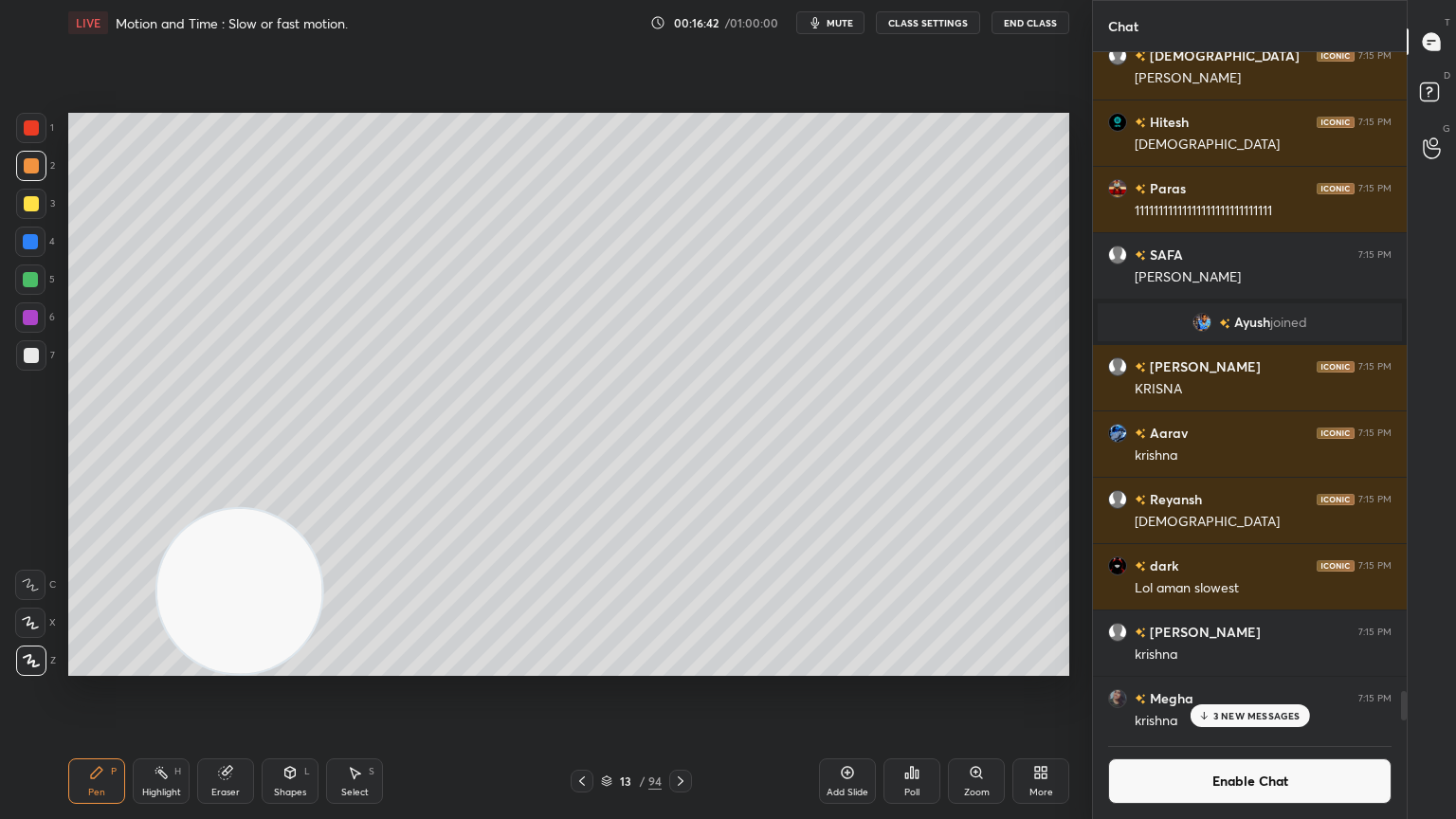 click 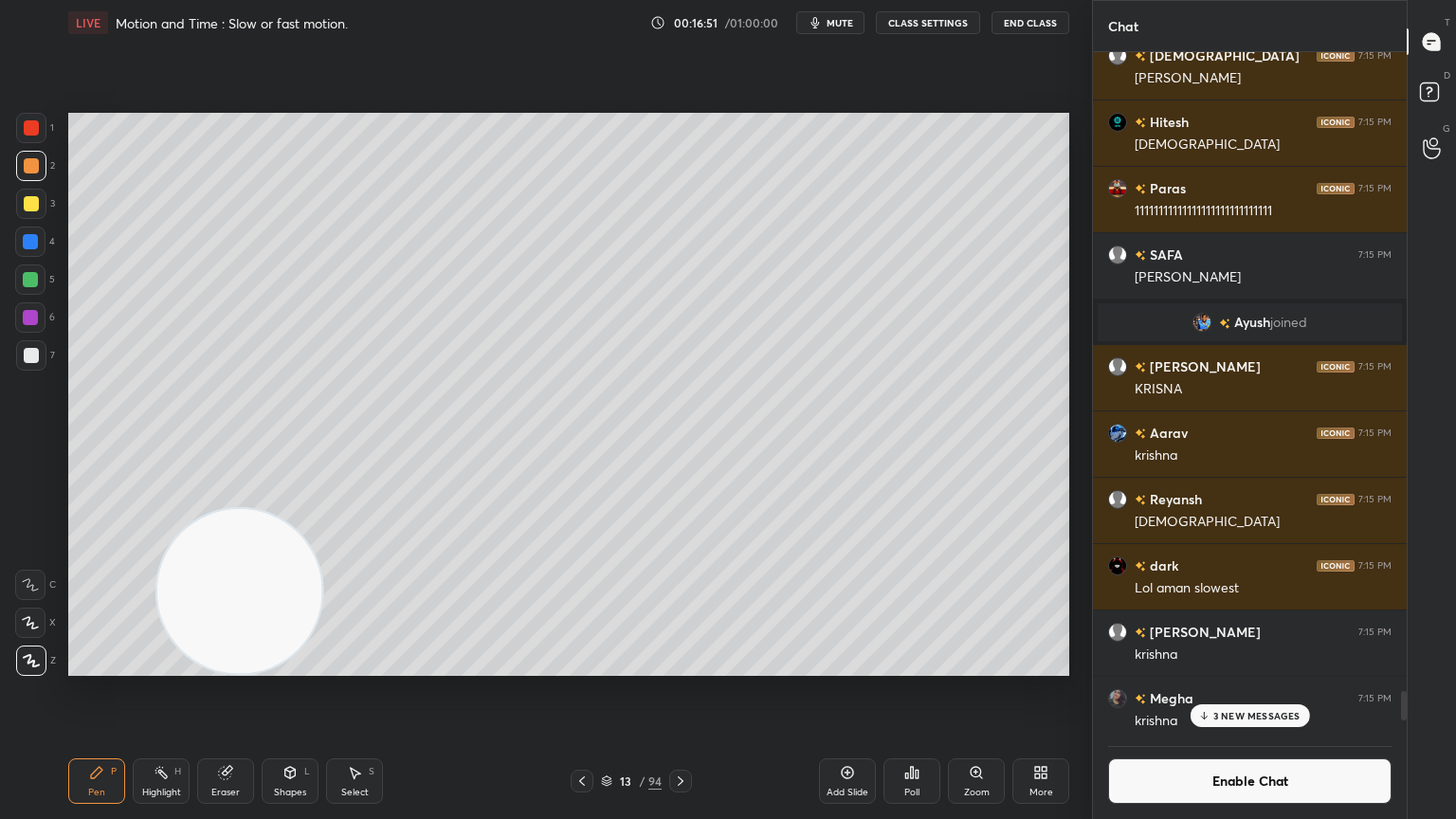 click at bounding box center (30, 623) 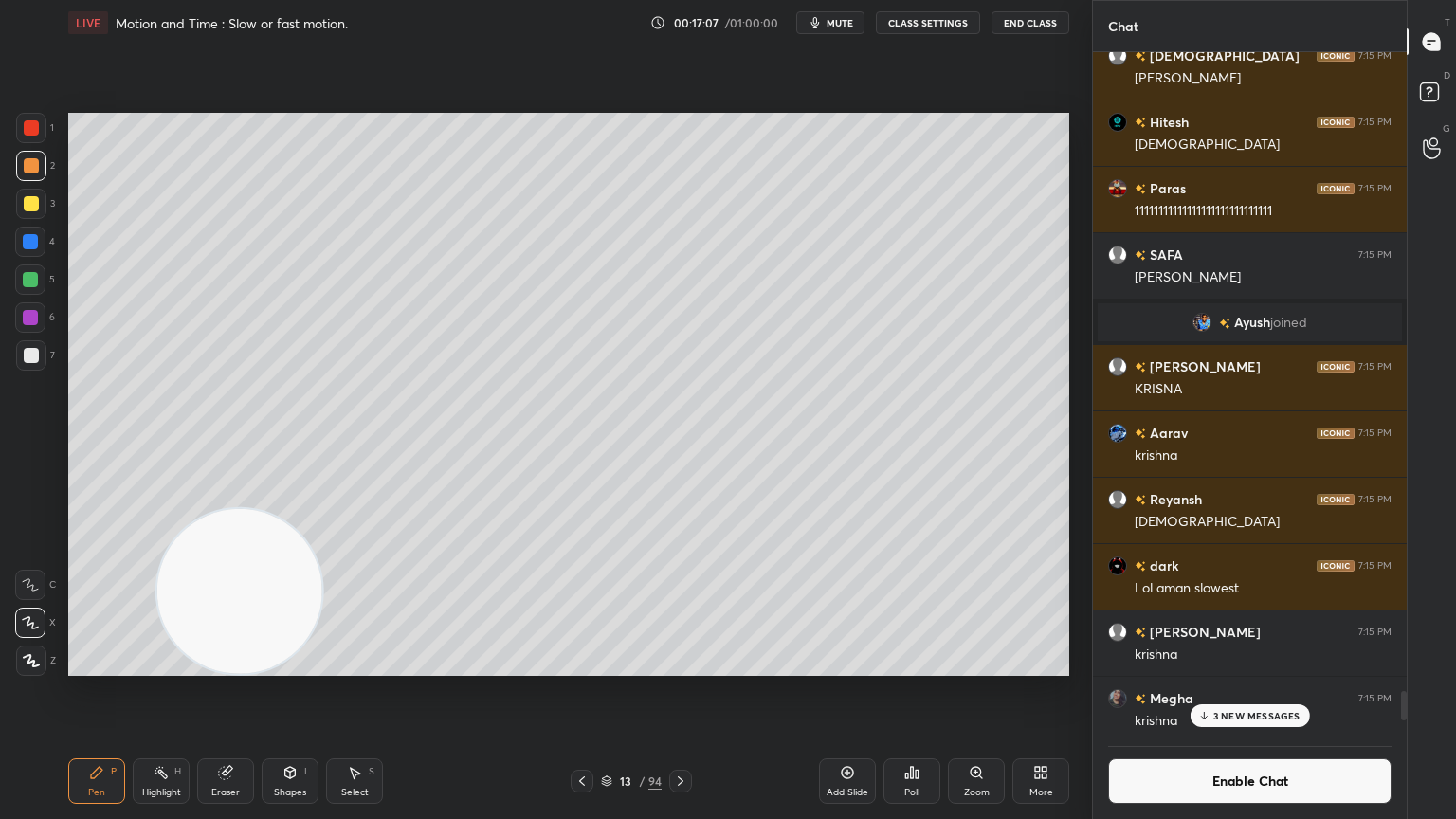 click at bounding box center (30, 242) 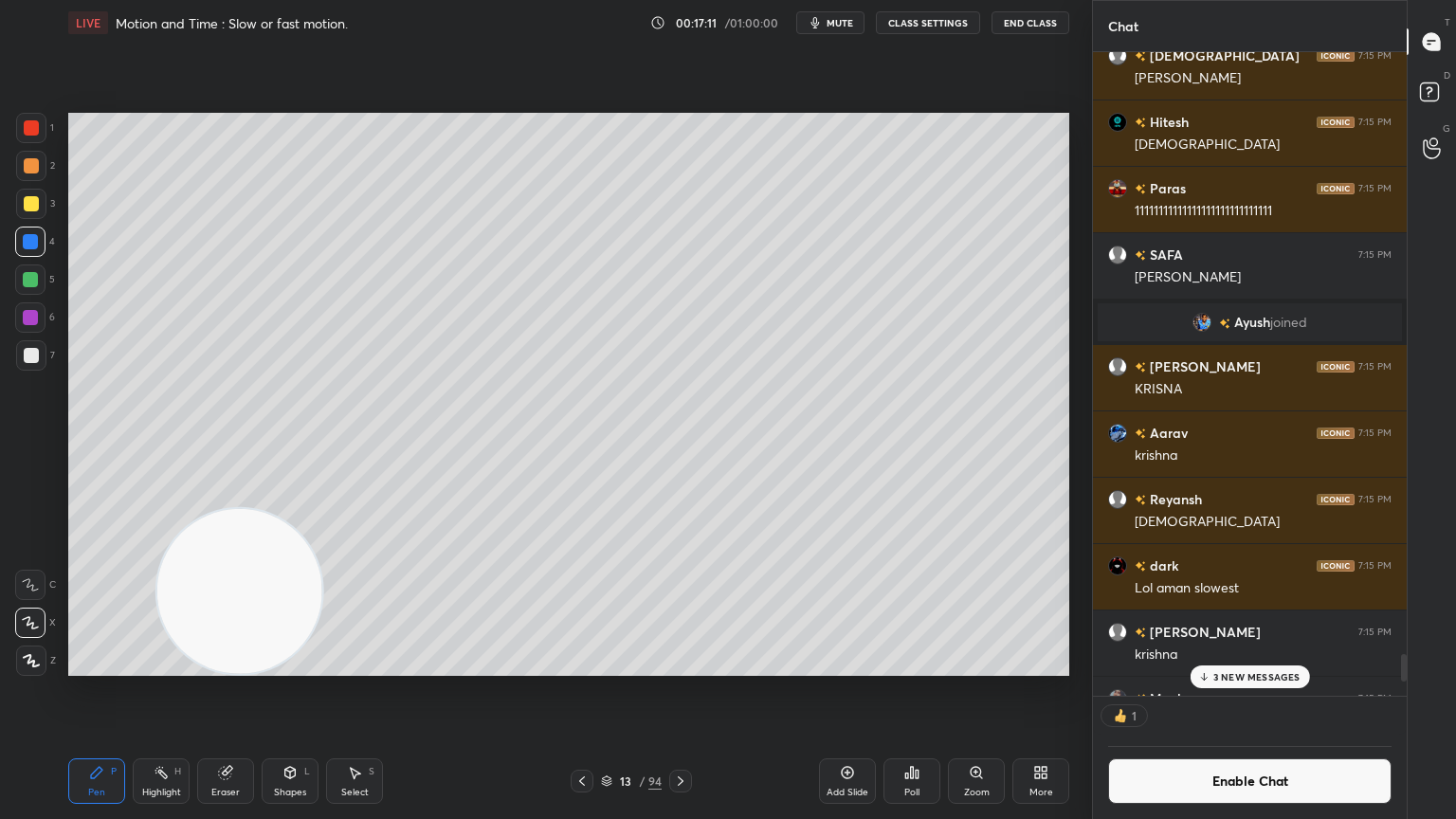 scroll, scrollTop: 638, scrollLeft: 308, axis: both 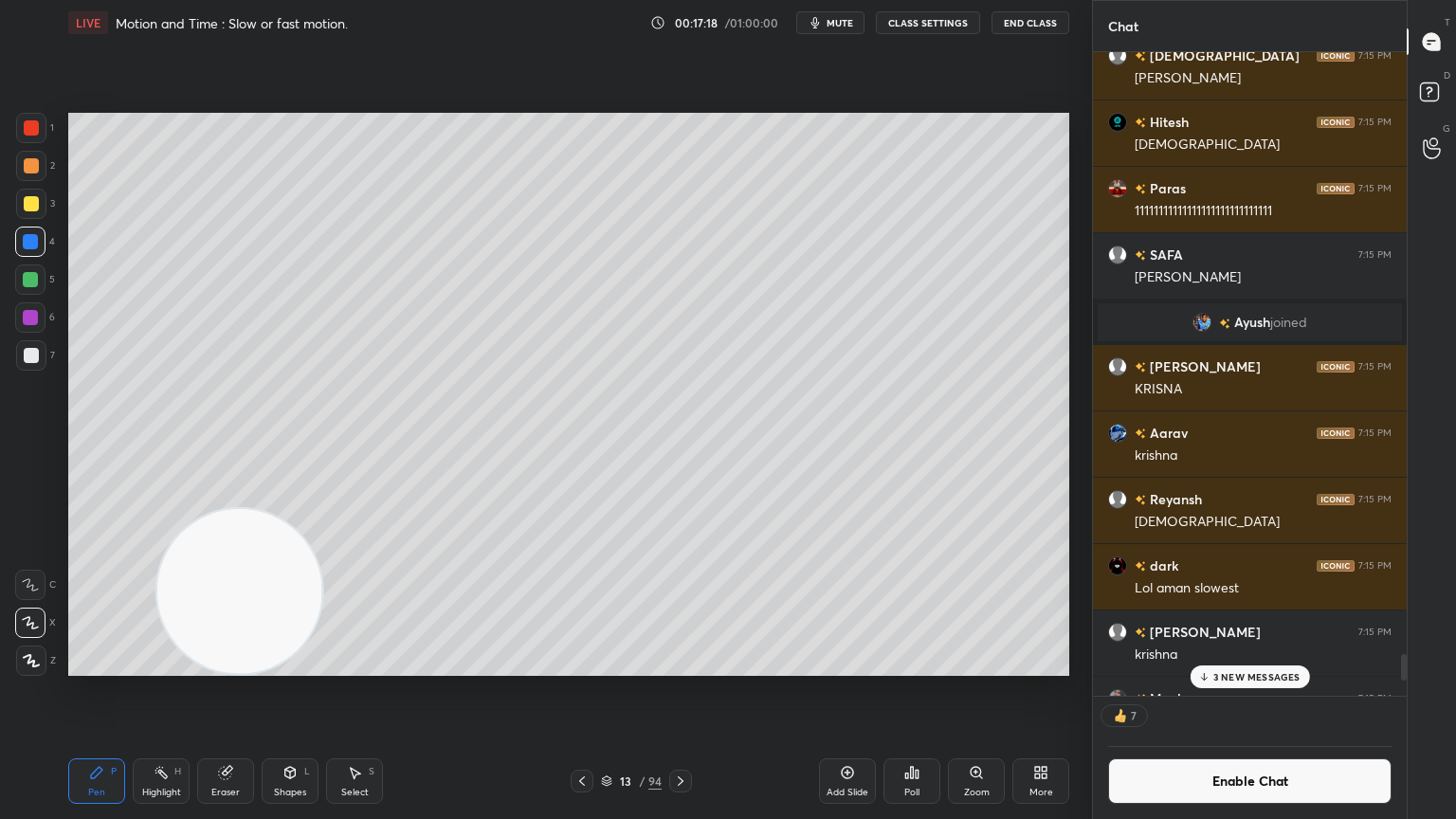 click at bounding box center (30, 280) 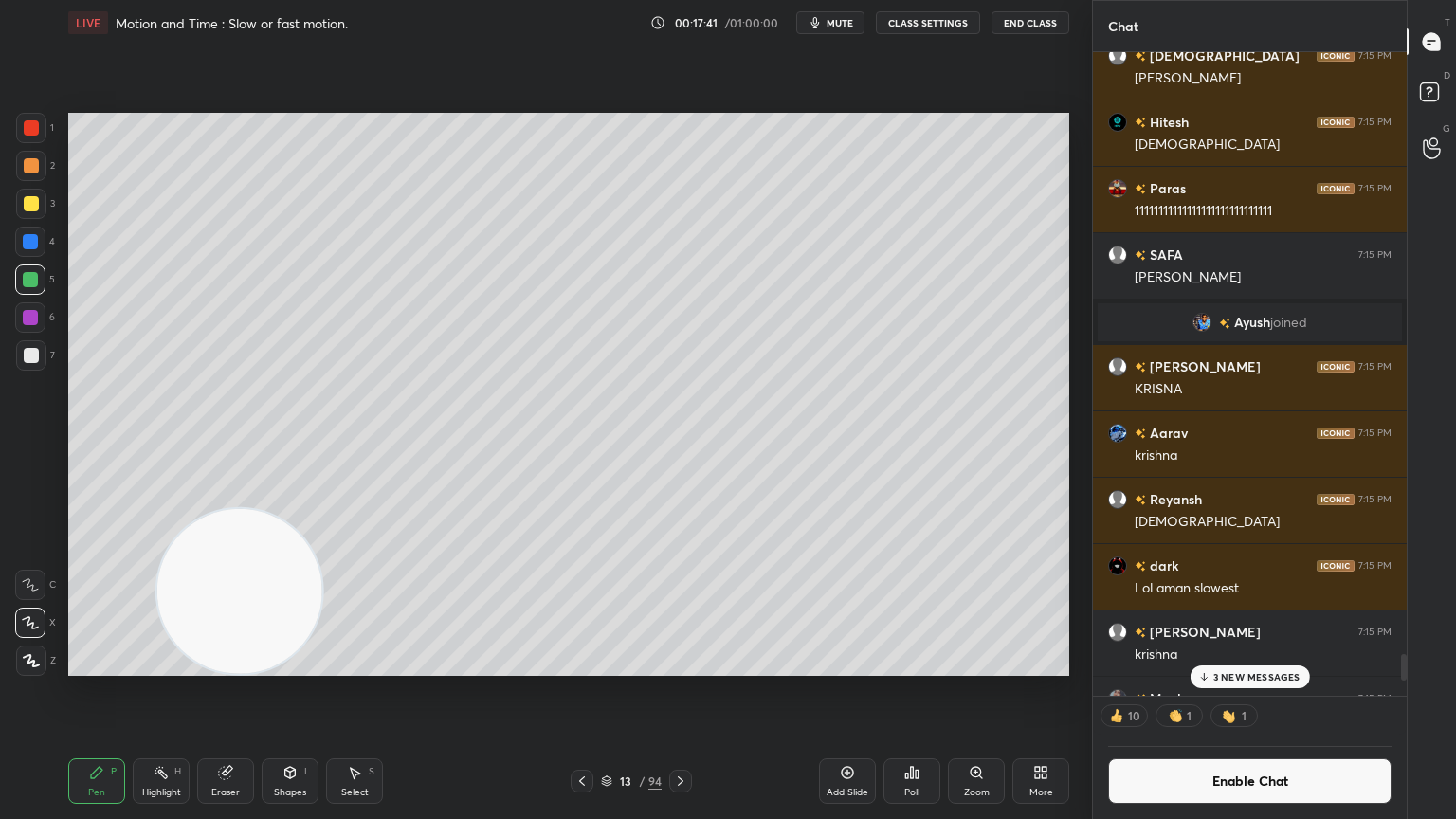 click at bounding box center (30, 318) 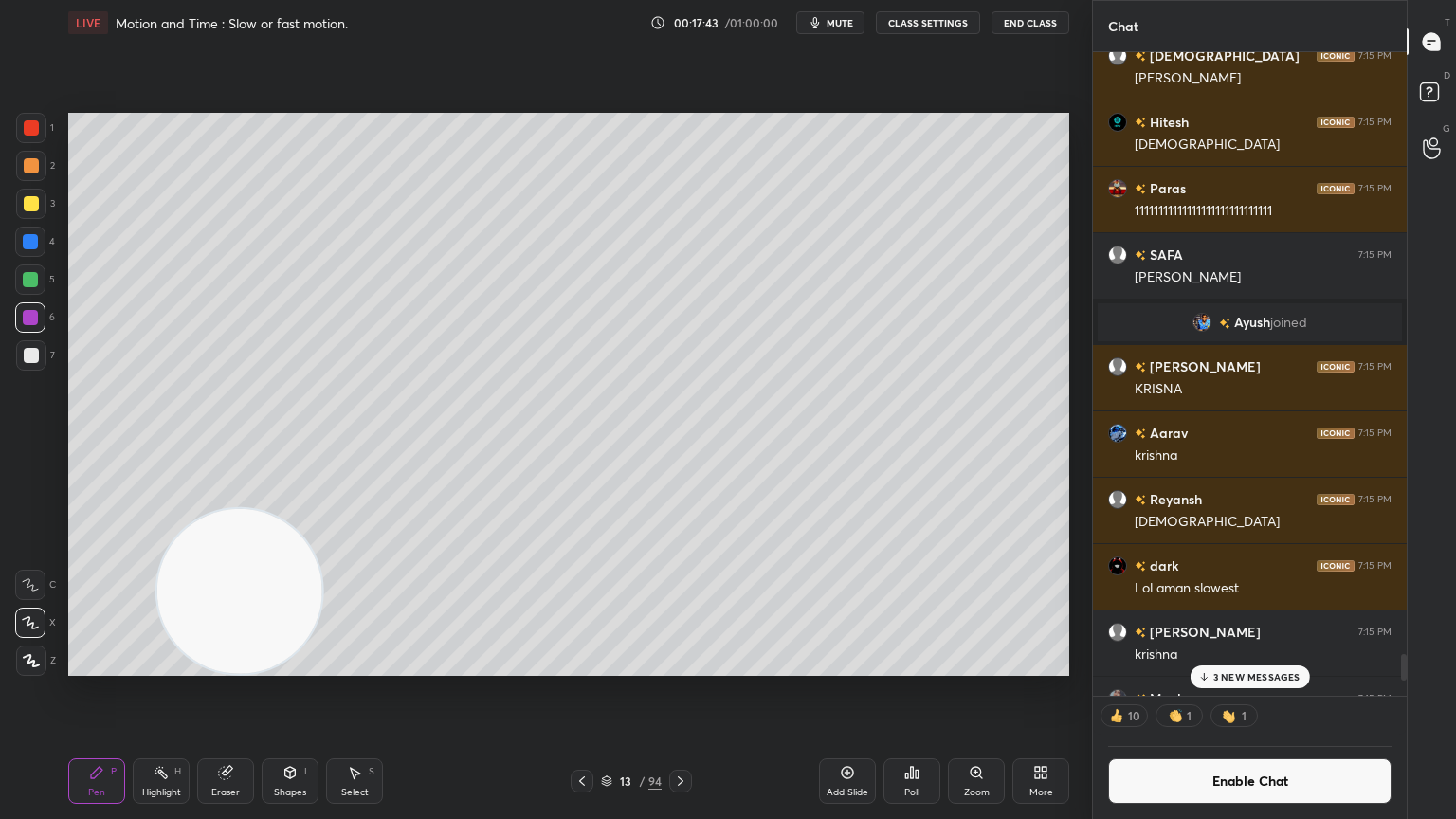 scroll, scrollTop: 6, scrollLeft: 6, axis: both 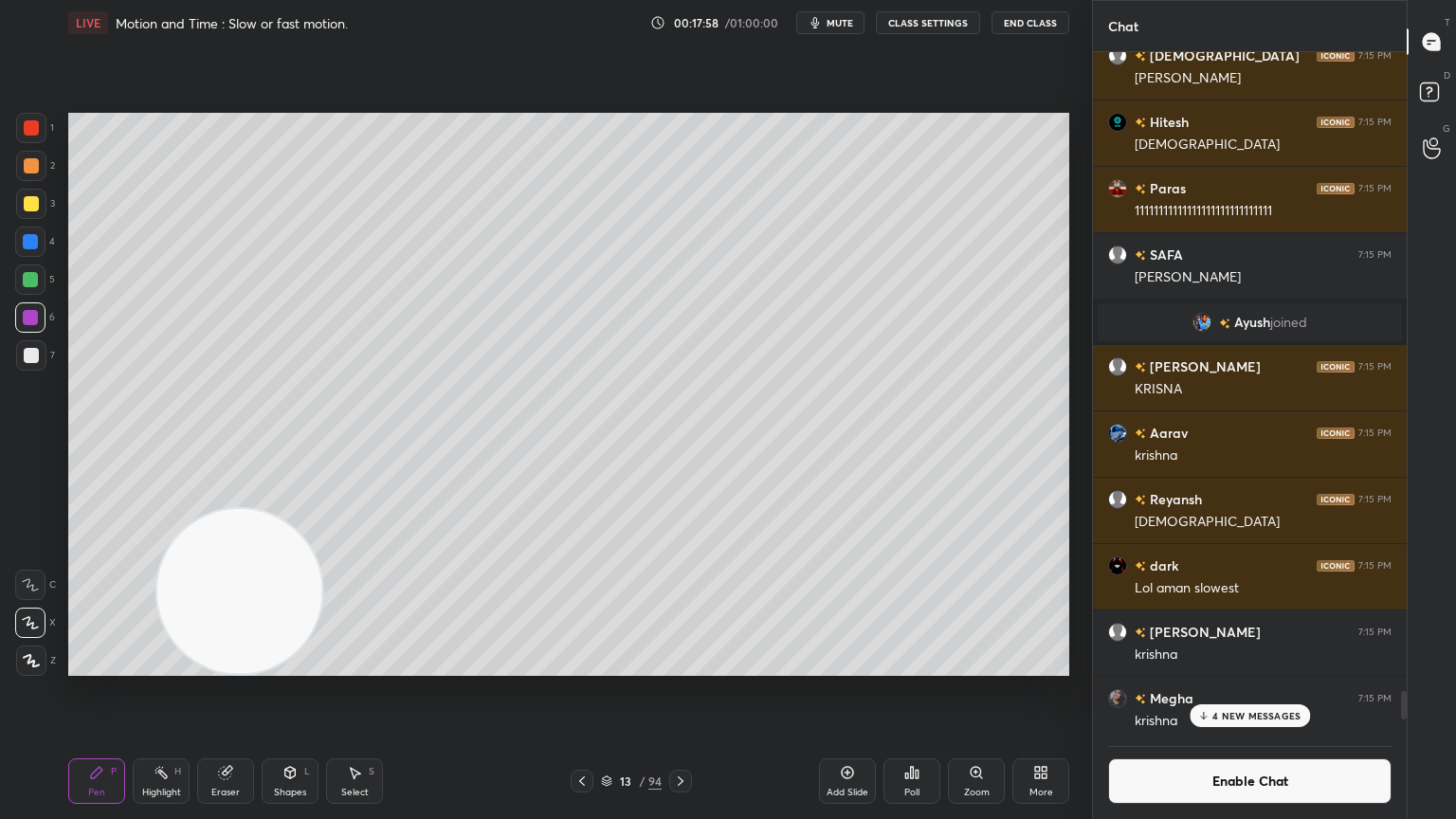 click 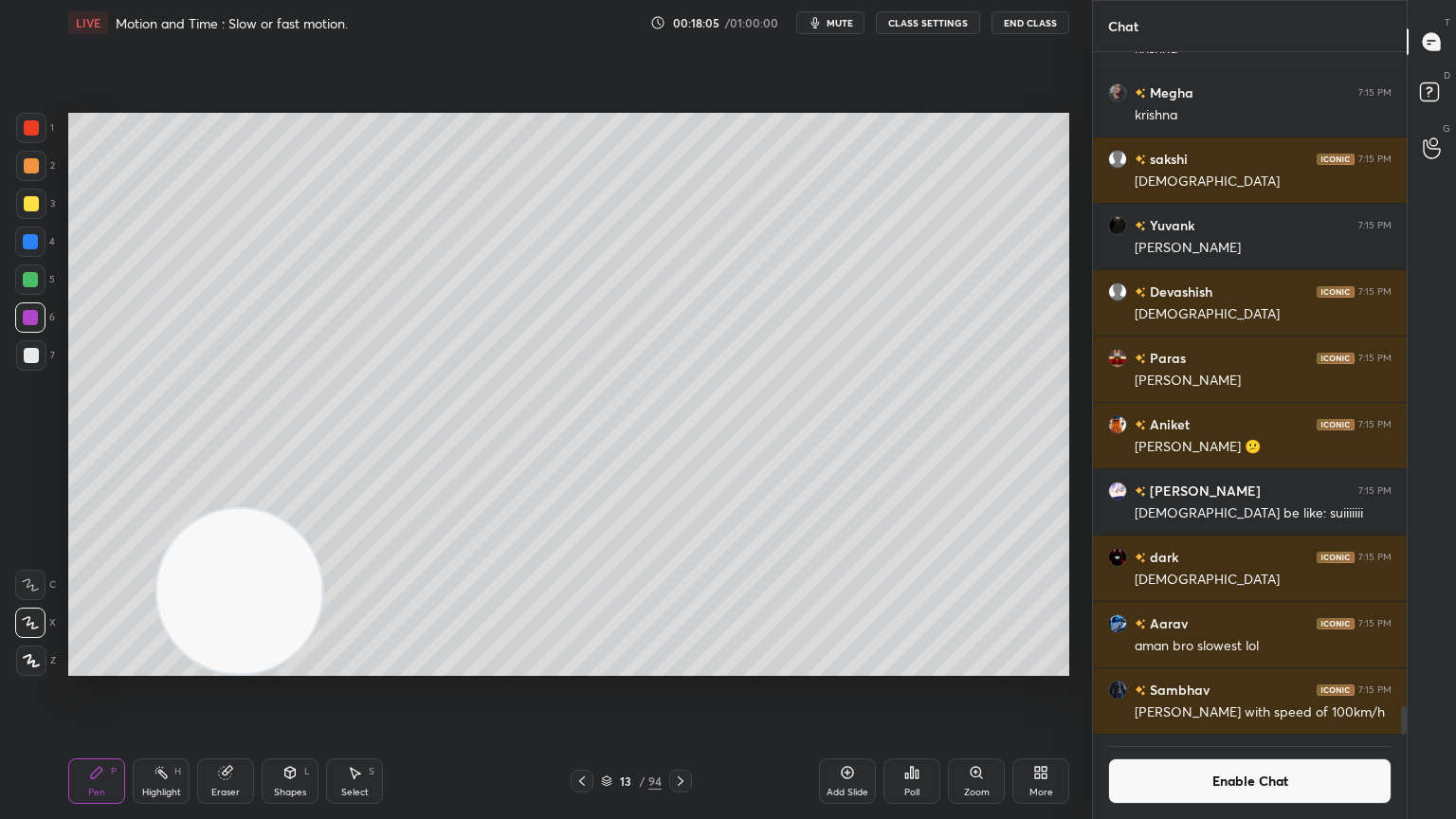 click at bounding box center [31, 204] 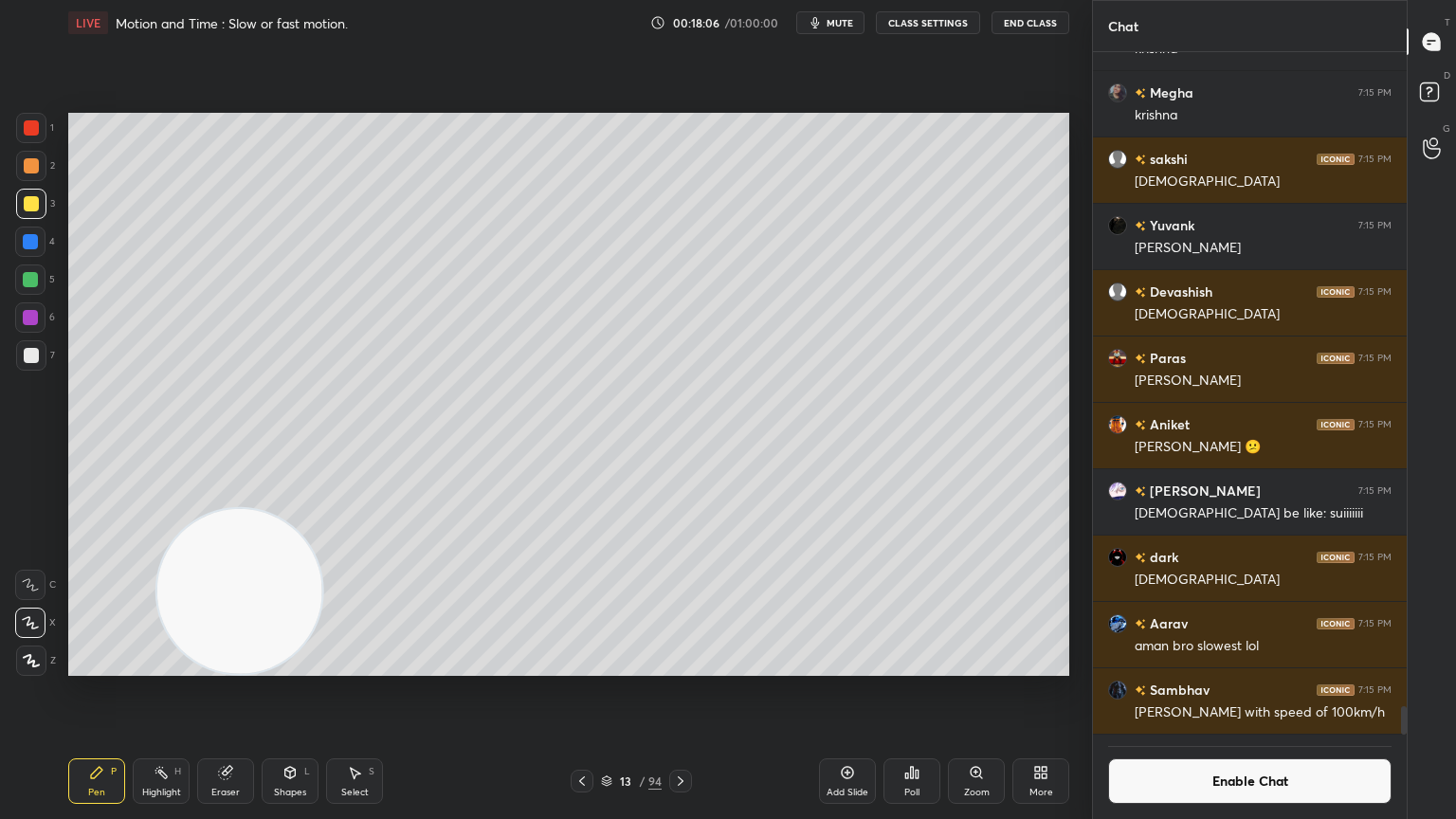 click on "Shapes L" at bounding box center (290, 781) 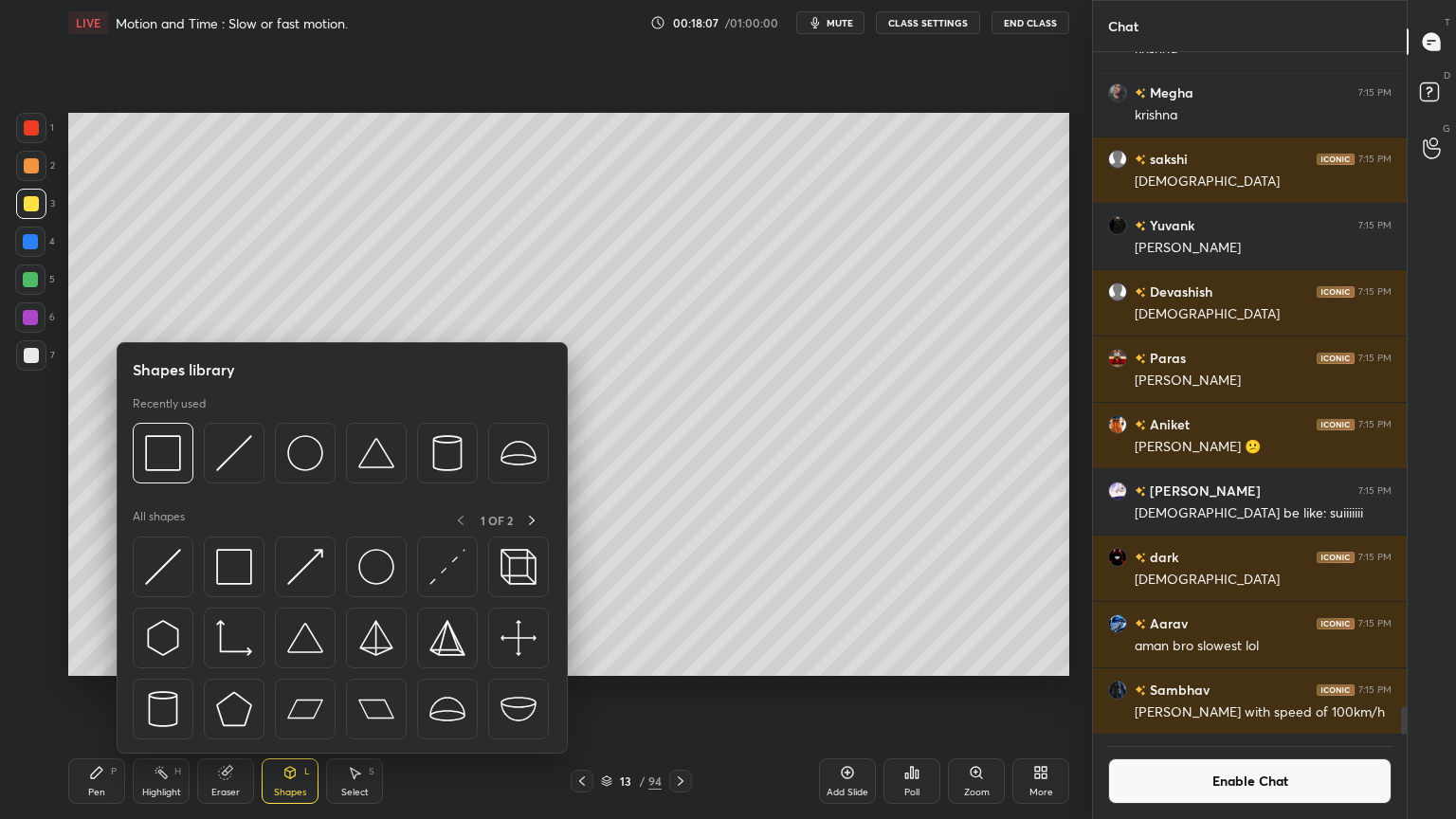 click at bounding box center (234, 453) 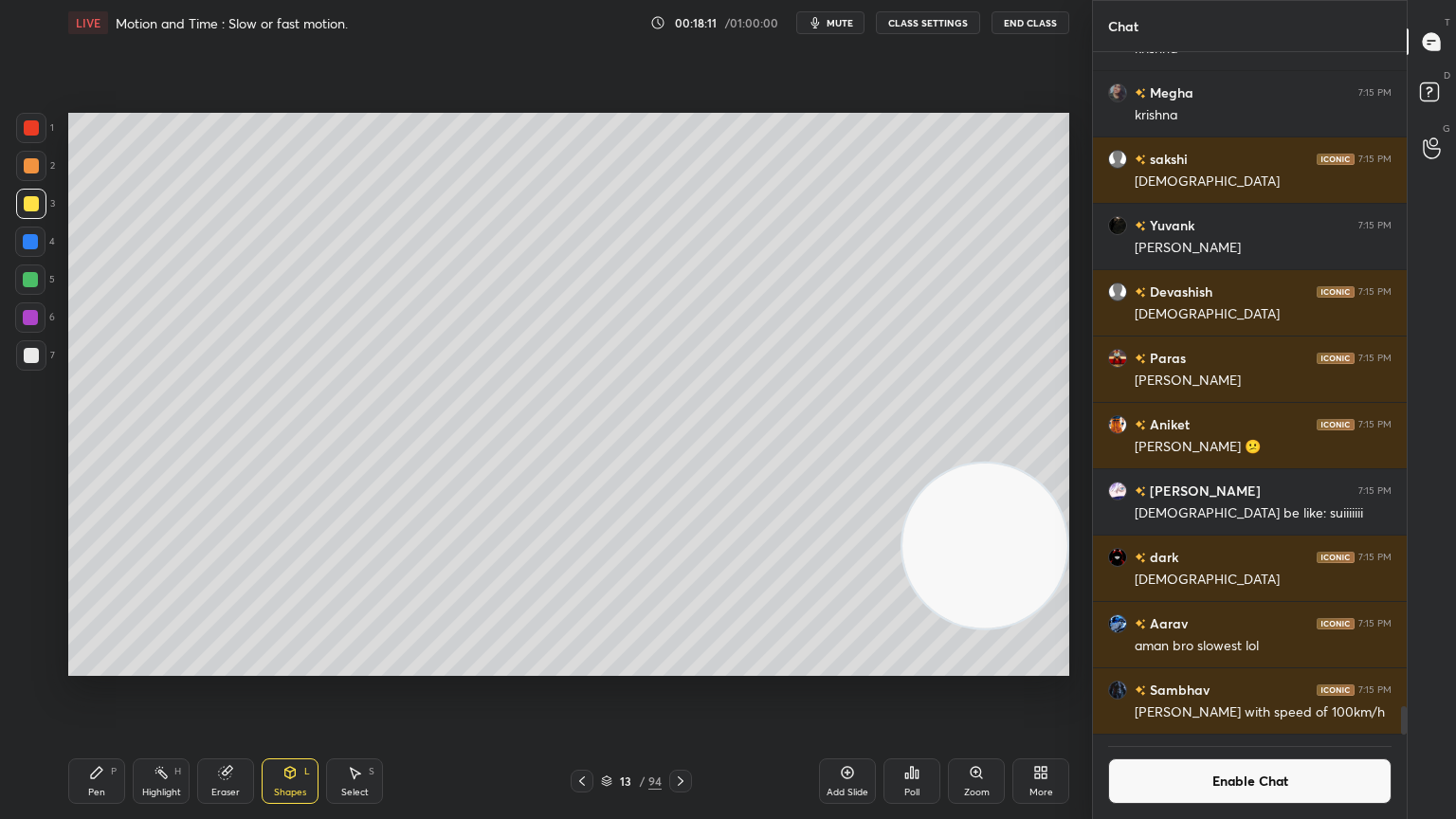 click at bounding box center (30, 242) 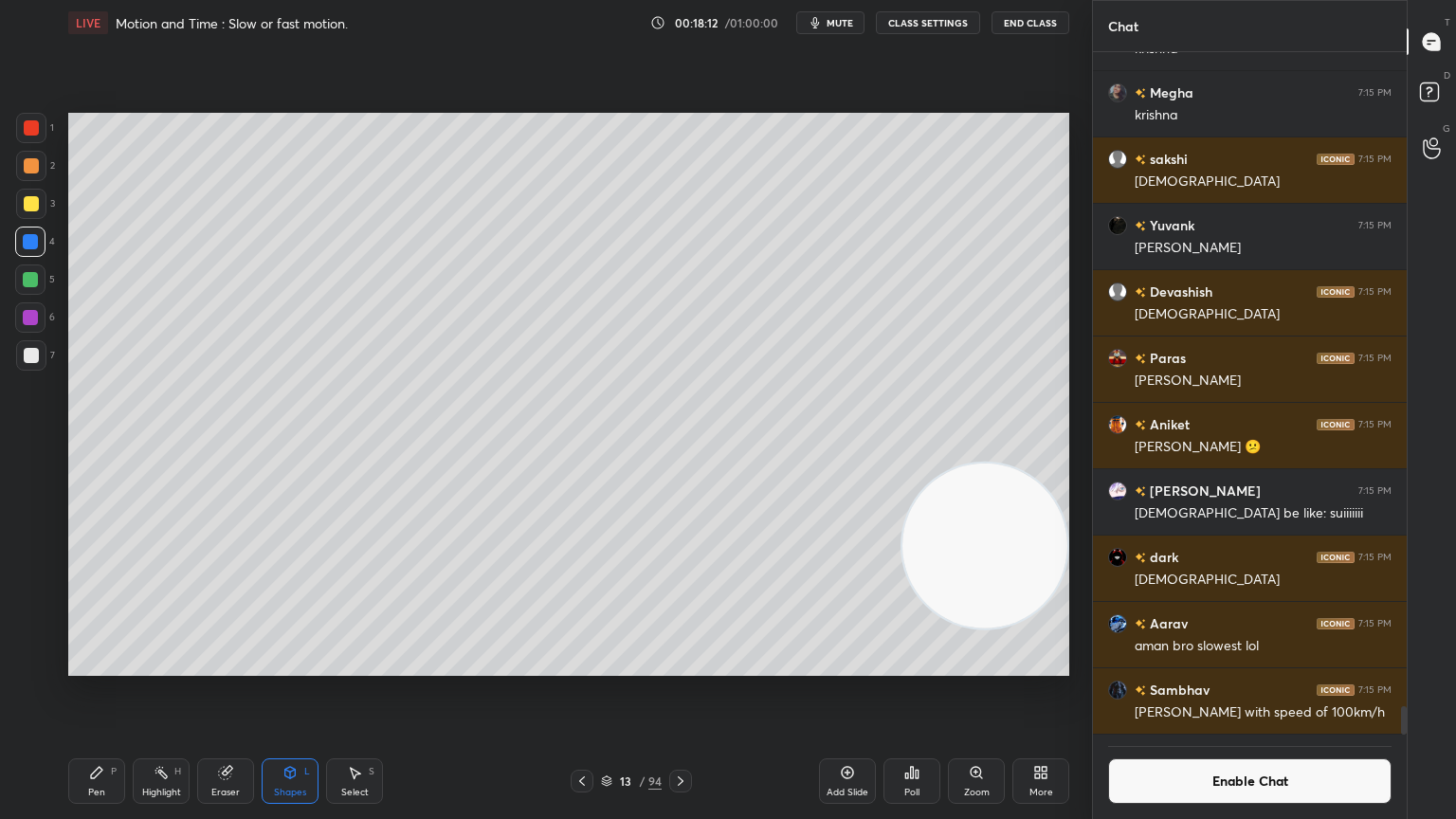 scroll, scrollTop: 638, scrollLeft: 308, axis: both 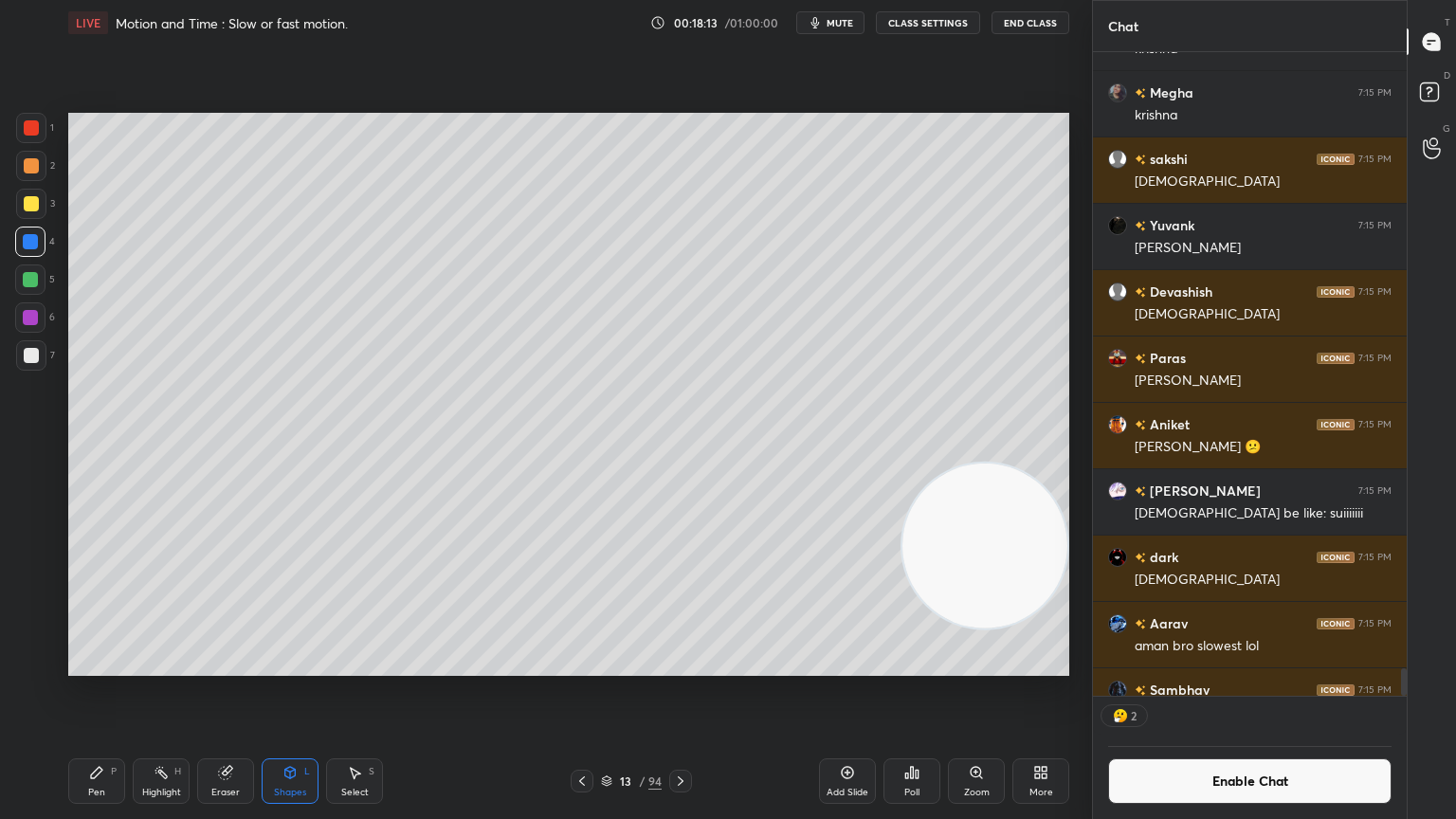 click on "Pen P" at bounding box center (97, 781) 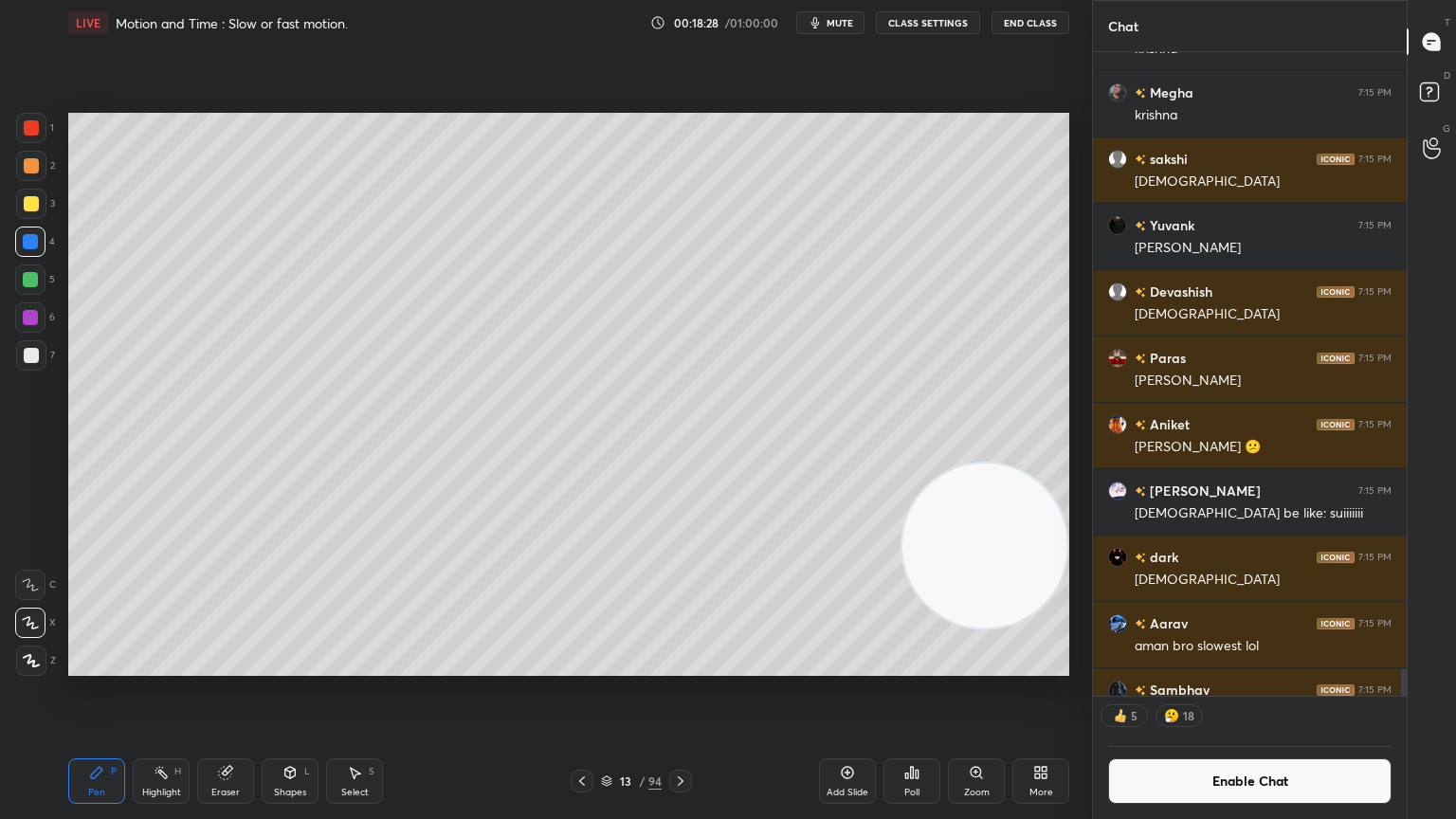 click on "6" at bounding box center [35, 318] 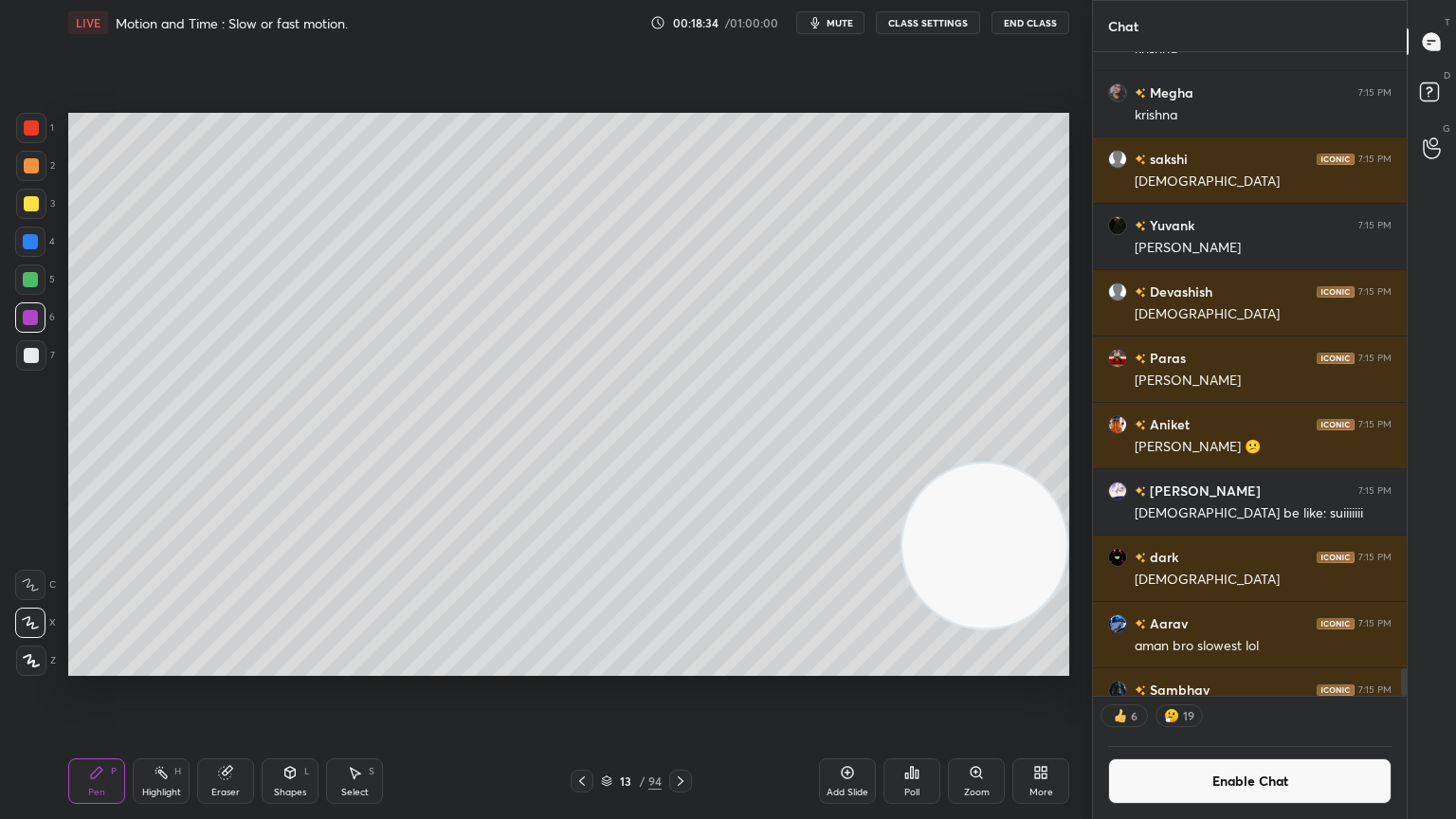 click on "Eraser" at bounding box center (226, 781) 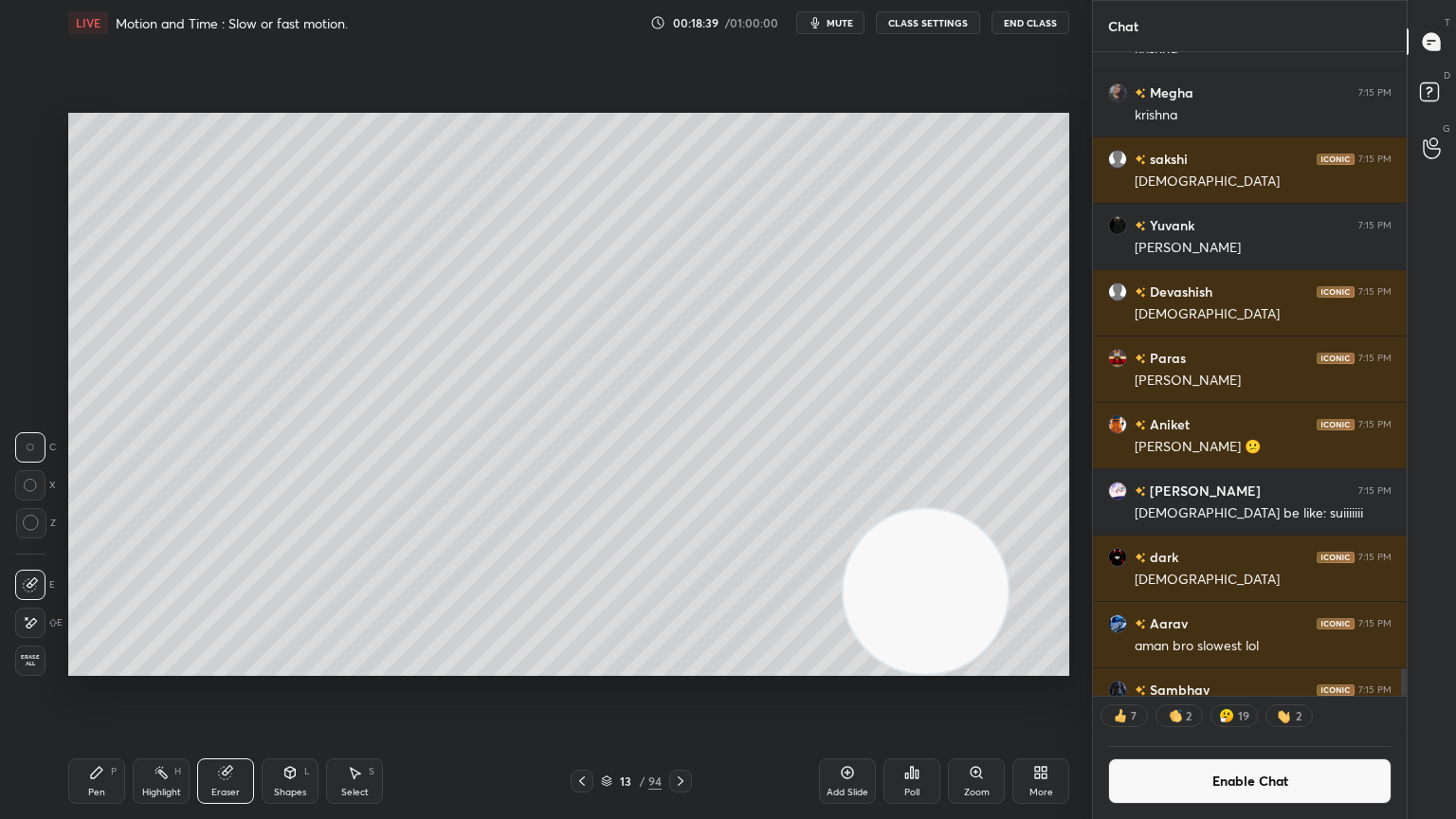 click on "Pen P" at bounding box center (97, 781) 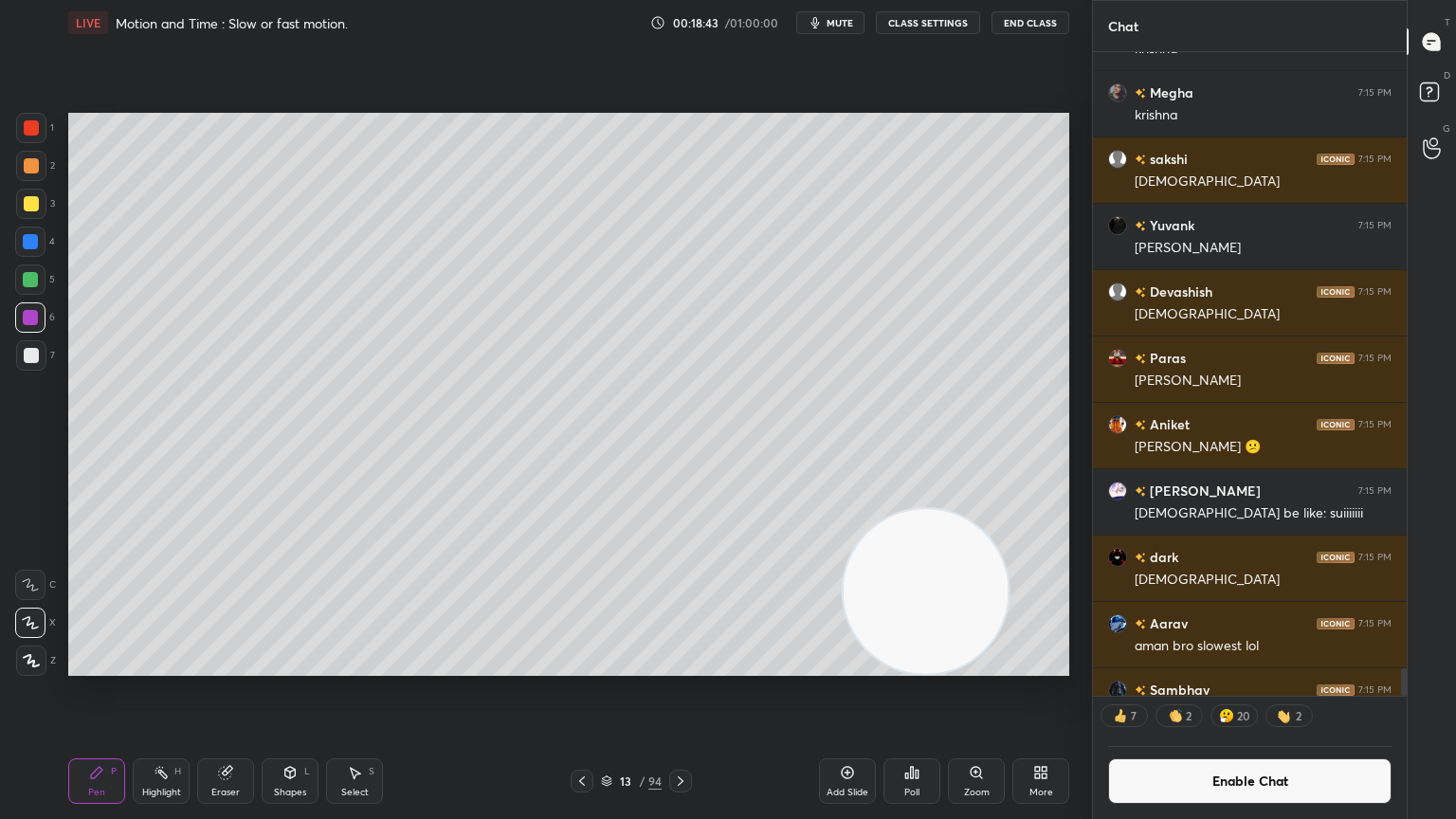click on "Enable Chat" at bounding box center (1249, 781) 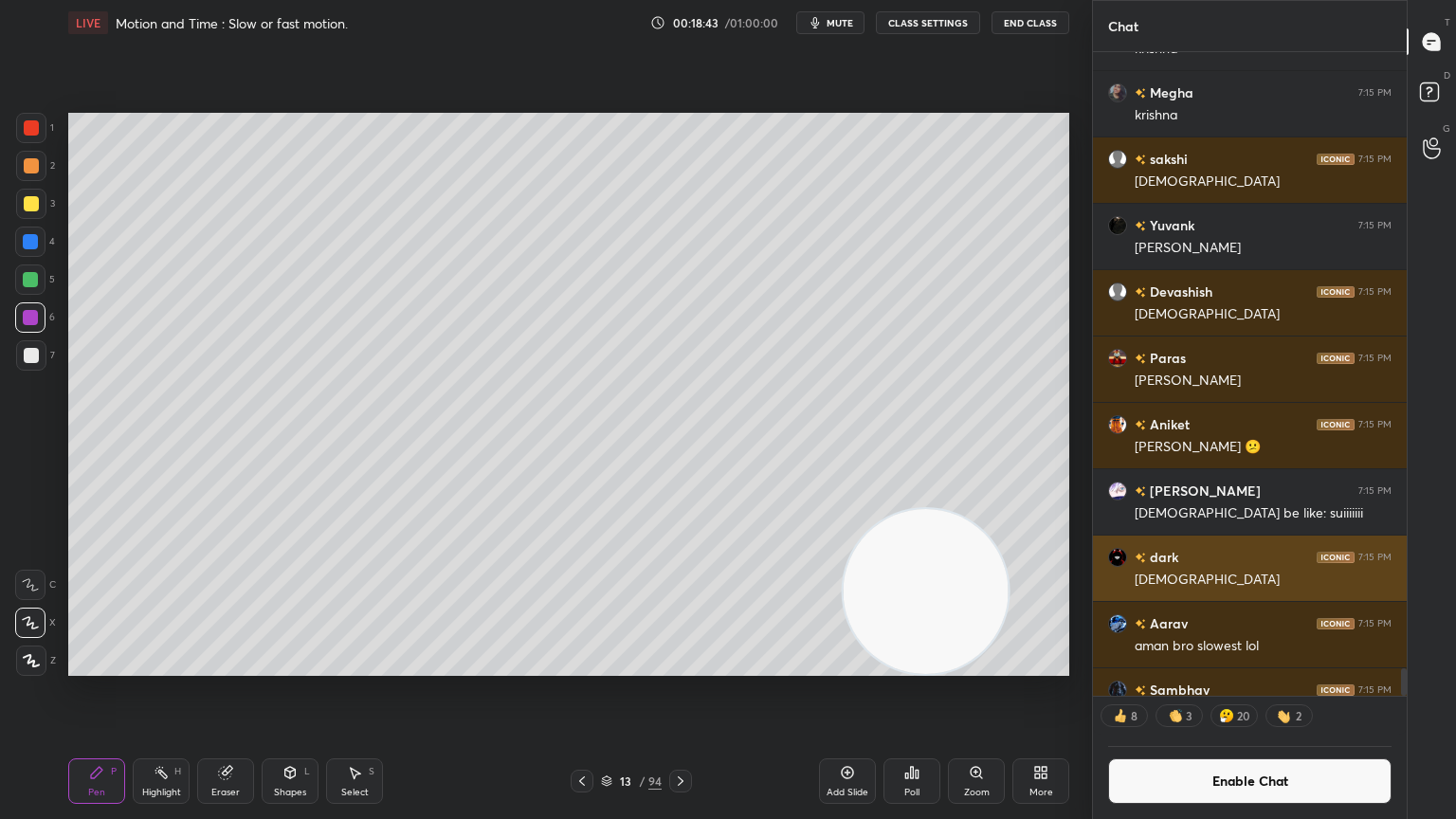 scroll, scrollTop: 15185, scrollLeft: 0, axis: vertical 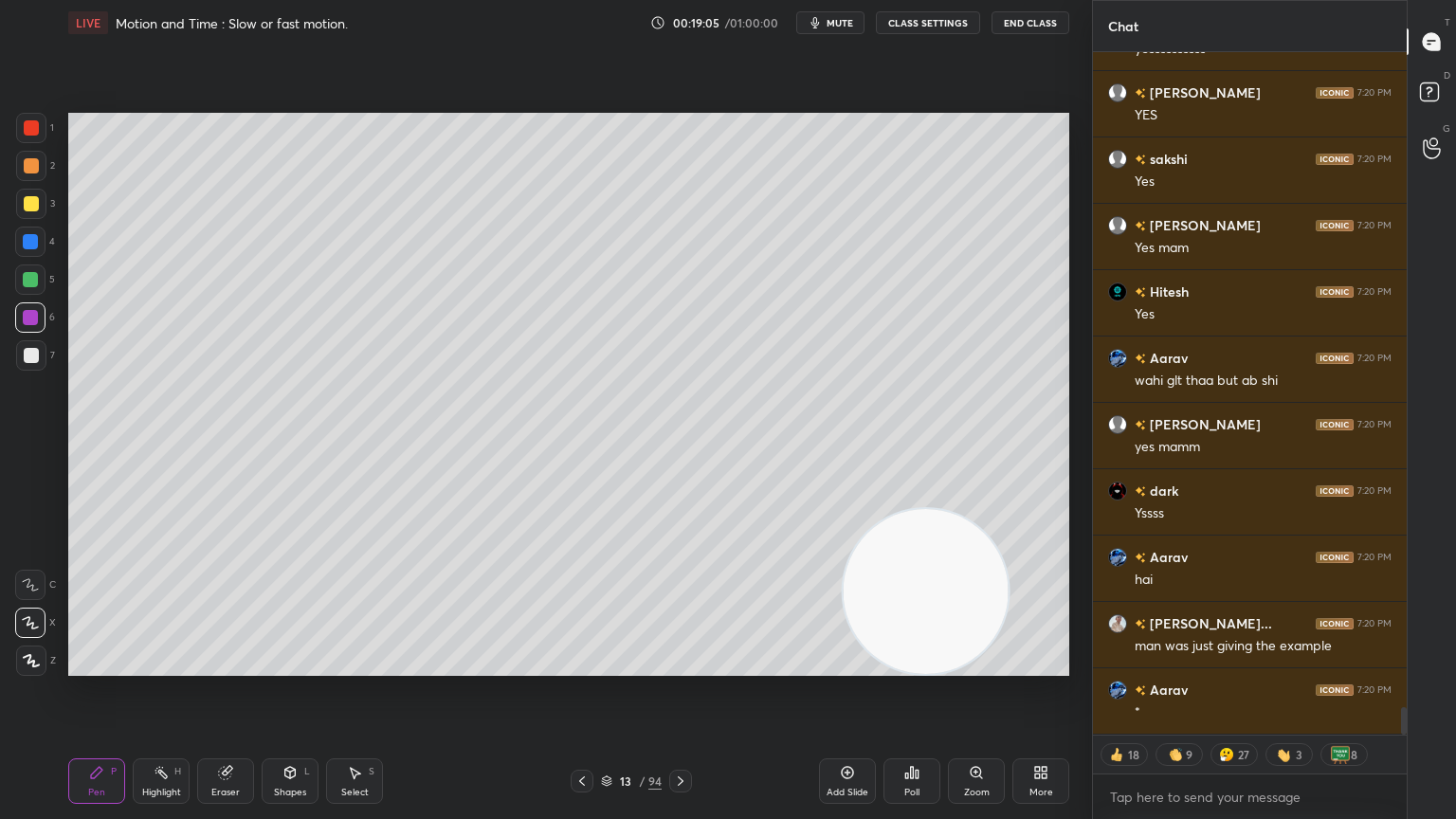 click on "Add Slide" at bounding box center [847, 792] 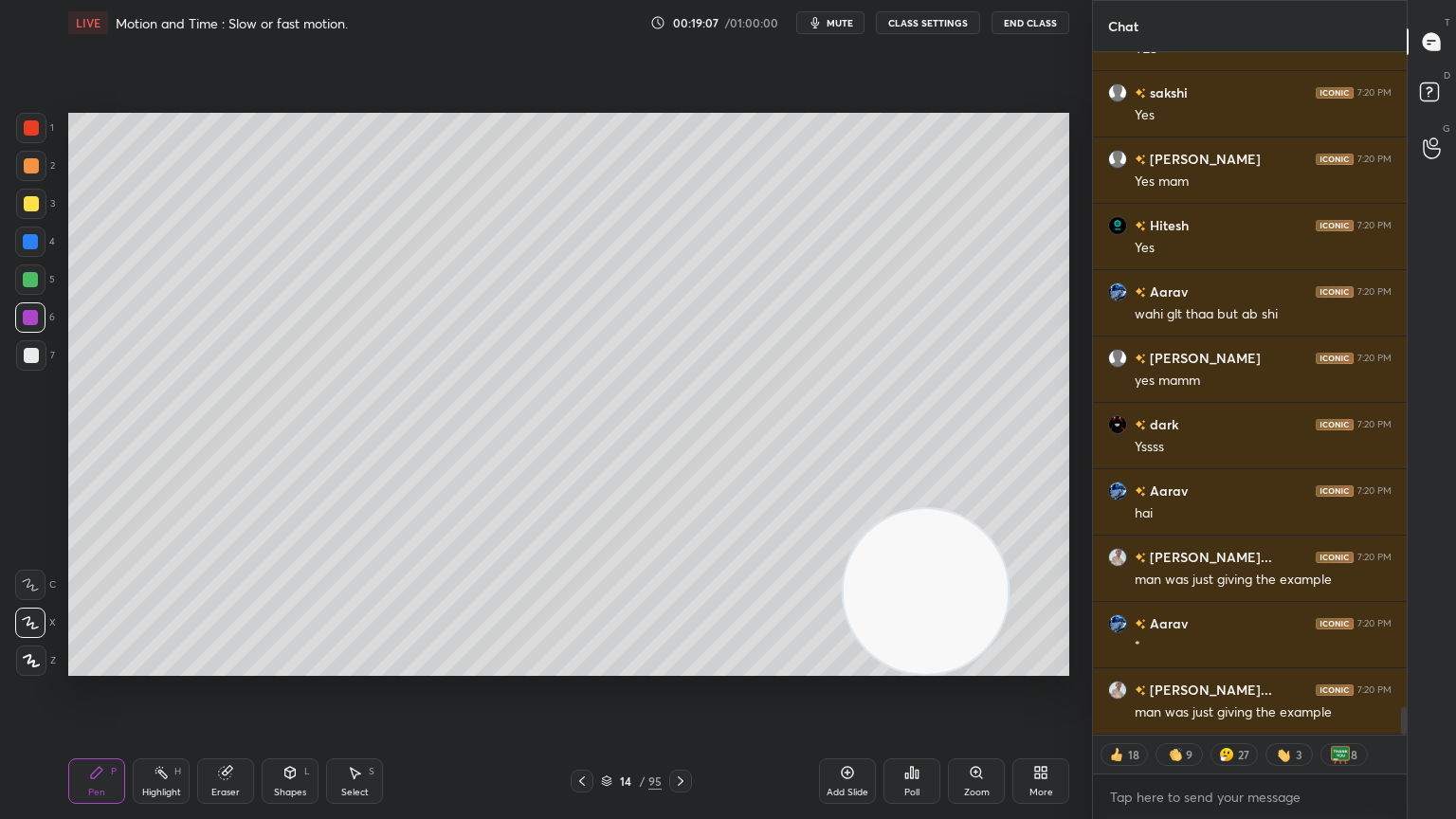 scroll, scrollTop: 16189, scrollLeft: 0, axis: vertical 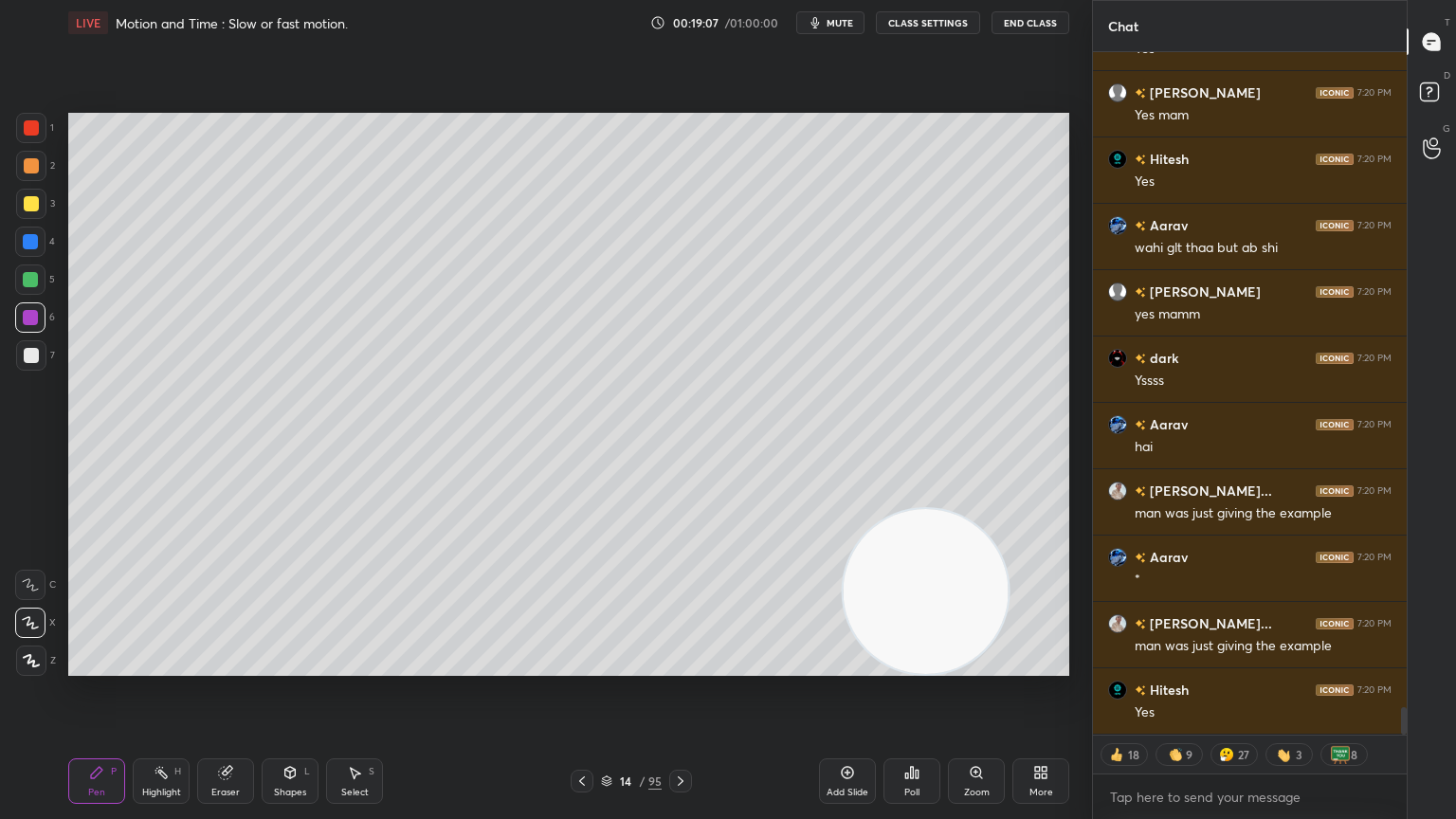 click at bounding box center [31, 204] 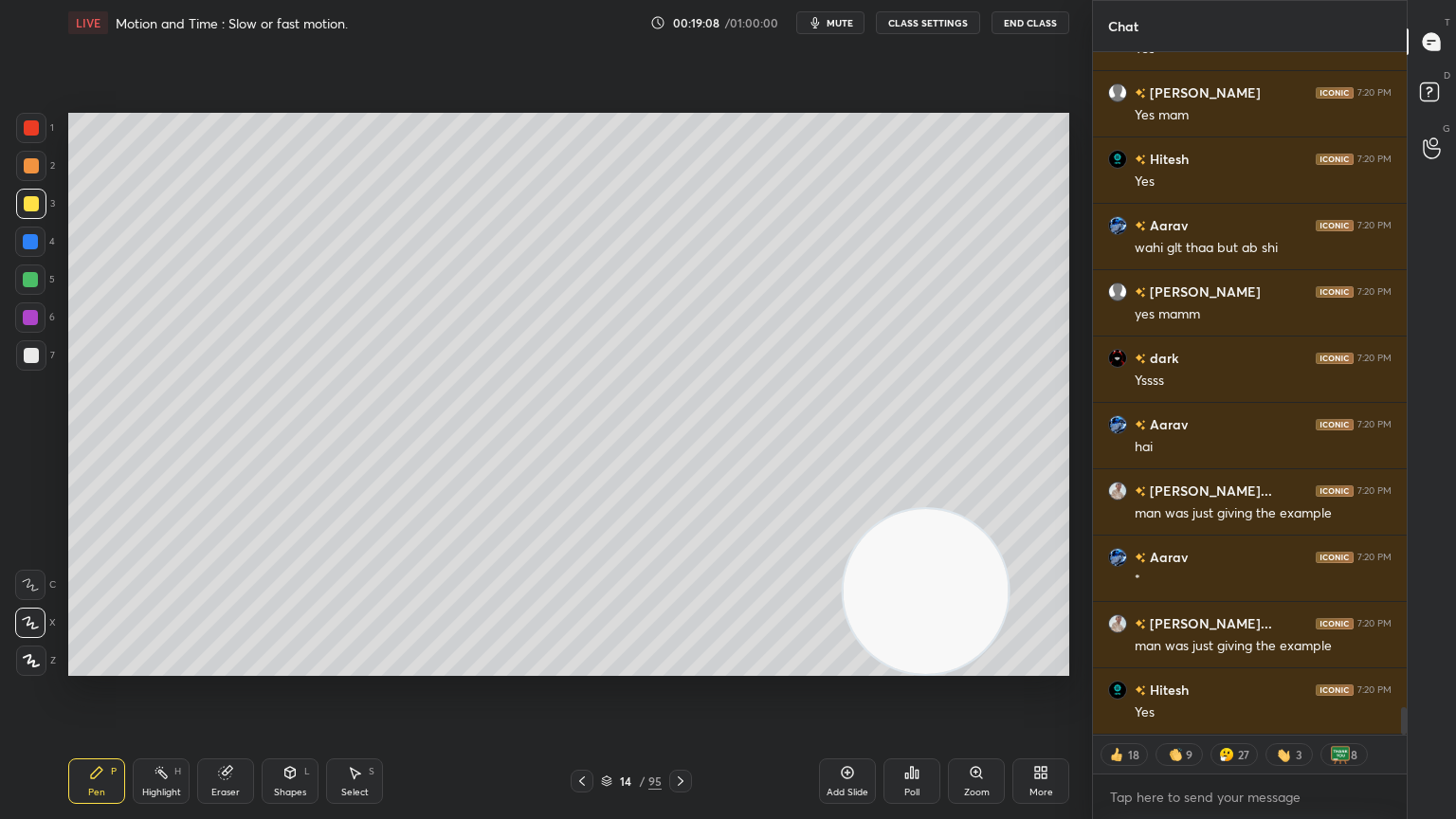 scroll, scrollTop: 16255, scrollLeft: 0, axis: vertical 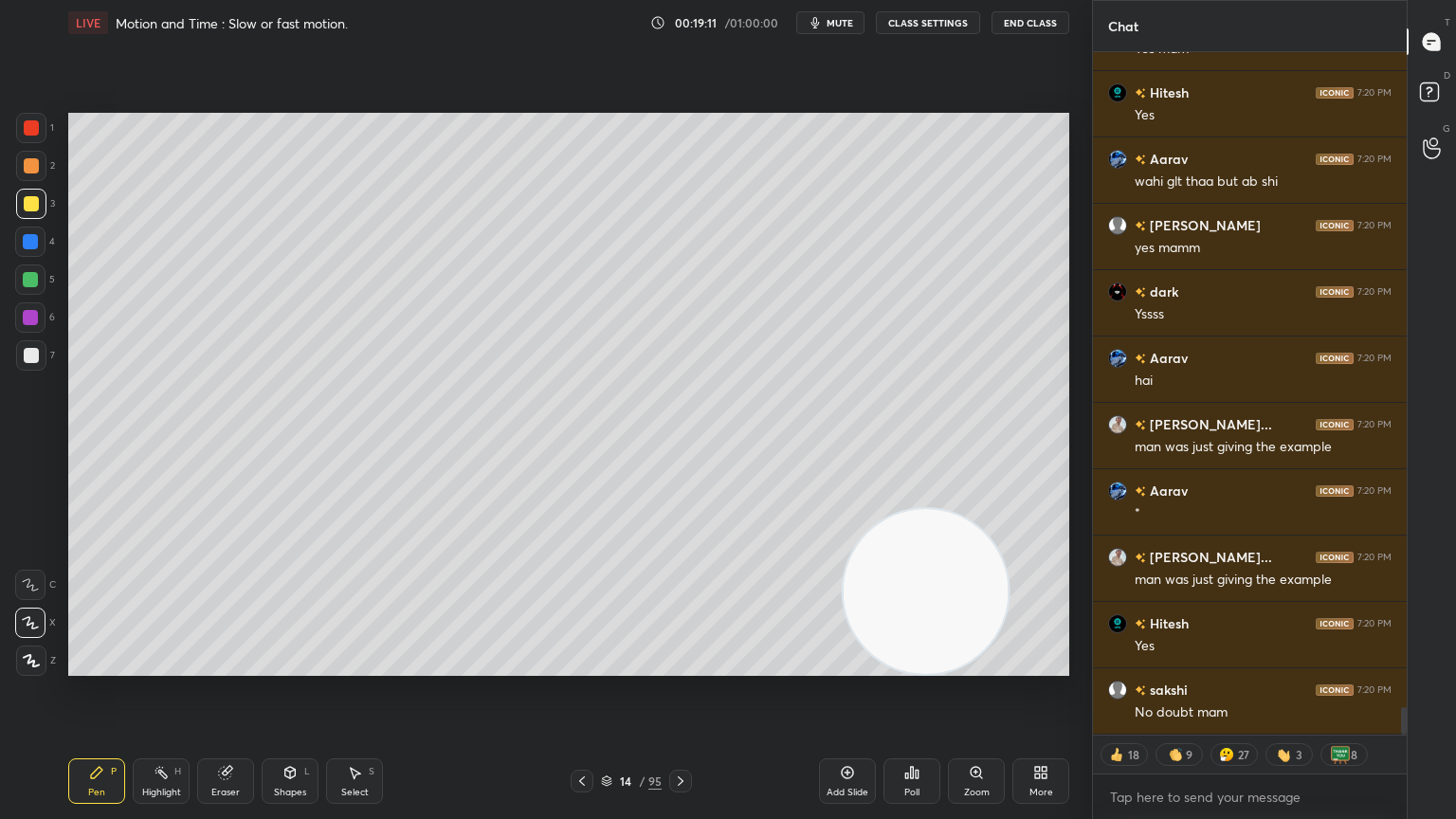 type on "x" 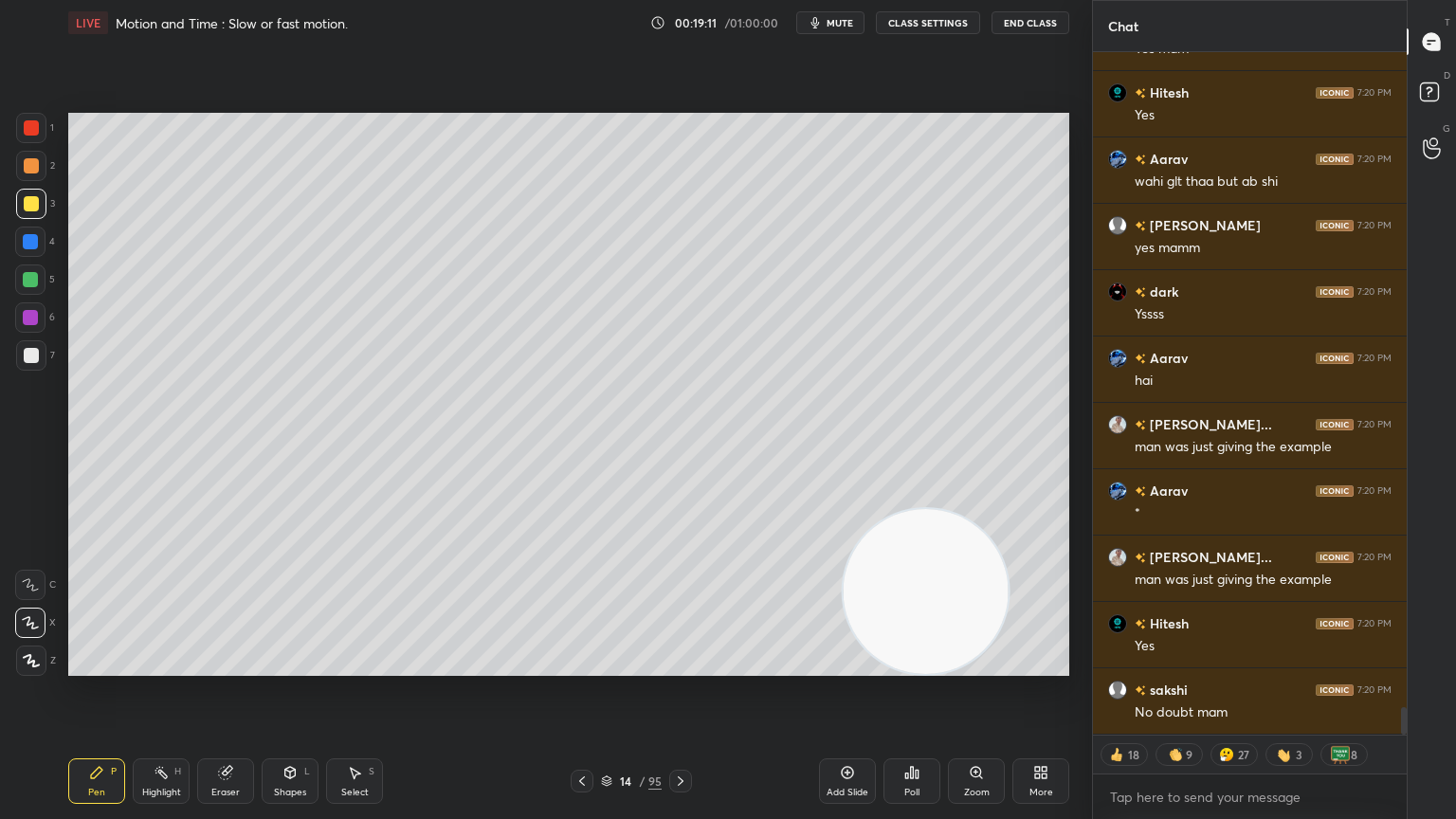 scroll, scrollTop: 16297, scrollLeft: 0, axis: vertical 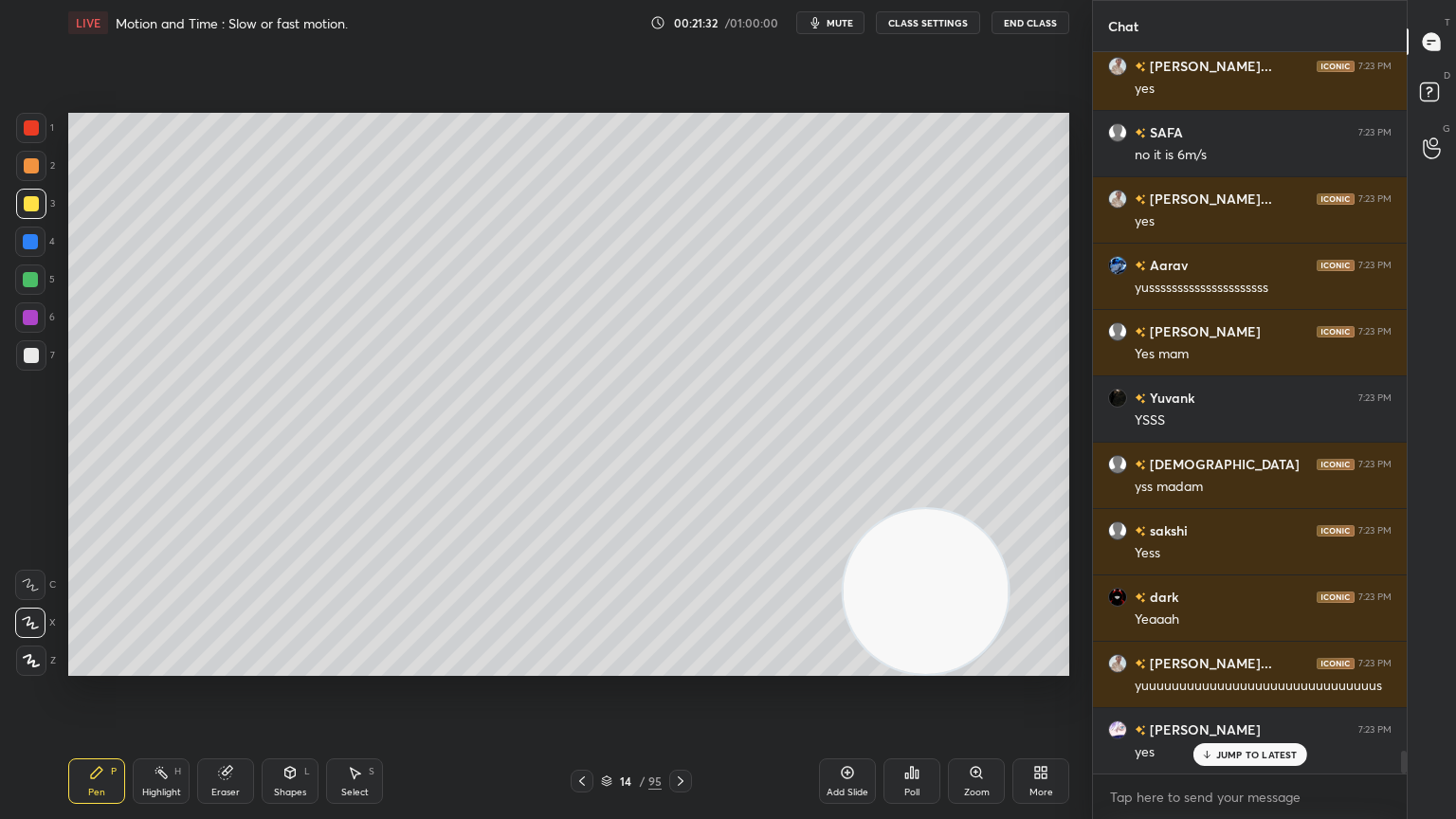 click on "Add Slide" at bounding box center [847, 781] 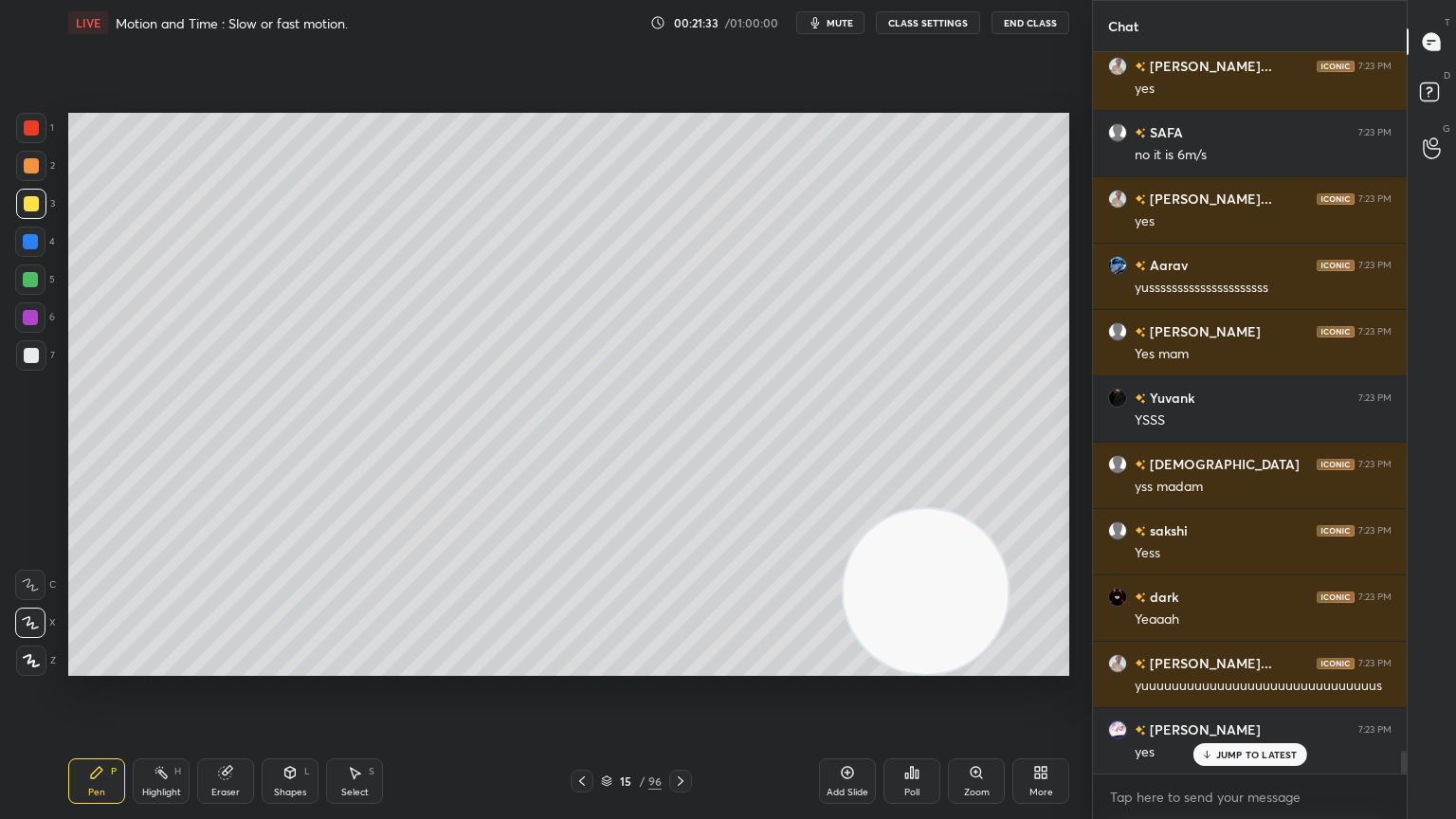 click at bounding box center [31, 355] 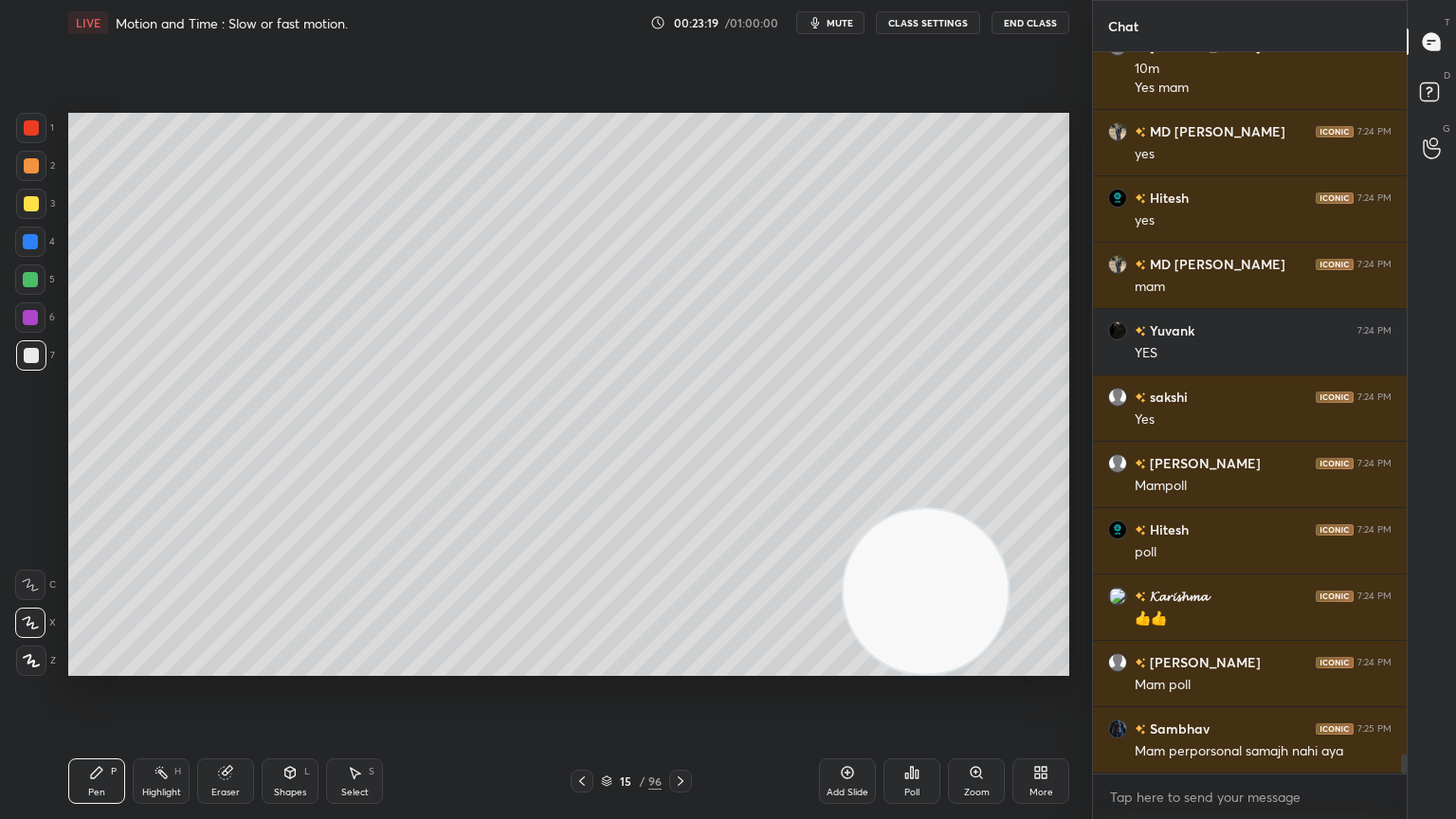 scroll, scrollTop: 25491, scrollLeft: 0, axis: vertical 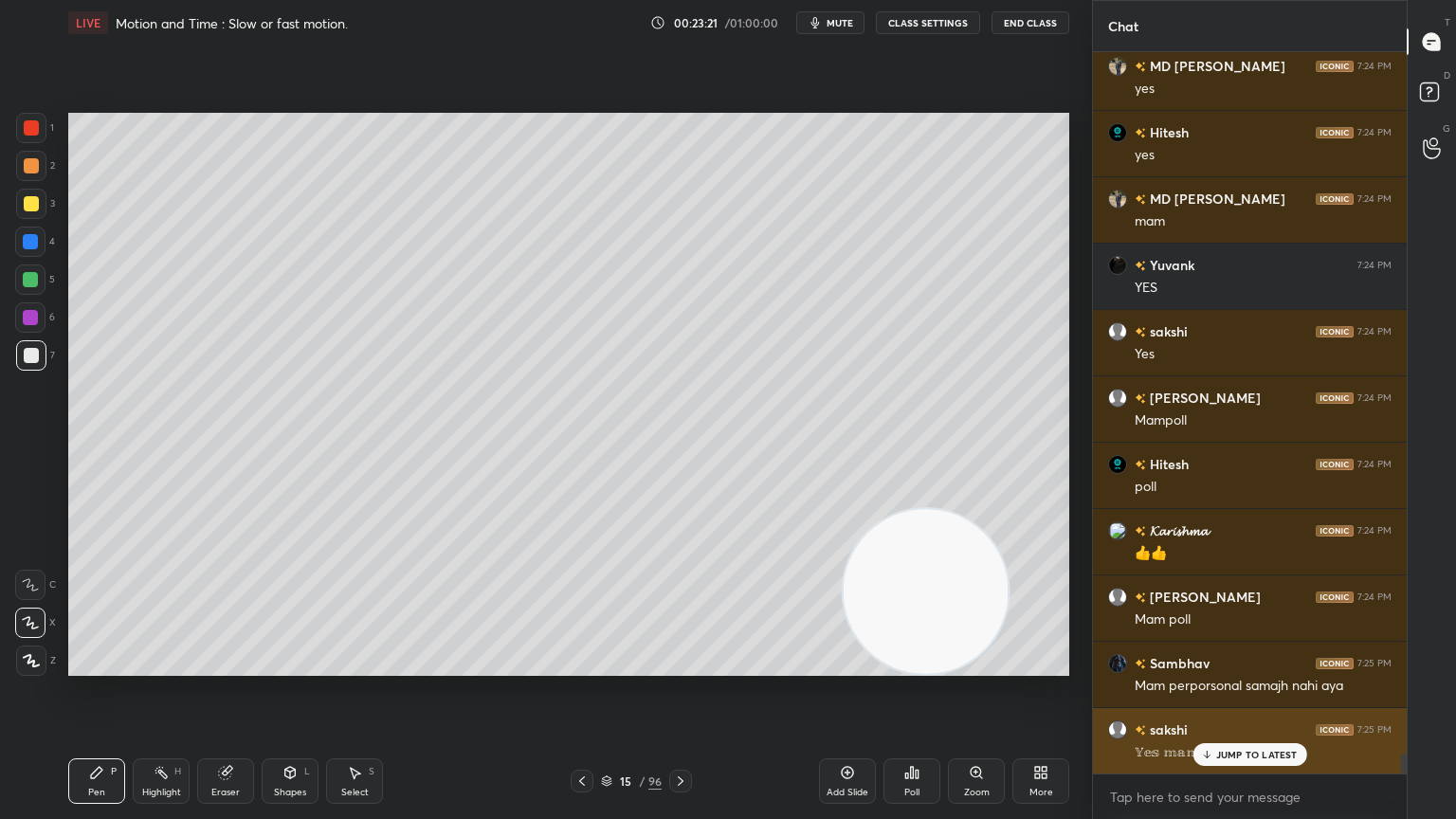 click on "JUMP TO LATEST" at bounding box center [1249, 755] 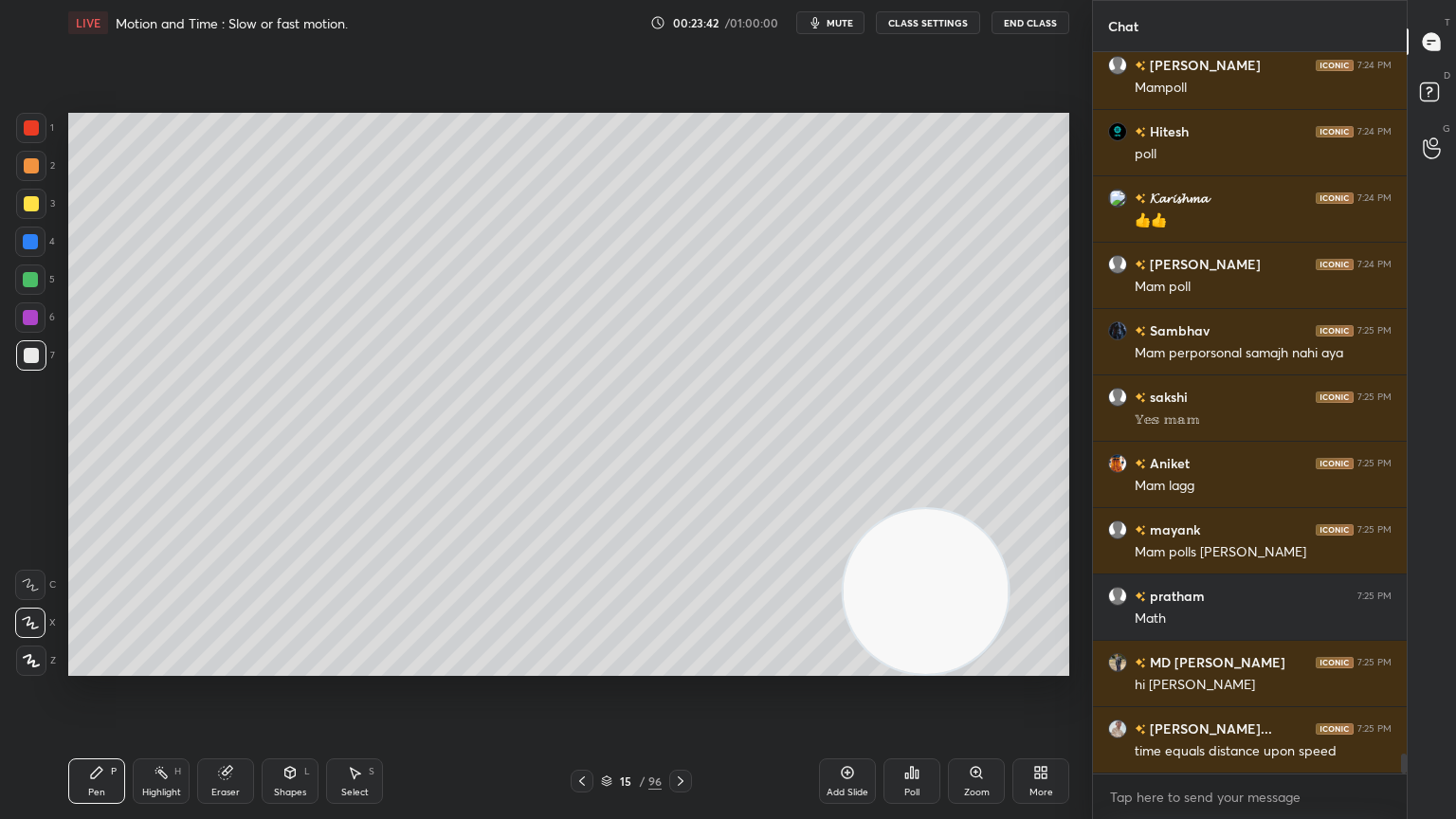 scroll, scrollTop: 25843, scrollLeft: 0, axis: vertical 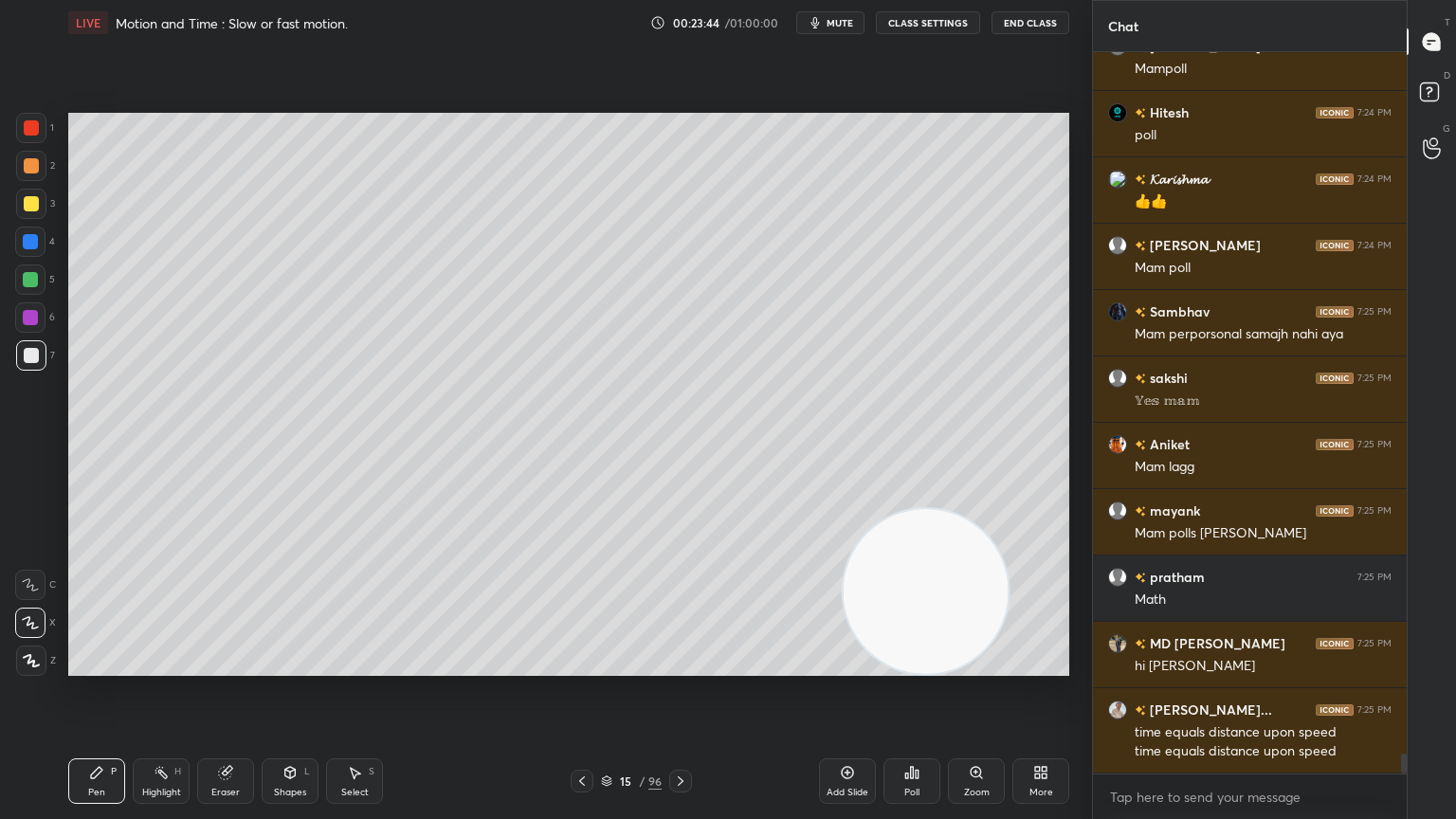 click on "15" at bounding box center [626, 781] 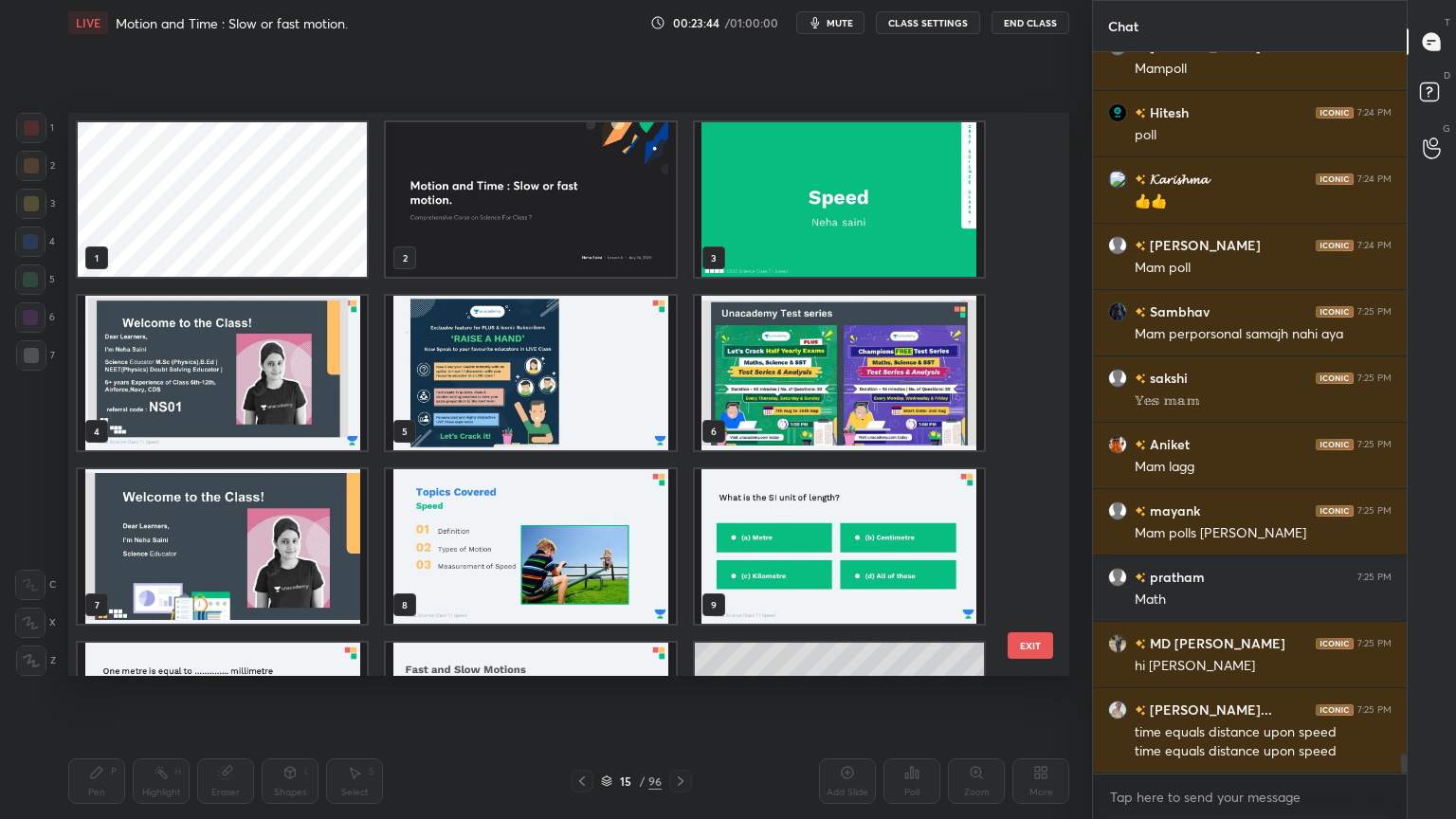 scroll, scrollTop: 303, scrollLeft: 0, axis: vertical 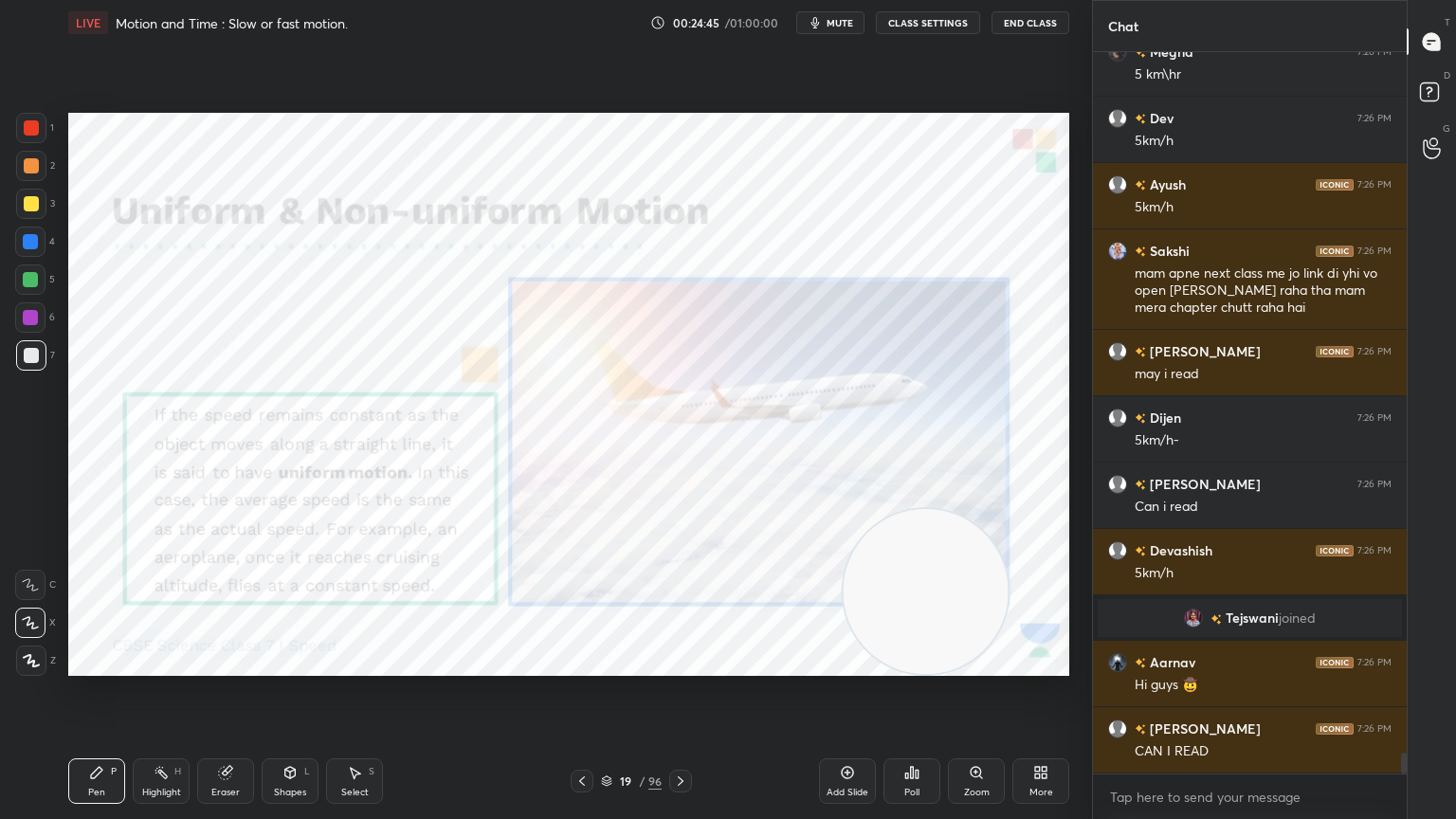 click on "CLASS SETTINGS" at bounding box center (928, 23) 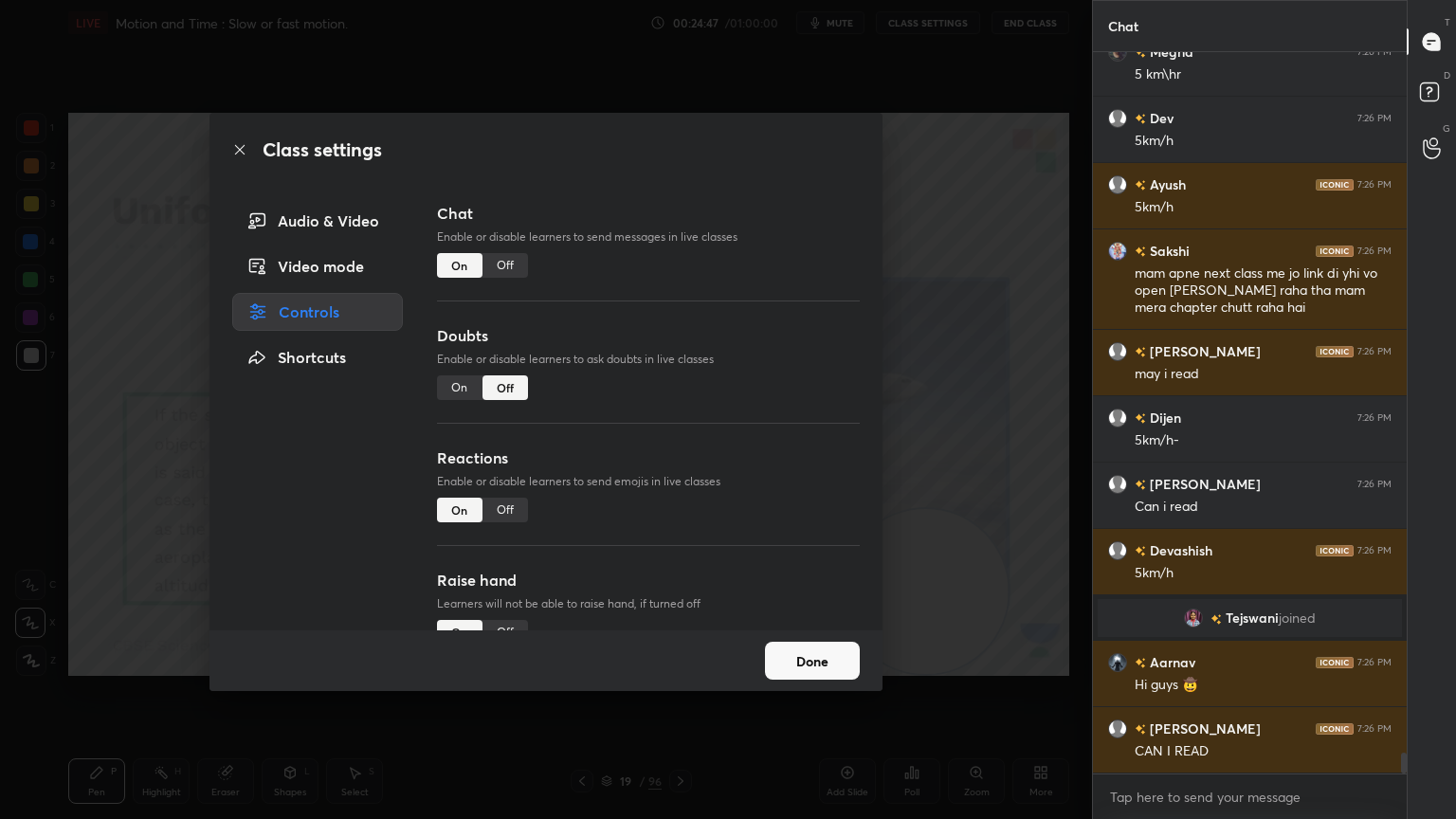 click on "Off" at bounding box center (505, 265) 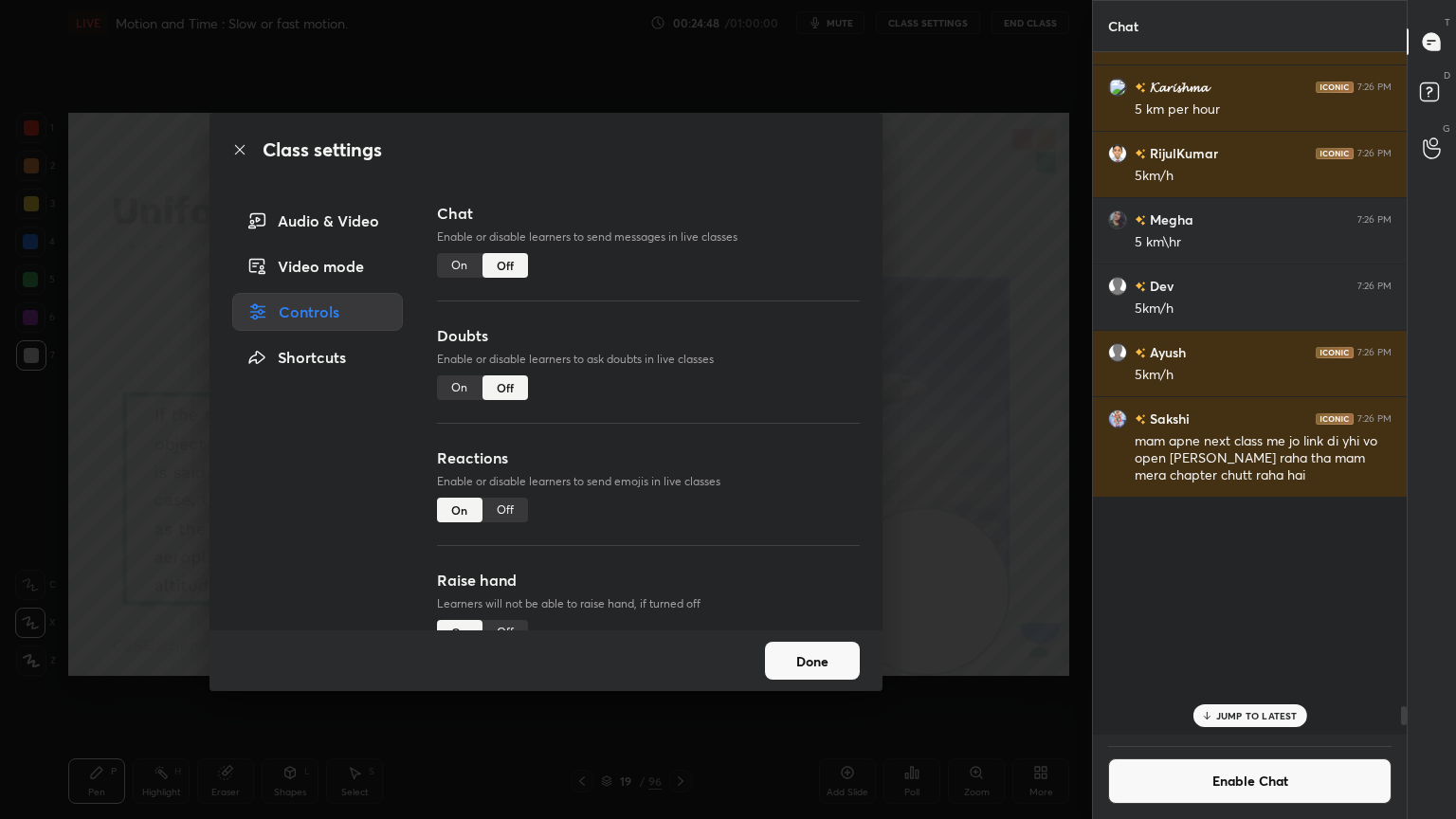 scroll, scrollTop: 24019, scrollLeft: 0, axis: vertical 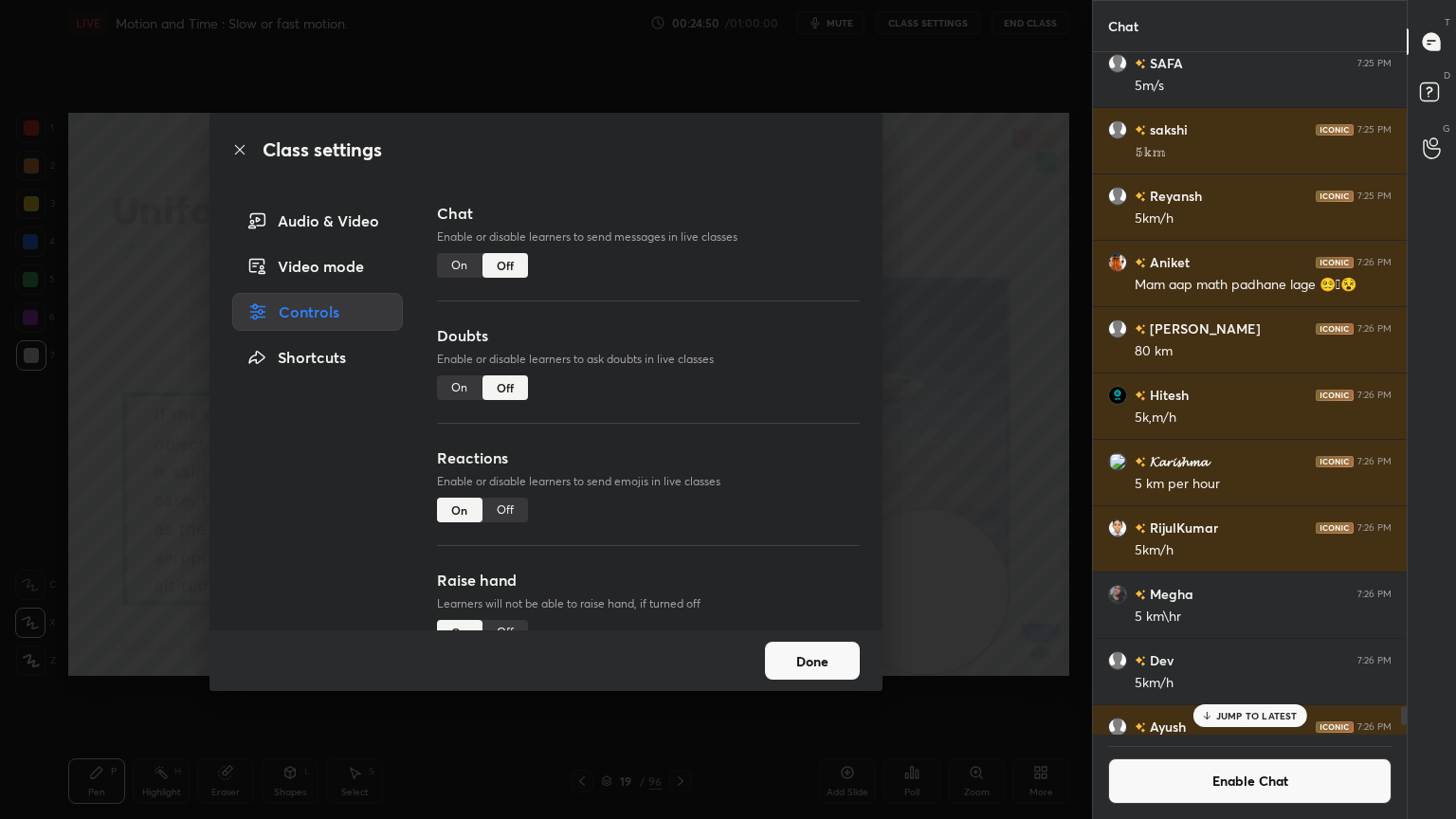 click on "Done" at bounding box center (812, 661) 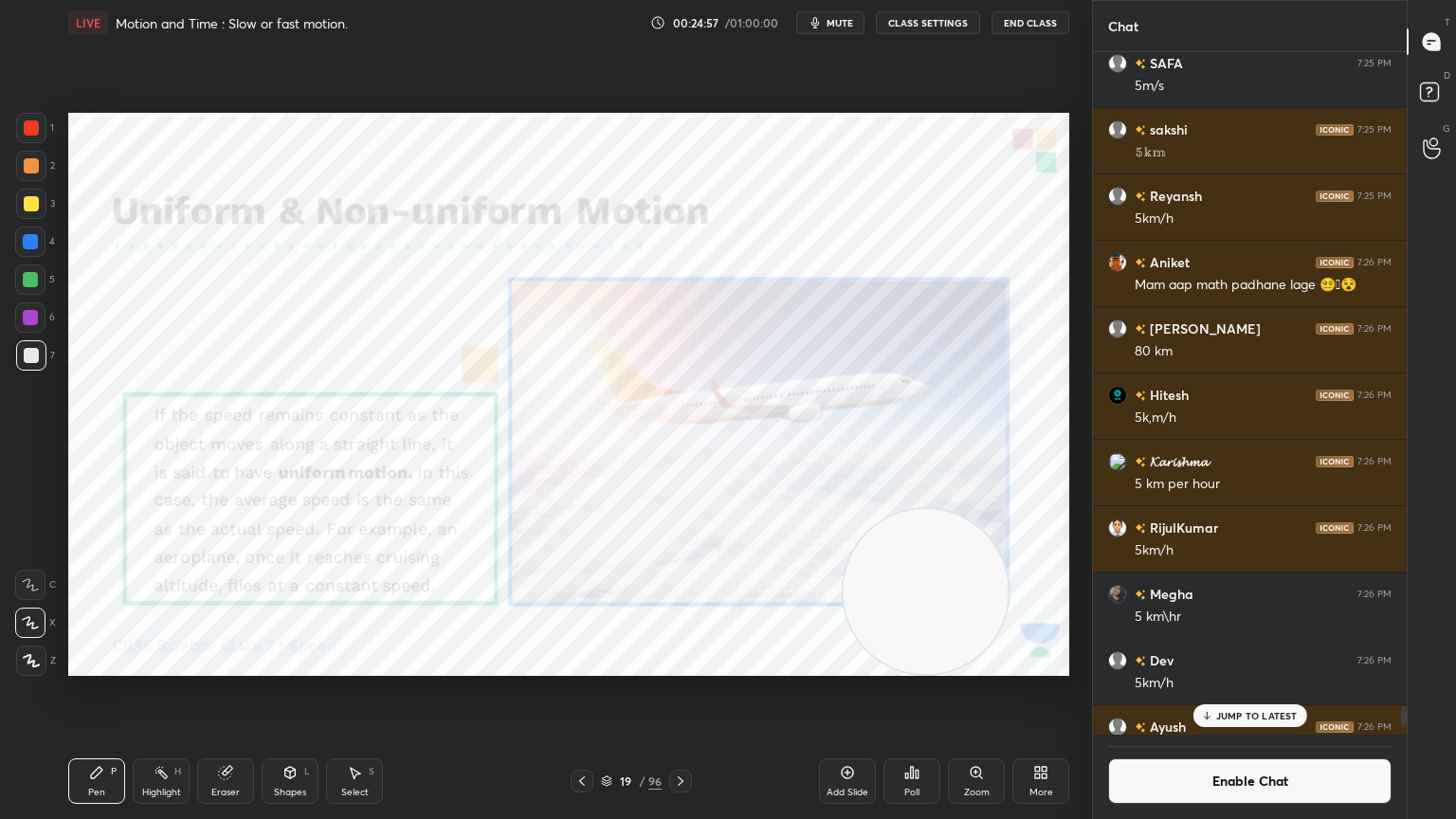 click on "Add Slide" at bounding box center (847, 781) 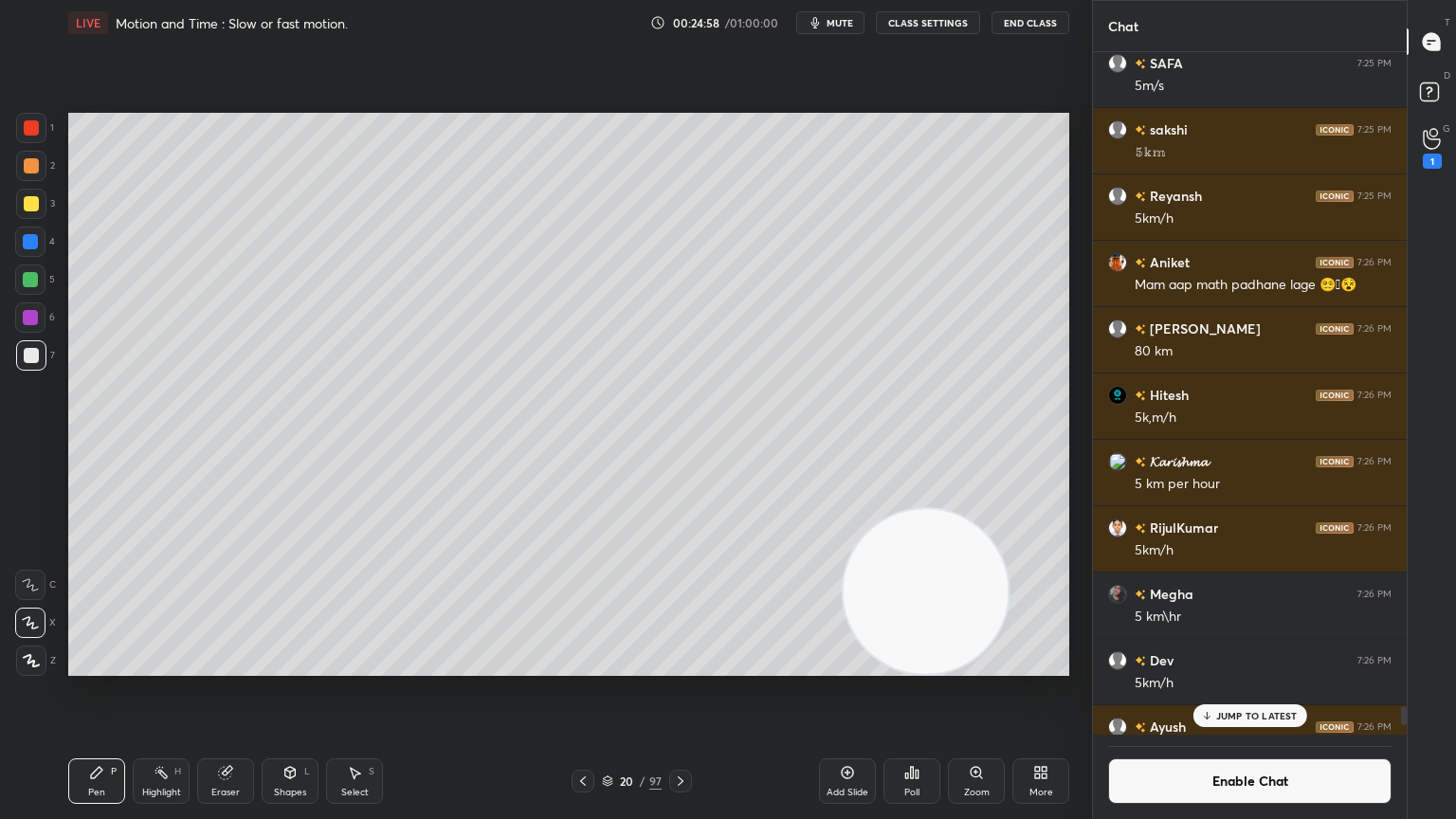 click at bounding box center (31, 204) 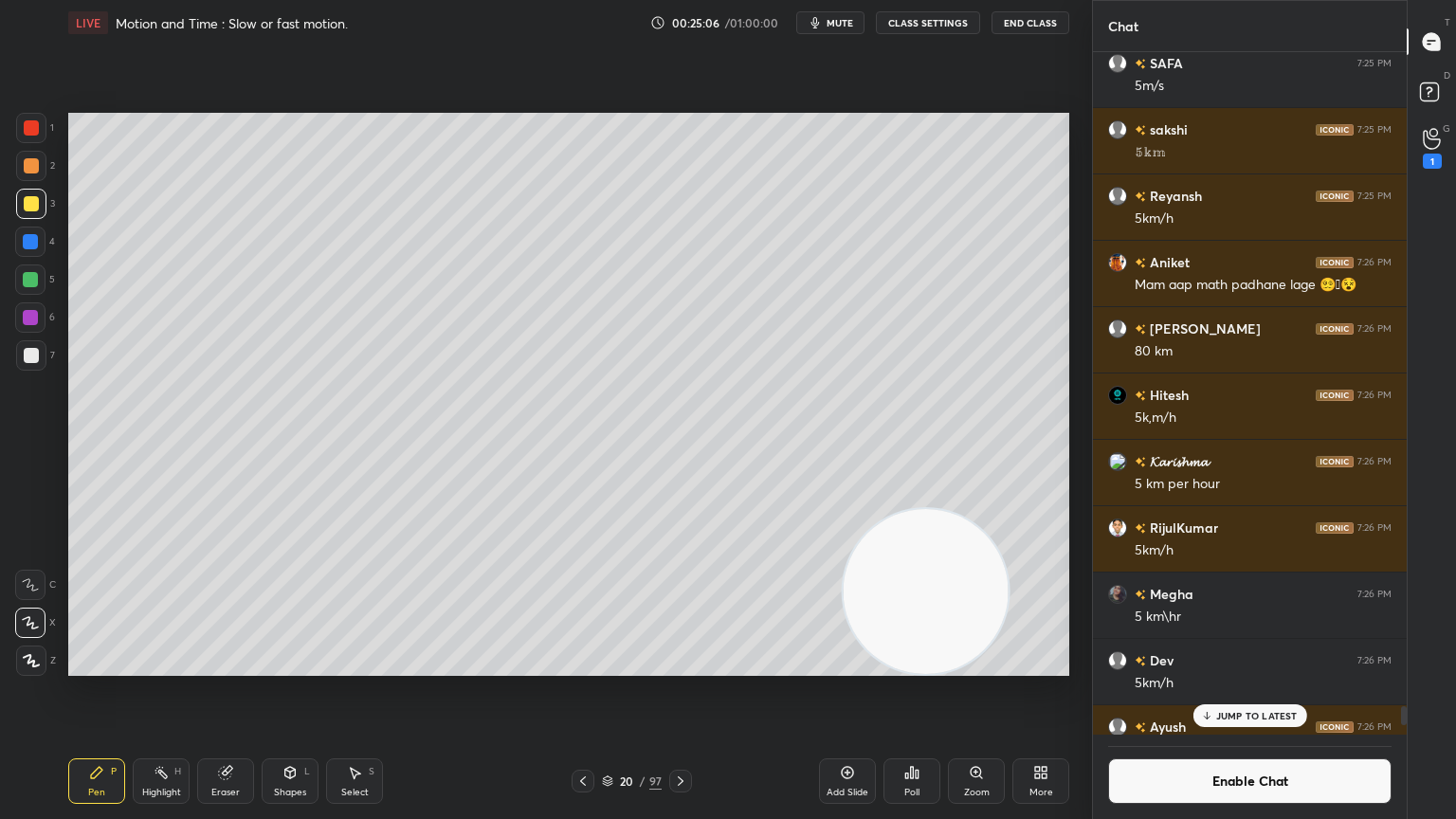 click 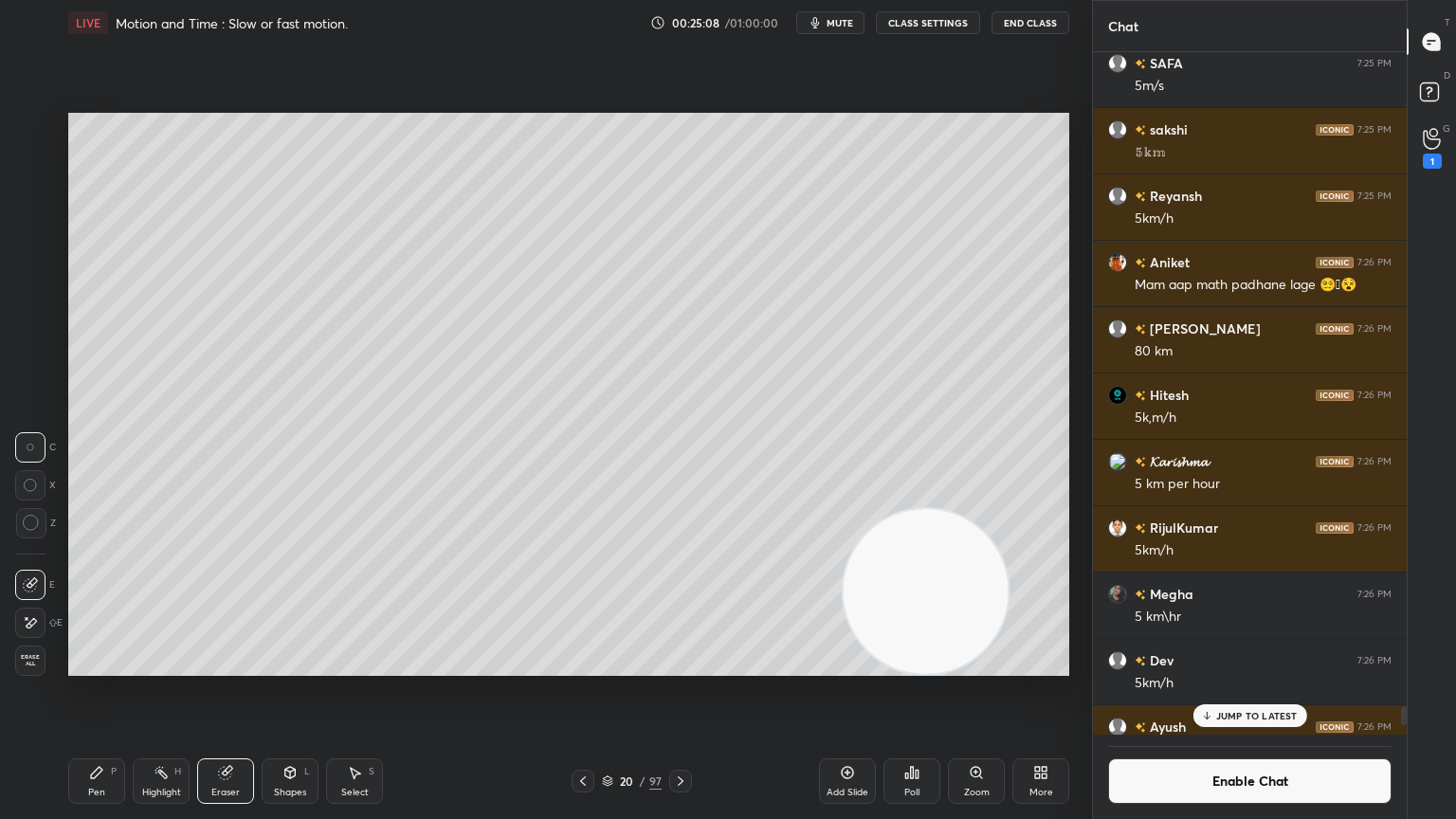 click on "Erase all" at bounding box center [30, 661] 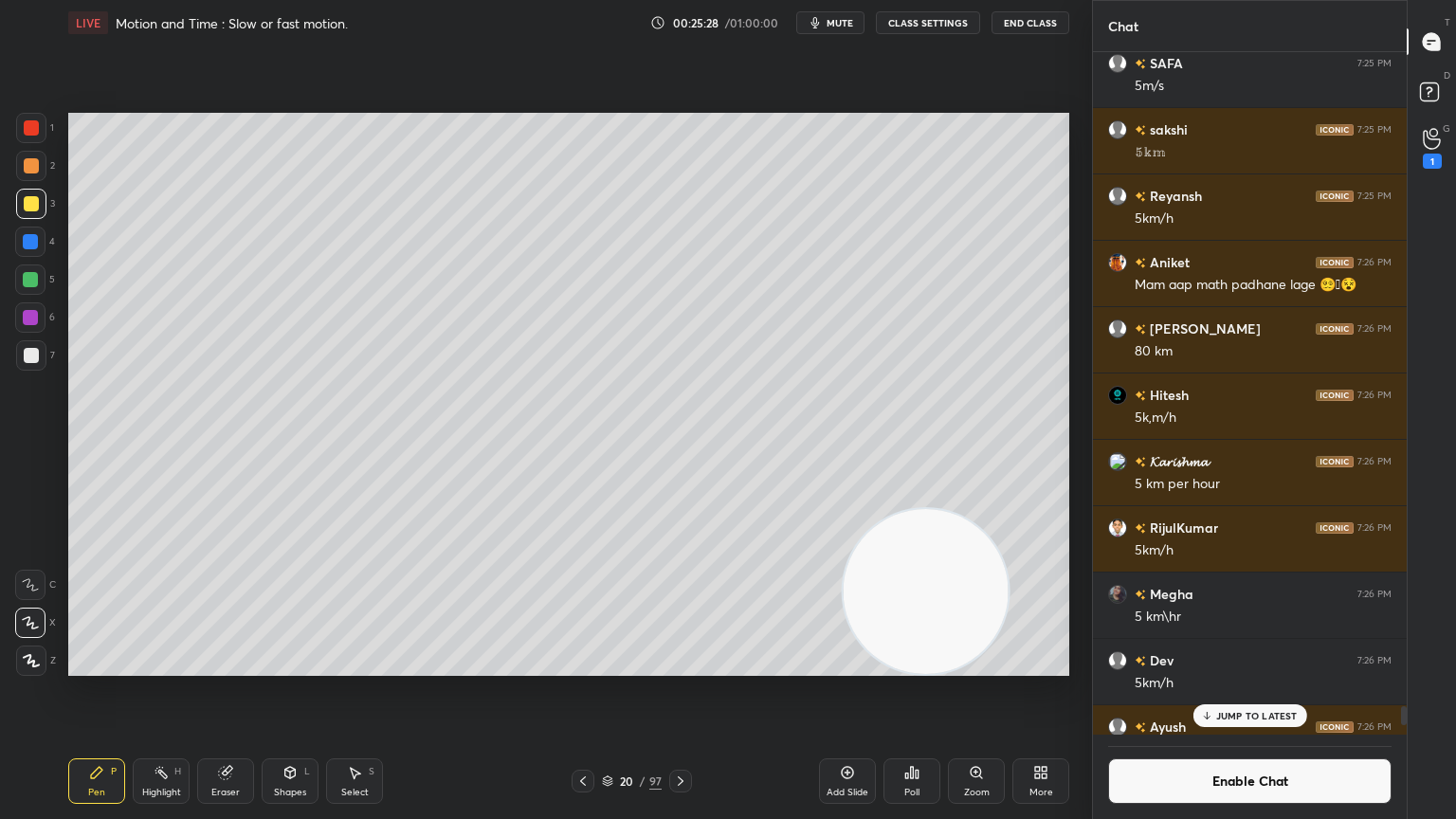 scroll, scrollTop: 652, scrollLeft: 308, axis: both 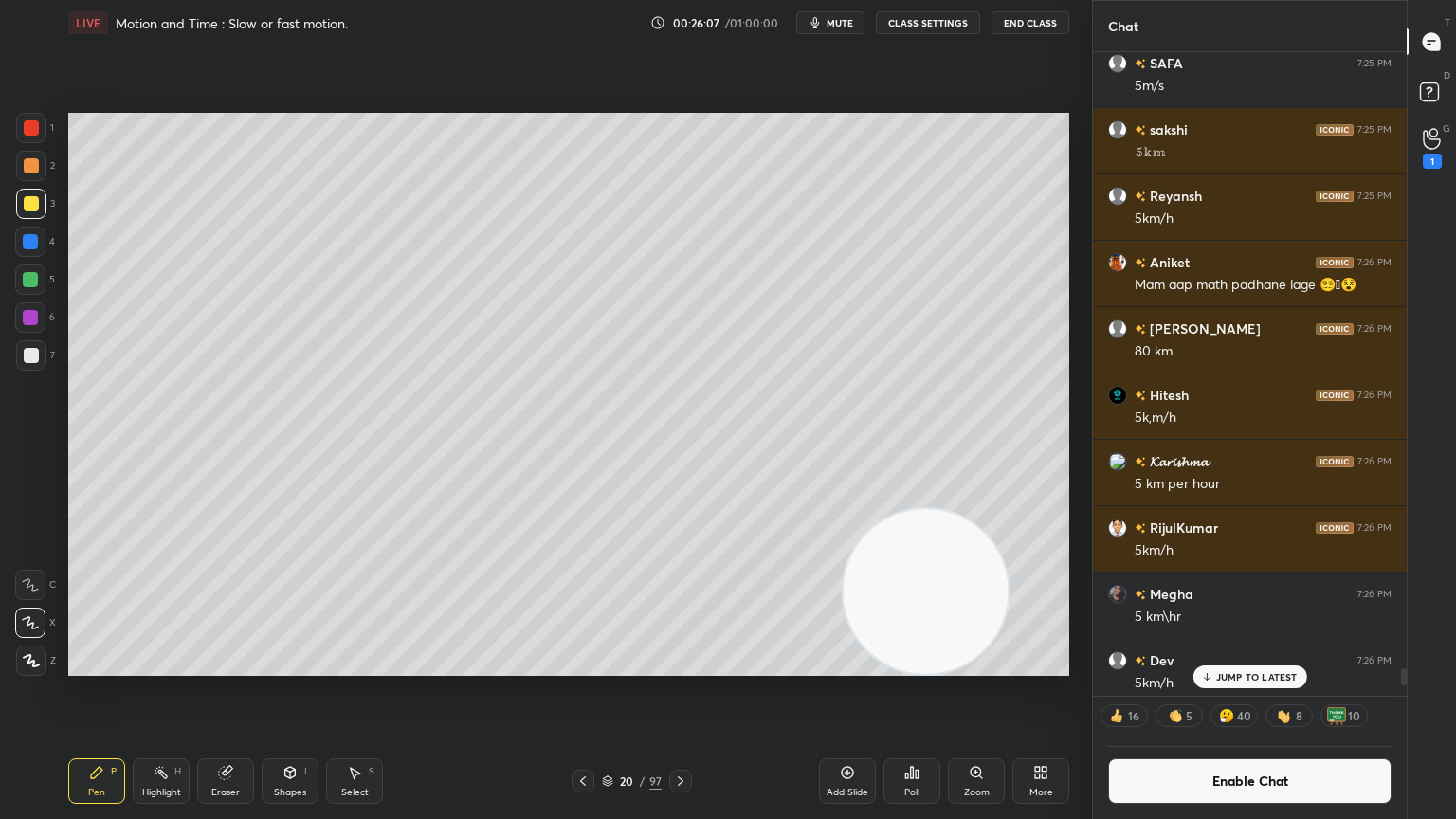 click 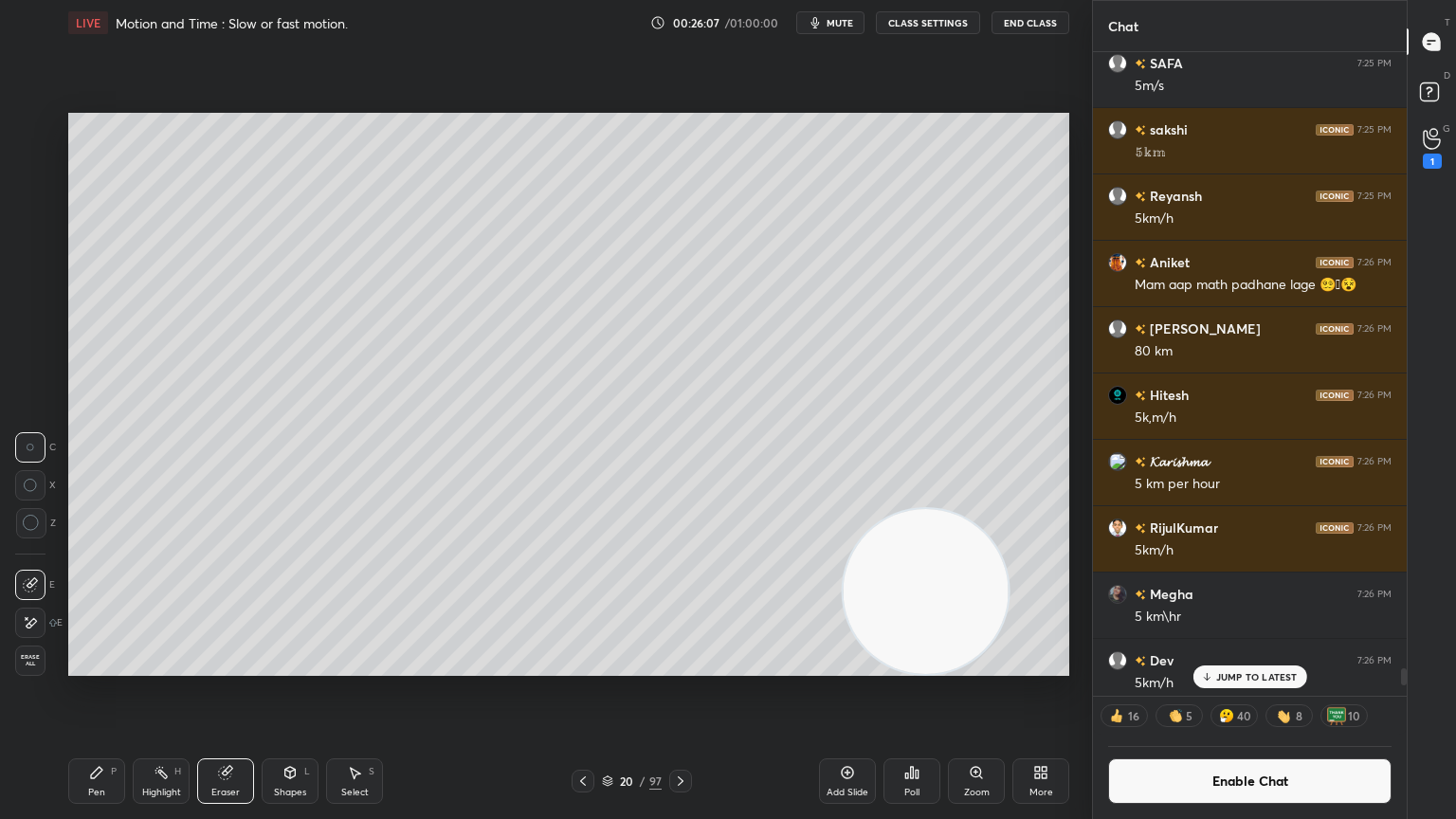 click on "Shapes L" at bounding box center [290, 781] 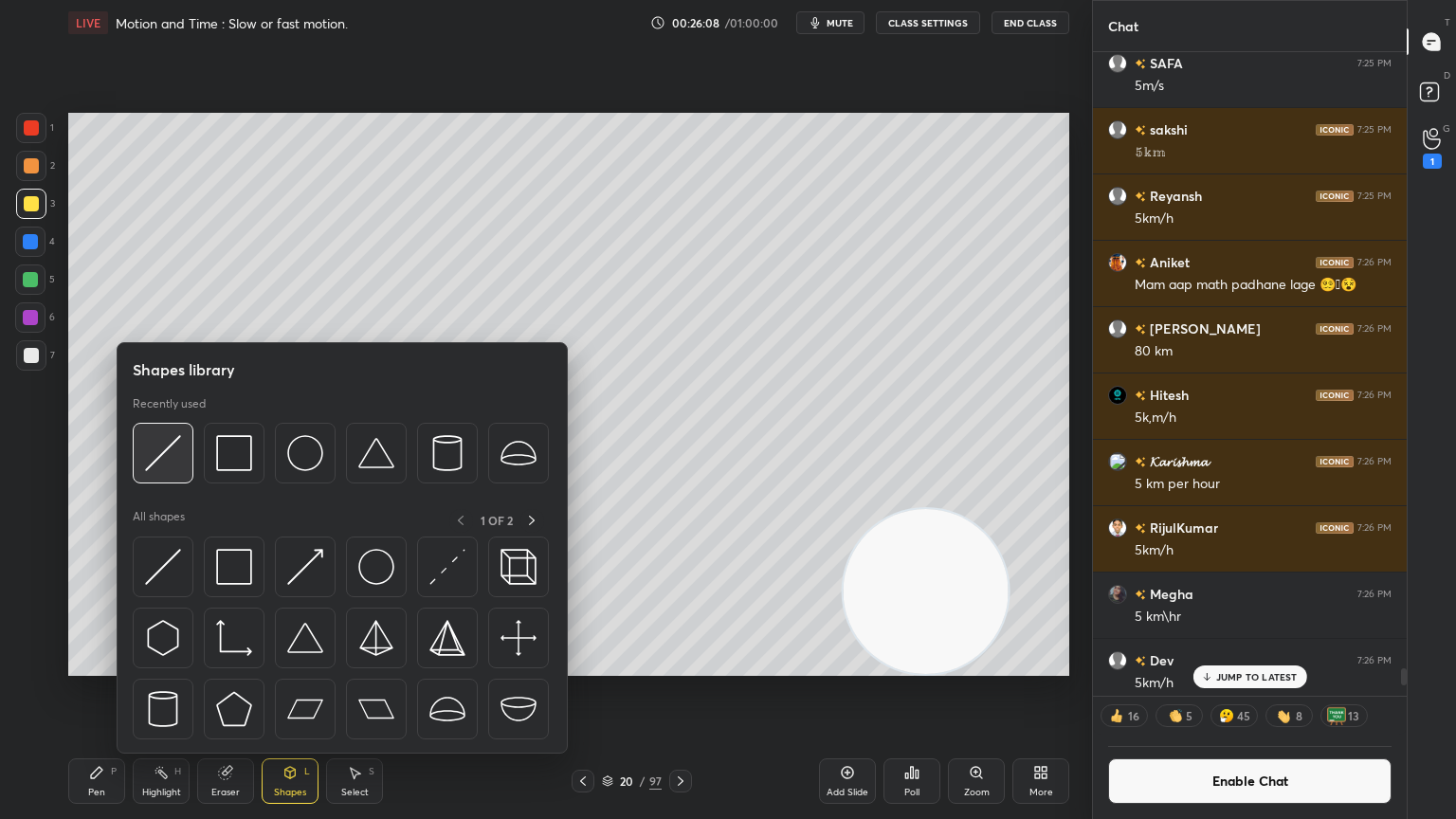 click at bounding box center (163, 453) 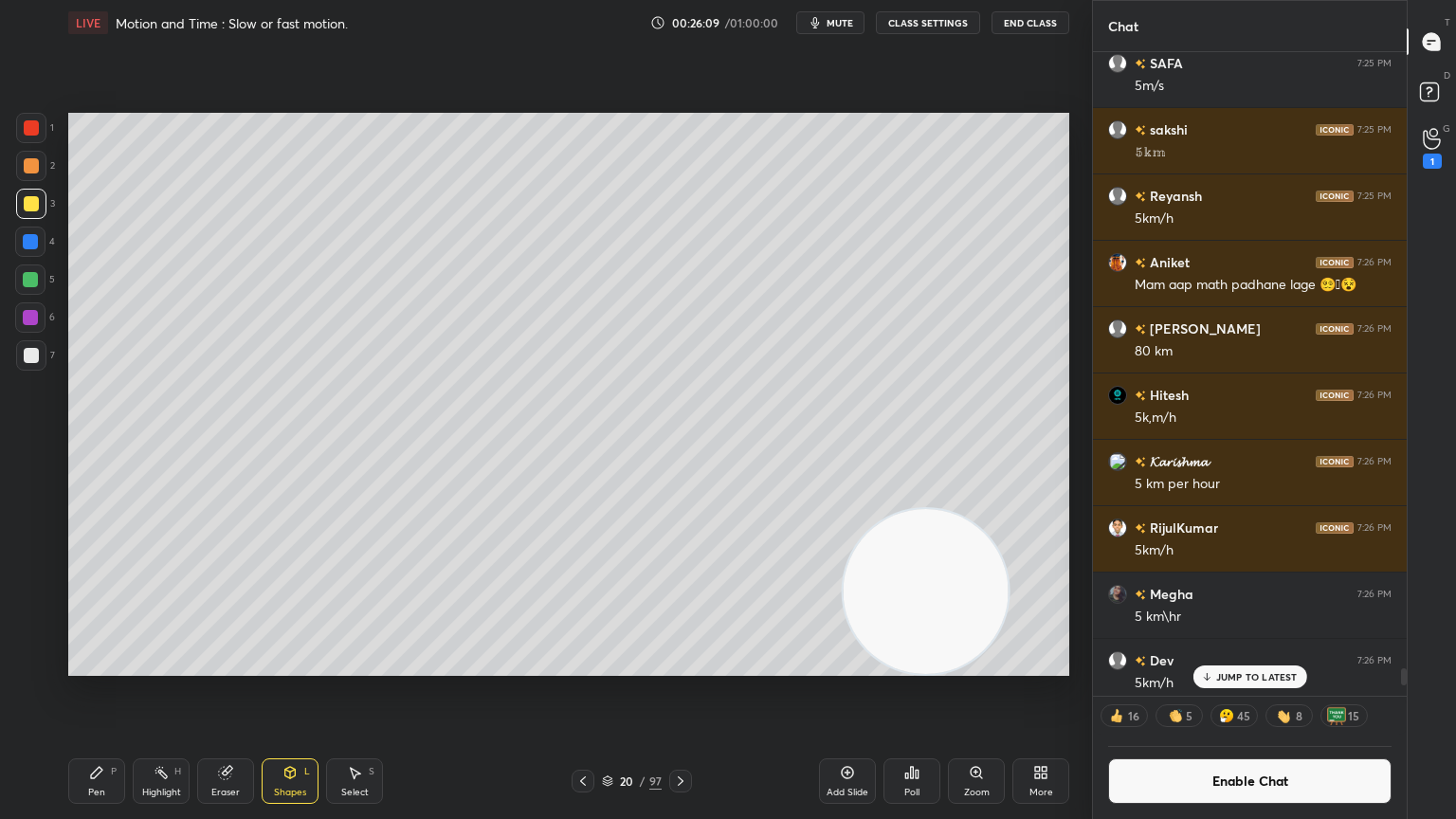 click at bounding box center [30, 318] 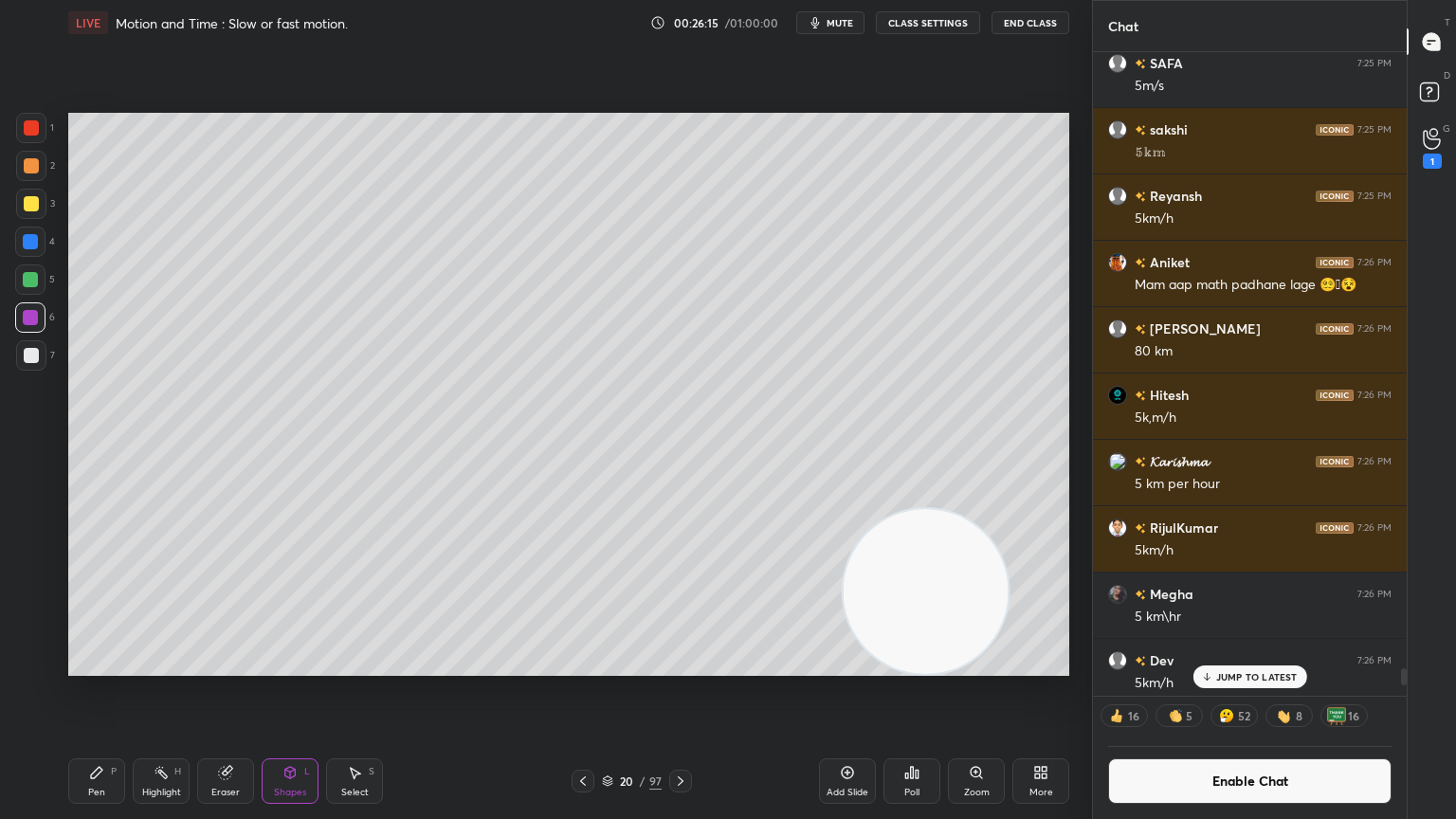 click on "Pen P" at bounding box center (97, 781) 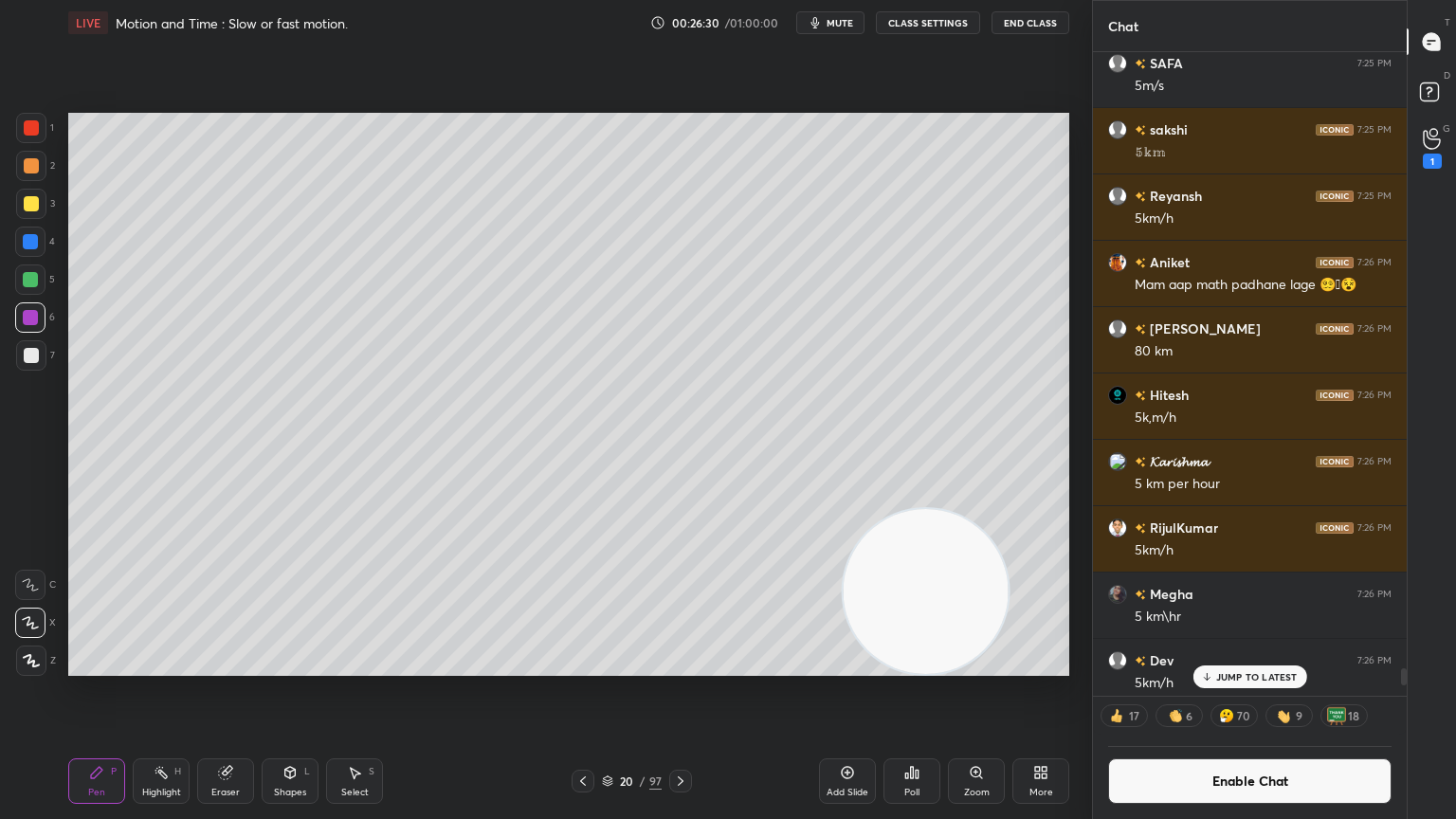 click at bounding box center [30, 242] 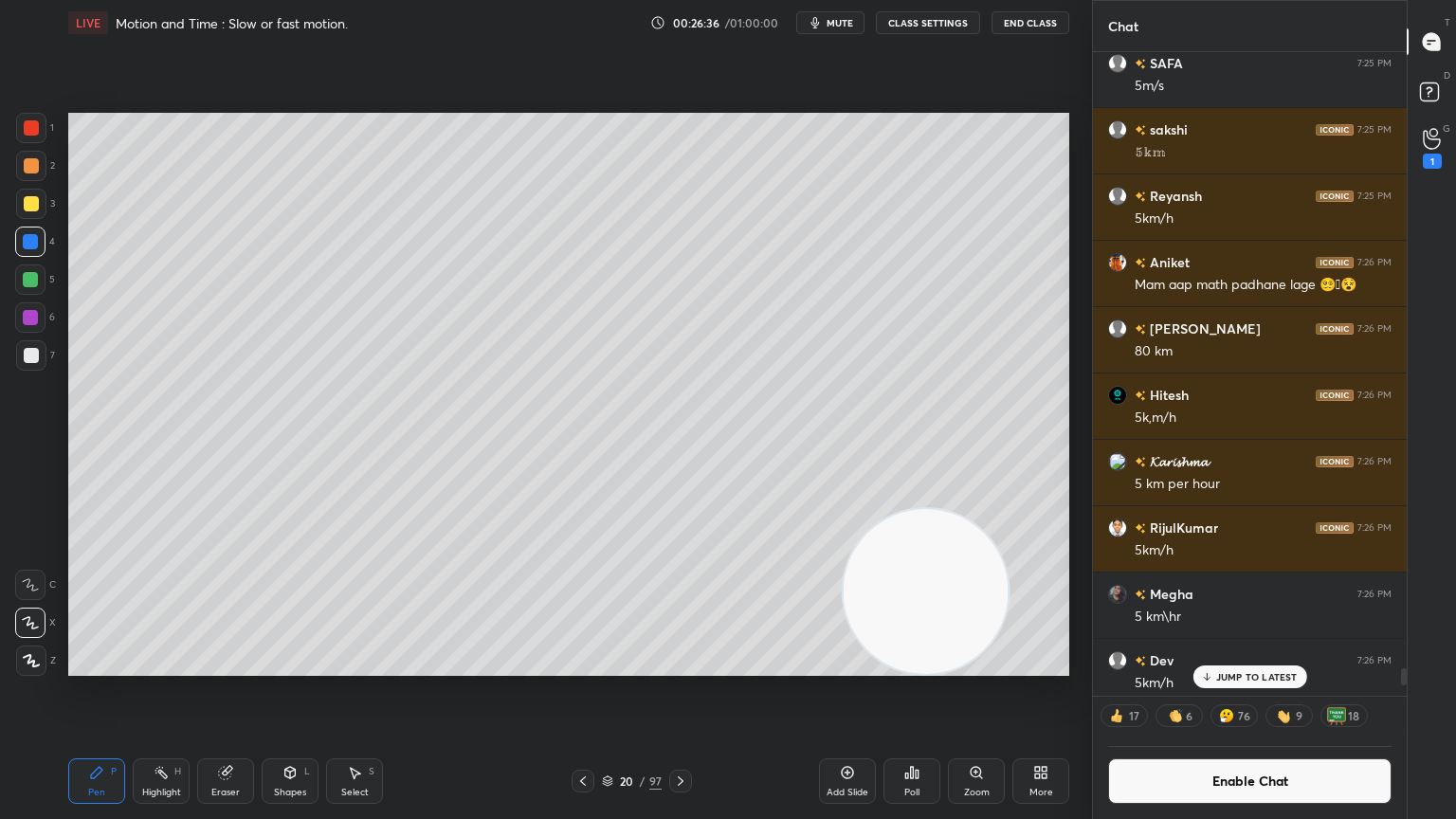 click on "1 2 3 4 5 6 7 C X Z C X Z E E Erase all   H H" at bounding box center (30, 394) 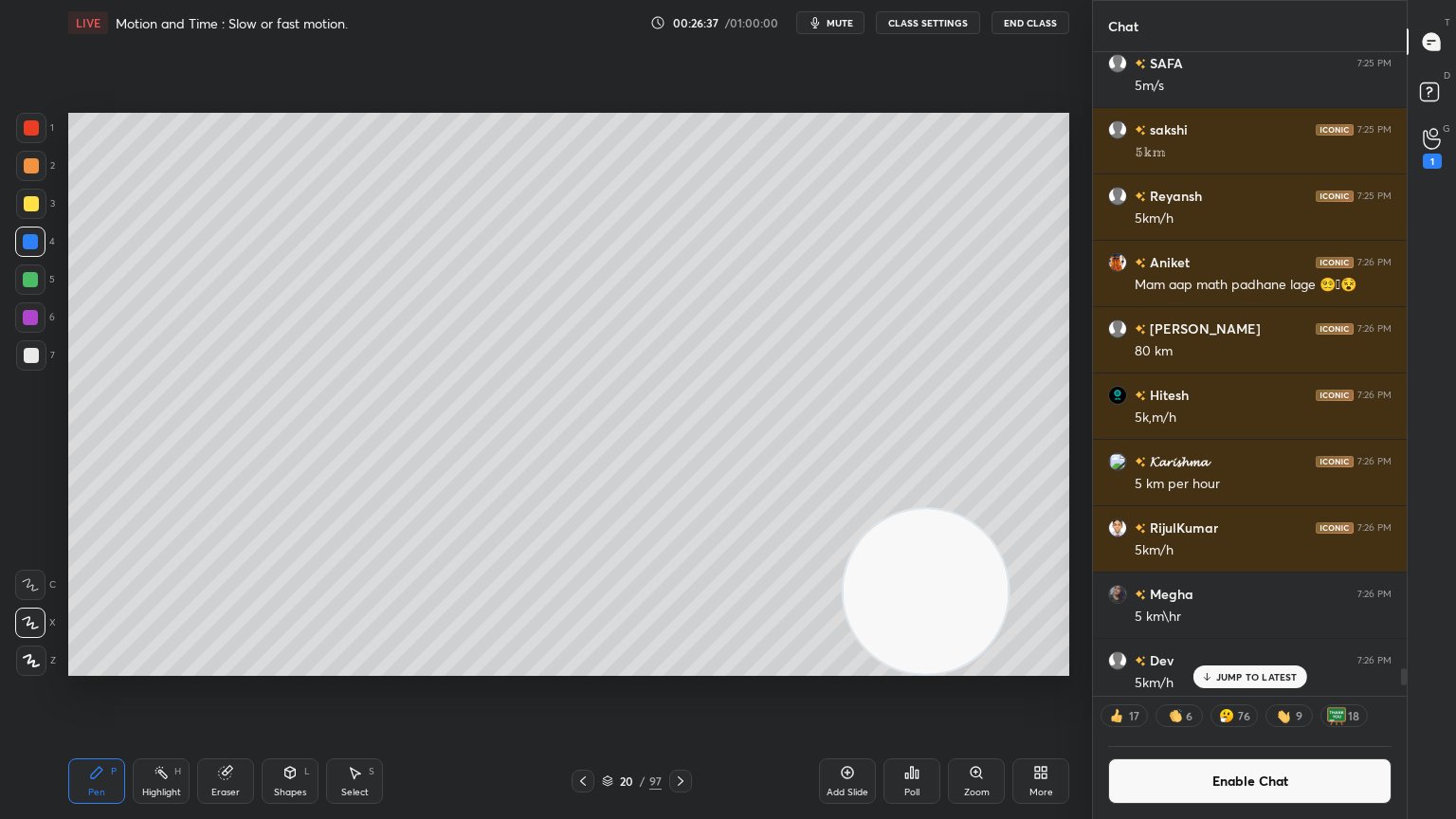 click at bounding box center [31, 355] 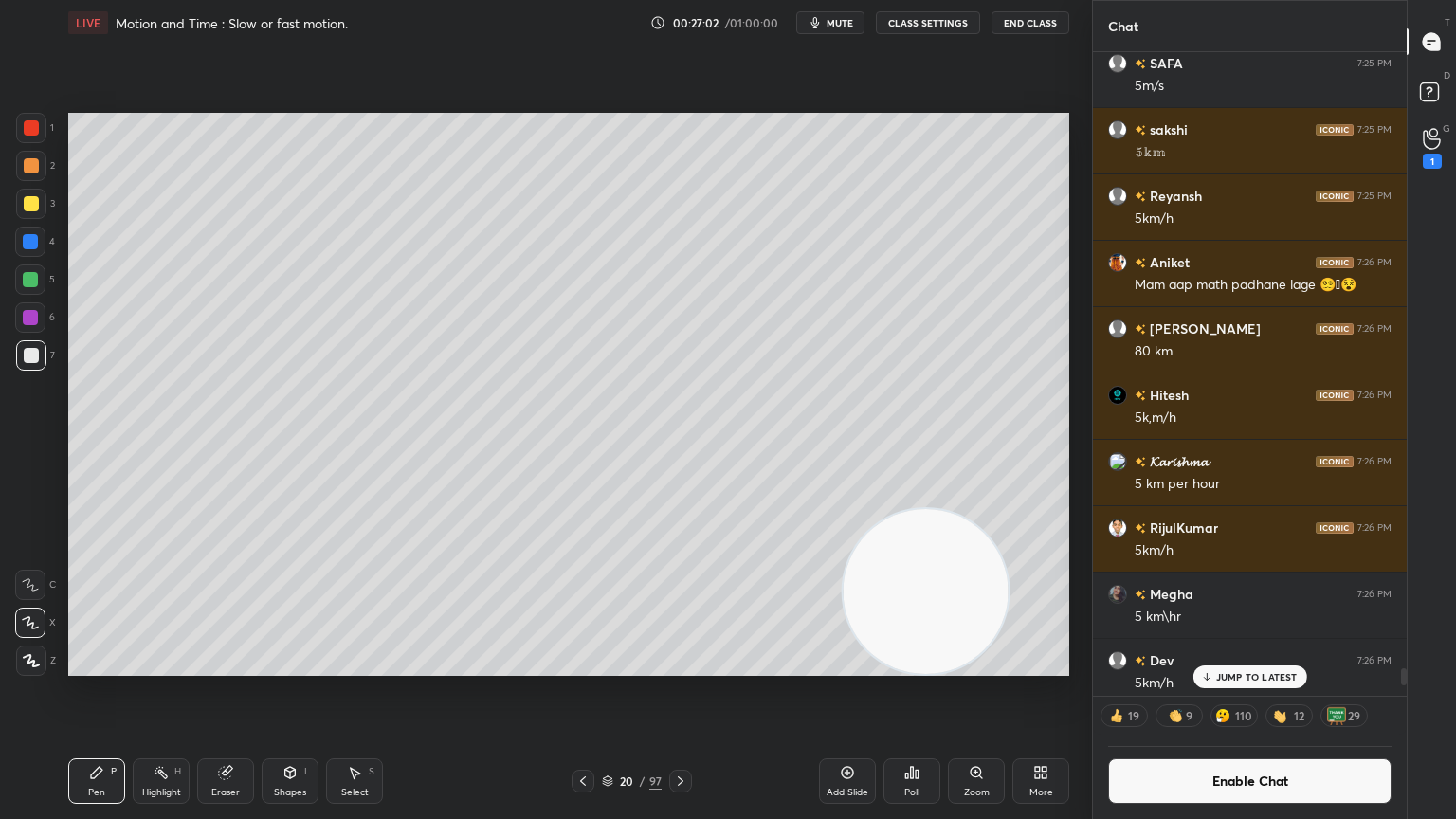 click on "Setting up your live class Poll for   secs No correct answer Start poll" at bounding box center [569, 394] 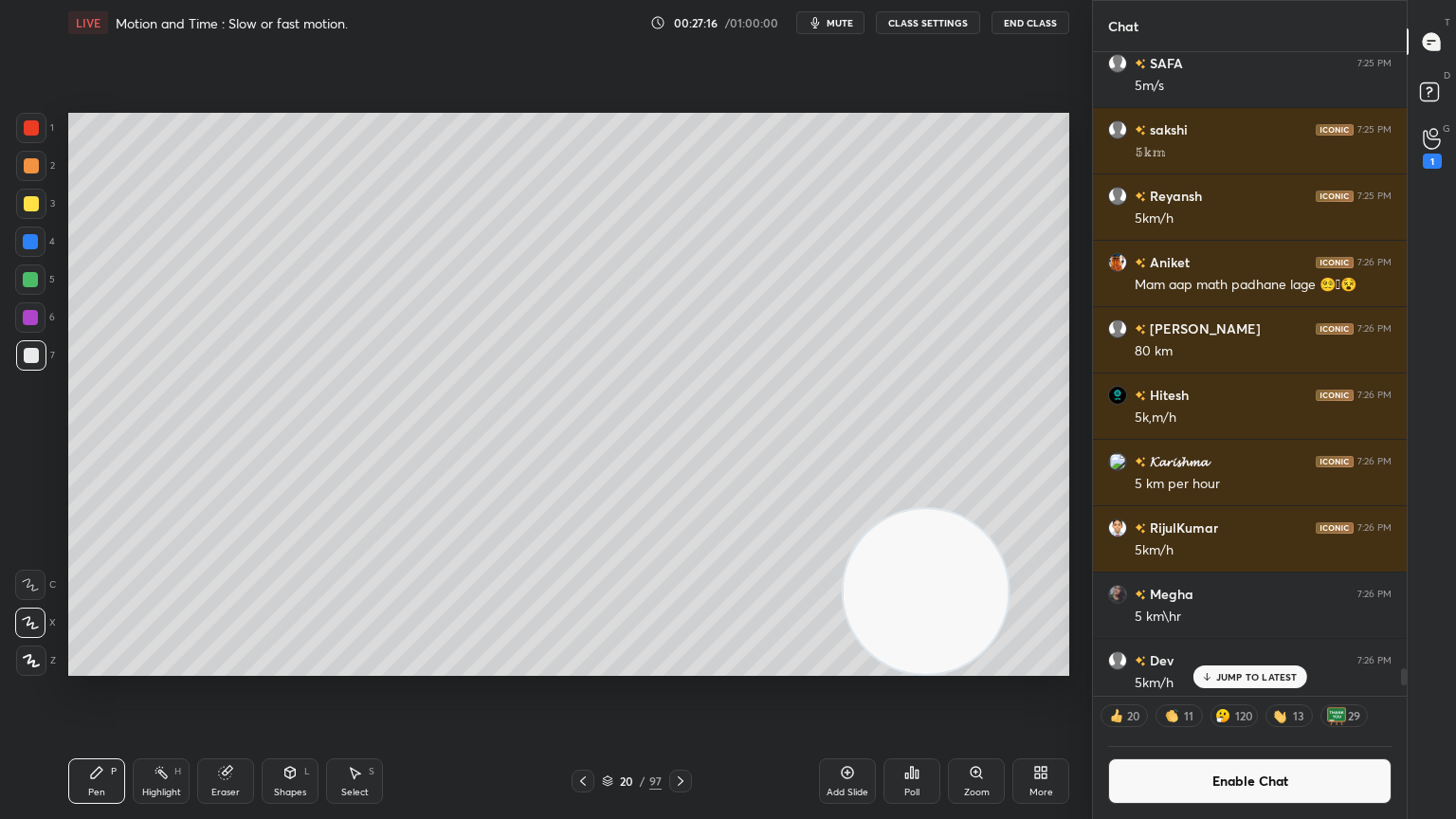 click at bounding box center (30, 318) 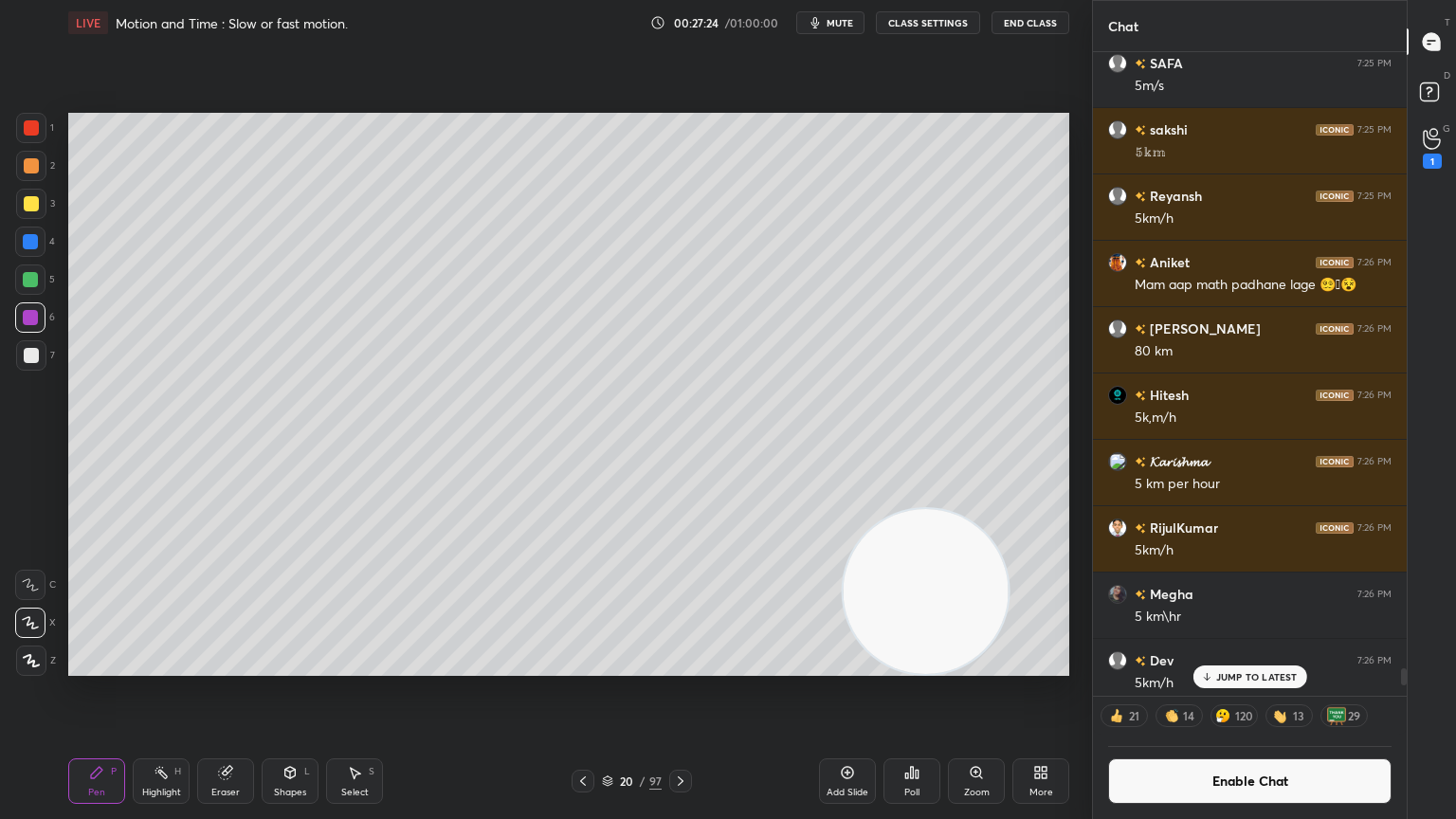 click at bounding box center (31, 204) 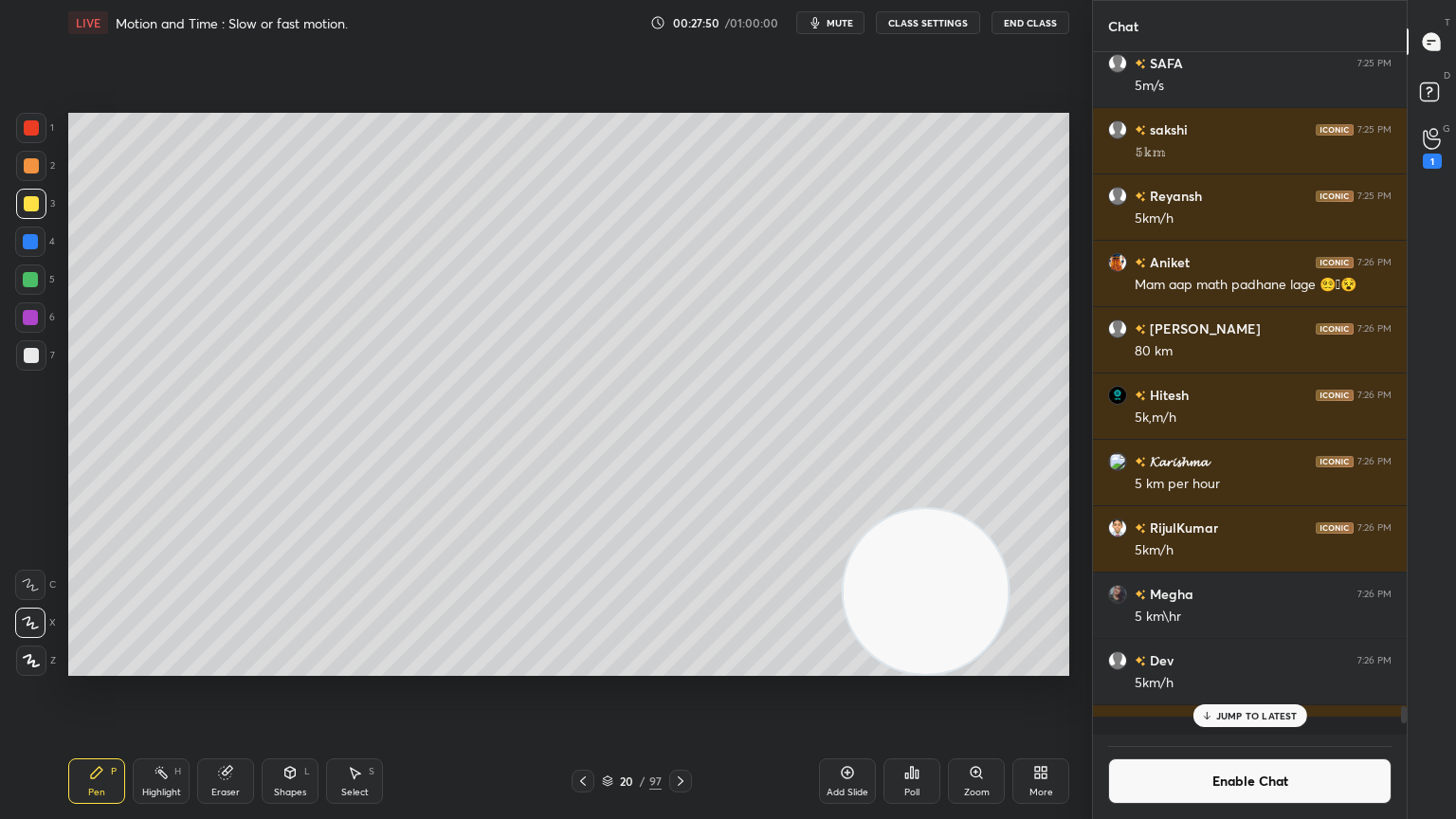scroll, scrollTop: 6, scrollLeft: 6, axis: both 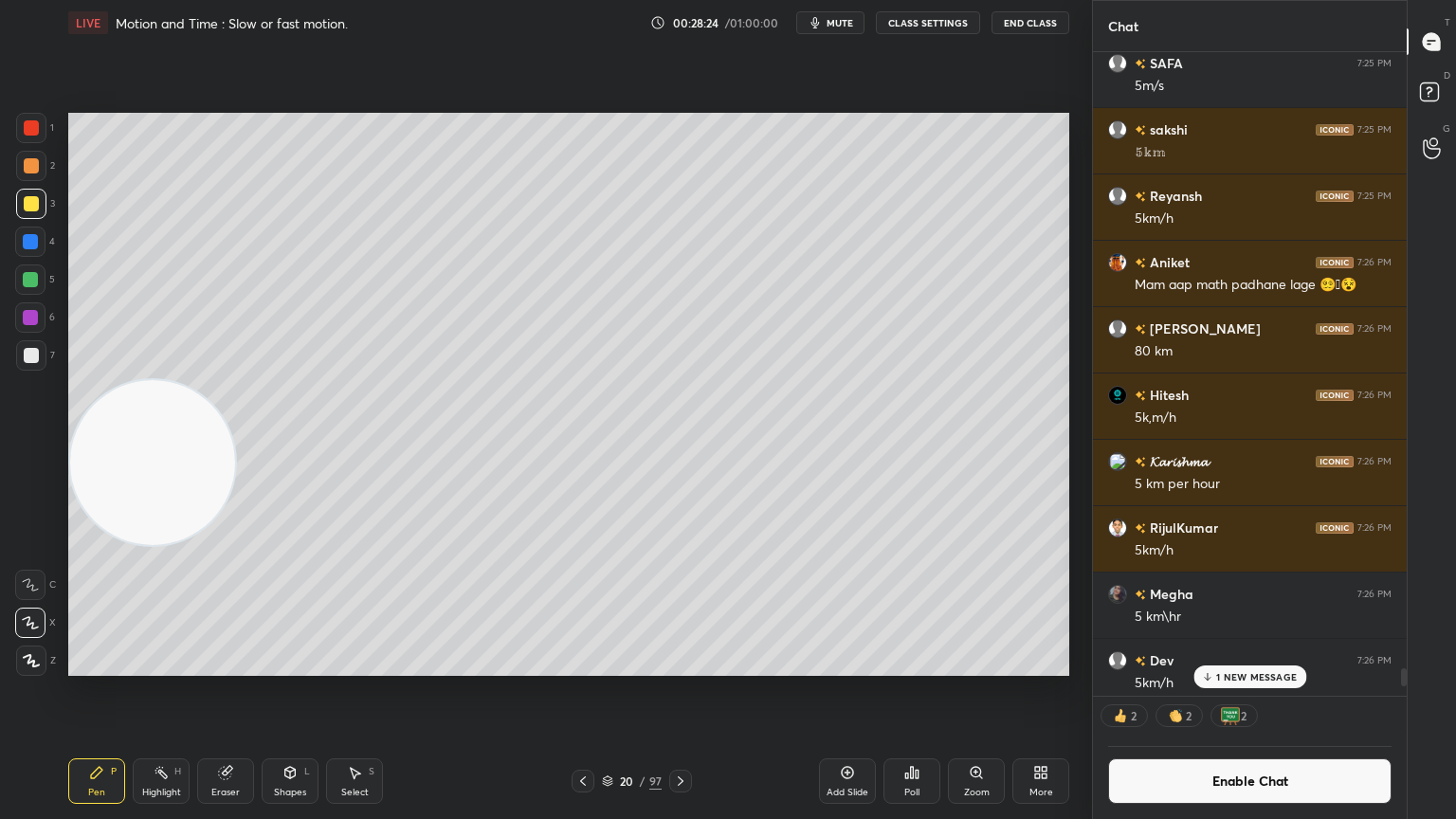 click at bounding box center [31, 166] 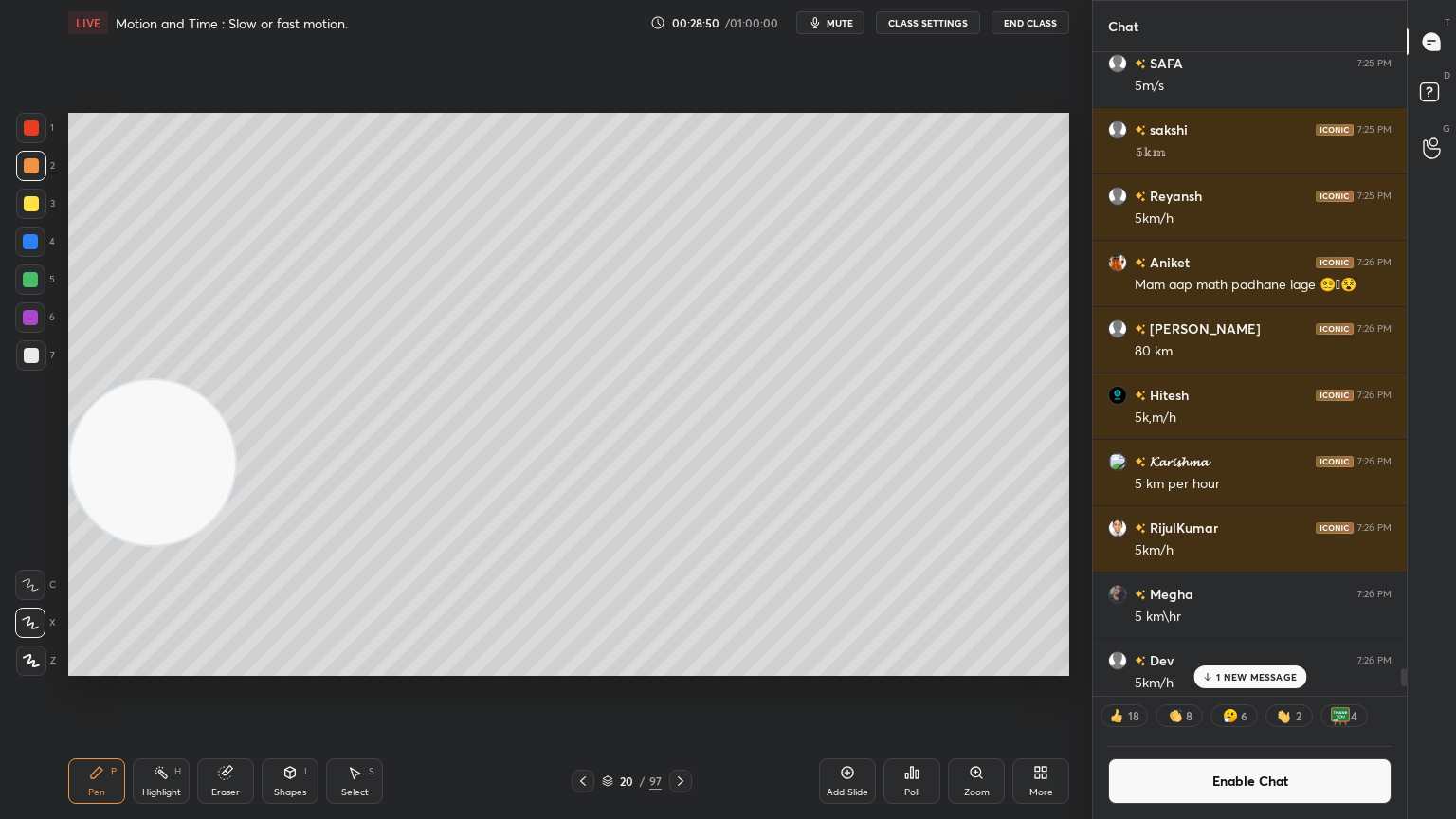 click on "Shapes L" at bounding box center (290, 781) 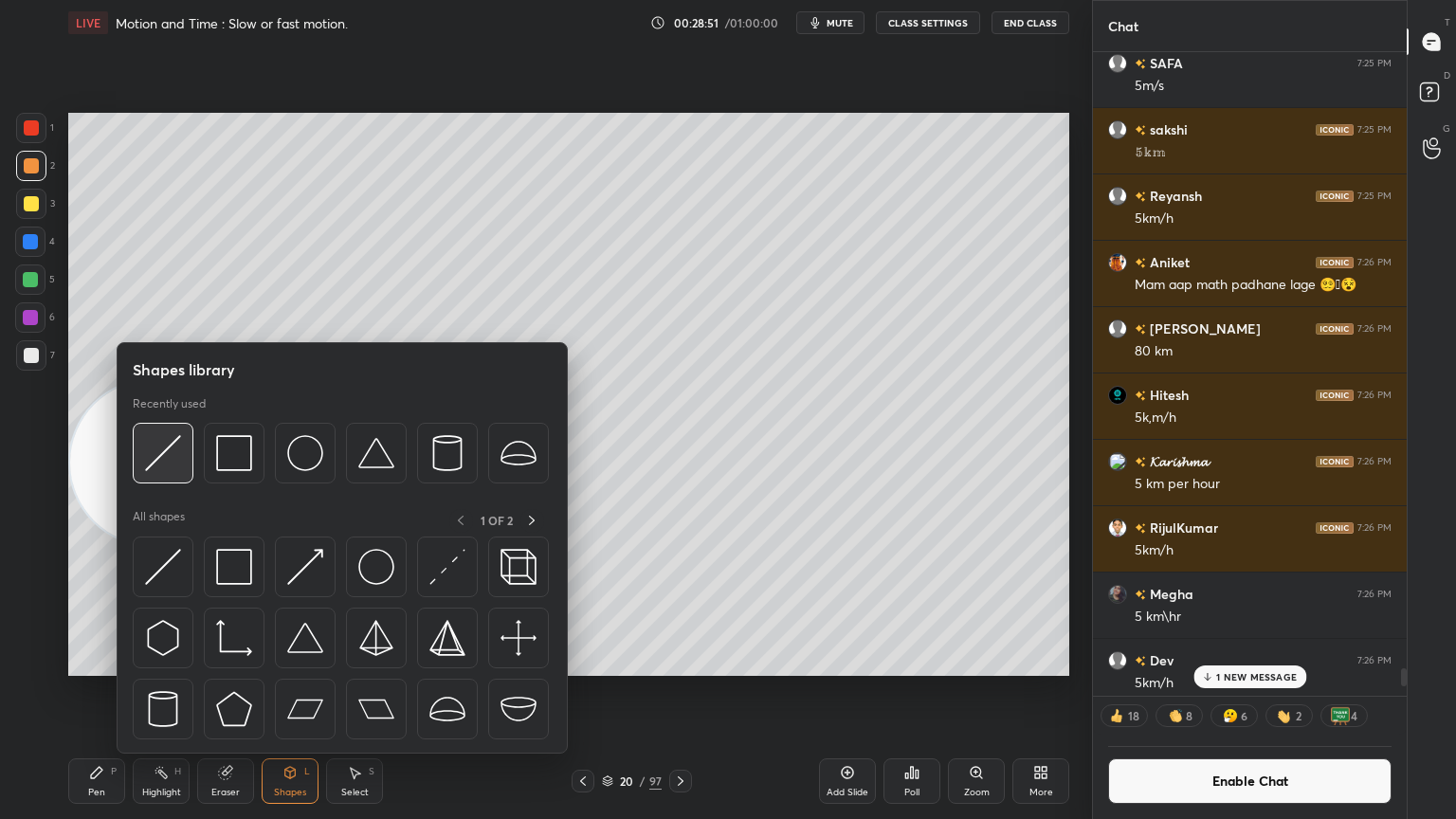 click at bounding box center [163, 453] 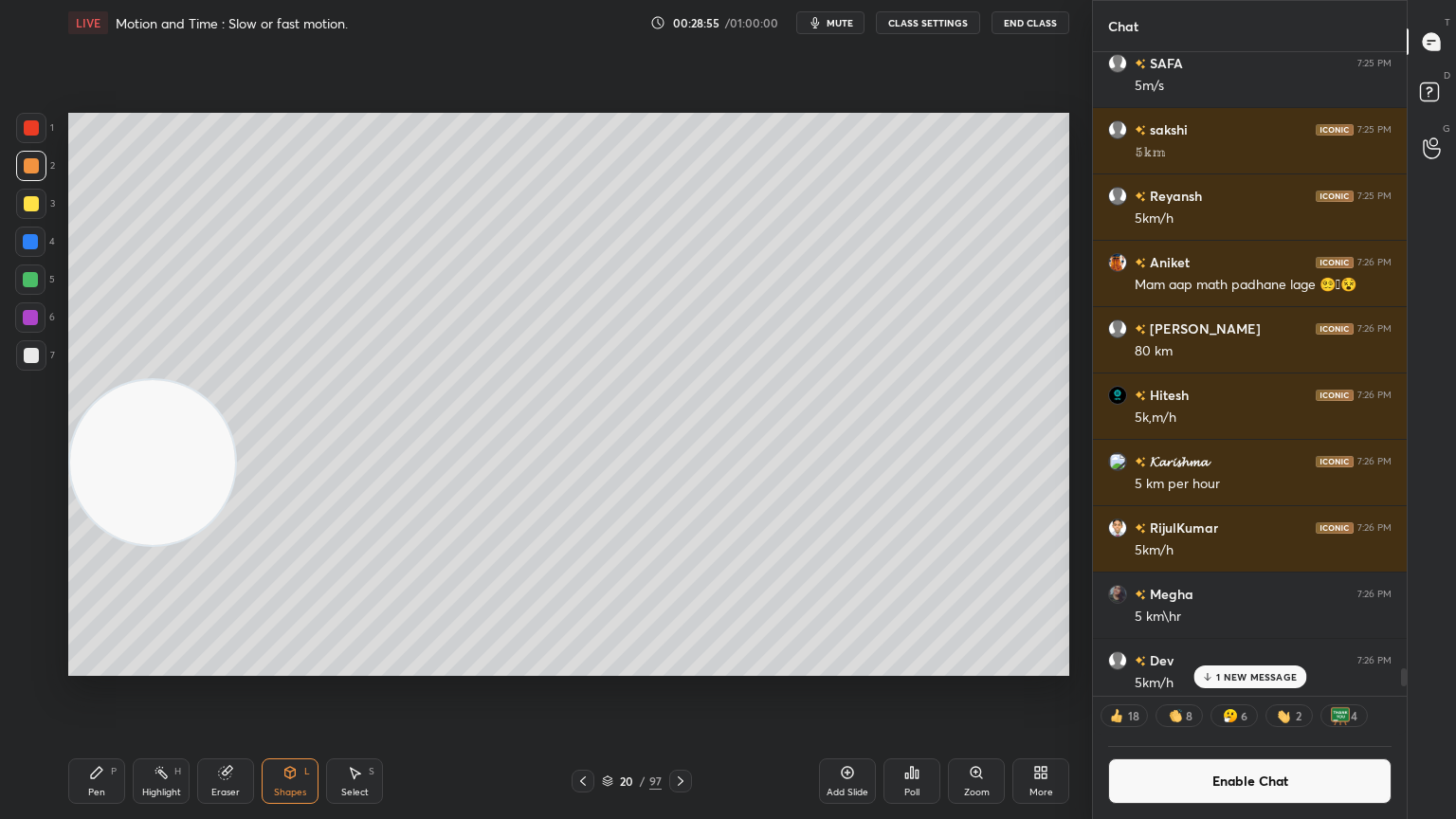 click on "Pen P" at bounding box center [97, 781] 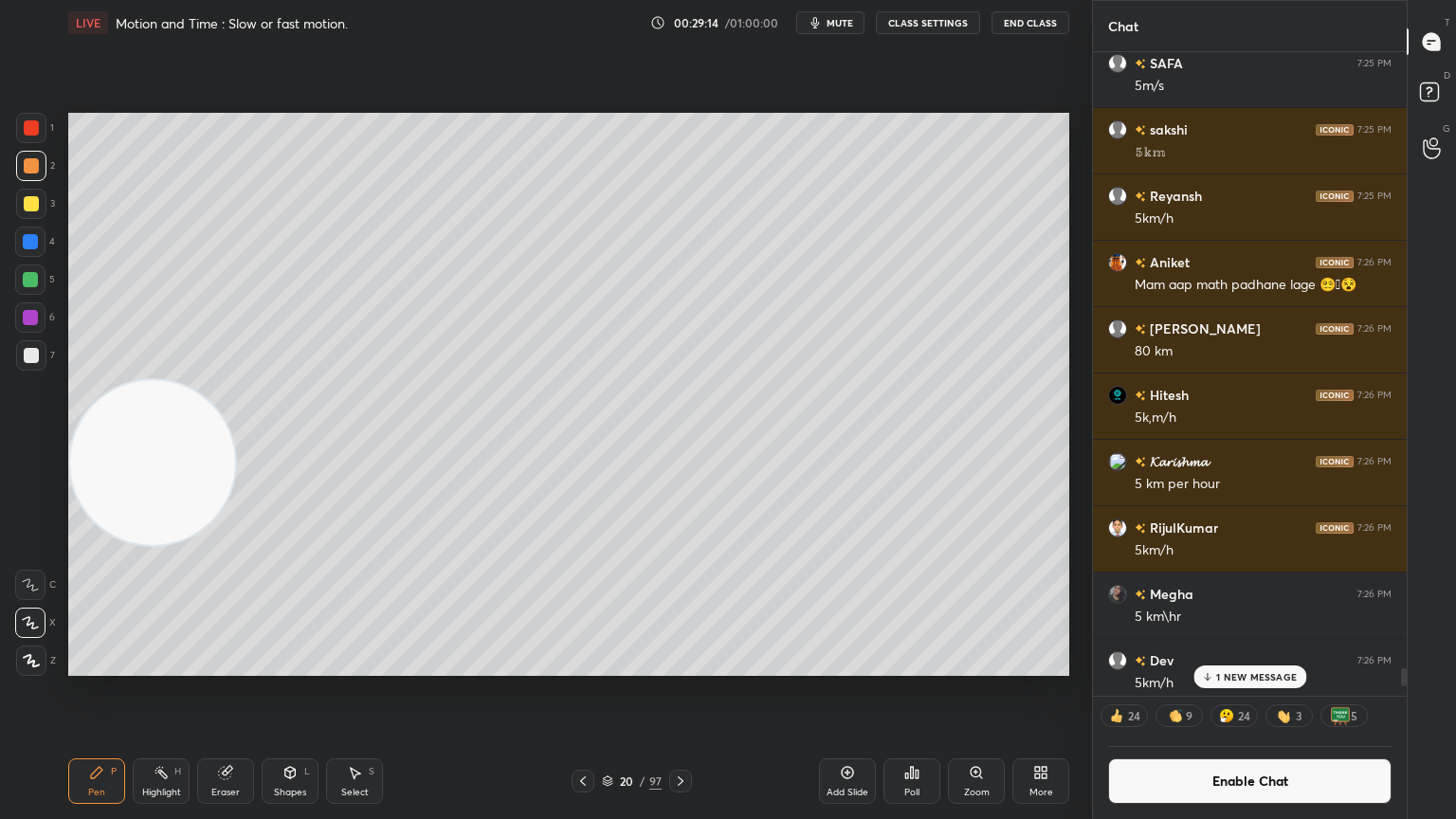 click on "Enable Chat" at bounding box center (1249, 781) 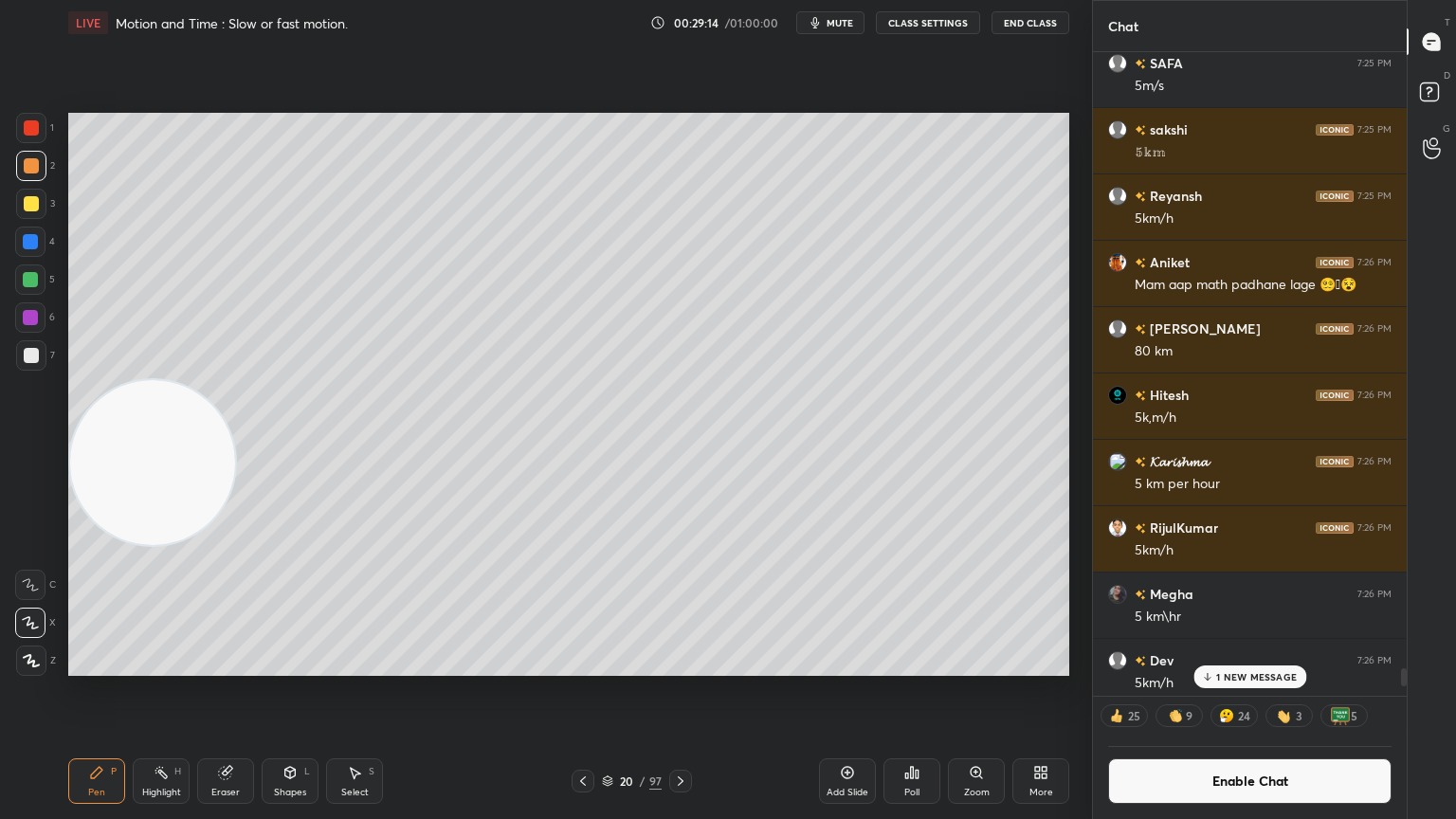 scroll, scrollTop: 6, scrollLeft: 6, axis: both 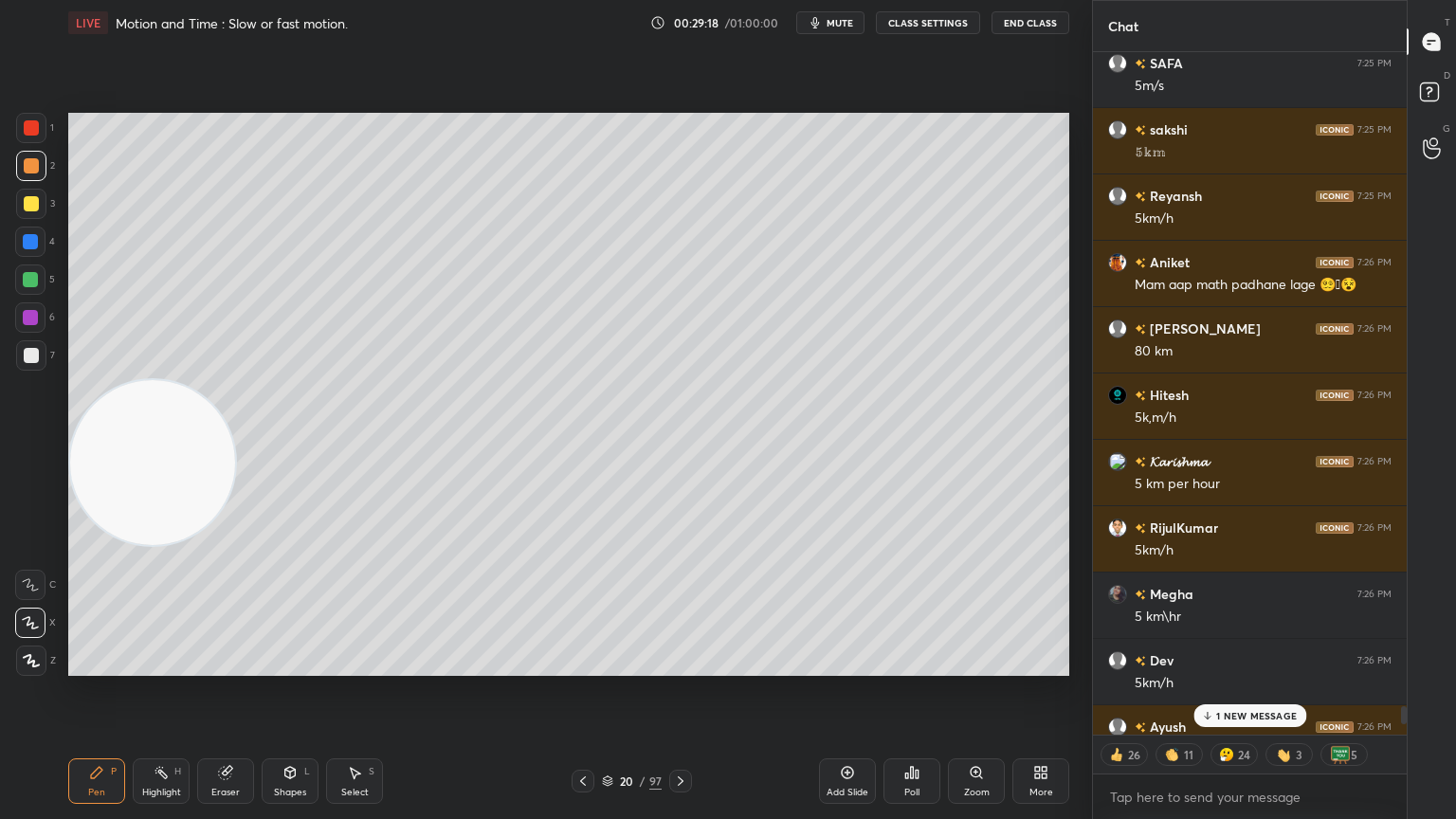 click on "1 NEW MESSAGE" at bounding box center [1256, 716] 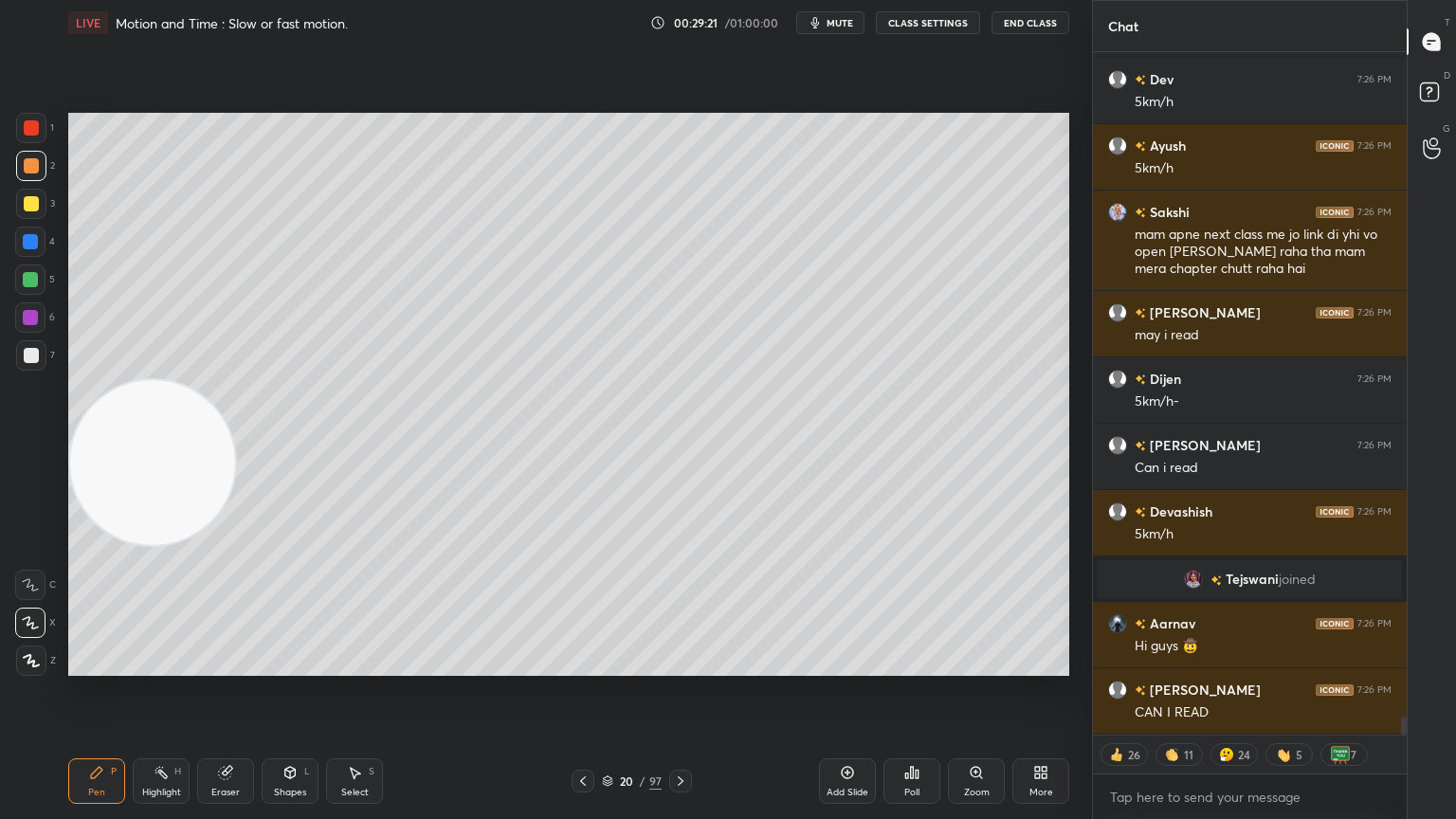 scroll, scrollTop: 24667, scrollLeft: 0, axis: vertical 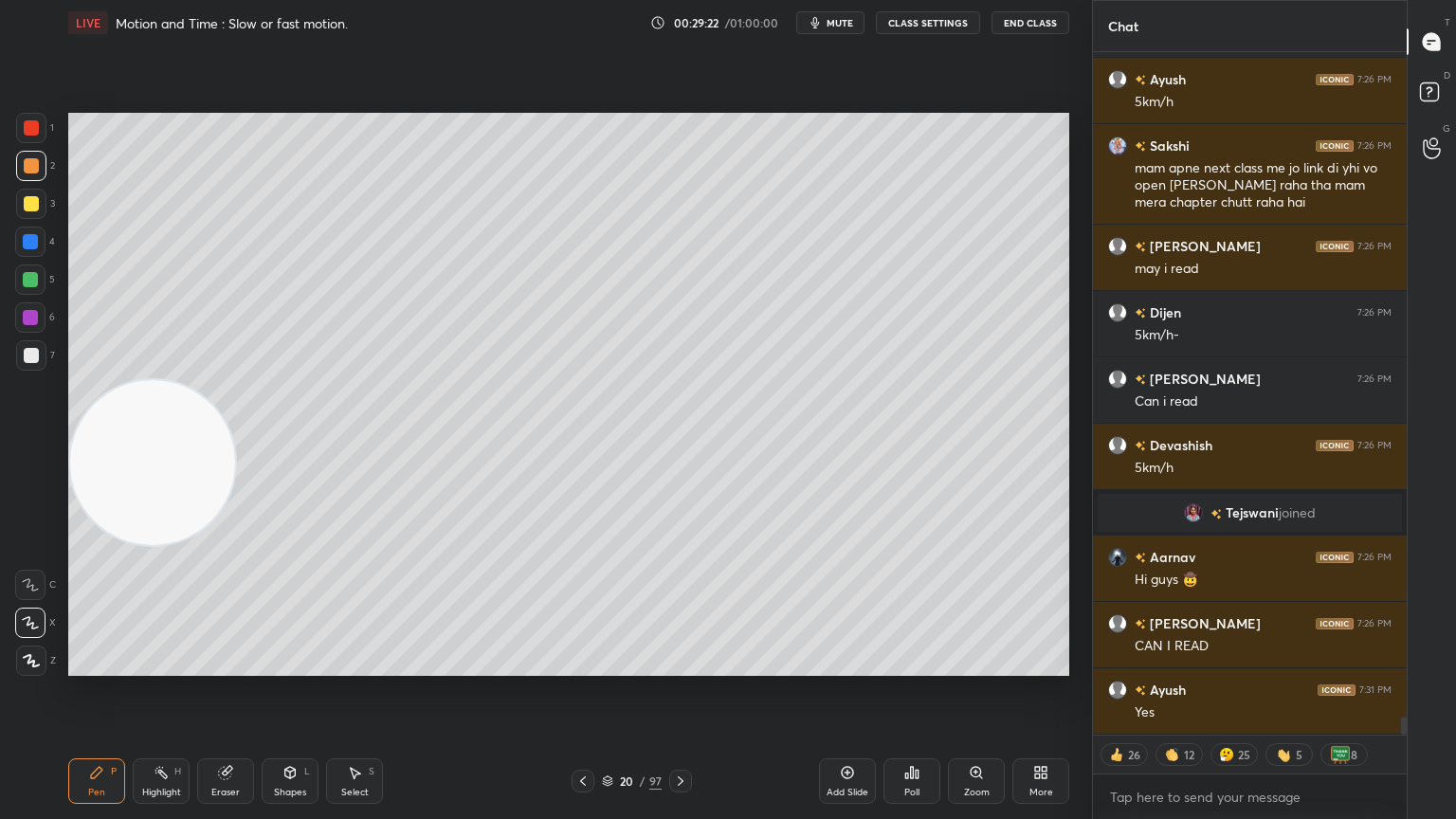 type on "x" 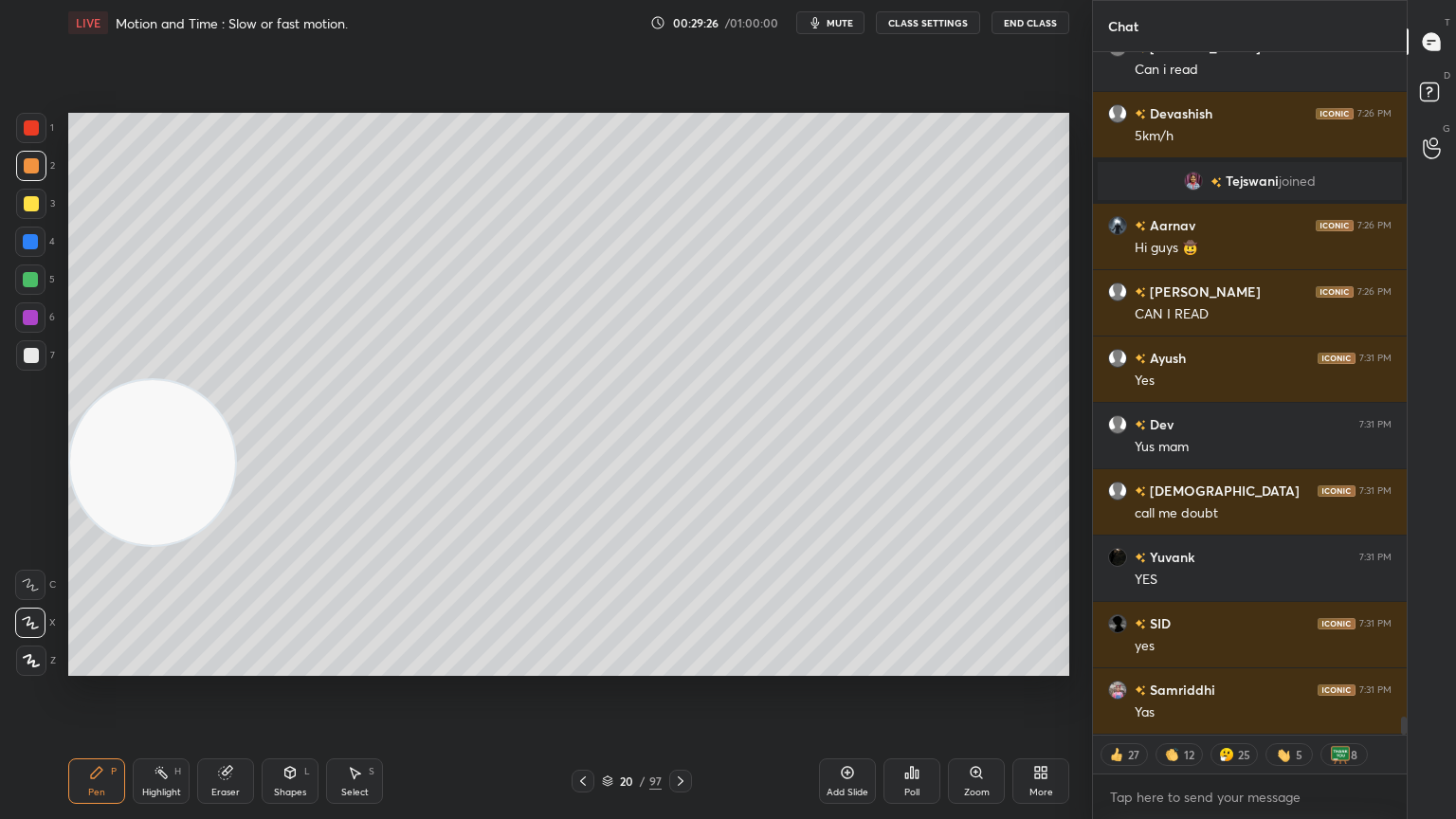 scroll, scrollTop: 25065, scrollLeft: 0, axis: vertical 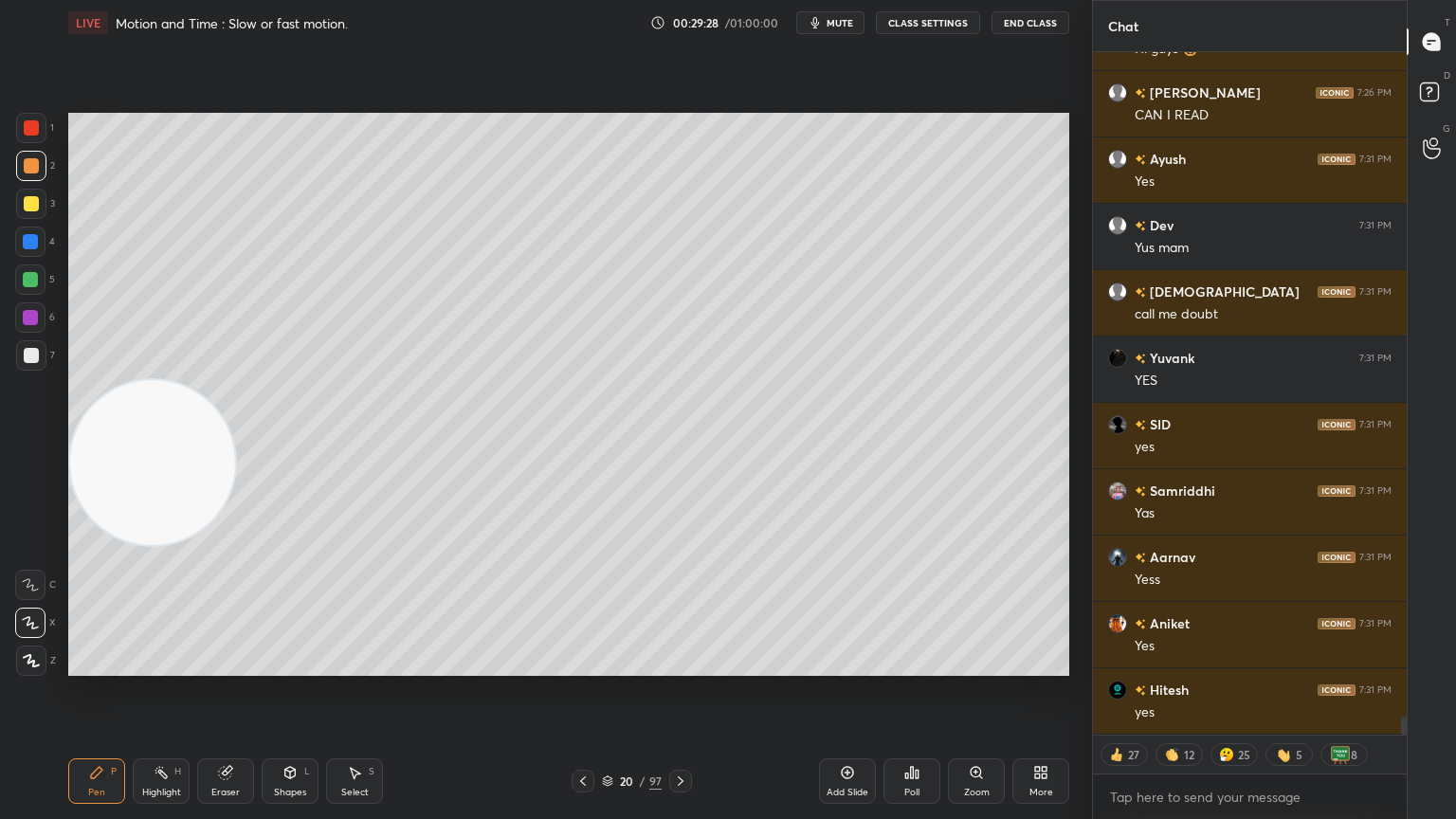 click on "CLASS SETTINGS" at bounding box center [928, 23] 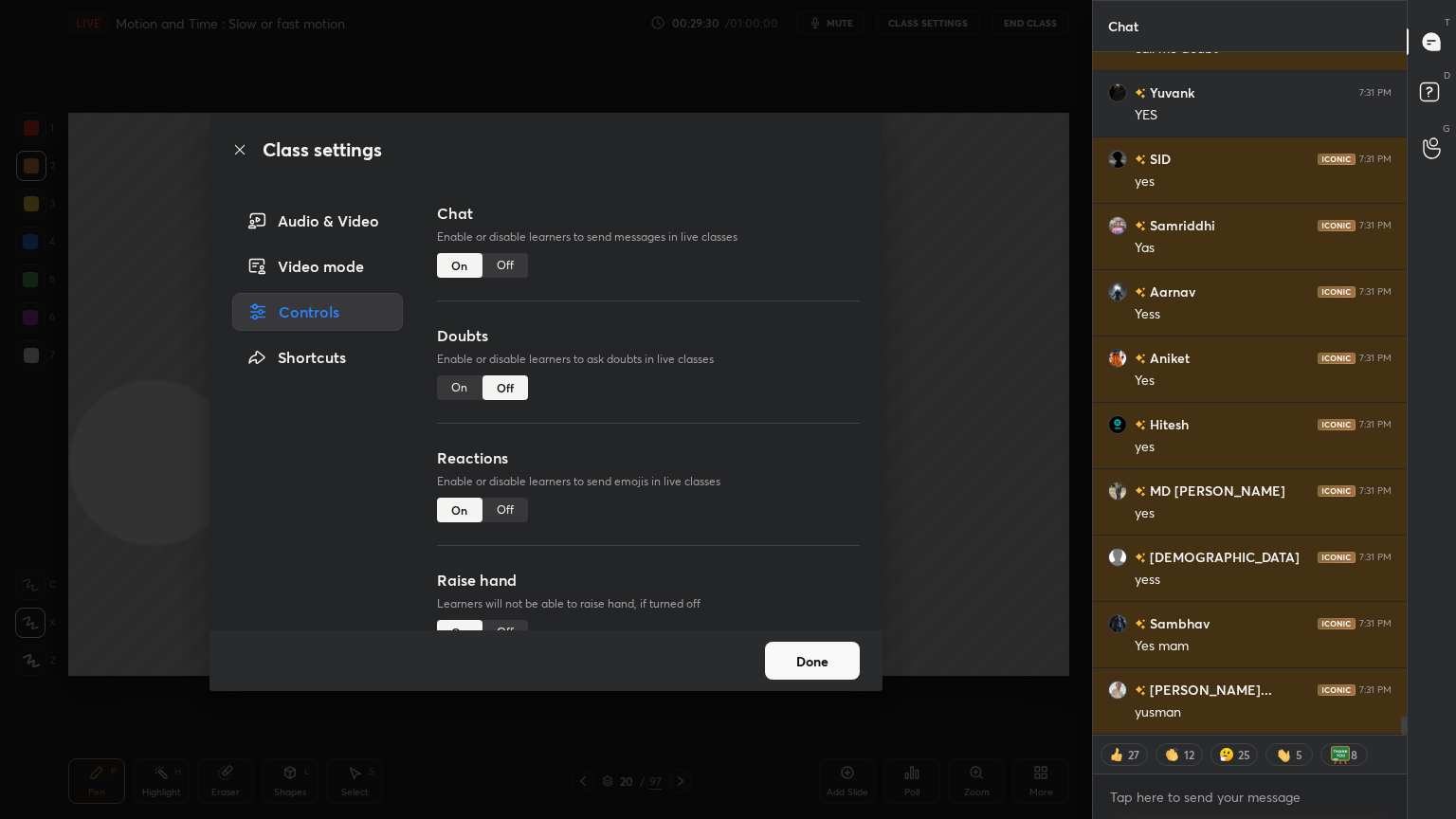 click on "Off" at bounding box center (505, 265) 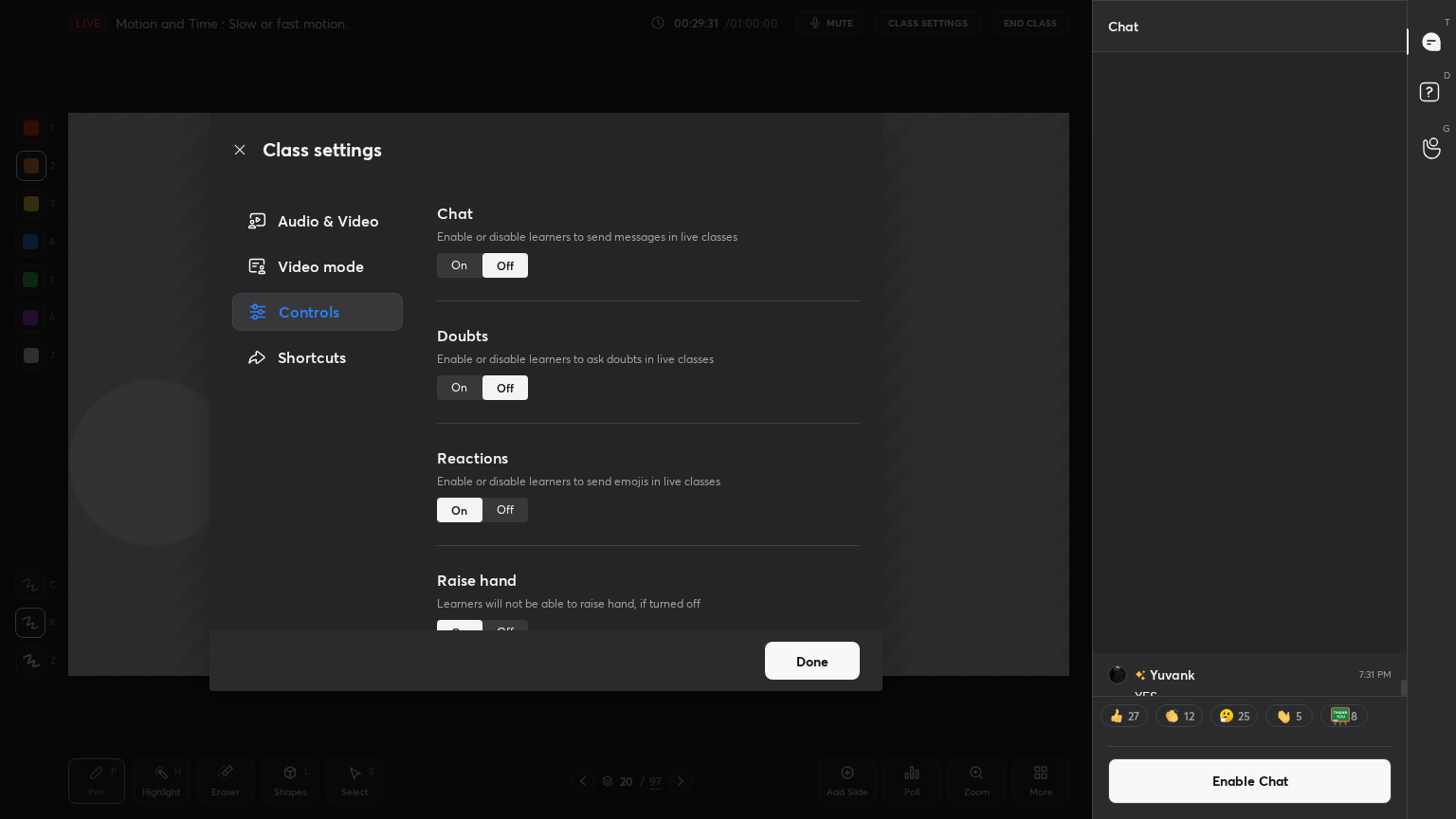 scroll, scrollTop: 25362, scrollLeft: 0, axis: vertical 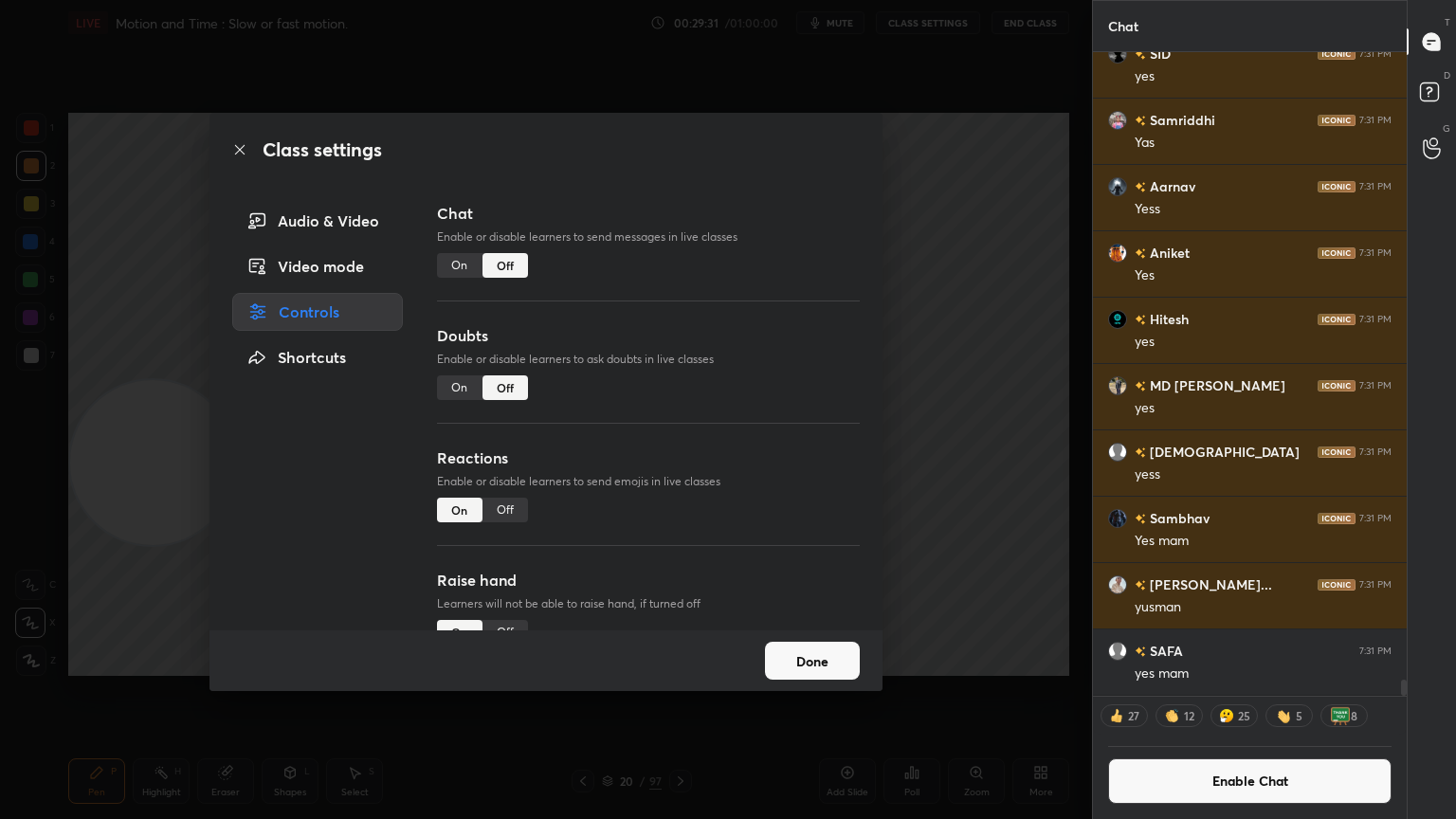 click on "Done" at bounding box center [812, 661] 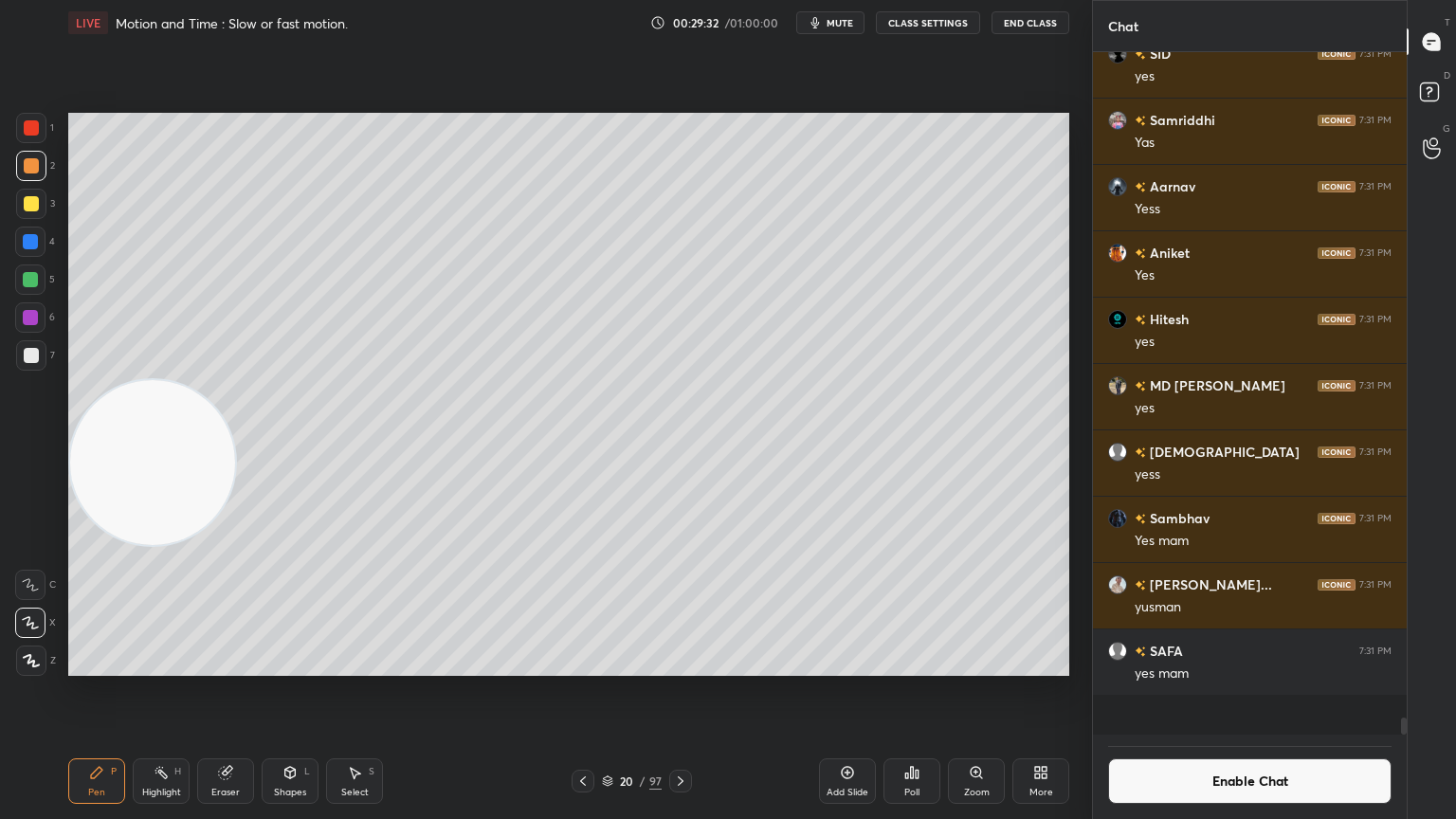 scroll, scrollTop: 6, scrollLeft: 6, axis: both 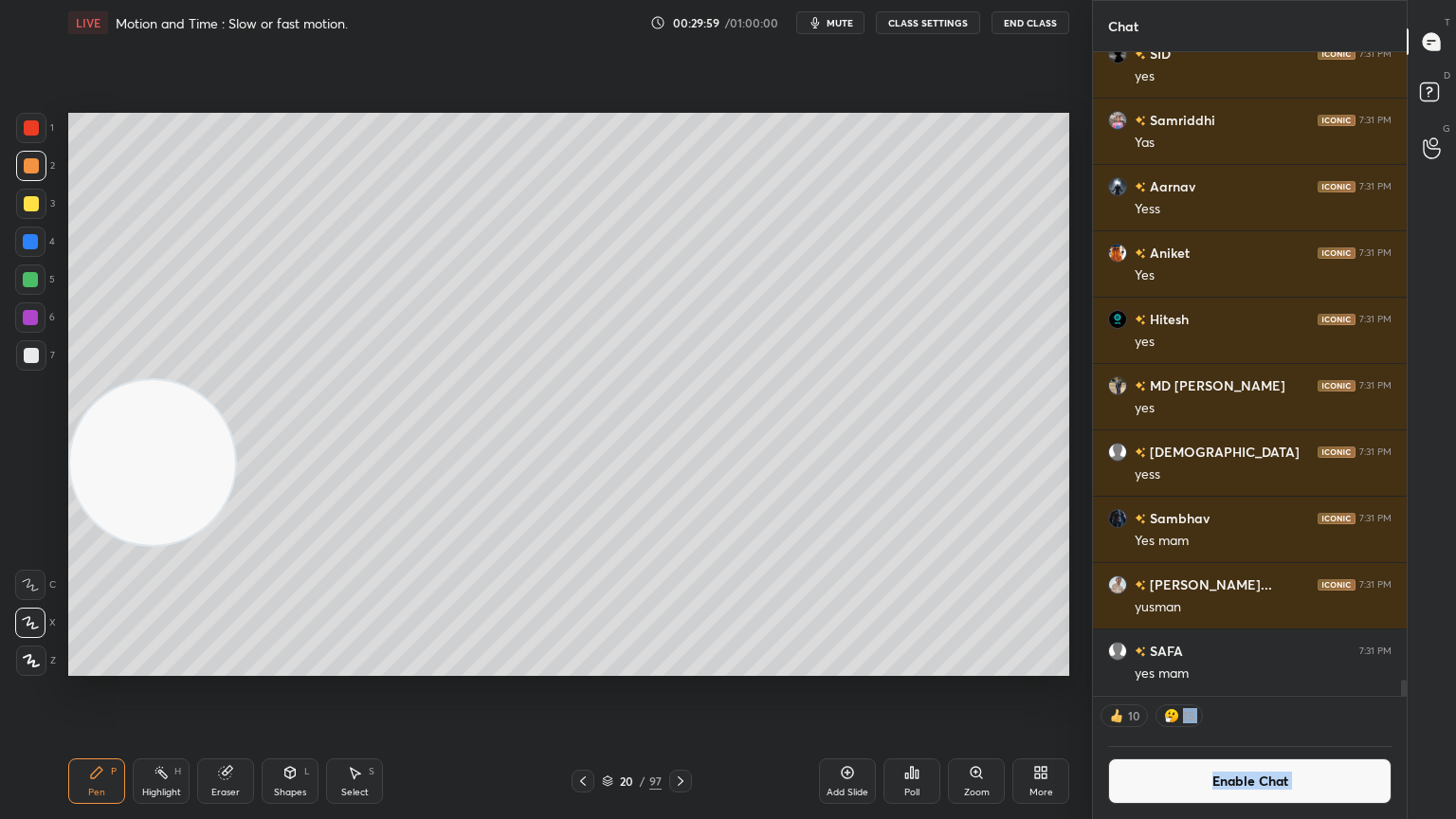 click on "End Class" at bounding box center (1030, 23) 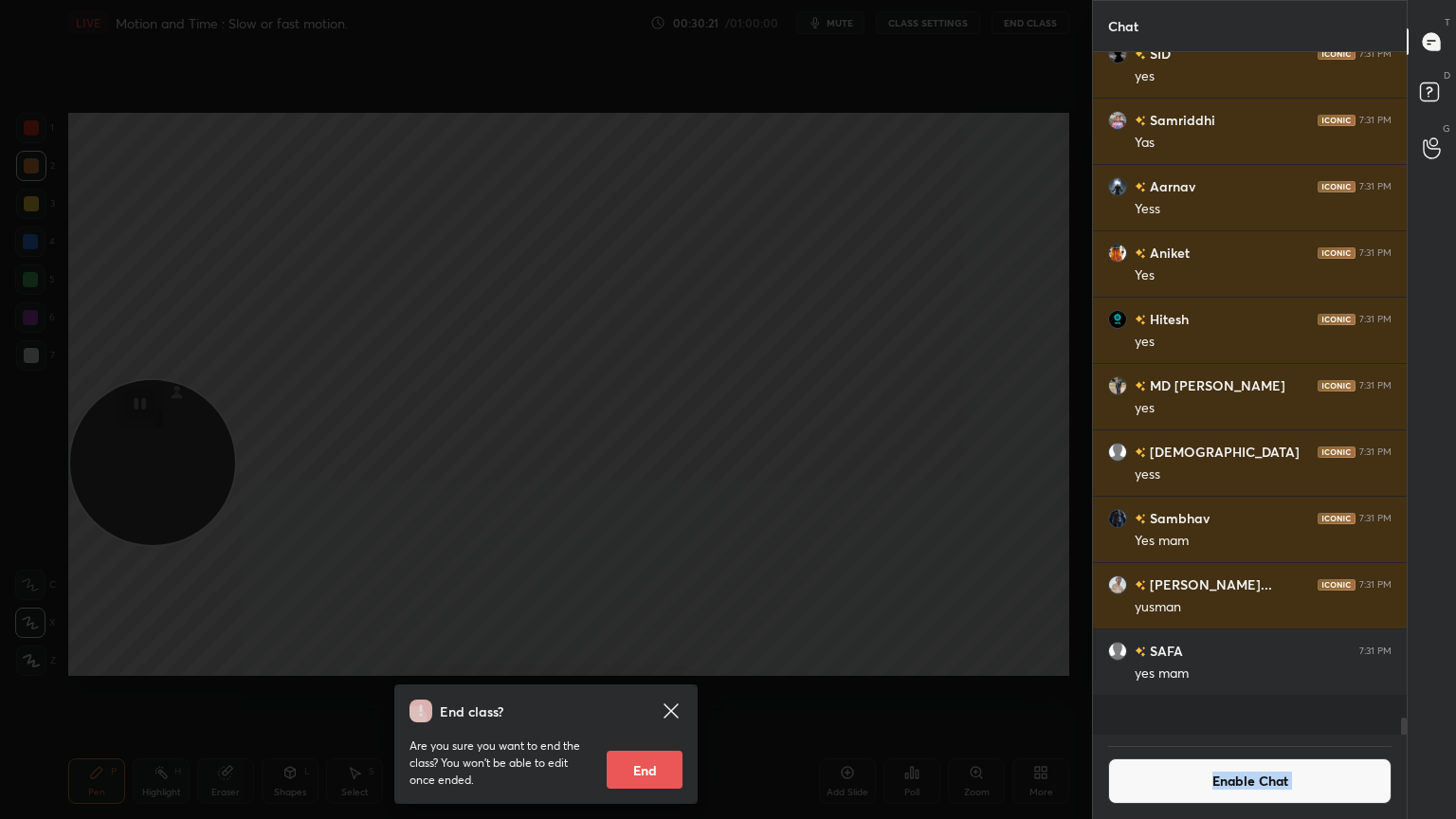scroll, scrollTop: 6, scrollLeft: 6, axis: both 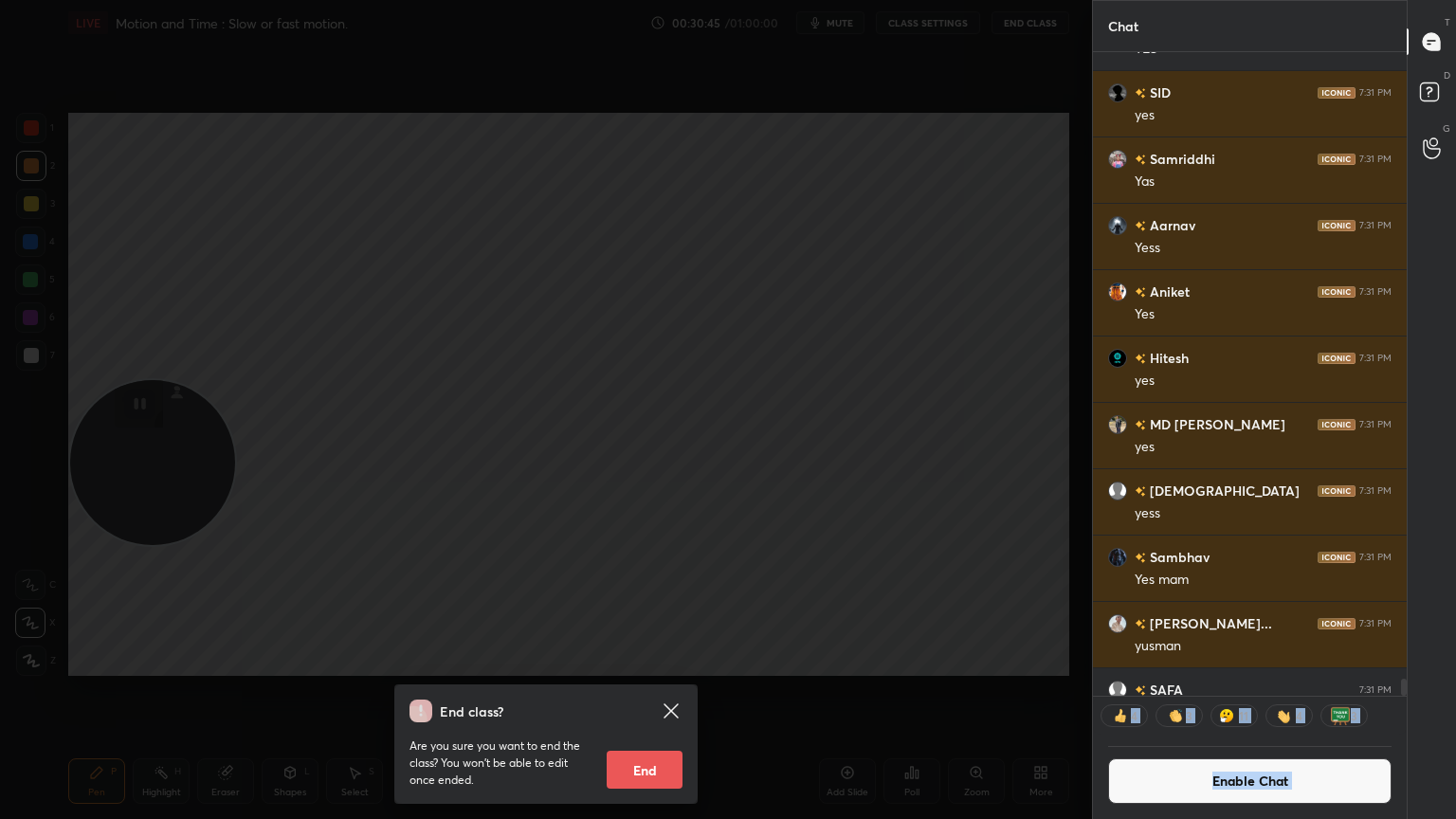 click on "End class? Are you sure you want to end the class? You won’t be able to edit once ended. End" at bounding box center (546, 410) 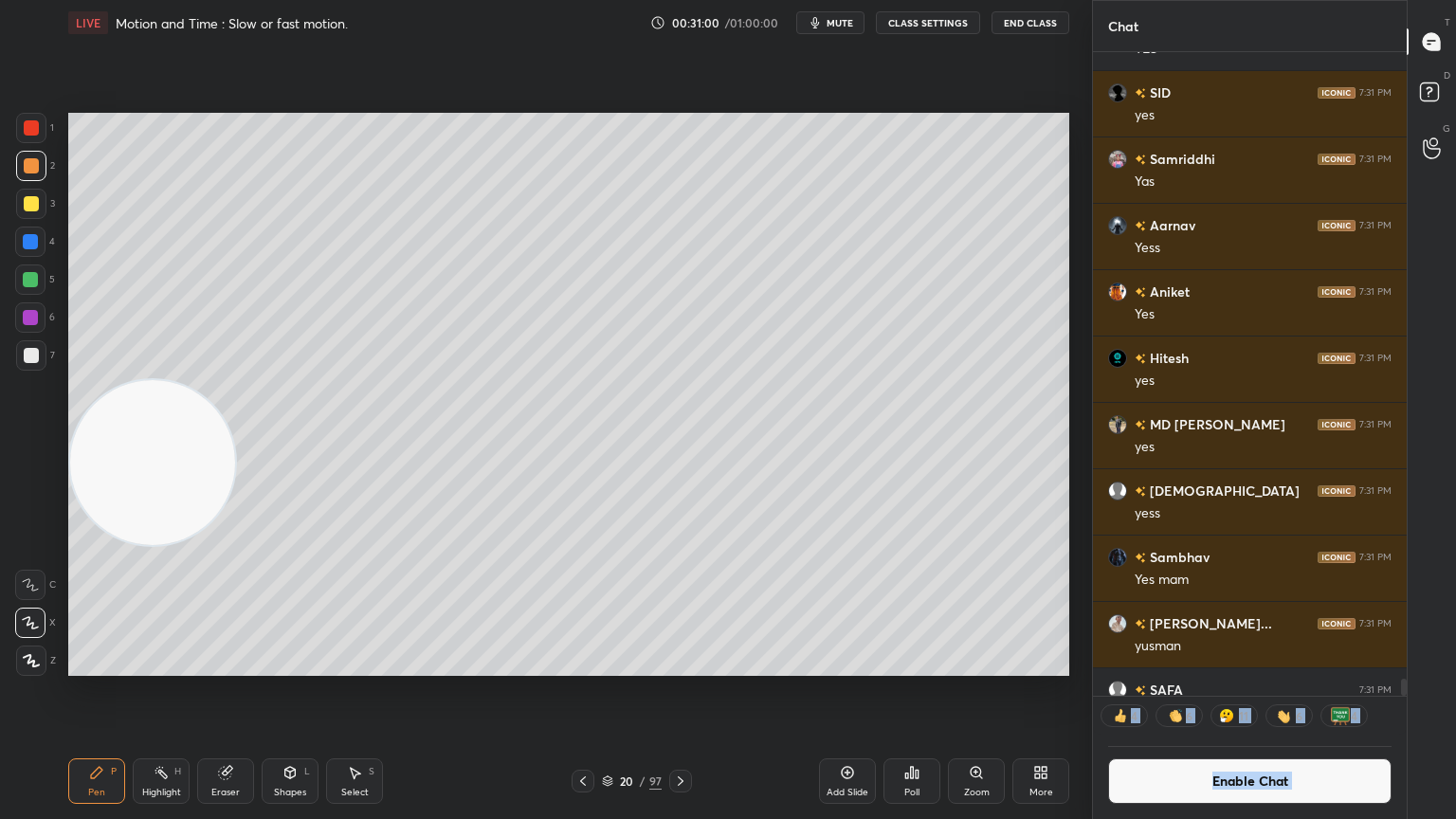 click on "Enable Chat" at bounding box center (1249, 781) 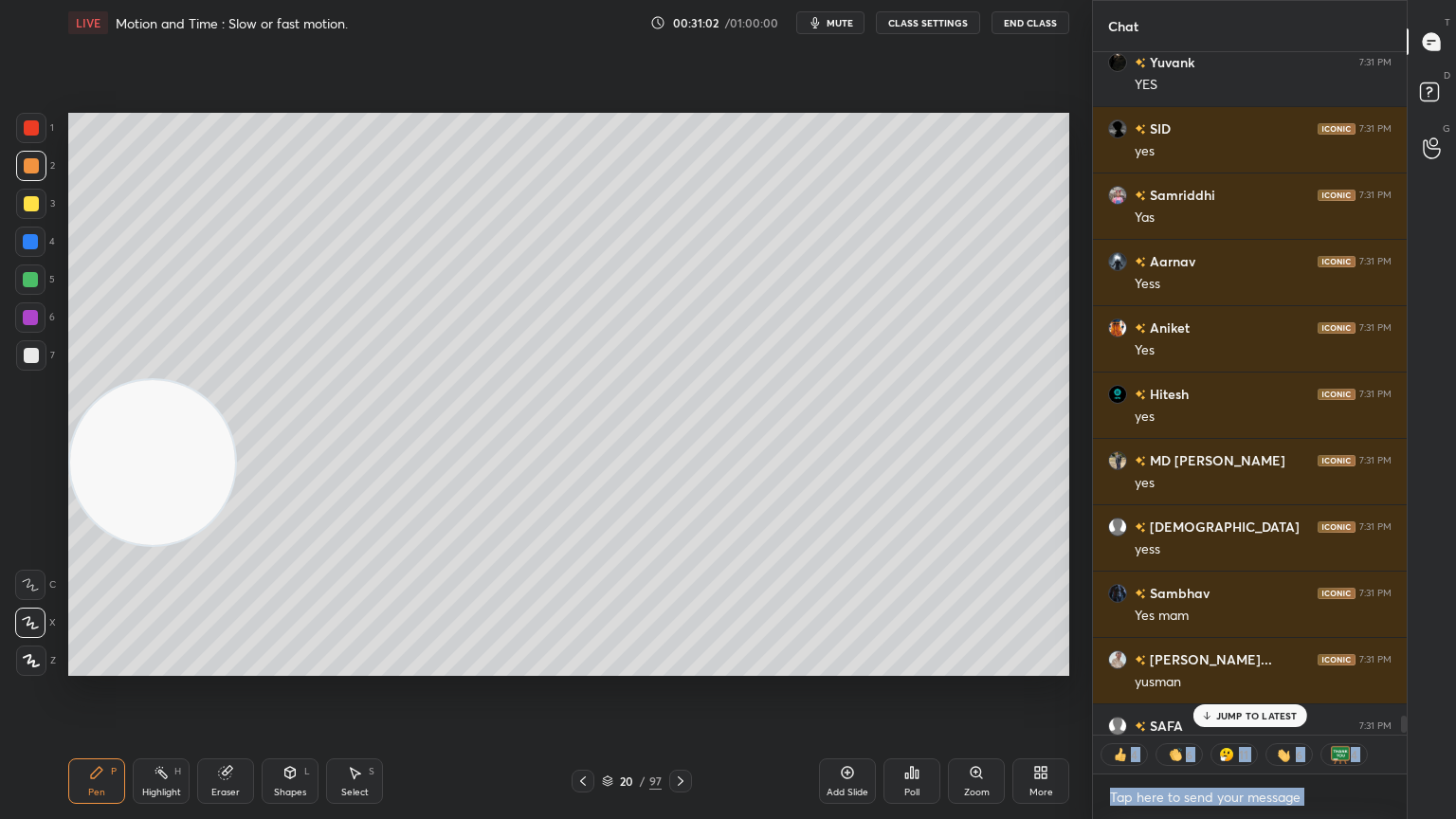 click on "CLASS SETTINGS" at bounding box center [928, 23] 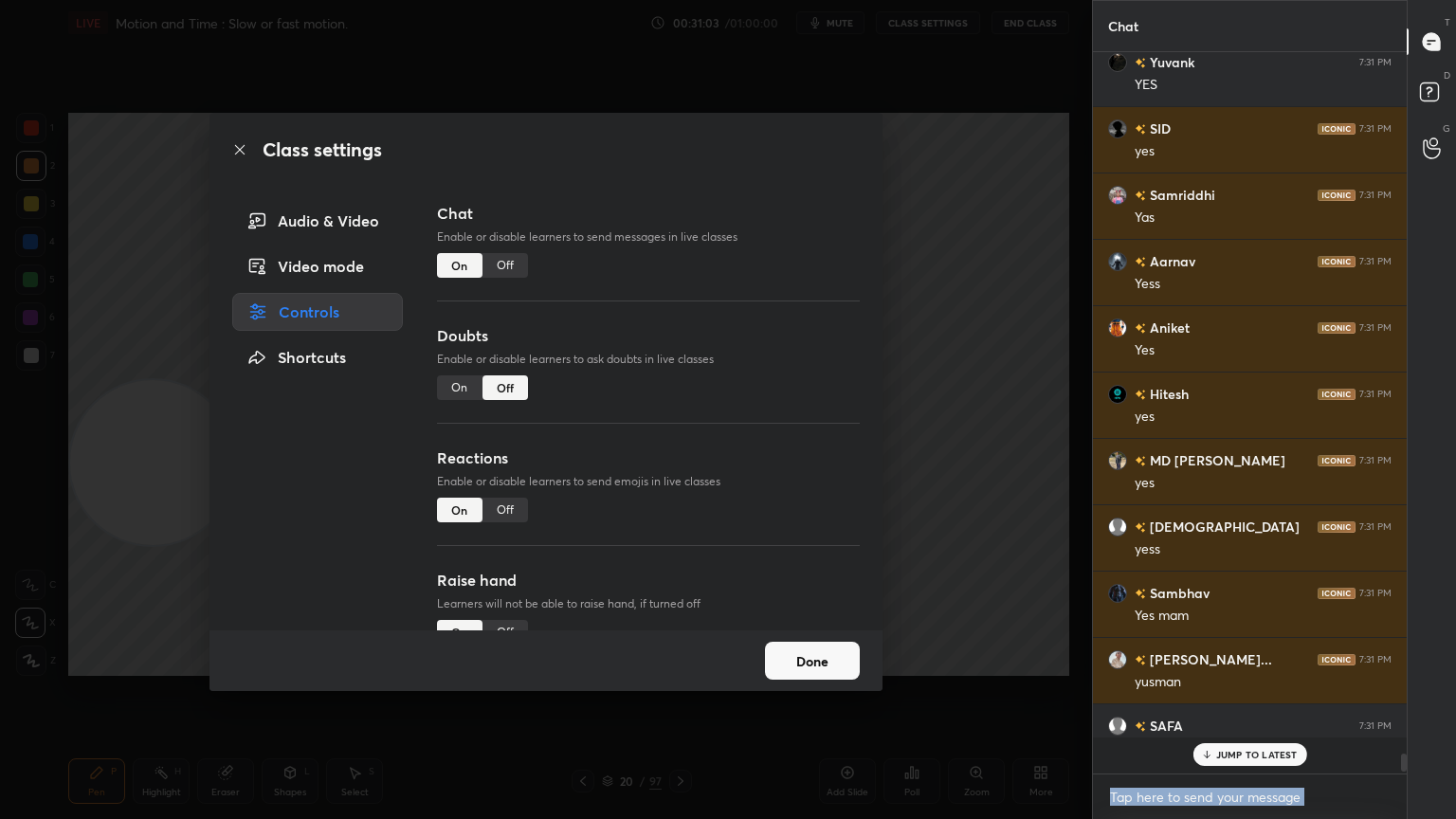 scroll, scrollTop: 6, scrollLeft: 6, axis: both 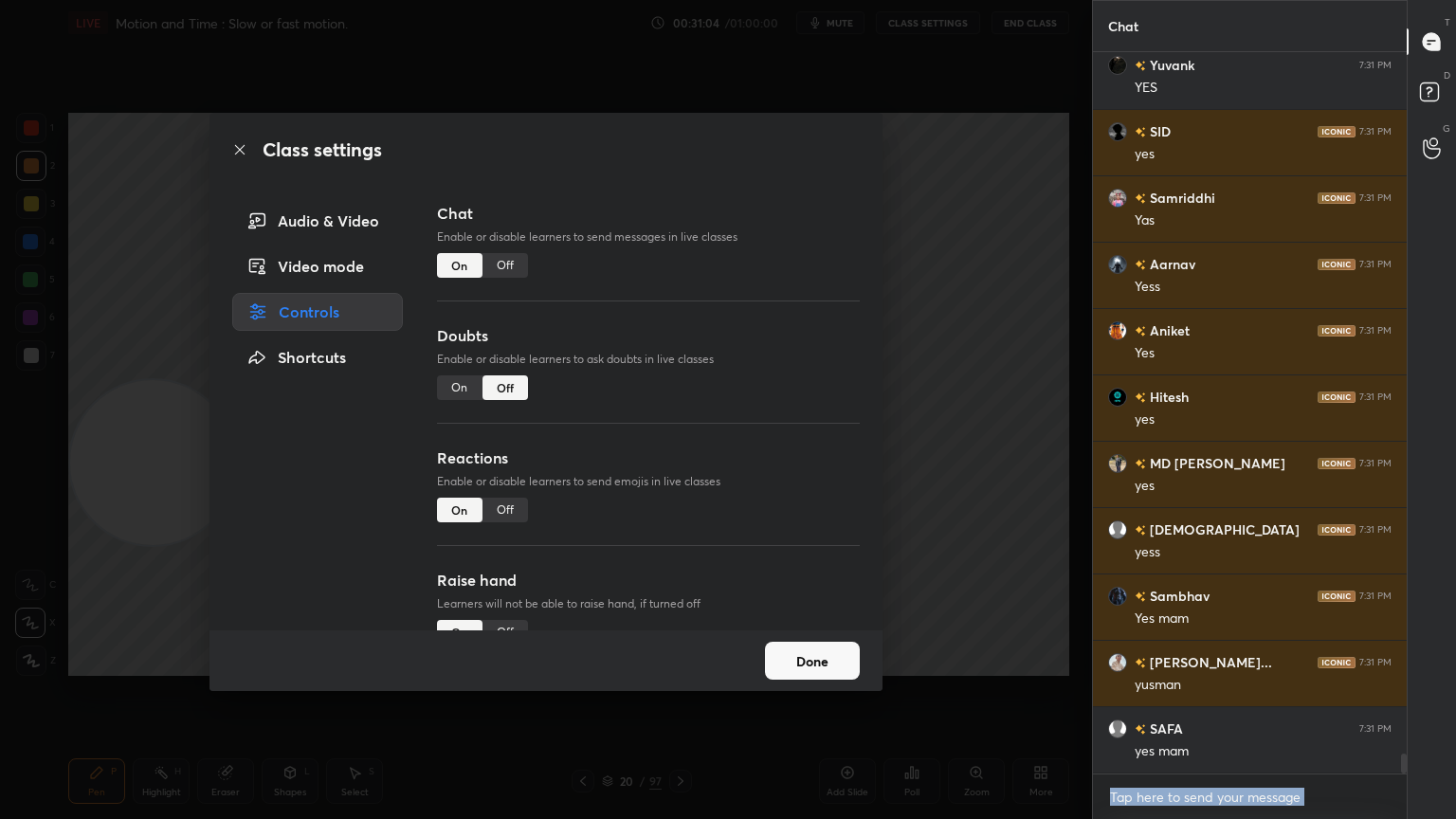 click on "T Messages (T) D Doubts (D) G Raise Hand (G)" at bounding box center [1431, 410] 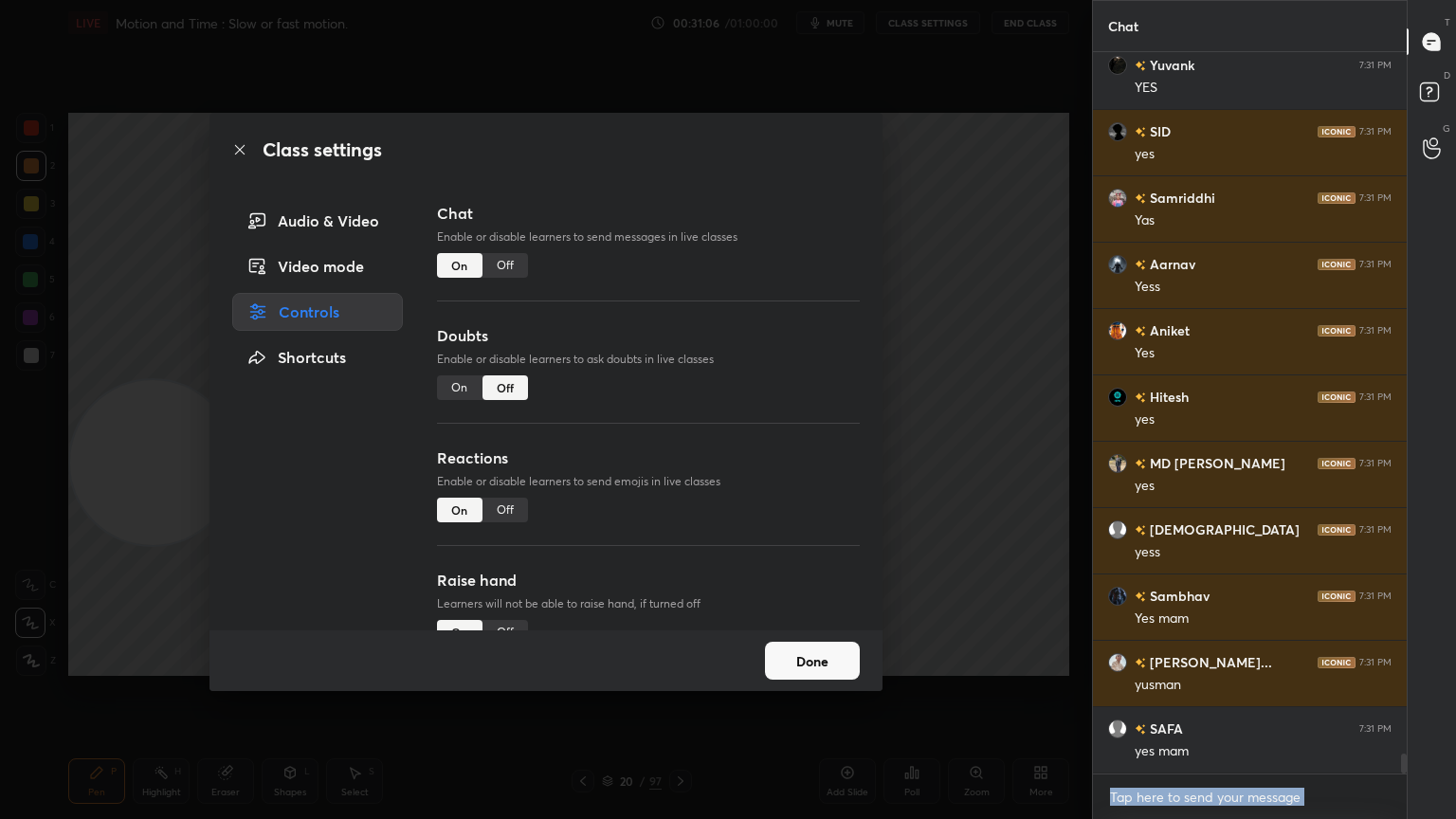click on "On" at bounding box center [460, 388] 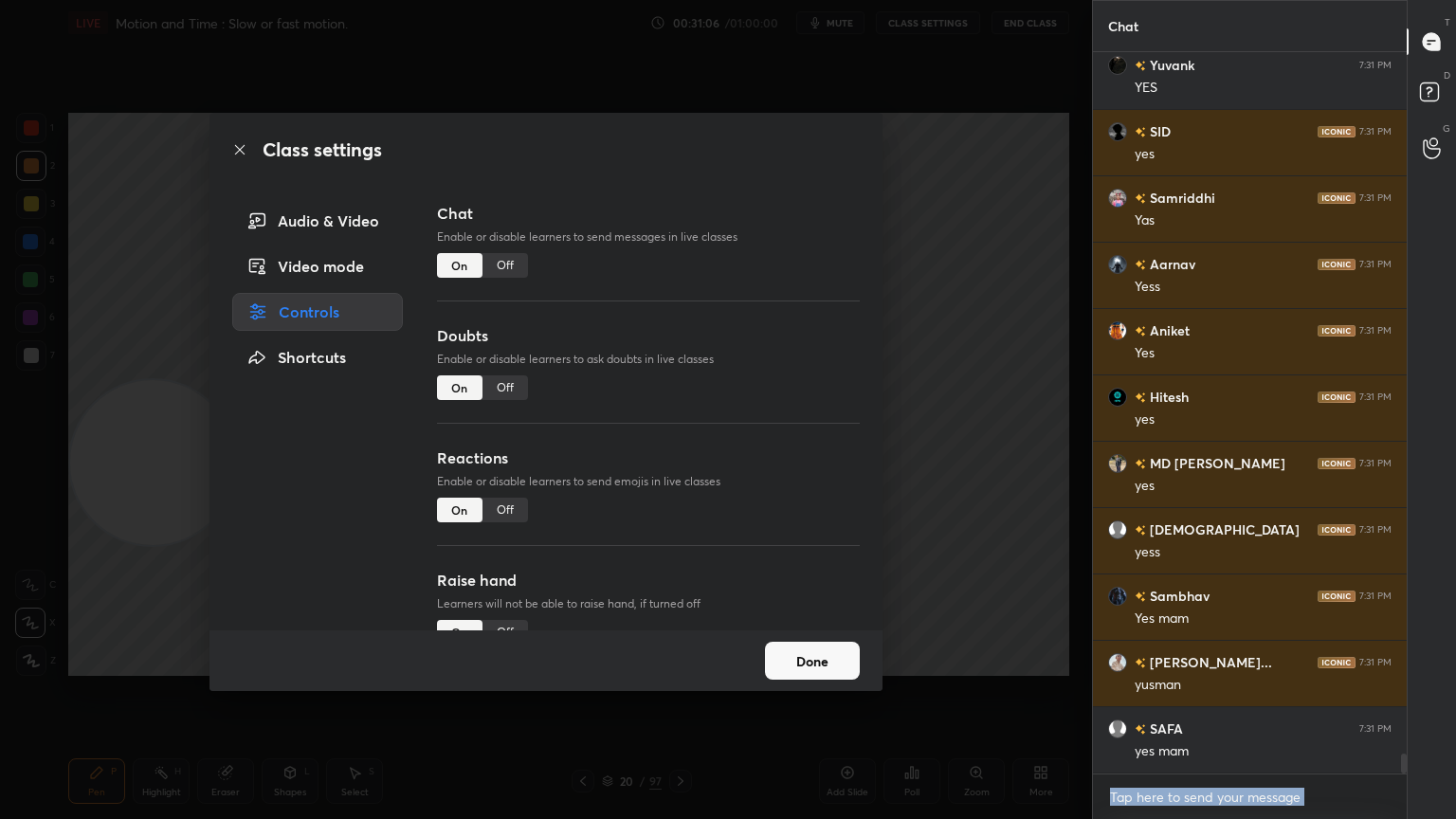 click on "Done" at bounding box center [812, 661] 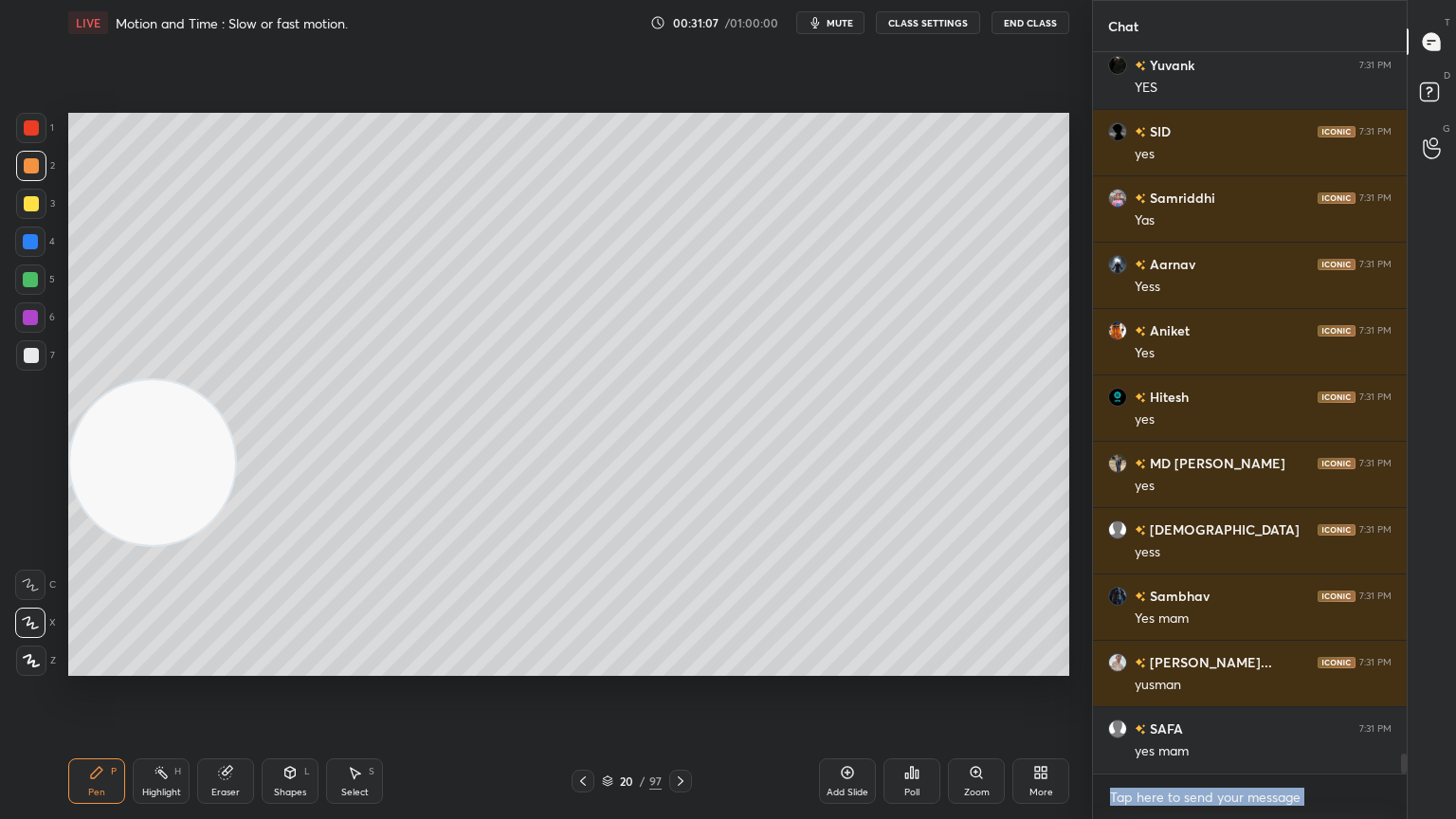 scroll, scrollTop: 25126, scrollLeft: 0, axis: vertical 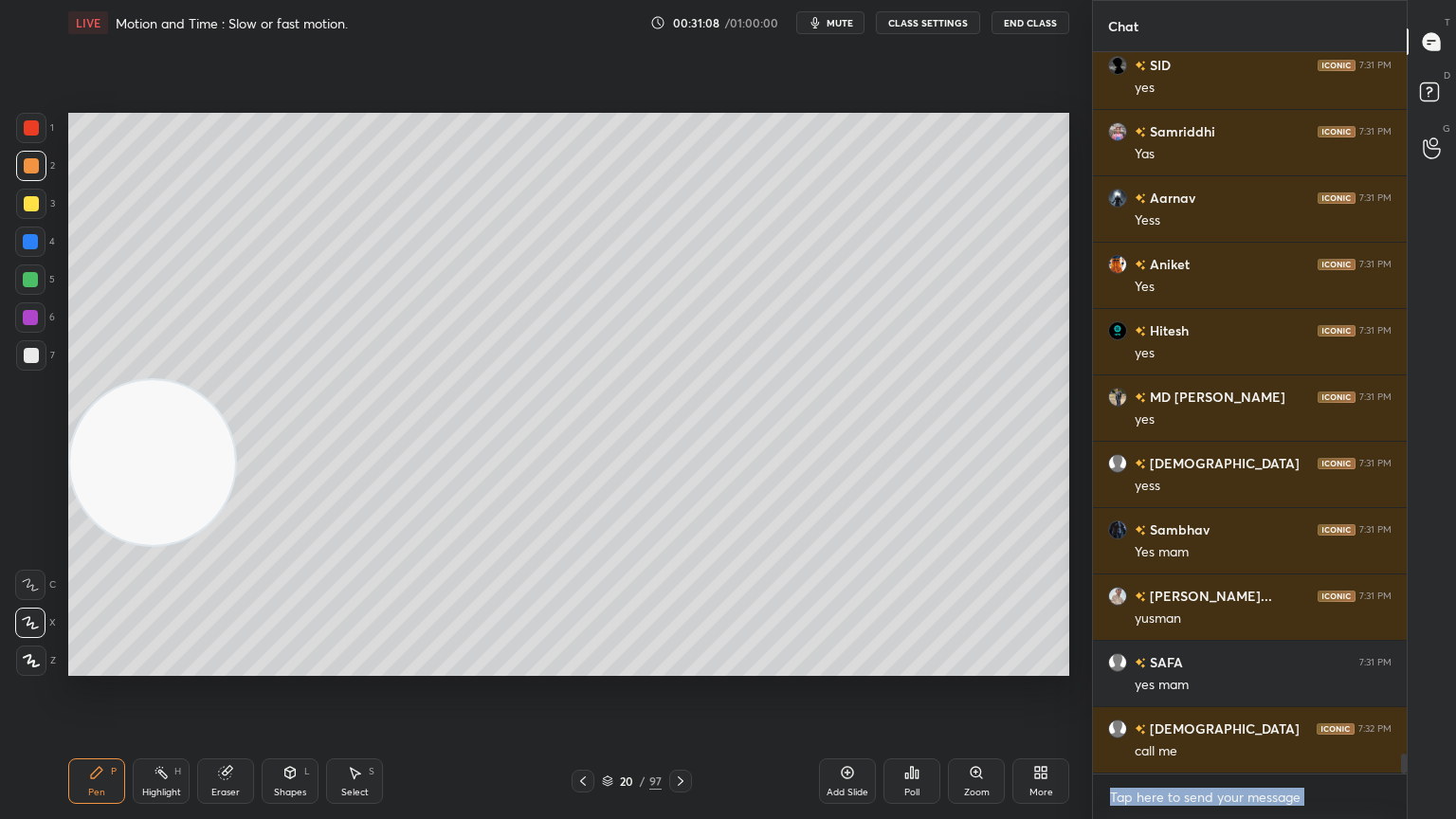 click on "T Messages (T) D Doubts (D) G Raise Hand (G)" at bounding box center [1431, 410] 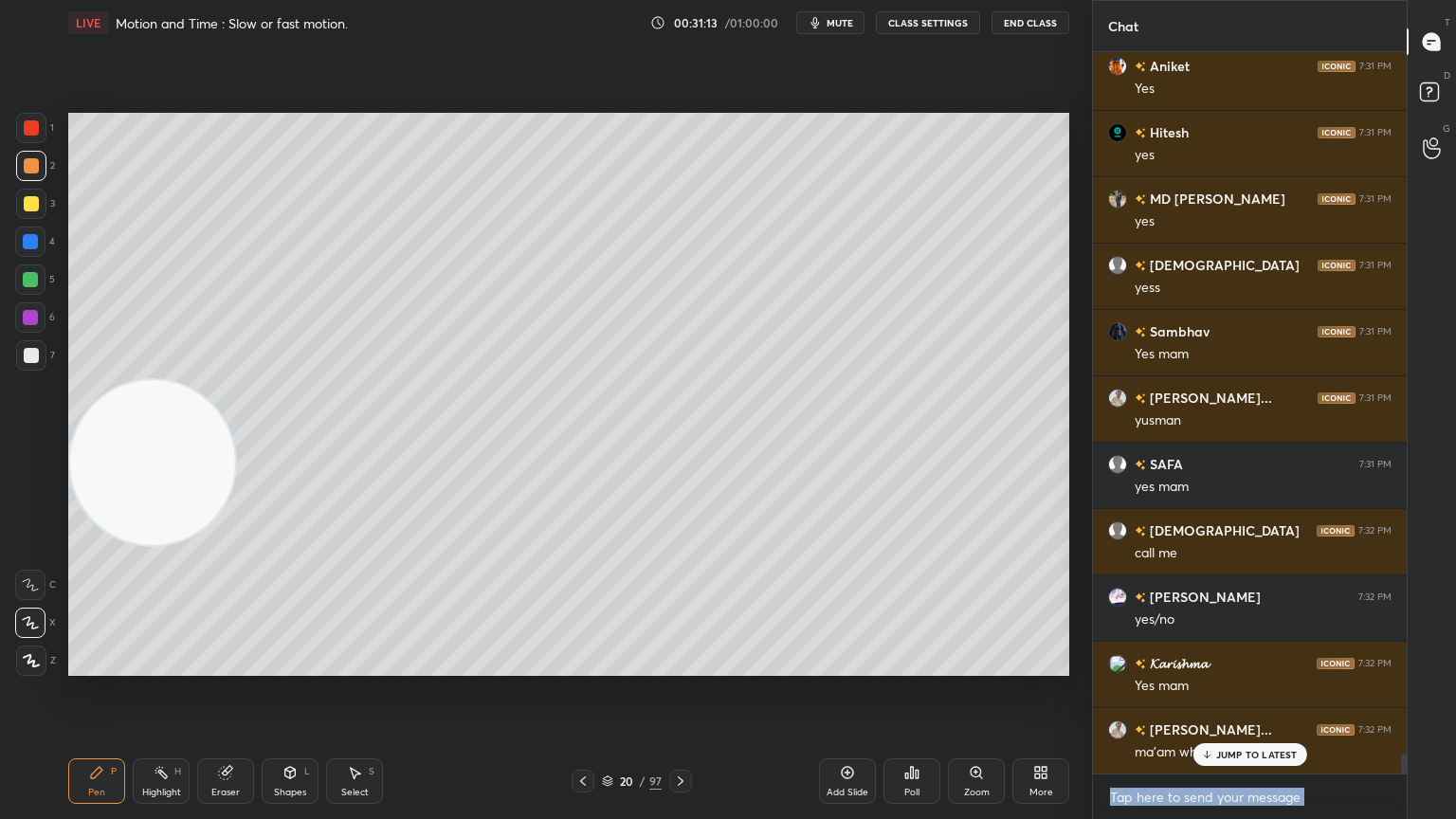 scroll, scrollTop: 25392, scrollLeft: 0, axis: vertical 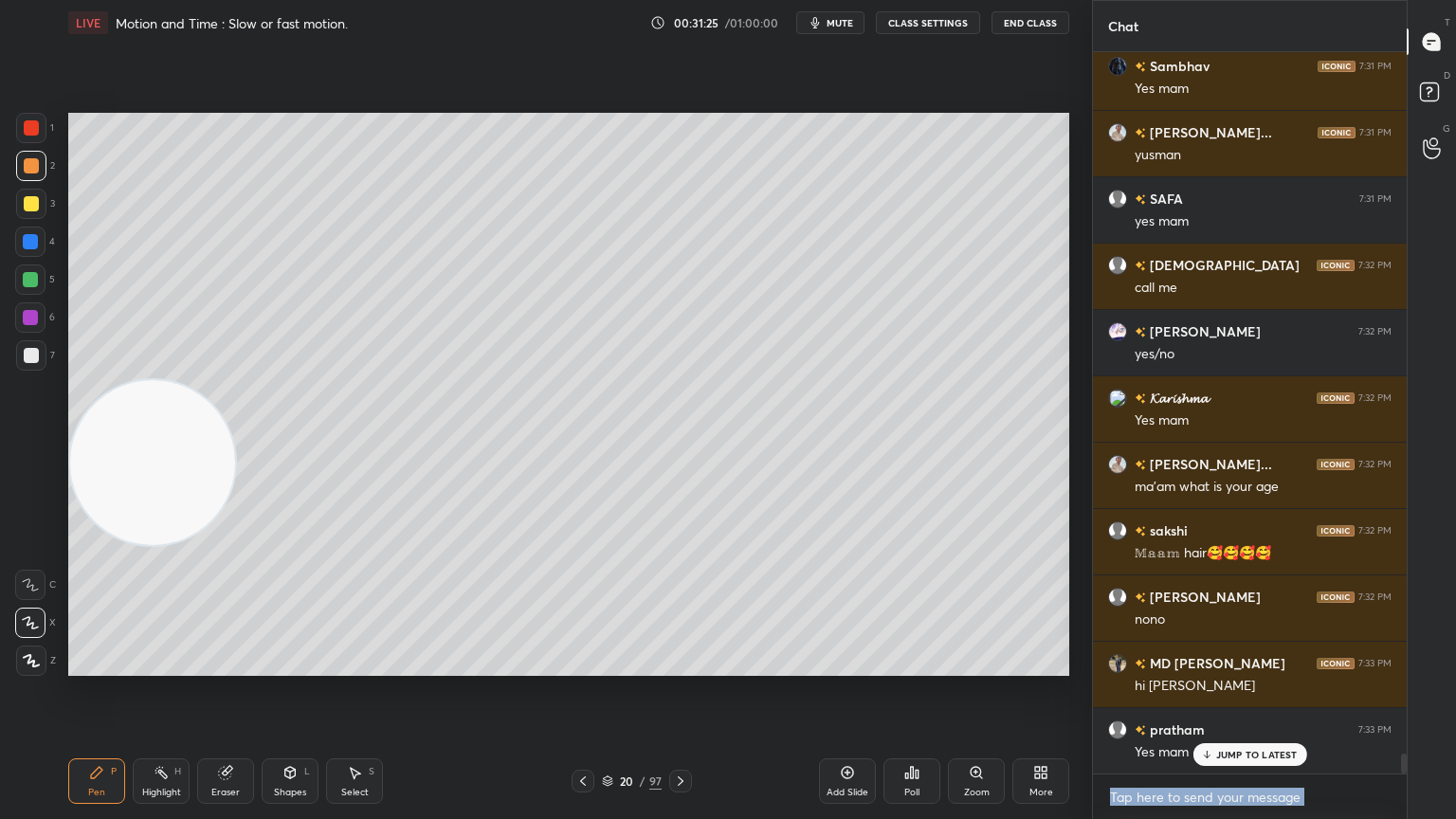 click on "T Messages (T) D Doubts (D) G Raise Hand (G)" at bounding box center [1431, 410] 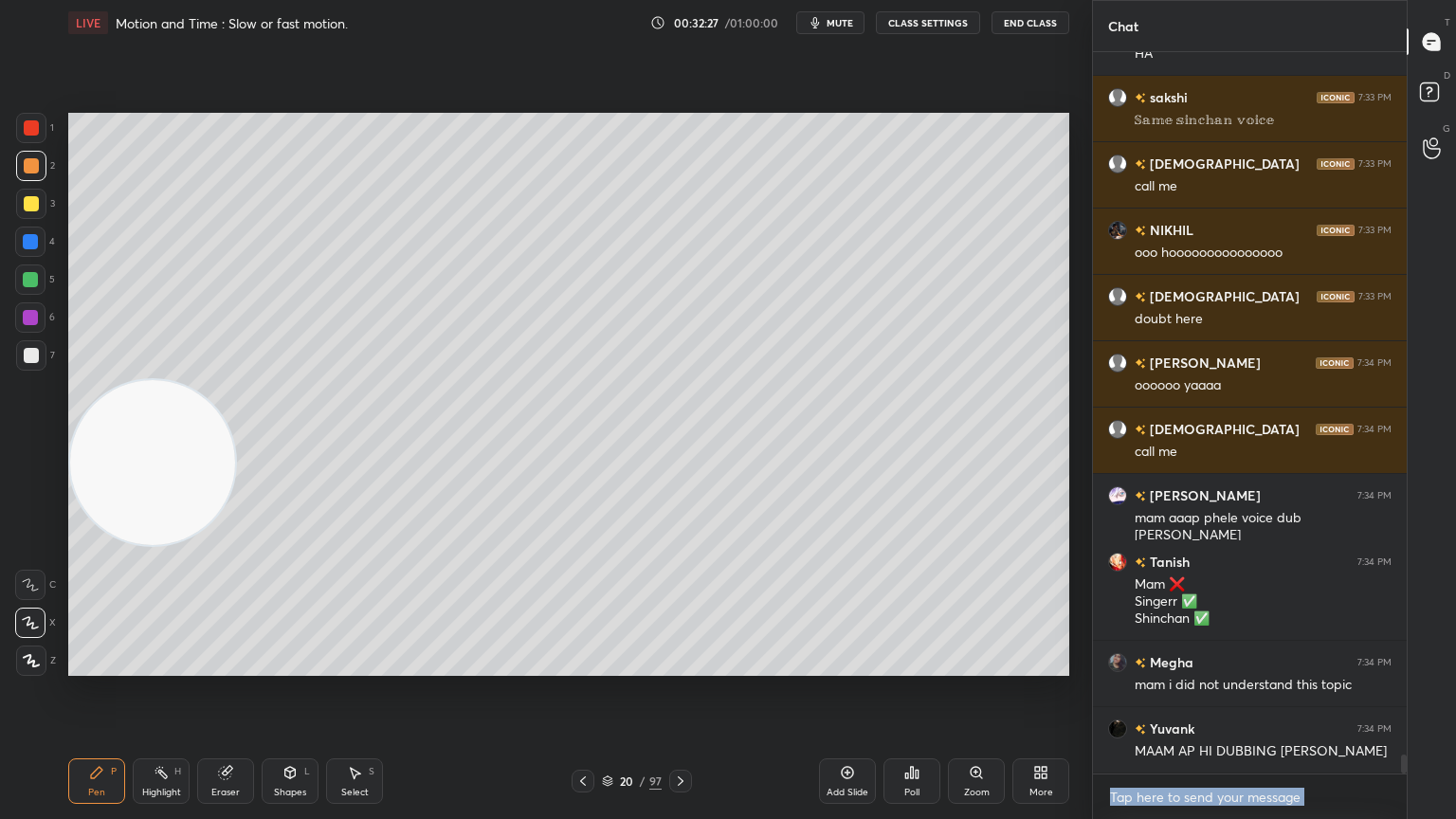 scroll, scrollTop: 27041, scrollLeft: 0, axis: vertical 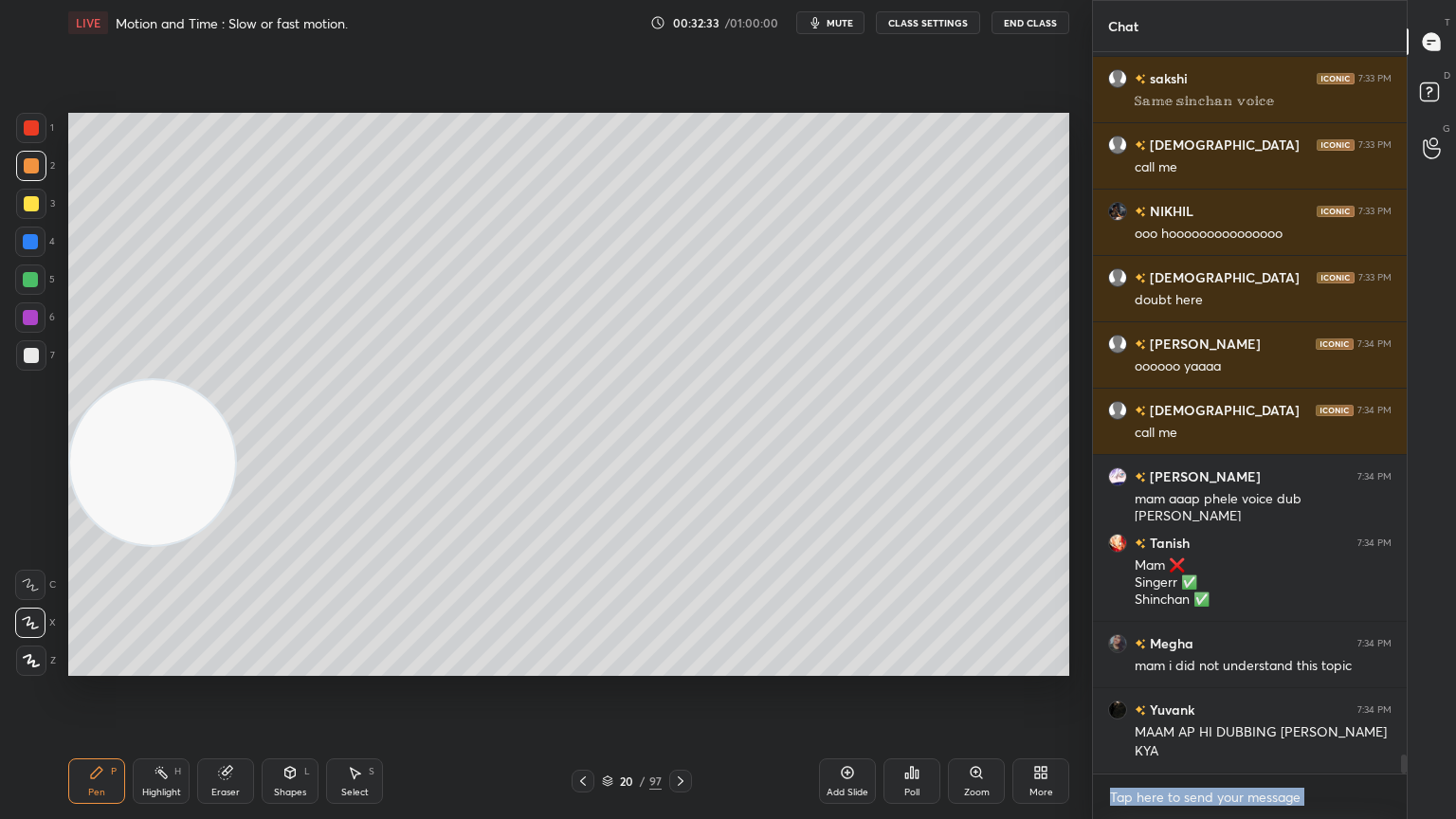 click on "T Messages (T) D Doubts (D) G Raise Hand (G)" at bounding box center [1431, 410] 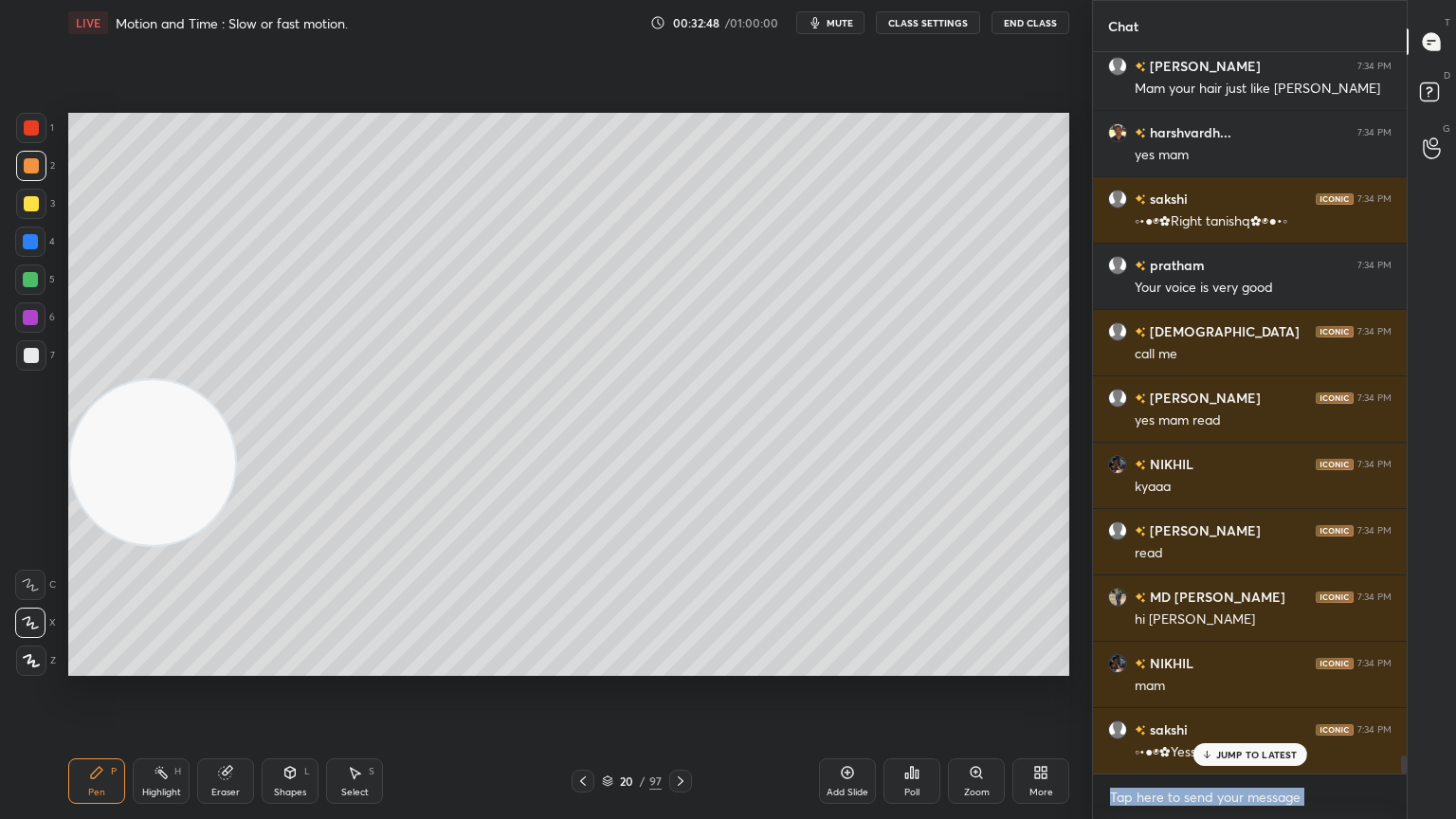 scroll, scrollTop: 27837, scrollLeft: 0, axis: vertical 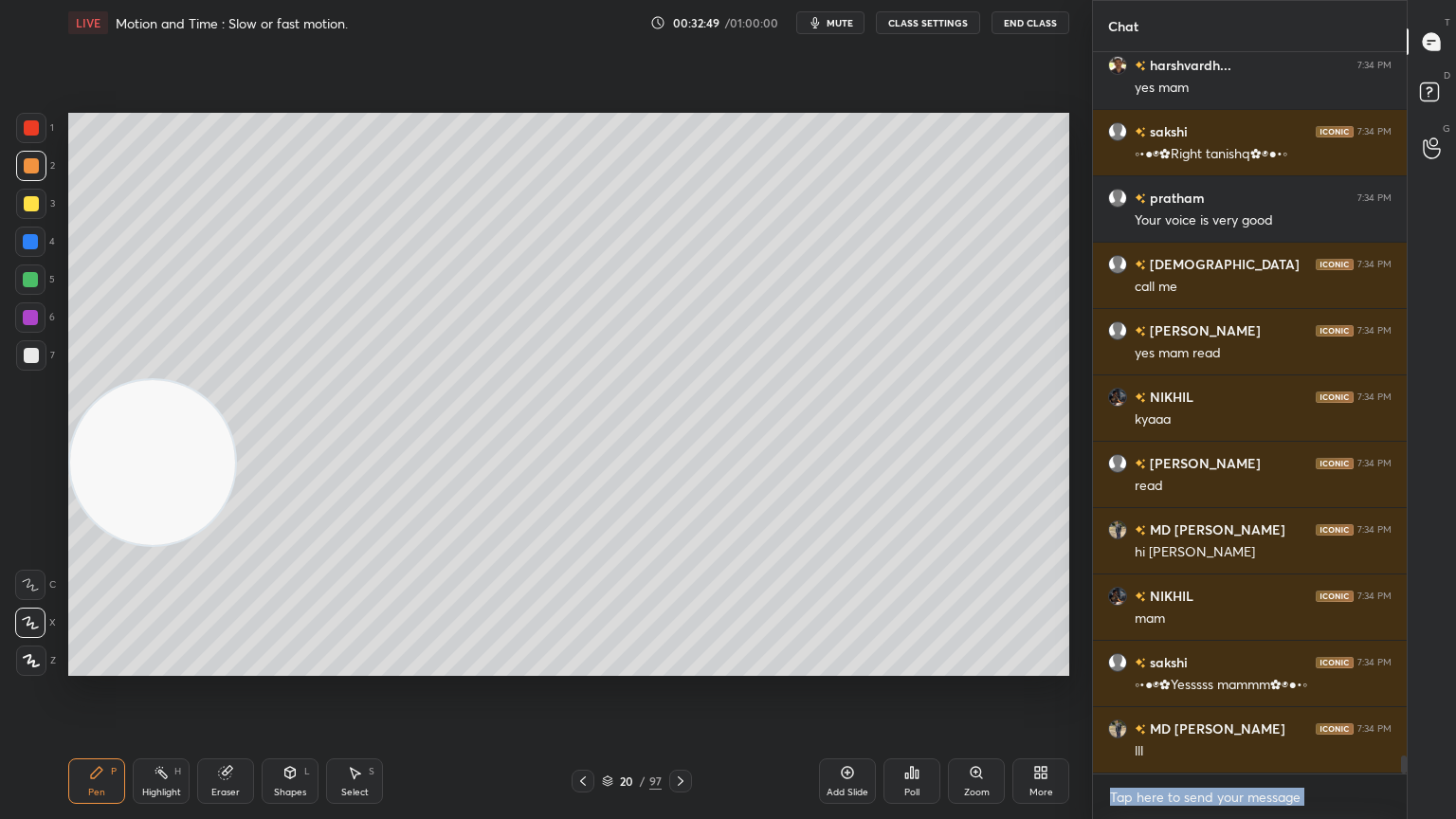 click on "T Messages (T) D Doubts (D) G Raise Hand (G)" at bounding box center (1431, 410) 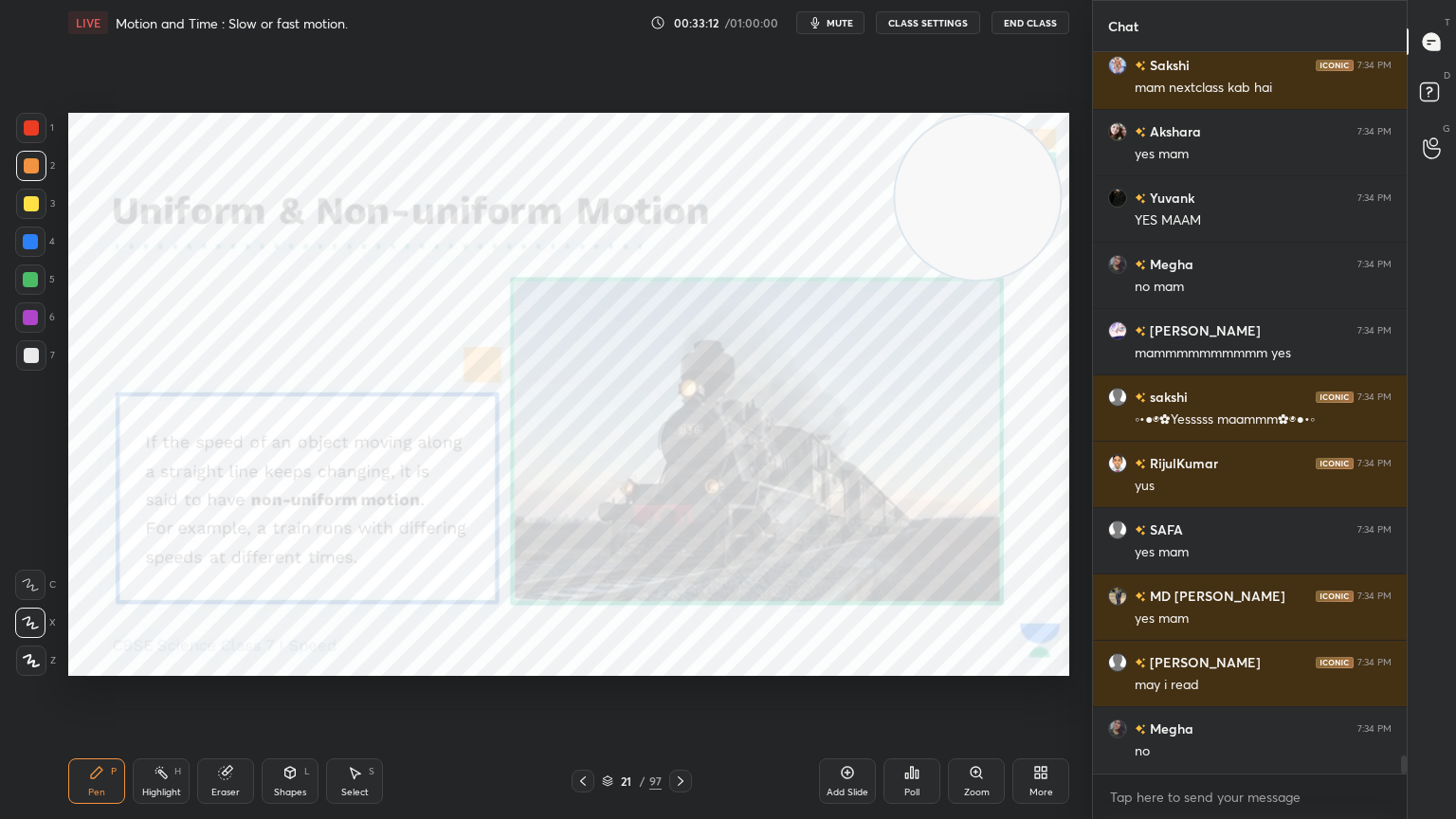 scroll, scrollTop: 28804, scrollLeft: 0, axis: vertical 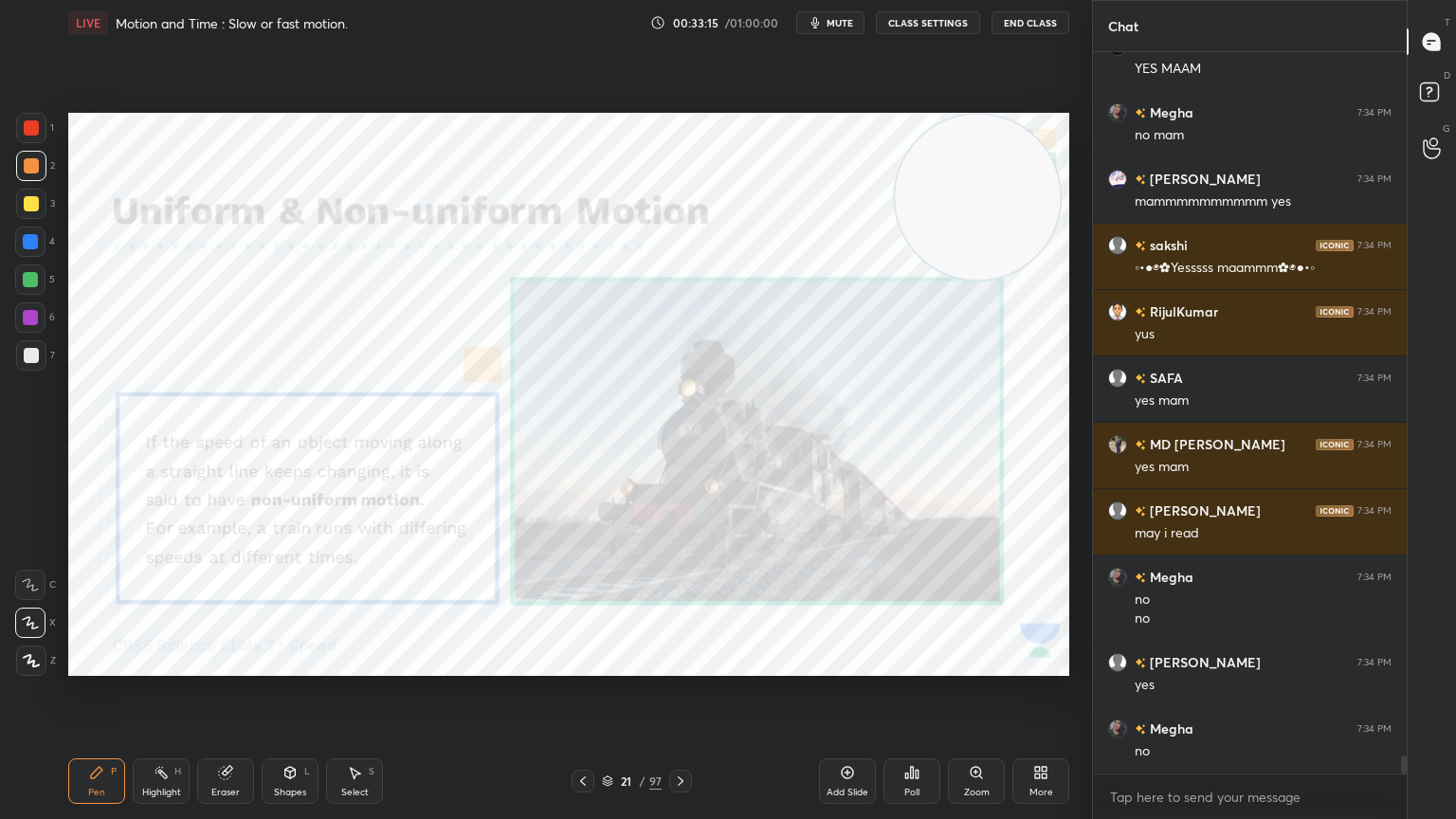 click on "T Messages (T) D Doubts (D) G Raise Hand (G)" at bounding box center (1431, 410) 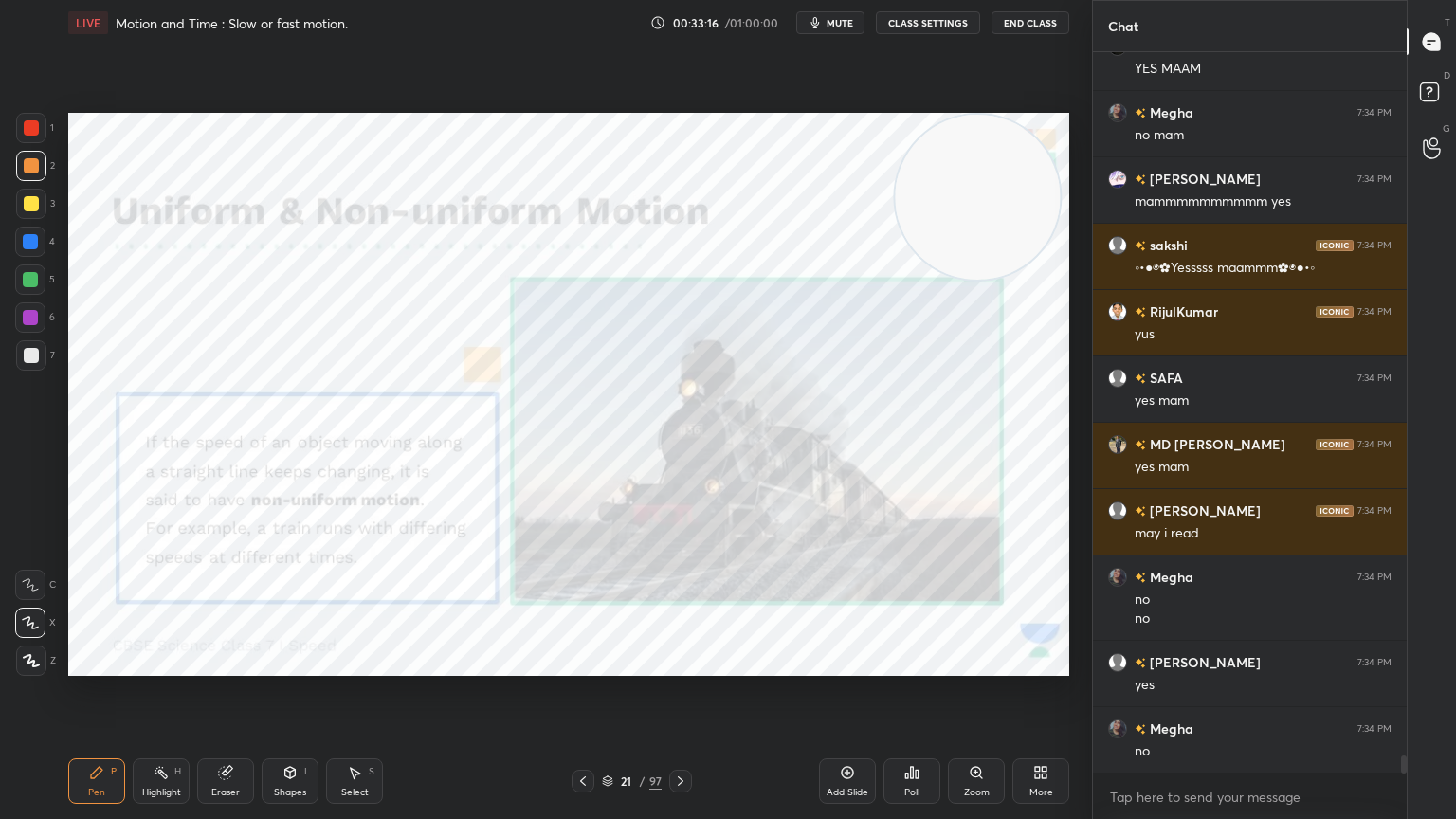 click on "T Messages (T) D Doubts (D) G Raise Hand (G)" at bounding box center [1431, 410] 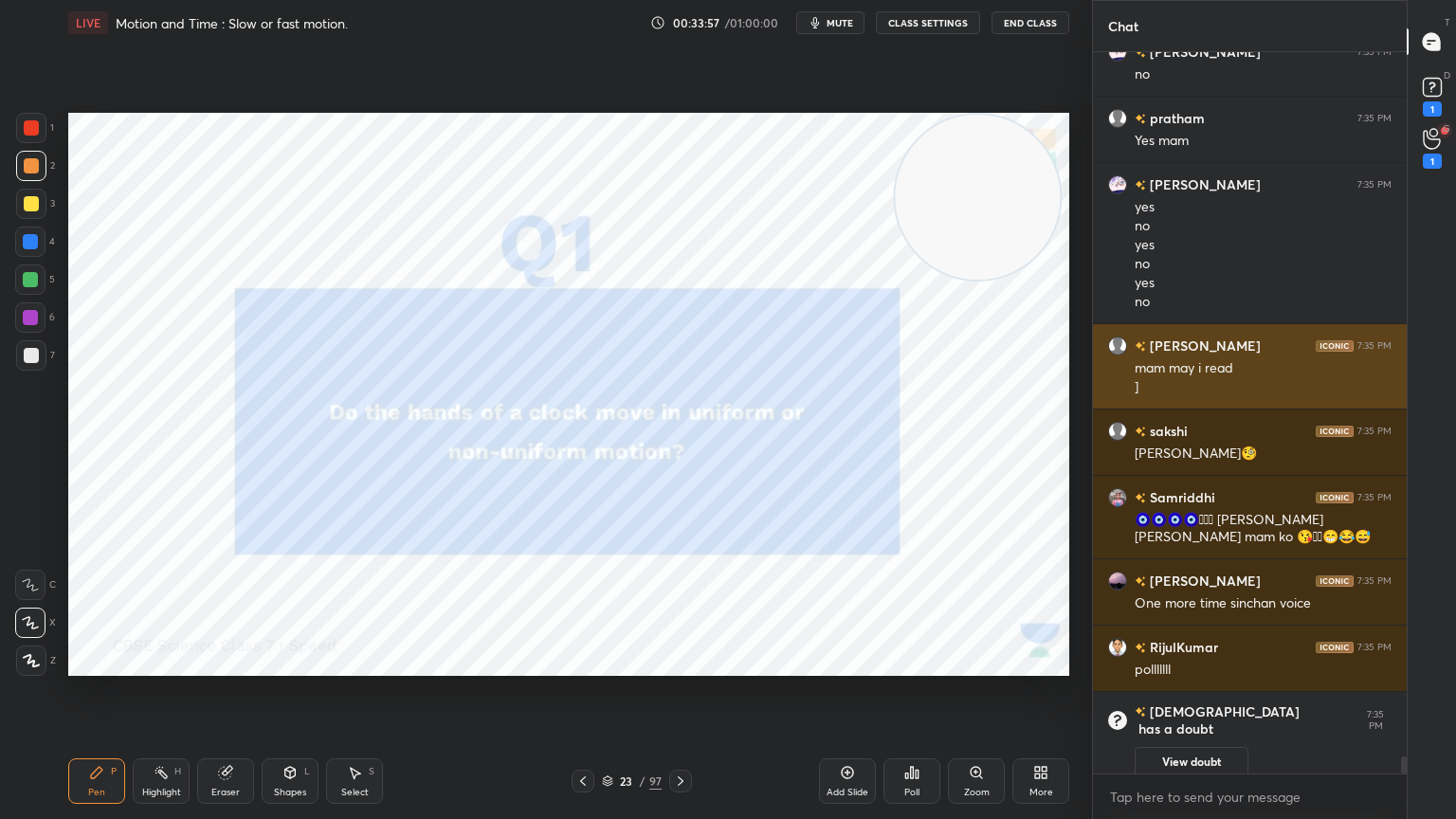 click on "T Messages (T) D Doubts (D) 1 G Raise Hand (G) 1" at bounding box center [1431, 410] 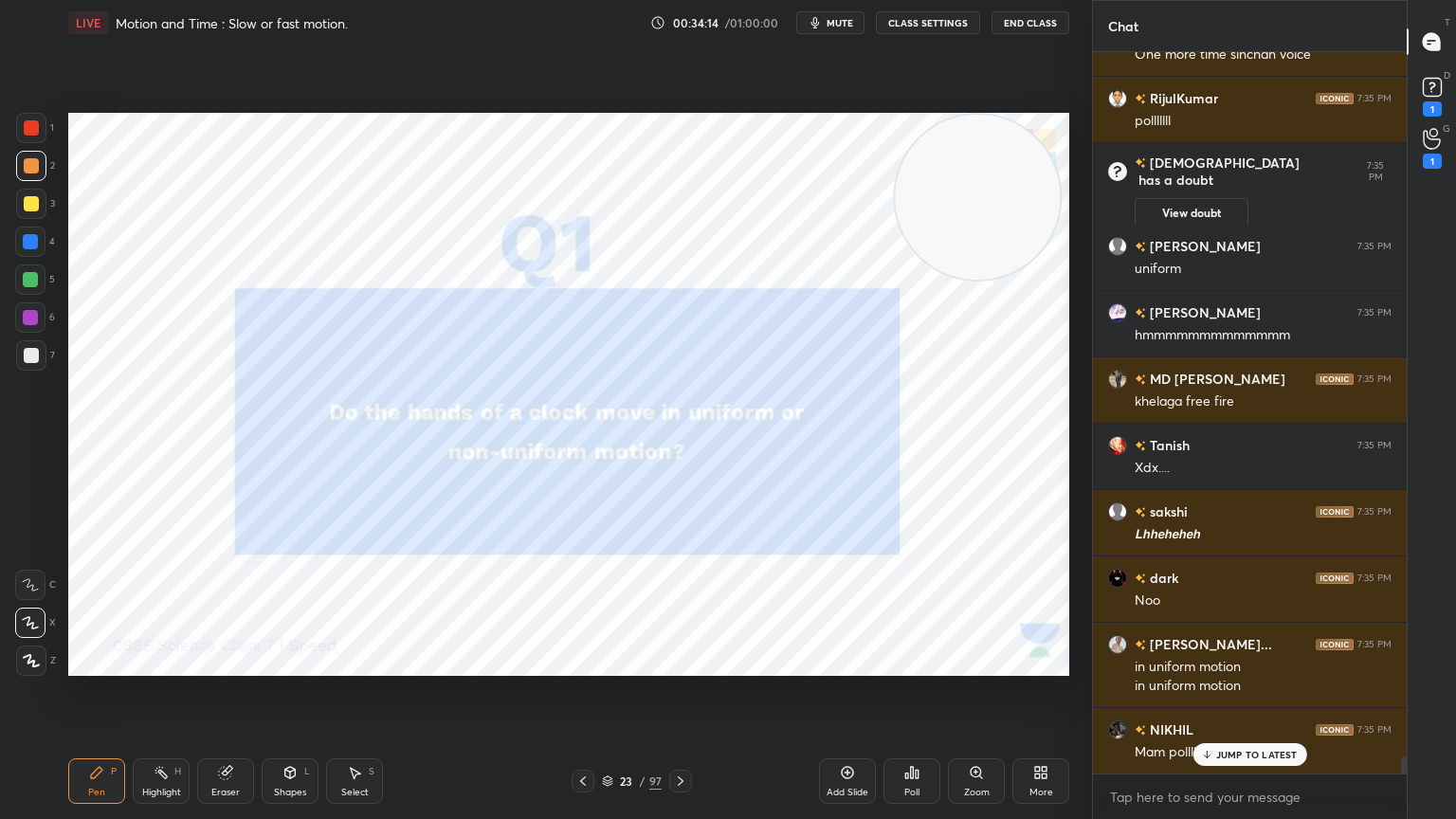 scroll, scrollTop: 29312, scrollLeft: 0, axis: vertical 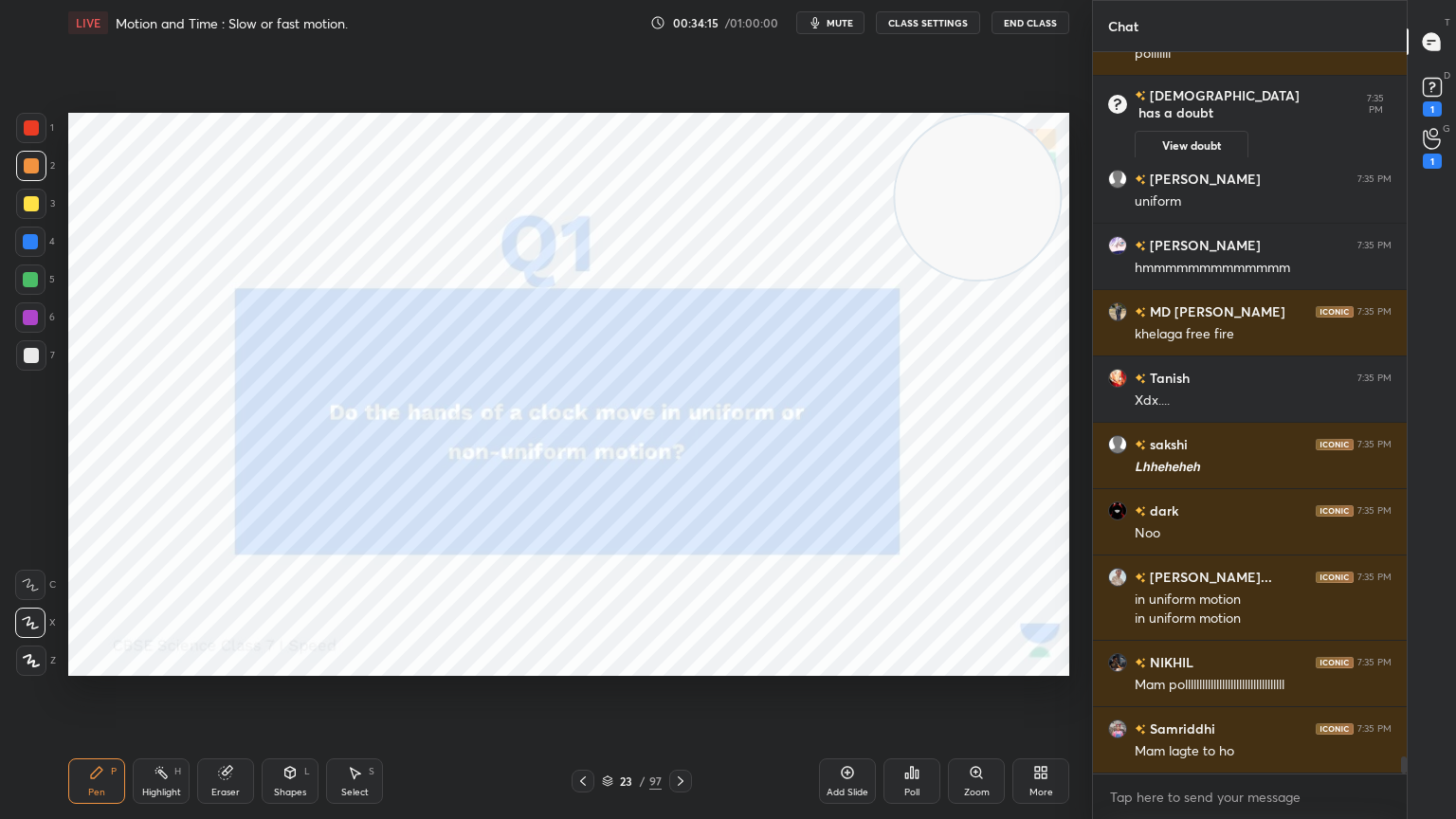 click on "T Messages (T) D Doubts (D) 1 G Raise Hand (G) 1" at bounding box center [1431, 410] 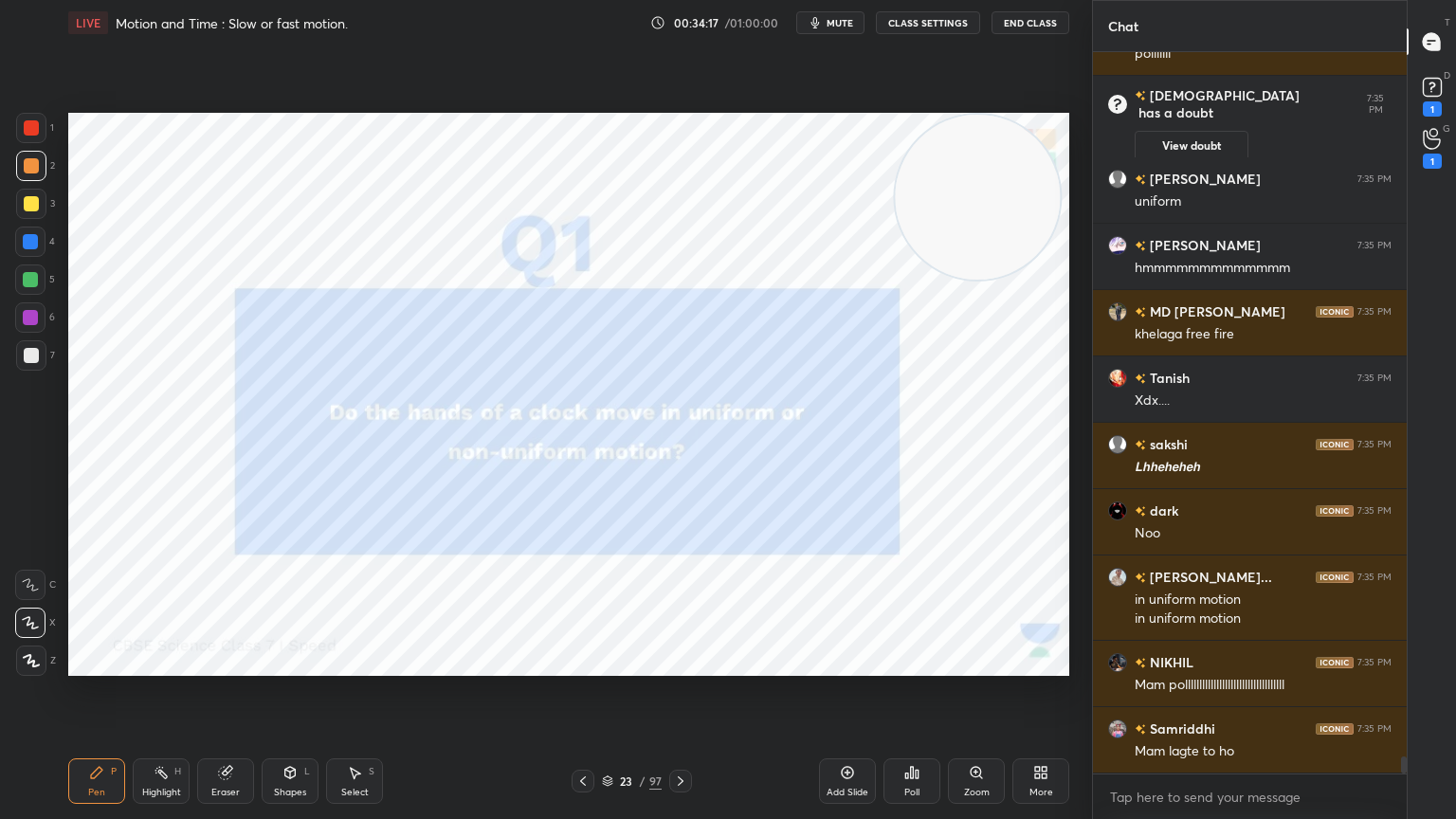 click on "T Messages (T) D Doubts (D) 1 G Raise Hand (G) 1" at bounding box center (1431, 410) 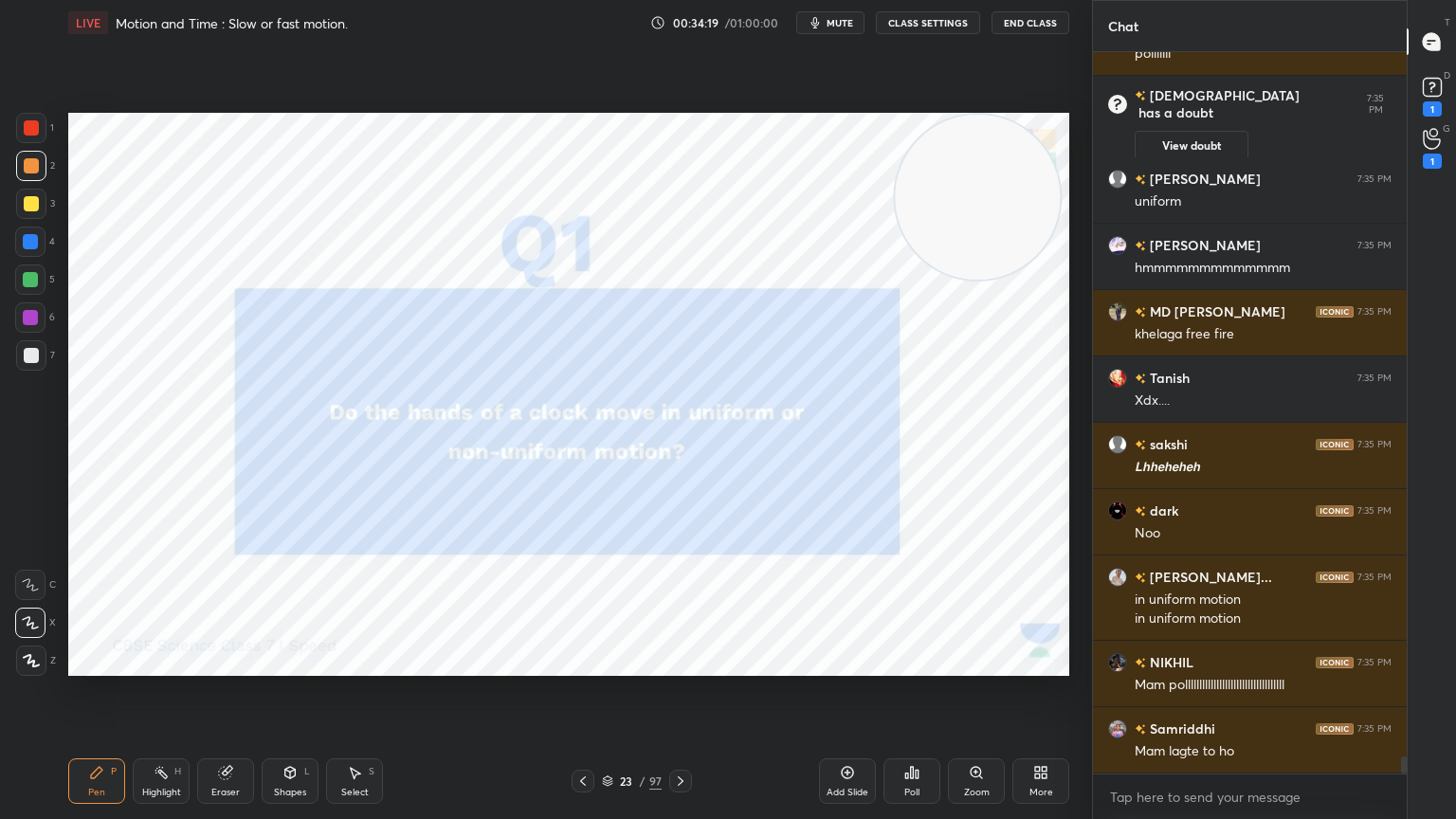 click on "T Messages (T) D Doubts (D) 1 G Raise Hand (G) 1" at bounding box center [1431, 410] 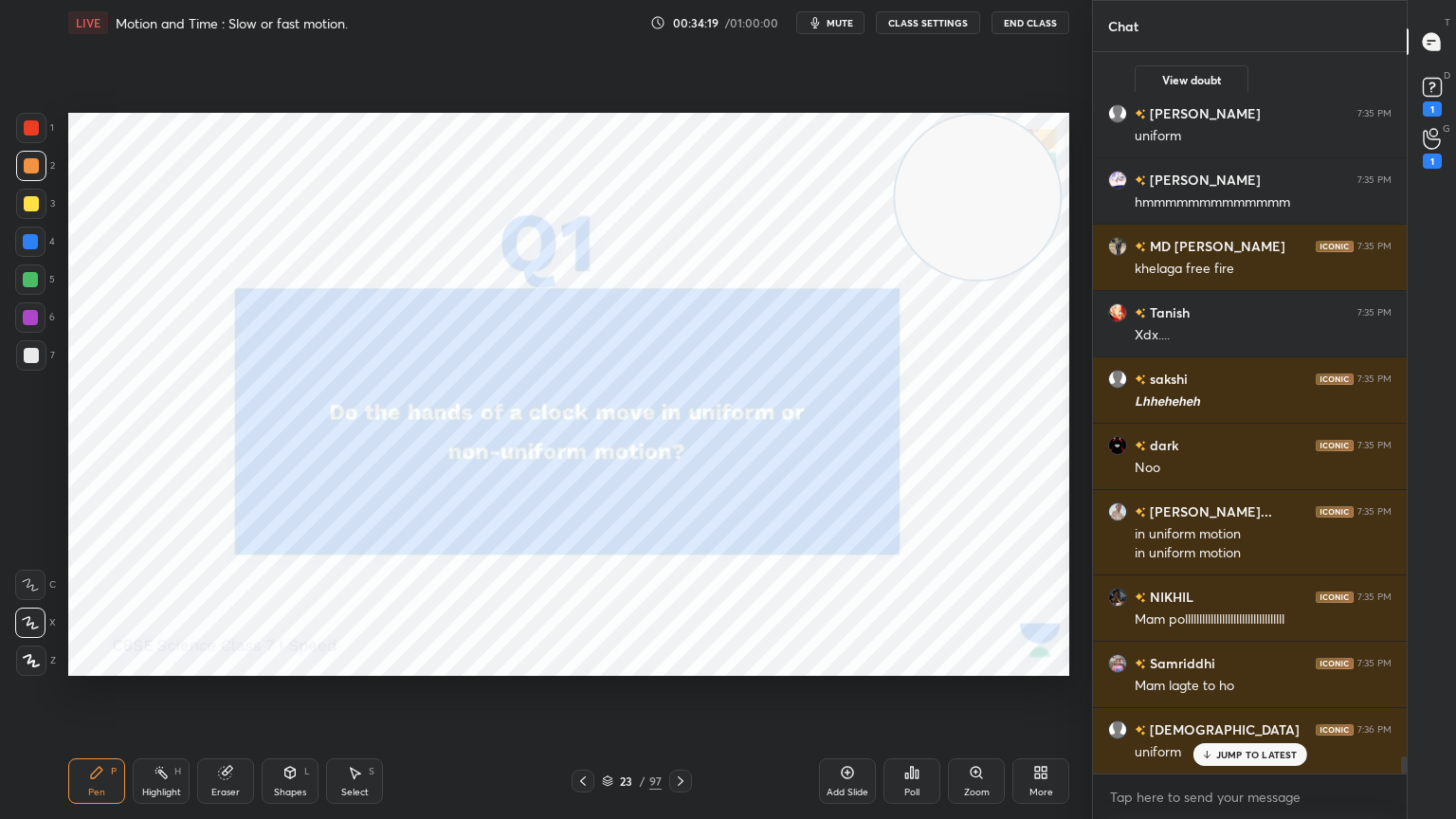 click on "T Messages (T) D Doubts (D) 1 G Raise Hand (G) 1" at bounding box center [1431, 410] 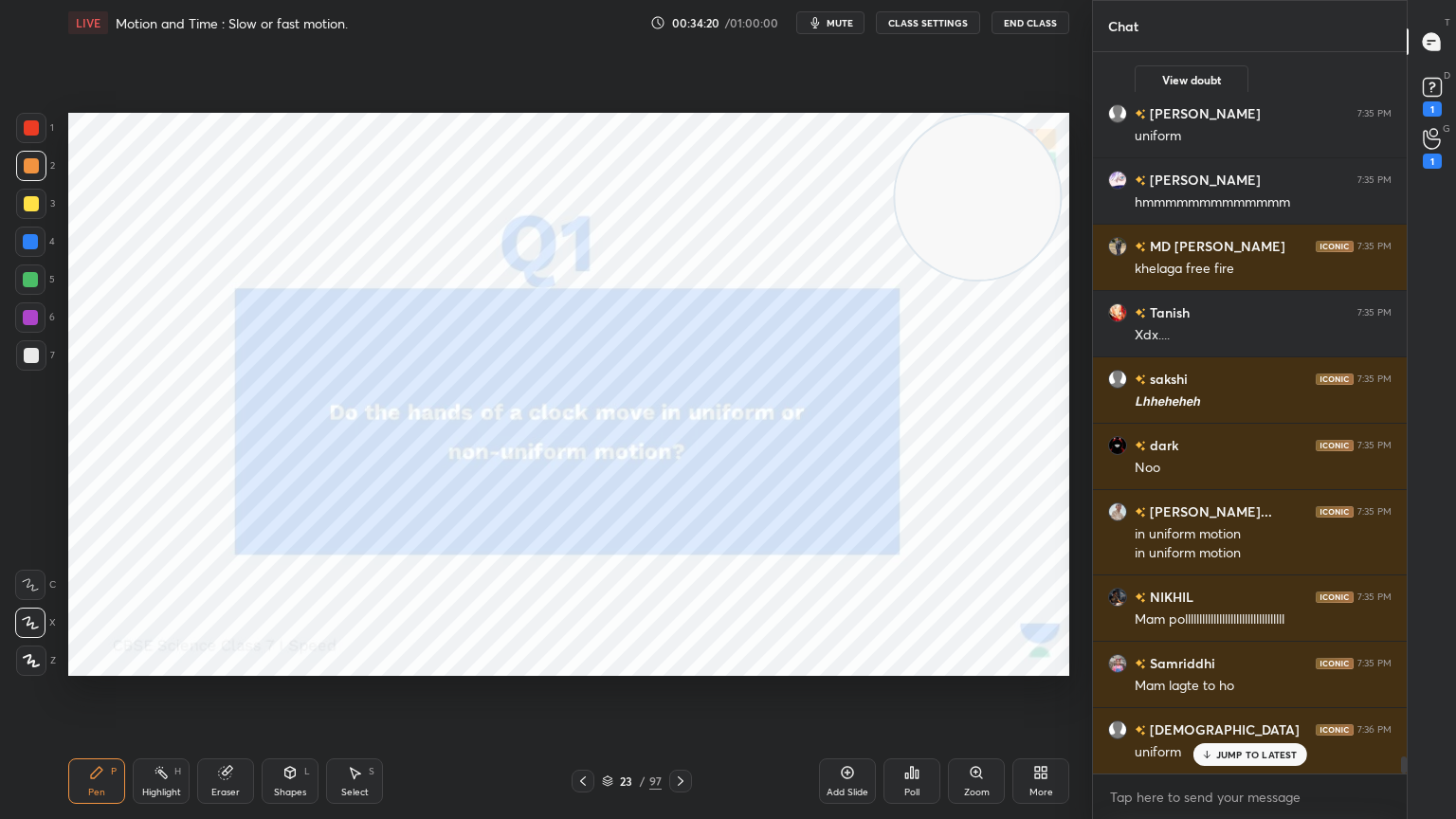 scroll, scrollTop: 29511, scrollLeft: 0, axis: vertical 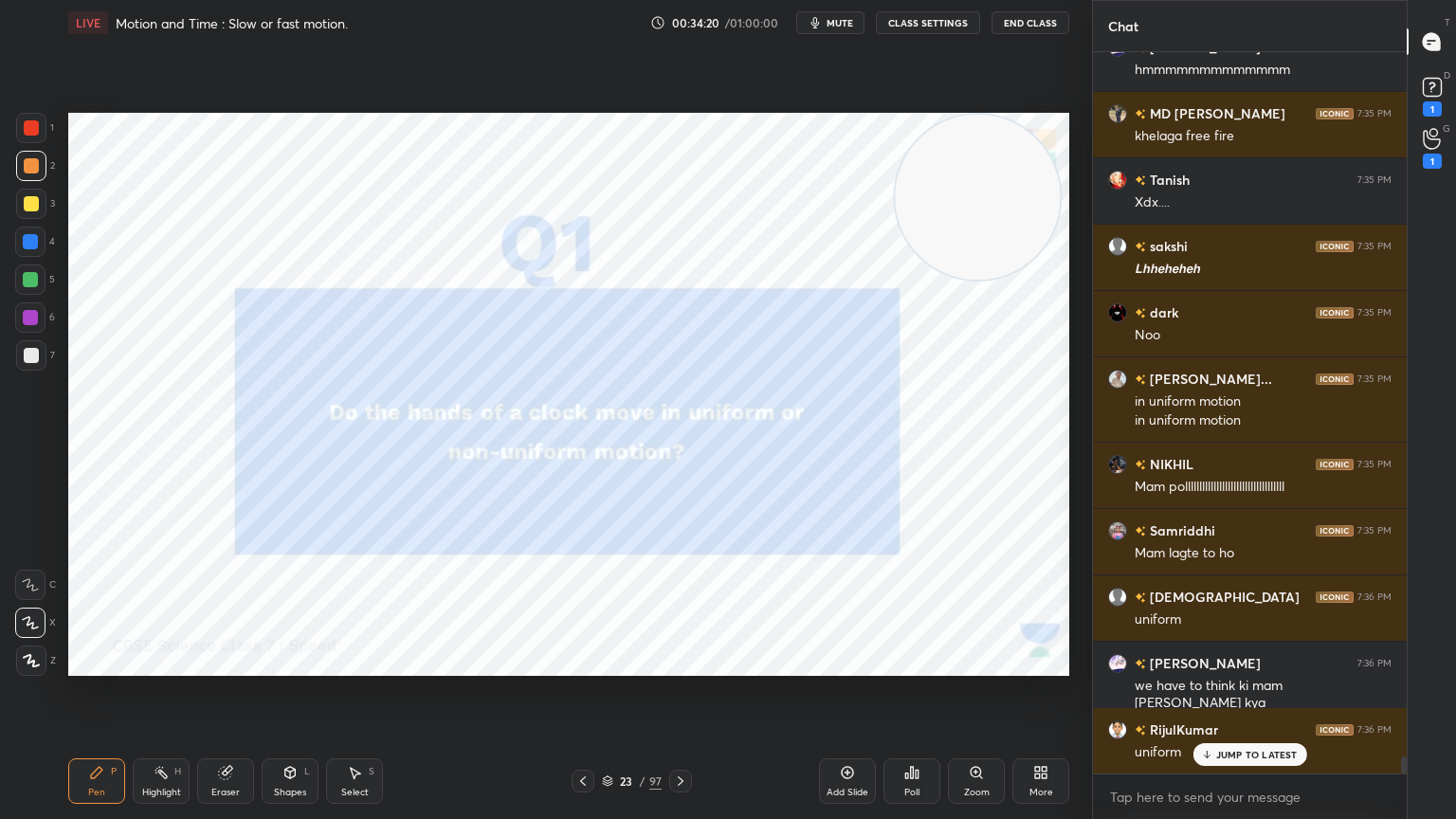 click on "T Messages (T) D Doubts (D) 1 G Raise Hand (G) 1" at bounding box center (1431, 410) 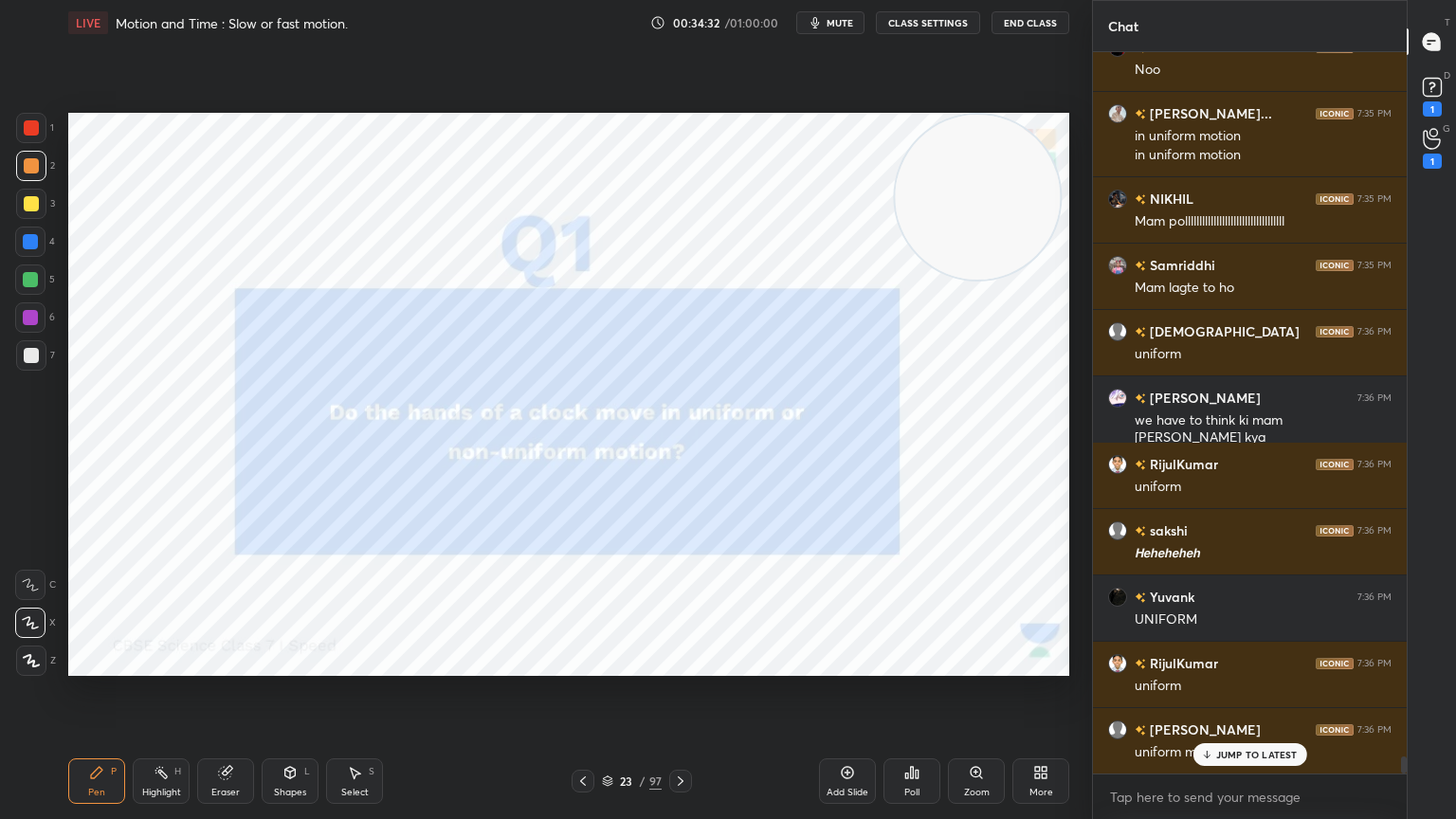 scroll, scrollTop: 29843, scrollLeft: 0, axis: vertical 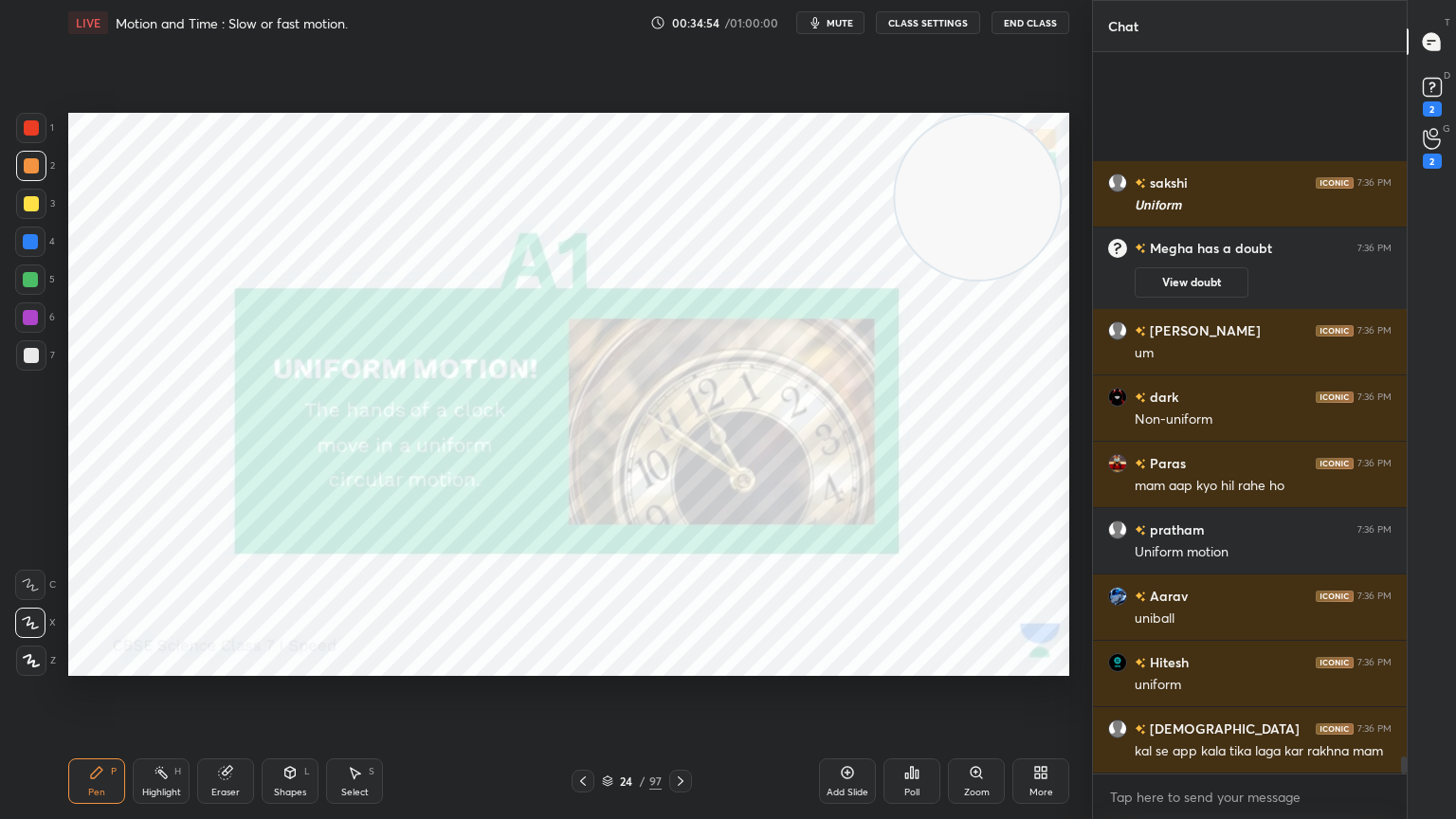 drag, startPoint x: 1436, startPoint y: 761, endPoint x: 0, endPoint y: 758, distance: 1436.0031 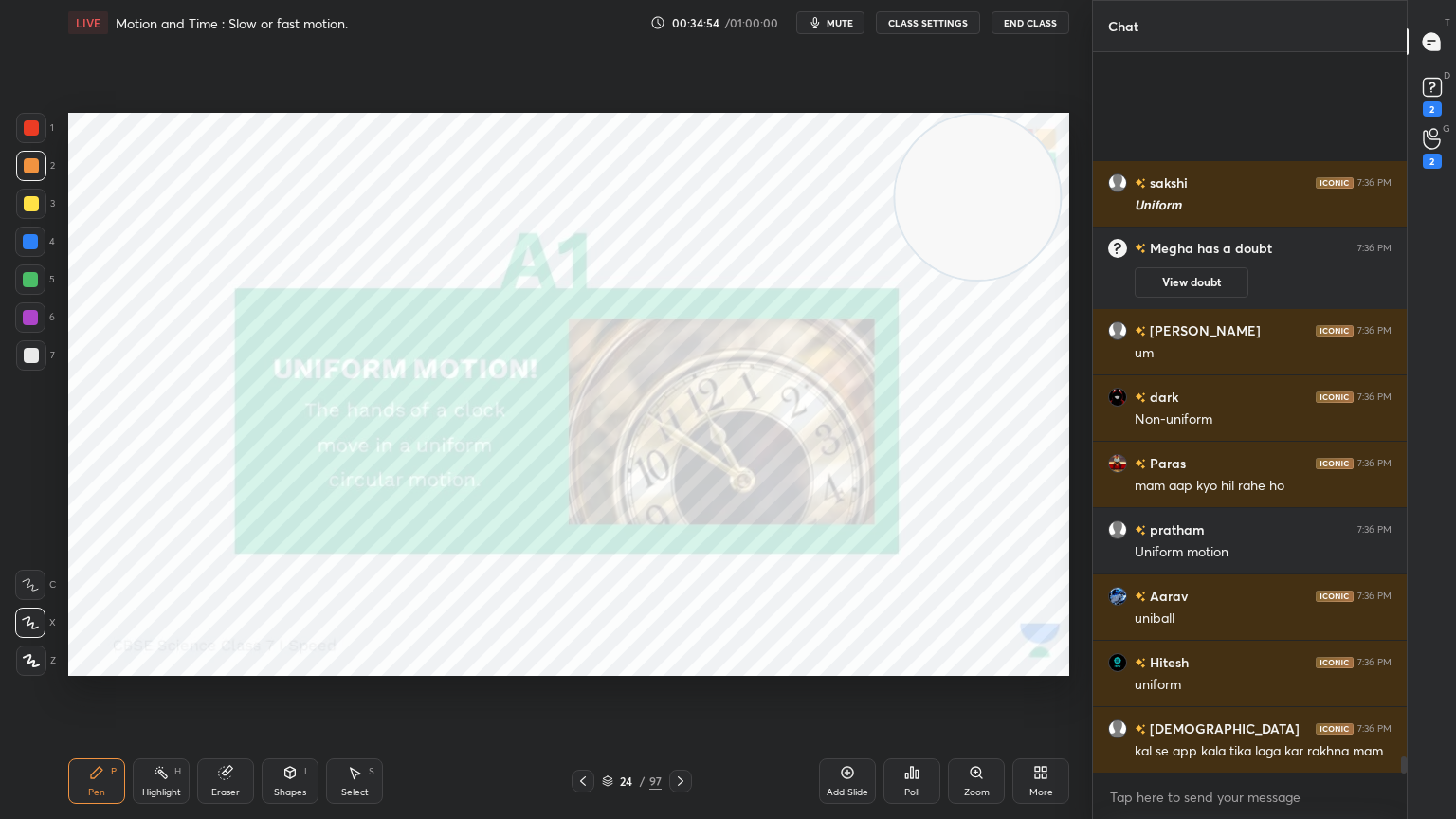 click on "1 2 3 4 5 6 7 C X Z C X Z E E Erase all   H H LIVE Motion and Time : Slow or fast motion. 00:34:54 /  01:00:00 mute CLASS SETTINGS End Class Setting up your live class Poll for   secs No correct answer Start poll Back Motion and Time : Slow or fast motion. • L6 of Comprehensive Corse on Science For Class 7 Neha Saini Pen P Highlight H Eraser Shapes L Select S 24 / 97 Add Slide Poll Zoom More Chat sakshi 7:36 PM 𝙐𝙣𝙞𝙛𝙤𝙧𝙢 Megha   has a doubt 7:36 PM View doubt Vibhuti 7:36 PM um dark 7:36 PM Non-uniform Paras 7:36 PM mam aap kyo hil rahe ho pratham 7:36 PM Uniform motion Aarav 7:36 PM uniball Hitesh 7:36 PM uniform Krishna 7:36 PM kal se app kala tika laga kar rakhna mam 7 NEW MESSAGES Enable hand raising Enable raise hand to speak to learners. Once enabled, chat will be turned off temporarily. Enable x   introducing Raise a hand with a doubt Now learners can raise their hand along with a doubt  How it works? Samriddhi Asked a doubt 2 Did you want mam thanda thanda pani Pick this doubt 1" at bounding box center (728, 410) 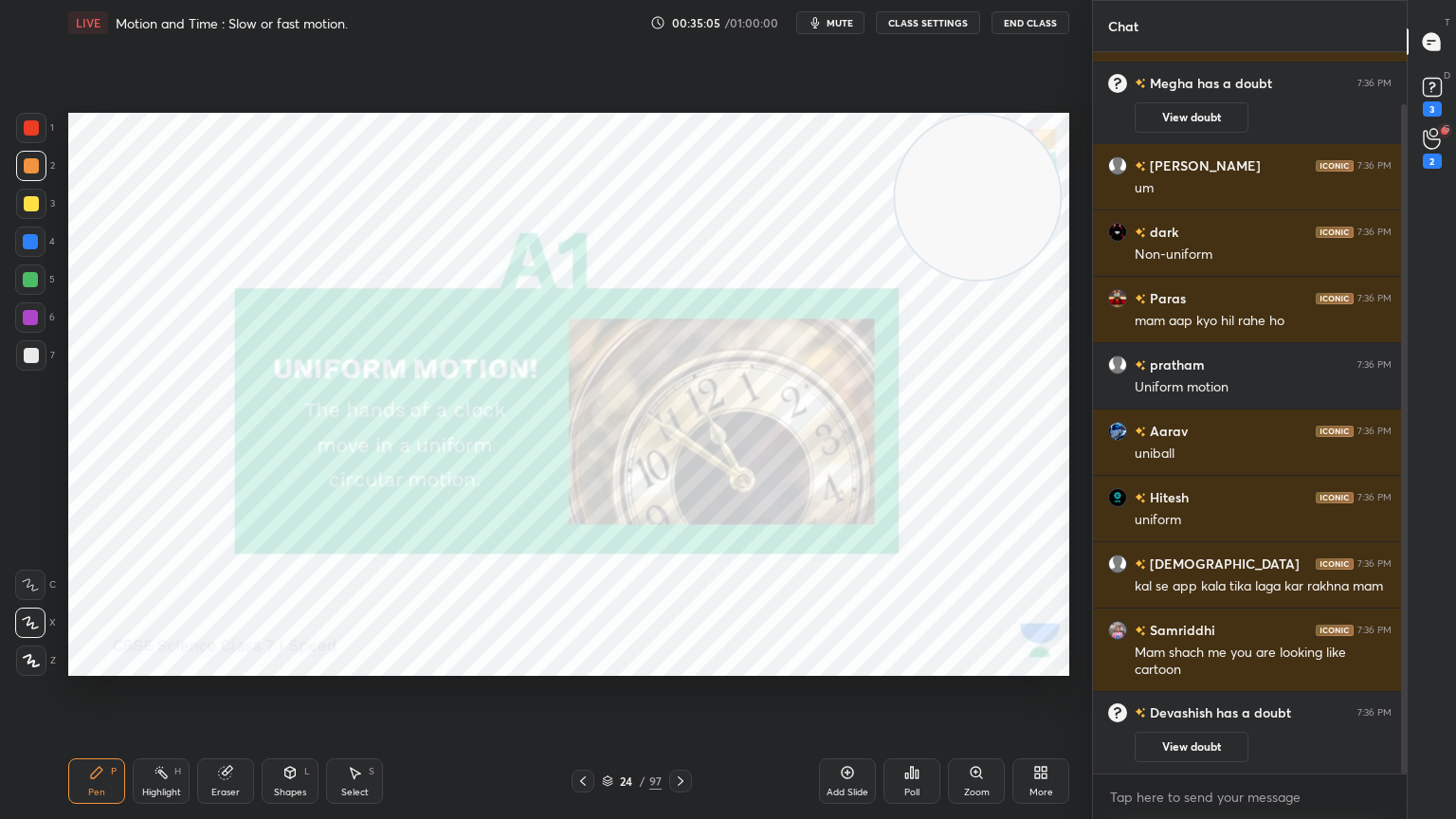scroll, scrollTop: 121, scrollLeft: 0, axis: vertical 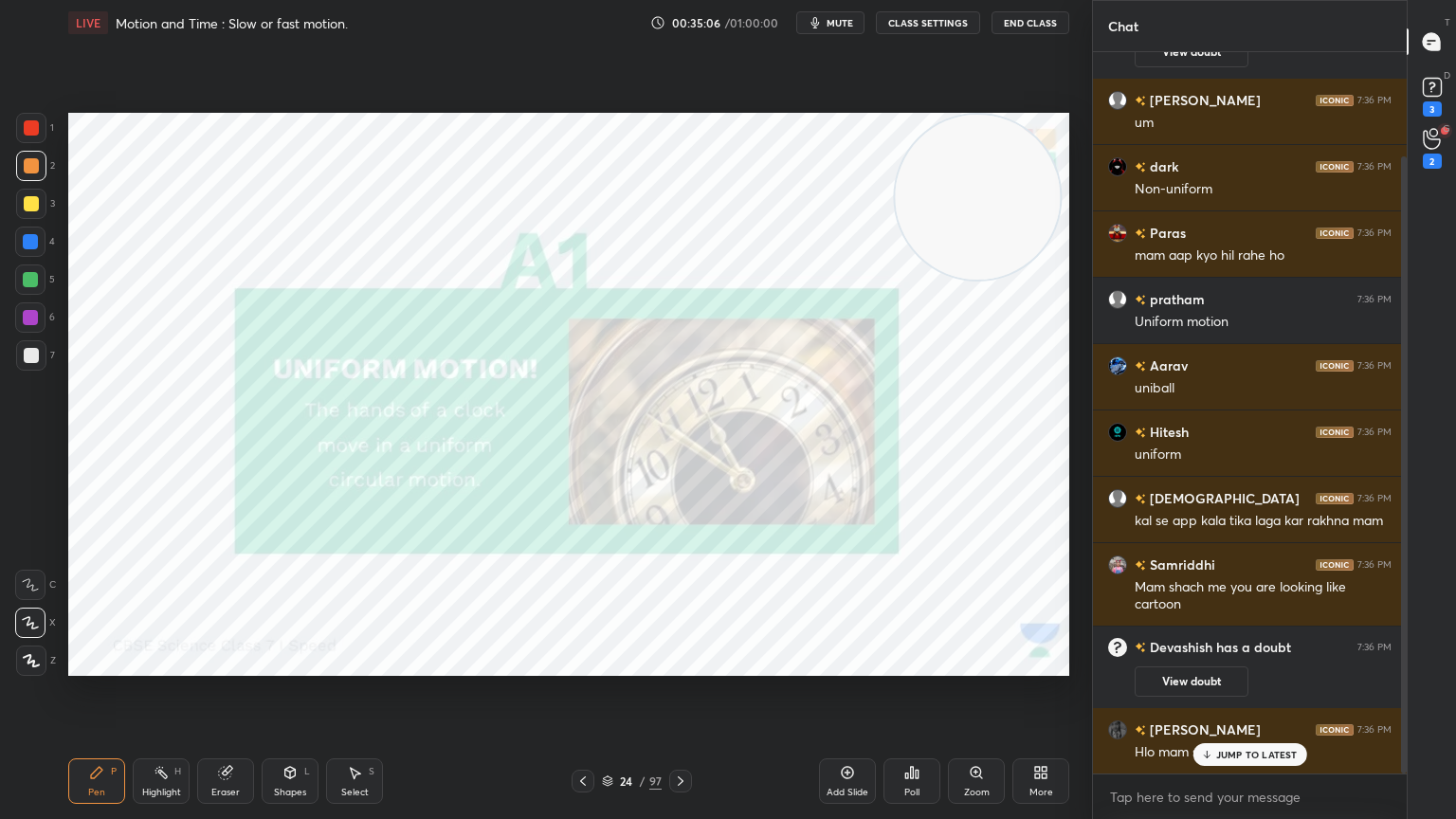 drag, startPoint x: 205, startPoint y: 818, endPoint x: 490, endPoint y: 818, distance: 285 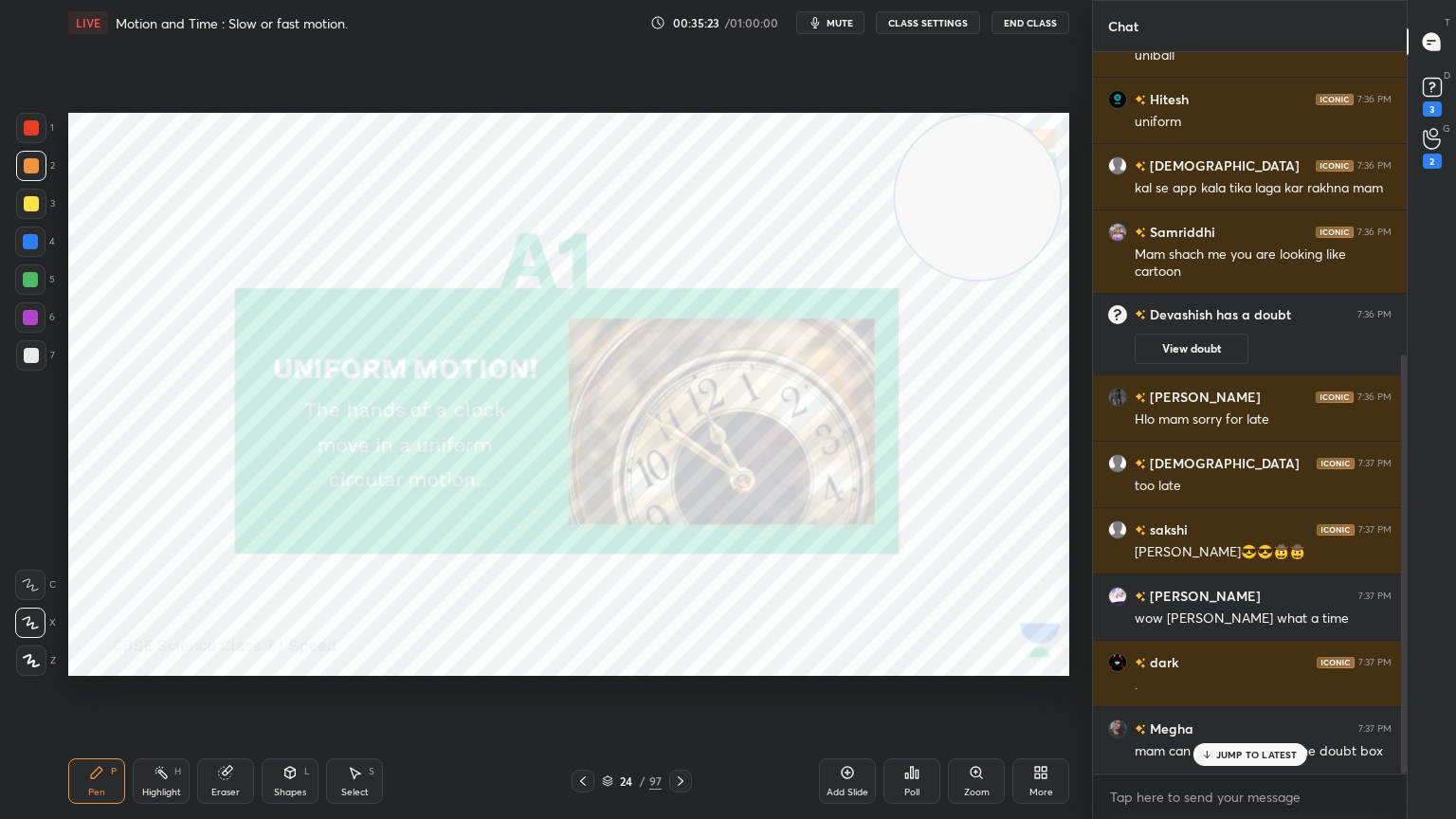 scroll, scrollTop: 519, scrollLeft: 0, axis: vertical 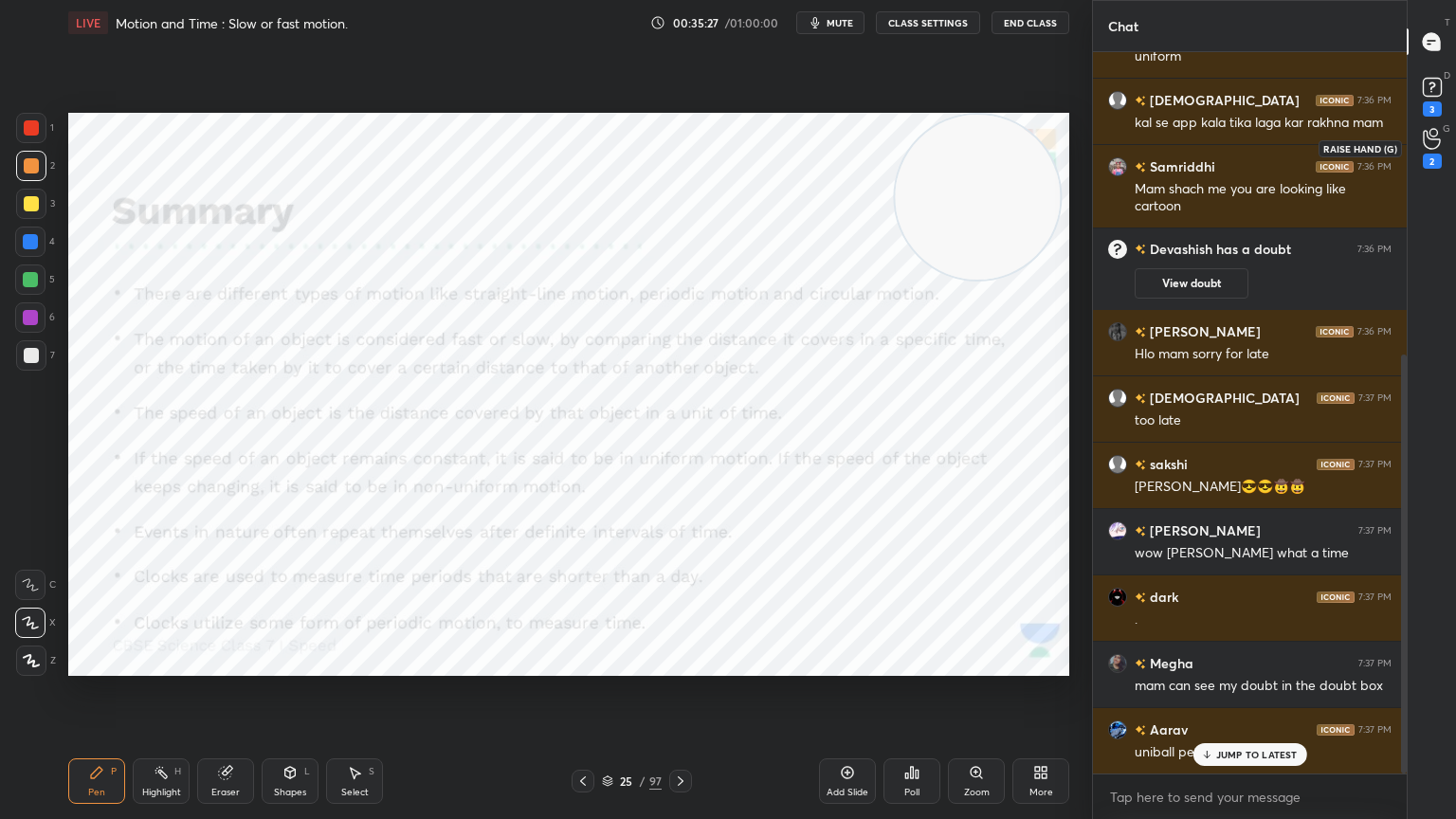 click on "2" at bounding box center (1432, 161) 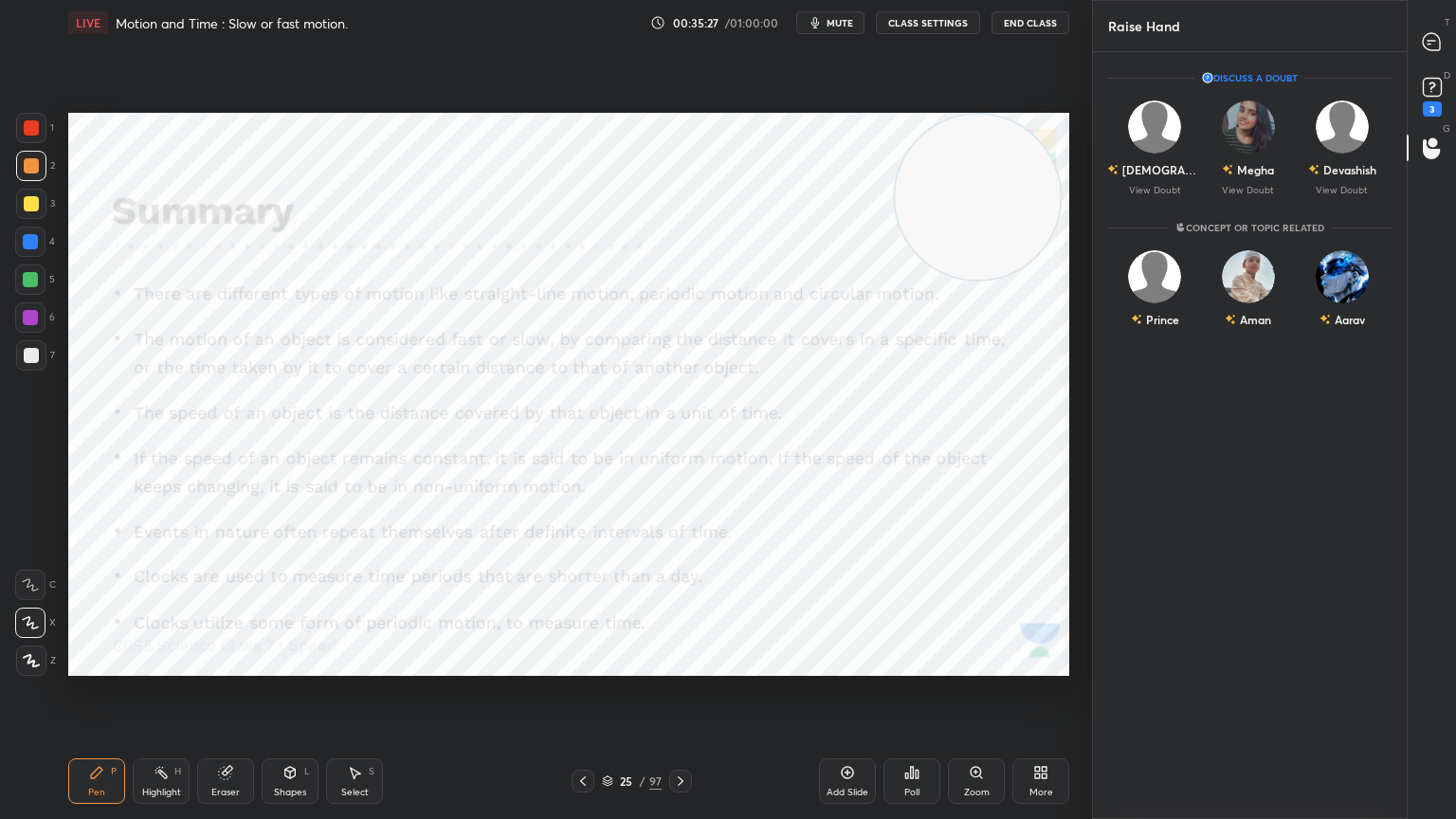 scroll, scrollTop: 6, scrollLeft: 6, axis: both 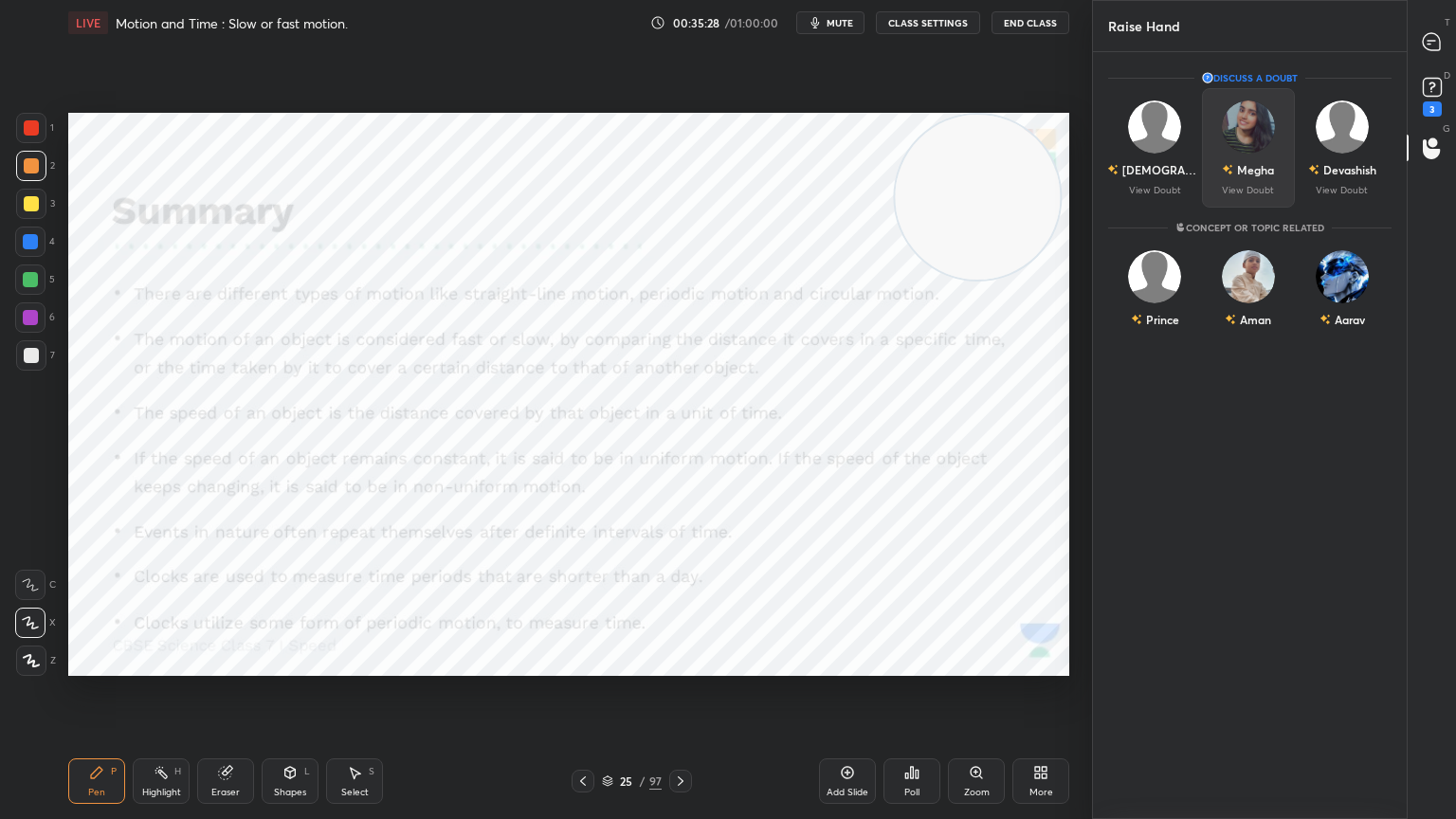 click at bounding box center [1248, 127] 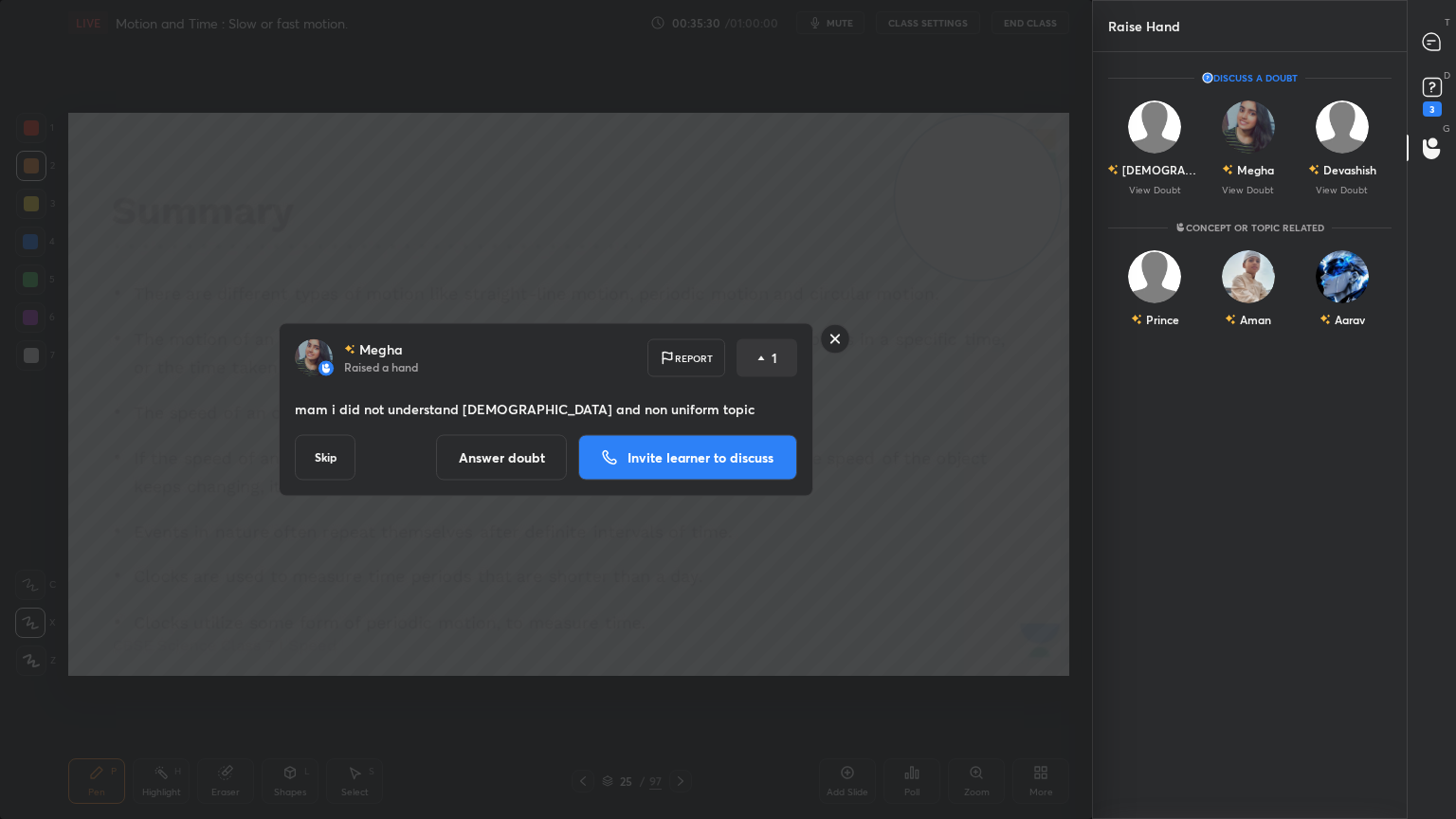 click on "Skip" at bounding box center [325, 458] 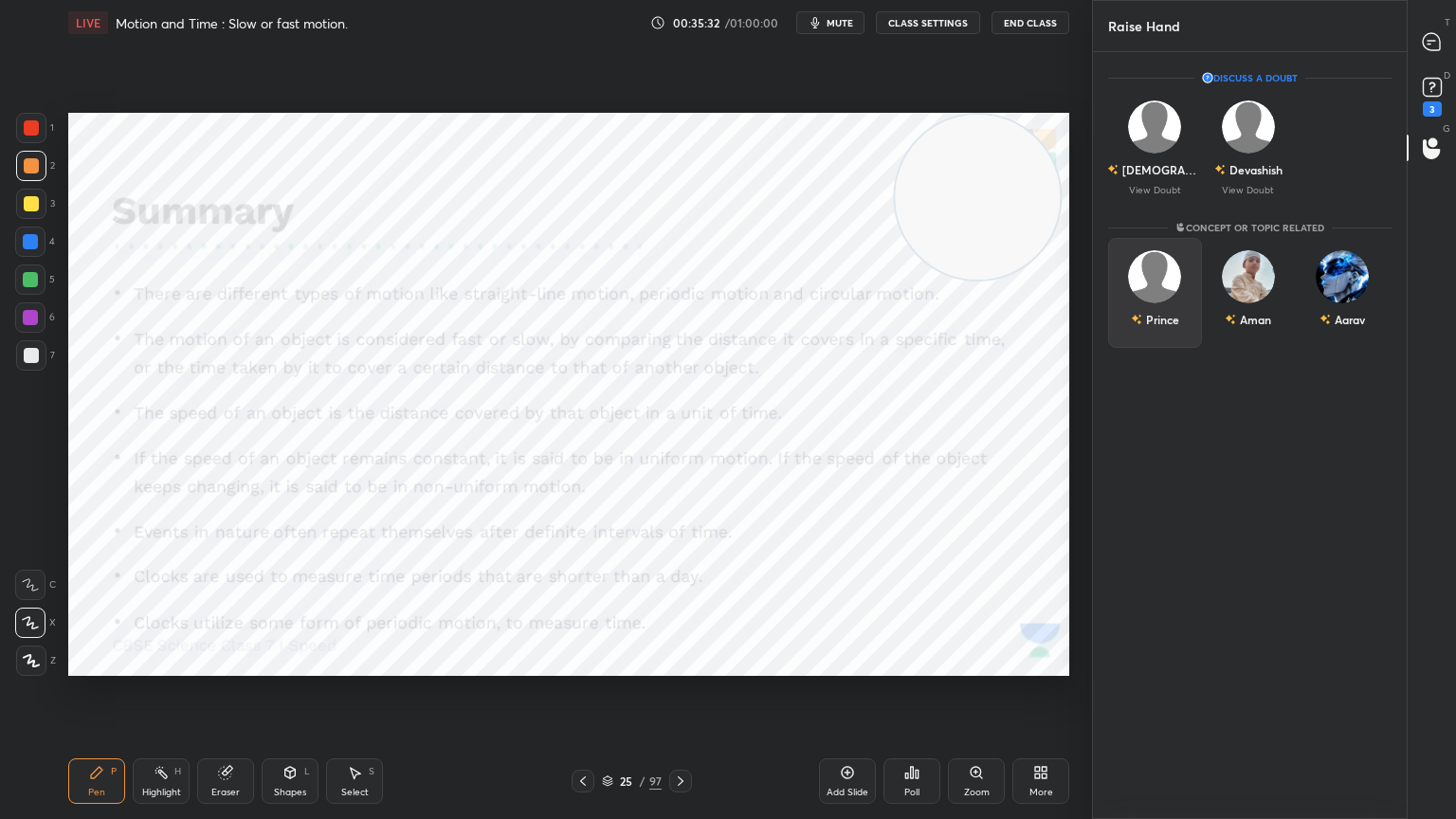 click on "Prince" at bounding box center [1155, 293] 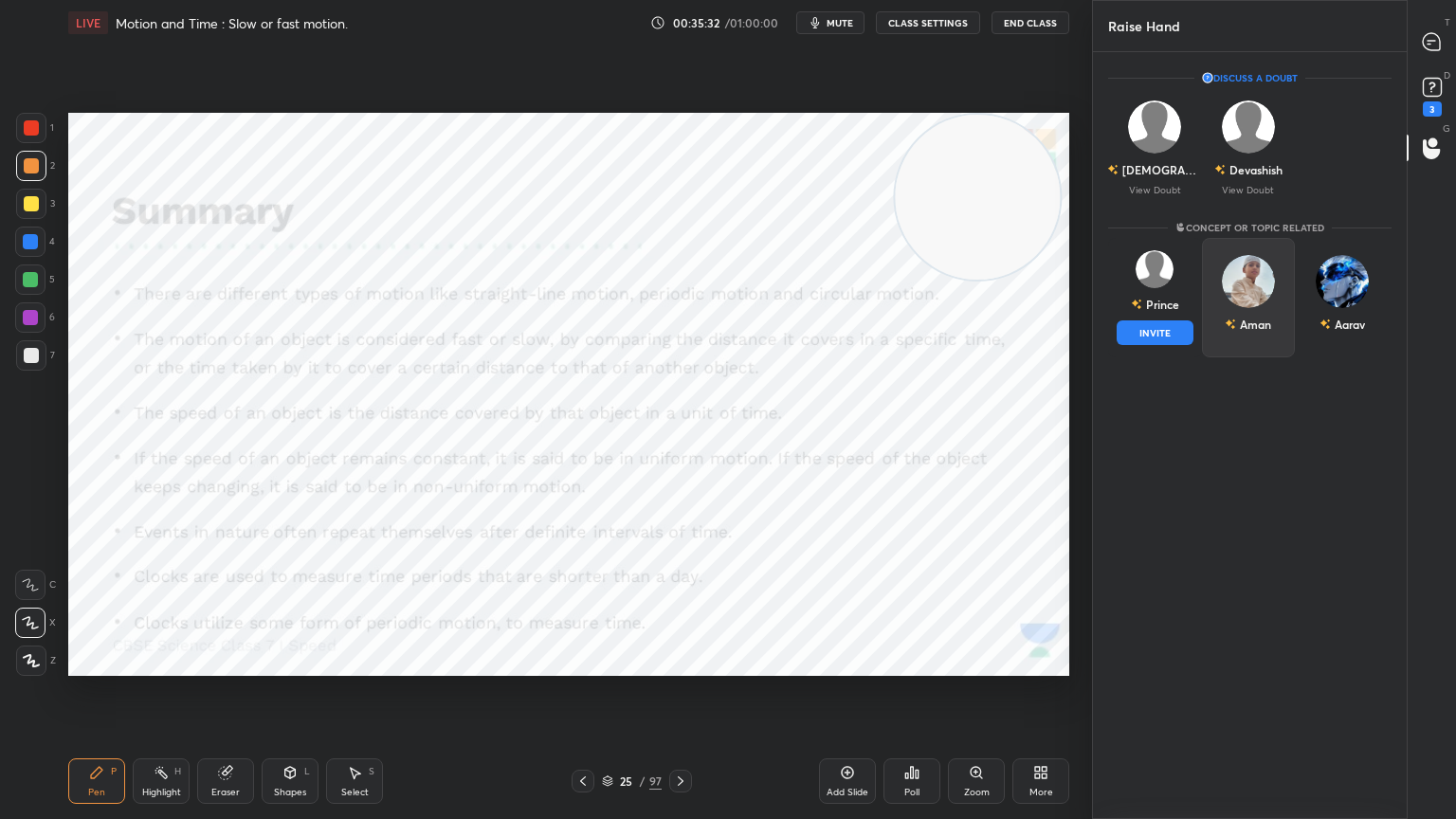 click on "INVITE" at bounding box center (1155, 333) 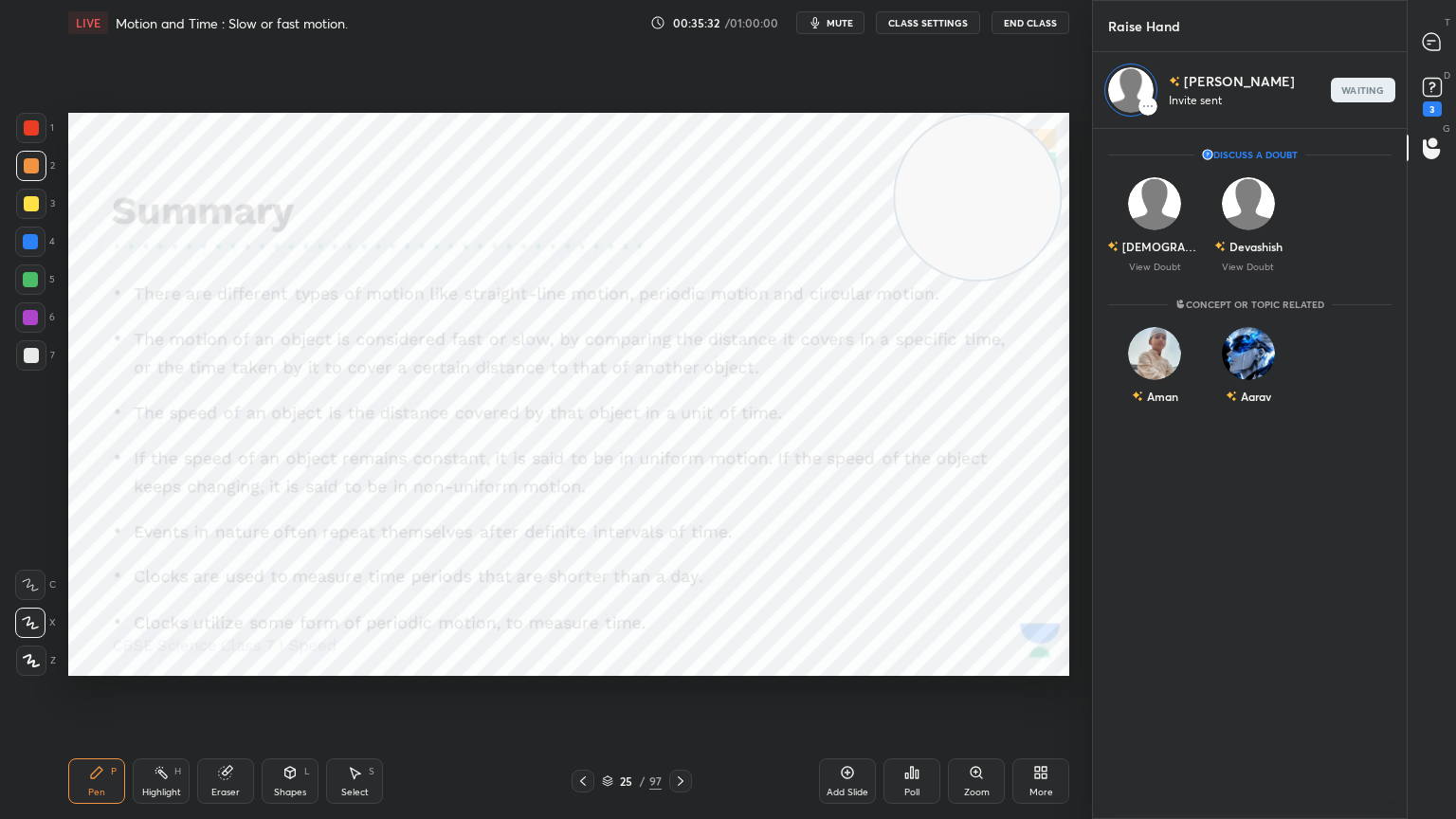 scroll, scrollTop: 685, scrollLeft: 308, axis: both 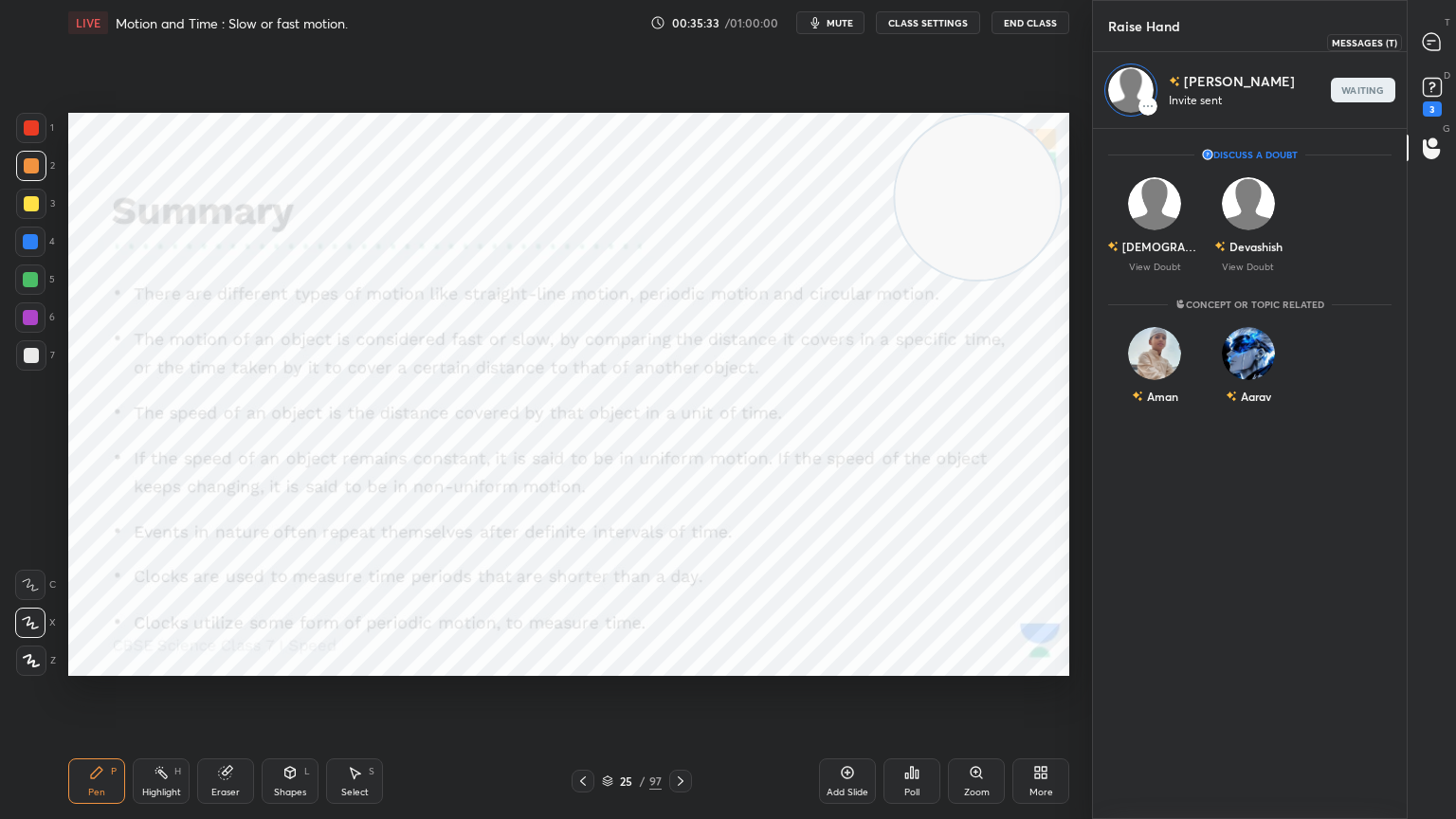 click at bounding box center (1432, 42) 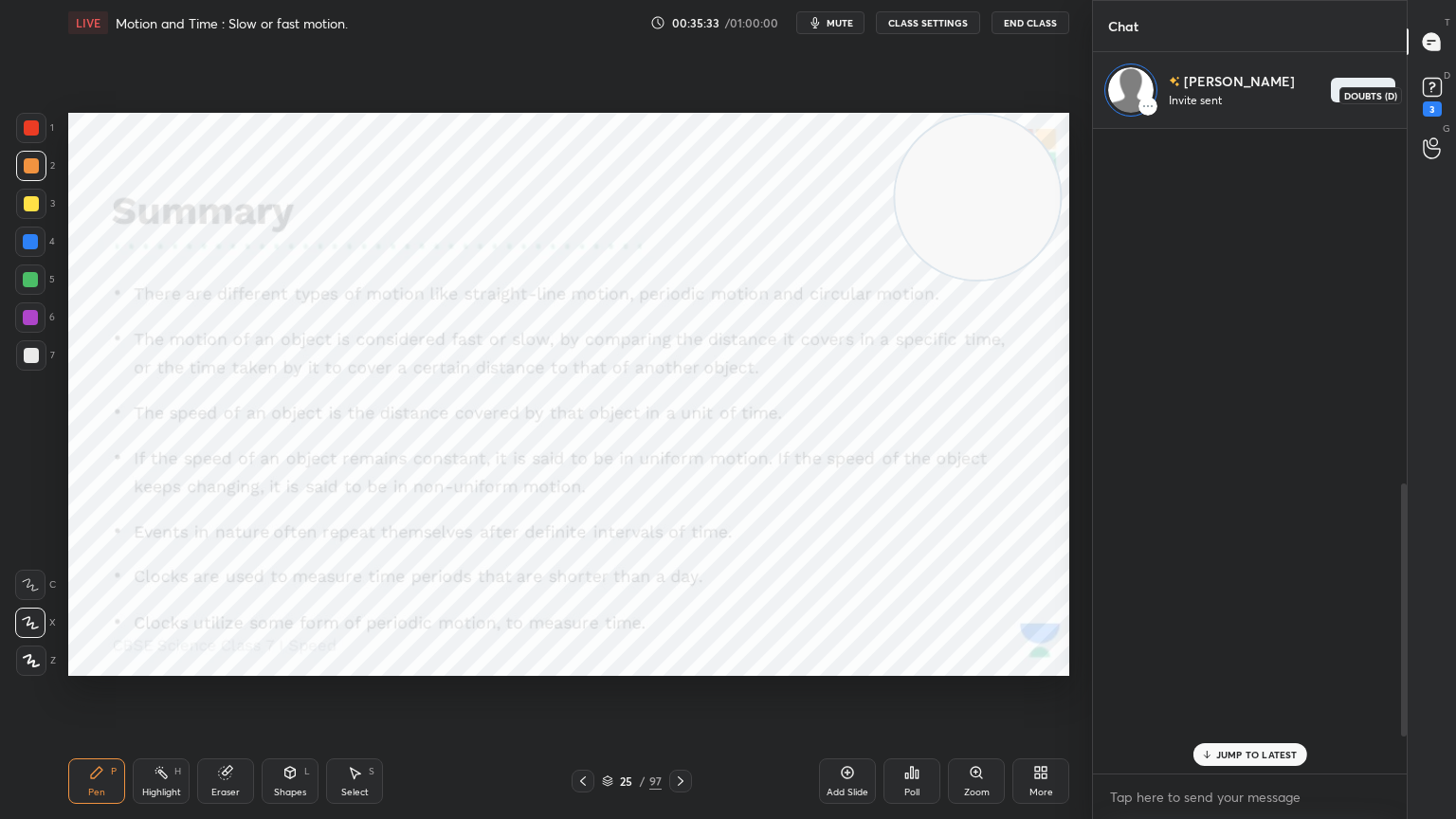 scroll, scrollTop: 904, scrollLeft: 0, axis: vertical 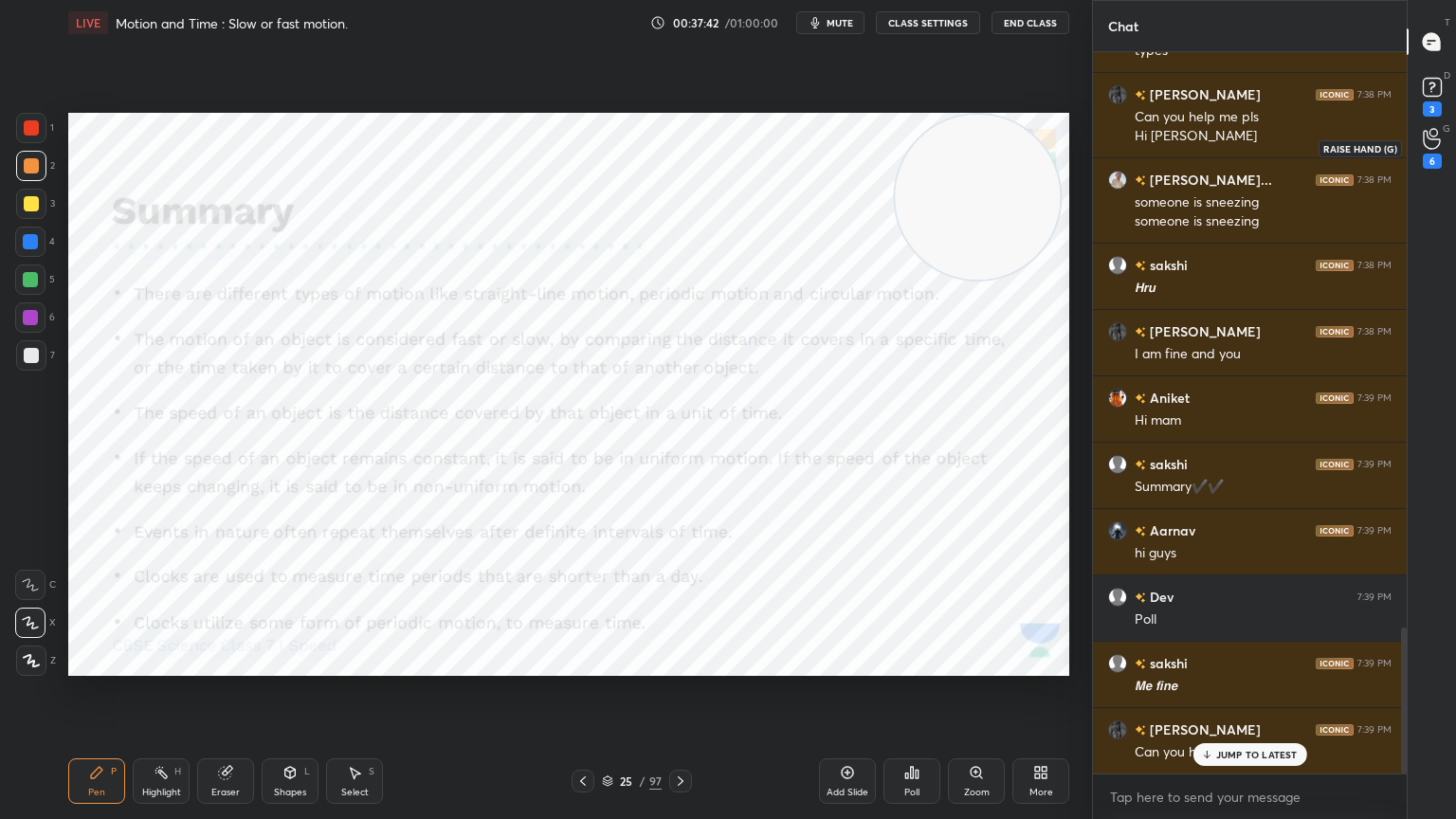click on "6" at bounding box center [1432, 148] 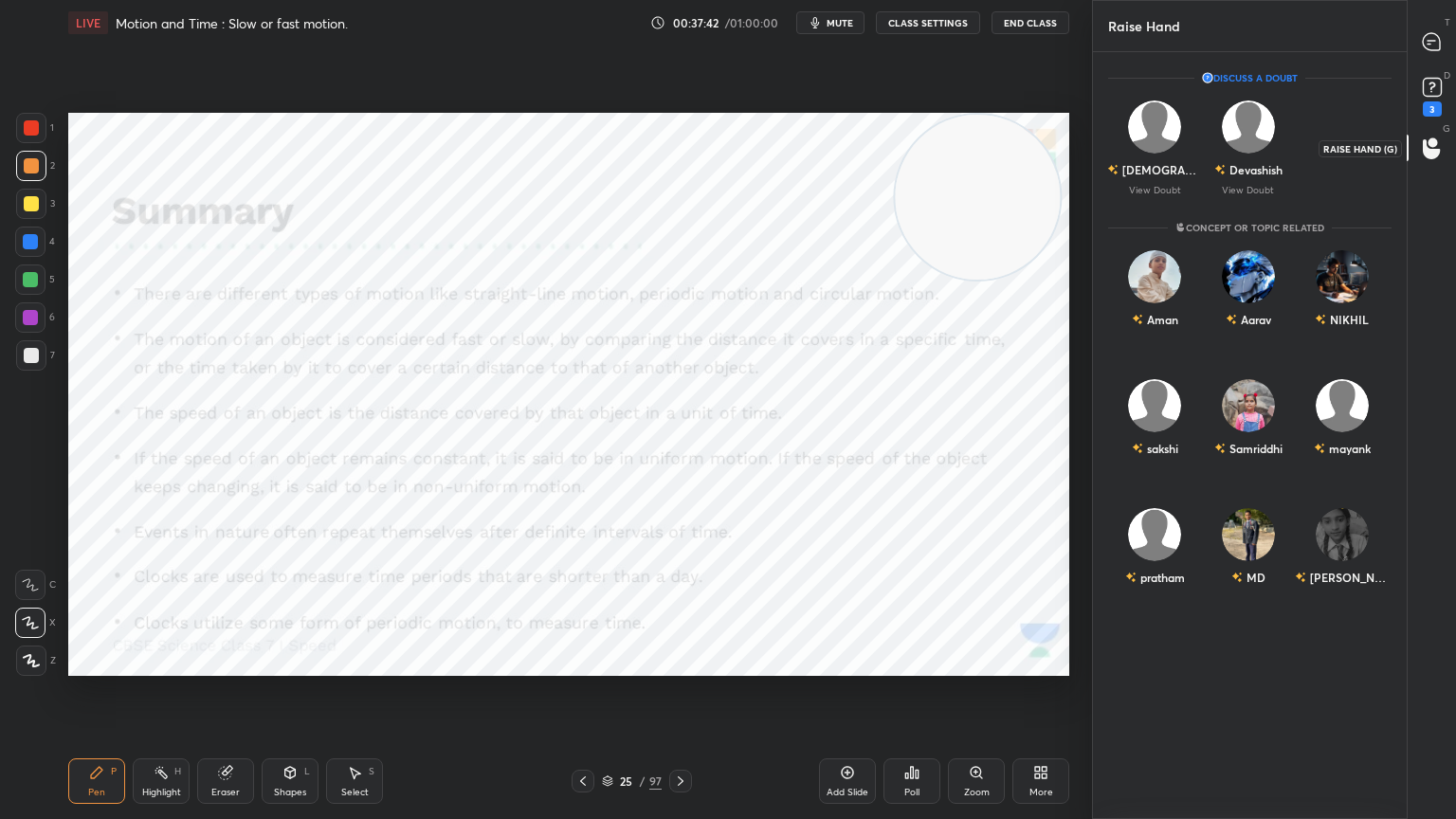 scroll, scrollTop: 6, scrollLeft: 6, axis: both 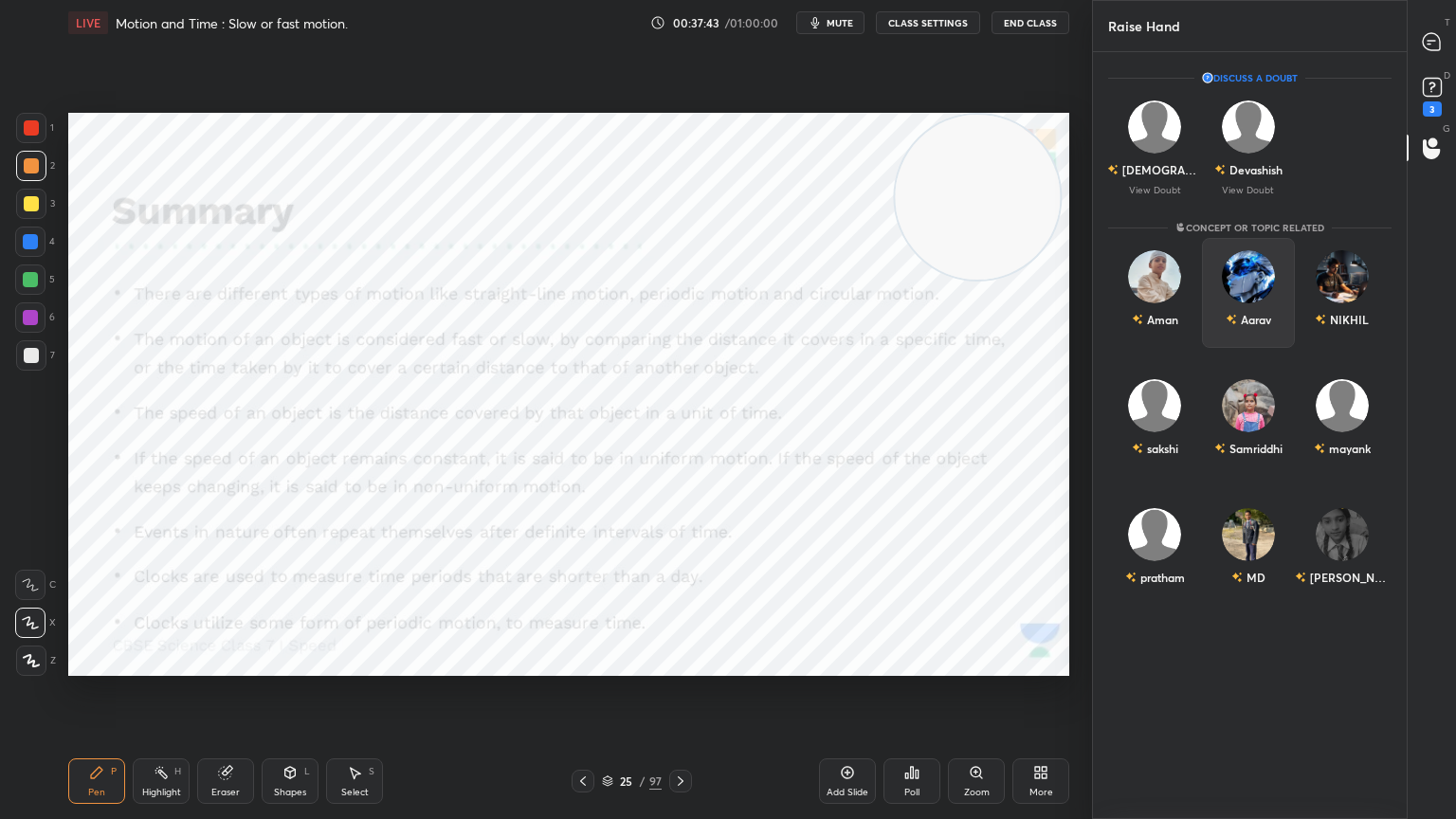 click on "Aarav" at bounding box center [1248, 293] 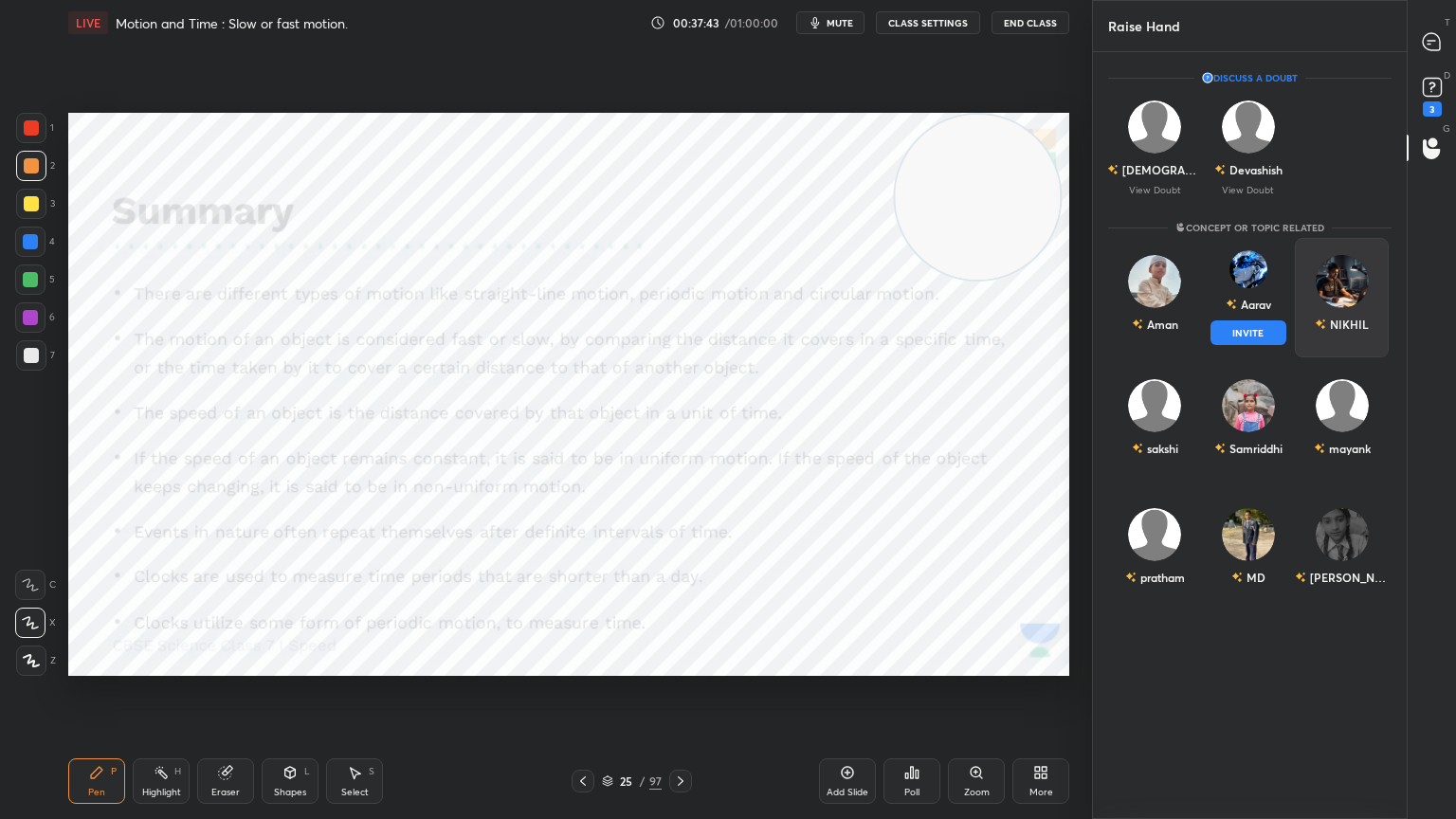 click on "INVITE" at bounding box center [1248, 333] 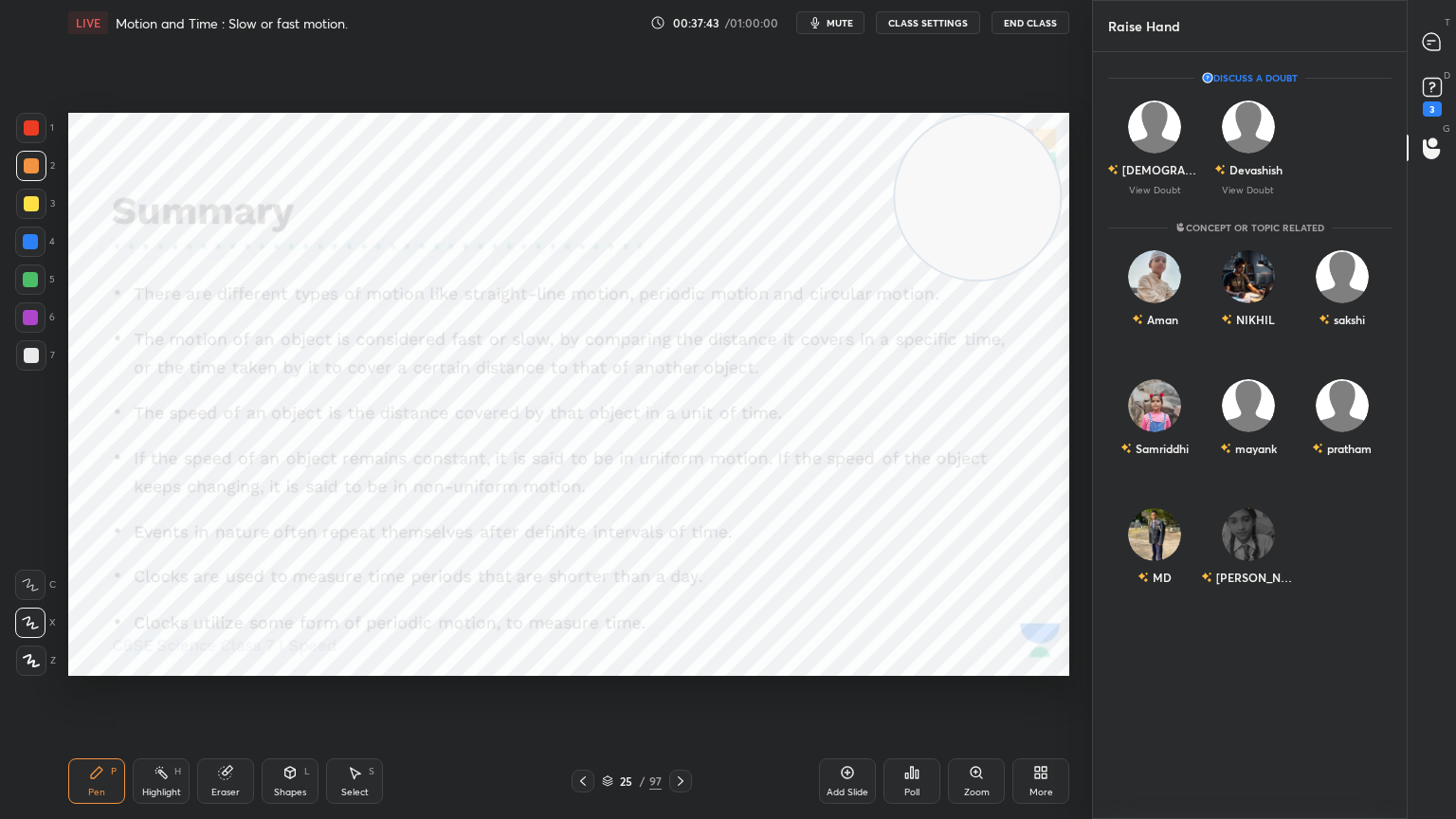 scroll, scrollTop: 685, scrollLeft: 308, axis: both 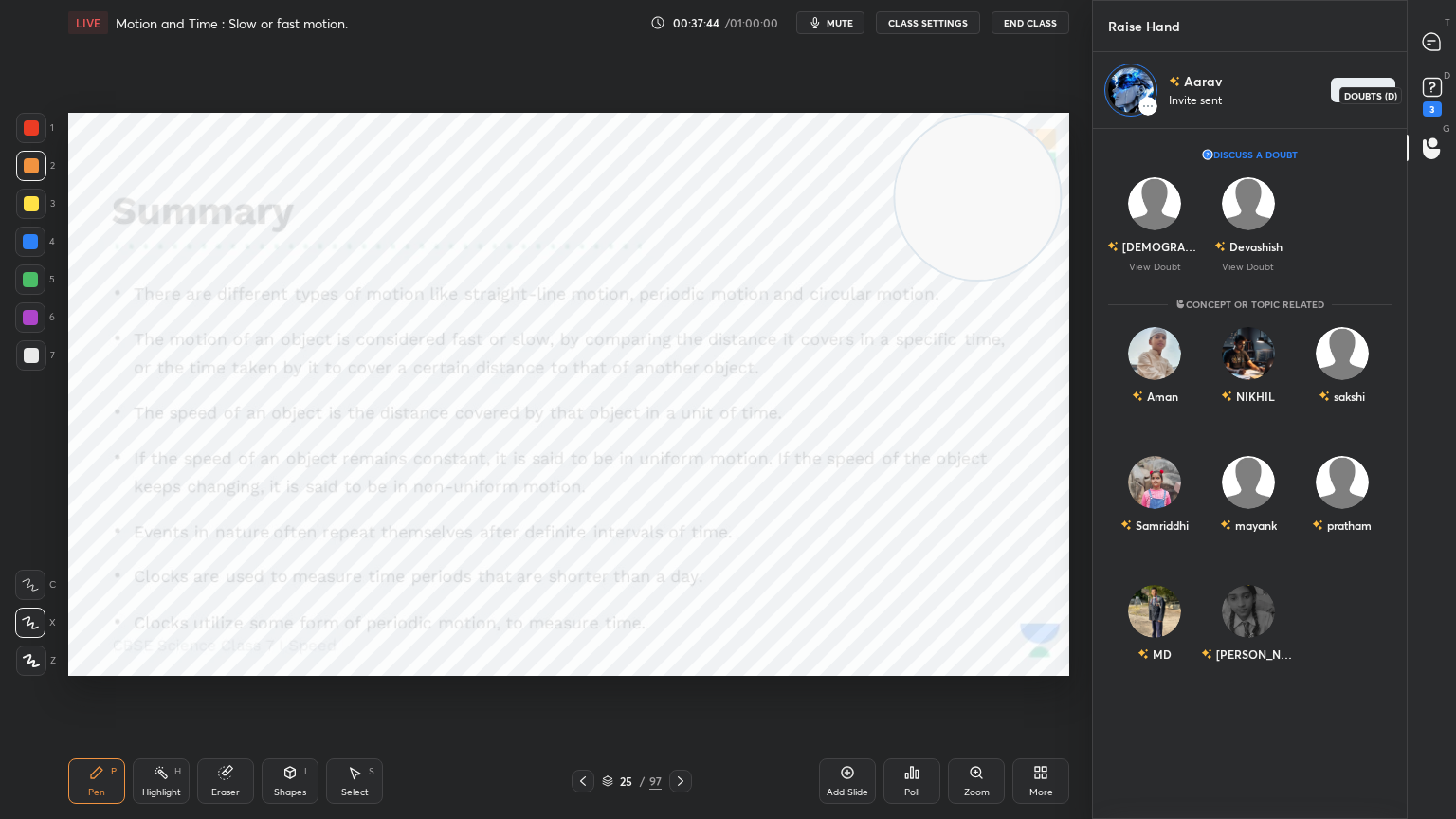 click on "3" at bounding box center (1432, 95) 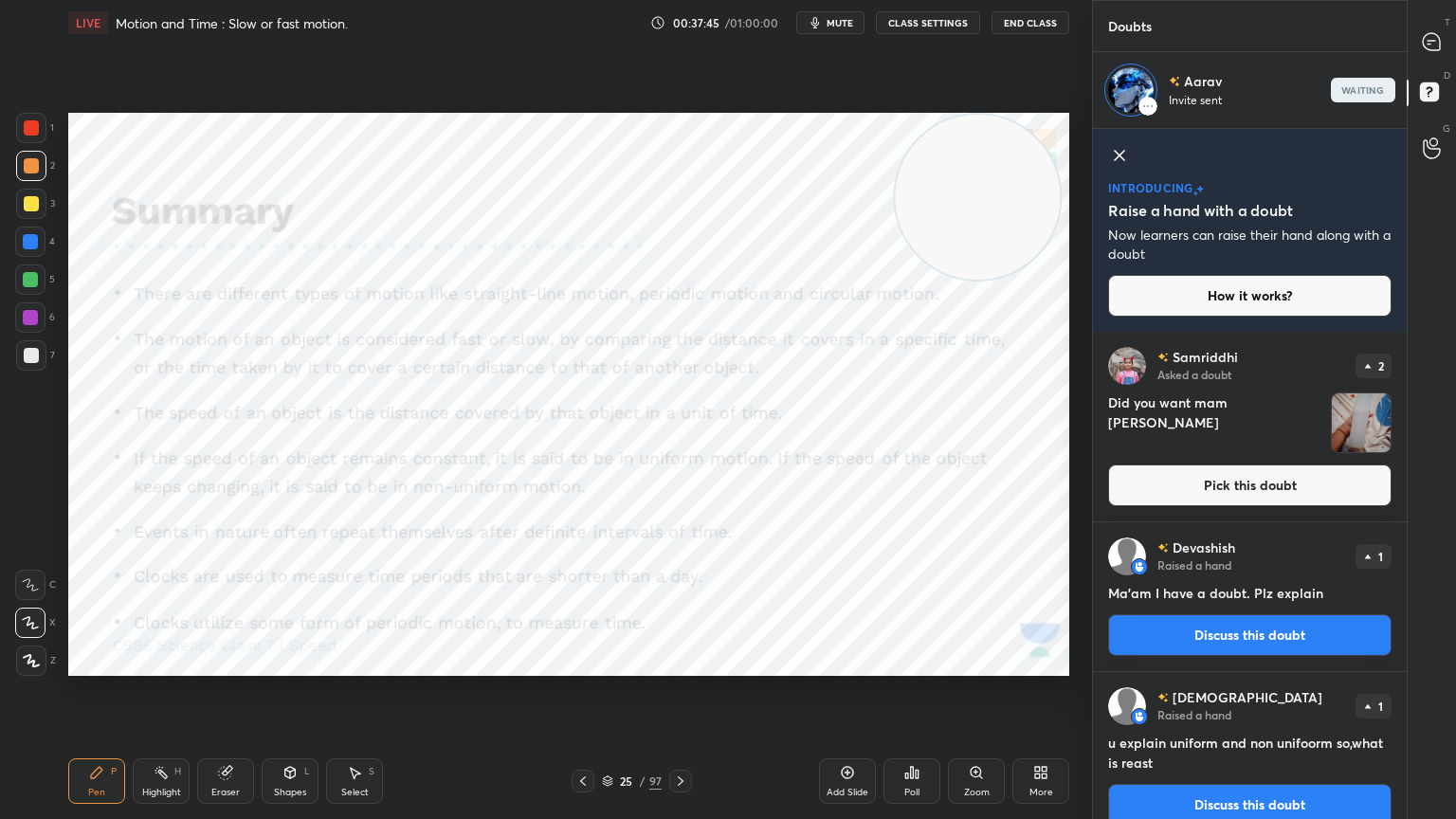 click on "T Messages (T)" at bounding box center (1431, 42) 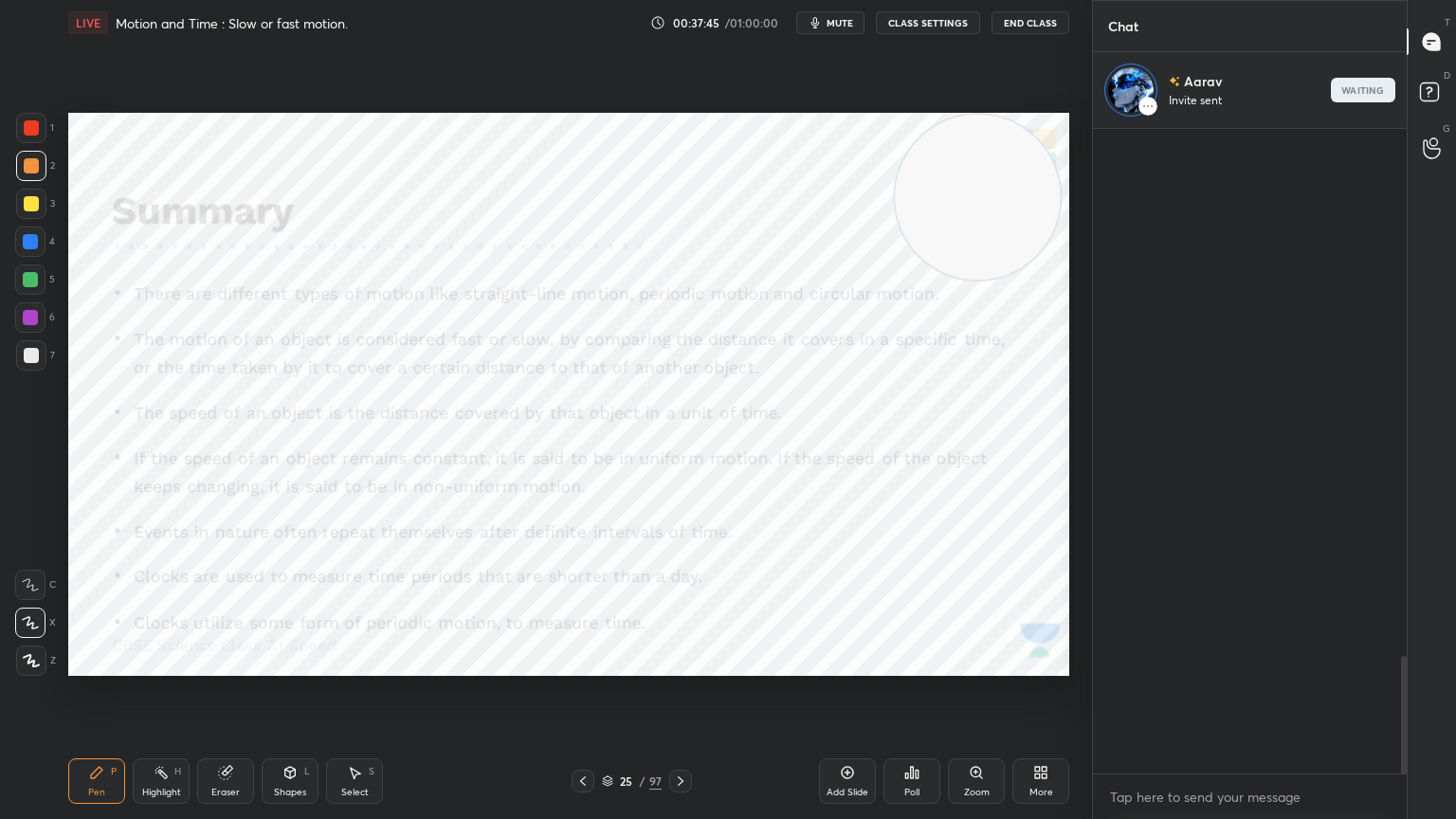 scroll, scrollTop: 2969, scrollLeft: 0, axis: vertical 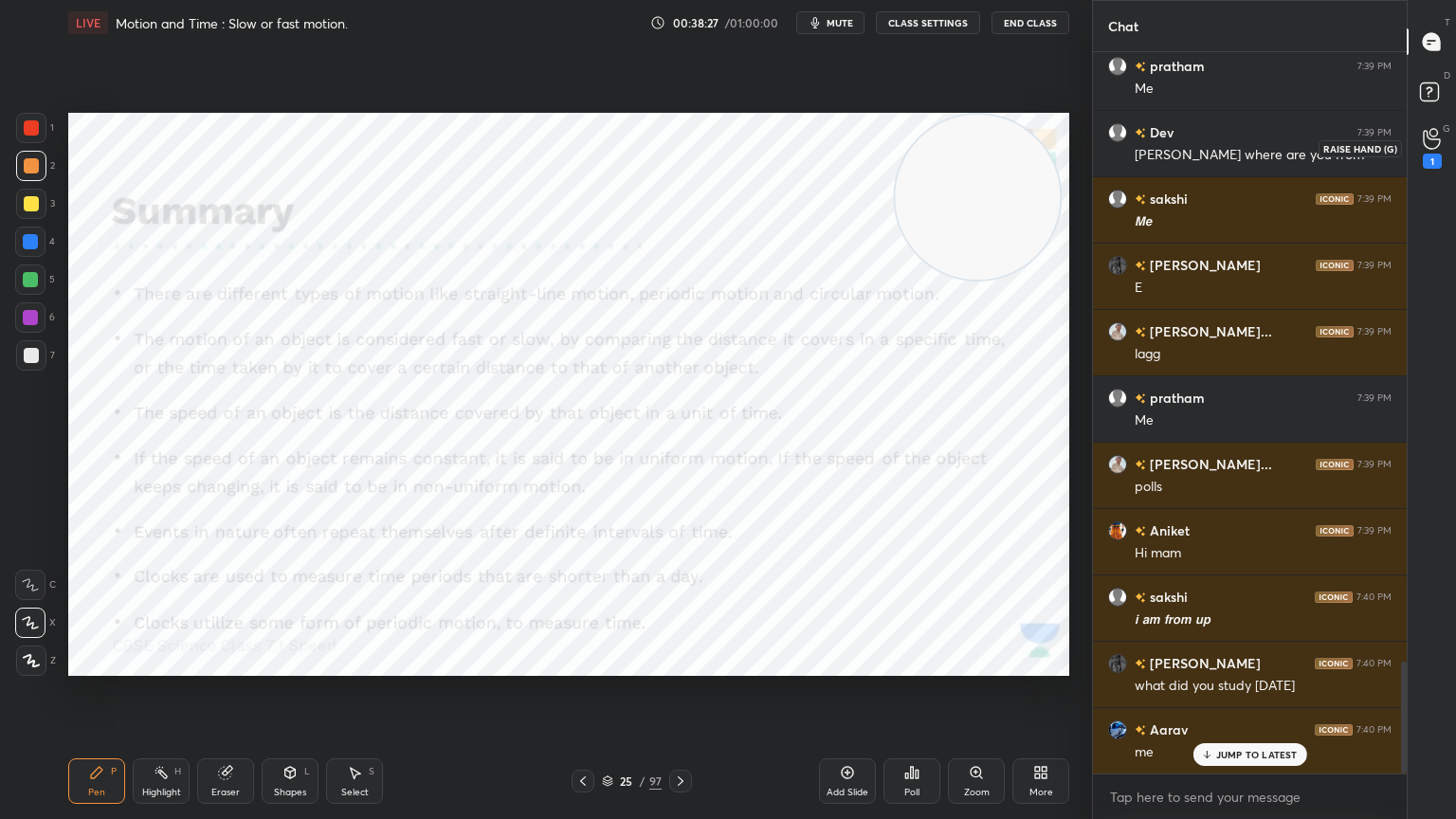 click on "1" at bounding box center (1432, 148) 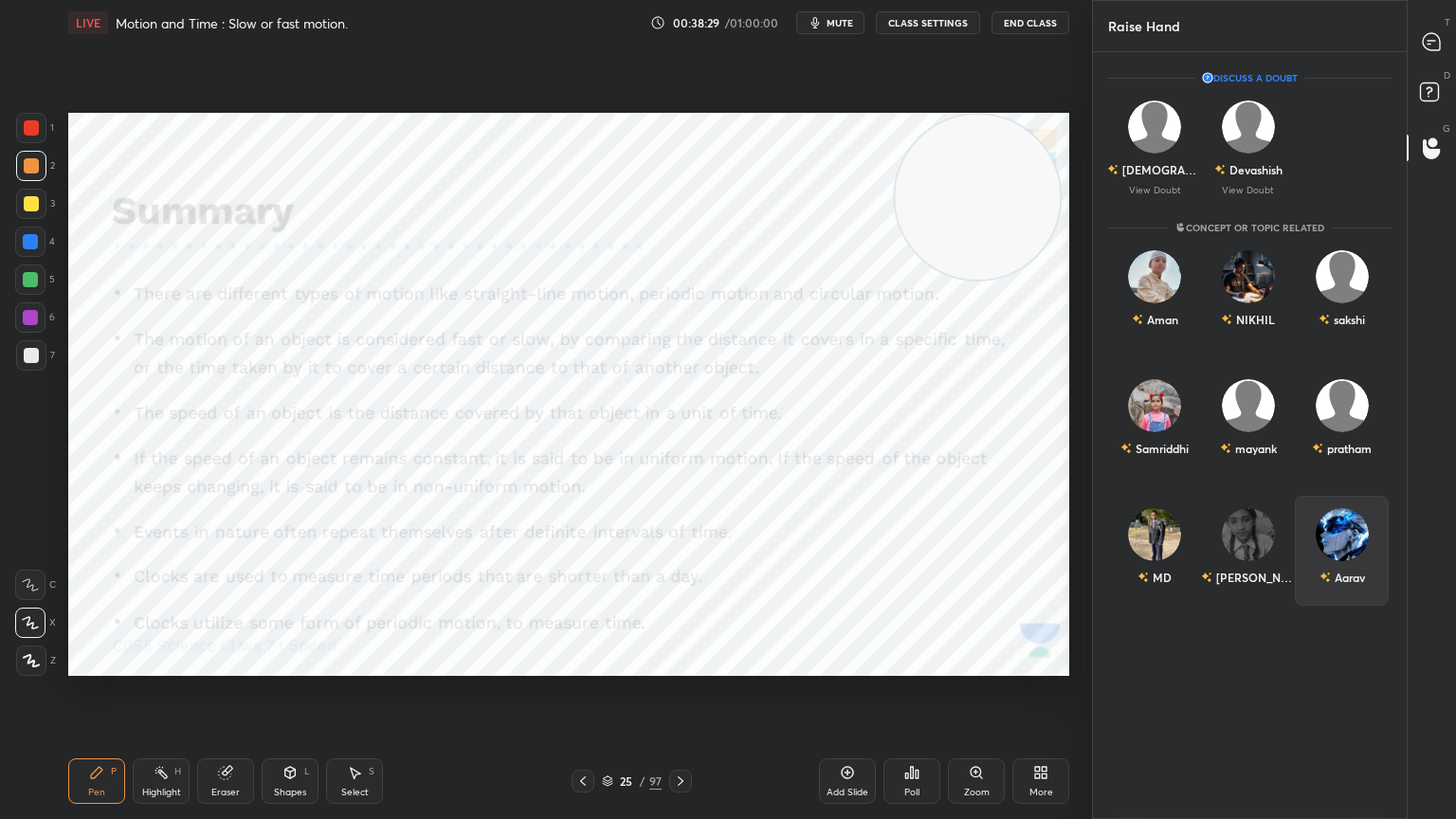 click on "Aarav" at bounding box center (1341, 551) 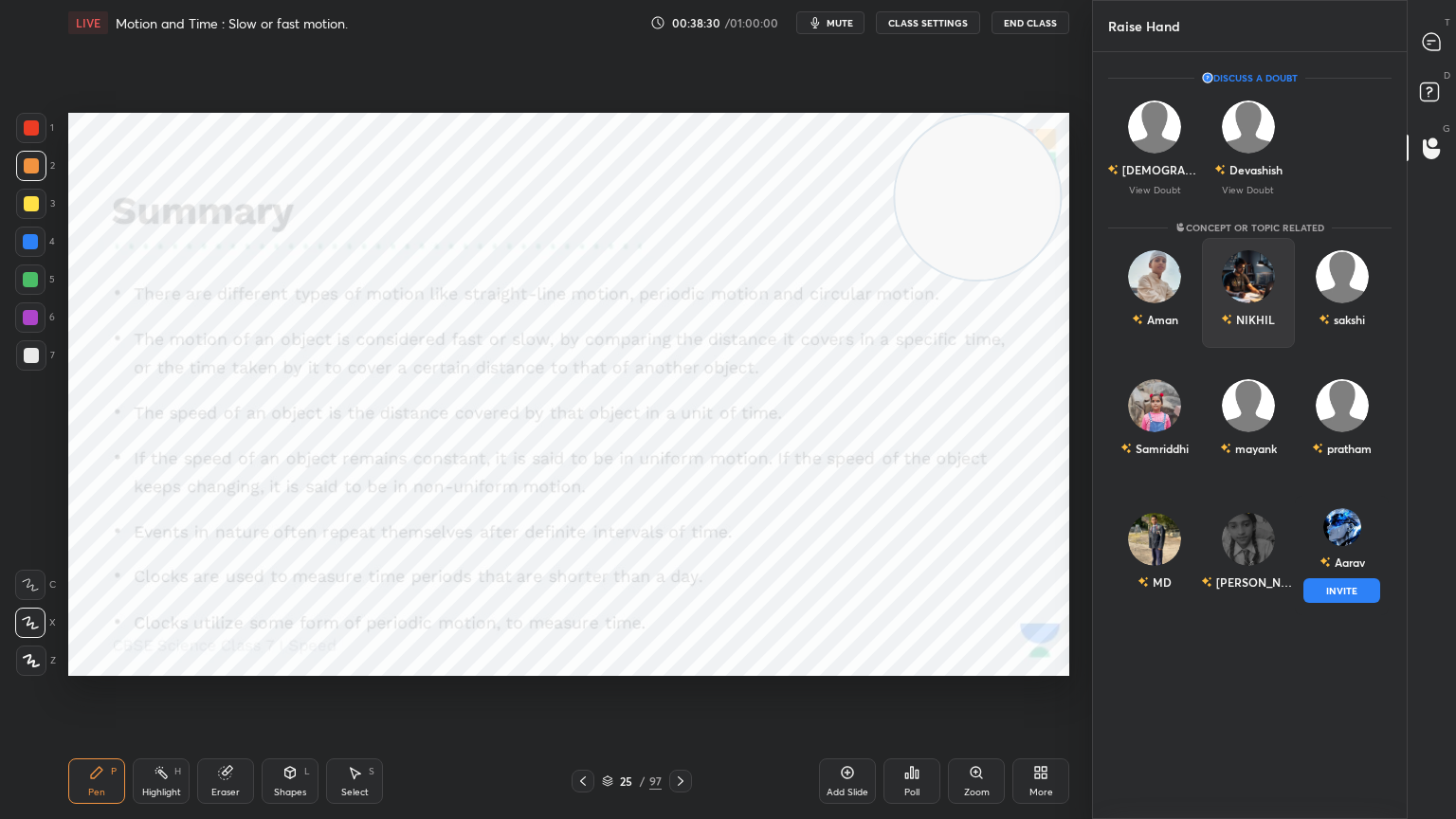 click on "INVITE" at bounding box center (1341, 591) 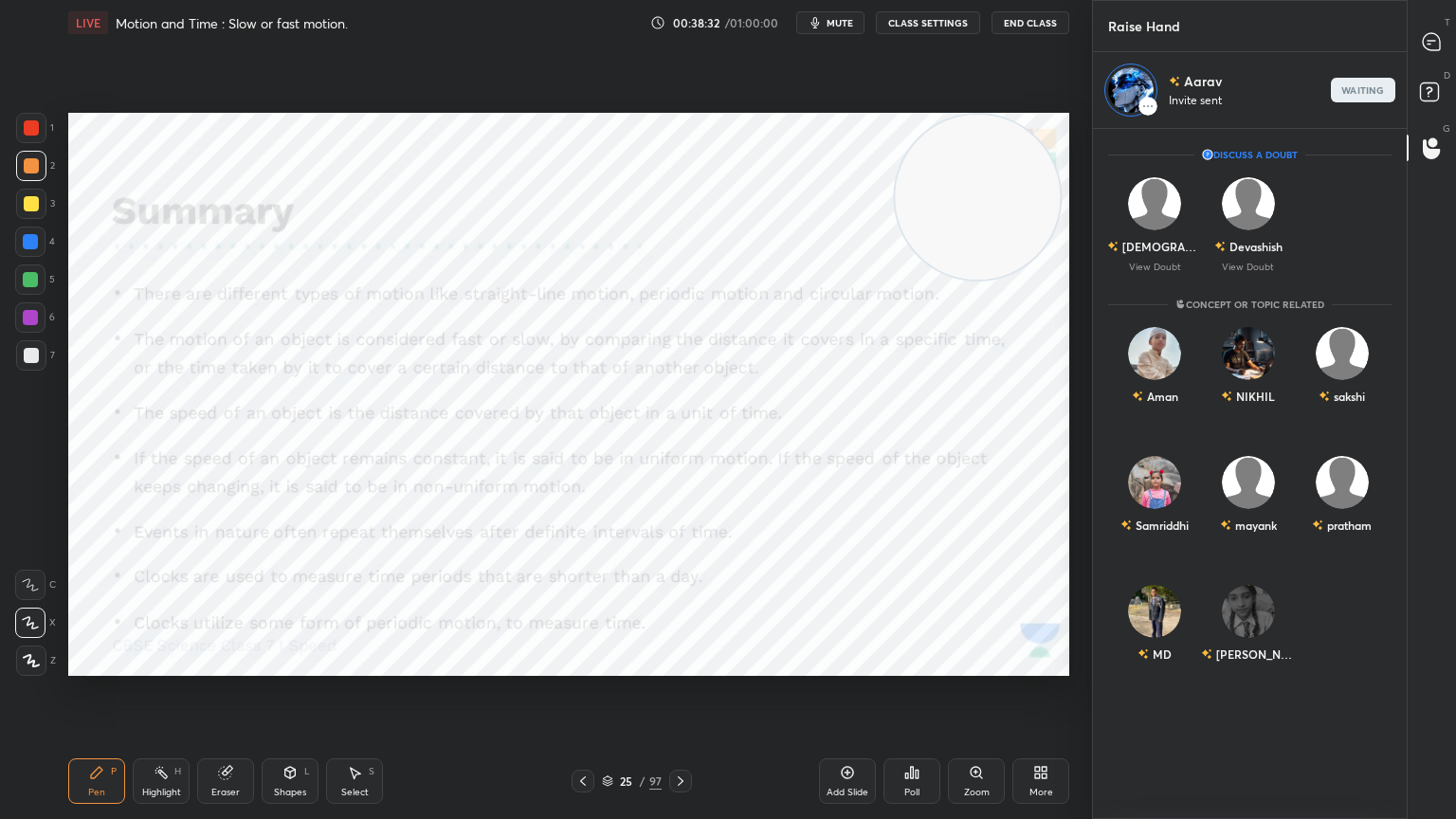 click on "End Class" at bounding box center [1030, 23] 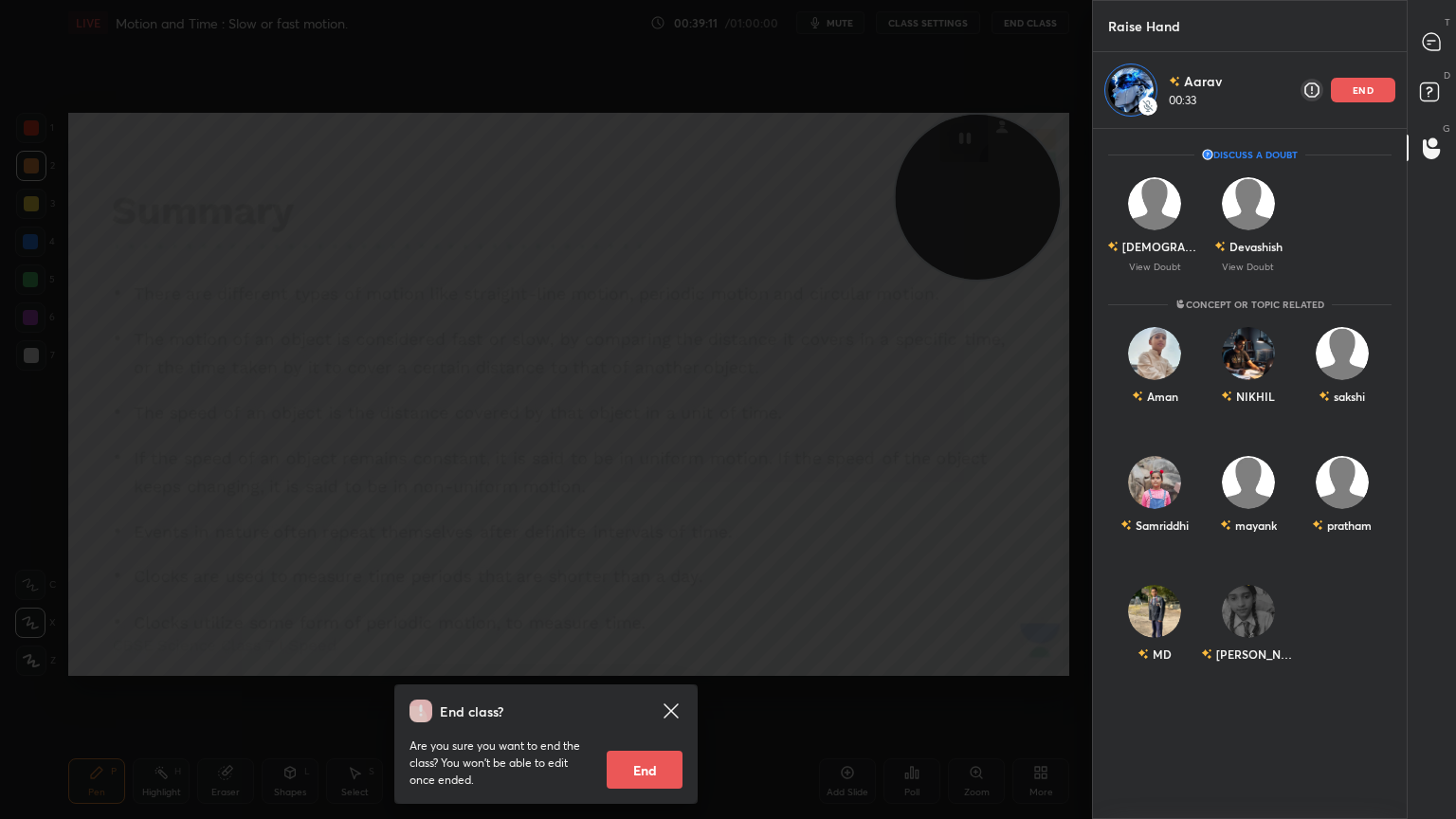 click on "End class? Are you sure you want to end the class? You won’t be able to edit once ended. End" at bounding box center (546, 410) 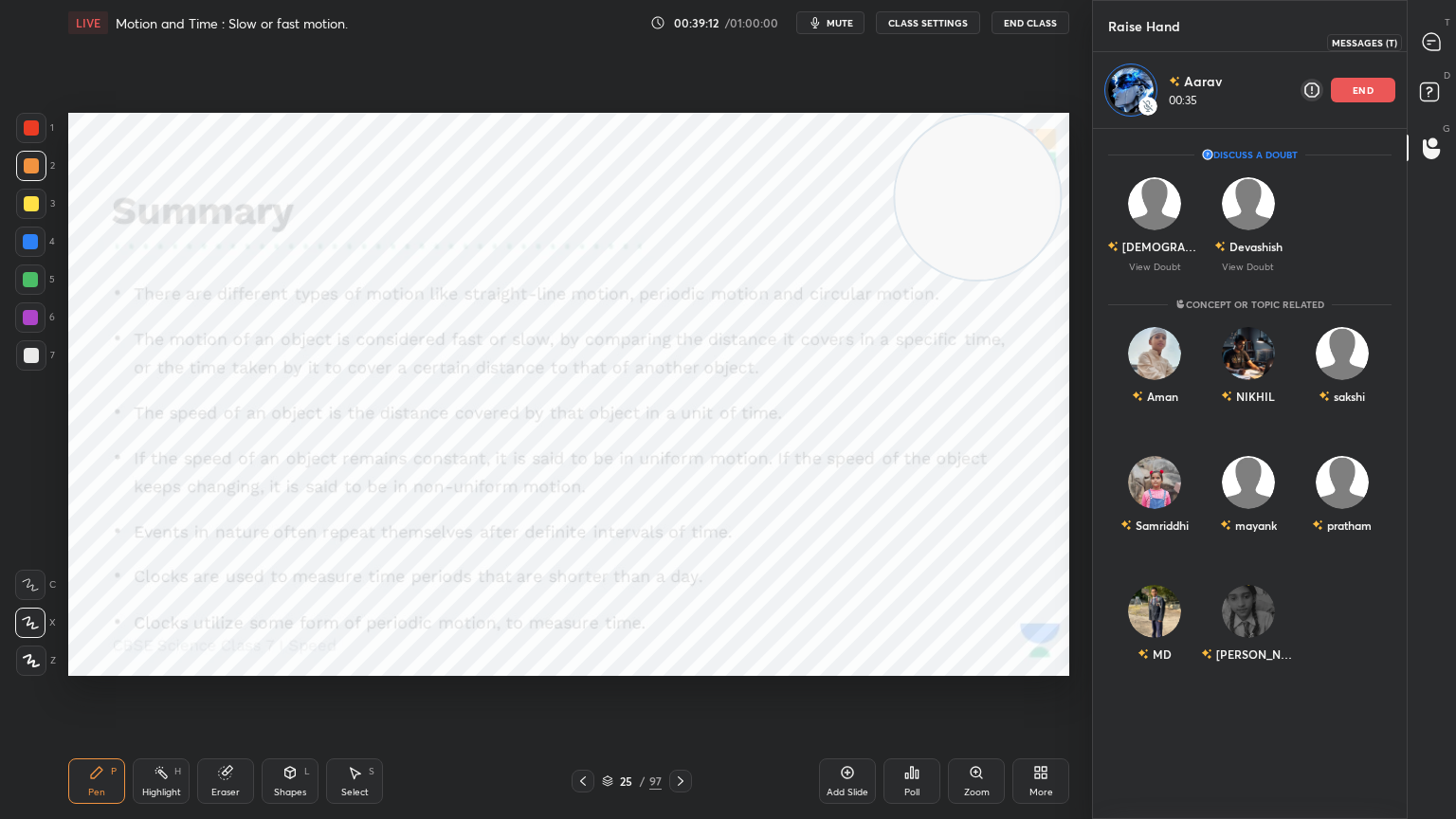 click at bounding box center (1432, 42) 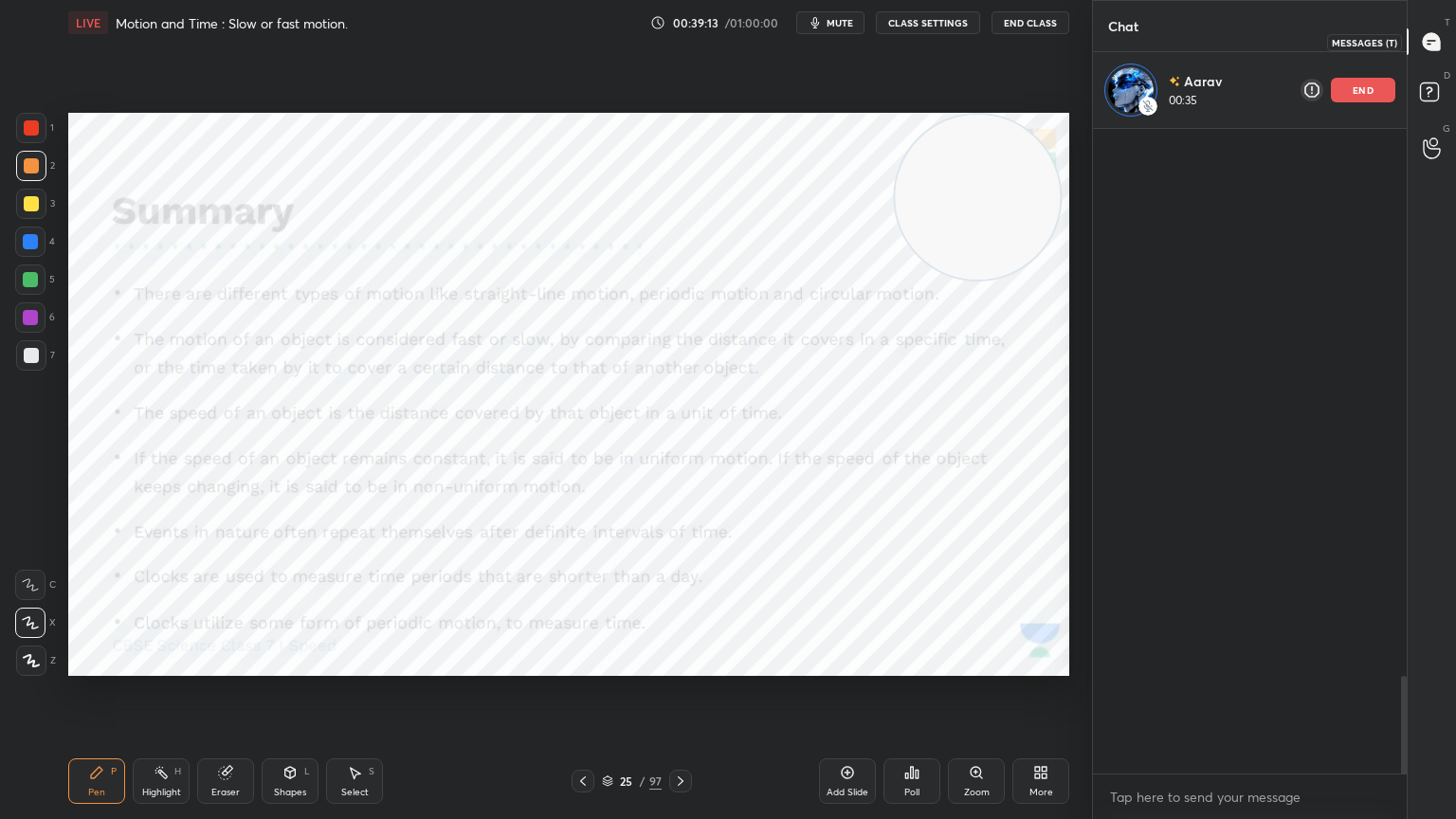 scroll, scrollTop: 482, scrollLeft: 308, axis: both 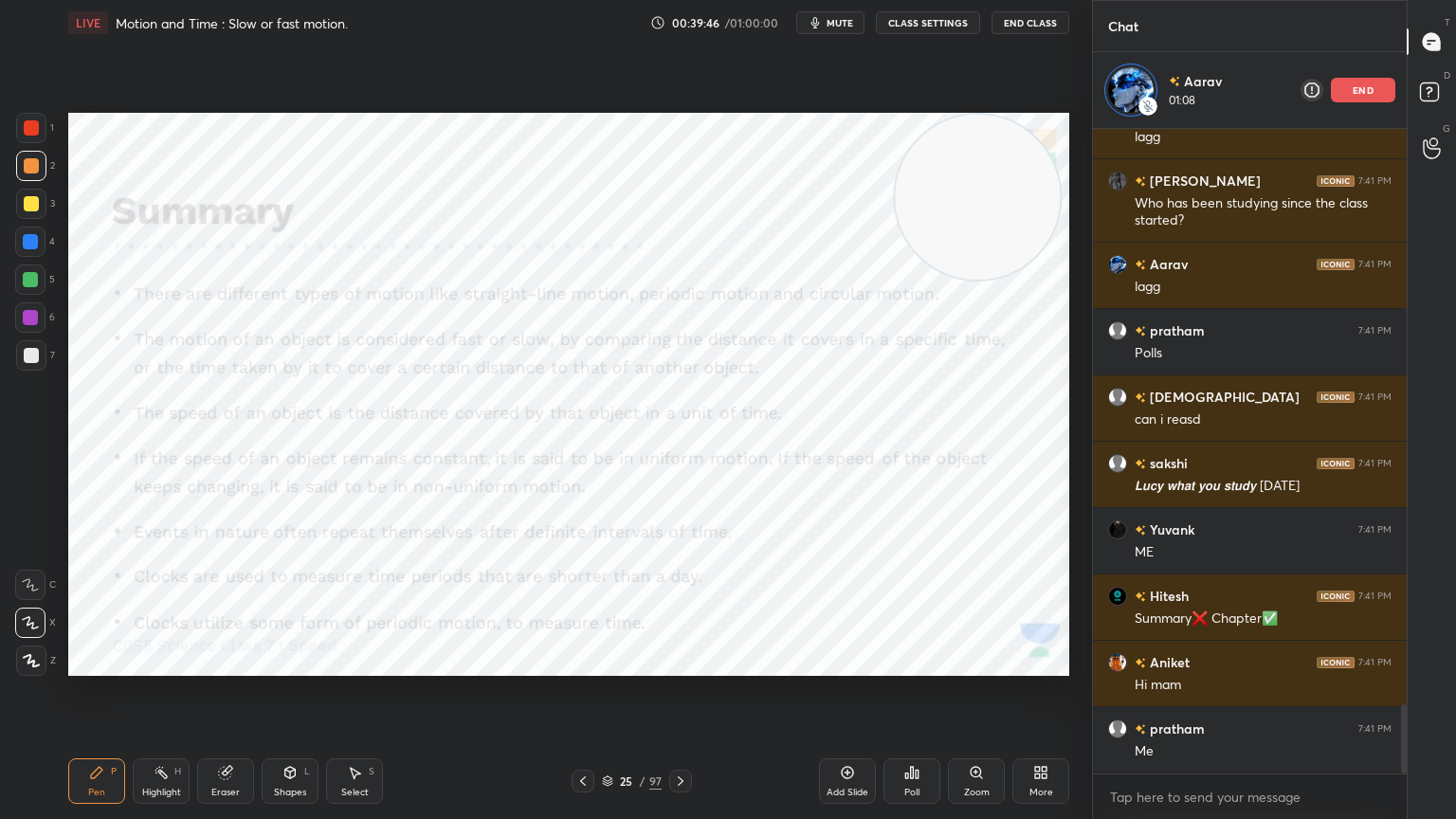 click on "end" at bounding box center (1363, 90) 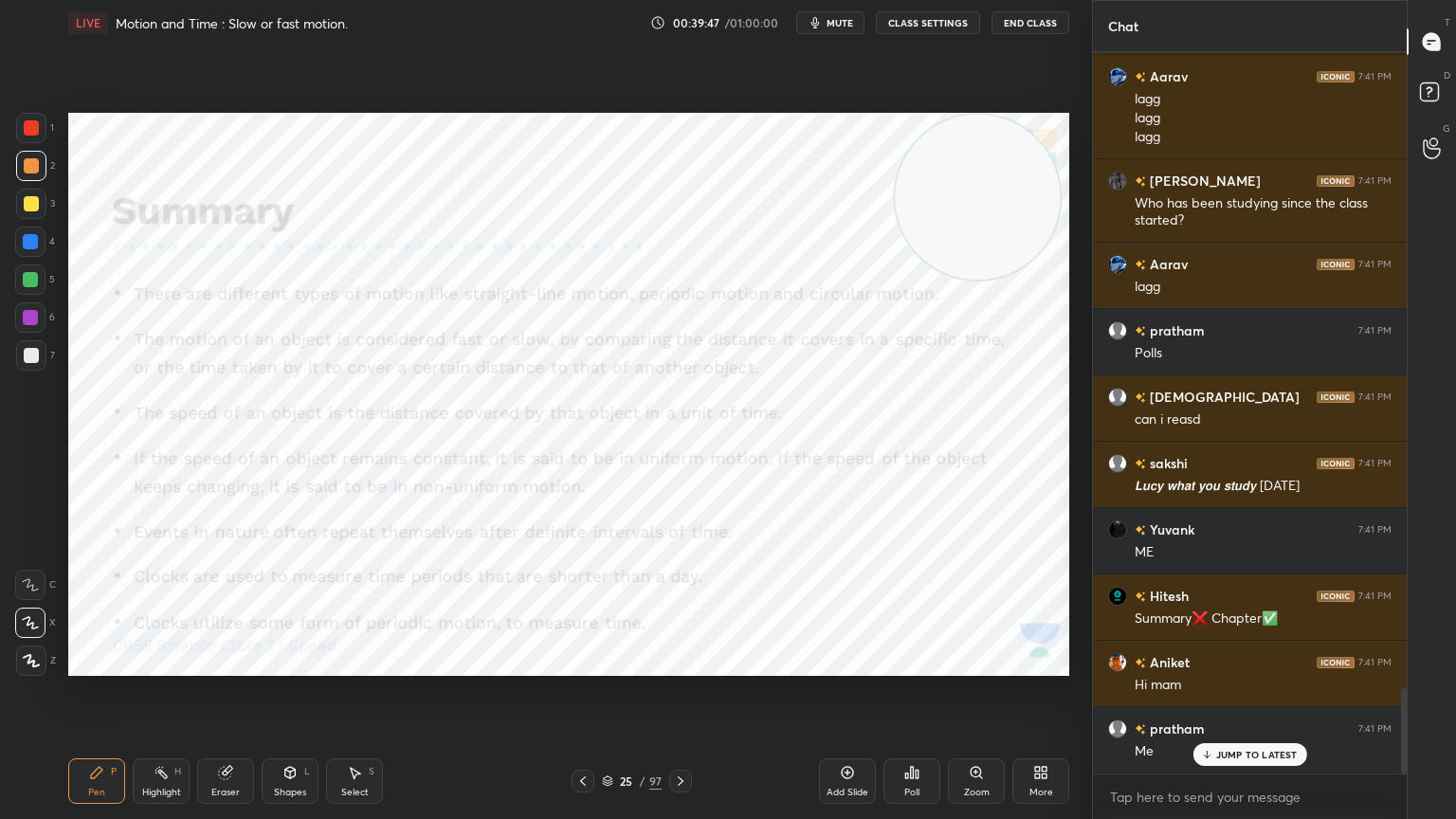 scroll, scrollTop: 5374, scrollLeft: 0, axis: vertical 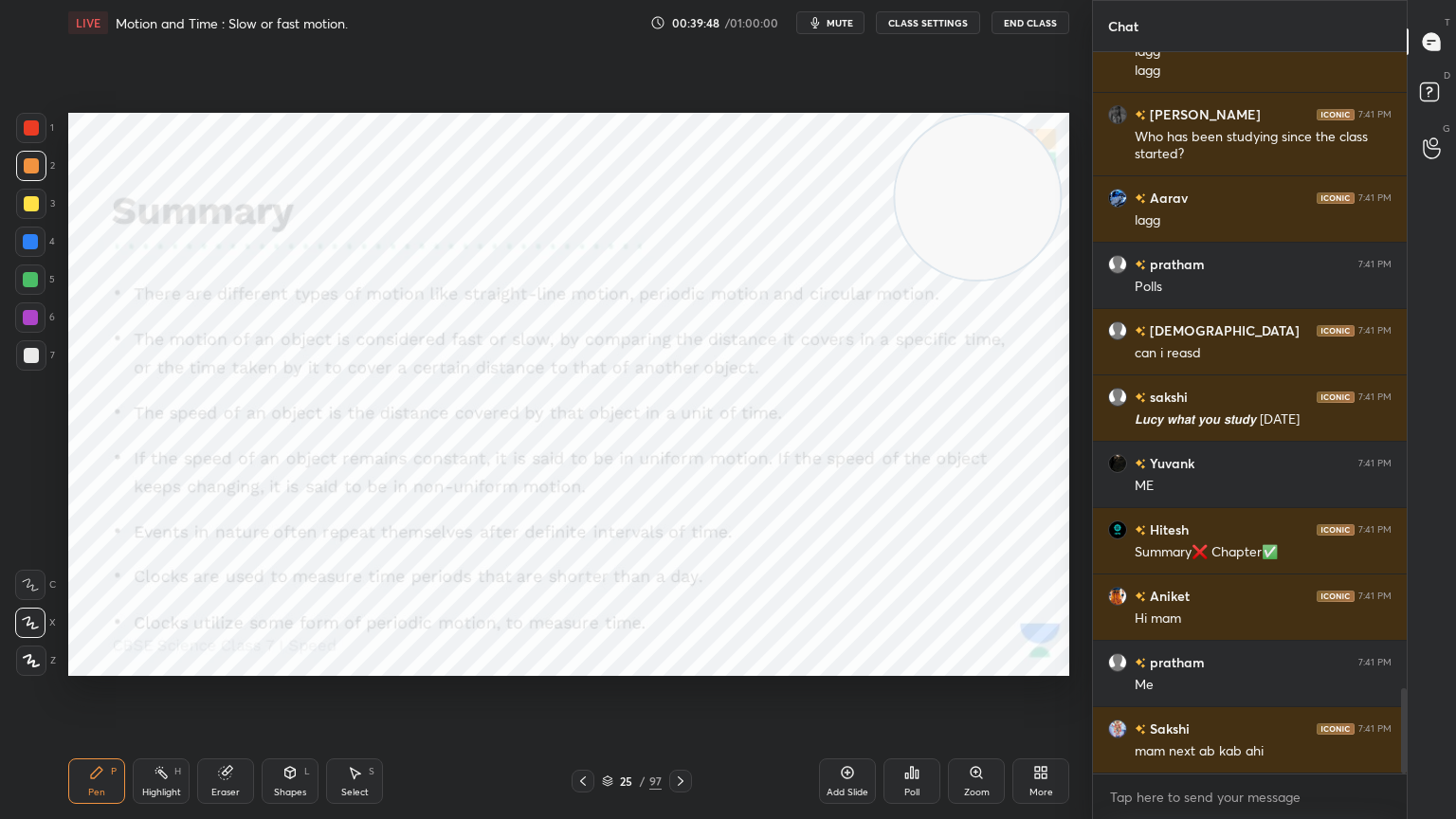 click on "/" at bounding box center [643, 781] 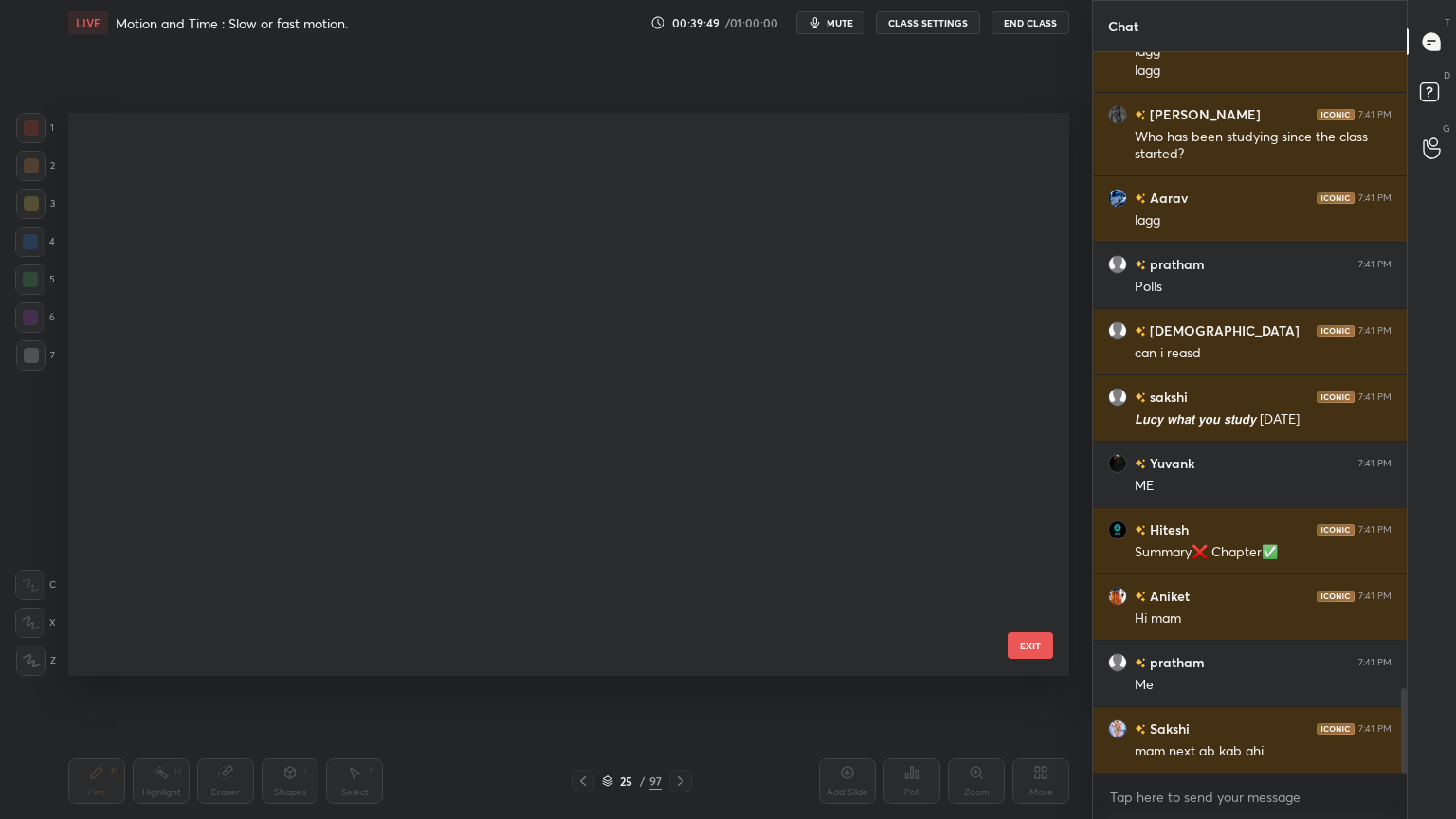 scroll, scrollTop: 997, scrollLeft: 0, axis: vertical 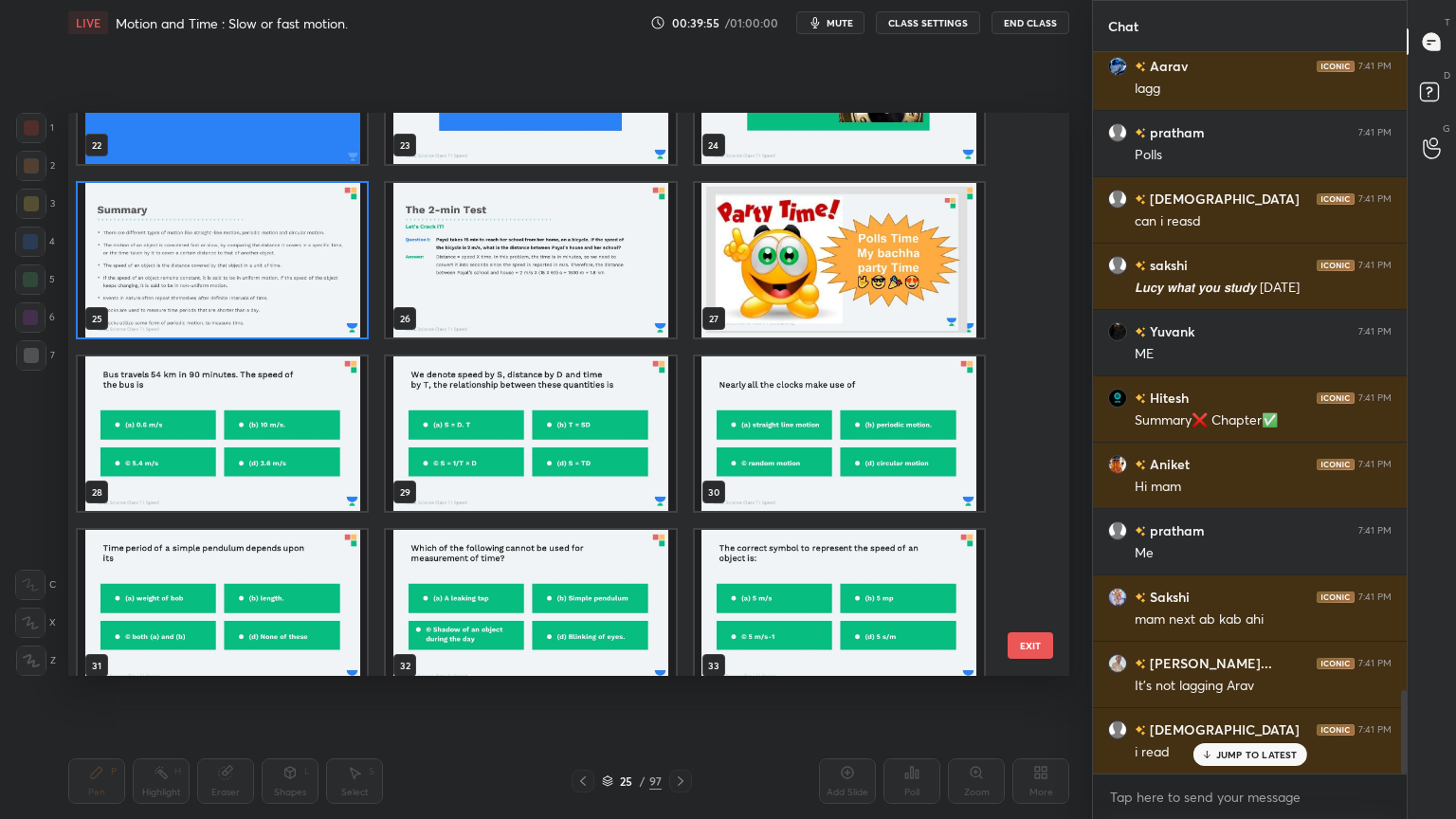 click on "sakshi 7:41 PM 𝙇𝙪𝙘𝙮 𝙬𝙝𝙖𝙩 𝙮𝙤𝙪 𝙨𝙩𝙪𝙙𝙮 𝙩𝙤𝙙𝙖𝙮" at bounding box center (1249, 276) 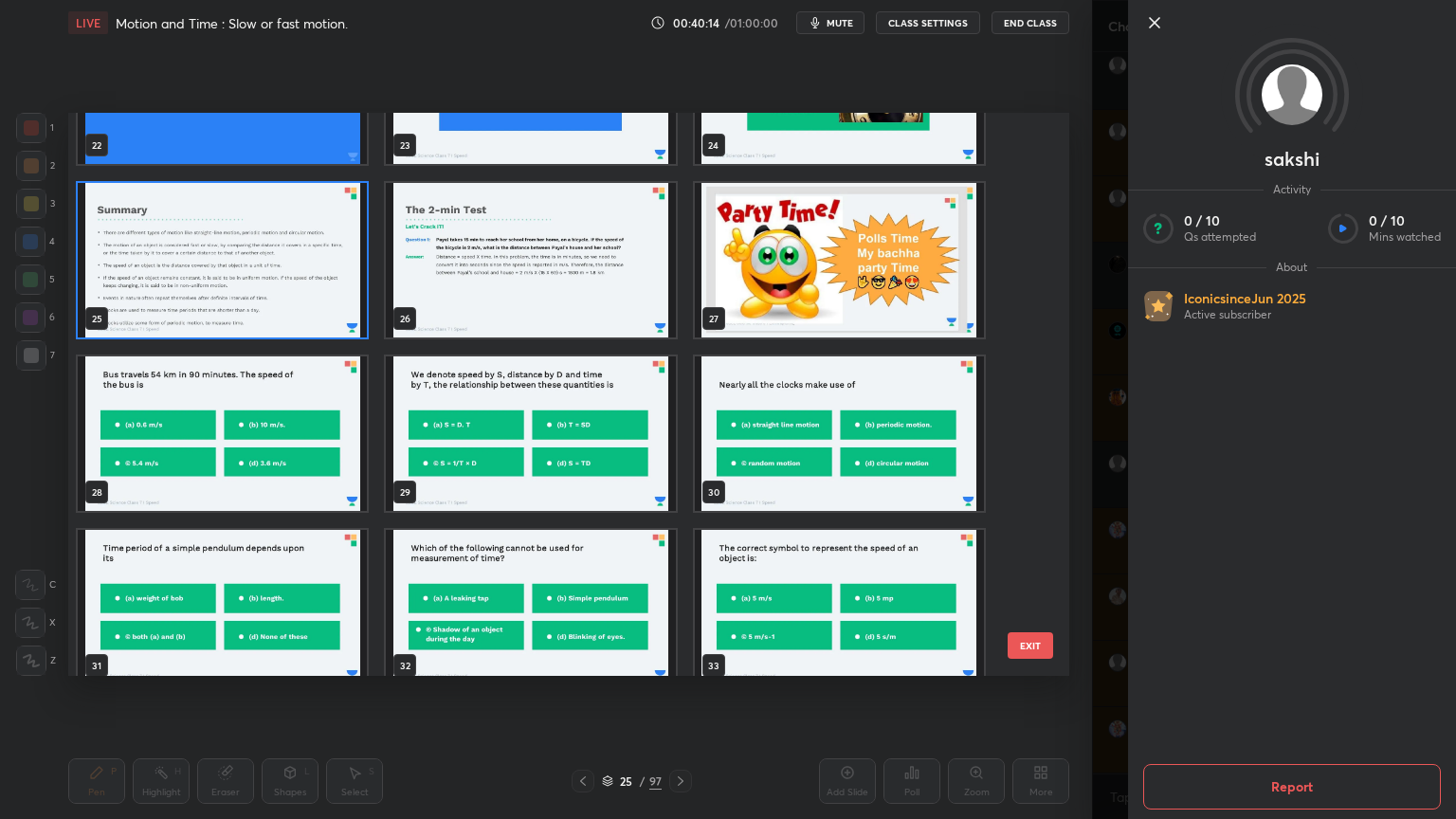 click at bounding box center (530, 433) 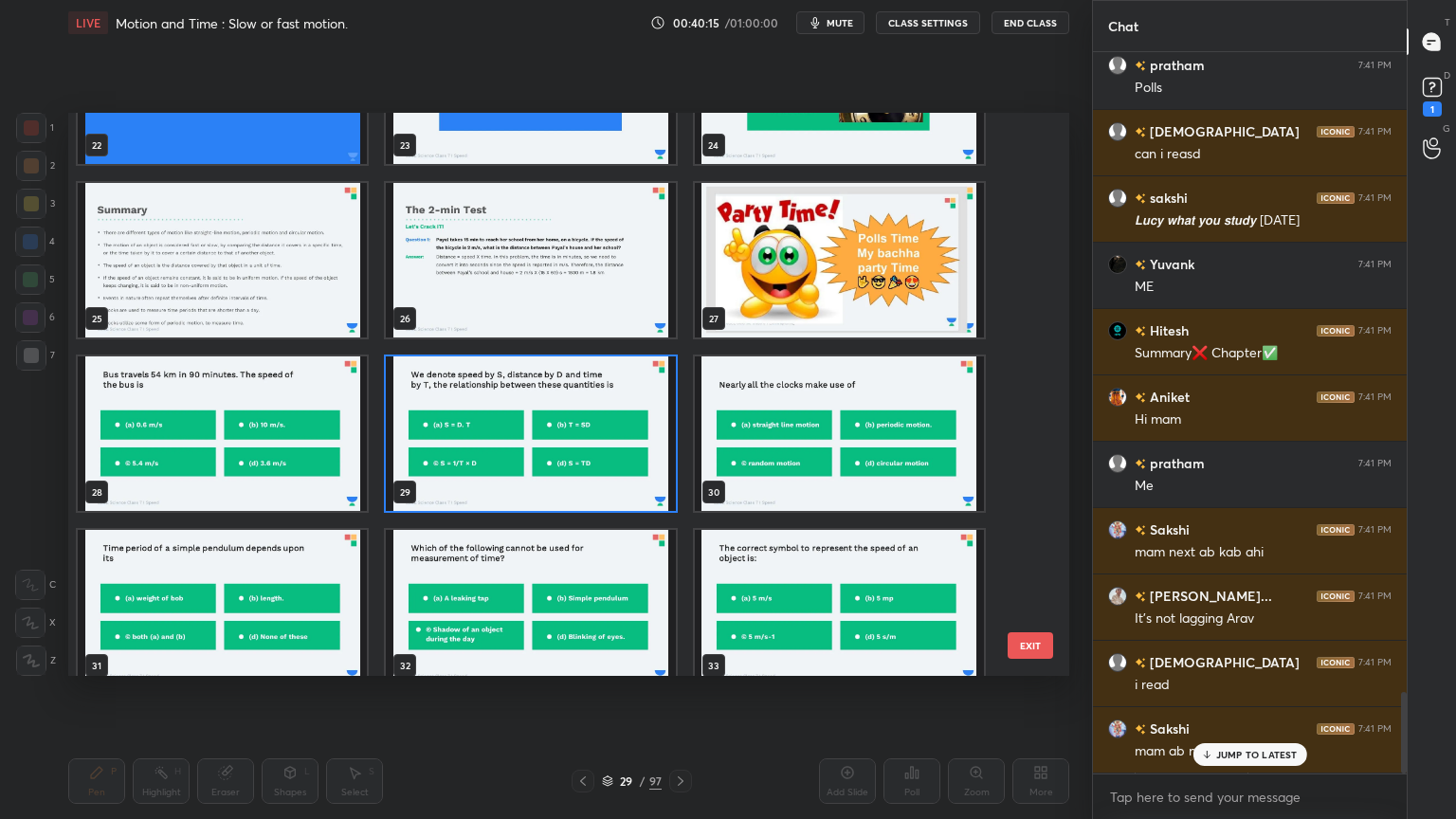 scroll, scrollTop: 5638, scrollLeft: 0, axis: vertical 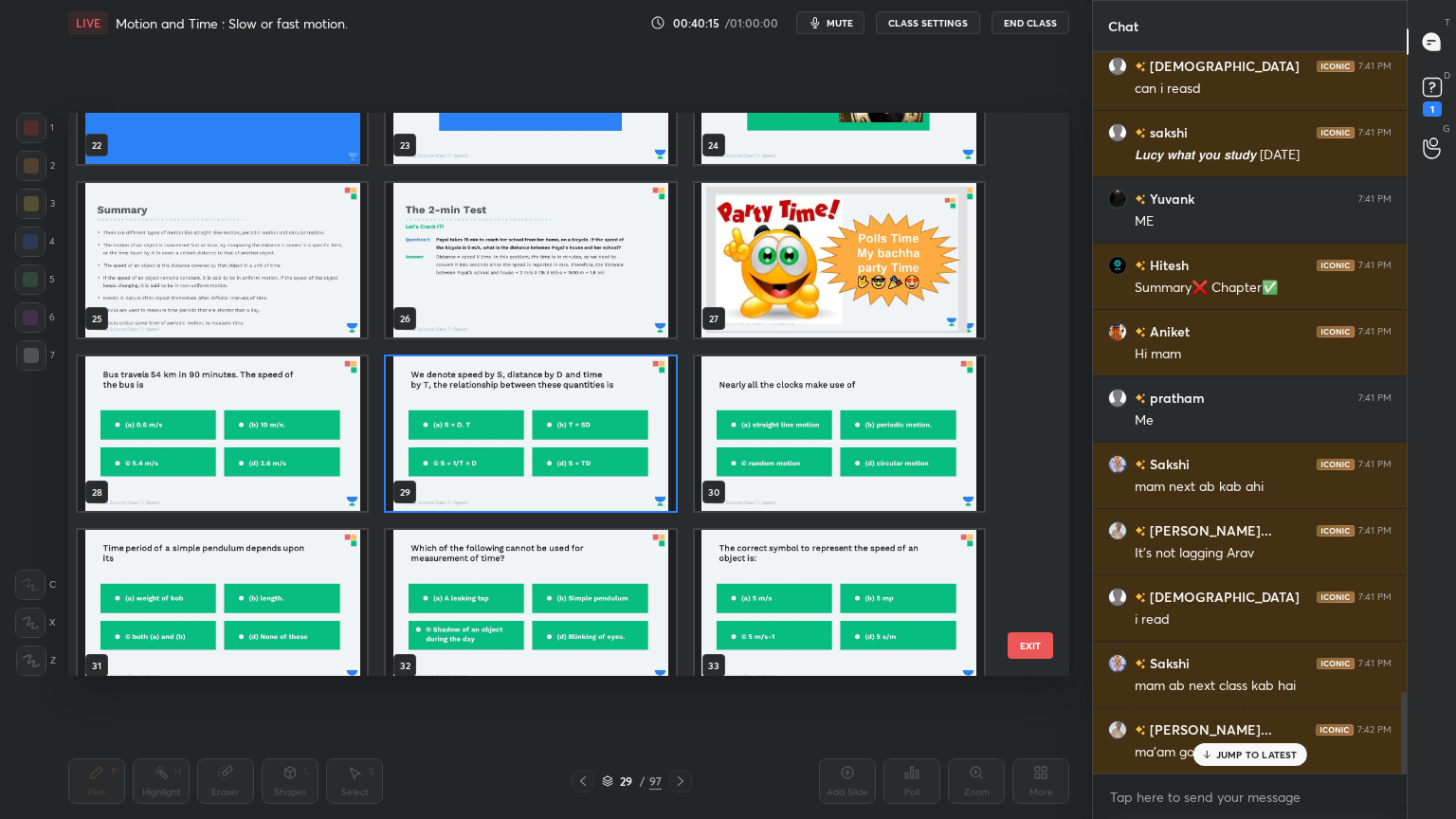 click at bounding box center (839, 260) 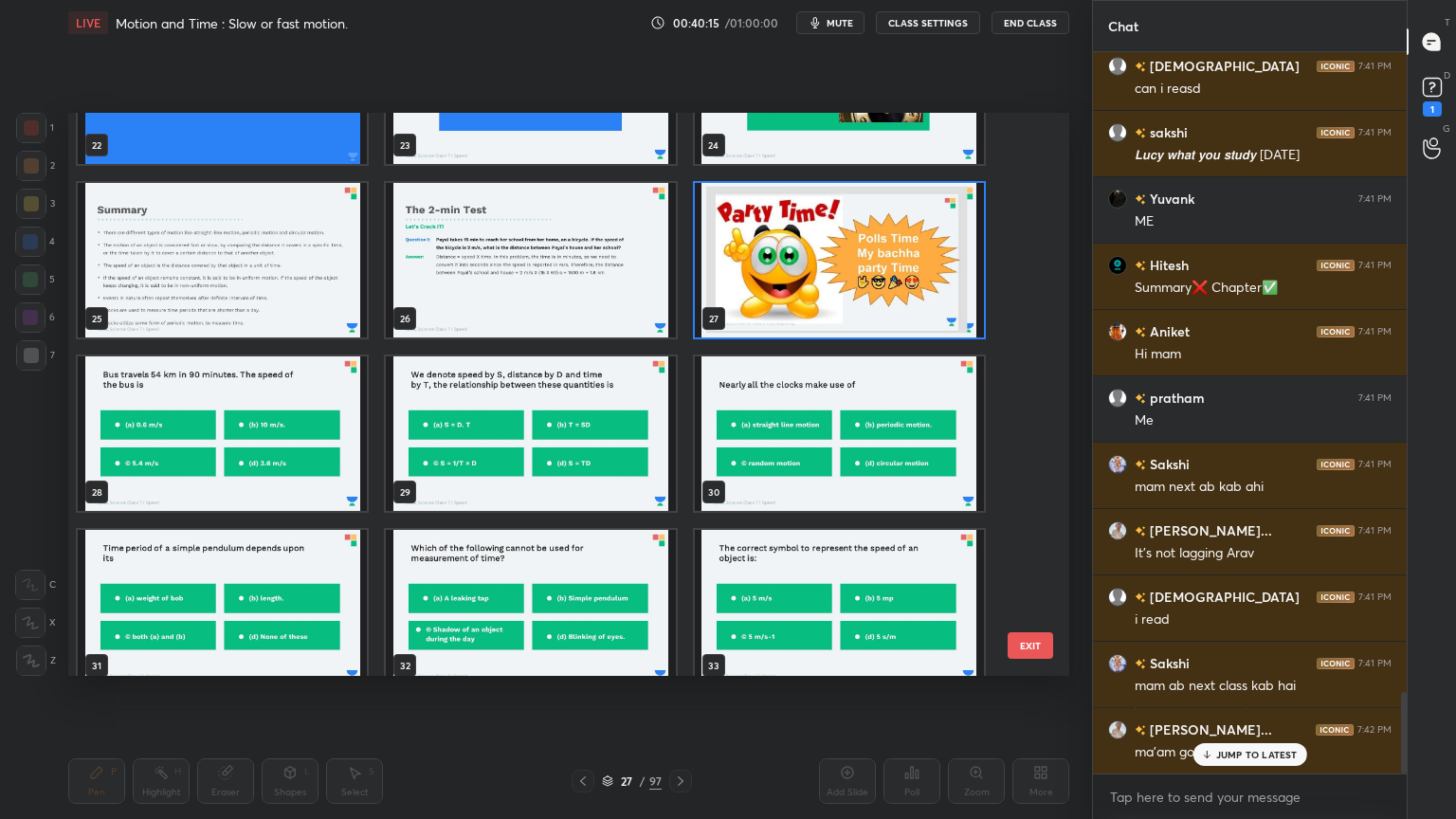 click at bounding box center [839, 260] 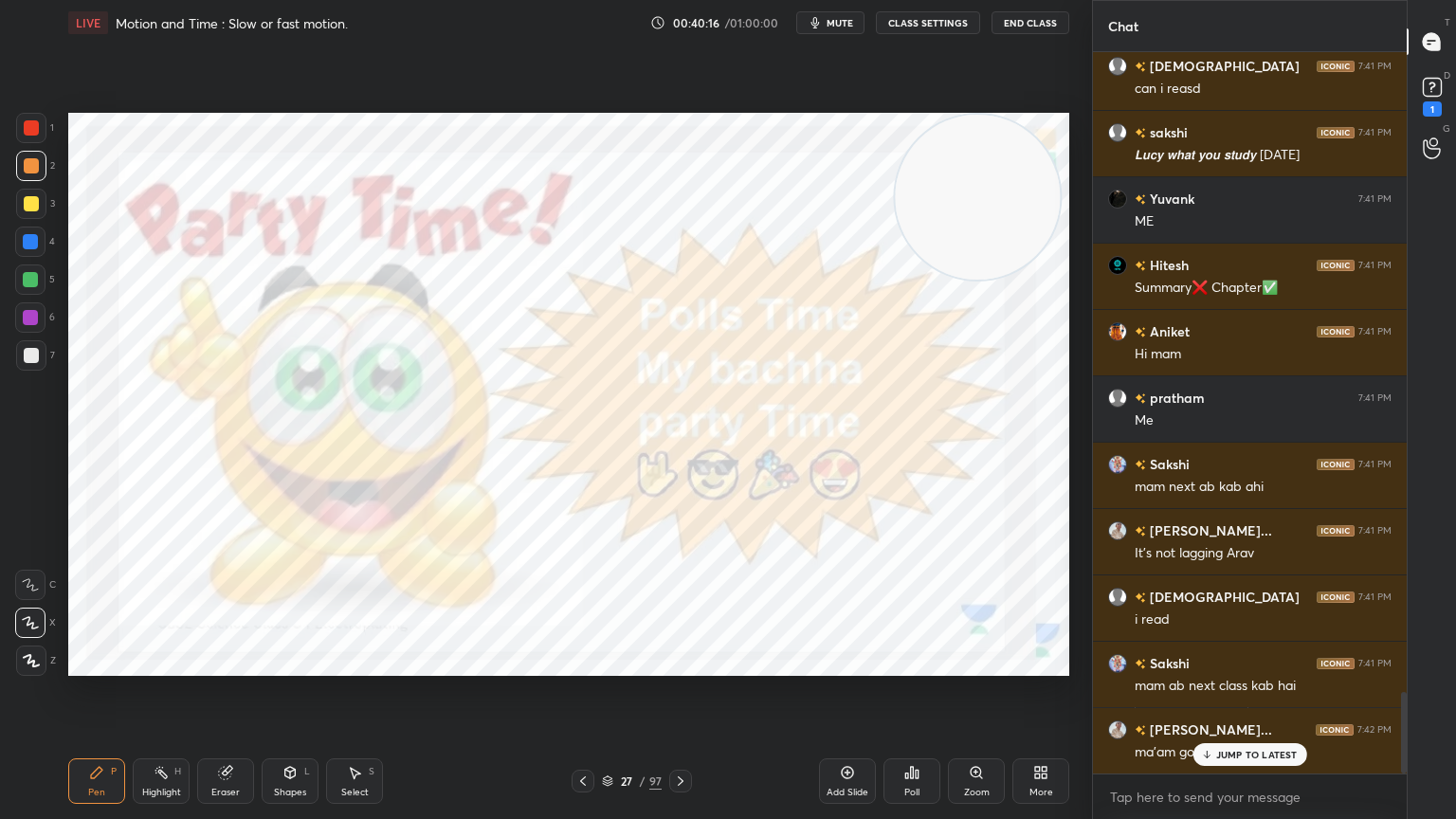 click at bounding box center (839, 260) 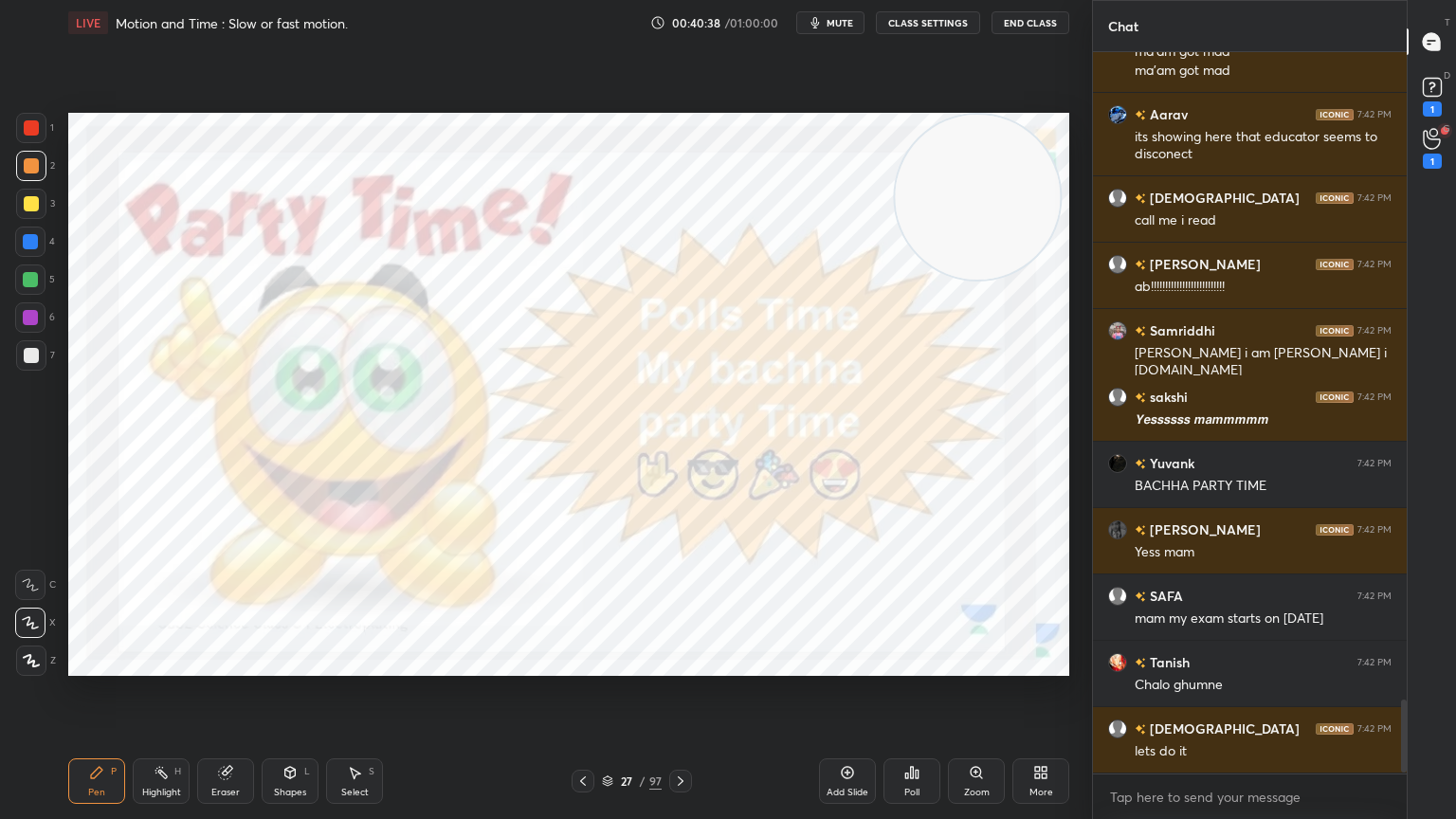scroll, scrollTop: 6404, scrollLeft: 0, axis: vertical 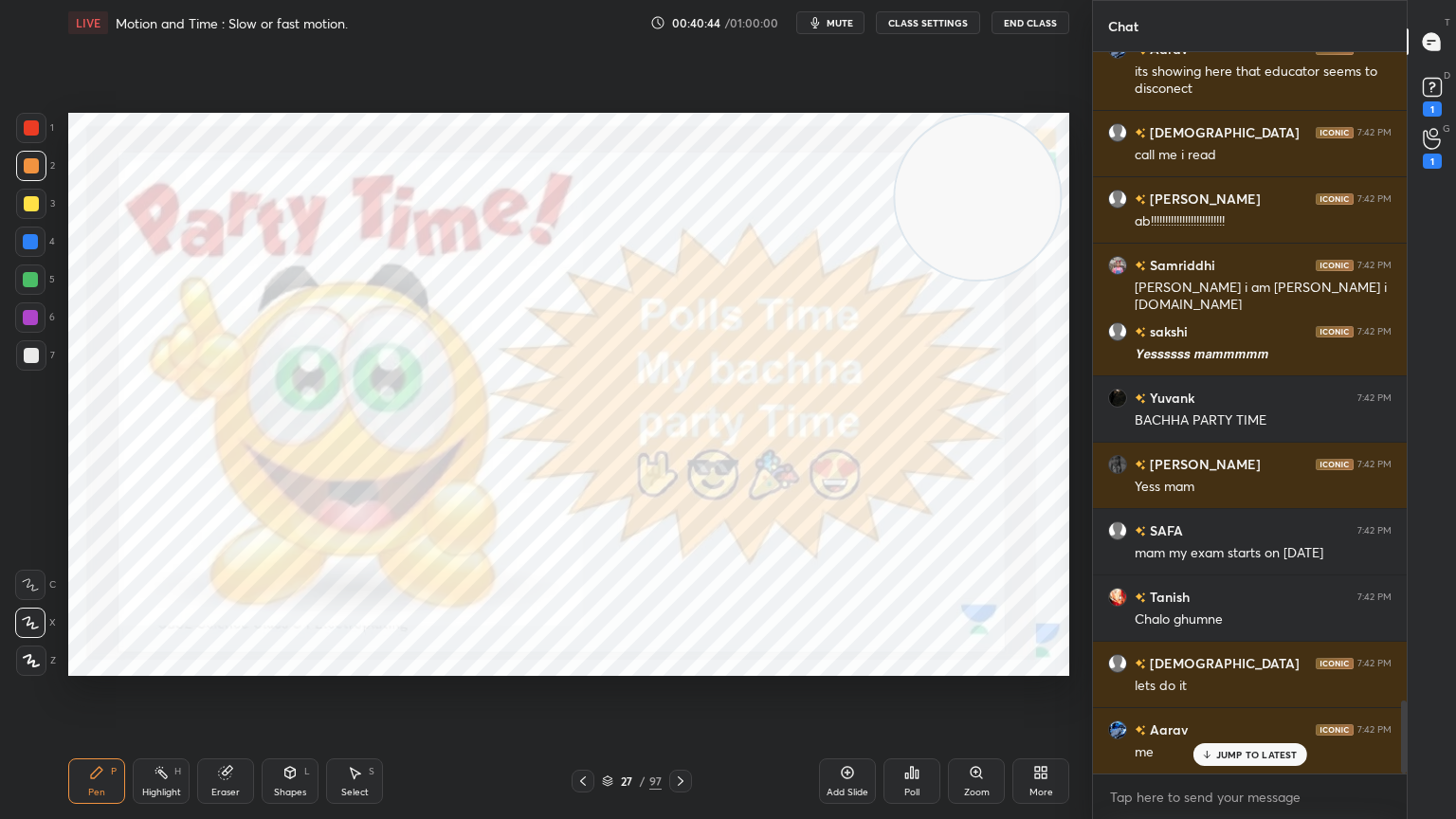 click on "27 / 97" at bounding box center [631, 781] 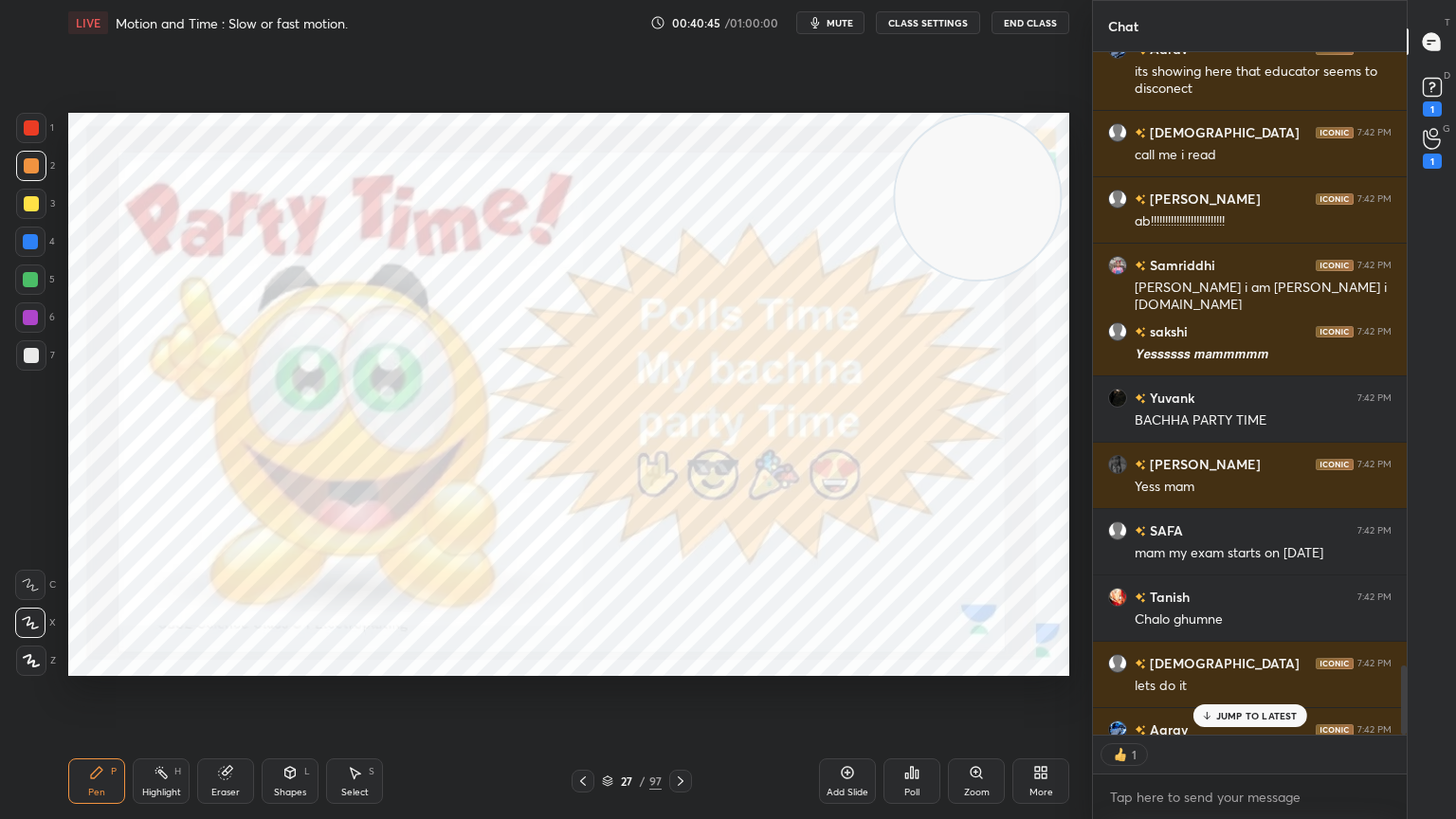 scroll, scrollTop: 692, scrollLeft: 308, axis: both 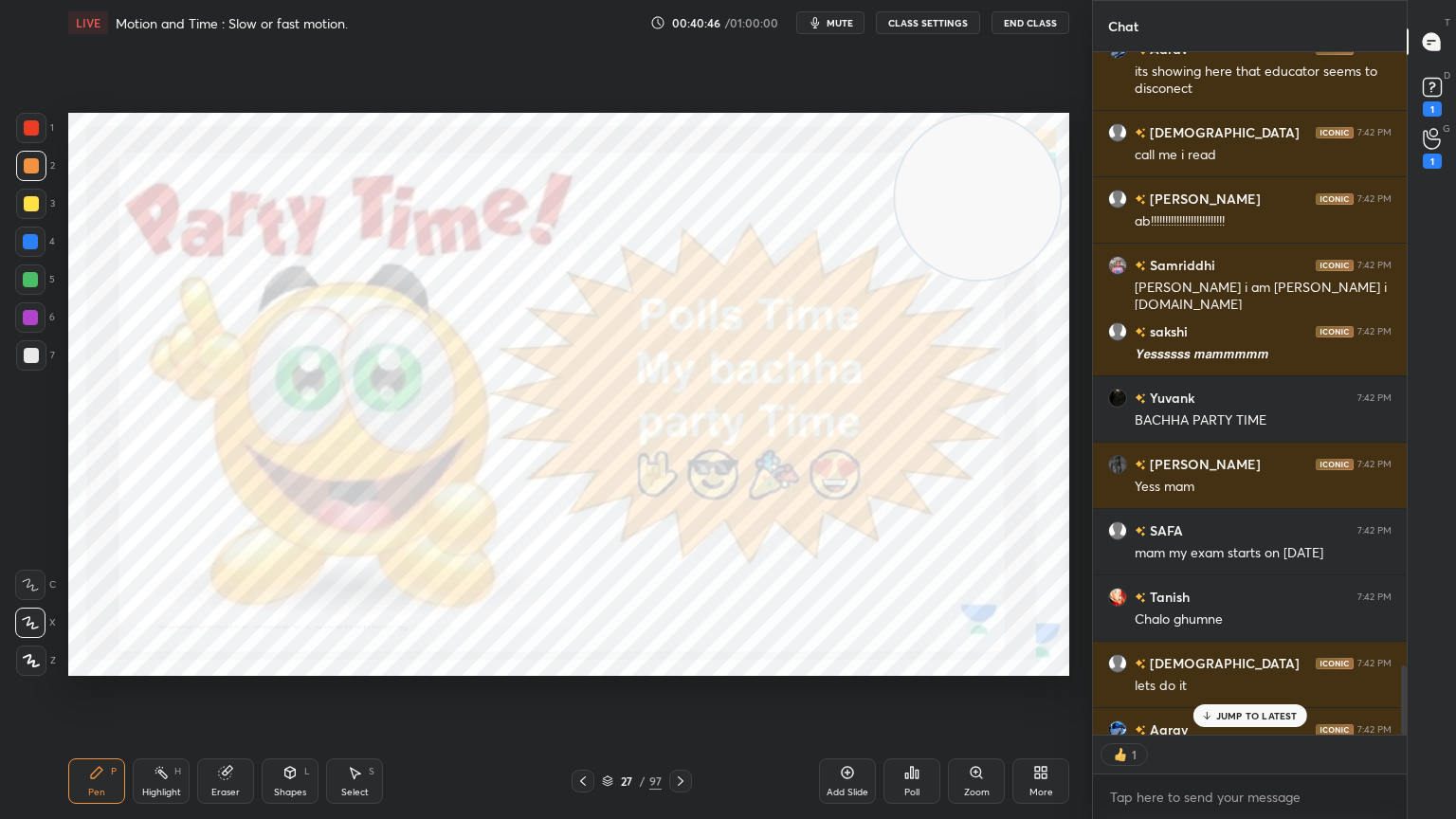 click 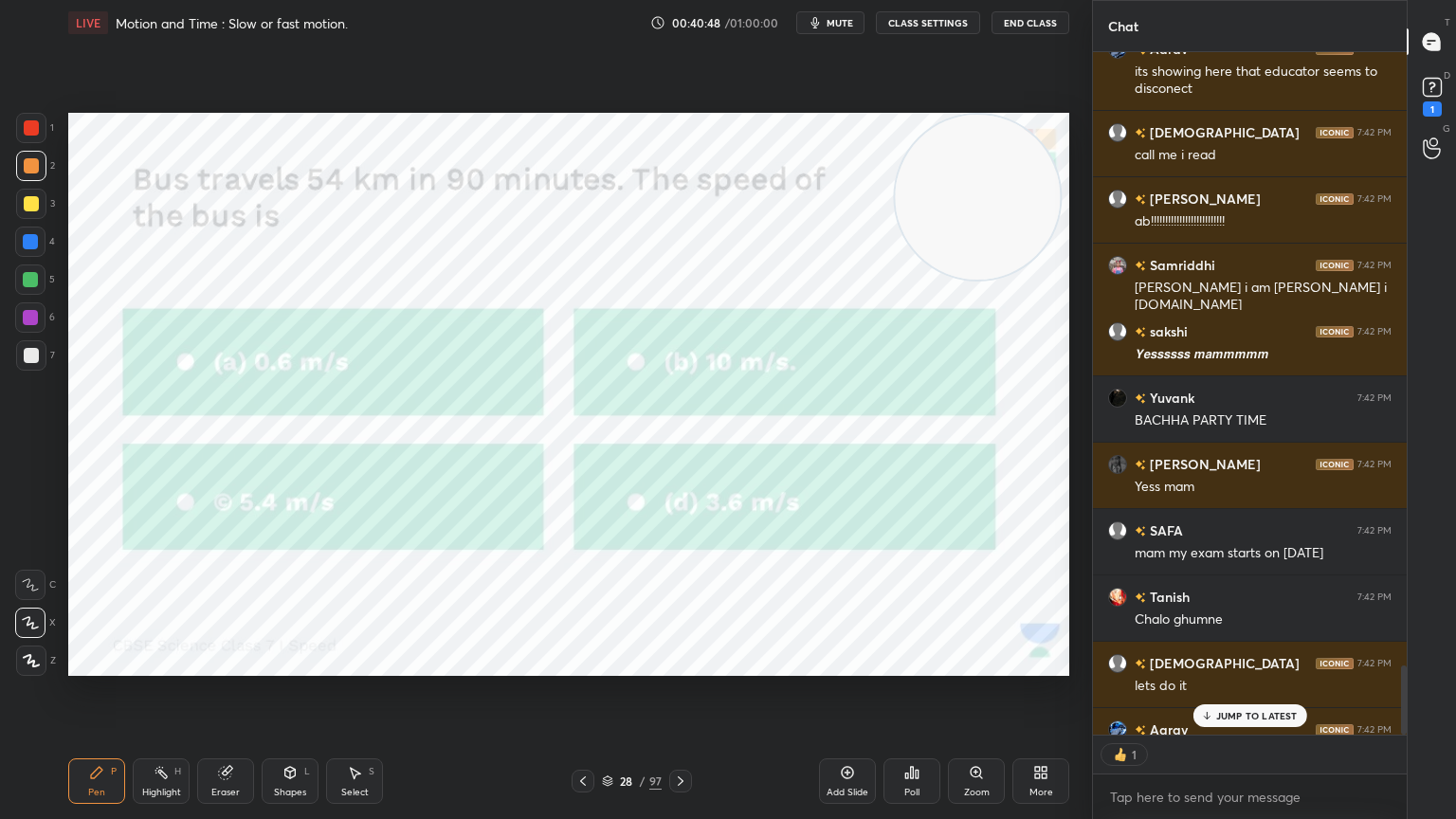 click at bounding box center [31, 128] 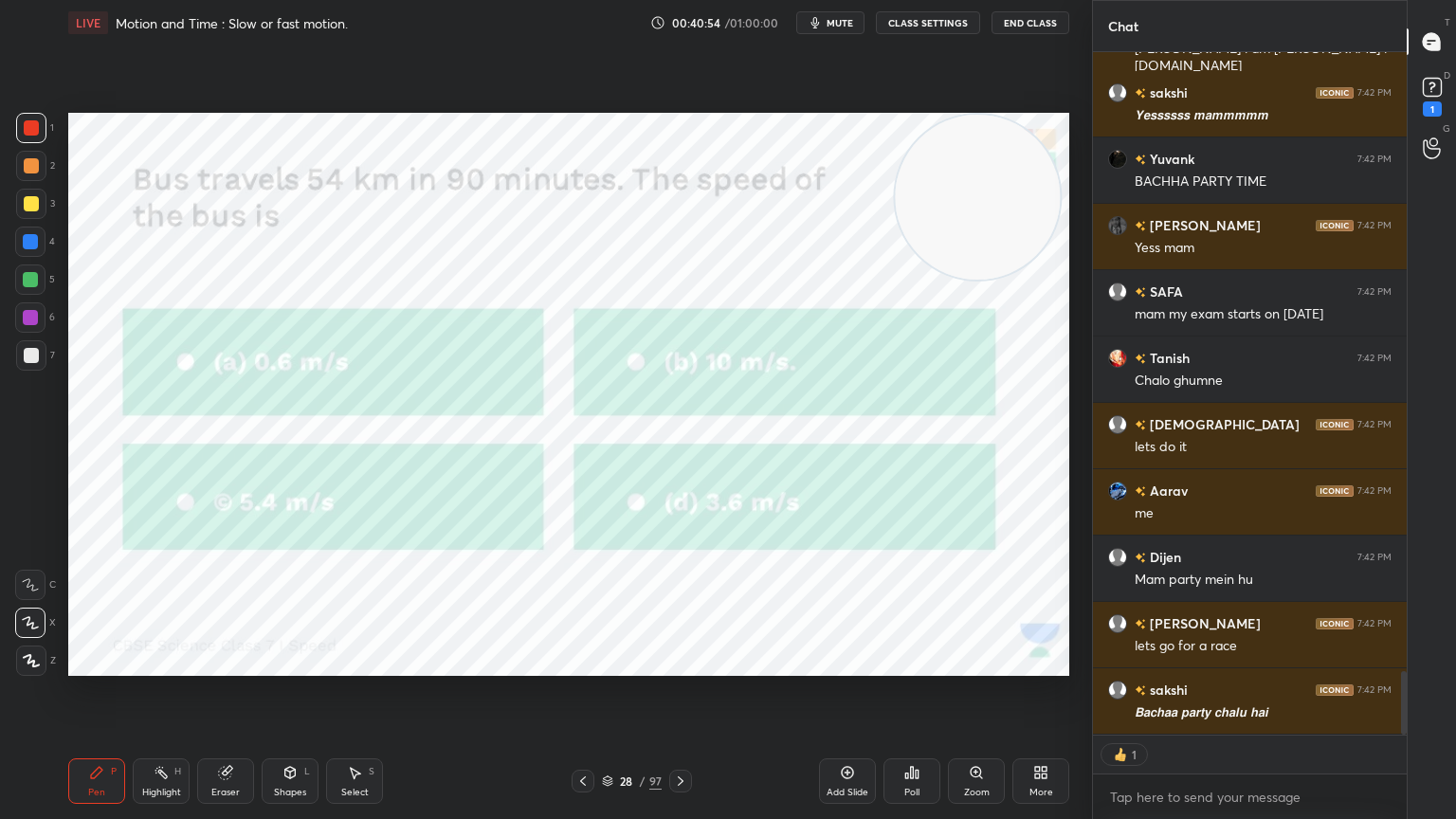 scroll, scrollTop: 6776, scrollLeft: 0, axis: vertical 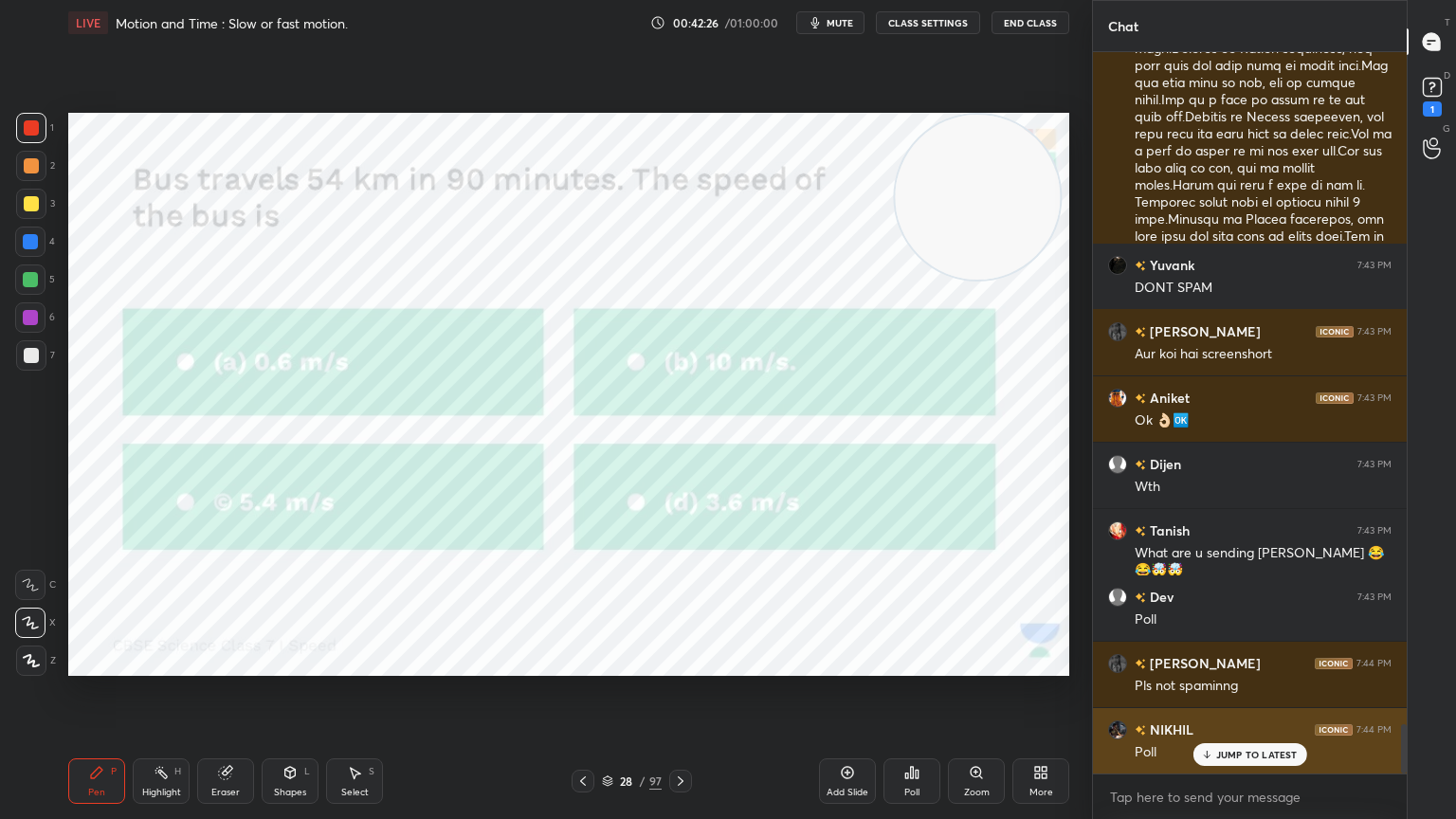 click on "JUMP TO LATEST" at bounding box center (1257, 755) 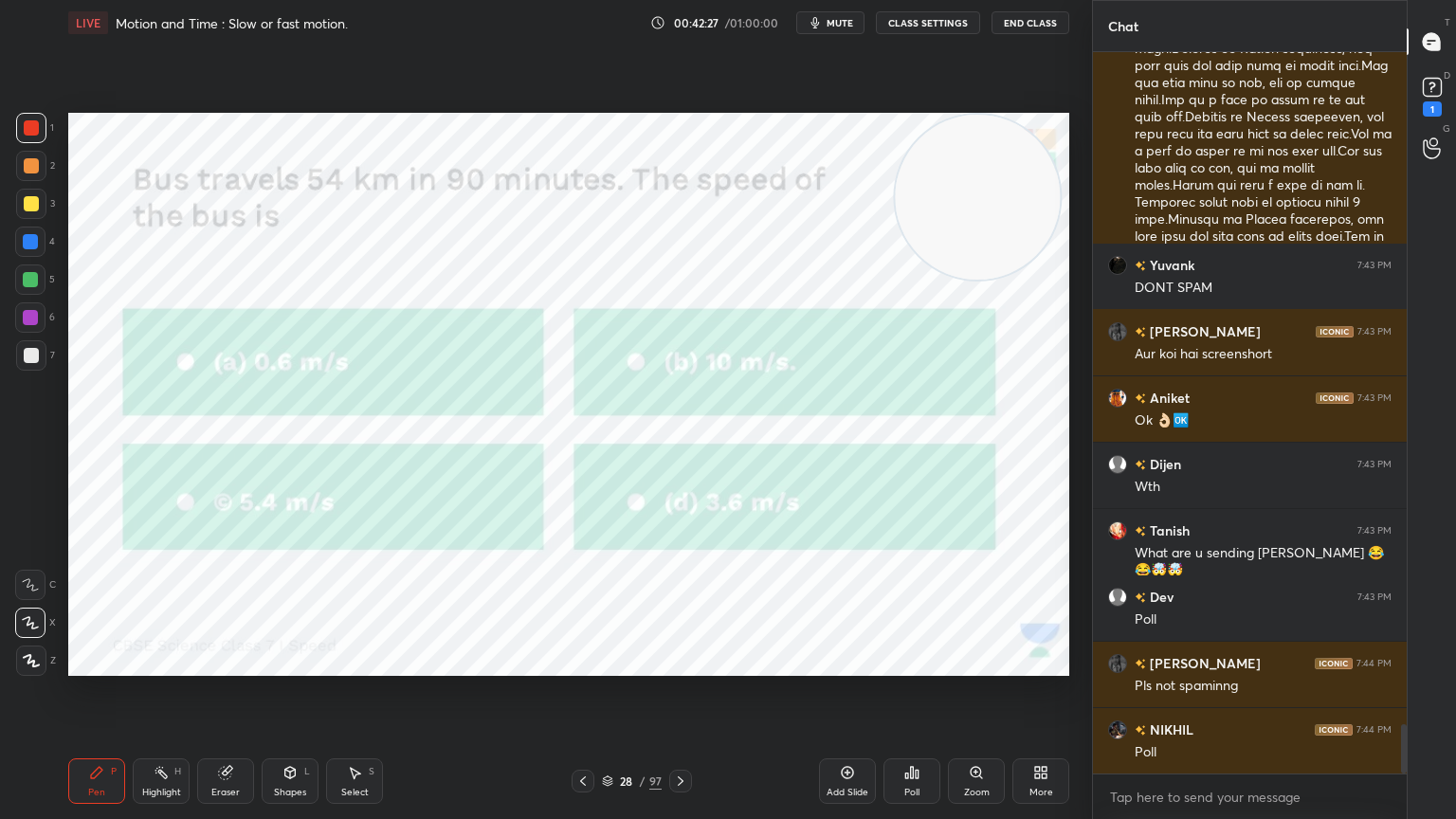 click 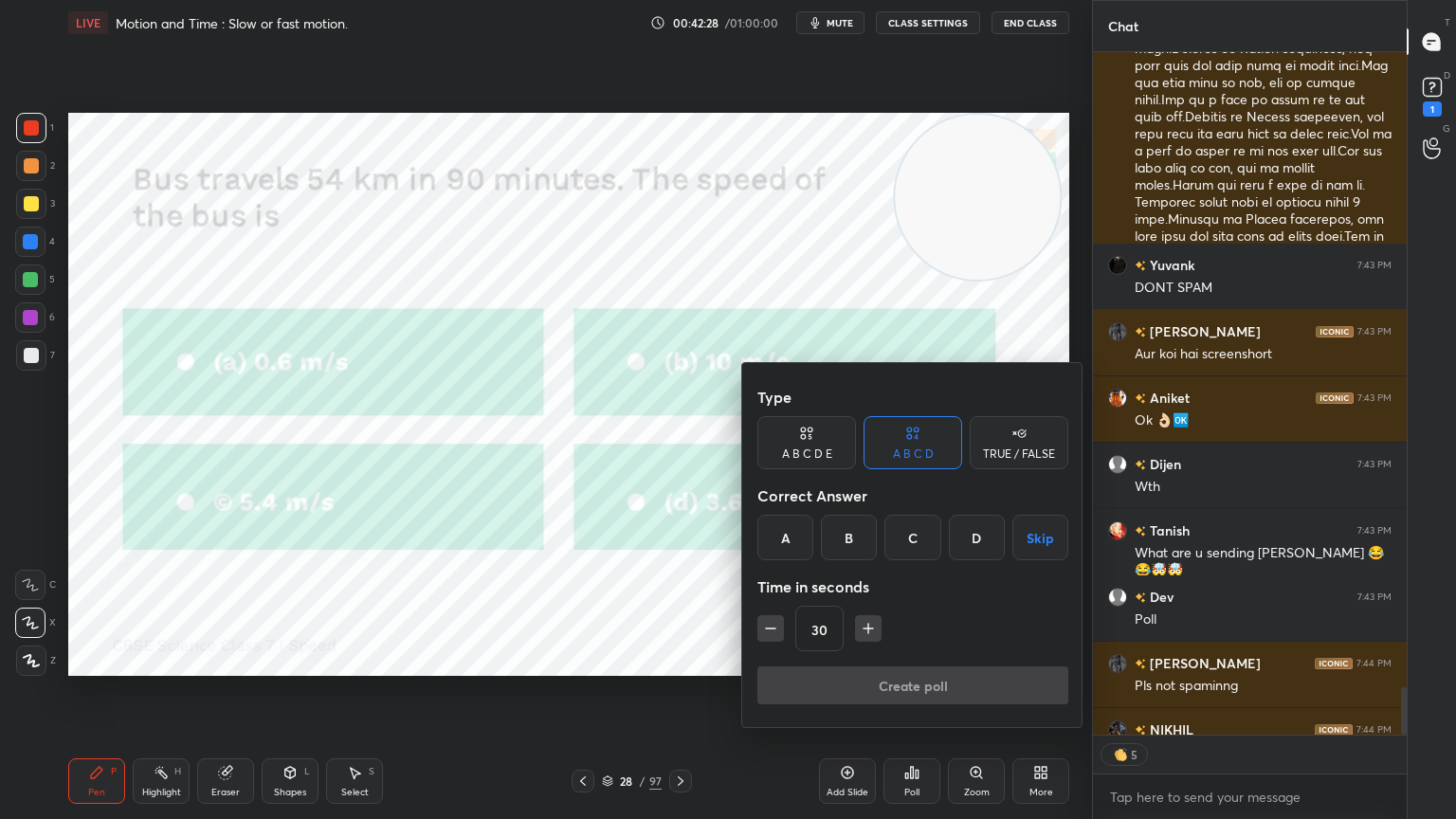 click on "B" at bounding box center [848, 537] 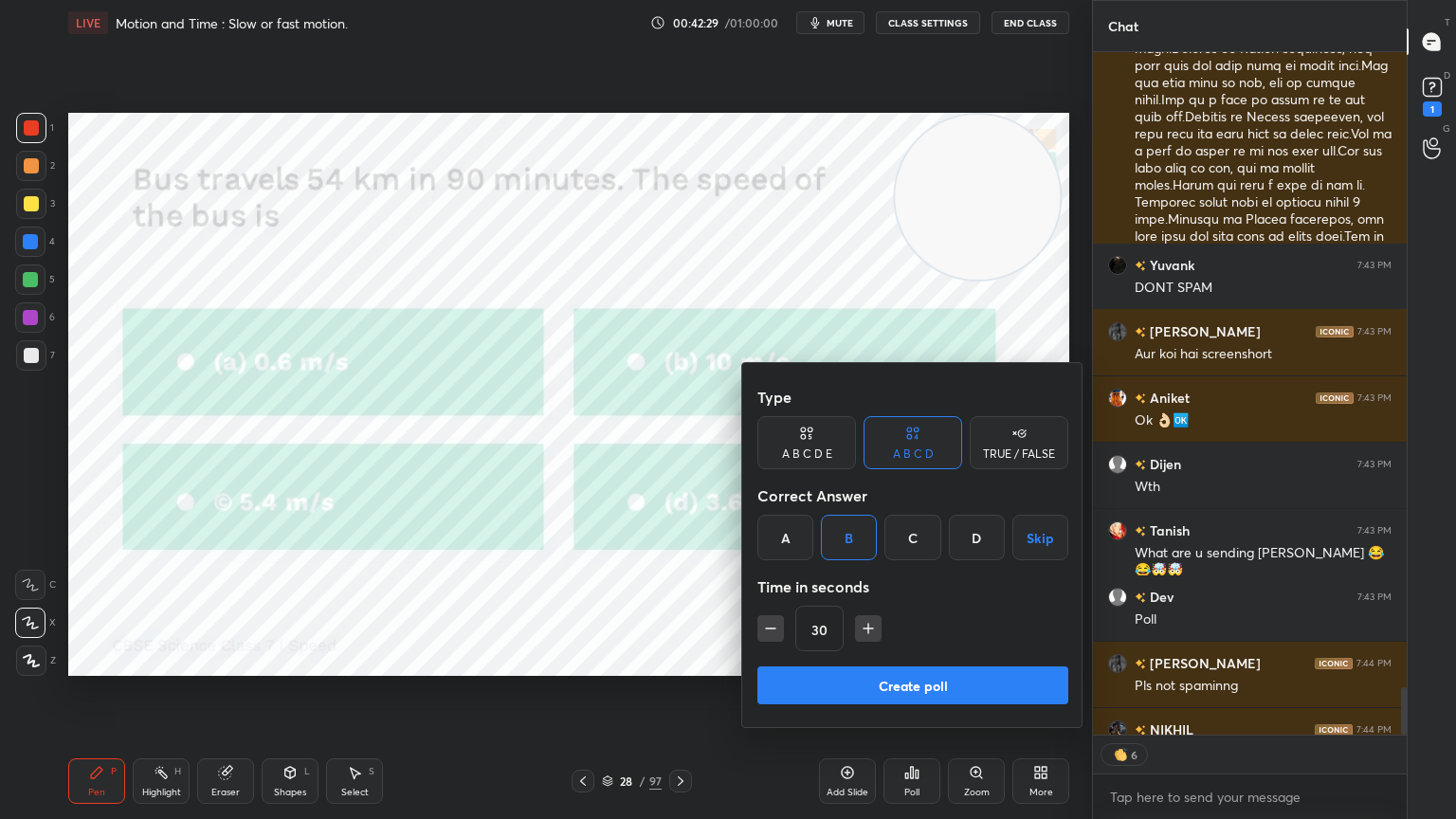 click on "Create poll" at bounding box center [913, 685] 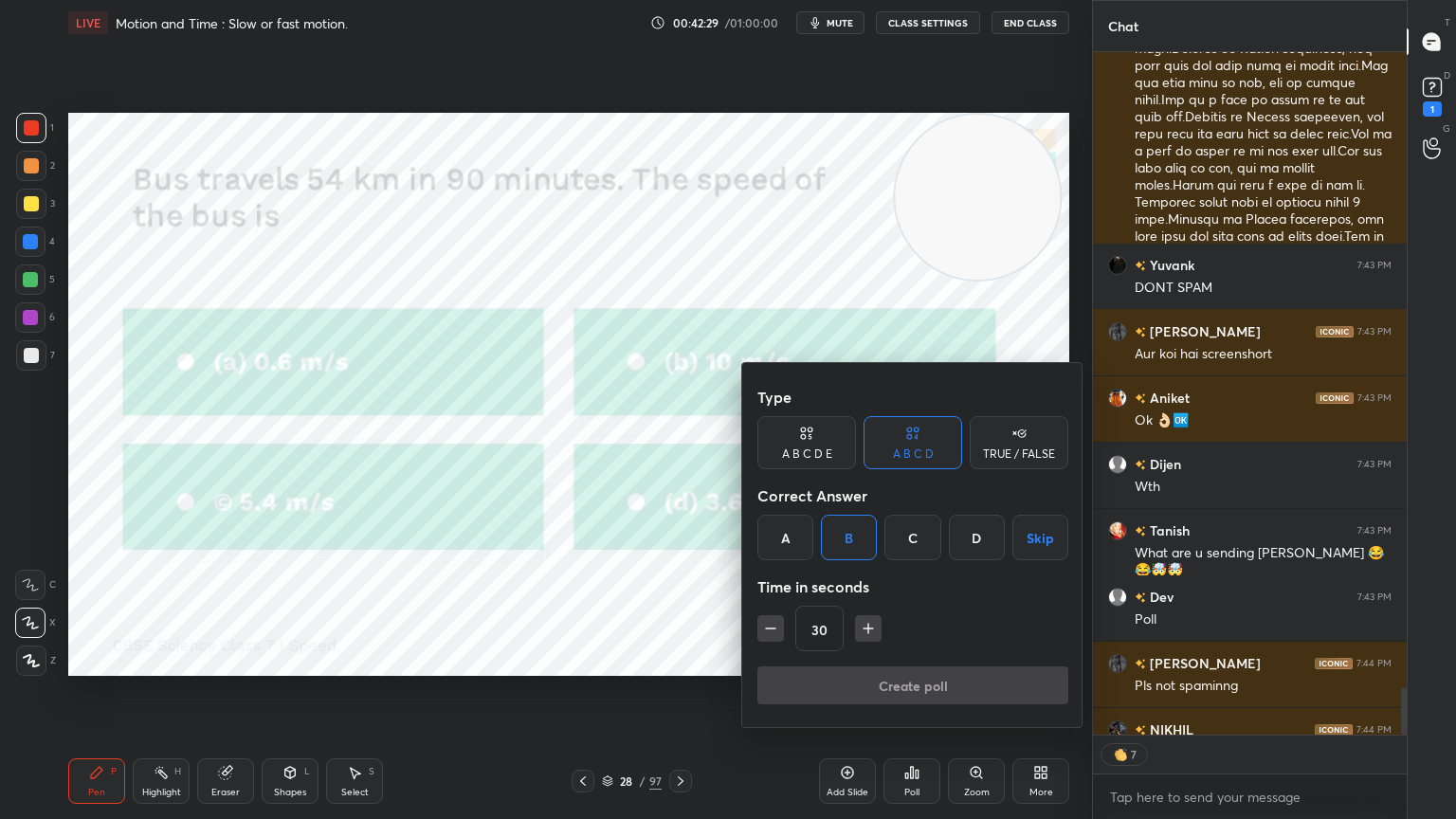 scroll, scrollTop: 9855, scrollLeft: 0, axis: vertical 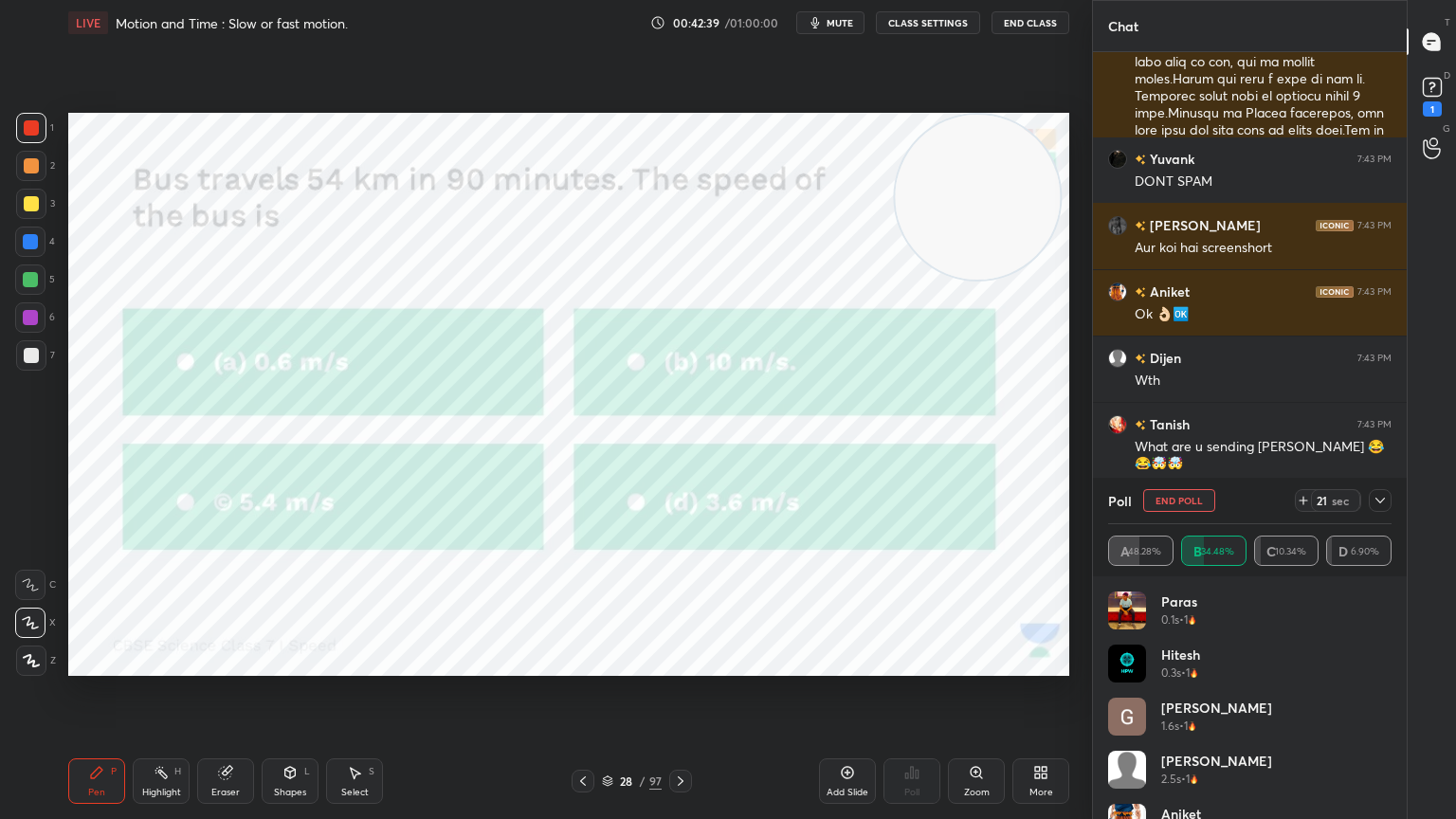 type on "x" 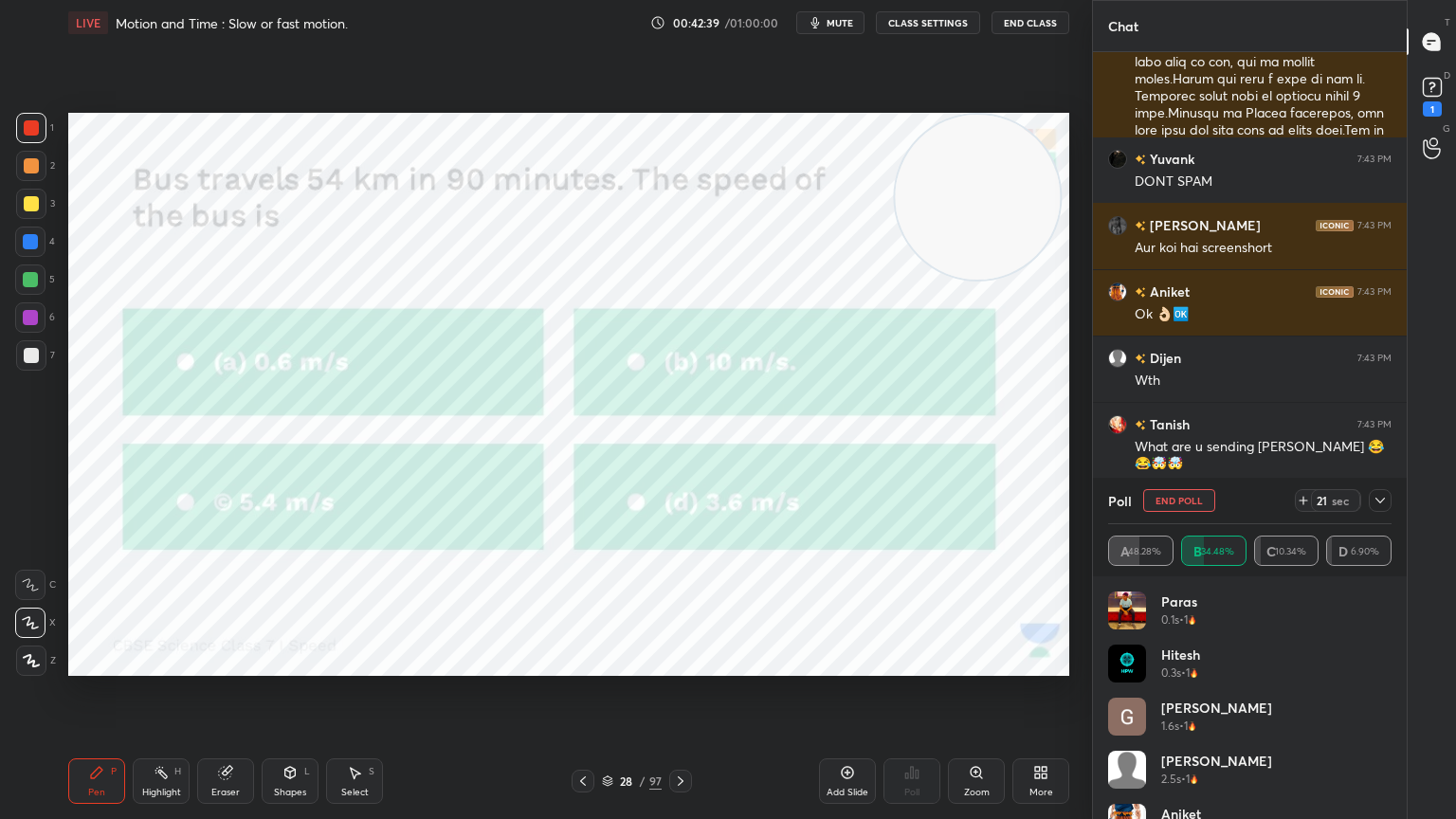 scroll, scrollTop: 7, scrollLeft: 6, axis: both 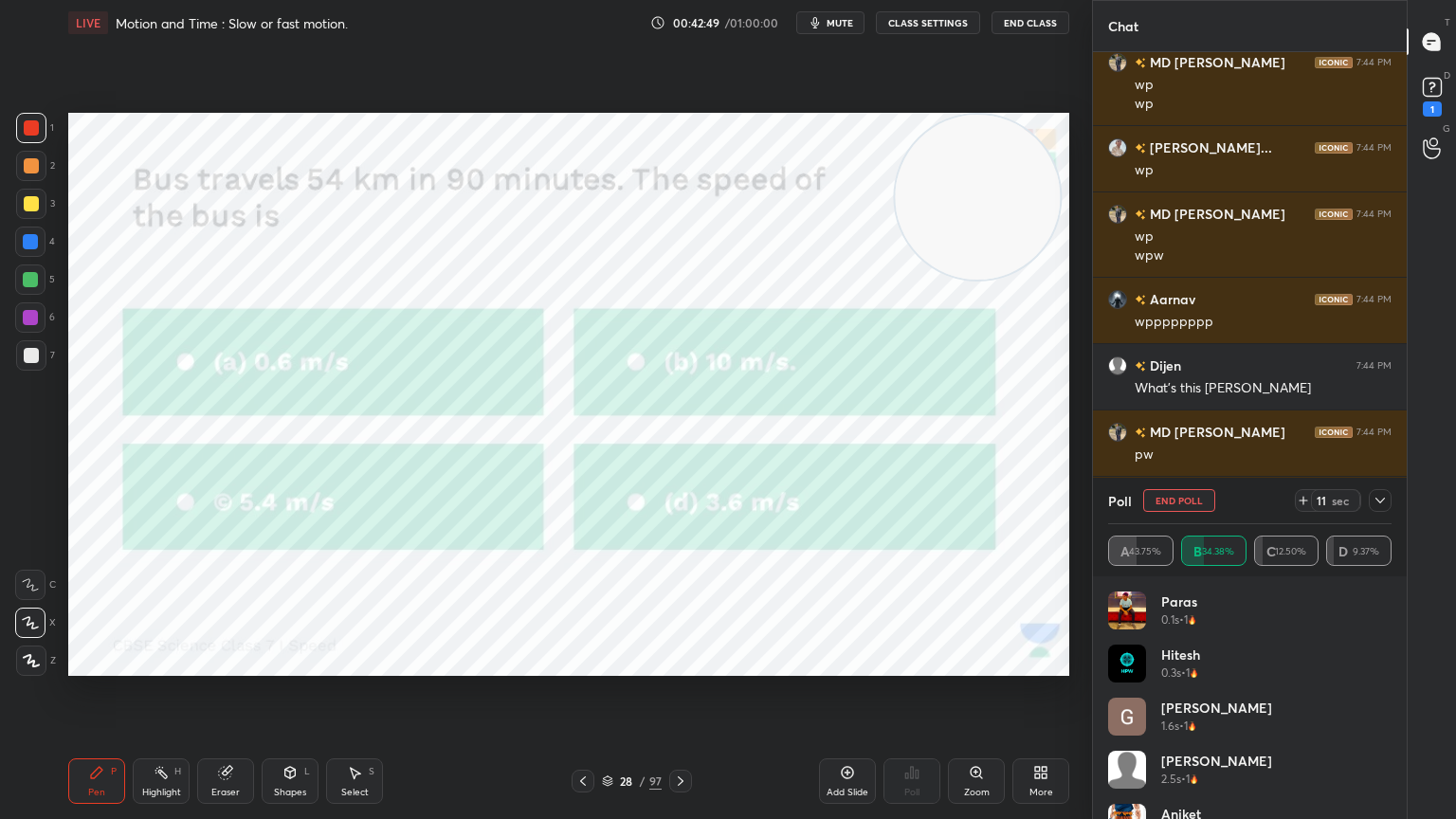 click 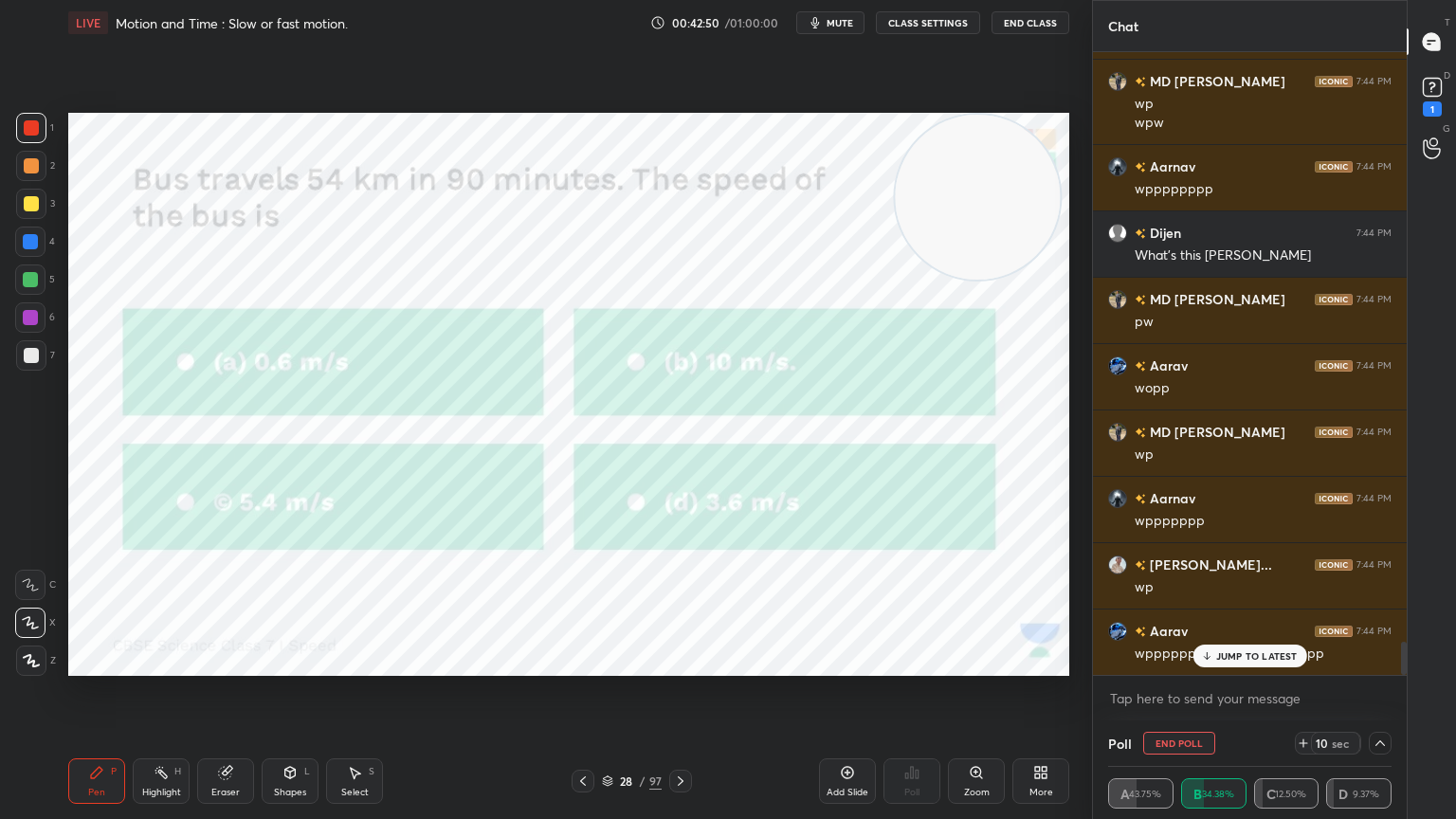 click on "CLASS SETTINGS" at bounding box center [928, 23] 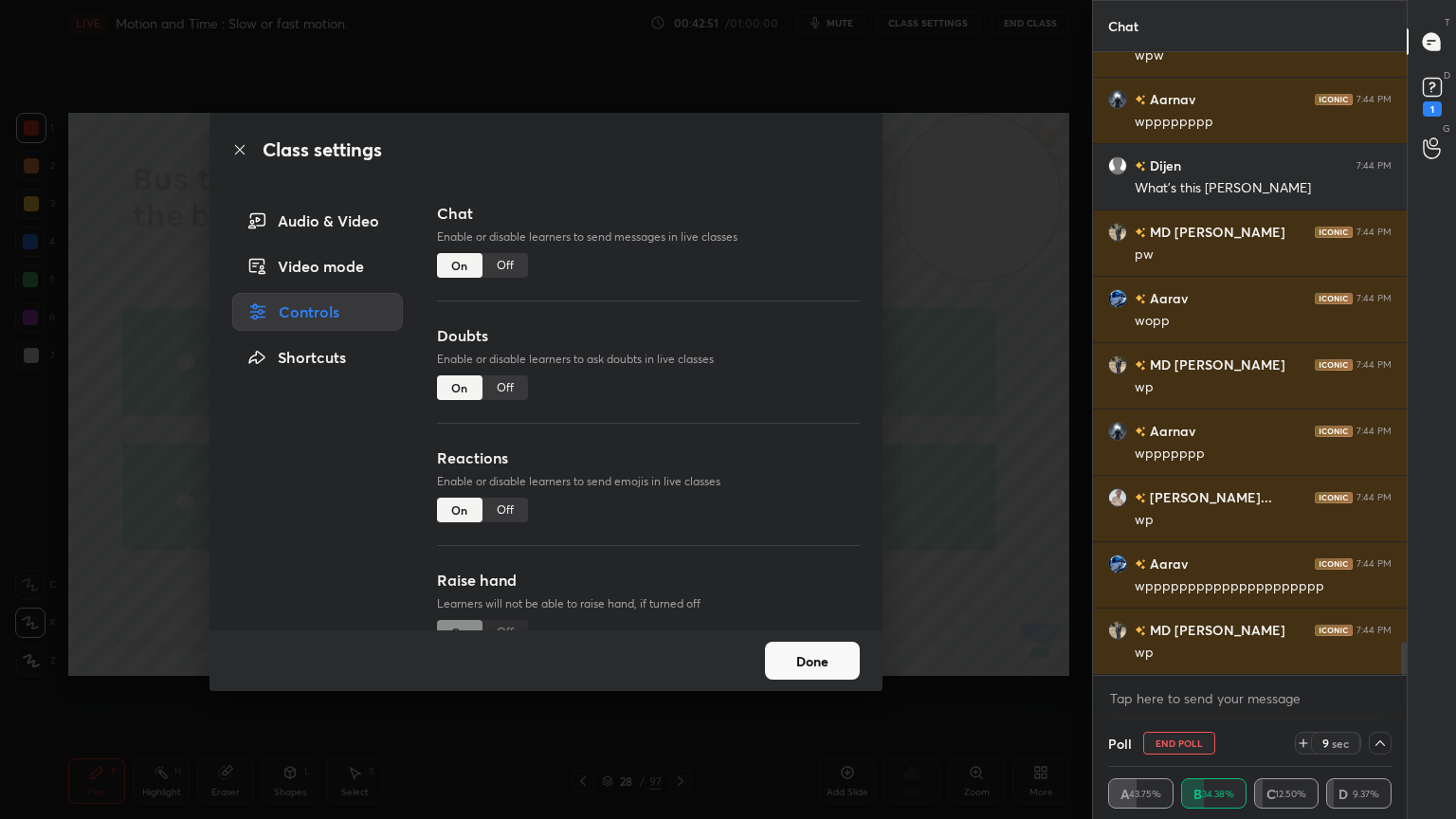 click on "Off" at bounding box center [505, 265] 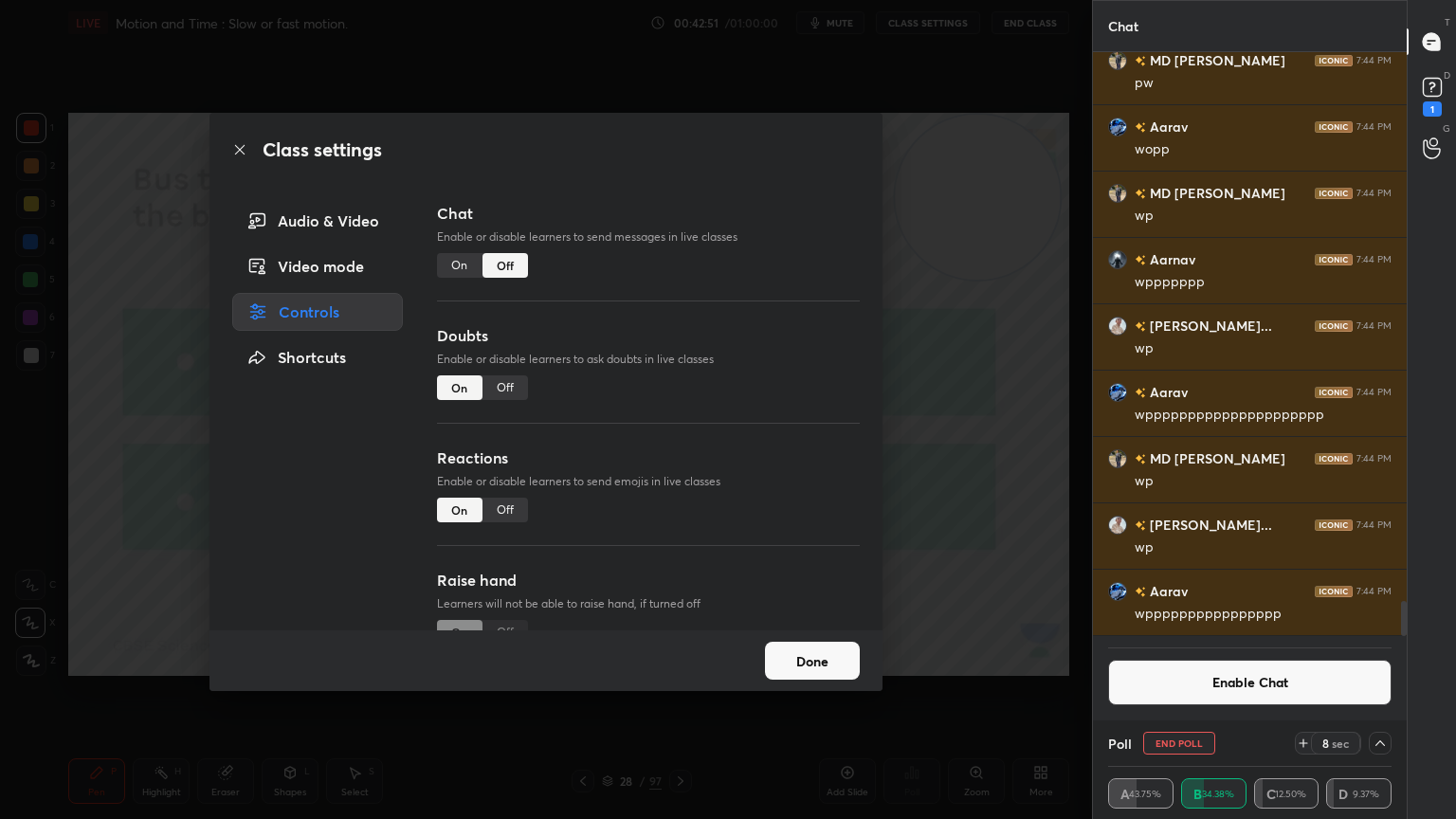 click on "Off" at bounding box center (505, 388) 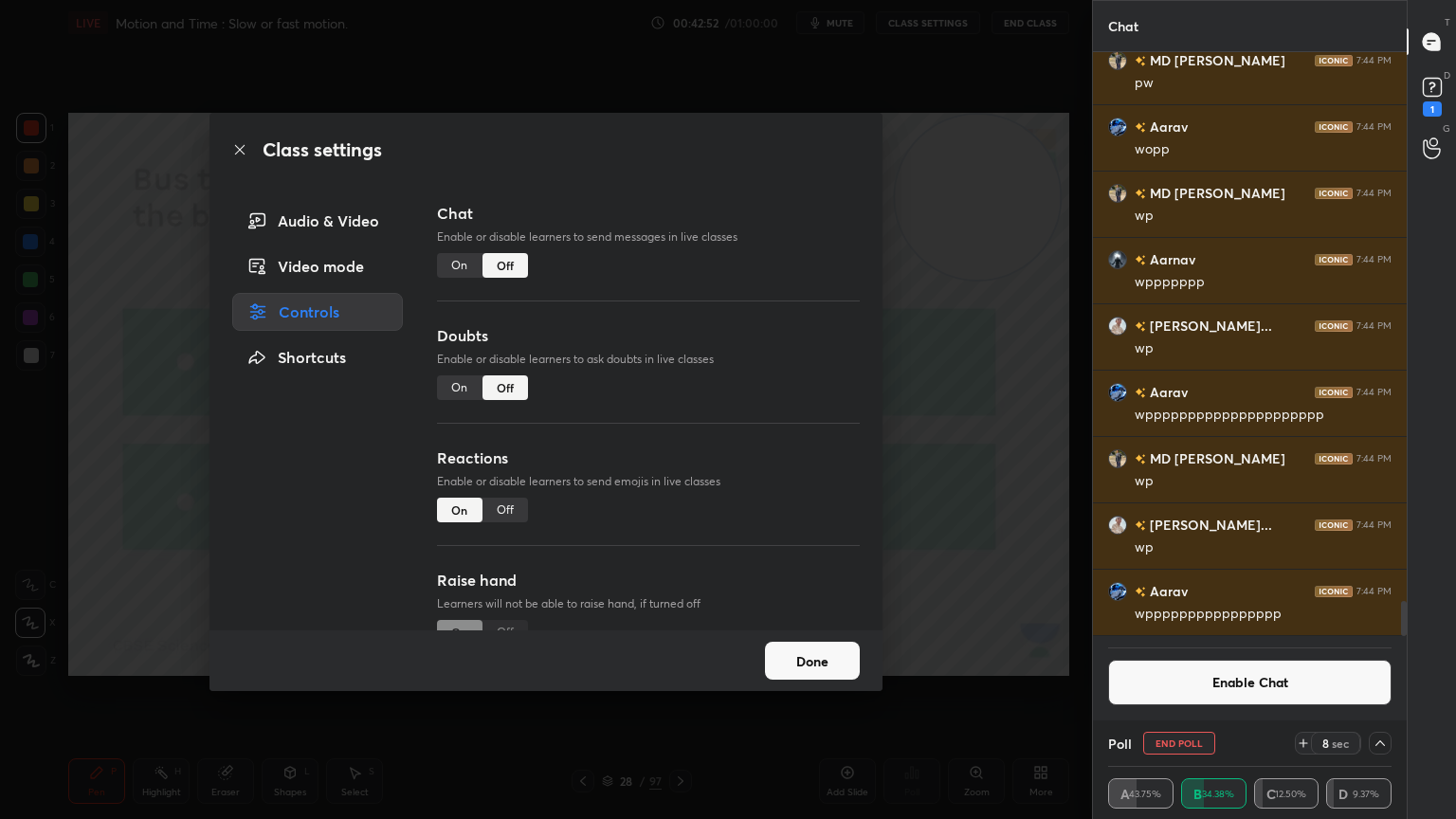 click on "Done" at bounding box center [812, 661] 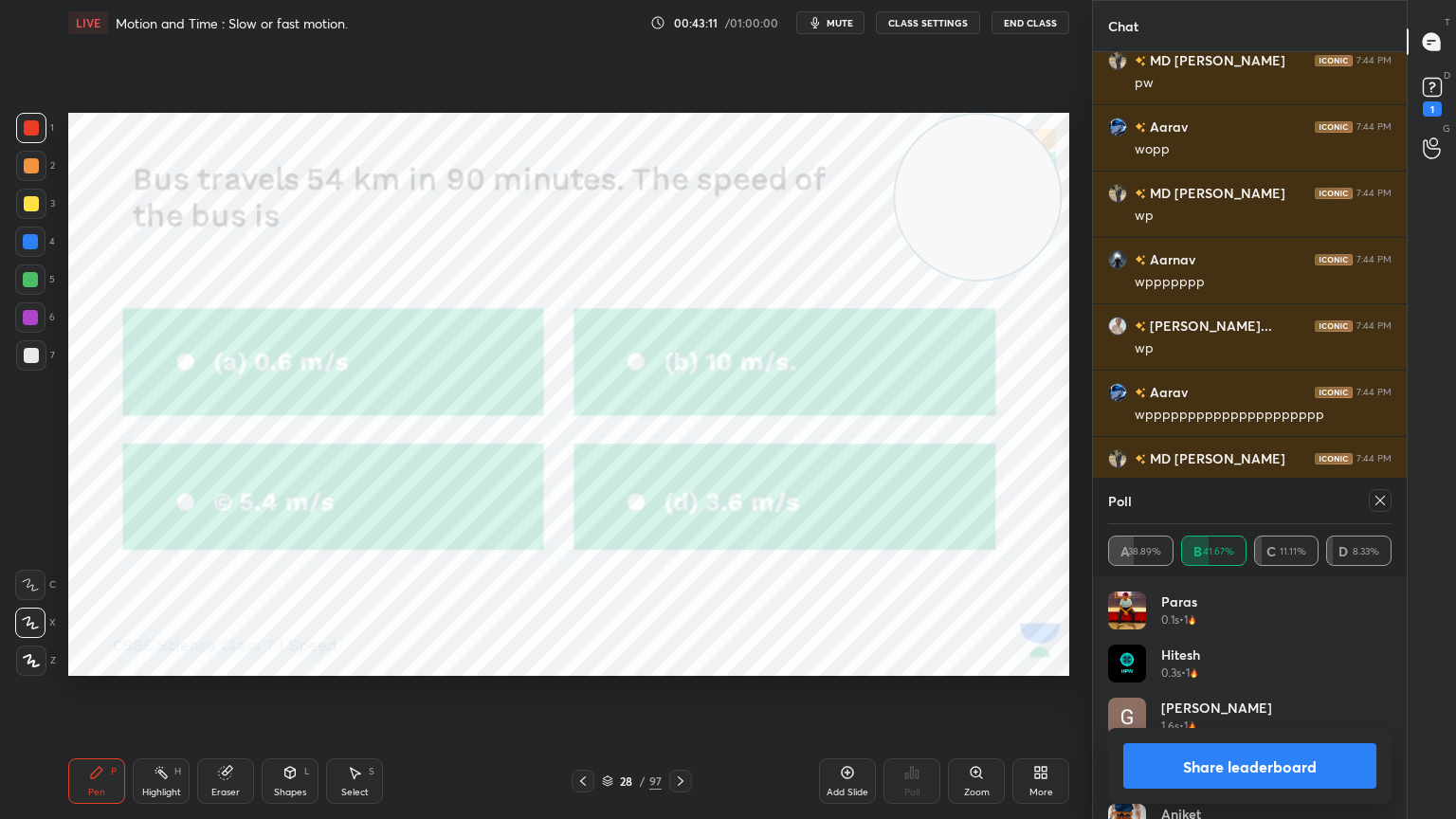 click 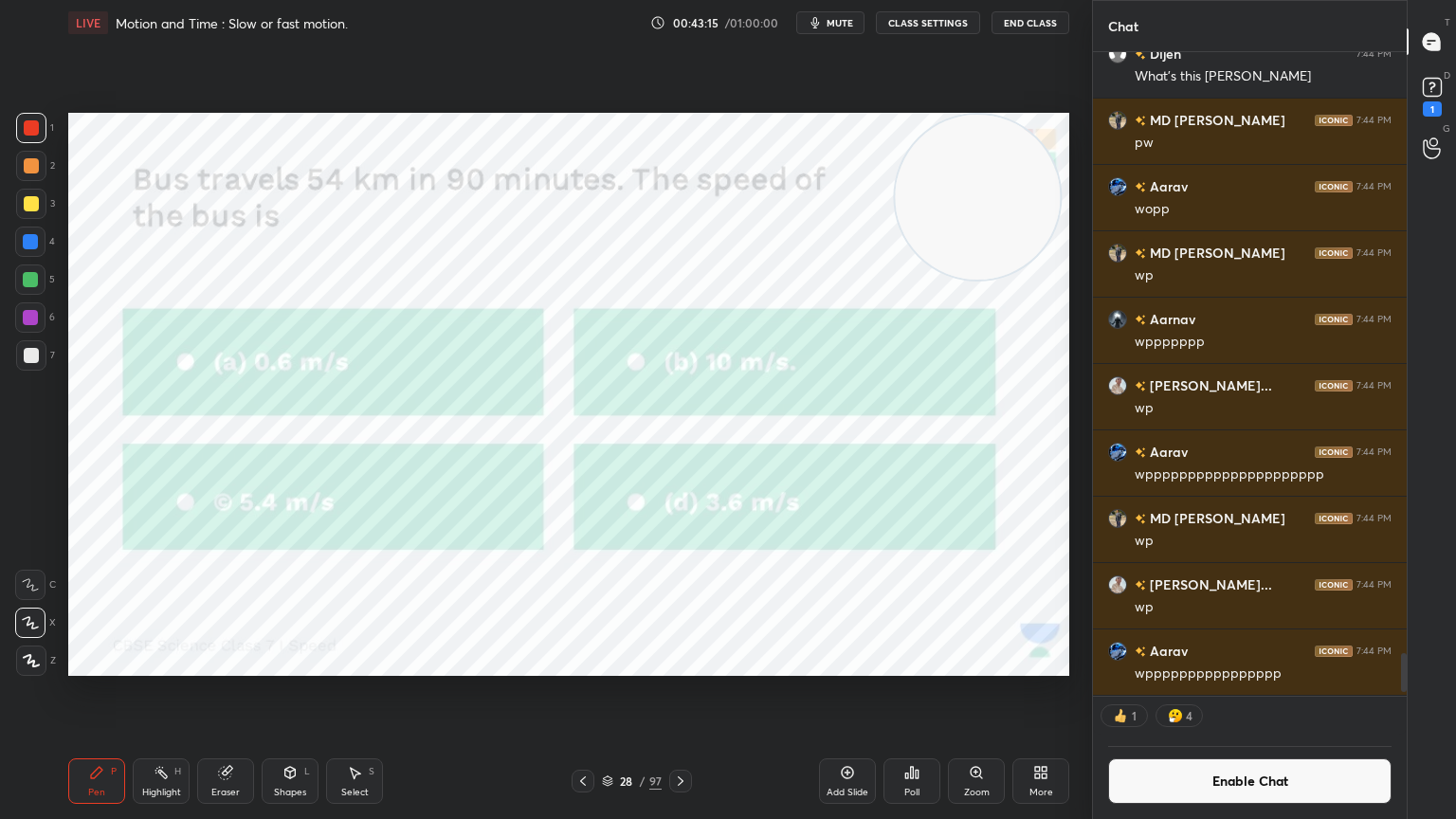 click 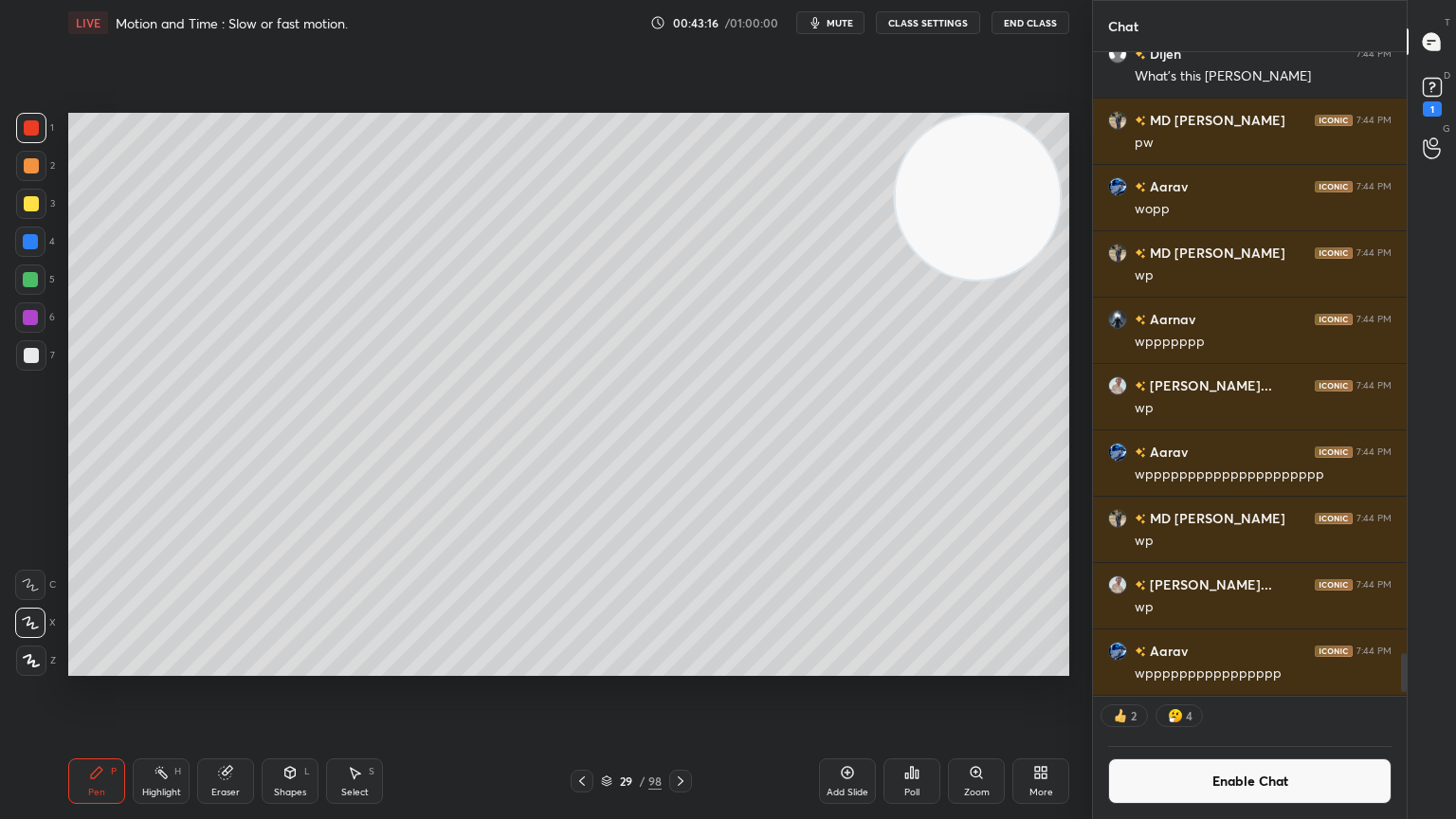 click at bounding box center [31, 204] 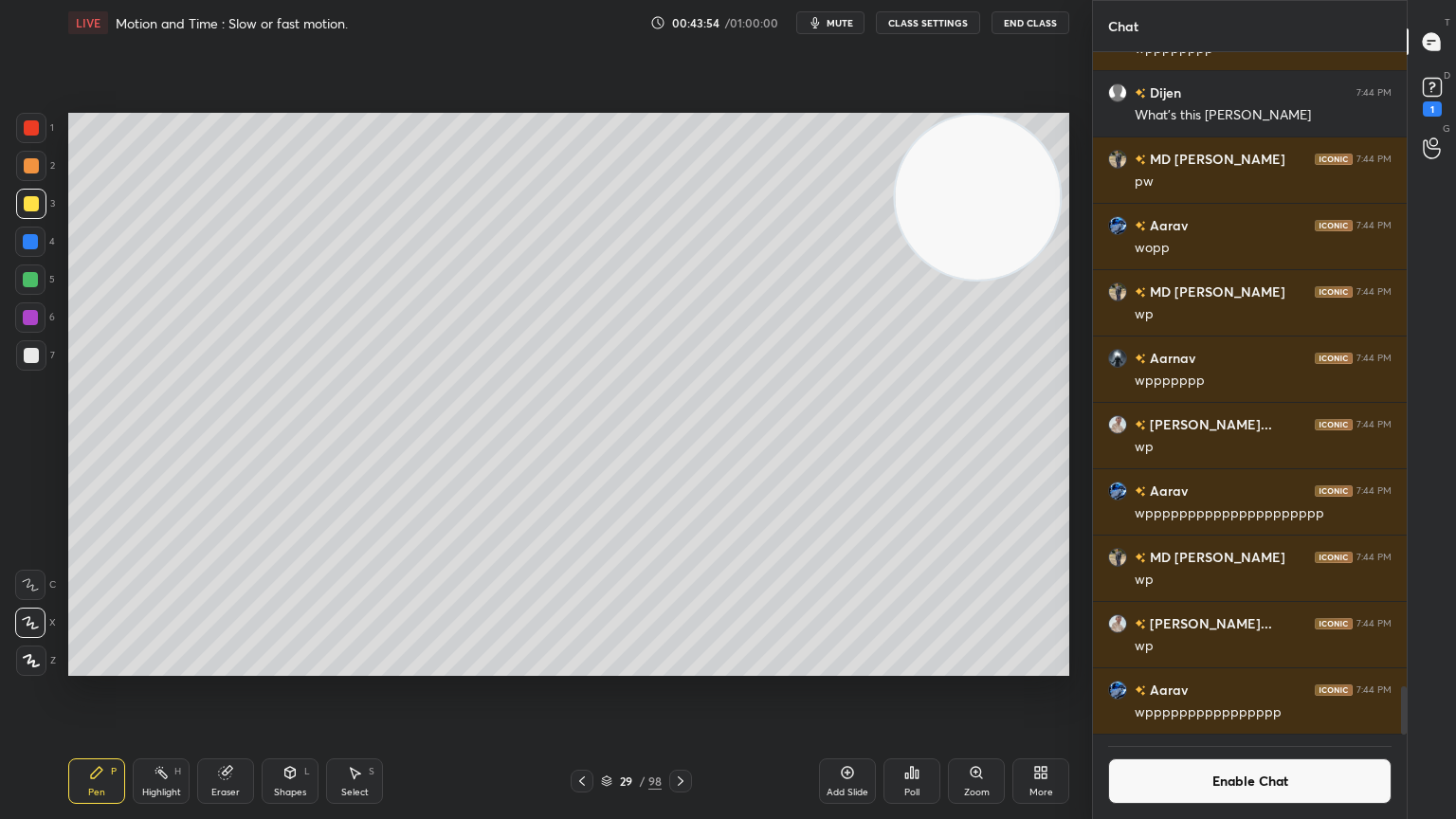 scroll, scrollTop: 638, scrollLeft: 308, axis: both 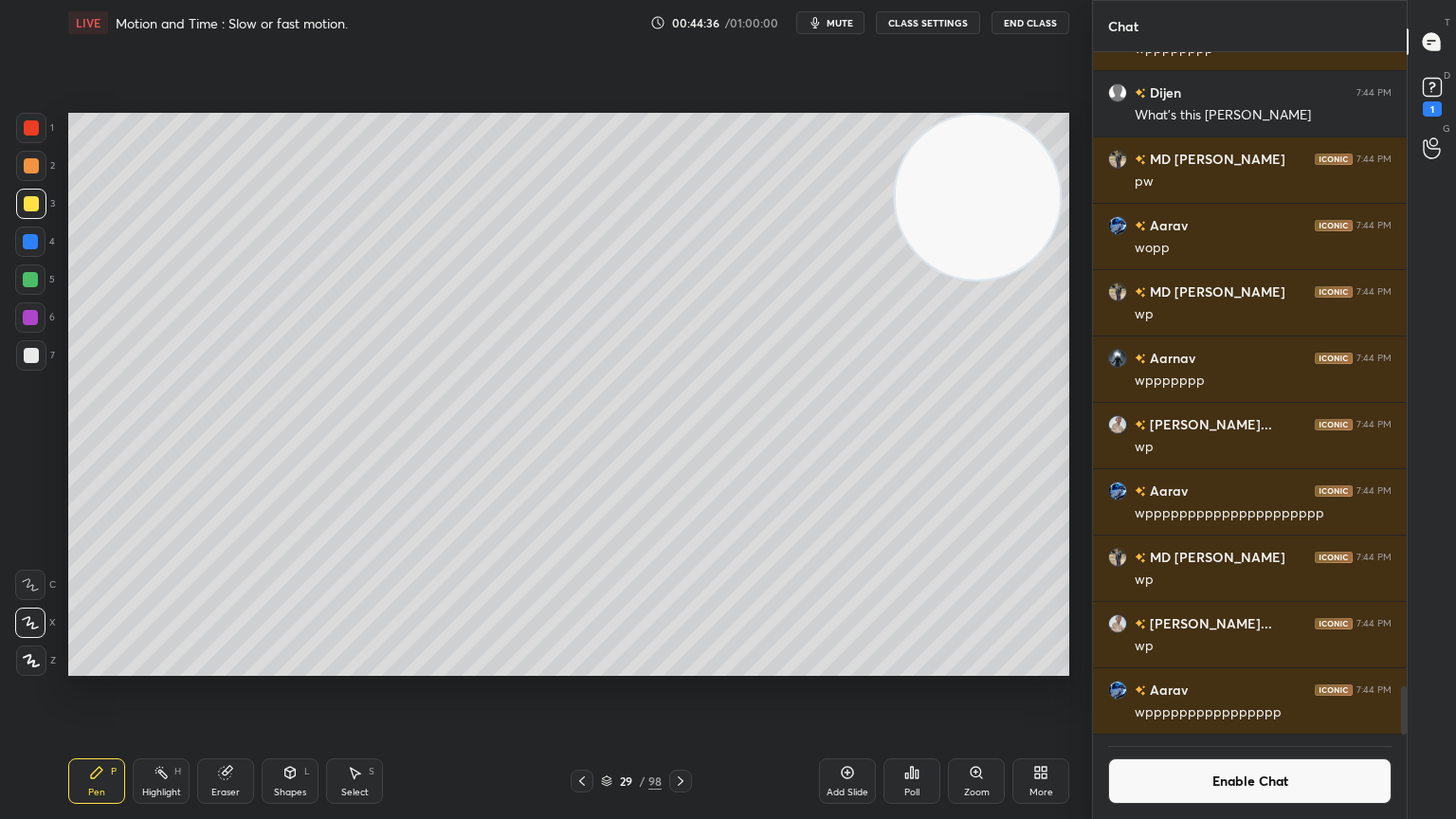 click at bounding box center (30, 280) 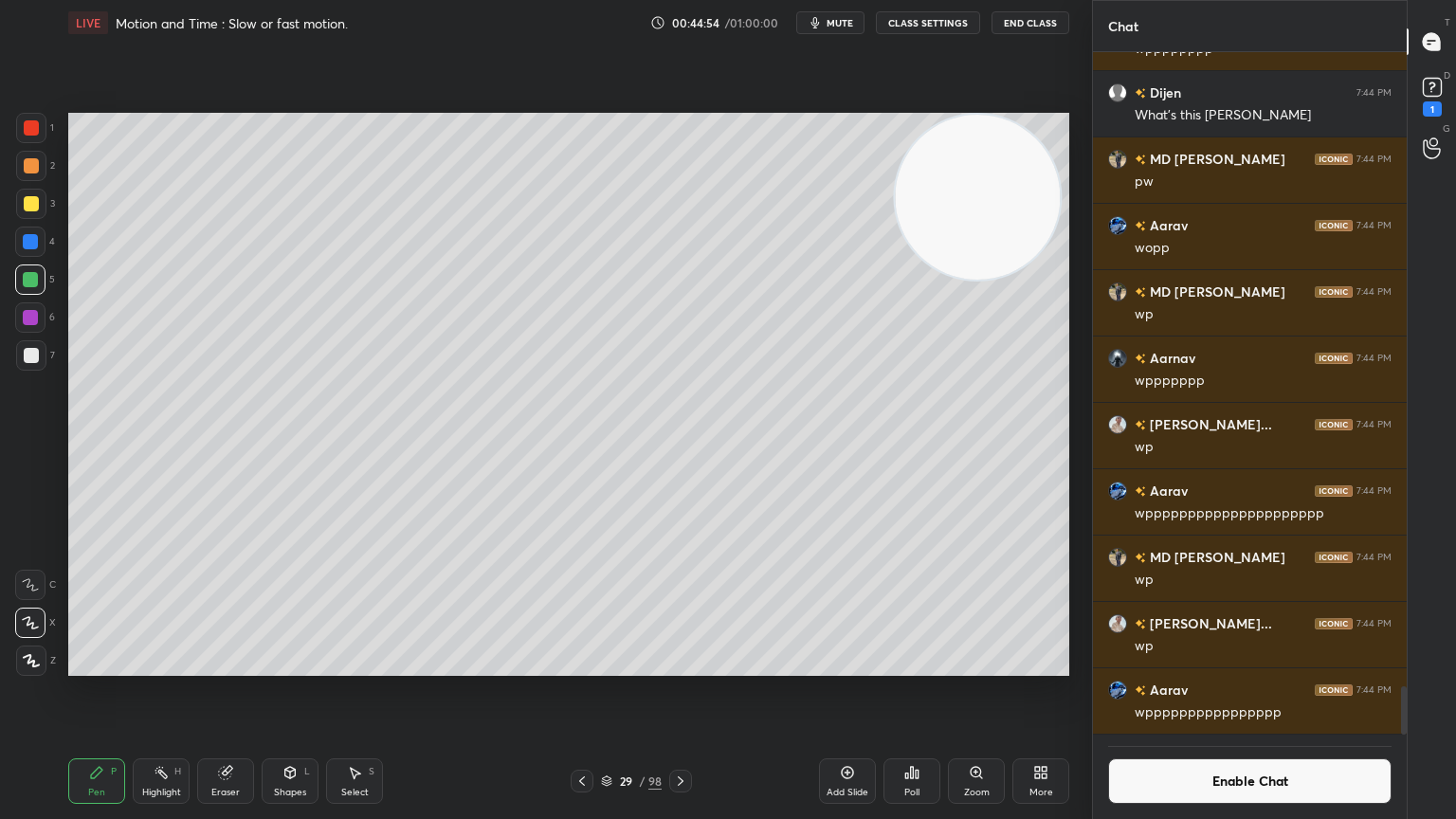 click 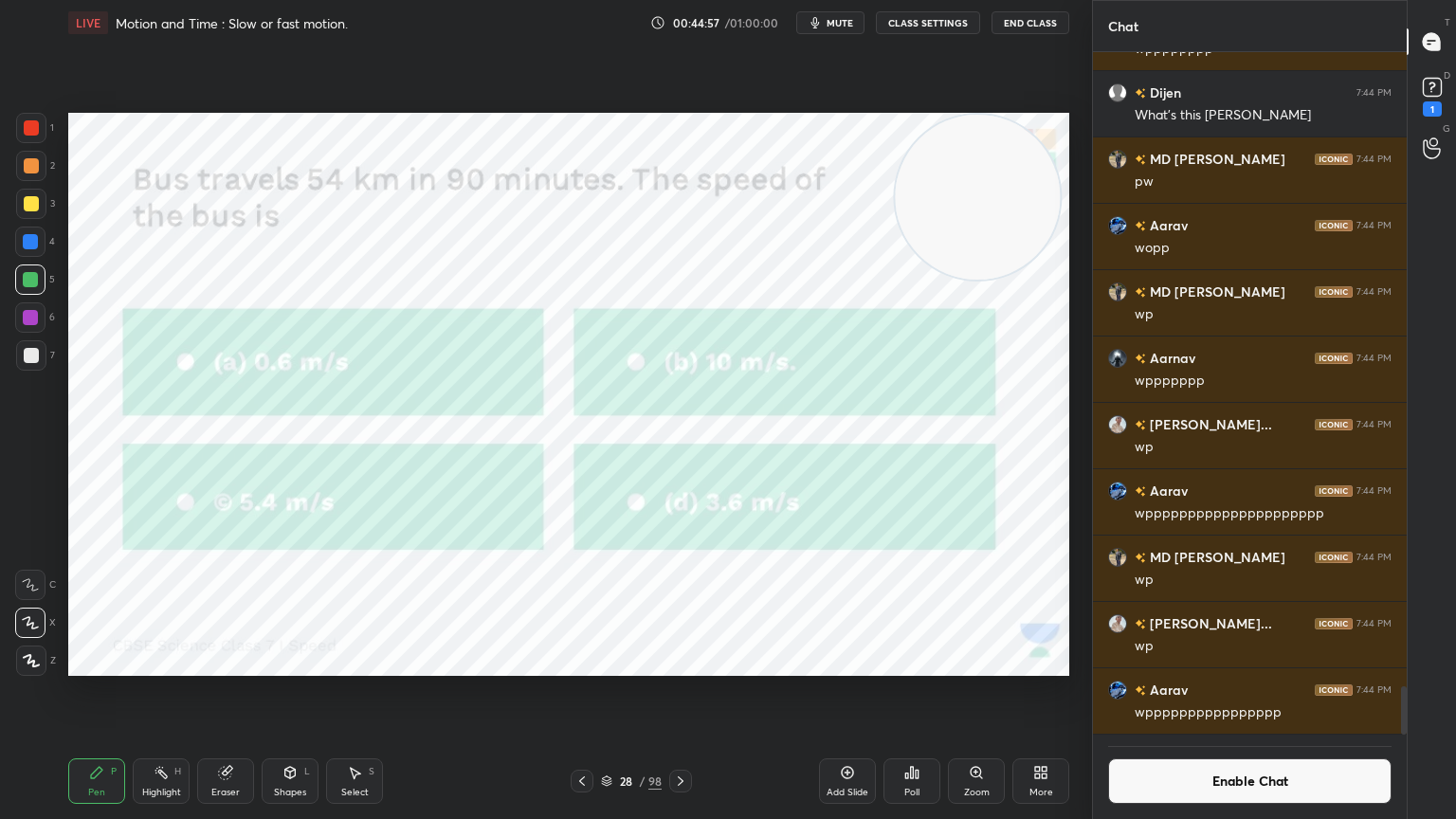 click at bounding box center [31, 128] 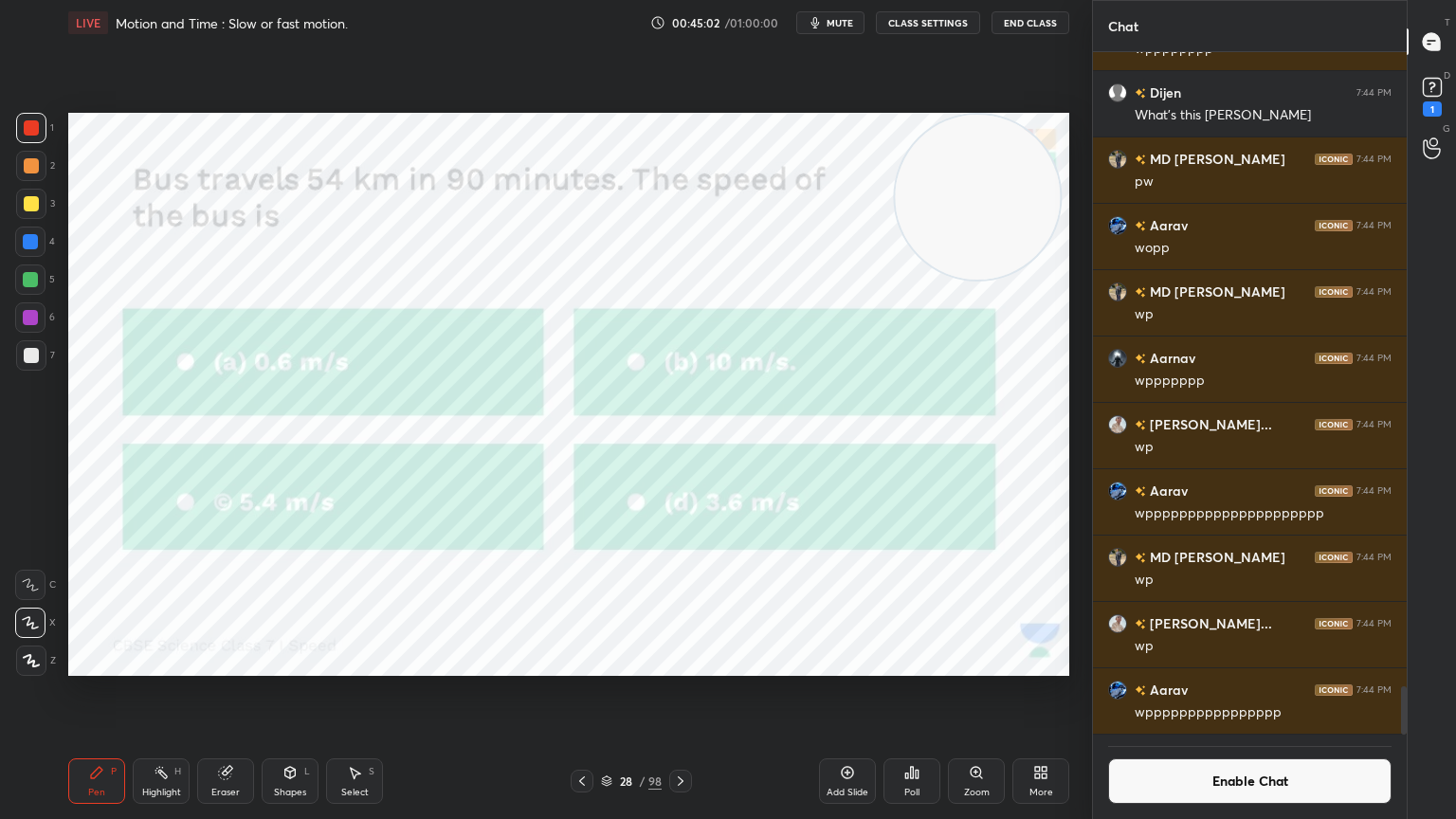 scroll, scrollTop: 652, scrollLeft: 308, axis: both 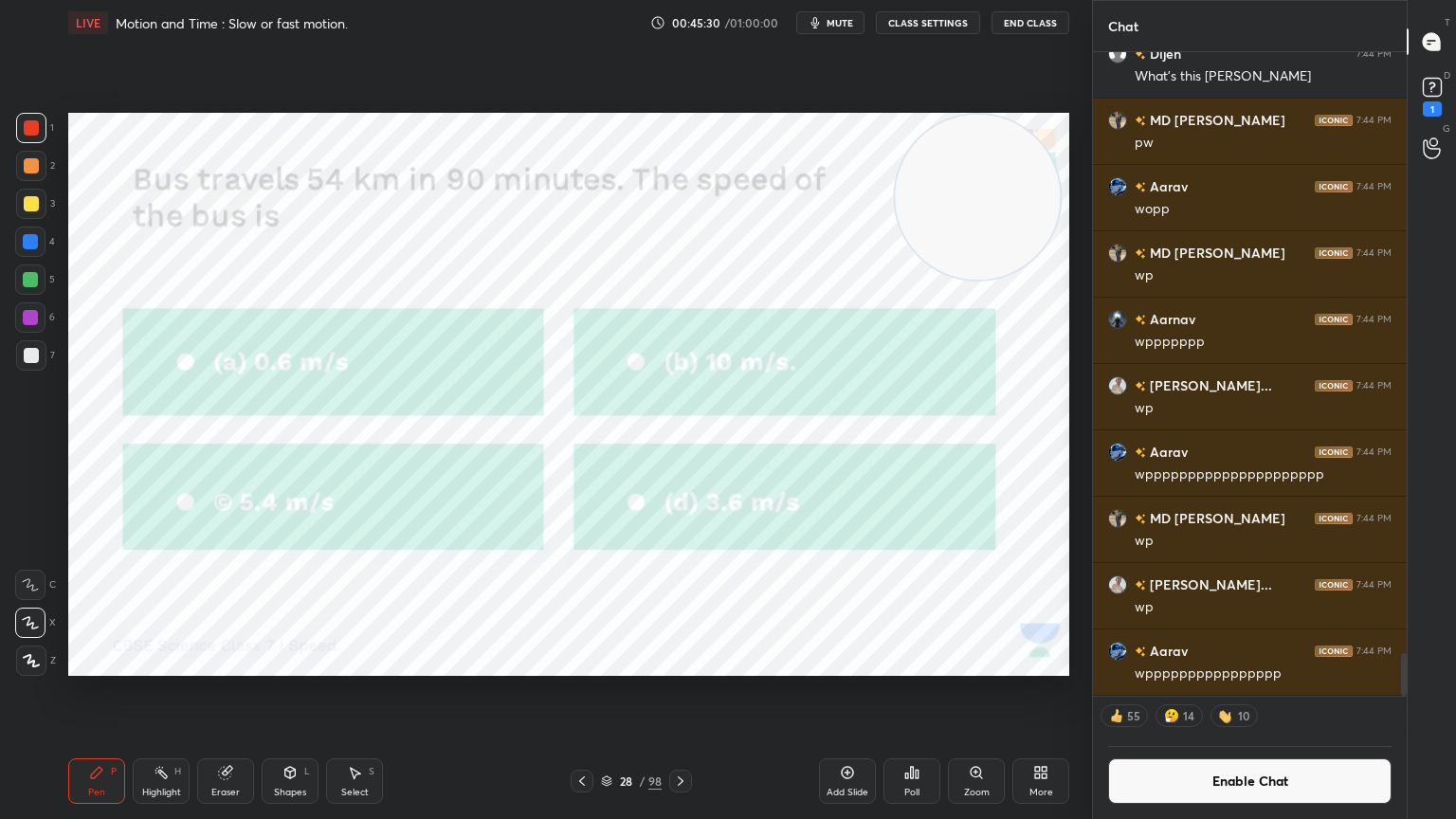 click on "Enable Chat" at bounding box center (1249, 781) 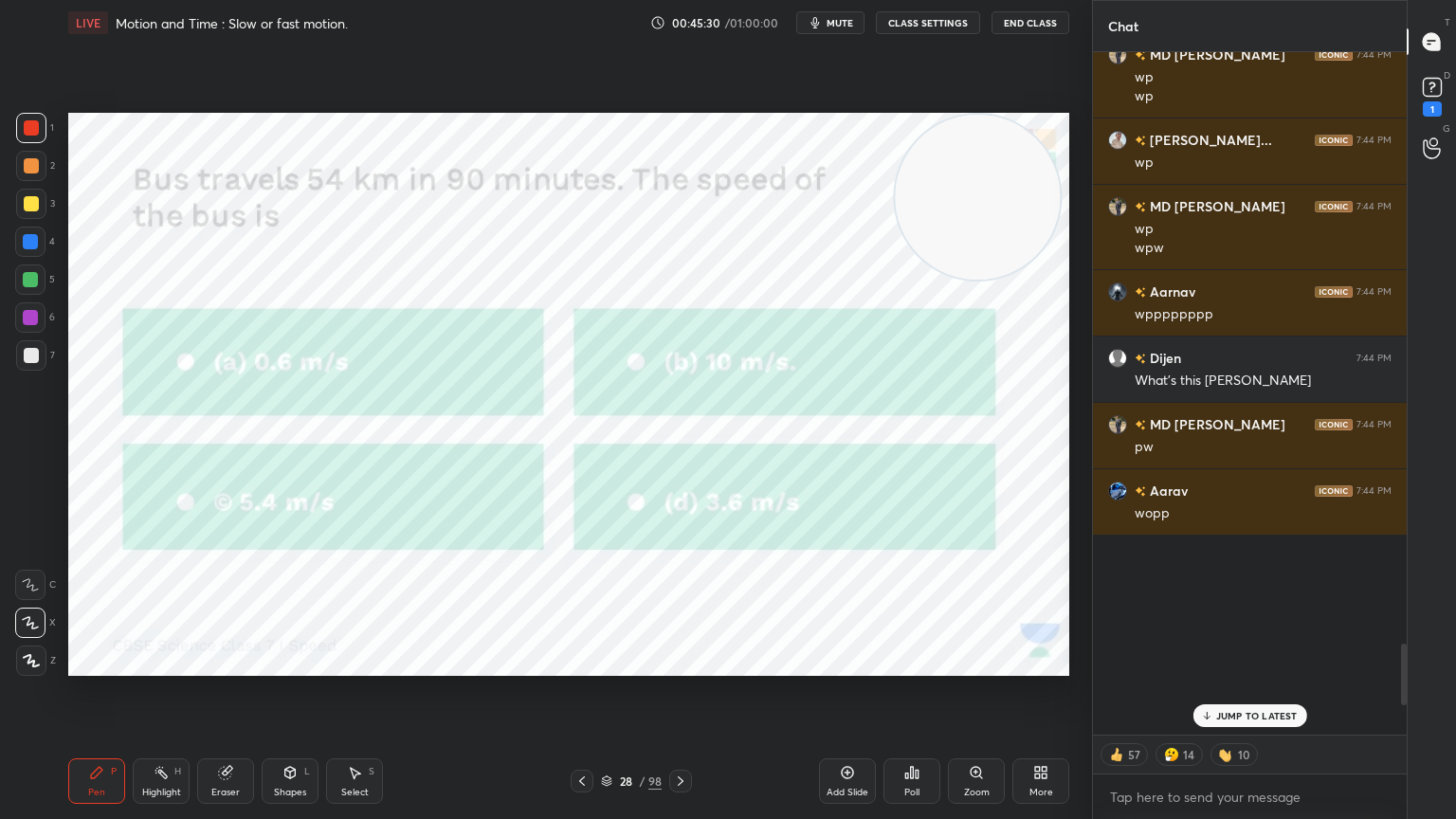 scroll, scrollTop: 6, scrollLeft: 6, axis: both 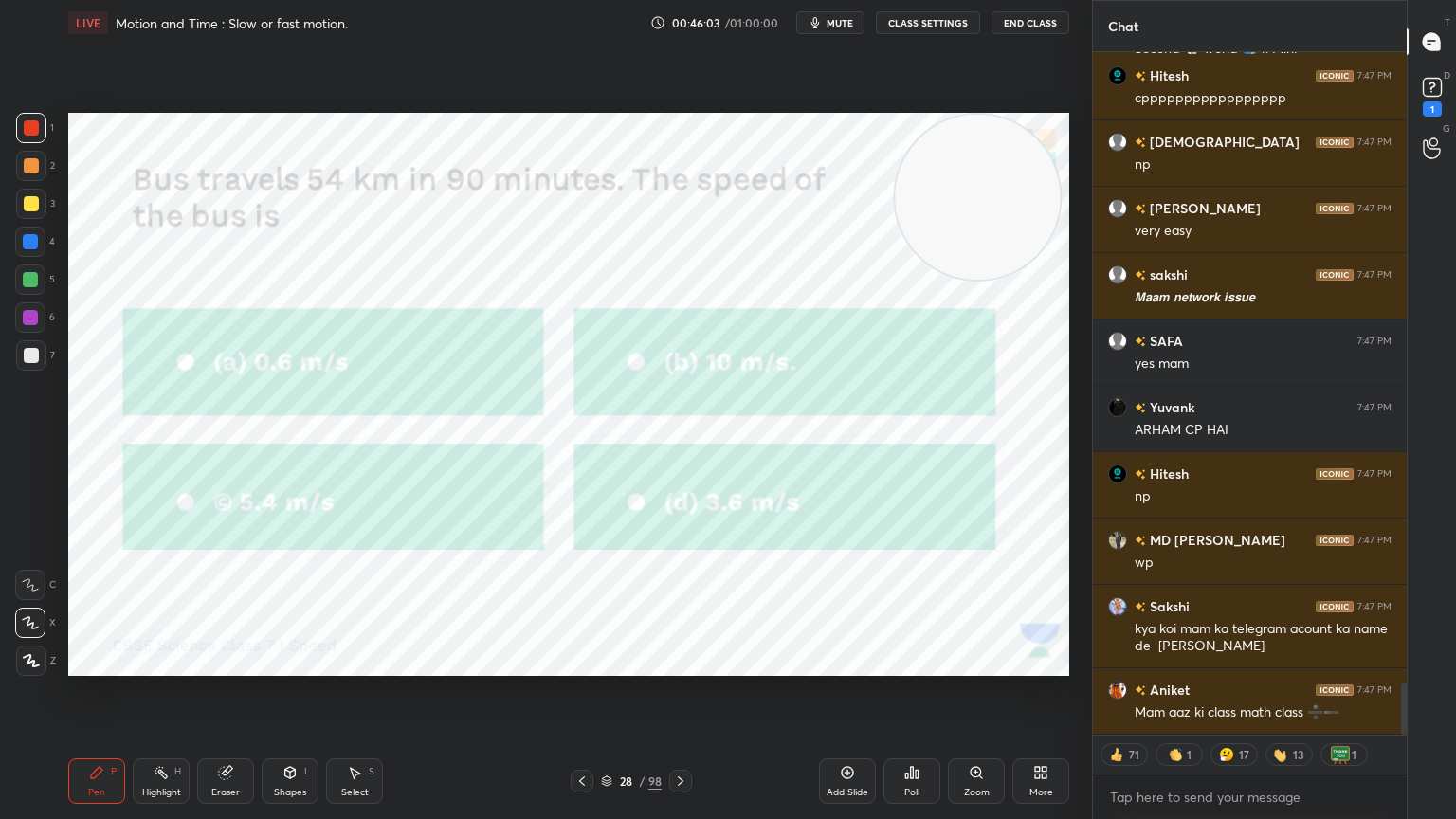 click 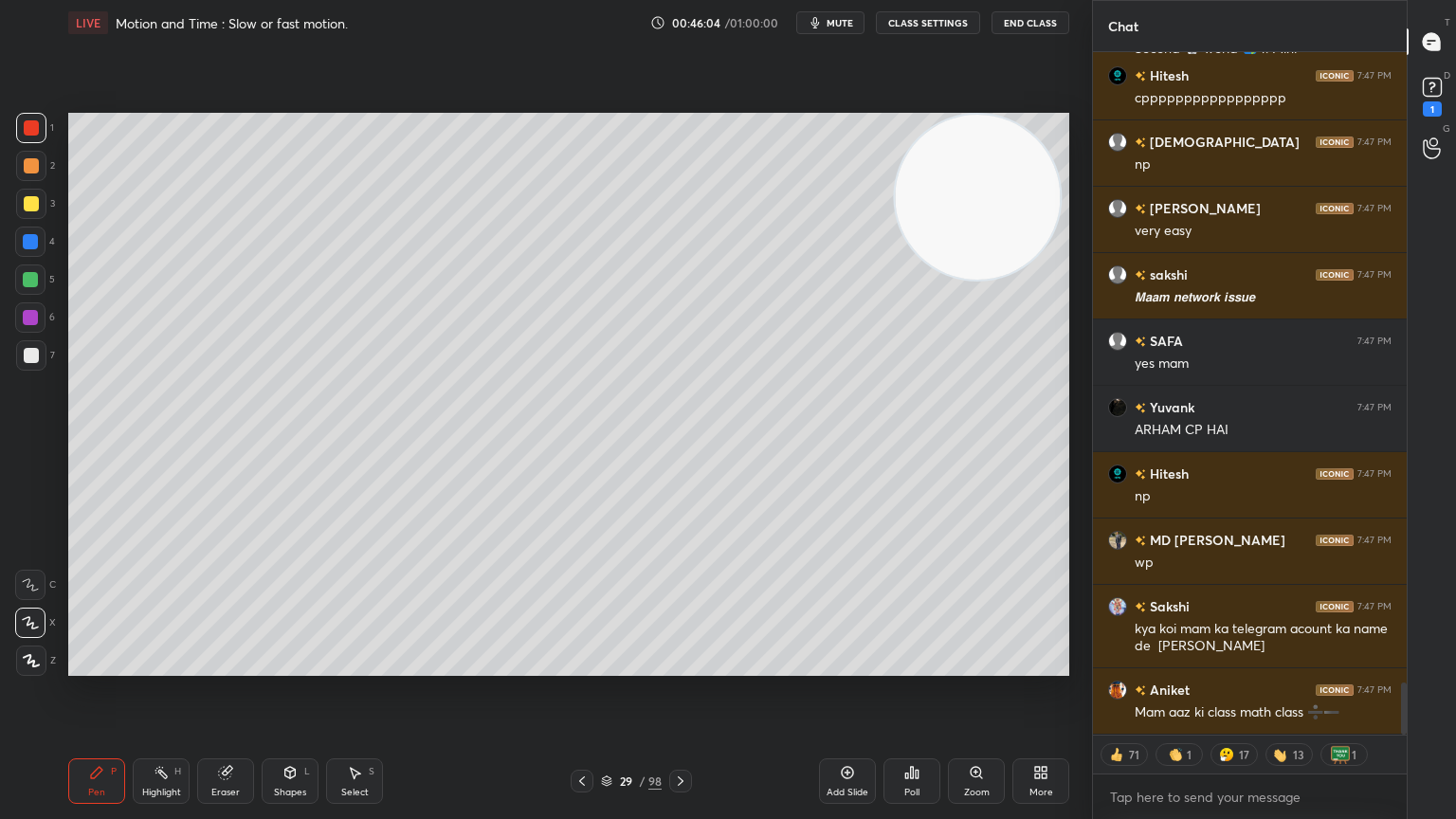 click 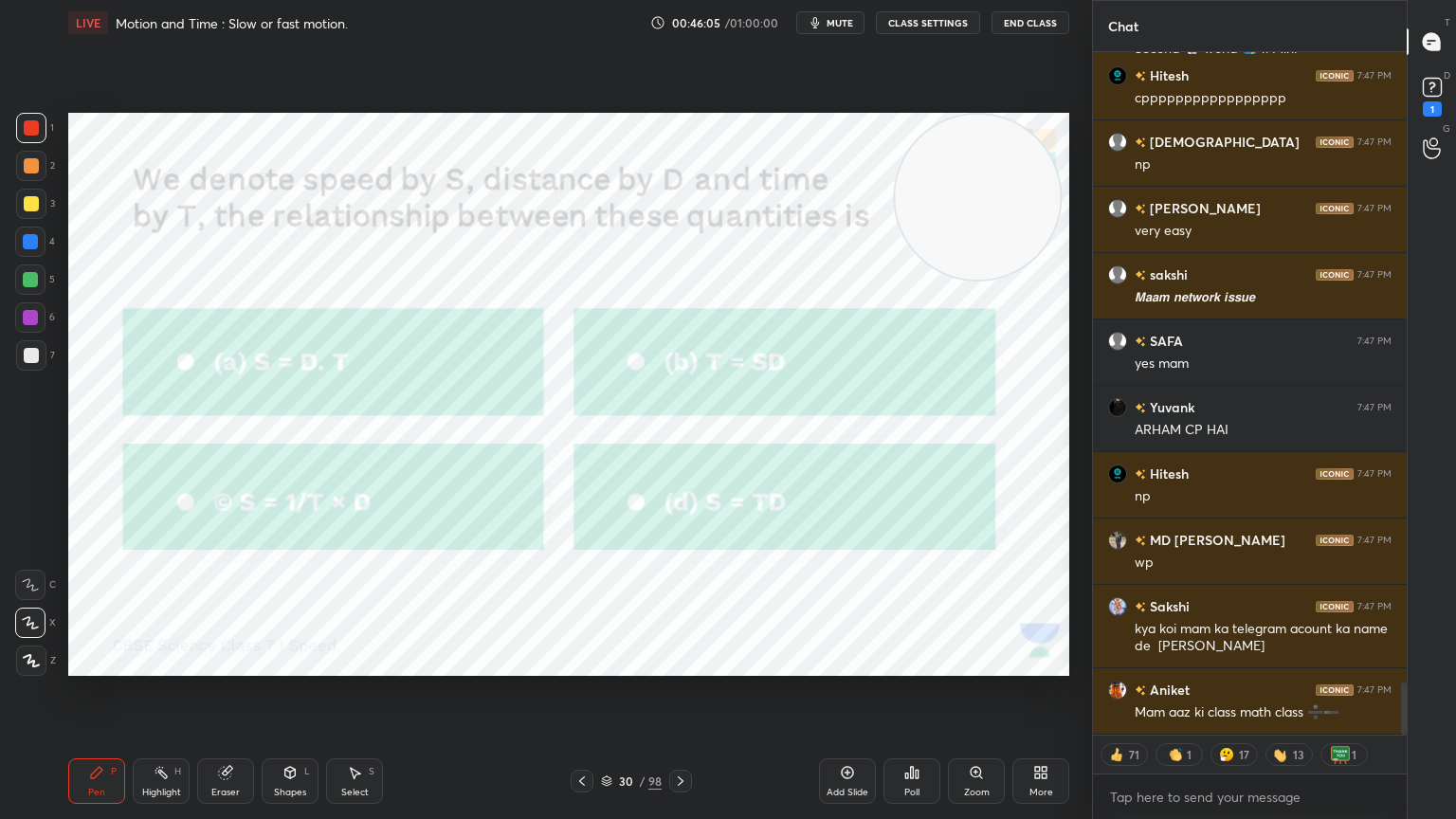 scroll, scrollTop: 8239, scrollLeft: 0, axis: vertical 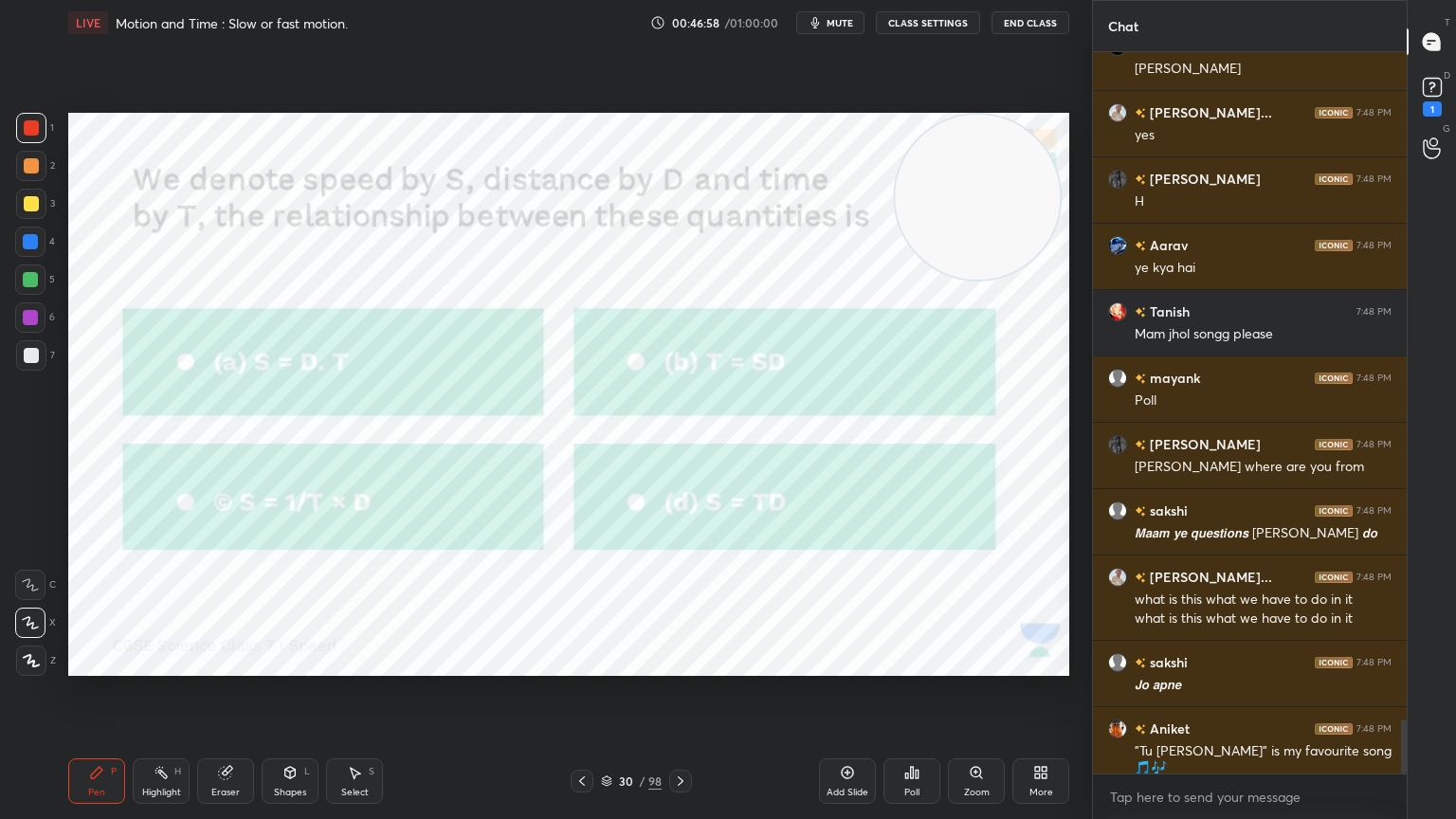click on "Poll" at bounding box center [912, 781] 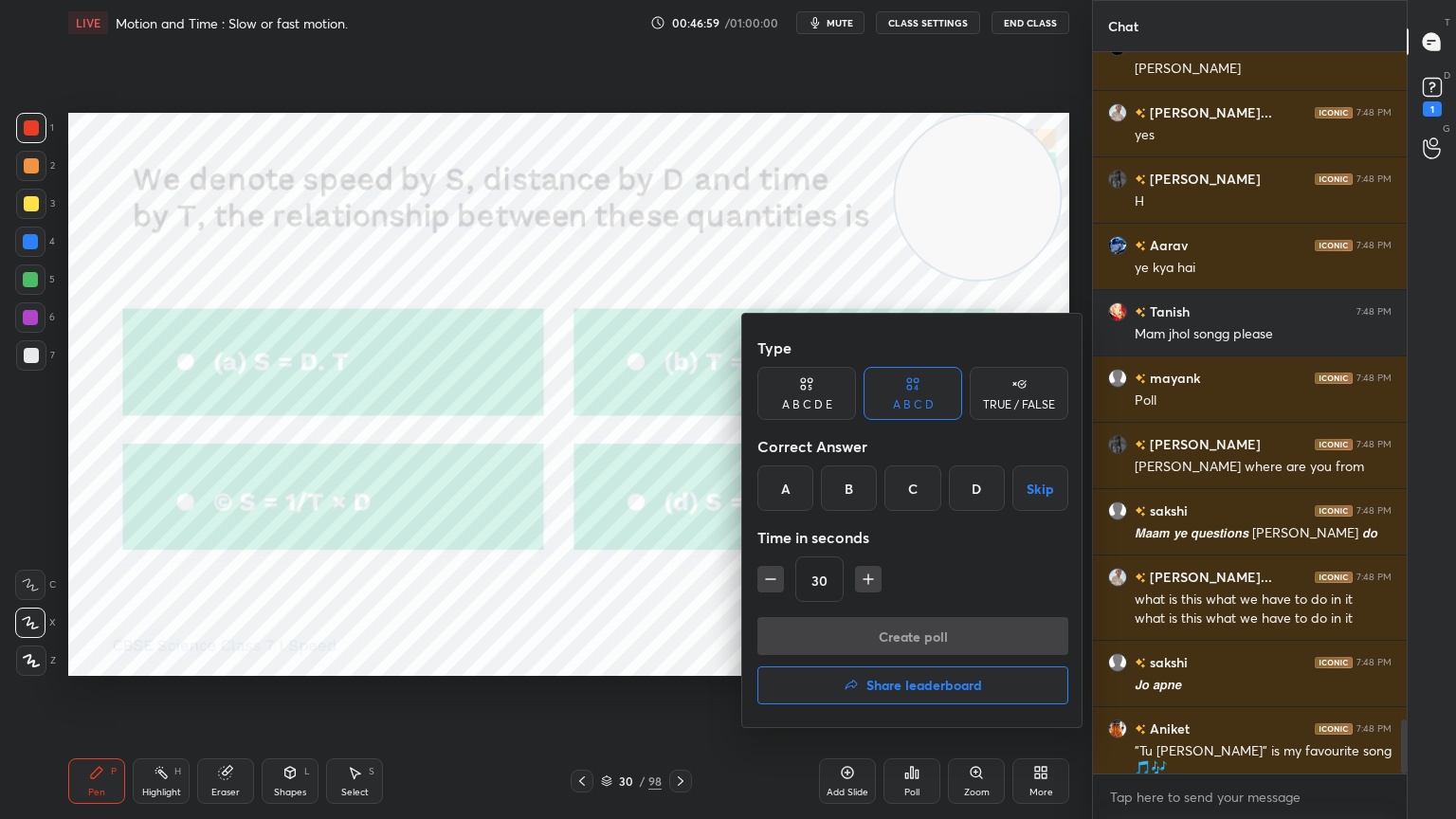 click on "C" at bounding box center (912, 488) 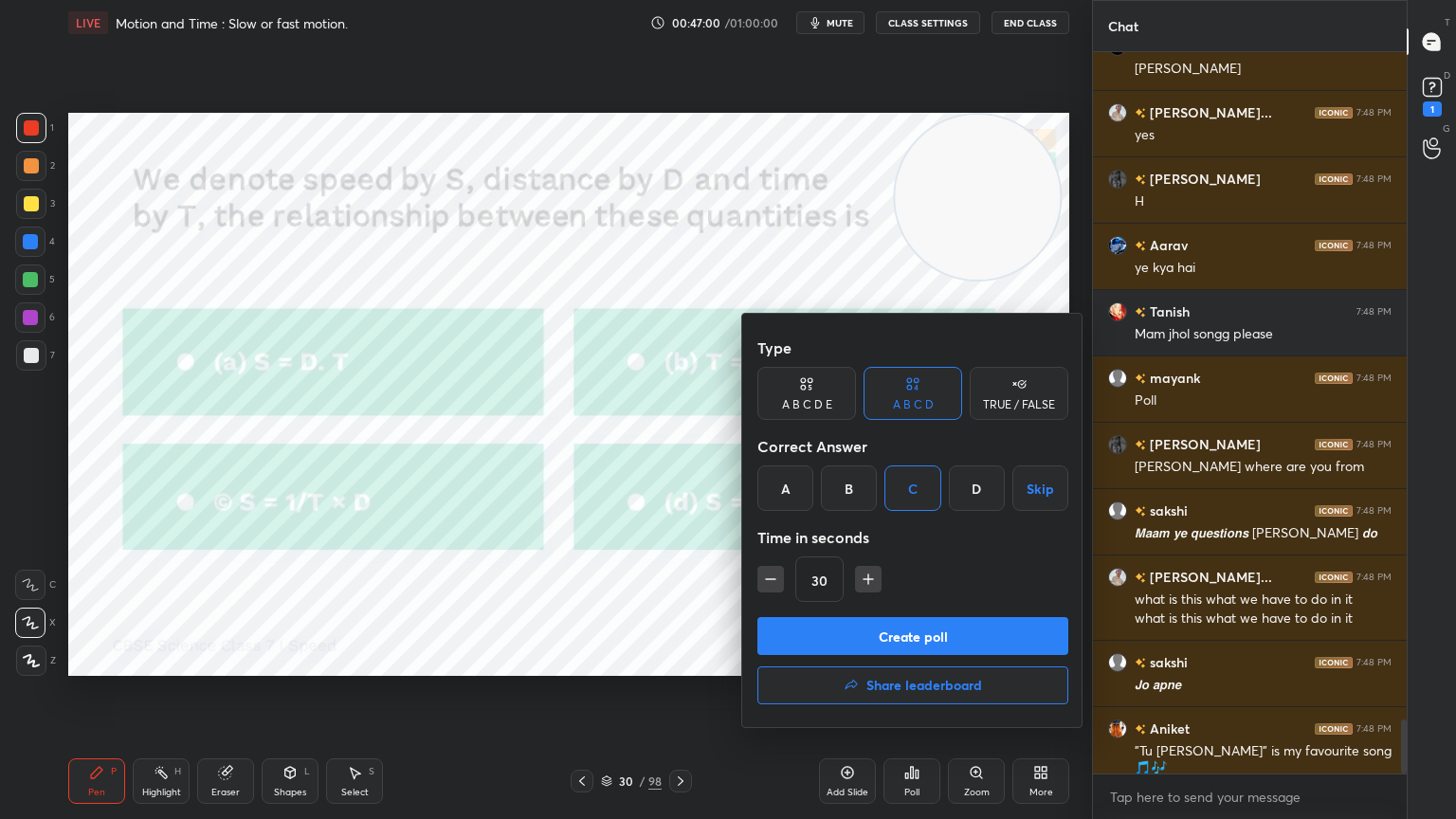 click on "Create poll" at bounding box center [913, 636] 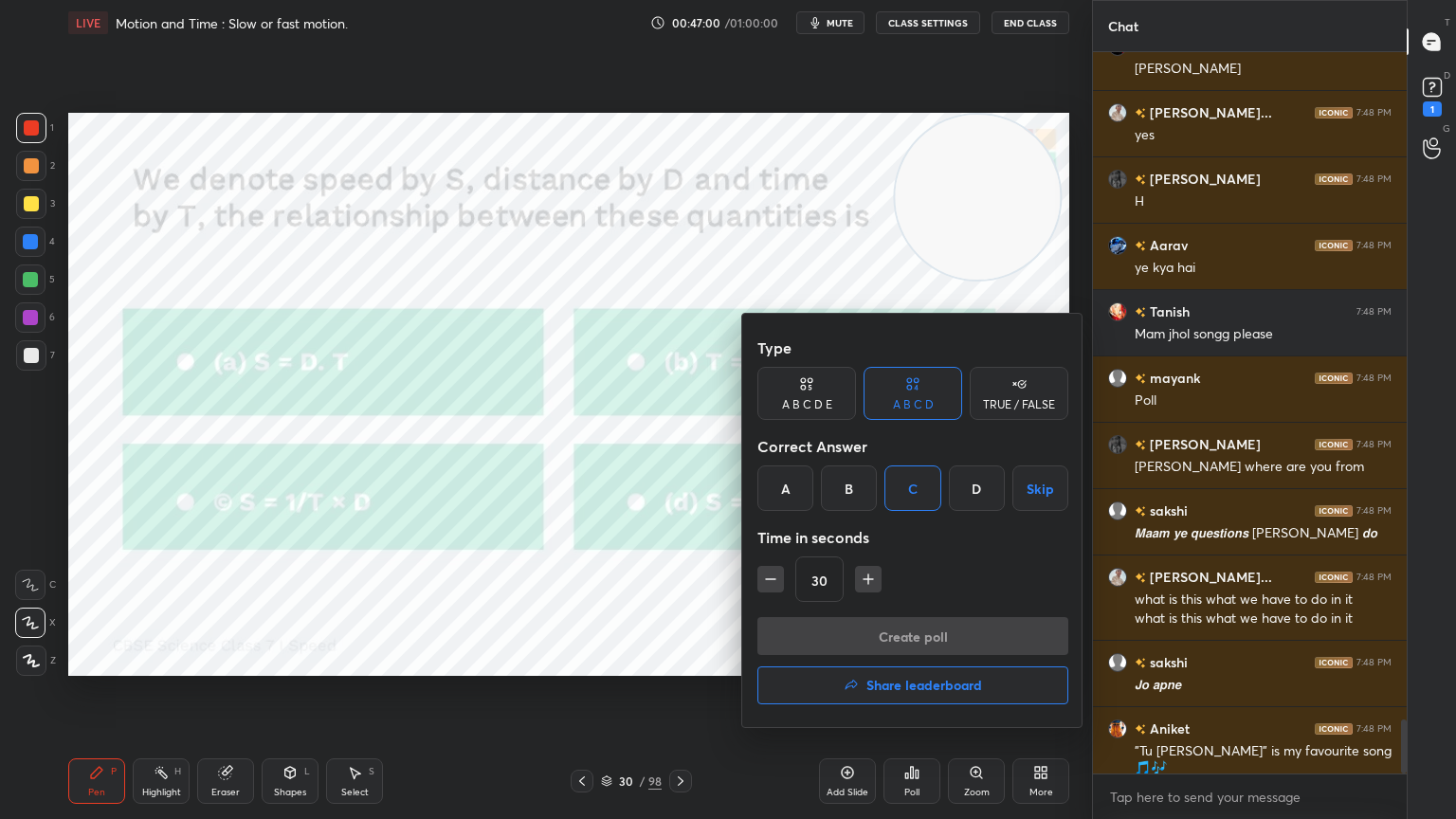 scroll, scrollTop: 490, scrollLeft: 308, axis: both 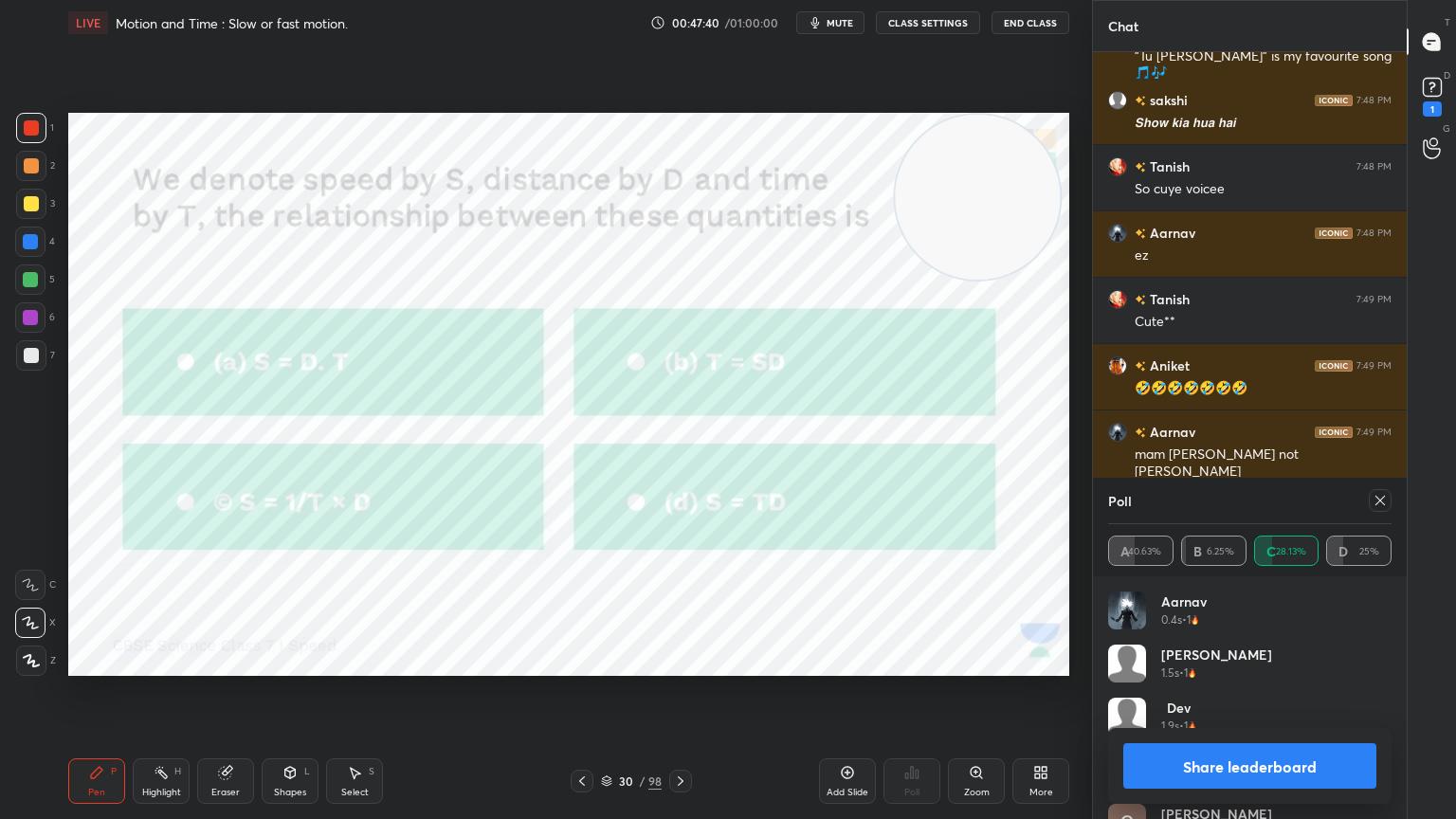 click 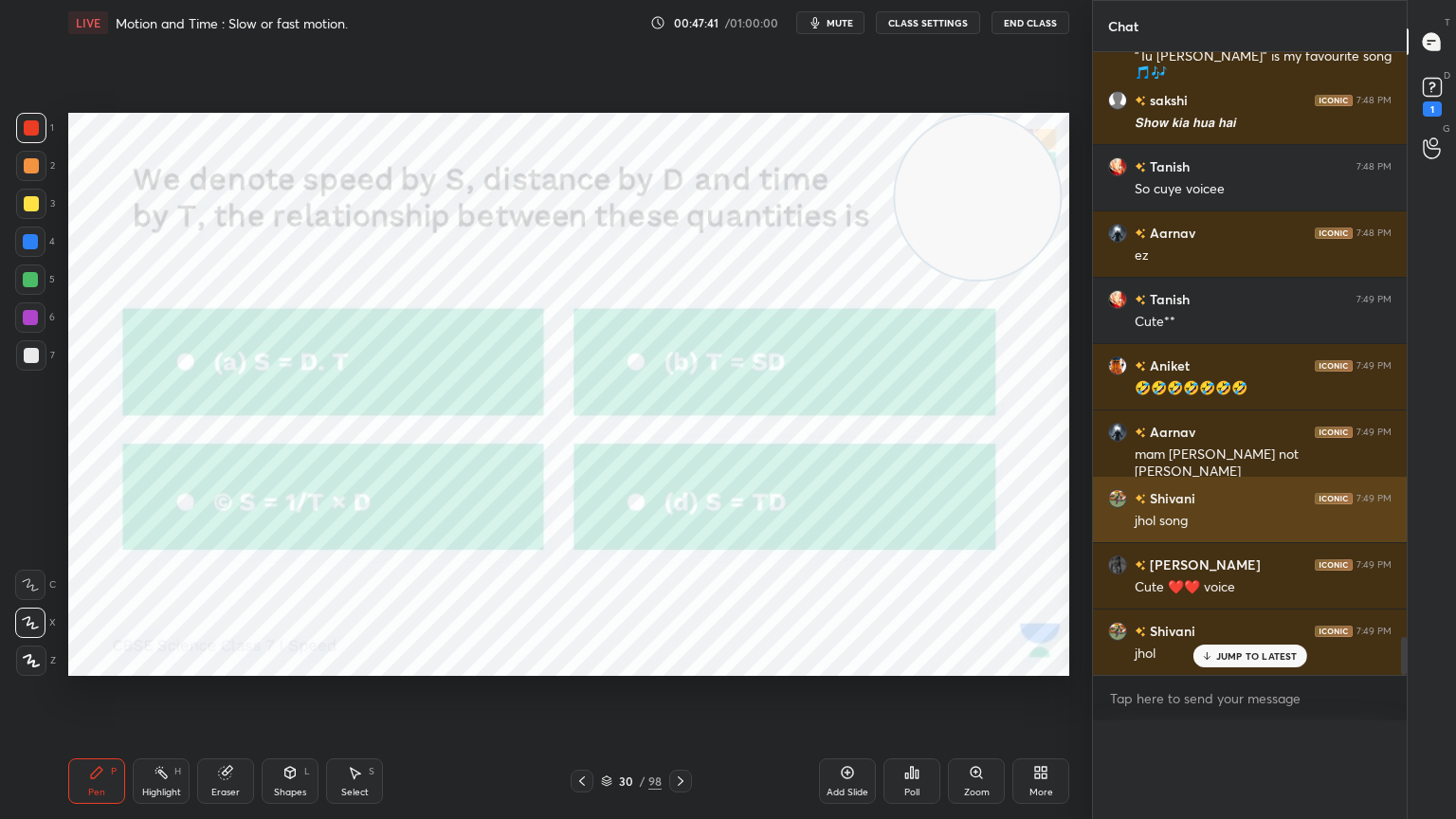 scroll, scrollTop: 83, scrollLeft: 278, axis: both 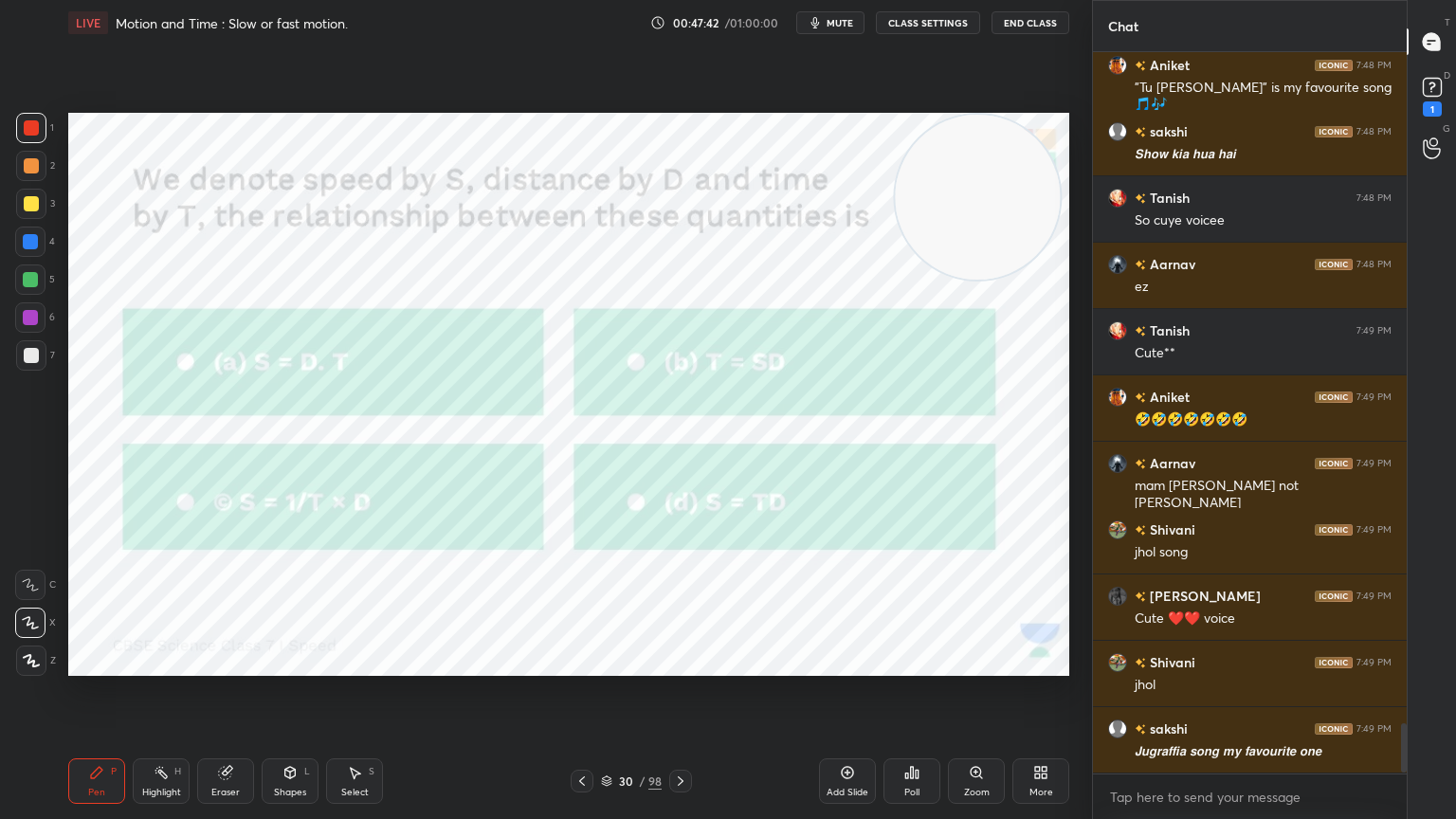 click 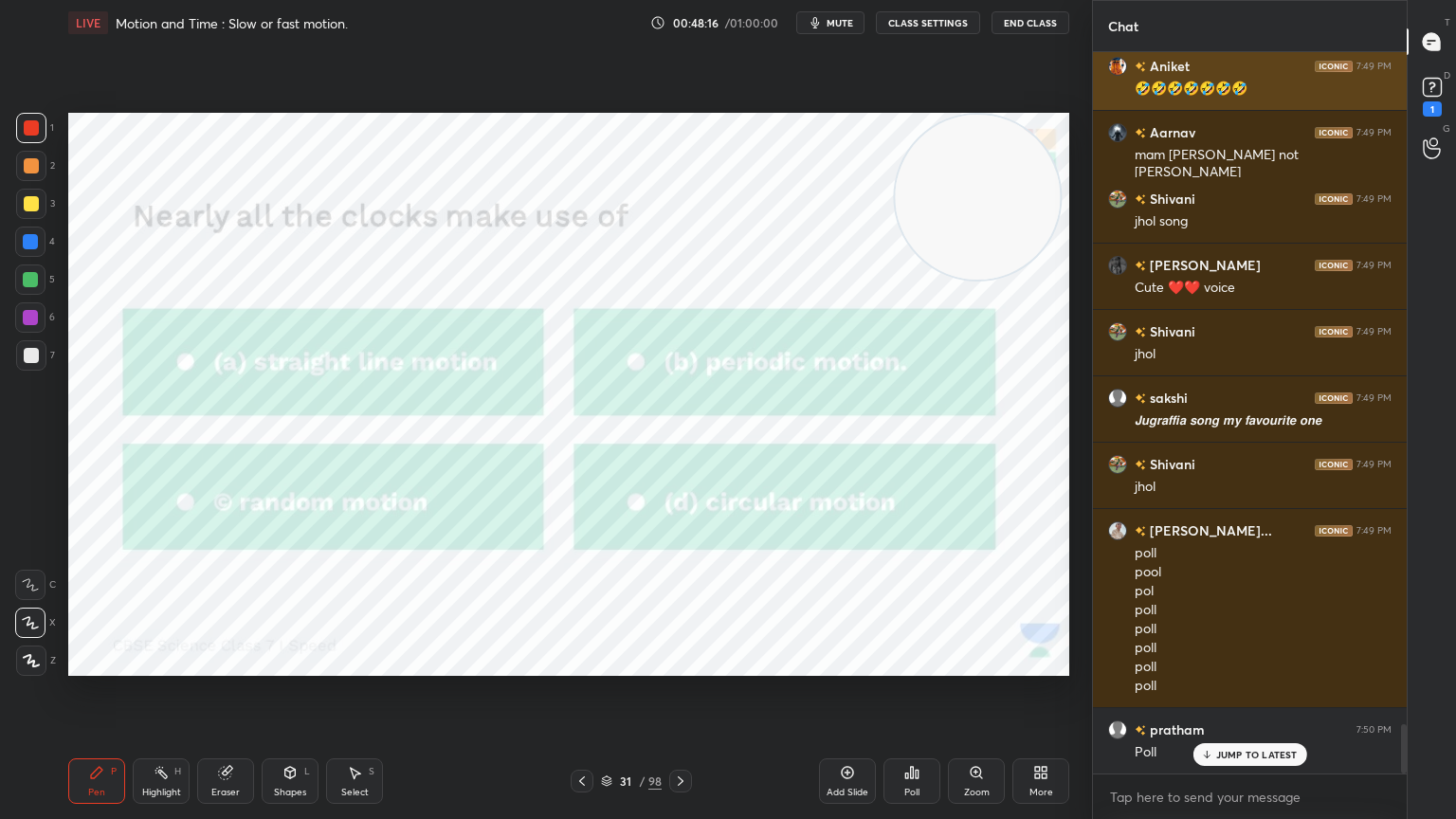 scroll, scrollTop: 9945, scrollLeft: 0, axis: vertical 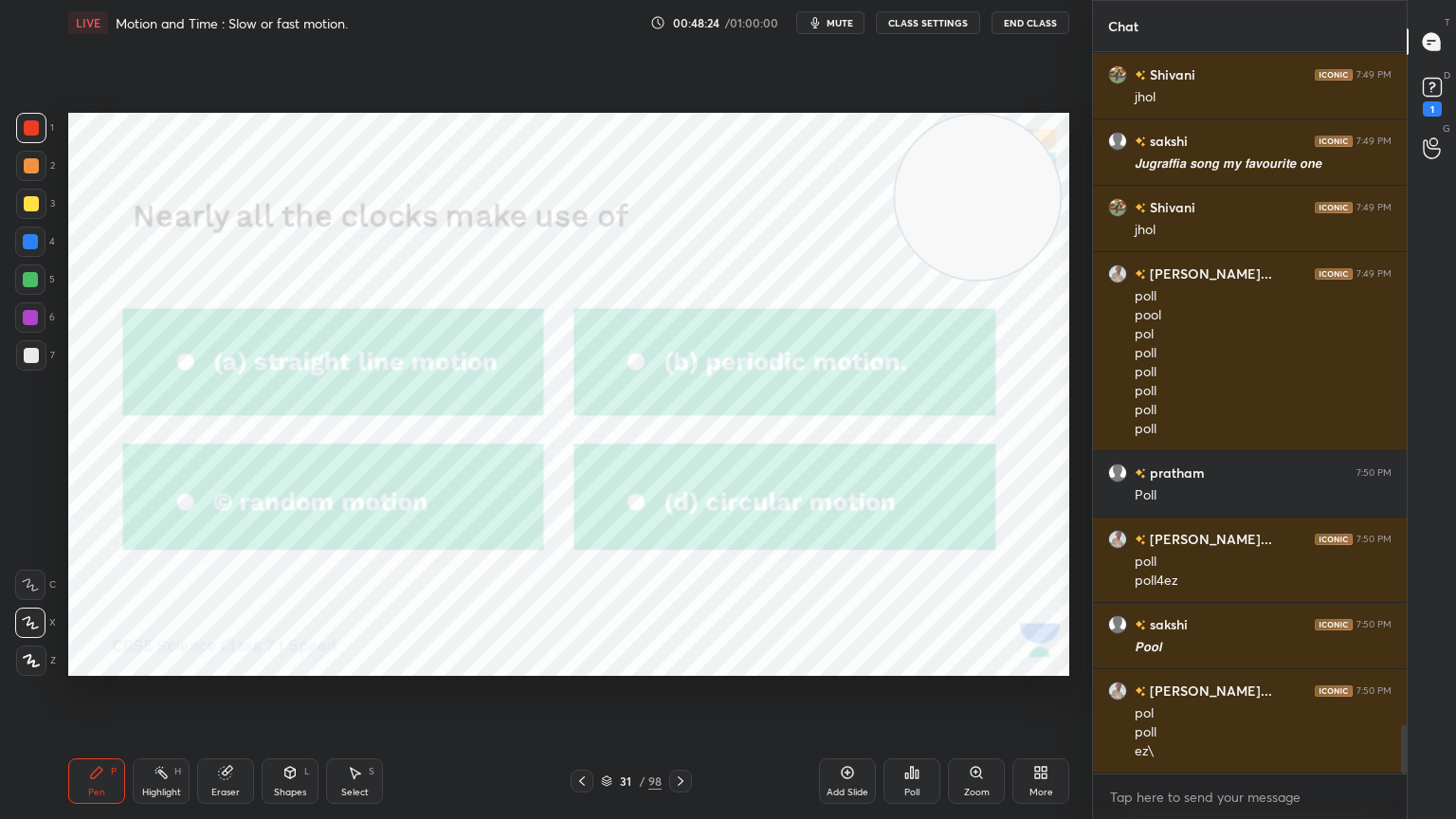 click 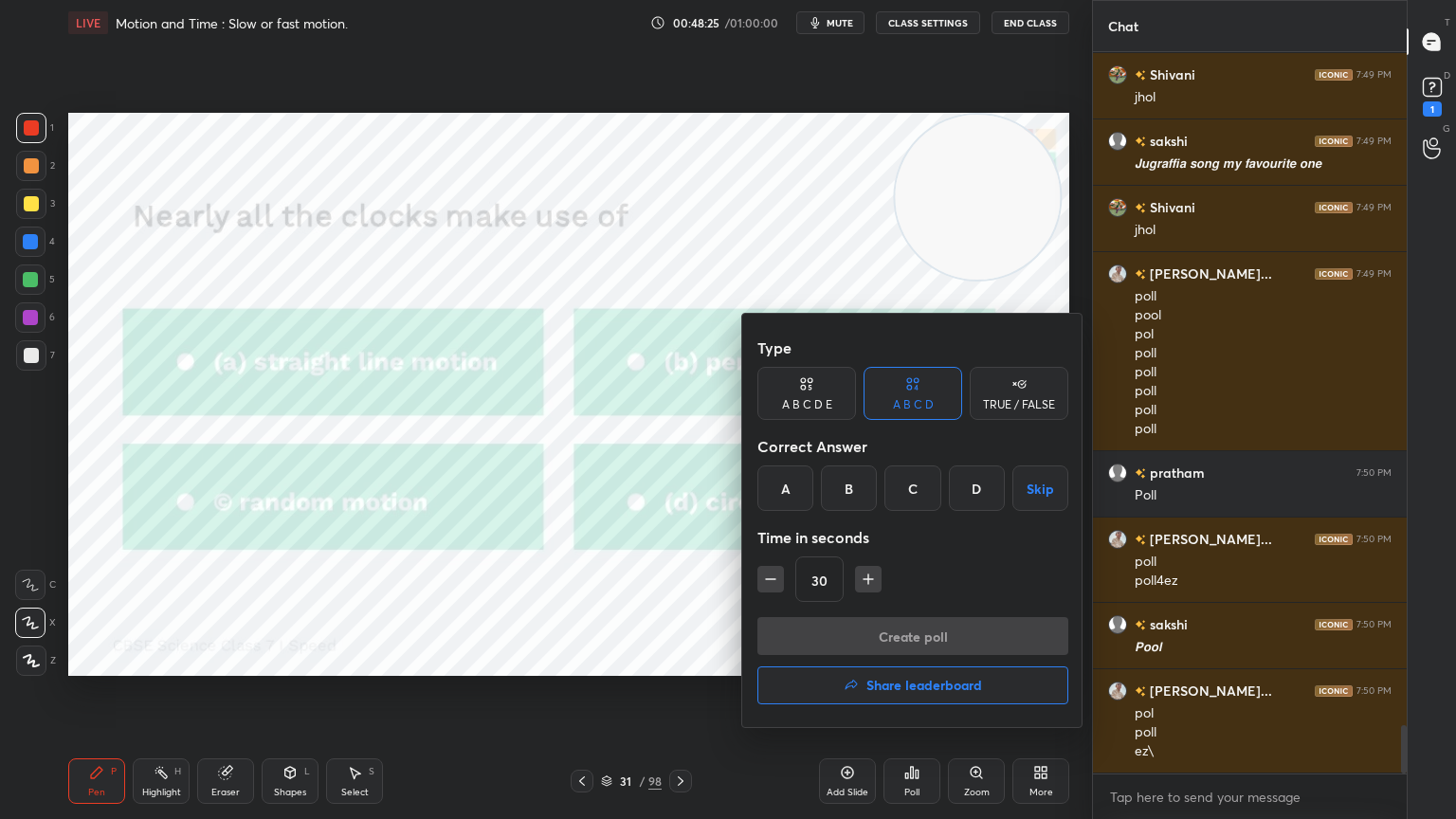 click on "B" at bounding box center [848, 488] 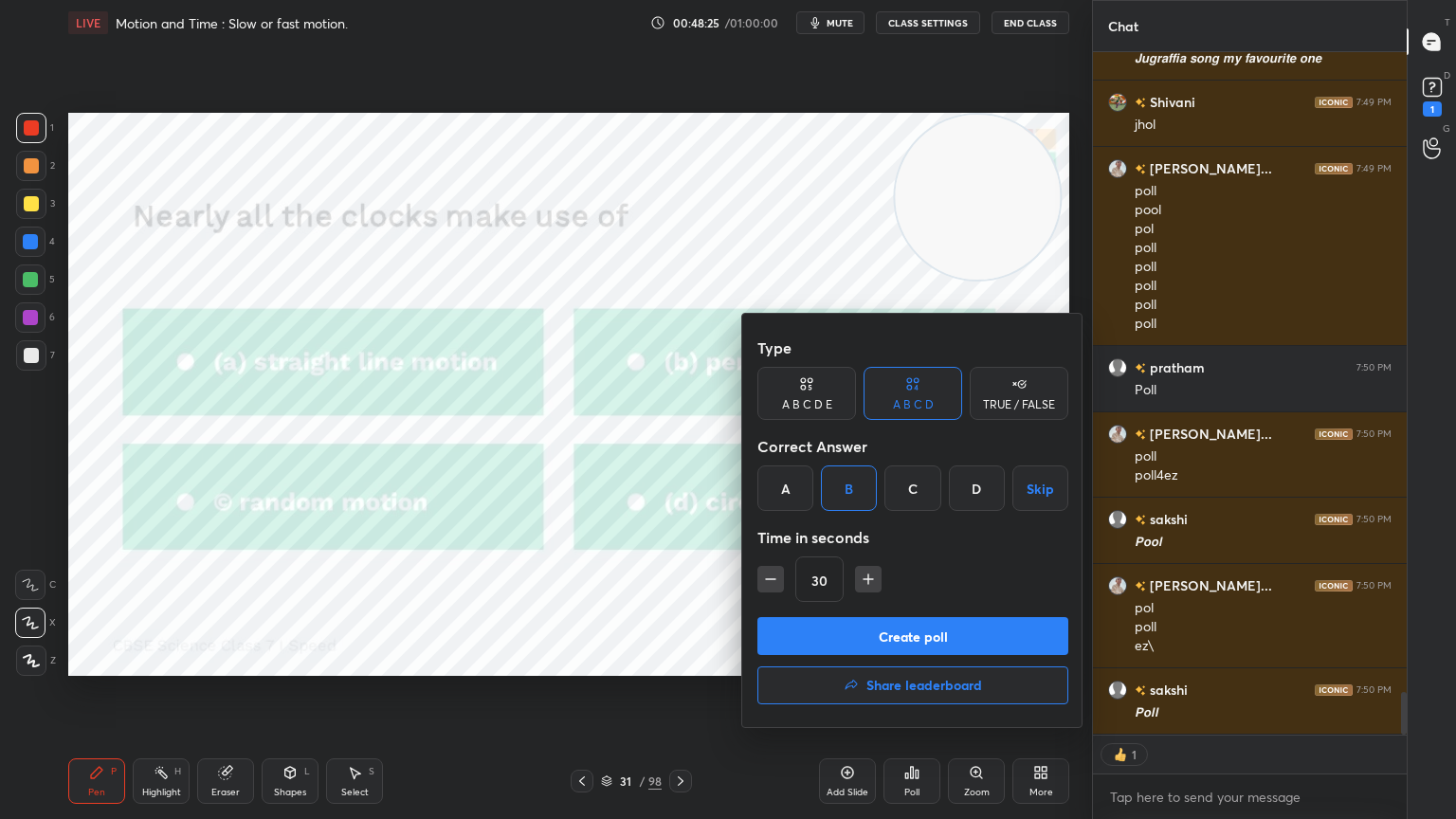 click on "Create poll" at bounding box center [913, 636] 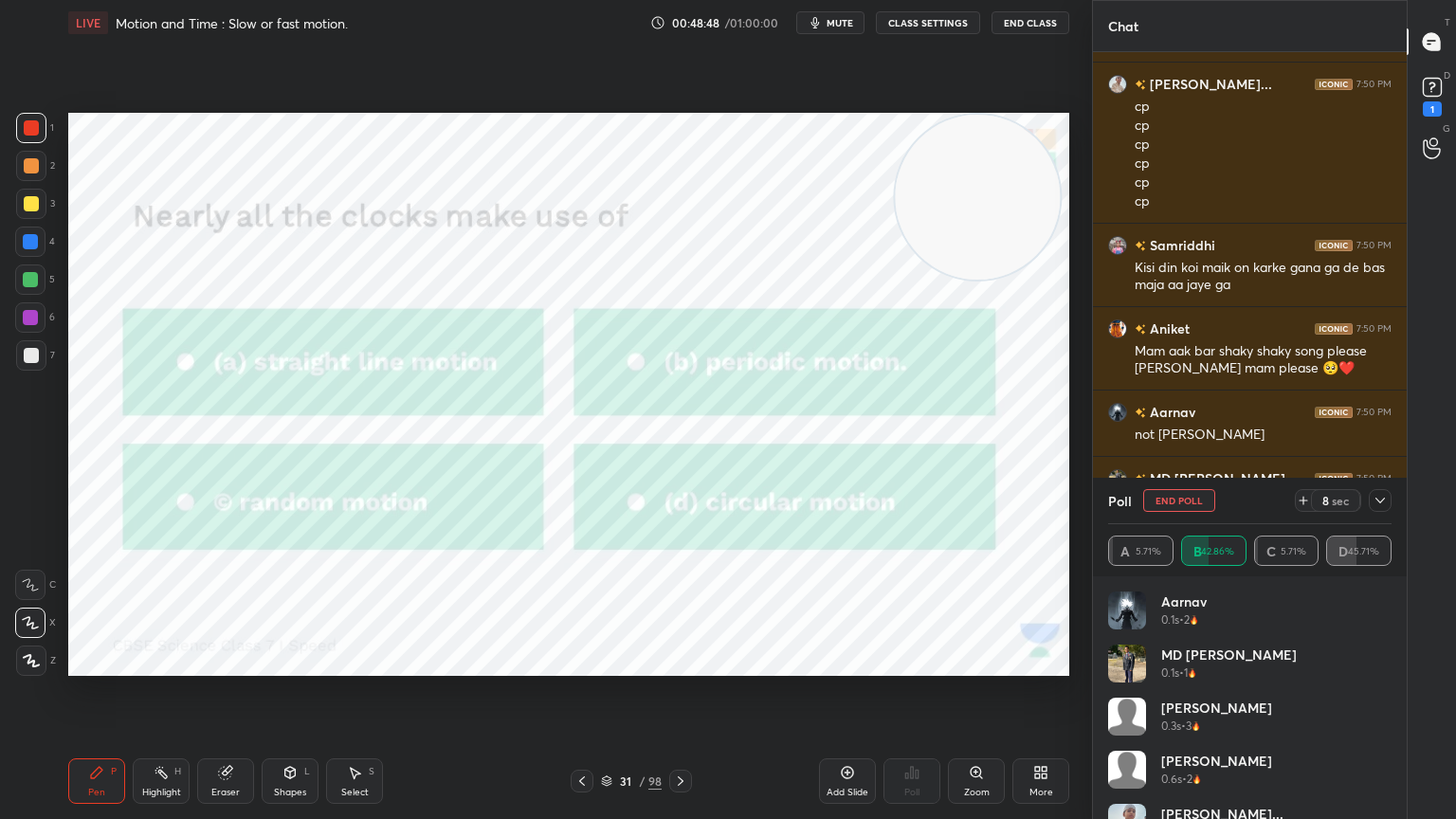 click at bounding box center (1380, 500) 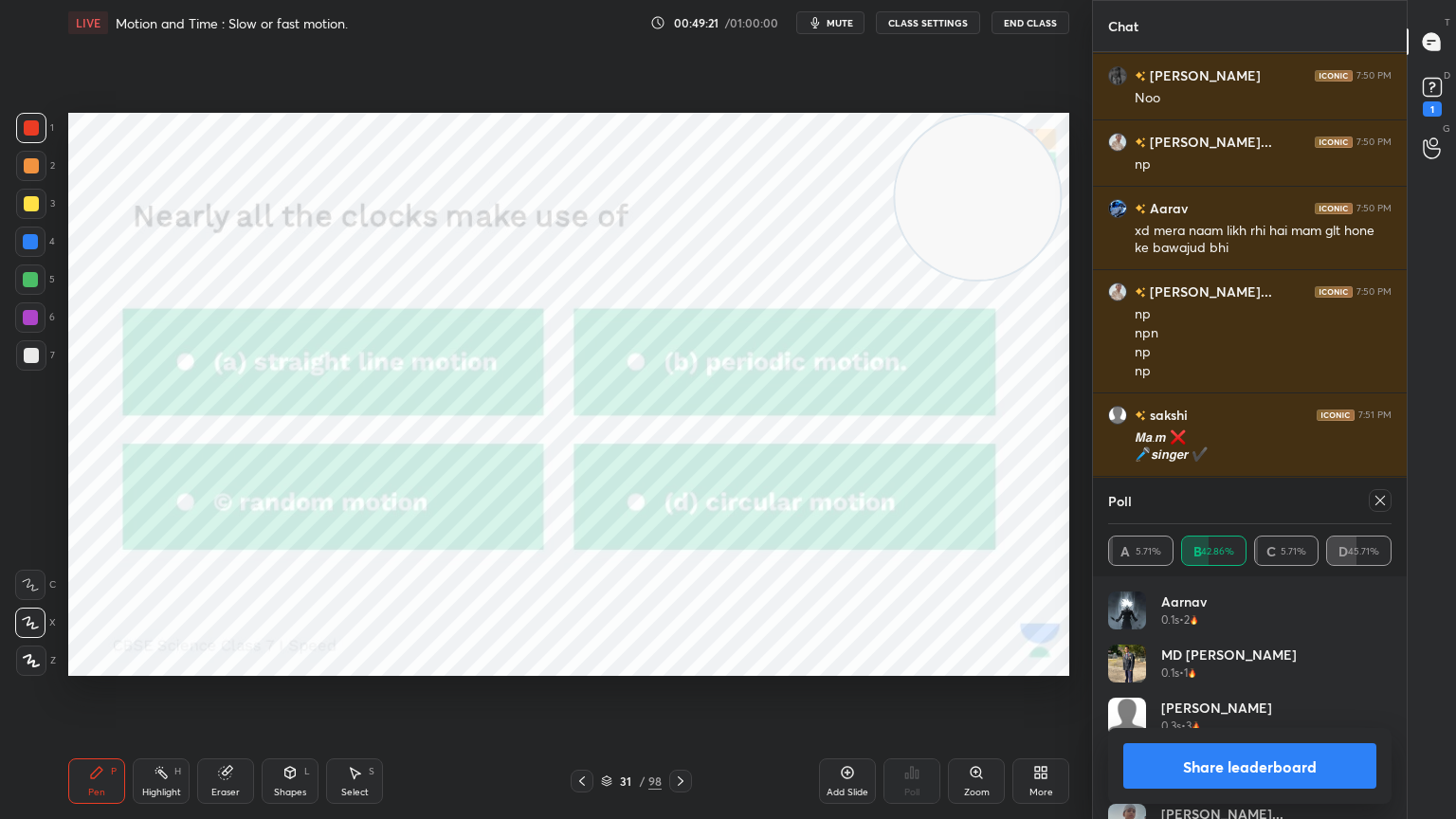 click on "Poll" at bounding box center [1249, 500] 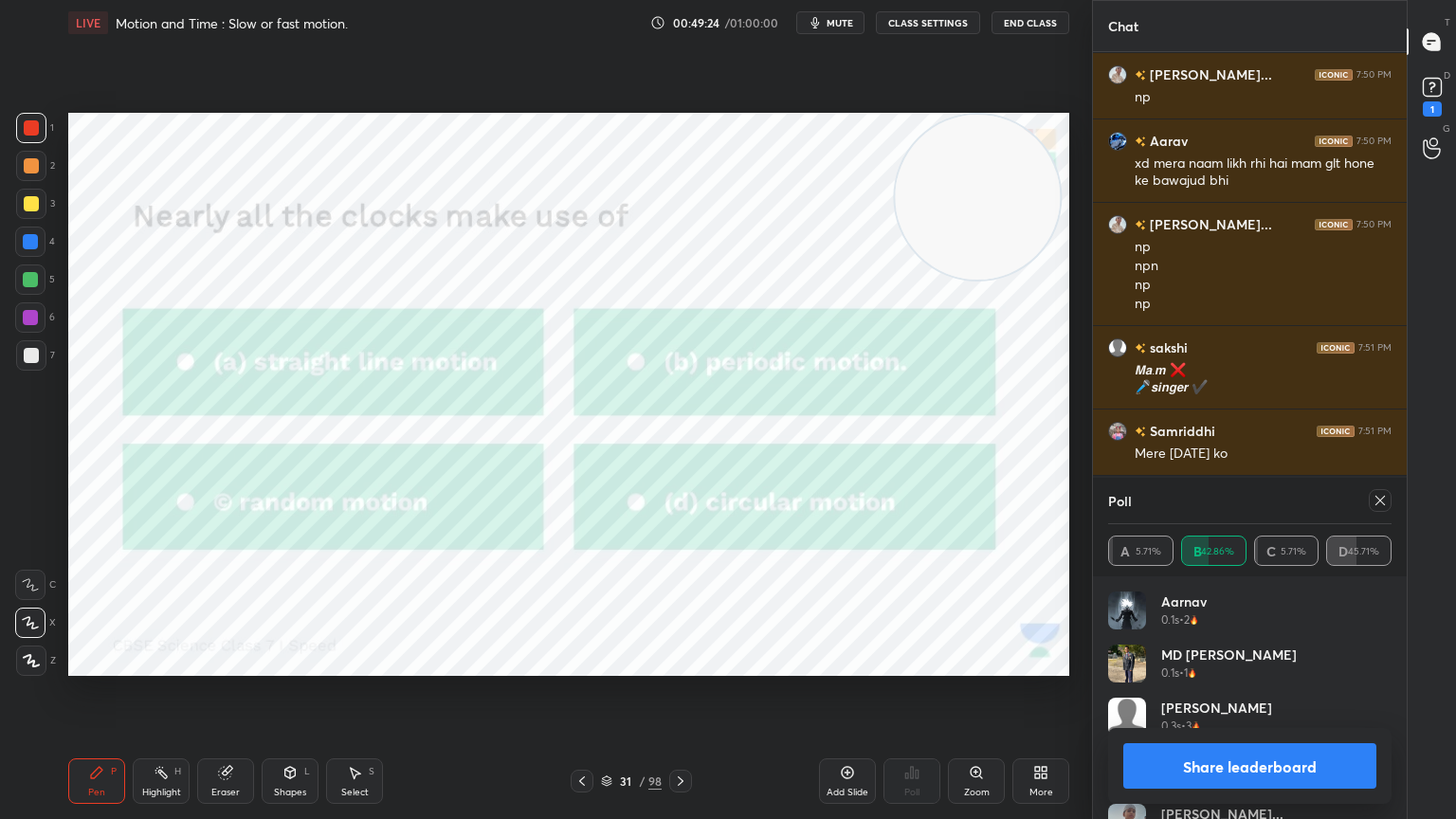 click at bounding box center [1380, 500] 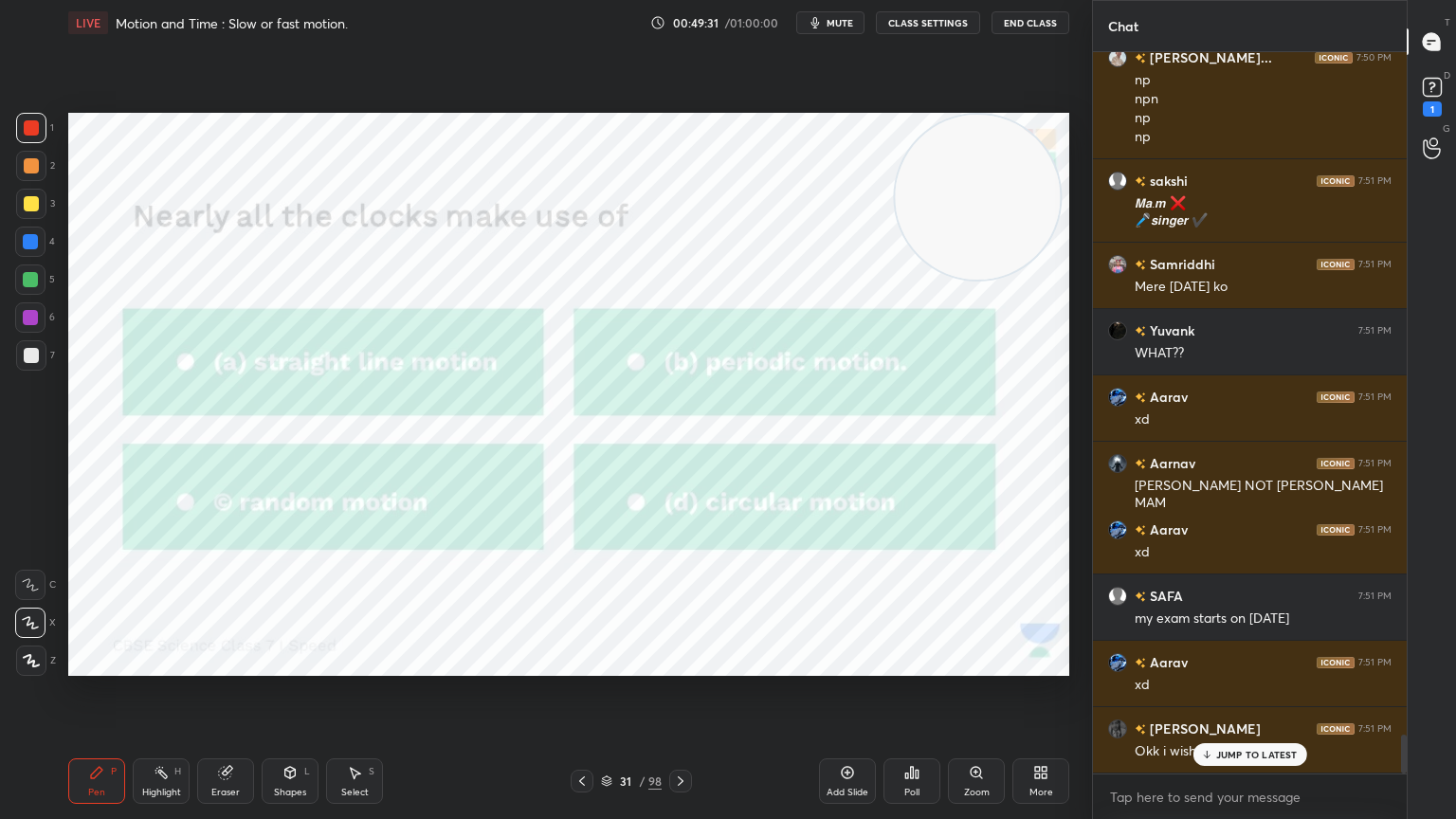 click 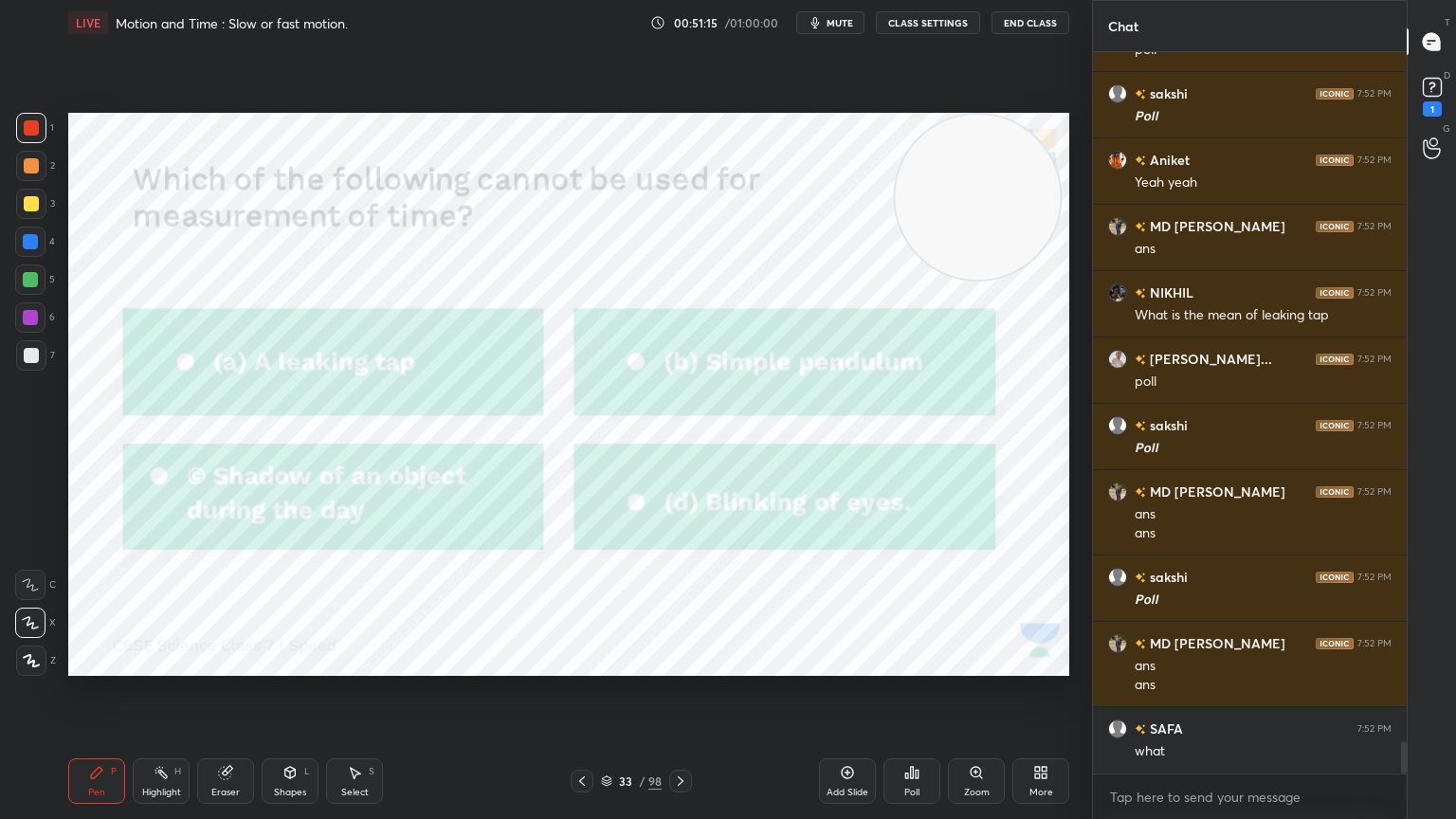 scroll, scrollTop: 15440, scrollLeft: 0, axis: vertical 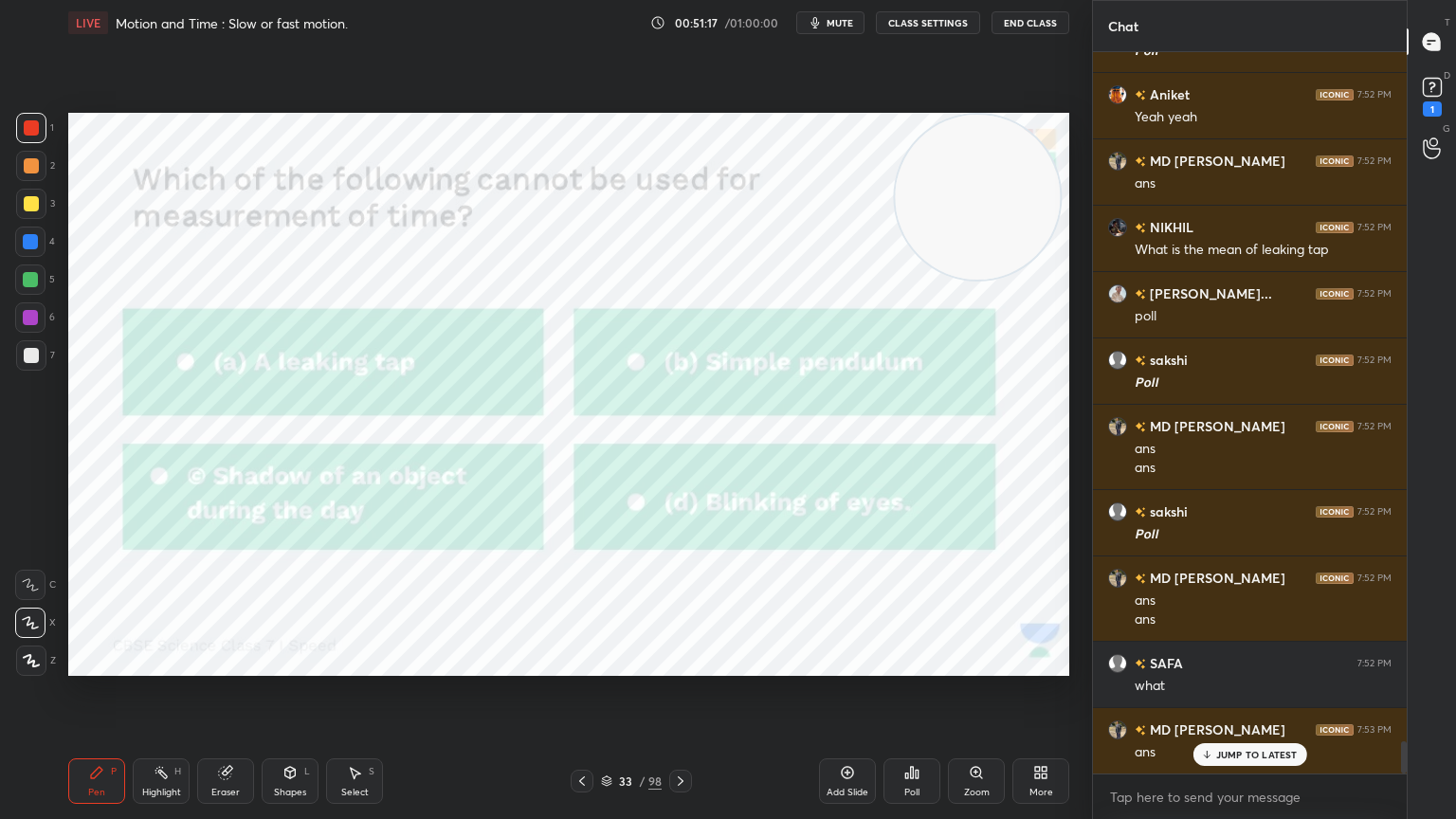 click on "Poll" at bounding box center [912, 781] 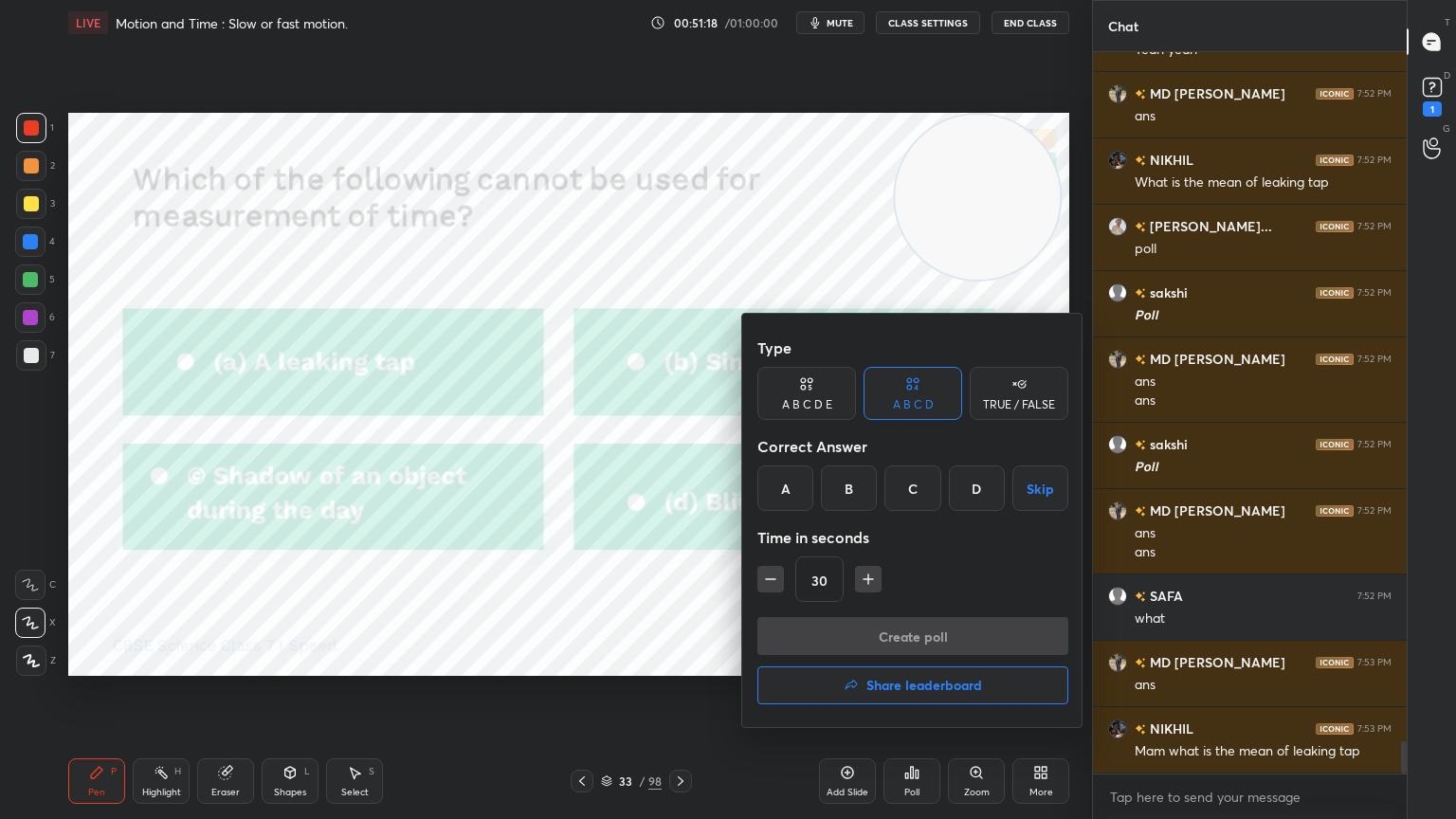 click on "D" at bounding box center [976, 488] 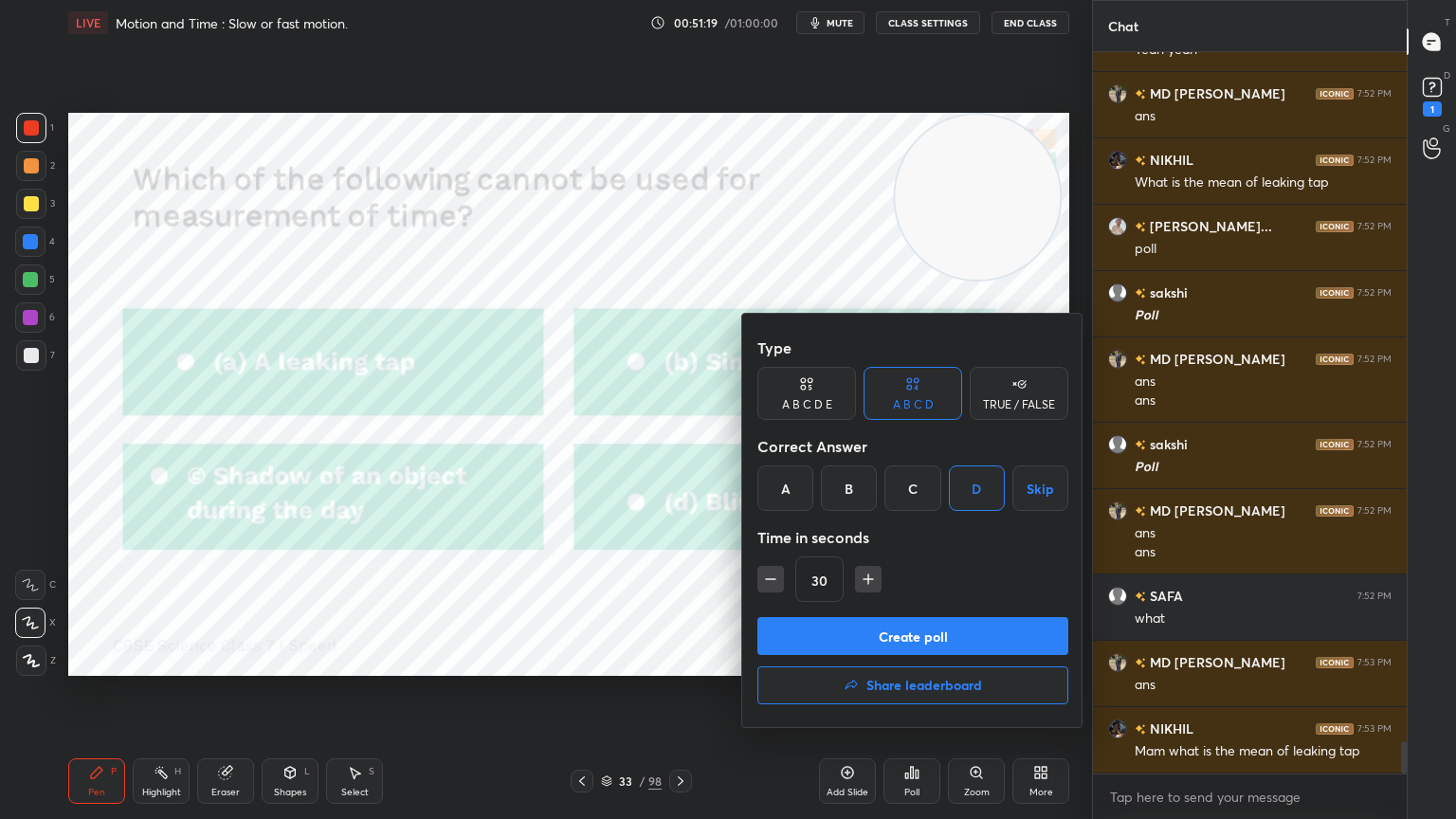 click on "Create poll" at bounding box center (913, 636) 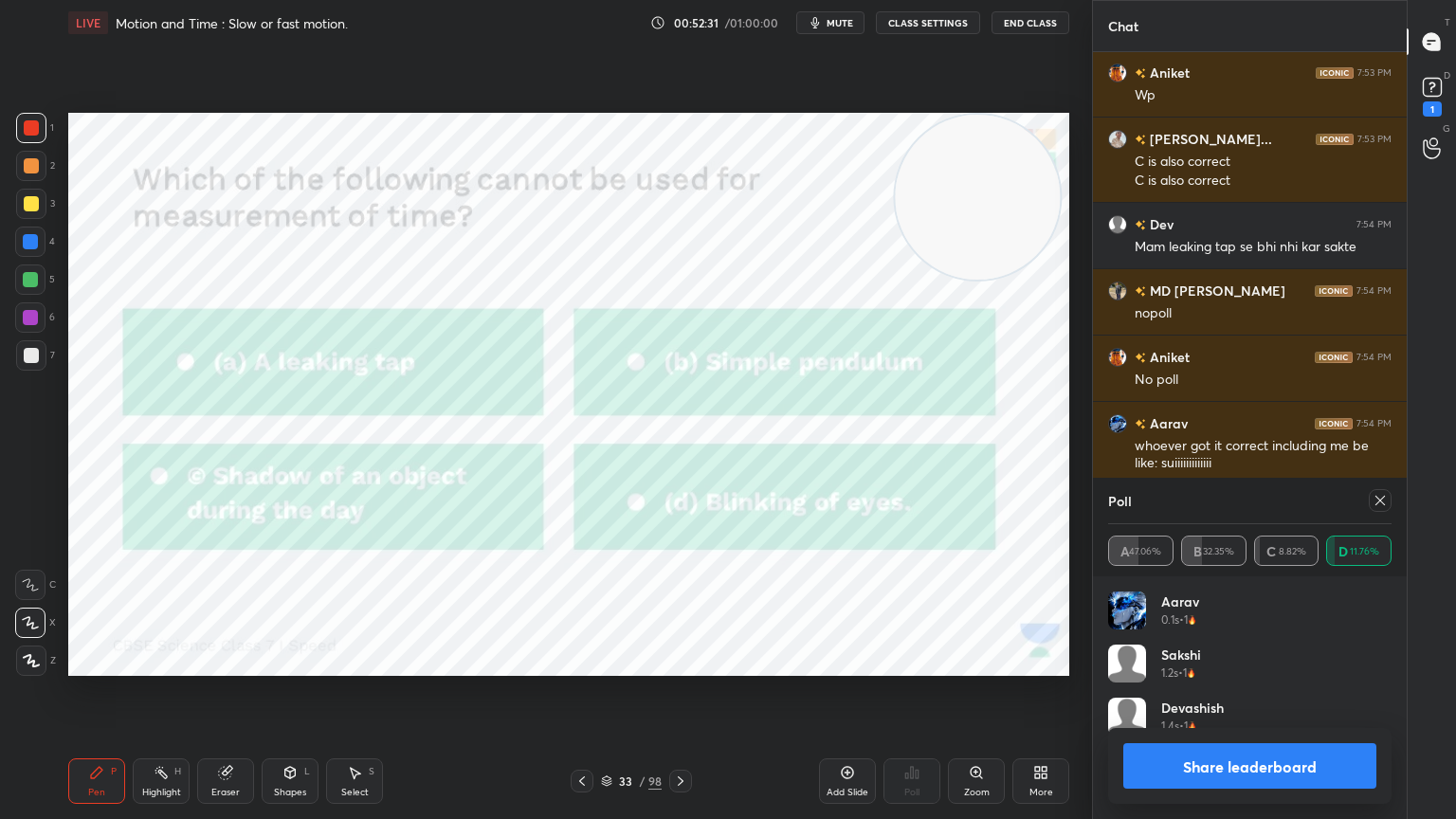 click 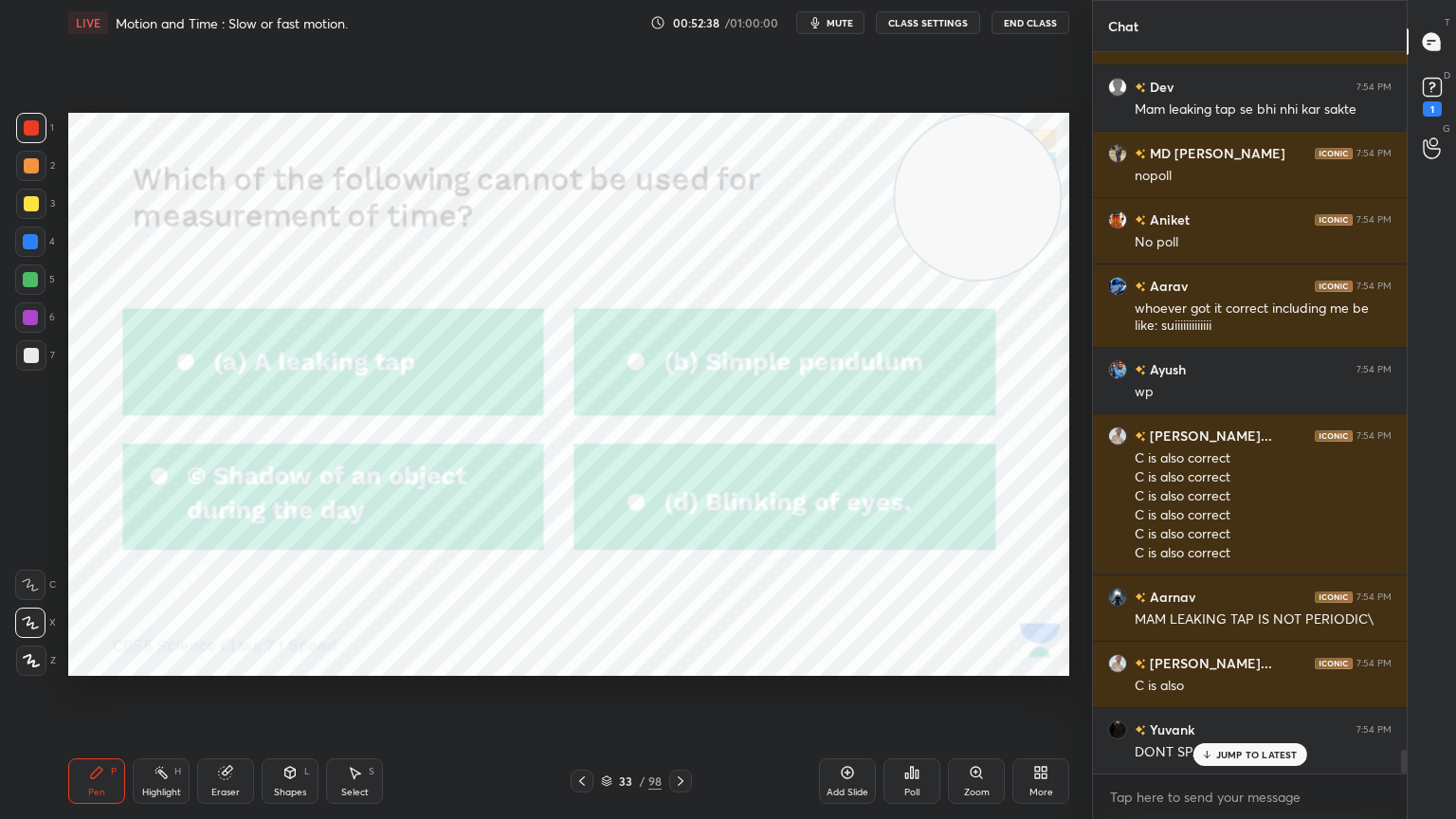 click on "CLASS SETTINGS" at bounding box center [928, 23] 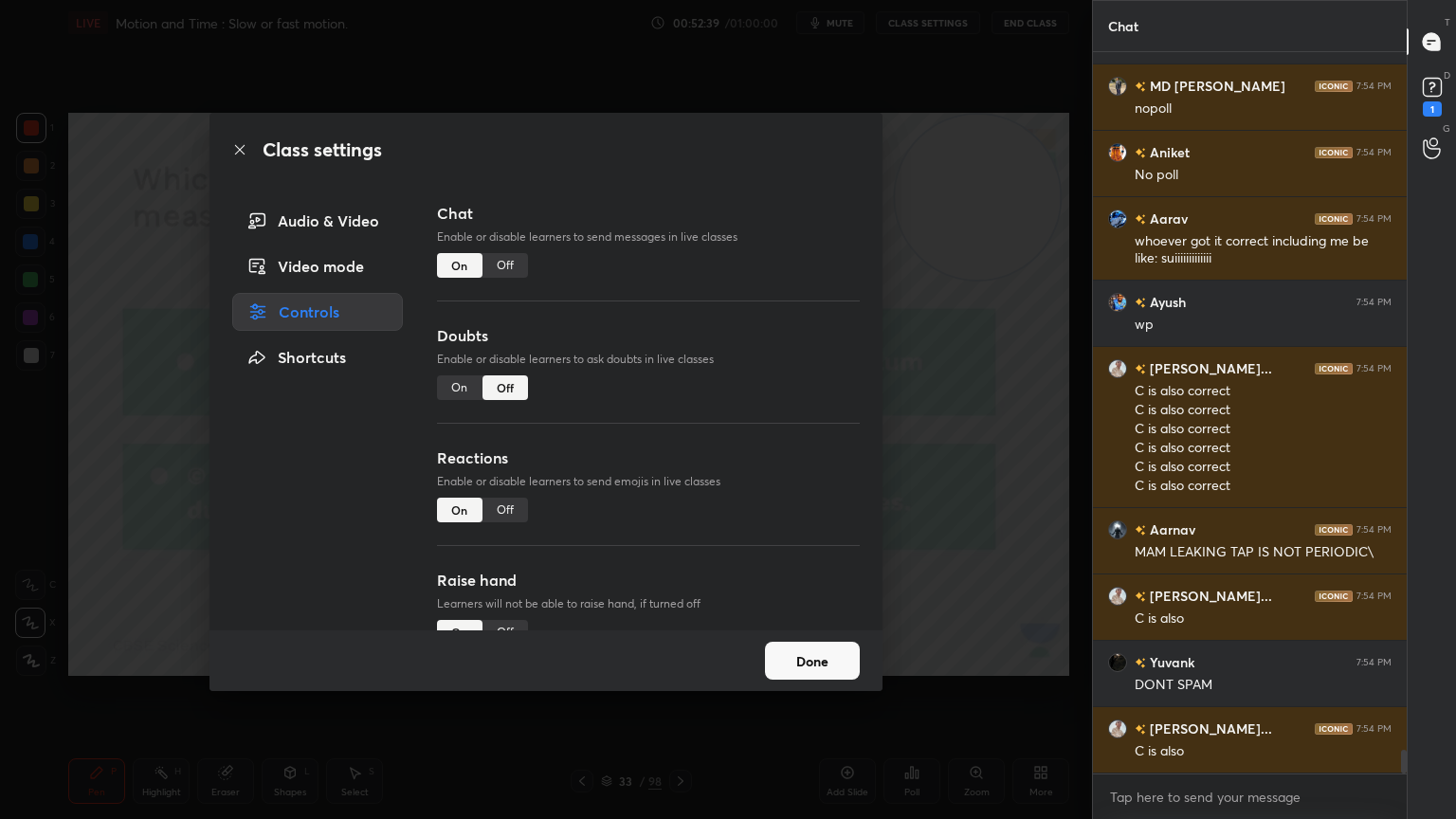 click on "Off" at bounding box center [505, 265] 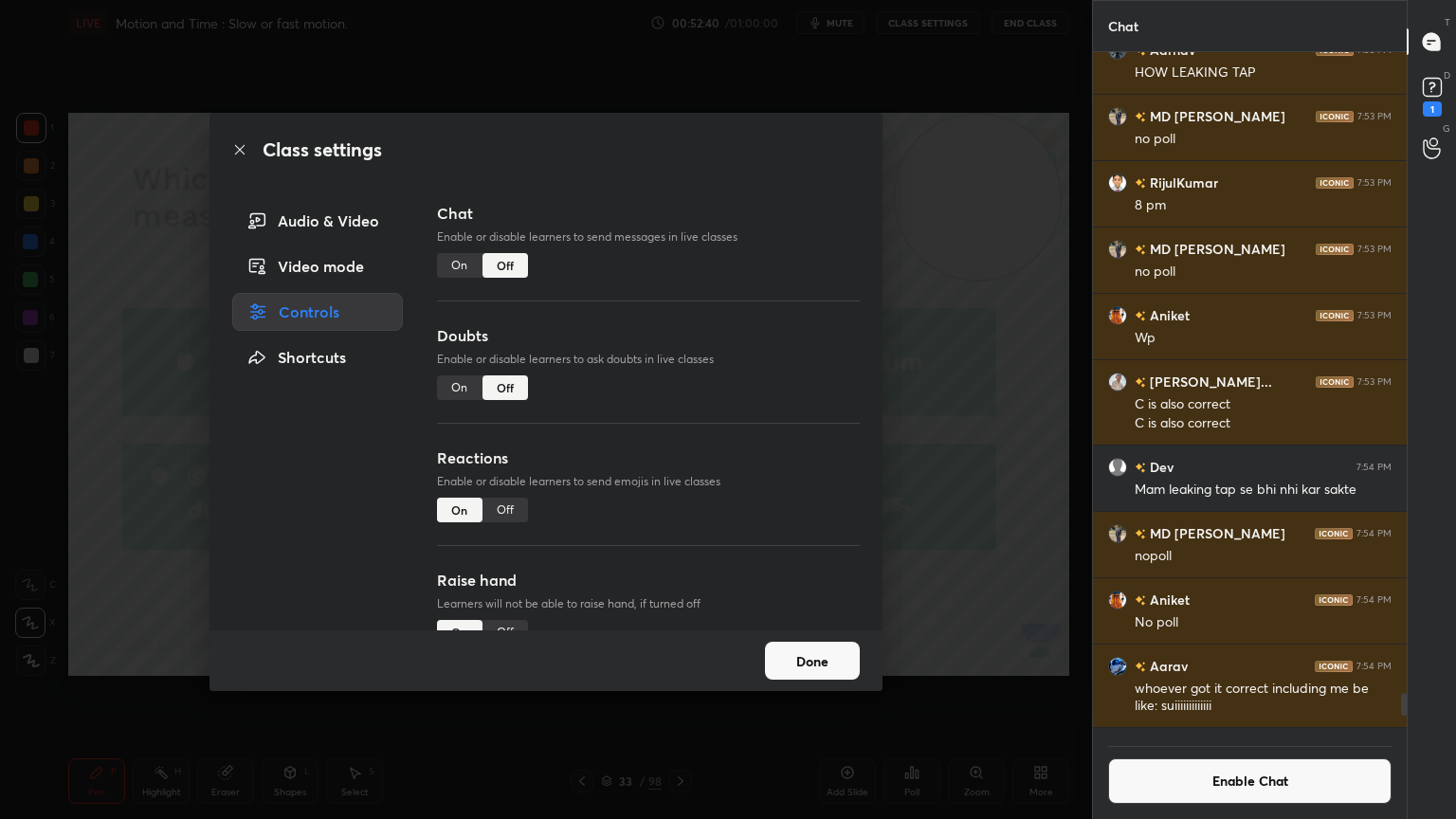 click on "Done" at bounding box center [812, 661] 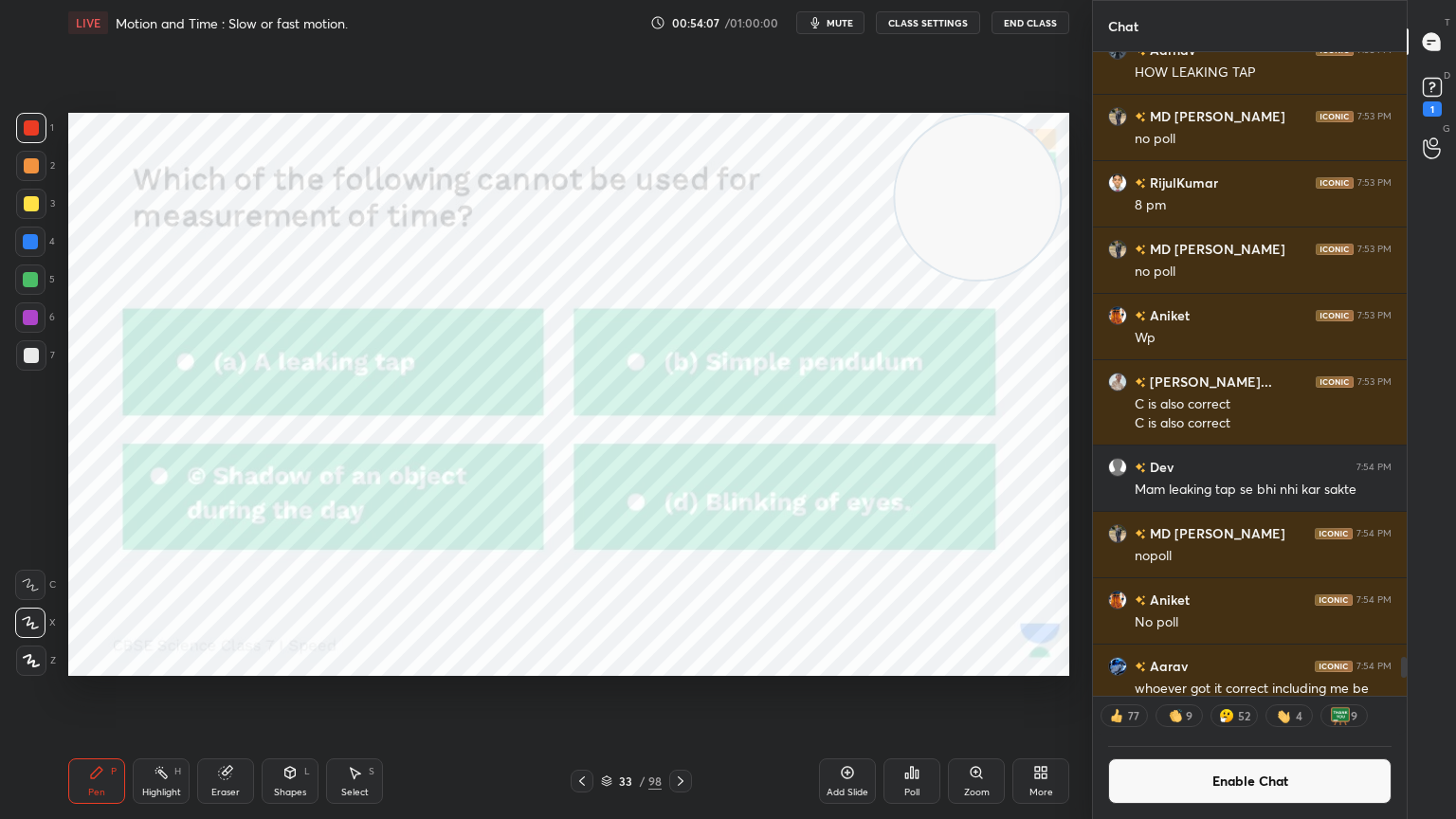 click on "Enable Chat" at bounding box center [1249, 781] 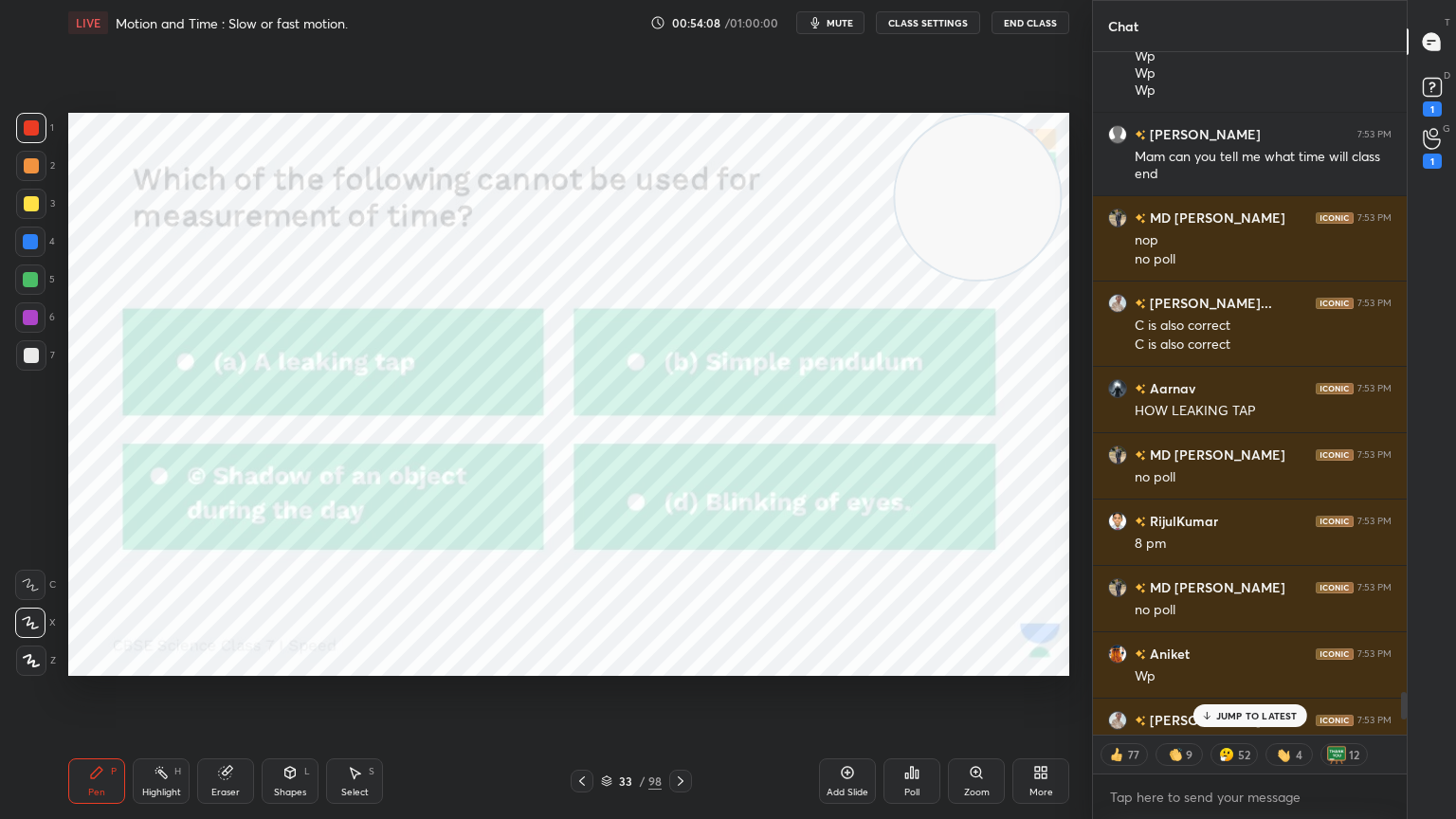 click on "JUMP TO LATEST" at bounding box center [1249, 716] 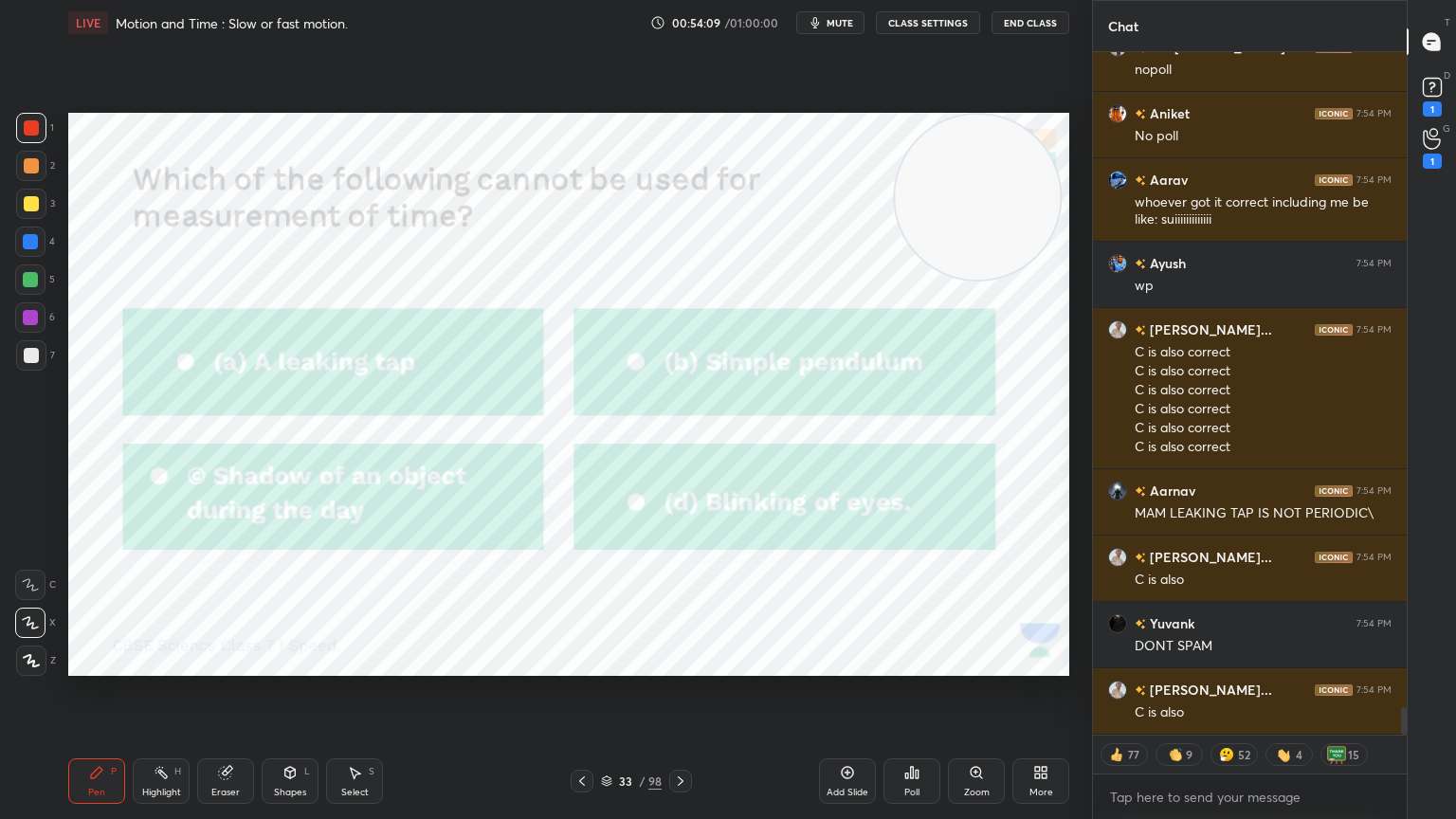 click 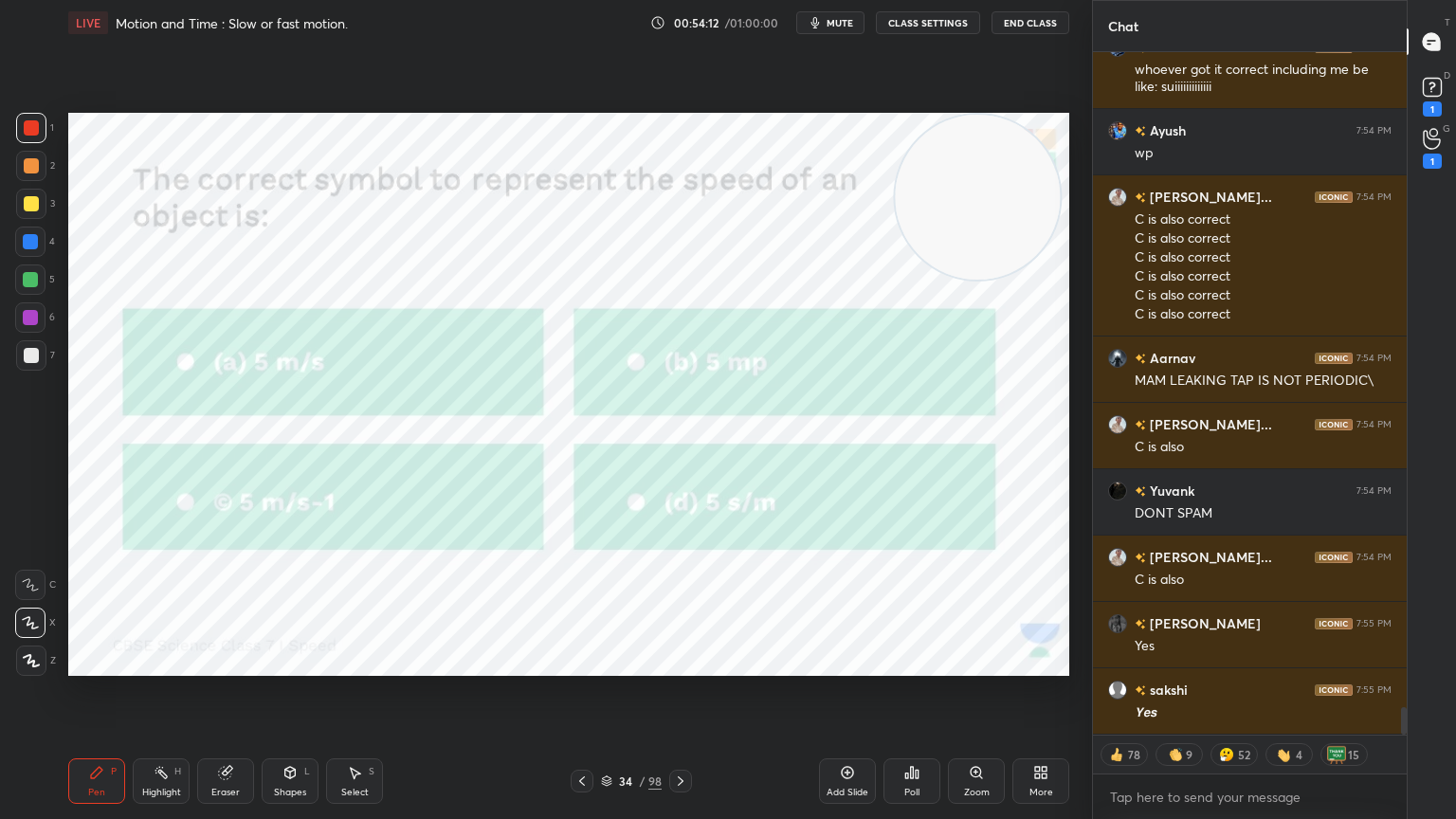 scroll, scrollTop: 16399, scrollLeft: 0, axis: vertical 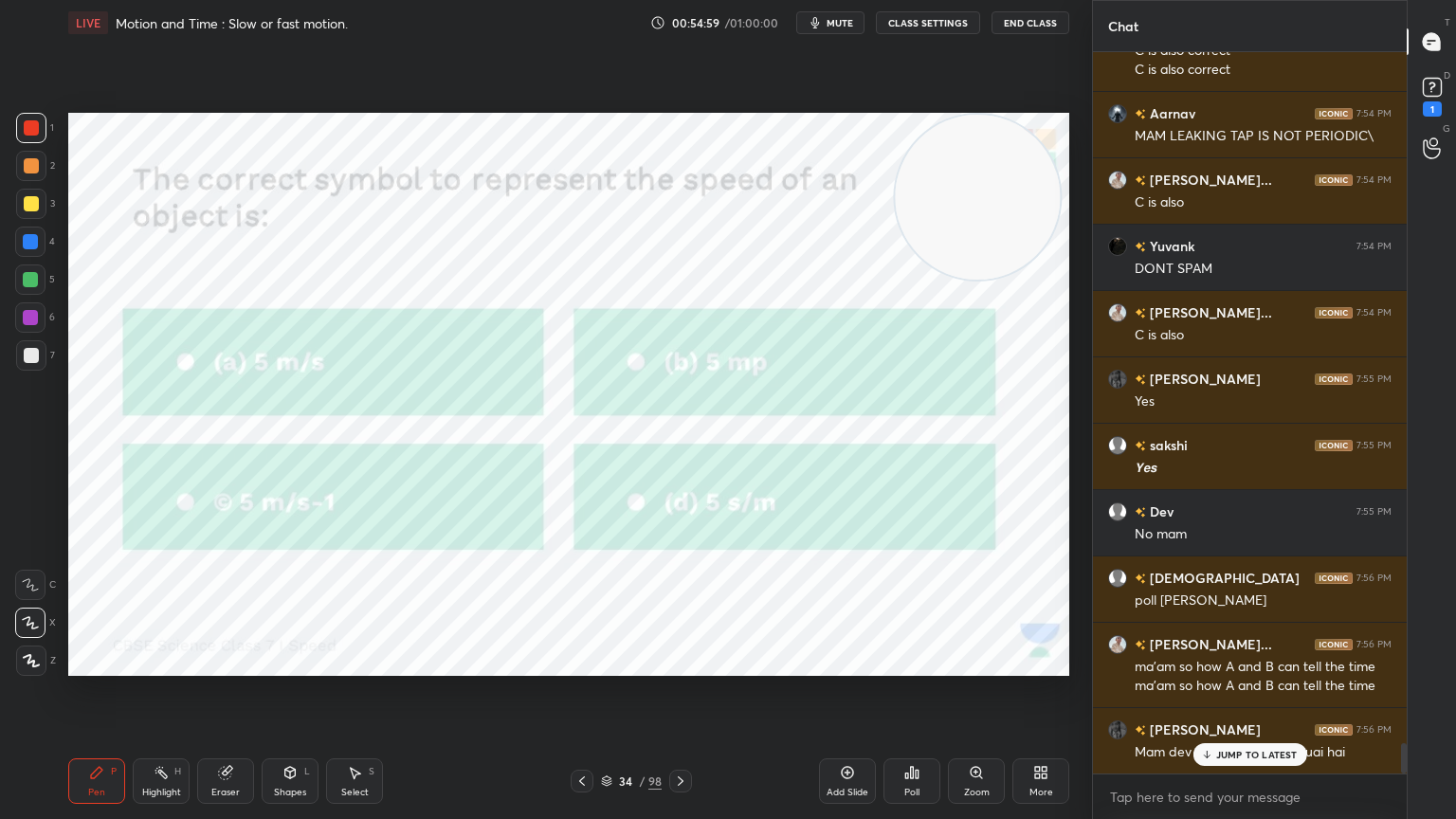 click on "Poll" at bounding box center [912, 781] 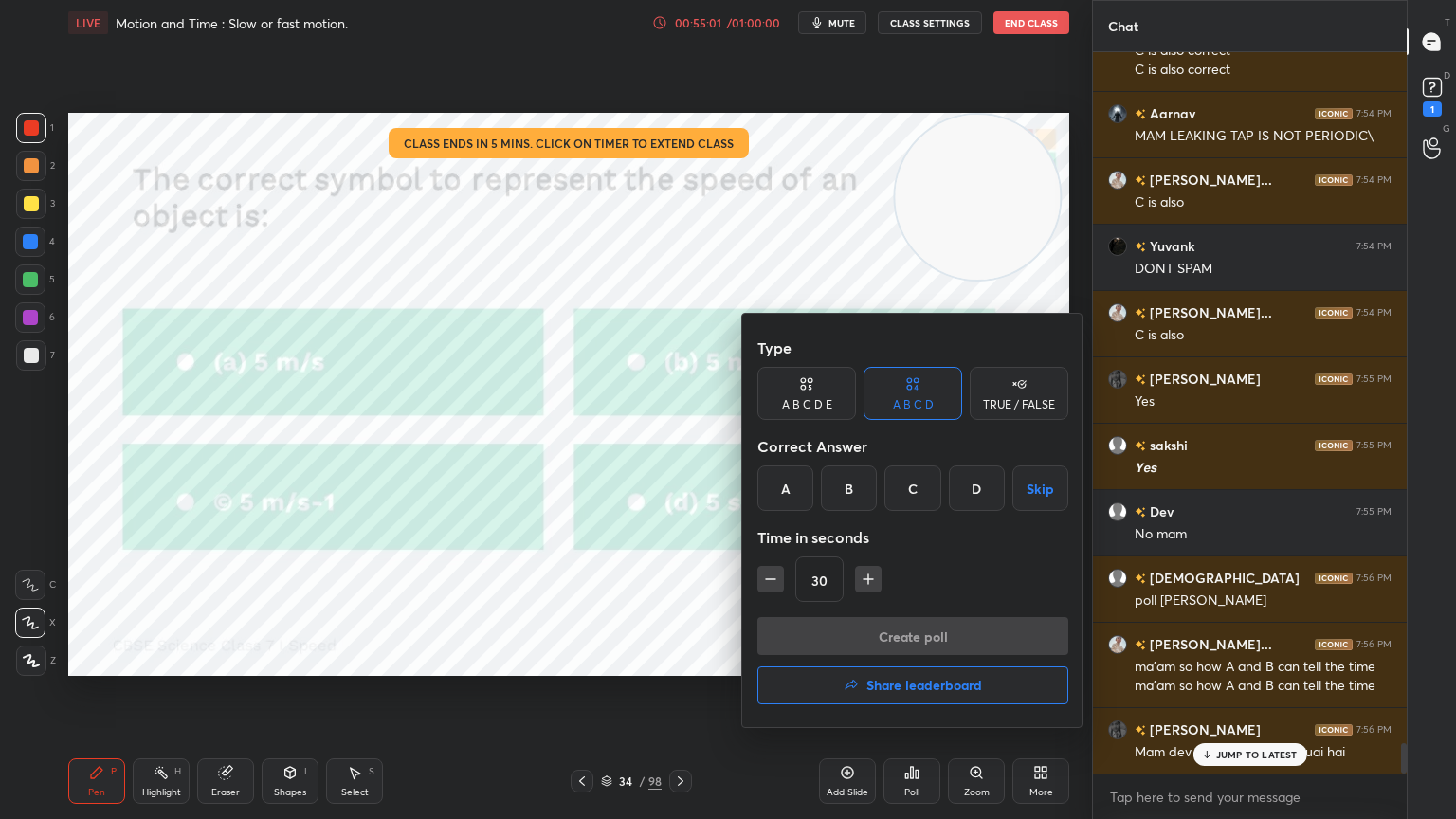 click on "A" at bounding box center [785, 488] 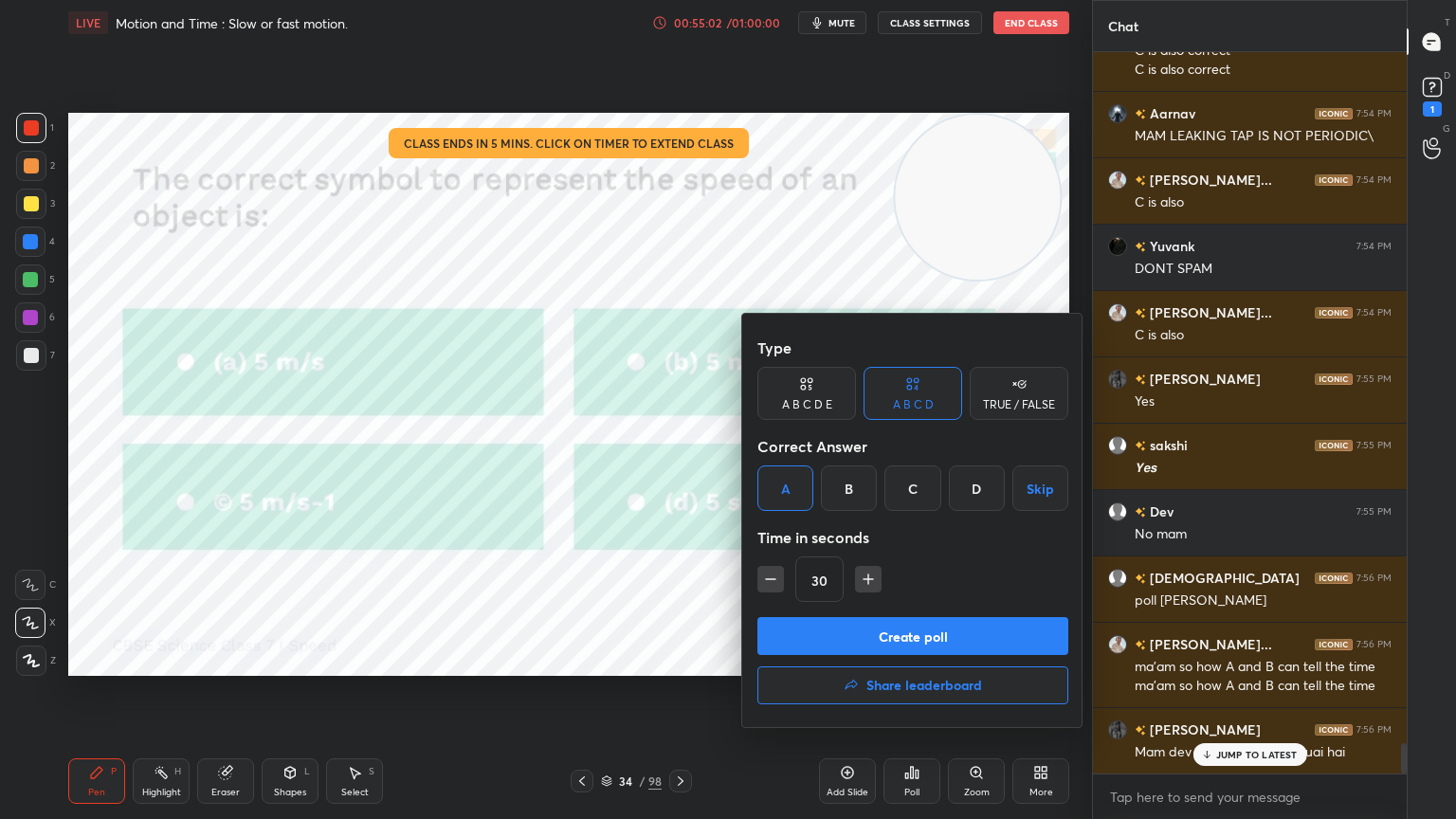 click on "Create poll" at bounding box center (913, 636) 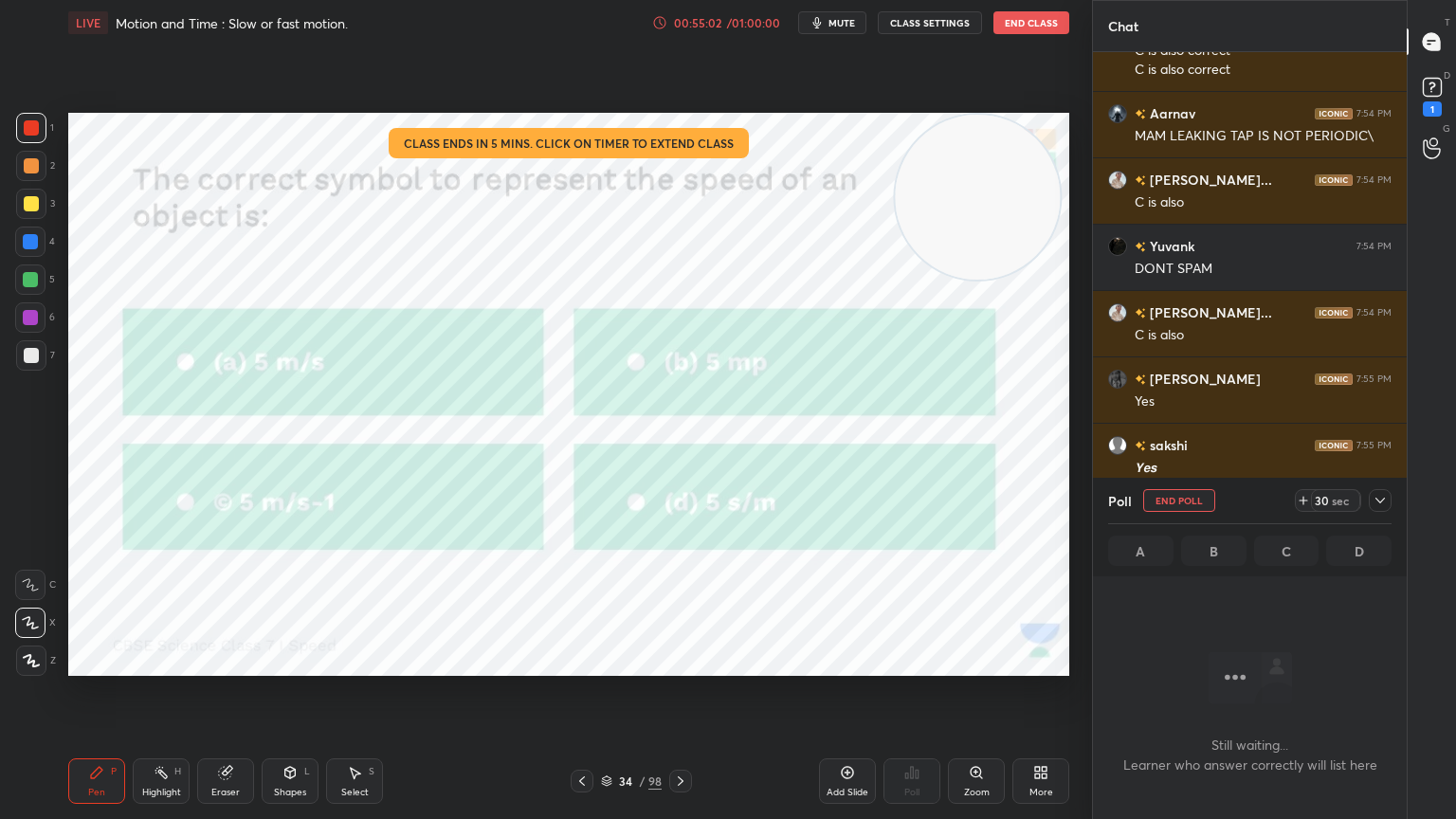 scroll, scrollTop: 519, scrollLeft: 308, axis: both 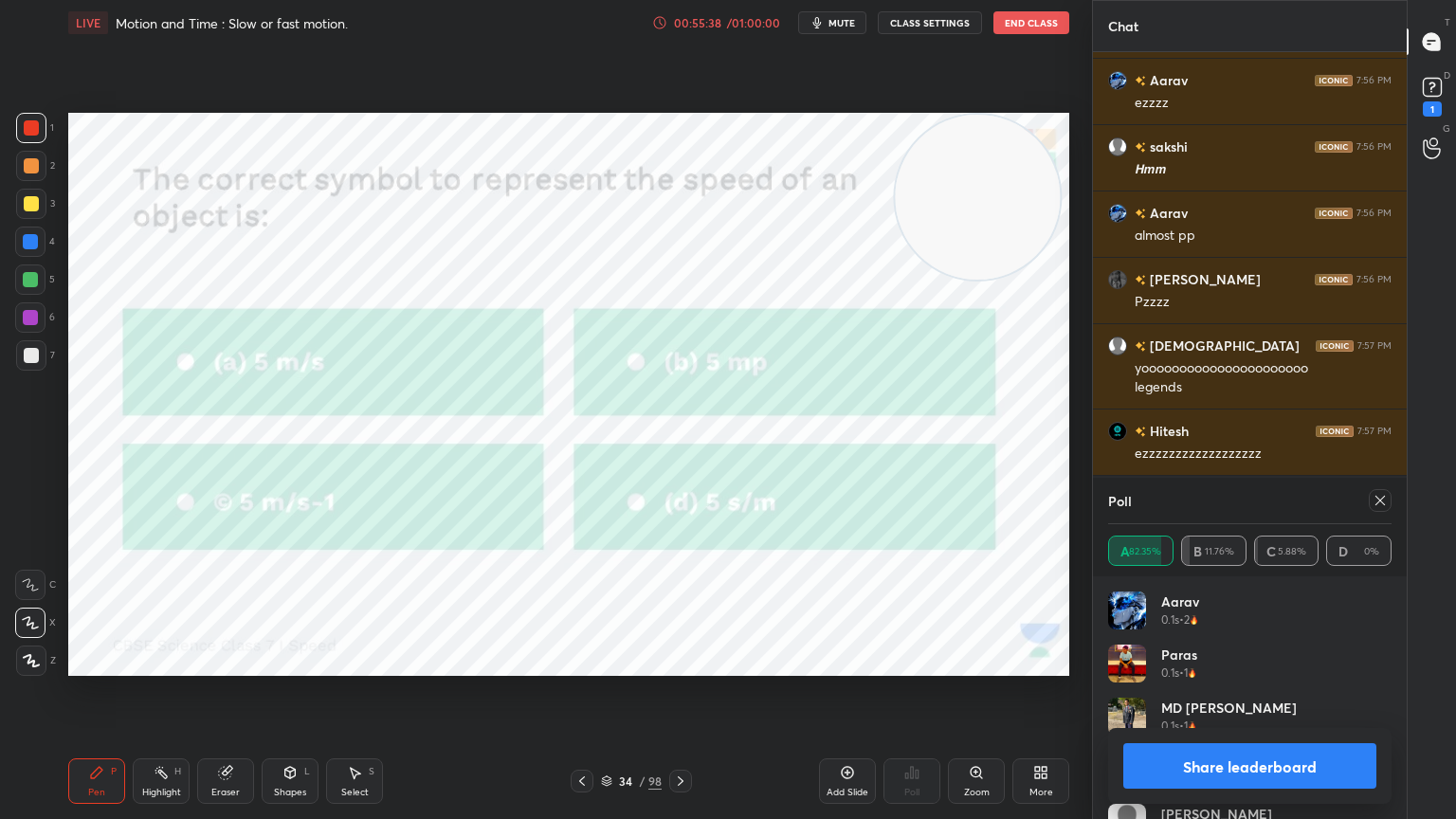 click 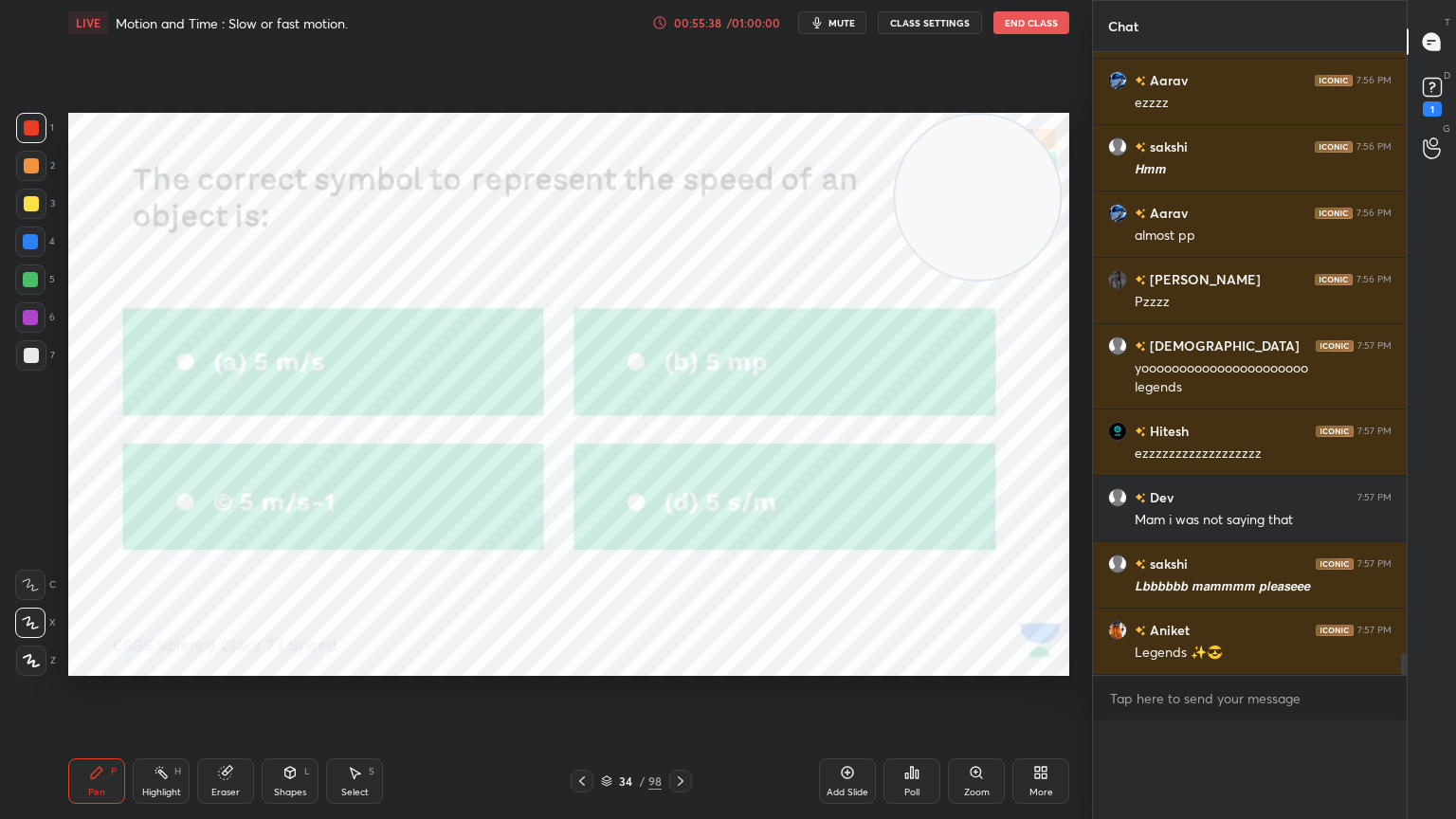 scroll, scrollTop: 0, scrollLeft: 6, axis: horizontal 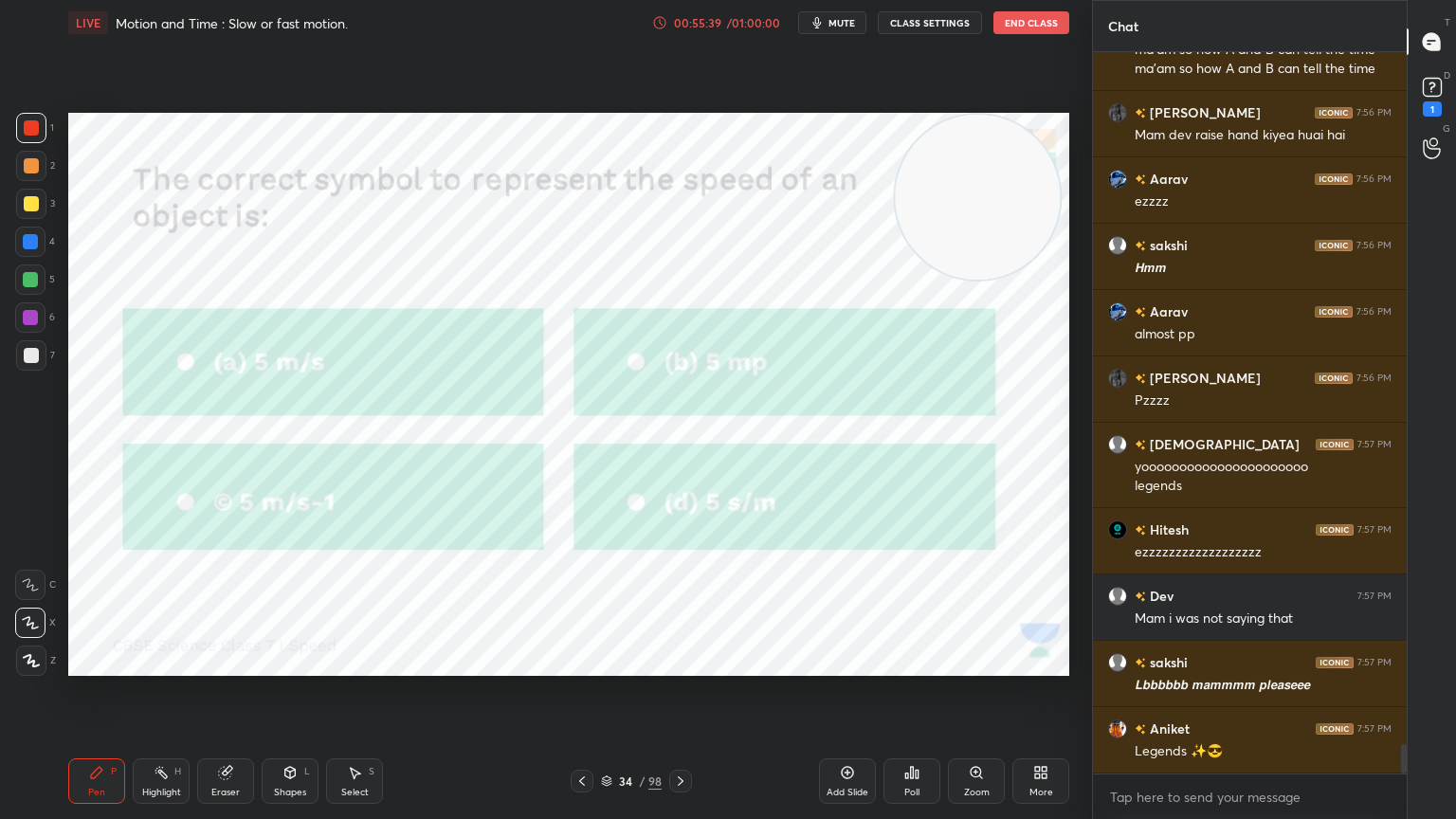 click on "Poll" at bounding box center (912, 781) 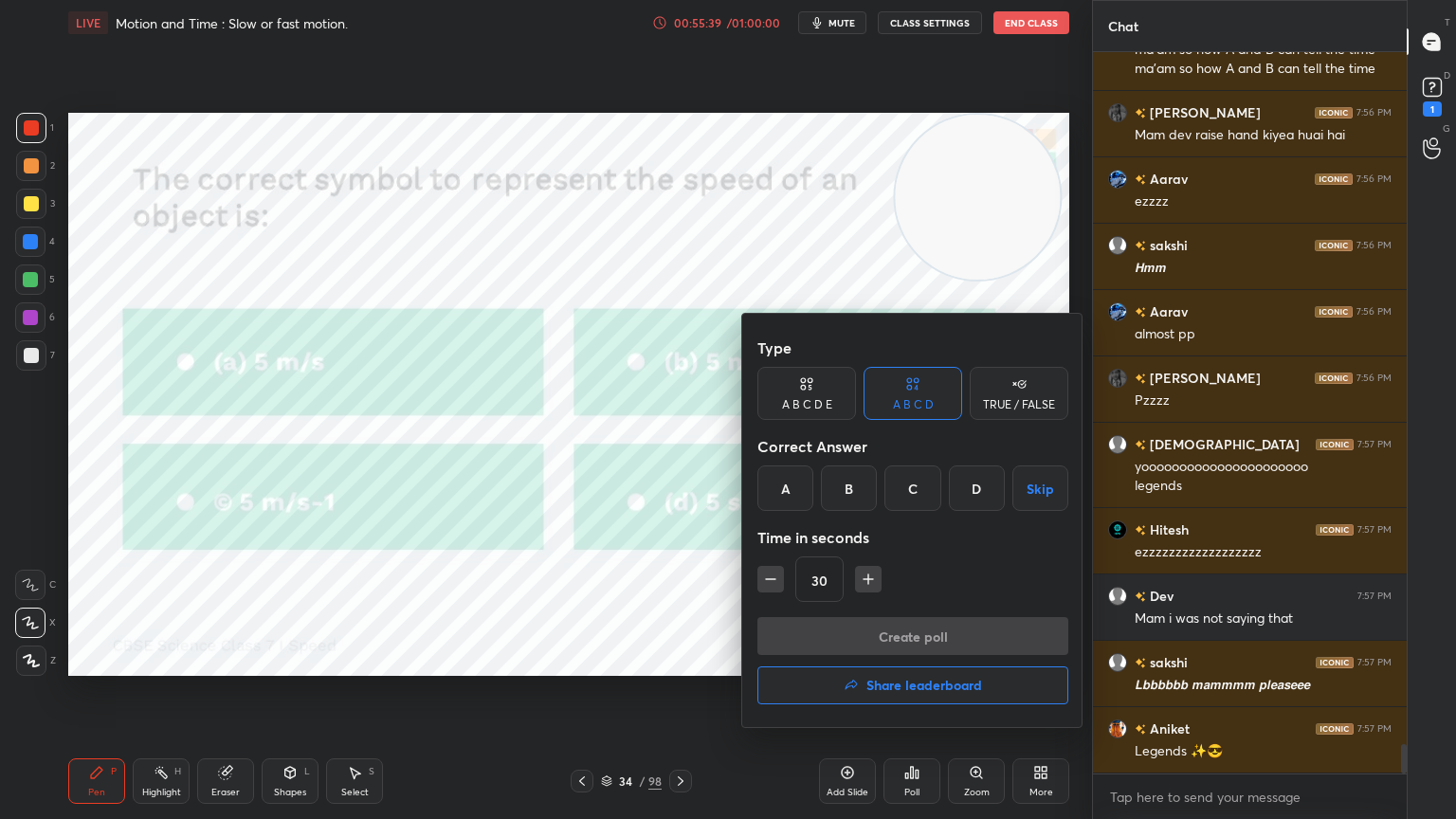 click at bounding box center [728, 410] 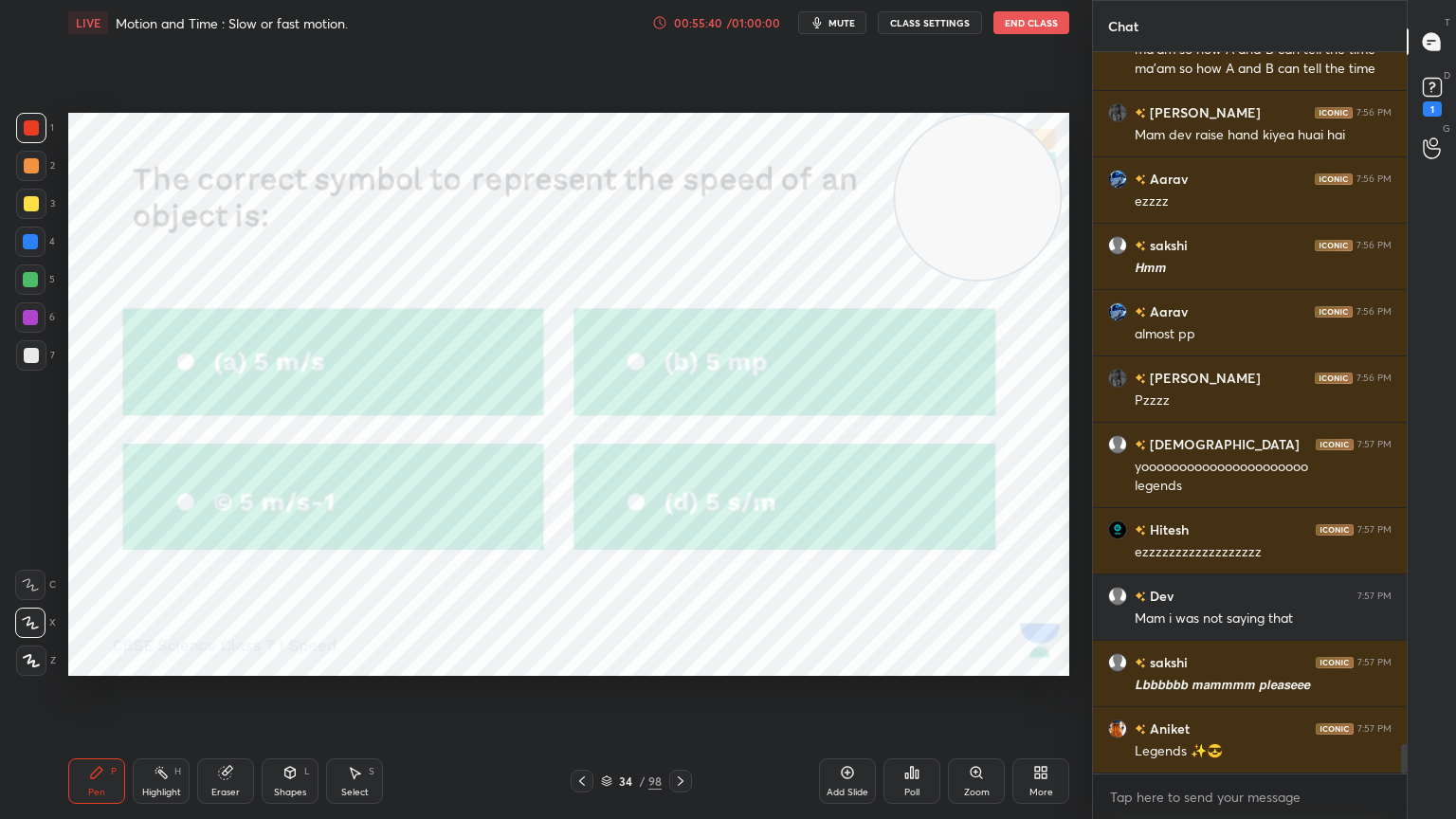 click on "Poll" at bounding box center (912, 781) 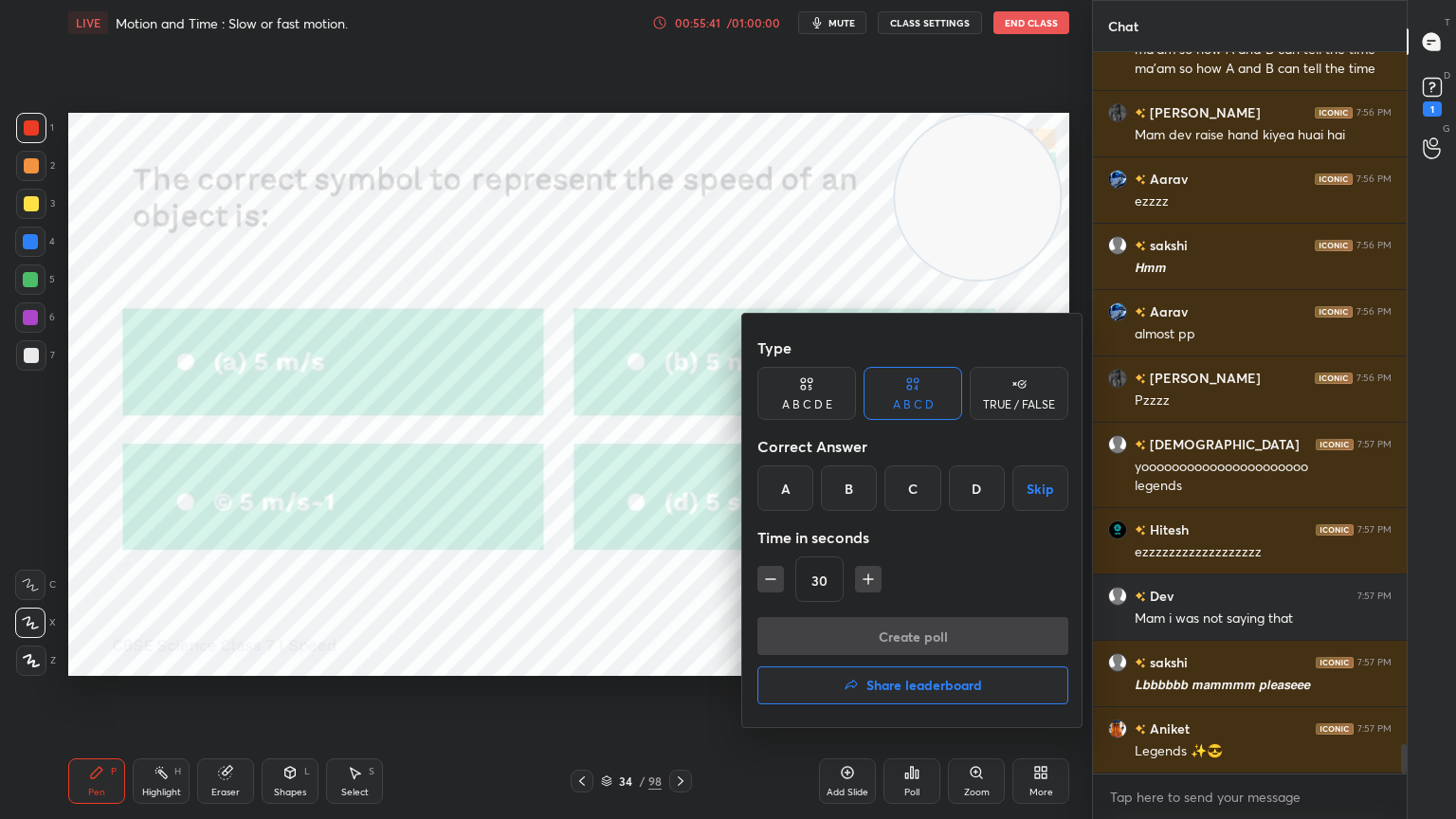 click on "A" at bounding box center (785, 488) 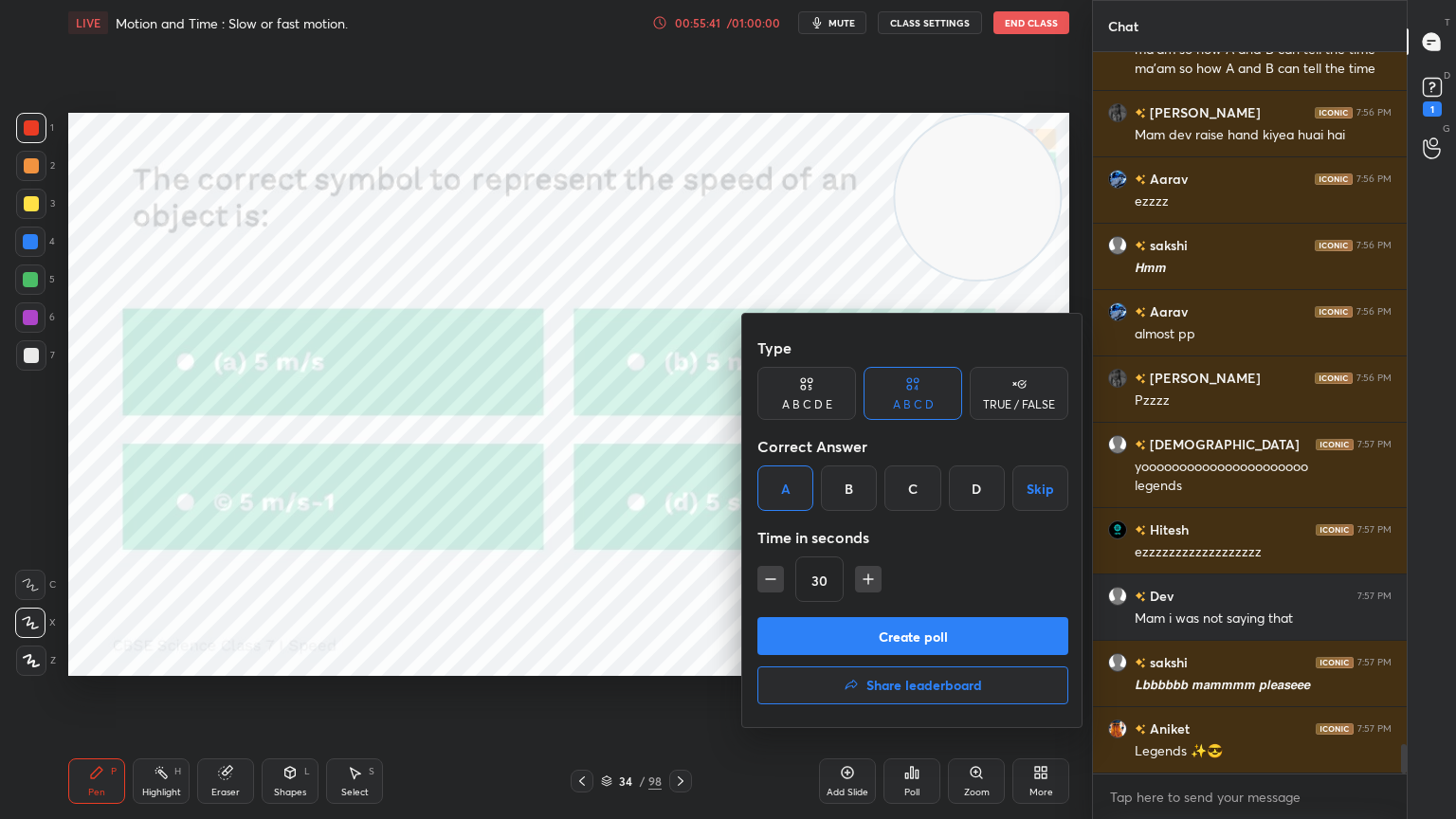 click on "Create poll" at bounding box center (913, 636) 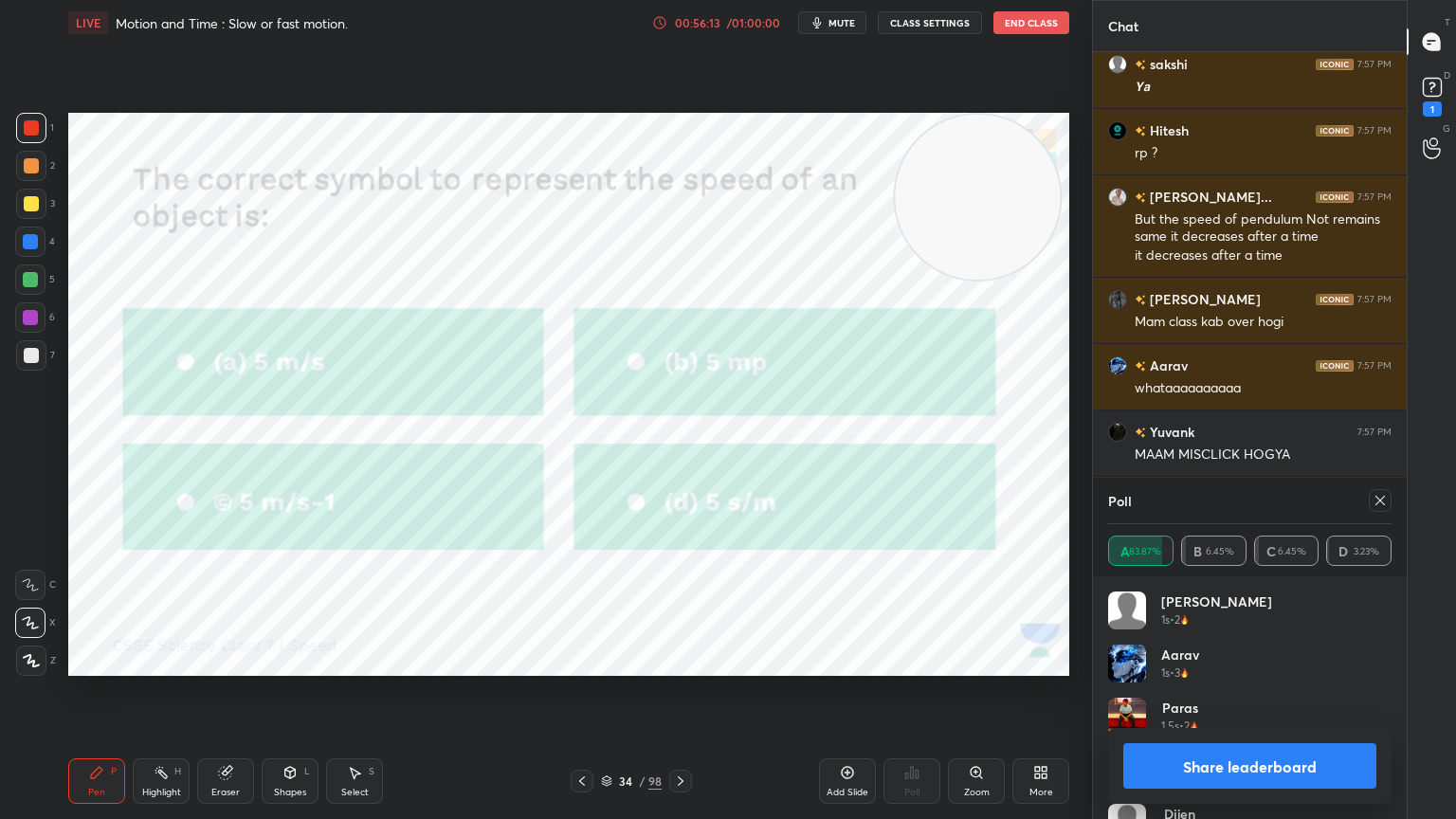 click 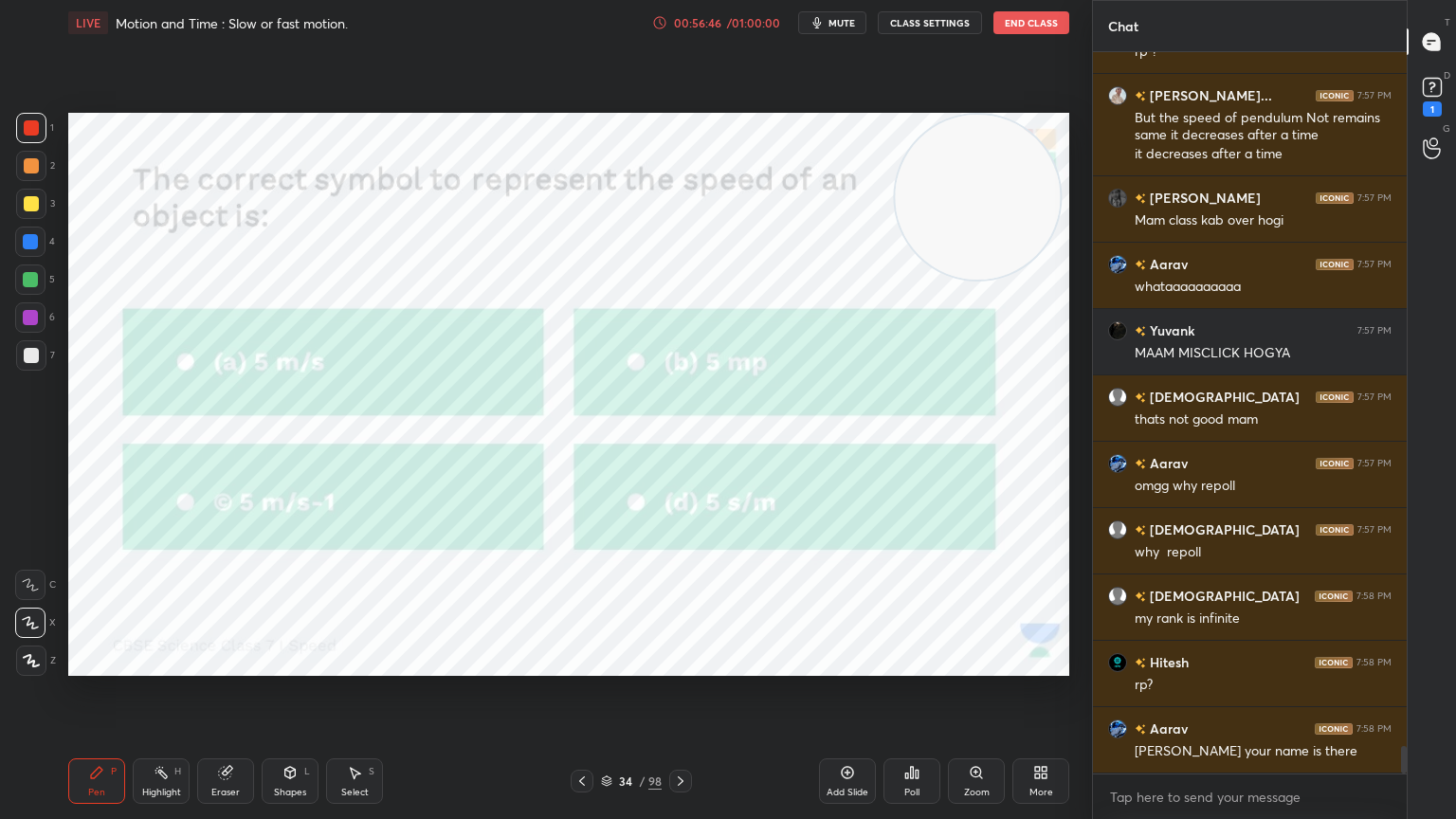 click 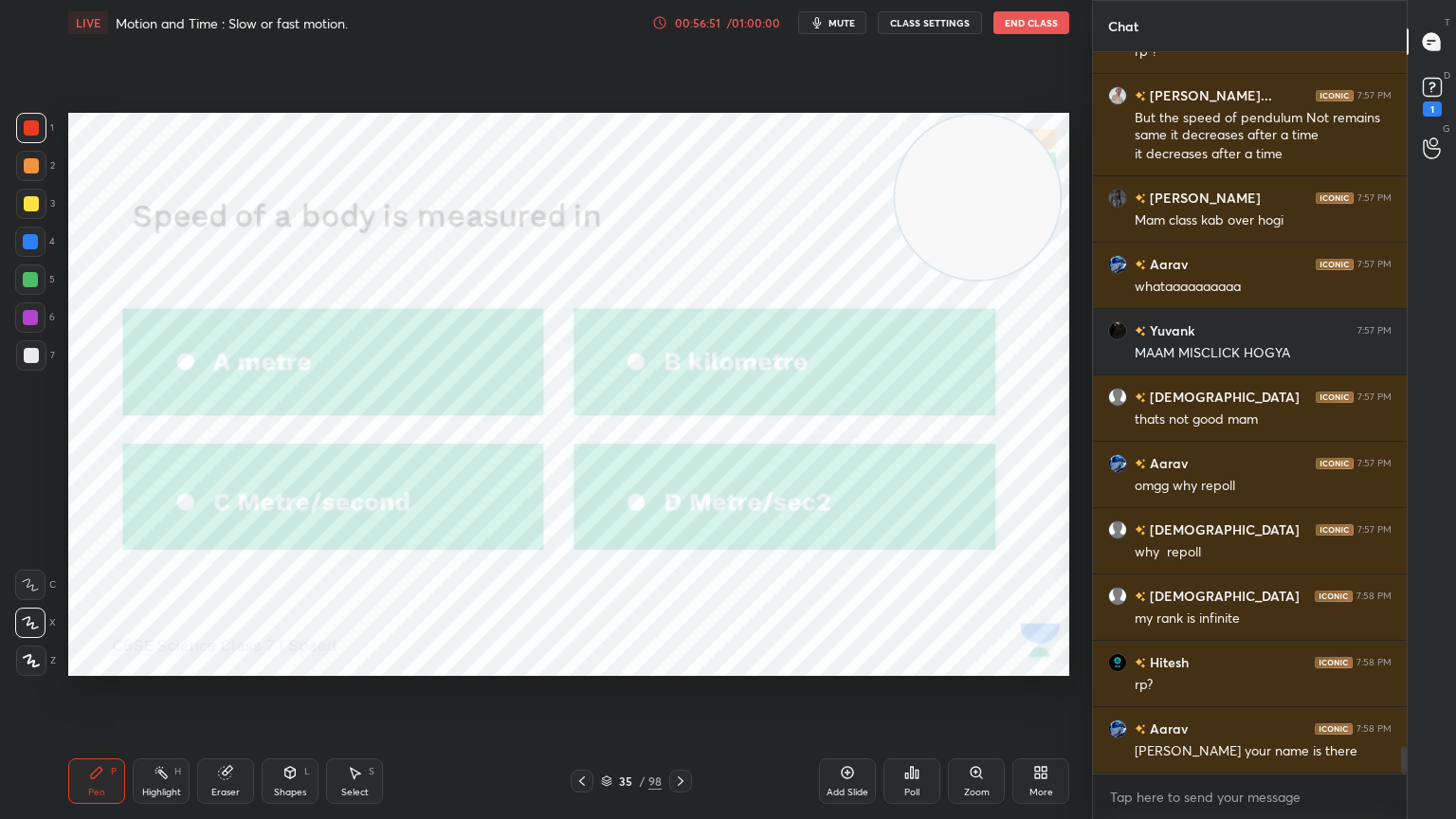 click on "Poll" at bounding box center [912, 781] 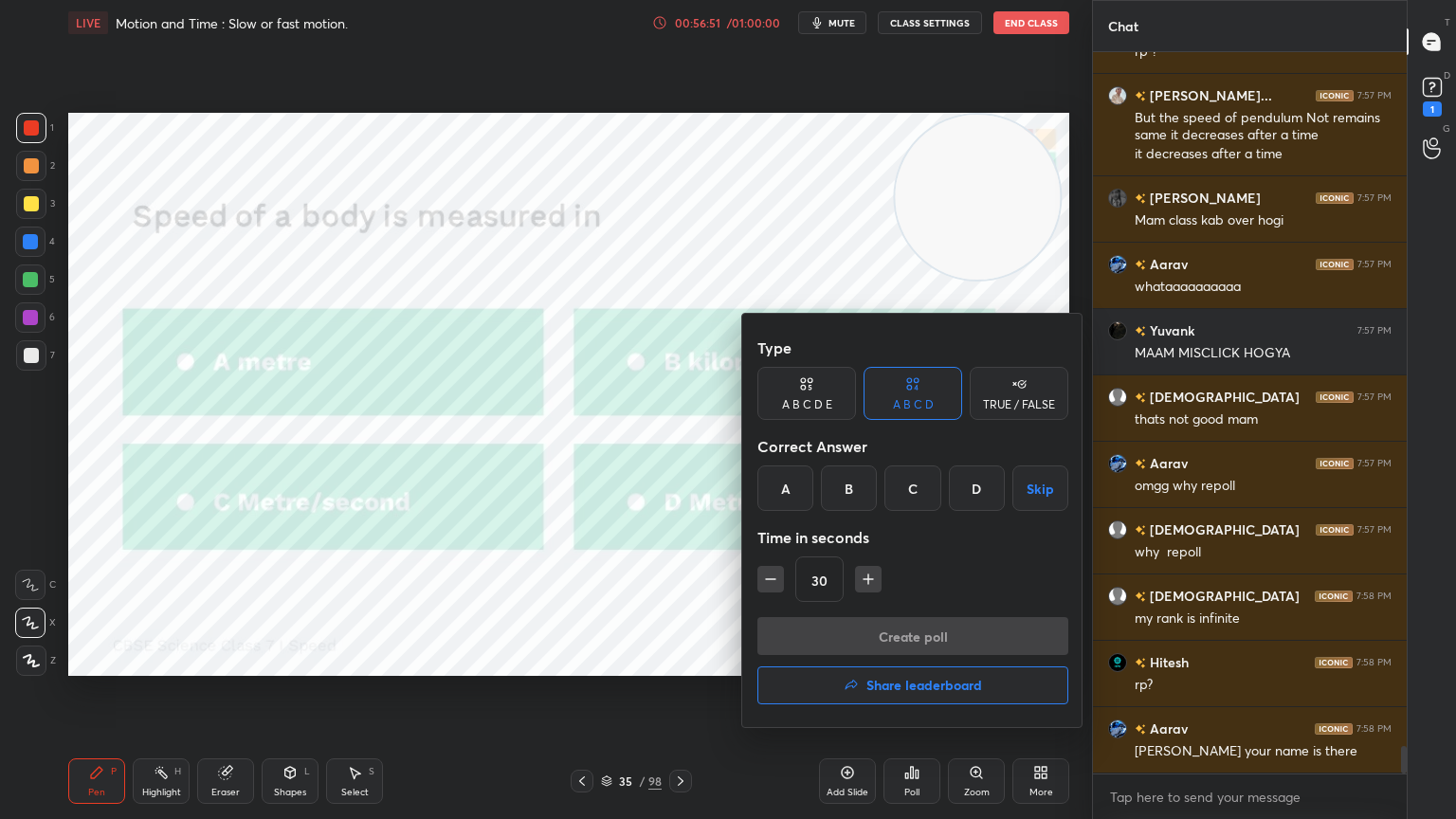 click on "C" at bounding box center (912, 488) 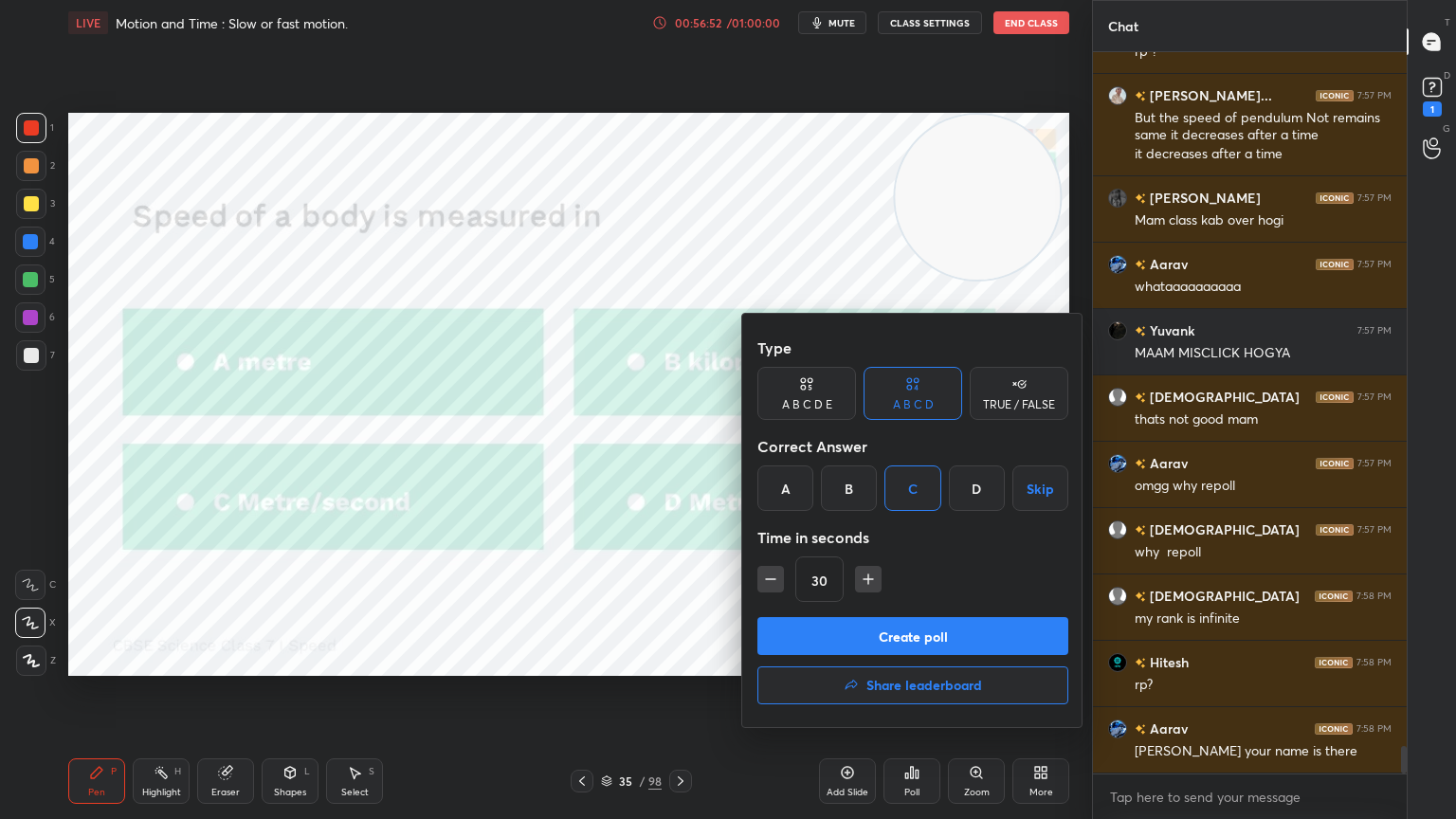 click on "Create poll" at bounding box center [913, 636] 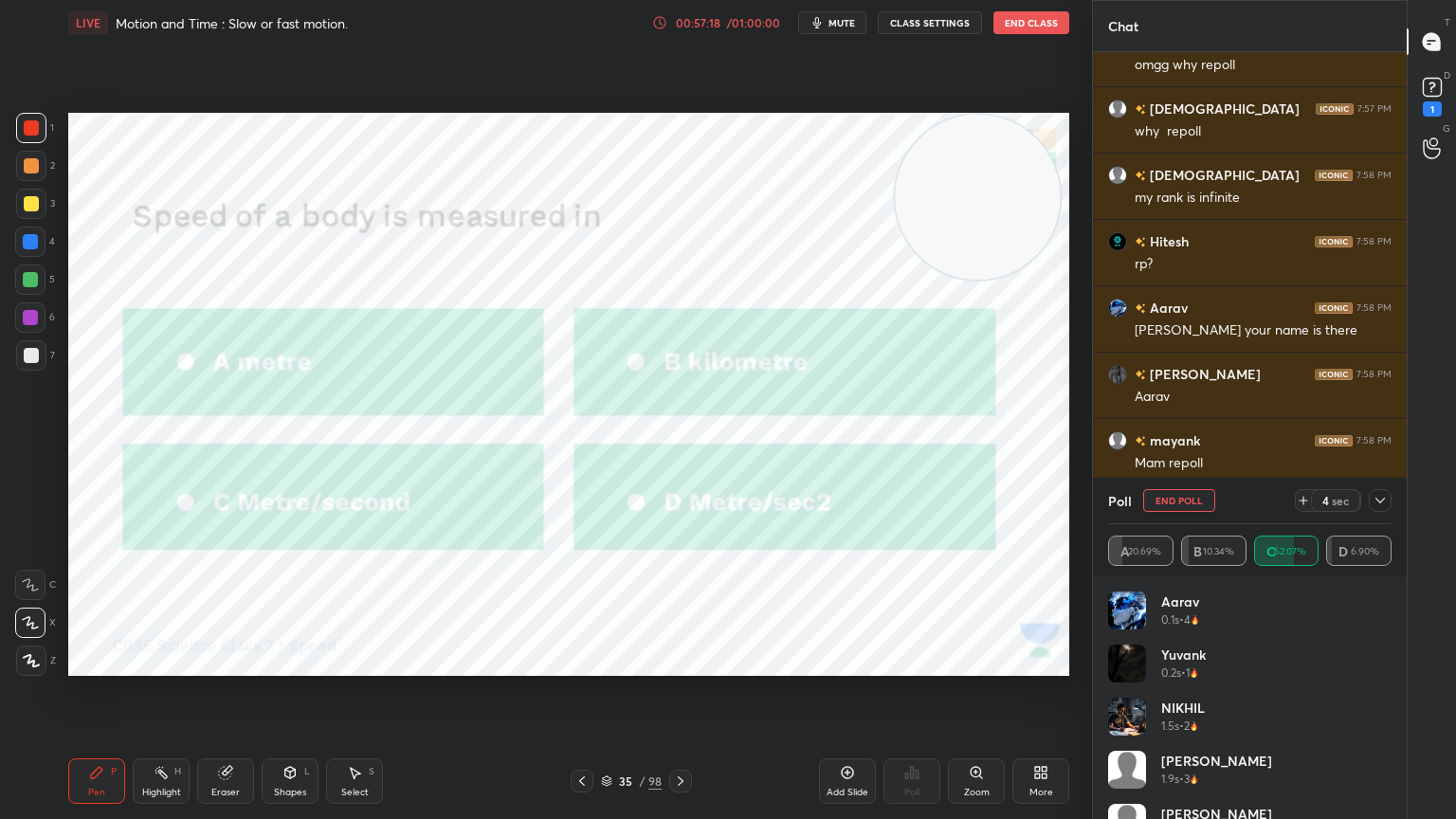 scroll, scrollTop: 18836, scrollLeft: 0, axis: vertical 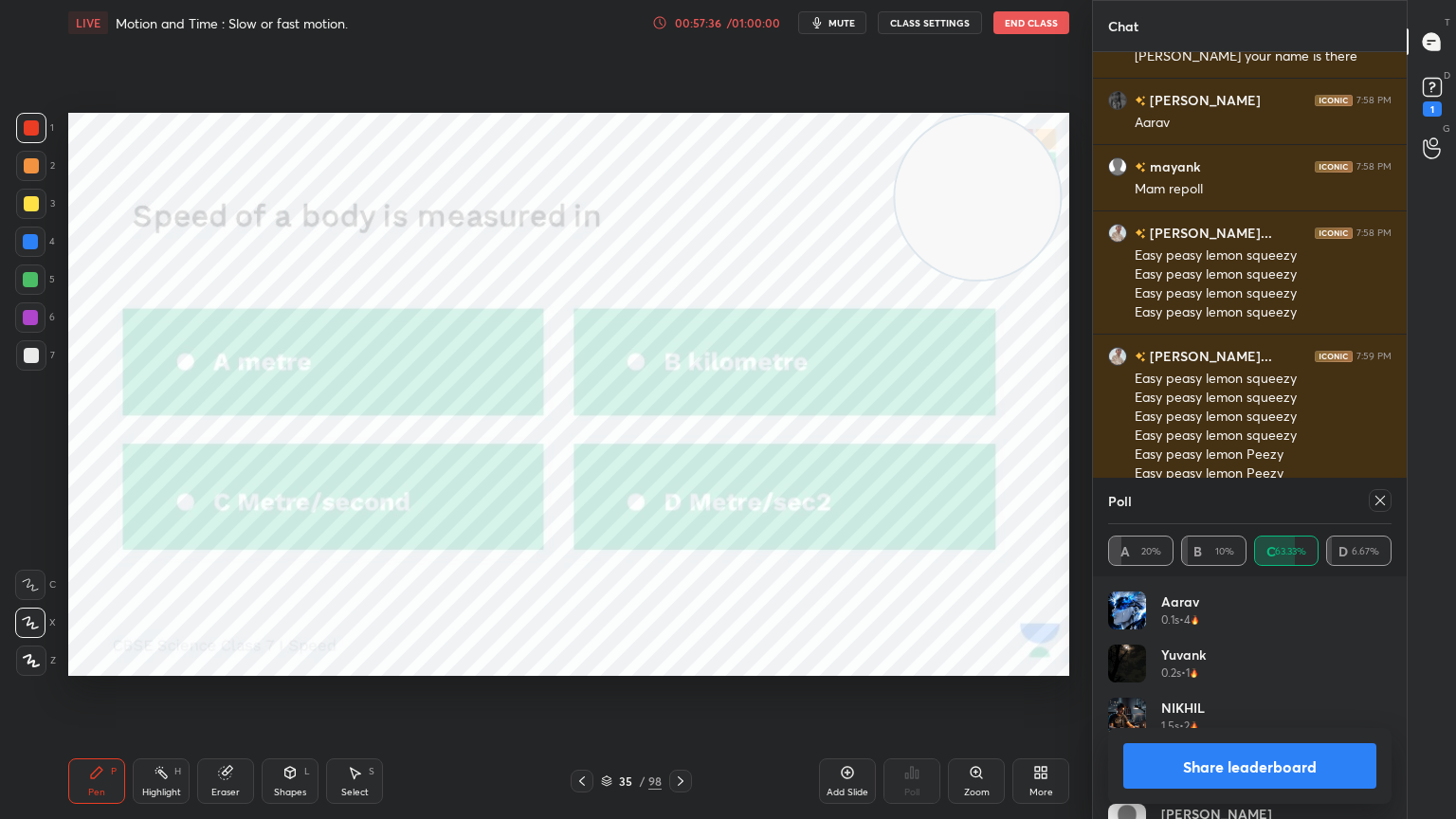 click at bounding box center (1380, 500) 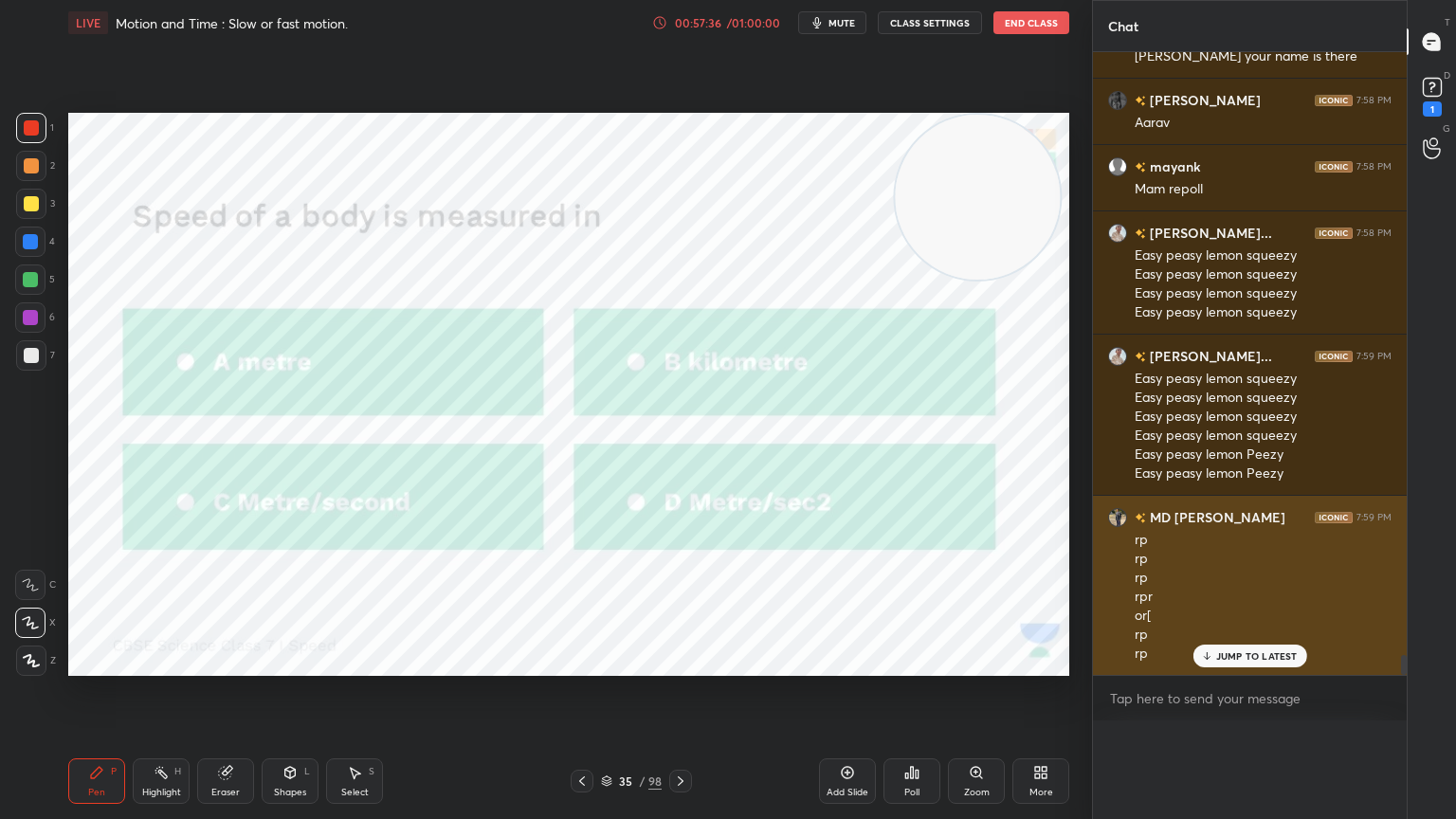 scroll, scrollTop: 155, scrollLeft: 278, axis: both 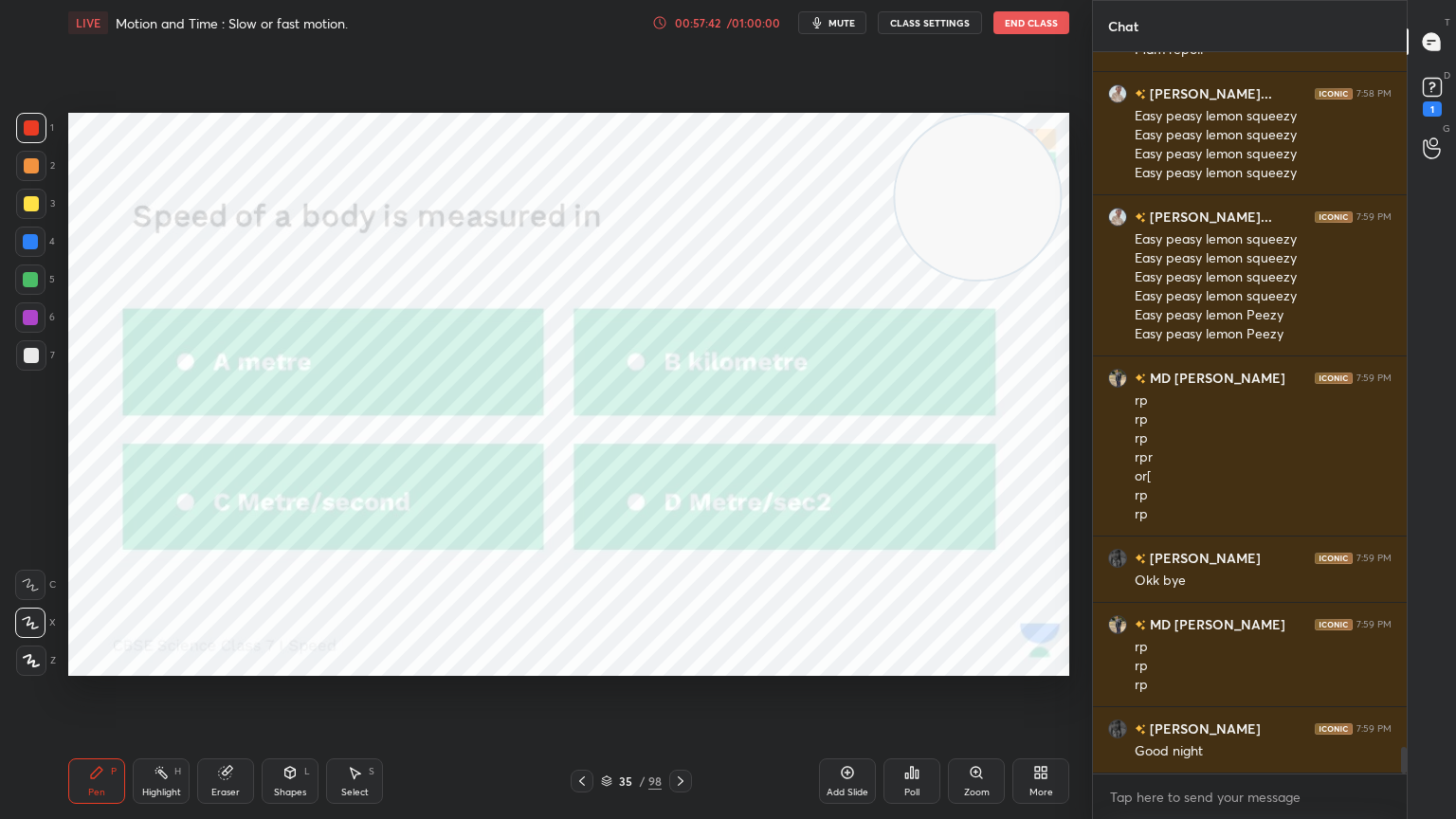 click on "Pen P Highlight H Eraser Shapes L Select S 35 / 98 Add Slide Poll Zoom More" at bounding box center [569, 781] 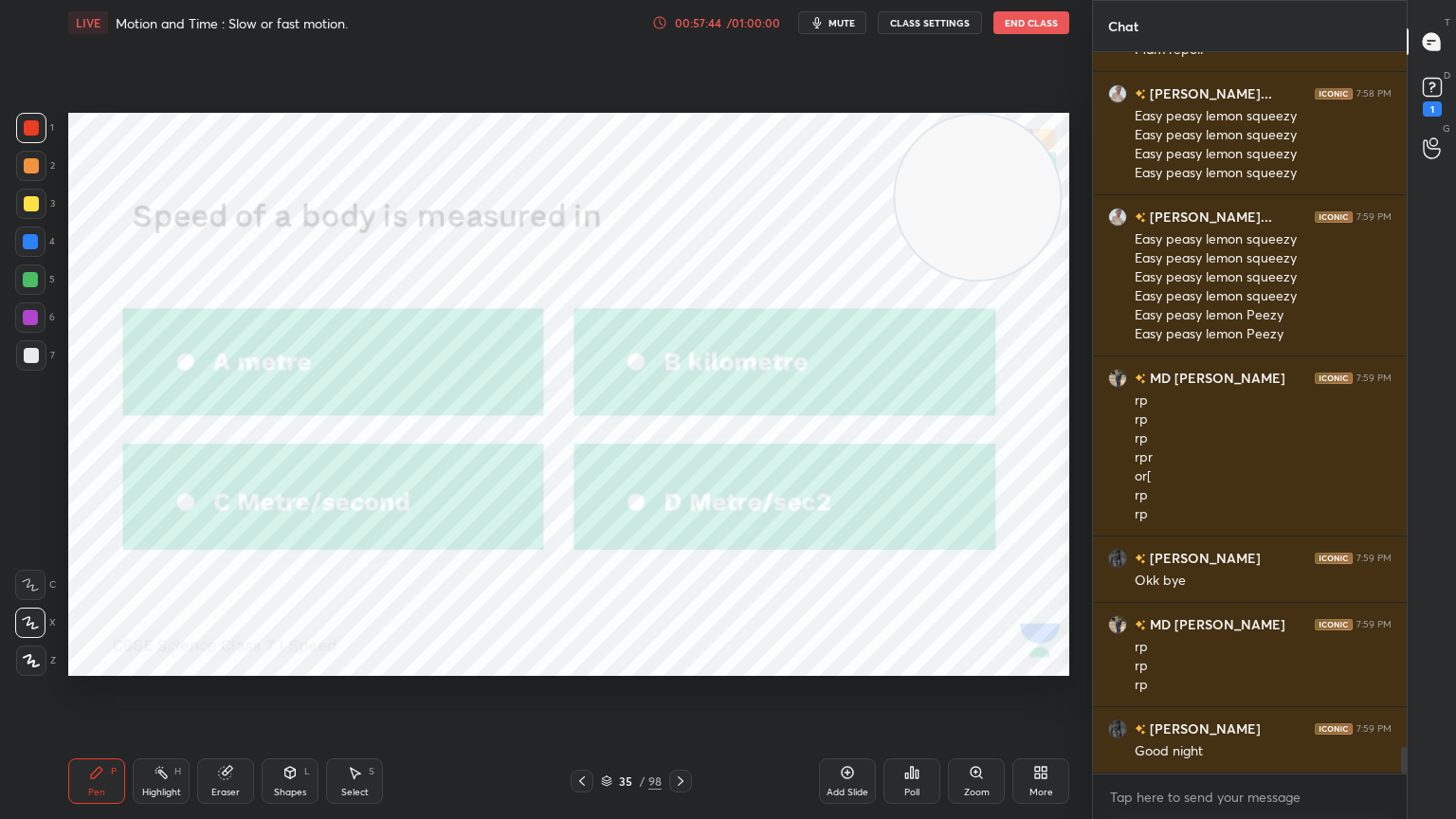 drag, startPoint x: 652, startPoint y: 805, endPoint x: 624, endPoint y: 788, distance: 32.75668 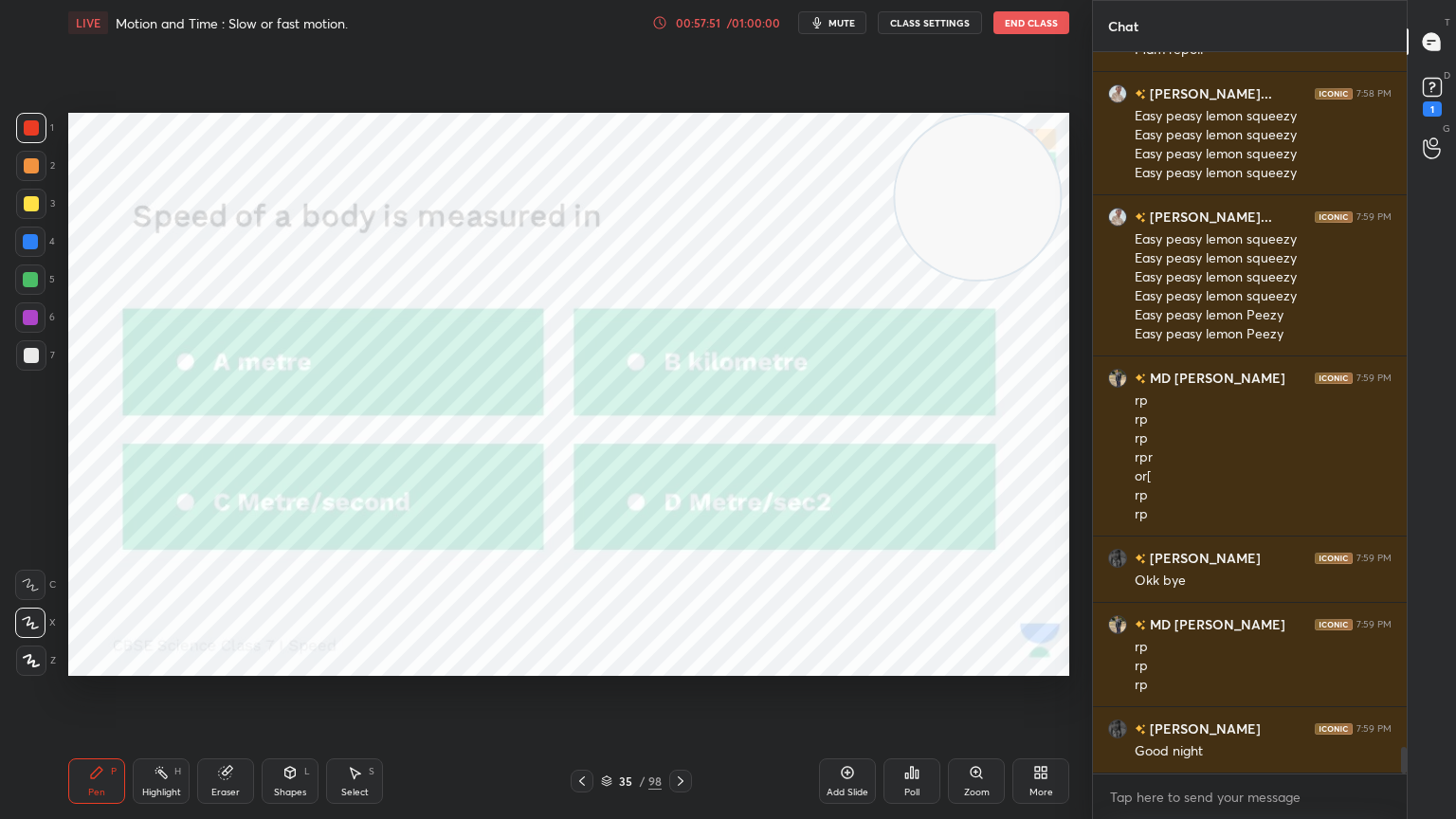click 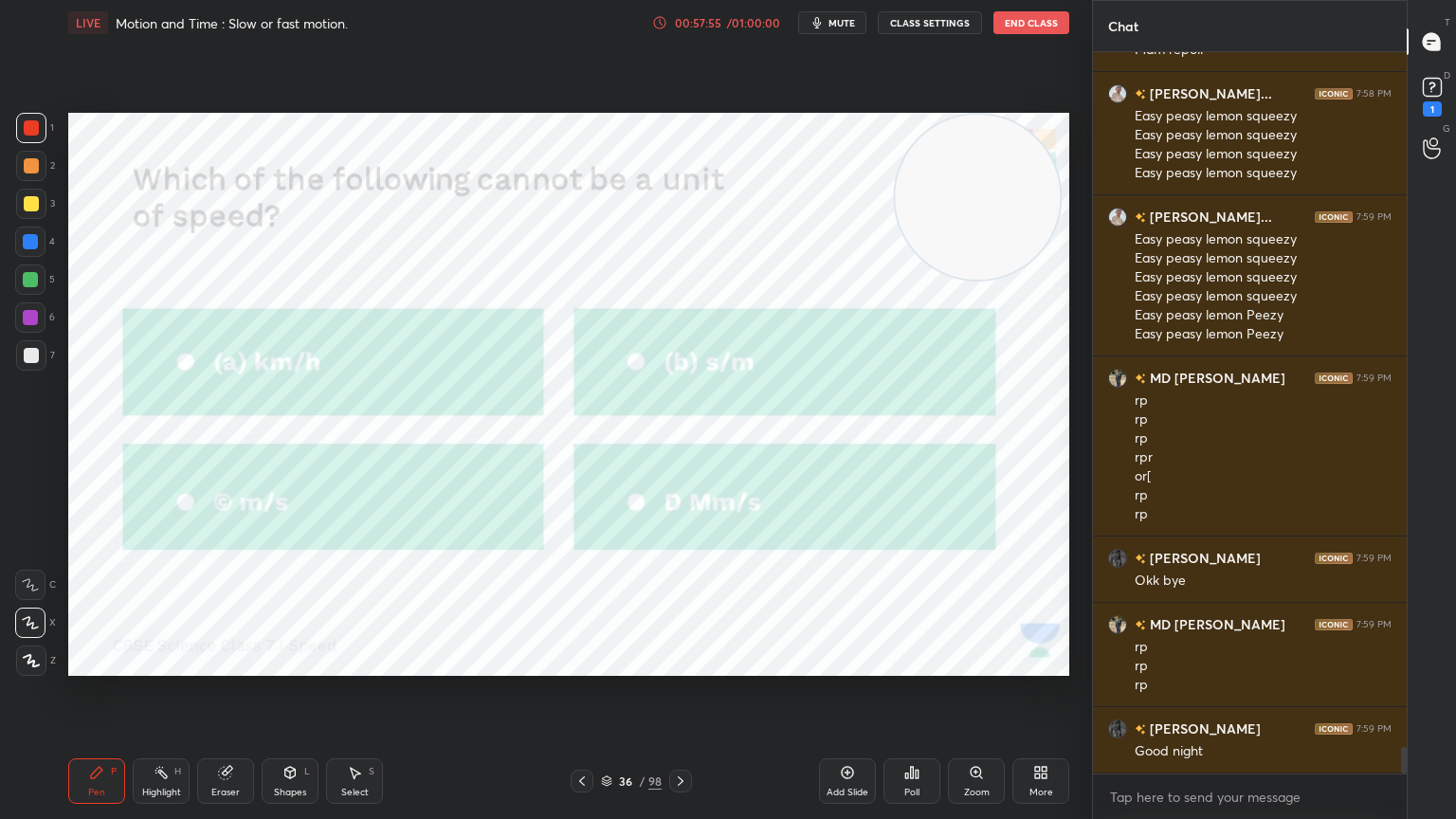 click on "Pen P Highlight H Eraser Shapes L Select S 36 / 98 Add Slide Poll Zoom More" at bounding box center (569, 781) 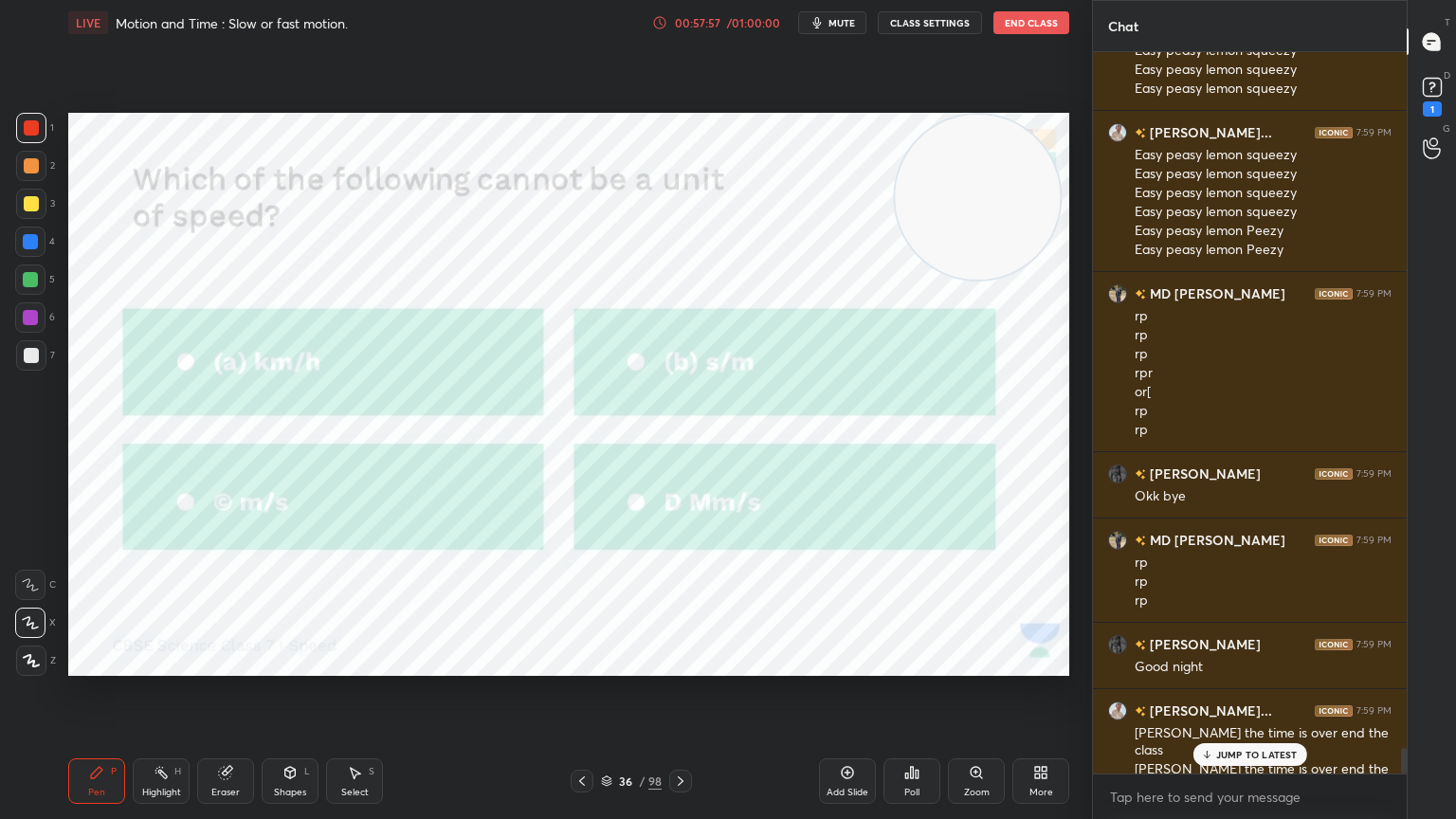 click on "Pen P Highlight H Eraser Shapes L Select S 36 / 98 Add Slide Poll Zoom More" at bounding box center (569, 781) 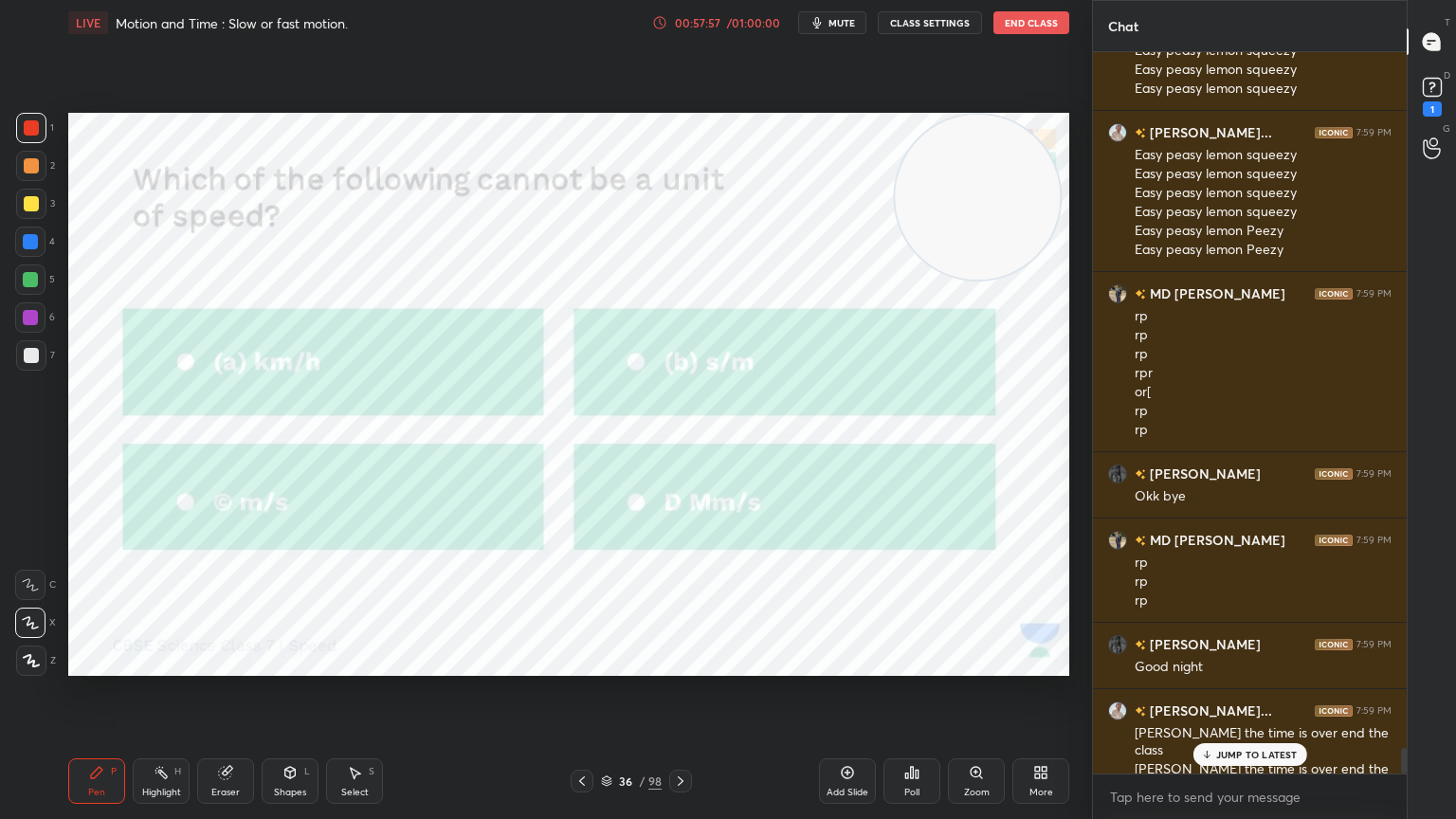 click on "Pen P Highlight H Eraser Shapes L Select S 36 / 98 Add Slide Poll Zoom More" at bounding box center [569, 781] 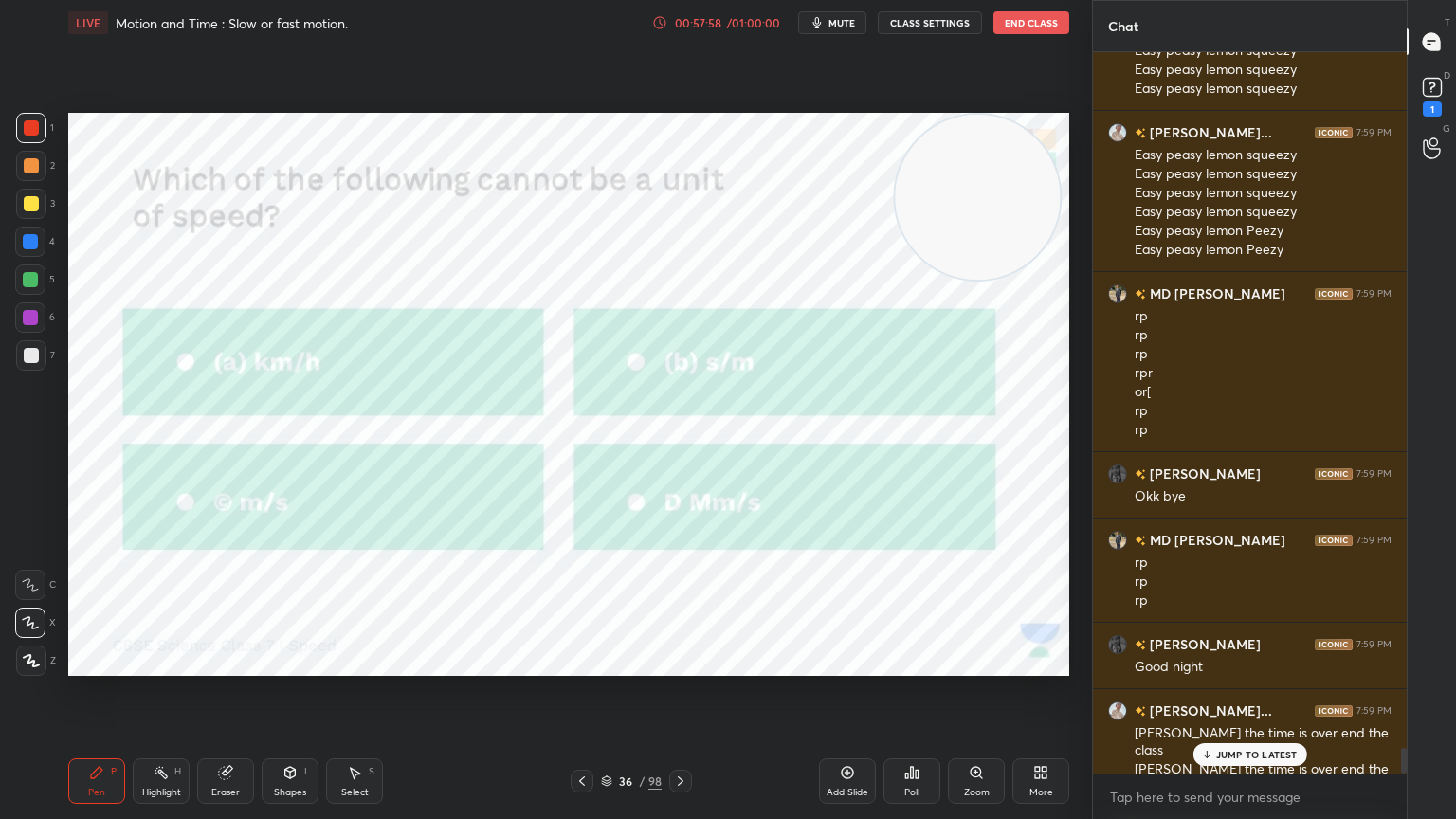 click on "Pen P Highlight H Eraser Shapes L Select S 36 / 98 Add Slide Poll Zoom More" at bounding box center [569, 781] 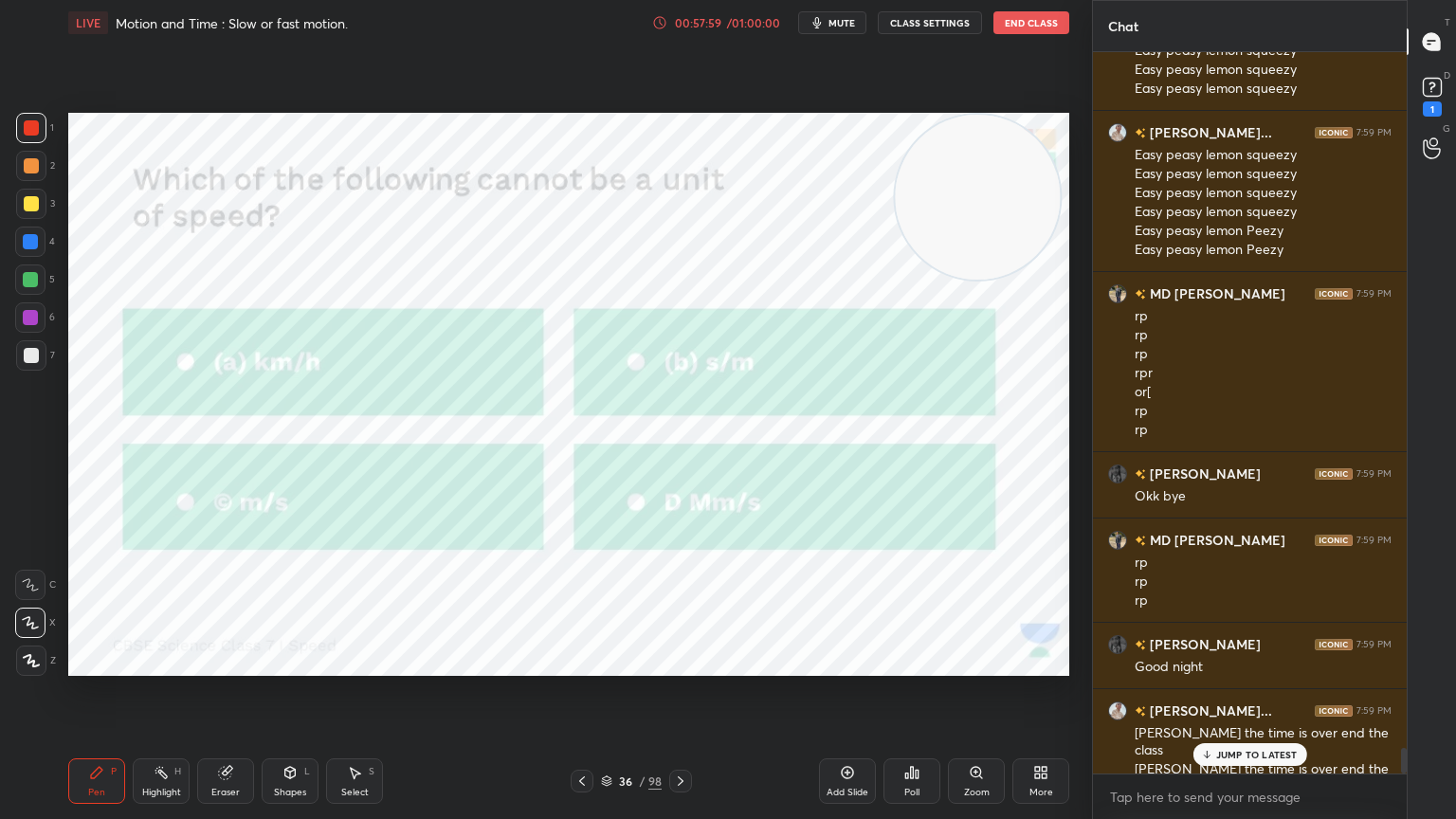 click on "Pen P Highlight H Eraser Shapes L Select S 36 / 98 Add Slide Poll Zoom More" at bounding box center [569, 781] 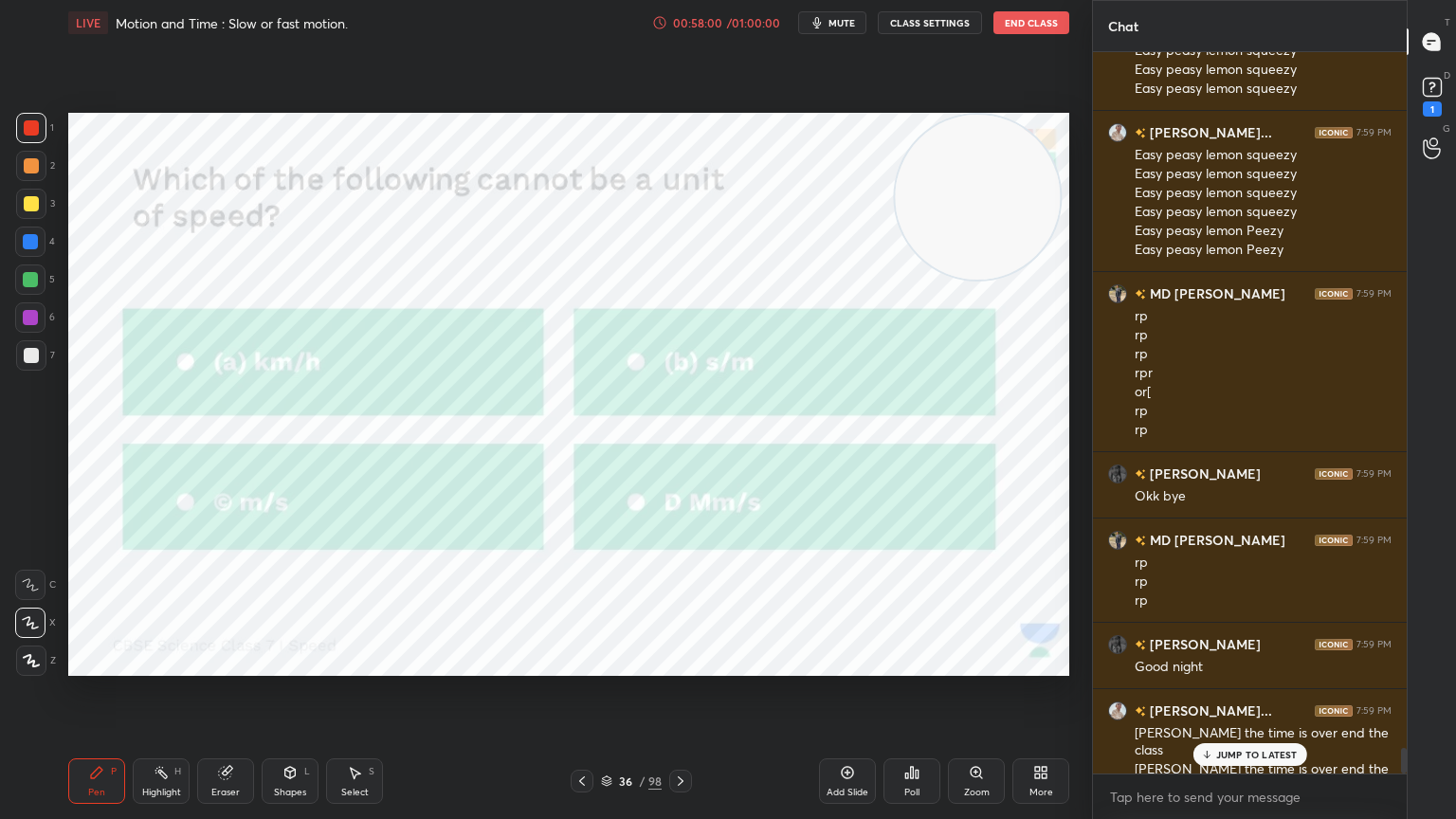 click on "Pen P Highlight H Eraser Shapes L Select S 36 / 98 Add Slide Poll Zoom More" at bounding box center [569, 781] 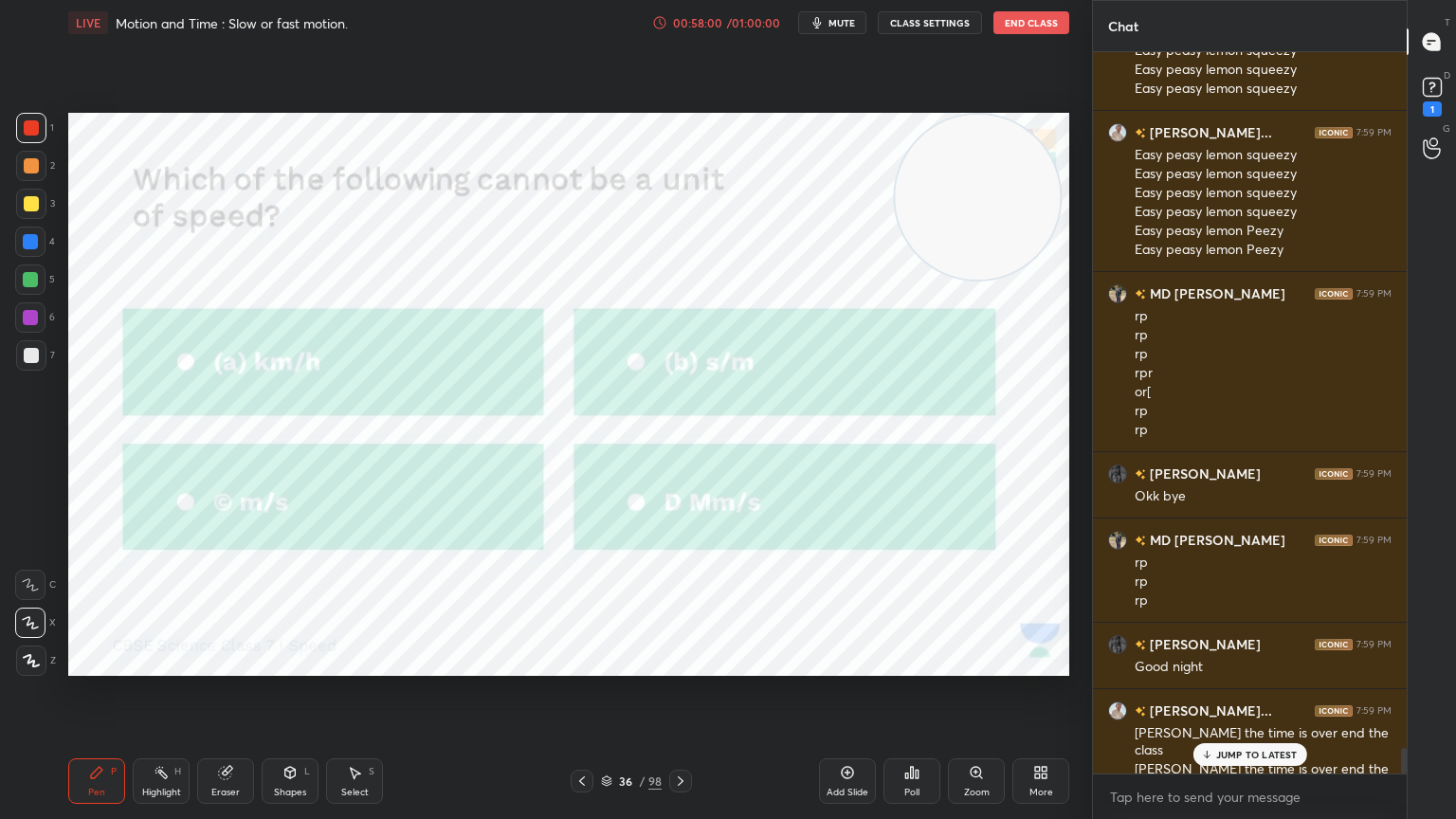 click on "Pen P Highlight H Eraser Shapes L Select S 36 / 98 Add Slide Poll Zoom More" at bounding box center [569, 781] 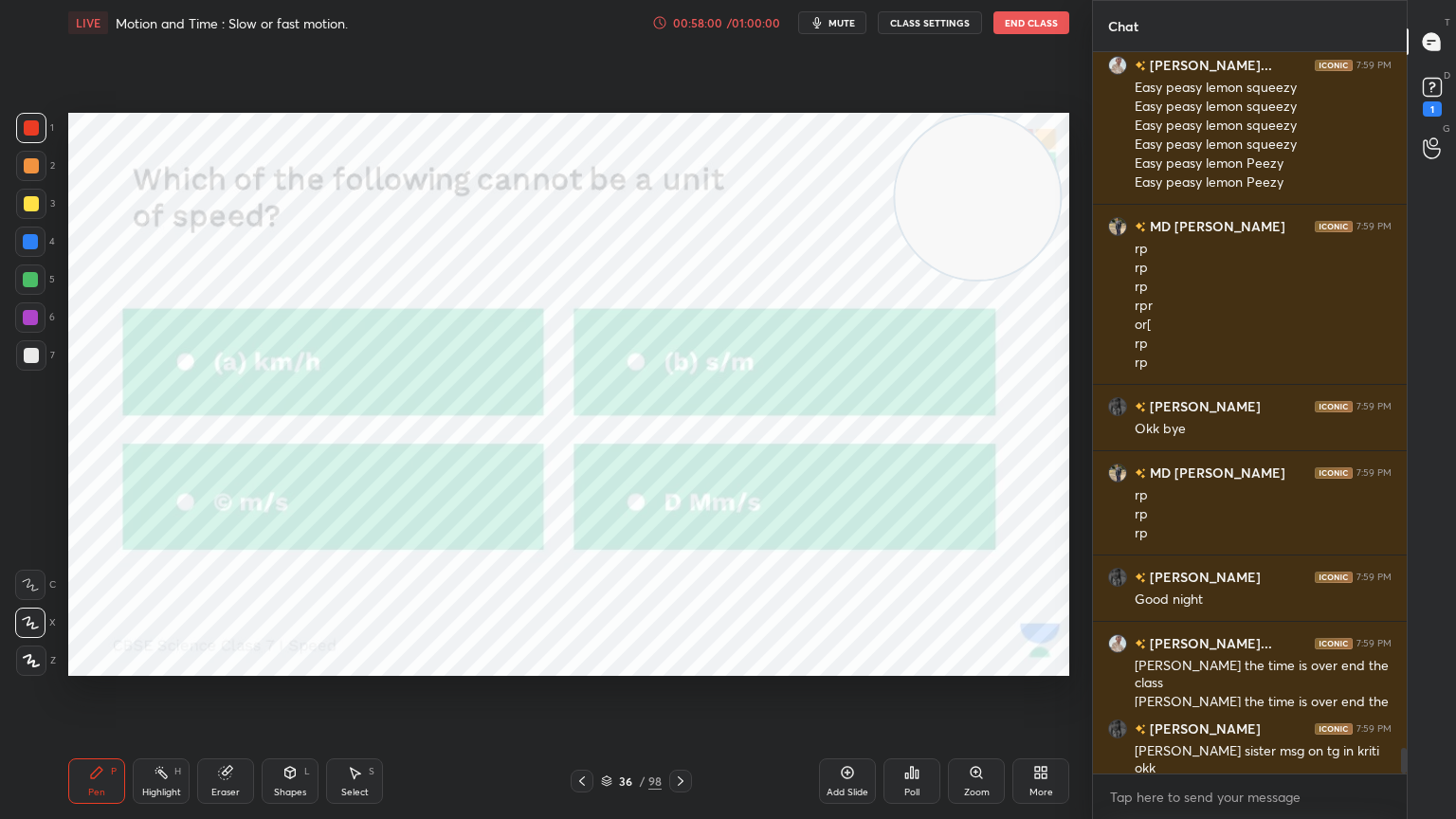 click on "Pen P Highlight H Eraser Shapes L Select S 36 / 98 Add Slide Poll Zoom More" at bounding box center (569, 781) 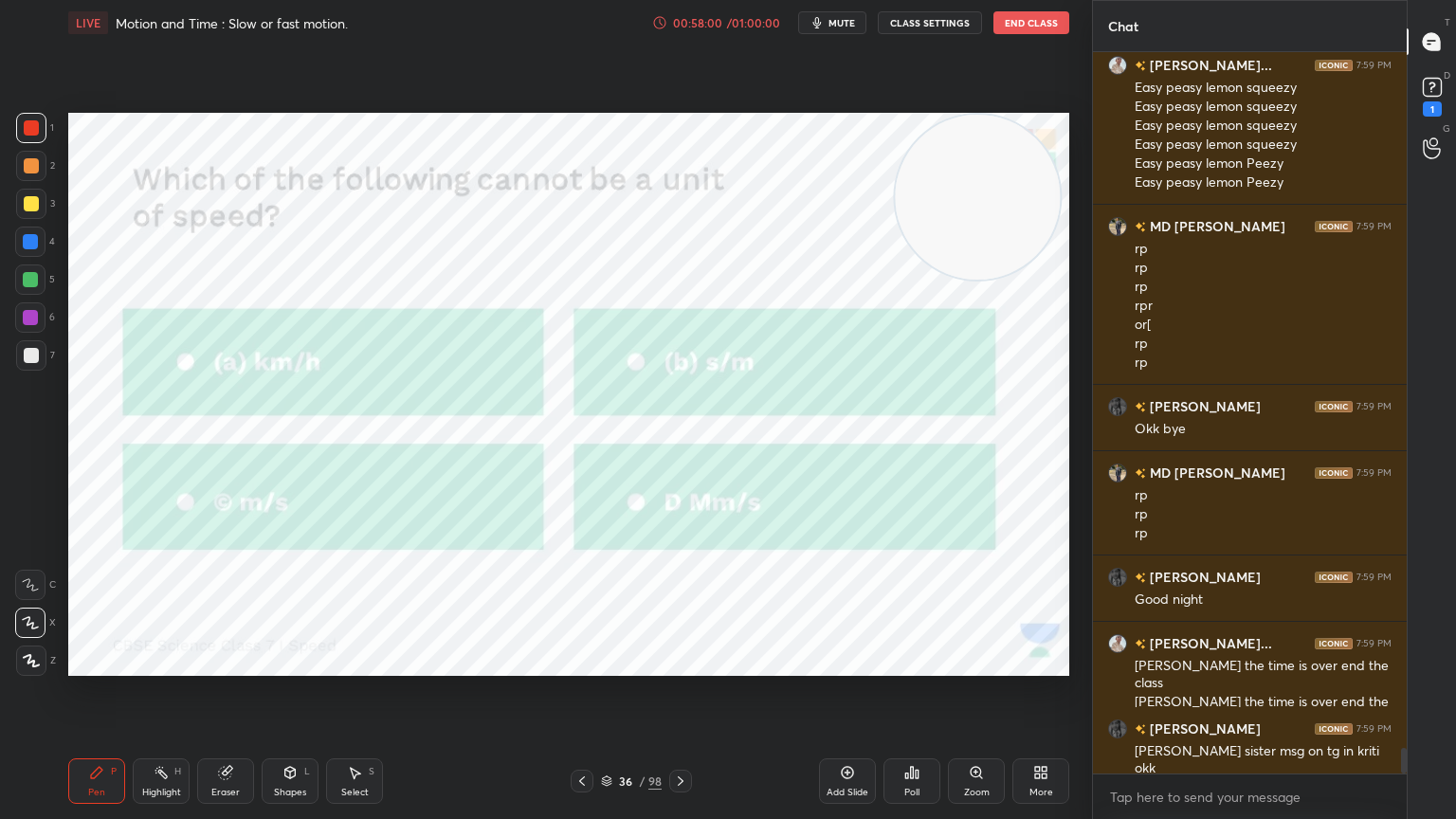 click on "Pen P Highlight H Eraser Shapes L Select S 36 / 98 Add Slide Poll Zoom More" at bounding box center [569, 781] 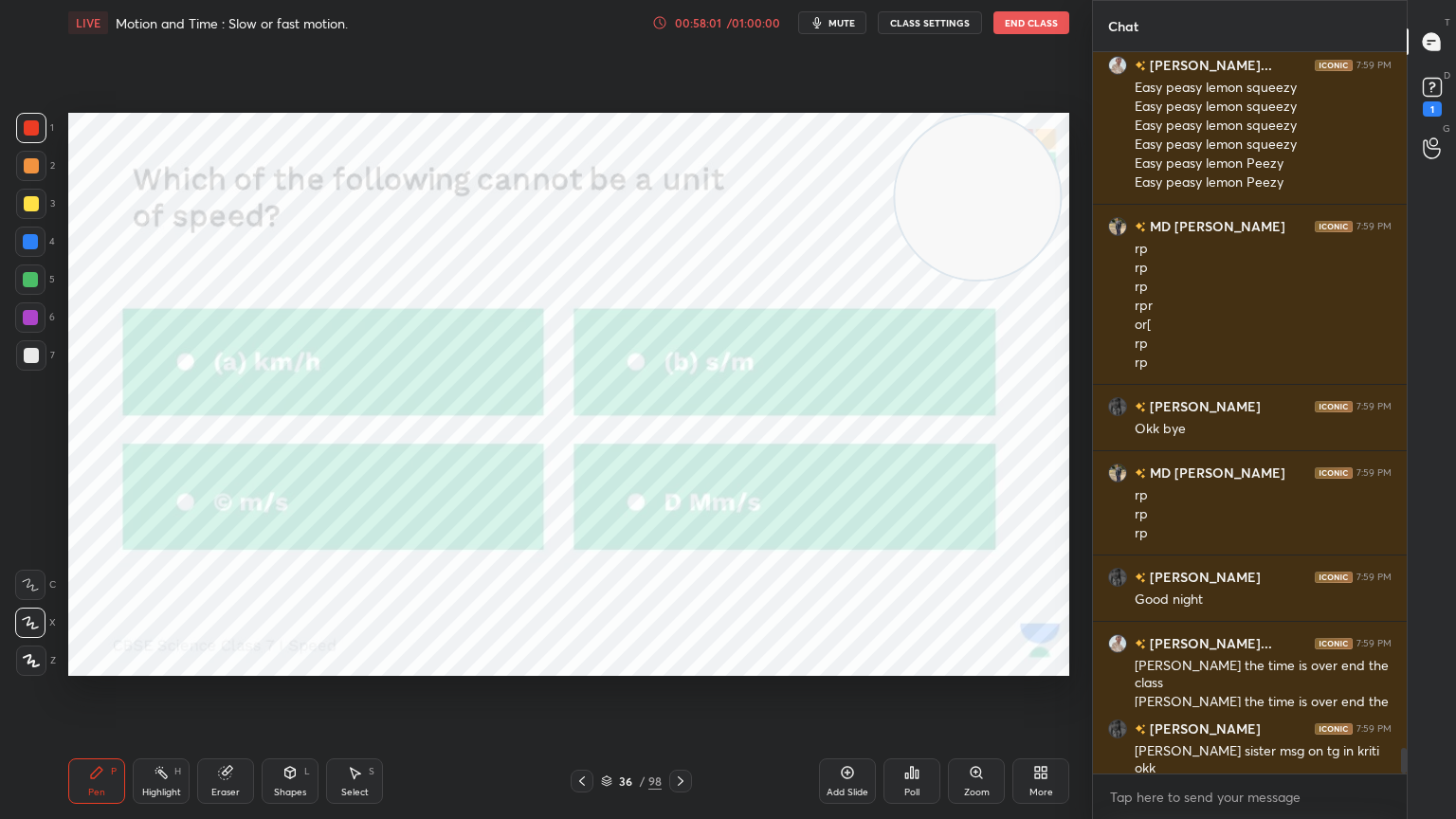 click on "Pen P Highlight H Eraser Shapes L Select S 36 / 98 Add Slide Poll Zoom More" at bounding box center (569, 781) 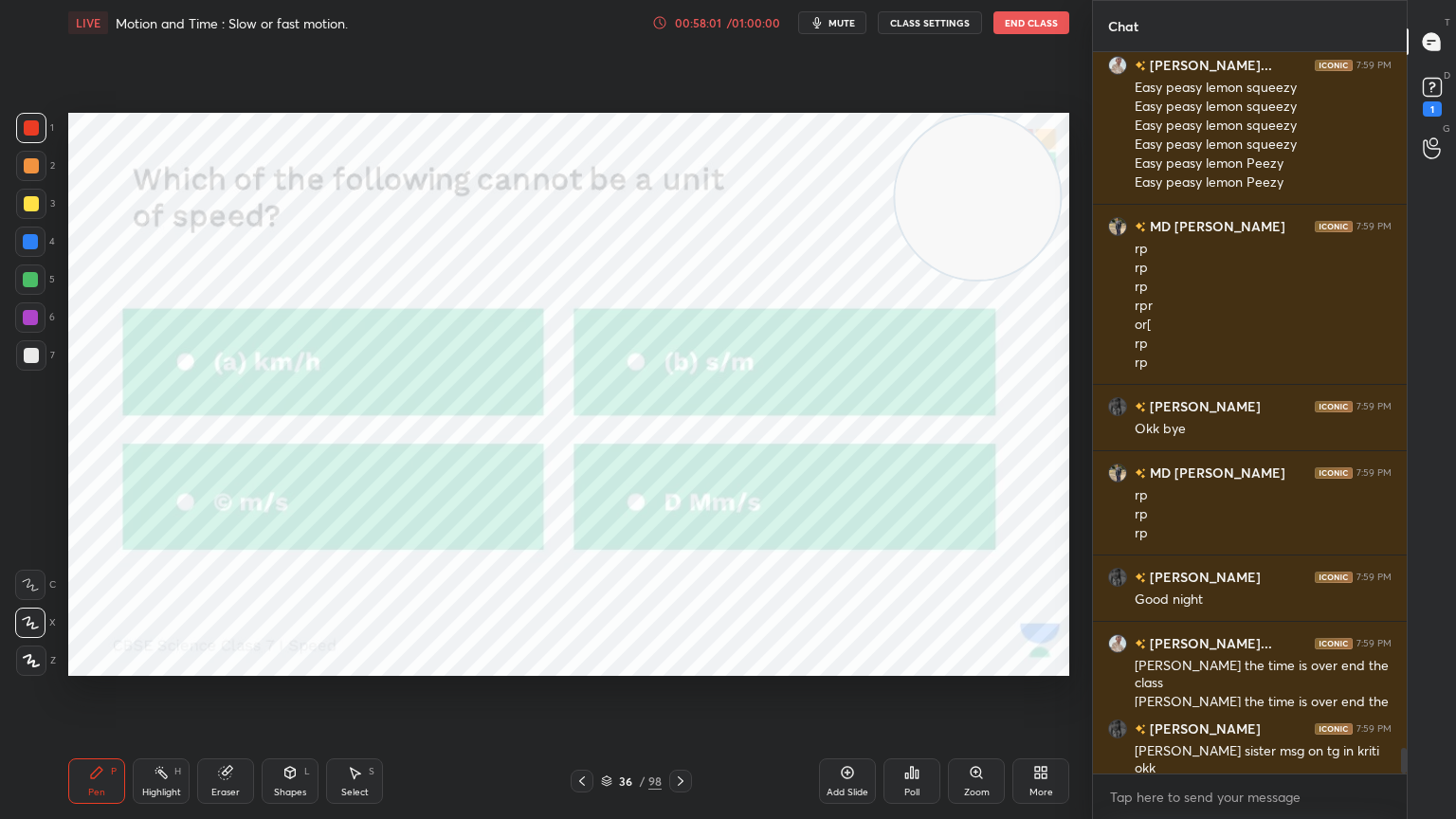click on "Pen P Highlight H Eraser Shapes L Select S 36 / 98 Add Slide Poll Zoom More" at bounding box center (569, 781) 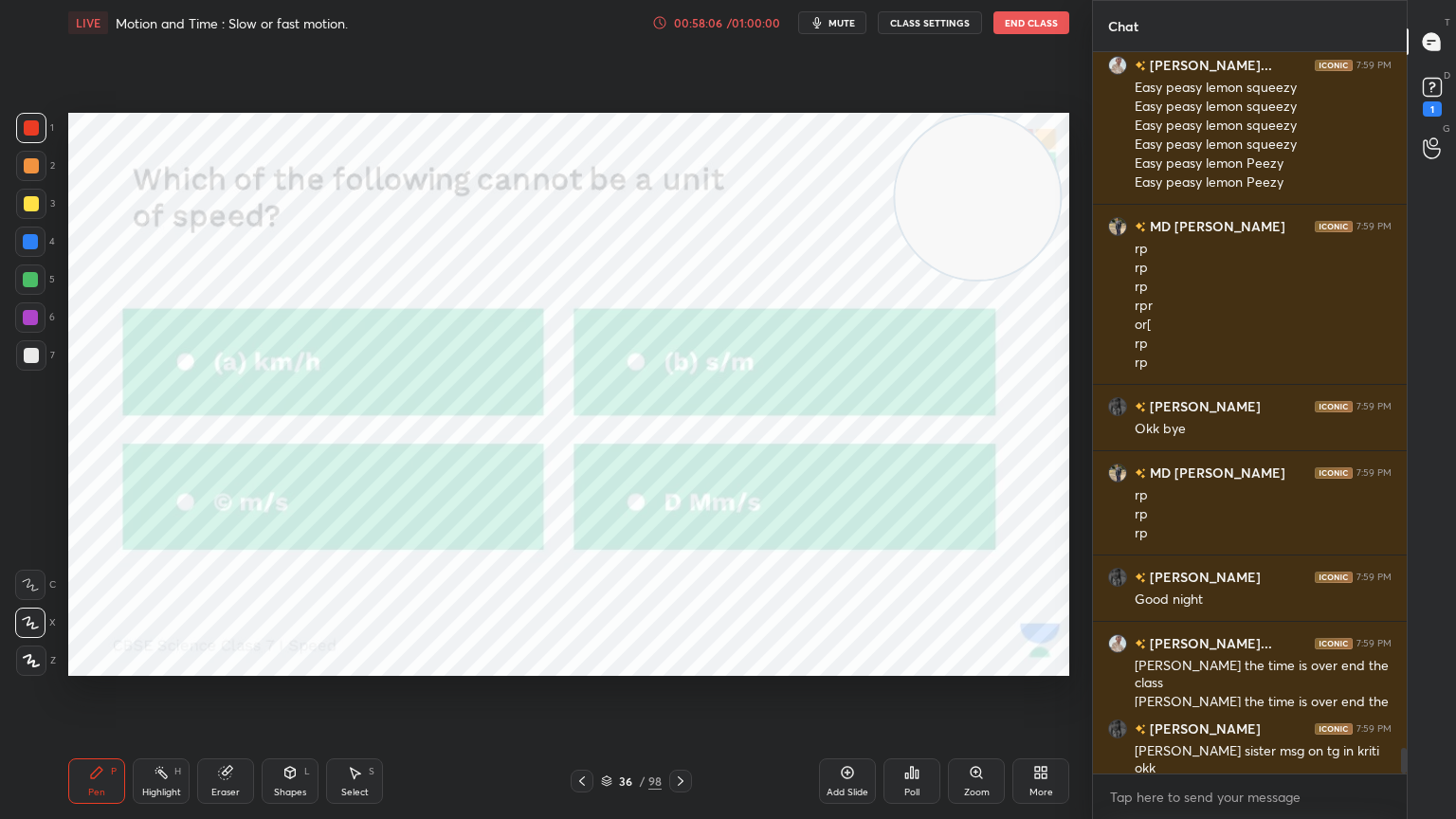 drag, startPoint x: 554, startPoint y: 755, endPoint x: 965, endPoint y: 814, distance: 415.2132 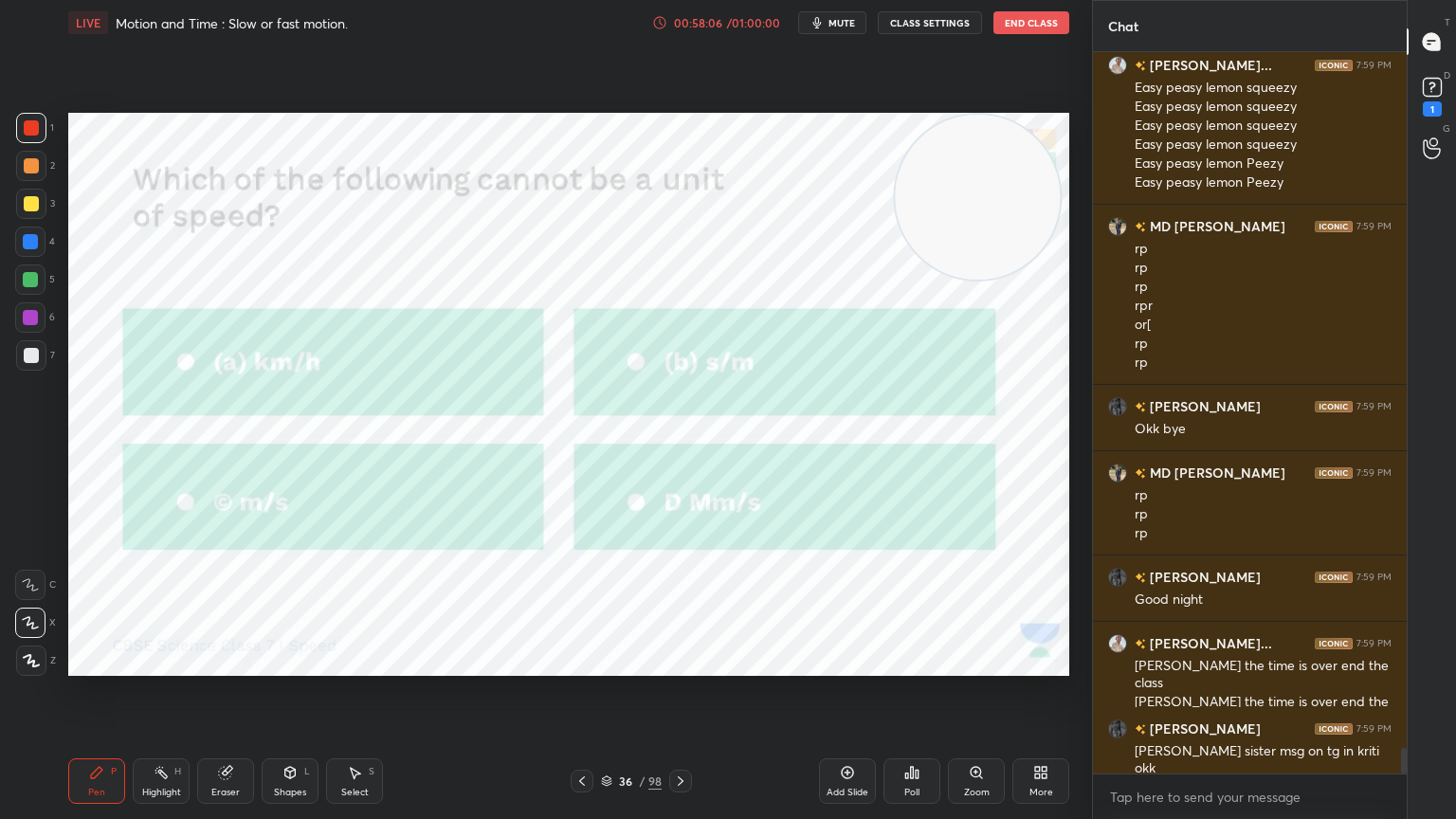 click on "Pen P Highlight H Eraser Shapes L Select S 36 / 98 Add Slide Poll Zoom More" at bounding box center (569, 781) 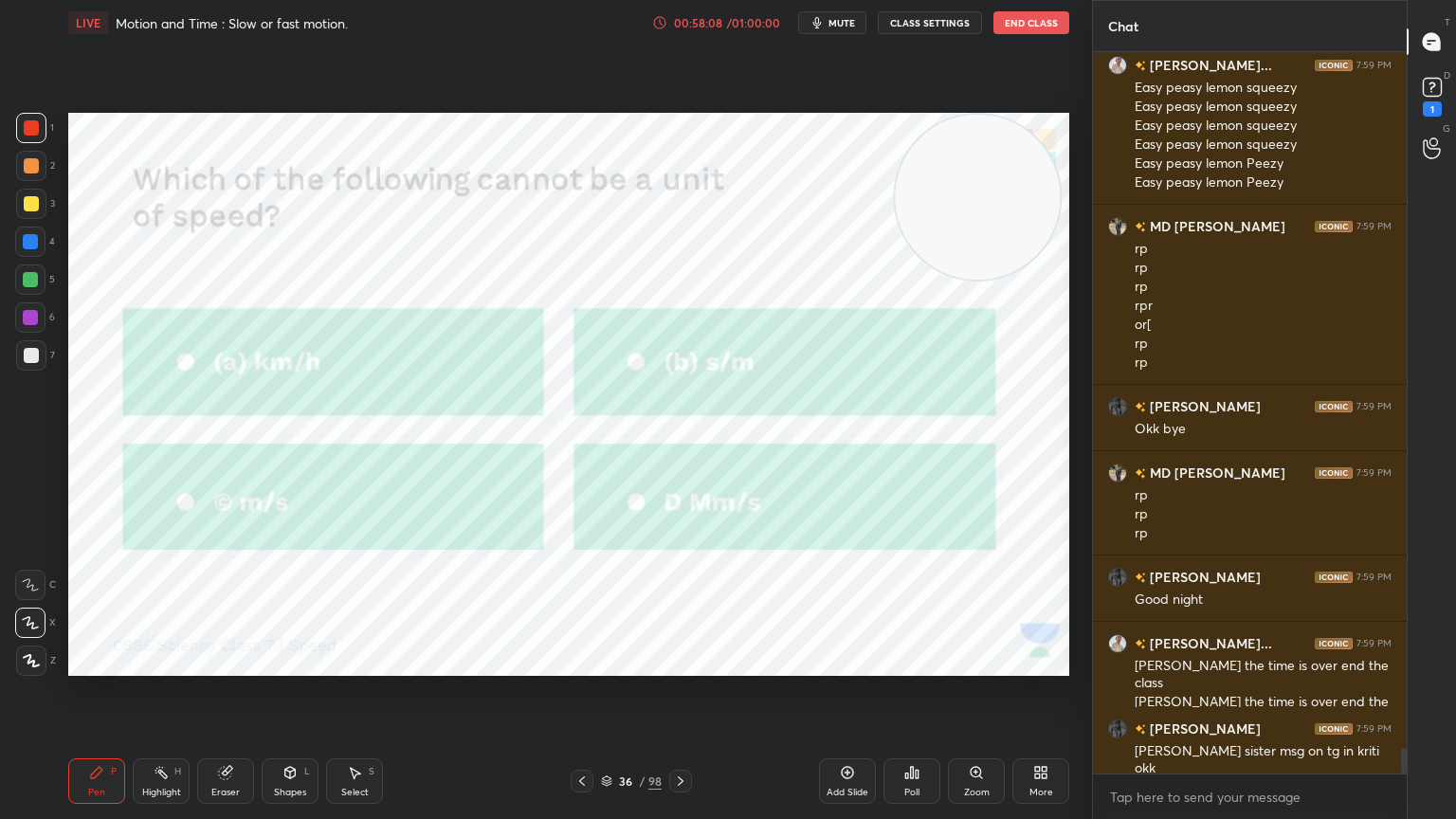 drag, startPoint x: 965, startPoint y: 814, endPoint x: 978, endPoint y: 813, distance: 13.038405 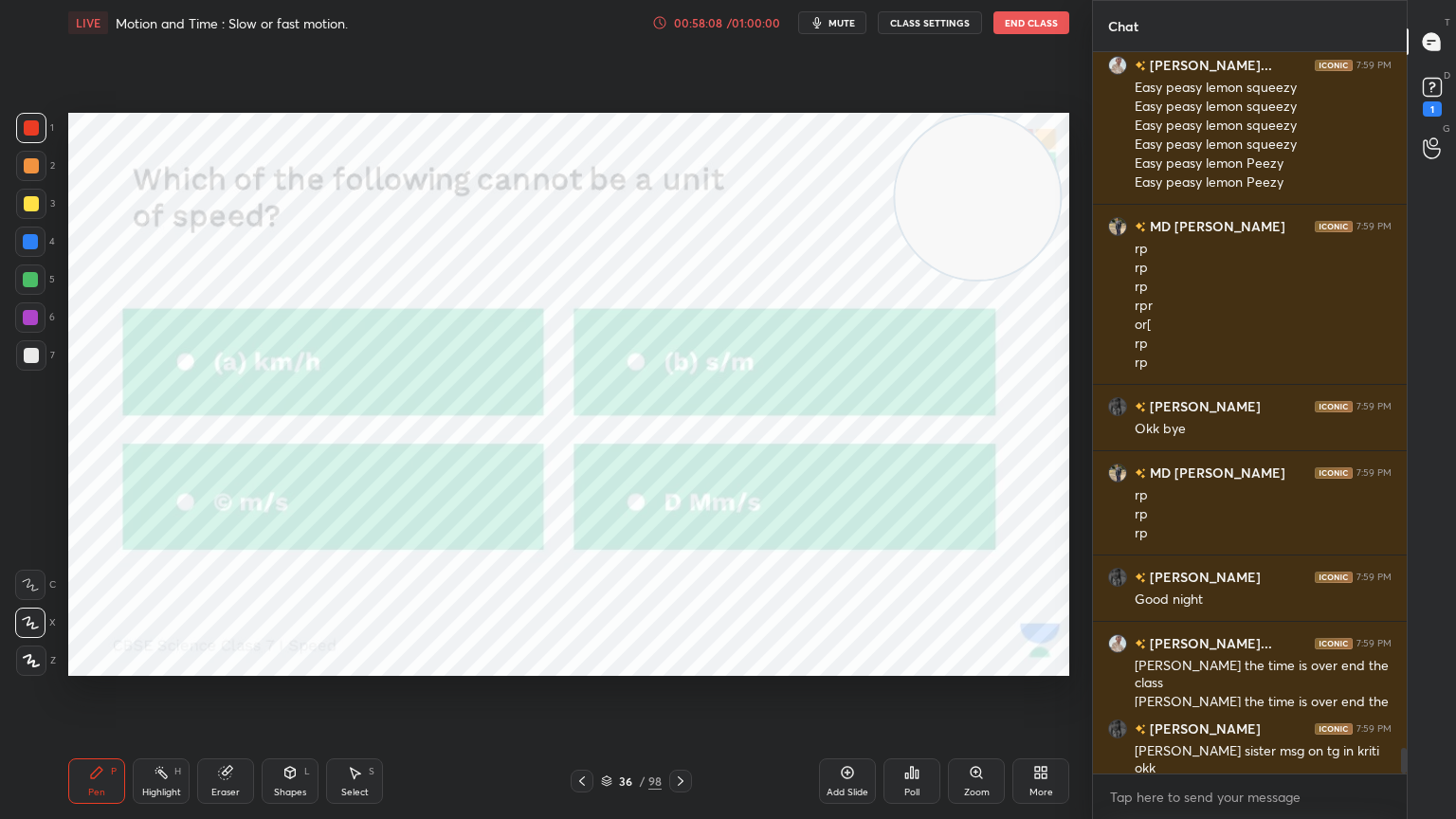 click on "Add Slide Poll Zoom More" at bounding box center (944, 781) 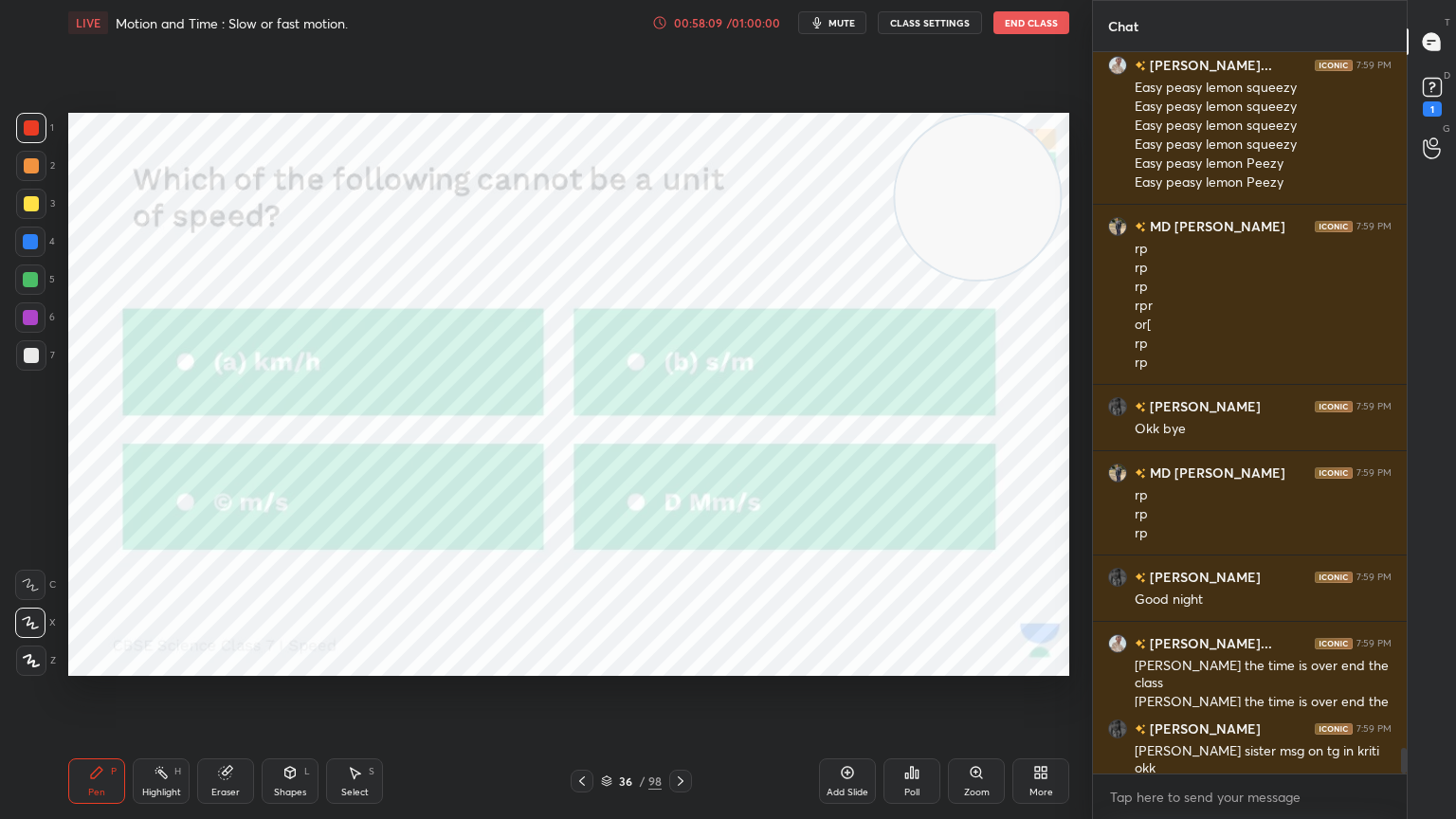 click on "Add Slide Poll Zoom More" at bounding box center (944, 781) 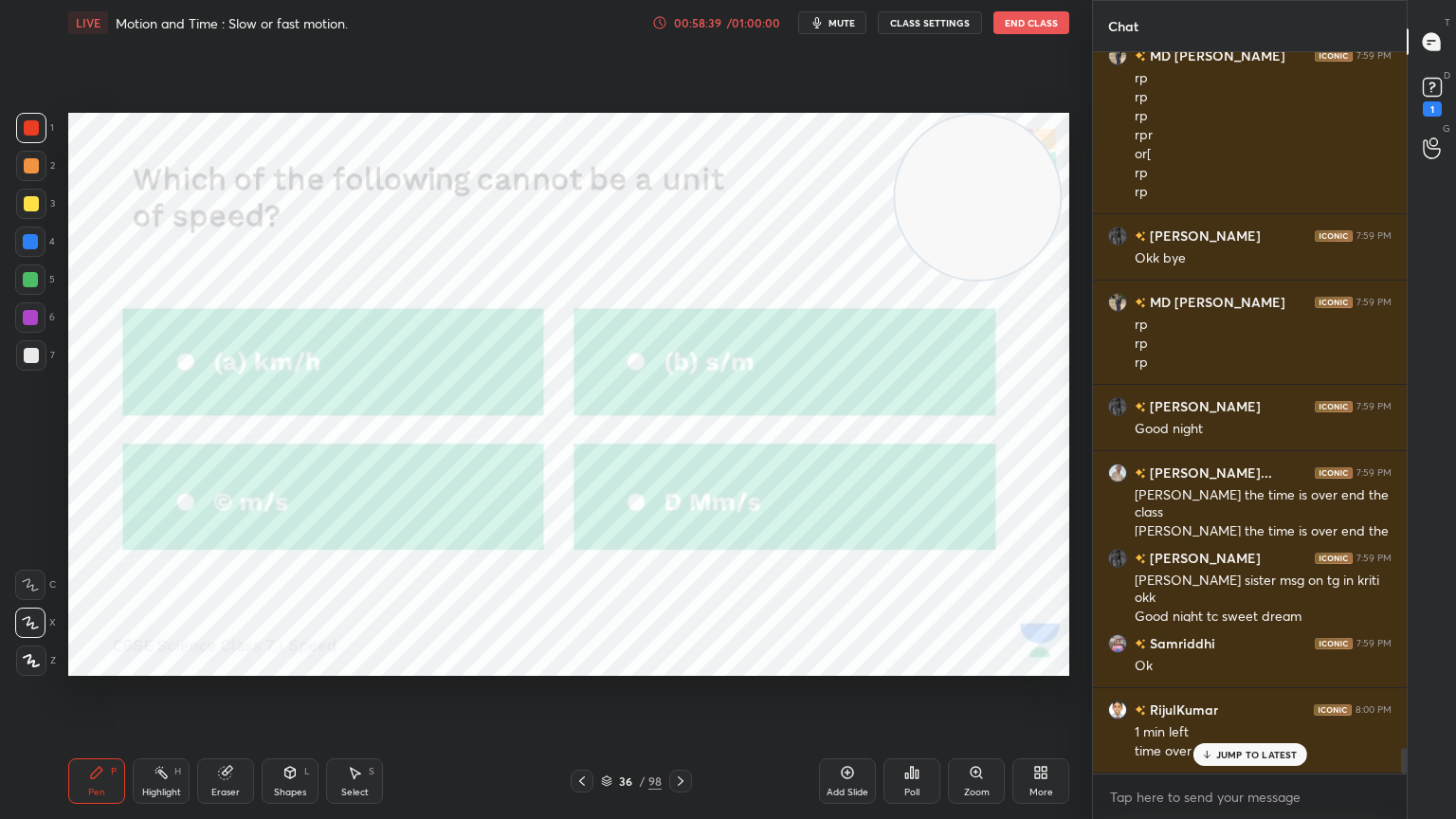 scroll, scrollTop: 19618, scrollLeft: 0, axis: vertical 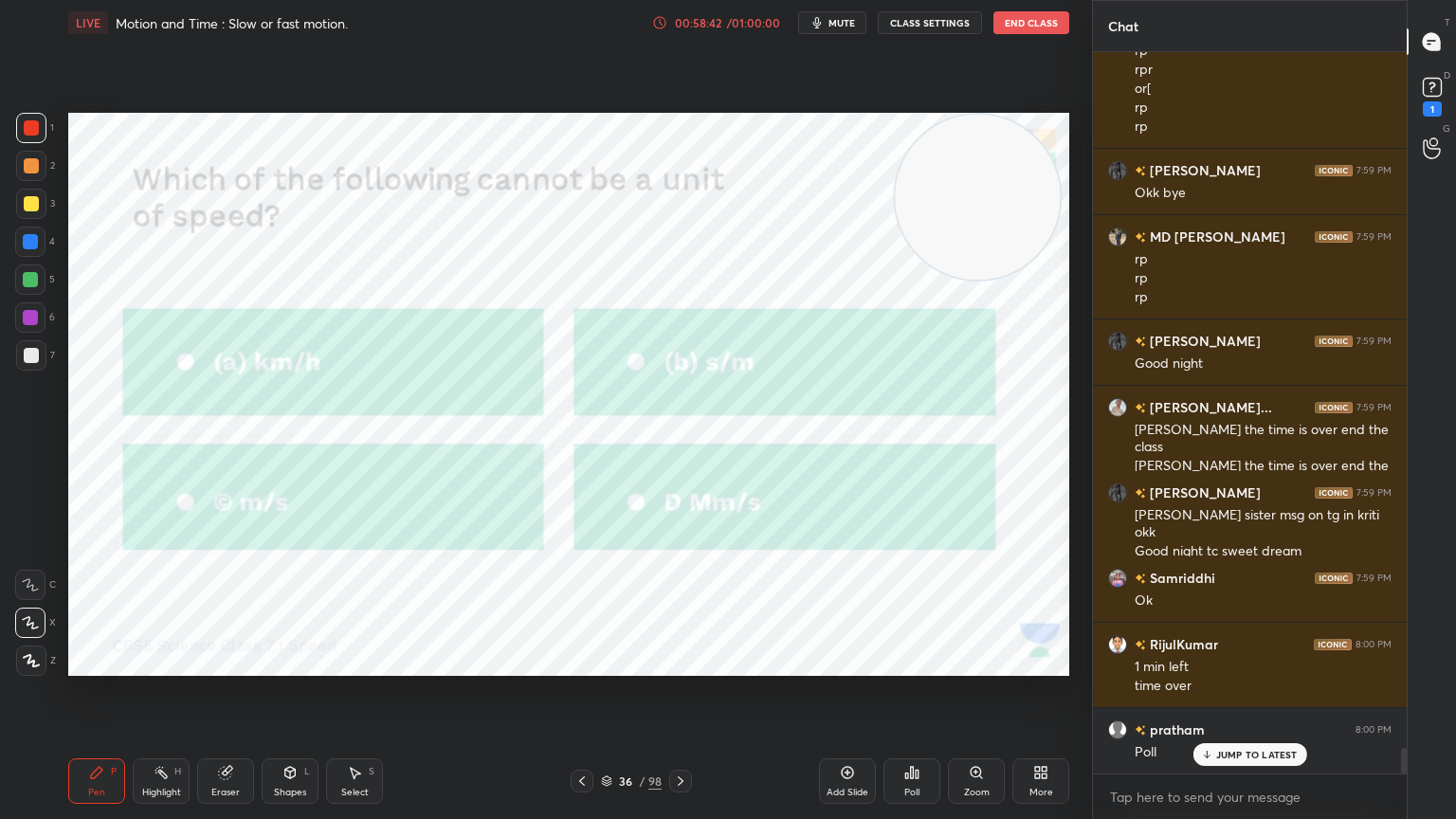 click on "JUMP TO LATEST" at bounding box center [1249, 755] 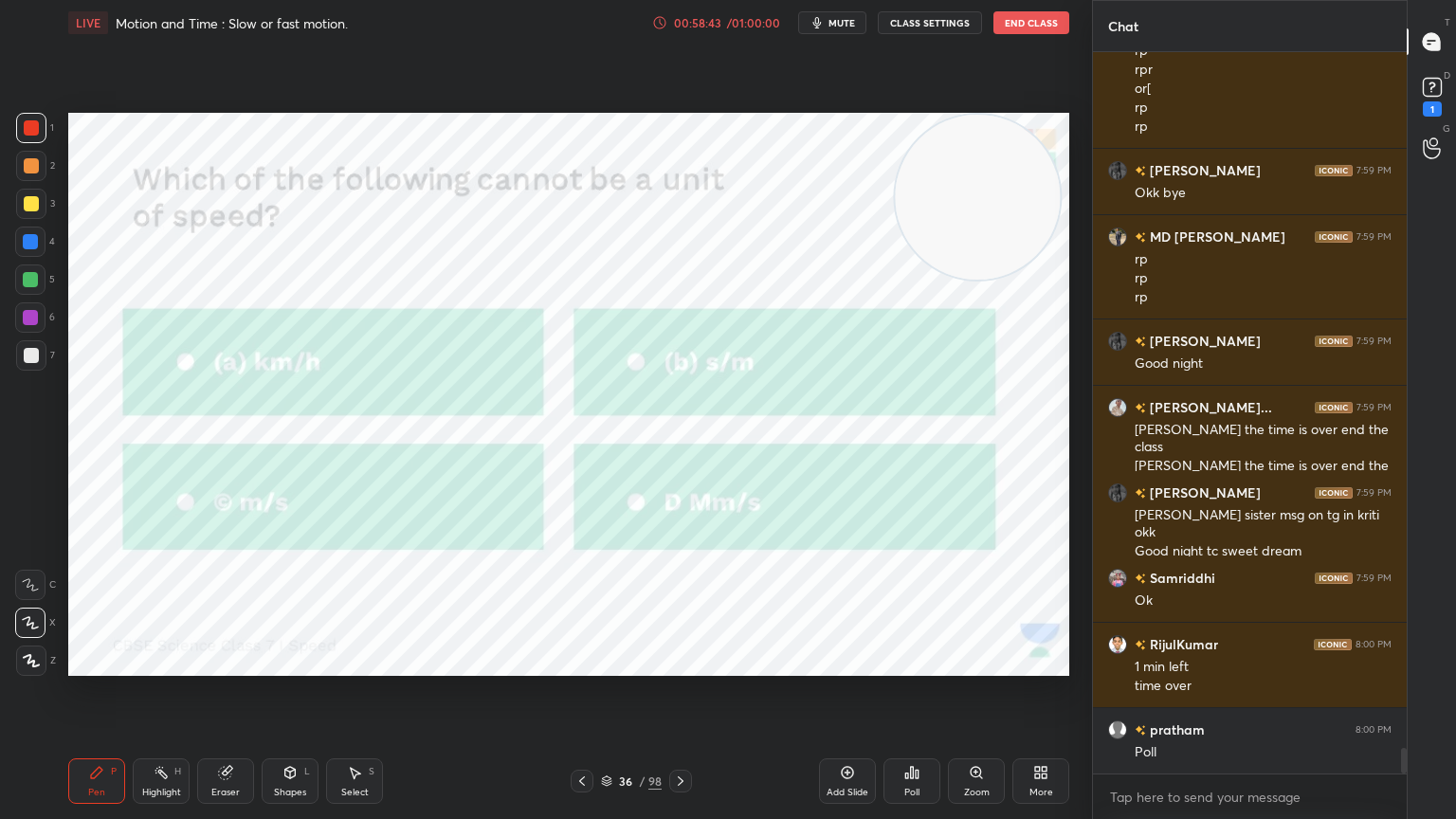 click on "36 / 98" at bounding box center (631, 781) 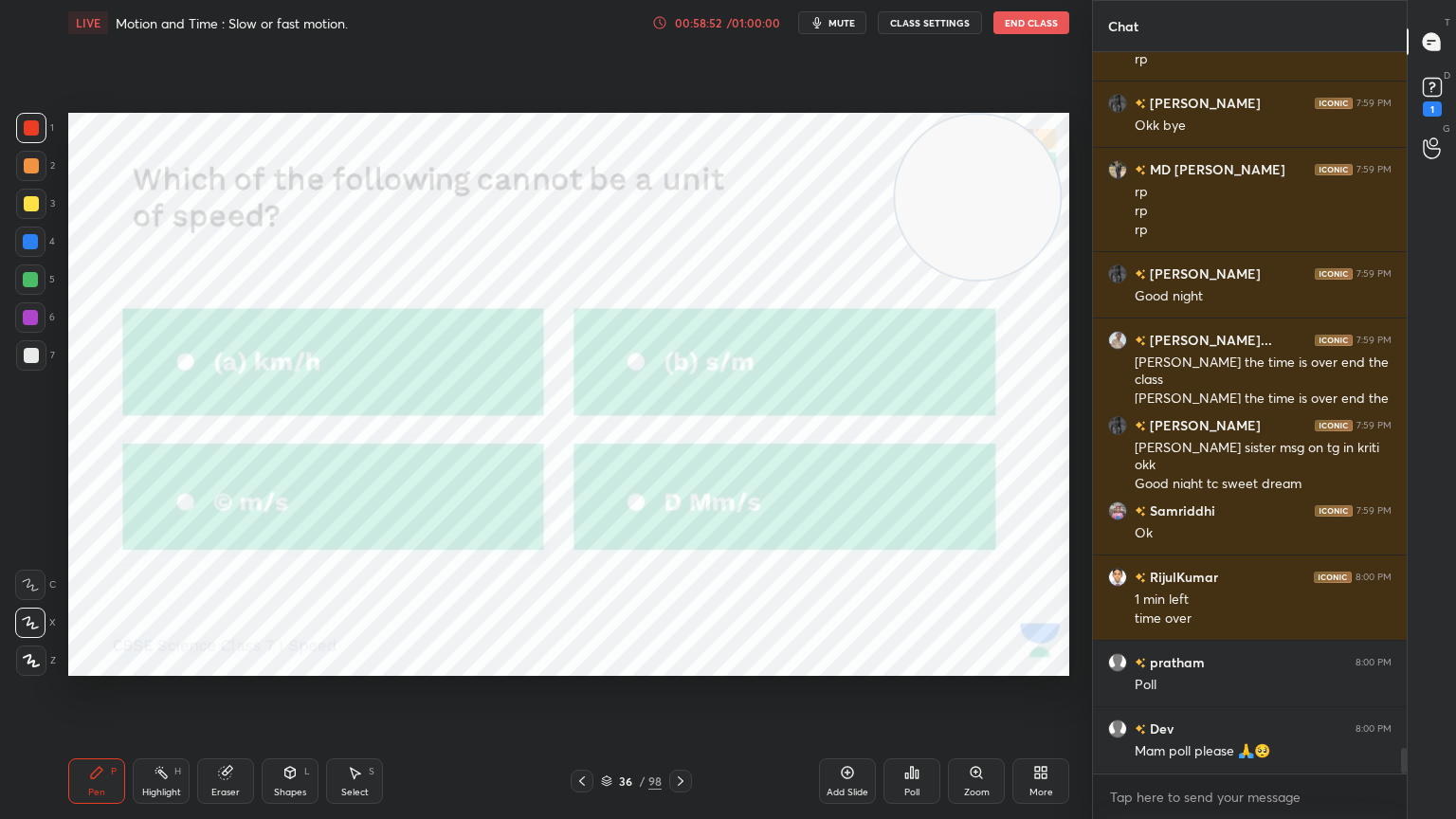 scroll, scrollTop: 19751, scrollLeft: 0, axis: vertical 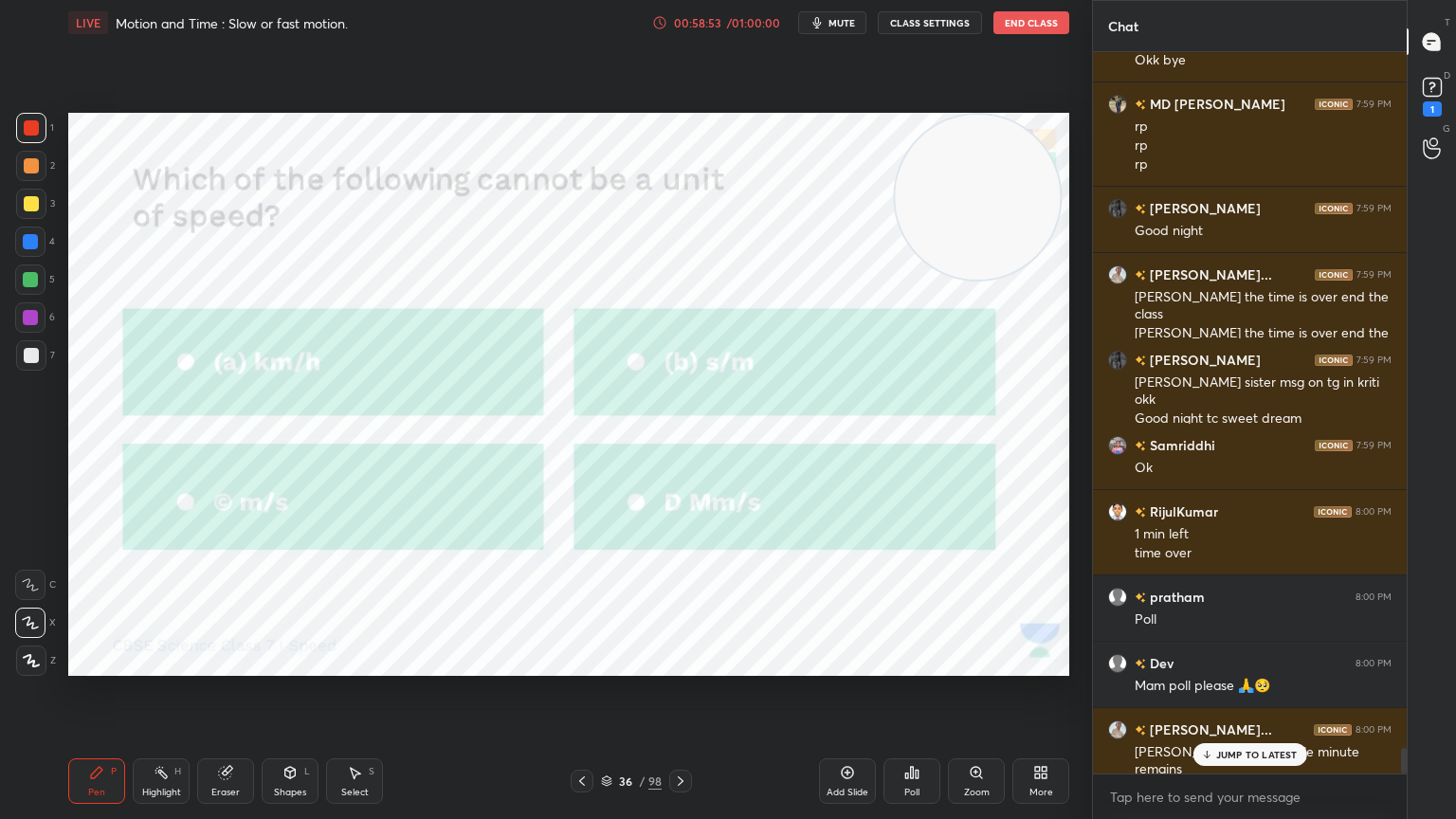 click on "Zoom" at bounding box center (976, 781) 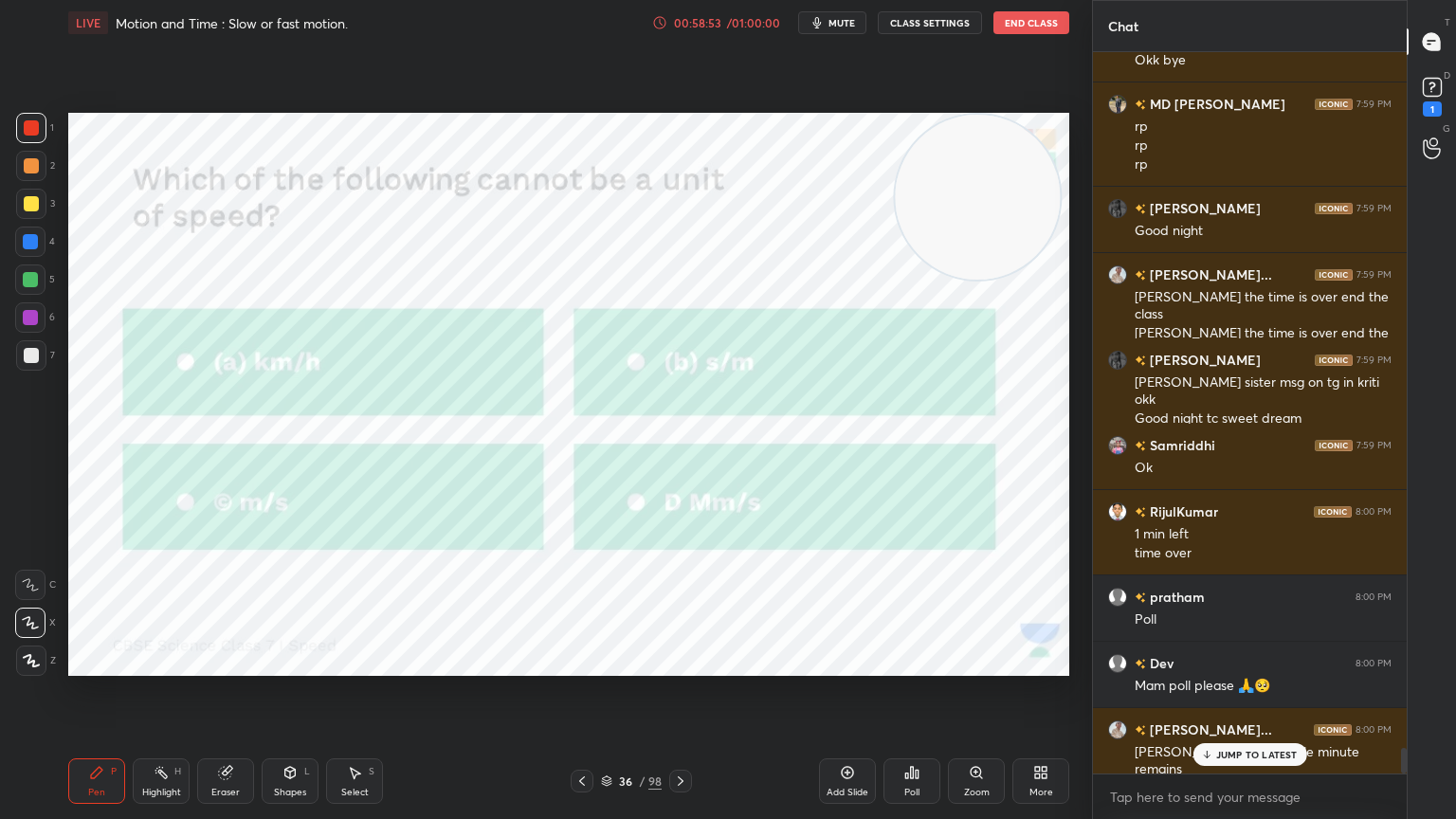 scroll, scrollTop: 19770, scrollLeft: 0, axis: vertical 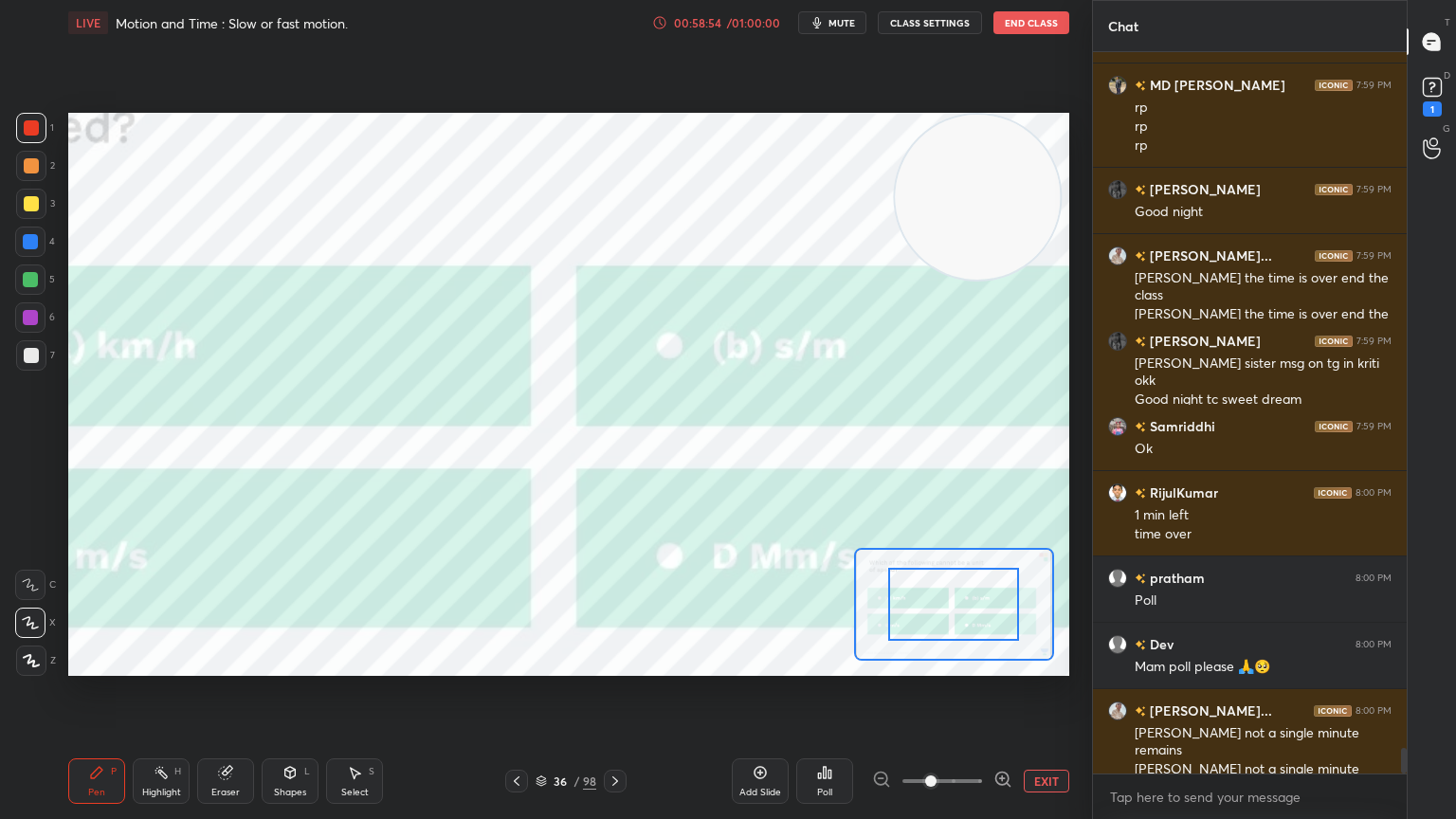 click on "EXIT" at bounding box center [1046, 781] 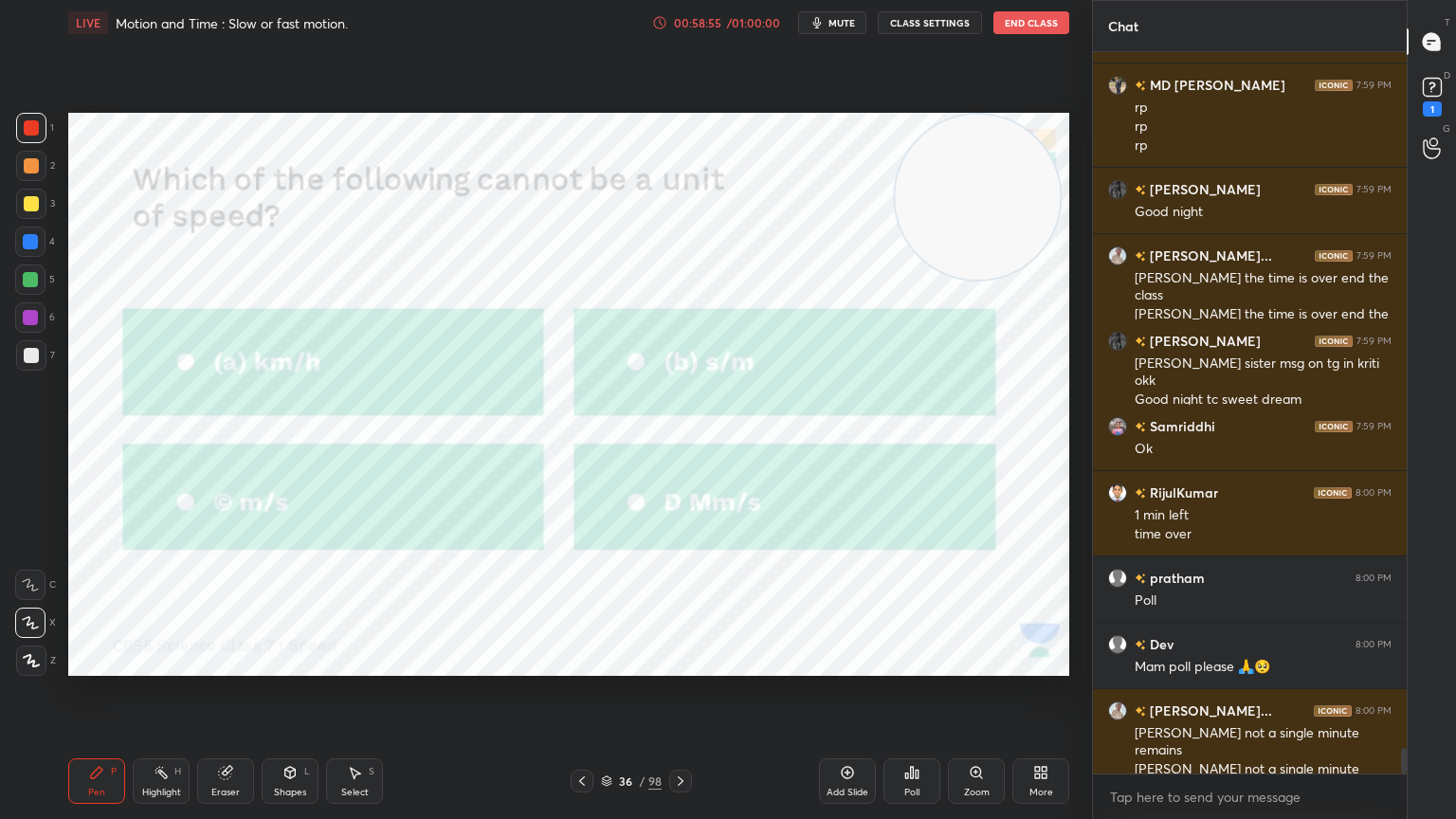 click on "Poll" at bounding box center (912, 781) 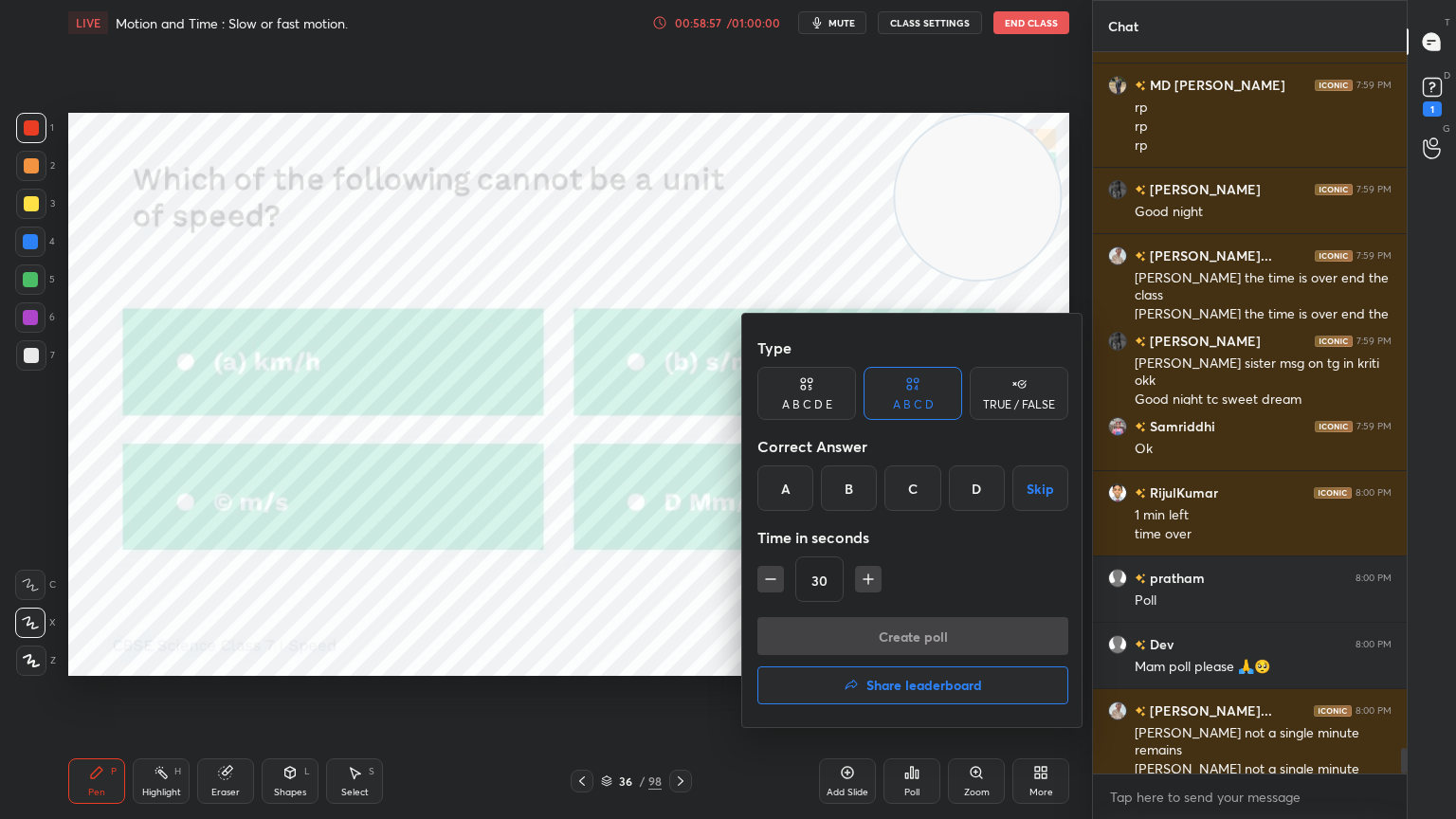 click on "C" at bounding box center (912, 488) 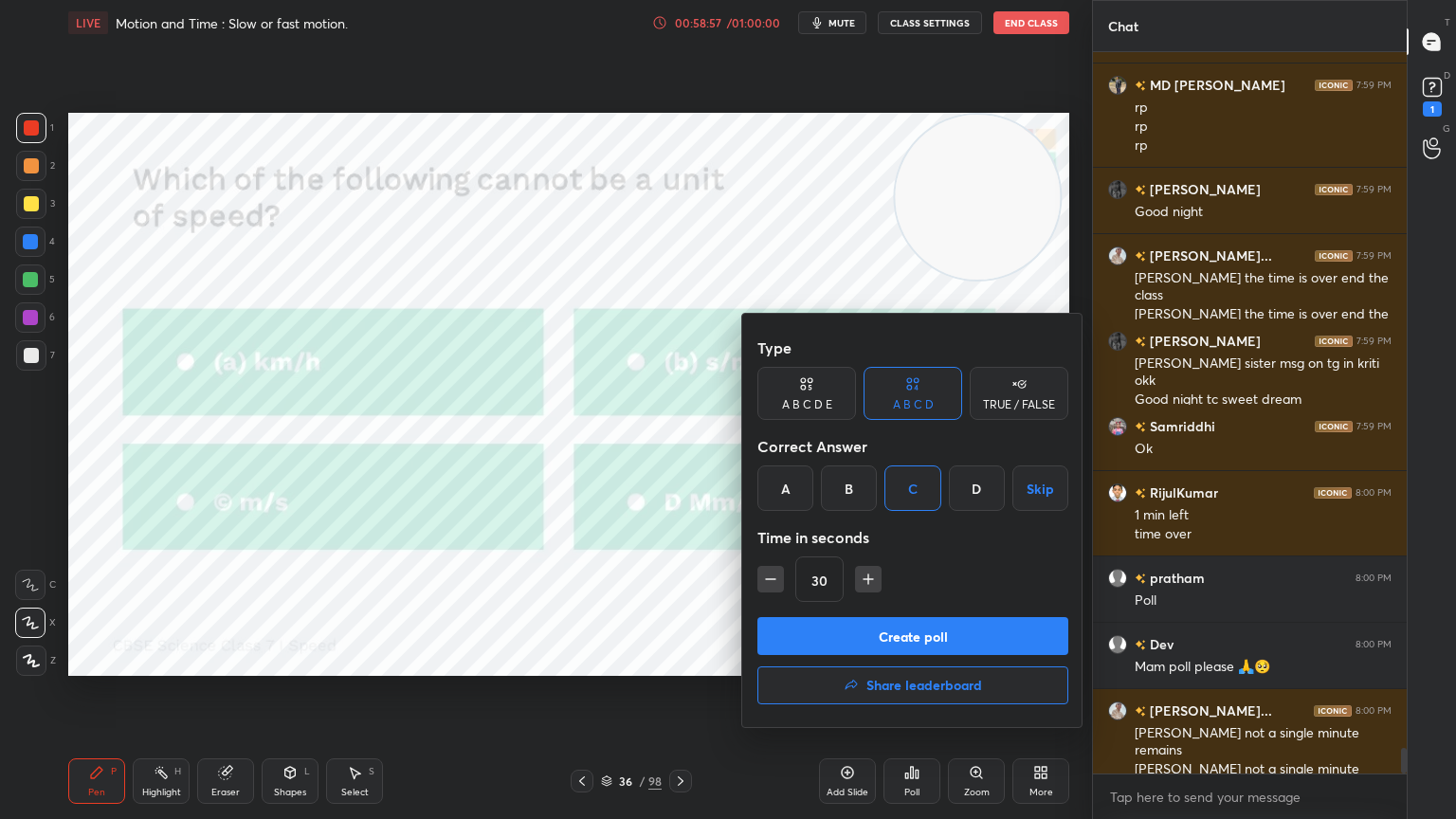 click on "Create poll" at bounding box center (913, 636) 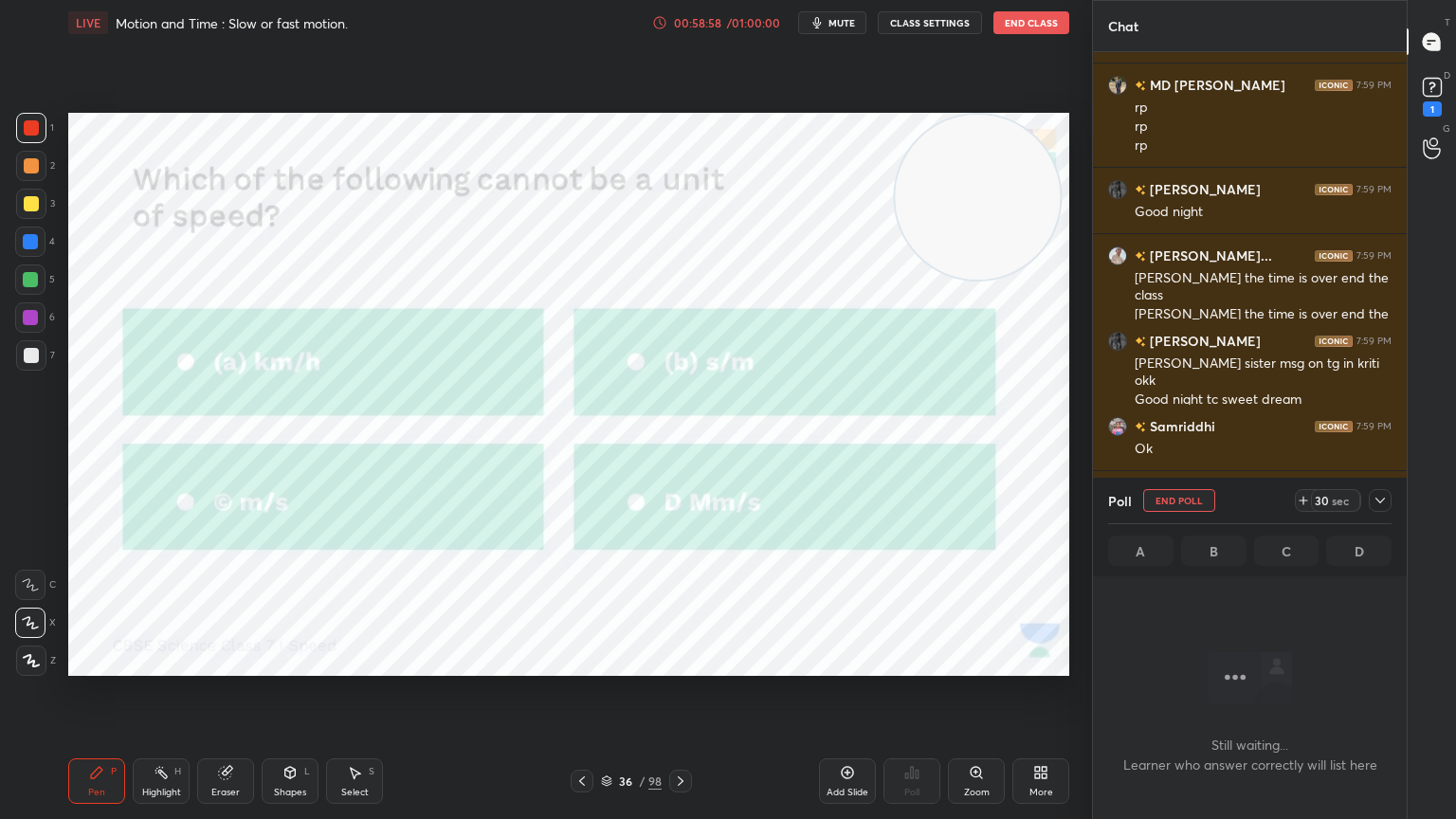scroll, scrollTop: 531, scrollLeft: 308, axis: both 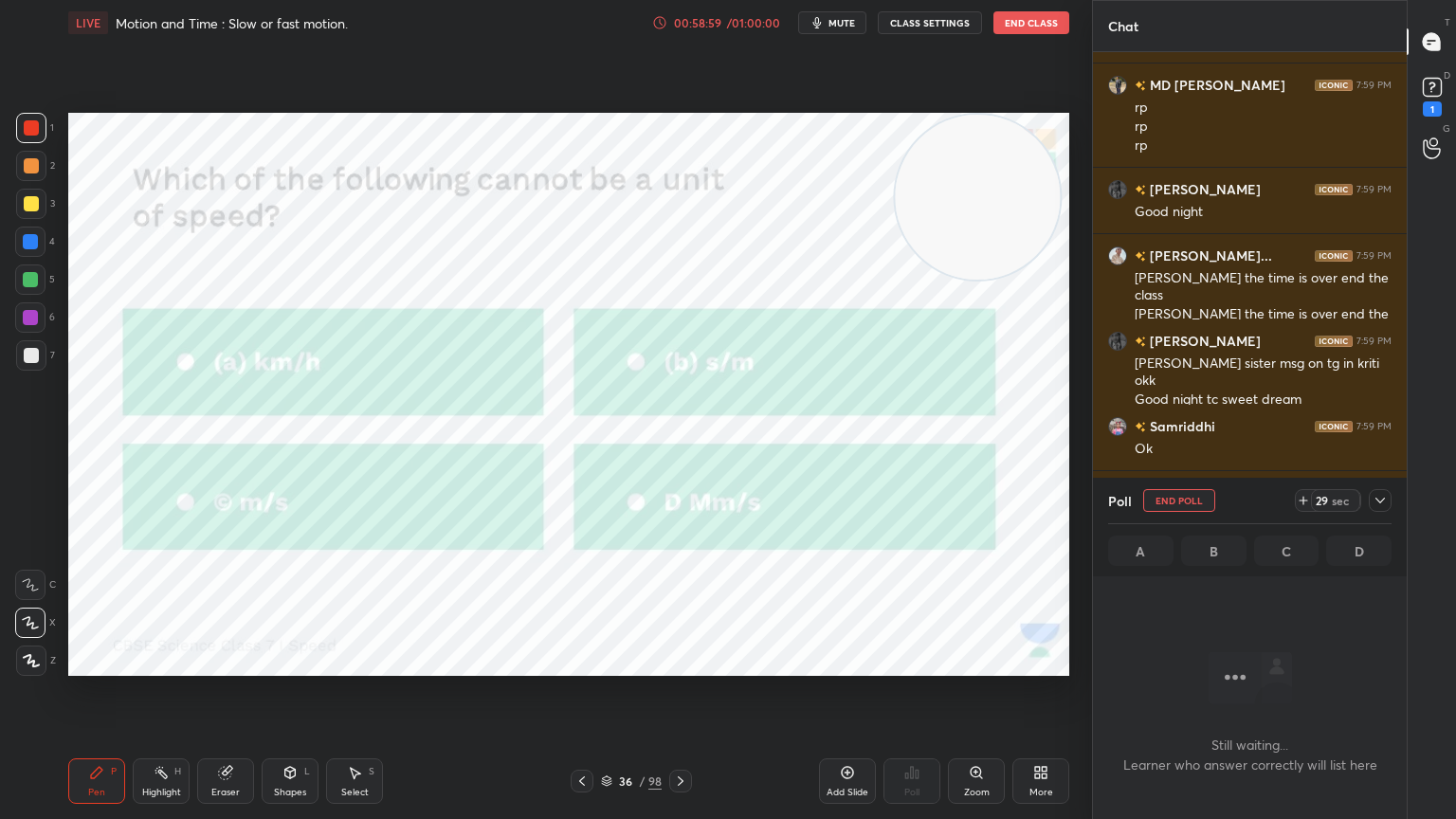 click on "36" at bounding box center (626, 781) 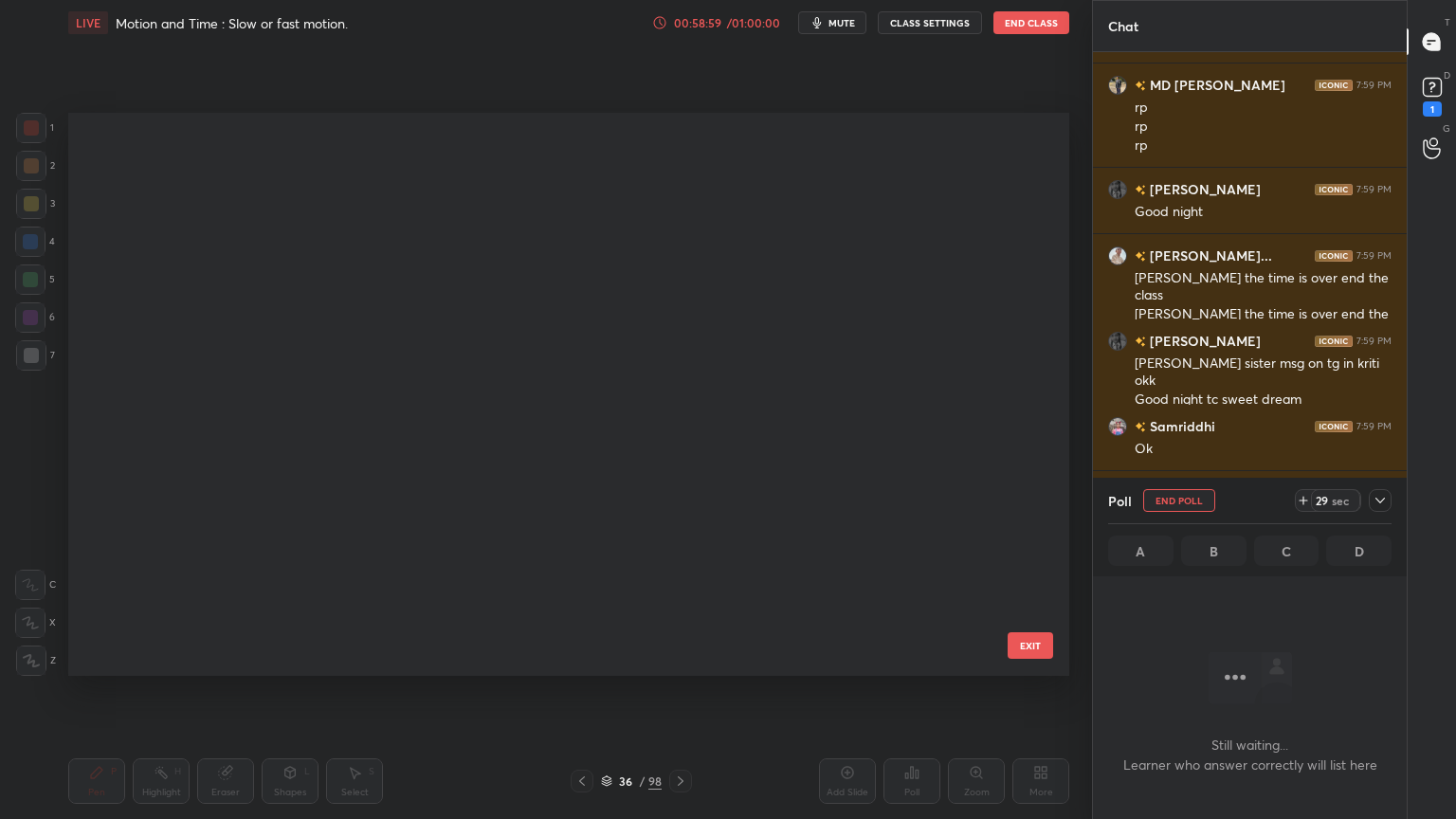 scroll, scrollTop: 1519, scrollLeft: 0, axis: vertical 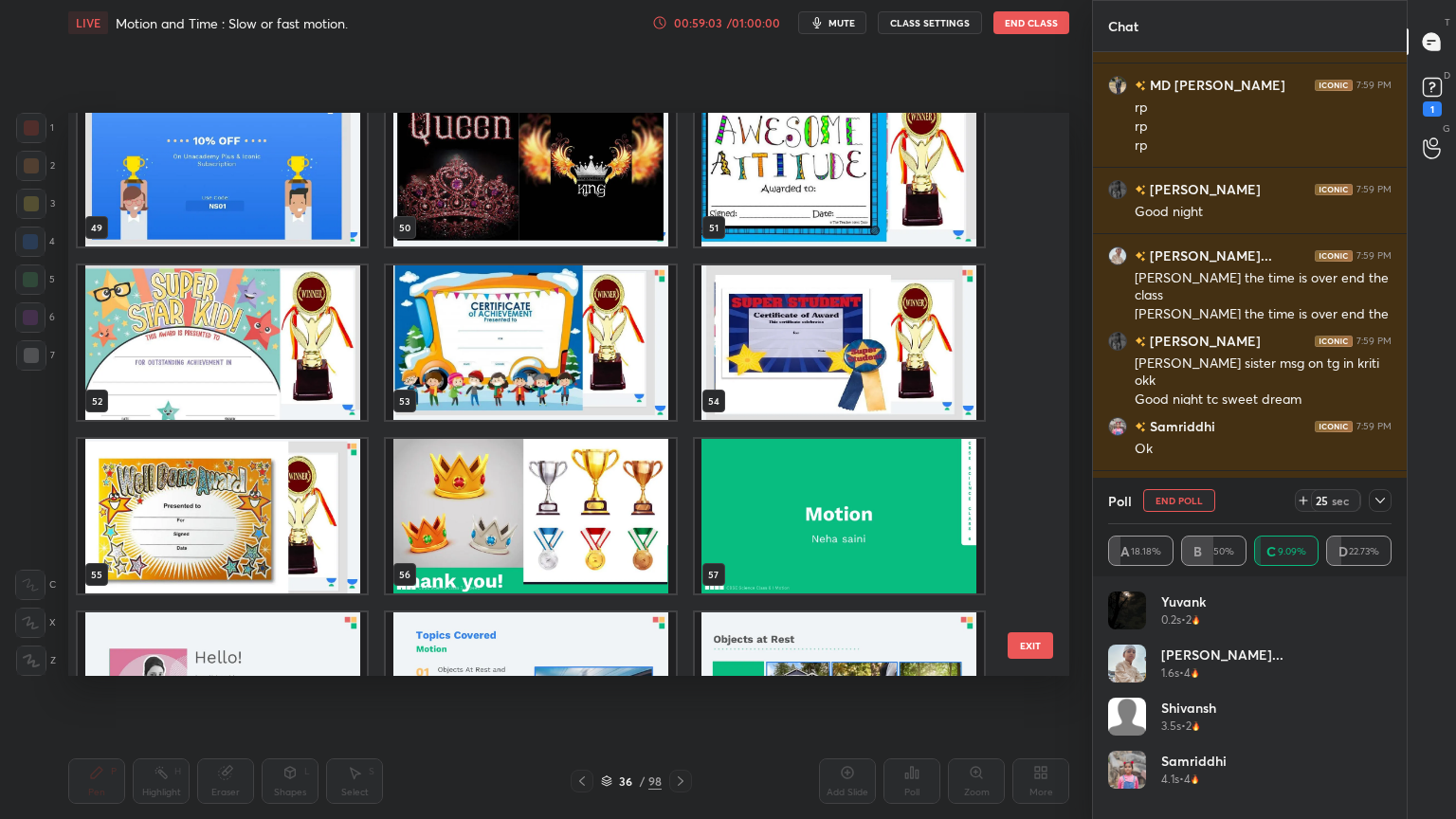 click at bounding box center (839, 169) 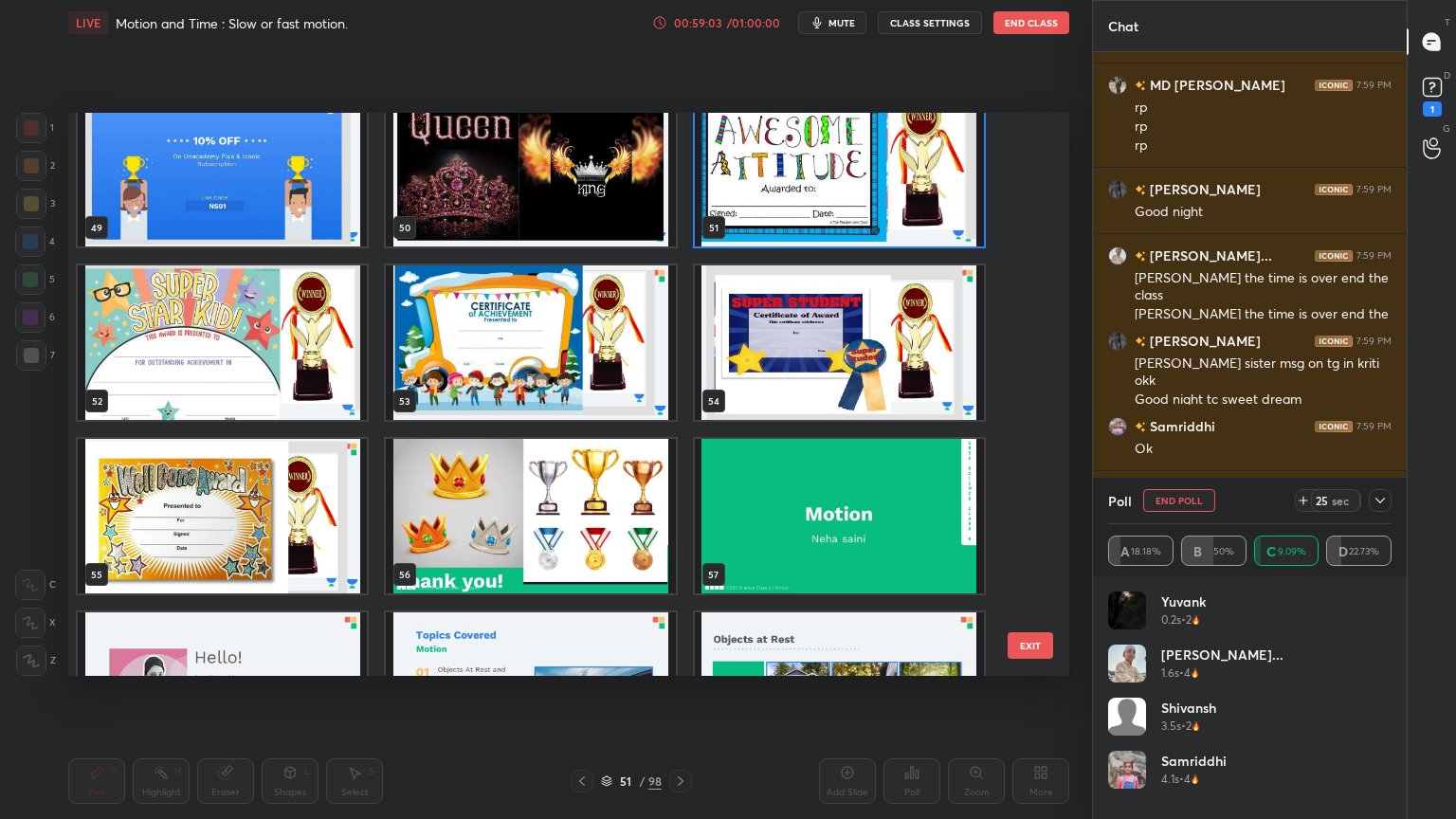 scroll, scrollTop: 2776, scrollLeft: 0, axis: vertical 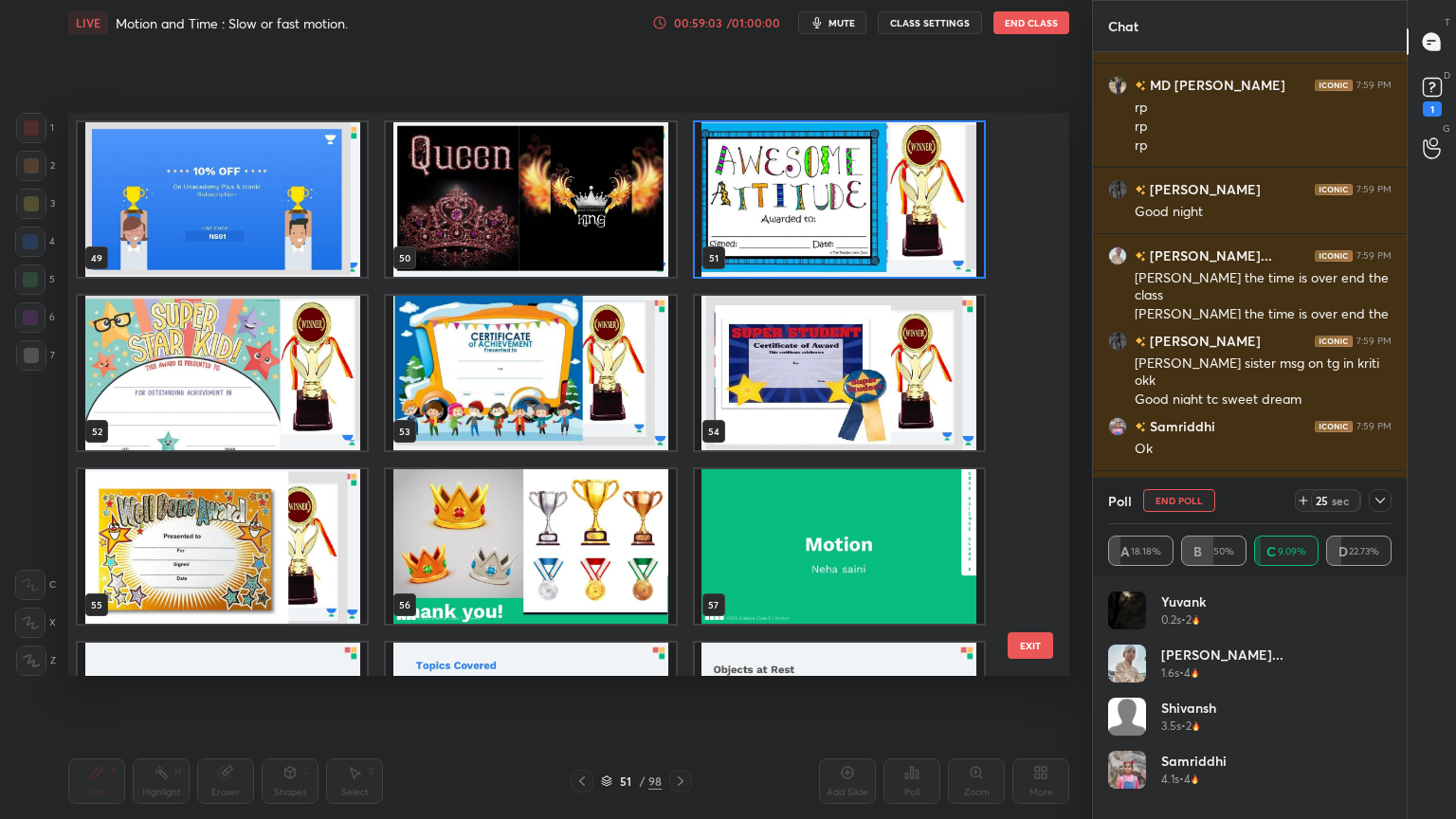 click at bounding box center (839, 199) 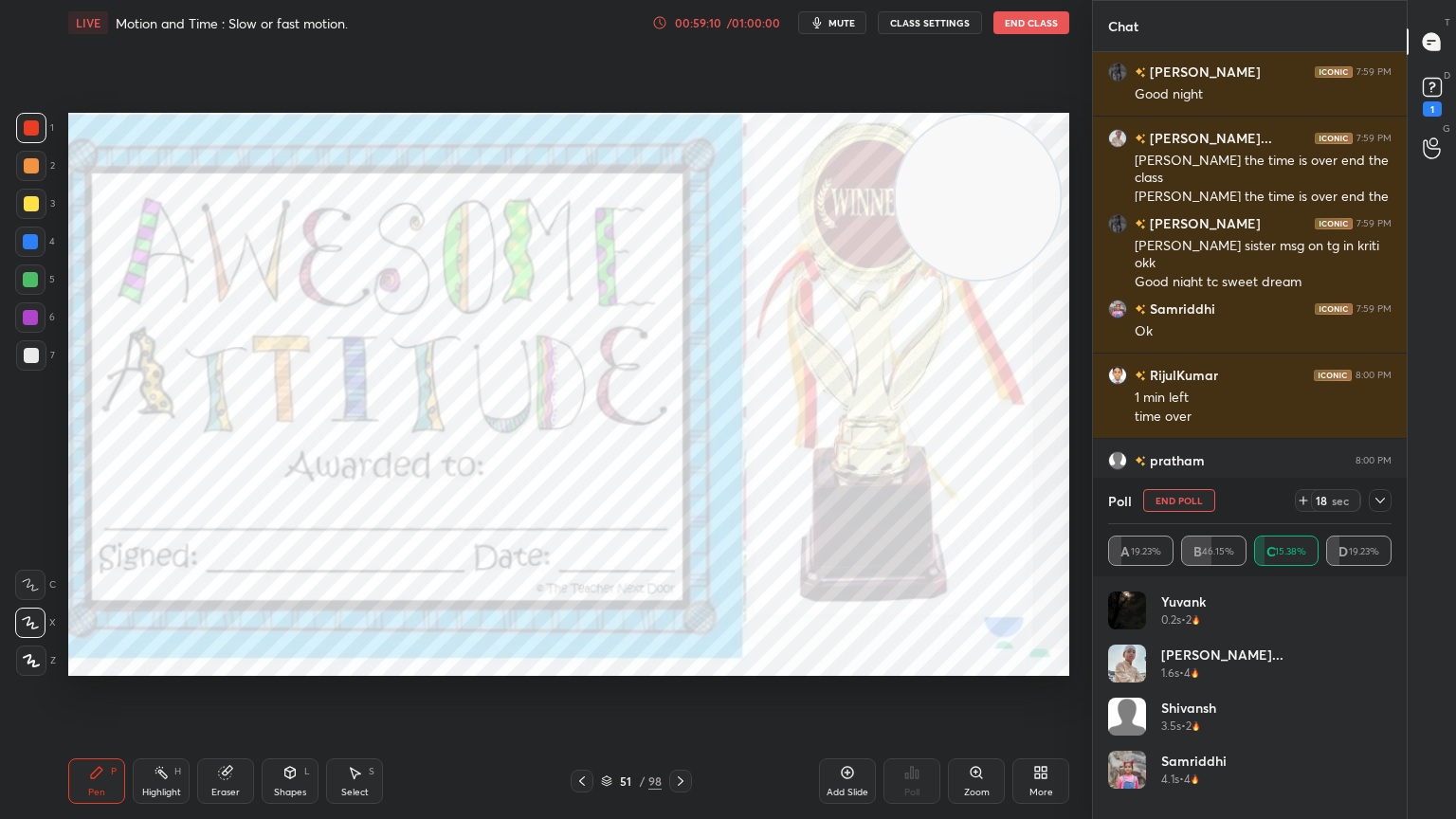 scroll, scrollTop: 19906, scrollLeft: 0, axis: vertical 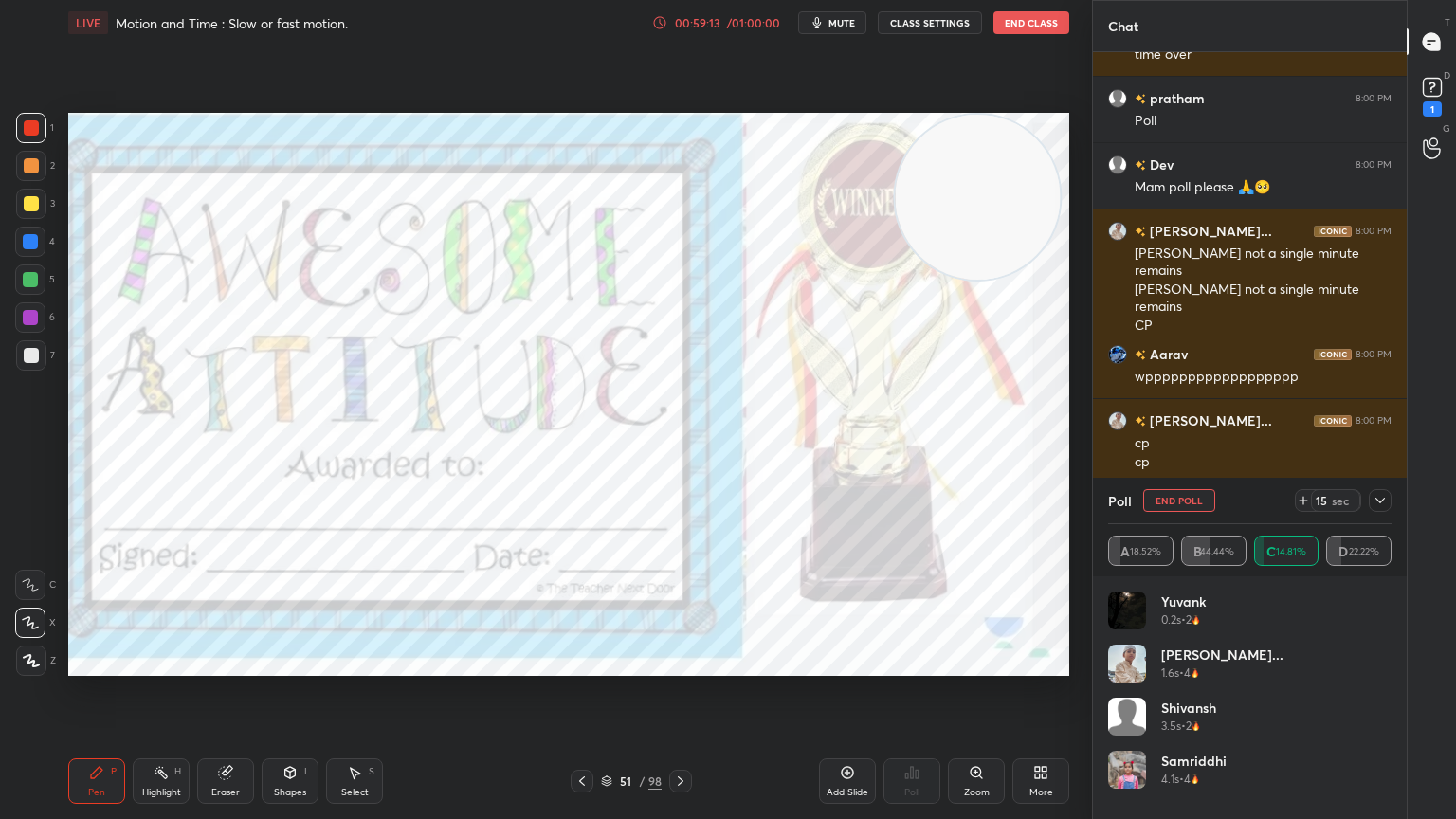 click 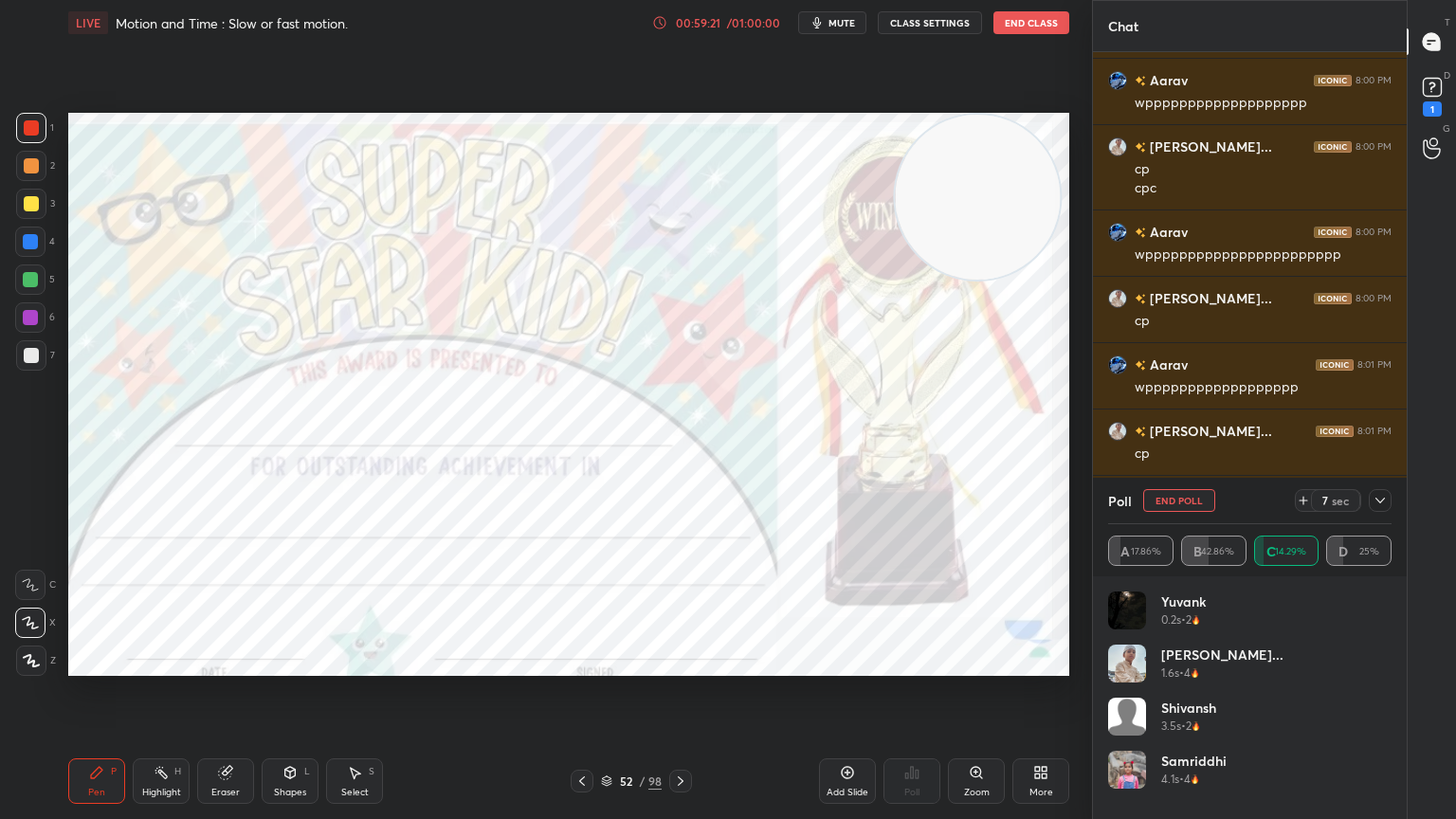 click at bounding box center [681, 781] 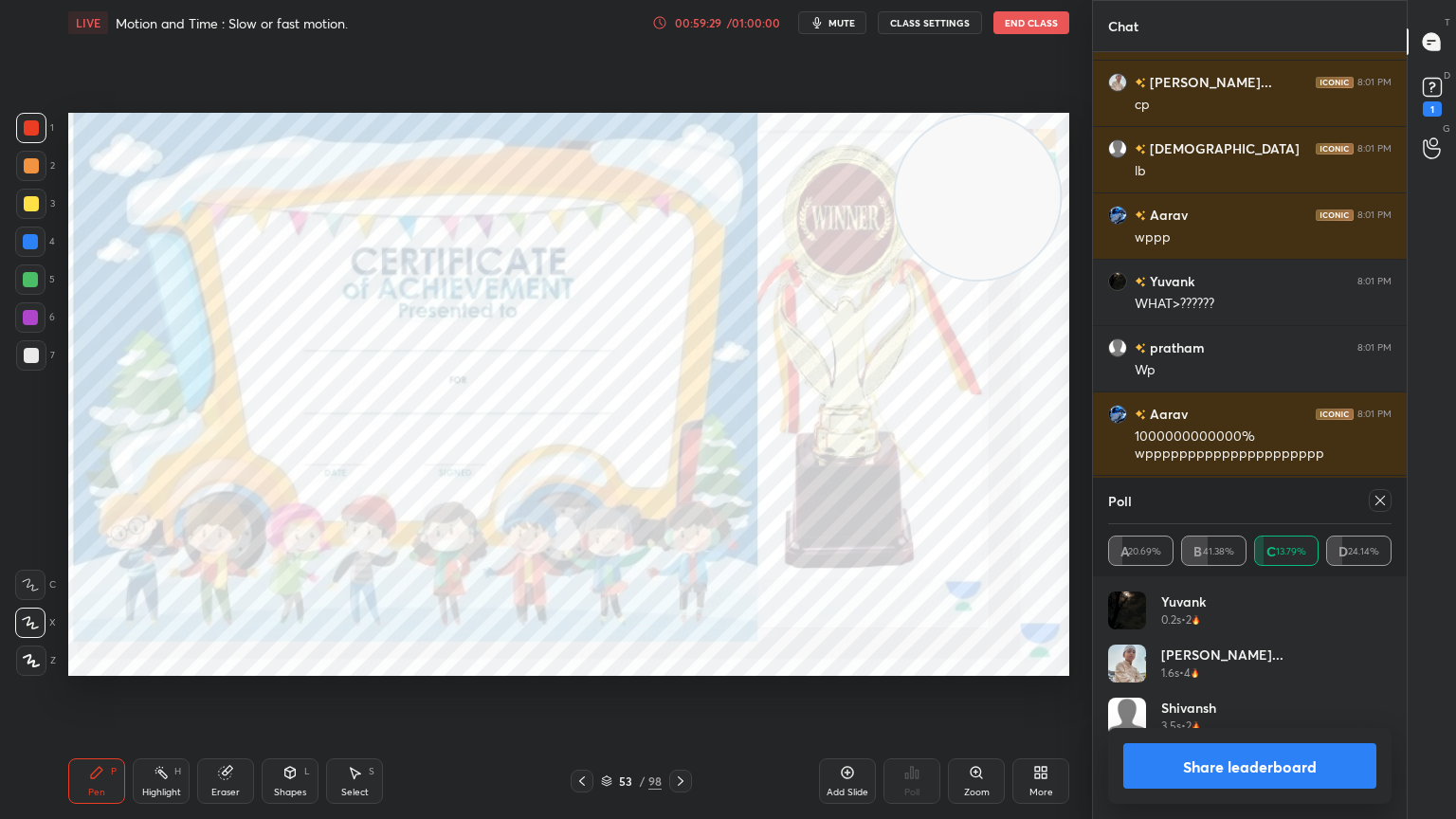 click at bounding box center (681, 781) 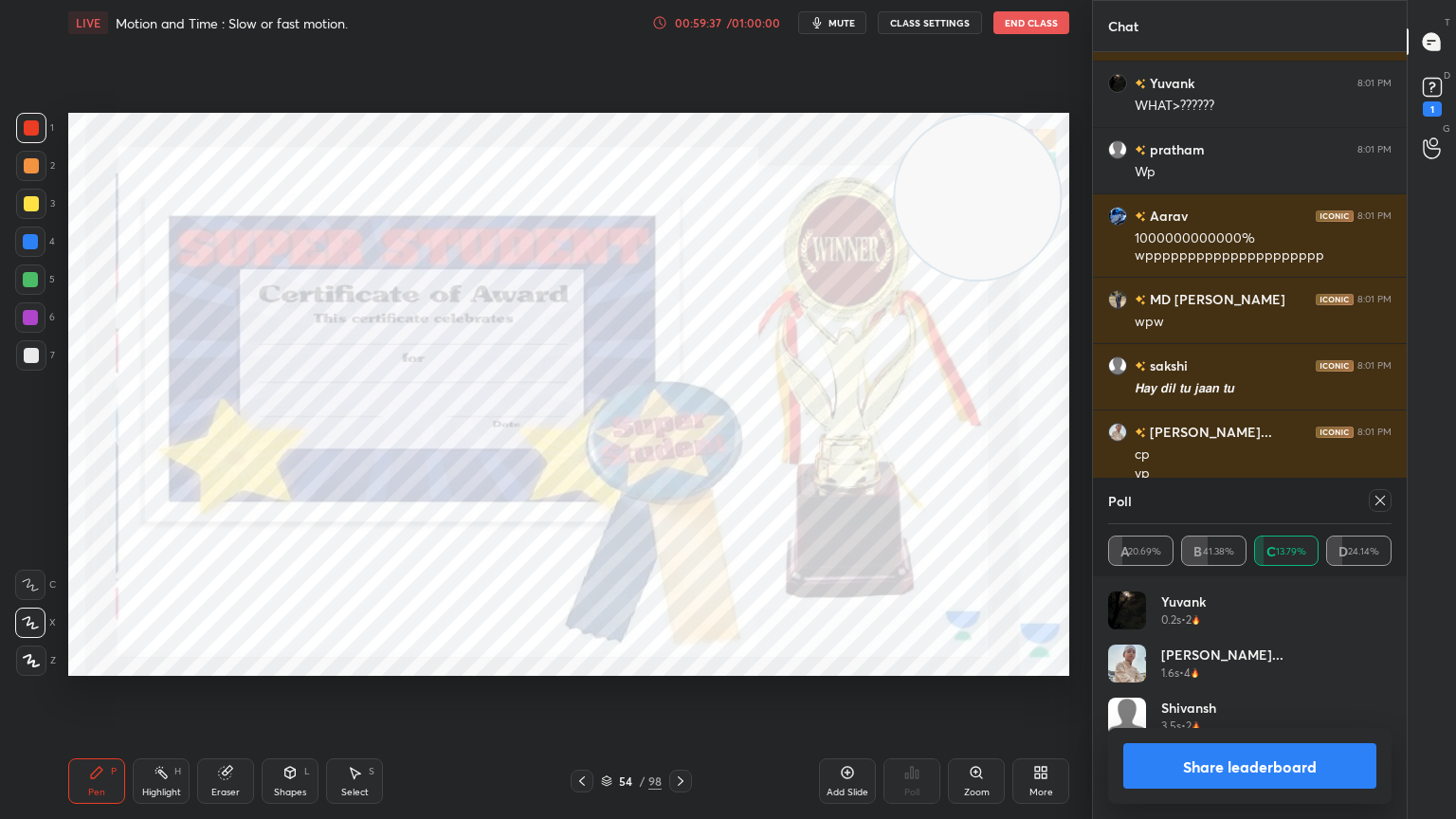 click on "Pen P Highlight H Eraser Shapes L Select S 54 / 98 Add Slide Poll Zoom More" at bounding box center [569, 781] 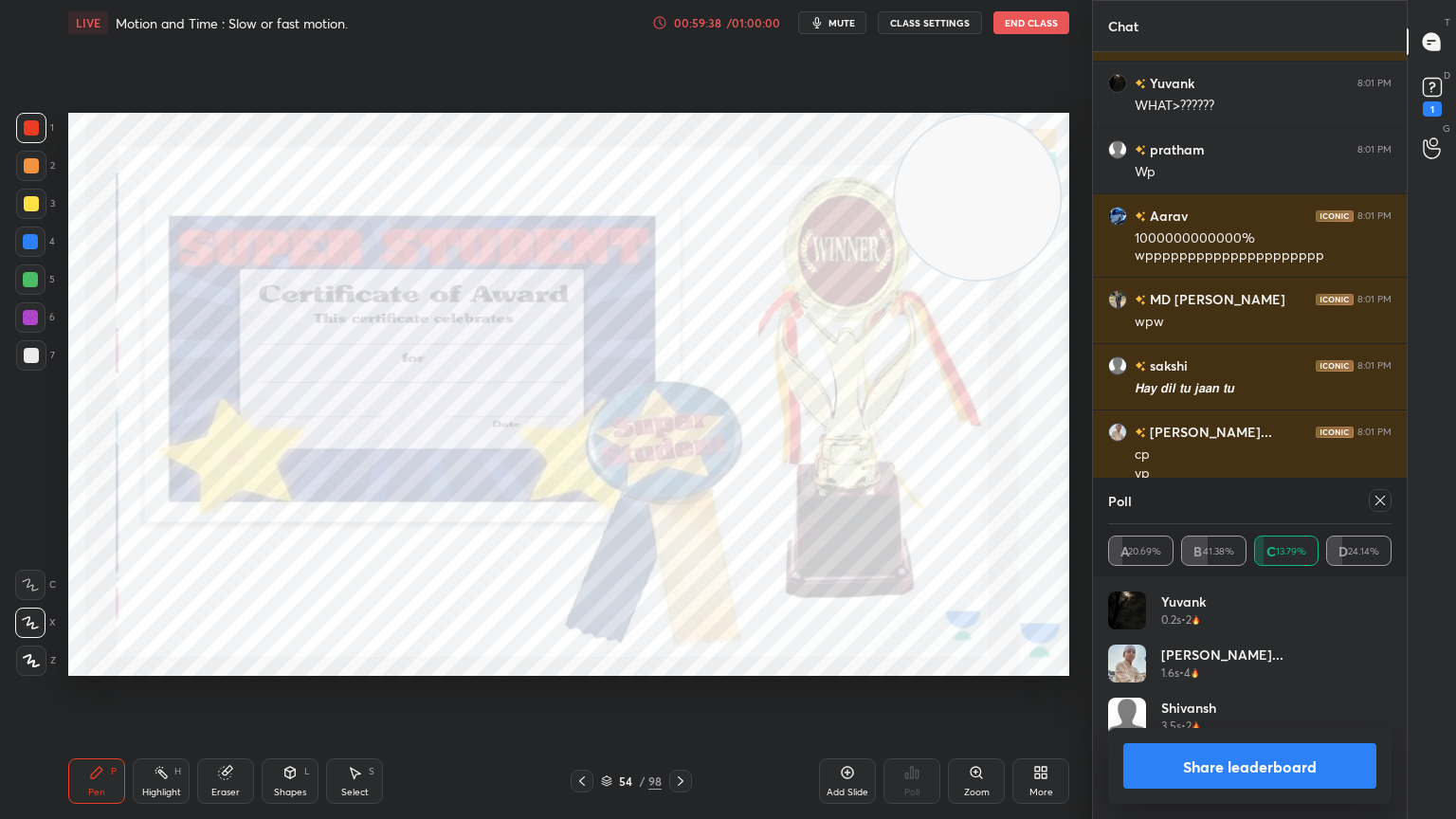 click 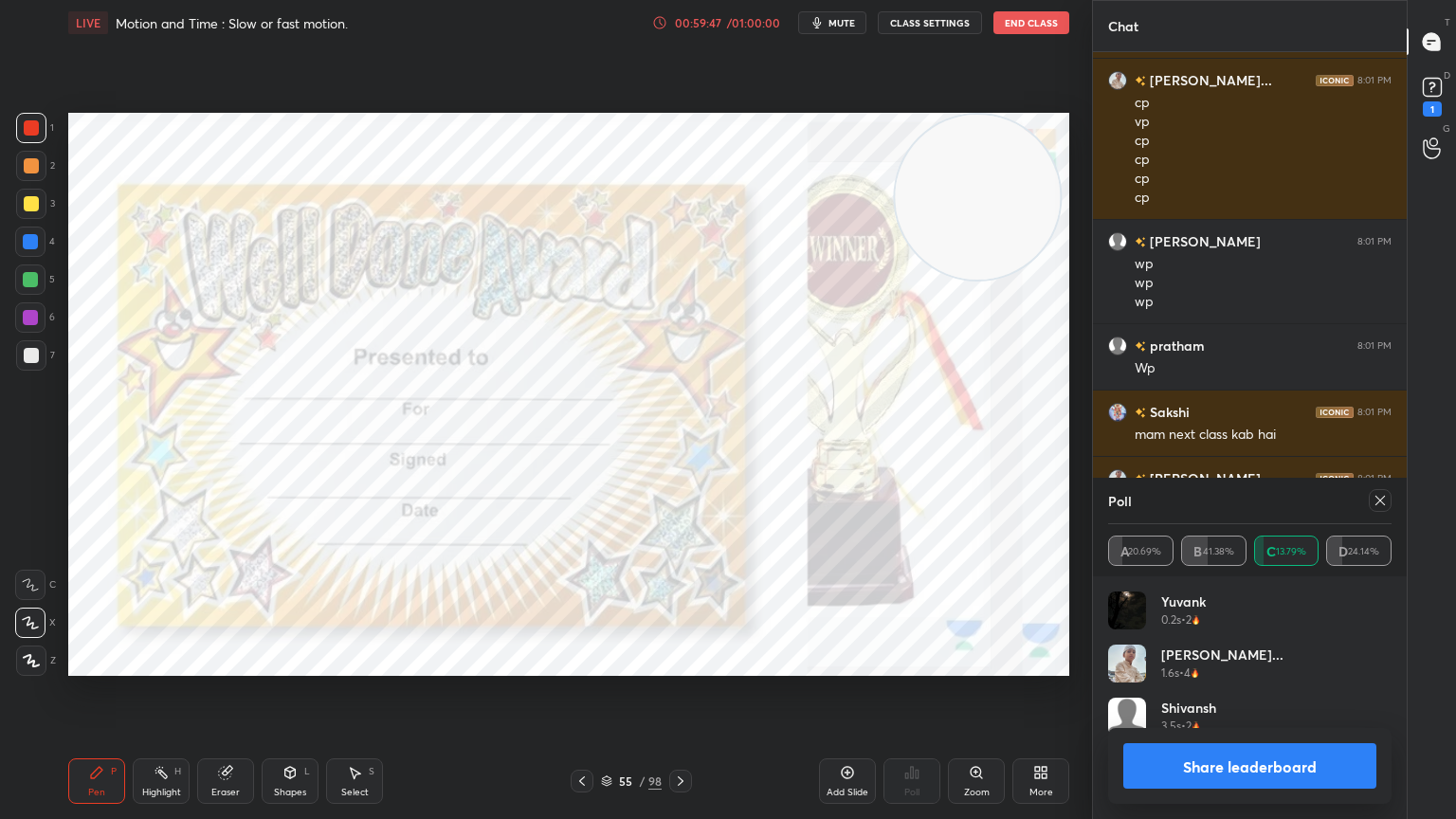 click at bounding box center (681, 781) 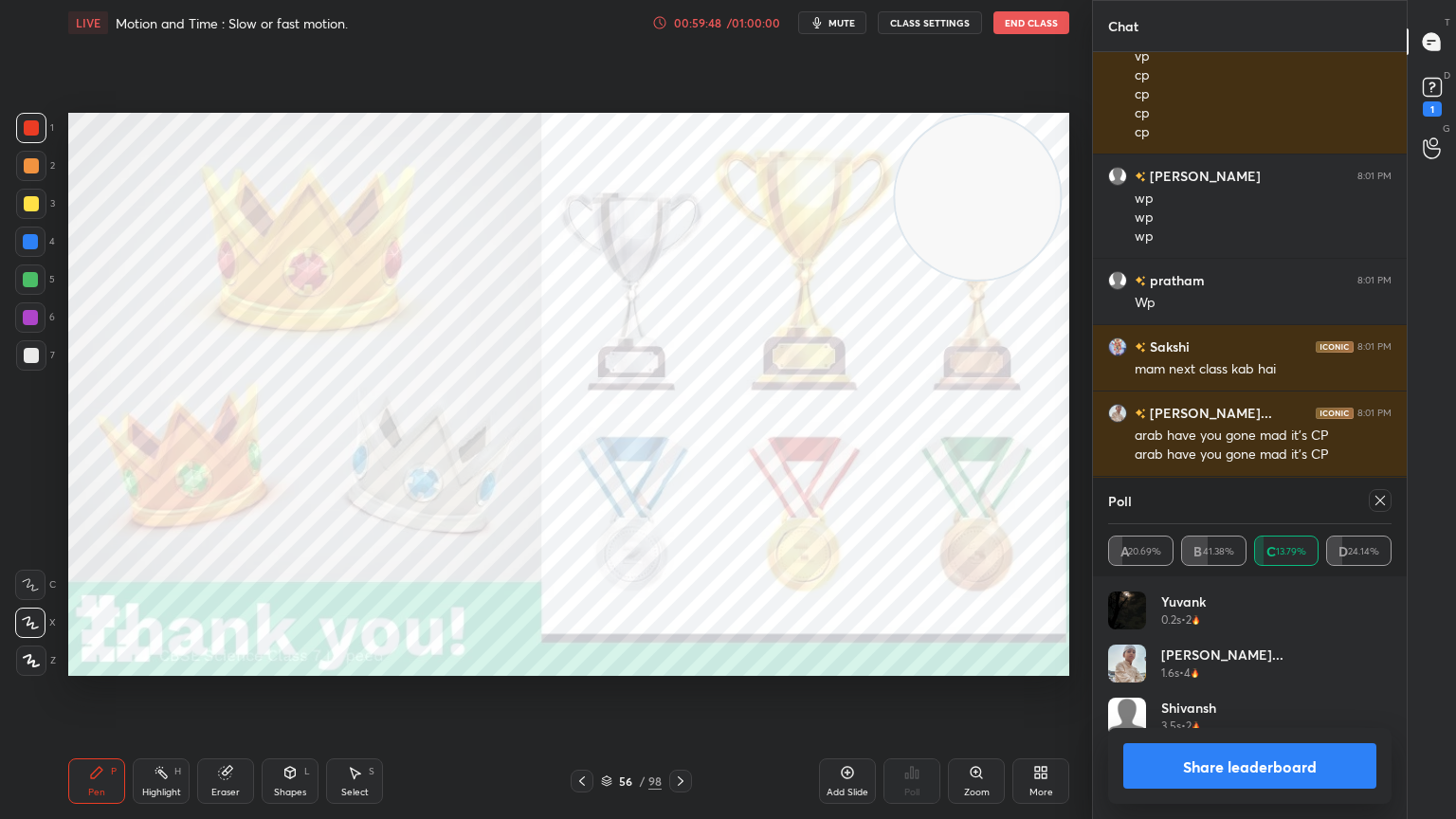 click on "56 / 98" at bounding box center (631, 781) 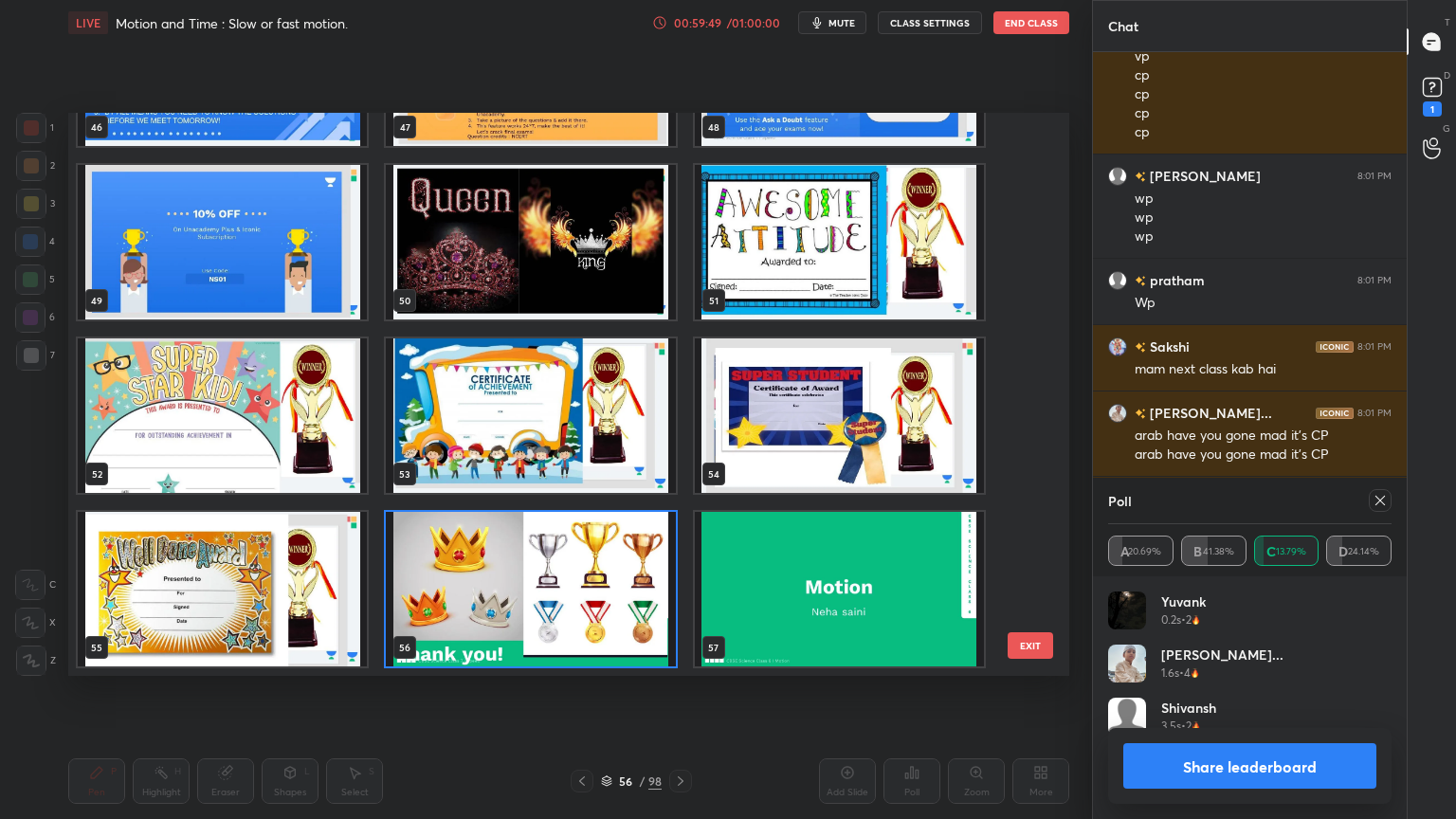 click at bounding box center (839, 242) 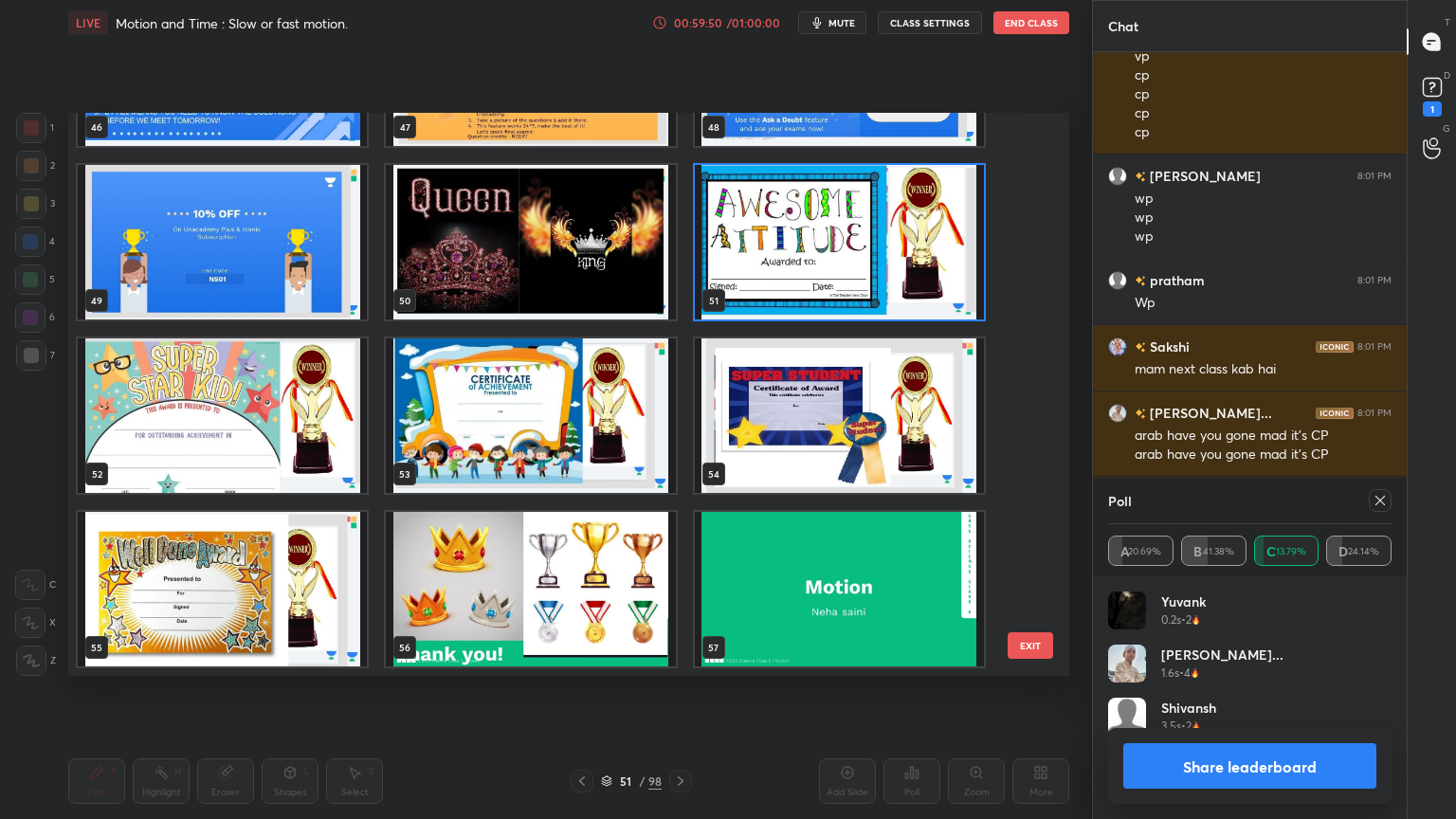 click at bounding box center (839, 242) 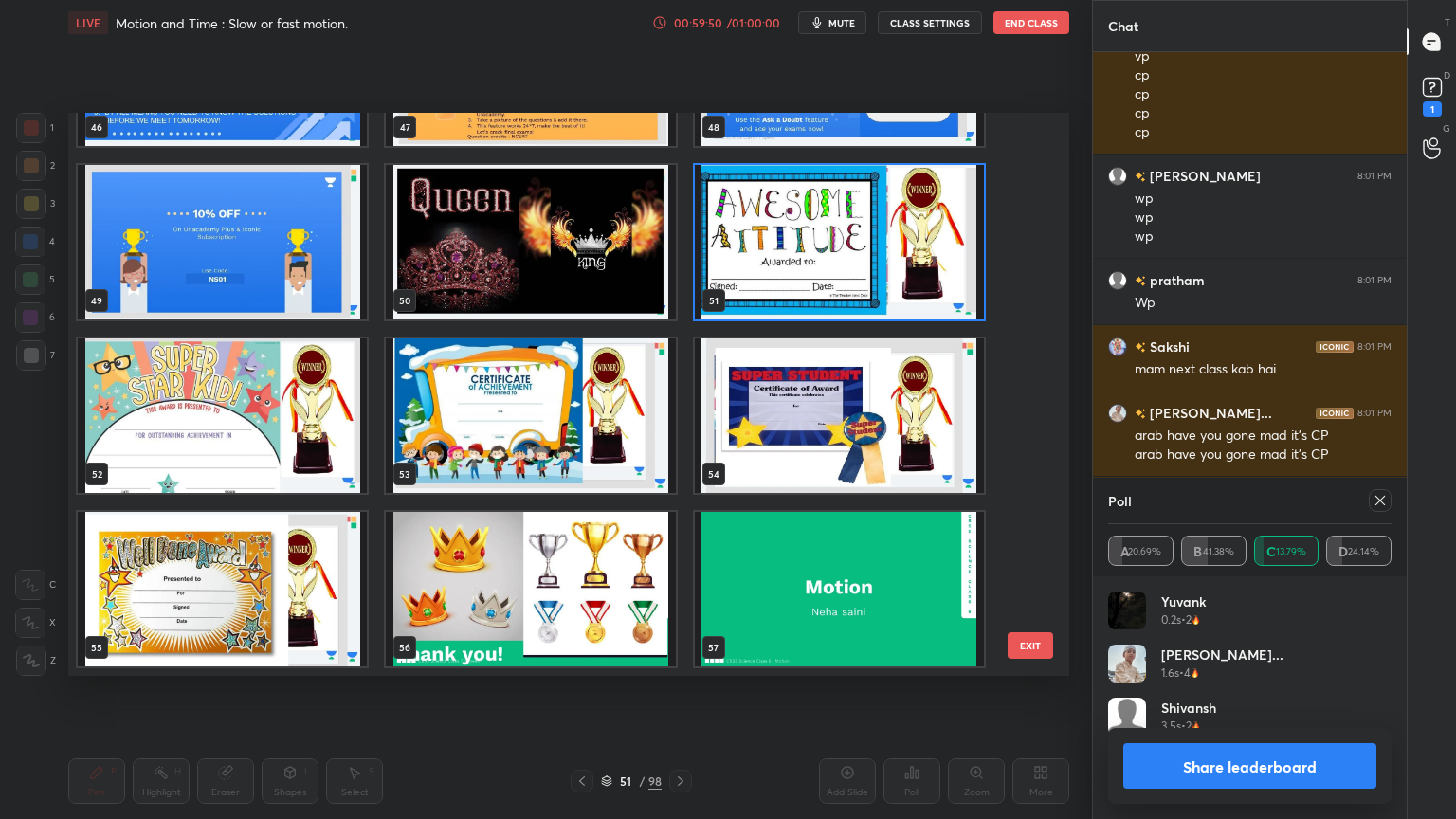 click at bounding box center (839, 242) 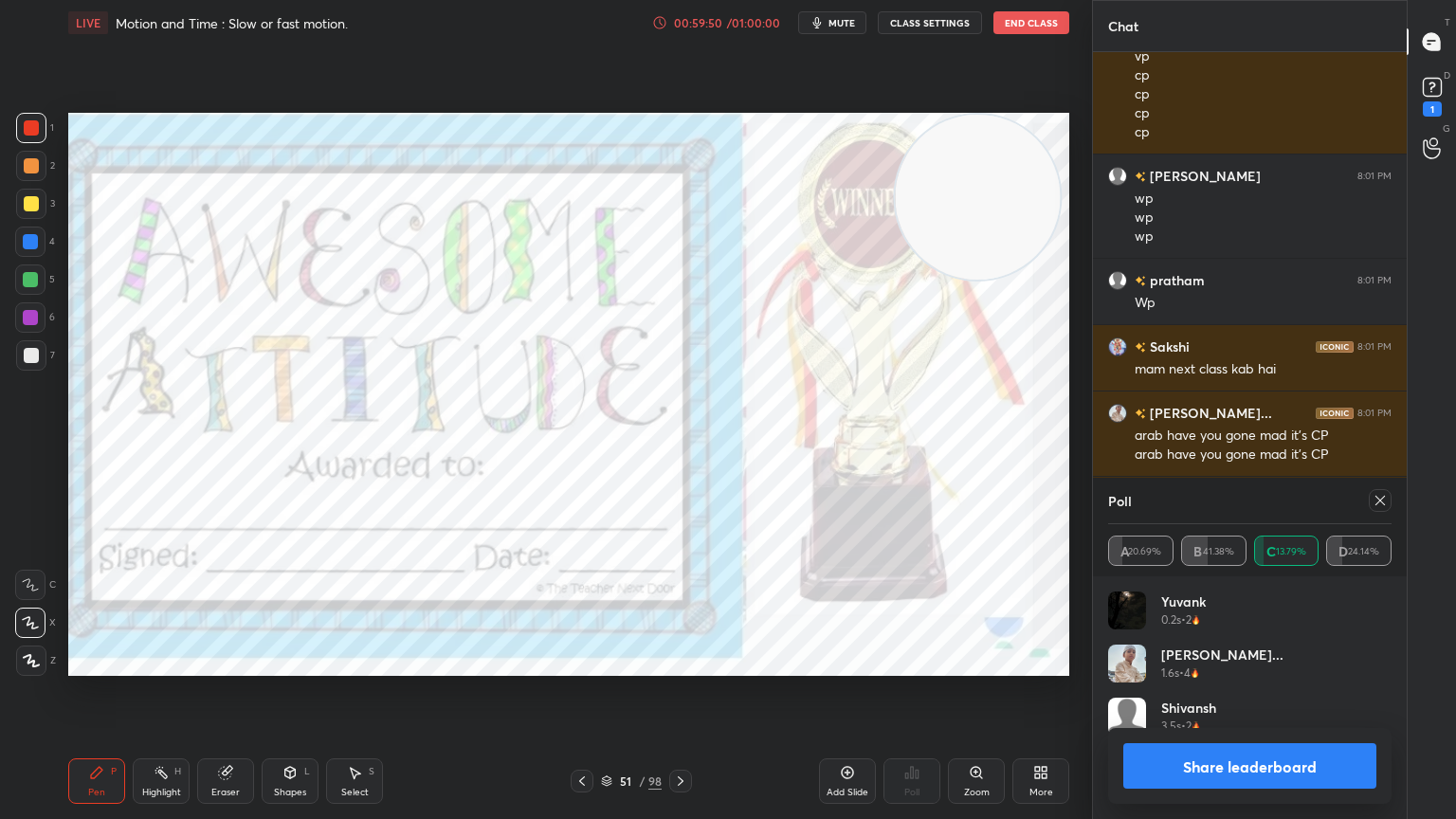 click at bounding box center [839, 242] 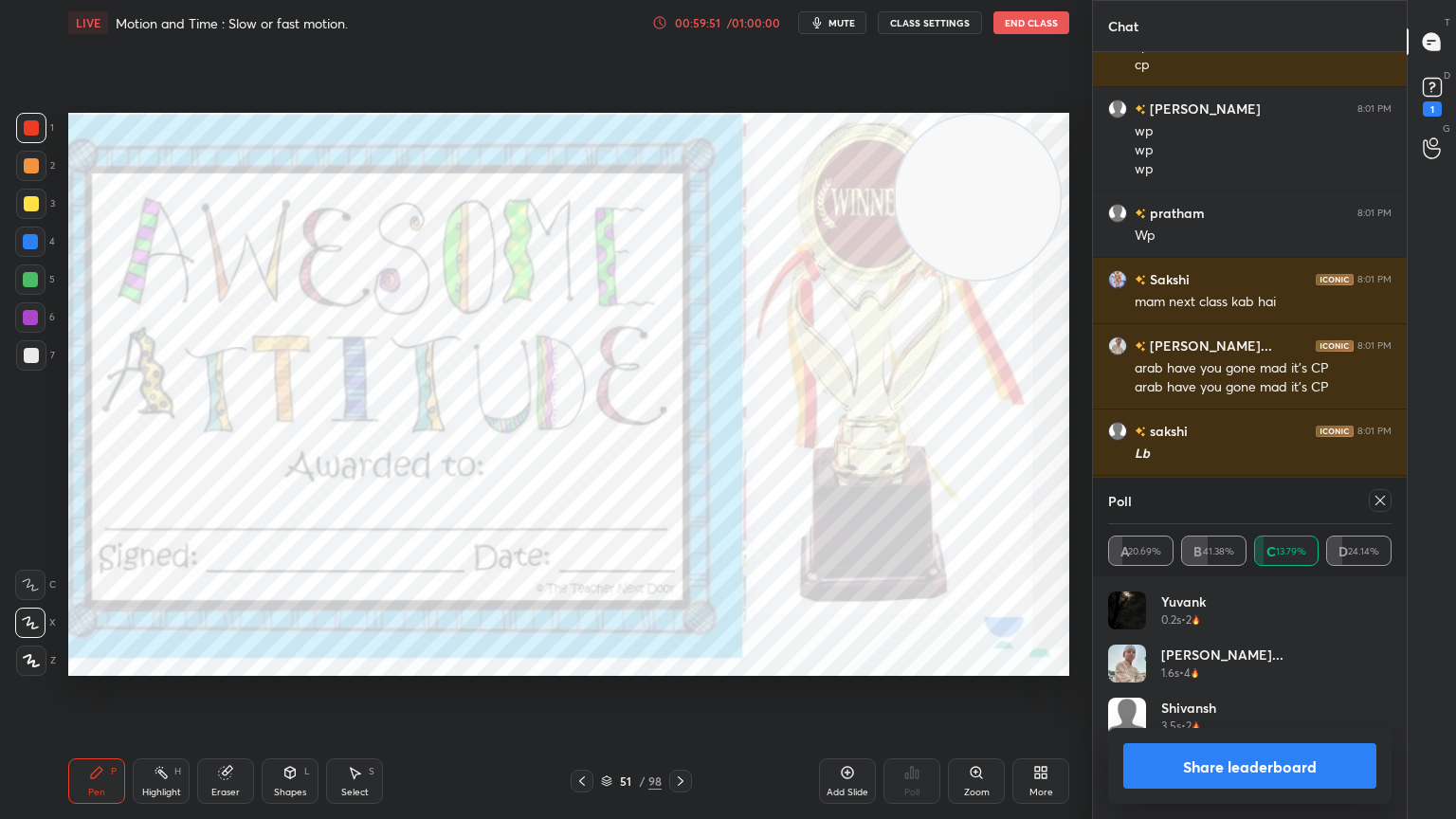 click on "Share leaderboard" at bounding box center (1249, 766) 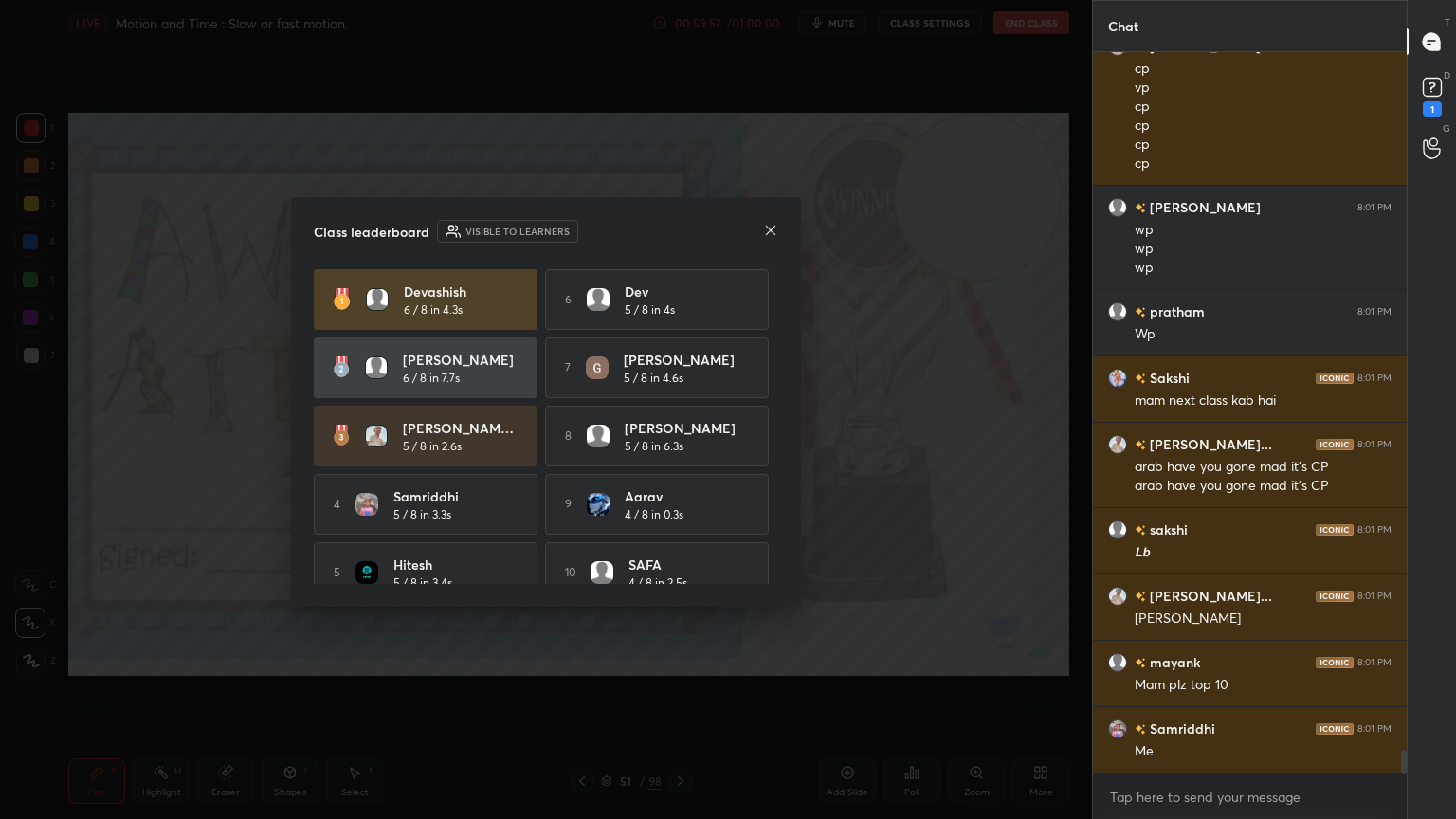 click 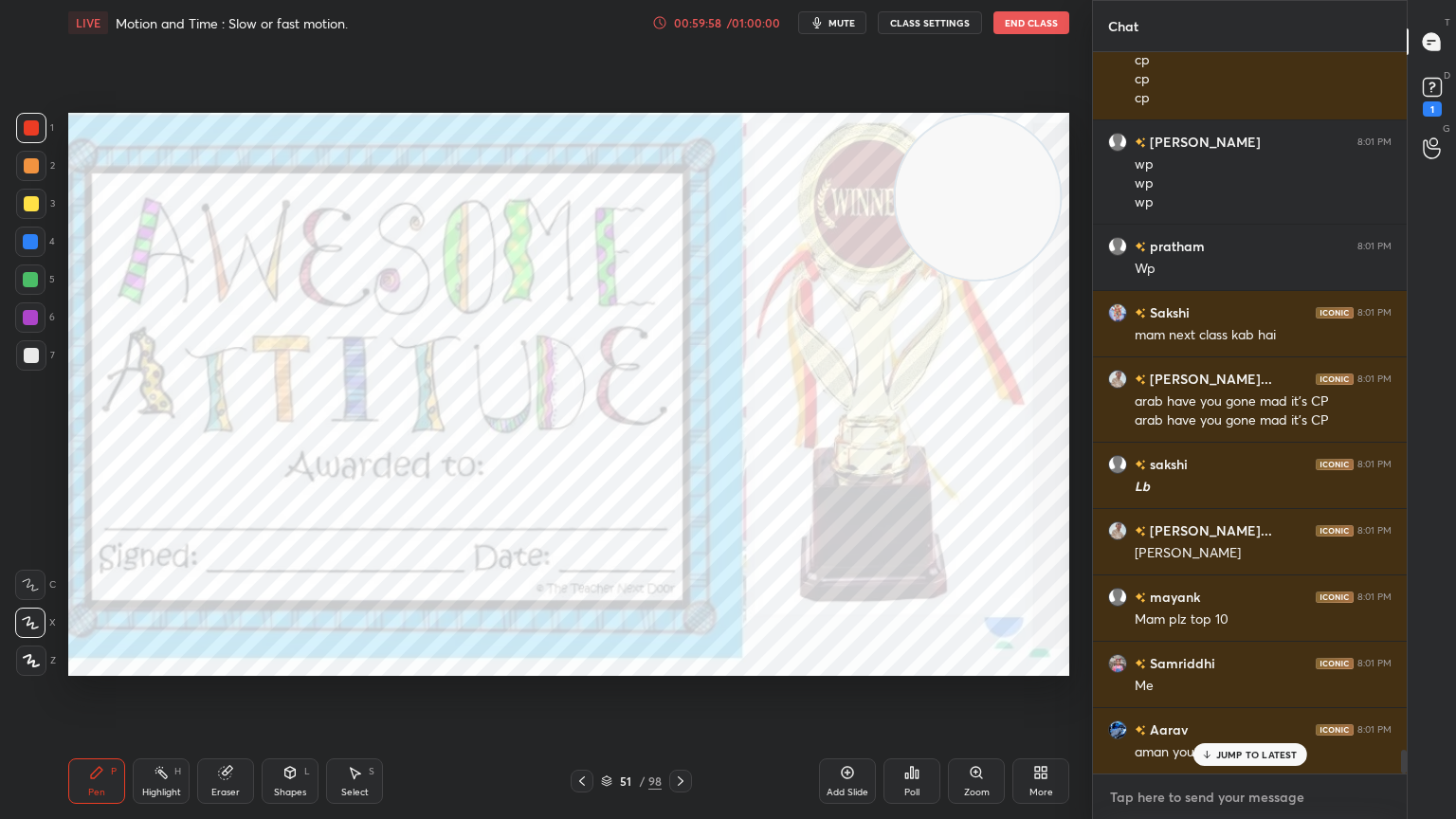 click at bounding box center (1249, 797) 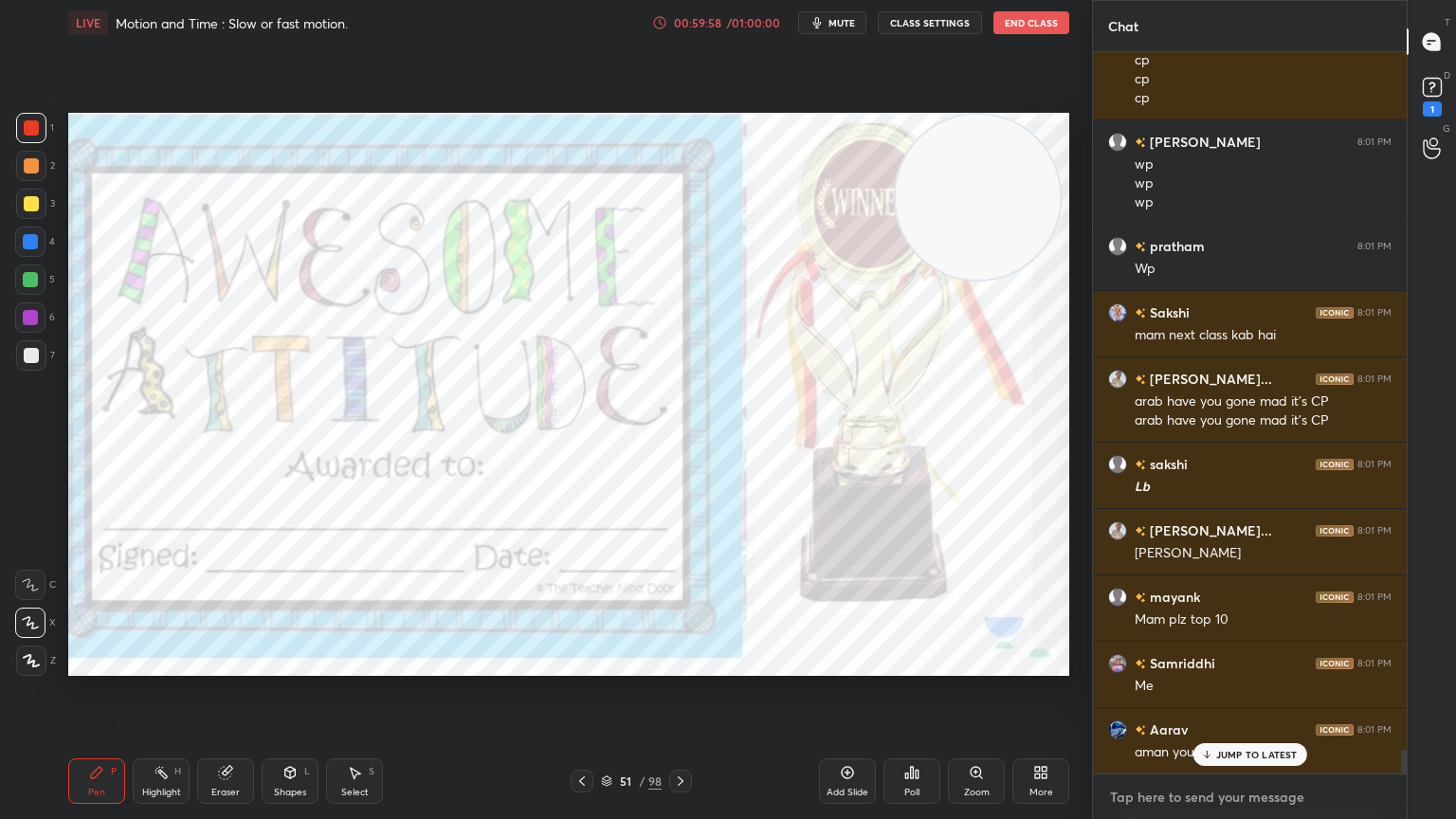type on "x" 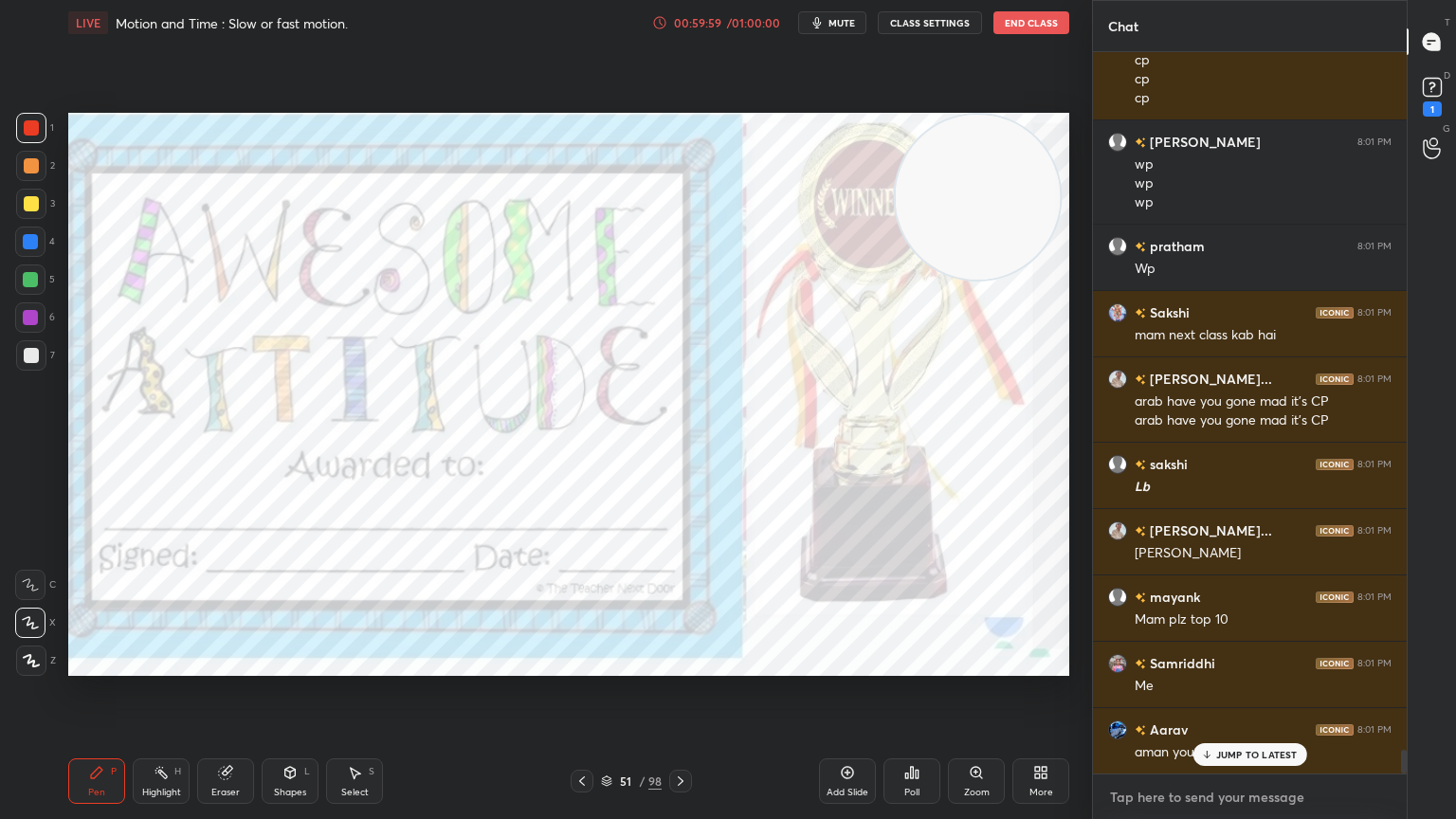 paste on "https://unacademy.com/class/party-polls-food-on-top-ns01/W0V5ZNV8" 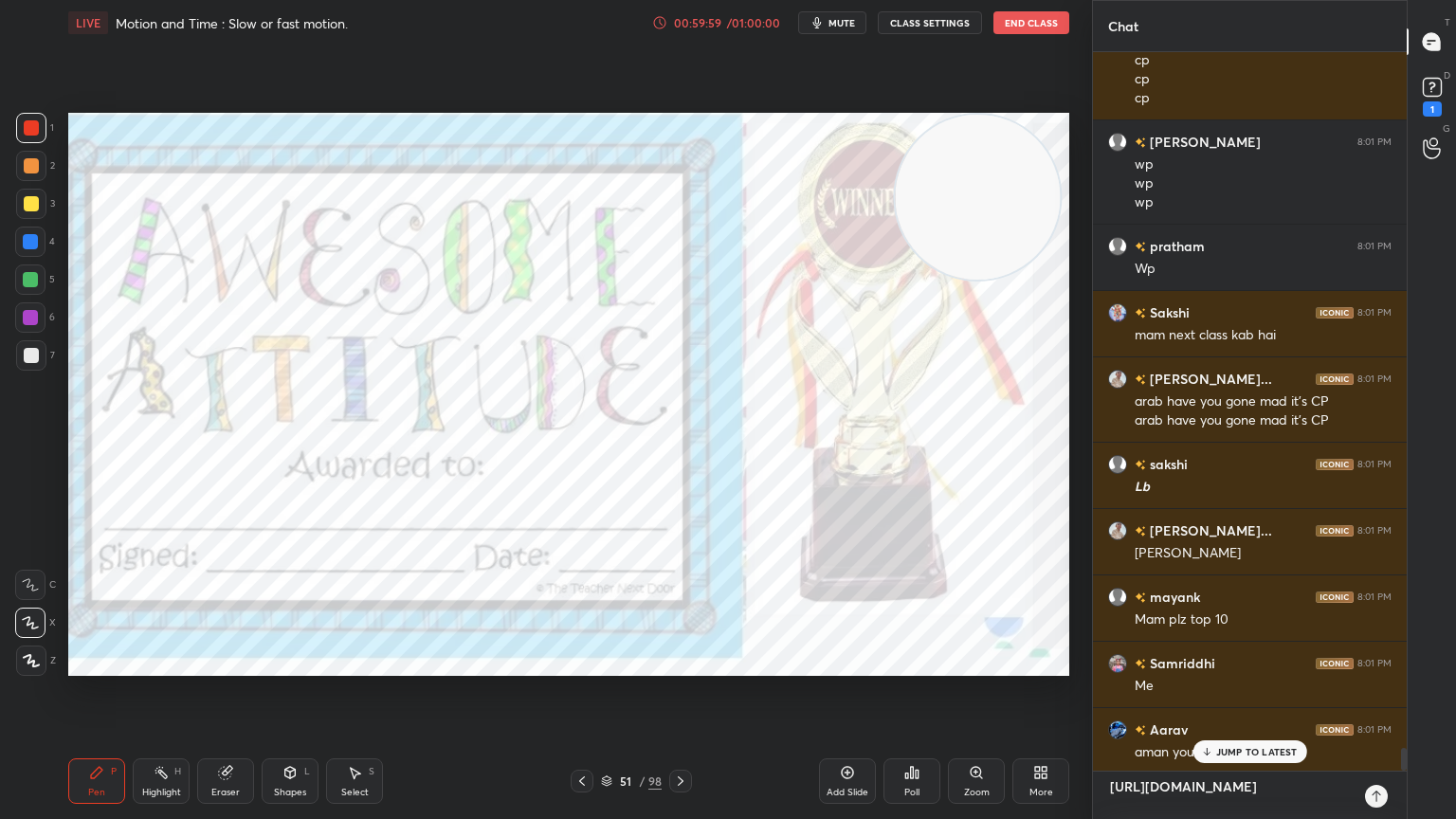 type 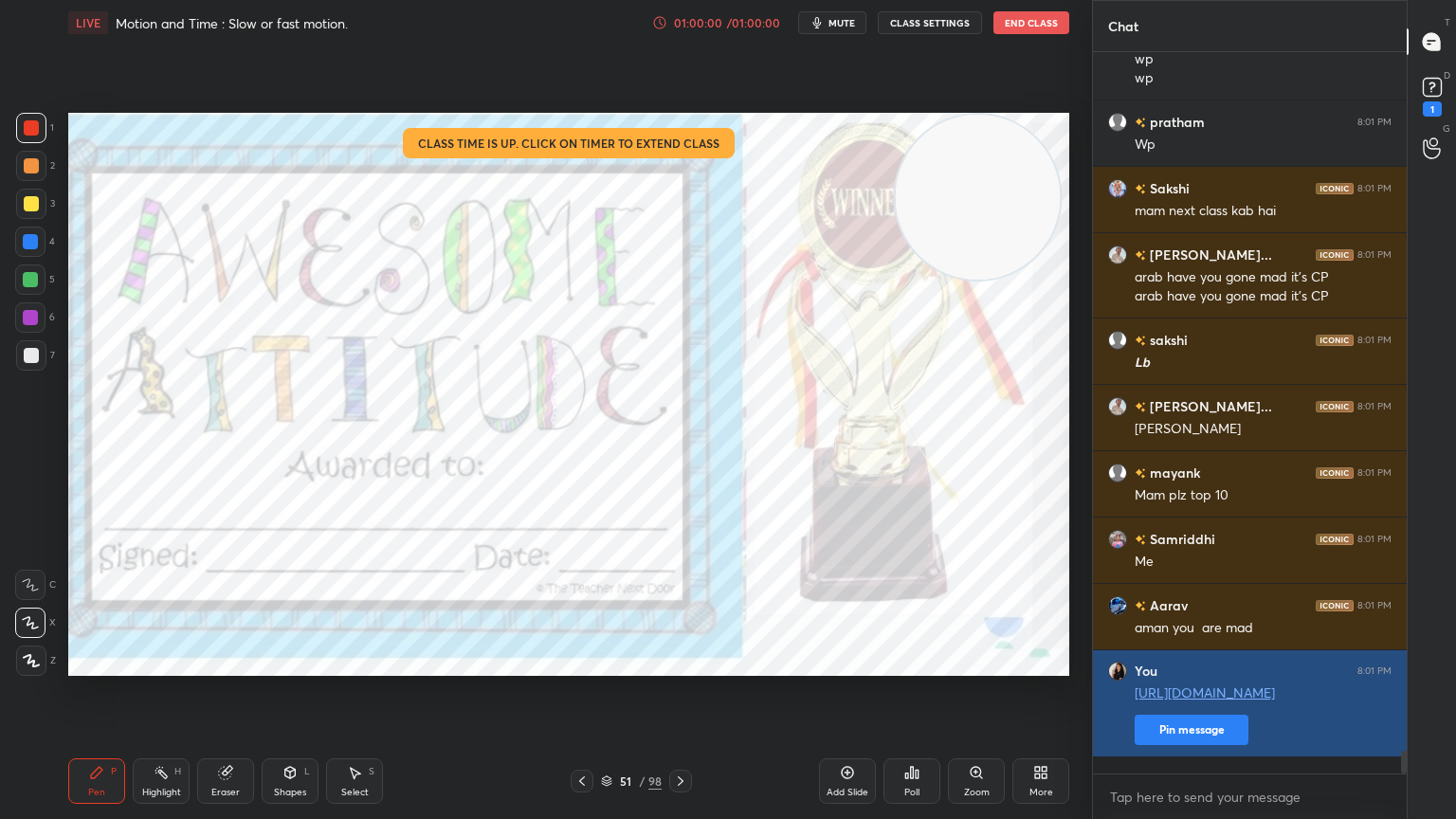click on "Pin message" at bounding box center (1192, 730) 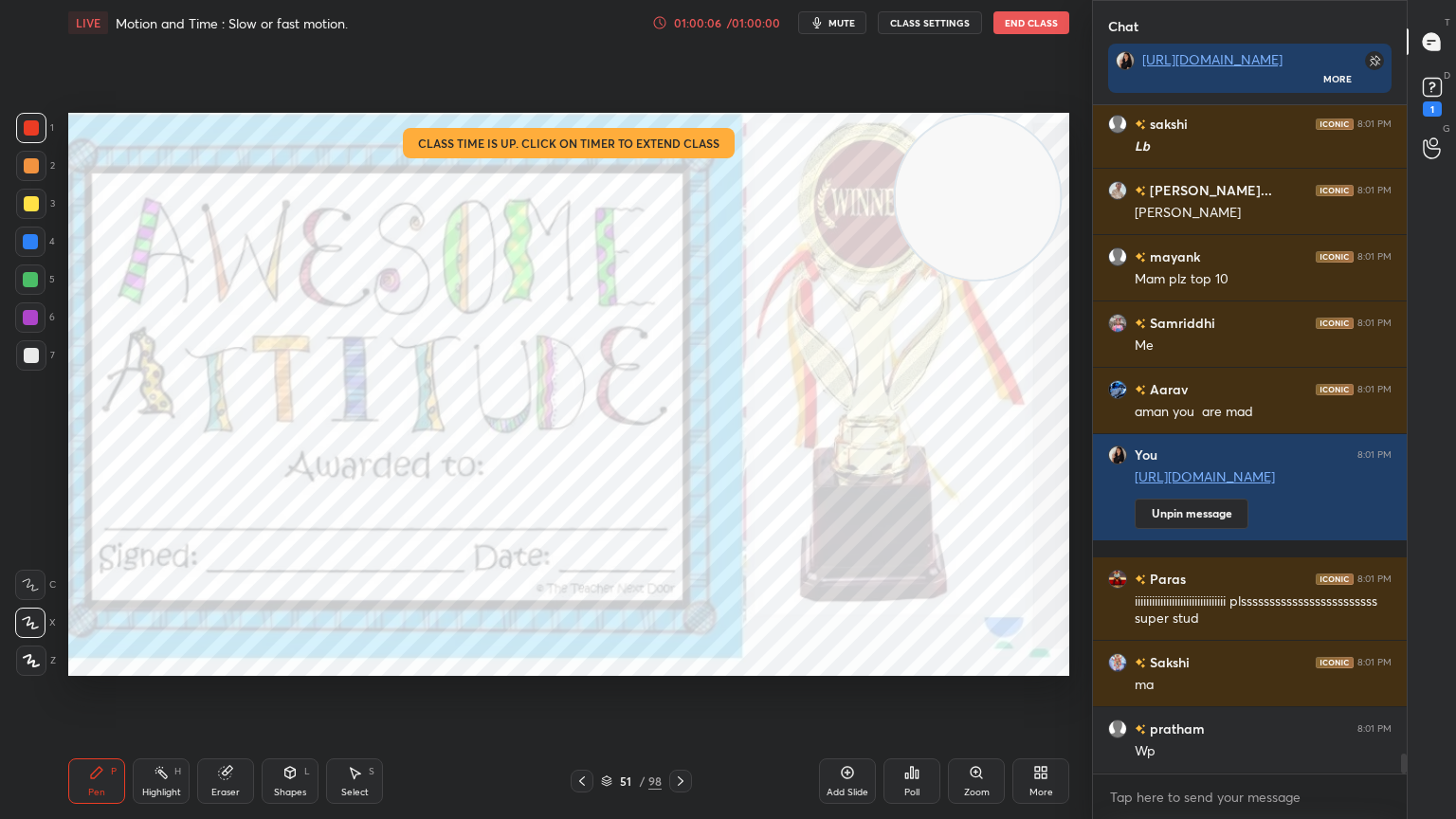 click 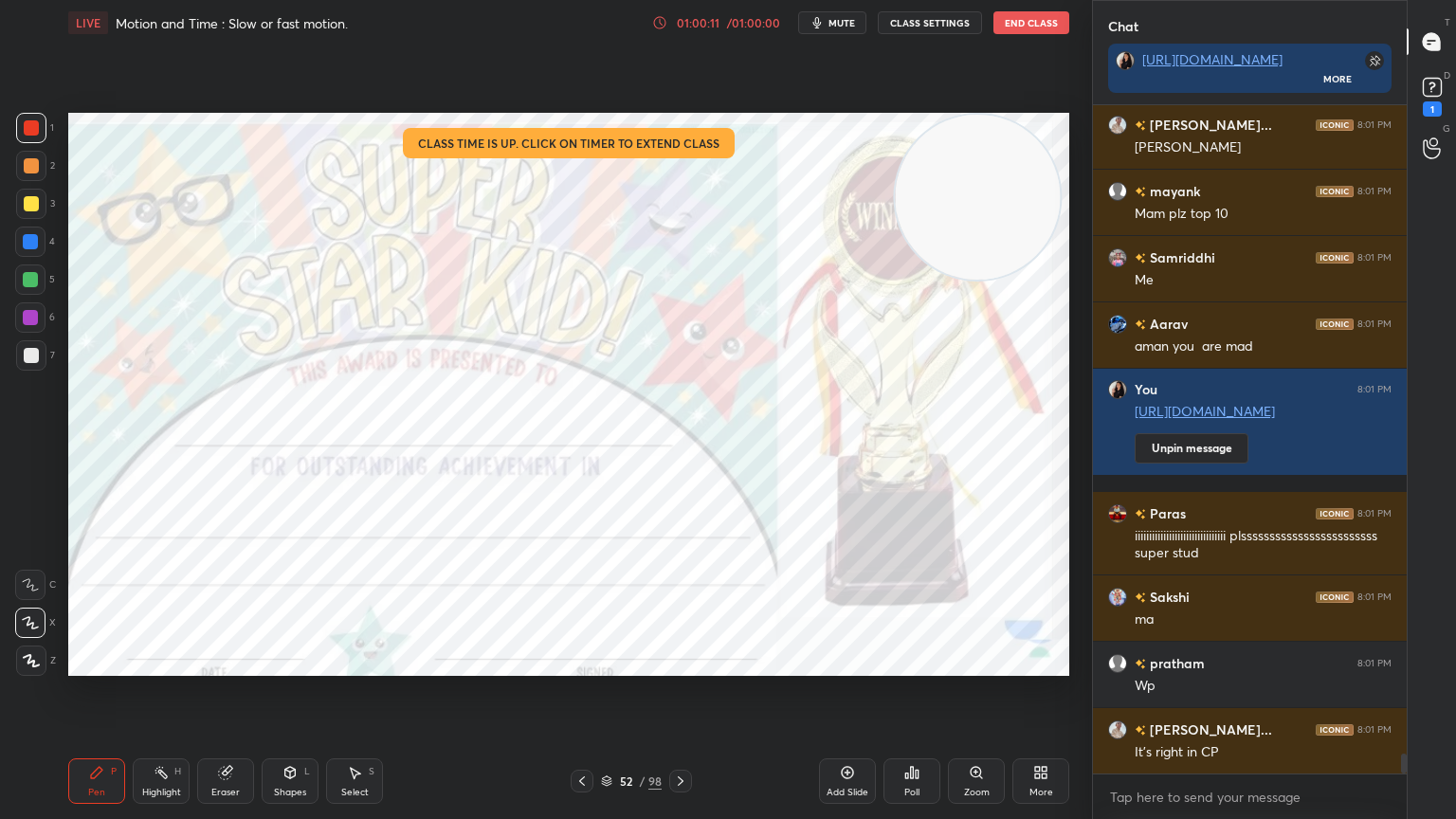 click 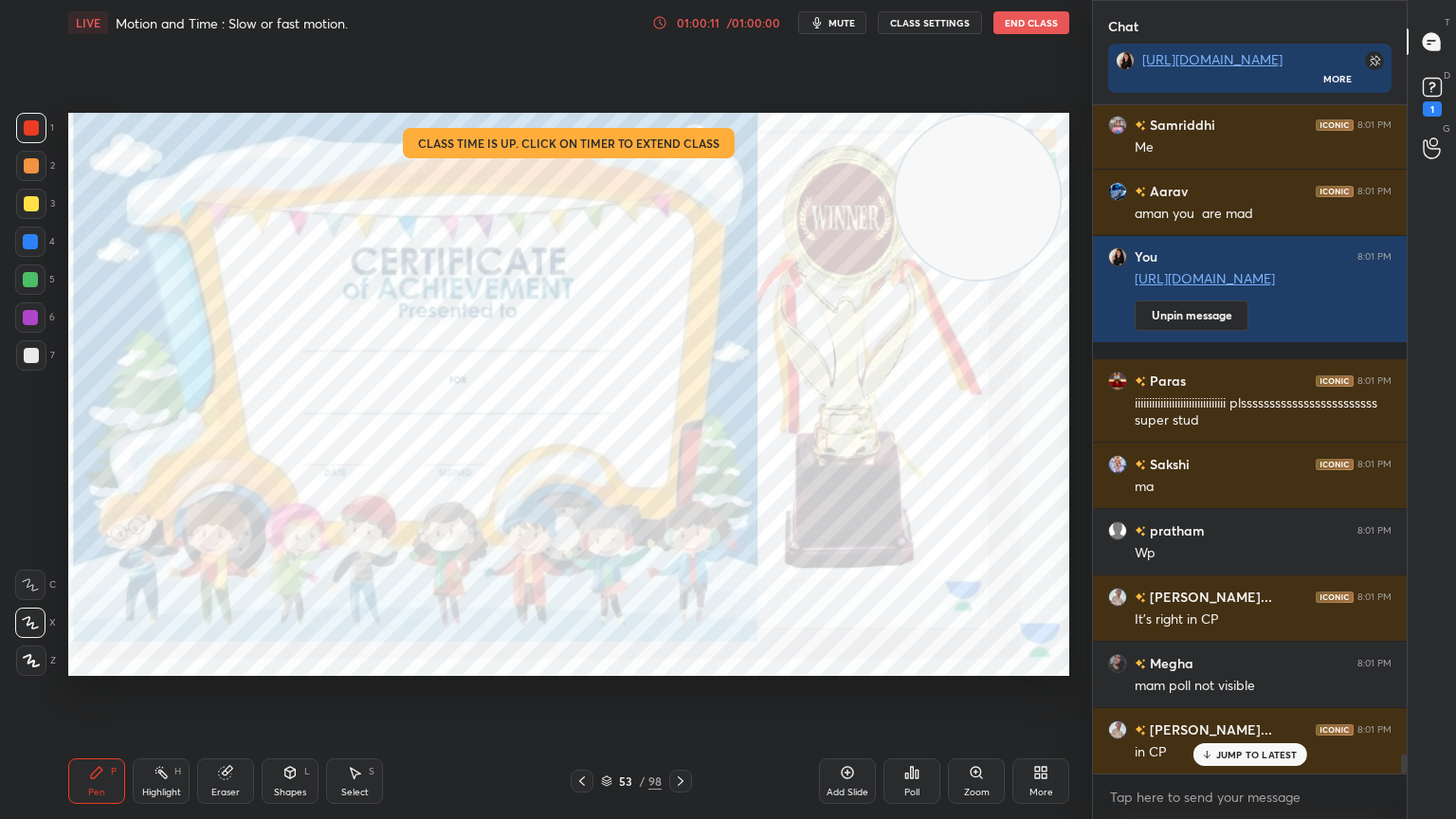 click on "Poll" at bounding box center (912, 781) 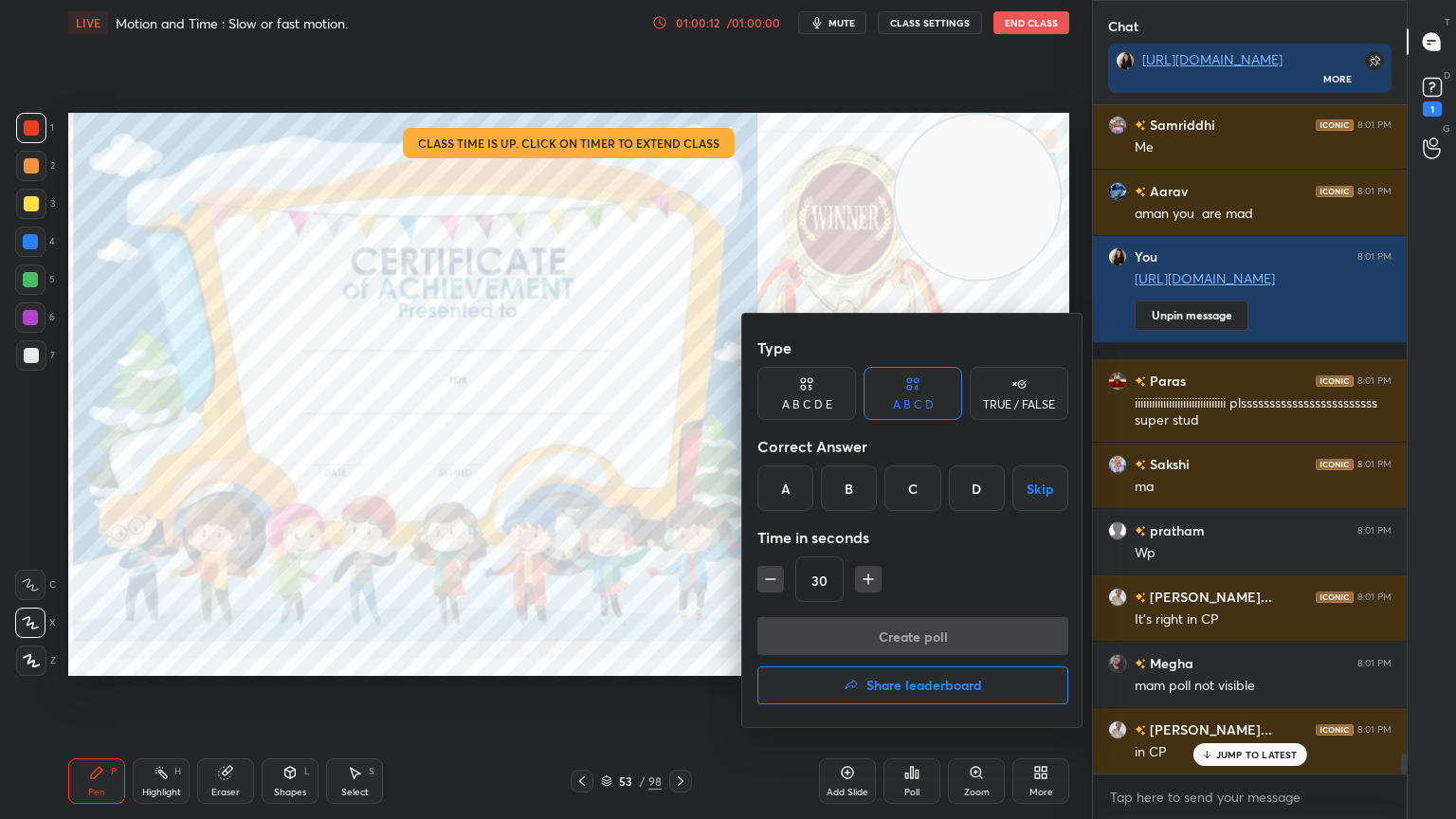 click on "Share leaderboard" at bounding box center (913, 685) 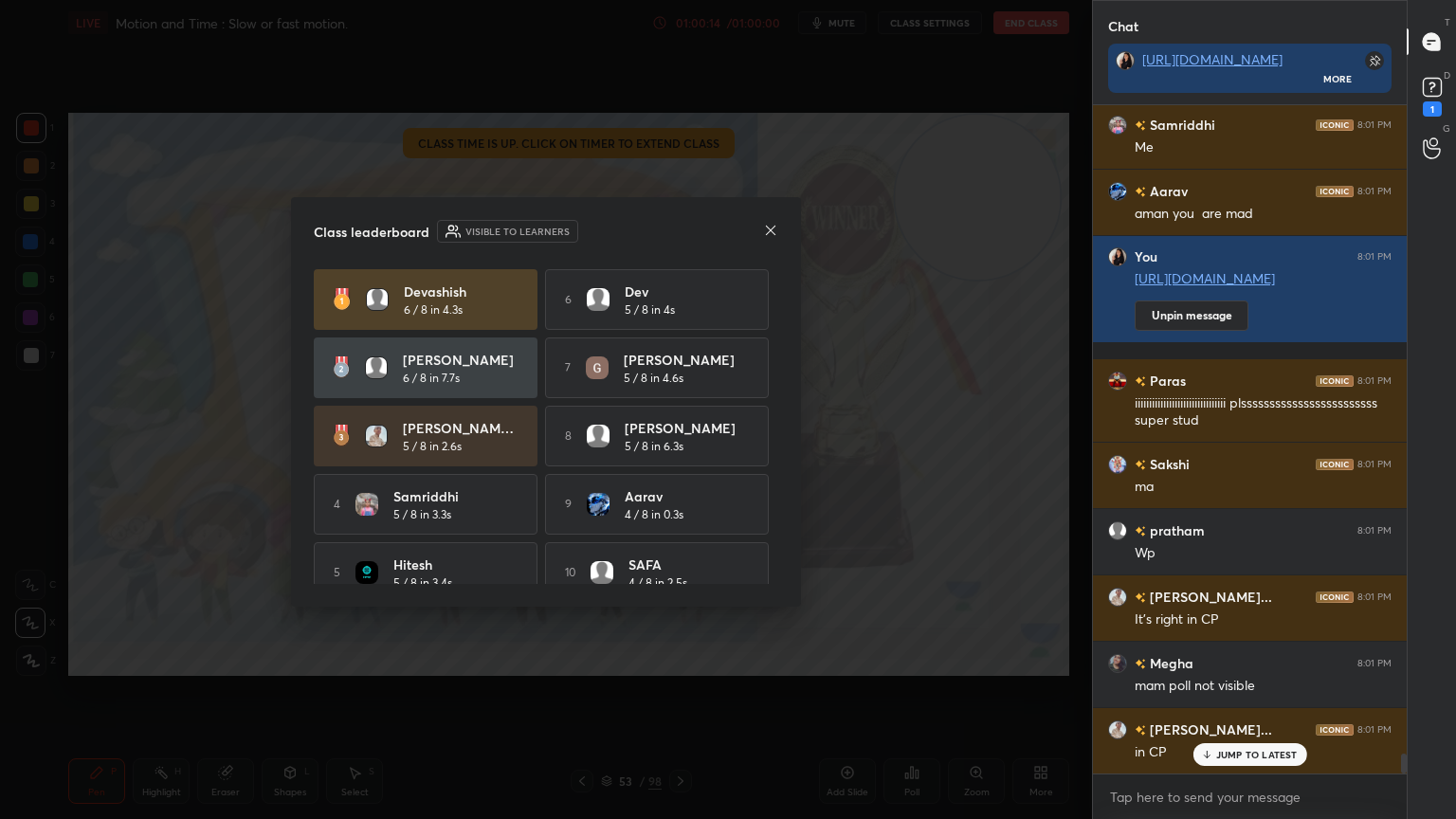 click 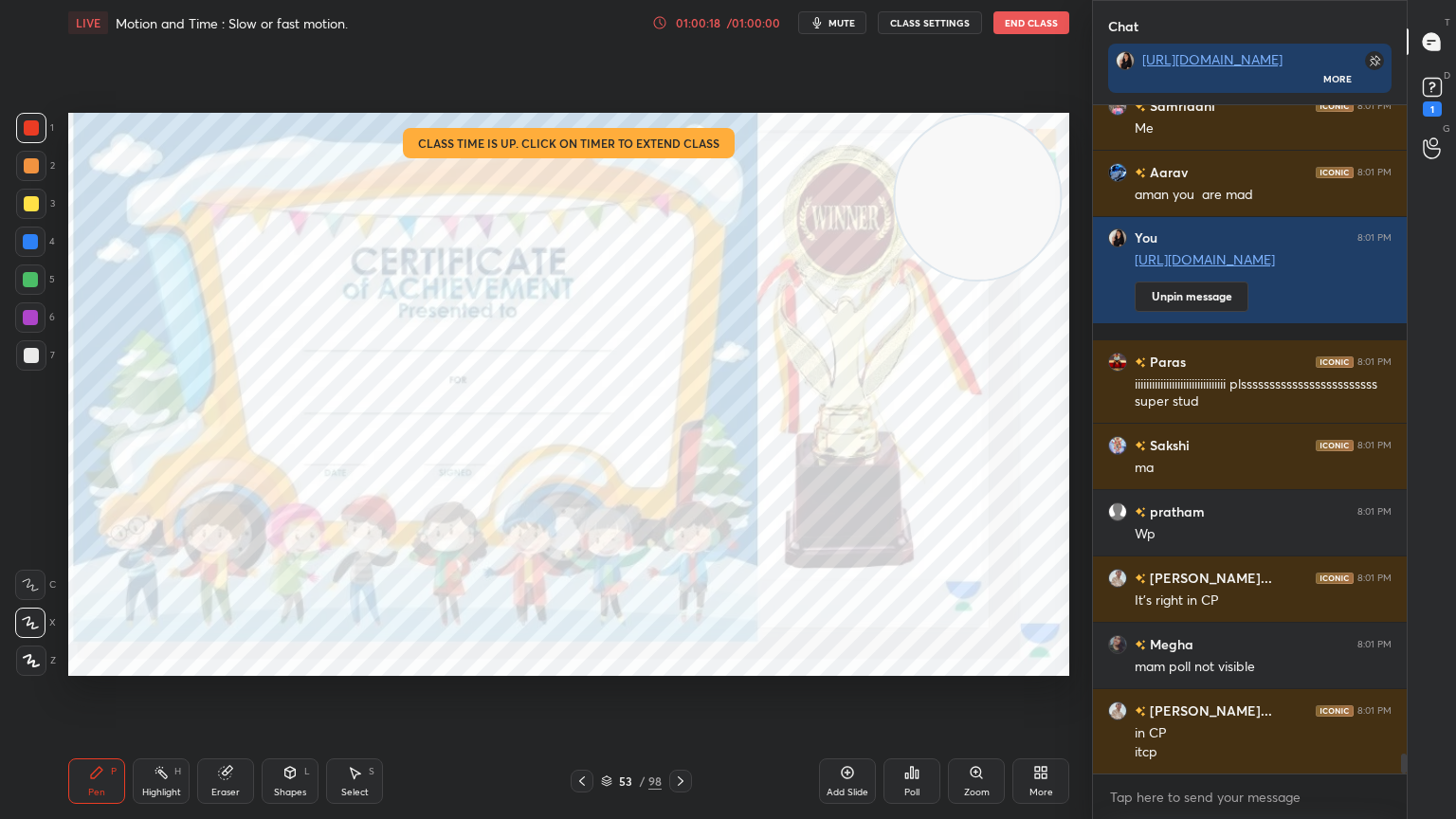 click 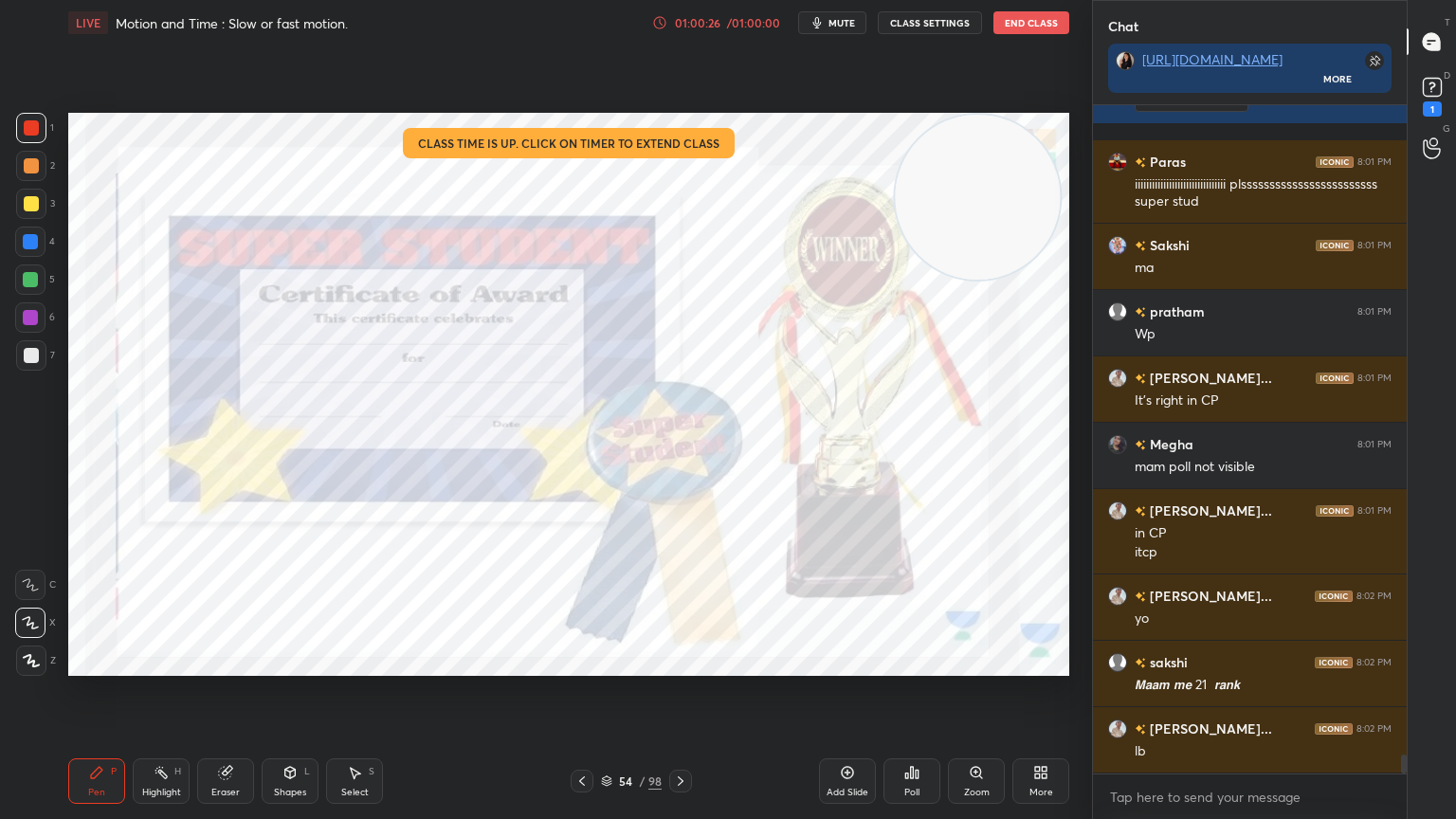 click at bounding box center [681, 781] 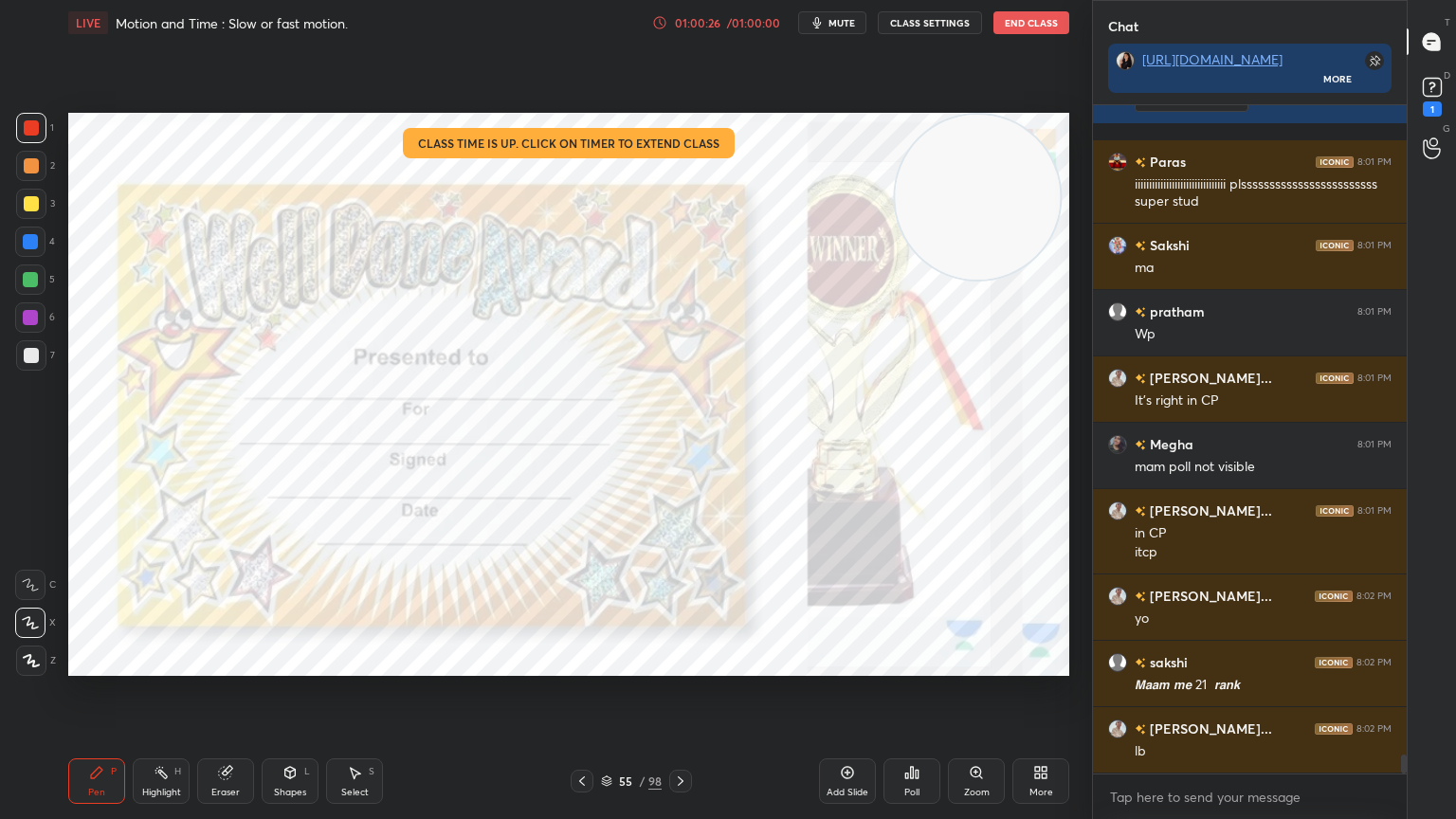 click on "Poll" at bounding box center [912, 781] 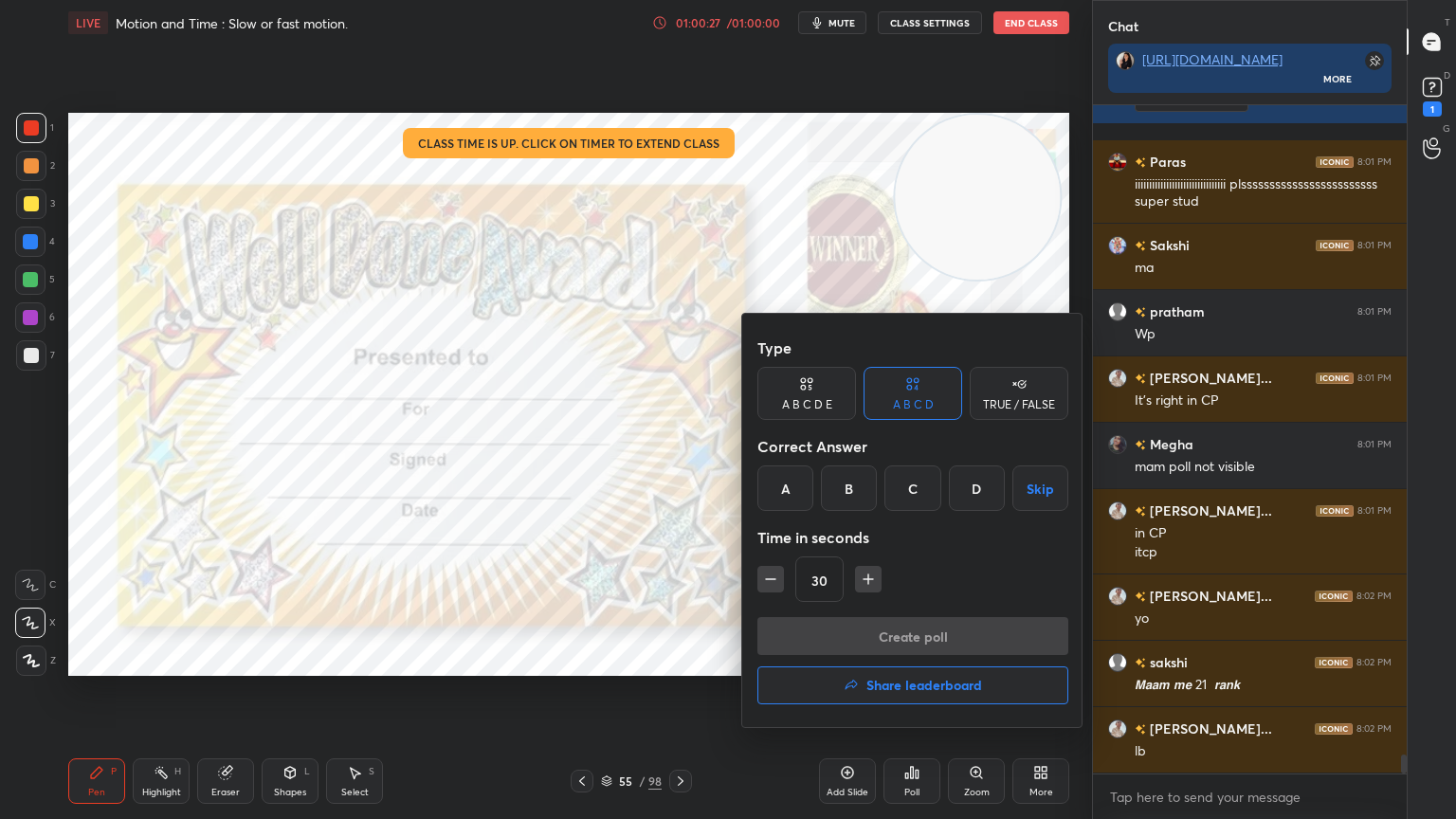 click on "Share leaderboard" at bounding box center (924, 685) 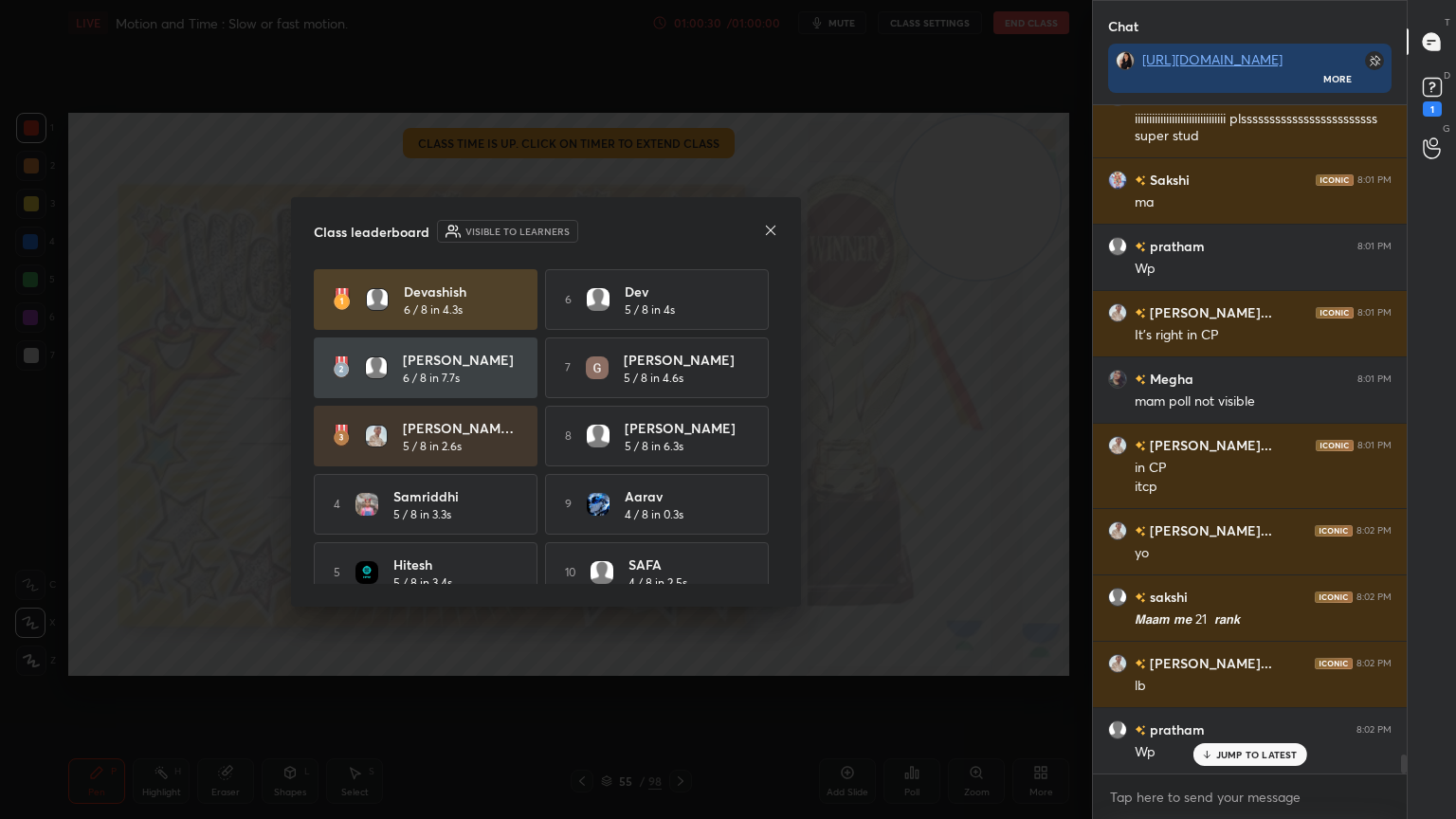 click 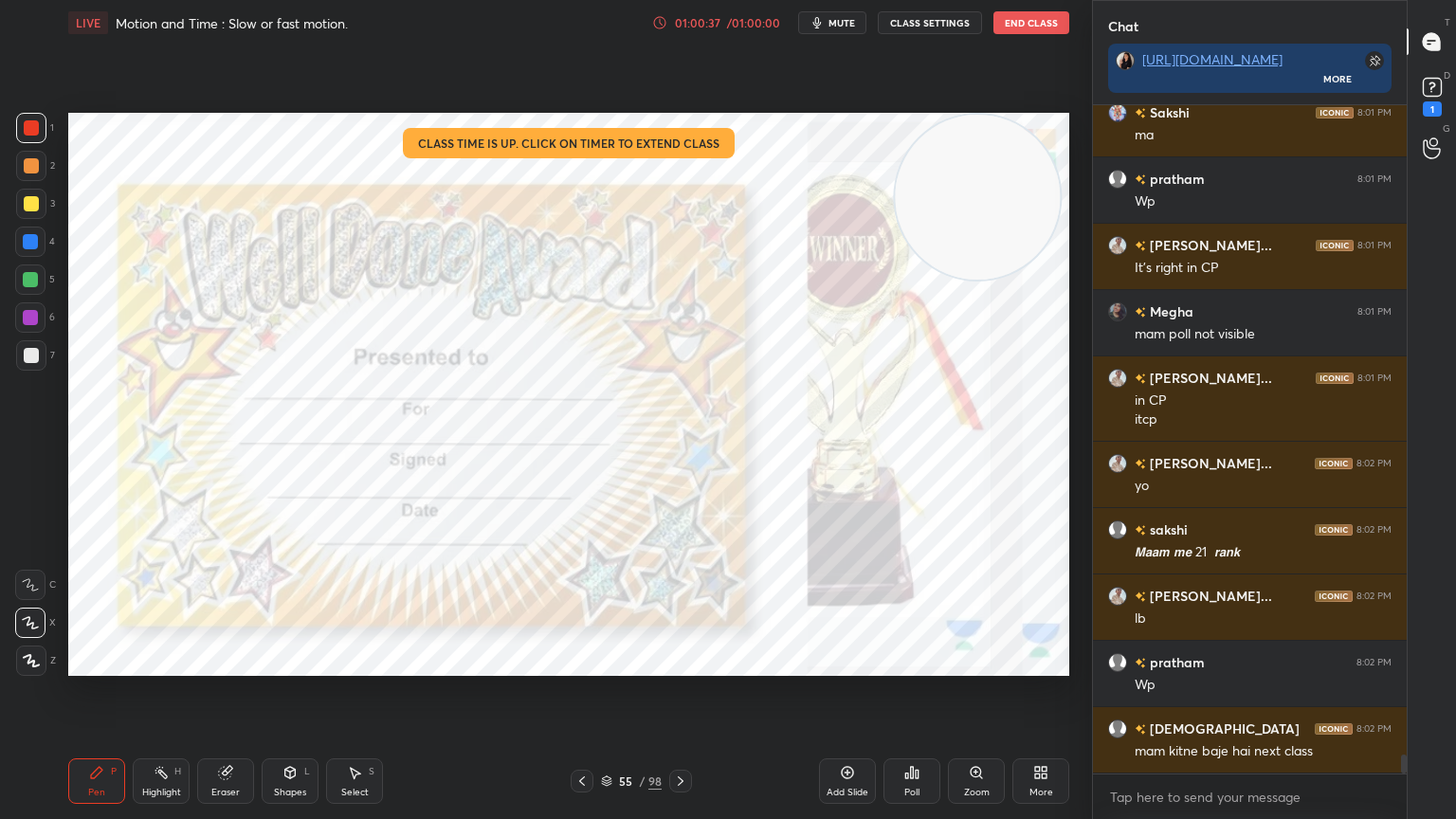 click 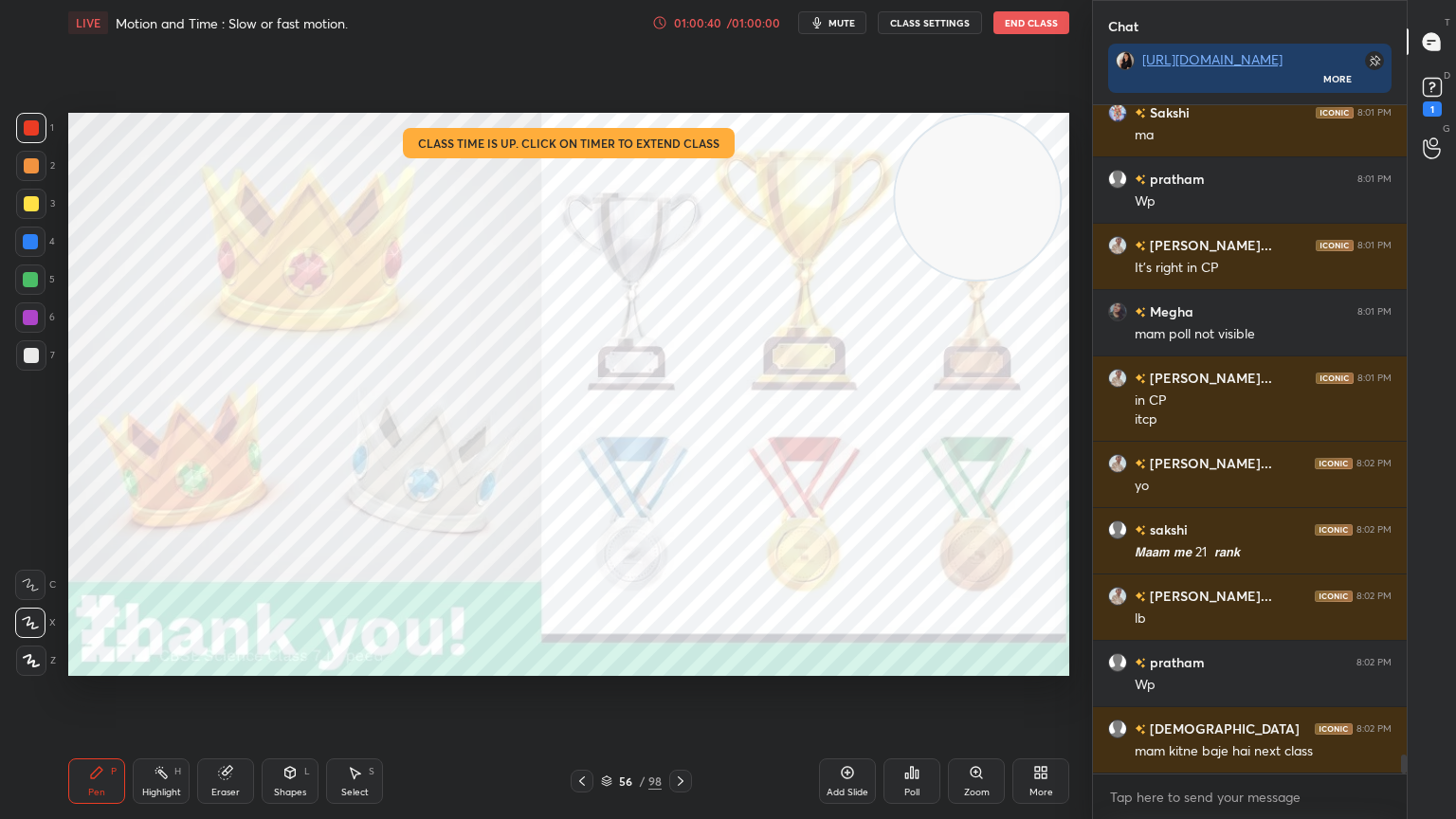 click on "Poll" at bounding box center (912, 781) 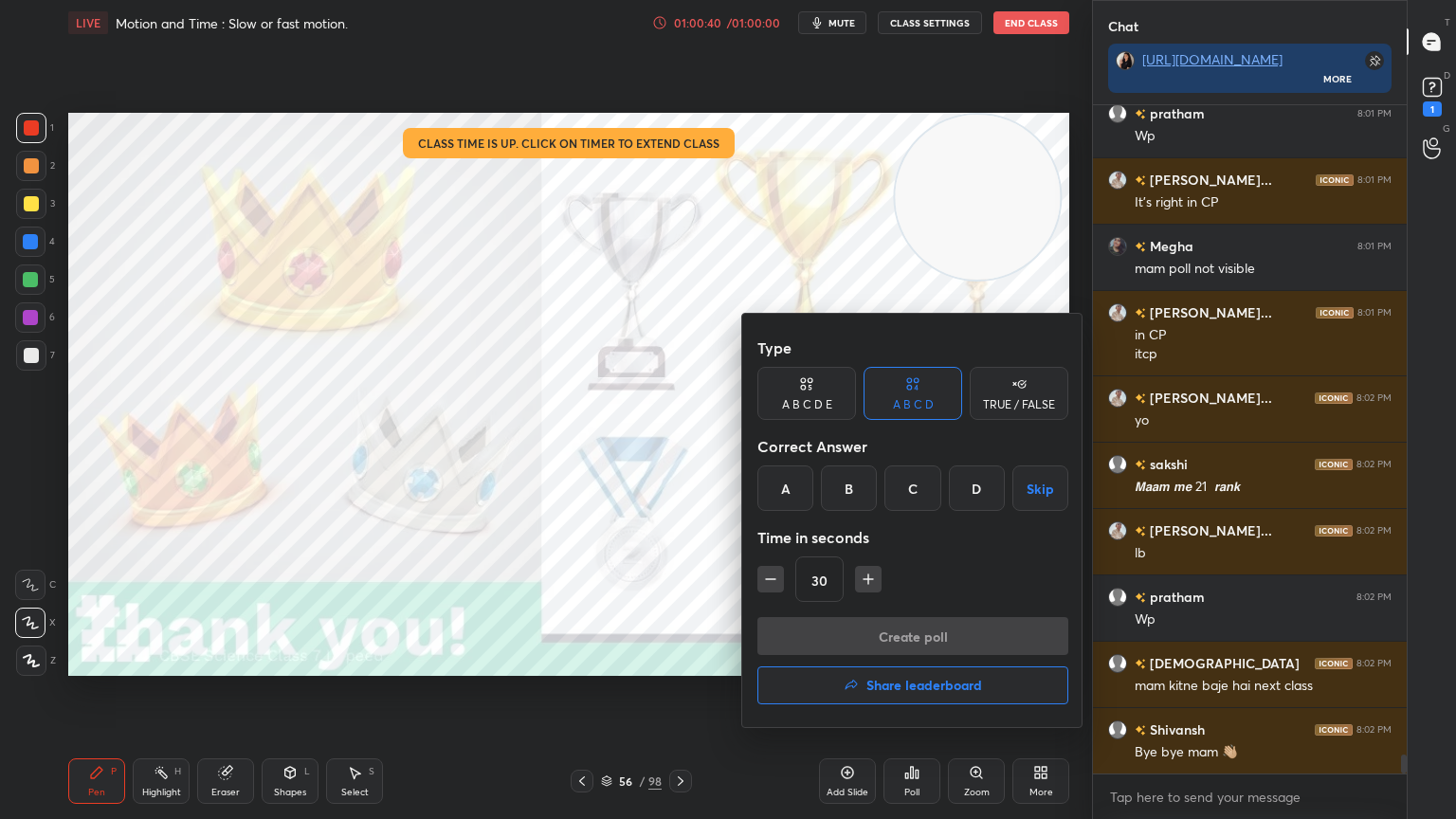 click on "Share leaderboard" at bounding box center (913, 685) 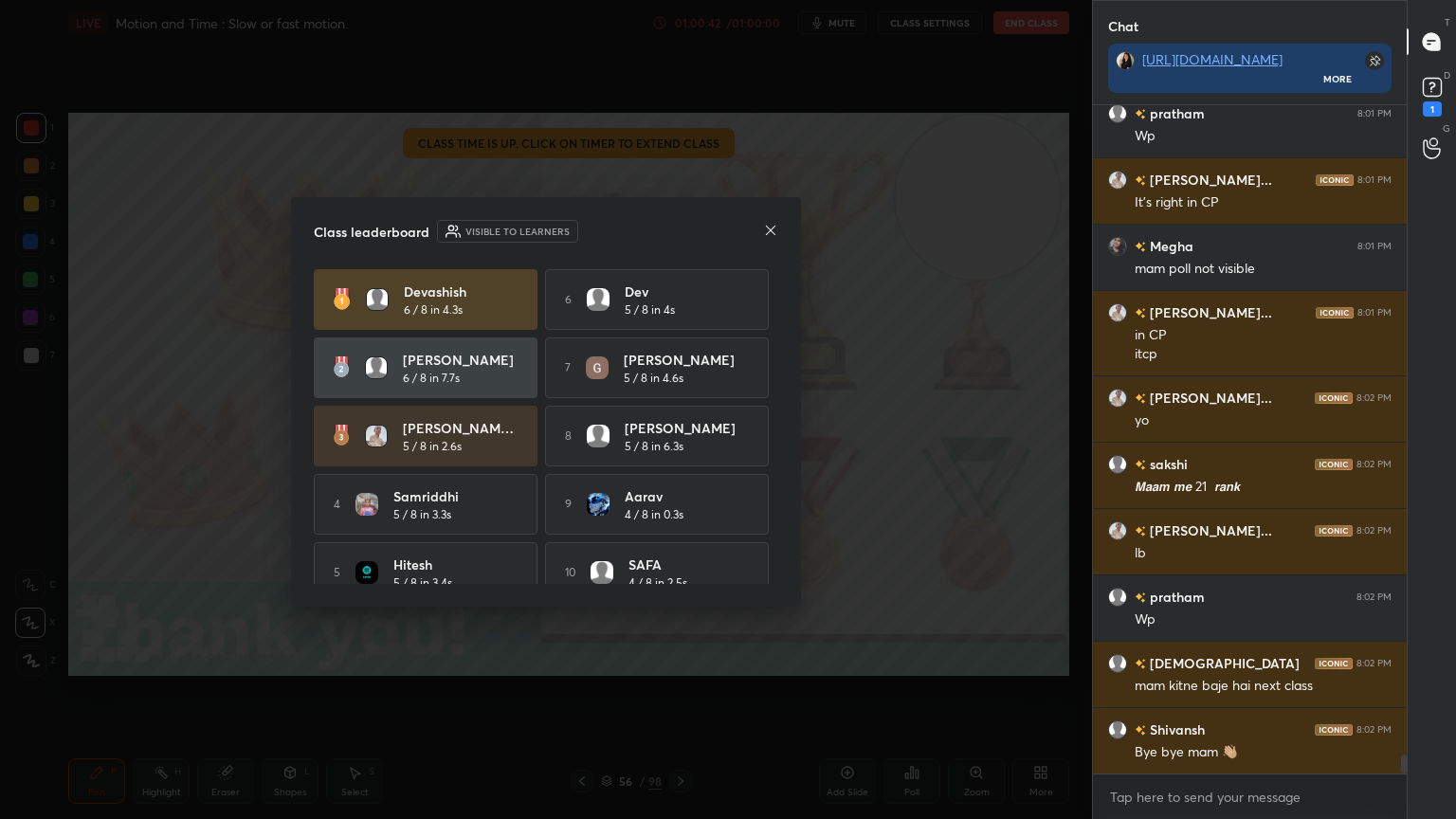 click 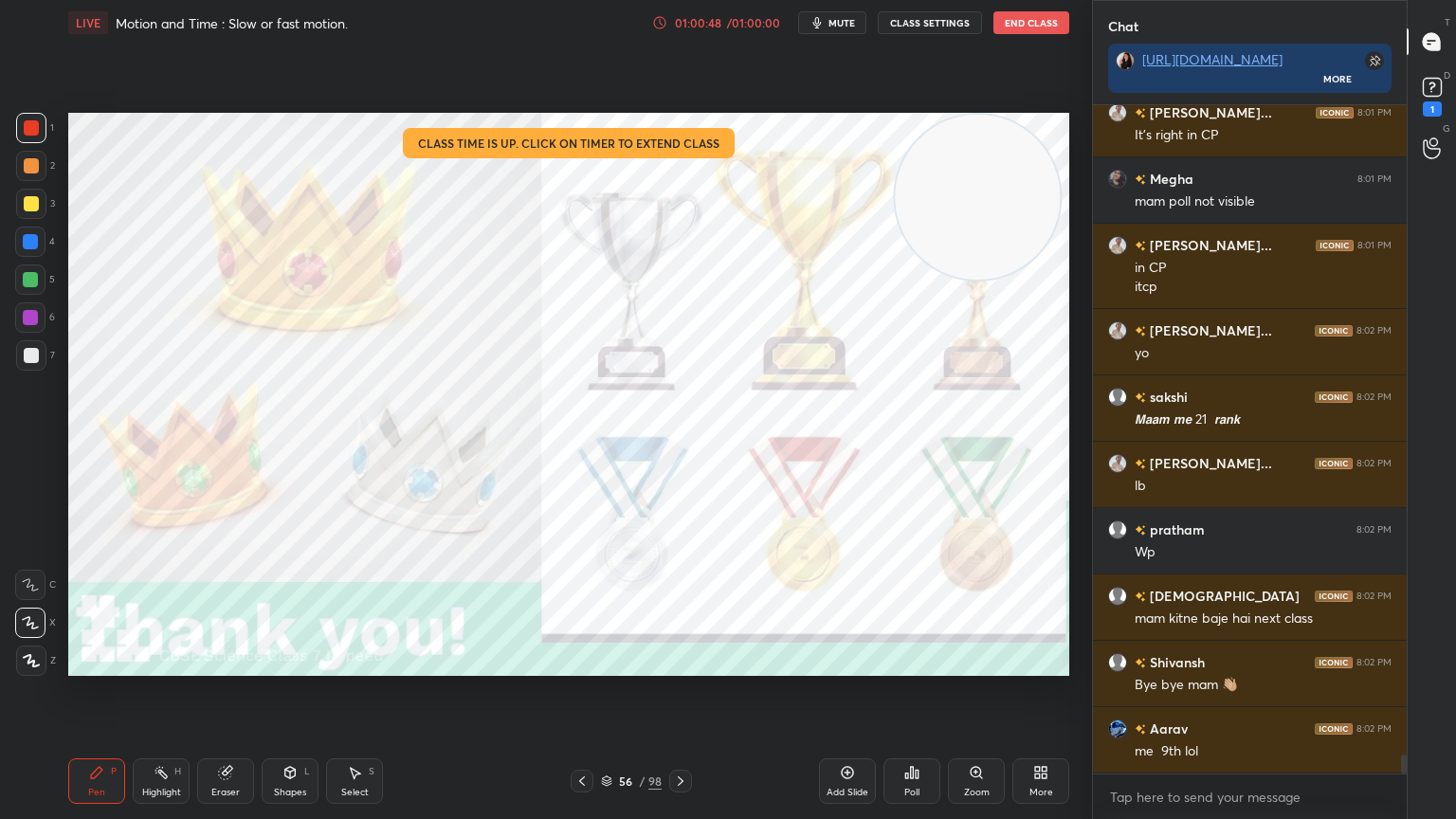 click on "Poll" at bounding box center (912, 781) 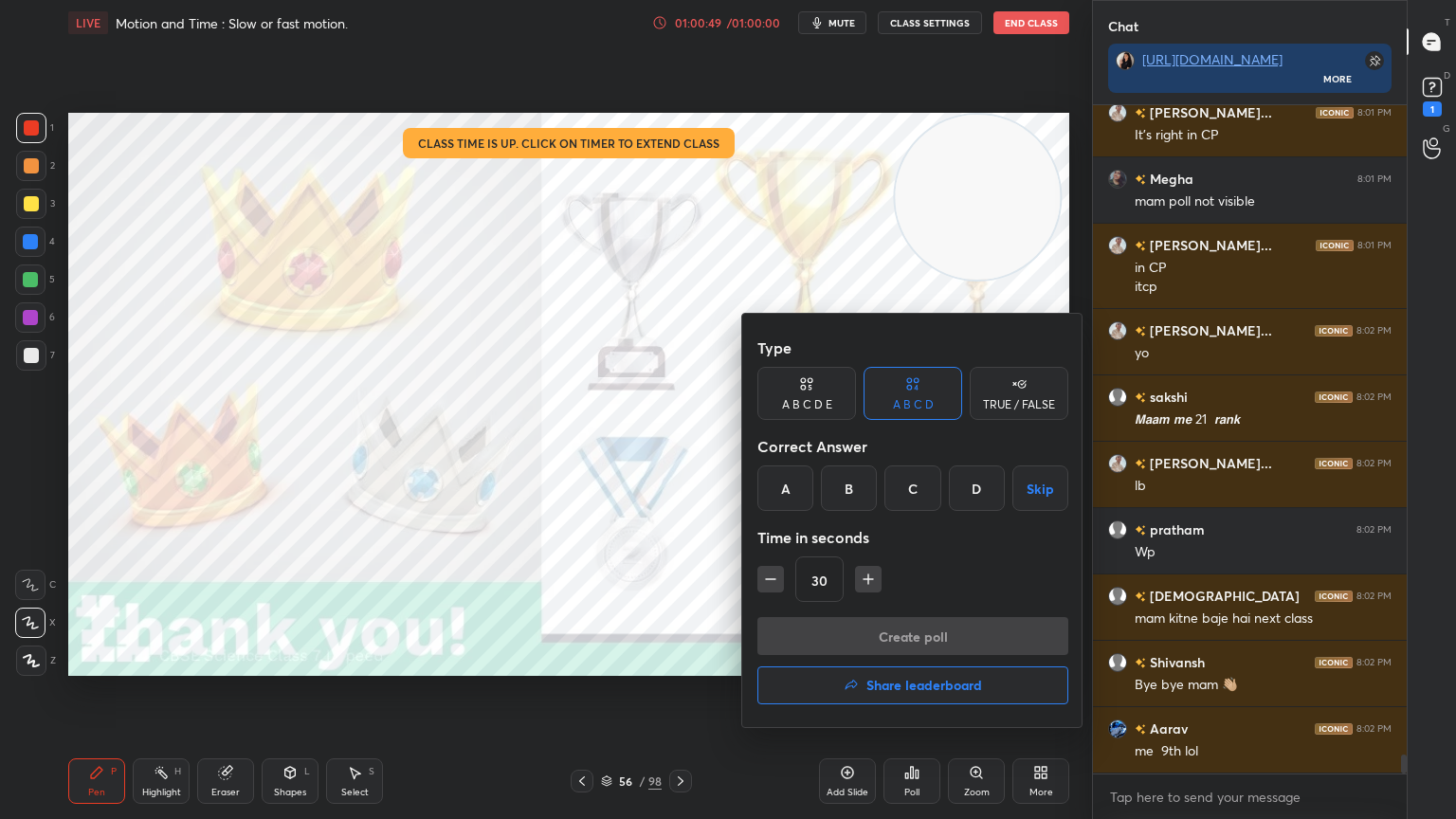 click on "Share leaderboard" at bounding box center [913, 685] 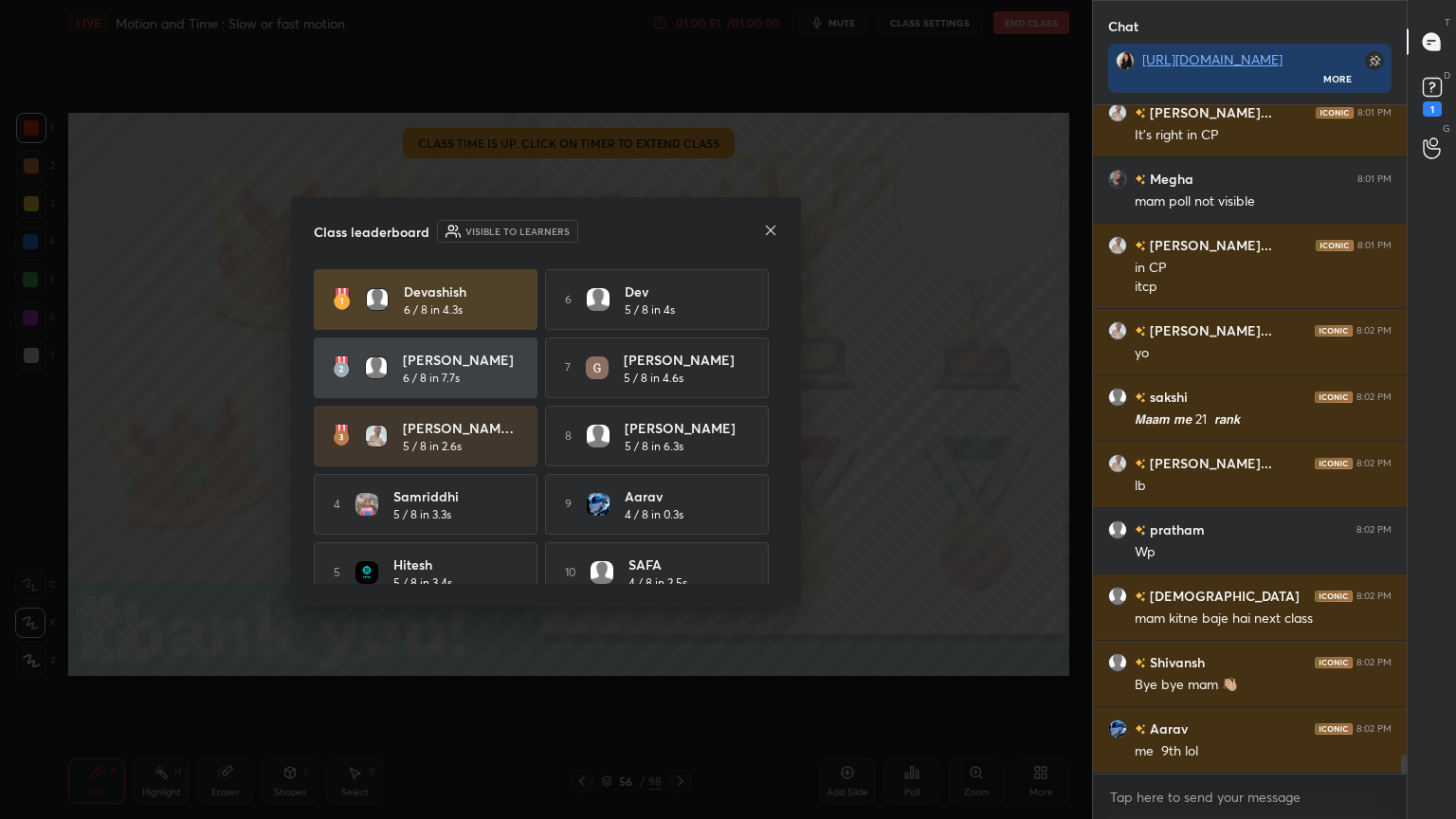click 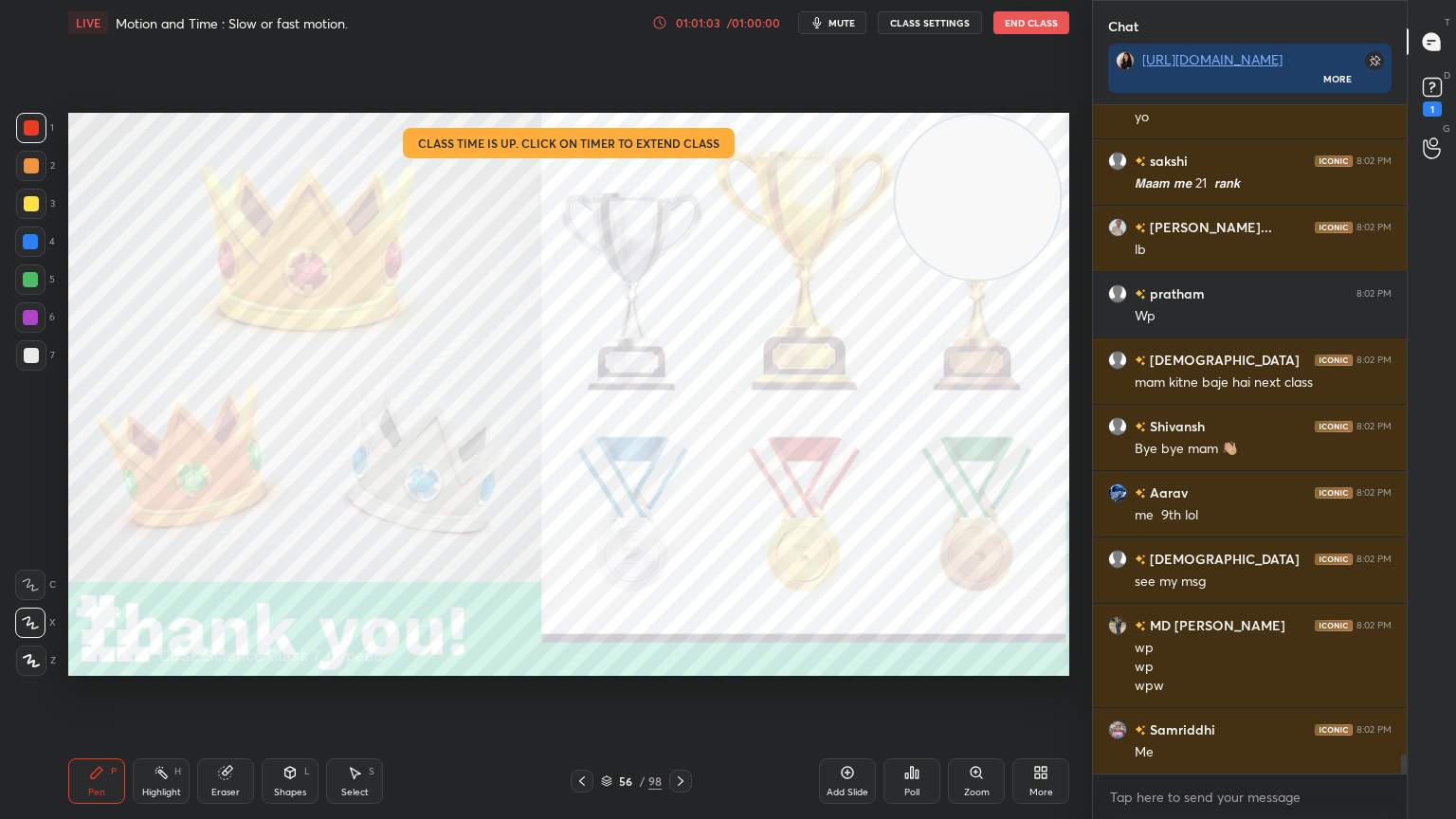 scroll, scrollTop: 23052, scrollLeft: 0, axis: vertical 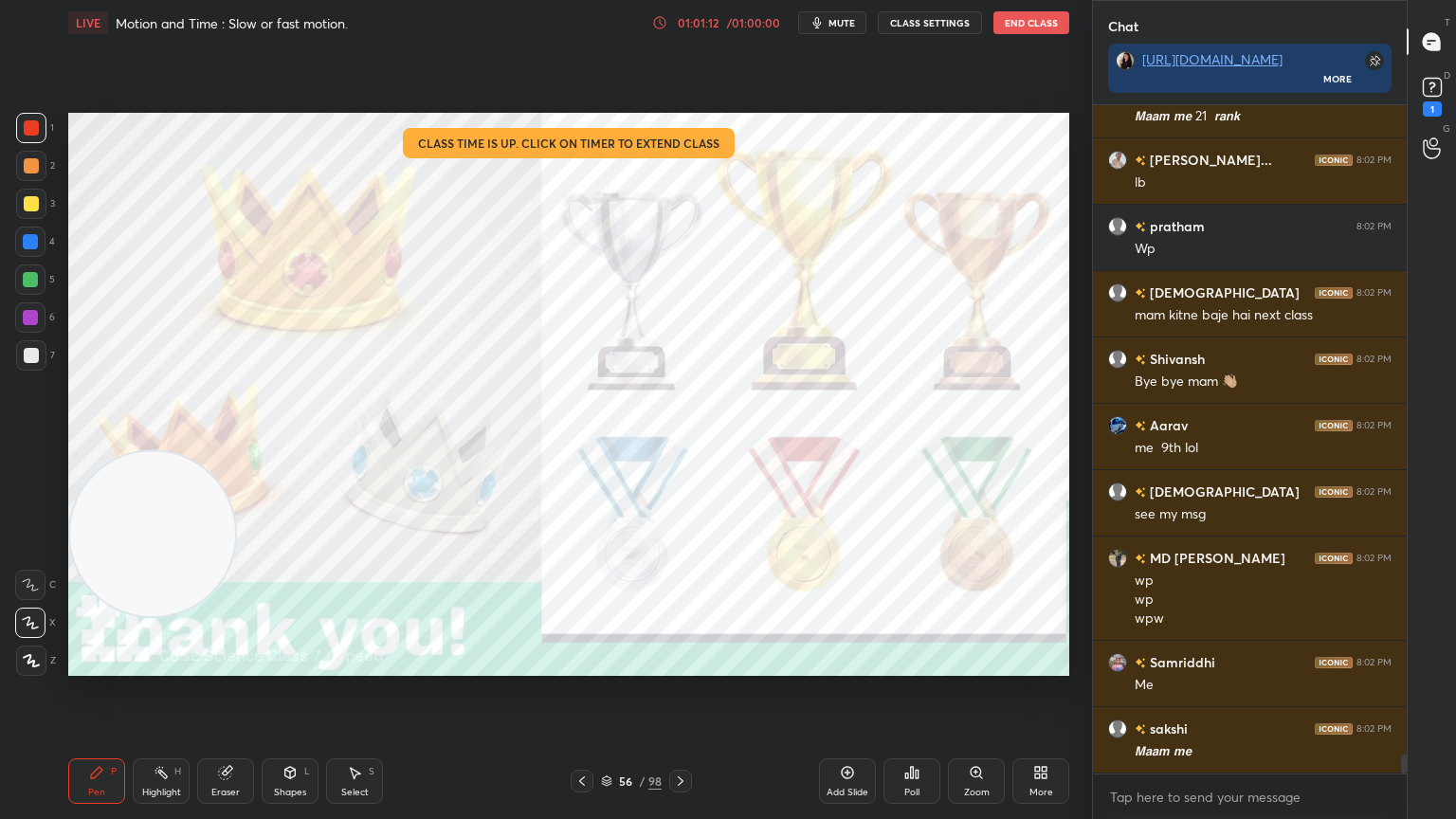 click on "Add Slide" at bounding box center (847, 781) 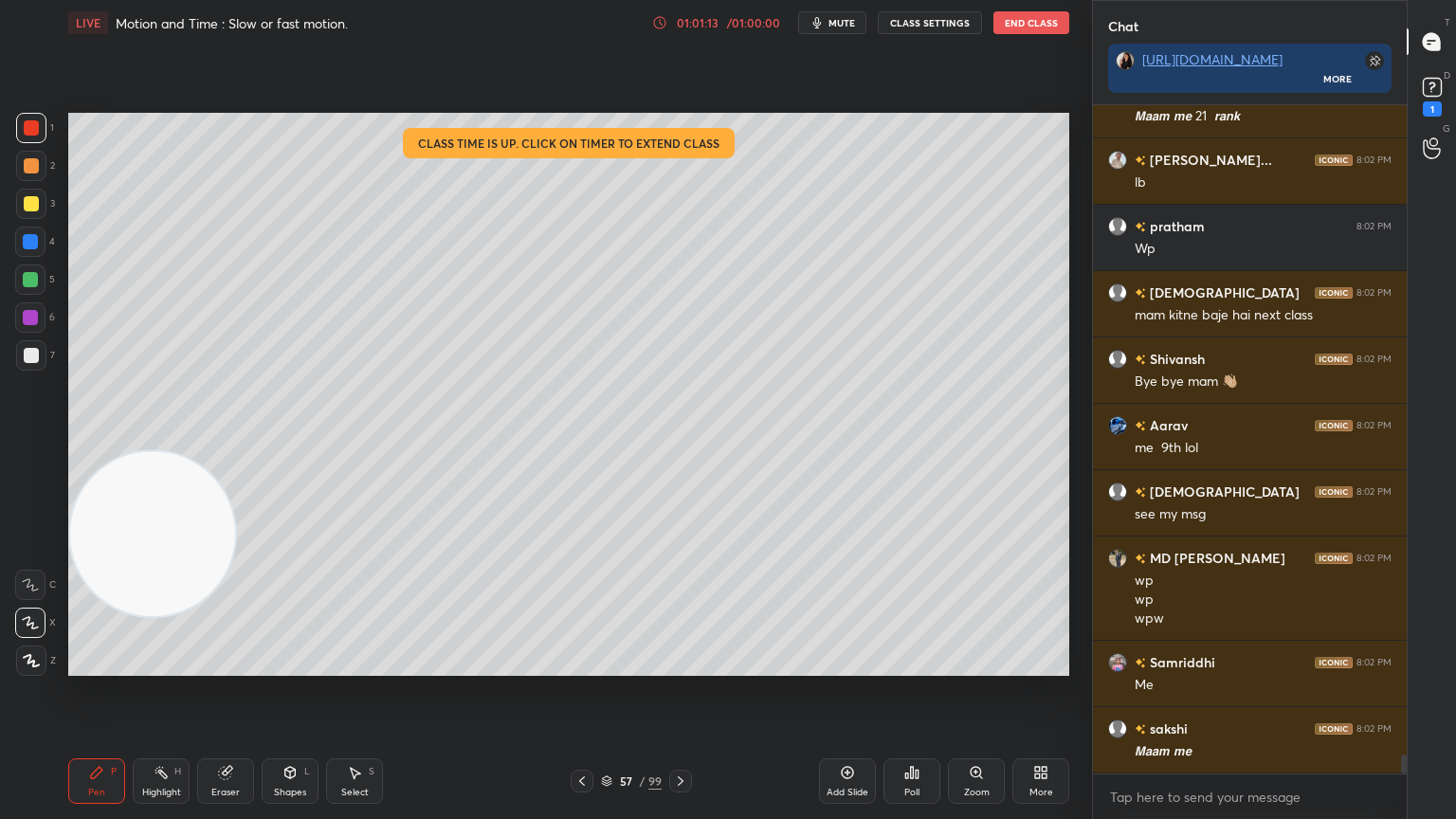 click at bounding box center (31, 204) 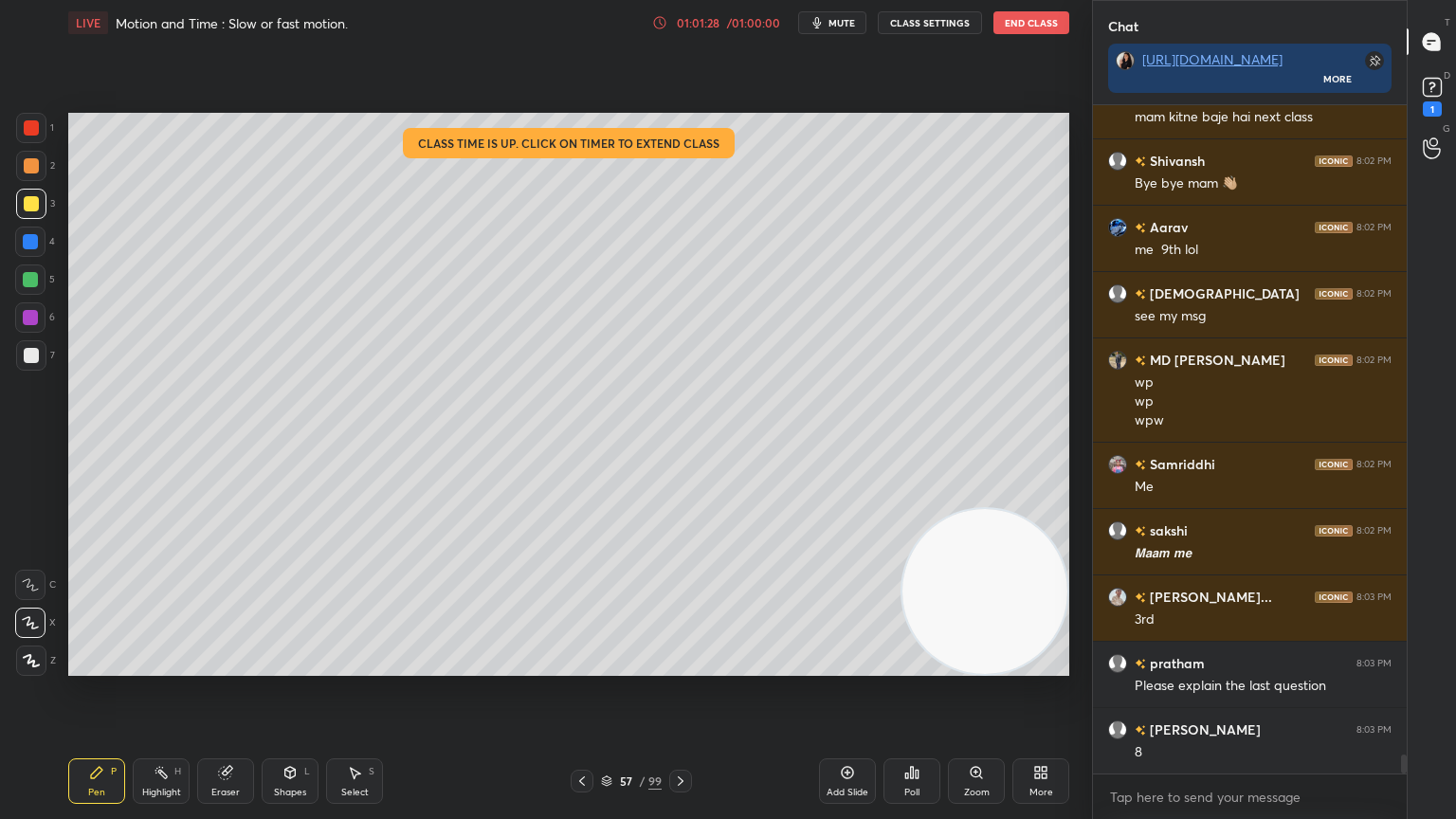 scroll, scrollTop: 23318, scrollLeft: 0, axis: vertical 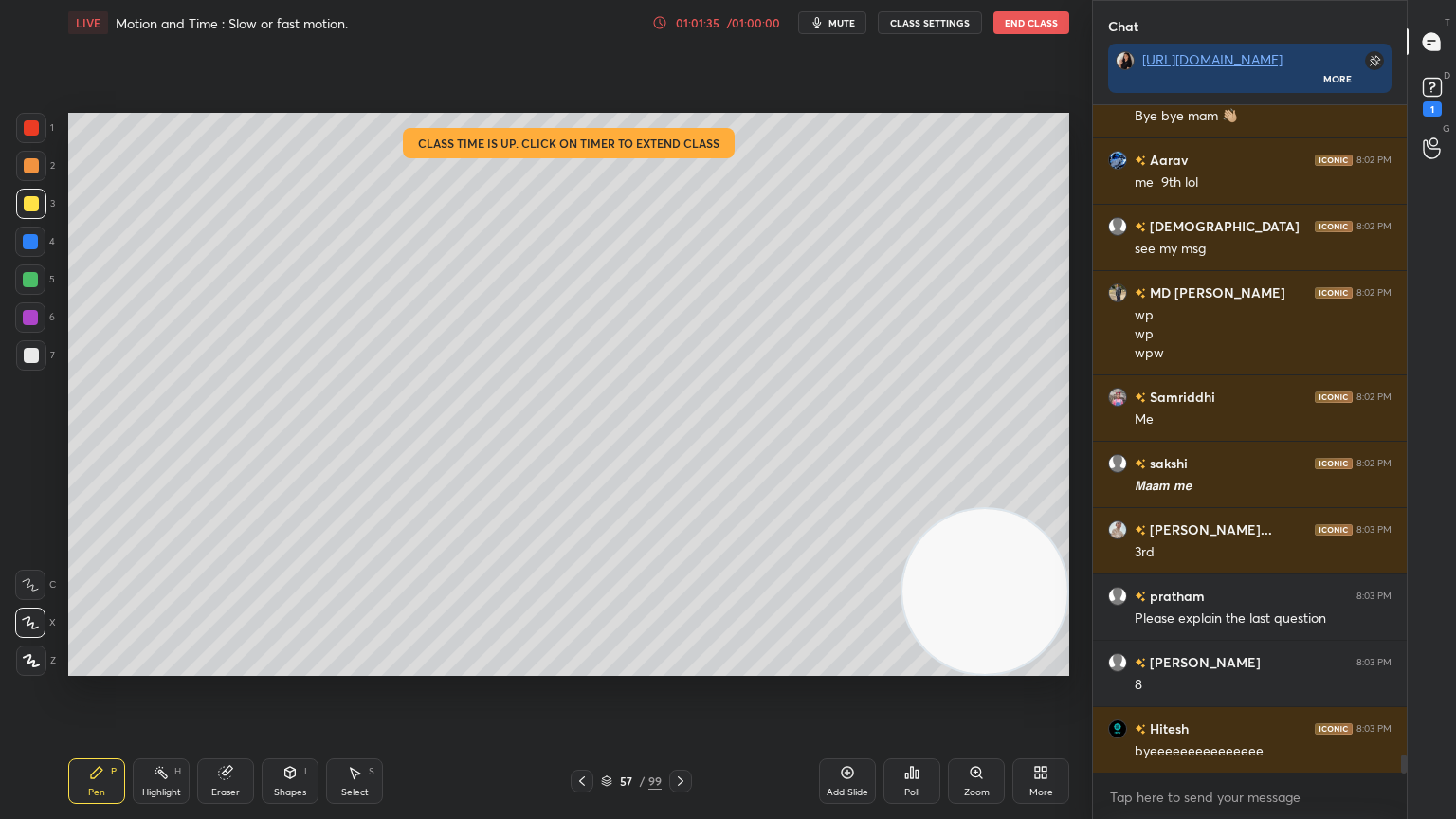 click on "Zoom" at bounding box center [976, 781] 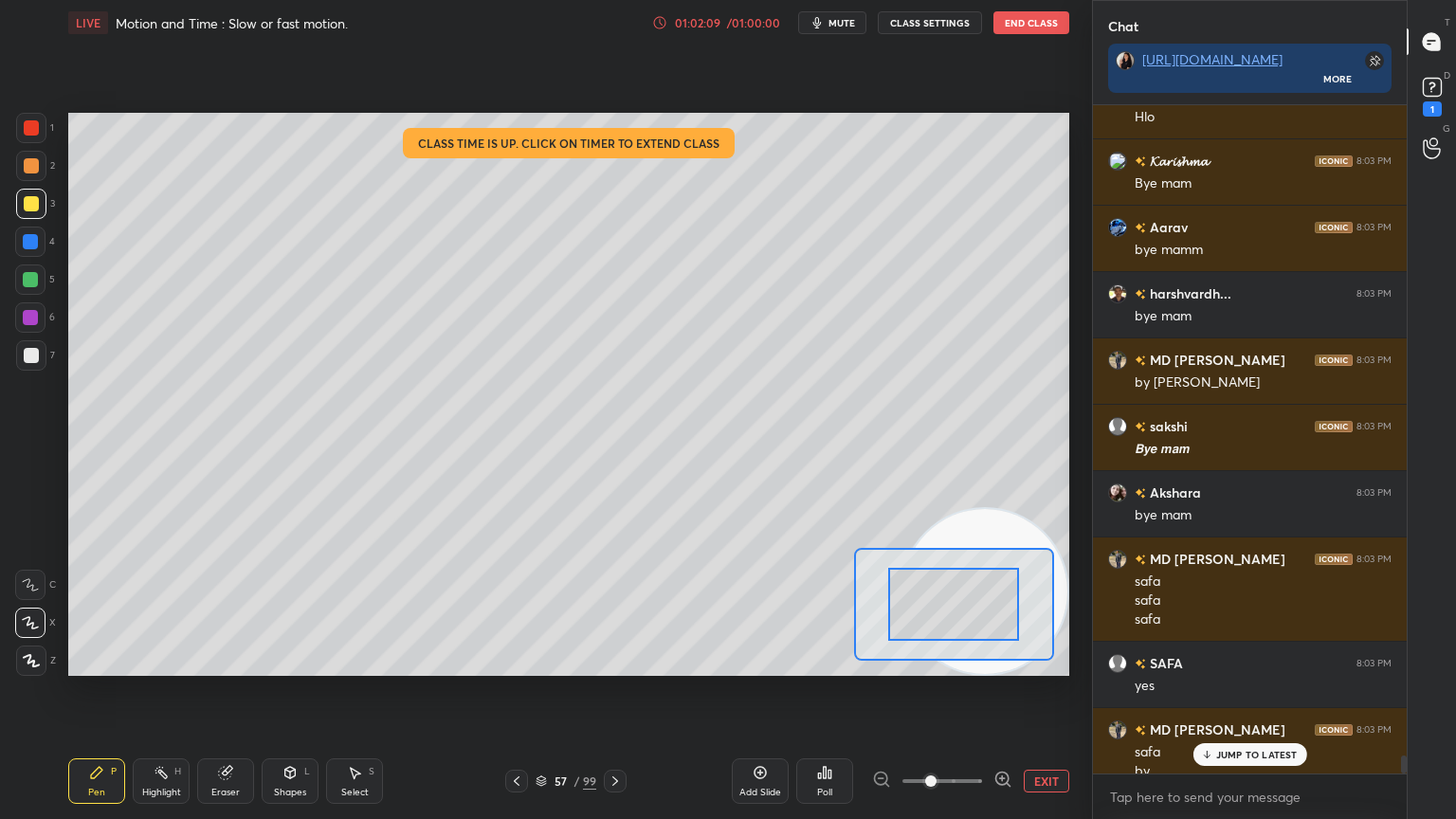 scroll, scrollTop: 24104, scrollLeft: 0, axis: vertical 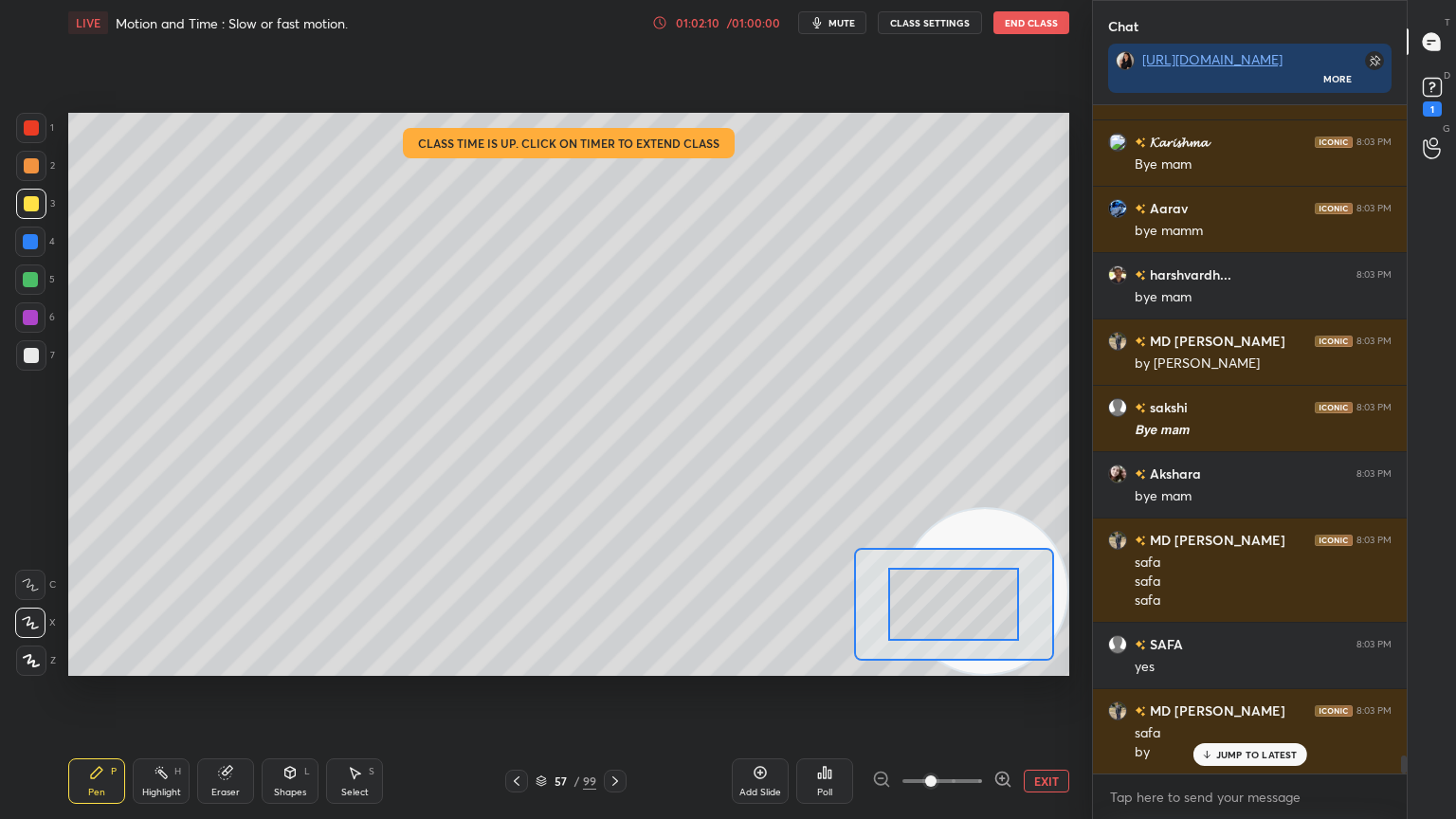 click on "EXIT" at bounding box center (1046, 781) 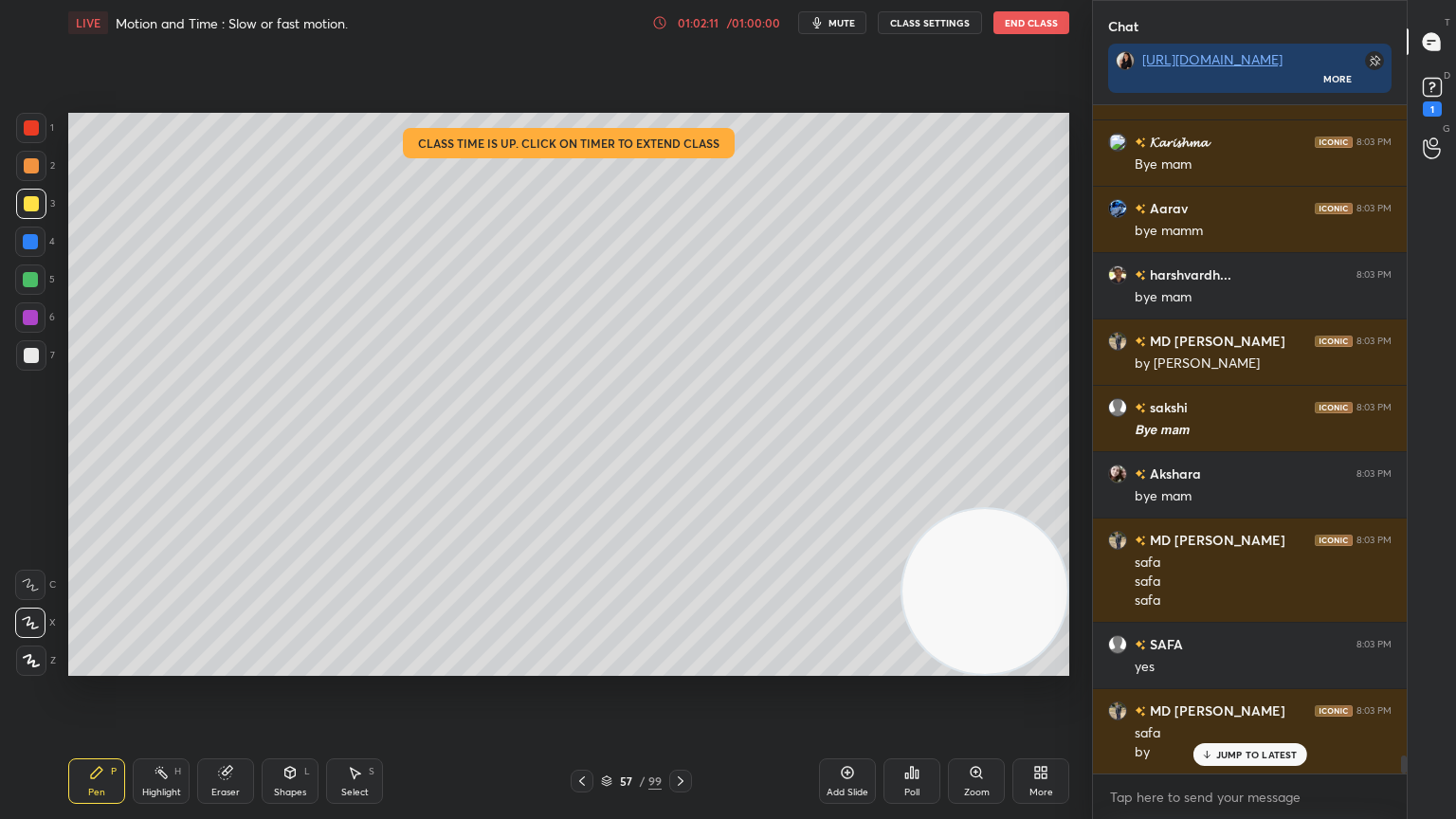click on "JUMP TO LATEST" at bounding box center [1257, 755] 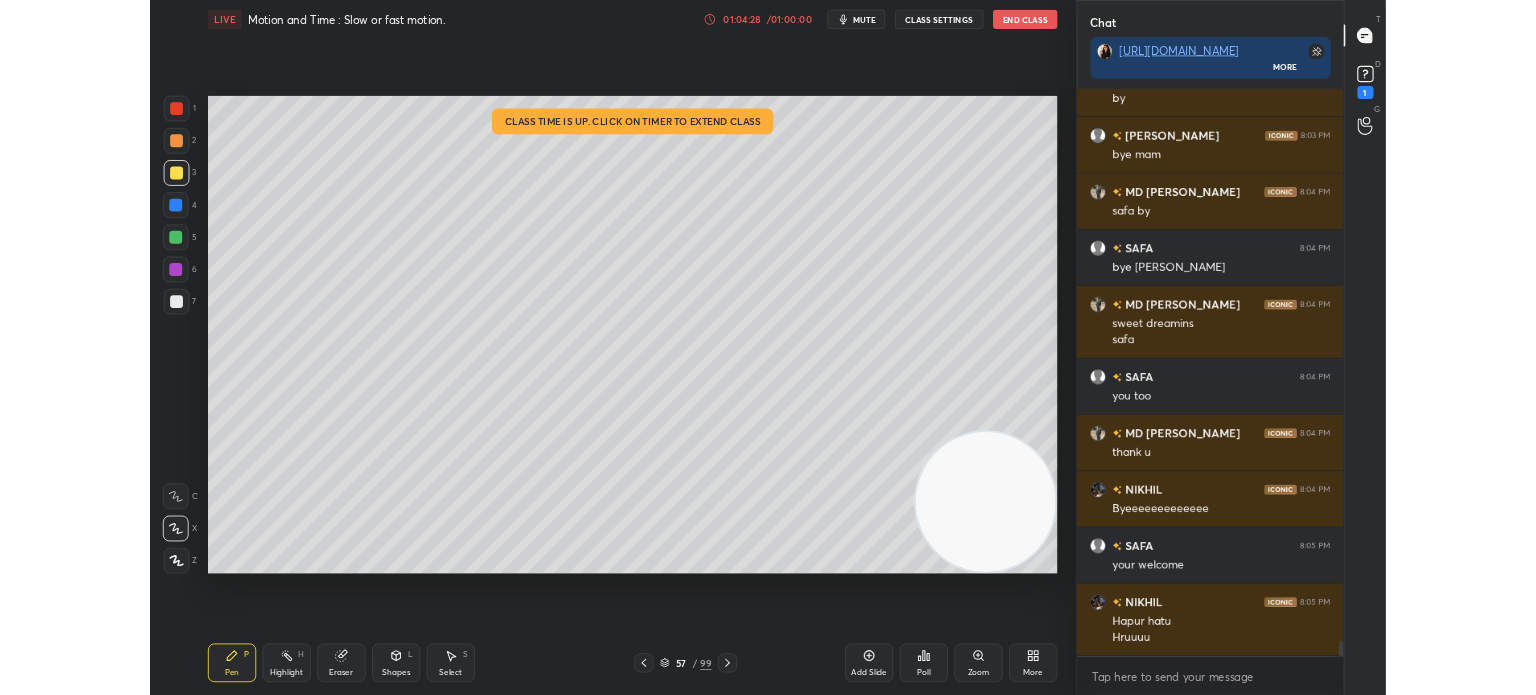 scroll, scrollTop: 26168, scrollLeft: 0, axis: vertical 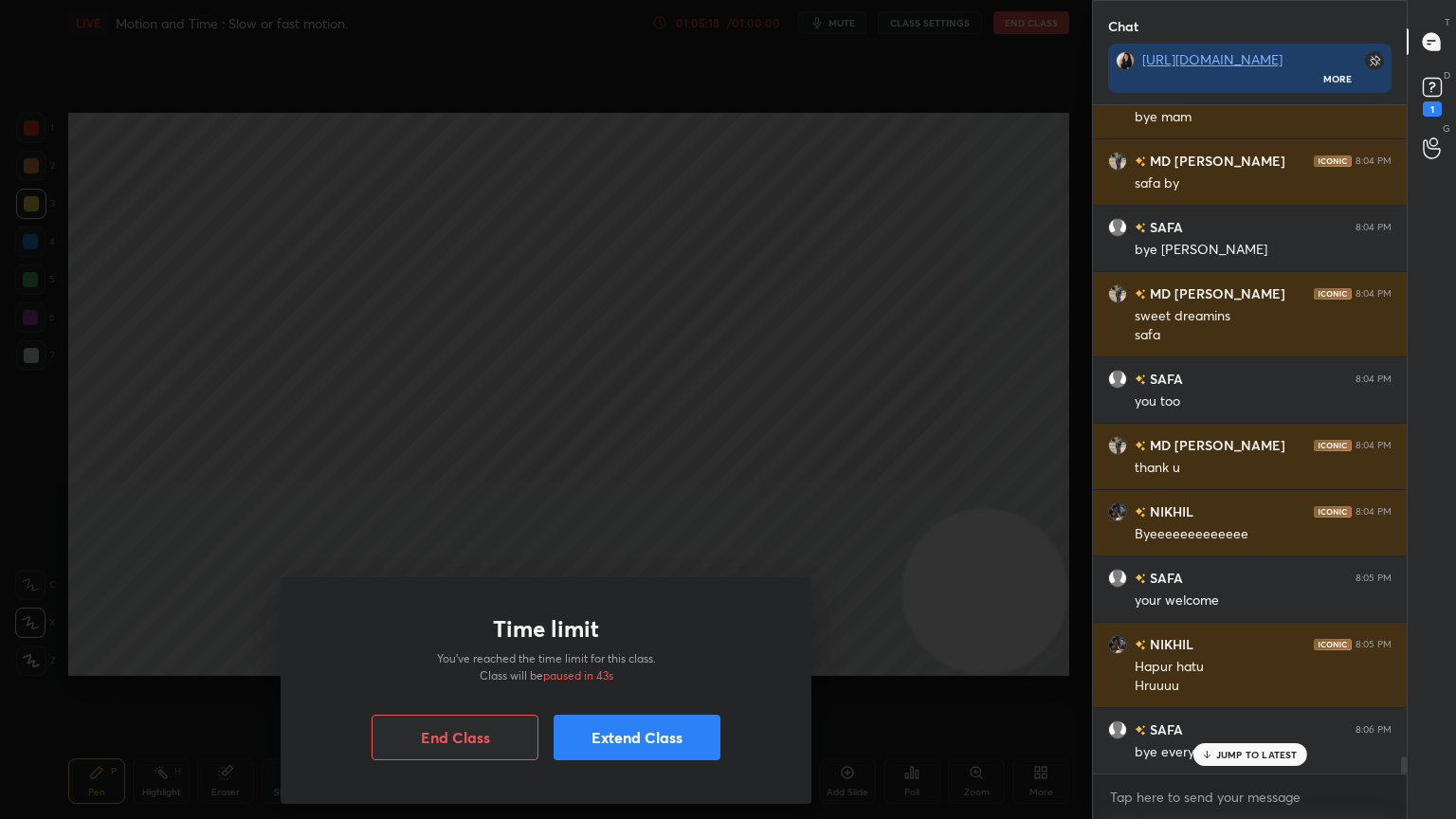 click on "Extend Class" at bounding box center [637, 737] 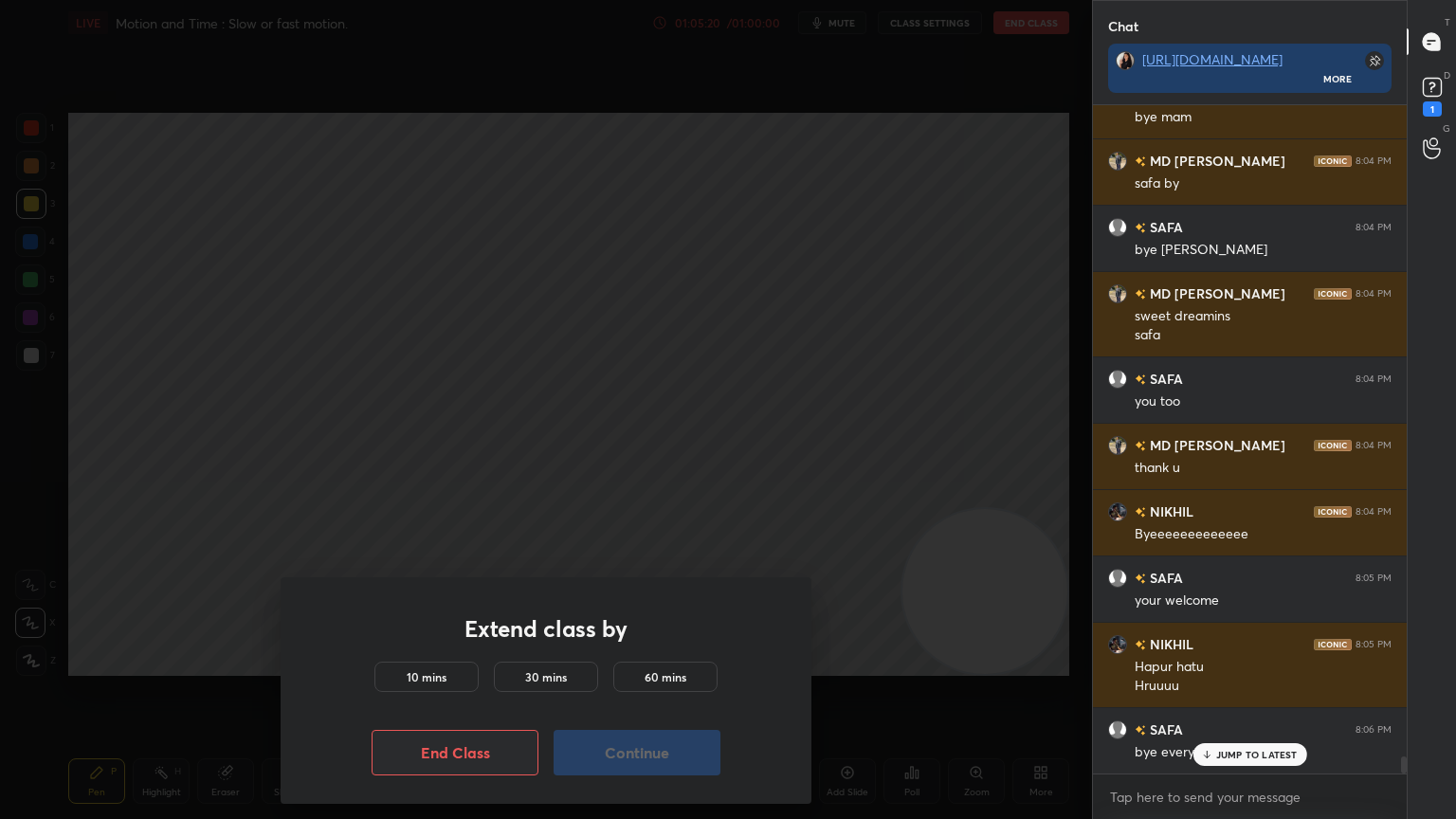 click on "10 mins" at bounding box center (427, 677) 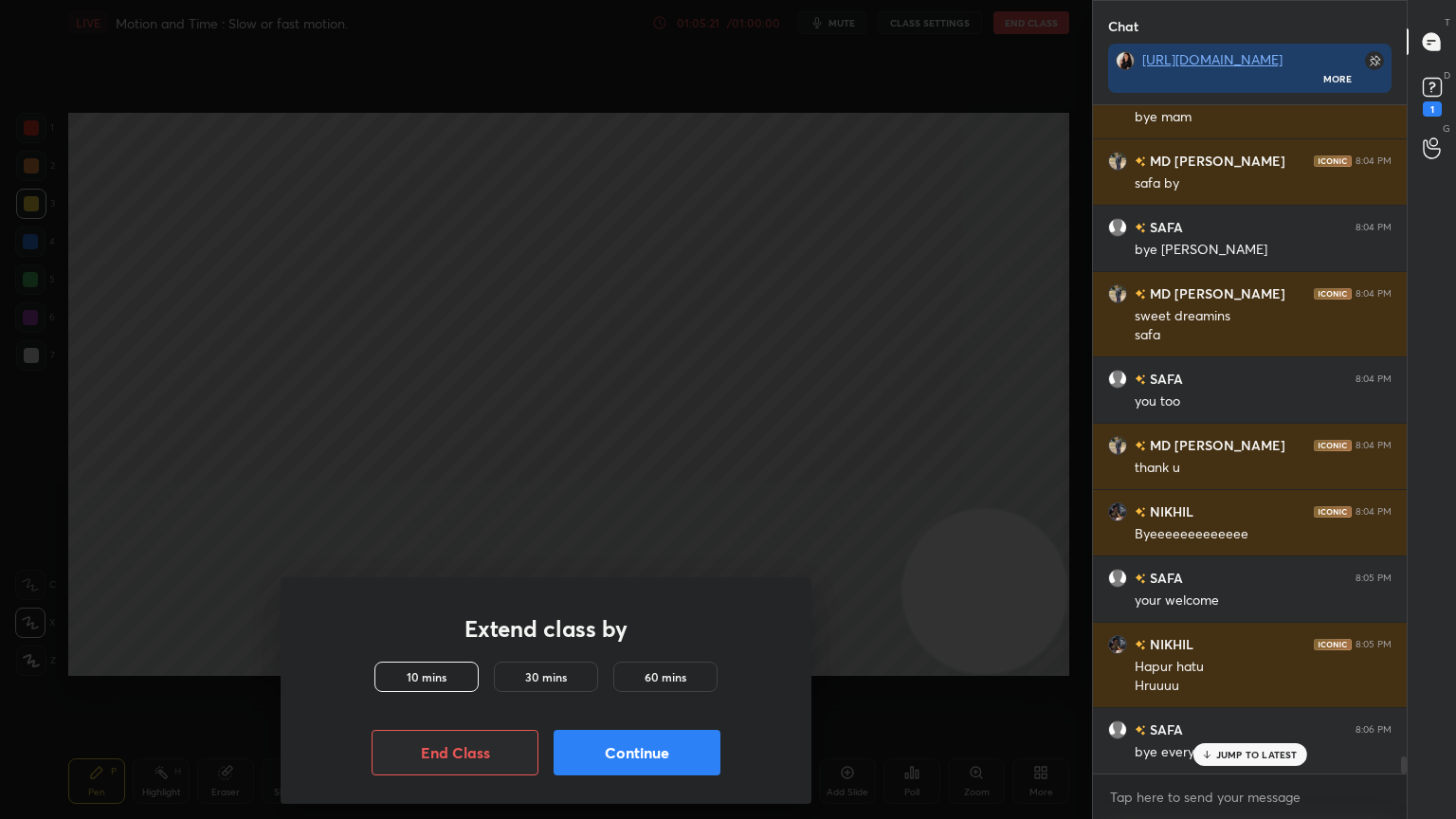 click on "Continue" at bounding box center [637, 753] 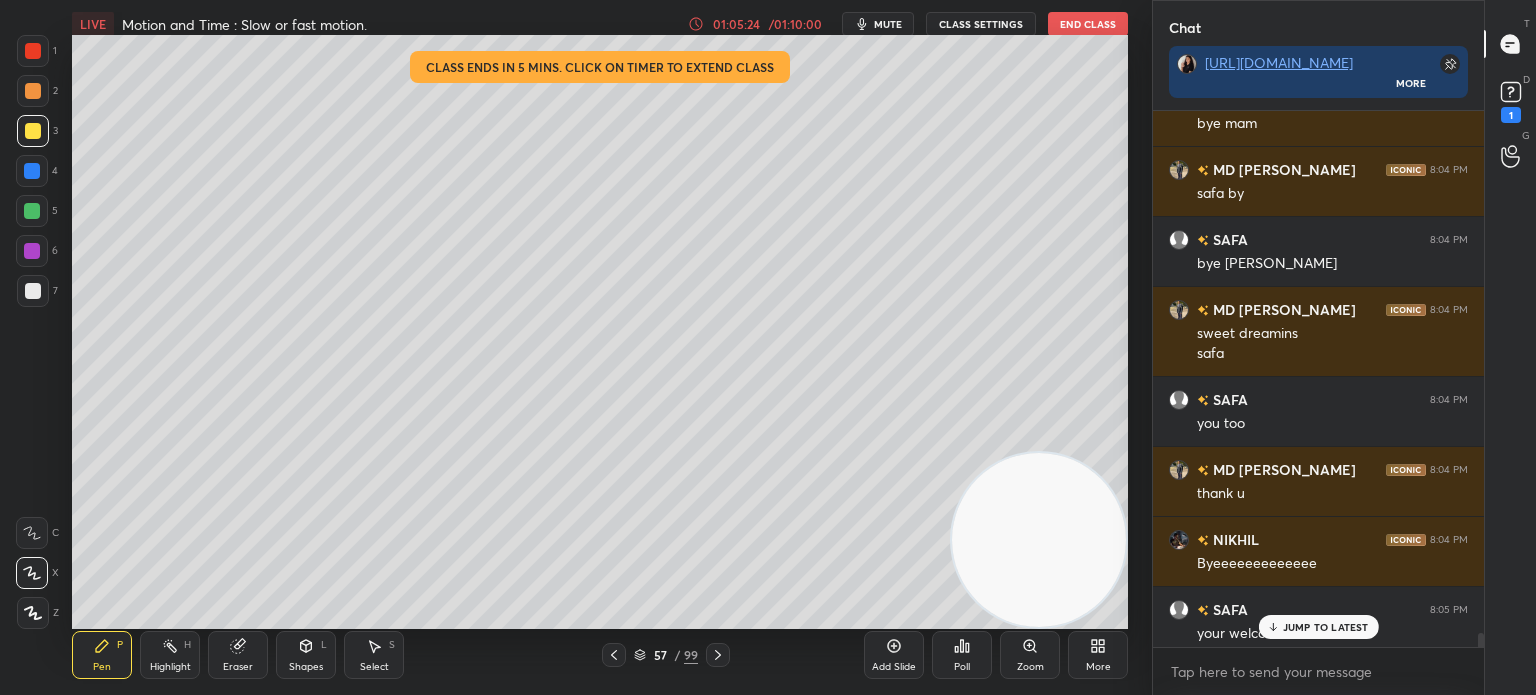 scroll, scrollTop: 567, scrollLeft: 1072, axis: both 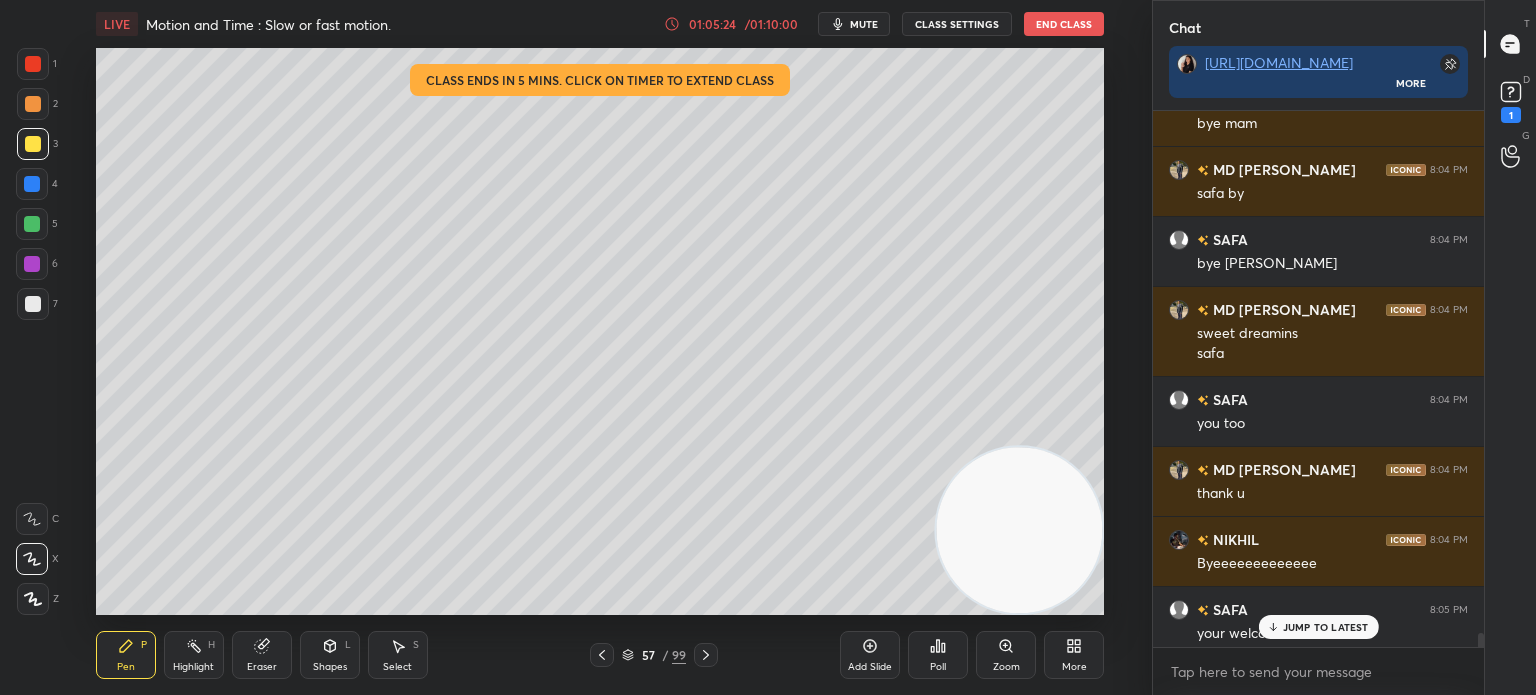 type on "x" 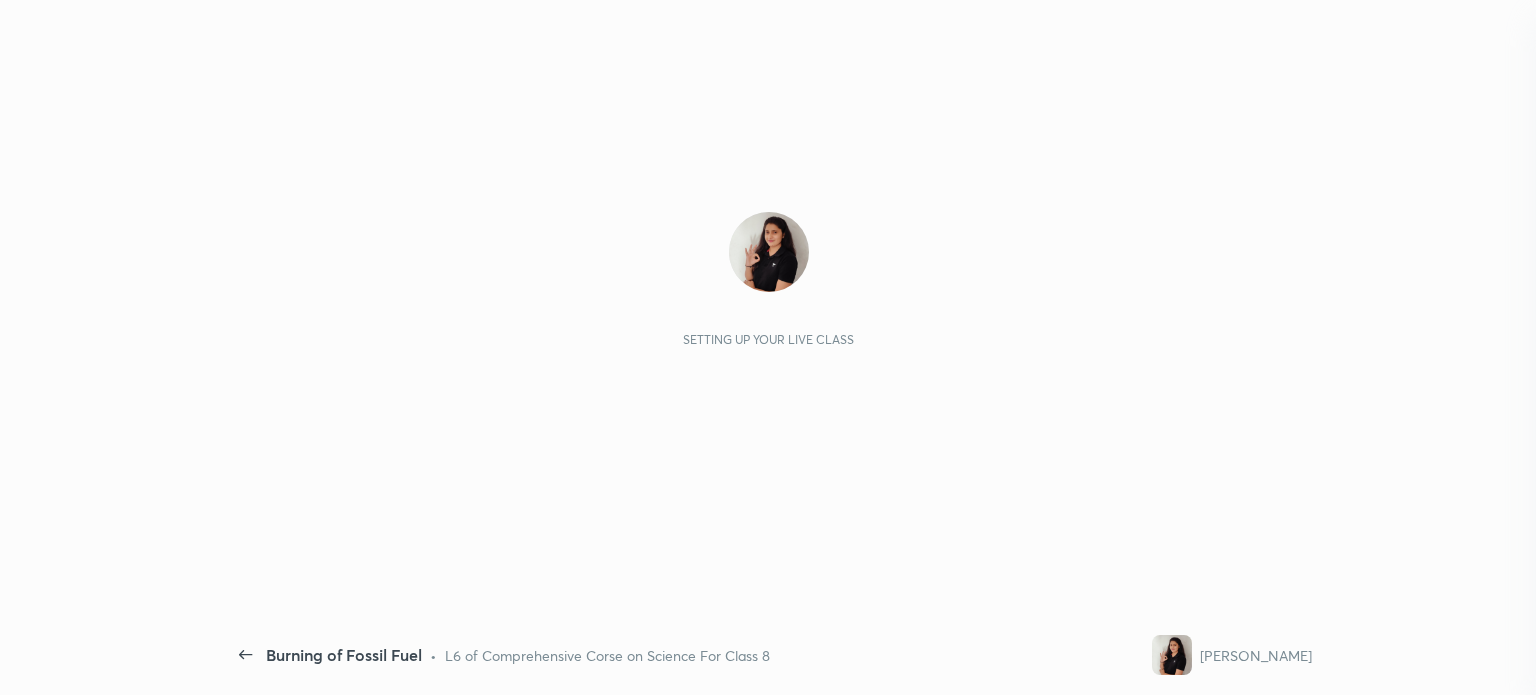 scroll, scrollTop: 0, scrollLeft: 0, axis: both 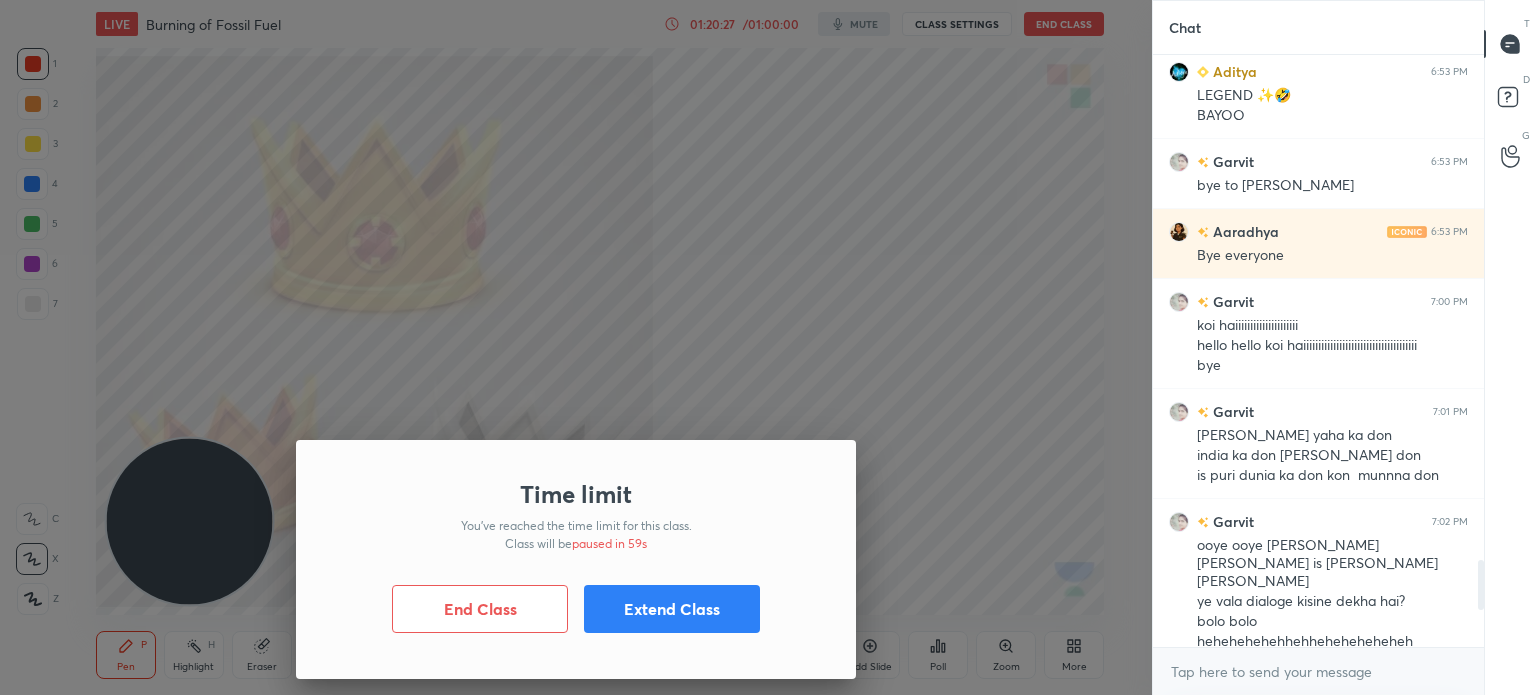 click on "Extend Class" at bounding box center [672, 609] 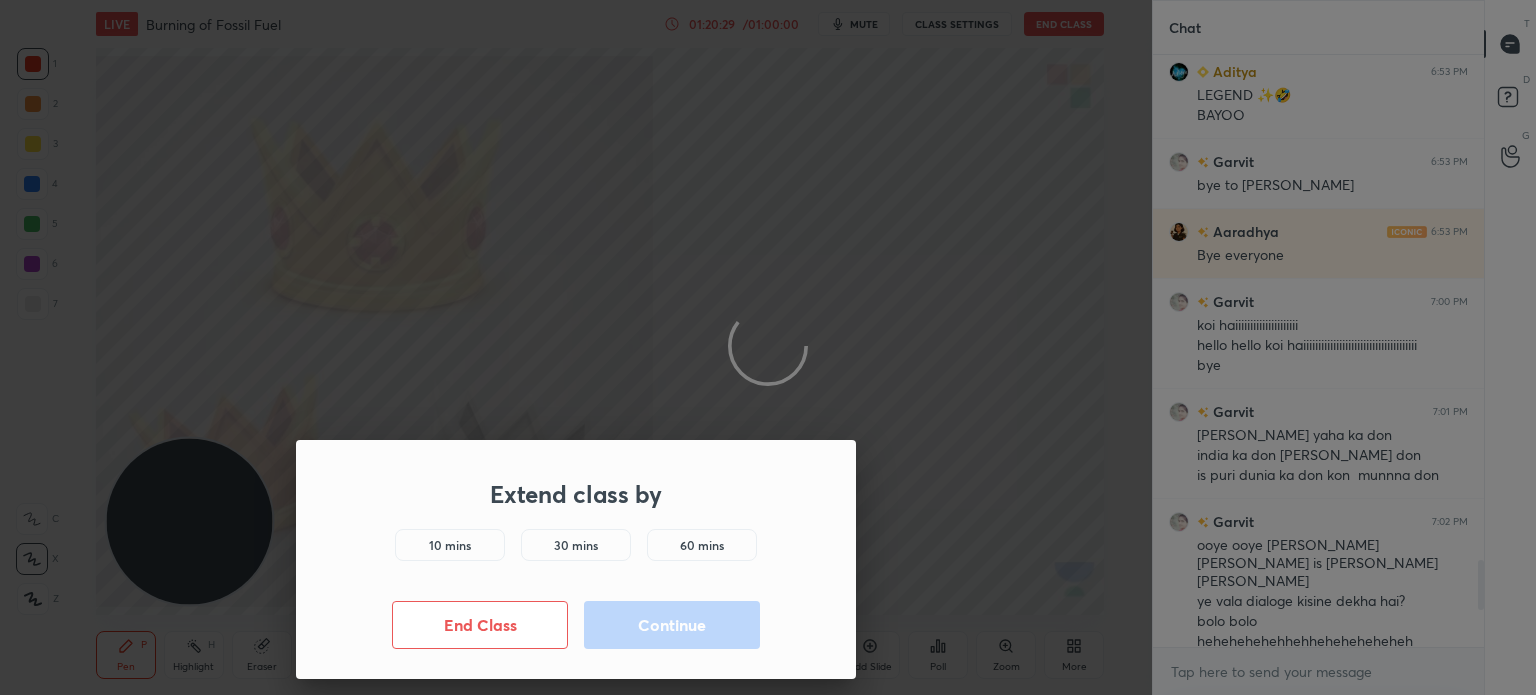 click on "10 mins" at bounding box center (450, 545) 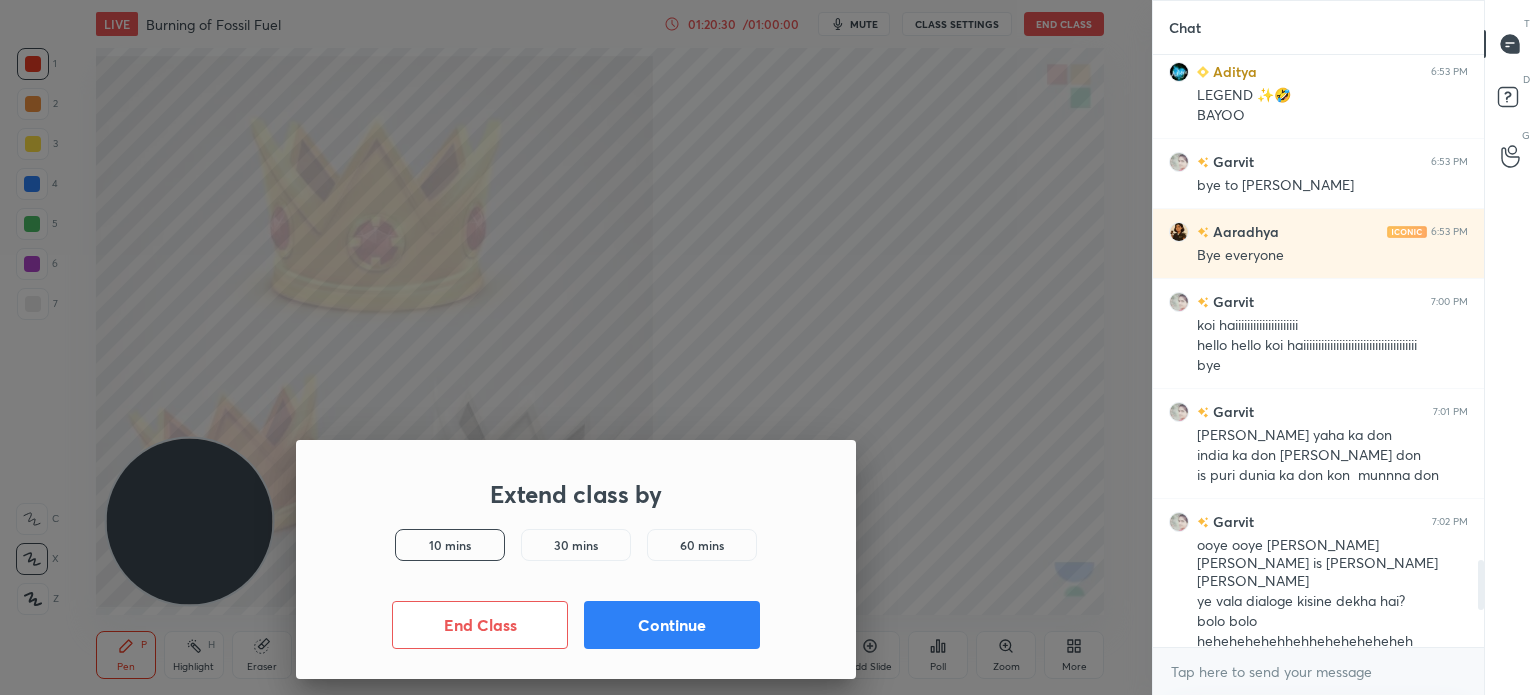 click on "Continue" at bounding box center (672, 625) 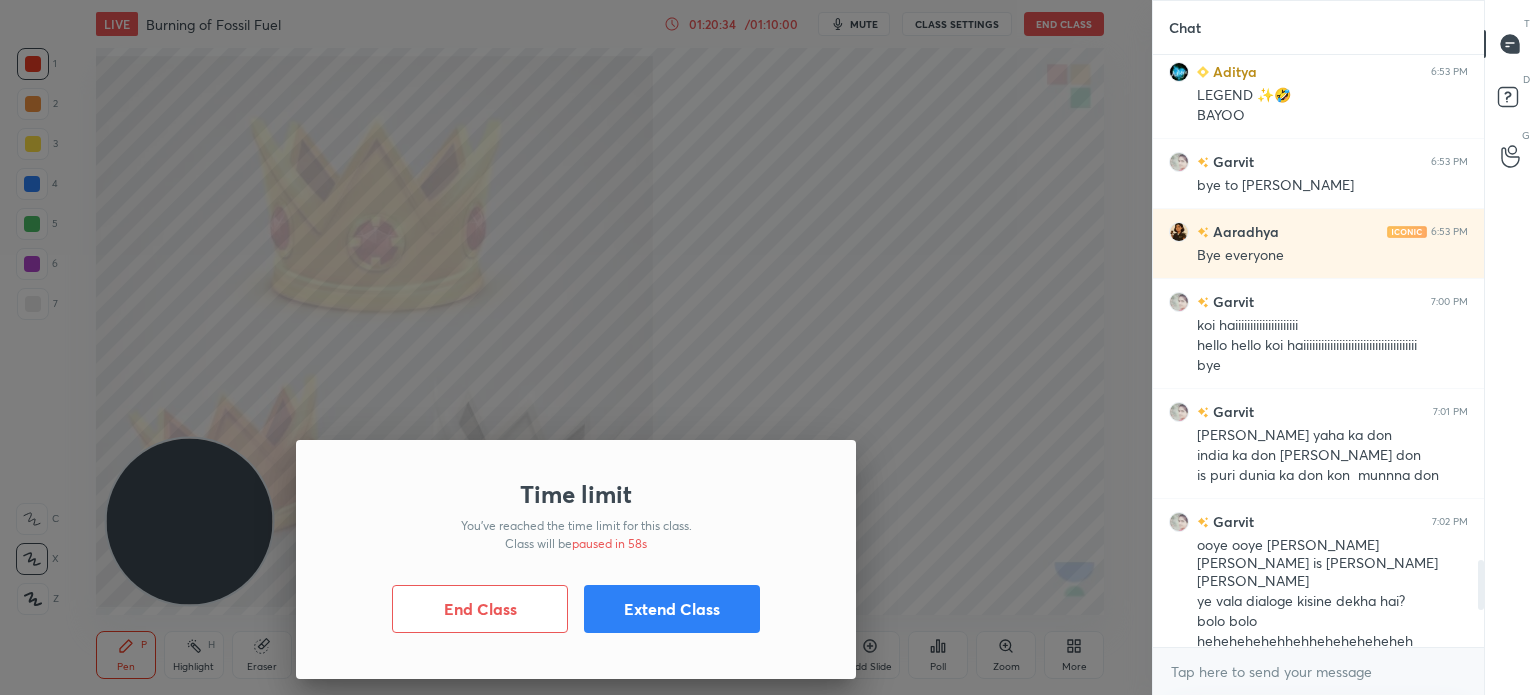 click on "Extend Class" at bounding box center [672, 609] 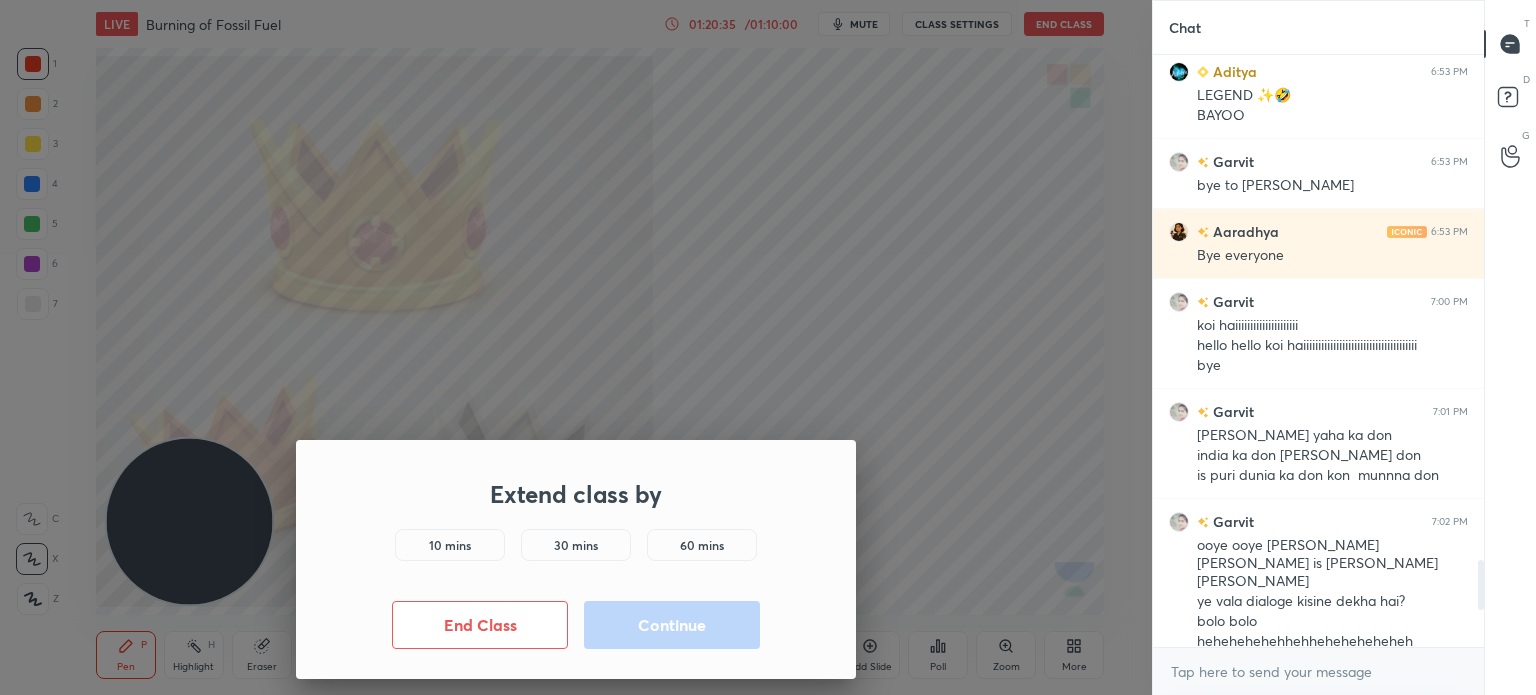 click on "10 mins" at bounding box center [450, 545] 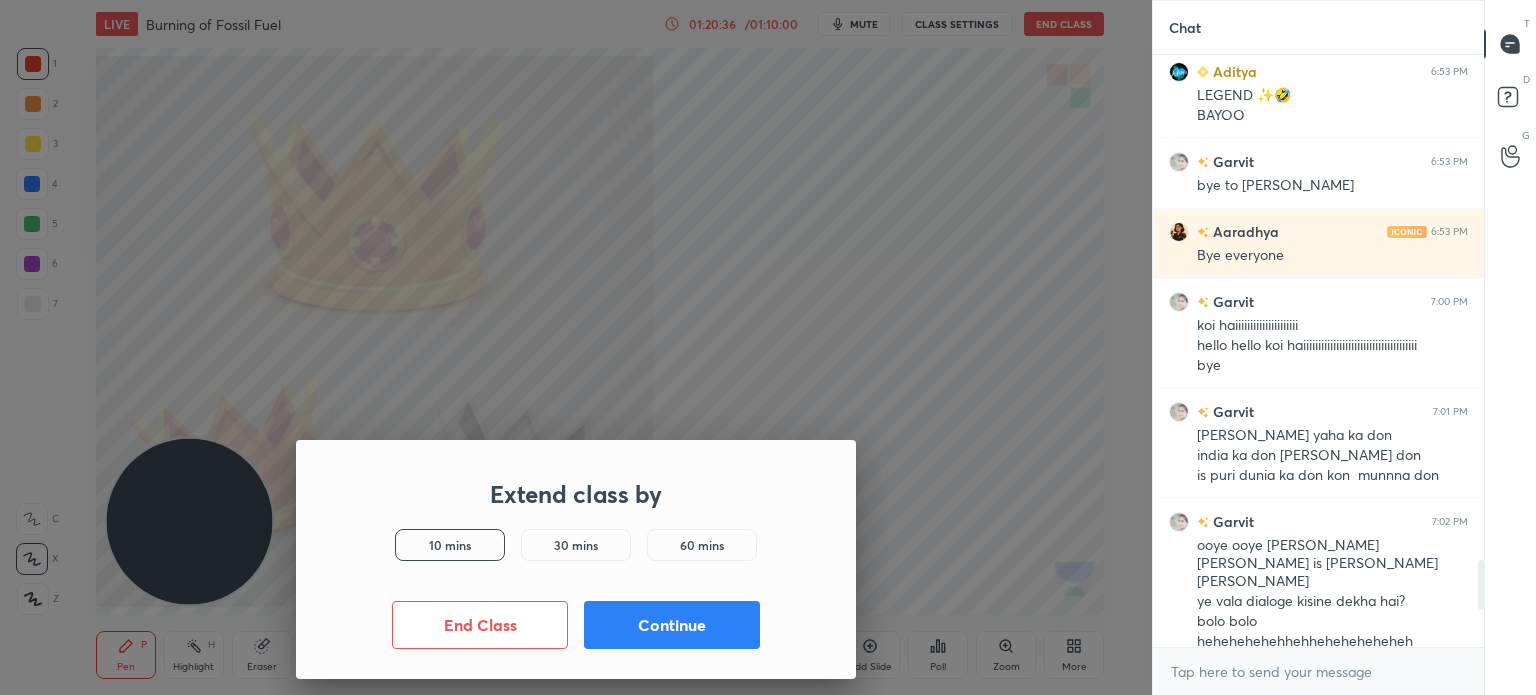 click on "Continue" at bounding box center (672, 625) 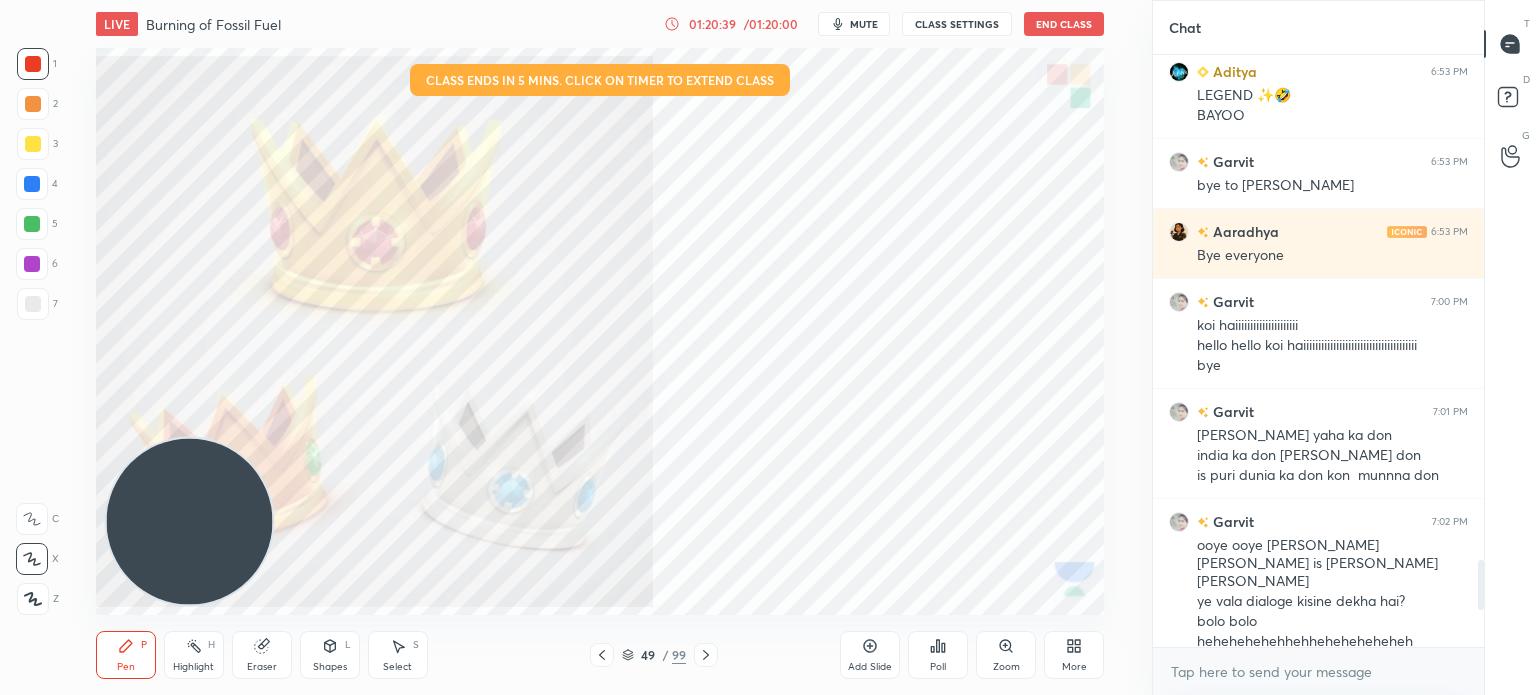 click on "mute" at bounding box center (864, 24) 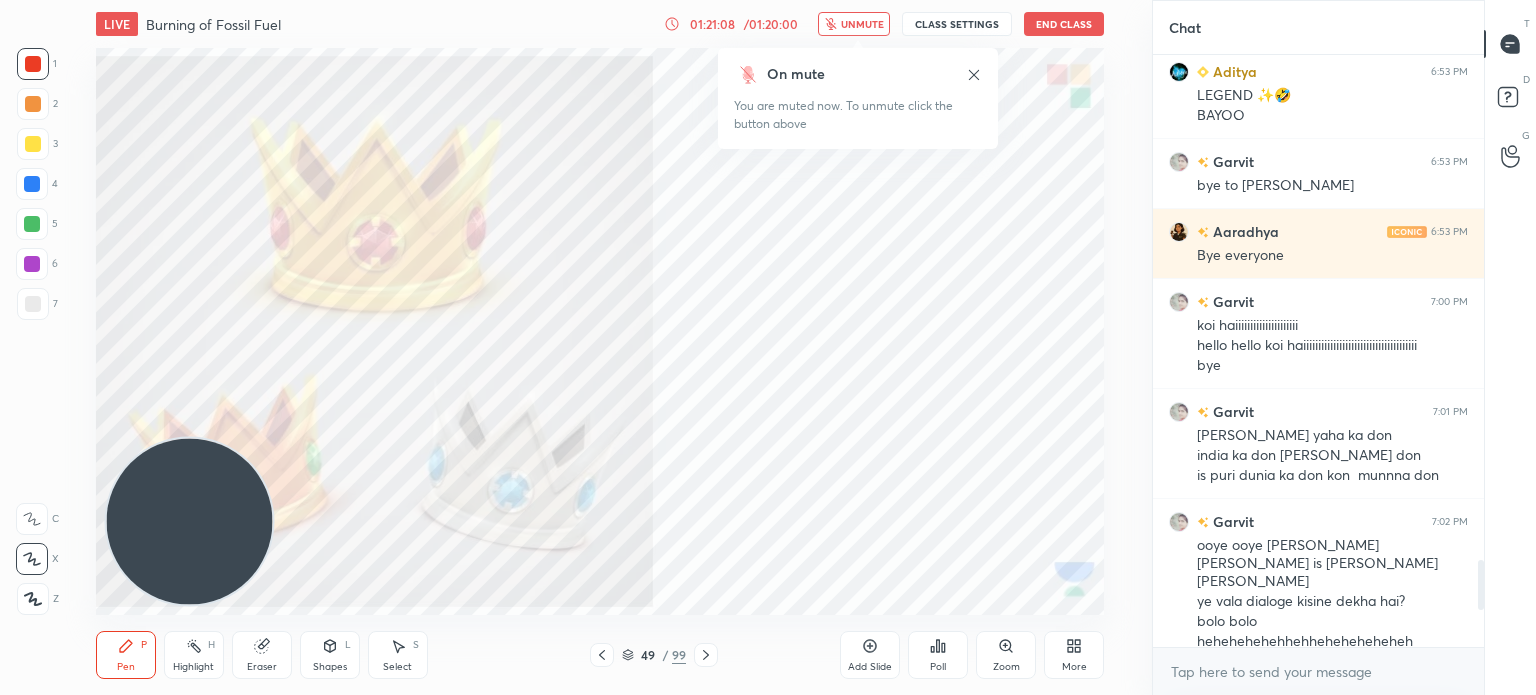 click 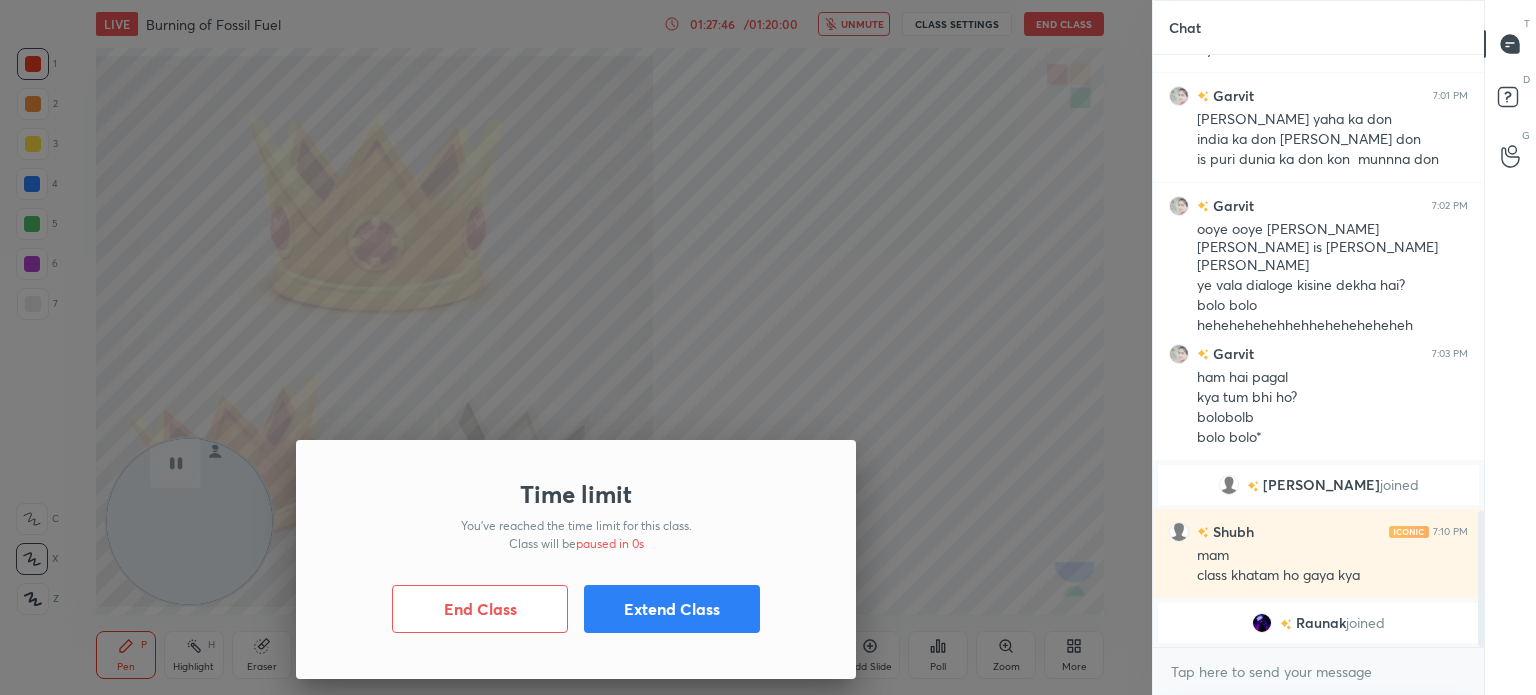 scroll, scrollTop: 1990, scrollLeft: 0, axis: vertical 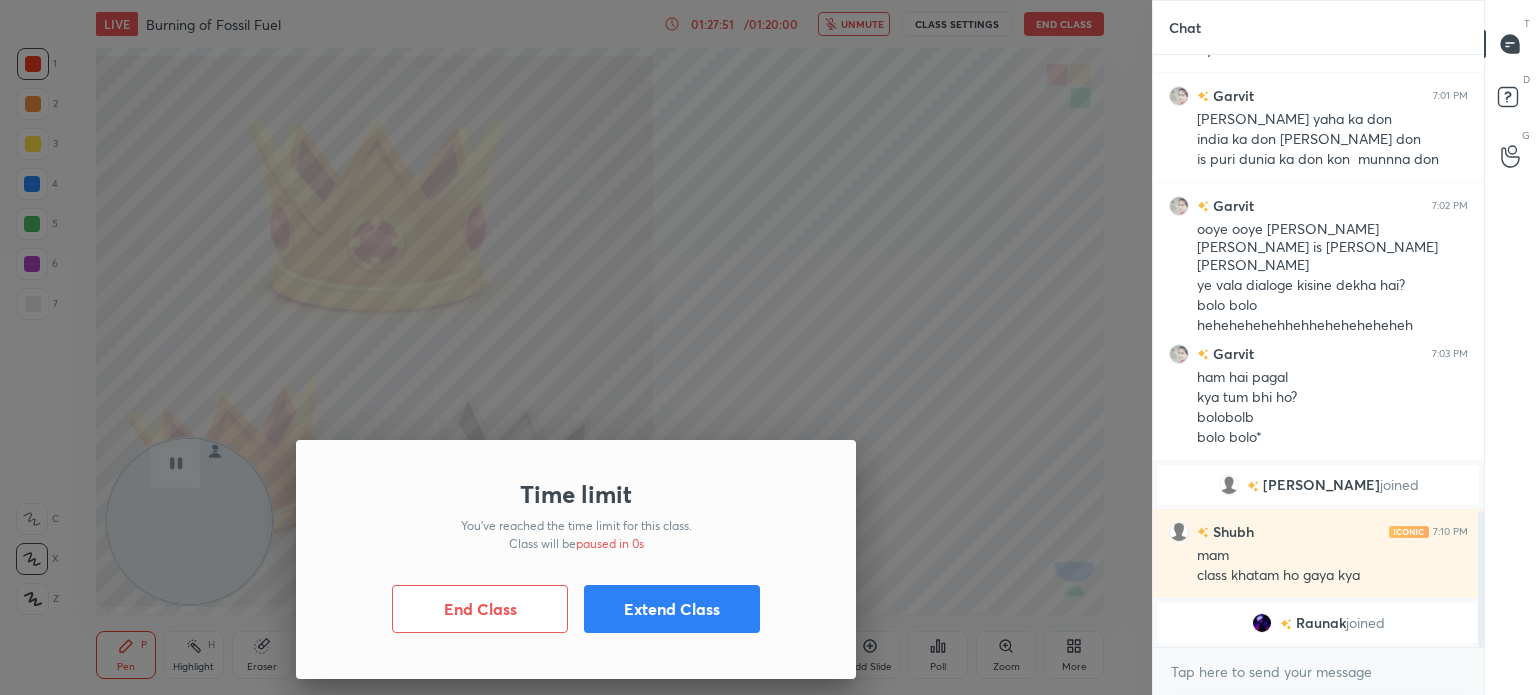 click on "Extend Class" at bounding box center [672, 609] 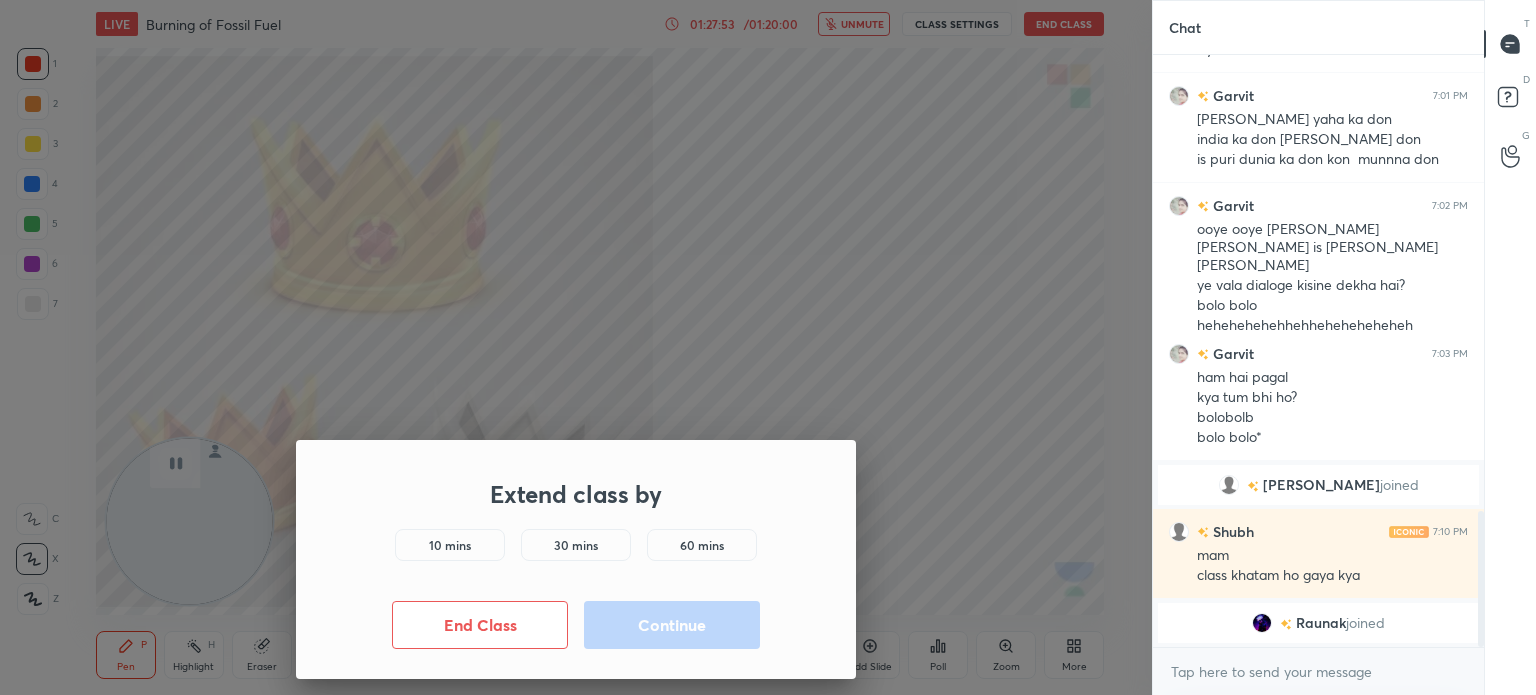 click on "10 mins" at bounding box center (450, 545) 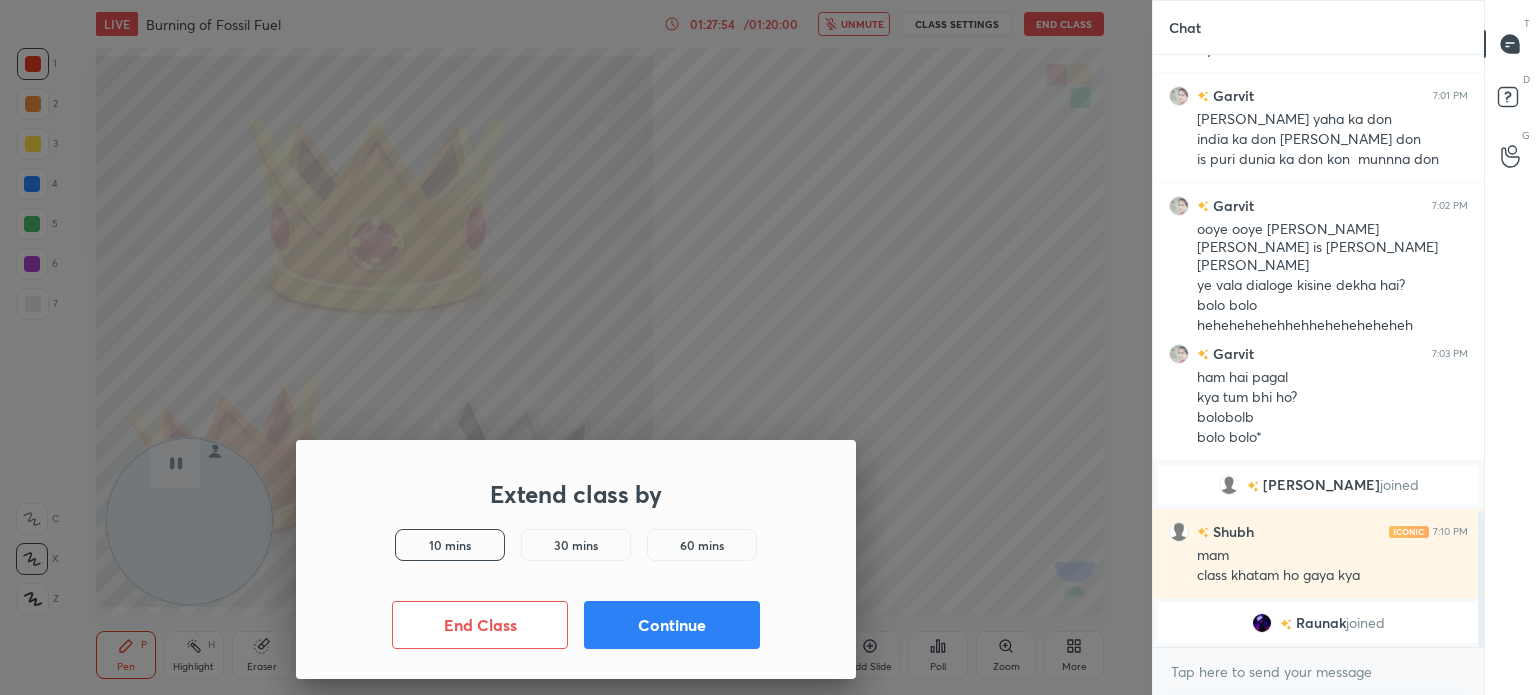 click on "Continue" at bounding box center (672, 625) 